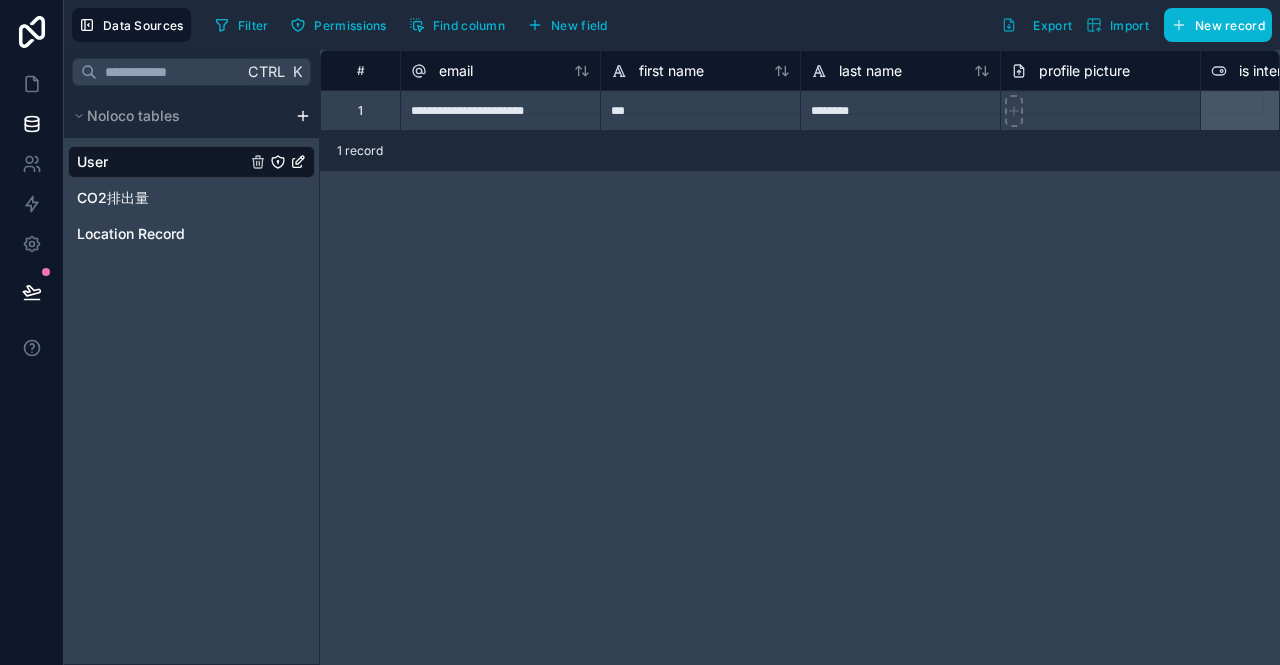 scroll, scrollTop: 0, scrollLeft: 0, axis: both 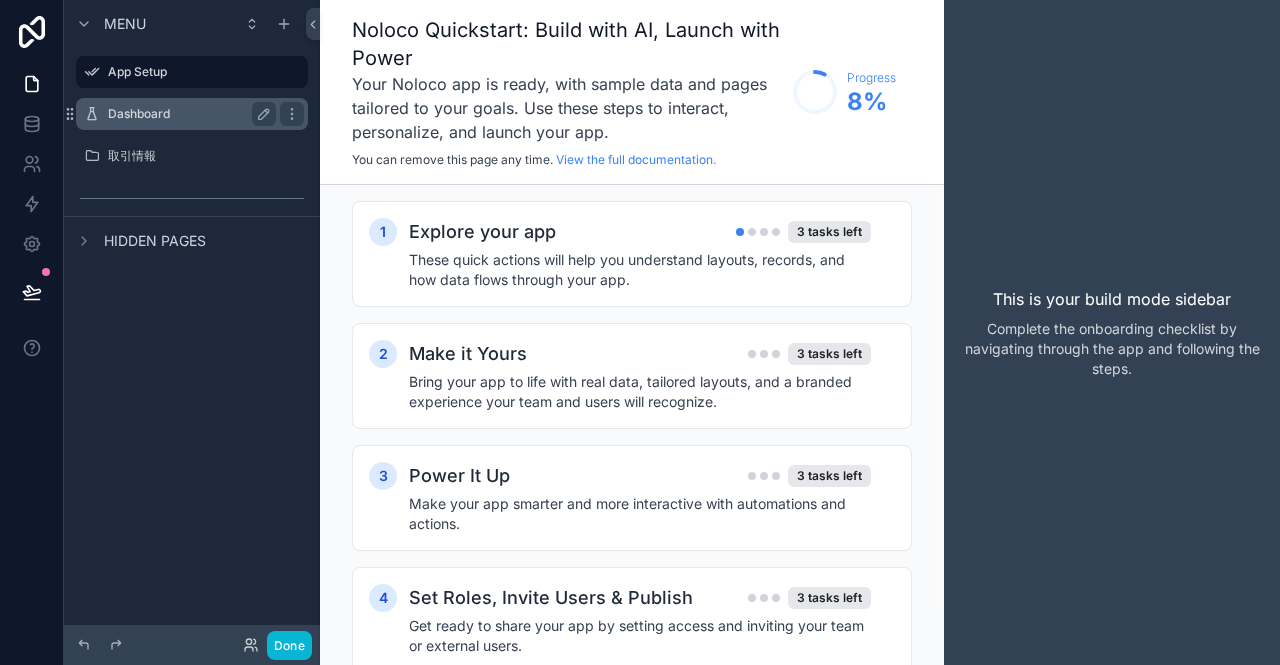 click on "Dashboard" at bounding box center (188, 114) 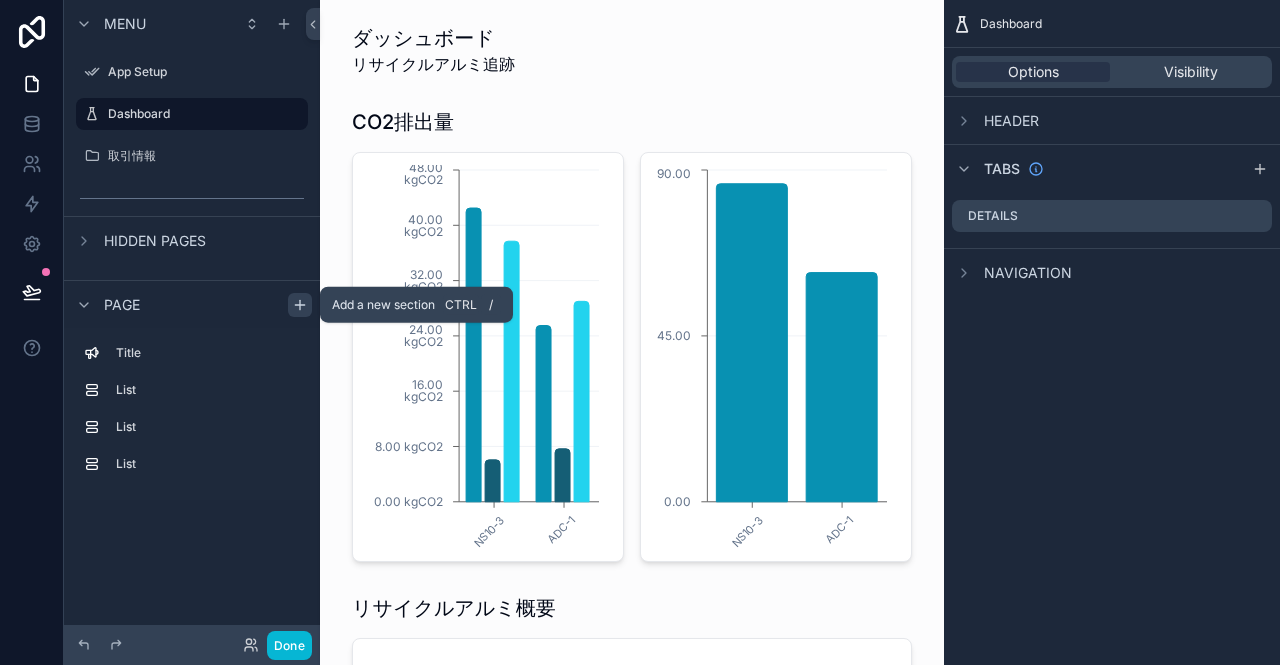 click 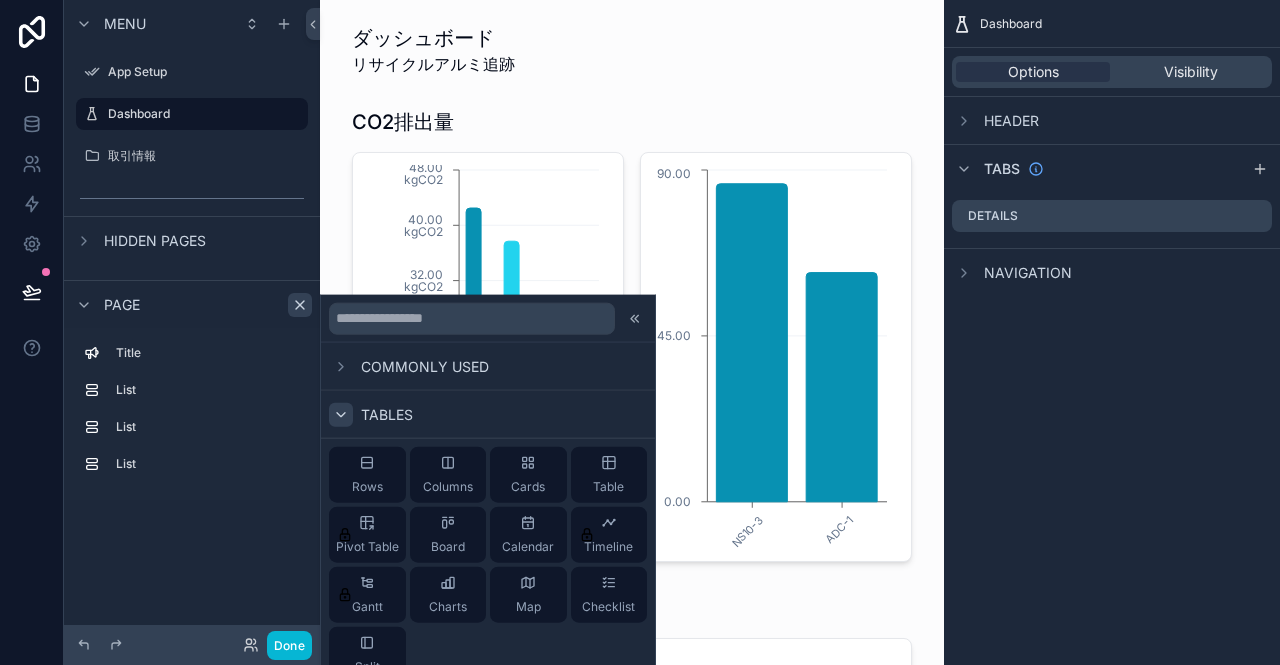 click 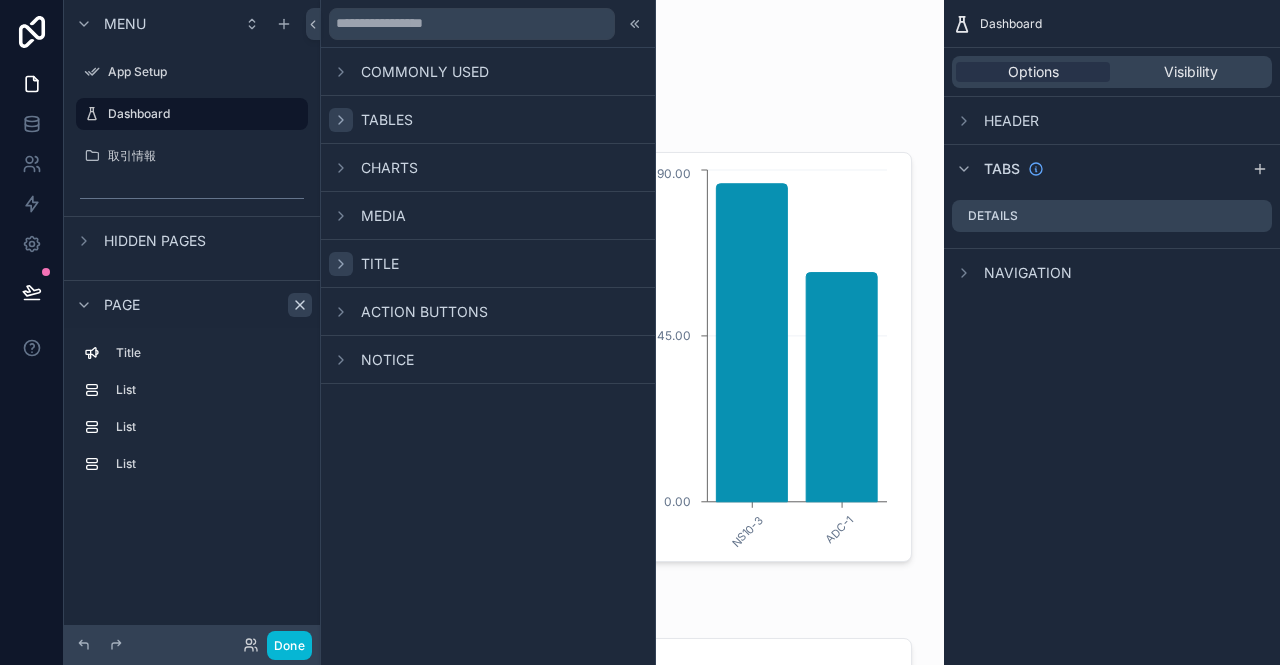 click 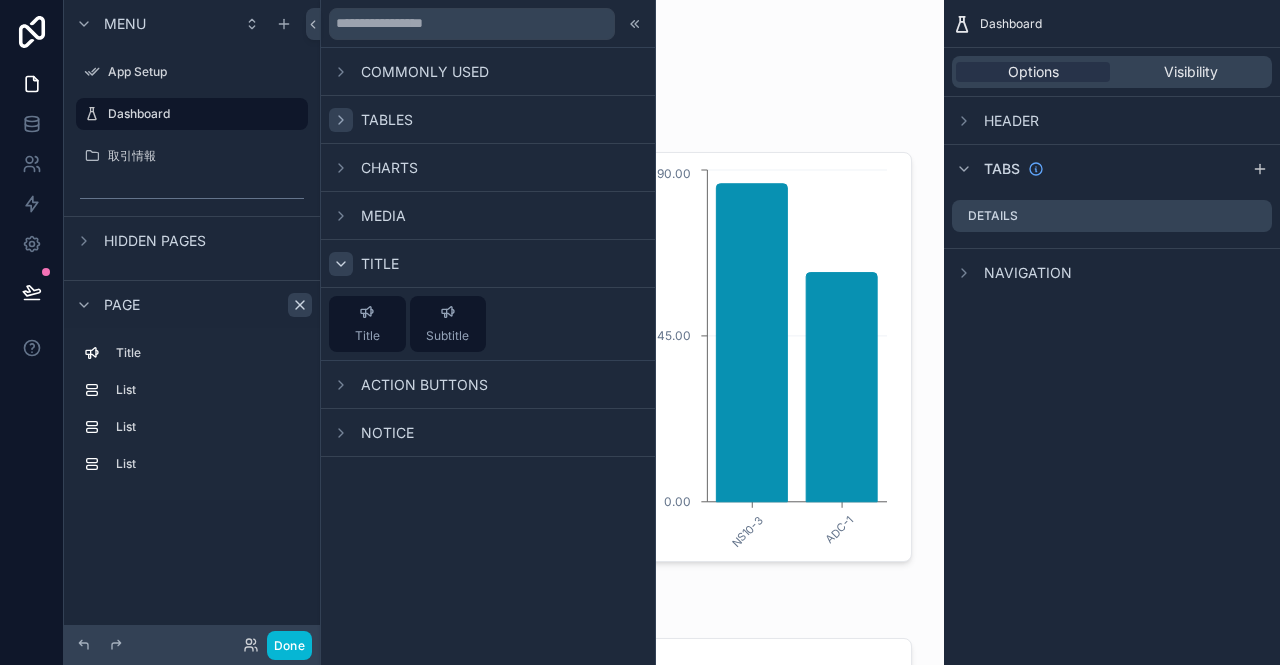 click 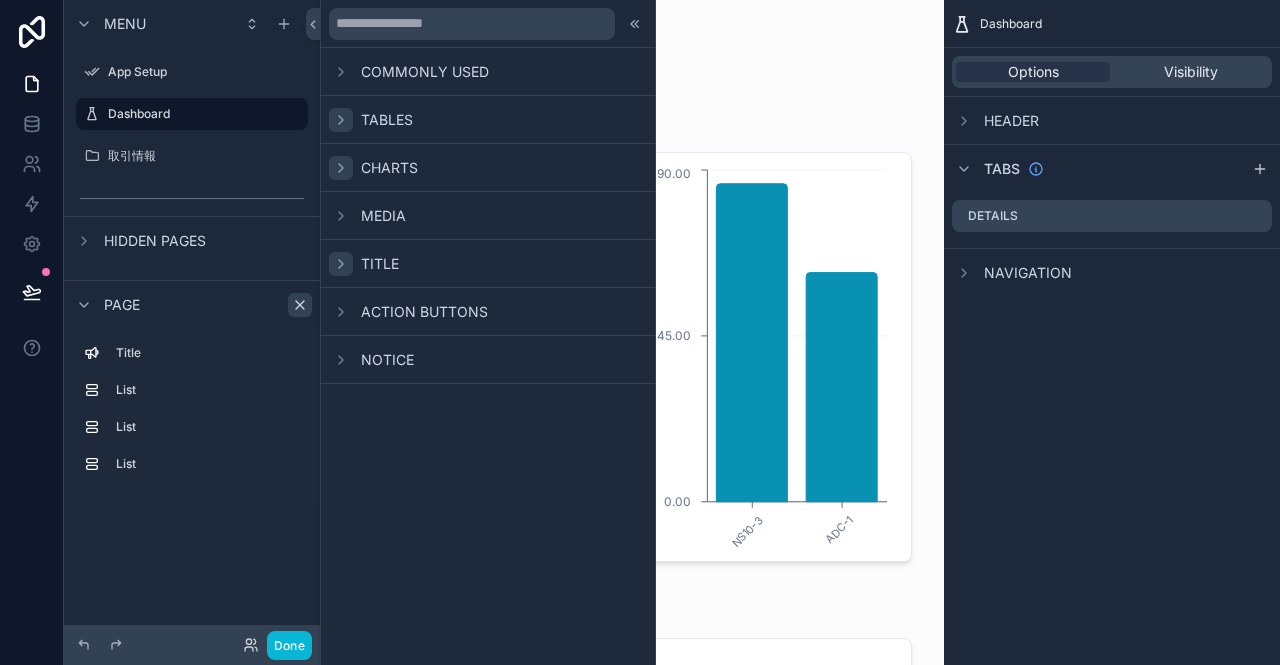 click 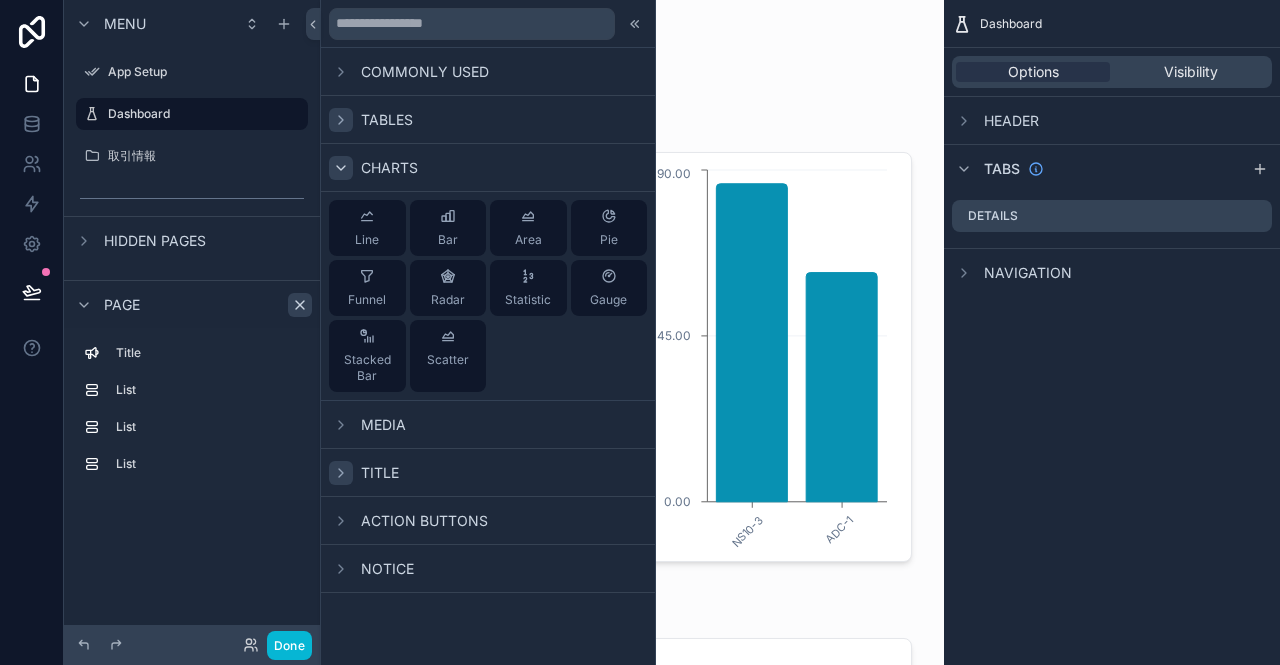 click 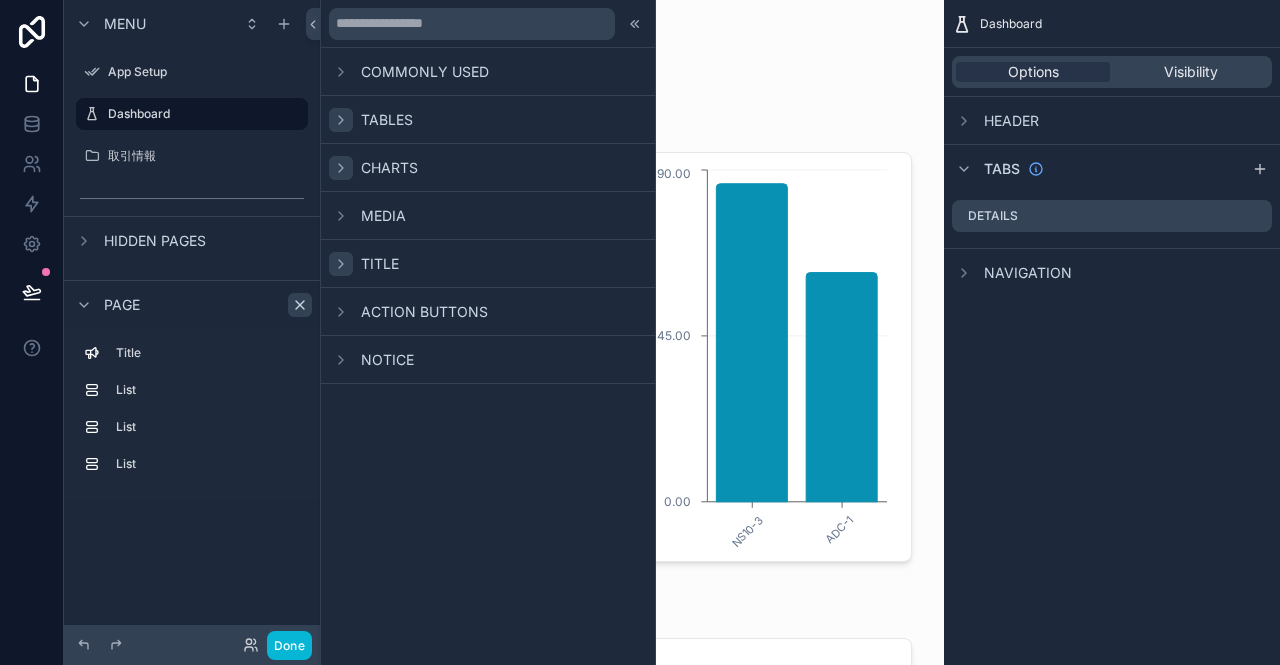 click 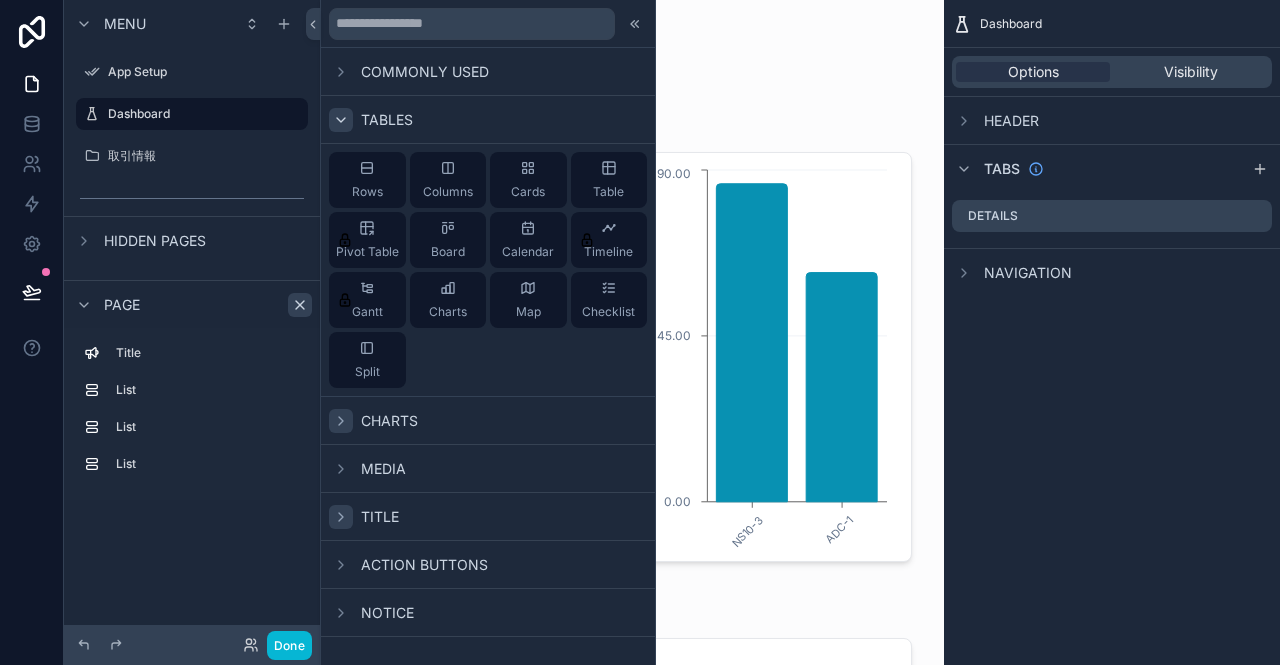 click 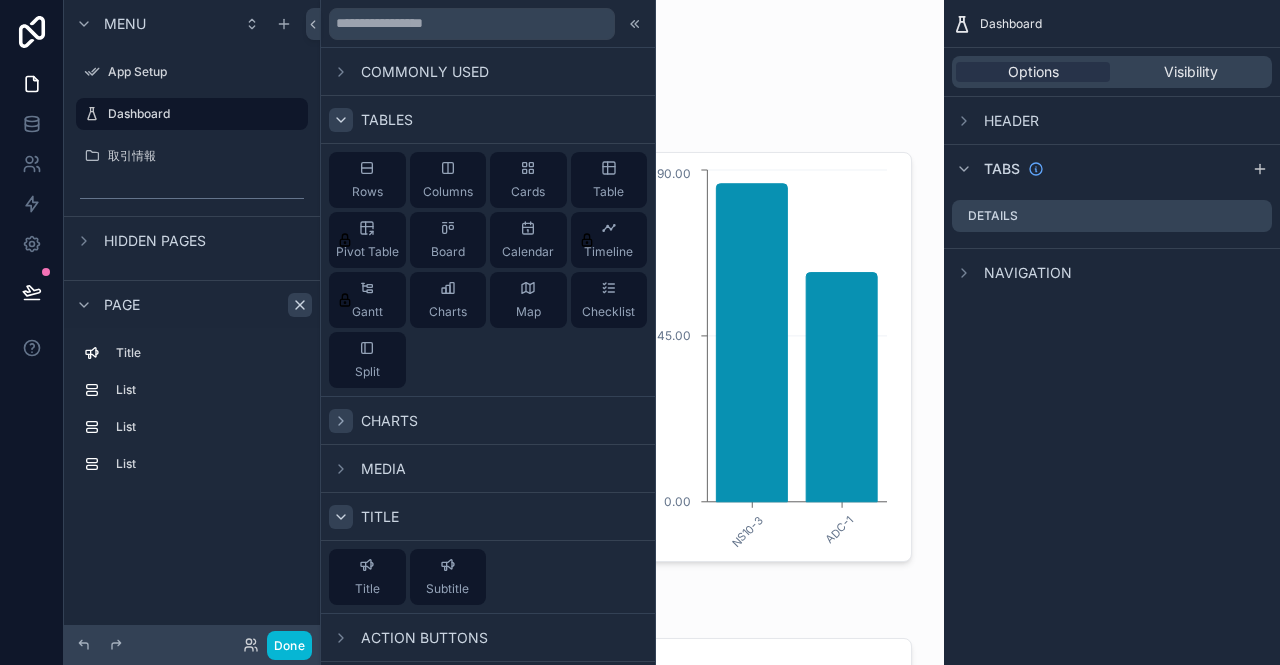 scroll, scrollTop: 44, scrollLeft: 0, axis: vertical 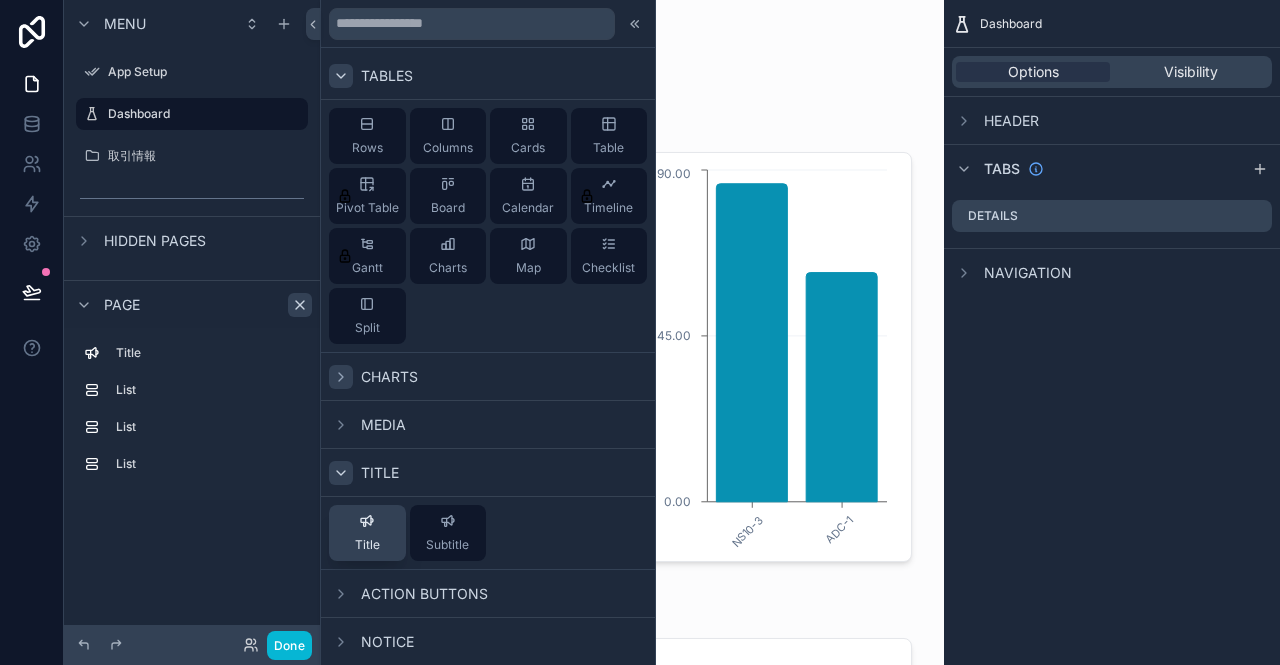 click on "Title" at bounding box center (367, 533) 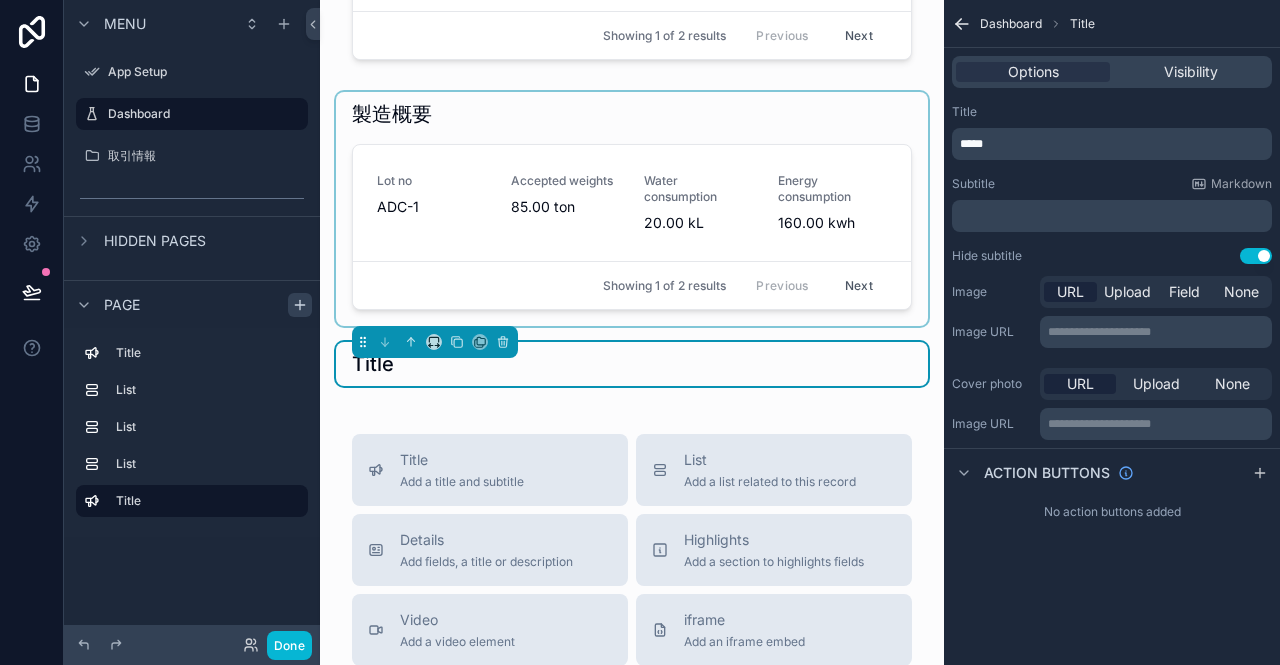 scroll, scrollTop: 816, scrollLeft: 0, axis: vertical 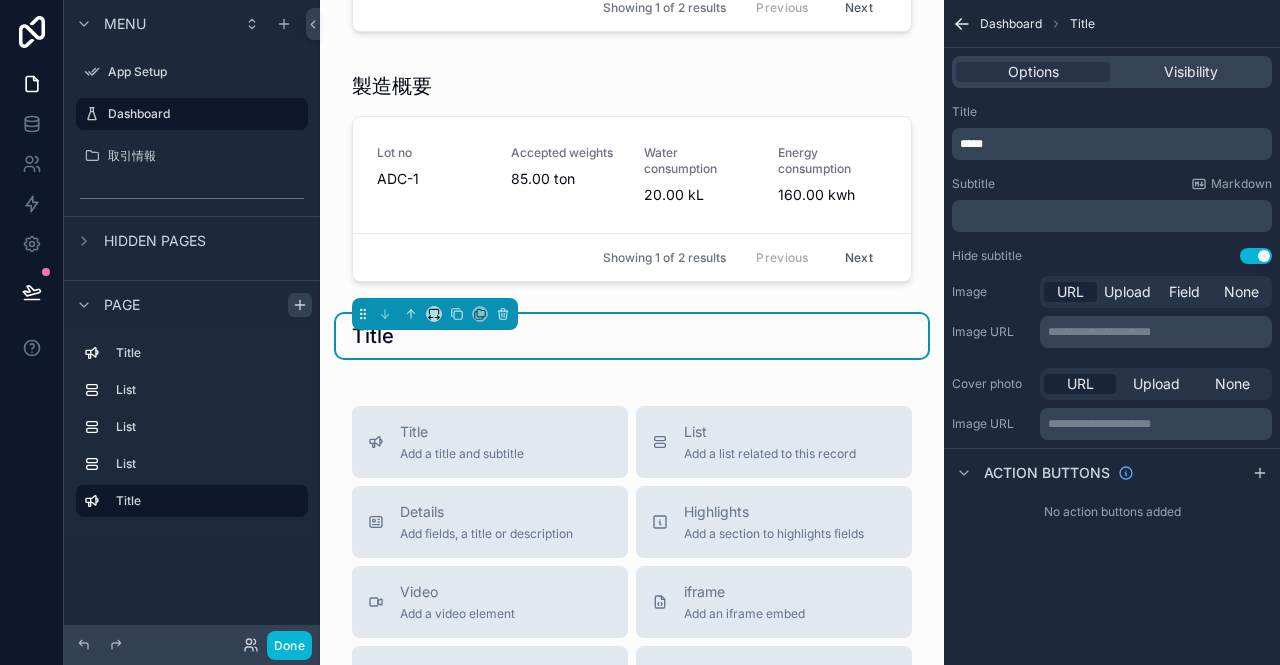 click on "﻿" at bounding box center (1114, 216) 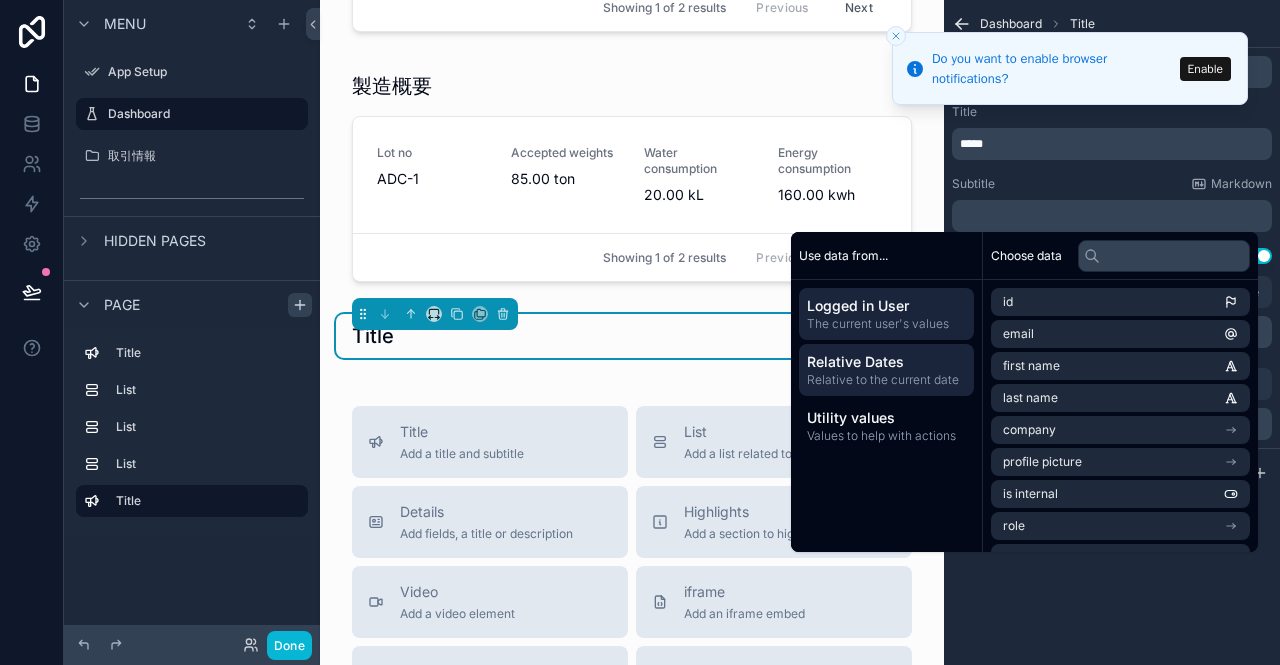 click on "Relative to the current date" at bounding box center [886, 380] 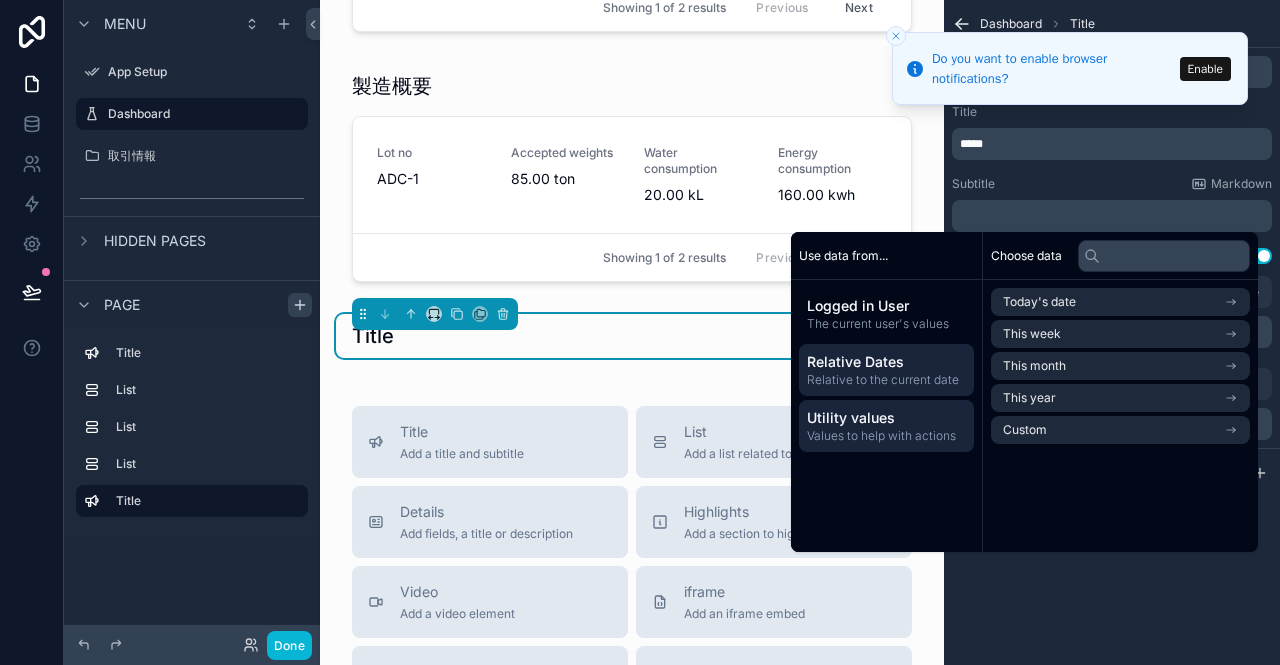 click on "Utility values" at bounding box center [886, 418] 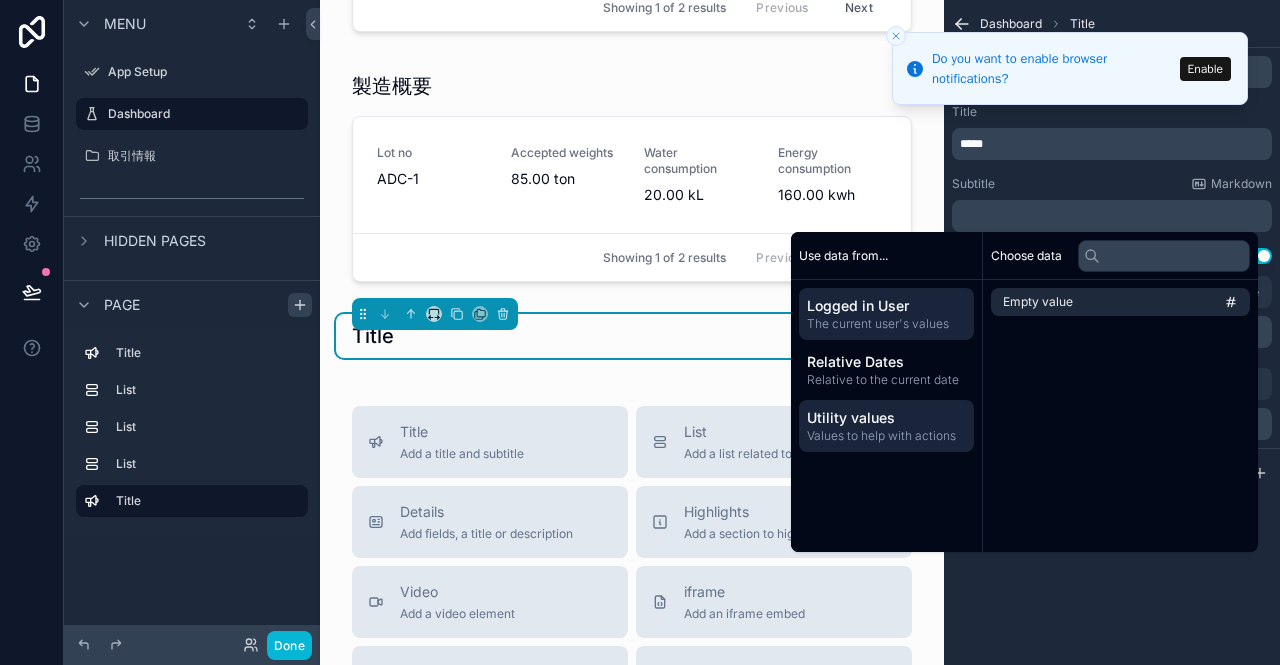 click on "Logged in User" at bounding box center (886, 306) 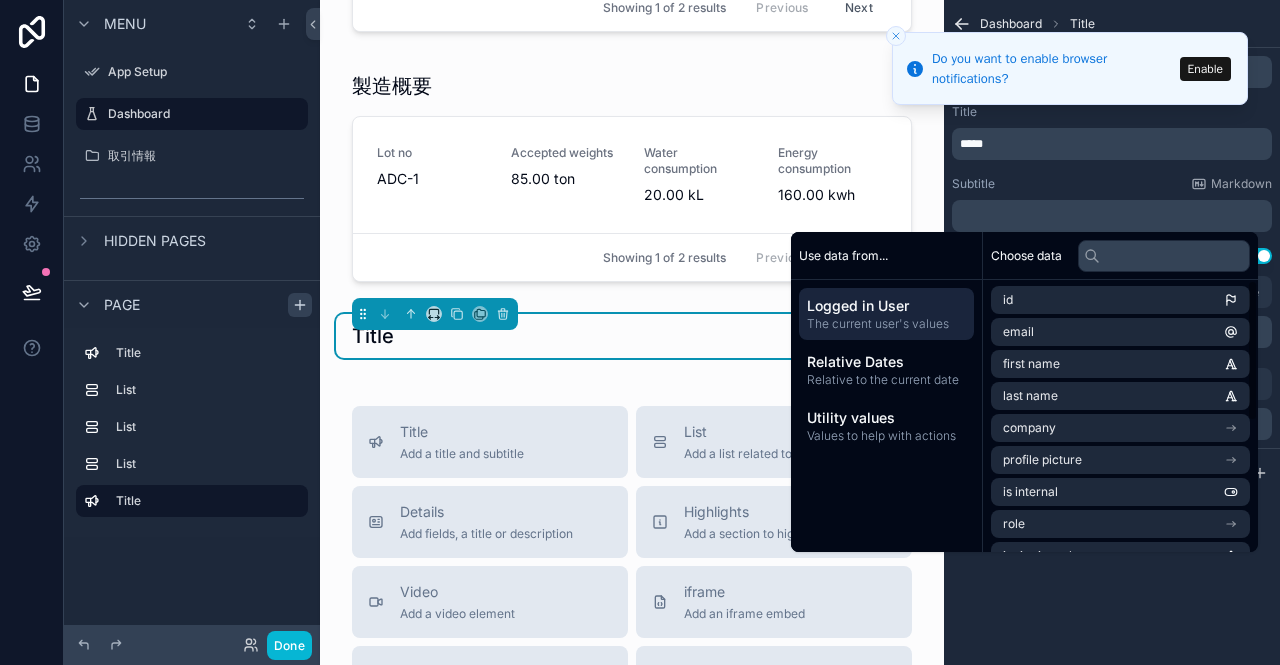 scroll, scrollTop: 0, scrollLeft: 0, axis: both 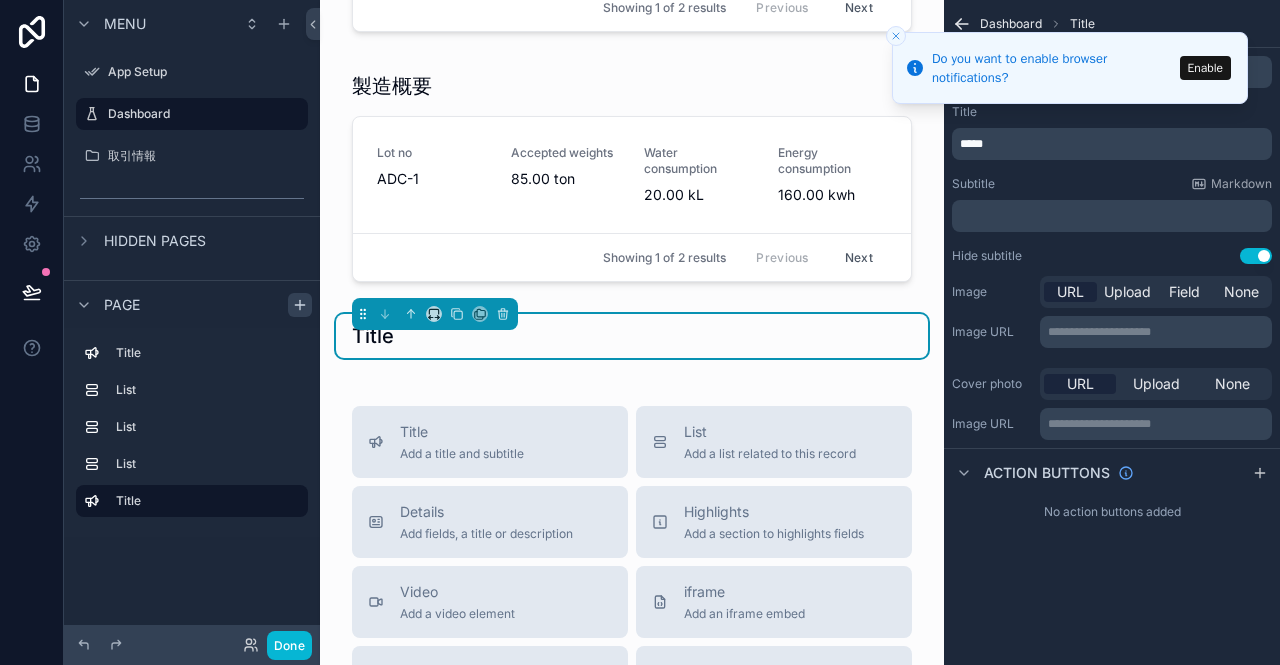 click 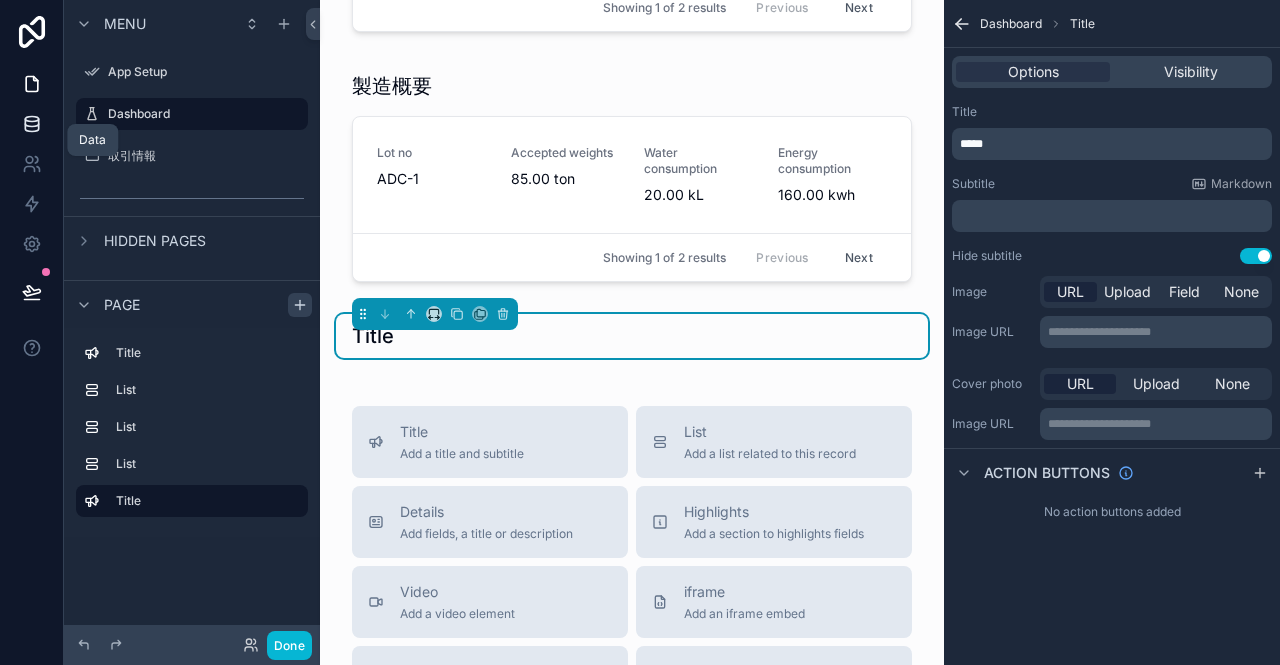 click 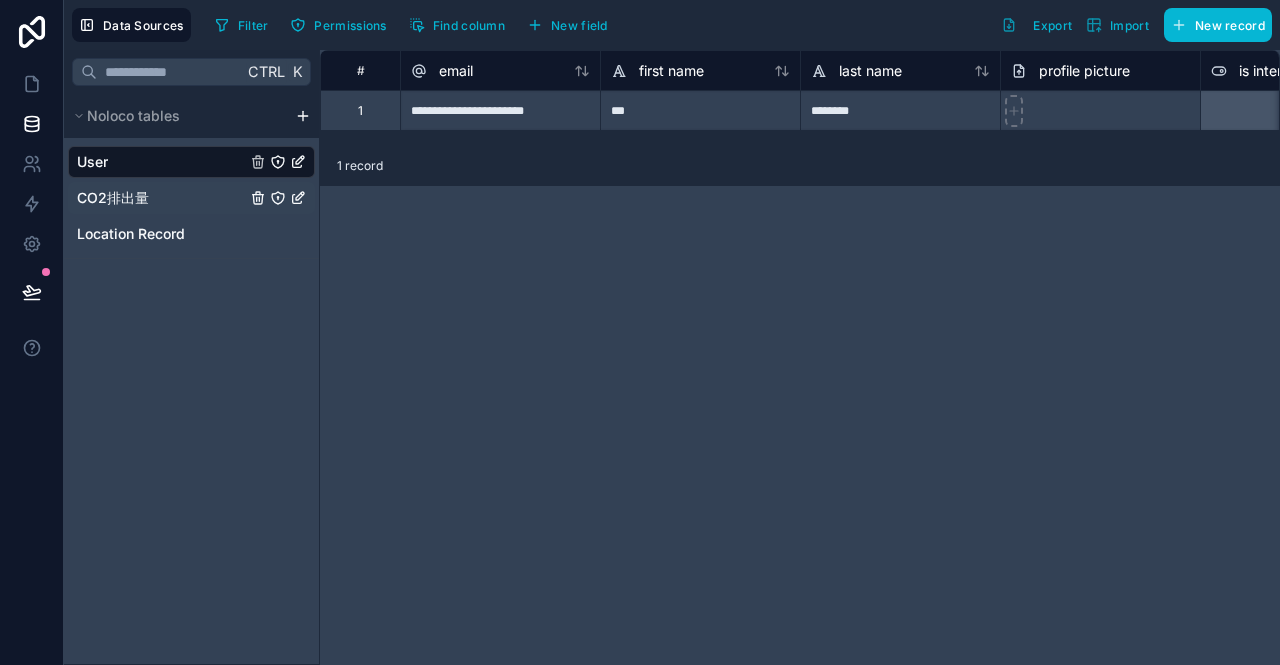 click on "CO2排出量" at bounding box center [191, 198] 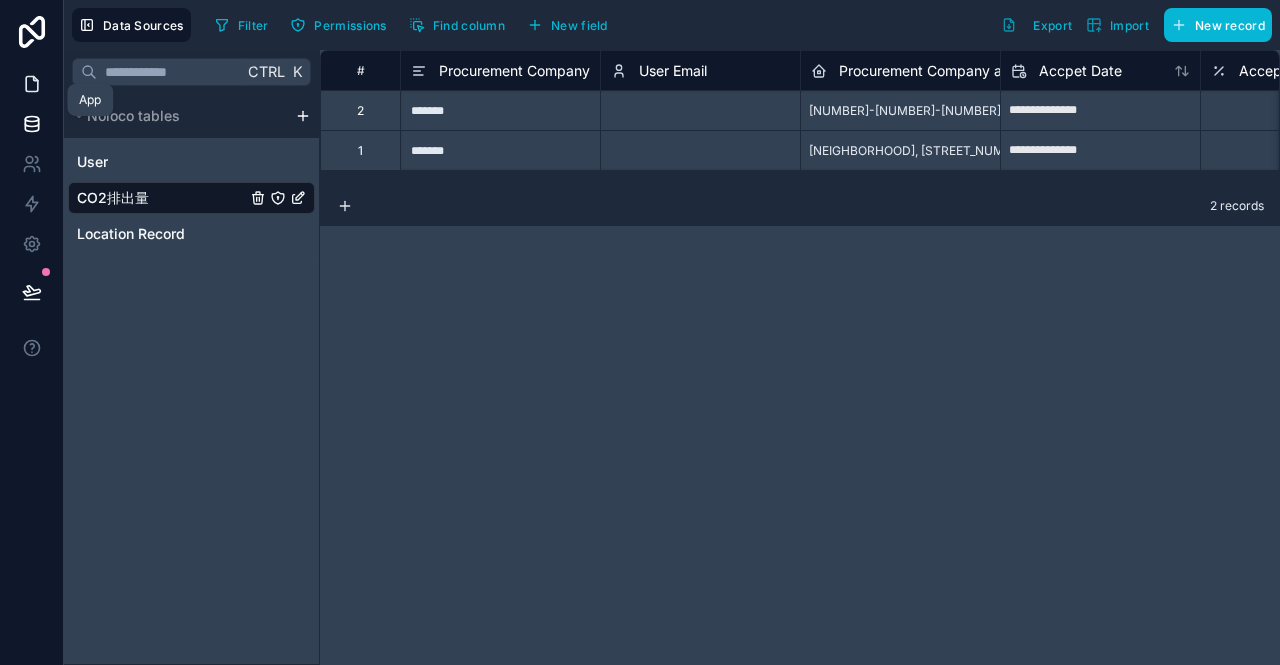 click 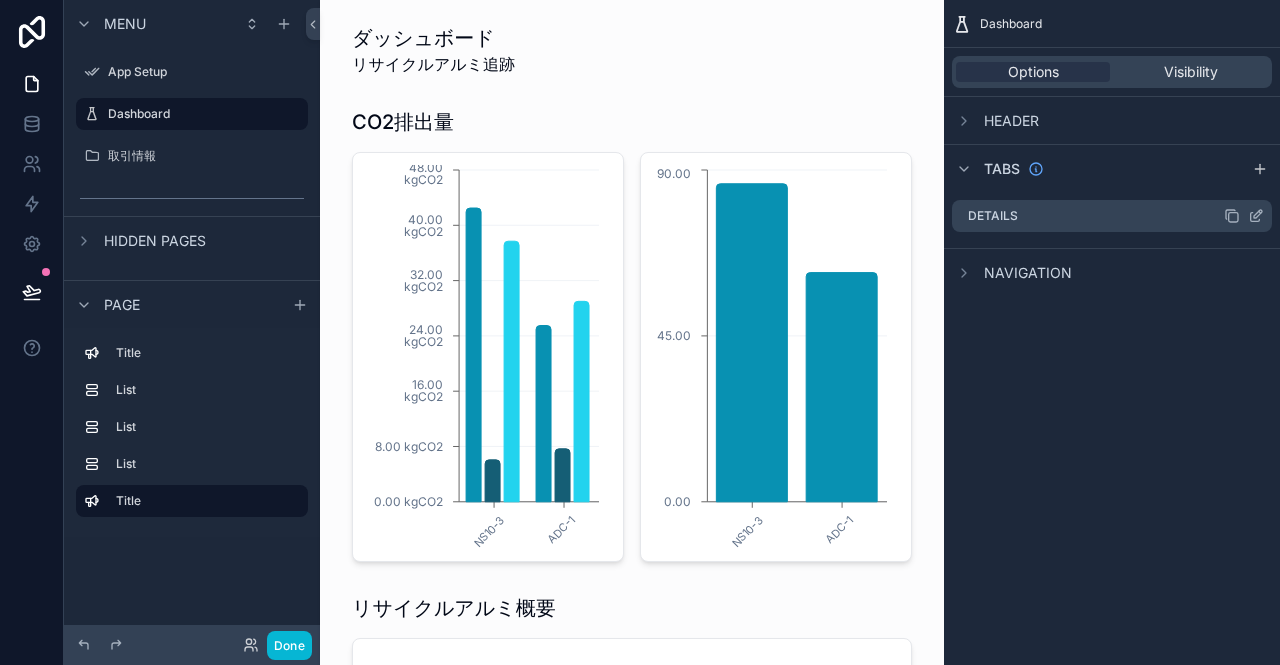 click on "Details" at bounding box center [993, 216] 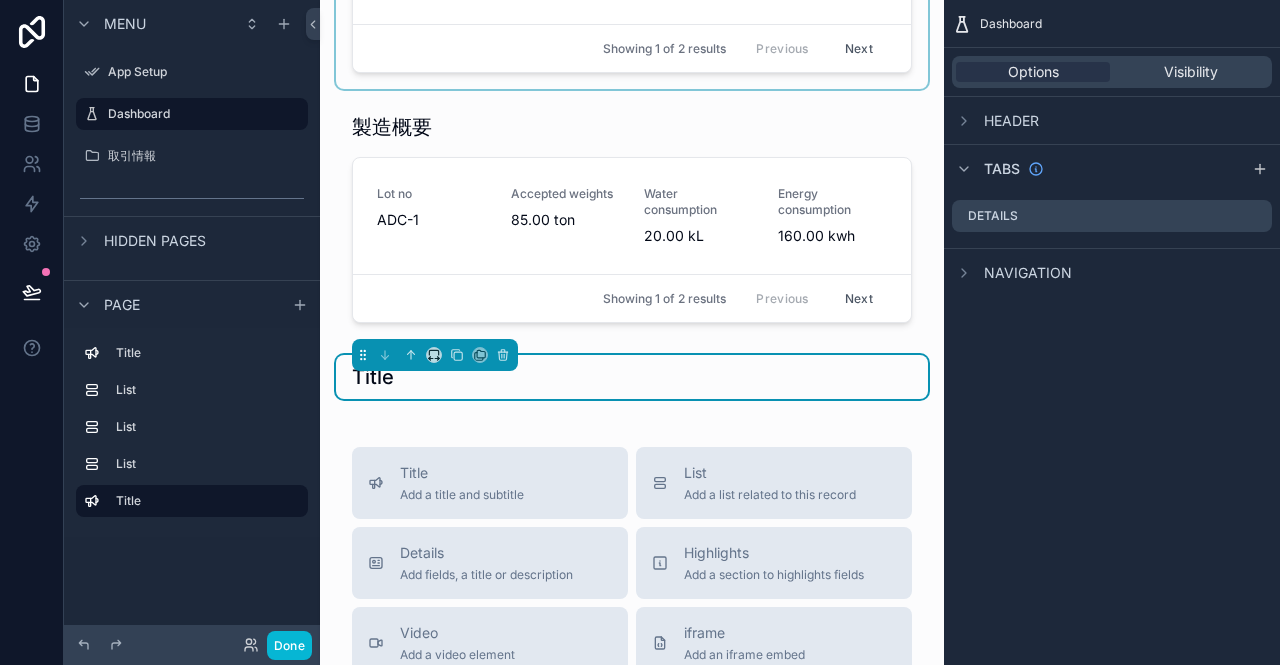 scroll, scrollTop: 900, scrollLeft: 0, axis: vertical 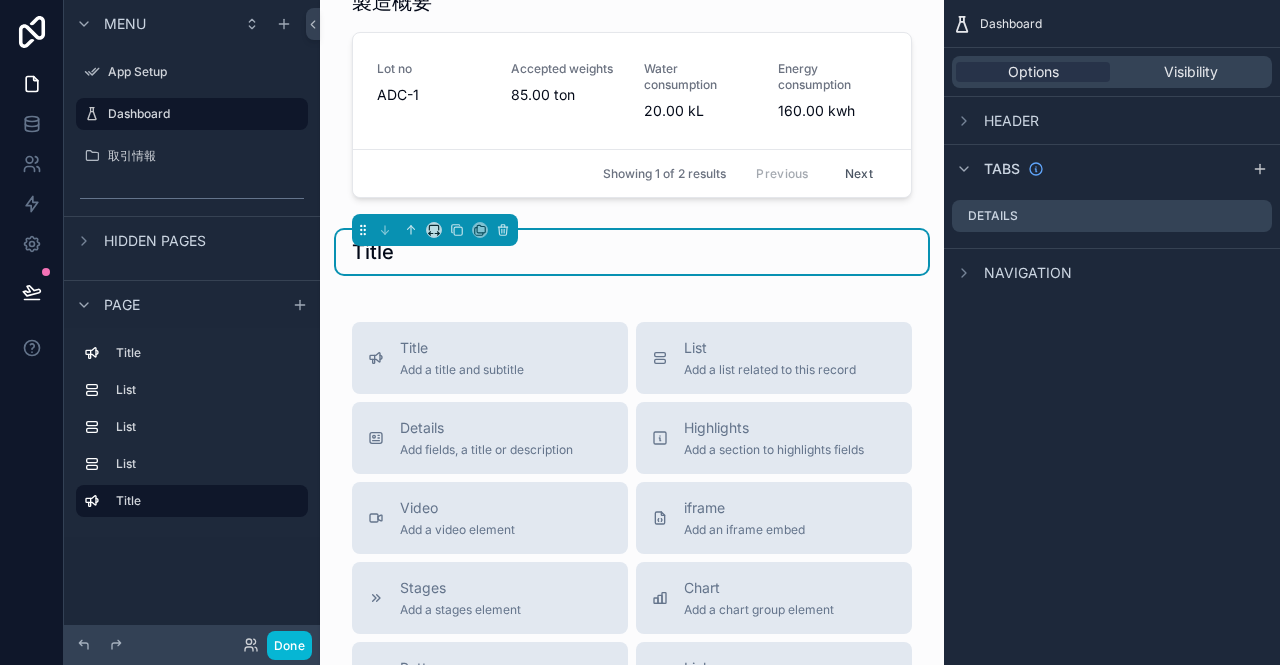 click on "Navigation" at bounding box center [1028, 273] 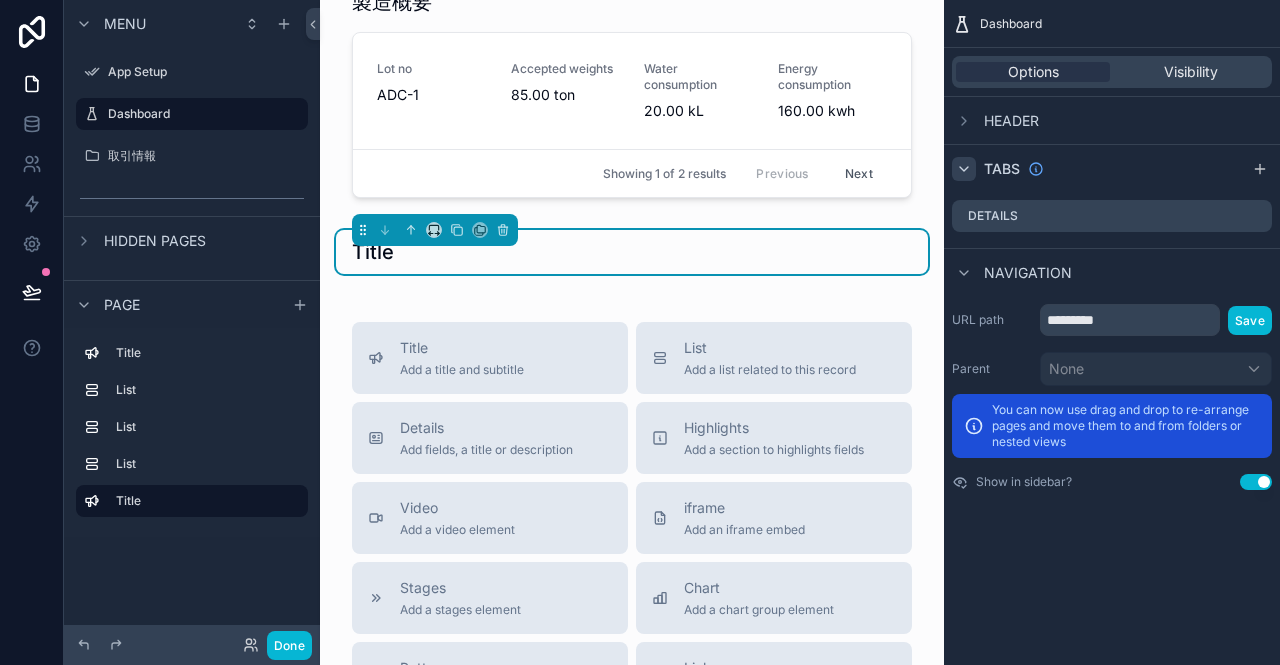 click 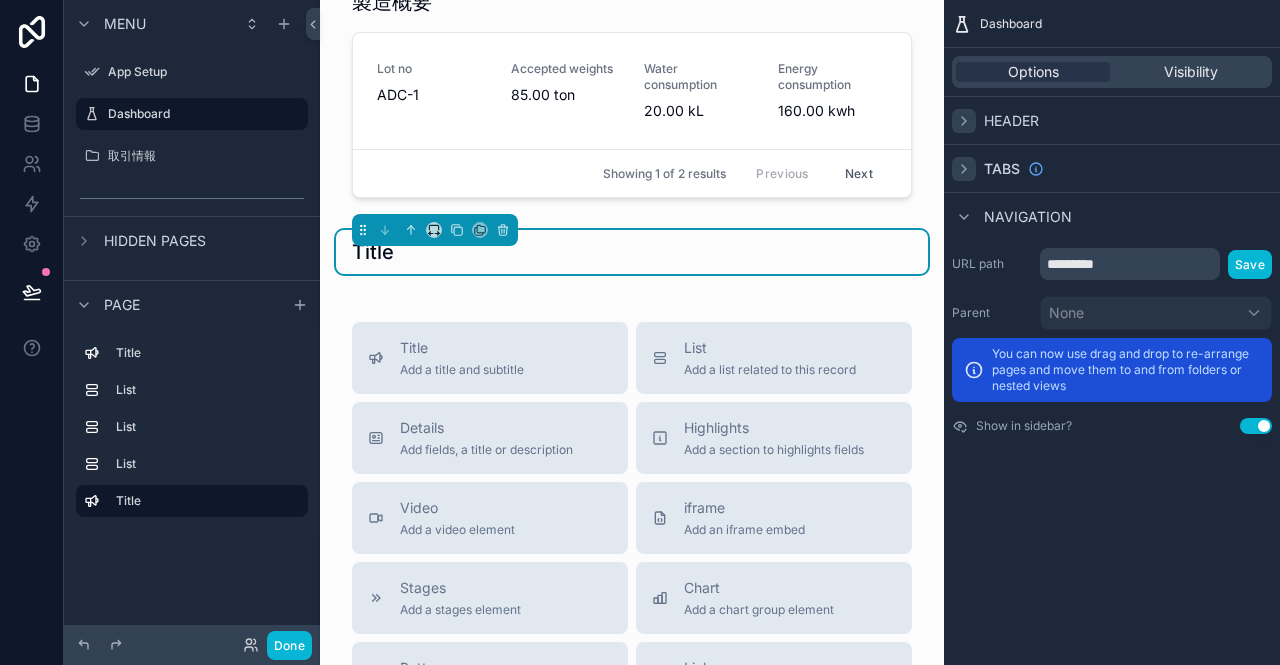 click 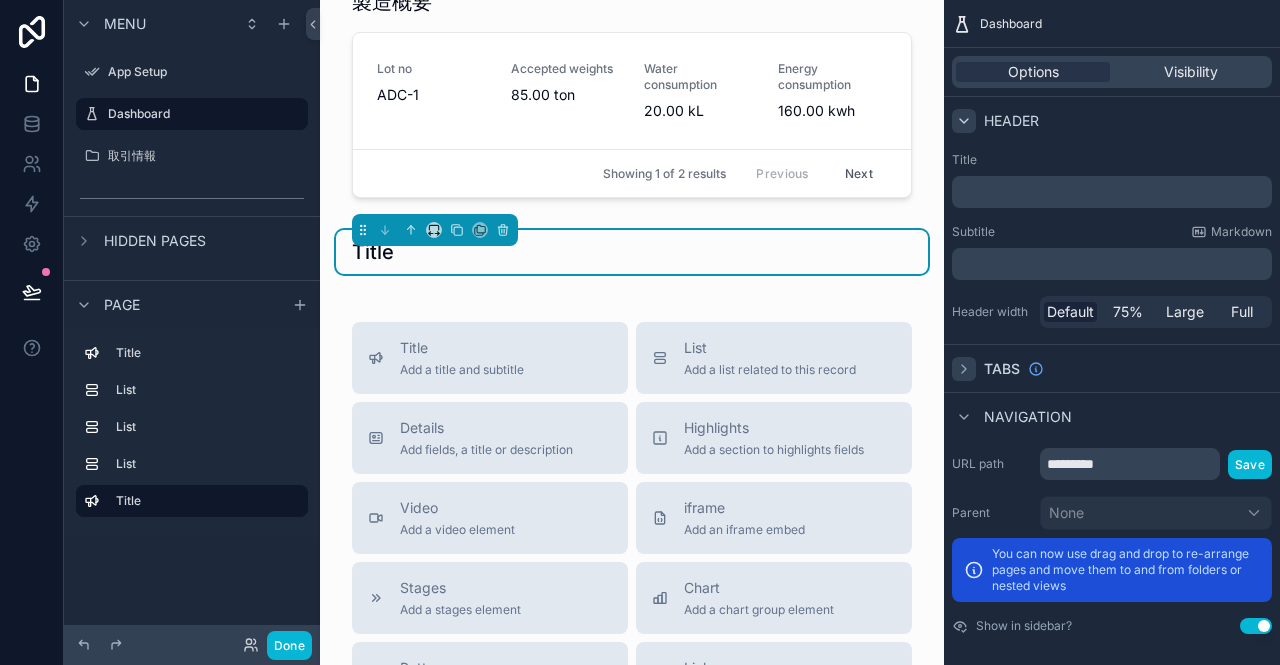 click on "﻿" at bounding box center [1114, 192] 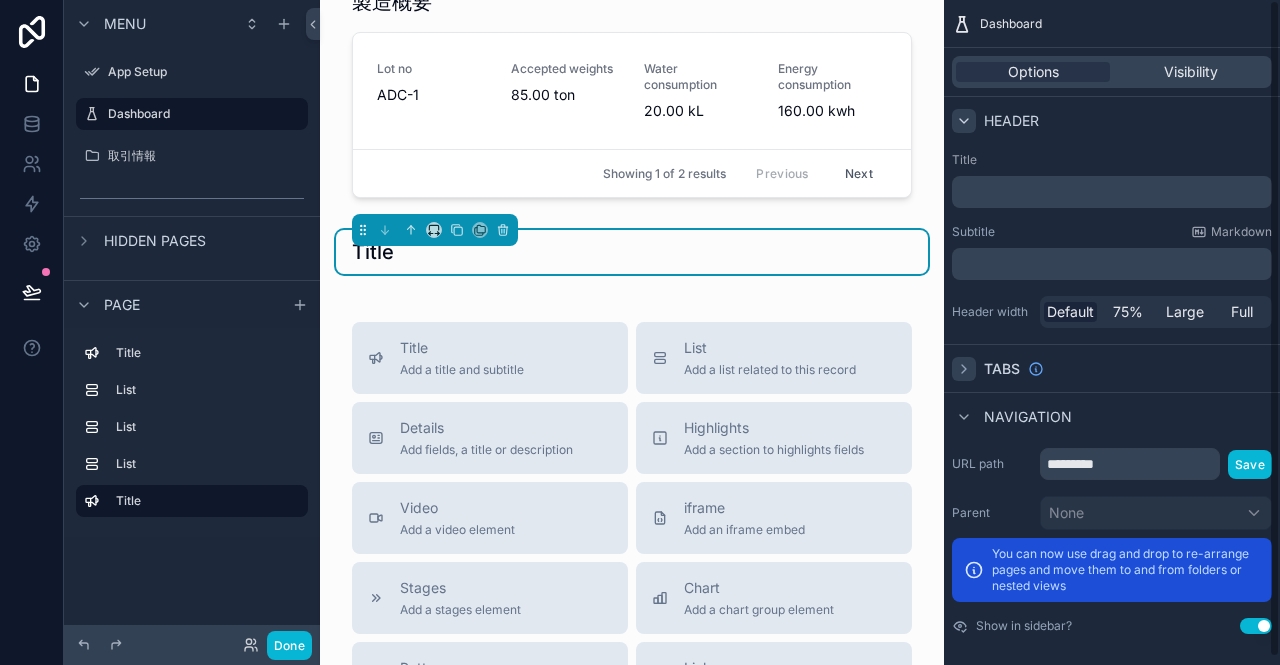 click on "﻿" at bounding box center (1114, 192) 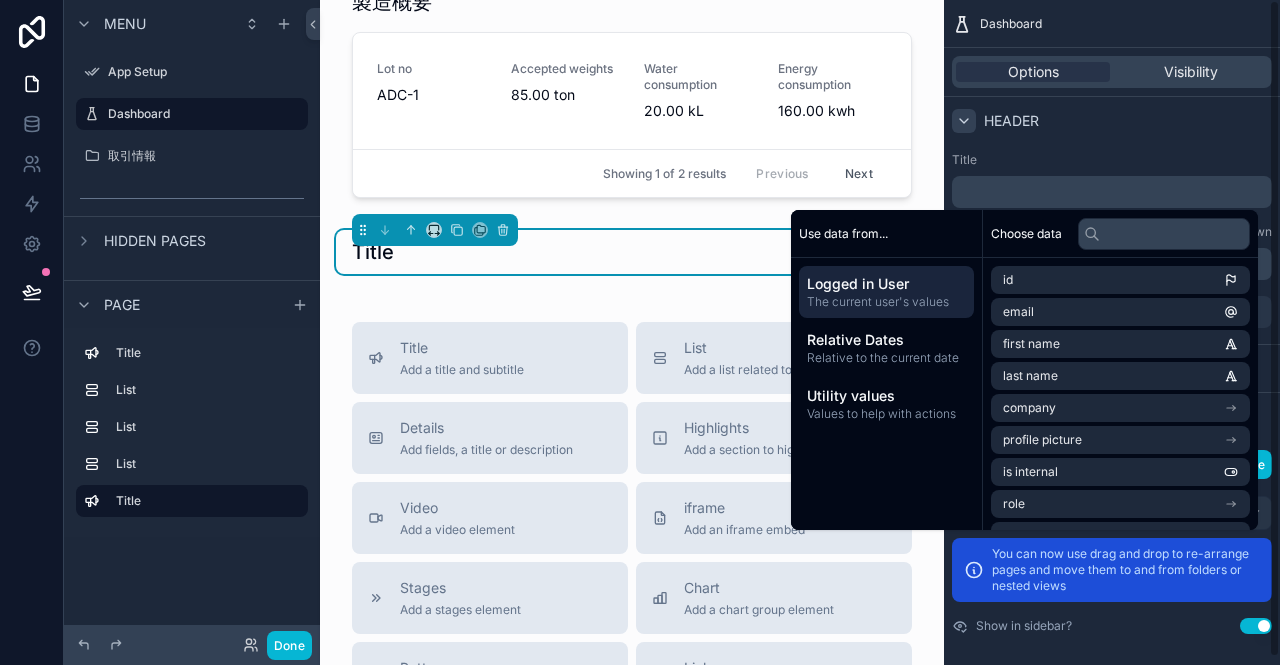 click on "Header" at bounding box center [1112, 120] 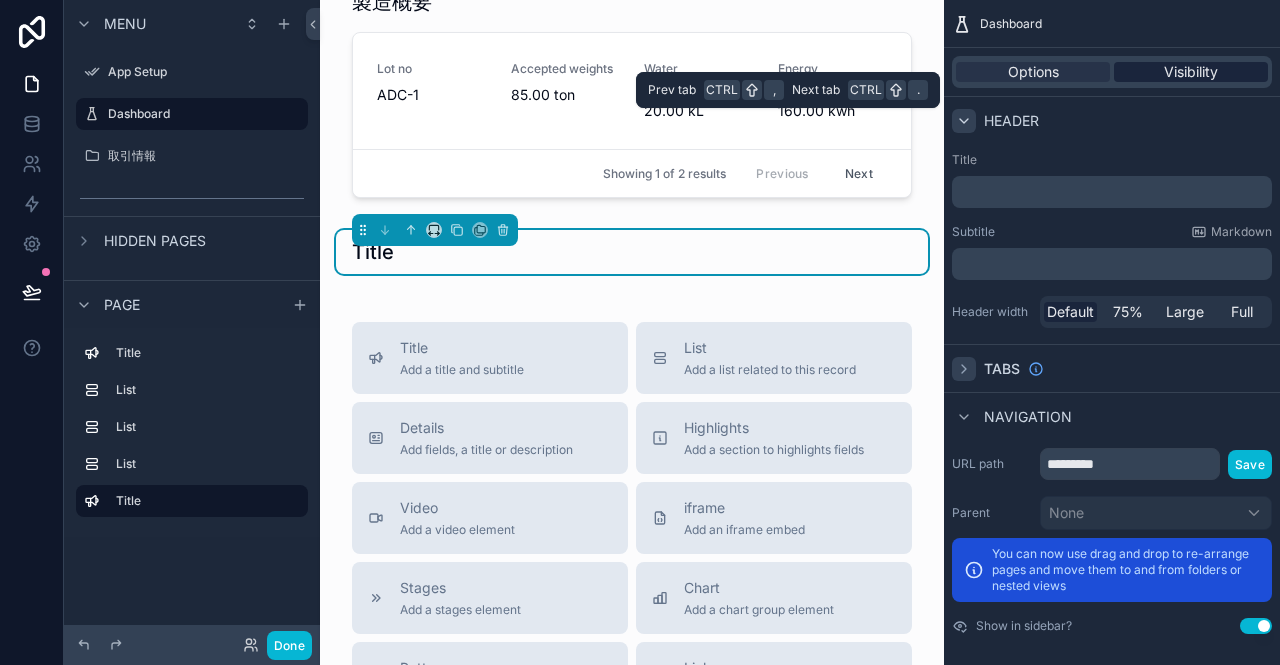 click on "Visibility" at bounding box center (1191, 72) 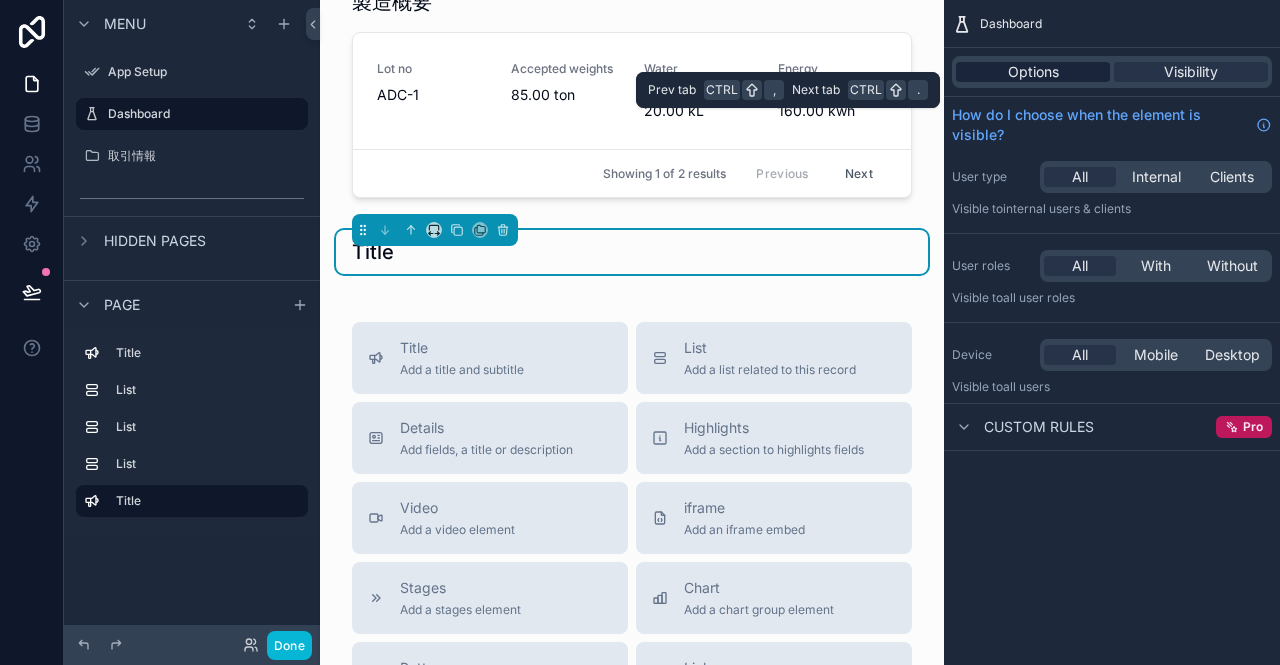 click on "Options" at bounding box center [1033, 72] 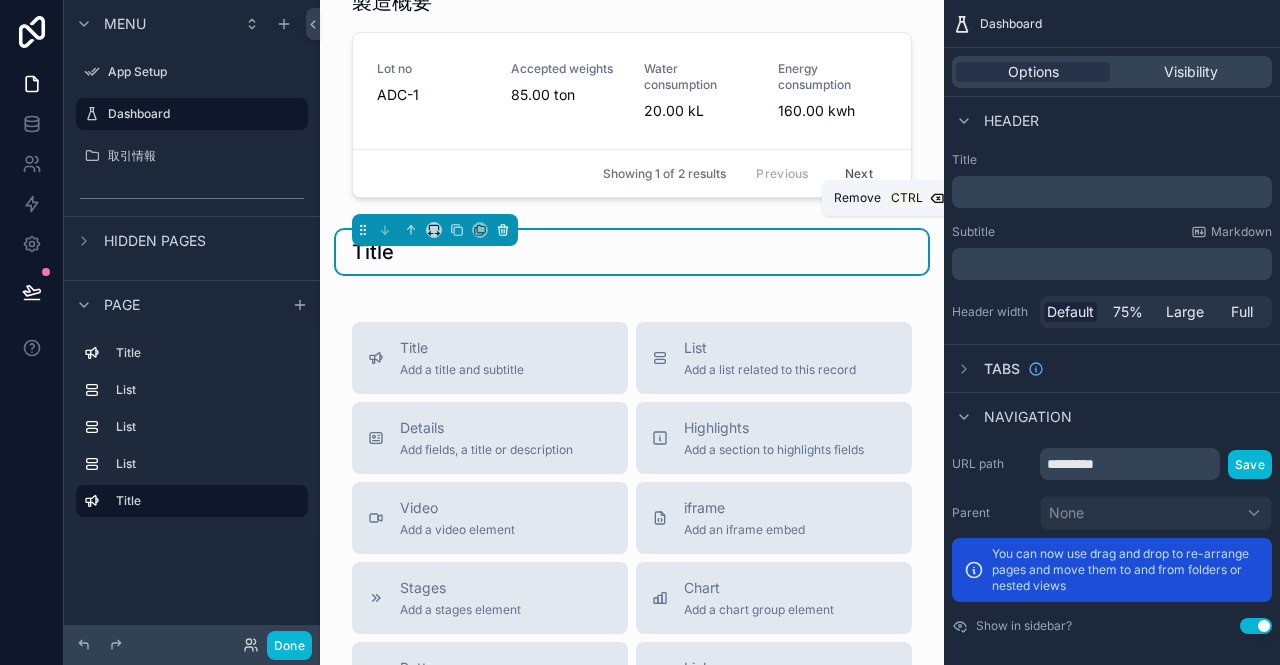 click 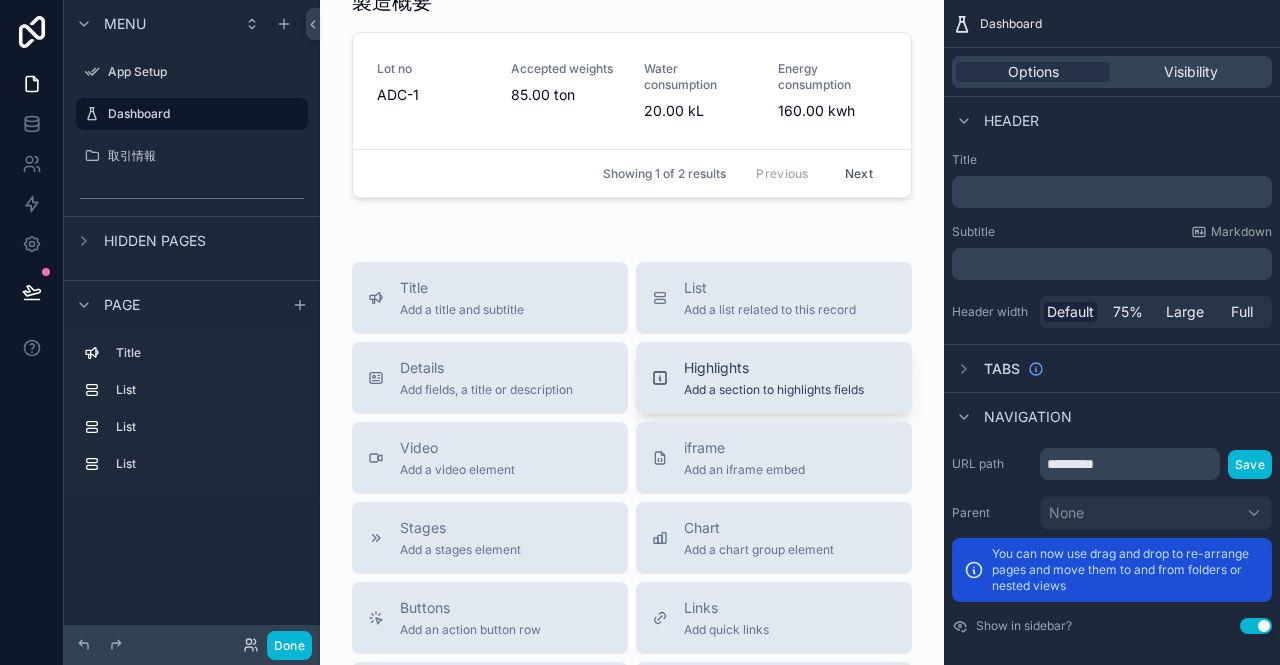 click on "Add a section to highlights fields" at bounding box center [774, 390] 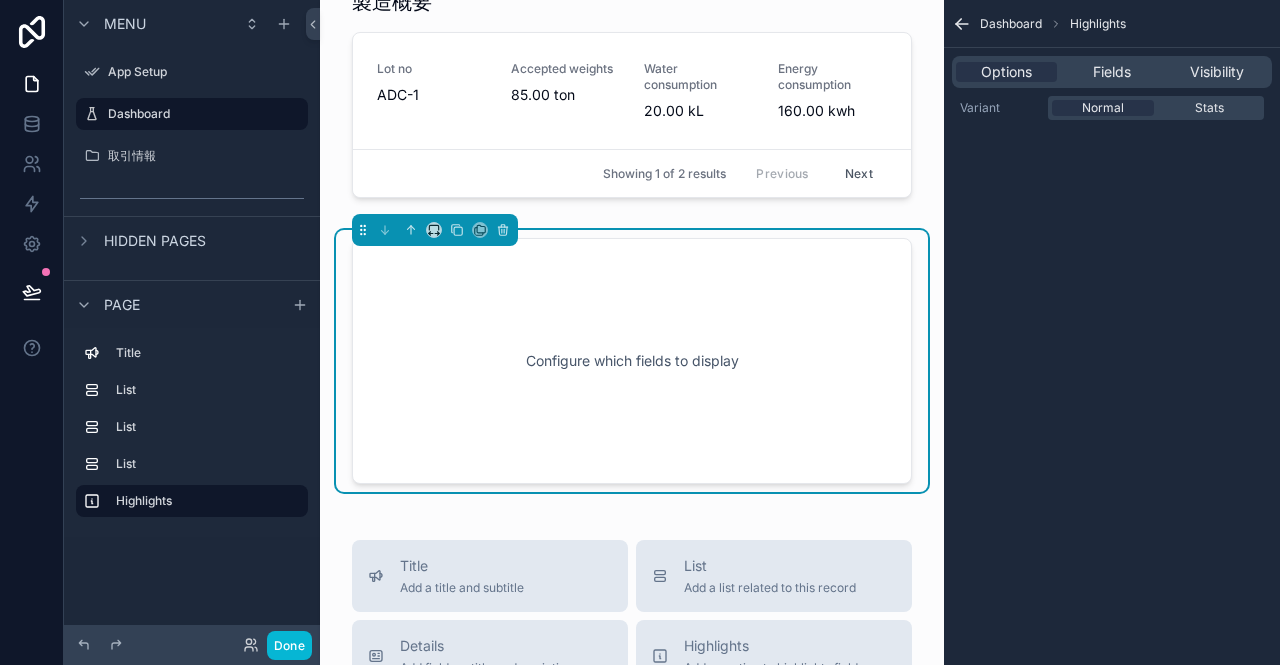 scroll, scrollTop: 925, scrollLeft: 0, axis: vertical 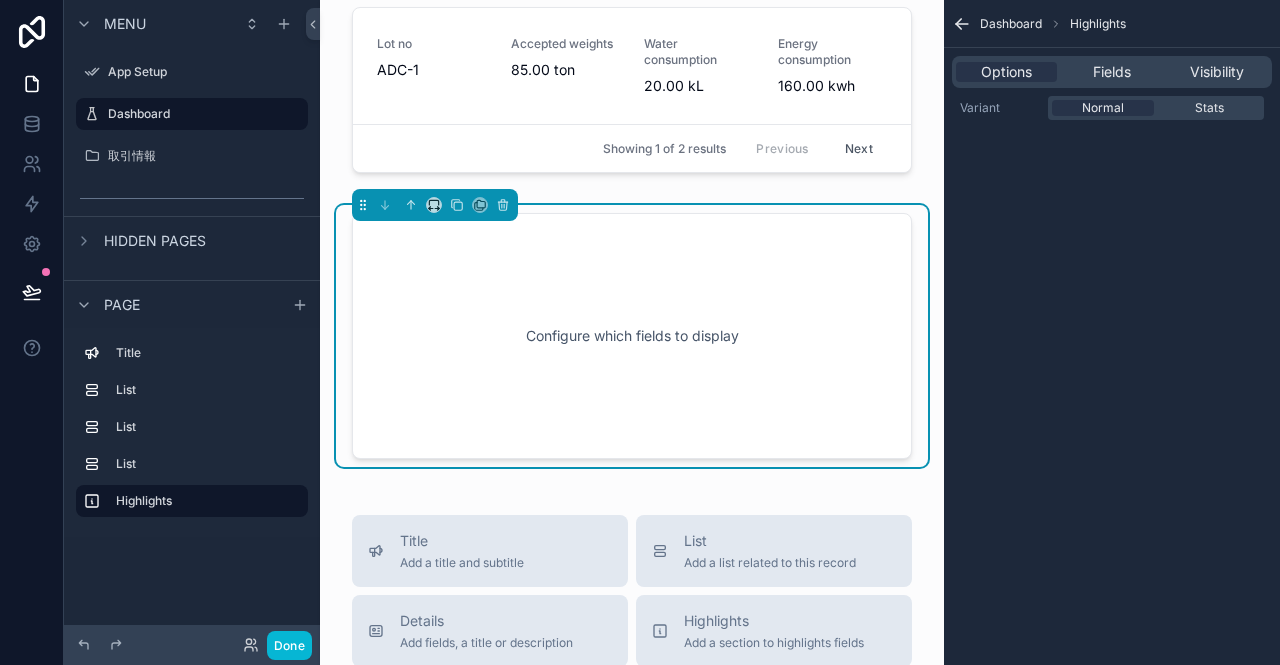 click on "Configure which fields to display" at bounding box center (632, 336) 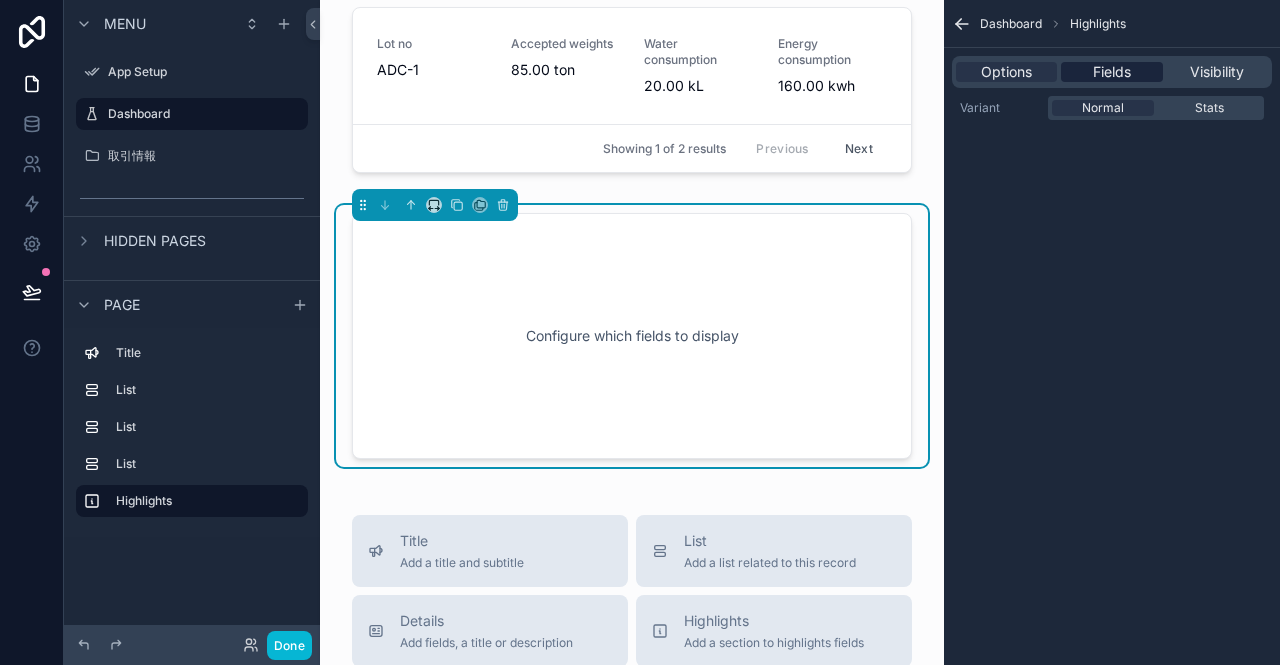 click on "Fields" at bounding box center [1112, 72] 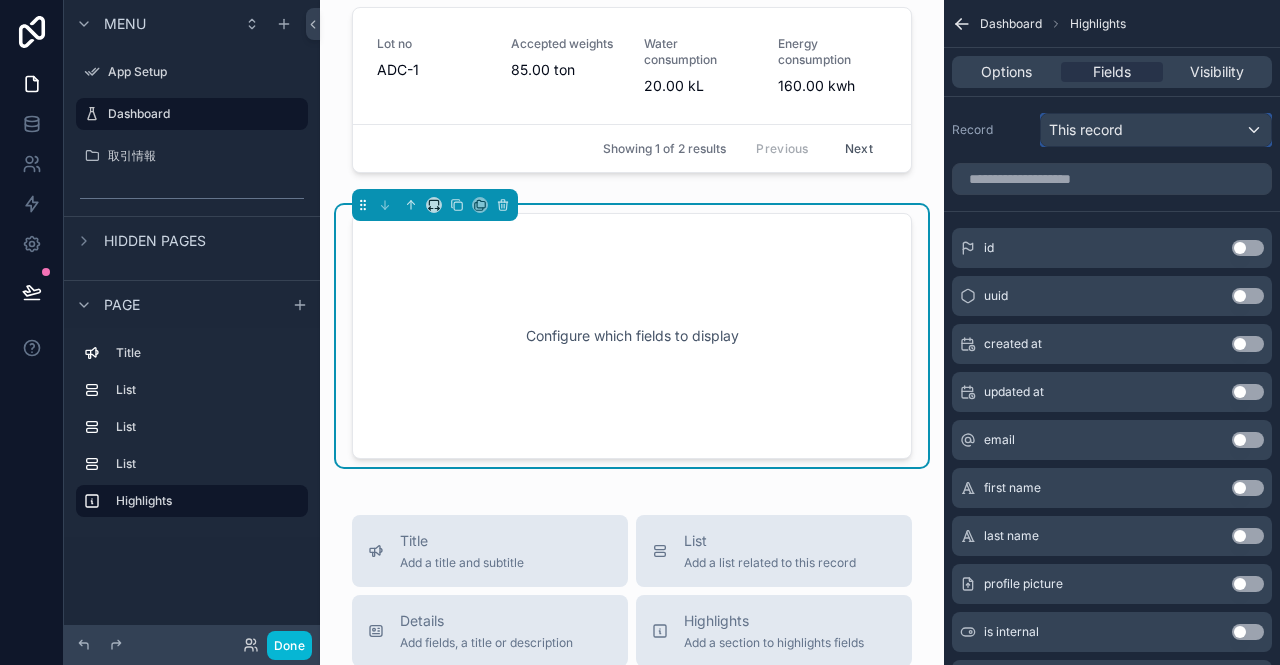 click on "This record" at bounding box center [1086, 130] 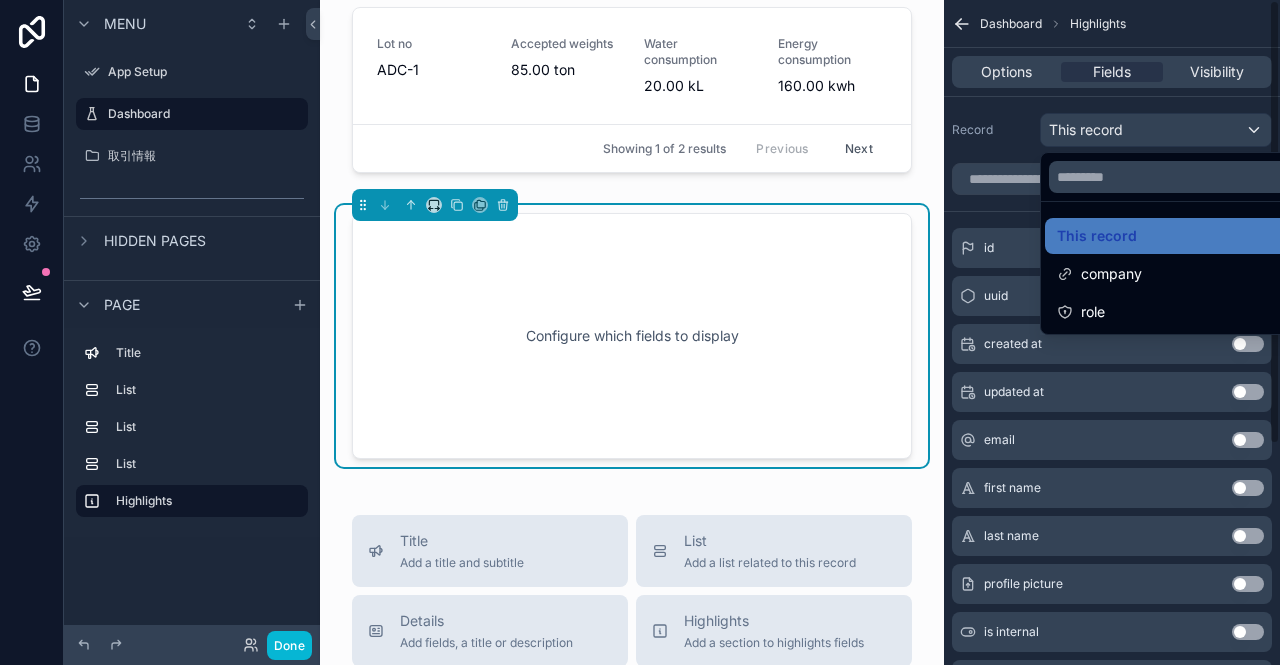 click at bounding box center [640, 332] 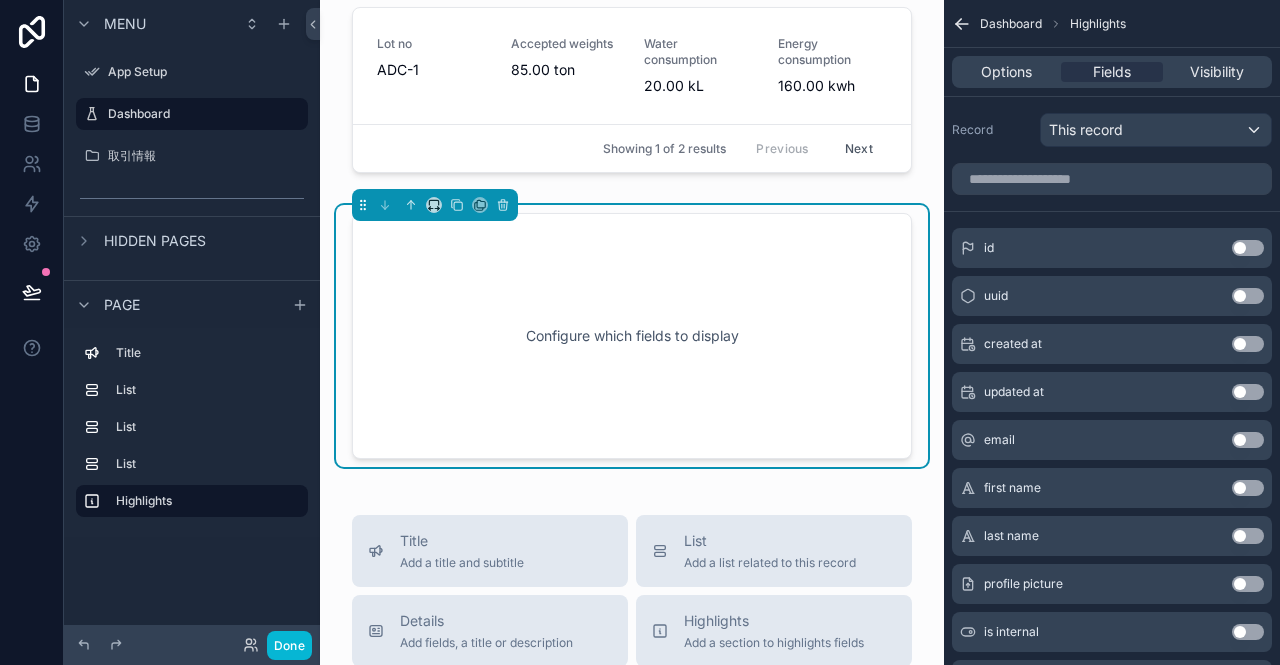 click 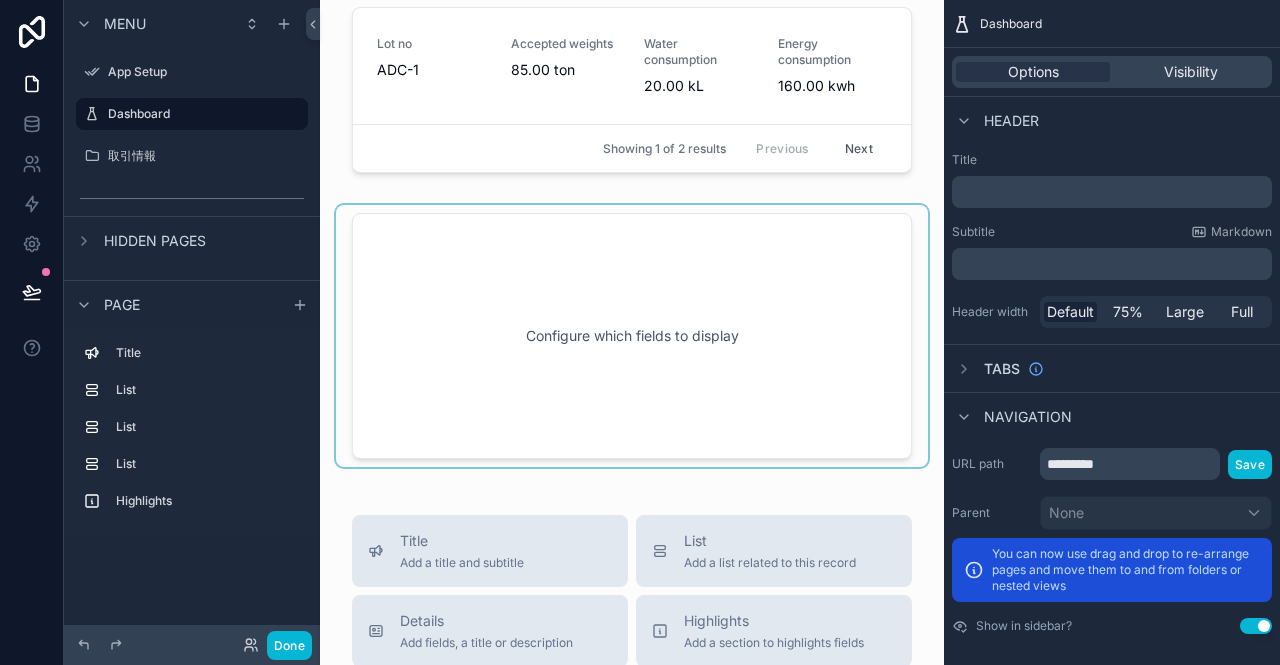 click at bounding box center [632, 336] 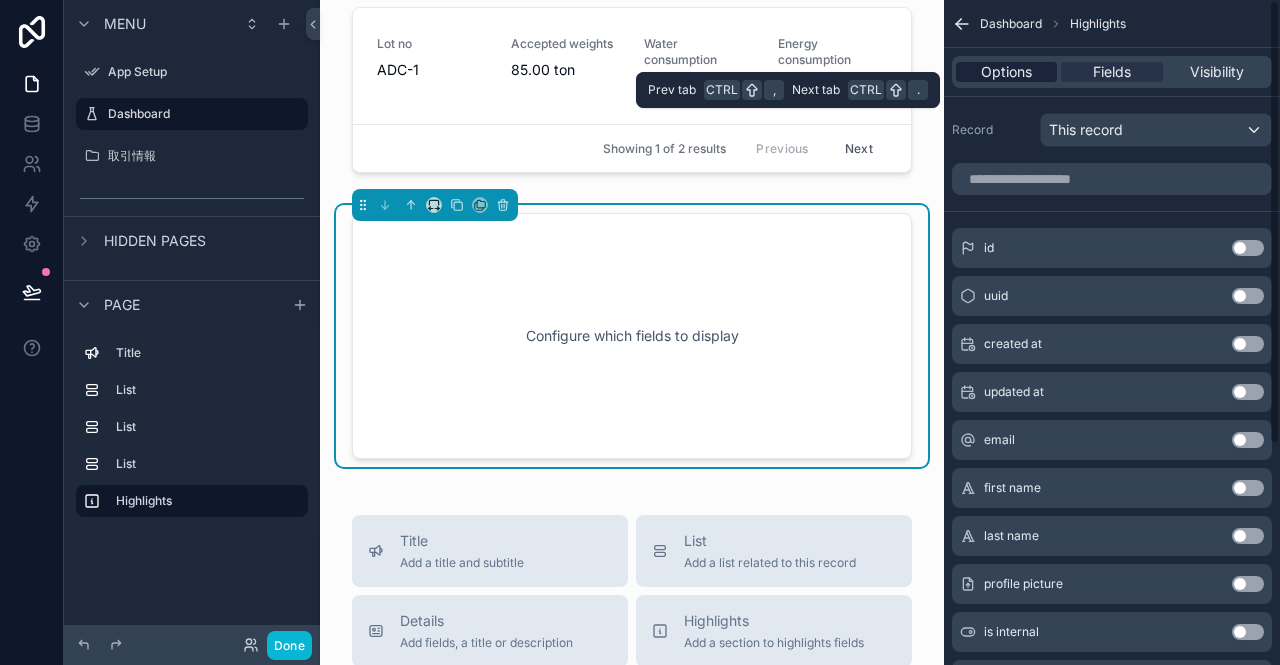 click on "Options" at bounding box center (1006, 72) 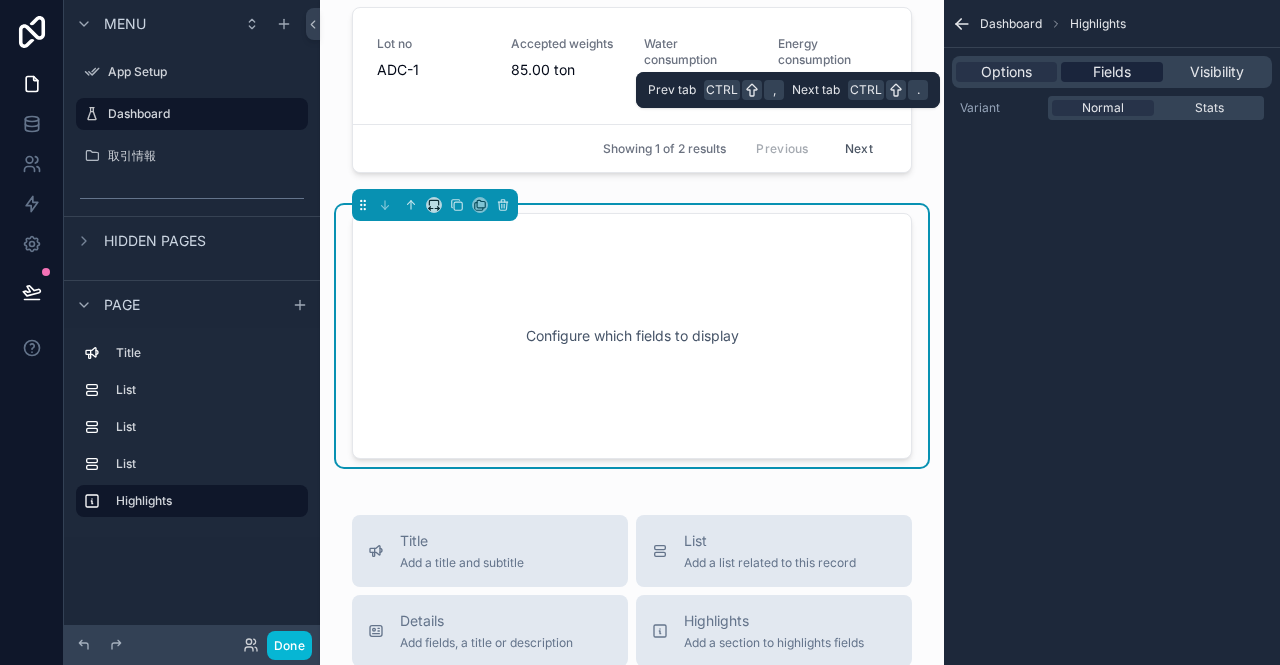 click on "Fields" at bounding box center (1112, 72) 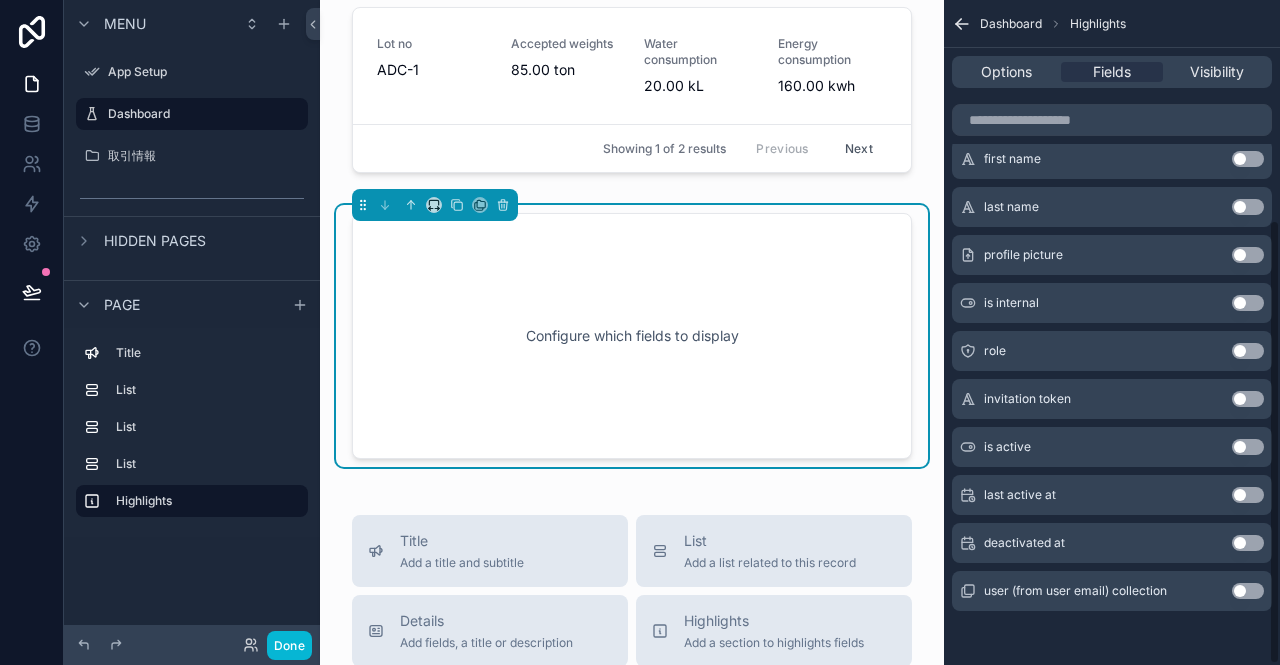 scroll, scrollTop: 0, scrollLeft: 0, axis: both 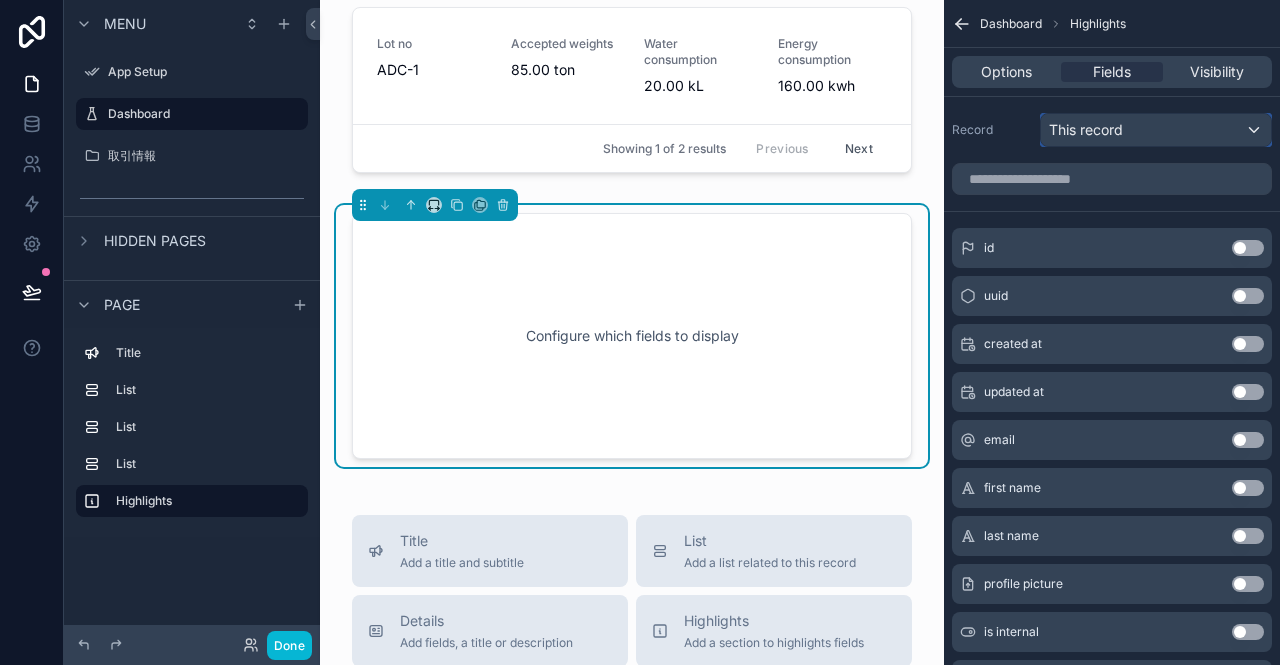 click on "This record" at bounding box center (1086, 130) 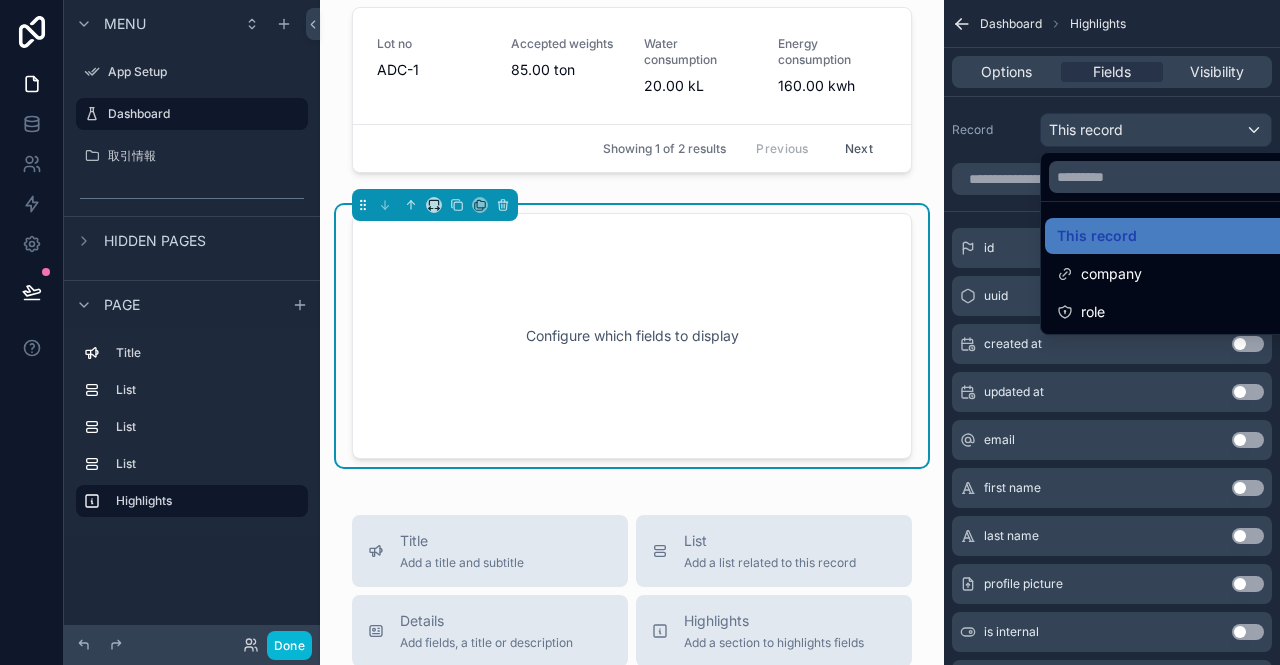 click at bounding box center [640, 332] 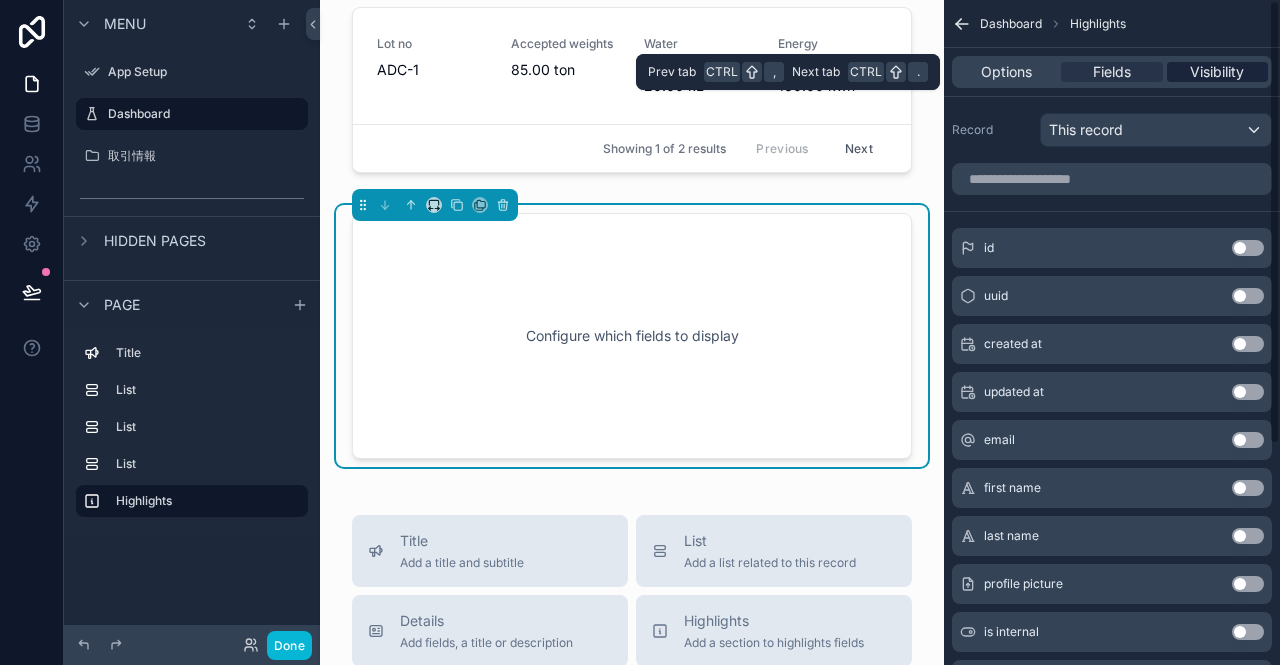 click on "Visibility" at bounding box center (1217, 72) 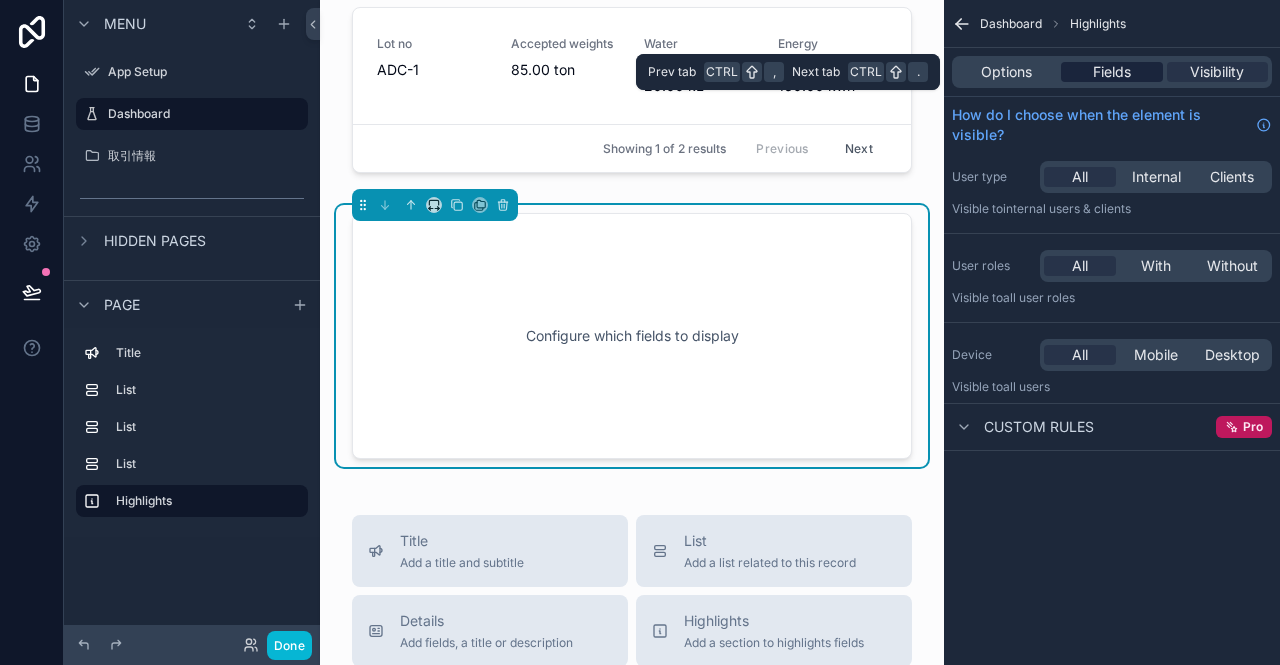 click on "Fields" at bounding box center [1111, 72] 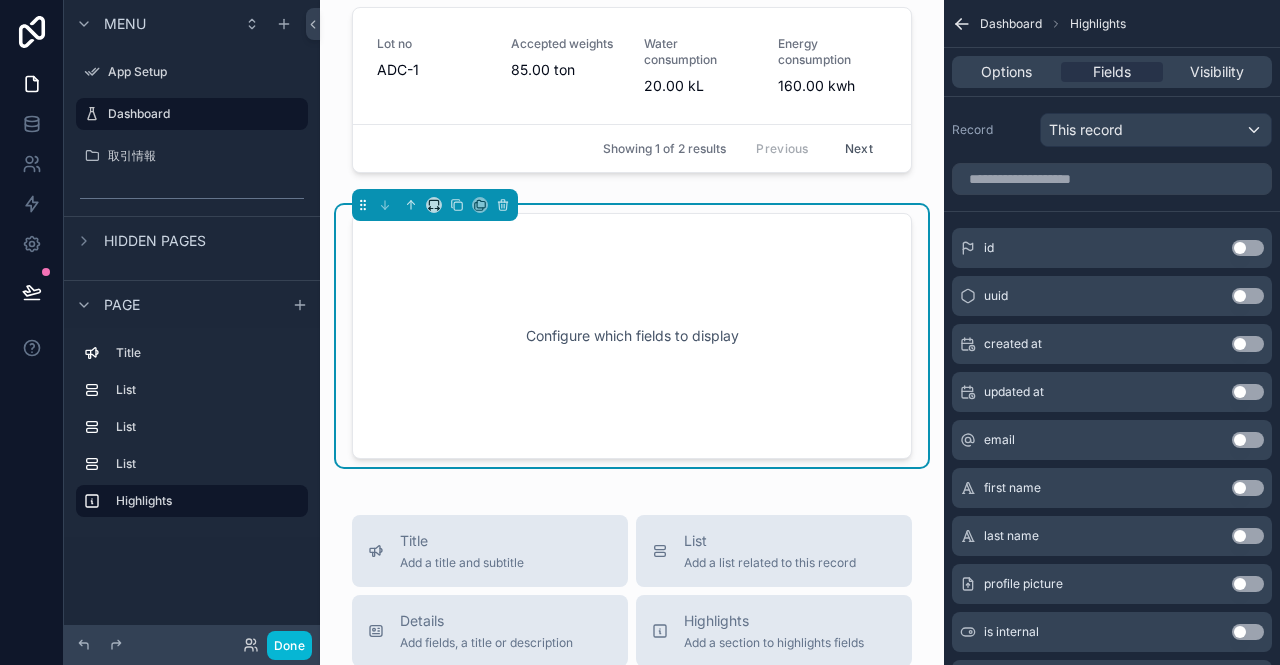 click on "Configure which fields to display" at bounding box center [632, 336] 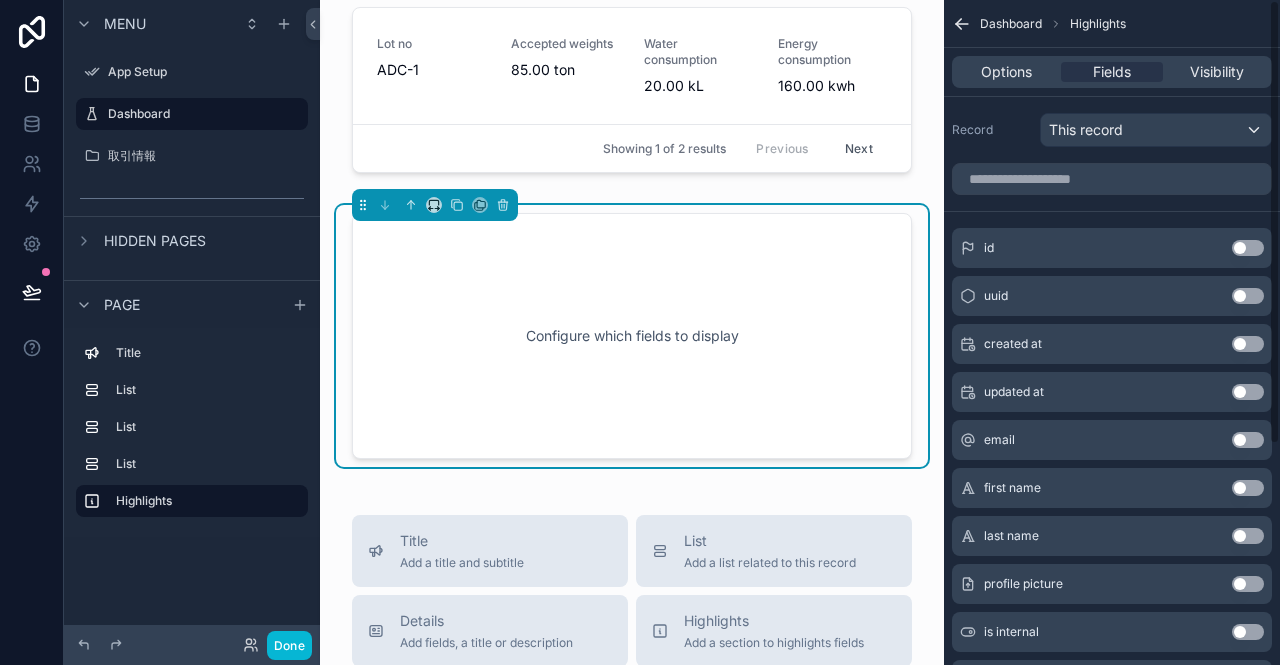click 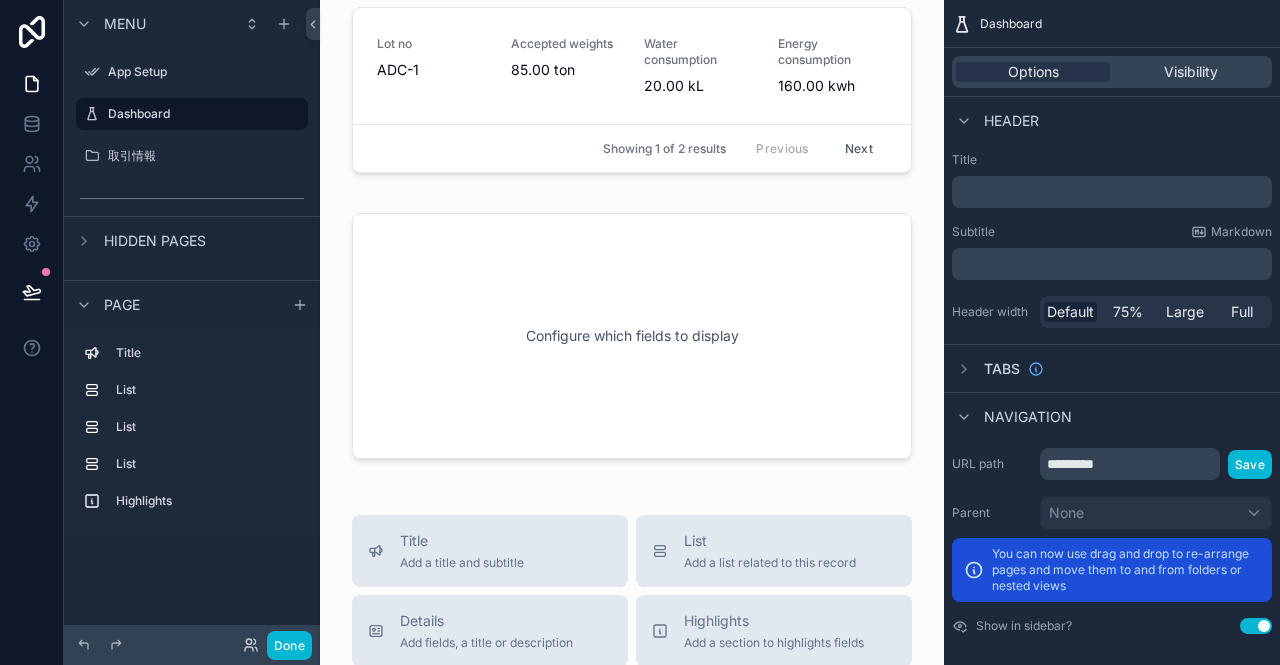 click on "Header" at bounding box center (1011, 121) 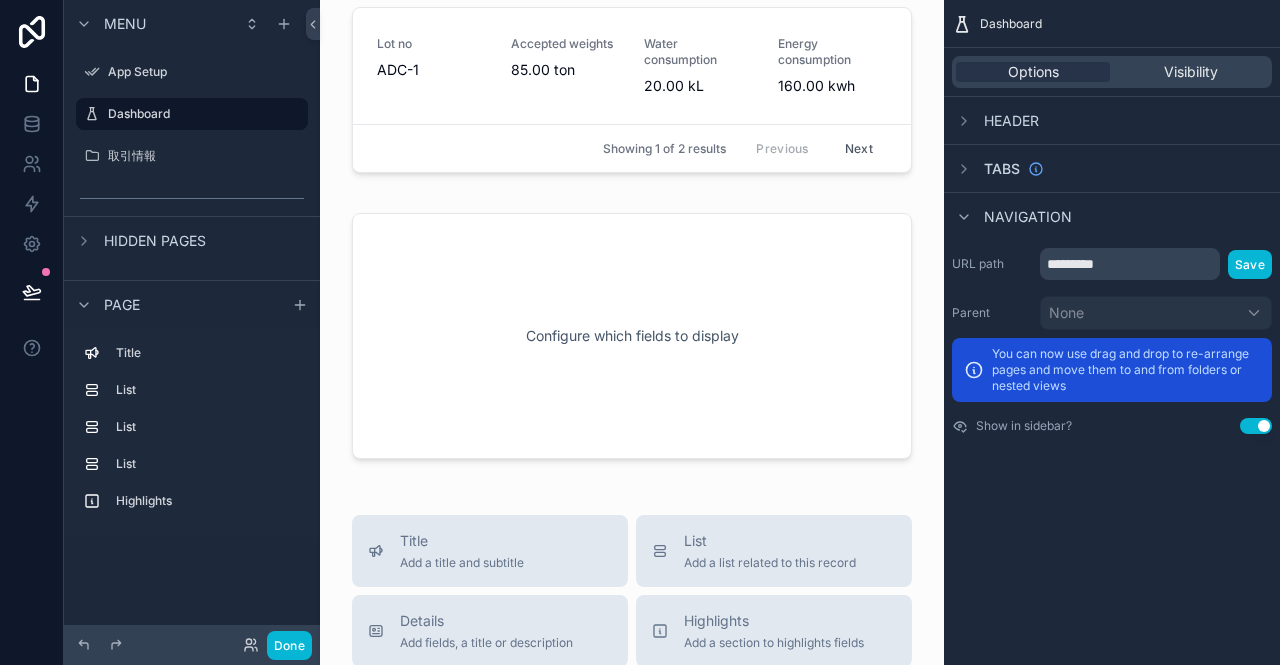 click on "Header" at bounding box center (1011, 121) 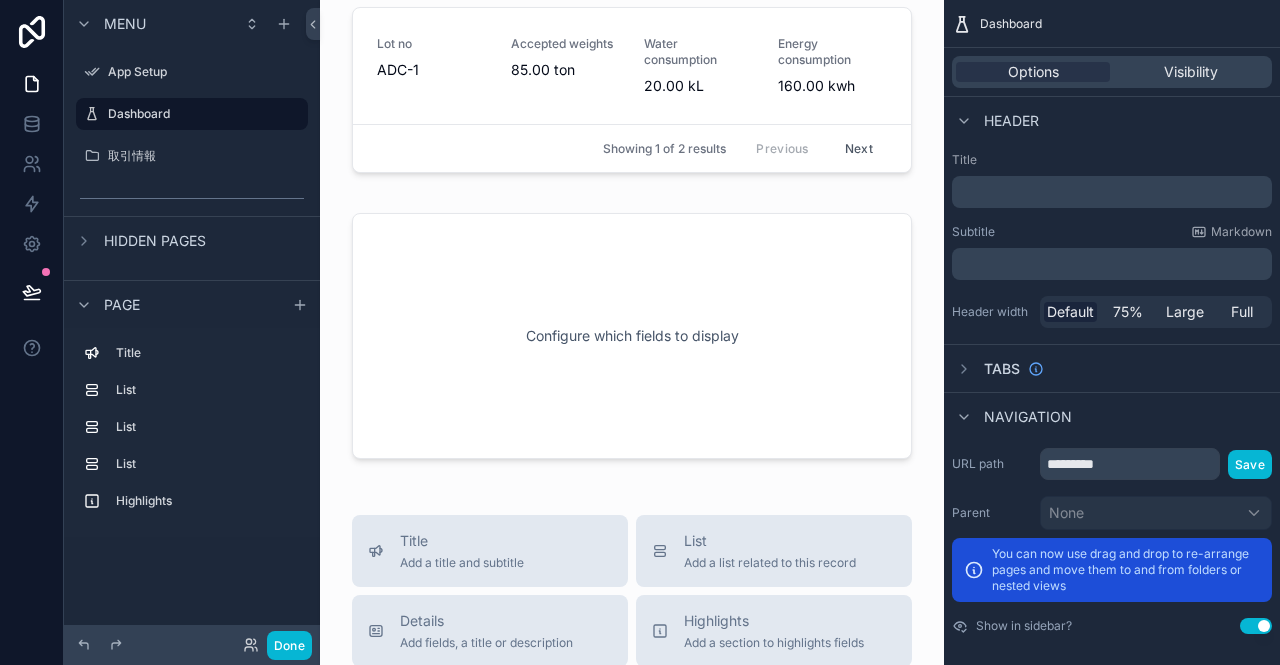 click on "Header" at bounding box center (1011, 121) 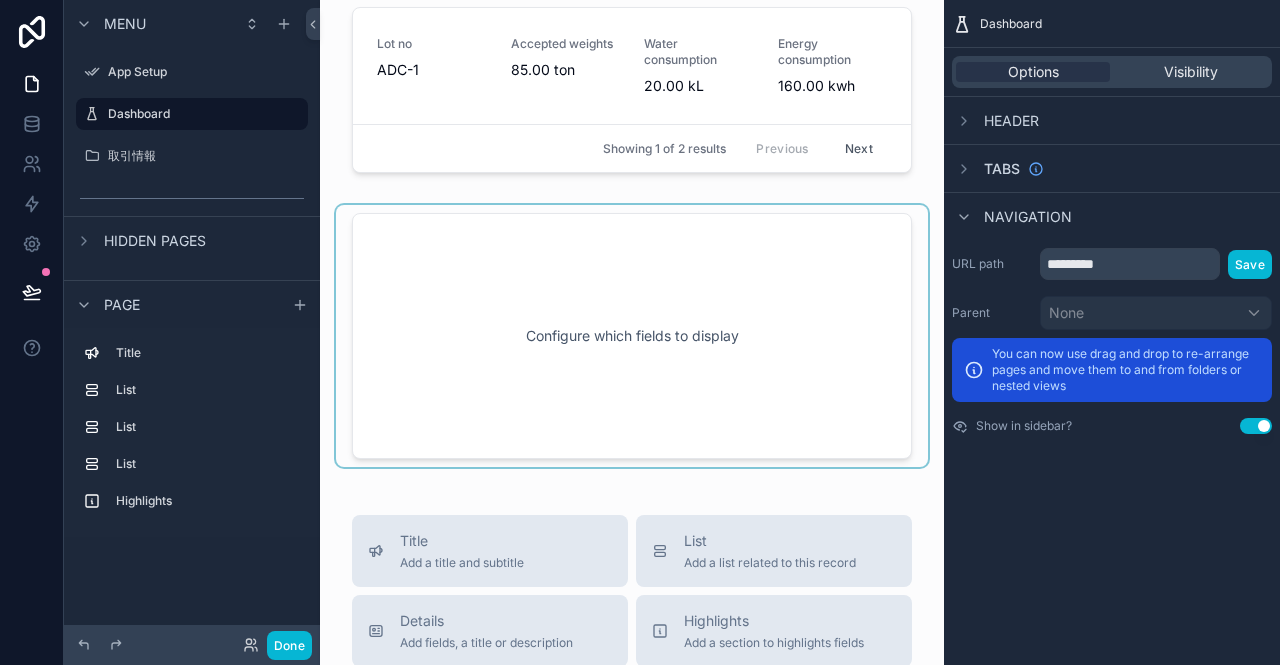 click at bounding box center (632, 336) 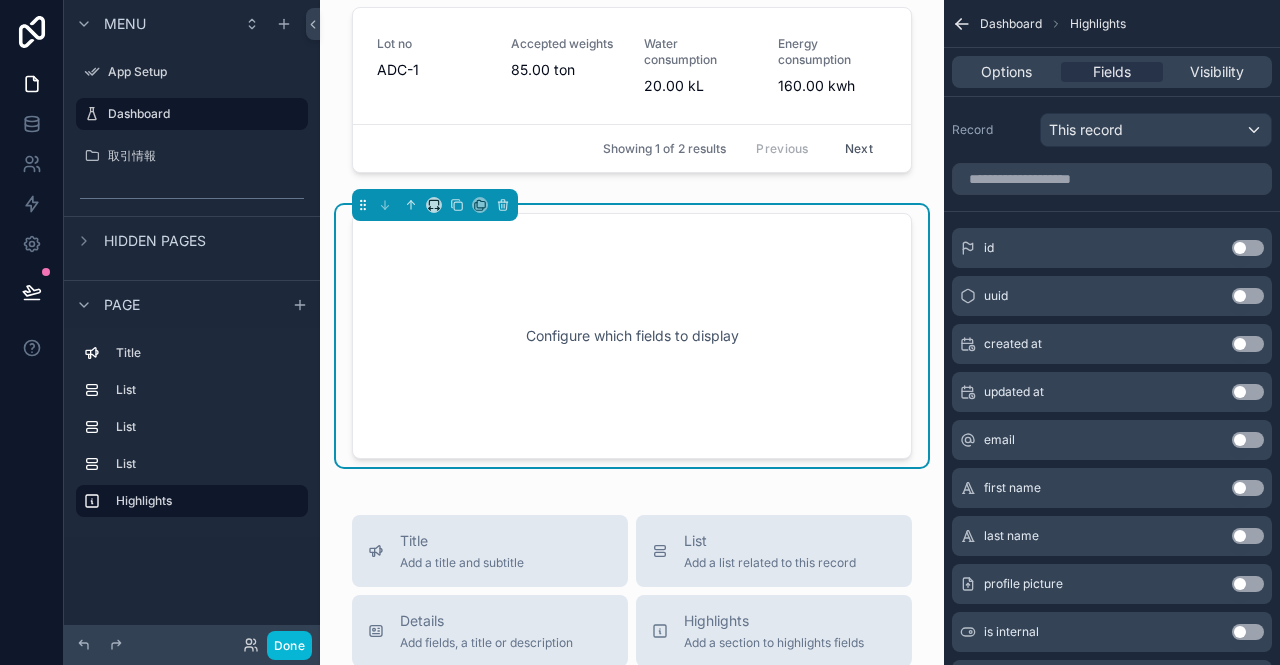scroll, scrollTop: 625, scrollLeft: 0, axis: vertical 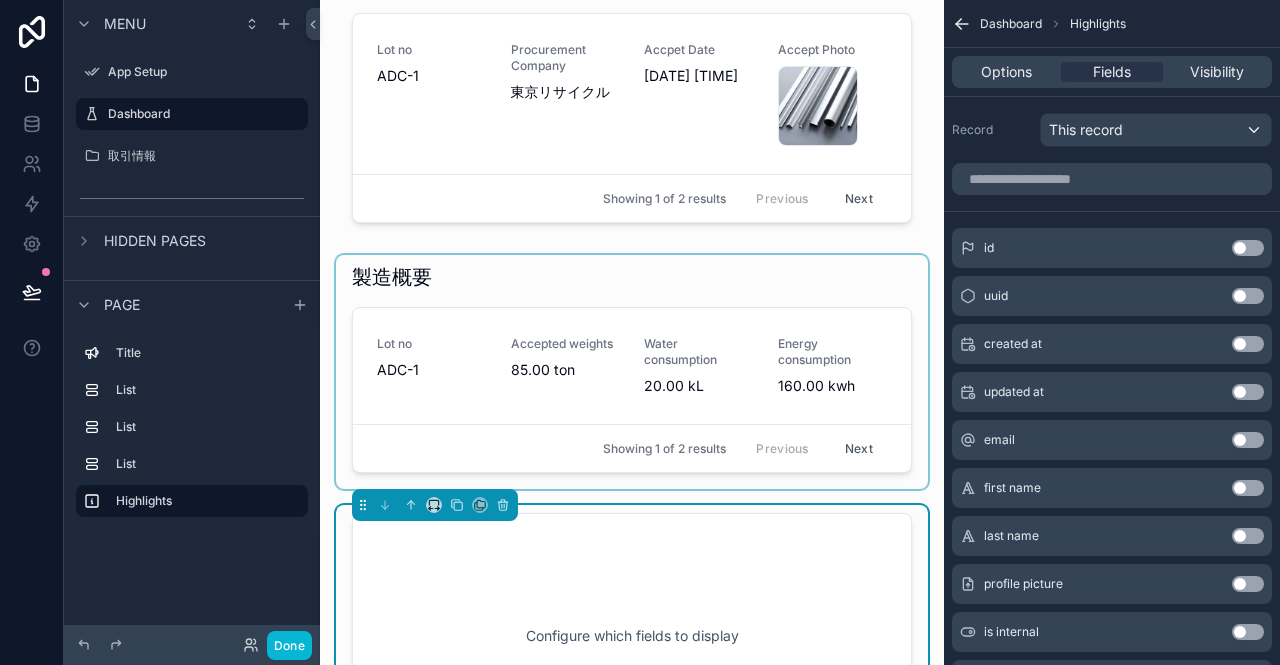 click at bounding box center [632, 372] 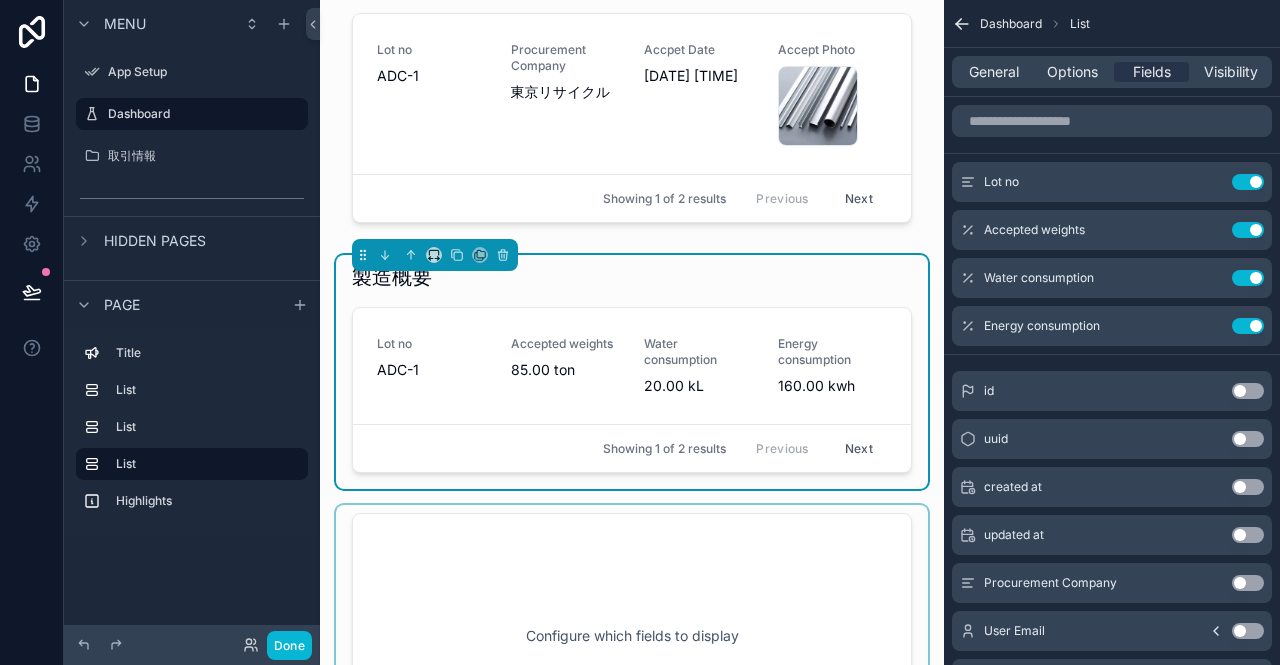 click on "製造概要" at bounding box center [632, 277] 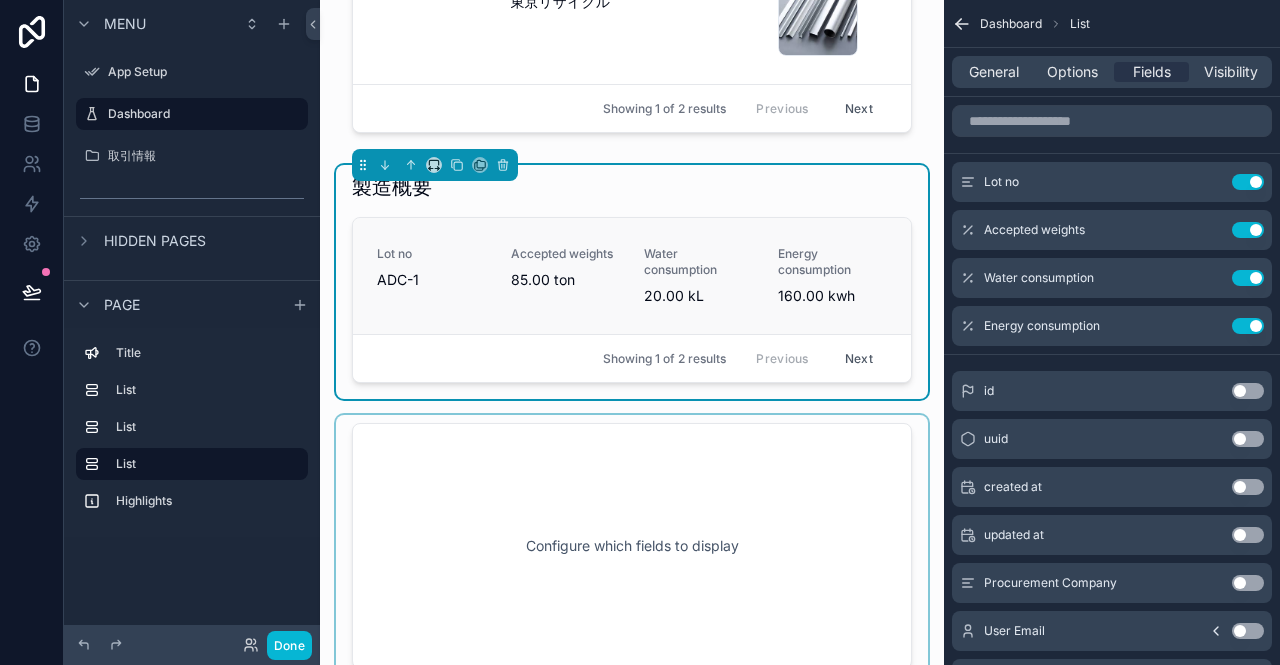 scroll, scrollTop: 825, scrollLeft: 0, axis: vertical 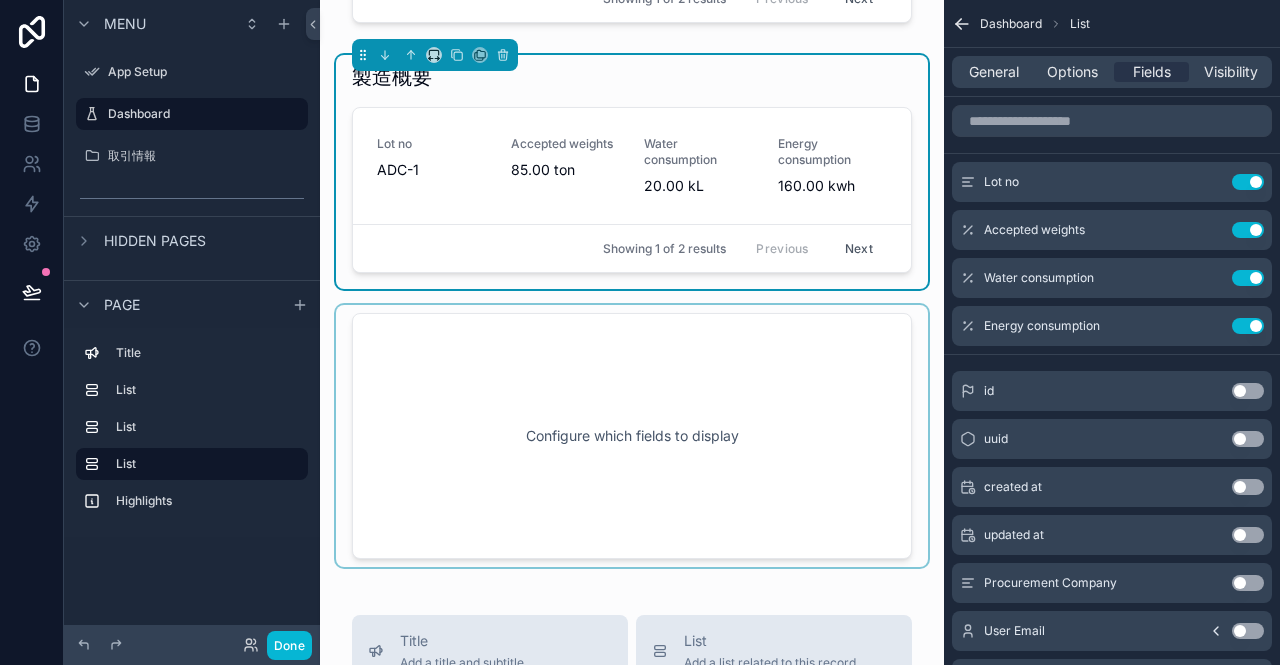 click at bounding box center [632, 436] 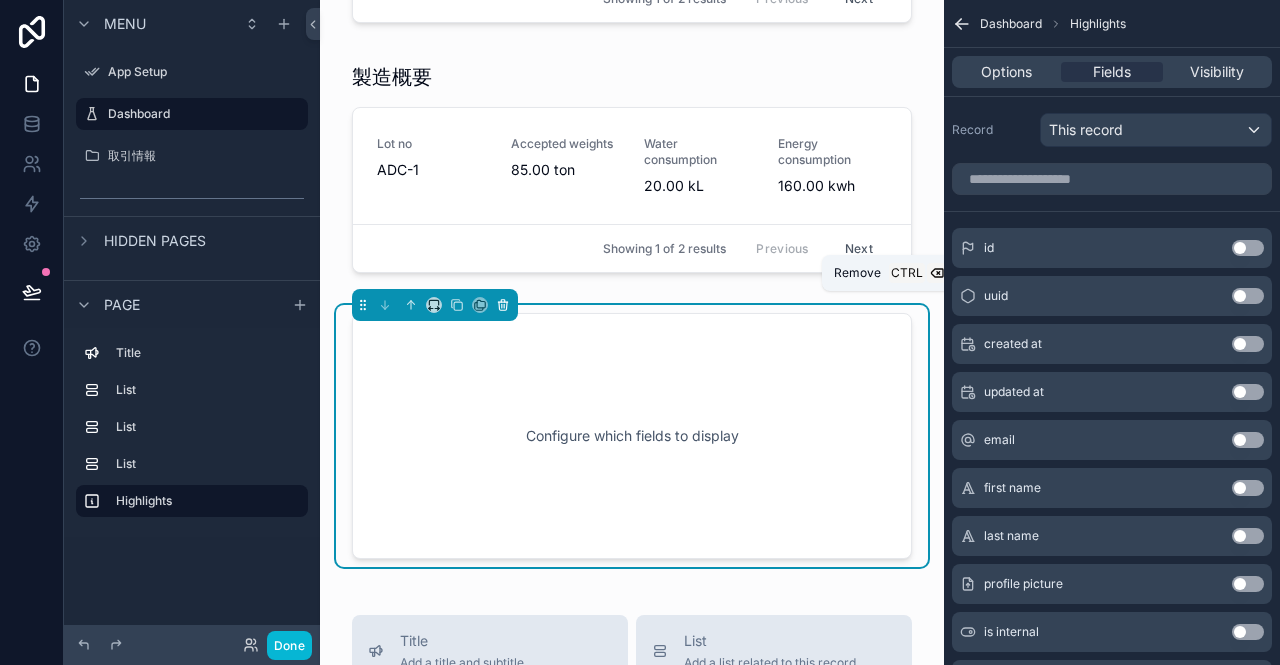 click 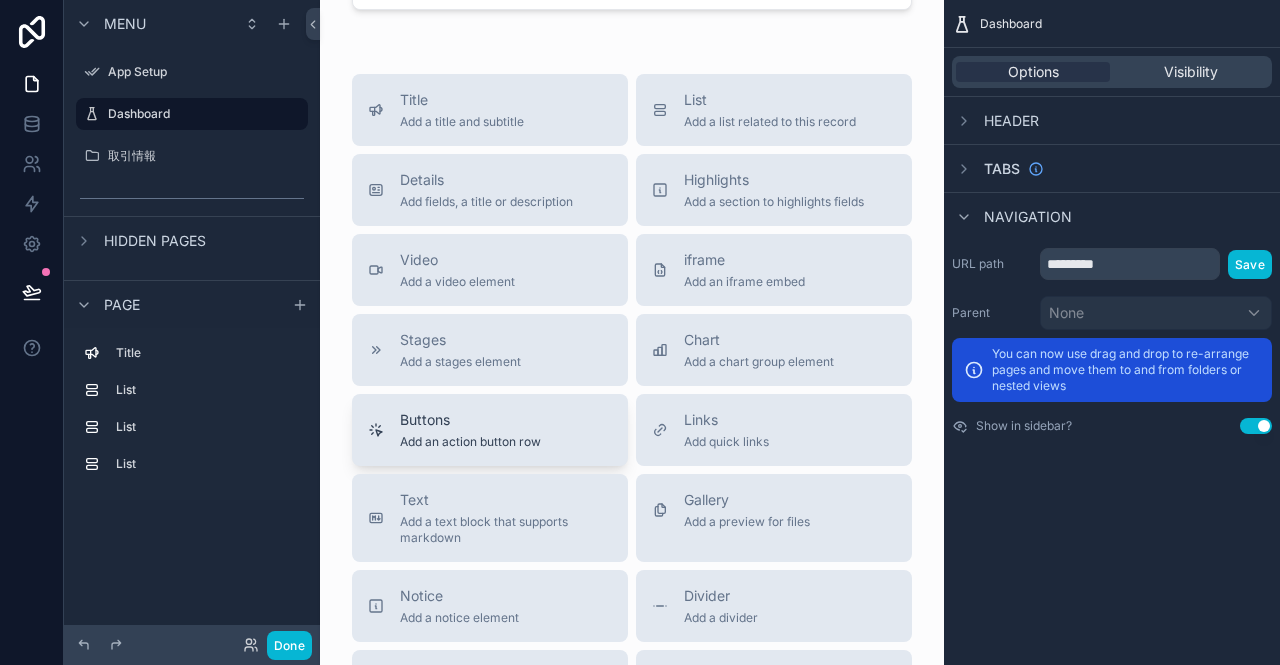 scroll, scrollTop: 1125, scrollLeft: 0, axis: vertical 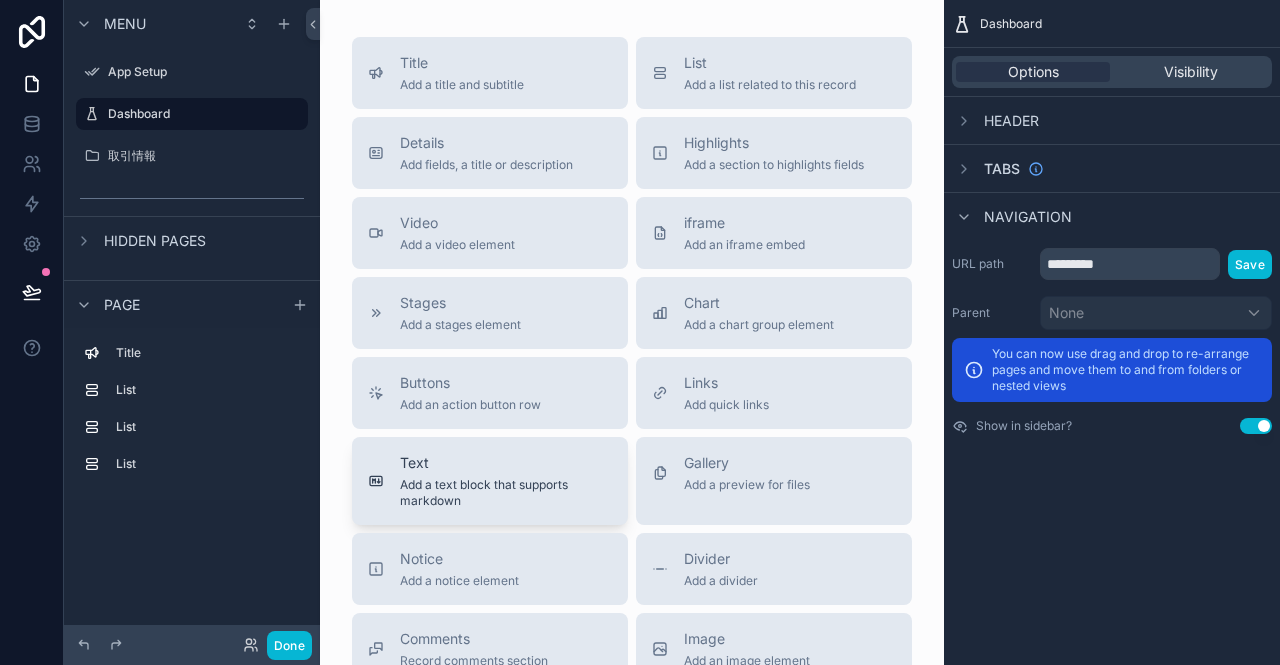 click on "Add a text block that supports markdown" at bounding box center (506, 493) 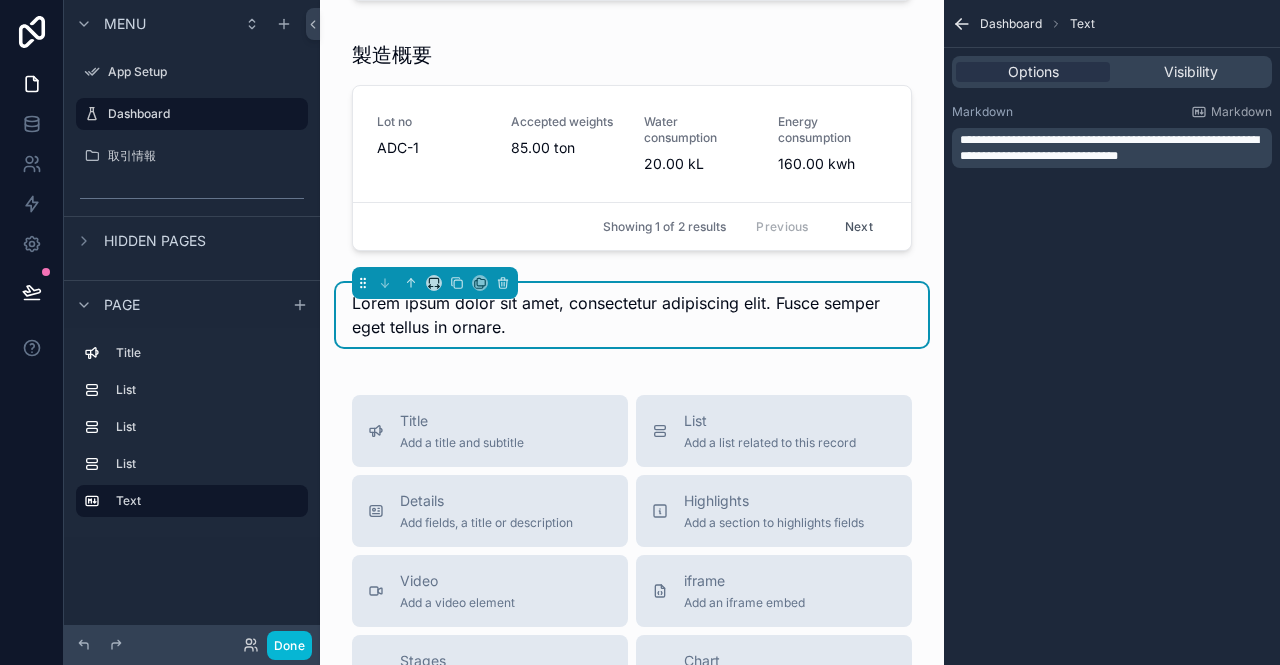scroll, scrollTop: 826, scrollLeft: 0, axis: vertical 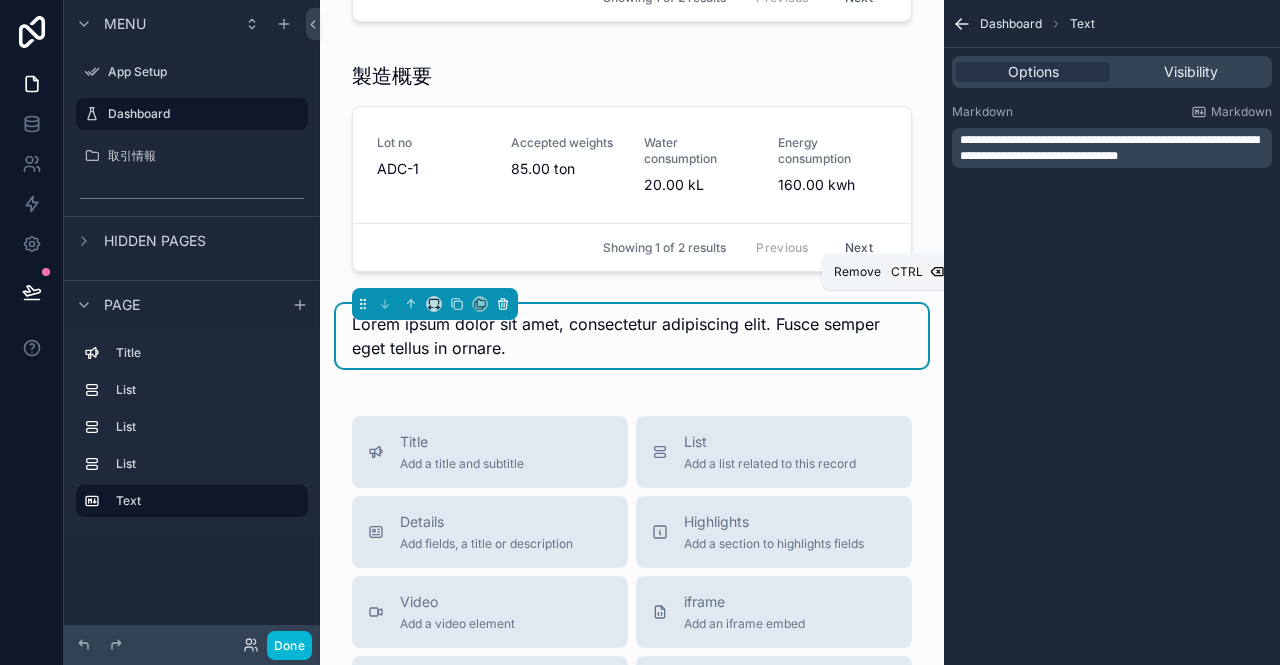 click 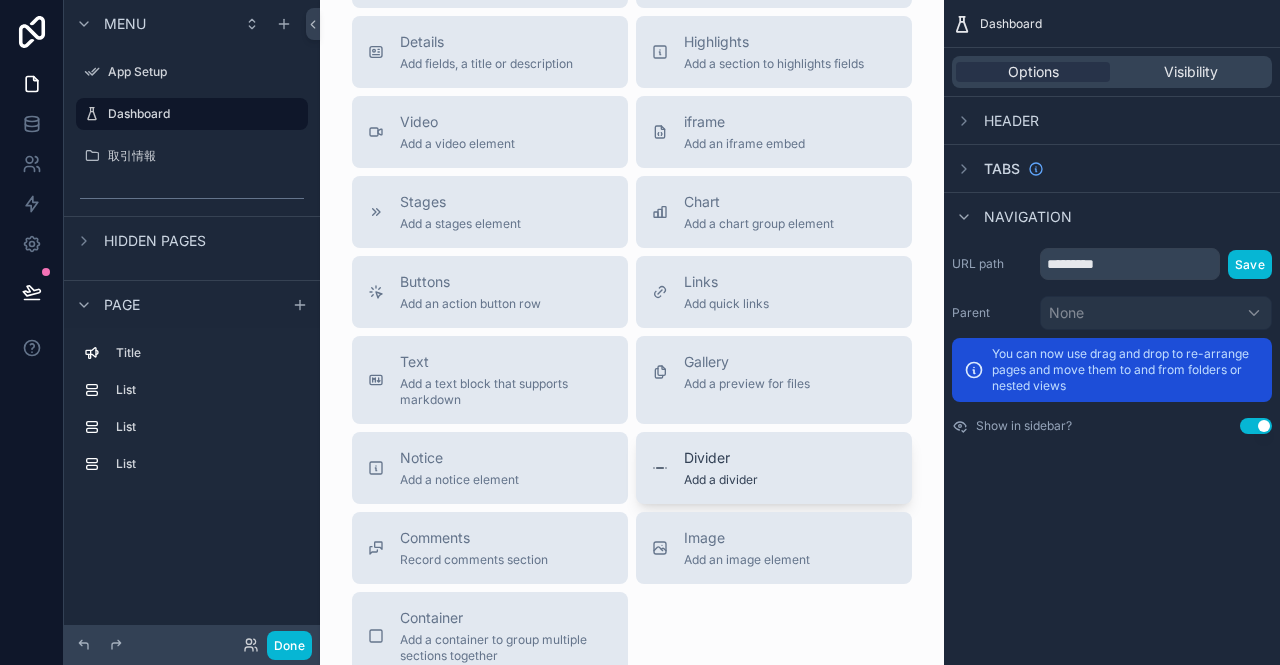scroll, scrollTop: 1326, scrollLeft: 0, axis: vertical 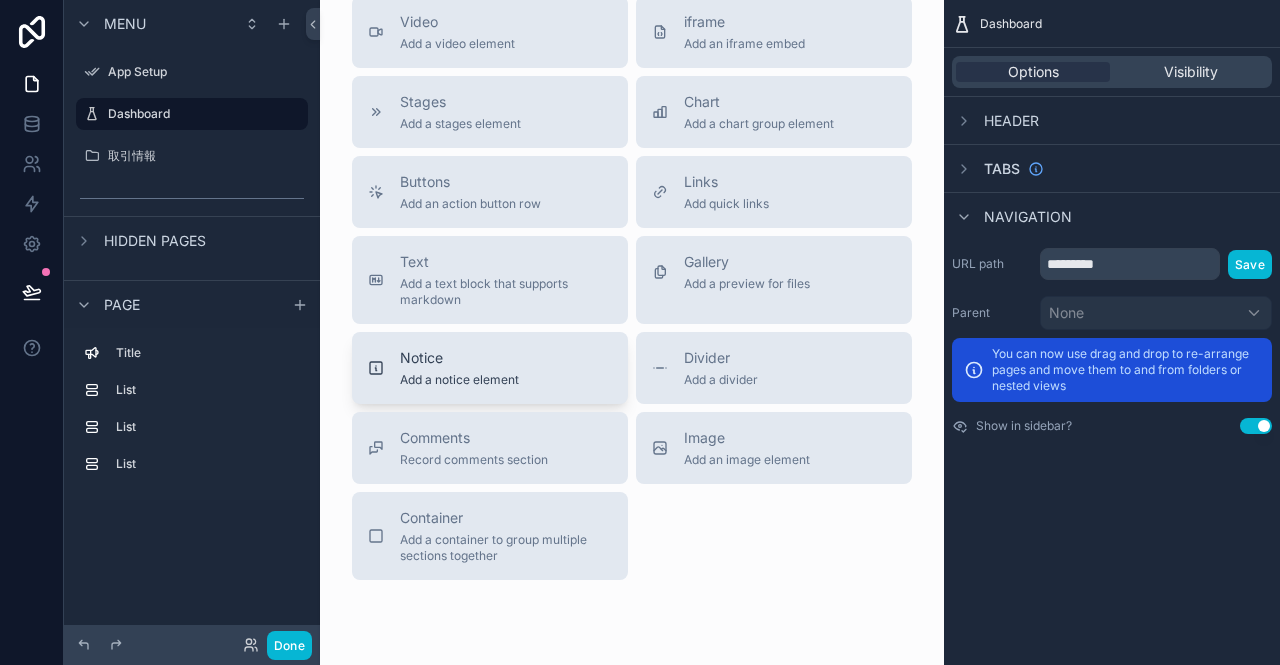 click on "Add a notice element" at bounding box center [459, 380] 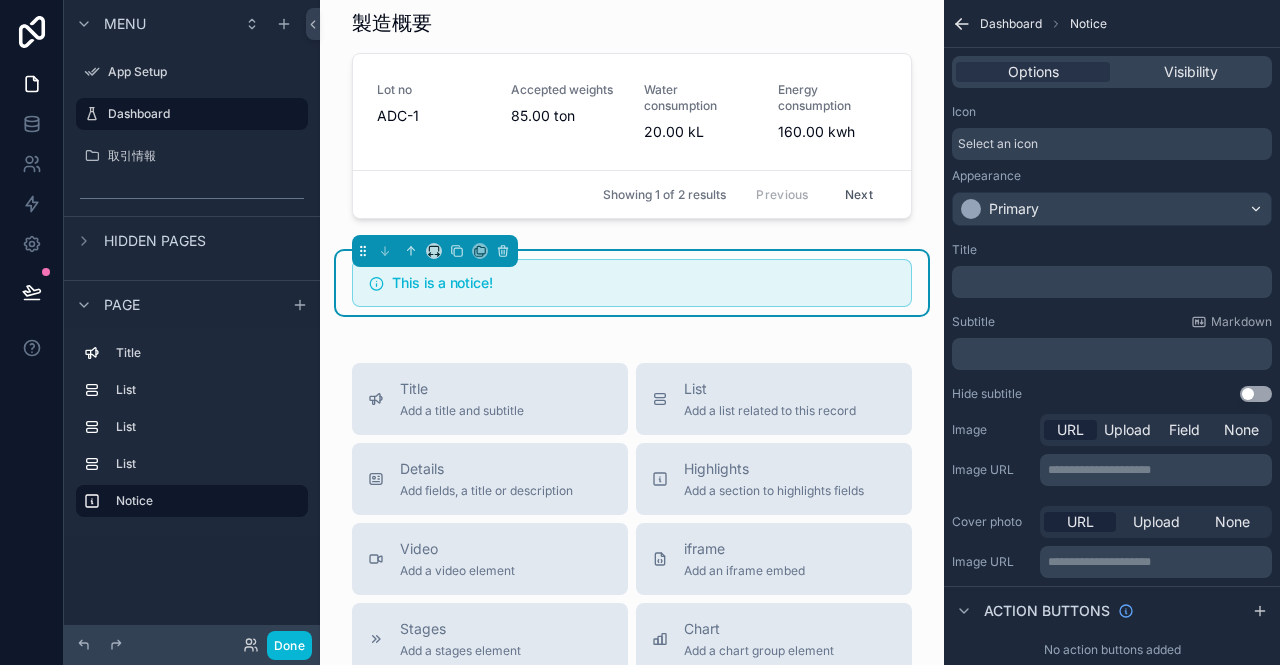 scroll, scrollTop: 826, scrollLeft: 0, axis: vertical 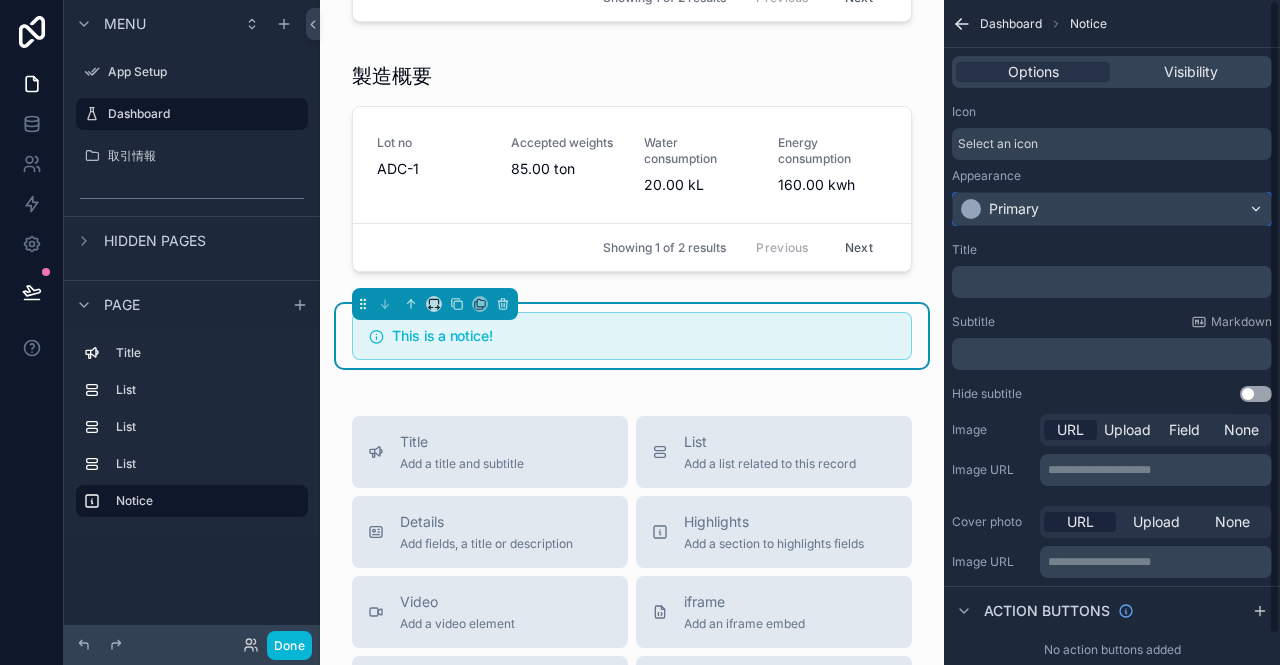 click on "Primary" at bounding box center (1112, 209) 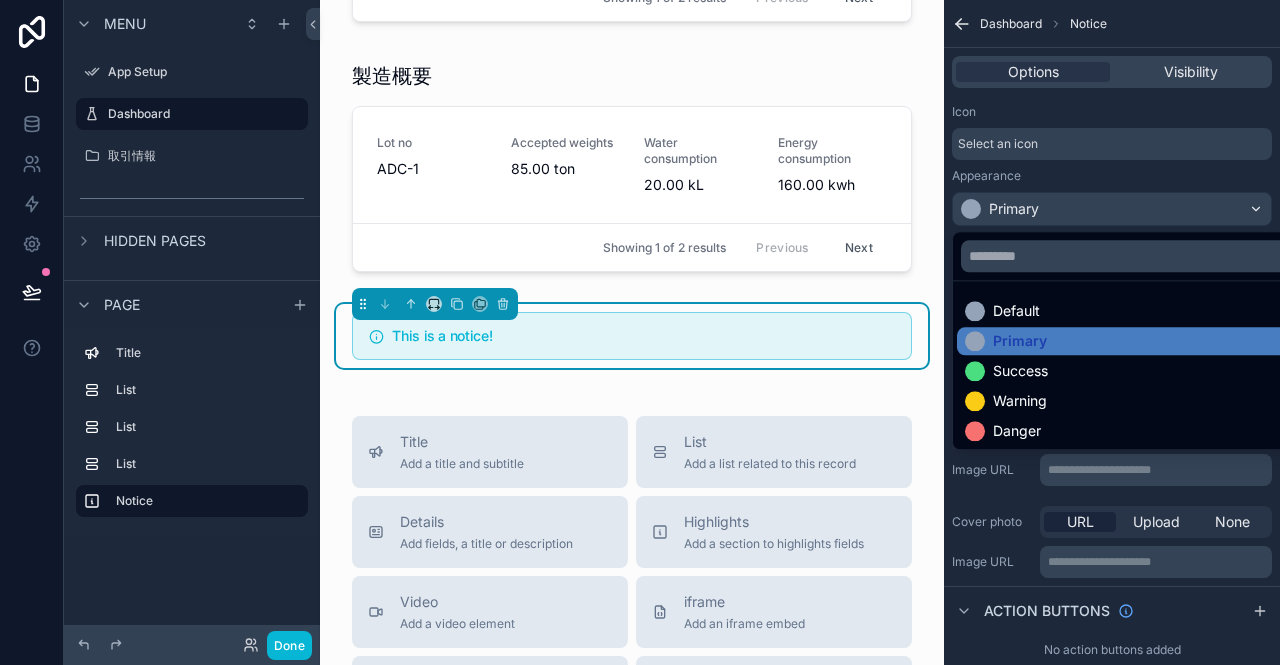 click at bounding box center [640, 332] 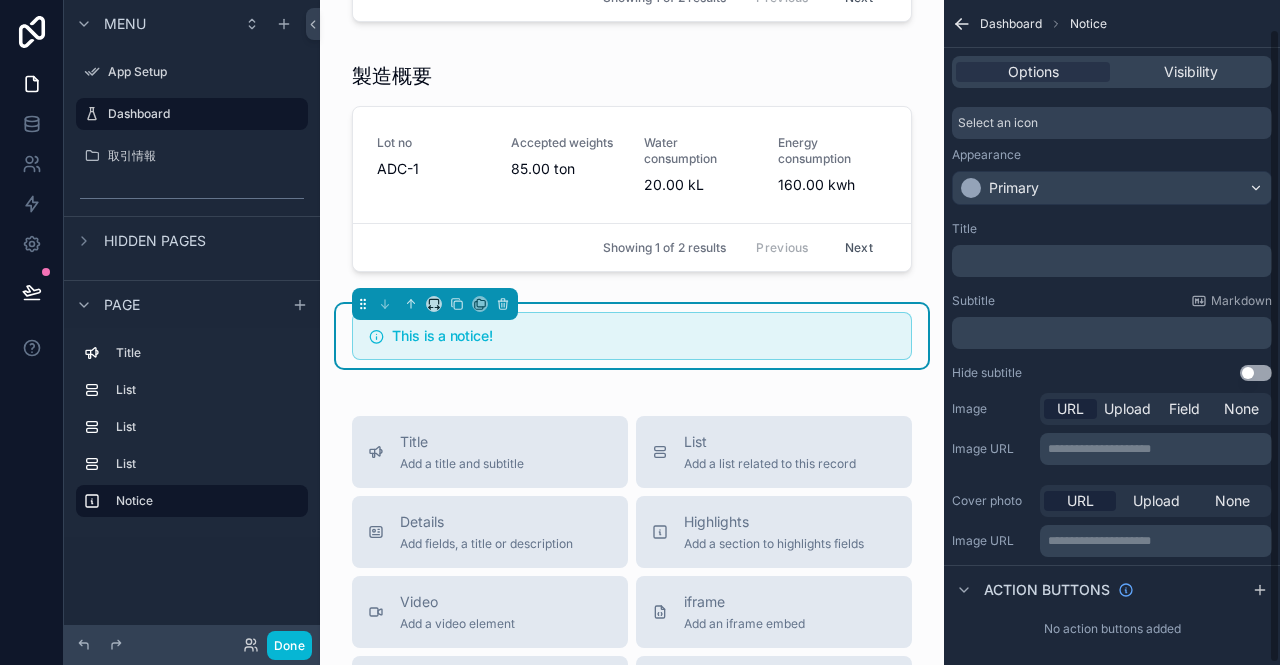 scroll, scrollTop: 32, scrollLeft: 0, axis: vertical 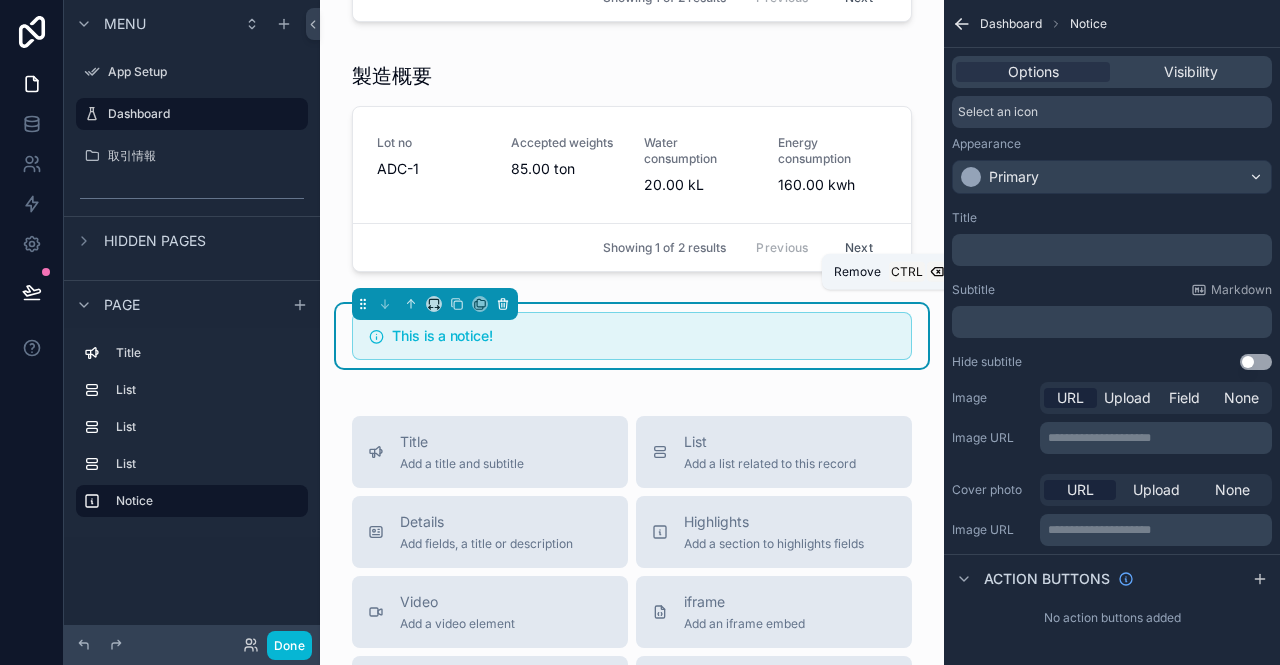 click 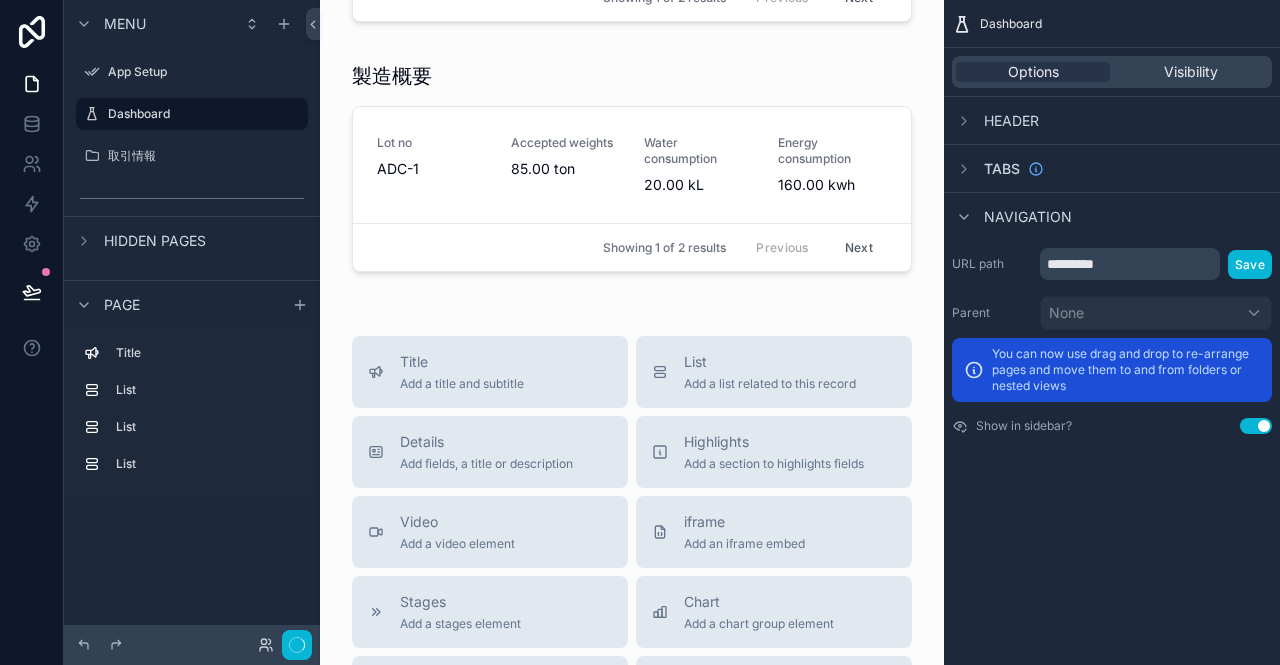 scroll, scrollTop: 0, scrollLeft: 0, axis: both 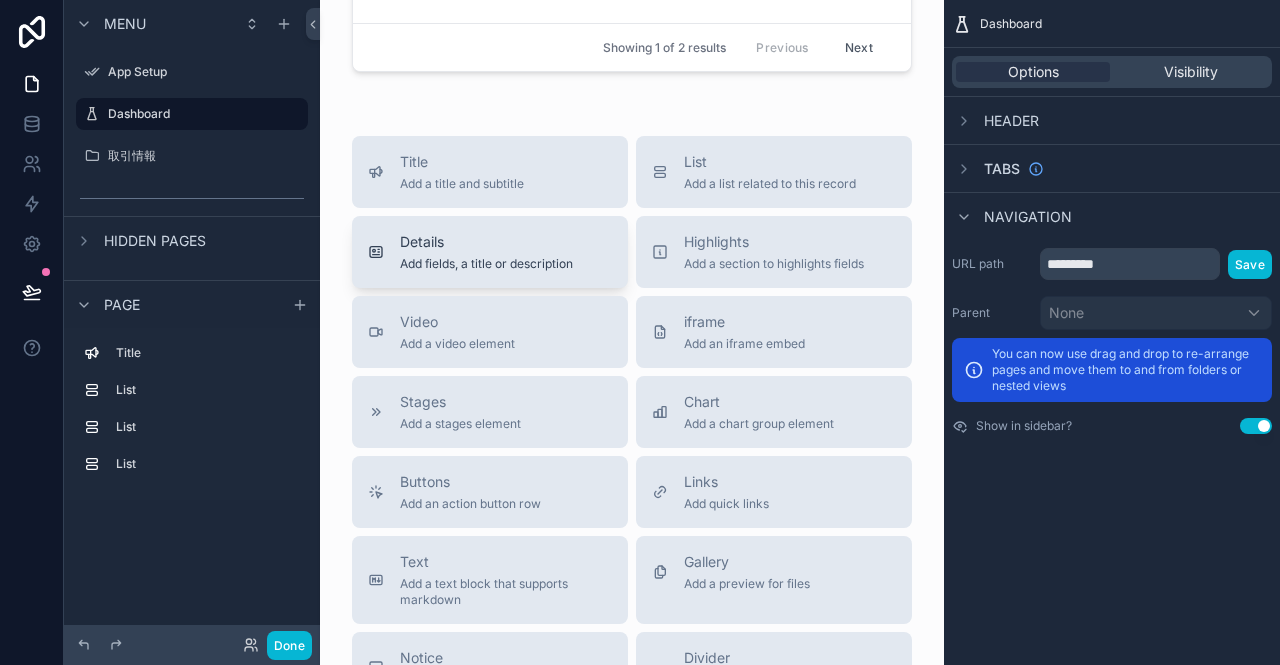 click on "Details Add fields, a title or description" at bounding box center (486, 252) 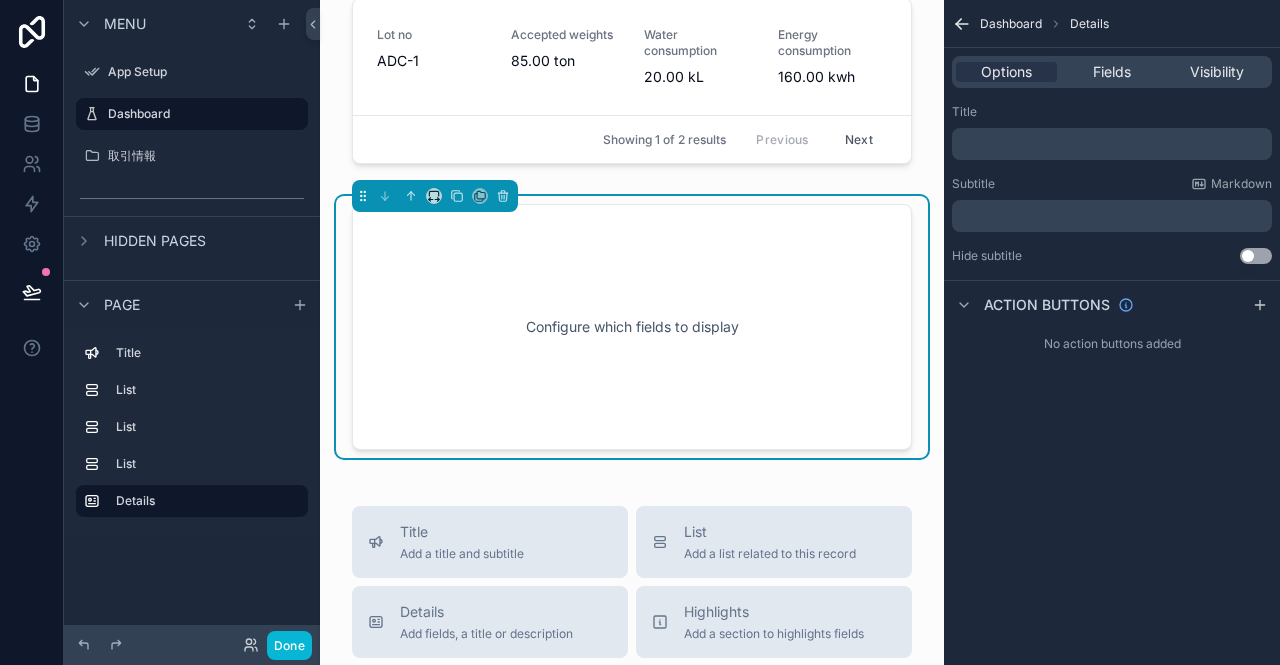 scroll, scrollTop: 925, scrollLeft: 0, axis: vertical 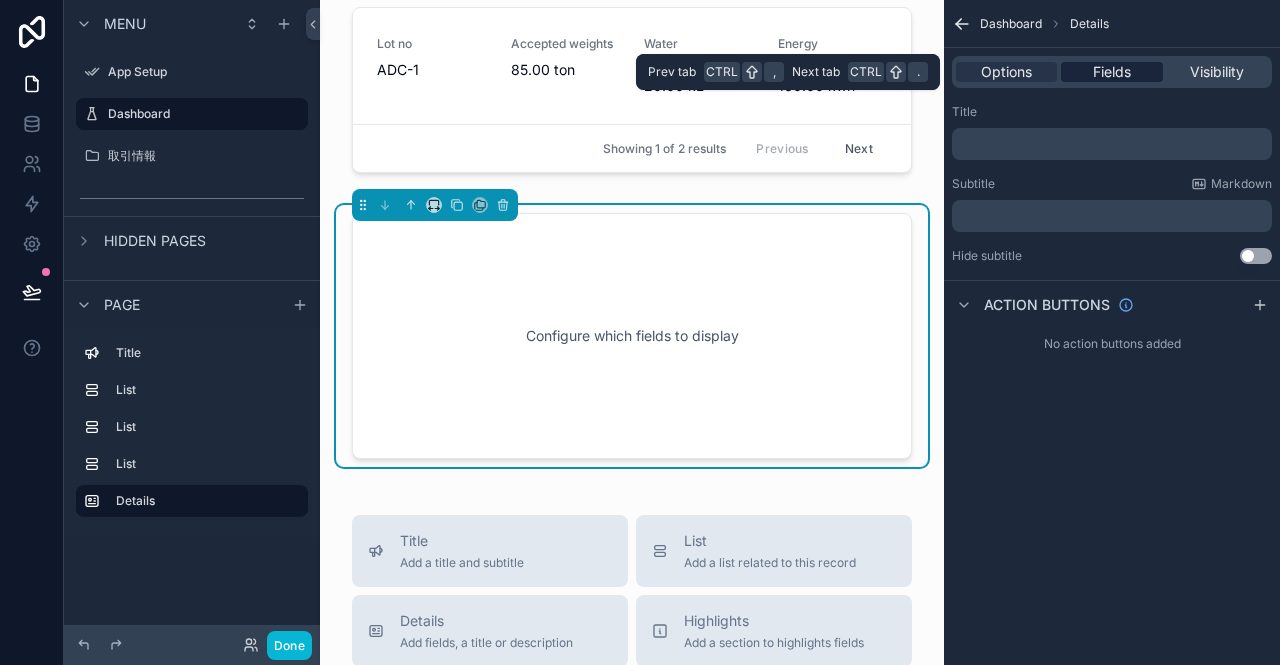 click on "Fields" at bounding box center [1112, 72] 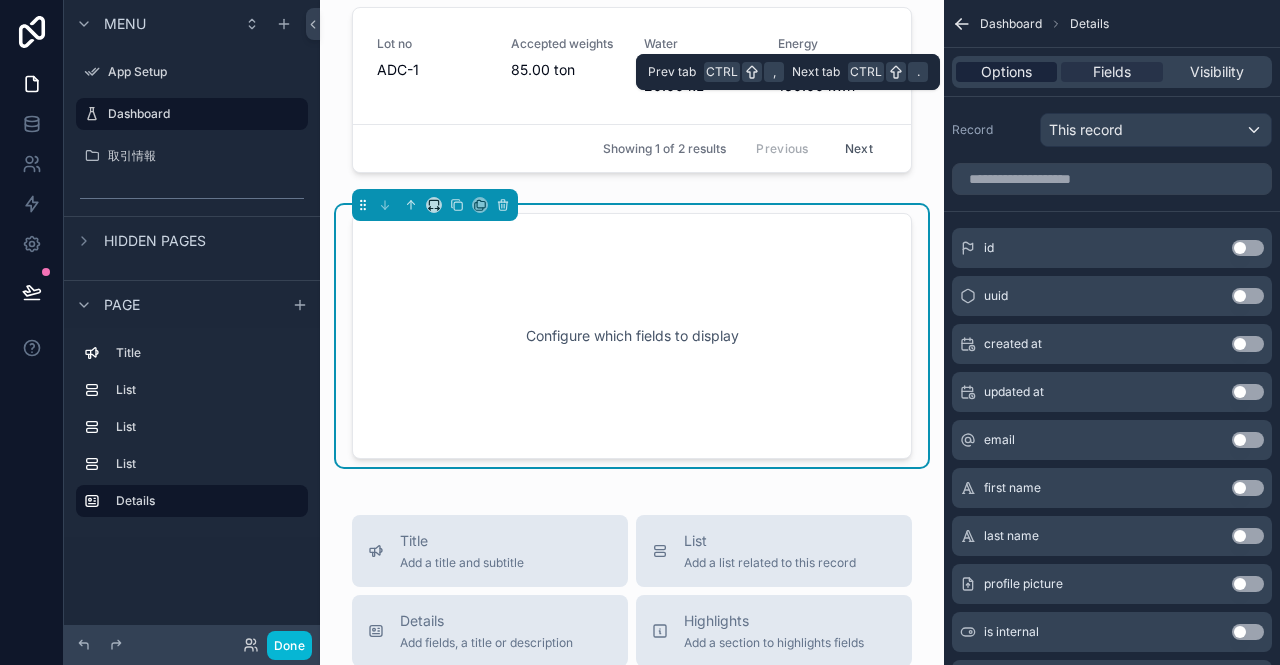 click on "Options" at bounding box center (1006, 72) 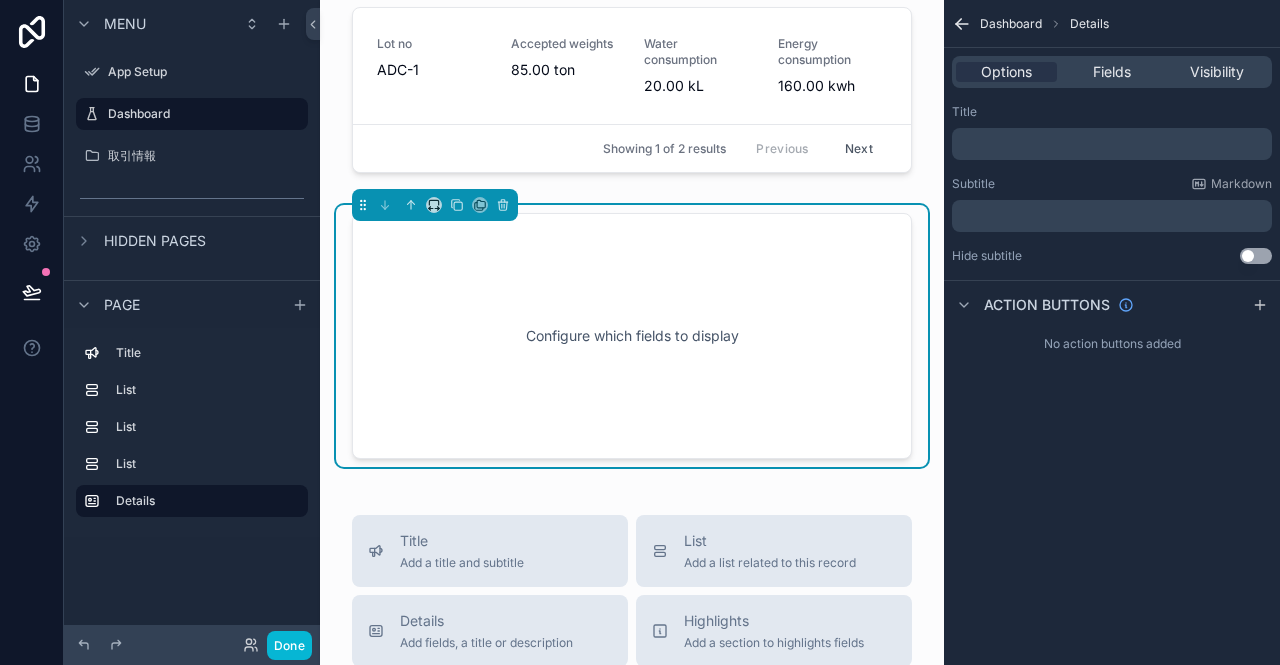 click on "Configure which fields to display" at bounding box center [632, 336] 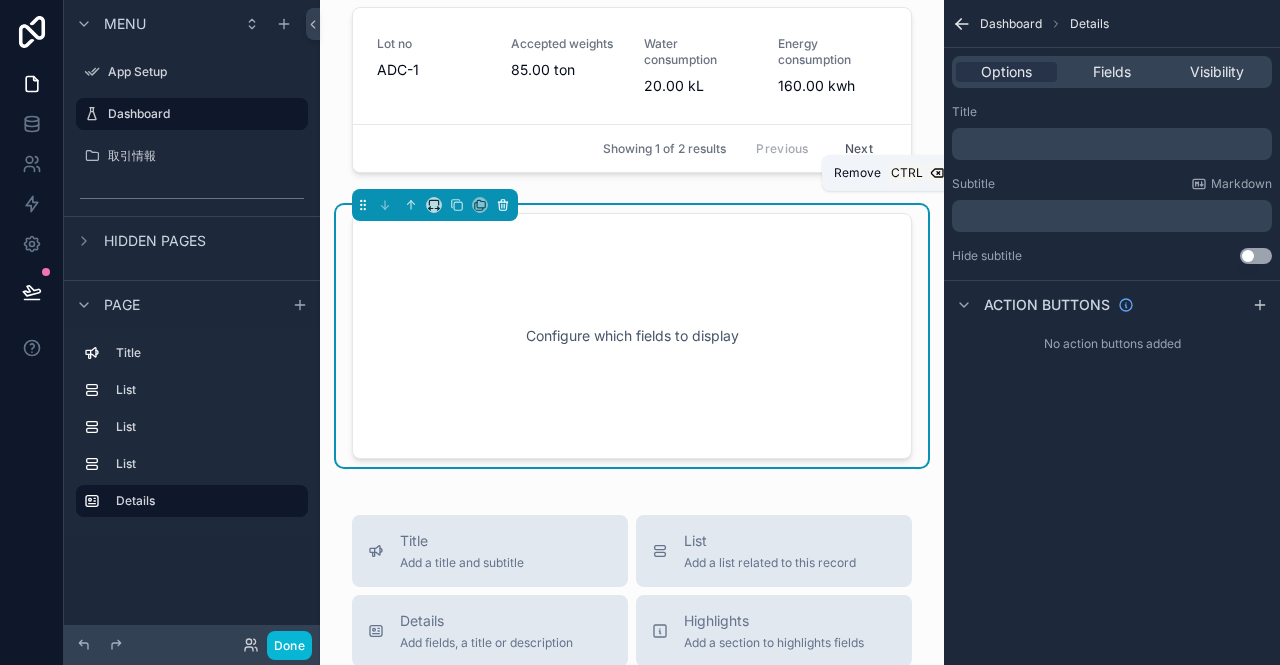 click 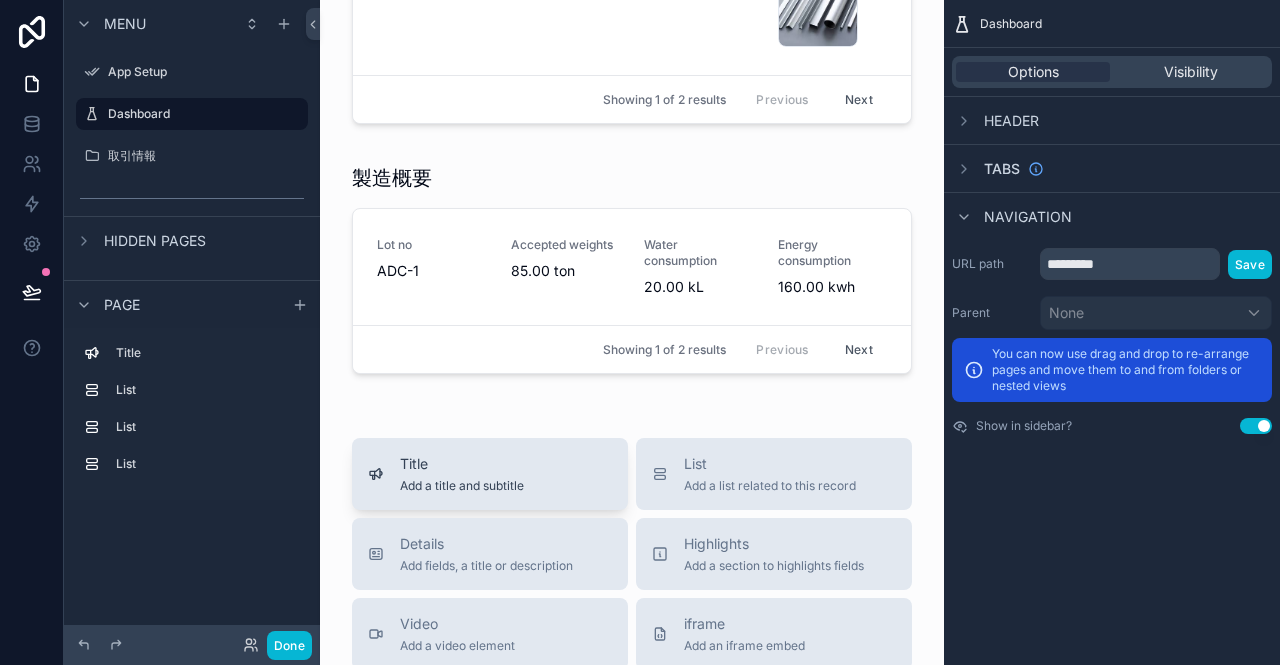 scroll, scrollTop: 625, scrollLeft: 0, axis: vertical 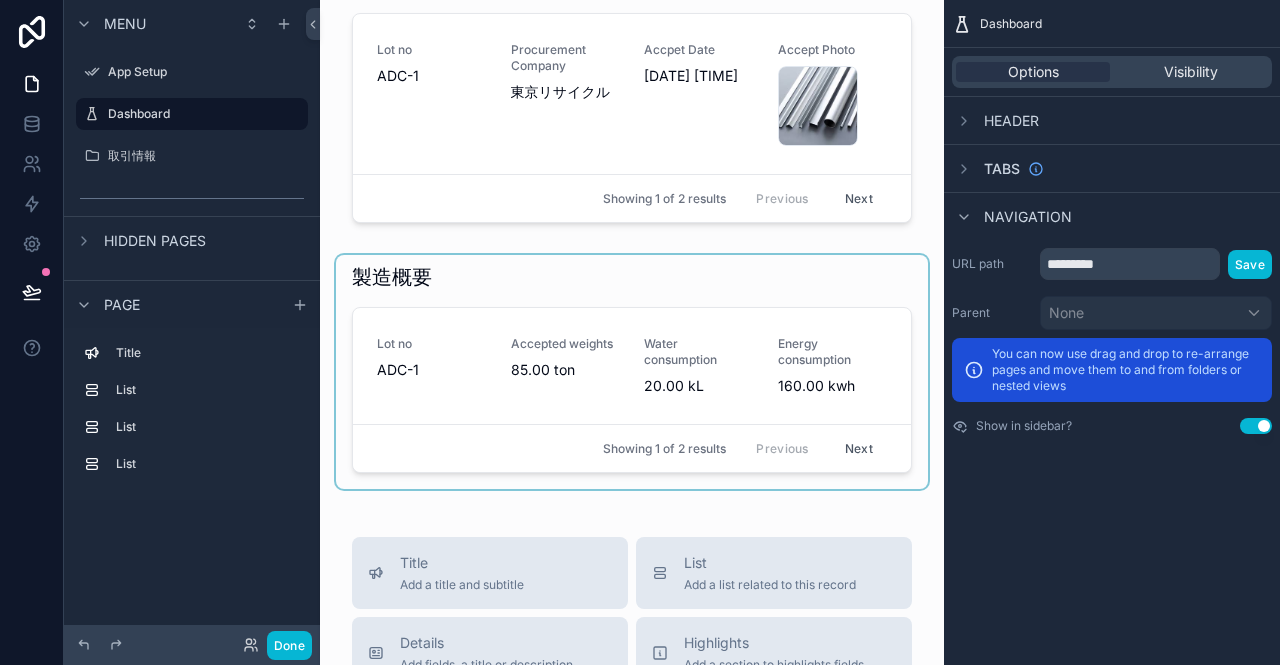 click at bounding box center [632, 372] 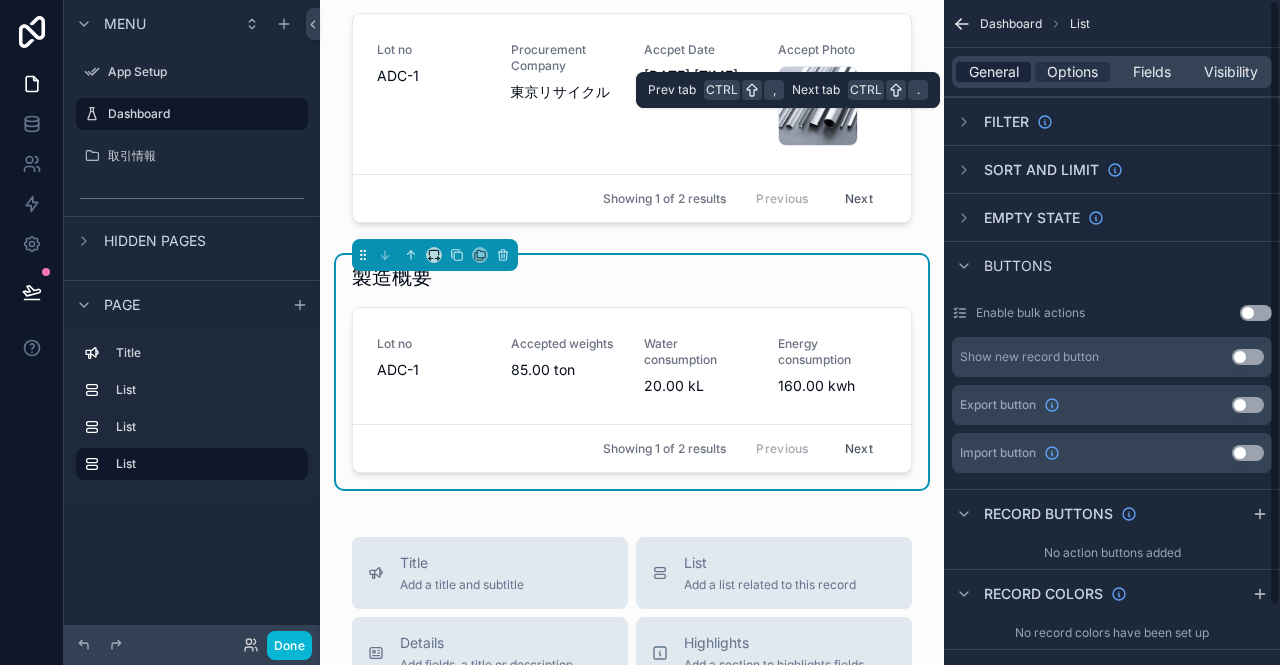 click on "General" at bounding box center [994, 72] 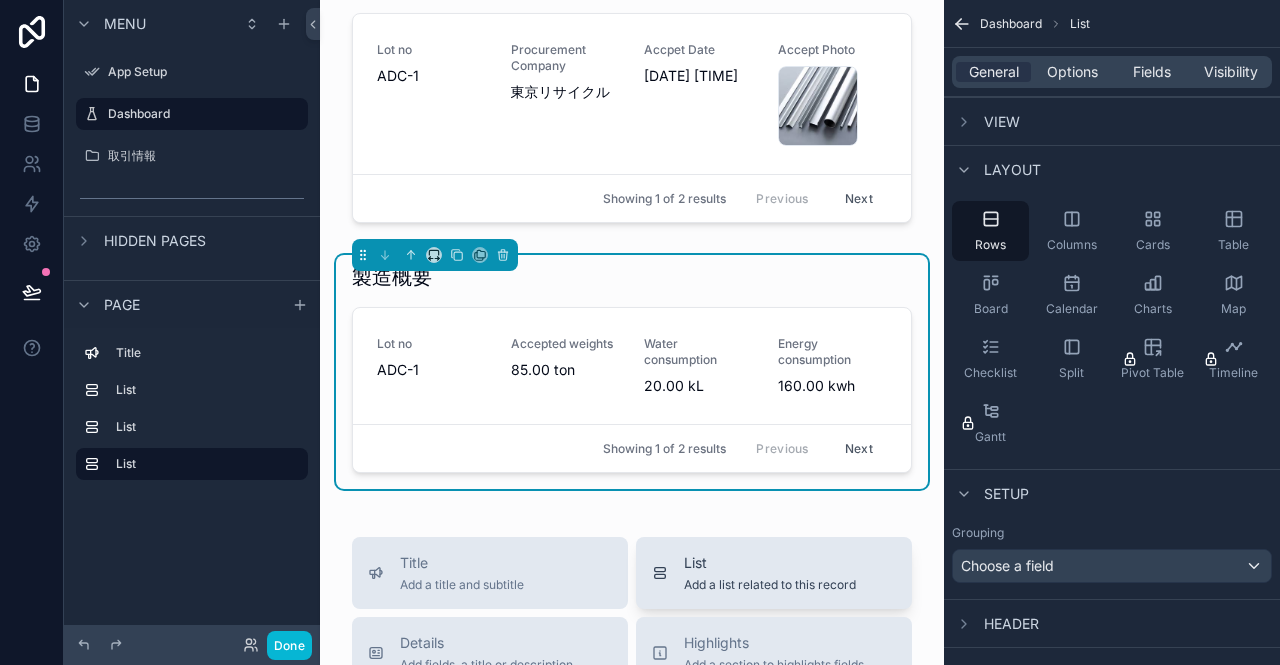 click on "Add a list related to this record" at bounding box center (770, 585) 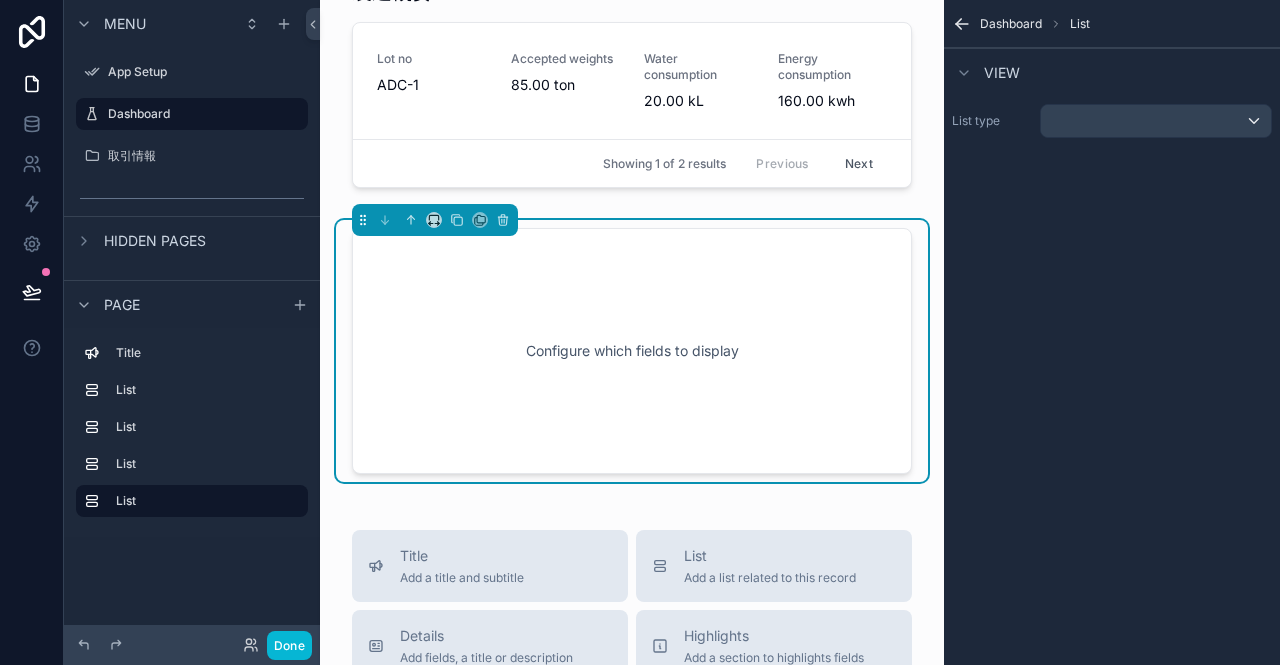 scroll, scrollTop: 925, scrollLeft: 0, axis: vertical 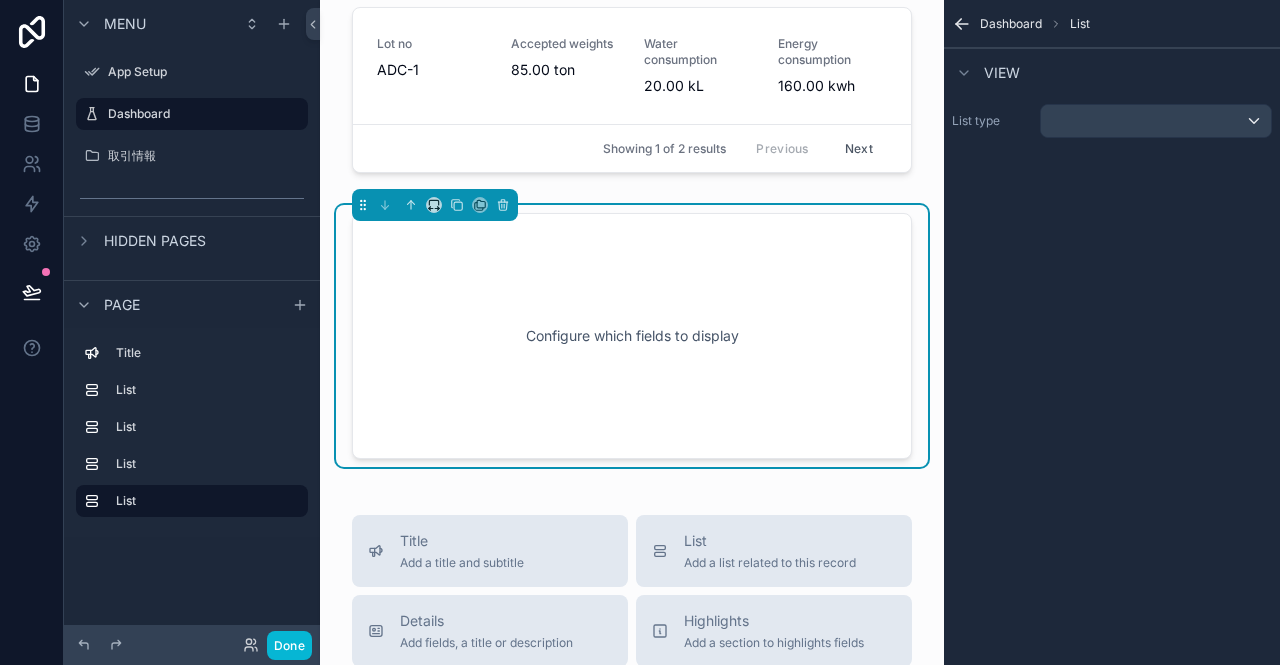click on "Configure which fields to display" at bounding box center [632, 336] 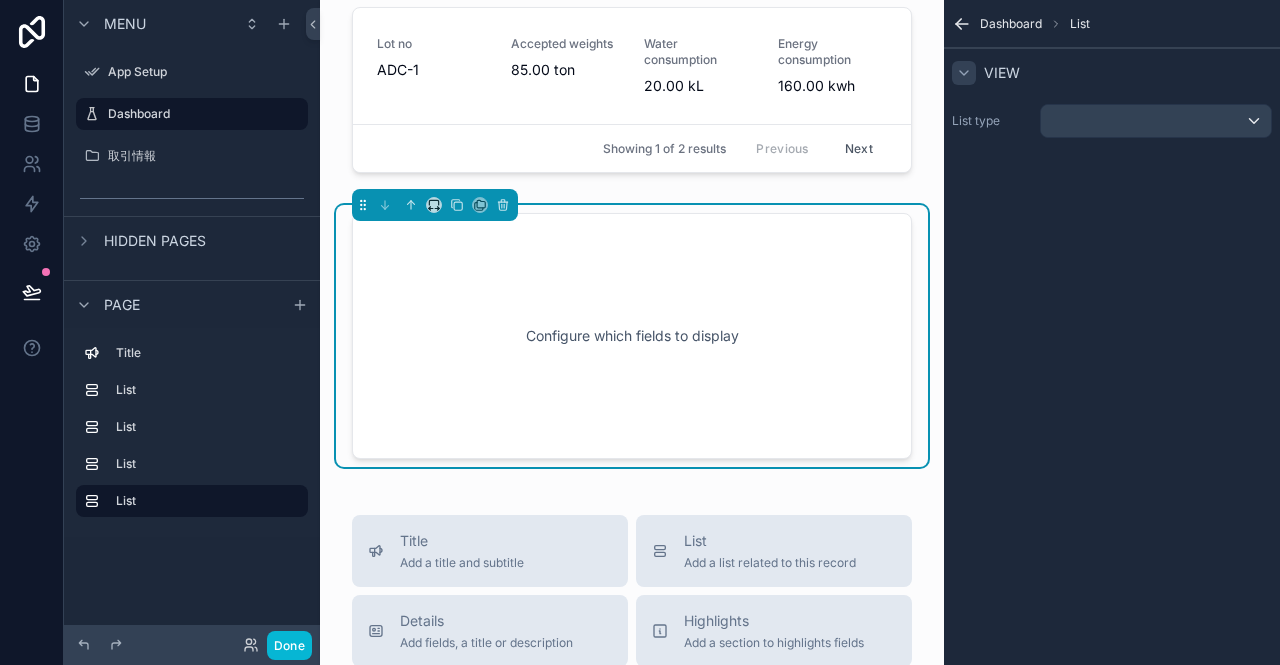 click 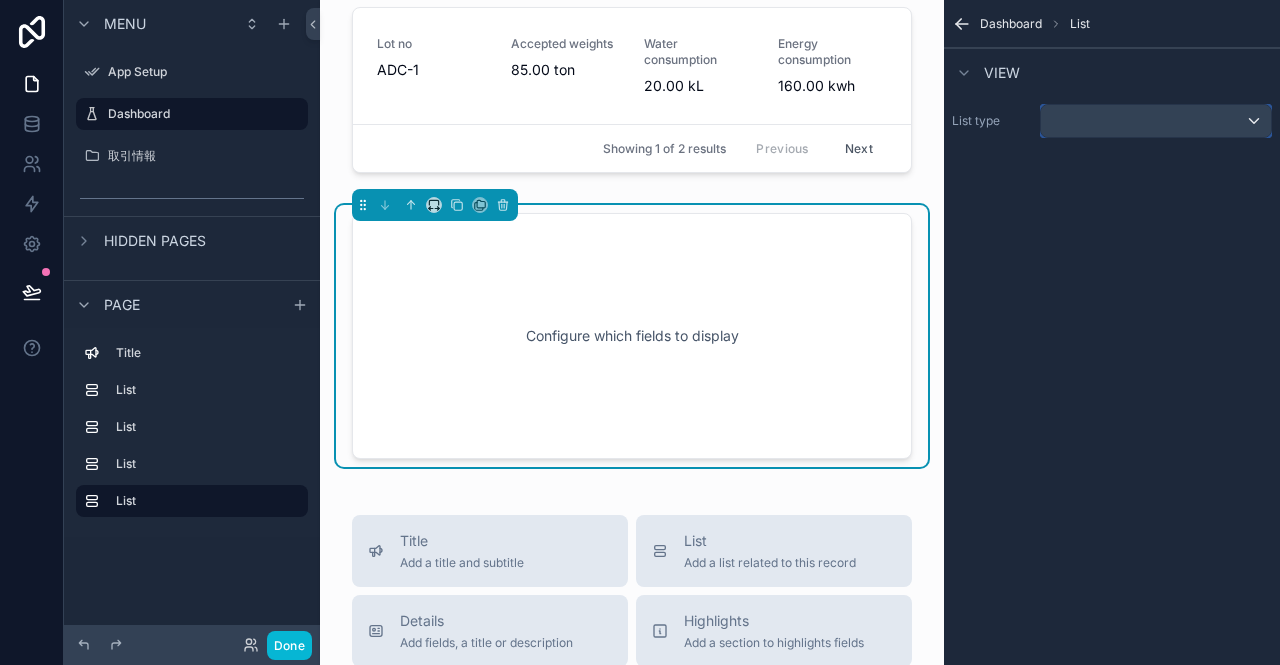 click at bounding box center [1156, 121] 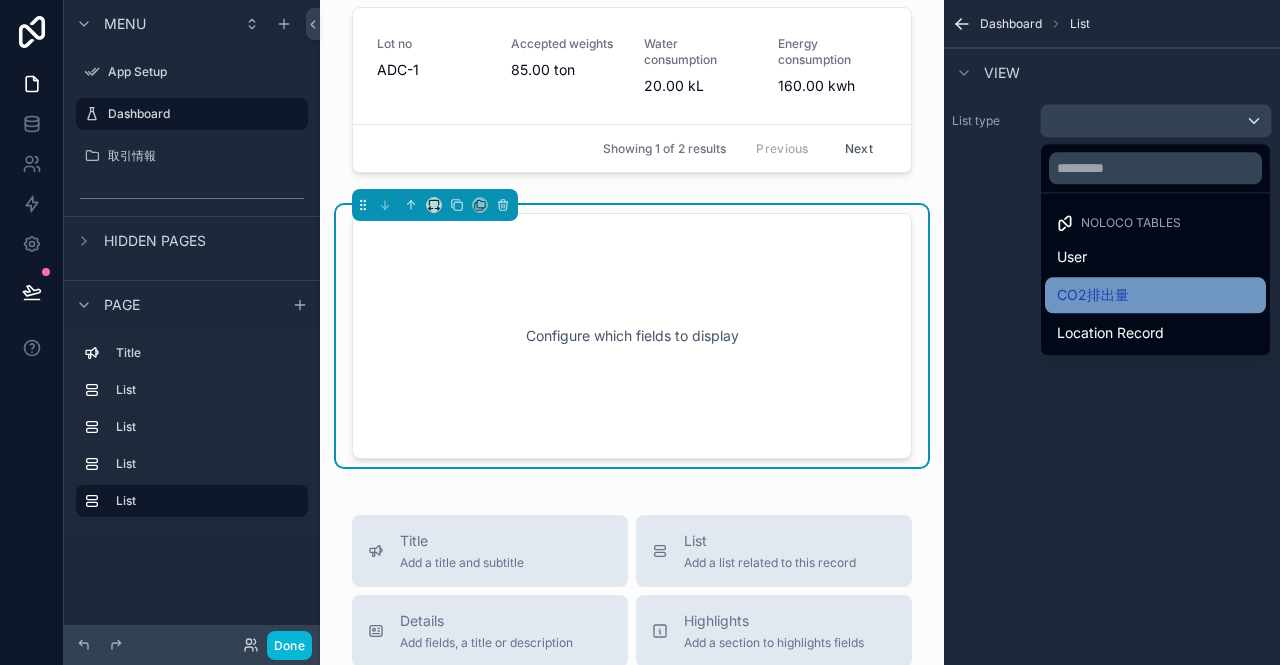 click on "CO2排出量" at bounding box center (1155, 295) 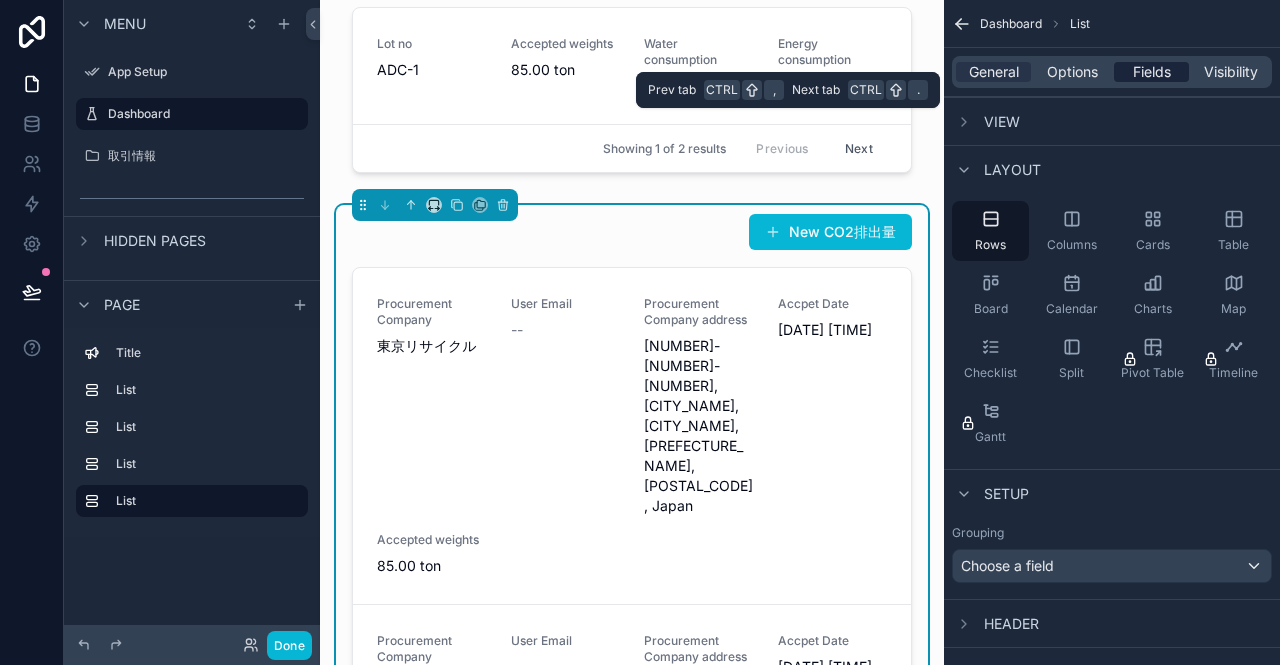 click on "Fields" at bounding box center [1152, 72] 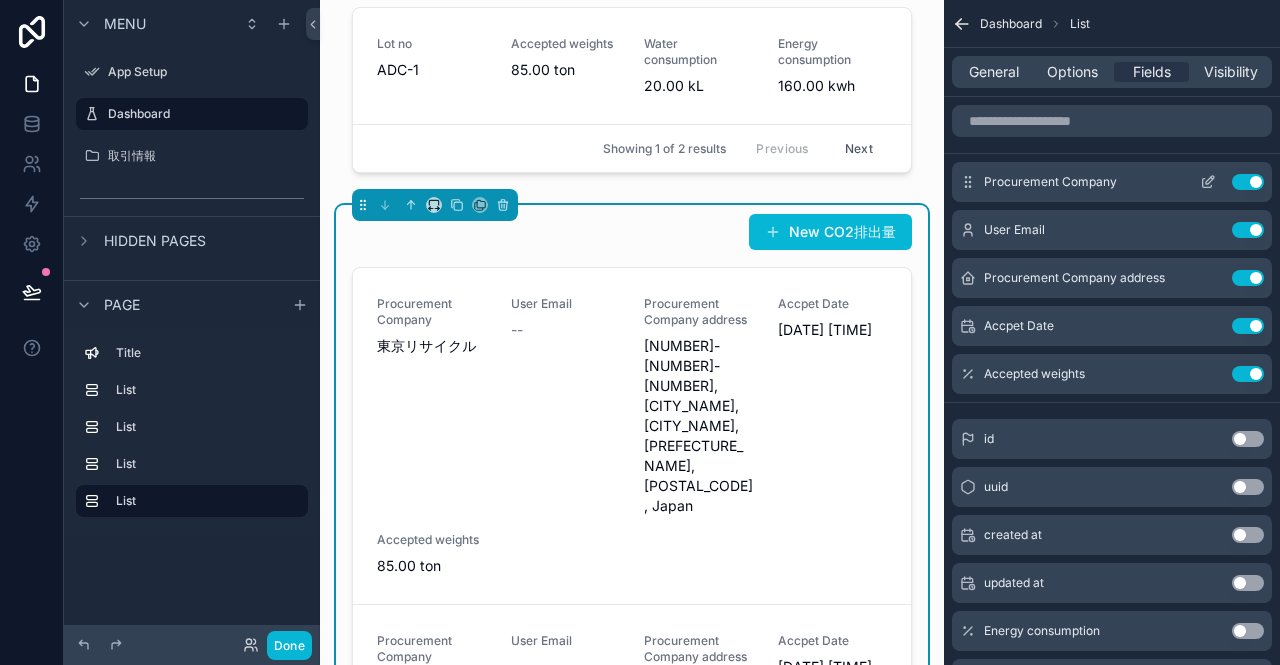click on "Use setting" at bounding box center (1248, 182) 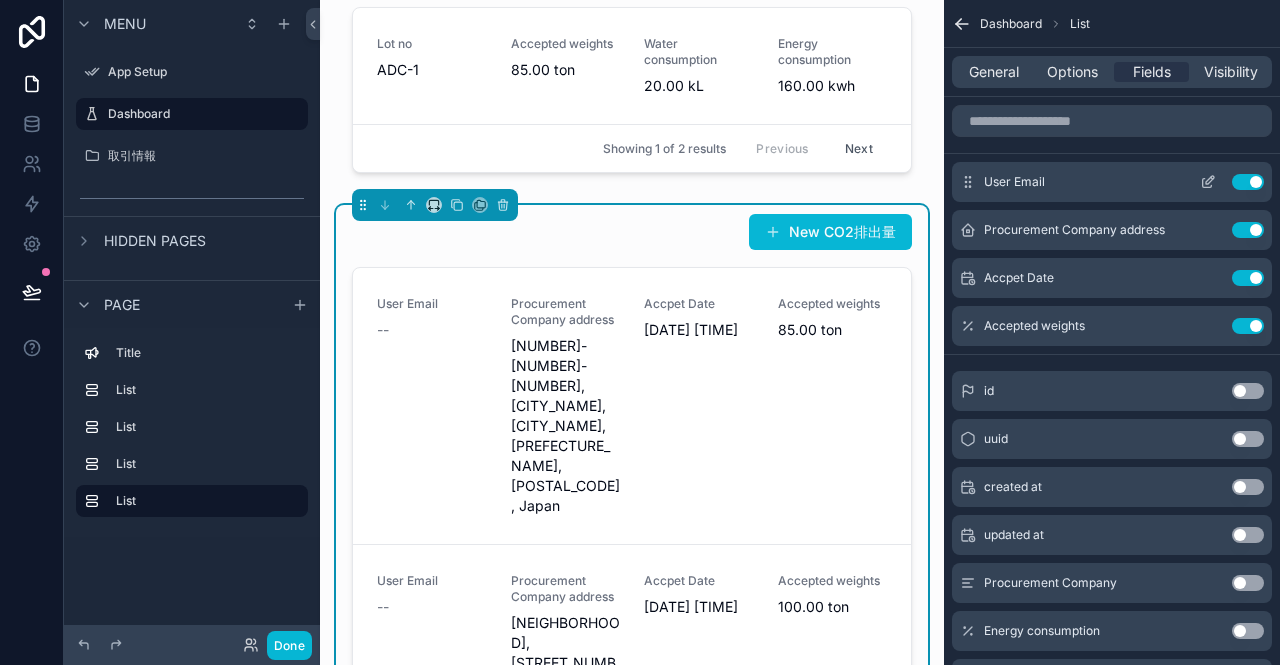 click on "Use setting" at bounding box center (1248, 182) 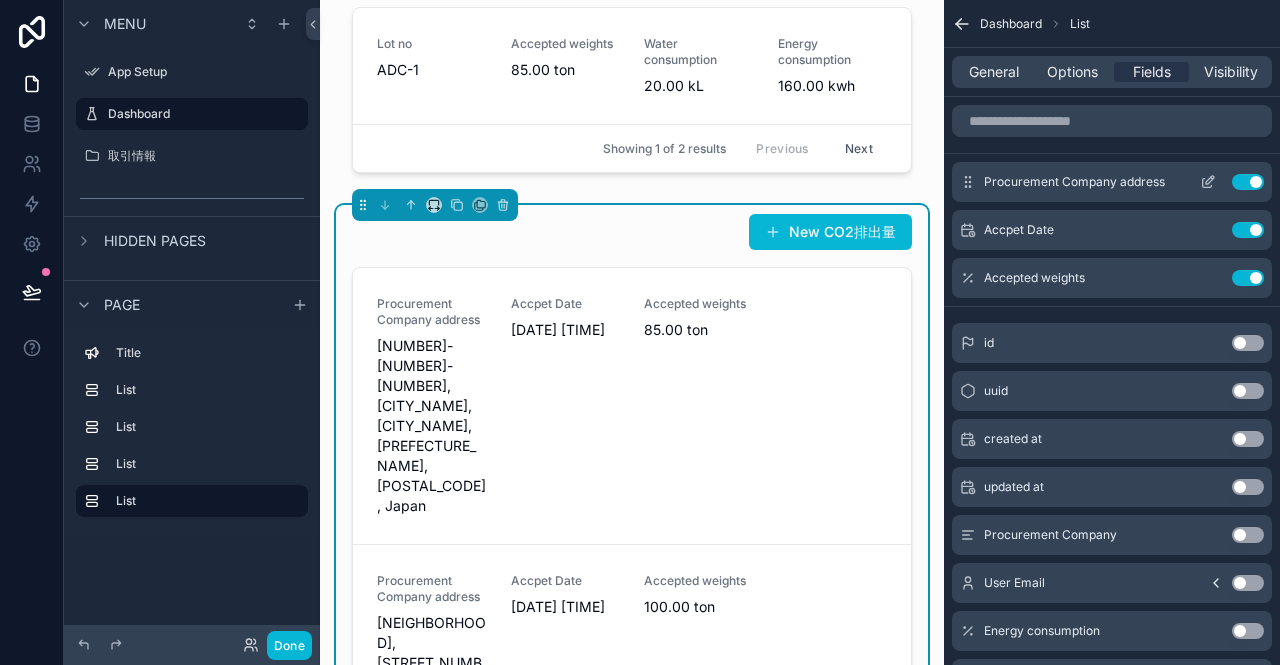 click on "Use setting" at bounding box center (1248, 182) 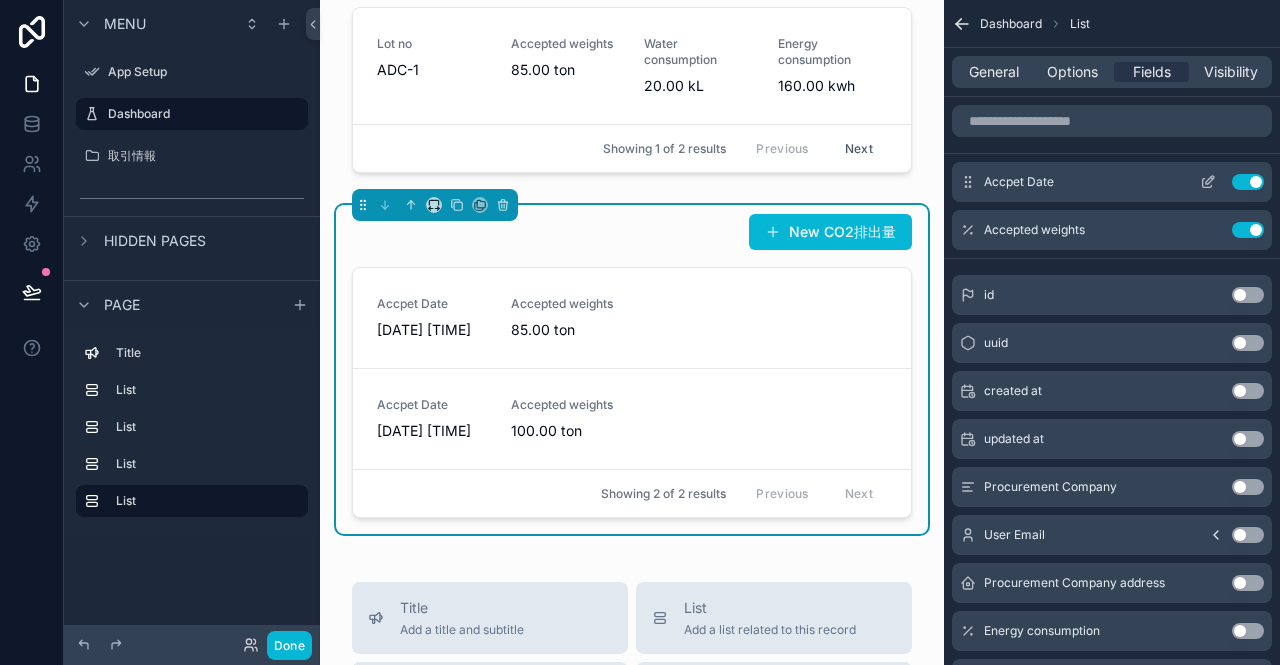 click on "Use setting" at bounding box center [1248, 182] 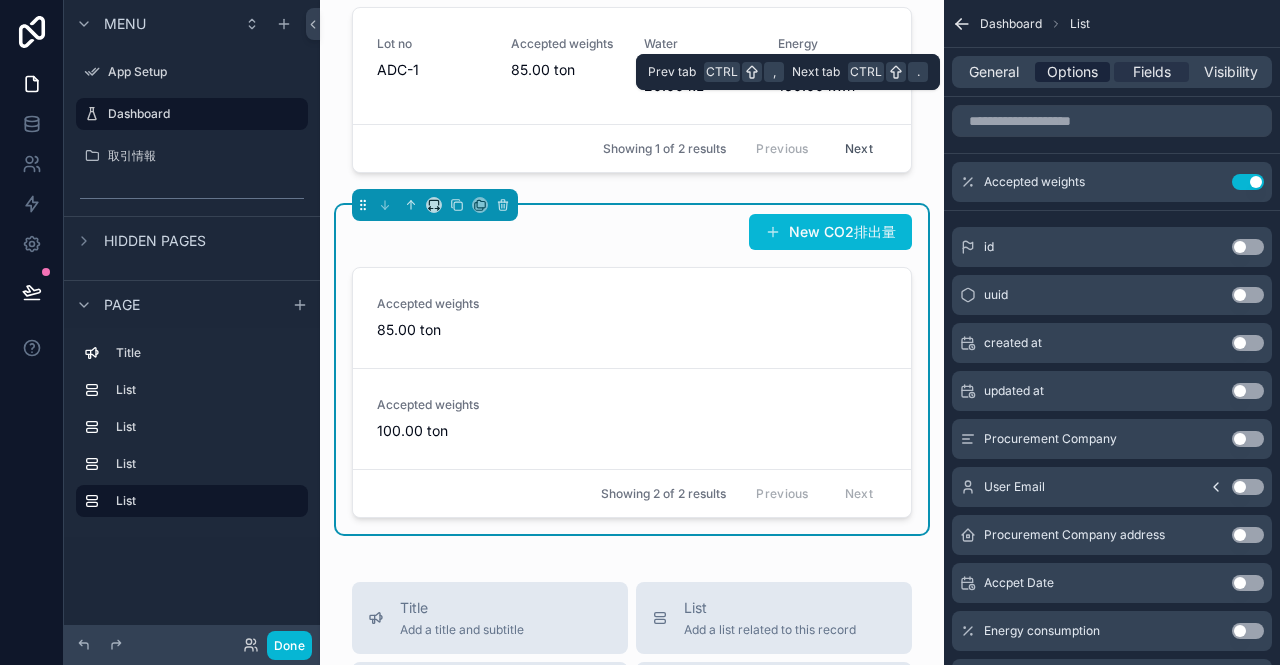 click on "Options" at bounding box center [1072, 72] 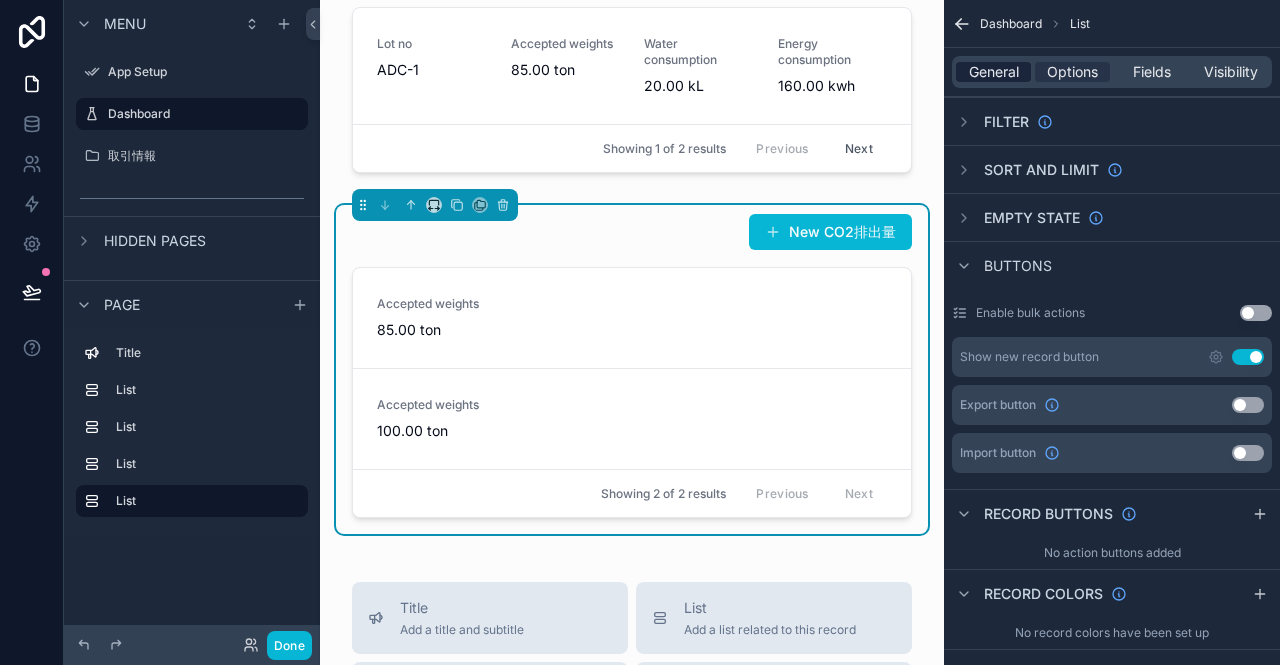 click on "General" at bounding box center (994, 72) 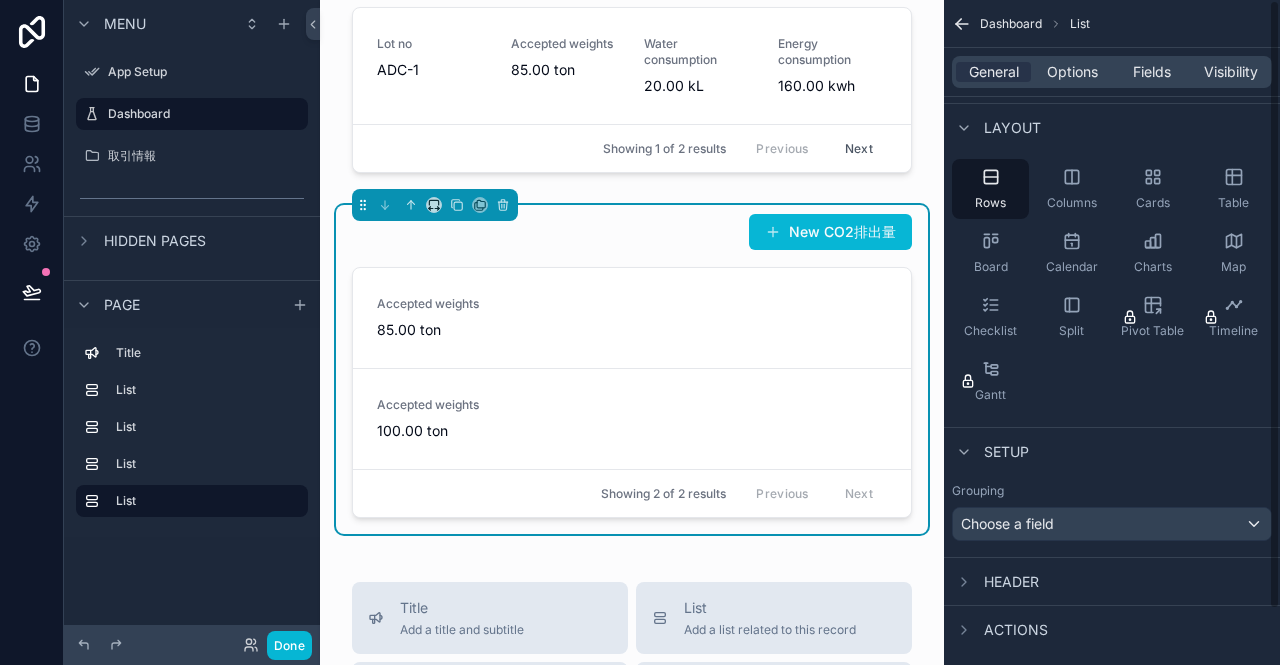 scroll, scrollTop: 60, scrollLeft: 0, axis: vertical 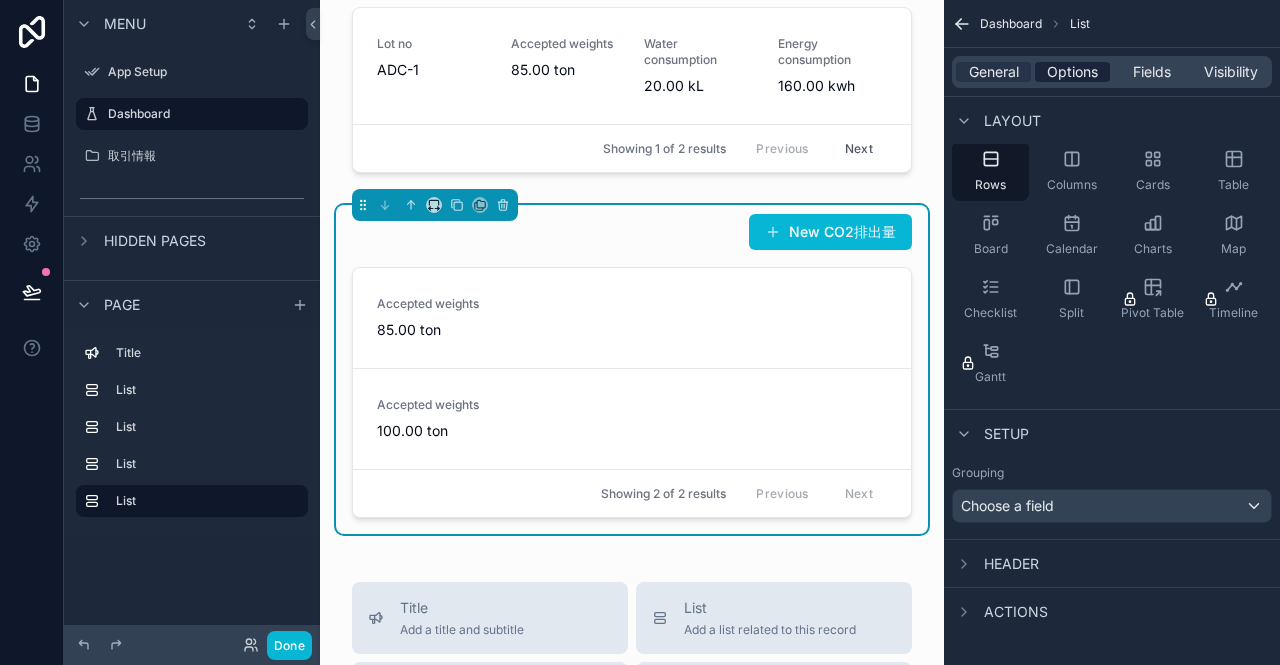 click on "Options" at bounding box center [1072, 72] 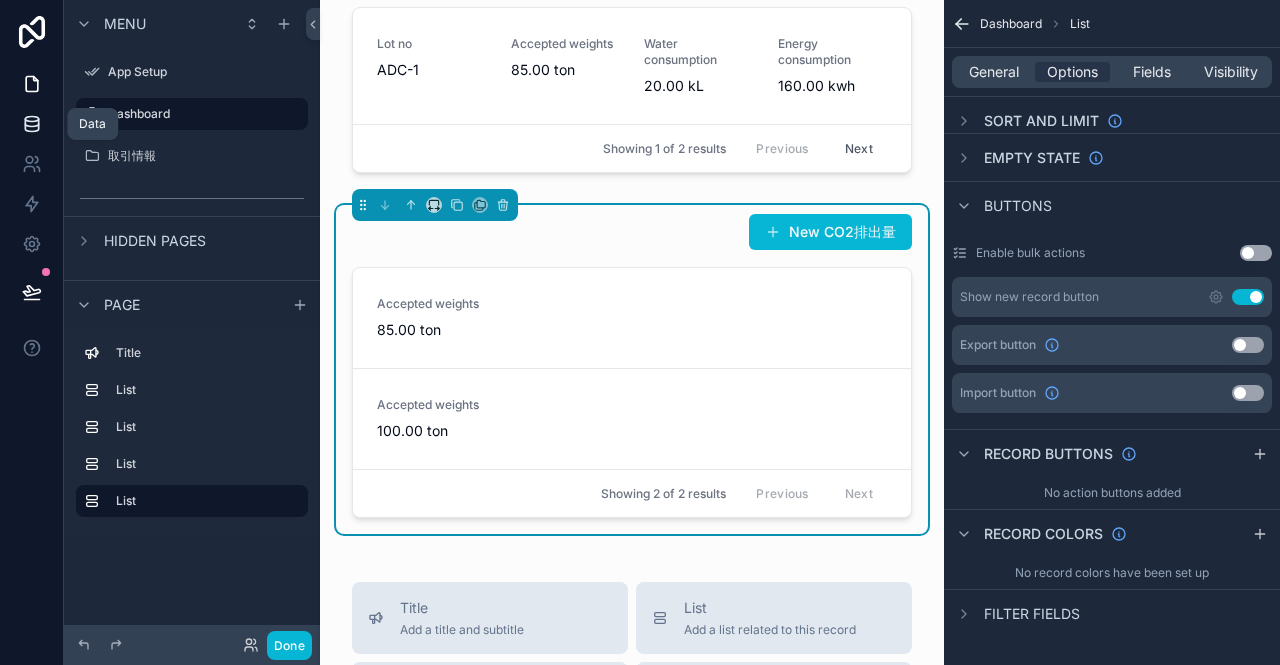 click at bounding box center [31, 124] 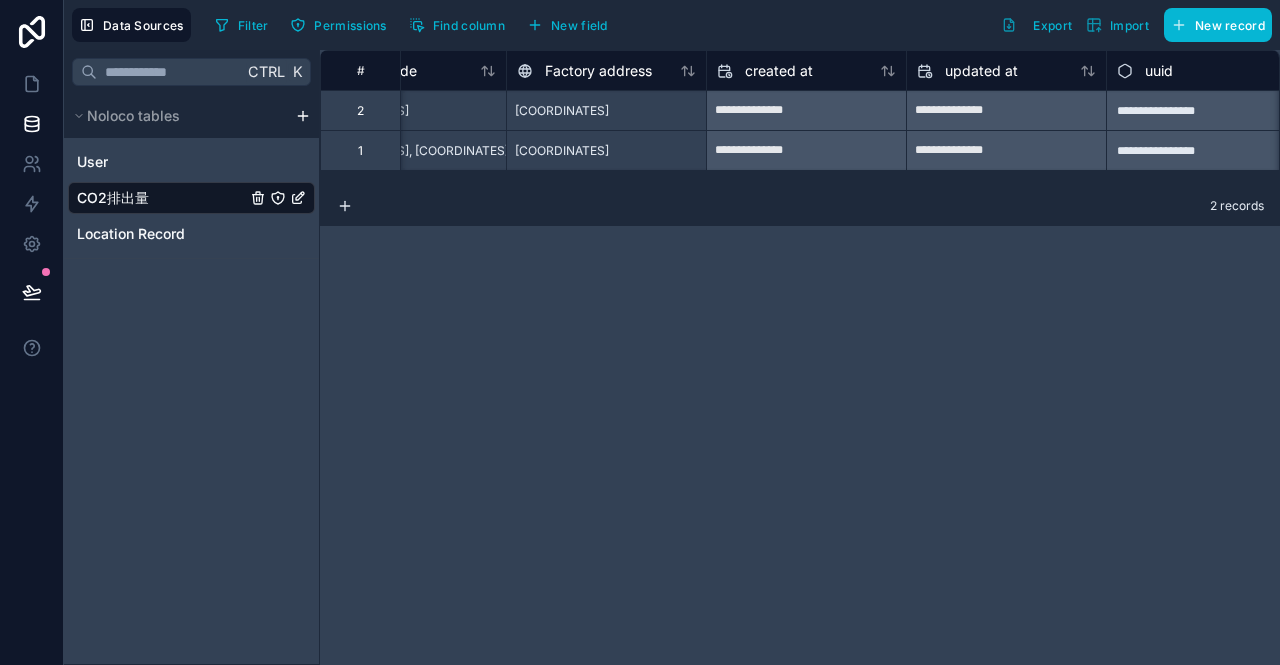 scroll, scrollTop: 0, scrollLeft: 3720, axis: horizontal 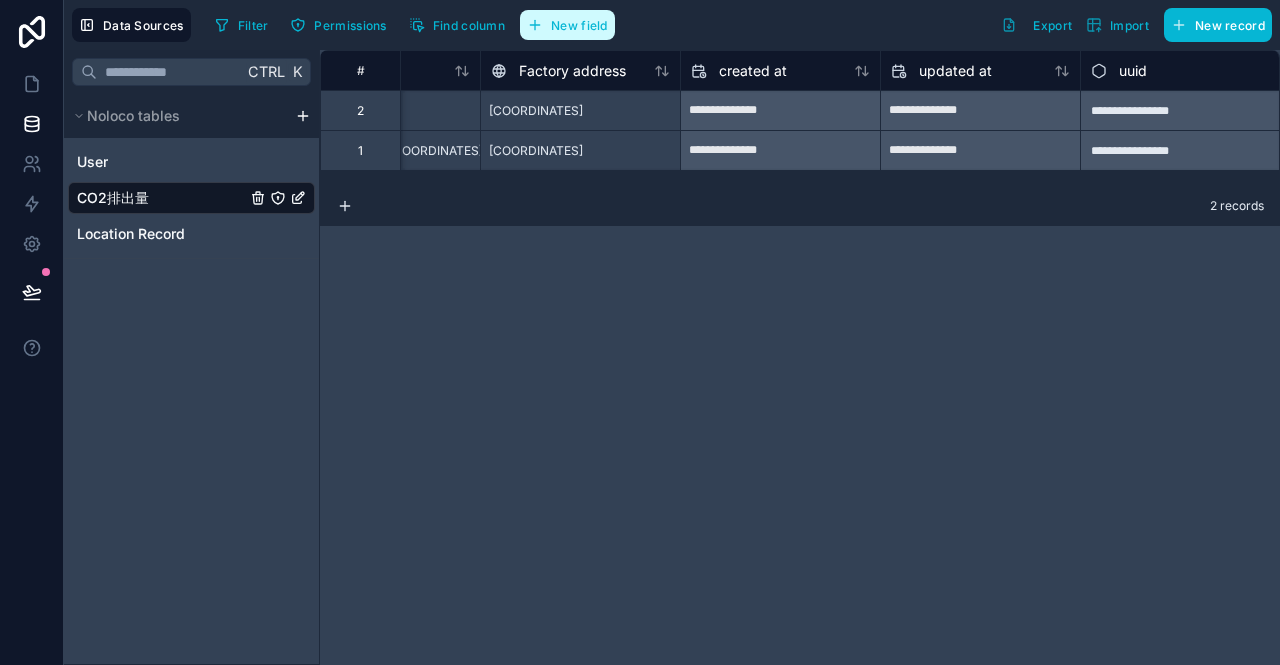 click on "New field" at bounding box center (579, 25) 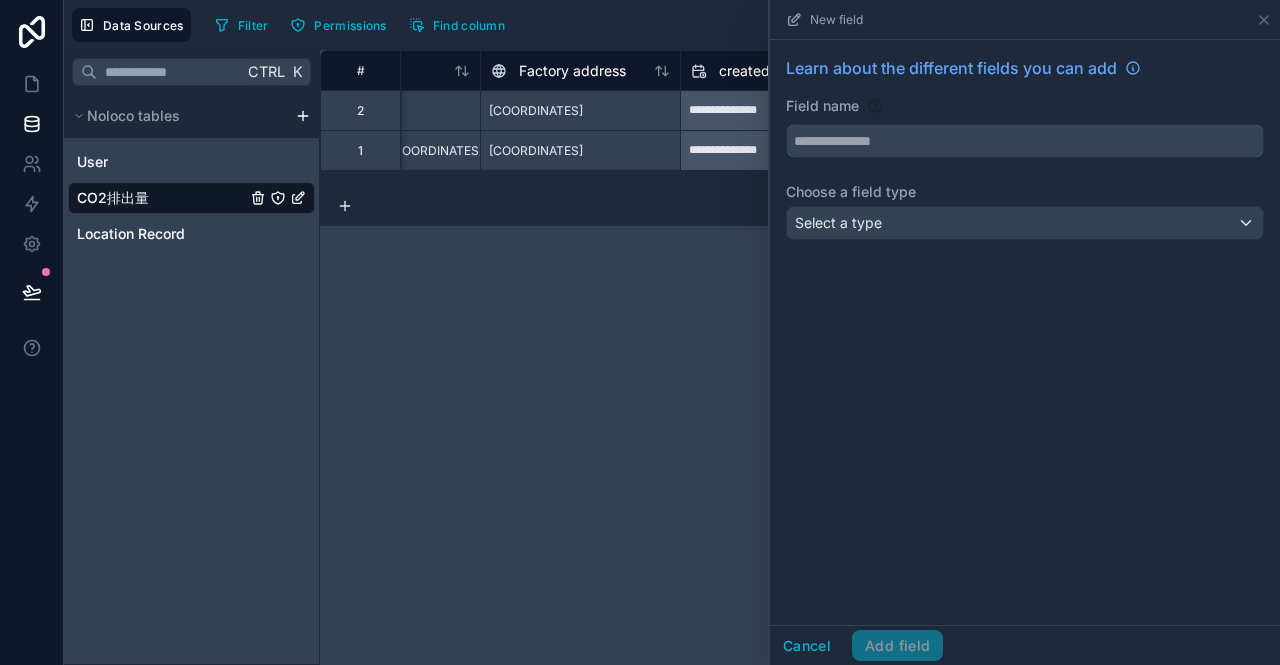 click at bounding box center [1025, 141] 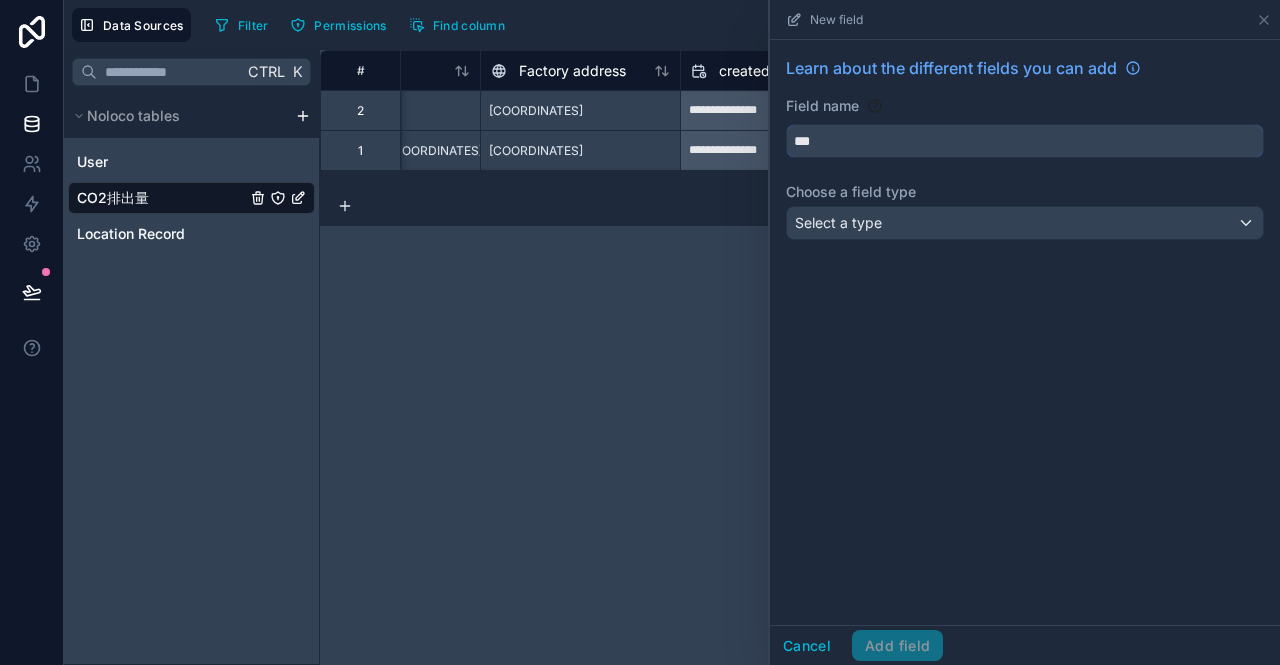 type on "***" 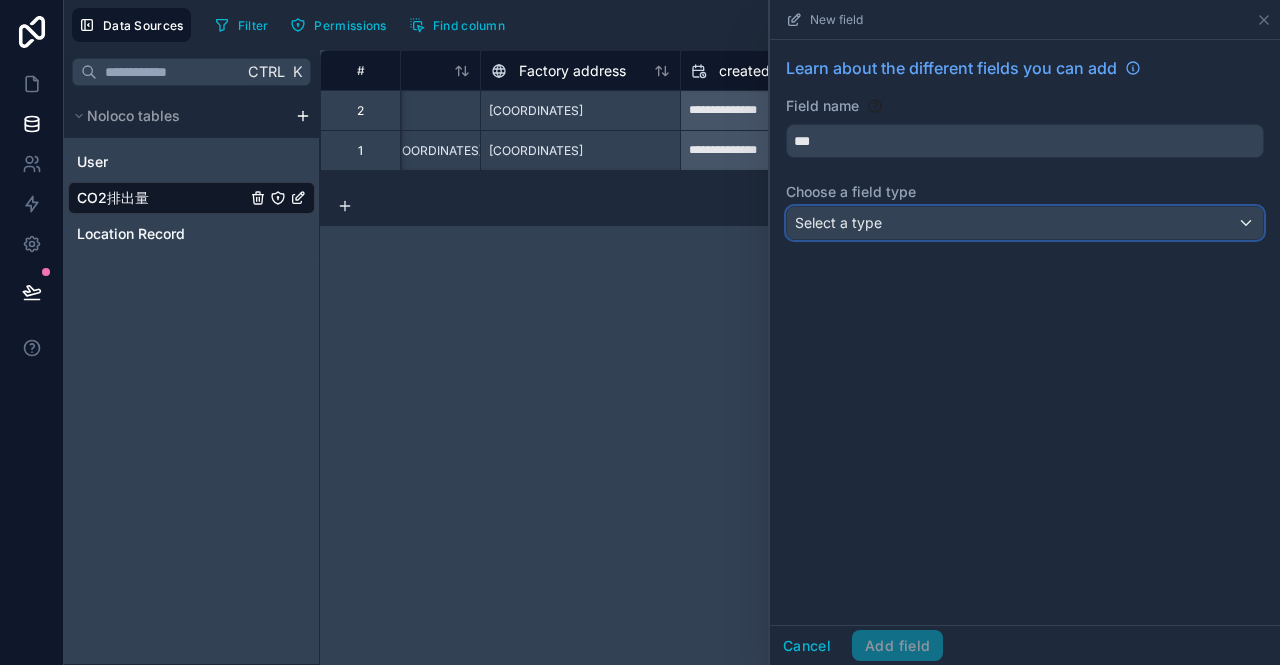click on "Select a type" at bounding box center [838, 222] 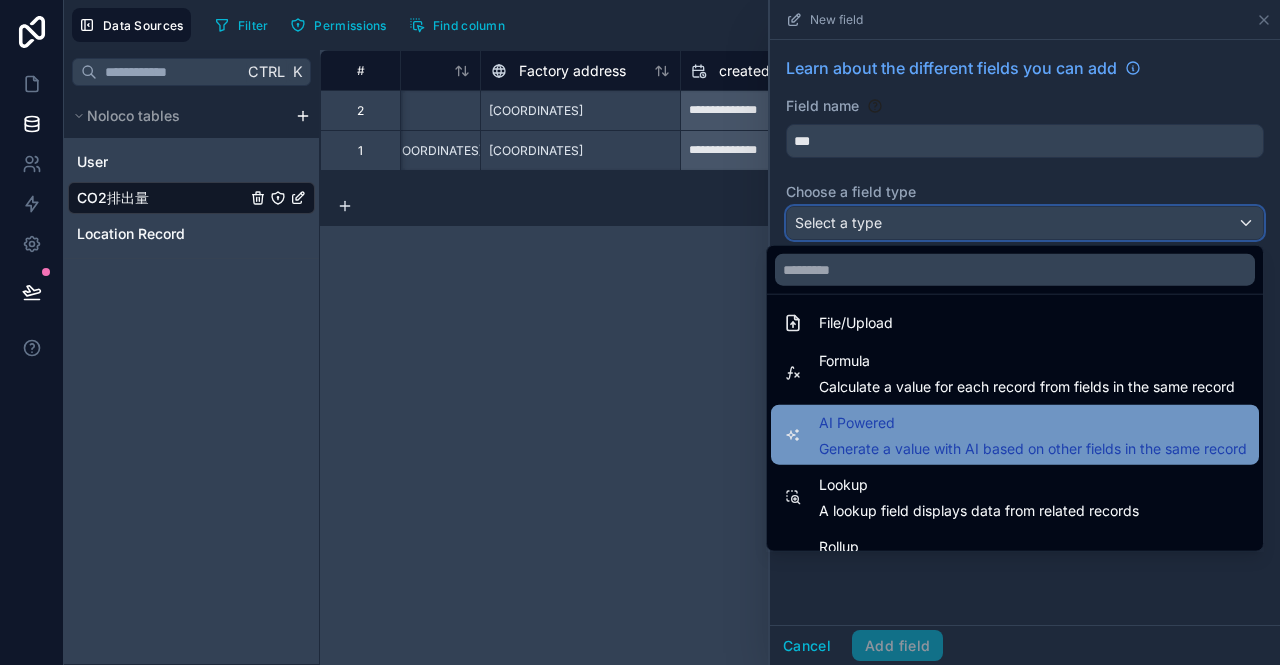 scroll, scrollTop: 580, scrollLeft: 0, axis: vertical 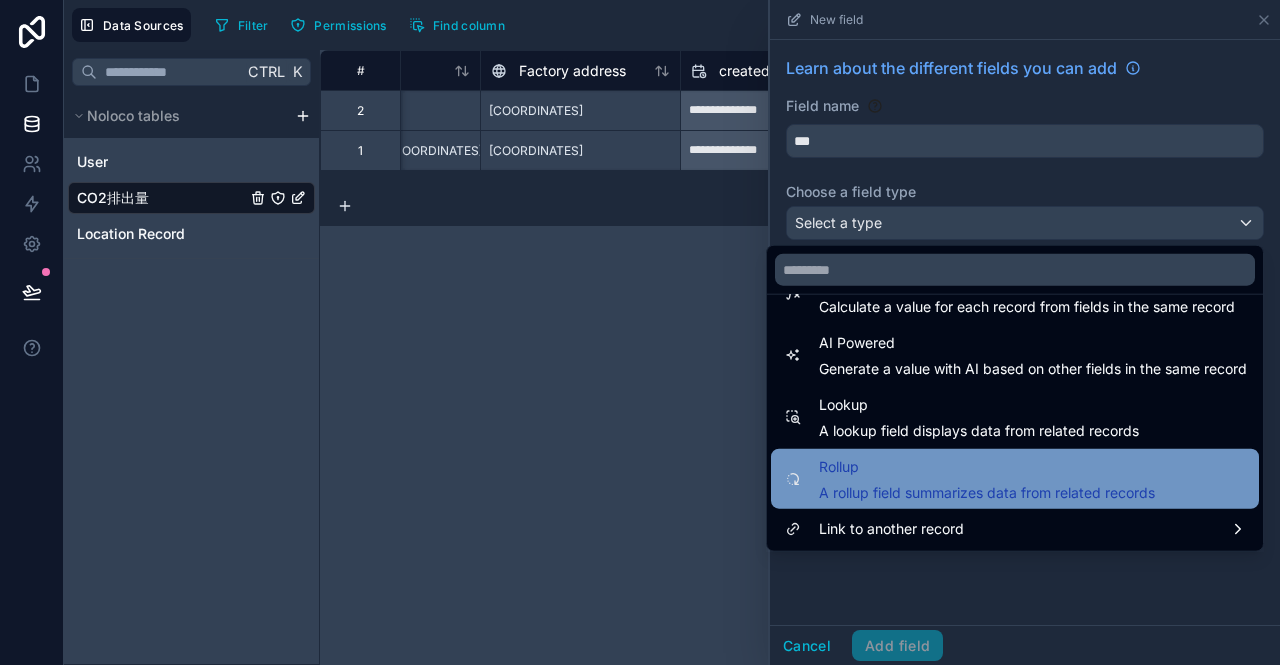 click on "A rollup field summarizes data from related records" at bounding box center (987, 493) 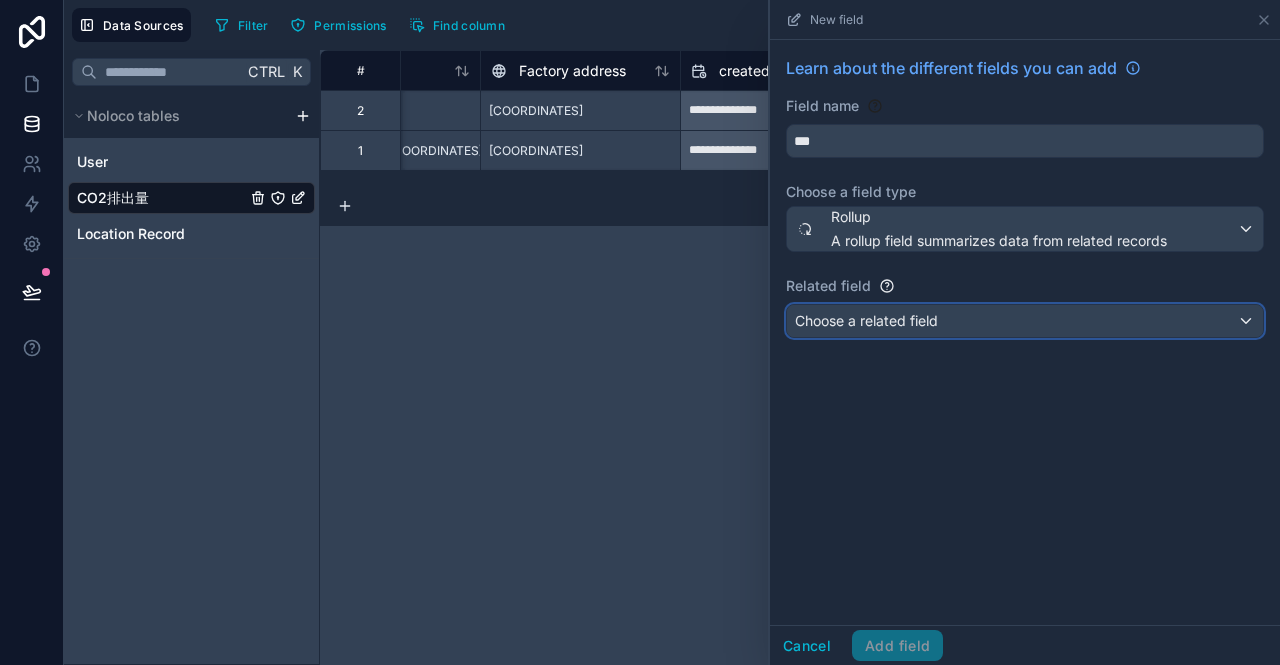 click on "Choose a related field" at bounding box center [866, 320] 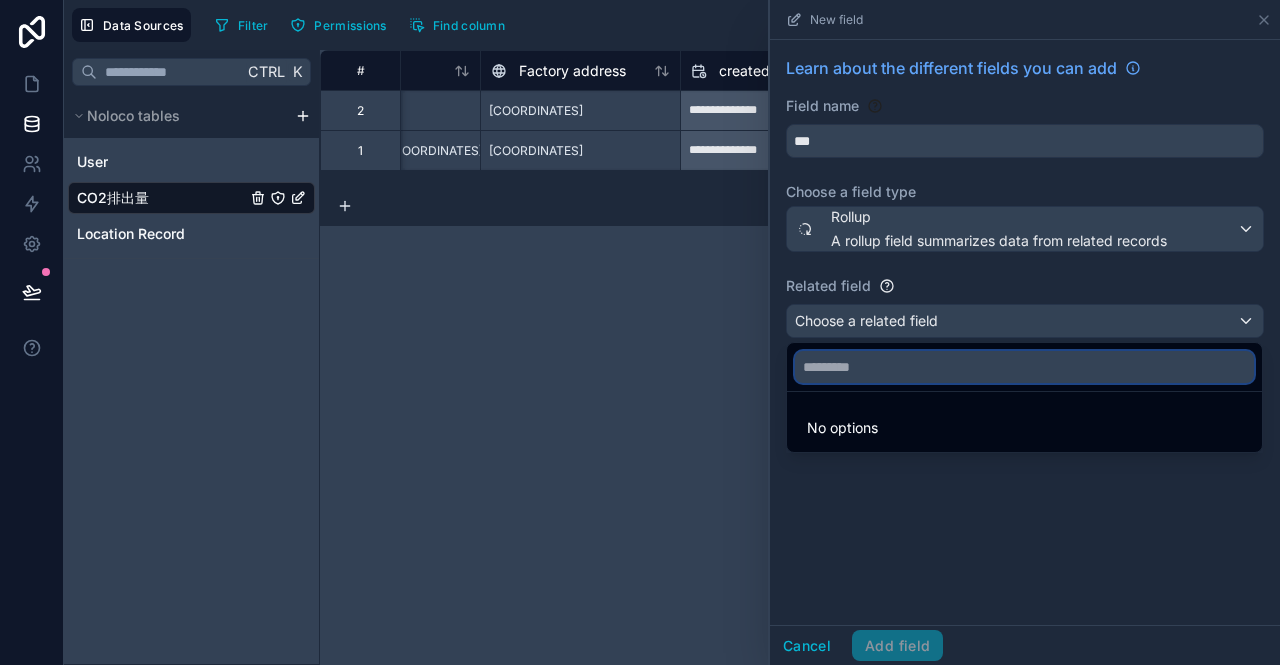 click at bounding box center [1024, 367] 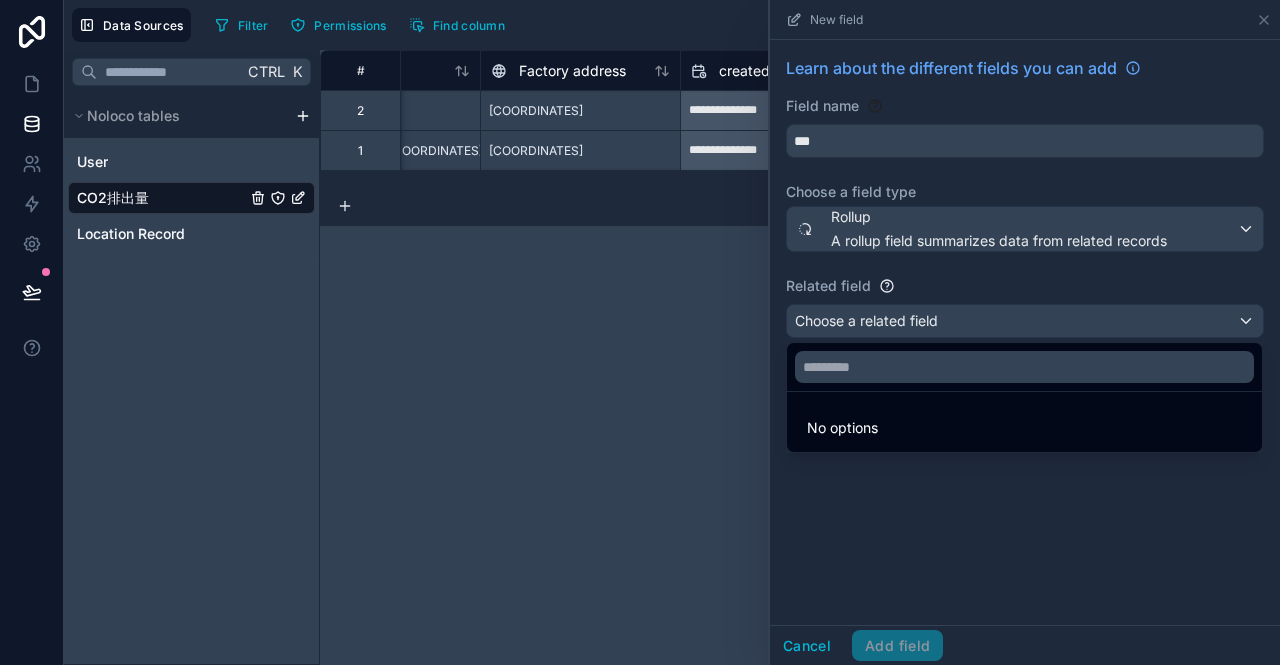 click on "#" at bounding box center [360, 70] 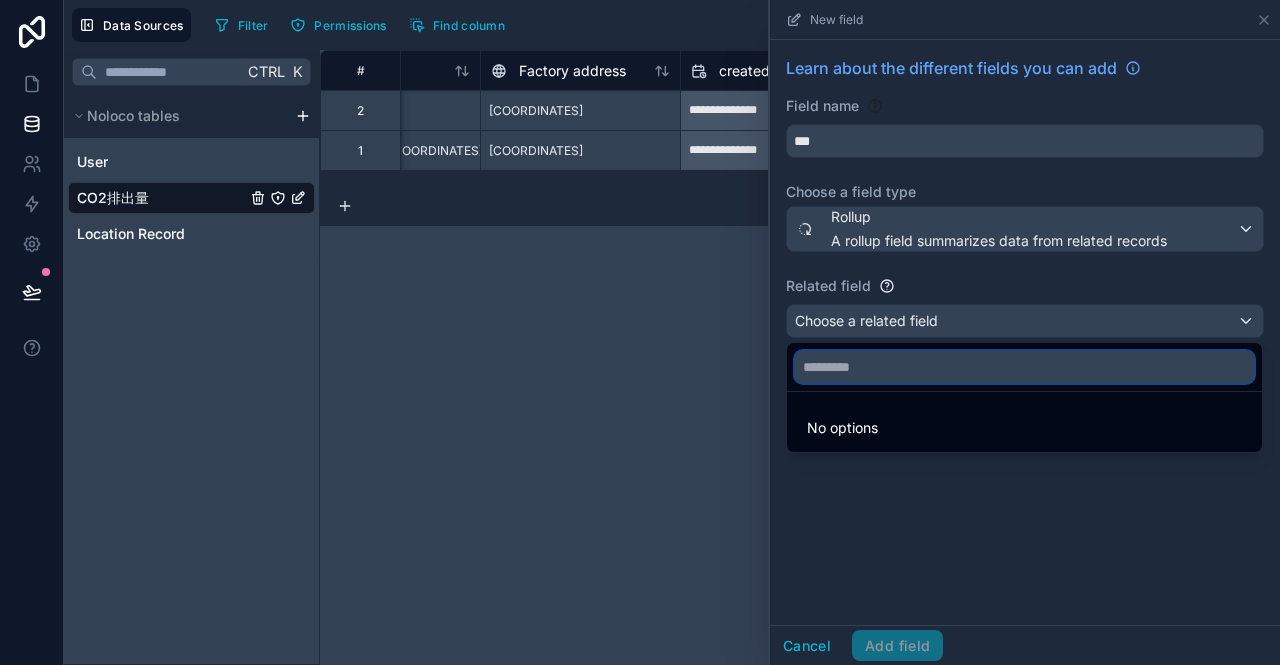 click at bounding box center [1024, 367] 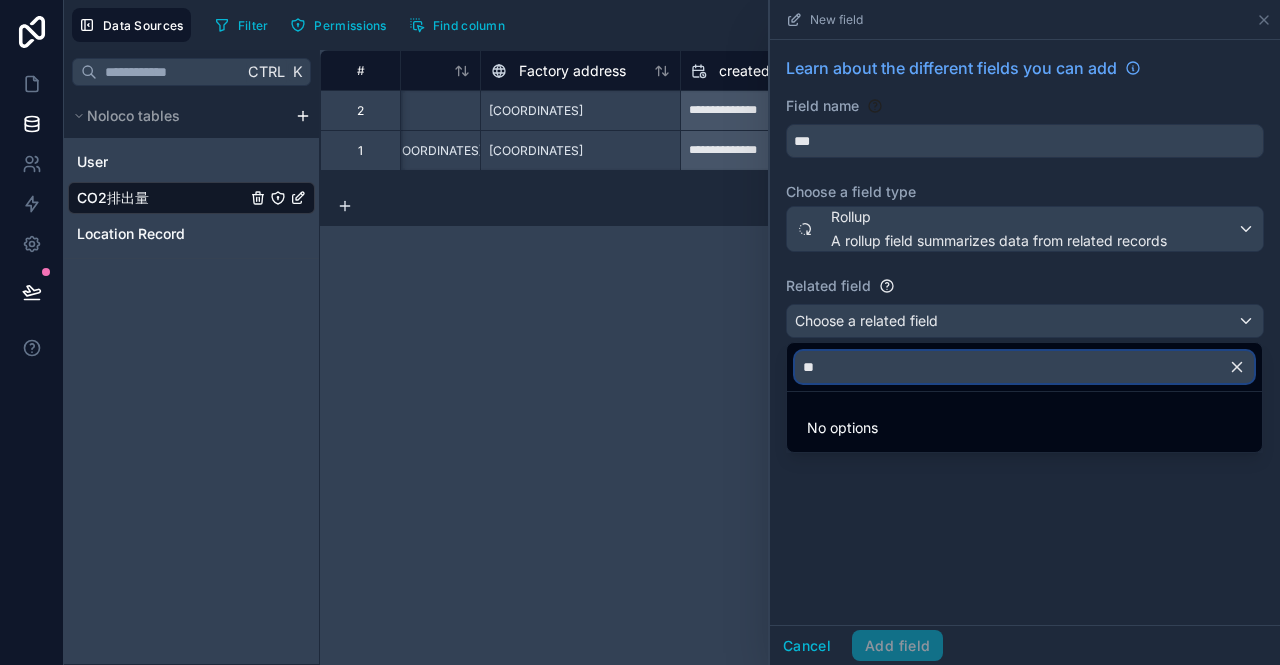 type on "**" 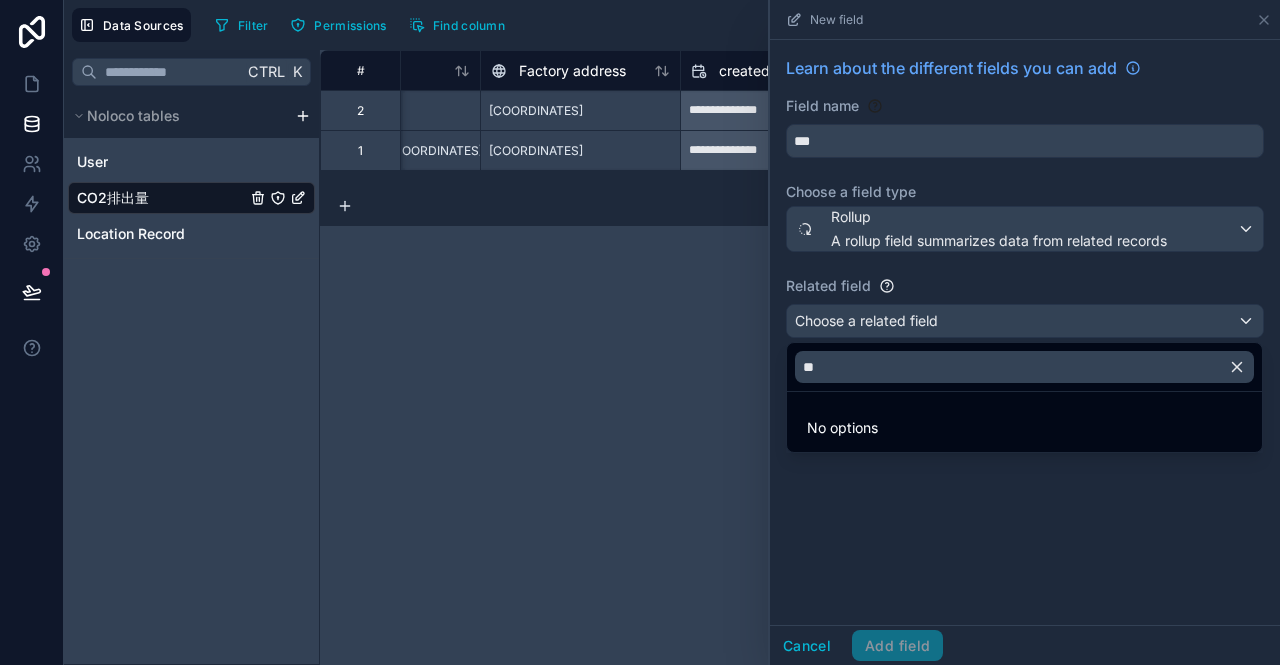 click at bounding box center [1025, 332] 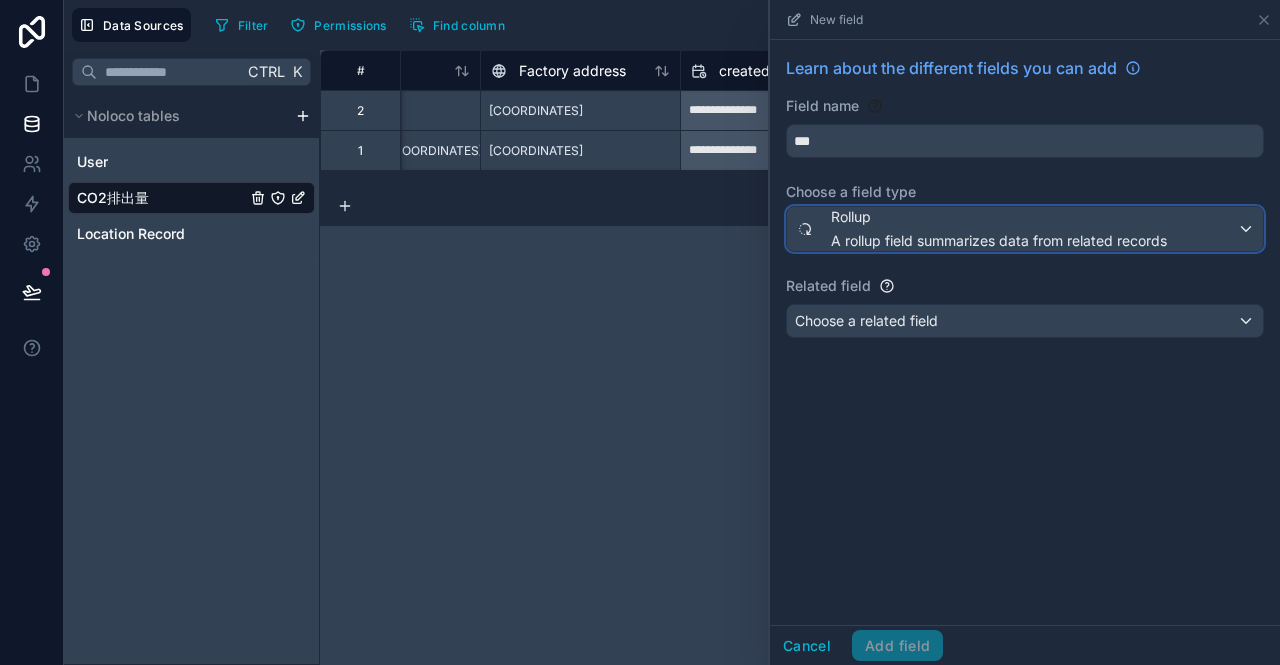 click on "A rollup field summarizes data from related records" at bounding box center [999, 241] 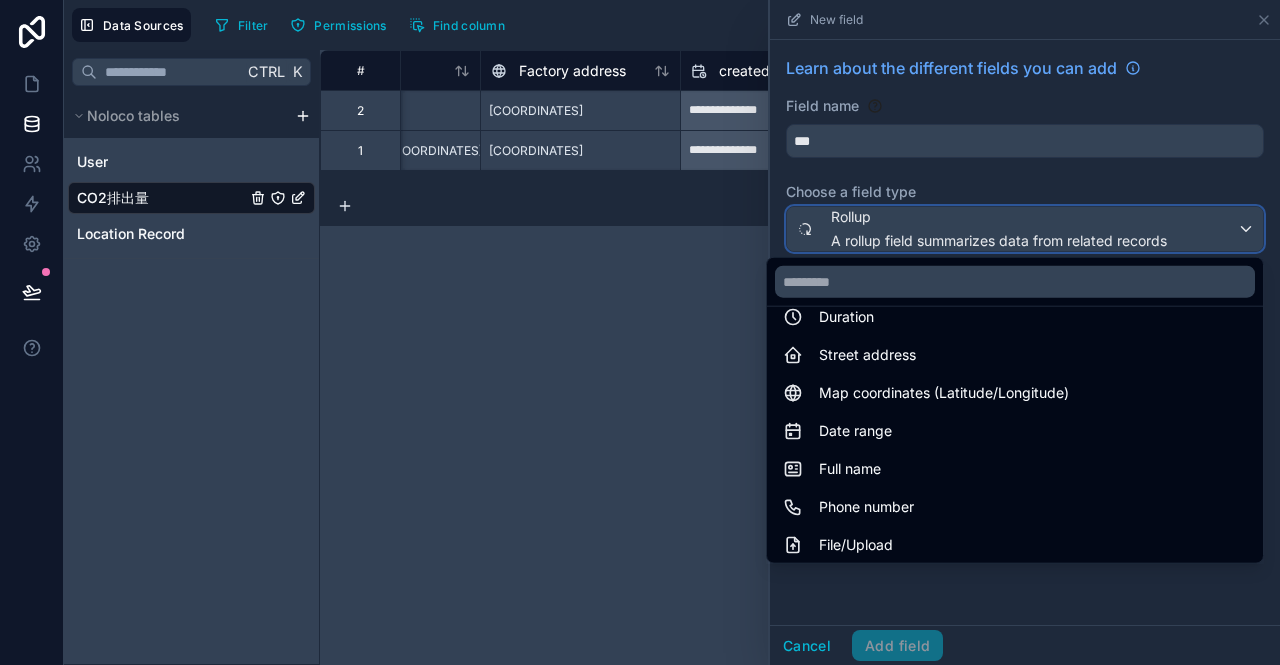 scroll, scrollTop: 400, scrollLeft: 0, axis: vertical 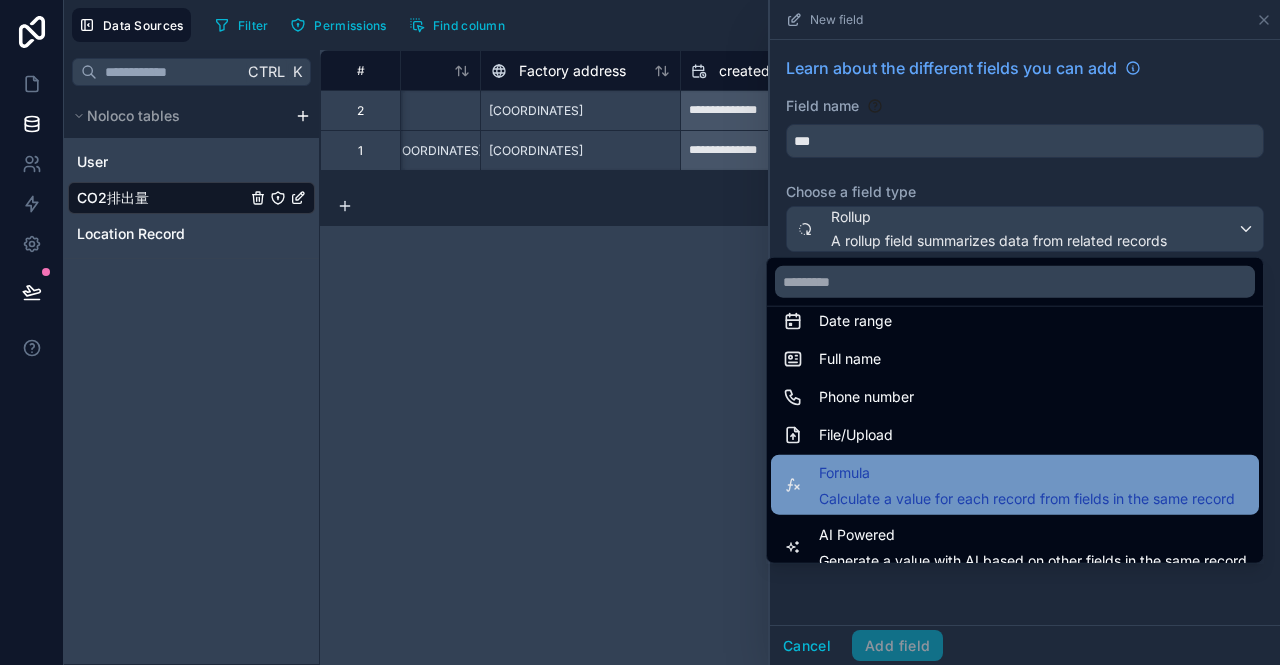 click on "Calculate a value for each record from fields in the same record" at bounding box center (1027, 499) 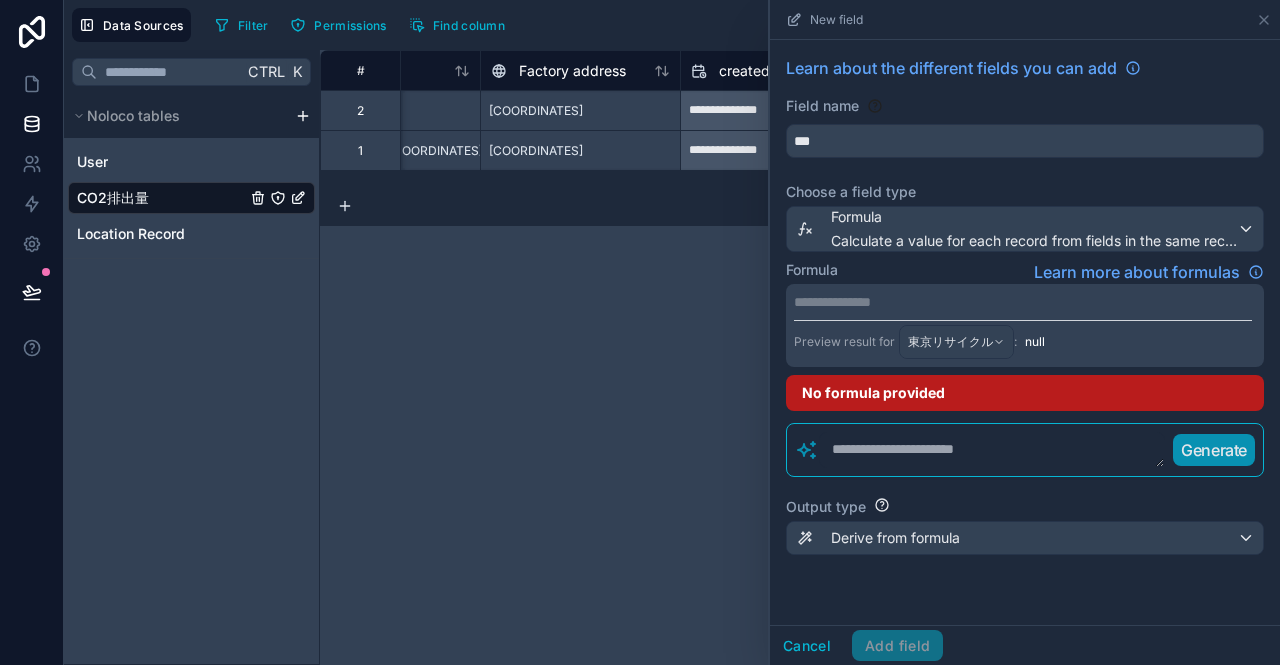 click on "**********" at bounding box center (1023, 302) 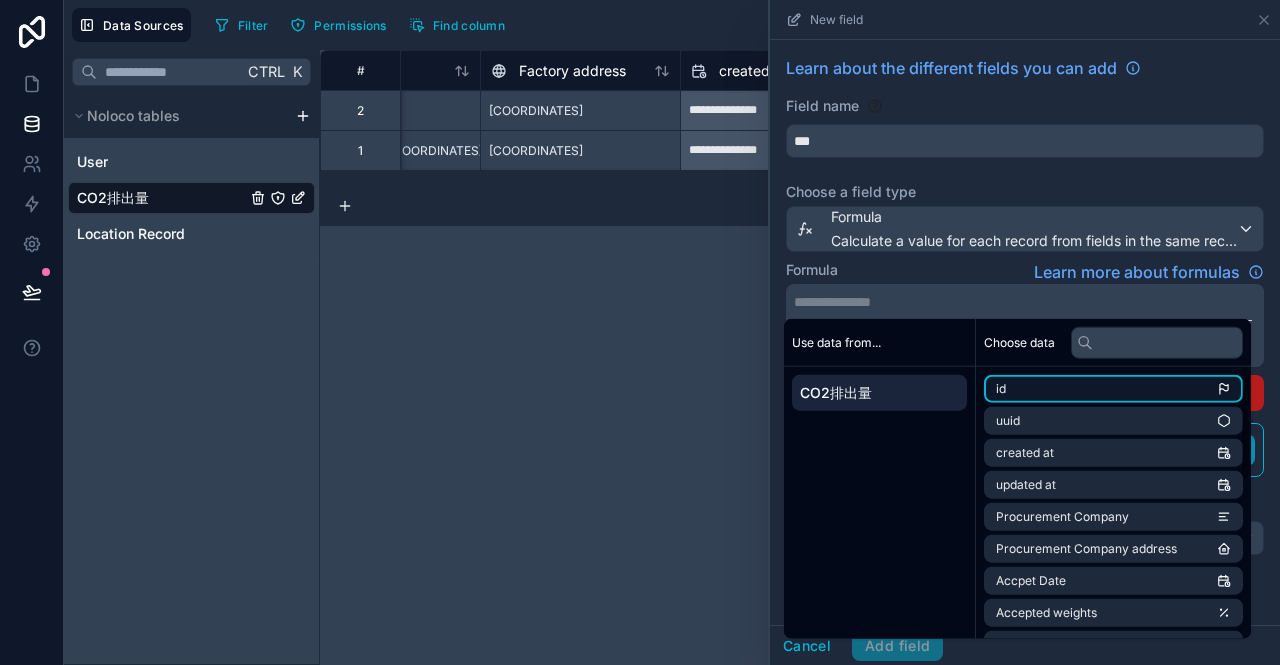 click on "id" at bounding box center (1113, 389) 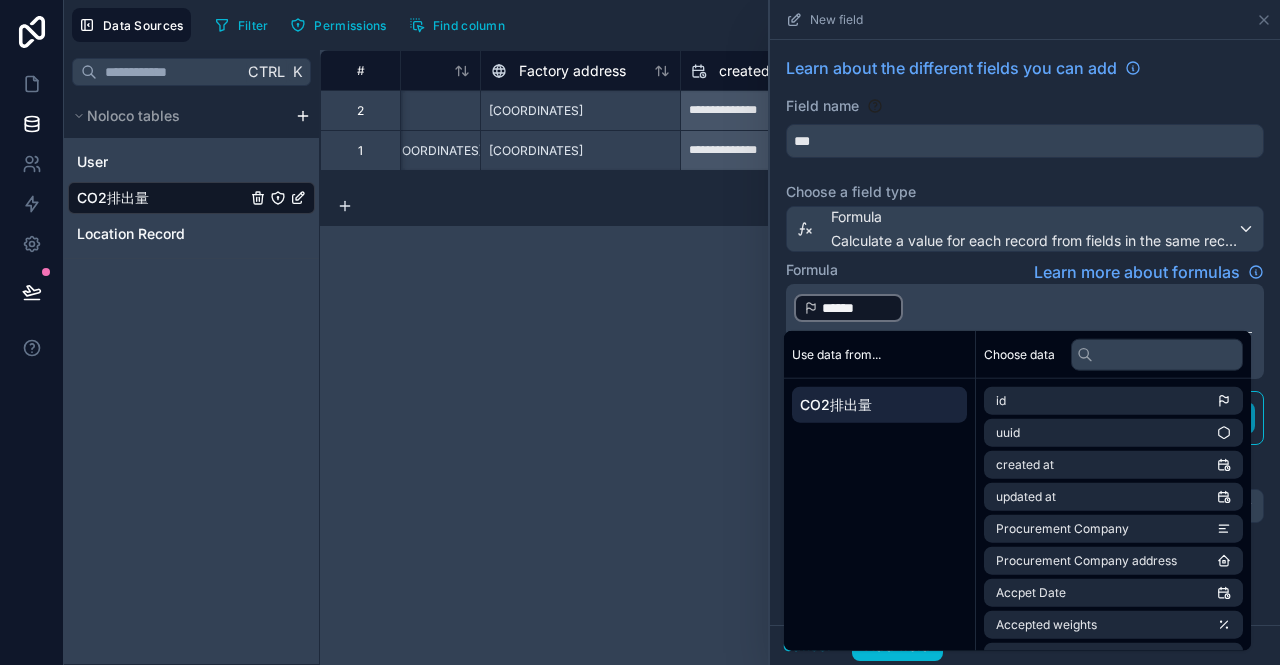 click on "﻿ ****** ﻿ ﻿" at bounding box center [1023, 308] 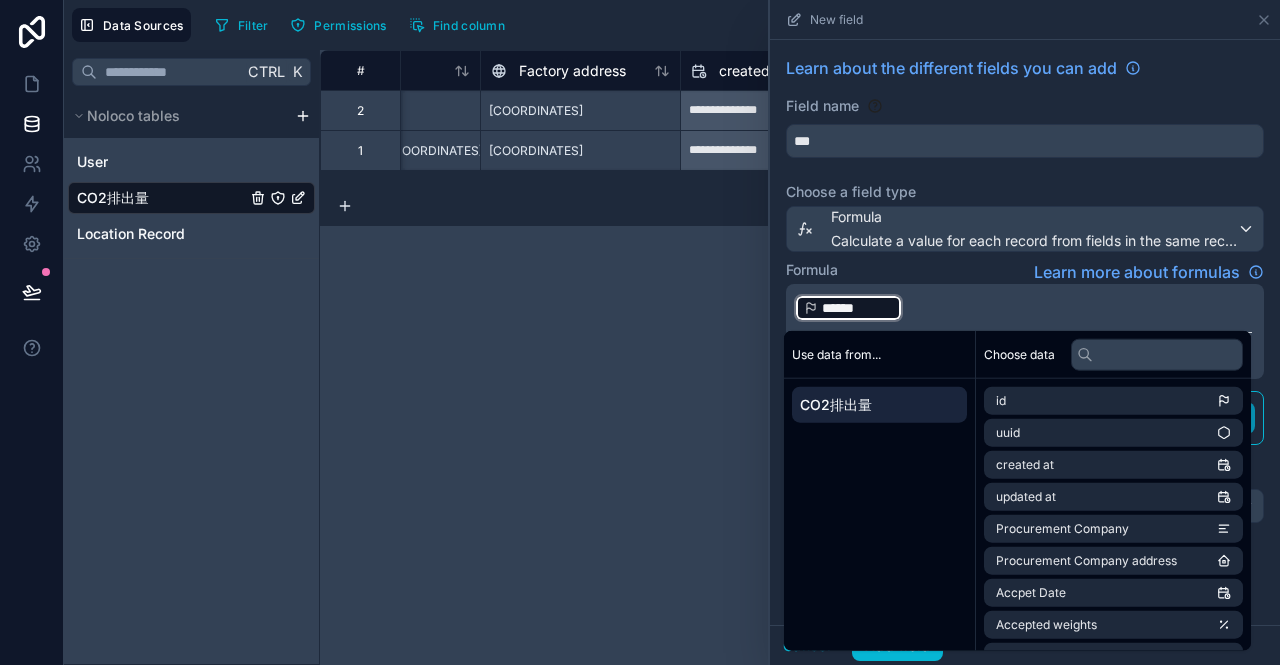 click on "﻿ ****** ﻿ ﻿" at bounding box center (1023, 308) 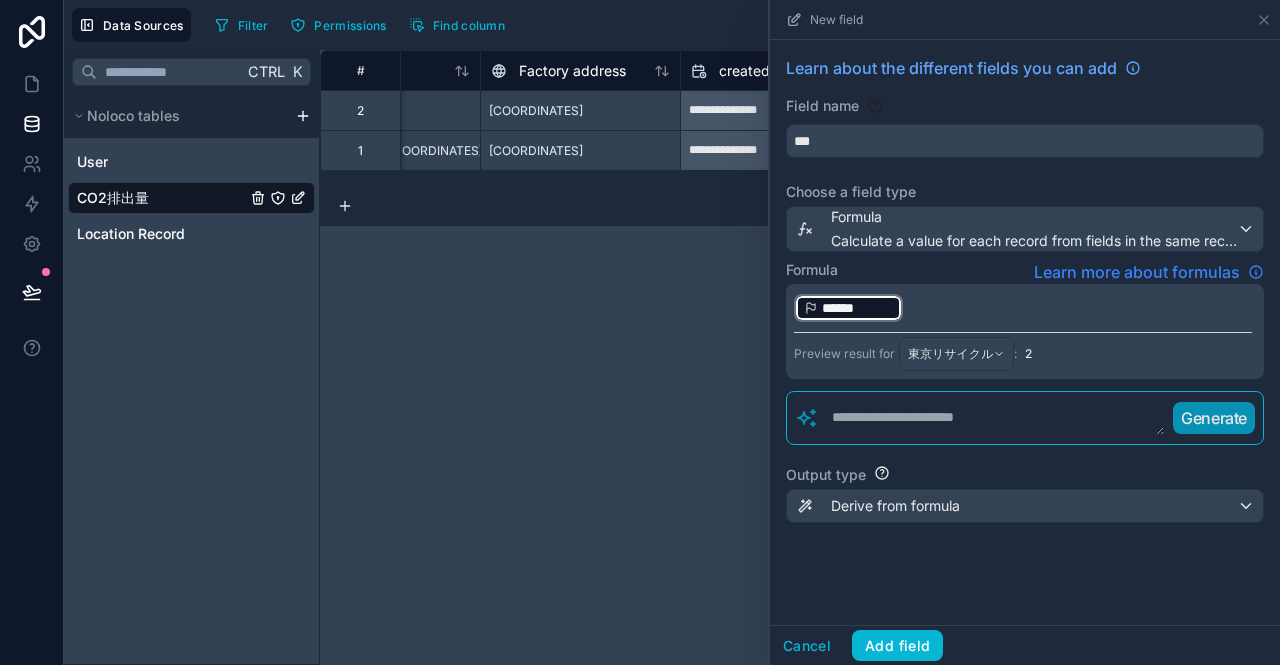 click 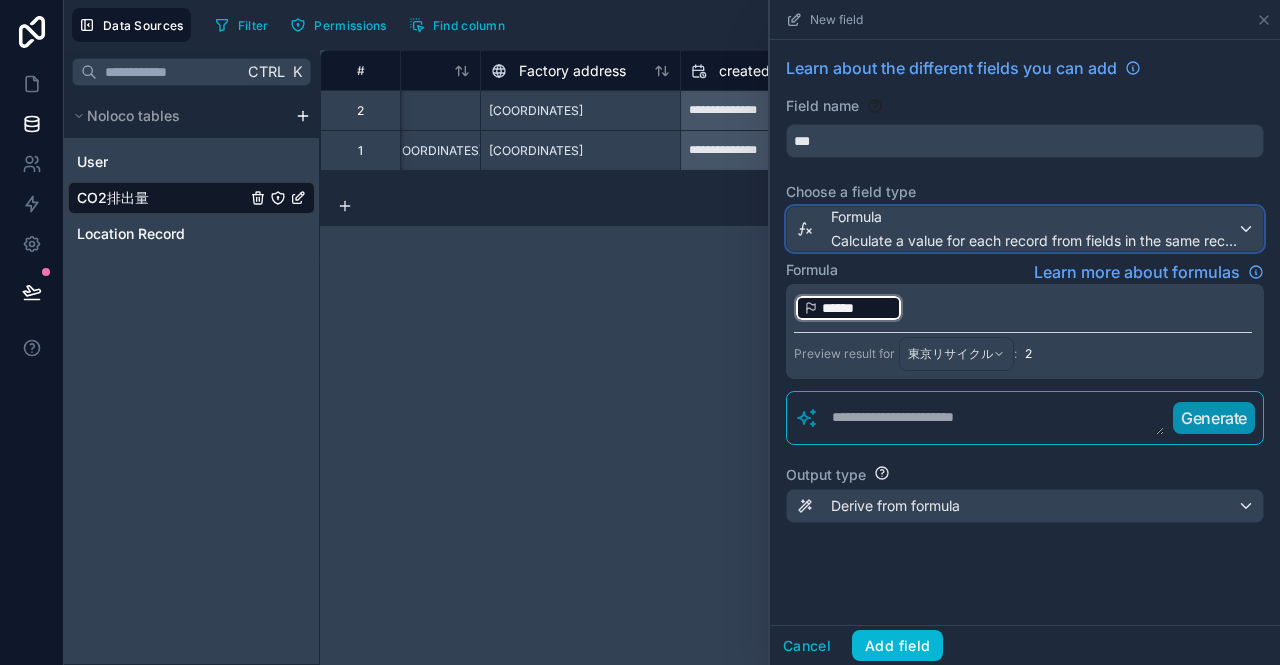 click on "Calculate a value for each record from fields in the same record" at bounding box center [1034, 241] 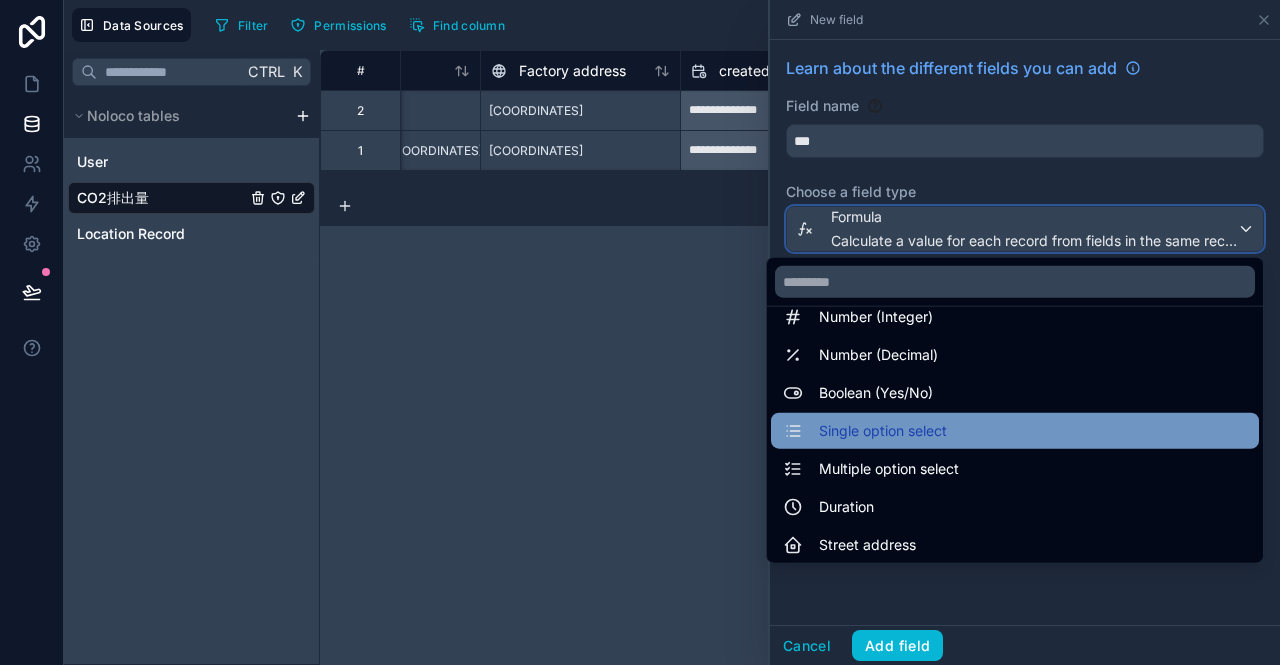 scroll, scrollTop: 0, scrollLeft: 0, axis: both 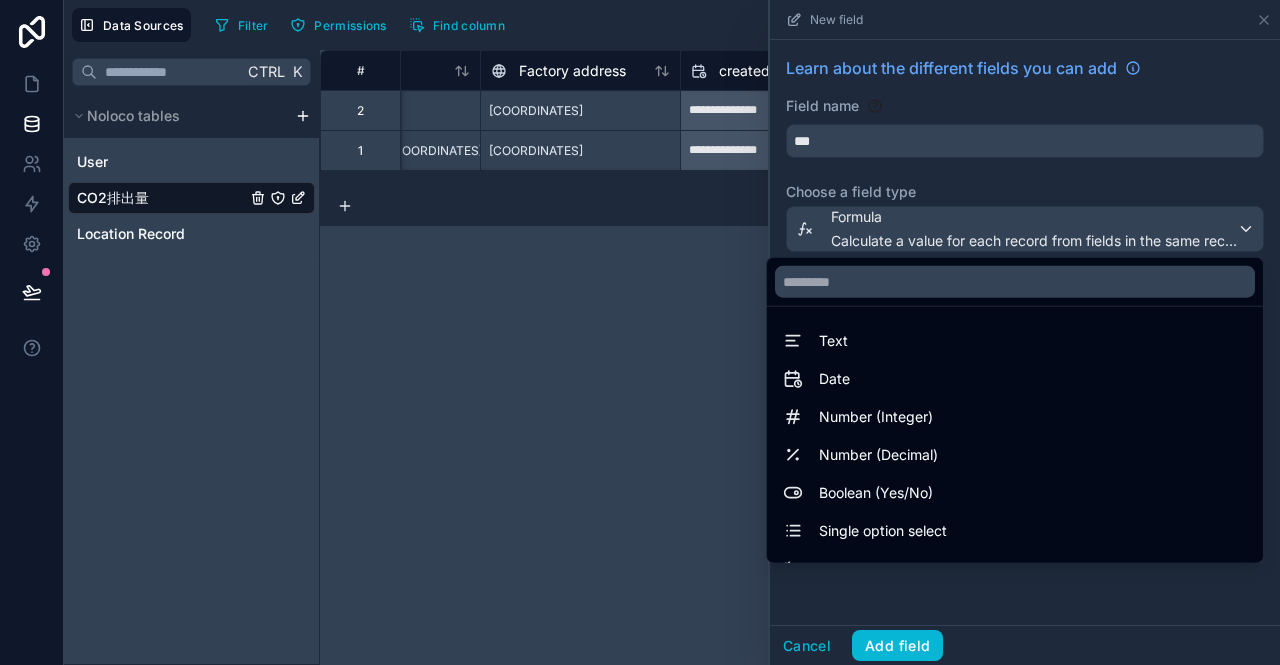 click on "Number (Integer)" at bounding box center (876, 417) 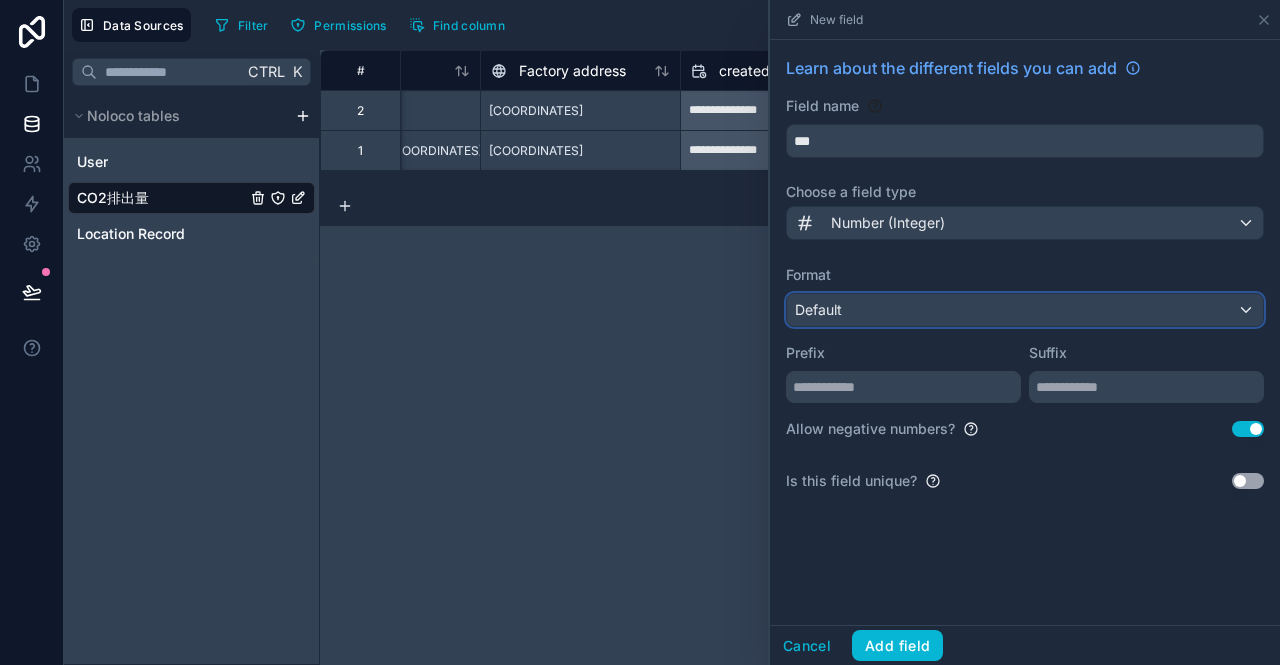 click on "Default" at bounding box center (1025, 310) 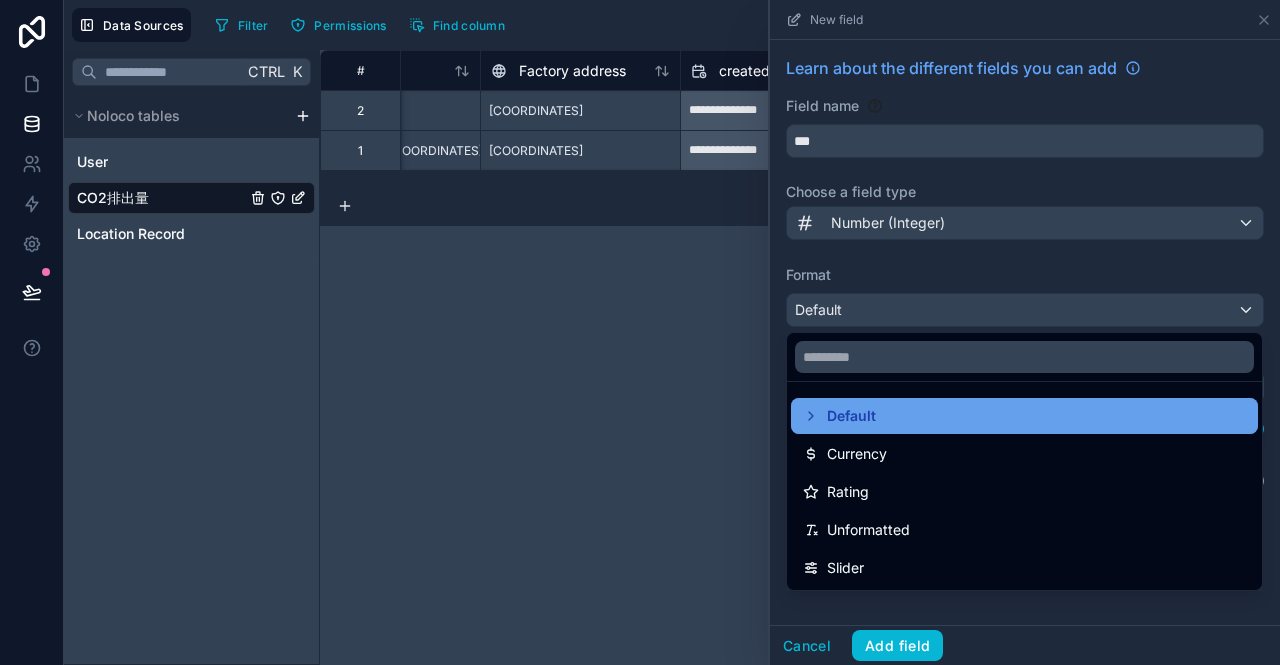 click on "Default" at bounding box center (1024, 416) 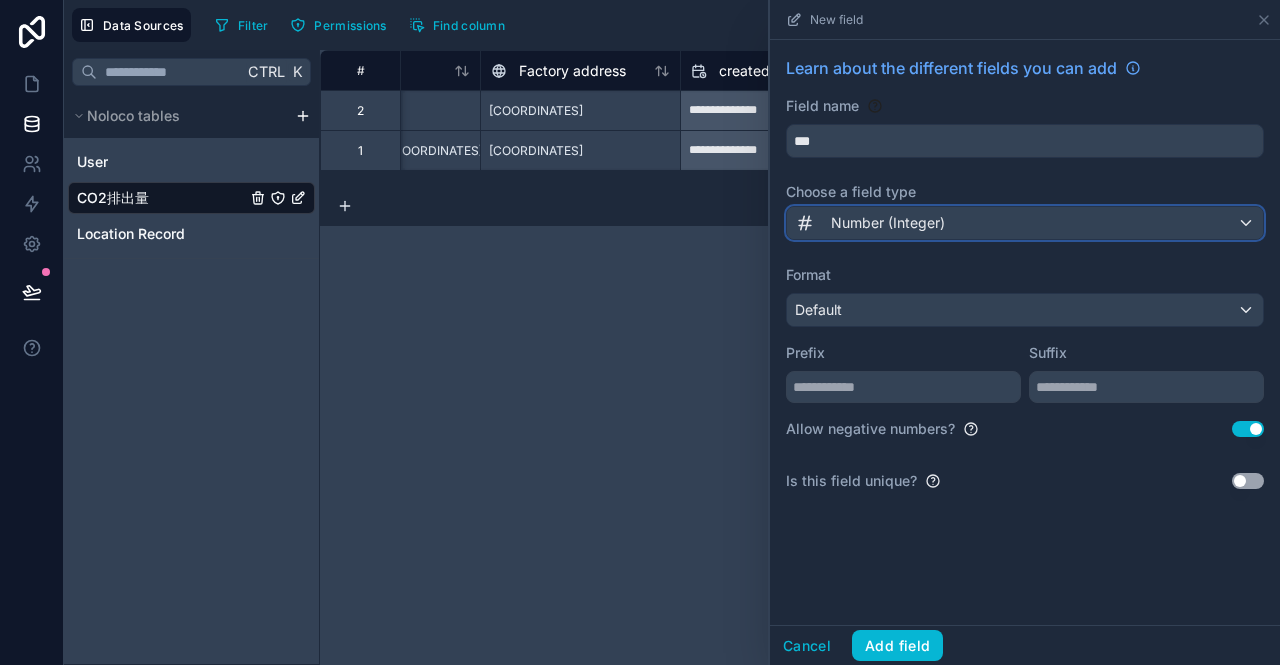 click on "Number (Integer)" at bounding box center [888, 223] 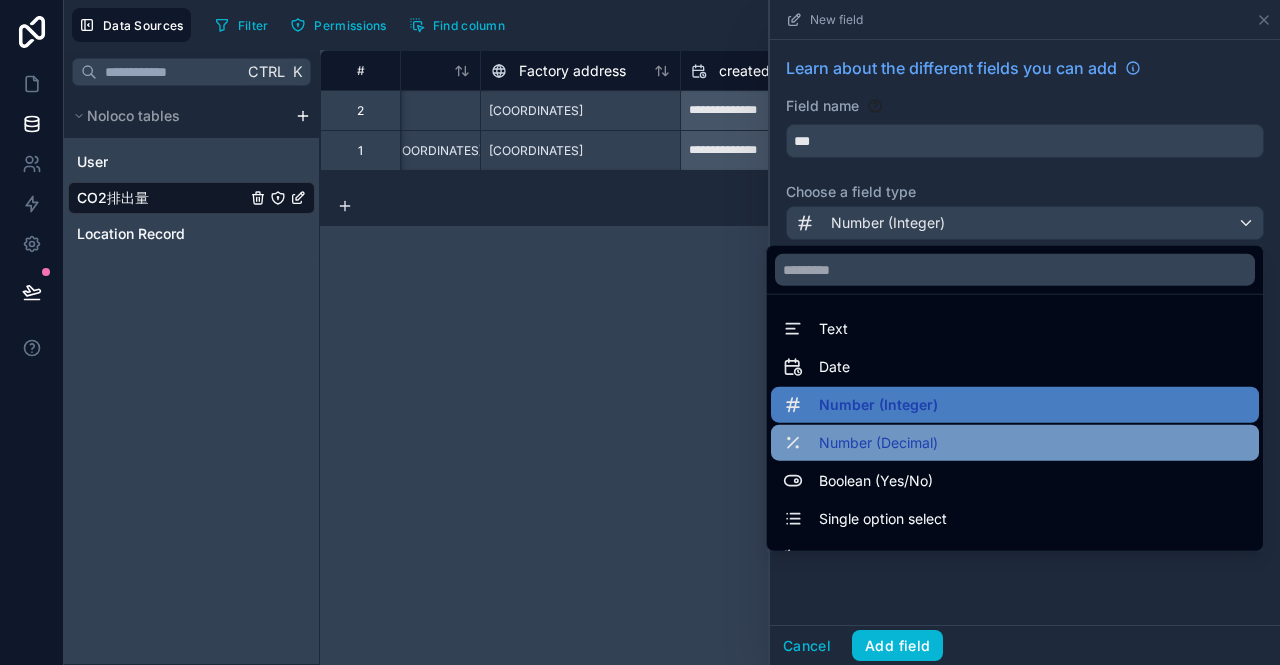 click on "Number (Decimal)" at bounding box center [878, 443] 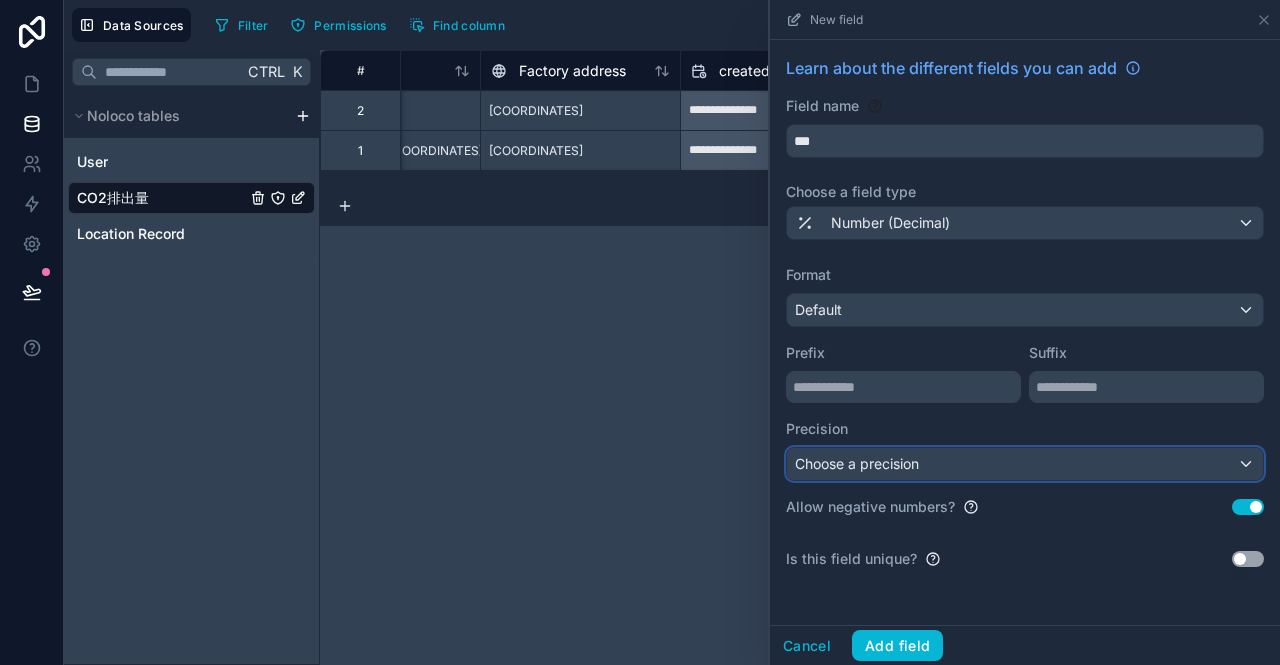 click on "Choose a precision" at bounding box center [1025, 464] 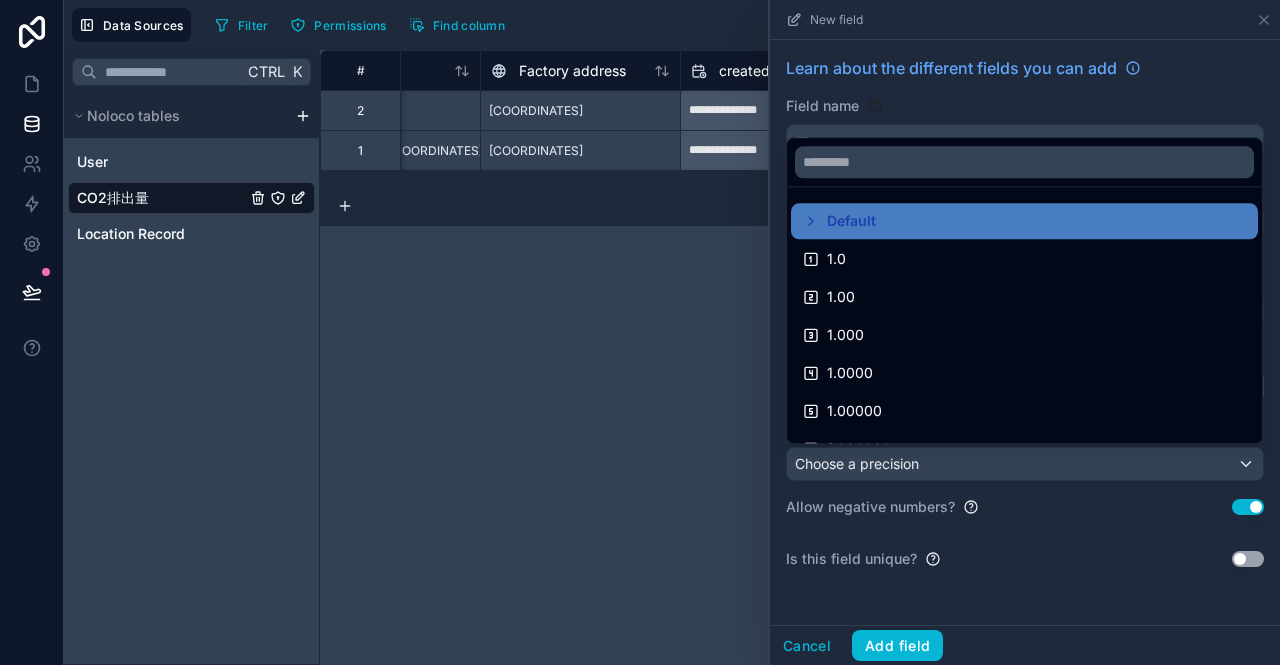 click at bounding box center (1025, 332) 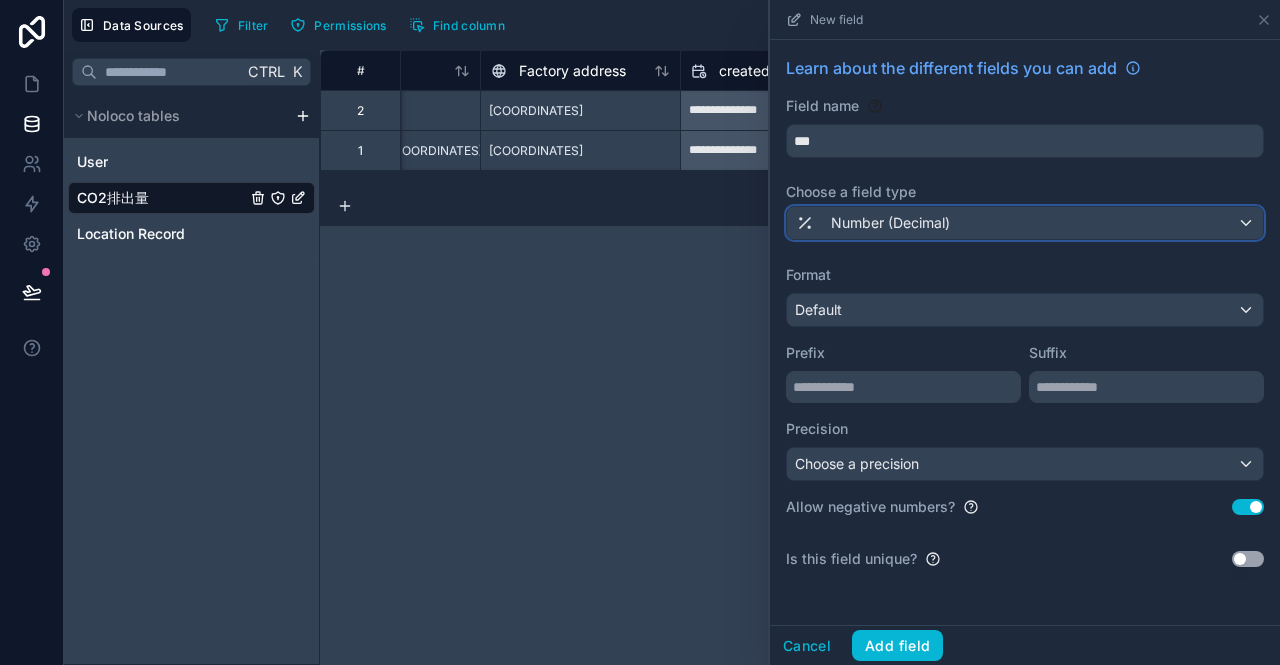 click on "Number (Decimal)" at bounding box center [890, 223] 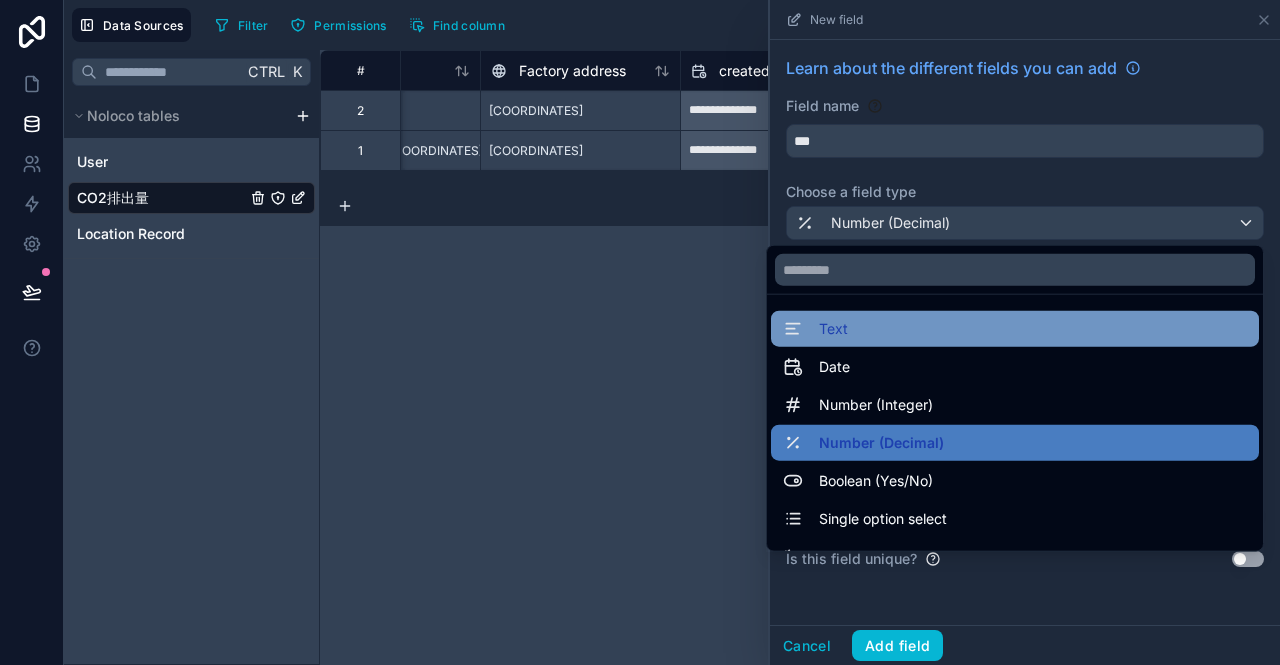 click on "Text" at bounding box center [1015, 329] 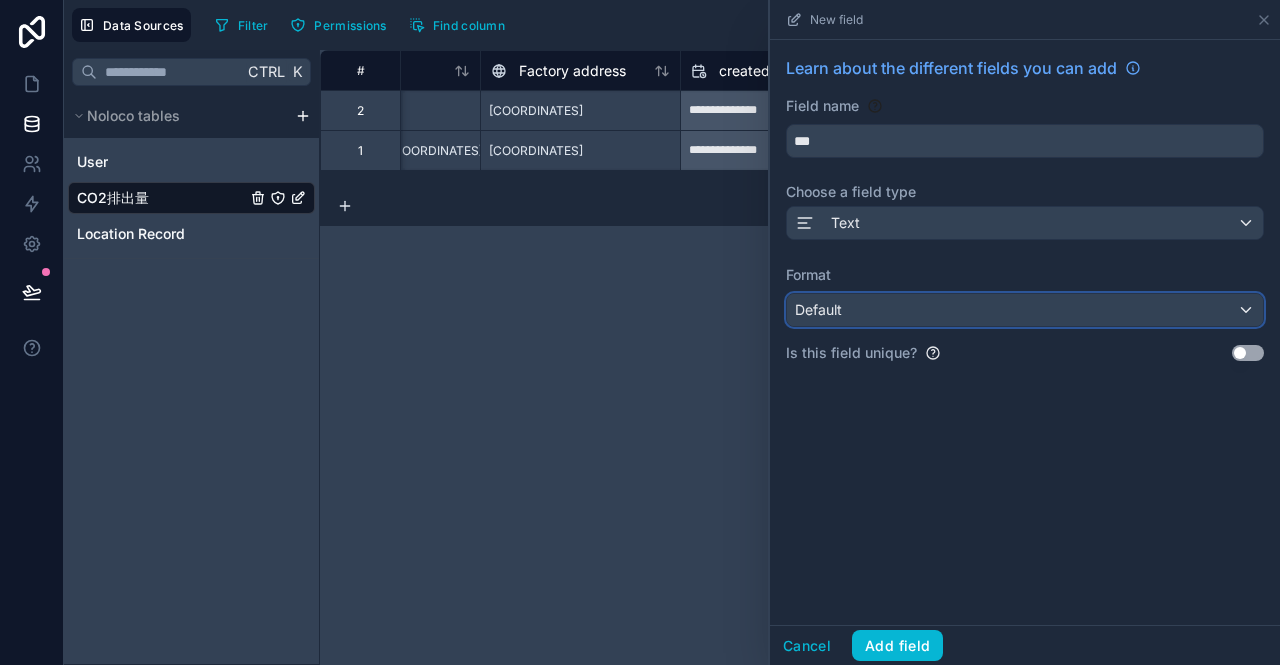 click on "Default" at bounding box center [1025, 310] 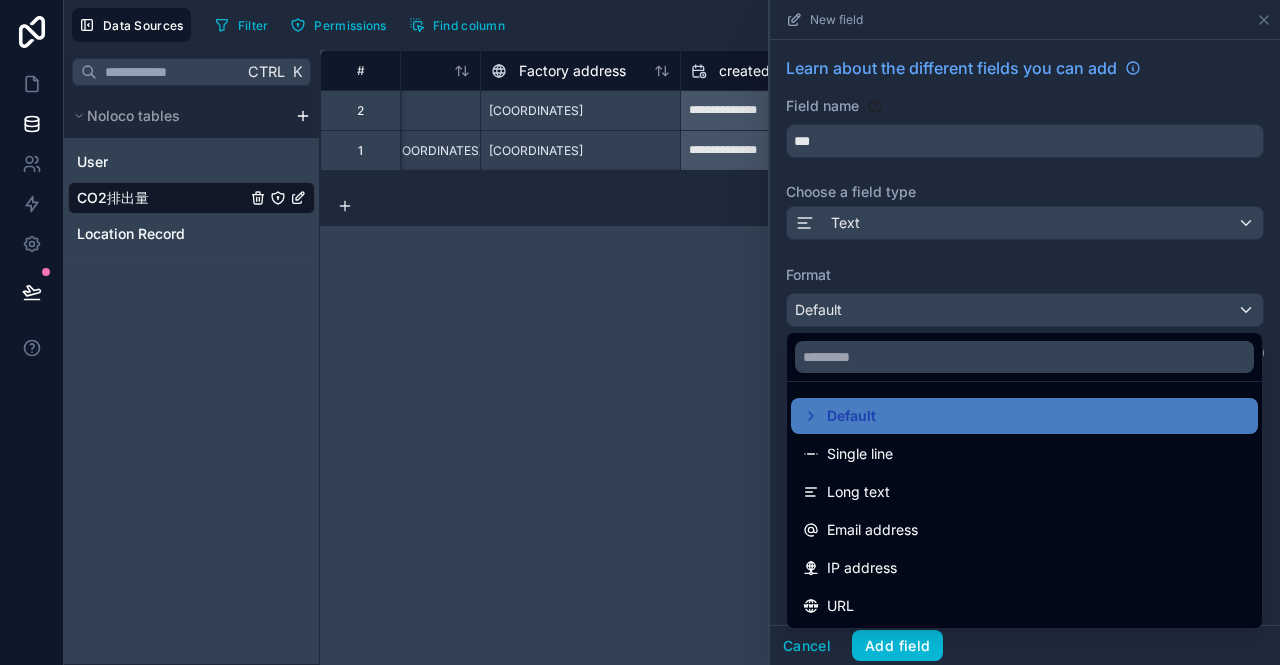 click at bounding box center [1025, 332] 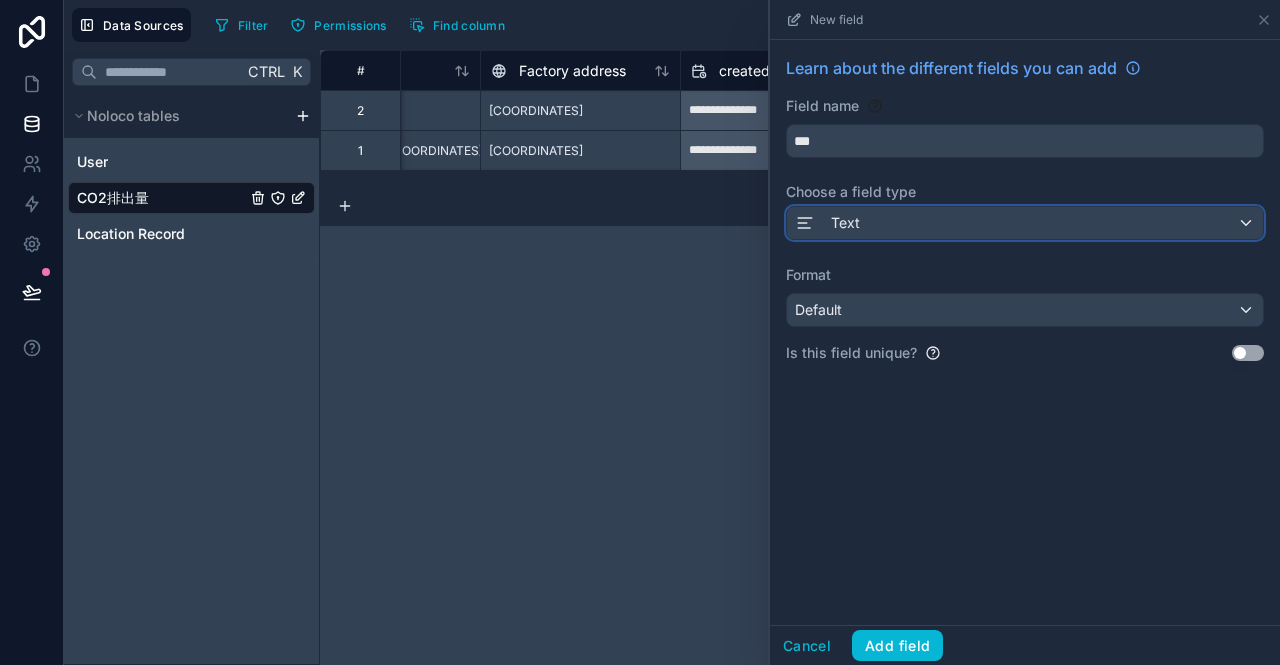 click on "Text" at bounding box center (1025, 223) 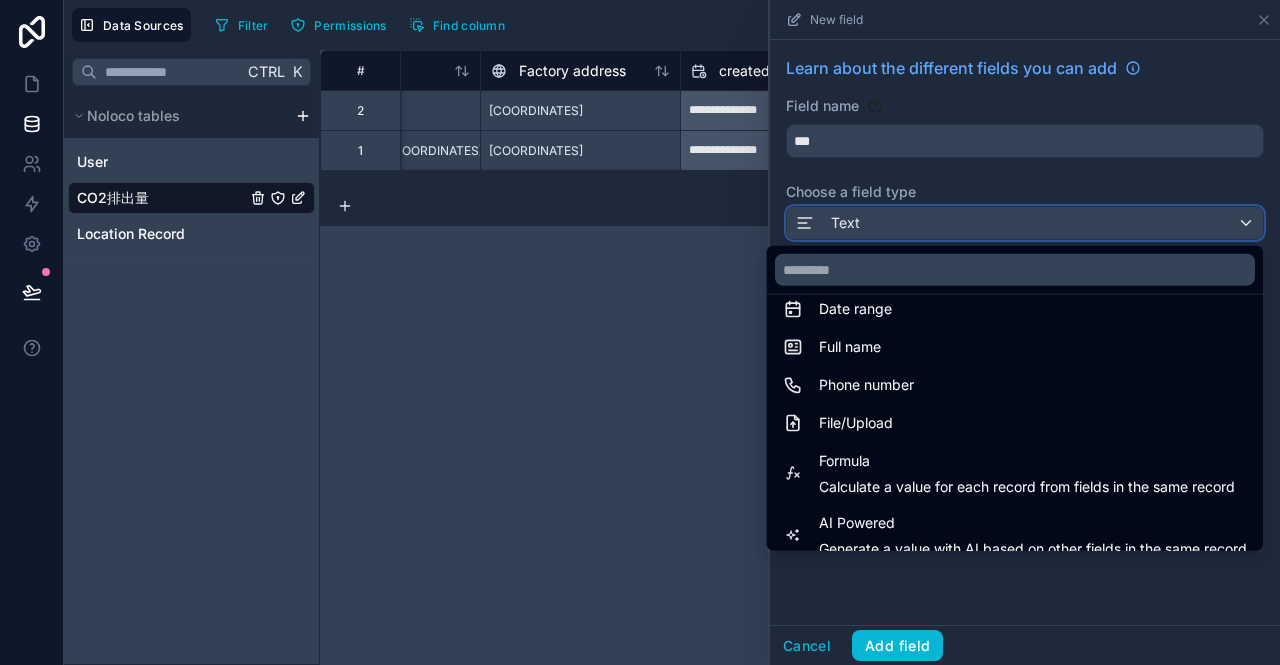 scroll, scrollTop: 580, scrollLeft: 0, axis: vertical 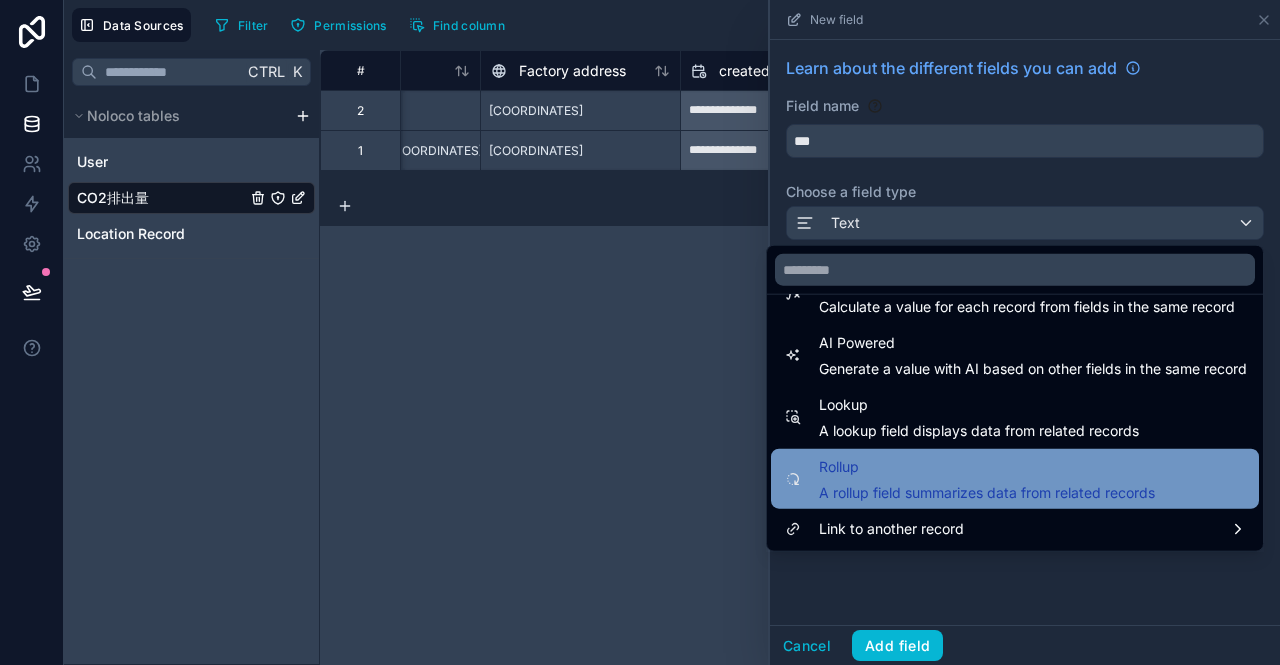 click on "A rollup field summarizes data from related records" at bounding box center (987, 493) 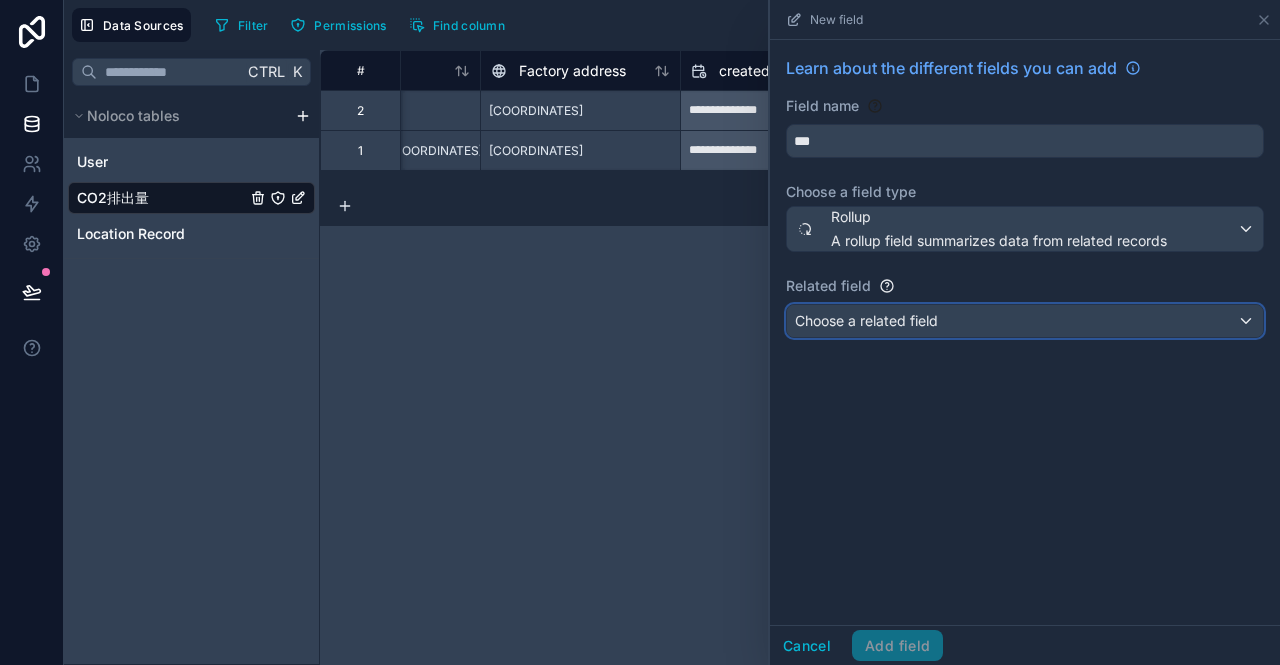 click on "Choose a related field" at bounding box center (866, 320) 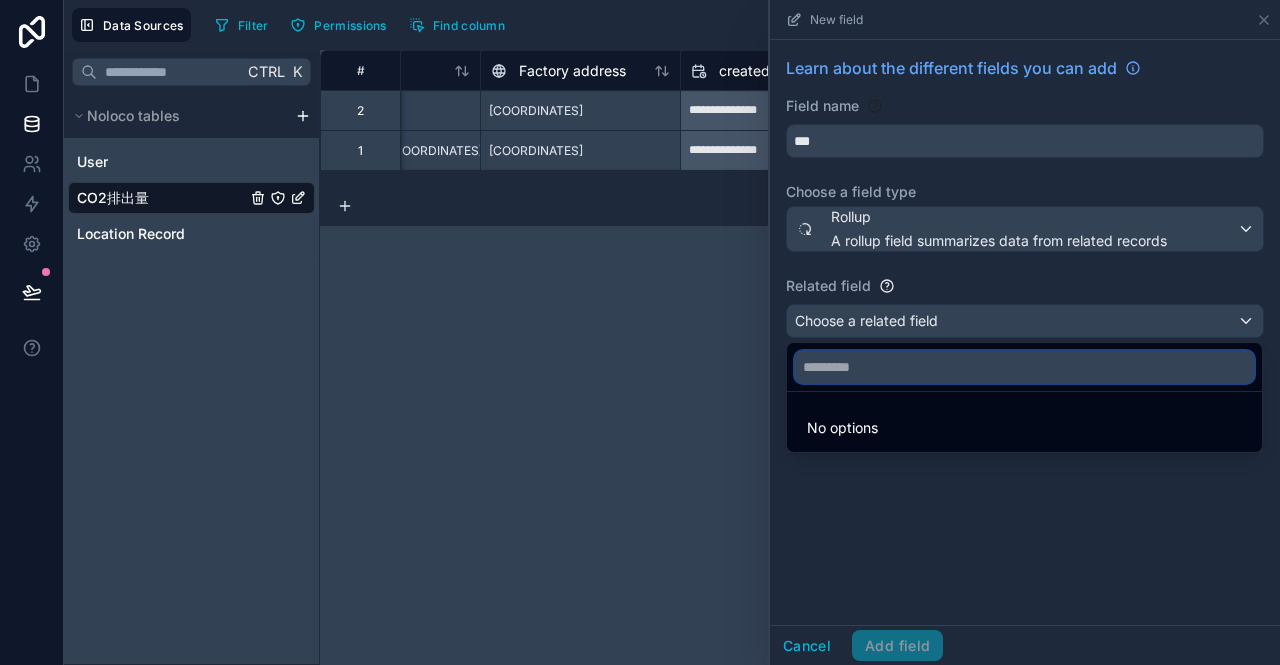 click at bounding box center [1024, 367] 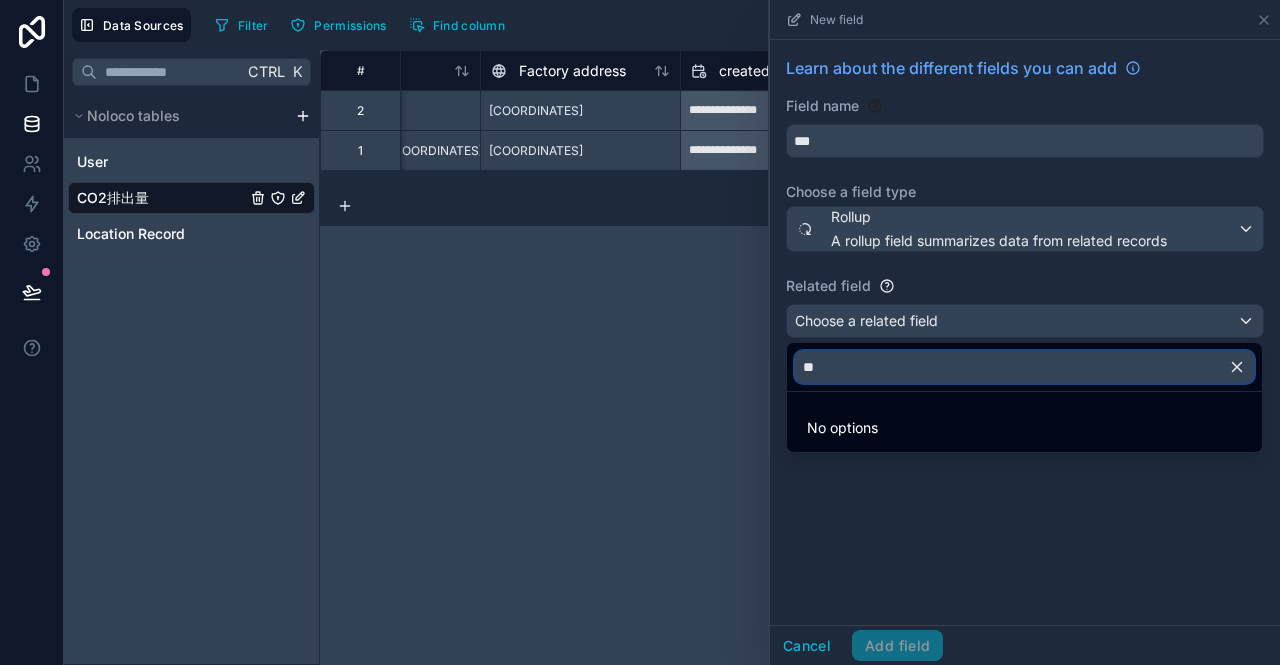 type on "*" 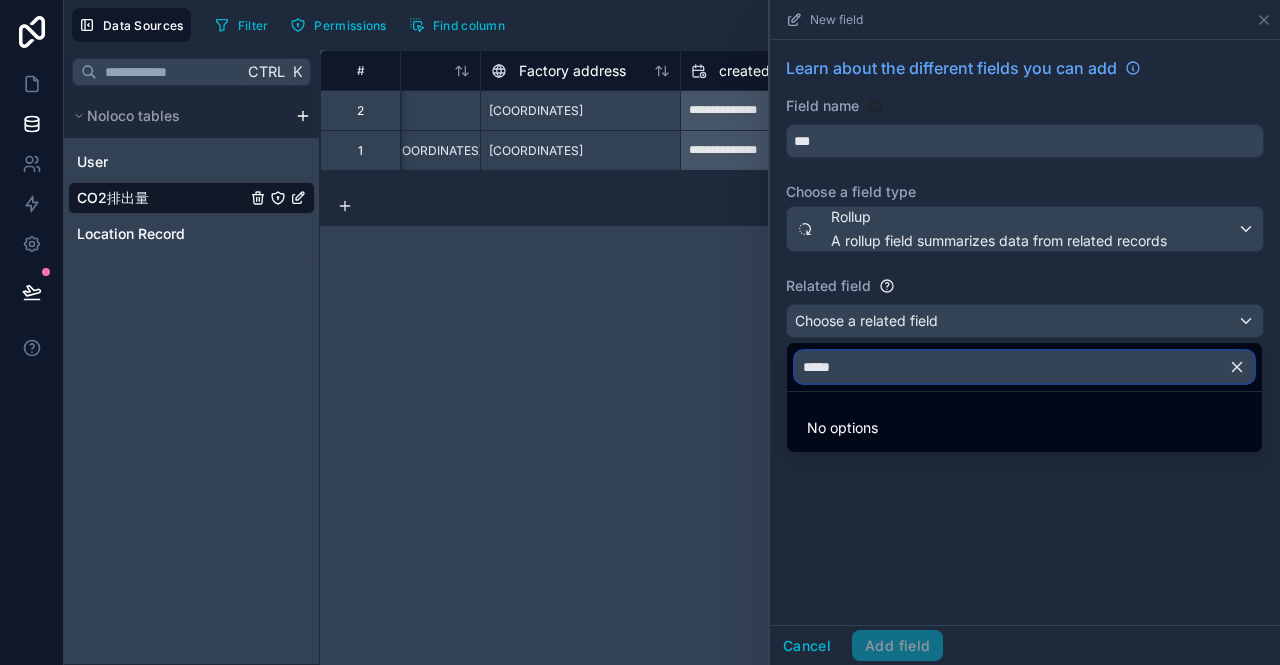 type on "*****" 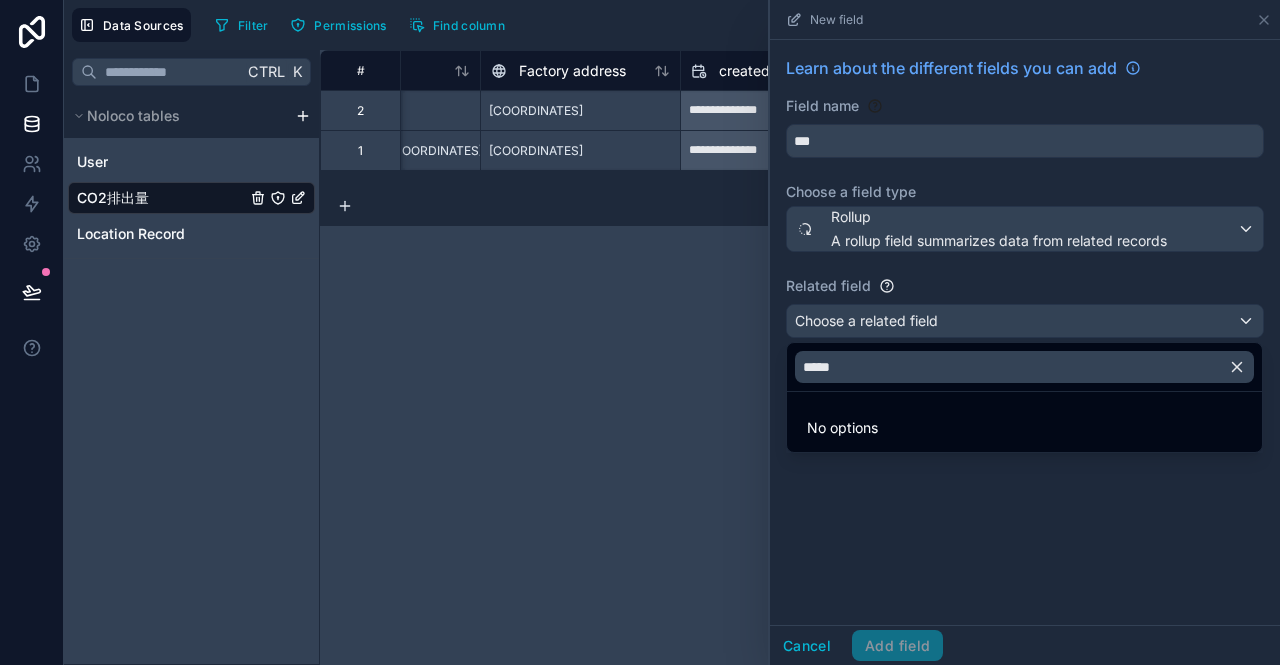 click at bounding box center [1025, 332] 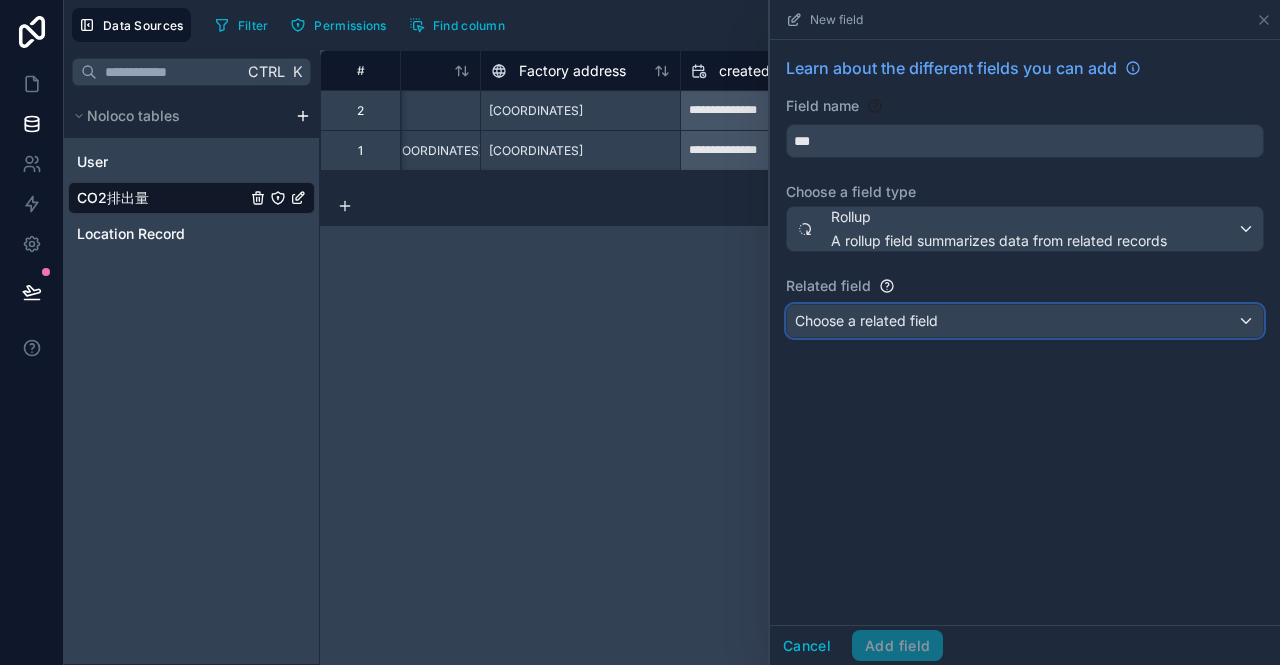 click on "Choose a related field" at bounding box center [866, 320] 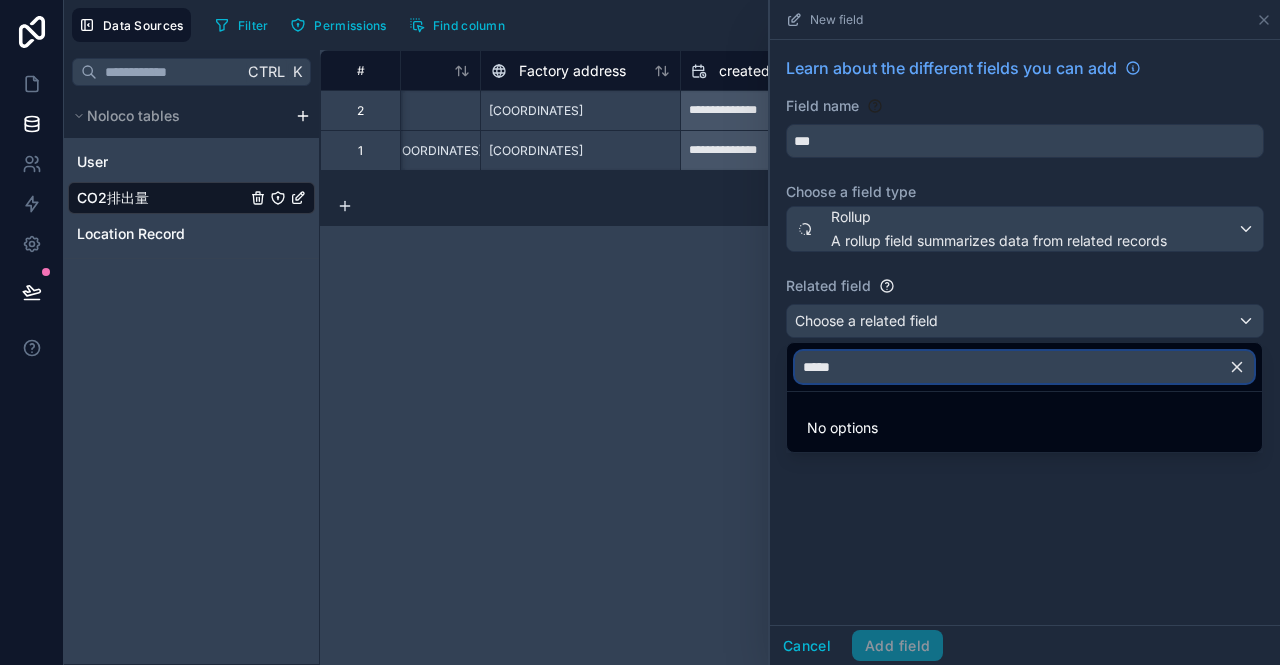 click on "*****" at bounding box center [1024, 367] 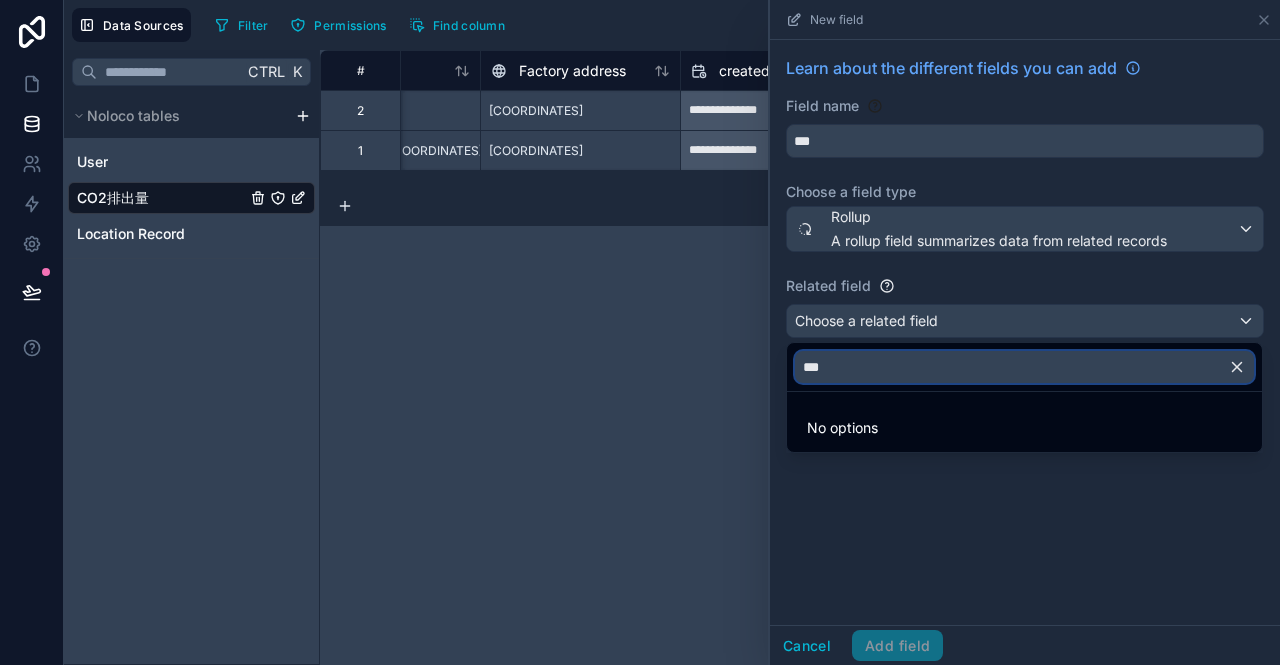 type on "***" 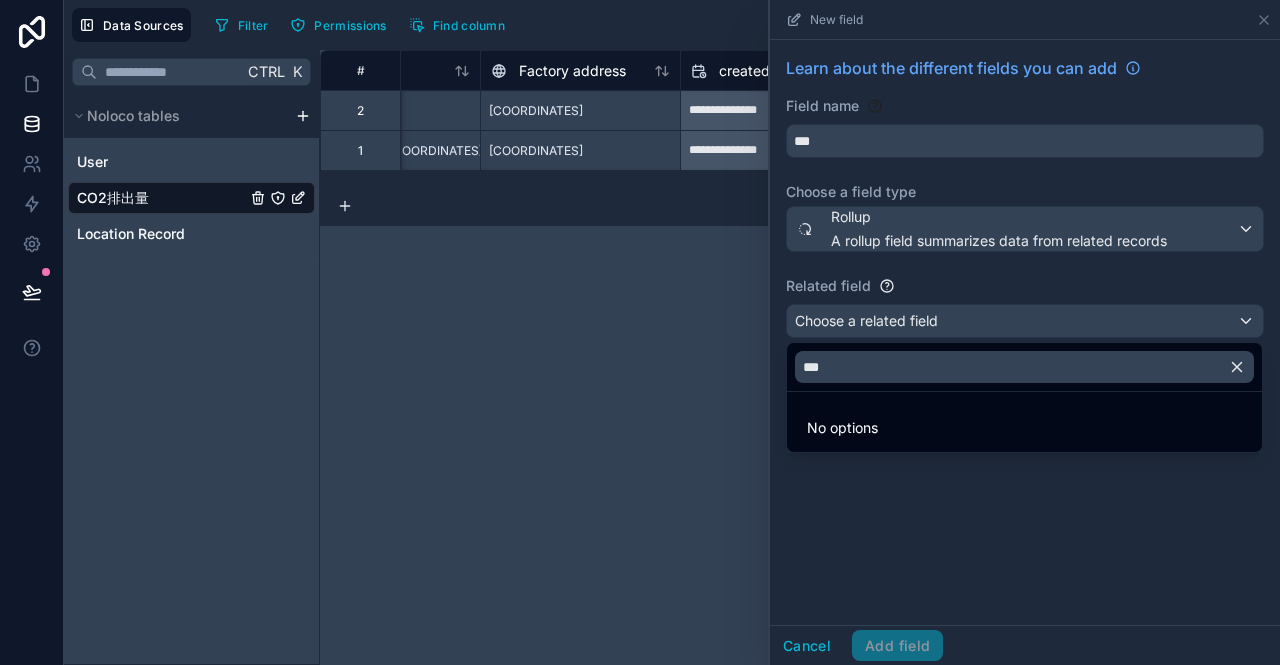 click at bounding box center [1025, 332] 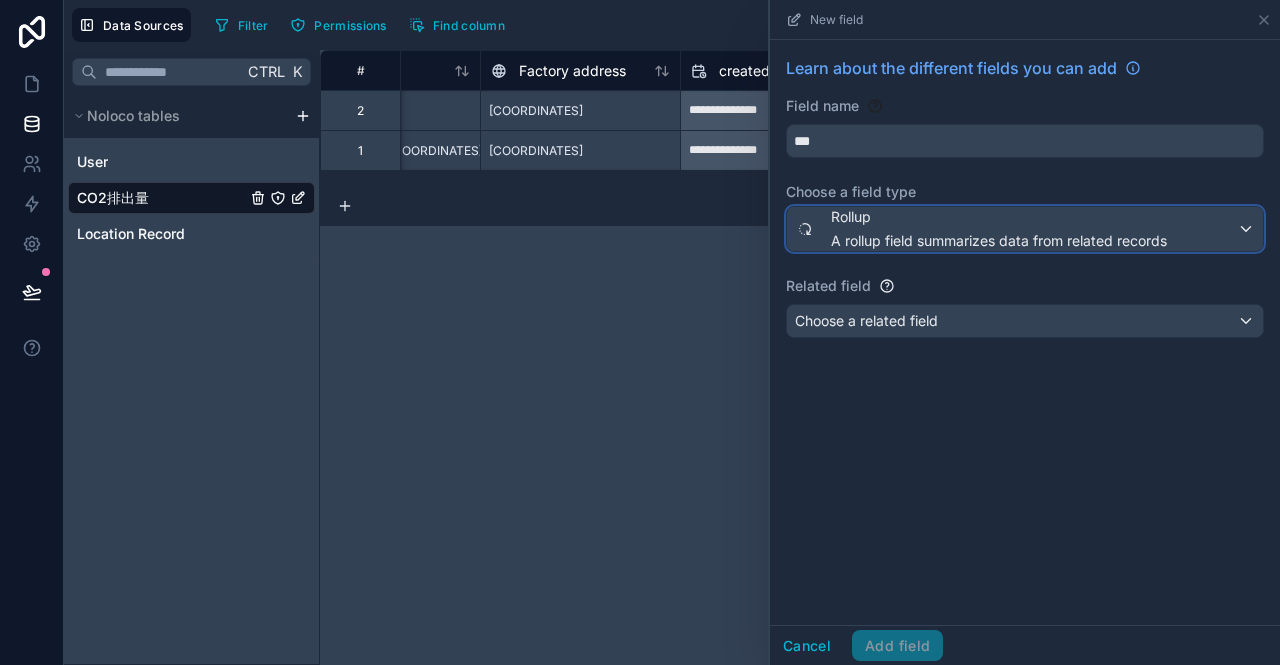 click on "A rollup field summarizes data from related records" at bounding box center (999, 241) 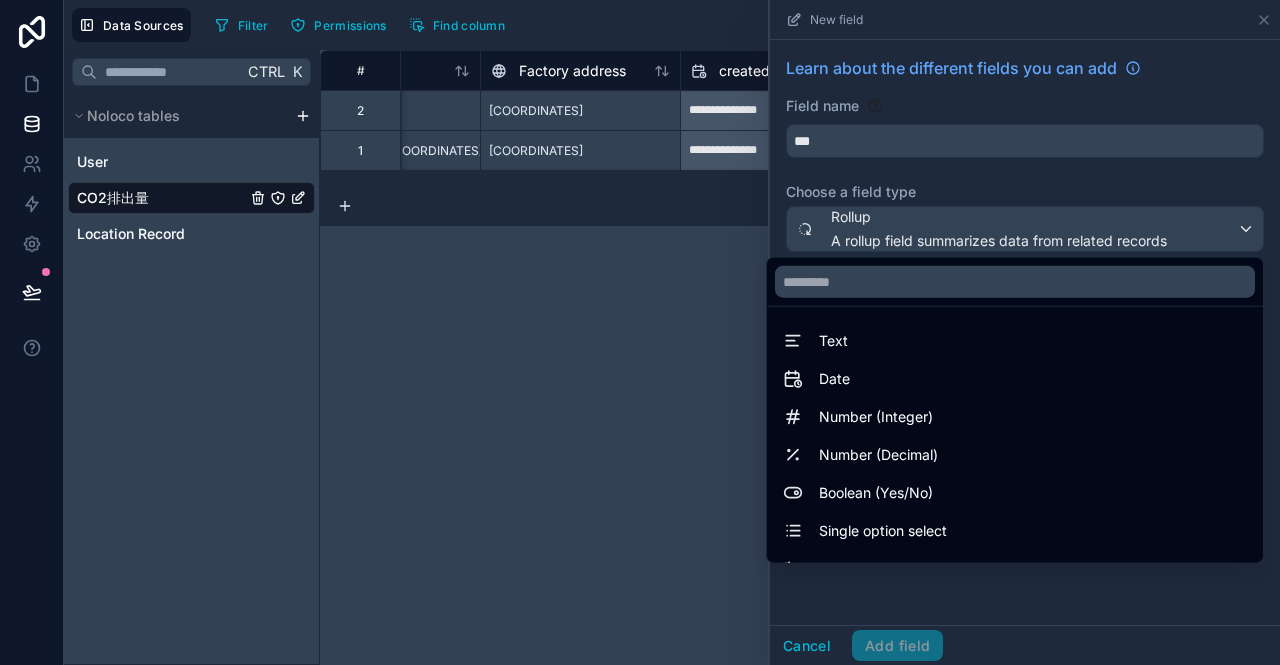 click at bounding box center [1025, 332] 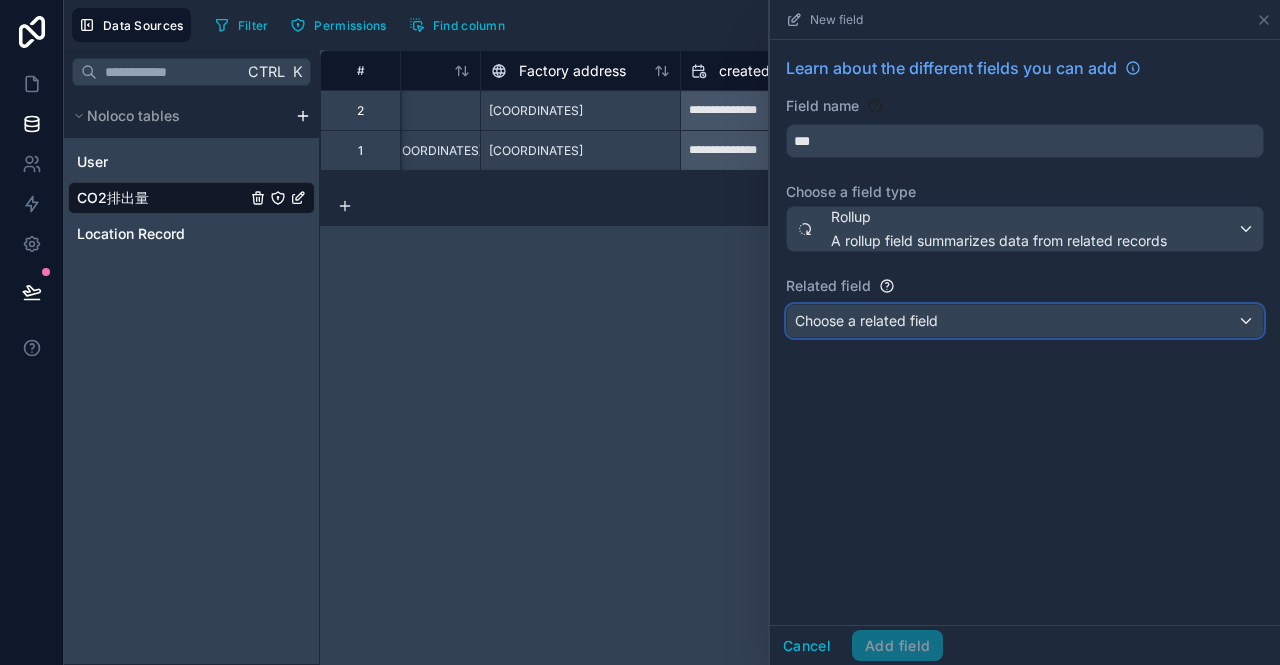click on "Choose a related field" at bounding box center (866, 320) 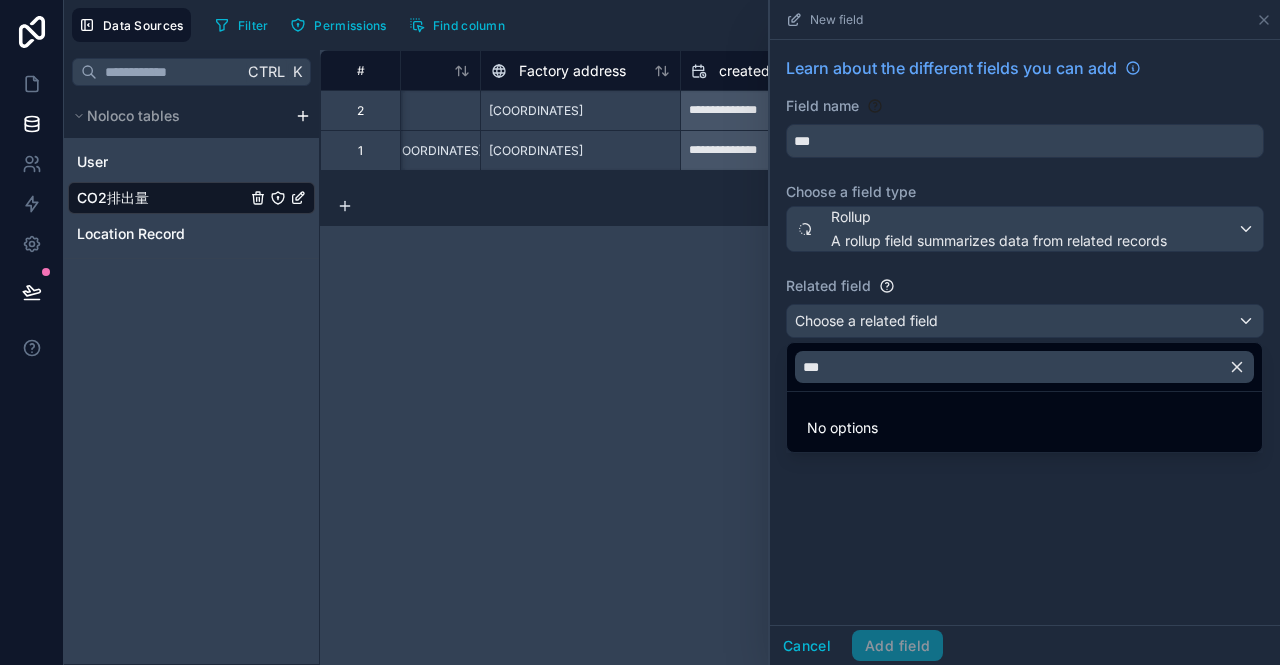 click on "**********" at bounding box center [800, 357] 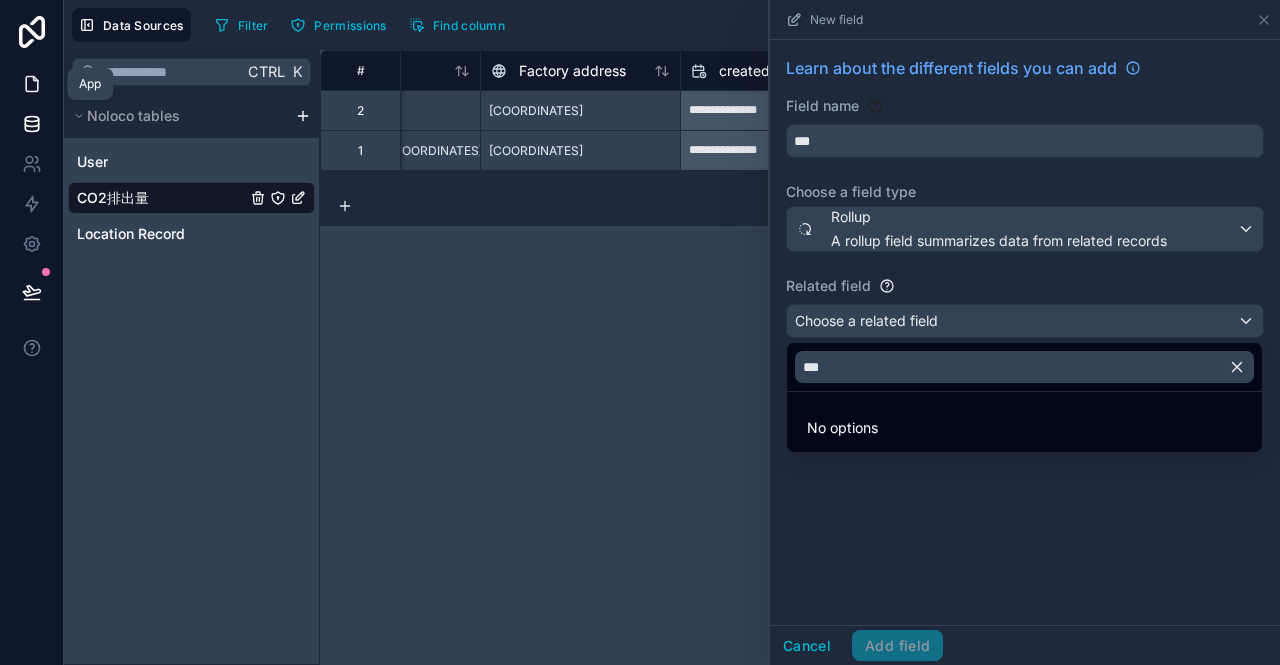 click 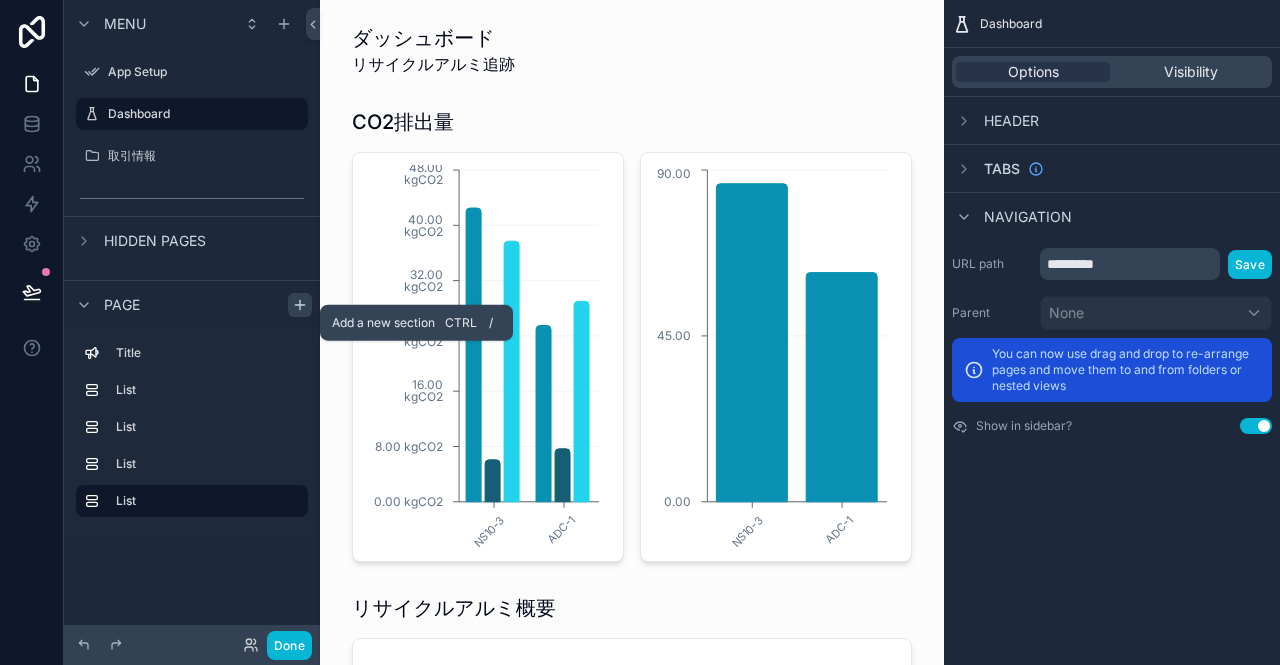 click 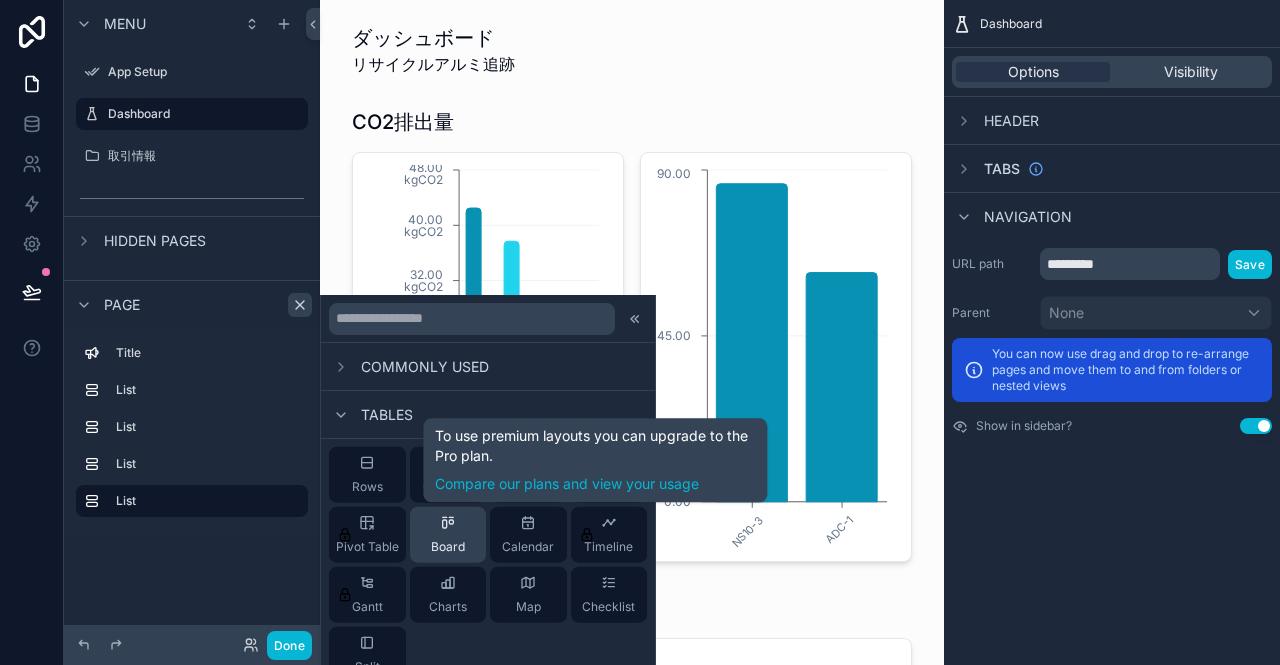 scroll, scrollTop: 44, scrollLeft: 0, axis: vertical 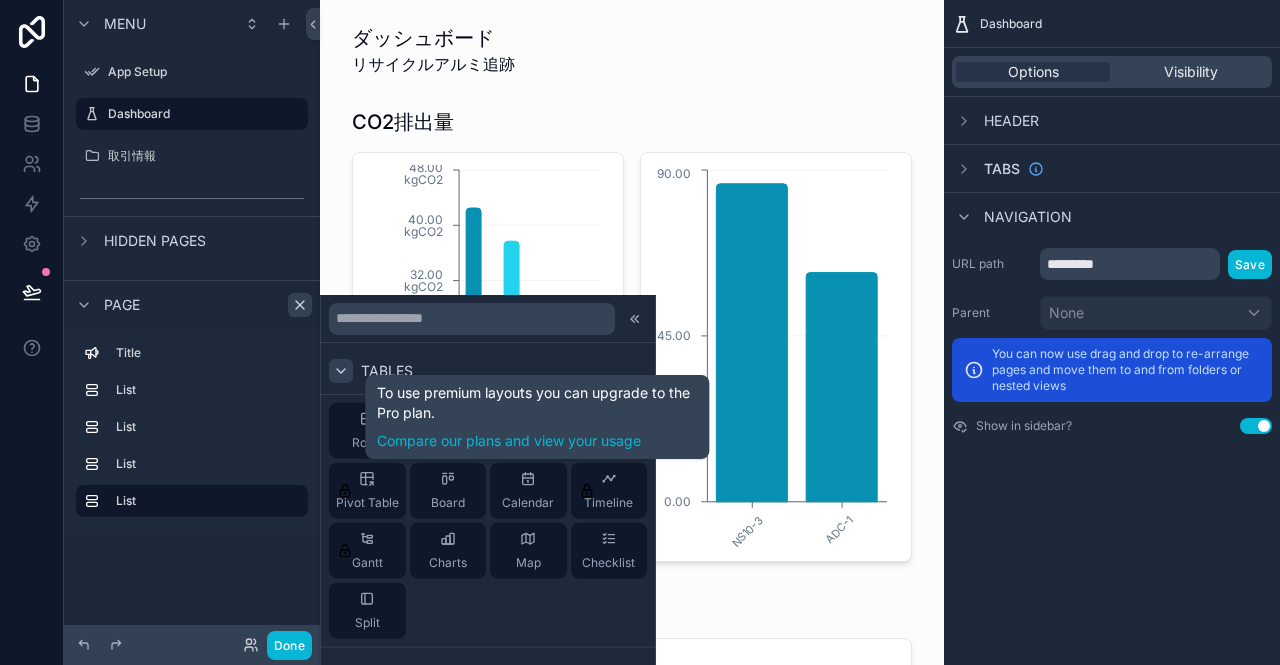 click at bounding box center [341, 370] 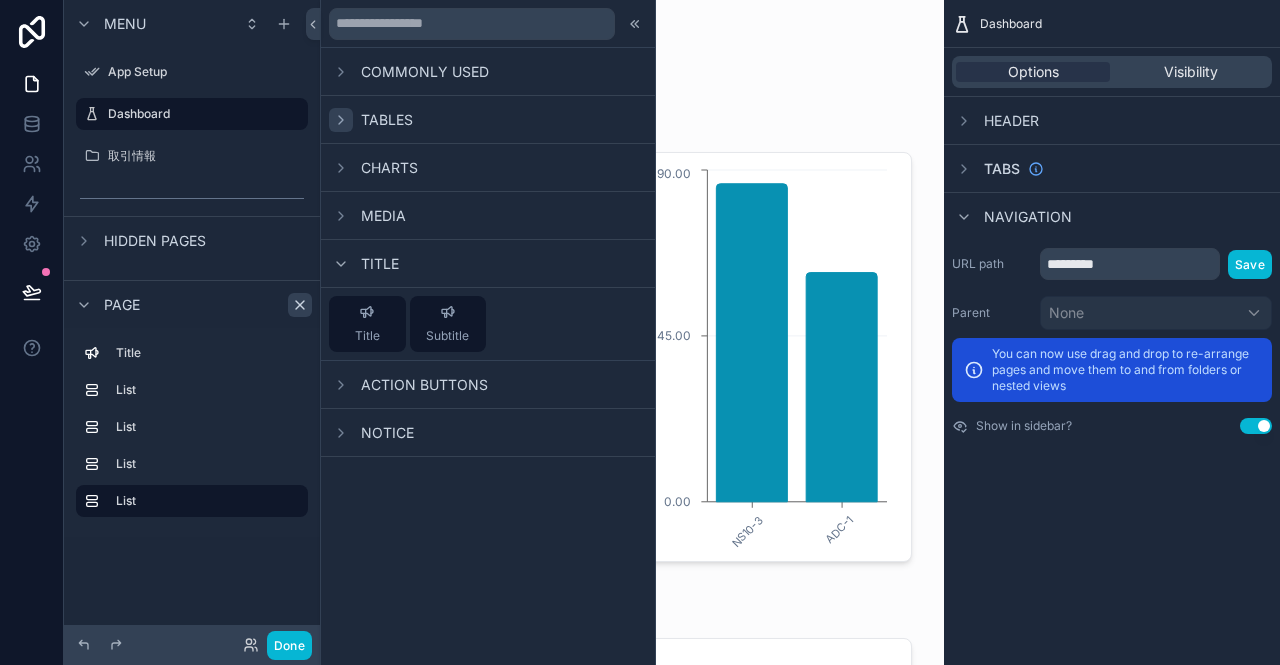 scroll, scrollTop: 0, scrollLeft: 0, axis: both 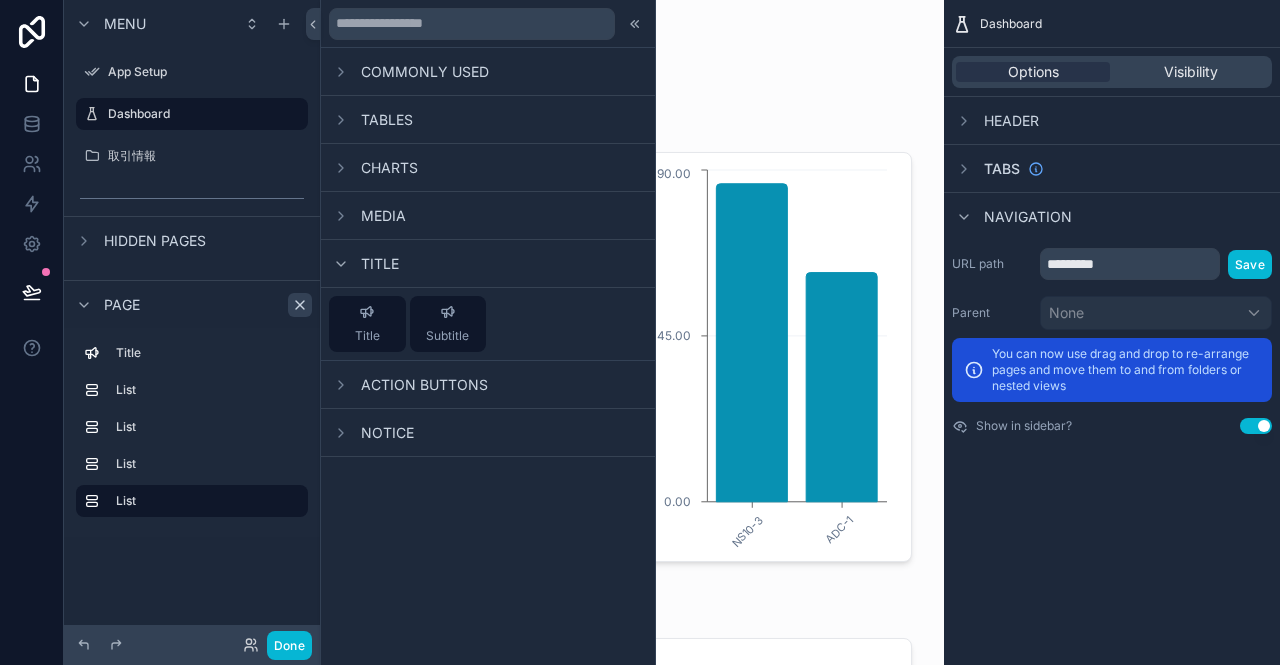 click on "Commonly used" at bounding box center [425, 72] 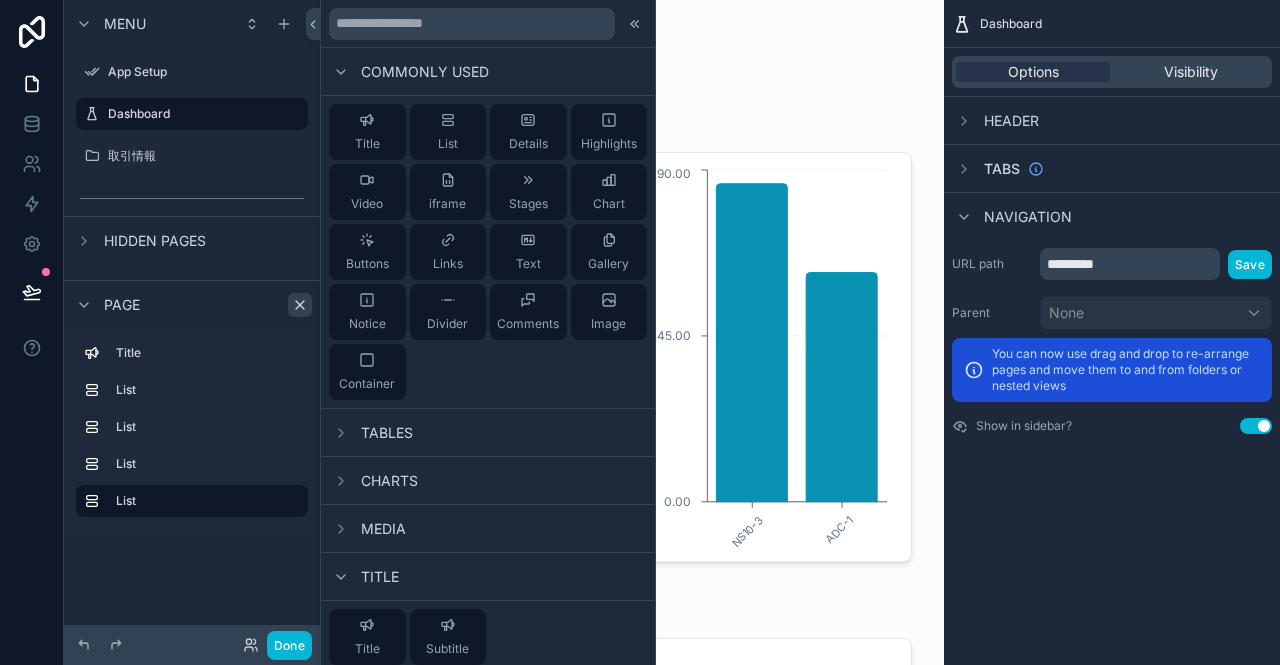 click on "Commonly used" at bounding box center (409, 72) 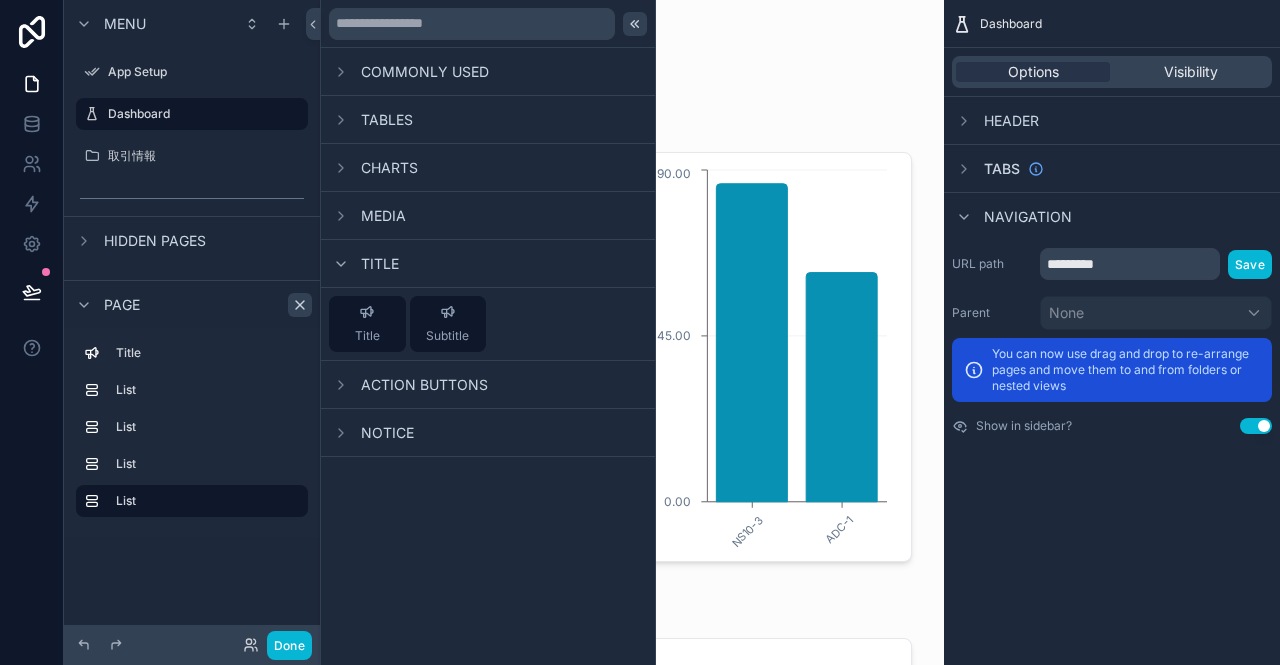 click 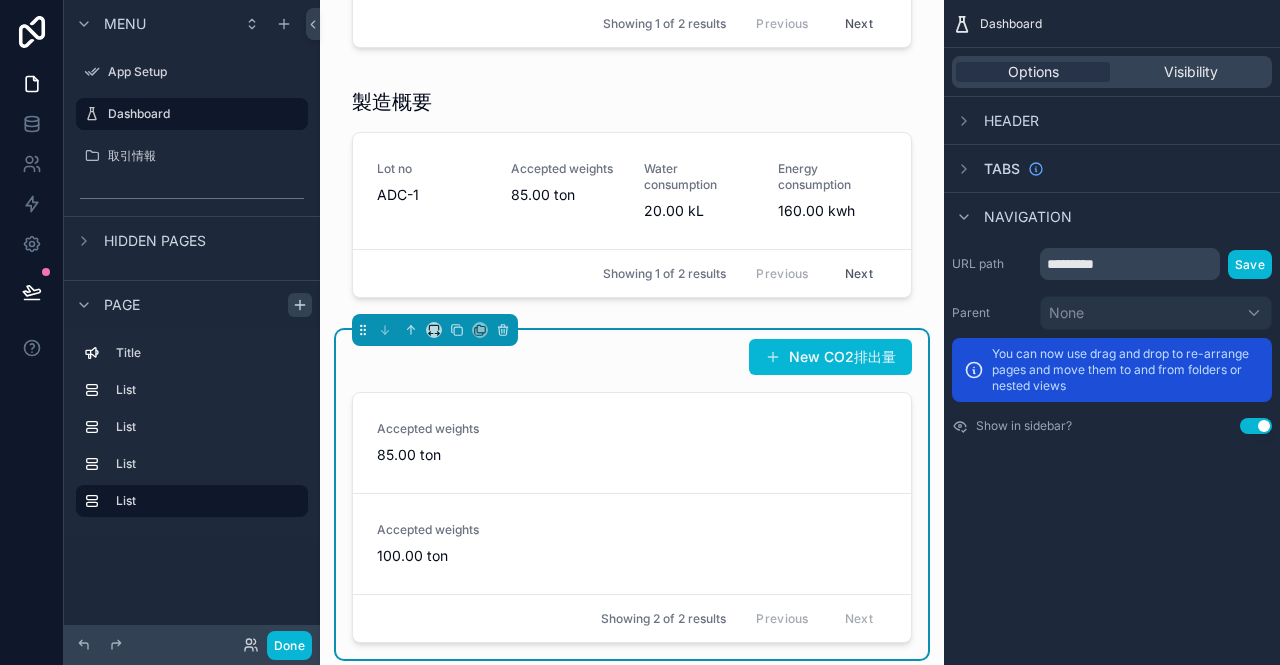 scroll, scrollTop: 1000, scrollLeft: 0, axis: vertical 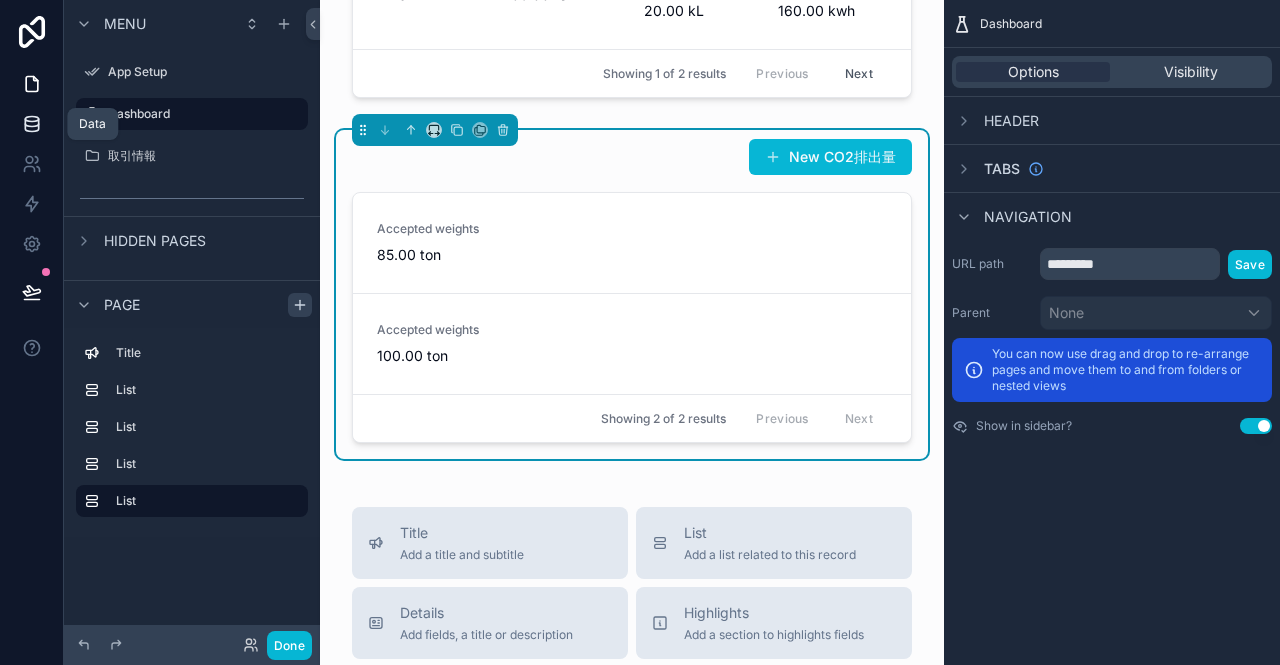 click 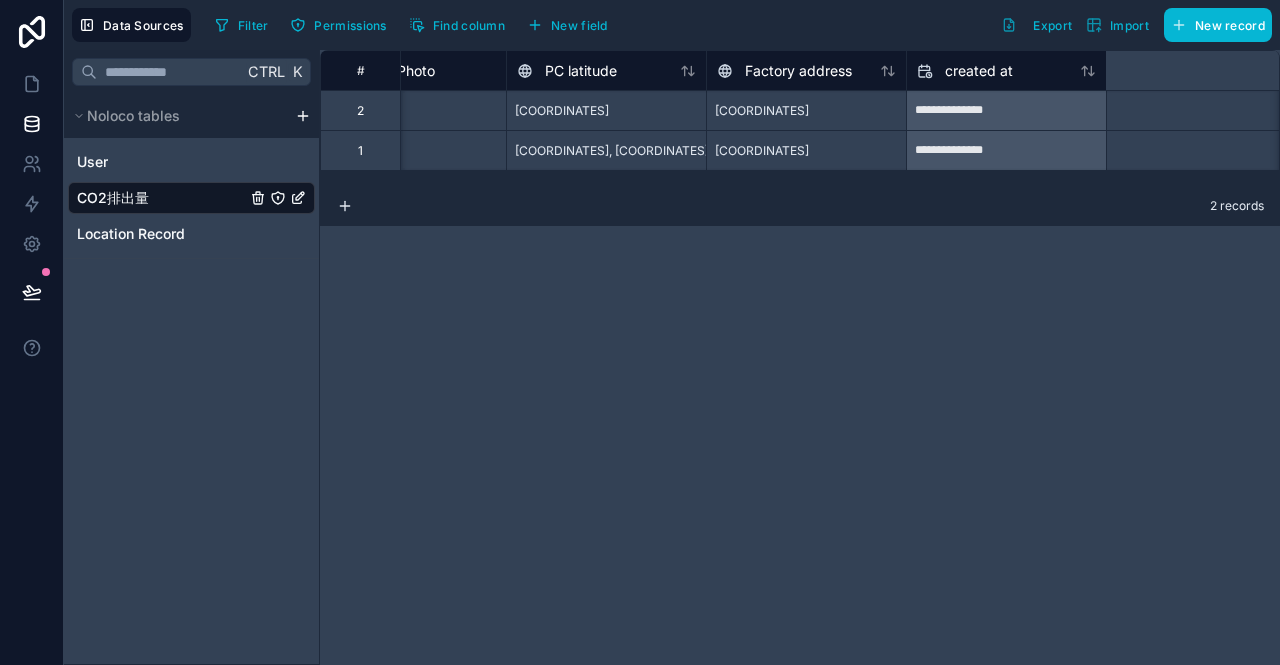 scroll, scrollTop: 0, scrollLeft: 3717, axis: horizontal 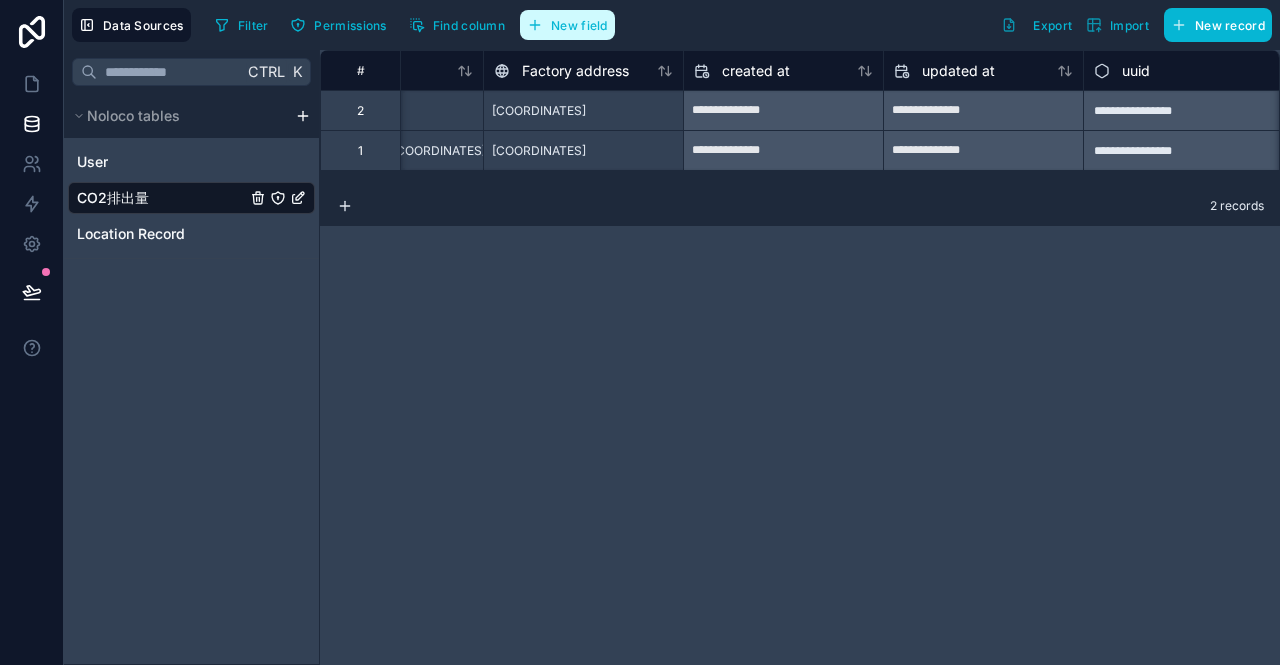 click on "New field" at bounding box center (579, 25) 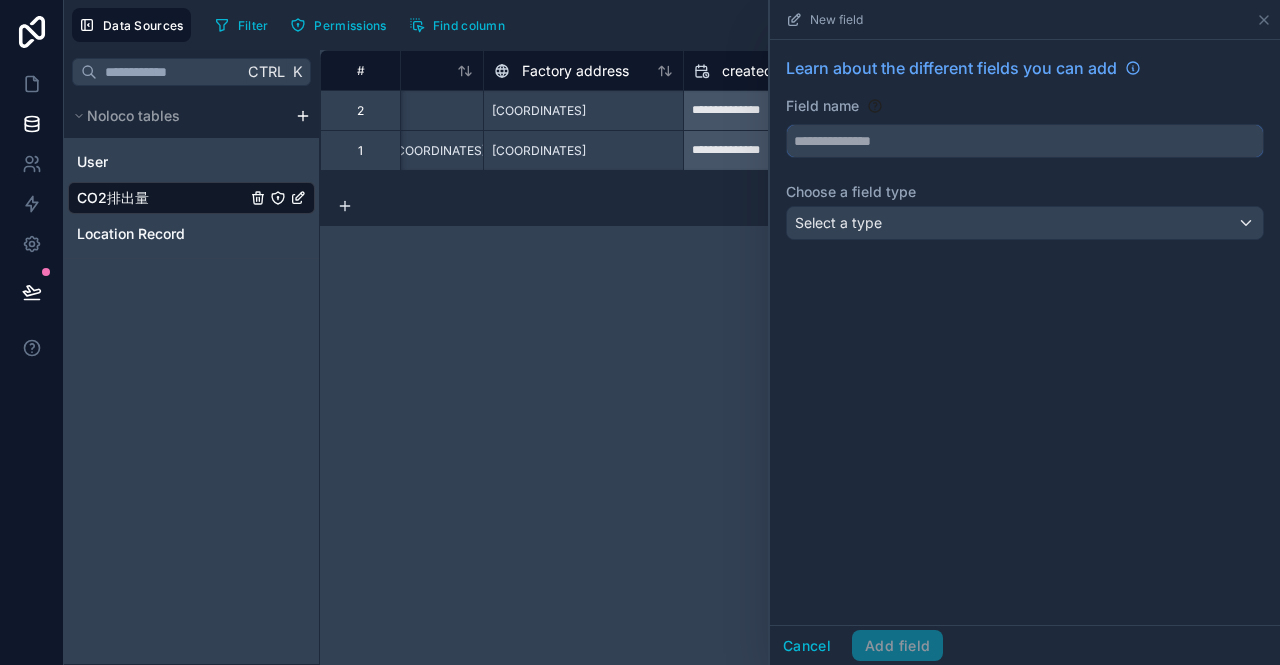 click at bounding box center [1025, 141] 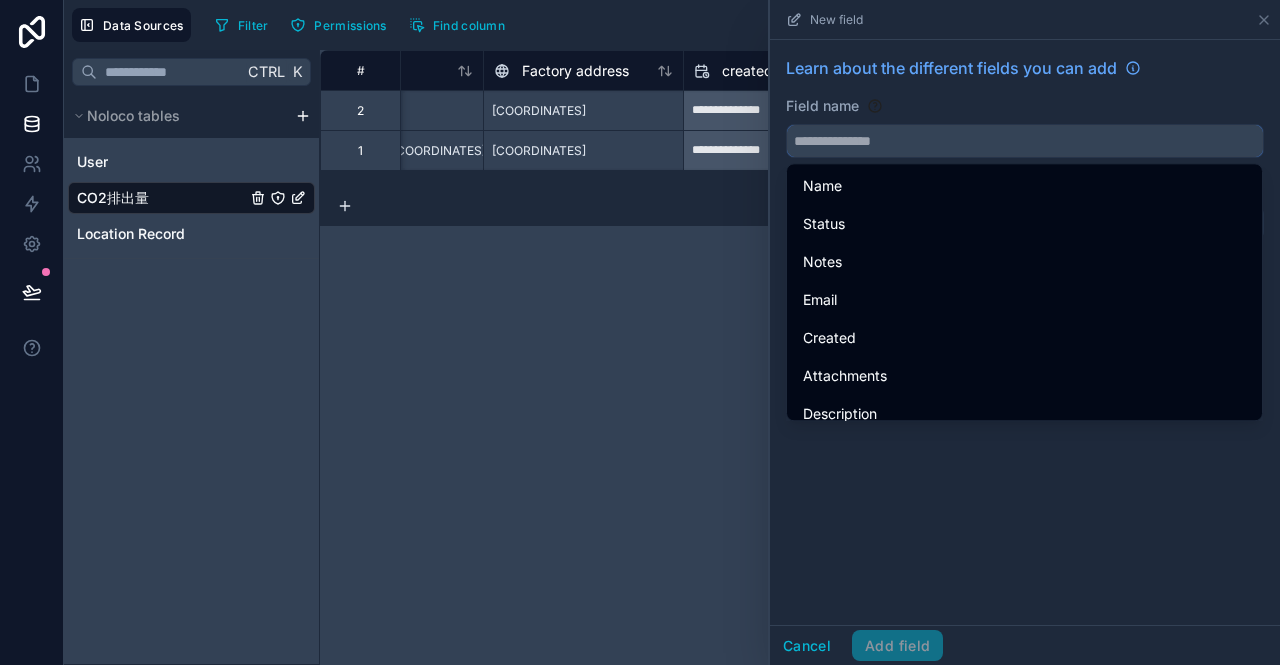 click at bounding box center [1025, 141] 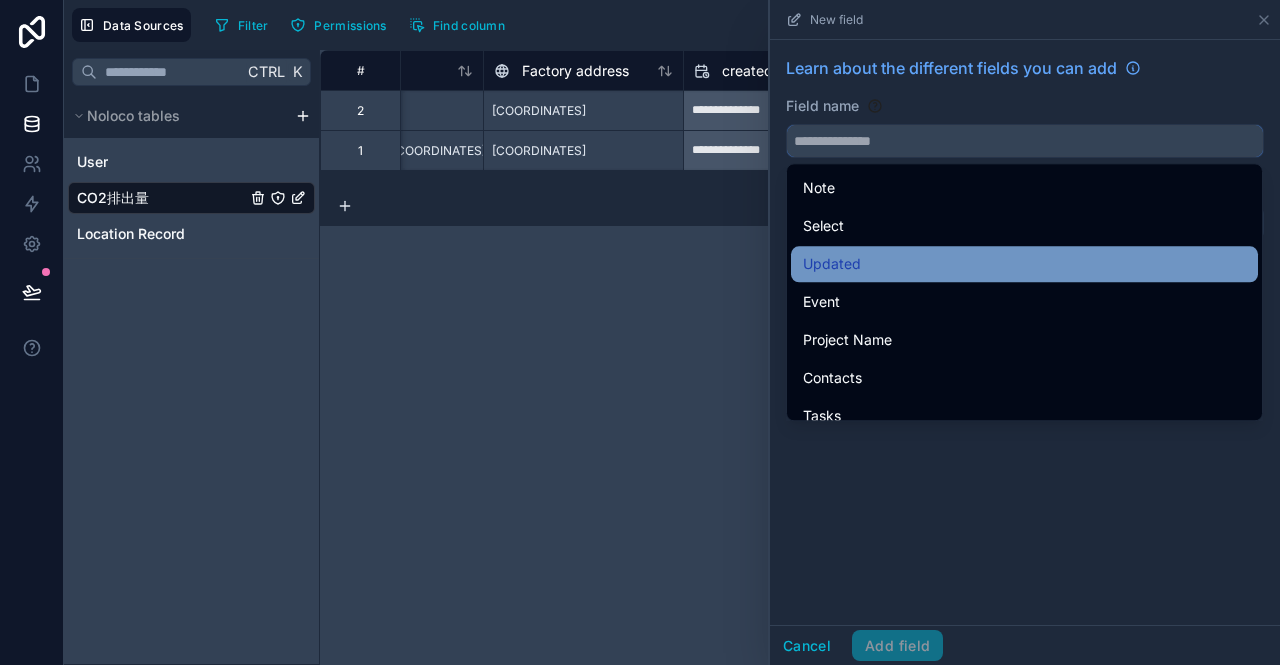 scroll, scrollTop: 3740, scrollLeft: 0, axis: vertical 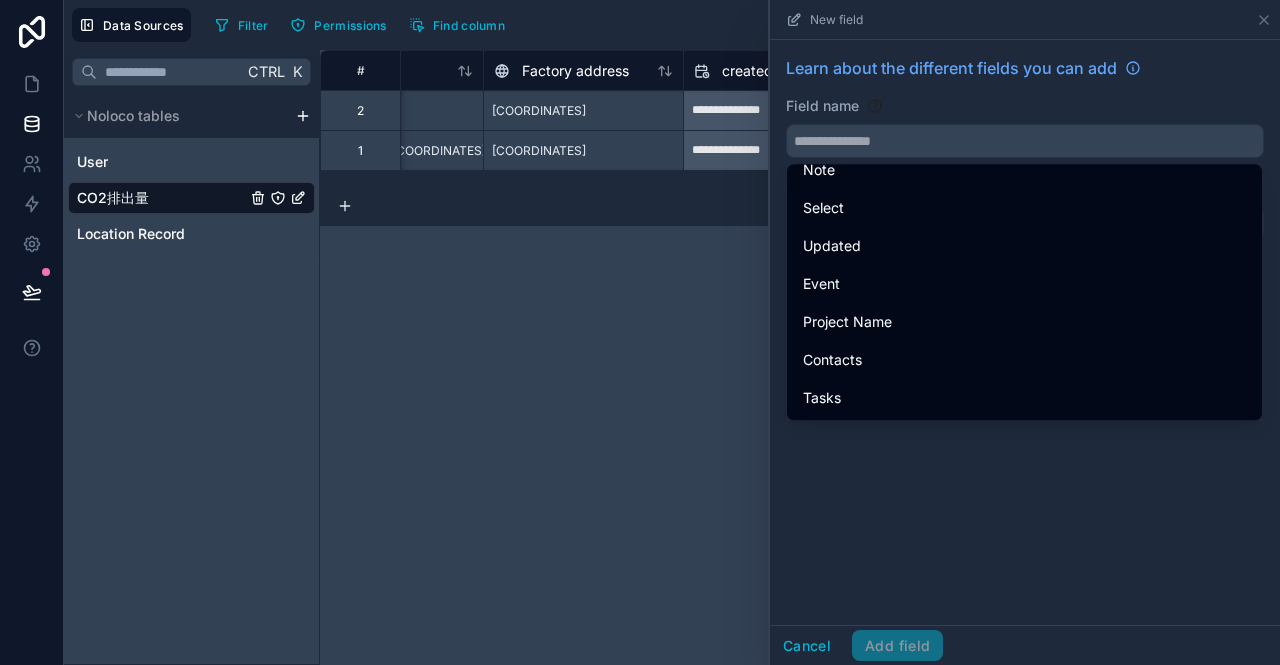 click on "Learn about the different fields you can add Field name Choose a field type Select a type" at bounding box center (1025, 332) 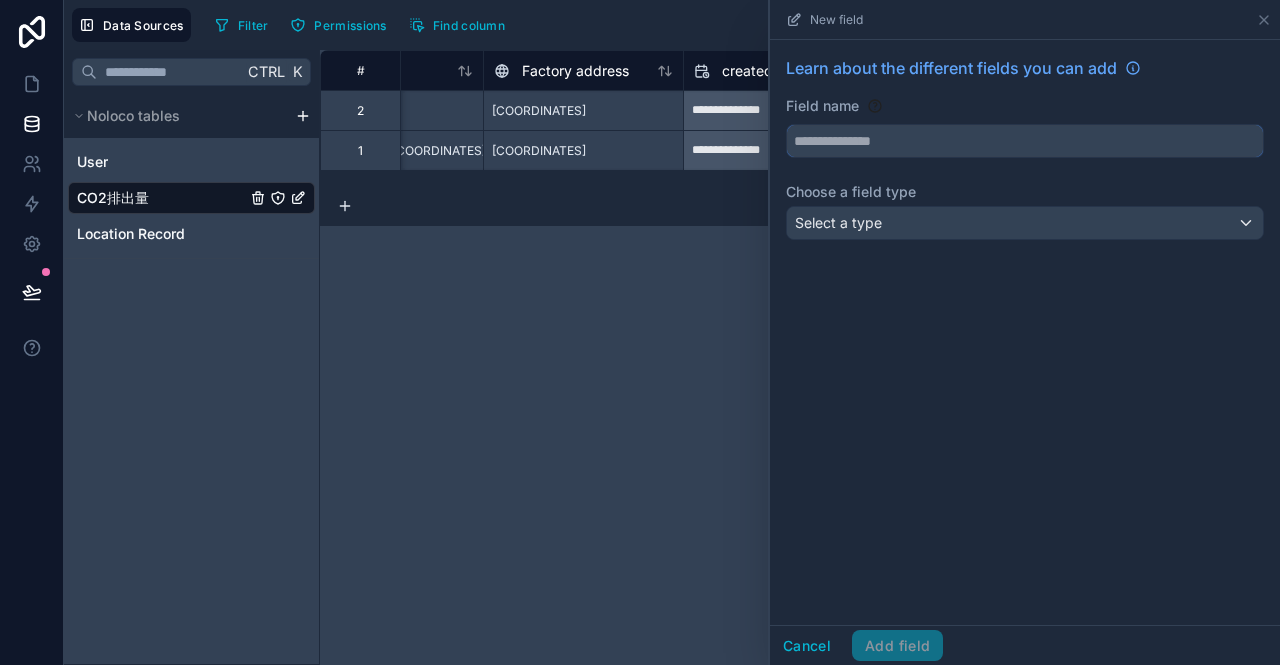 click at bounding box center (1025, 141) 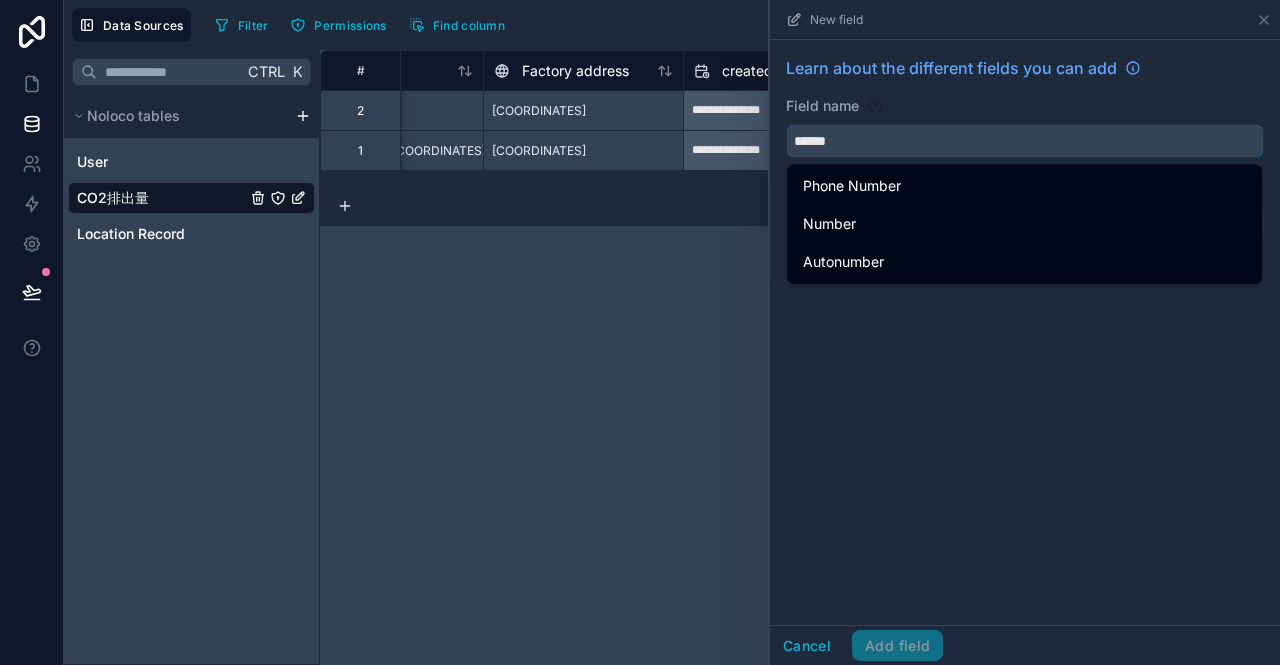 drag, startPoint x: 870, startPoint y: 144, endPoint x: 750, endPoint y: 140, distance: 120.06665 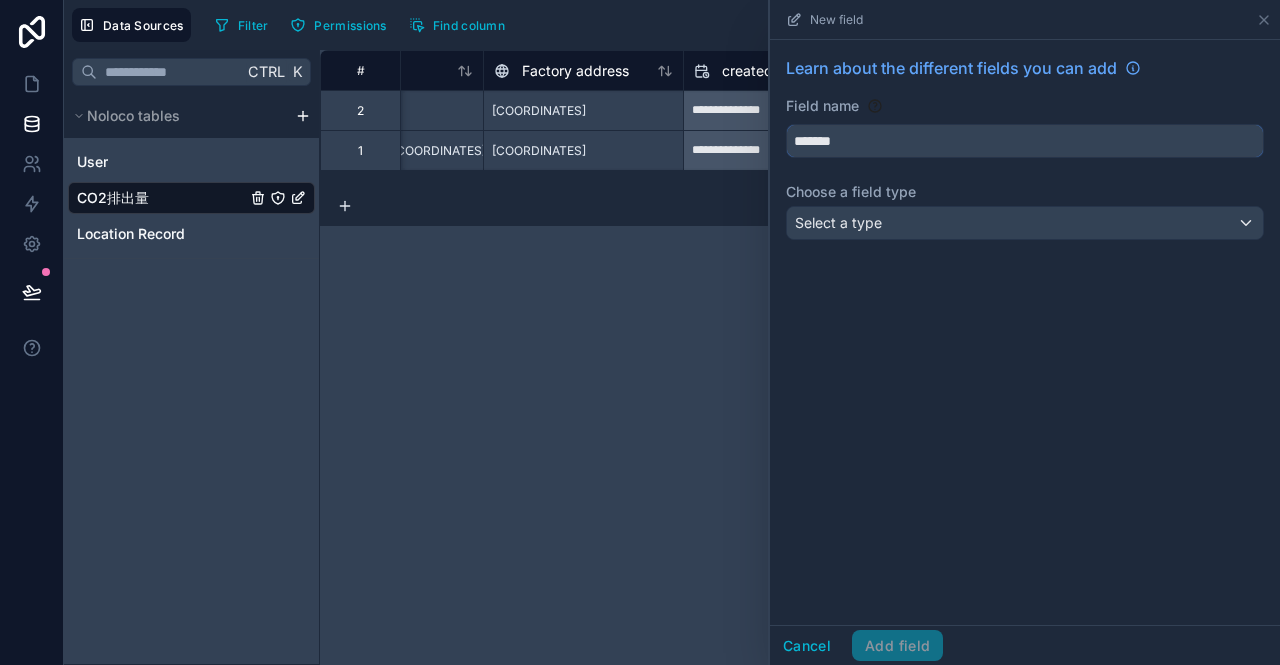 click on "******" at bounding box center (1025, 141) 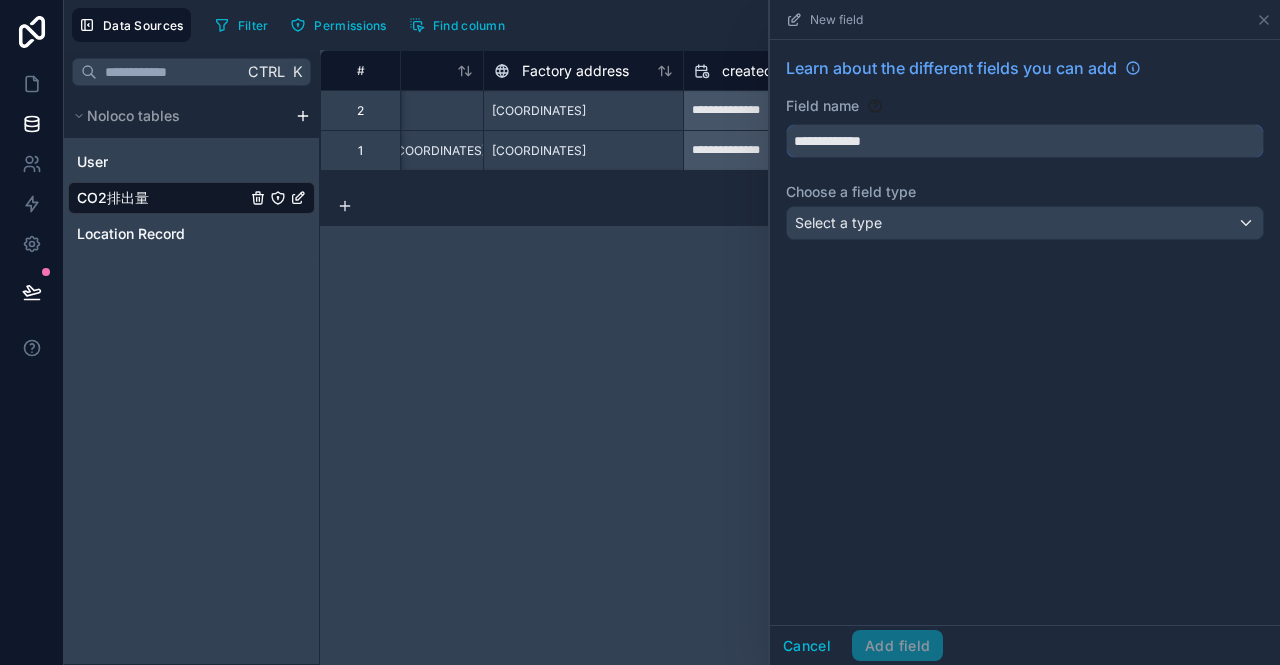 type on "**********" 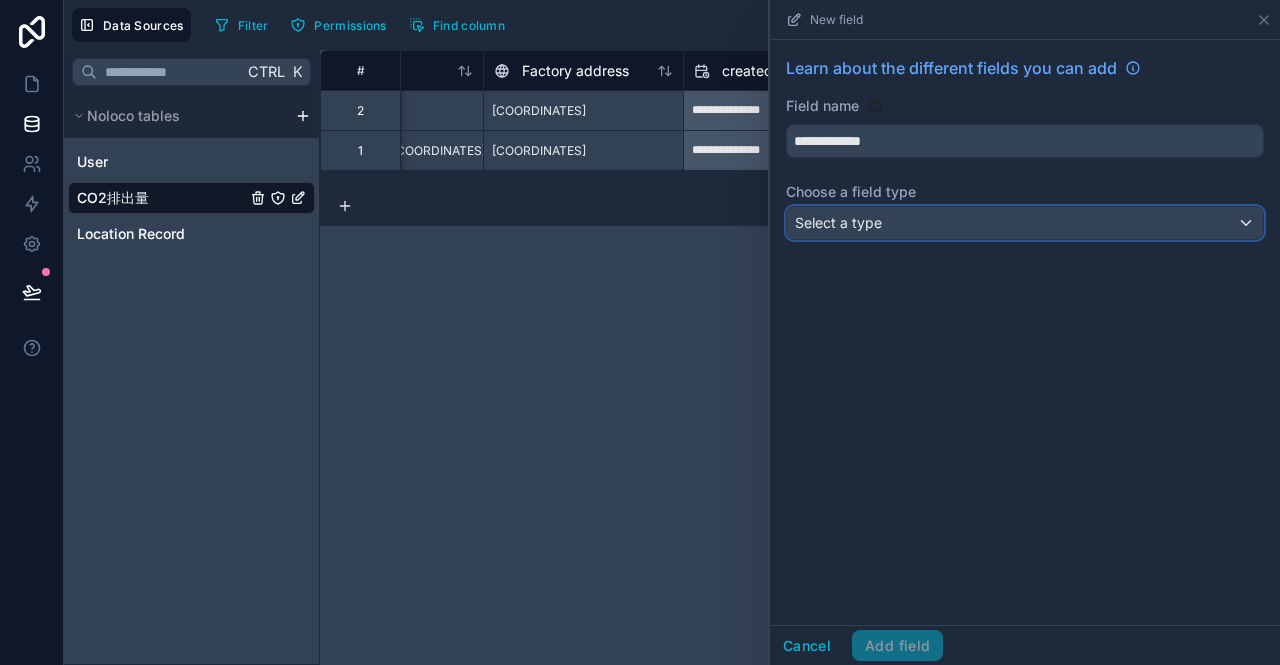 click on "Select a type" at bounding box center [1025, 223] 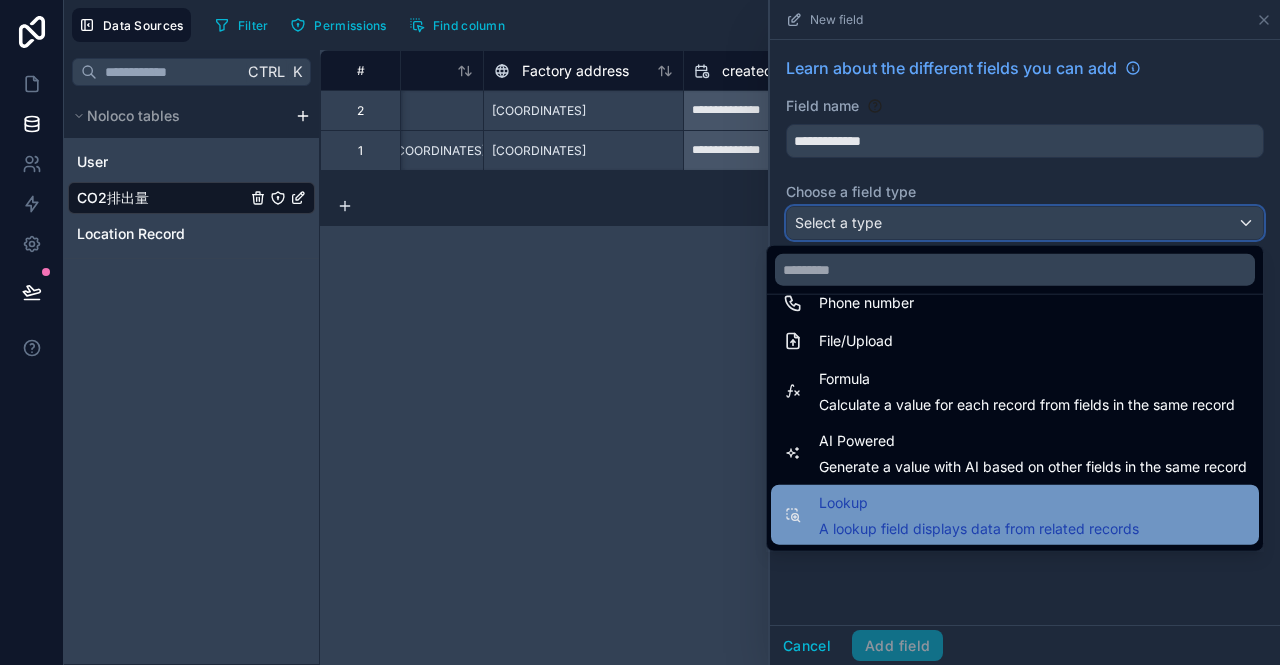 scroll, scrollTop: 480, scrollLeft: 0, axis: vertical 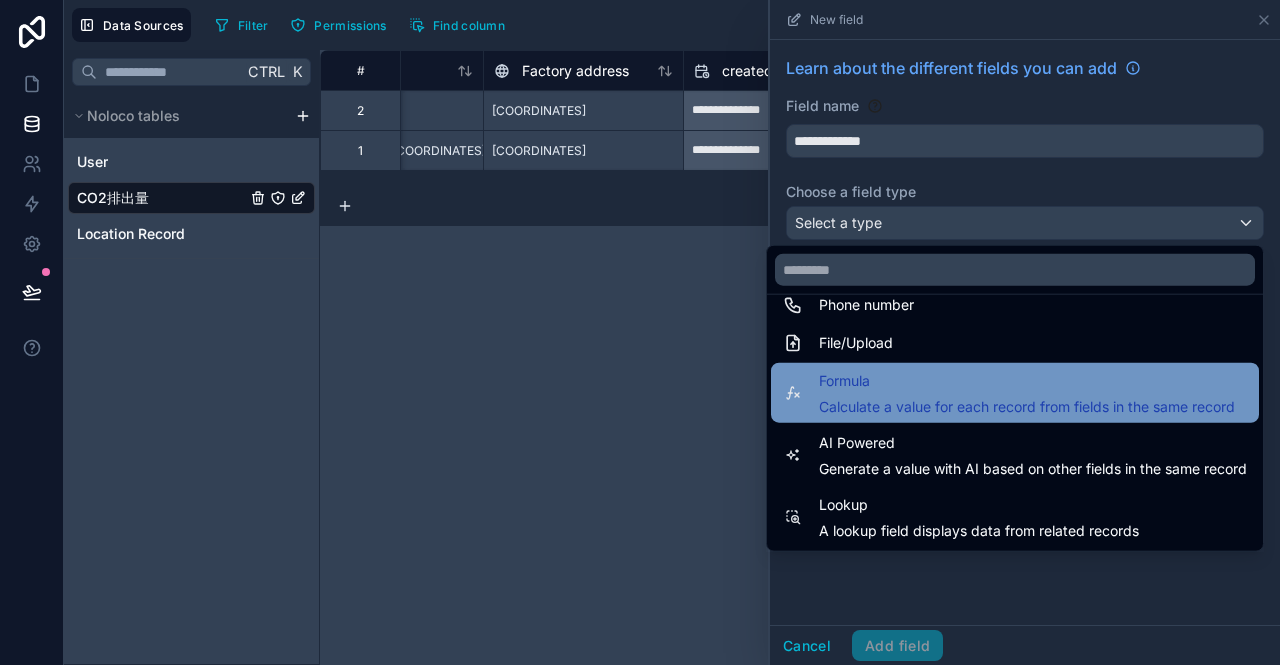 click on "Calculate a value for each record from fields in the same record" at bounding box center (1027, 407) 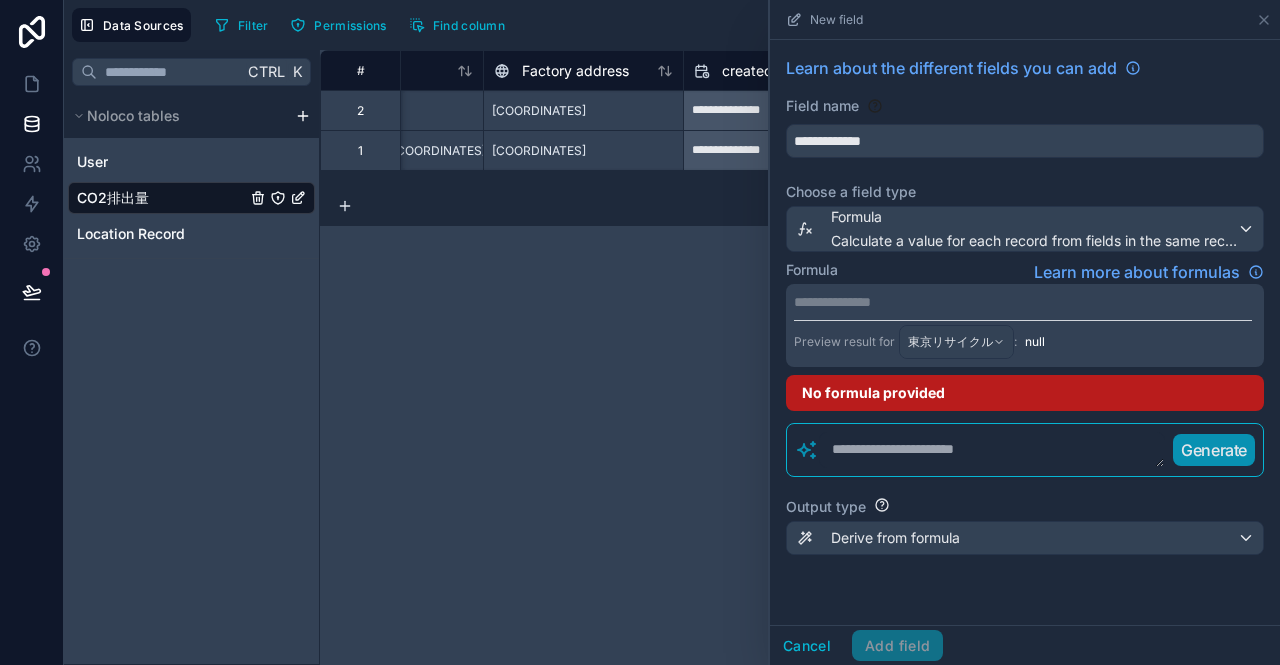 click on "**********" at bounding box center (1023, 302) 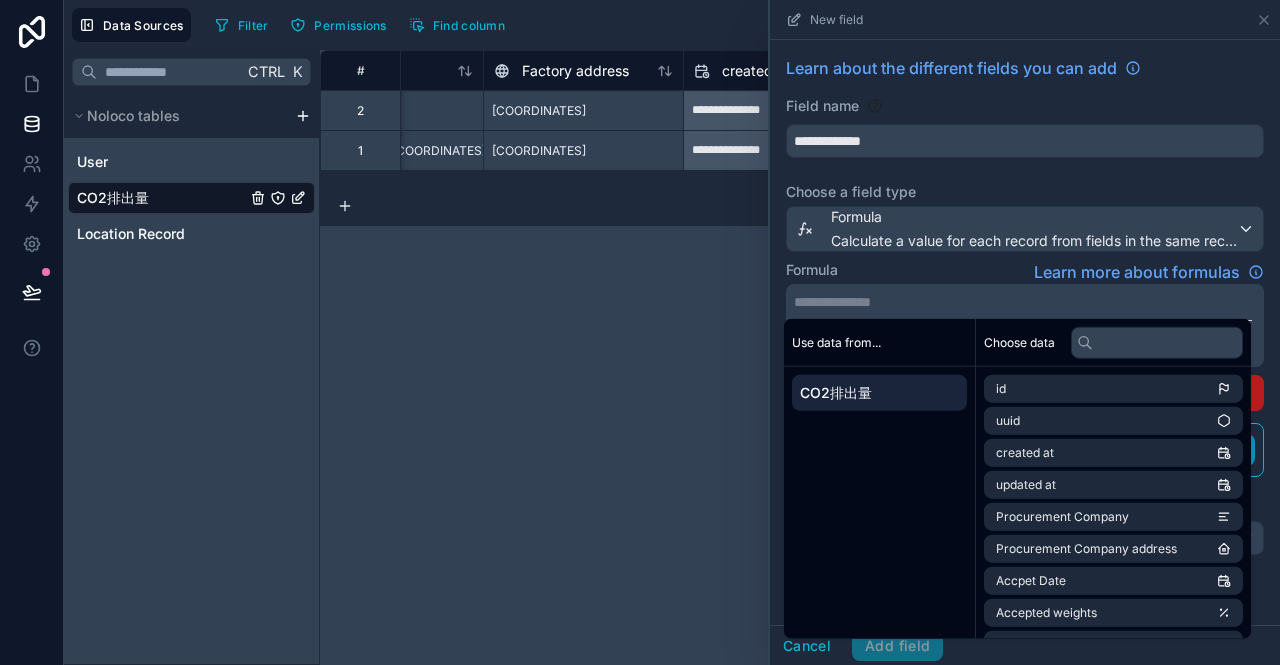 type 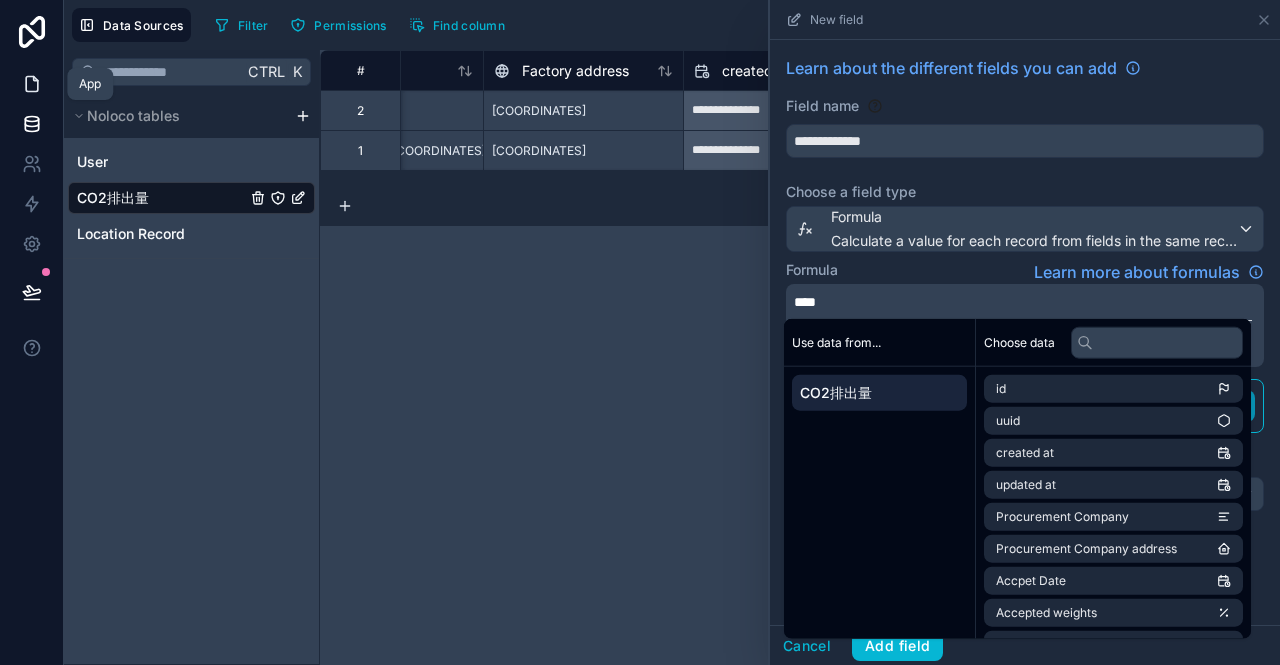 click 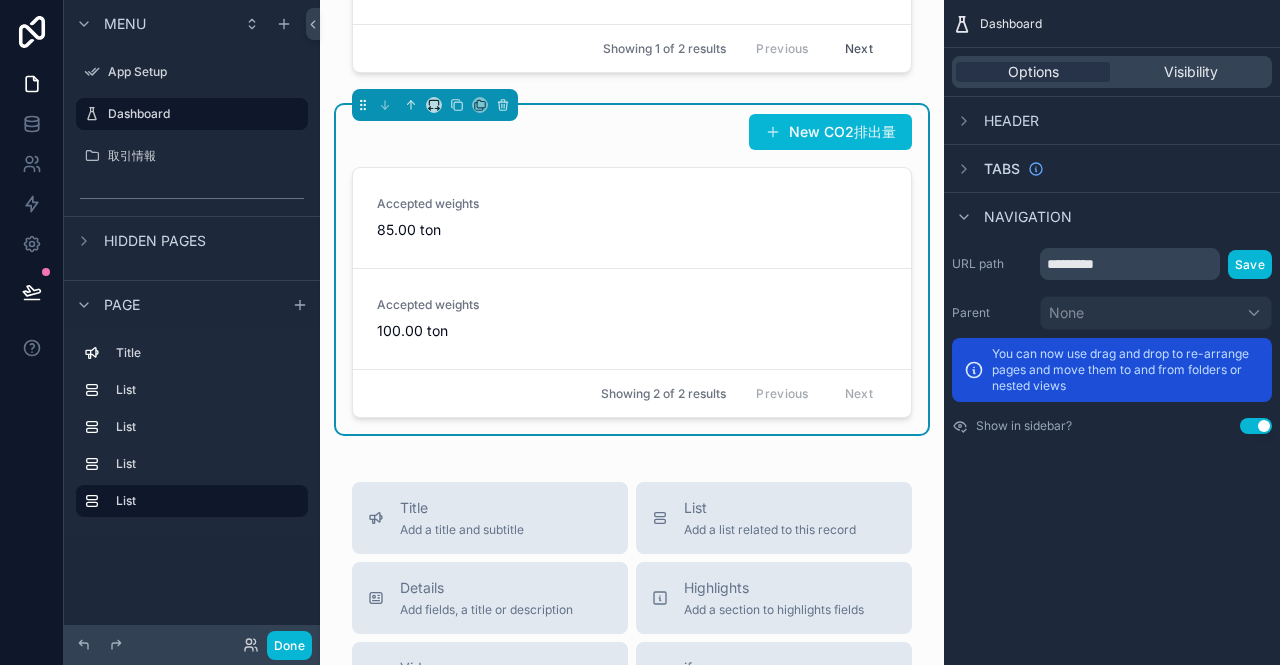 scroll, scrollTop: 1100, scrollLeft: 0, axis: vertical 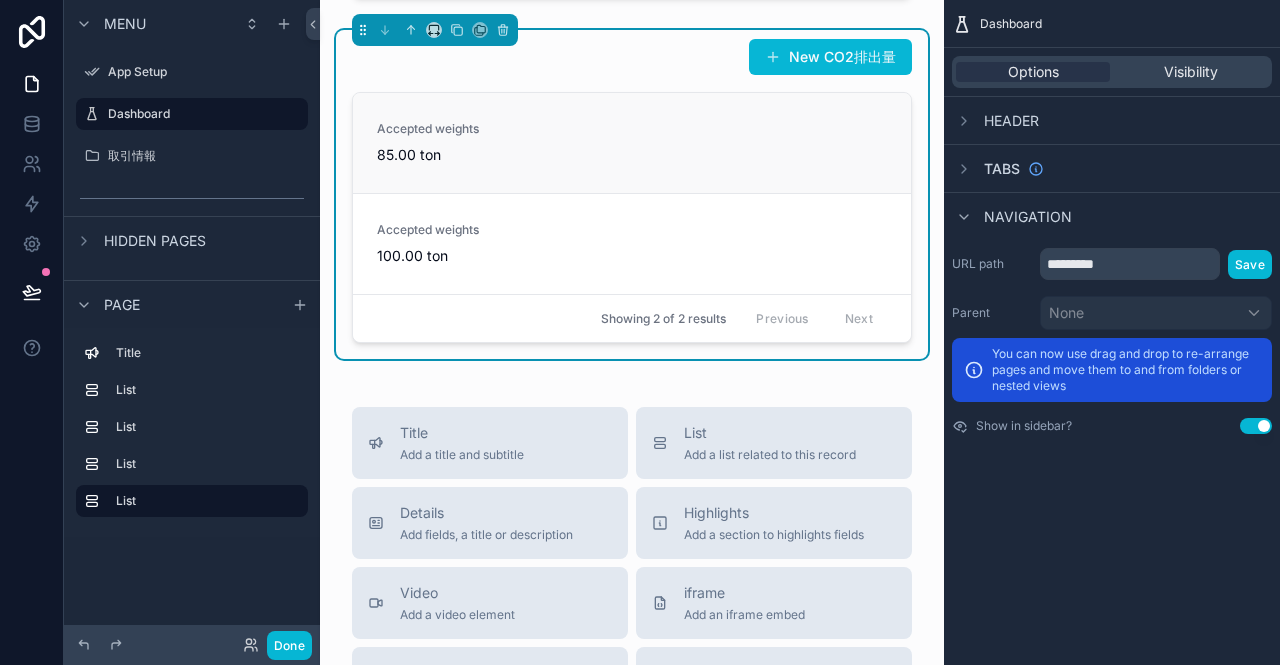 click on "Accepted weights 85.00 ton" at bounding box center (632, 143) 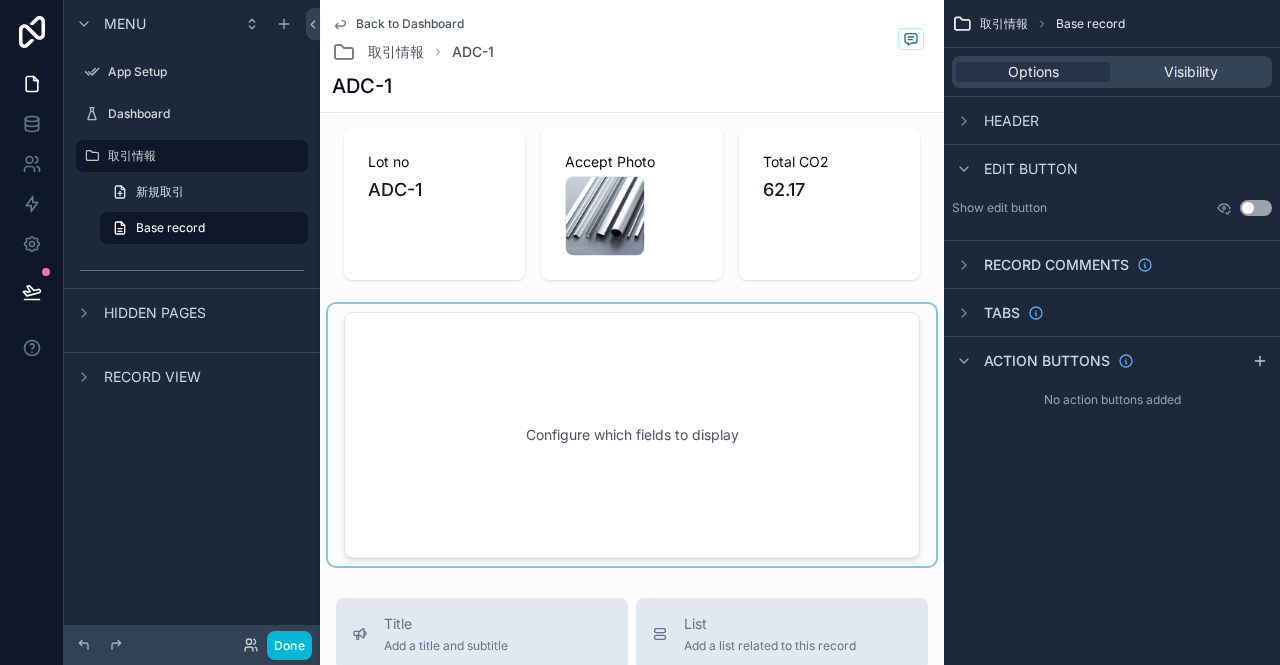 scroll, scrollTop: 0, scrollLeft: 0, axis: both 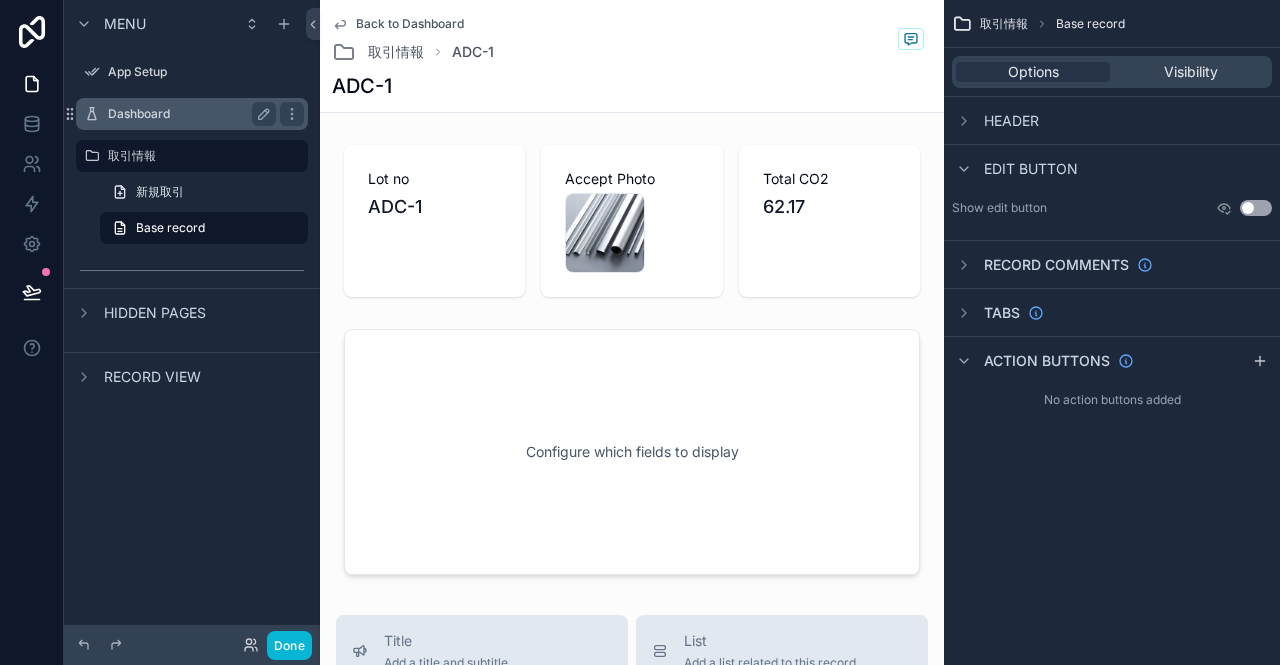 click on "Dashboard" at bounding box center (188, 114) 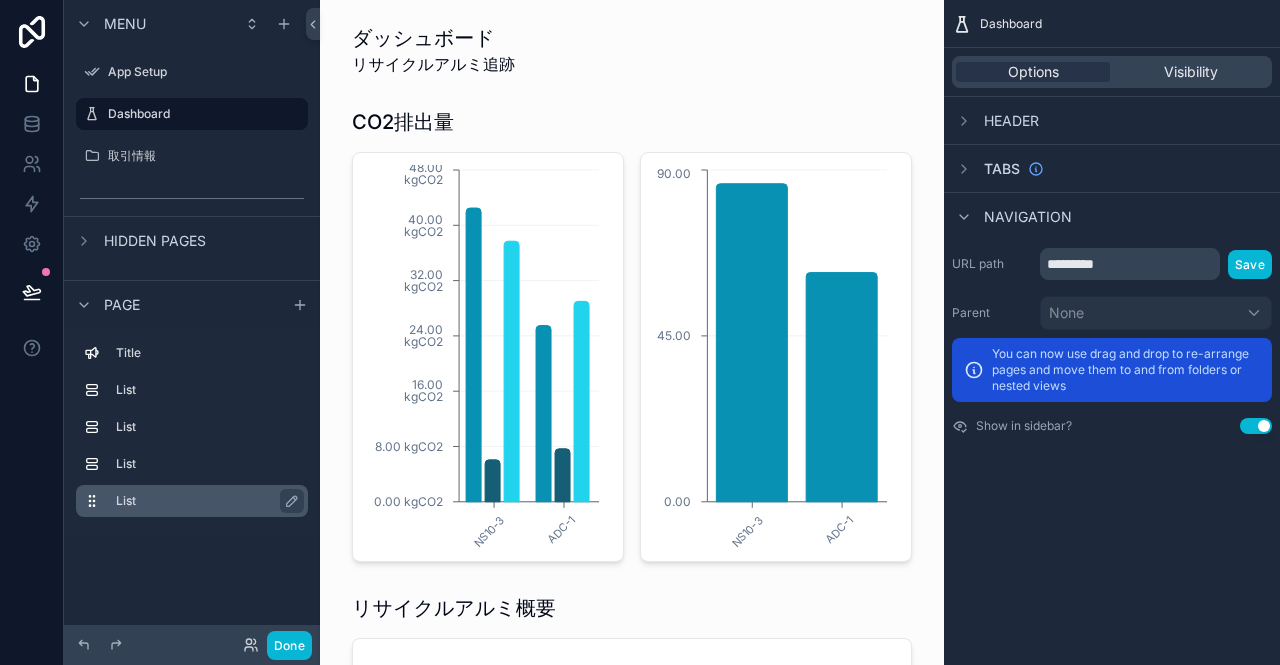 click on "List" at bounding box center (204, 501) 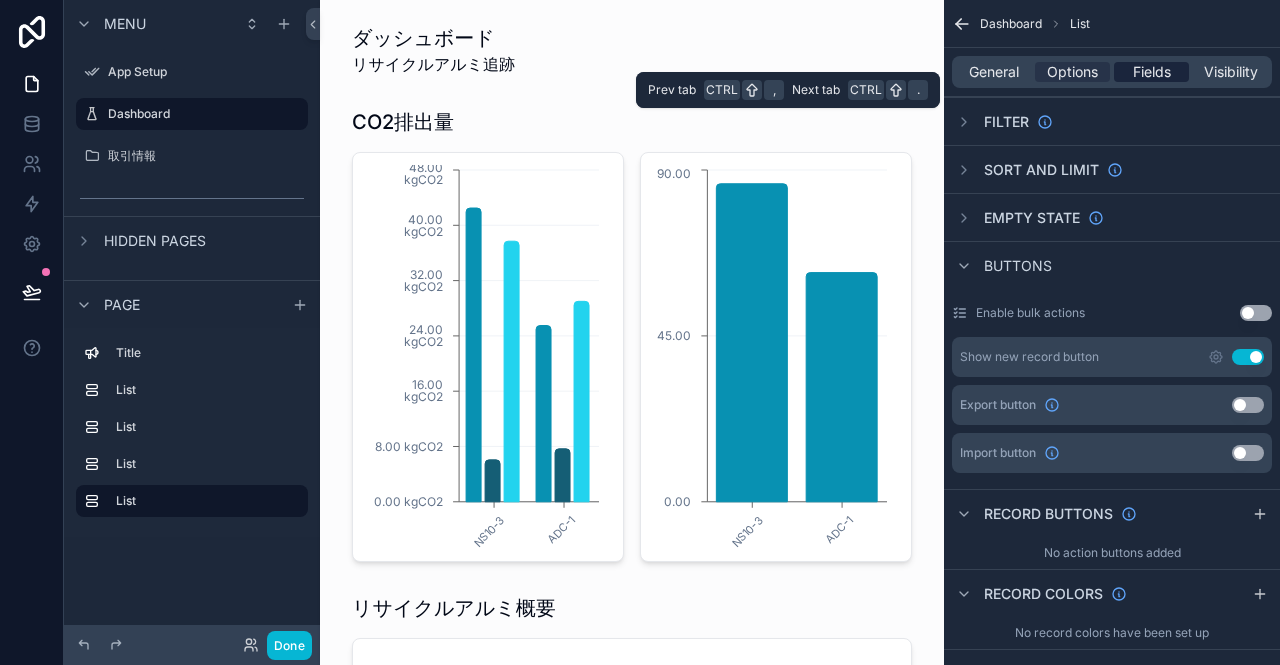 click on "Fields" at bounding box center [1151, 72] 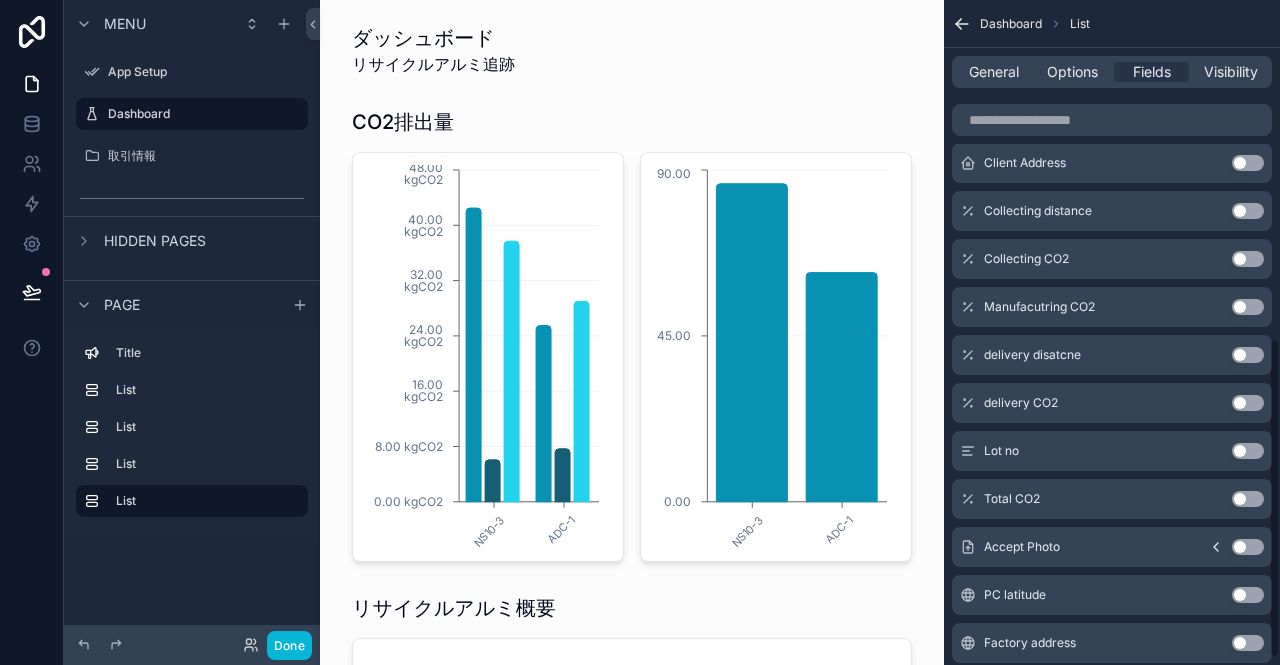 scroll, scrollTop: 700, scrollLeft: 0, axis: vertical 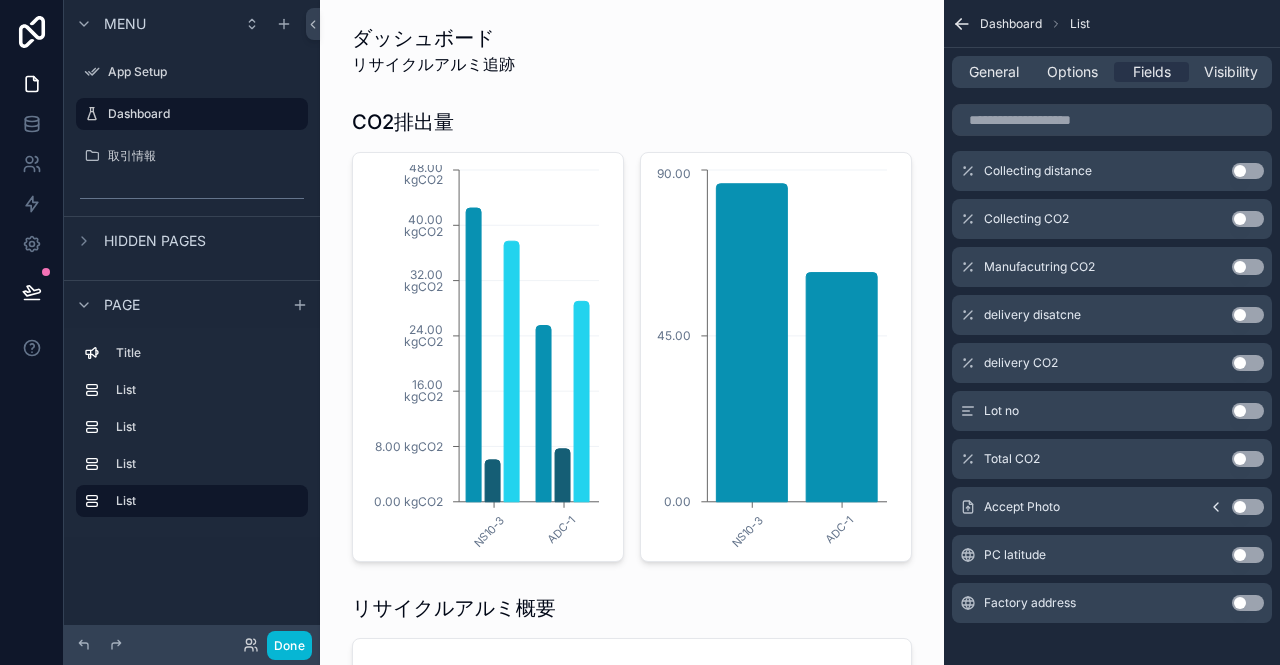 click on "Use setting" at bounding box center (1248, 411) 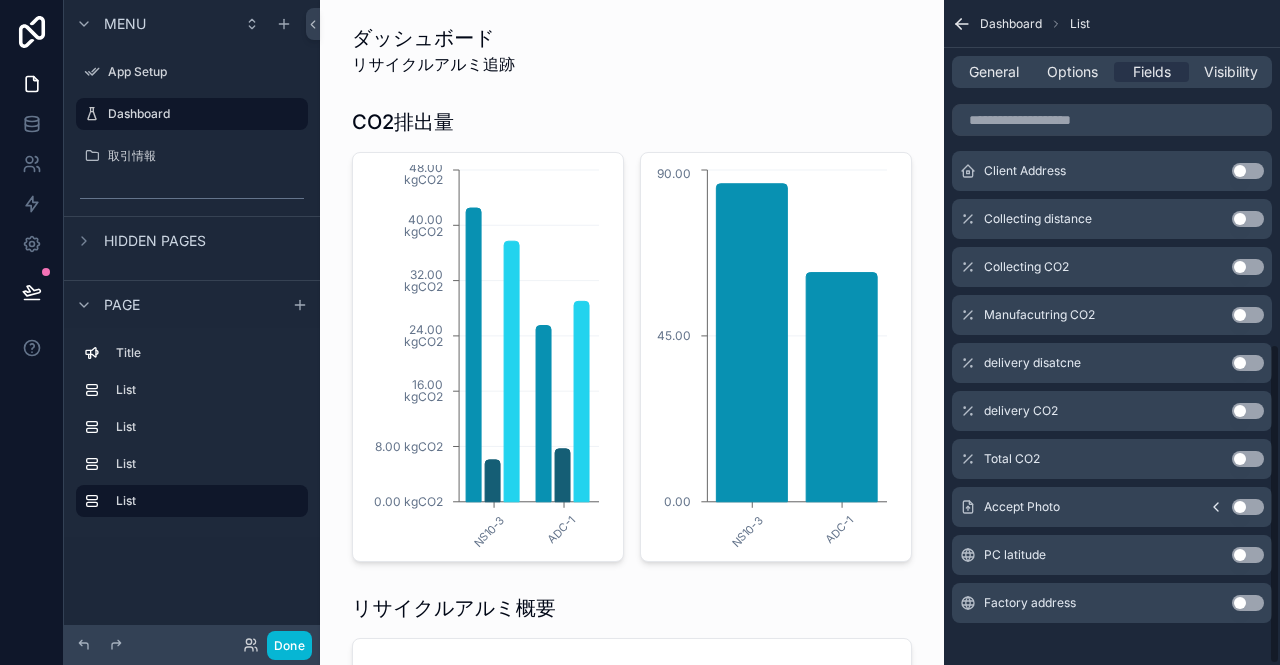 scroll, scrollTop: 712, scrollLeft: 0, axis: vertical 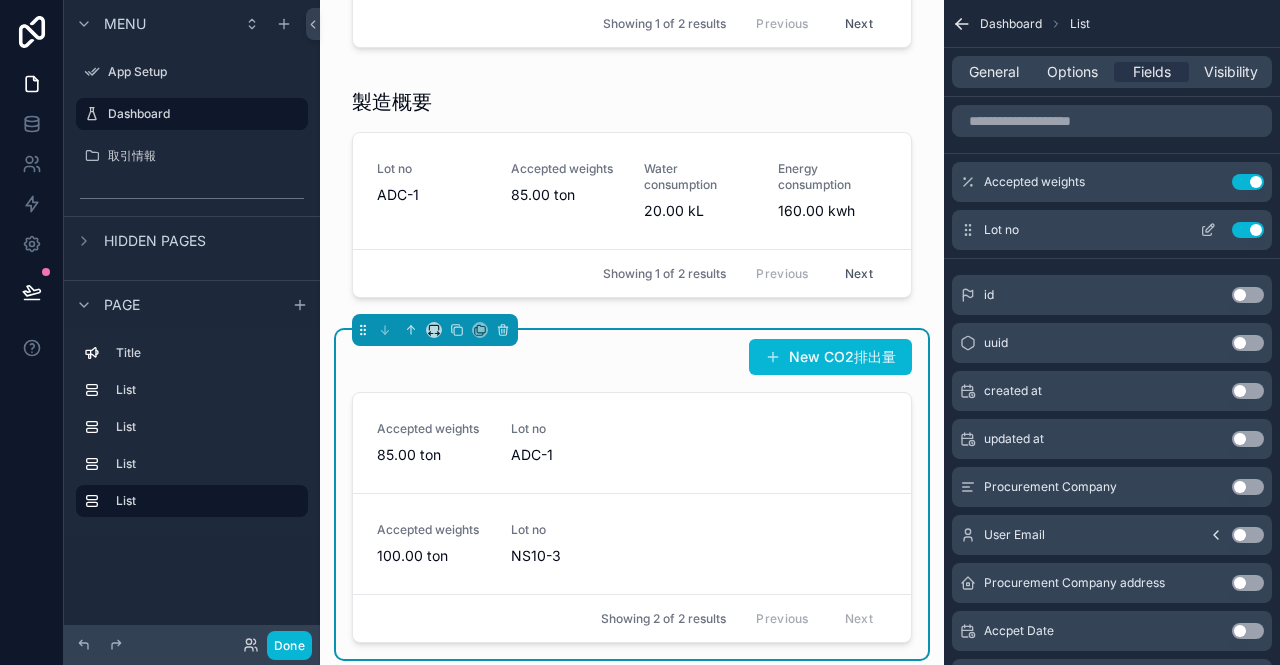 click 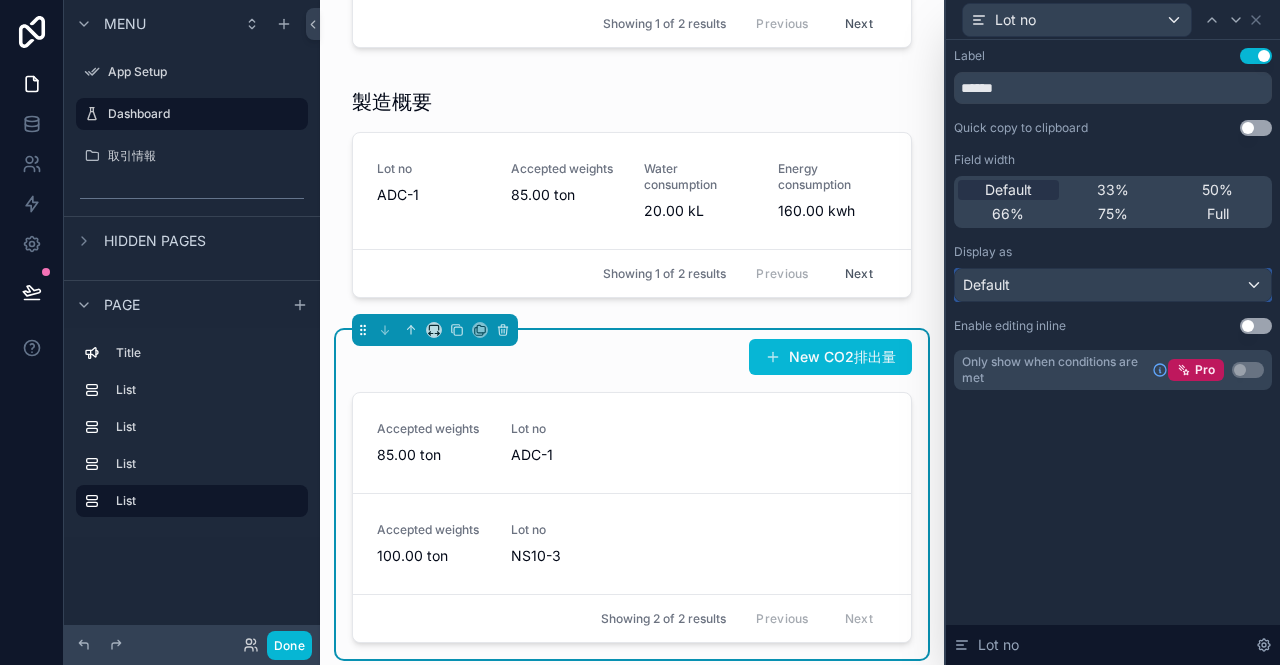 click on "Default" at bounding box center [1113, 285] 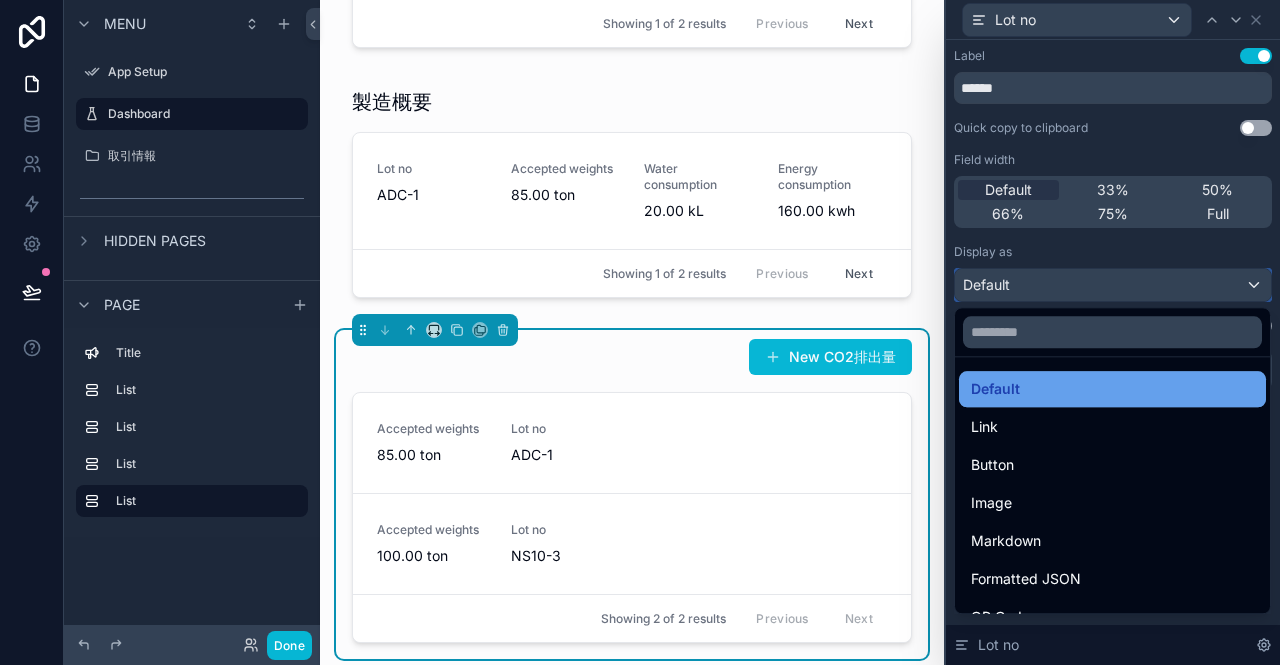scroll, scrollTop: 0, scrollLeft: 0, axis: both 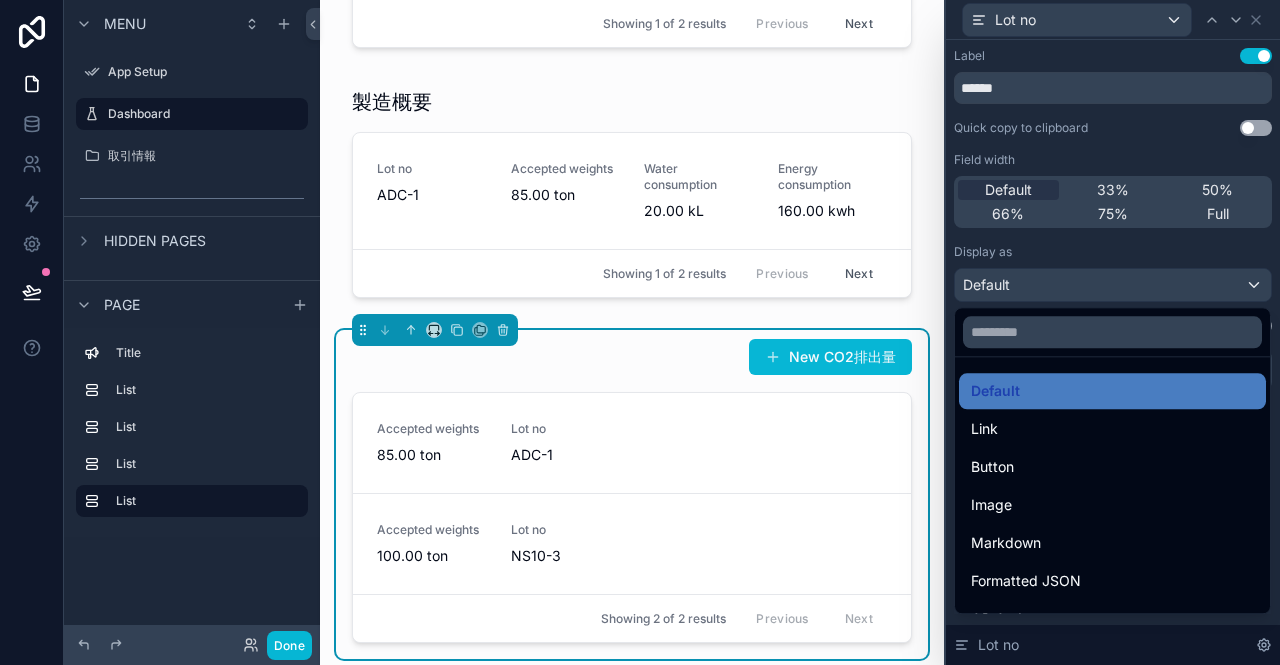 click at bounding box center [1113, 332] 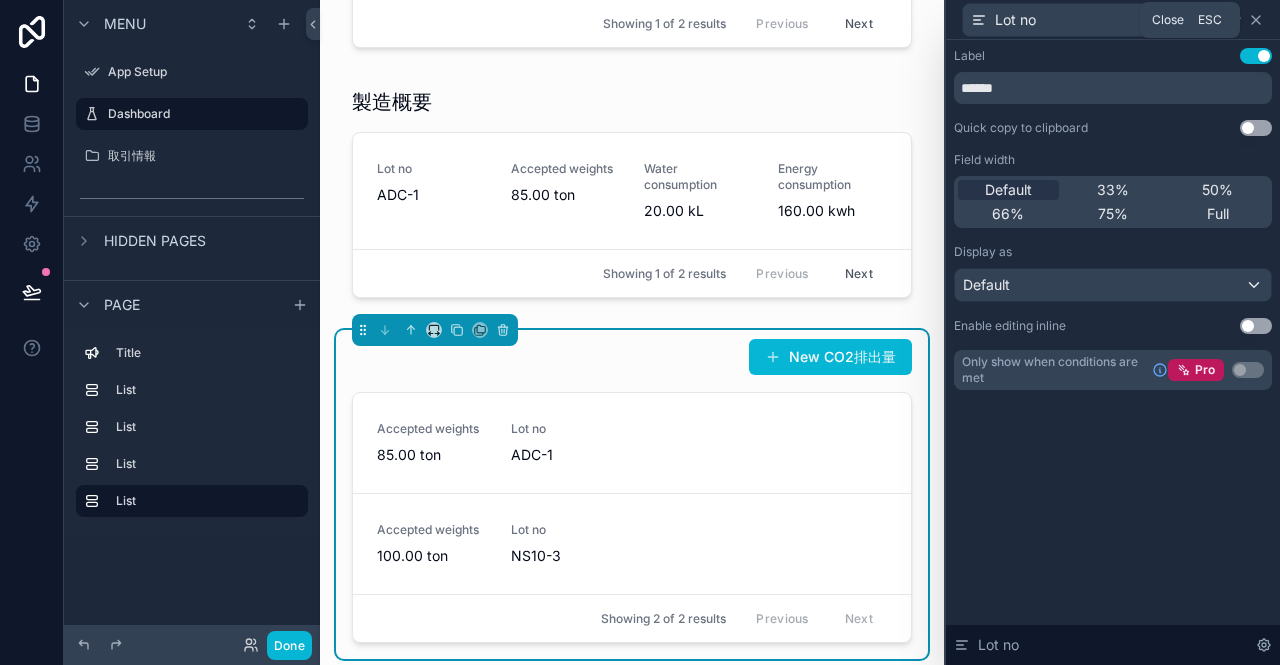 click 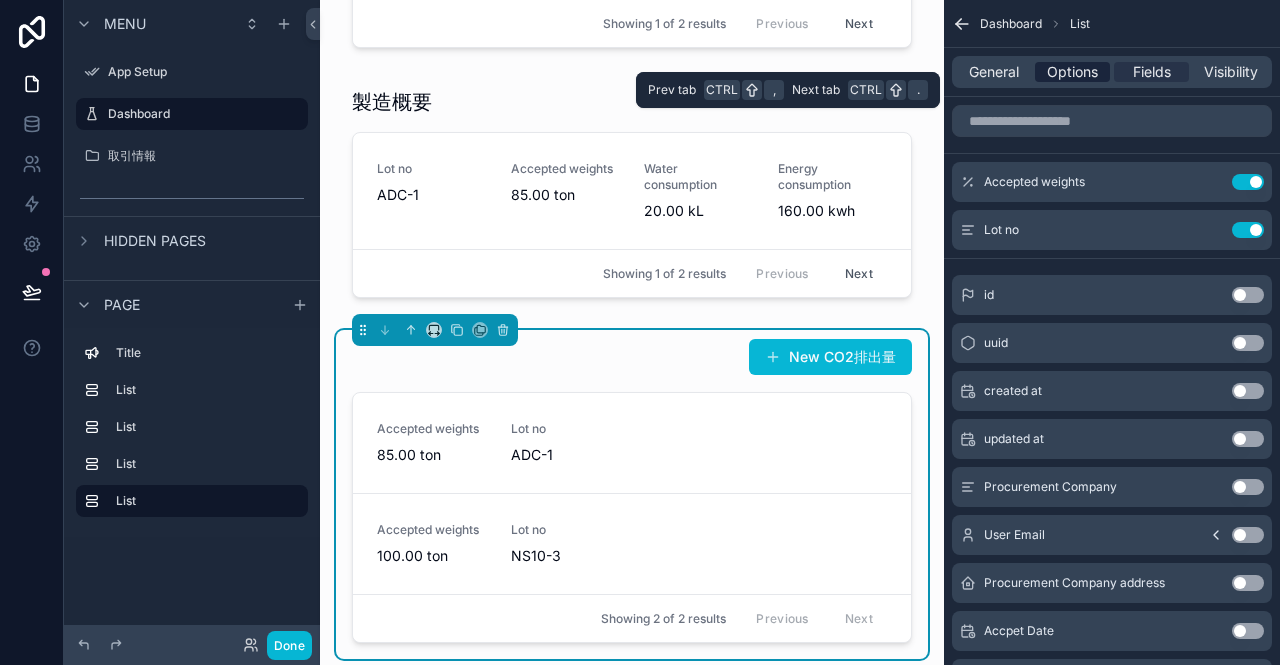 click on "Options" at bounding box center (1072, 72) 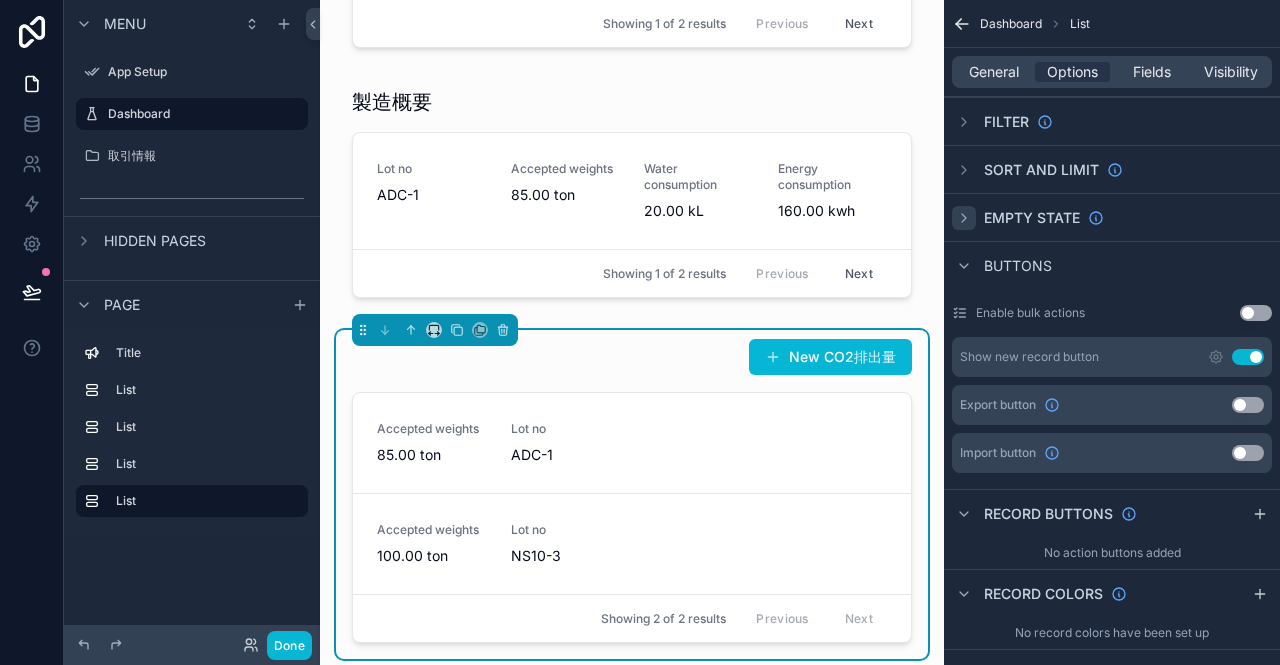 click 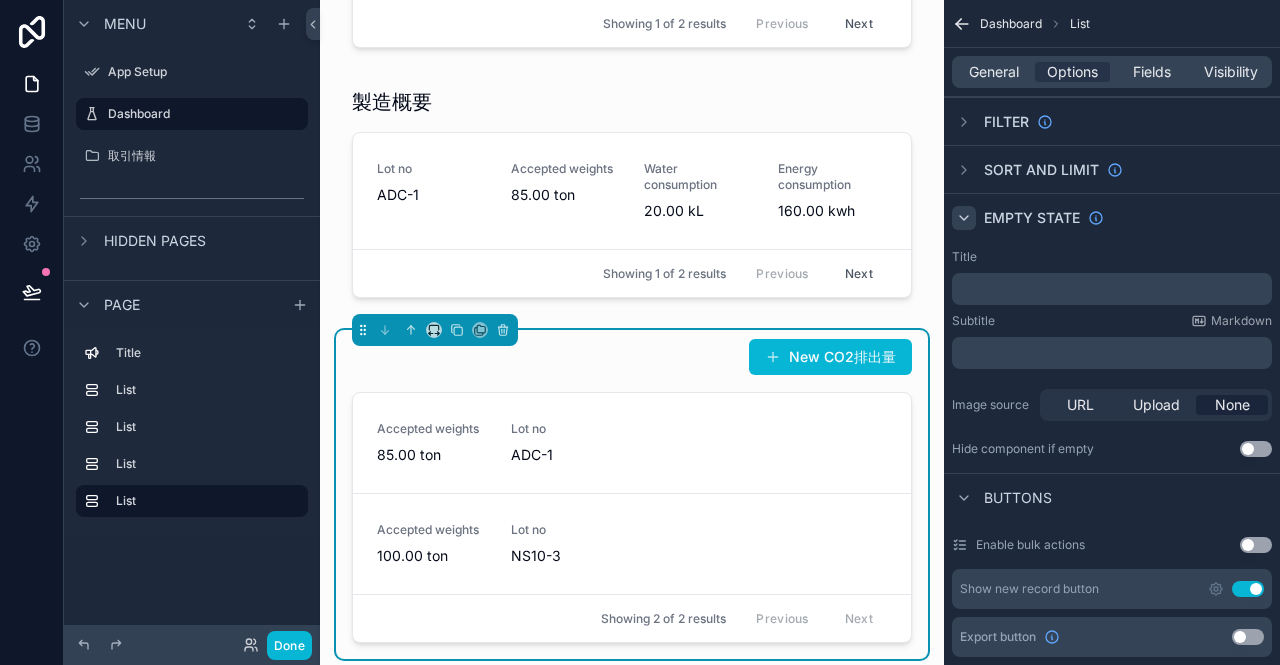 click 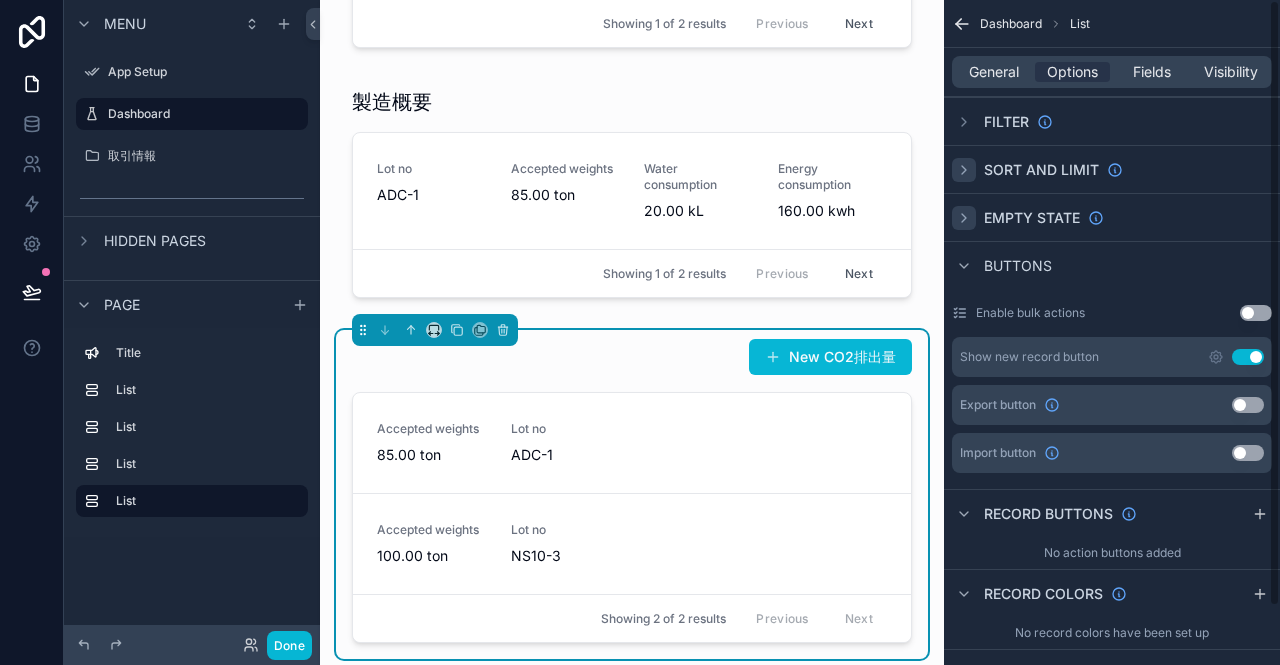 click 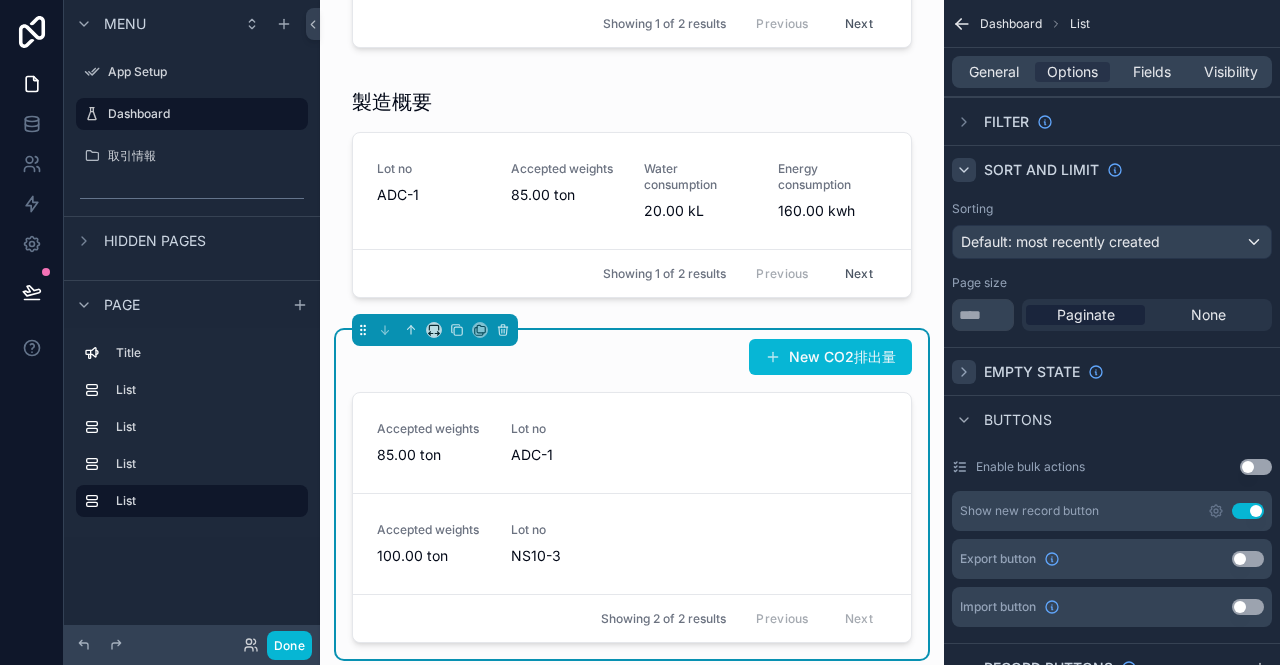 click 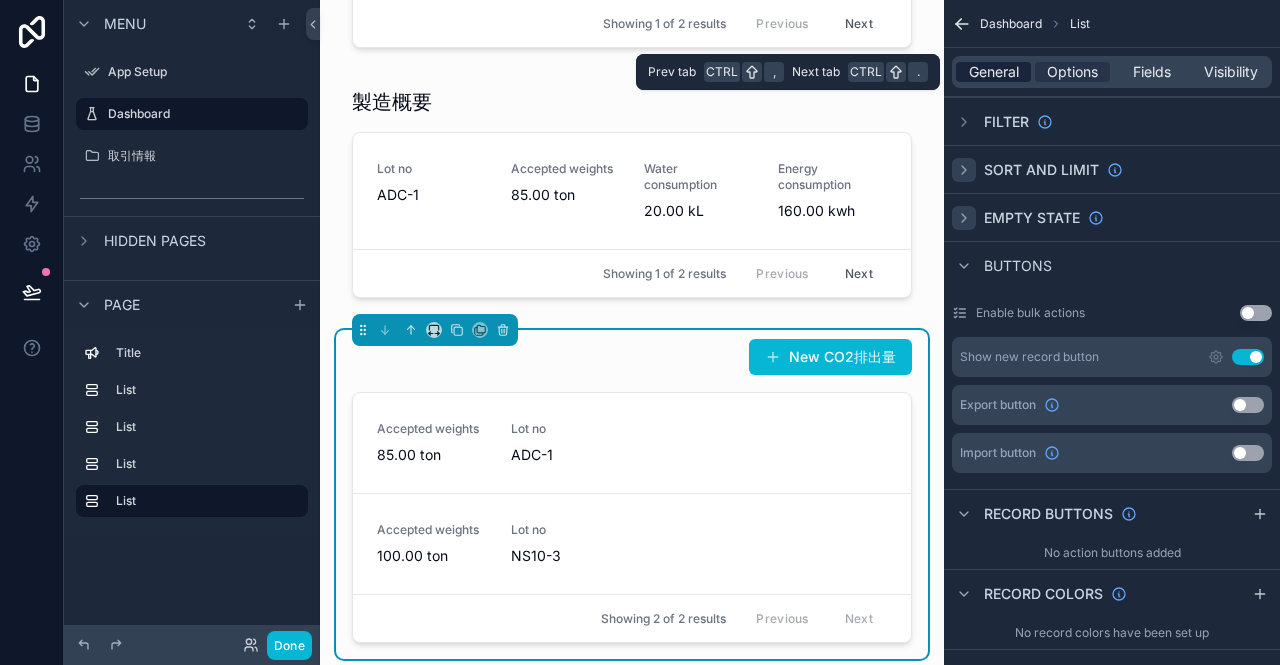 click on "General" at bounding box center [994, 72] 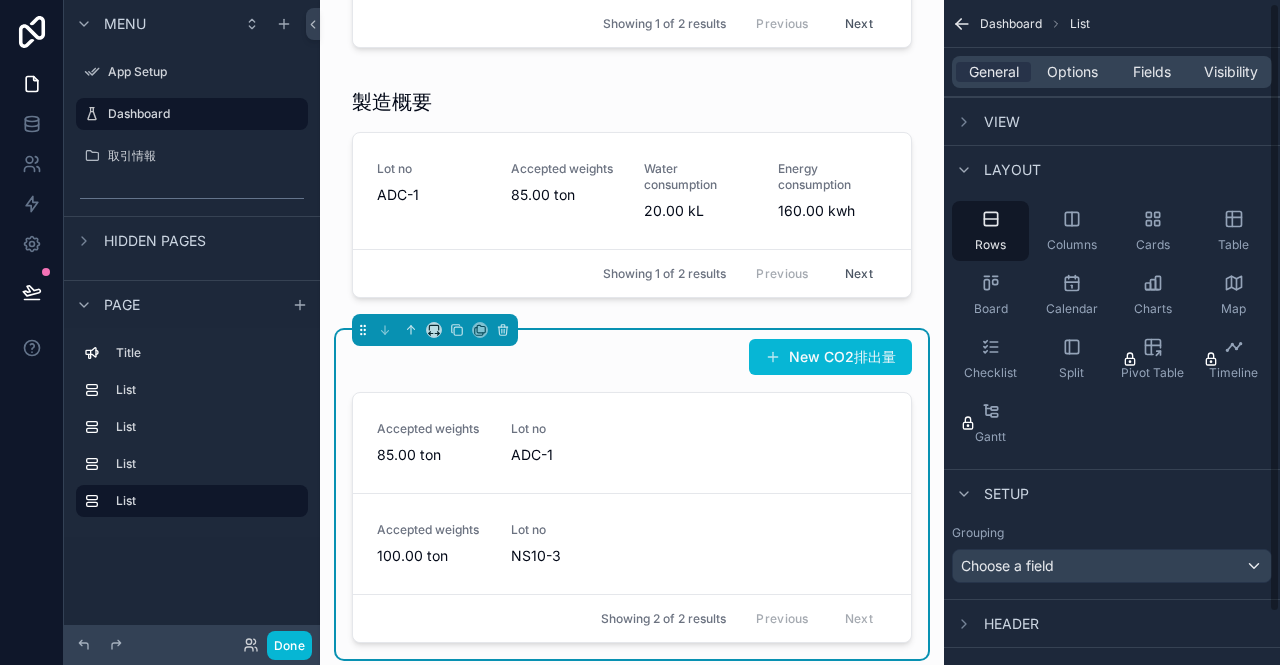 scroll, scrollTop: 60, scrollLeft: 0, axis: vertical 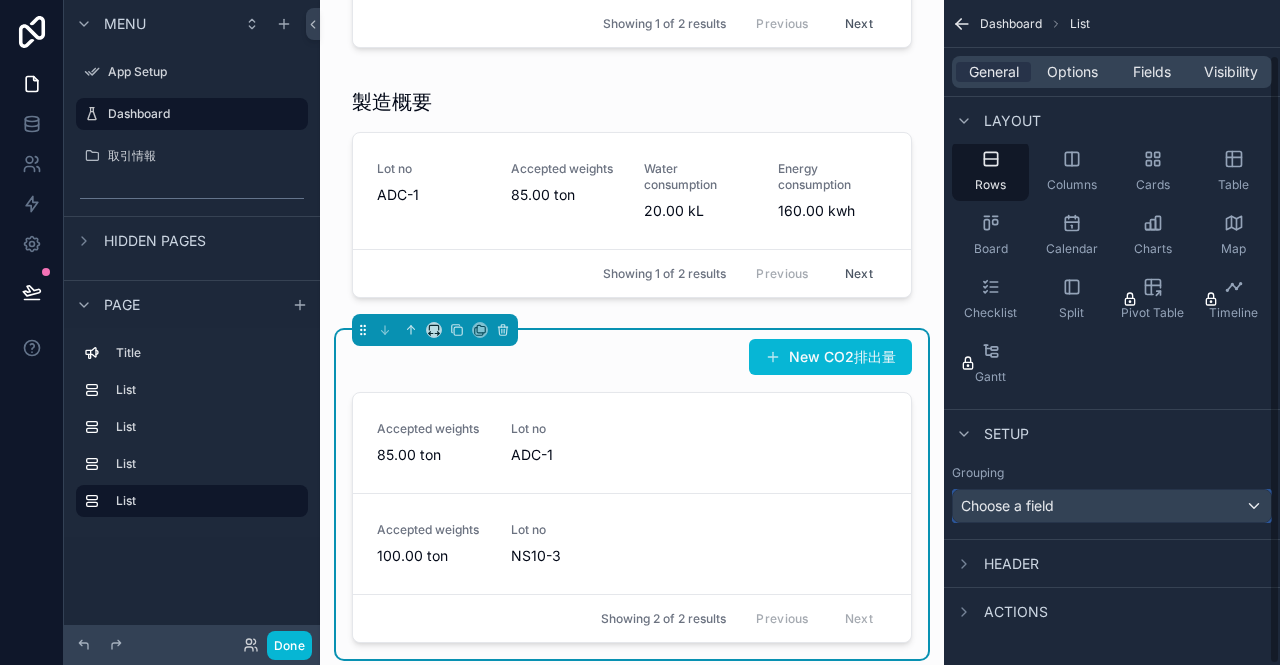 click on "Choose a field" at bounding box center [1007, 505] 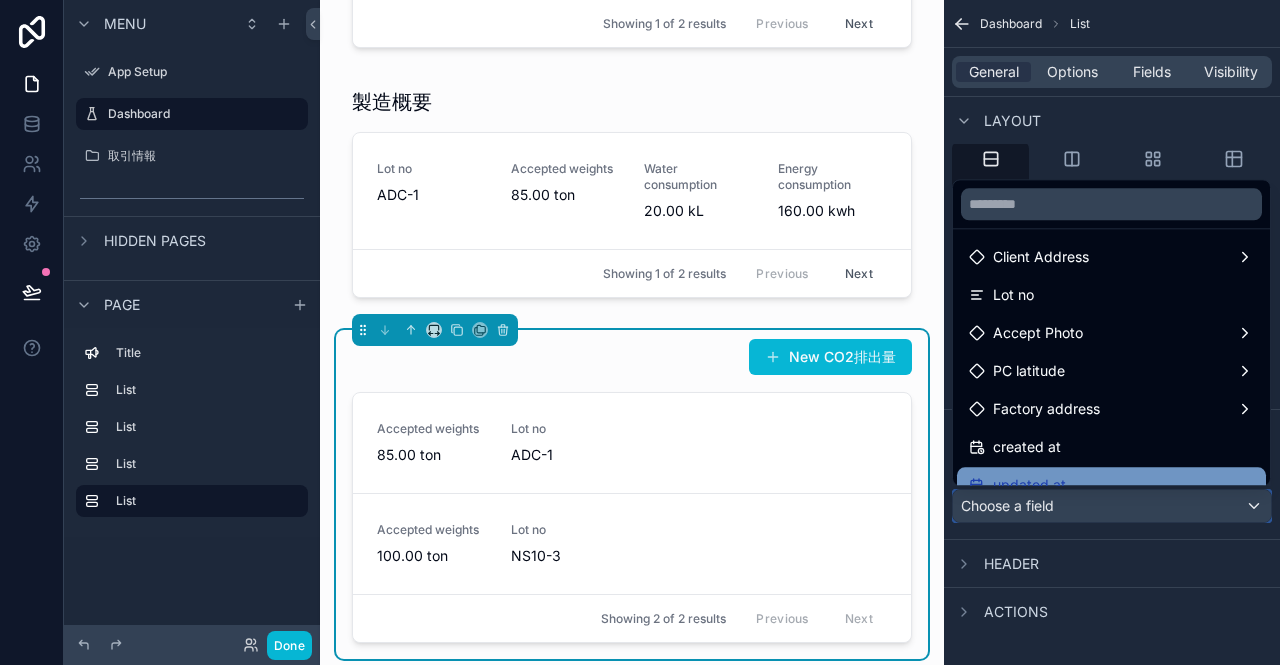 scroll, scrollTop: 308, scrollLeft: 0, axis: vertical 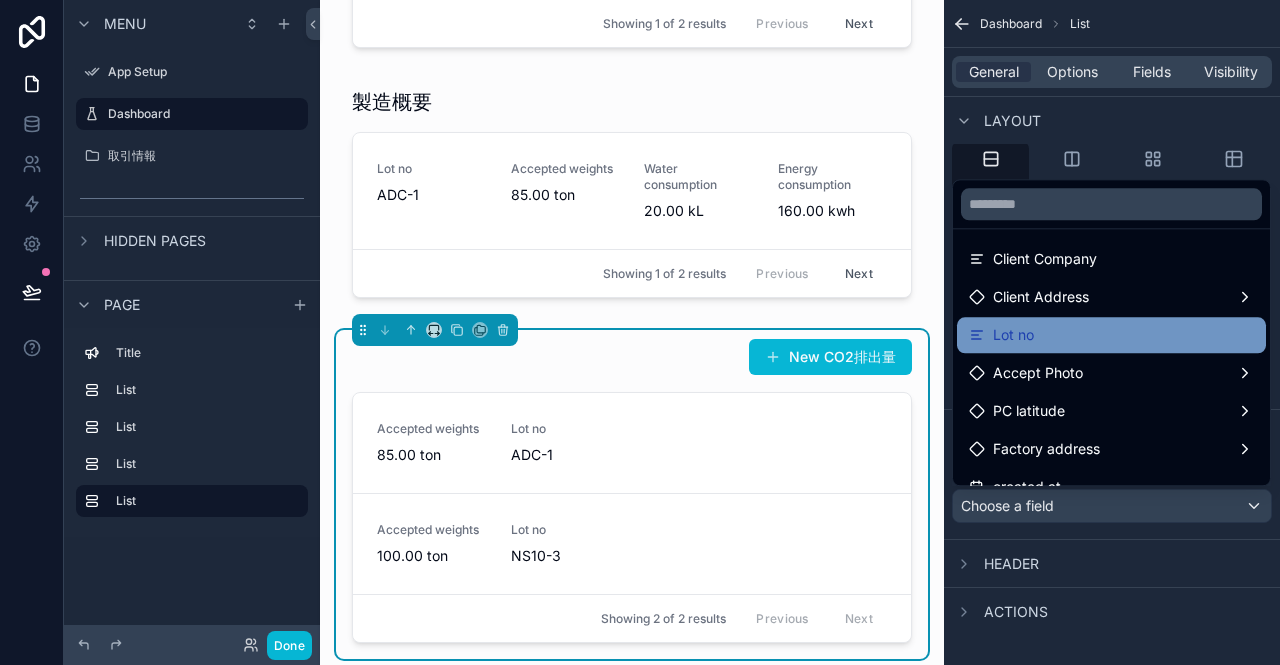 click on "Lot no" at bounding box center [1111, 335] 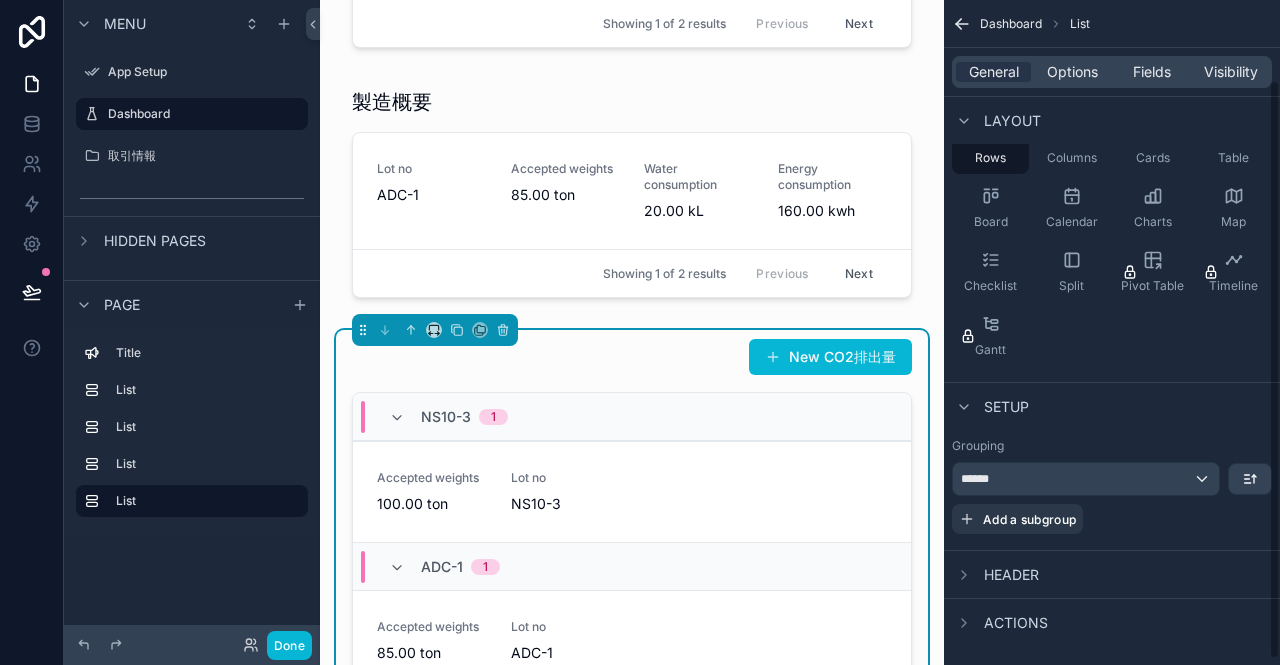 scroll, scrollTop: 98, scrollLeft: 0, axis: vertical 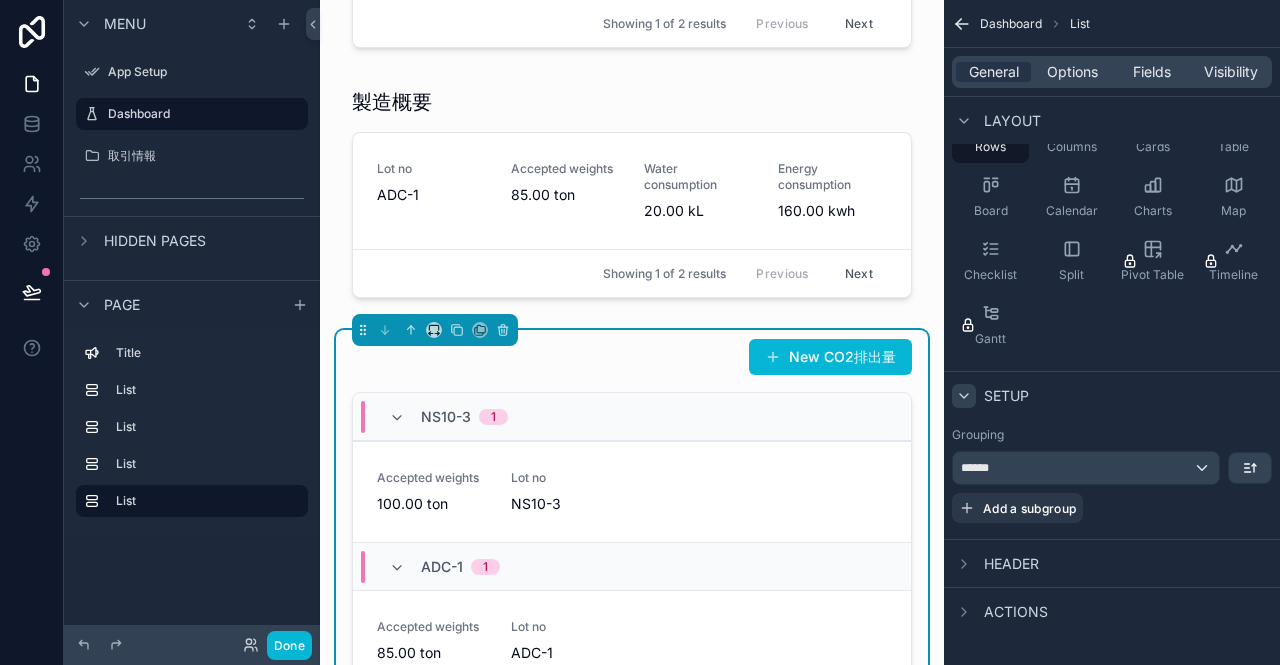 click 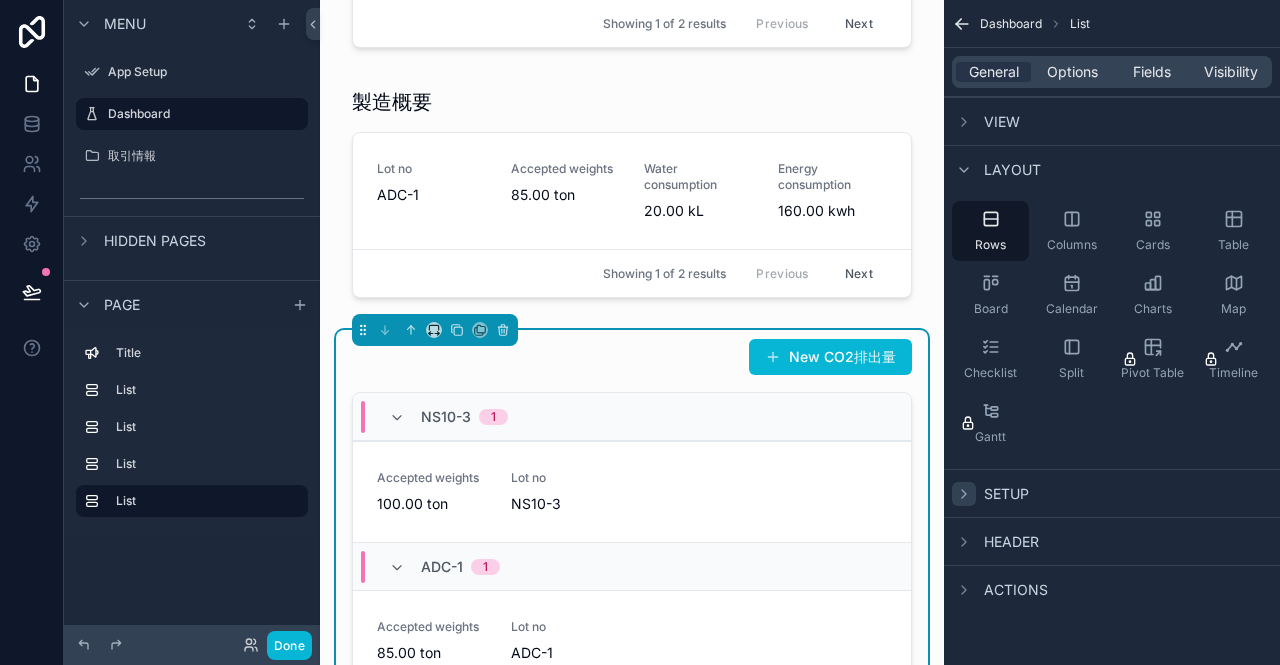 scroll, scrollTop: 0, scrollLeft: 0, axis: both 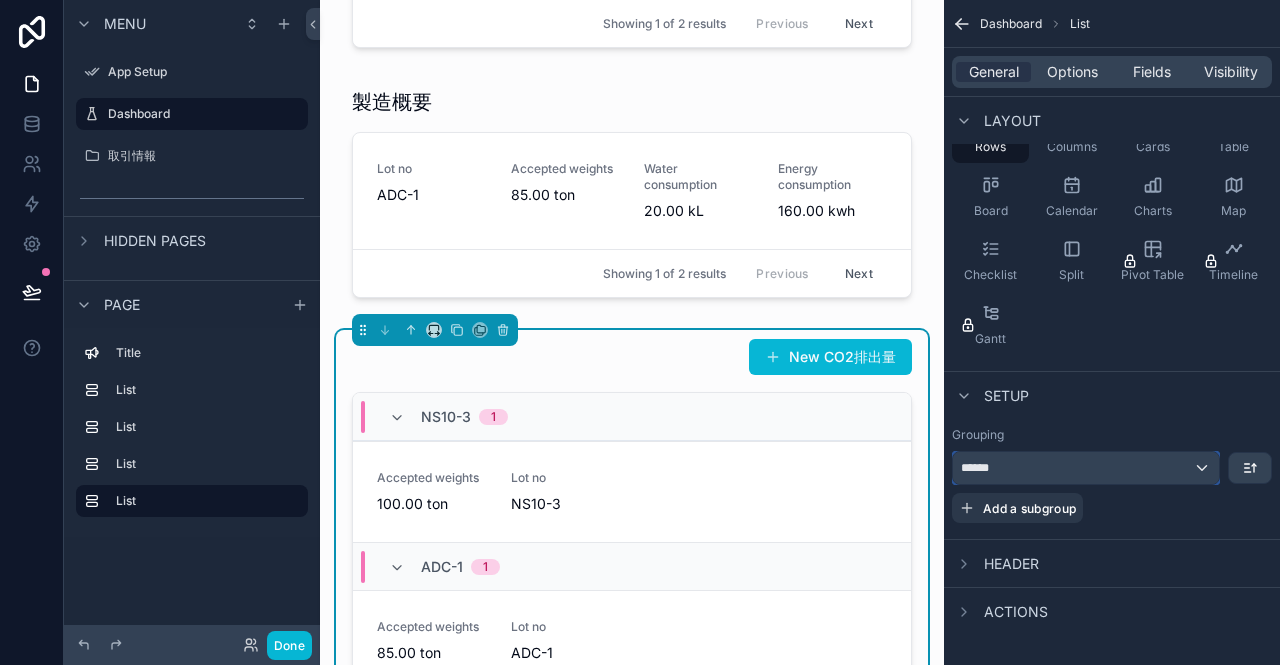 click on "******" at bounding box center (1086, 468) 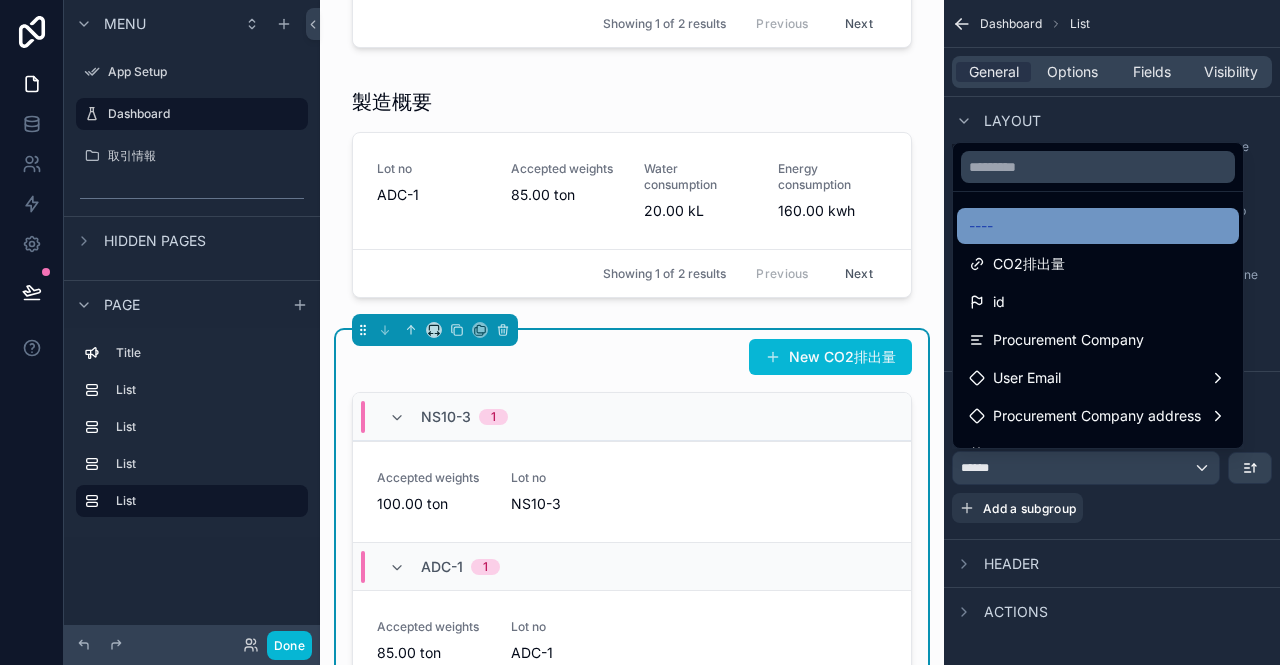 click on "----" at bounding box center (1098, 226) 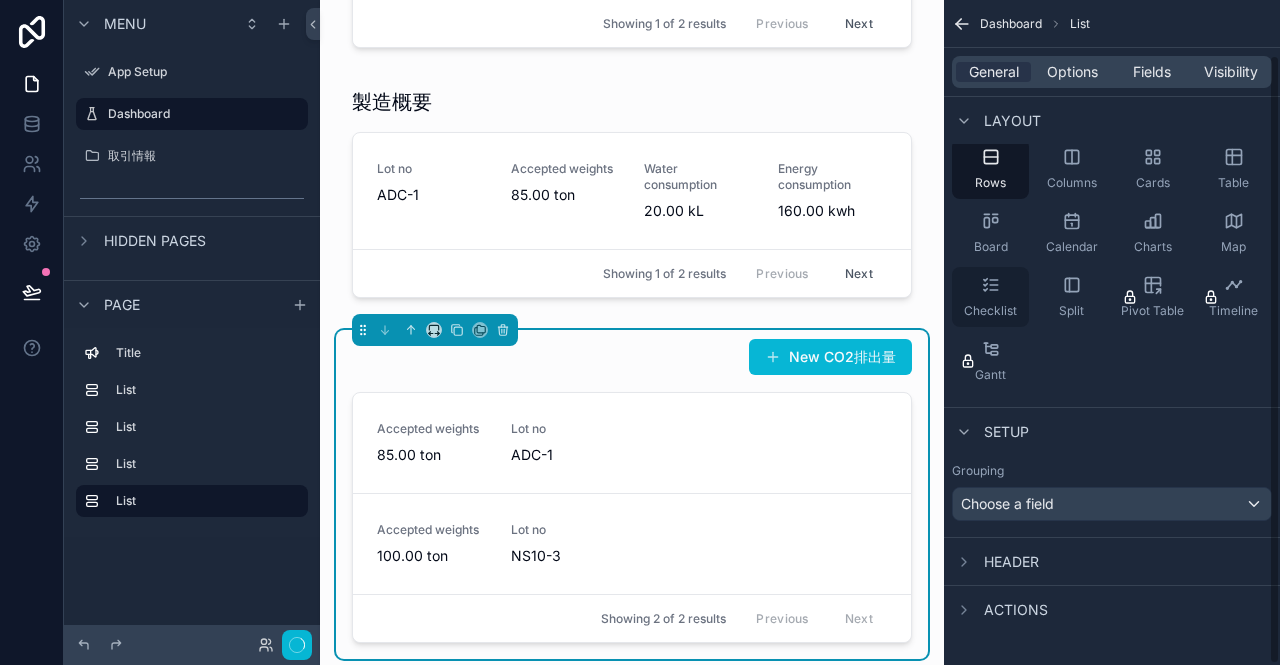 scroll, scrollTop: 60, scrollLeft: 0, axis: vertical 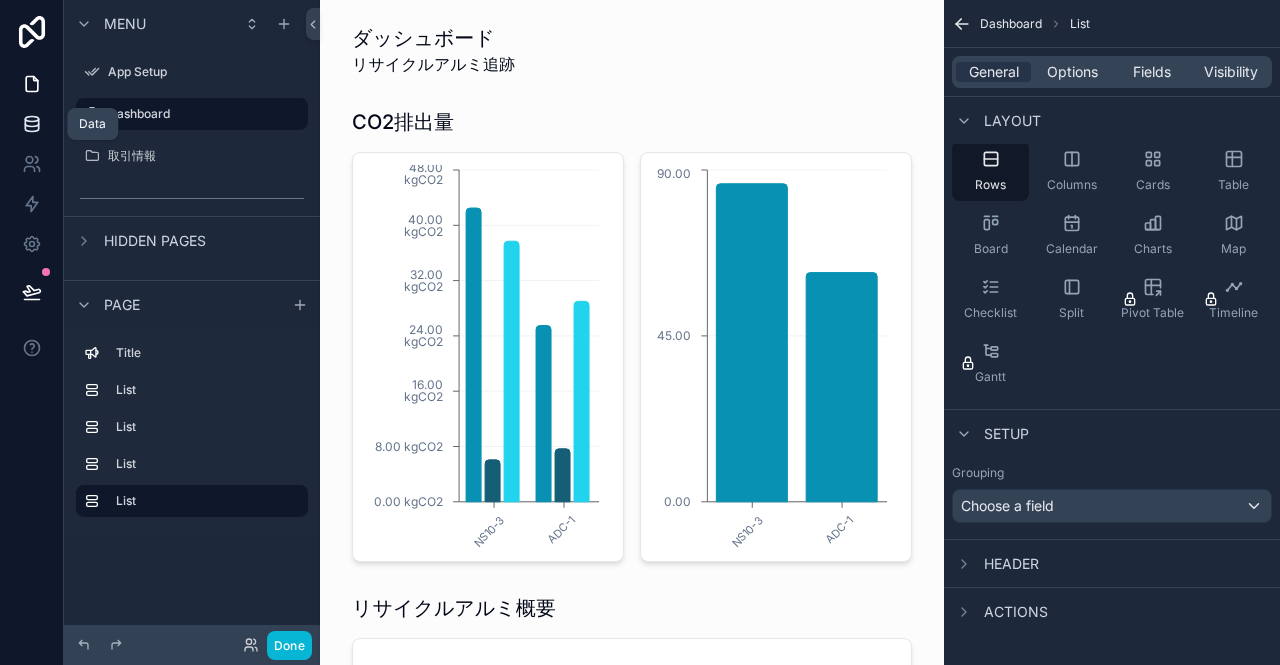 click 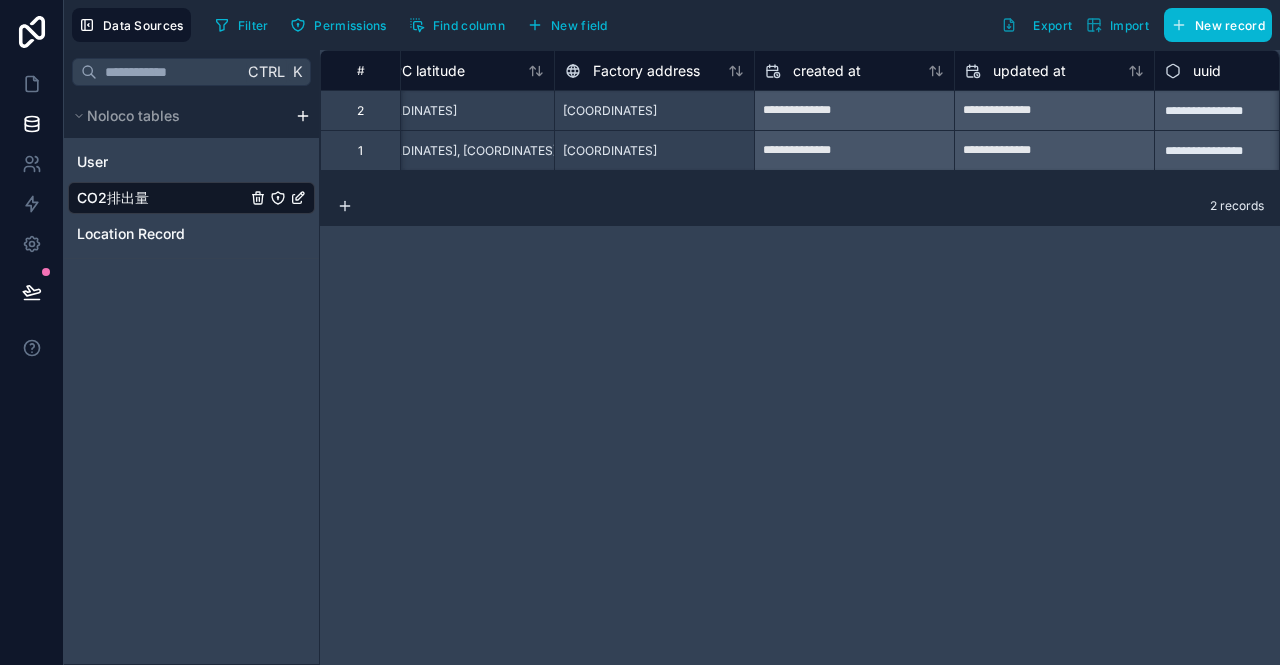 scroll, scrollTop: 0, scrollLeft: 3720, axis: horizontal 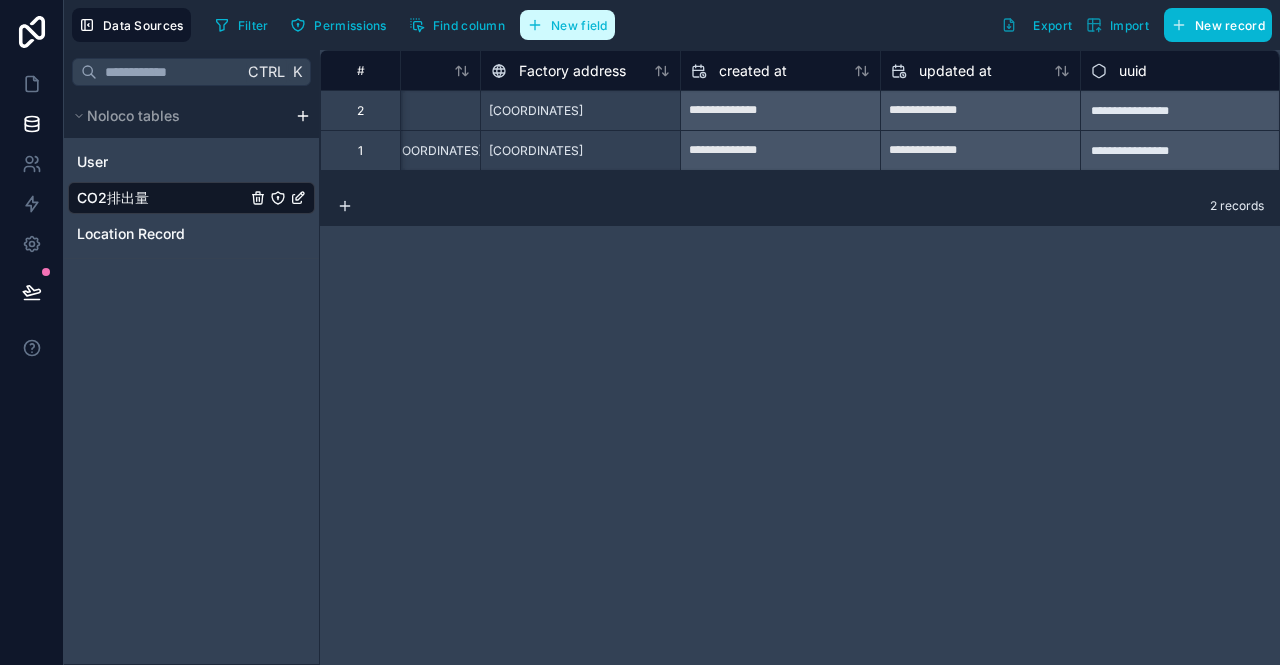 click on "New field" at bounding box center [579, 25] 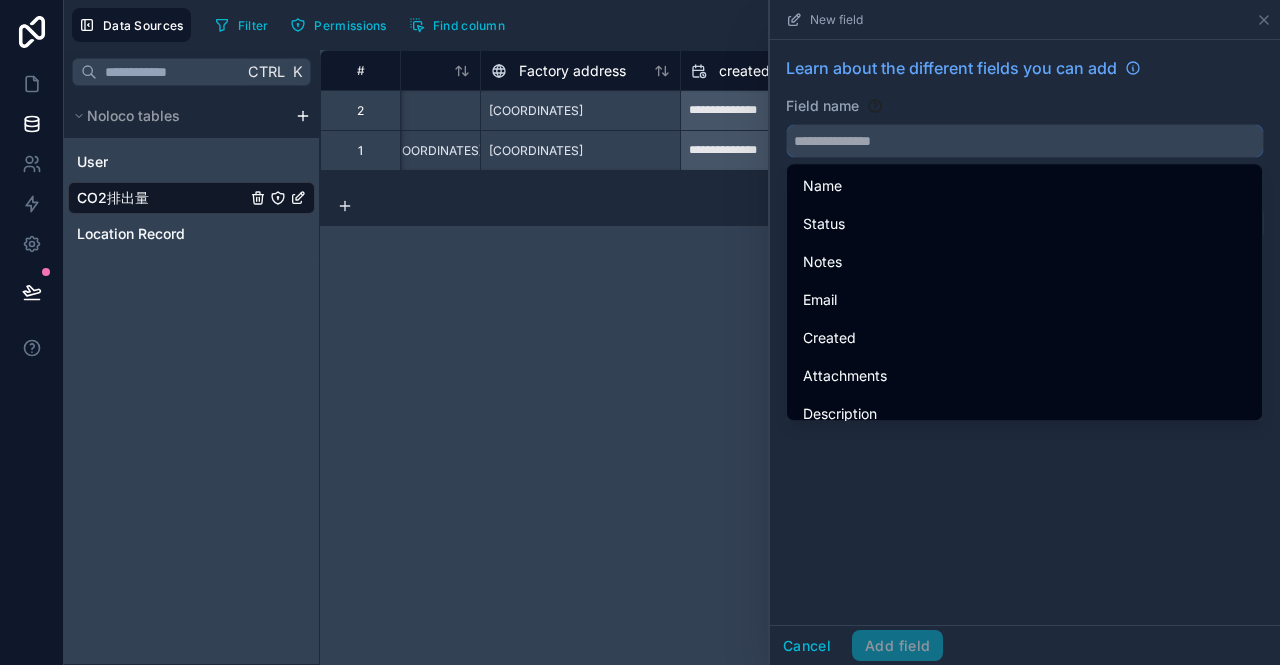 click at bounding box center (1025, 141) 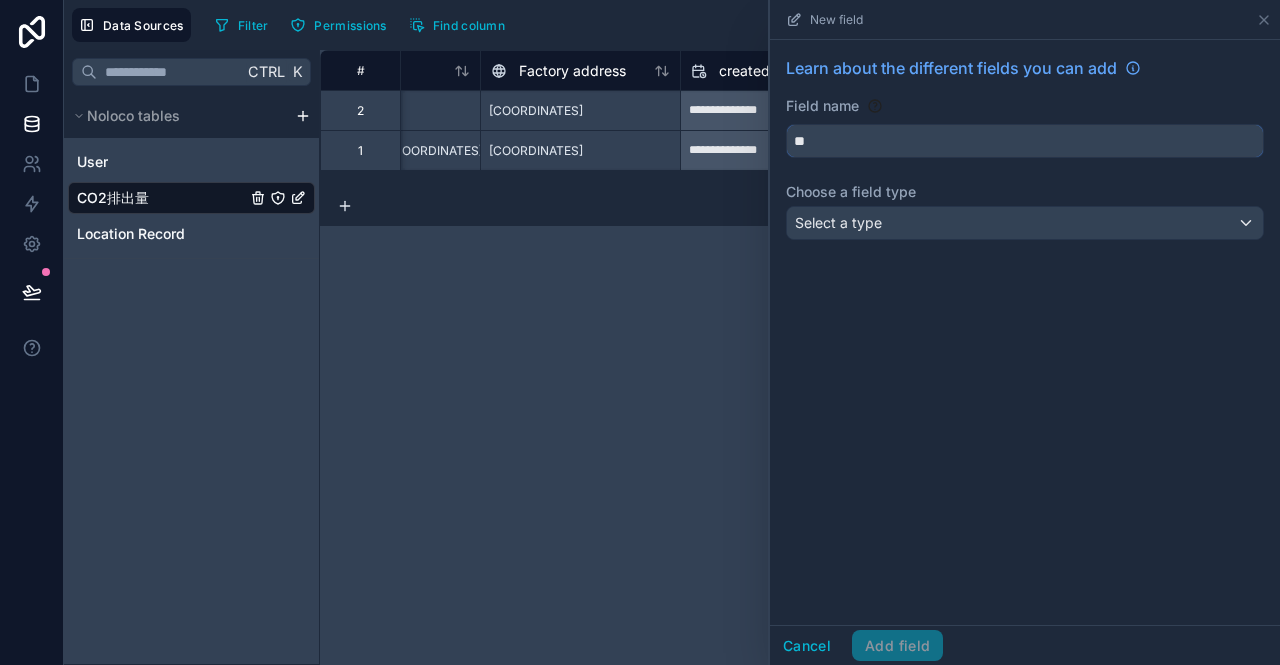 type on "*" 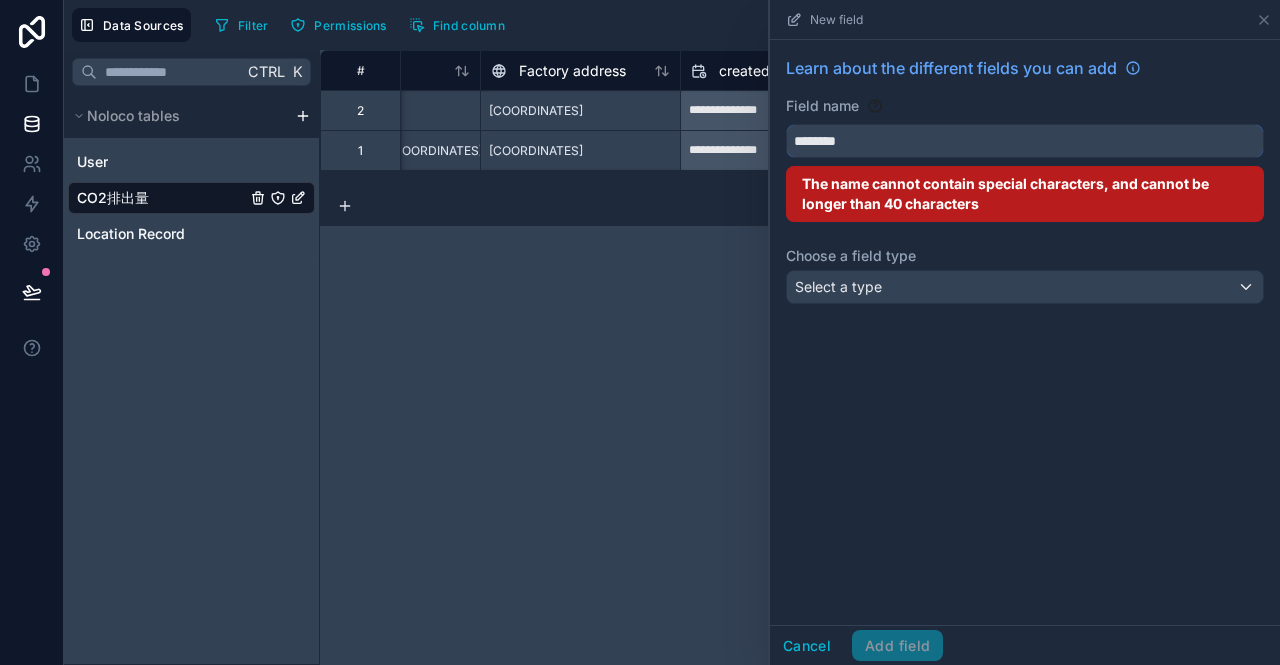 click on "*******" at bounding box center [1025, 141] 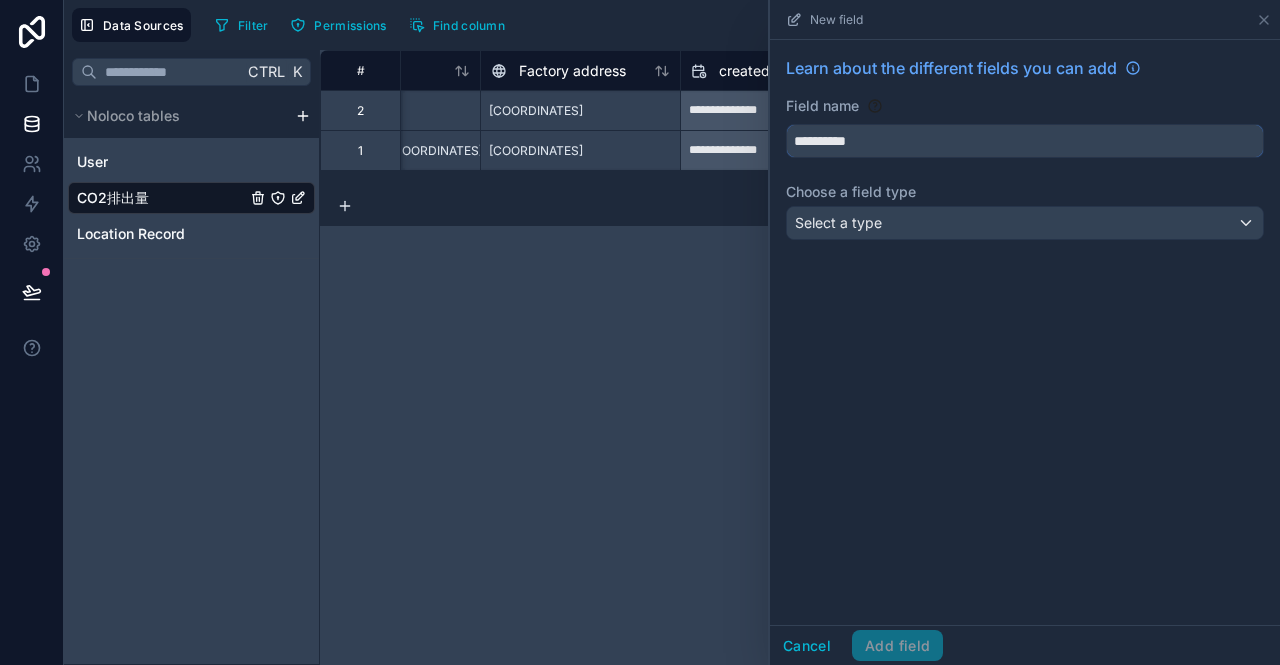 type on "**********" 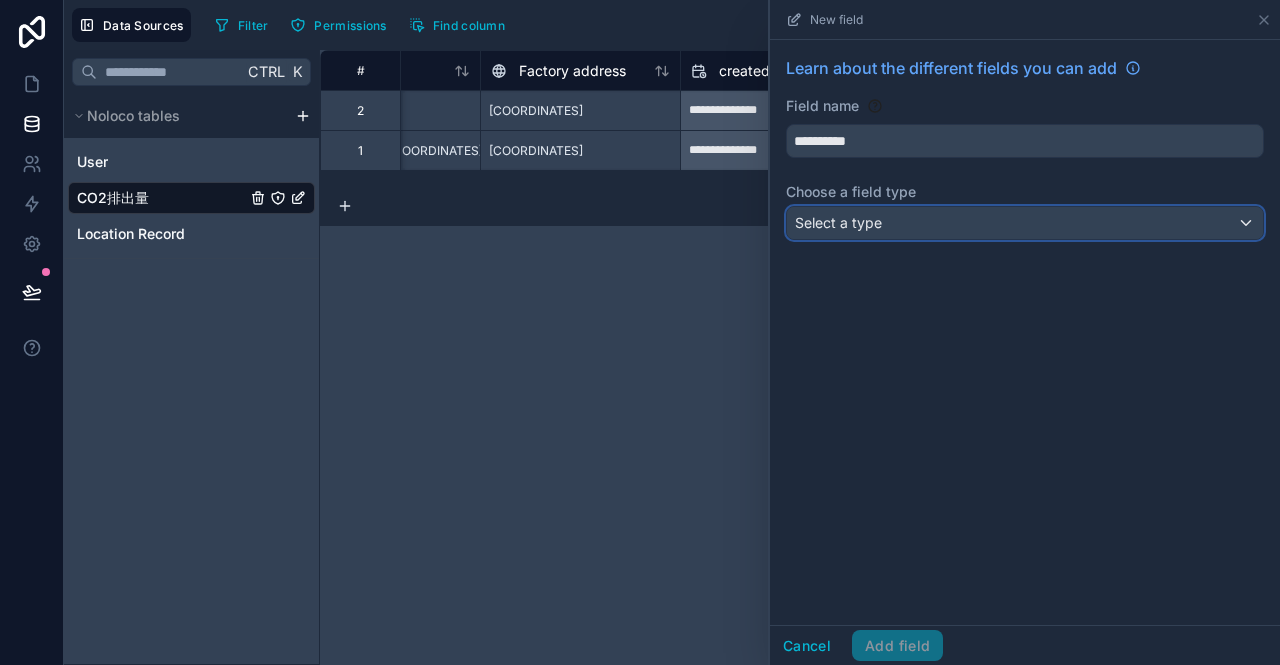 click on "Select a type" at bounding box center [838, 222] 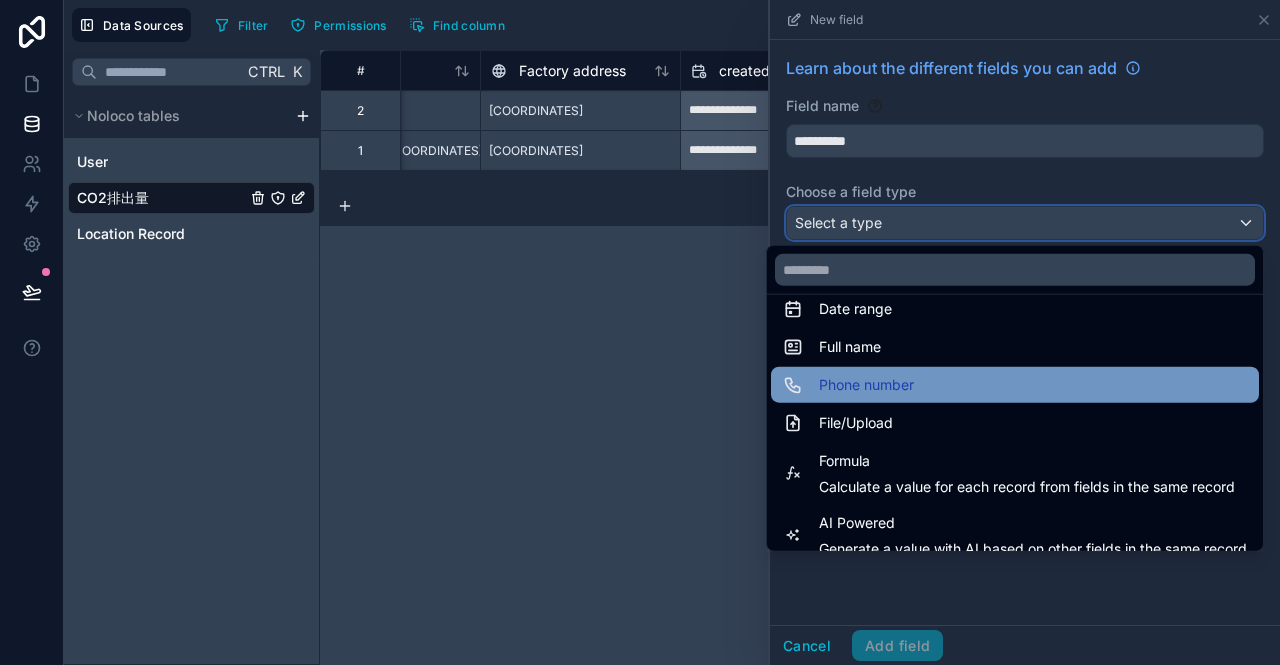 scroll, scrollTop: 500, scrollLeft: 0, axis: vertical 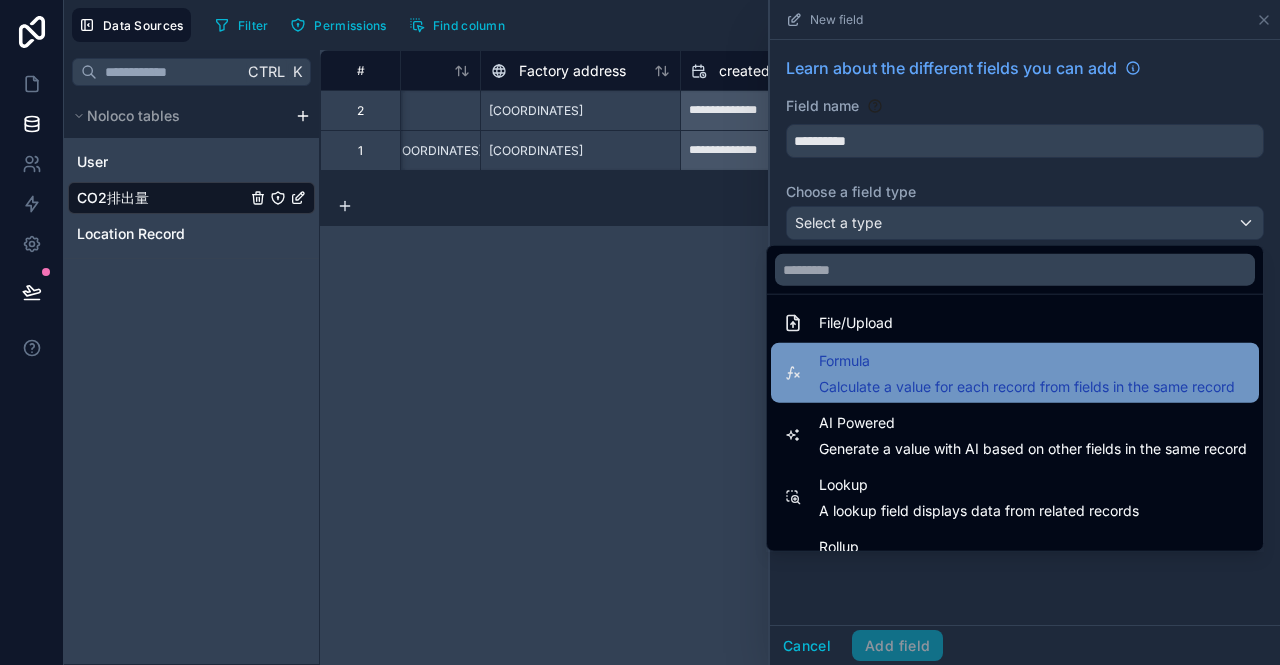 click on "Calculate a value for each record from fields in the same record" at bounding box center (1027, 387) 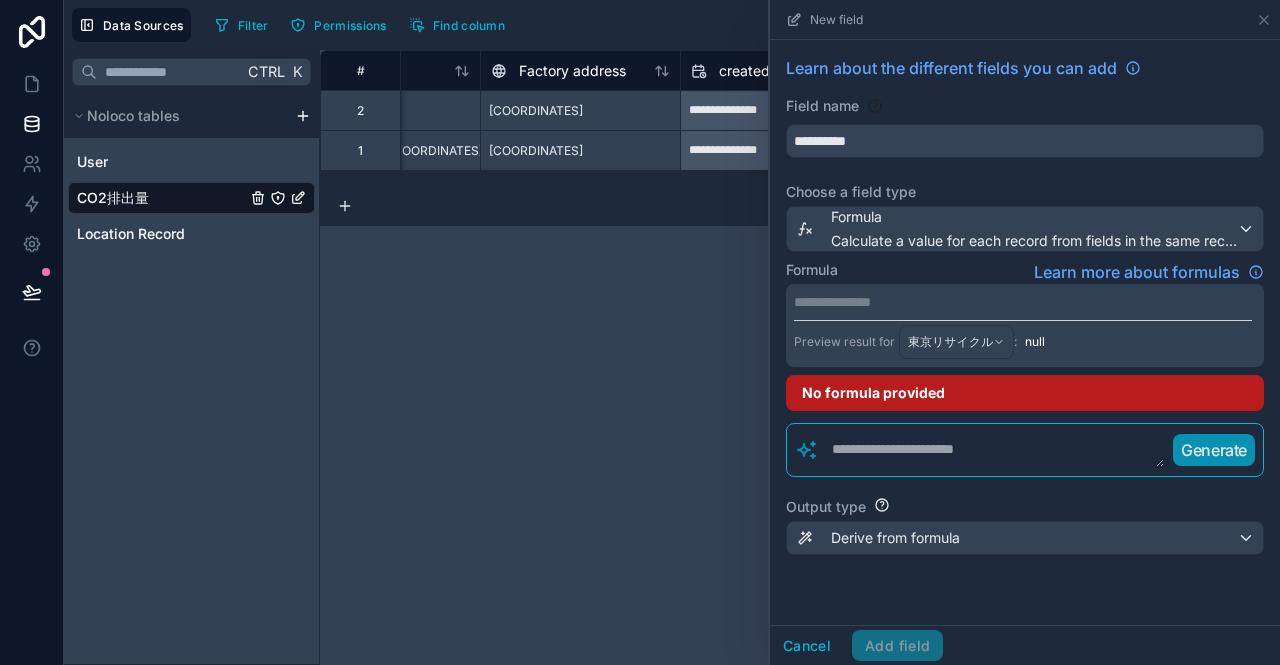click on "**********" at bounding box center [1023, 302] 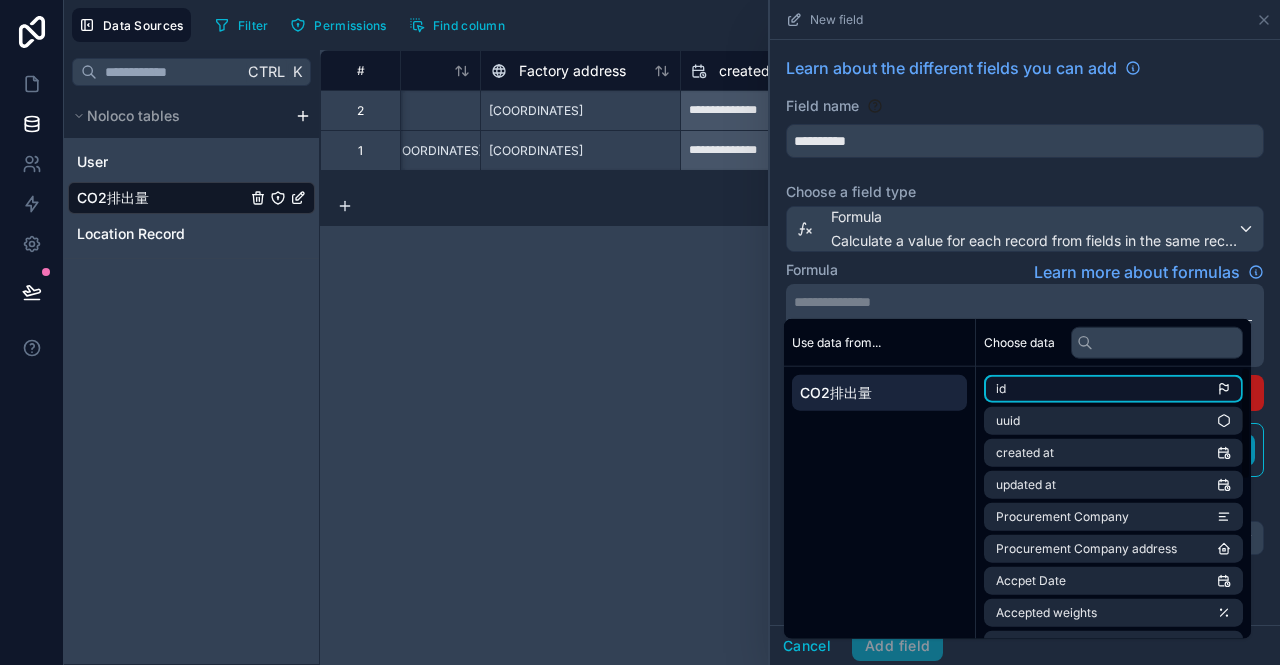 click on "id" at bounding box center (1113, 389) 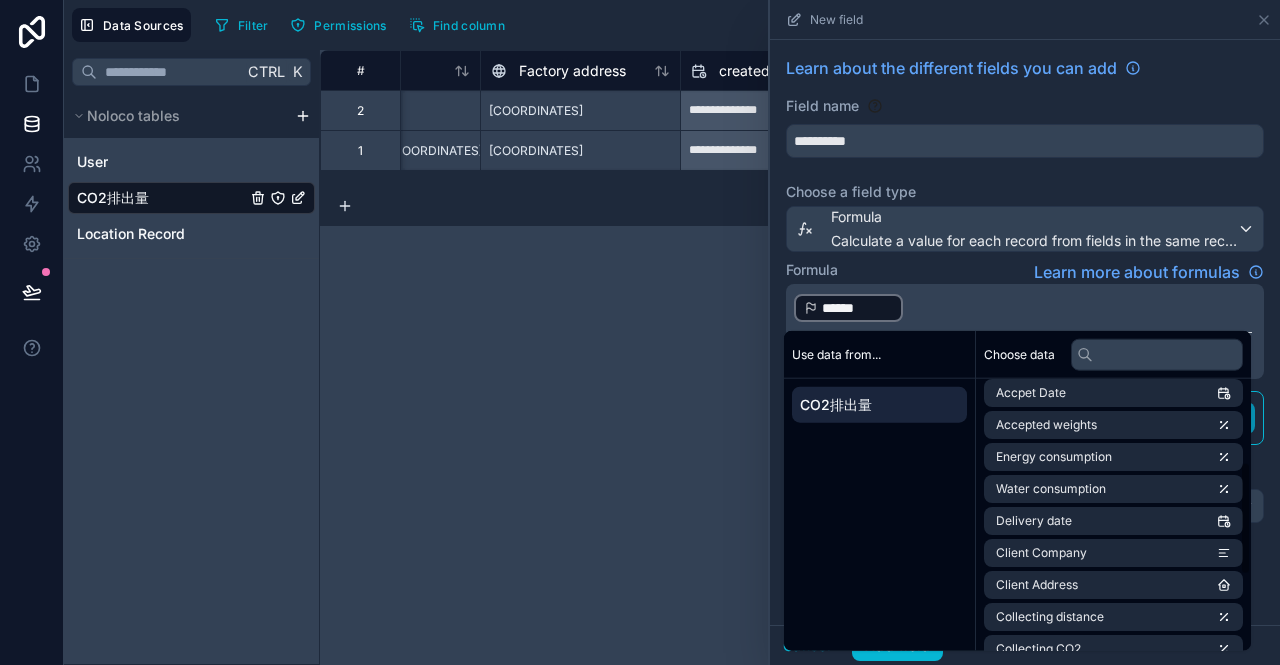 scroll, scrollTop: 380, scrollLeft: 0, axis: vertical 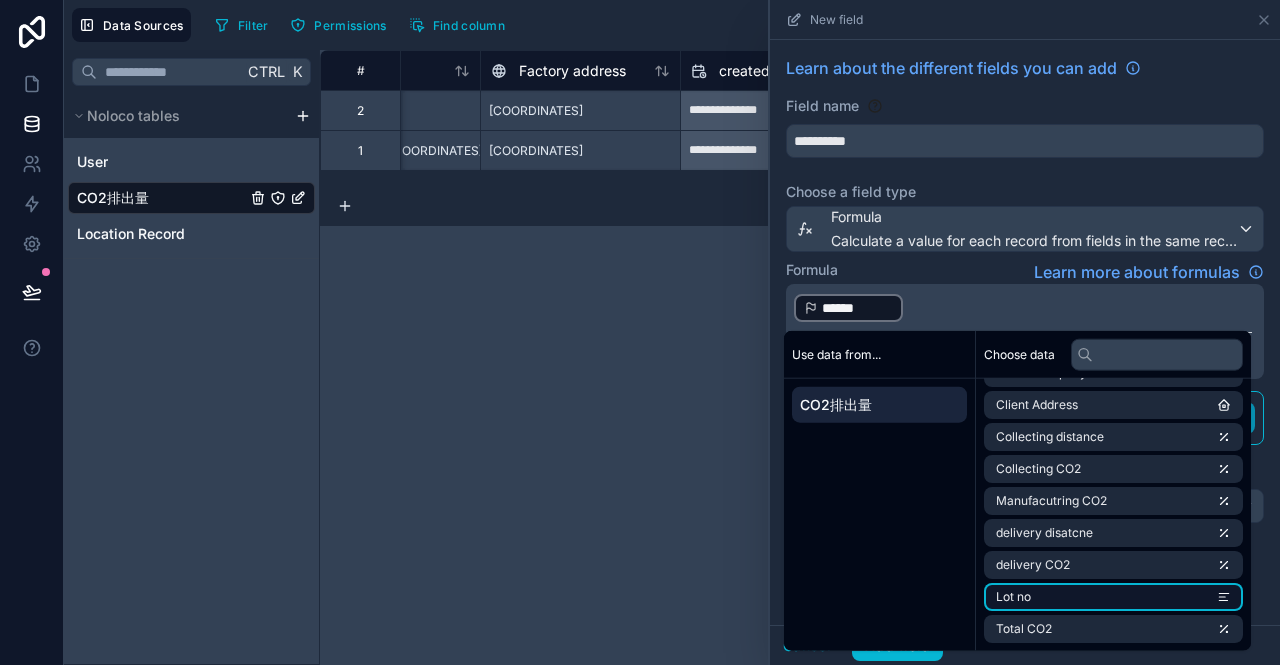 click on "Lot no" at bounding box center [1113, 597] 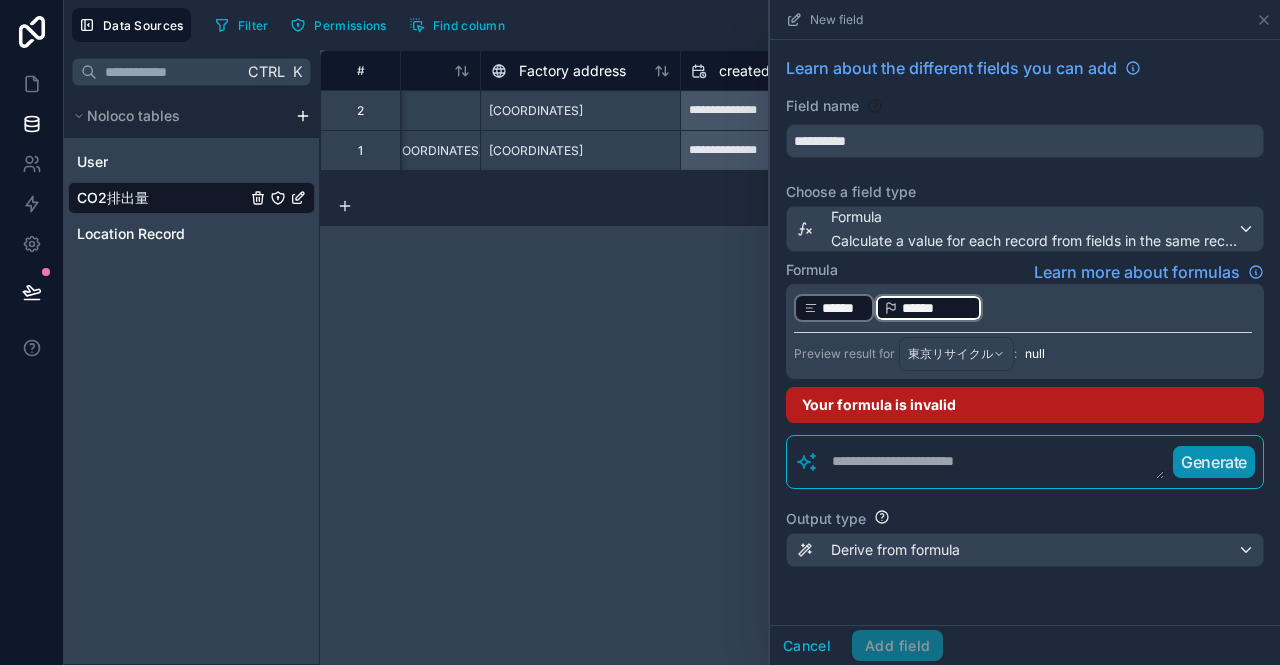 click on "﻿ ****** ﻿ ﻿ ****** ﻿ ﻿" at bounding box center [1023, 308] 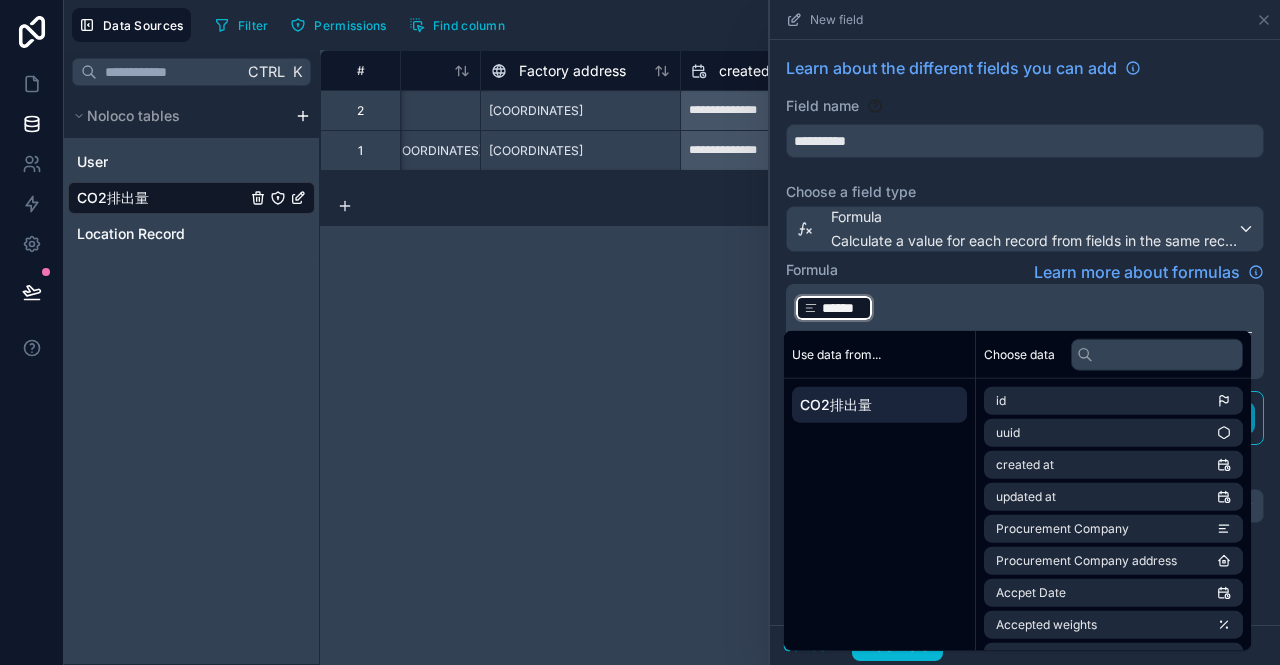 click on "﻿ ****** ﻿ ﻿" at bounding box center (1023, 308) 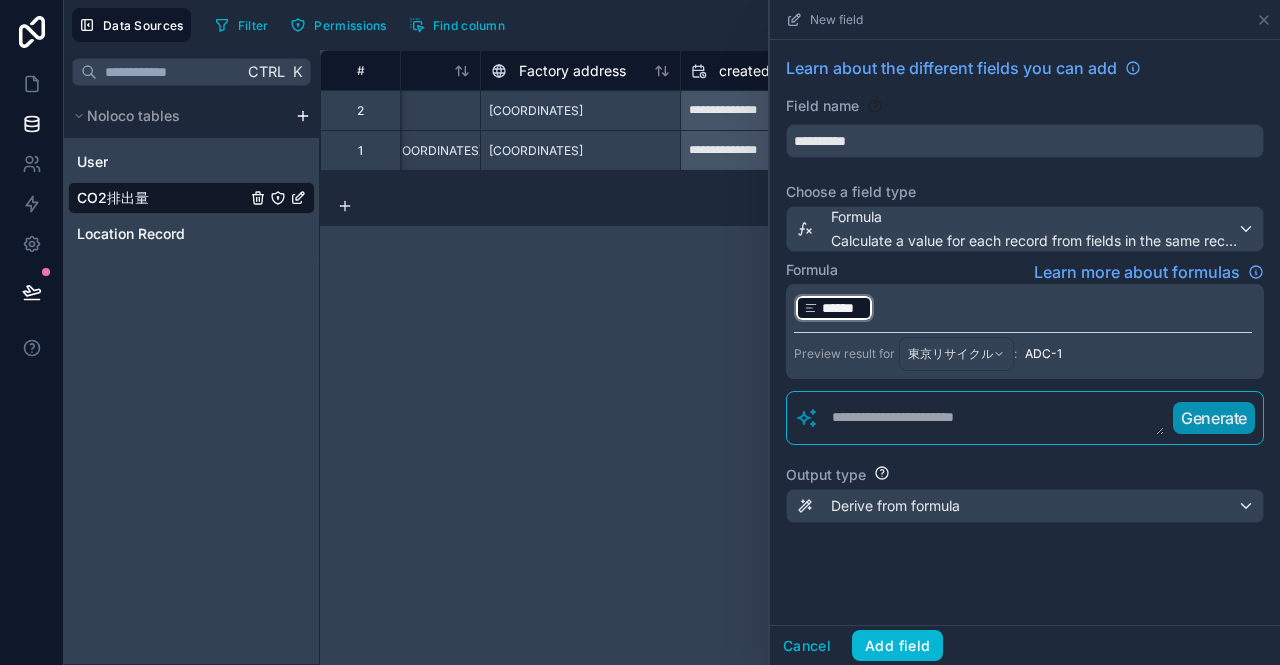 click on "﻿ ****** ﻿ ﻿" at bounding box center [1023, 308] 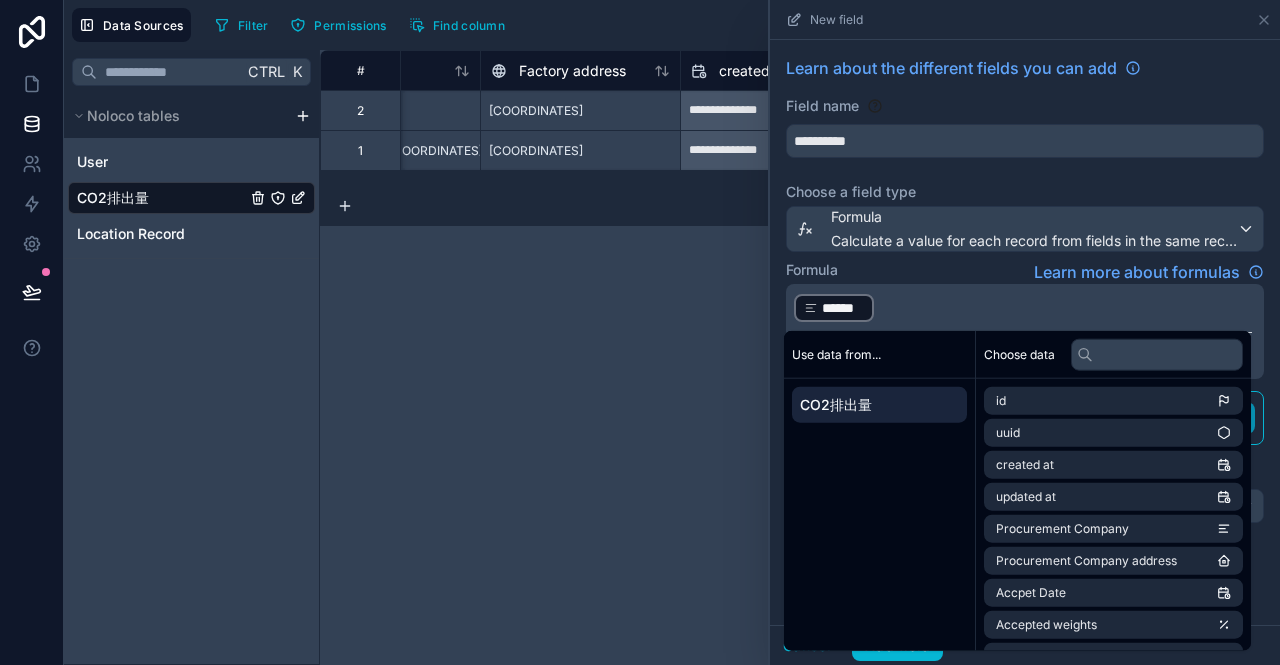 type 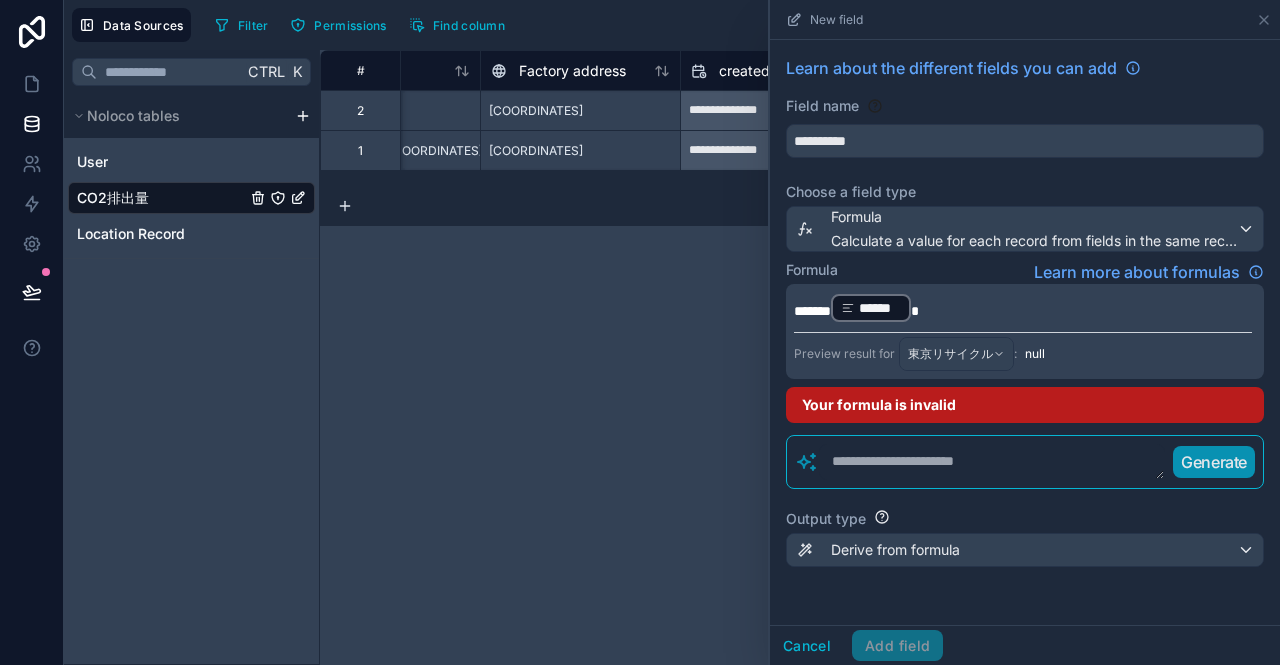 click on "******* ****** ﻿ *" at bounding box center [1023, 308] 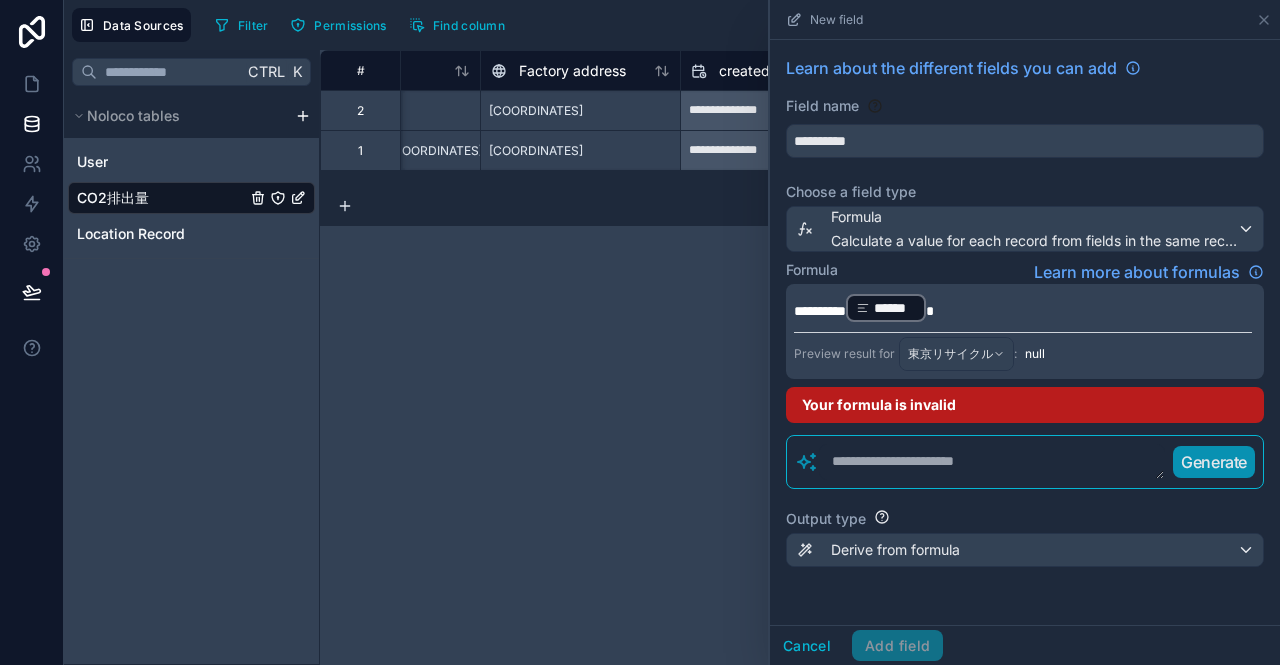click on "**********" at bounding box center (1023, 308) 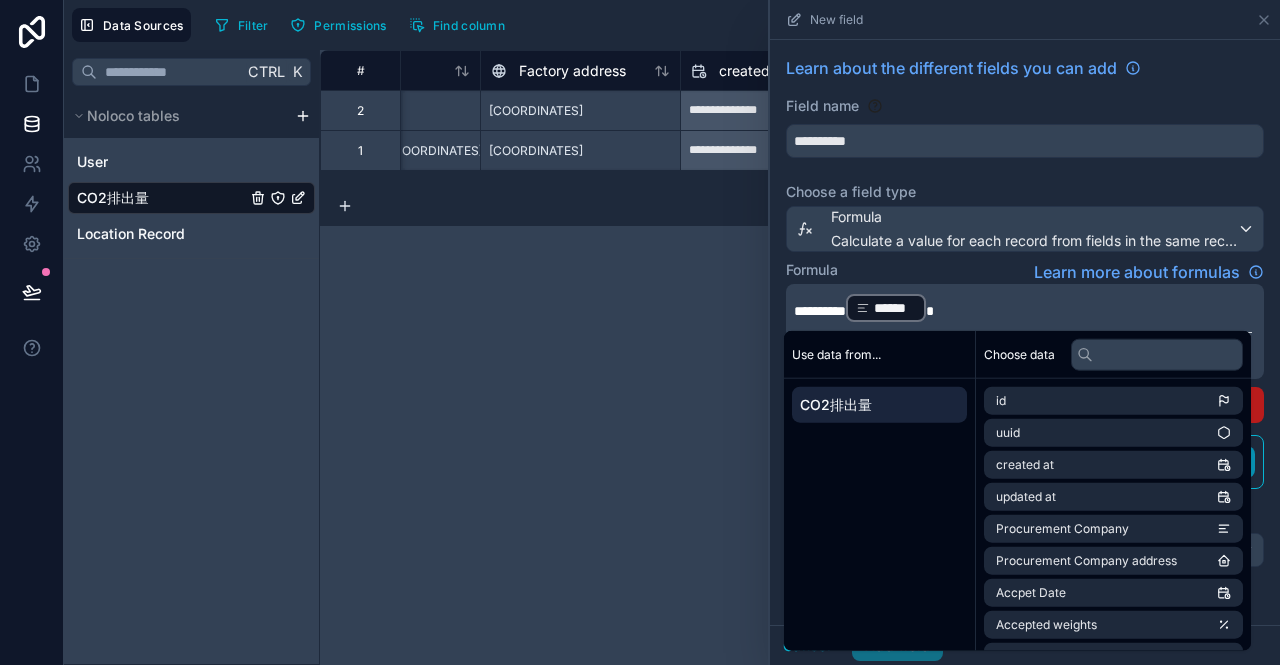 click on "**********" at bounding box center [800, 357] 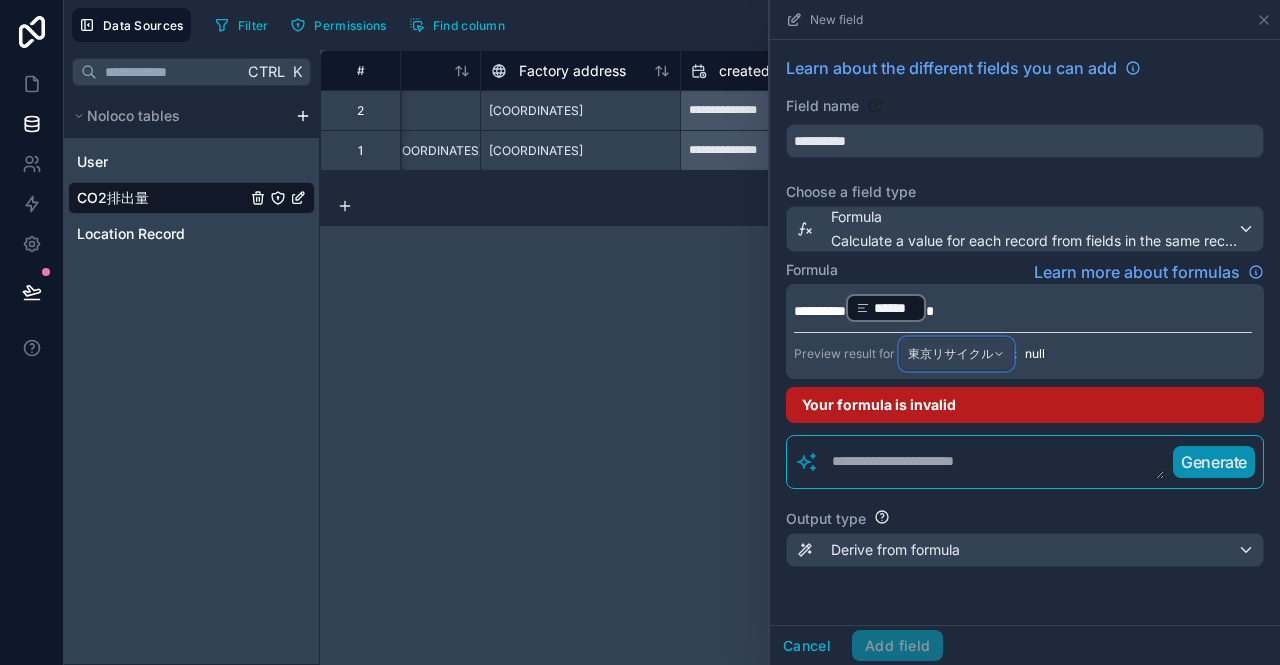 click on "東京リサイクル" at bounding box center [950, 354] 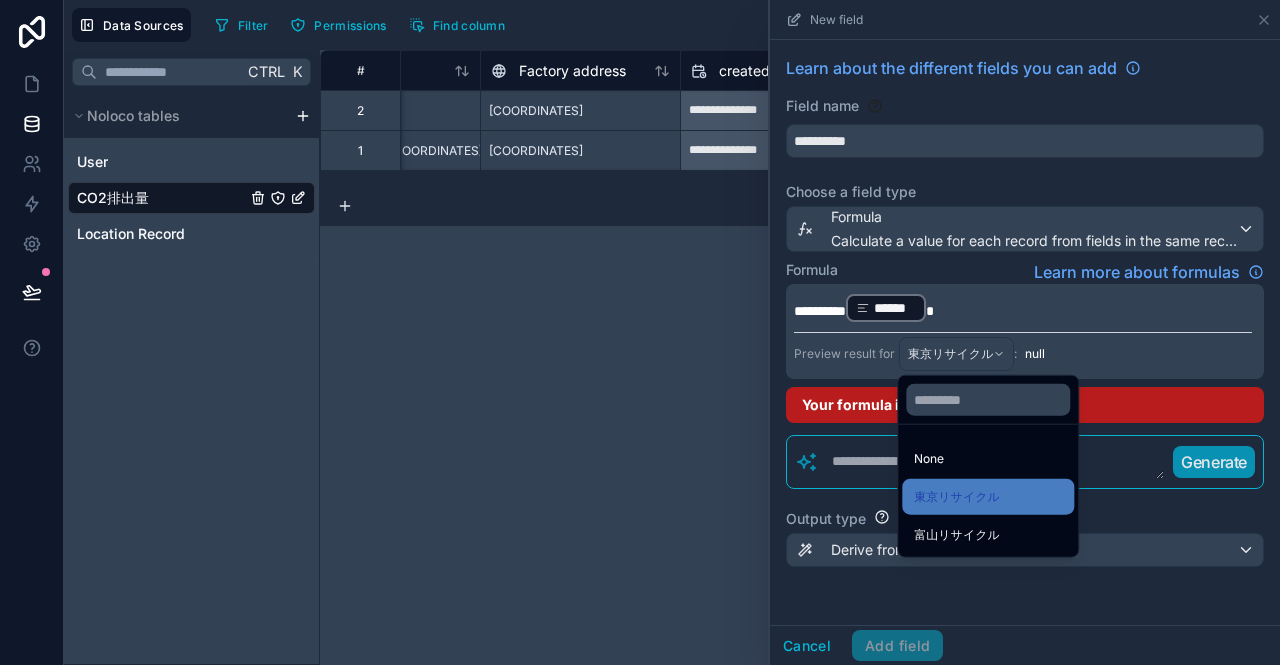 click at bounding box center [1025, 332] 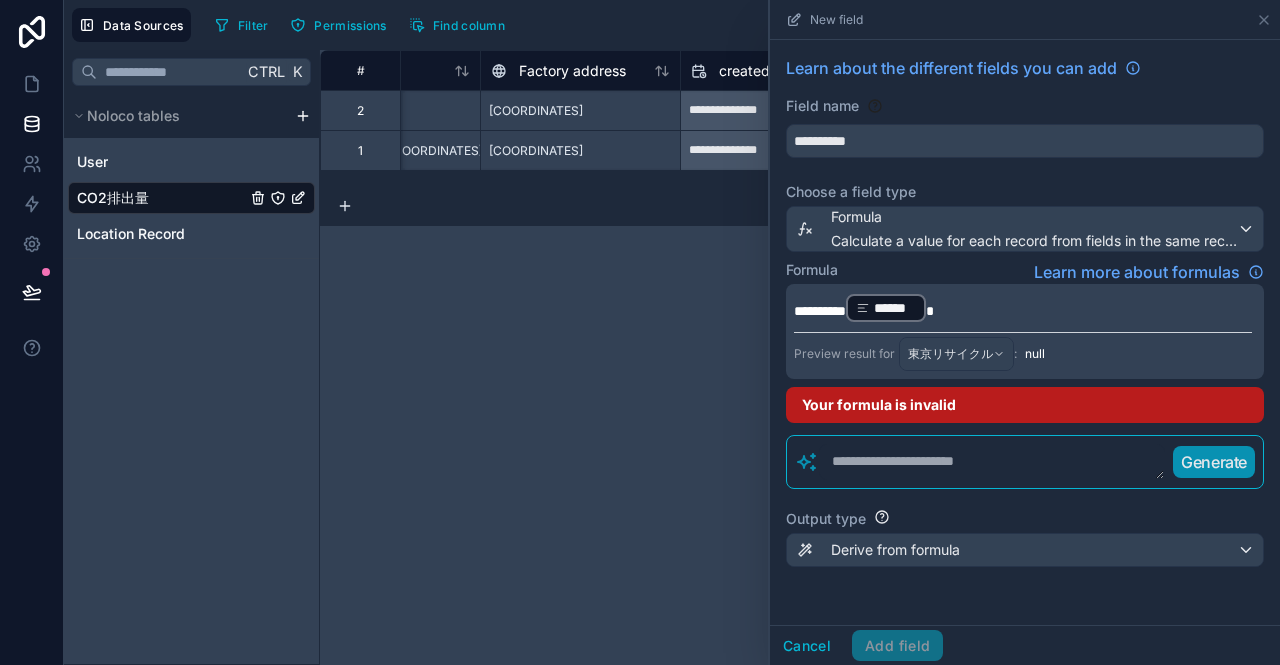 click at bounding box center [992, 462] 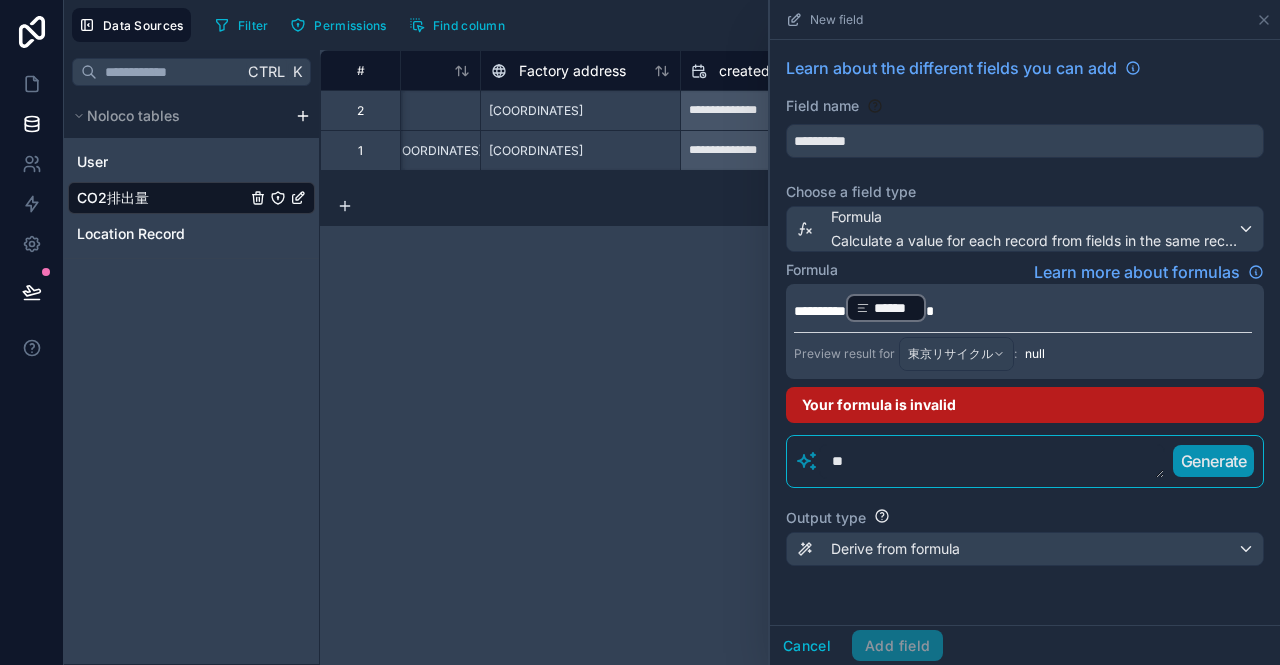 type on "*" 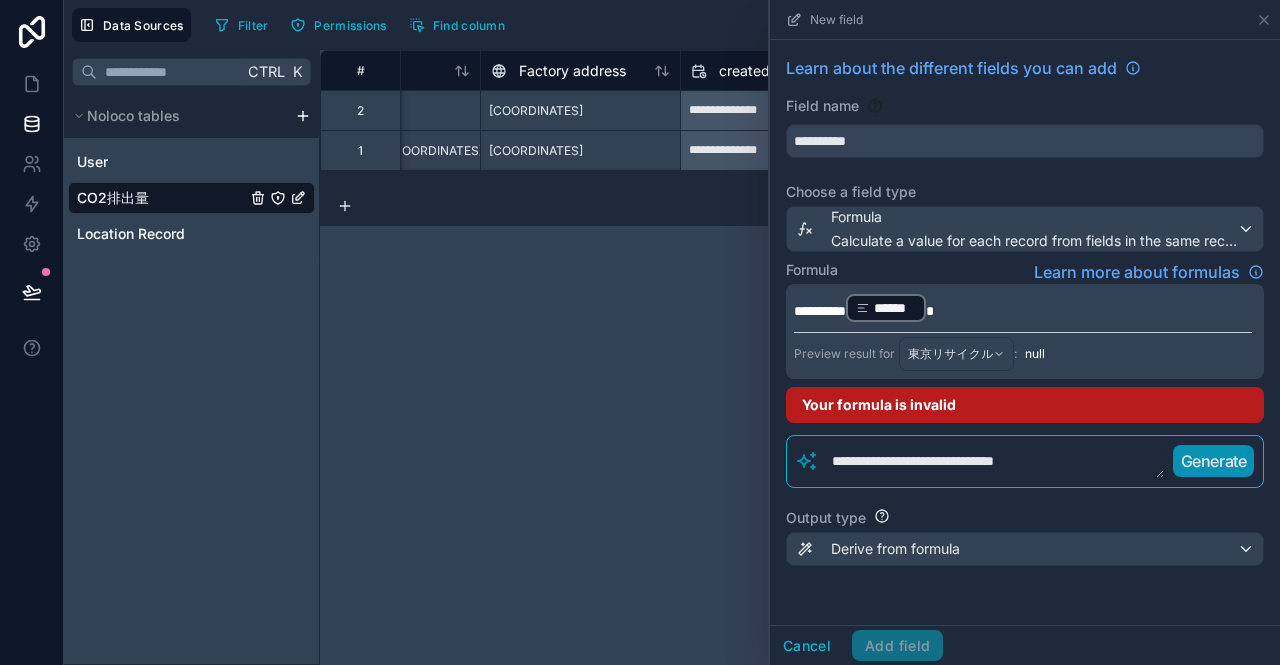 drag, startPoint x: 1071, startPoint y: 465, endPoint x: 999, endPoint y: 451, distance: 73.34848 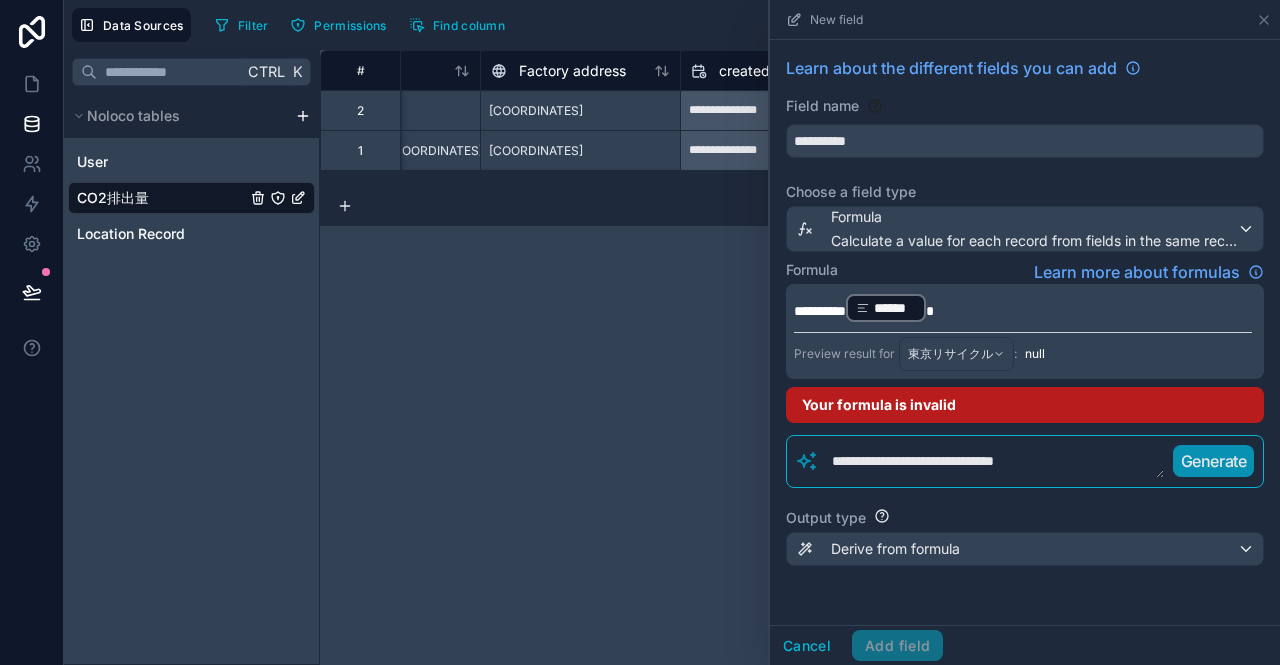 click on "**********" at bounding box center [992, 461] 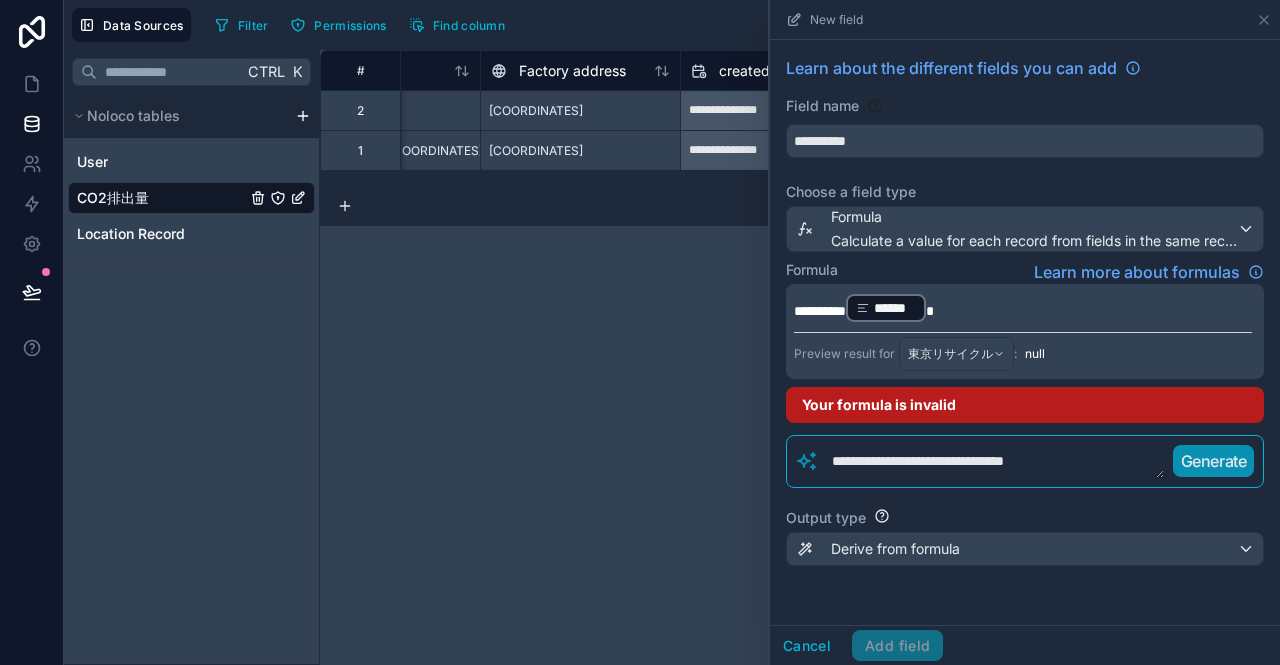 type on "**********" 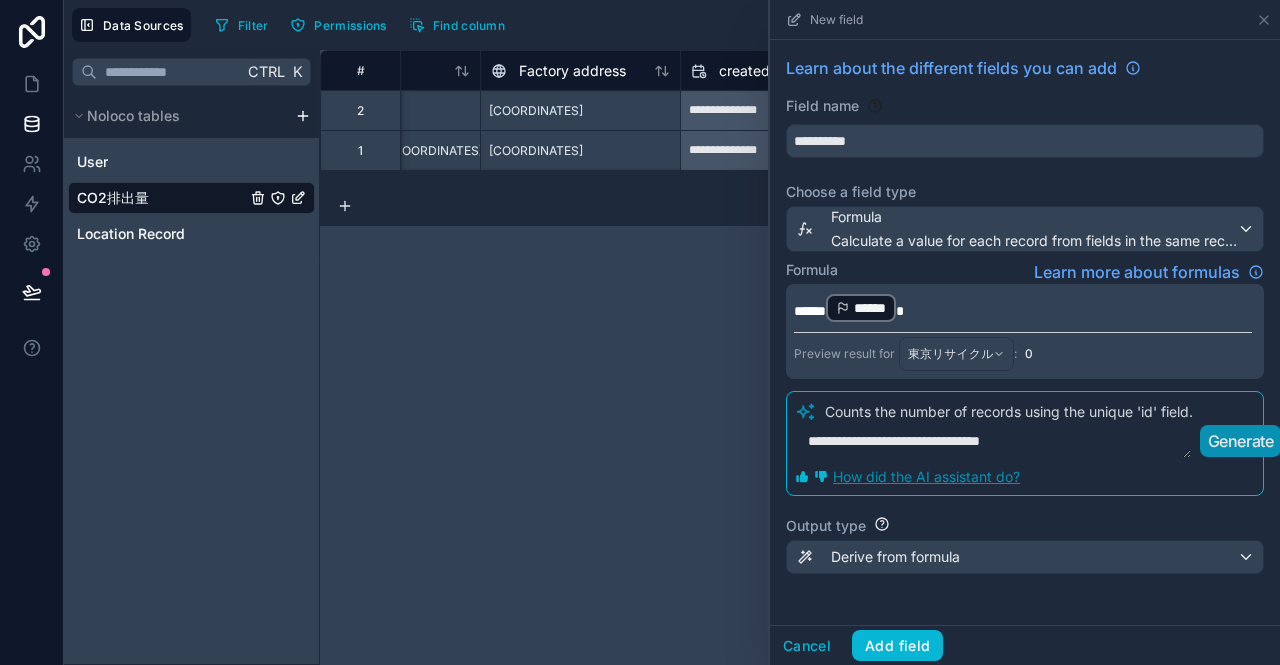 type 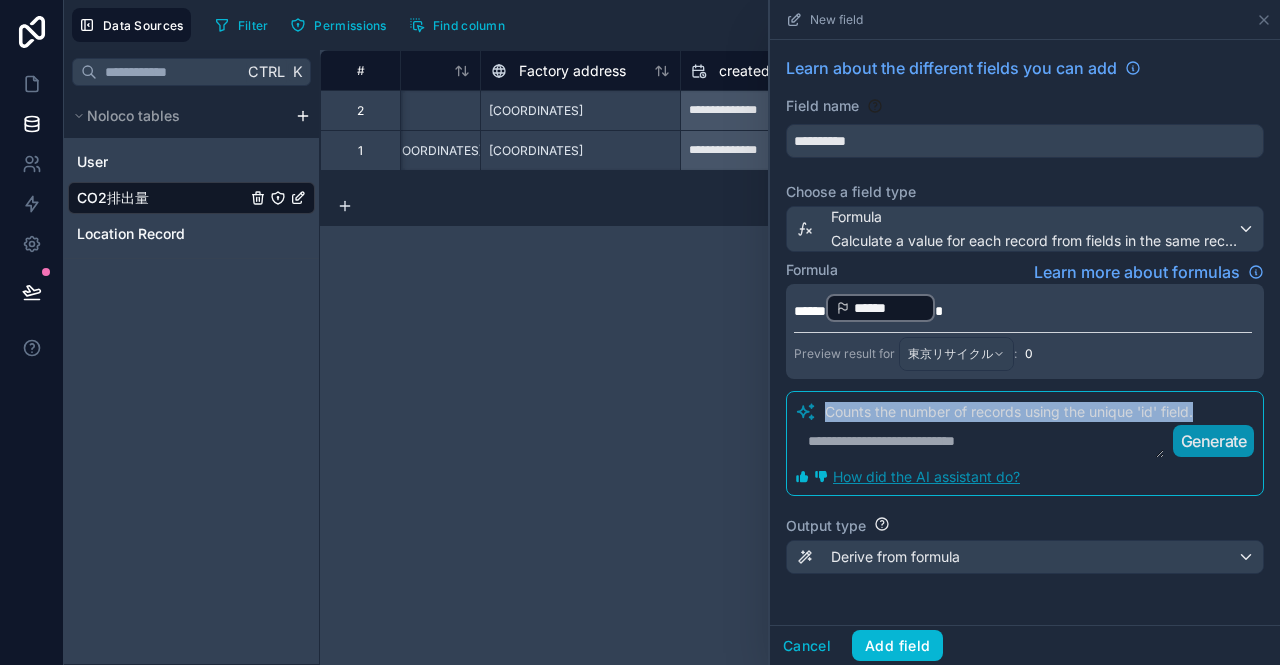 drag, startPoint x: 819, startPoint y: 407, endPoint x: 1206, endPoint y: 405, distance: 387.00516 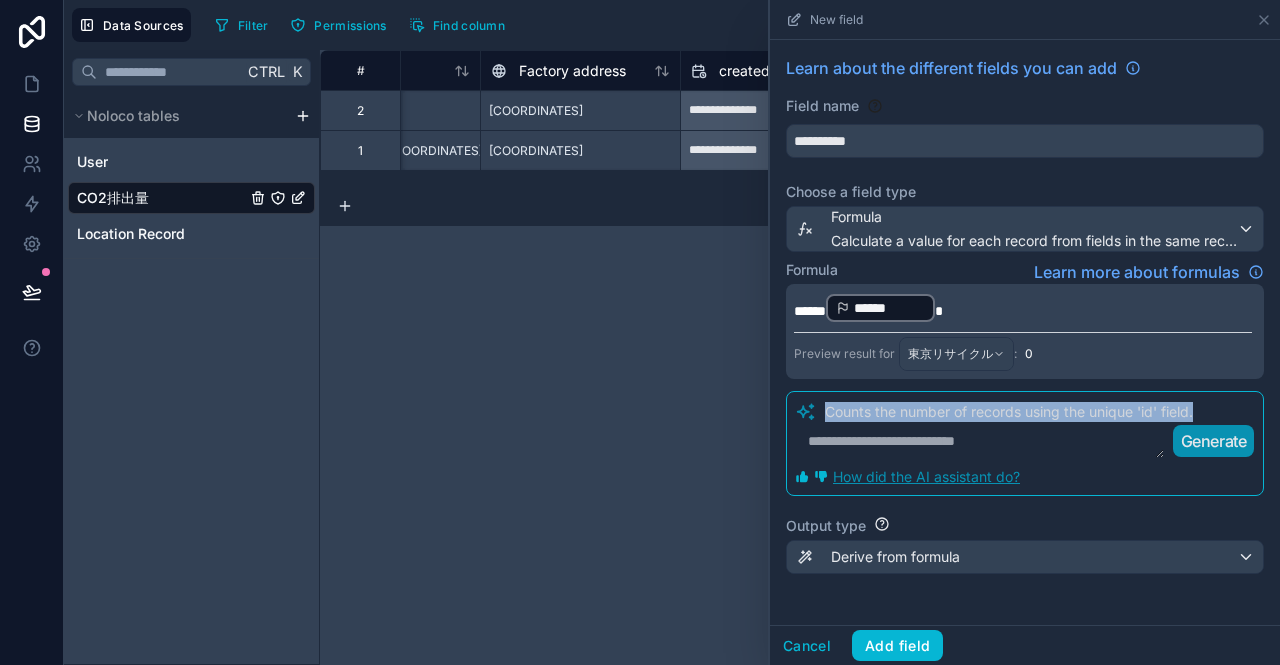 click on "Counts the number of records using the unique 'id' field." at bounding box center [1025, 412] 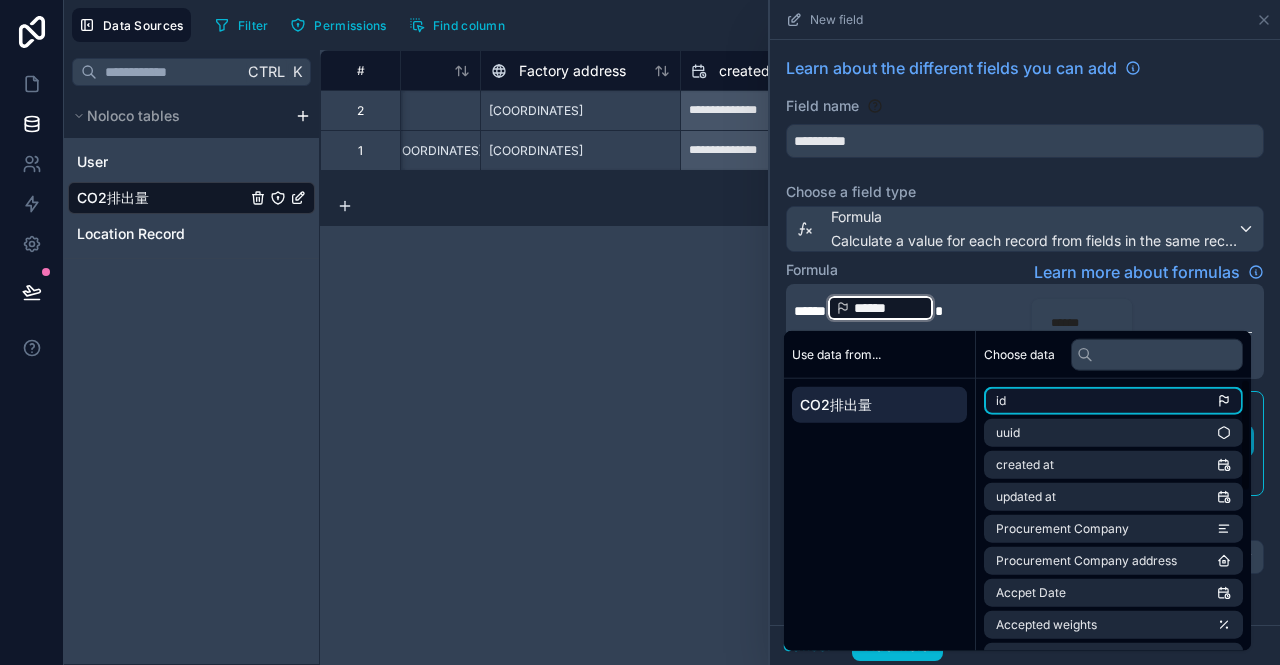 click on "id" at bounding box center [1113, 401] 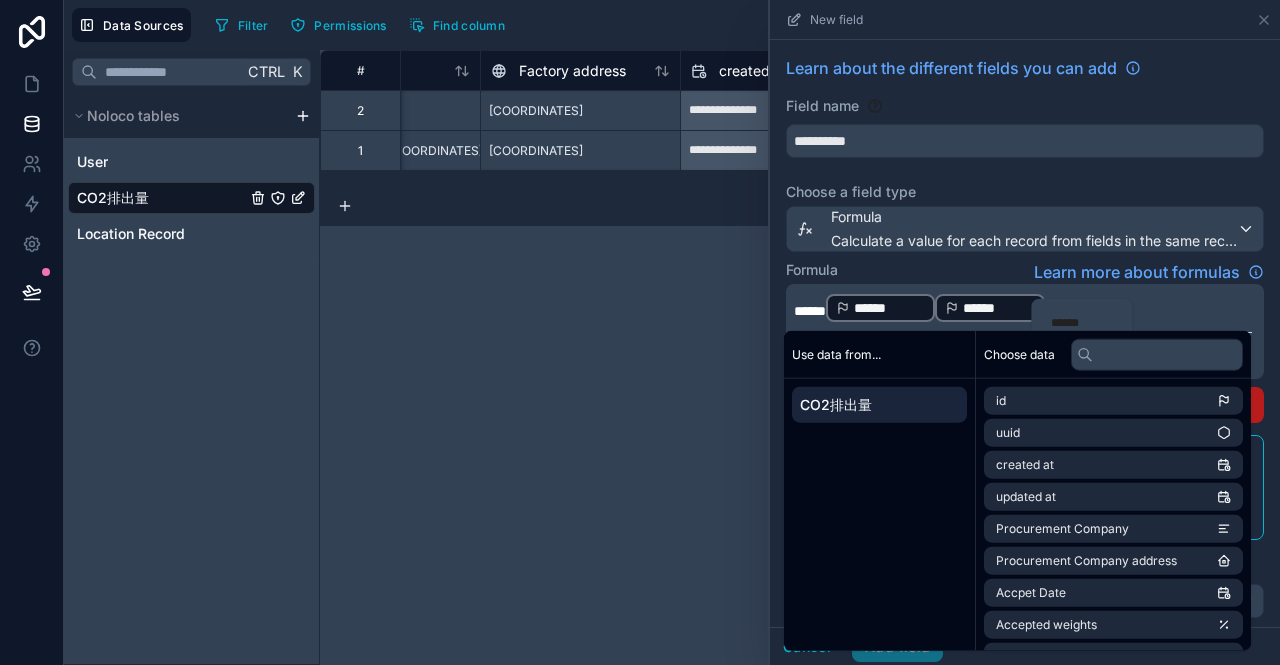 click on "******" at bounding box center [889, 308] 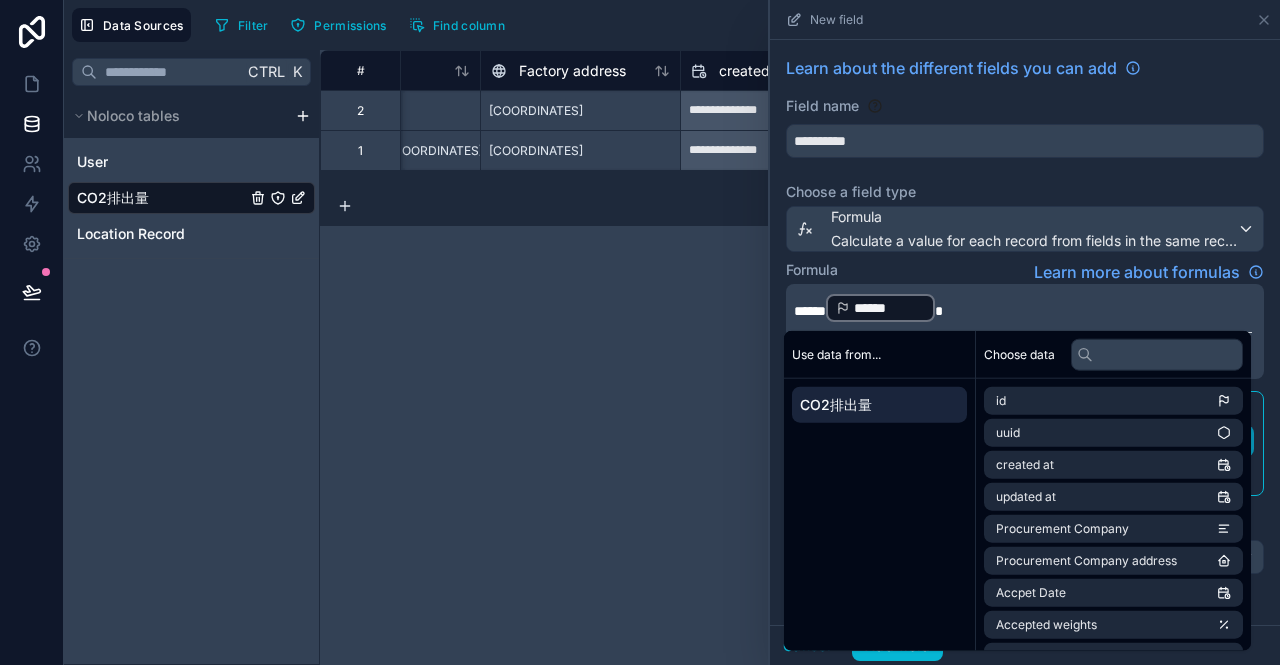 click on "**********" at bounding box center [800, 357] 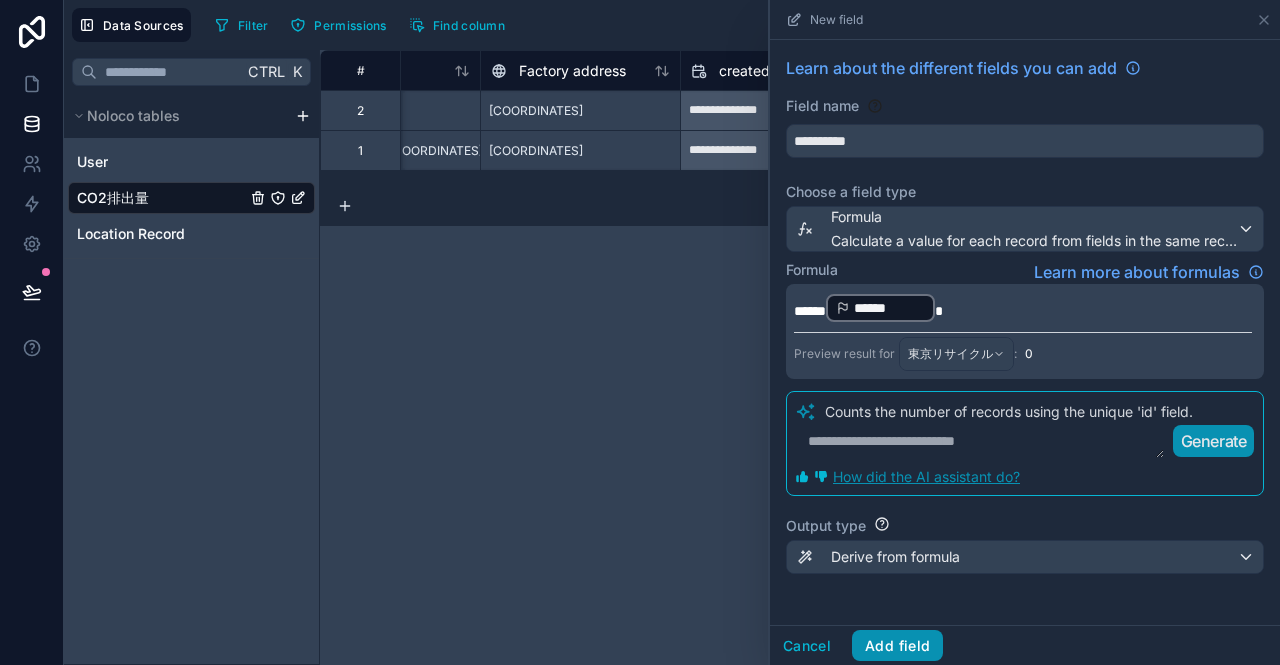 click on "Add field" at bounding box center [897, 646] 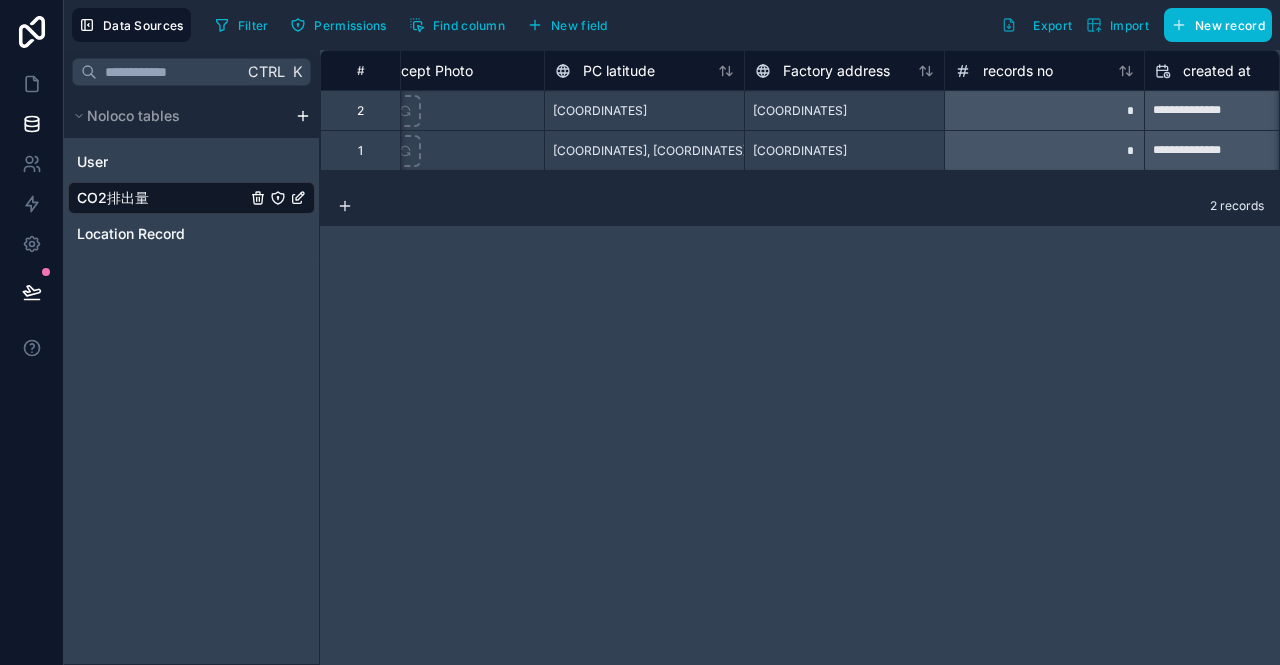scroll, scrollTop: 0, scrollLeft: 3498, axis: horizontal 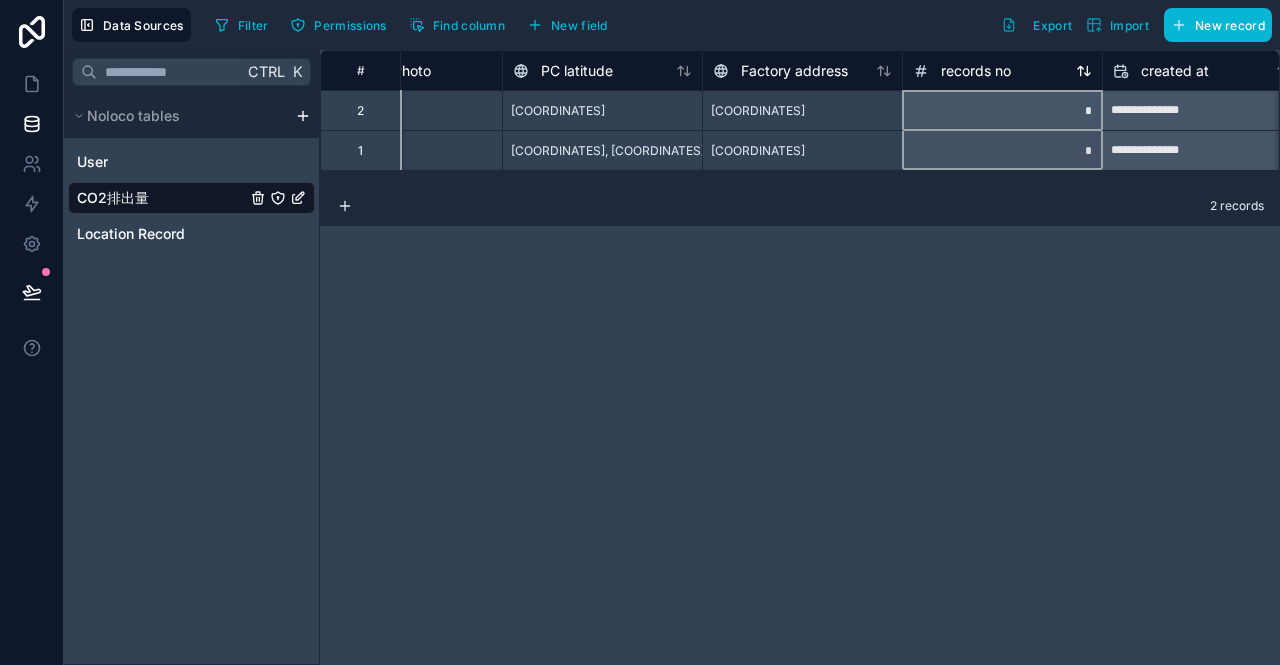click on "records no" at bounding box center (976, 71) 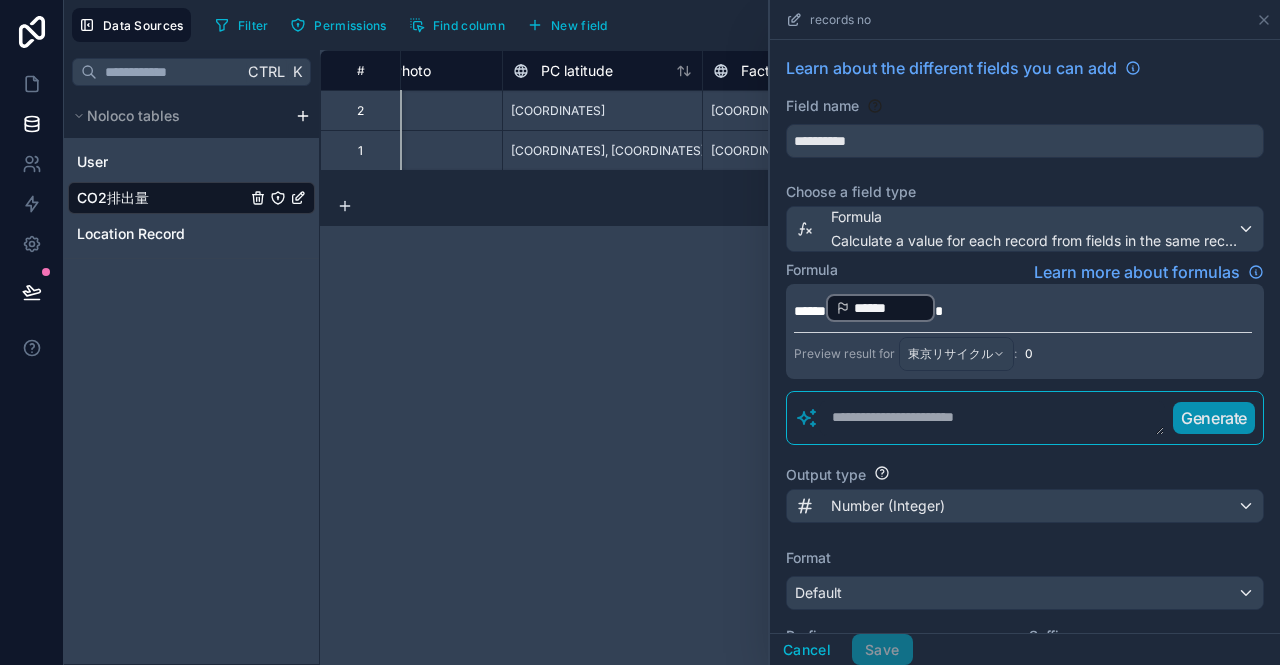 click at bounding box center [992, 418] 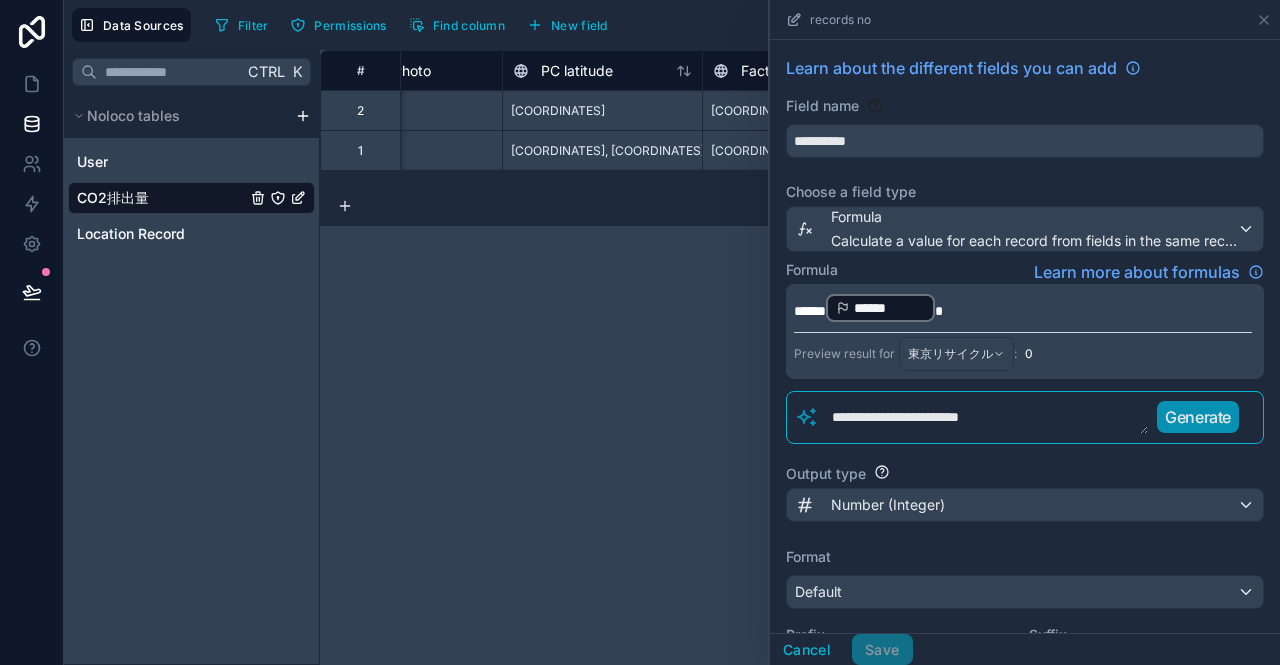 type on "**********" 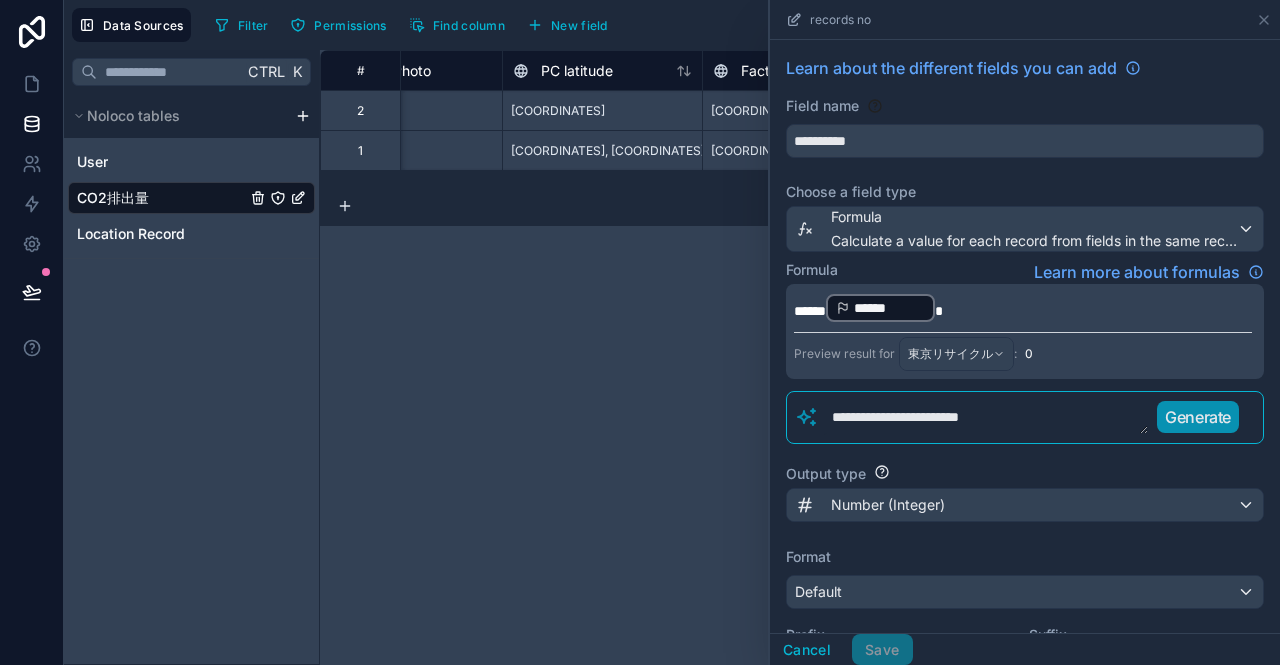click on "Generate" at bounding box center (1198, 417) 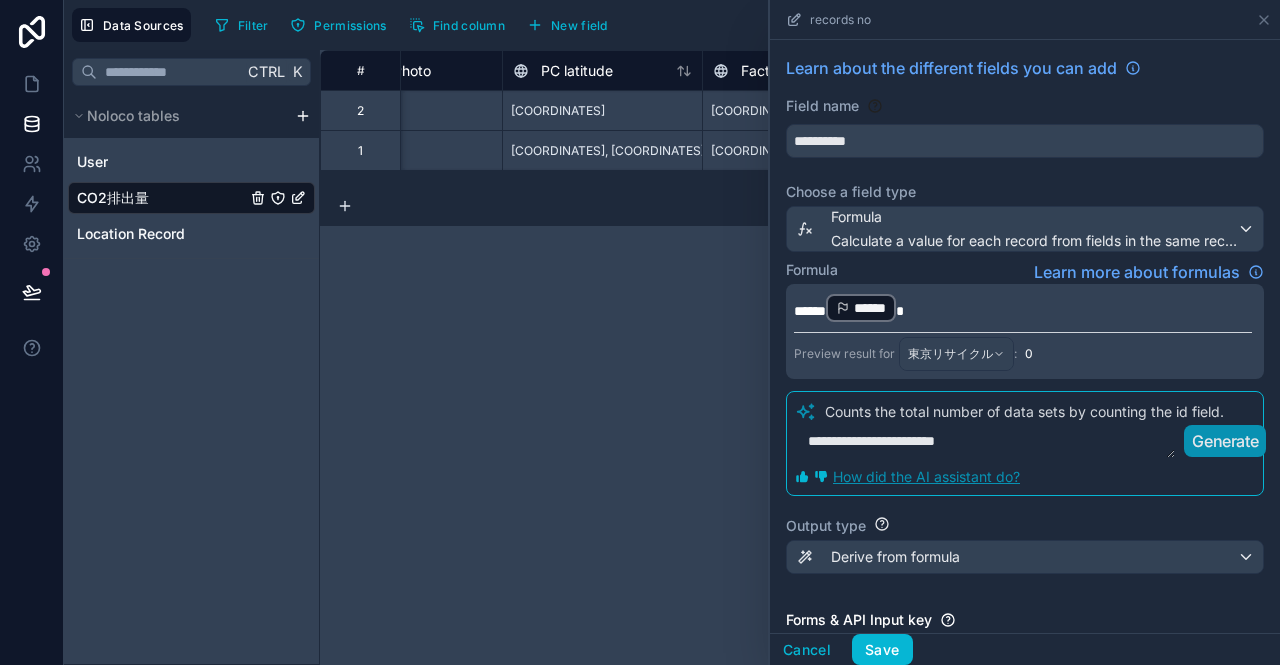 type 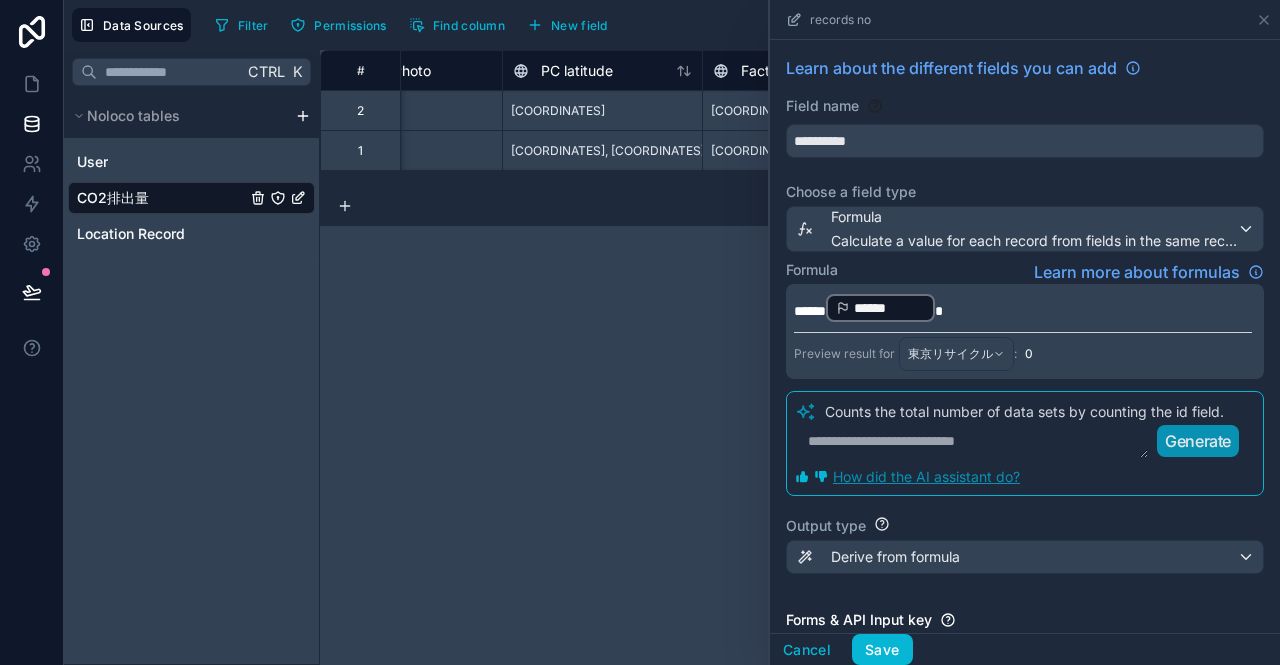scroll, scrollTop: 100, scrollLeft: 0, axis: vertical 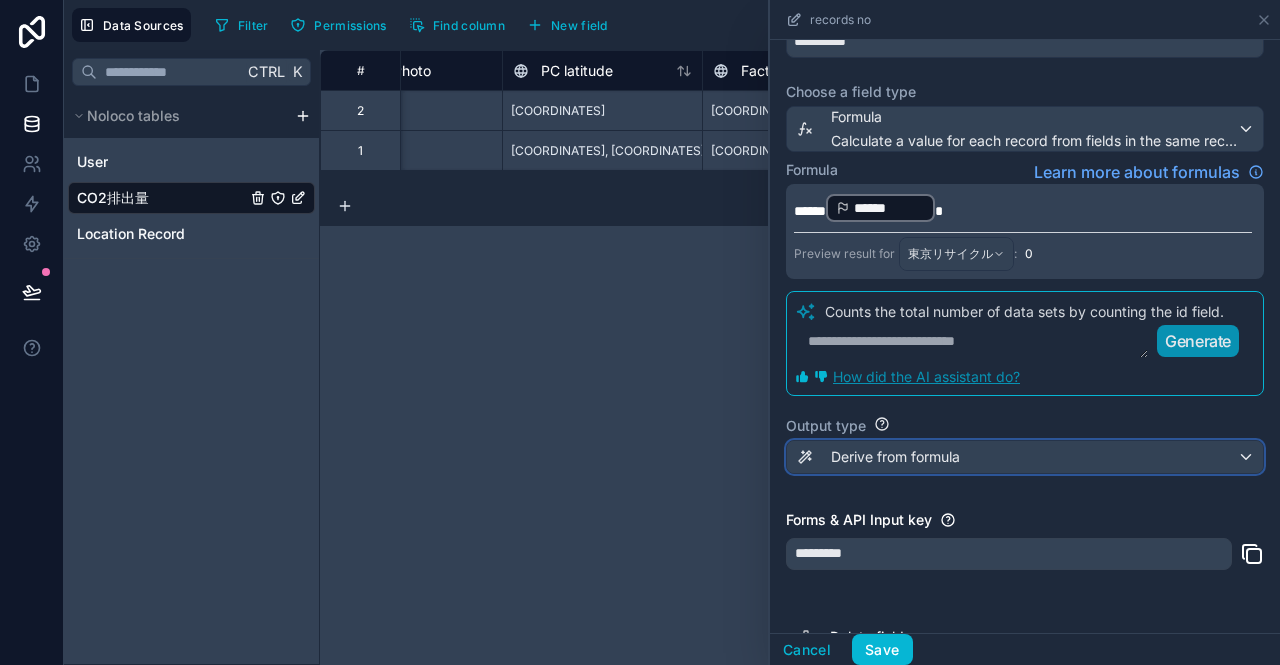 click on "Derive from formula" at bounding box center [1025, 457] 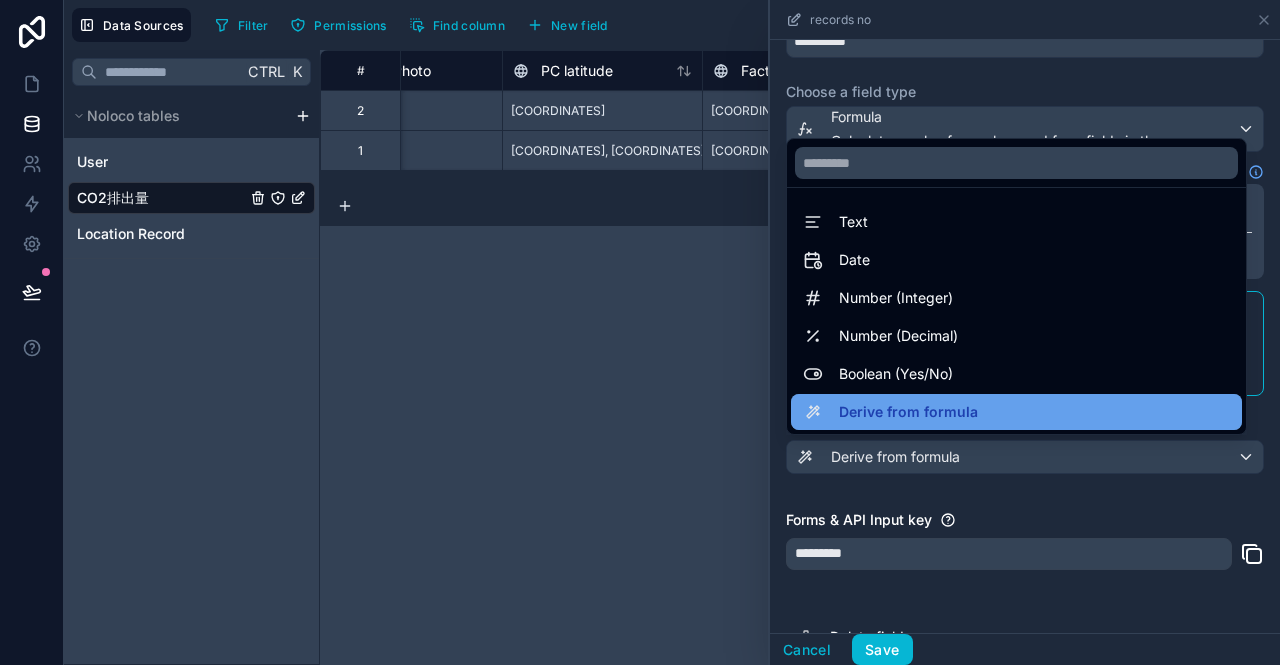 click on "Derive from formula" at bounding box center (1016, 412) 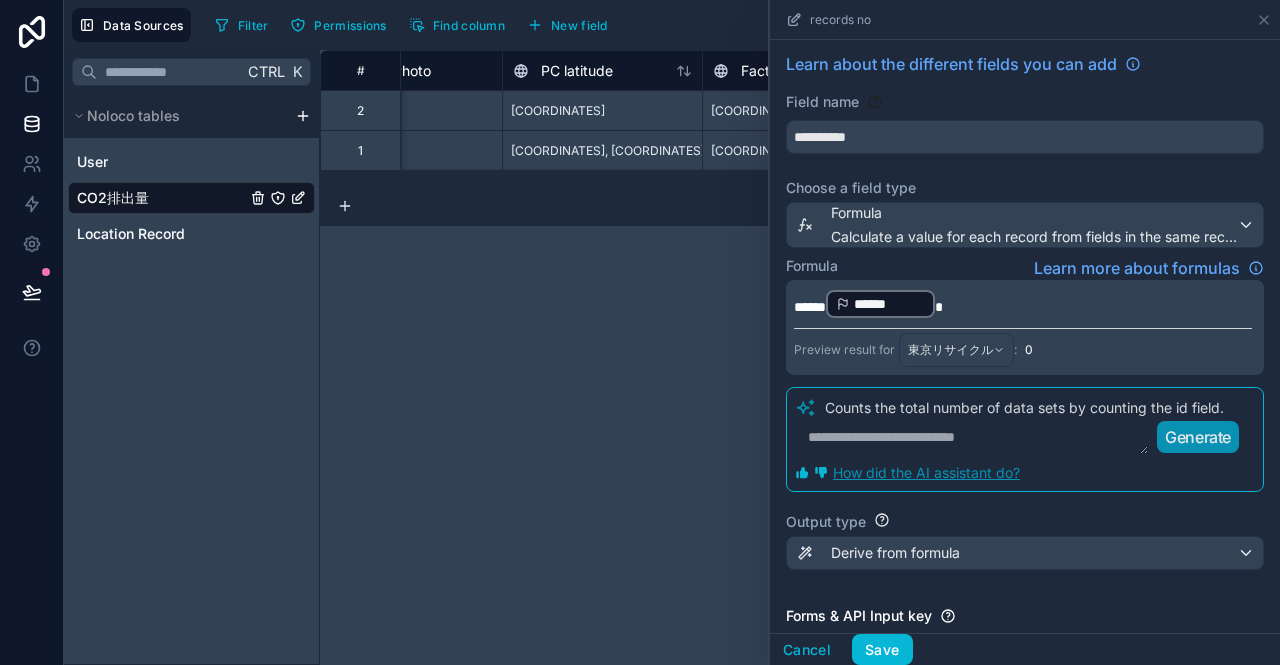 scroll, scrollTop: 0, scrollLeft: 0, axis: both 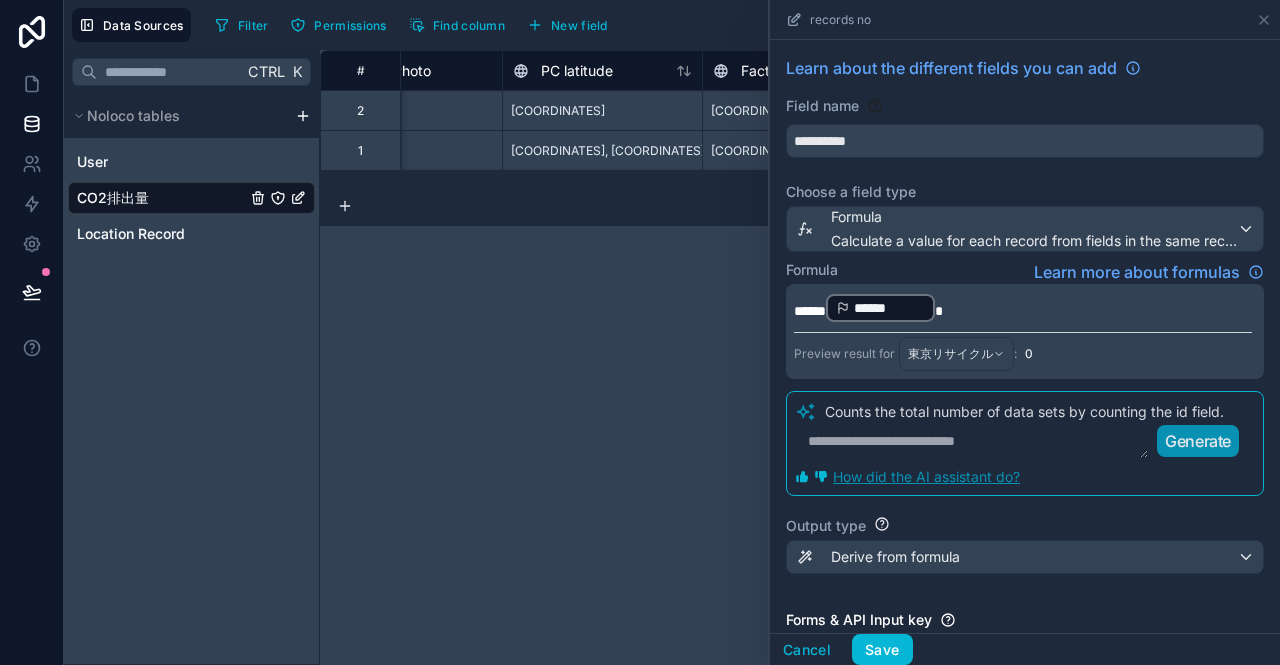 click on "******" at bounding box center [889, 308] 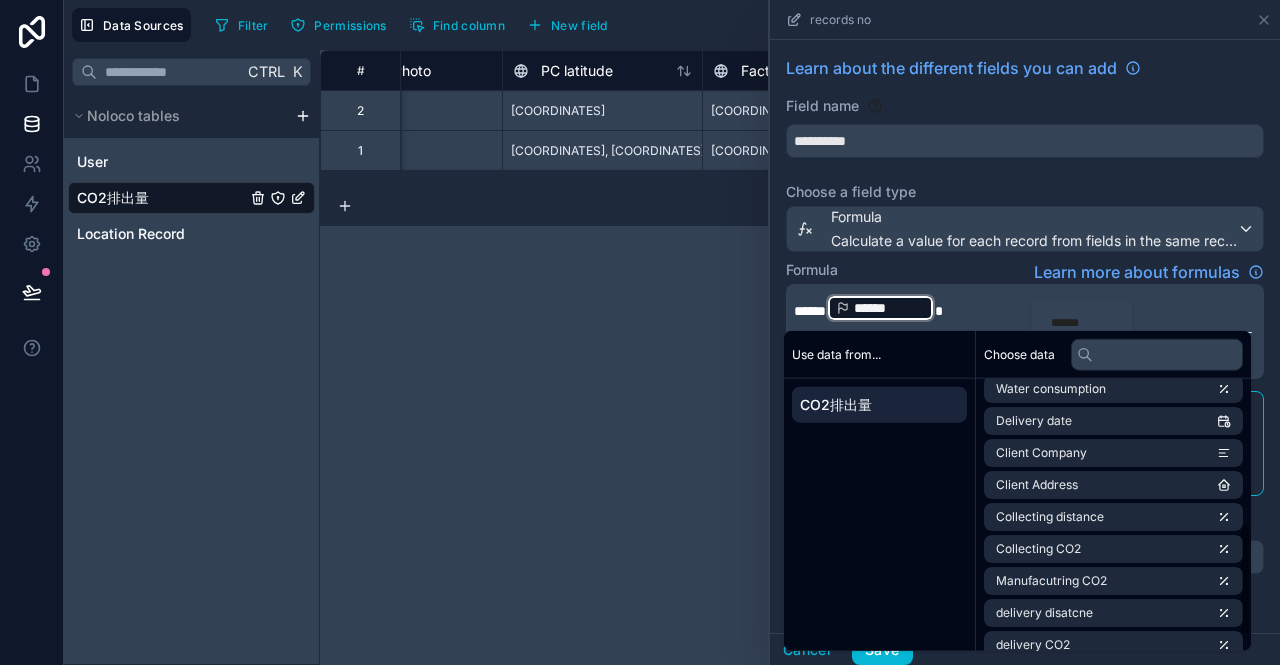 scroll, scrollTop: 380, scrollLeft: 0, axis: vertical 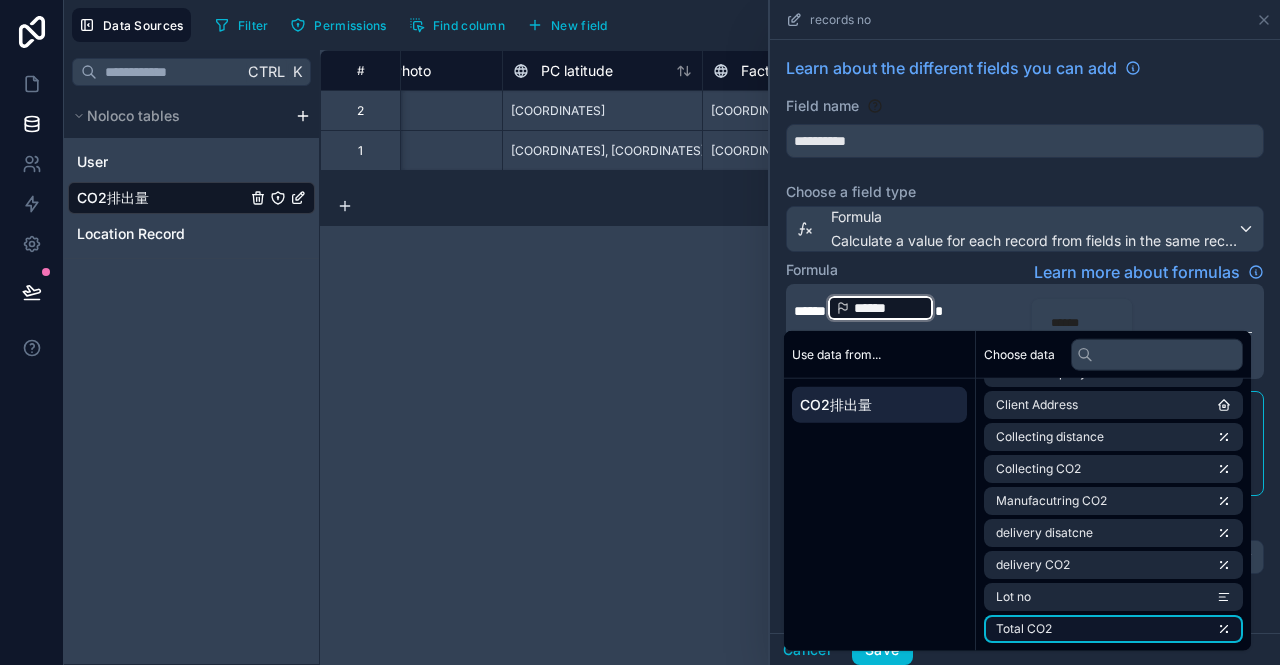 click on "Total CO2" at bounding box center (1113, 629) 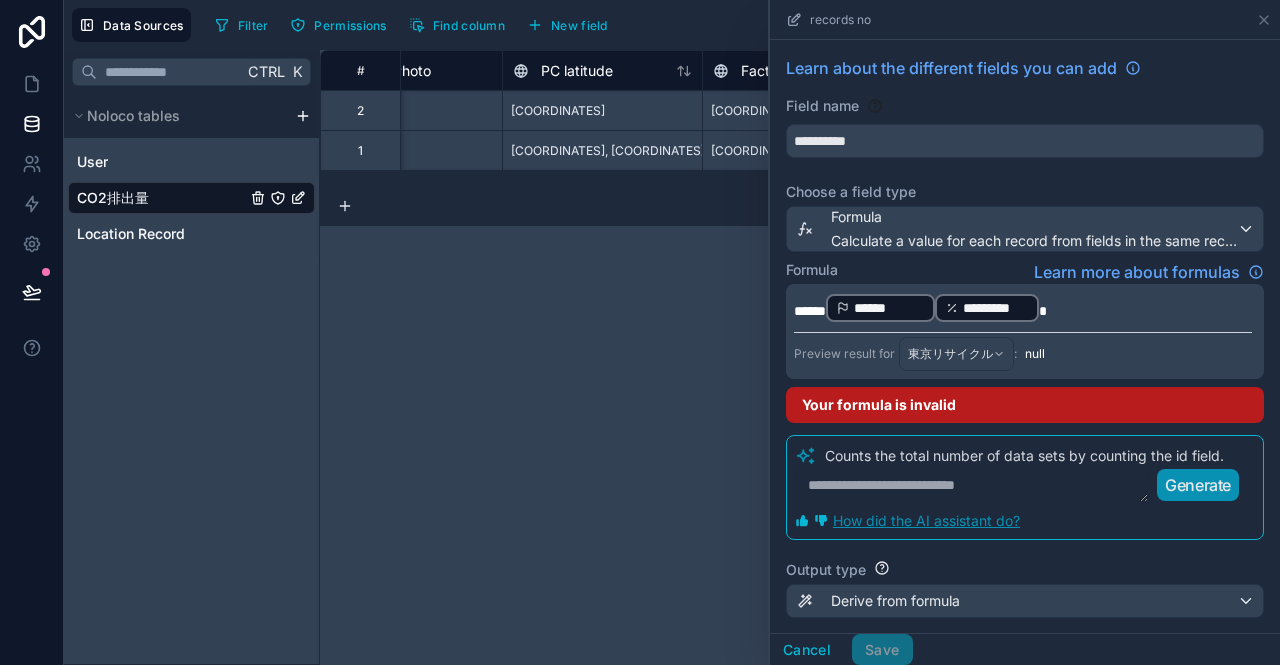click on "******" at bounding box center [889, 308] 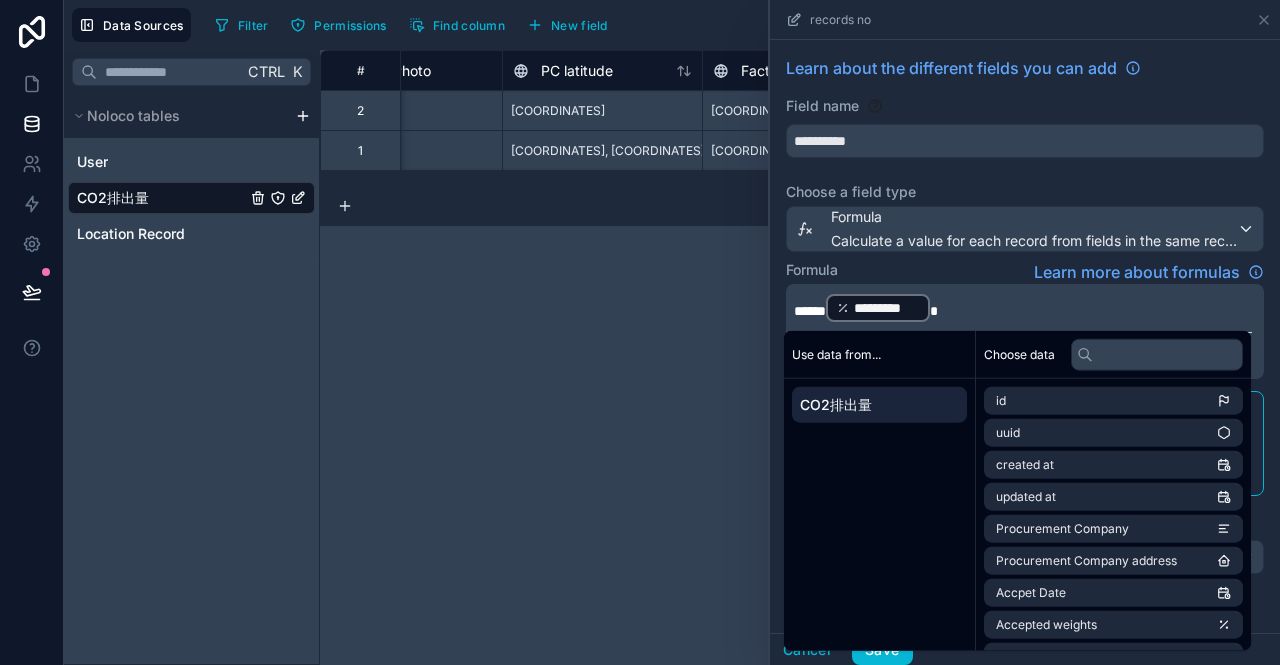 click on "**********" at bounding box center (800, 357) 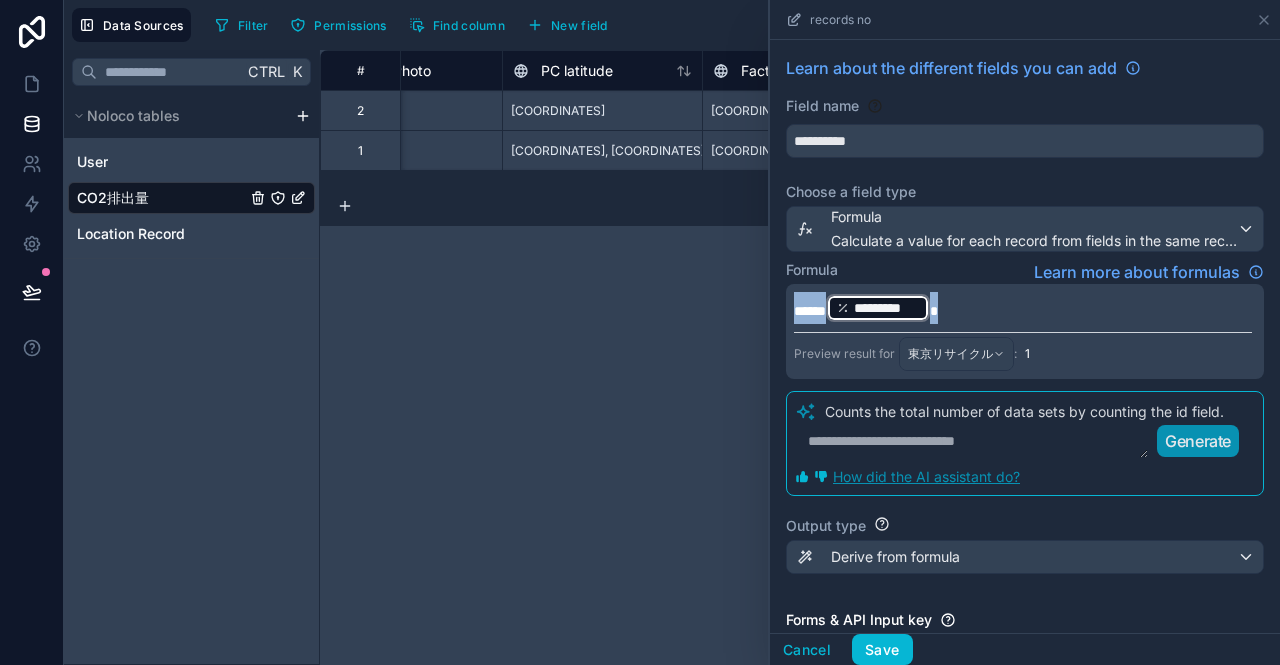 drag, startPoint x: 998, startPoint y: 305, endPoint x: 760, endPoint y: 275, distance: 239.8833 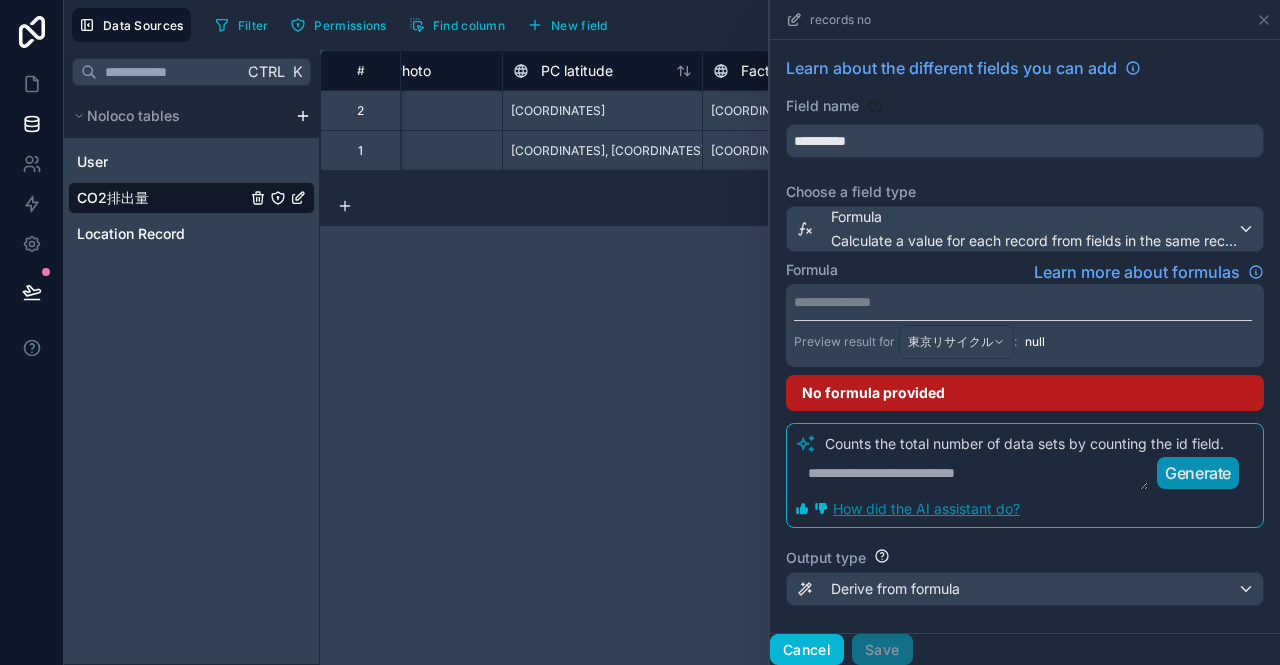 click on "Cancel" at bounding box center (807, 650) 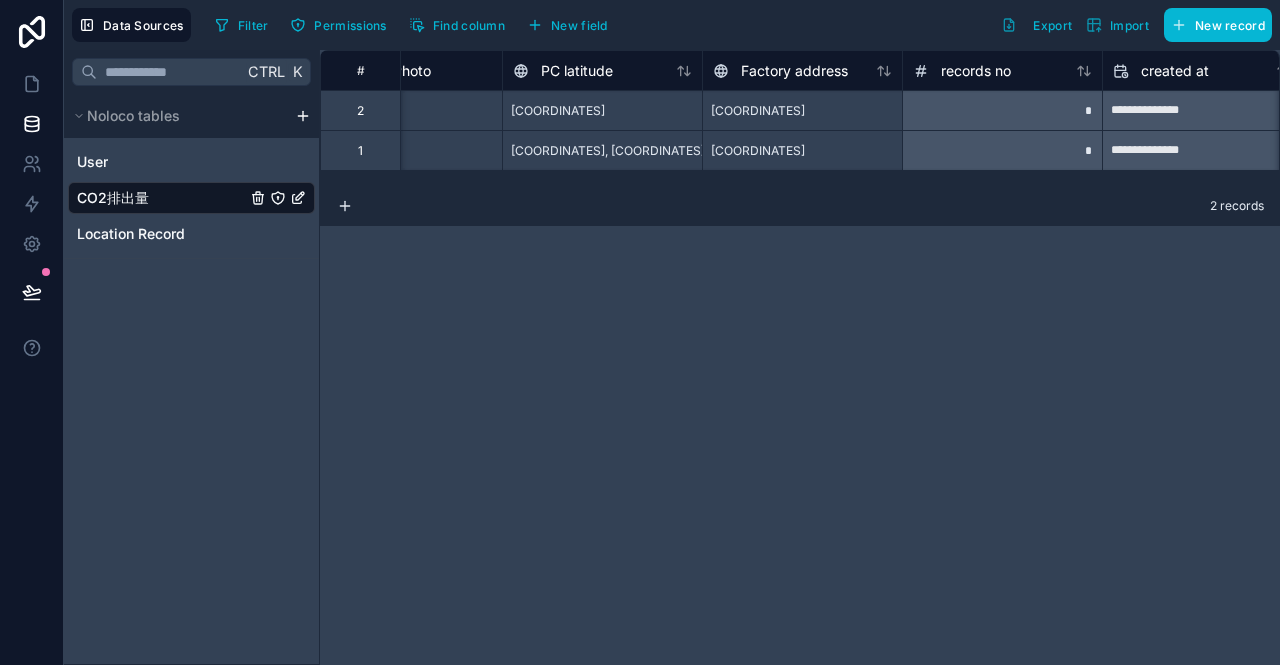 click on "**********" at bounding box center [800, 357] 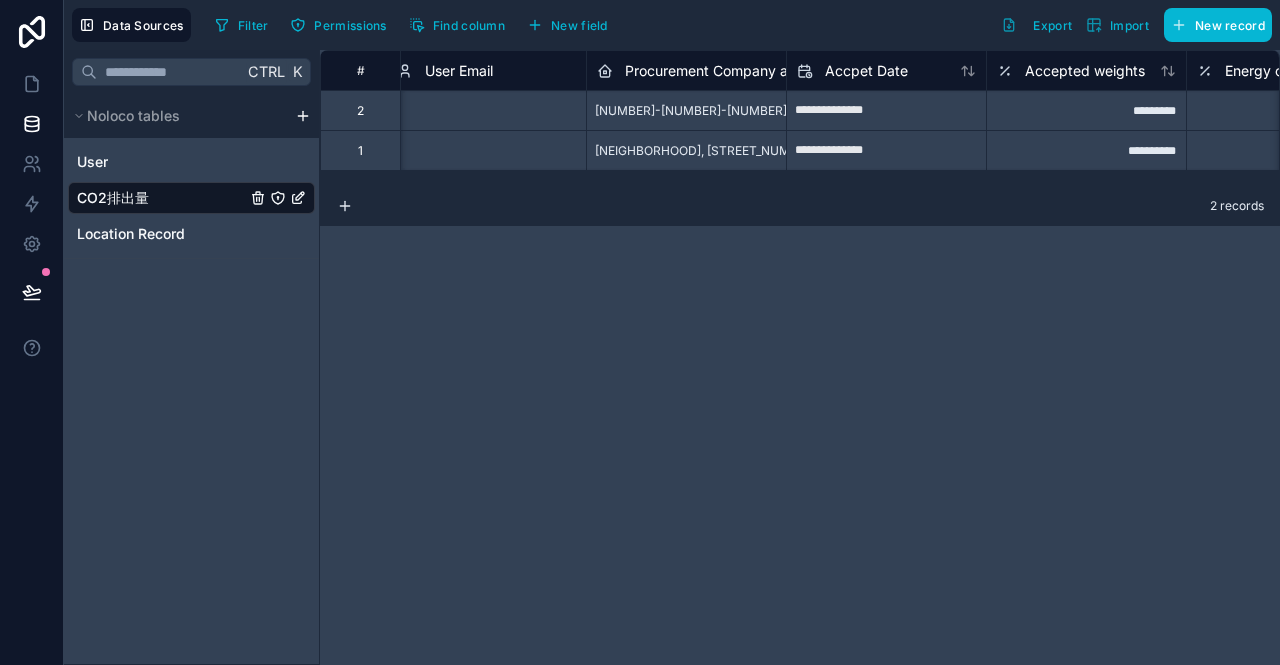 scroll, scrollTop: 0, scrollLeft: 0, axis: both 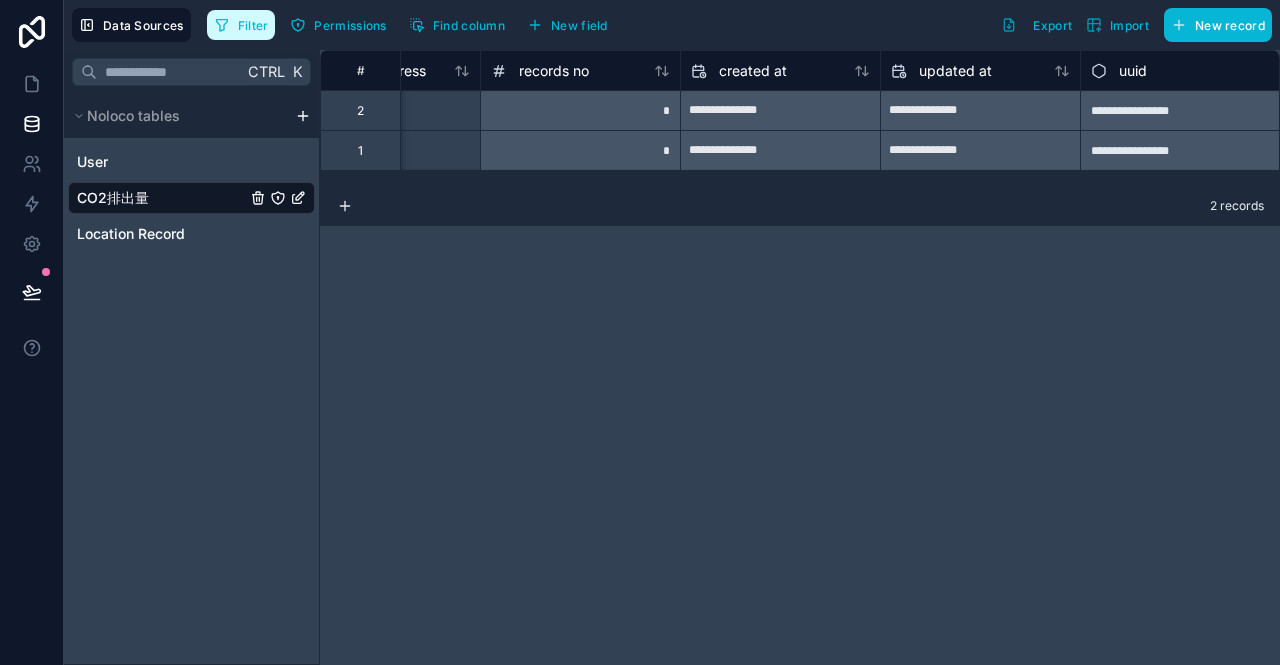 click 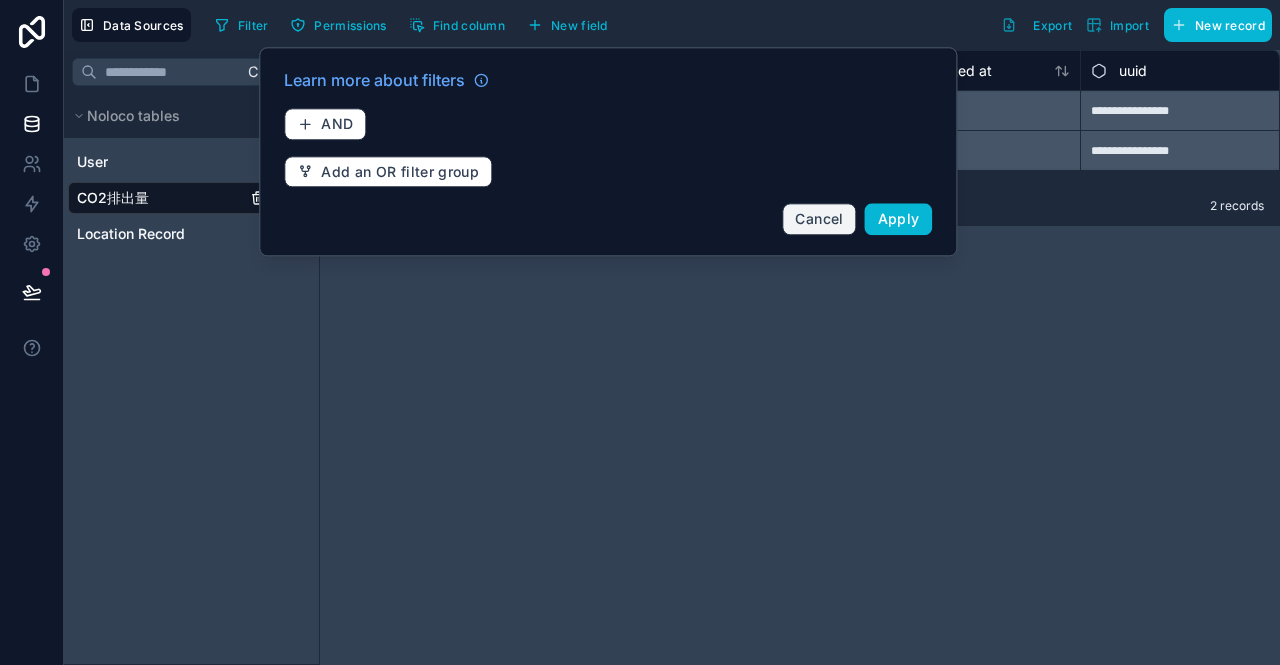 click on "Cancel" at bounding box center [819, 218] 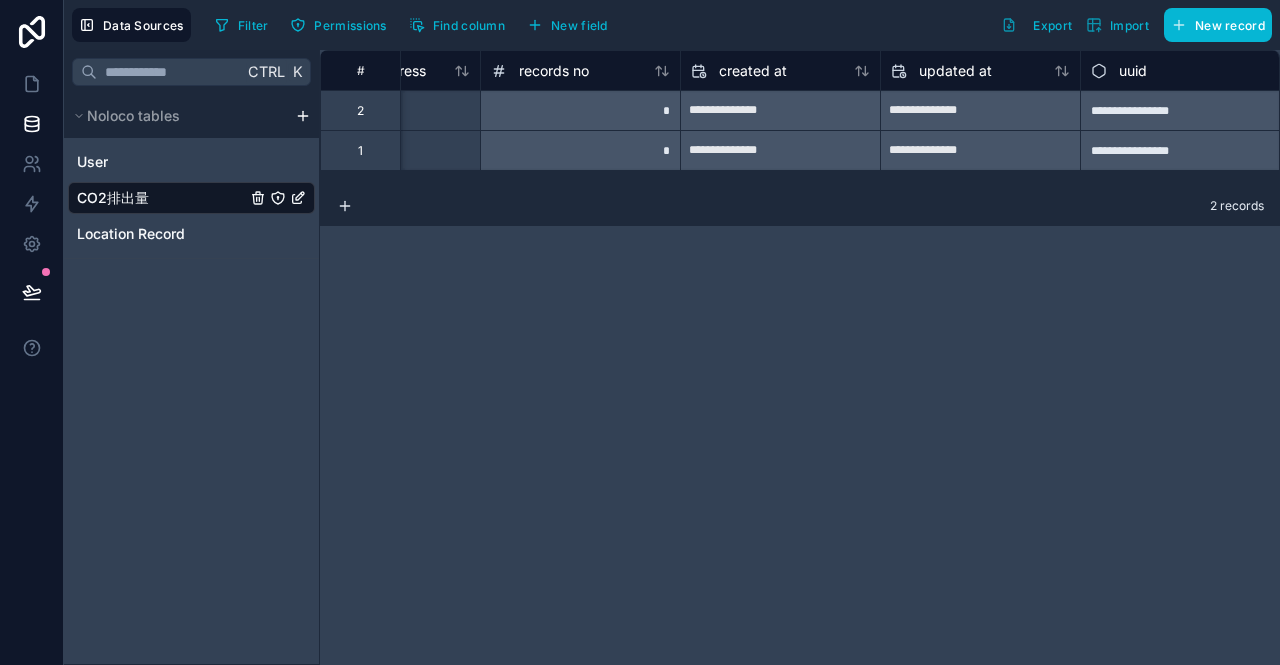 click on "#" at bounding box center [360, 70] 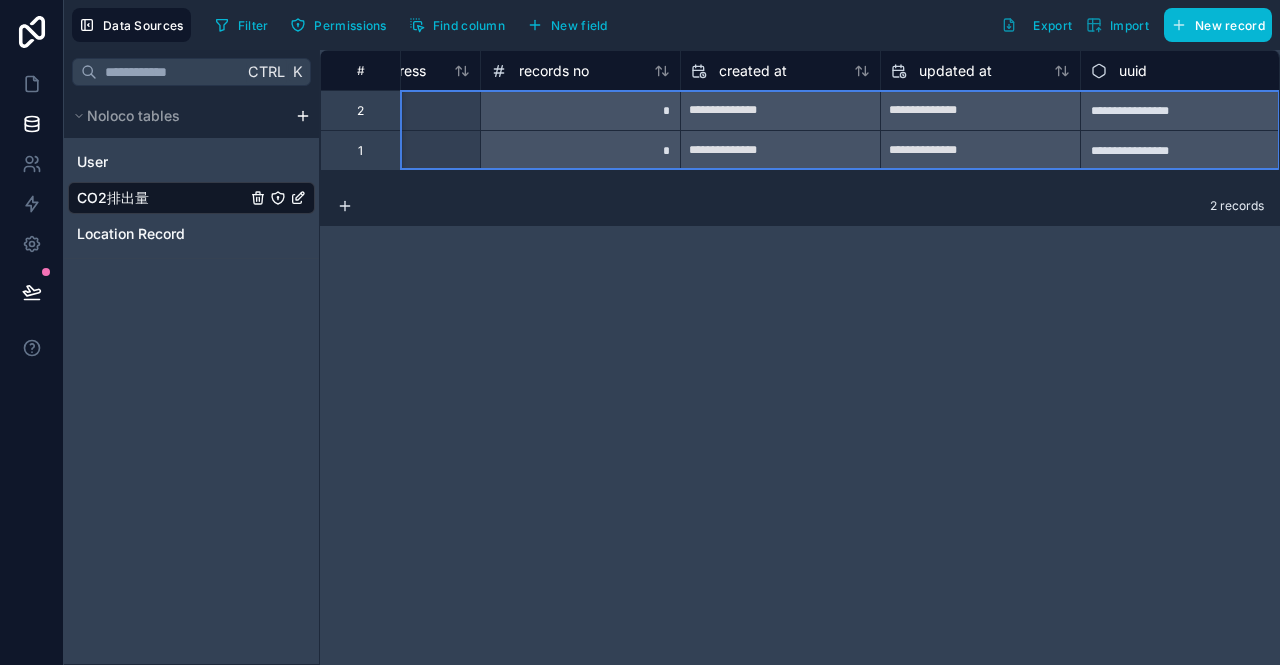 click on "#" at bounding box center [360, 70] 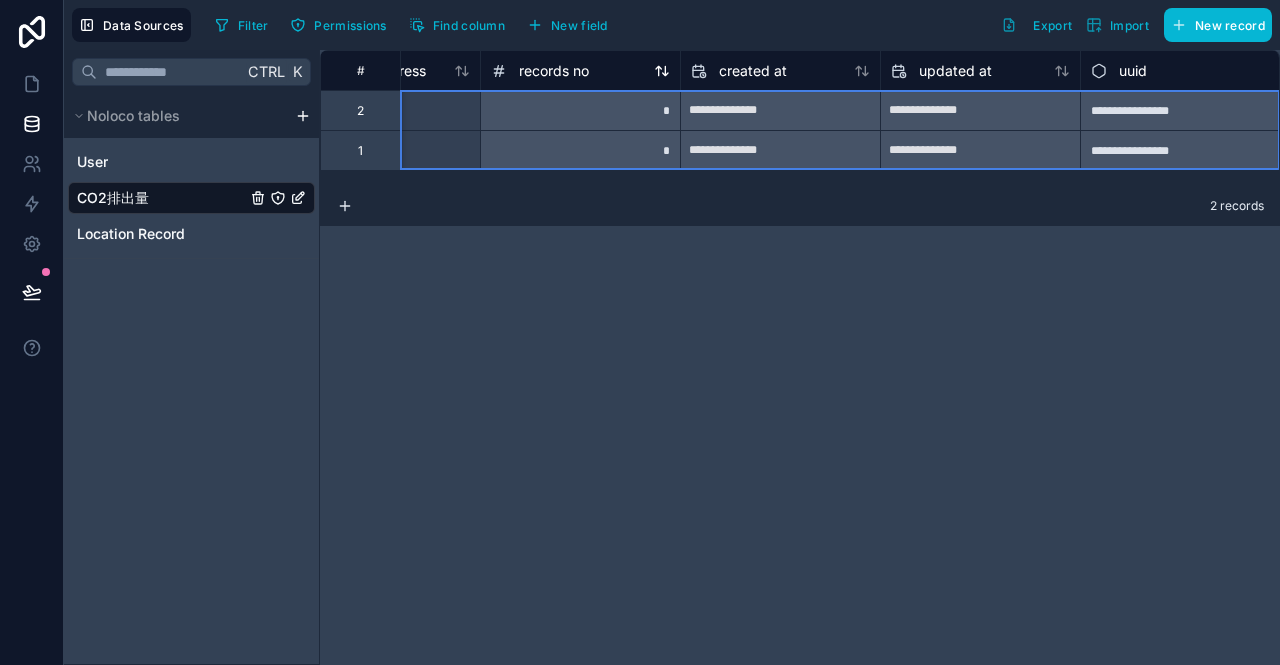 click on "records no" at bounding box center (554, 71) 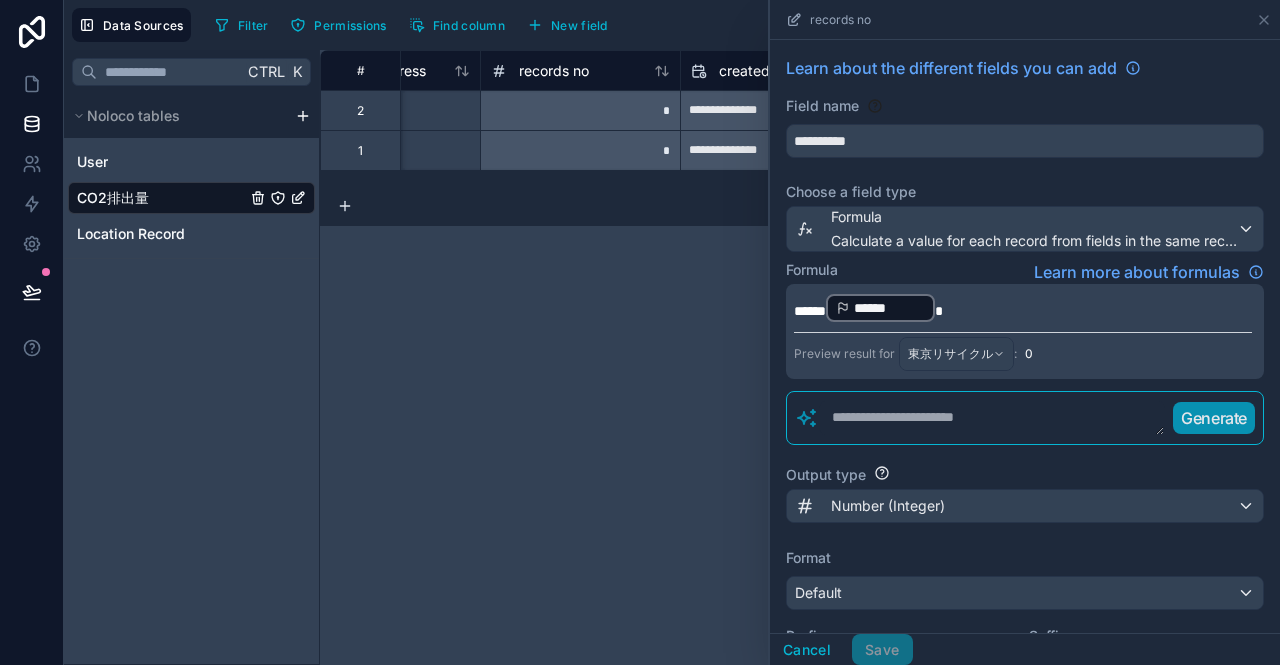 click on "**********" at bounding box center [800, 357] 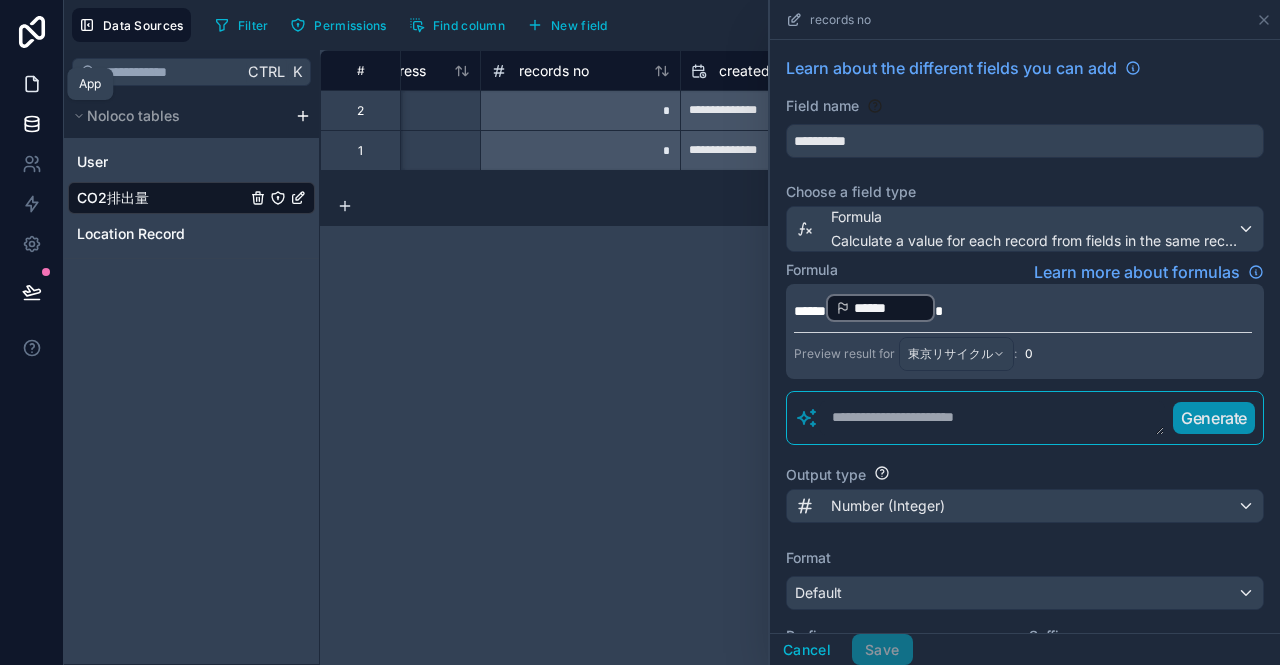 click 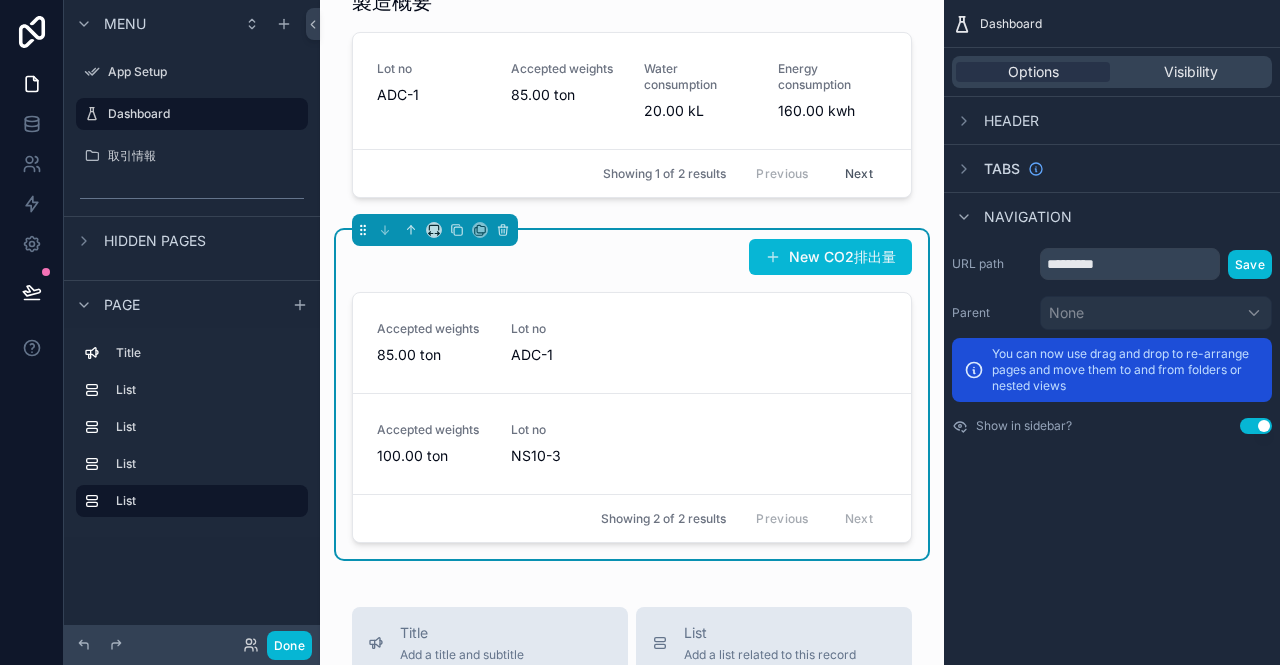 scroll, scrollTop: 1000, scrollLeft: 0, axis: vertical 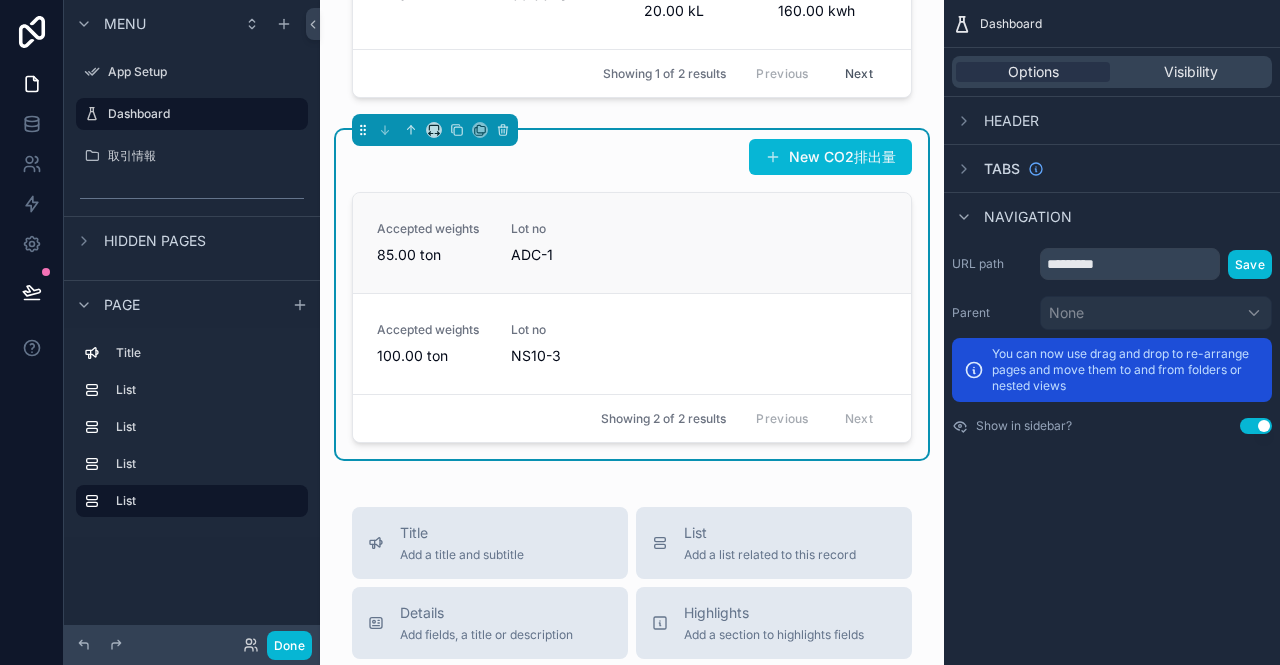 click on "Accepted weights 85.00 ton Lot no ADC-1" at bounding box center (632, 243) 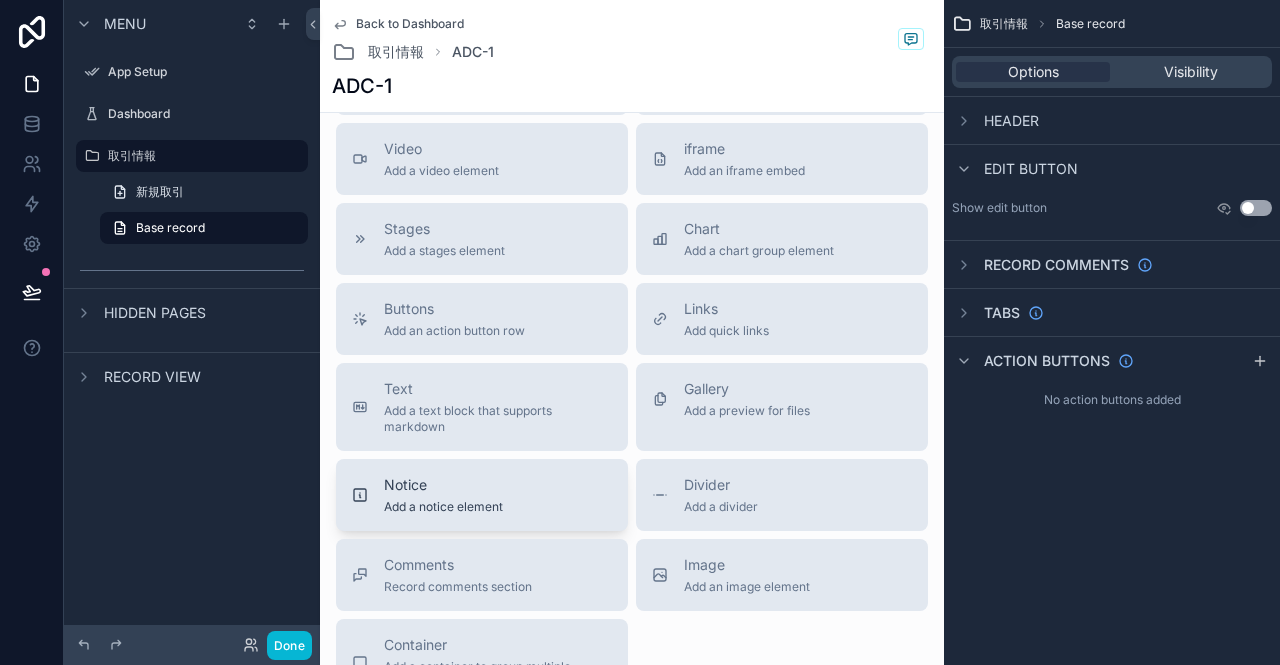 scroll, scrollTop: 352, scrollLeft: 0, axis: vertical 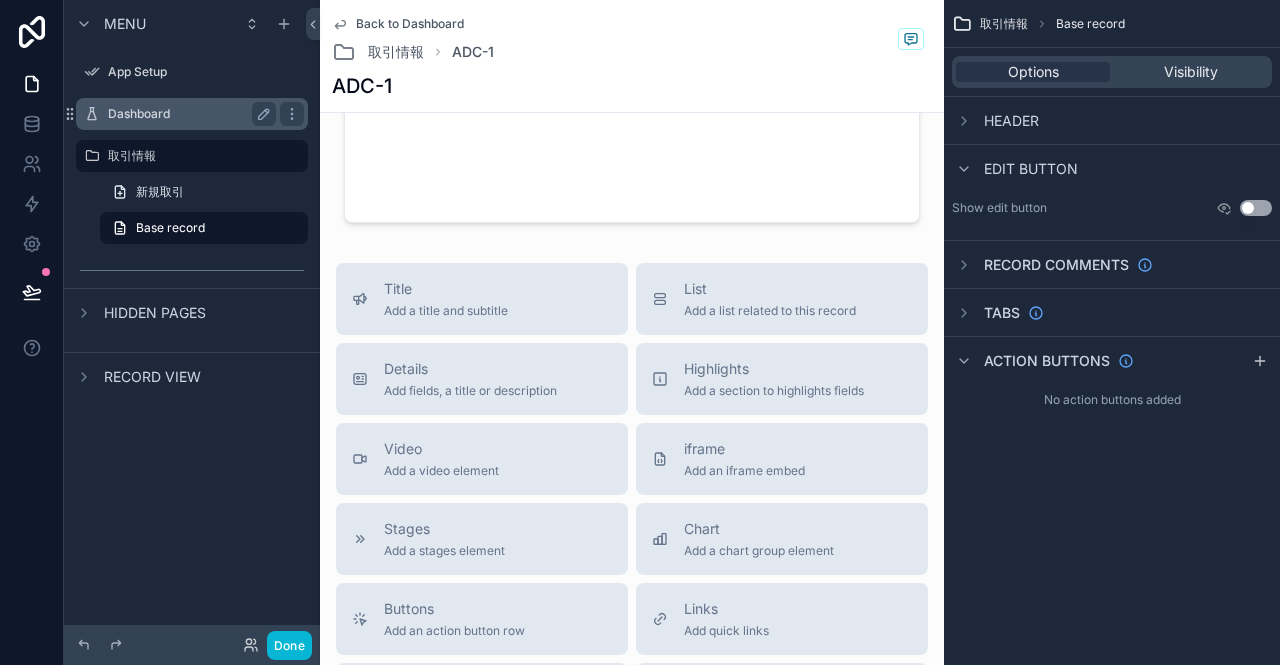 click on "Dashboard" at bounding box center (188, 114) 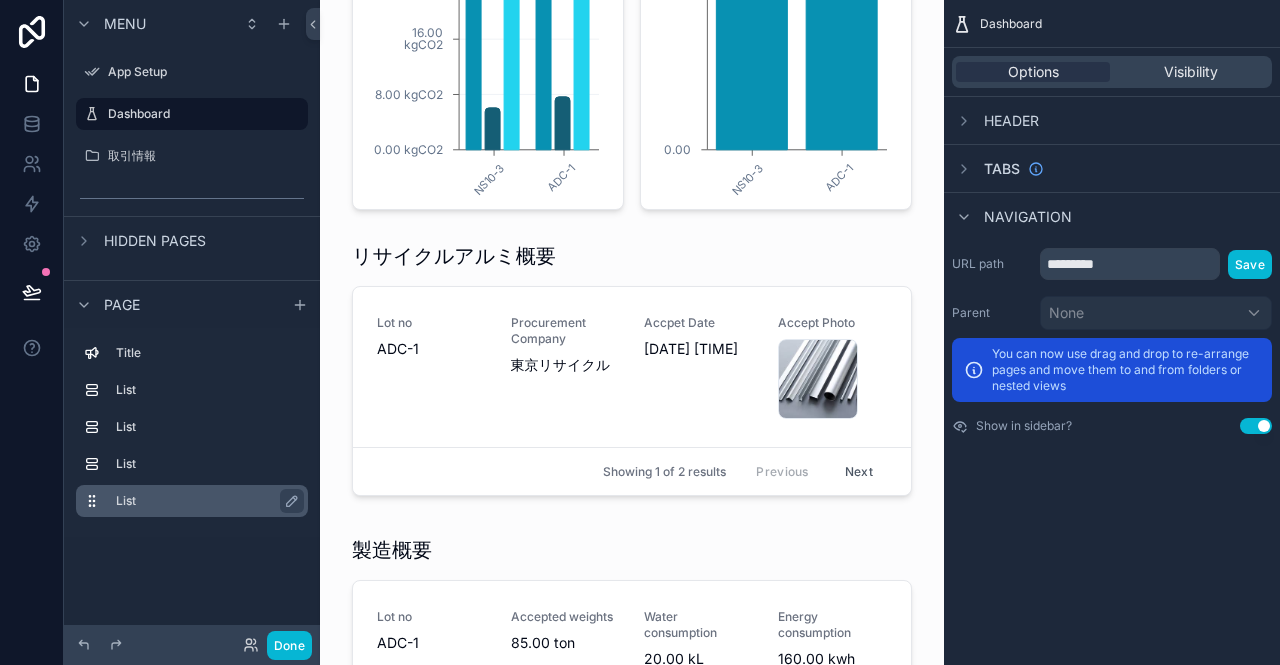click on "List" at bounding box center (204, 501) 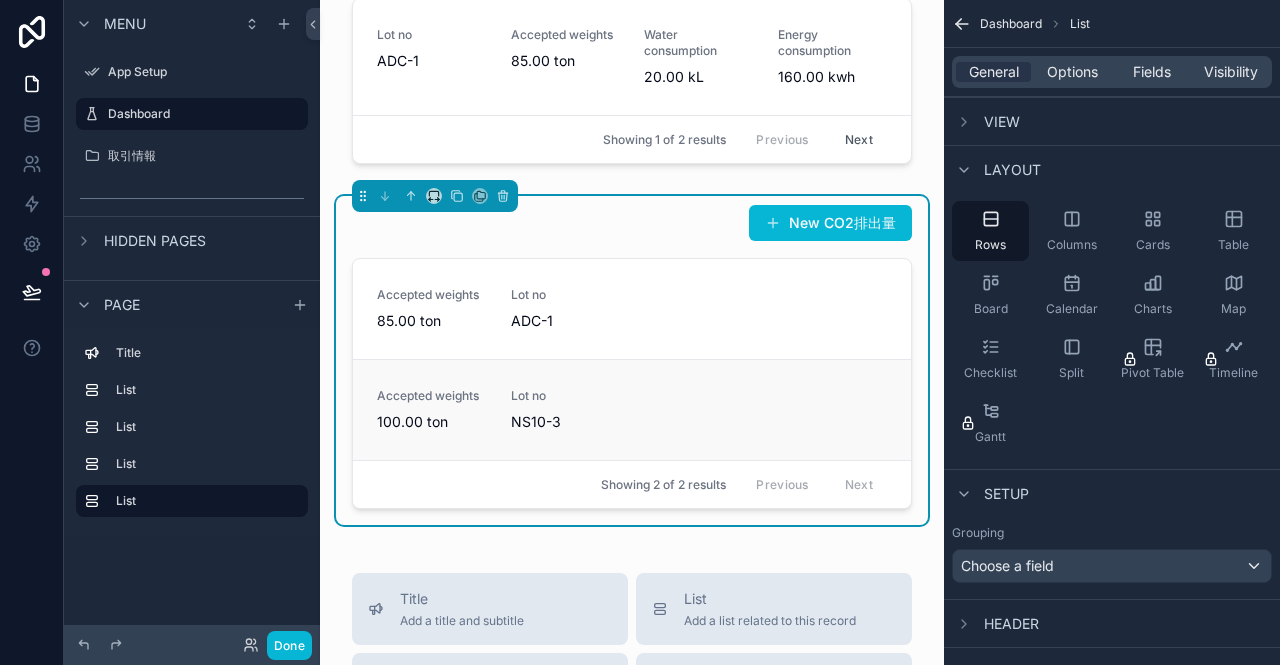 scroll, scrollTop: 952, scrollLeft: 0, axis: vertical 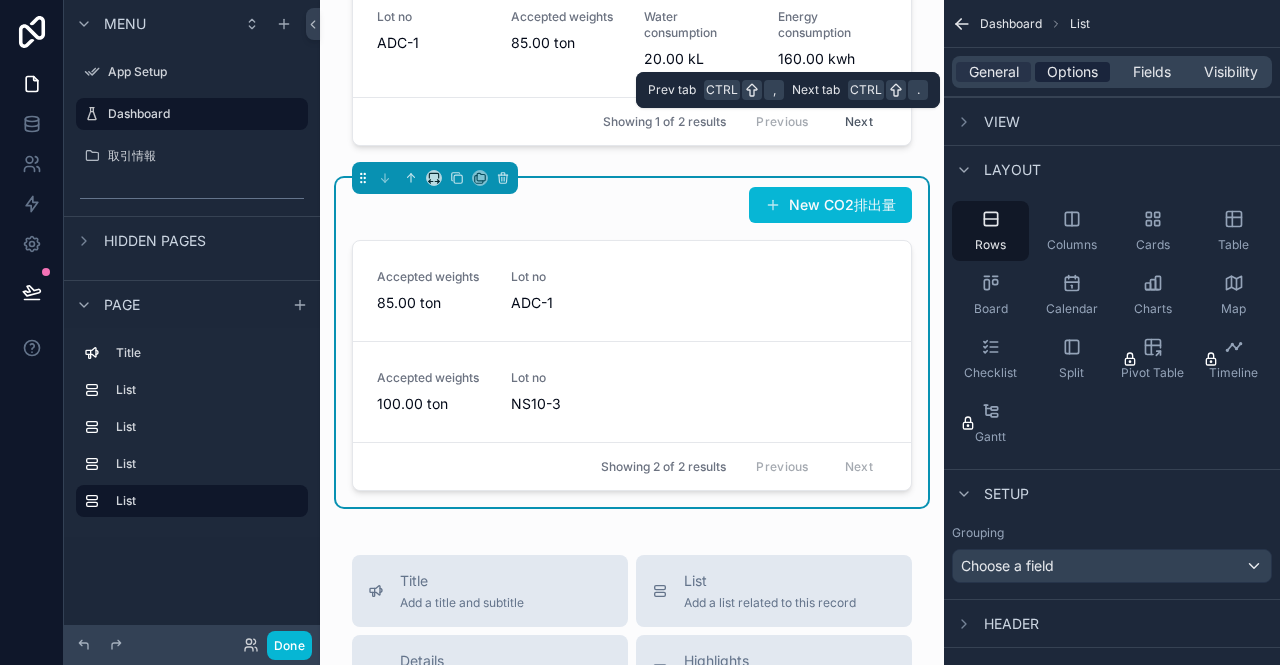 click on "Options" at bounding box center (1072, 72) 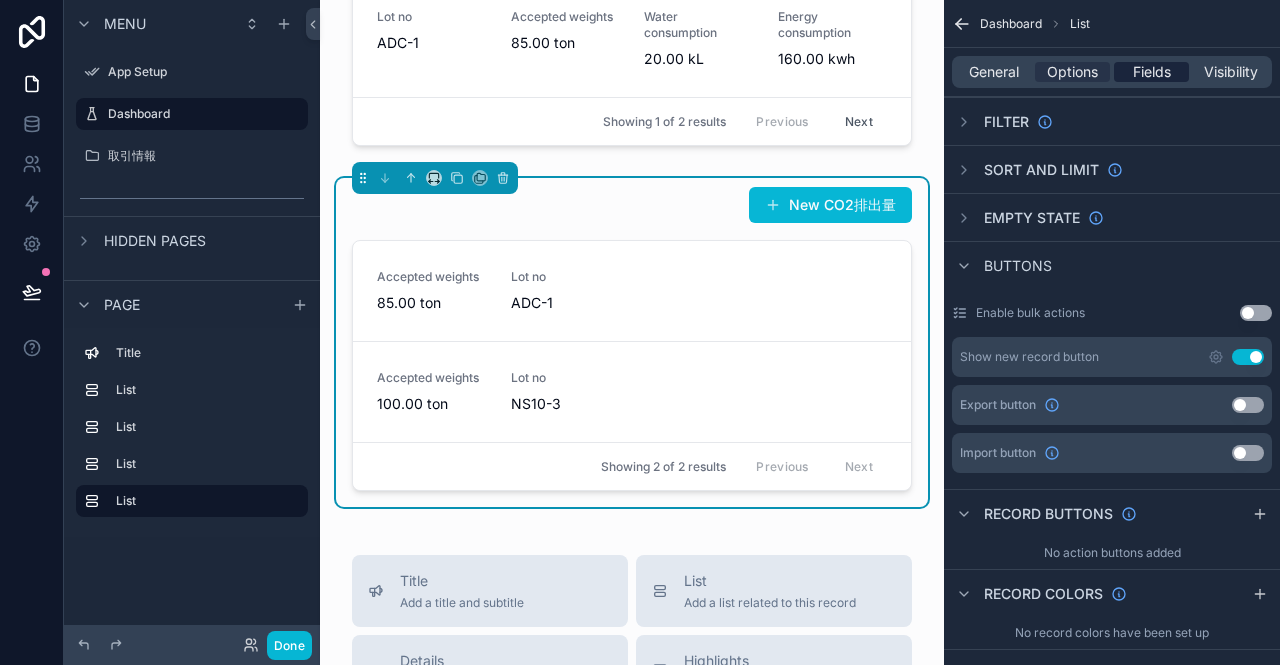 click on "Fields" at bounding box center [1152, 72] 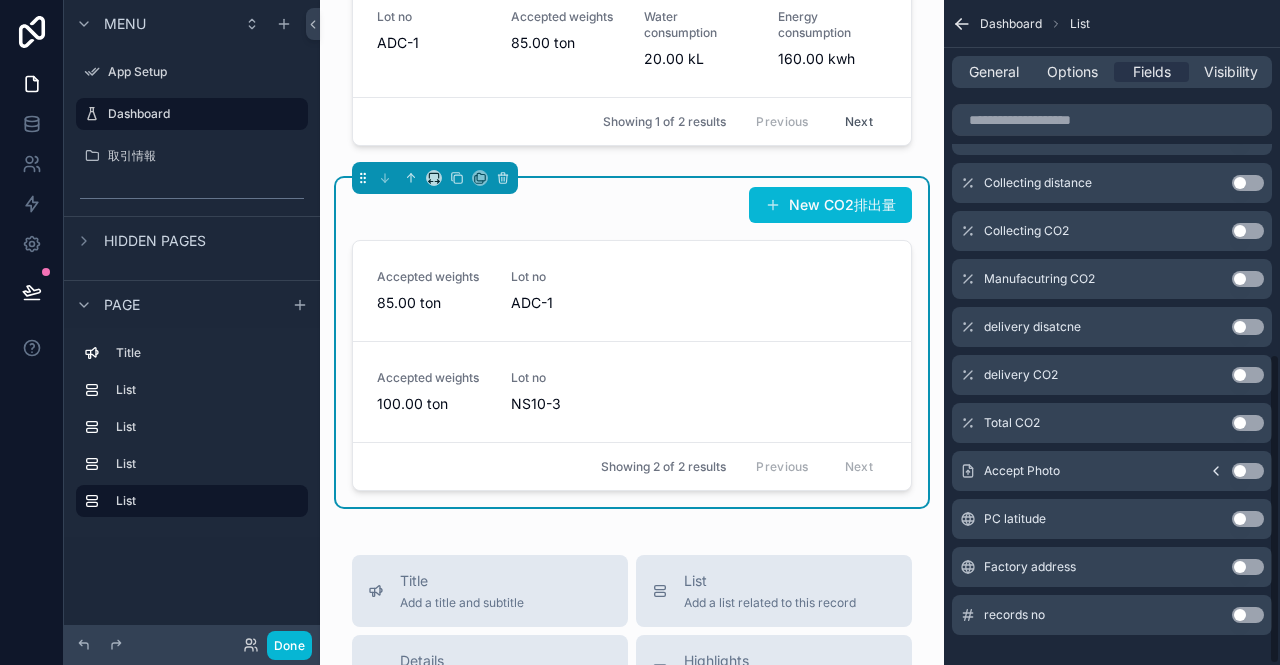 scroll, scrollTop: 760, scrollLeft: 0, axis: vertical 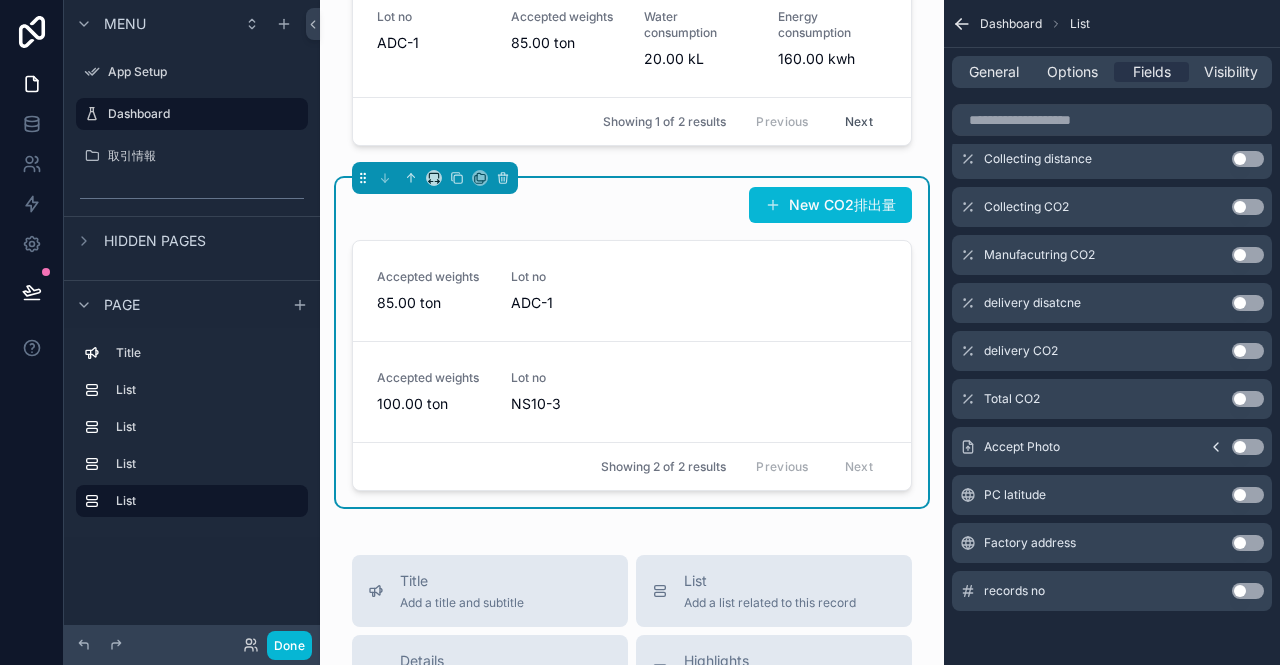 click on "Use setting" at bounding box center [1248, 591] 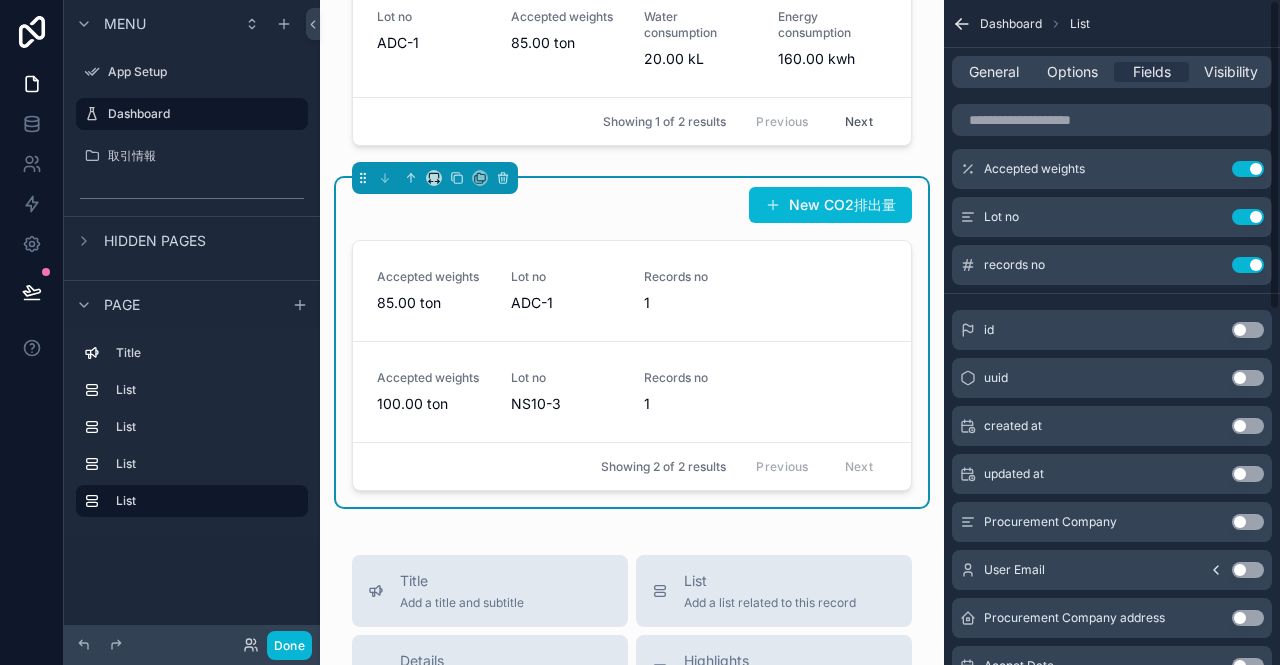 scroll, scrollTop: 0, scrollLeft: 0, axis: both 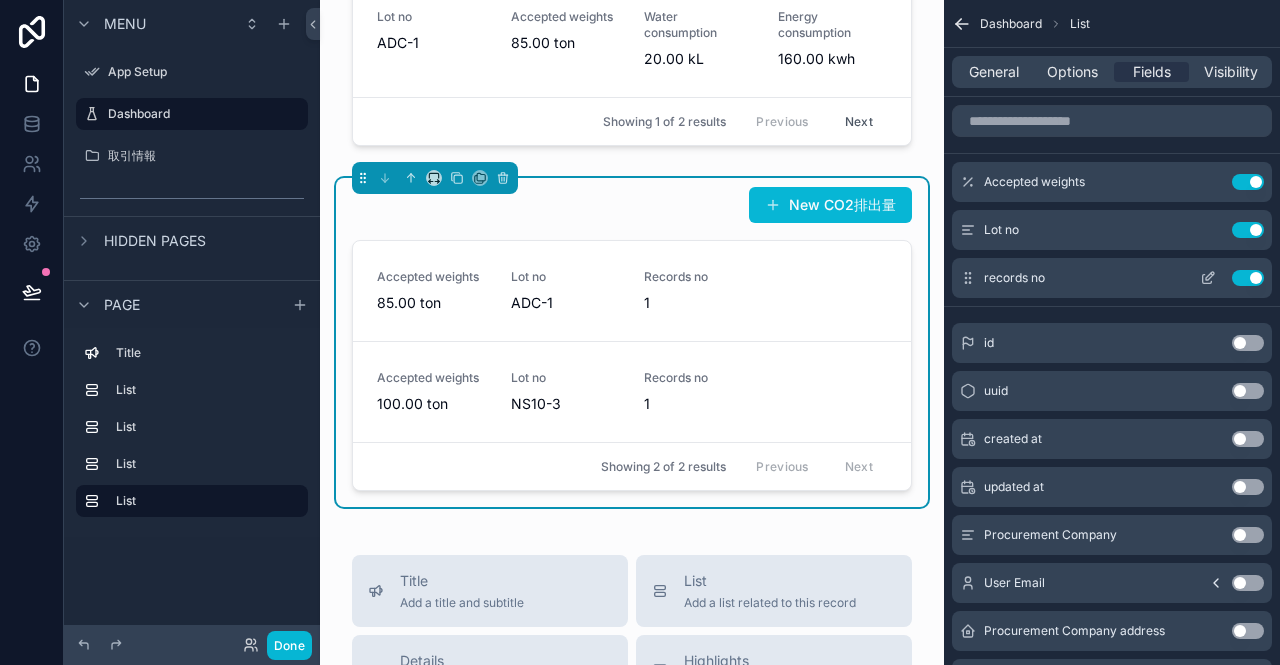 click on "records no Use setting" at bounding box center (1112, 278) 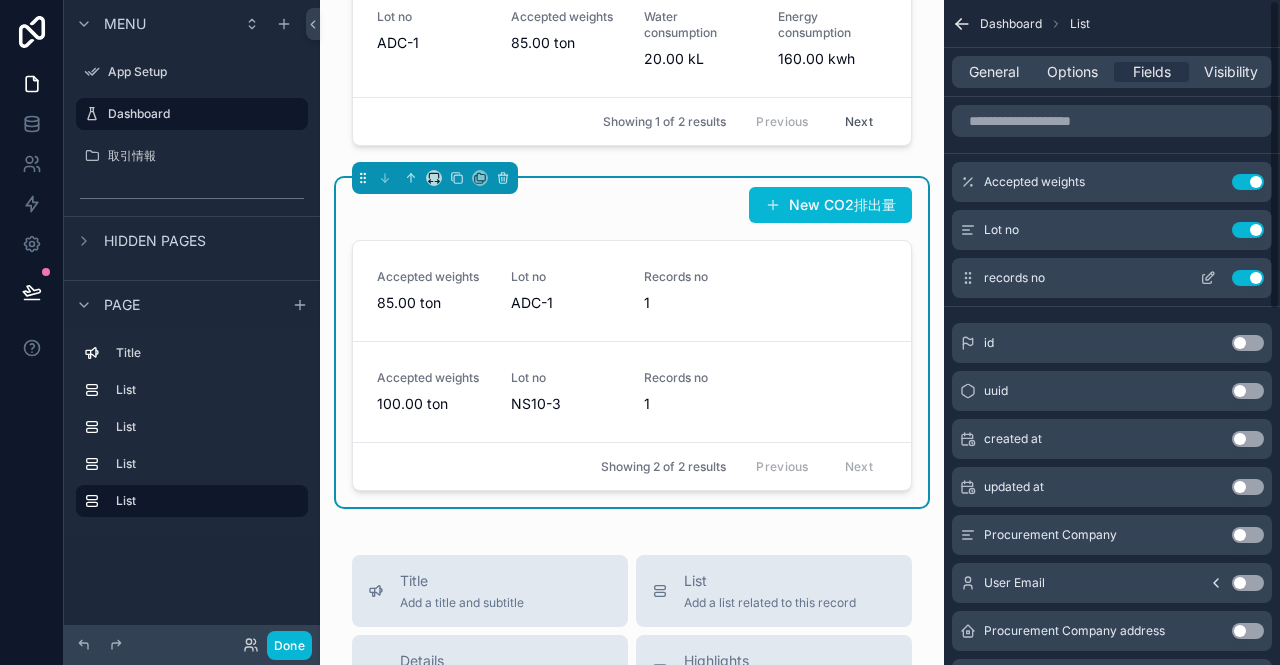 click 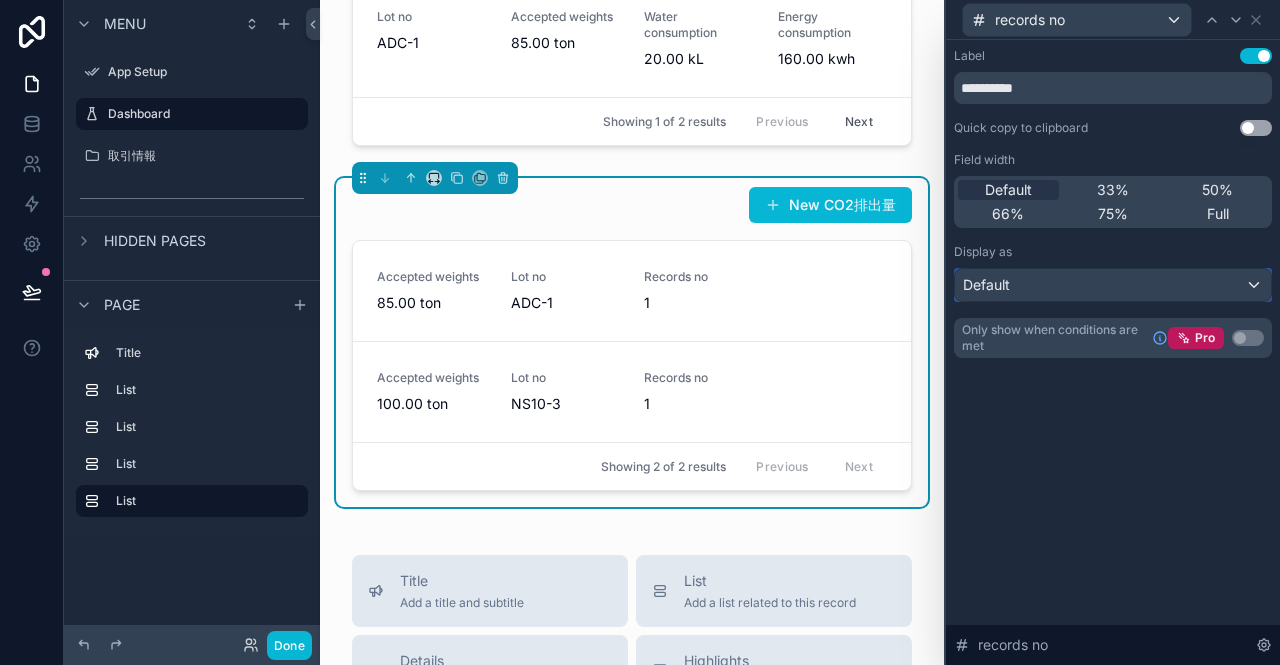 click on "Default" at bounding box center [1113, 285] 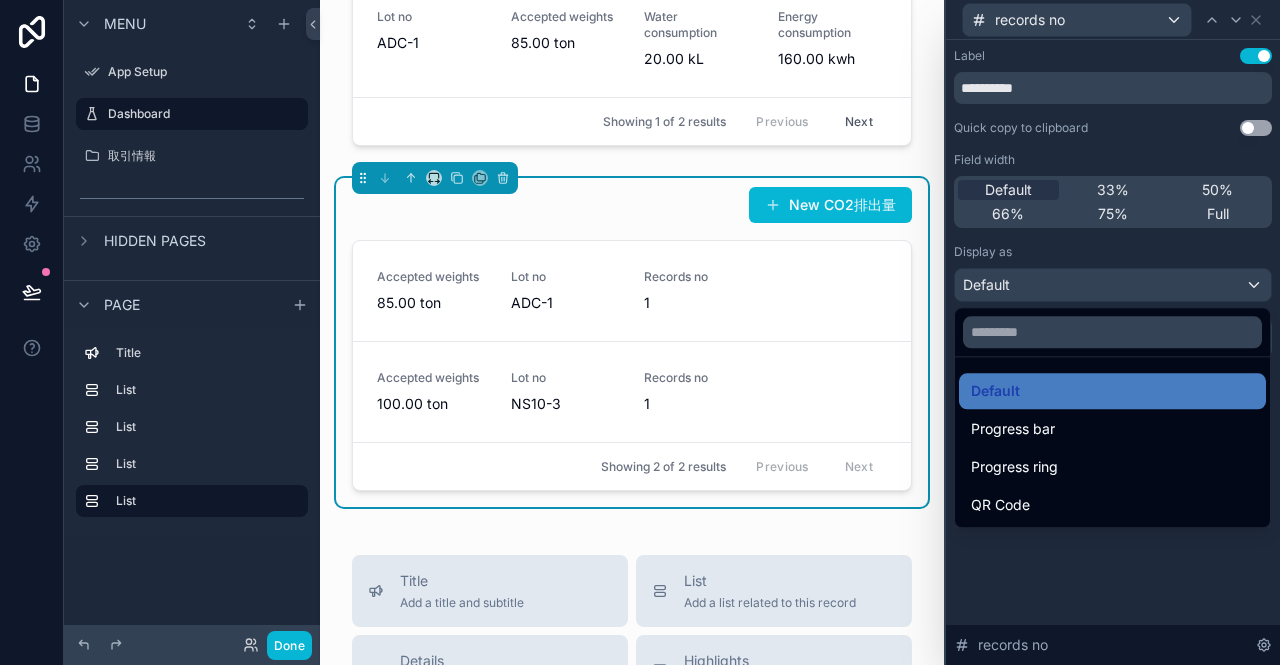 click at bounding box center [1113, 332] 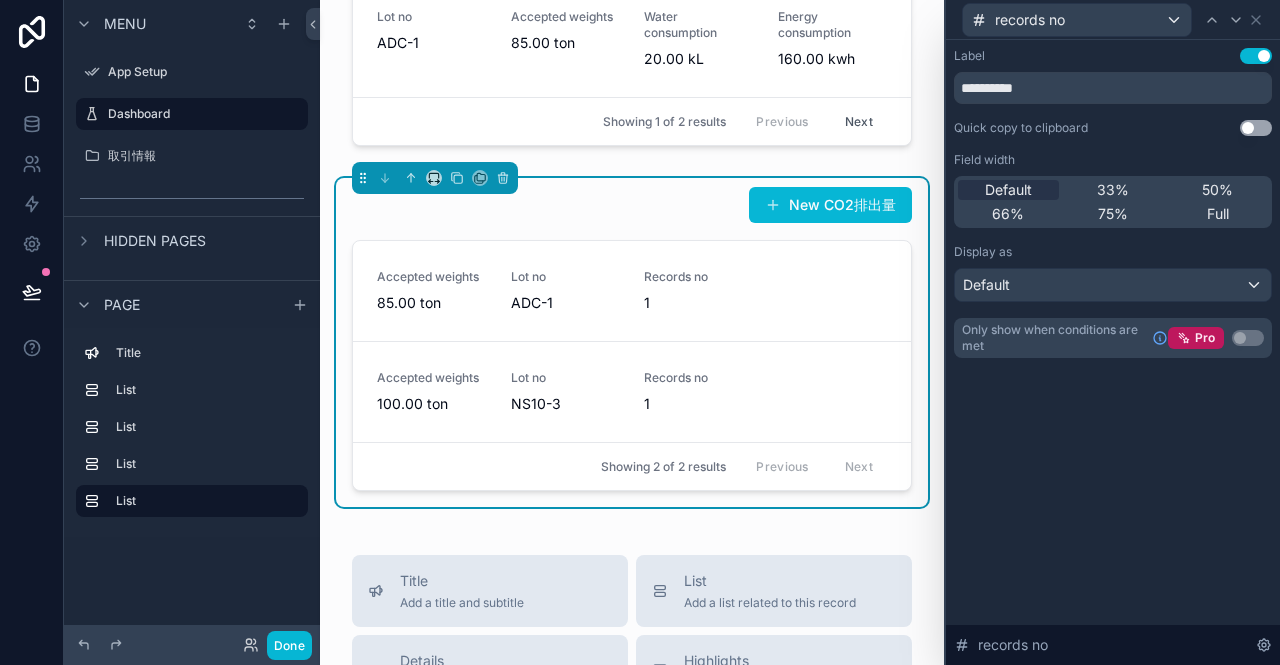 click on "Use setting" at bounding box center [1256, 56] 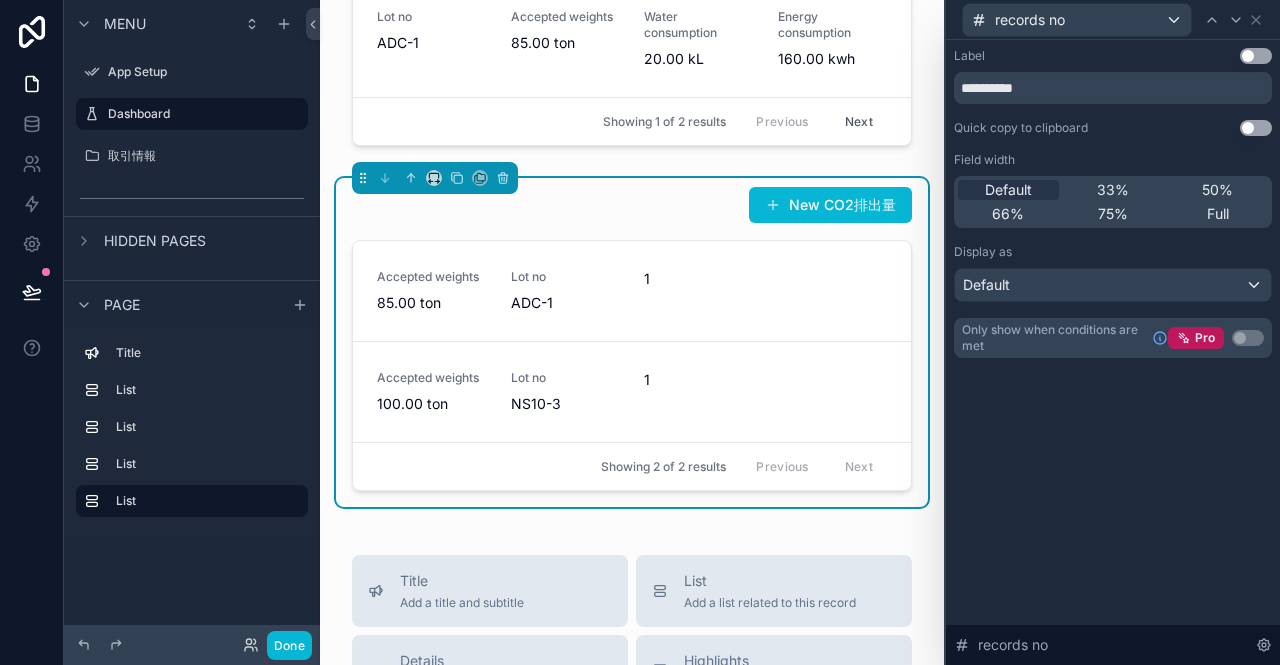 click on "Use setting" at bounding box center [1256, 56] 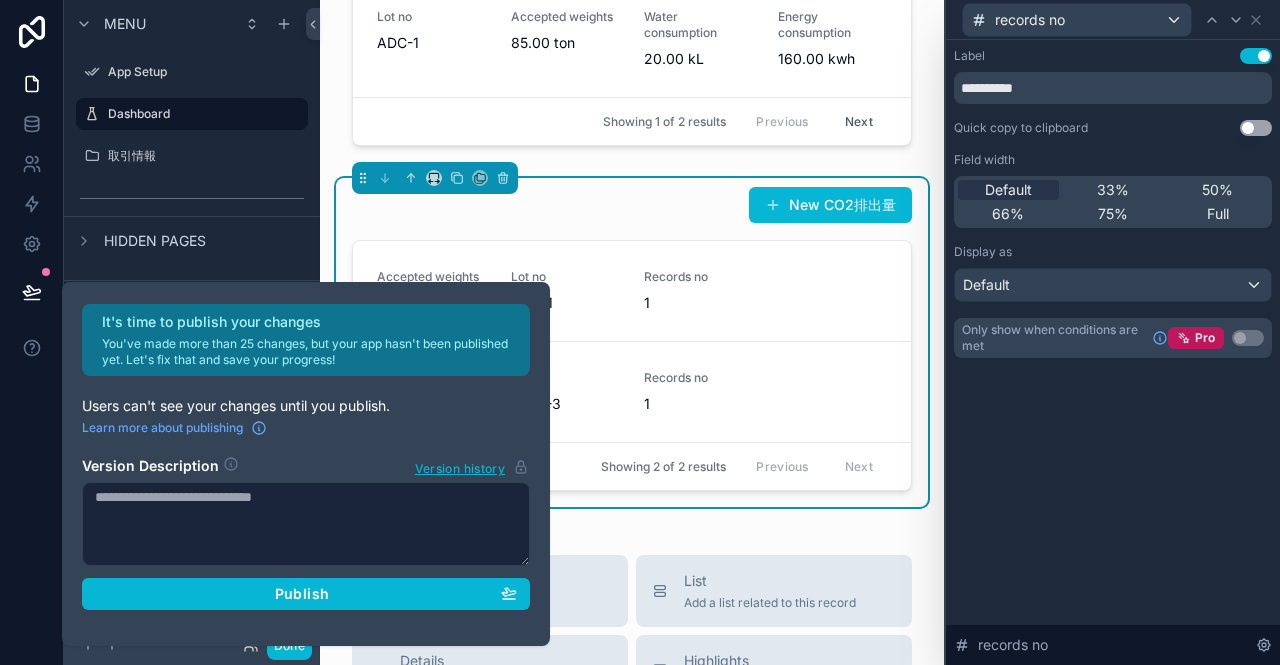 click on "ダッシュボード リサイクルアルミ追跡 CO2排出量 NS10-3 ADC-1 0.00 kgCO2 8.00 kgCO2 16.00 kgCO2 24.00 kgCO2 32.00 kgCO2 40.00 kgCO2 48.00 kgCO2 NS10-3 ADC-1 0.00 45.00 90.00 リサイクルアルミ概要 Lot no ADC-1 Procurement Company 東京リサイクル Accpet Date 2025/7/9 13:00 Accept Photo company-1 .jpg Showing 1 of 2 results Previous Next 製造概要 Lot no ADC-1 Accepted weights 85.00 ton Water consumption 20.00 kL Energy consumption 160.00 kwh Showing 1 of 2 results Previous Next New CO2排出量 Accepted weights 85.00 ton Lot no ADC-1 Records no 1 Accepted weights 100.00 ton Lot no NS10-3 Records no 1 Showing 2 of 2 results Previous Next Title Add a title and subtitle List Add a list related to this record Details Add fields, a title or description Highlights Add a section to highlights fields Video Add a video element iframe Add an iframe embed Stages Add a stages element Chart Add a chart group element Buttons Add an action button row Links Add quick links Text Gallery Notice" at bounding box center [632, 253] 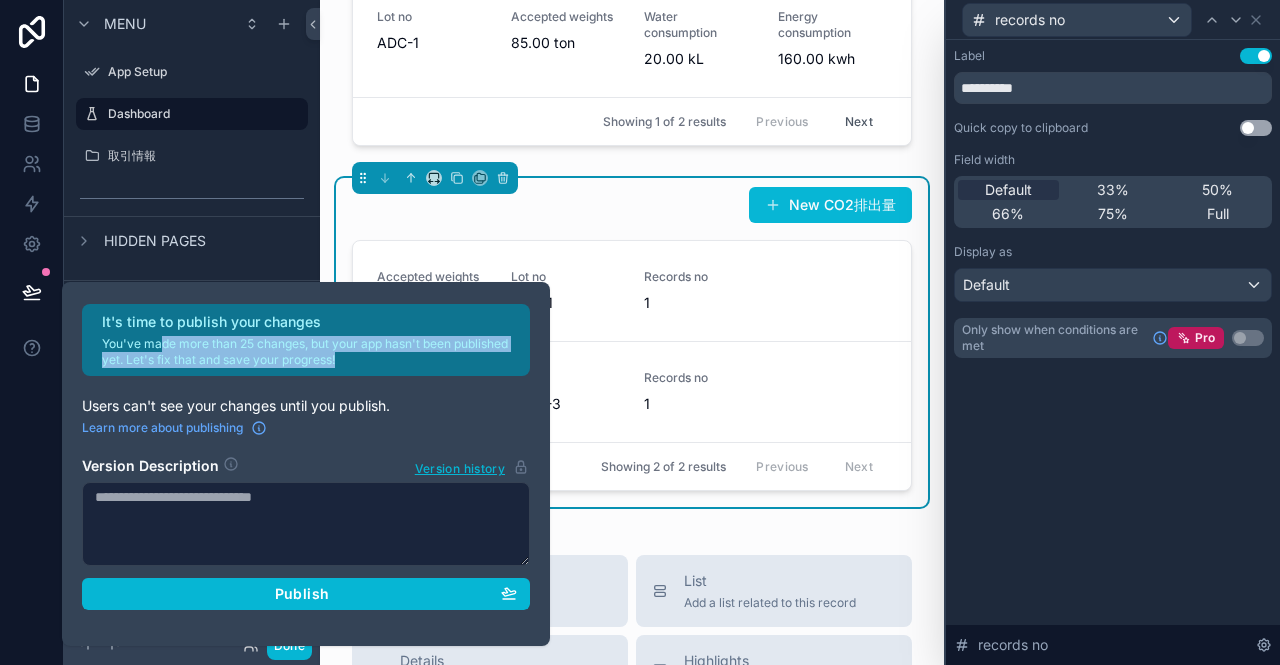 drag, startPoint x: 164, startPoint y: 347, endPoint x: 355, endPoint y: 358, distance: 191.3165 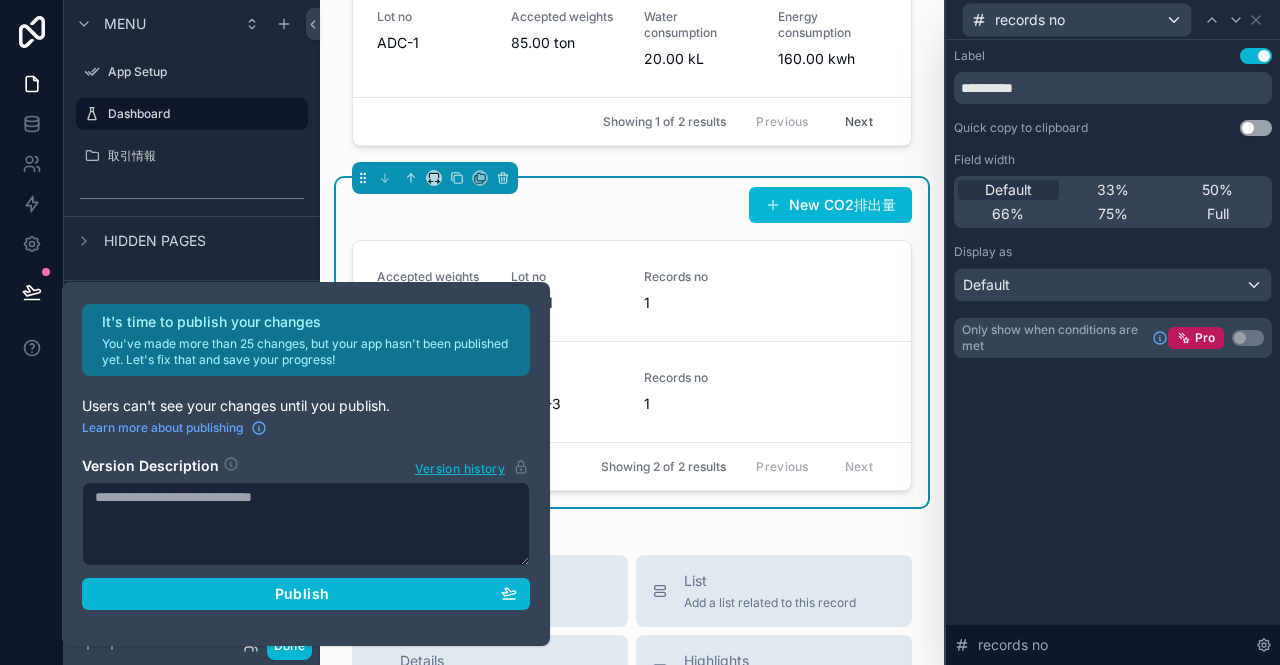 click on "Users can't see your changes until you publish." at bounding box center (306, 406) 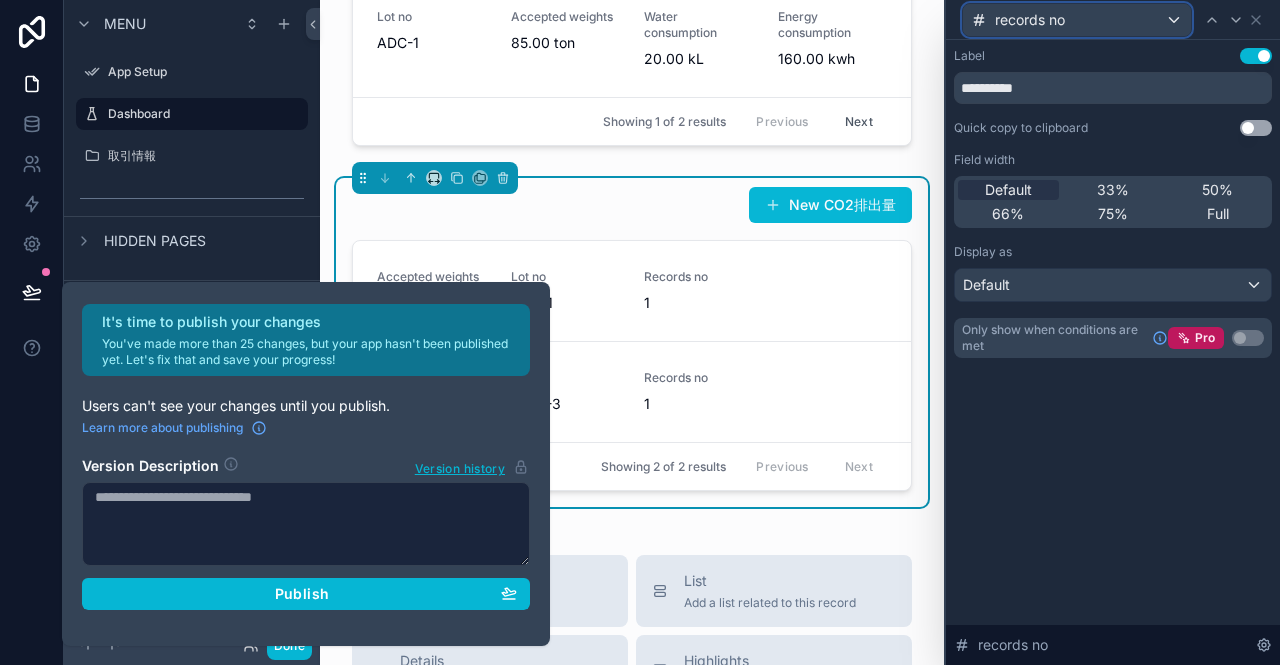 click on "records no" at bounding box center [1077, 20] 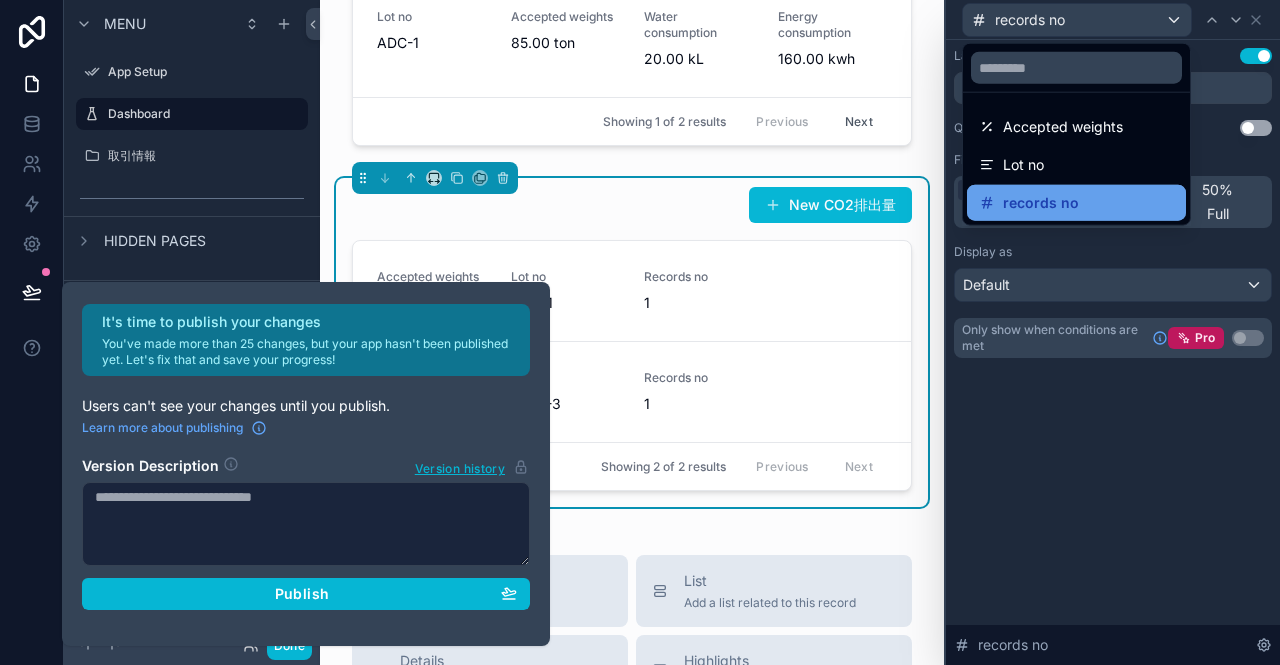 click on "records no" at bounding box center (1041, 203) 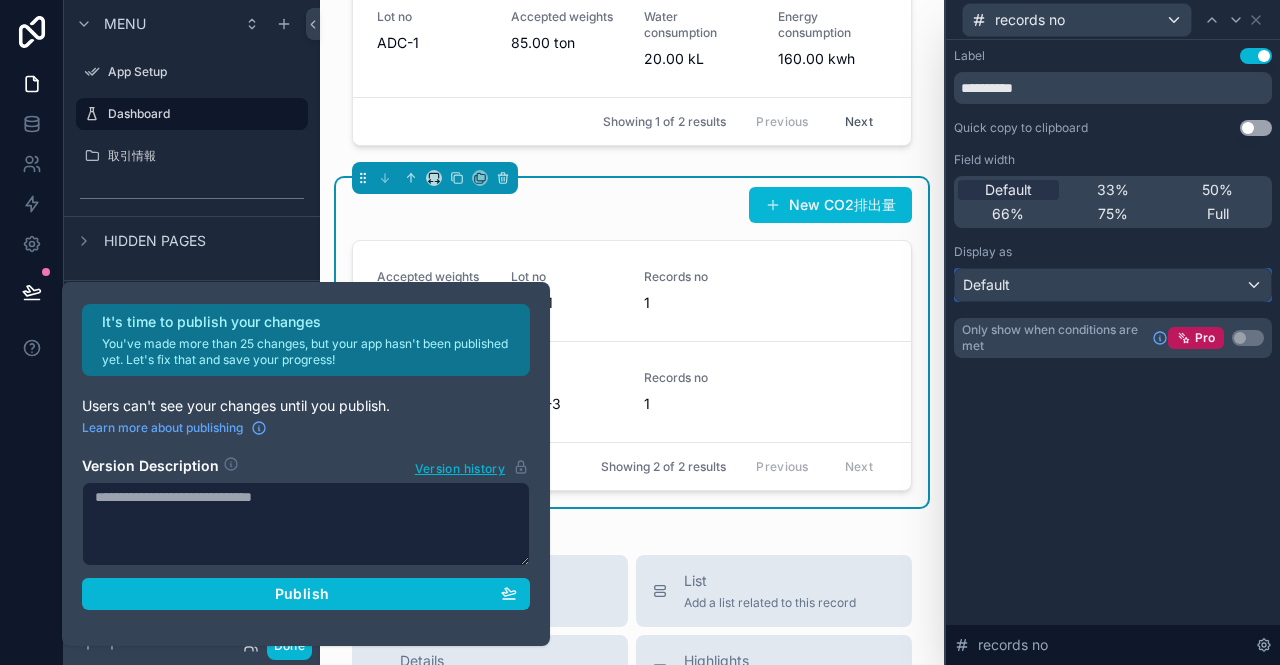 click on "Default" at bounding box center [1113, 285] 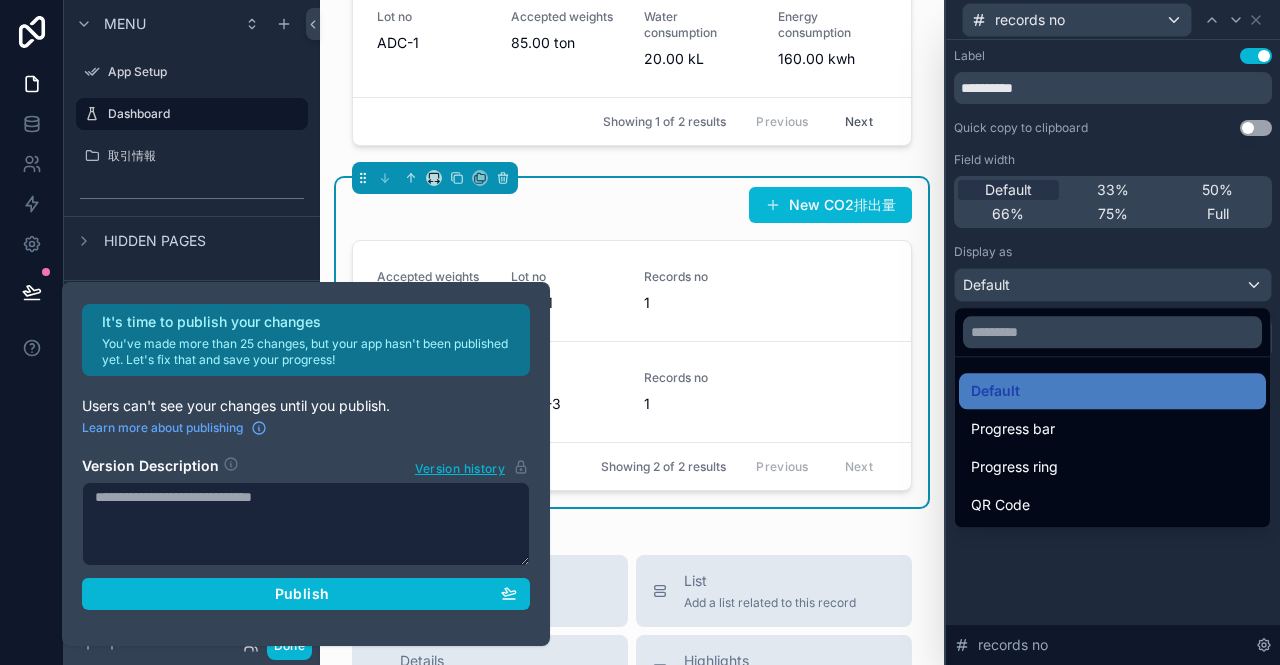 click at bounding box center [1113, 332] 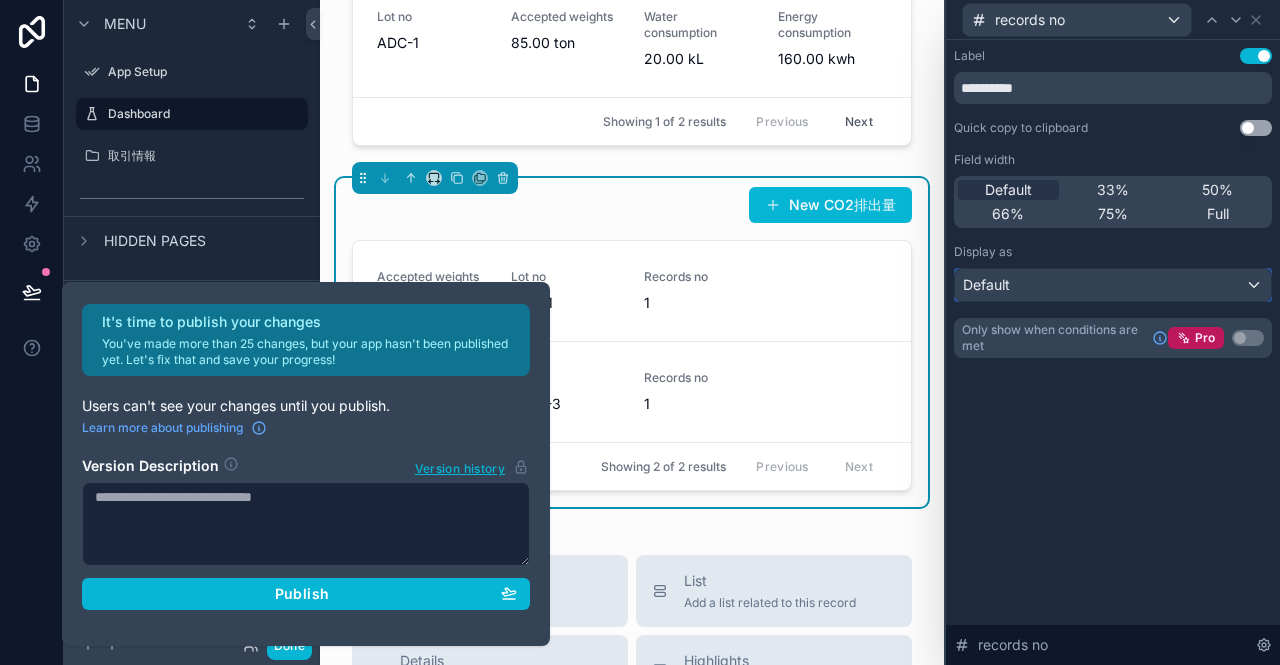 click on "Default" at bounding box center (1113, 285) 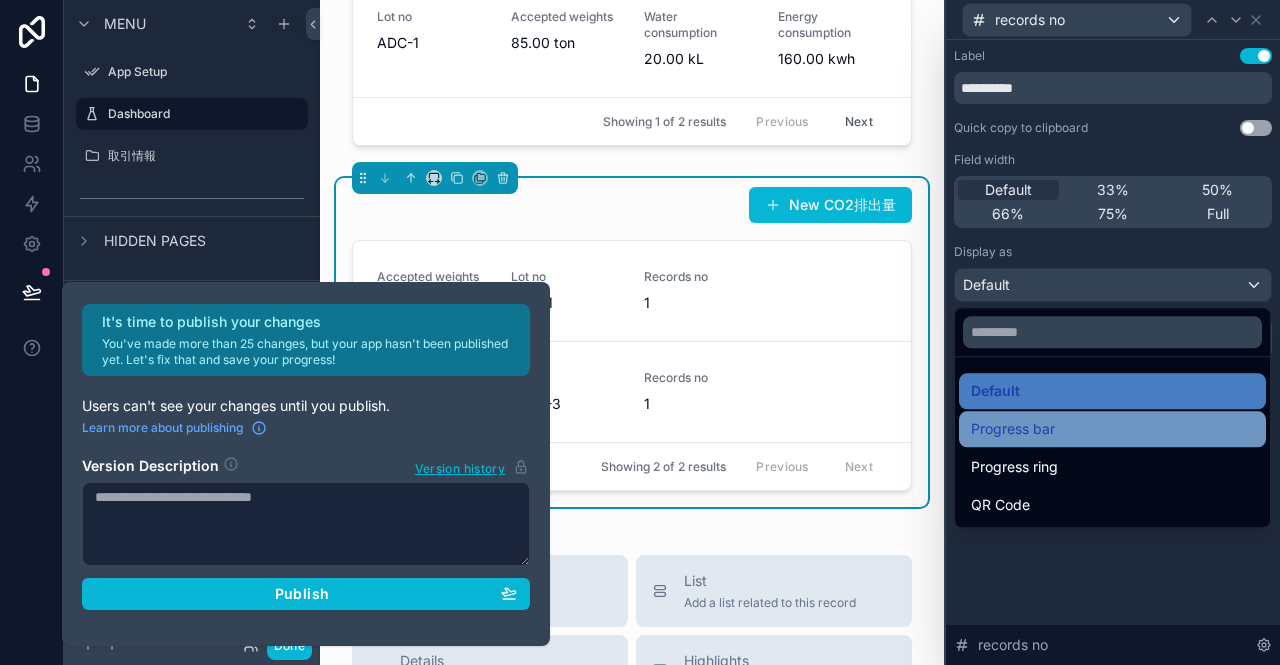 click on "Progress bar" at bounding box center [1013, 429] 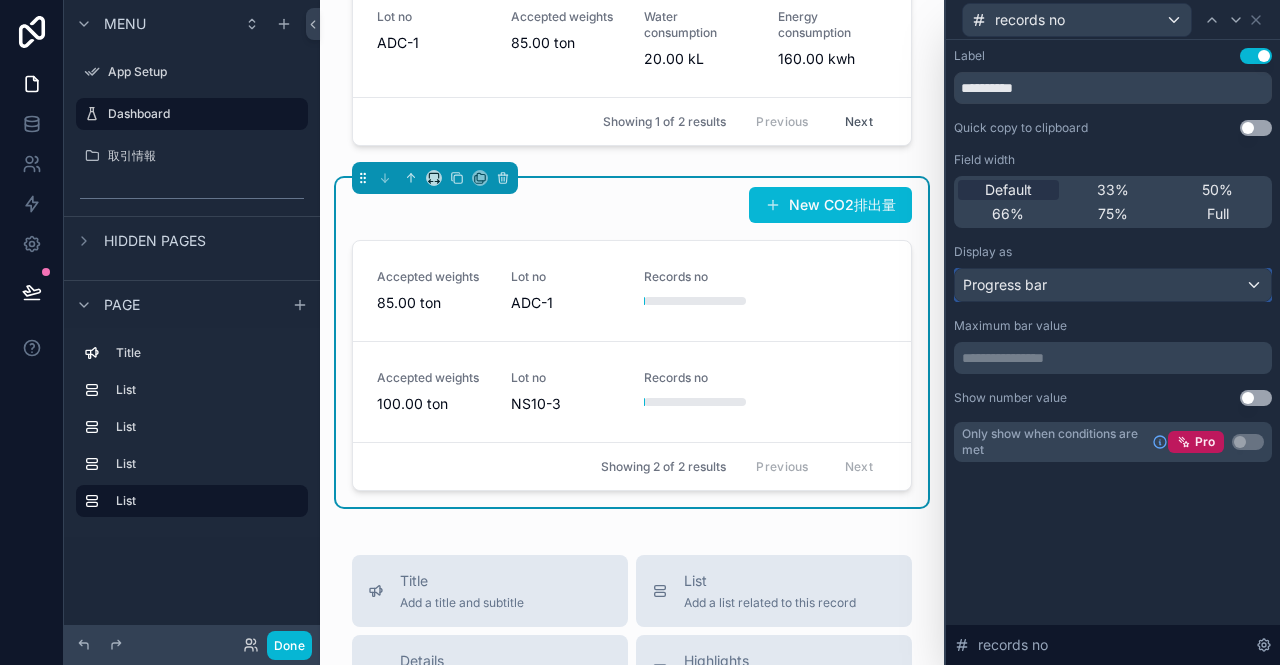 click on "Progress bar" at bounding box center [1113, 285] 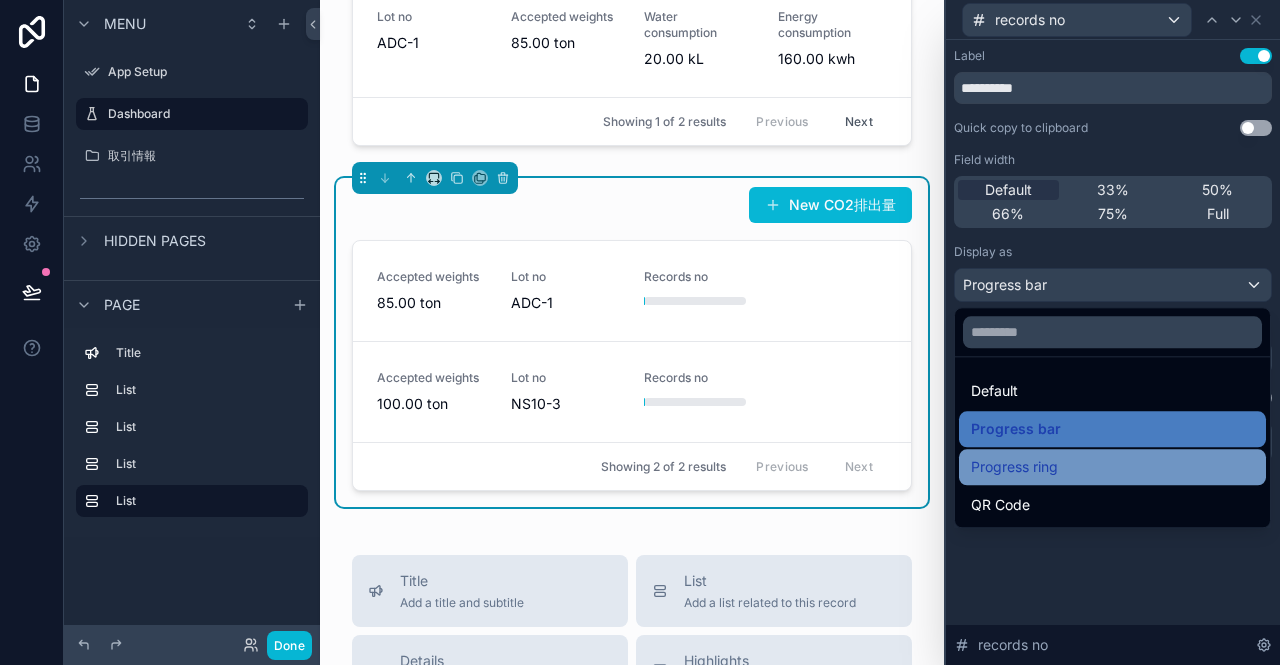click on "Progress ring" at bounding box center [1014, 467] 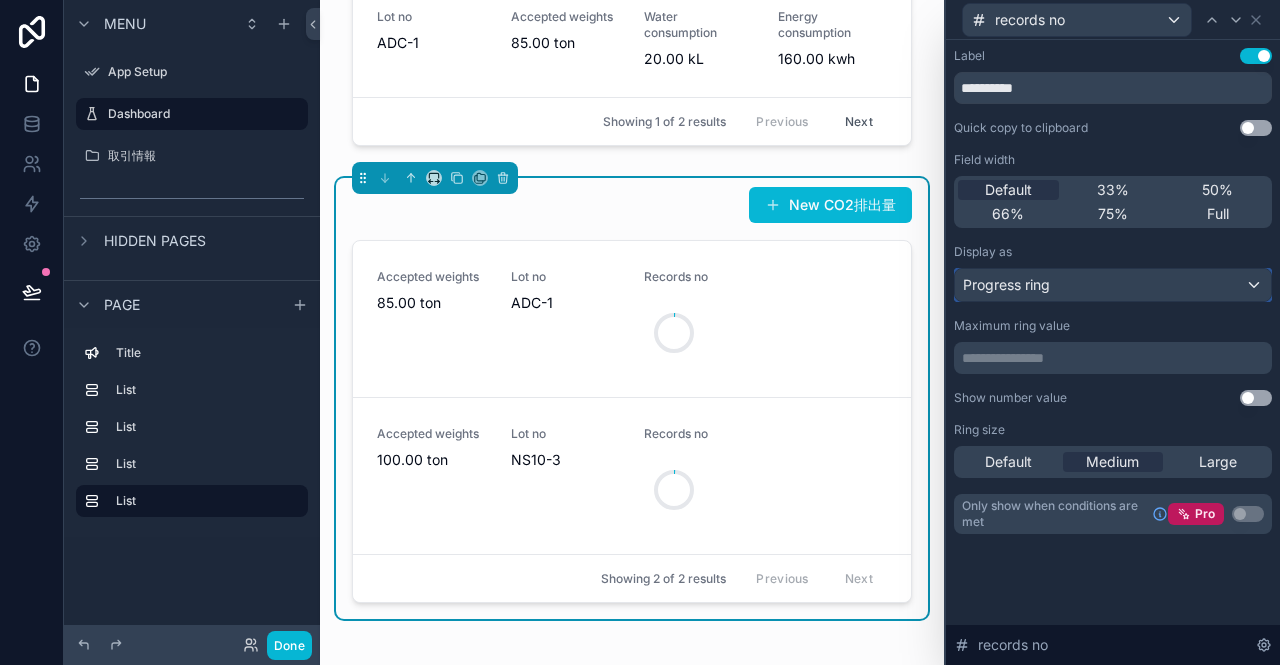 click on "Progress ring" at bounding box center [1113, 285] 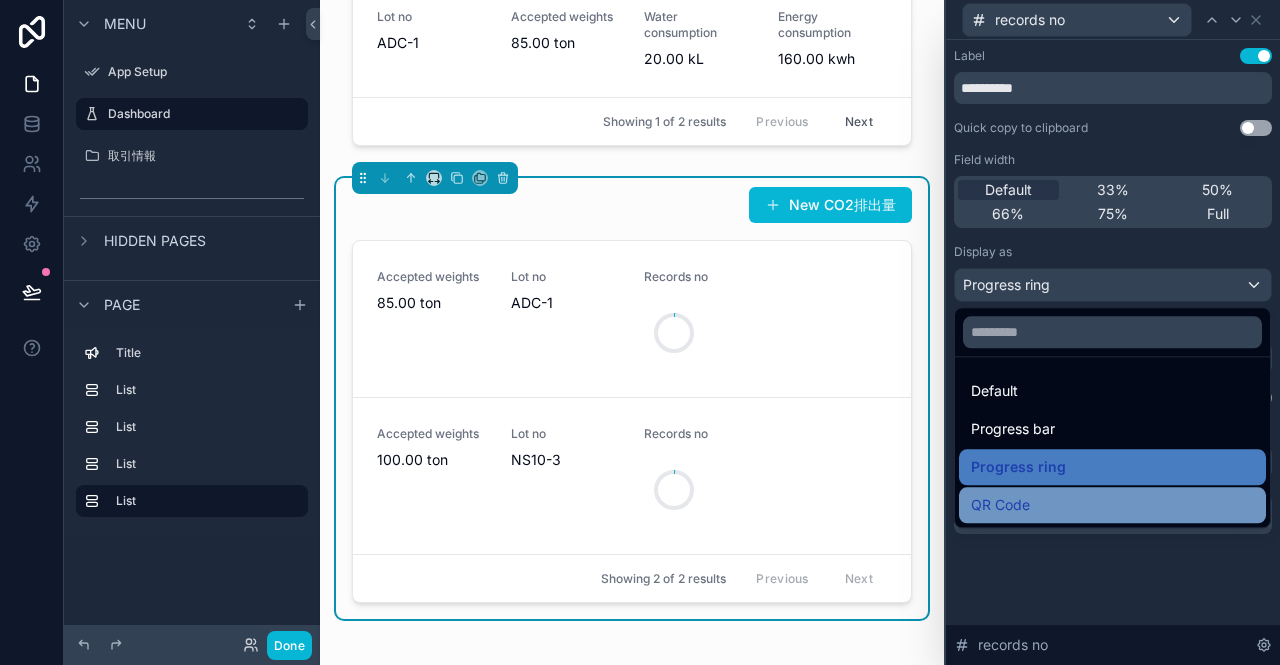 click on "QR Code" at bounding box center (1000, 505) 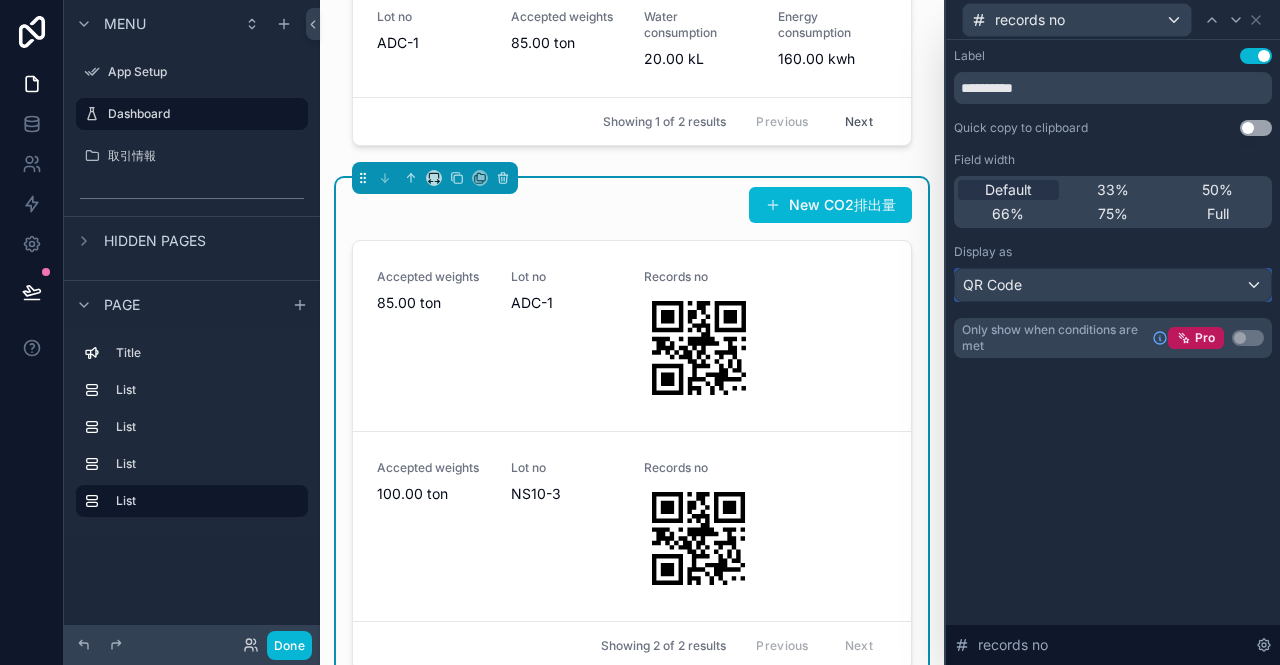click on "QR Code" at bounding box center (1113, 285) 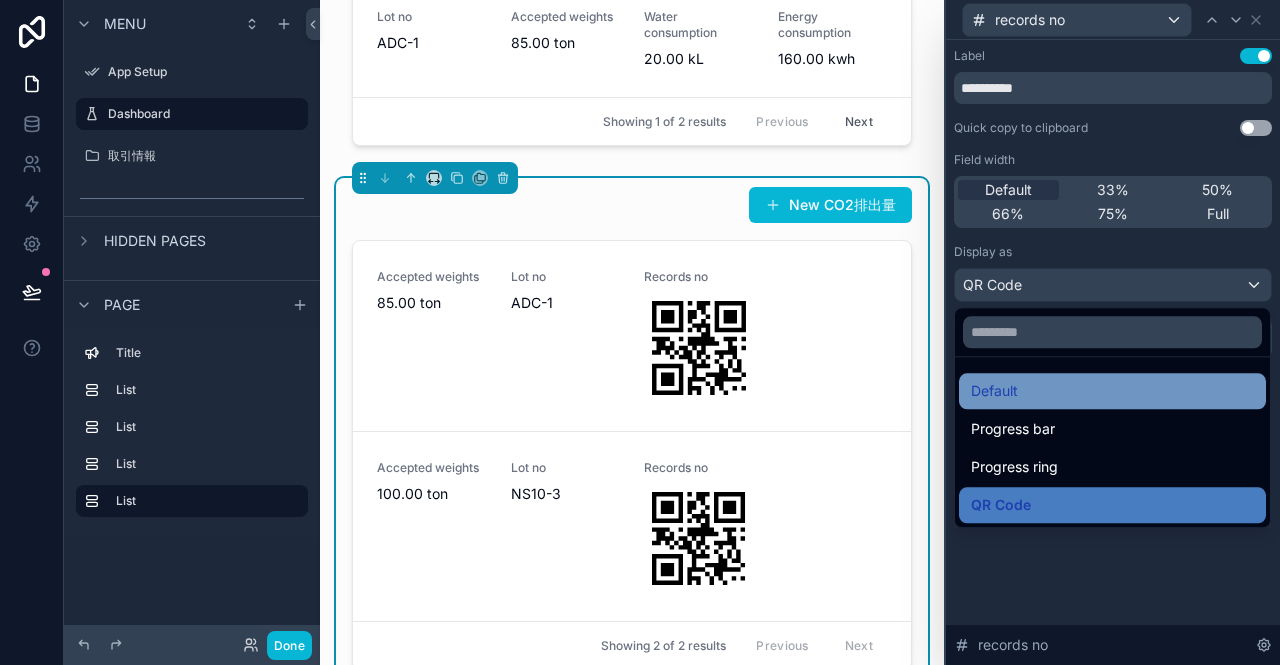 click on "Default" at bounding box center [1112, 391] 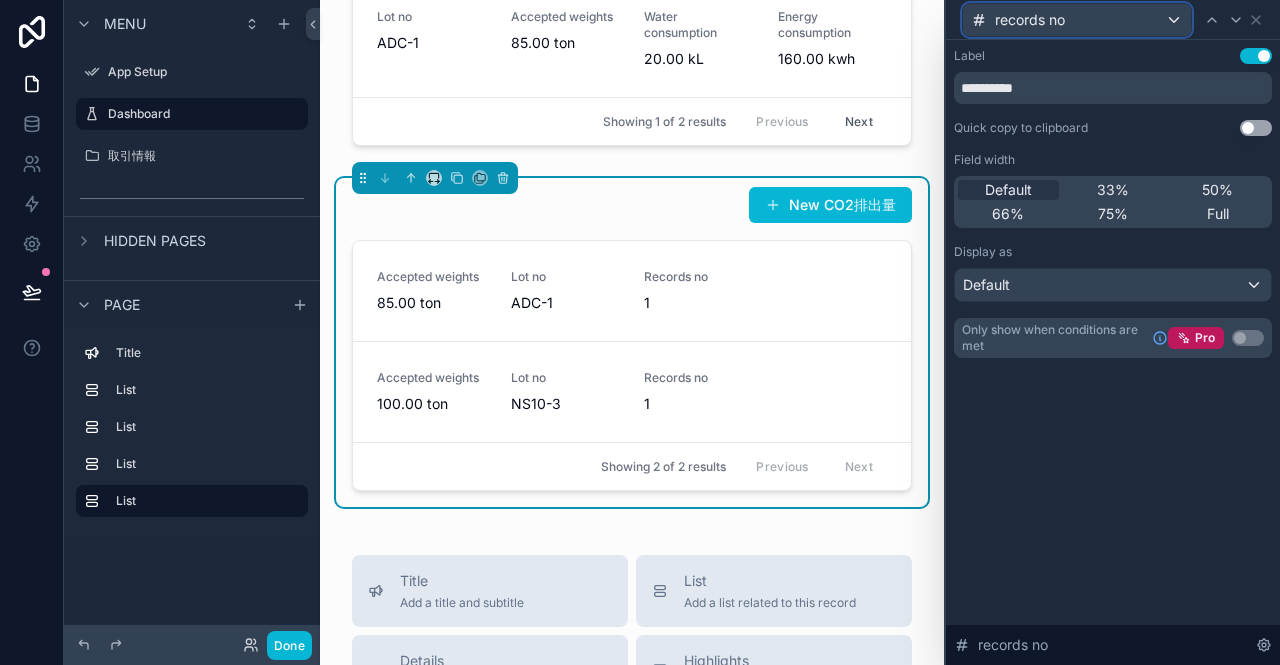 click on "records no" at bounding box center [1030, 20] 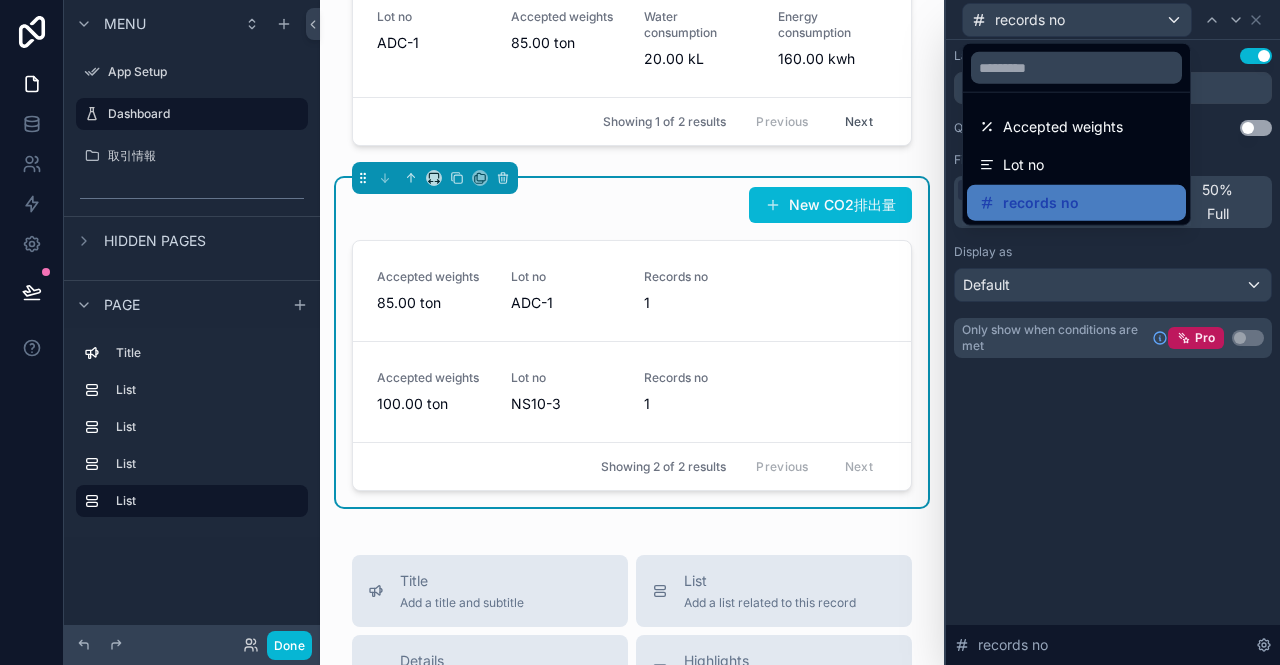 click at bounding box center (1113, 332) 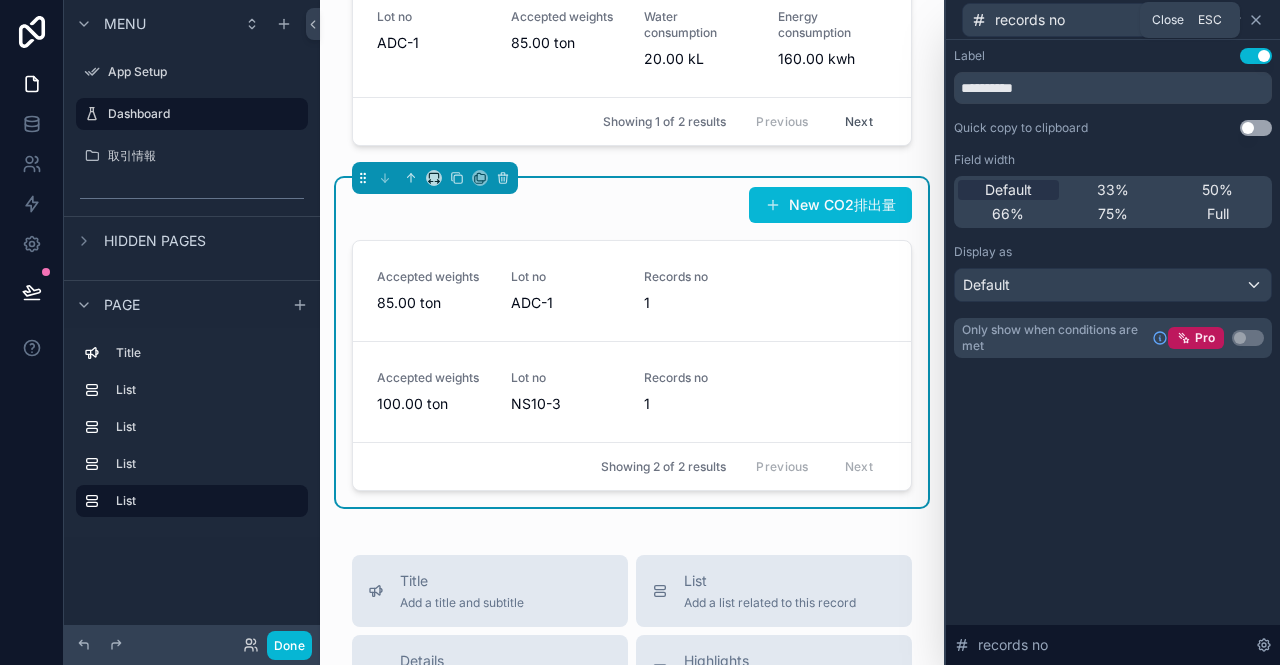 click 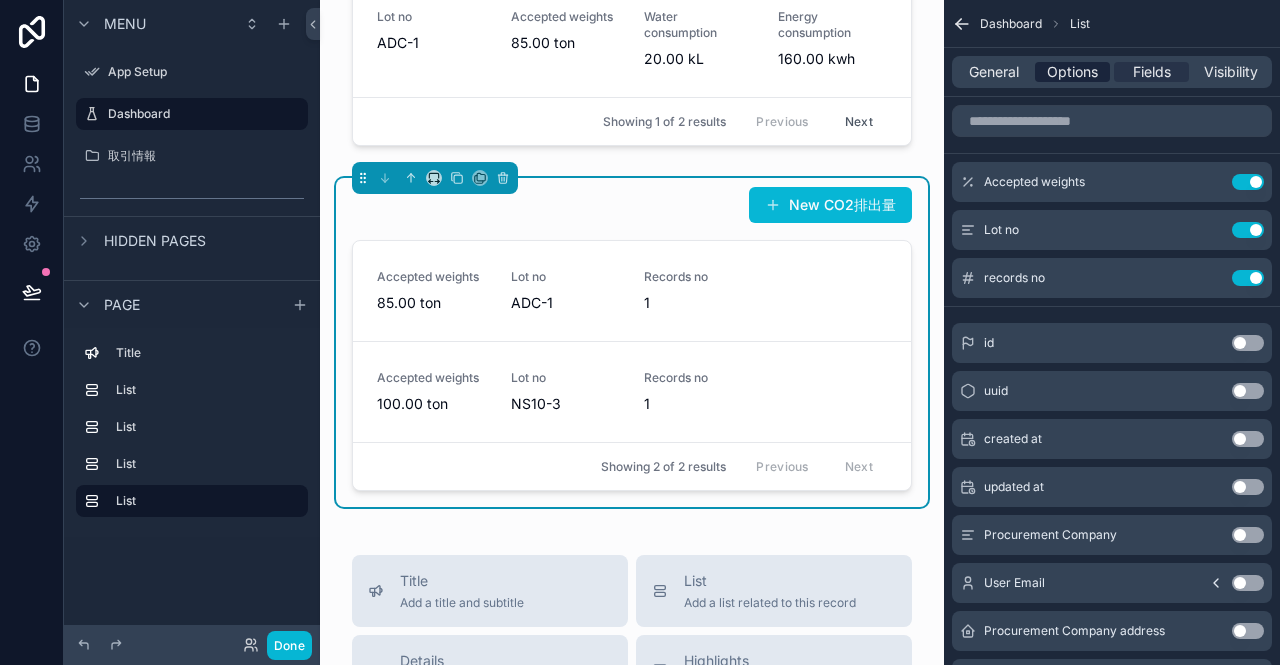 click on "Options" at bounding box center (1072, 72) 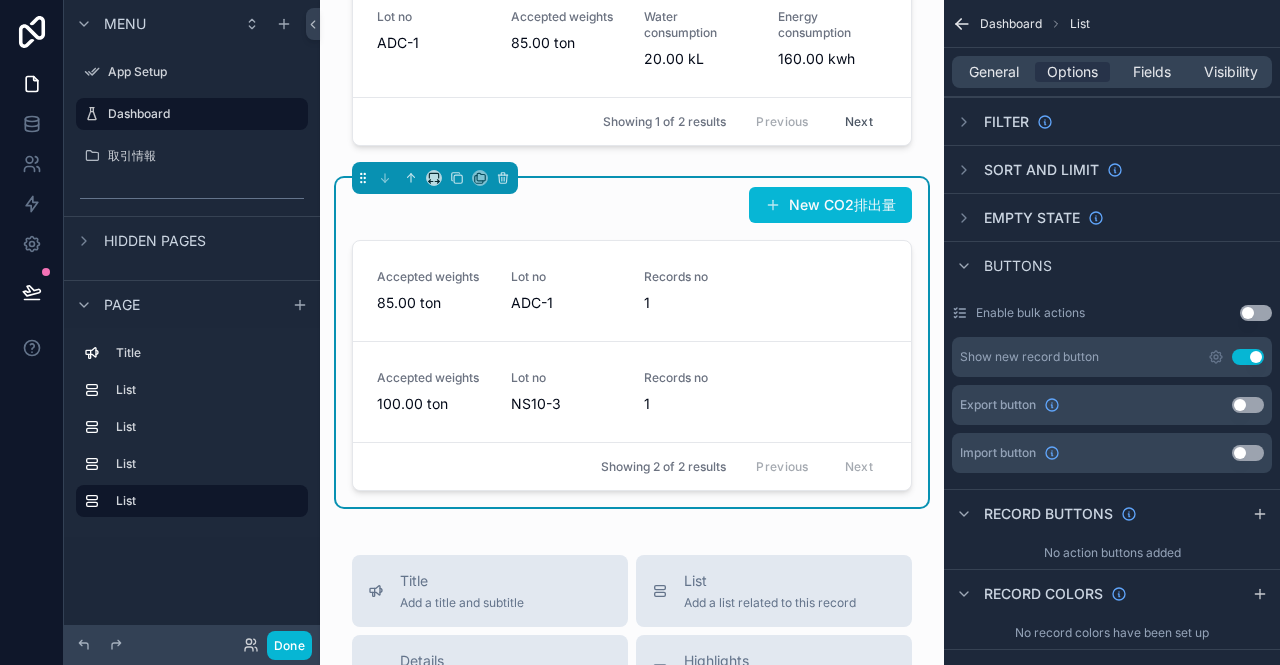 click on "Use setting" at bounding box center (1248, 357) 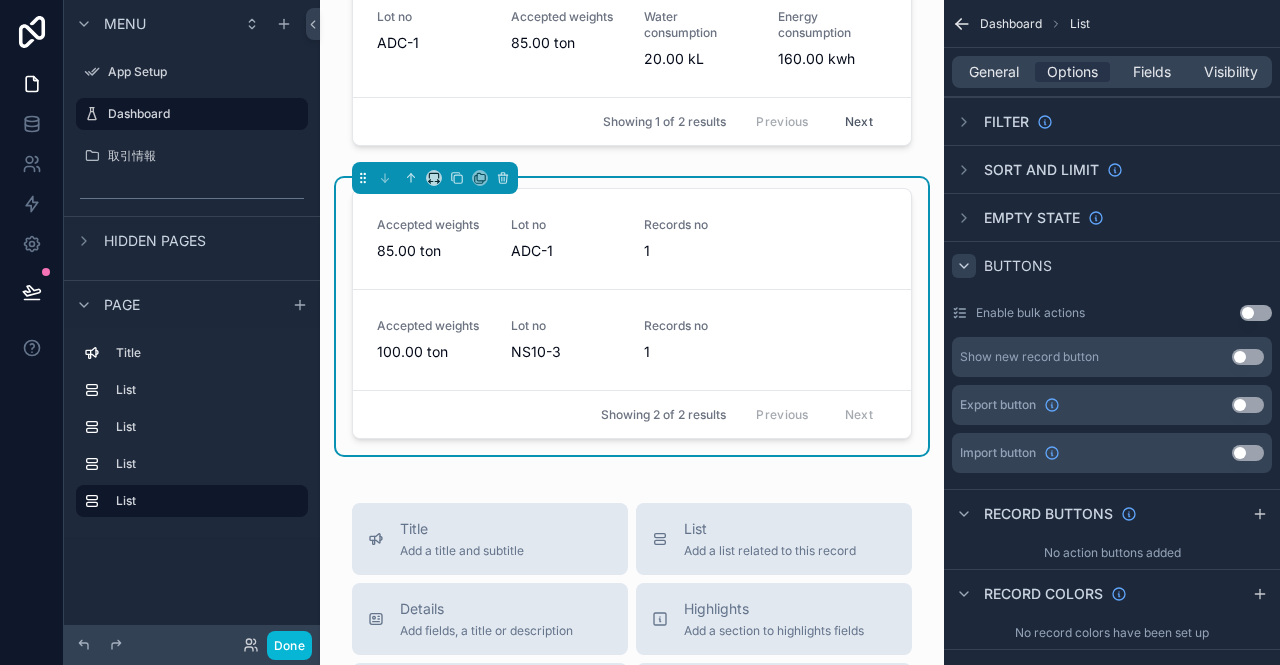 click 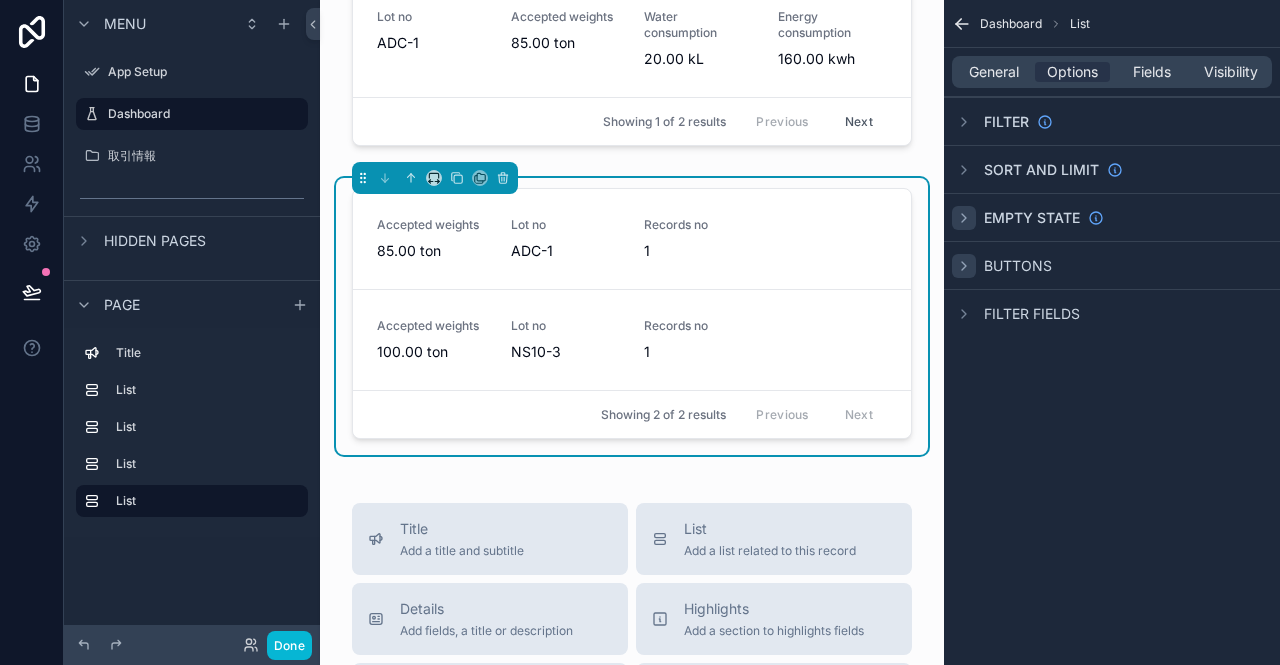 click 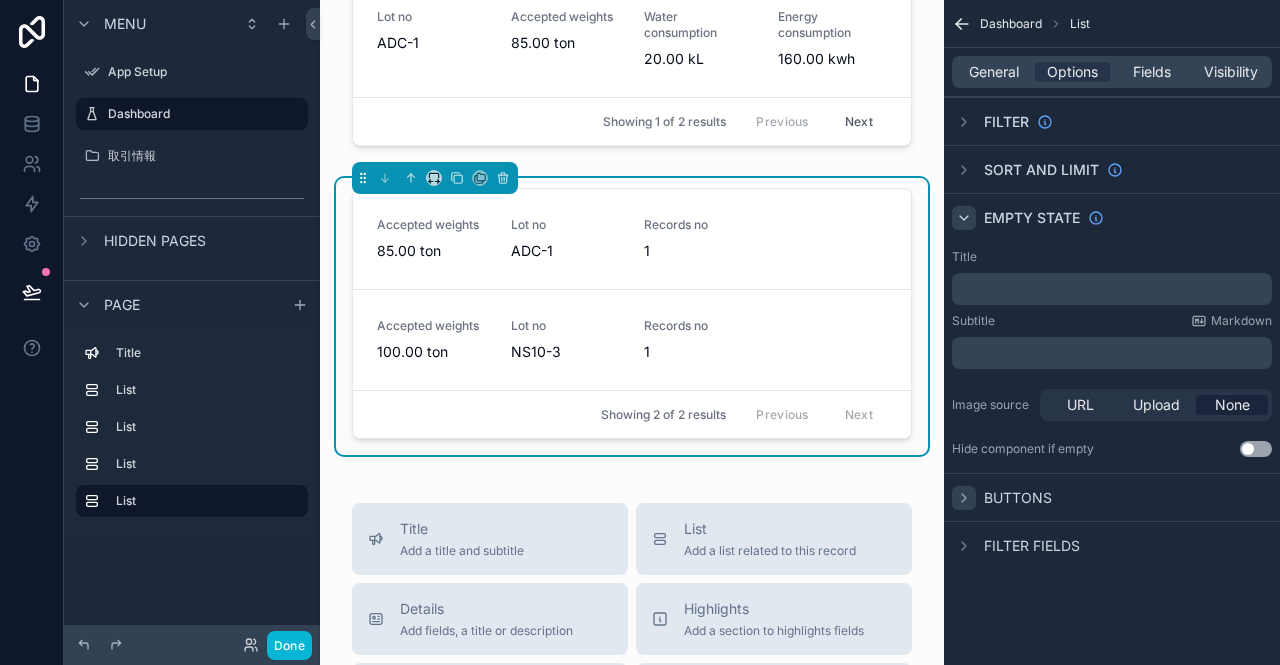 click at bounding box center [964, 218] 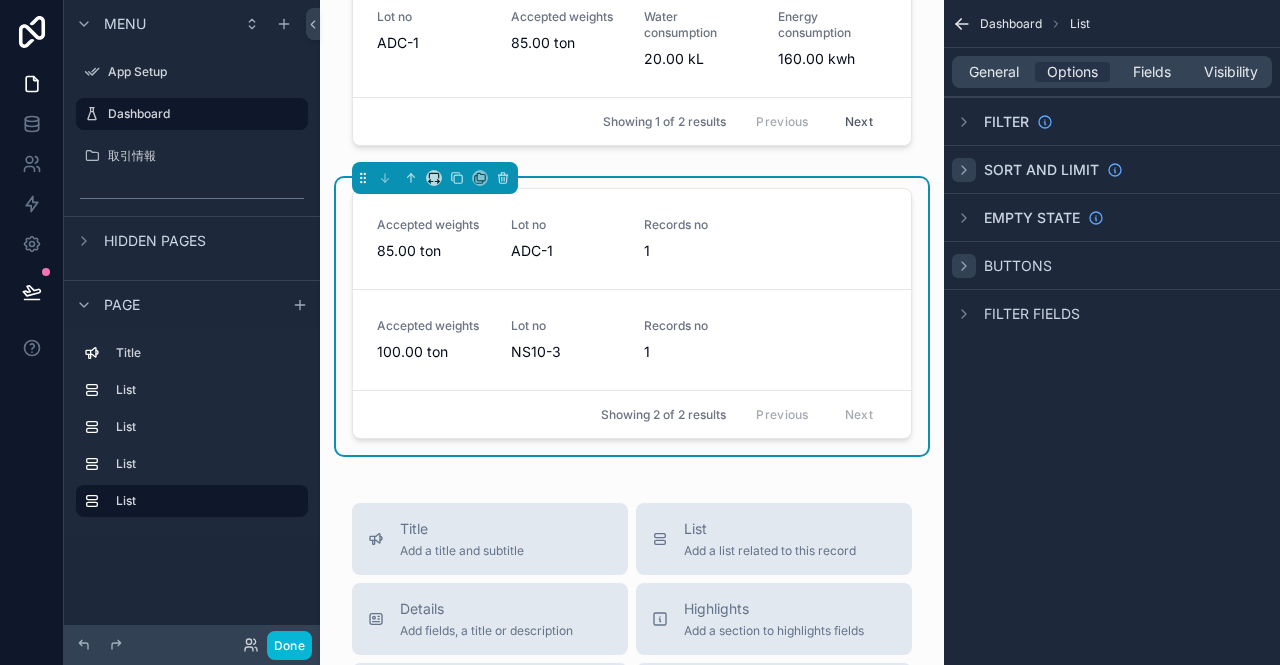 click at bounding box center (964, 170) 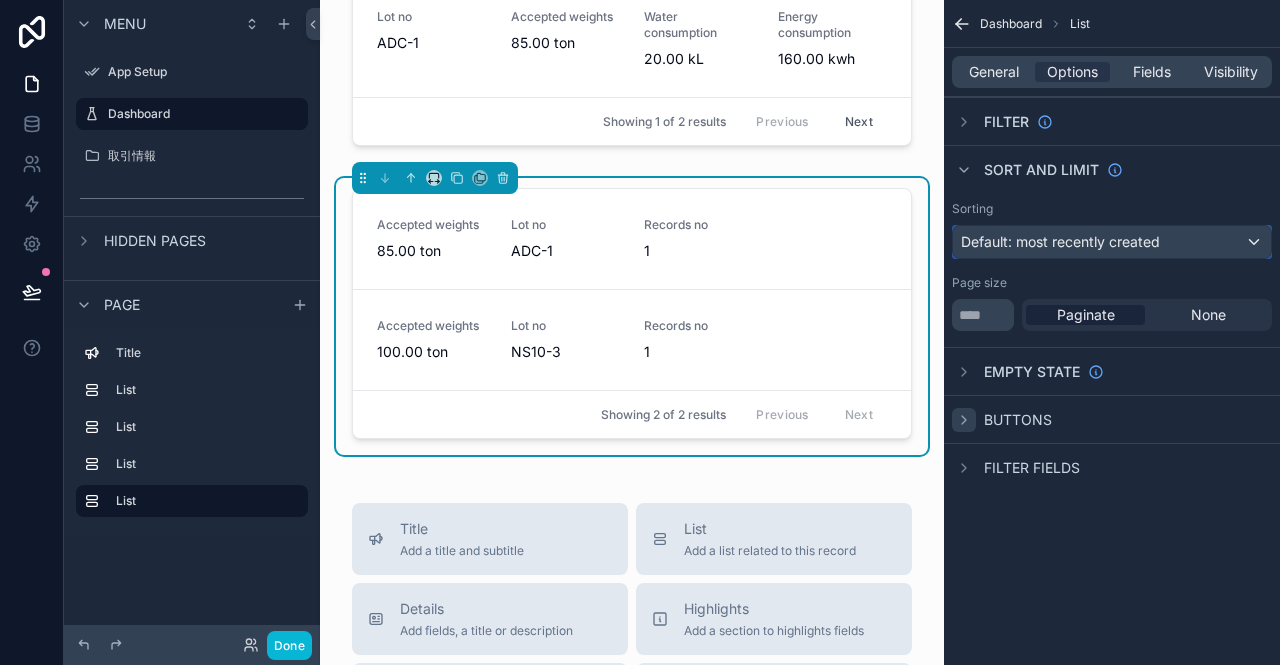 click on "Default: most recently created" at bounding box center [1060, 241] 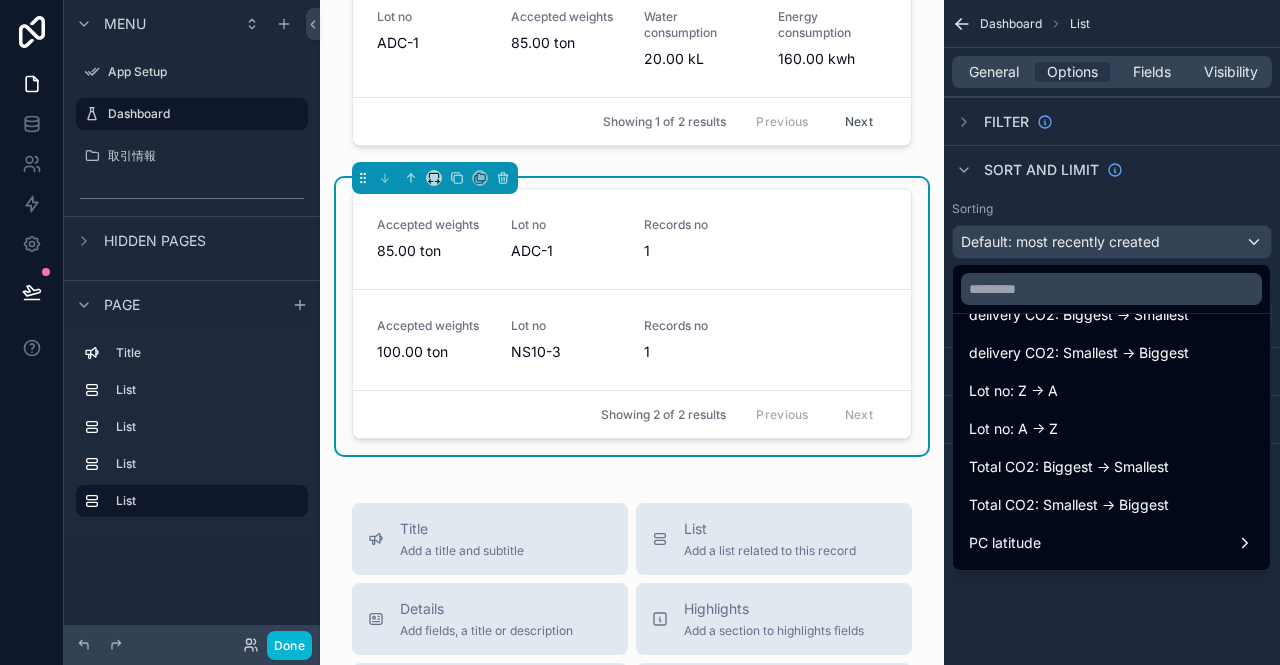 scroll, scrollTop: 1244, scrollLeft: 0, axis: vertical 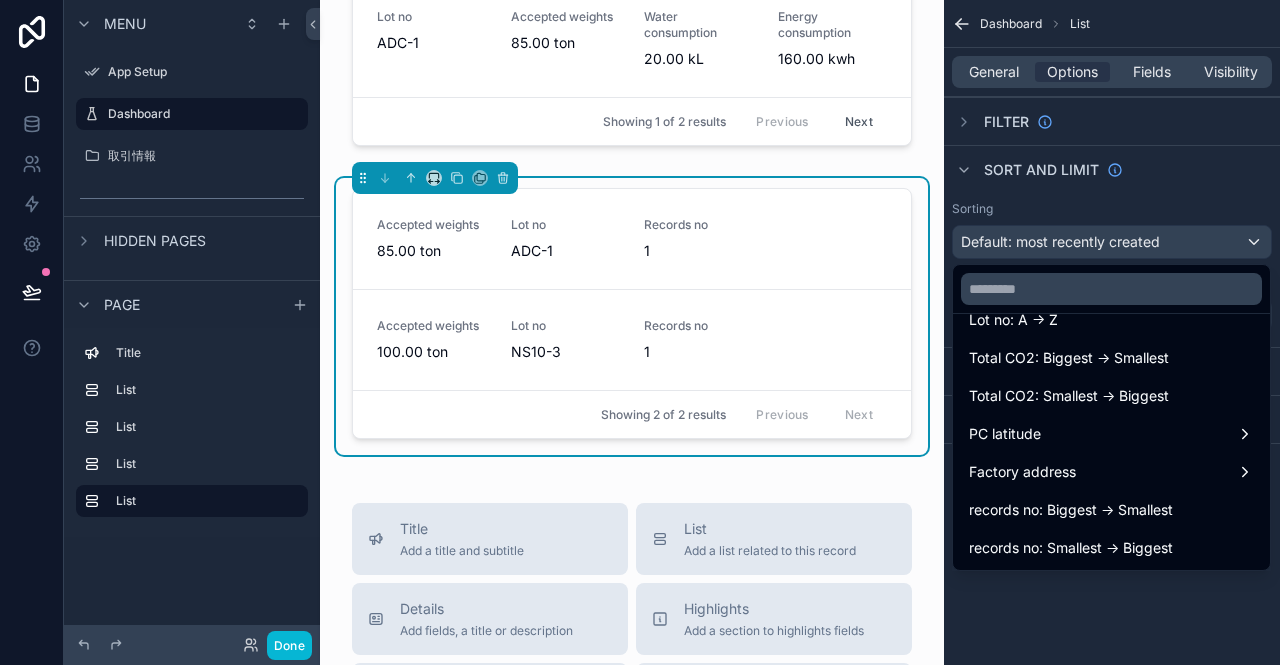 click at bounding box center [640, 332] 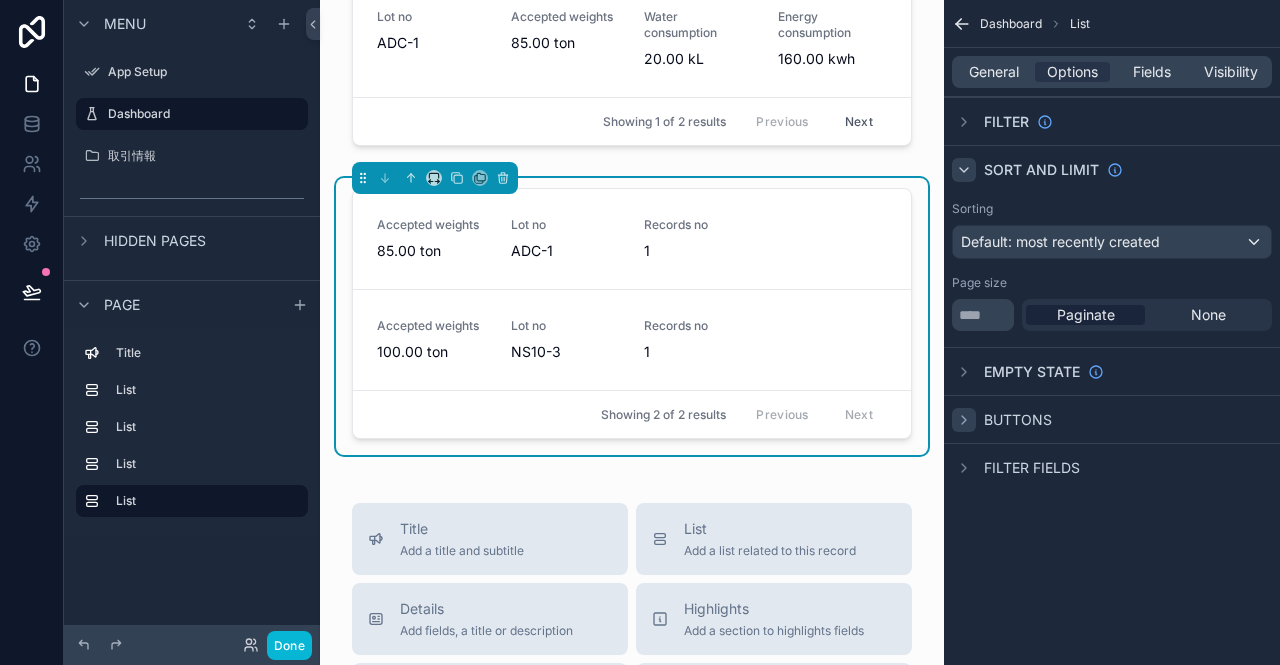 click 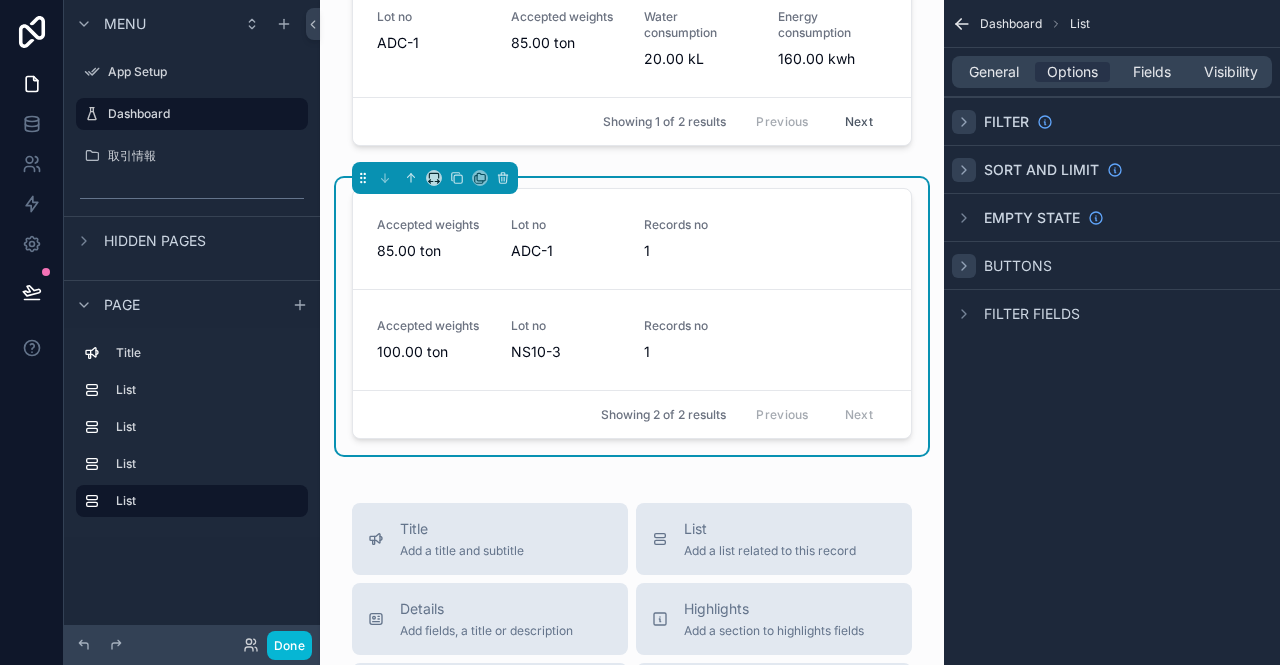 click 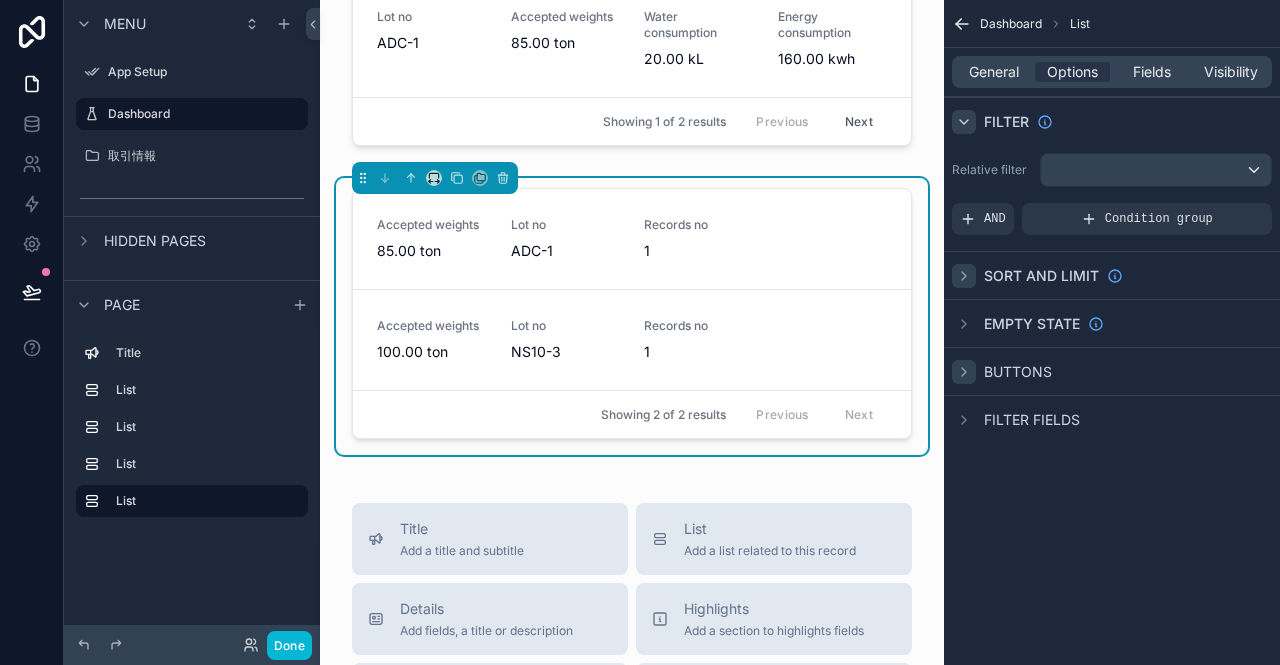 click 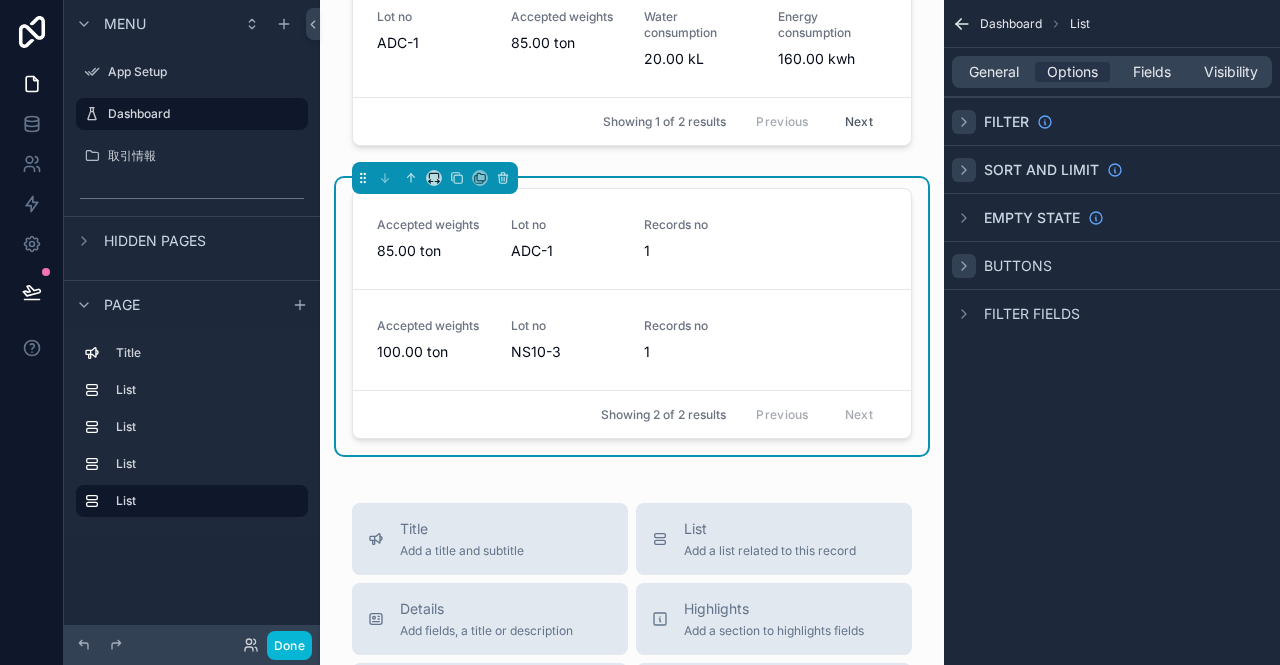 click on "Buttons" at bounding box center [1002, 266] 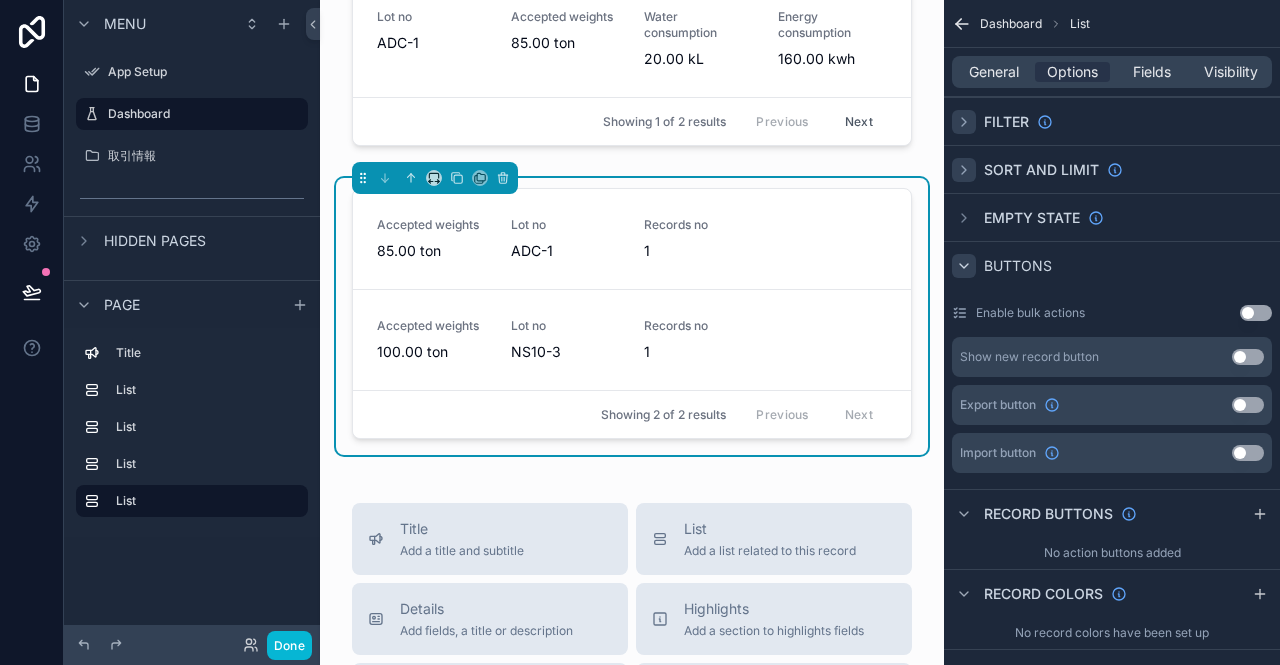 click 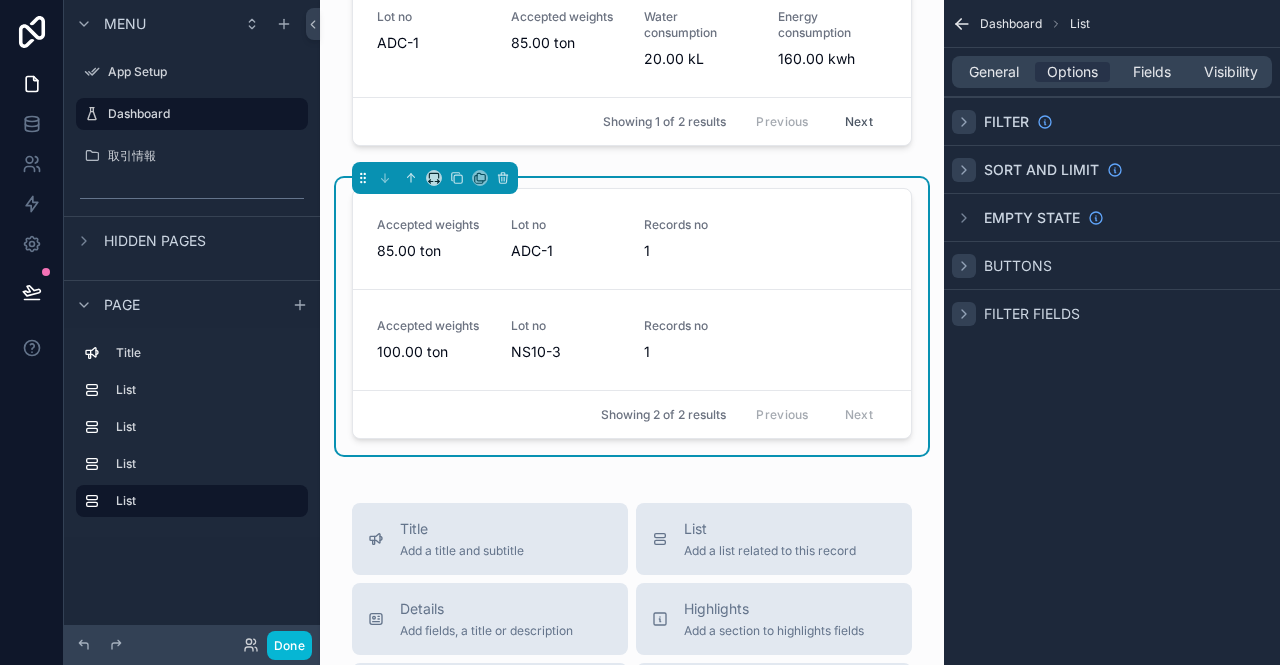 click at bounding box center (964, 314) 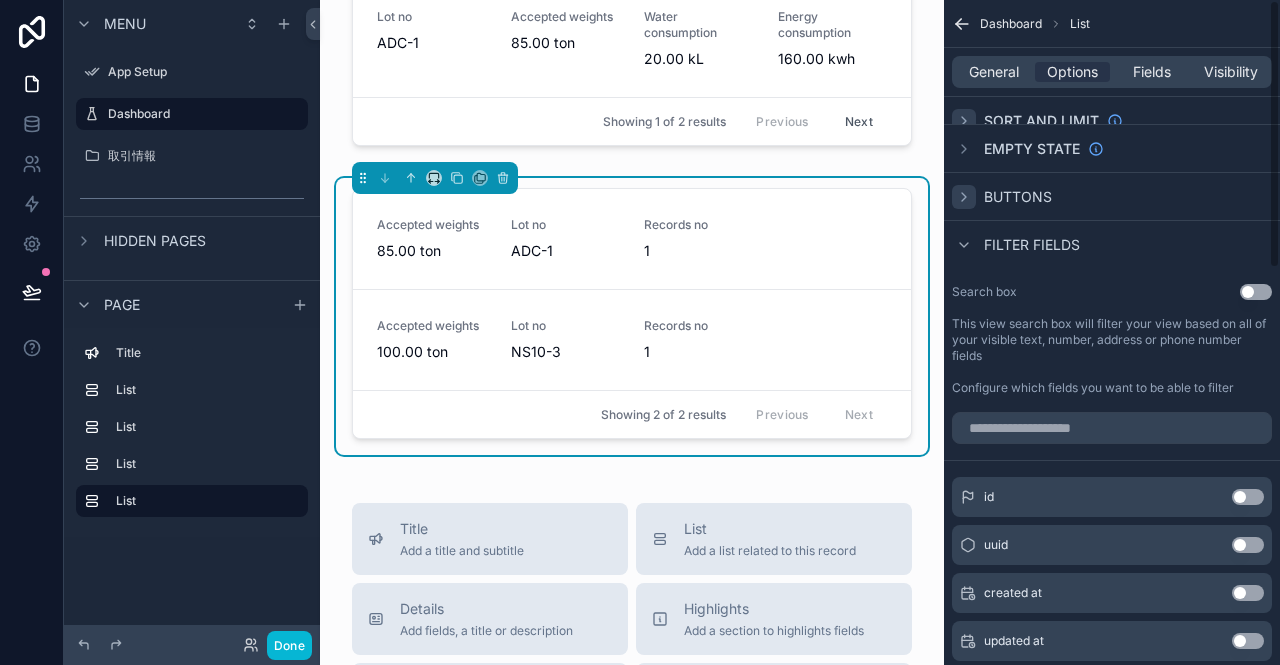 scroll, scrollTop: 0, scrollLeft: 0, axis: both 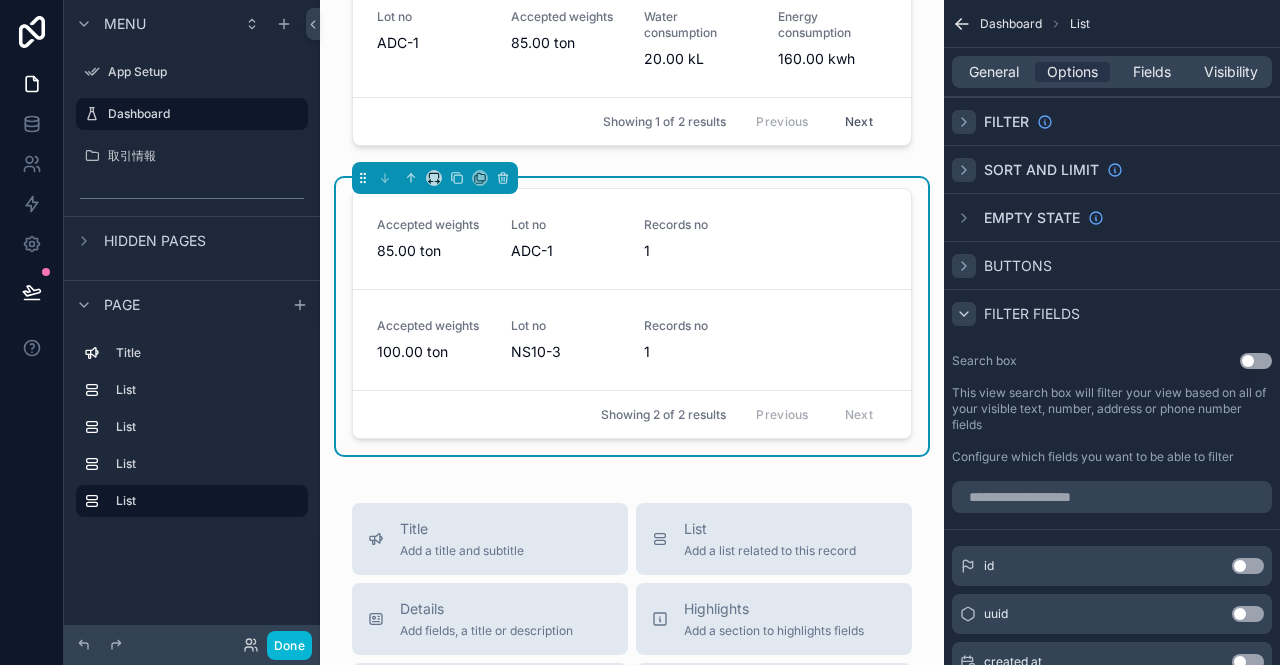 click 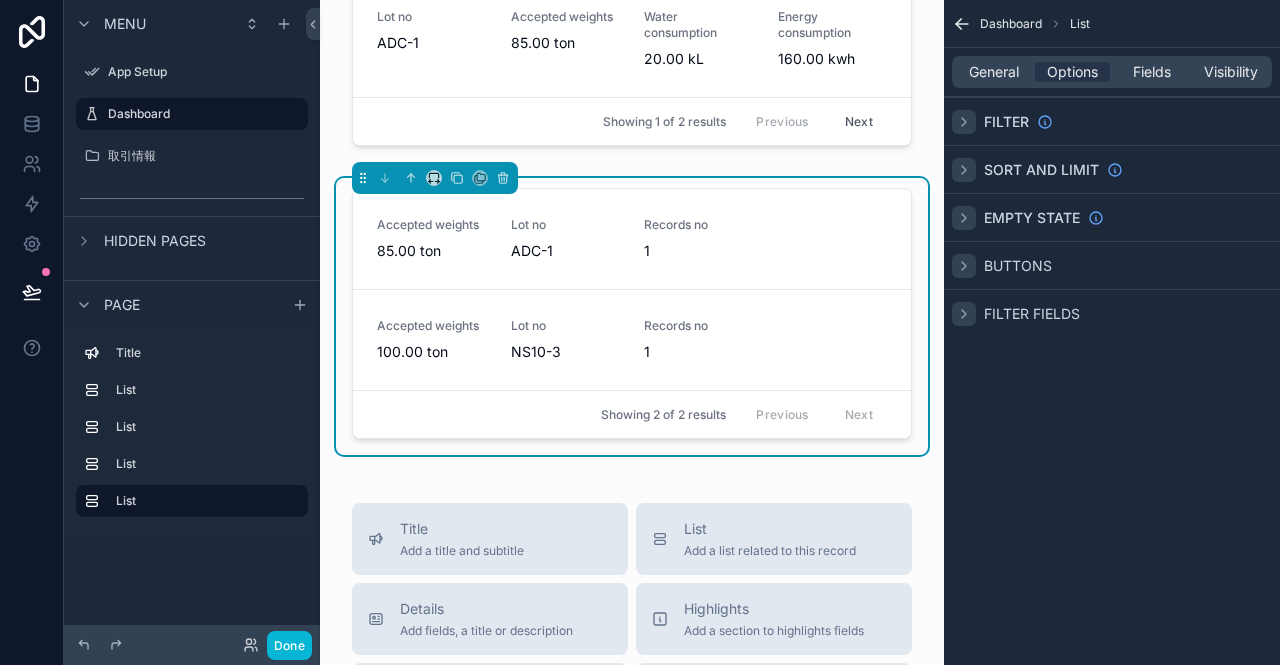 click 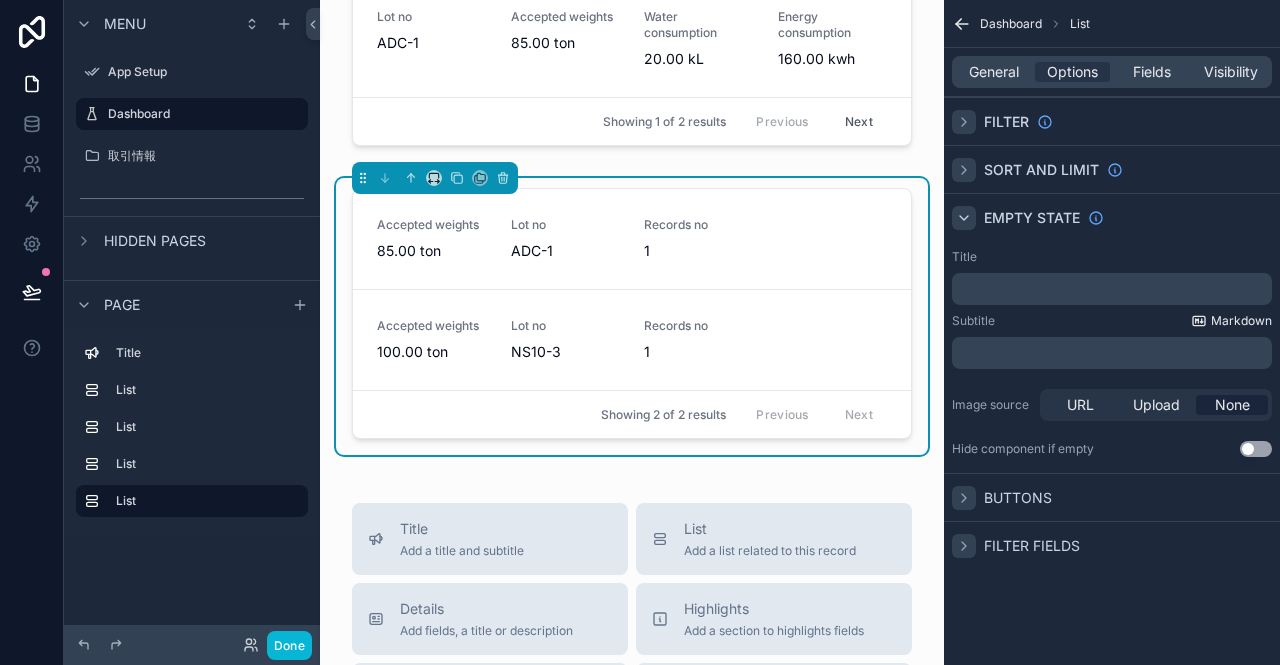 click on "Markdown" at bounding box center [1241, 321] 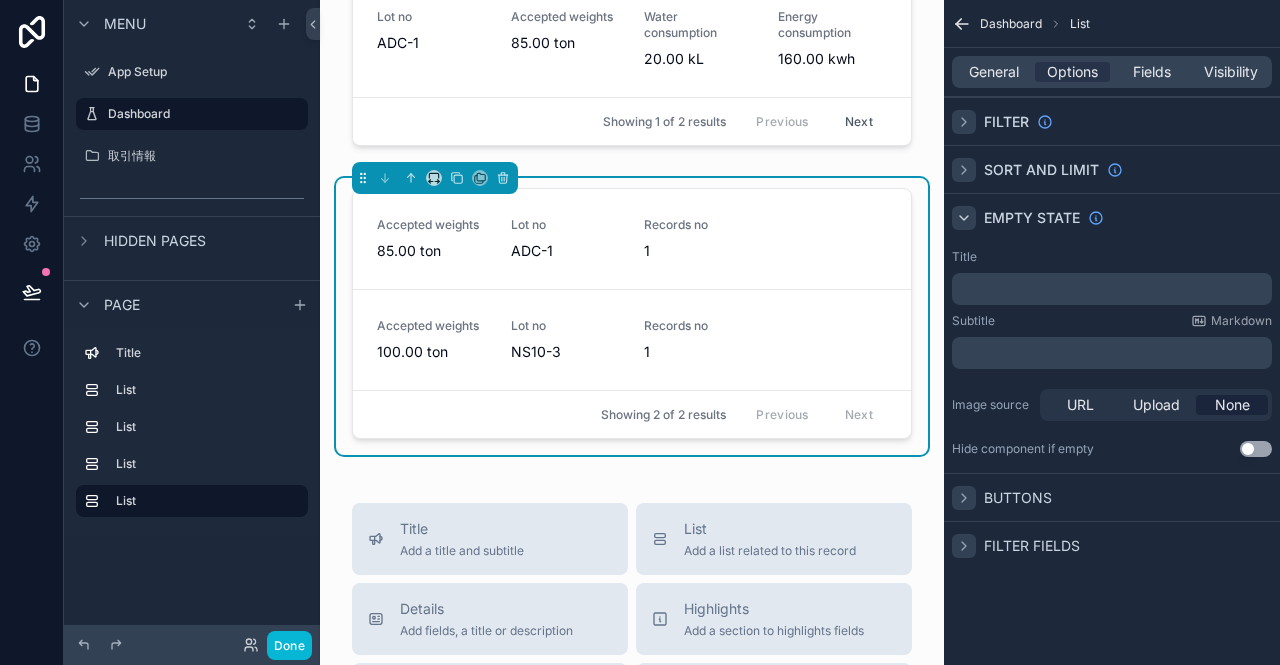 click 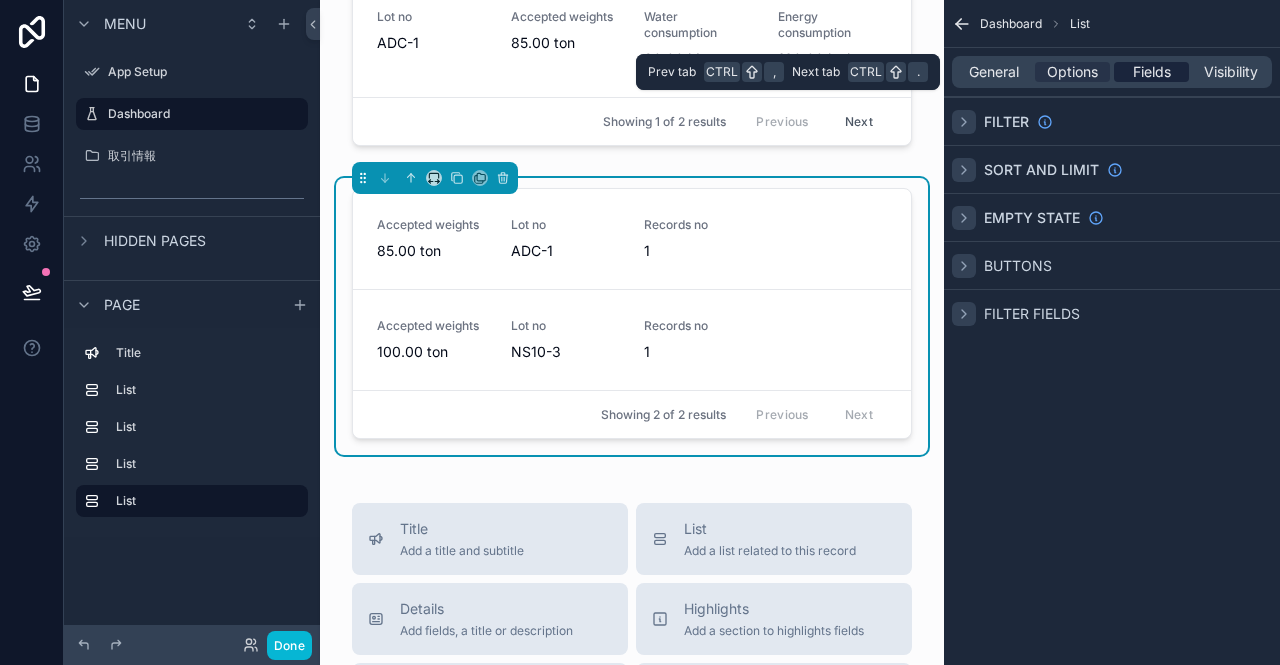 click on "Fields" at bounding box center (1152, 72) 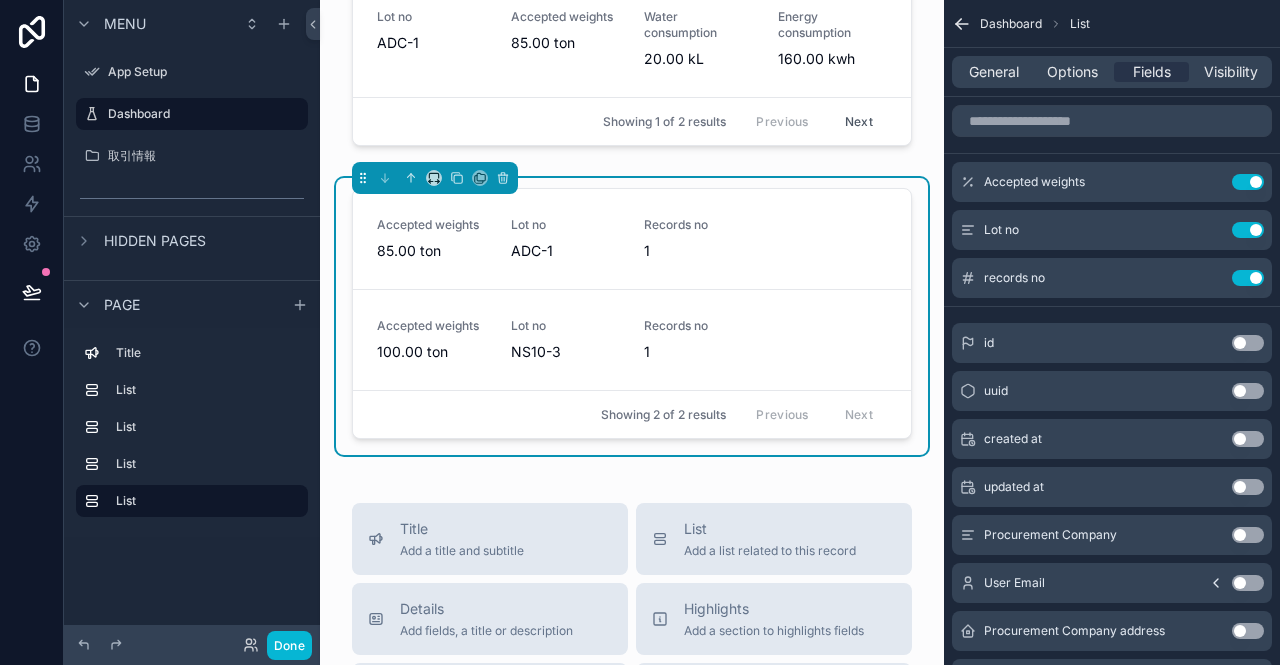 click on "Use setting" at bounding box center (1248, 343) 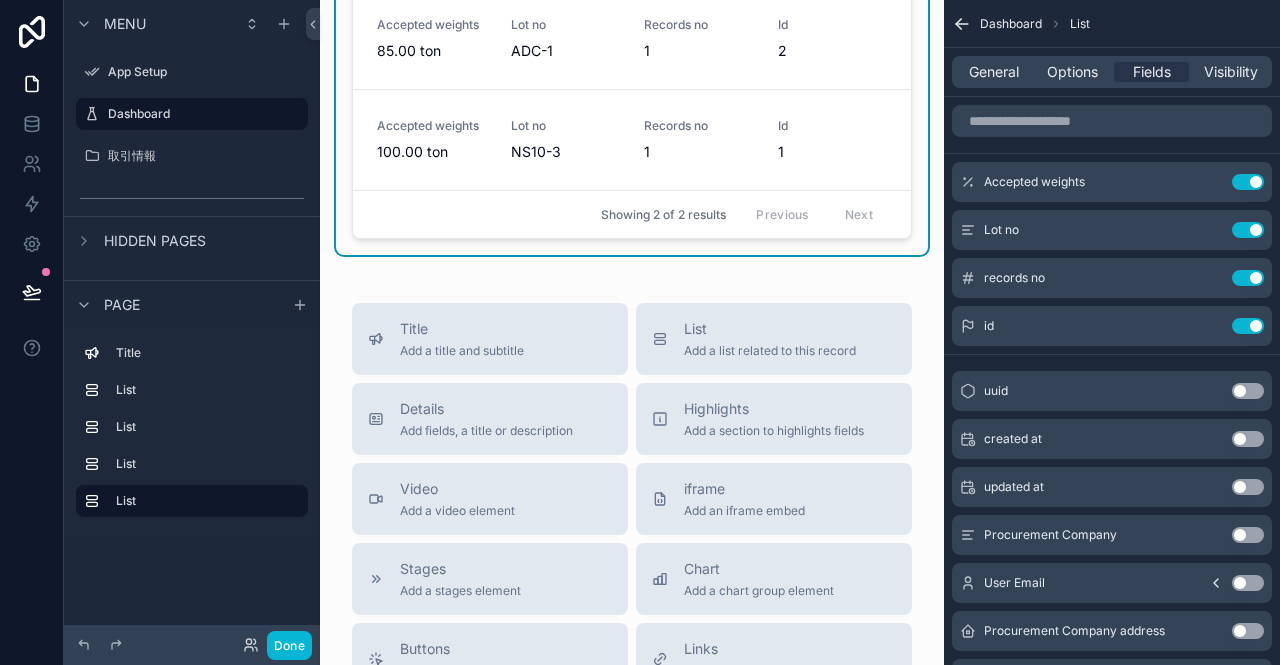 scroll, scrollTop: 1352, scrollLeft: 0, axis: vertical 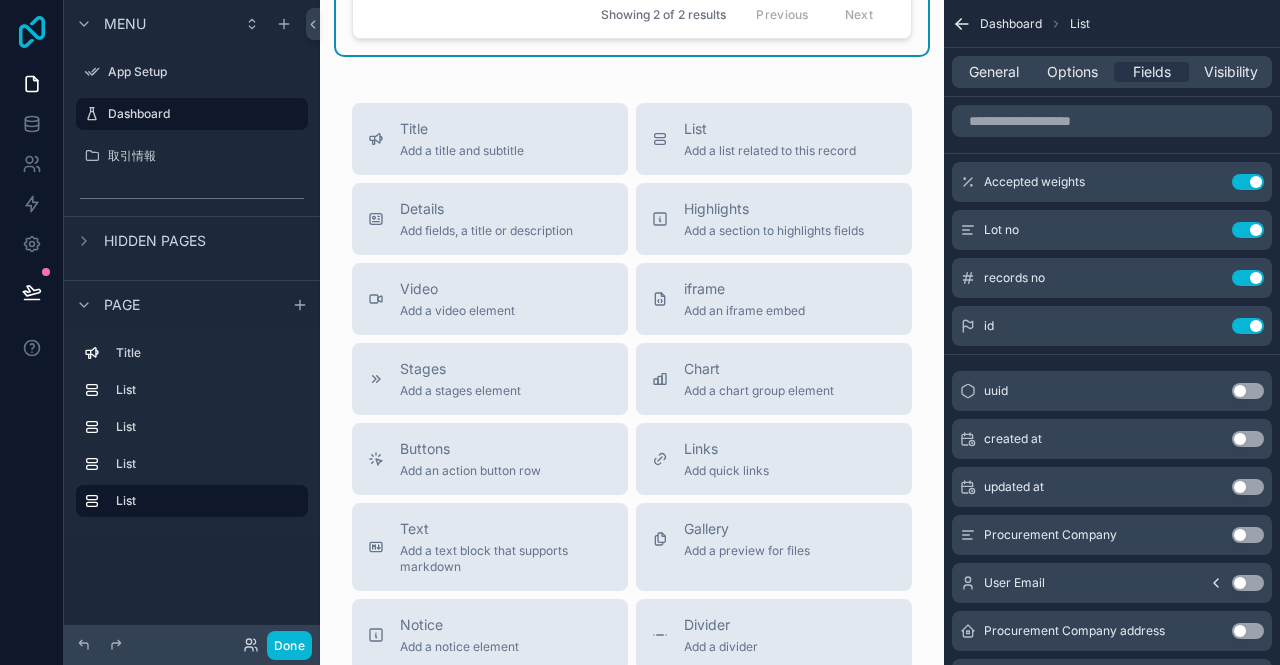 drag, startPoint x: 8, startPoint y: 28, endPoint x: 26, endPoint y: 18, distance: 20.59126 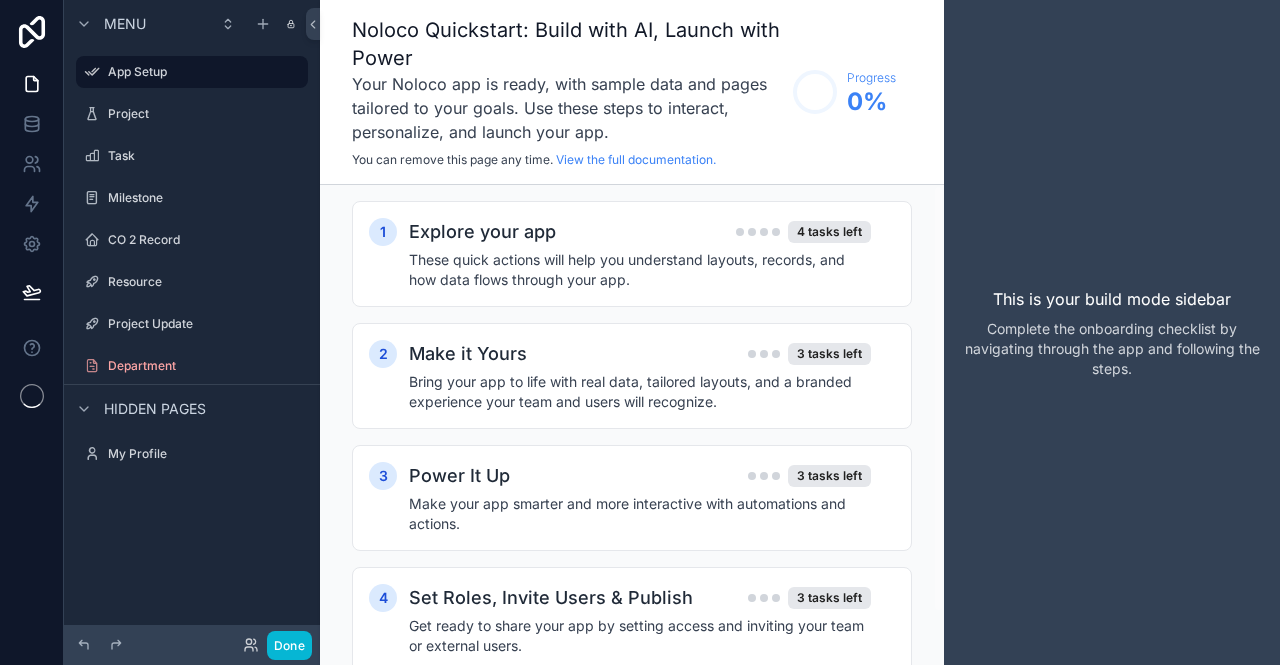 scroll, scrollTop: 0, scrollLeft: 0, axis: both 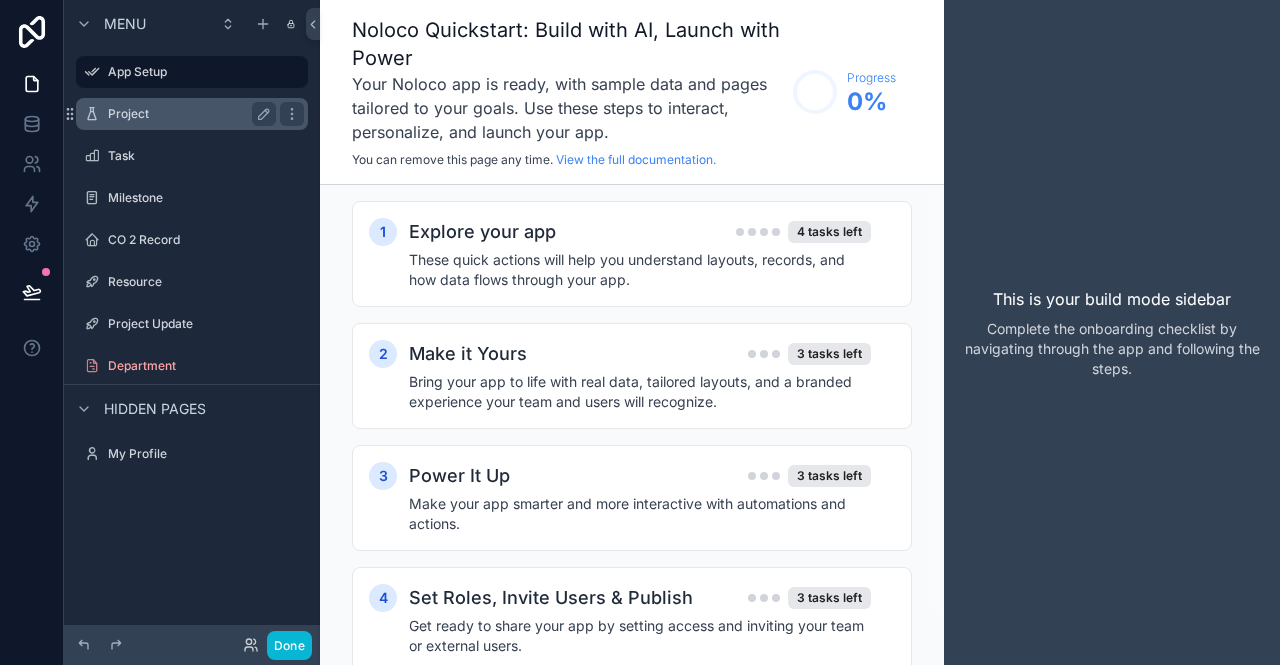 click on "Project" at bounding box center [188, 114] 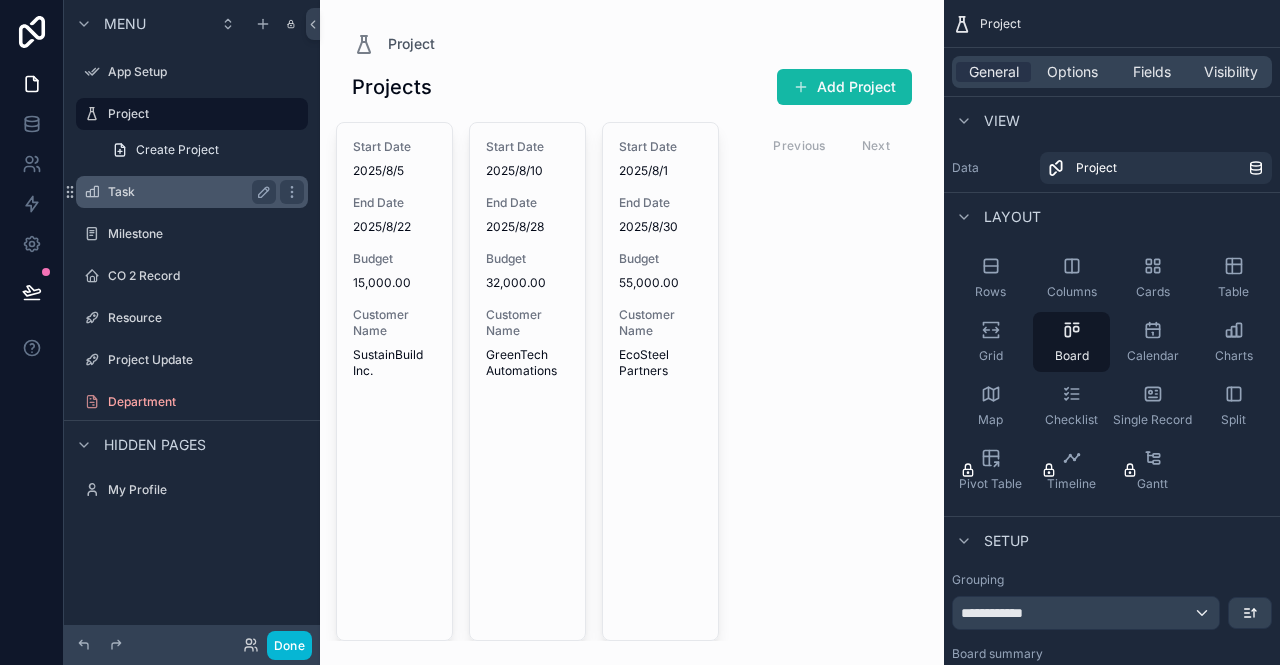 click on "Task" at bounding box center [192, 192] 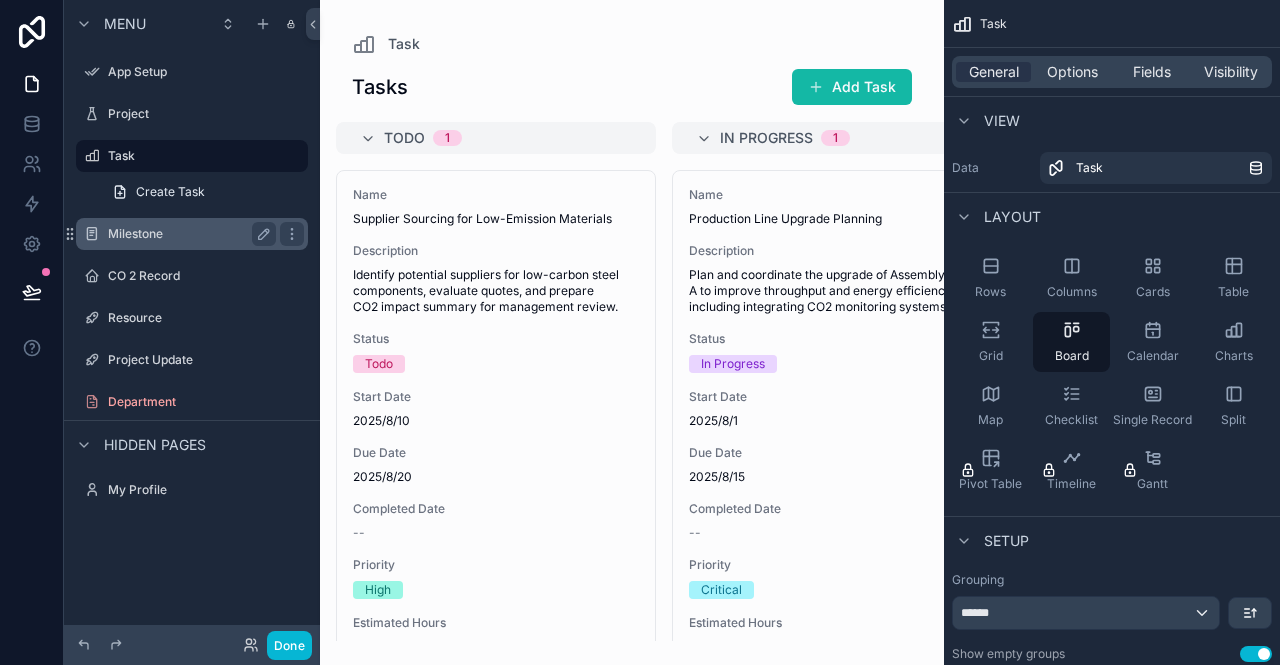 click on "Milestone" at bounding box center (188, 234) 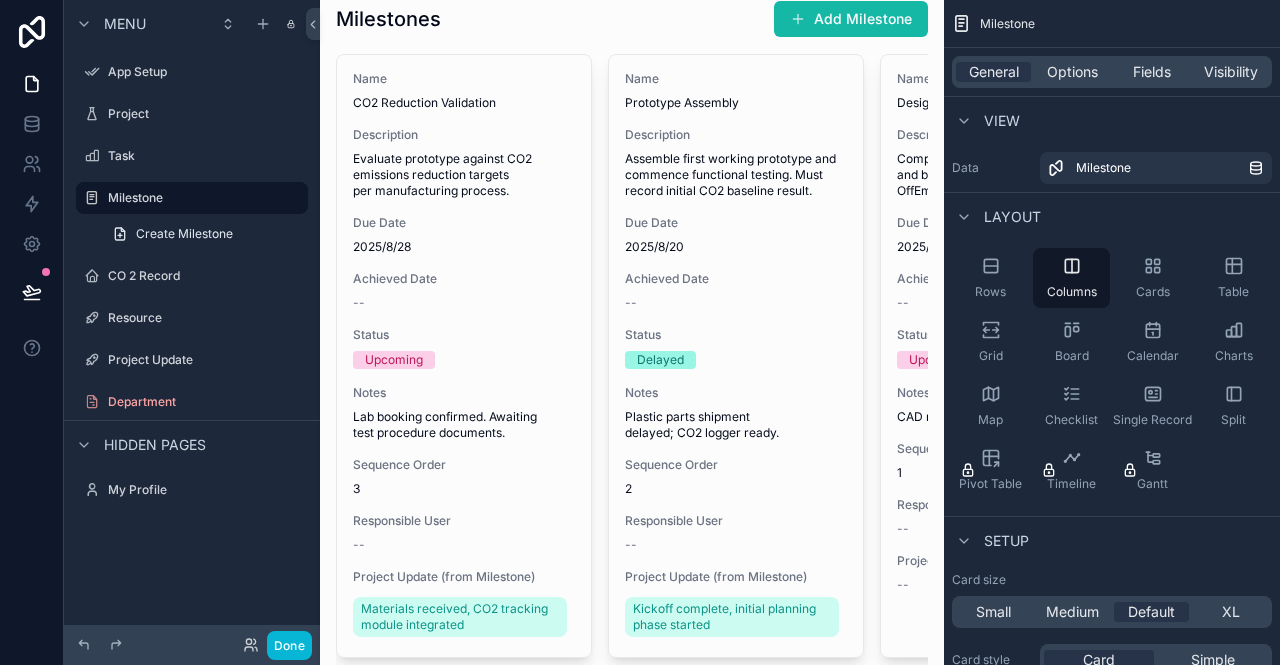 scroll, scrollTop: 151, scrollLeft: 0, axis: vertical 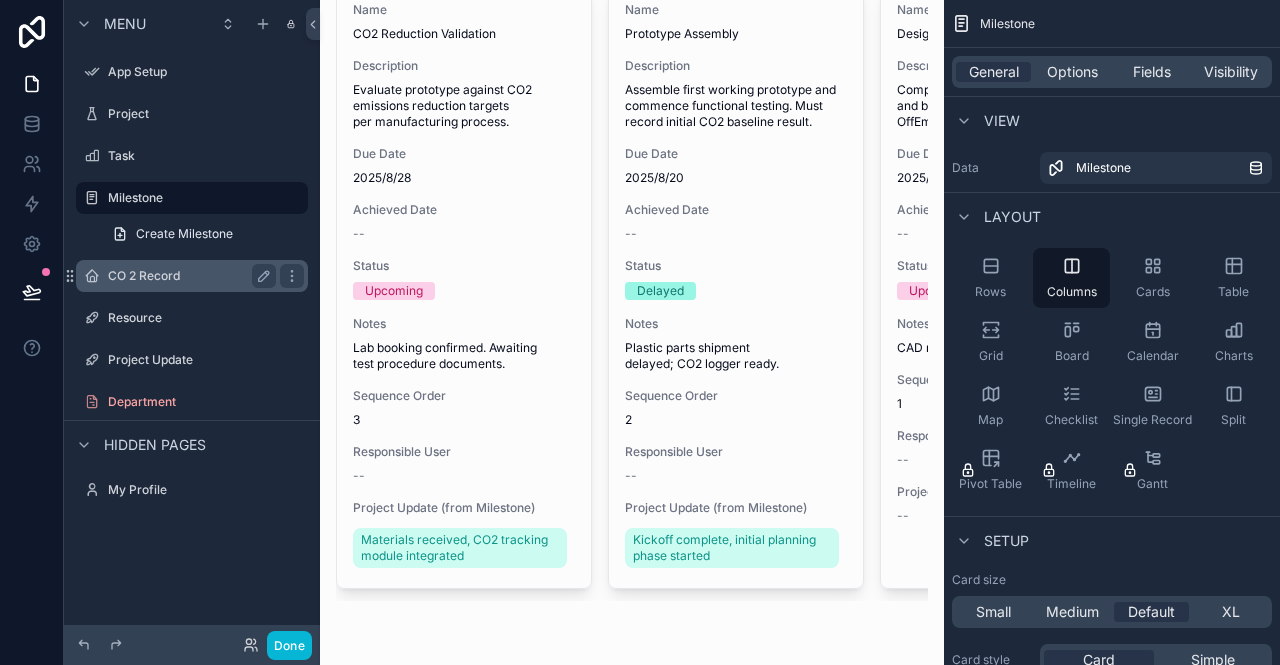 click on "CO 2 Record" at bounding box center [188, 276] 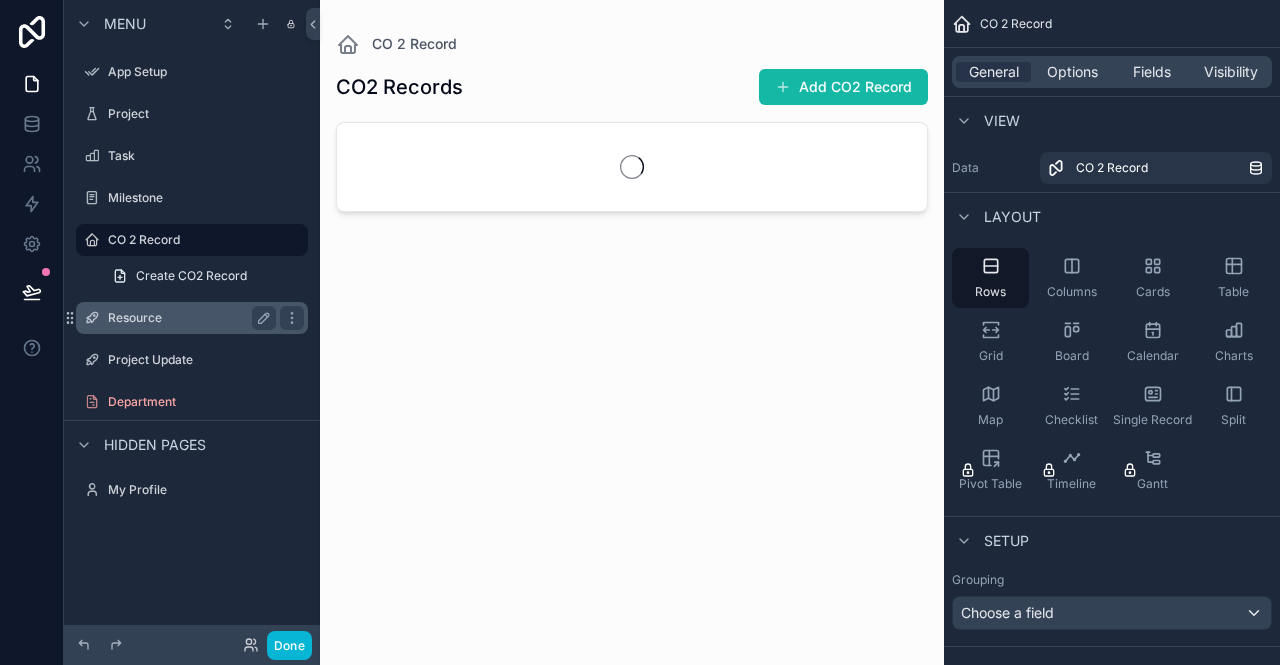 scroll, scrollTop: 0, scrollLeft: 0, axis: both 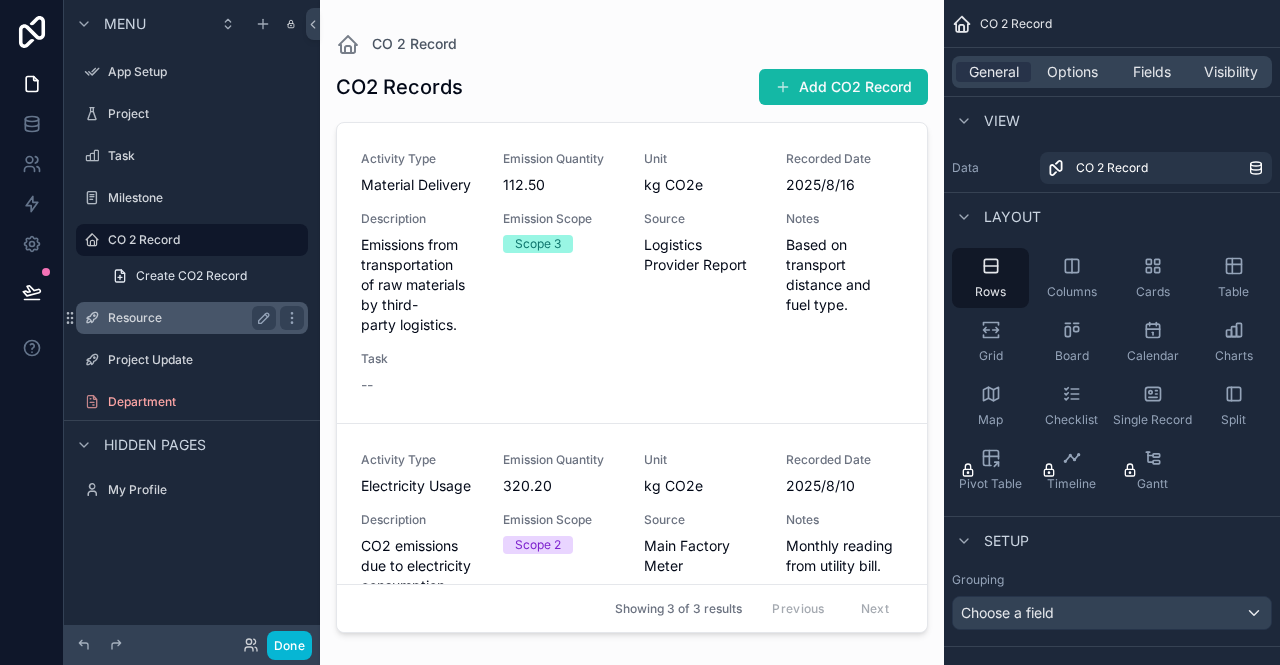 click on "Resource" at bounding box center (192, 318) 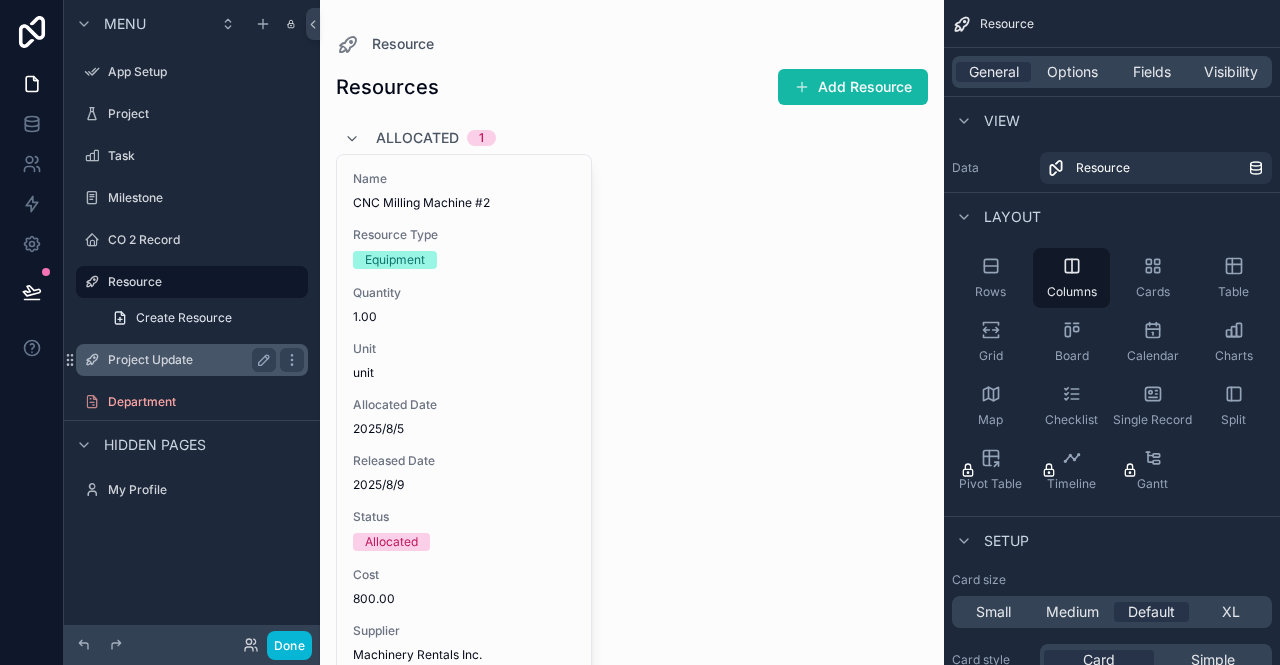 click on "Project Update" at bounding box center (188, 360) 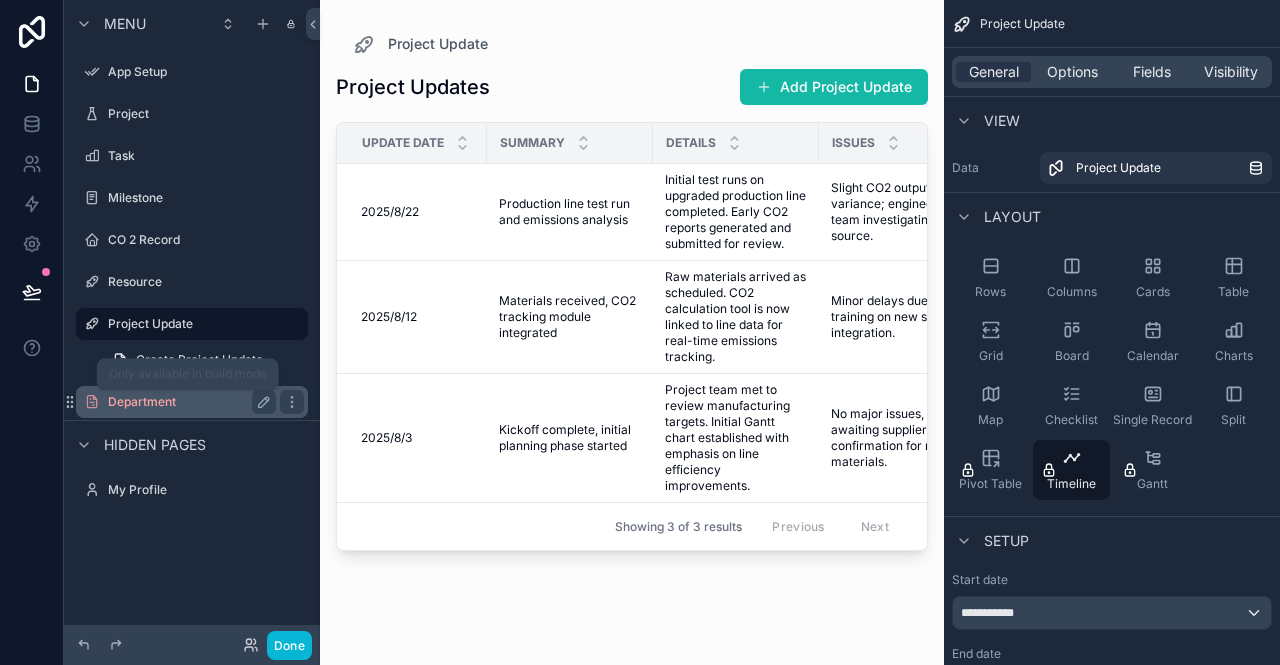 click on "Department" at bounding box center (188, 402) 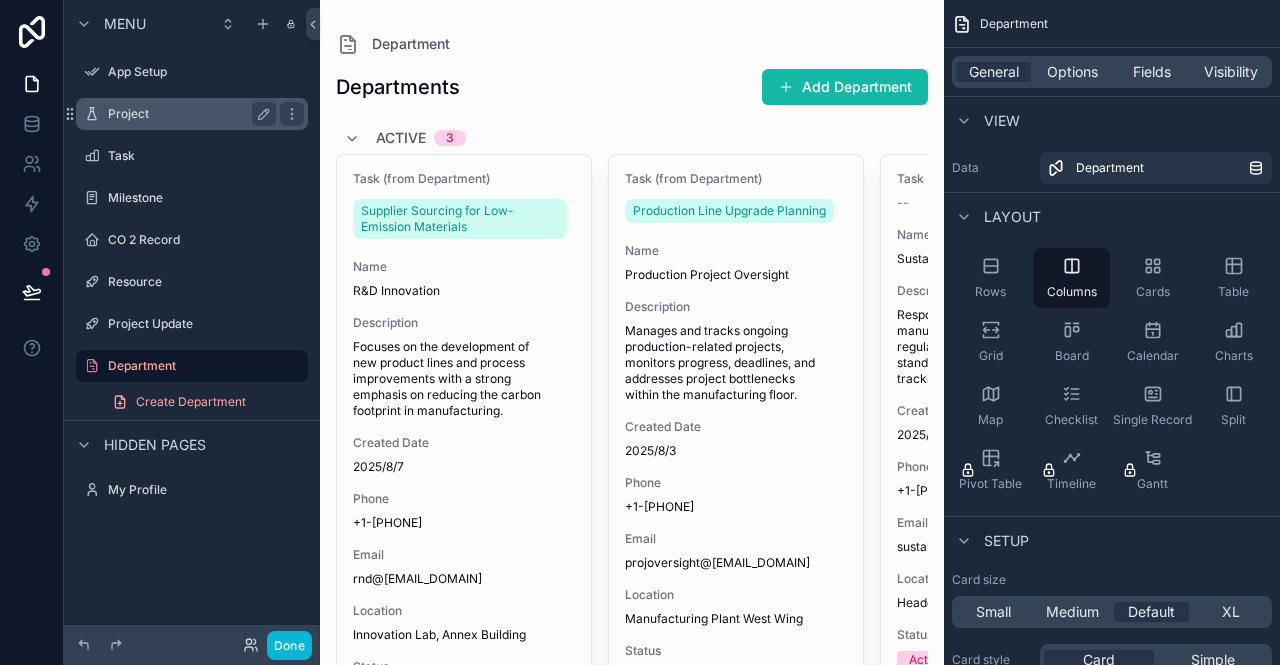 click on "Project" at bounding box center [188, 114] 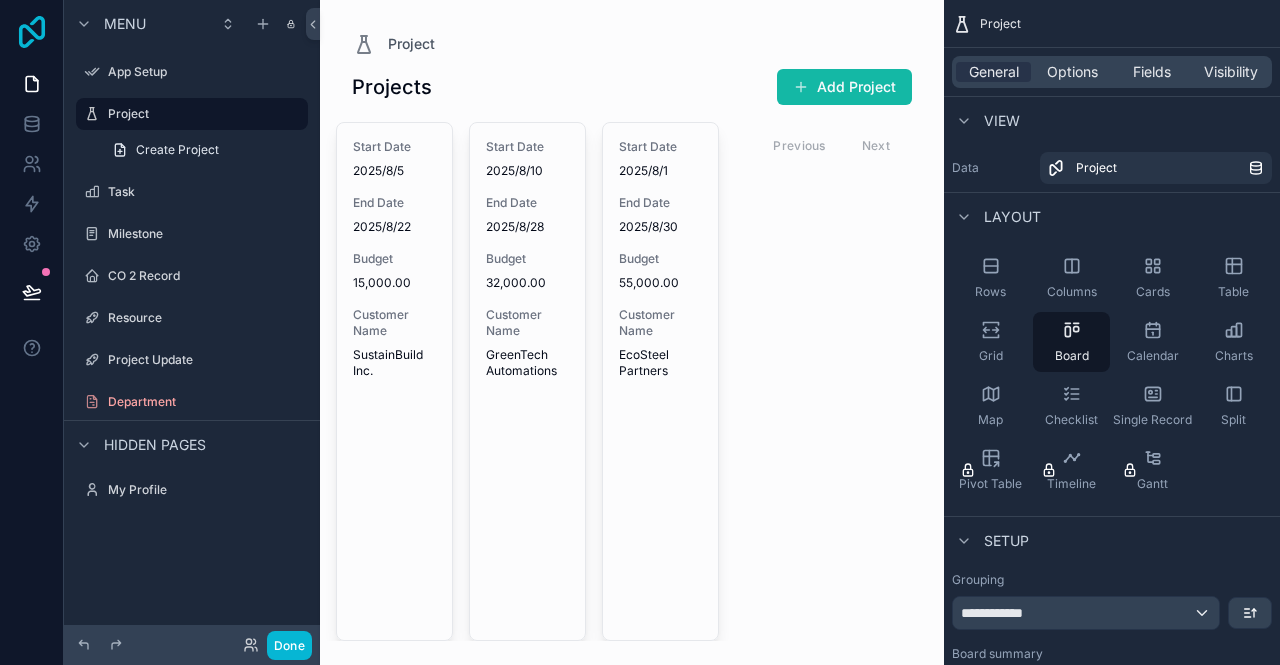 click 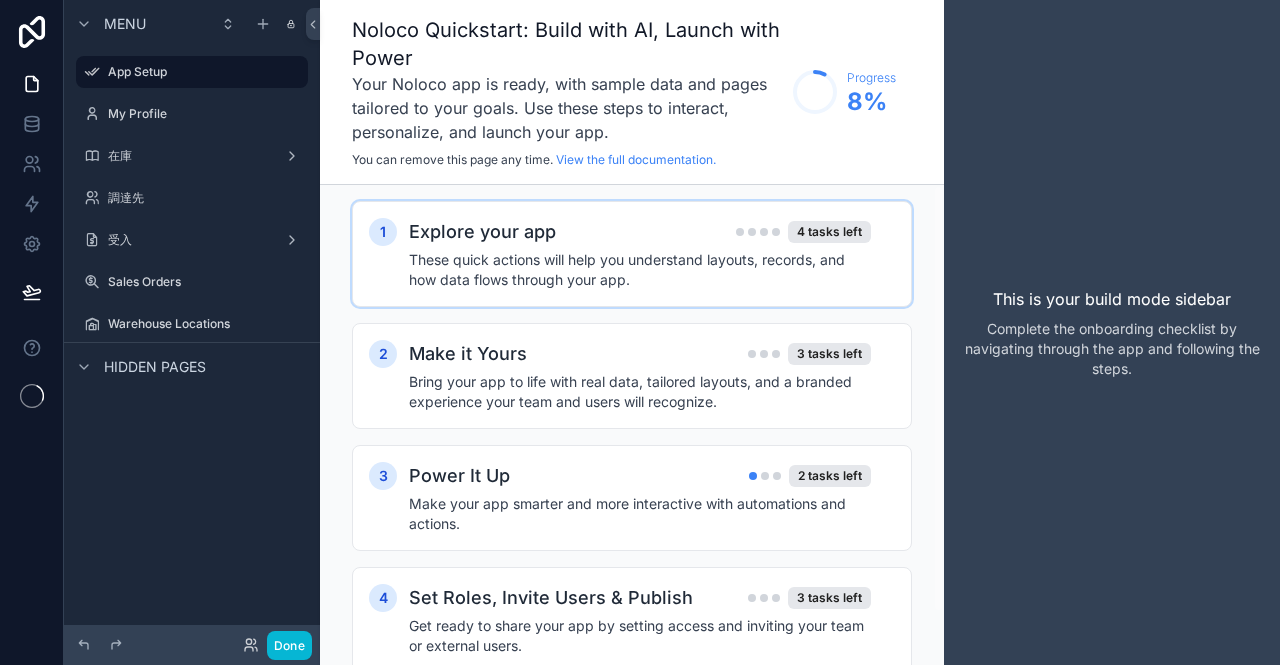 scroll, scrollTop: 0, scrollLeft: 0, axis: both 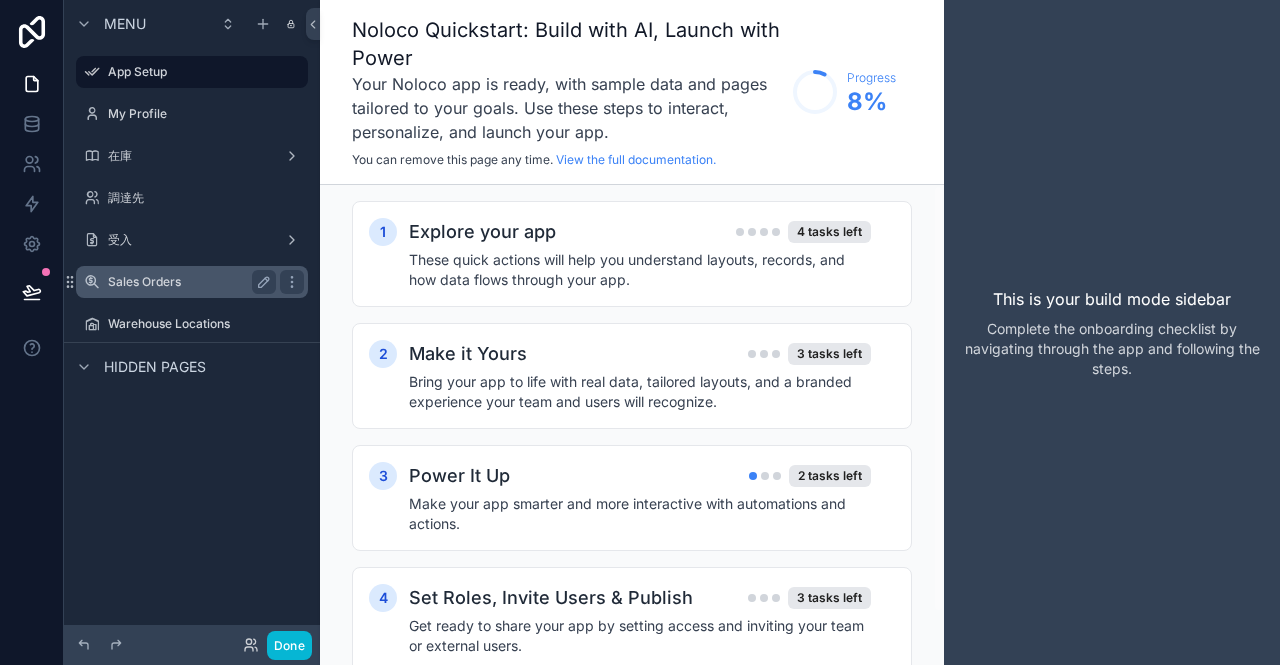 click on "Sales Orders" at bounding box center [188, 282] 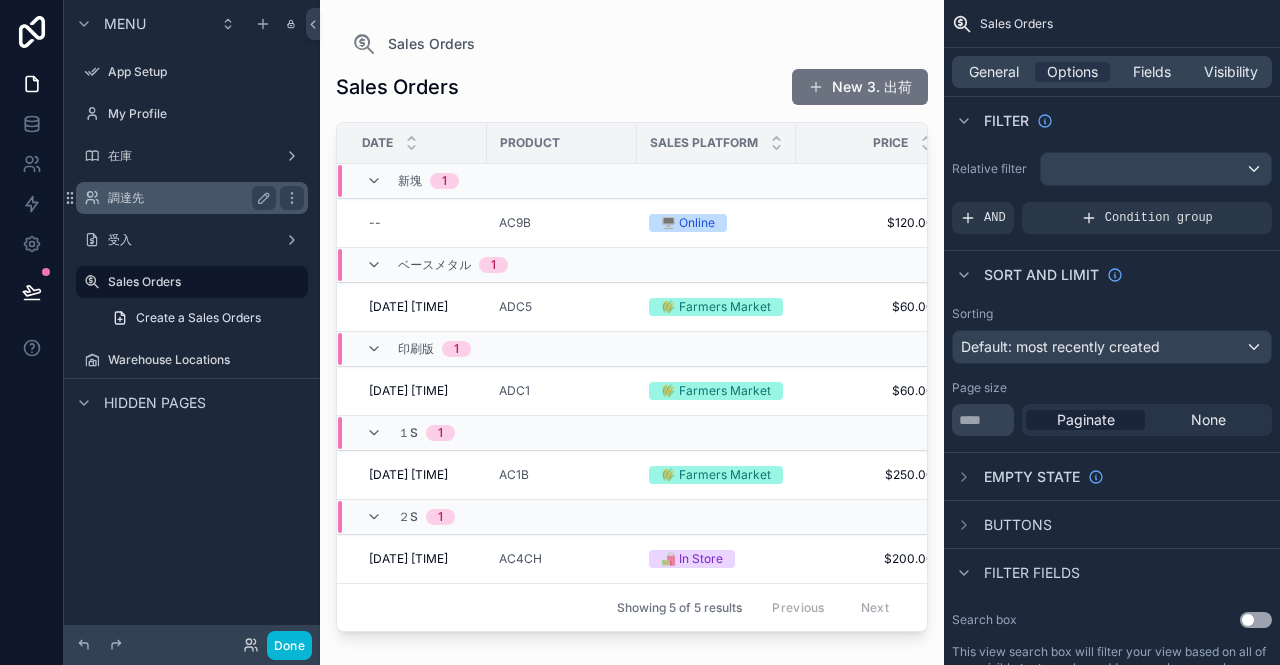 click on "調達先" at bounding box center (192, 198) 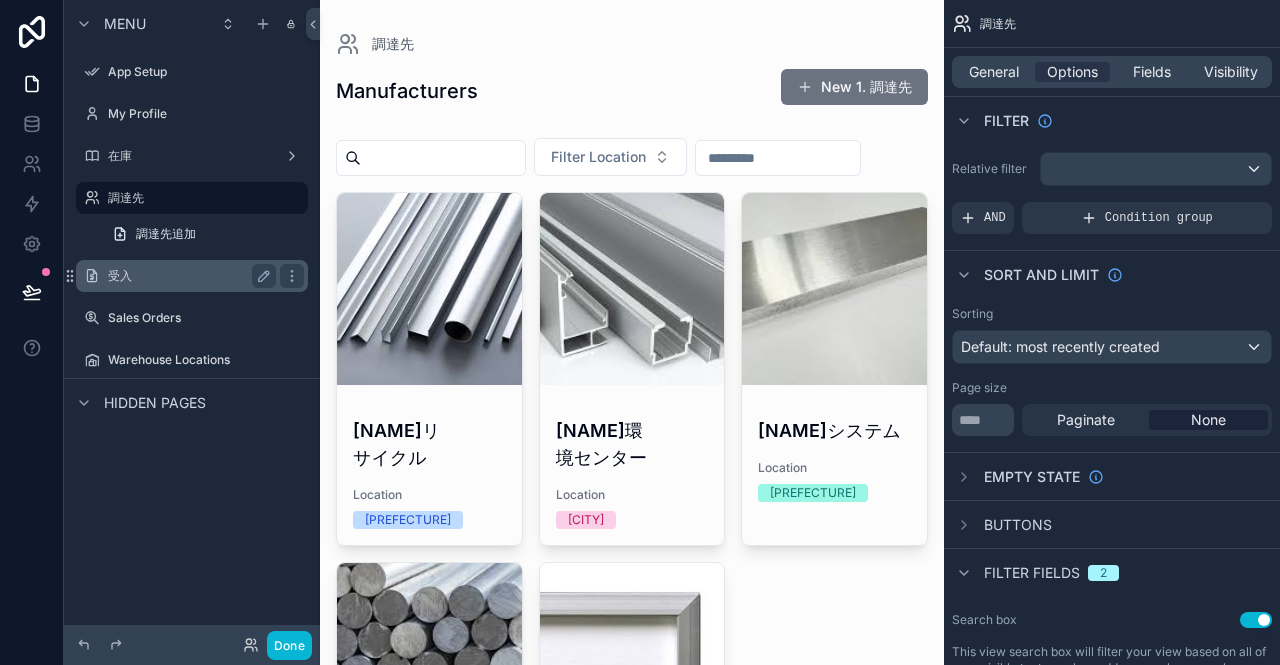 click on "受入" at bounding box center (188, 276) 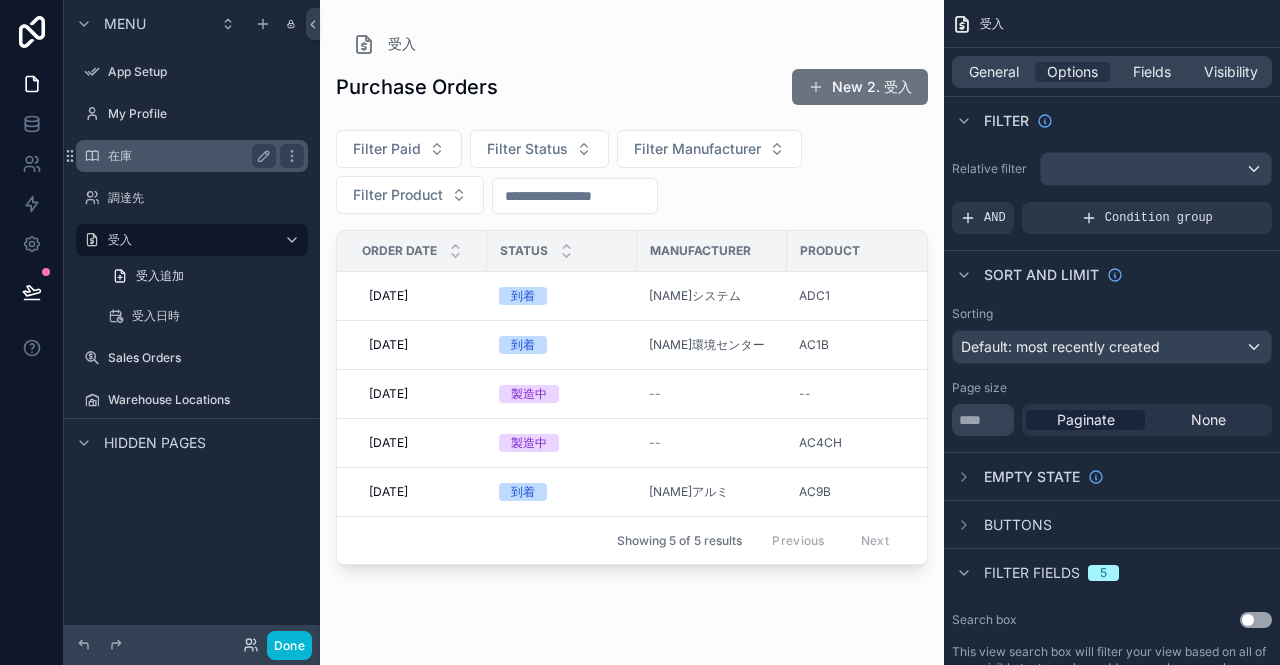 click on "在庫" at bounding box center [188, 156] 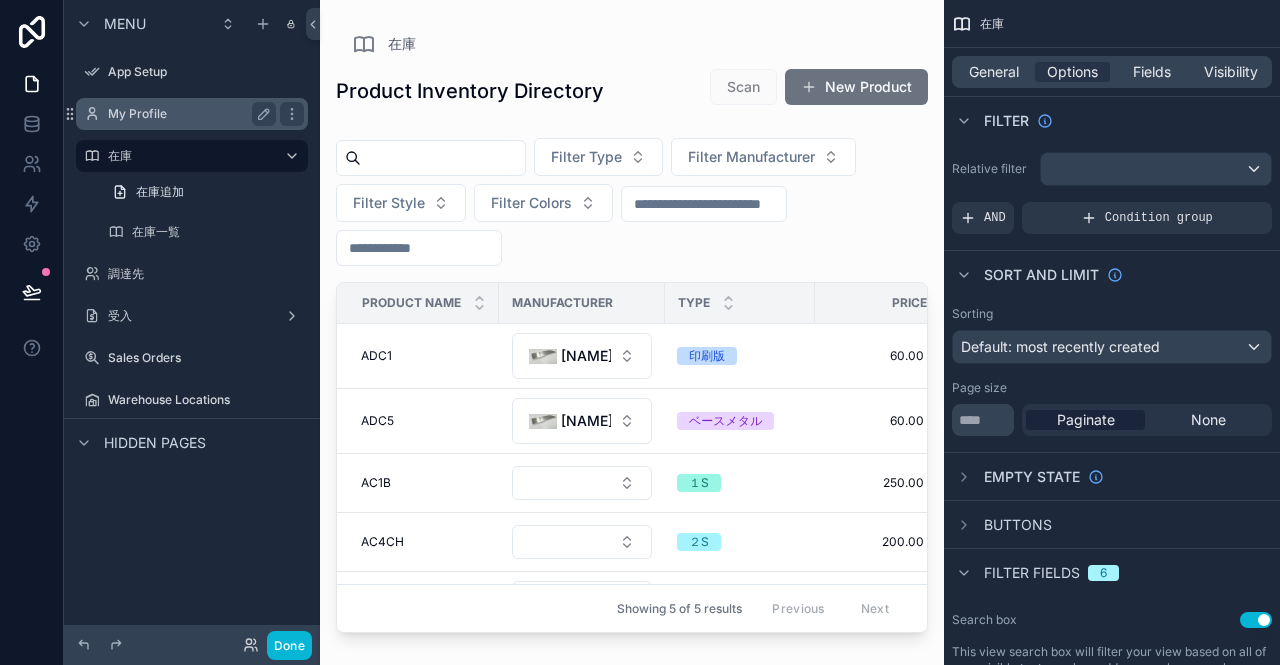 click on "My Profile" at bounding box center (192, 114) 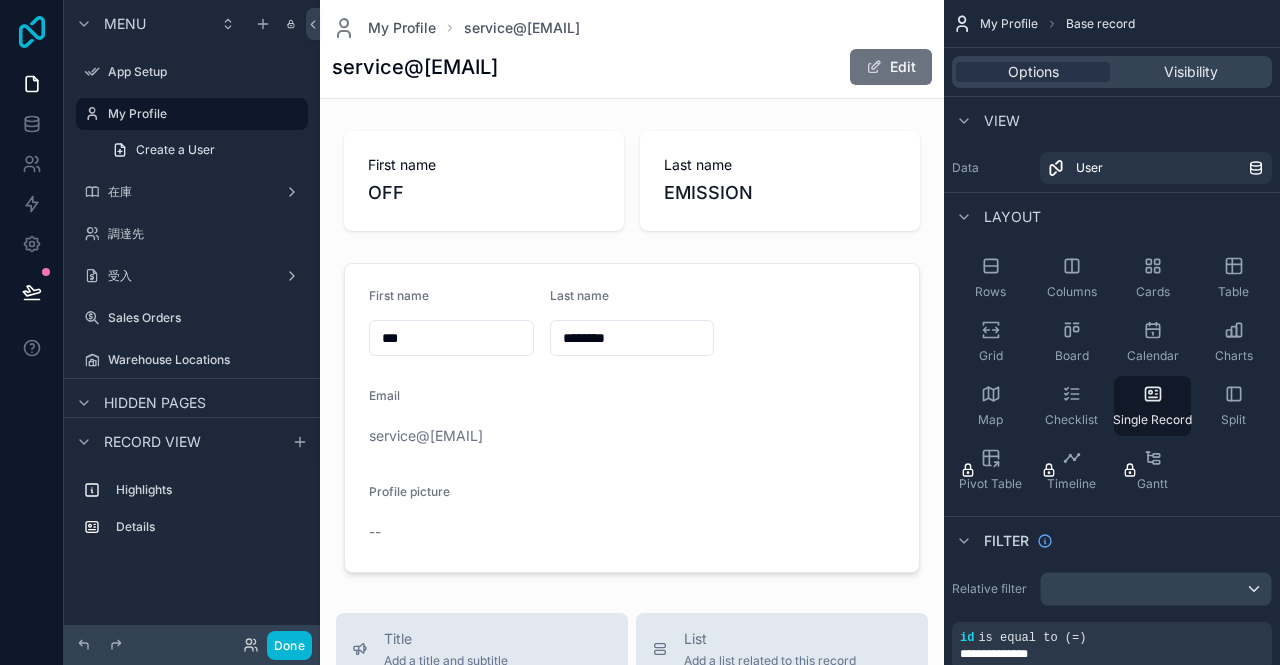 click 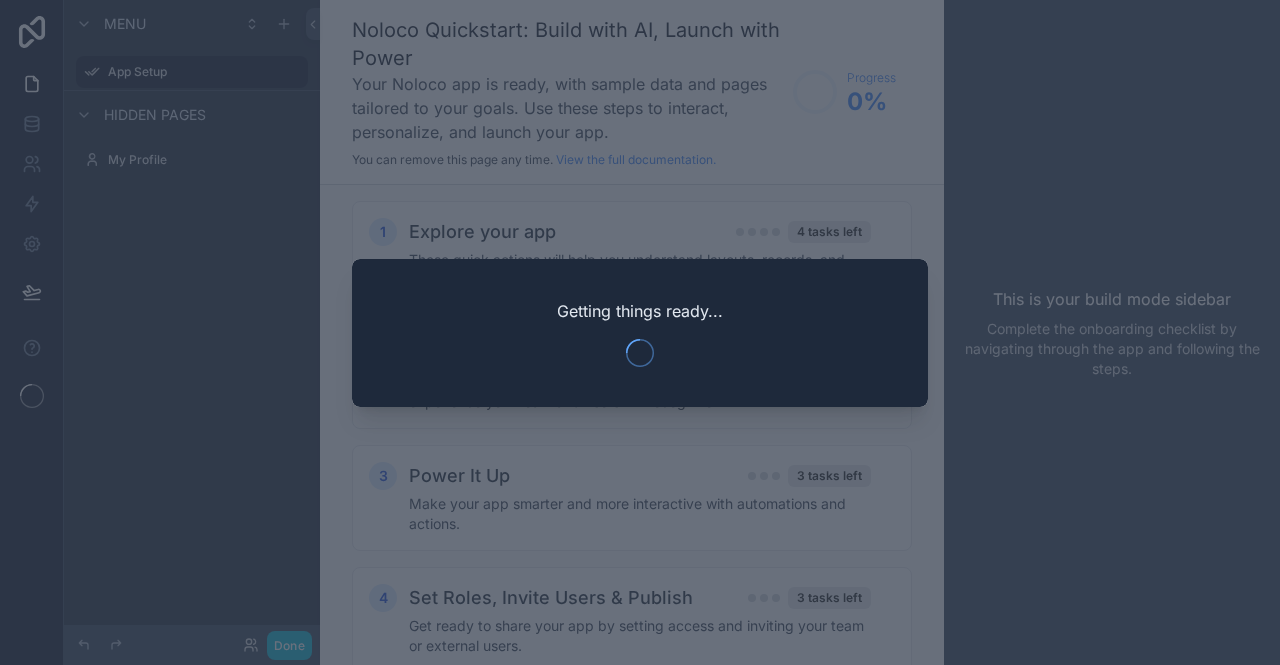 scroll, scrollTop: 0, scrollLeft: 0, axis: both 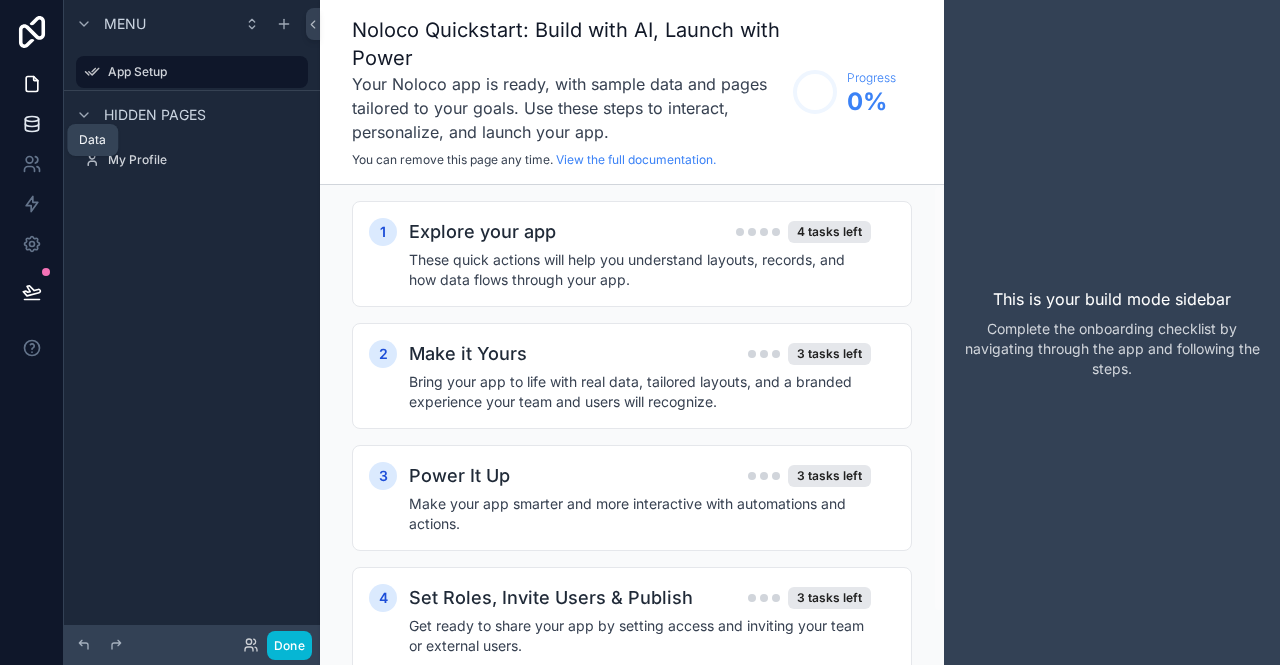 click at bounding box center (31, 124) 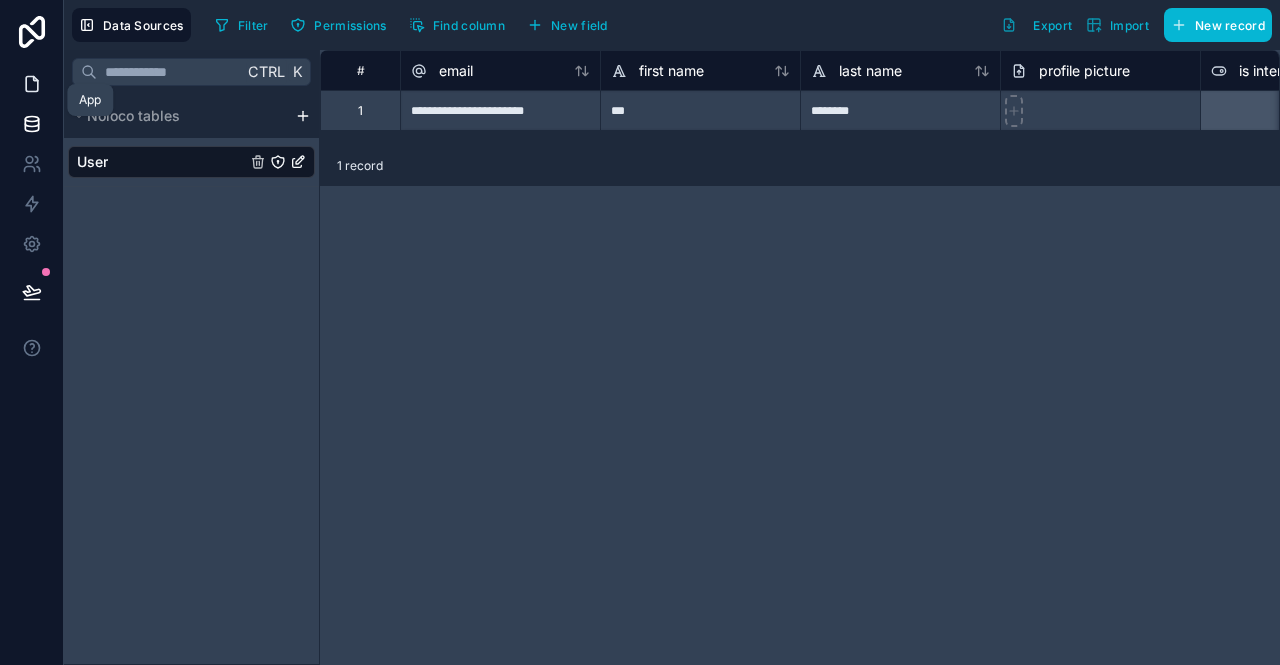 click 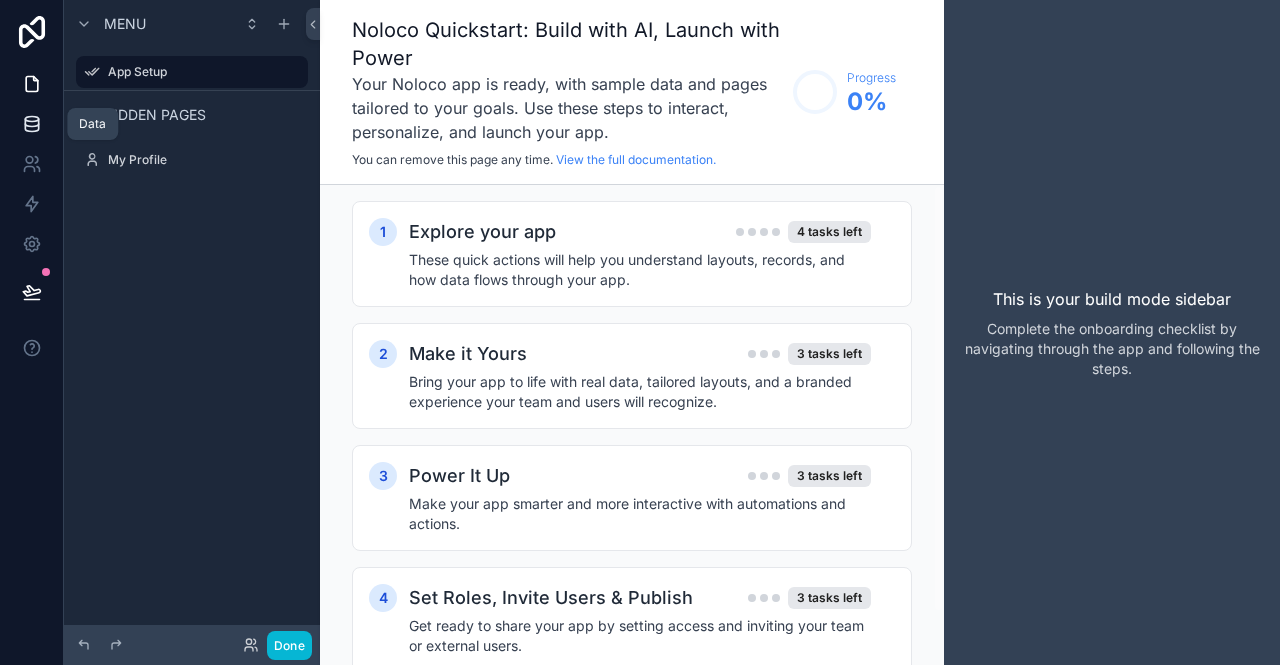 click 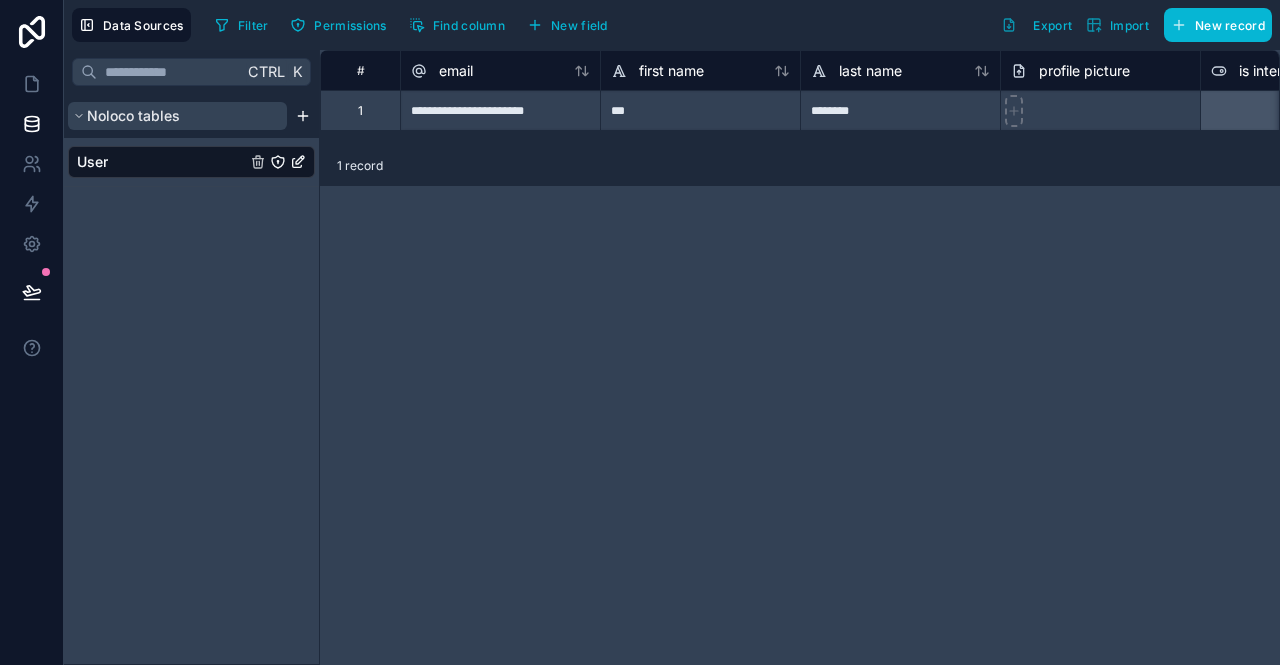 click 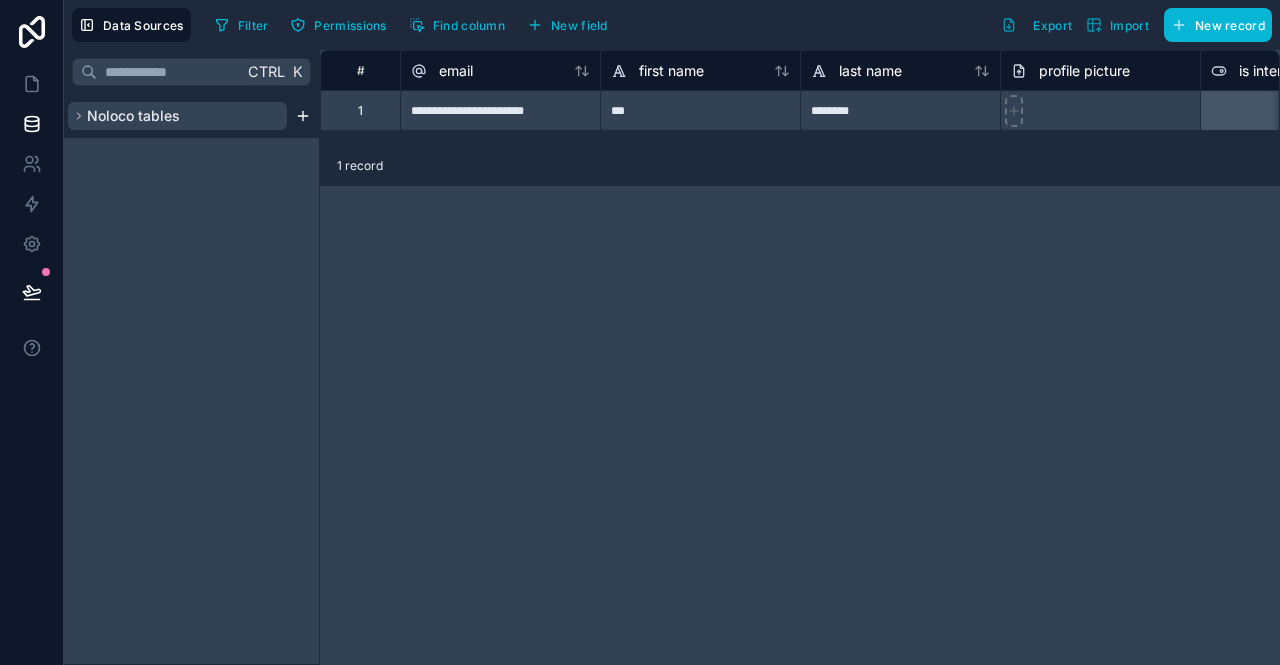 click 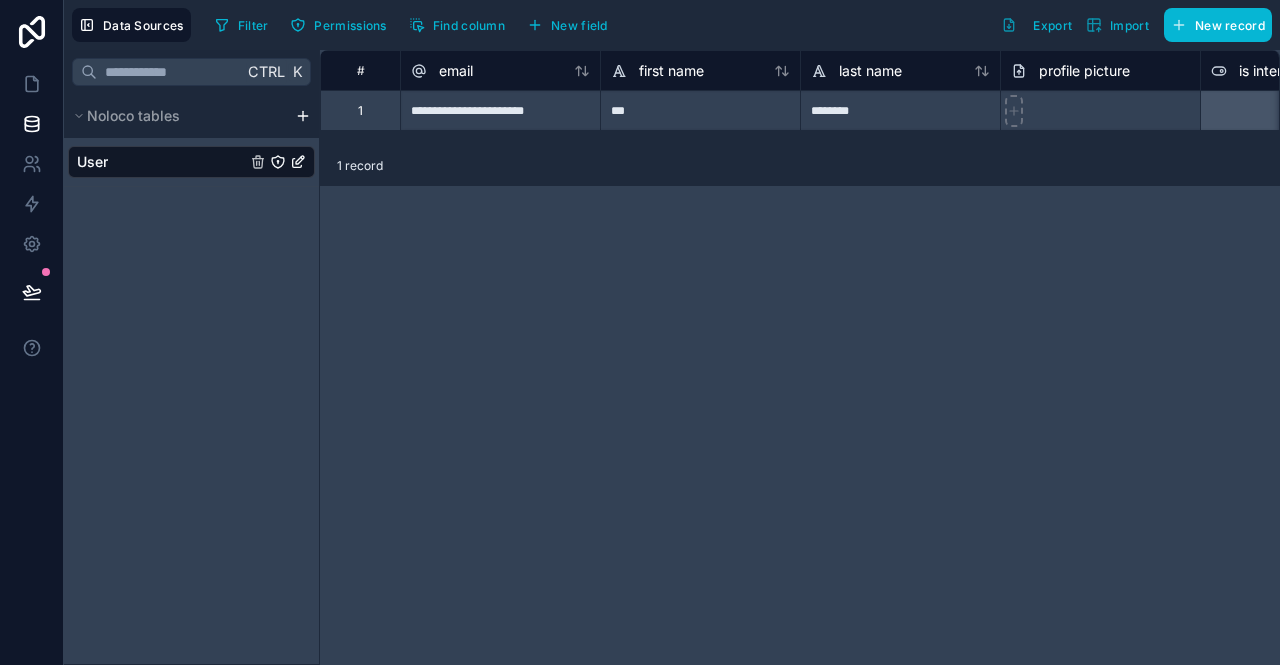 click on "User" at bounding box center (191, 162) 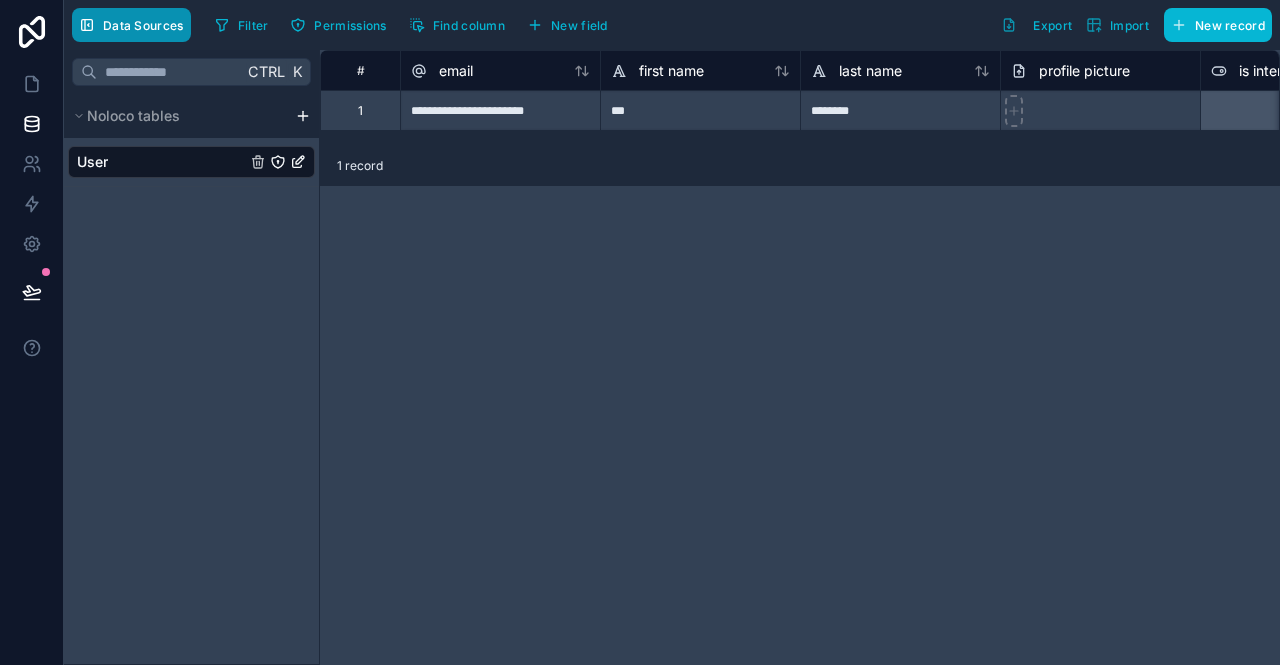 click on "Data Sources" at bounding box center (143, 25) 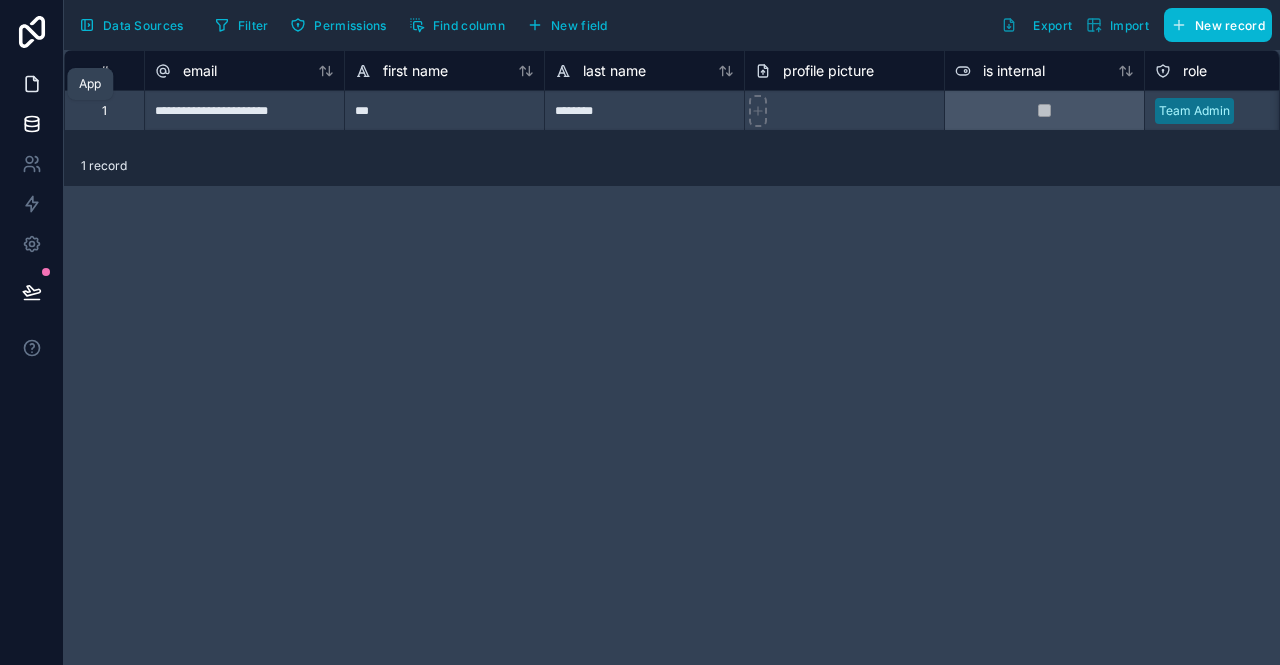 click 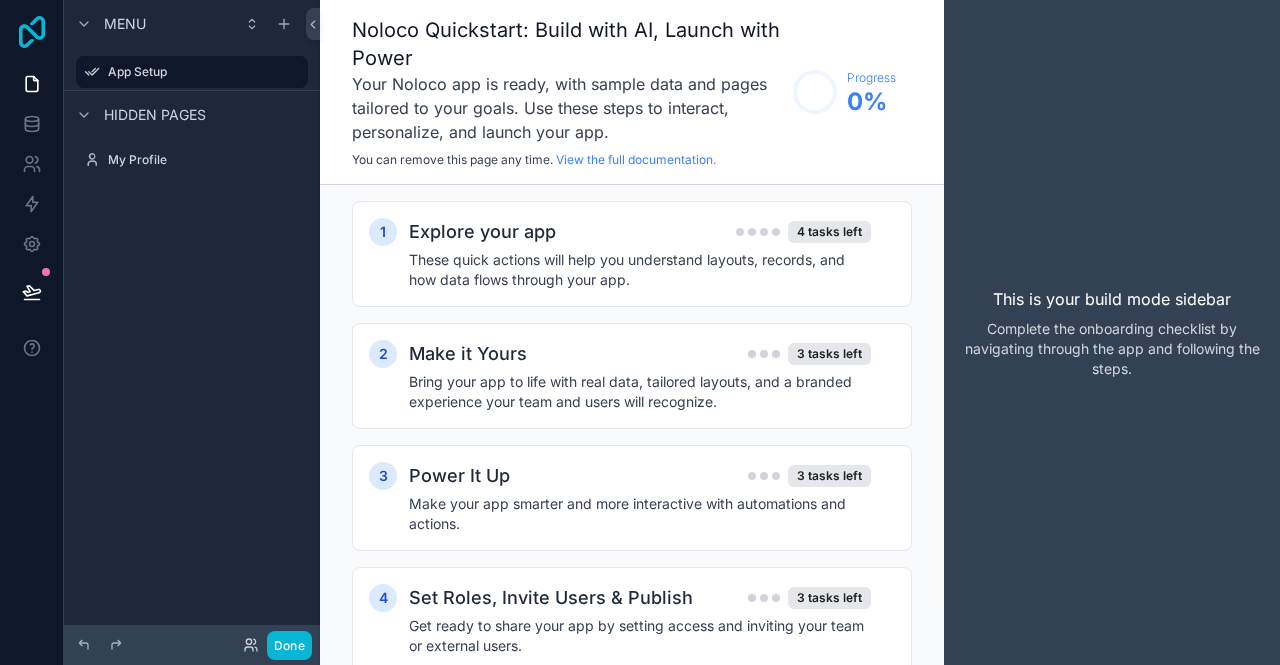 click 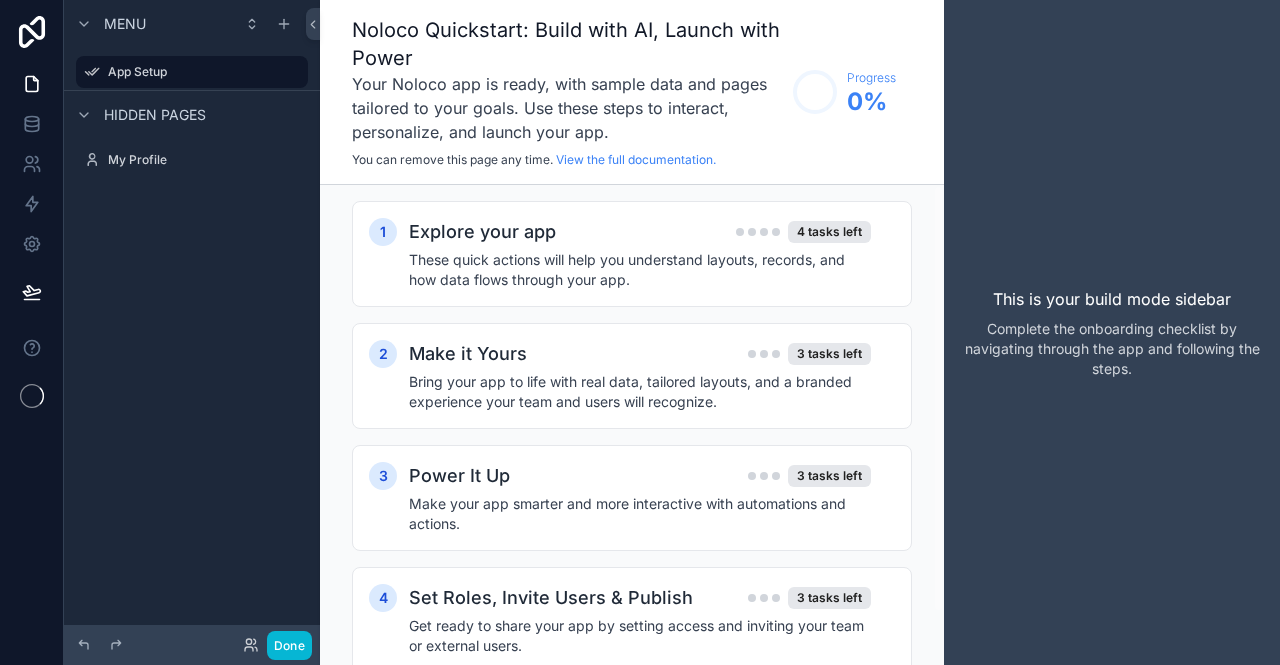 scroll, scrollTop: 0, scrollLeft: 0, axis: both 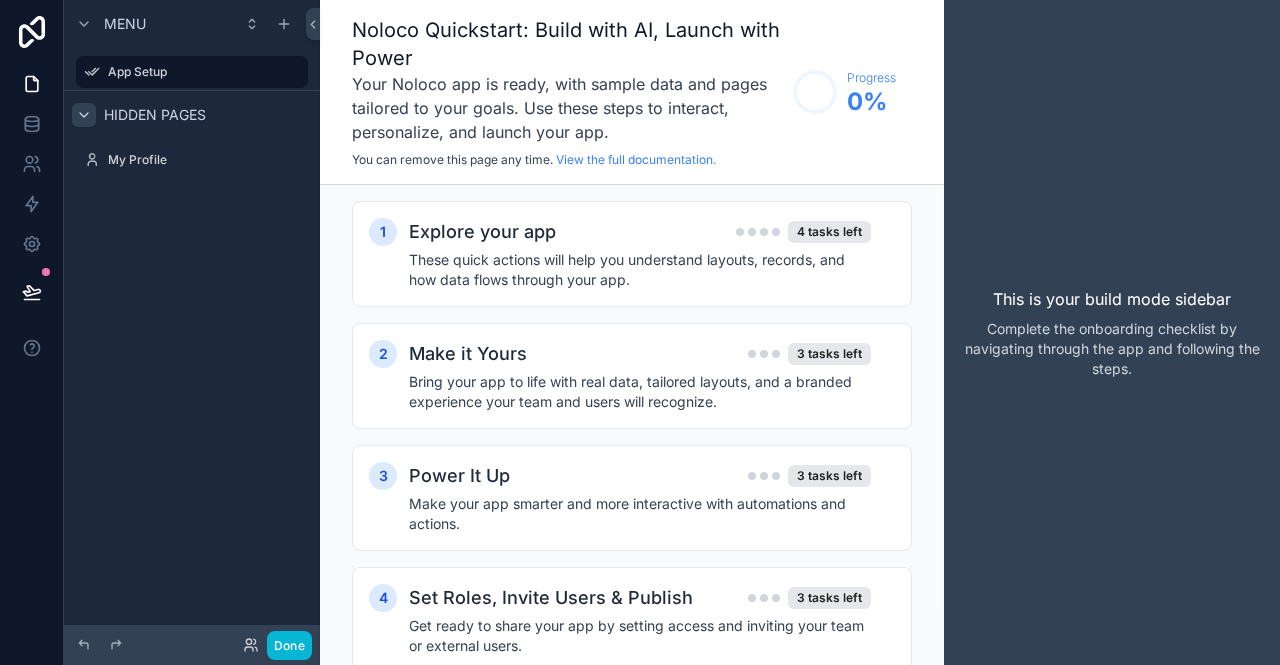 click at bounding box center [84, 115] 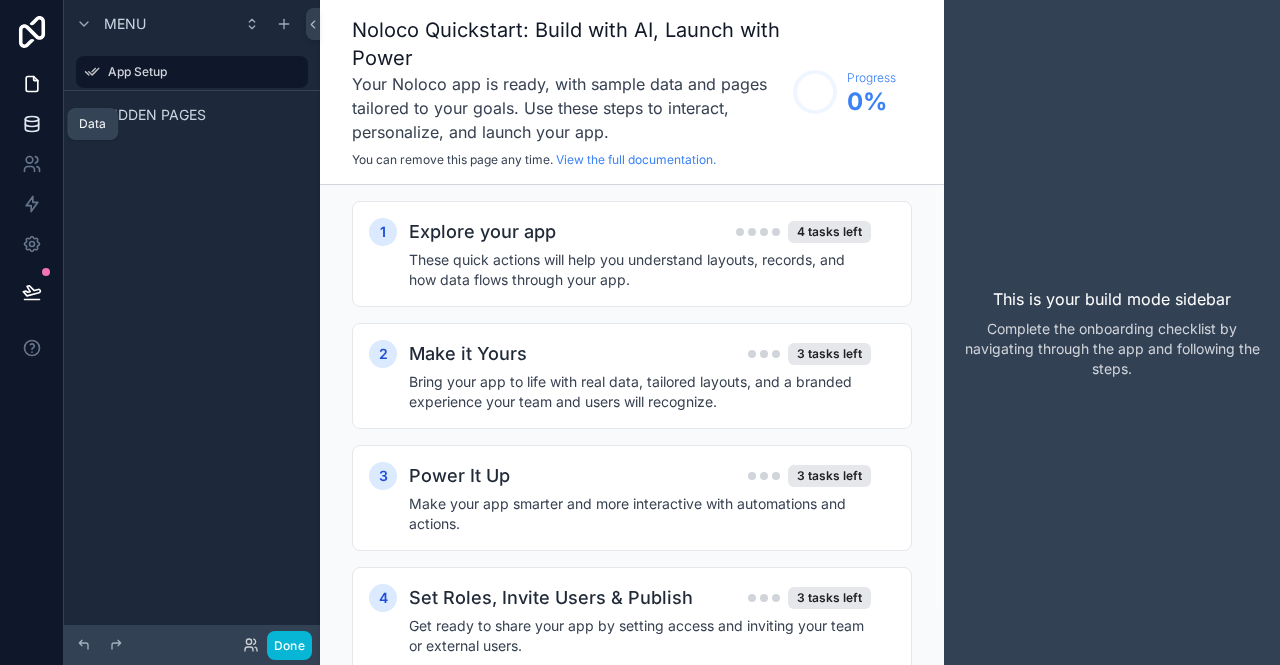click 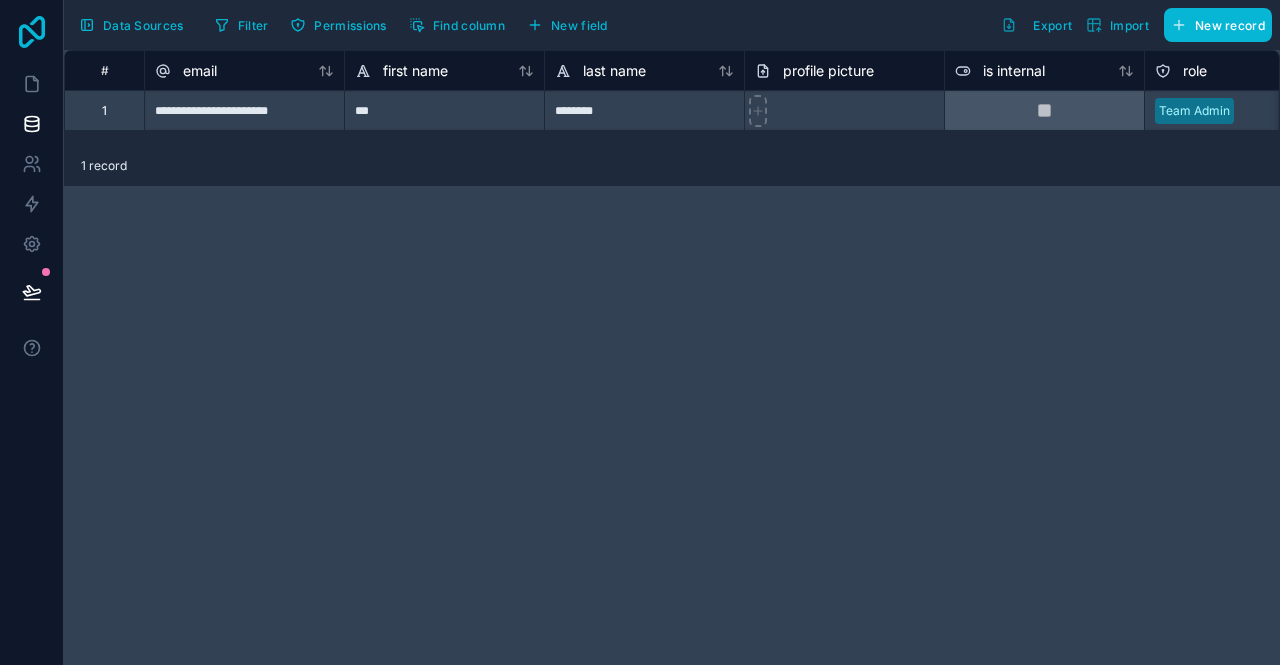 click 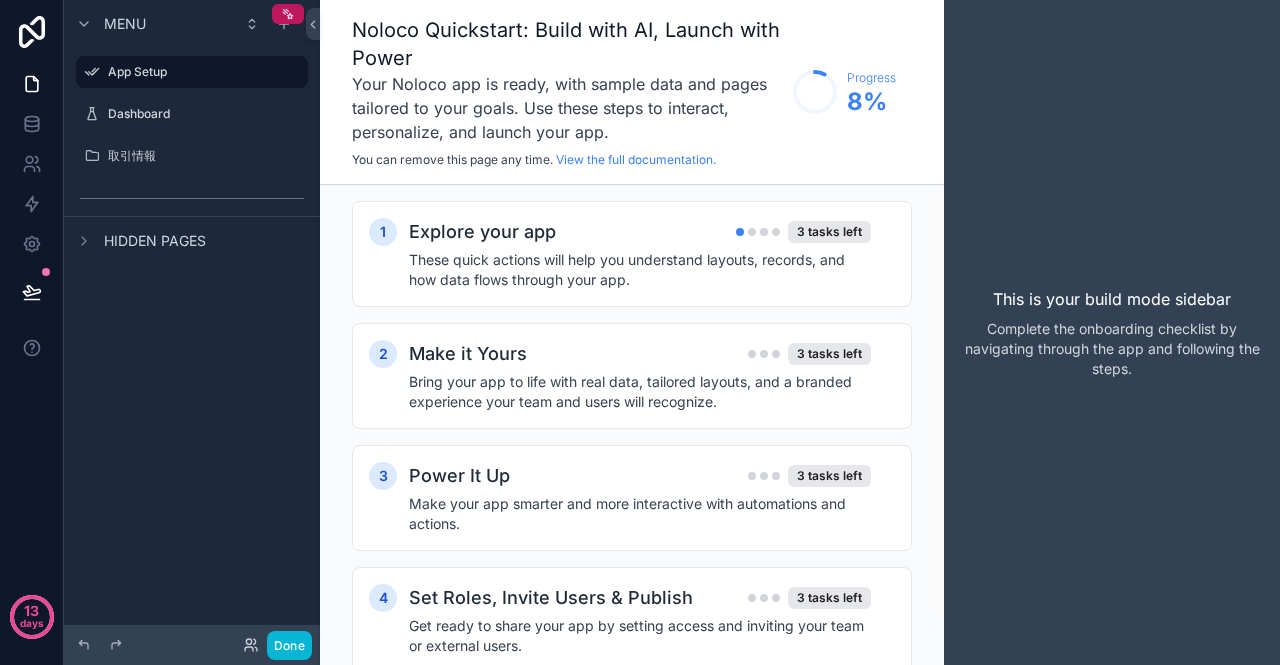 scroll, scrollTop: 0, scrollLeft: 0, axis: both 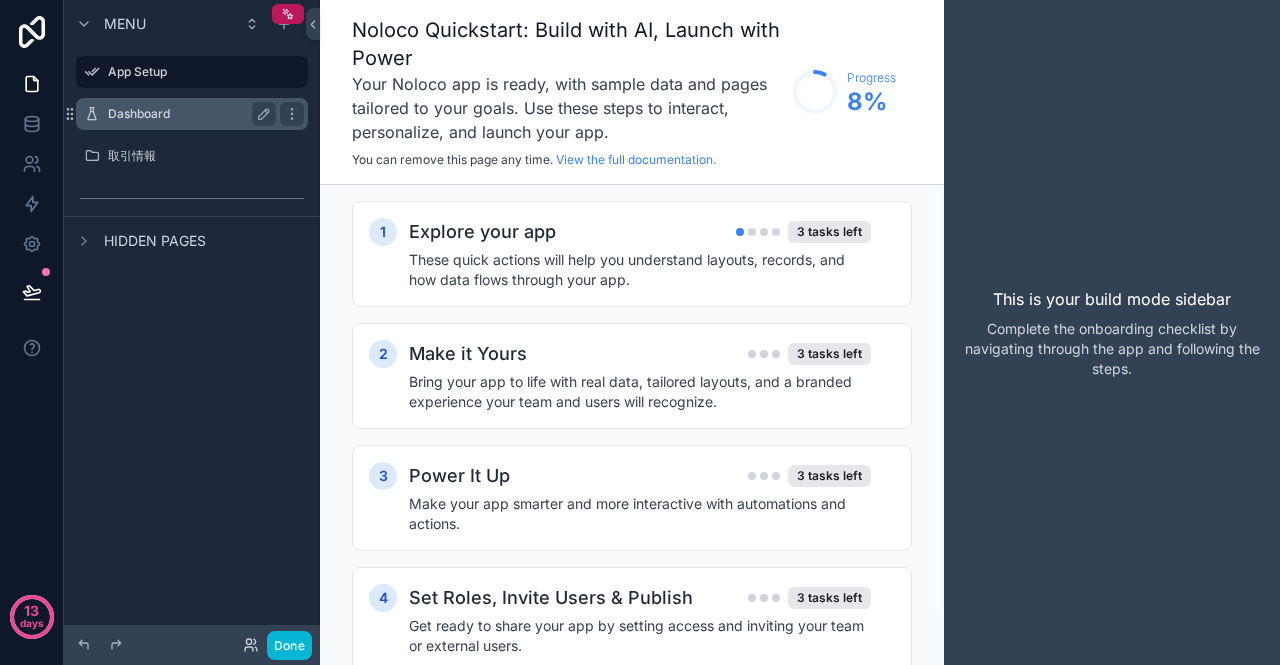 click on "Dashboard" at bounding box center (188, 114) 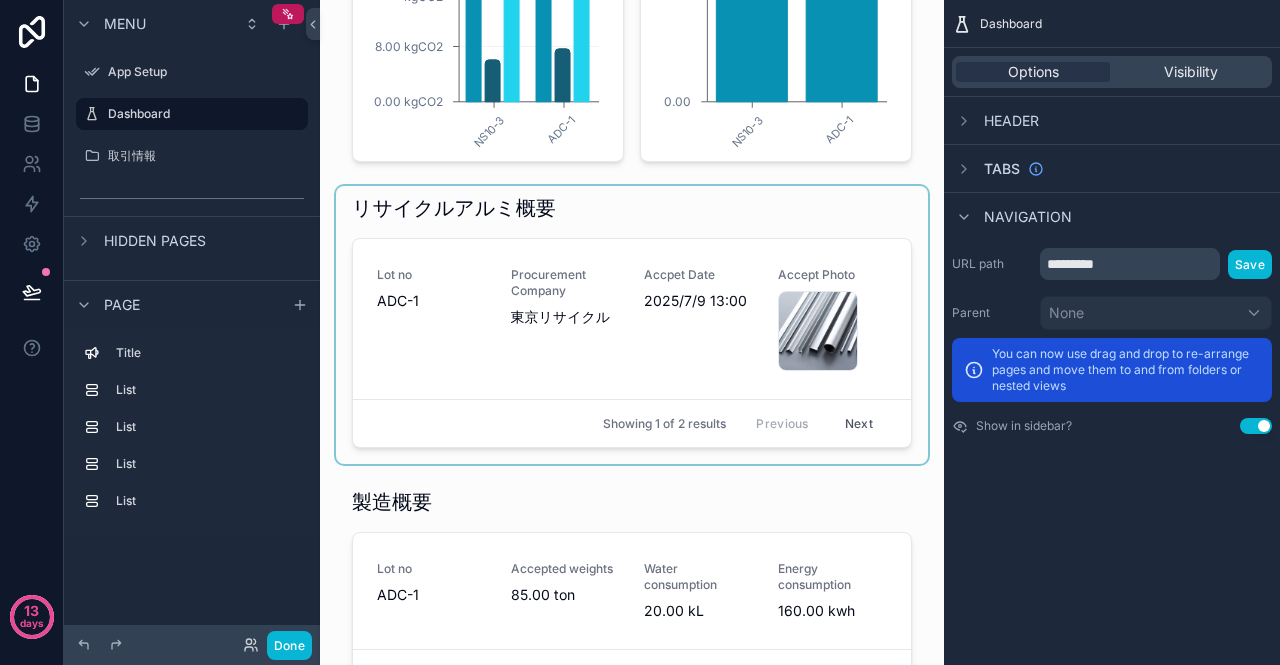 scroll, scrollTop: 600, scrollLeft: 0, axis: vertical 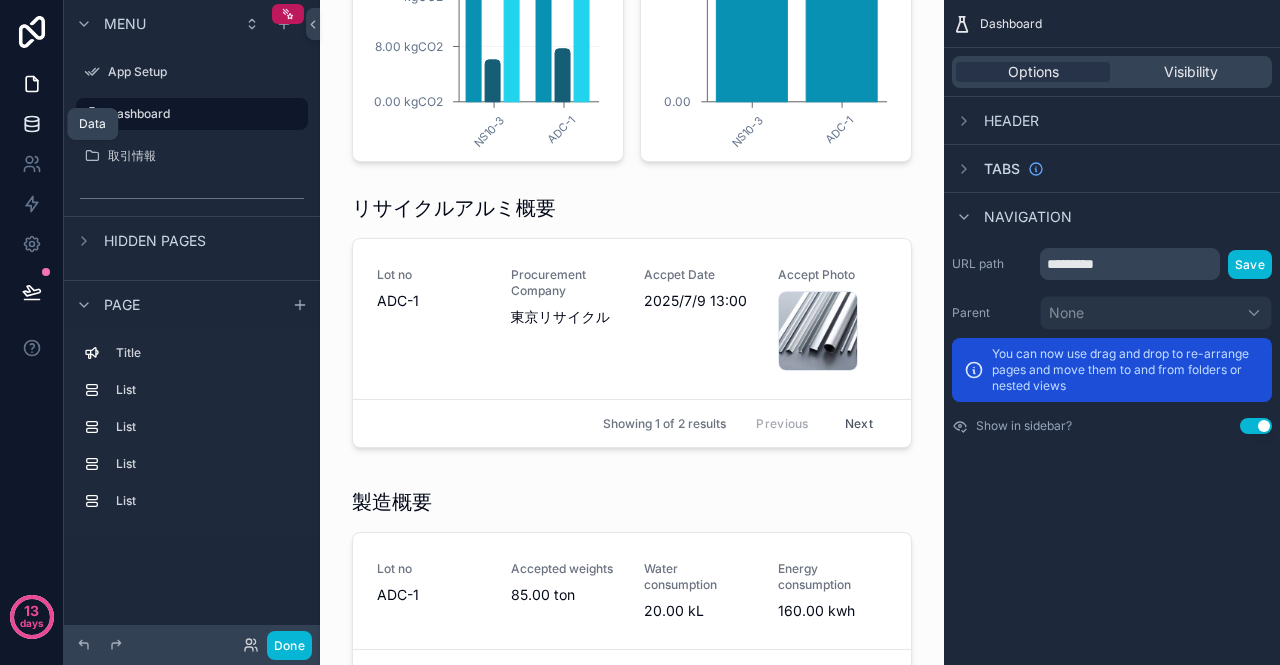 click 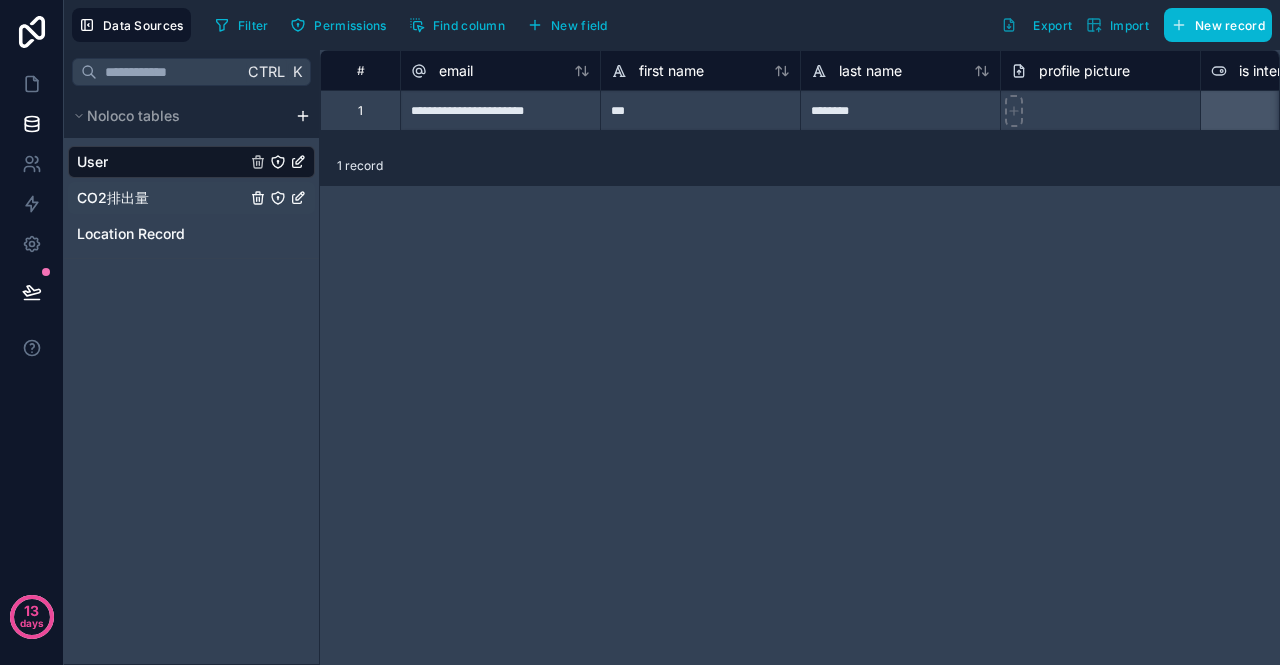click on "CO2排出量" at bounding box center (191, 198) 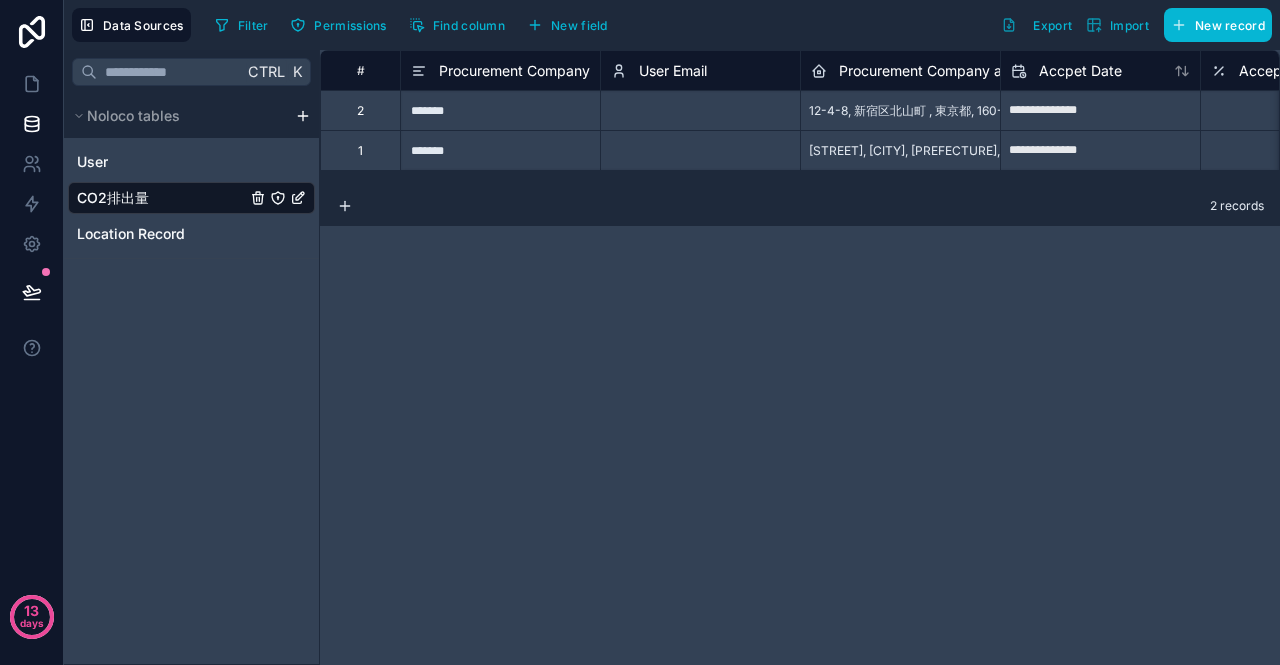 click on "Procurement Company" at bounding box center (514, 71) 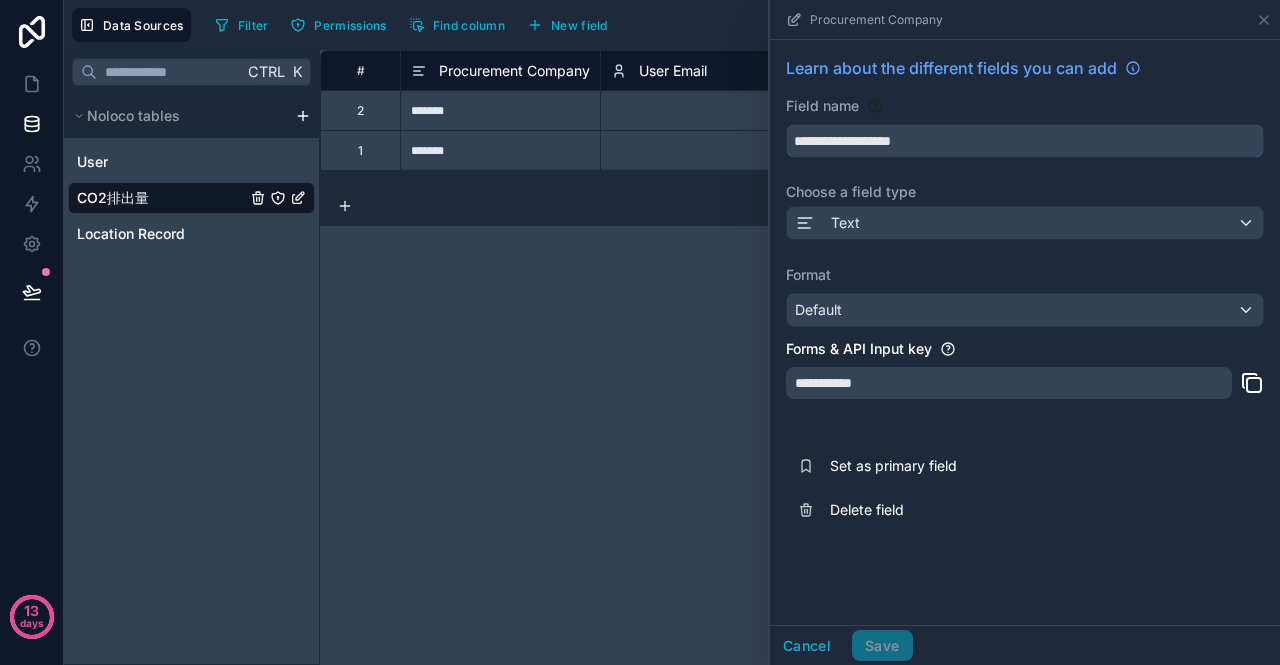 drag, startPoint x: 998, startPoint y: 145, endPoint x: 721, endPoint y: 123, distance: 277.87228 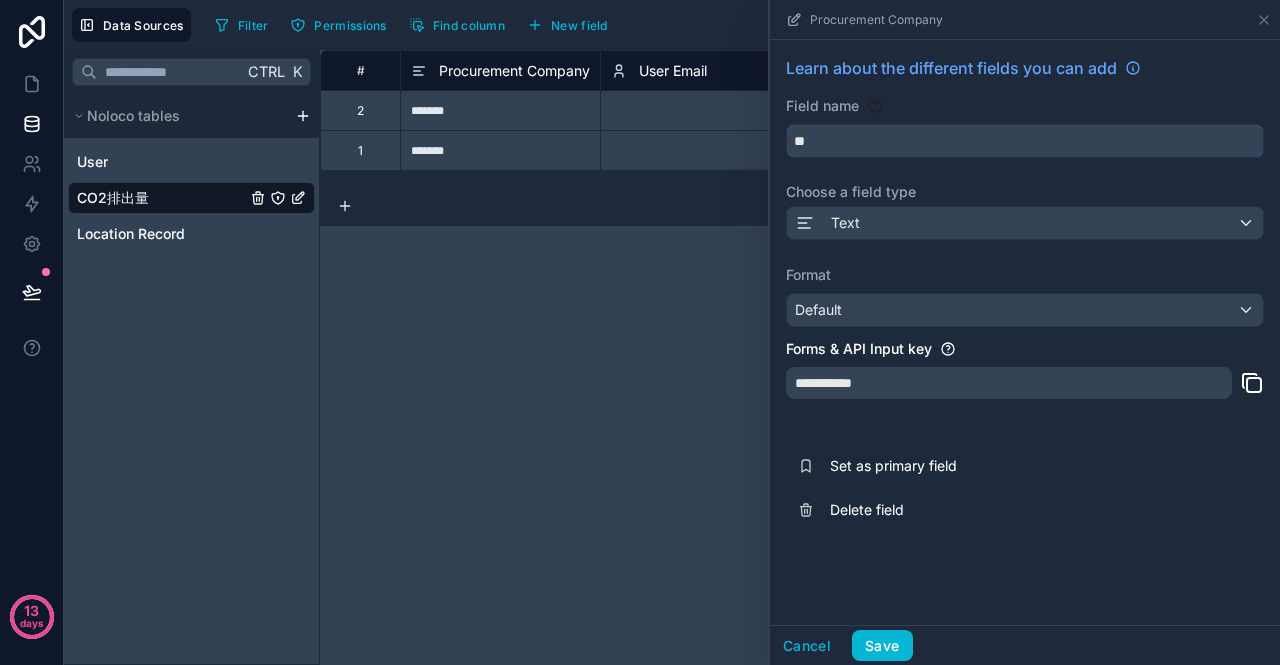 type on "*" 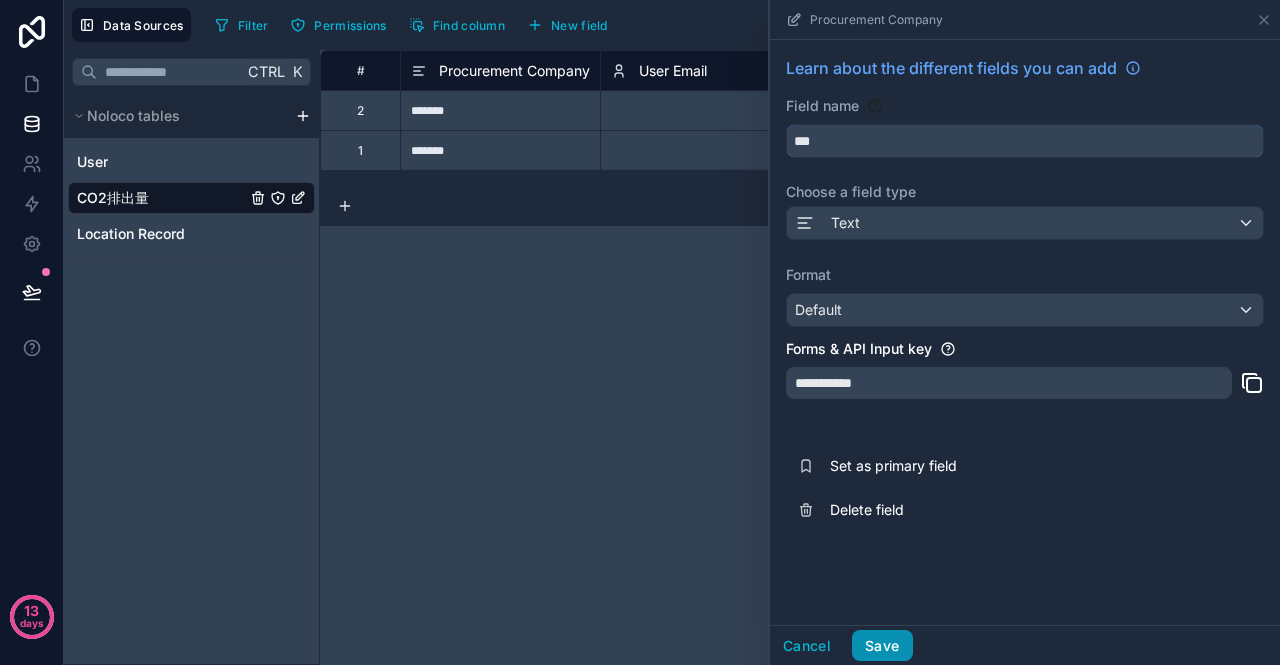 type on "***" 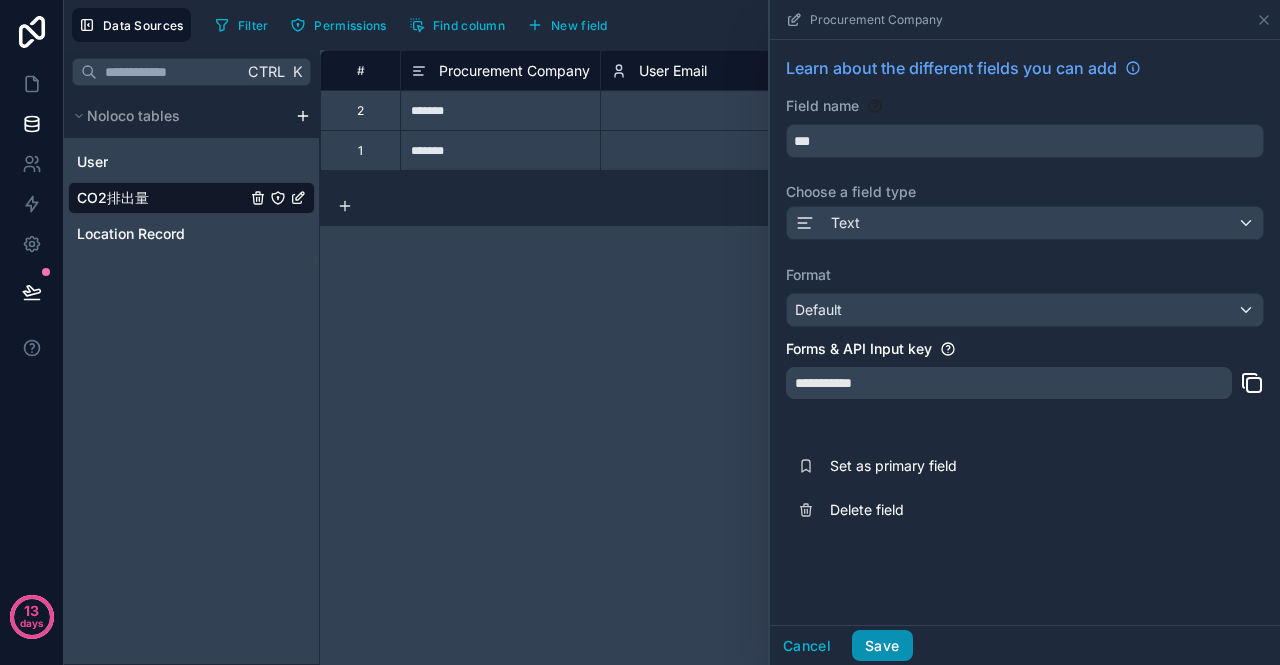click on "Save" at bounding box center (882, 646) 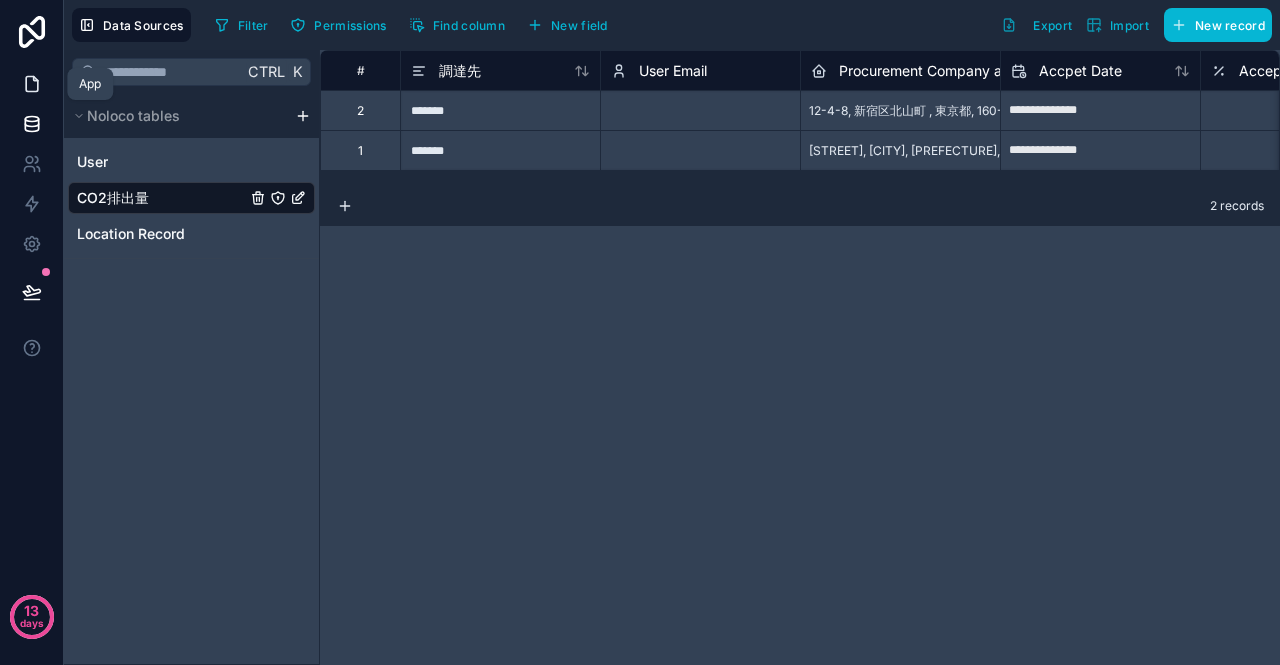 click 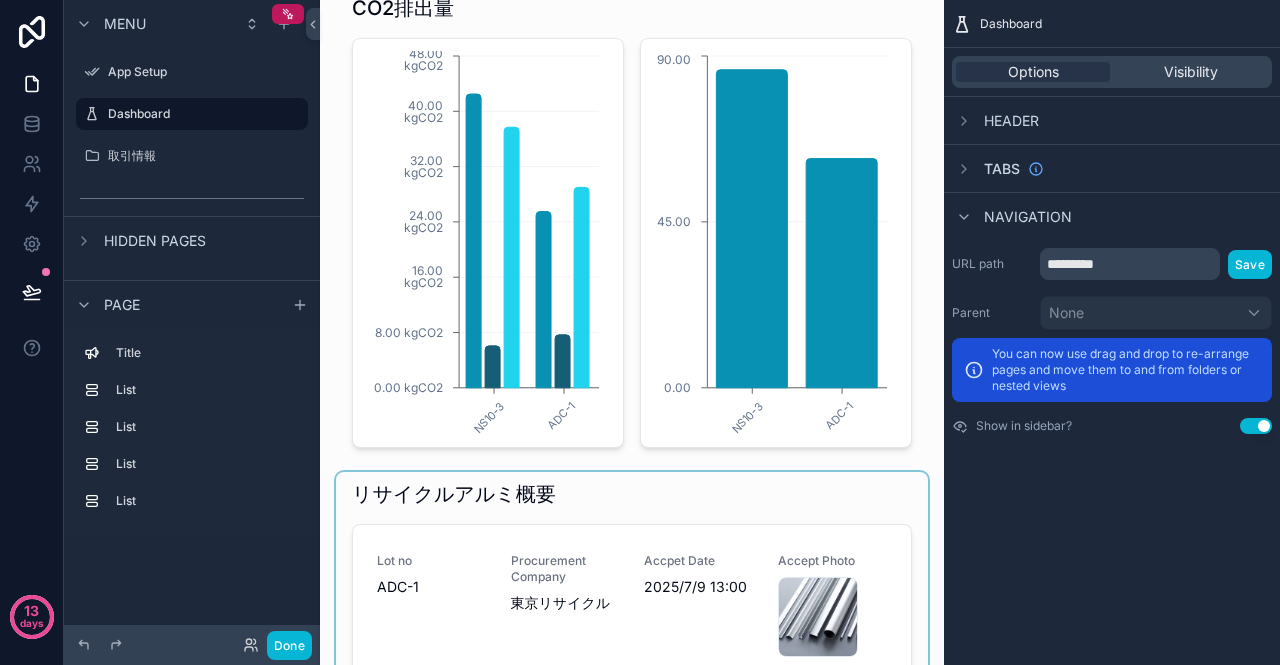 scroll, scrollTop: 0, scrollLeft: 0, axis: both 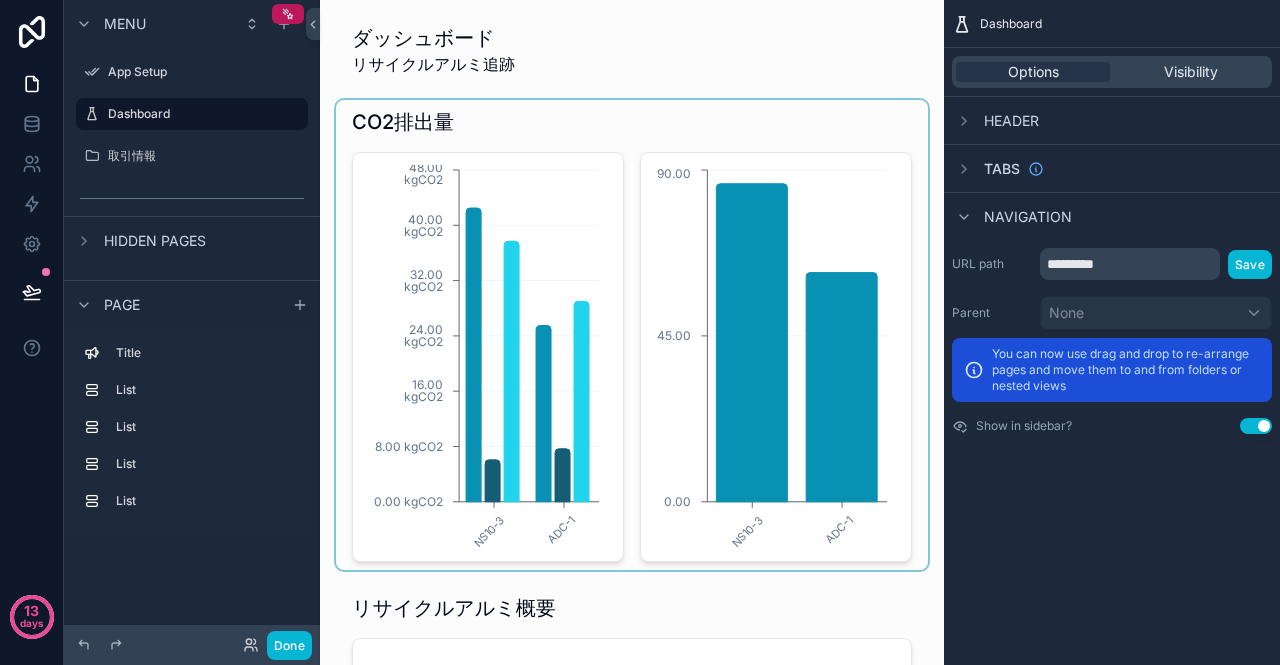 click at bounding box center (632, 335) 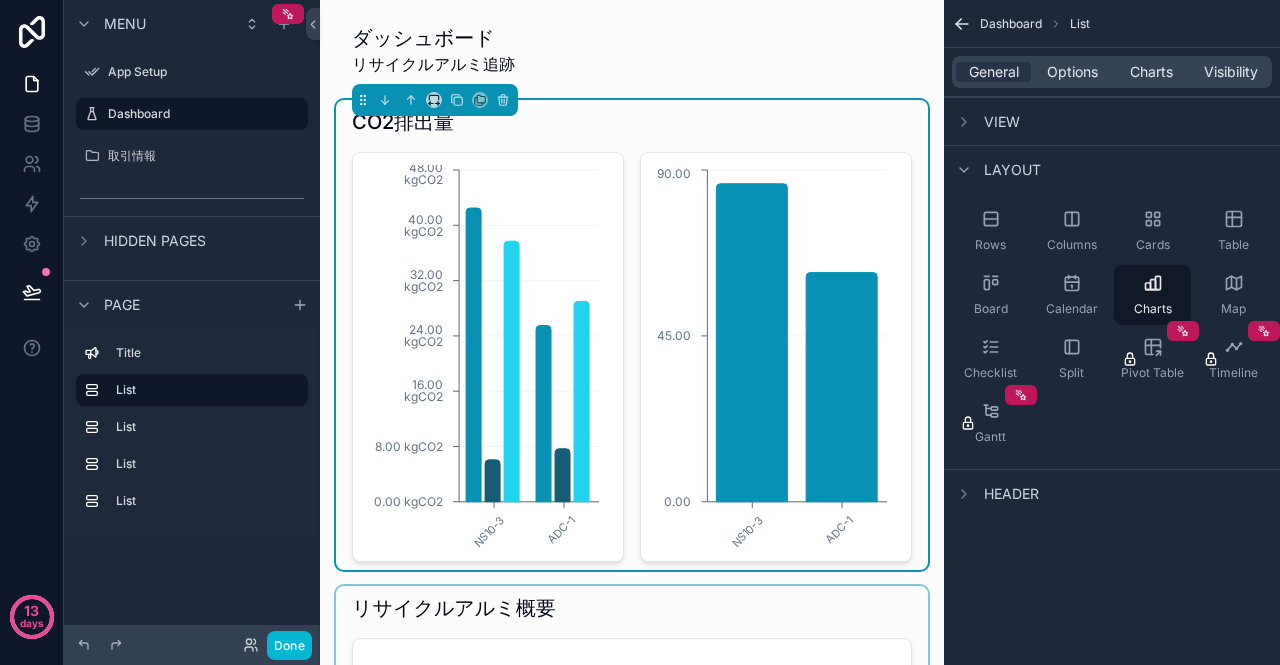 click at bounding box center (632, 725) 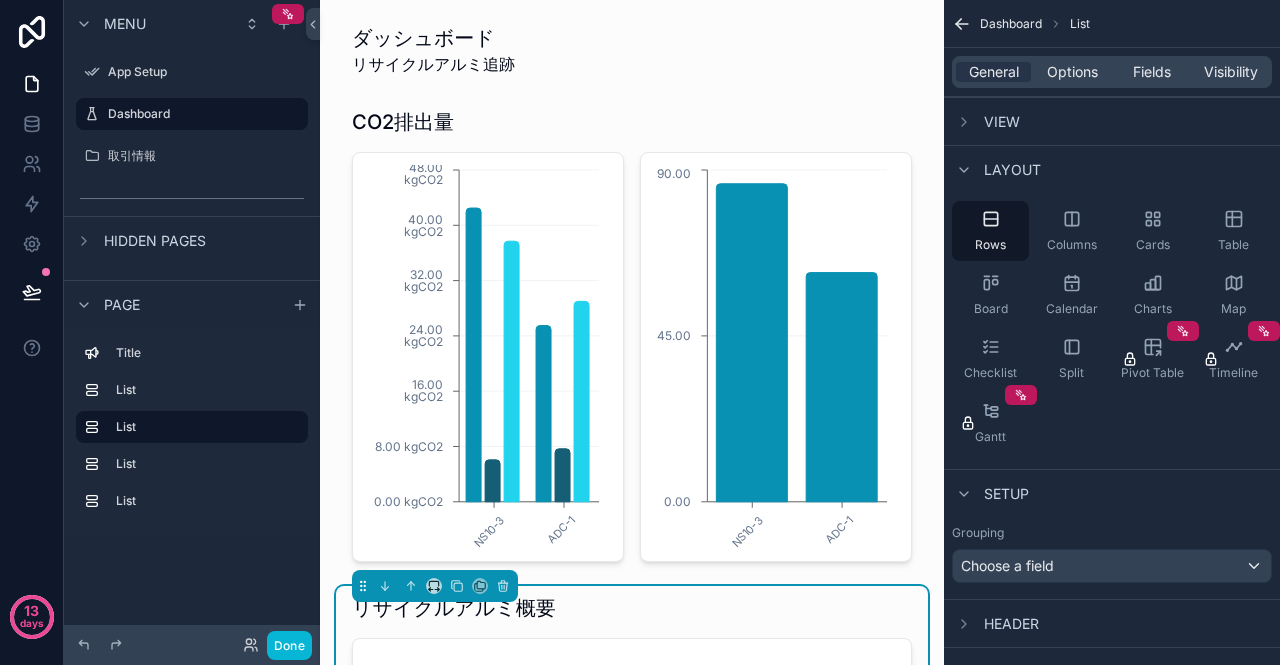 scroll, scrollTop: 100, scrollLeft: 0, axis: vertical 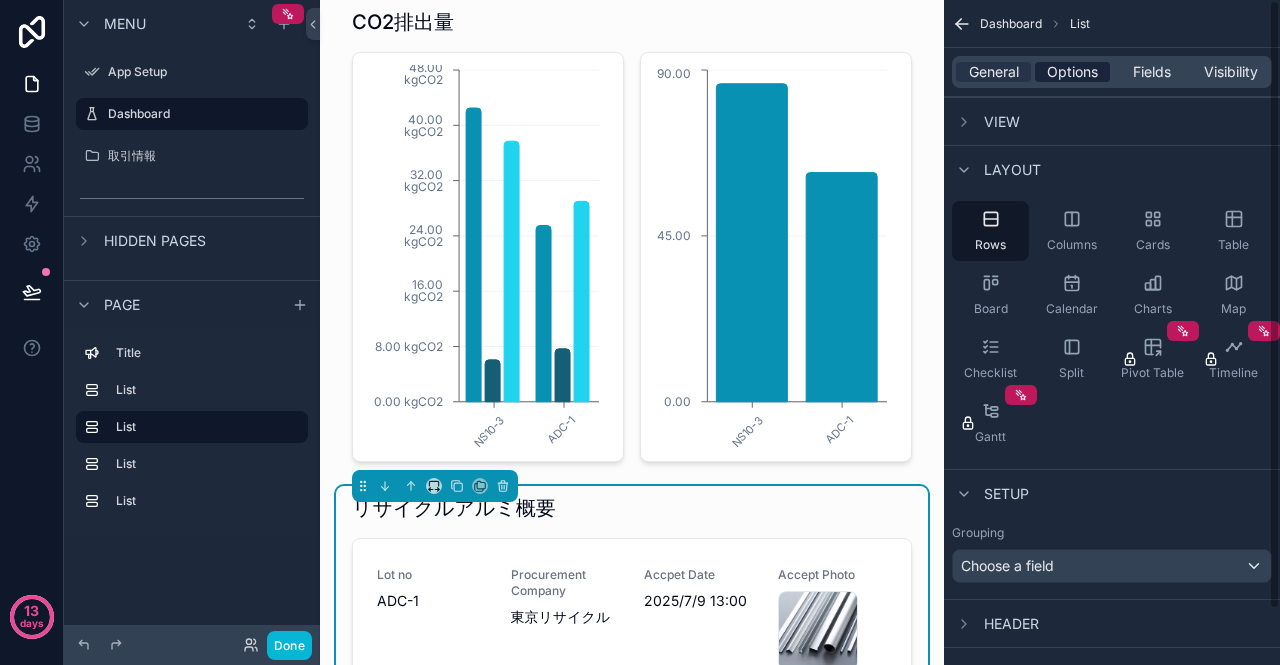 click on "Options" at bounding box center [1072, 72] 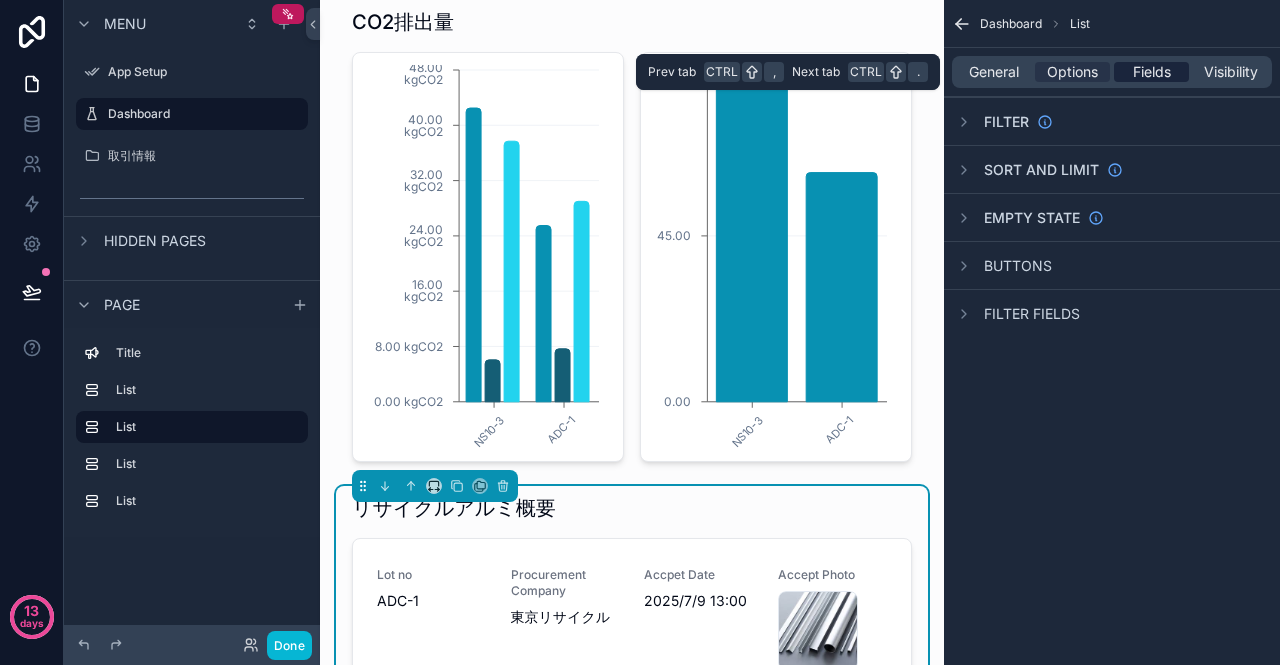 click on "Fields" at bounding box center (1152, 72) 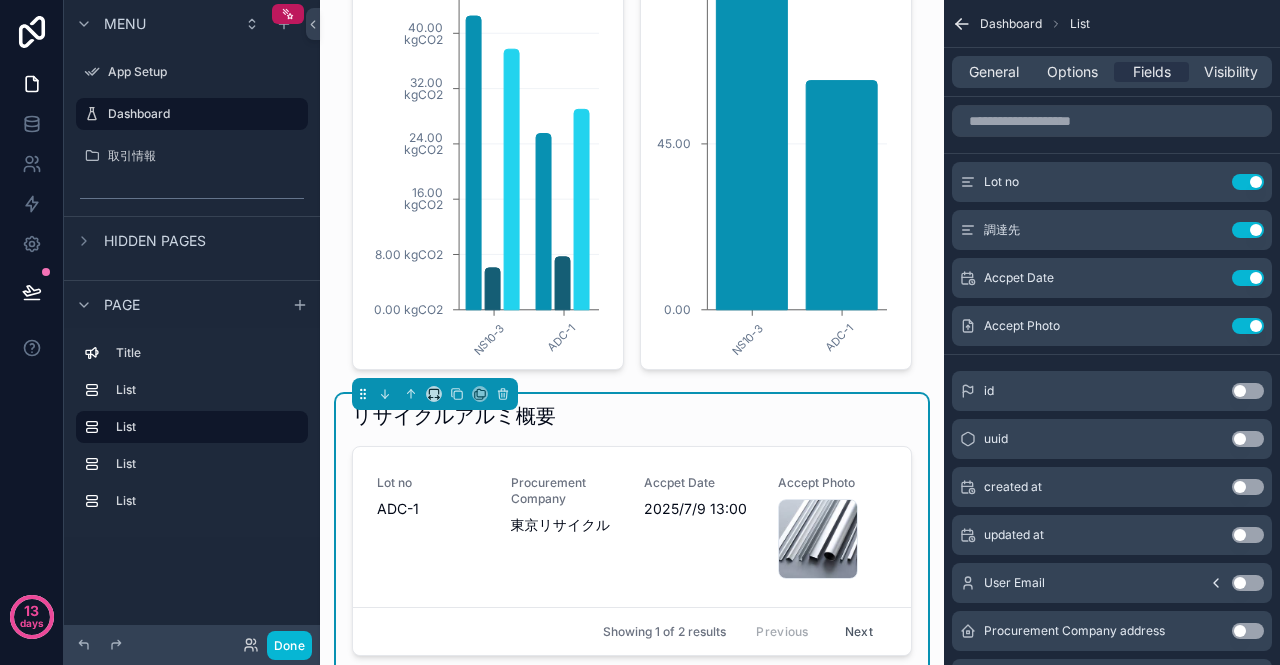 scroll, scrollTop: 300, scrollLeft: 0, axis: vertical 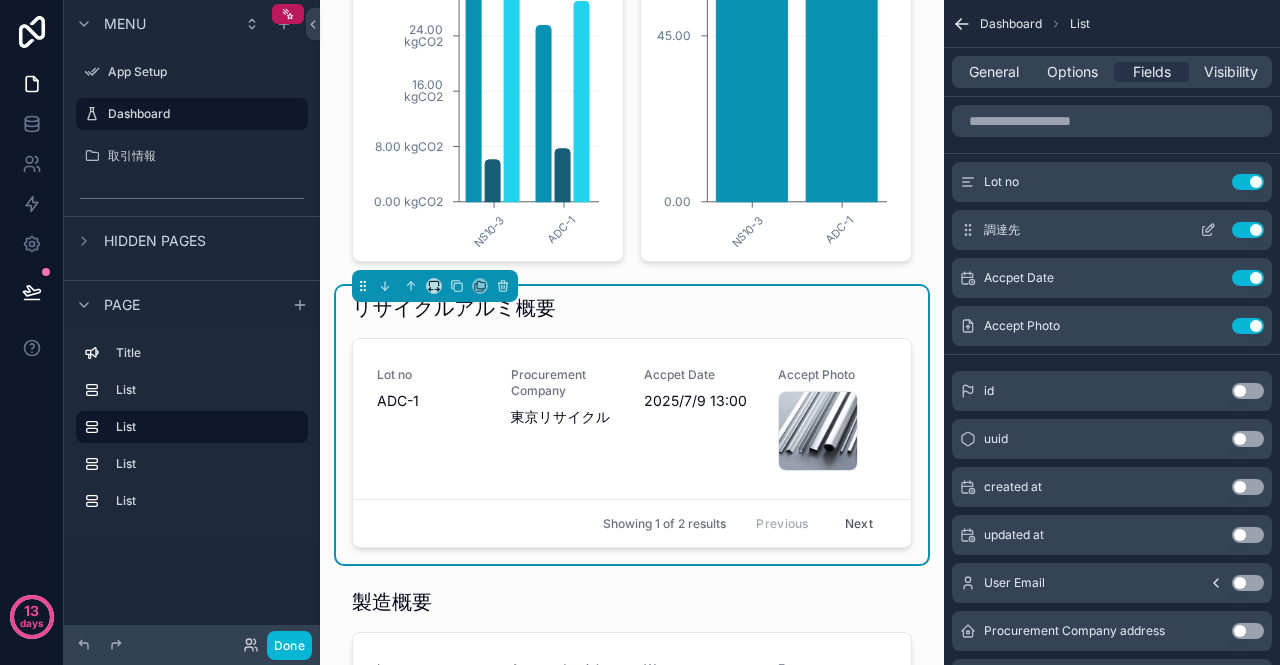 click on "Use setting" at bounding box center (1248, 230) 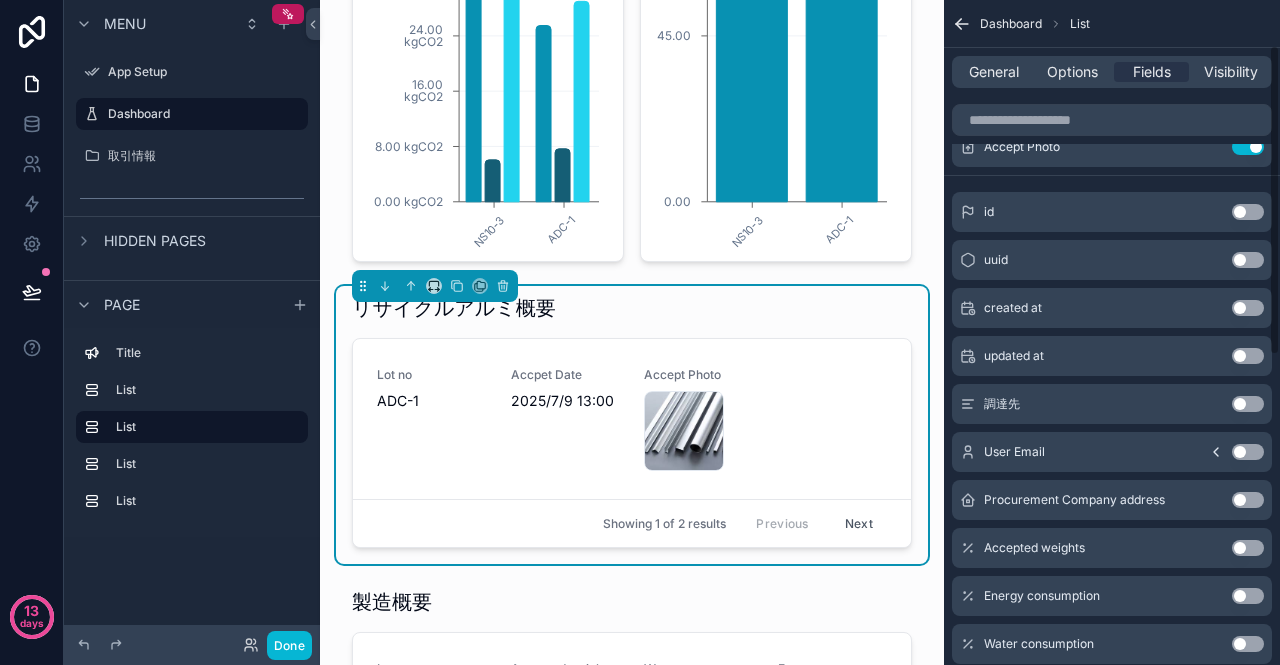 scroll, scrollTop: 200, scrollLeft: 0, axis: vertical 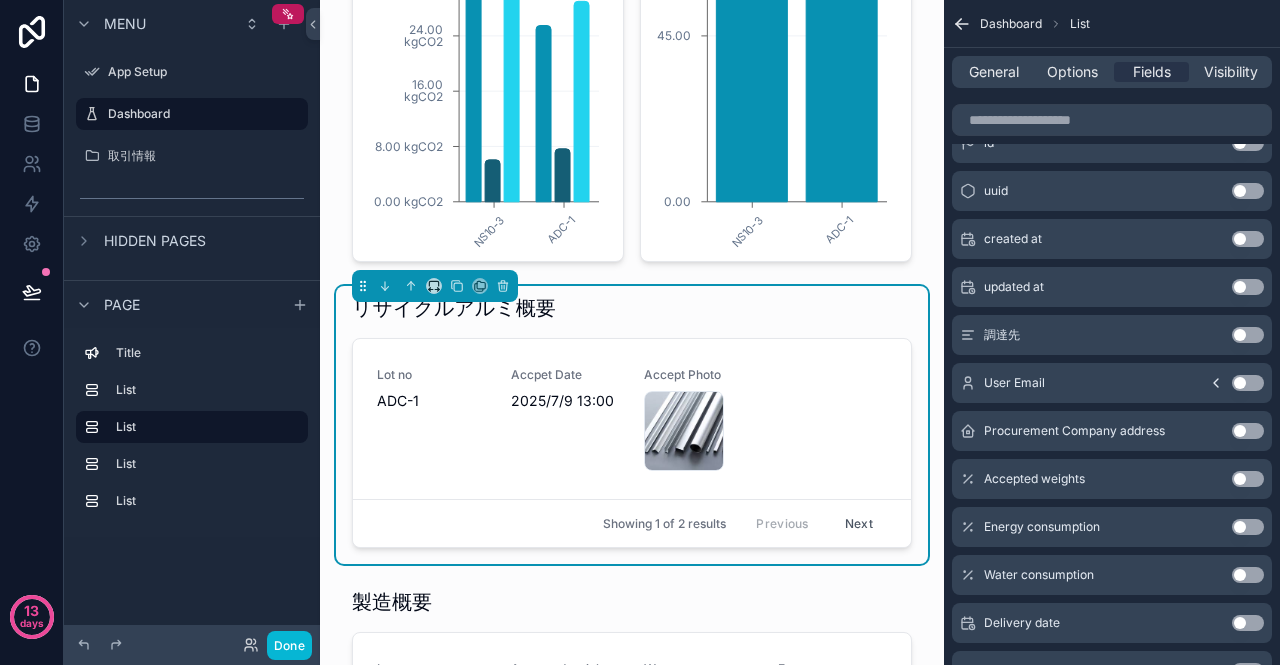 click on "Use setting" at bounding box center [1248, 335] 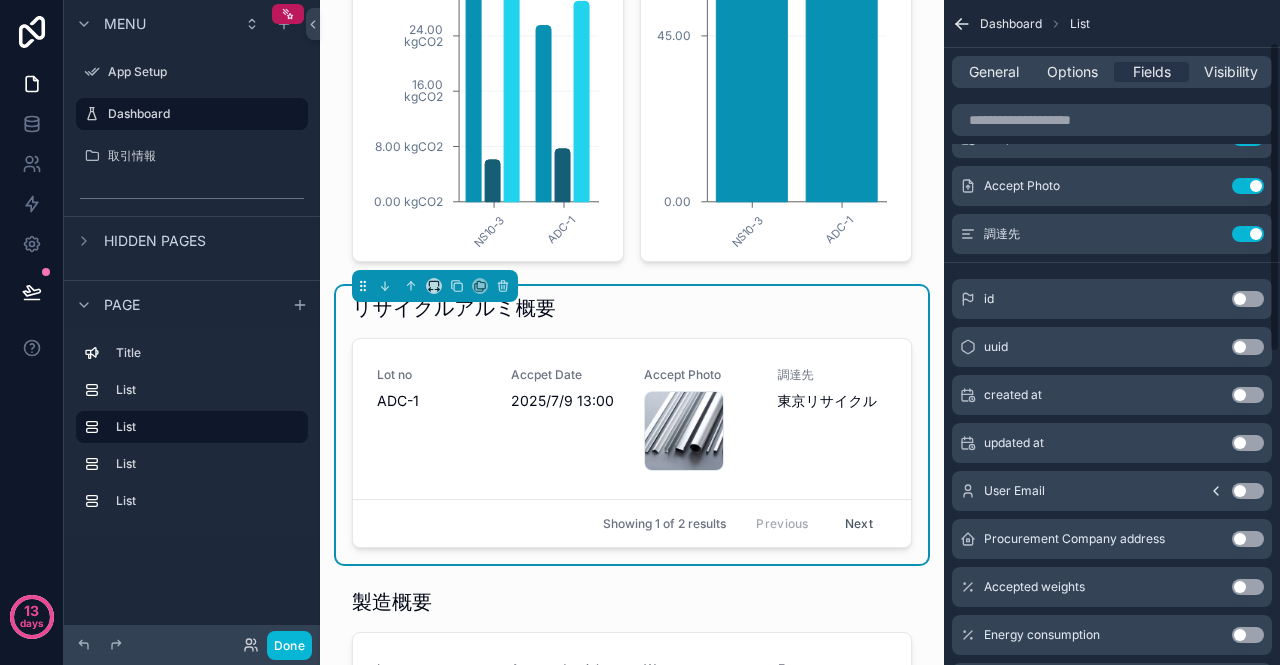 scroll, scrollTop: 0, scrollLeft: 0, axis: both 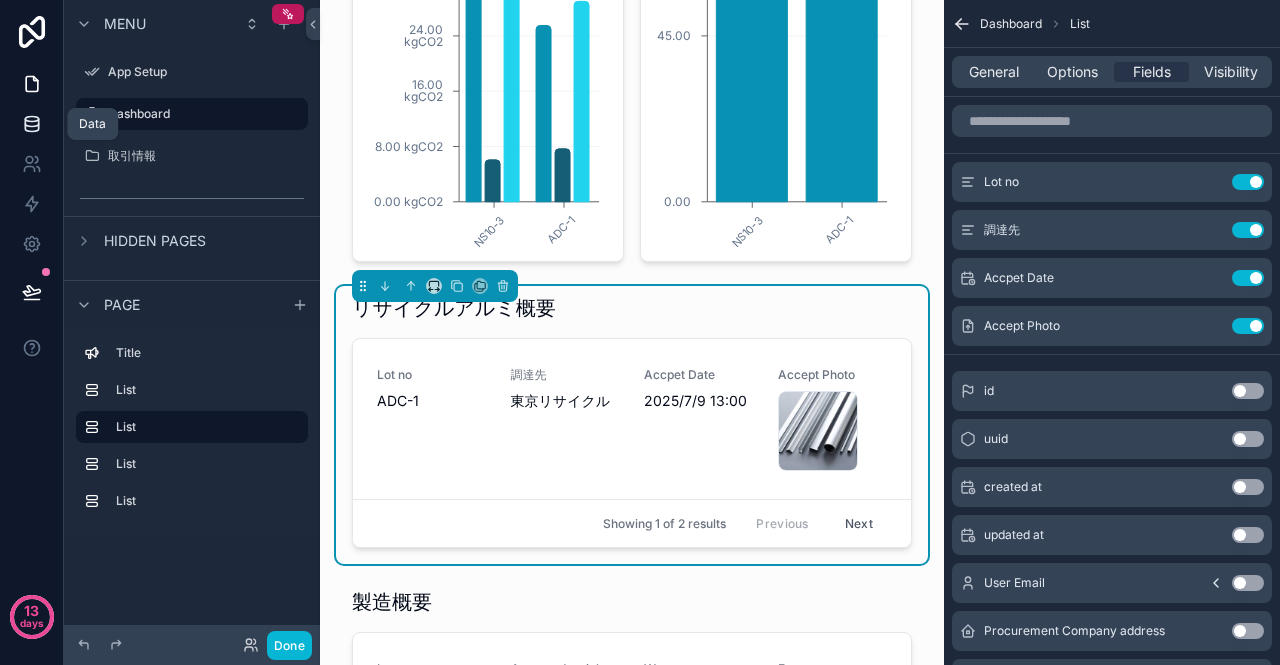 click at bounding box center (31, 124) 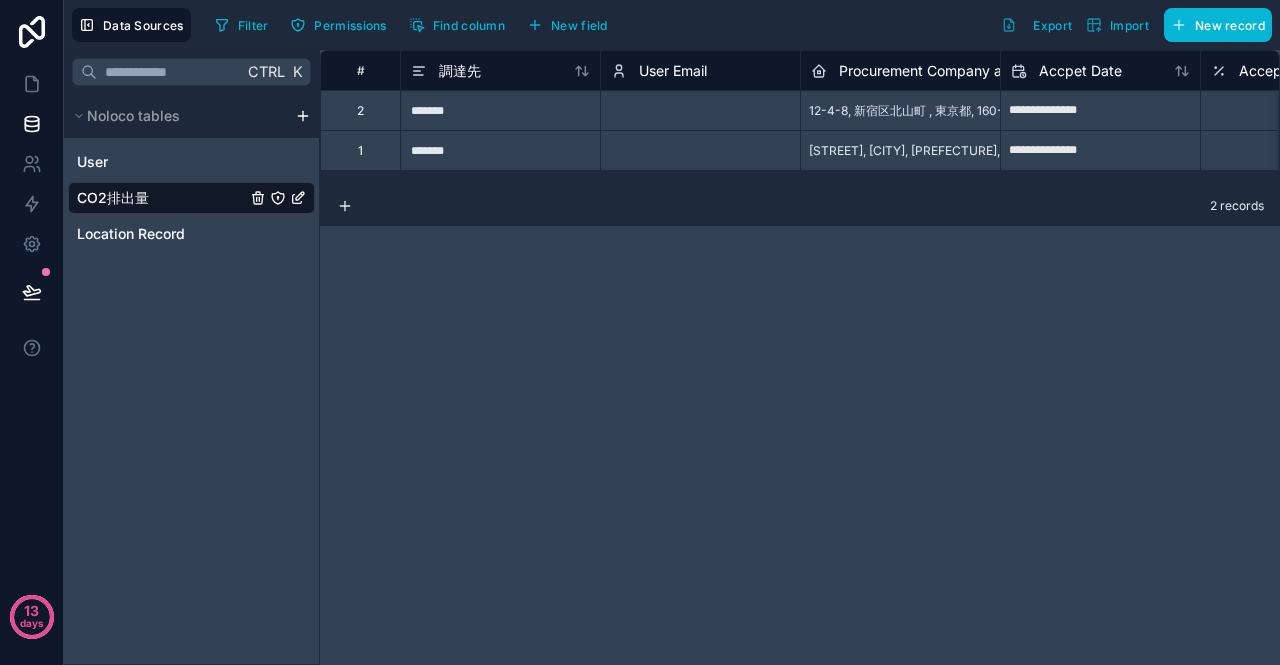 click on "User Email" at bounding box center [700, 71] 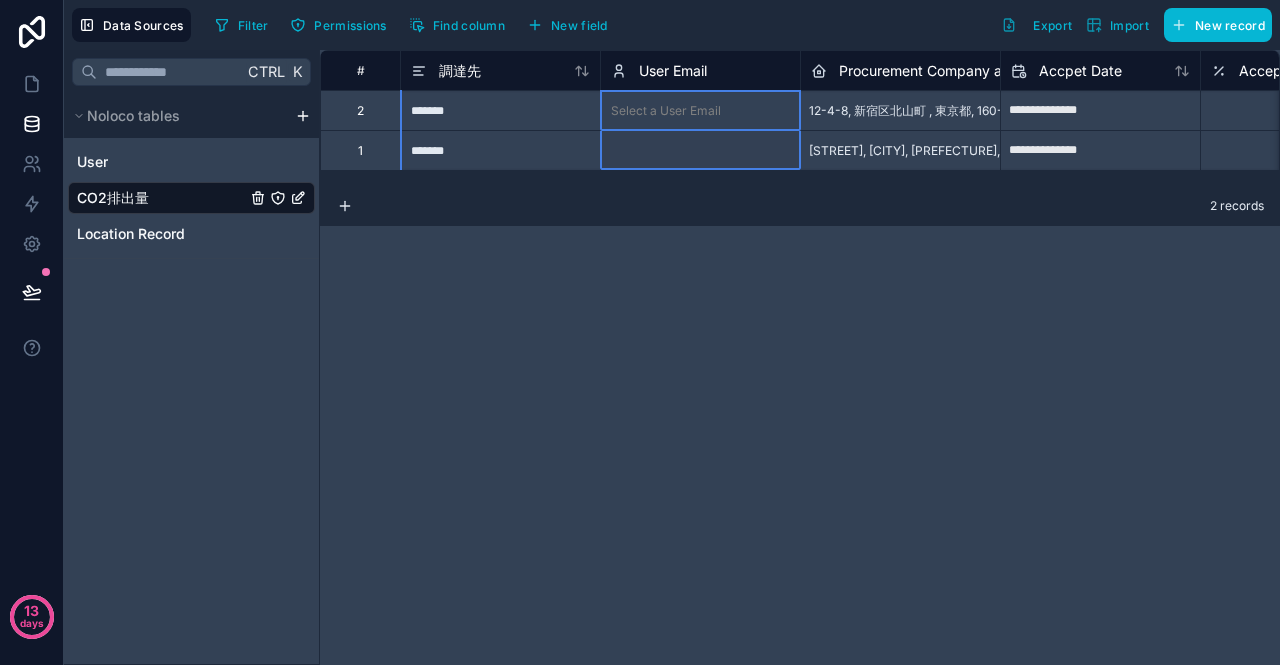 click on "User Email" at bounding box center [673, 71] 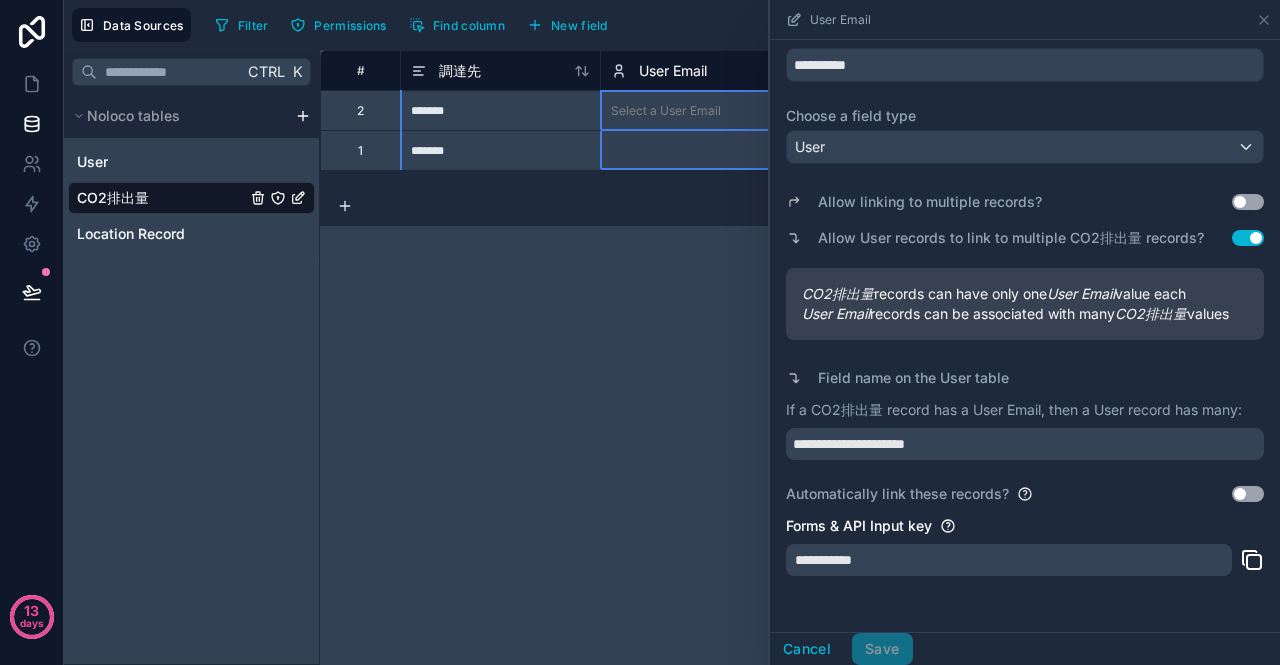 scroll, scrollTop: 142, scrollLeft: 0, axis: vertical 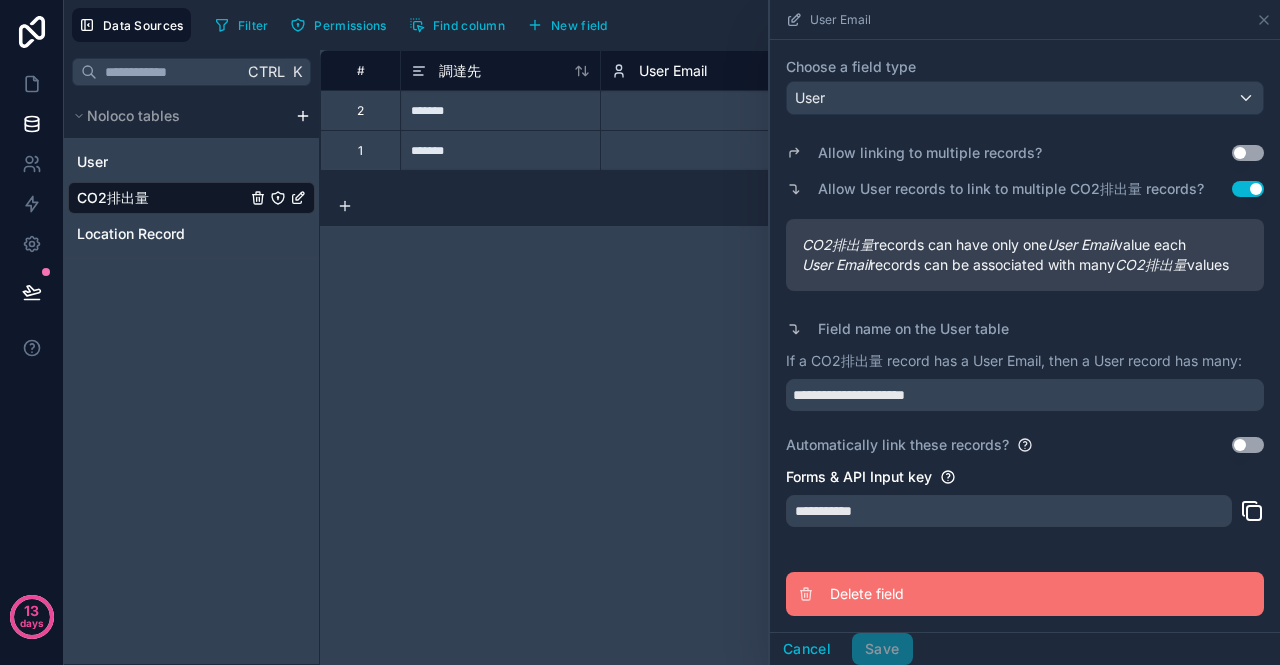 click on "Delete field" at bounding box center (974, 594) 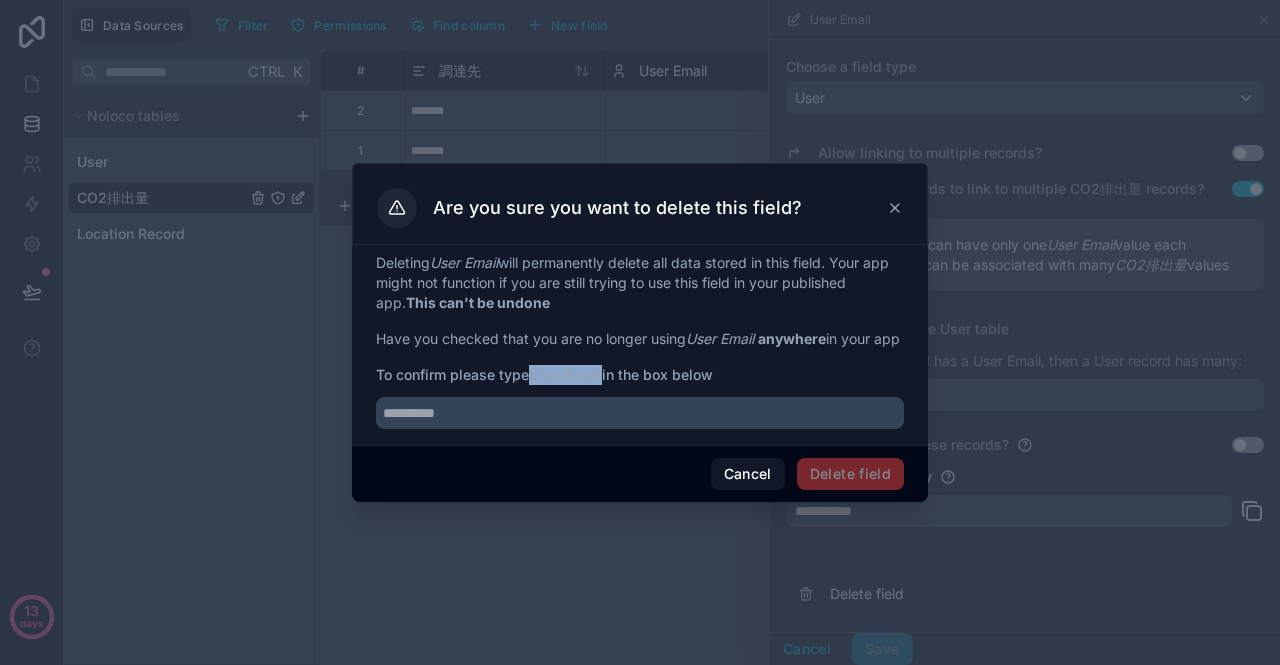 drag, startPoint x: 538, startPoint y: 387, endPoint x: 604, endPoint y: 386, distance: 66.007576 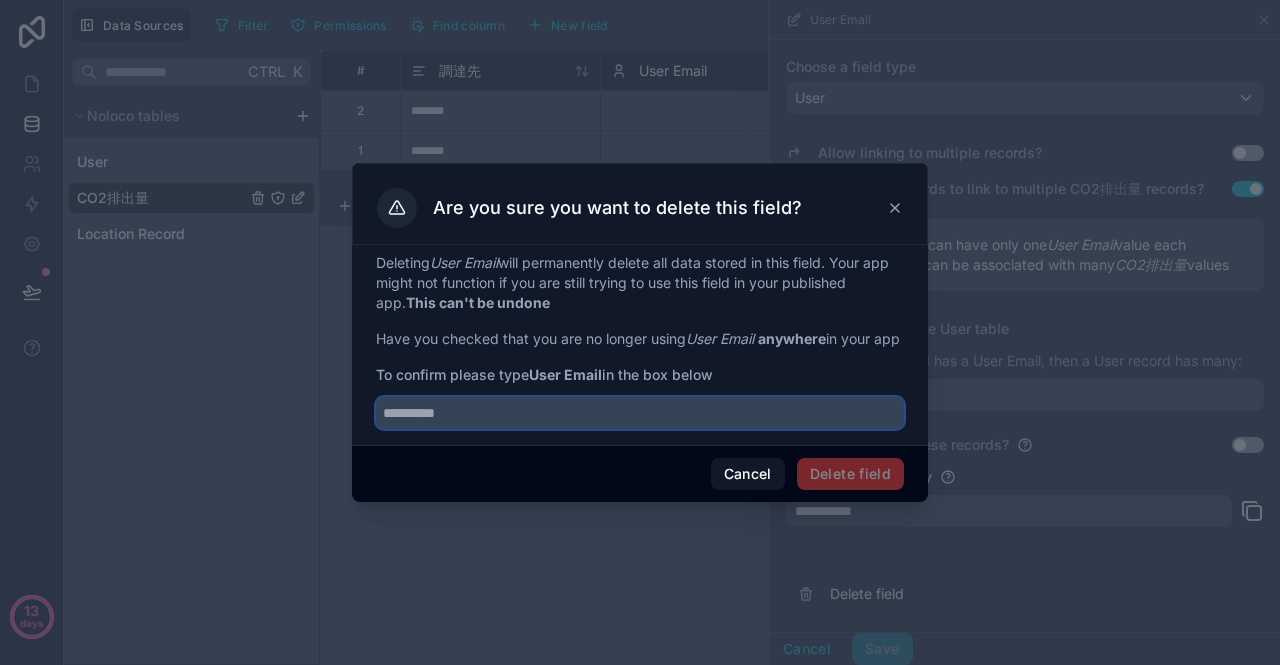 click at bounding box center (640, 413) 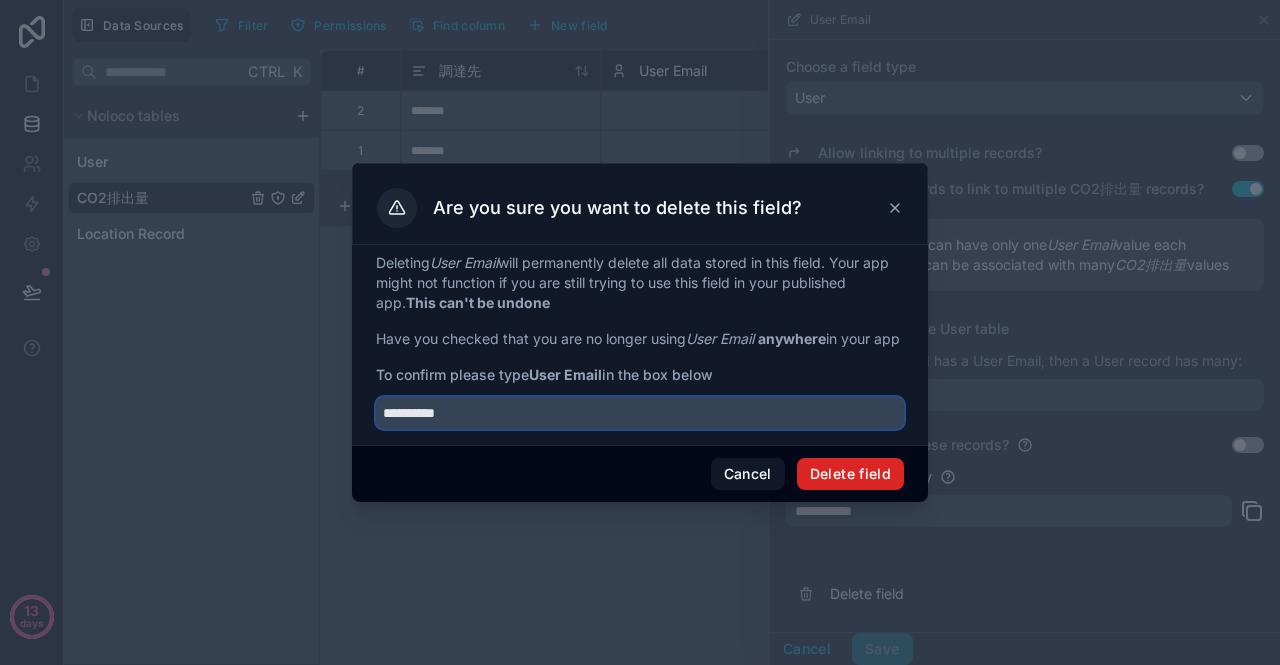 type on "**********" 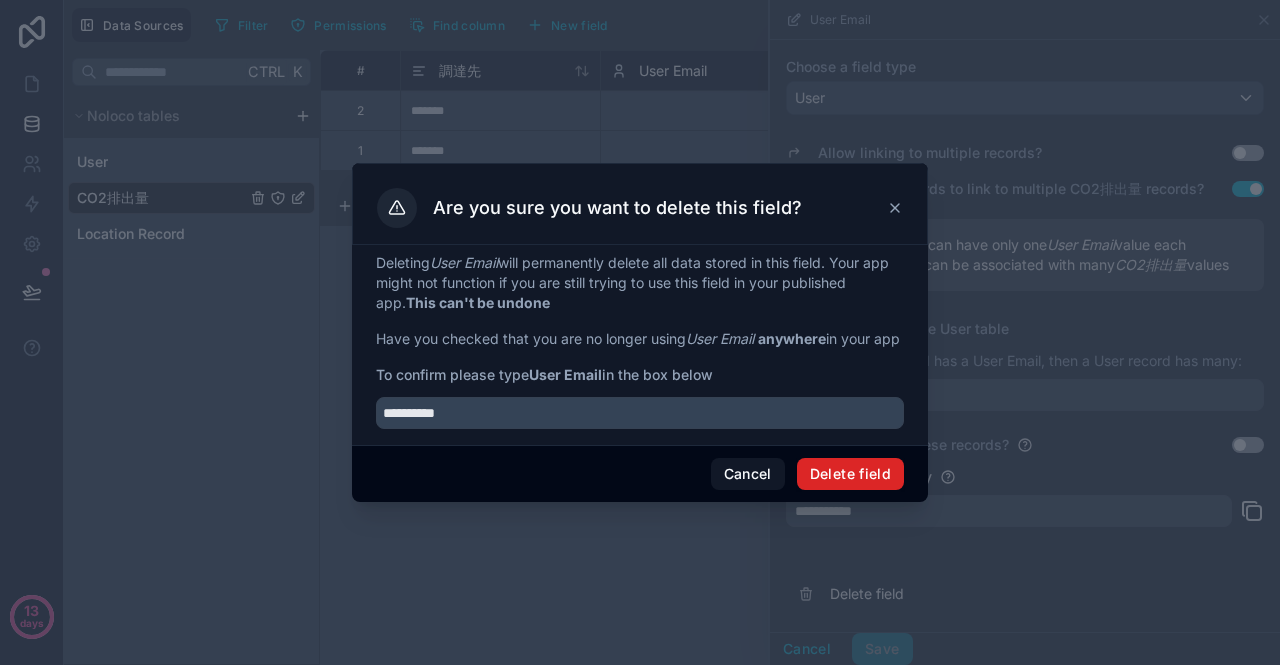 click on "Delete field" at bounding box center [850, 474] 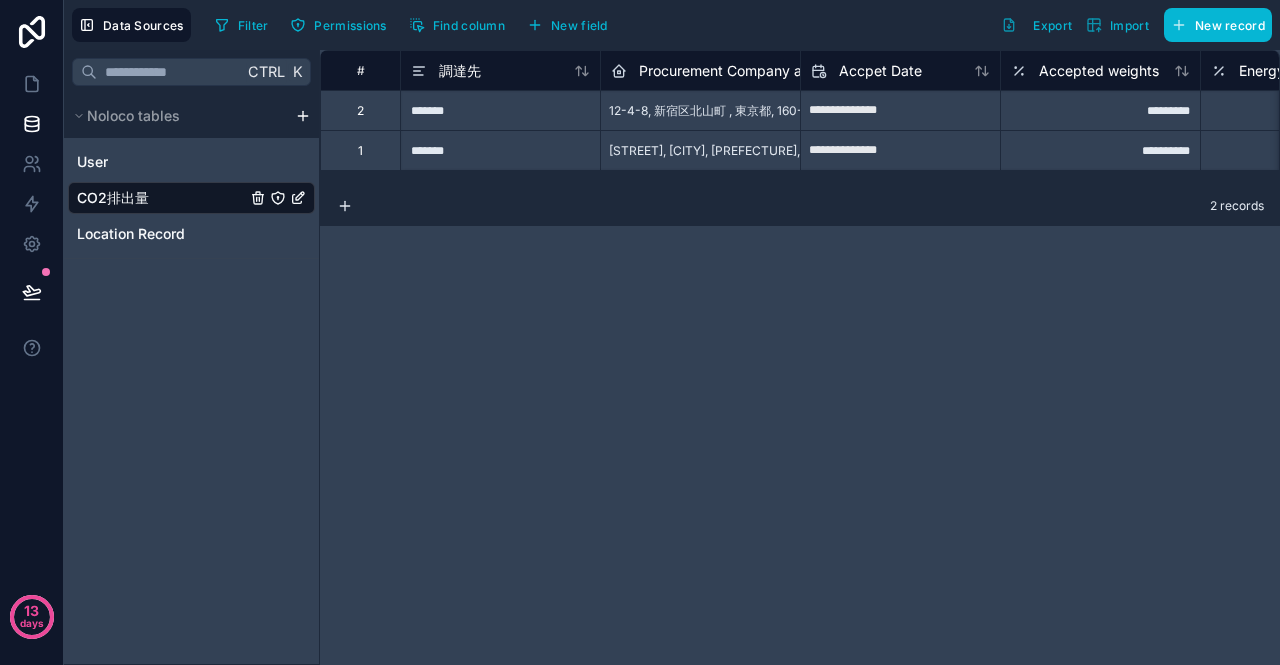 click on "**********" at bounding box center (800, 118) 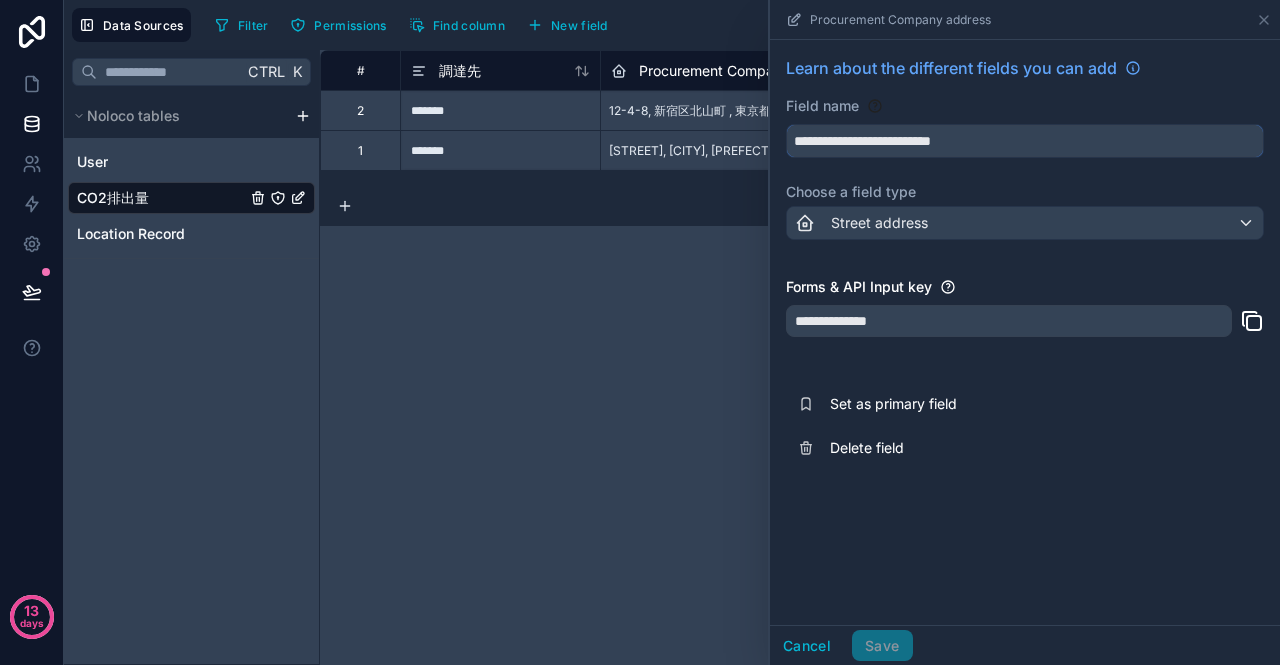 drag, startPoint x: 1011, startPoint y: 143, endPoint x: 765, endPoint y: 144, distance: 246.00203 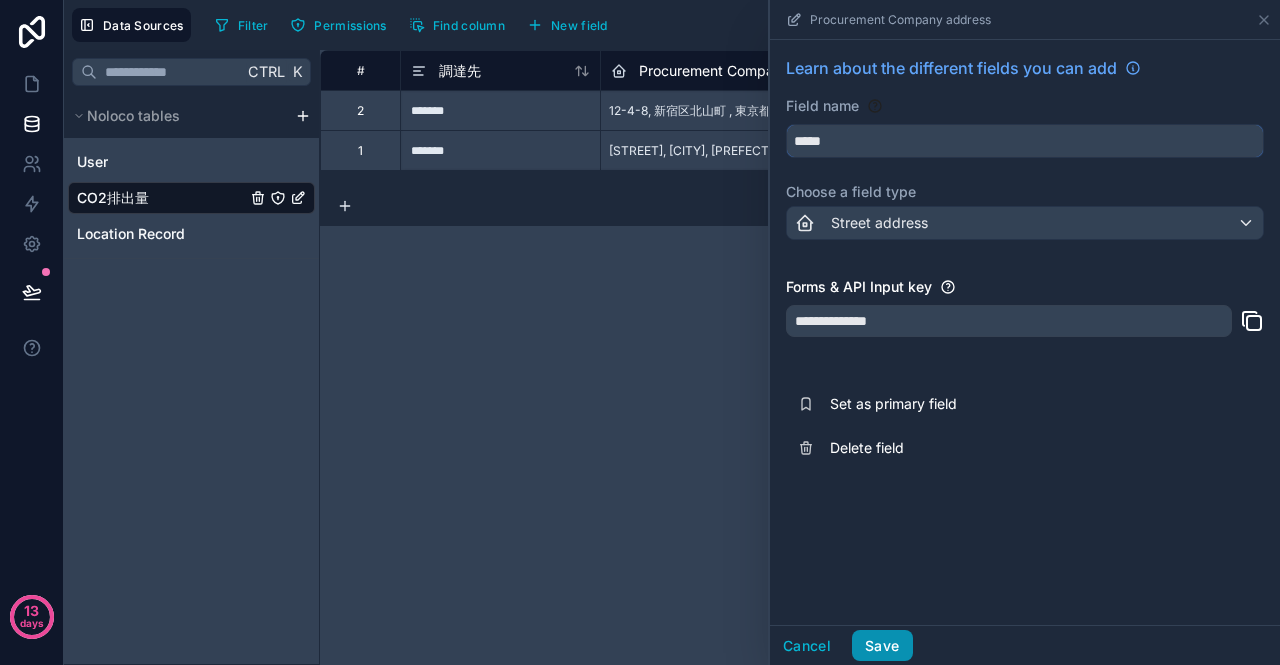 type on "*****" 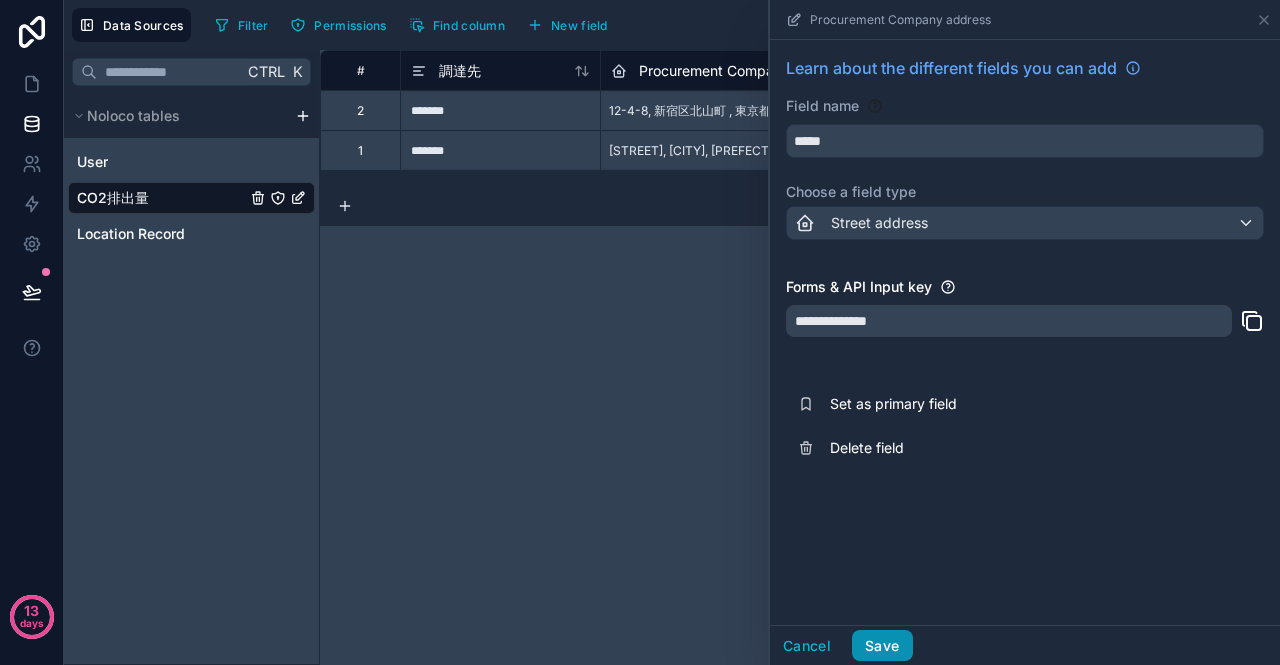 click on "Save" at bounding box center [882, 646] 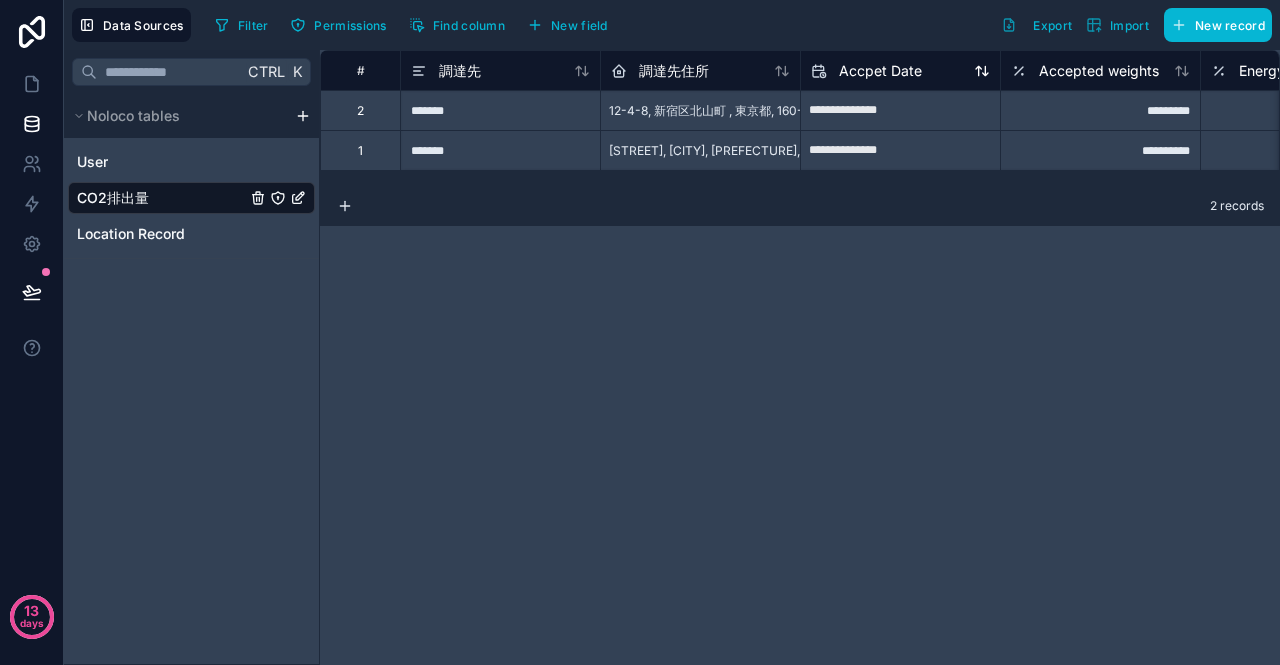 click on "Accpet Date" at bounding box center [880, 71] 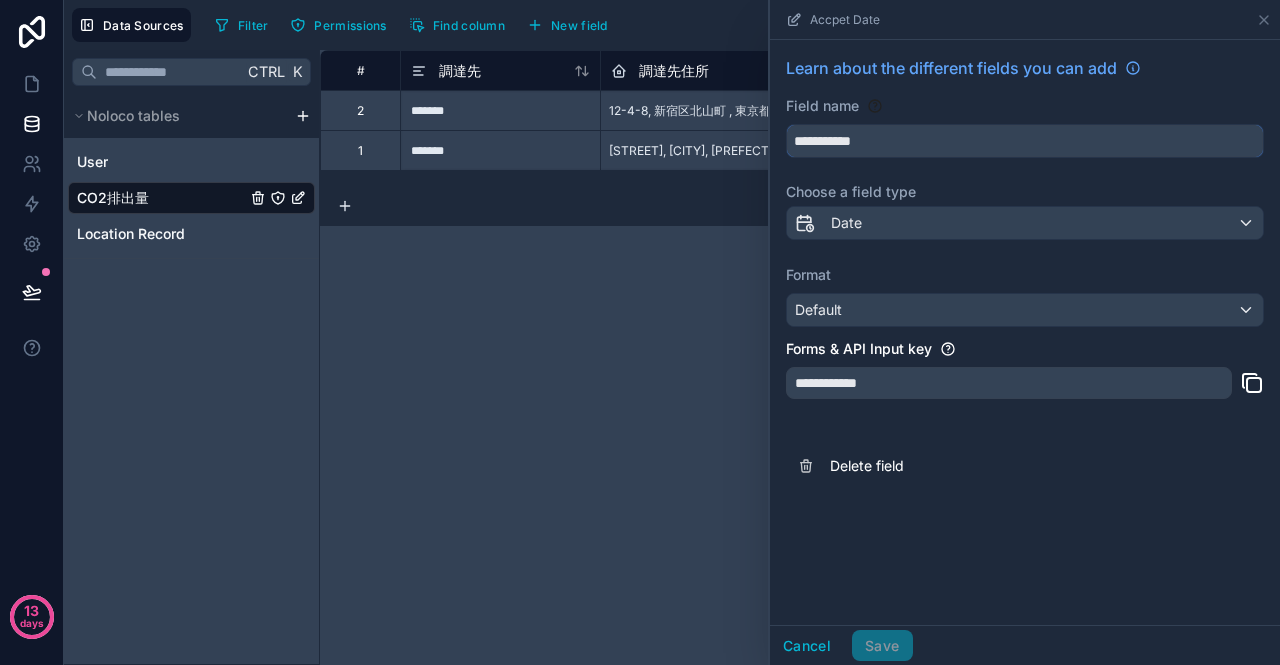 drag, startPoint x: 894, startPoint y: 140, endPoint x: 786, endPoint y: 137, distance: 108.04166 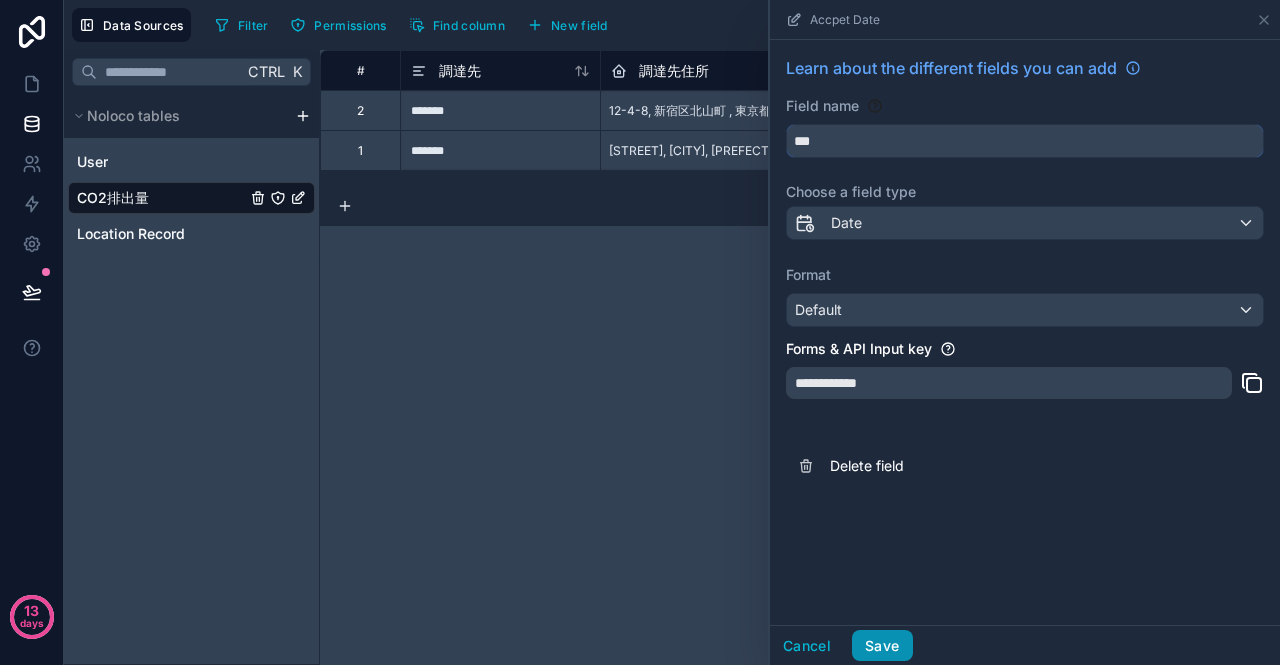 type on "***" 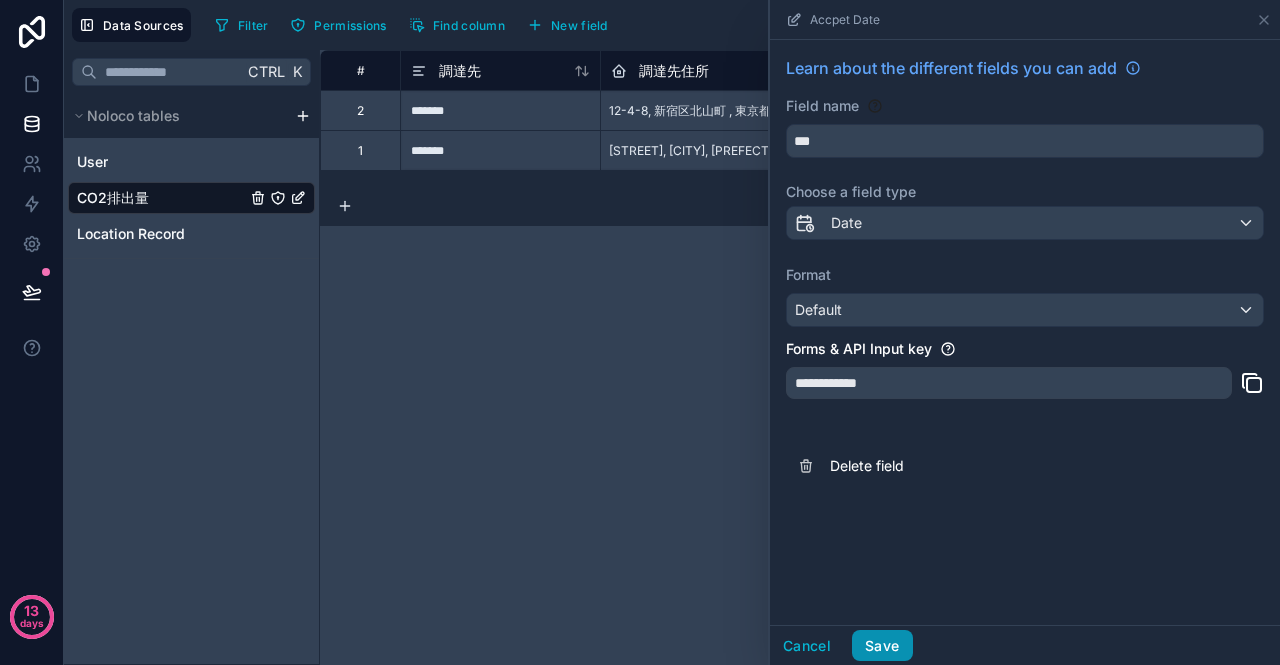 click on "Save" at bounding box center [882, 646] 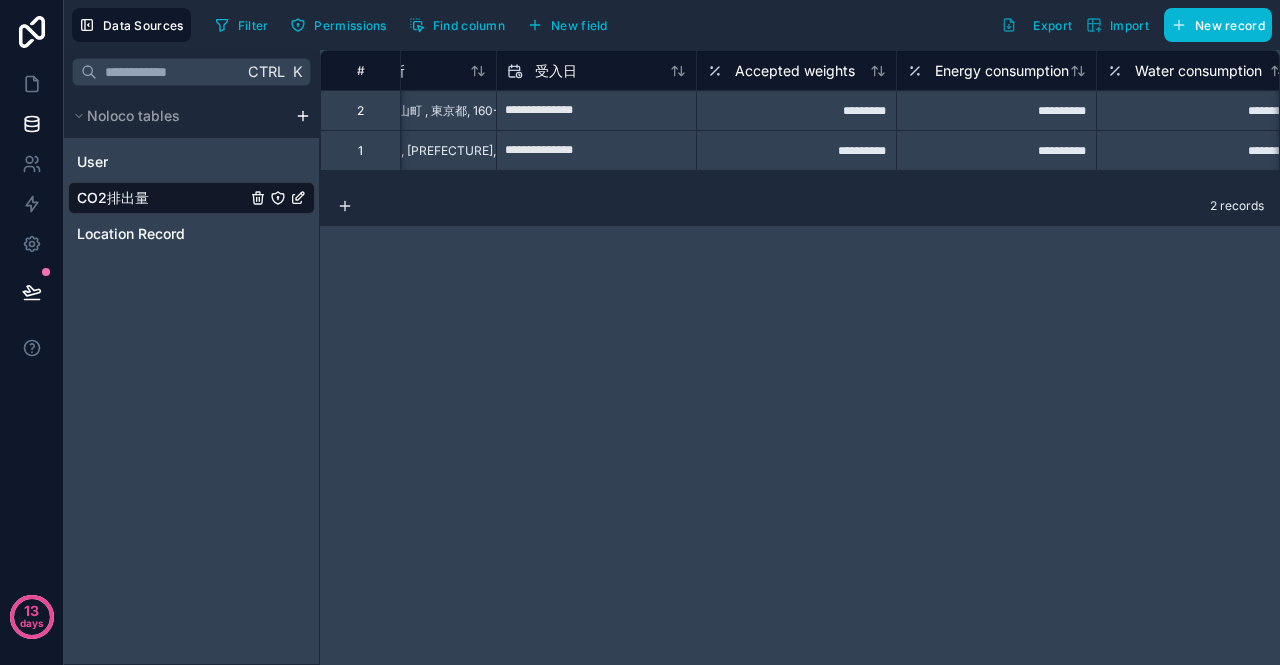 scroll, scrollTop: 0, scrollLeft: 308, axis: horizontal 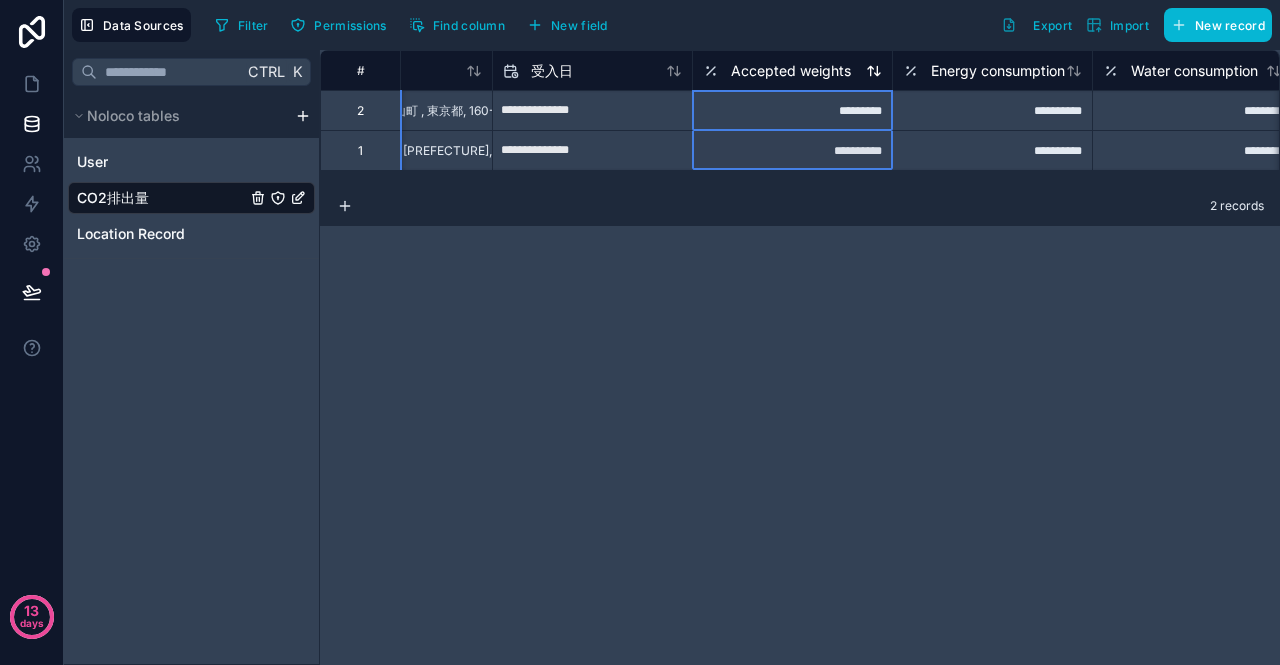 click on "Accepted weights" at bounding box center [791, 71] 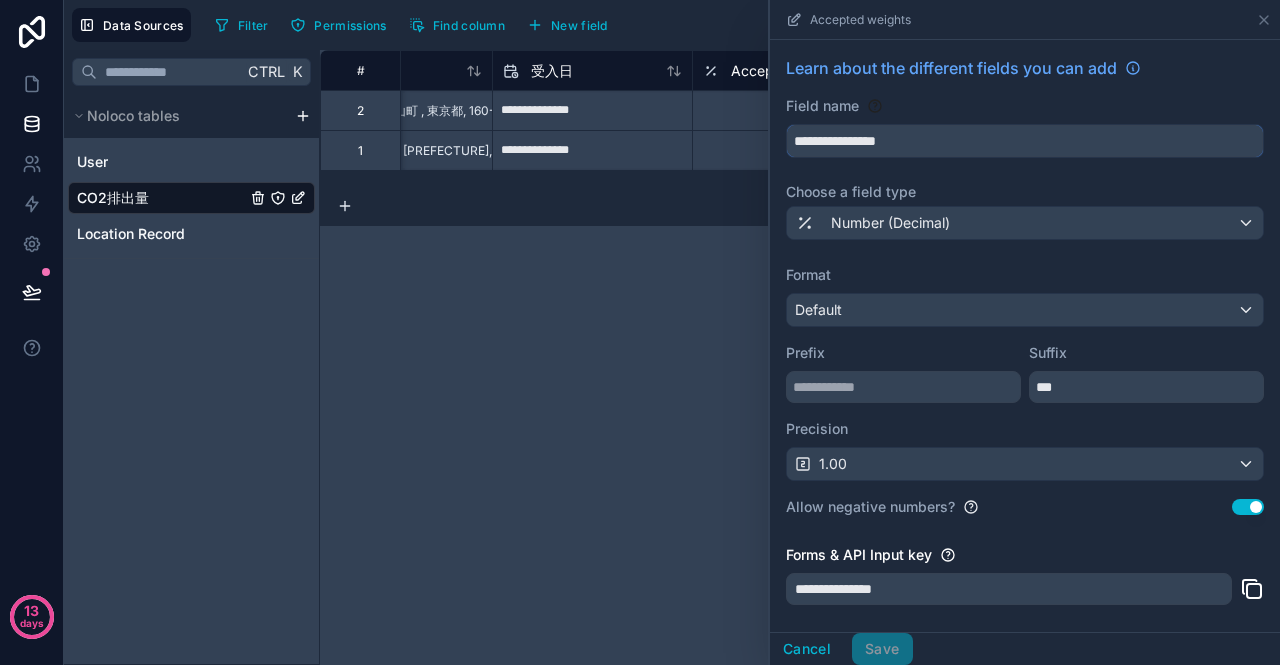 drag, startPoint x: 925, startPoint y: 142, endPoint x: 710, endPoint y: 141, distance: 215.00232 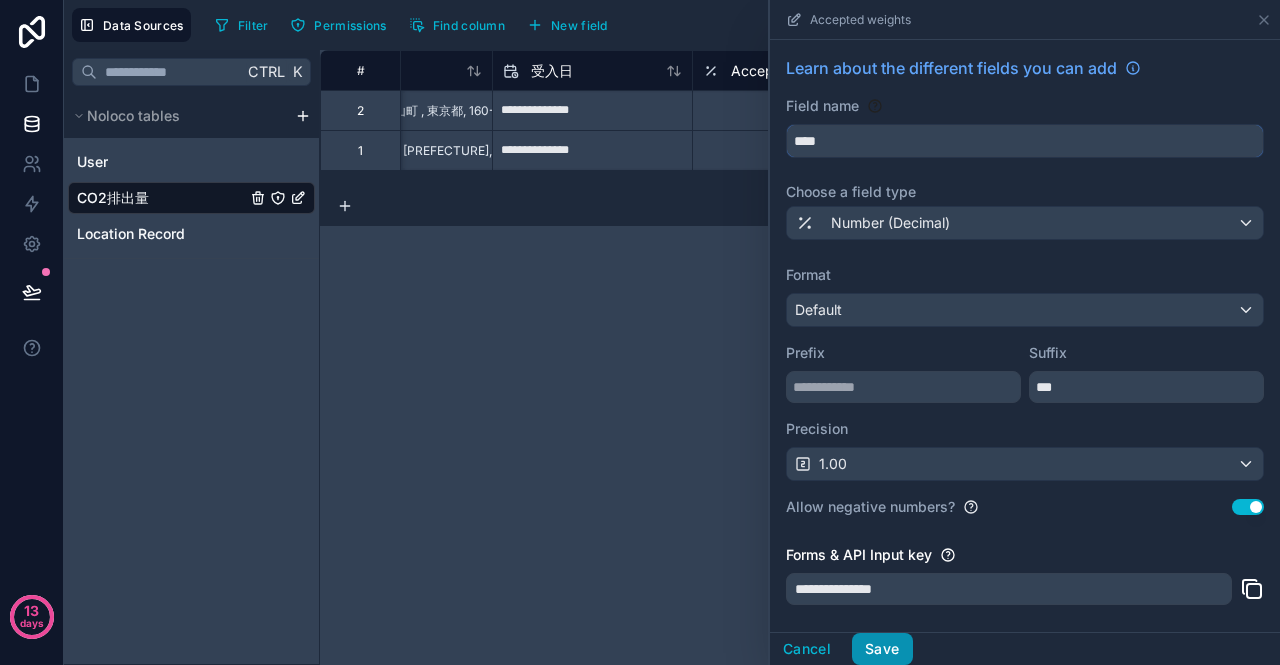 type on "****" 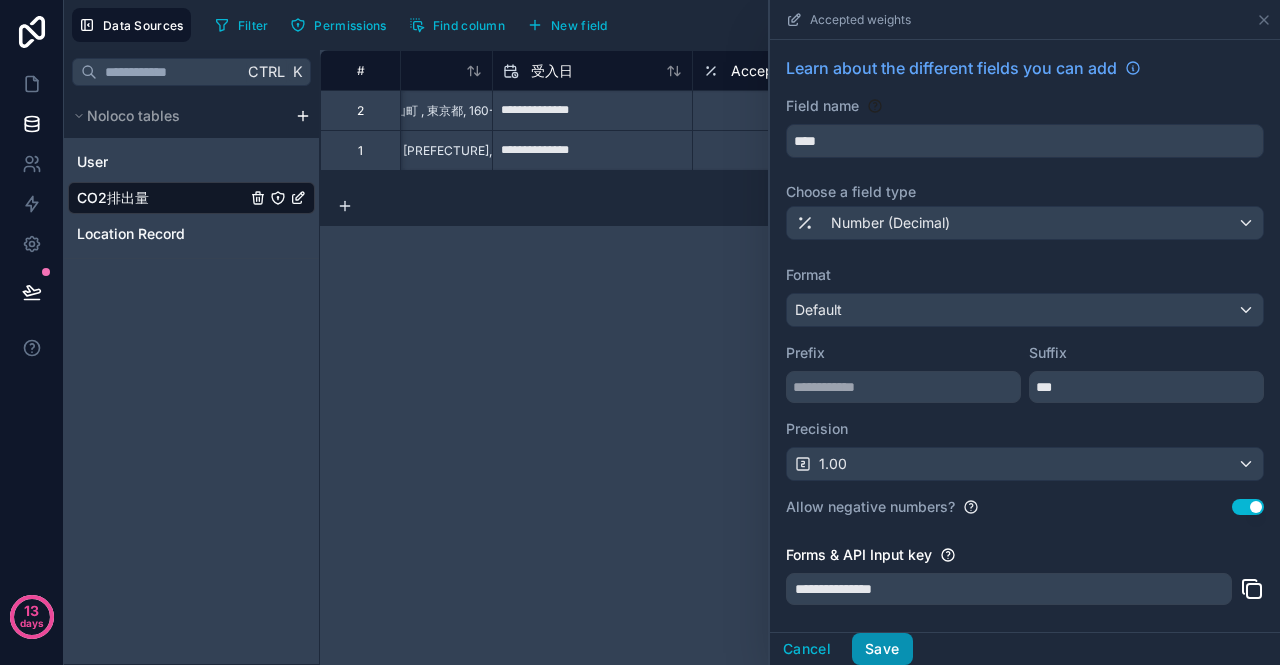 click on "Save" at bounding box center [882, 649] 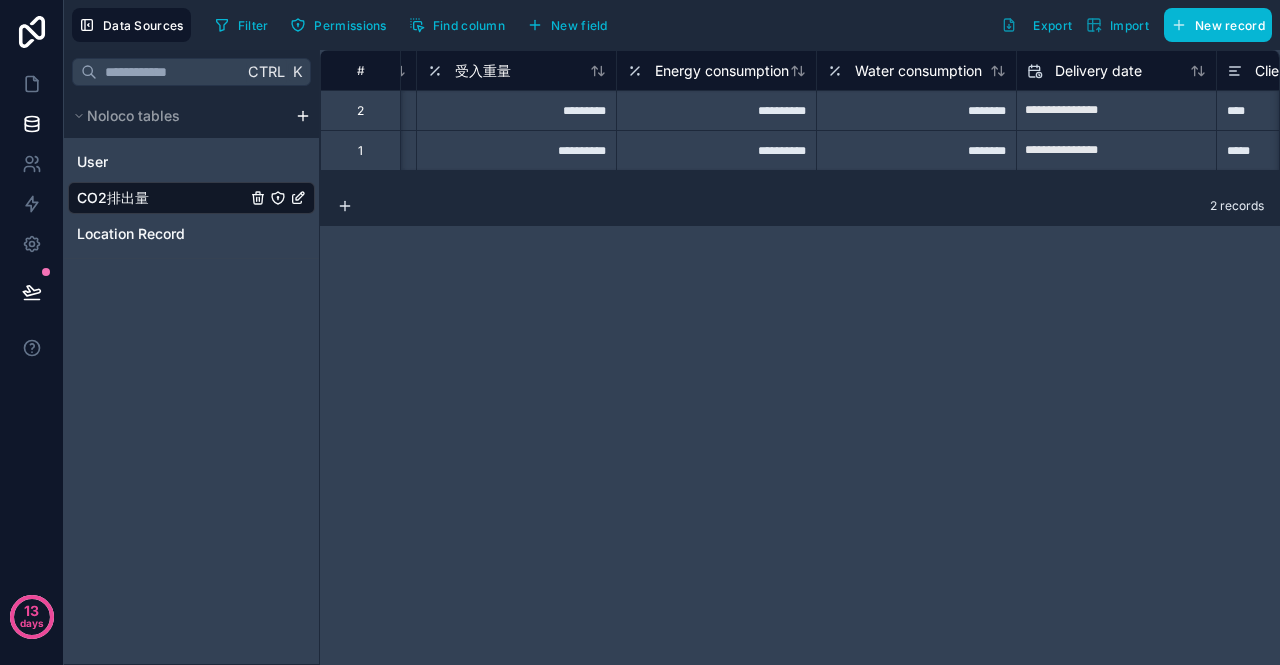 scroll, scrollTop: 0, scrollLeft: 595, axis: horizontal 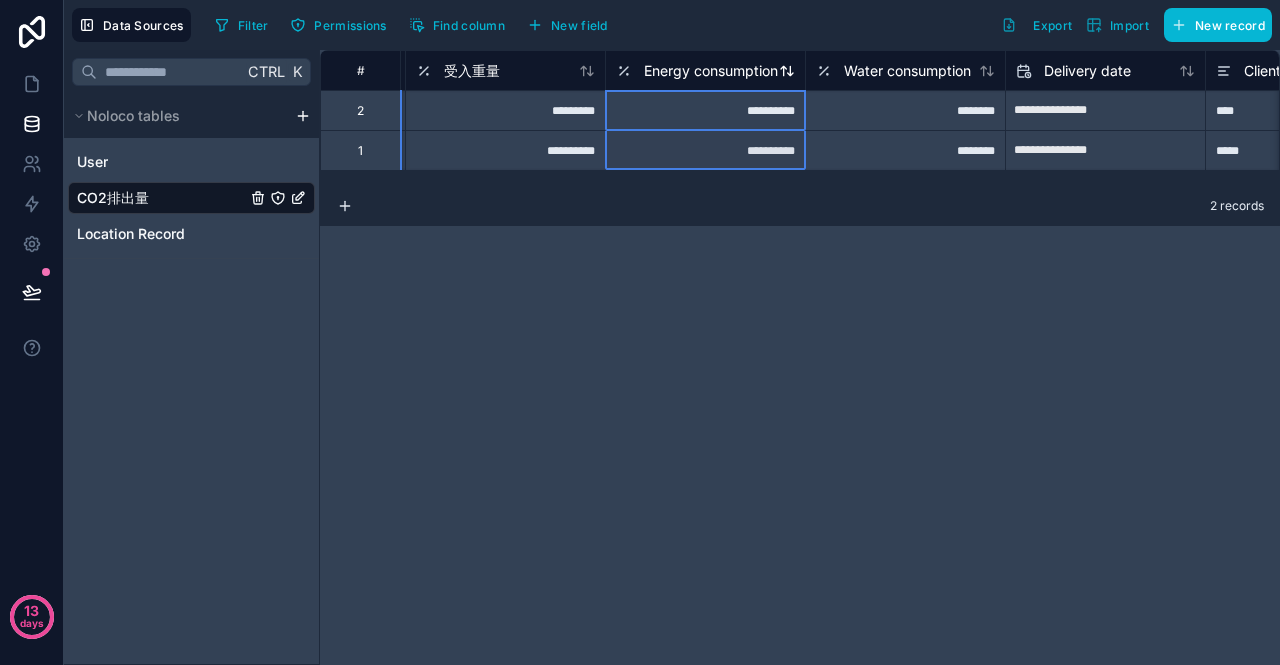 click on "Energy consumption" at bounding box center [711, 71] 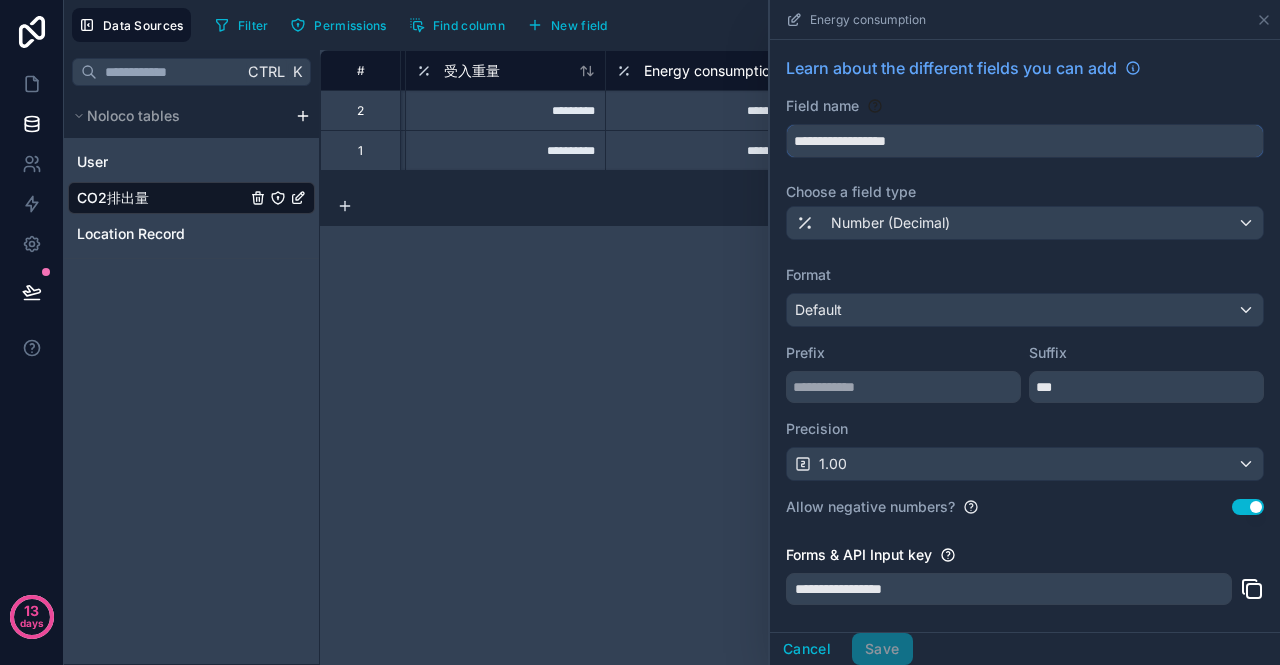 drag, startPoint x: 939, startPoint y: 143, endPoint x: 771, endPoint y: 140, distance: 168.02678 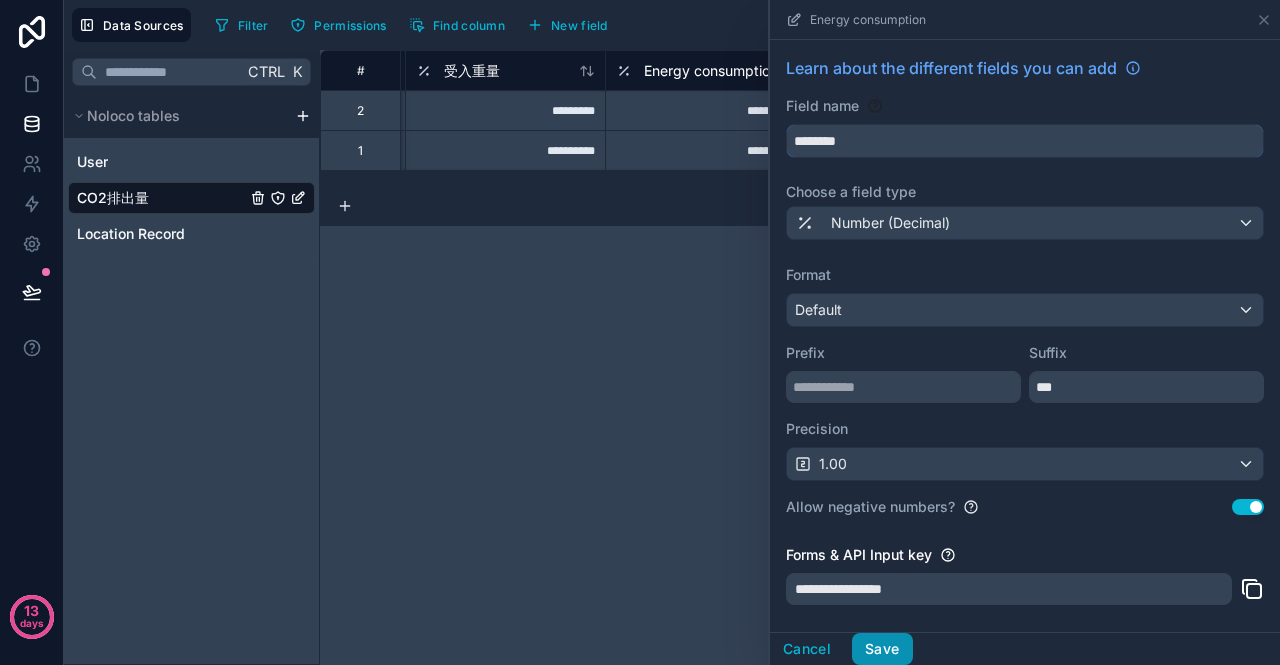 type on "********" 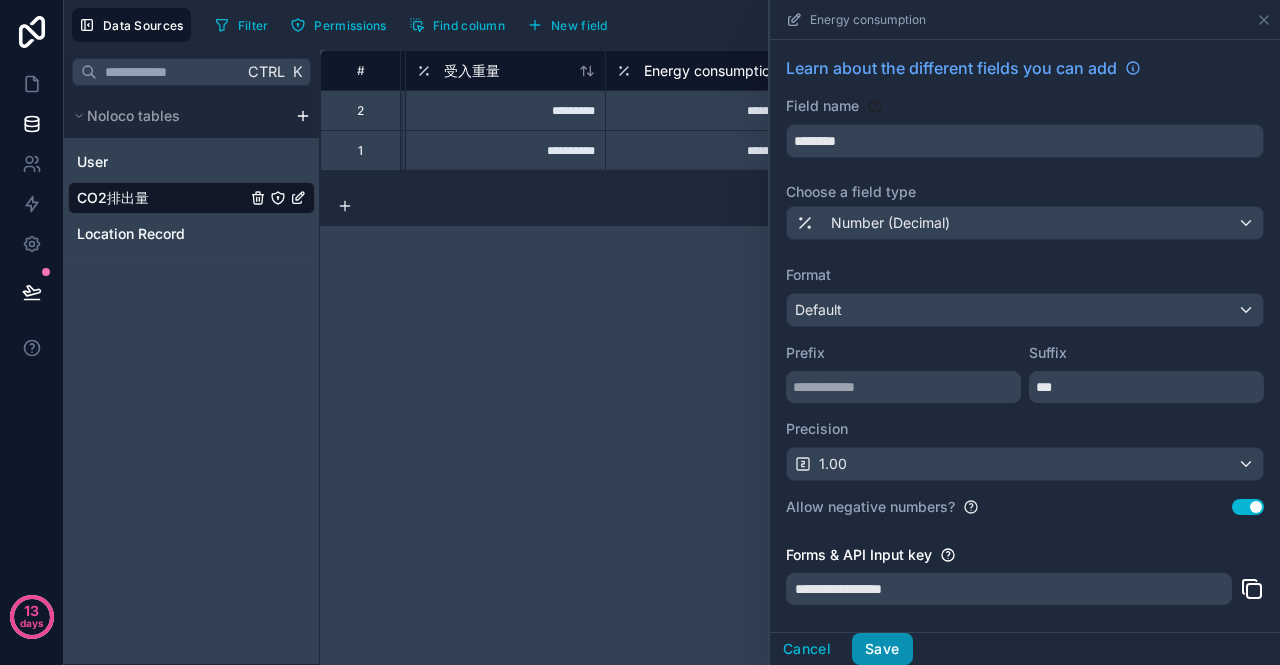 click on "Save" at bounding box center (882, 649) 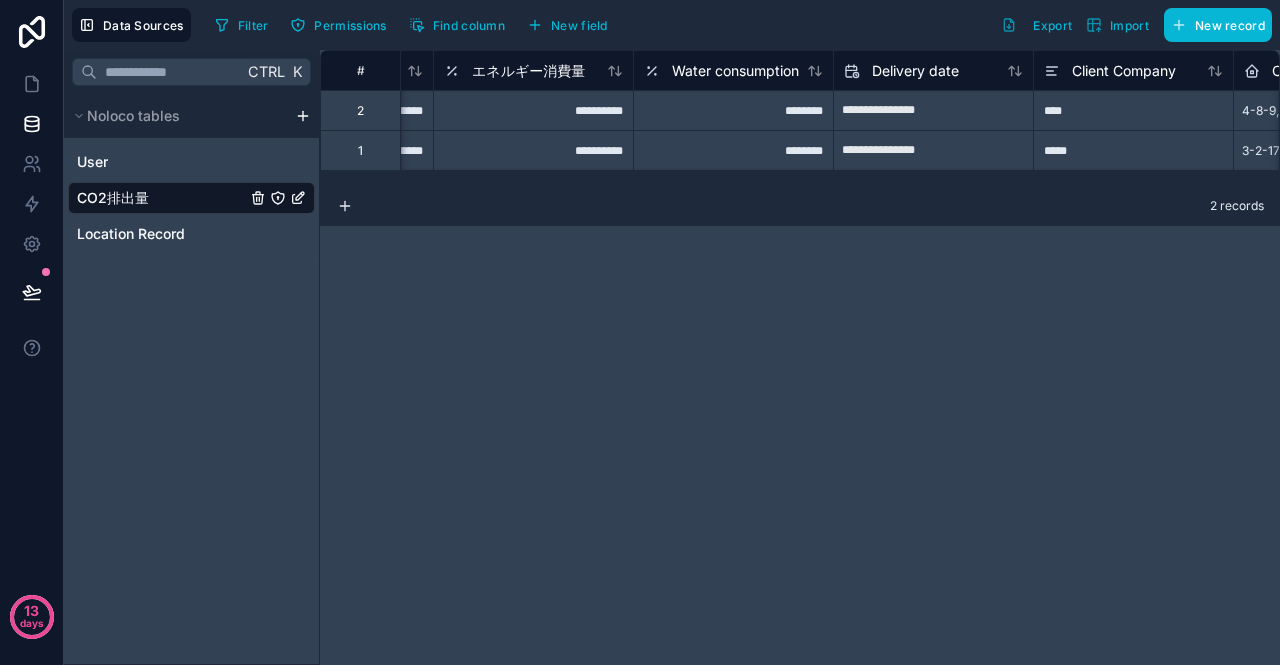 scroll, scrollTop: 0, scrollLeft: 780, axis: horizontal 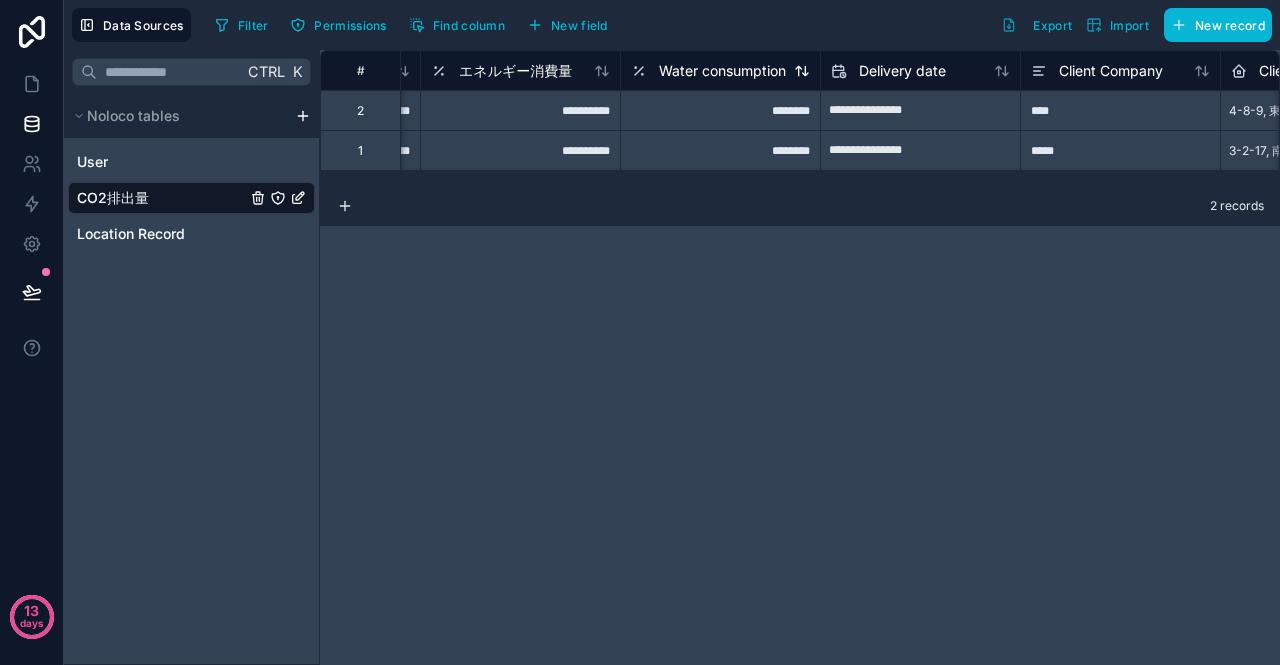 click on "Water consumption" at bounding box center [722, 71] 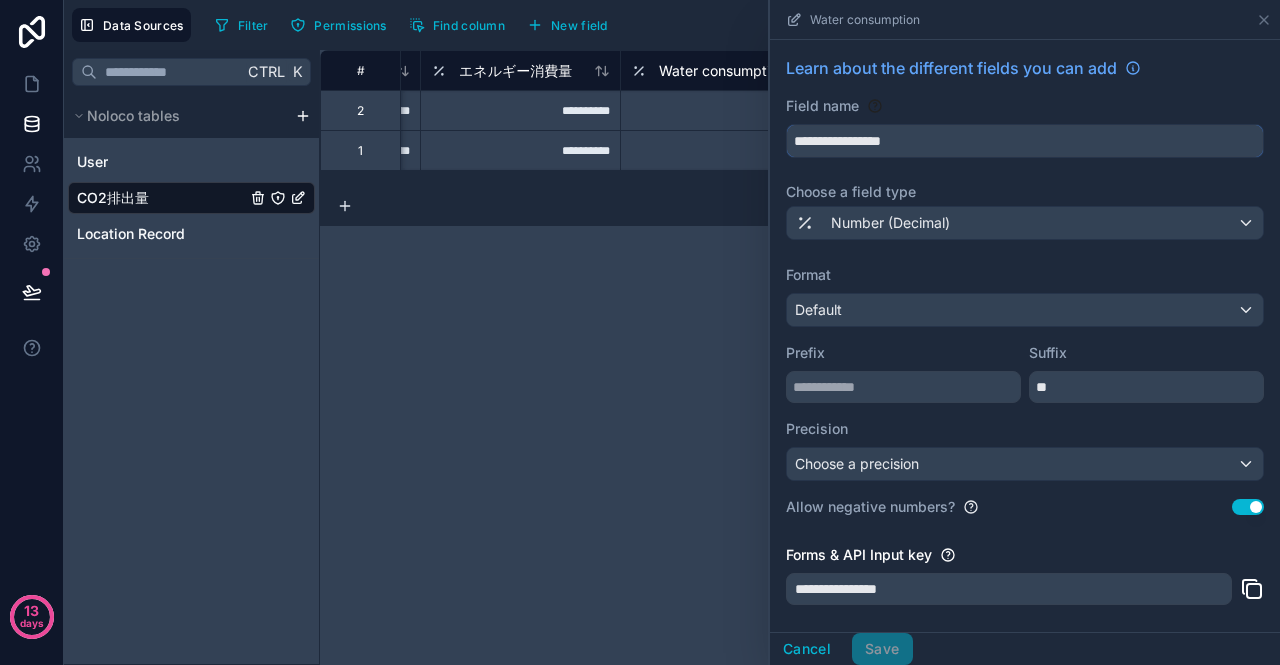 drag, startPoint x: 945, startPoint y: 145, endPoint x: 794, endPoint y: 143, distance: 151.01324 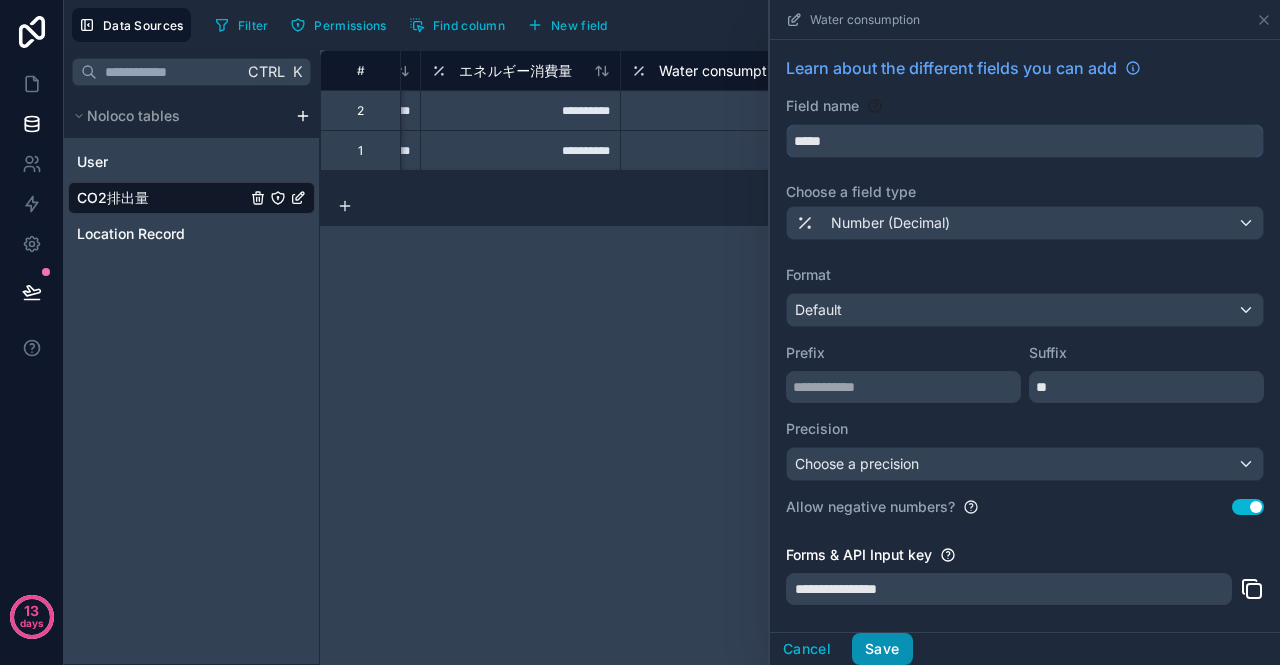type on "*****" 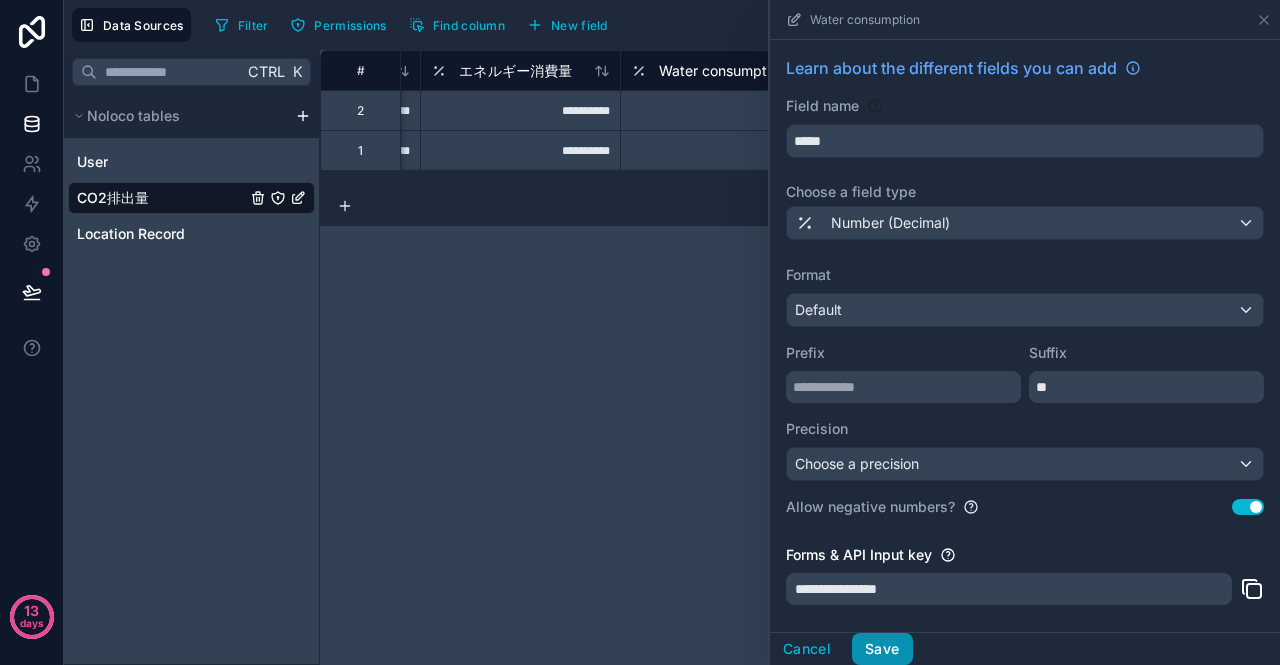 click on "Save" at bounding box center (882, 649) 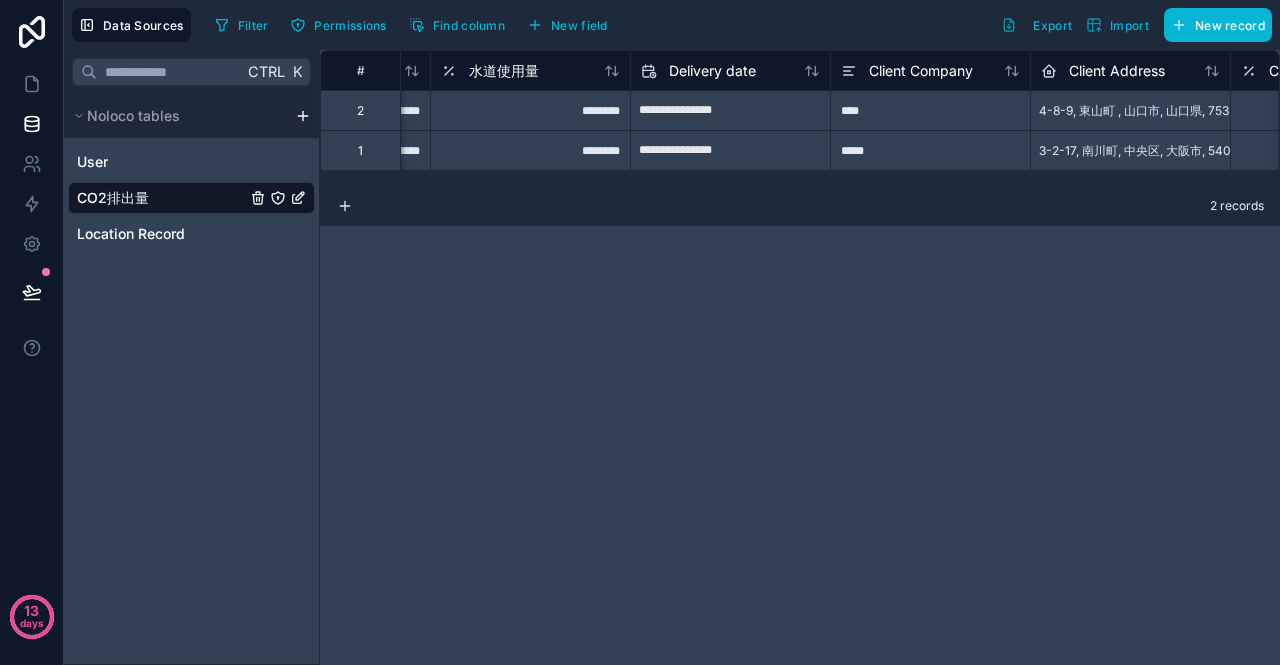 scroll, scrollTop: 0, scrollLeft: 976, axis: horizontal 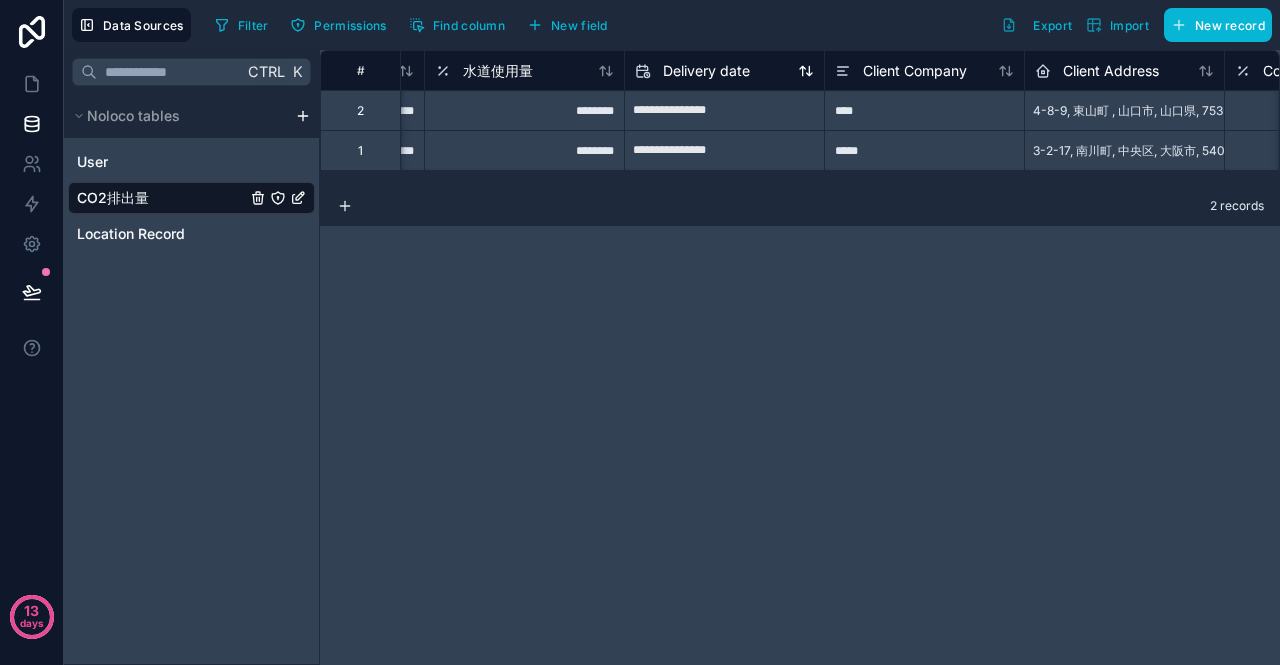 click on "Delivery date" at bounding box center (724, 71) 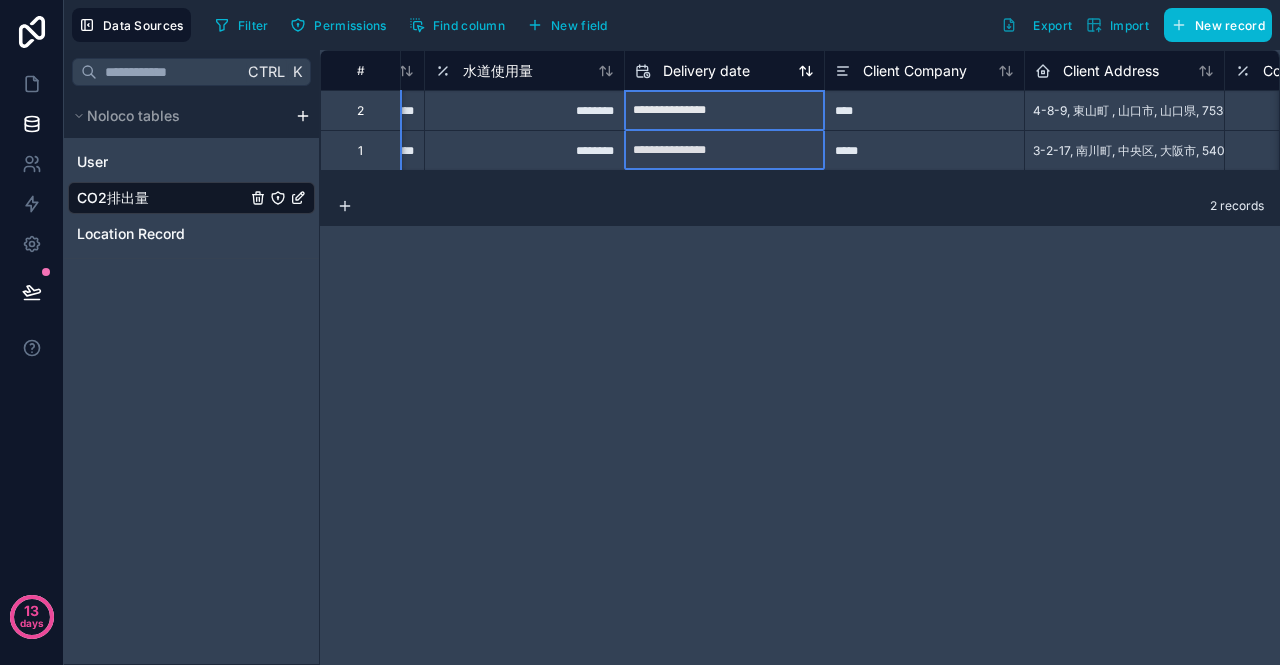 click on "Delivery date" at bounding box center [706, 71] 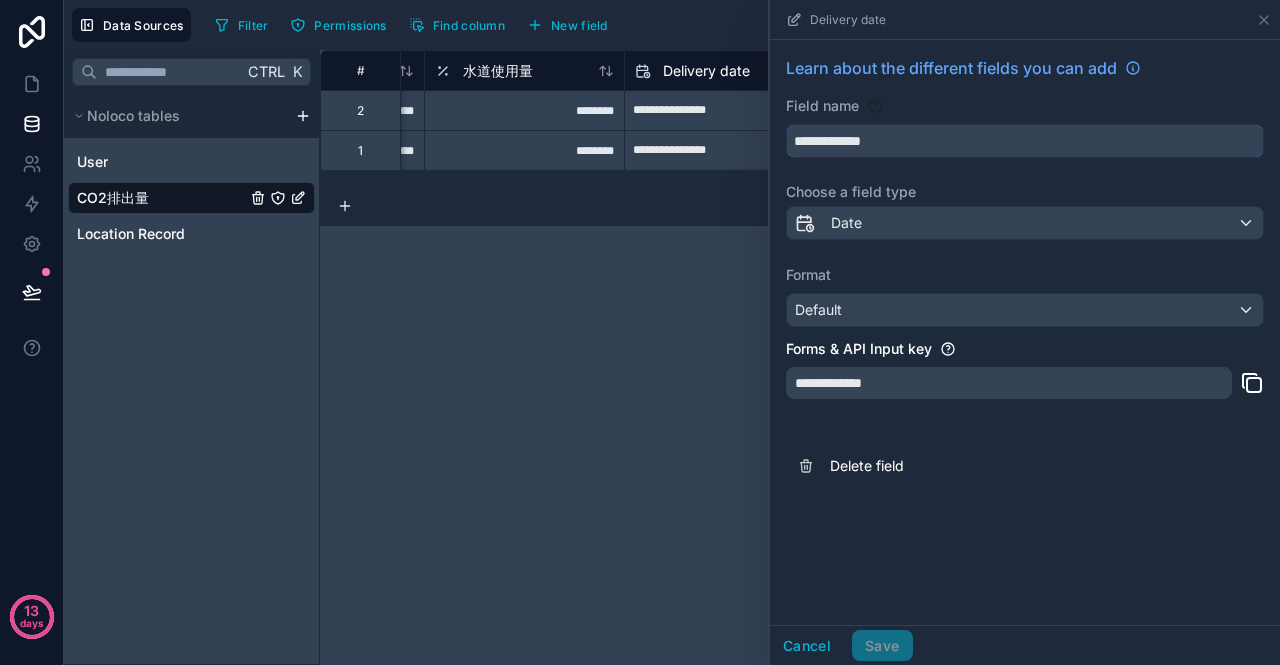 drag, startPoint x: 896, startPoint y: 145, endPoint x: 772, endPoint y: 129, distance: 125.028 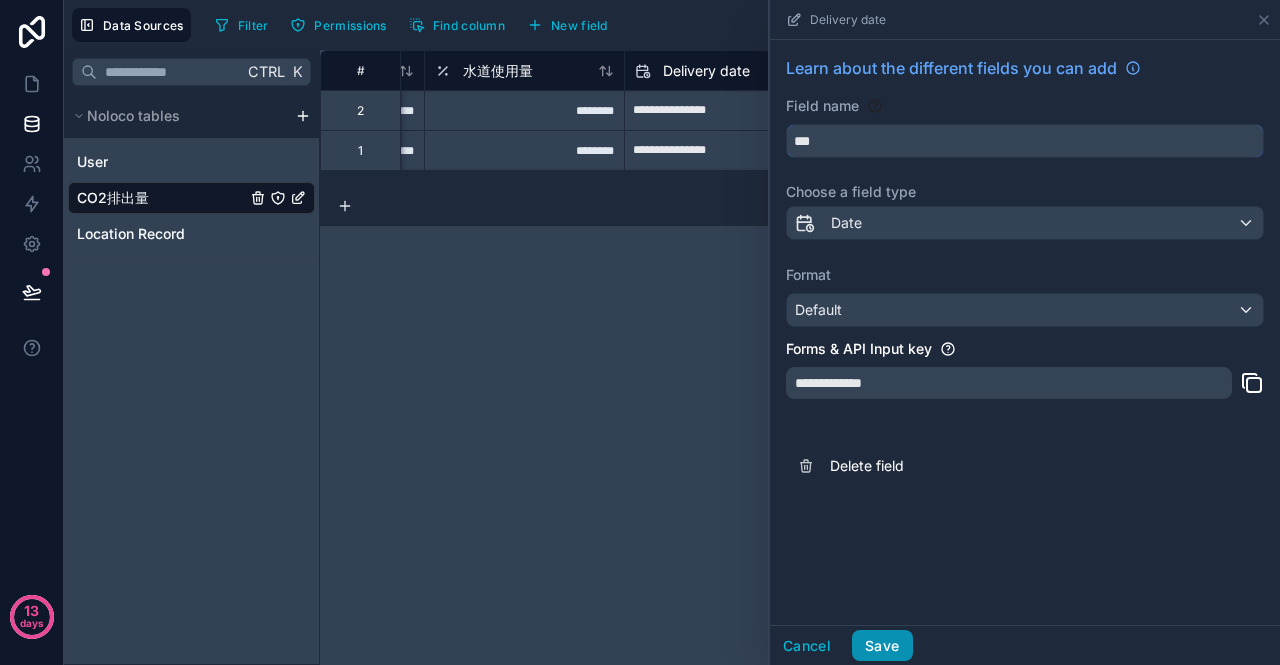 type on "***" 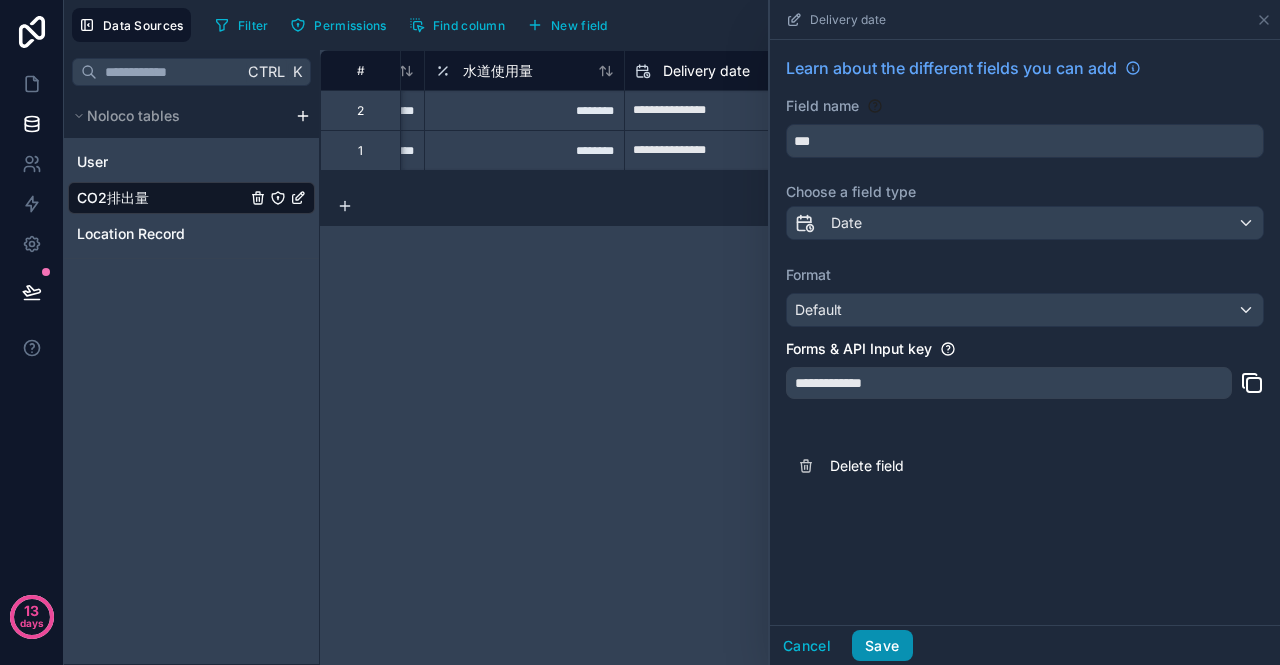 click on "Save" at bounding box center [882, 646] 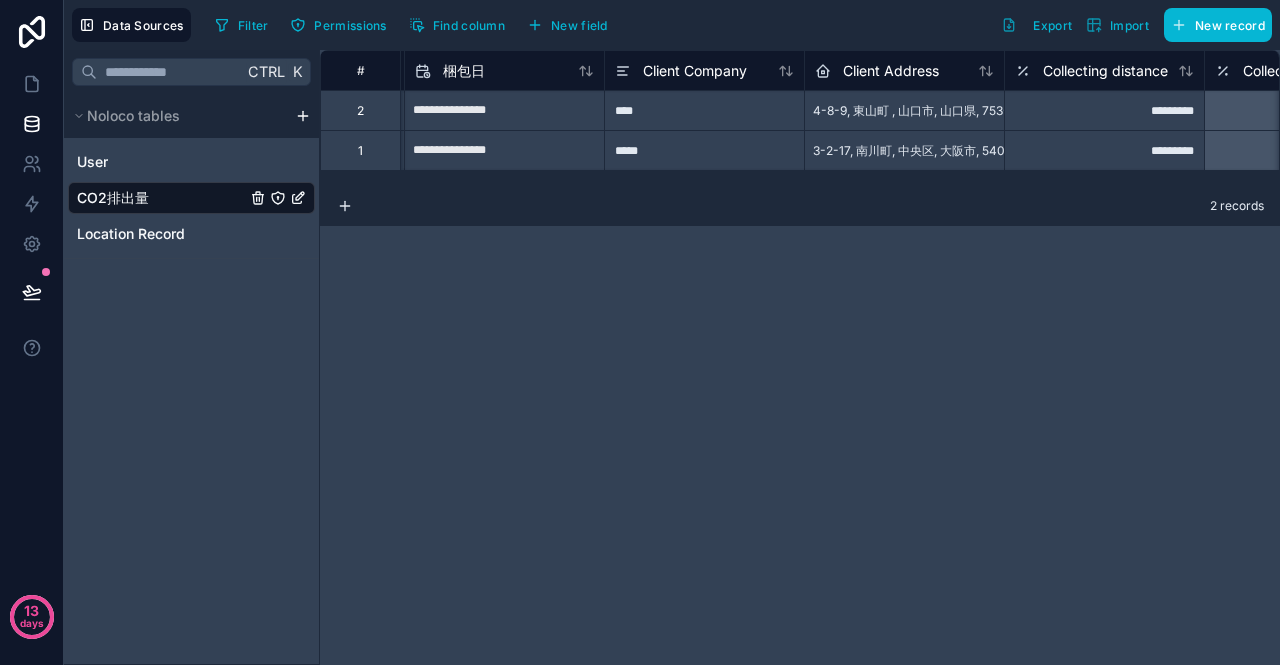 scroll, scrollTop: 0, scrollLeft: 1199, axis: horizontal 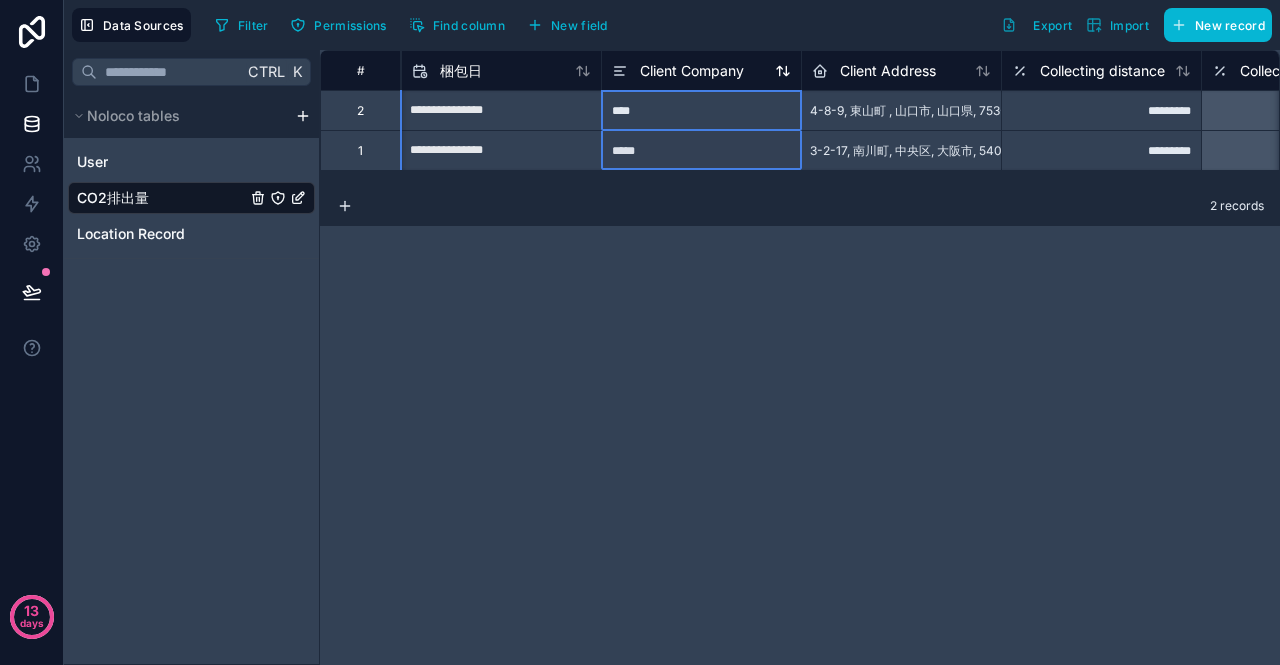 click on "Client Company" at bounding box center (692, 71) 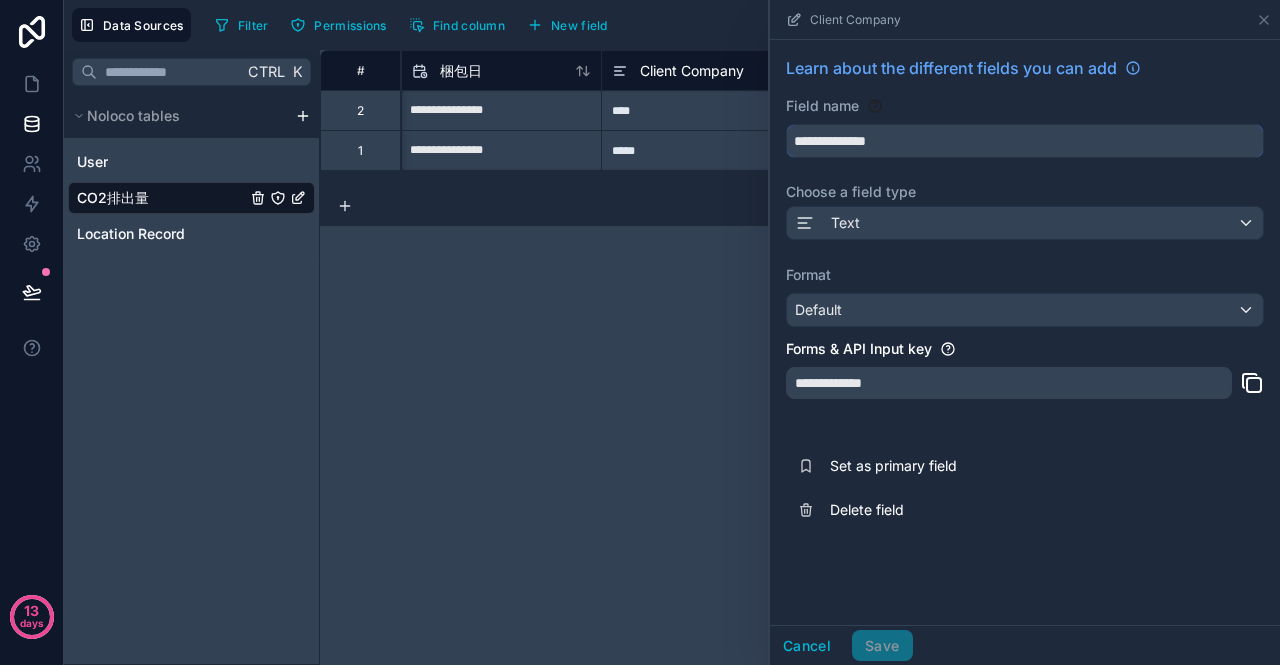 drag, startPoint x: 927, startPoint y: 150, endPoint x: 772, endPoint y: 141, distance: 155.26108 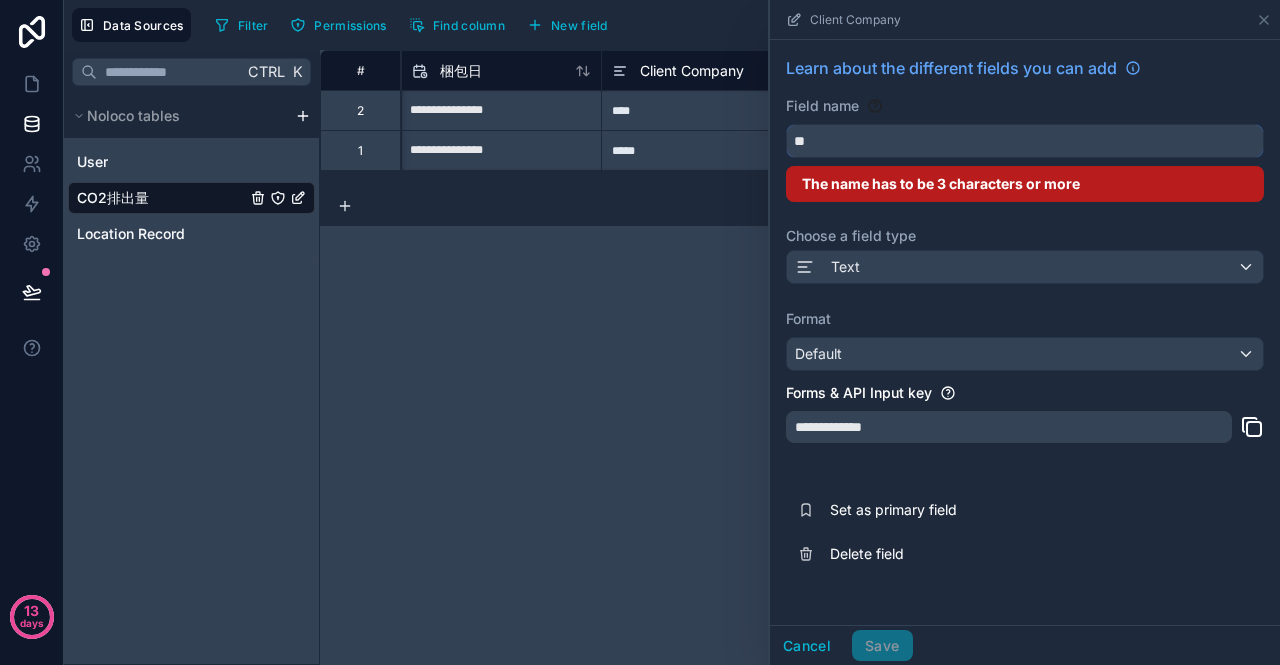 type on "*" 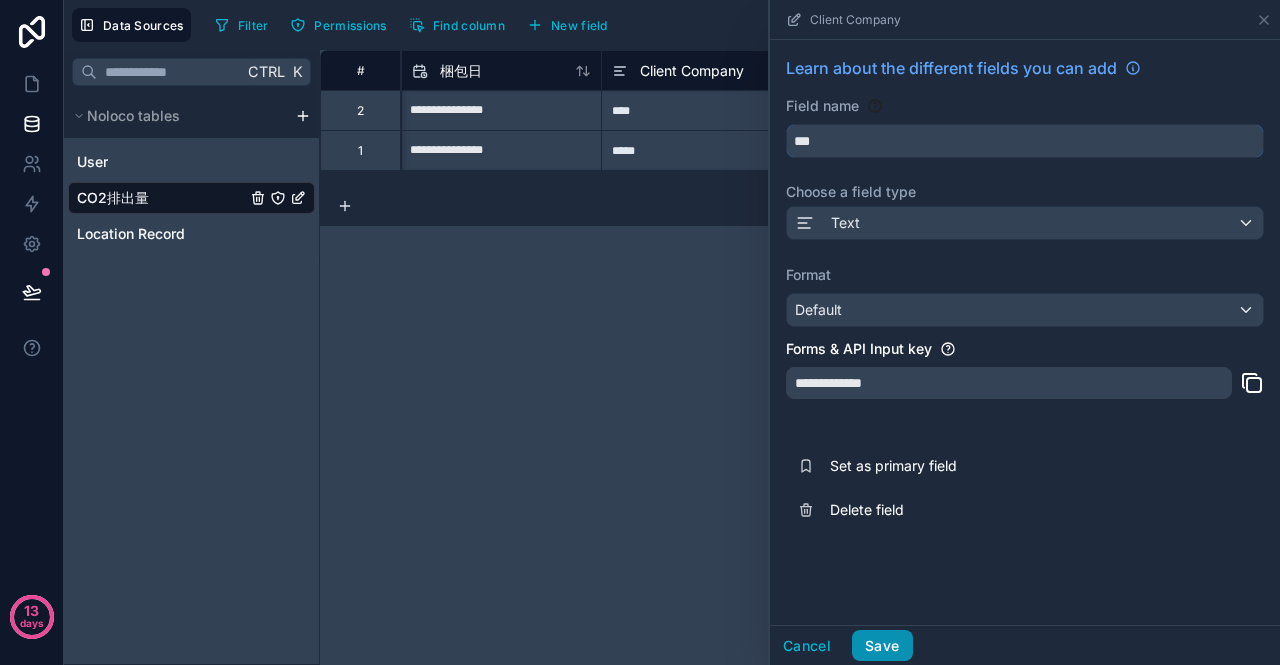 type on "***" 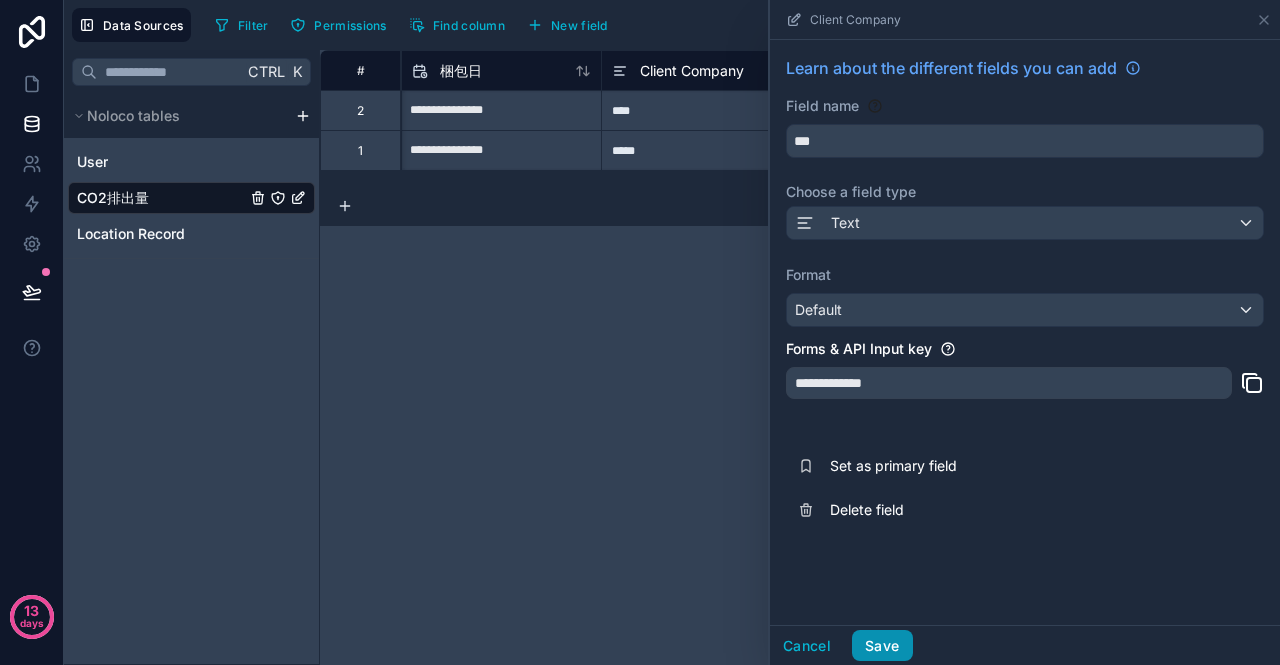 click on "Save" at bounding box center (882, 646) 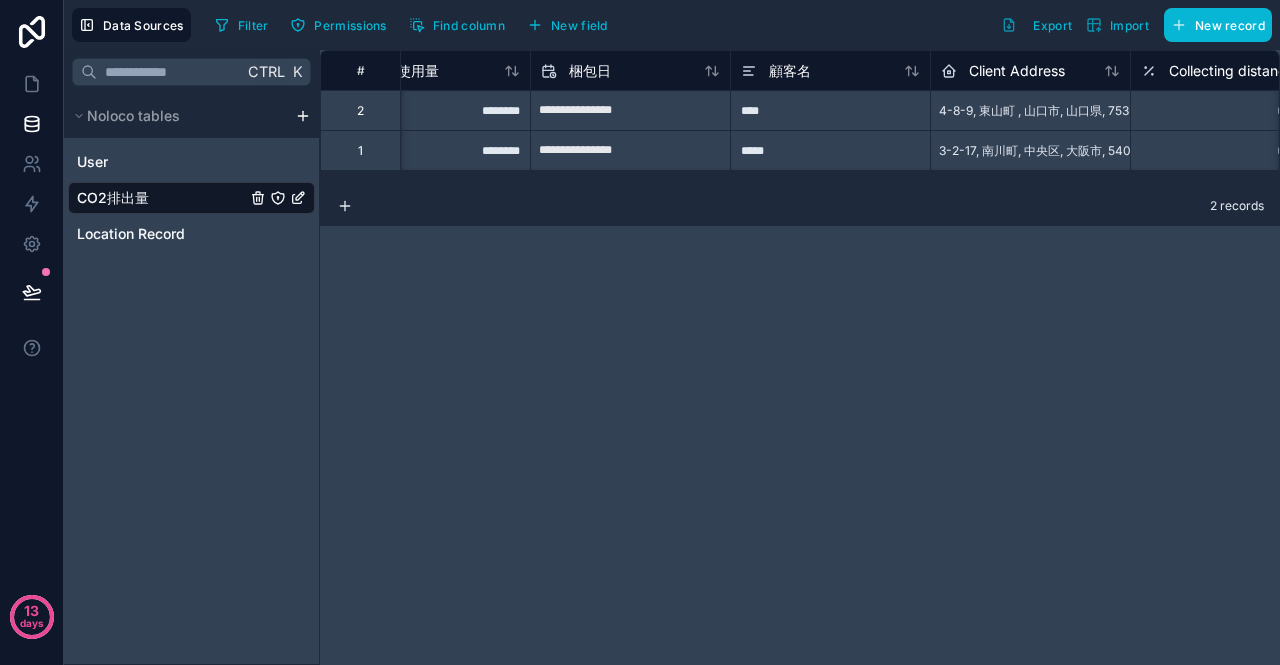 scroll, scrollTop: 0, scrollLeft: 1085, axis: horizontal 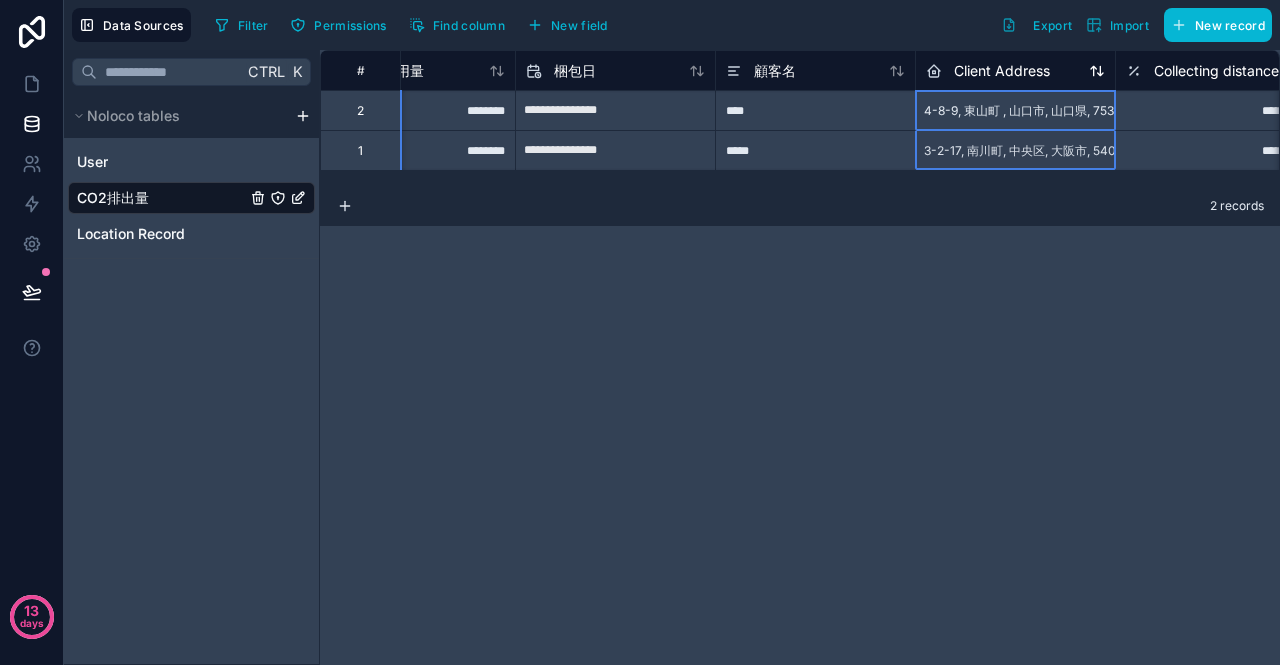click on "Client Address" at bounding box center [1002, 71] 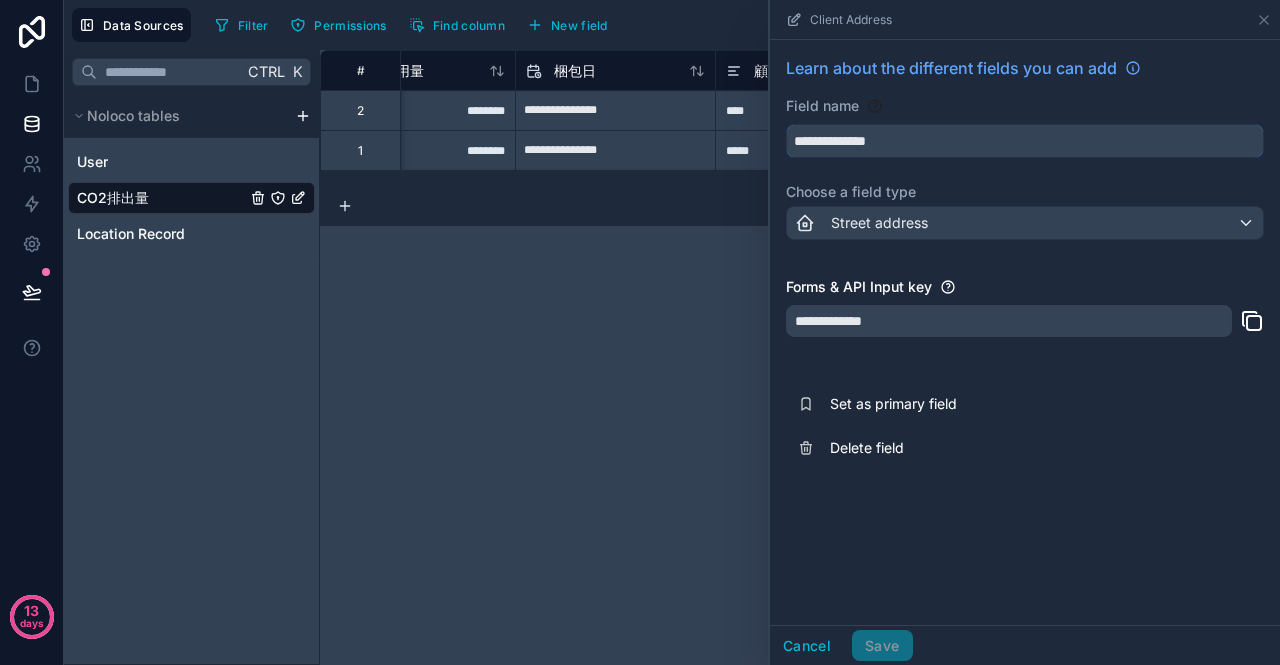 drag, startPoint x: 911, startPoint y: 144, endPoint x: 773, endPoint y: 138, distance: 138.13037 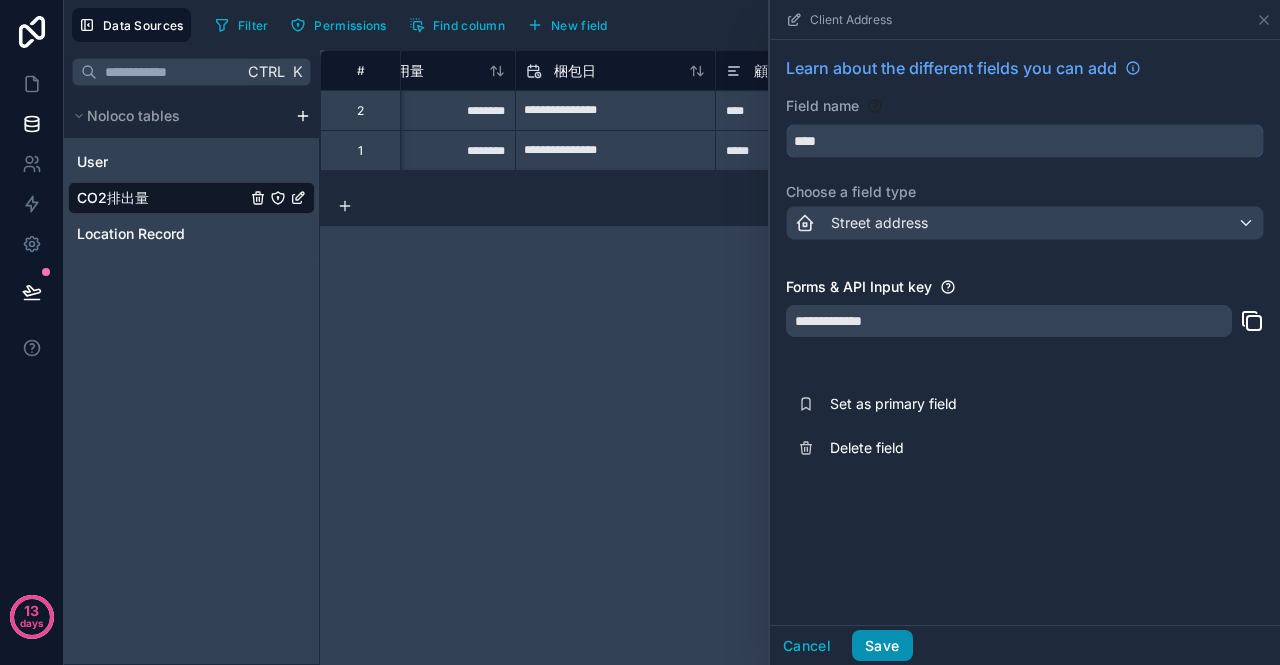 type on "****" 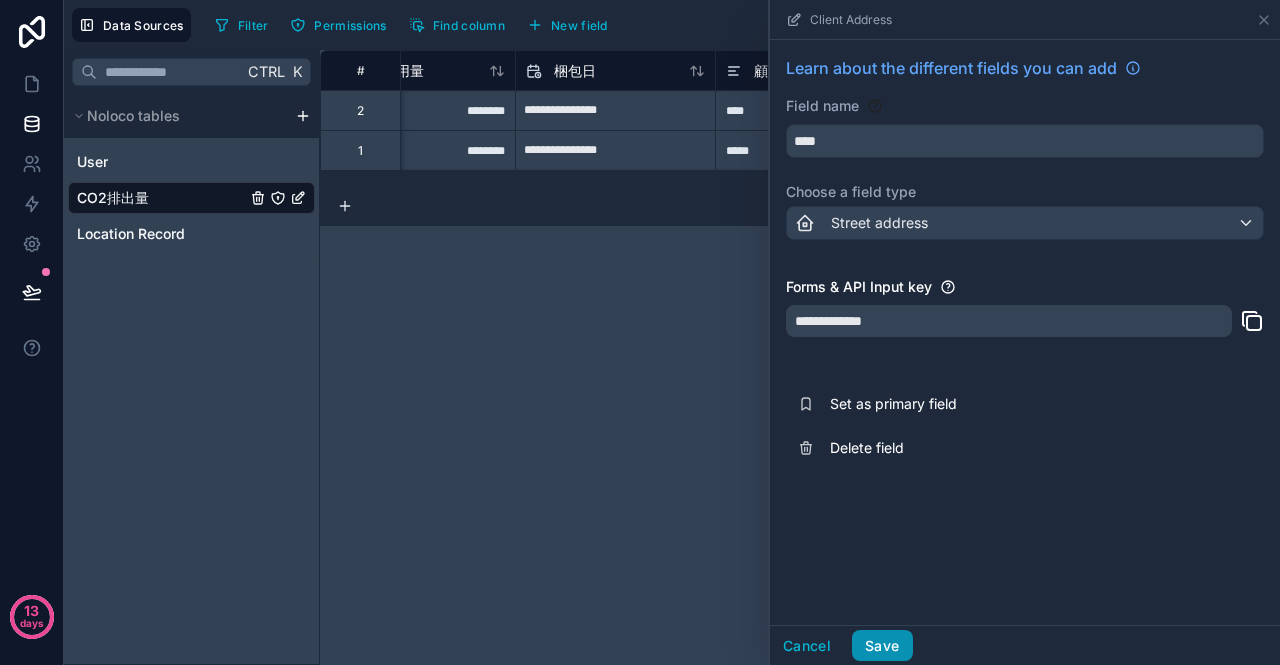 click on "Save" at bounding box center (882, 646) 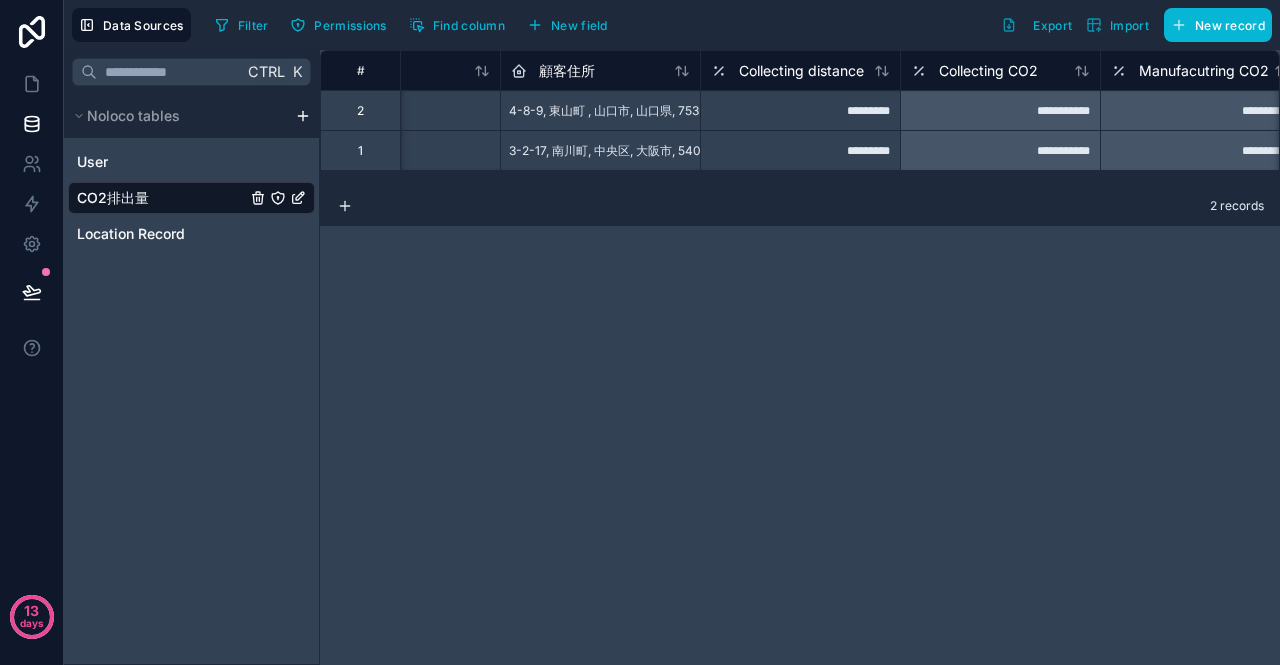 scroll, scrollTop: 0, scrollLeft: 1537, axis: horizontal 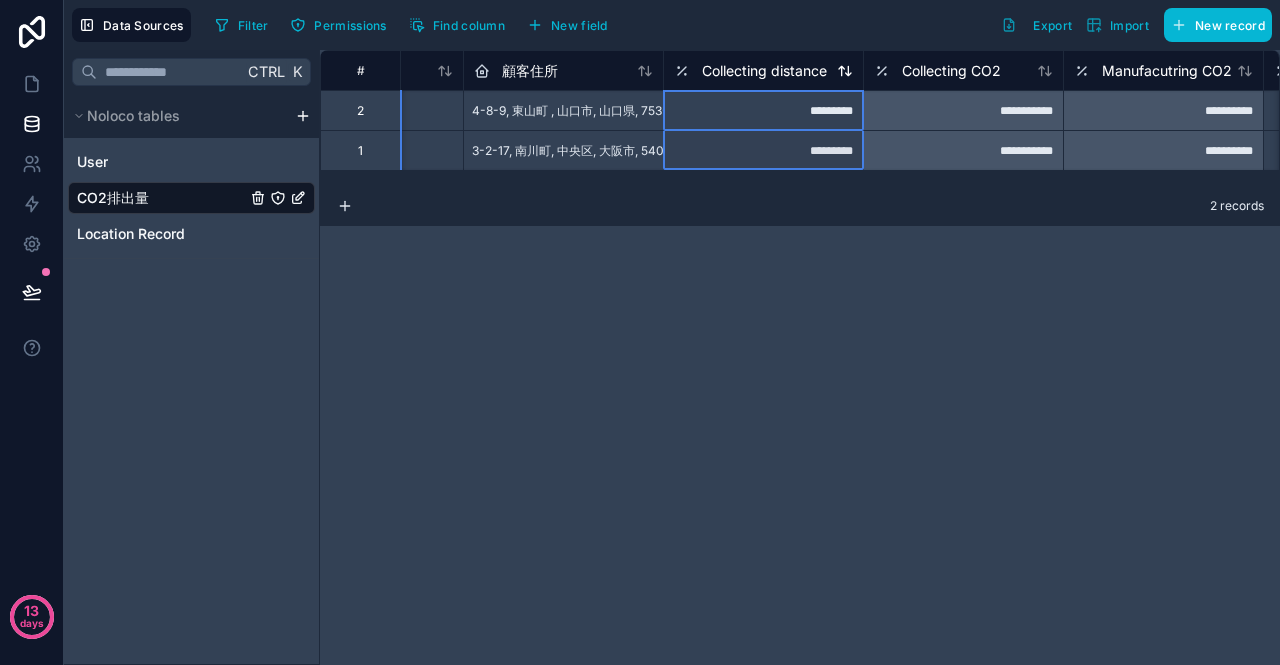 click on "Collecting distance" at bounding box center (764, 71) 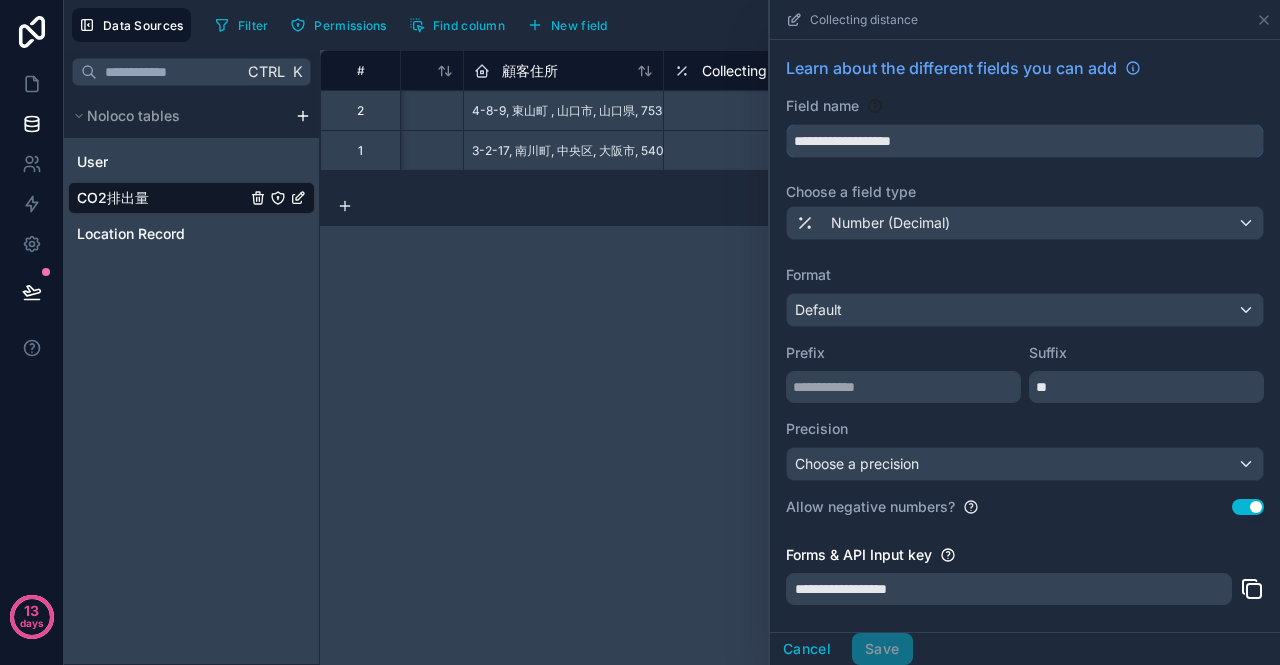 drag, startPoint x: 940, startPoint y: 140, endPoint x: 746, endPoint y: 141, distance: 194.00258 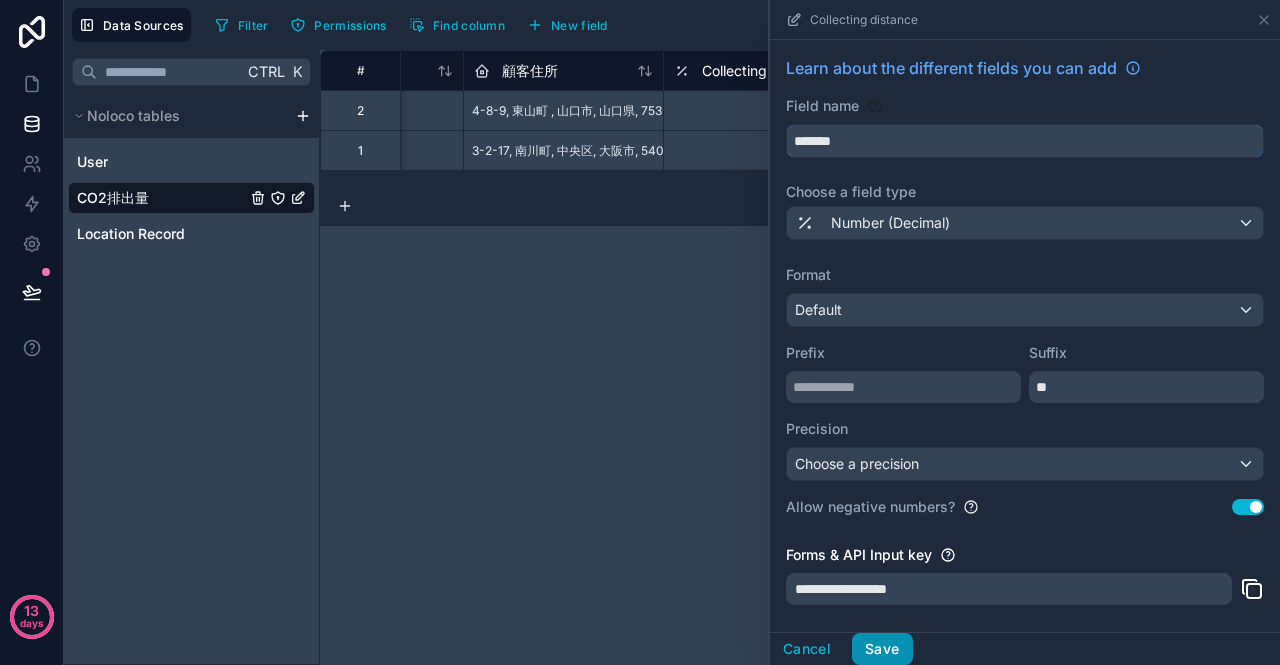 type on "*******" 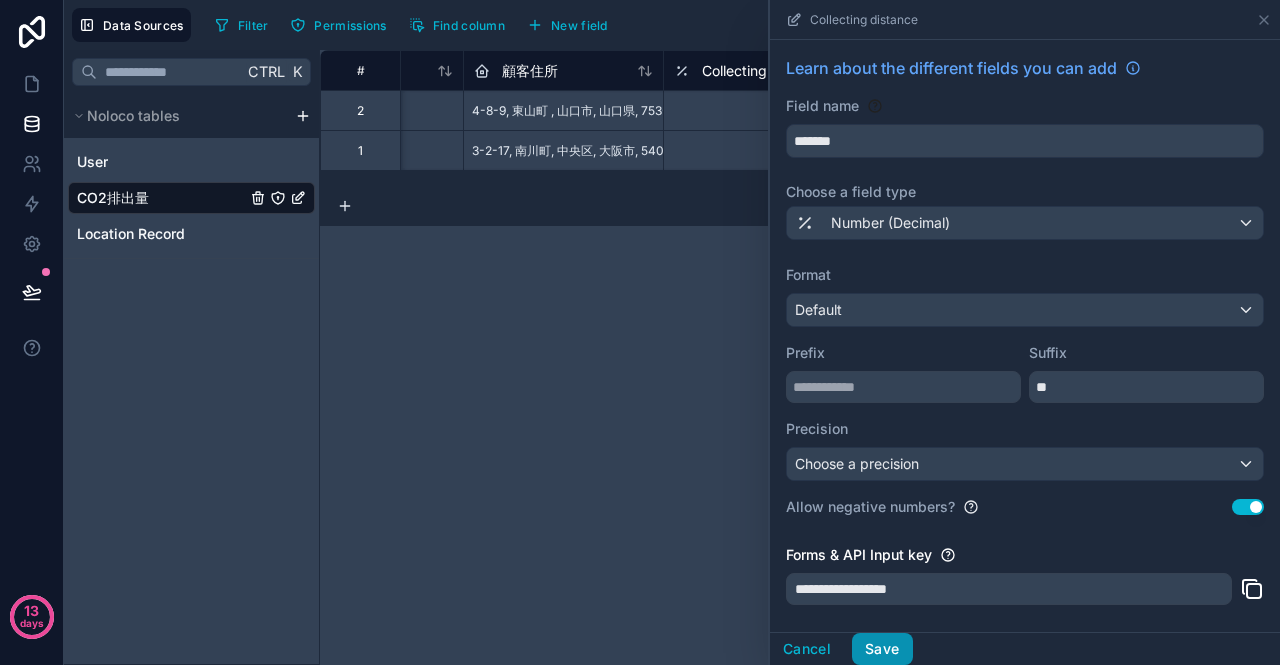 click on "Save" at bounding box center [882, 649] 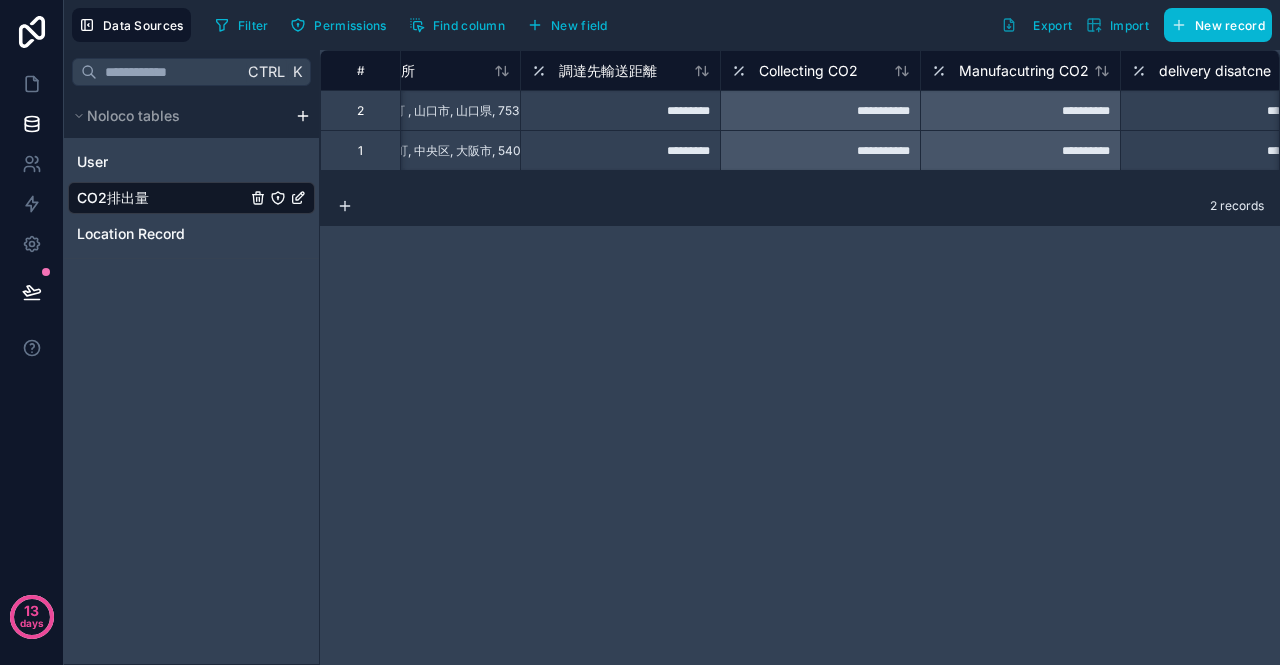 scroll, scrollTop: 0, scrollLeft: 1682, axis: horizontal 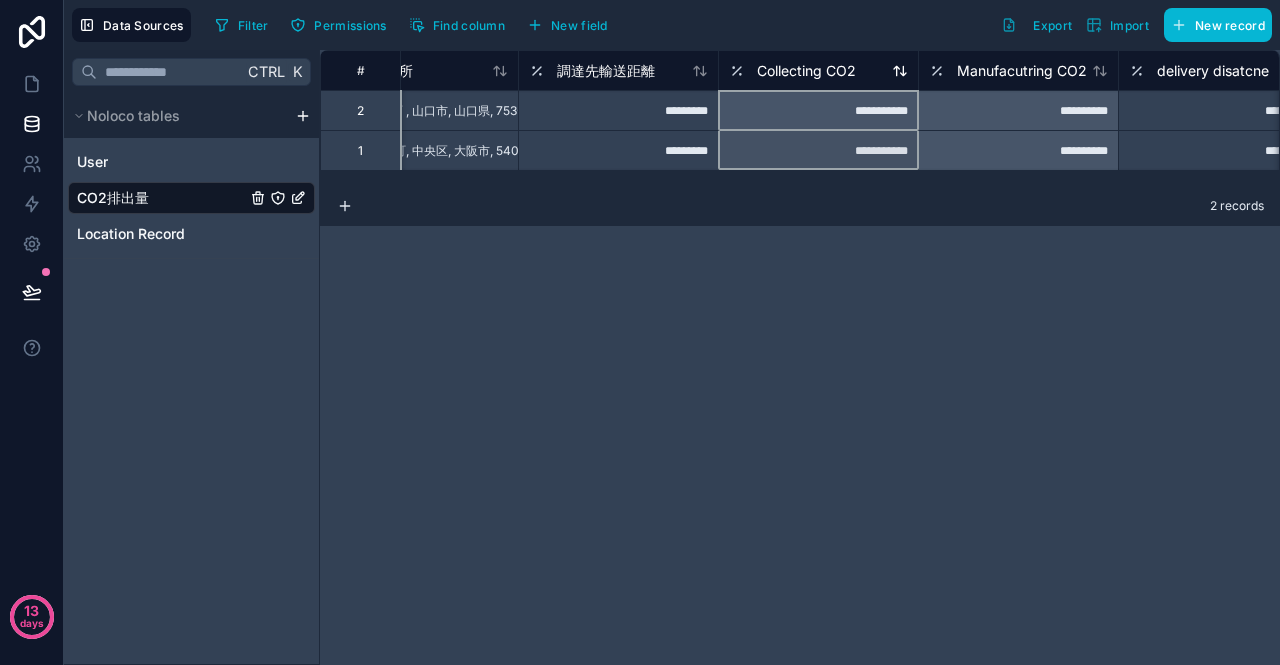 click on "Collecting CO2" at bounding box center [806, 71] 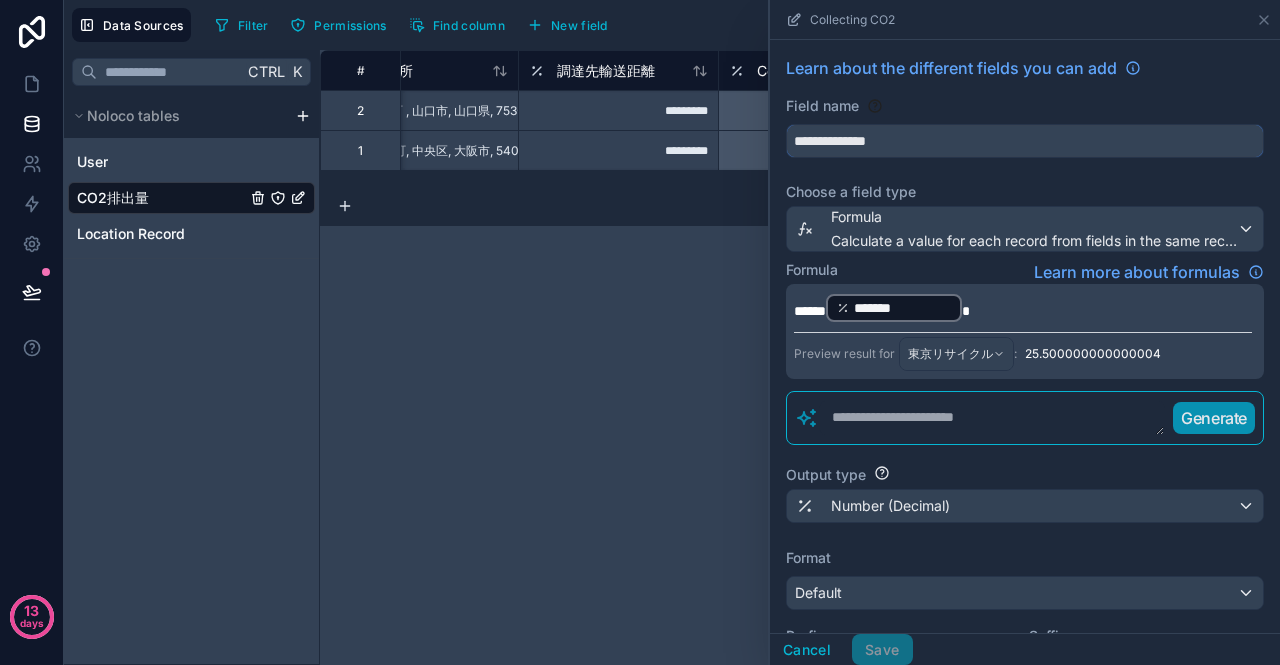 drag, startPoint x: 916, startPoint y: 145, endPoint x: 782, endPoint y: 139, distance: 134.13426 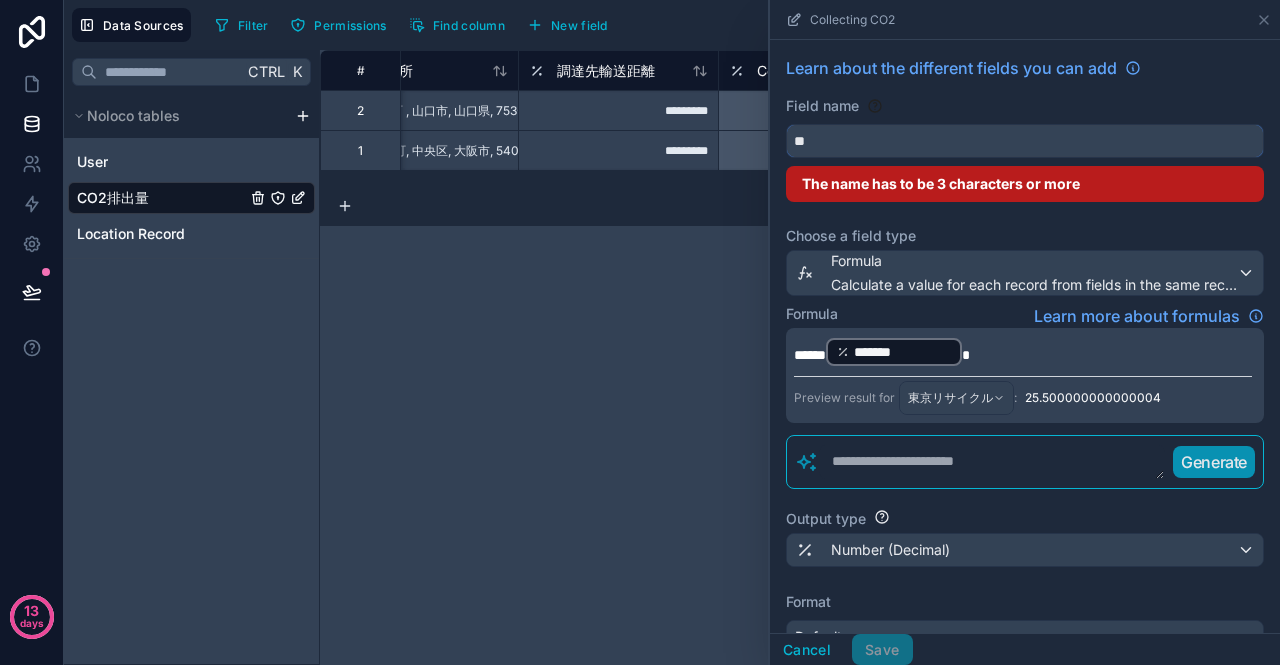 type on "*" 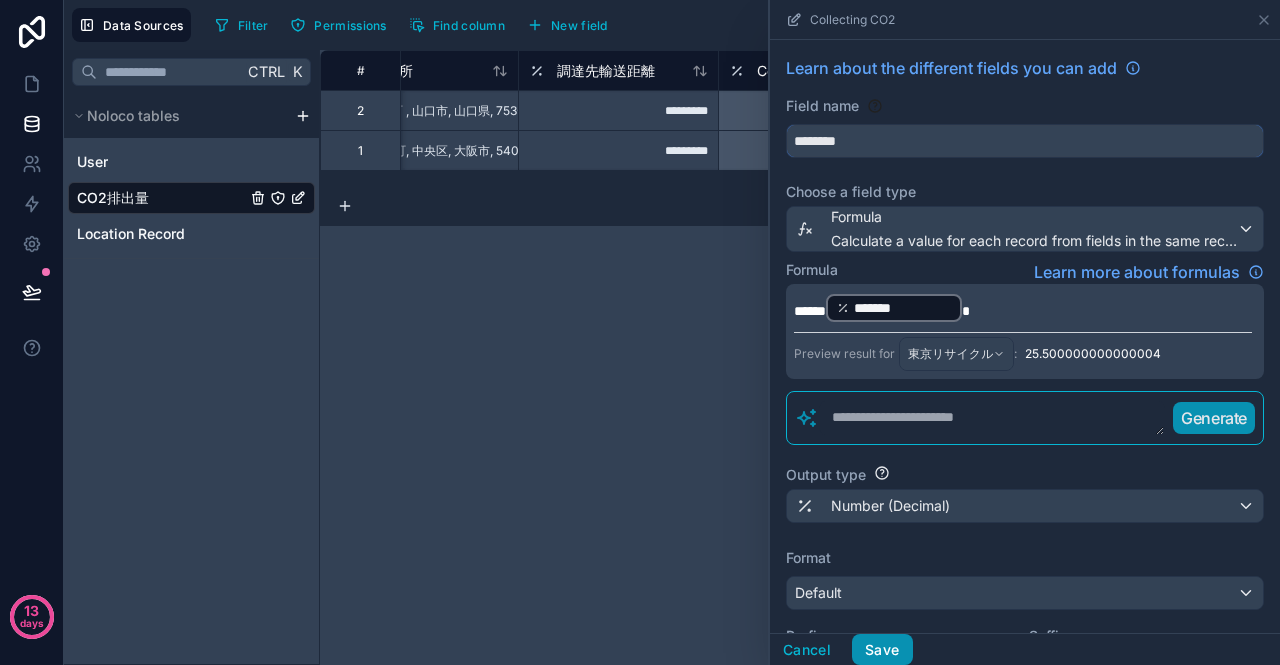 type on "********" 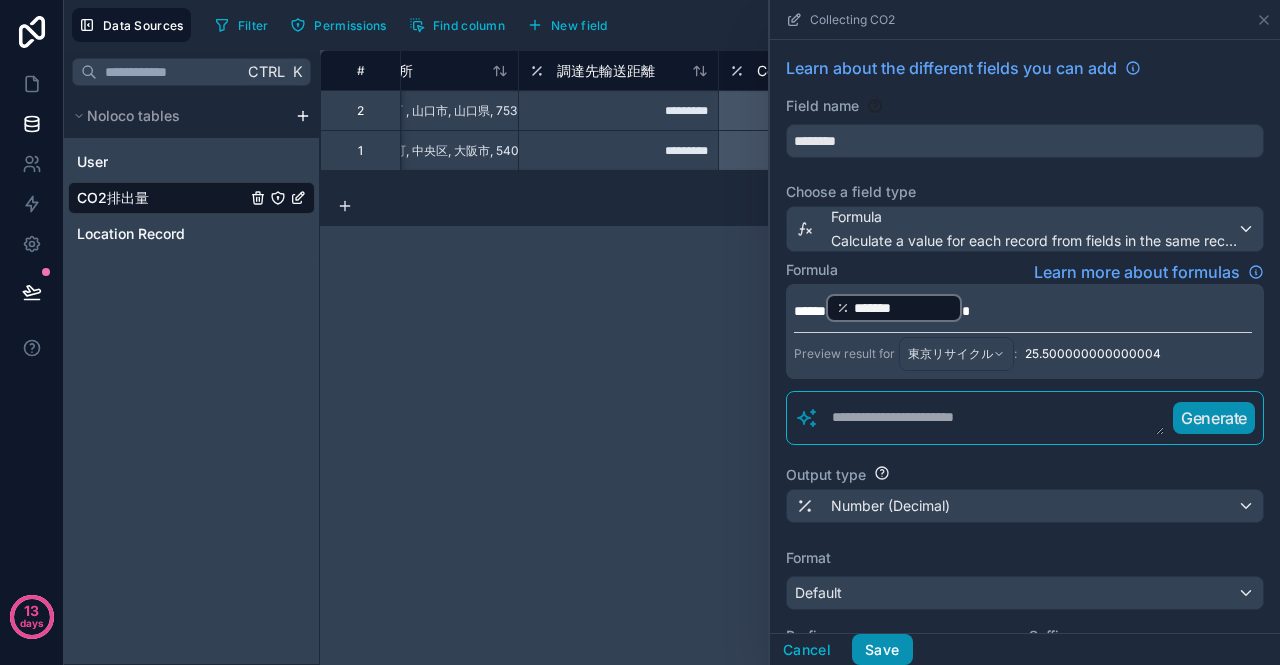 click on "Save" at bounding box center (882, 650) 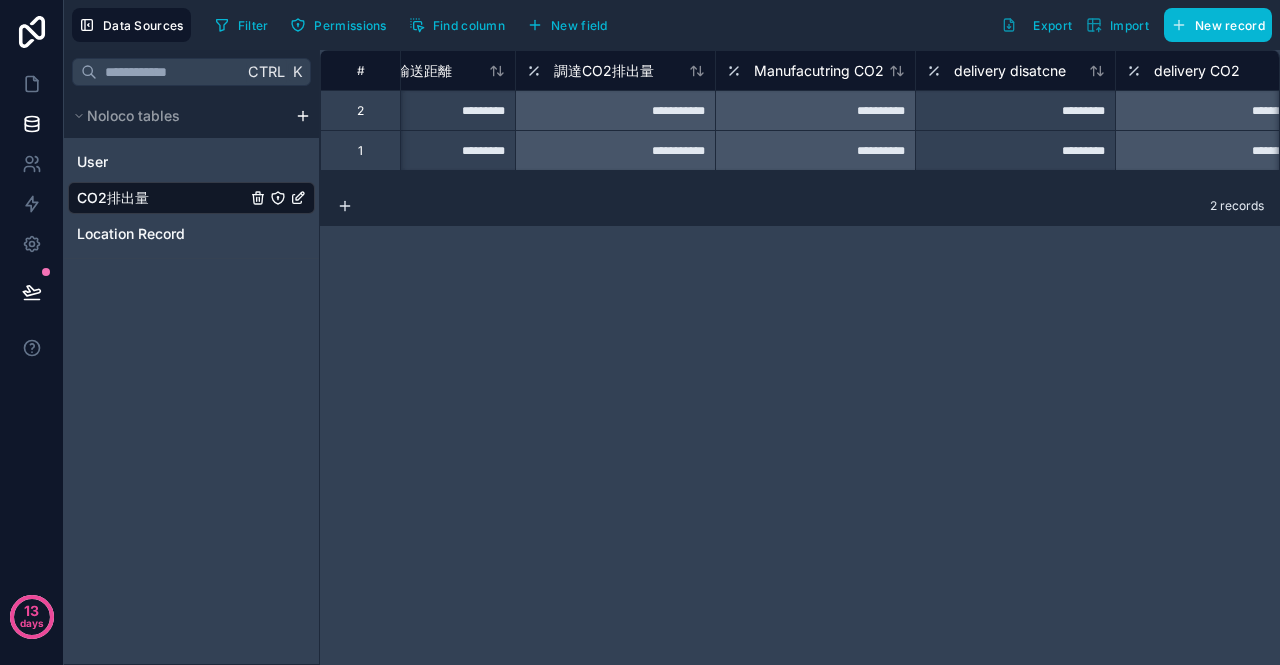 scroll, scrollTop: 0, scrollLeft: 1868, axis: horizontal 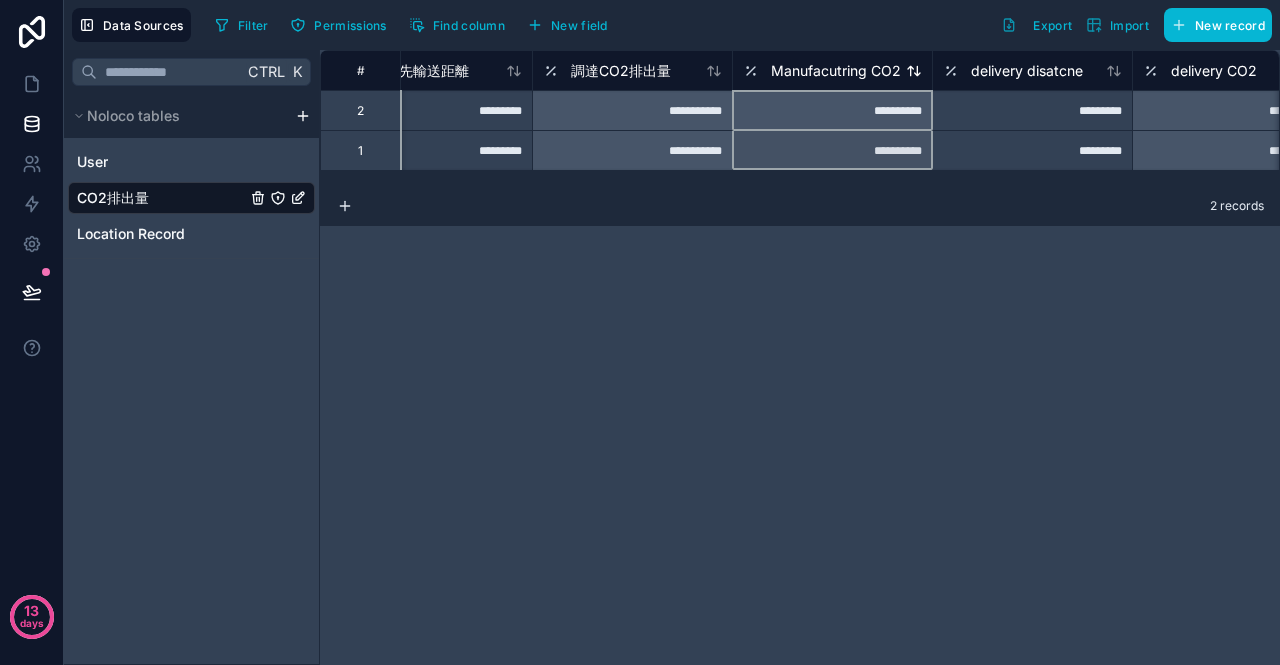 click on "Manufacutring CO2" at bounding box center [836, 71] 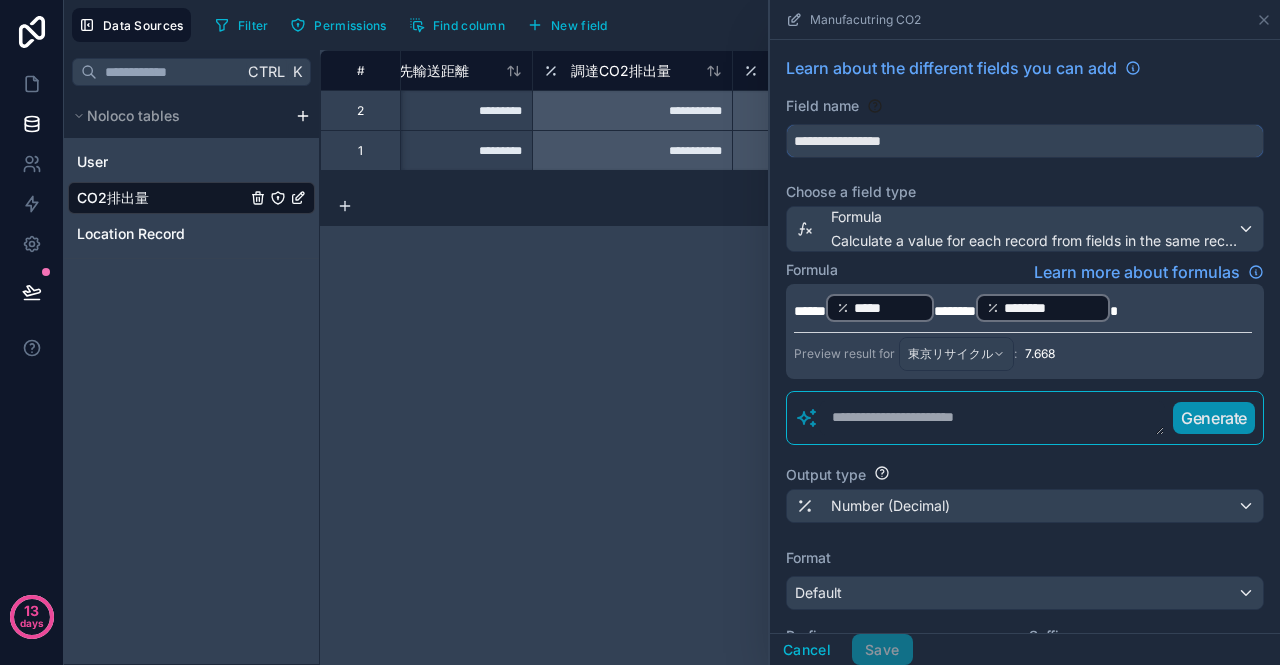 drag, startPoint x: 895, startPoint y: 141, endPoint x: 772, endPoint y: 141, distance: 123 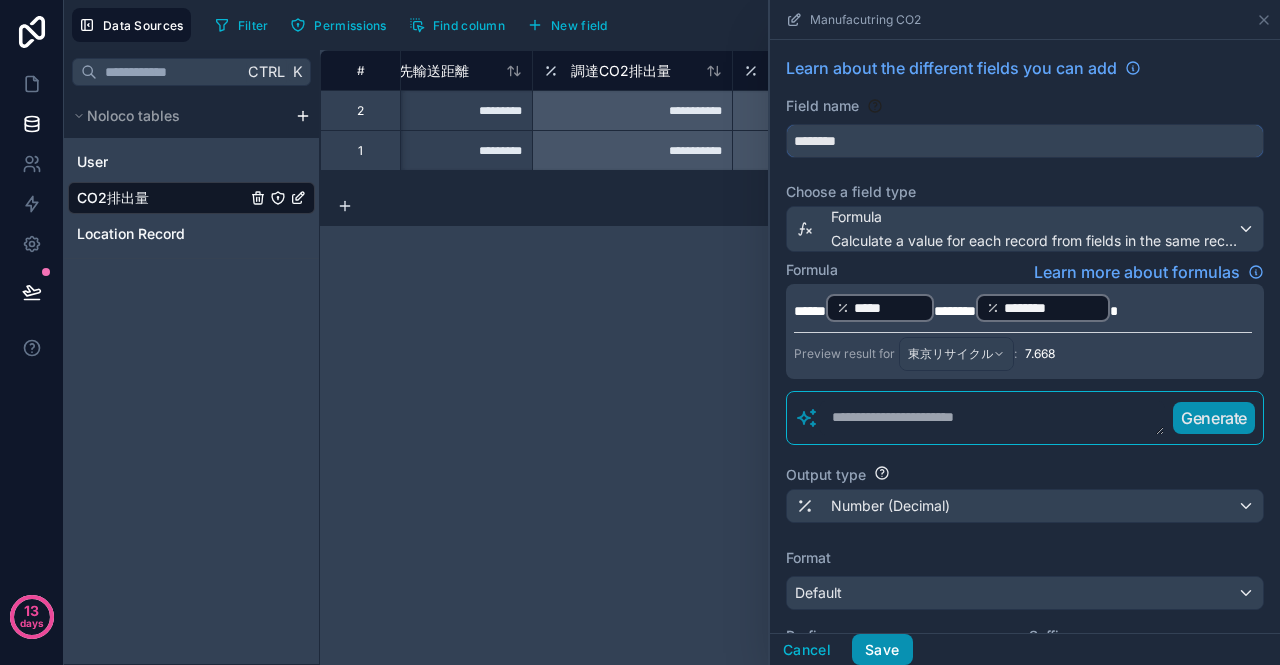 type on "********" 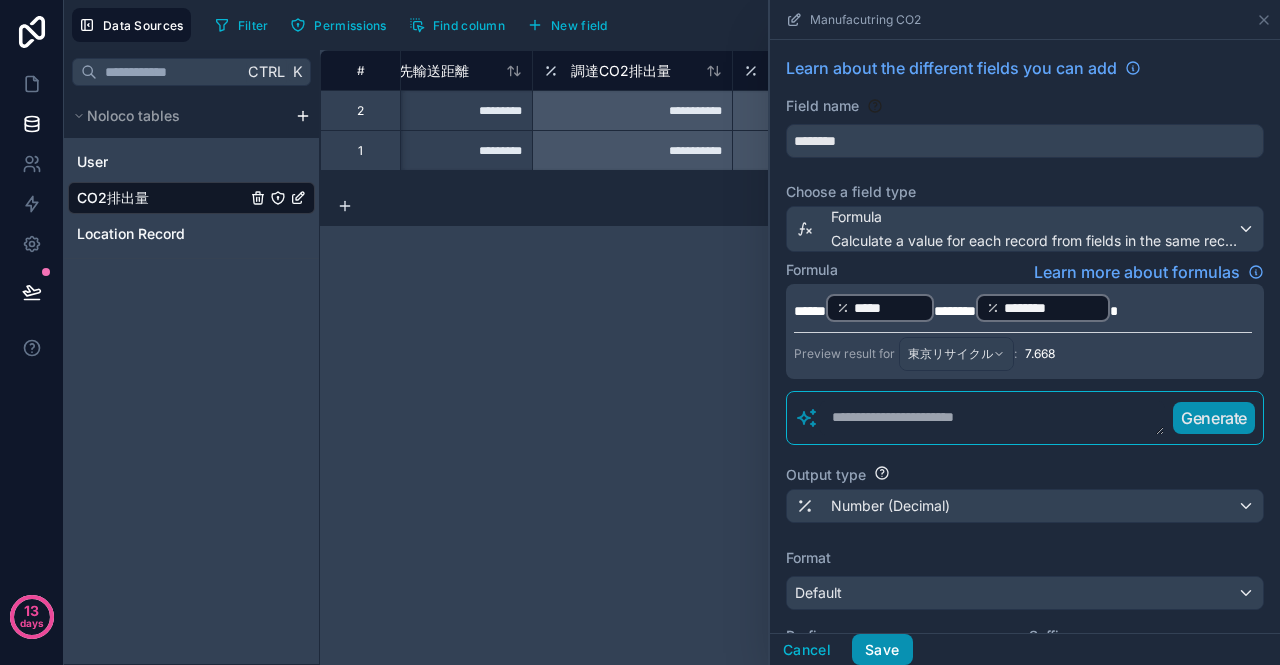 click on "Save" at bounding box center (882, 650) 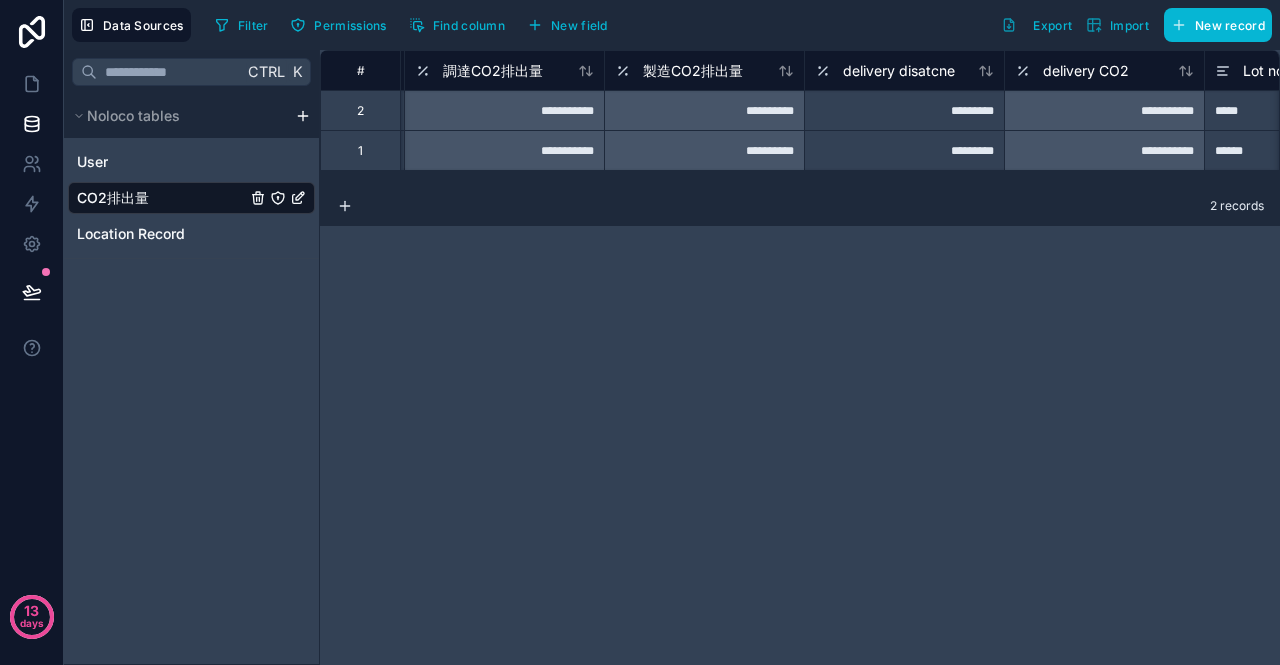 scroll, scrollTop: 0, scrollLeft: 2031, axis: horizontal 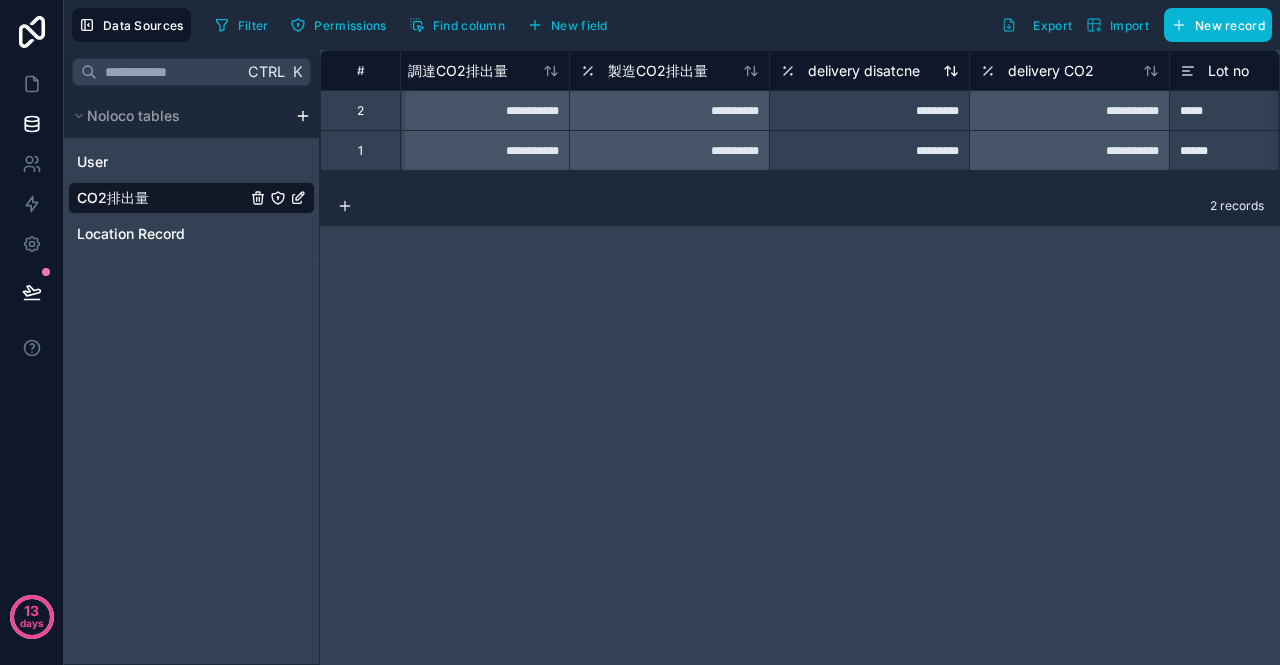 click on "delivery disatcne" at bounding box center [864, 71] 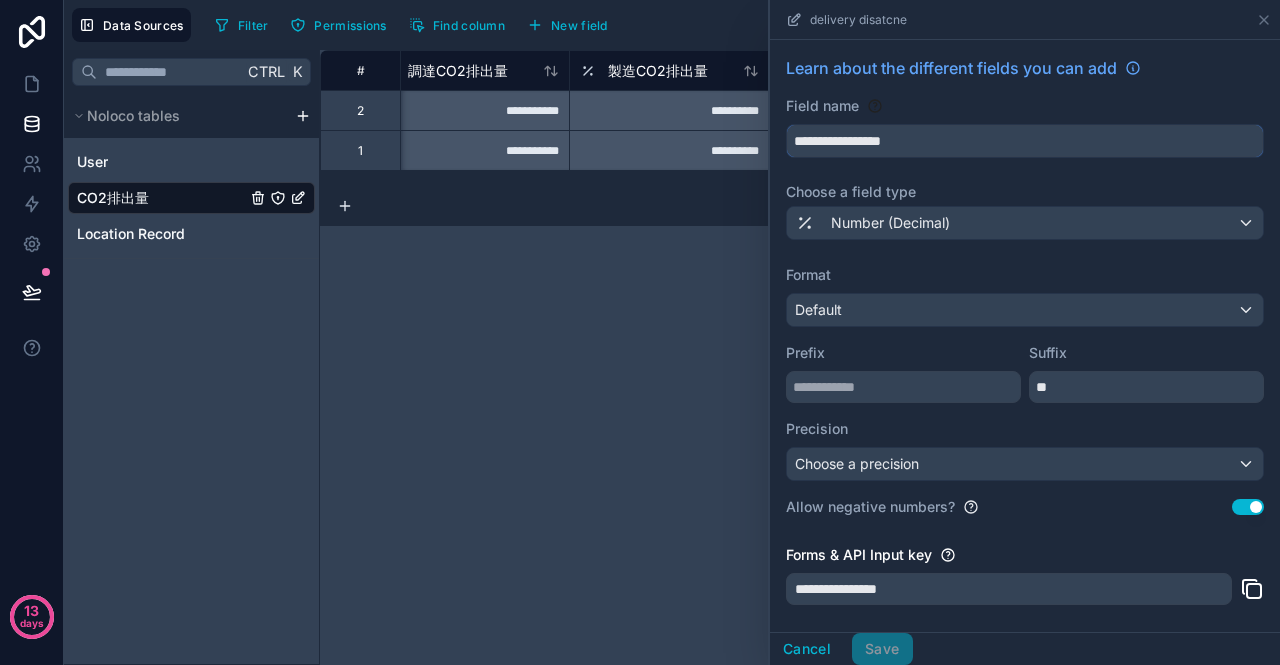 drag, startPoint x: 949, startPoint y: 143, endPoint x: 752, endPoint y: 133, distance: 197.25365 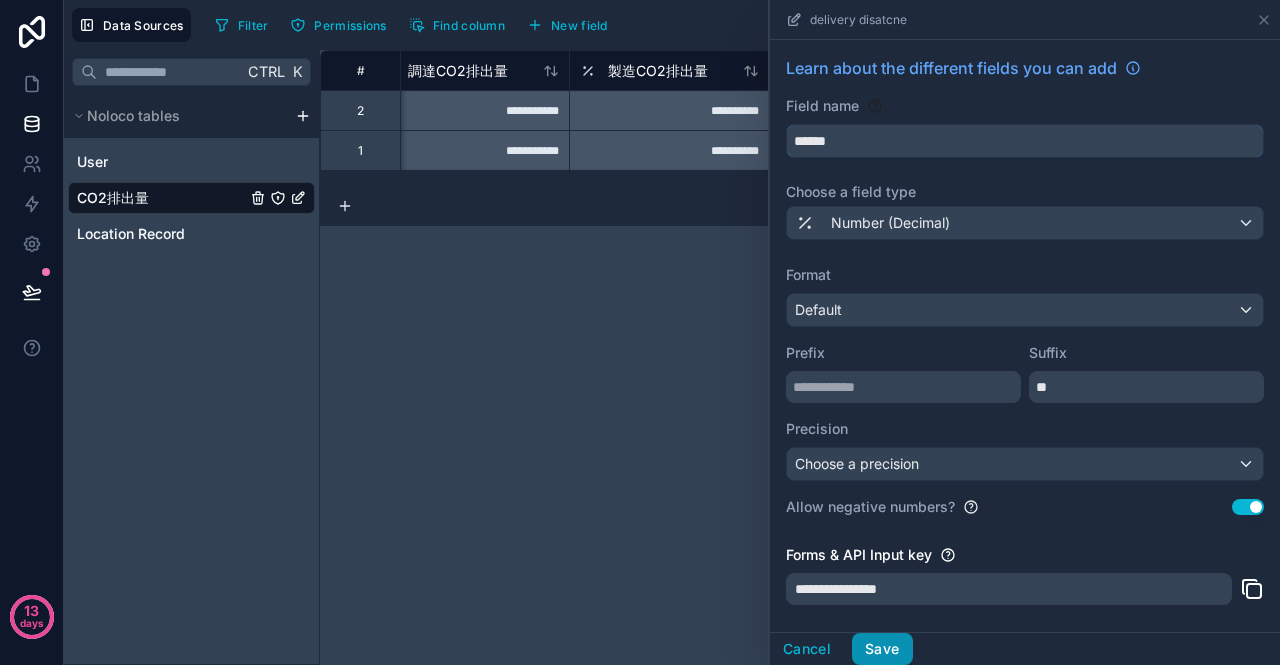 type on "******" 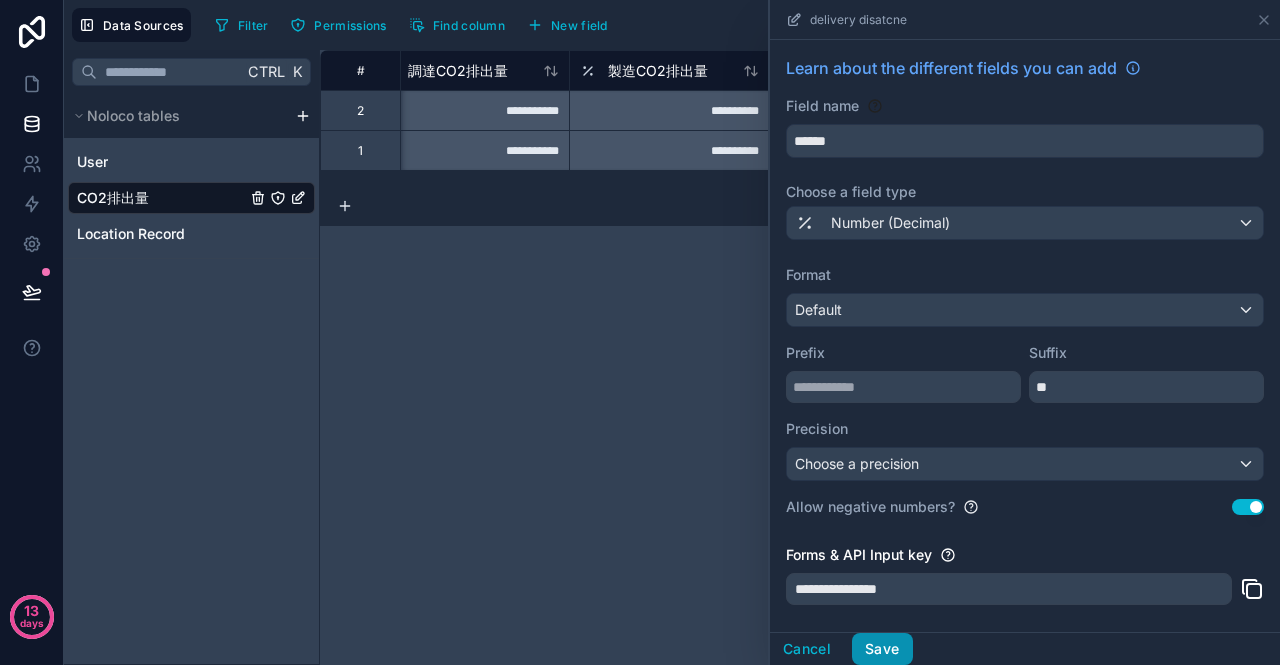 click on "Save" at bounding box center [882, 649] 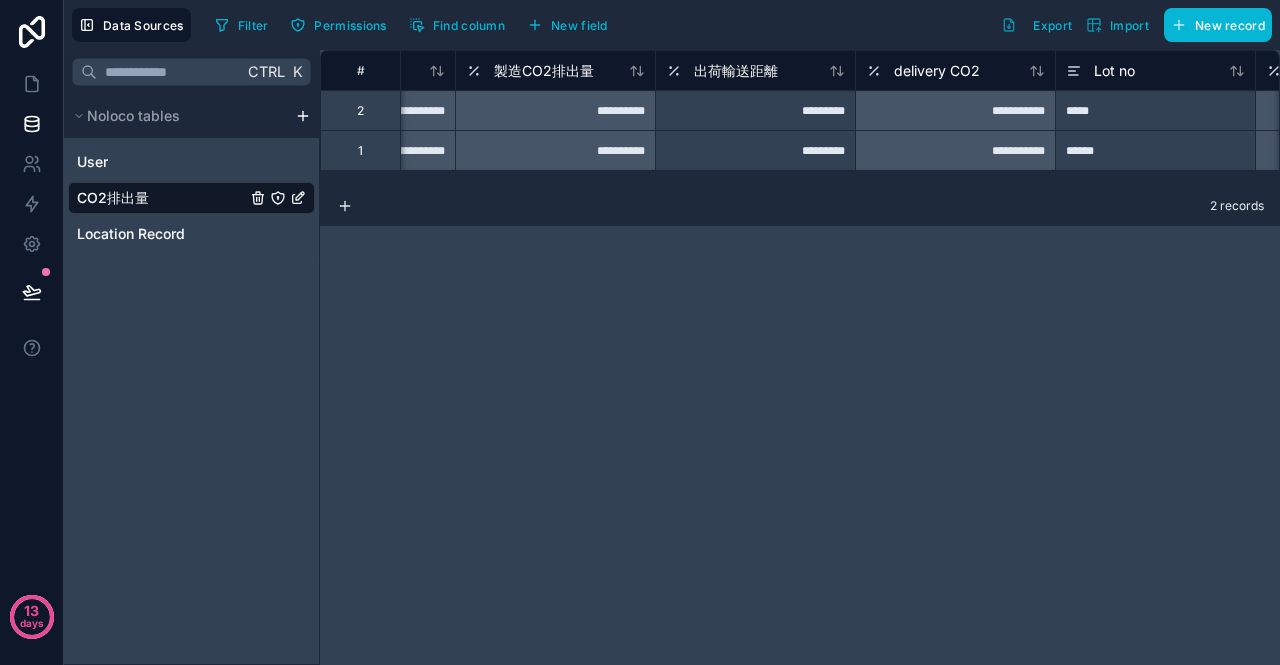 scroll, scrollTop: 0, scrollLeft: 2169, axis: horizontal 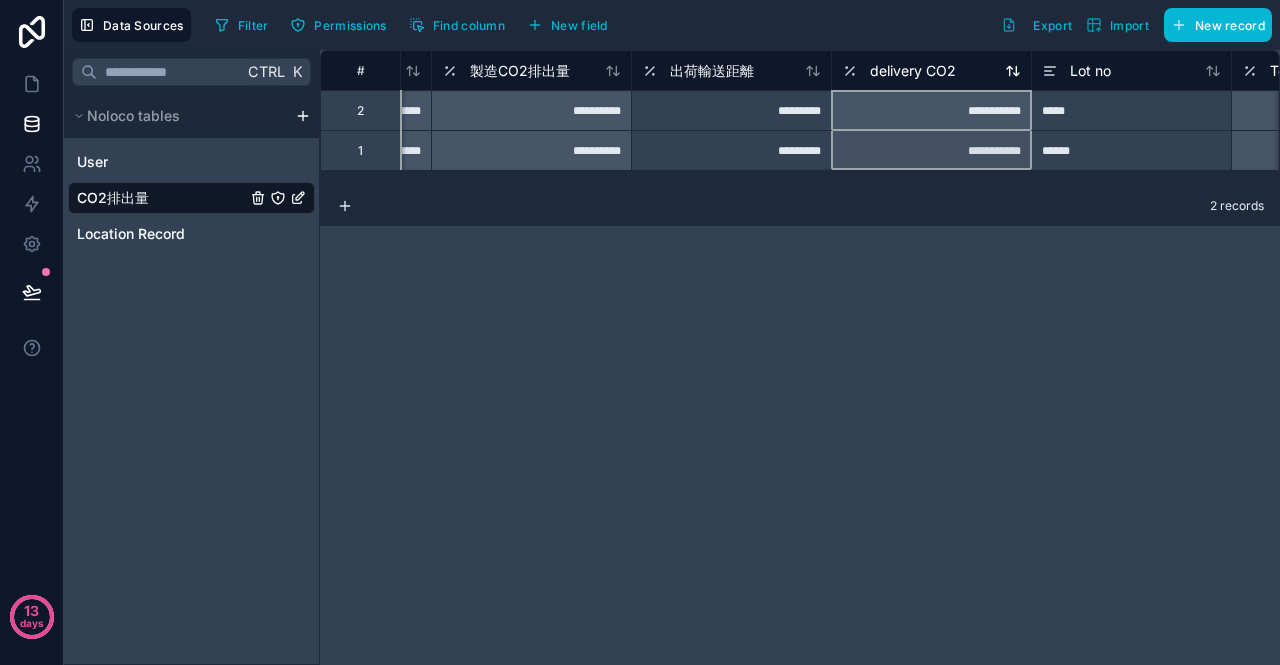 click on "delivery CO2" at bounding box center [913, 71] 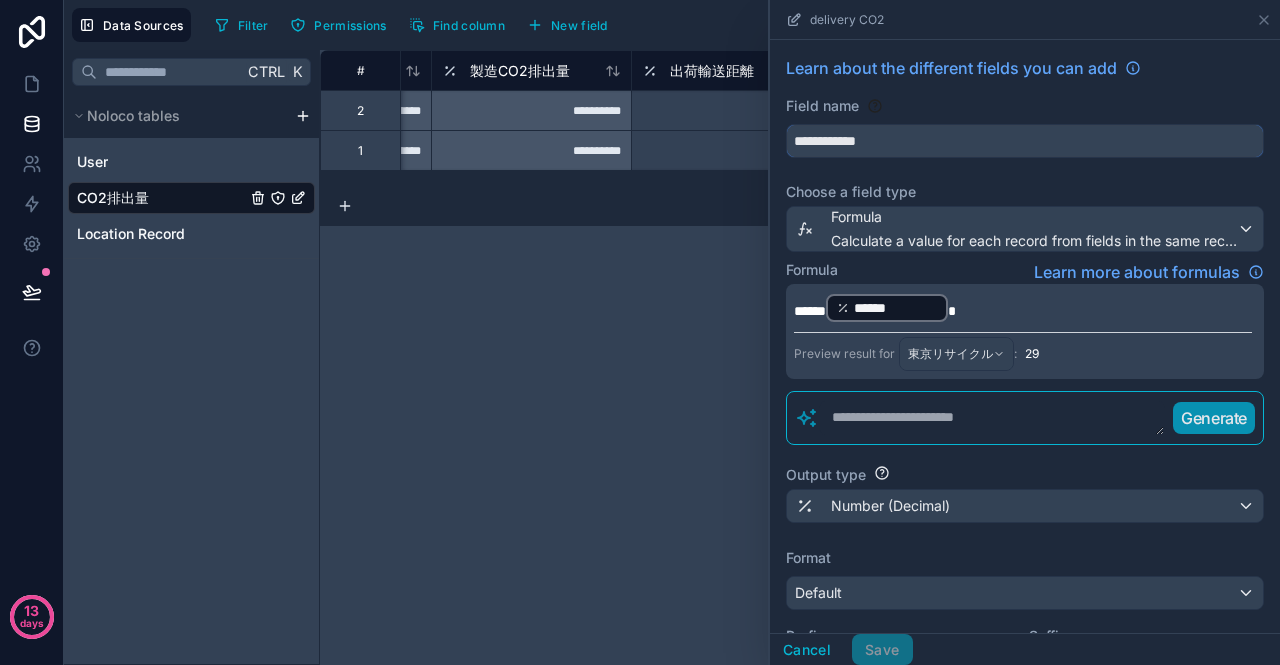 drag, startPoint x: 849, startPoint y: 145, endPoint x: 740, endPoint y: 150, distance: 109.11462 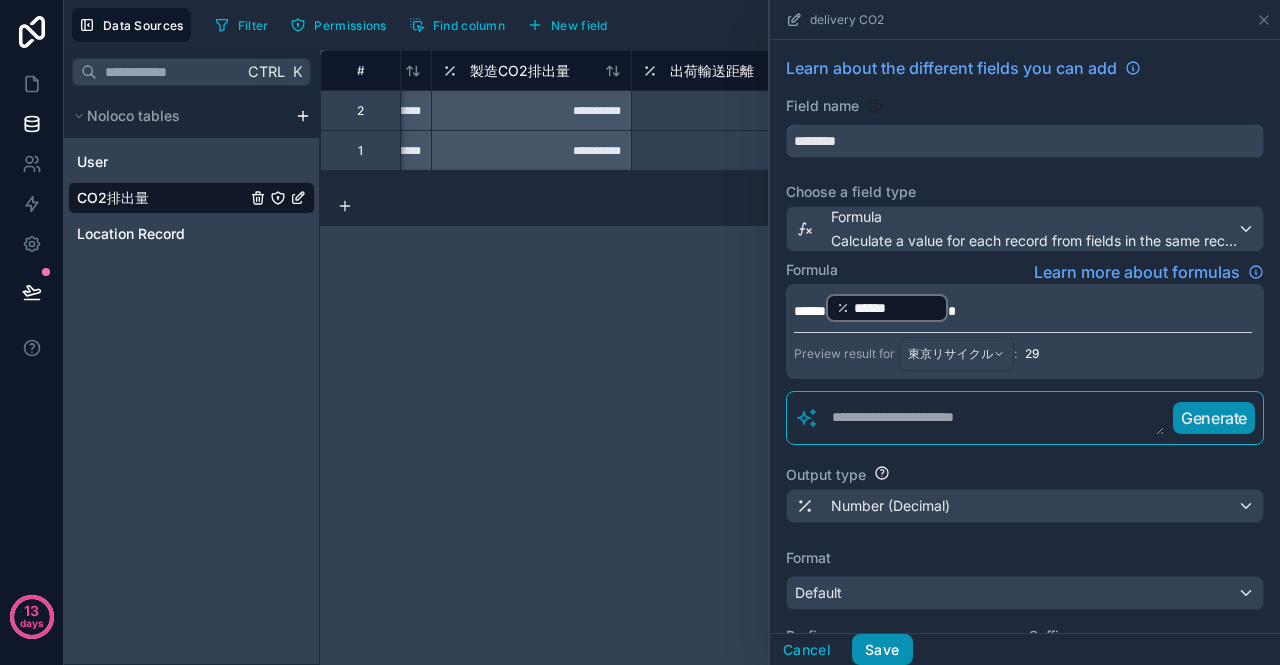 type on "********" 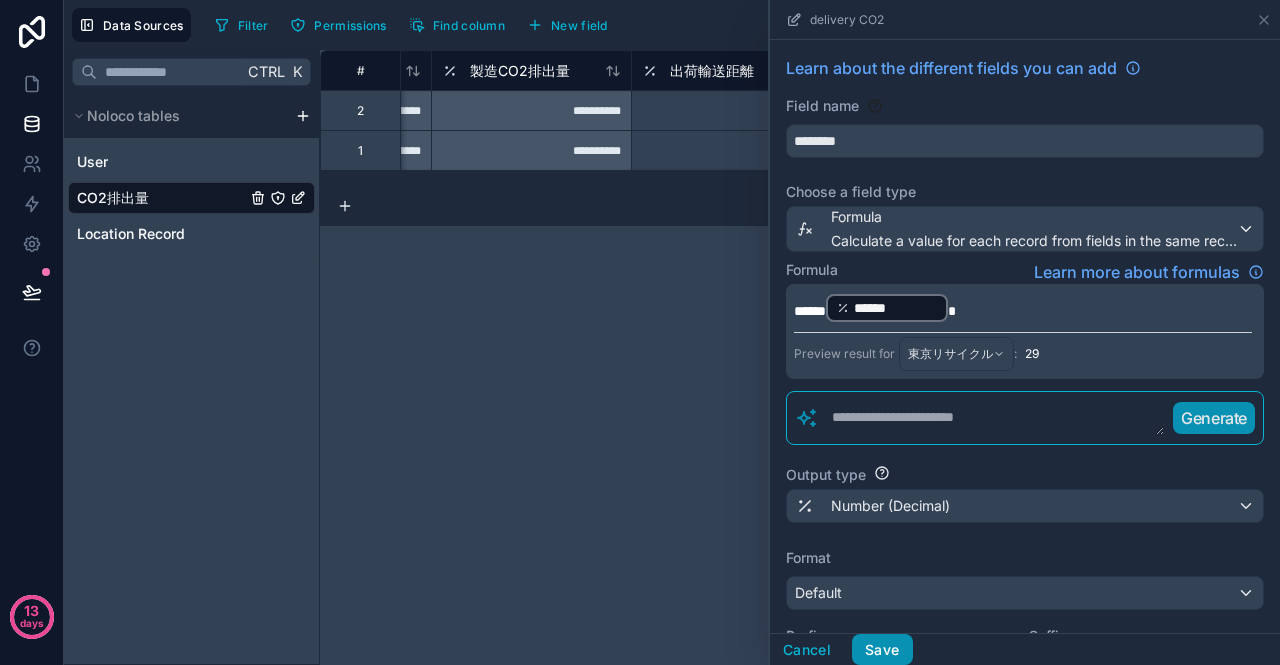 click on "Save" at bounding box center [882, 650] 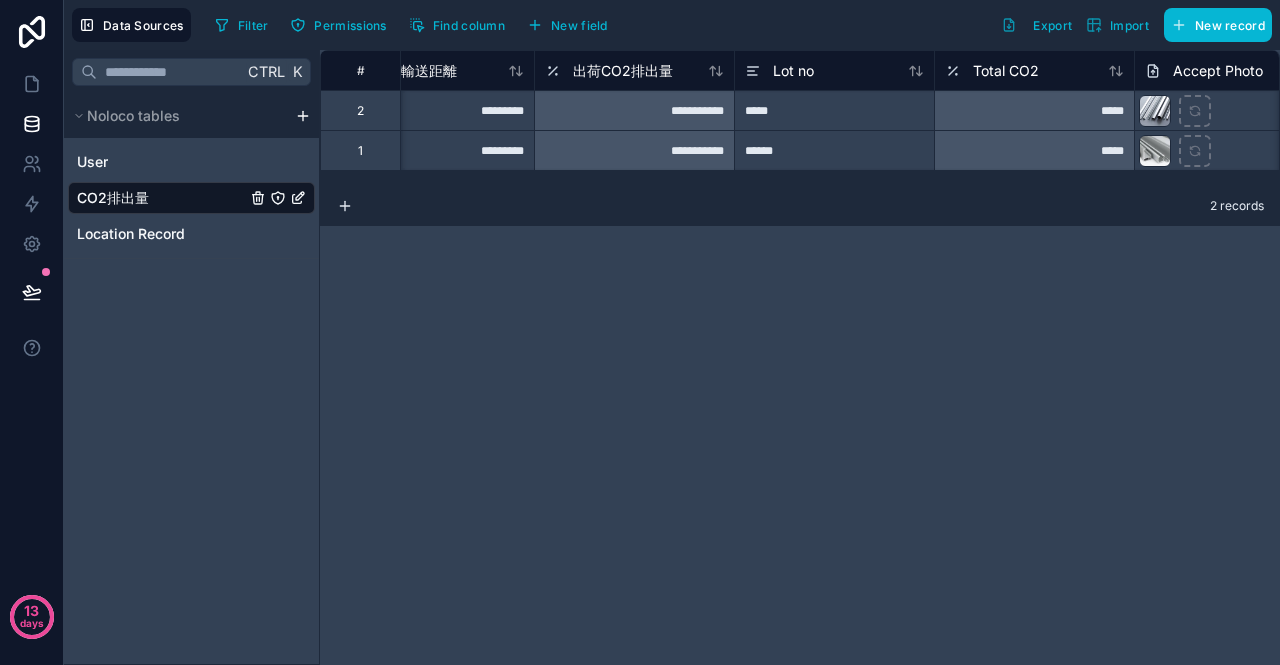 scroll, scrollTop: 0, scrollLeft: 2484, axis: horizontal 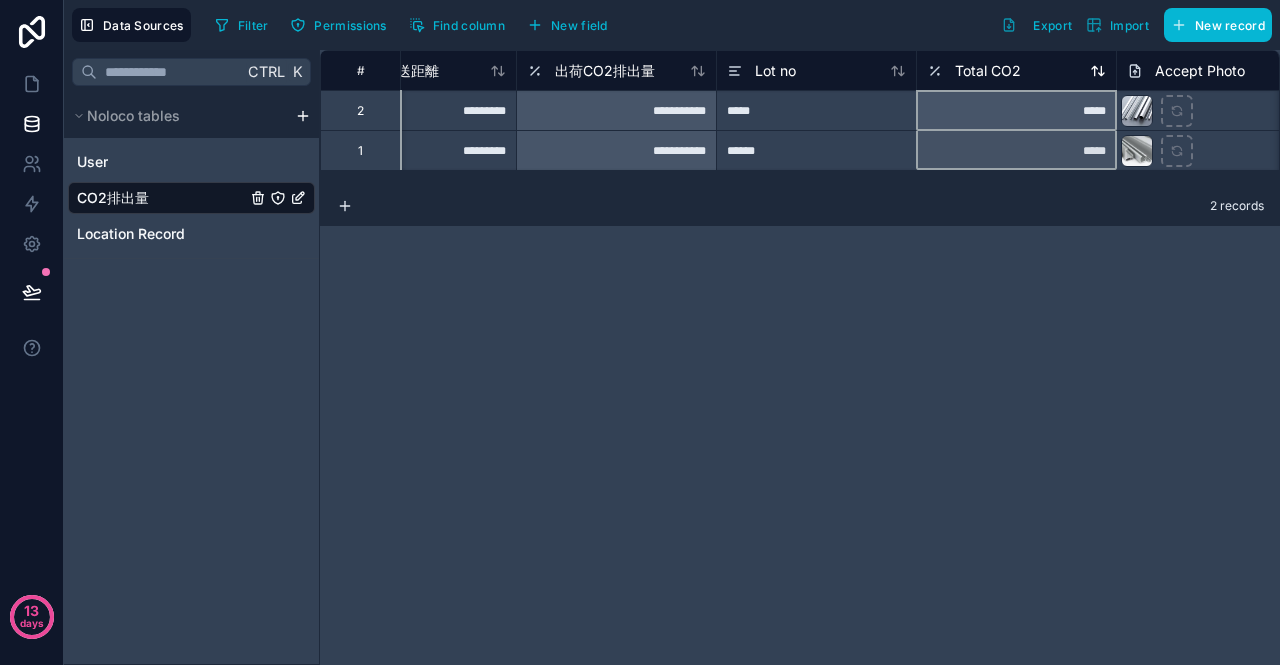 click on "Total CO2" at bounding box center [1016, 71] 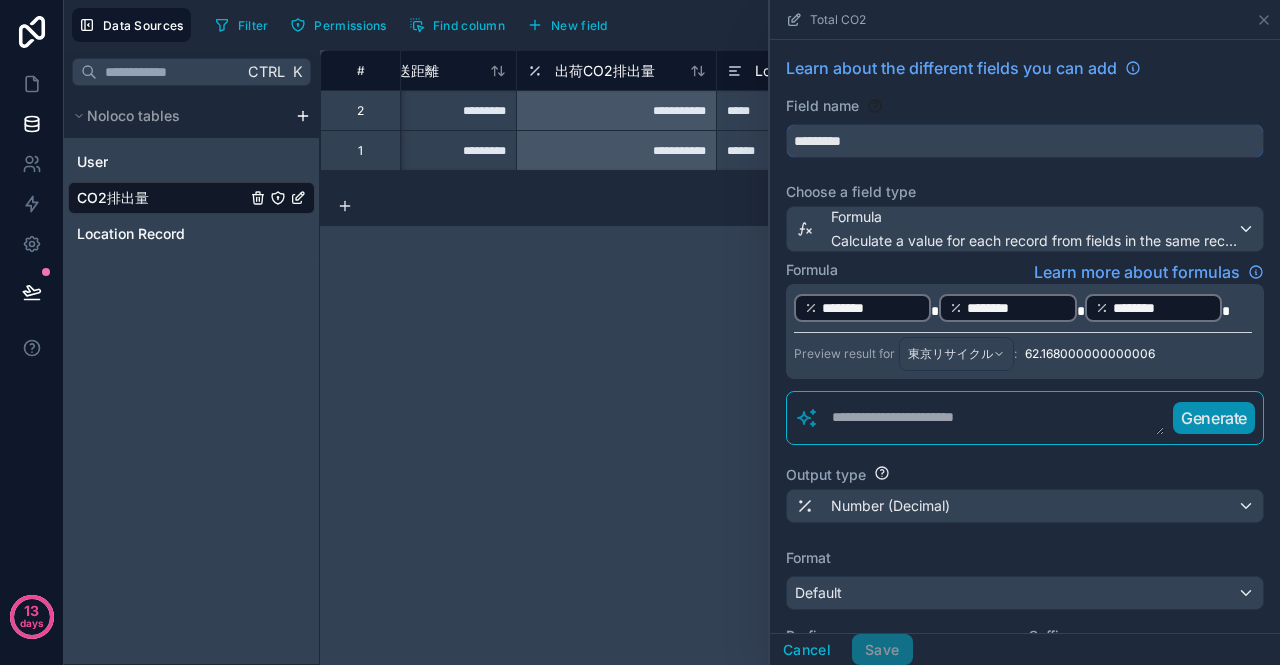 drag, startPoint x: 890, startPoint y: 141, endPoint x: 729, endPoint y: 138, distance: 161.02795 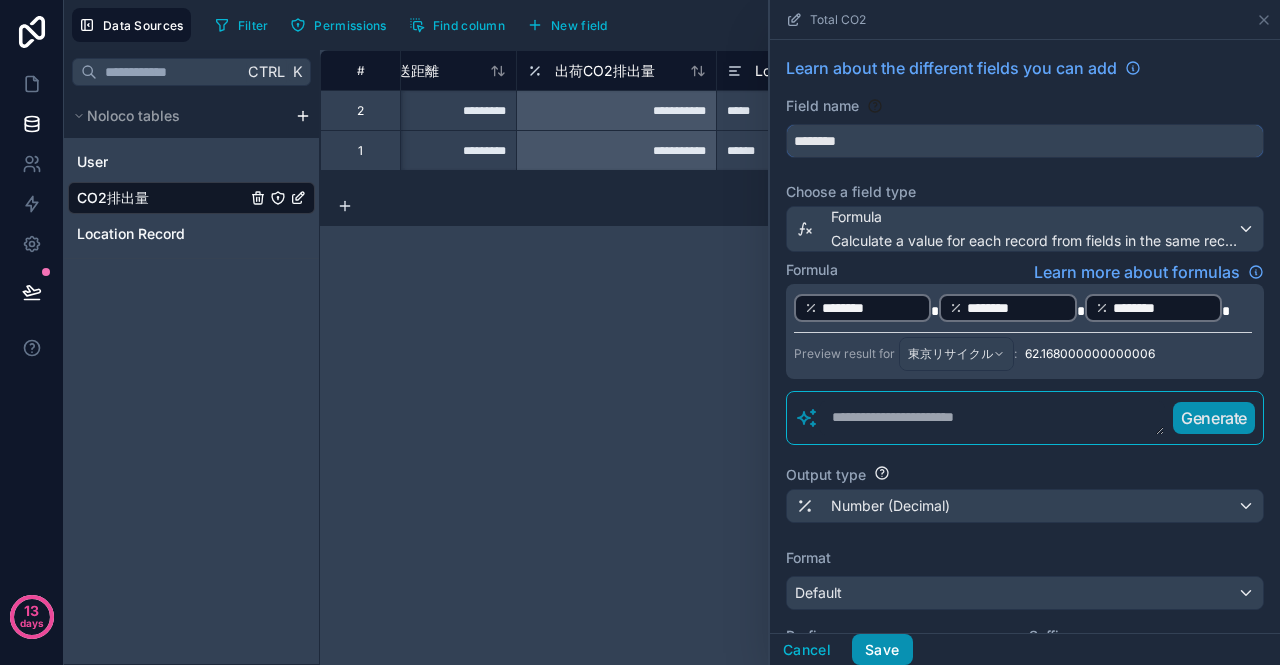 type on "********" 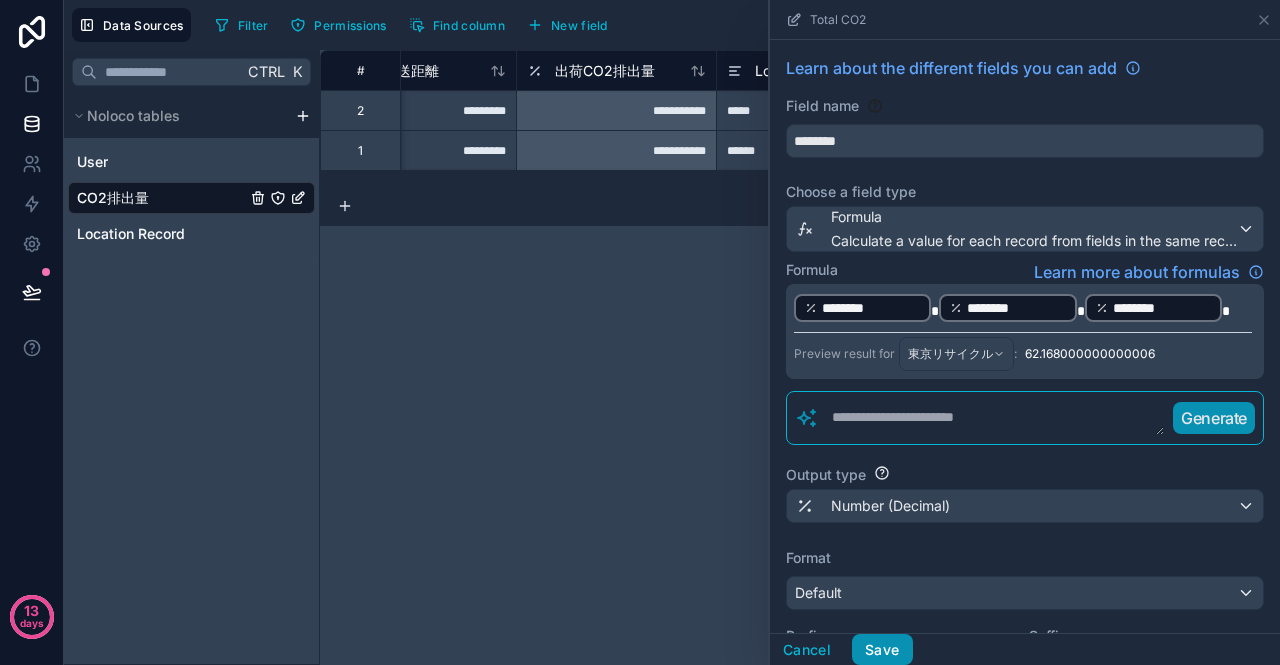 click on "Save" at bounding box center (882, 650) 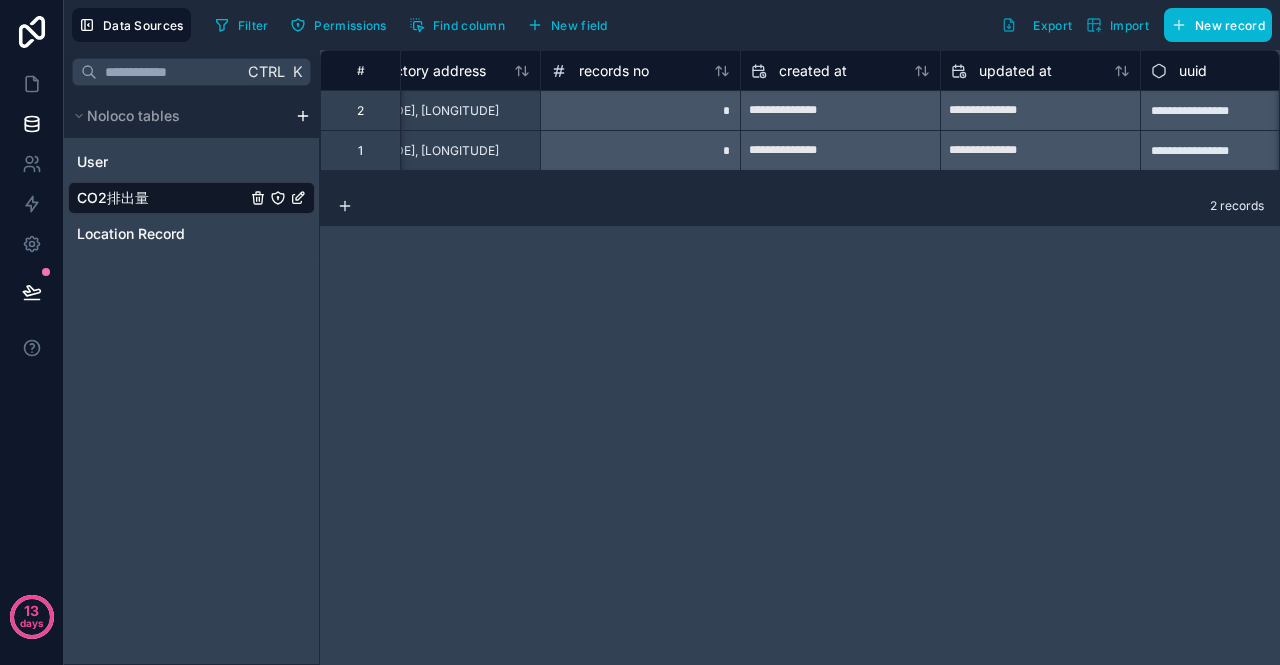 scroll, scrollTop: 0, scrollLeft: 3720, axis: horizontal 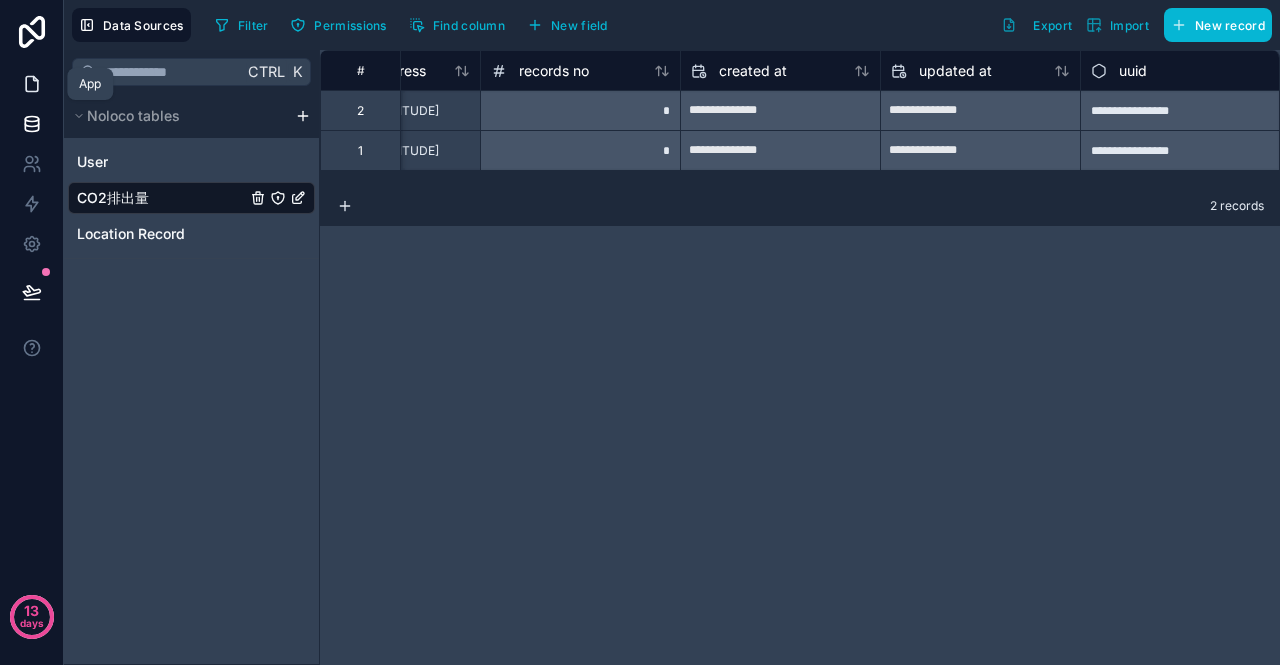 click 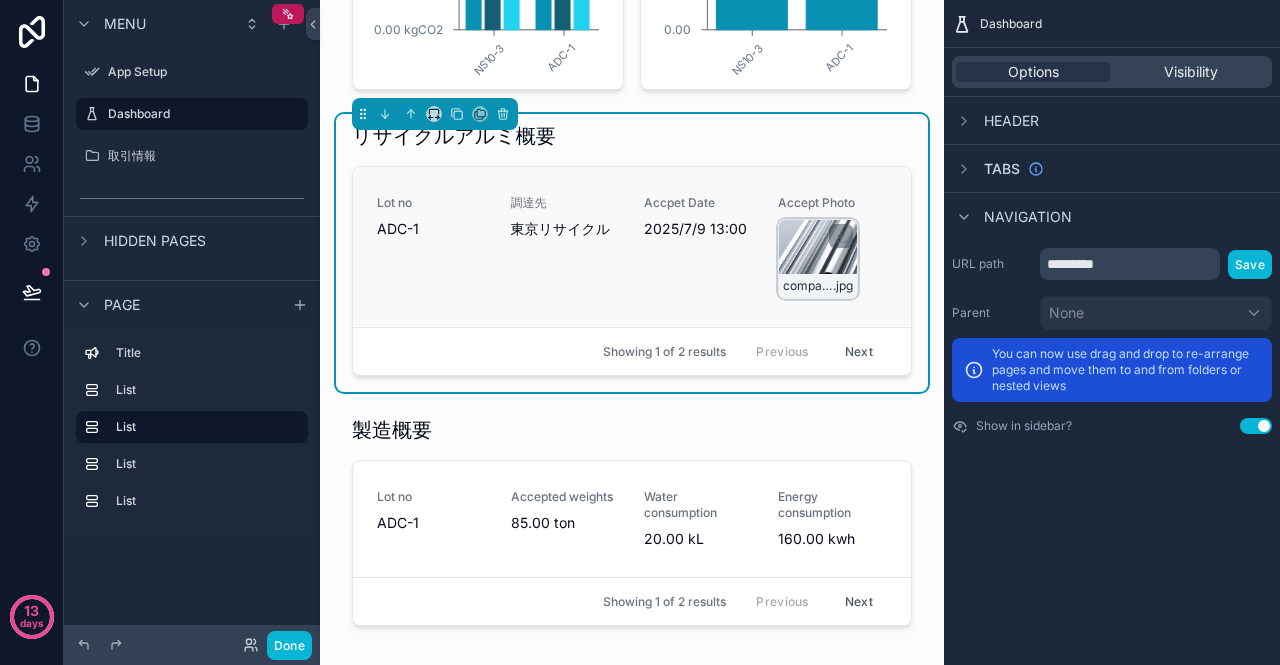 scroll, scrollTop: 500, scrollLeft: 0, axis: vertical 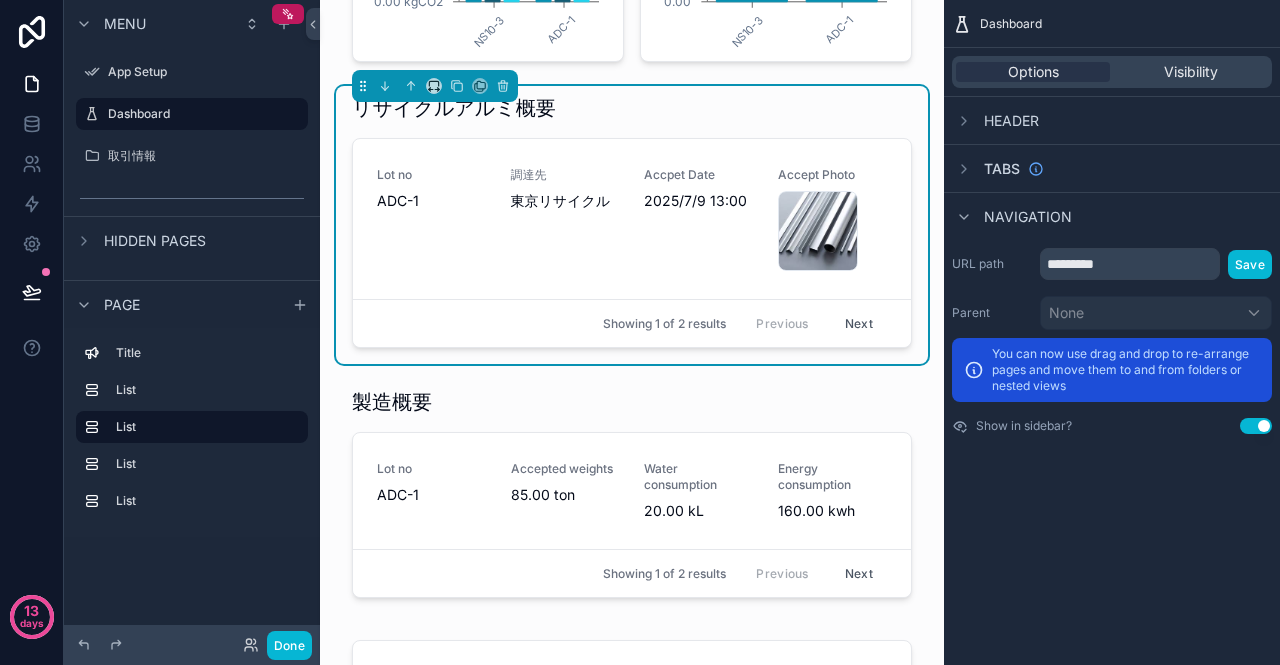 click on "リサイクルアルミ概要" at bounding box center (632, 108) 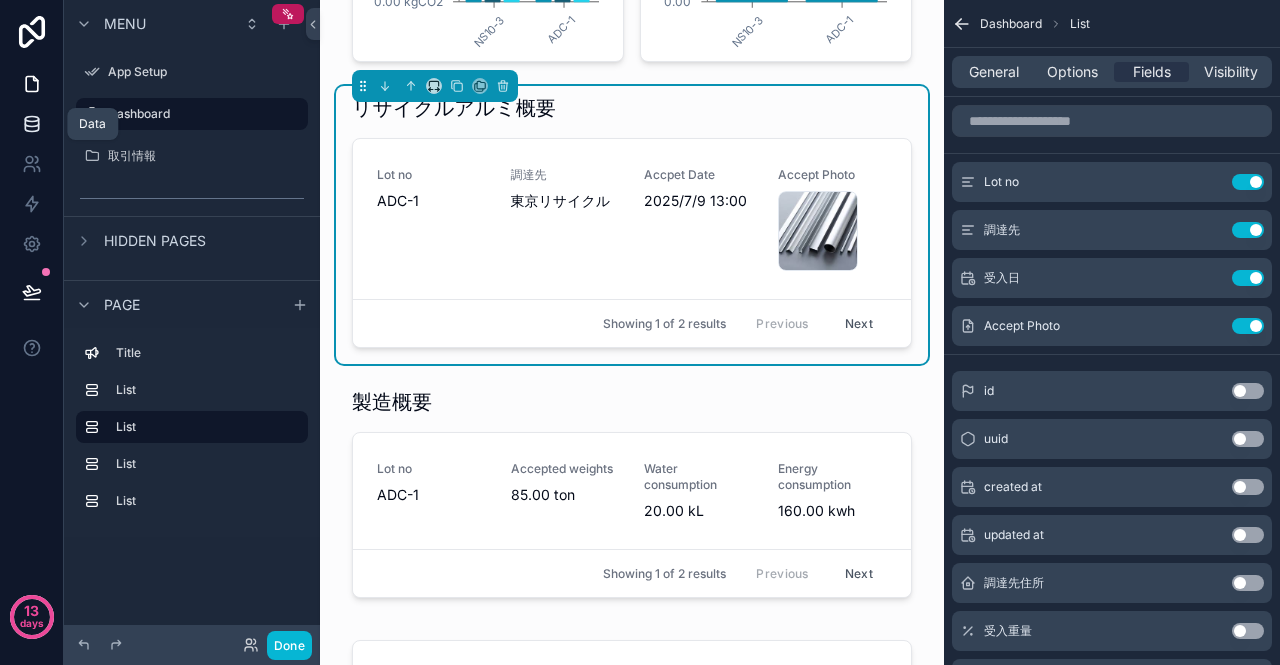 click 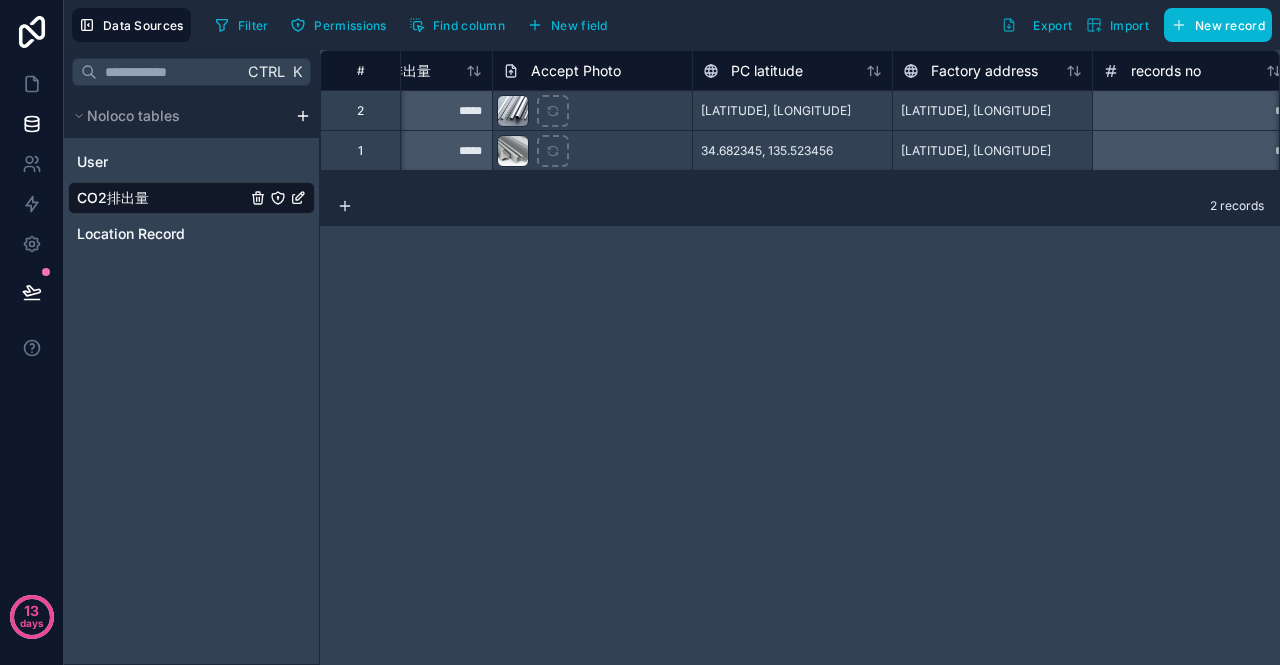 scroll, scrollTop: 0, scrollLeft: 2882, axis: horizontal 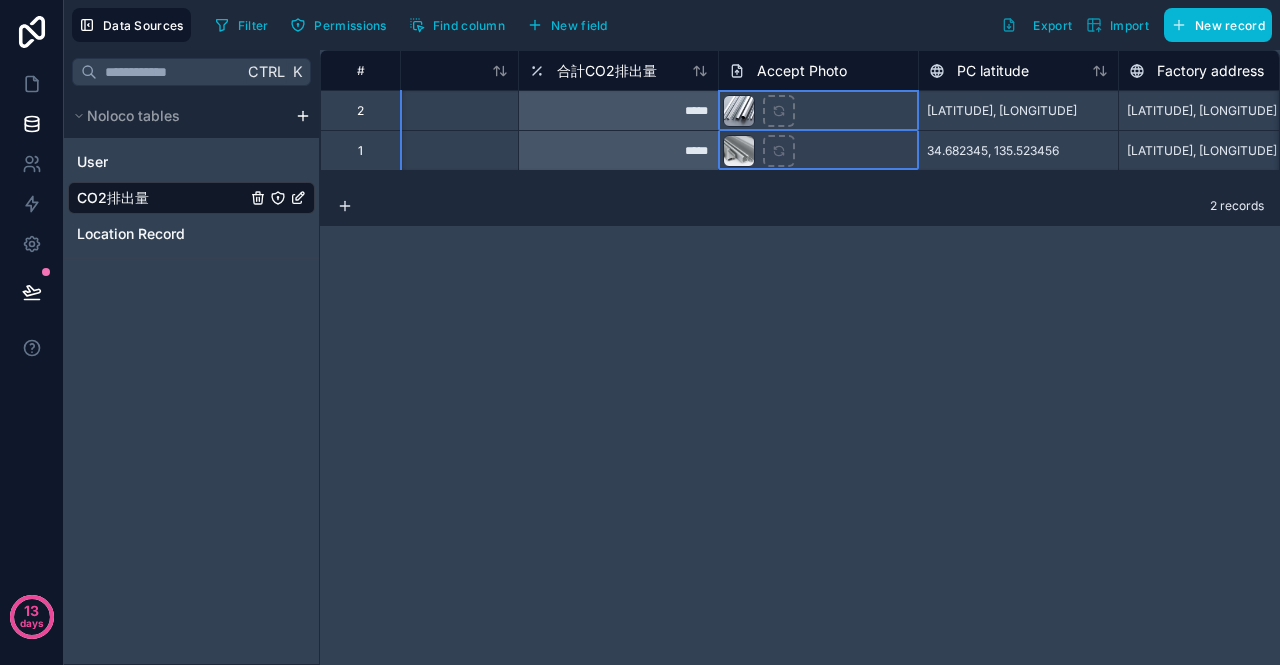 click on "Accept Photo" at bounding box center [802, 71] 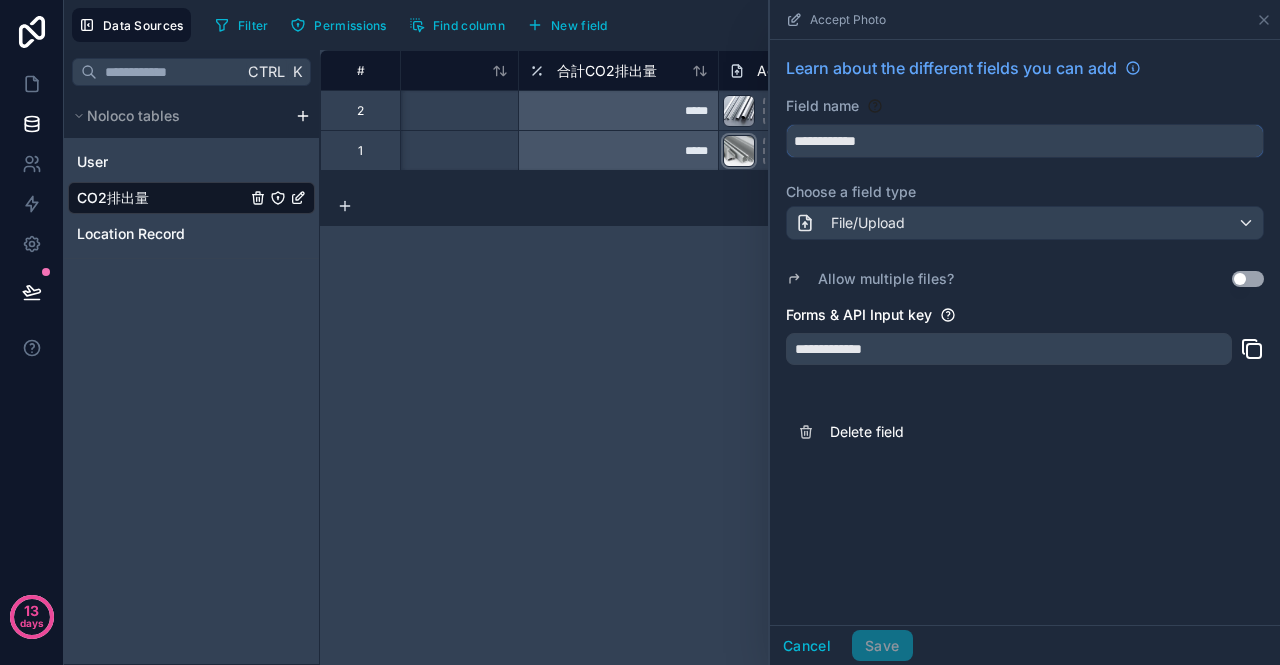 drag, startPoint x: 900, startPoint y: 137, endPoint x: 723, endPoint y: 151, distance: 177.55281 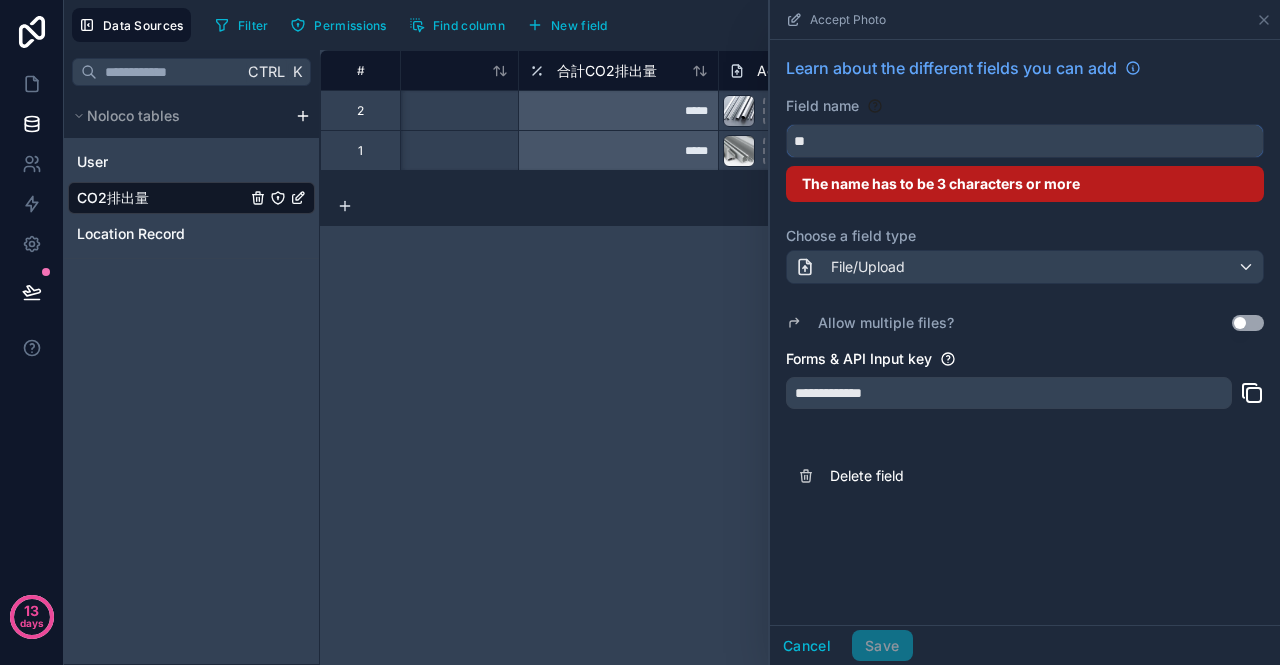 click on "**" at bounding box center [1025, 141] 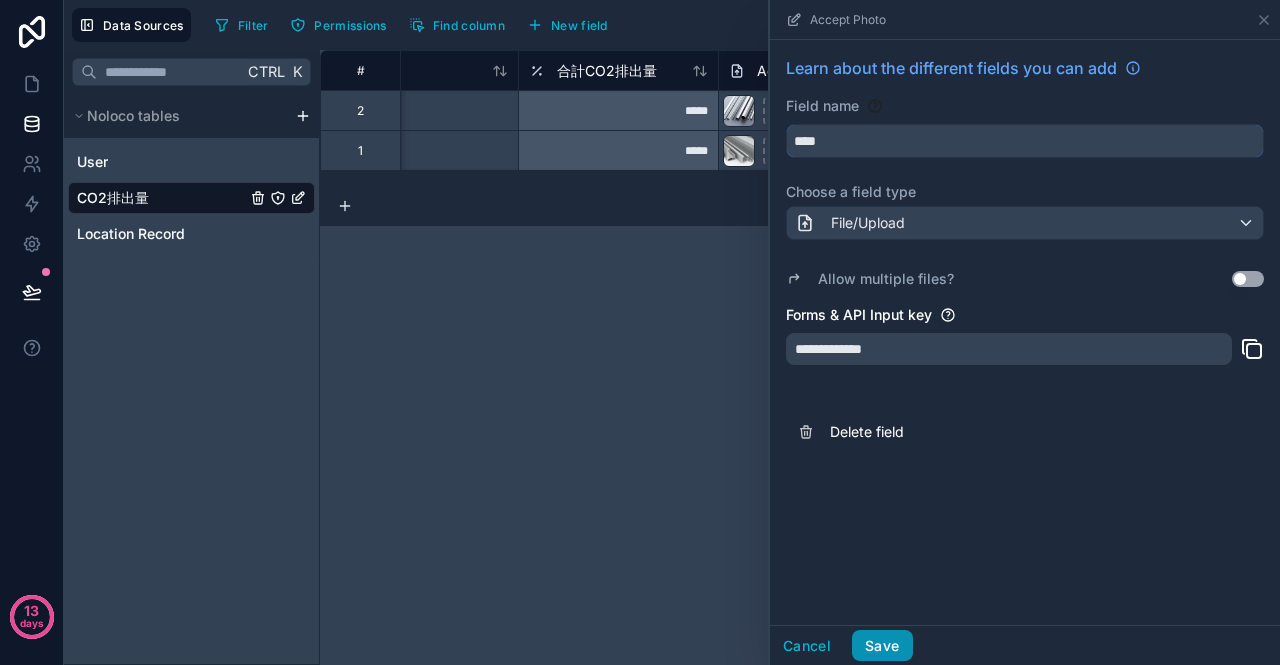 type on "****" 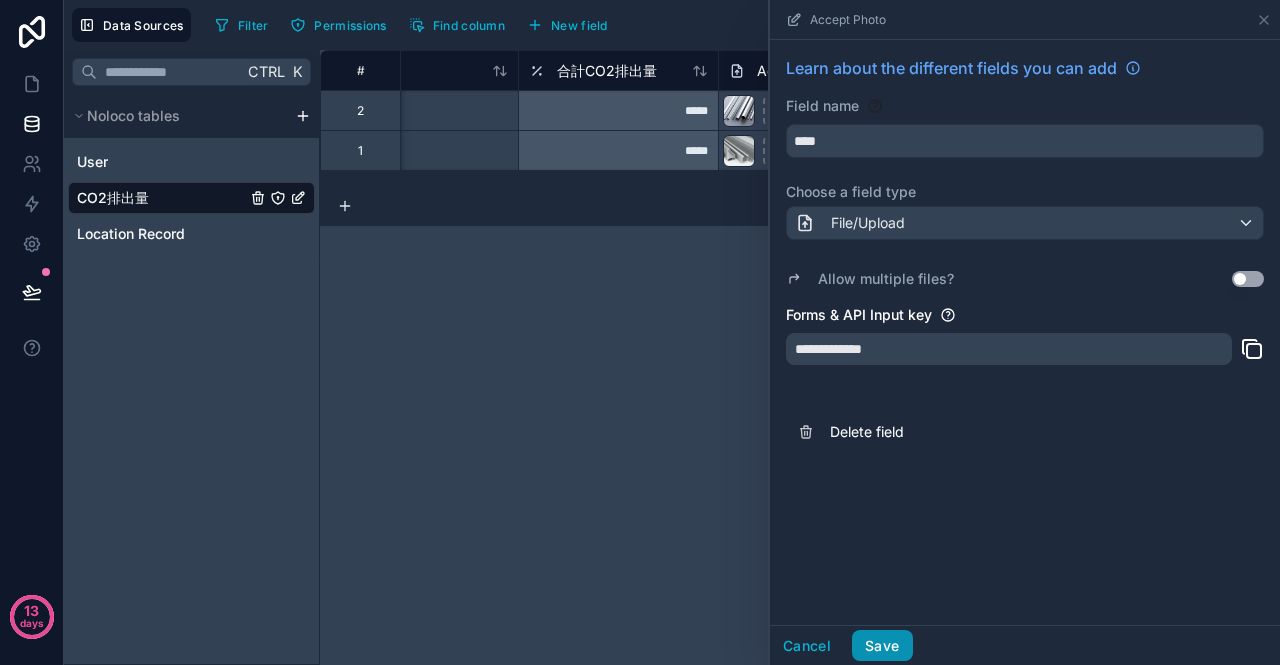 click on "Save" at bounding box center (882, 646) 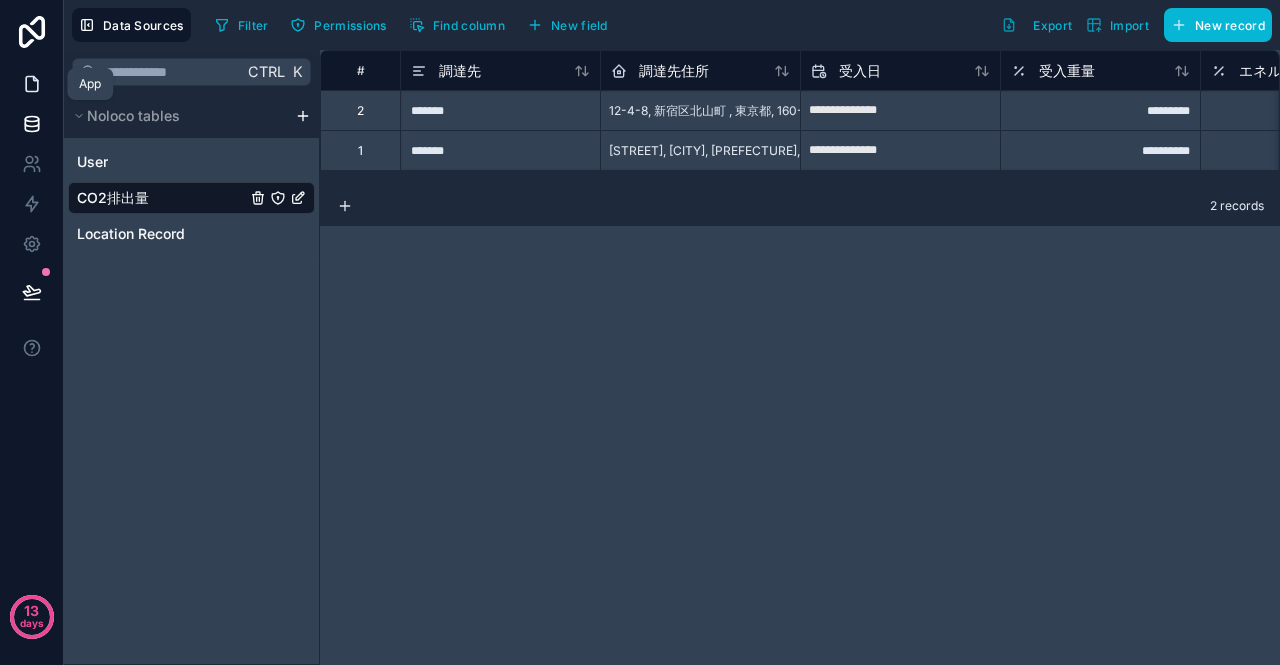 click at bounding box center [31, 84] 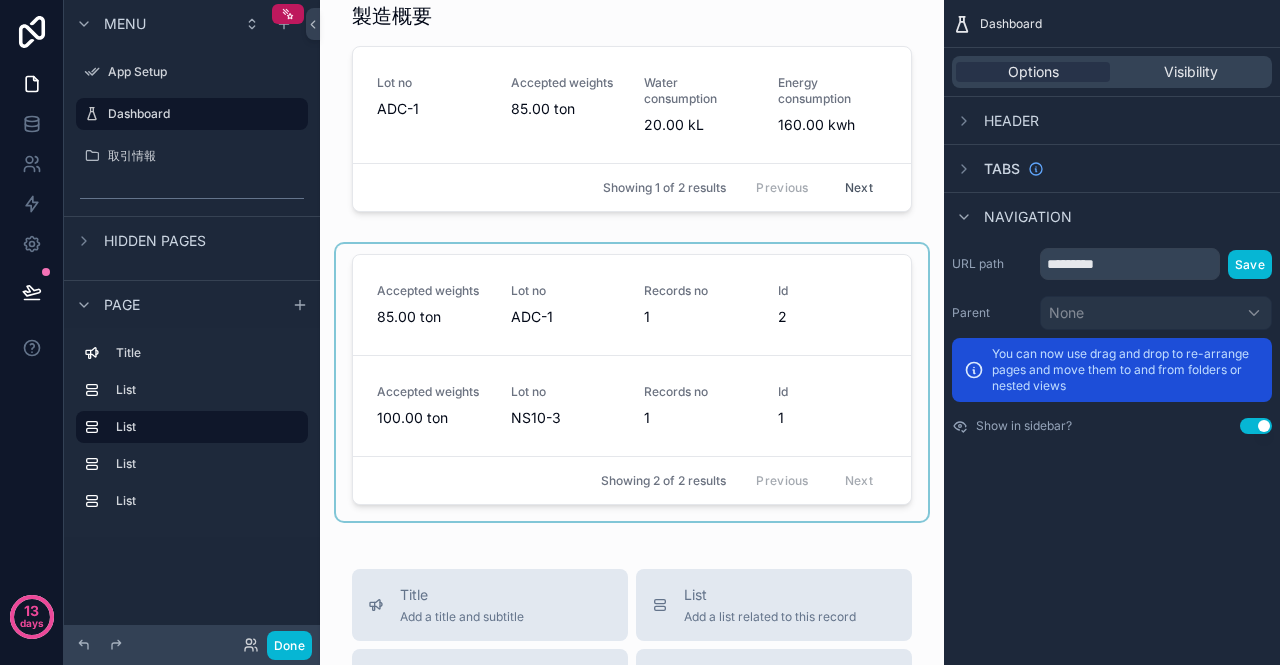 scroll, scrollTop: 800, scrollLeft: 0, axis: vertical 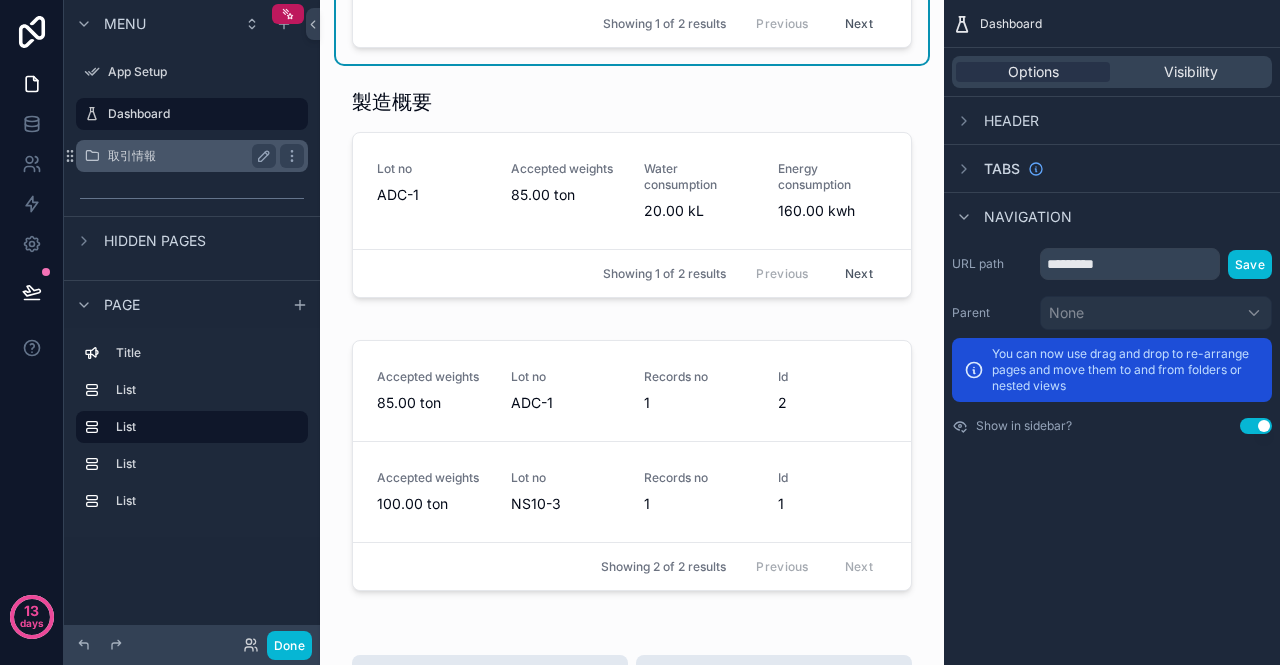 click on "取引情報" at bounding box center [188, 156] 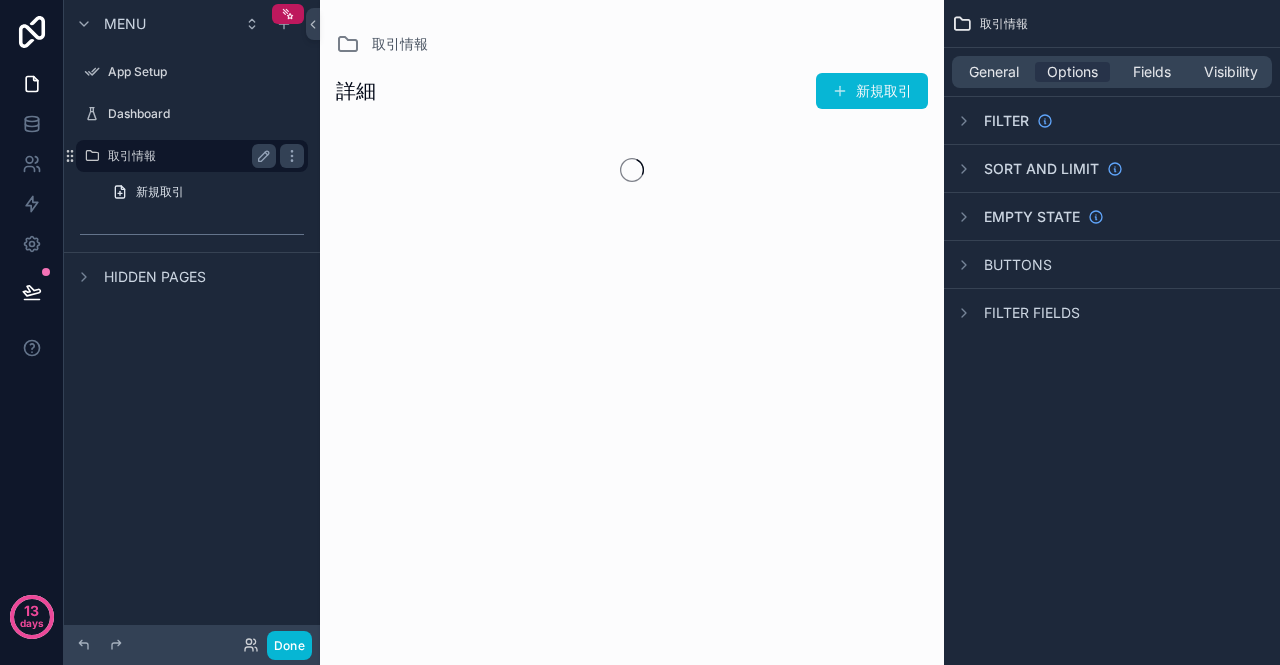 scroll, scrollTop: 0, scrollLeft: 0, axis: both 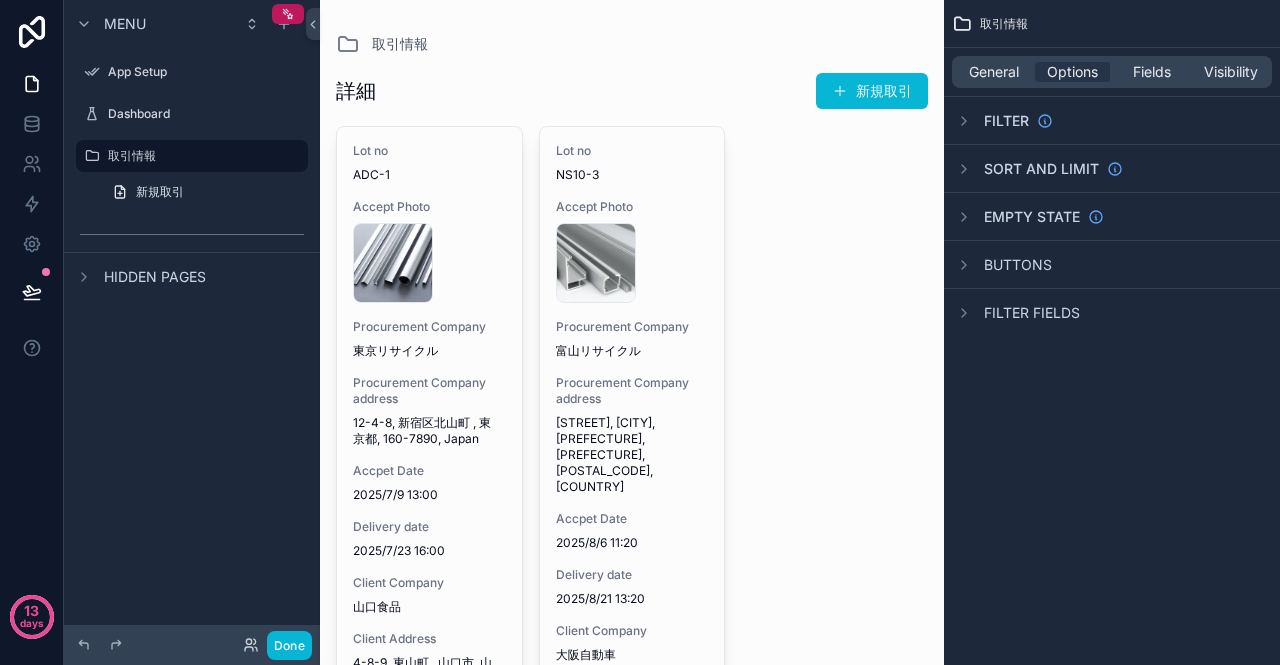 click at bounding box center (632, 467) 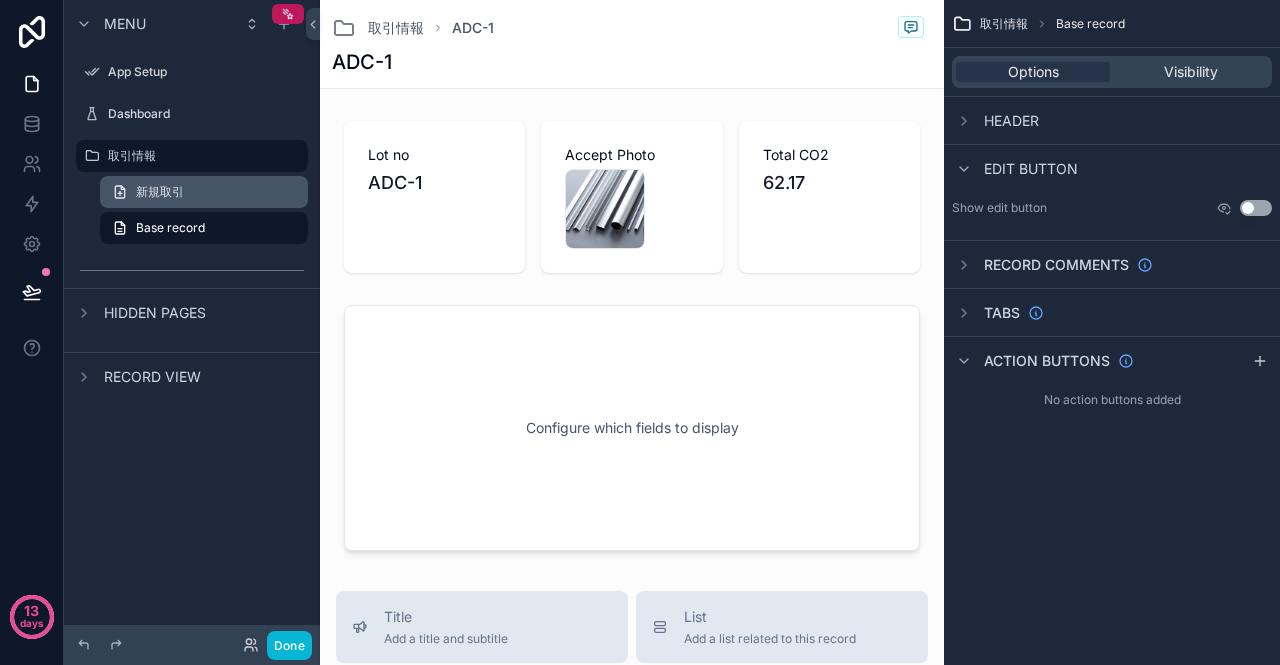 click on "新規取引" at bounding box center (160, 192) 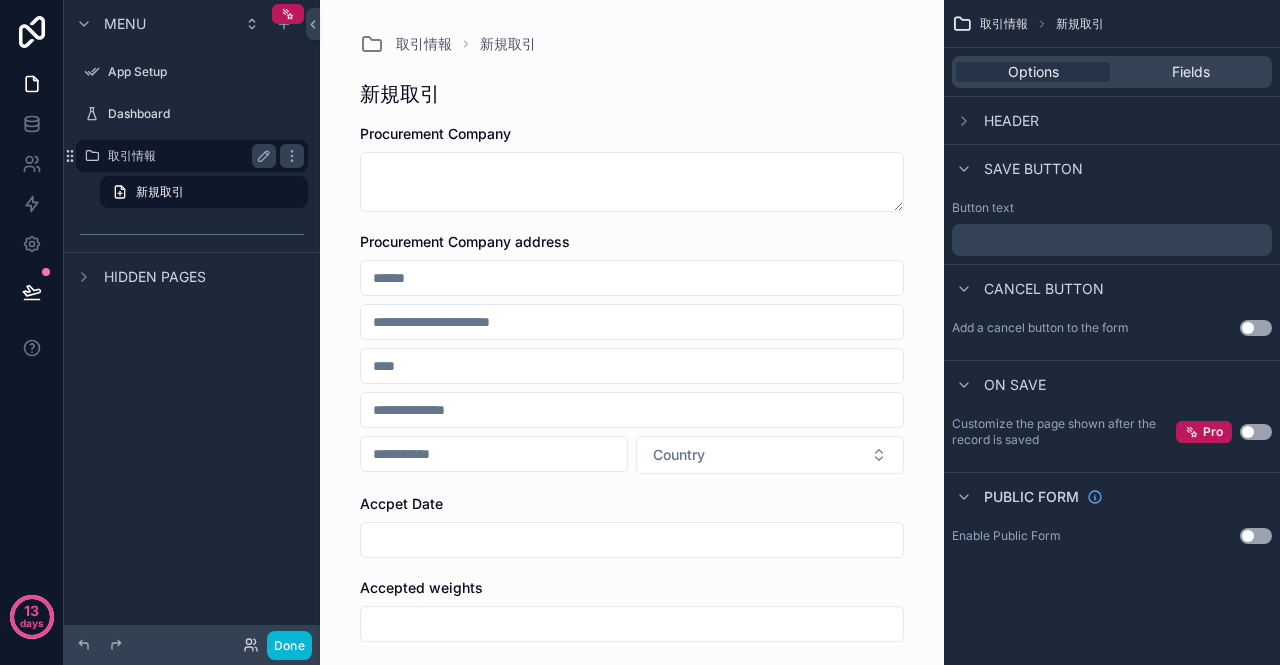 click on "取引情報" at bounding box center (188, 156) 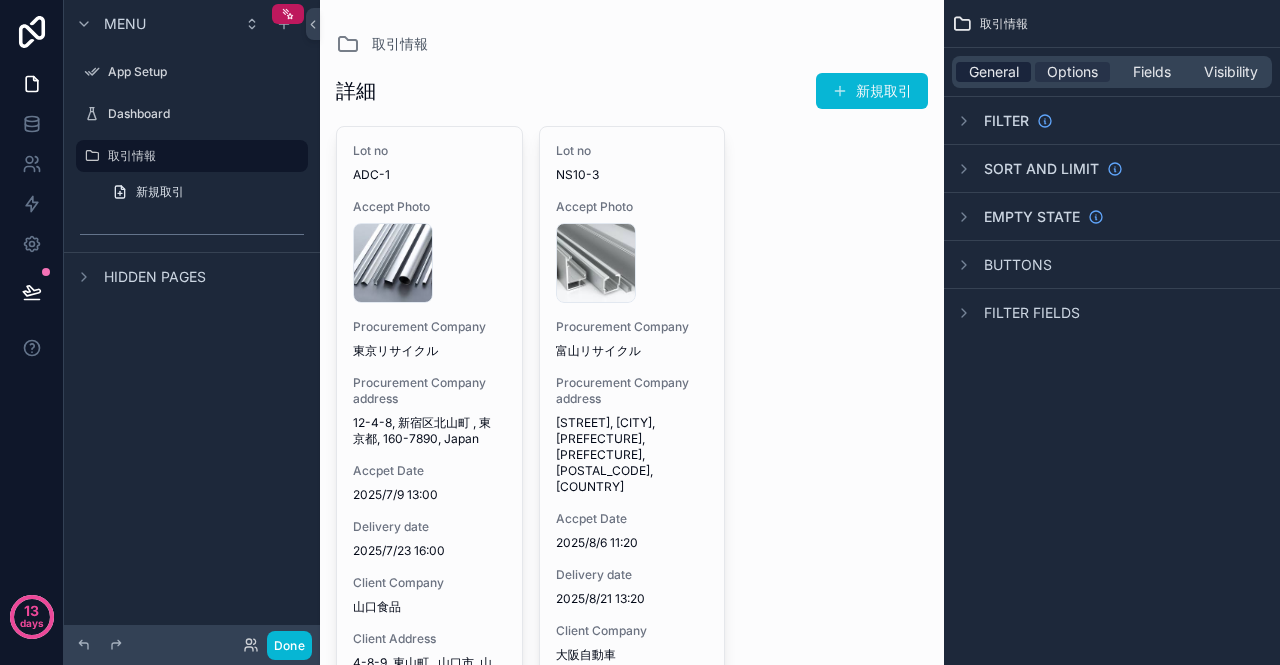 click on "General" at bounding box center [994, 72] 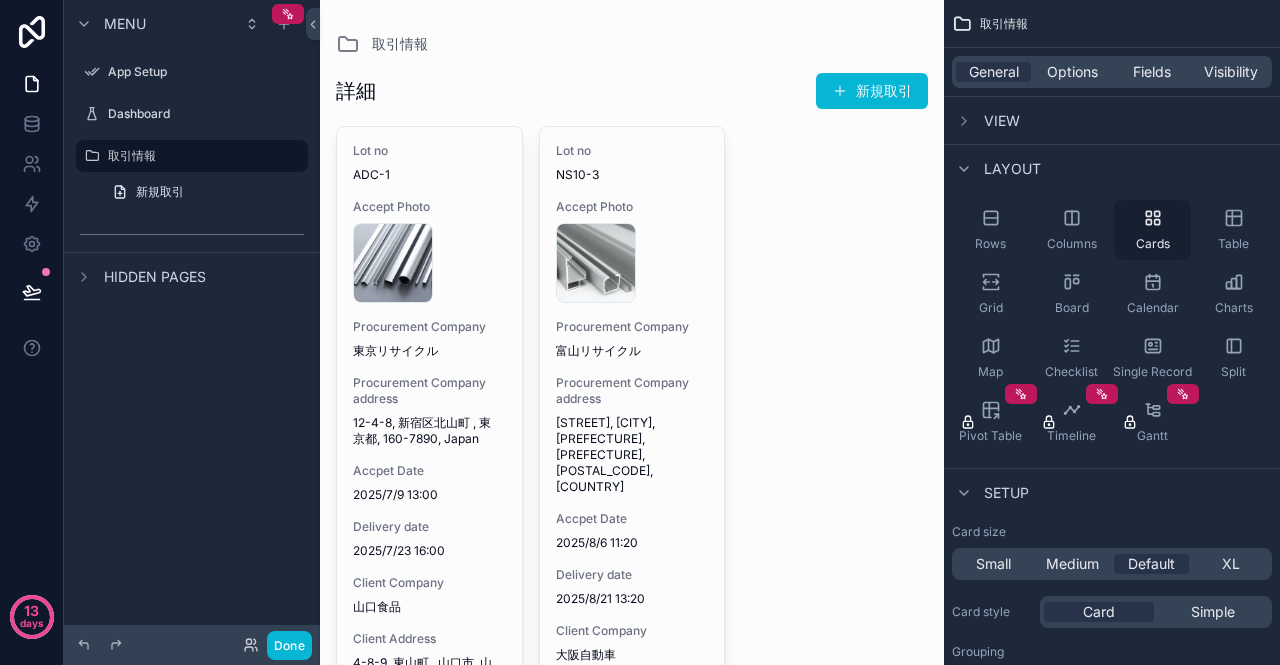 click 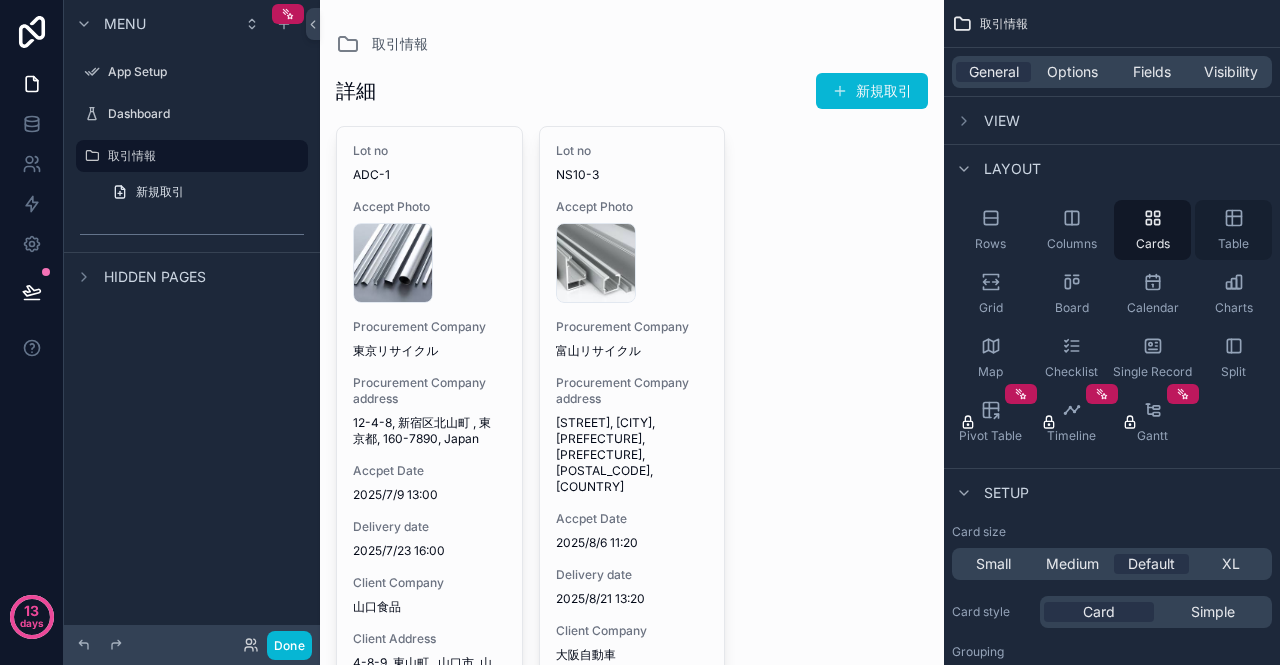 click on "Table" at bounding box center [1233, 230] 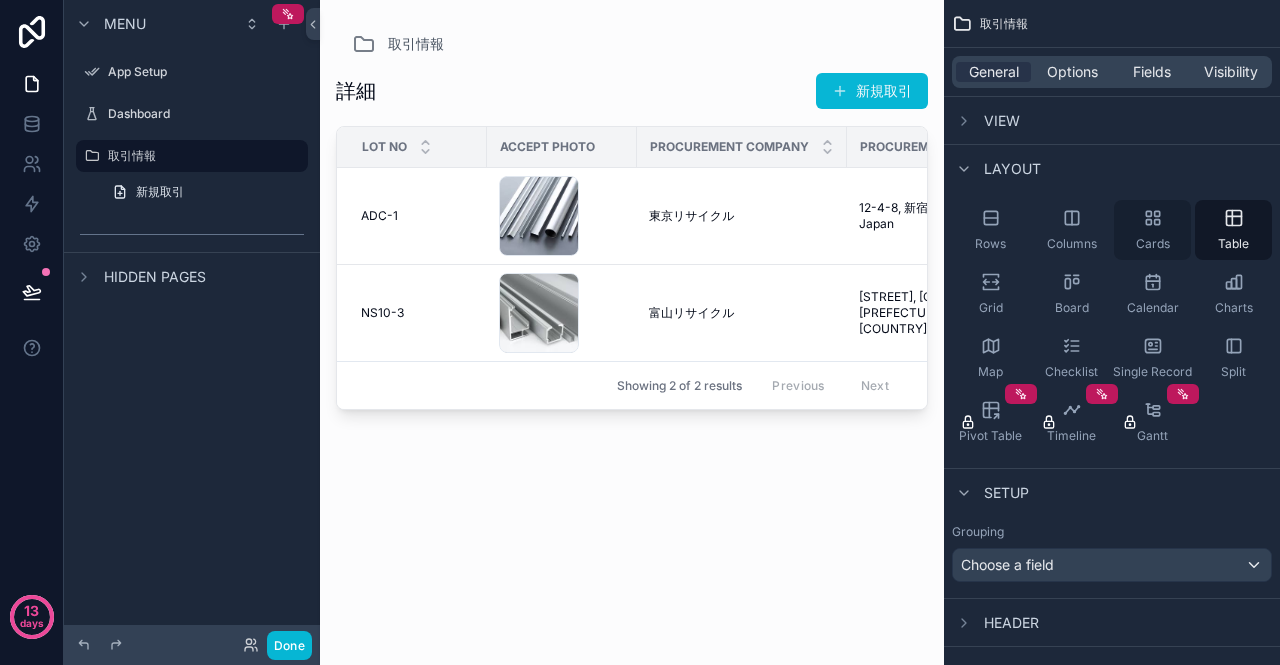 click on "Cards" at bounding box center [1152, 230] 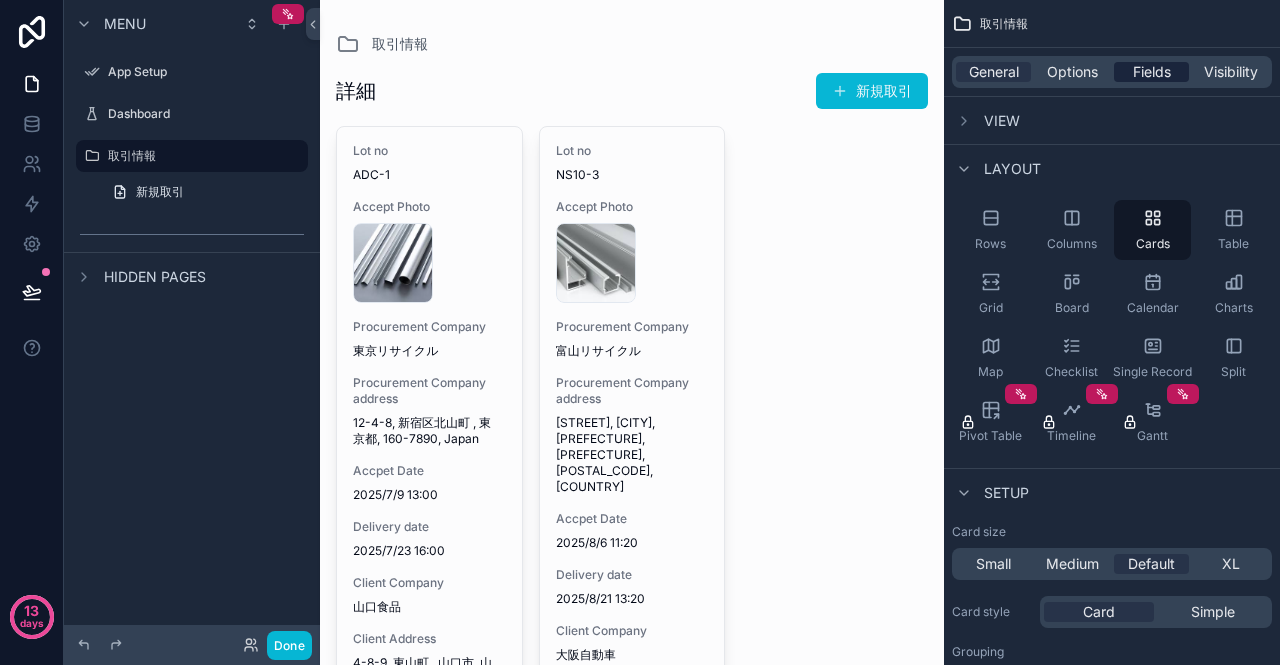 click on "Fields" at bounding box center (1152, 72) 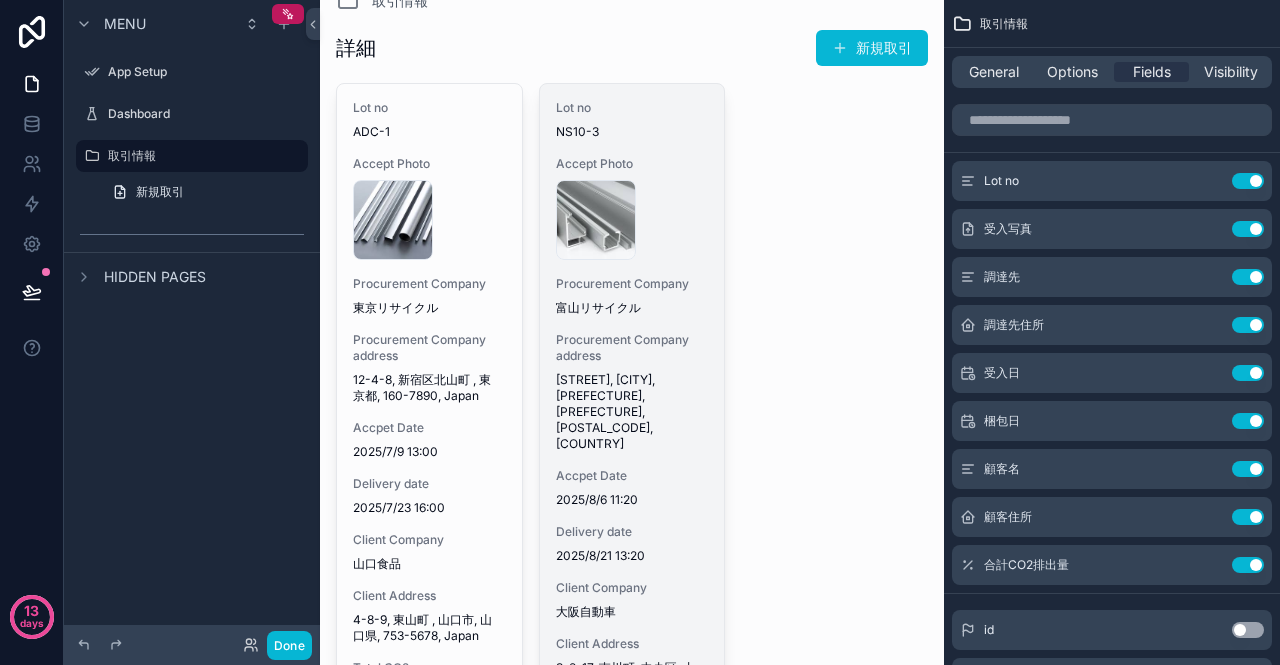 scroll, scrollTop: 0, scrollLeft: 0, axis: both 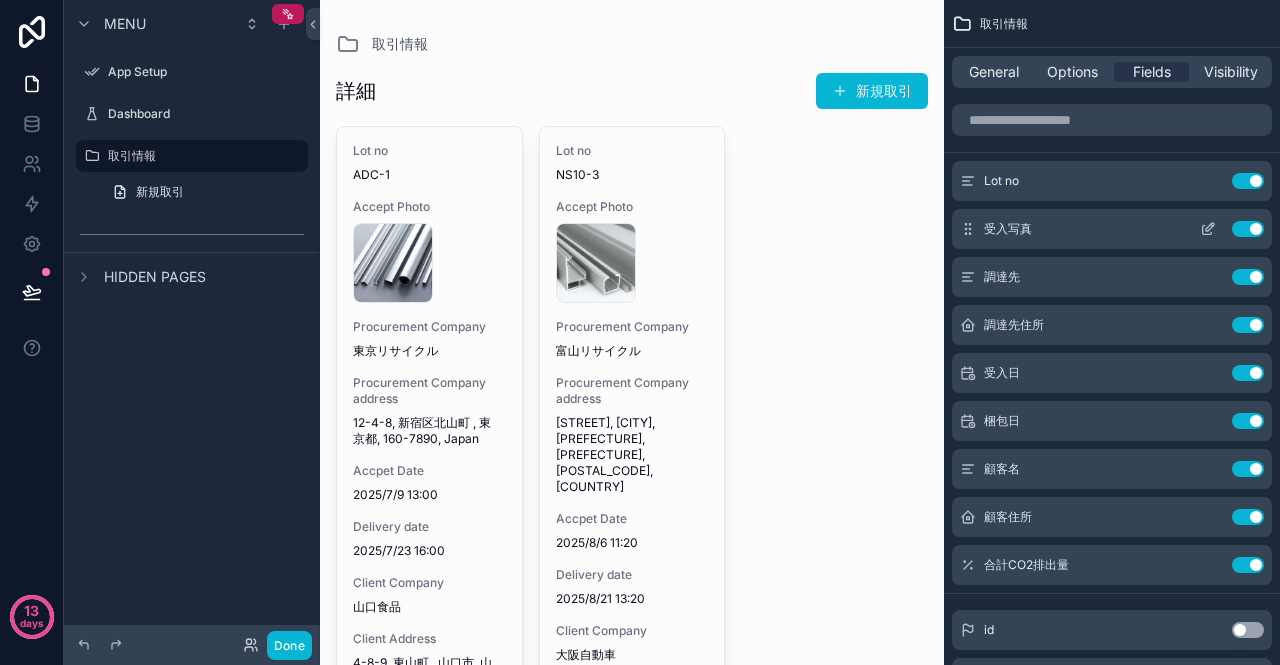 click on "Use setting" at bounding box center (1248, 229) 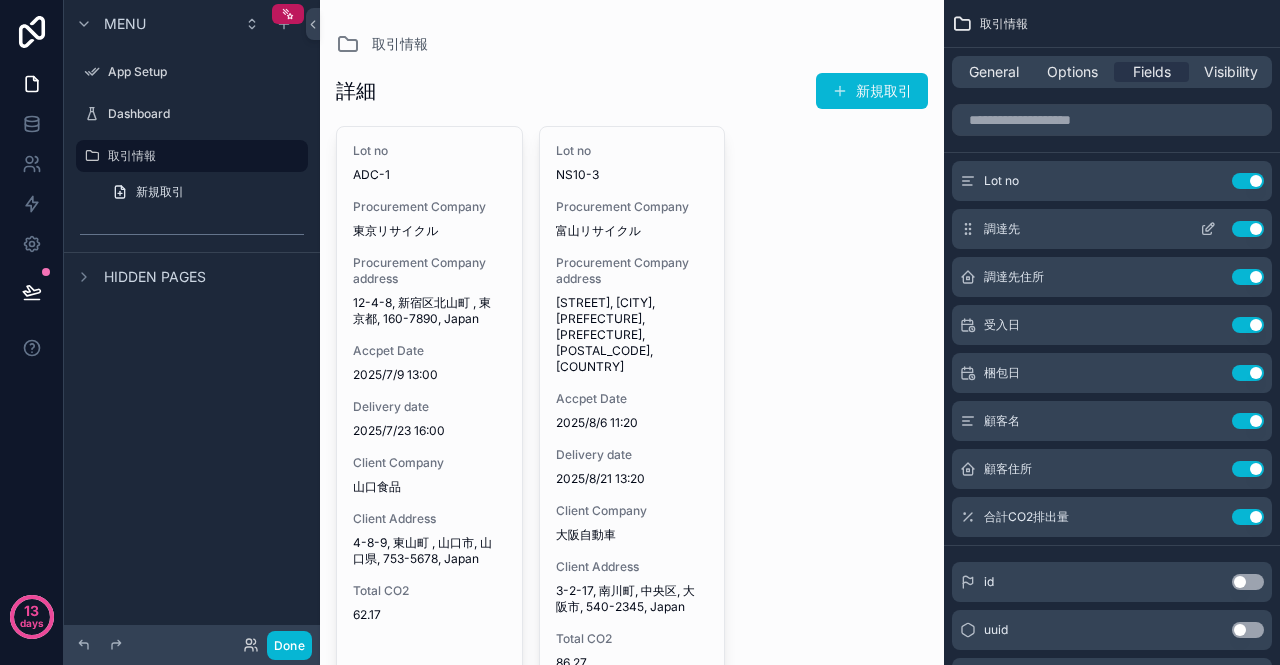 click on "Use setting" at bounding box center [1248, 229] 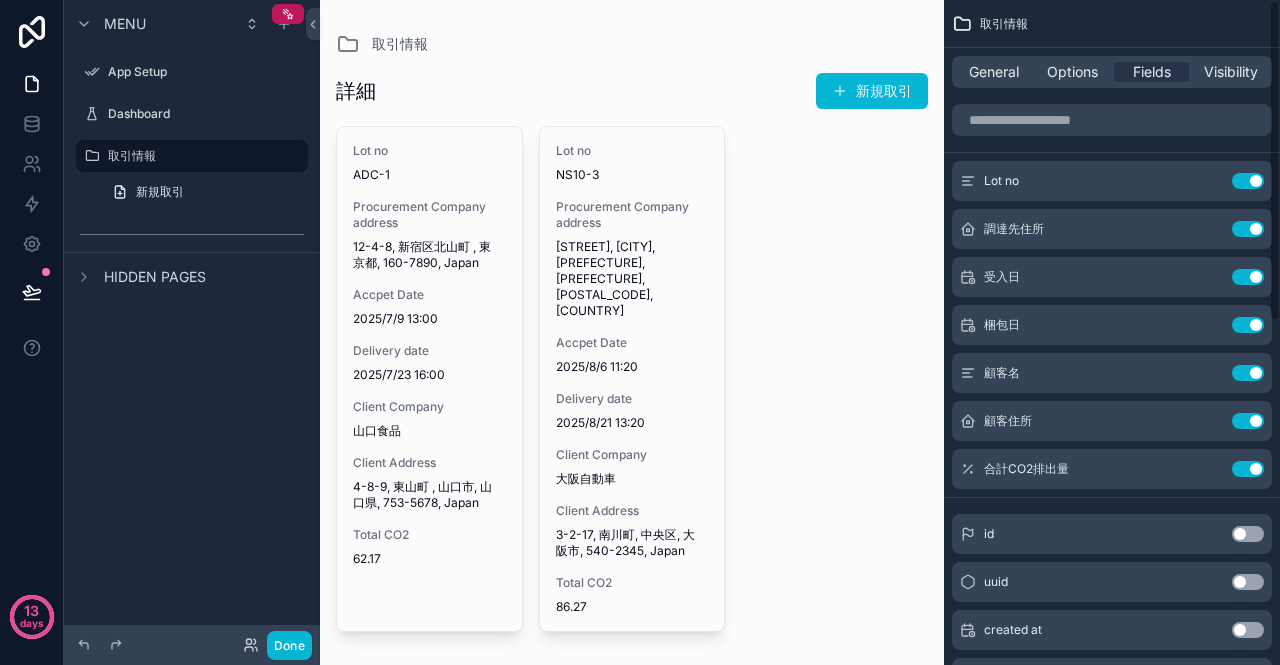 click on "Use setting" at bounding box center [1248, 229] 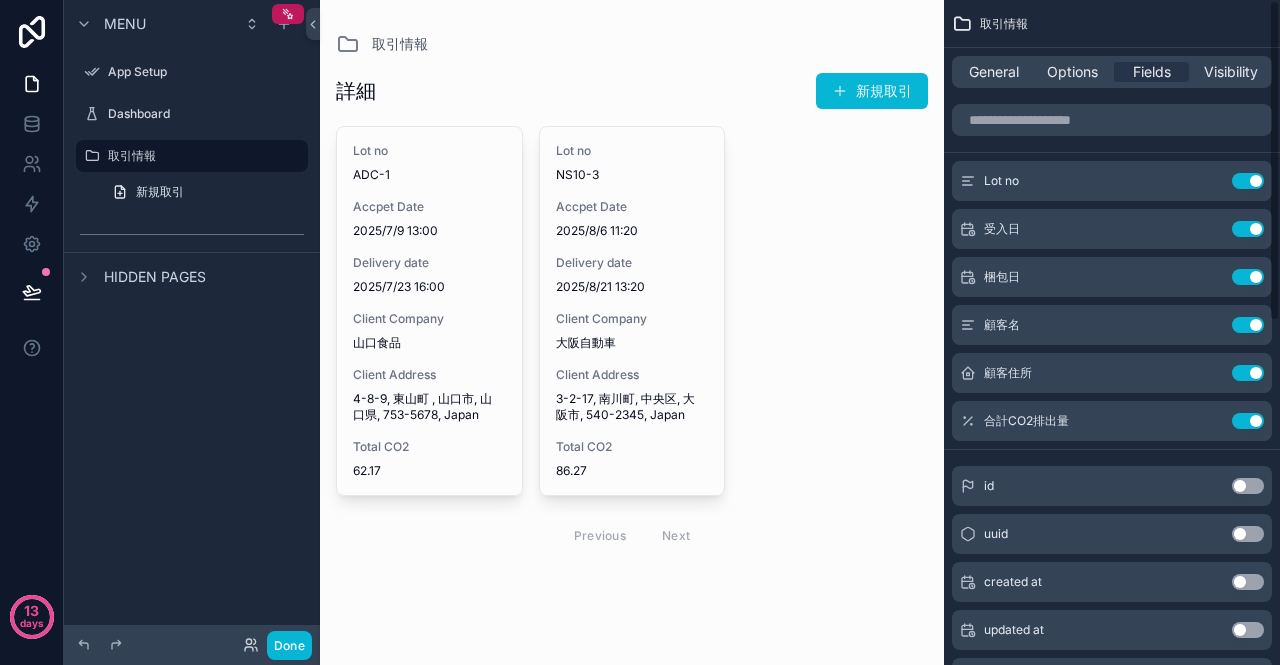click on "Use setting" at bounding box center [1248, 229] 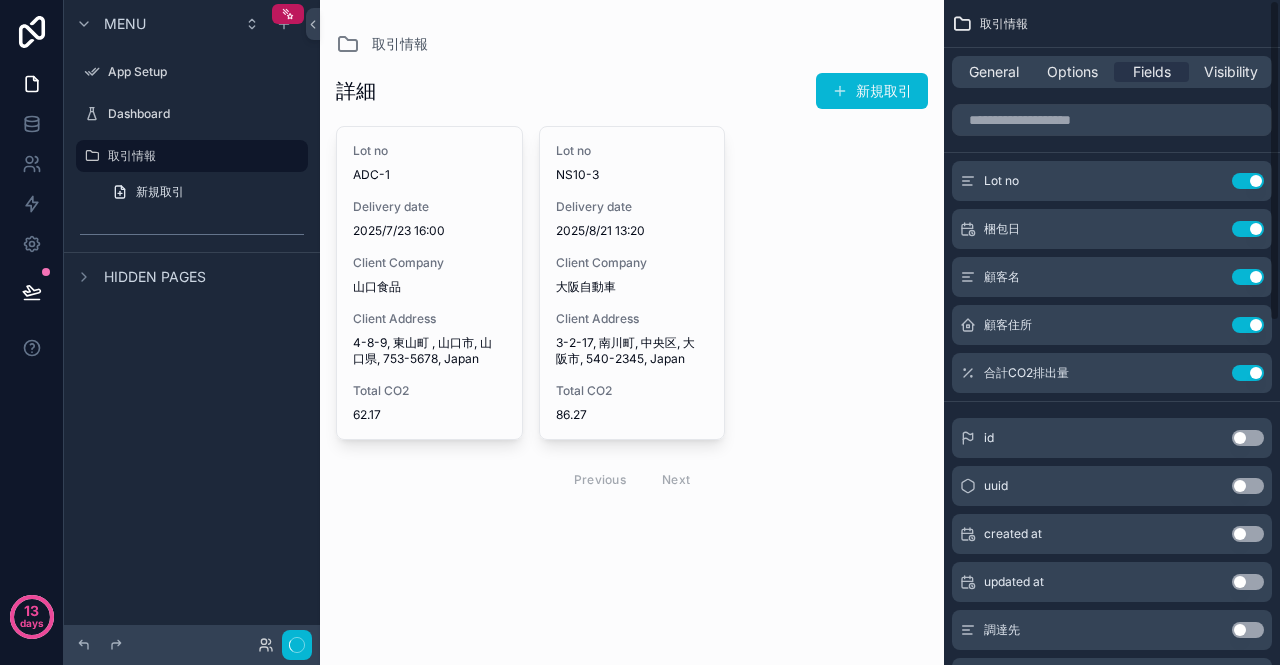 click on "Use setting" at bounding box center [1248, 229] 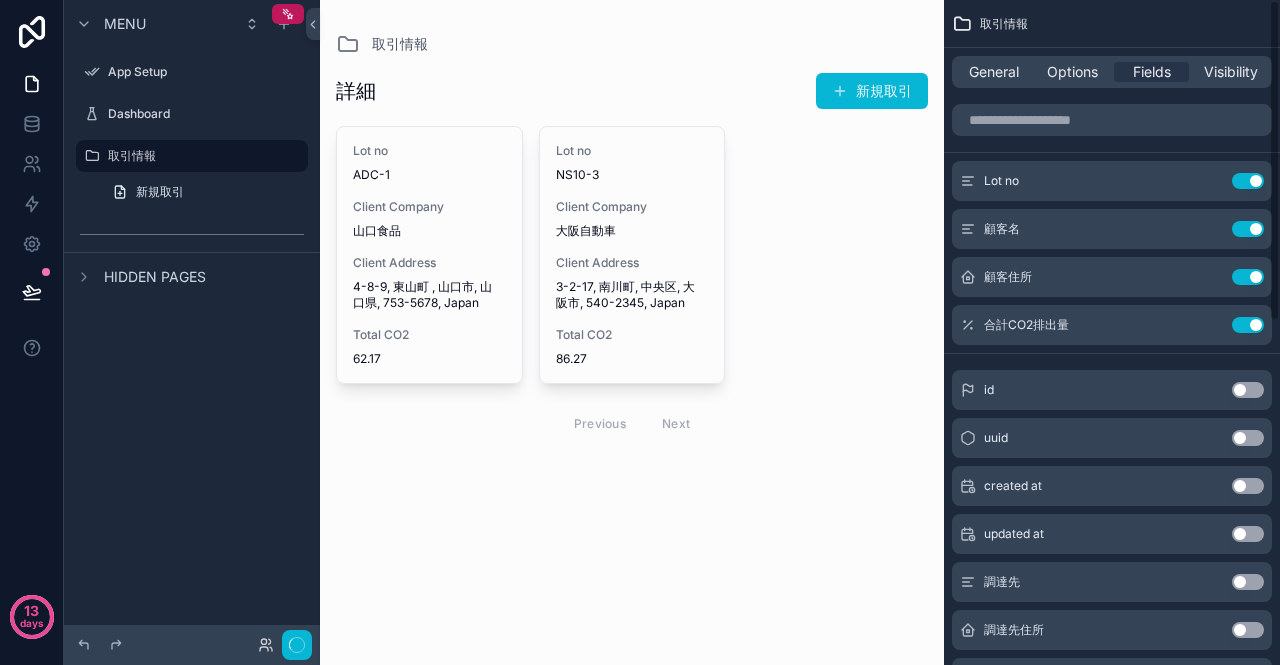 click on "Use setting" at bounding box center (1248, 229) 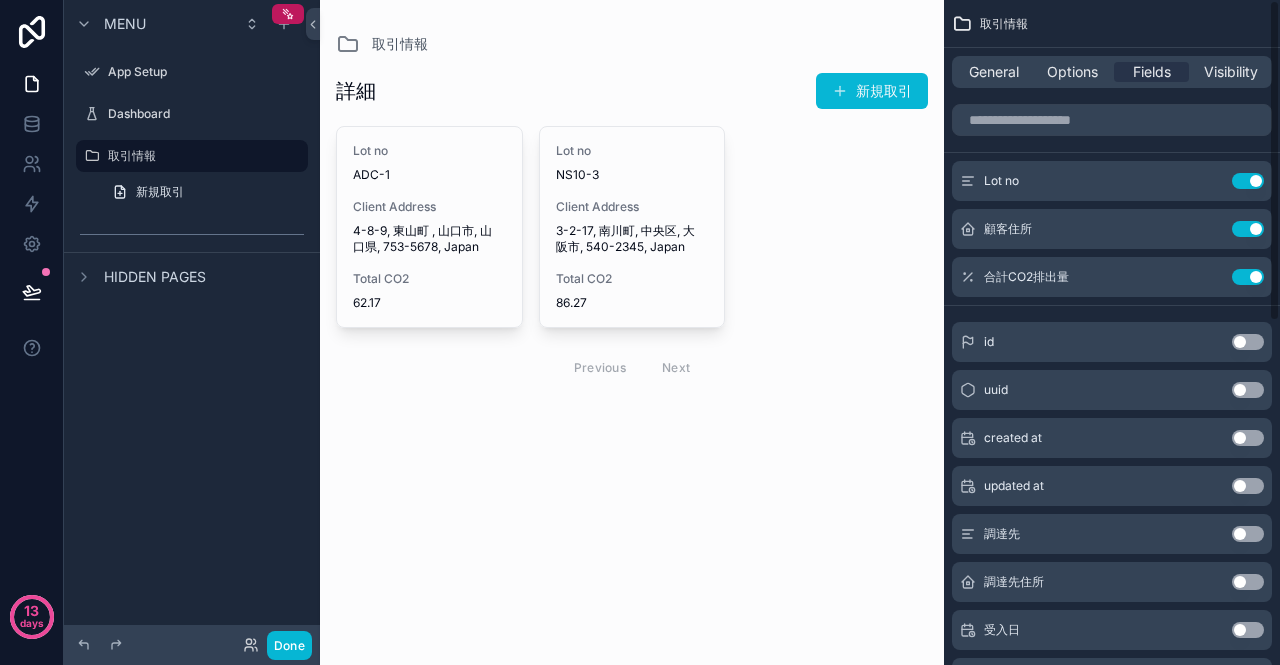 click on "Use setting" at bounding box center (1248, 229) 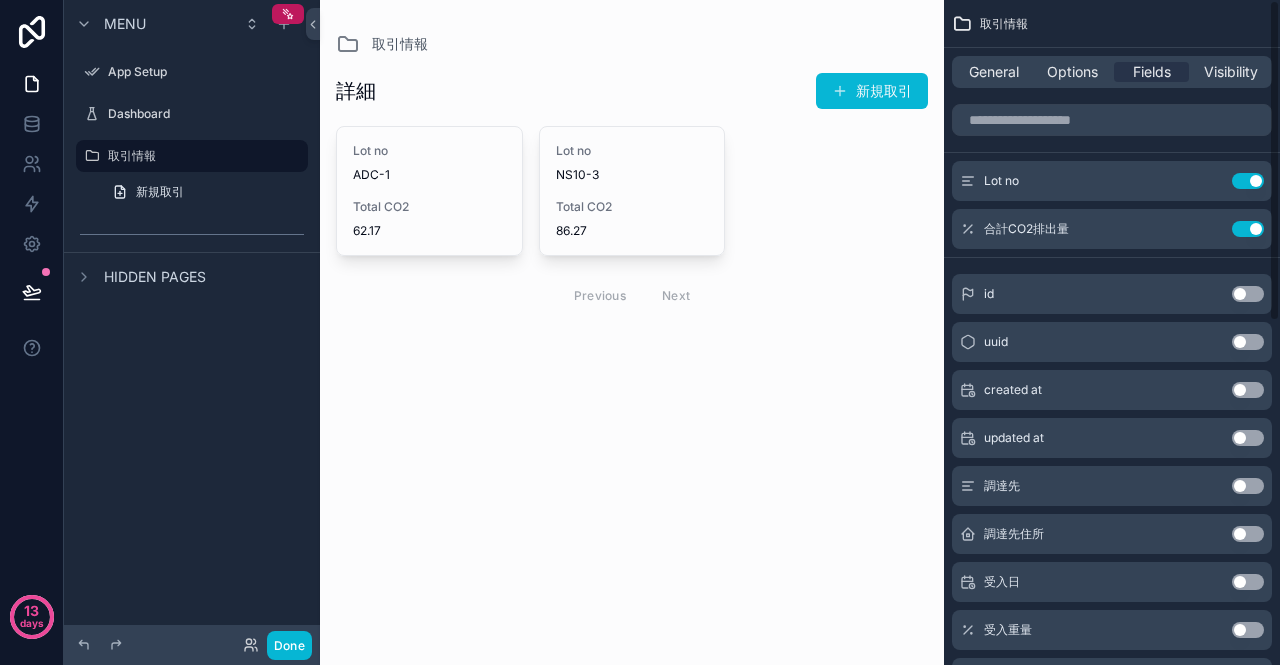 click on "Use setting" at bounding box center [1248, 229] 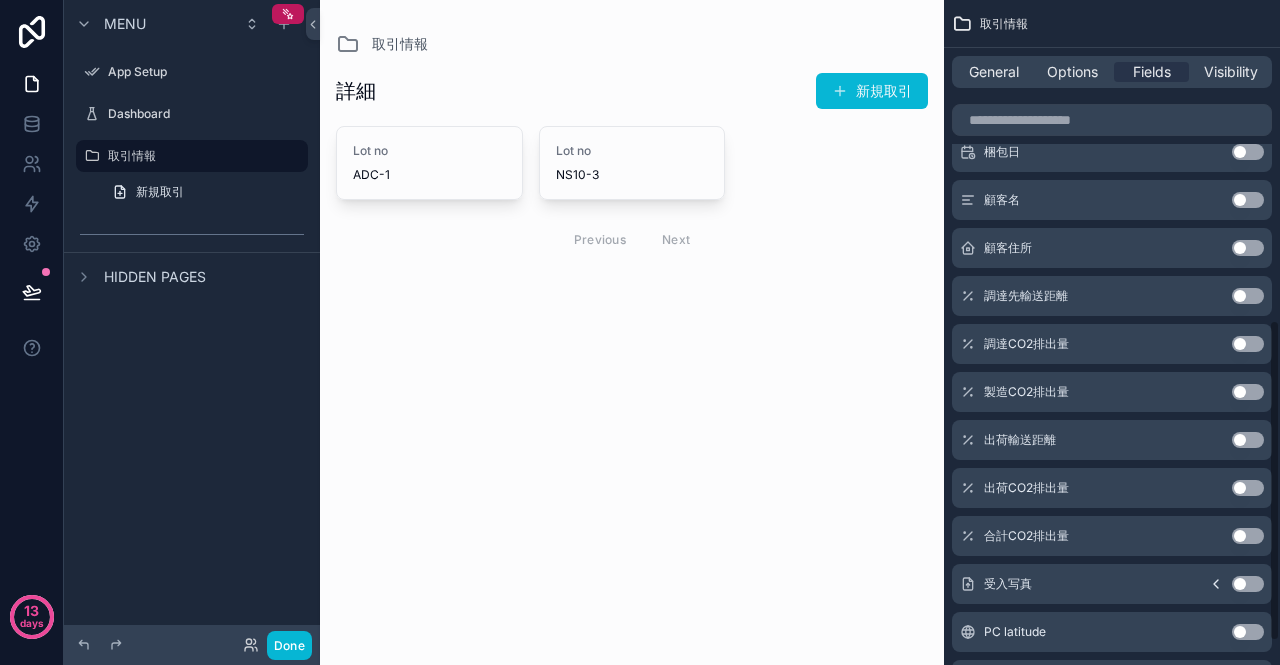 scroll, scrollTop: 700, scrollLeft: 0, axis: vertical 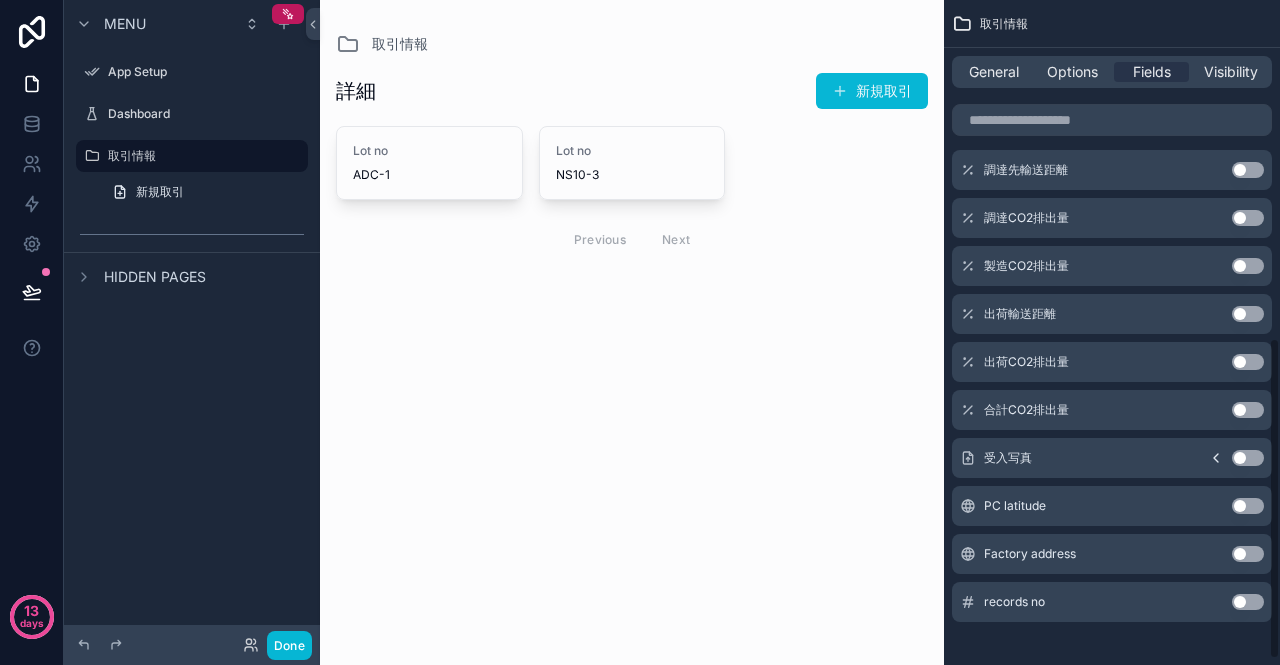 click on "Use setting" at bounding box center [1248, 458] 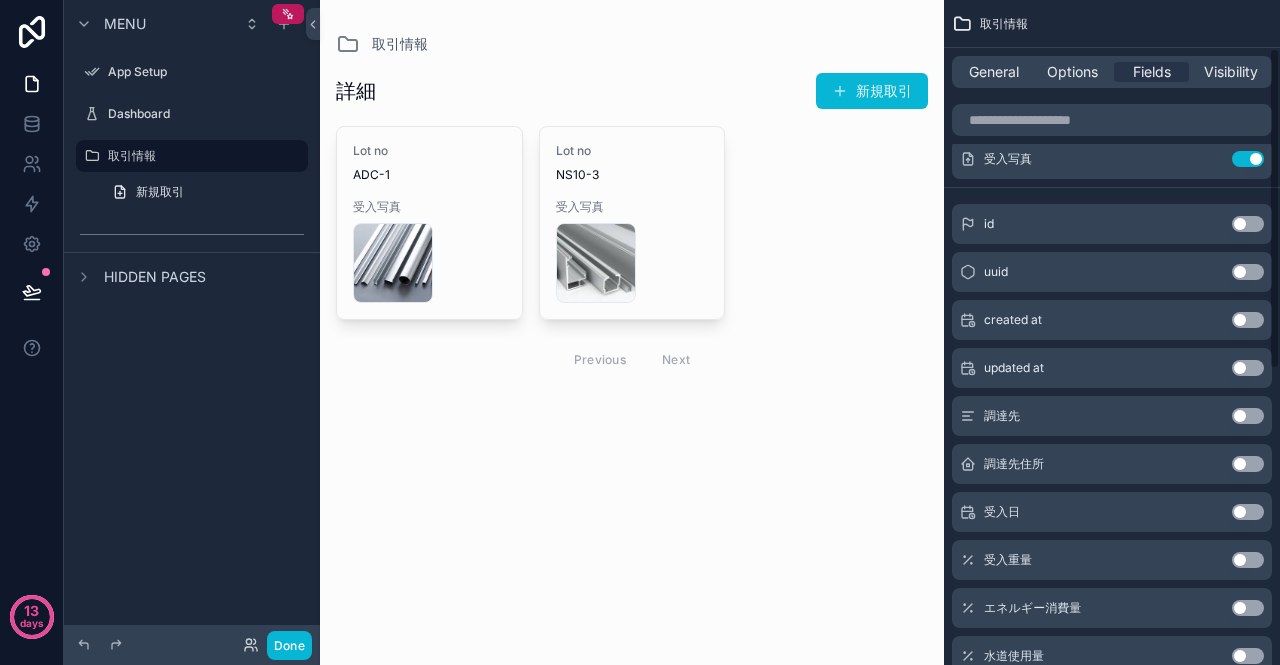 scroll, scrollTop: 100, scrollLeft: 0, axis: vertical 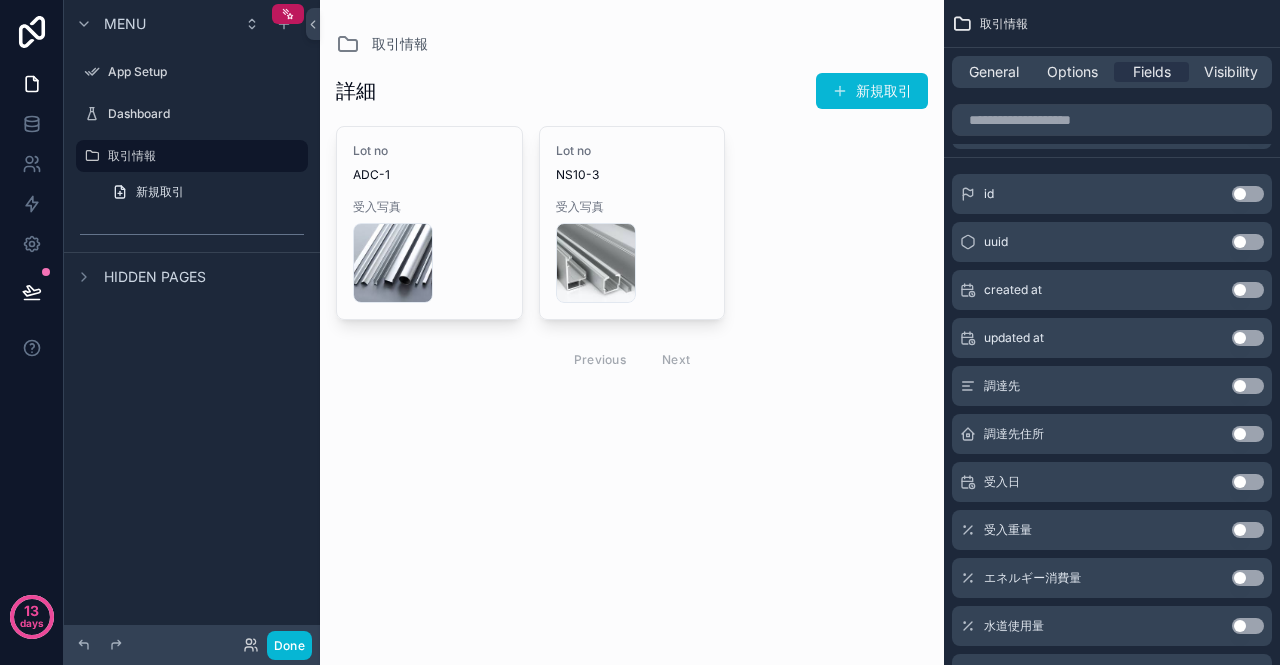 click on "Use setting" at bounding box center [1248, 386] 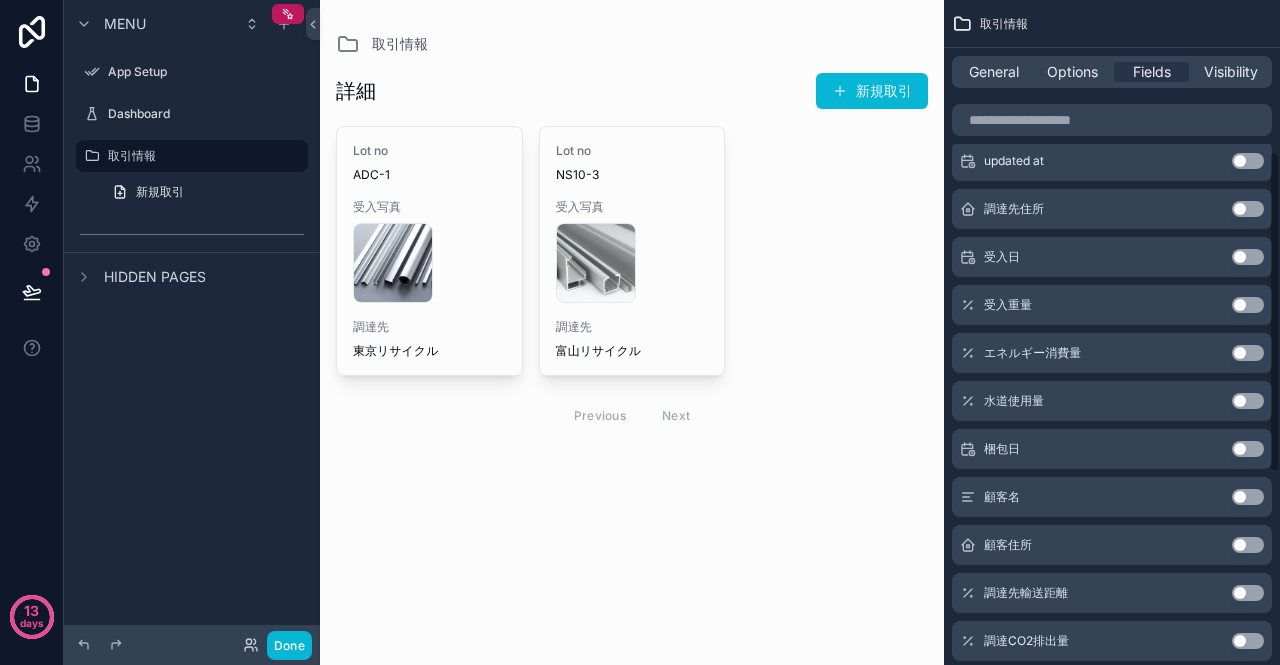 scroll, scrollTop: 300, scrollLeft: 0, axis: vertical 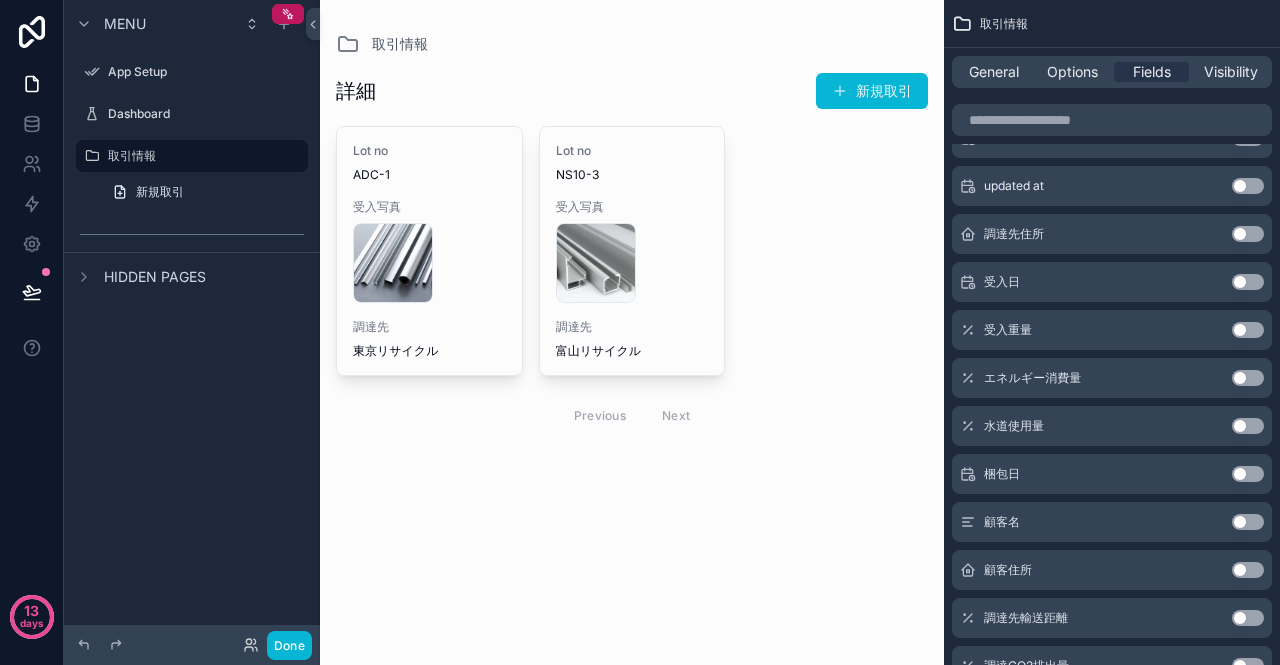 click on "Use setting" at bounding box center [1248, 282] 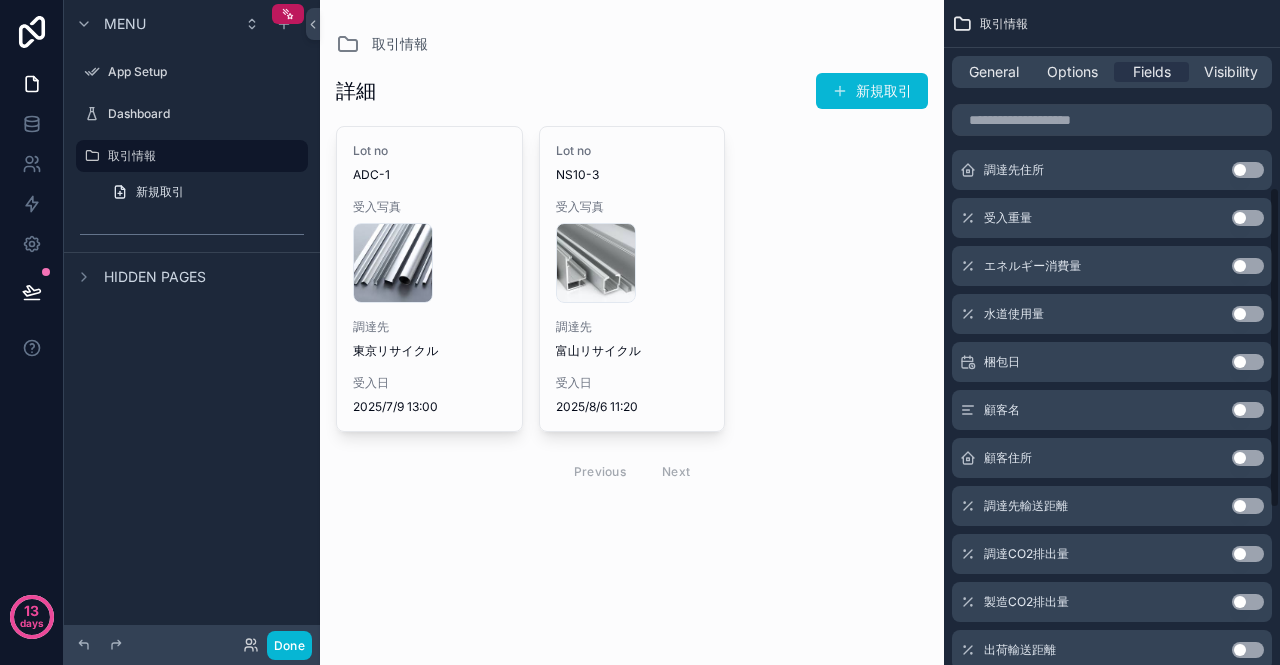 scroll, scrollTop: 312, scrollLeft: 0, axis: vertical 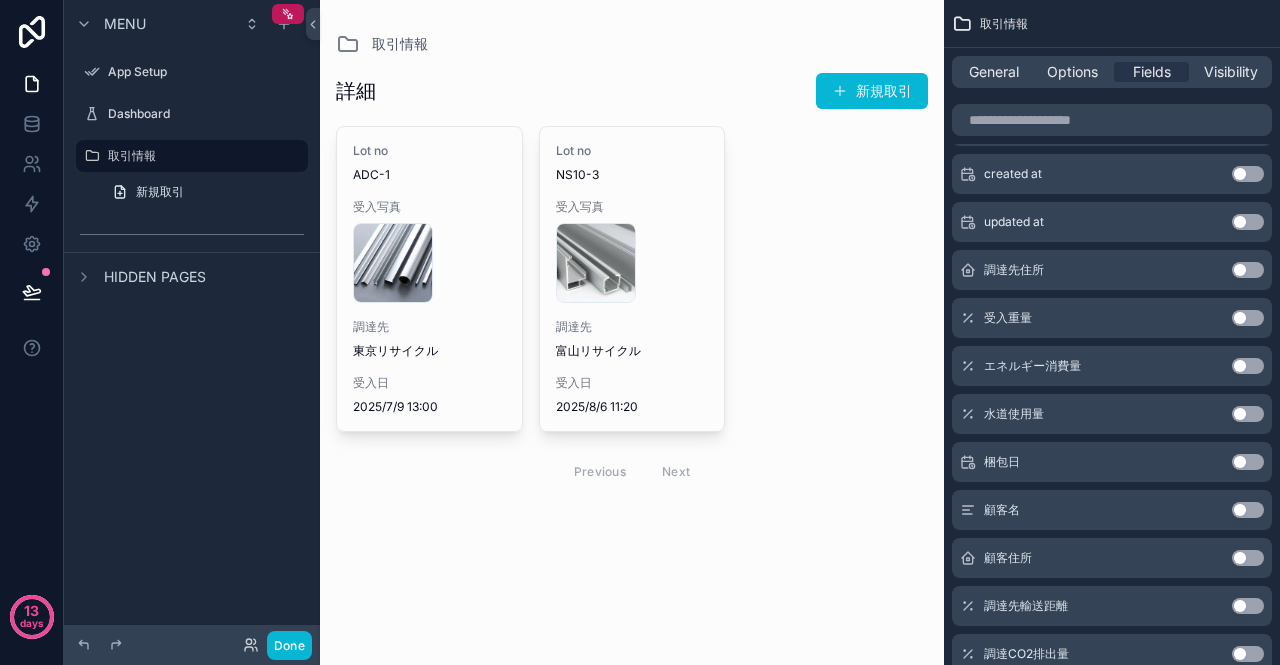 click on "Use setting" at bounding box center [1248, 462] 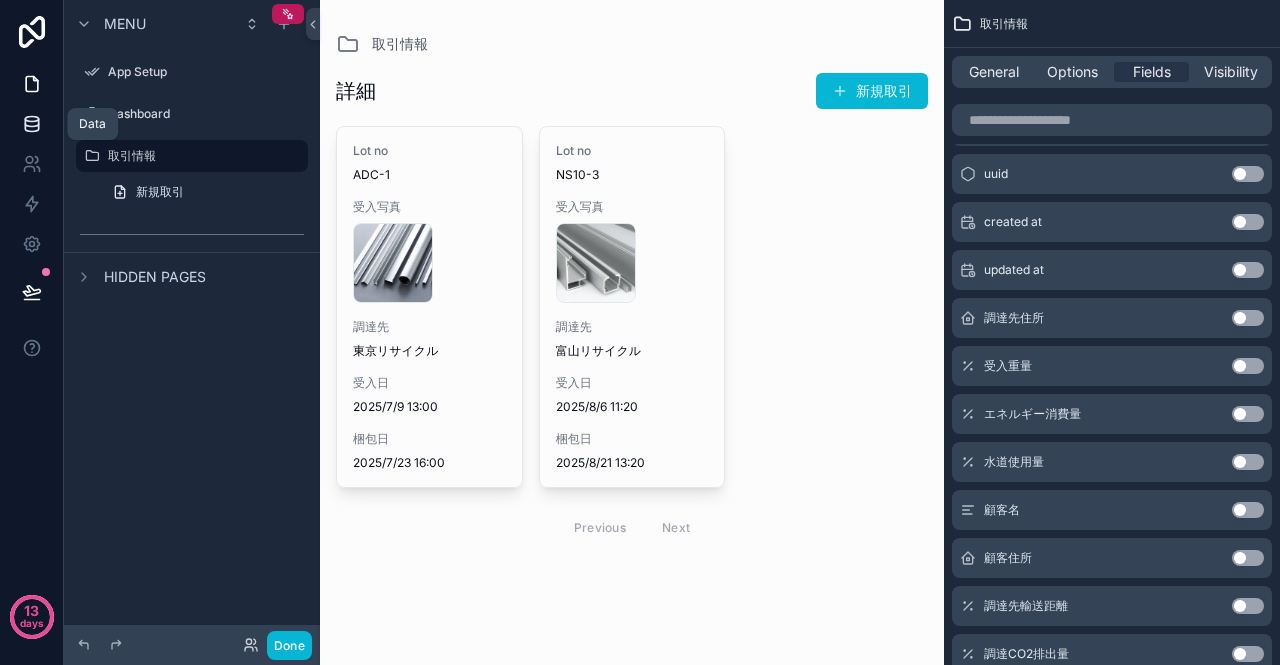 click 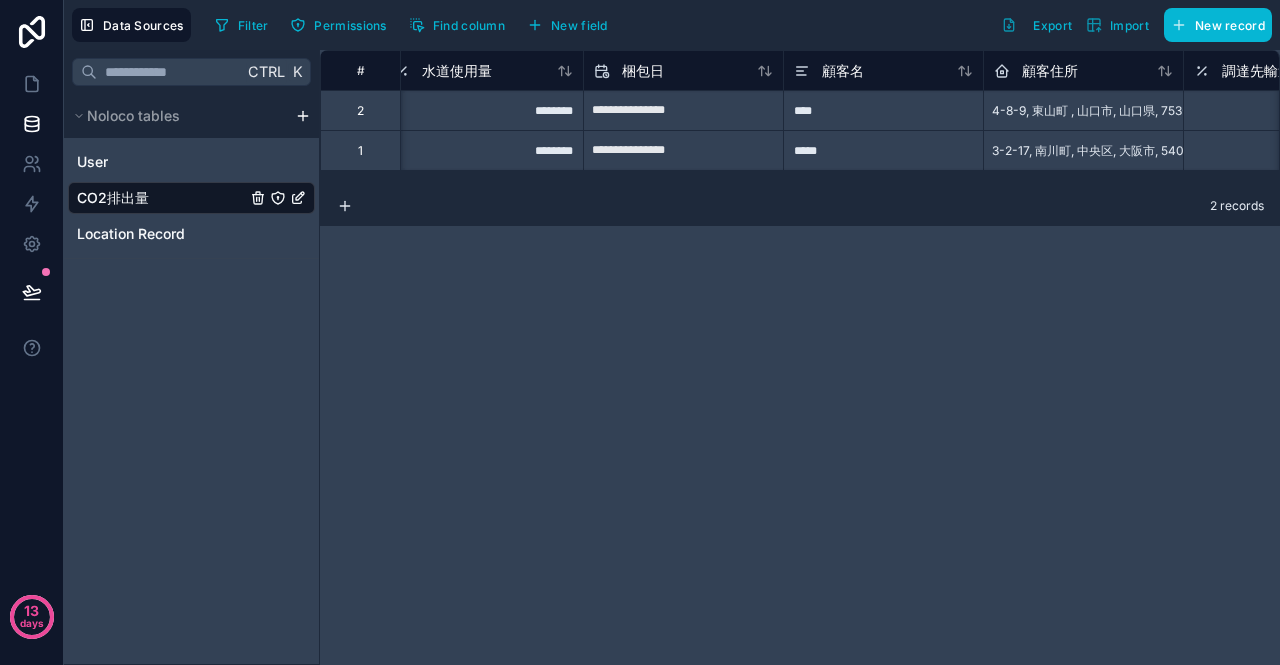 scroll, scrollTop: 0, scrollLeft: 1051, axis: horizontal 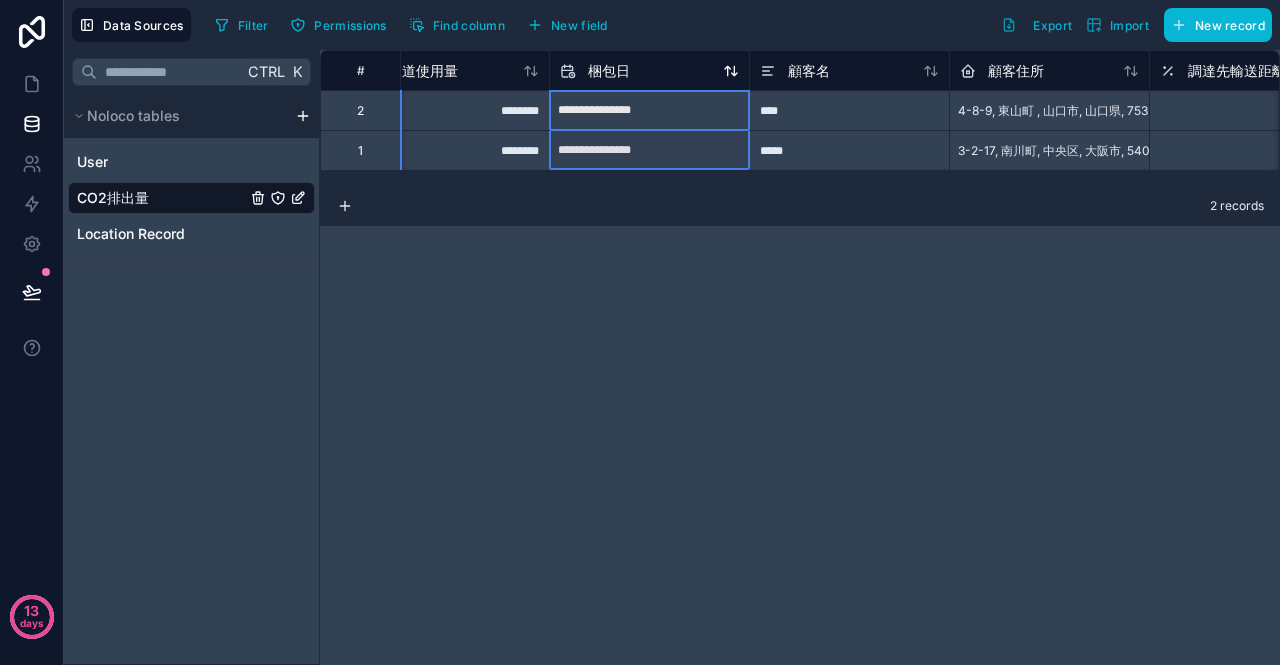 click on "梱包日" at bounding box center (649, 71) 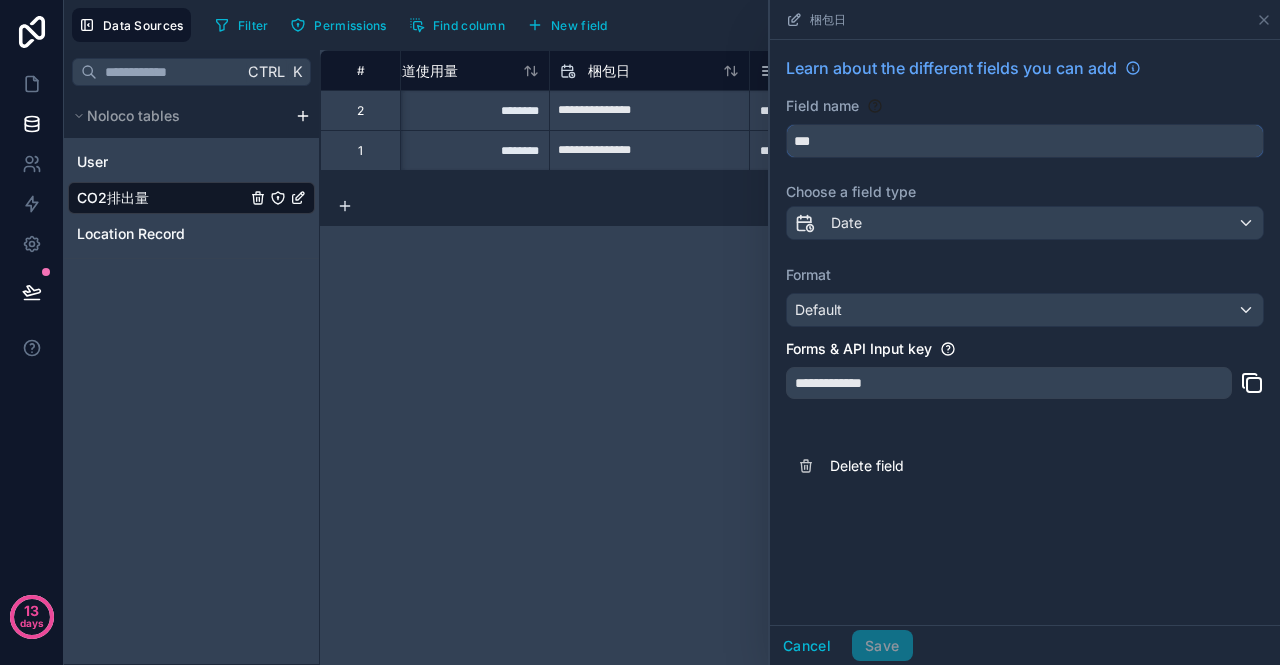 drag, startPoint x: 820, startPoint y: 139, endPoint x: 750, endPoint y: 134, distance: 70.178345 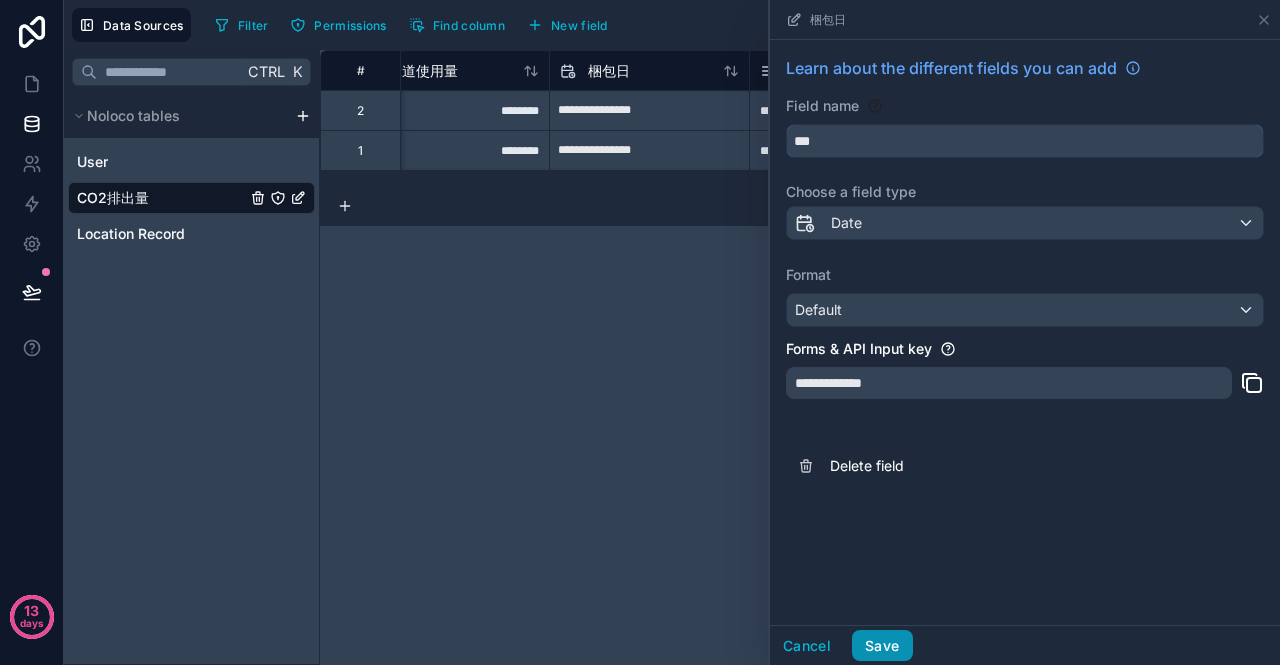 type on "***" 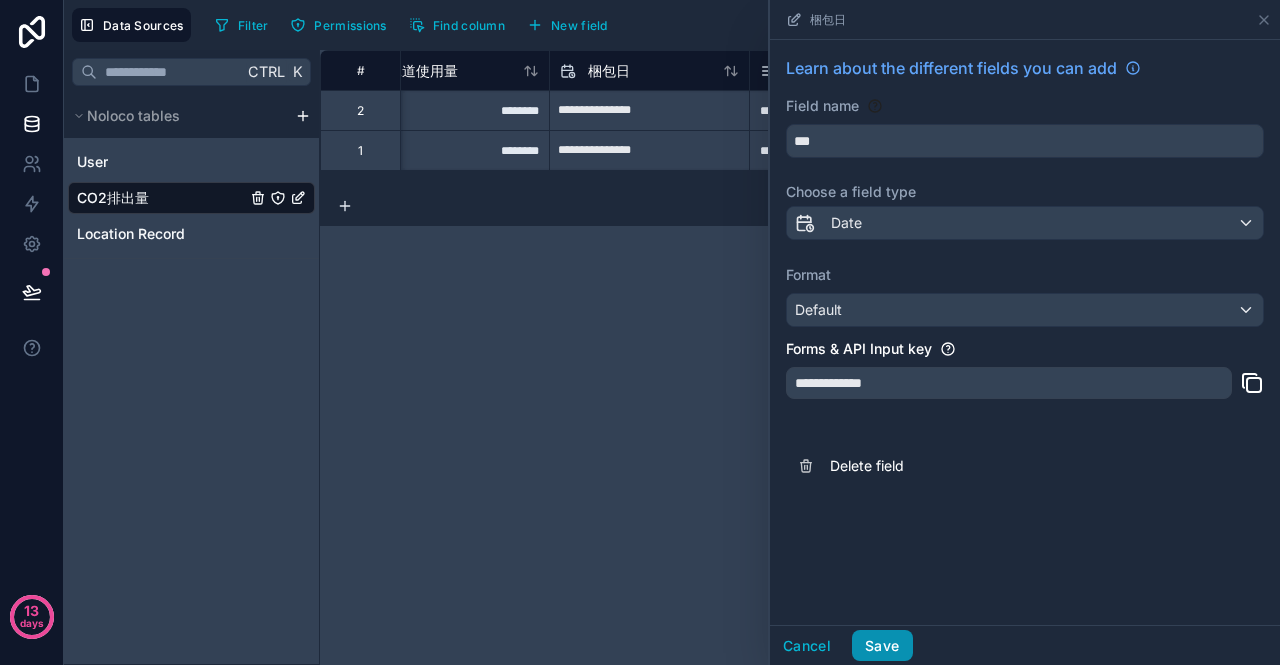 click on "Save" at bounding box center (882, 646) 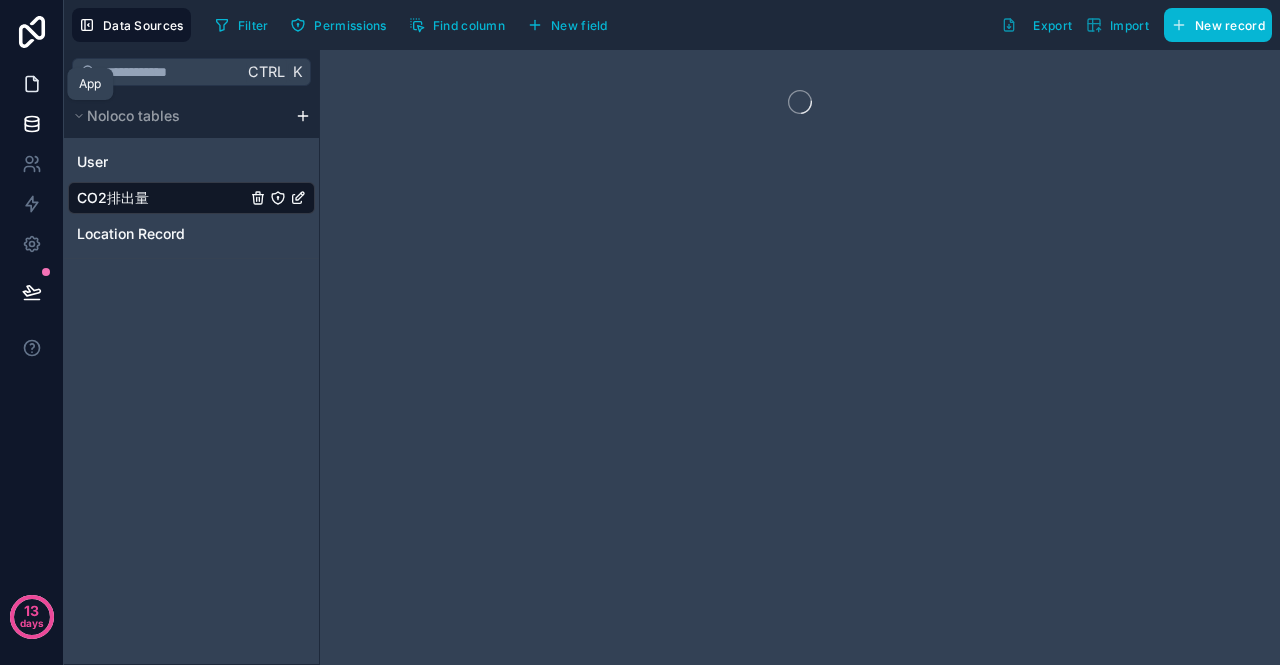 click 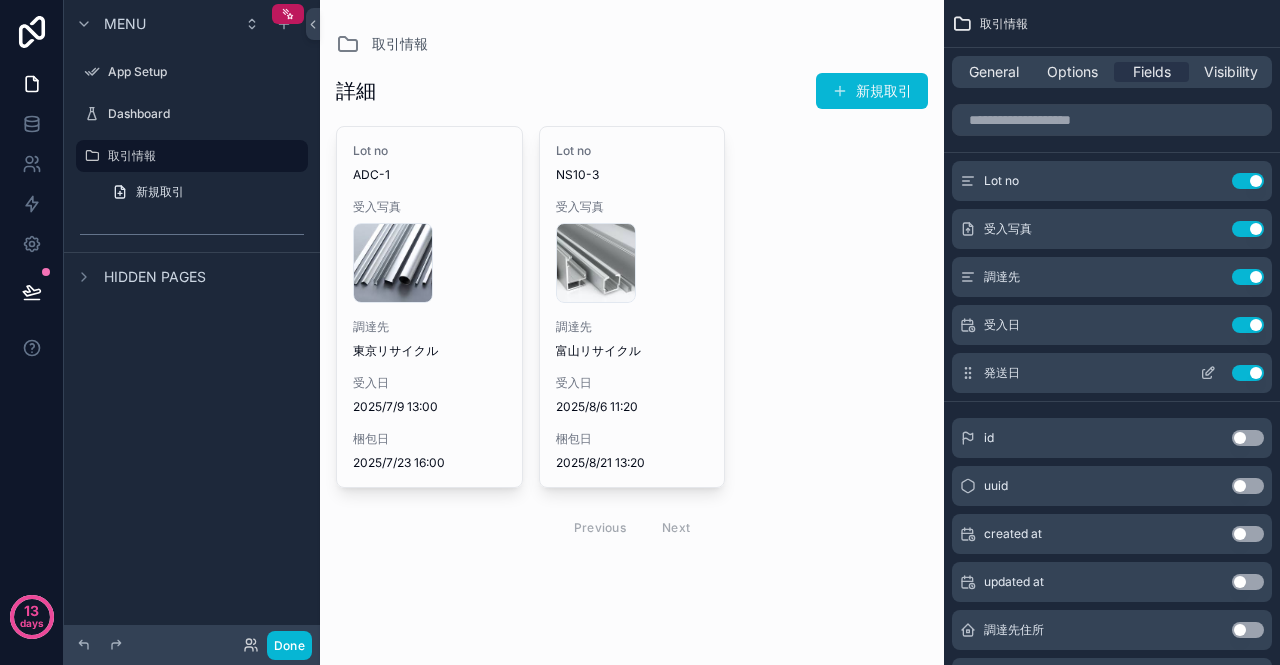 click on "Use setting" at bounding box center [1248, 373] 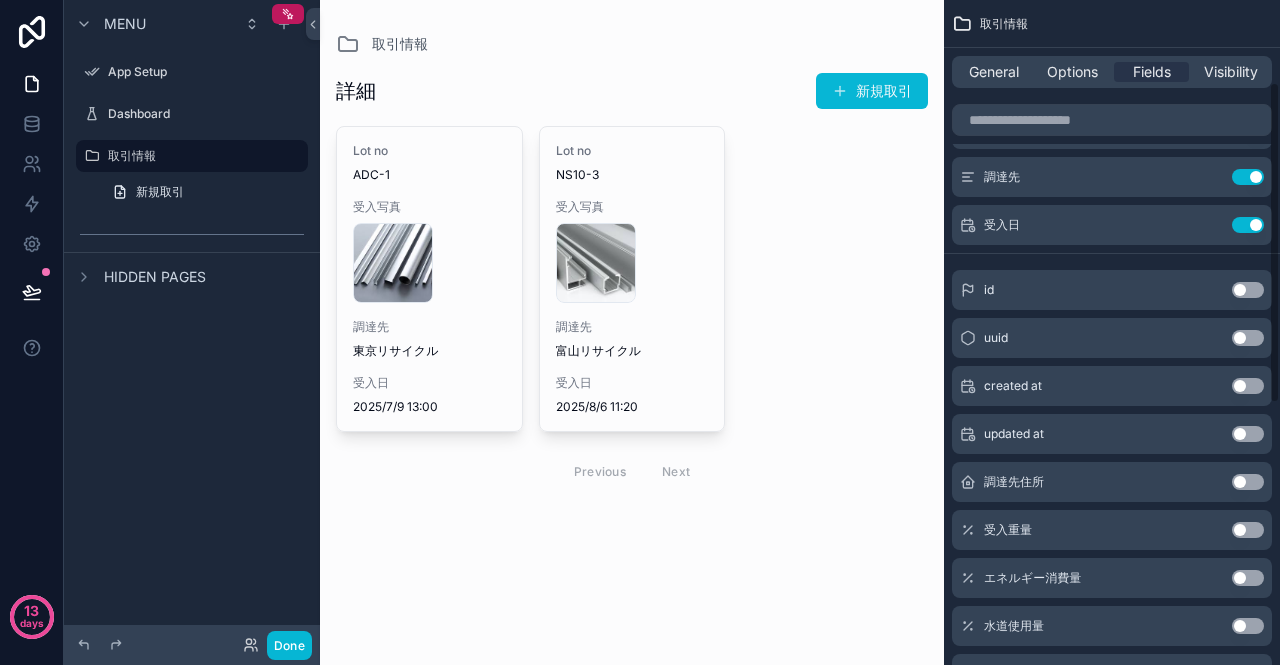 scroll, scrollTop: 300, scrollLeft: 0, axis: vertical 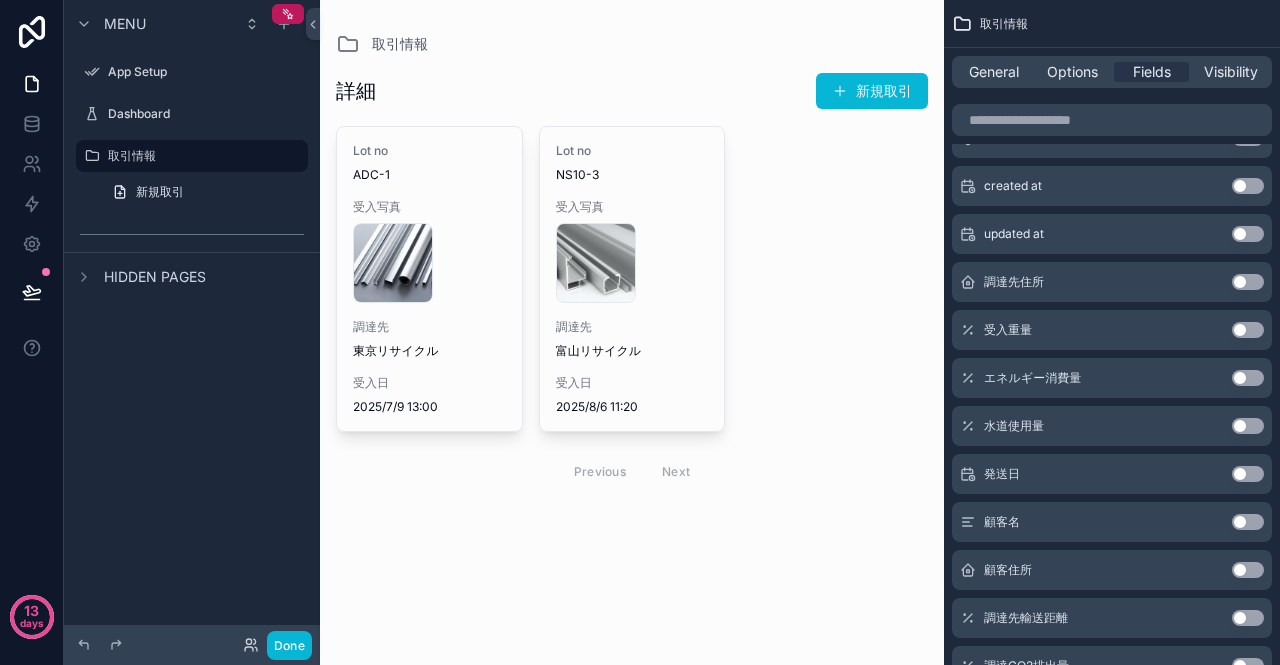 click on "Use setting" at bounding box center (1248, 474) 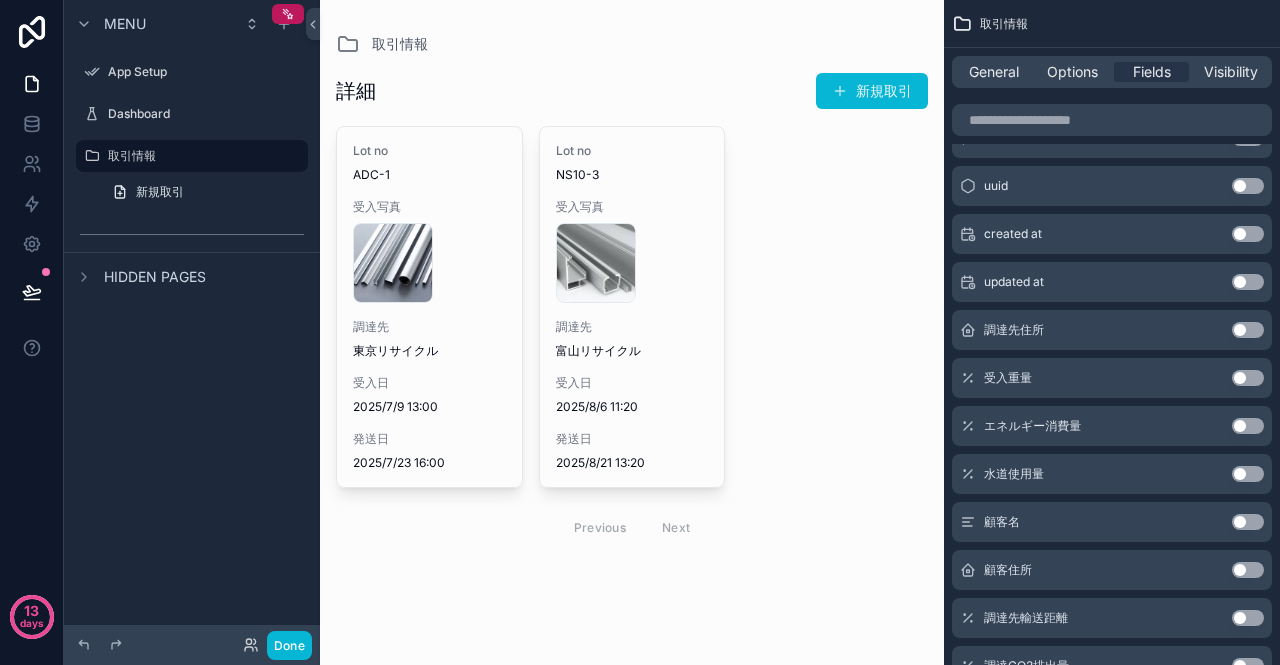 click on "Use setting" at bounding box center (1248, 522) 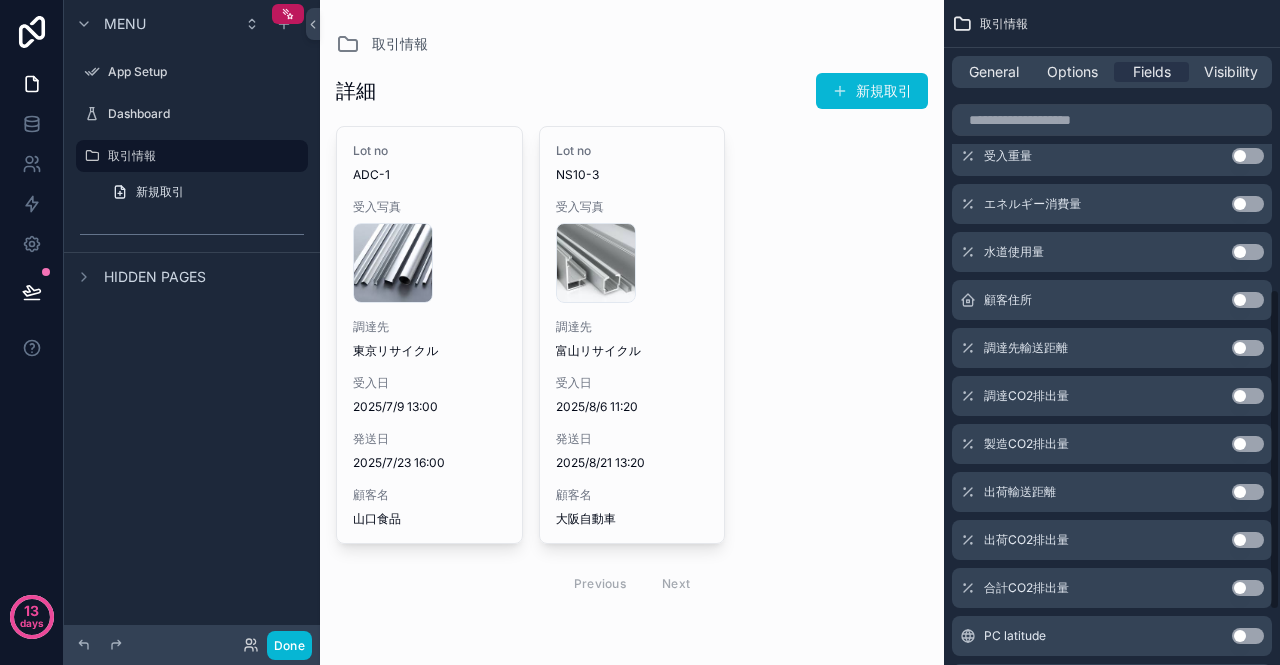 scroll, scrollTop: 600, scrollLeft: 0, axis: vertical 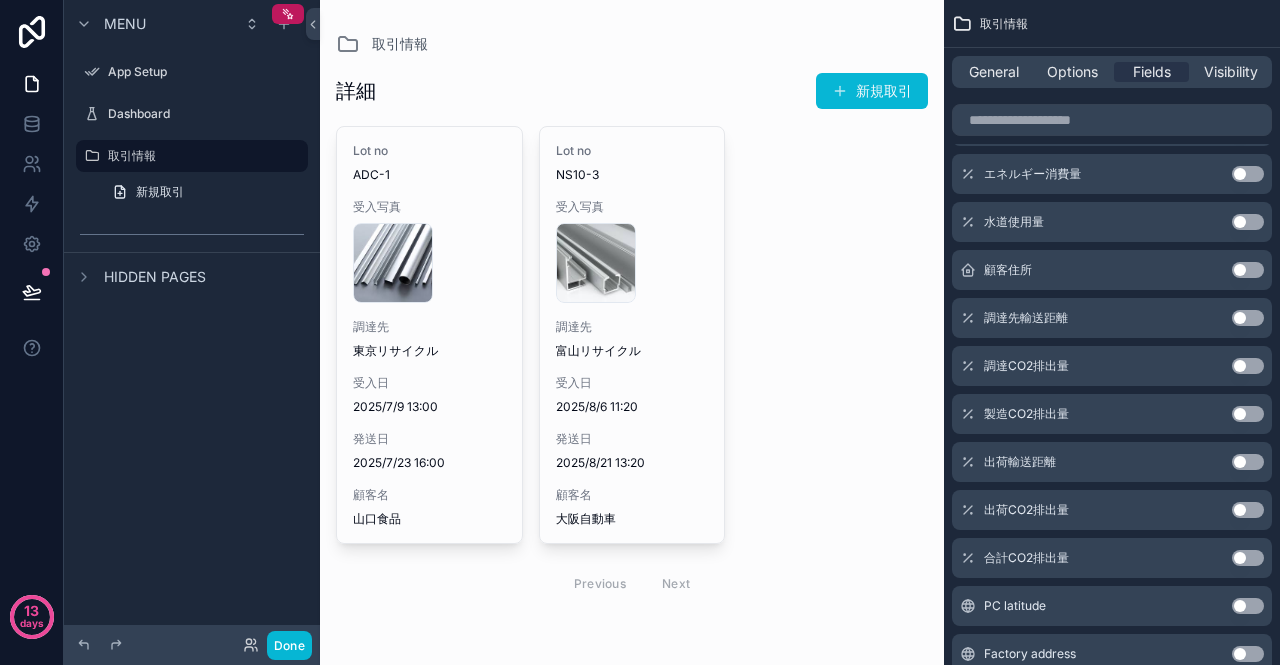 click on "Use setting" at bounding box center [1248, 558] 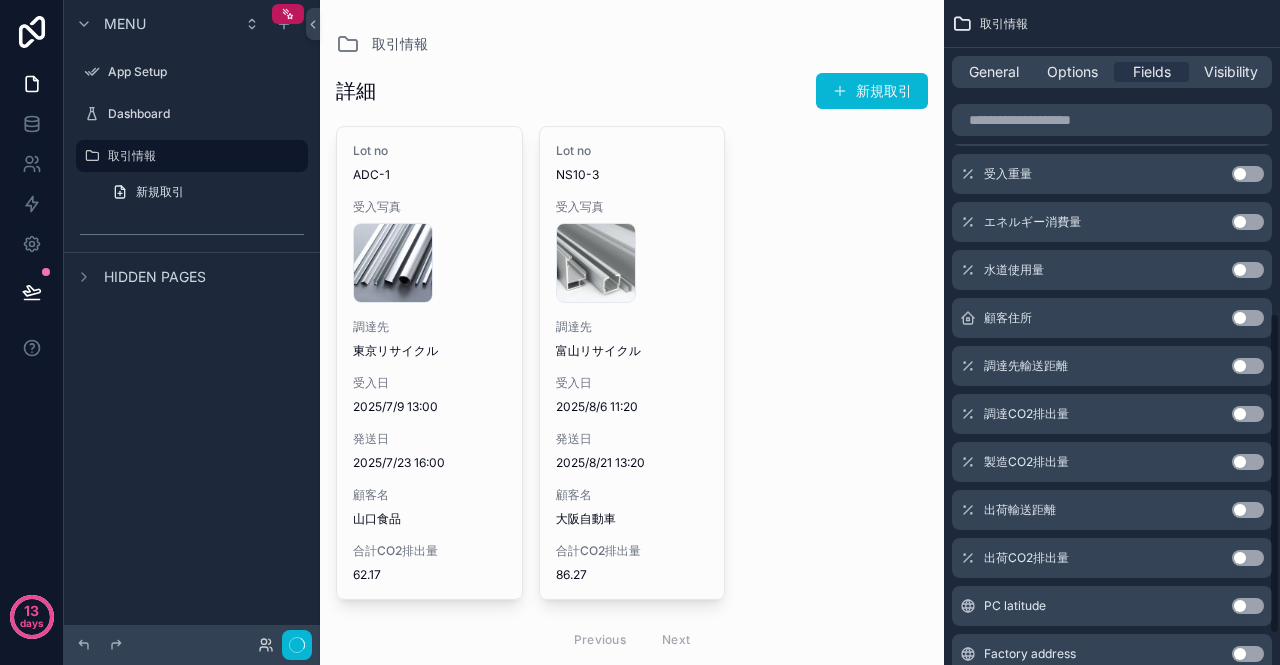 scroll, scrollTop: 648, scrollLeft: 0, axis: vertical 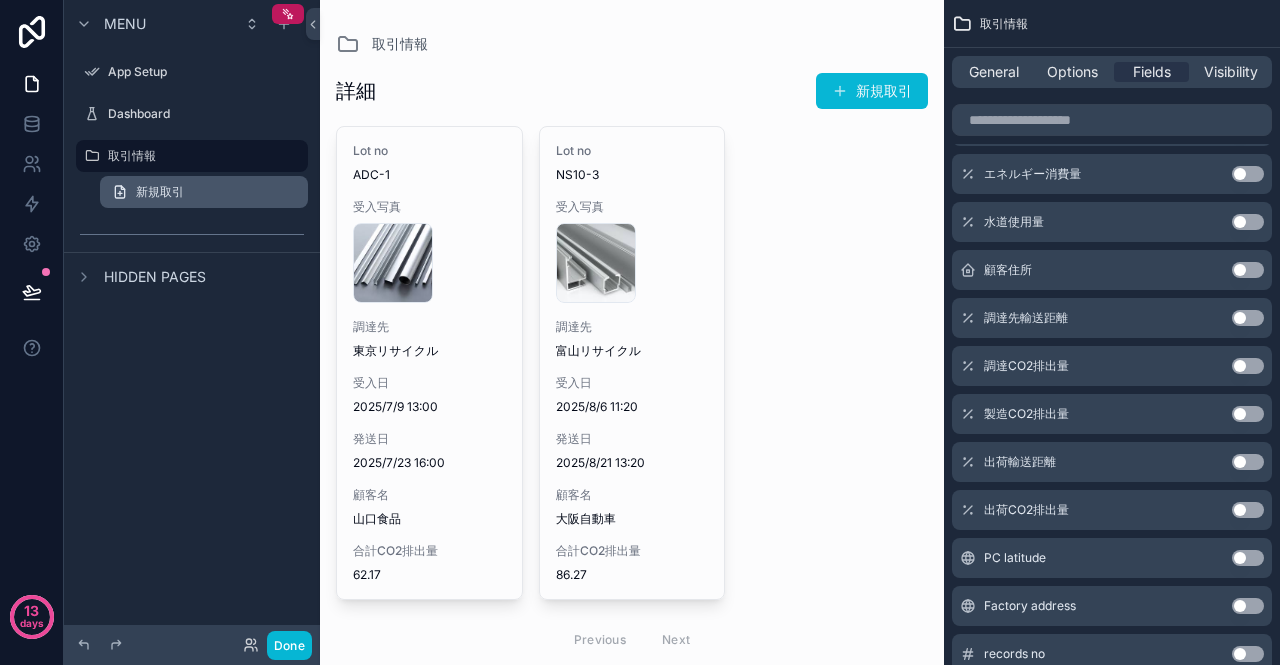 click on "新規取引" at bounding box center (160, 192) 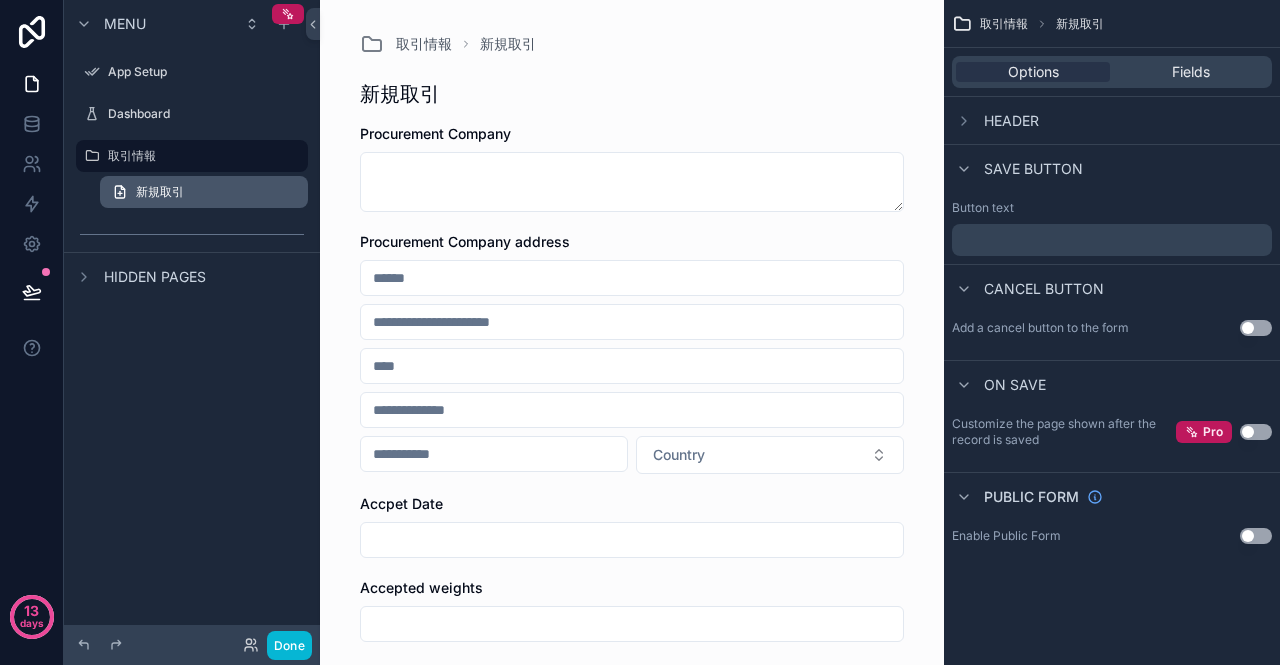 scroll, scrollTop: 0, scrollLeft: 0, axis: both 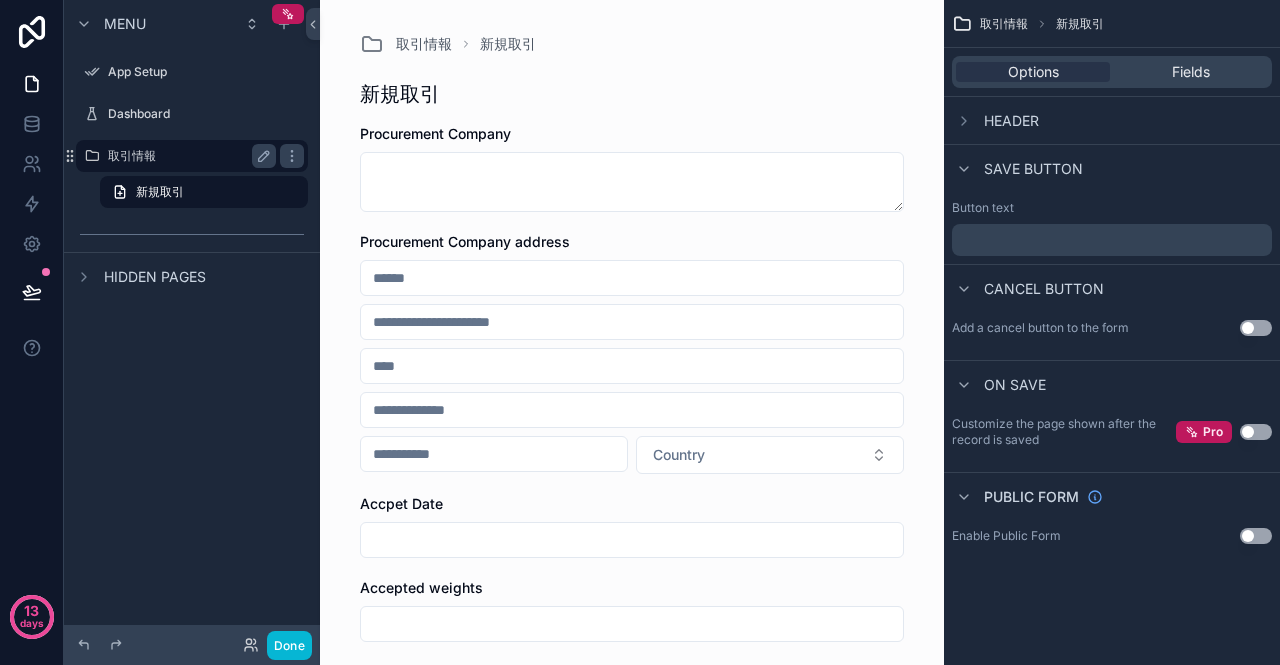 click on "取引情報" at bounding box center (188, 156) 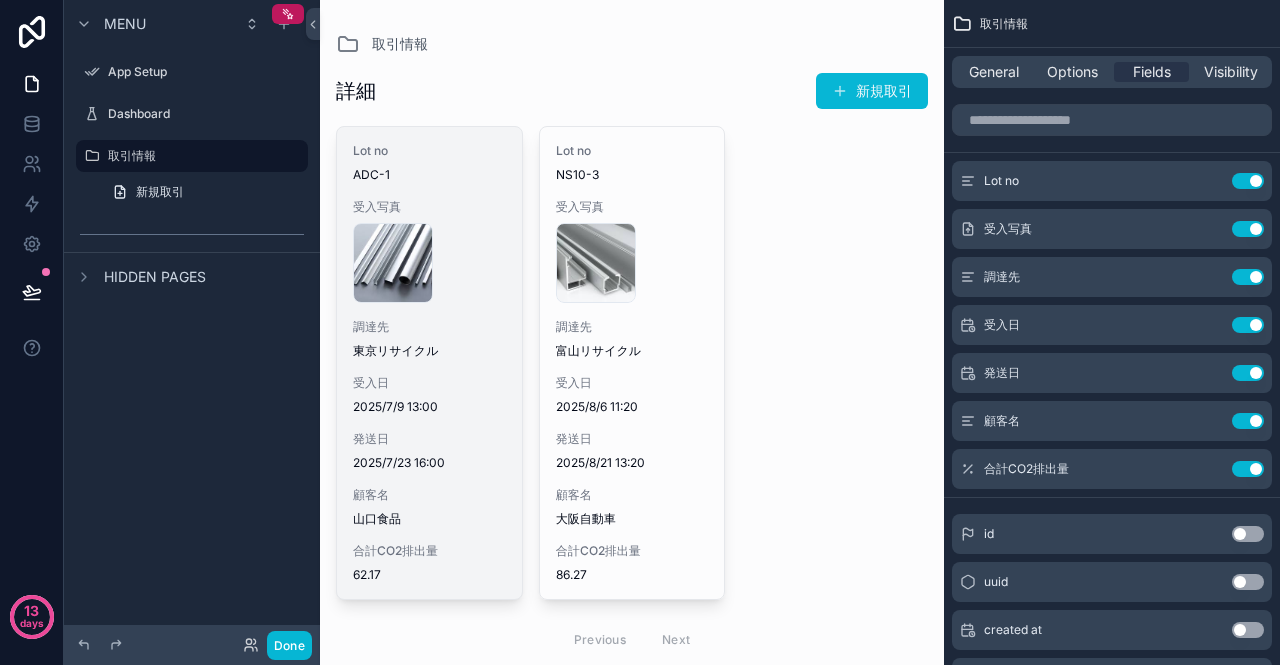 click on "受入写真" at bounding box center (429, 207) 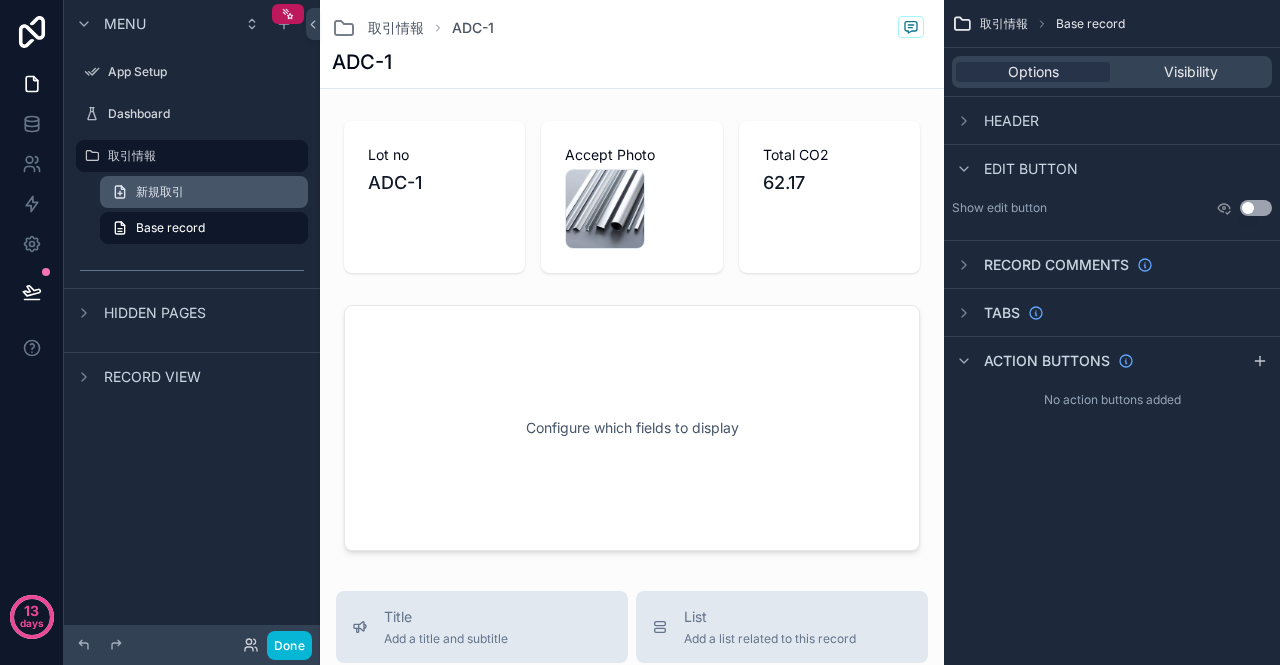 click on "新規取引" at bounding box center [160, 192] 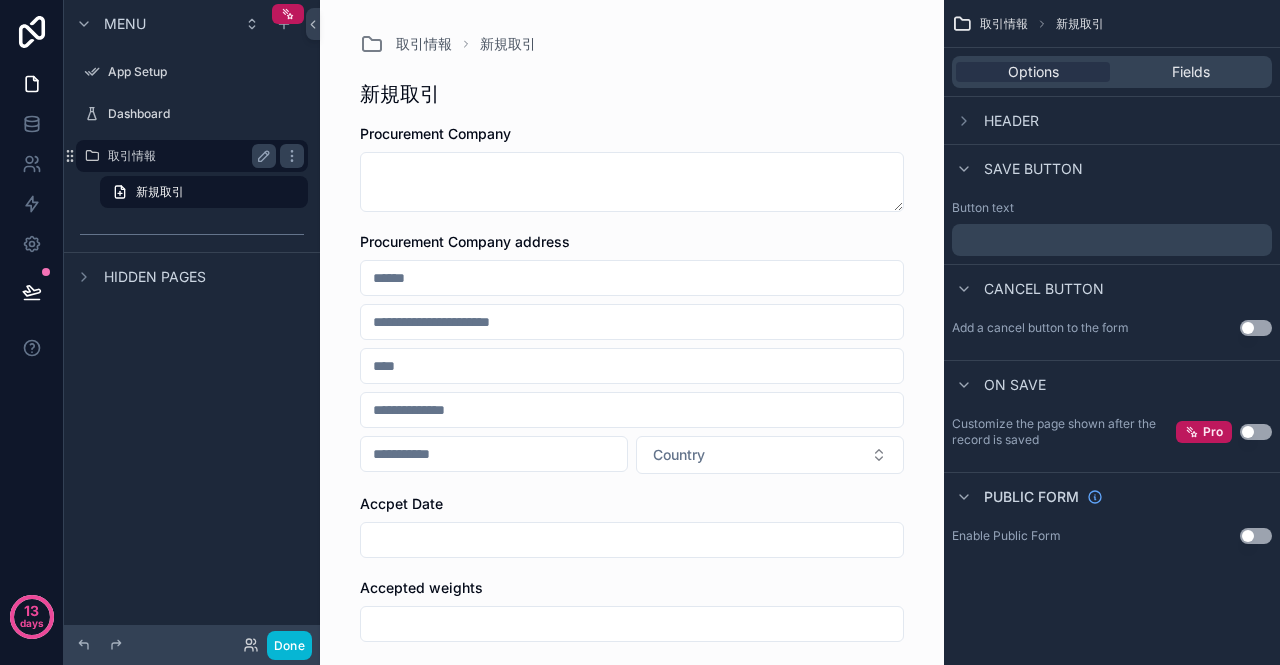 click on "取引情報" at bounding box center (188, 156) 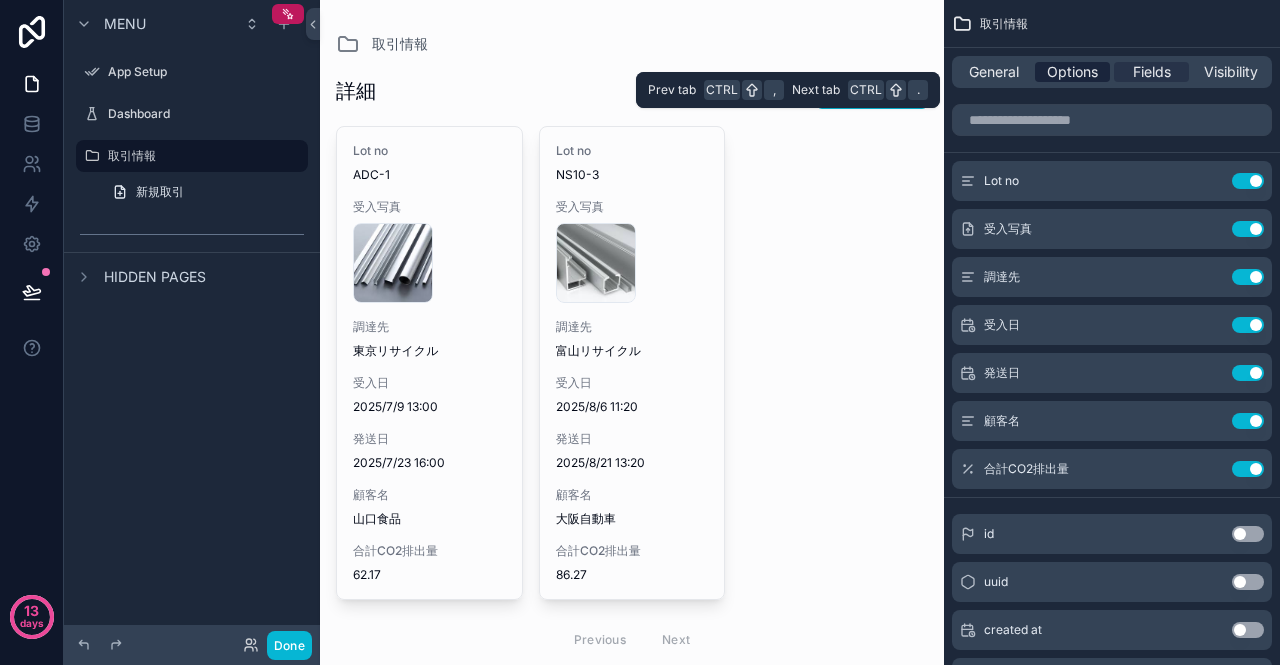 click on "Options" at bounding box center [1072, 72] 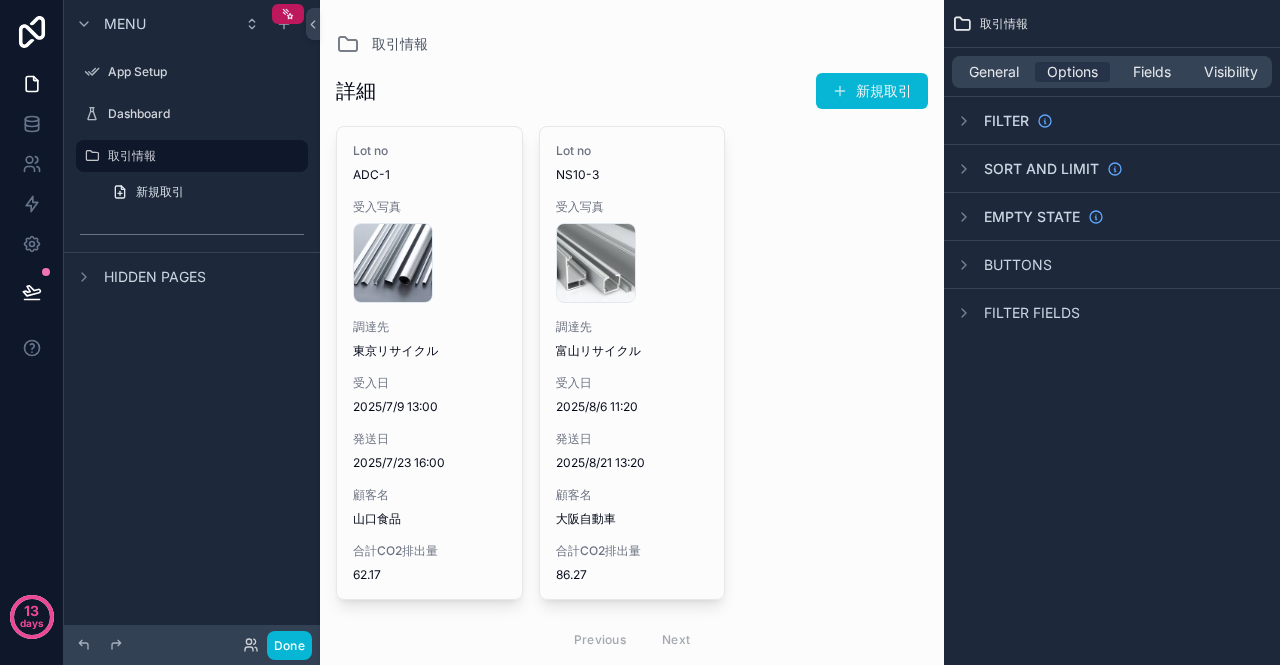click on "Buttons" at bounding box center (1018, 265) 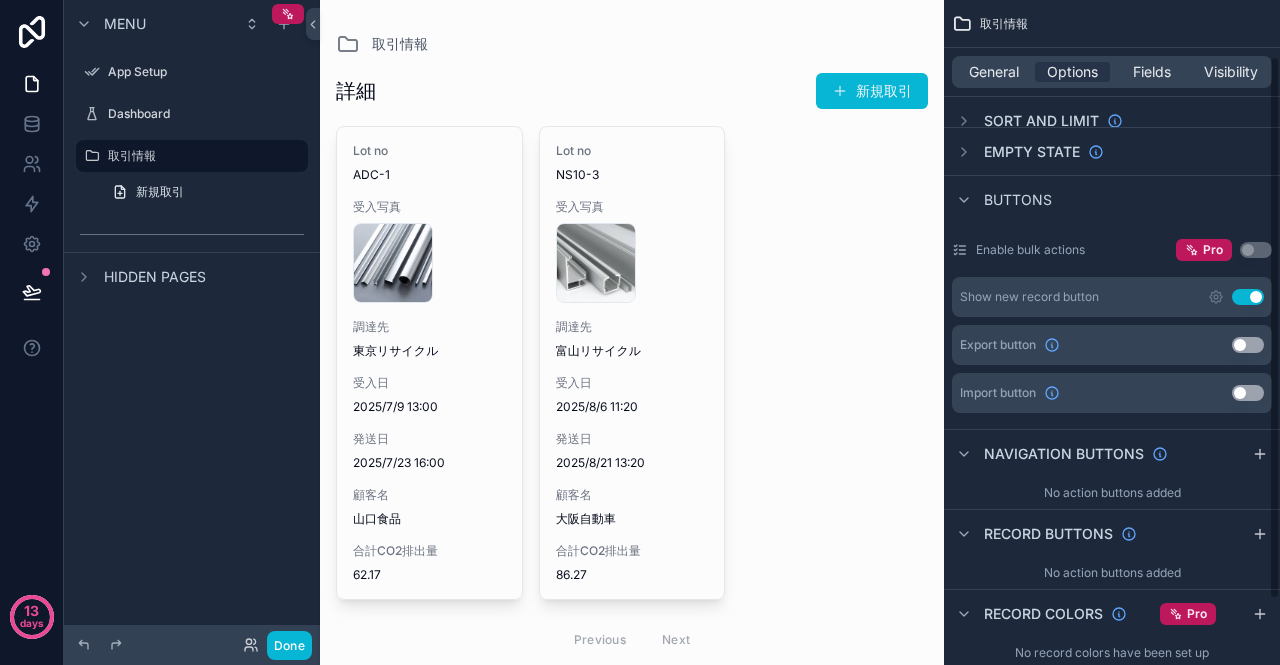 scroll, scrollTop: 68, scrollLeft: 0, axis: vertical 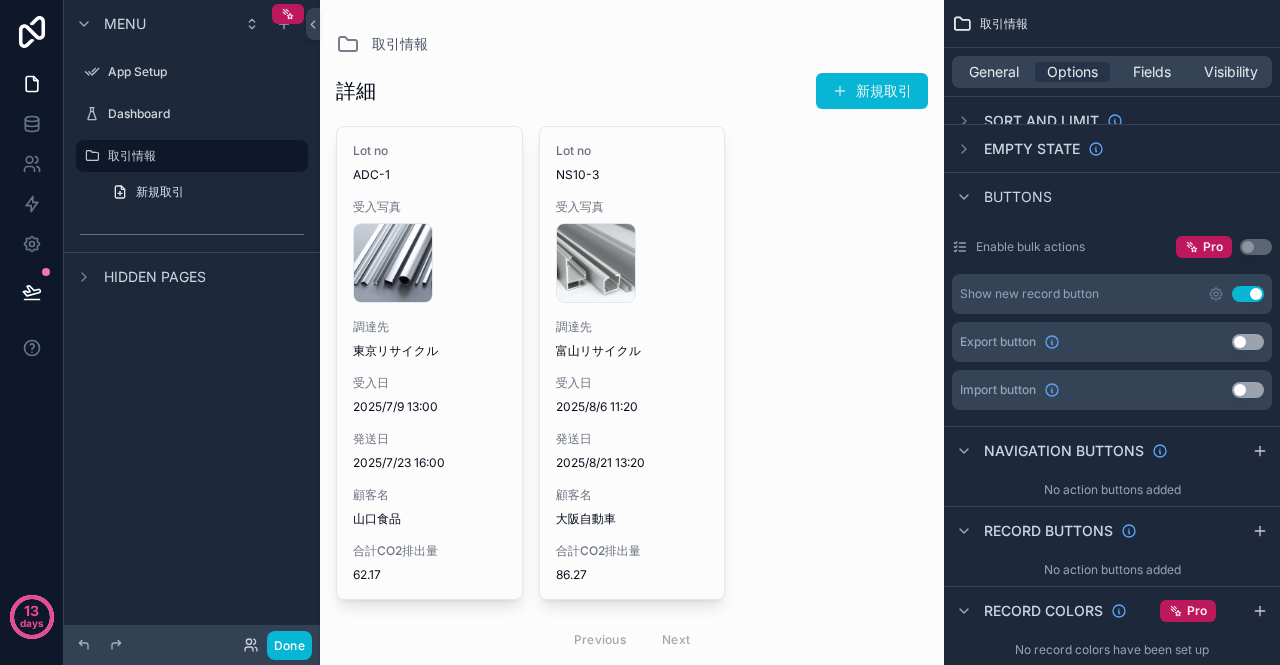 click on "Use setting" at bounding box center (1248, 294) 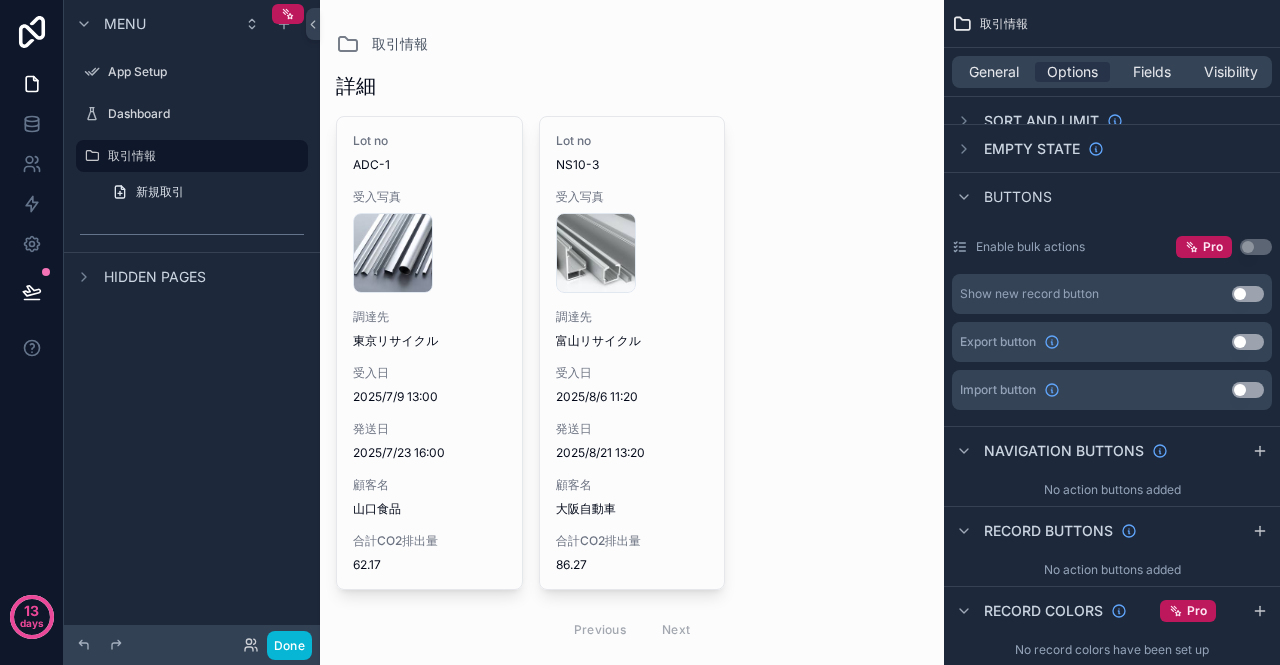 click on "Use setting" at bounding box center [1248, 294] 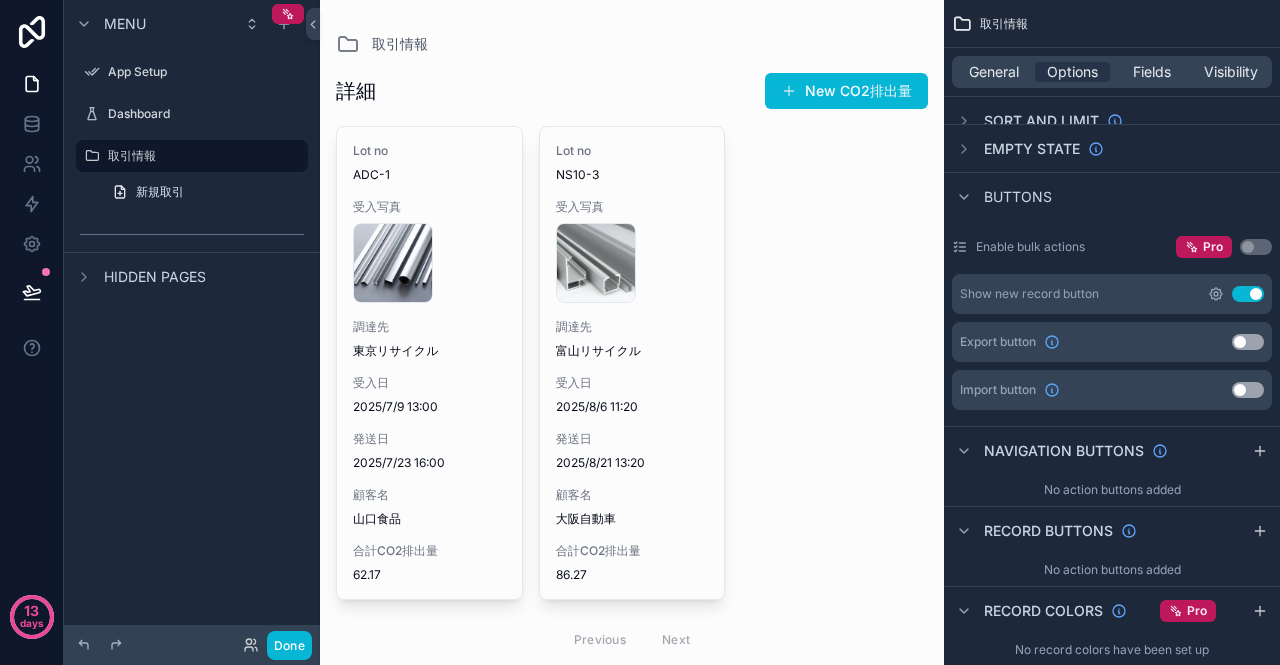 click 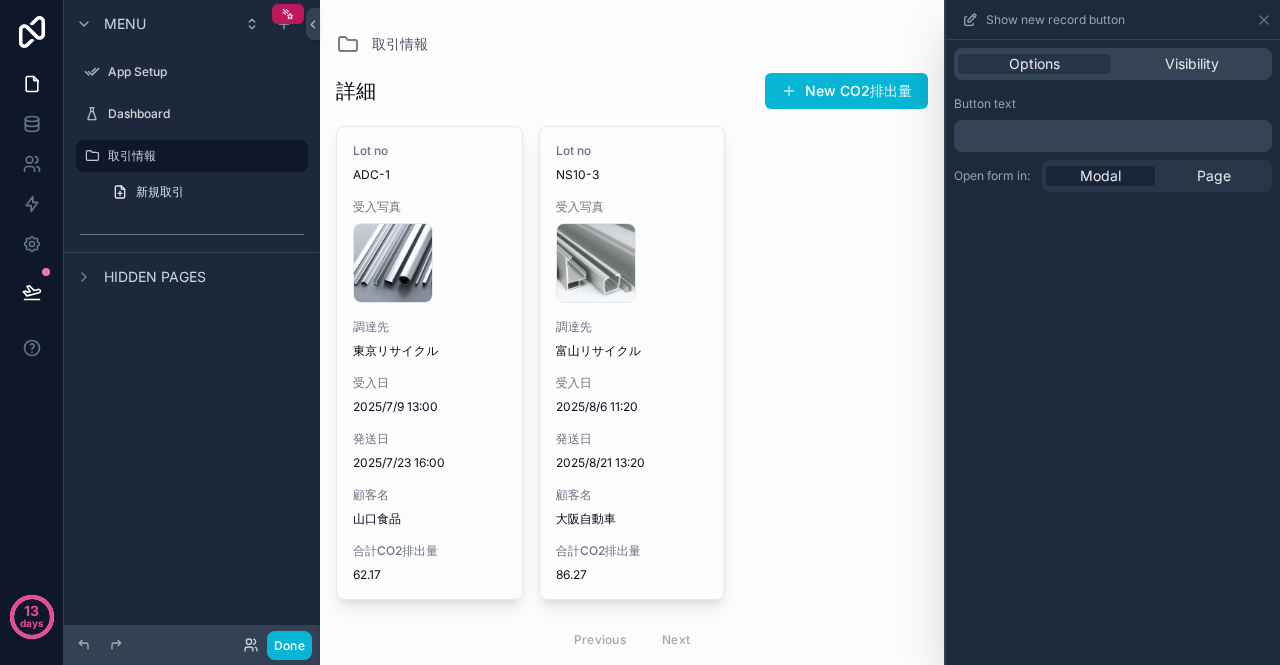 click on "﻿" at bounding box center (1115, 136) 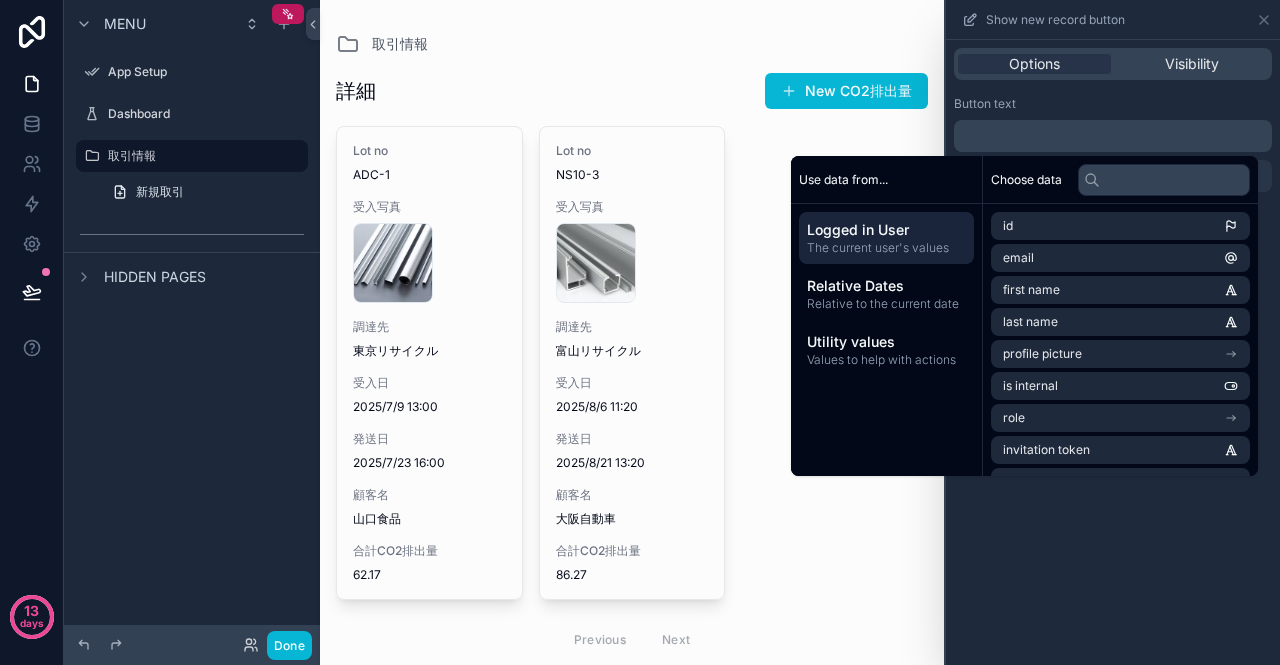 type 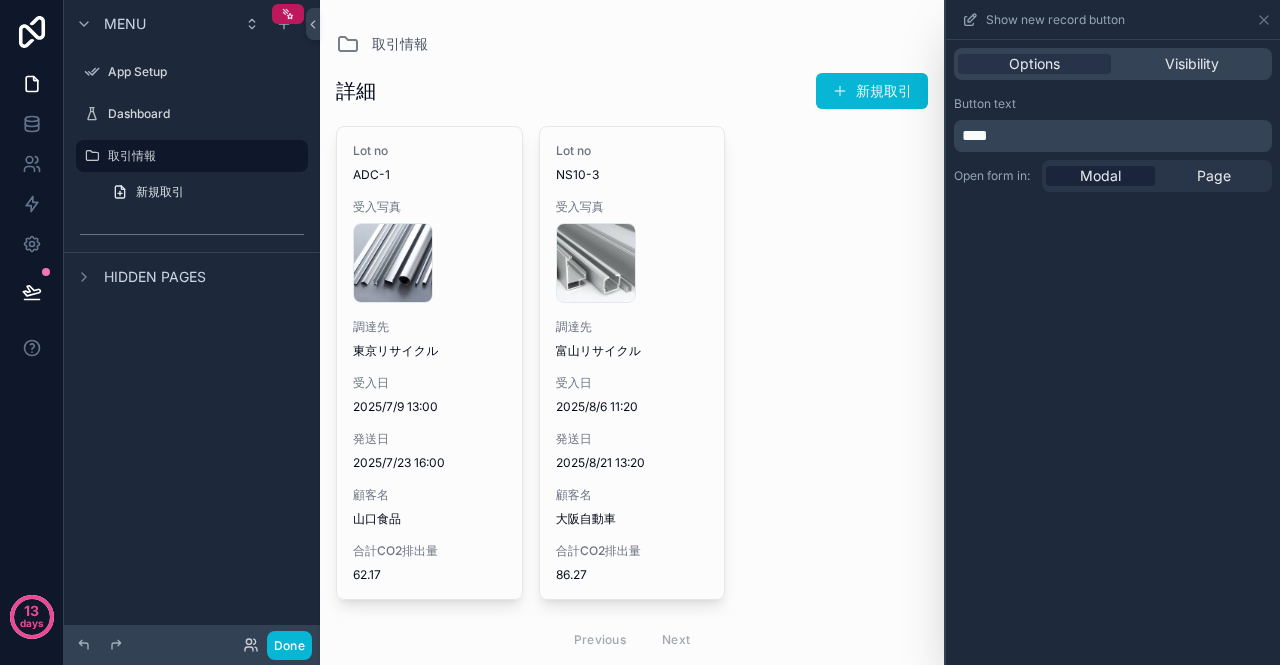 click on "Lot no ADC-1 受入写真 company-1 .jpg 調達先 東京リサイクル 受入日 2025/7/9 13:00 発送日 2025/7/23 16:00 顧客名 山口食品 合計CO2排出量 62.17 Lot no NS10-3 受入写真 company-2 .jpg 調達先 富山リサイクル 受入日 2025/8/6 11:20 発送日 2025/8/21 13:20 顧客名 大阪自動車 合計CO2排出量 86.27 Previous Next" at bounding box center [632, 394] 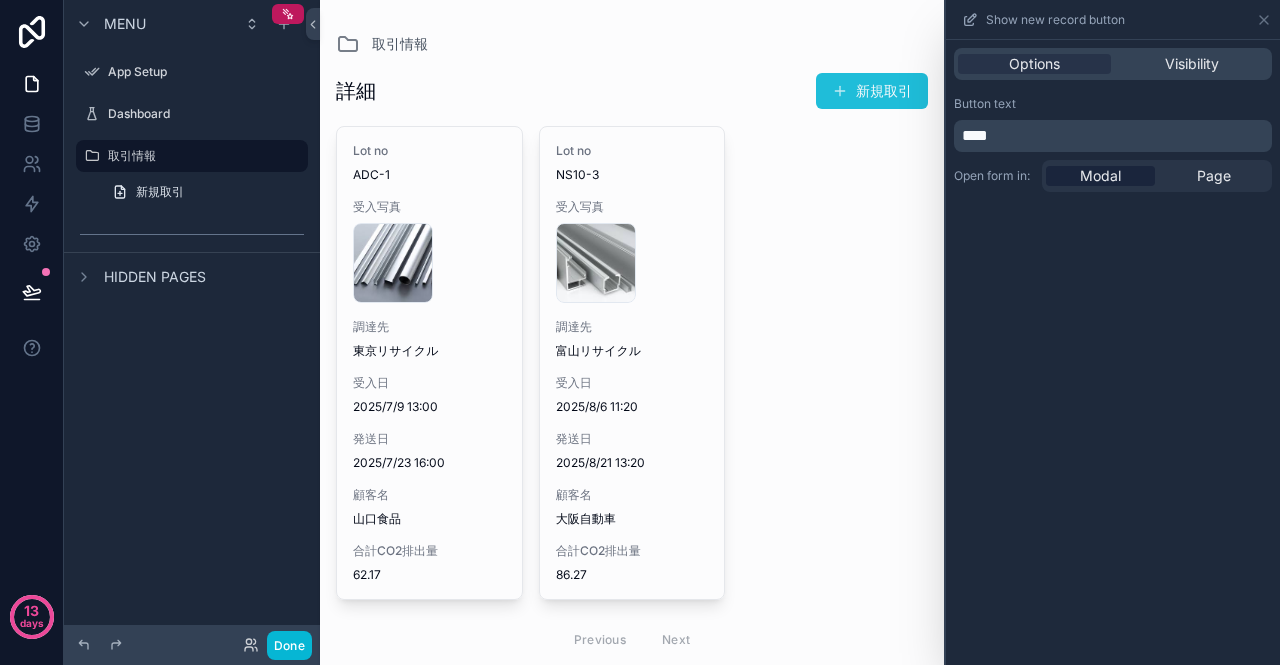 click on "新規取引" at bounding box center [872, 91] 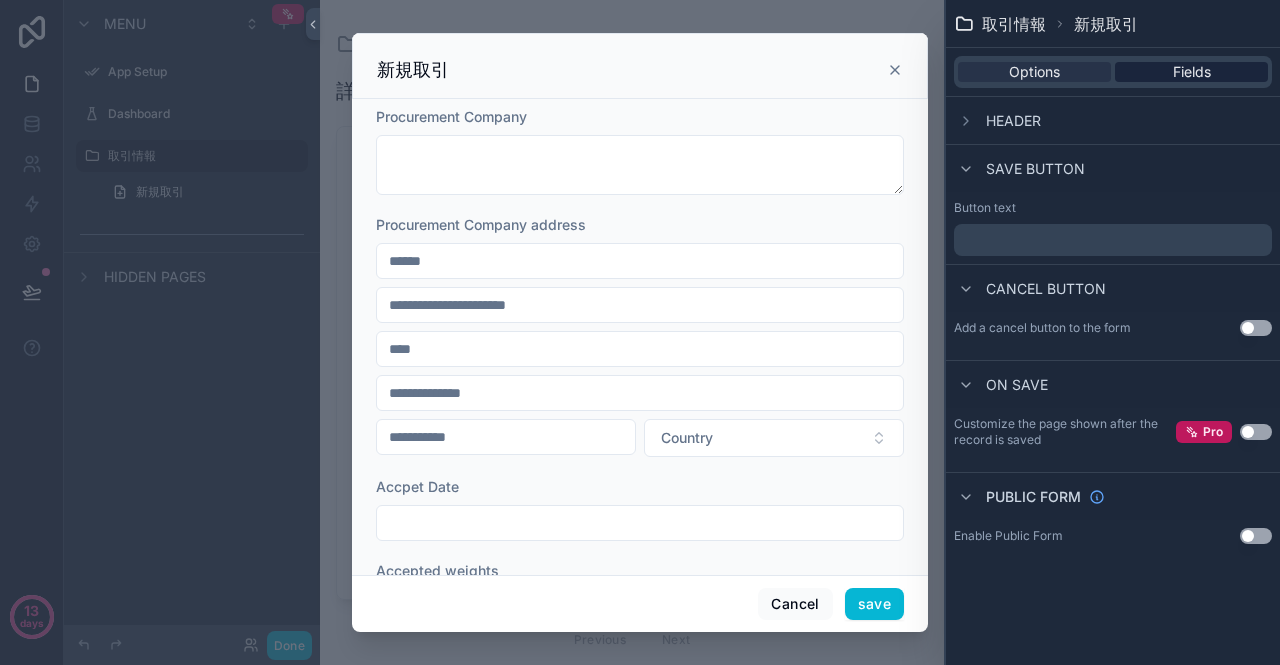 click on "Fields" at bounding box center [1192, 72] 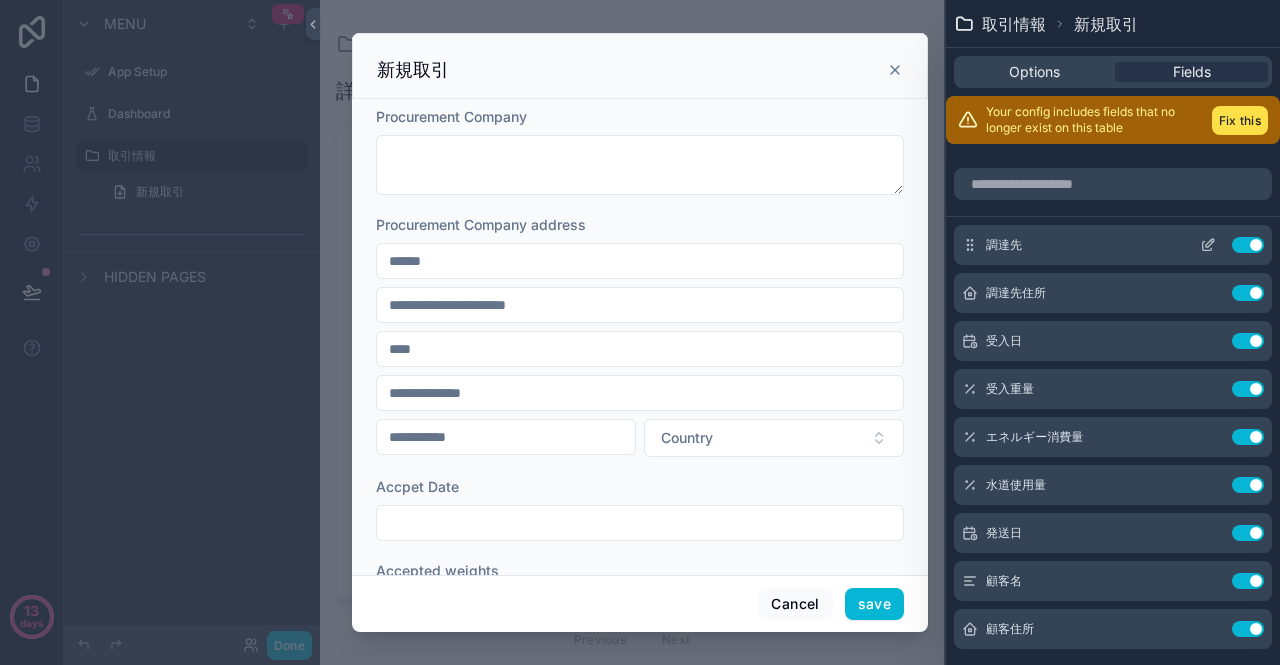 click on "Use setting" at bounding box center [1248, 245] 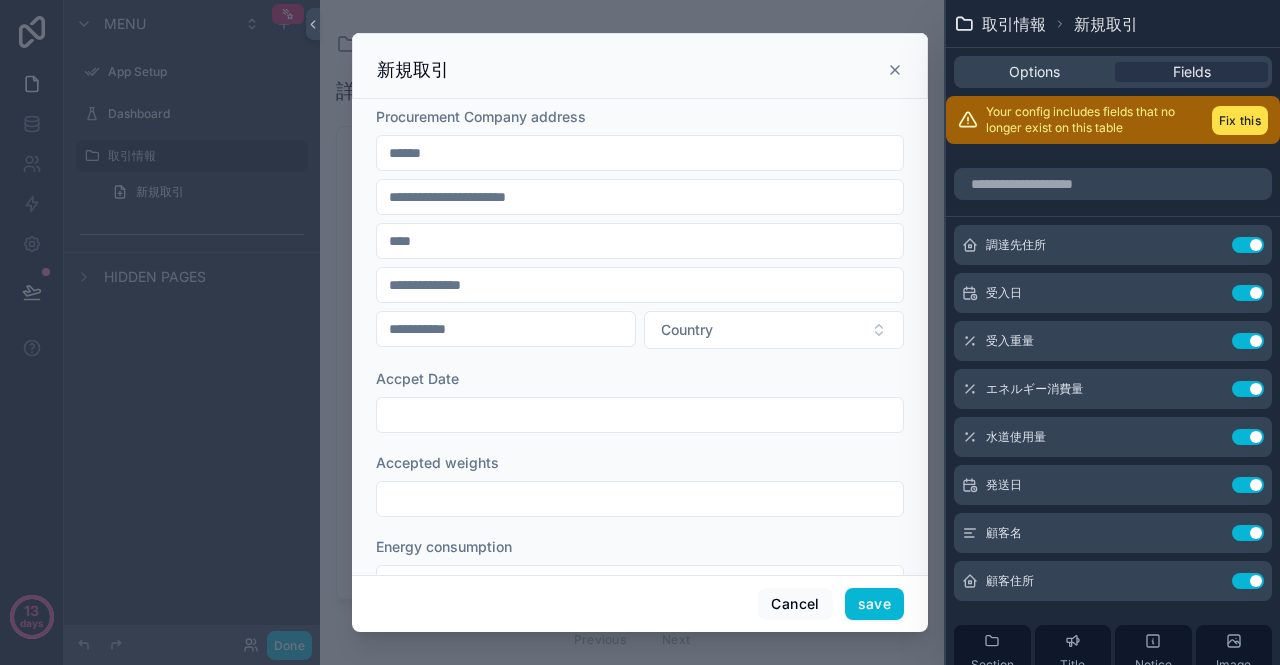 click on "Use setting" at bounding box center (1248, 245) 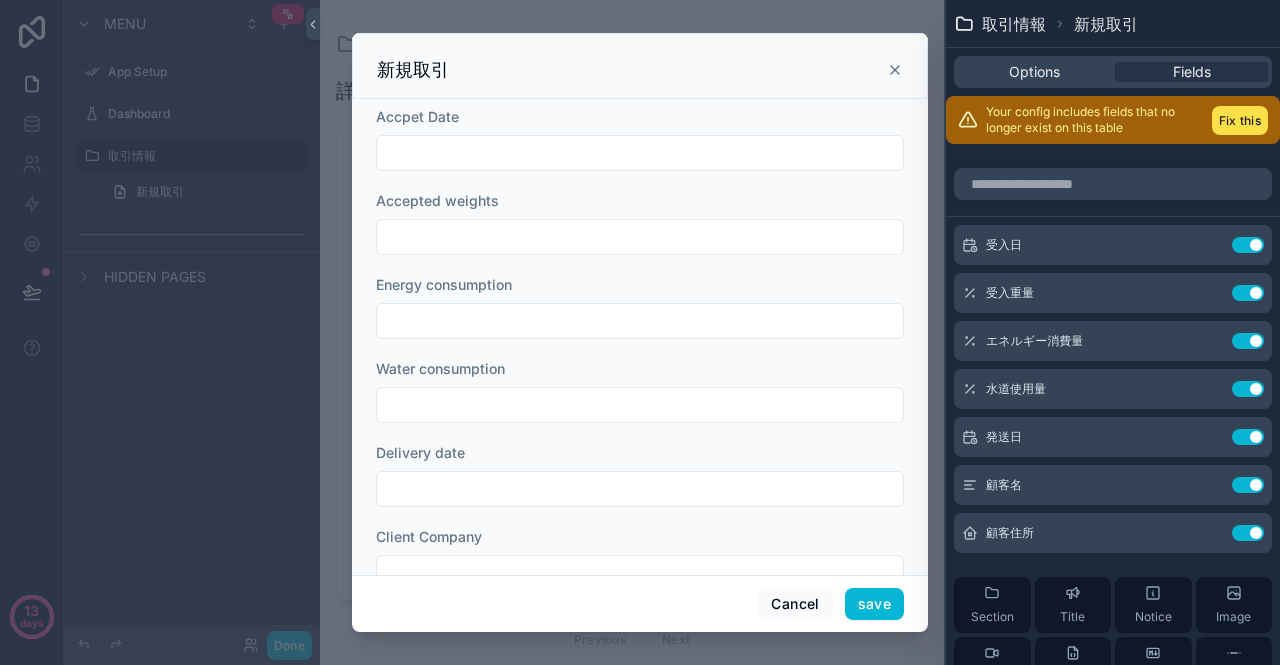 click on "Use setting" at bounding box center [1248, 245] 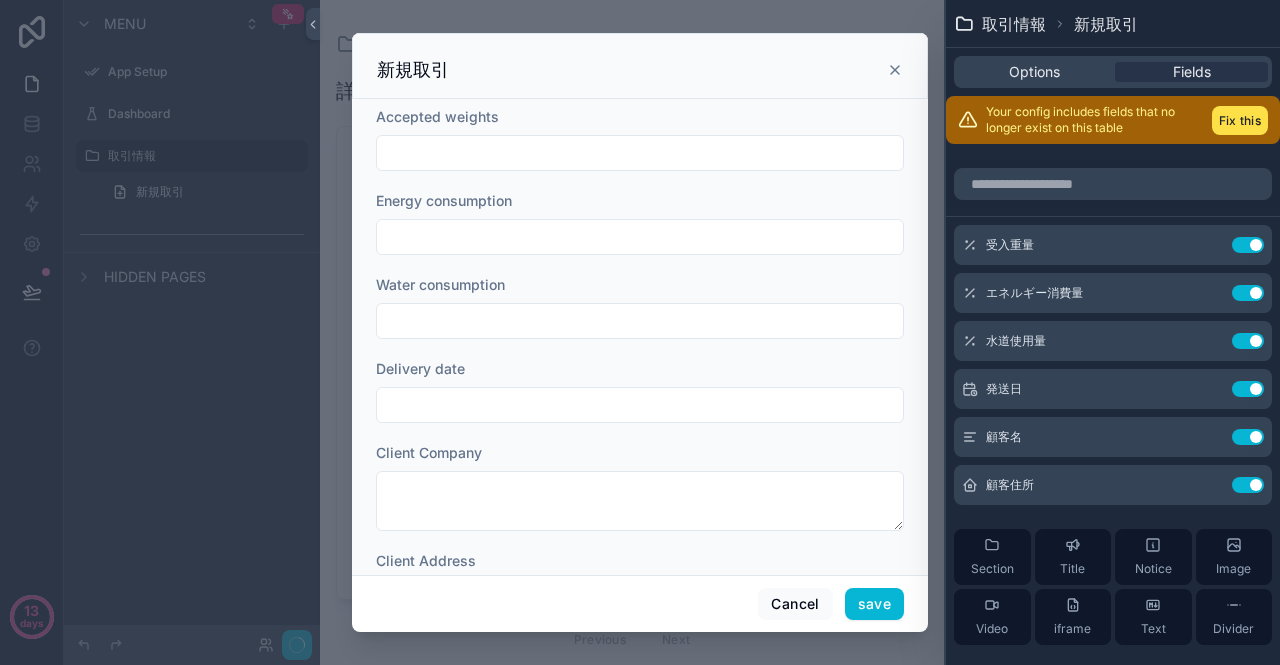click on "Use setting" at bounding box center [1248, 245] 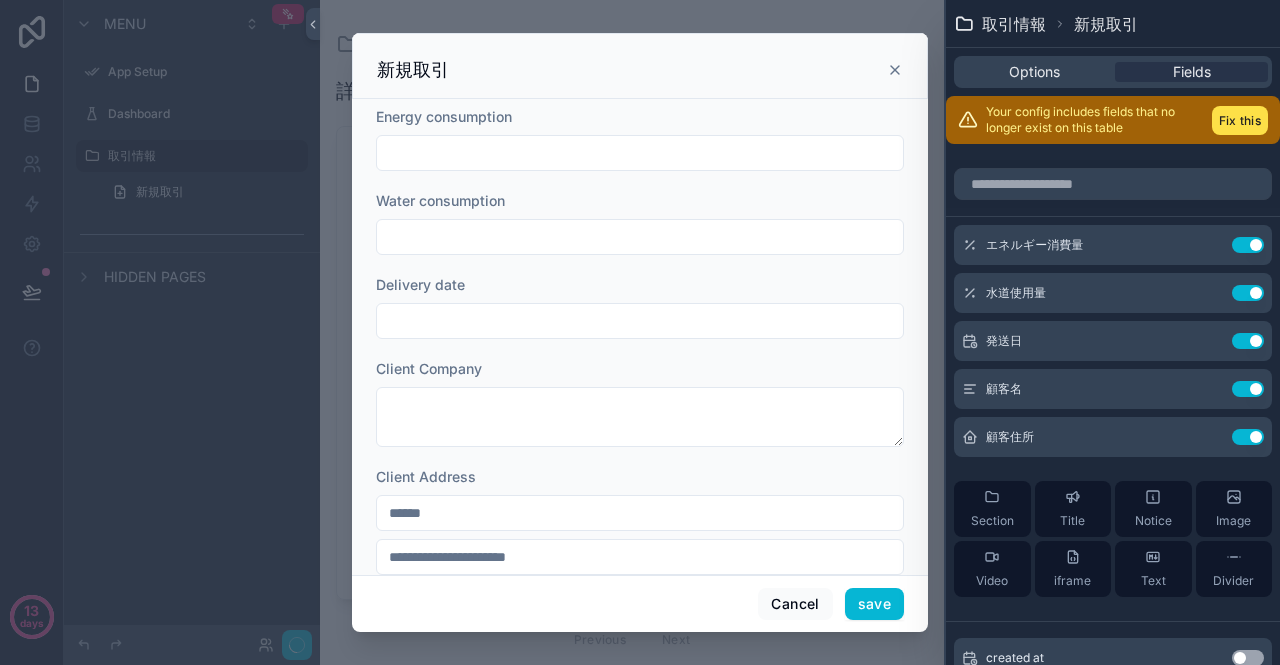 click on "Use setting" at bounding box center [1248, 245] 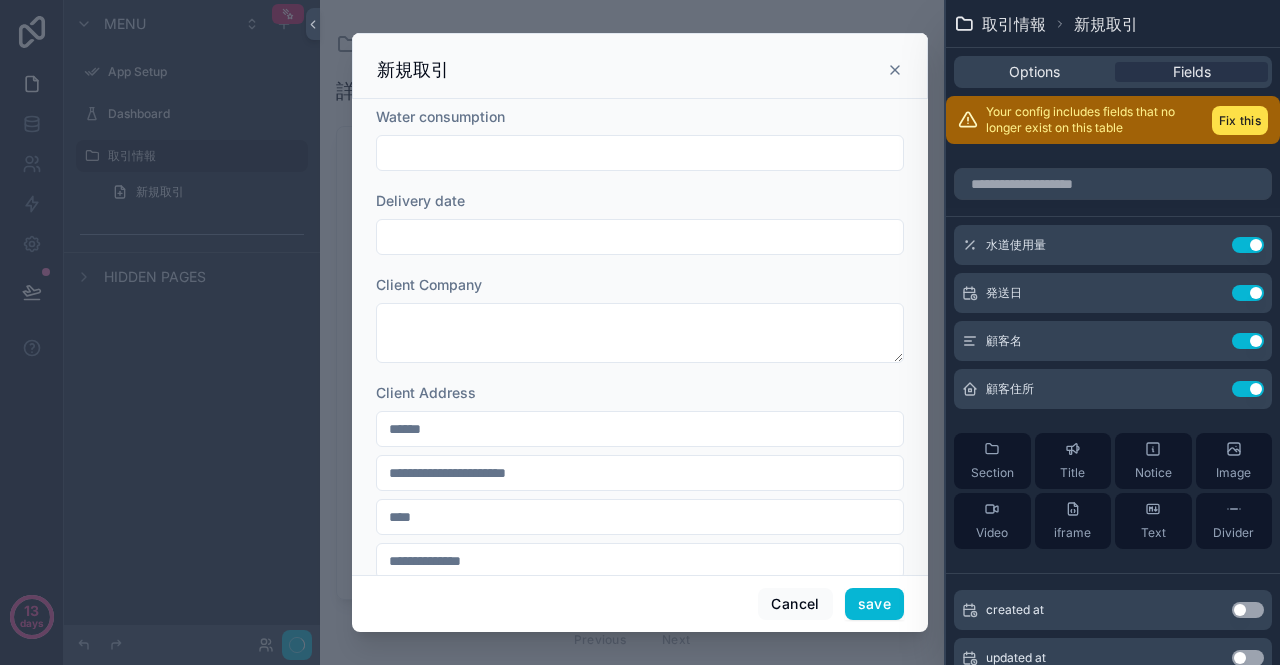 click on "Use setting" at bounding box center (1248, 245) 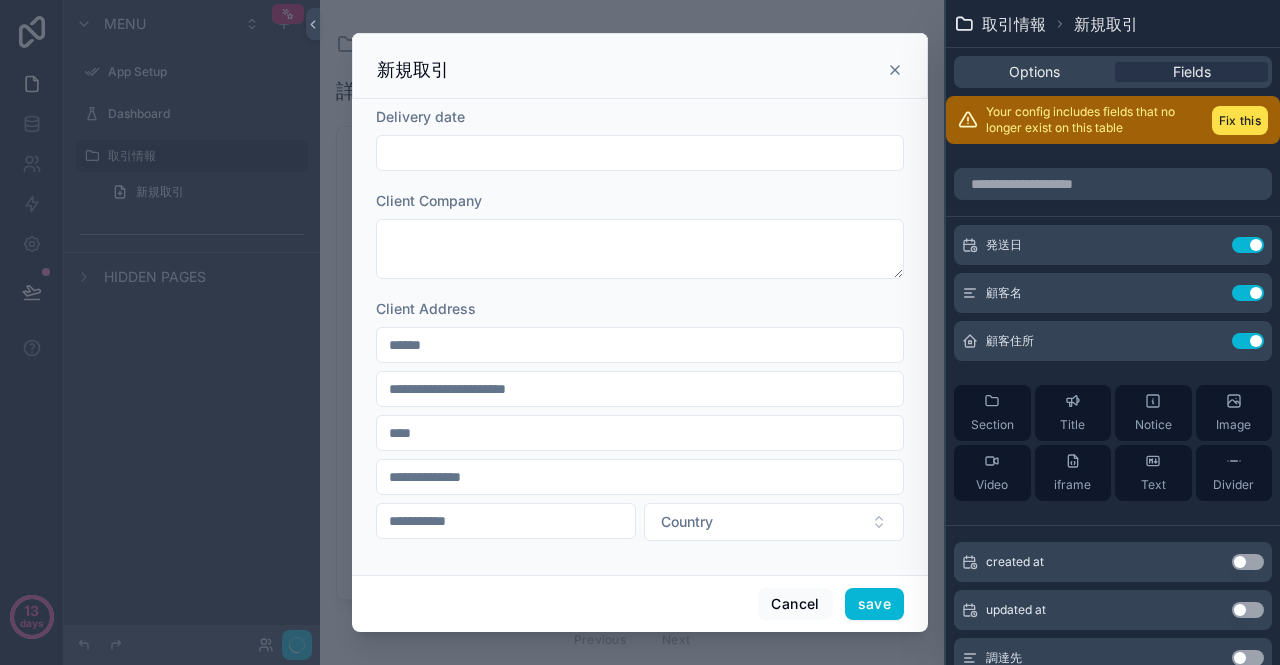 click on "Use setting" at bounding box center (1248, 245) 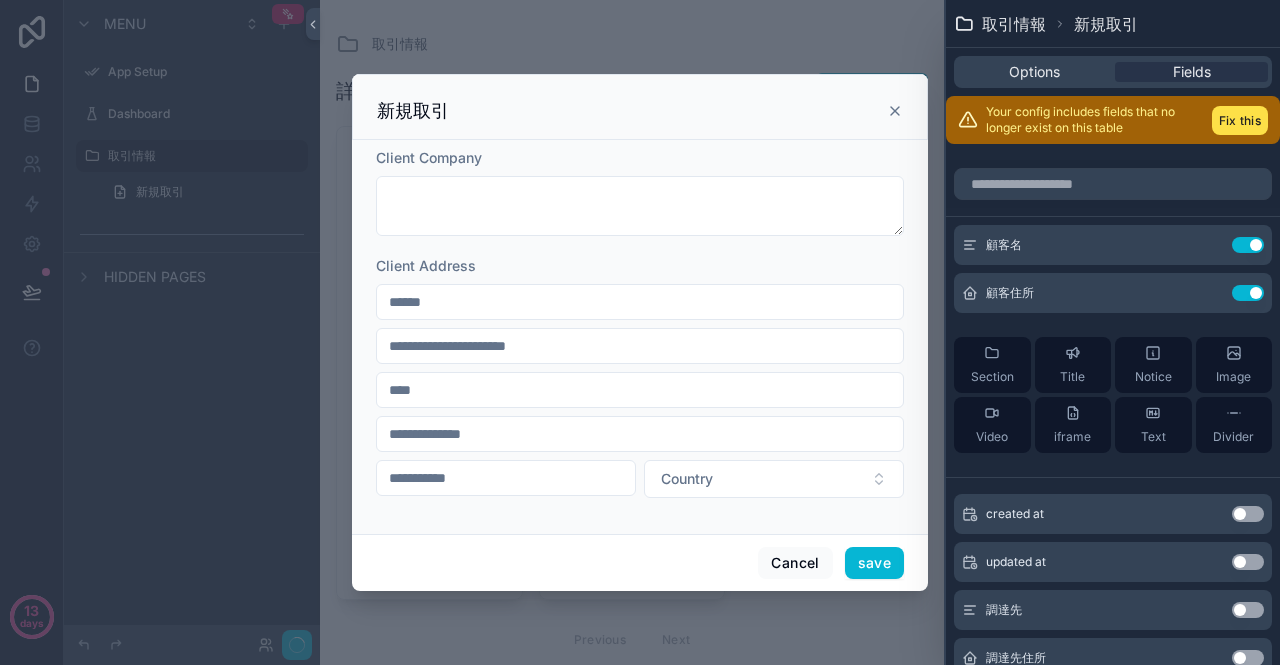 click on "Use setting" at bounding box center (1248, 245) 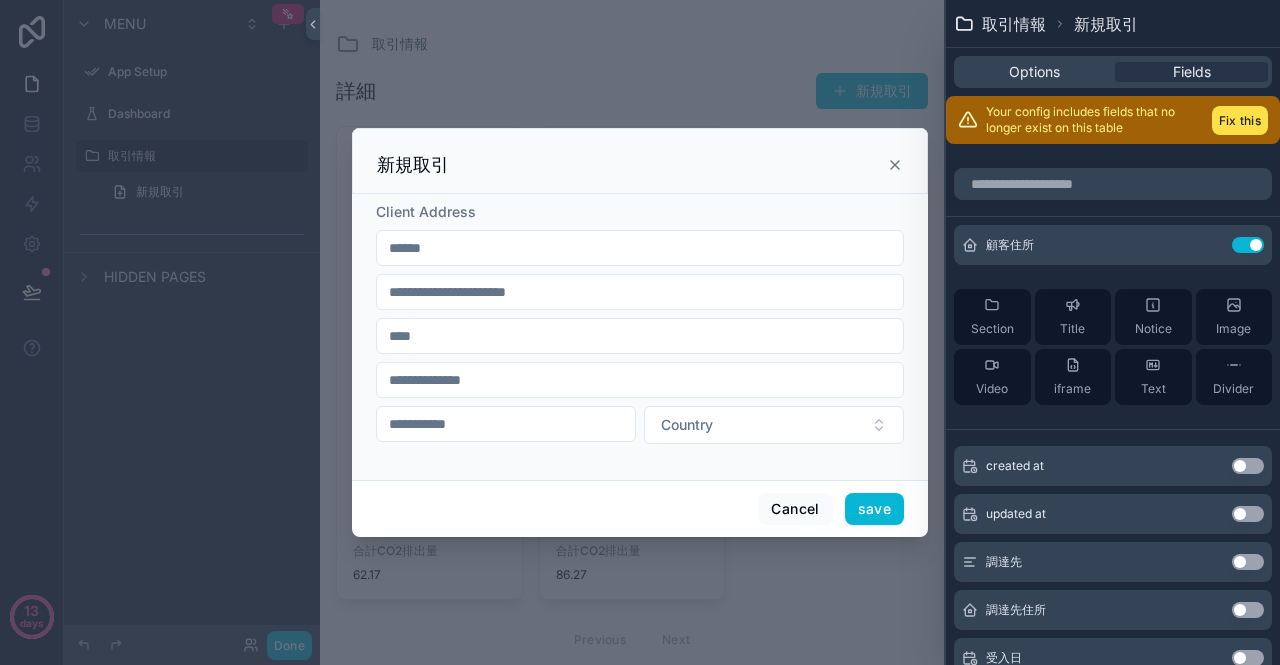 click on "Use setting" at bounding box center (1248, 245) 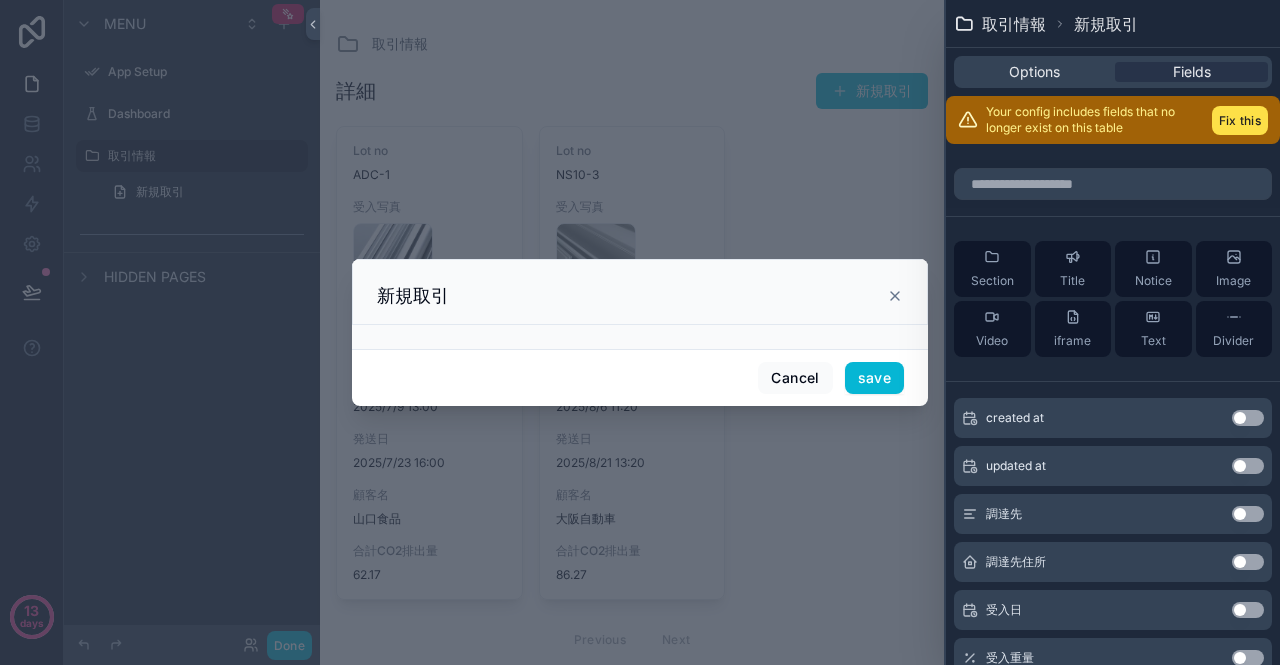 scroll, scrollTop: 100, scrollLeft: 0, axis: vertical 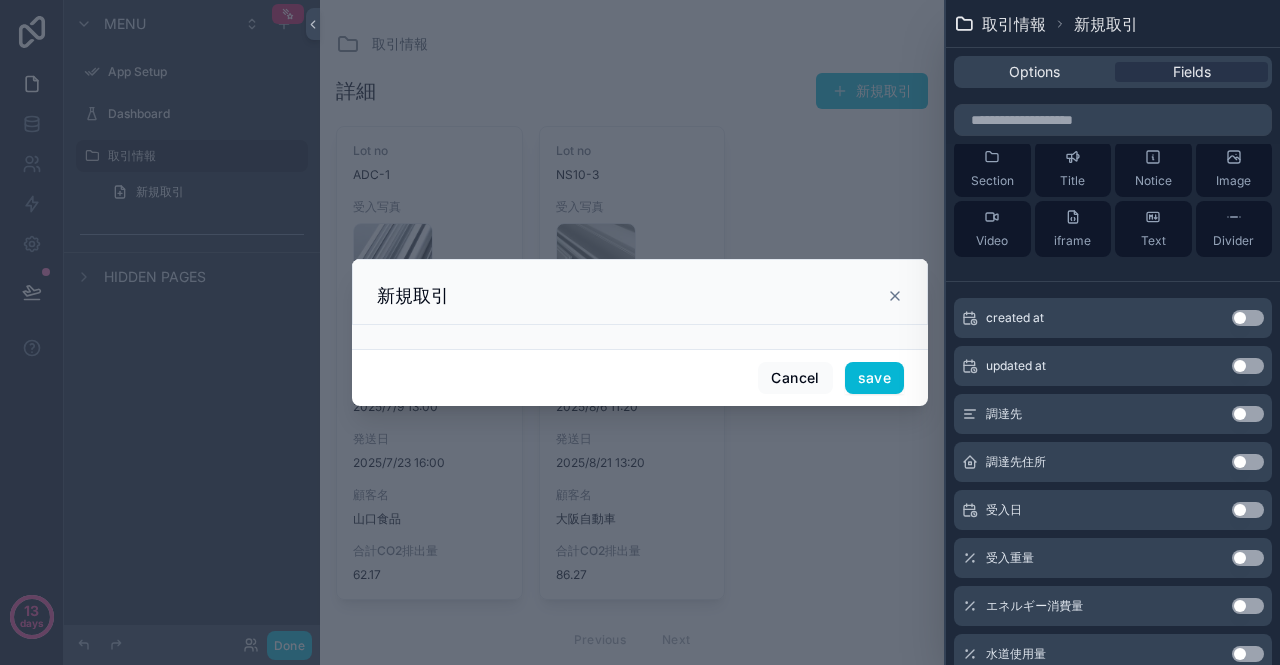 click on "Use setting" at bounding box center (1248, 414) 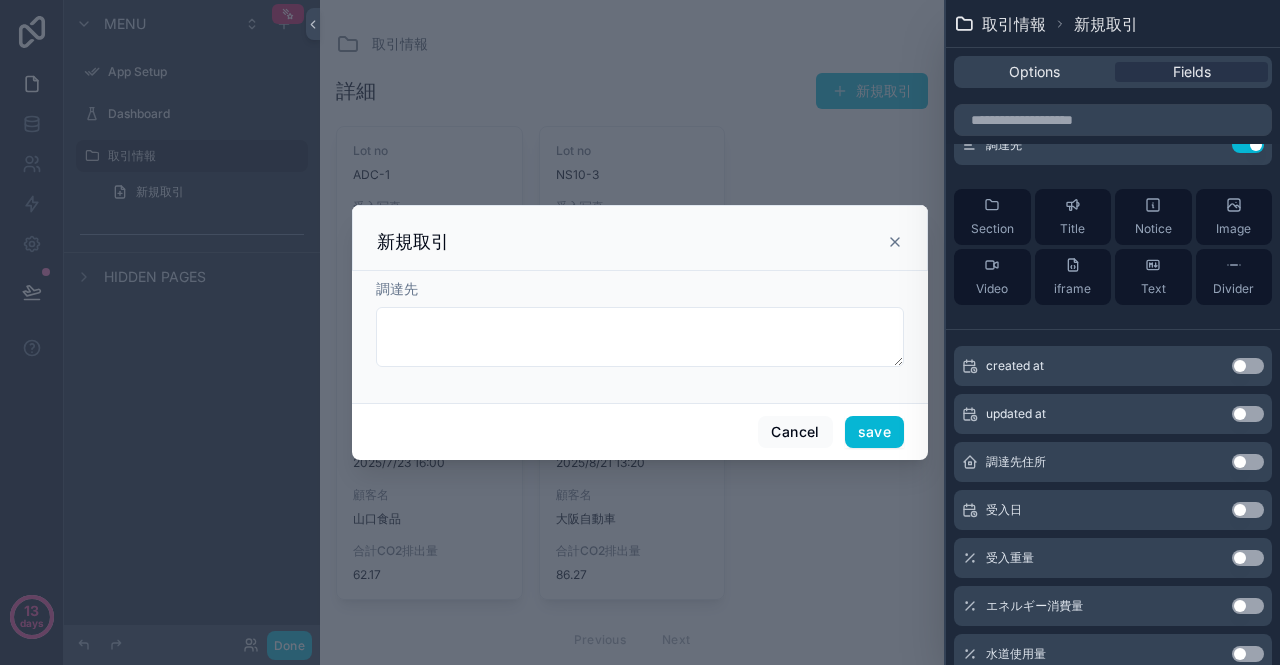 click on "Use setting" at bounding box center [1248, 462] 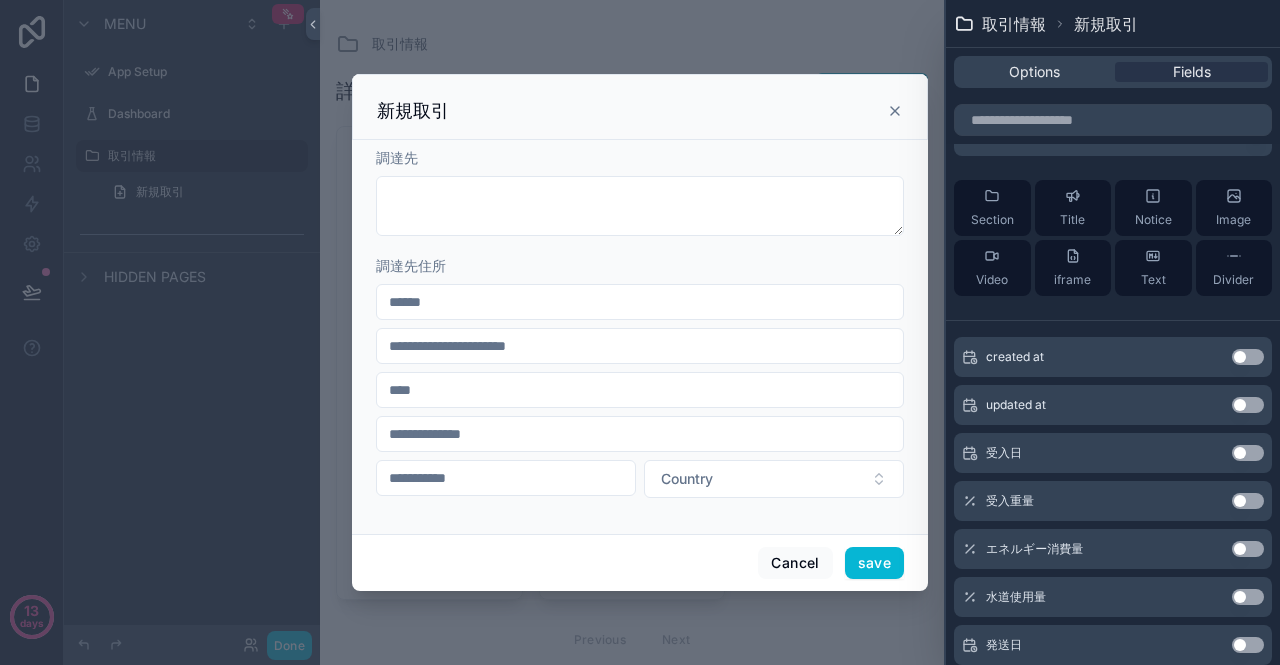 scroll, scrollTop: 200, scrollLeft: 0, axis: vertical 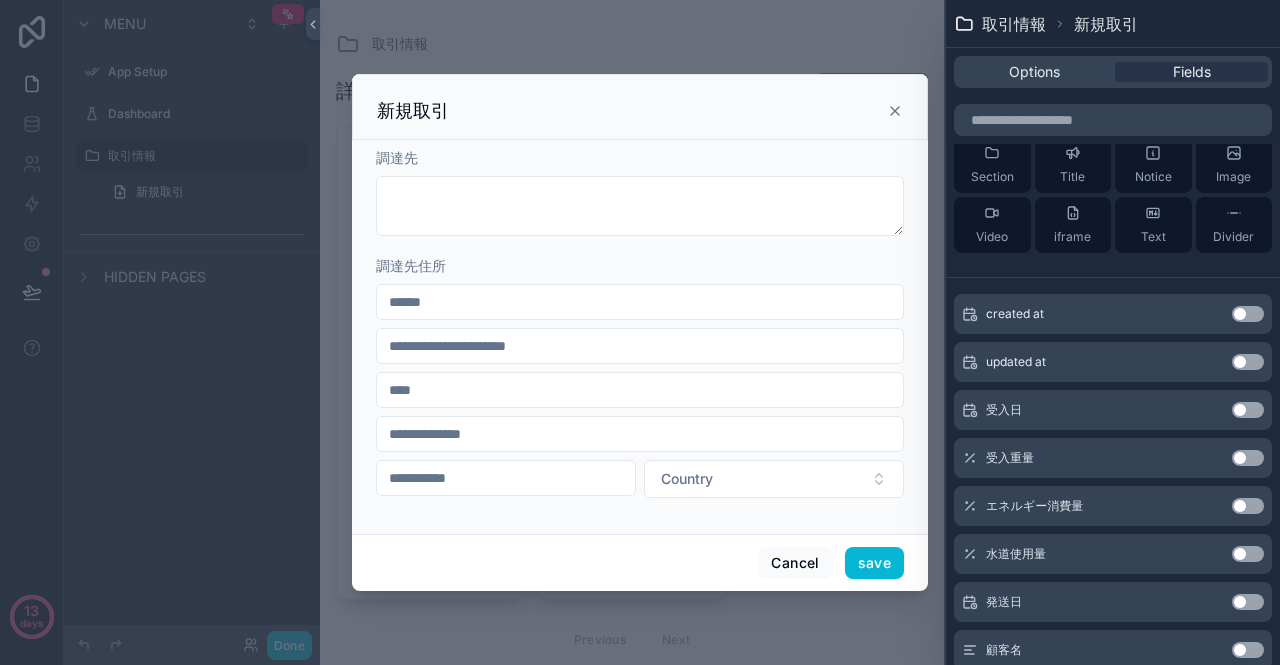 click on "Use setting" at bounding box center (1248, 410) 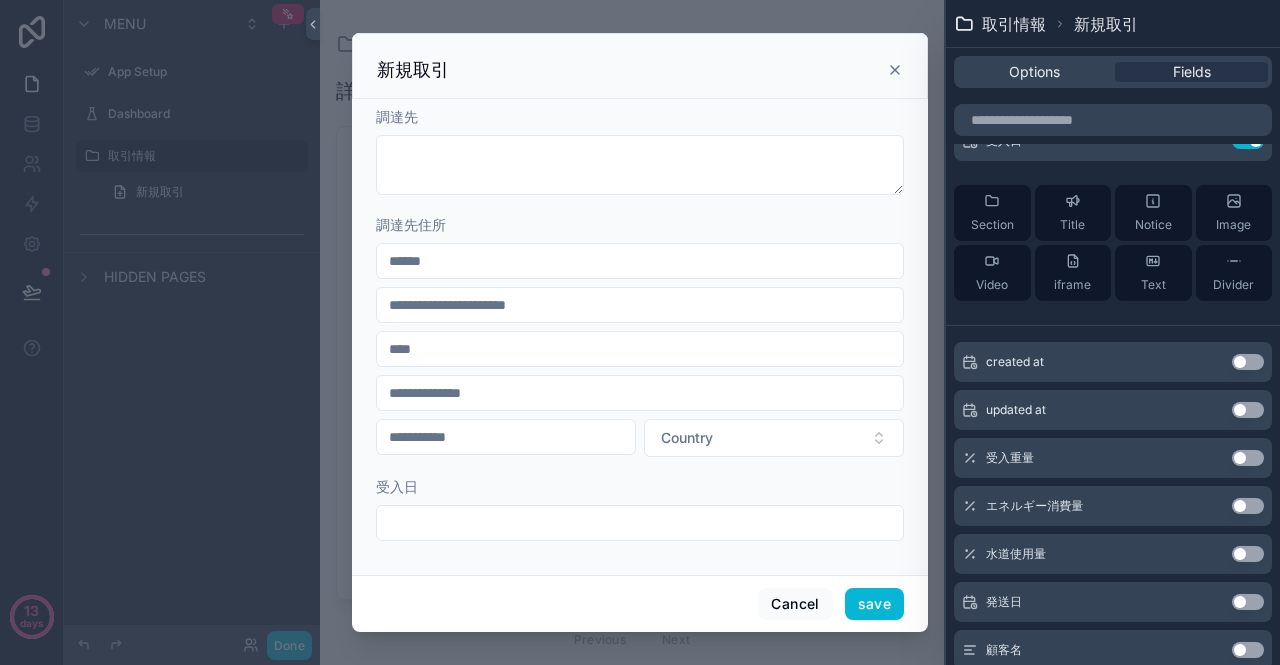 click on "Use setting" at bounding box center (1248, 458) 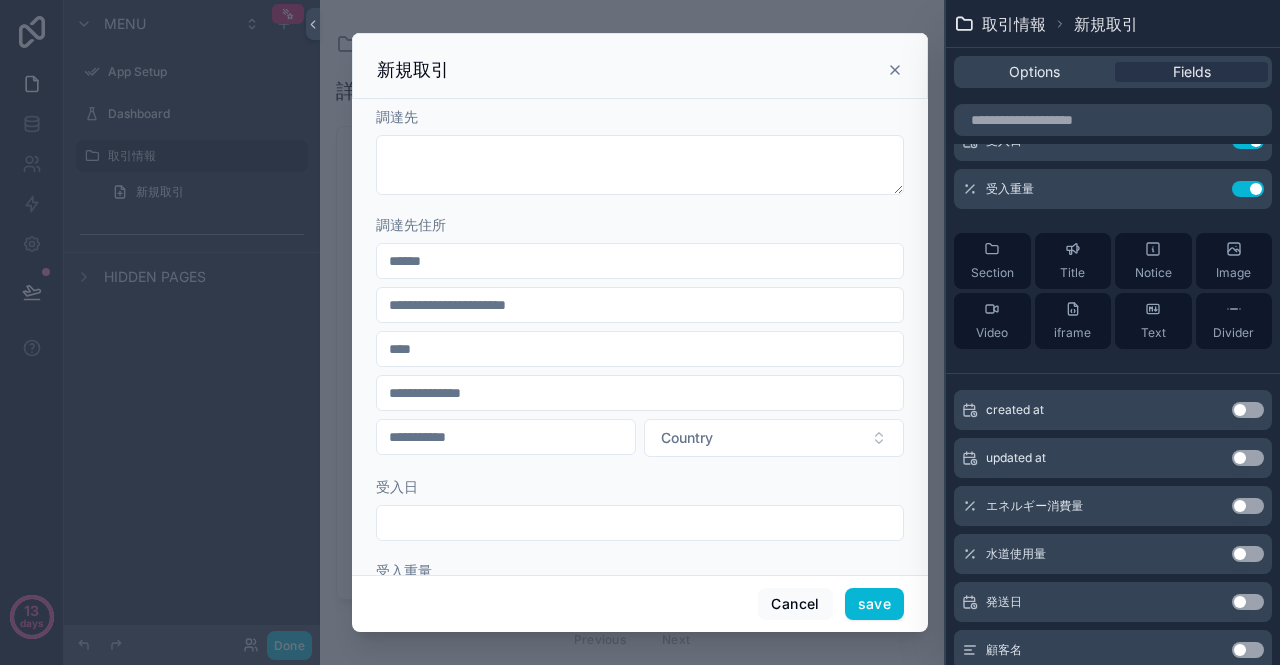 scroll, scrollTop: 300, scrollLeft: 0, axis: vertical 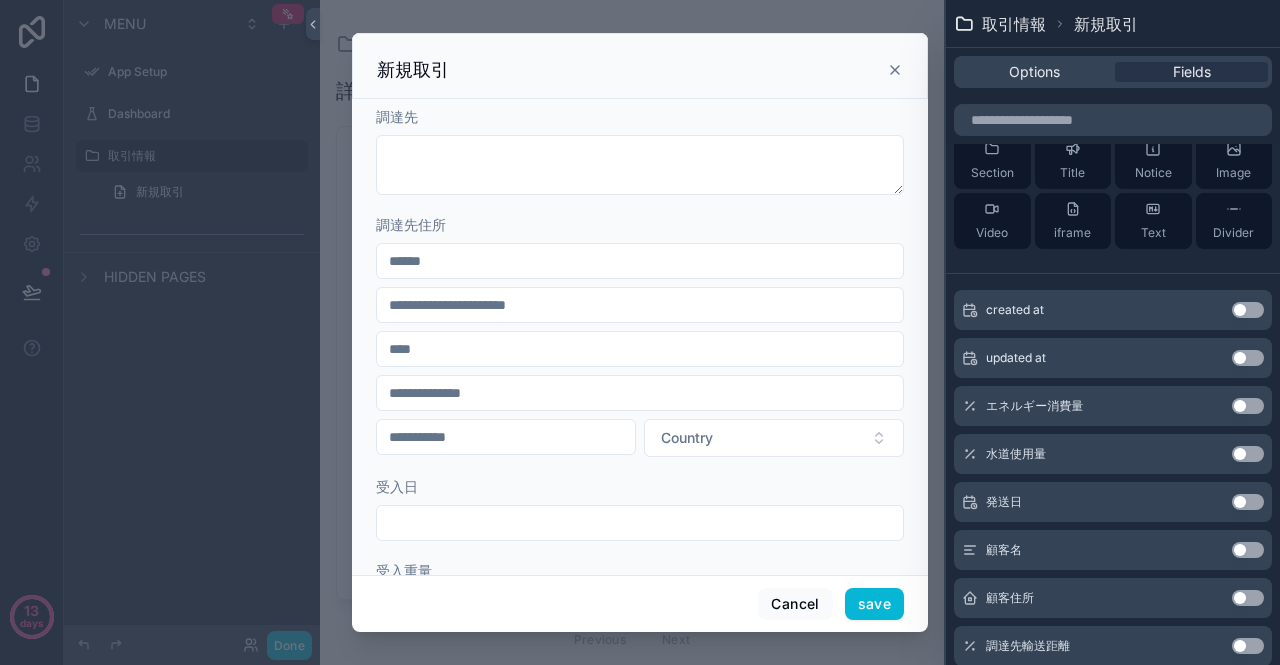 click on "Use setting" at bounding box center (1248, 406) 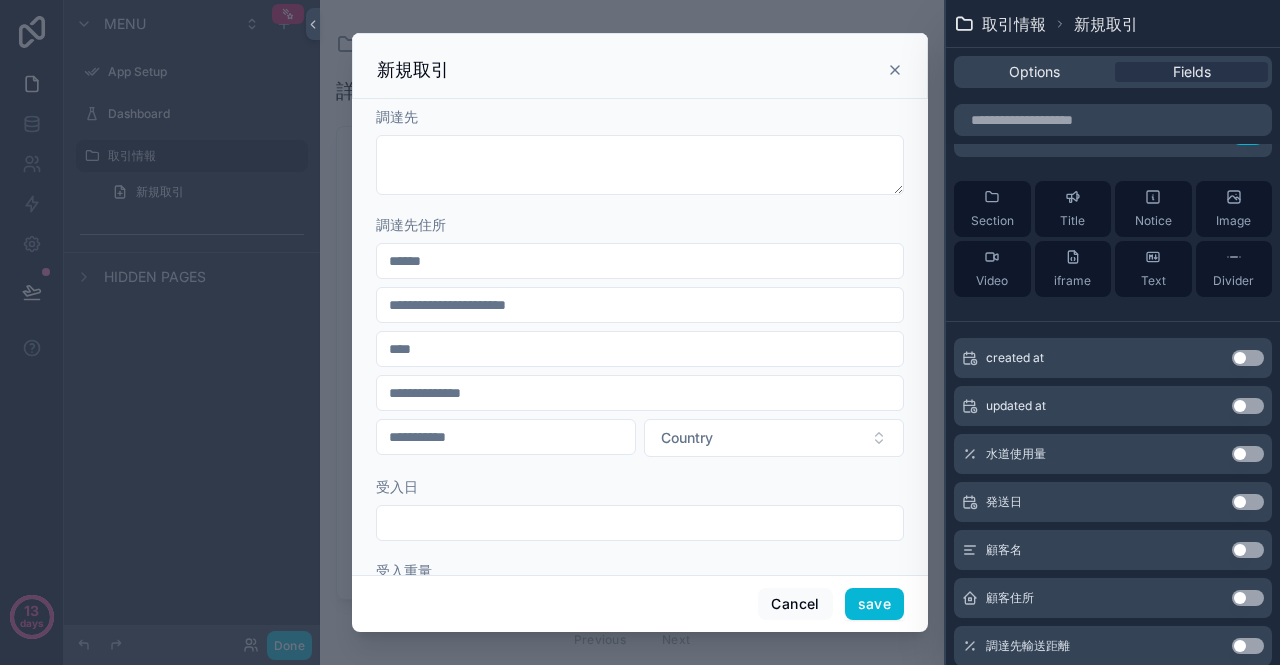 click on "Use setting" at bounding box center (1248, 454) 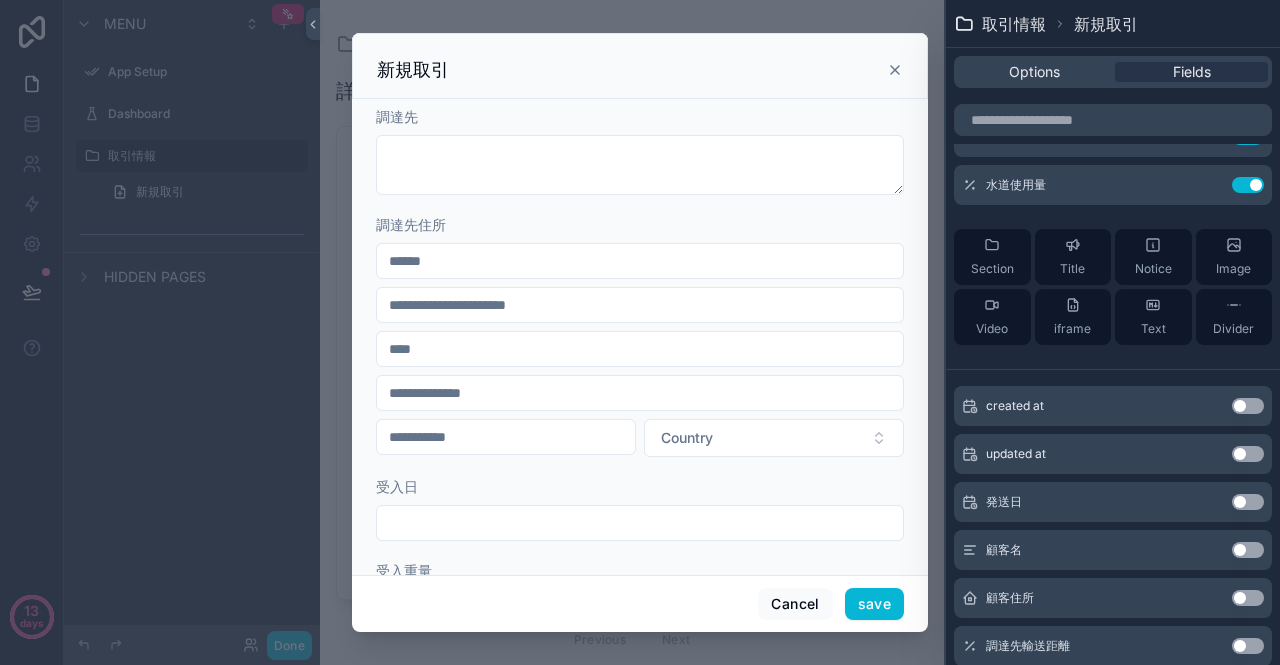 click on "Use setting" at bounding box center [1248, 502] 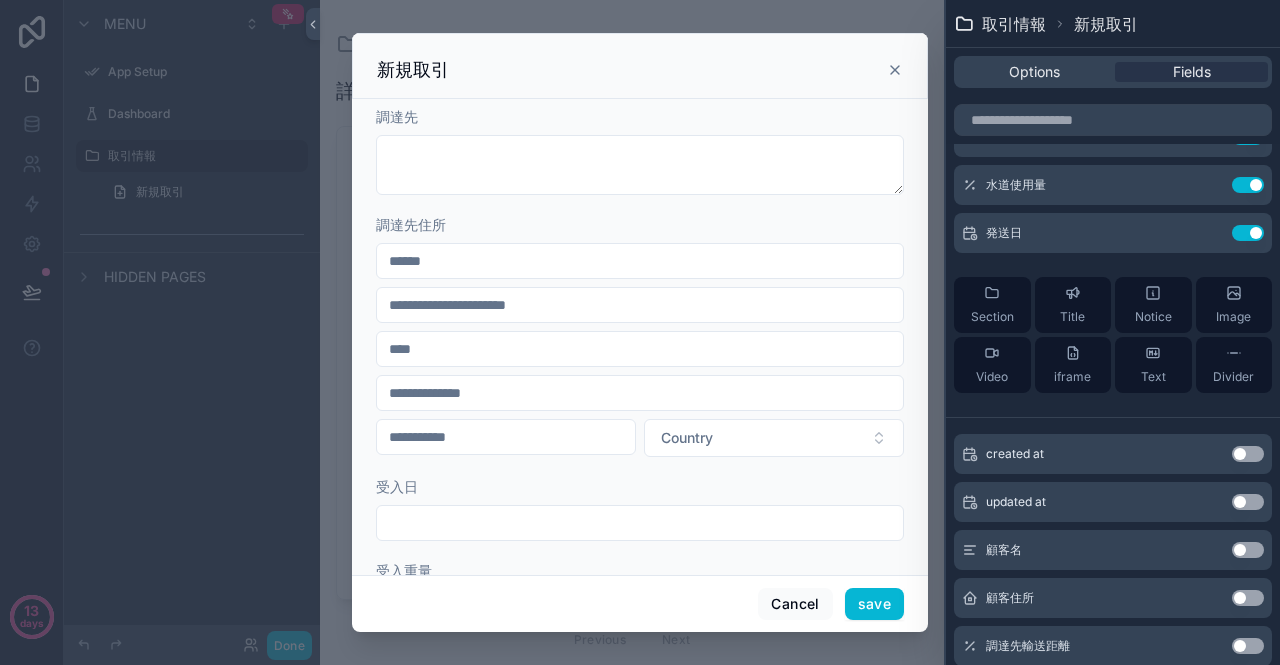scroll, scrollTop: 400, scrollLeft: 0, axis: vertical 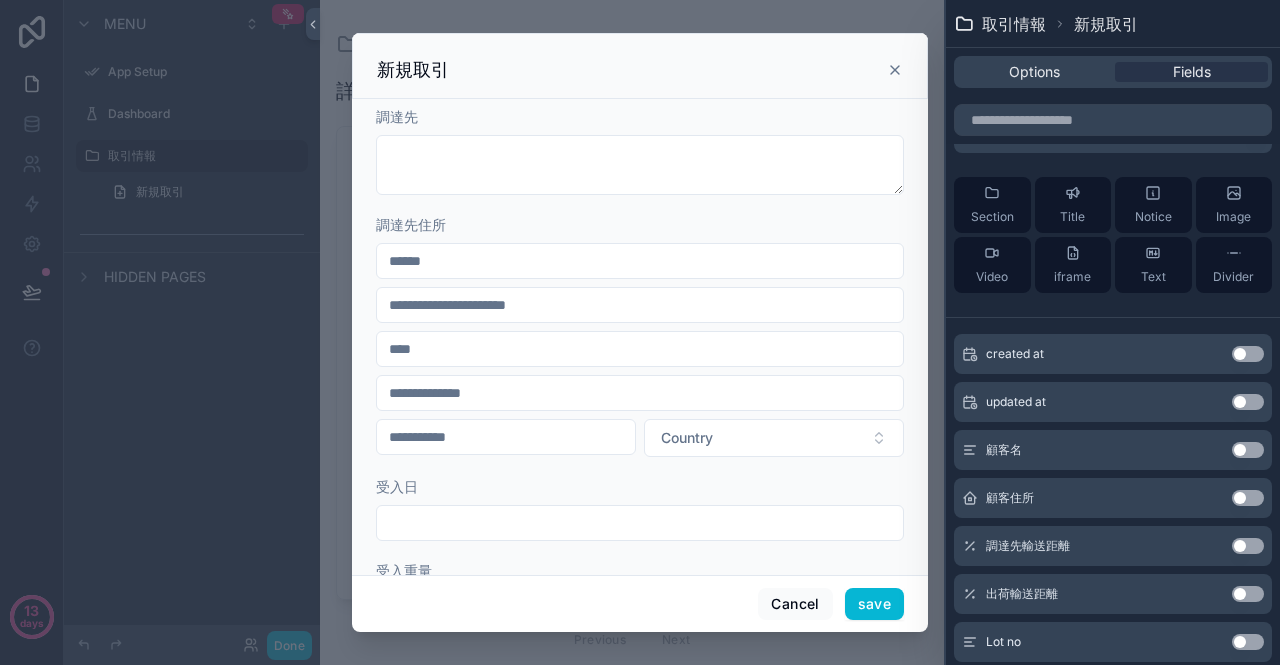 click on "Use setting" at bounding box center [1248, 450] 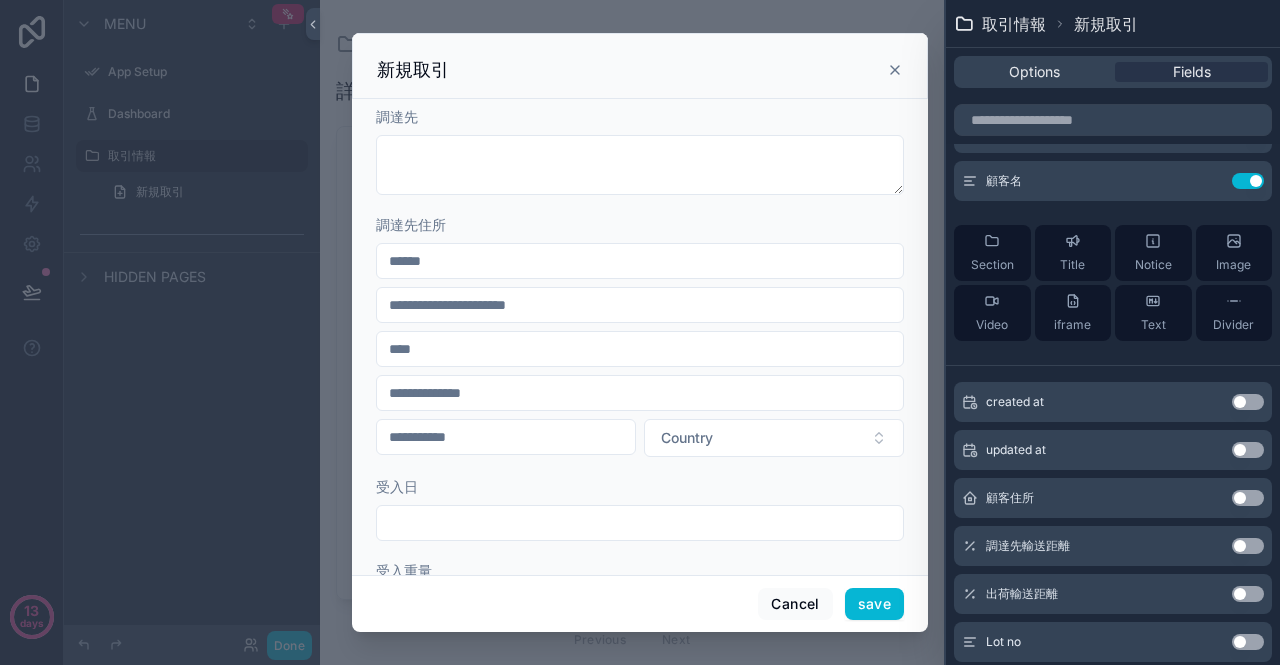 click on "Use setting" at bounding box center [1248, 498] 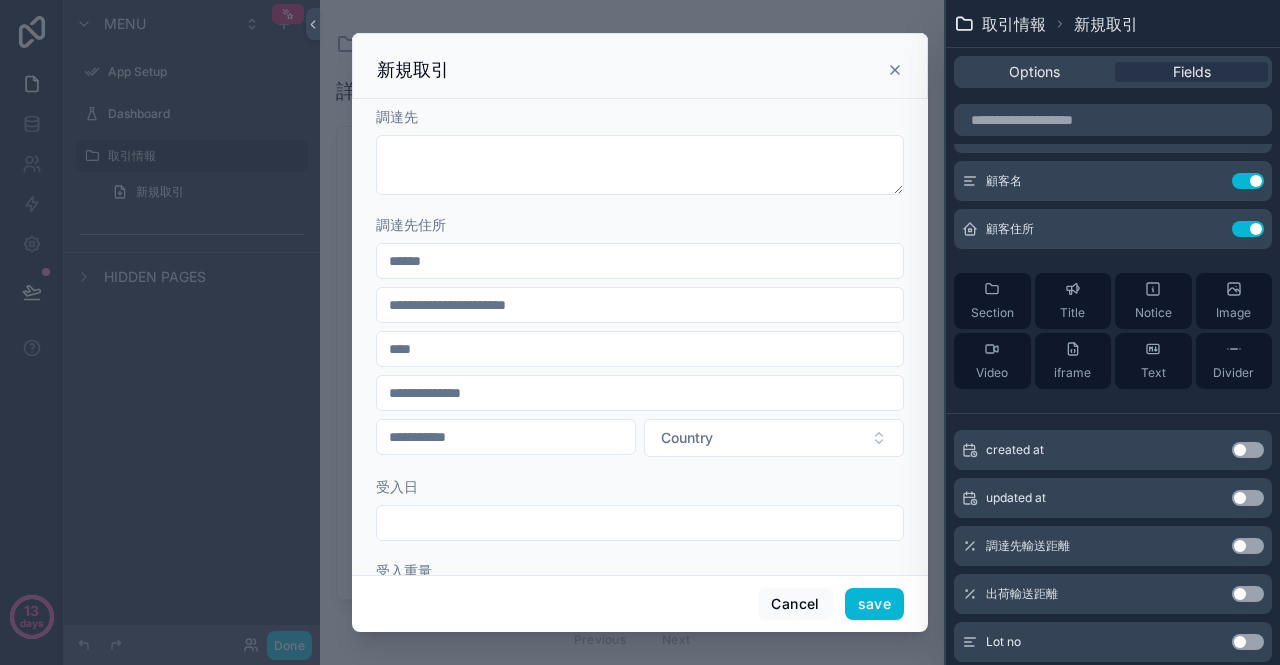 click on "Use setting" at bounding box center [1248, 546] 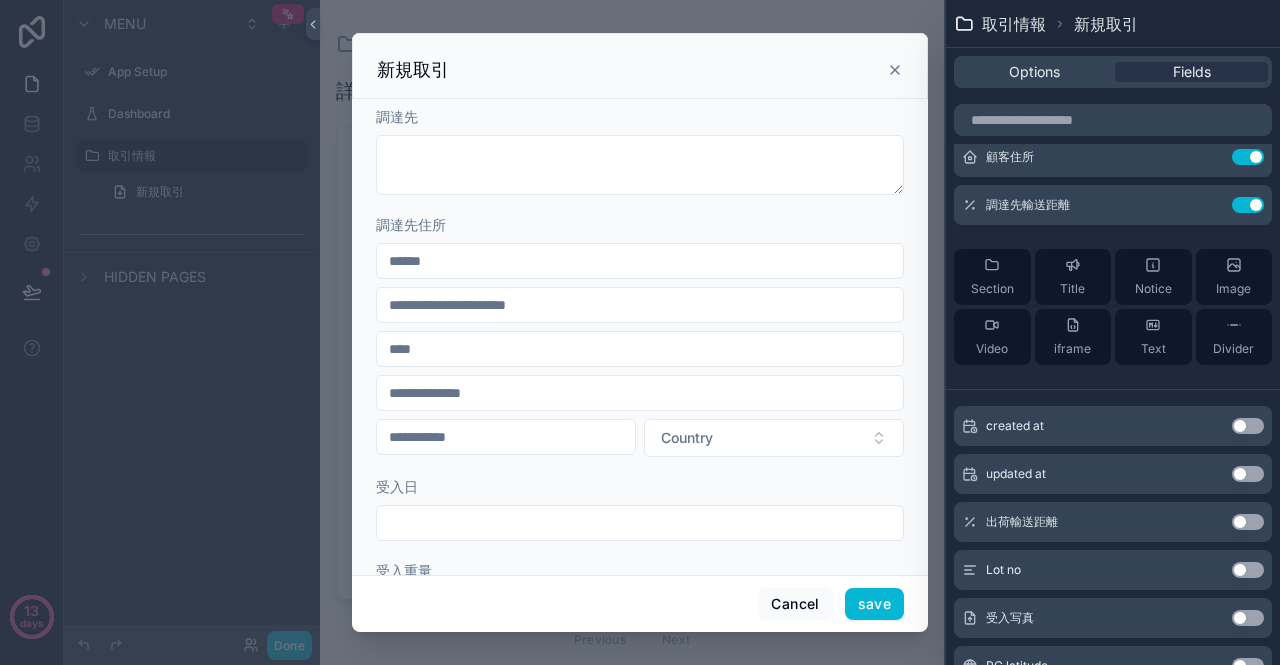scroll, scrollTop: 500, scrollLeft: 0, axis: vertical 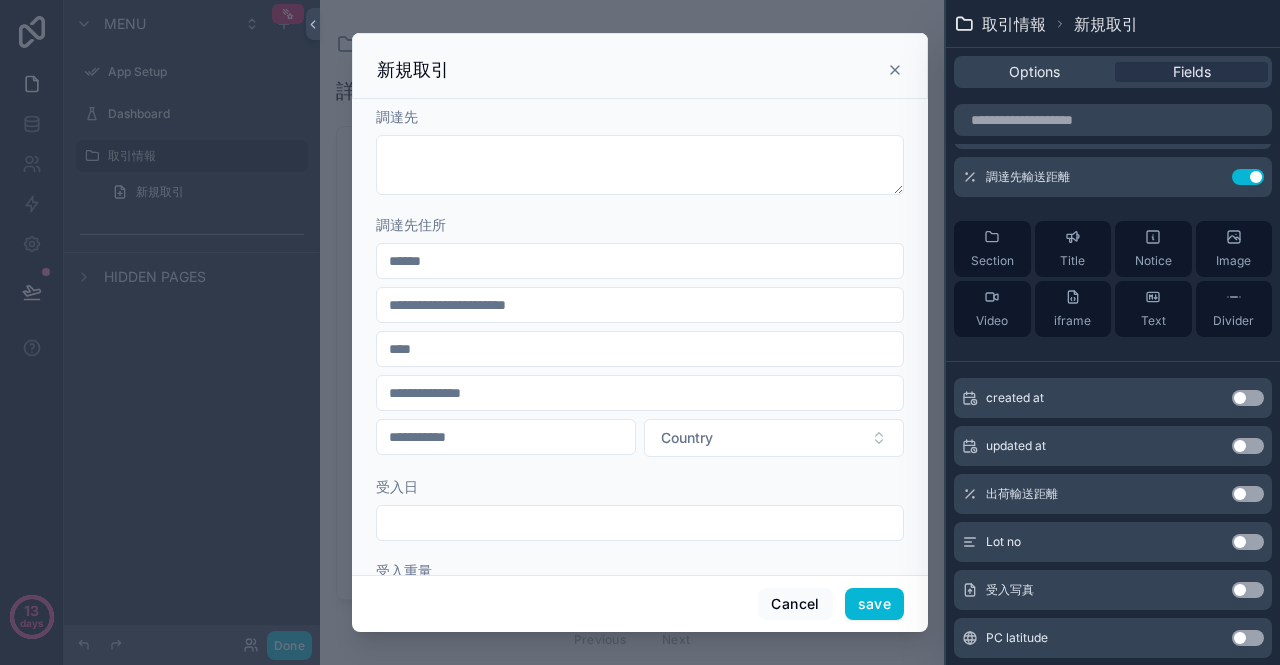 click on "Use setting" at bounding box center (1248, 494) 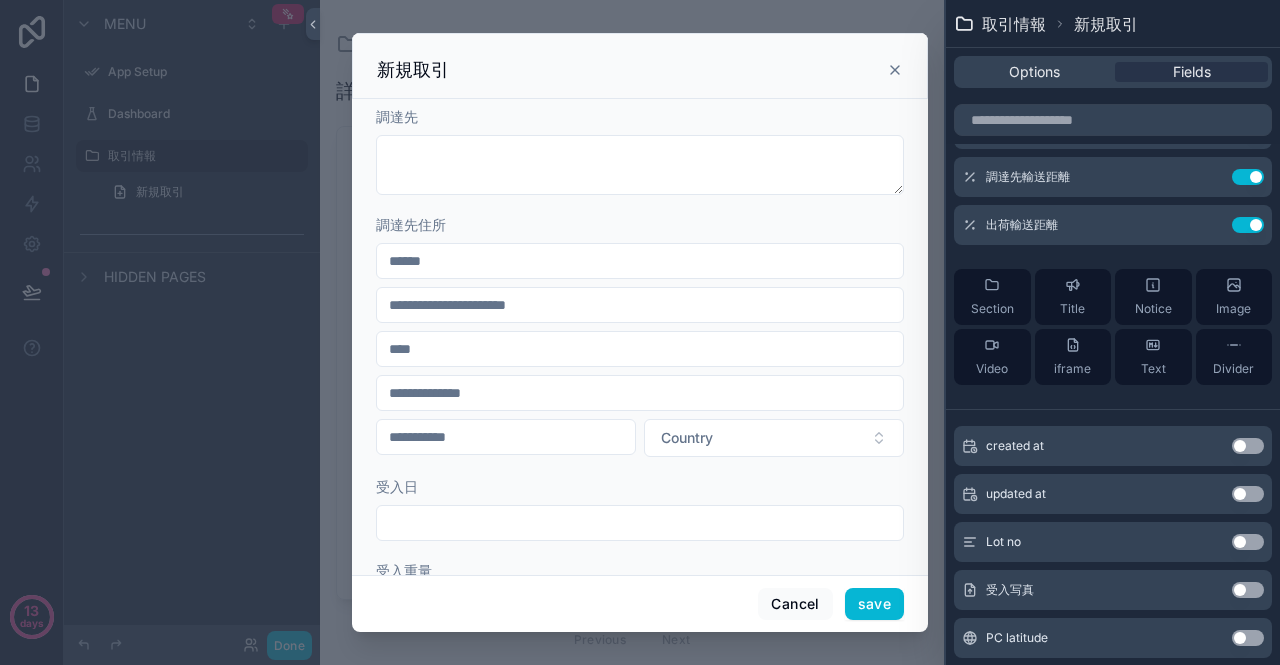 scroll, scrollTop: 564, scrollLeft: 0, axis: vertical 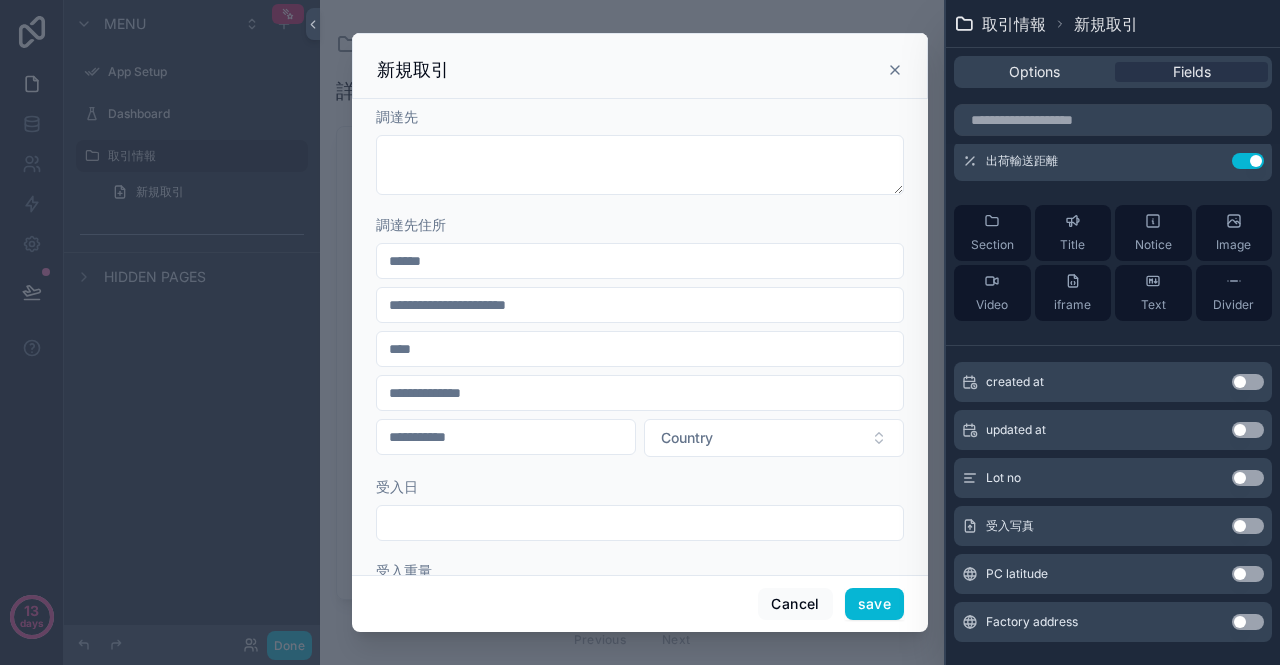 click on "Use setting" at bounding box center (1248, 478) 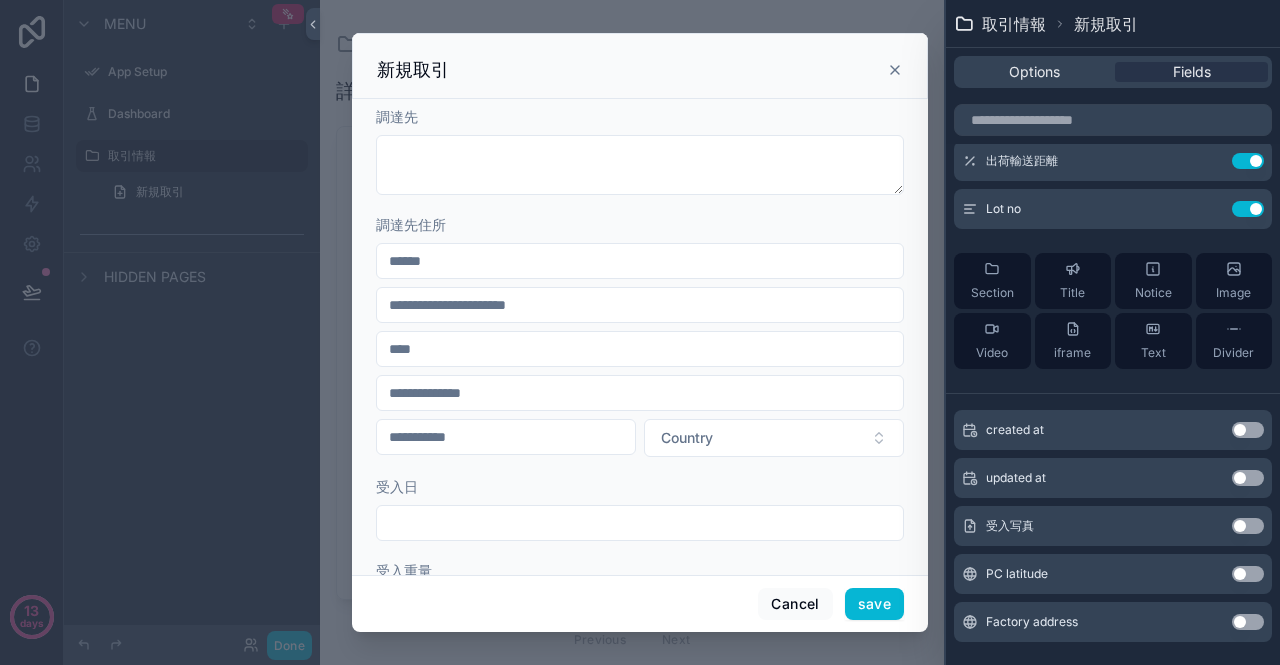 click on "Use setting" at bounding box center [1248, 526] 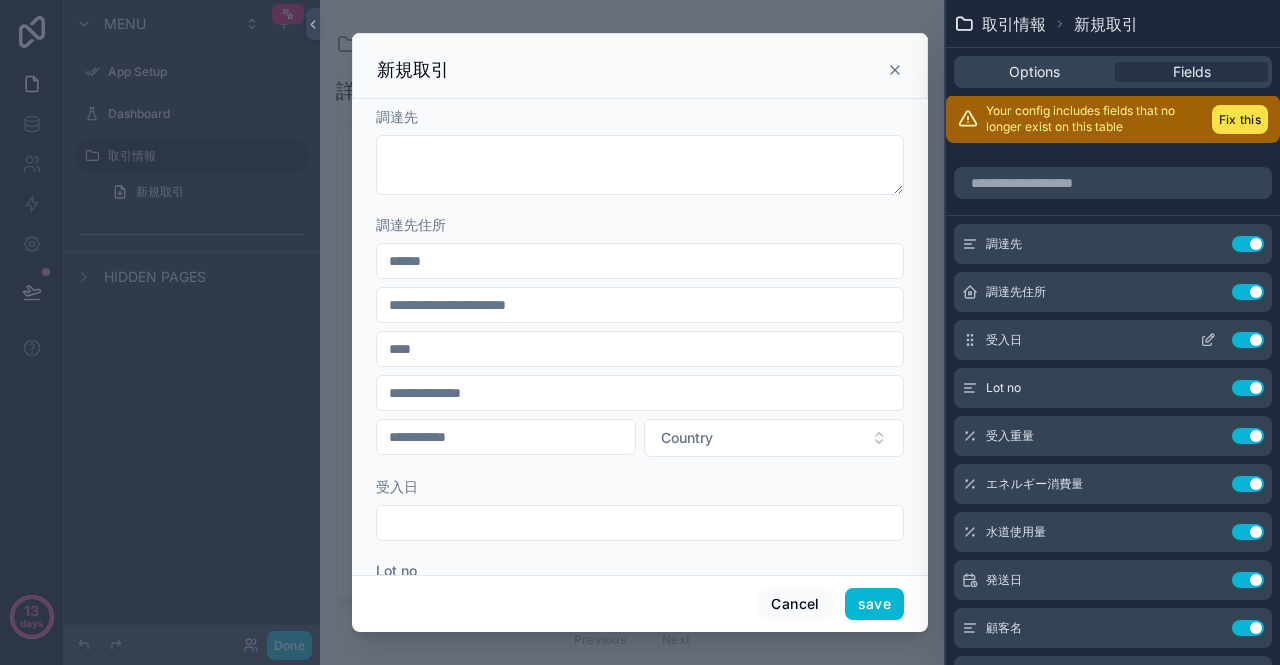 scroll, scrollTop: 0, scrollLeft: 0, axis: both 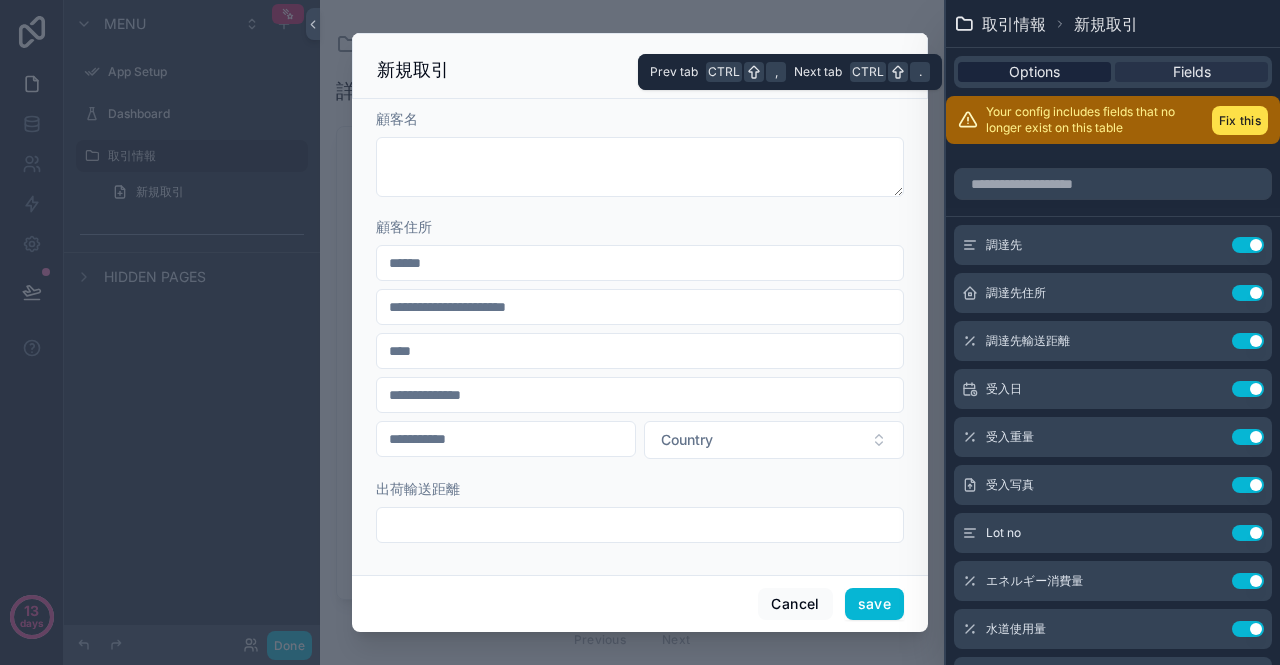 click on "Options" at bounding box center (1034, 72) 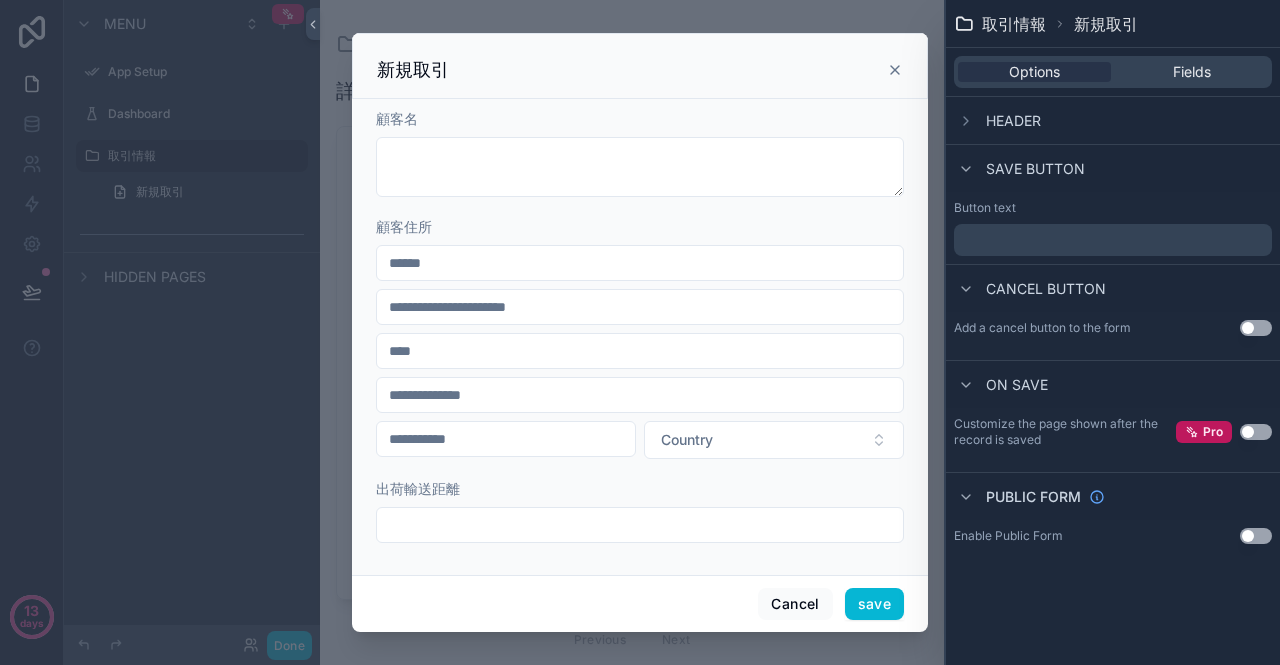click on "Header" at bounding box center (1013, 121) 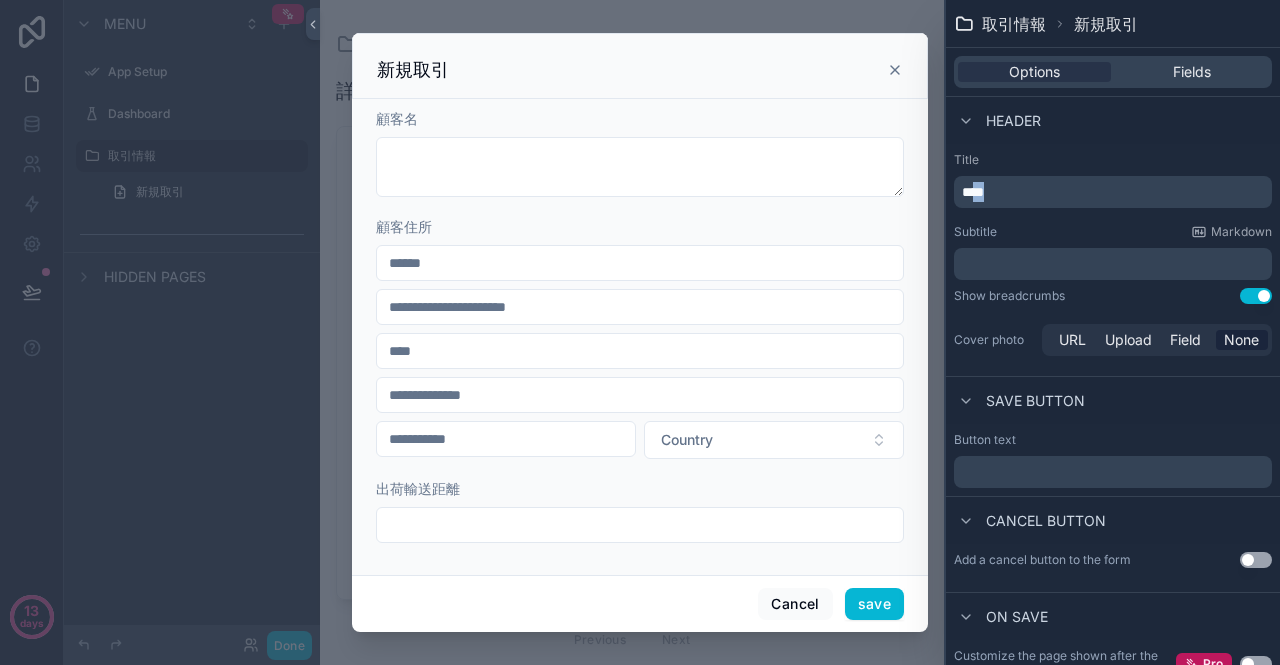 drag, startPoint x: 994, startPoint y: 194, endPoint x: 1024, endPoint y: 186, distance: 31.04835 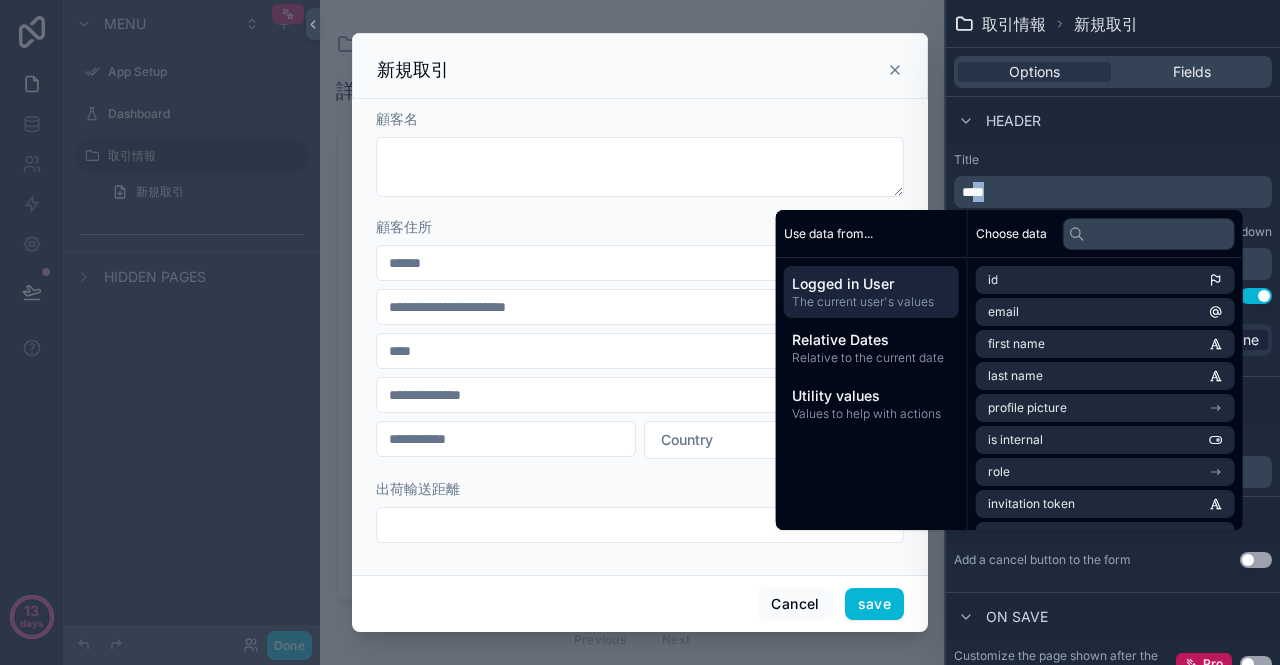 type 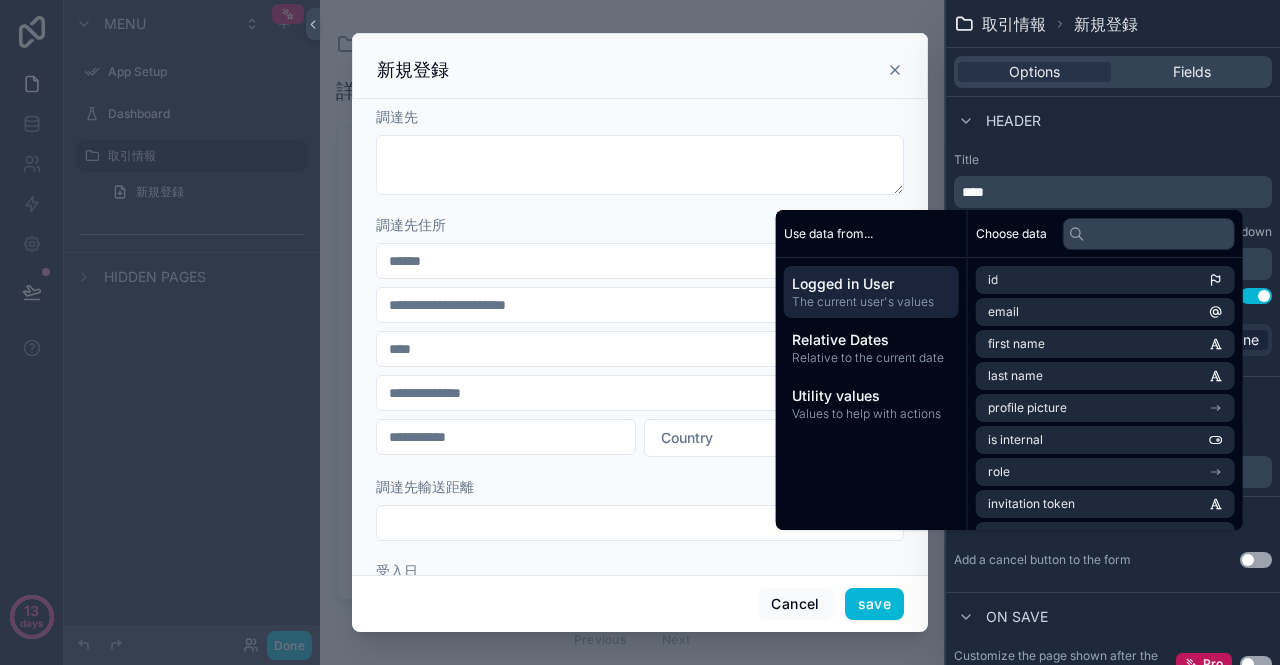 click on "Title" at bounding box center (1113, 160) 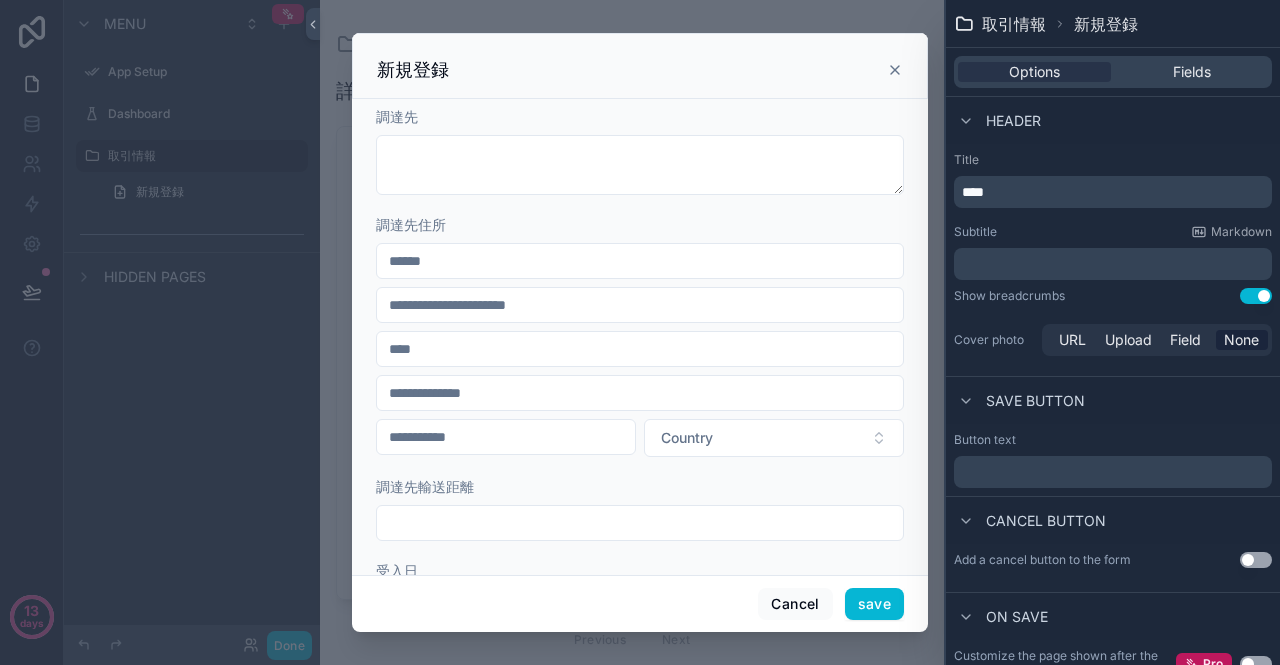 click 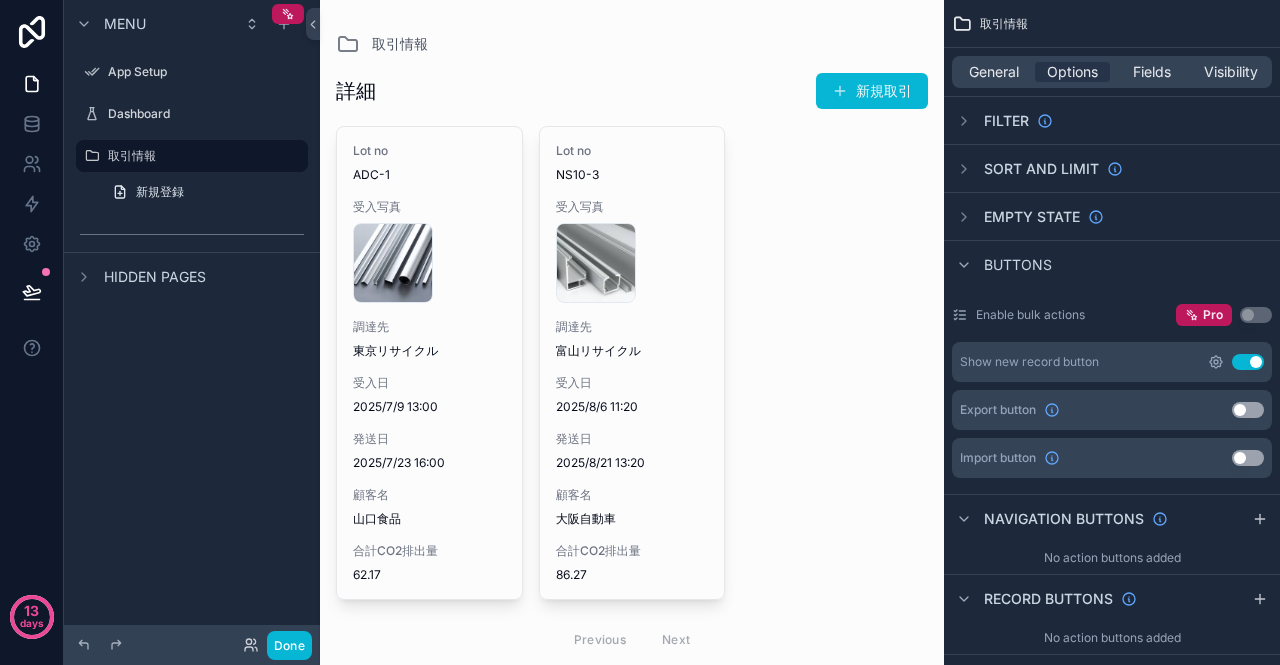 click 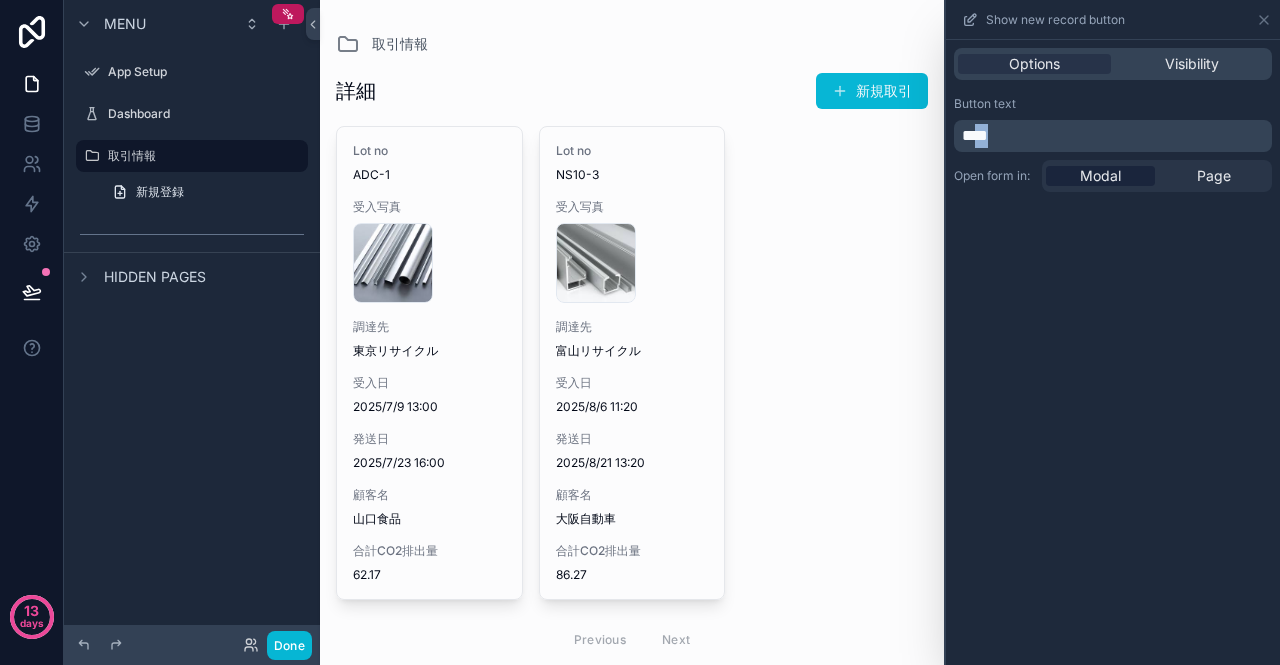 drag, startPoint x: 996, startPoint y: 134, endPoint x: 1024, endPoint y: 134, distance: 28 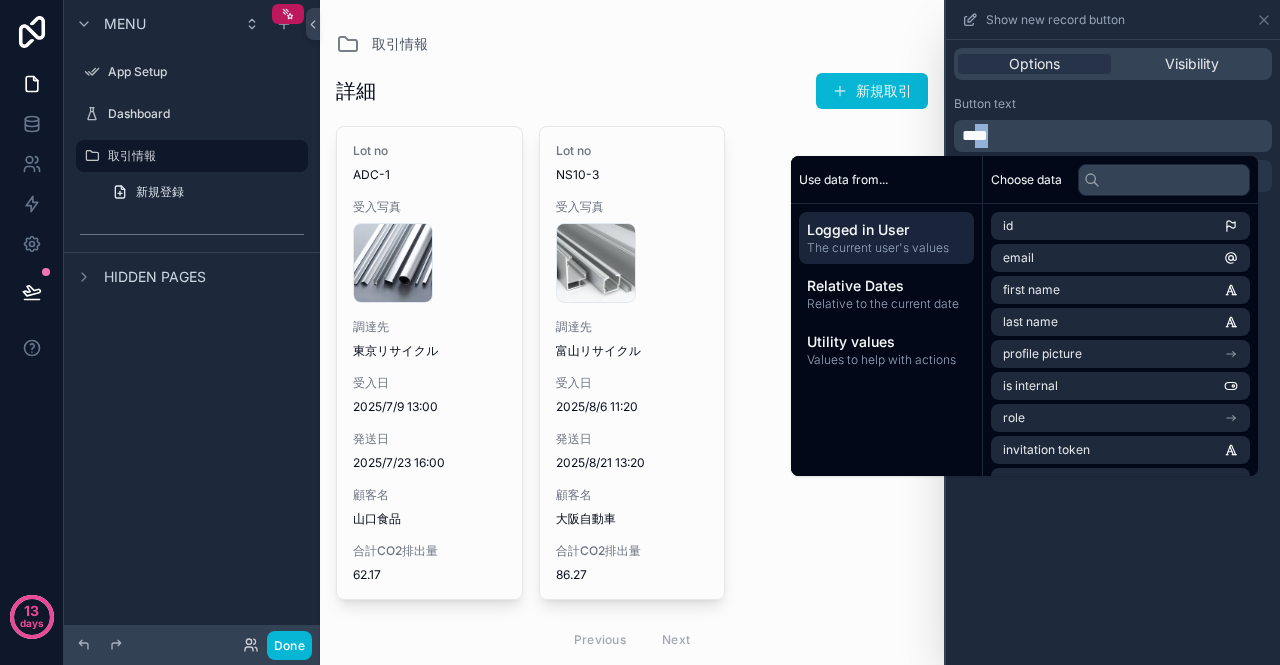 type 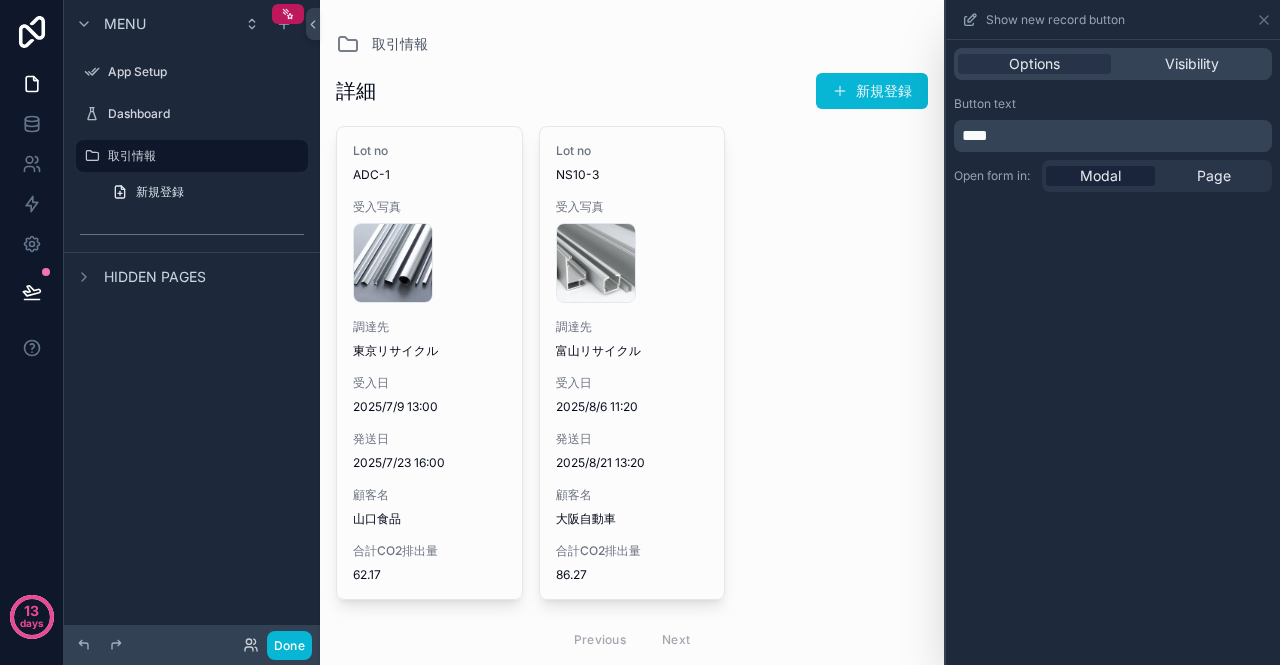 click on "詳細 新規登録 Lot no ADC-1 受入写真 company-1 .jpg 調達先 東京リサイクル 受入日 2025/7/9 13:00 発送日 2025/7/23 16:00 顧客名 山口食品 合計CO2排出量 62.17 Lot no NS10-3 受入写真 company-2 .jpg 調達先 富山リサイクル 受入日 2025/8/6 11:20 発送日 2025/8/21 13:20 顧客名 大阪自動車 合計CO2排出量 86.27 Previous Next" at bounding box center [632, 391] 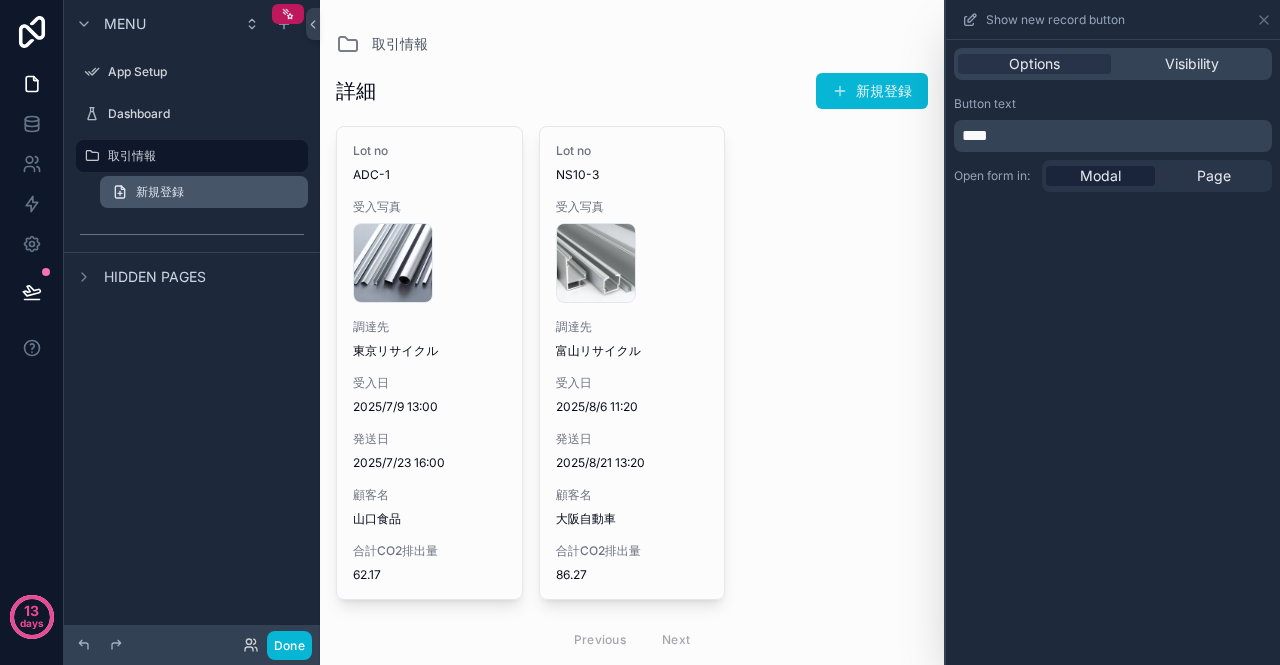 click on "新規登録" at bounding box center (160, 192) 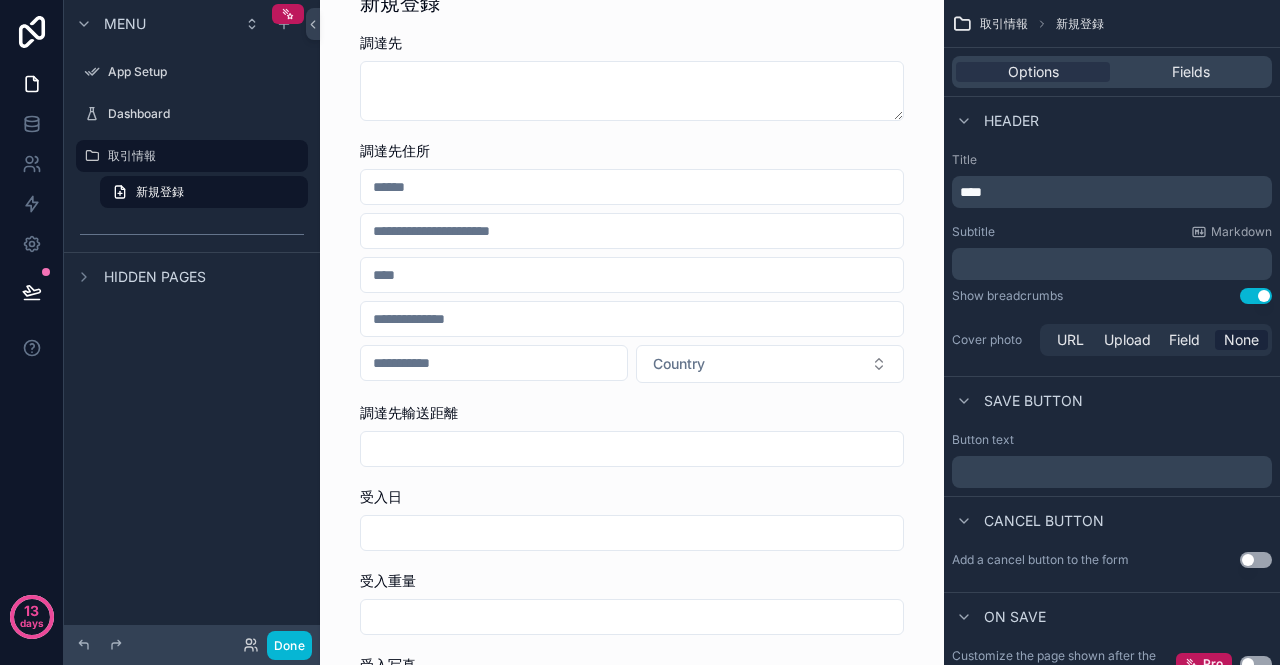 scroll, scrollTop: 0, scrollLeft: 0, axis: both 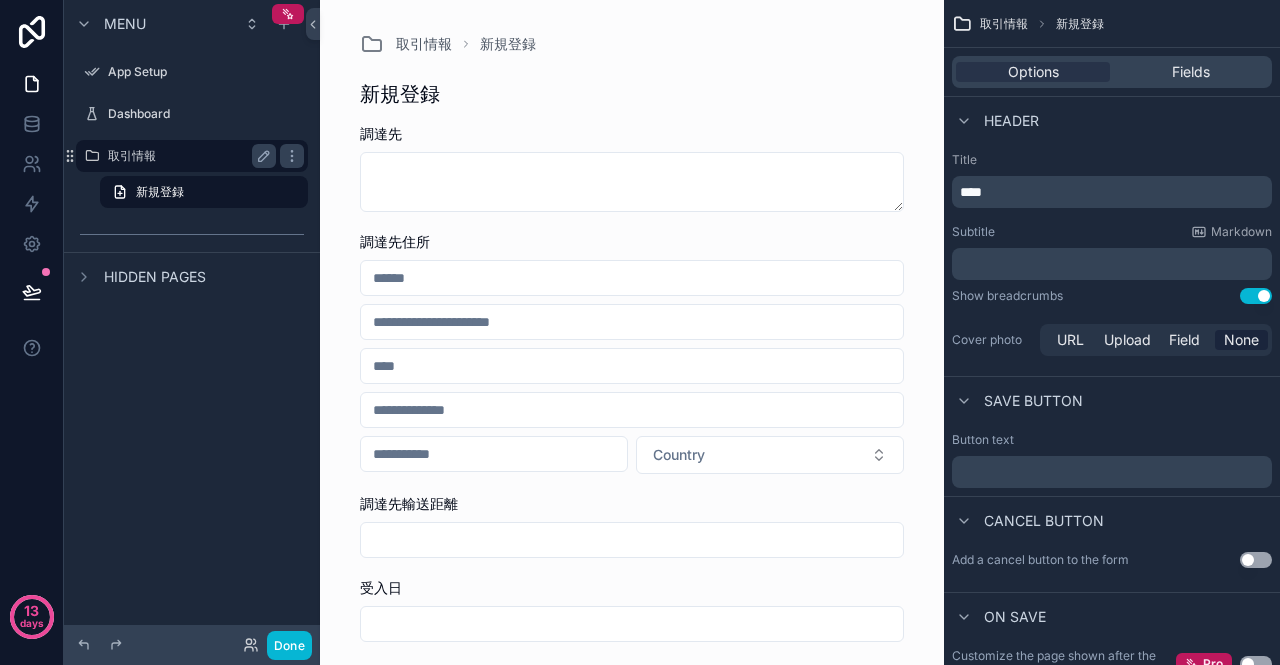 click on "取引情報" at bounding box center (188, 156) 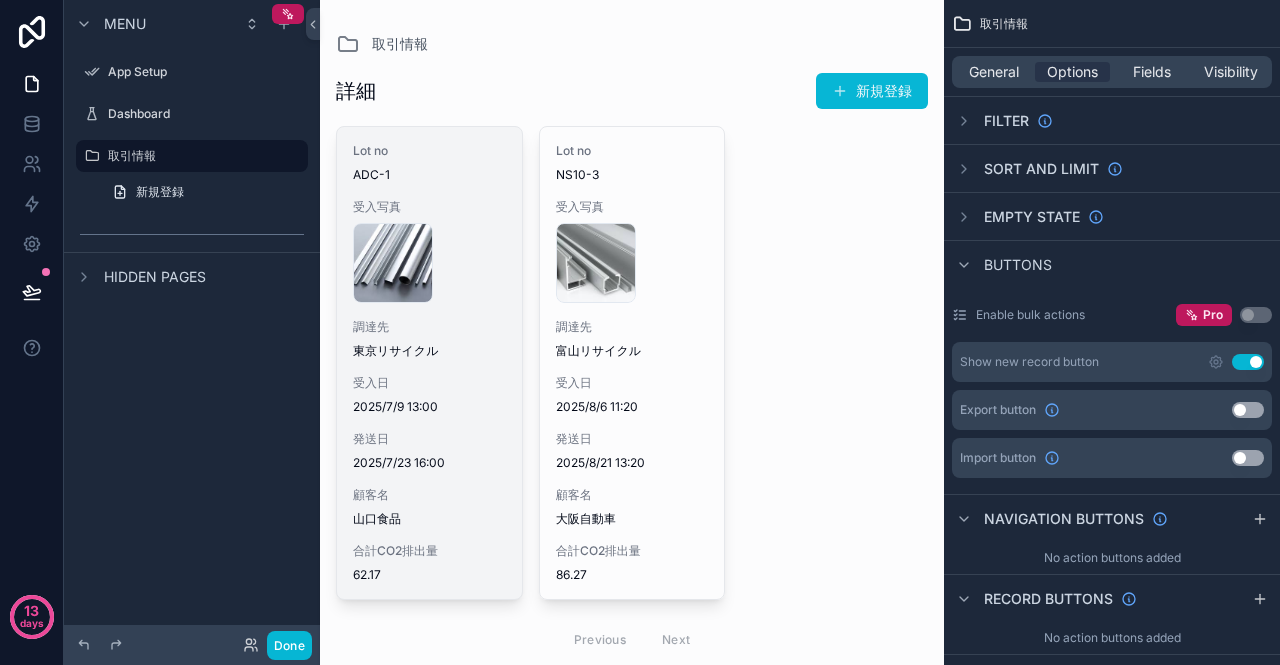 click on "Lot no" at bounding box center [429, 151] 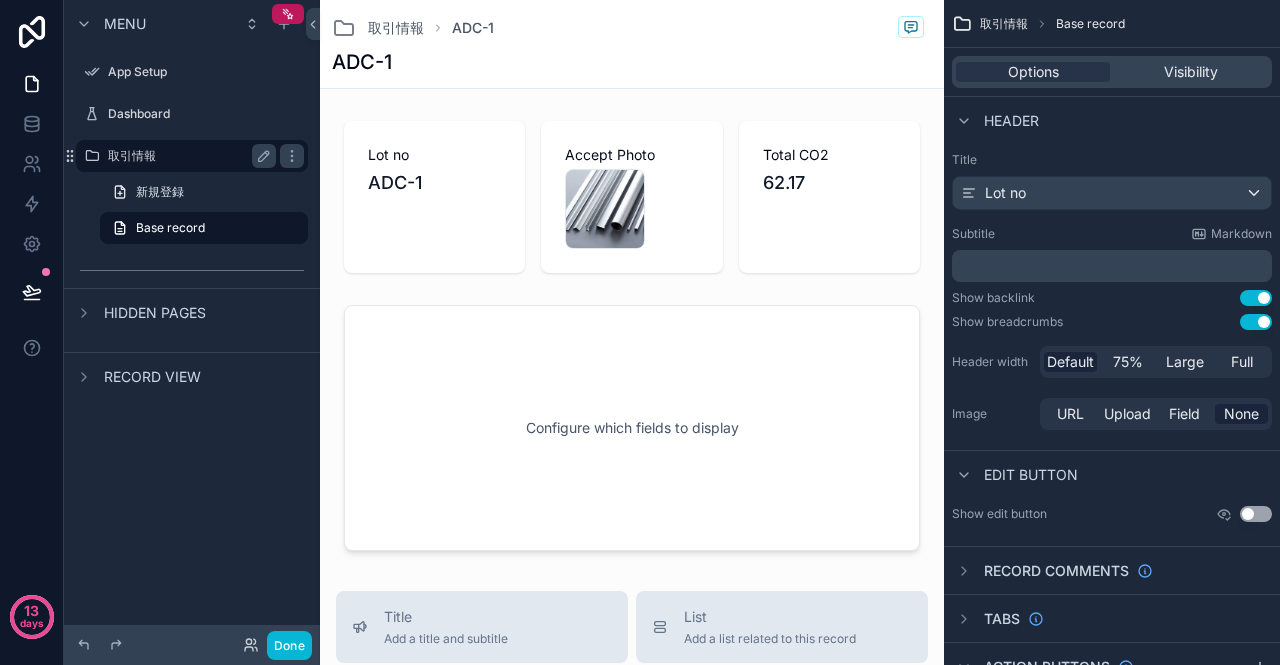 click on "取引情報" at bounding box center (188, 156) 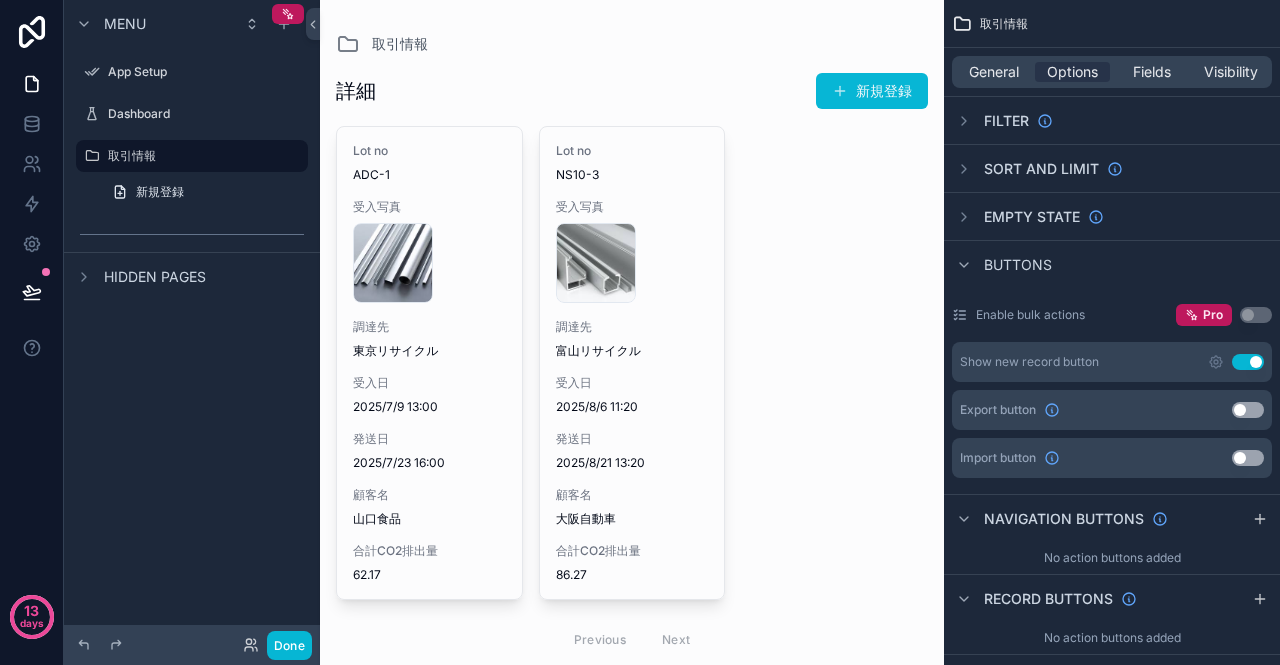 click on "Buttons" at bounding box center [1018, 265] 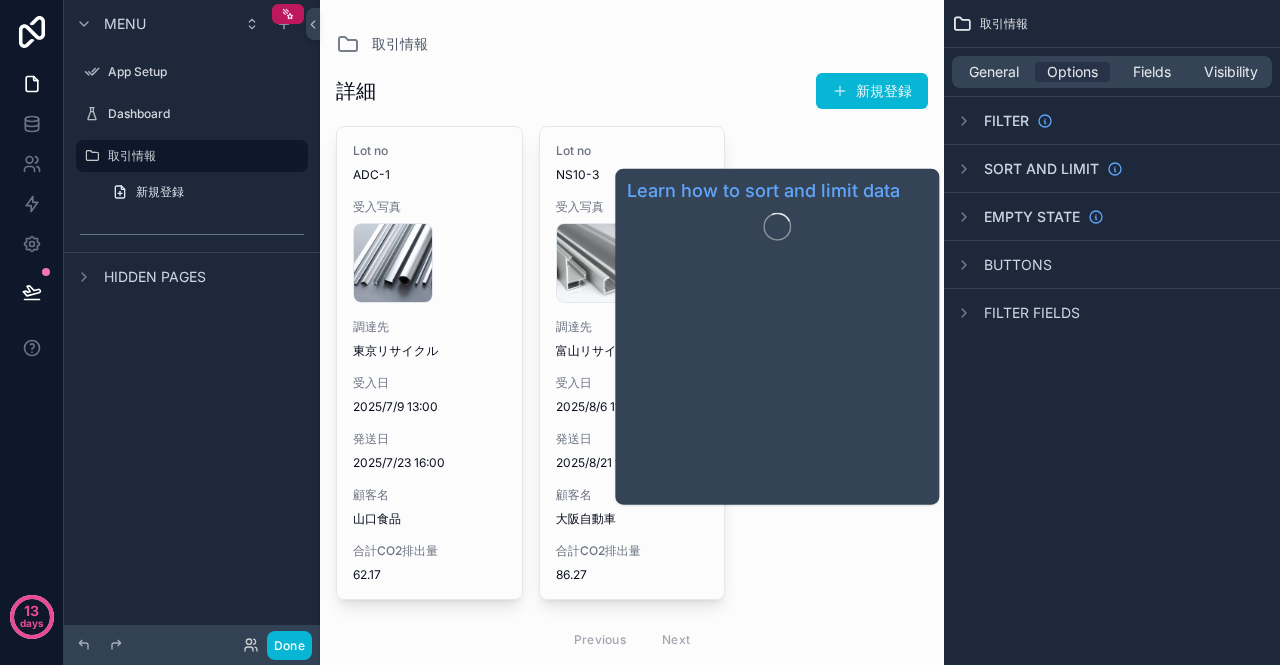 click on "Sort And Limit" at bounding box center [1041, 169] 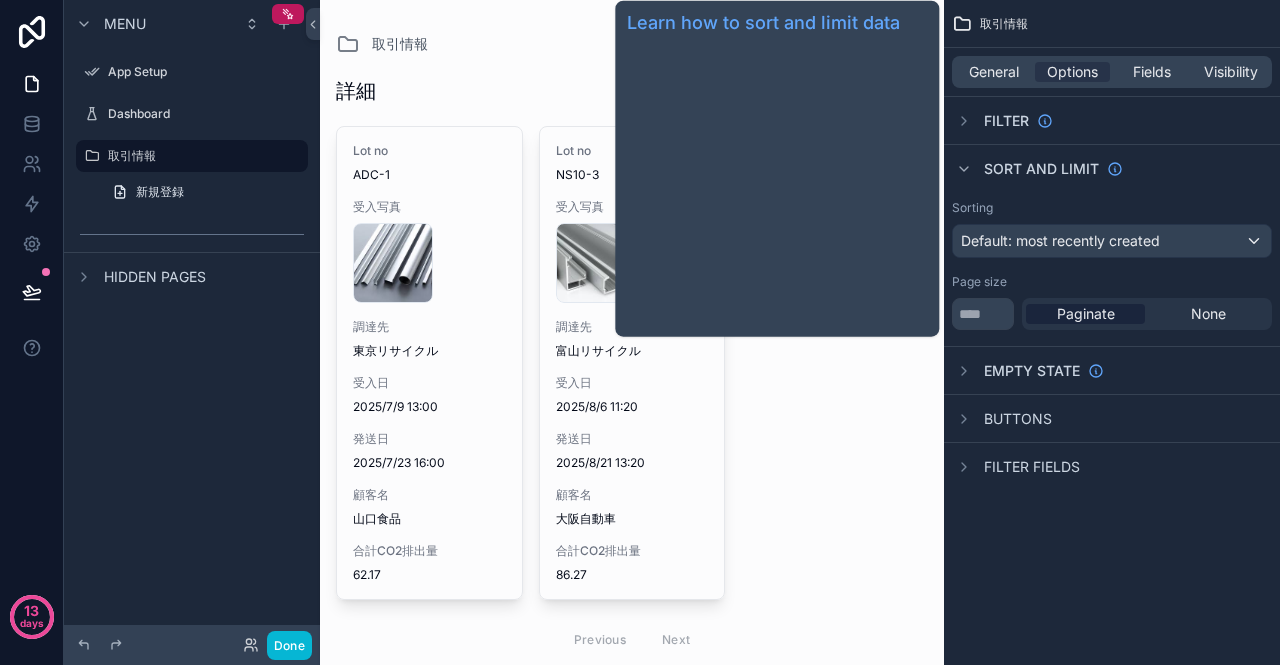 click on "Sort And Limit" at bounding box center (1041, 169) 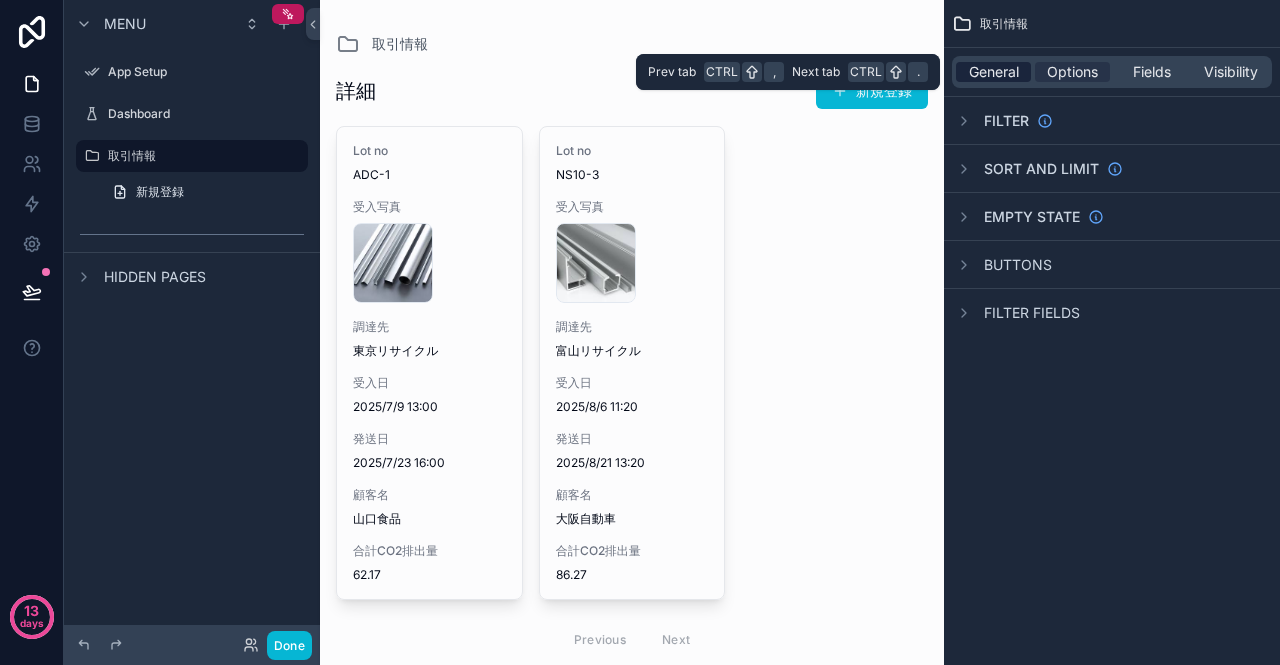 click on "General" at bounding box center (994, 72) 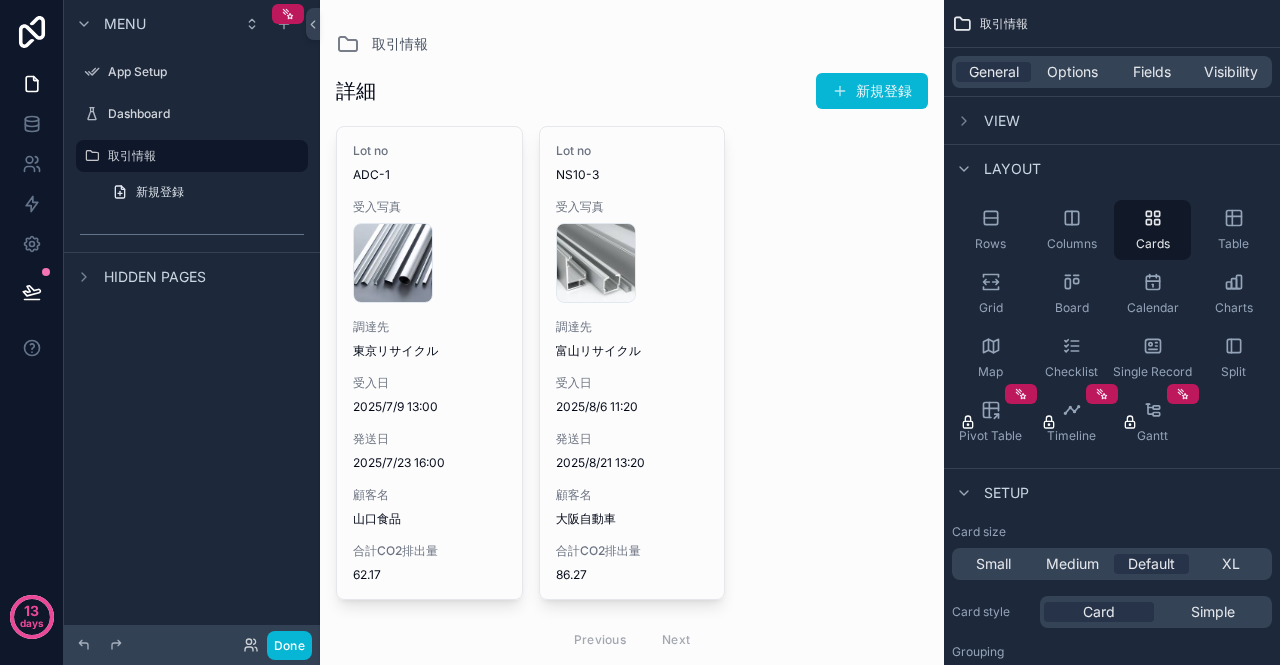 click on "Layout" at bounding box center [1012, 169] 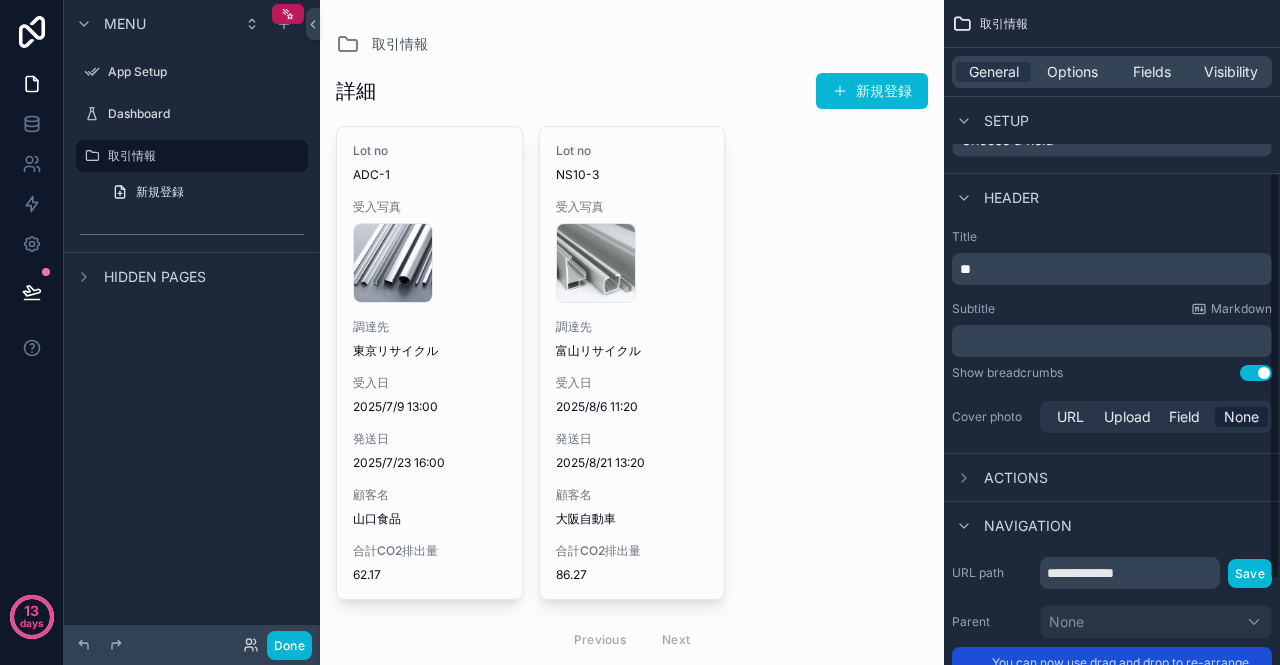 scroll, scrollTop: 300, scrollLeft: 0, axis: vertical 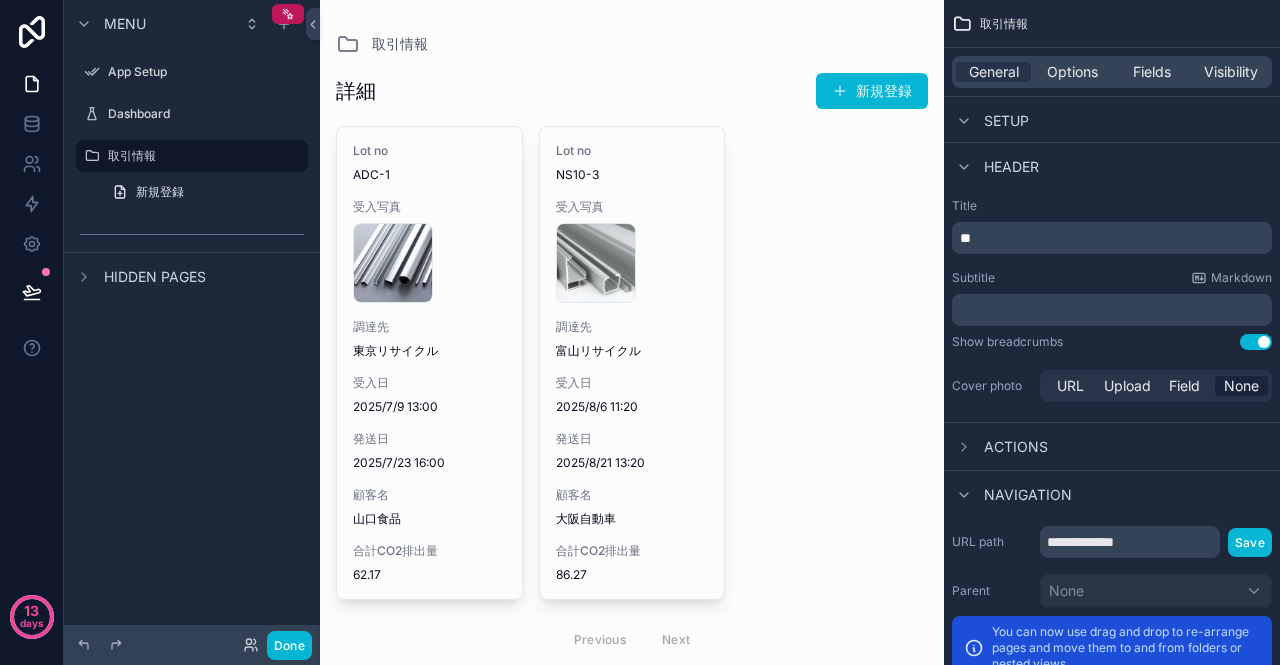 click on "Use setting" at bounding box center (1256, 342) 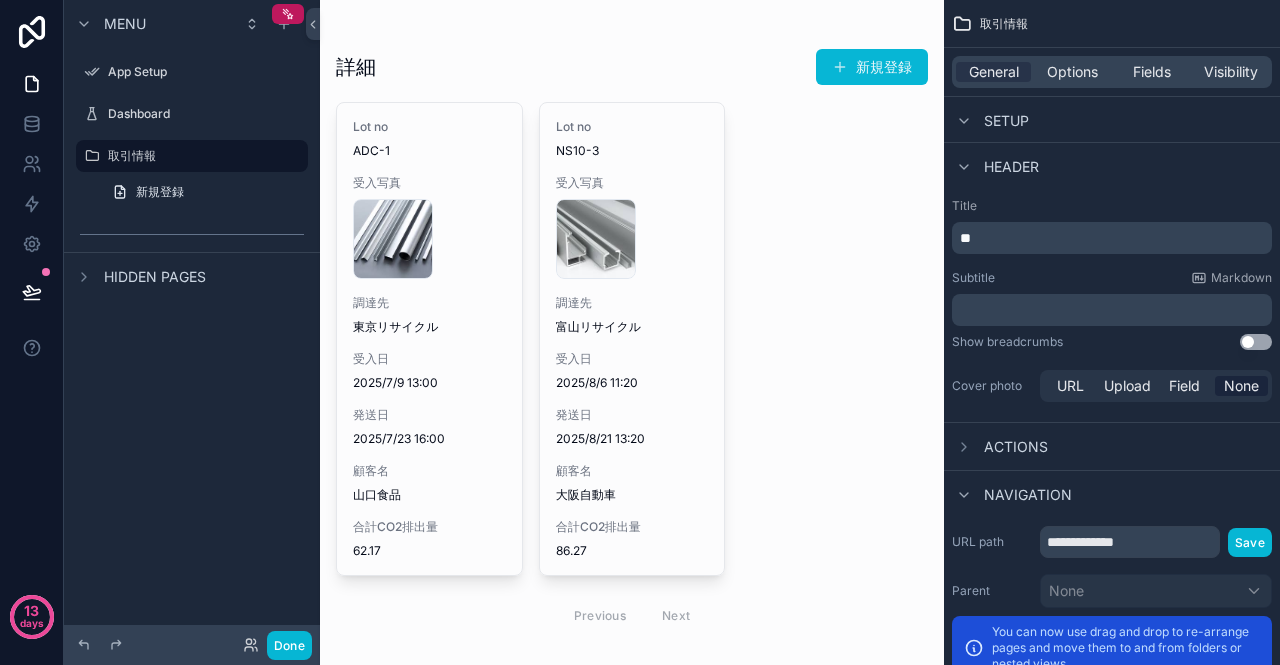 click on "Use setting" at bounding box center [1256, 342] 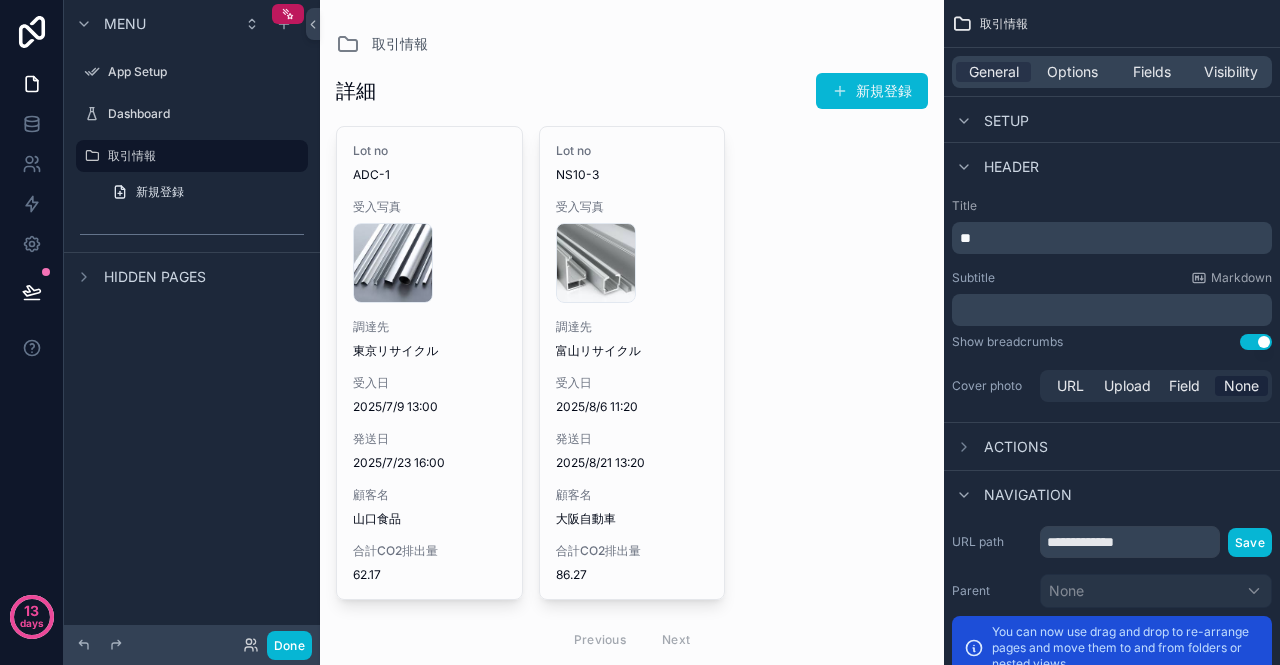 click on "Actions" at bounding box center (1016, 447) 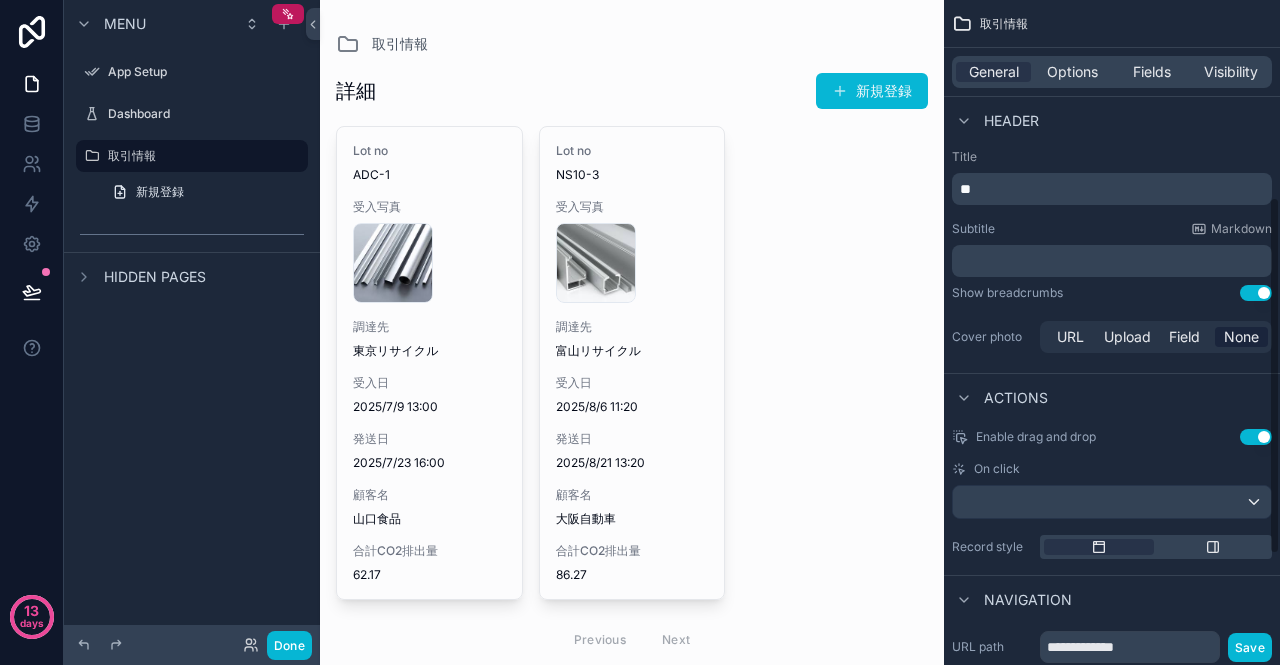 scroll, scrollTop: 449, scrollLeft: 0, axis: vertical 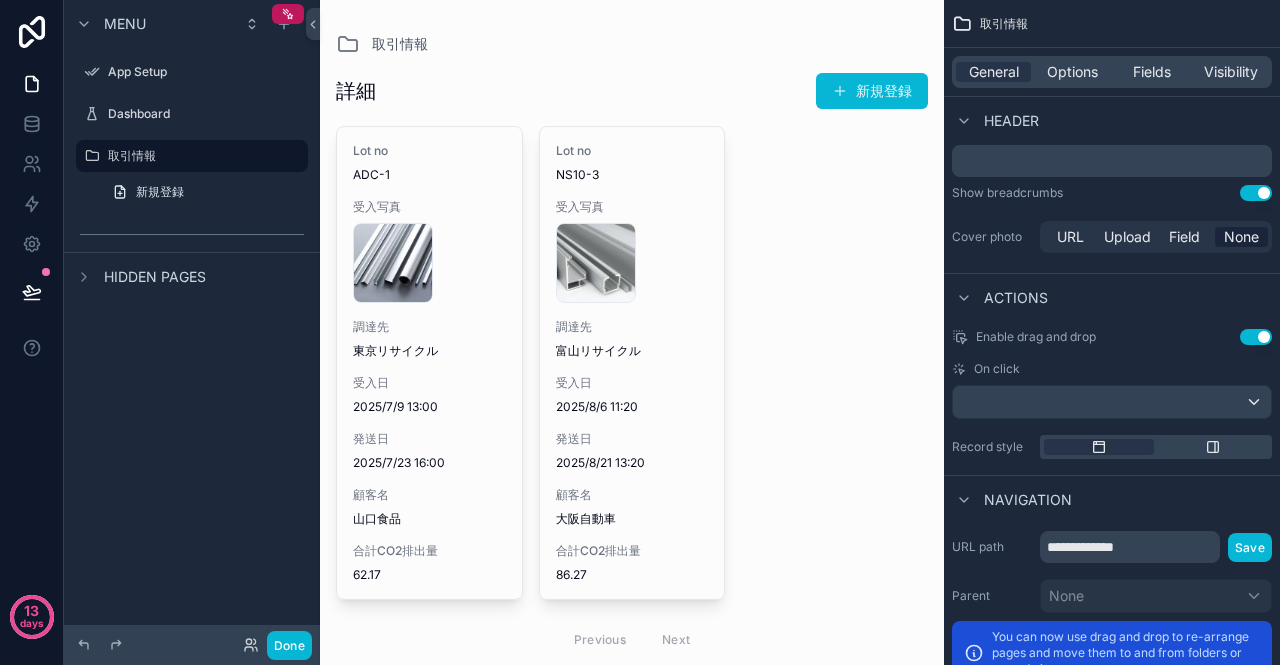 click on "Use setting" at bounding box center [1256, 337] 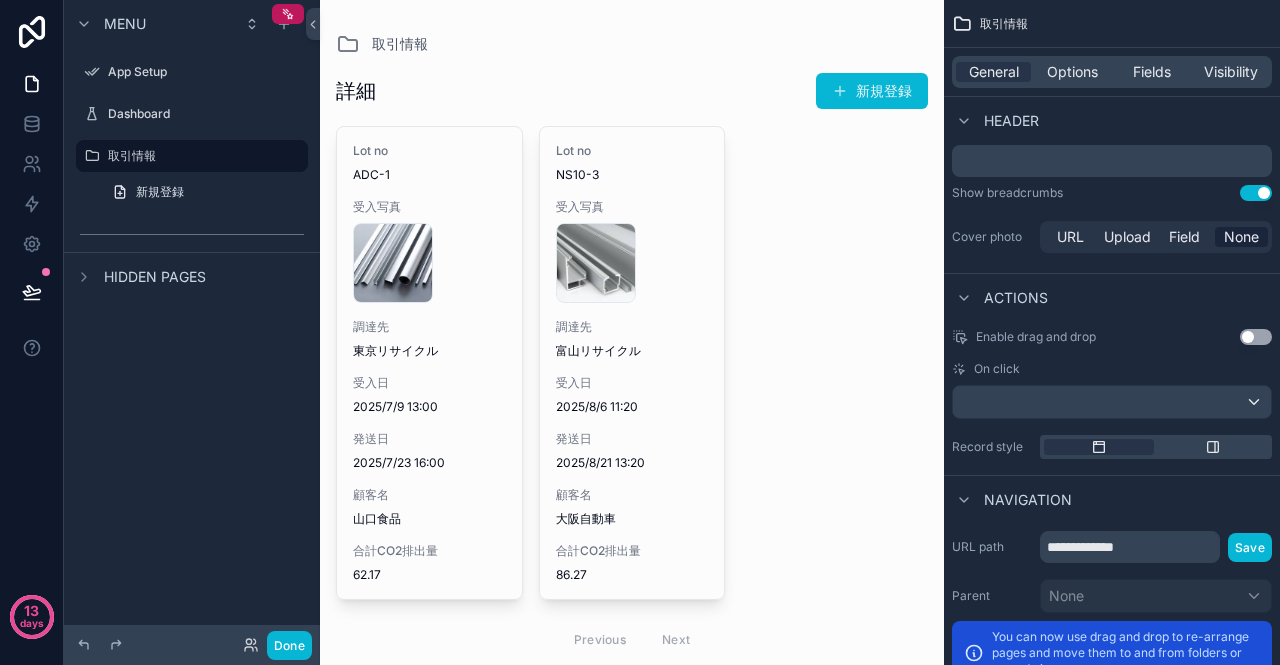 click on "Use setting" at bounding box center (1256, 337) 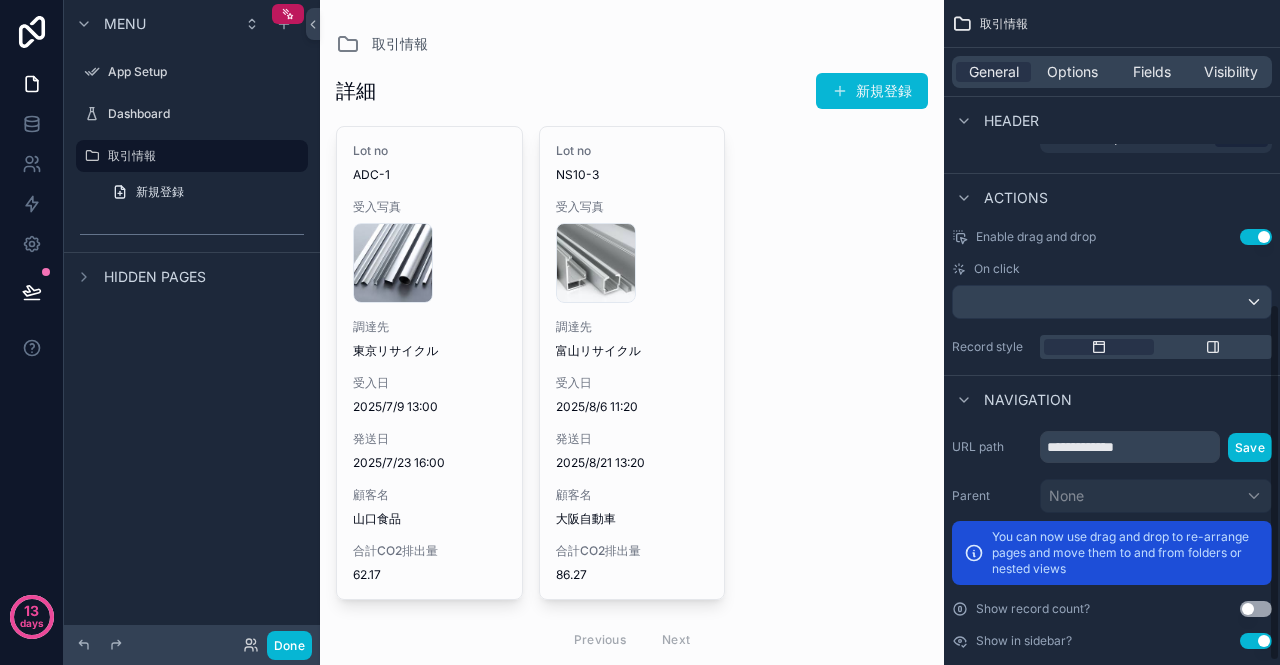 scroll, scrollTop: 570, scrollLeft: 0, axis: vertical 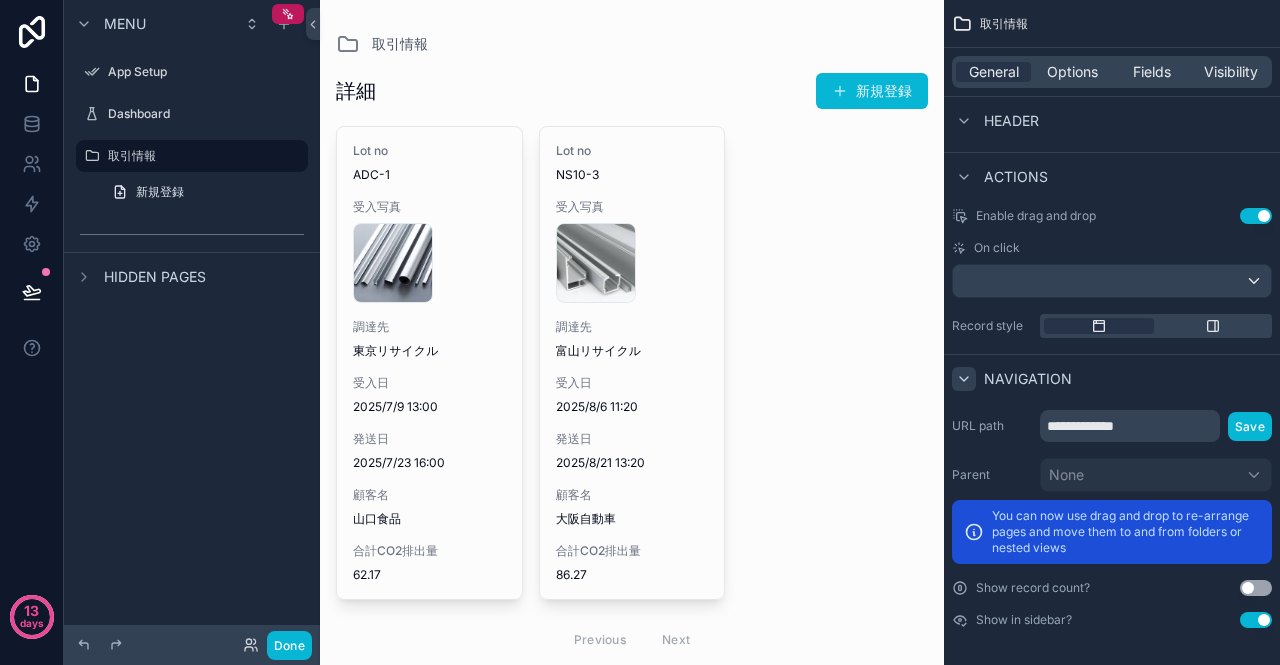 click 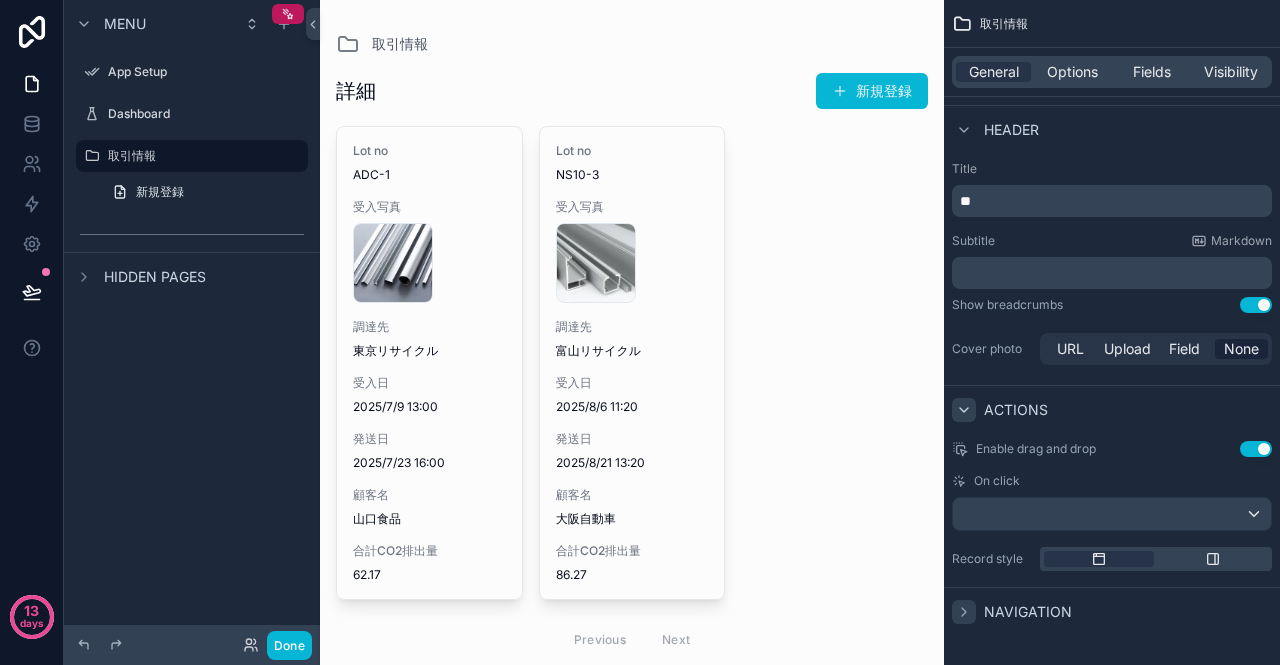 click 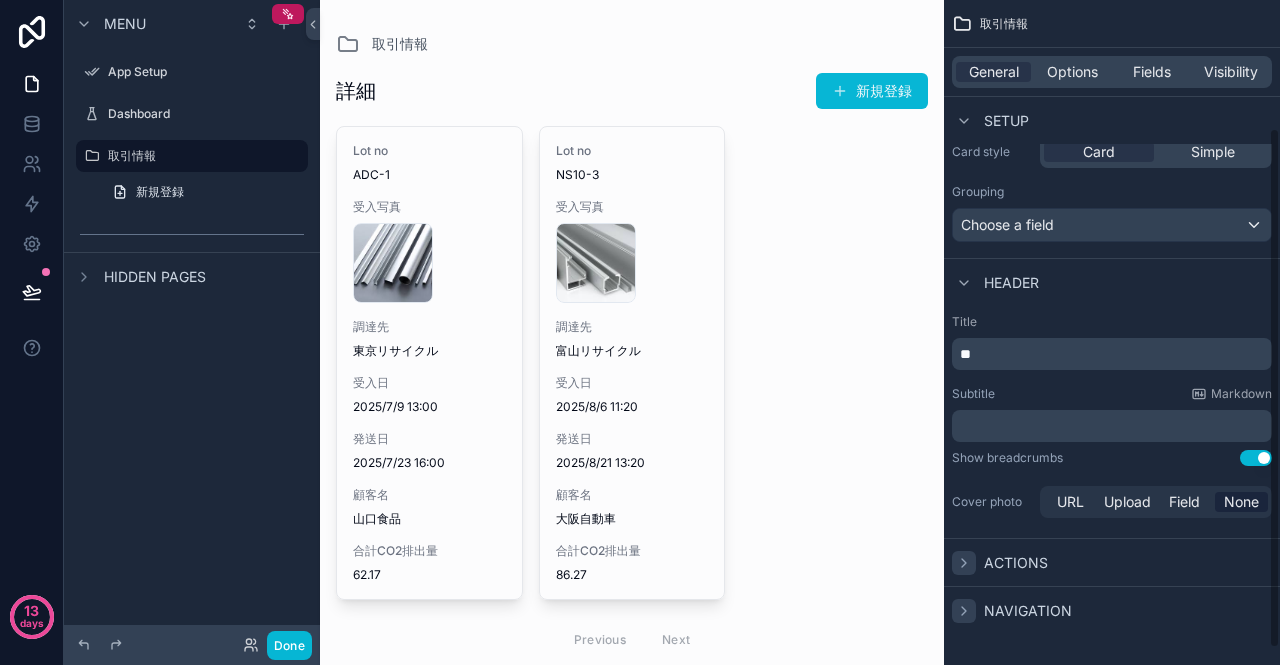 scroll, scrollTop: 0, scrollLeft: 0, axis: both 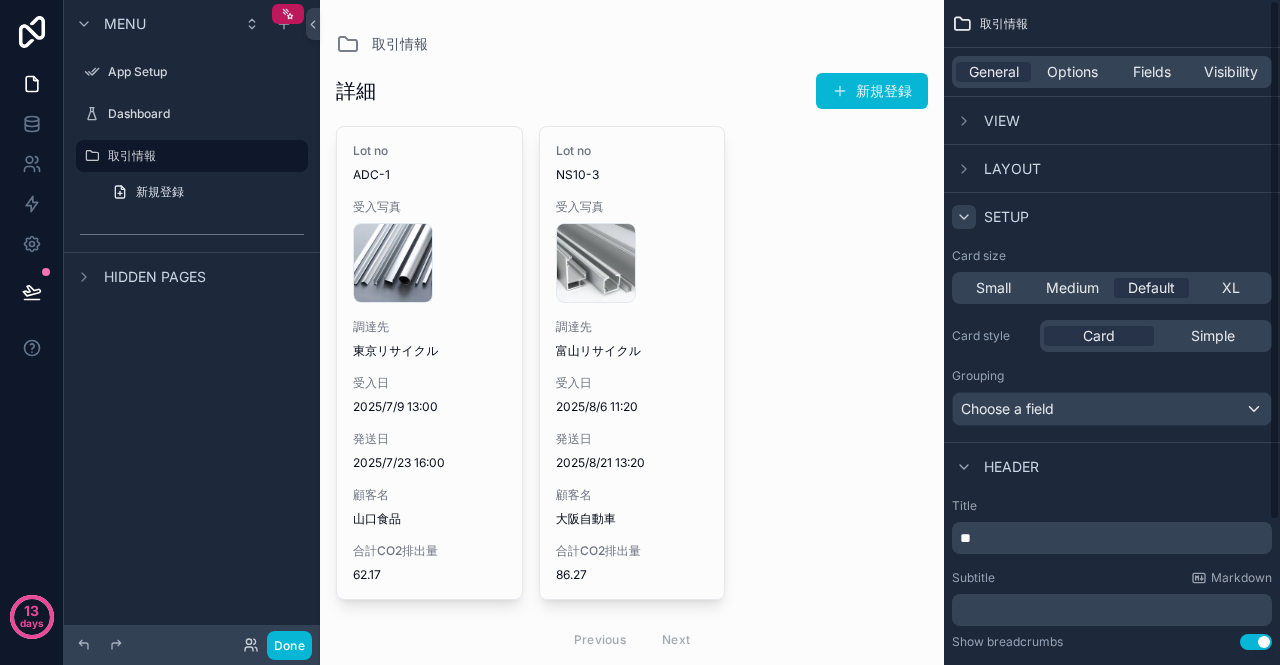 click 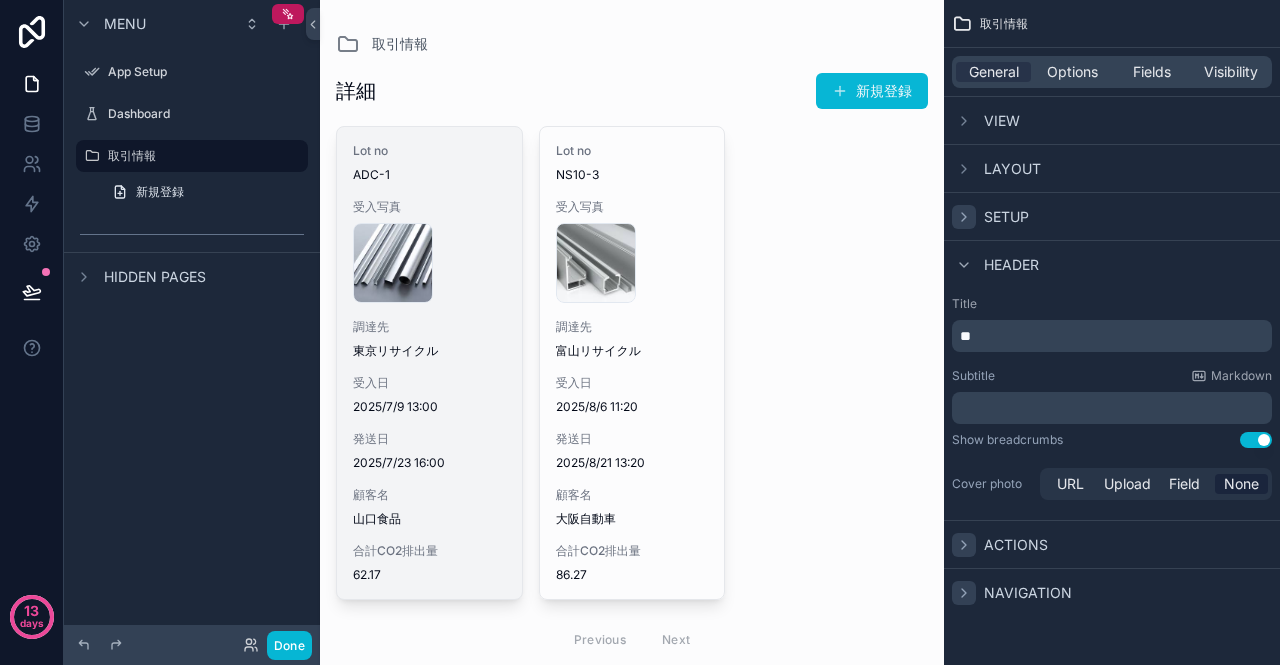 click on "調達先 東京リサイクル" at bounding box center [429, 339] 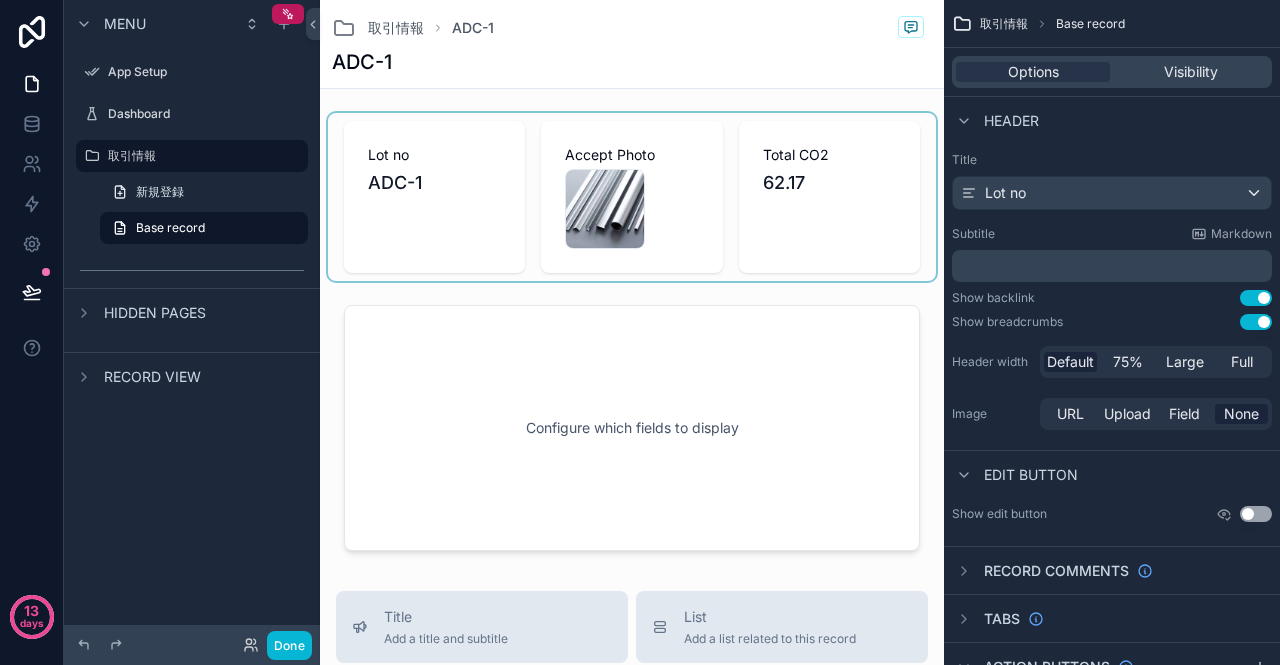 click at bounding box center (632, 197) 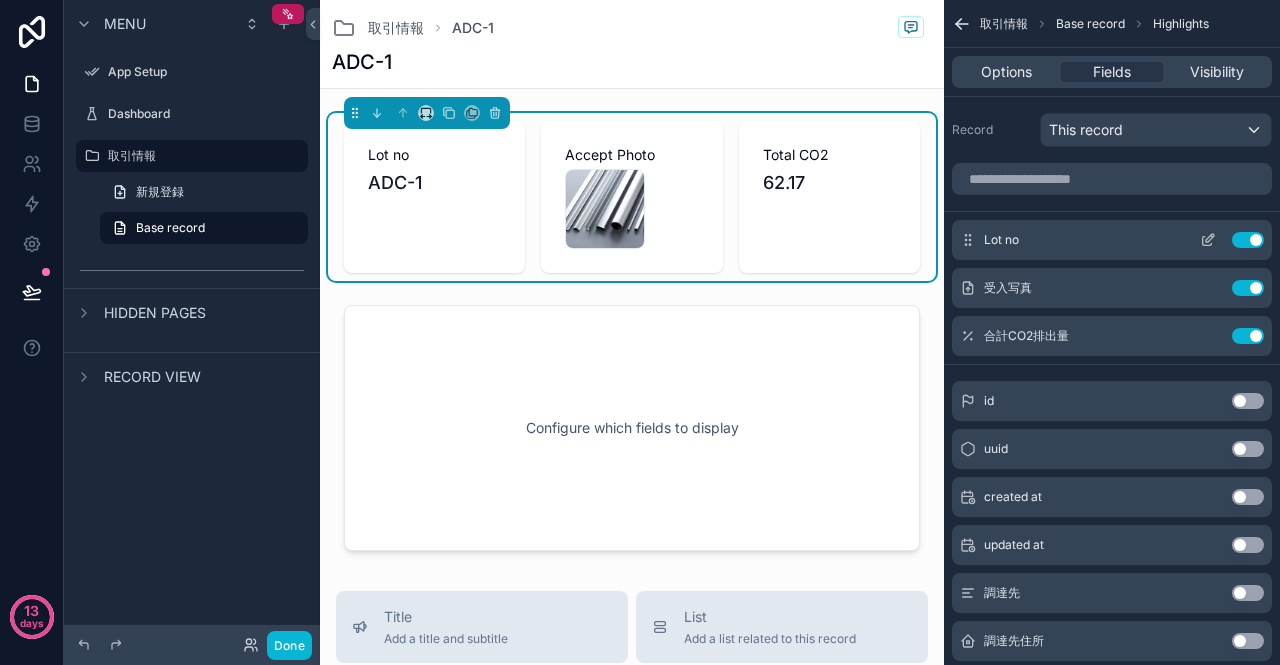 click on "Use setting" at bounding box center (1248, 240) 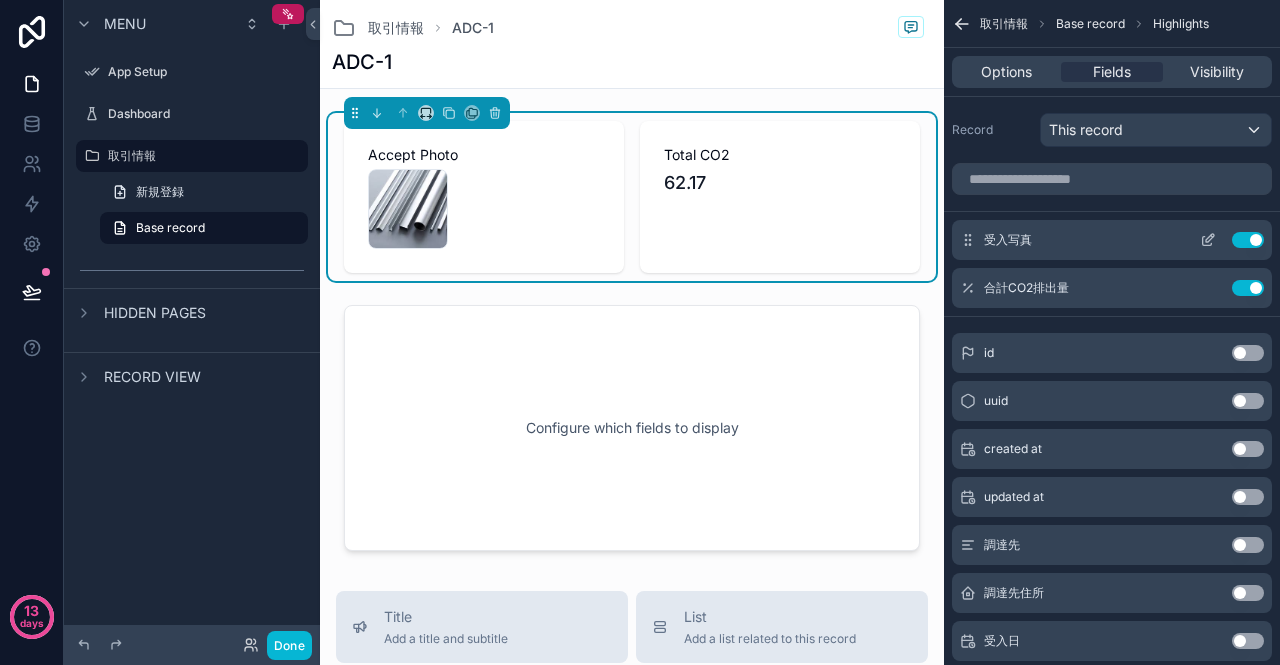 click on "Use setting" at bounding box center [1248, 240] 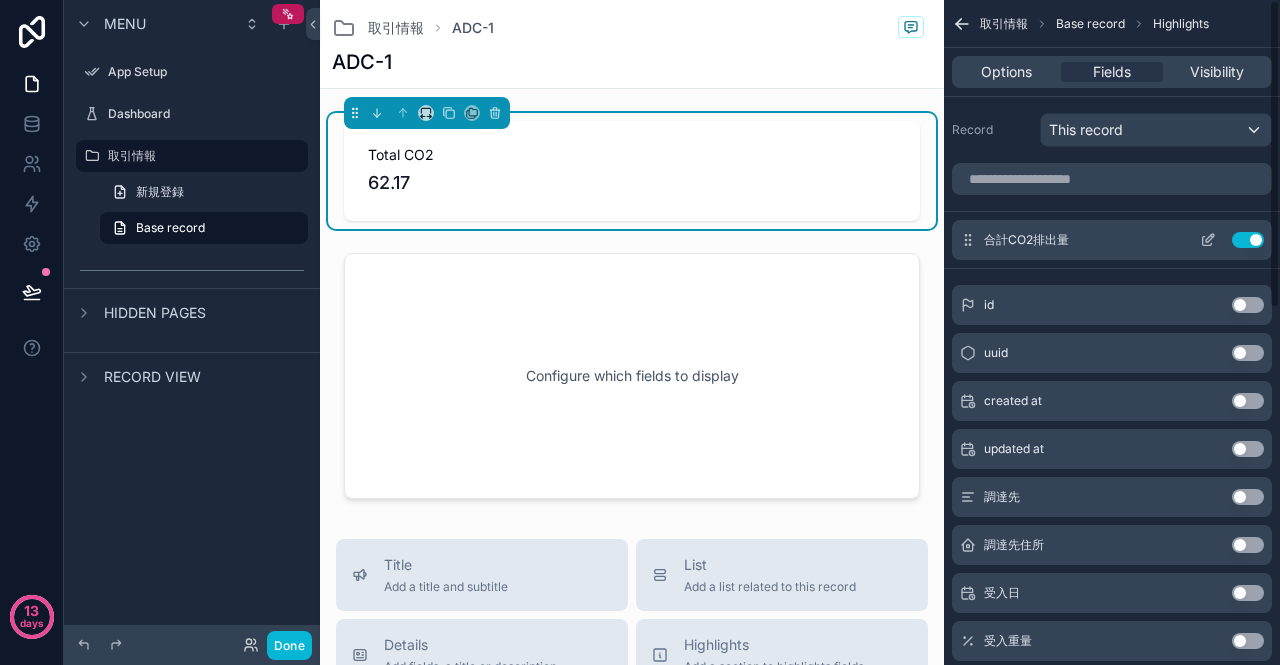click on "Use setting" at bounding box center (1248, 240) 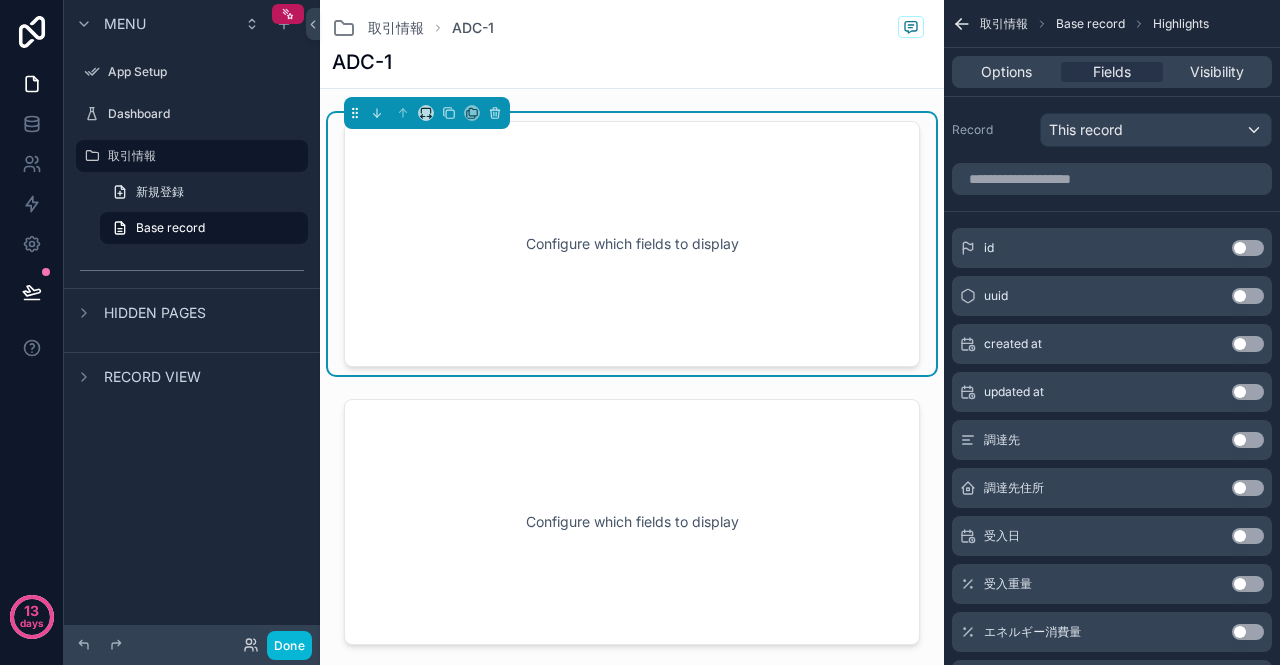 scroll, scrollTop: 100, scrollLeft: 0, axis: vertical 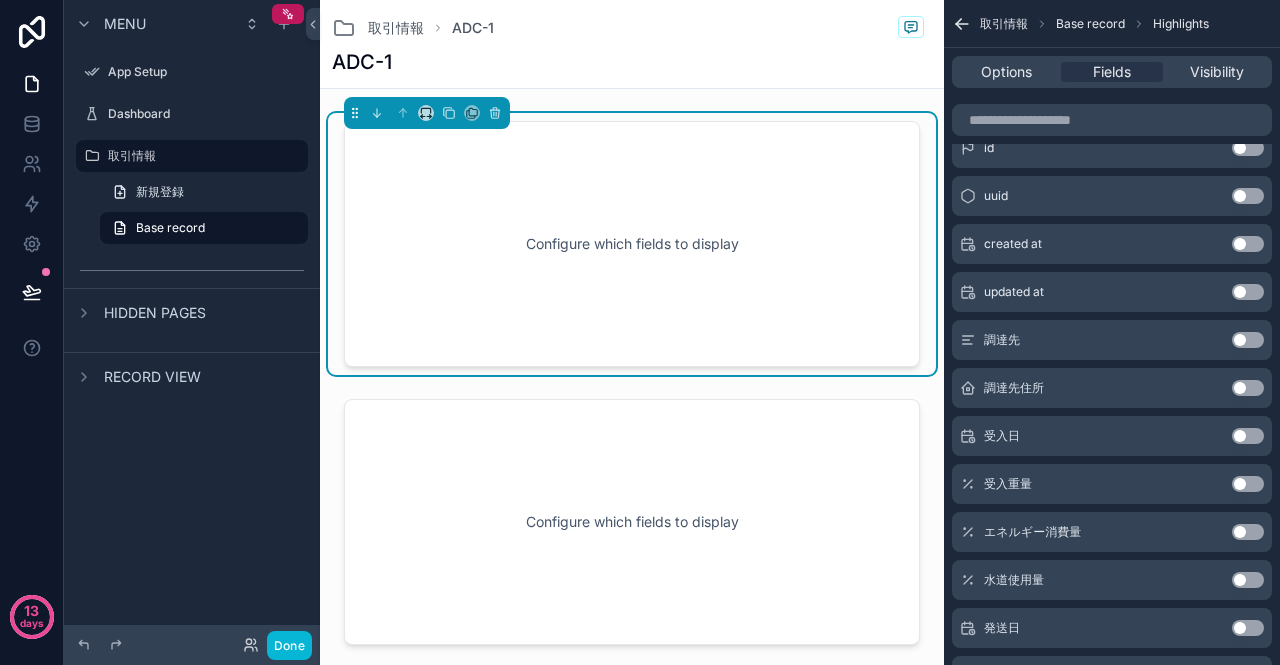 click on "Use setting" at bounding box center (1248, 340) 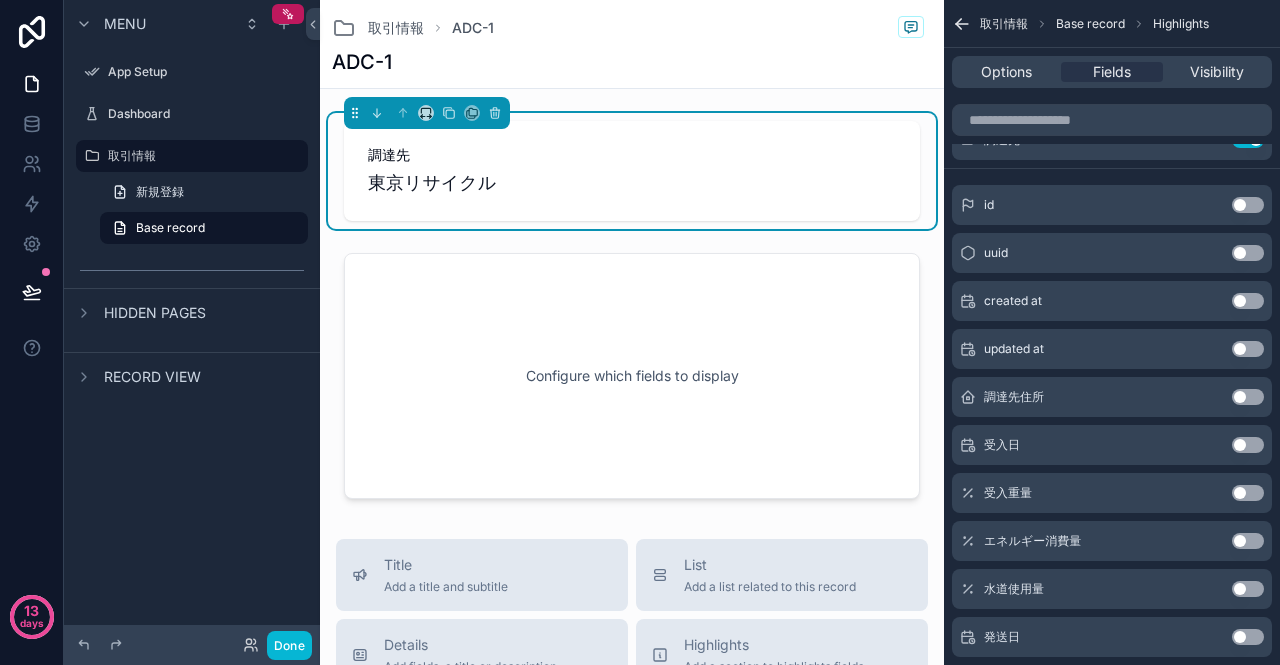 click on "Use setting" at bounding box center (1248, 397) 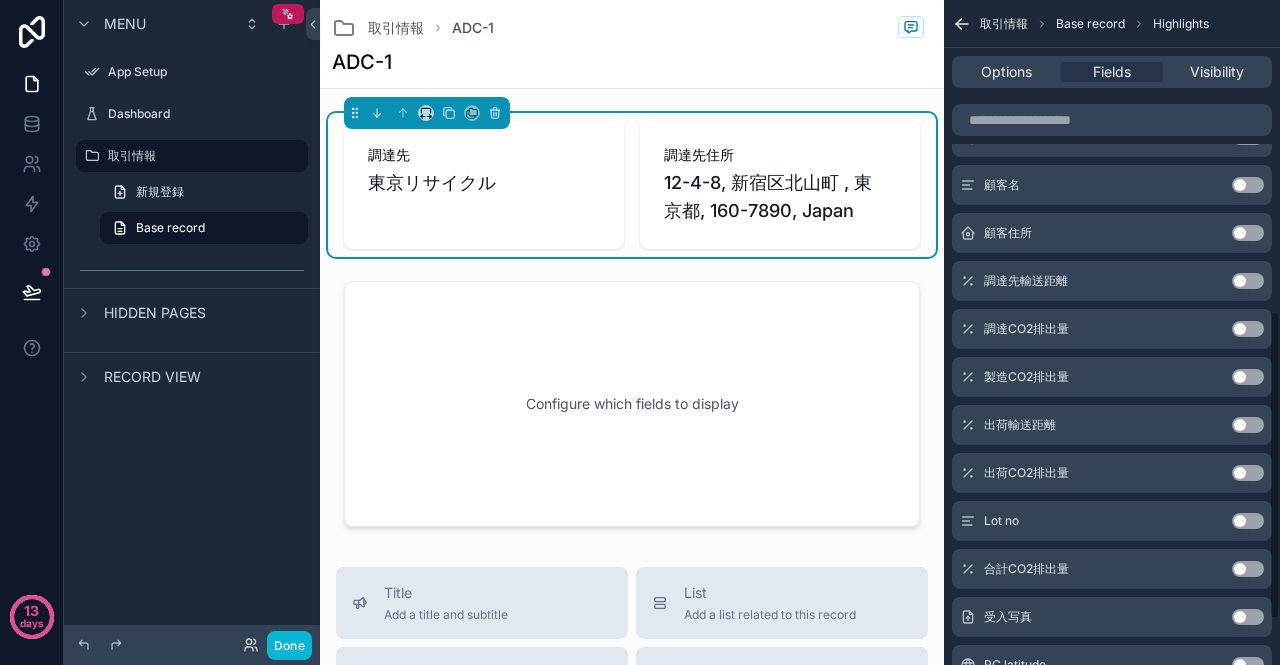 scroll, scrollTop: 700, scrollLeft: 0, axis: vertical 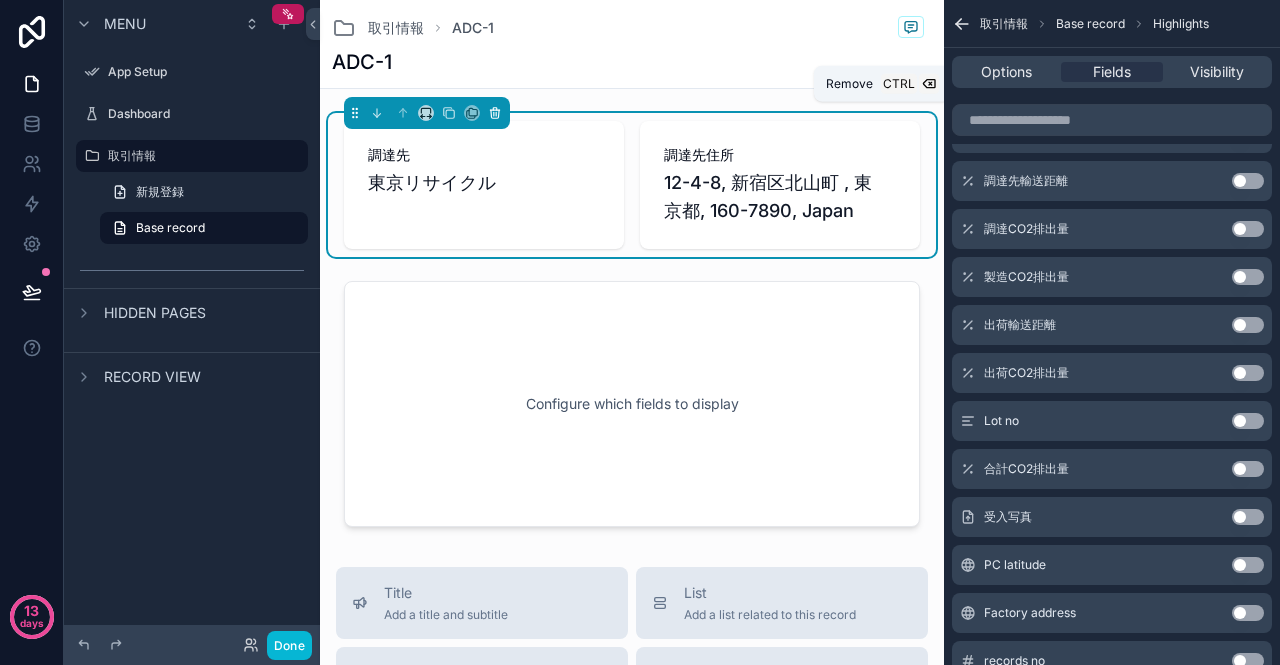 click 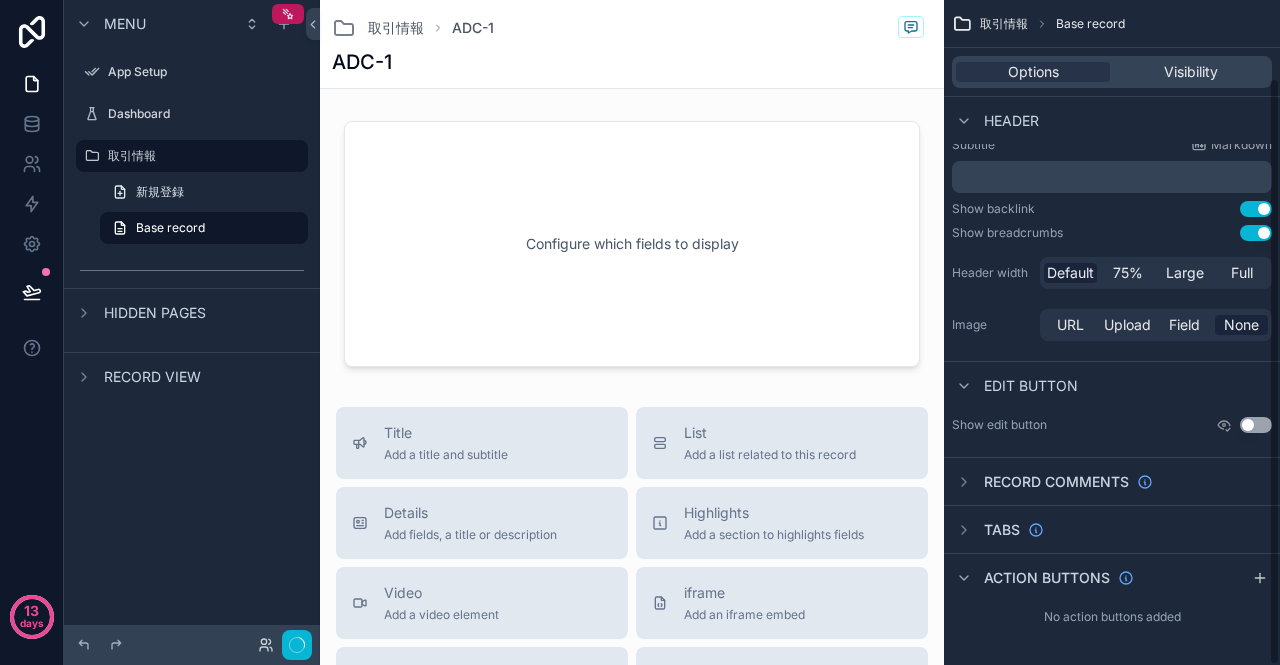 scroll, scrollTop: 88, scrollLeft: 0, axis: vertical 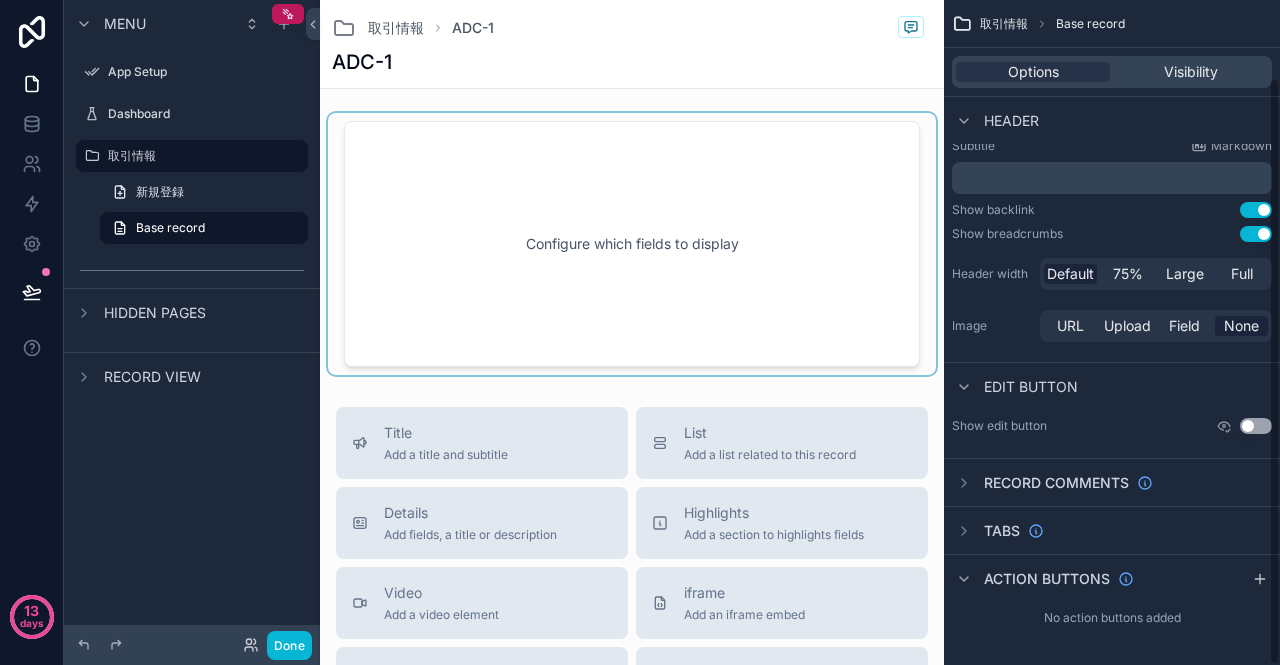 click at bounding box center [632, 244] 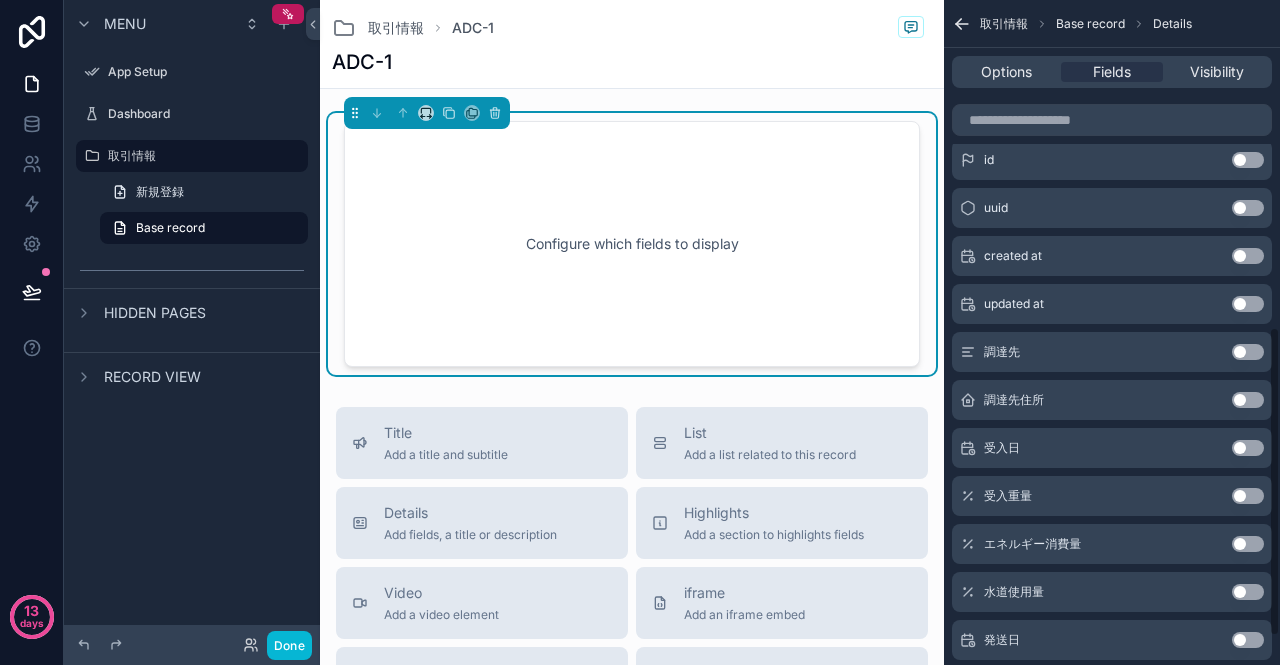 scroll, scrollTop: 700, scrollLeft: 0, axis: vertical 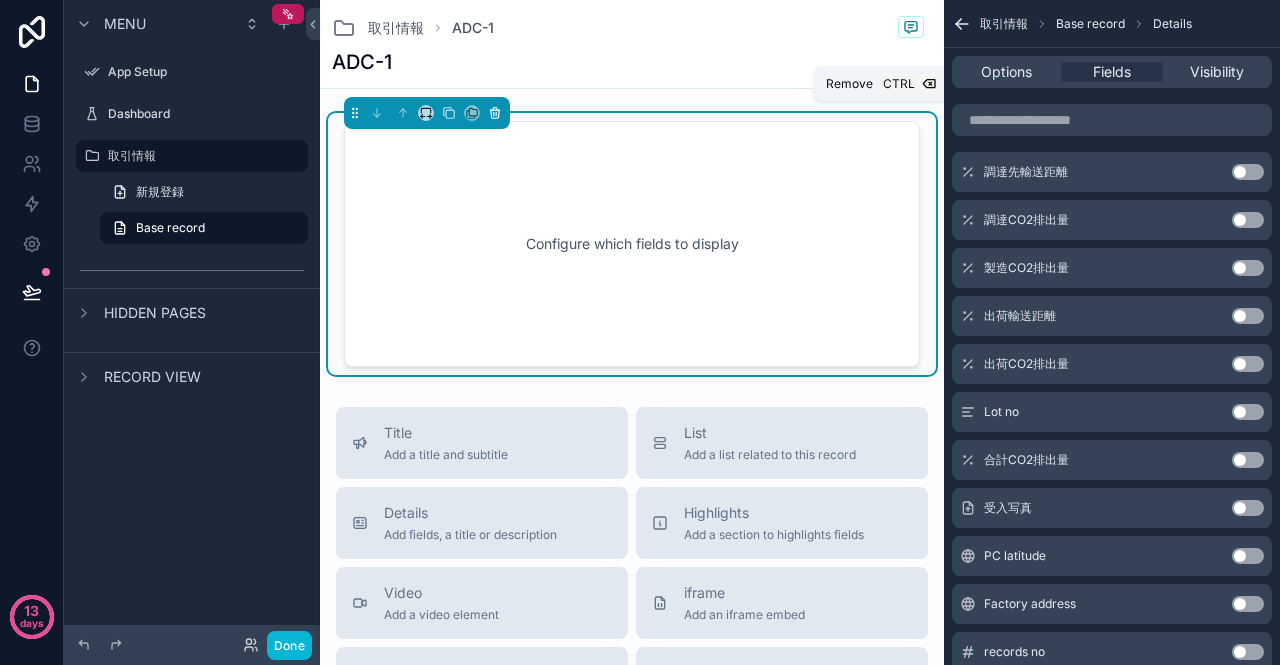 click 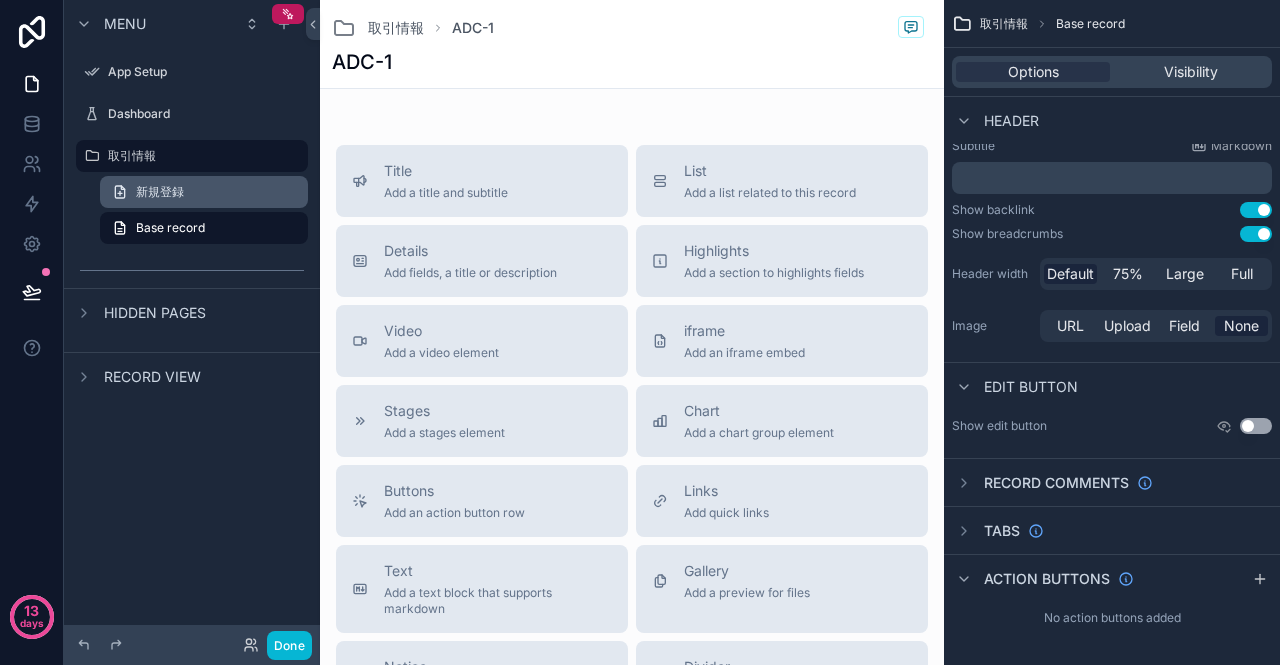 click on "新規登録" at bounding box center (160, 192) 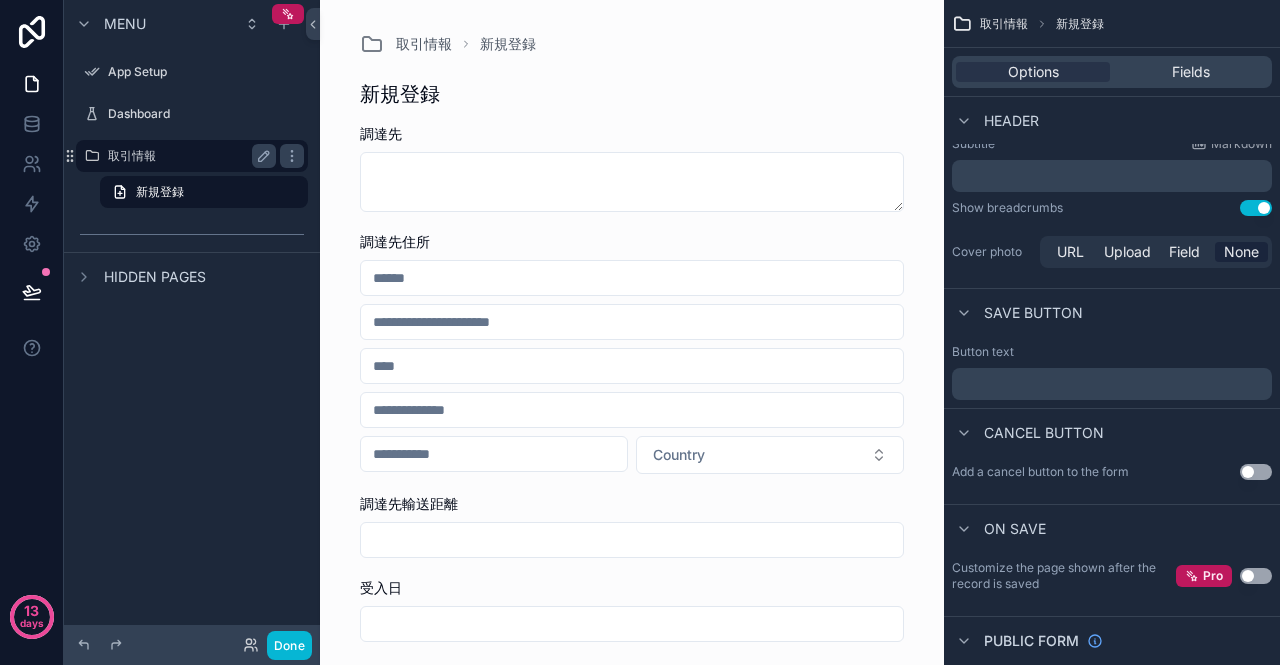 click on "取引情報" at bounding box center [188, 156] 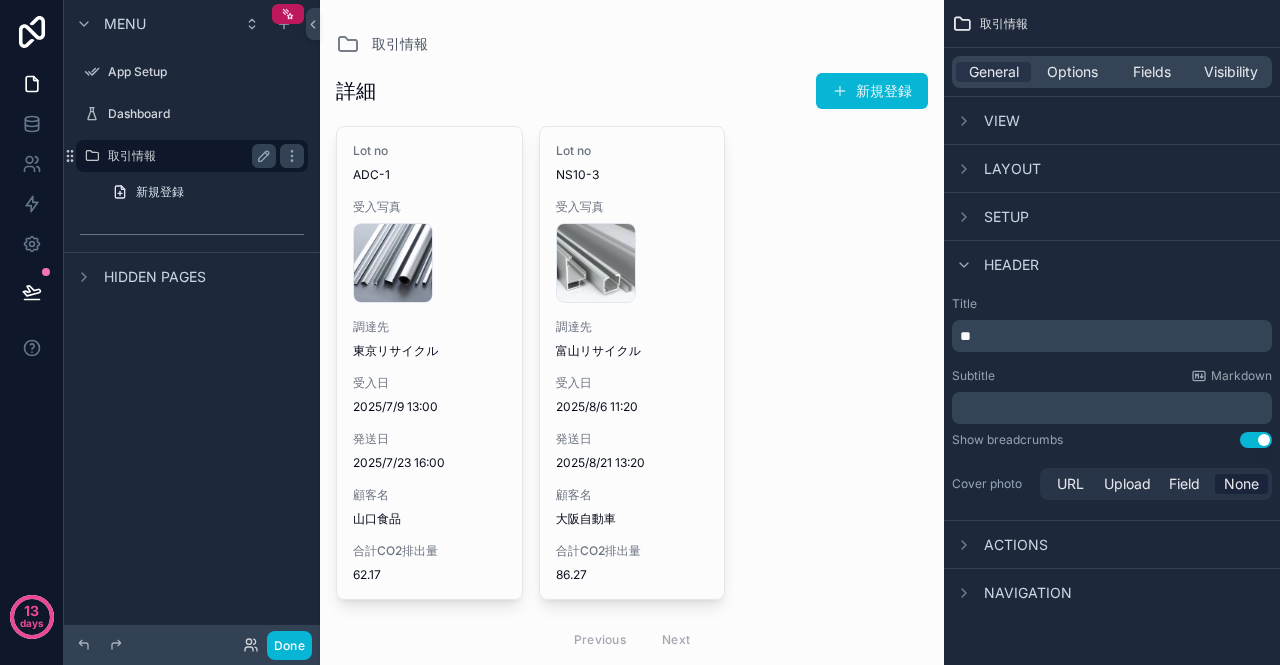 scroll, scrollTop: 0, scrollLeft: 0, axis: both 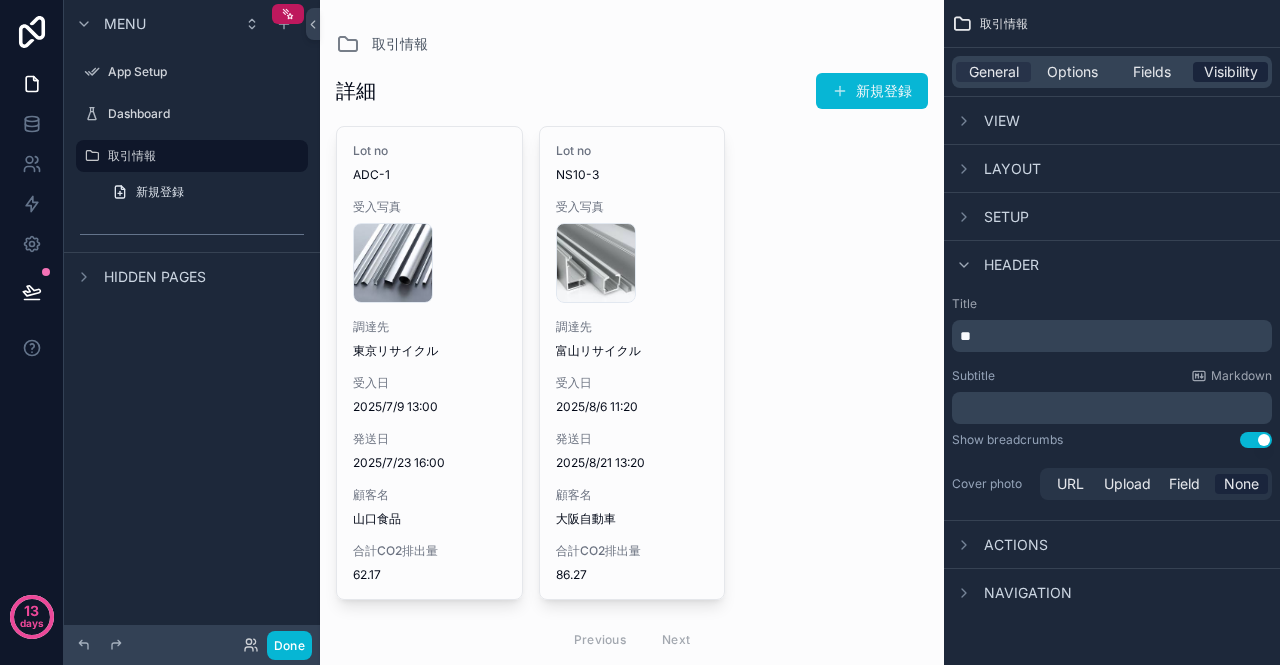 click on "Visibility" at bounding box center (1231, 72) 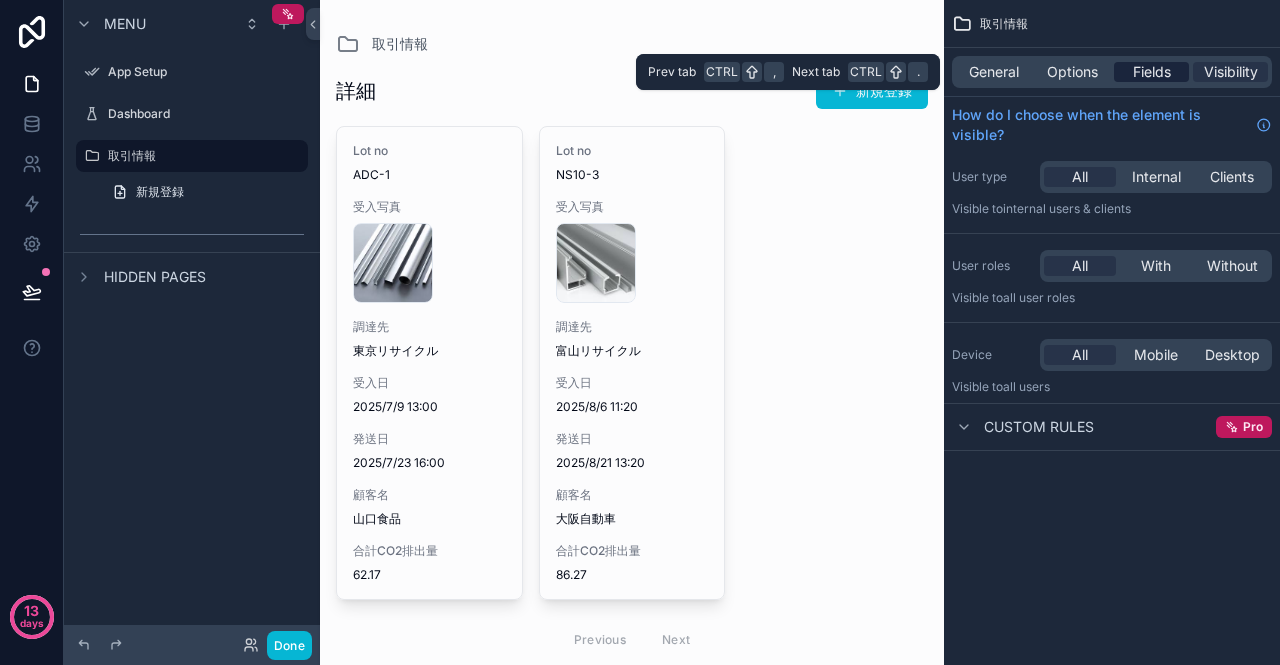 click on "Fields" at bounding box center [1152, 72] 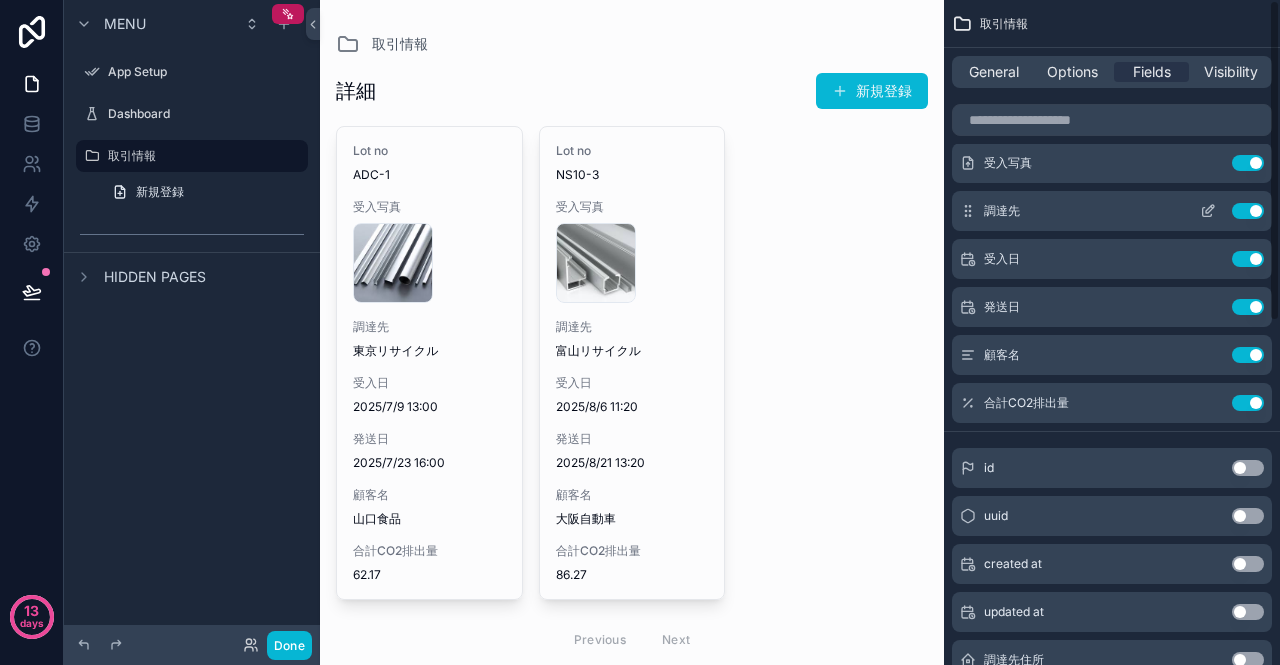 scroll, scrollTop: 0, scrollLeft: 0, axis: both 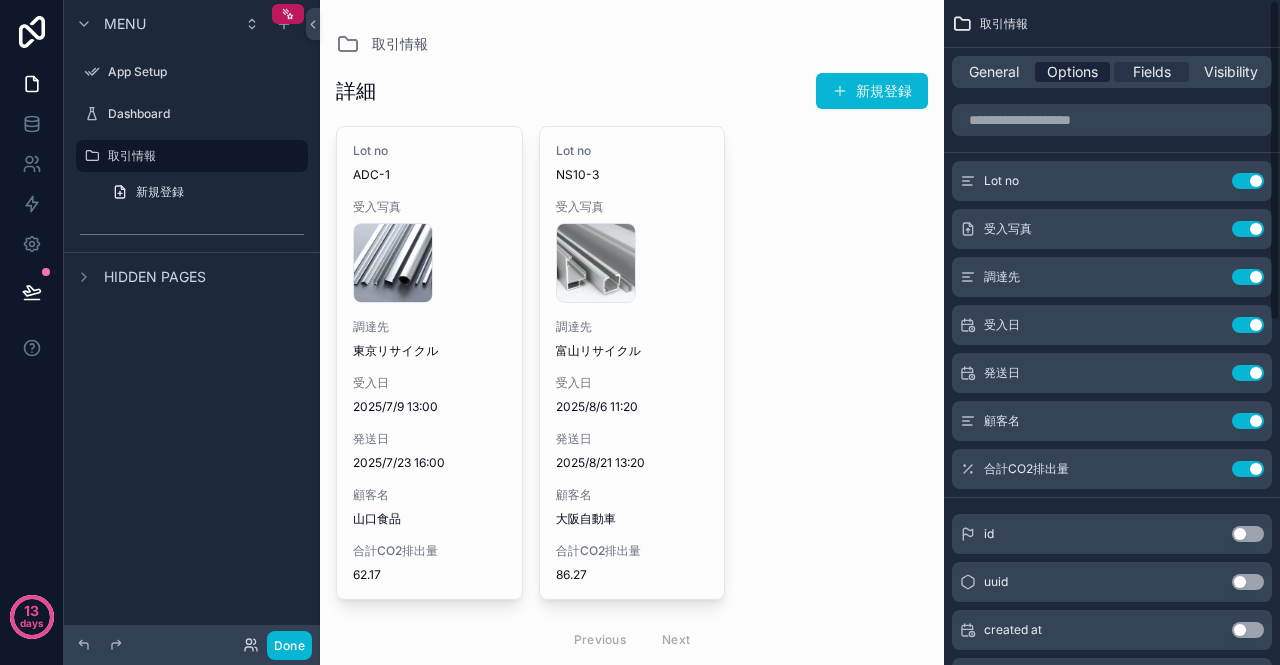 click on "Options" at bounding box center (1072, 72) 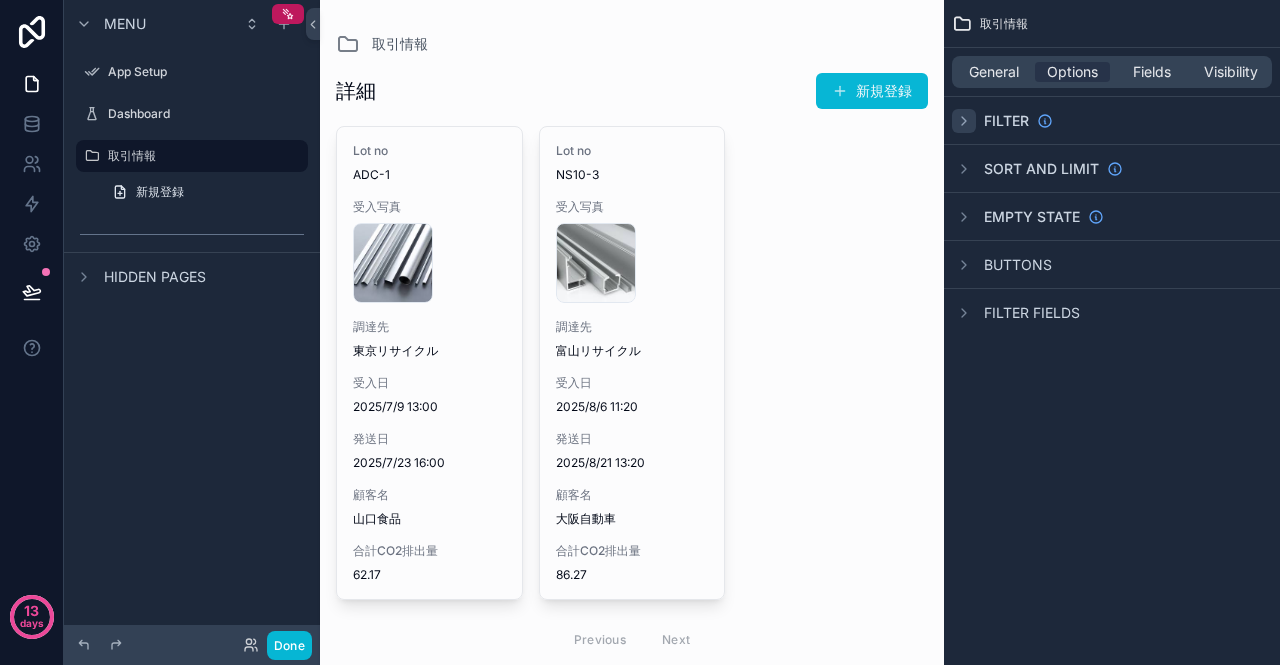 click 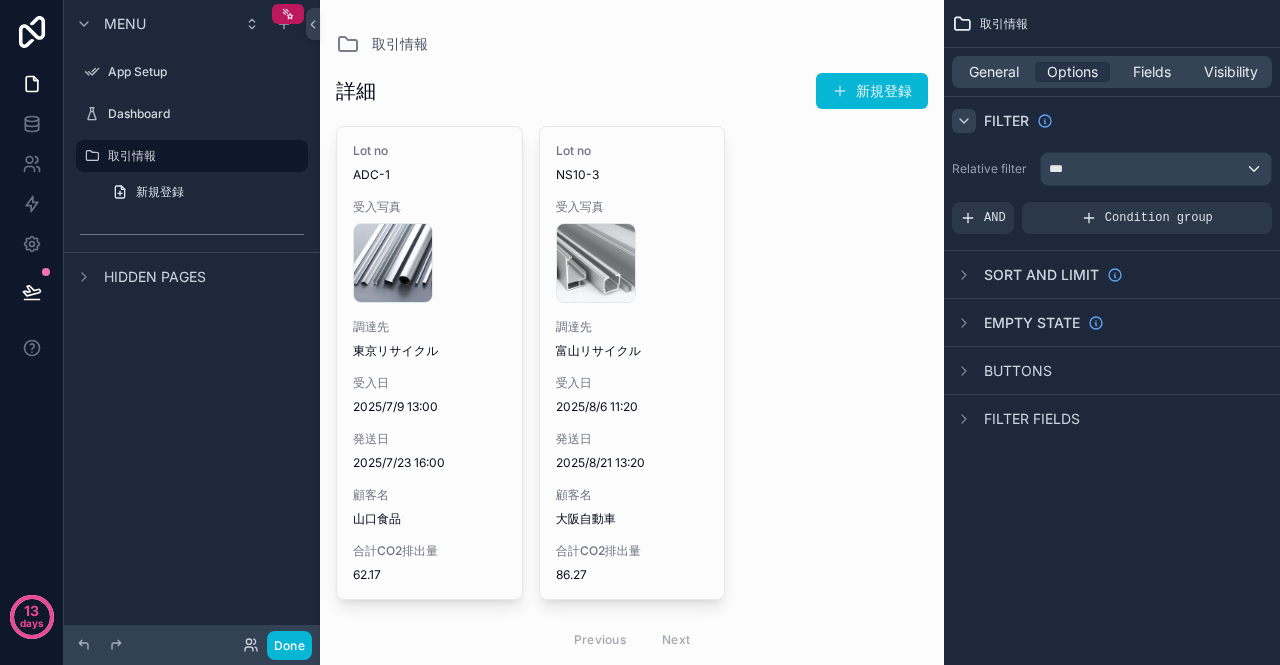 click 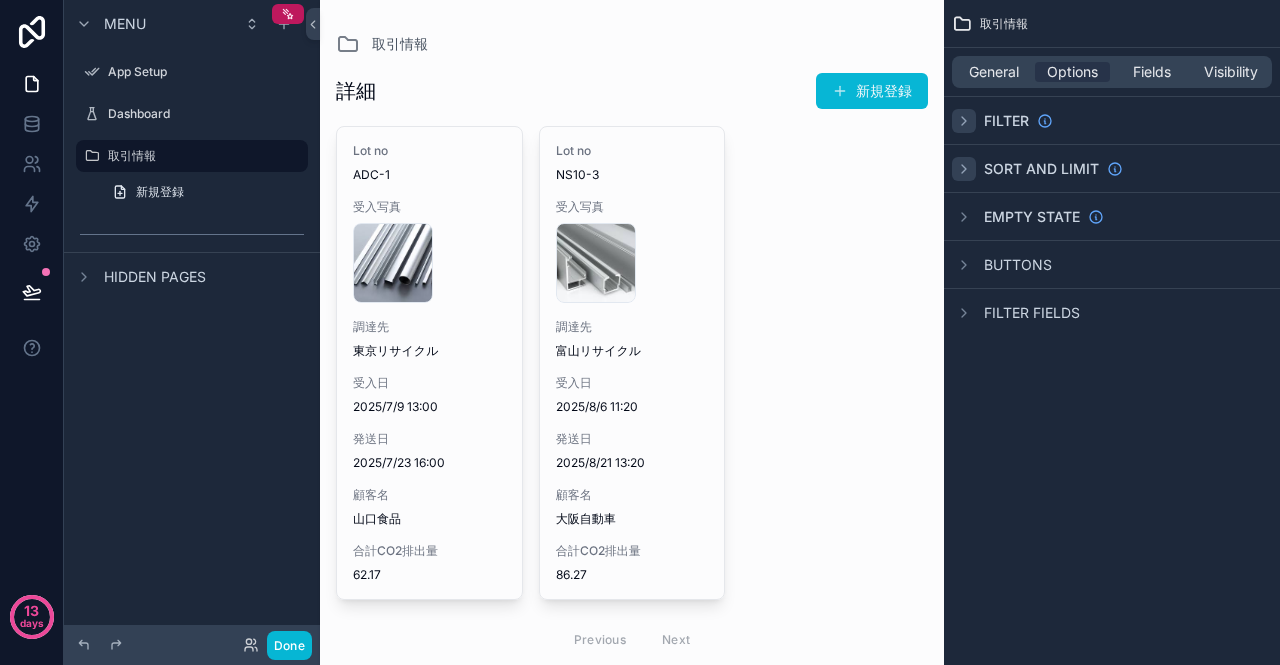 click 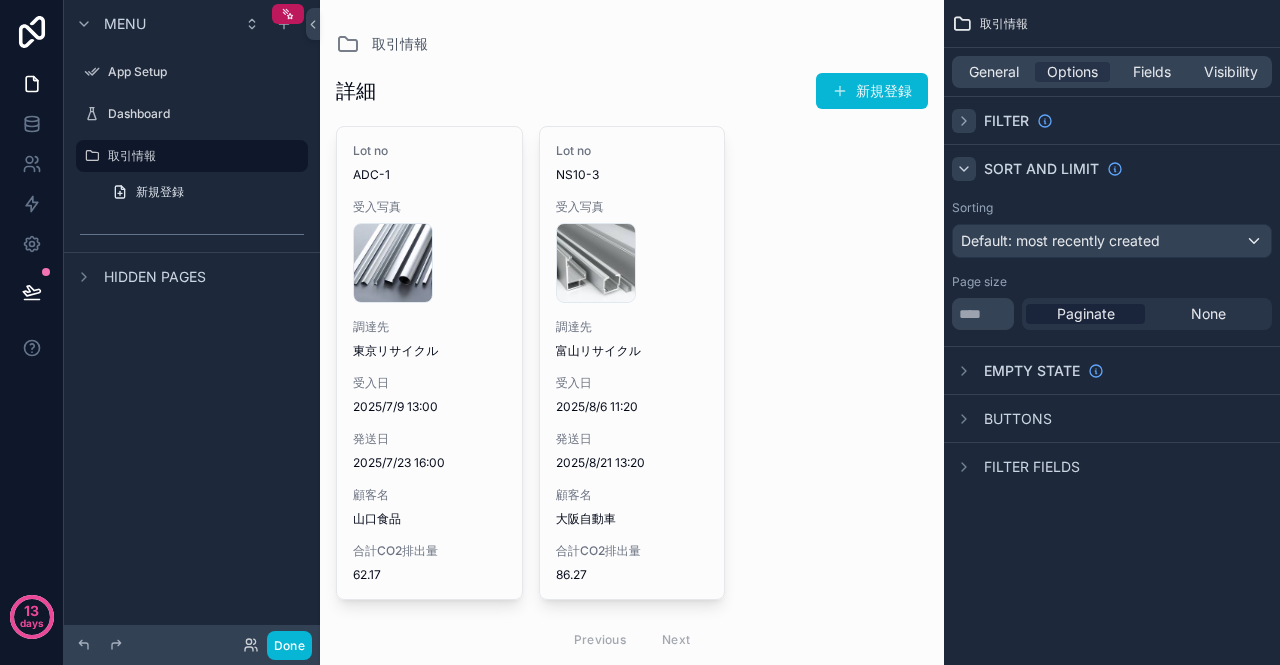 click 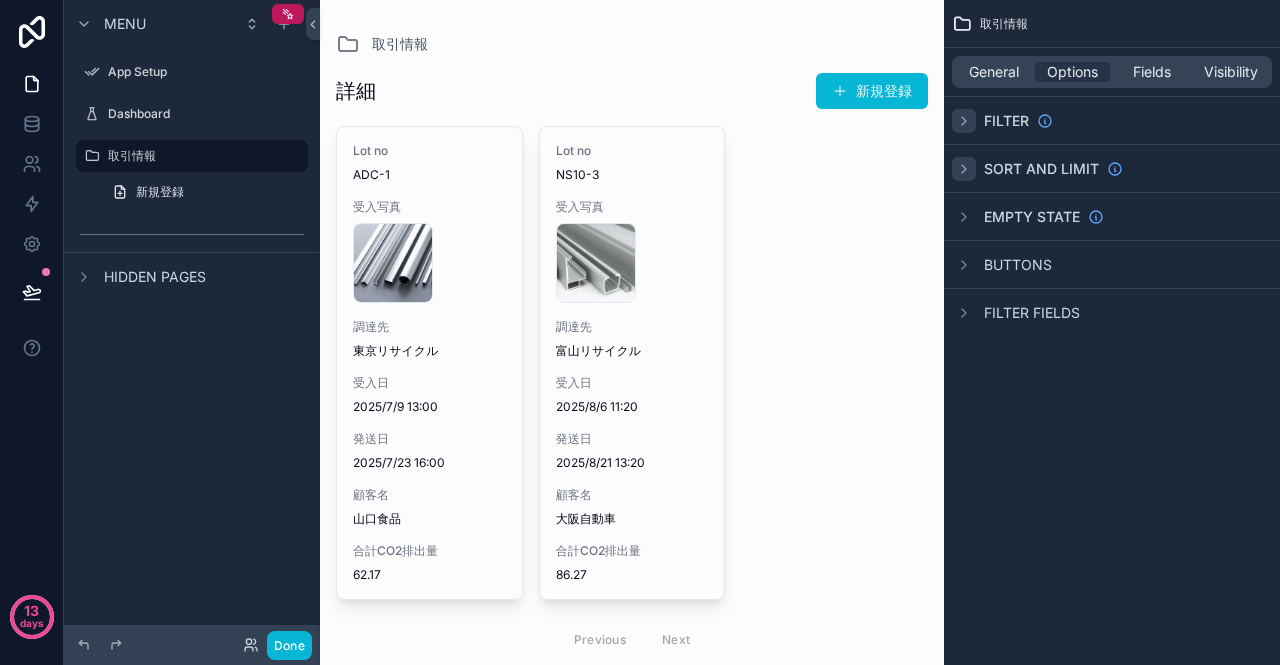 click 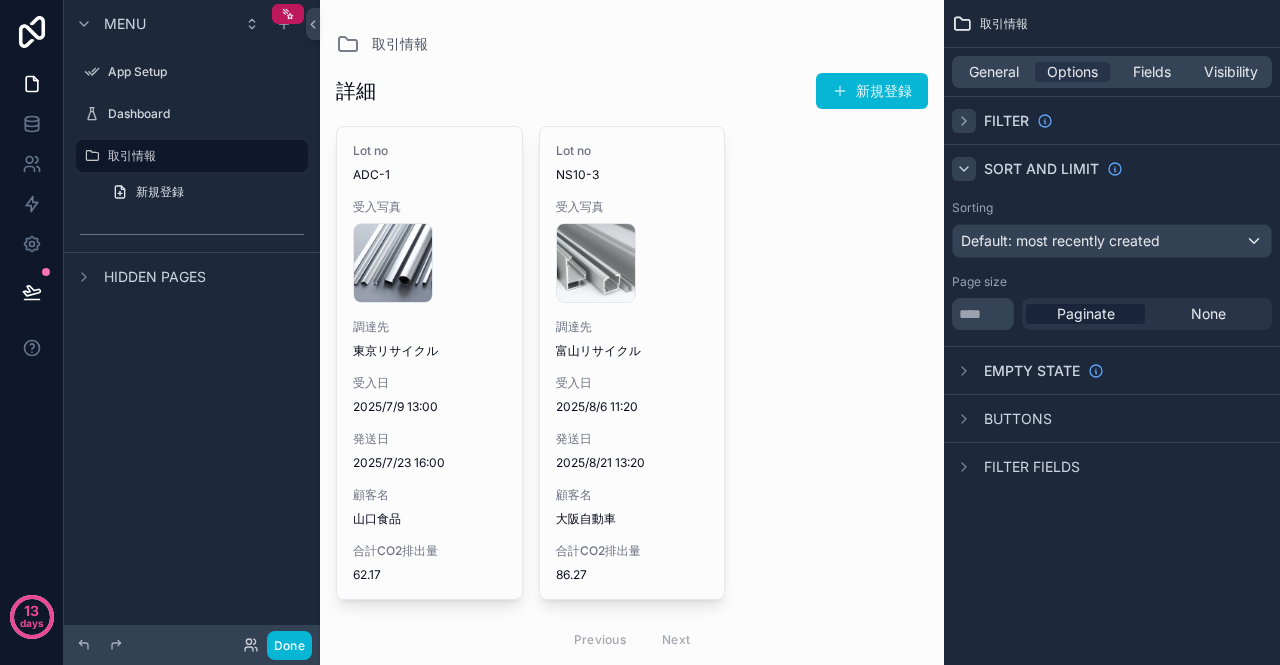 click 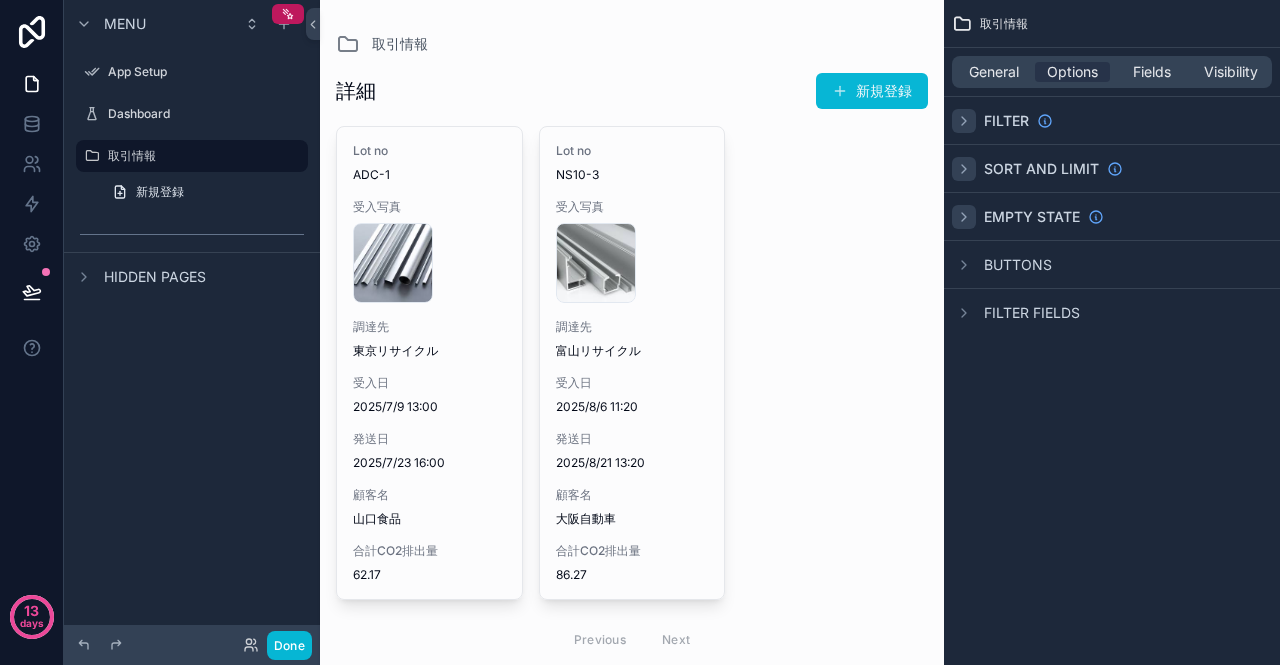 click at bounding box center (964, 217) 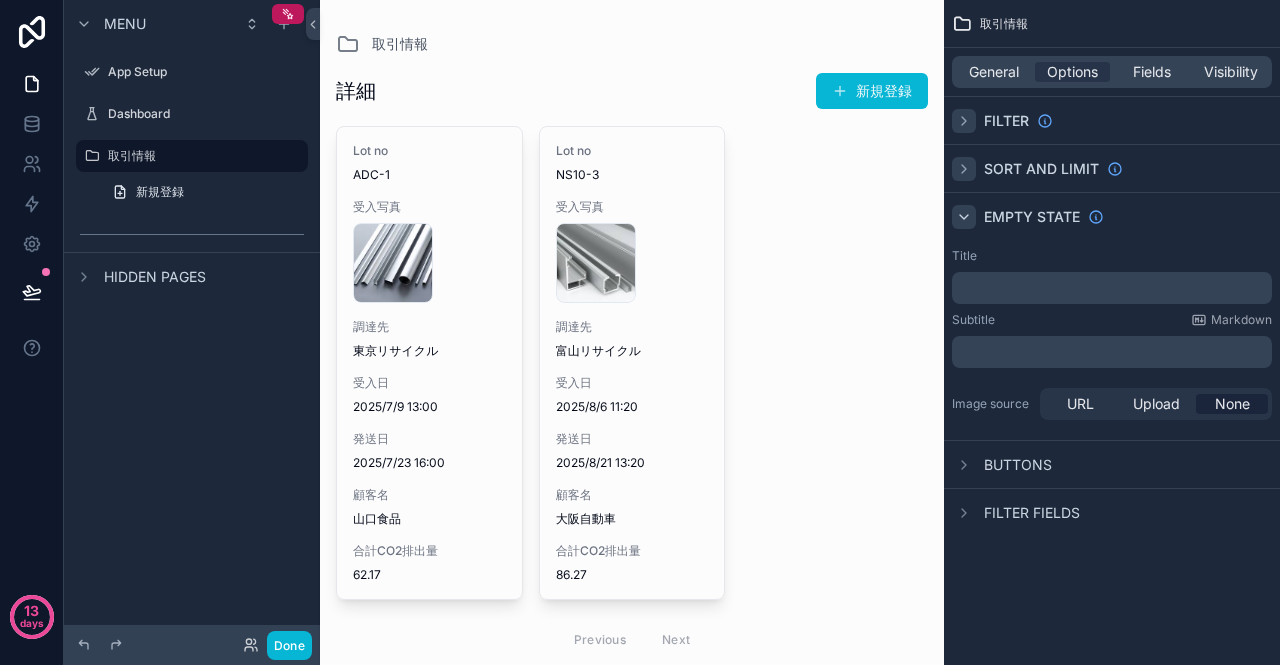 click 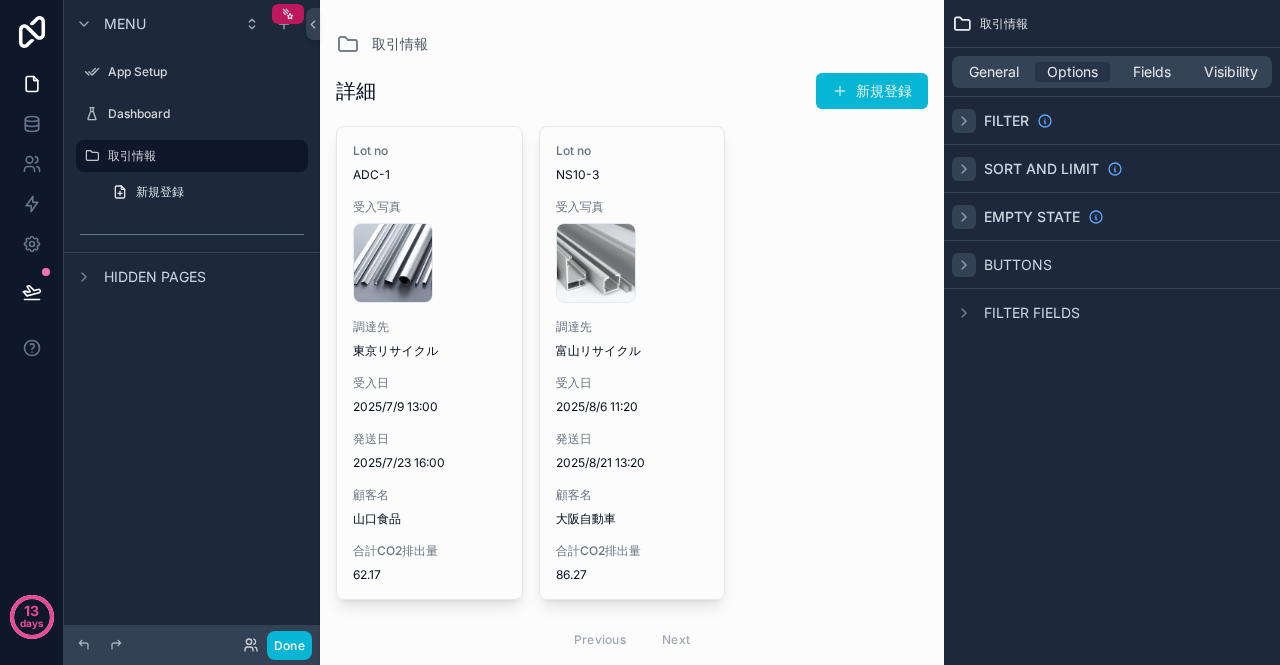 click at bounding box center (964, 265) 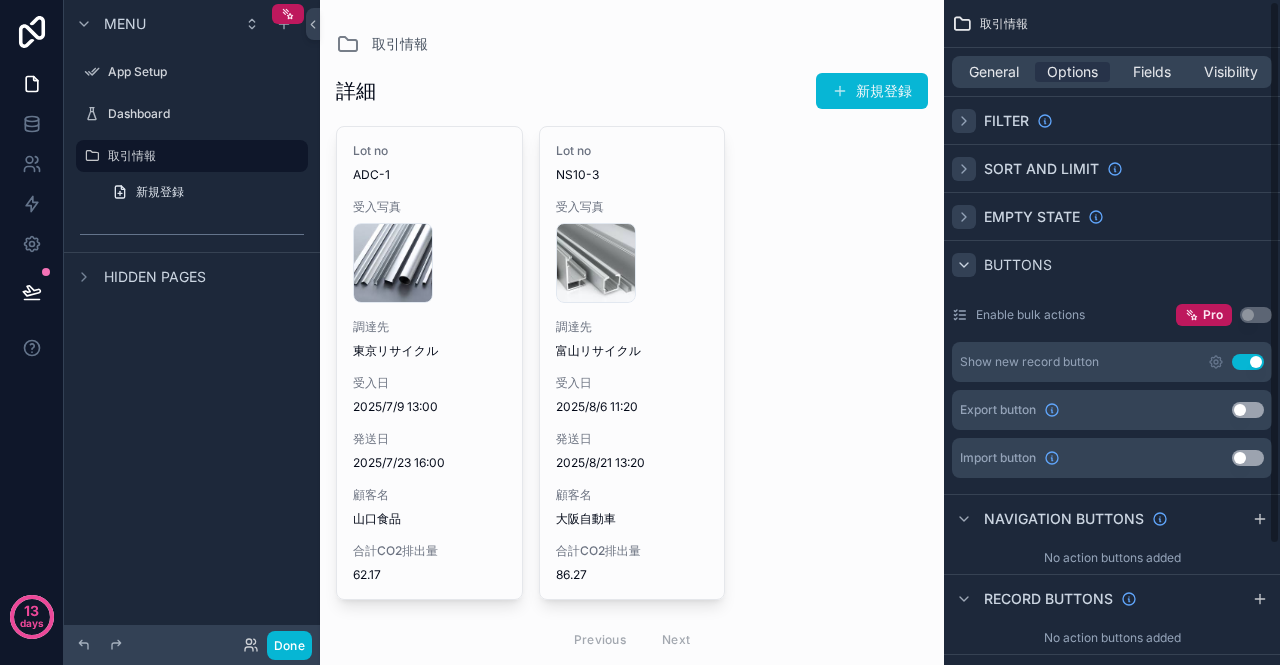 scroll, scrollTop: 68, scrollLeft: 0, axis: vertical 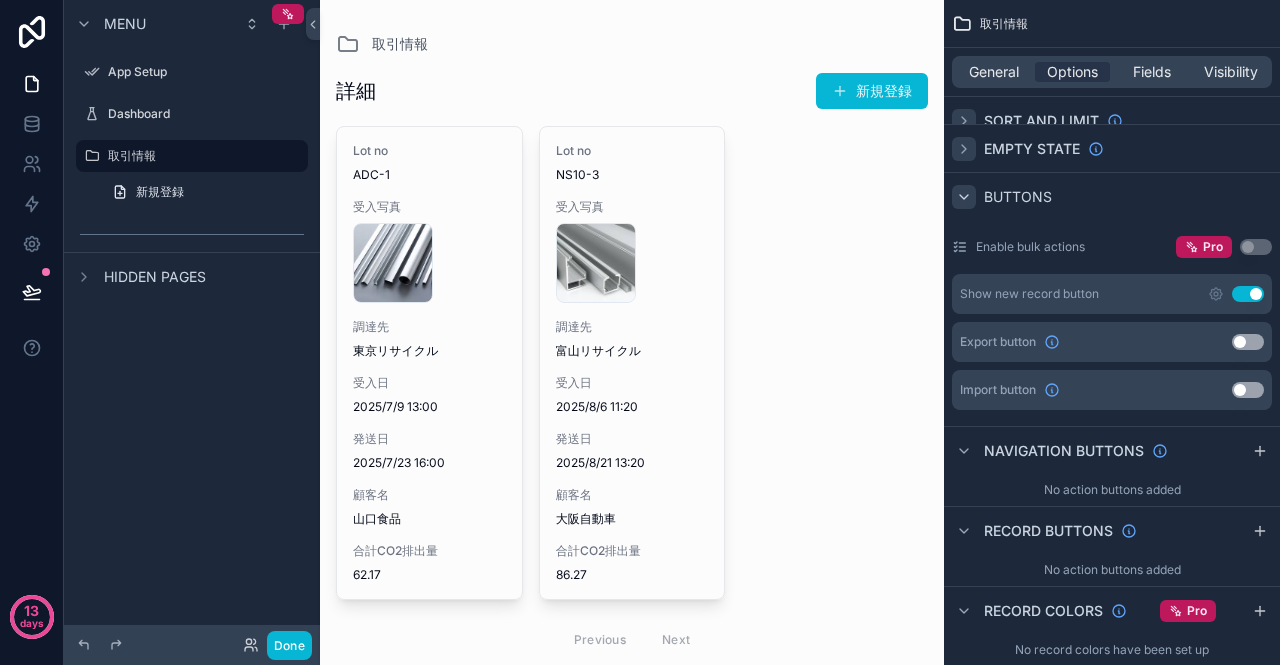 click 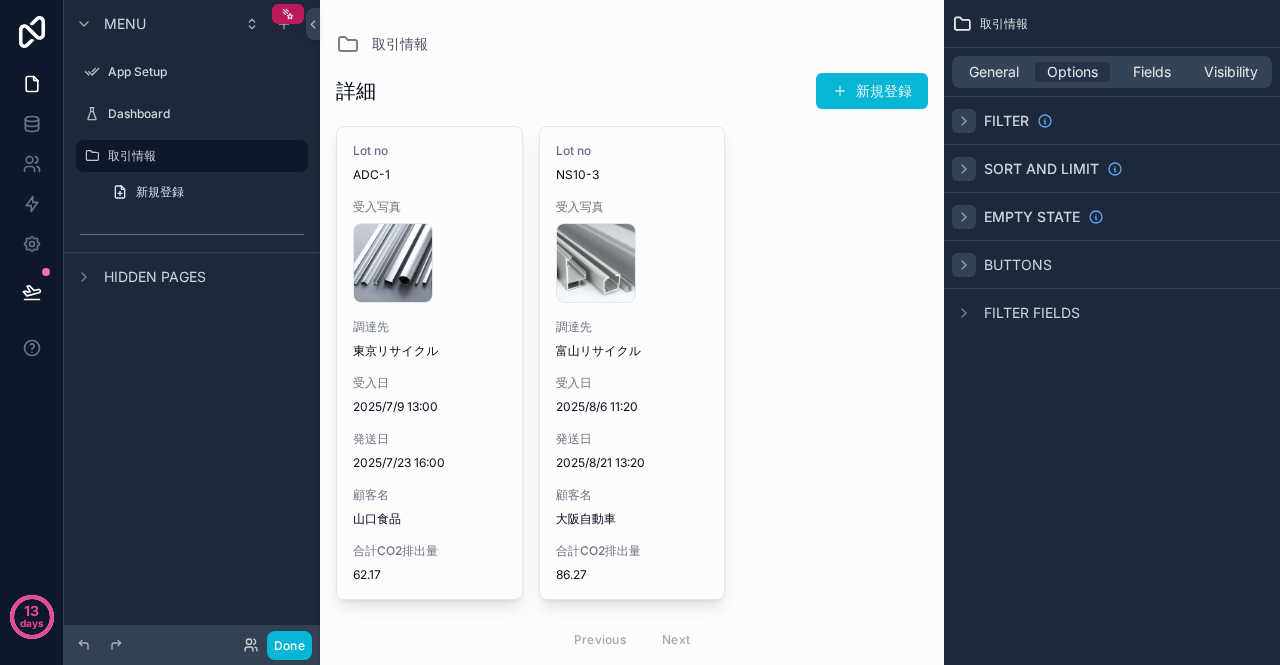 click at bounding box center (964, 217) 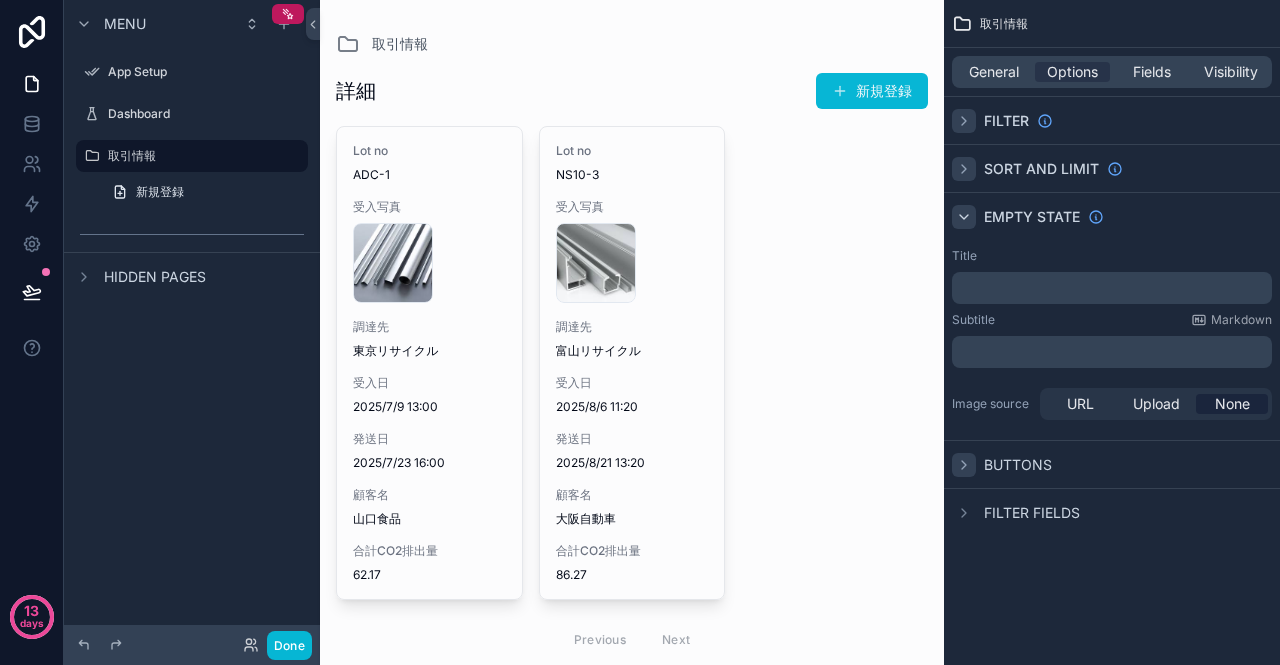 click 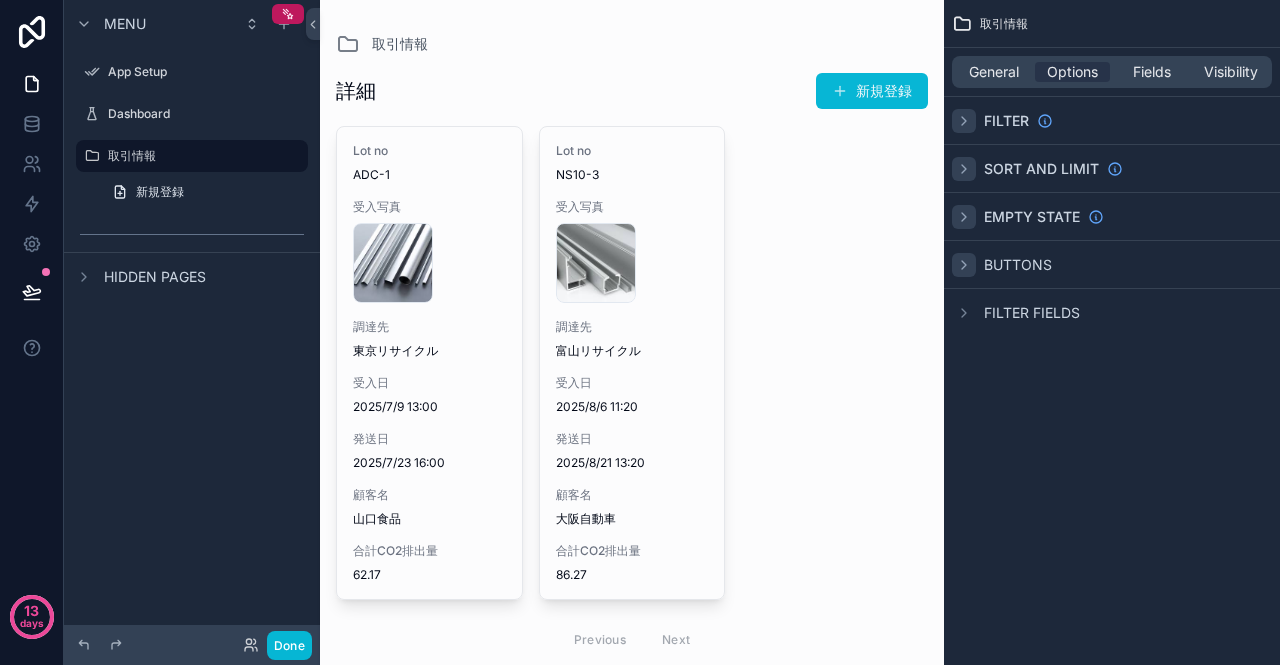click 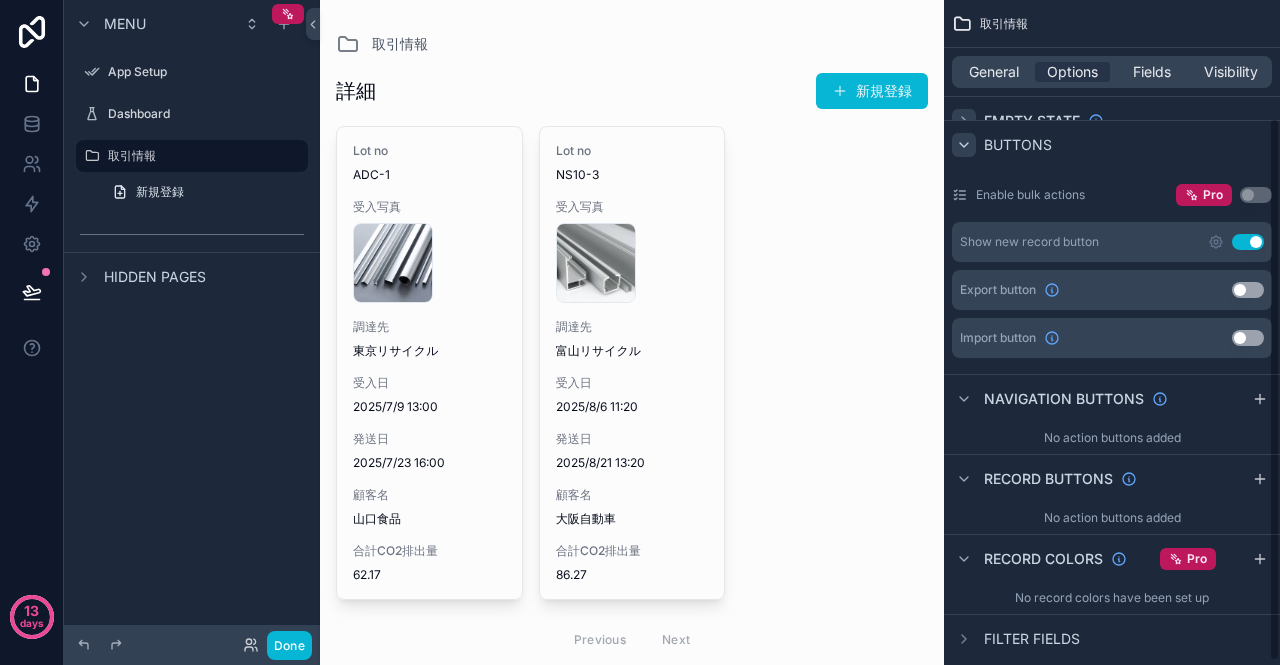 scroll, scrollTop: 148, scrollLeft: 0, axis: vertical 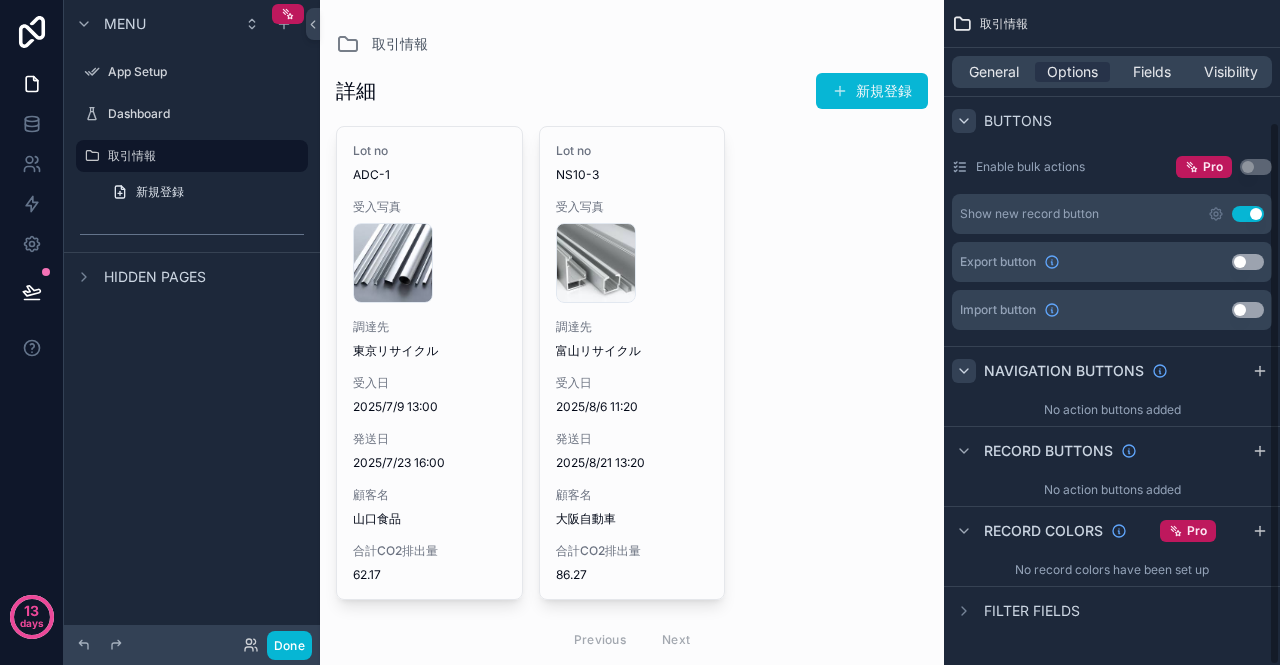 click 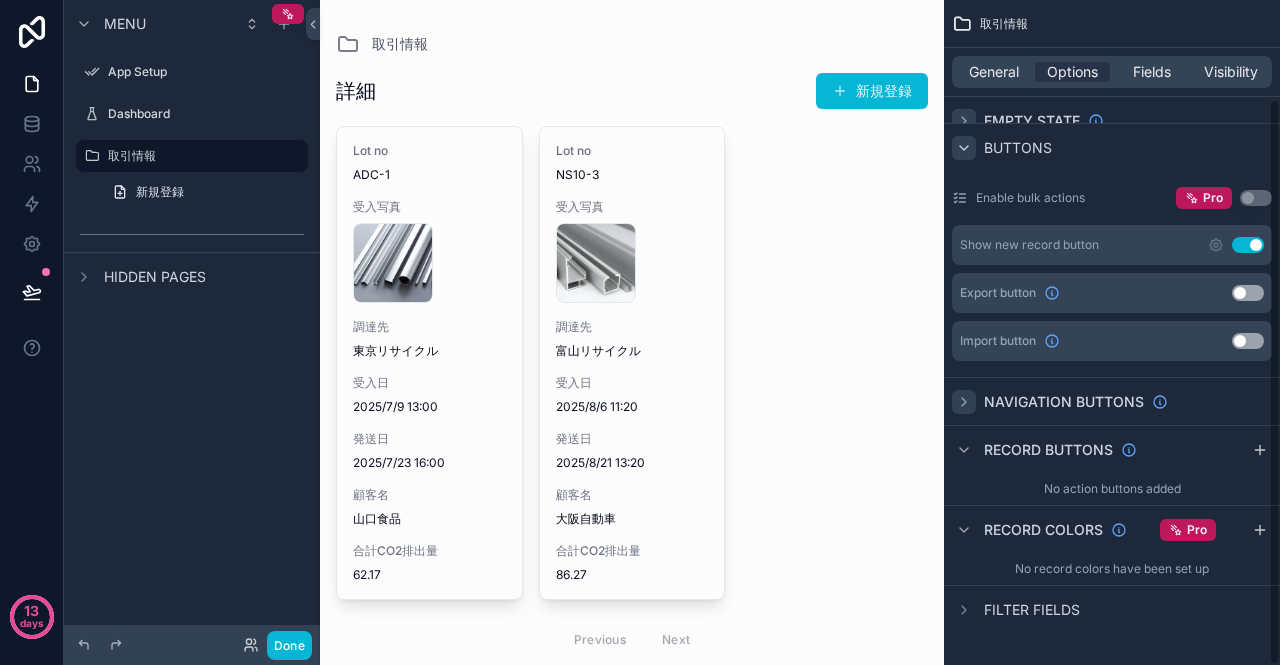scroll, scrollTop: 116, scrollLeft: 0, axis: vertical 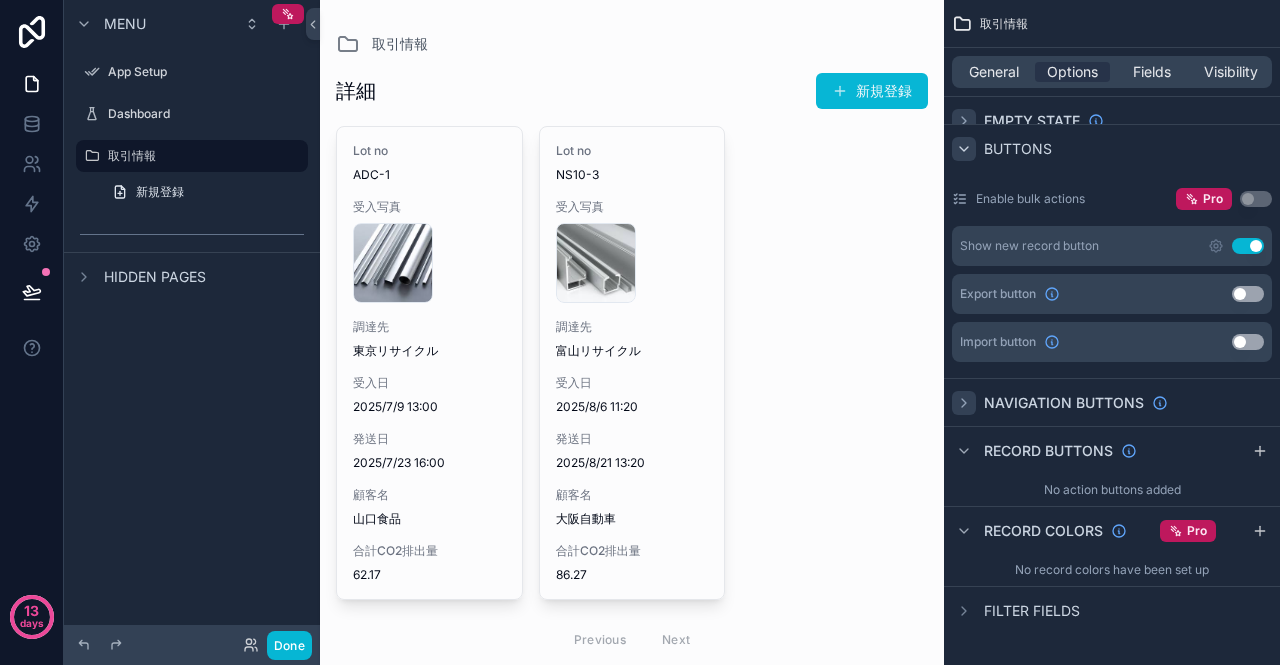 click 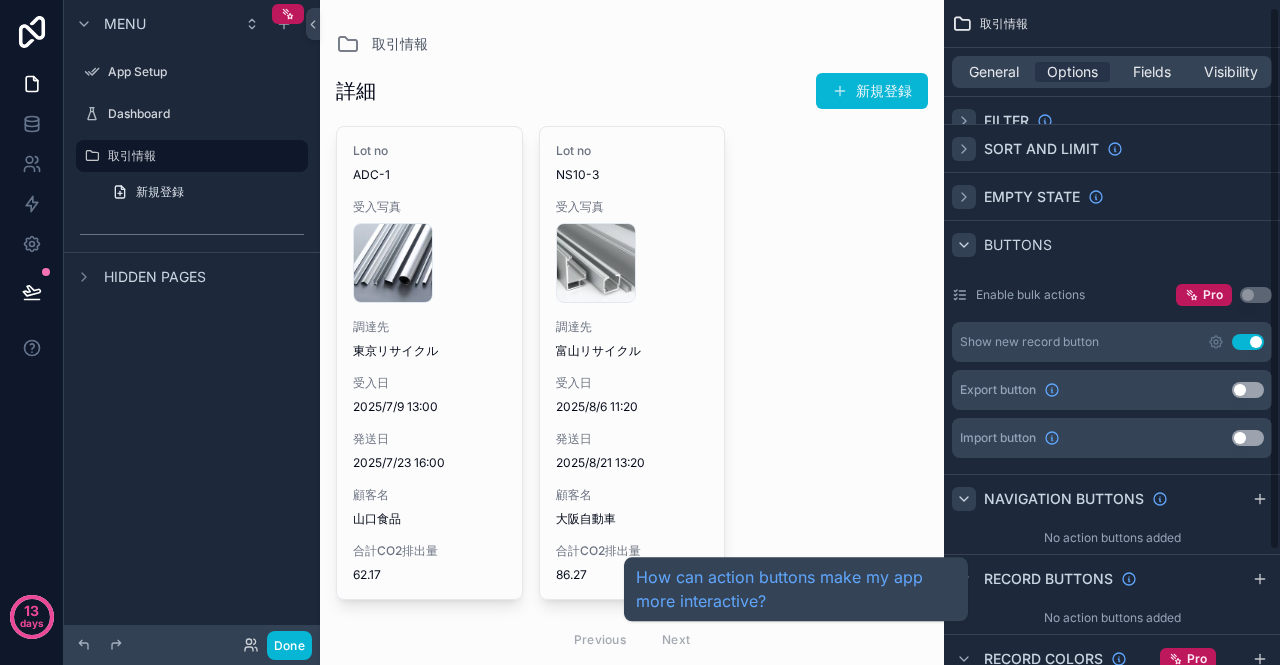 scroll, scrollTop: 0, scrollLeft: 0, axis: both 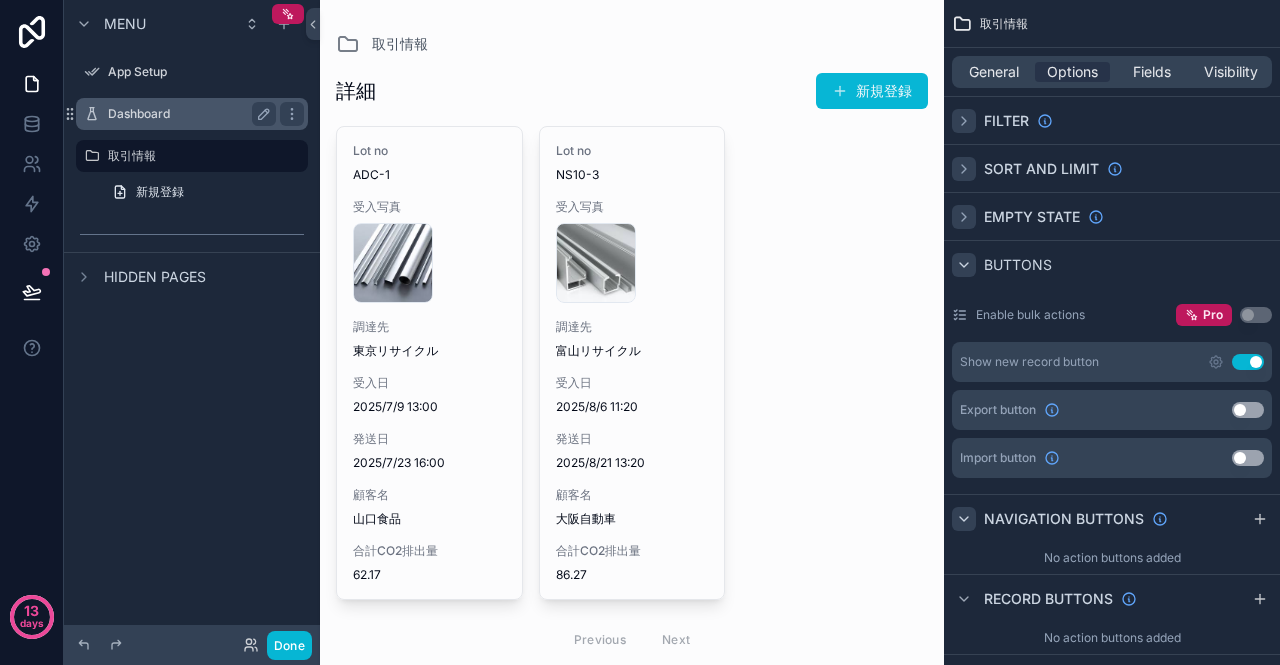 click on "Dashboard" at bounding box center [188, 114] 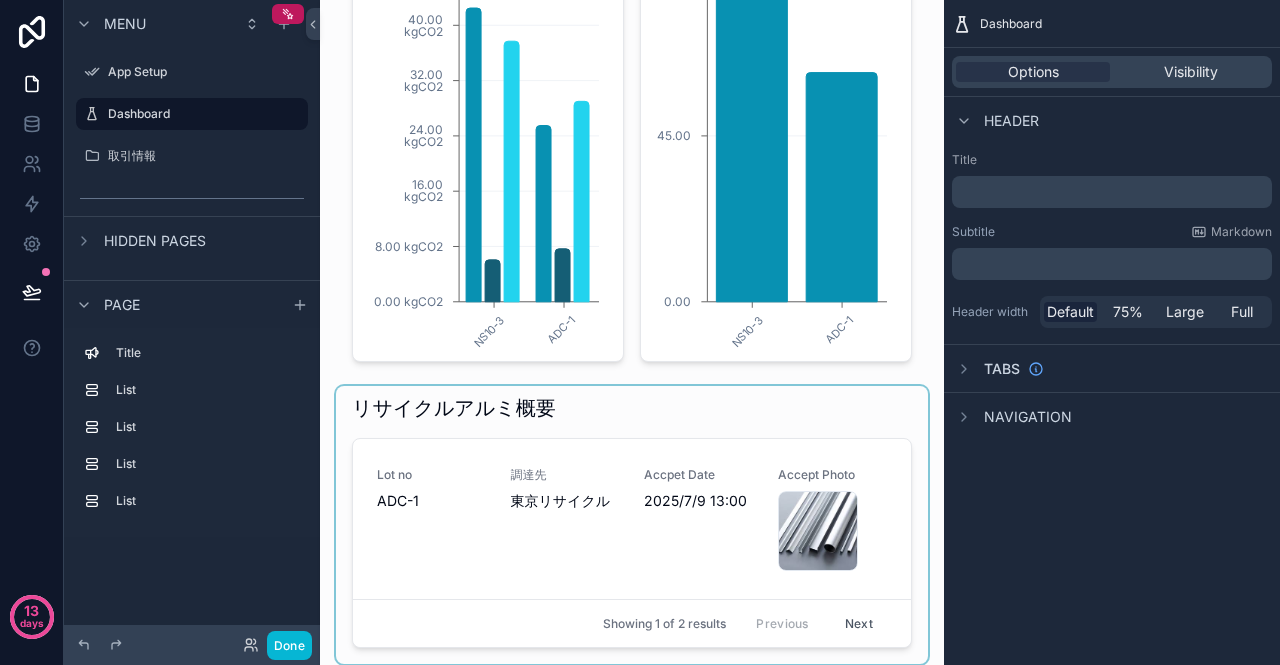 scroll, scrollTop: 300, scrollLeft: 0, axis: vertical 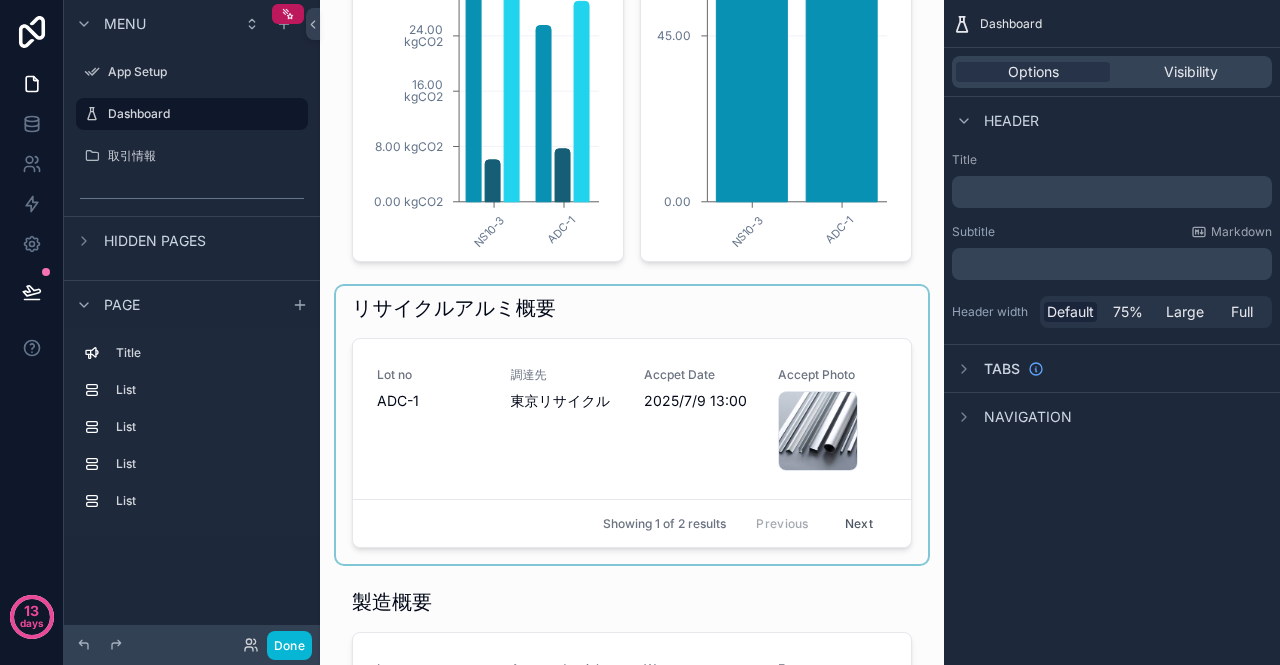 click at bounding box center (632, 425) 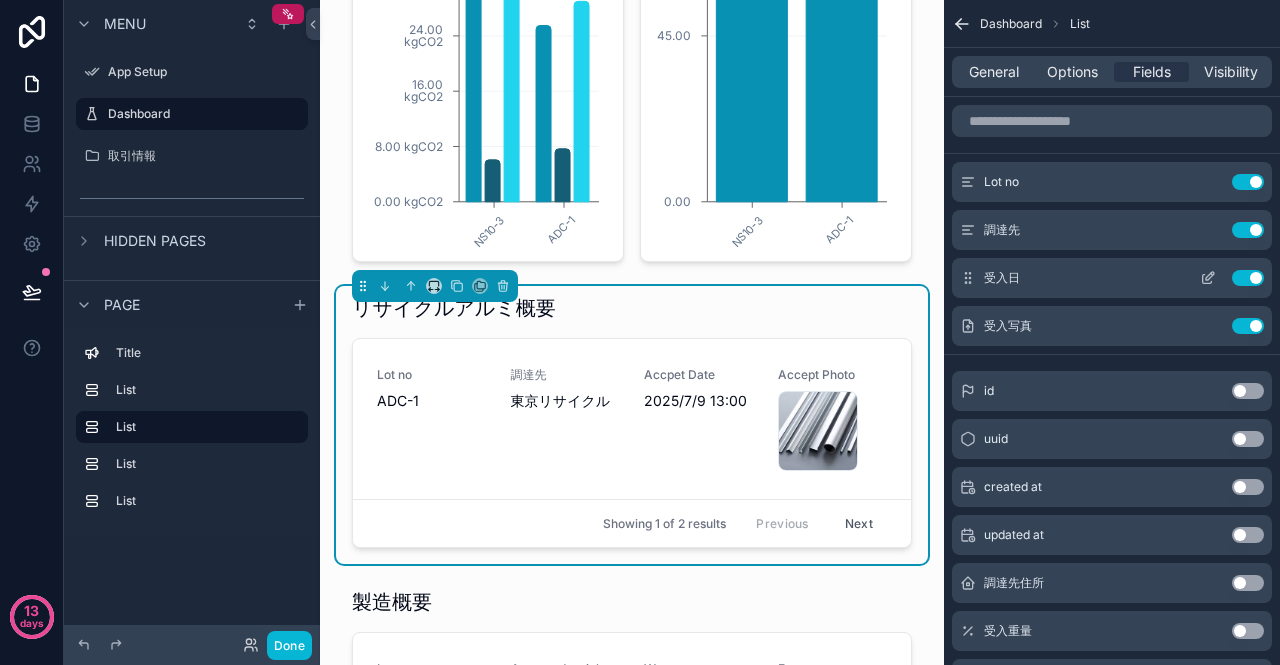 click on "Use setting" at bounding box center (1248, 278) 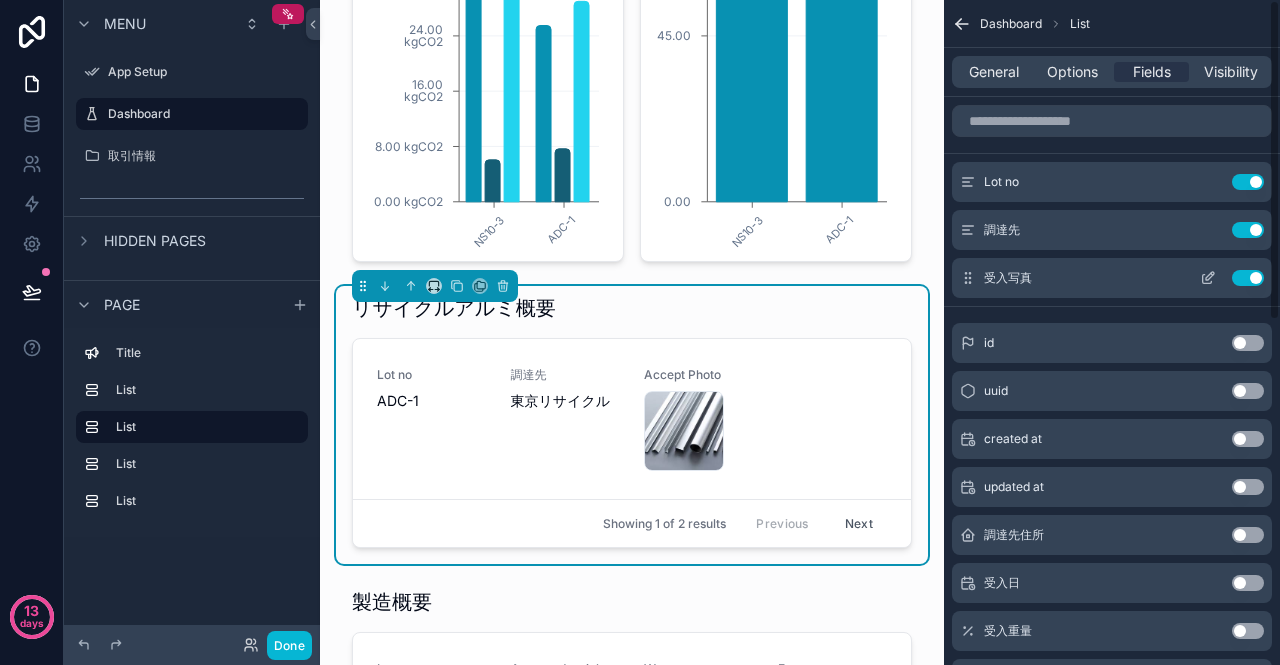 click on "Use setting" at bounding box center (1248, 278) 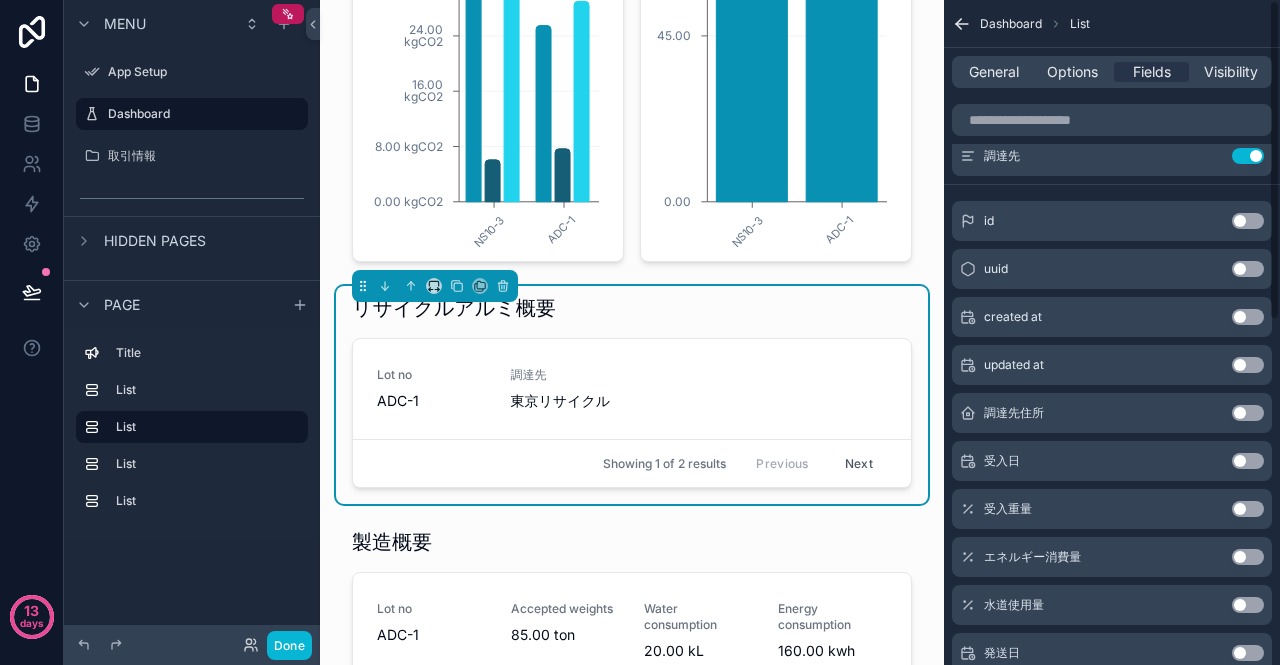 scroll, scrollTop: 100, scrollLeft: 0, axis: vertical 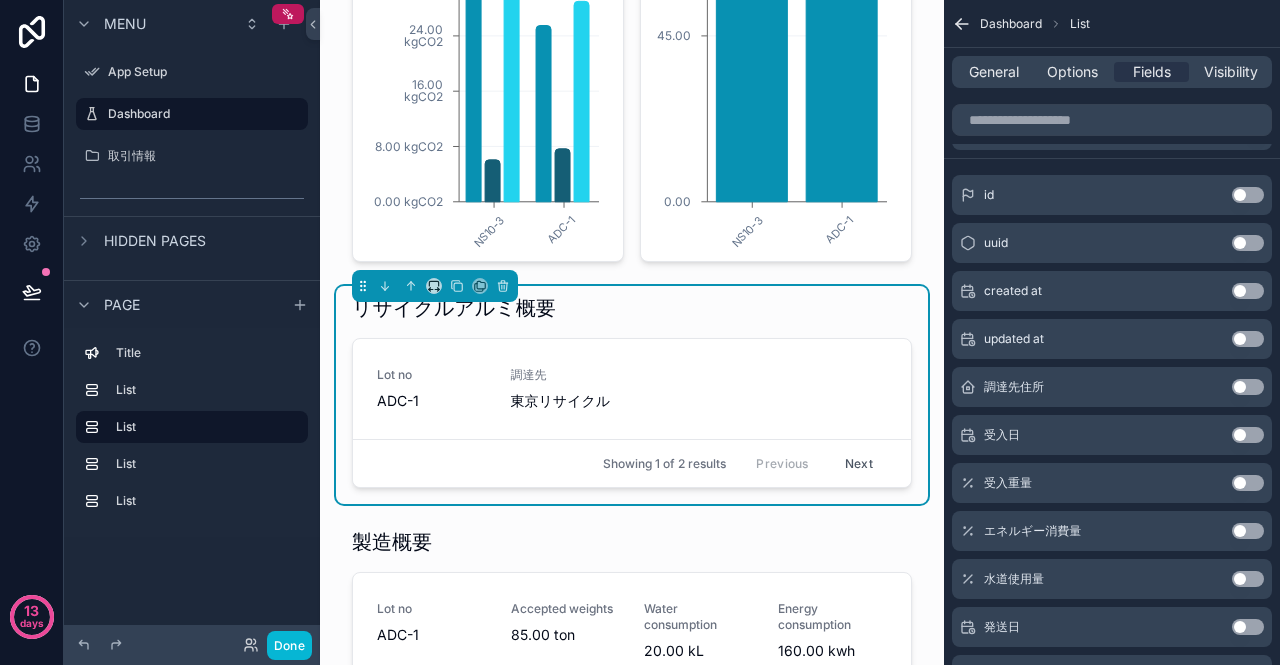 click on "Use setting" at bounding box center (1248, 435) 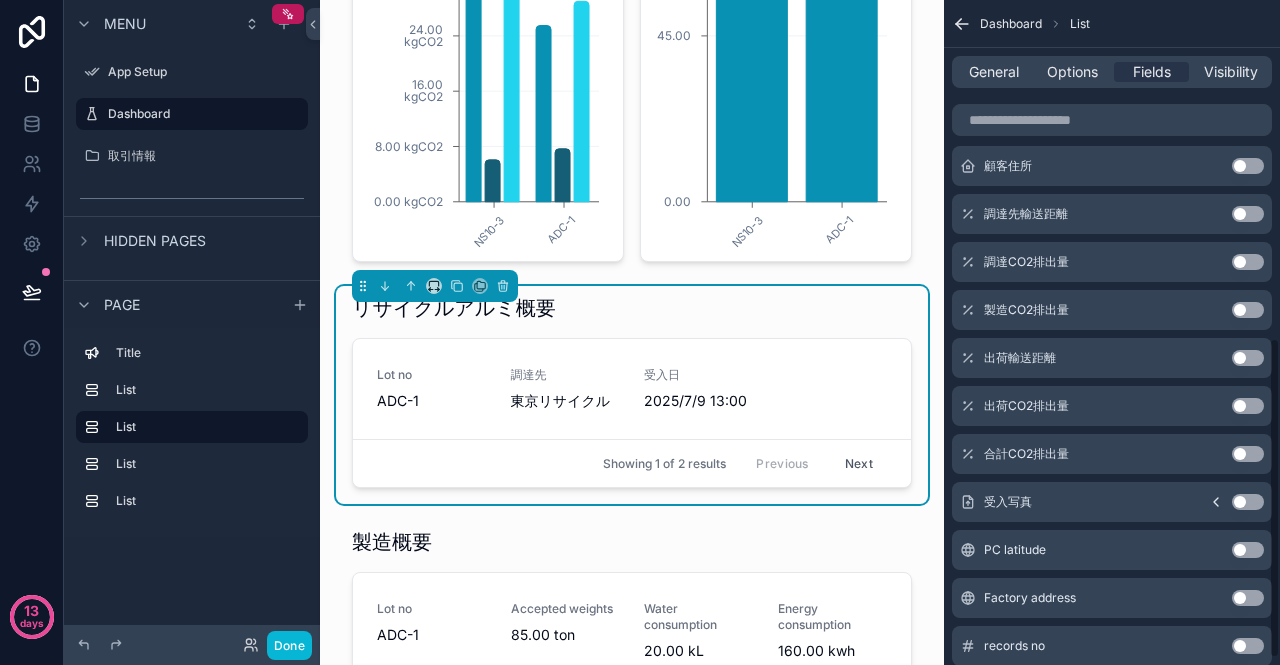 scroll, scrollTop: 700, scrollLeft: 0, axis: vertical 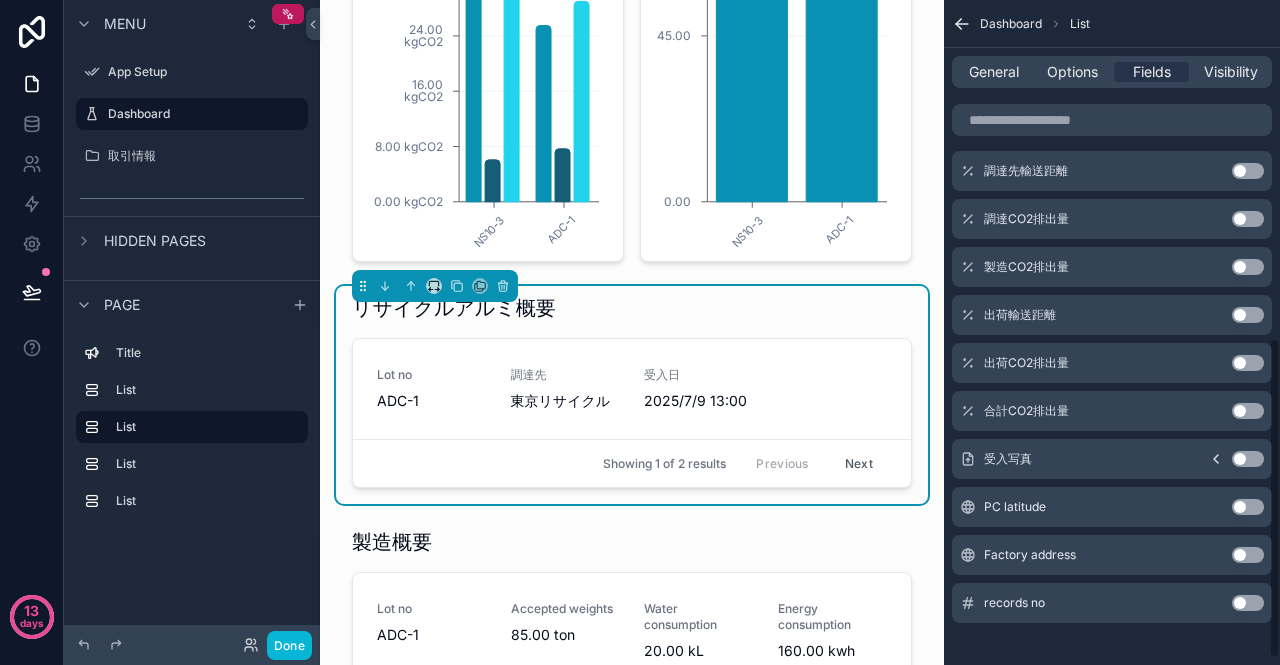 click on "Use setting" at bounding box center (1248, 459) 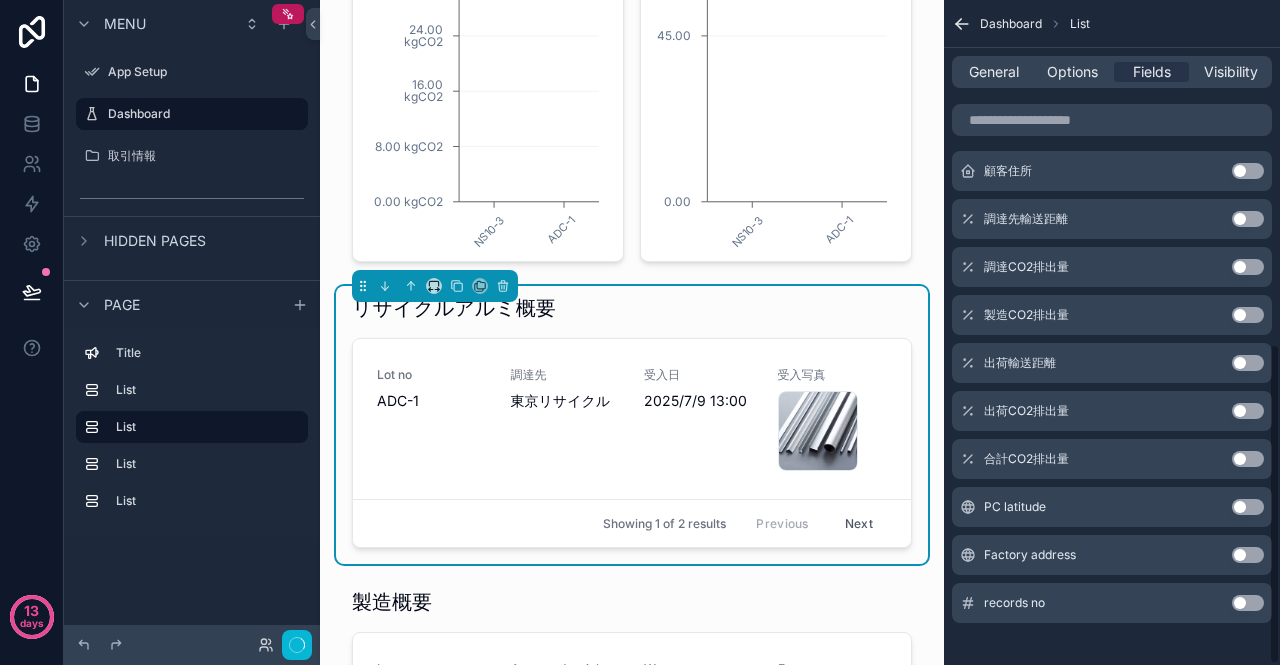 scroll, scrollTop: 712, scrollLeft: 0, axis: vertical 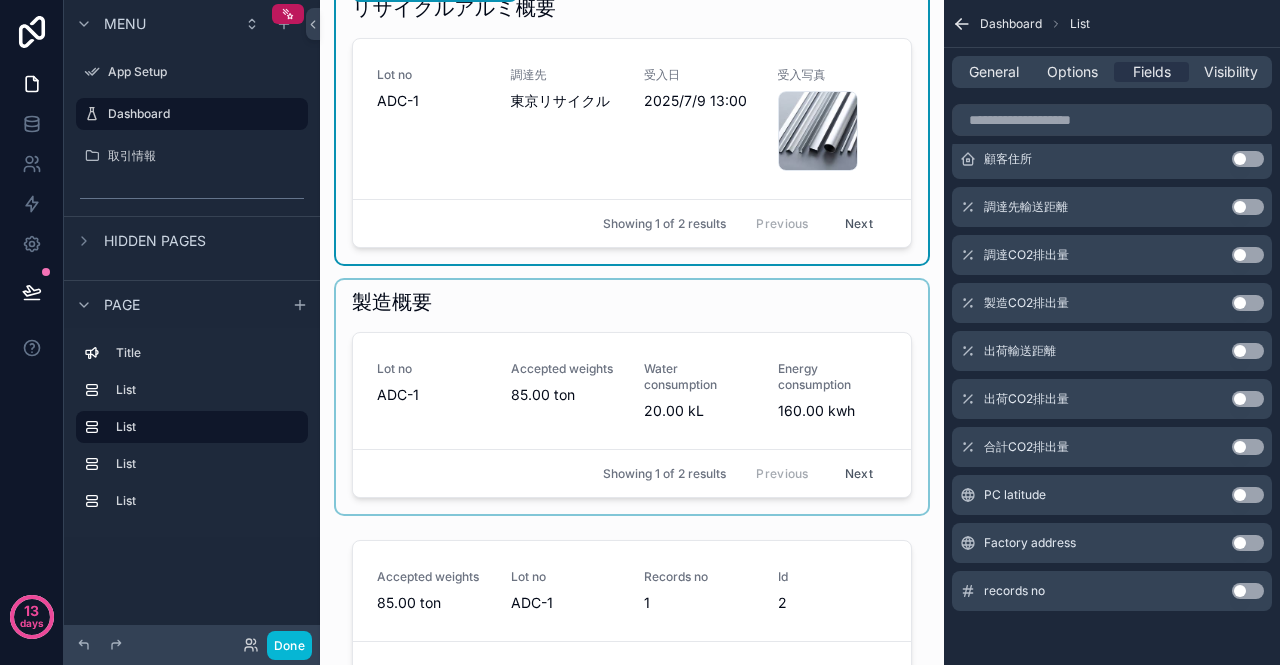 click at bounding box center [632, 397] 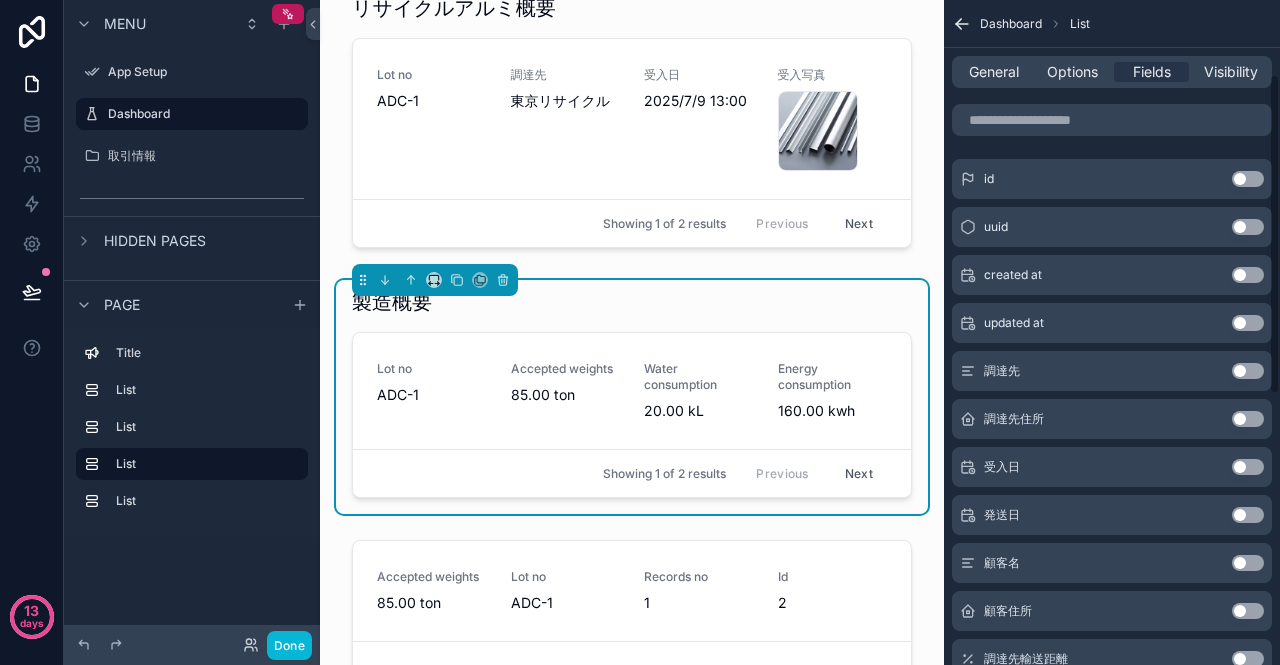 scroll, scrollTop: 0, scrollLeft: 0, axis: both 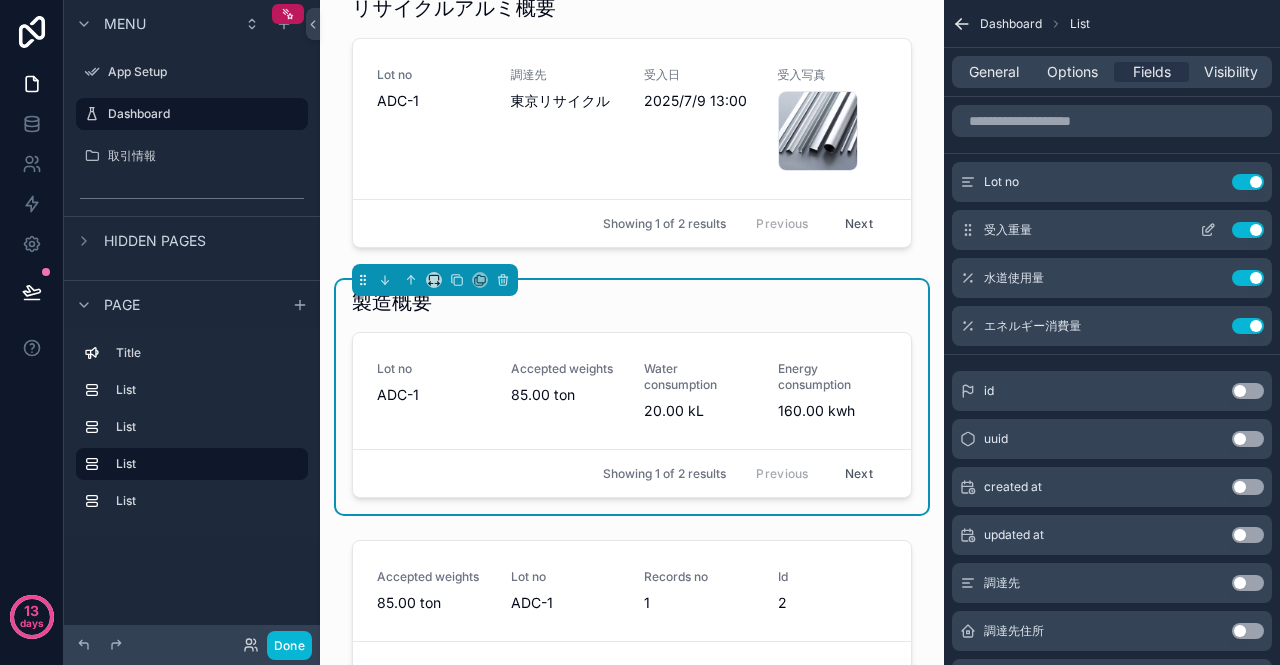 click on "Use setting" at bounding box center [1248, 230] 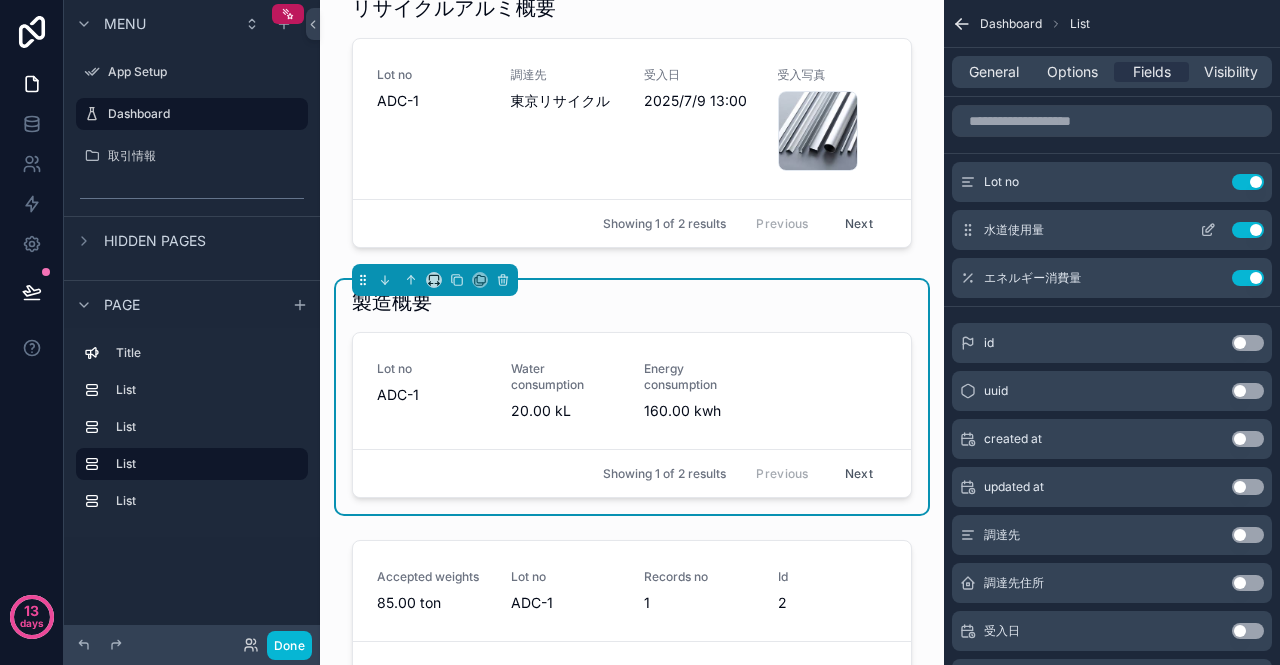 click on "Use setting" at bounding box center [1248, 230] 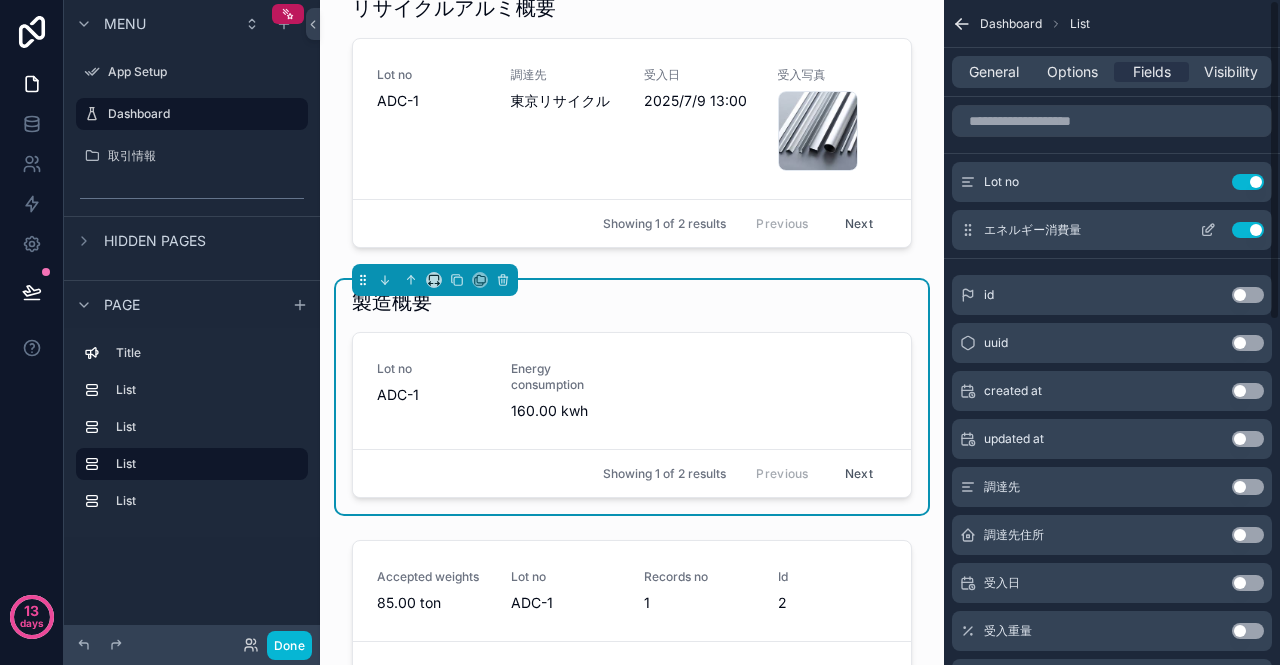 click on "Use setting" at bounding box center [1248, 230] 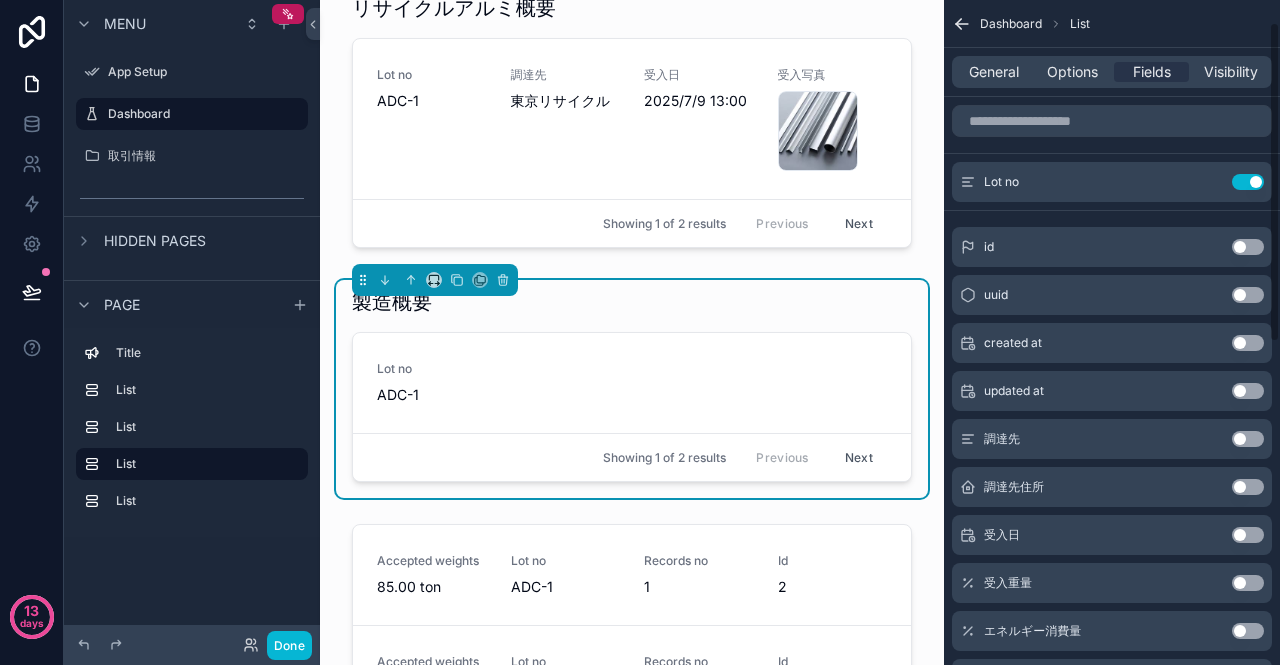 scroll, scrollTop: 200, scrollLeft: 0, axis: vertical 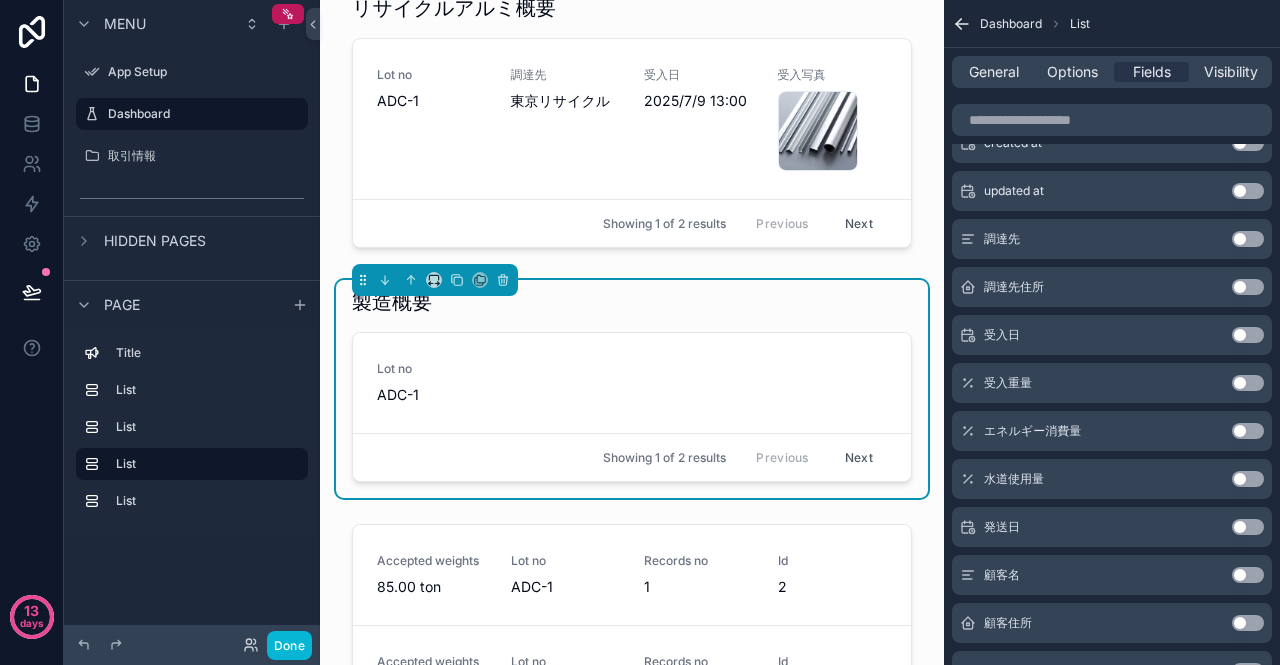 click on "Use setting" at bounding box center (1248, 383) 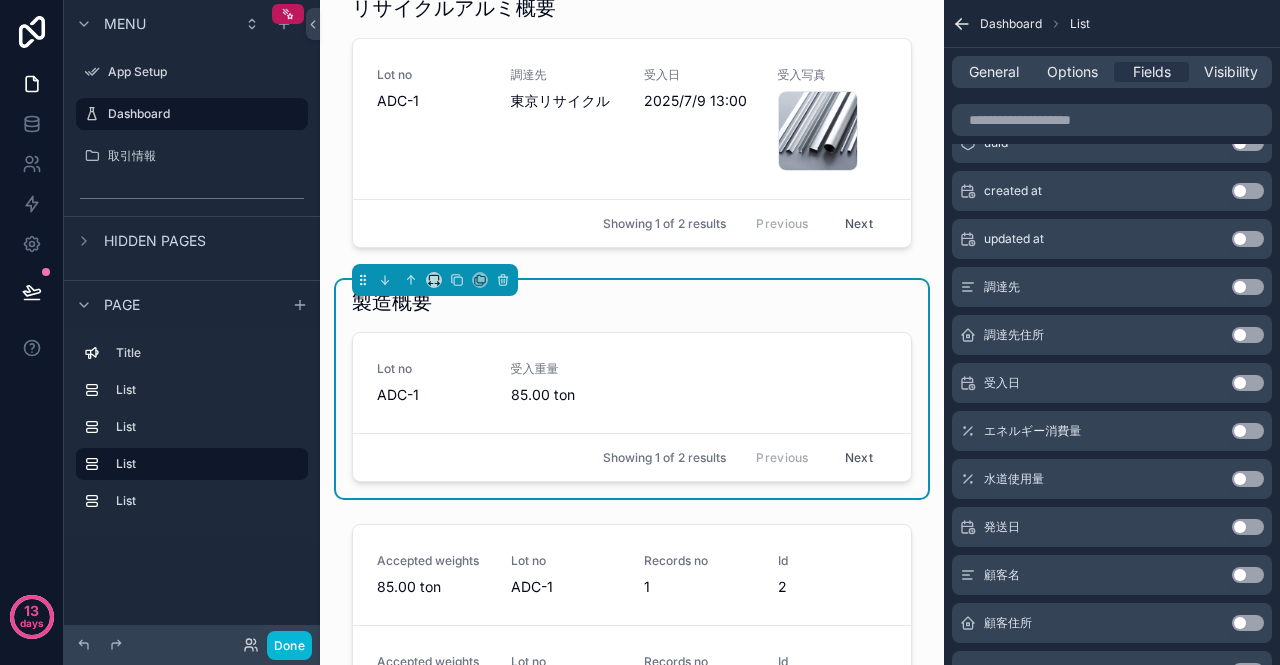 click on "Use setting" at bounding box center [1248, 431] 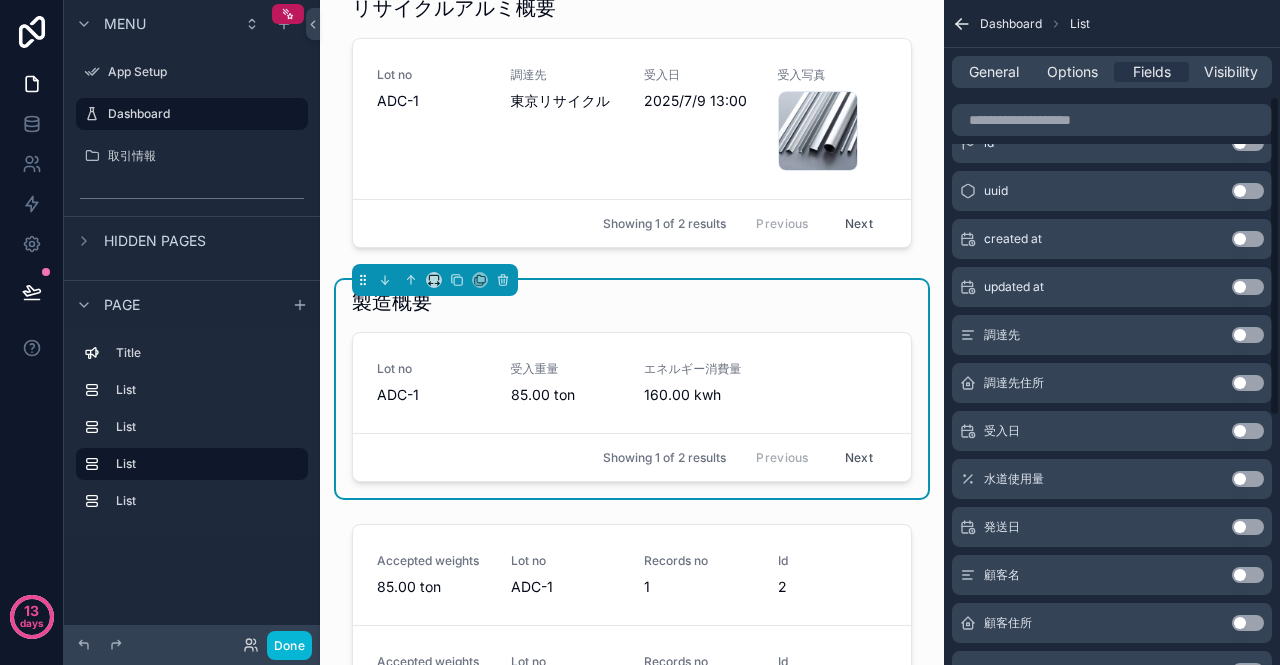 click on "Use setting" at bounding box center (1248, 479) 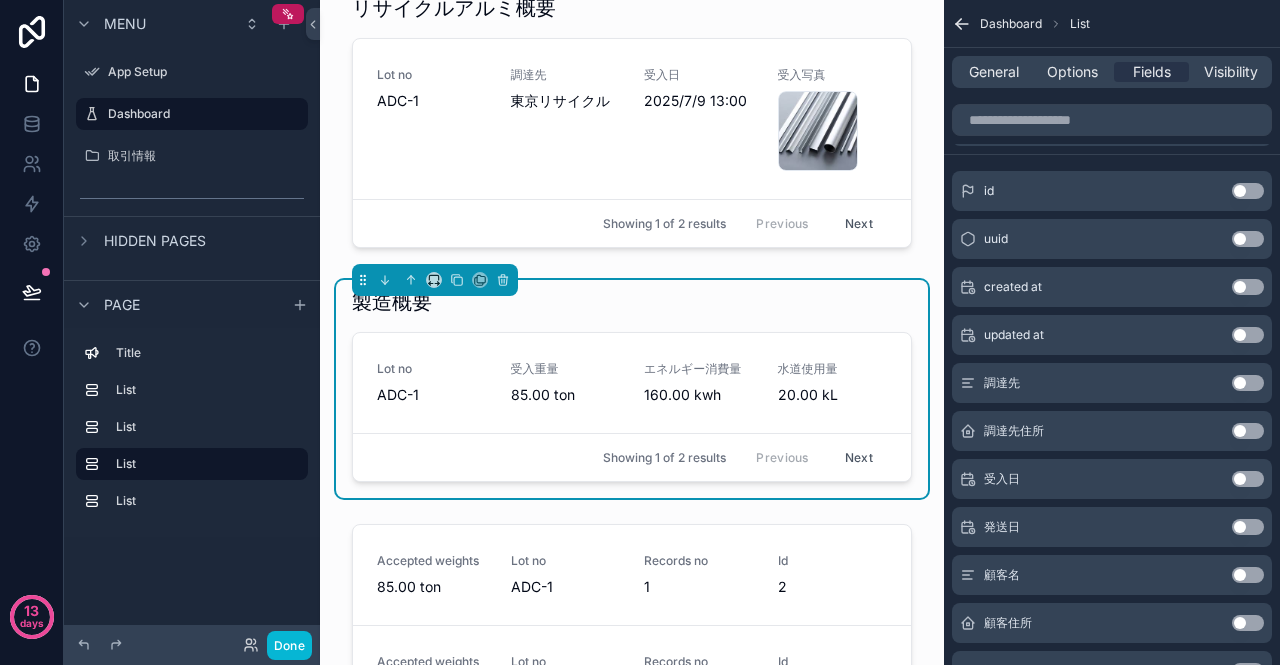click on "Use setting" at bounding box center [1248, 527] 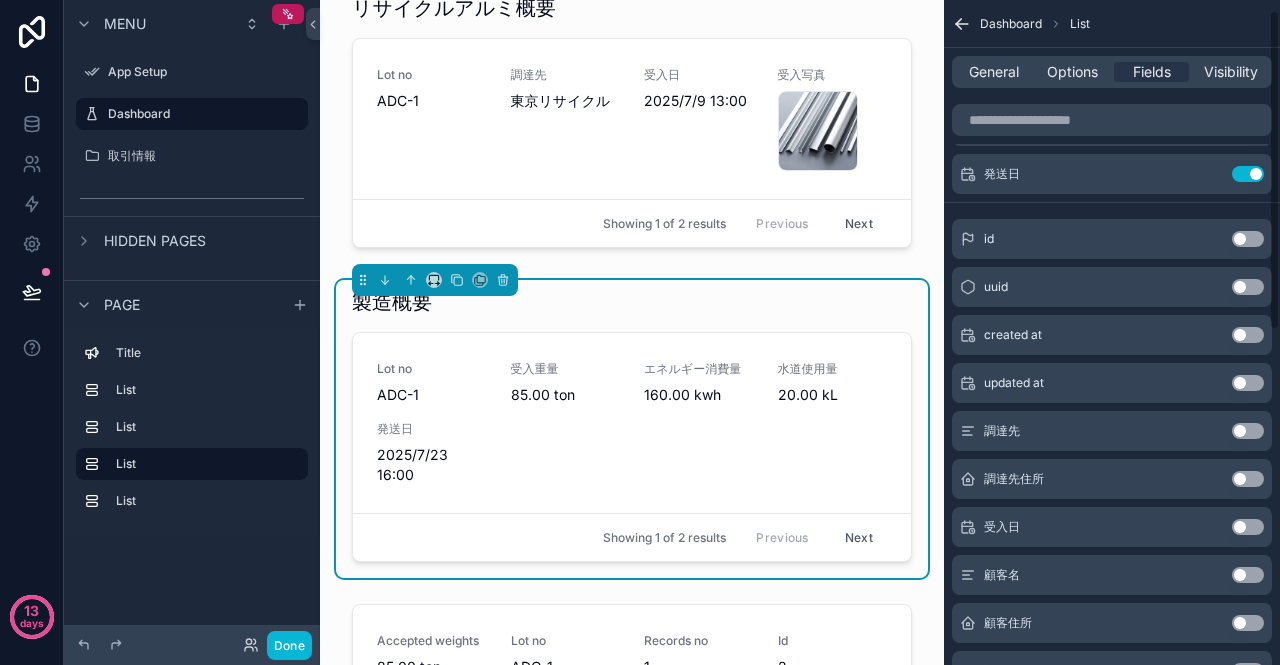 scroll, scrollTop: 0, scrollLeft: 0, axis: both 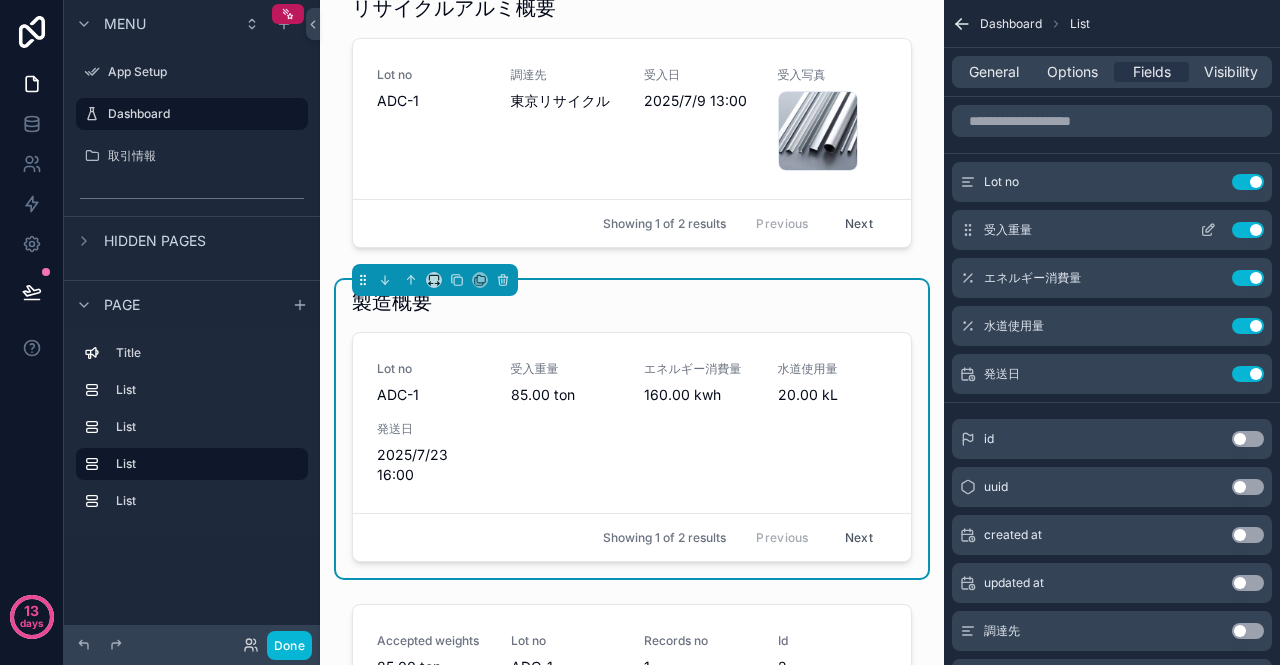 click on "Use setting" at bounding box center [1248, 230] 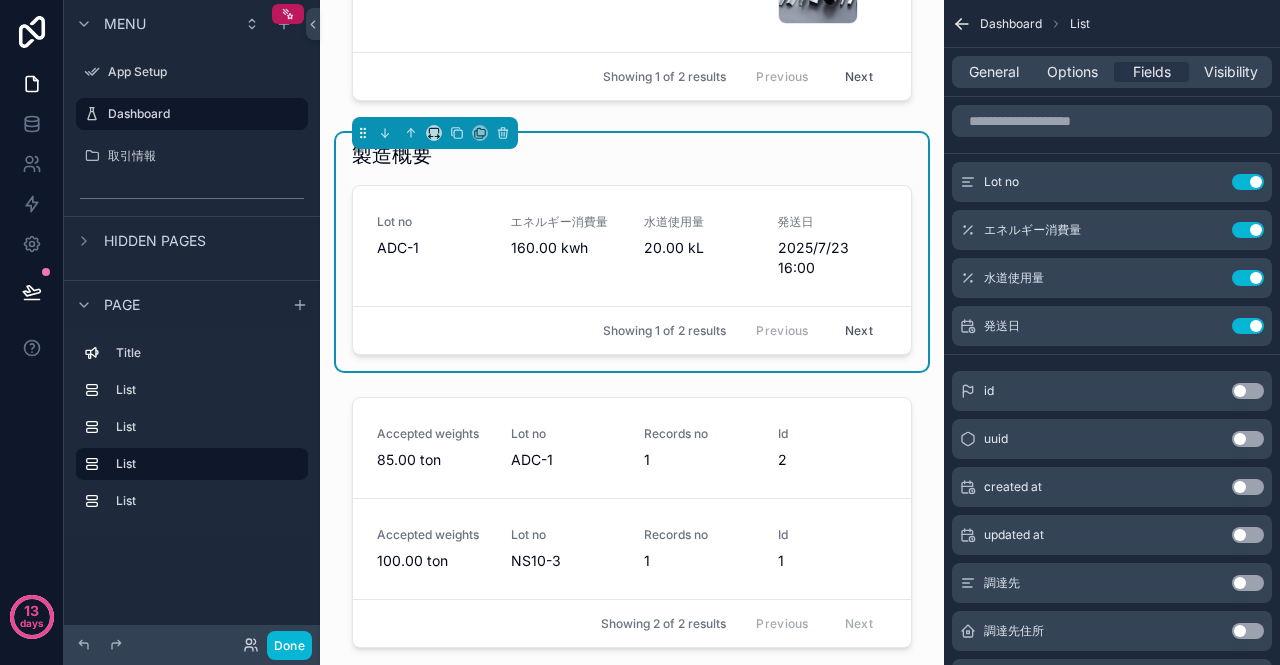 scroll, scrollTop: 800, scrollLeft: 0, axis: vertical 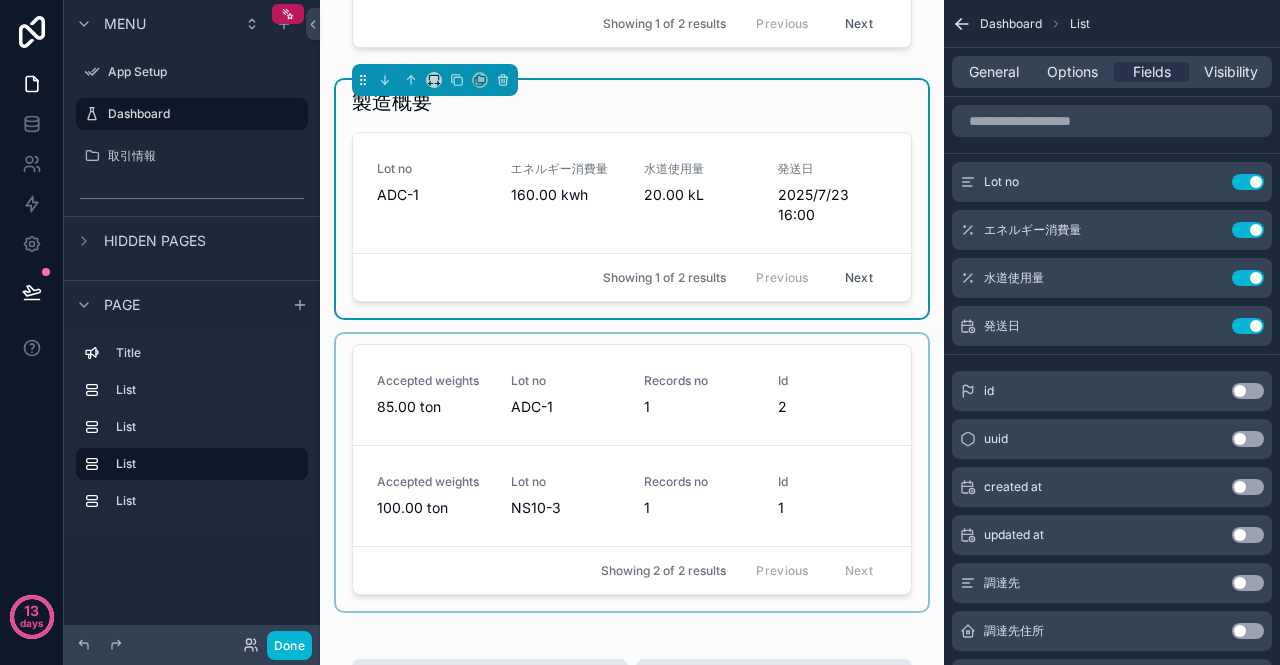 click at bounding box center [632, 472] 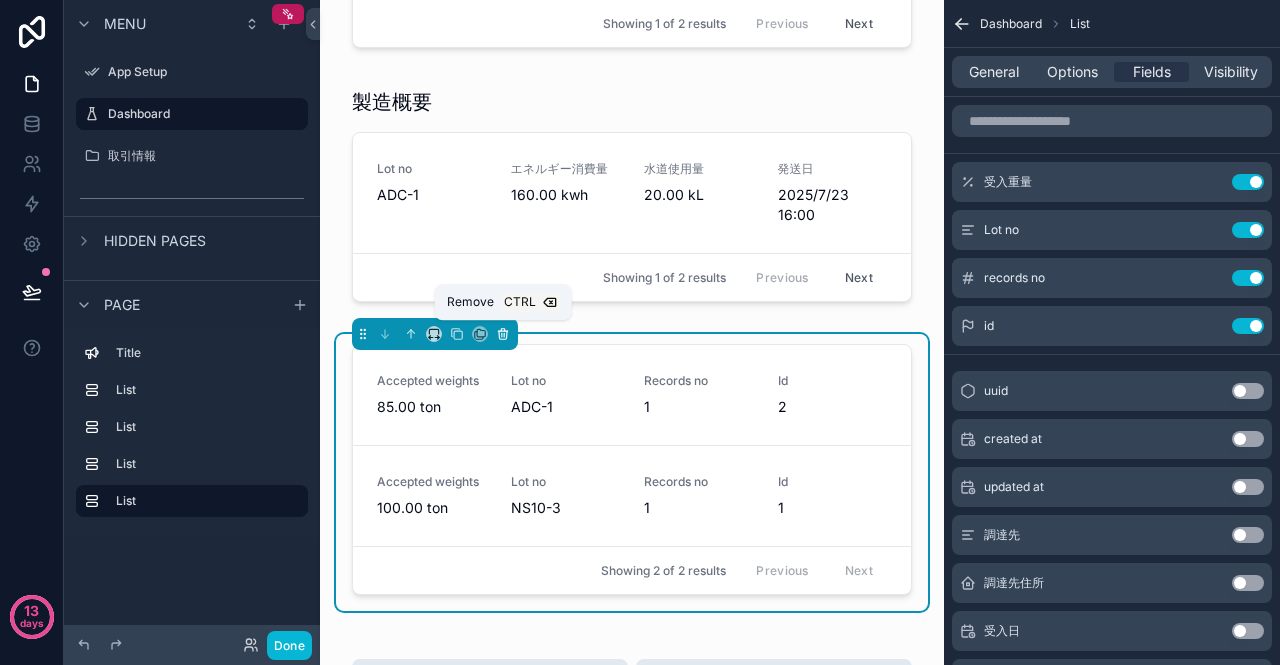 click 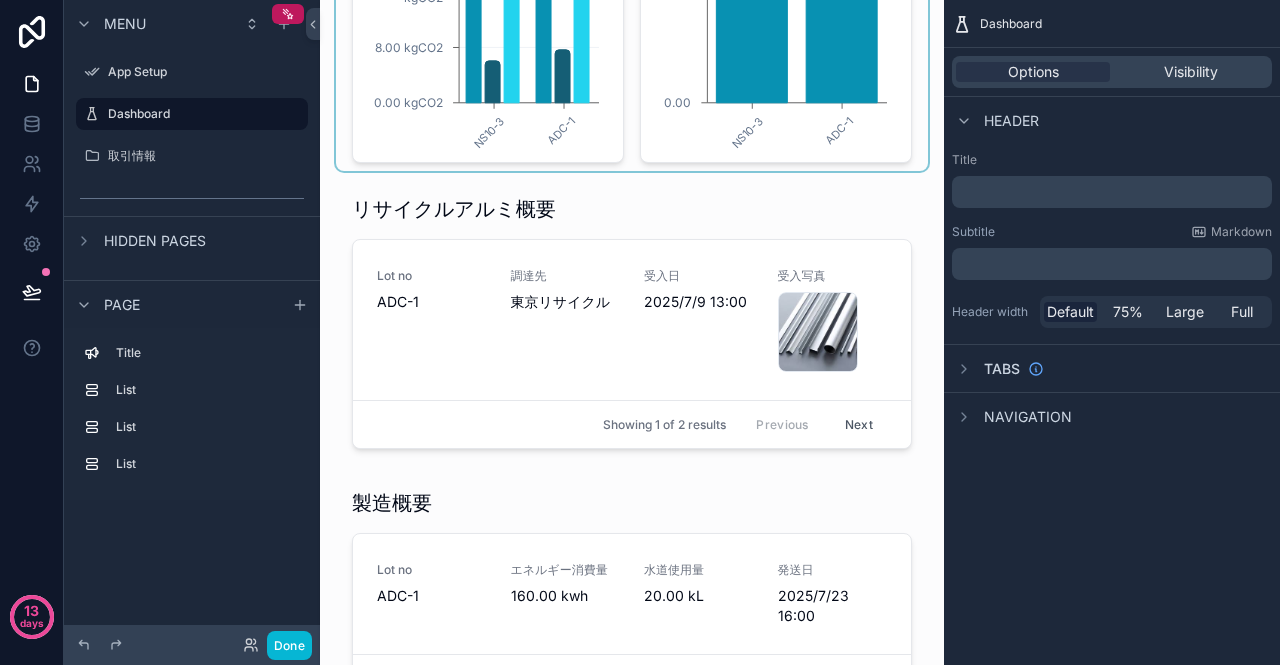 scroll, scrollTop: 400, scrollLeft: 0, axis: vertical 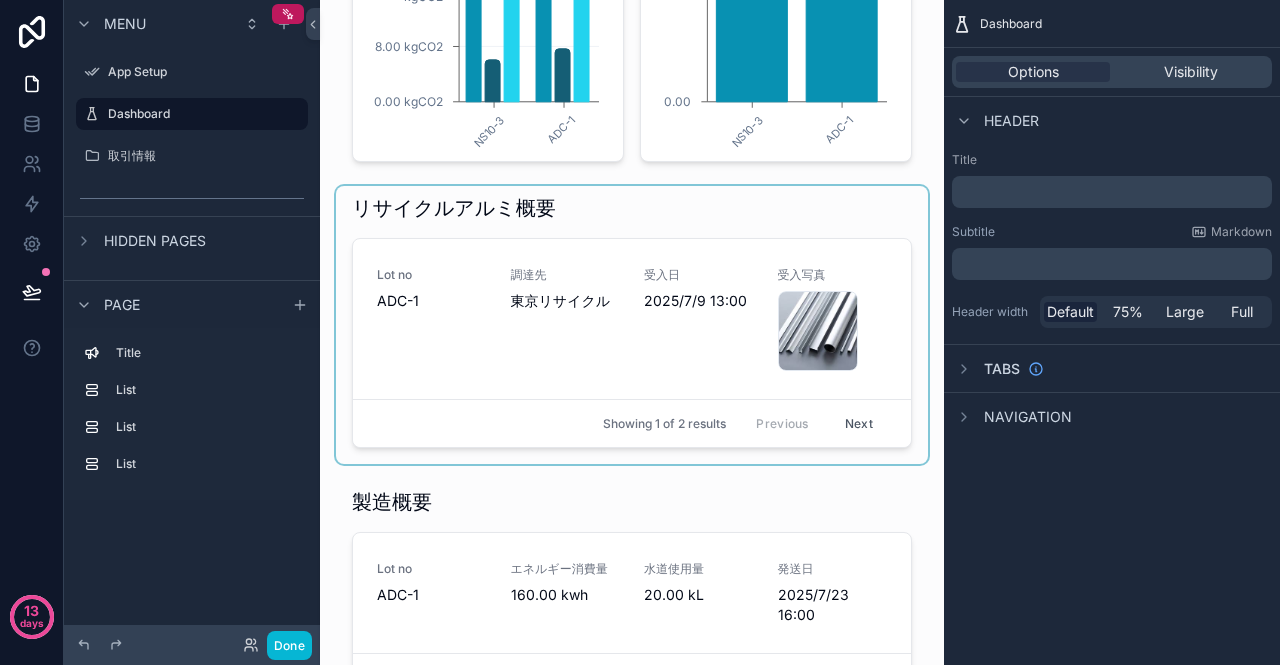 click at bounding box center [632, 325] 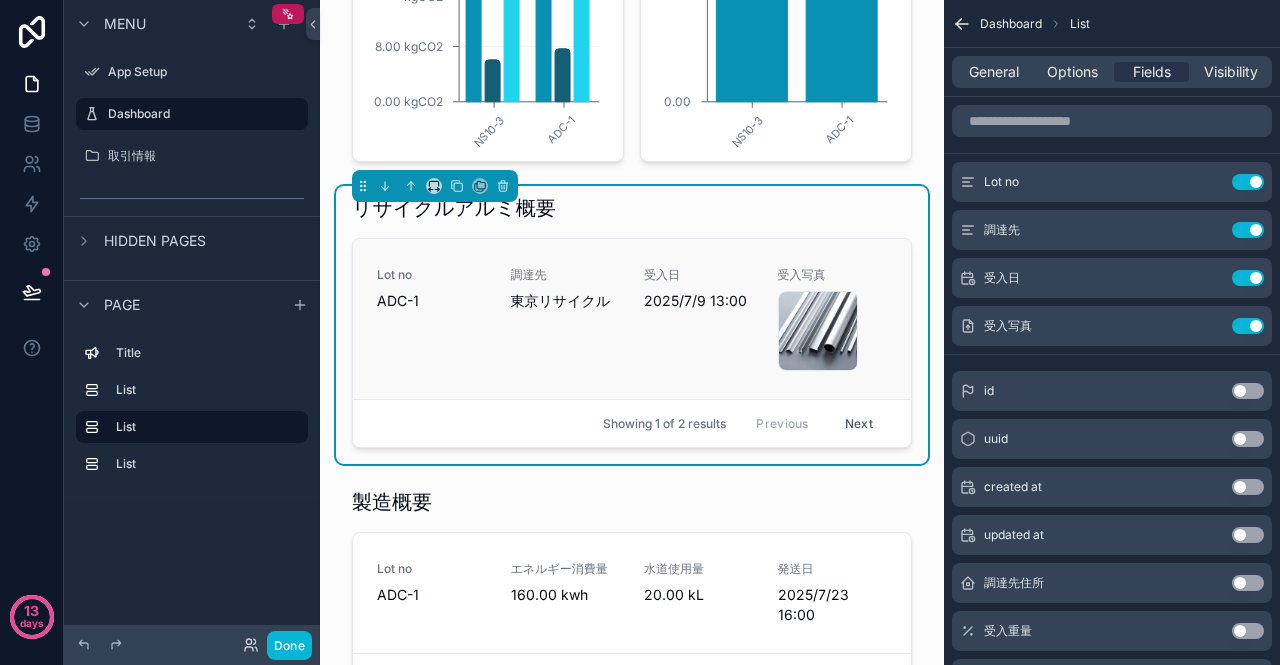 click on "ADC-1" at bounding box center (432, 301) 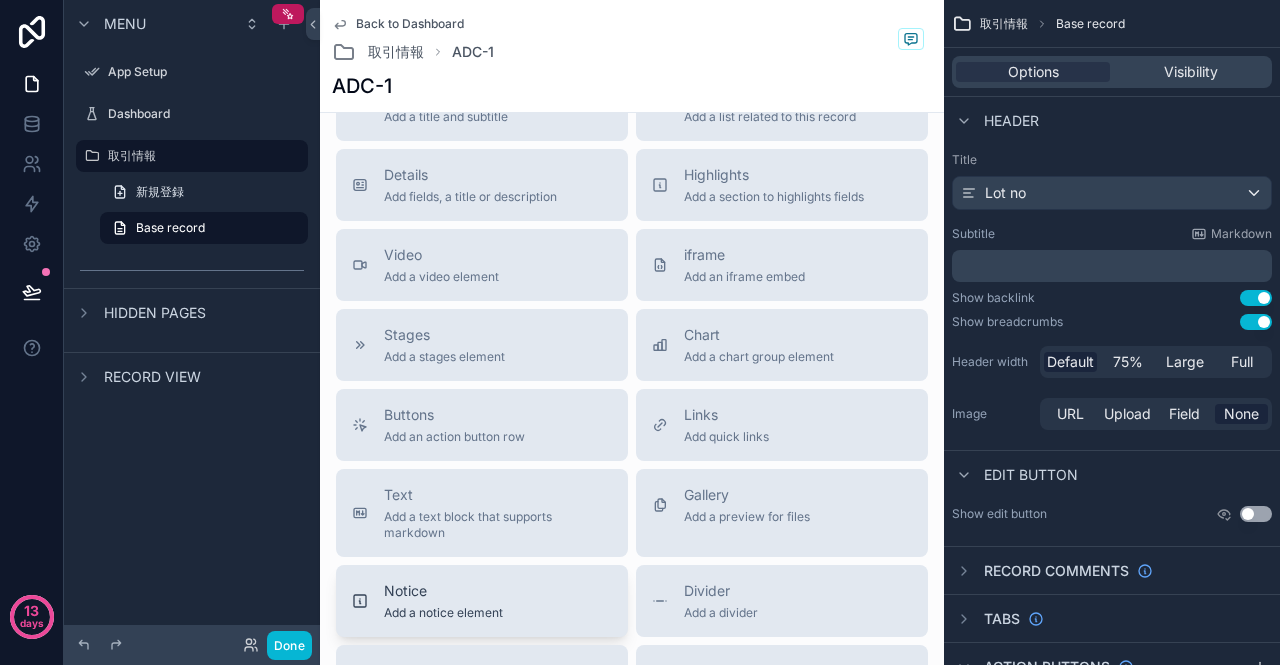 scroll, scrollTop: 0, scrollLeft: 0, axis: both 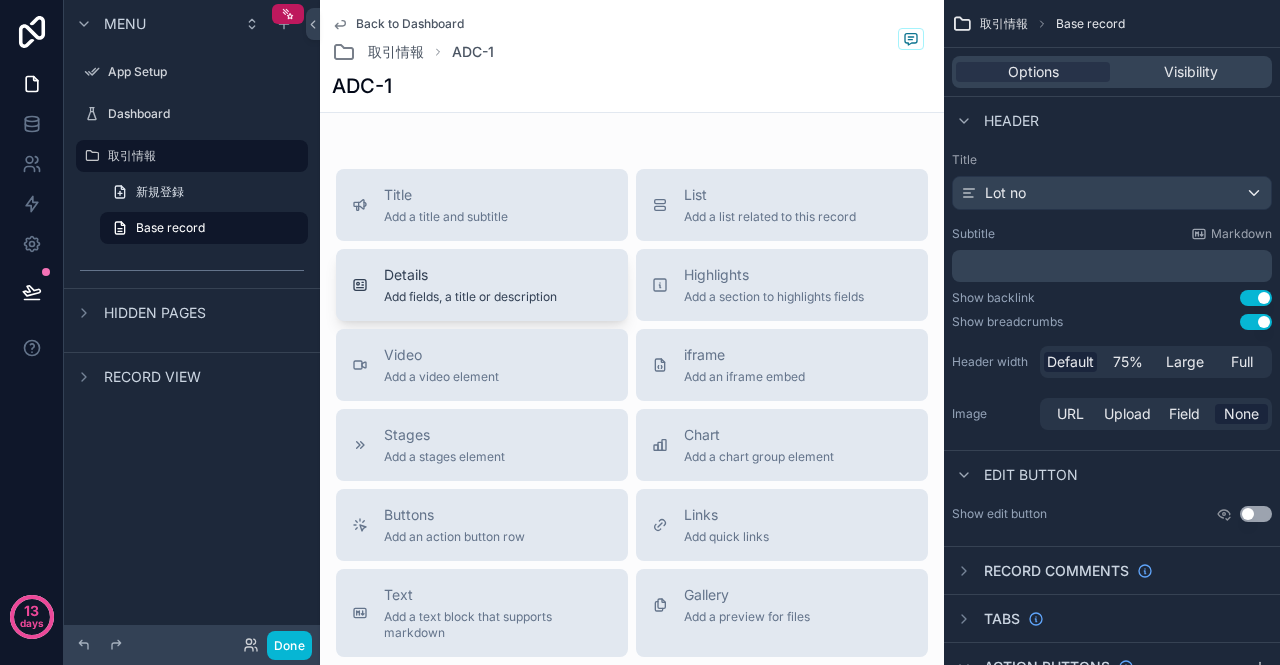 click on "Add fields, a title or description" at bounding box center [470, 297] 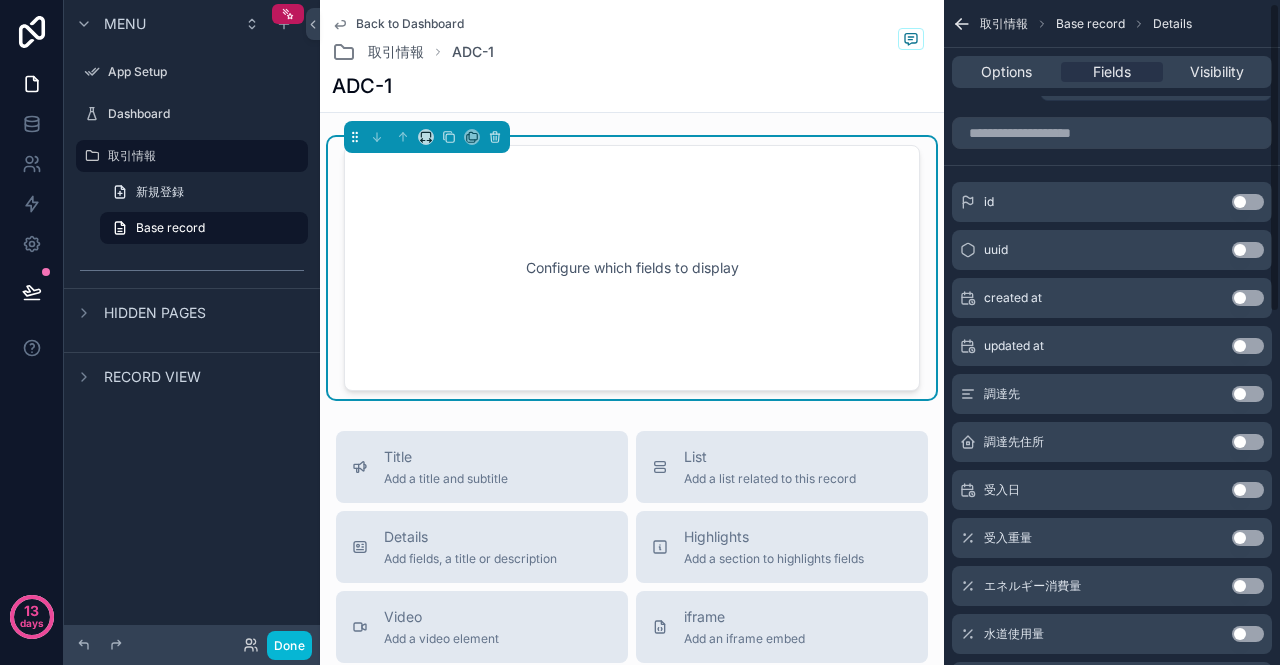 scroll, scrollTop: 100, scrollLeft: 0, axis: vertical 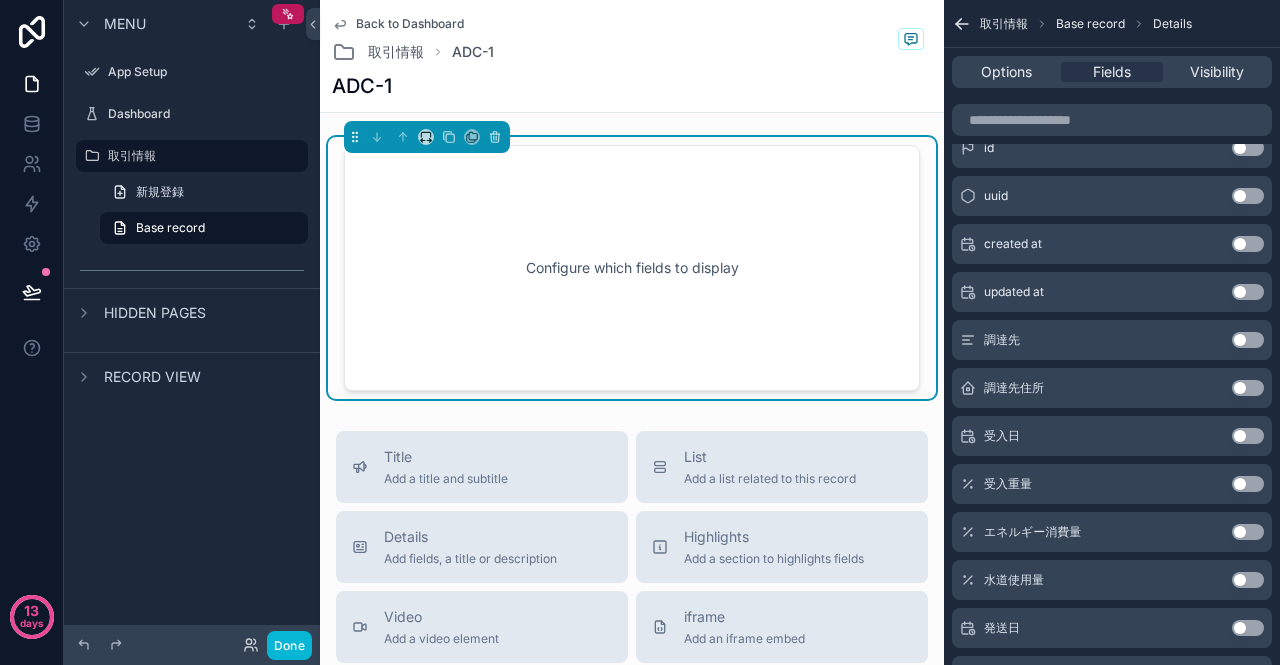 click on "Use setting" at bounding box center [1248, 340] 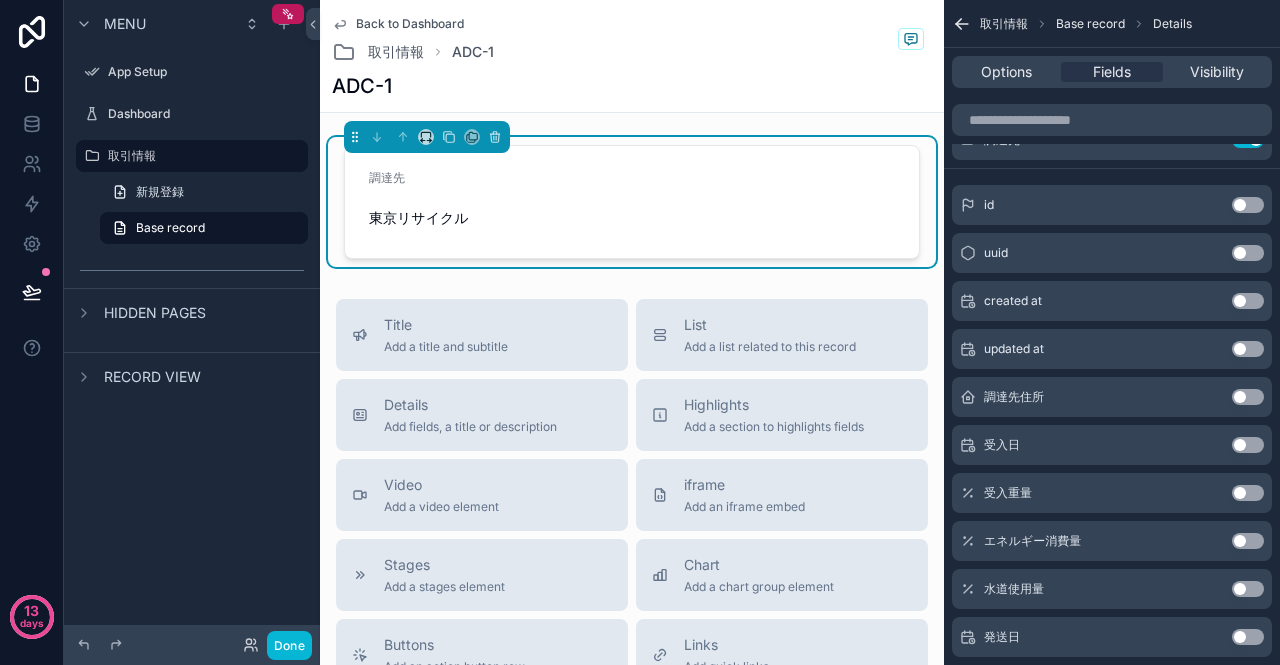 click on "Use setting" at bounding box center (1248, 397) 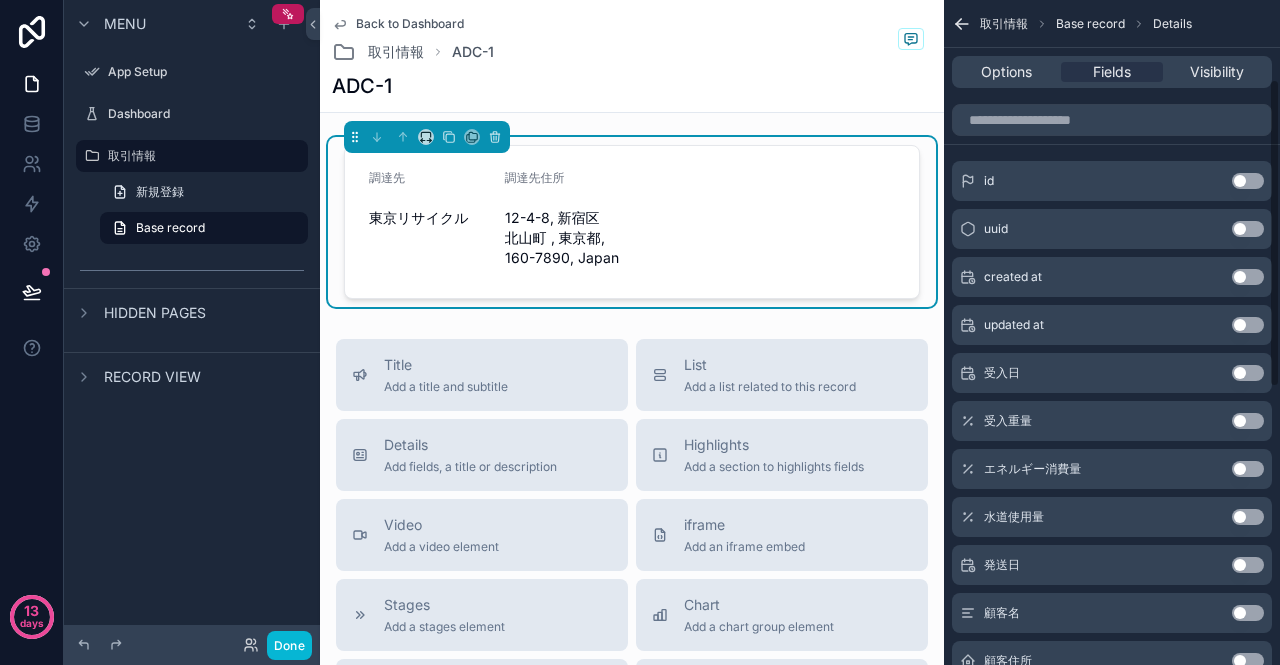 scroll, scrollTop: 200, scrollLeft: 0, axis: vertical 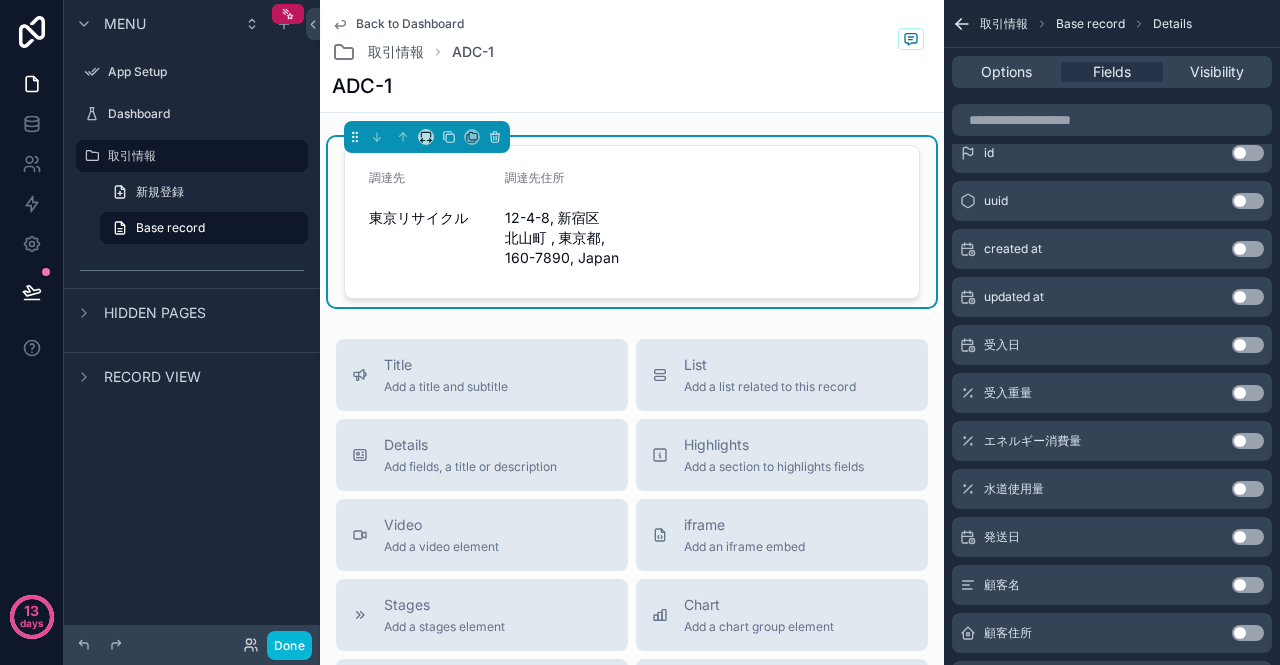 click on "Use setting" at bounding box center [1248, 345] 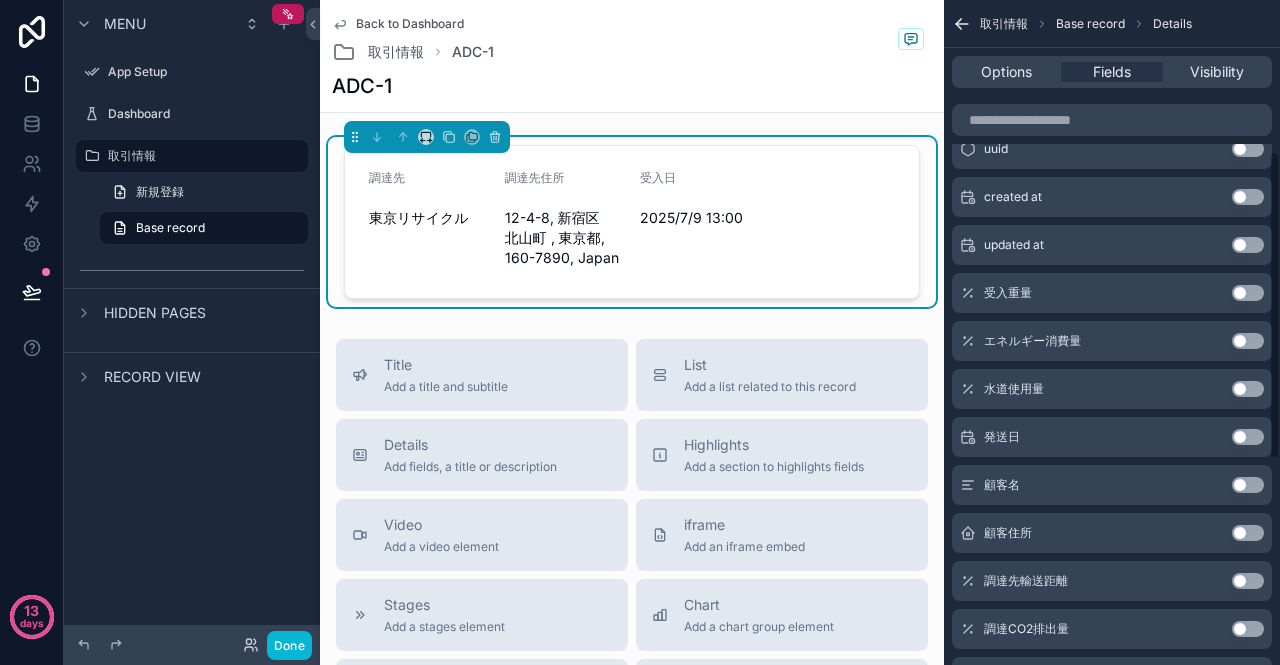 scroll, scrollTop: 400, scrollLeft: 0, axis: vertical 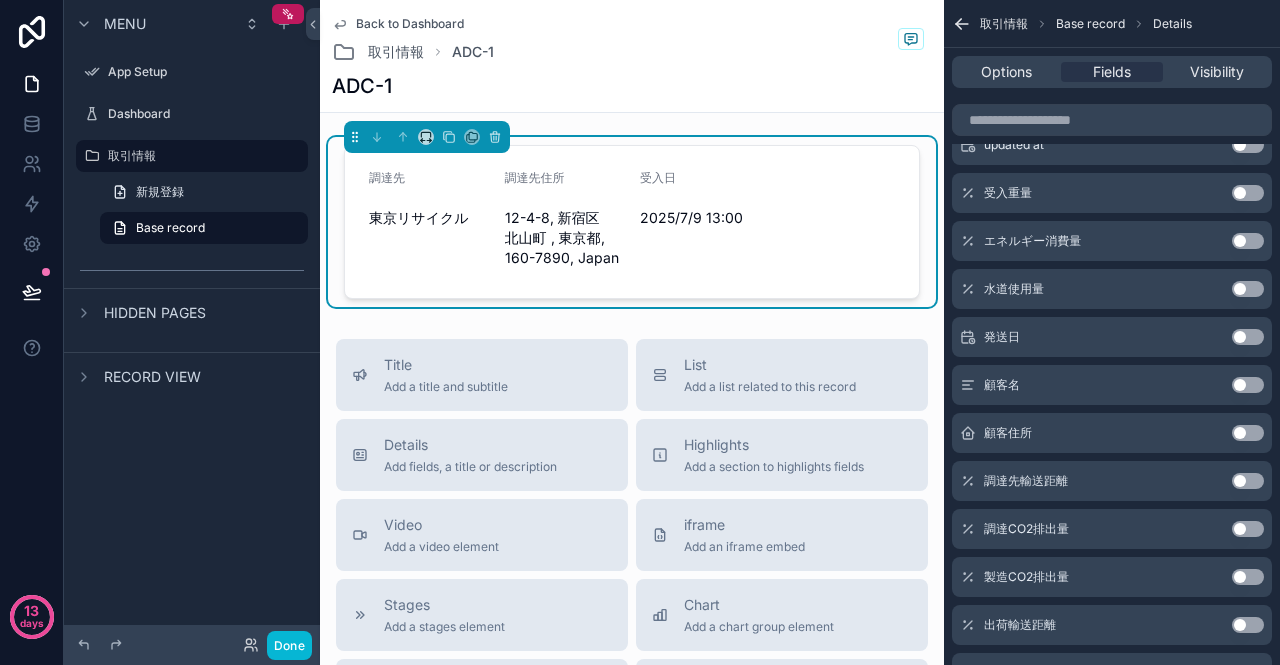 click on "Use setting" at bounding box center [1248, 481] 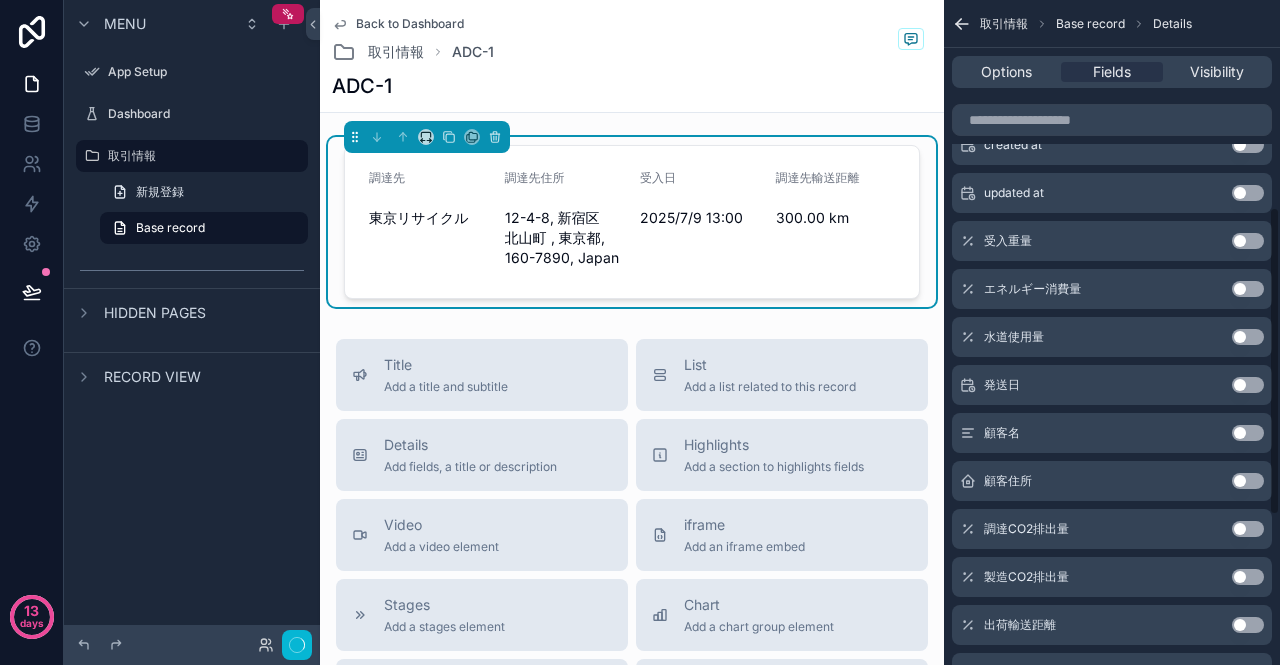 scroll, scrollTop: 448, scrollLeft: 0, axis: vertical 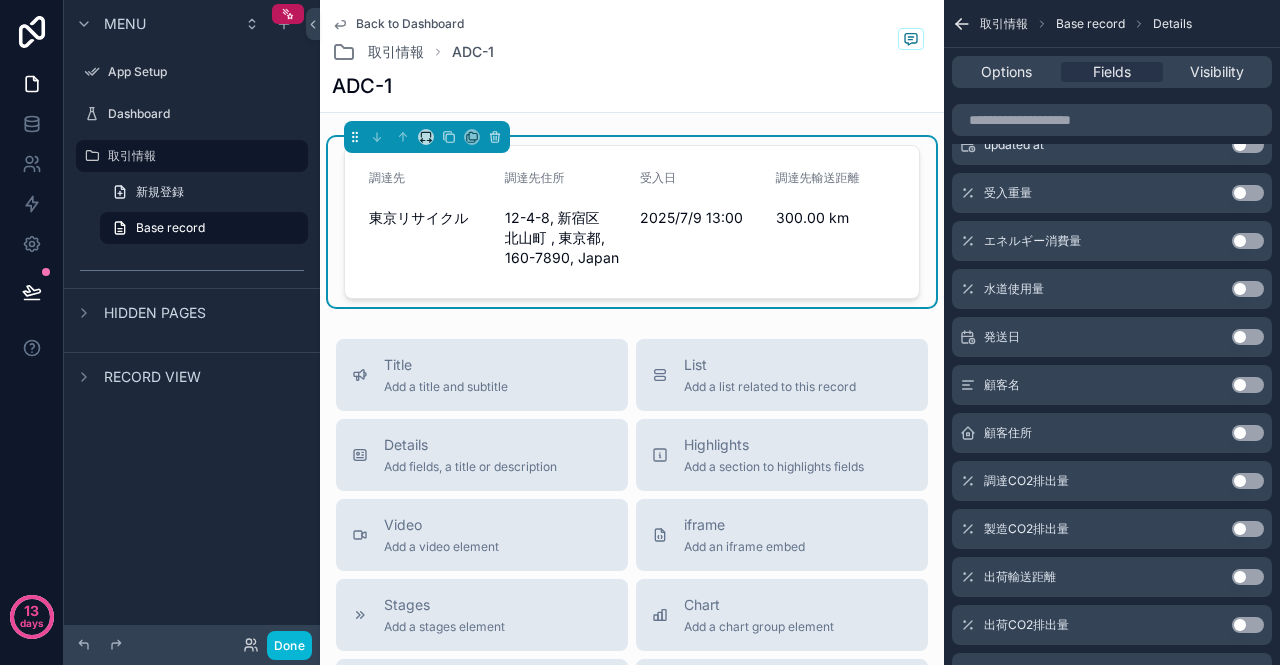 click on "Use setting" at bounding box center [1248, 481] 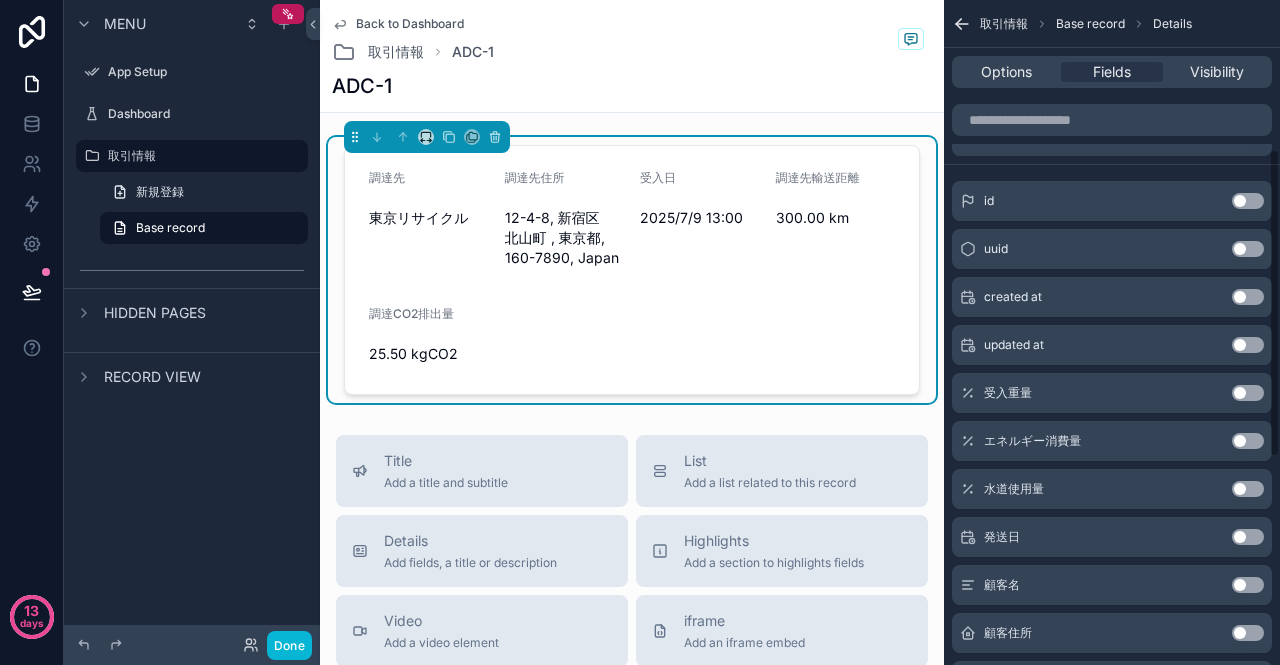 scroll, scrollTop: 396, scrollLeft: 0, axis: vertical 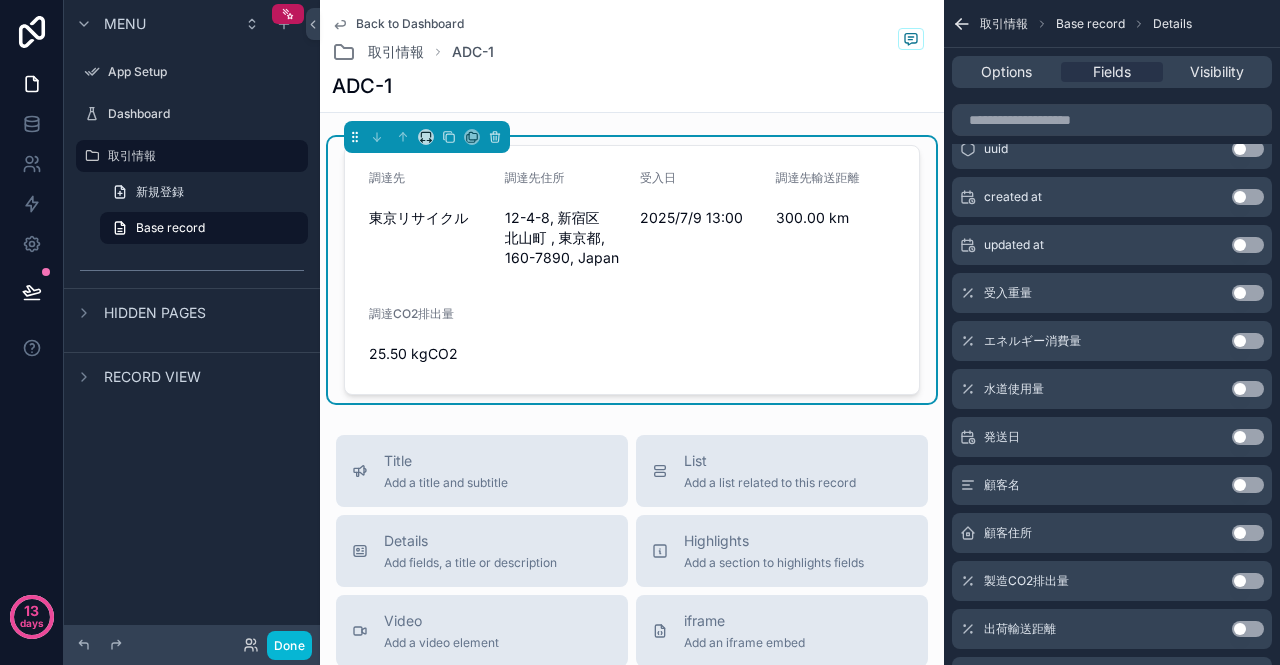 click on "Use setting" at bounding box center (1248, 293) 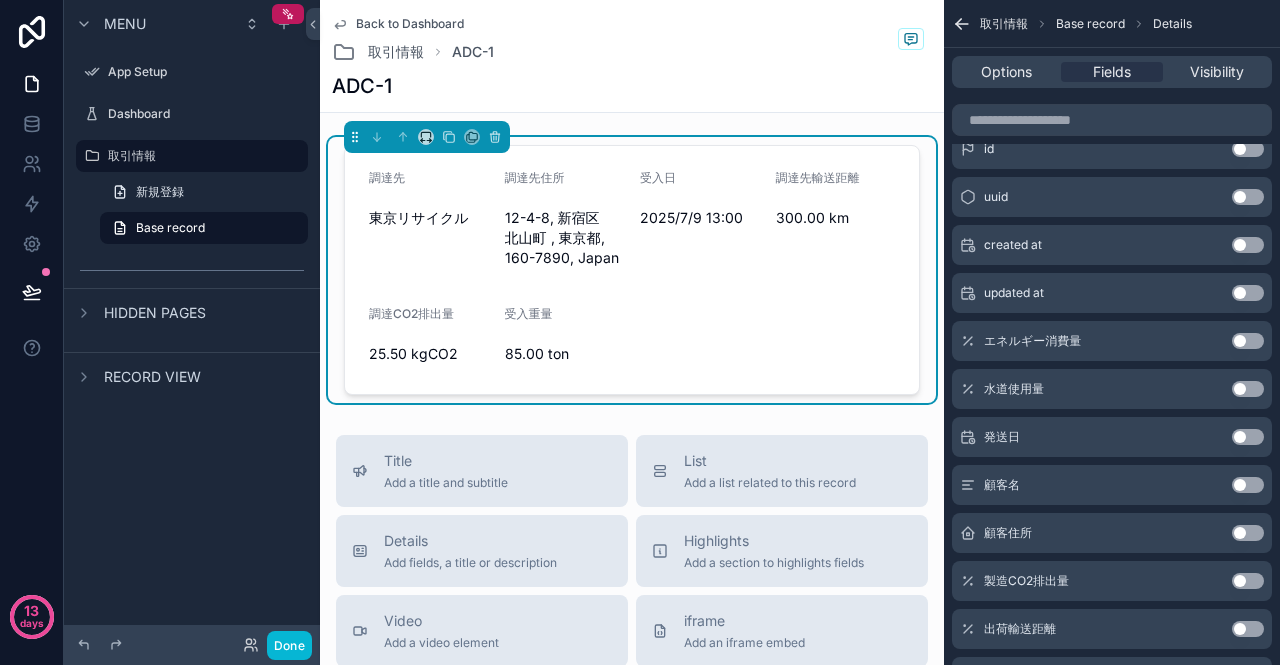 click on "Use setting" at bounding box center [1248, 341] 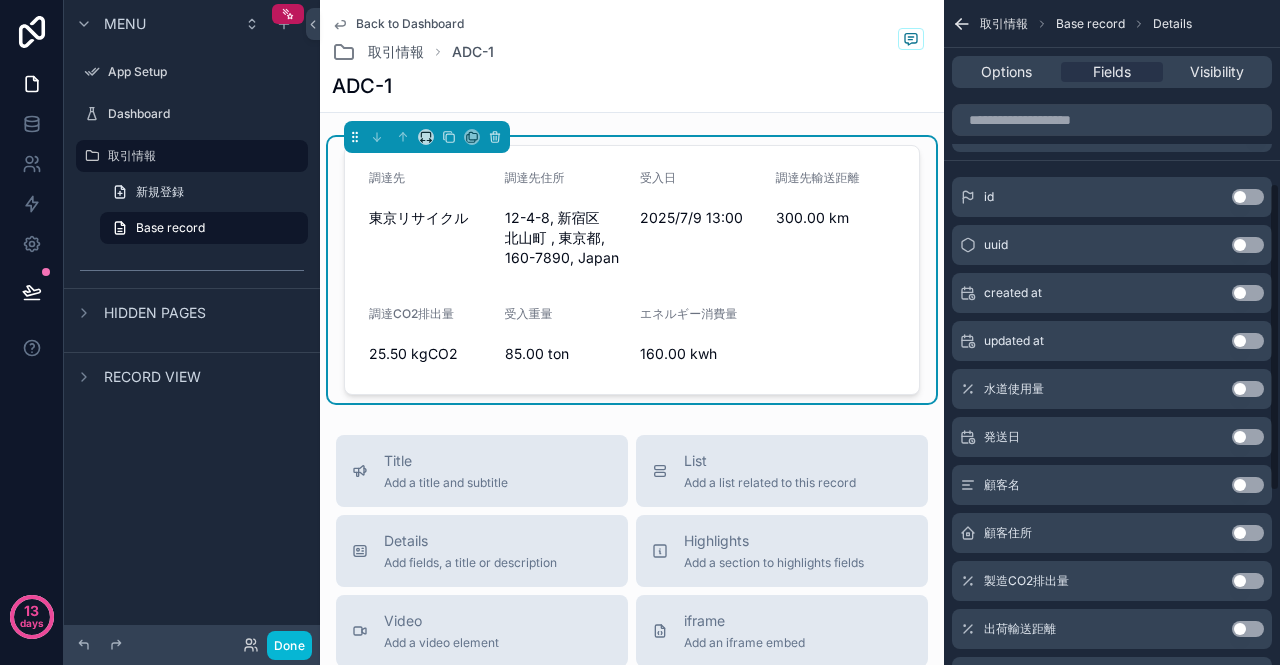 click on "Use setting" at bounding box center (1248, 389) 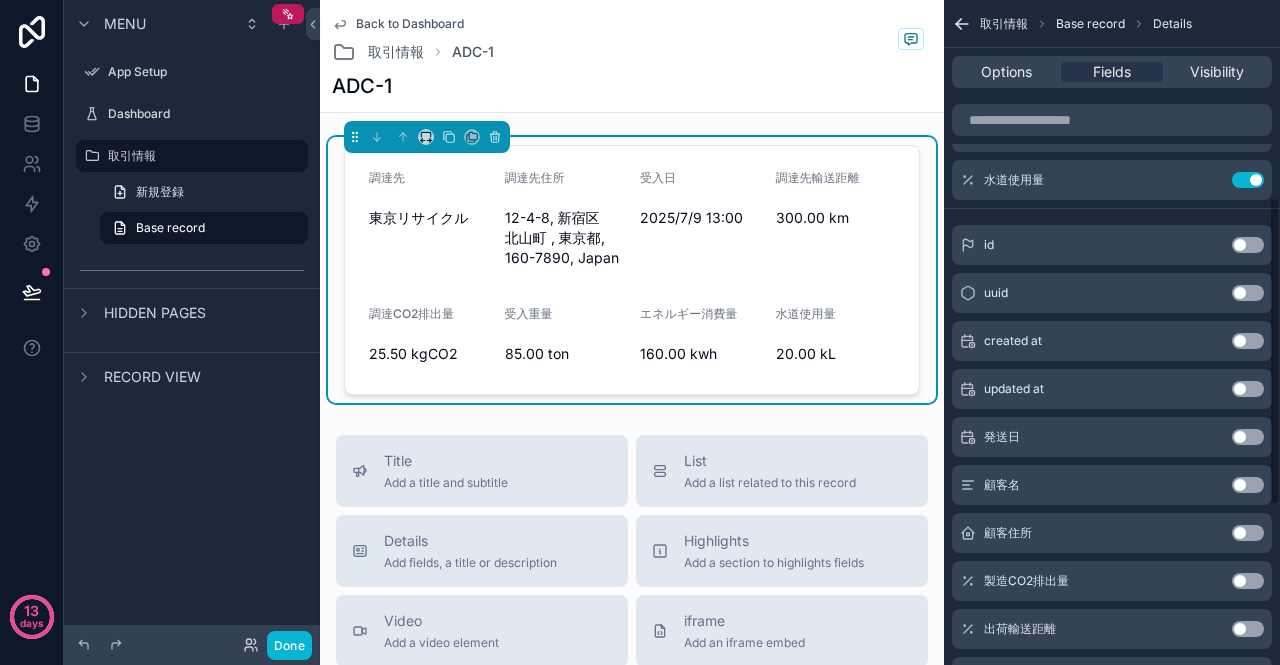 scroll, scrollTop: 496, scrollLeft: 0, axis: vertical 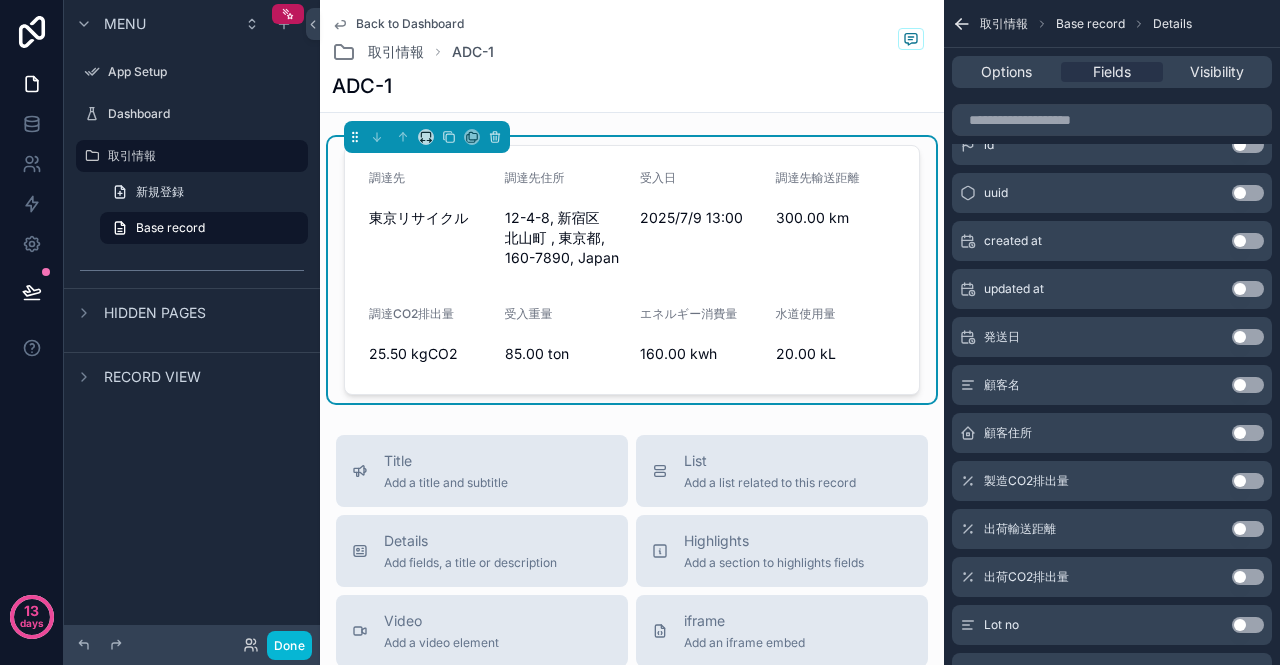 click on "Use setting" at bounding box center [1248, 481] 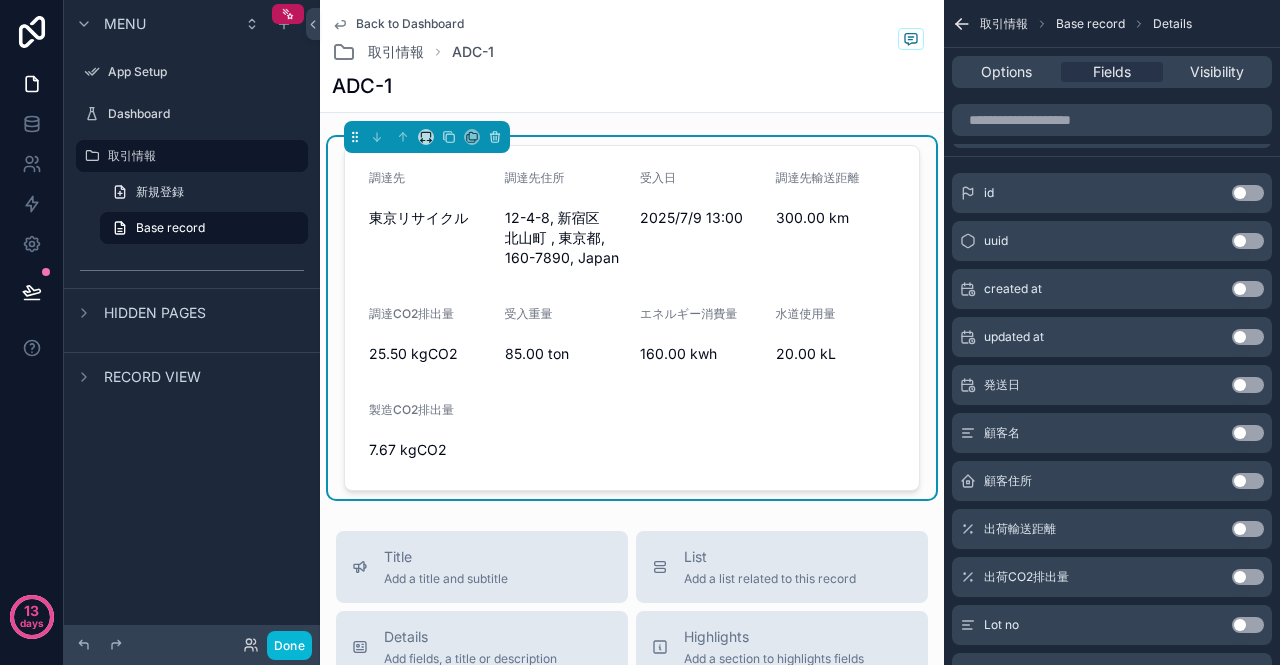 click on "Use setting" at bounding box center [1248, 385] 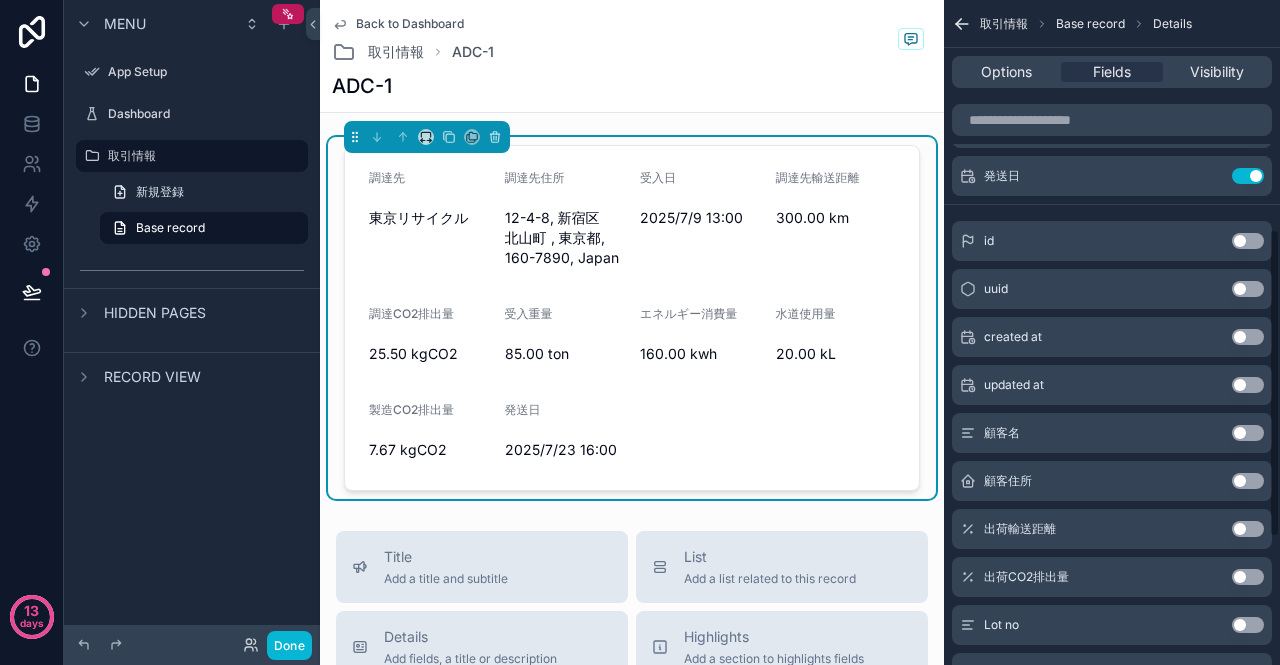 click on "Use setting" at bounding box center (1248, 433) 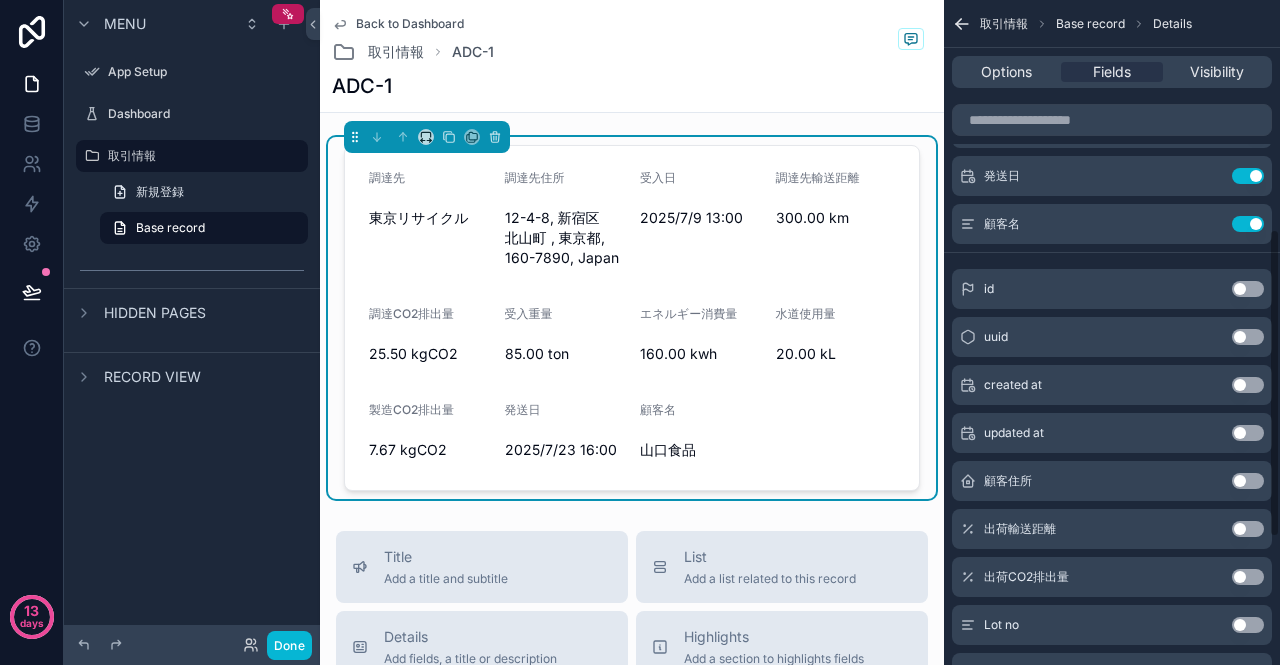 click on "Use setting" at bounding box center [1248, 481] 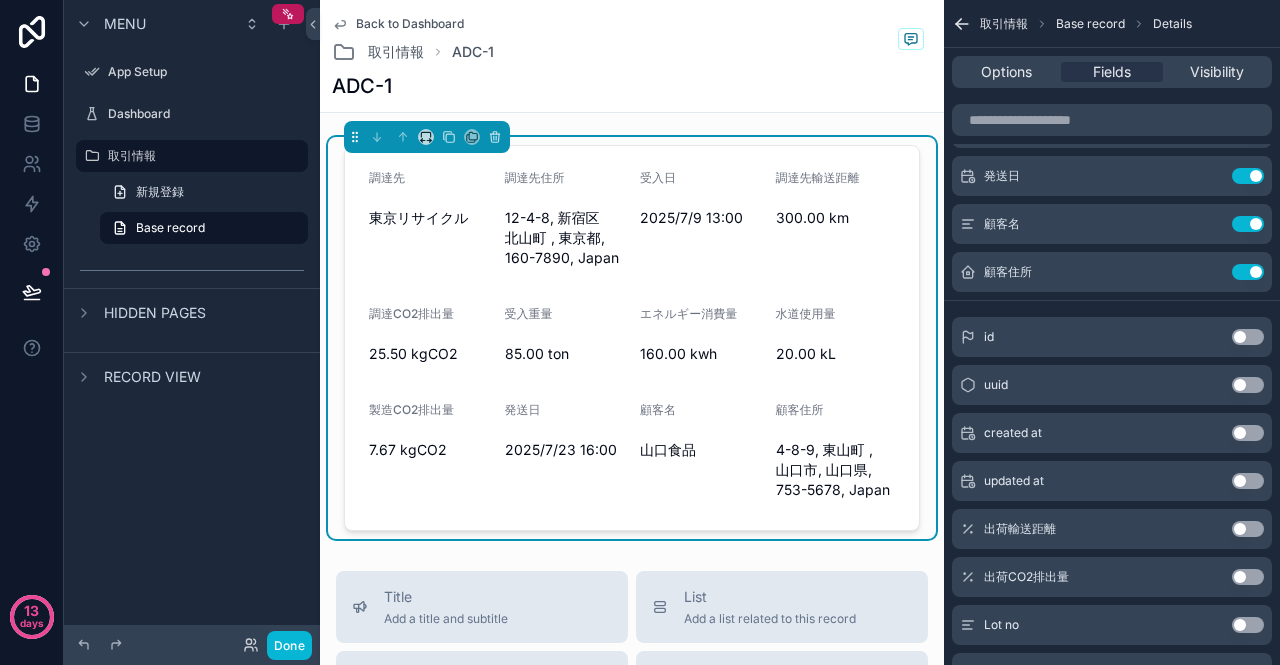 click on "Use setting" at bounding box center [1248, 529] 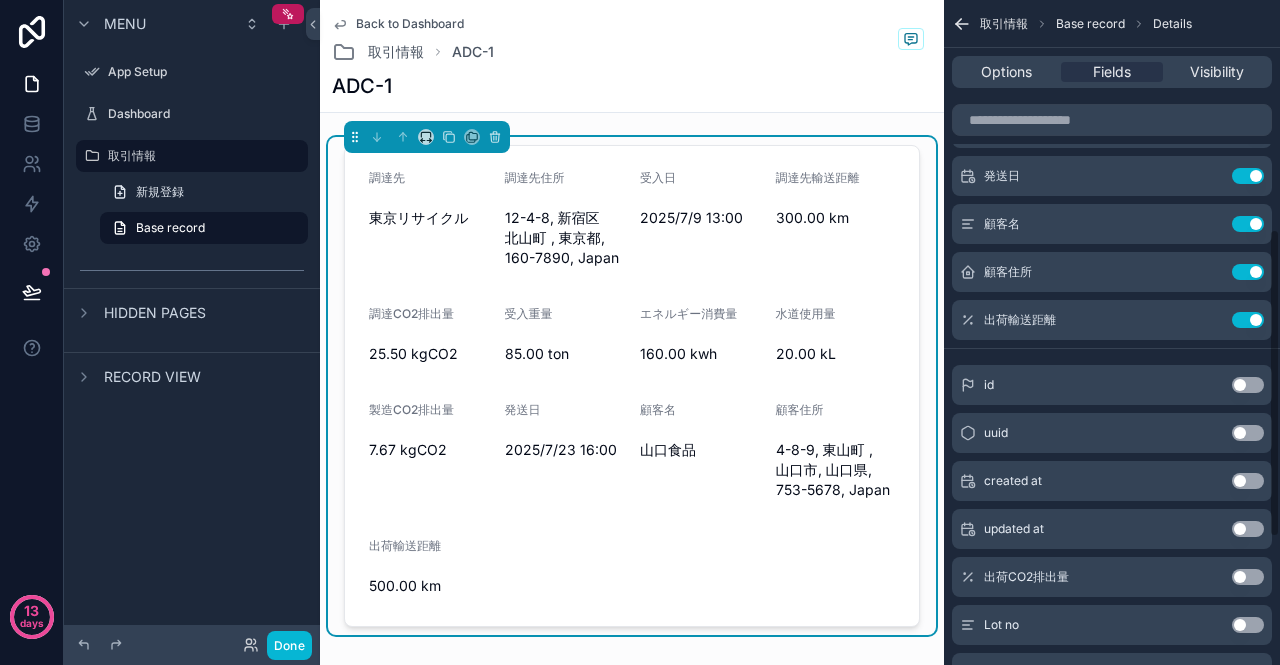 click on "Use setting" at bounding box center [1248, 577] 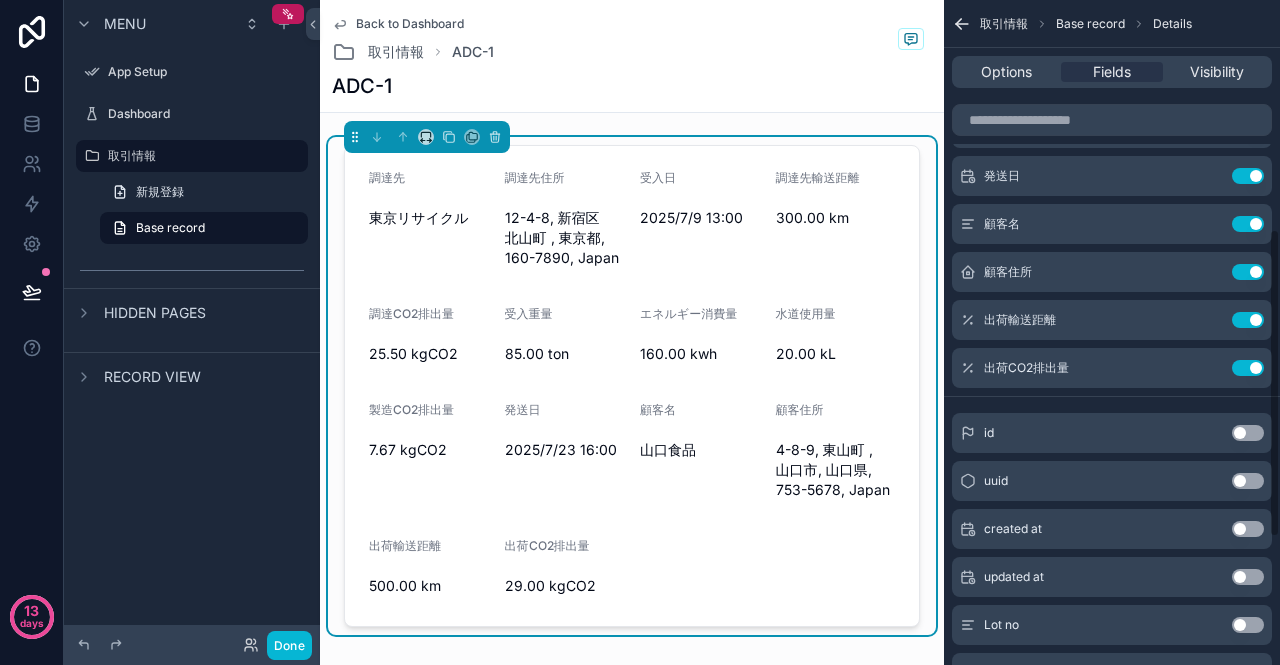 scroll, scrollTop: 596, scrollLeft: 0, axis: vertical 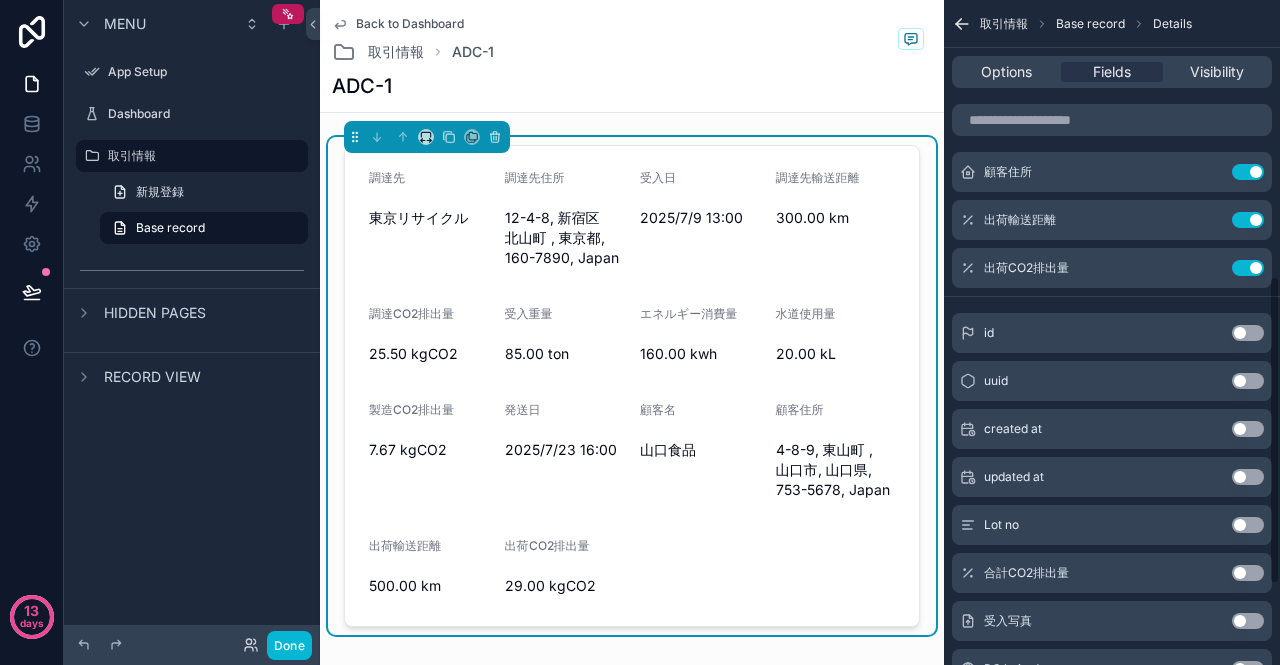 click on "Use setting" at bounding box center (1248, 525) 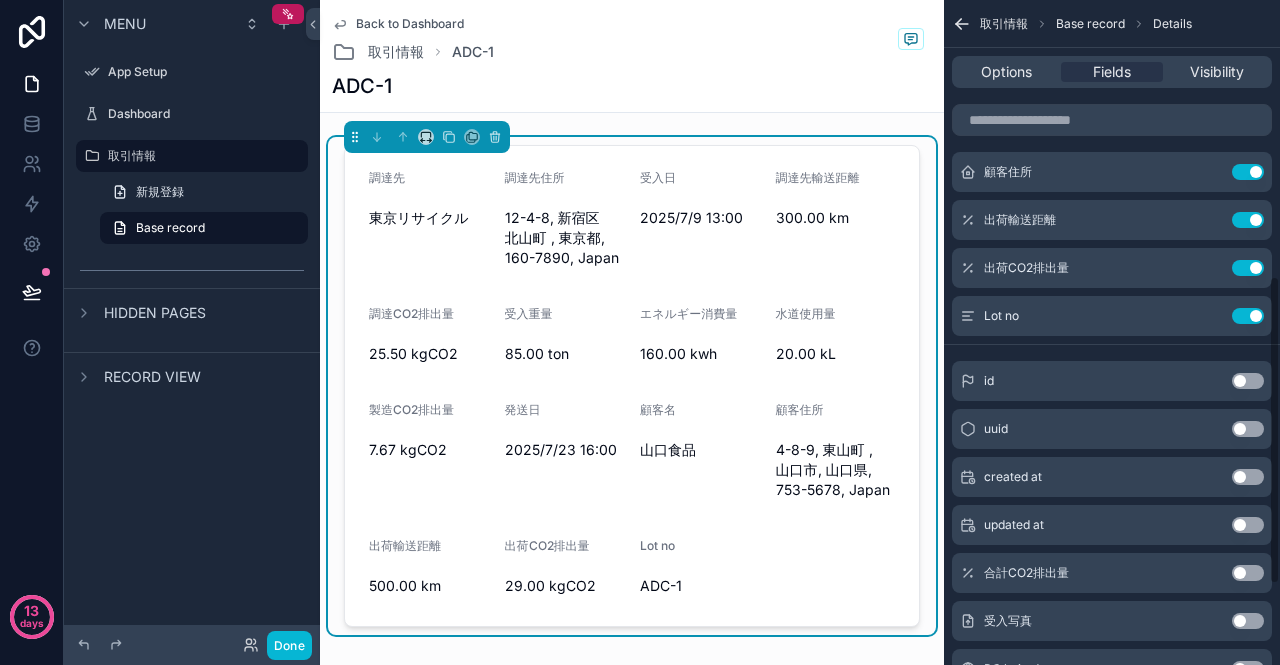 click on "Use setting" at bounding box center (1248, 573) 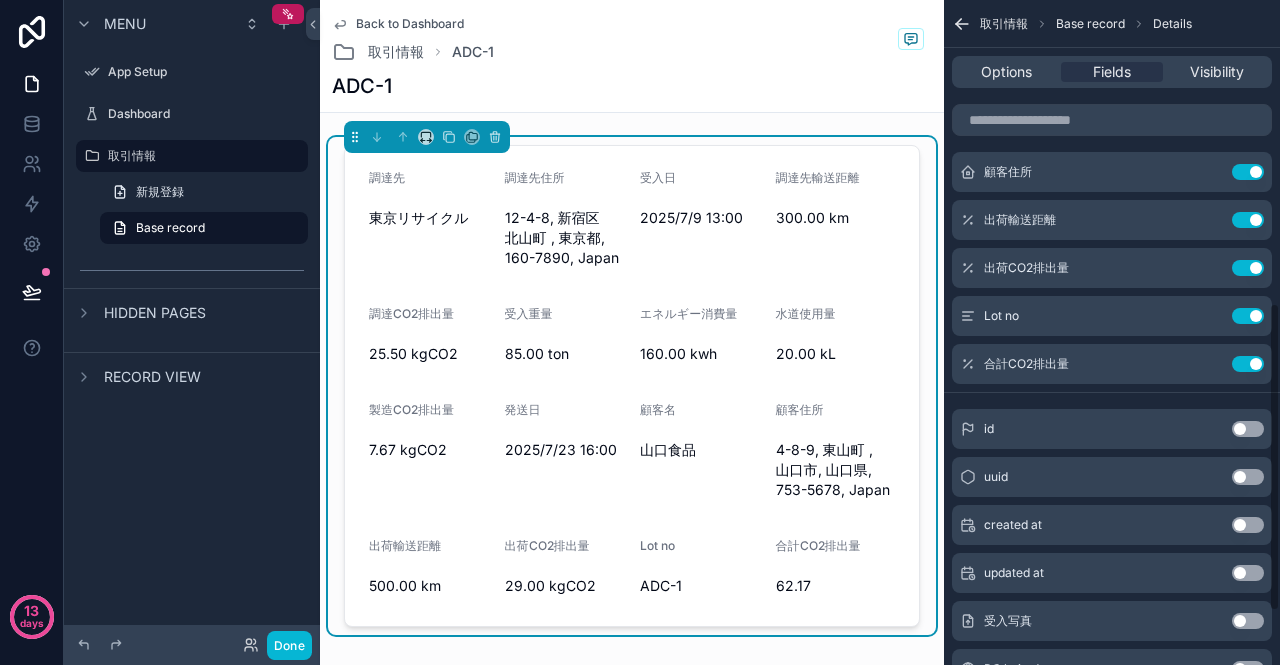 scroll, scrollTop: 696, scrollLeft: 0, axis: vertical 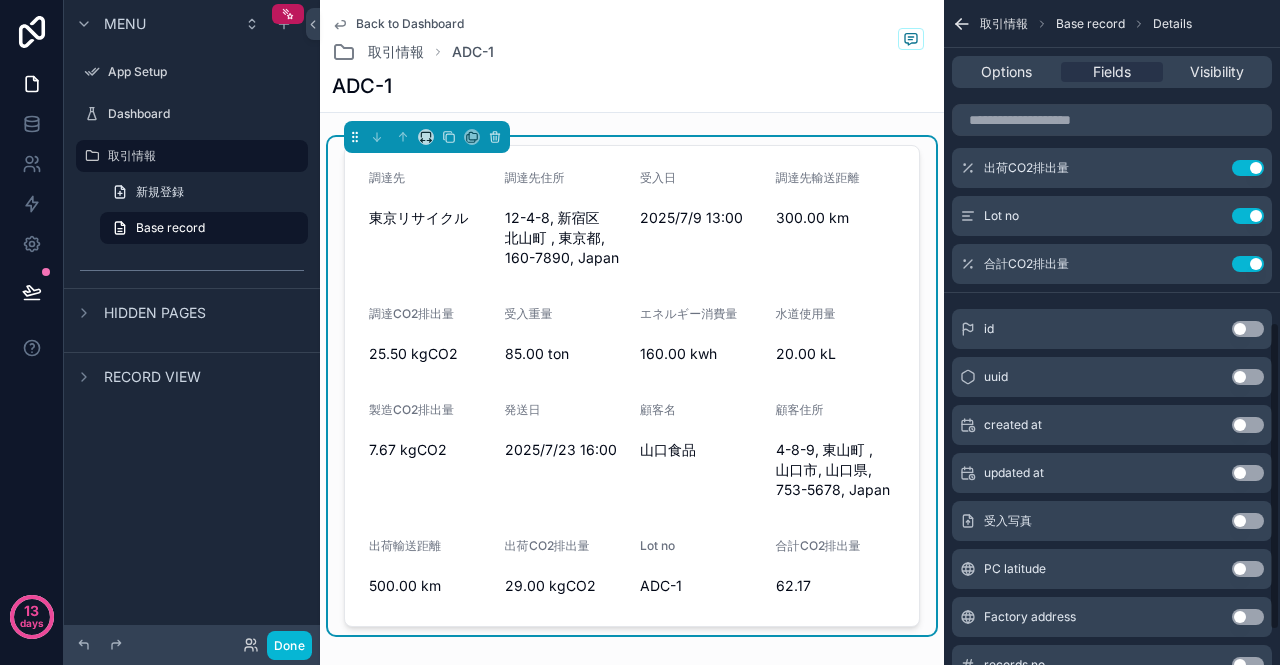 click on "Use setting" at bounding box center [1248, 521] 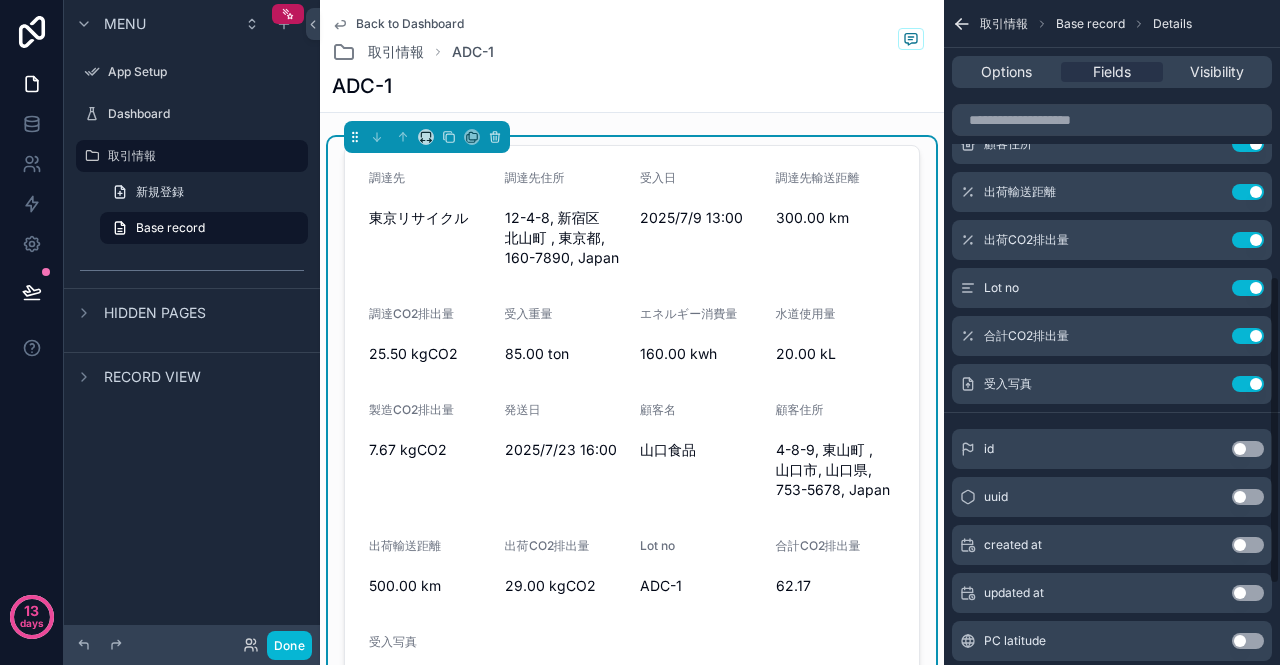 scroll, scrollTop: 596, scrollLeft: 0, axis: vertical 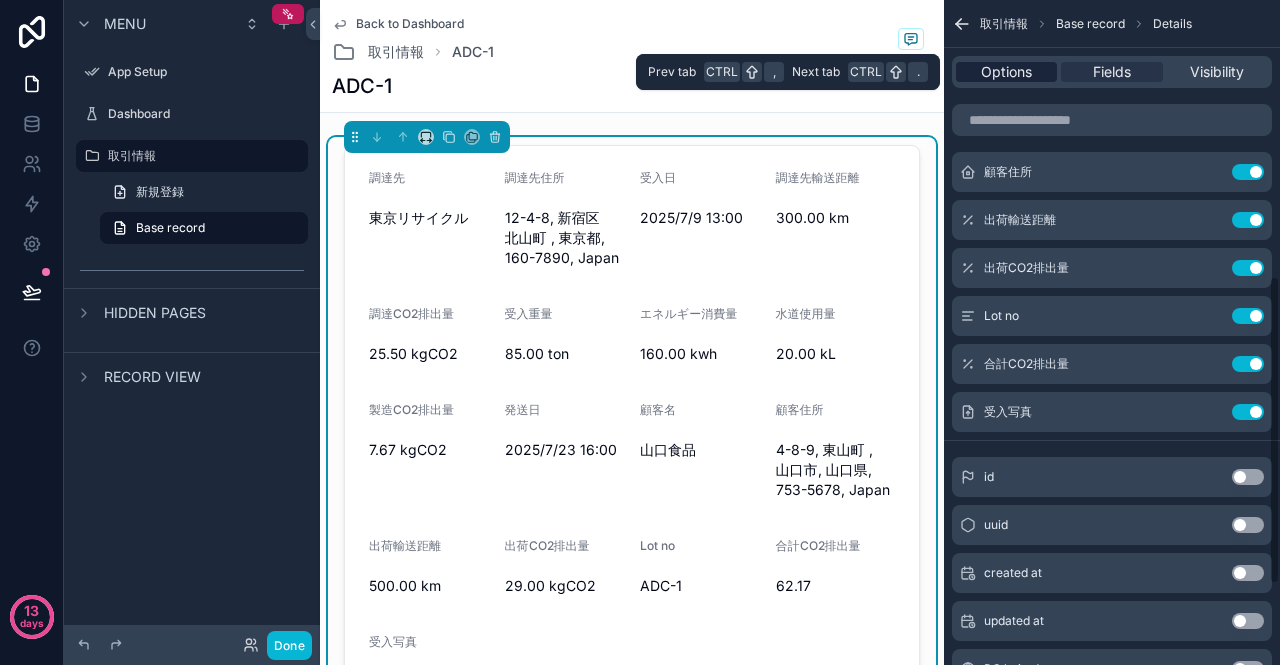 click on "Options" at bounding box center [1006, 72] 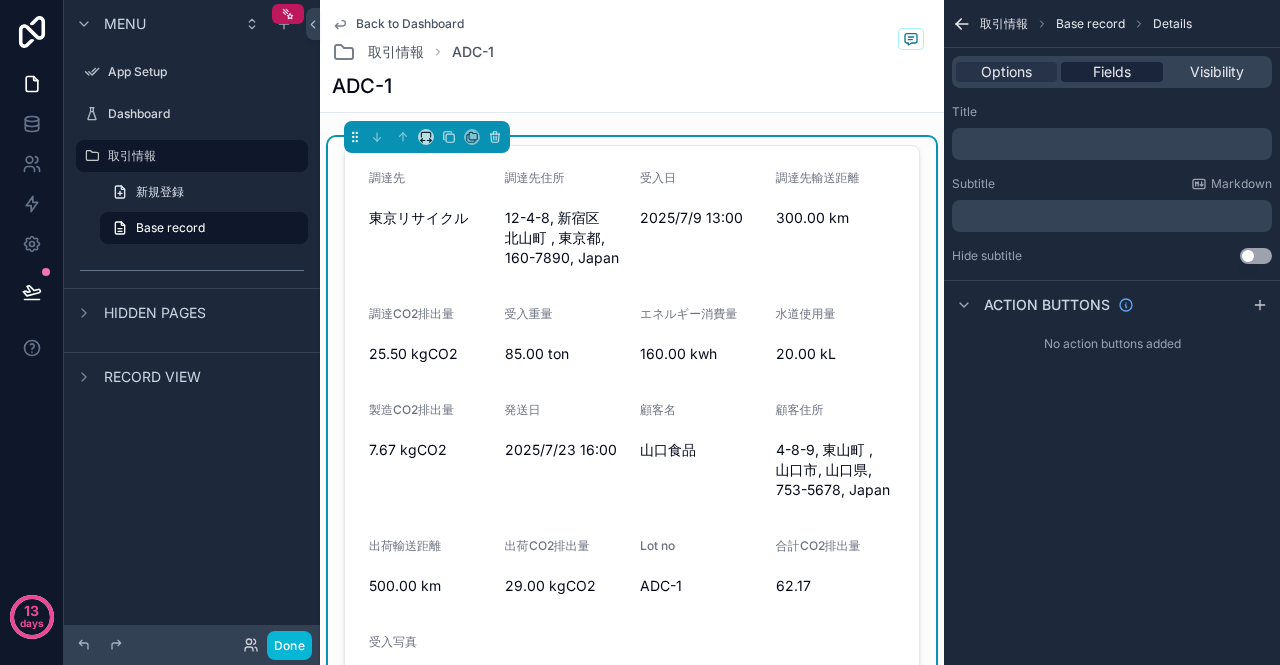 click on "Fields" at bounding box center [1111, 72] 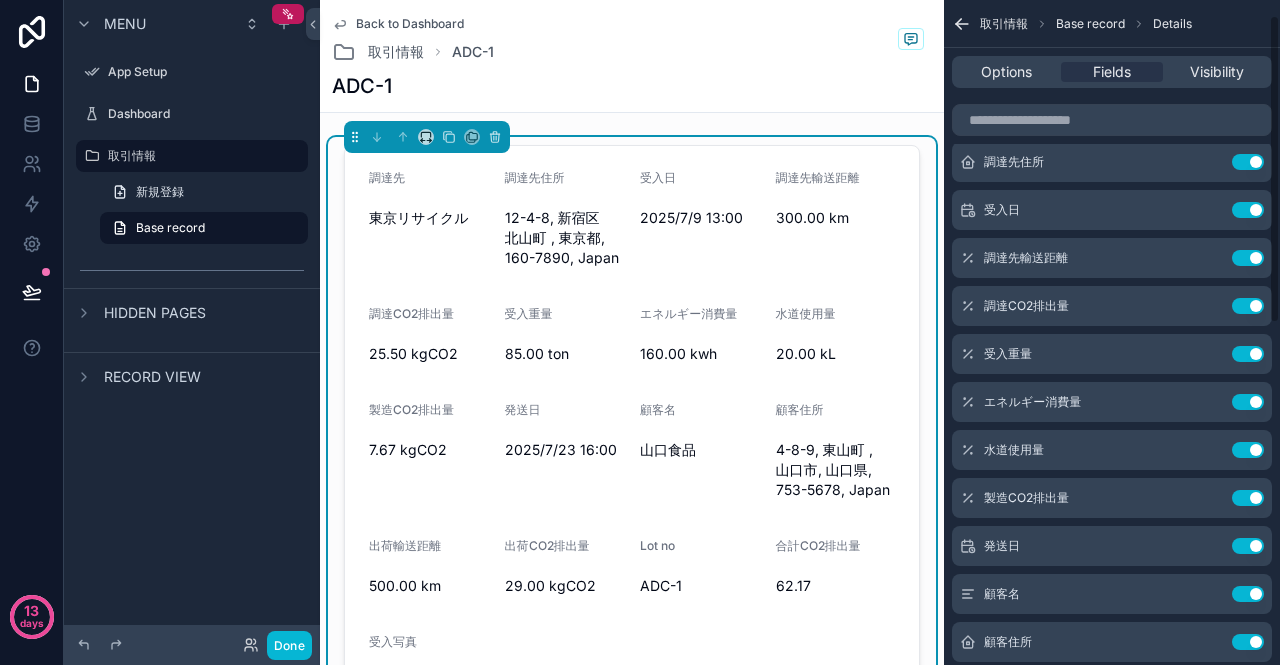 scroll, scrollTop: 0, scrollLeft: 0, axis: both 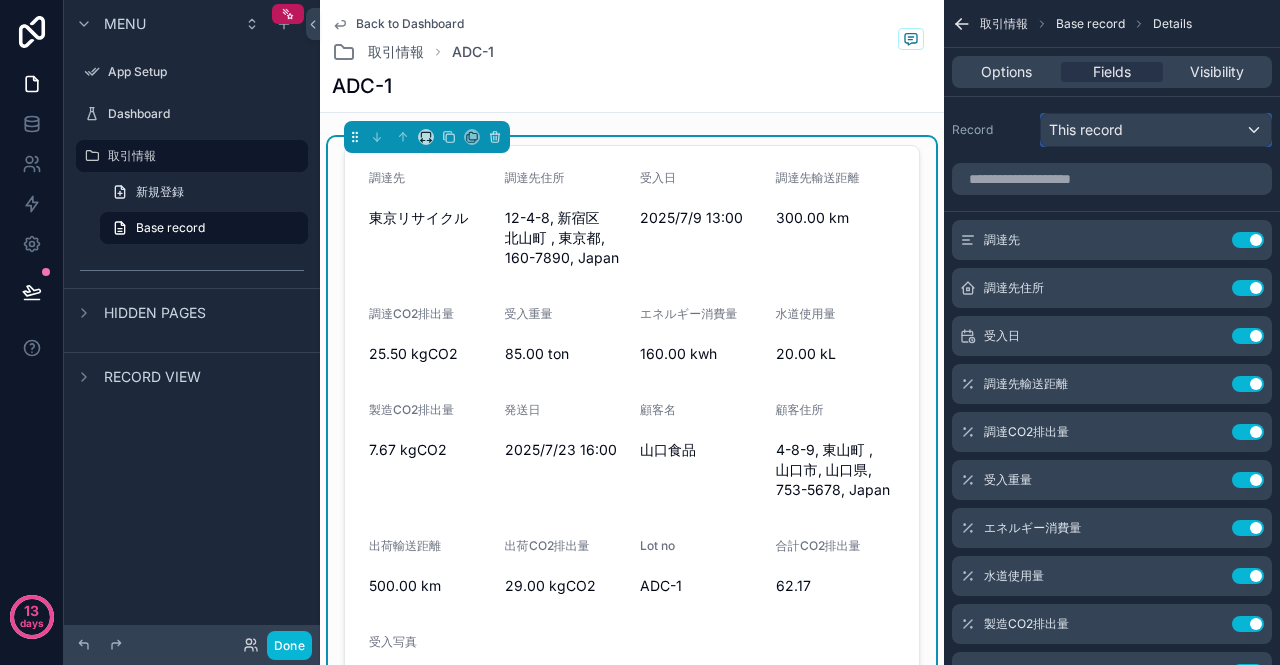 click on "This record" at bounding box center (1156, 130) 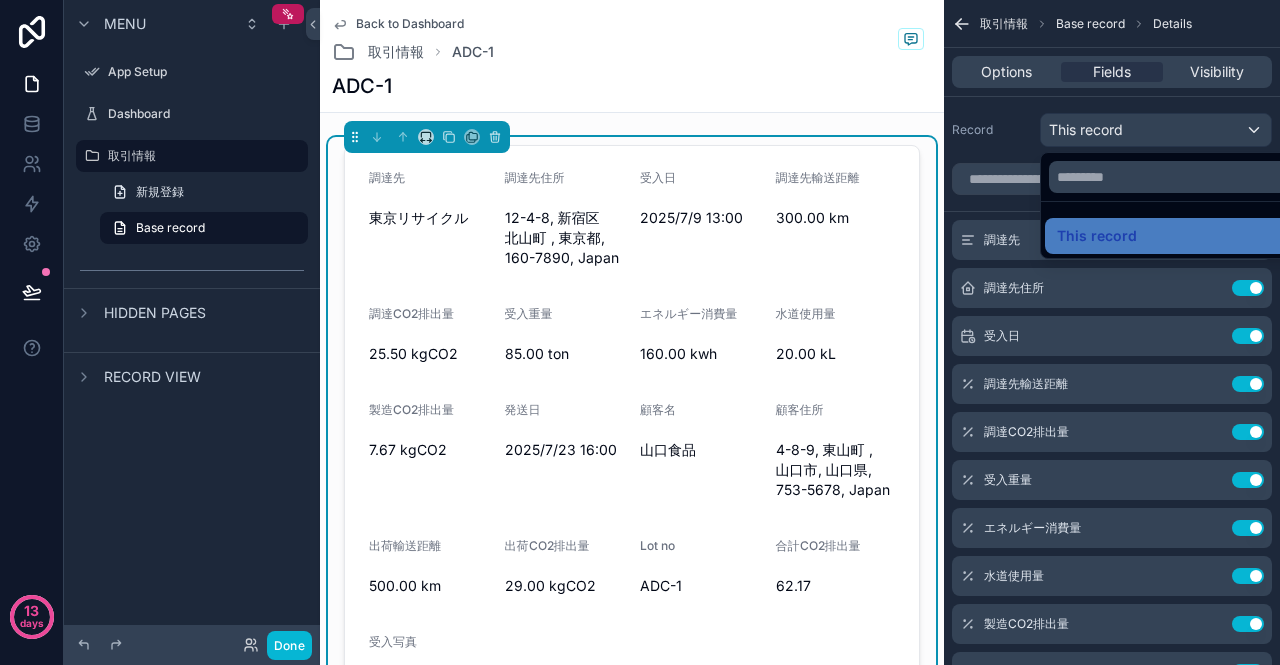 click at bounding box center (640, 332) 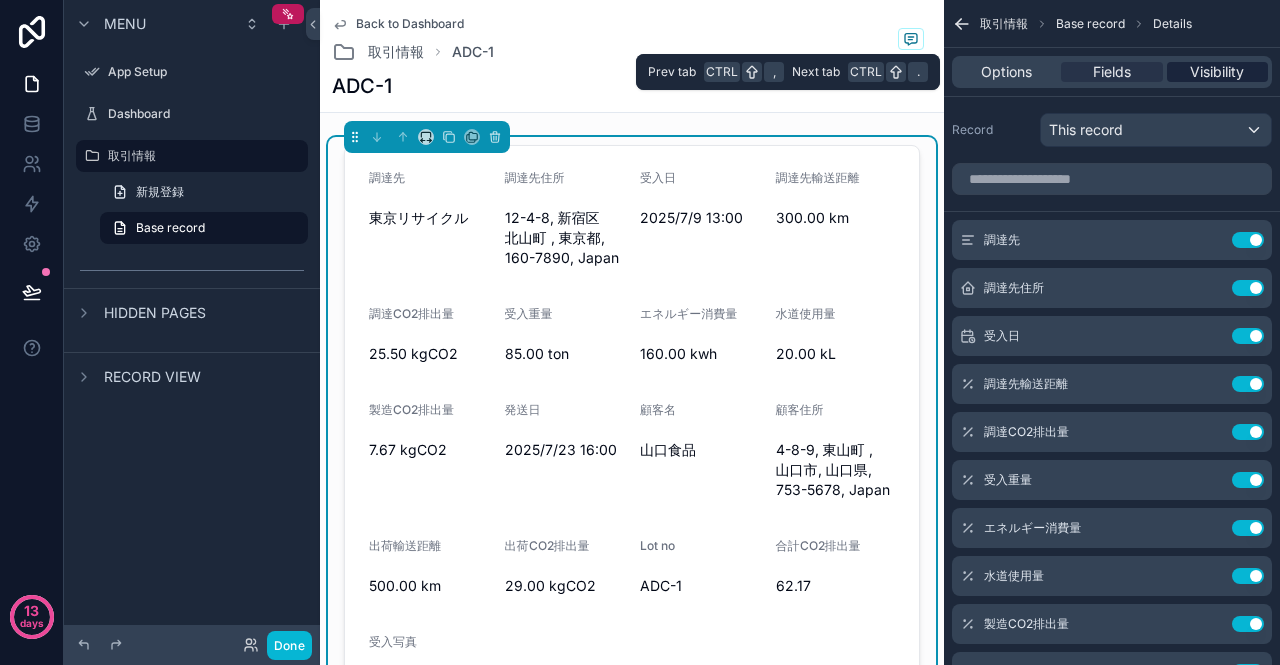 click on "Visibility" at bounding box center [1217, 72] 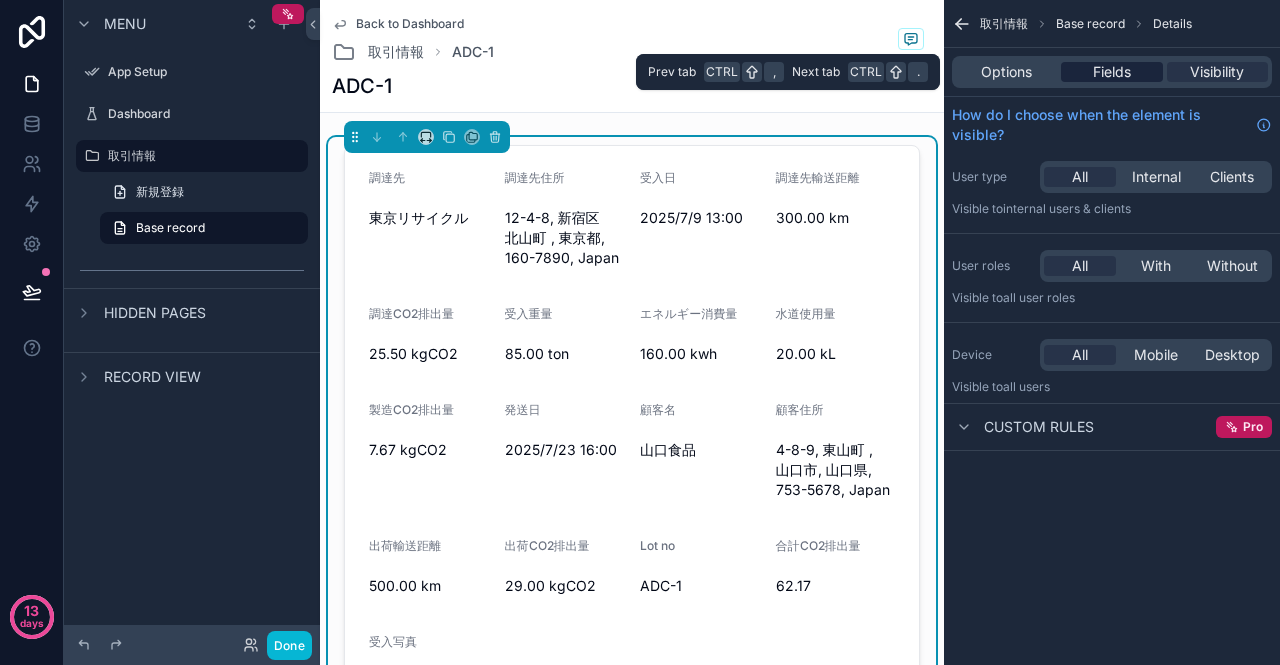click on "Fields" at bounding box center (1112, 72) 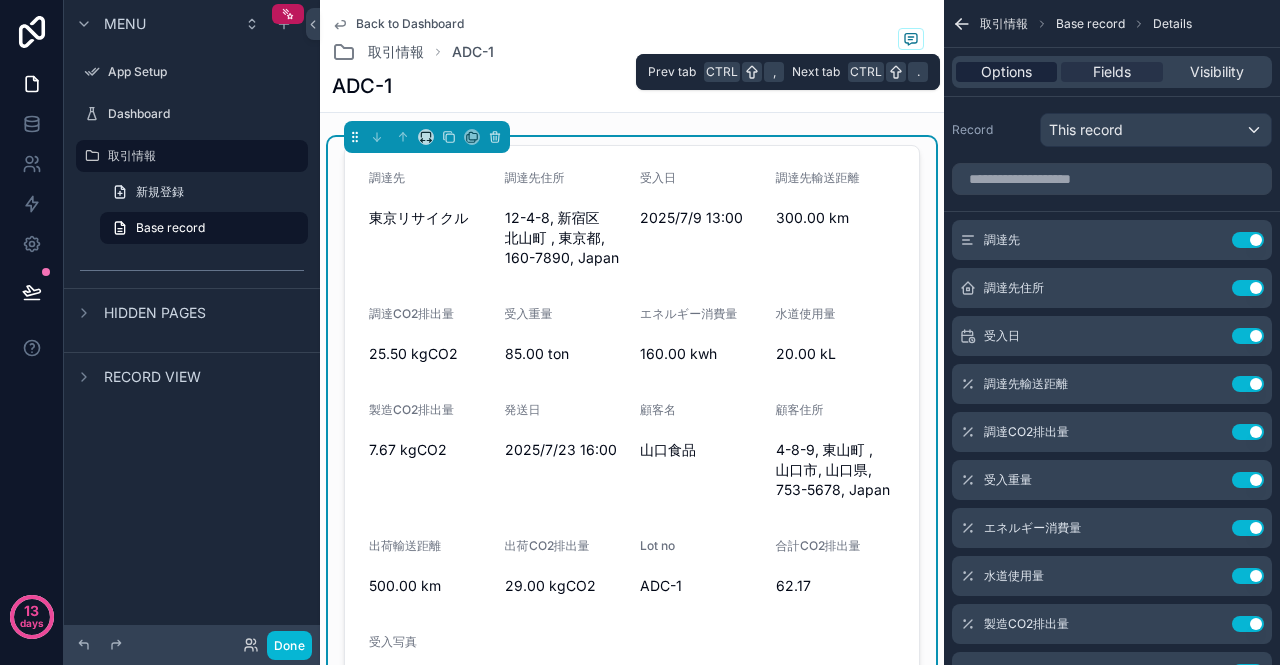 click on "Options" at bounding box center (1006, 72) 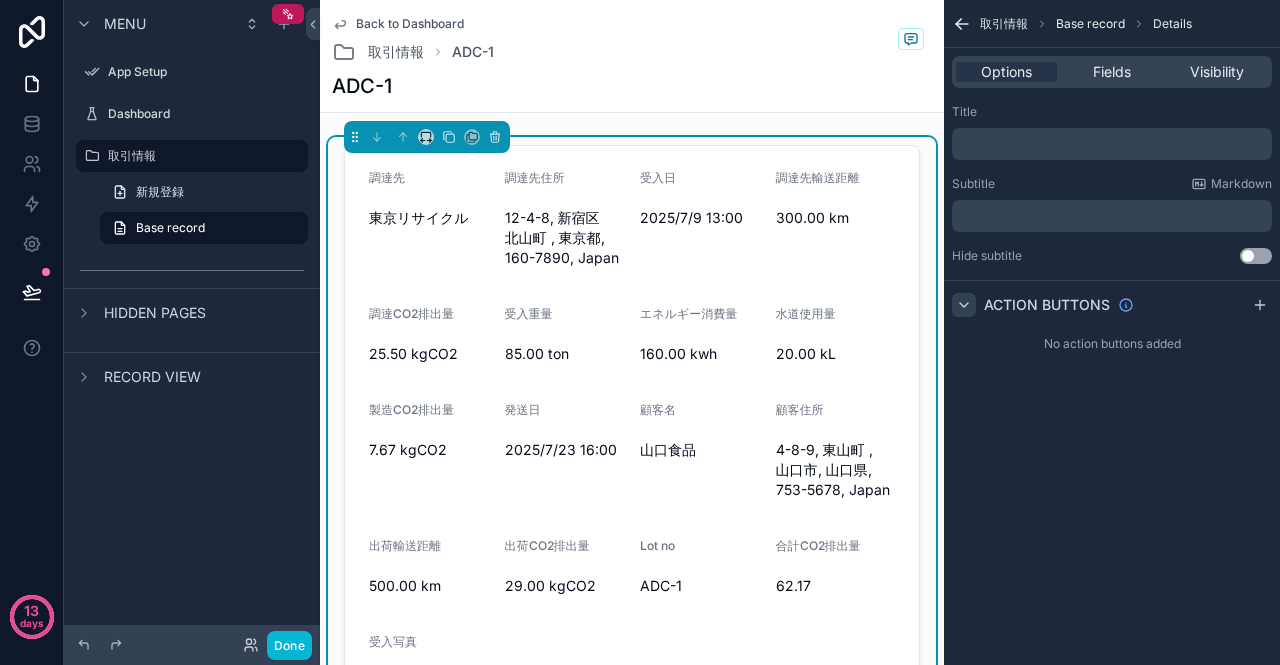 click 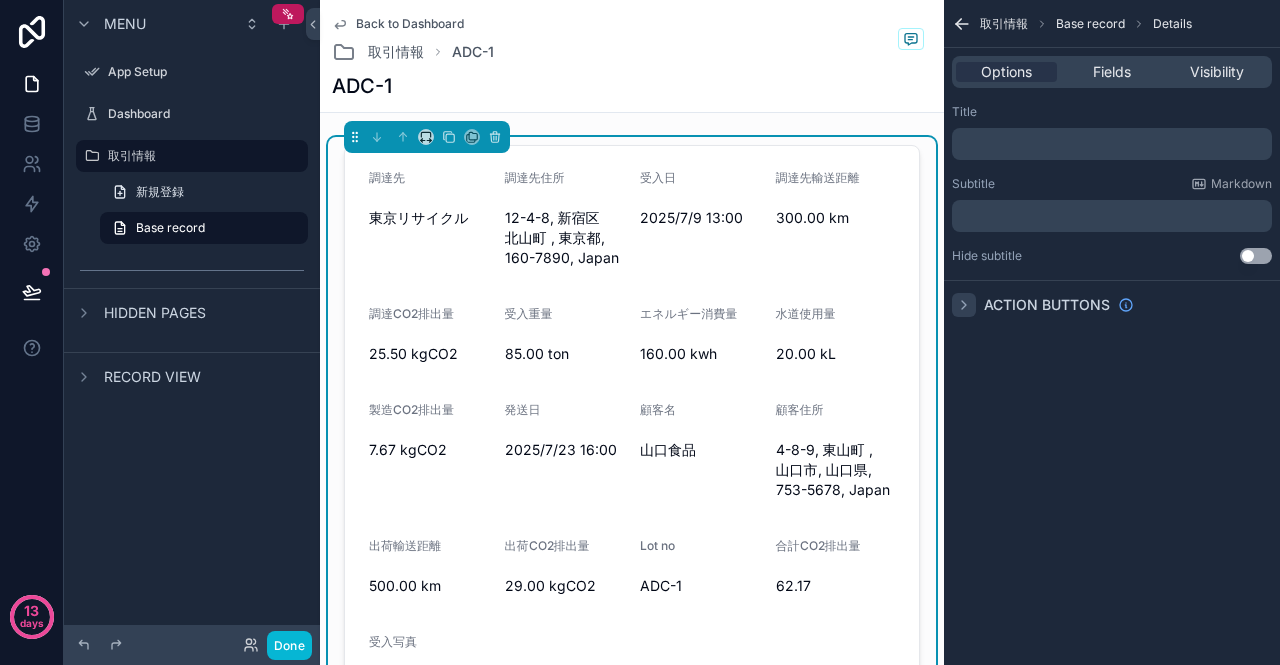 click 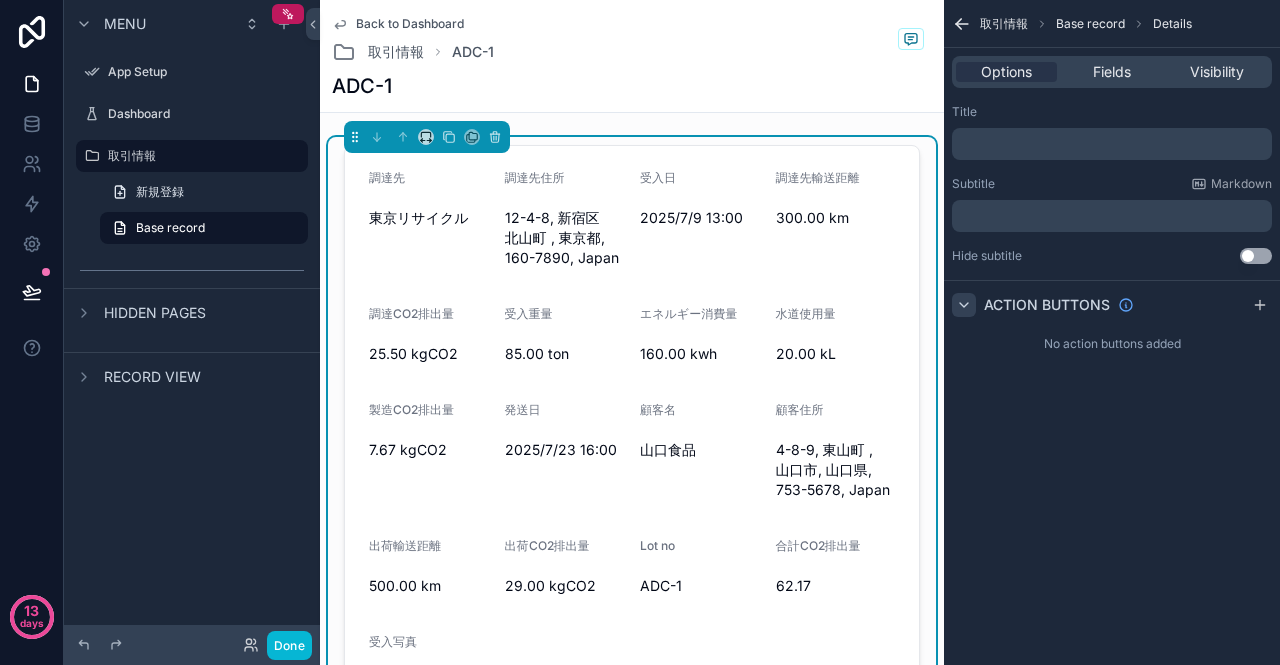 click on "﻿" at bounding box center [1114, 144] 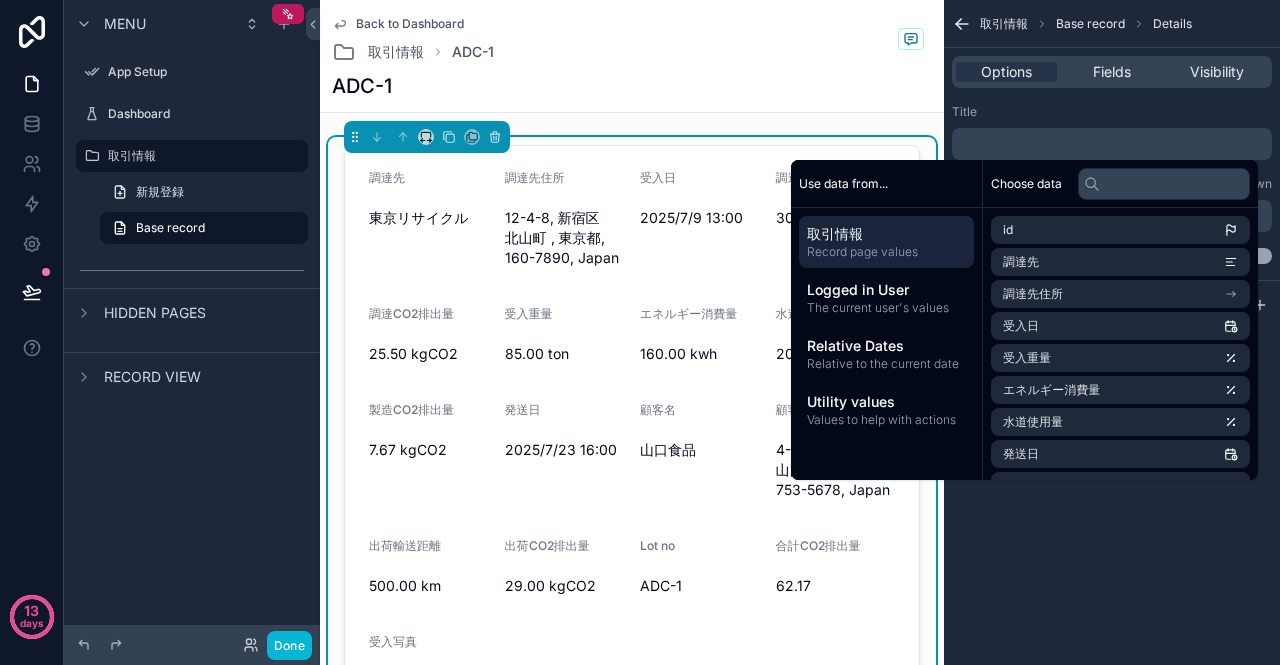 click on "﻿" at bounding box center (1114, 144) 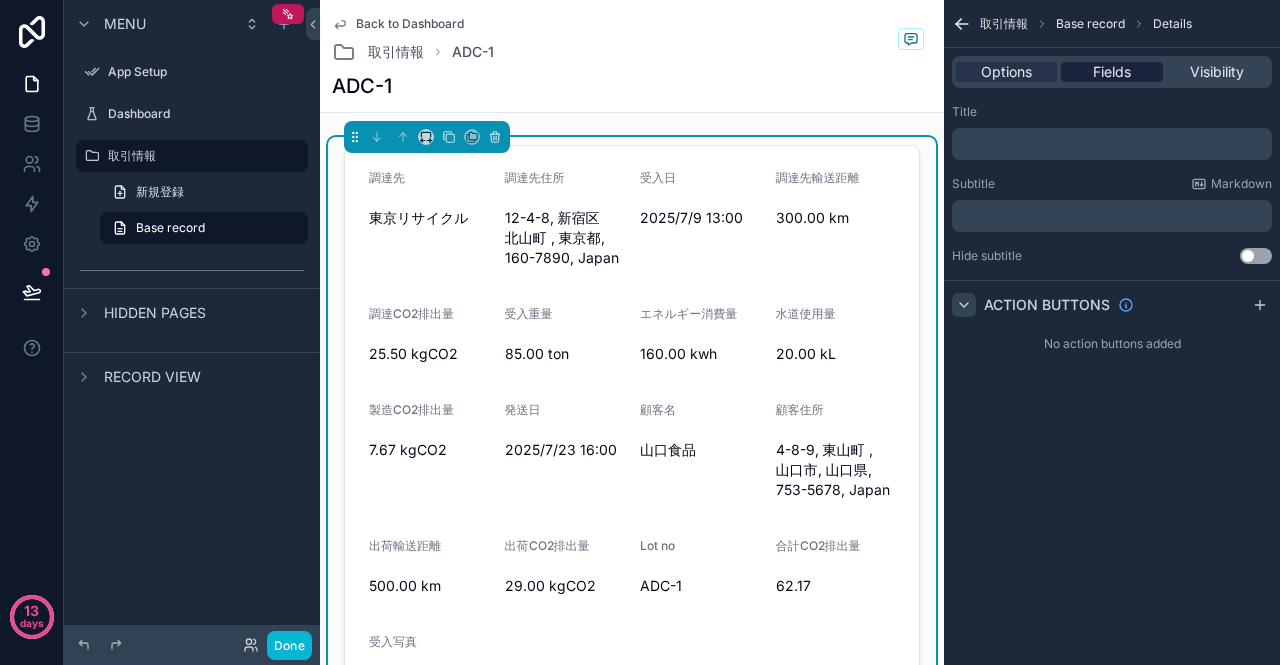 click on "Fields" at bounding box center (1112, 72) 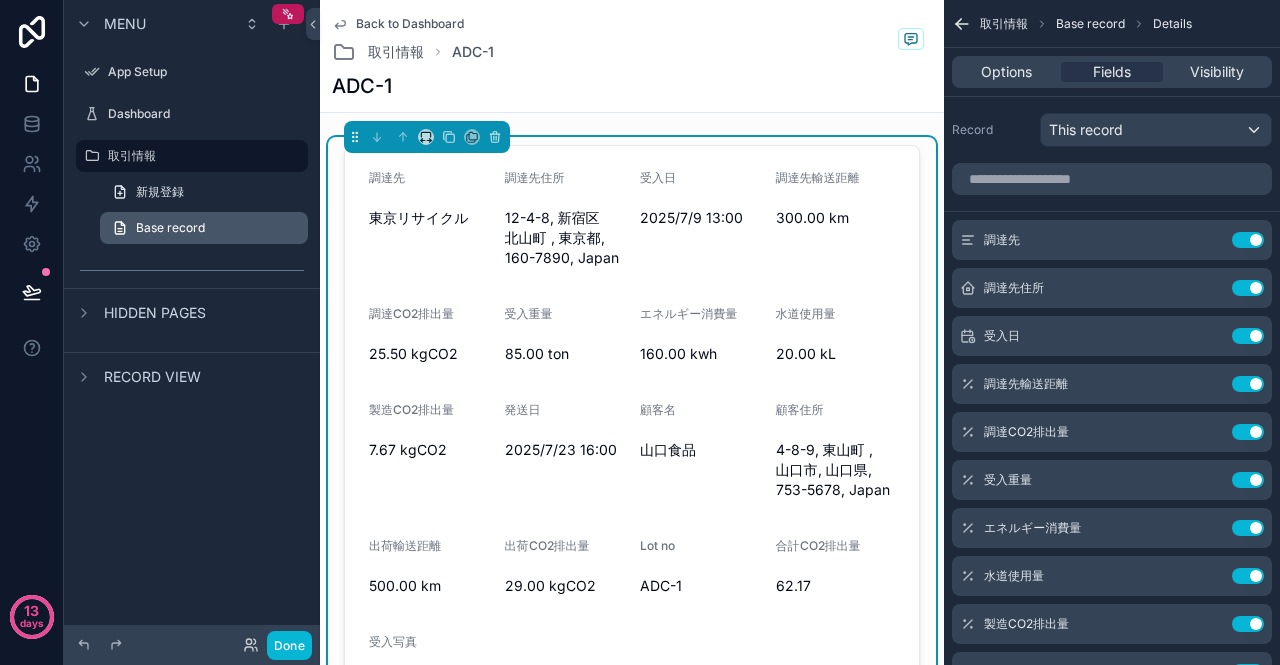 click on "Base record" at bounding box center (170, 228) 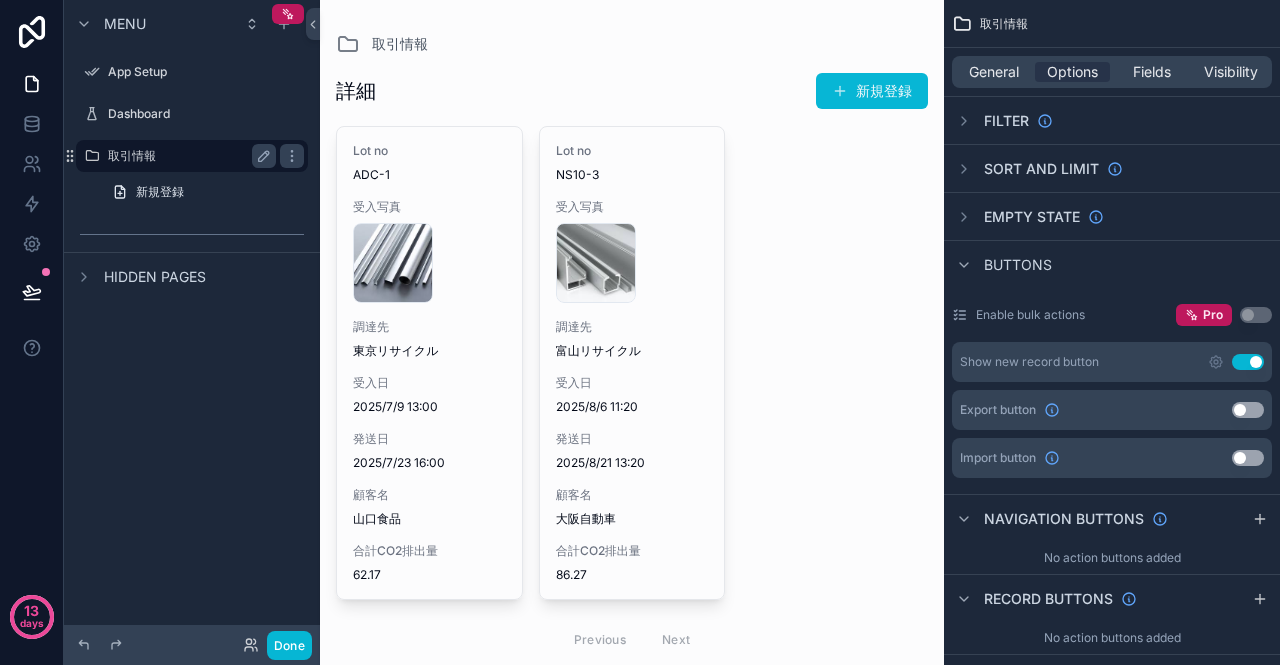 click on "取引情報" at bounding box center (188, 156) 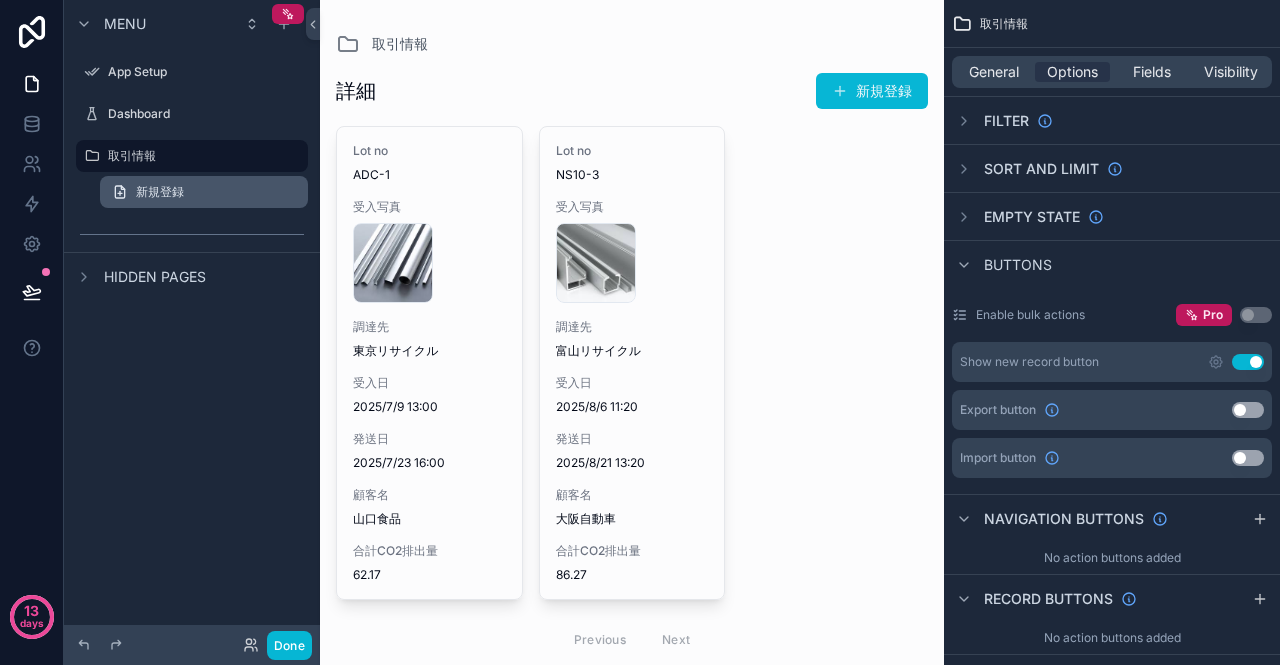 click on "新規登録" at bounding box center (160, 192) 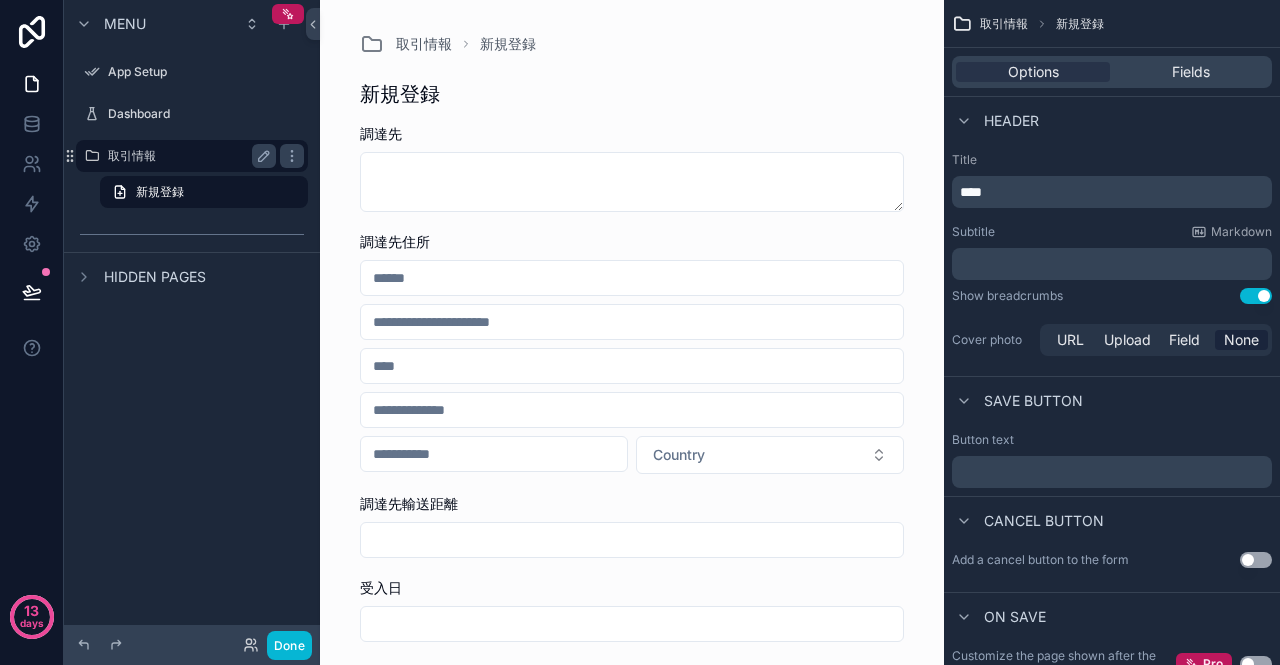 click on "取引情報" at bounding box center (188, 156) 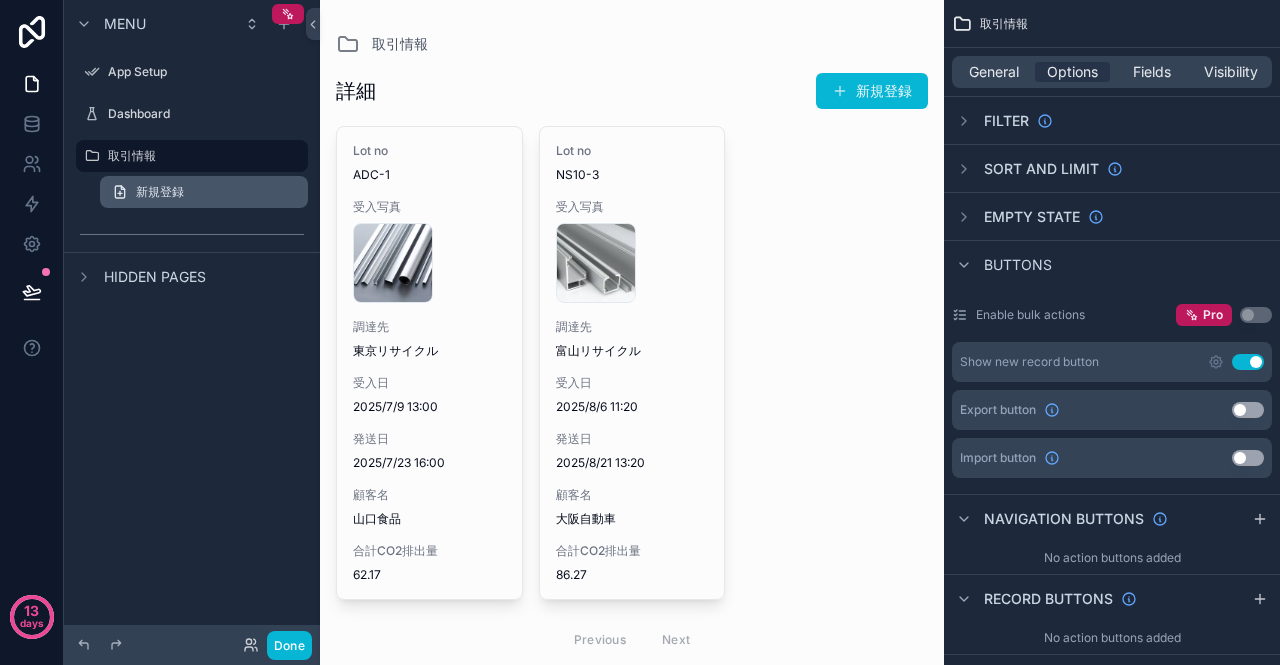 click on "新規登録" at bounding box center (160, 192) 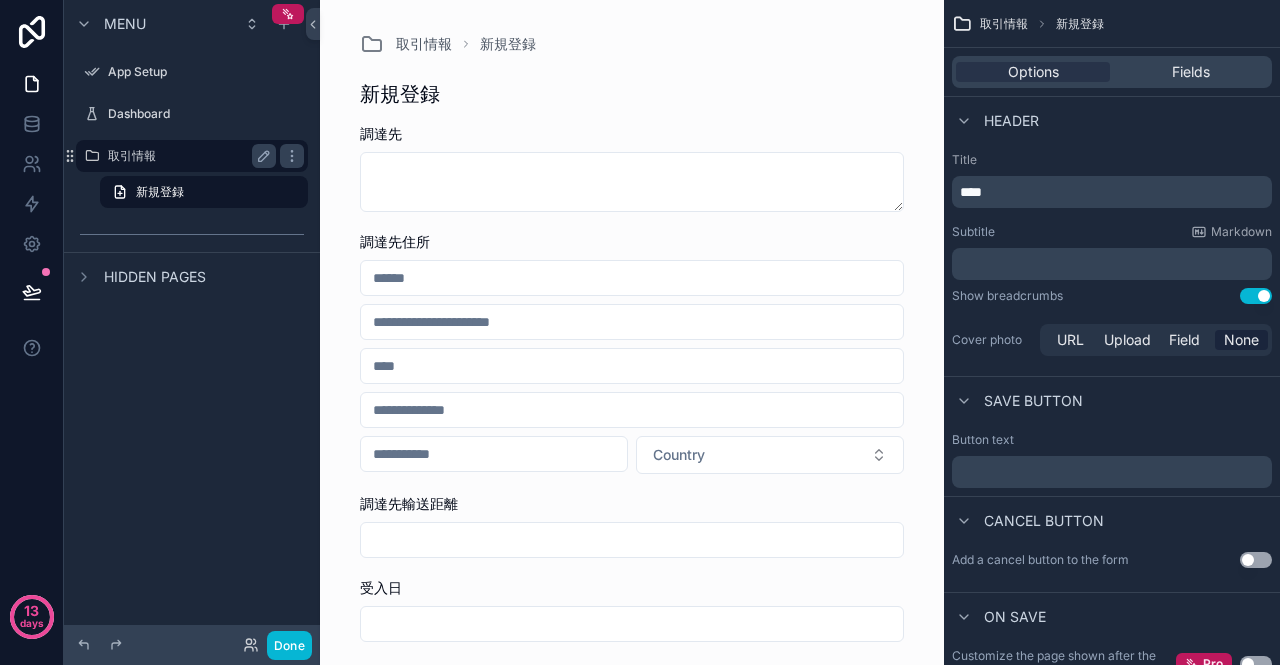 click on "取引情報" at bounding box center (188, 156) 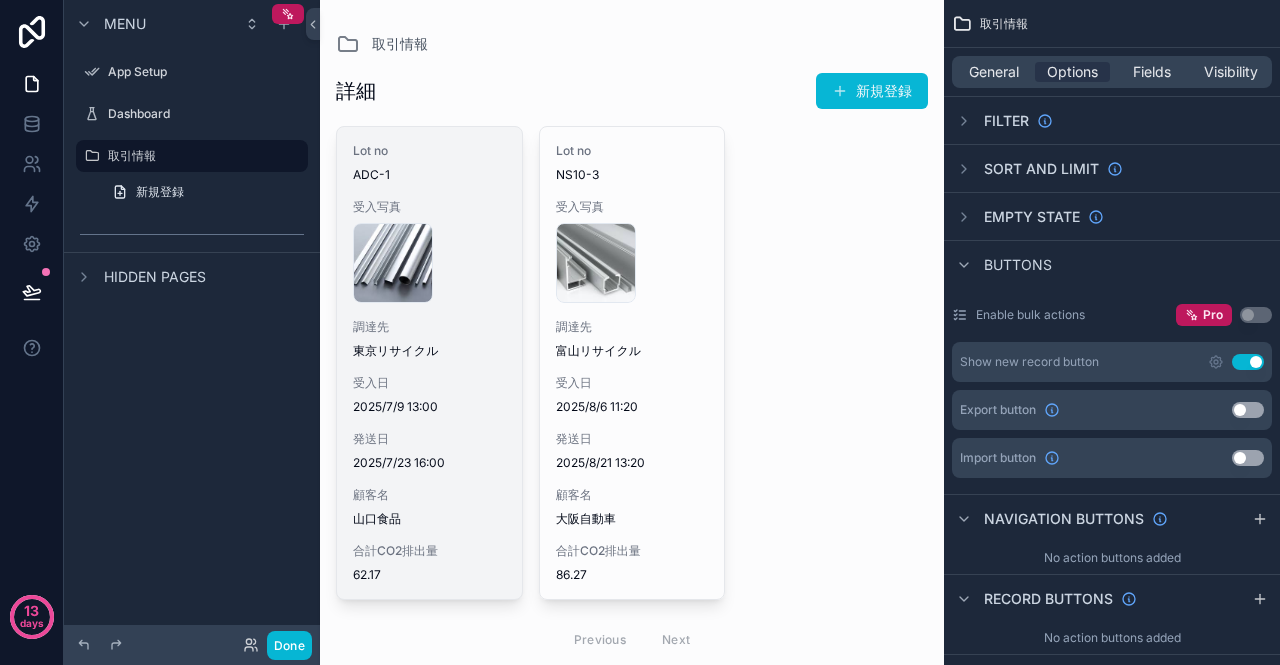click on "受入写真 company-1 .jpg" at bounding box center (429, 251) 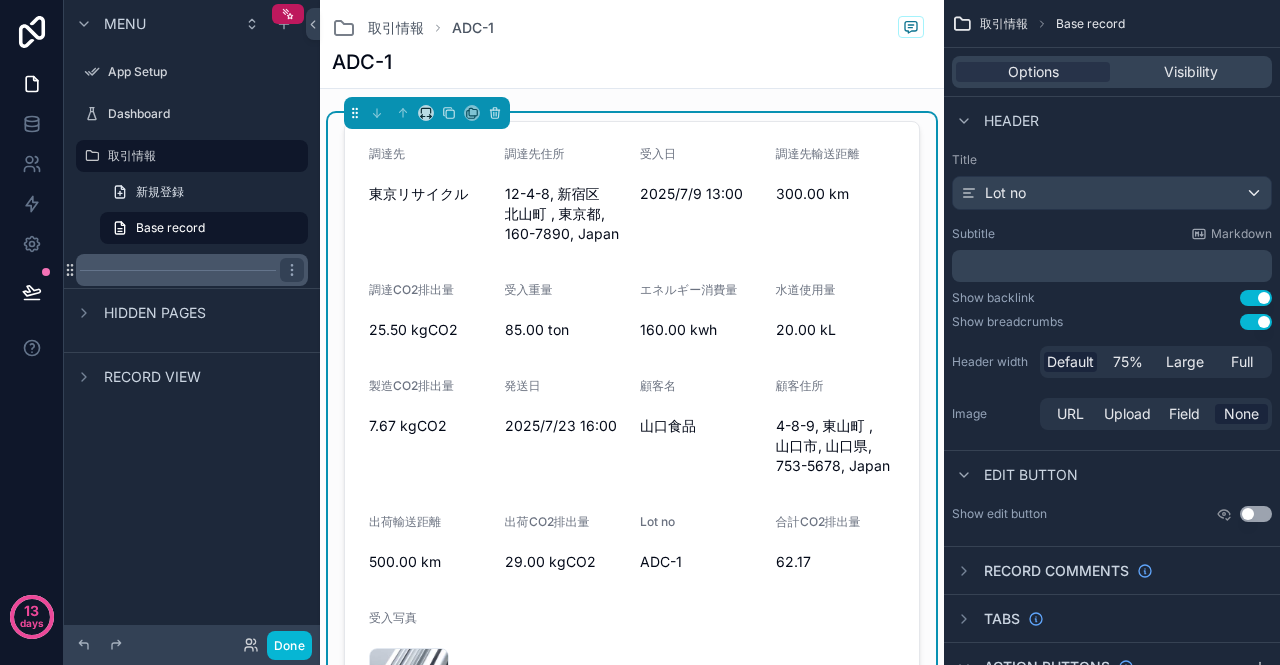drag, startPoint x: 164, startPoint y: 225, endPoint x: 144, endPoint y: 229, distance: 20.396078 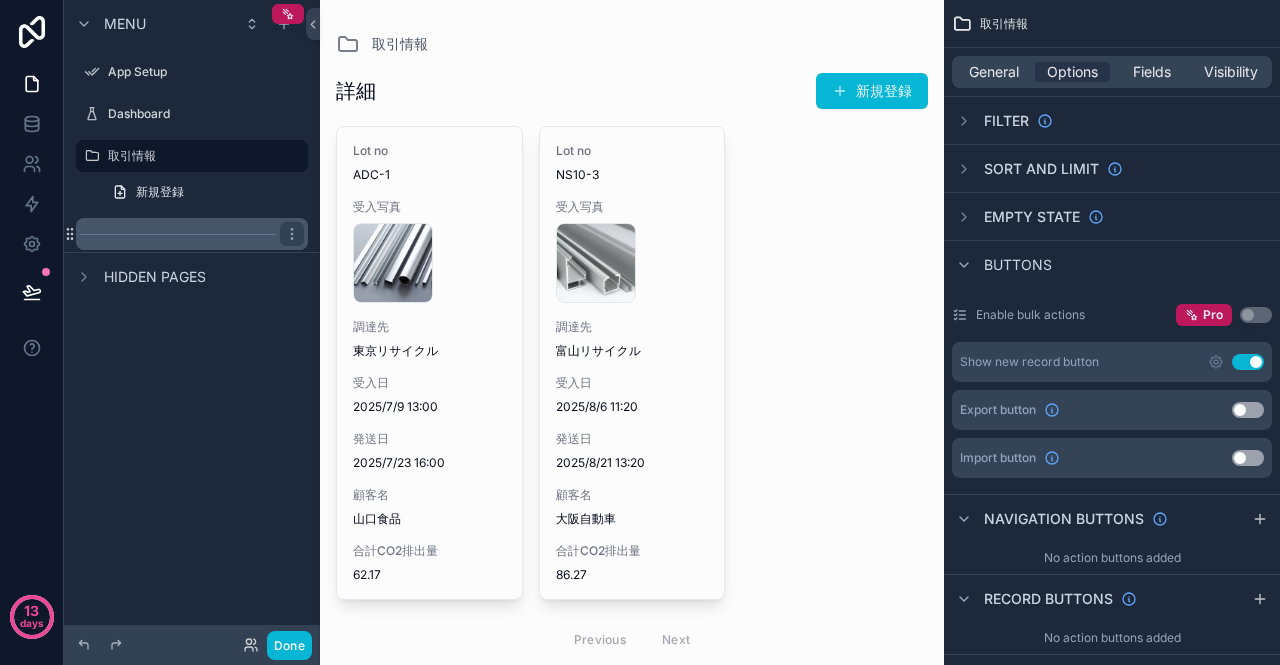 click at bounding box center (192, 234) 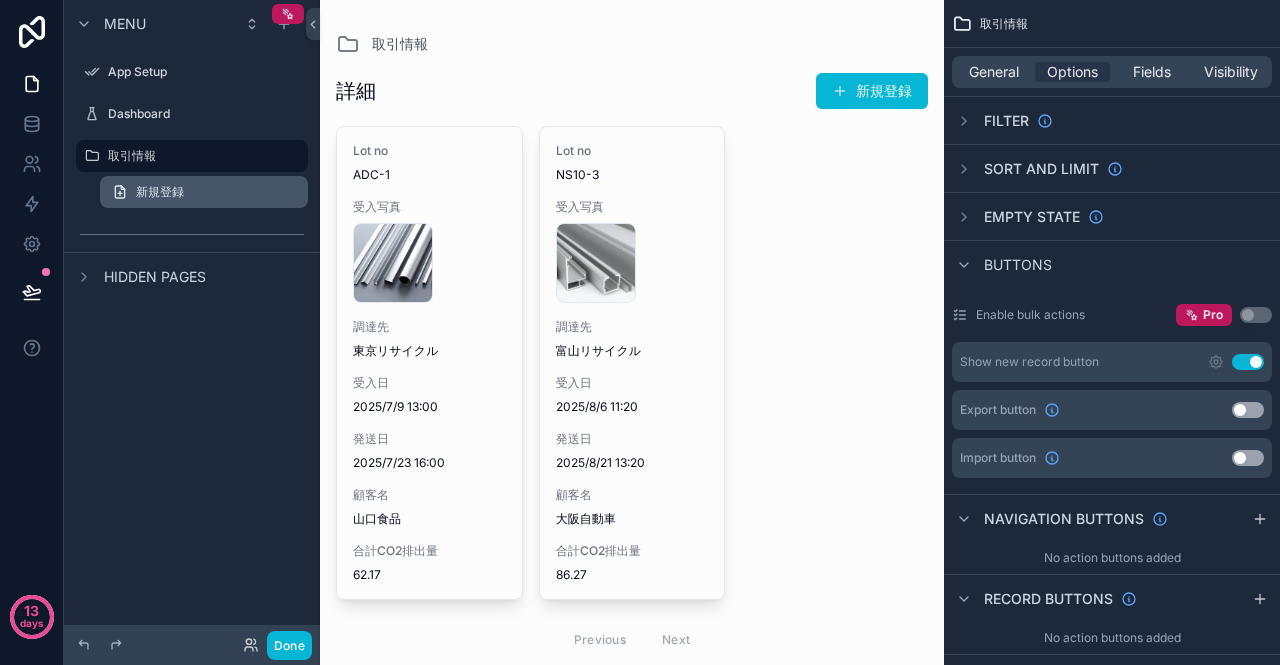 click on "新規登録" at bounding box center (160, 192) 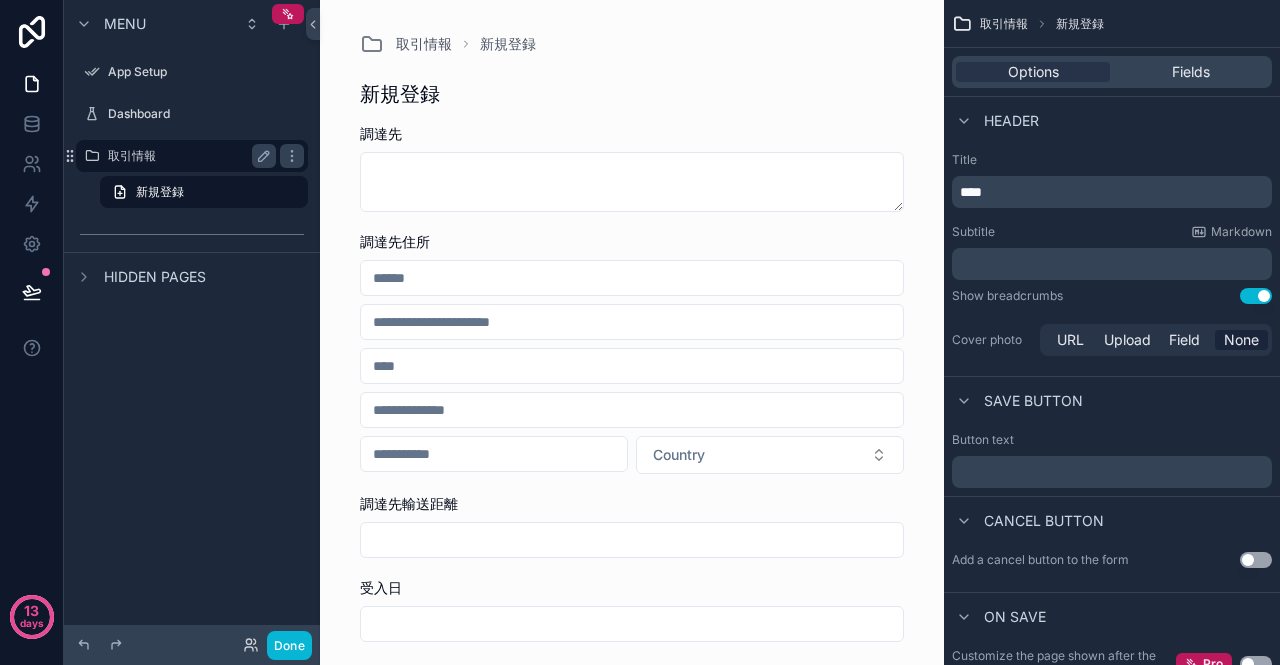 click on "取引情報" at bounding box center (188, 156) 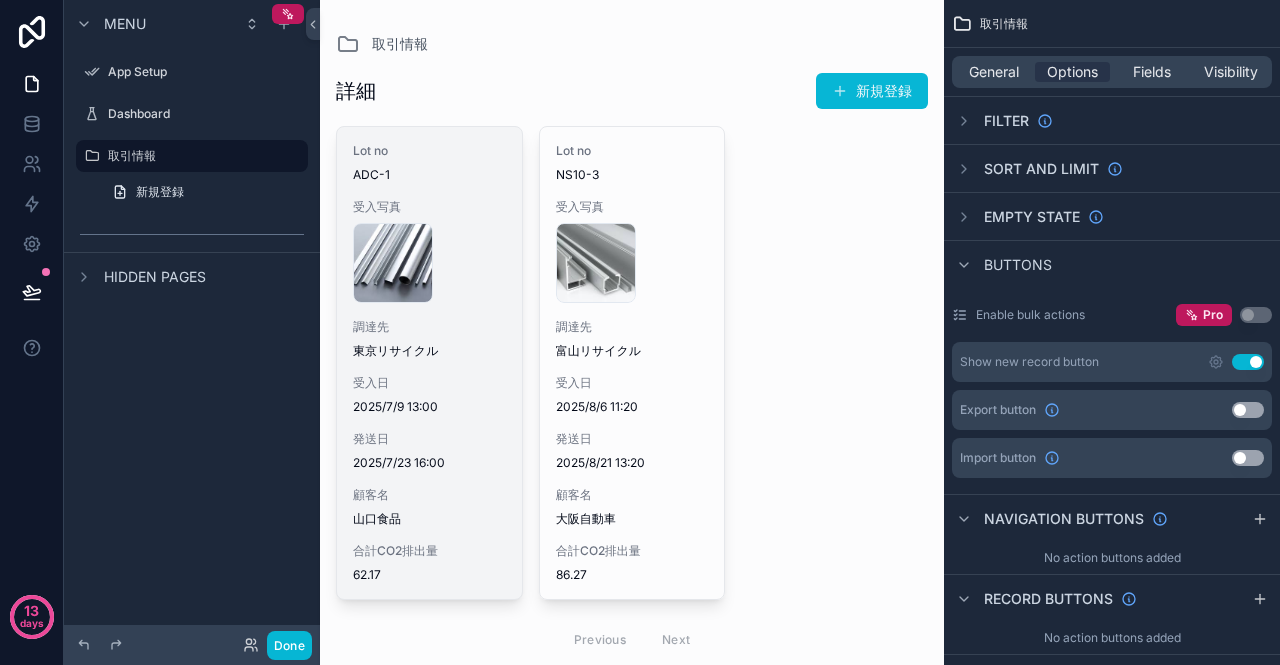 click on "Lot no ADC-1 受入写真 company-1 .jpg 調達先 東京リサイクル 受入日 2025/7/9 13:00 発送日 2025/7/23 16:00 顧客名 山口食品 合計CO2排出量 62.17" at bounding box center [429, 363] 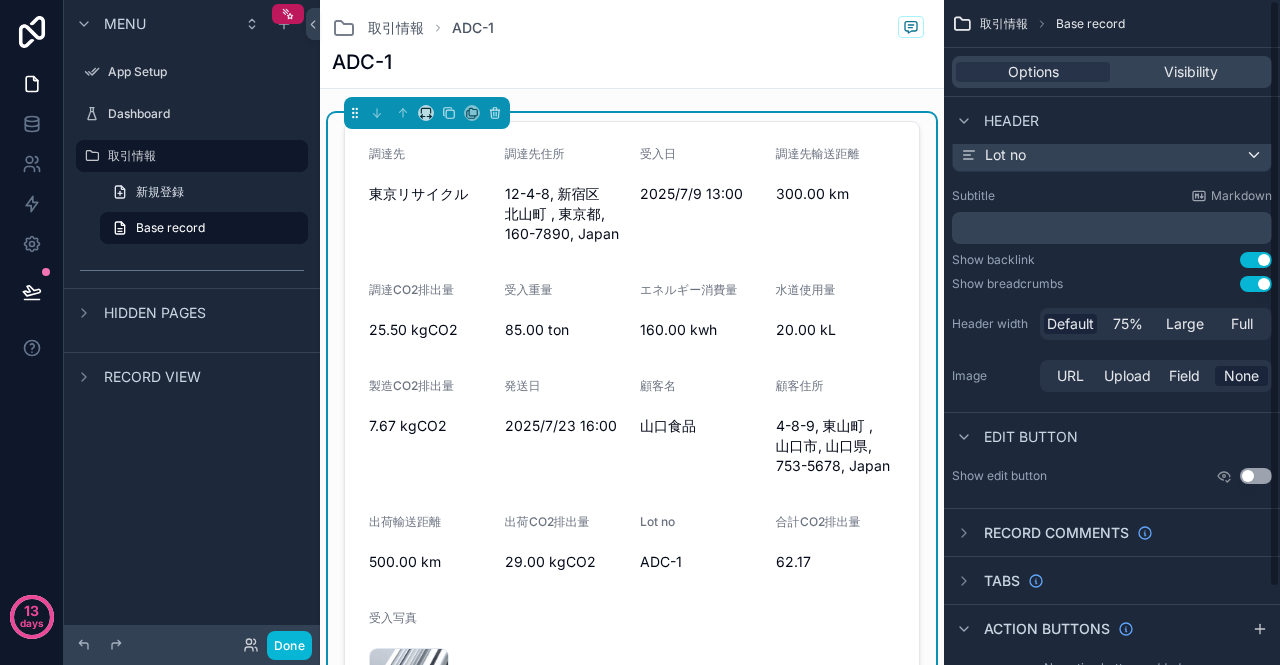 scroll, scrollTop: 0, scrollLeft: 0, axis: both 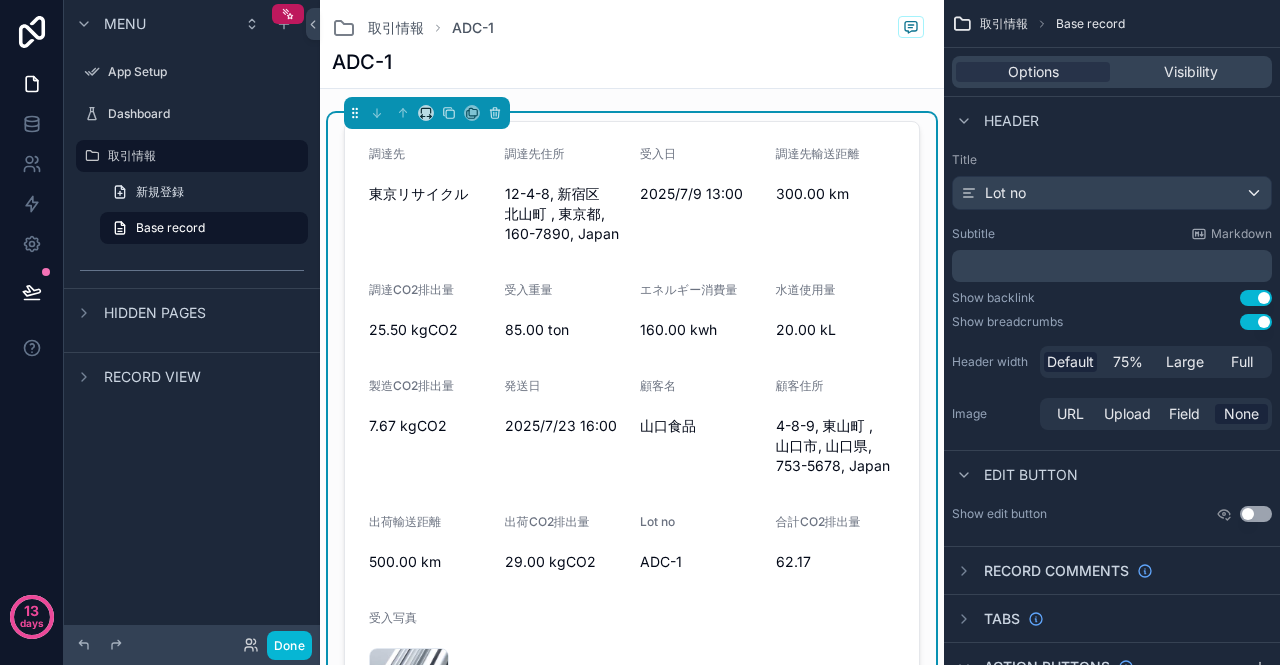 click on "﻿" at bounding box center (1114, 266) 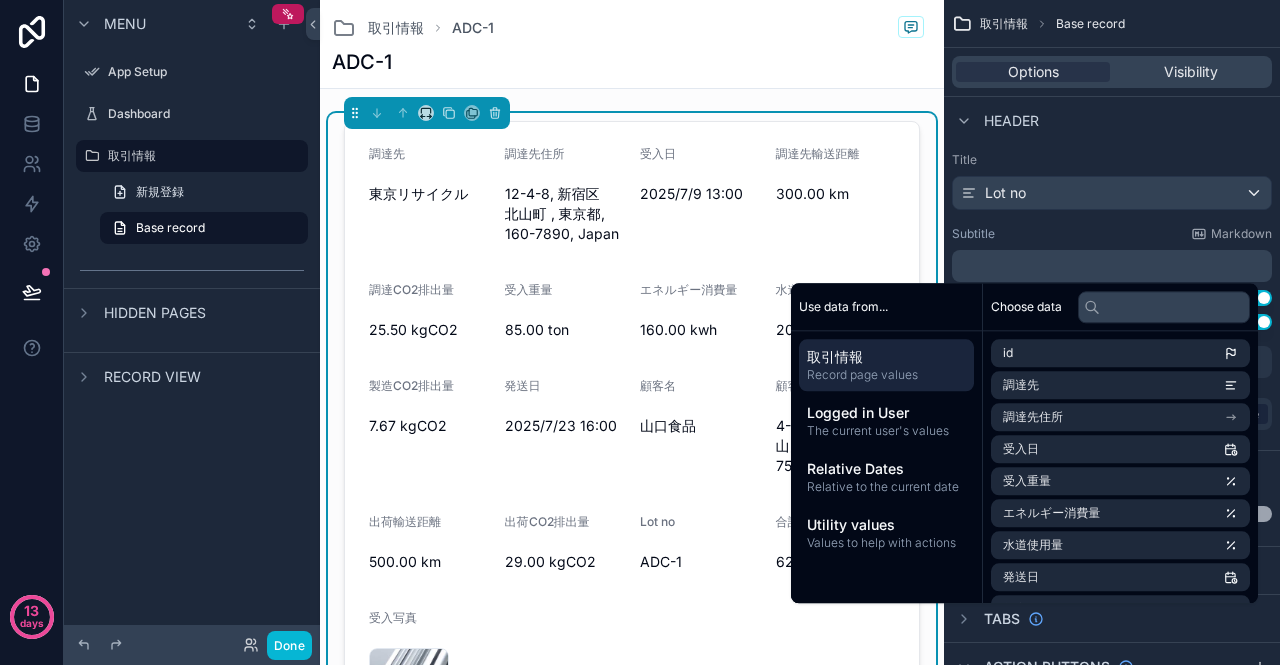 click on "﻿" at bounding box center (1114, 266) 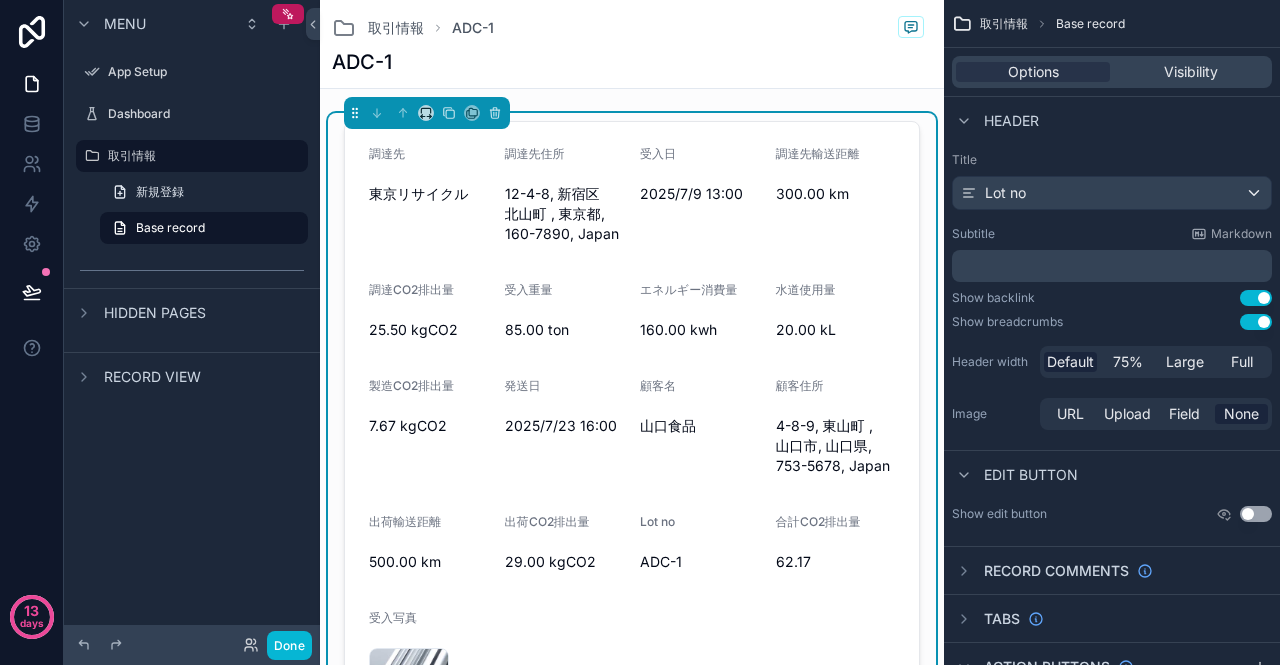 click on "Use setting" at bounding box center [1256, 298] 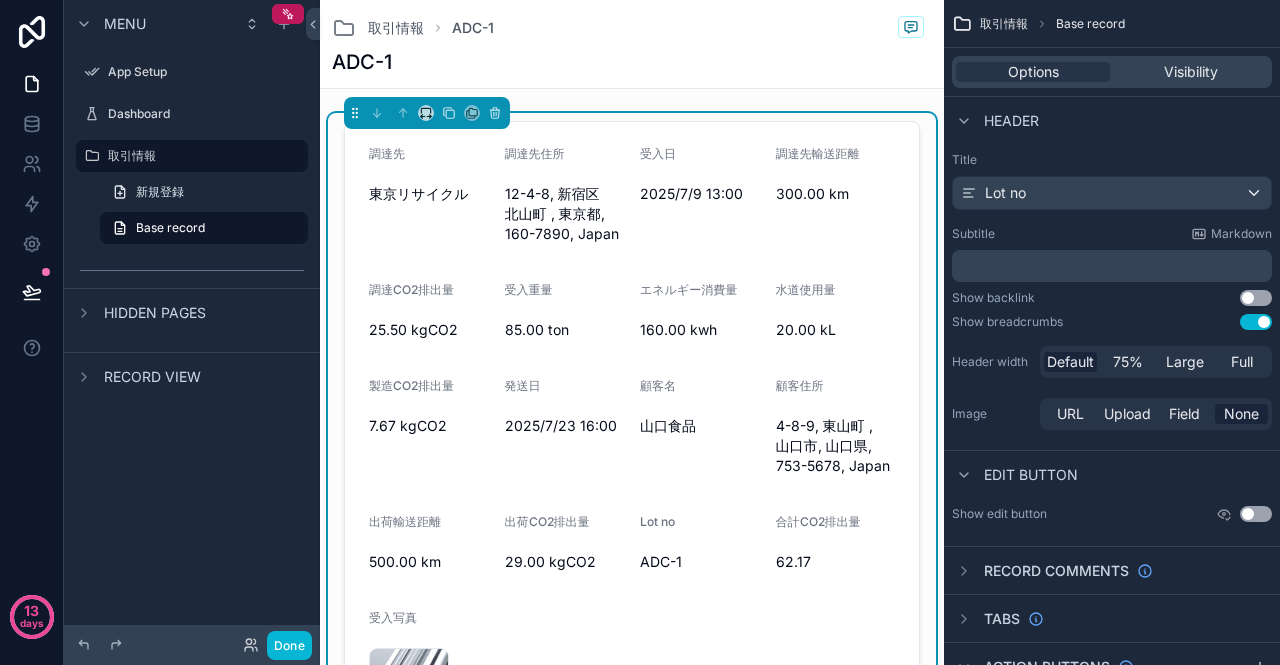 click on "Use setting" at bounding box center [1256, 298] 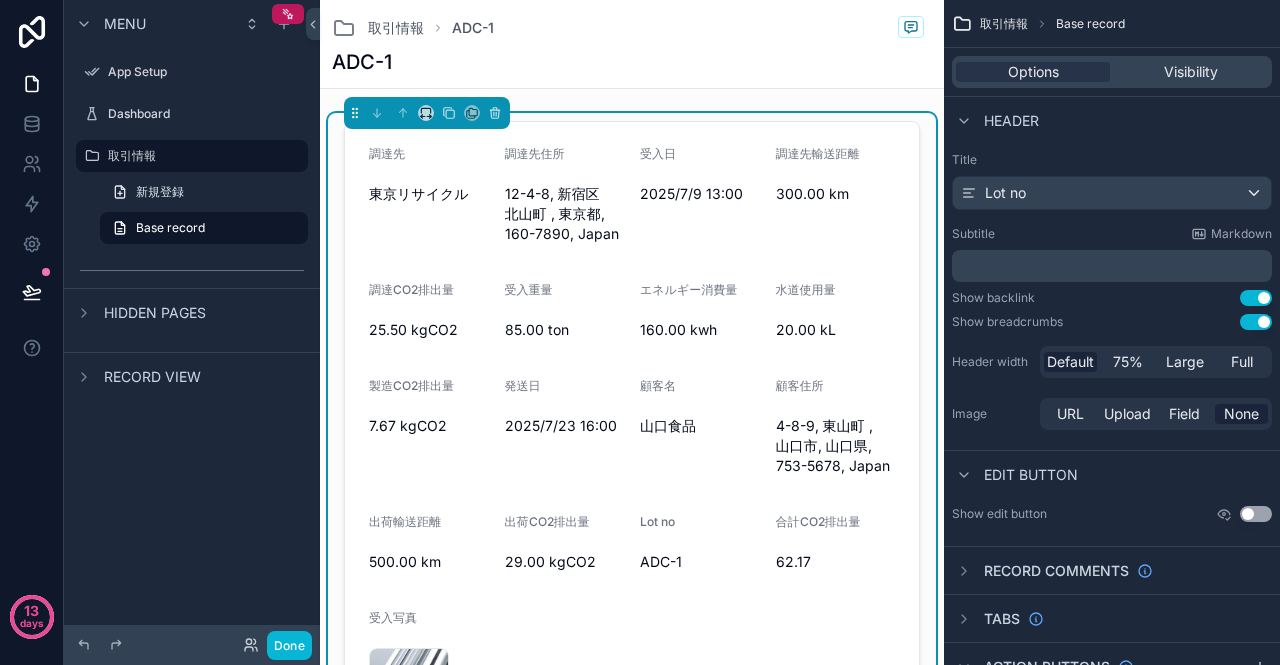 click on "Use setting" at bounding box center [1256, 322] 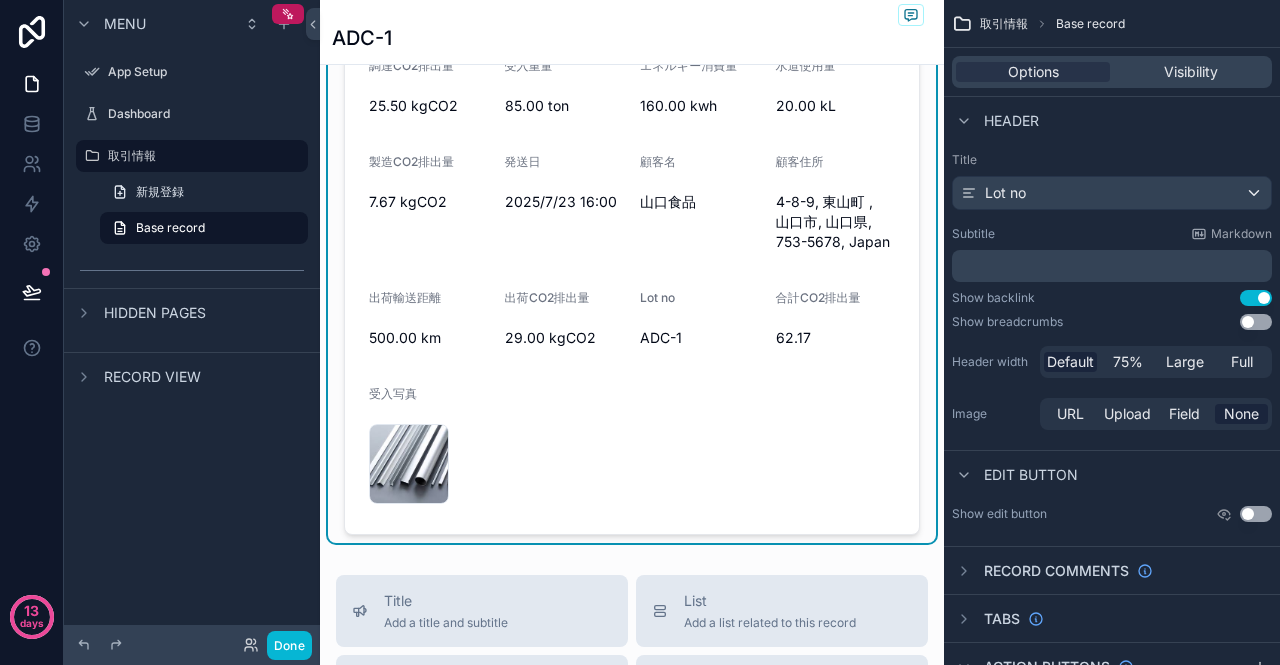 scroll, scrollTop: 0, scrollLeft: 0, axis: both 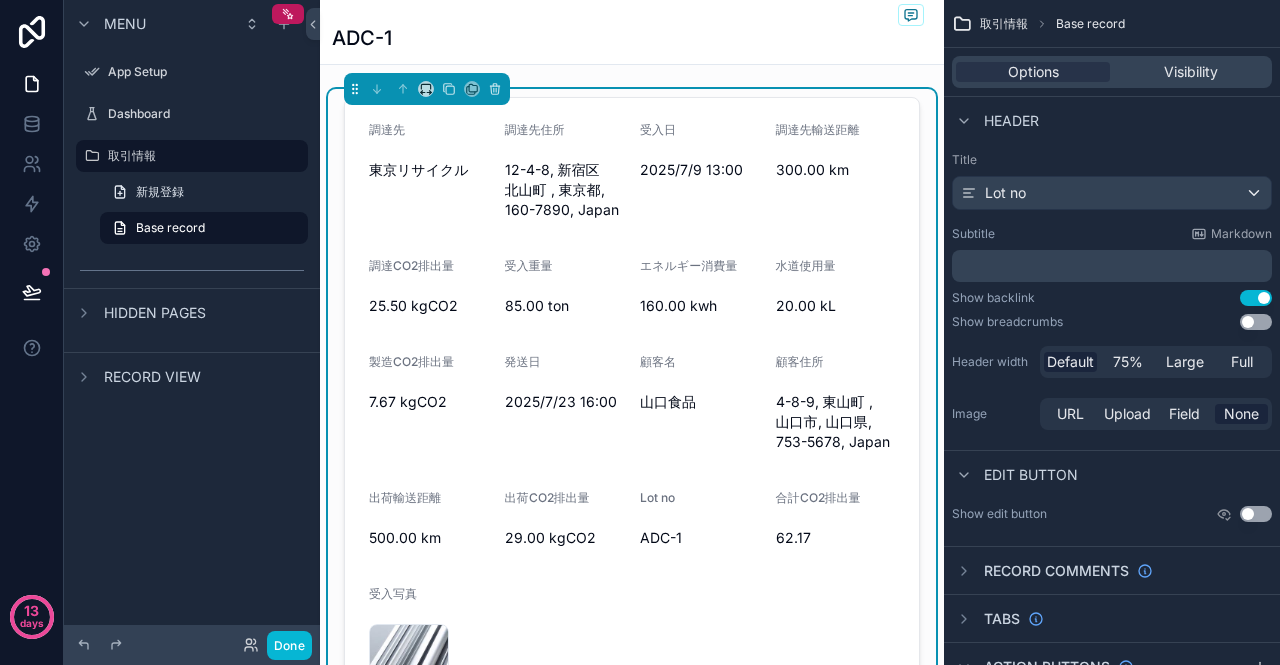 click on "Use setting" at bounding box center (1256, 322) 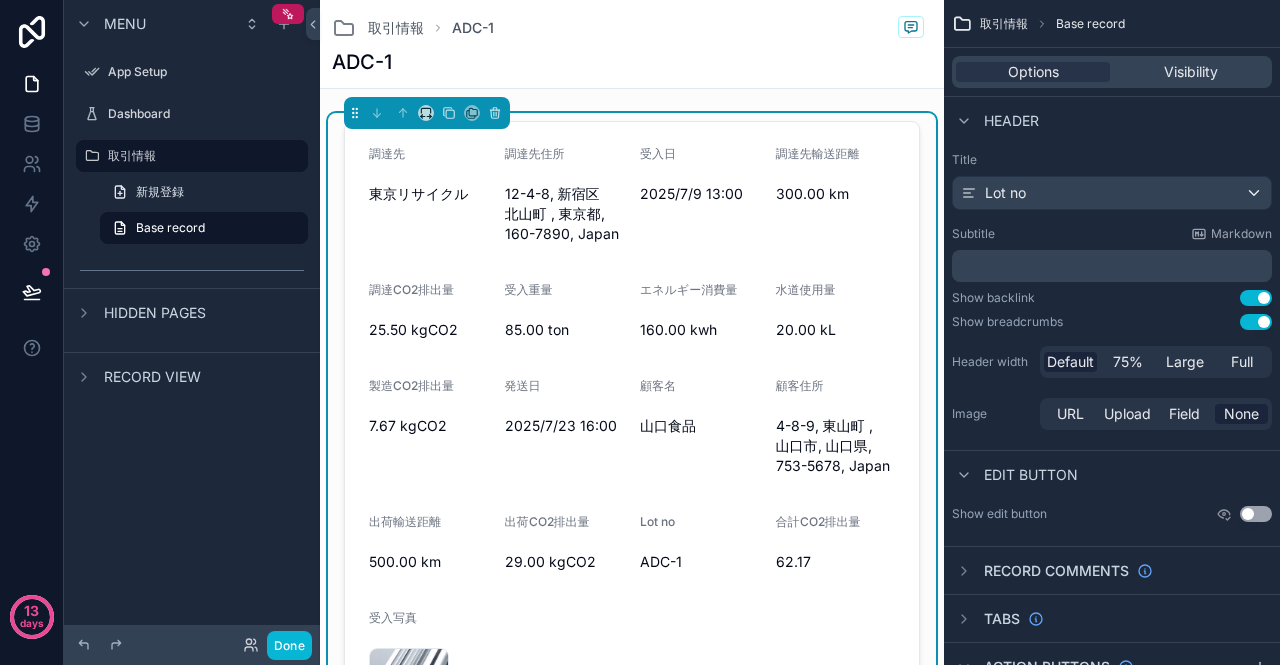 click on "Use setting" at bounding box center (1256, 298) 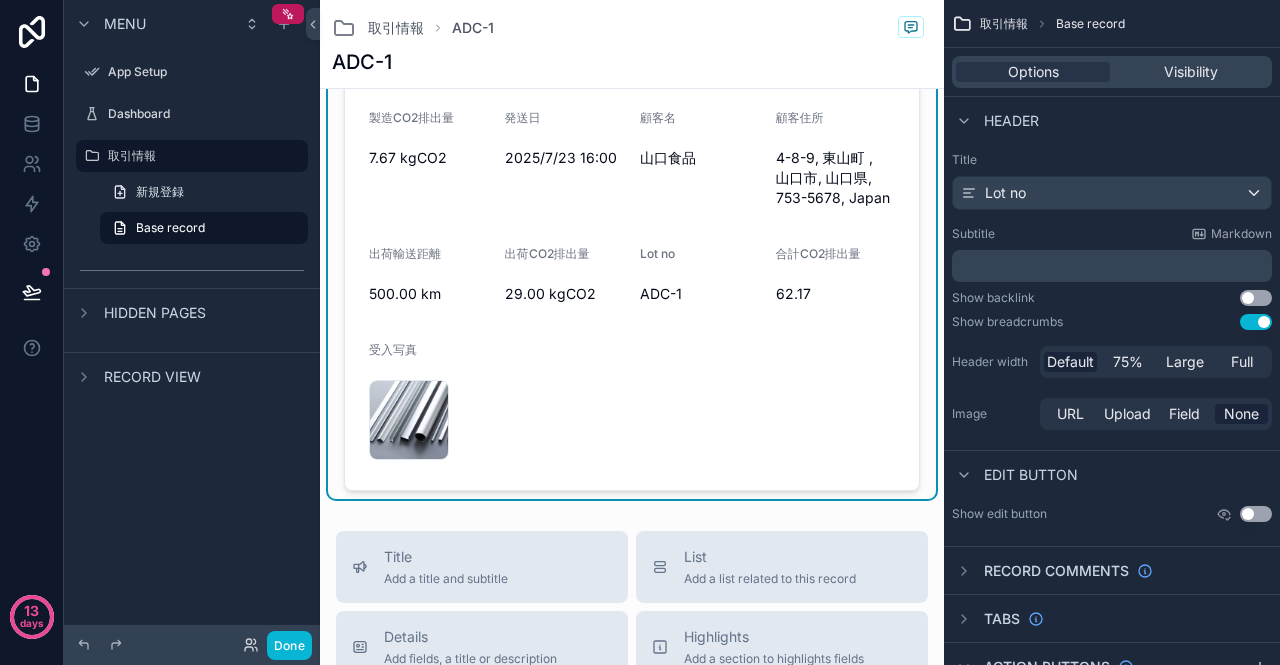 scroll, scrollTop: 200, scrollLeft: 0, axis: vertical 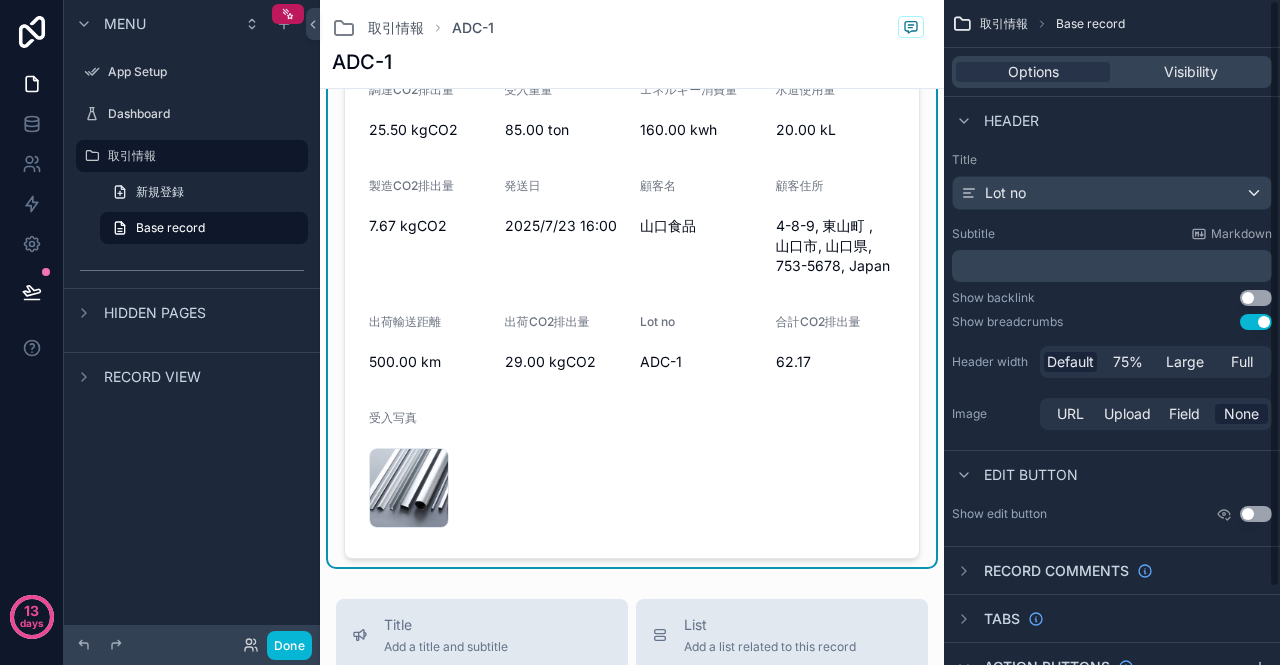 click on "Use setting" at bounding box center (1256, 298) 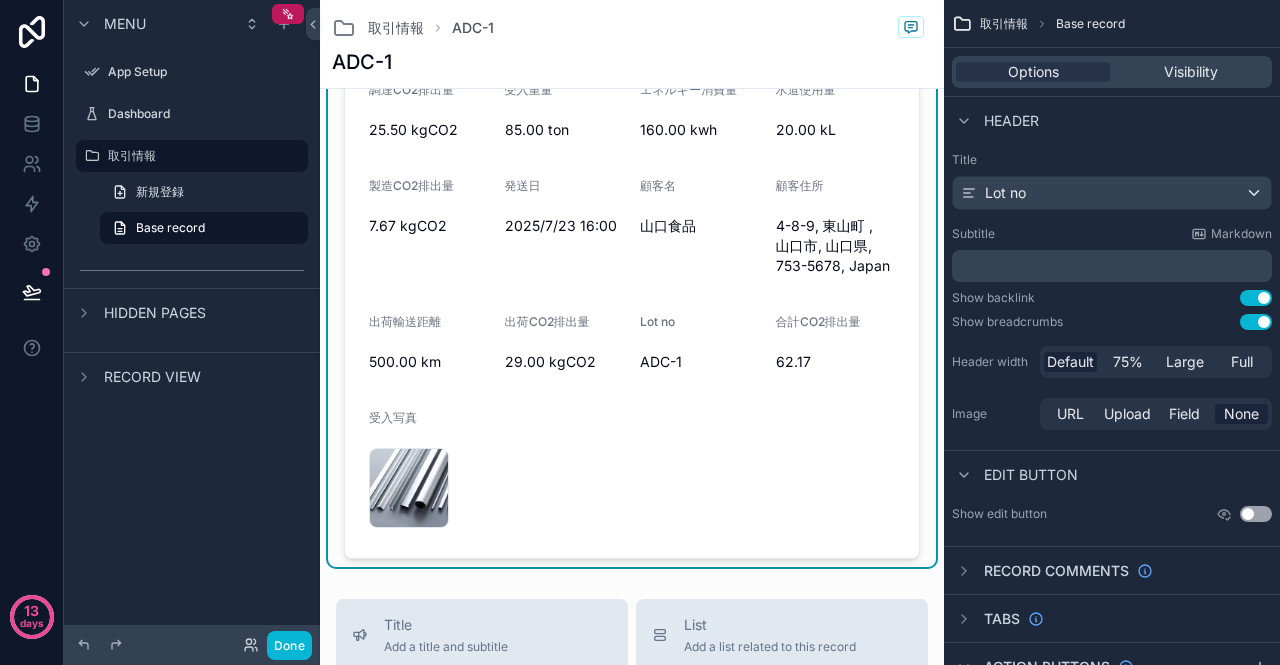 scroll, scrollTop: 0, scrollLeft: 0, axis: both 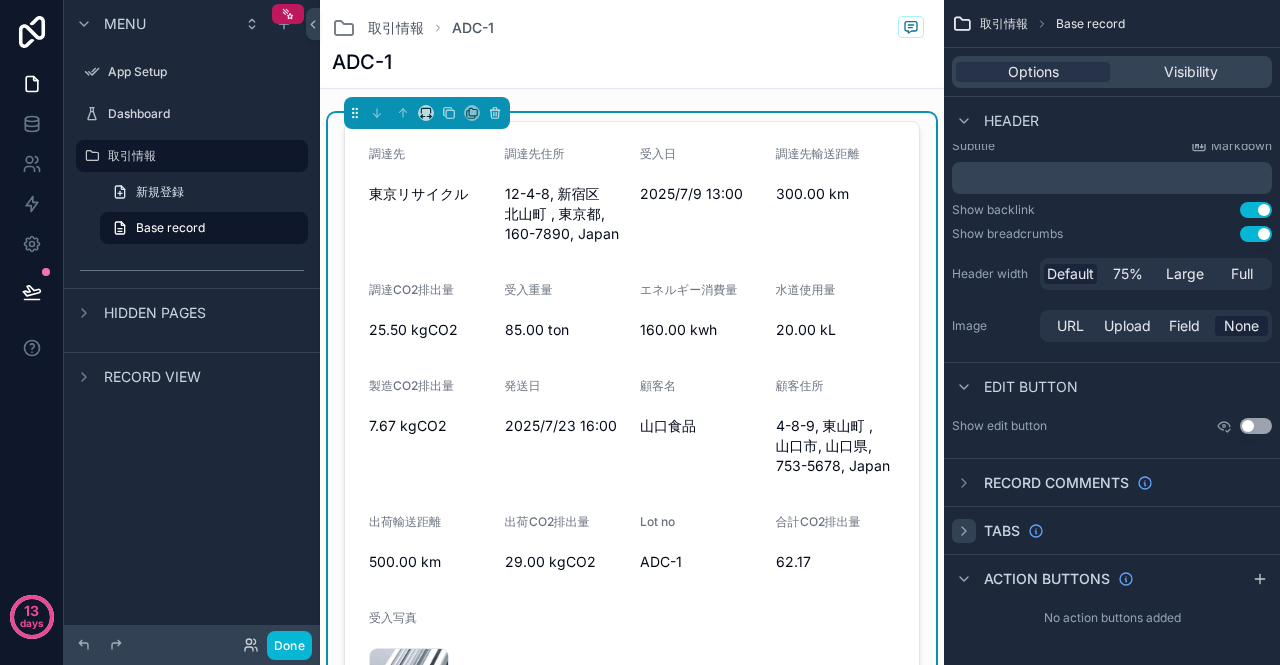 click 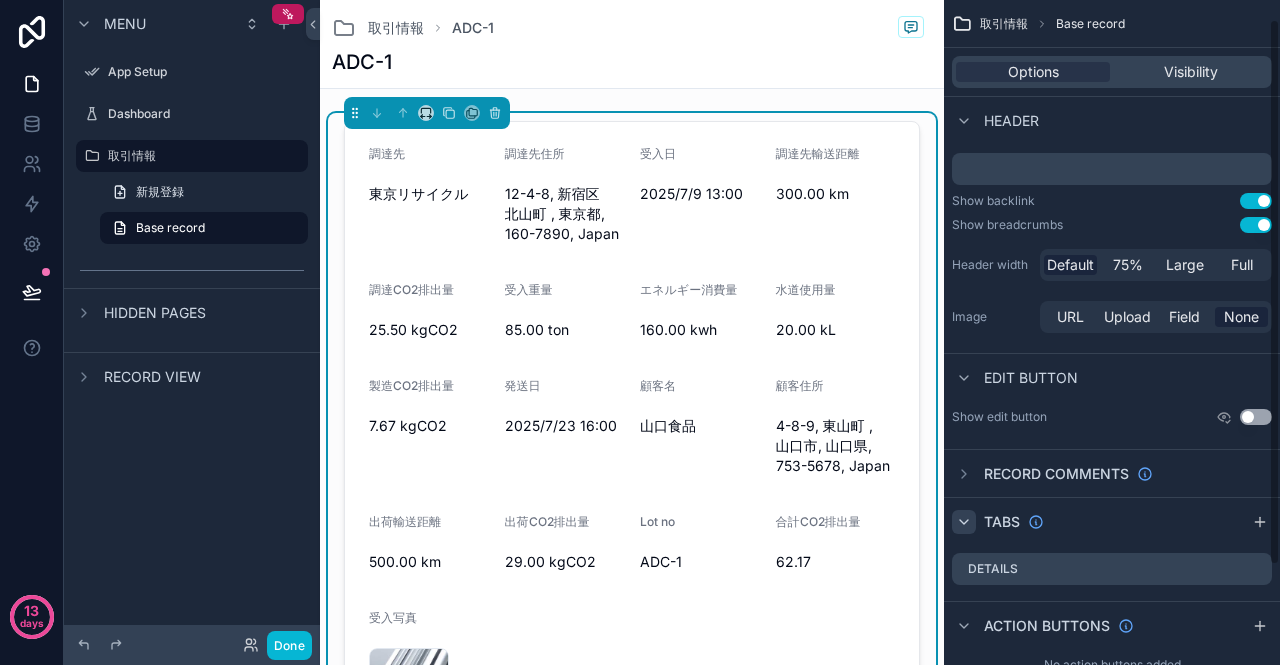 scroll, scrollTop: 144, scrollLeft: 0, axis: vertical 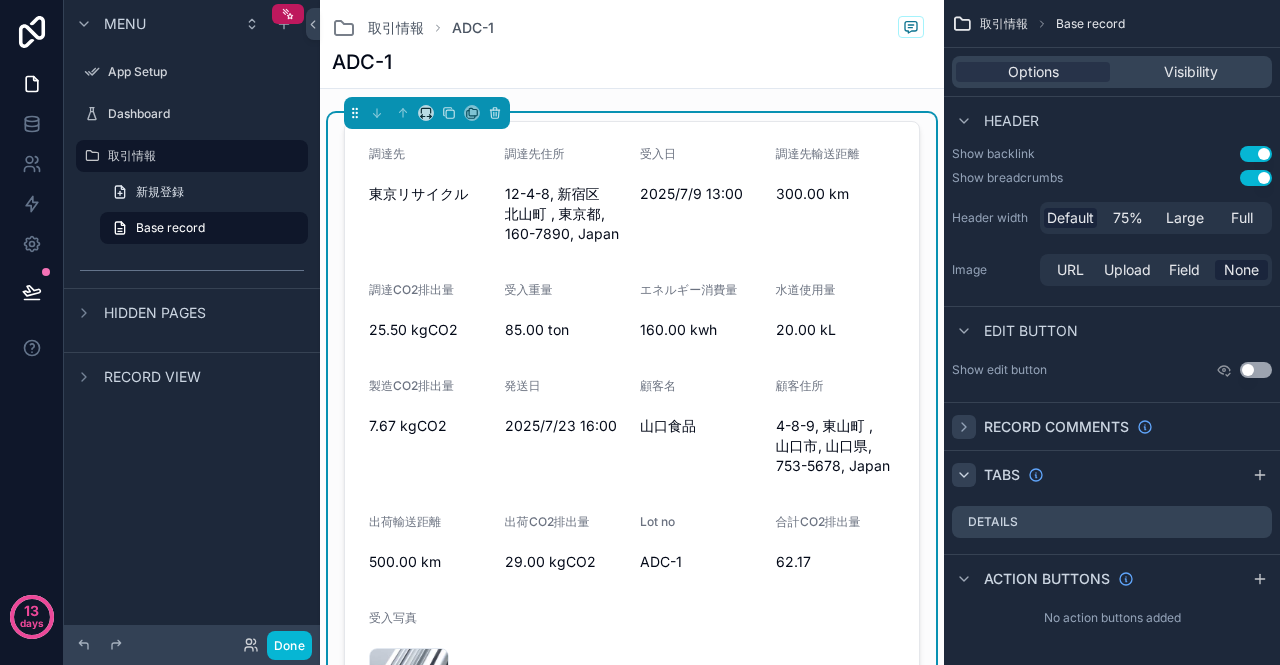 click at bounding box center [964, 427] 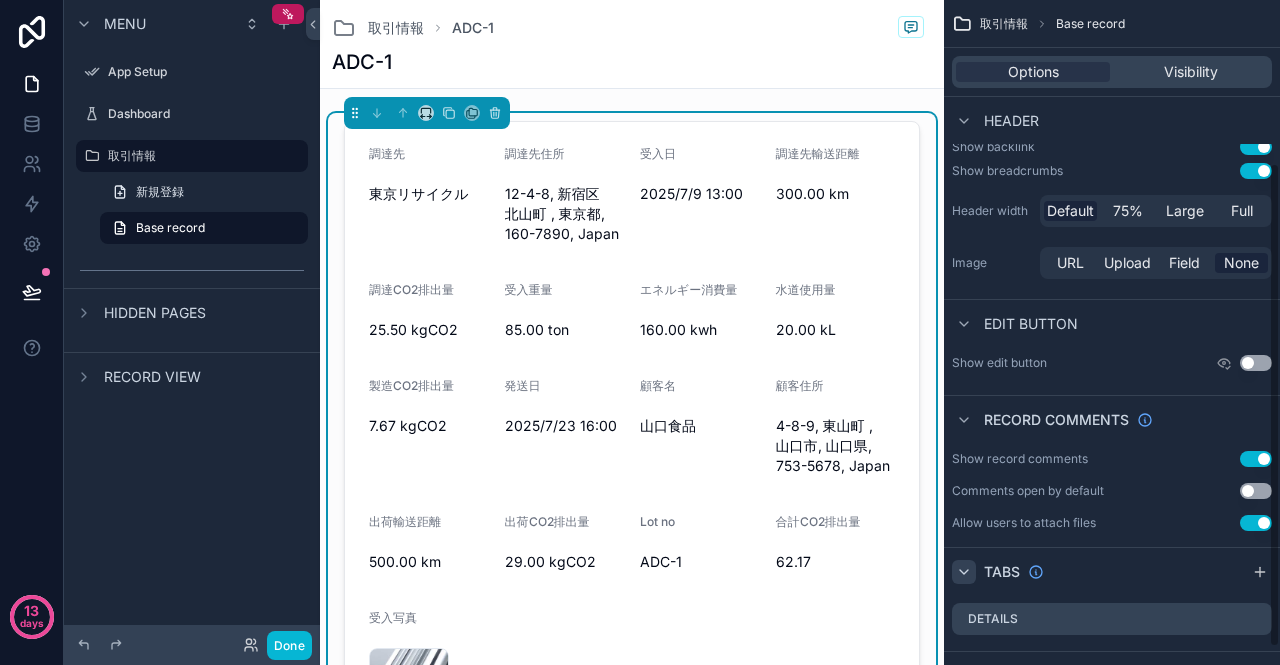 scroll, scrollTop: 224, scrollLeft: 0, axis: vertical 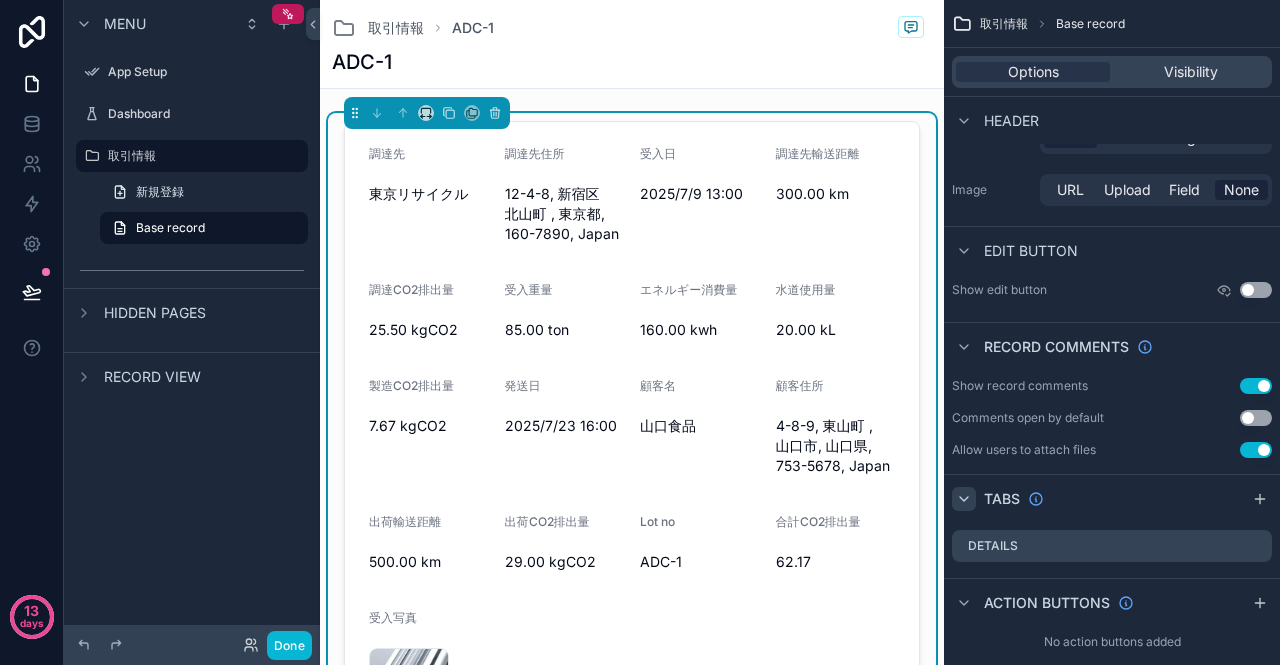 click on "Use setting" at bounding box center (1256, 386) 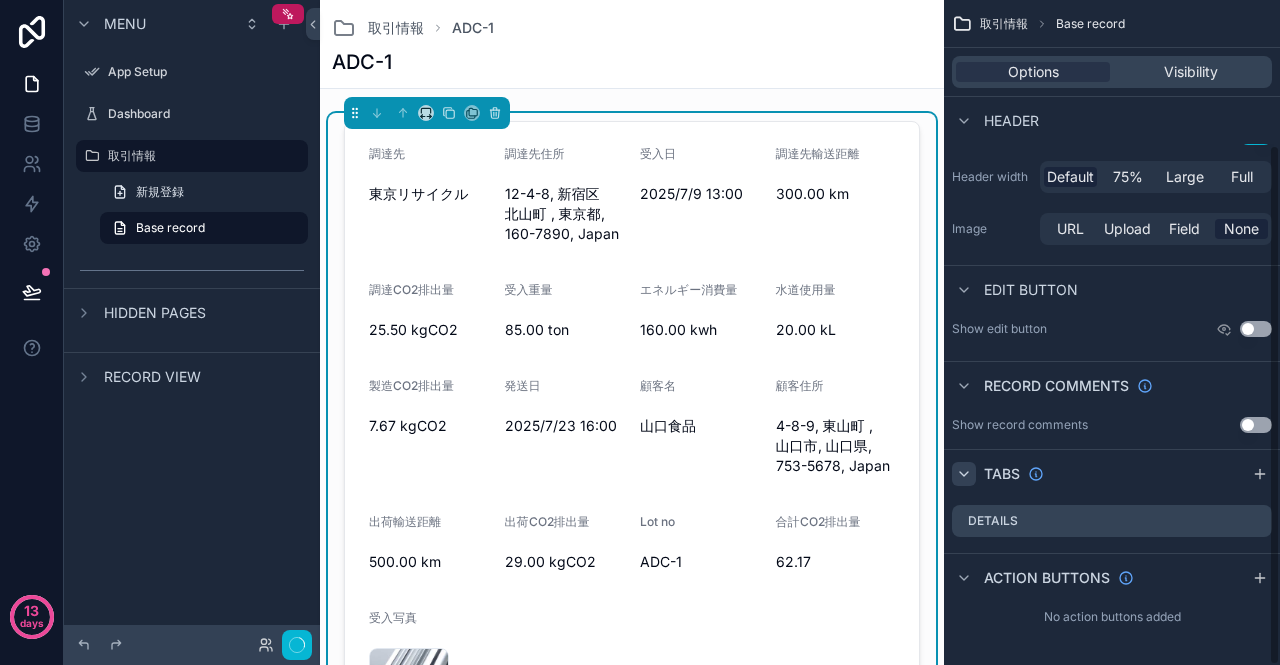 scroll, scrollTop: 184, scrollLeft: 0, axis: vertical 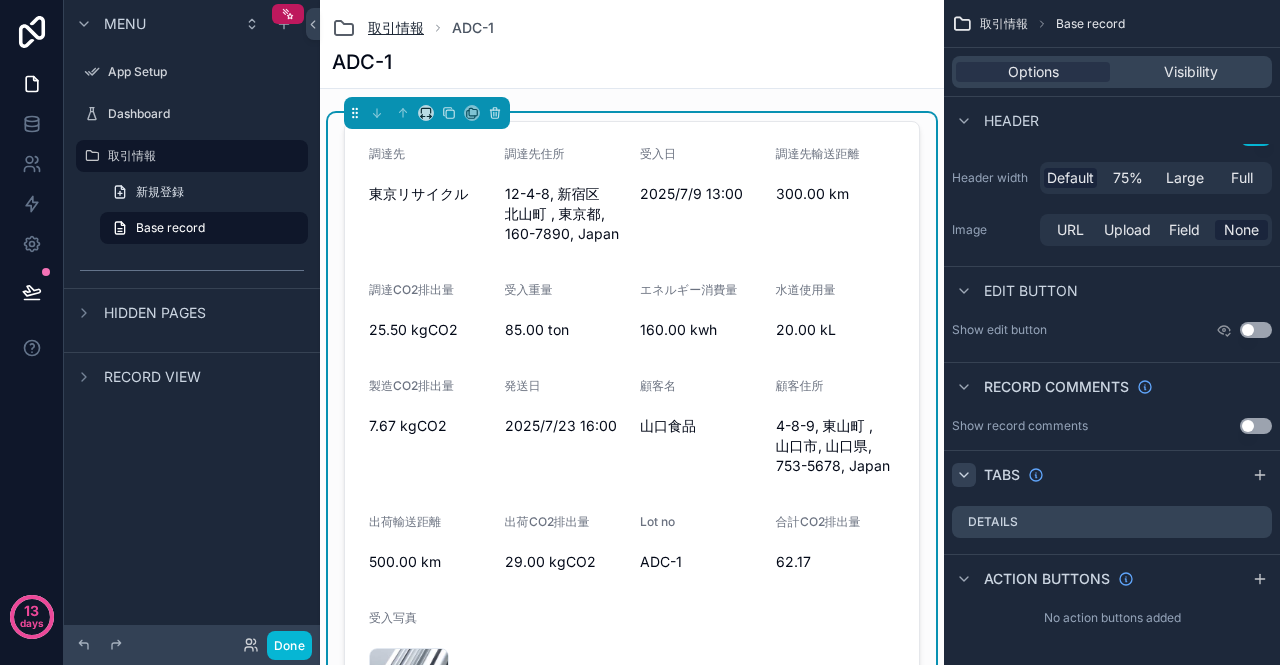 click on "取引情報" at bounding box center [396, 28] 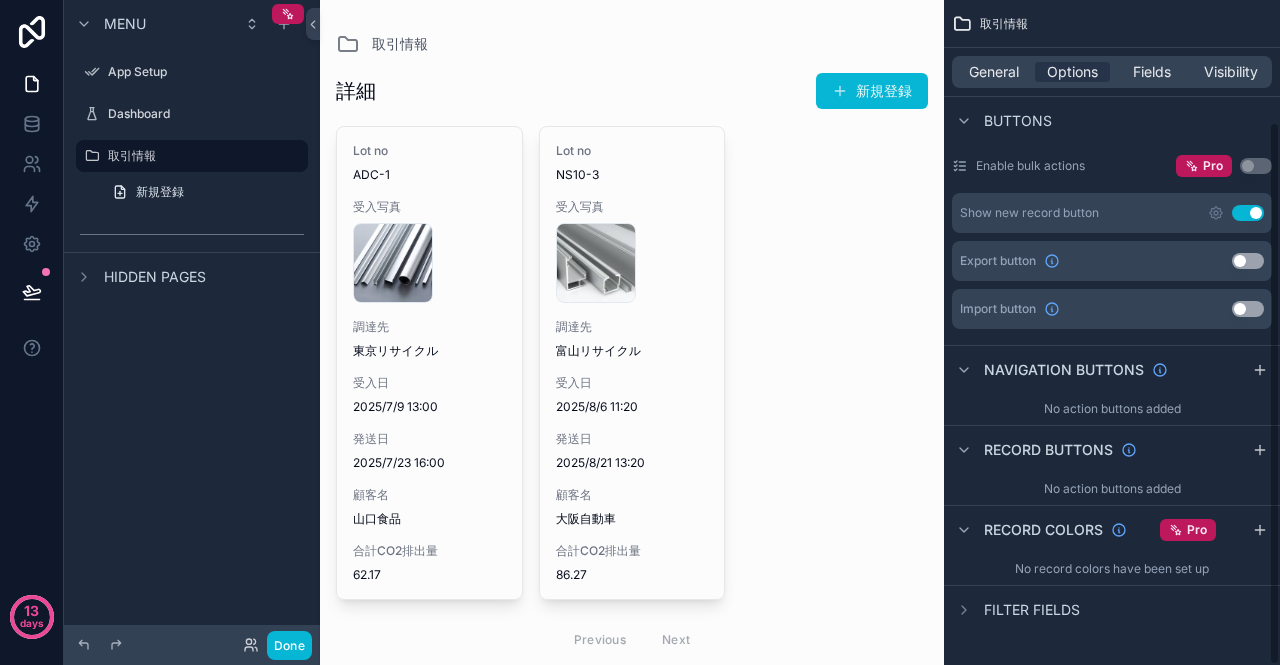 scroll, scrollTop: 148, scrollLeft: 0, axis: vertical 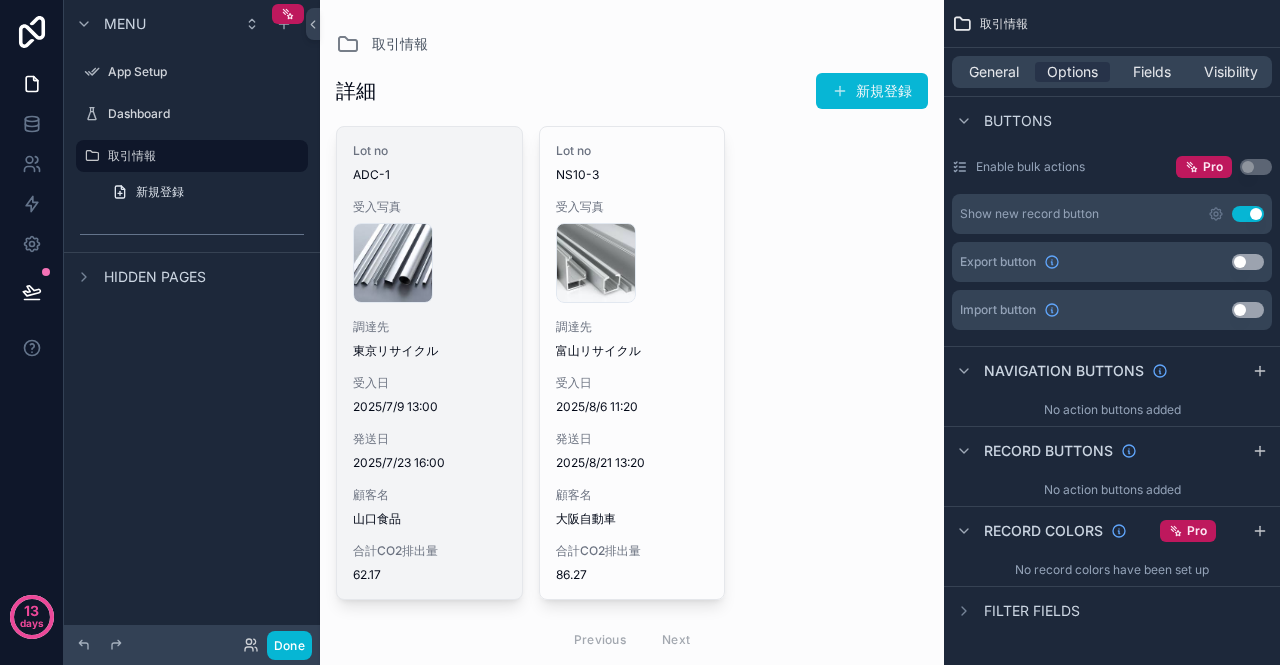 click on "ADC-1" at bounding box center [429, 175] 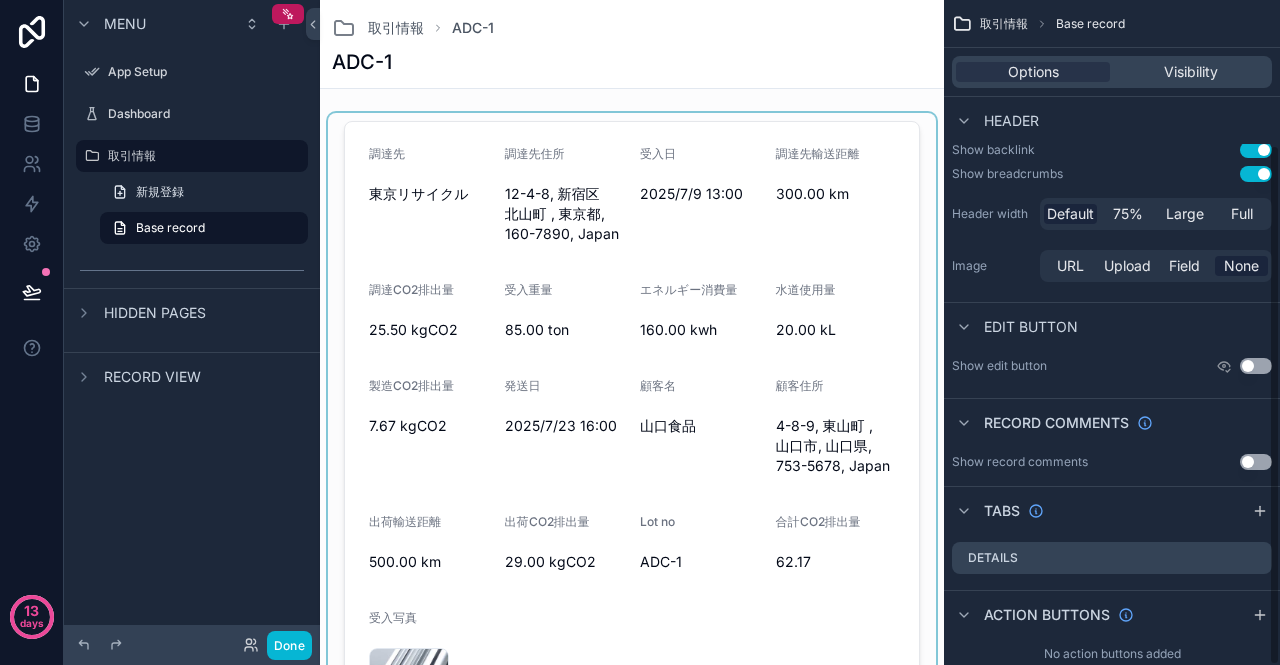 scroll, scrollTop: 184, scrollLeft: 0, axis: vertical 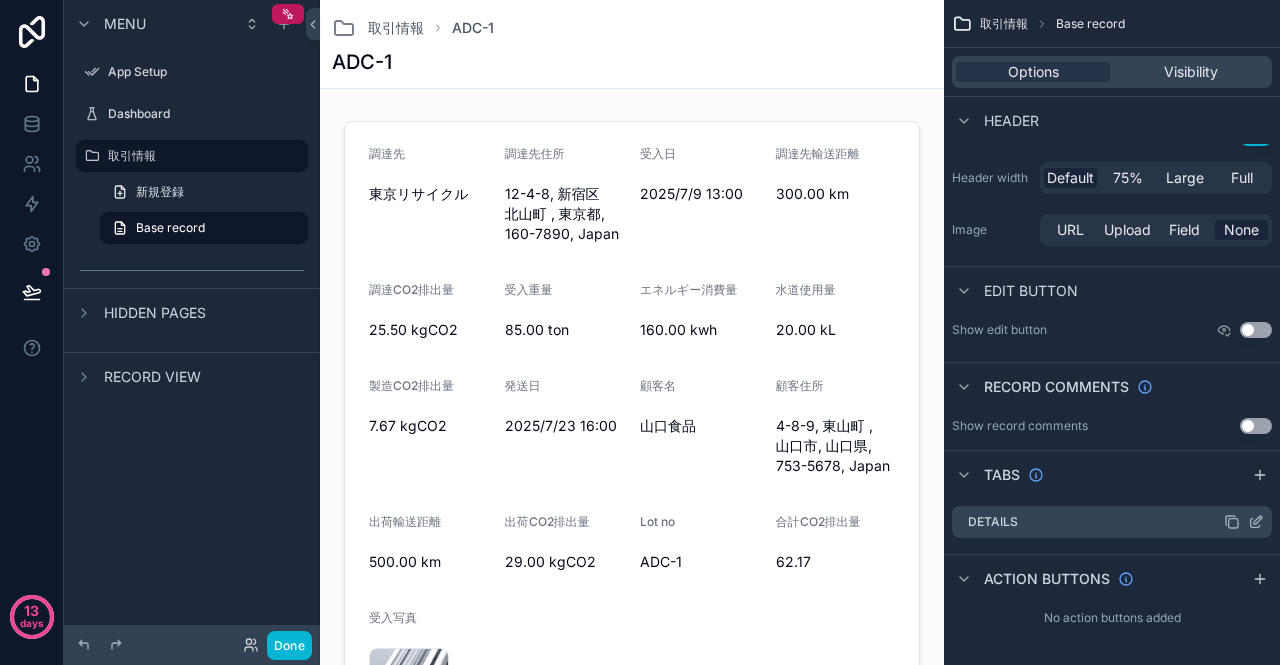 click 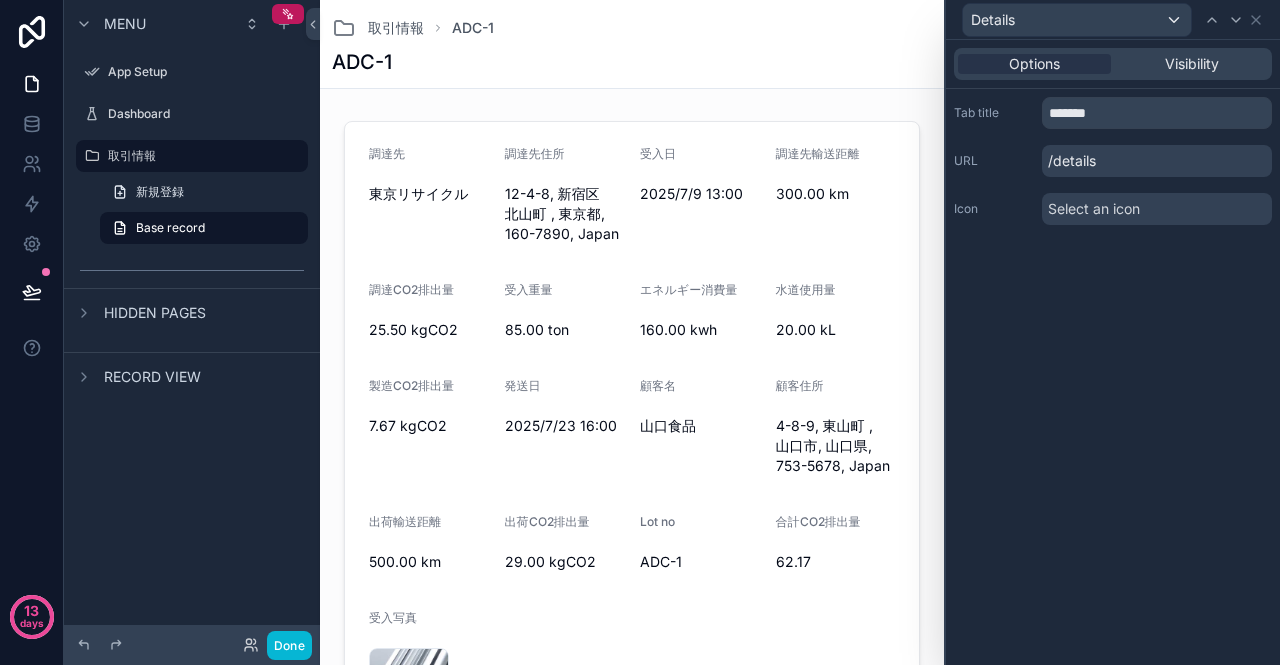 click on "Select an icon" at bounding box center (1094, 209) 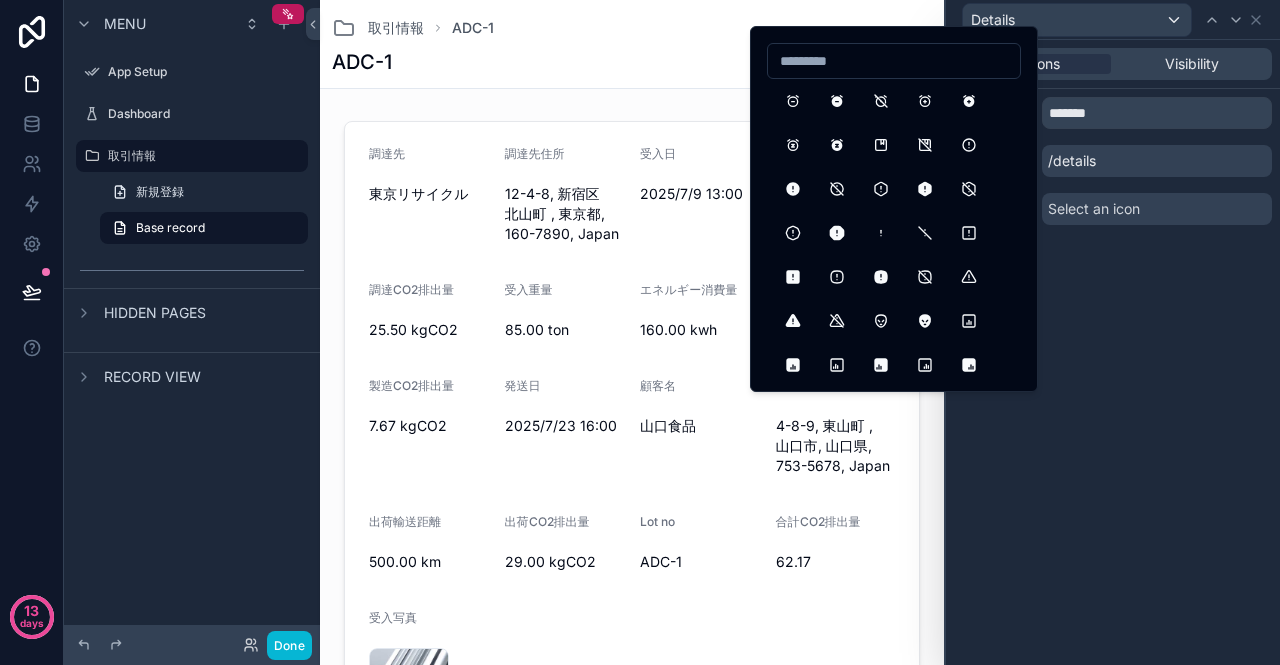 scroll, scrollTop: 600, scrollLeft: 0, axis: vertical 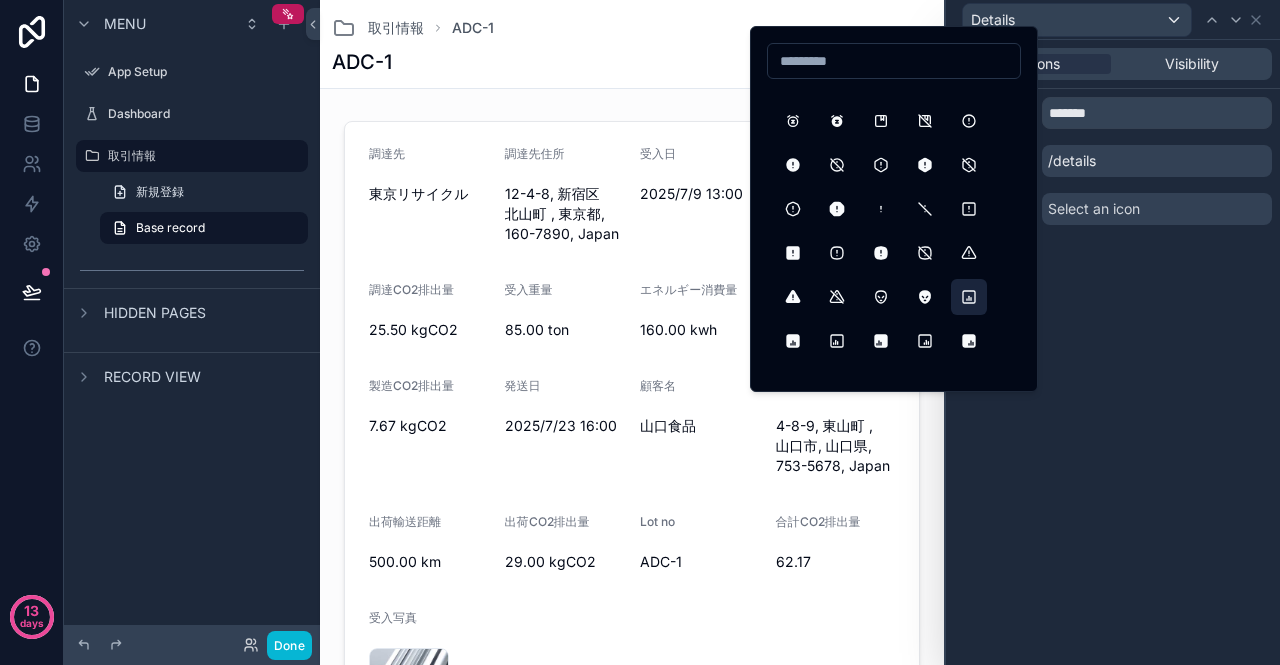 click at bounding box center (969, 297) 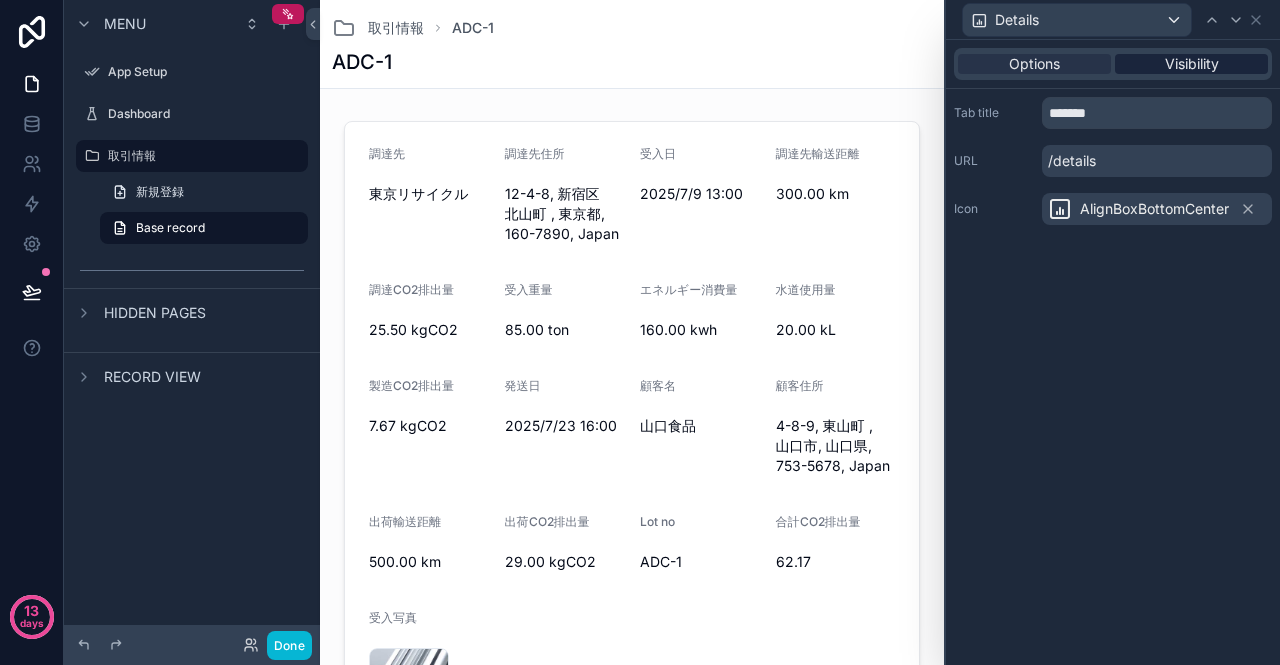 click on "Visibility" at bounding box center (1192, 64) 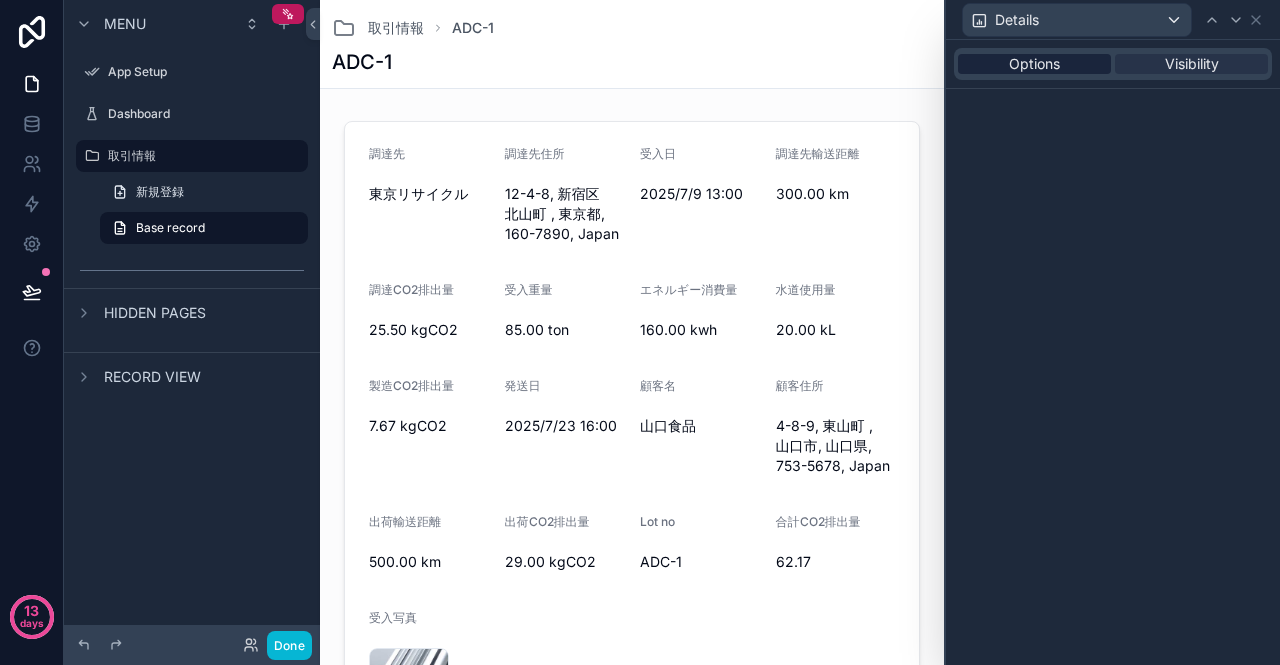 click on "Options" at bounding box center [1034, 64] 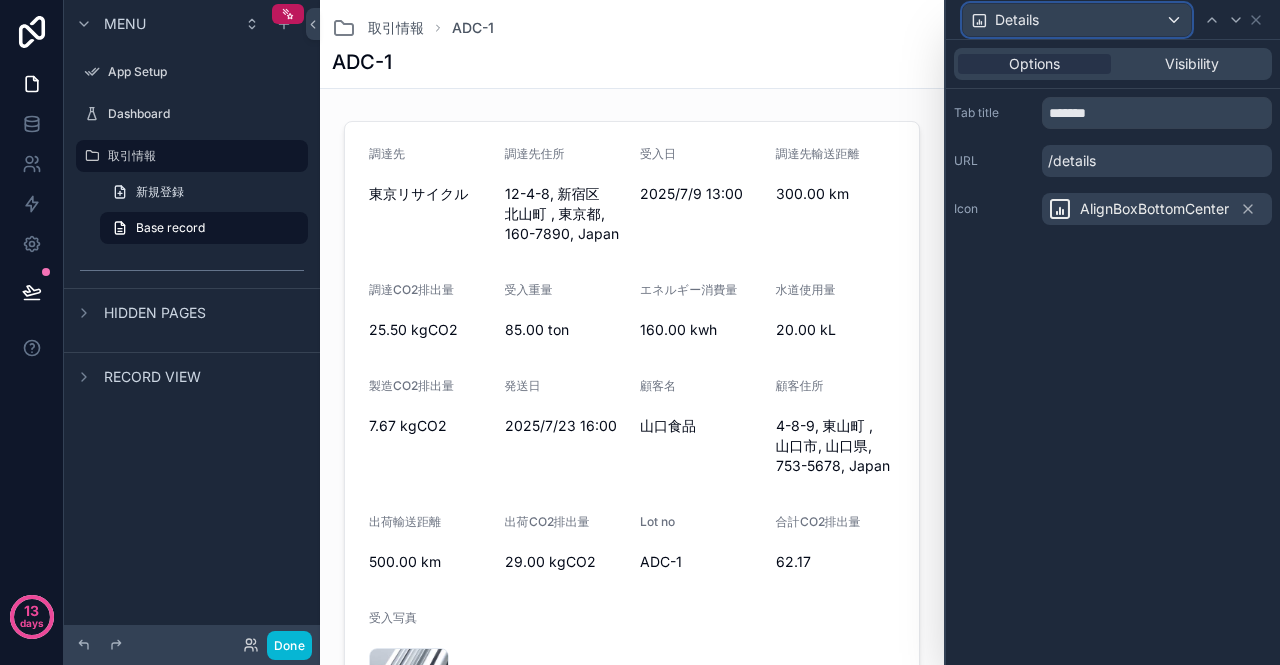 click on "Details" at bounding box center (1077, 20) 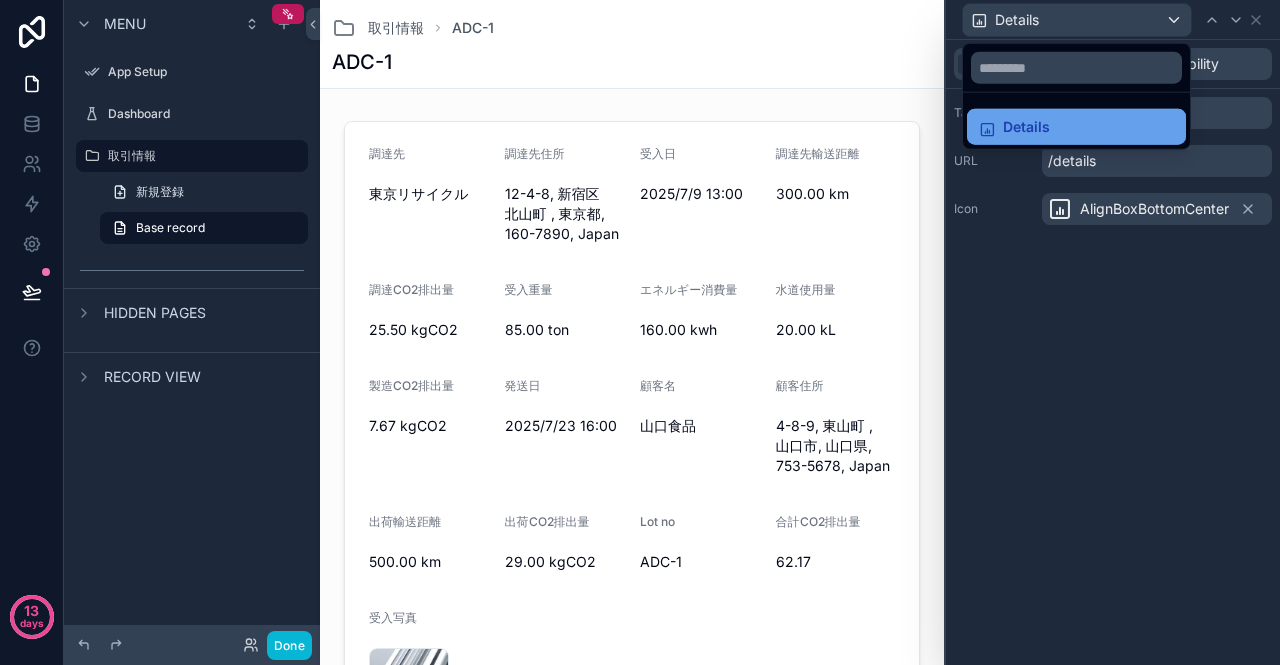 click on "Details" at bounding box center [1026, 127] 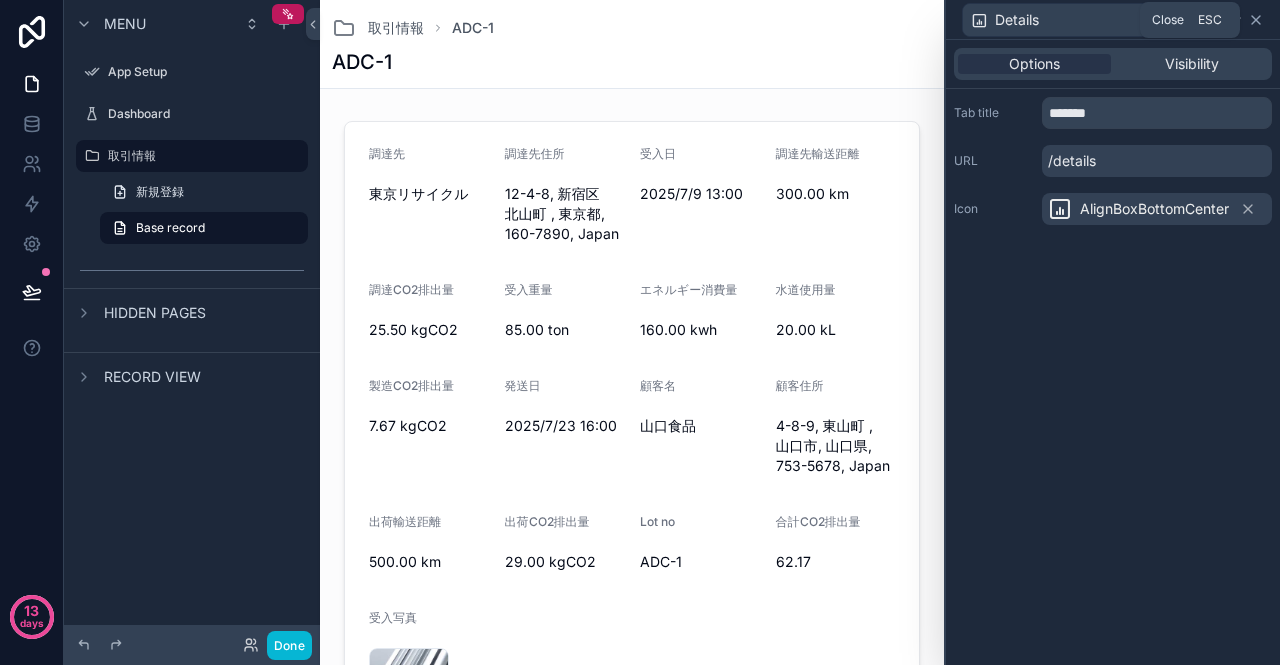 click 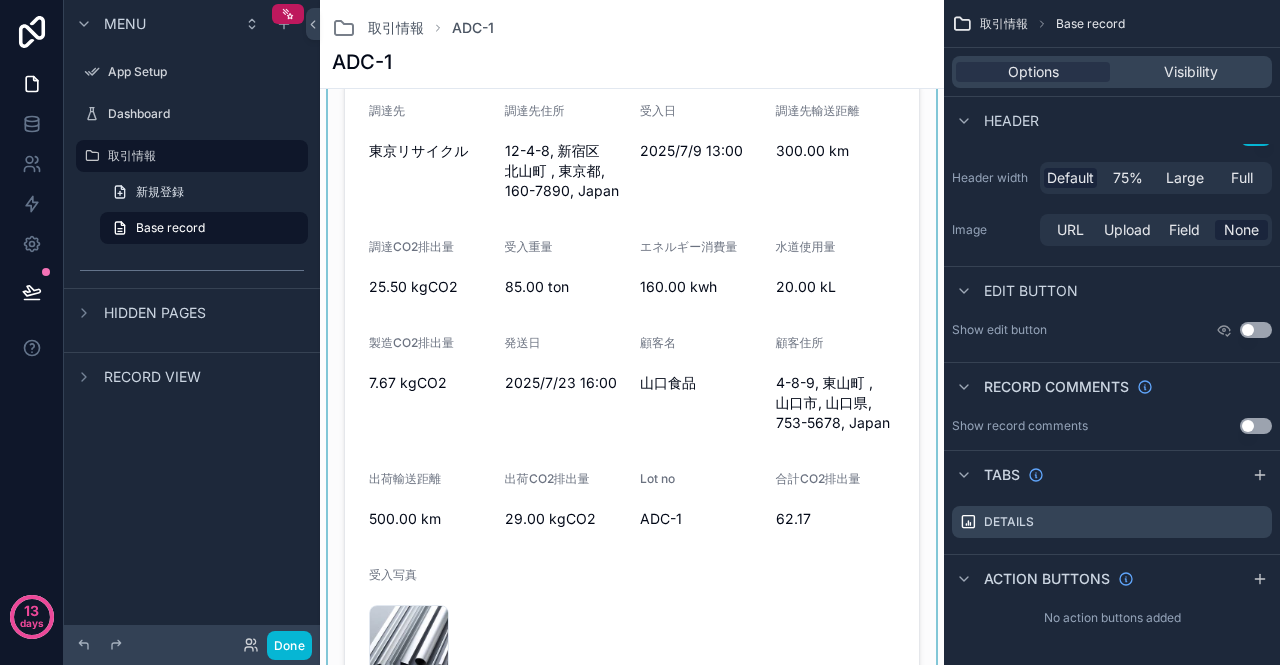scroll, scrollTop: 0, scrollLeft: 0, axis: both 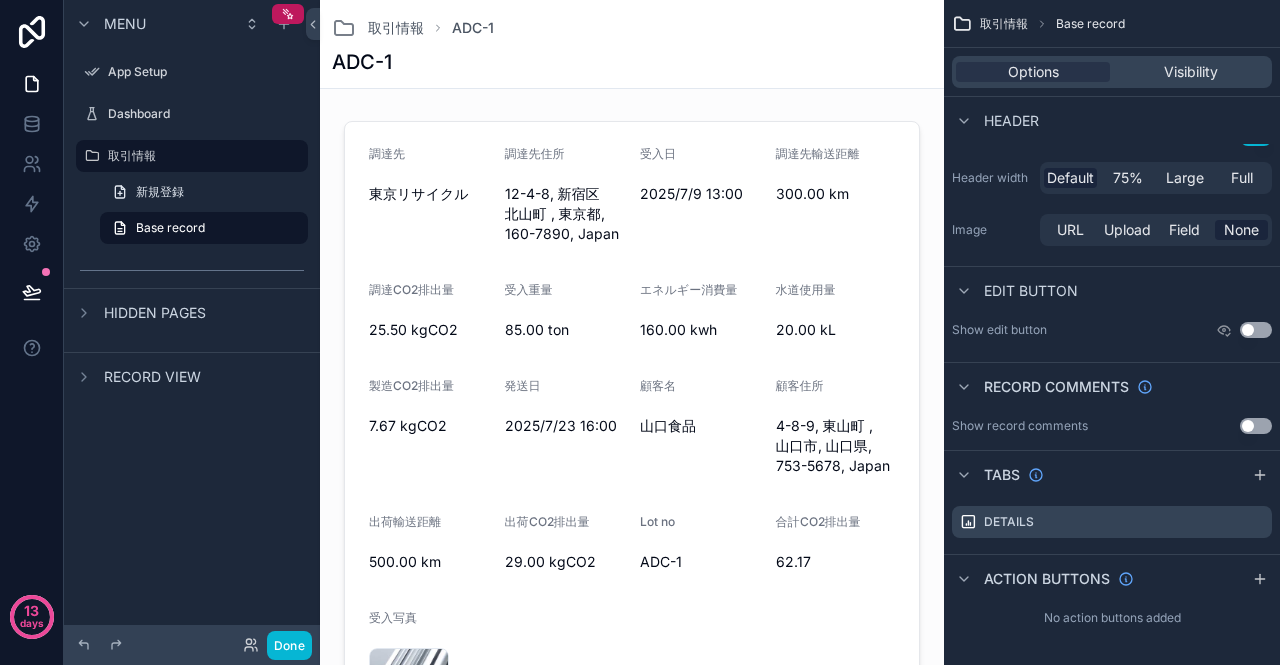 click on "Record view" at bounding box center (152, 377) 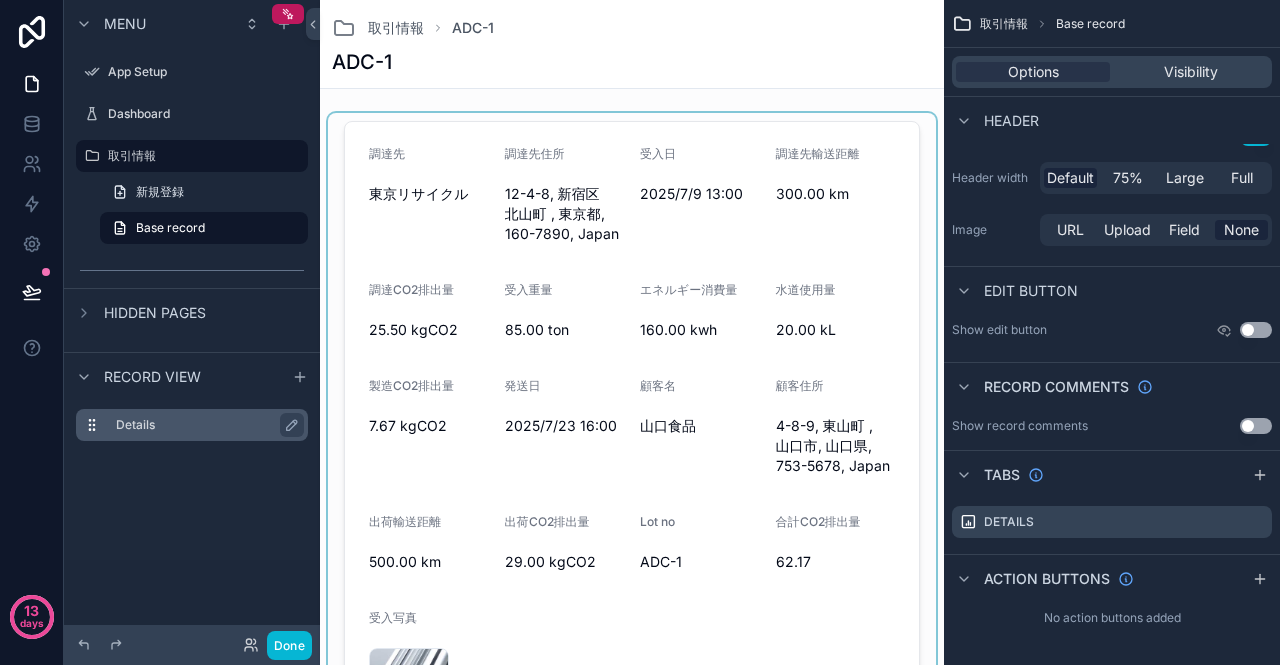 click on "Details" at bounding box center [204, 425] 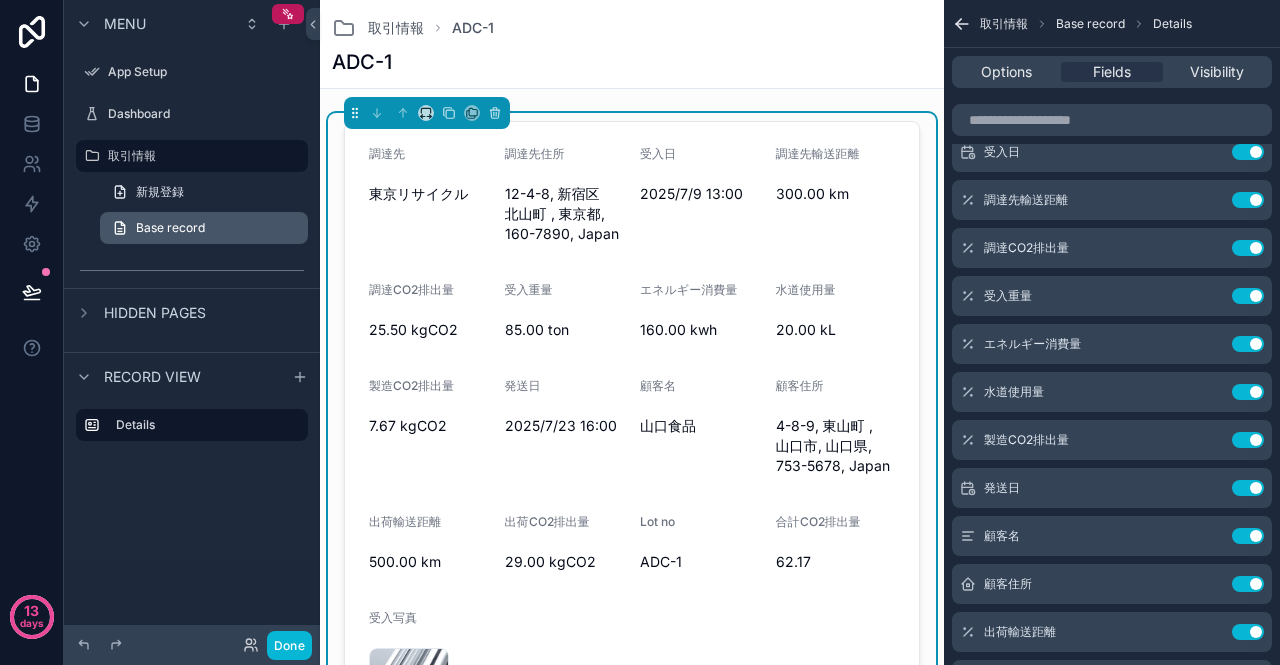 click on "Base record" at bounding box center [170, 228] 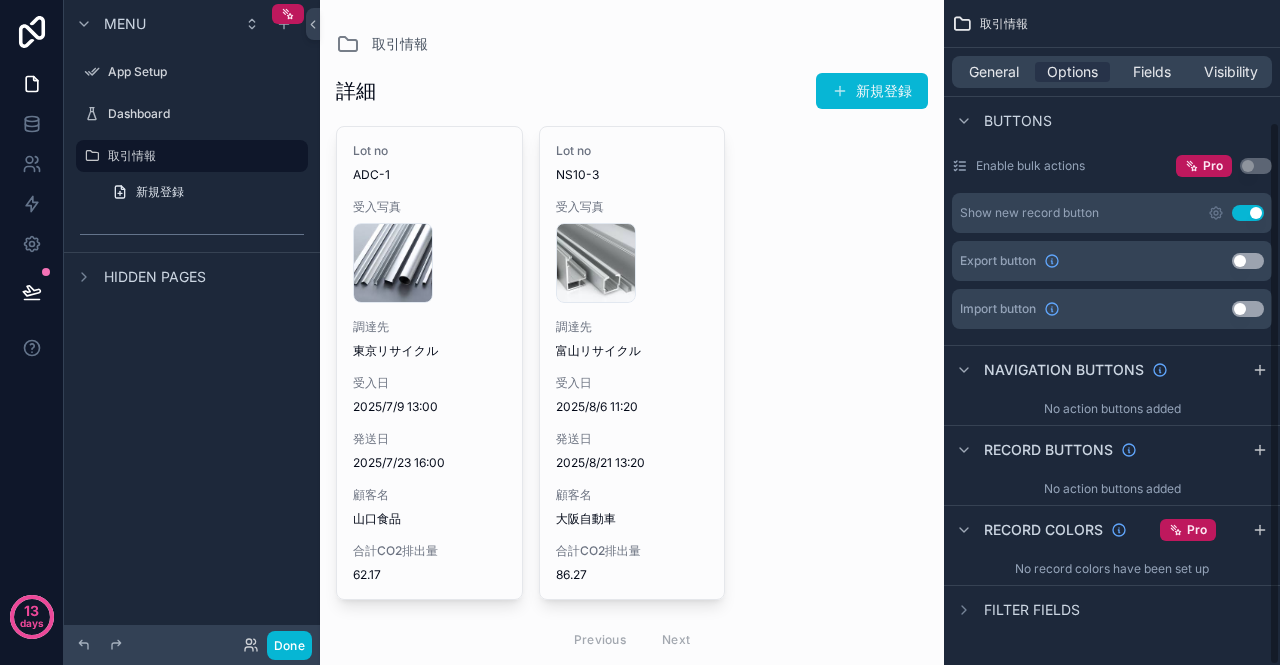 click at bounding box center (192, 234) 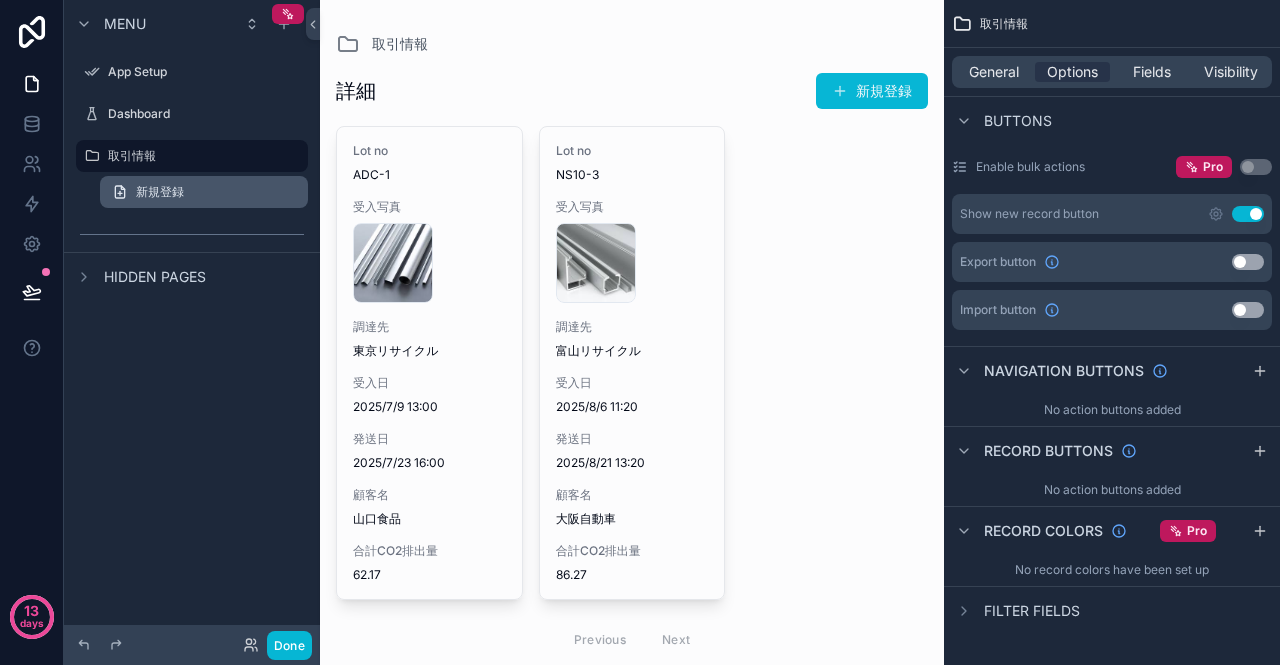 click on "新規登録" at bounding box center [160, 192] 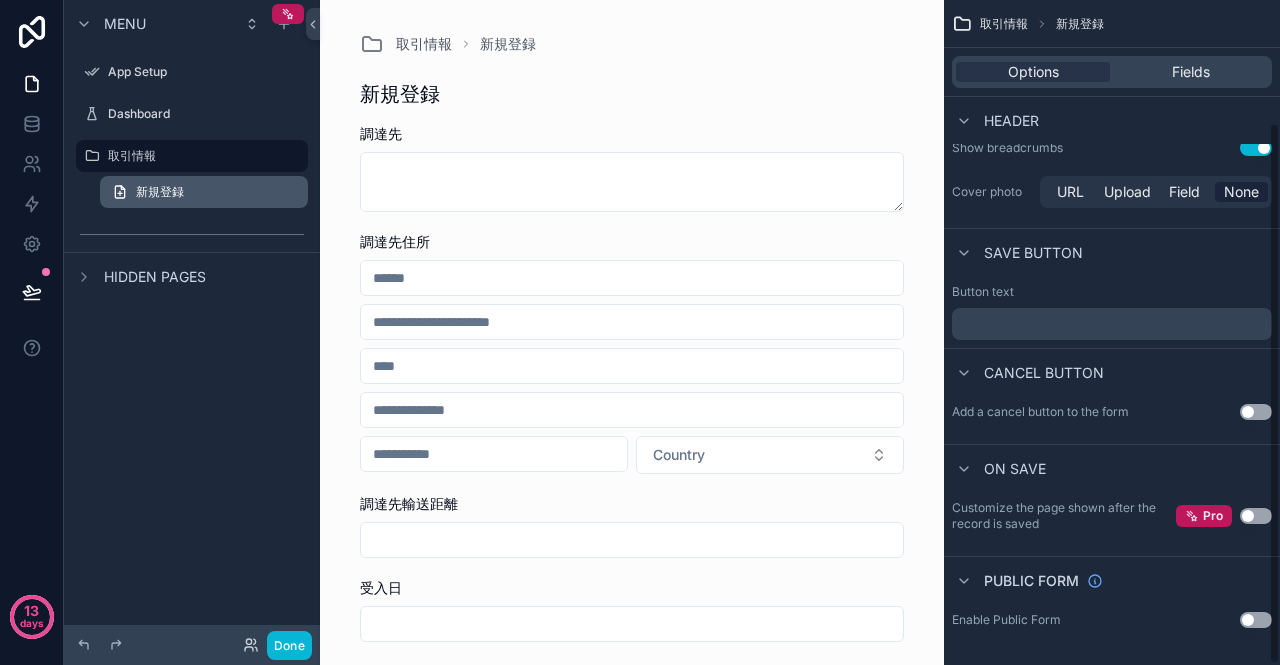 scroll, scrollTop: 150, scrollLeft: 0, axis: vertical 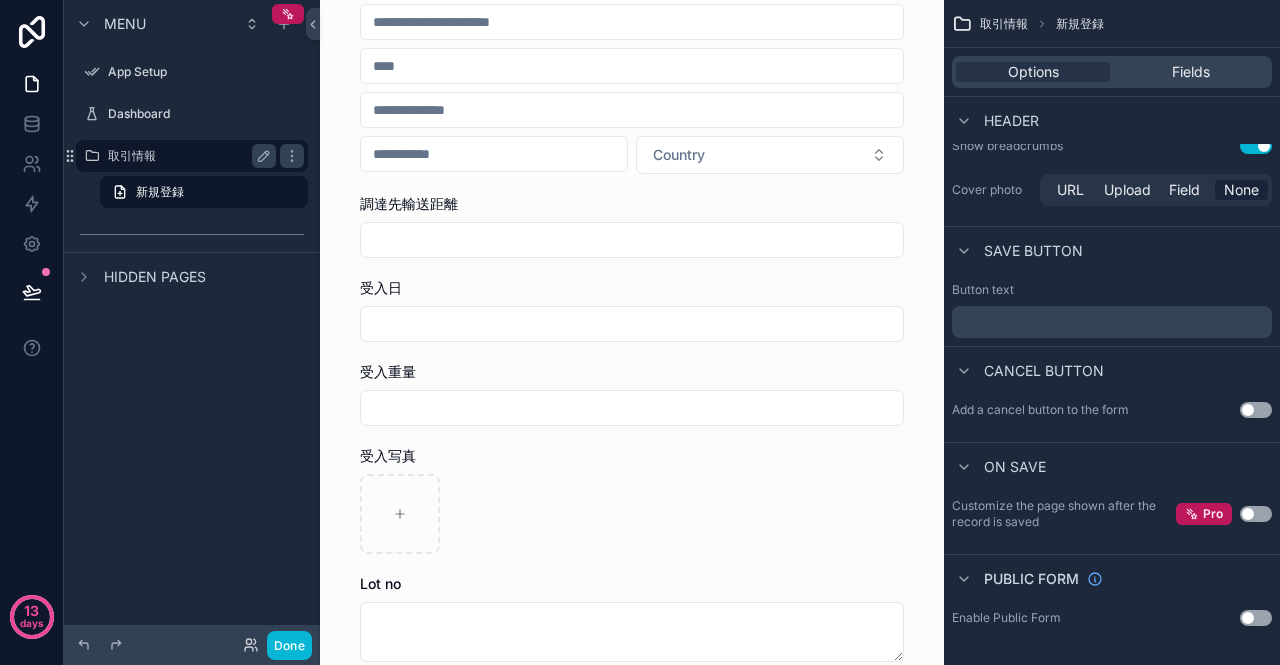 click on "取引情報" at bounding box center (188, 156) 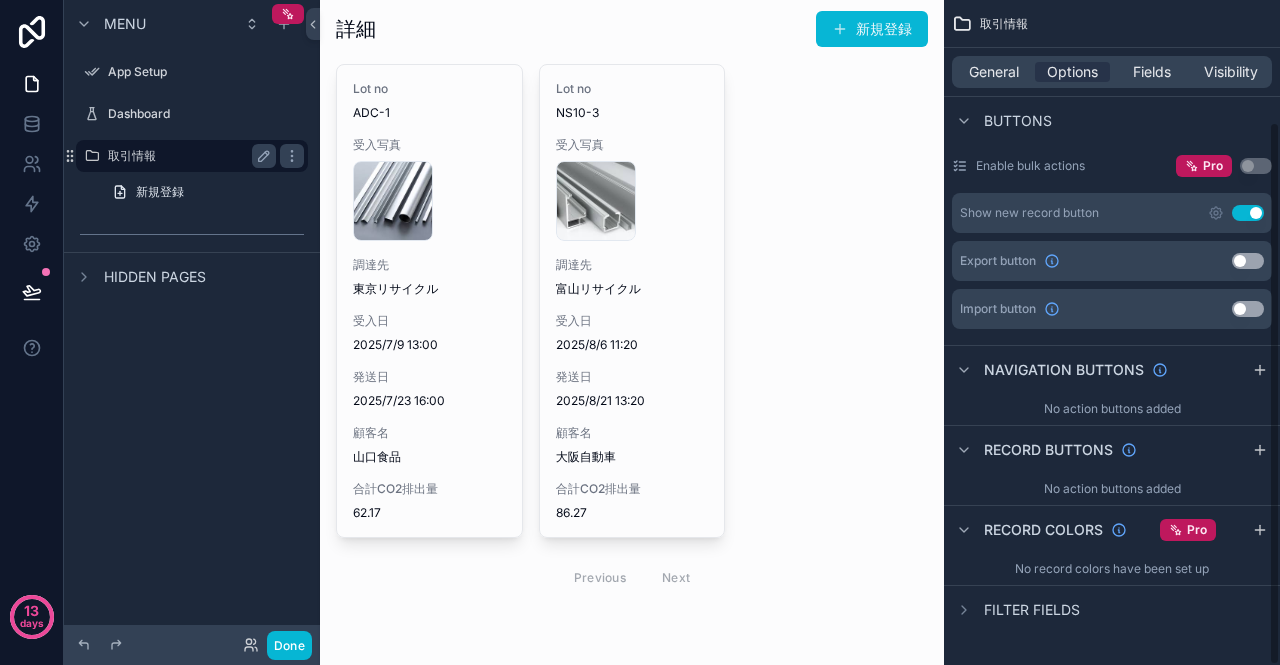scroll, scrollTop: 61, scrollLeft: 0, axis: vertical 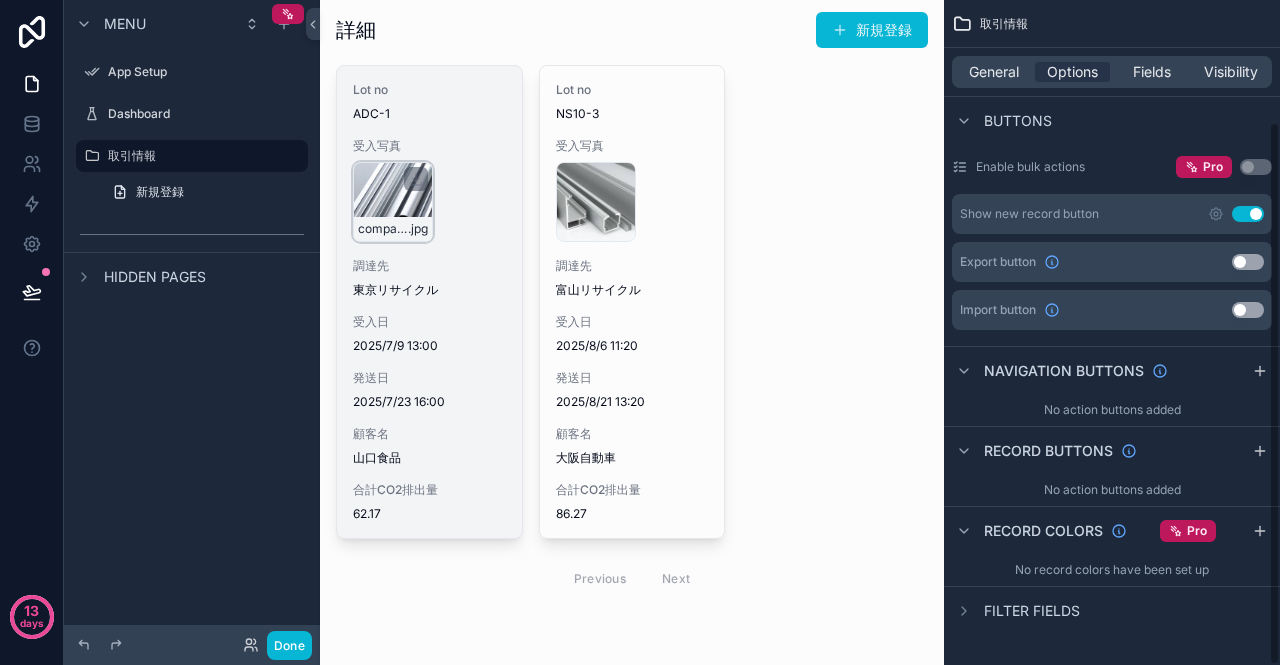 click on "company-1 .jpg" at bounding box center (393, 202) 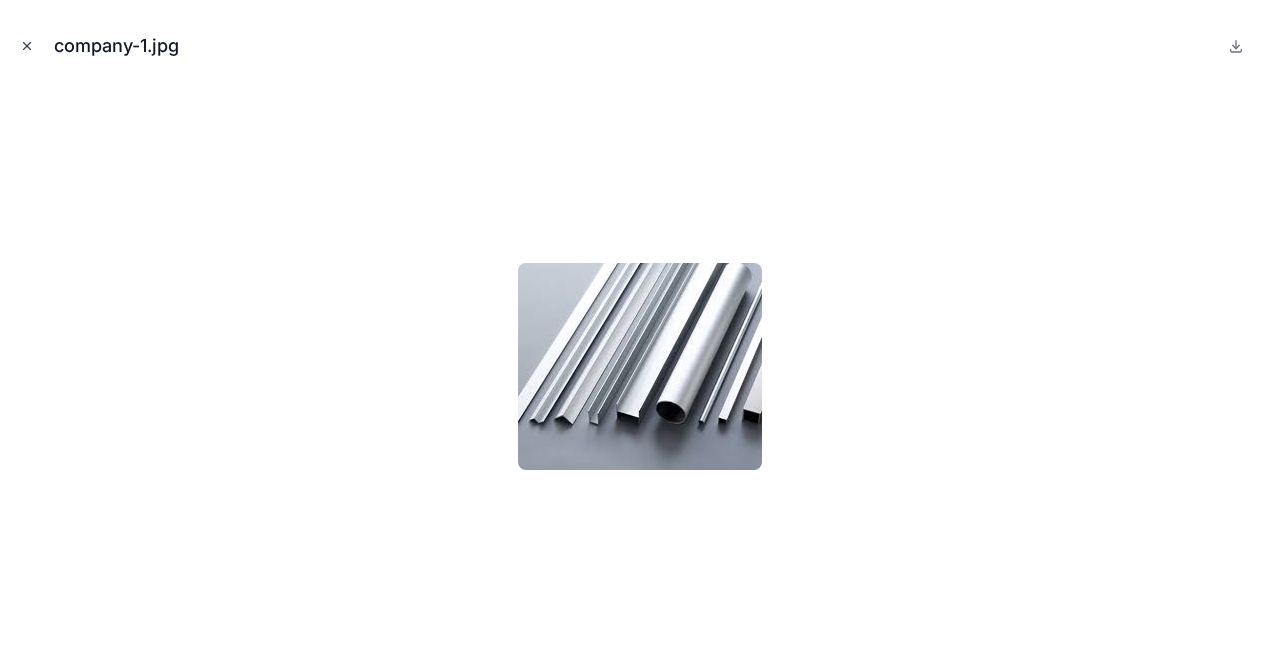 click at bounding box center (27, 46) 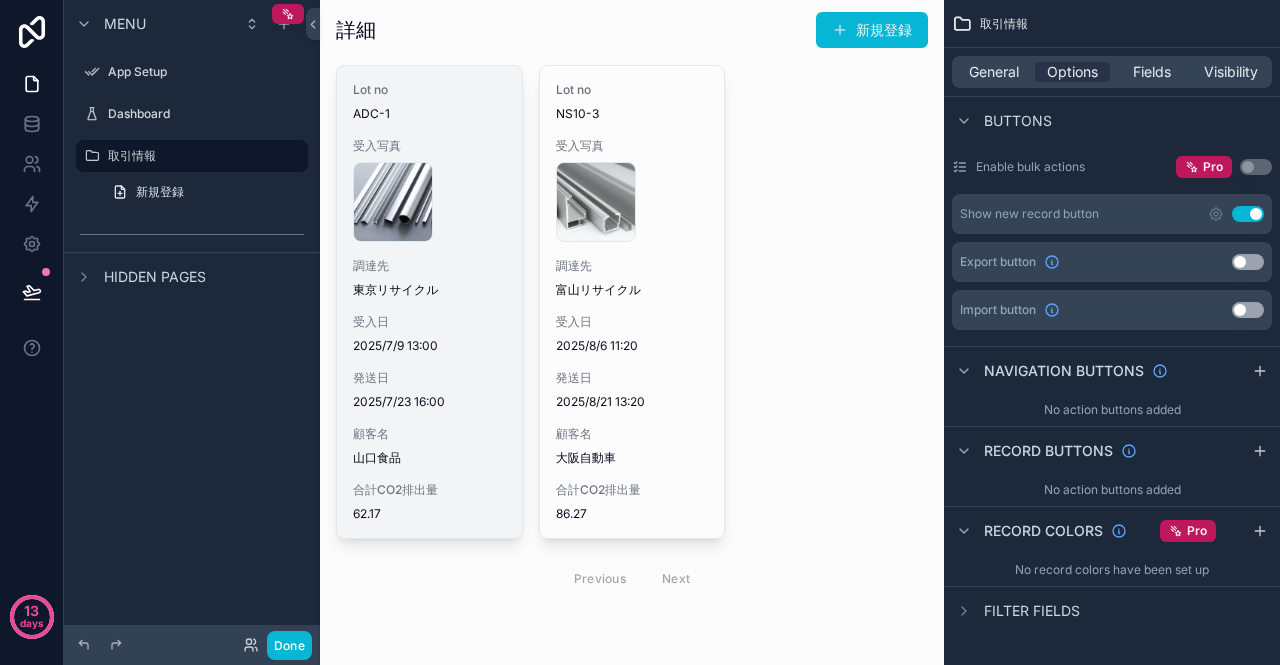 click on "受入写真" at bounding box center (429, 146) 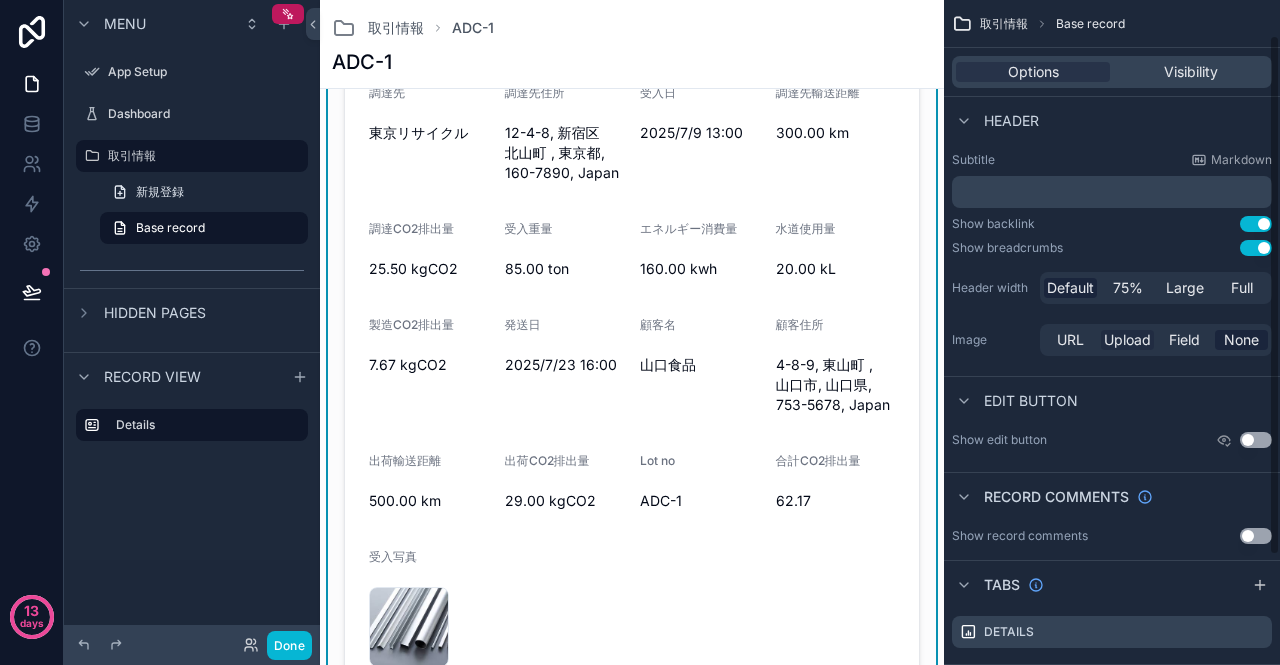 scroll, scrollTop: 0, scrollLeft: 0, axis: both 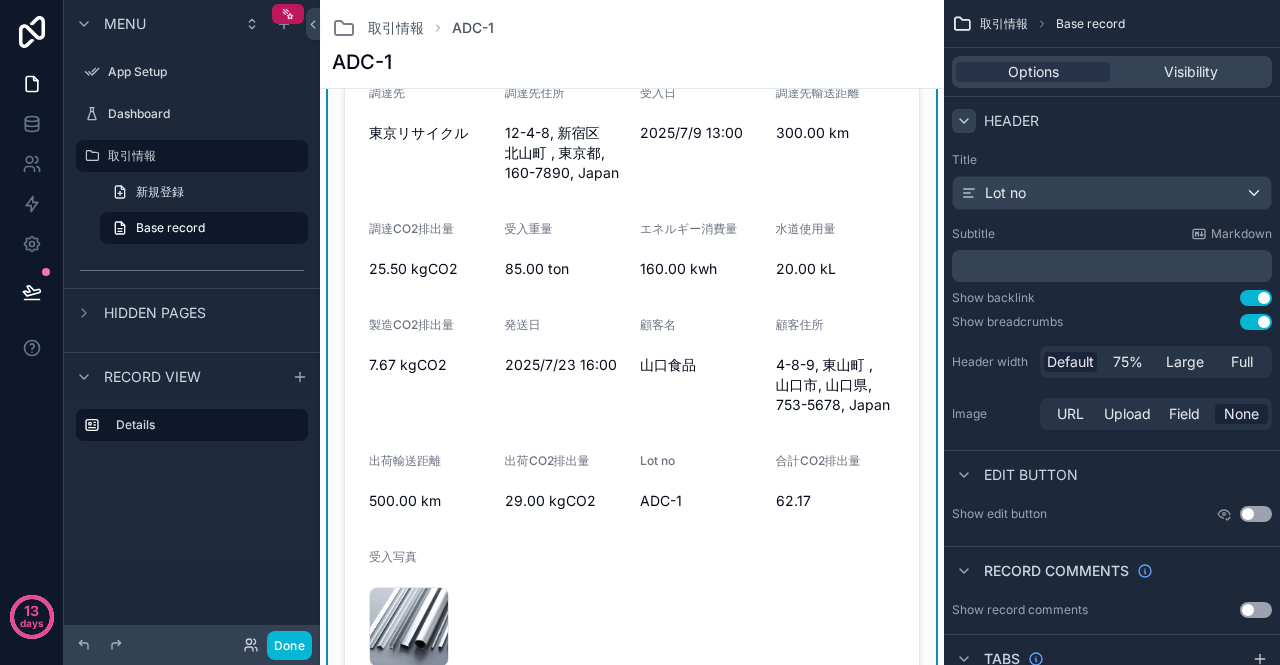 click 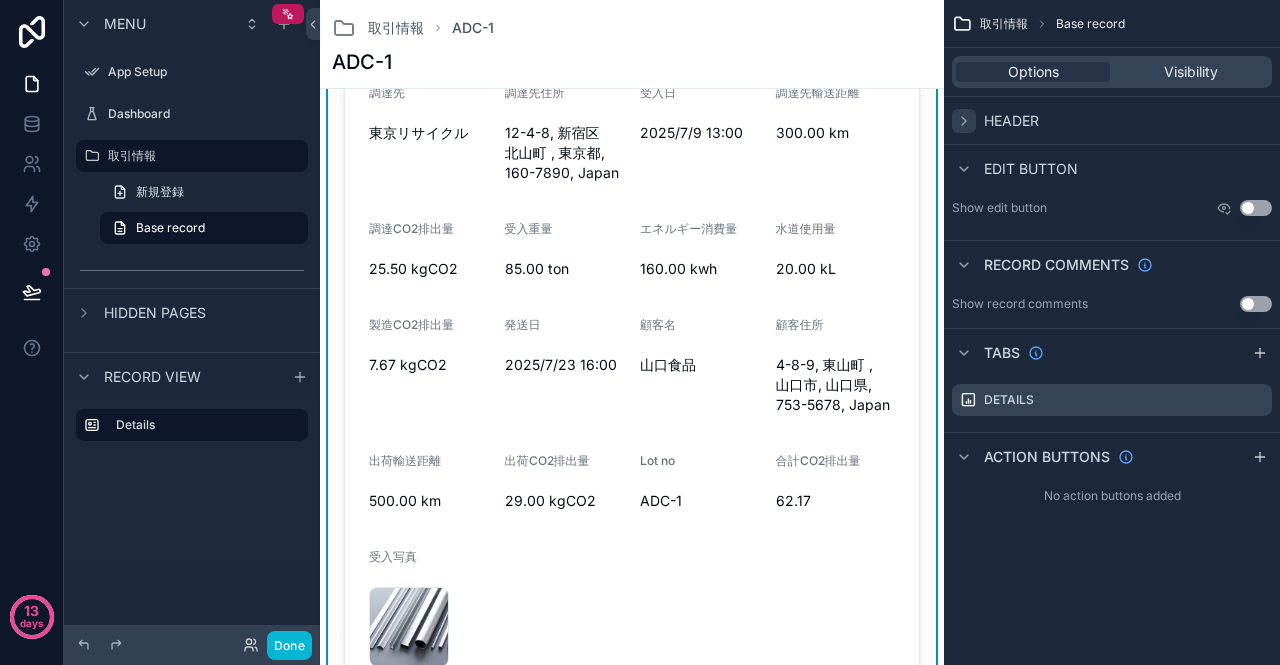 click on "取引情報" at bounding box center (1004, 24) 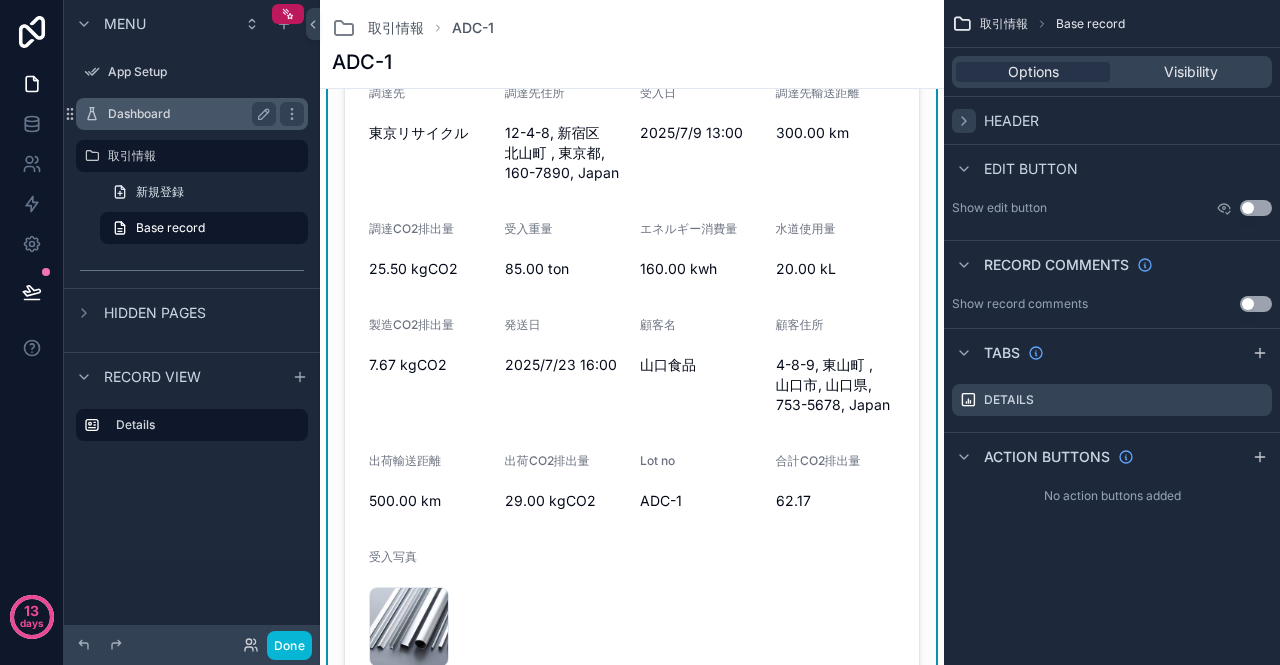 click on "Dashboard" at bounding box center [188, 114] 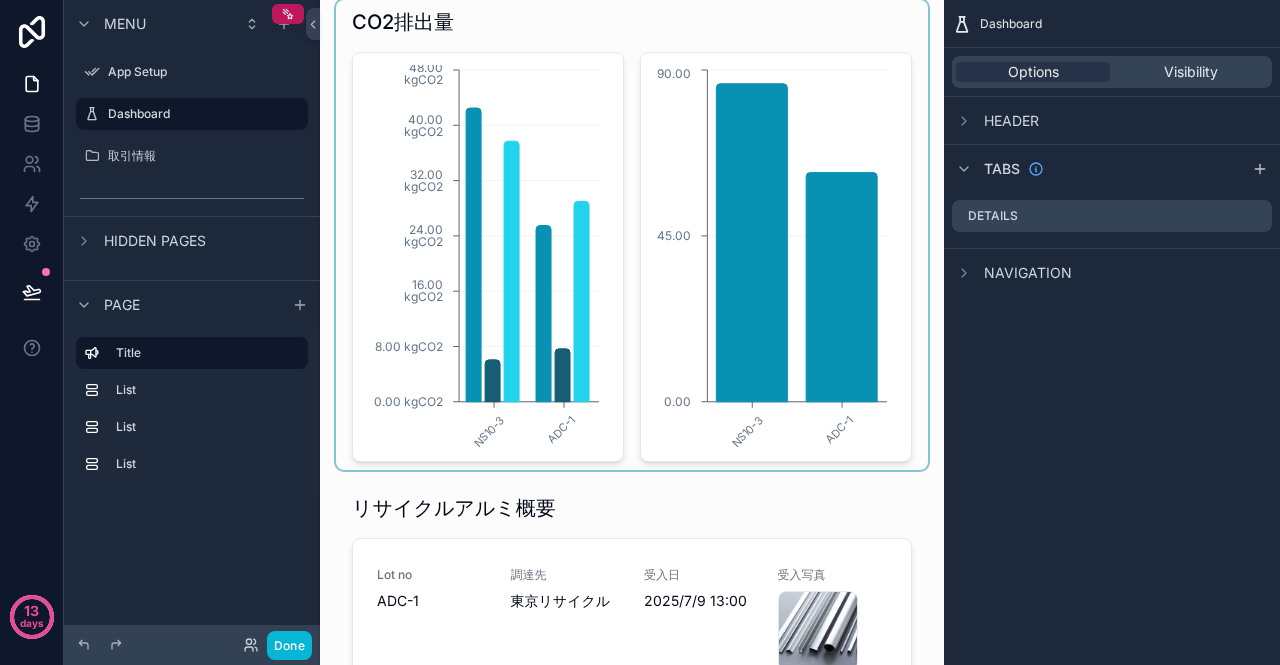 scroll, scrollTop: 0, scrollLeft: 0, axis: both 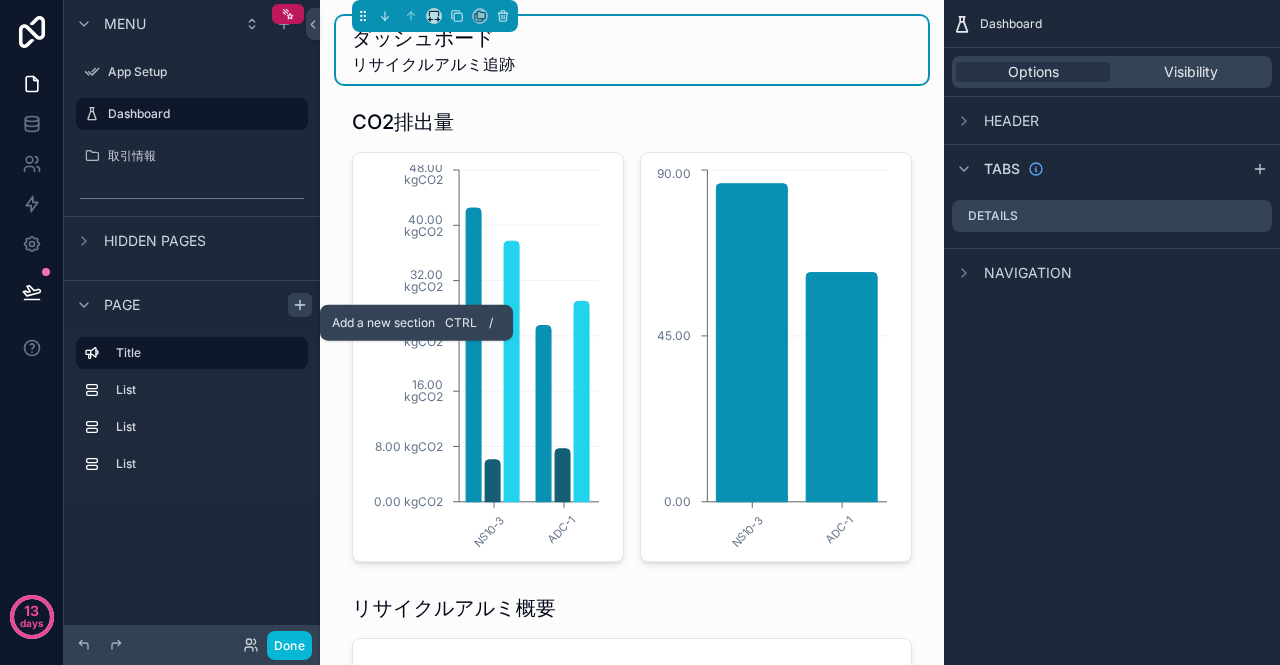 click 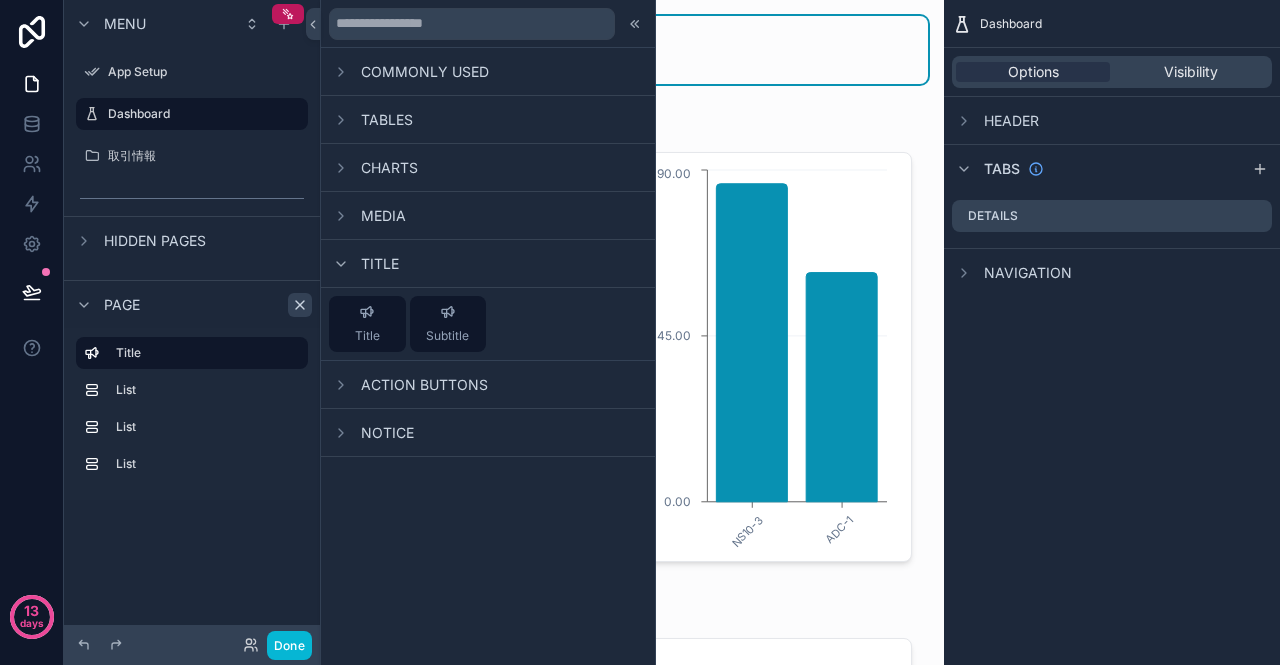 click on "Media" at bounding box center (383, 216) 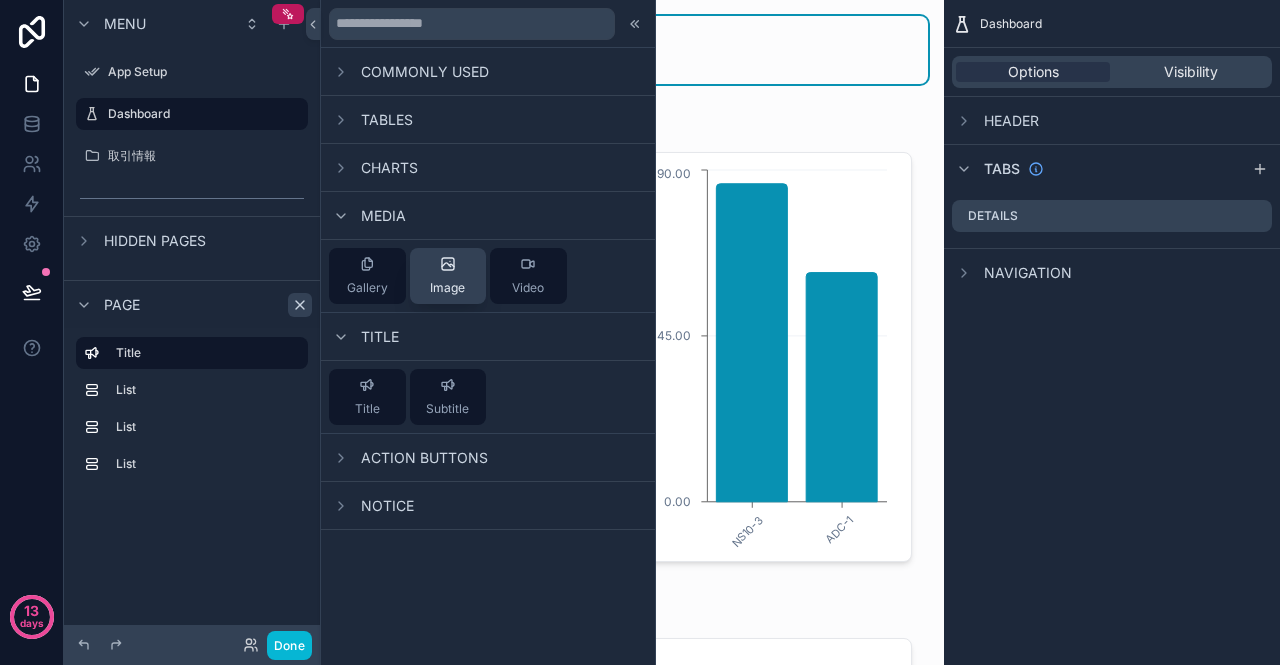 click on "Image" at bounding box center [448, 276] 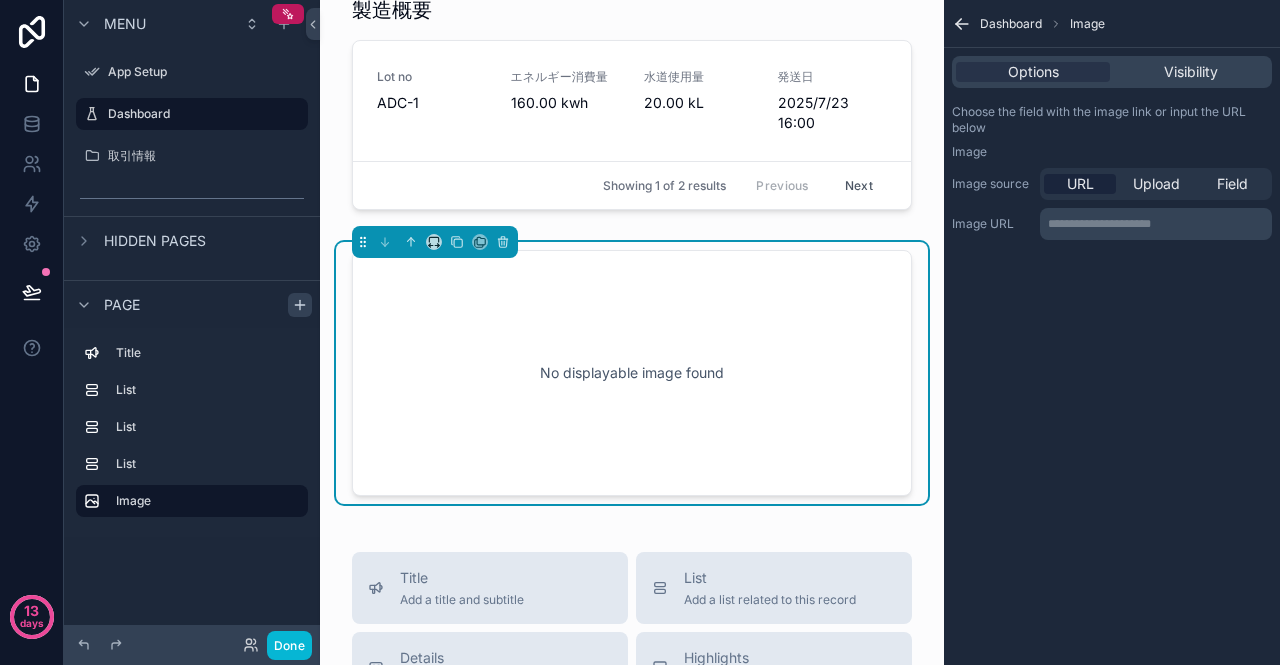 scroll, scrollTop: 929, scrollLeft: 0, axis: vertical 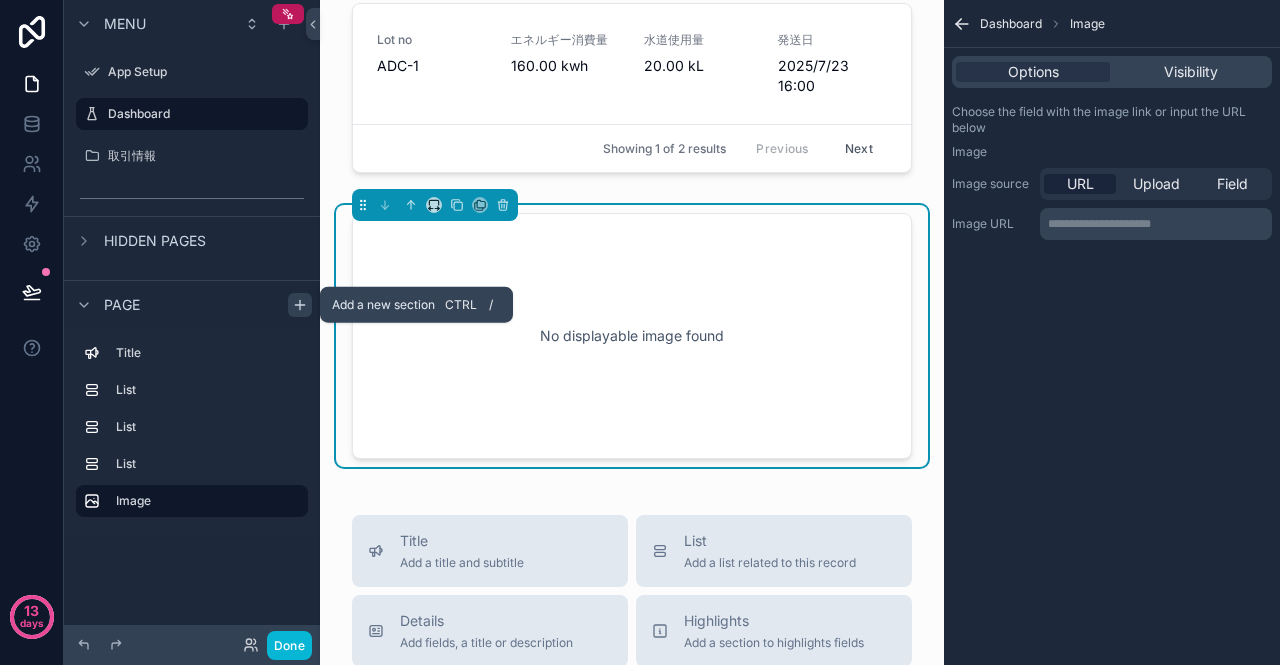 click 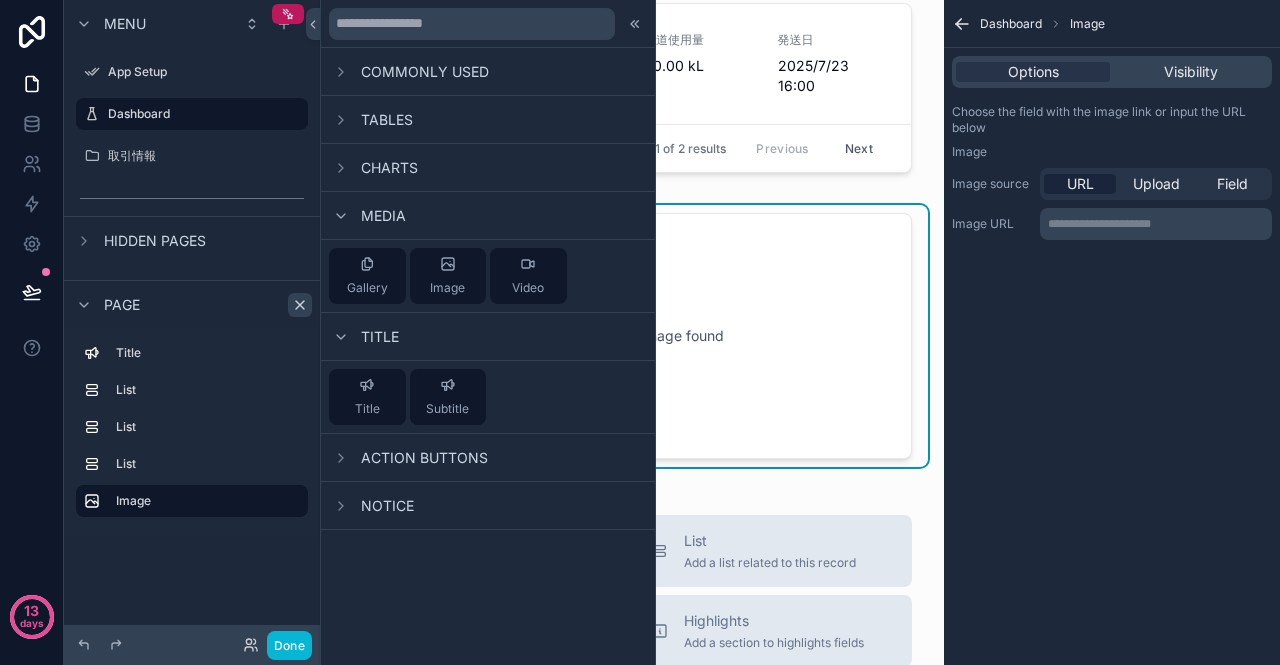 click on "Tables" at bounding box center [387, 120] 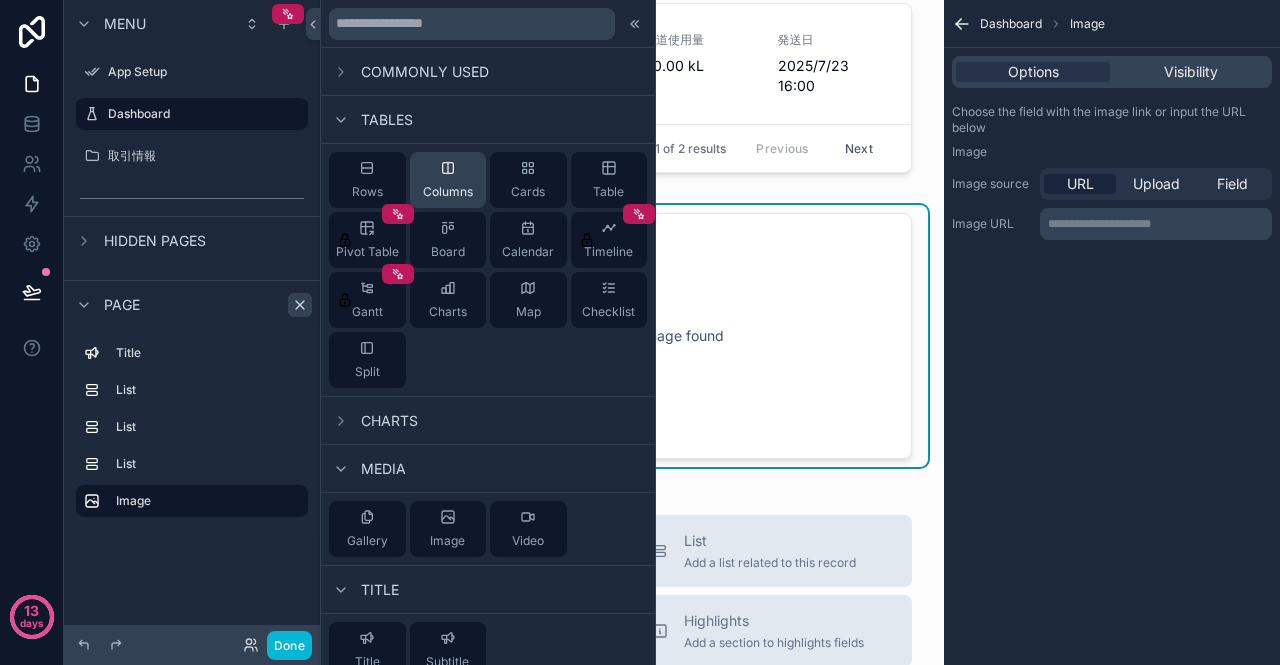click on "Columns" at bounding box center (448, 192) 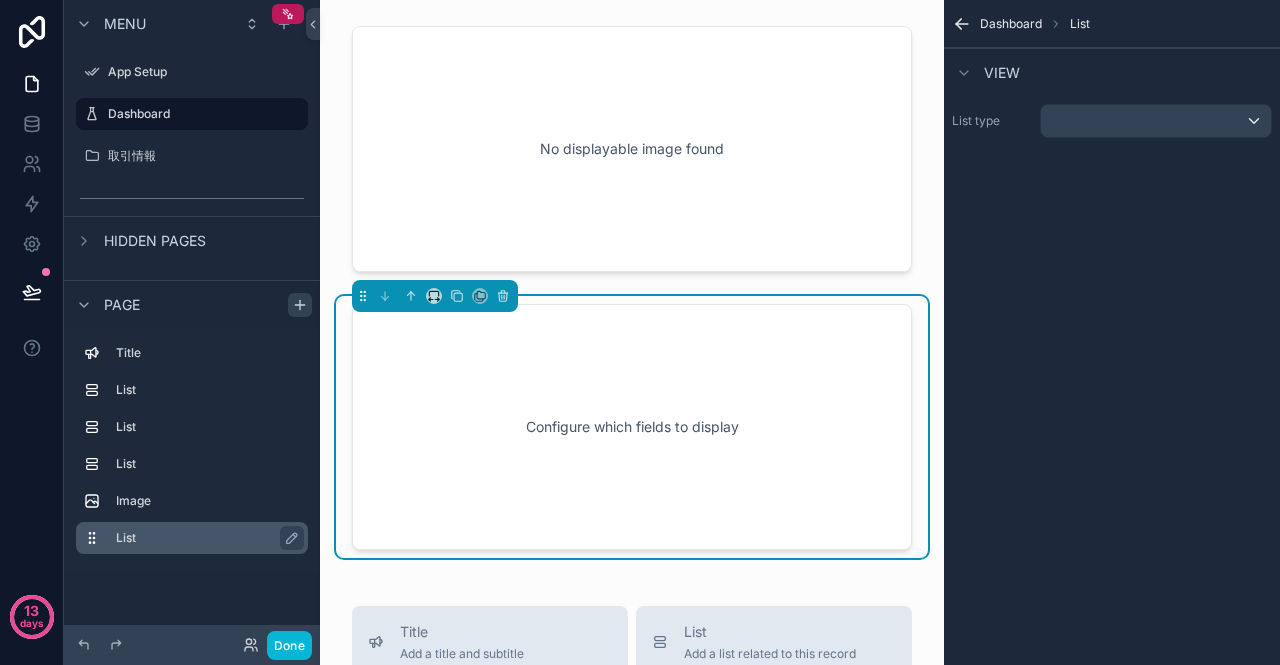 scroll, scrollTop: 1206, scrollLeft: 0, axis: vertical 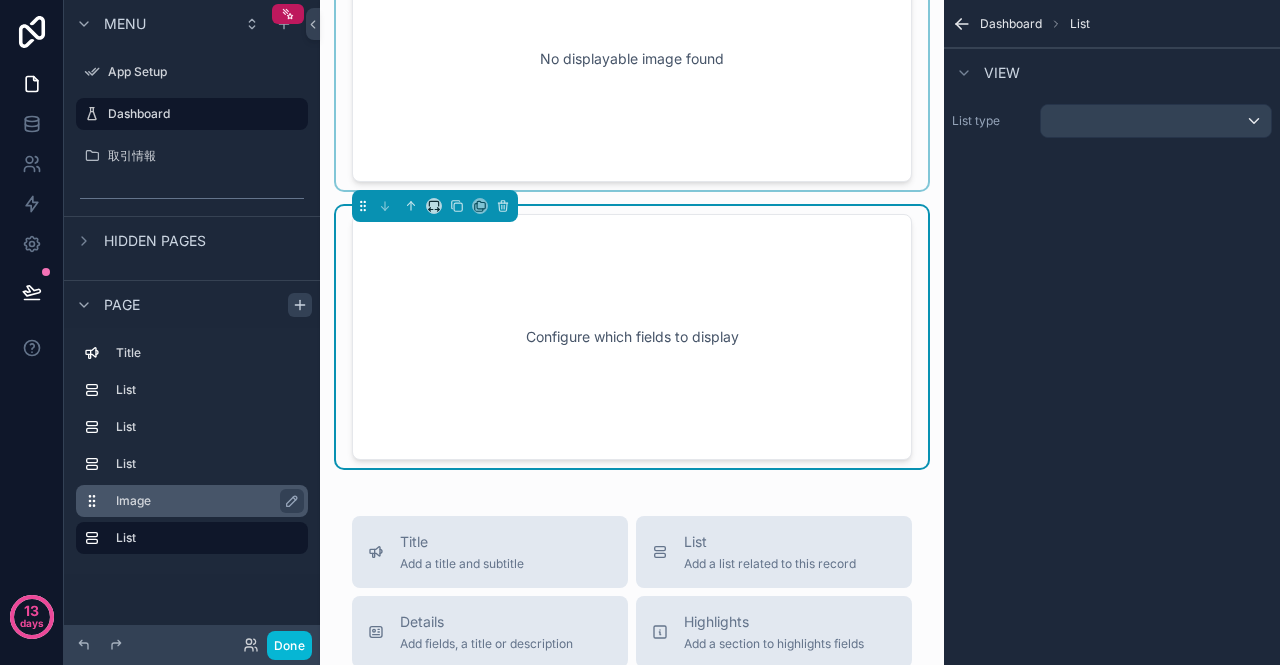 click on "Image" at bounding box center [204, 501] 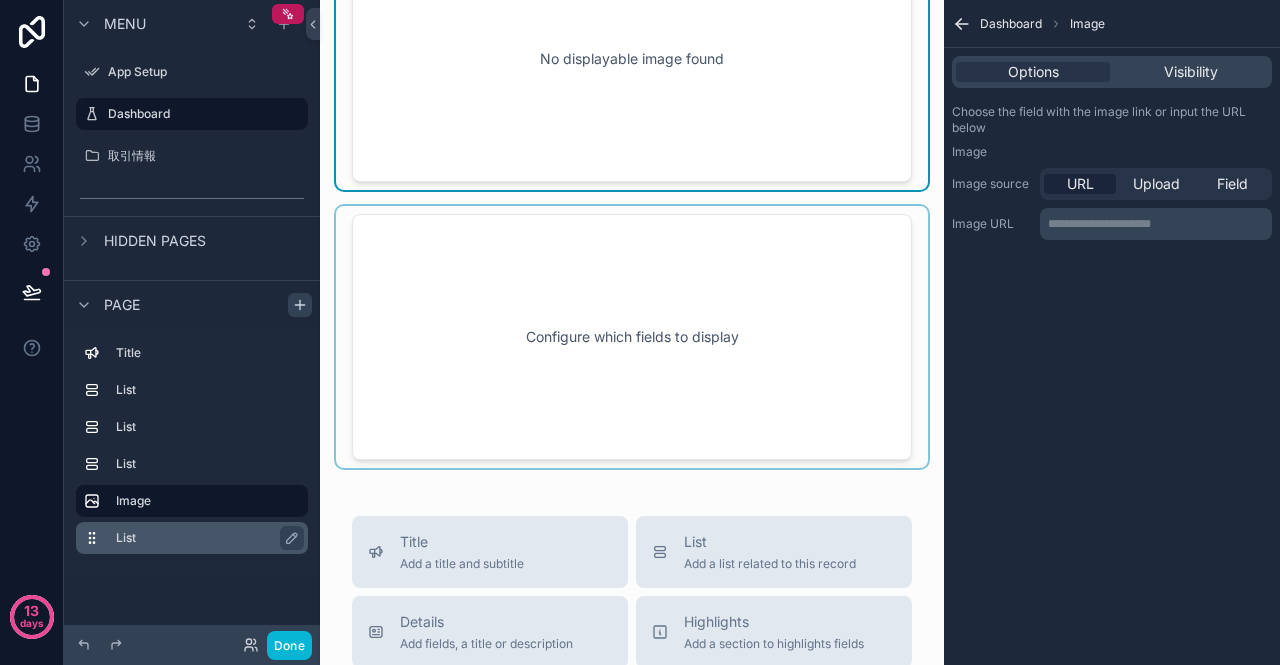click on "List" at bounding box center (192, 538) 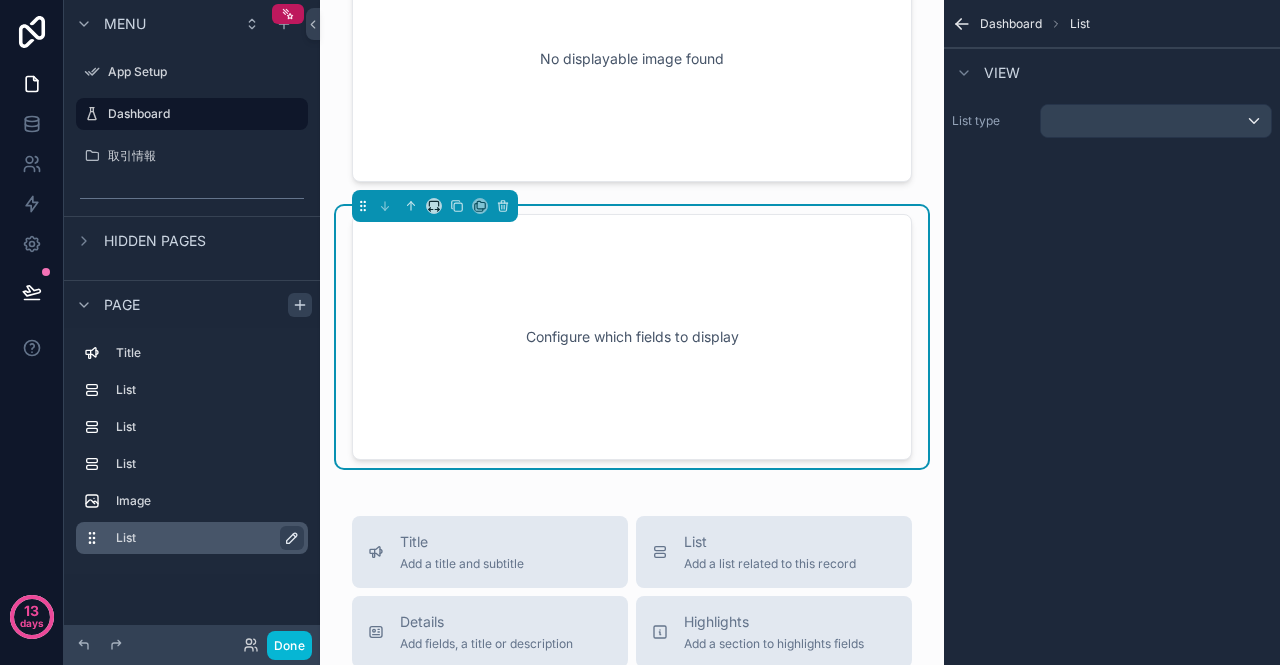 click 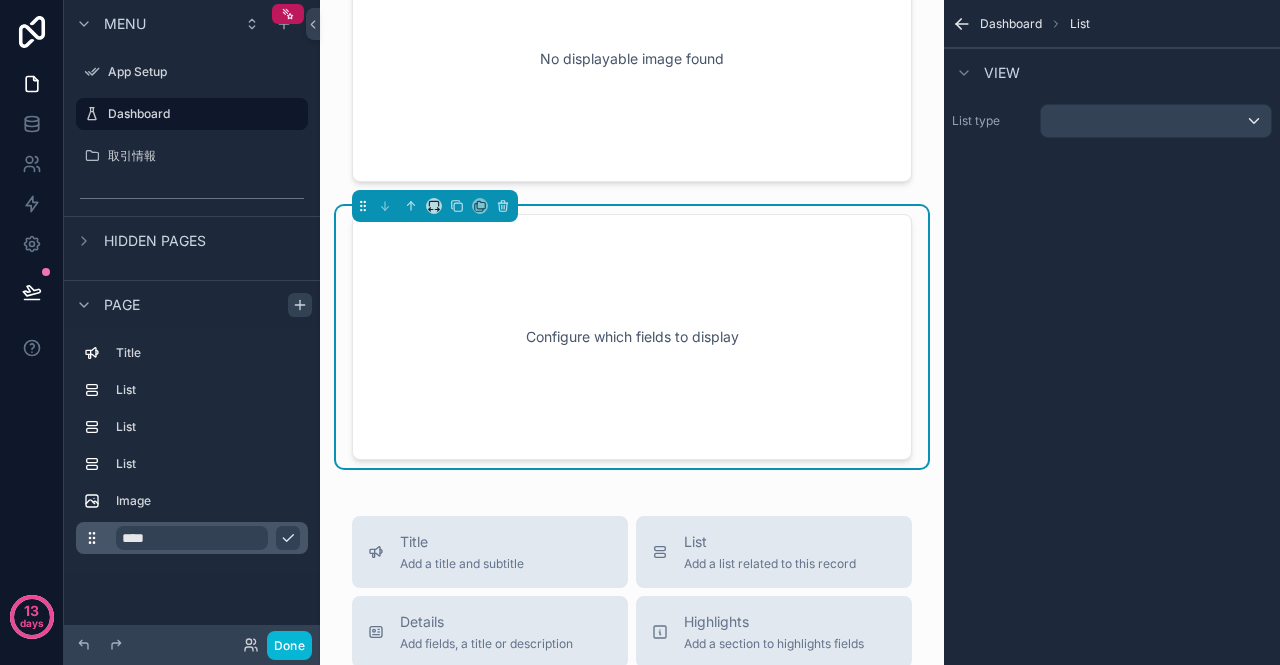 click on "Title List List List Image ****" at bounding box center (192, 451) 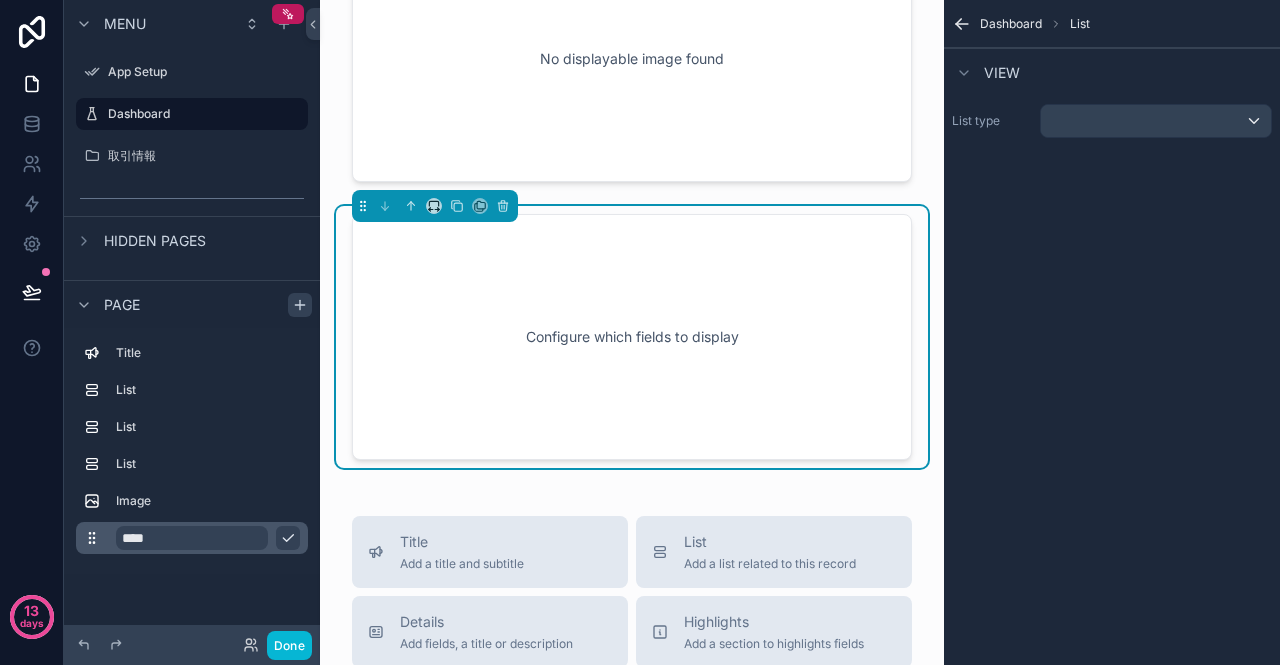 click 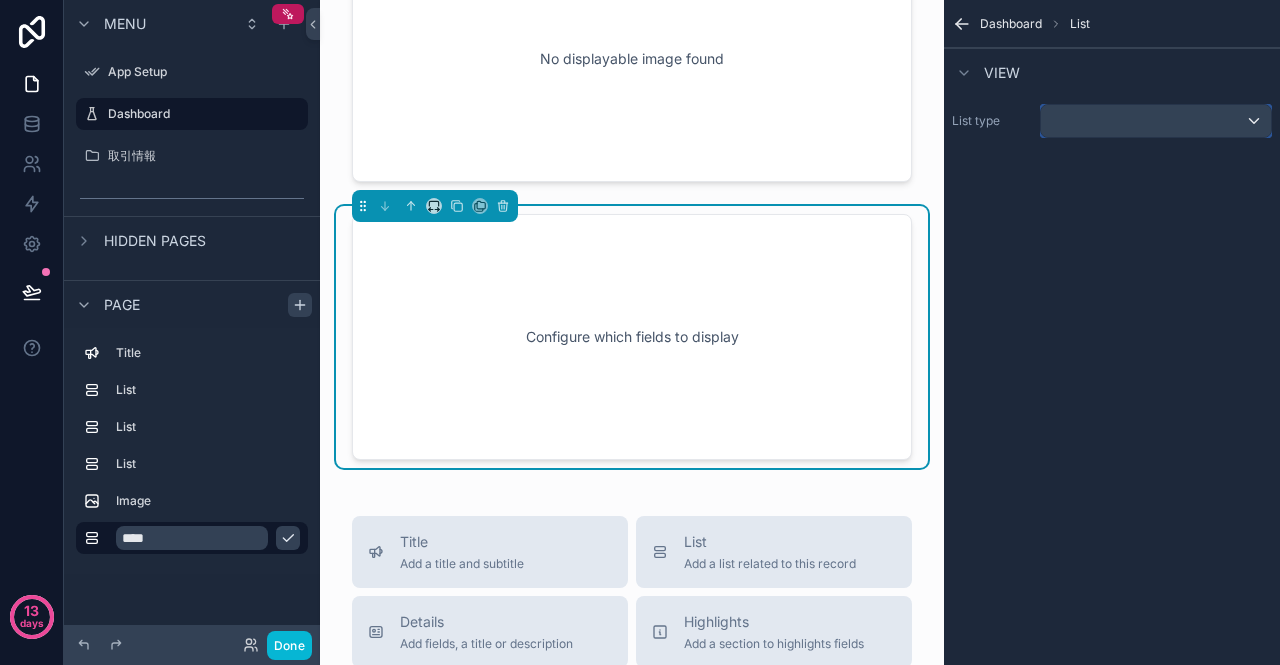 click at bounding box center (1156, 121) 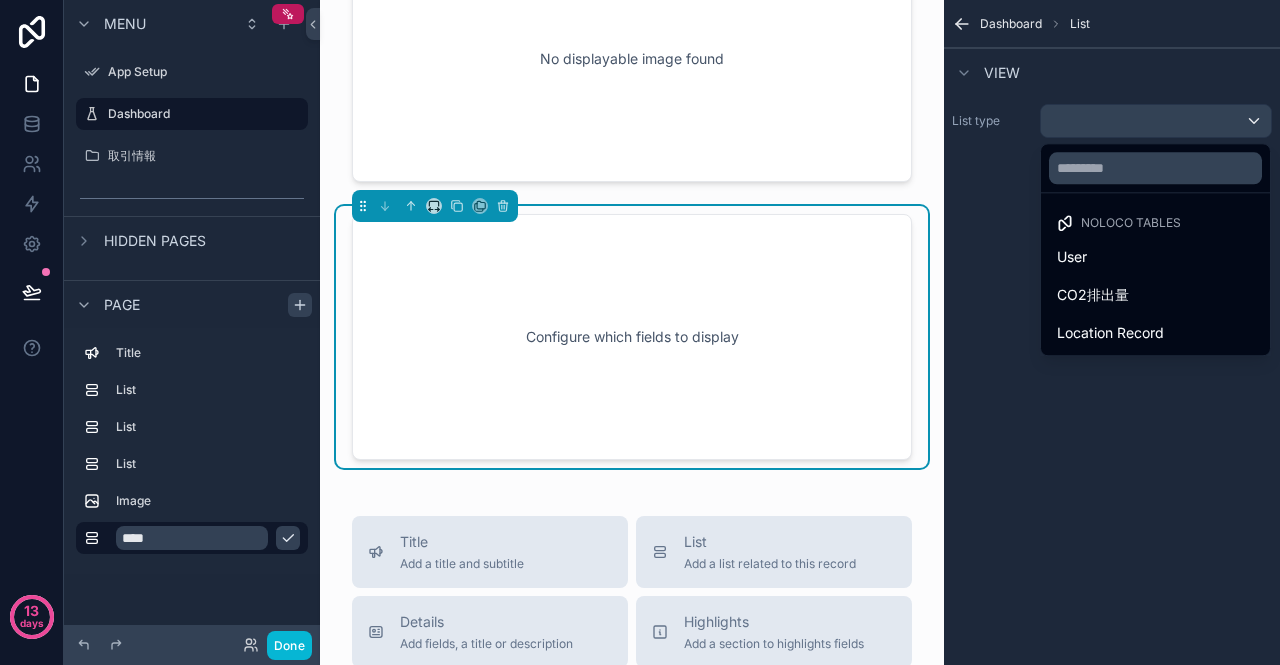 click at bounding box center (640, 332) 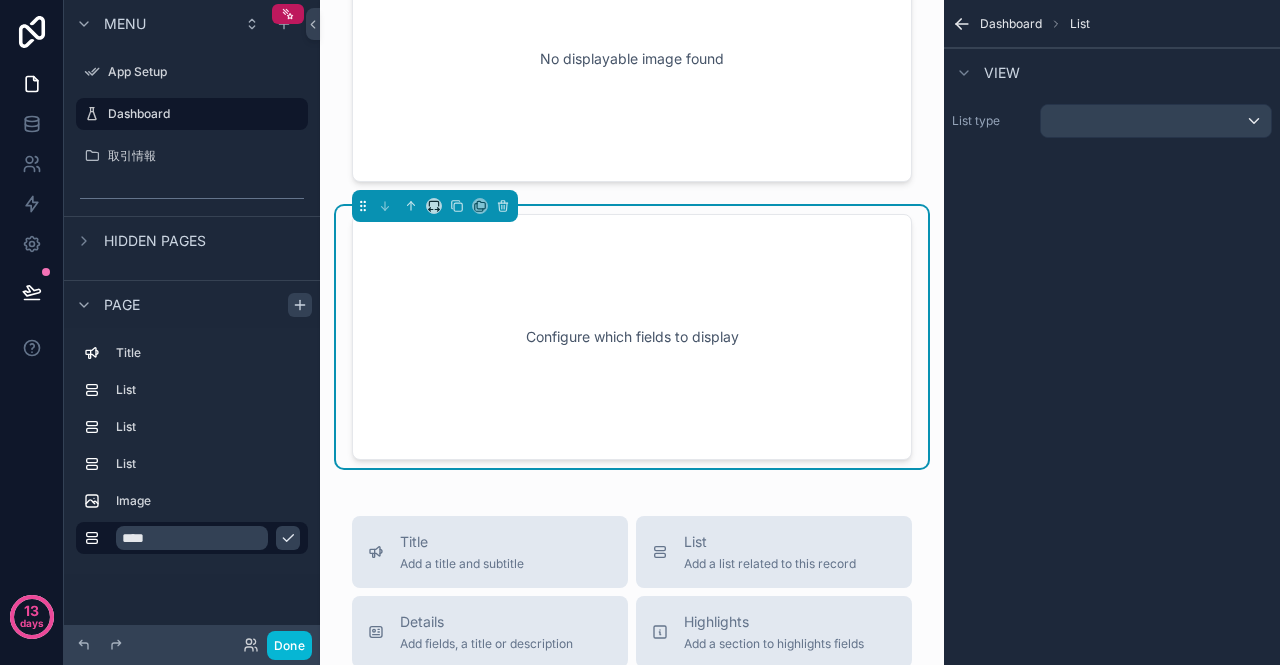 click 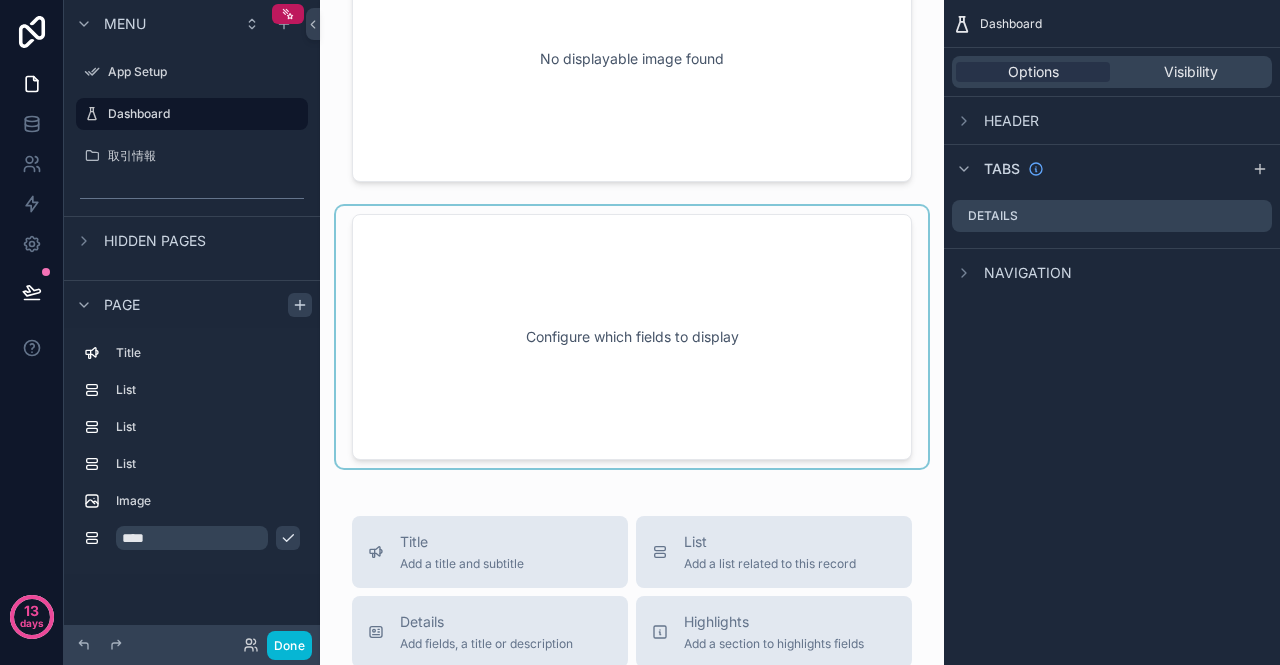 click 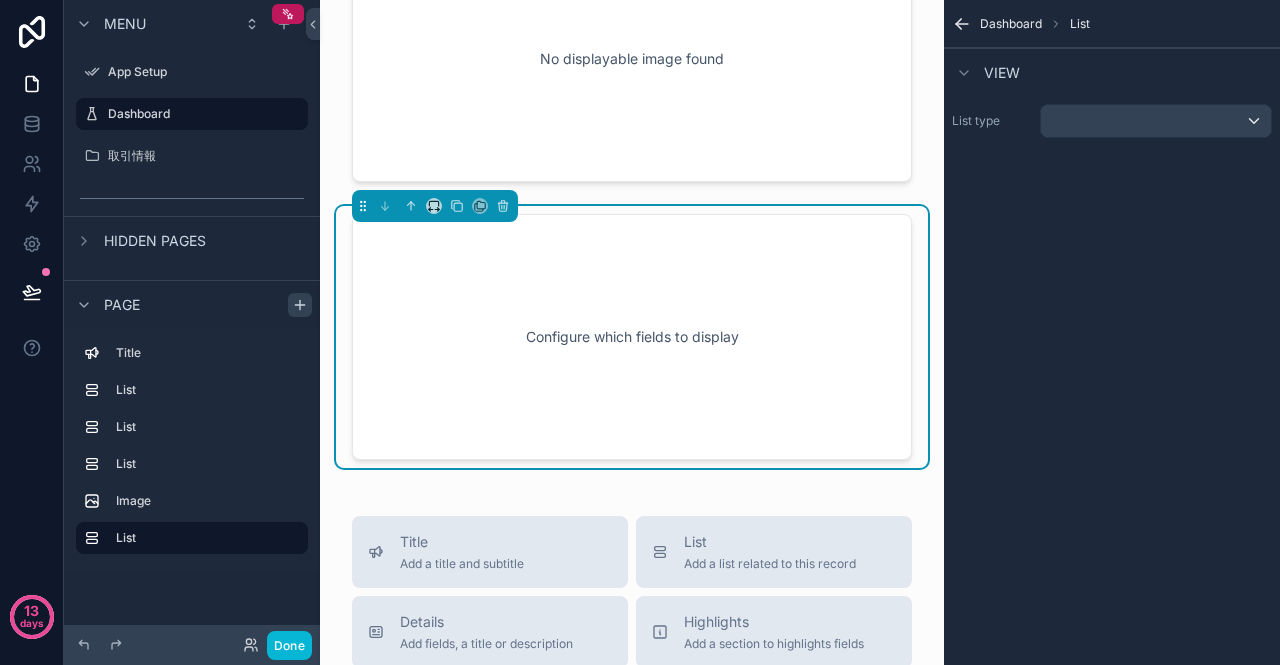click 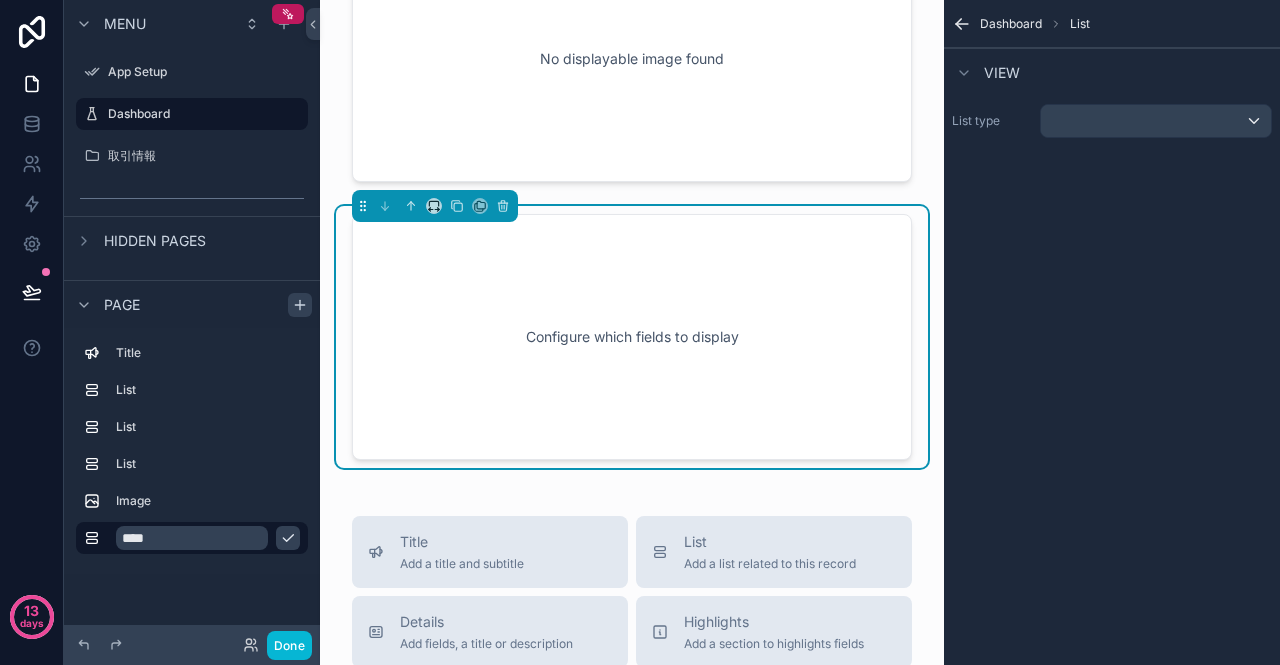 click 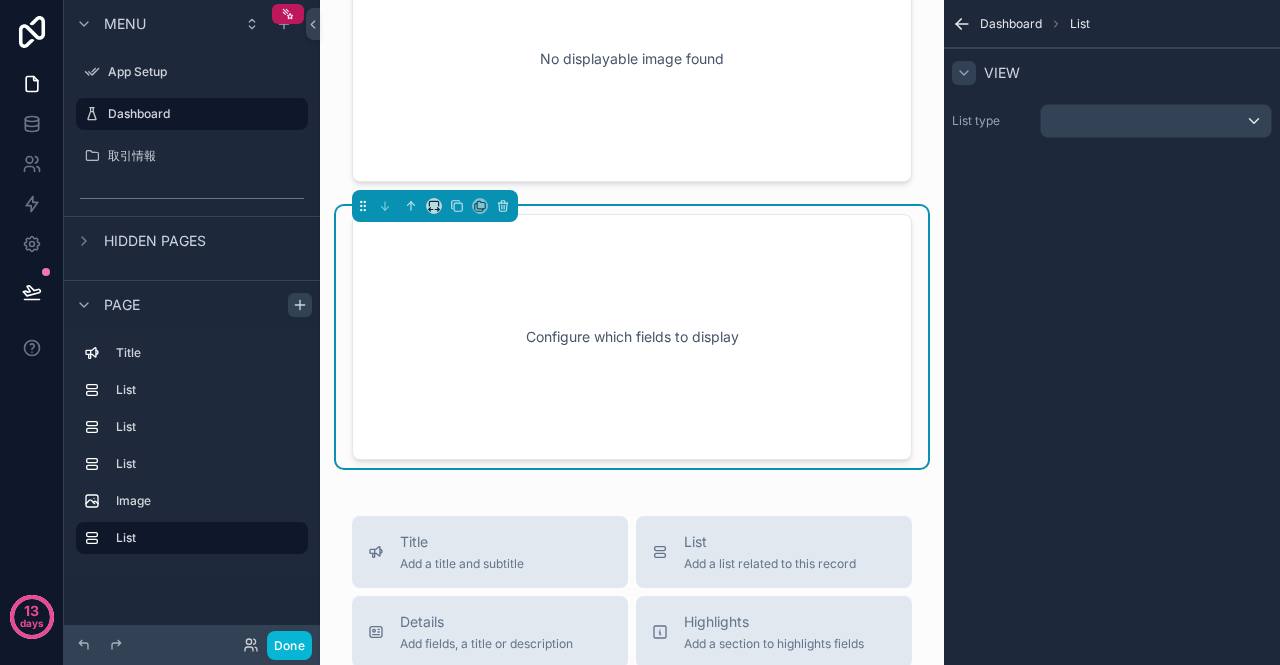 click 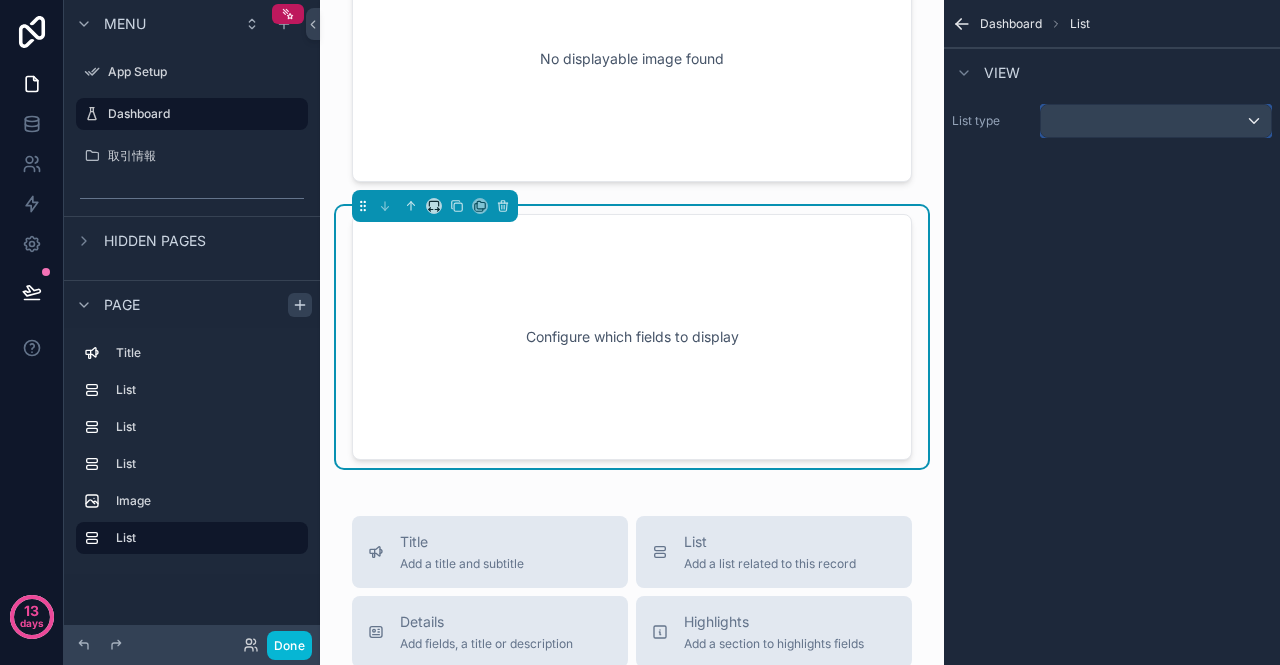 click at bounding box center [1156, 121] 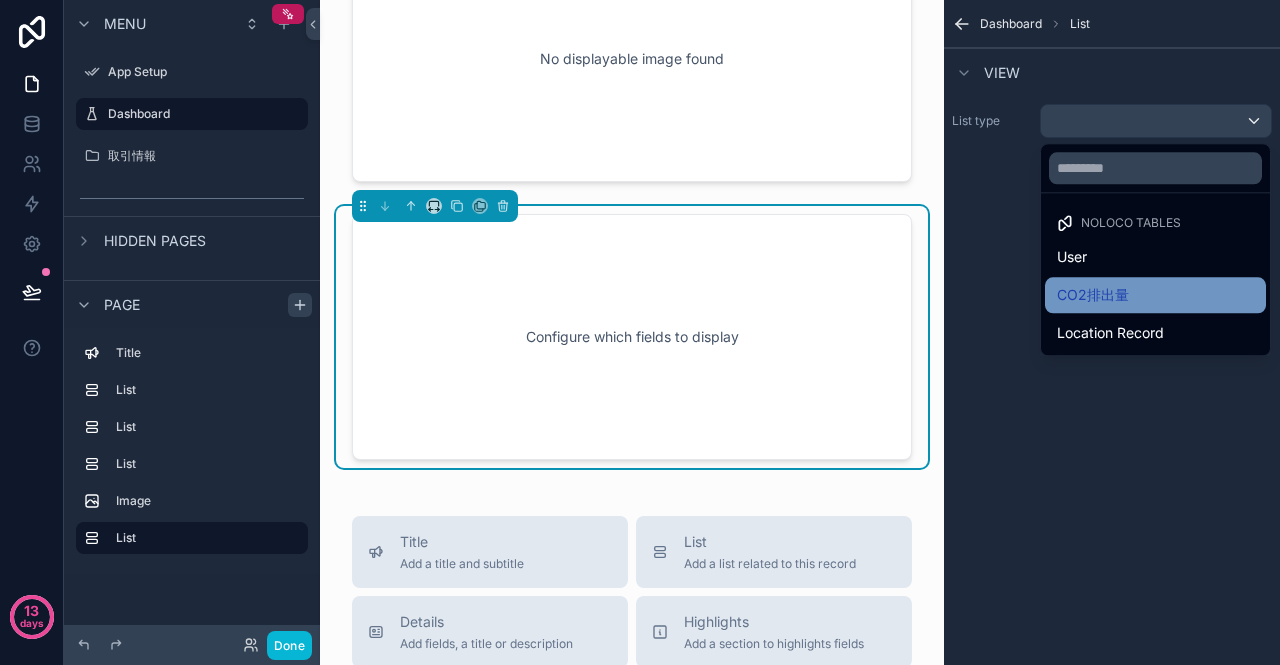 click on "CO2排出量" at bounding box center [1093, 295] 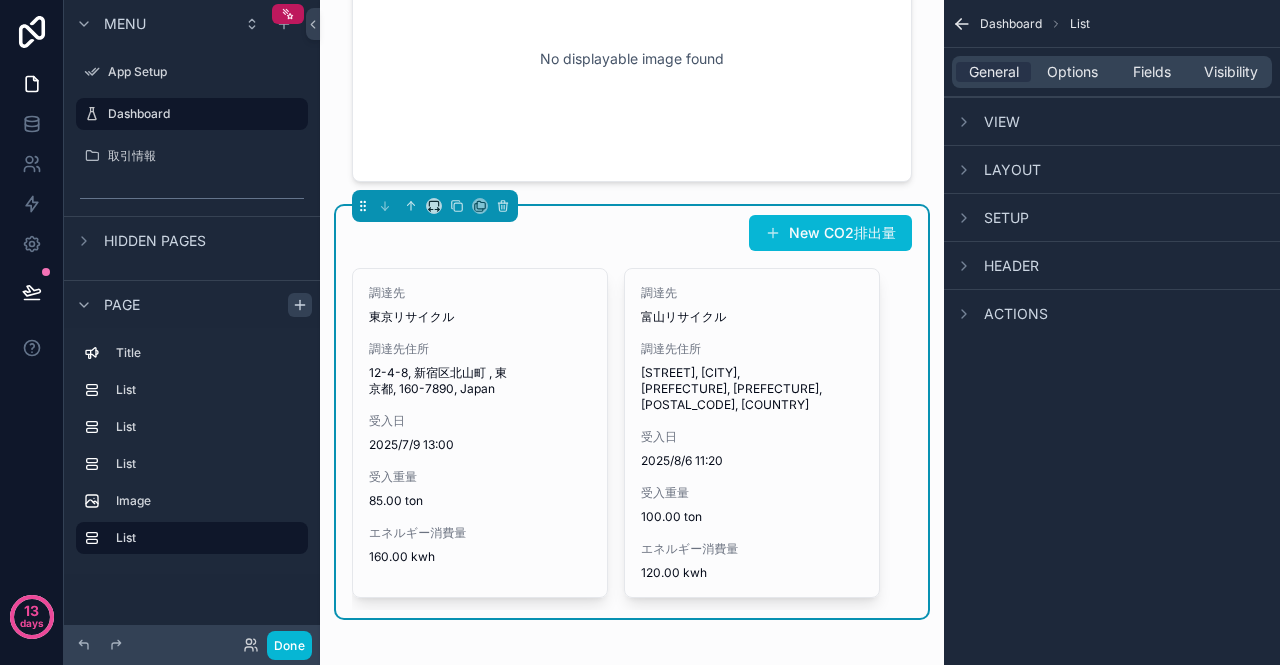 click on "Layout" at bounding box center [1012, 170] 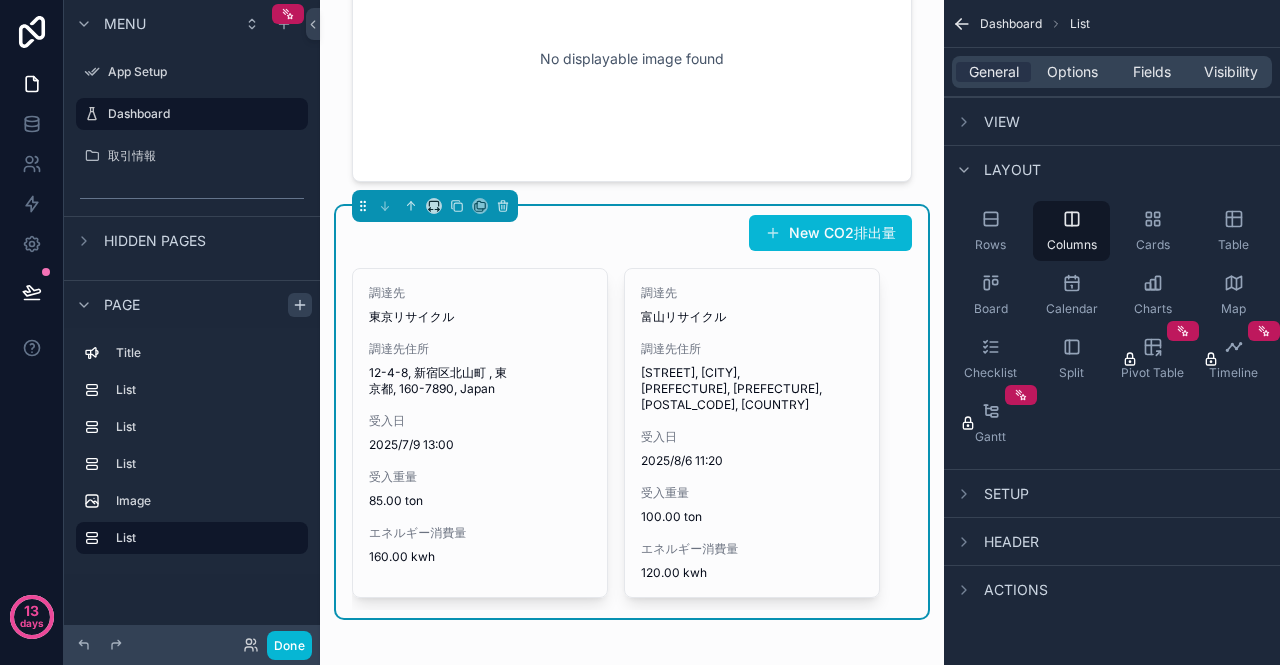 click on "Layout" at bounding box center [1012, 170] 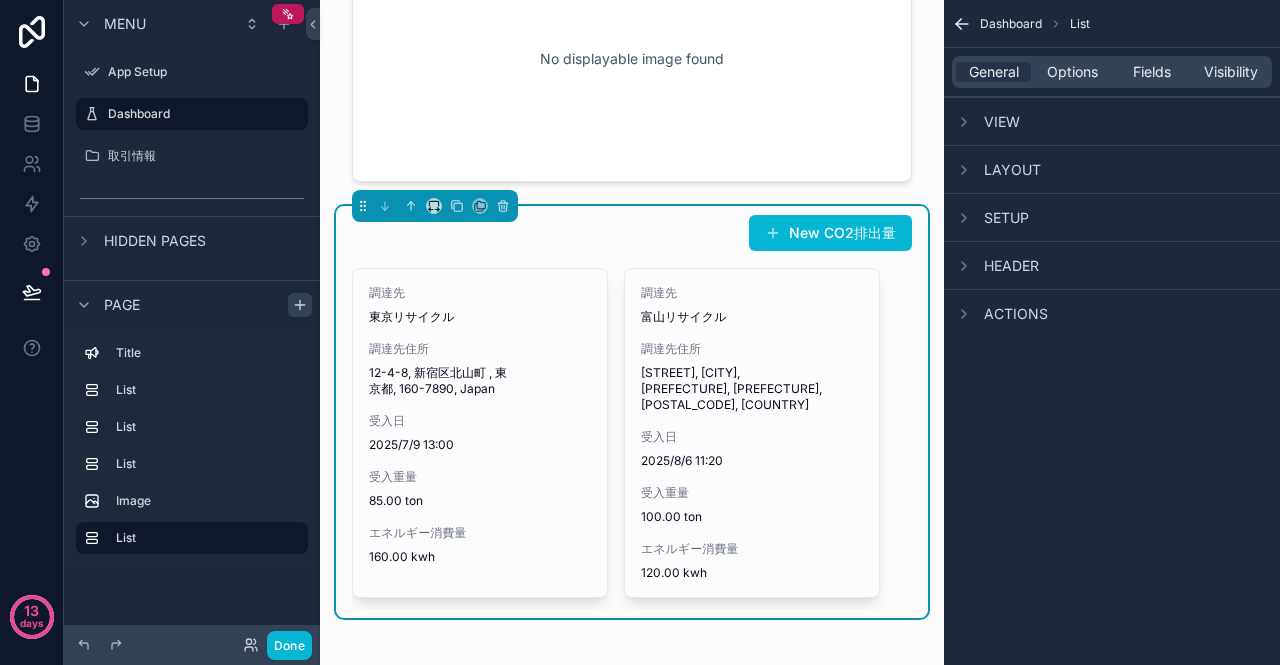 click on "Layout" at bounding box center [1012, 170] 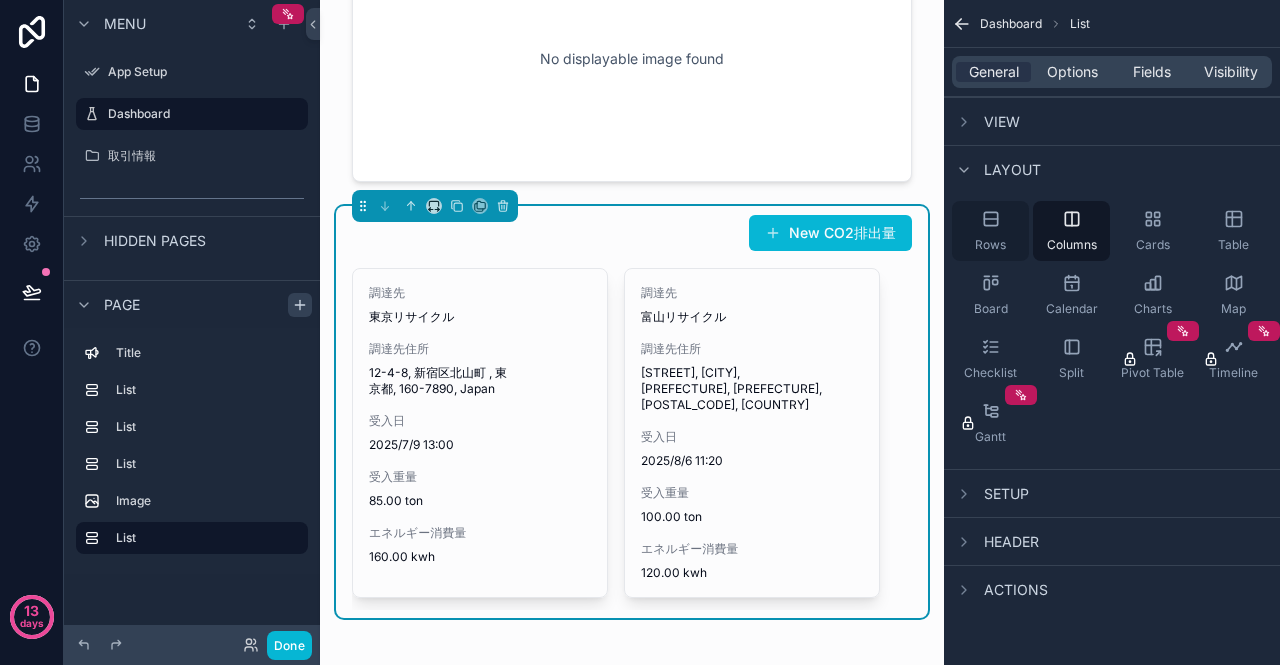 click on "Rows" at bounding box center [990, 231] 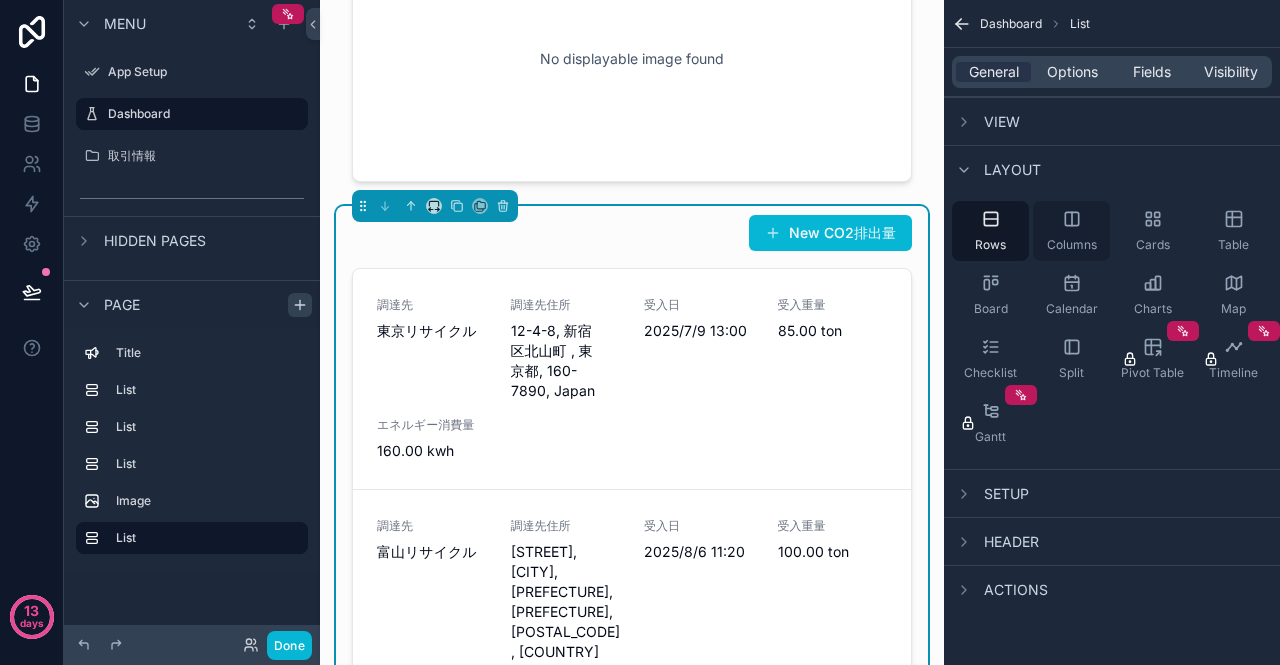 click 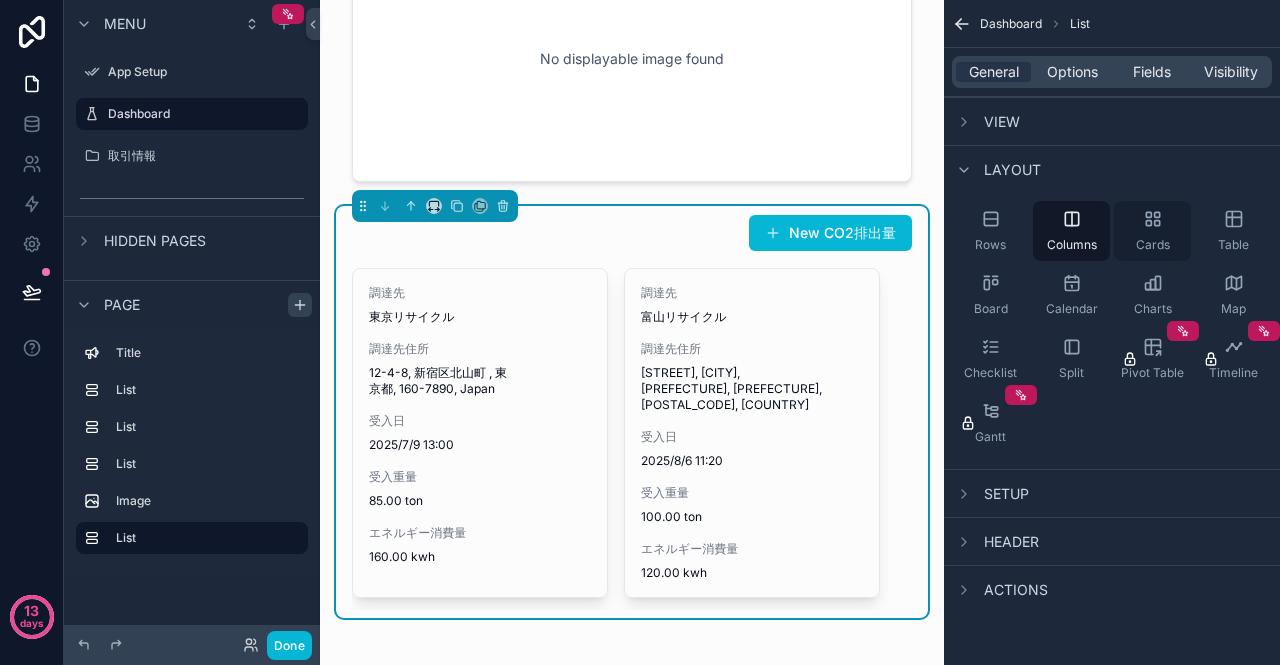 click 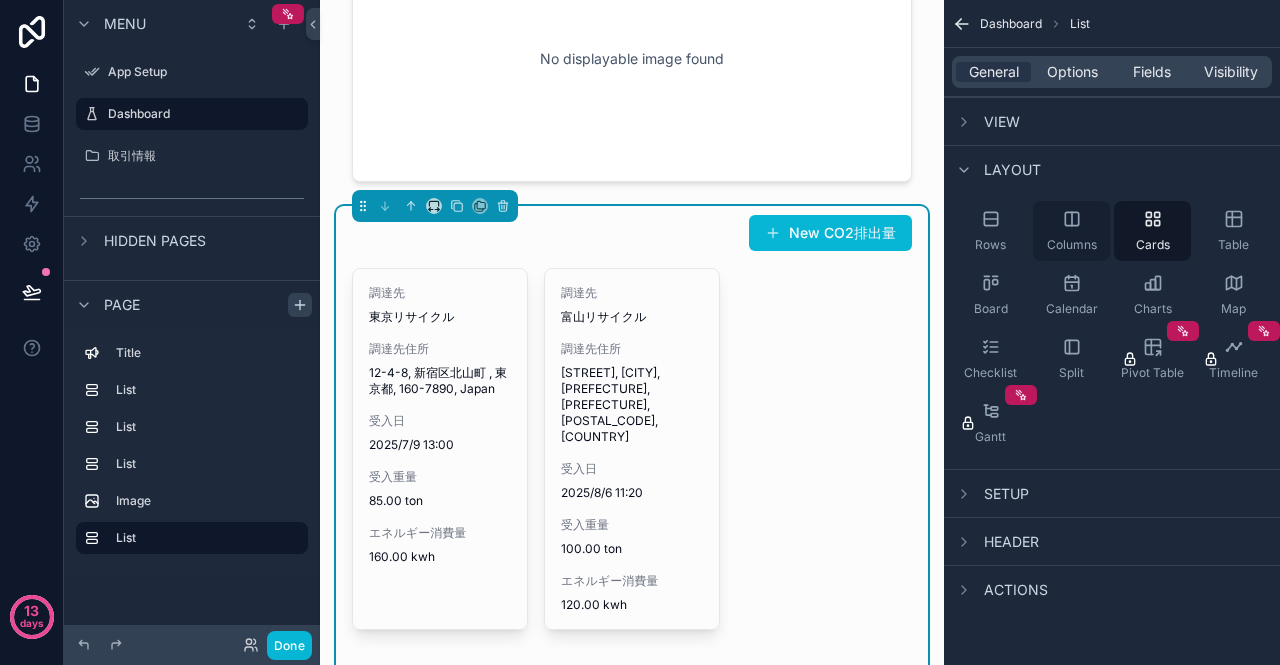 click on "Columns" at bounding box center [1071, 231] 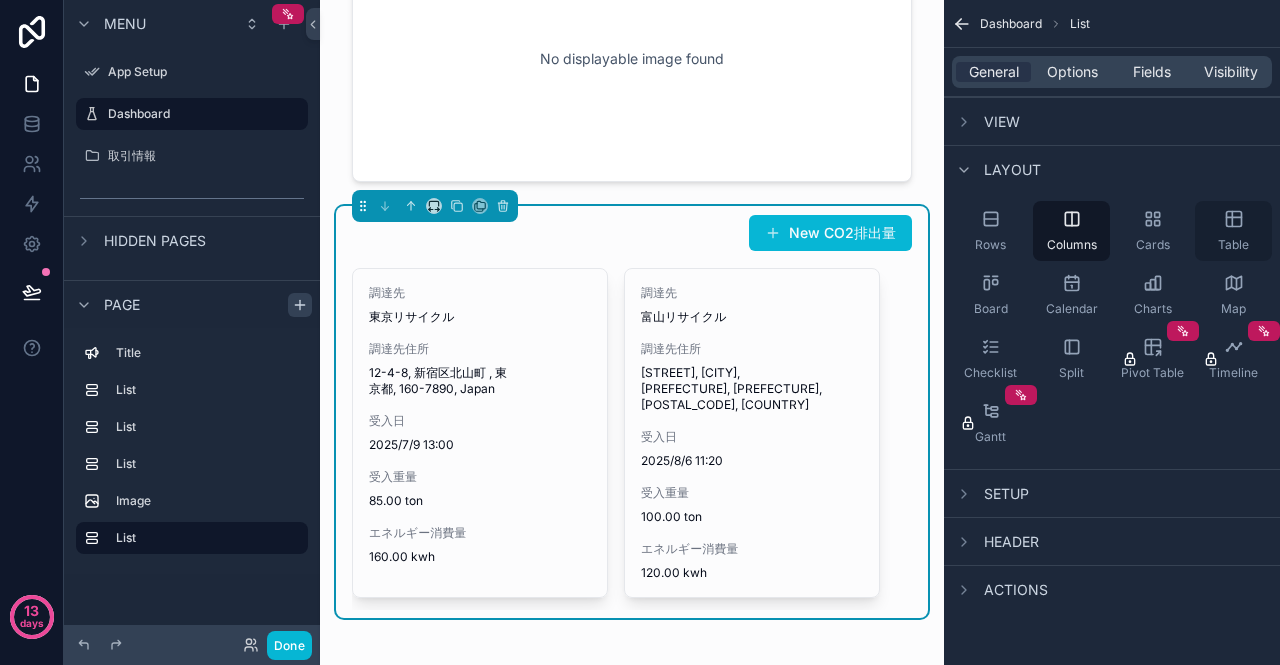 click on "Table" at bounding box center (1233, 245) 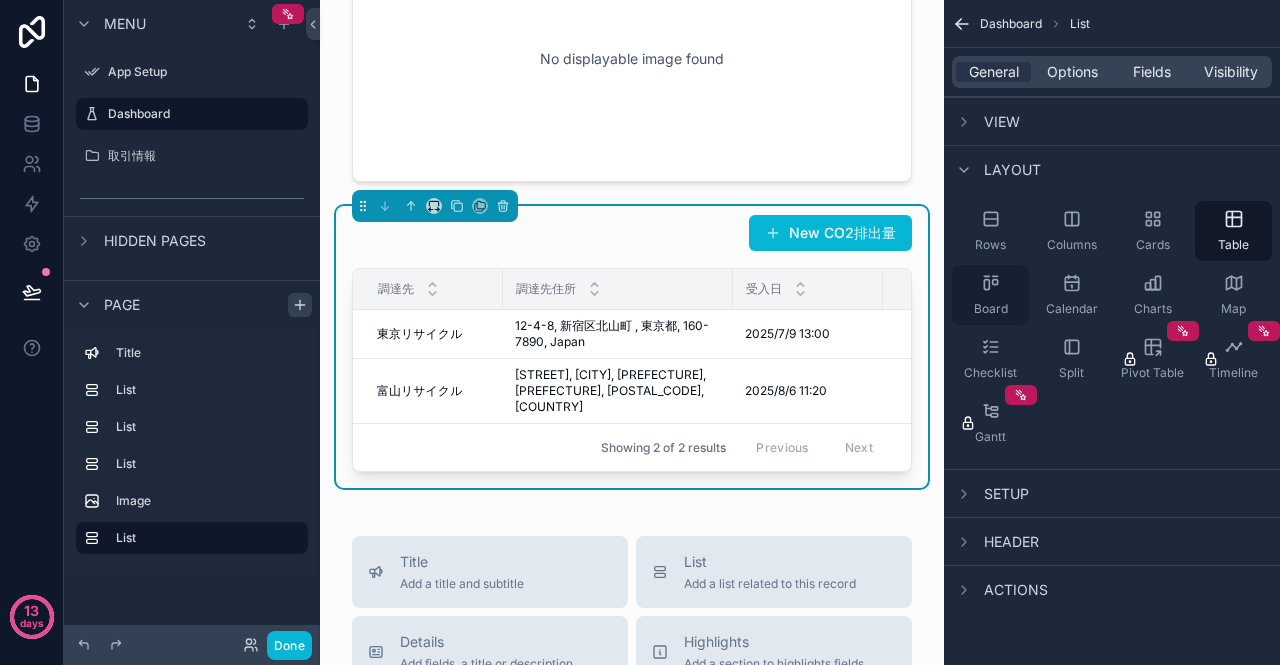 click on "Board" at bounding box center (990, 295) 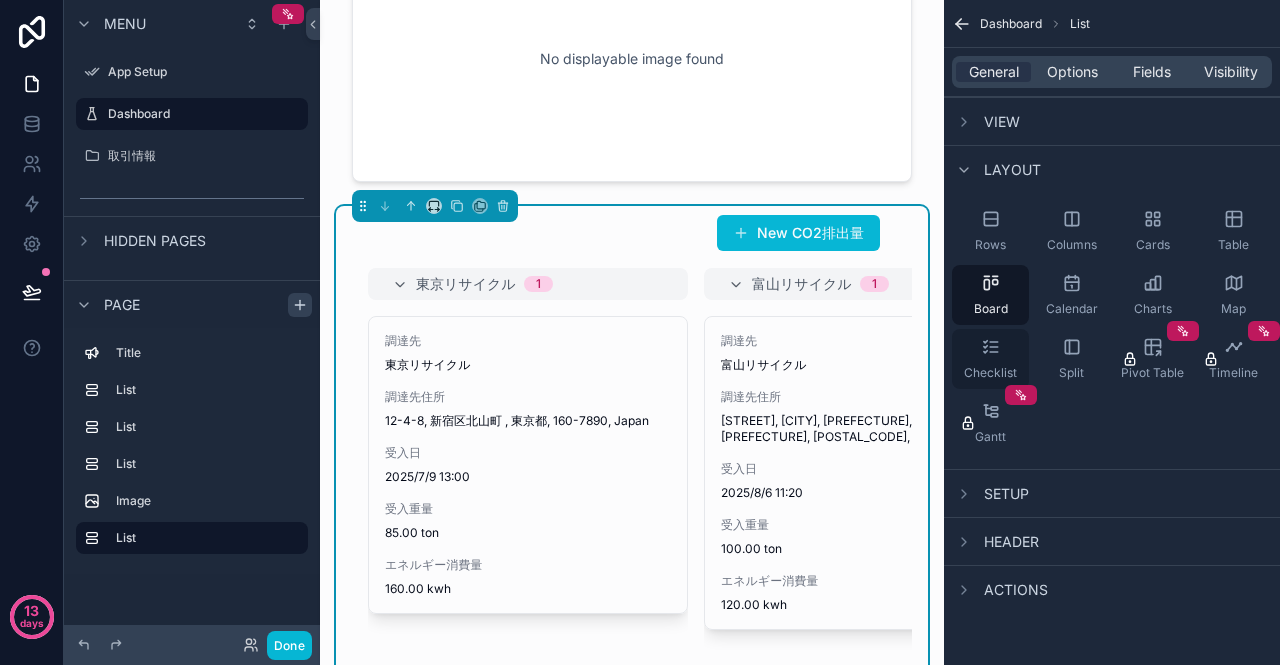 click on "Checklist" at bounding box center (990, 359) 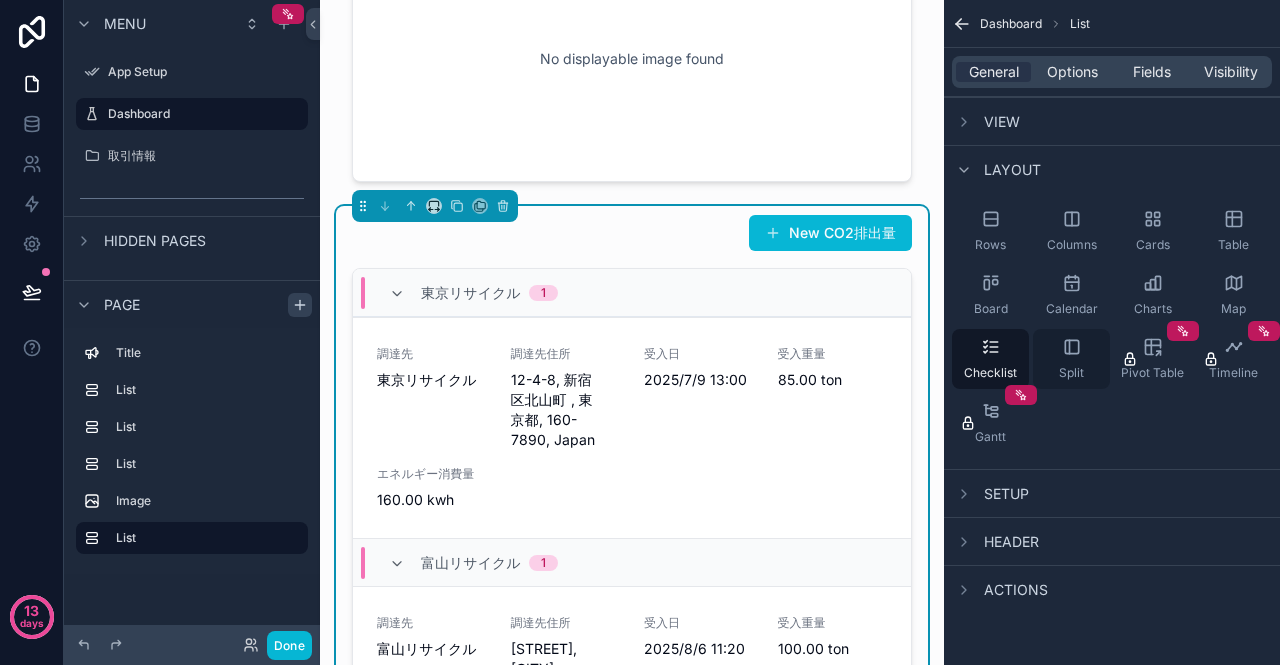 click on "Split" at bounding box center (1071, 359) 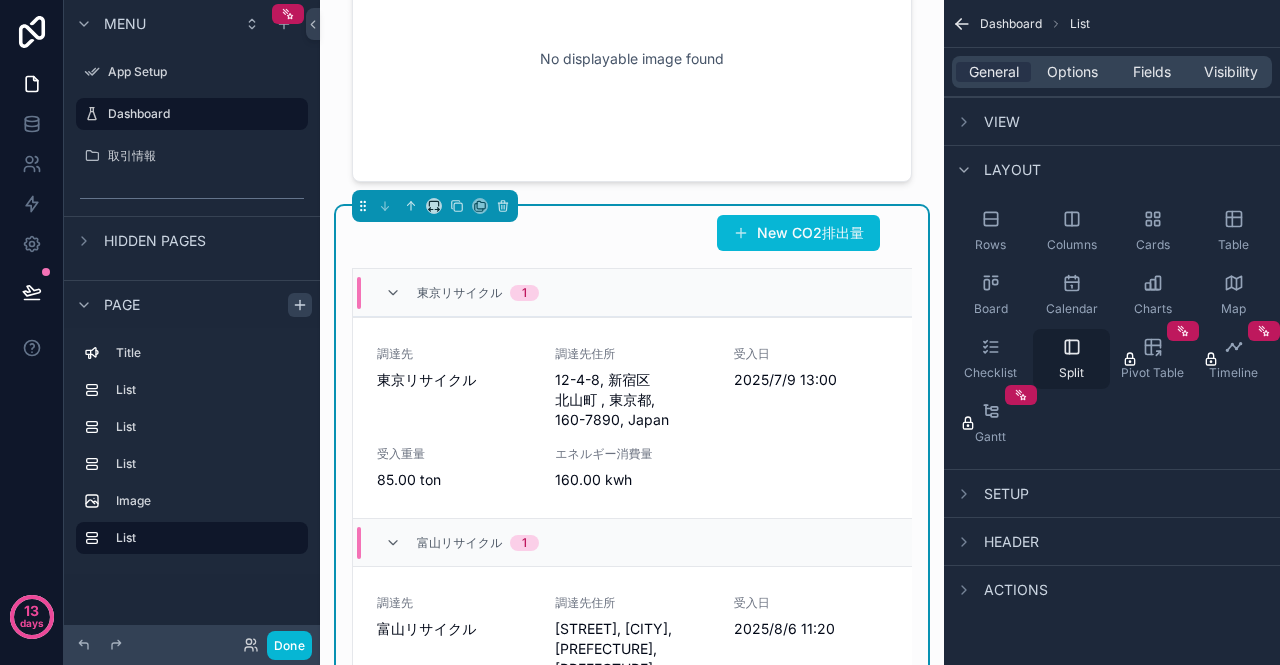 click on "Split" at bounding box center [1071, 359] 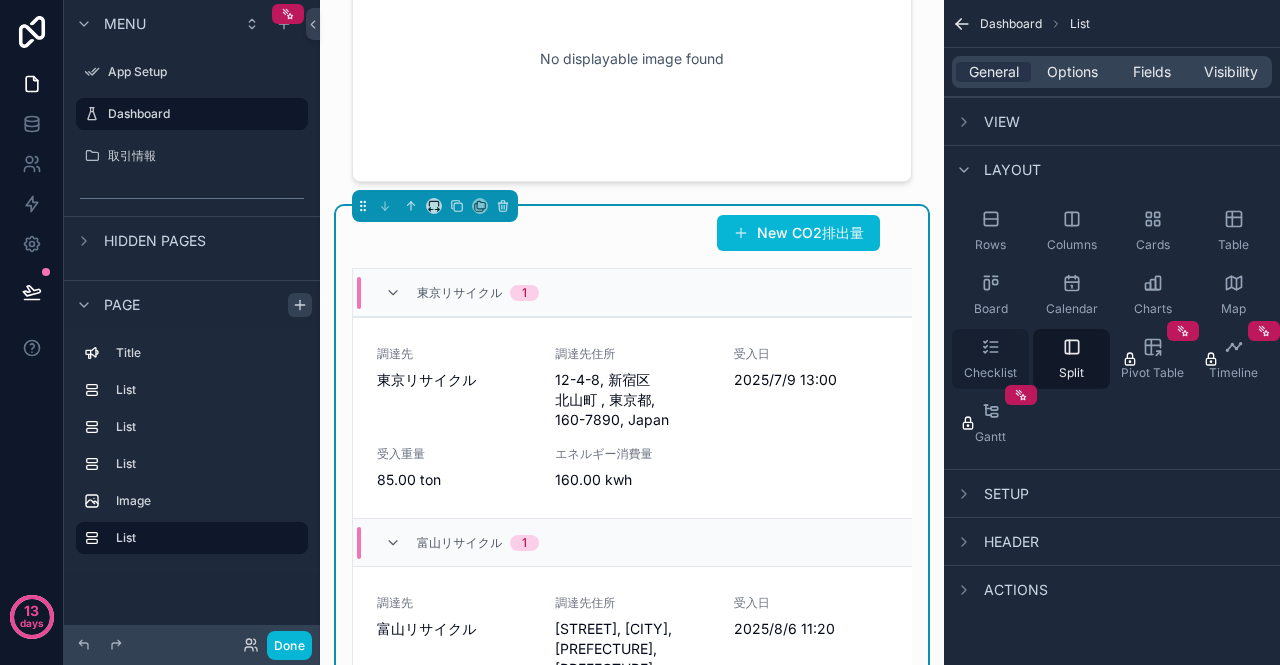click on "Checklist" at bounding box center [990, 359] 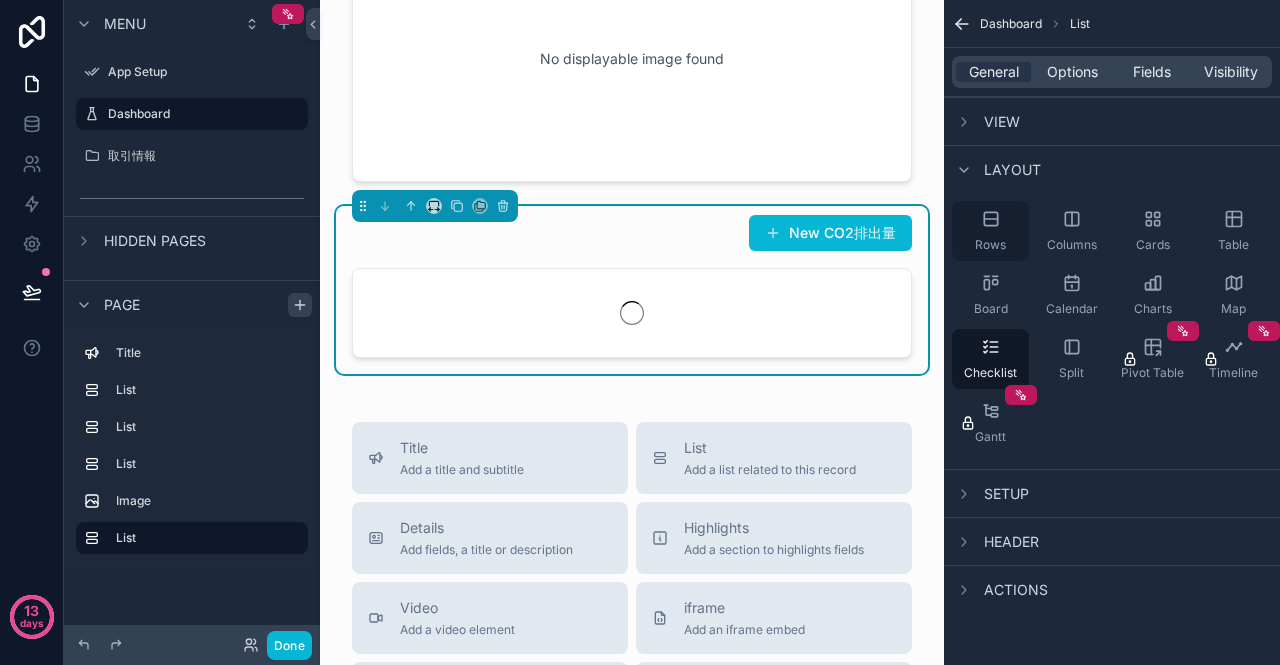click 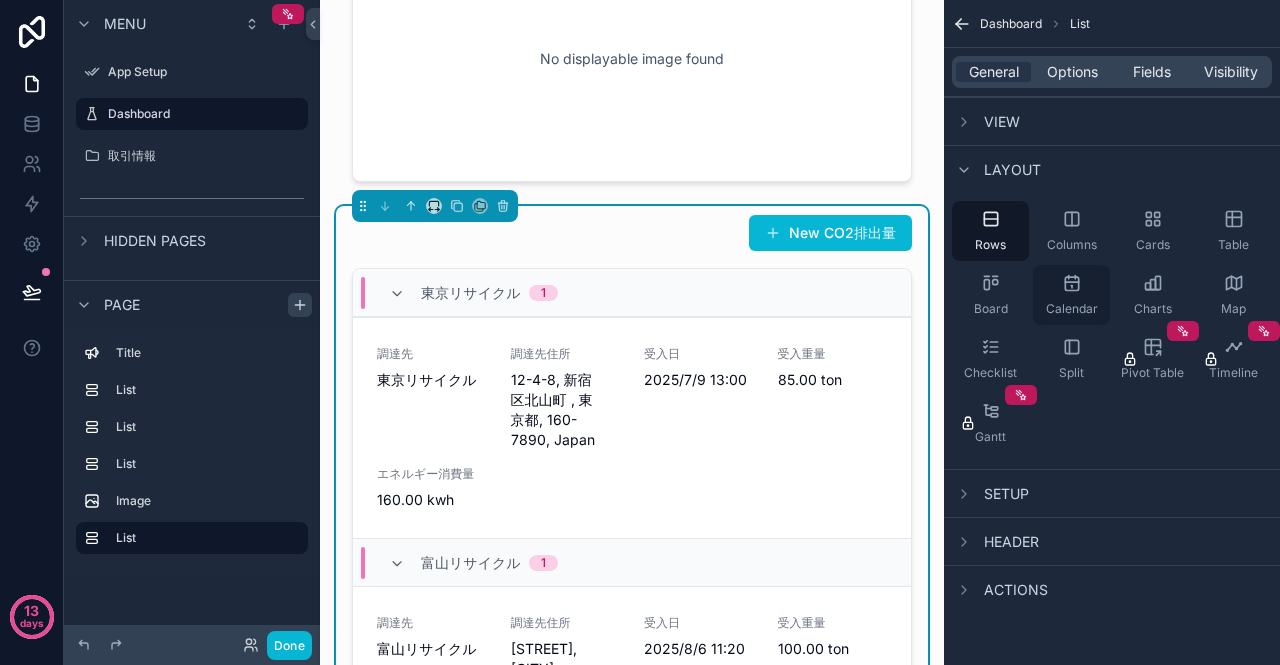 click 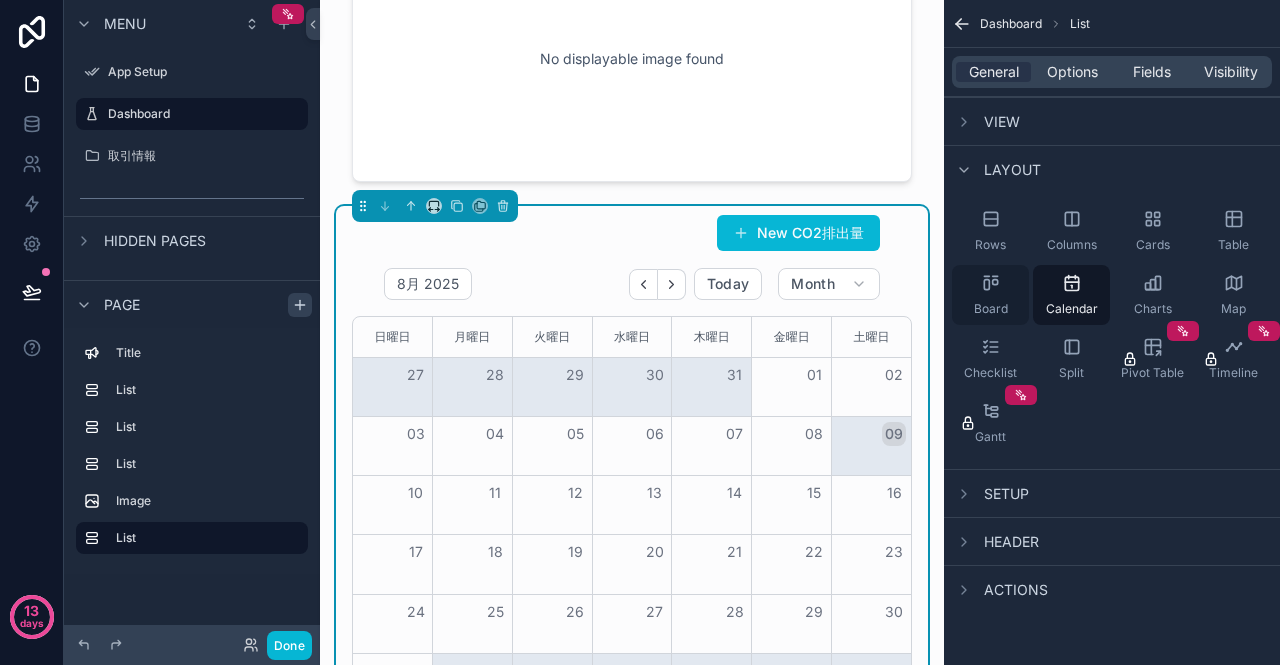 click on "Board" at bounding box center [990, 295] 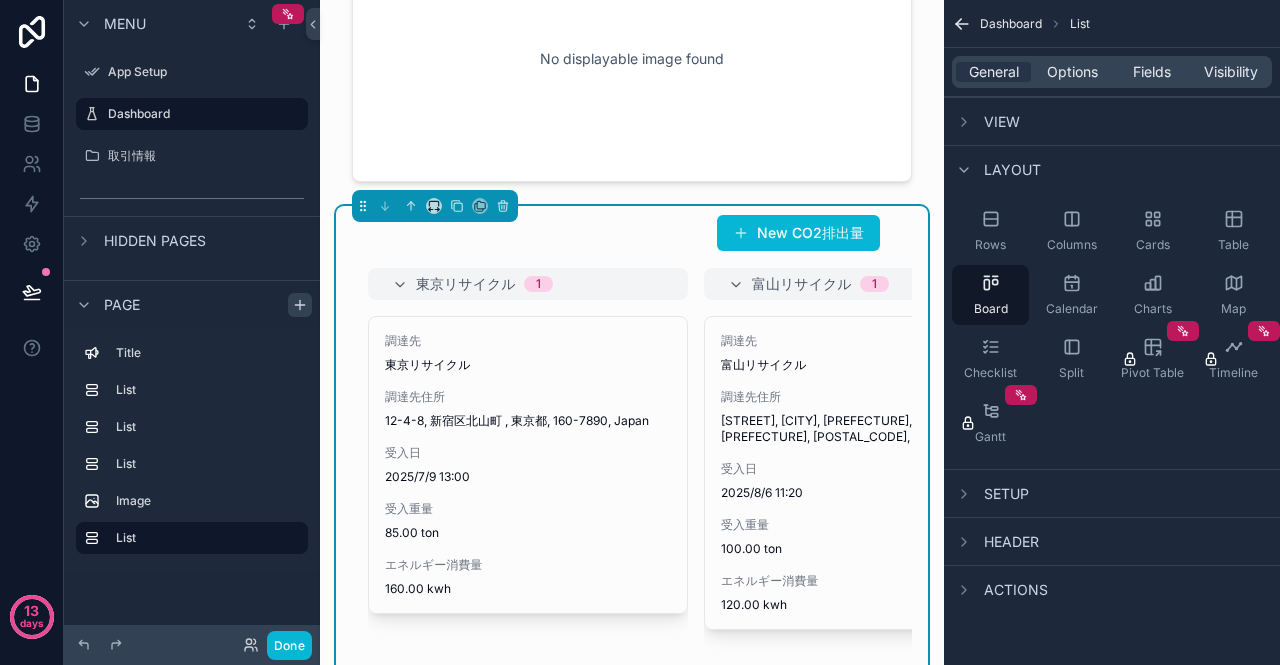 click on "Setup" at bounding box center [1006, 494] 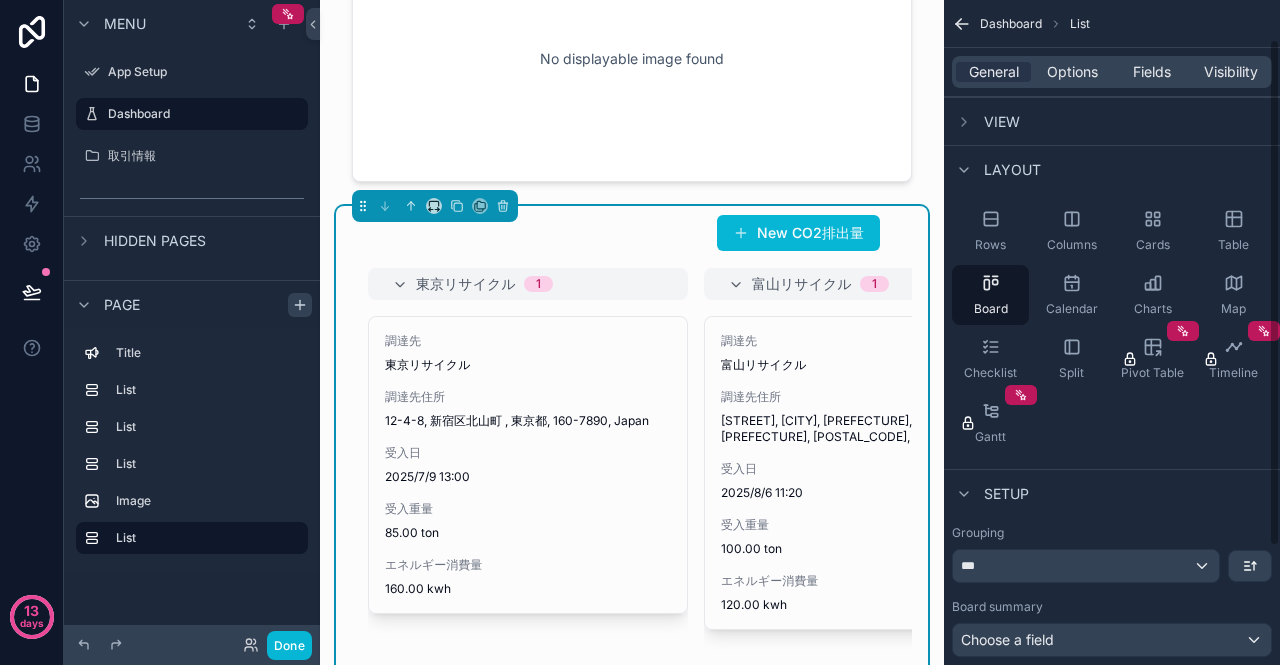 scroll, scrollTop: 70, scrollLeft: 0, axis: vertical 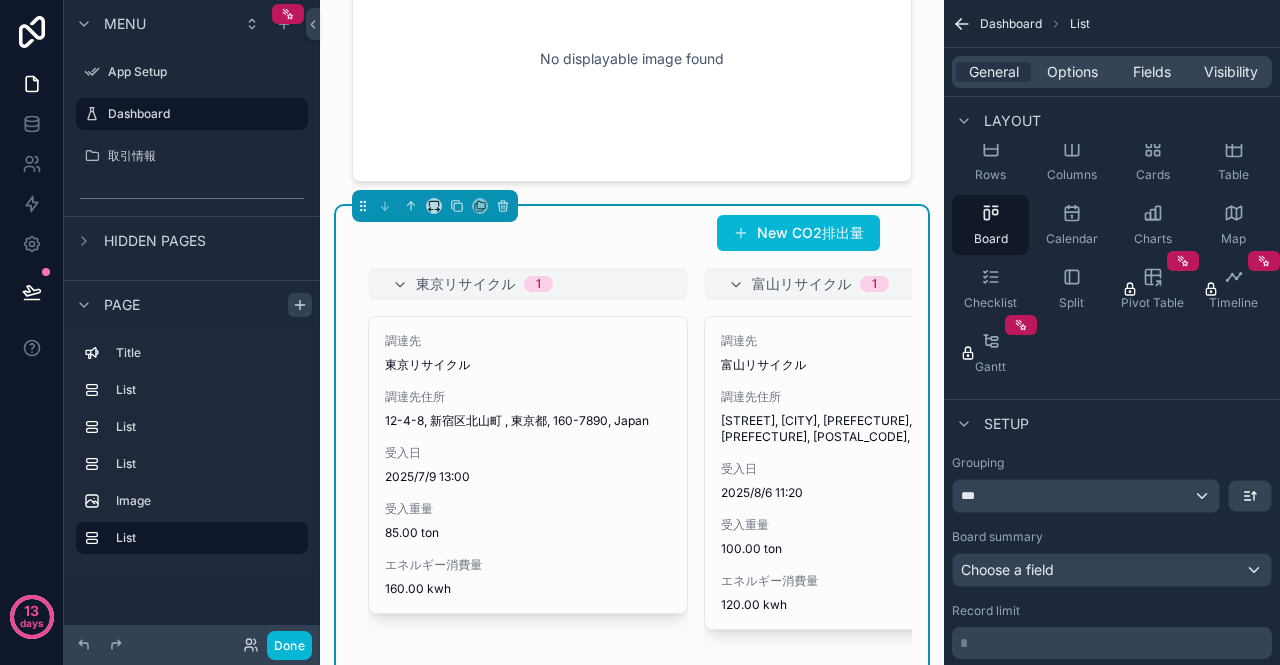 click on "Setup" at bounding box center (1006, 424) 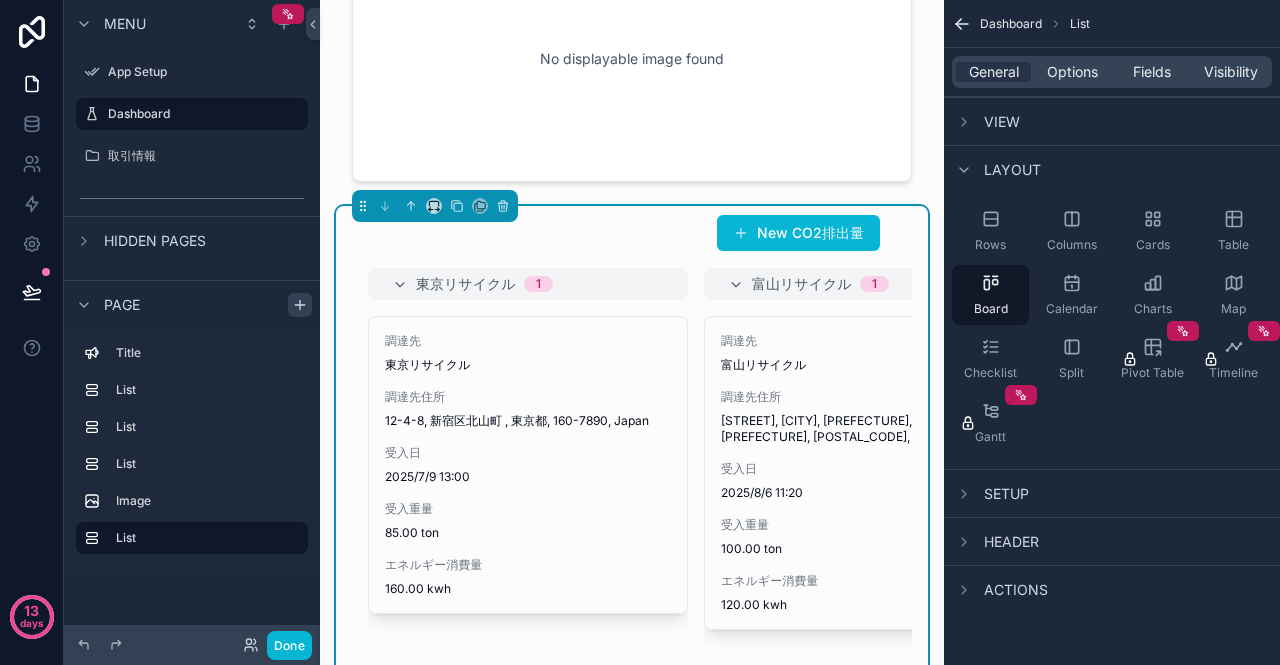 scroll, scrollTop: 0, scrollLeft: 0, axis: both 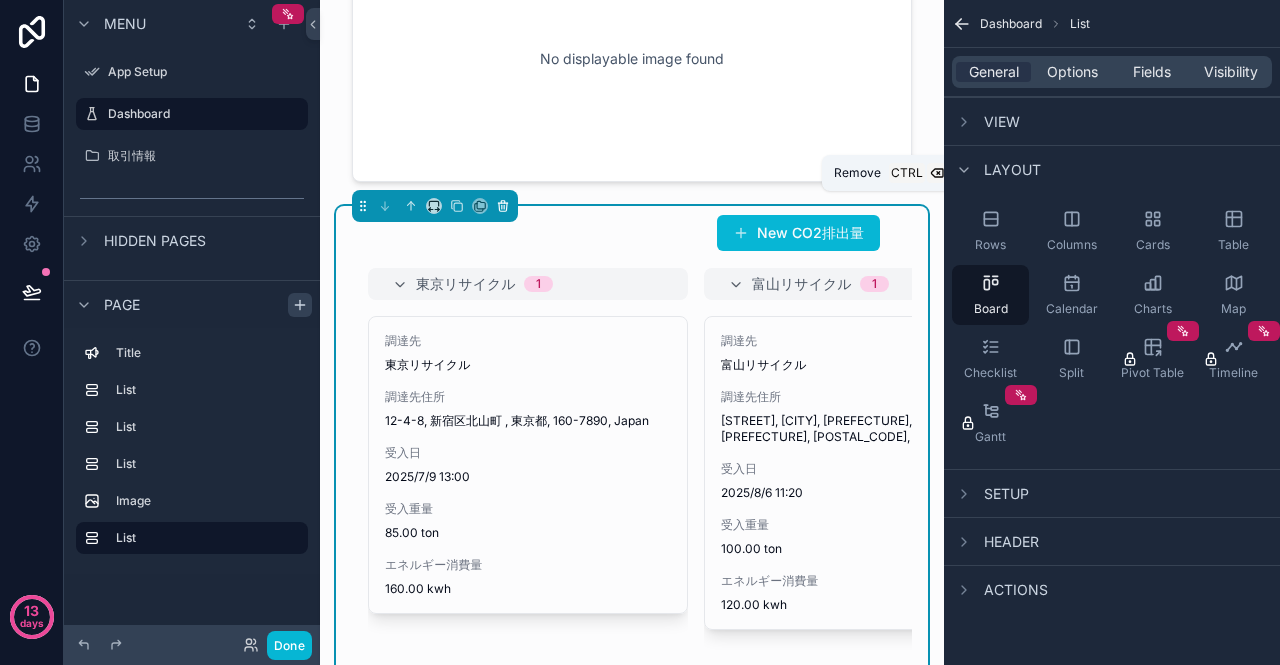 click 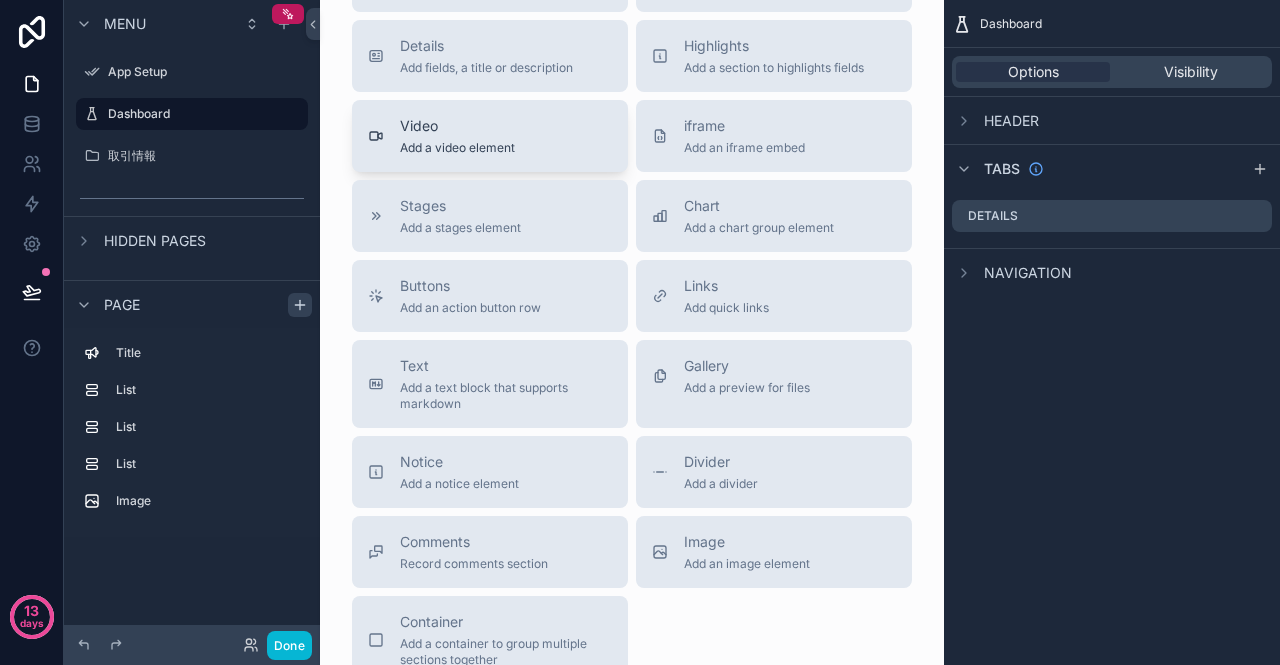 scroll, scrollTop: 1606, scrollLeft: 0, axis: vertical 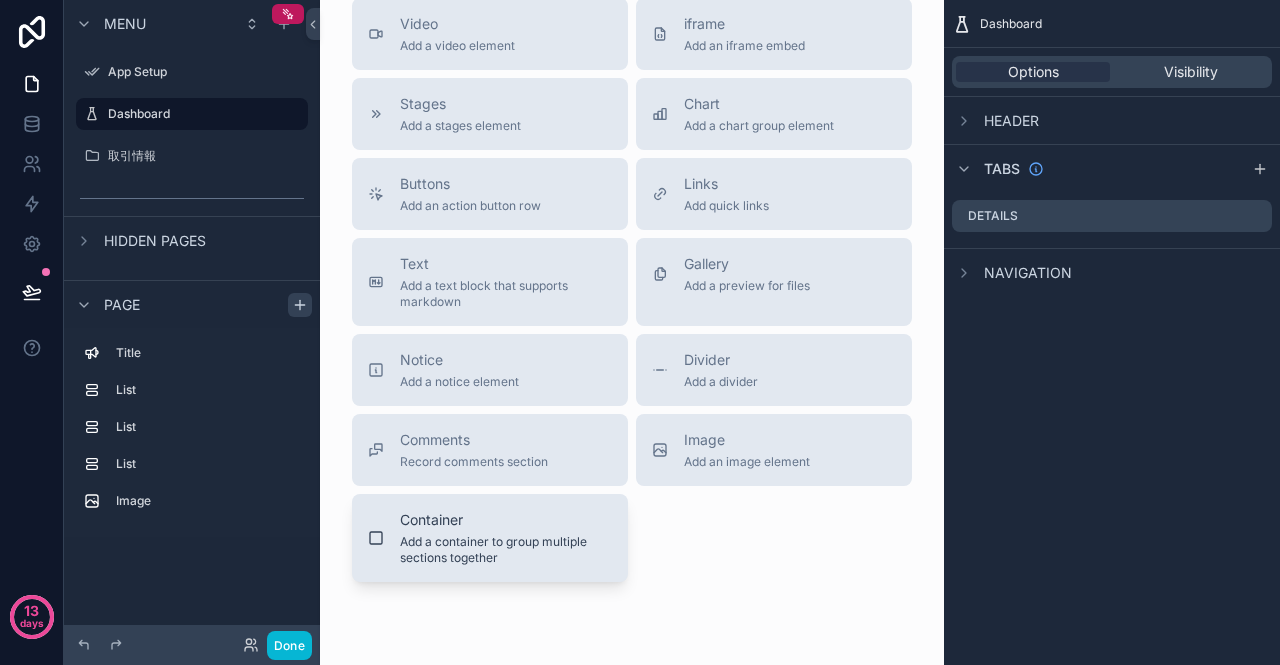 click on "Container Add a container to group multiple sections together" at bounding box center [506, 538] 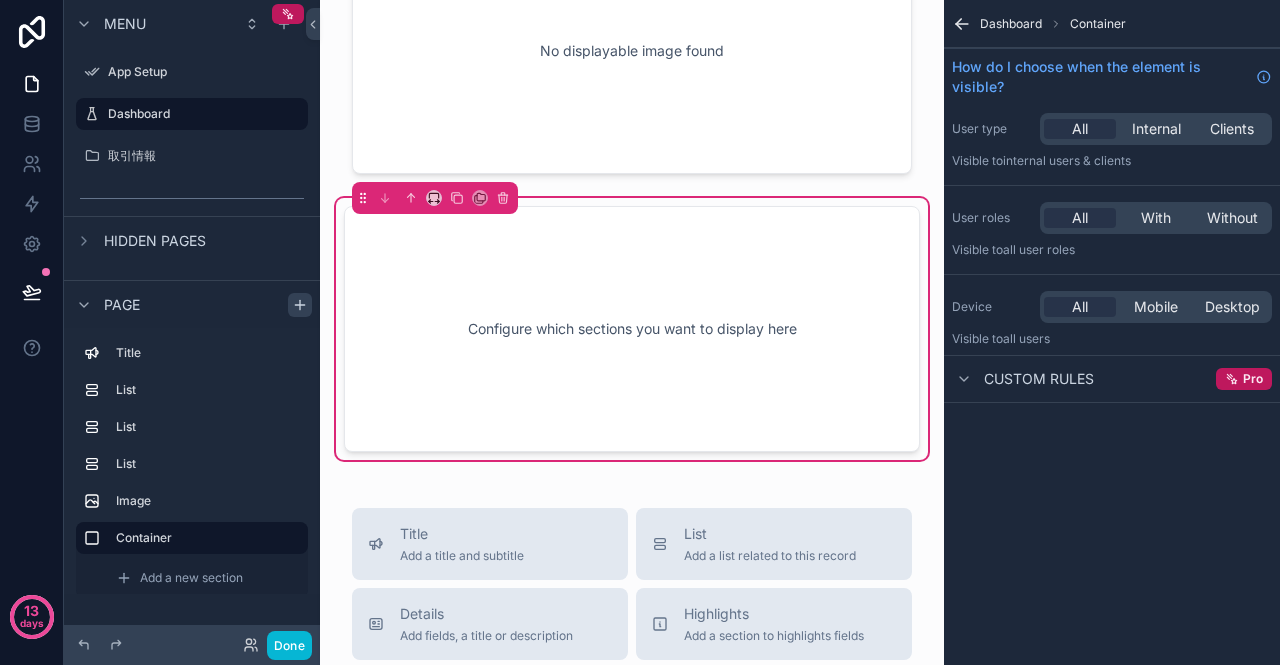 scroll, scrollTop: 1206, scrollLeft: 0, axis: vertical 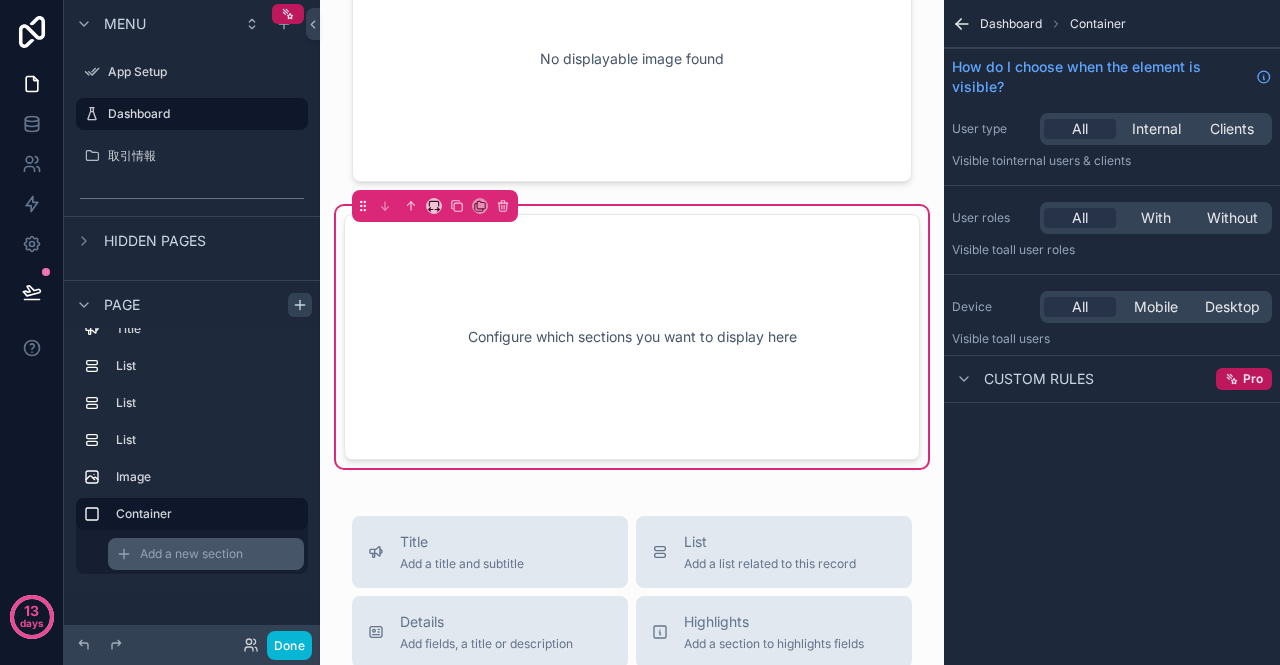click on "Add a new section" at bounding box center (191, 554) 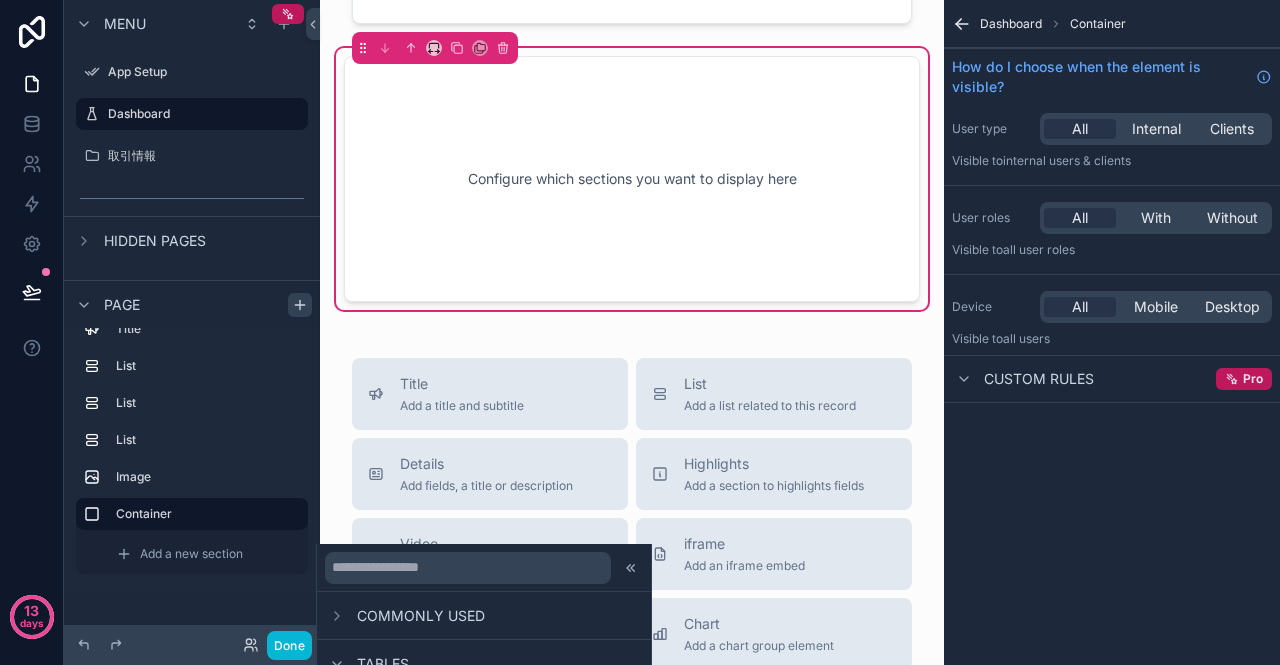scroll, scrollTop: 1506, scrollLeft: 0, axis: vertical 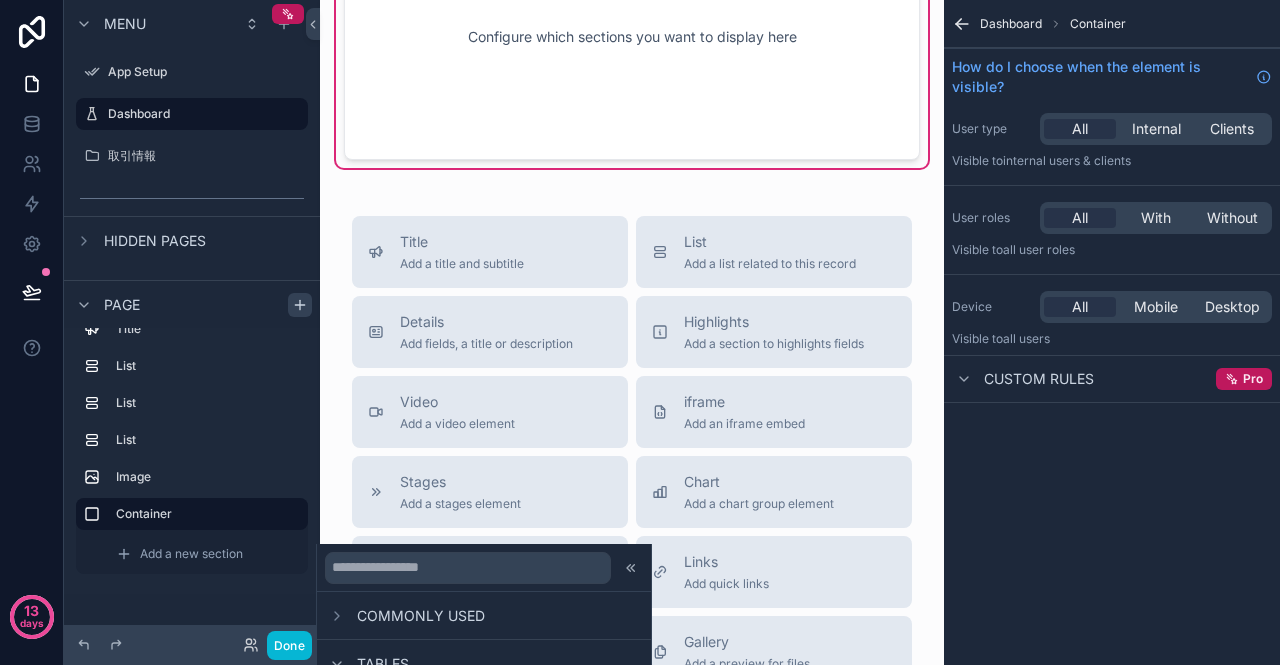 click on "Commonly used" at bounding box center (421, 616) 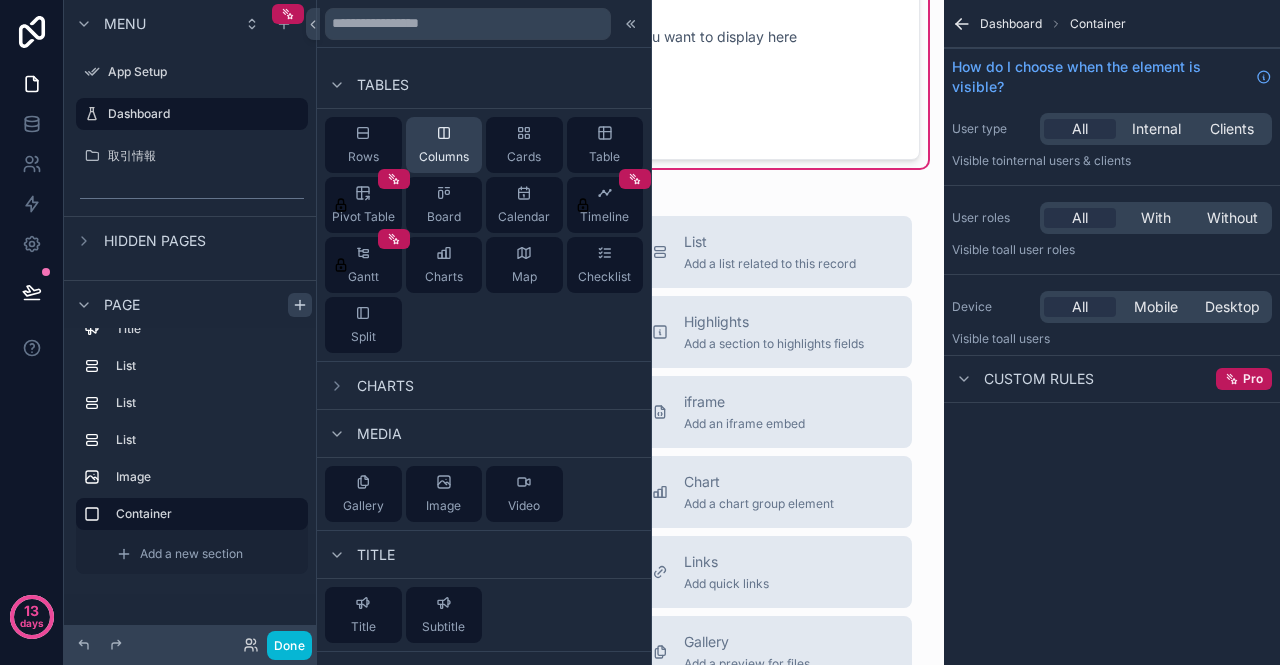 scroll, scrollTop: 369, scrollLeft: 0, axis: vertical 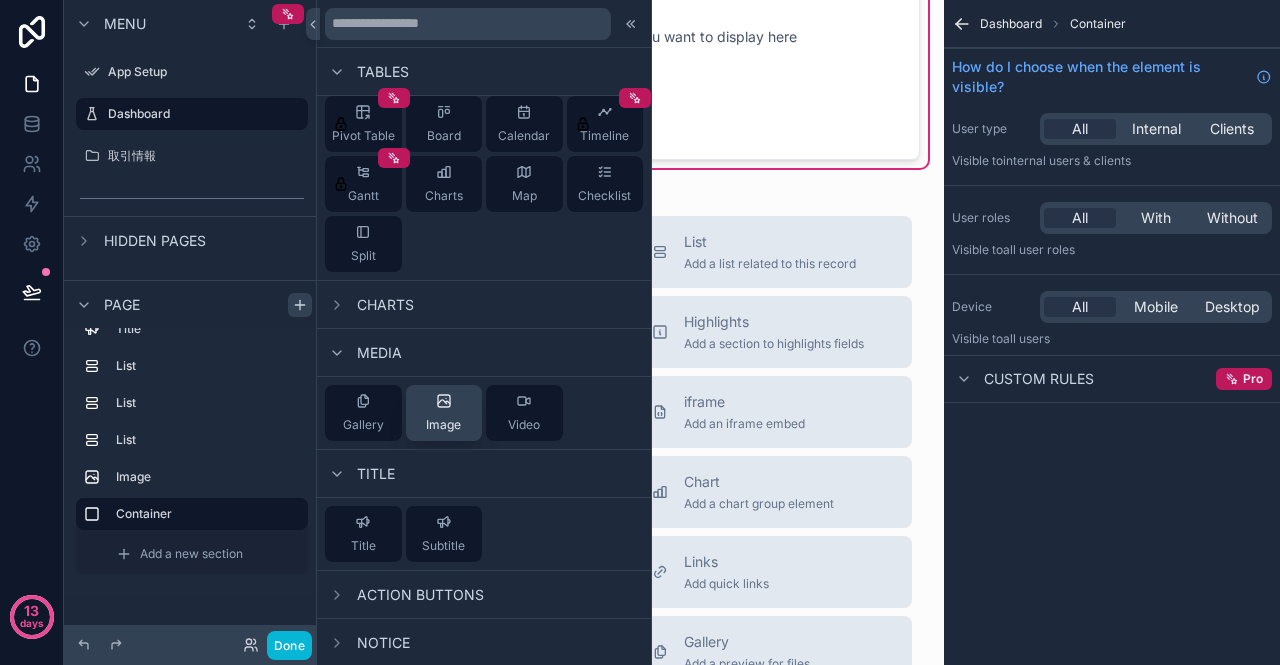 click on "Image" at bounding box center (444, 413) 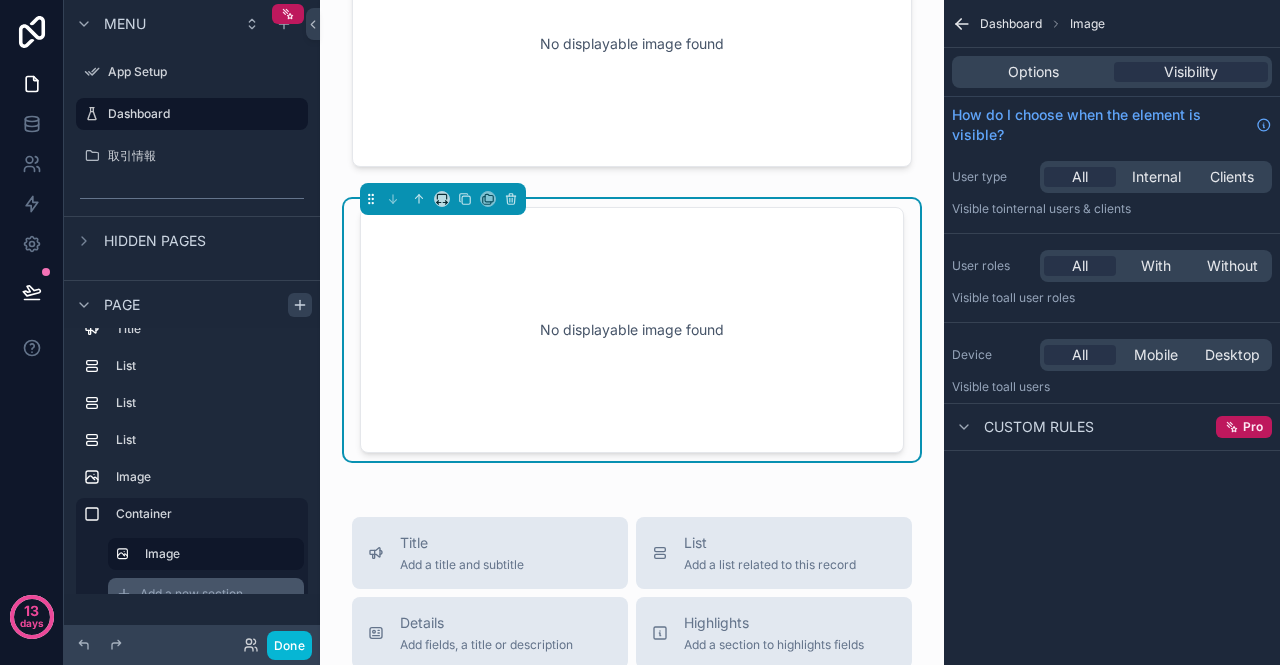 scroll, scrollTop: 1214, scrollLeft: 0, axis: vertical 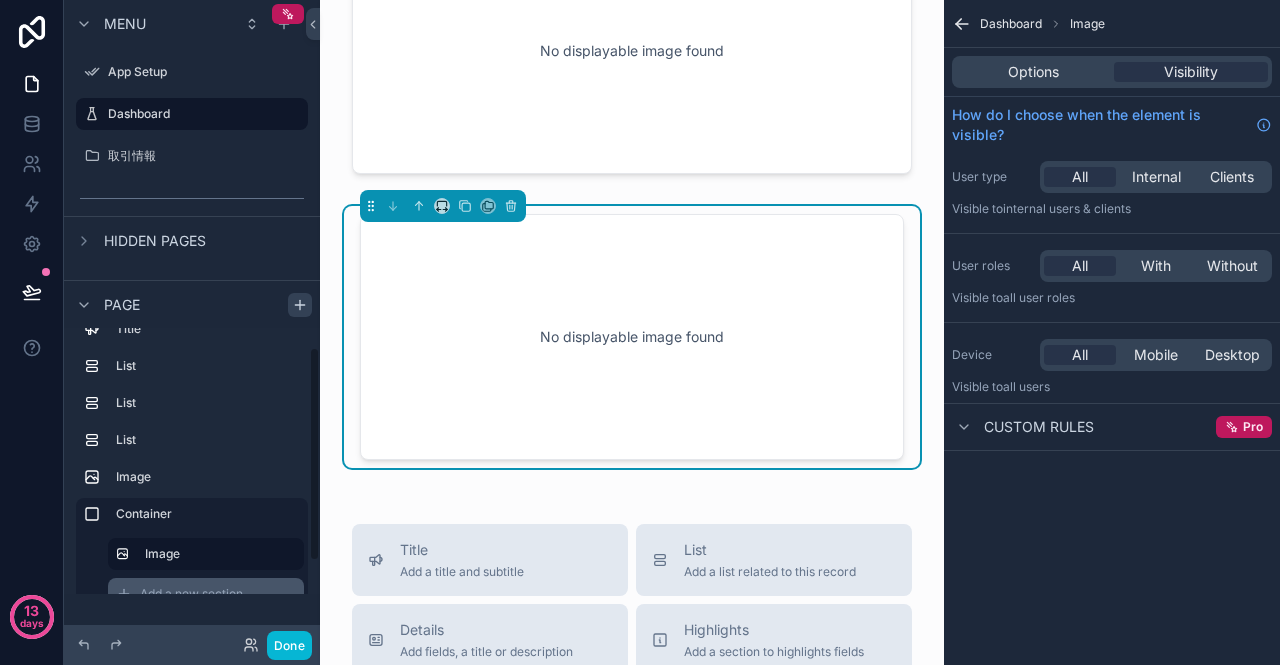 click on "Add a new section" at bounding box center [206, 594] 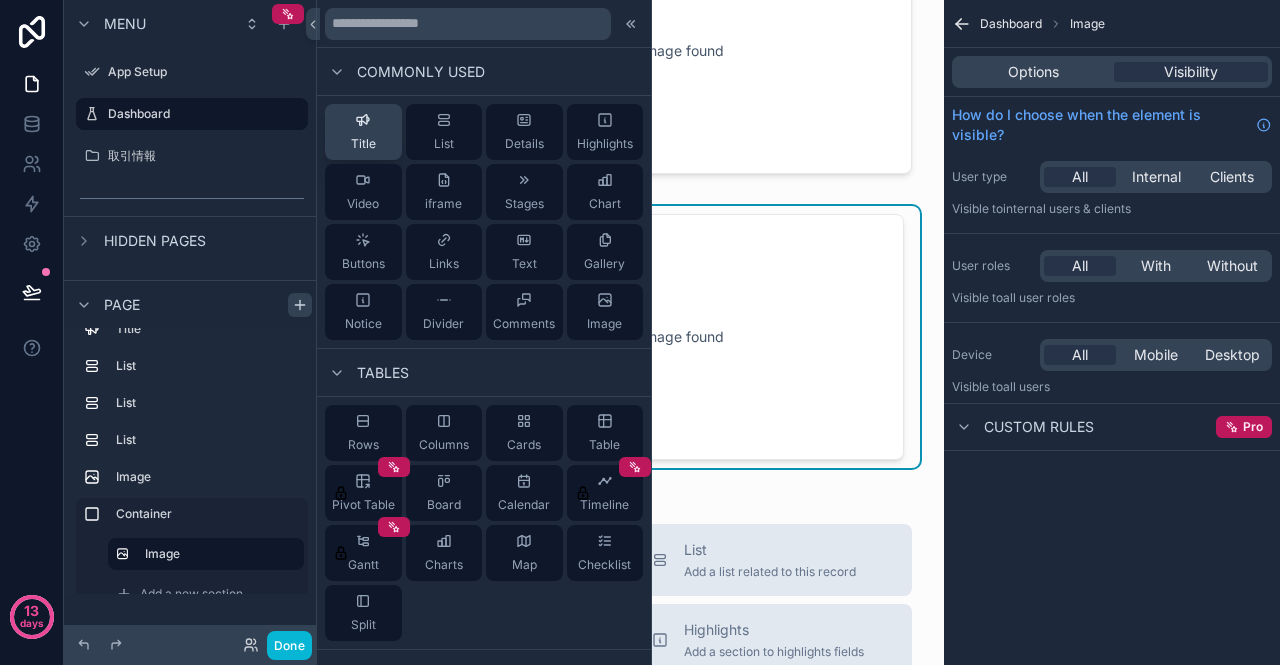 click on "Title" at bounding box center [363, 132] 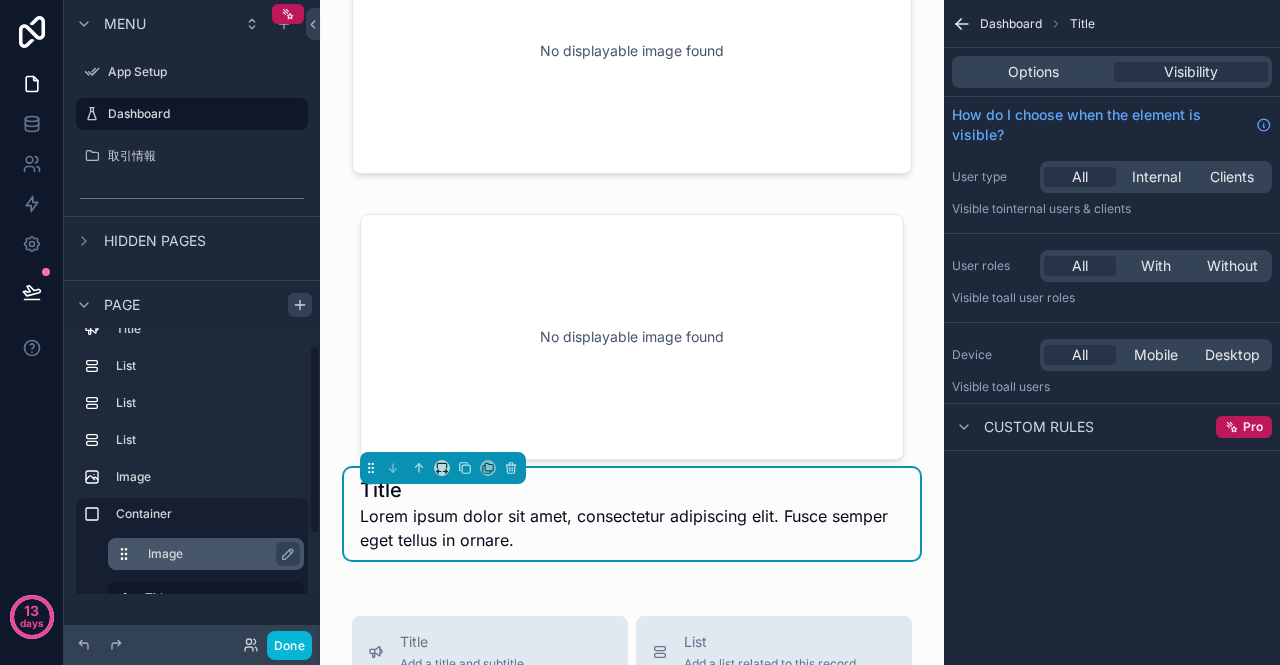 scroll, scrollTop: 1391, scrollLeft: 0, axis: vertical 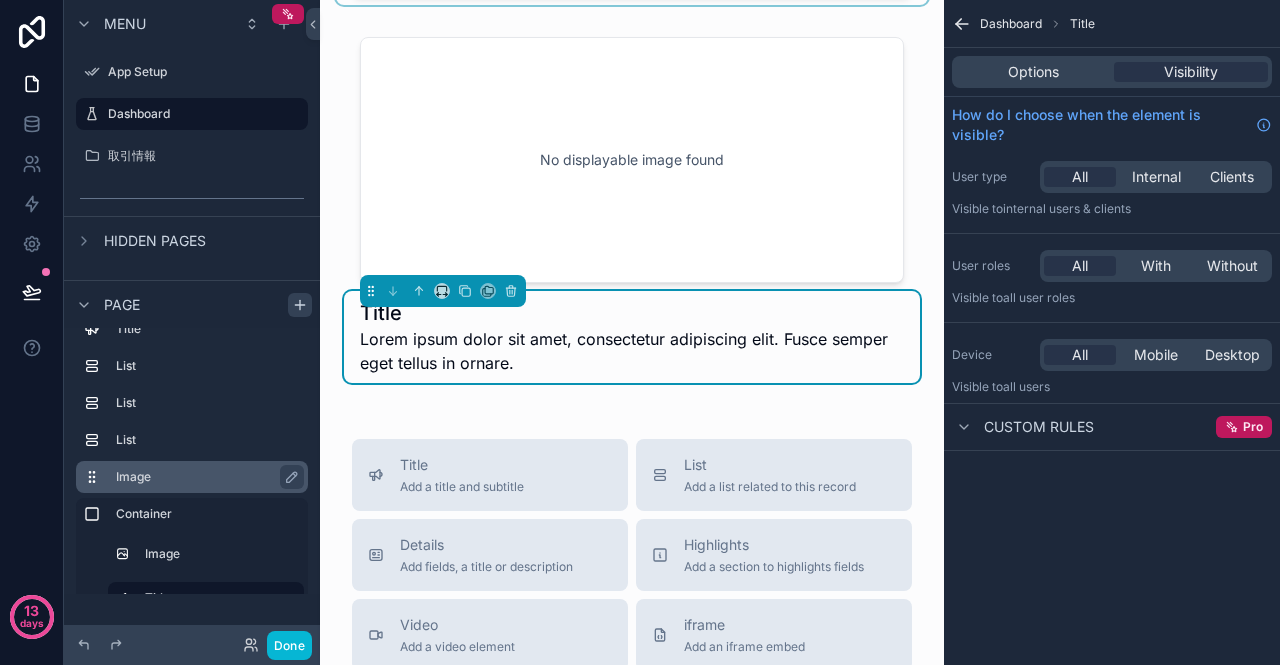 click on "Image" at bounding box center [204, 477] 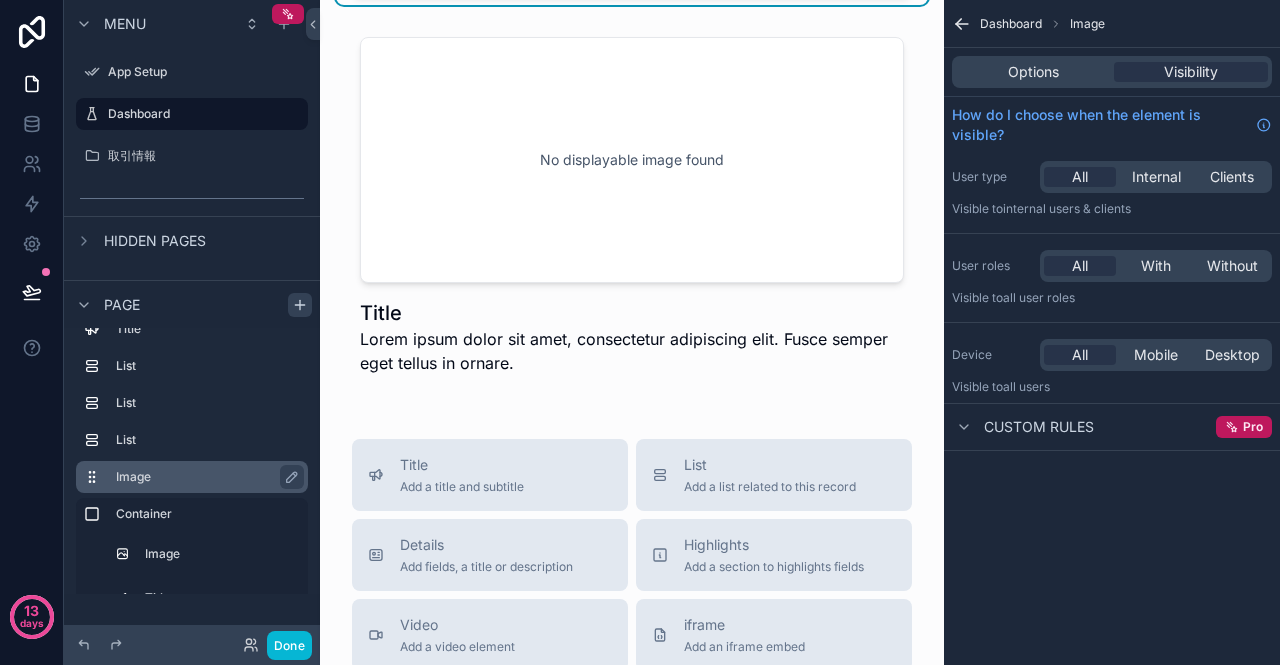 click on "Image" at bounding box center (204, 477) 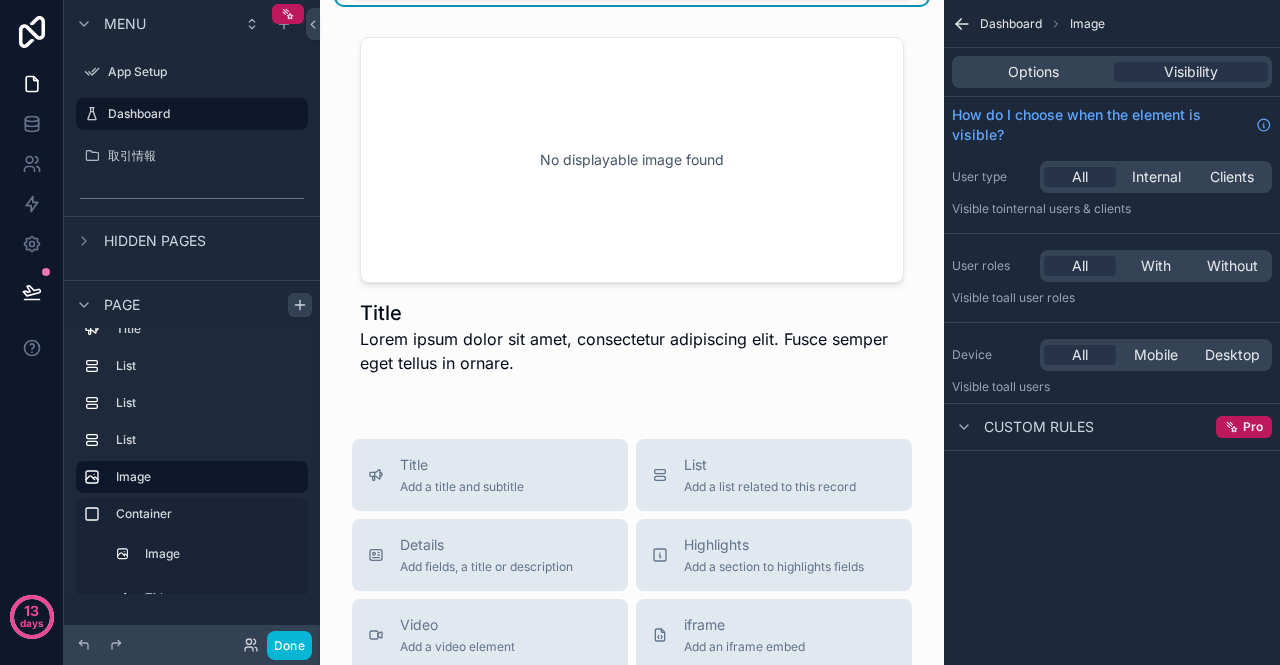 click on "Image" at bounding box center [1087, 24] 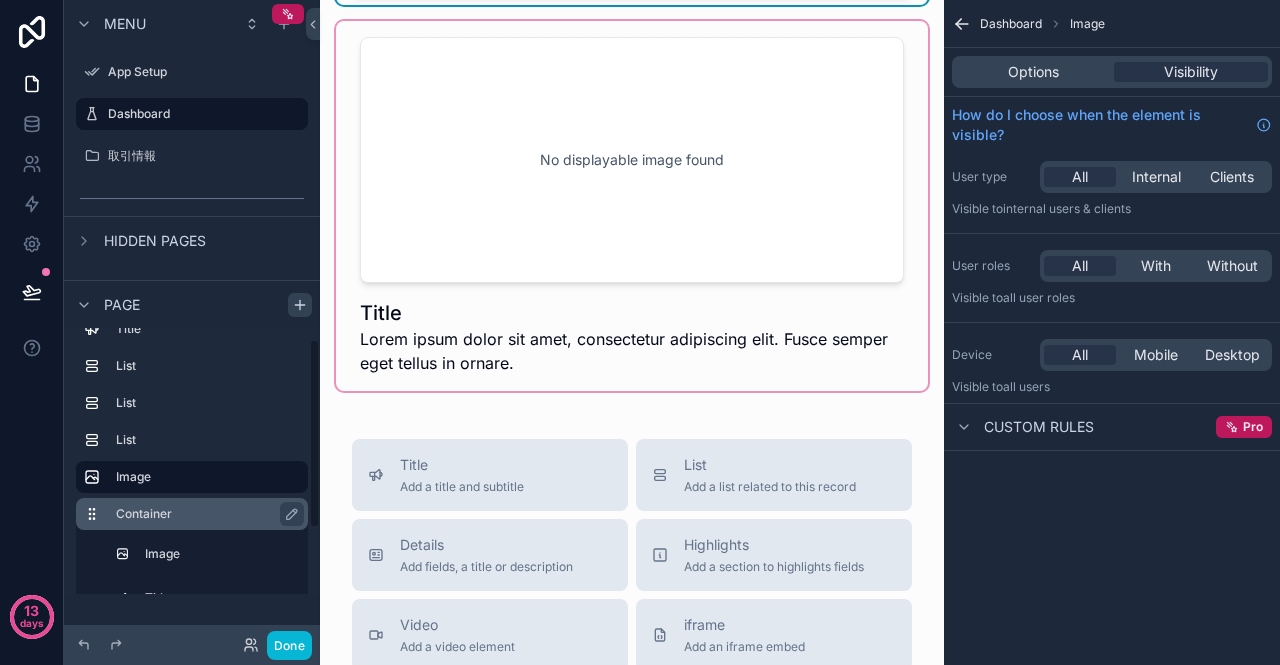 scroll, scrollTop: 7, scrollLeft: 0, axis: vertical 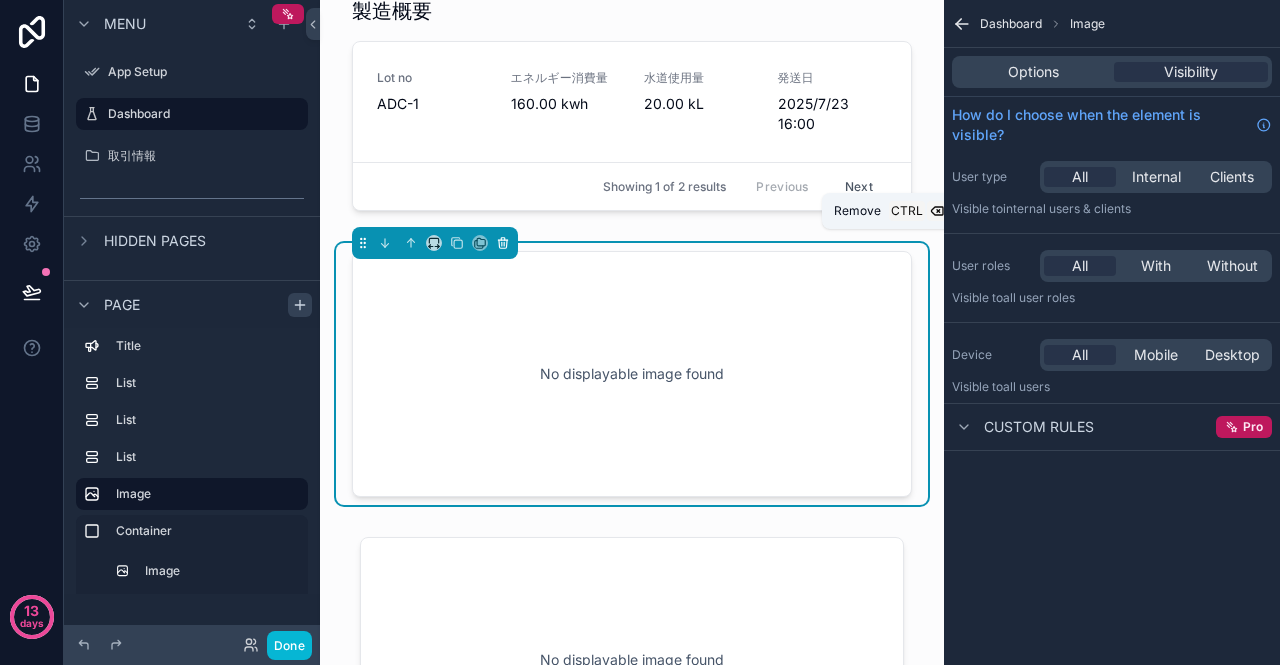 click 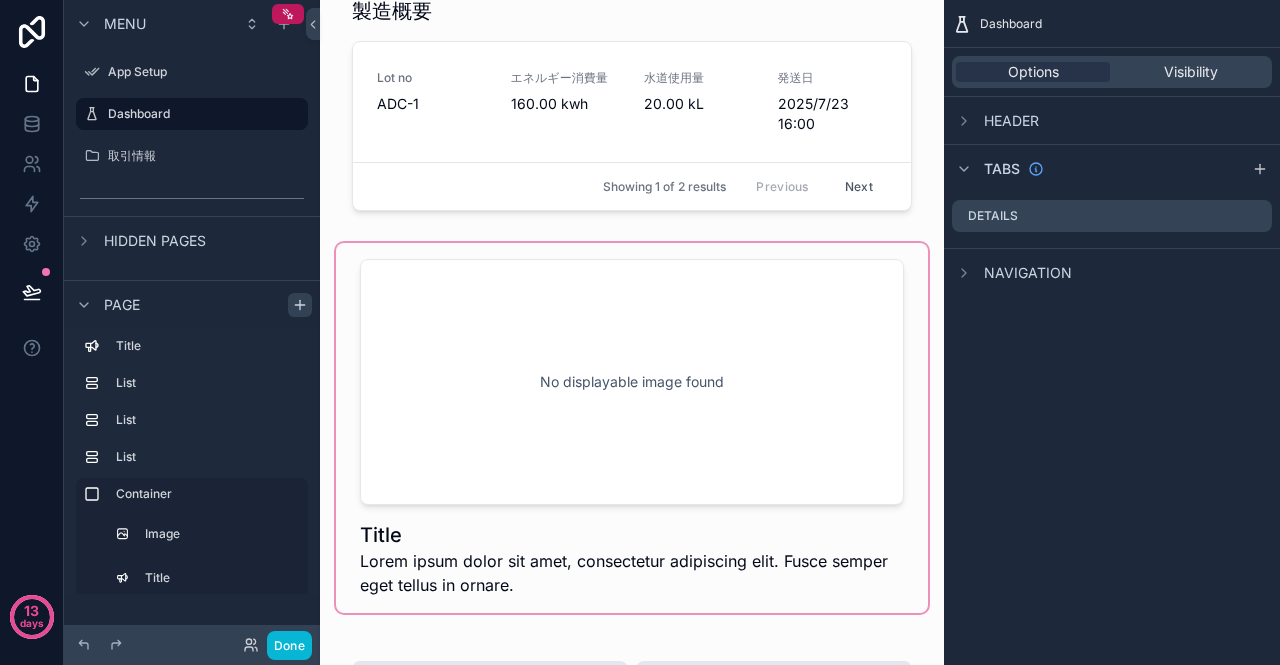 click at bounding box center (632, 428) 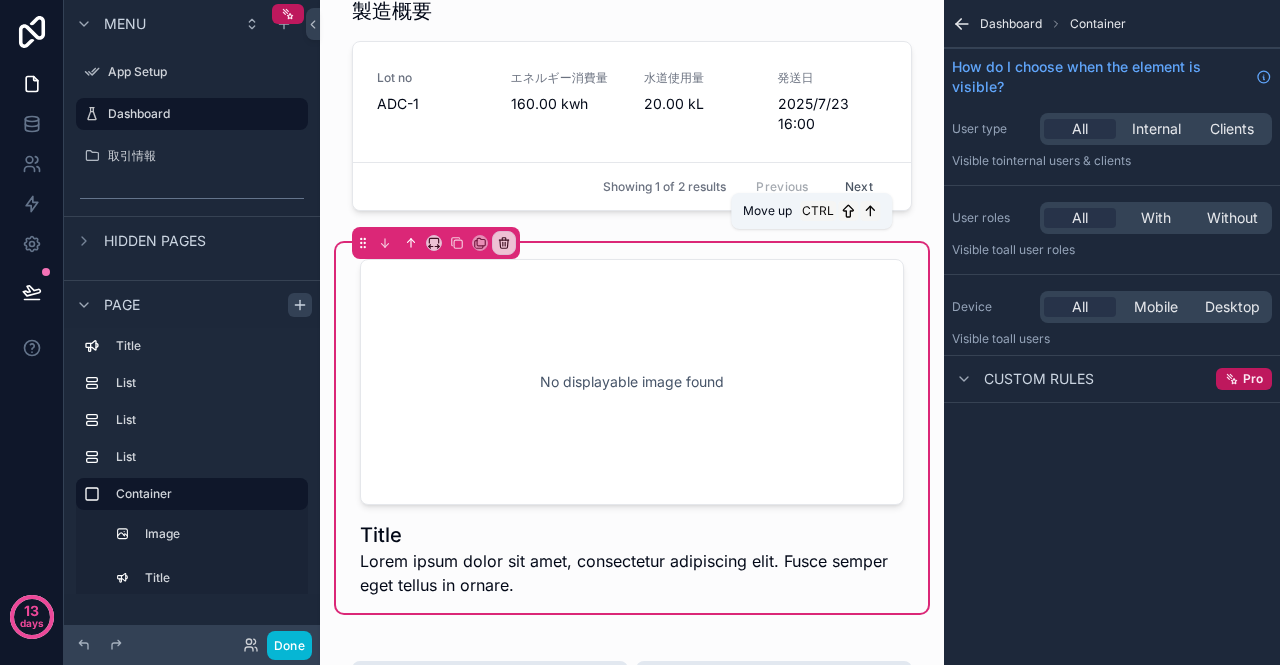 click at bounding box center (411, 243) 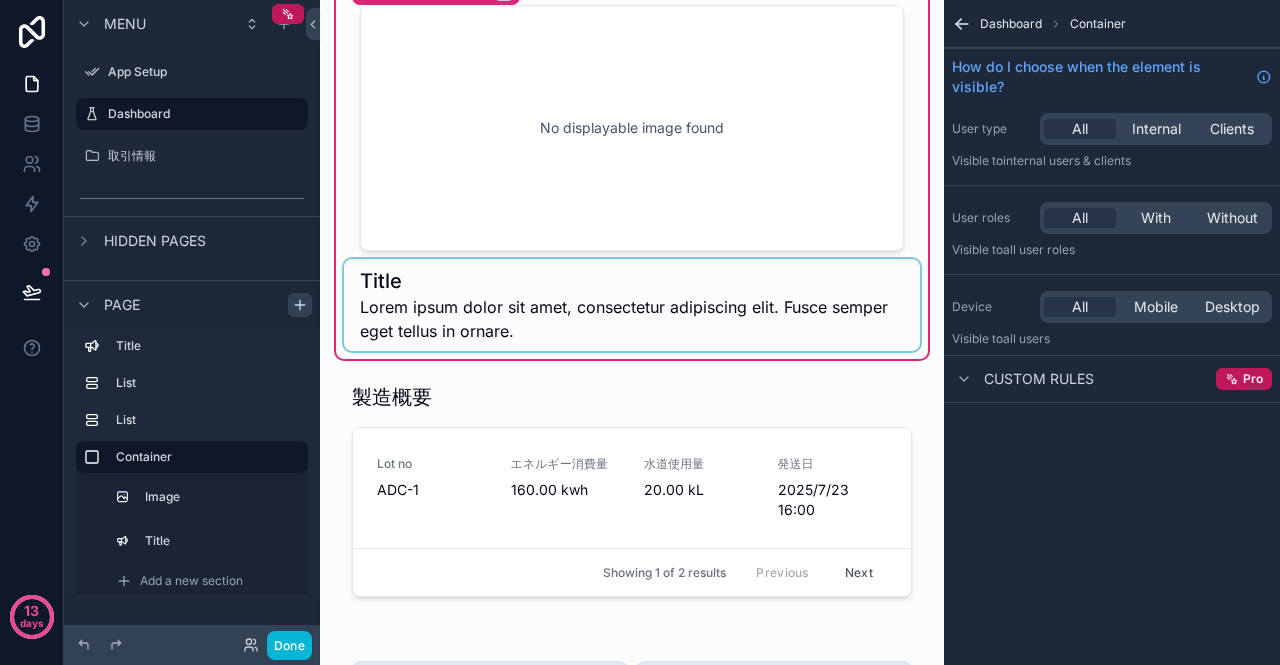 scroll, scrollTop: 591, scrollLeft: 0, axis: vertical 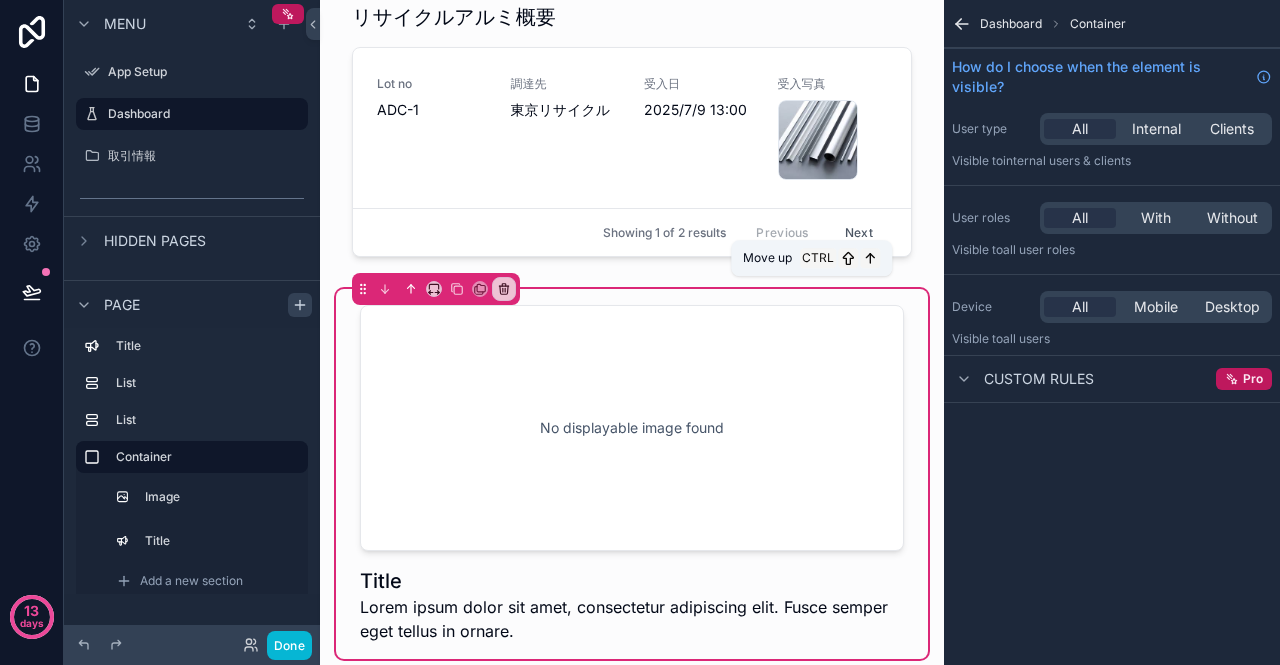 click 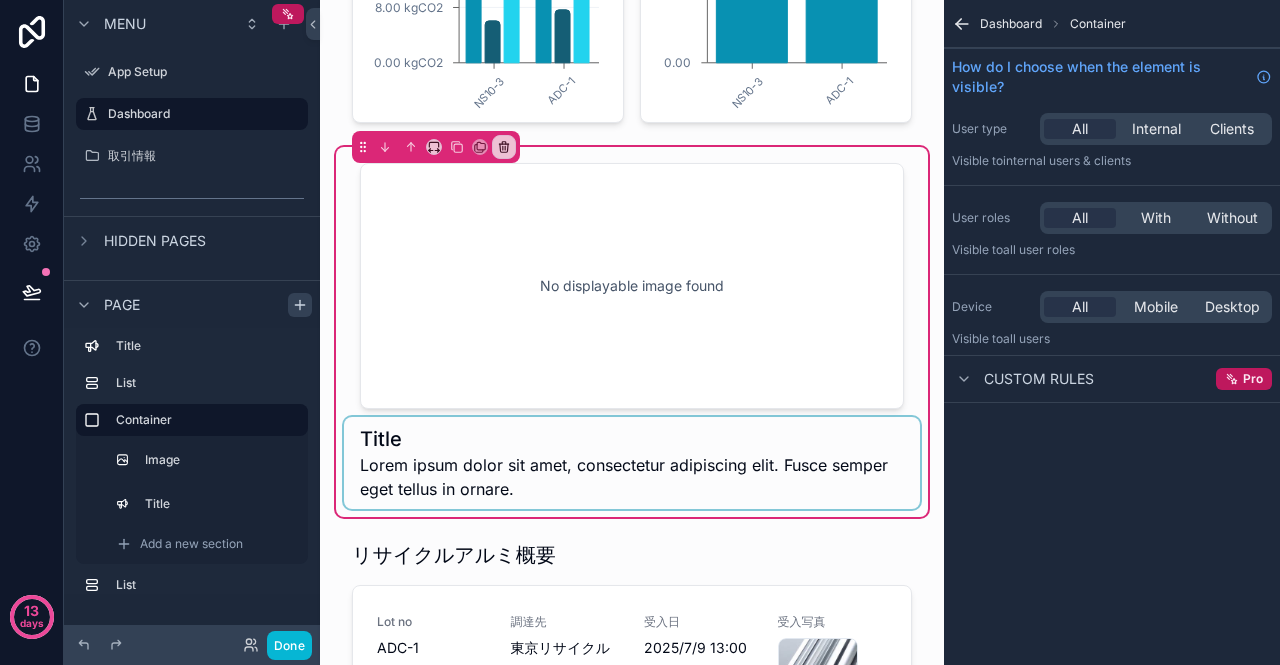 scroll, scrollTop: 291, scrollLeft: 0, axis: vertical 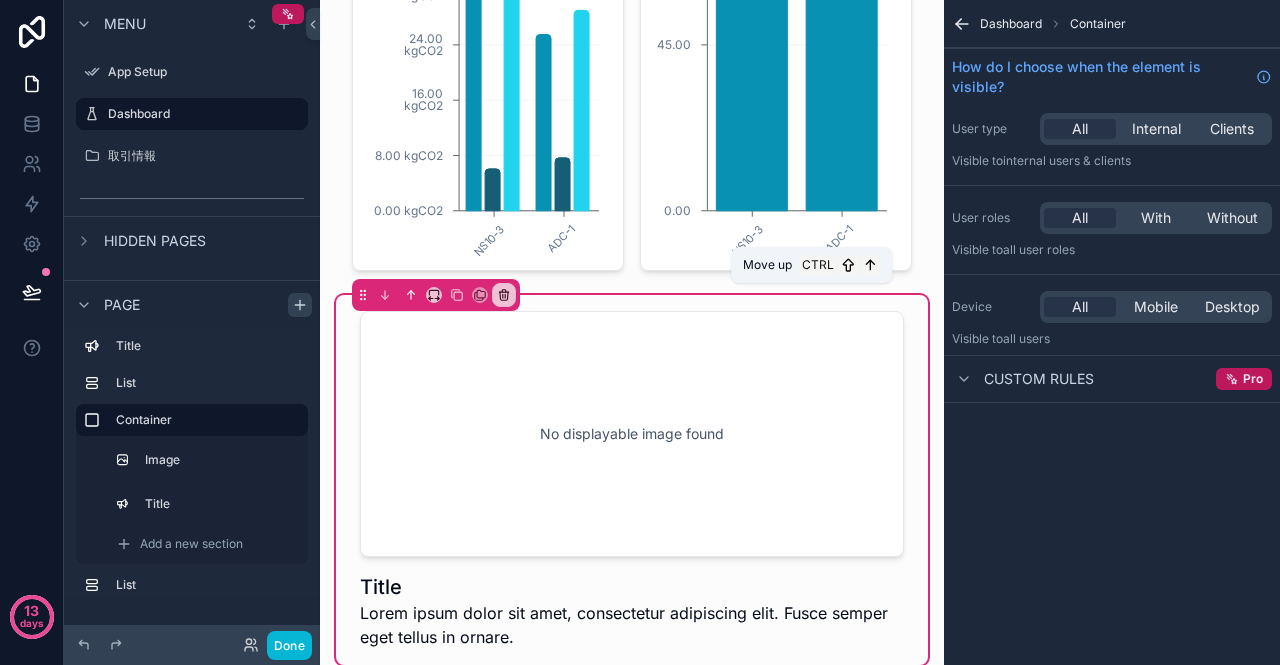 click 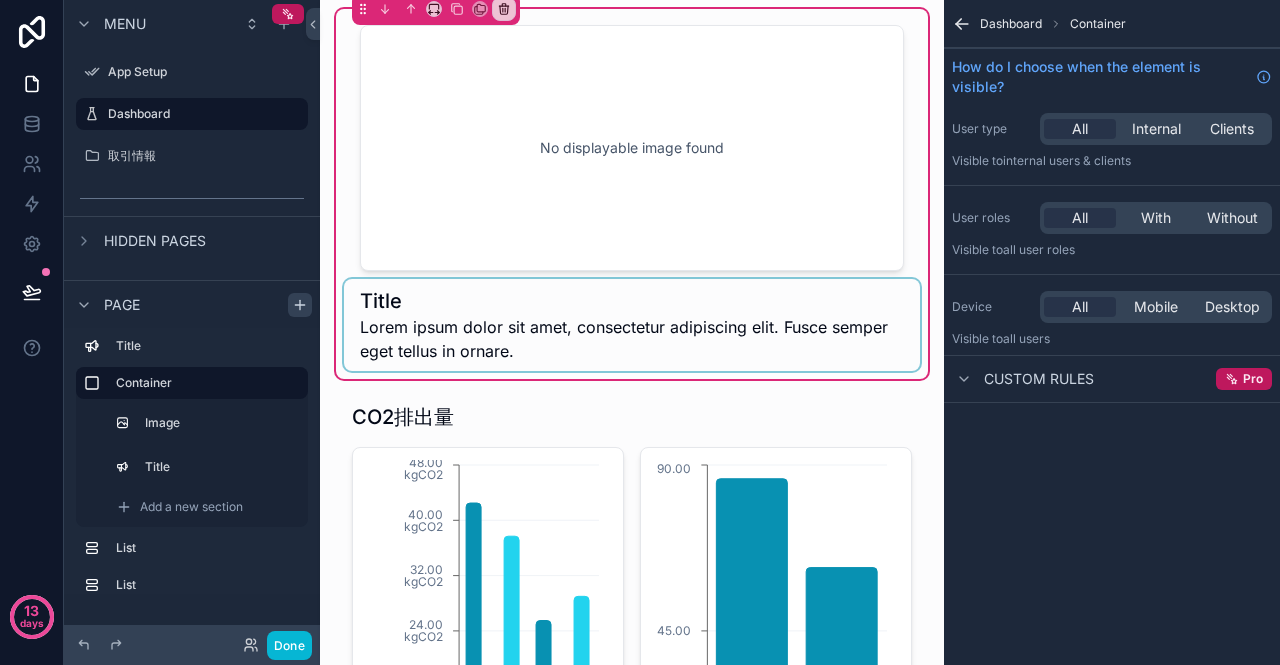 scroll, scrollTop: 0, scrollLeft: 0, axis: both 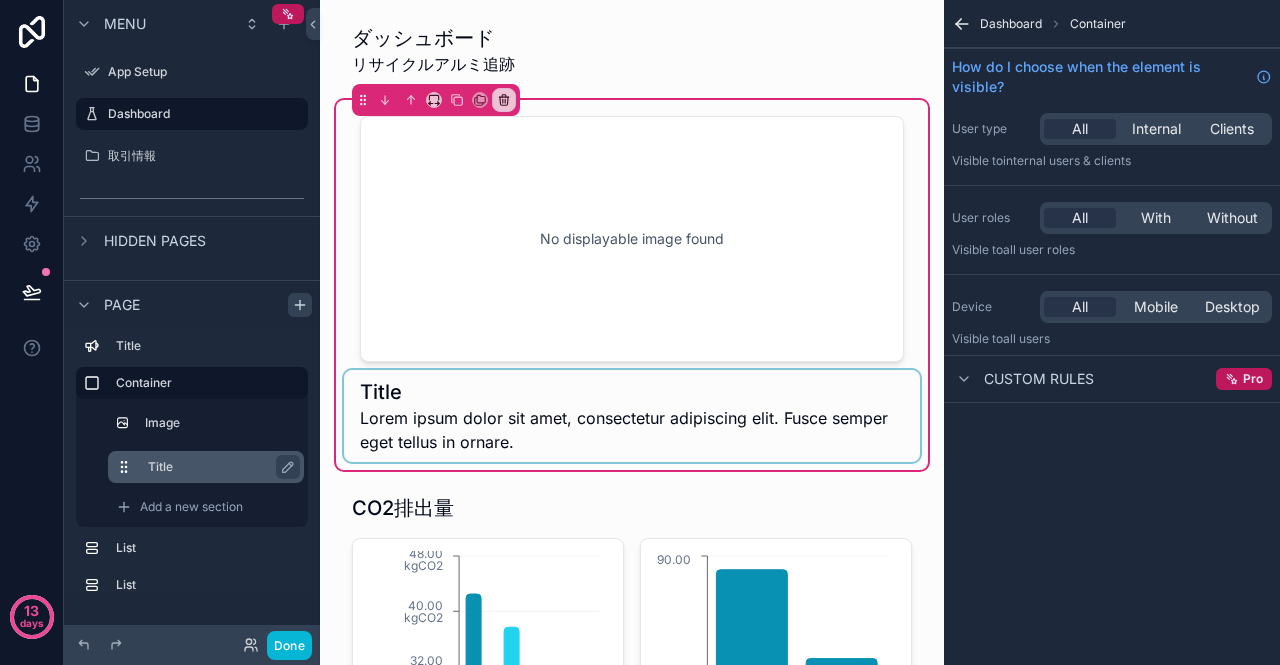 click at bounding box center [132, 467] 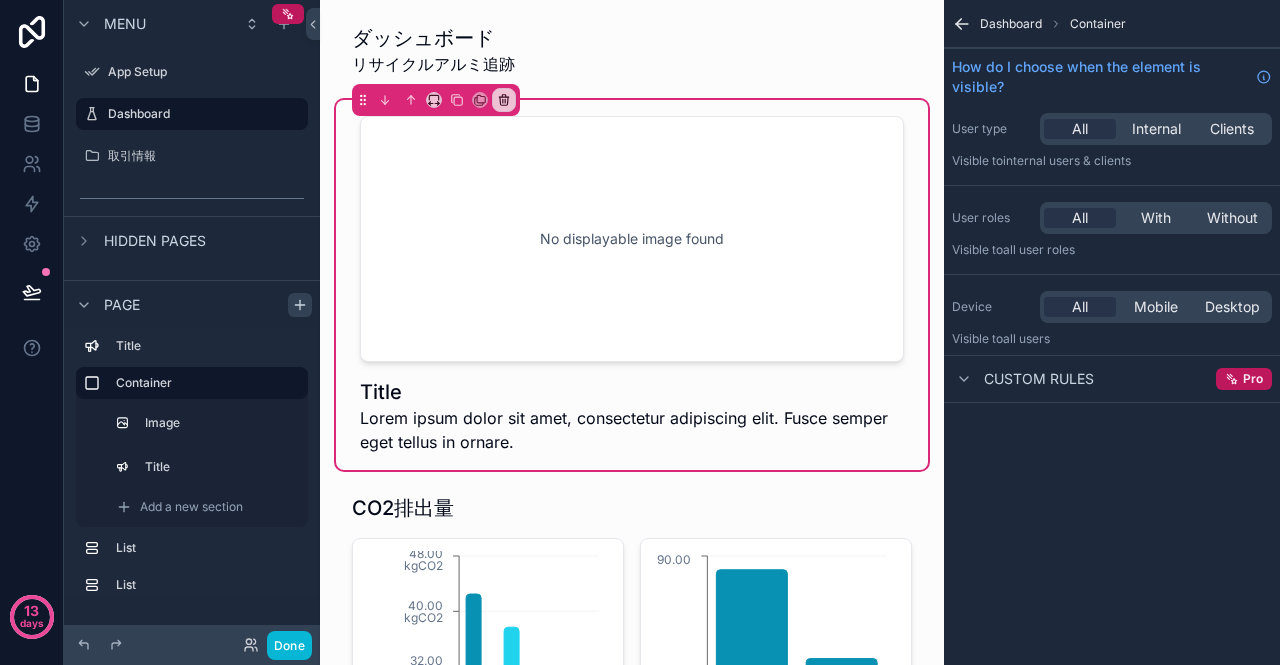 click on "Dashboard" at bounding box center [1011, 24] 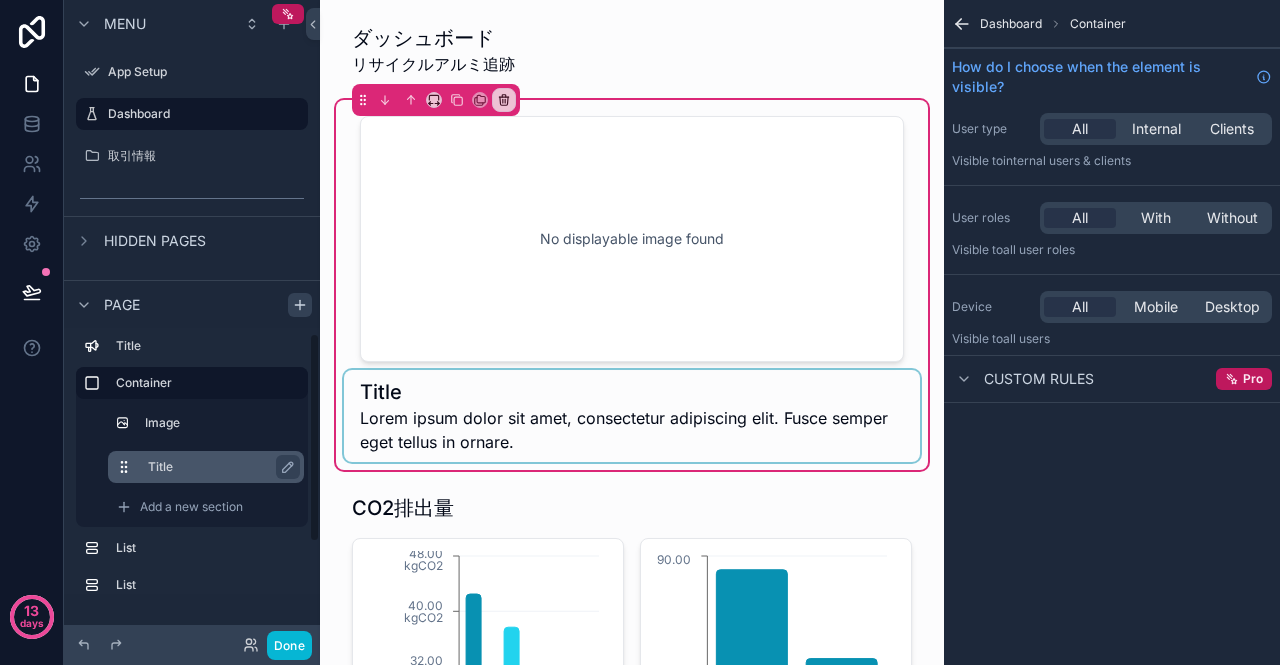 click at bounding box center (132, 467) 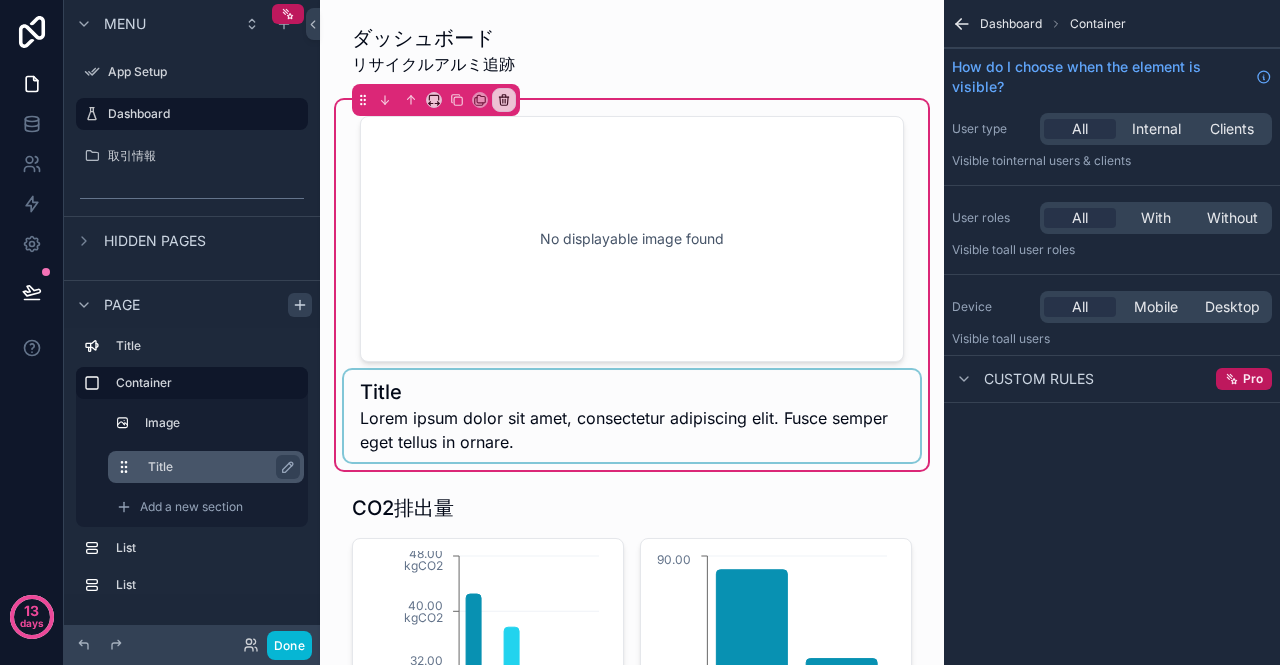 click on "Title" at bounding box center (218, 467) 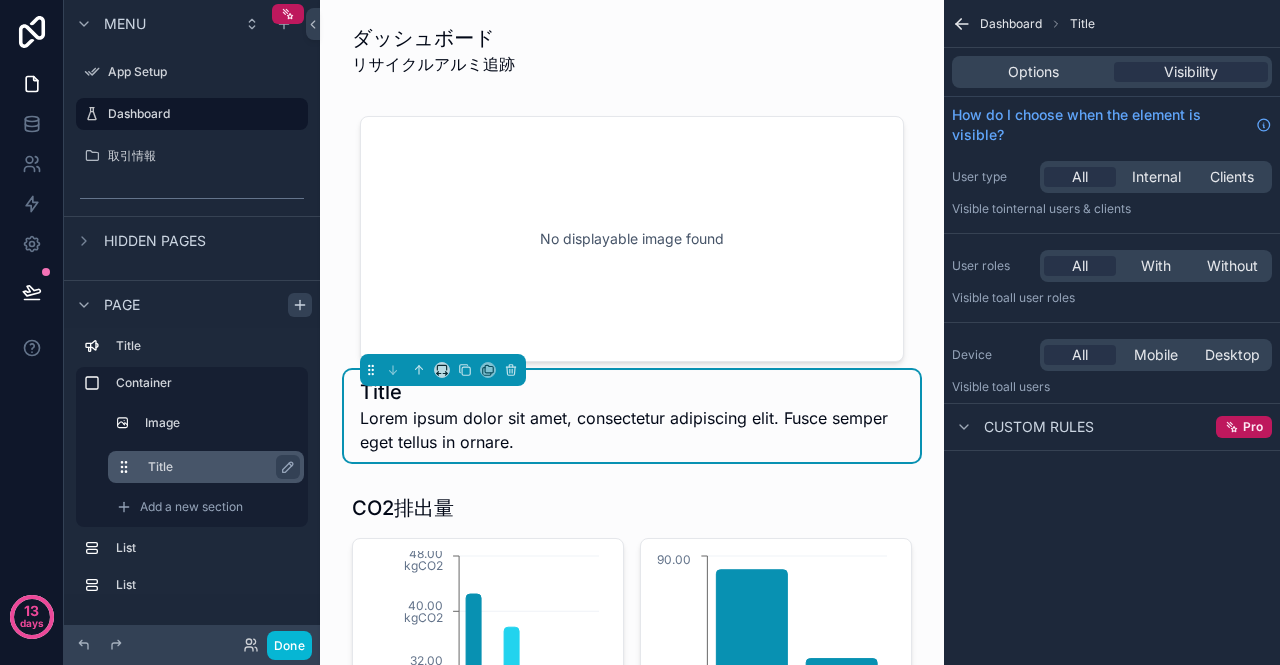 click on "Title" at bounding box center [218, 467] 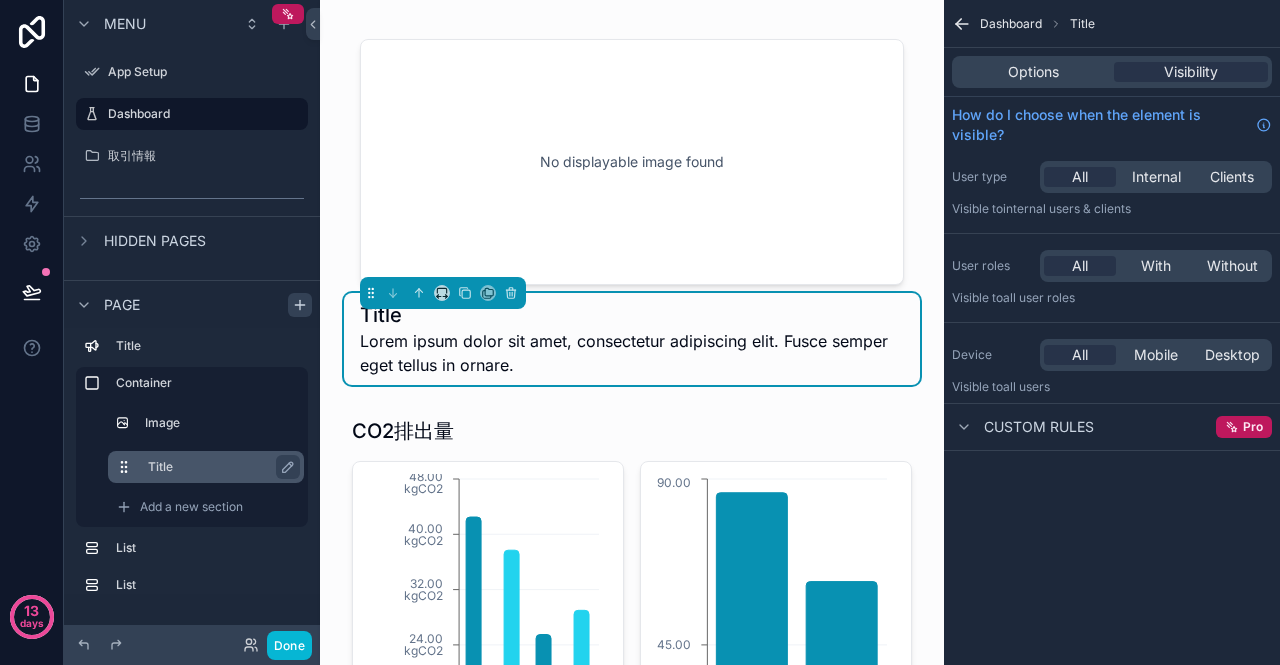 scroll, scrollTop: 82, scrollLeft: 0, axis: vertical 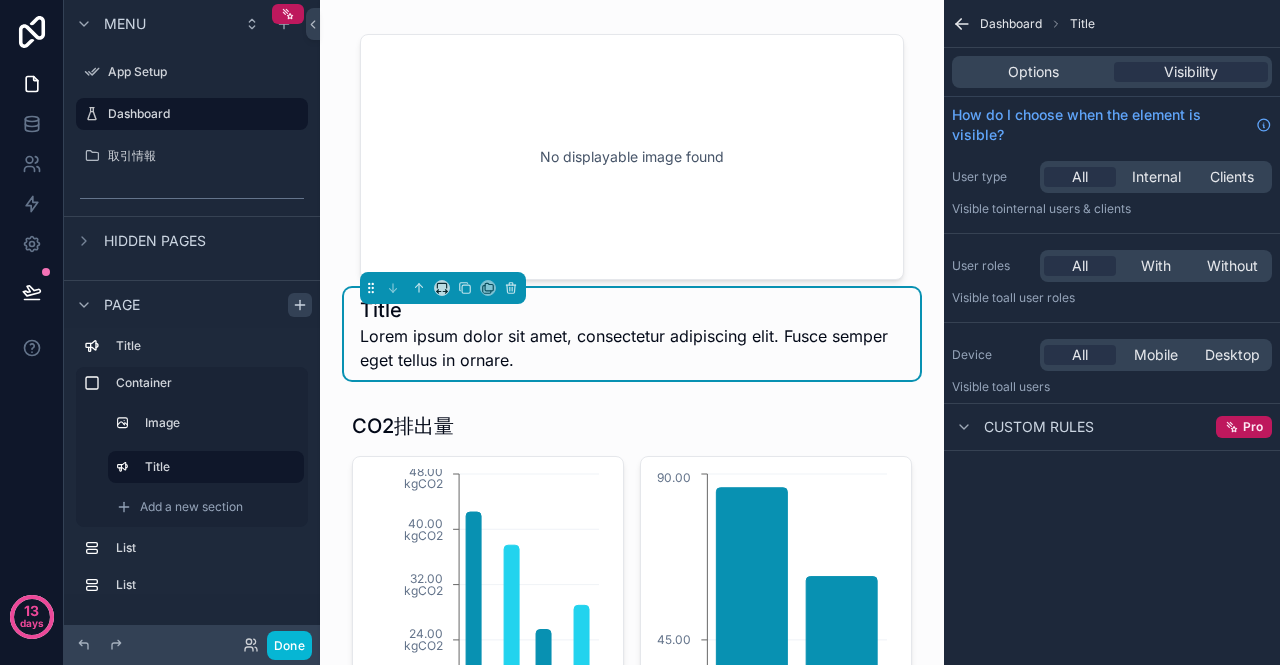 click on "Title" at bounding box center (1082, 24) 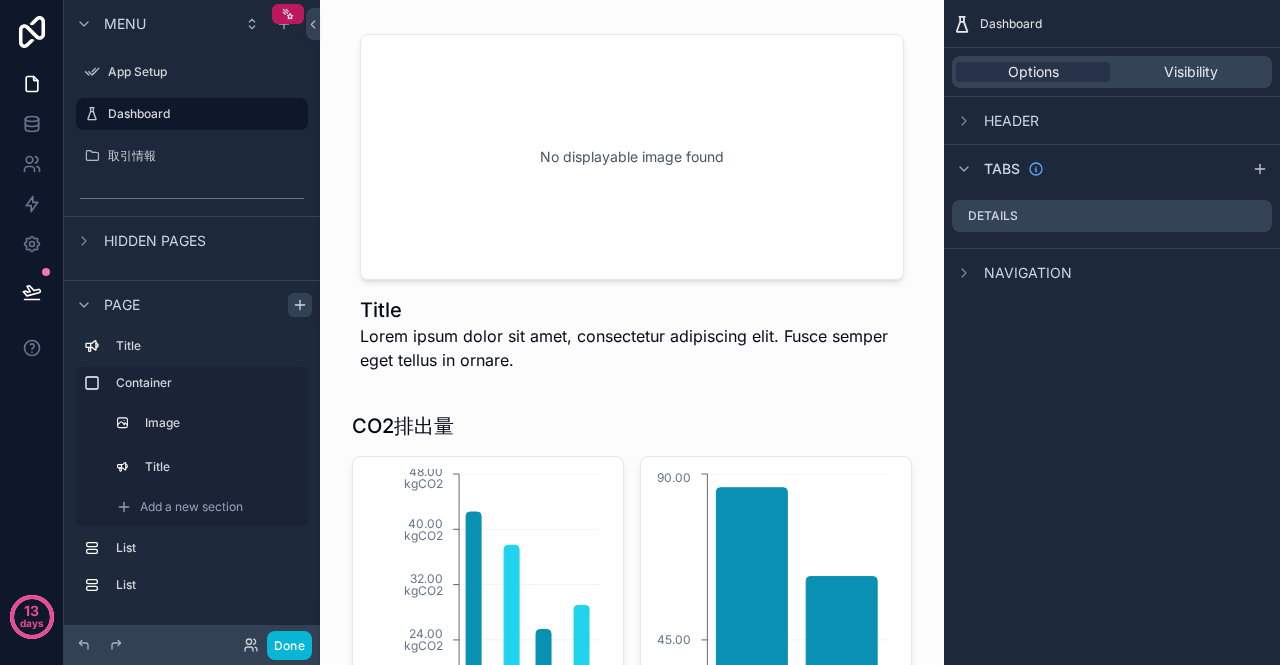 click on "Header" at bounding box center [1011, 121] 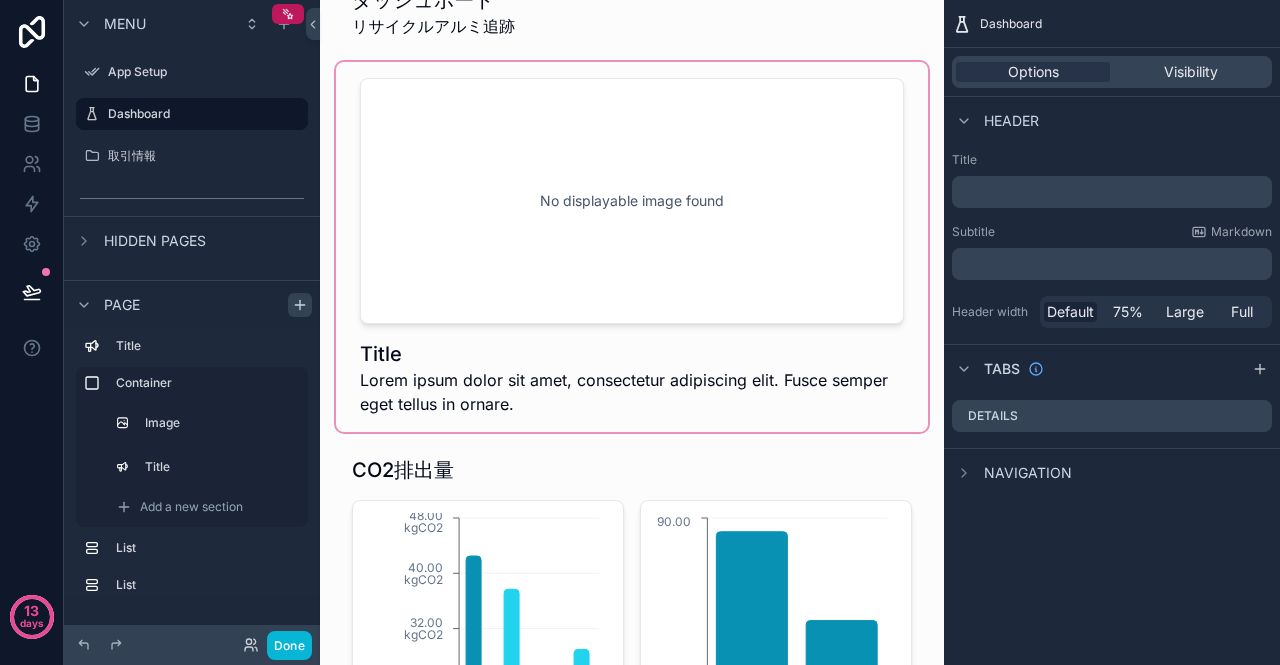 scroll, scrollTop: 0, scrollLeft: 0, axis: both 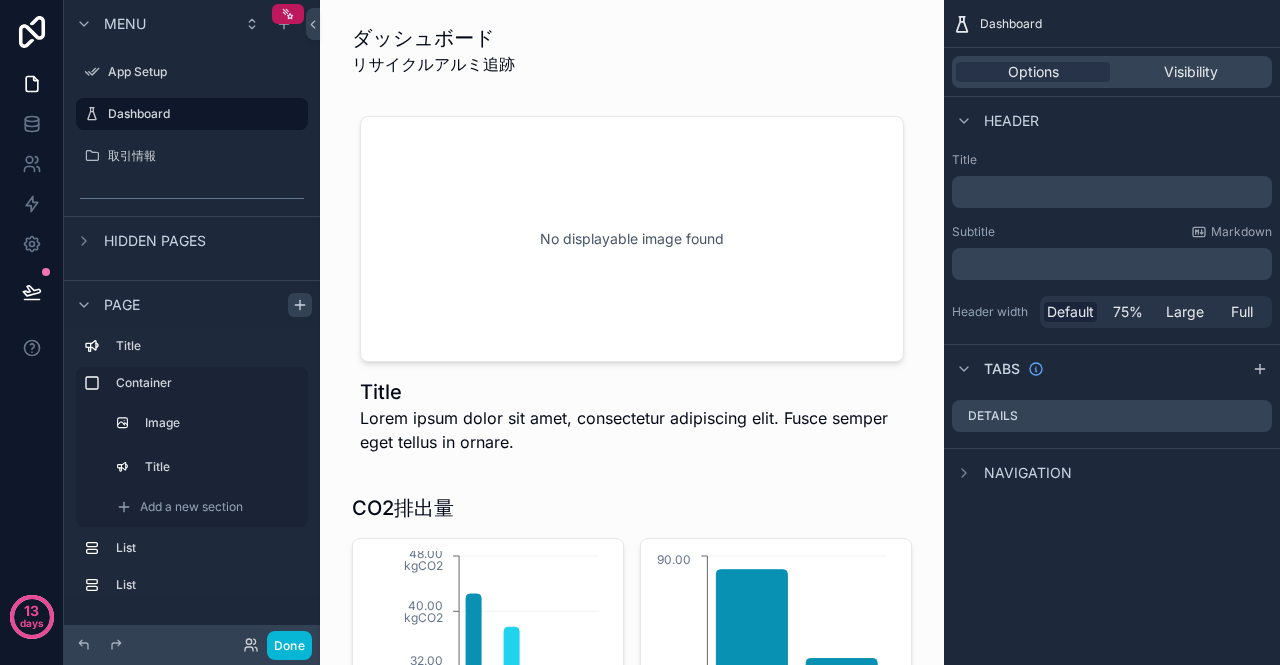 click on "﻿" at bounding box center [1114, 192] 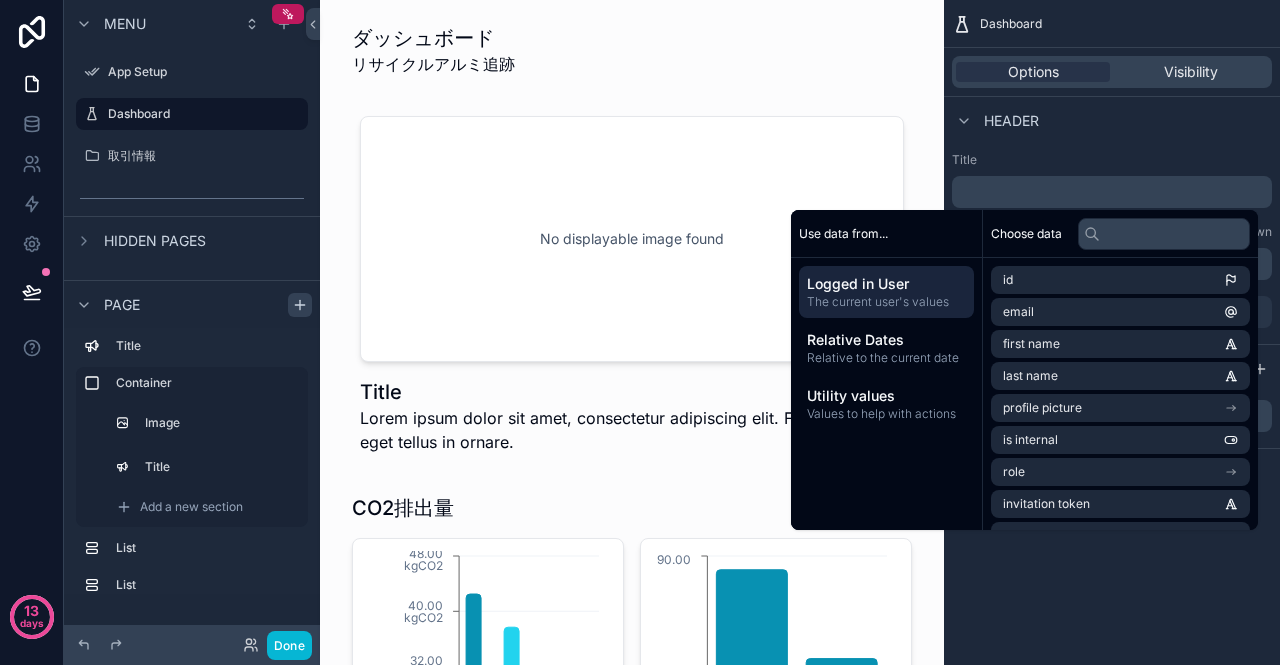 type 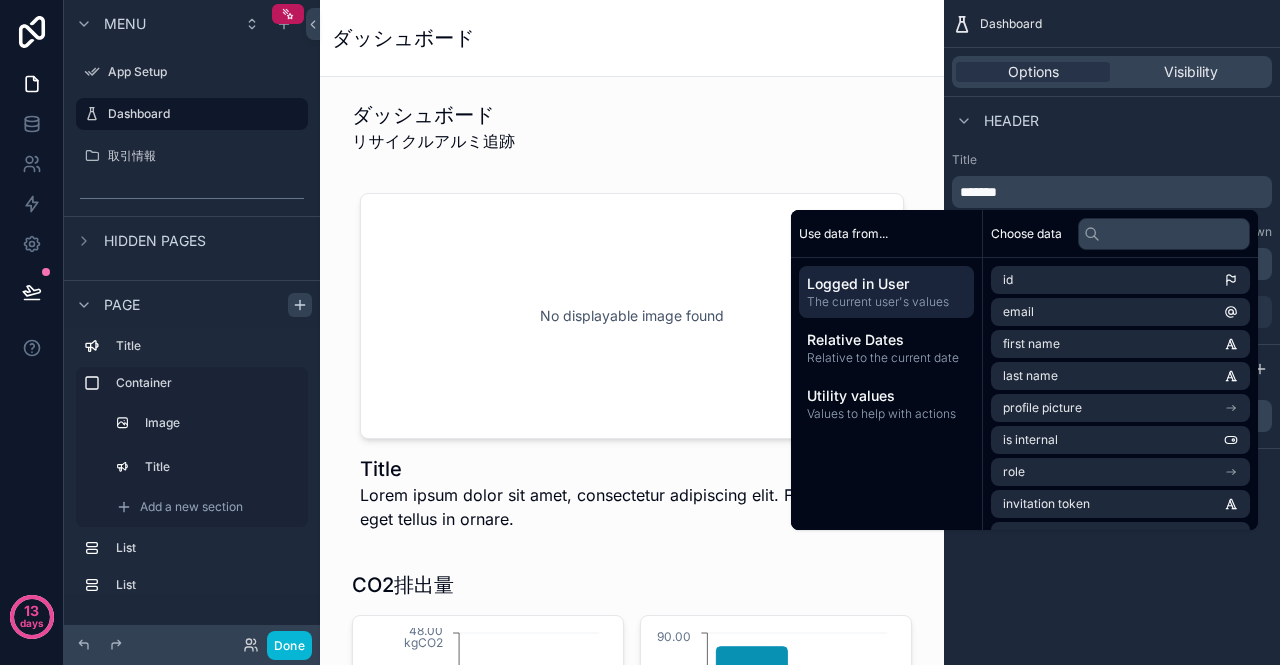 click on "Title ******* Subtitle Markdown ﻿ Header width Default 75% Large Full" at bounding box center [1112, 240] 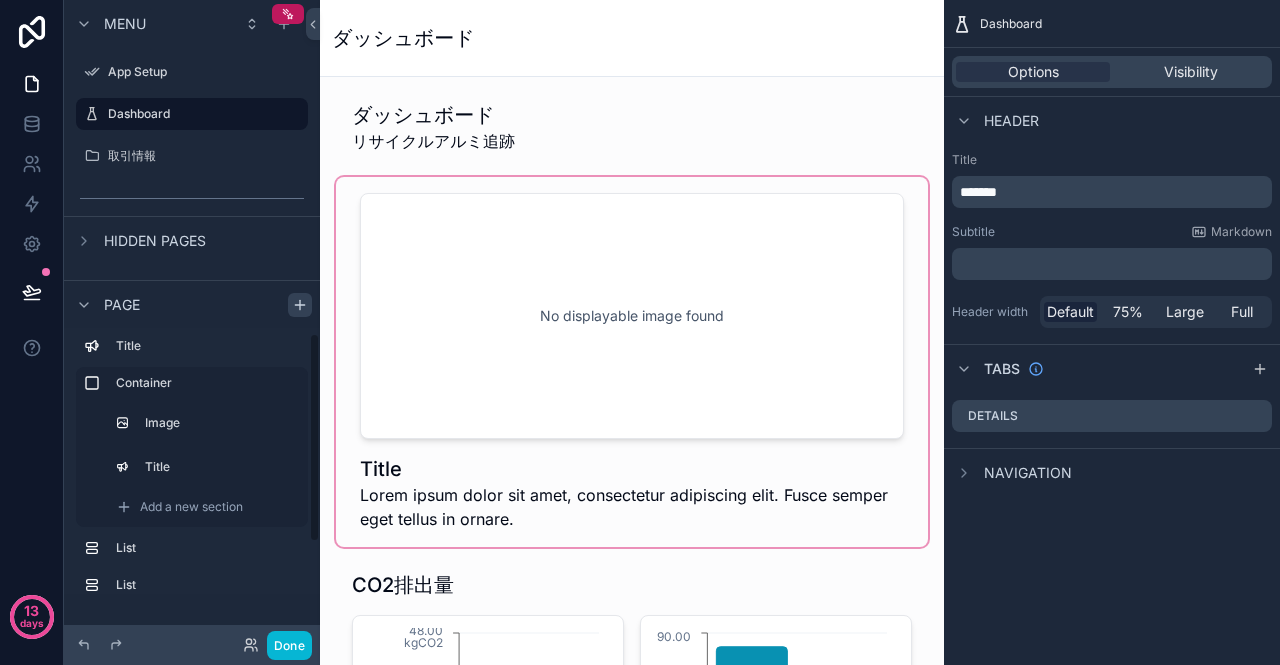click at bounding box center (632, 362) 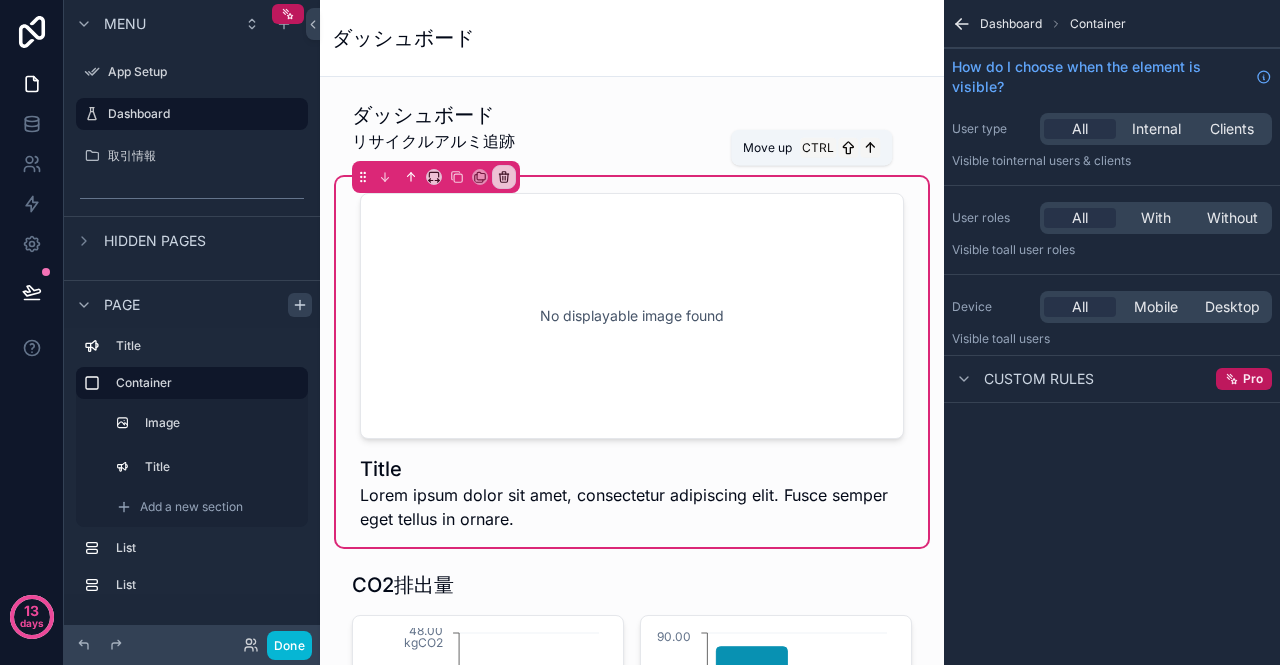 click 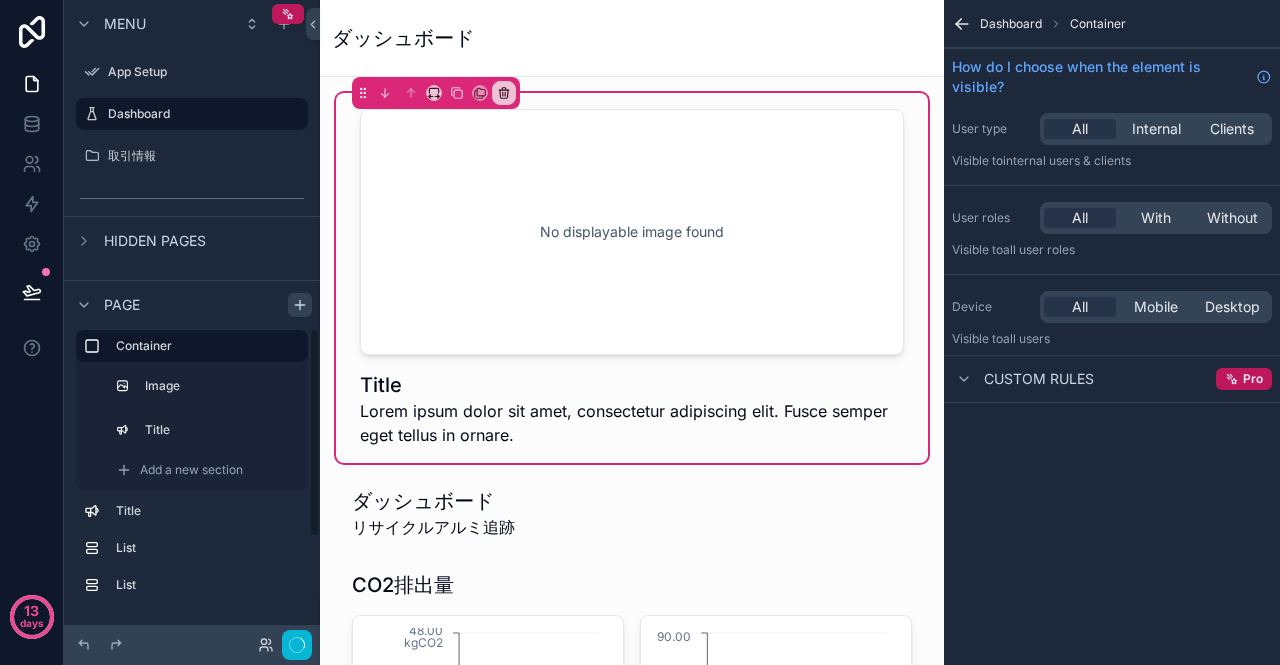 scroll, scrollTop: 0, scrollLeft: 0, axis: both 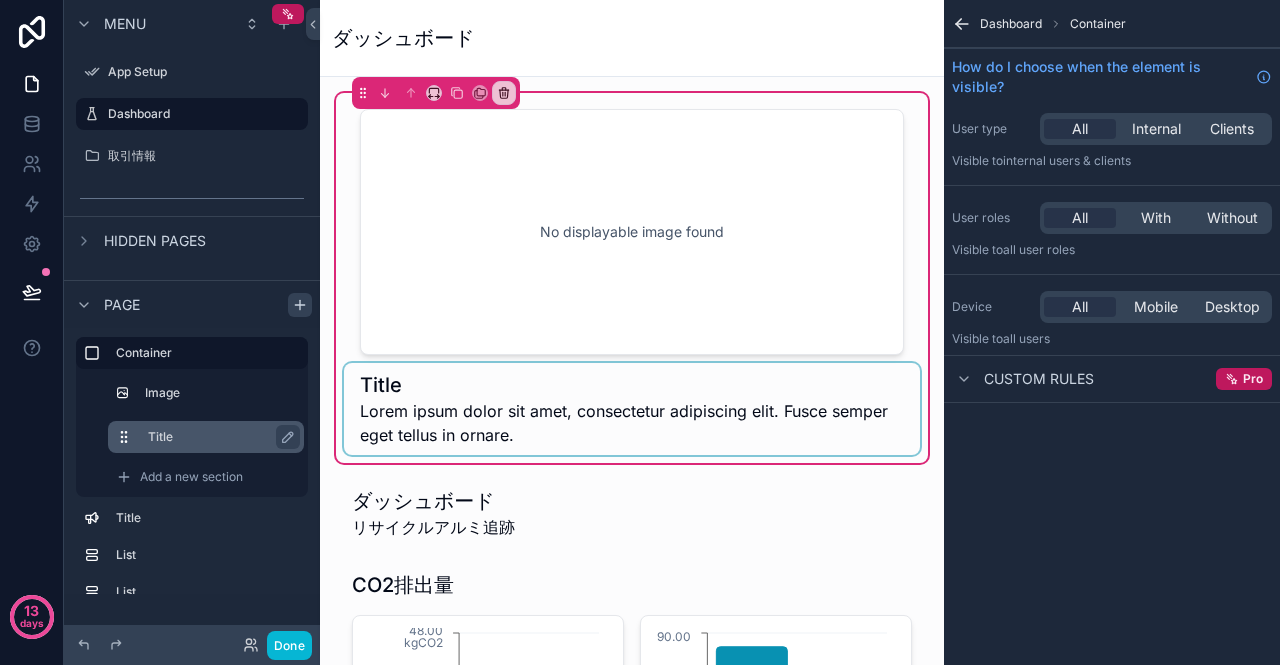click at bounding box center [132, 437] 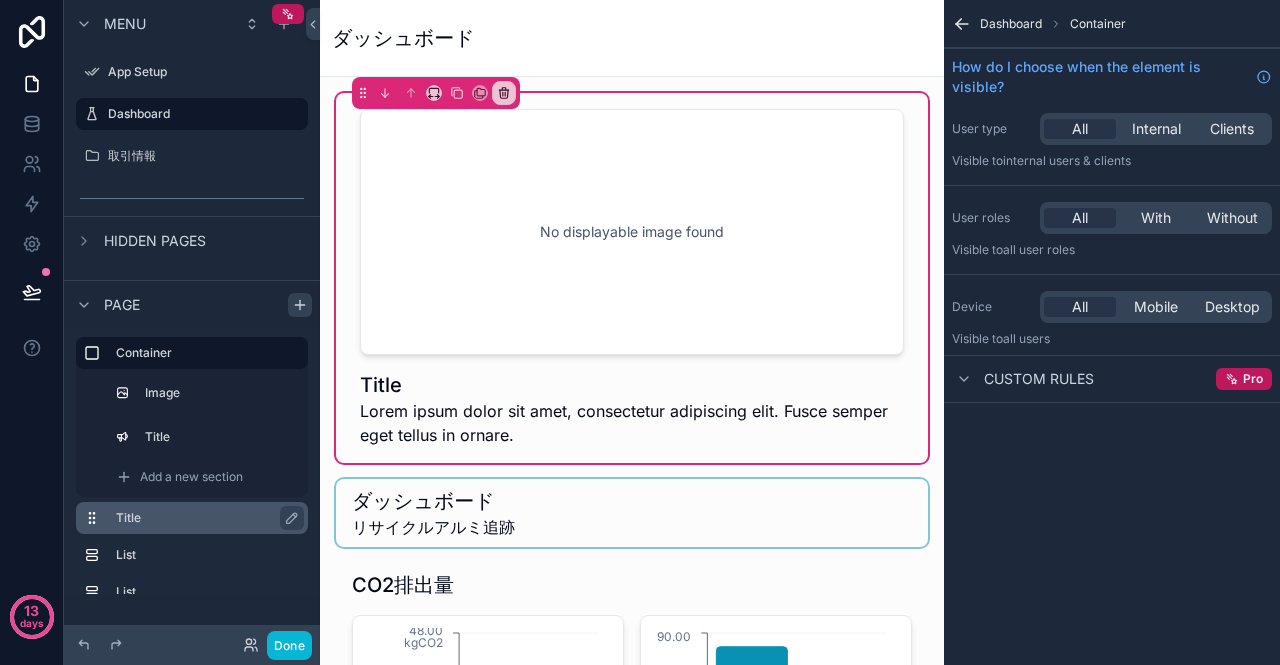 click on "Title" at bounding box center [204, 518] 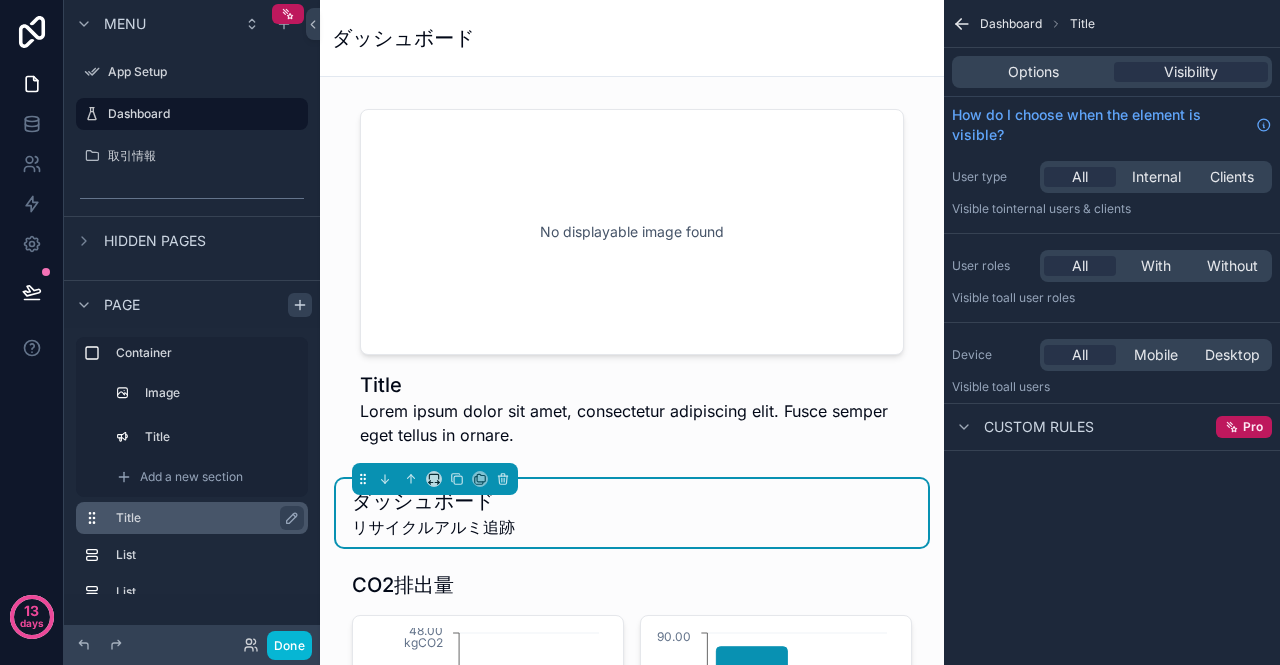 click on "Title" at bounding box center [204, 518] 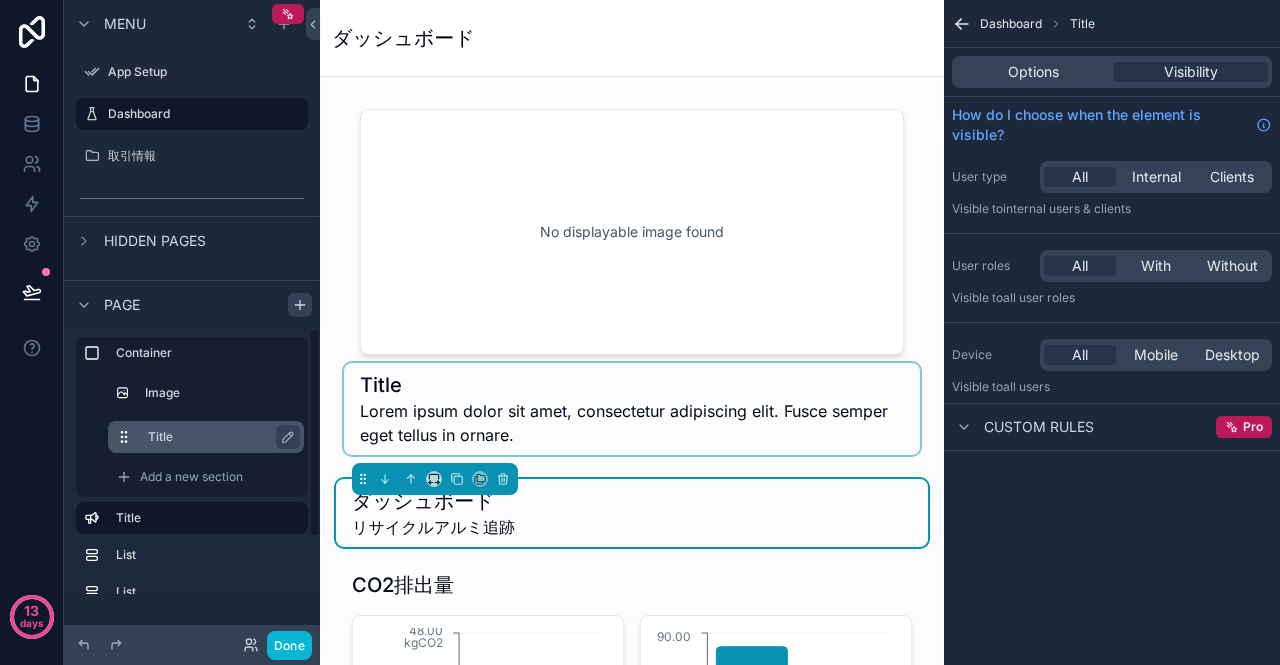 click on "Title" at bounding box center [218, 437] 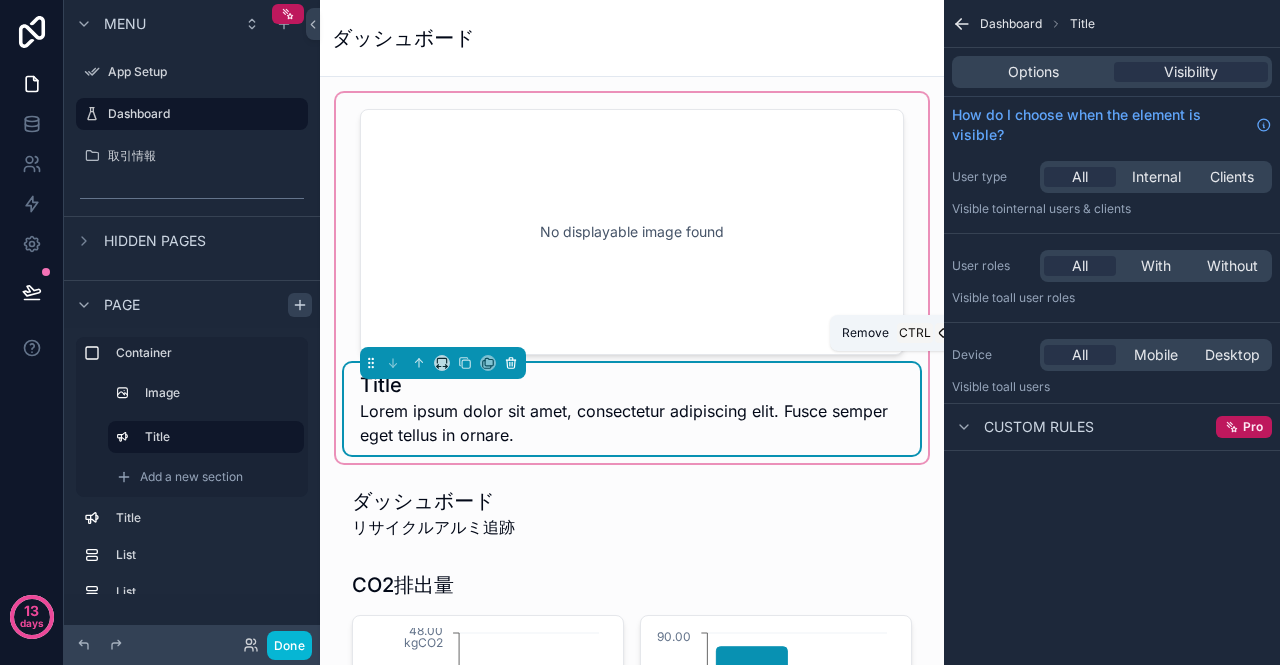 click 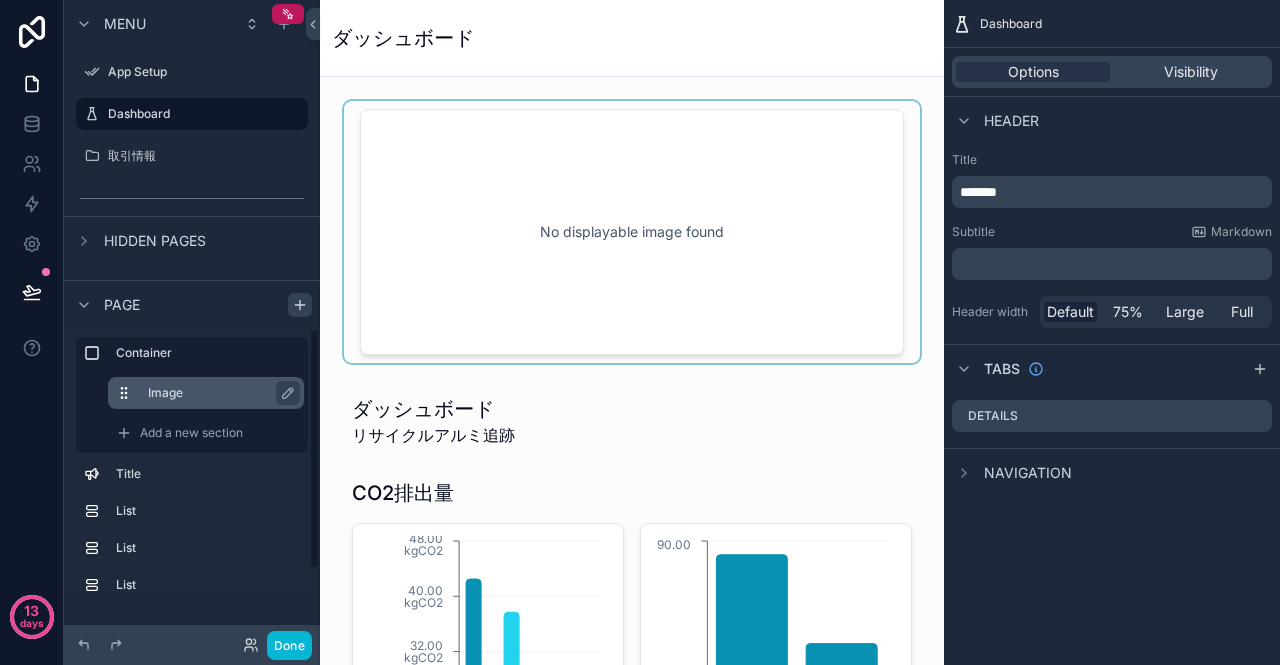click on "Image" at bounding box center (218, 393) 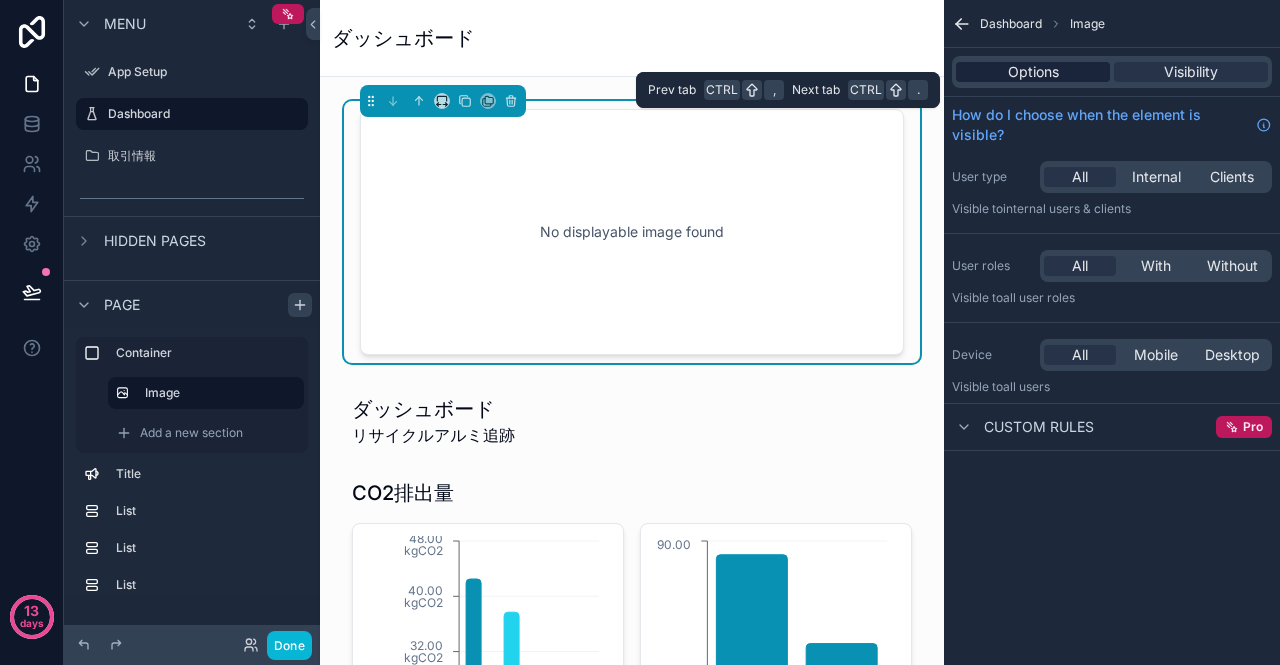 click on "Options" at bounding box center [1033, 72] 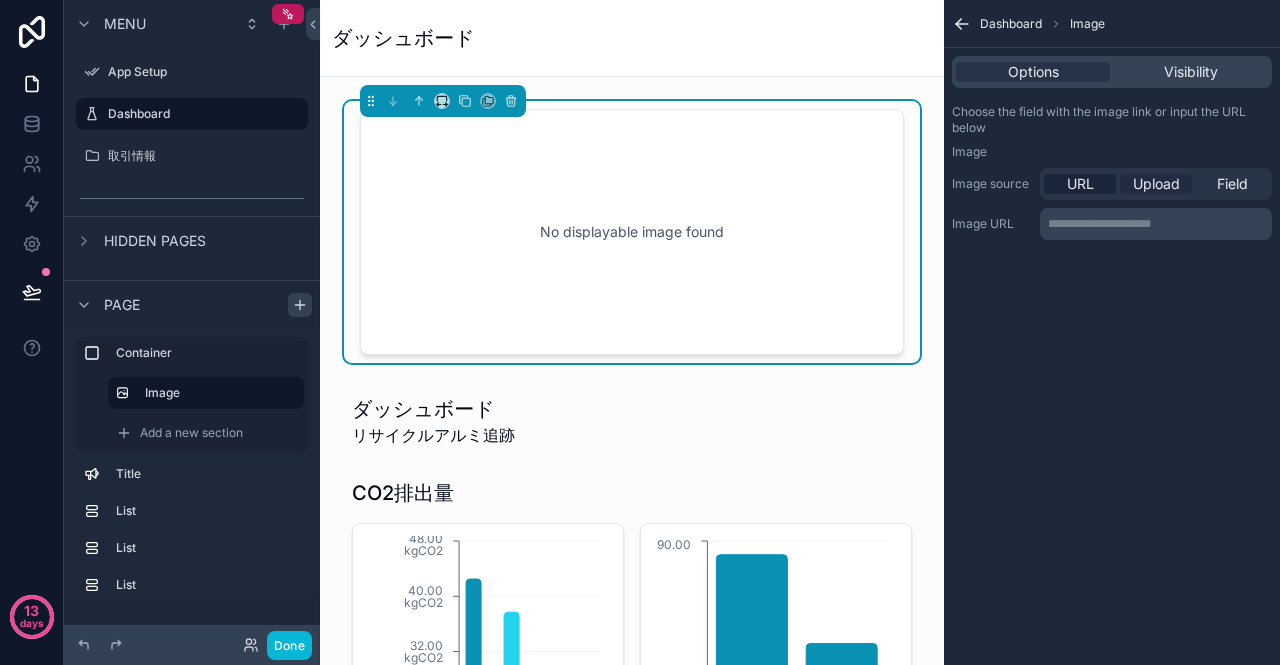 click on "Upload" at bounding box center [1156, 184] 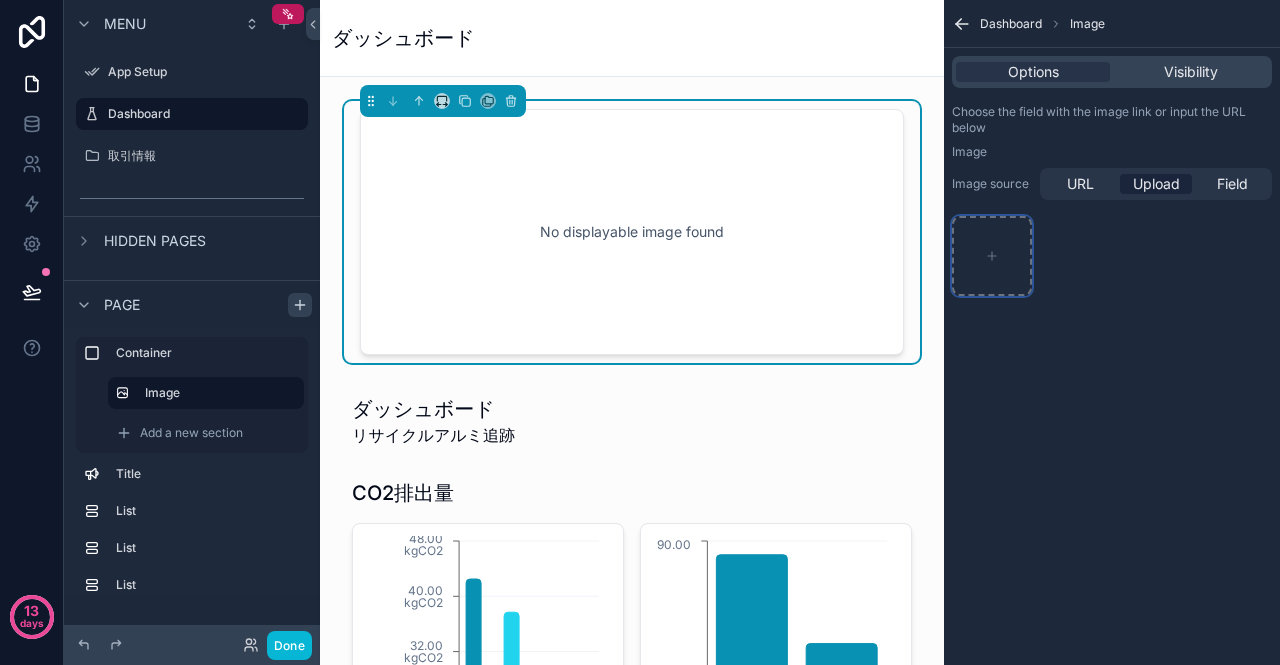 click 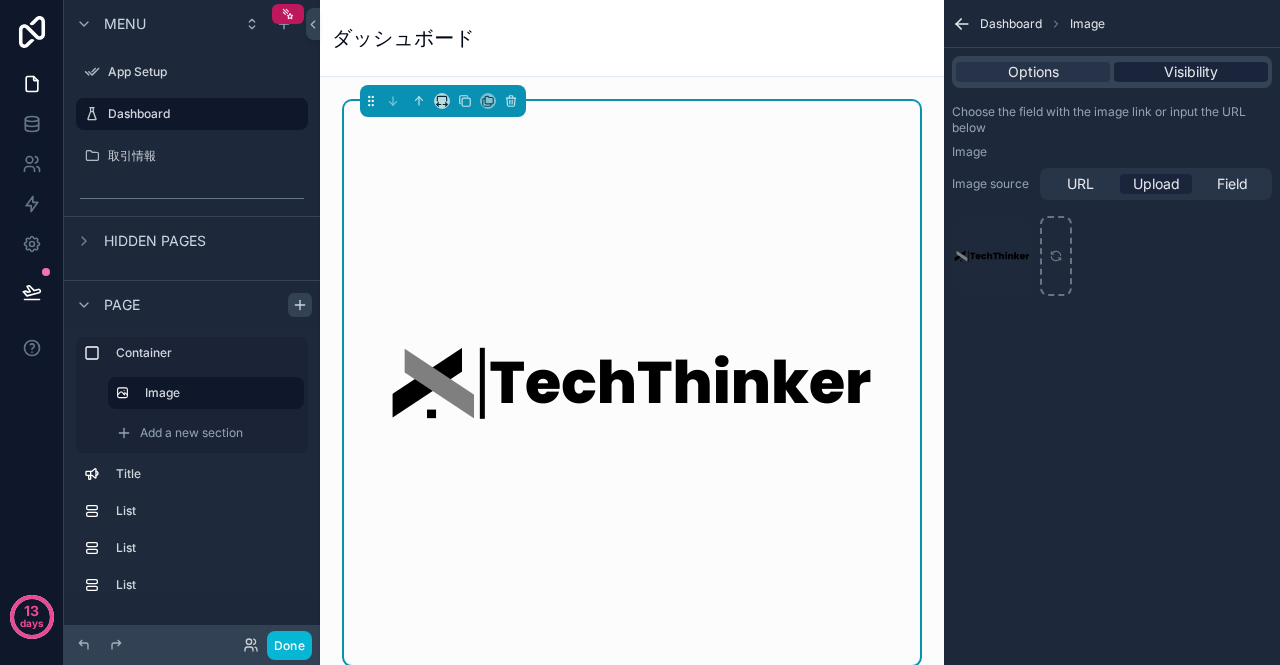 click on "Visibility" at bounding box center [1191, 72] 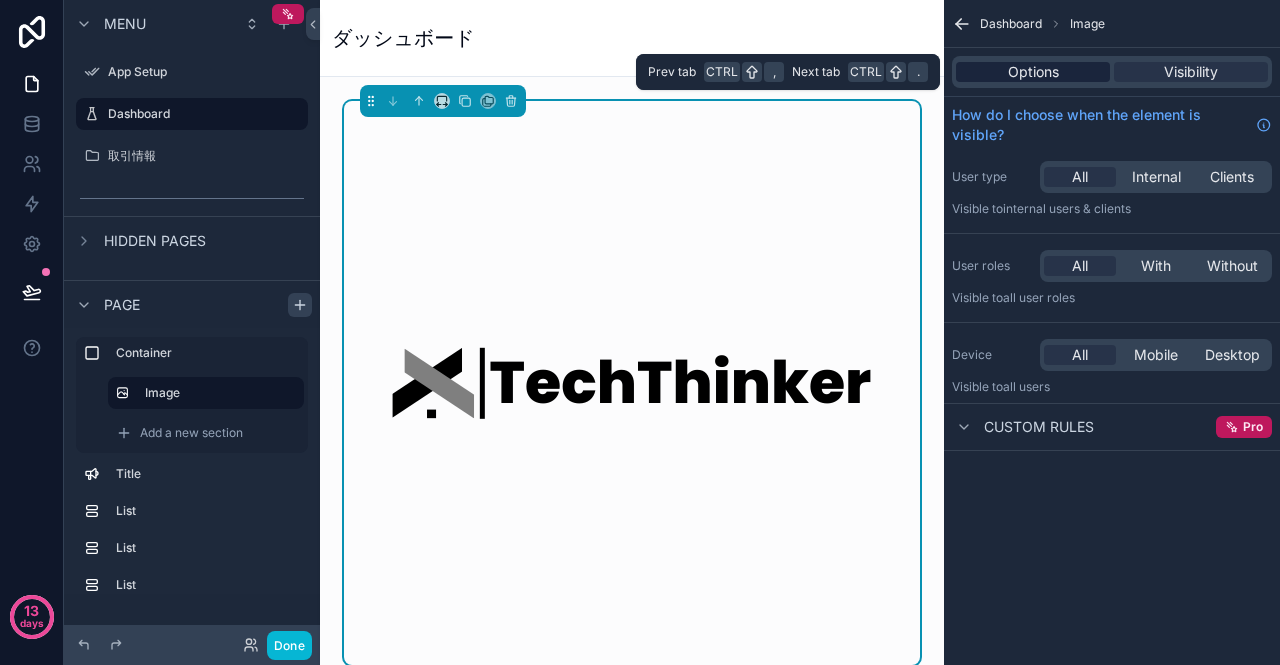 click on "Options" at bounding box center [1033, 72] 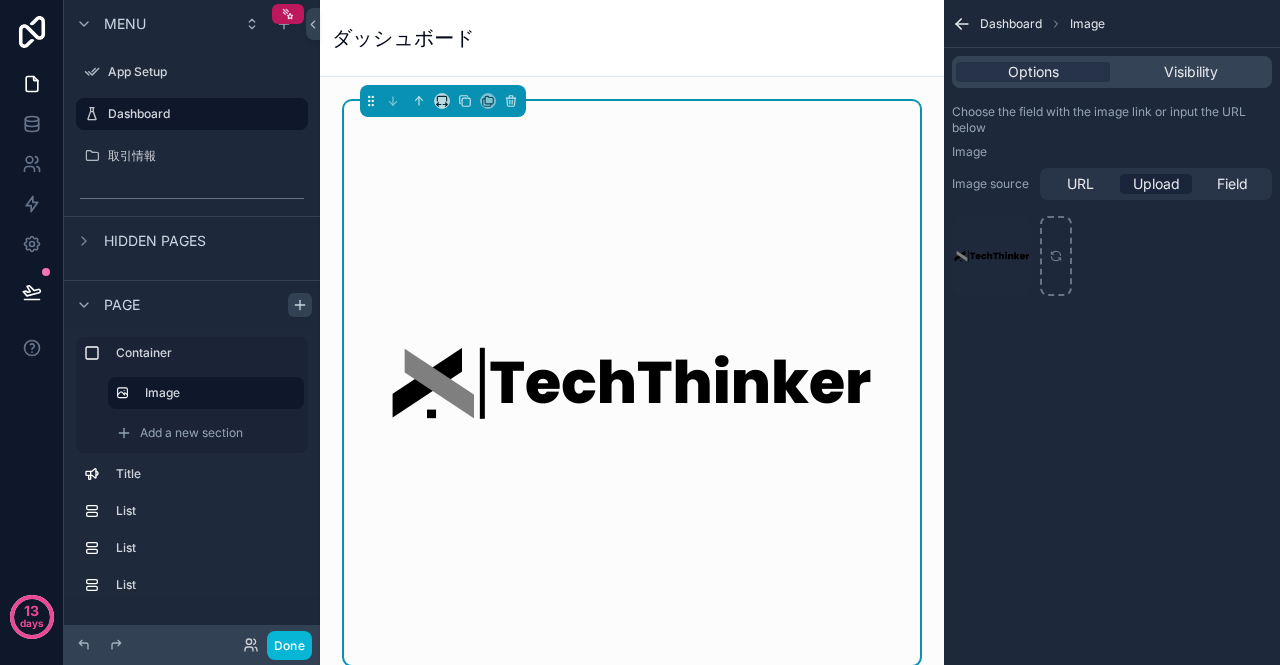 click on "Dashboard" at bounding box center (1011, 24) 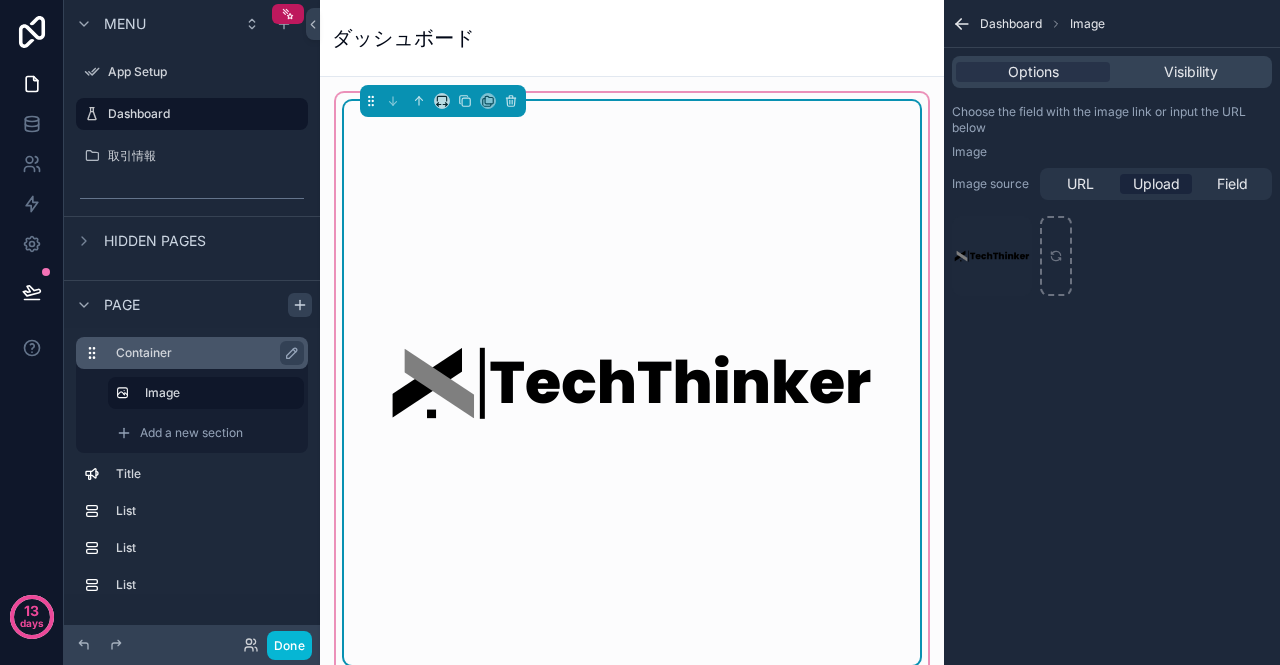 click on "Container" at bounding box center [204, 353] 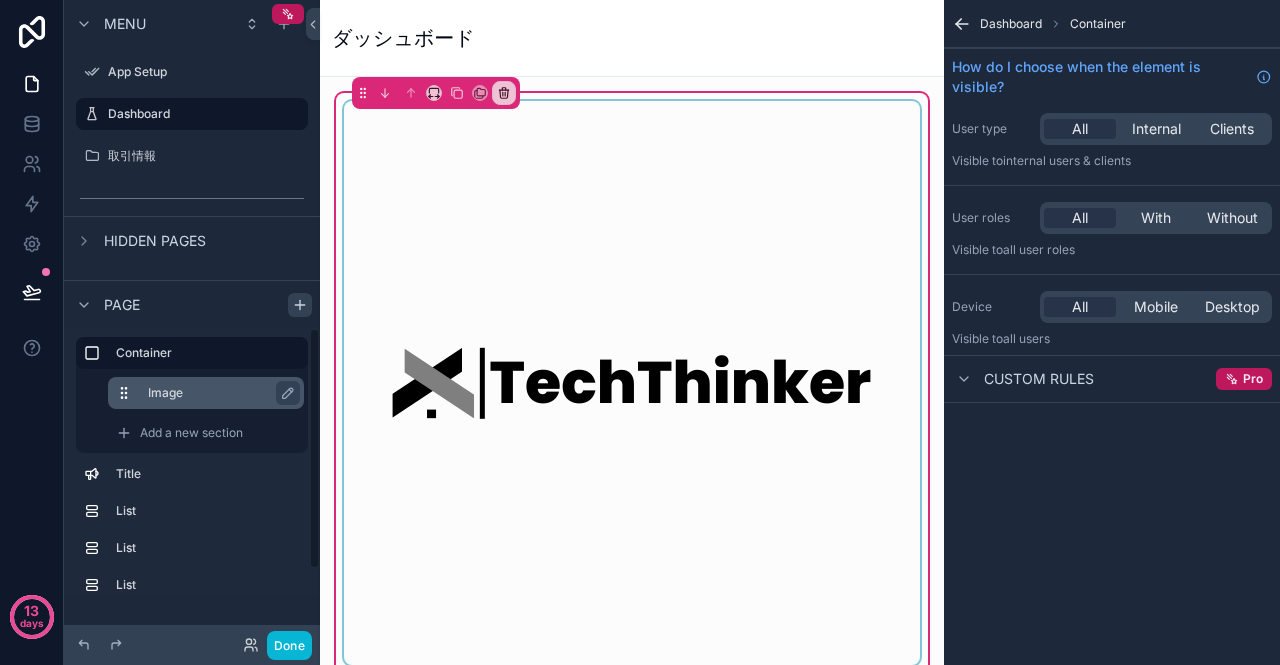 click on "Image" at bounding box center [218, 393] 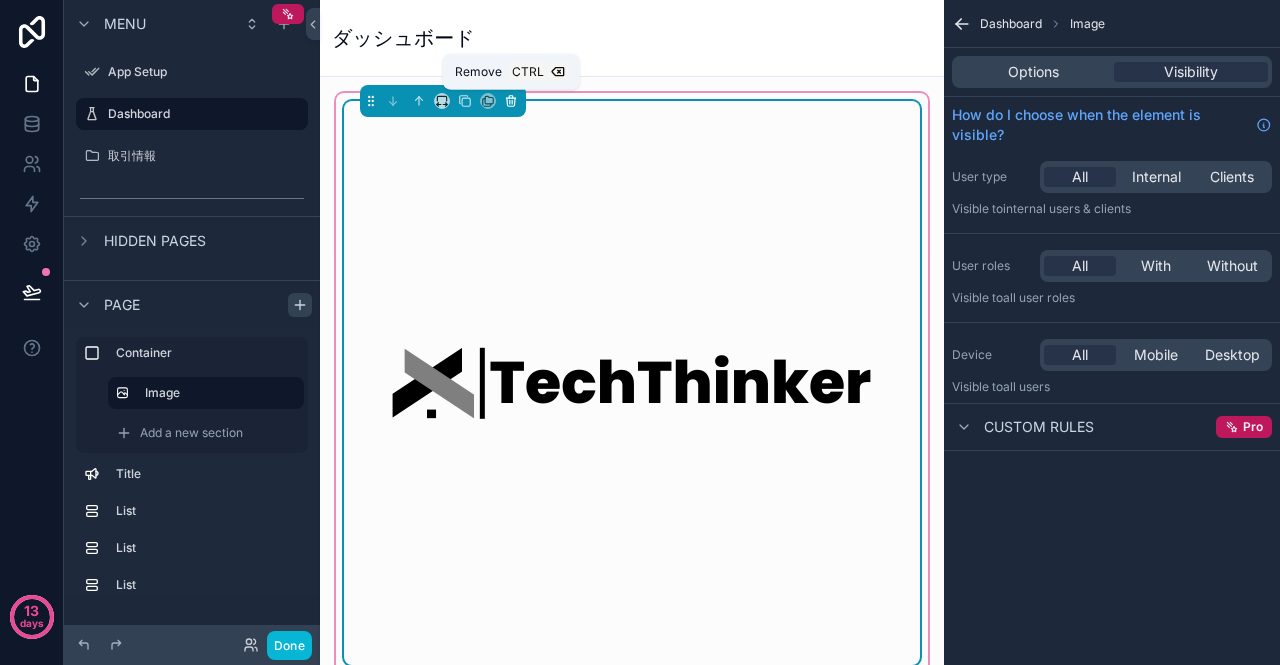 click at bounding box center (511, 101) 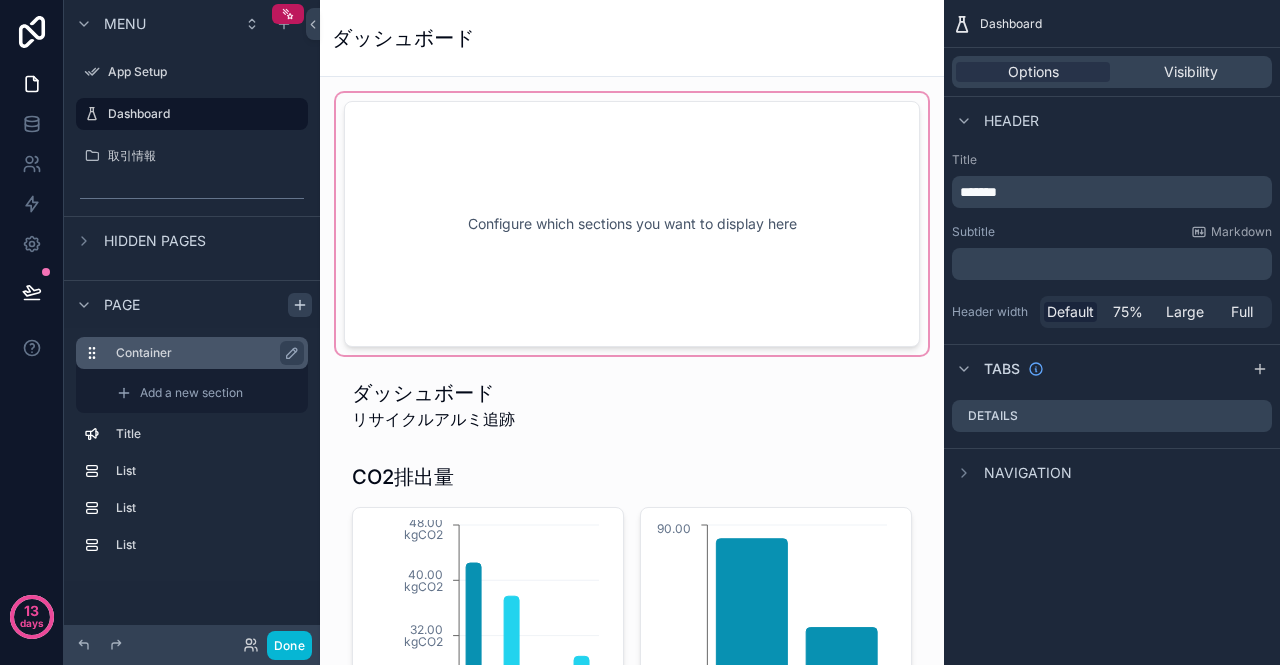click on "Container" at bounding box center [208, 353] 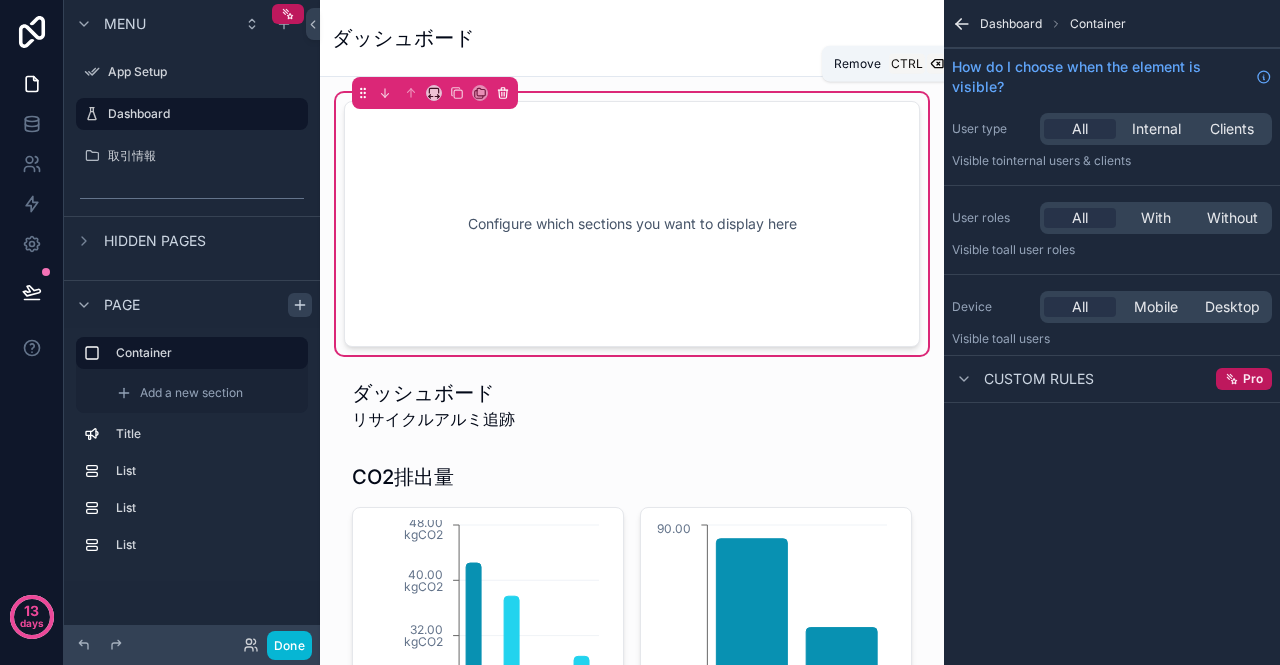 click 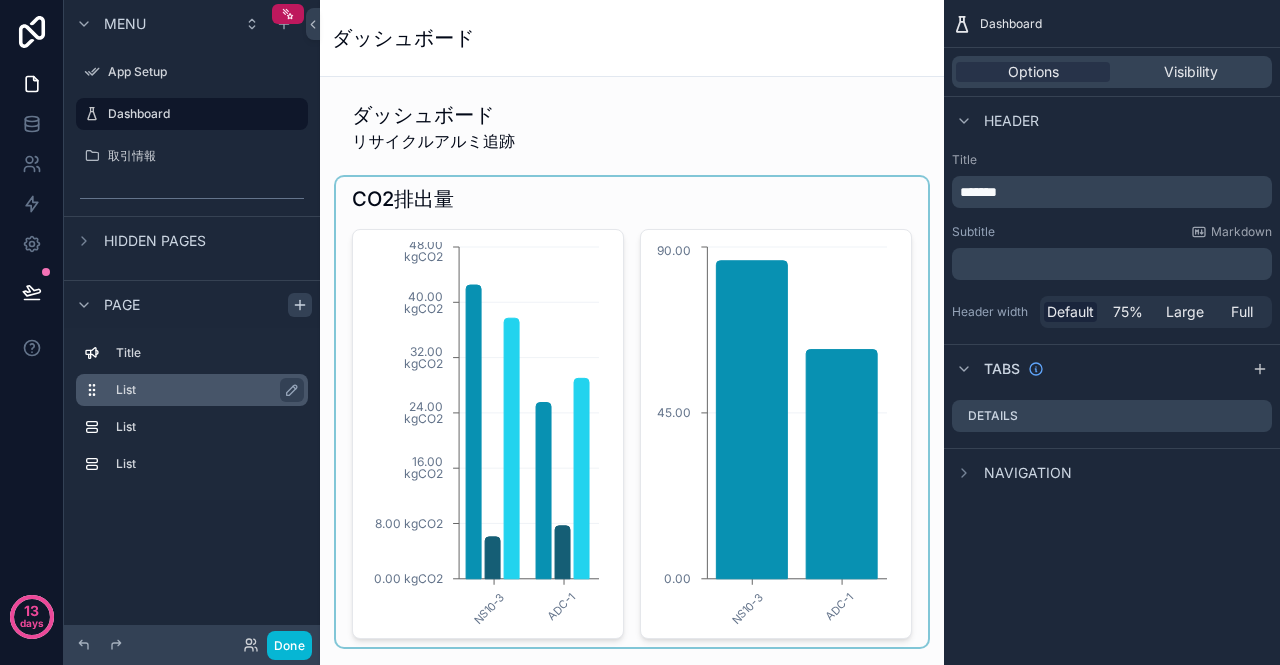 click on "List" at bounding box center [204, 390] 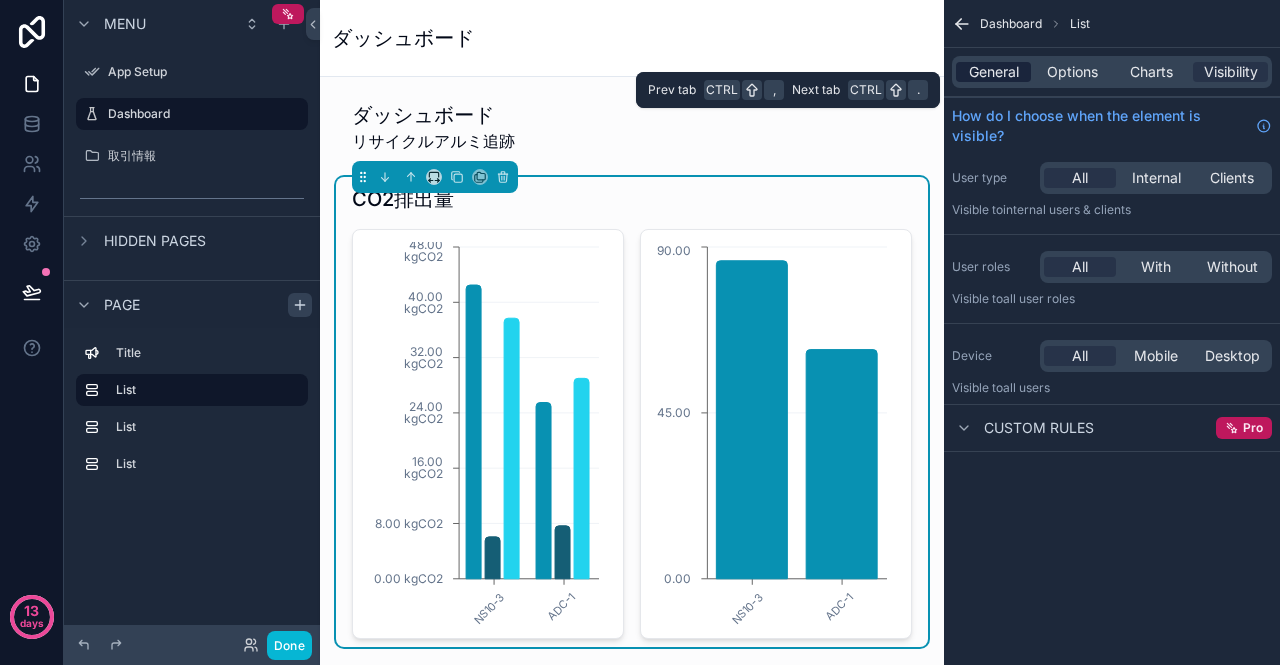 click on "General" at bounding box center (994, 72) 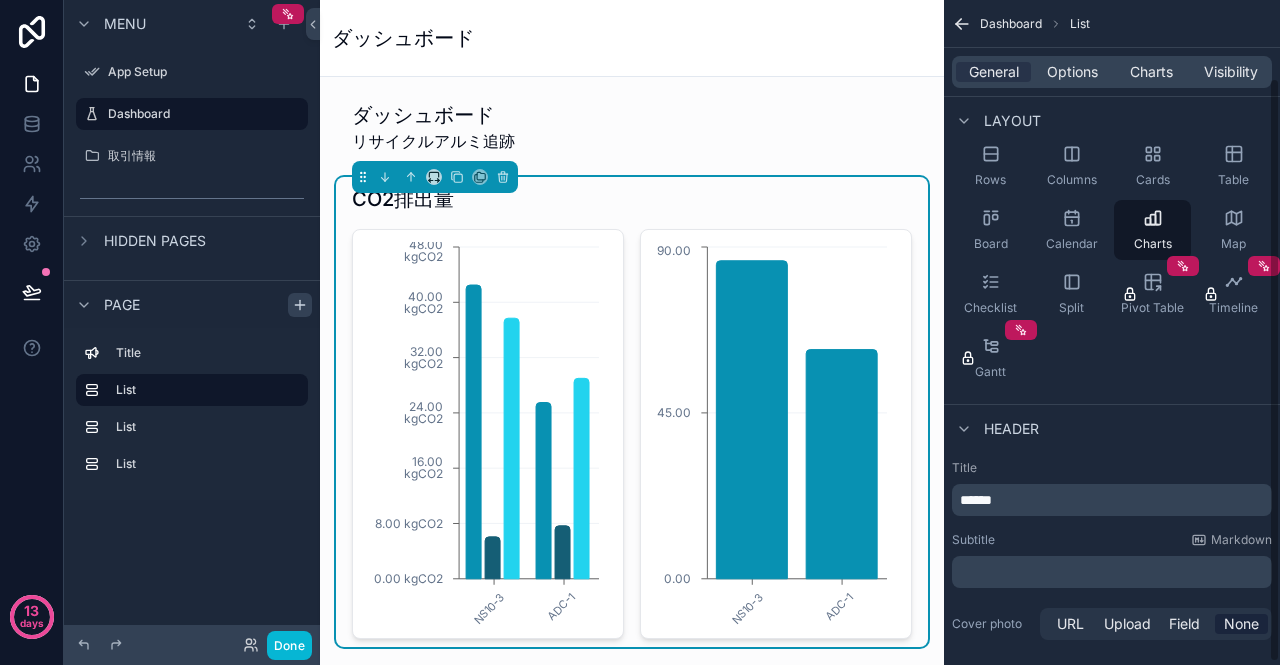 scroll, scrollTop: 91, scrollLeft: 0, axis: vertical 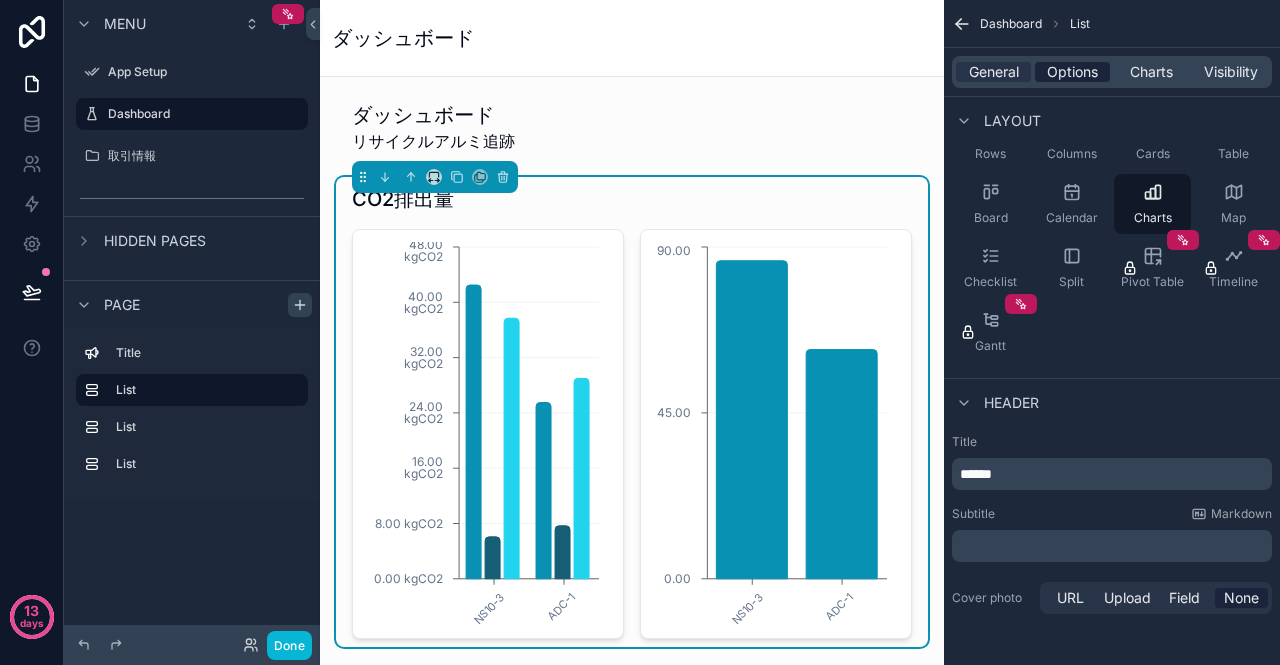click on "Options" at bounding box center (1072, 72) 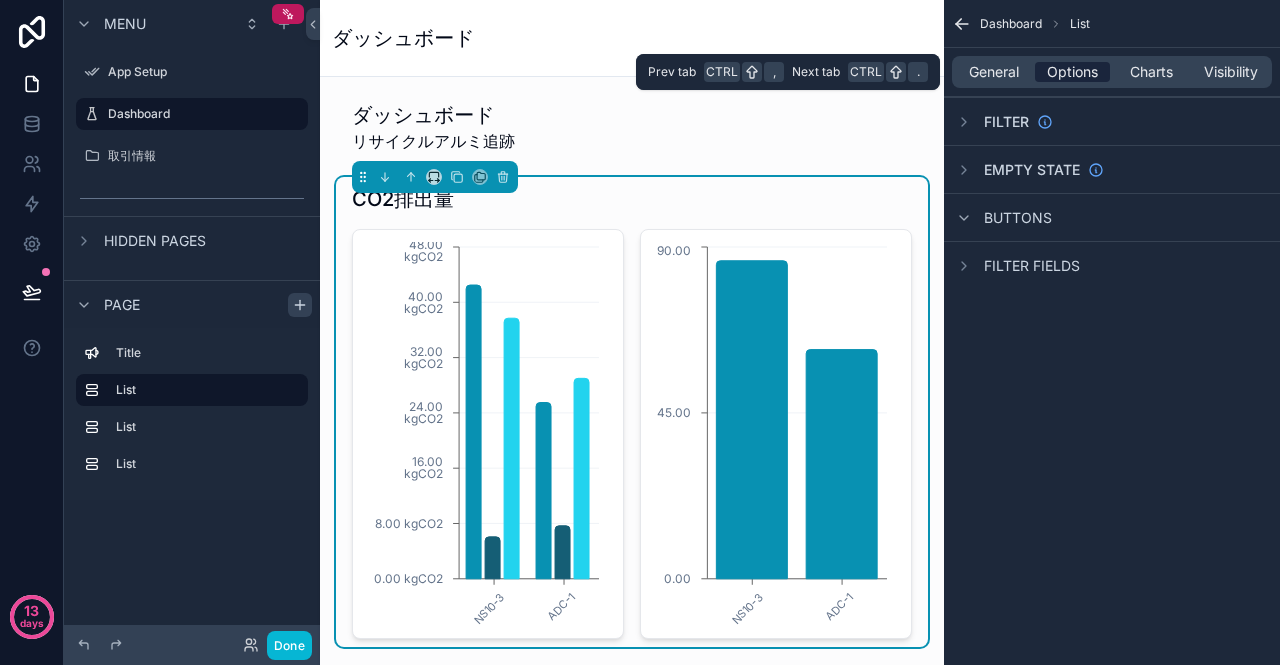 scroll, scrollTop: 0, scrollLeft: 0, axis: both 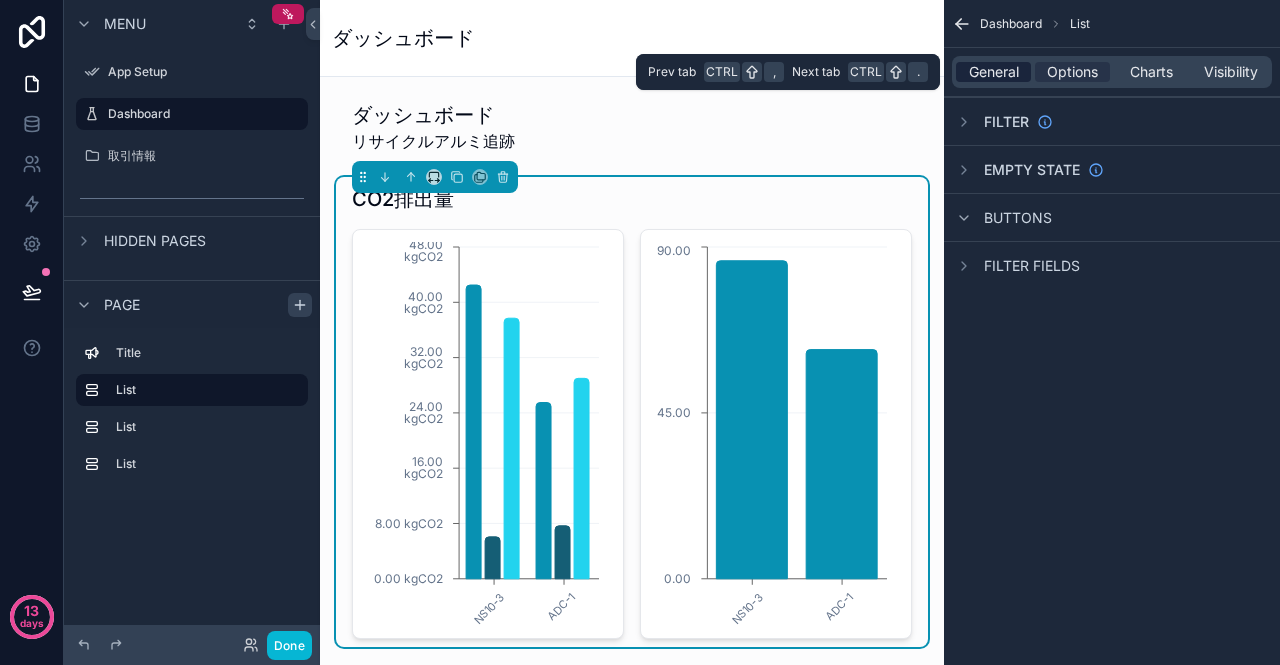 click on "General" at bounding box center [994, 72] 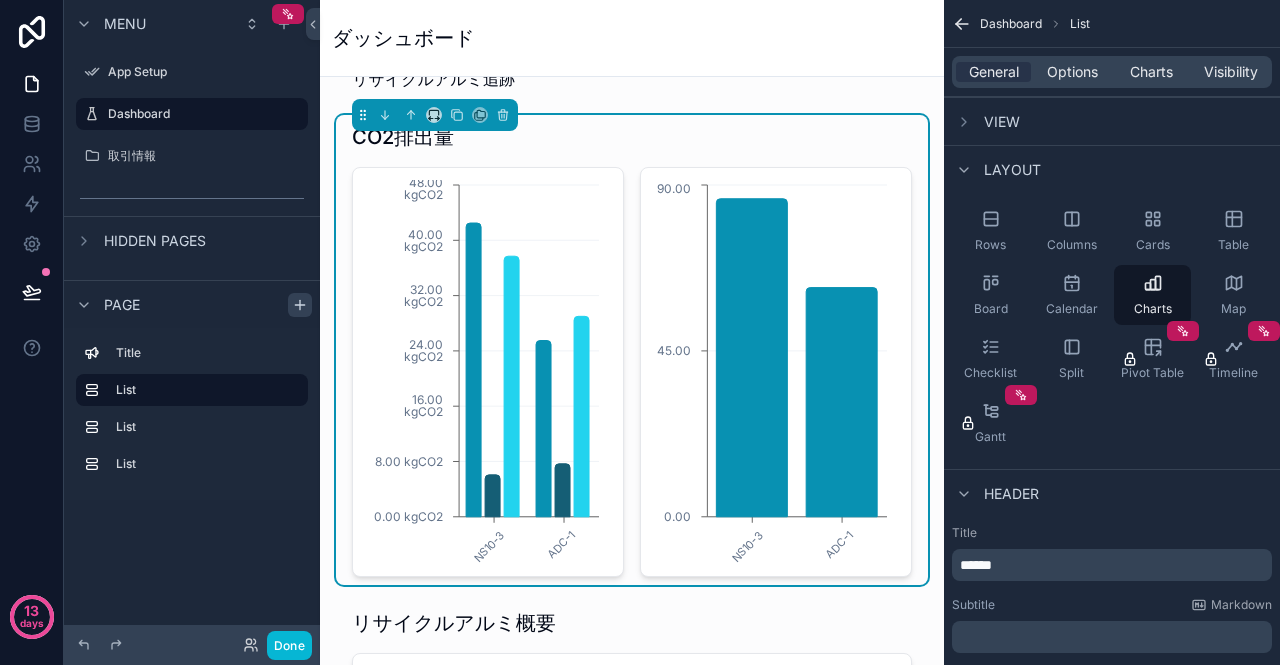 scroll, scrollTop: 100, scrollLeft: 0, axis: vertical 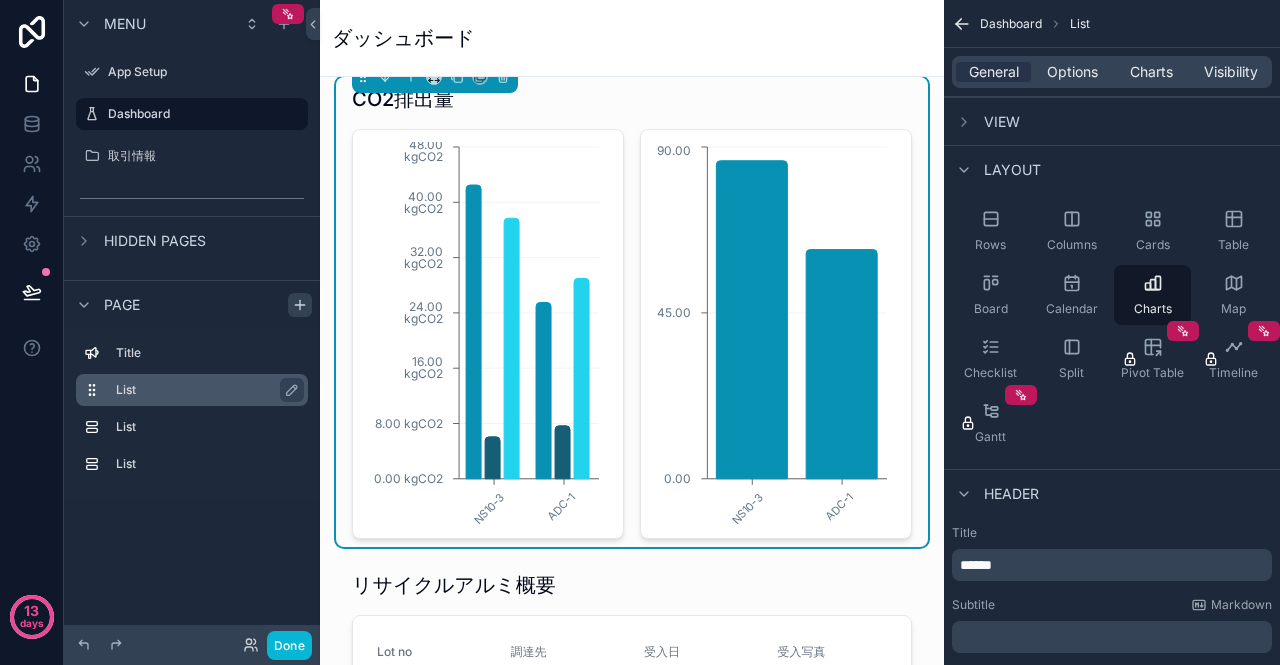 click on "List" at bounding box center (204, 390) 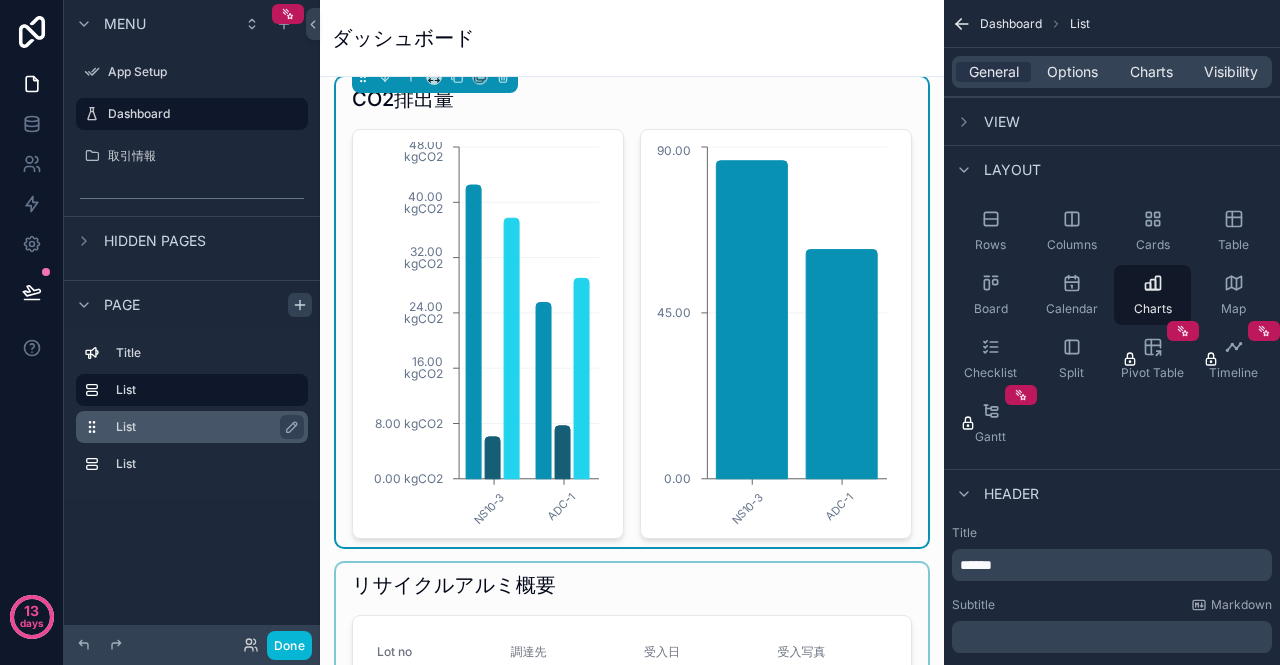click on "List" at bounding box center [204, 427] 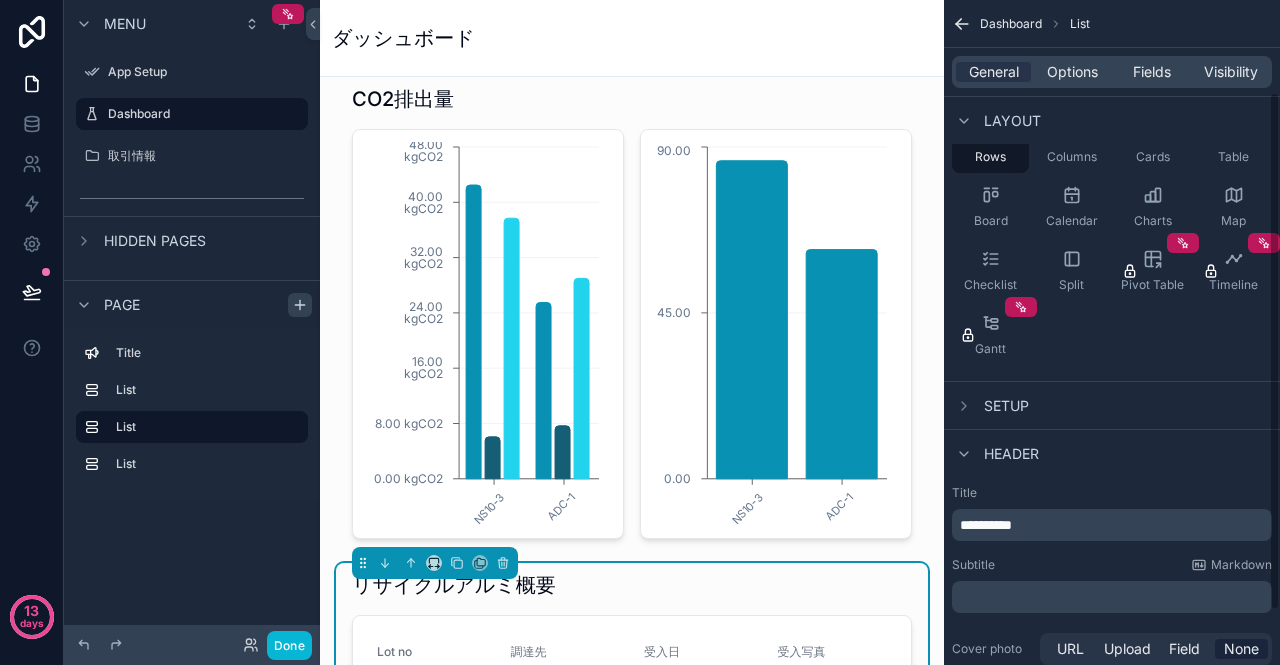 scroll, scrollTop: 187, scrollLeft: 0, axis: vertical 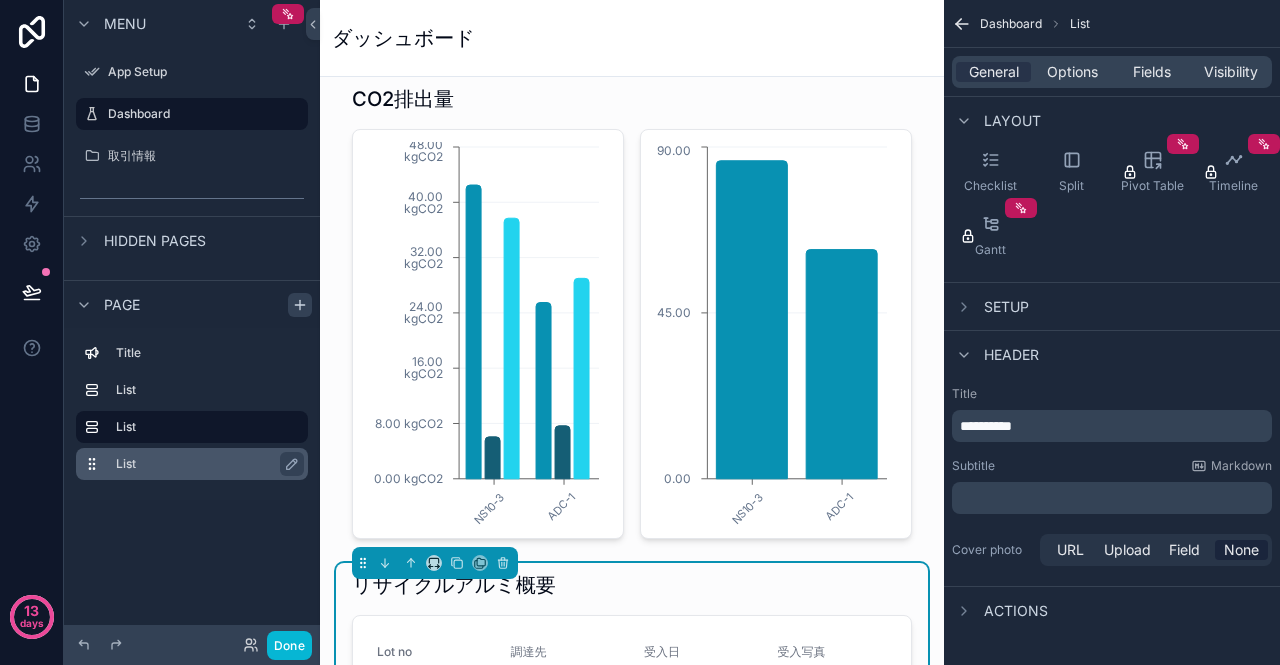 click on "List" at bounding box center [204, 464] 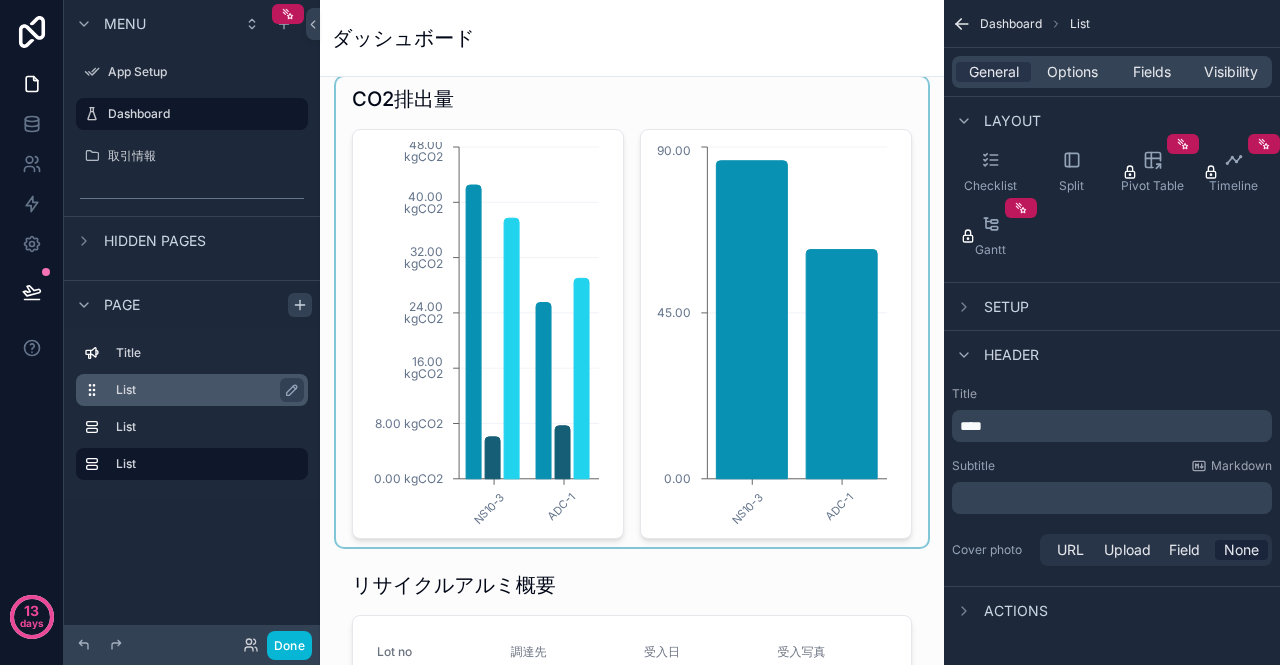click on "List" at bounding box center [204, 390] 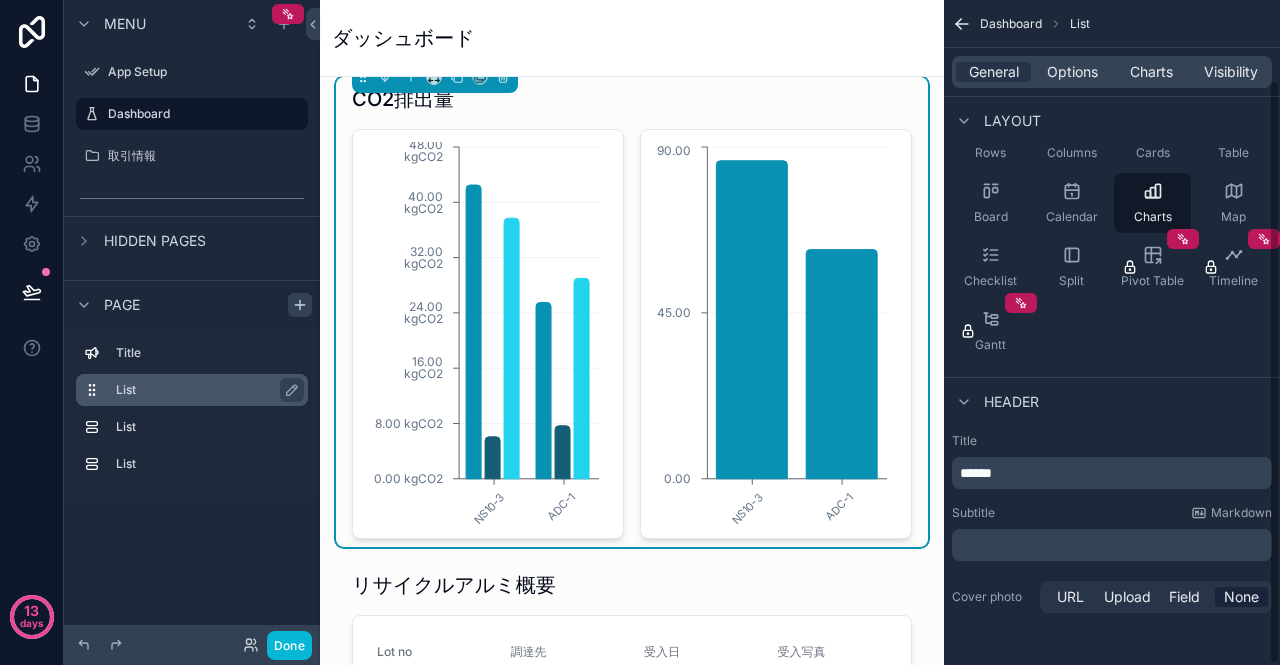 scroll, scrollTop: 91, scrollLeft: 0, axis: vertical 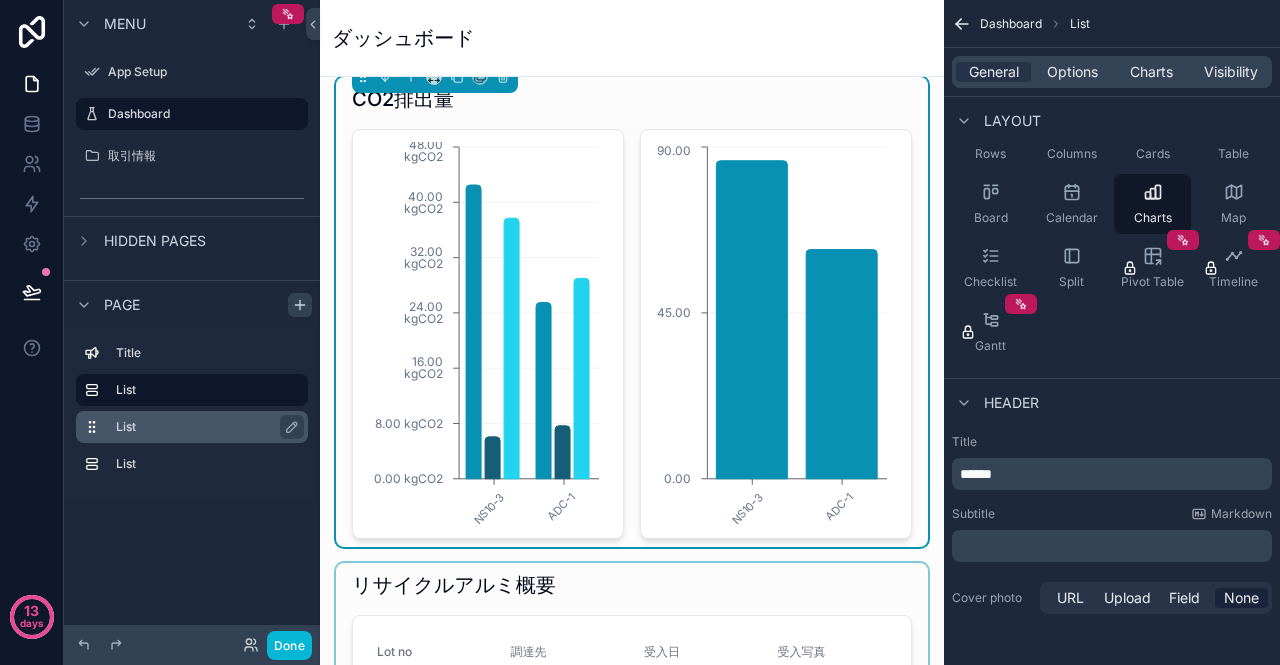 click on "List" at bounding box center (204, 427) 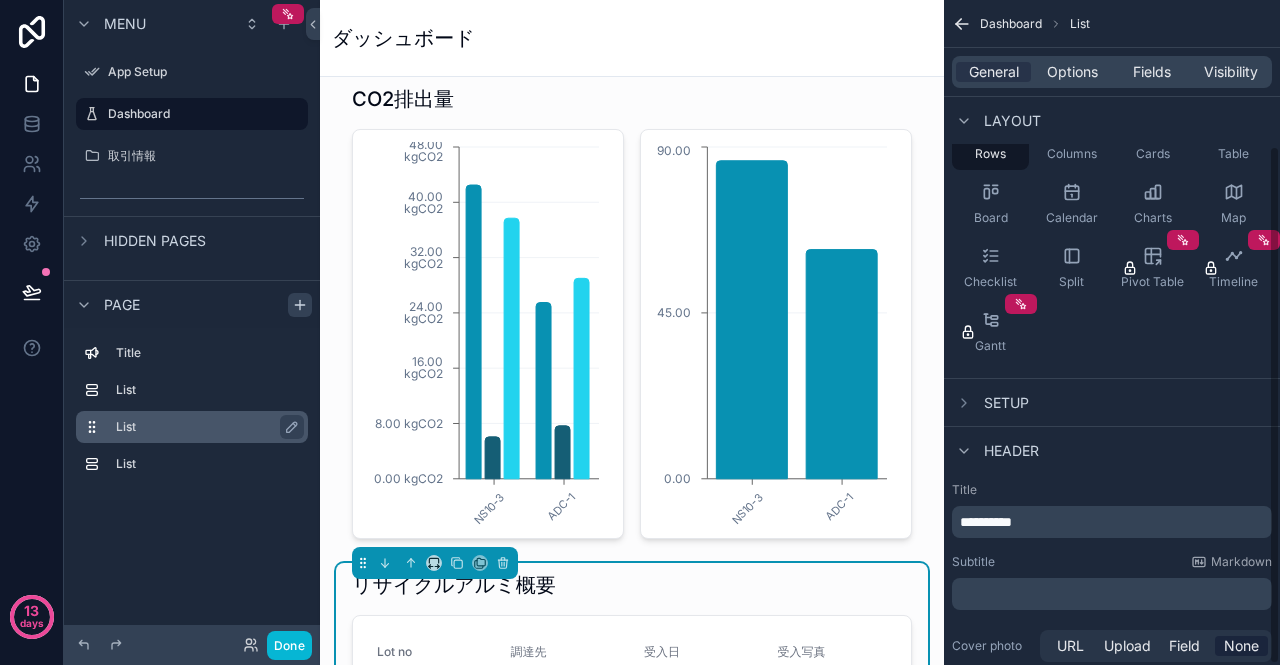 scroll, scrollTop: 187, scrollLeft: 0, axis: vertical 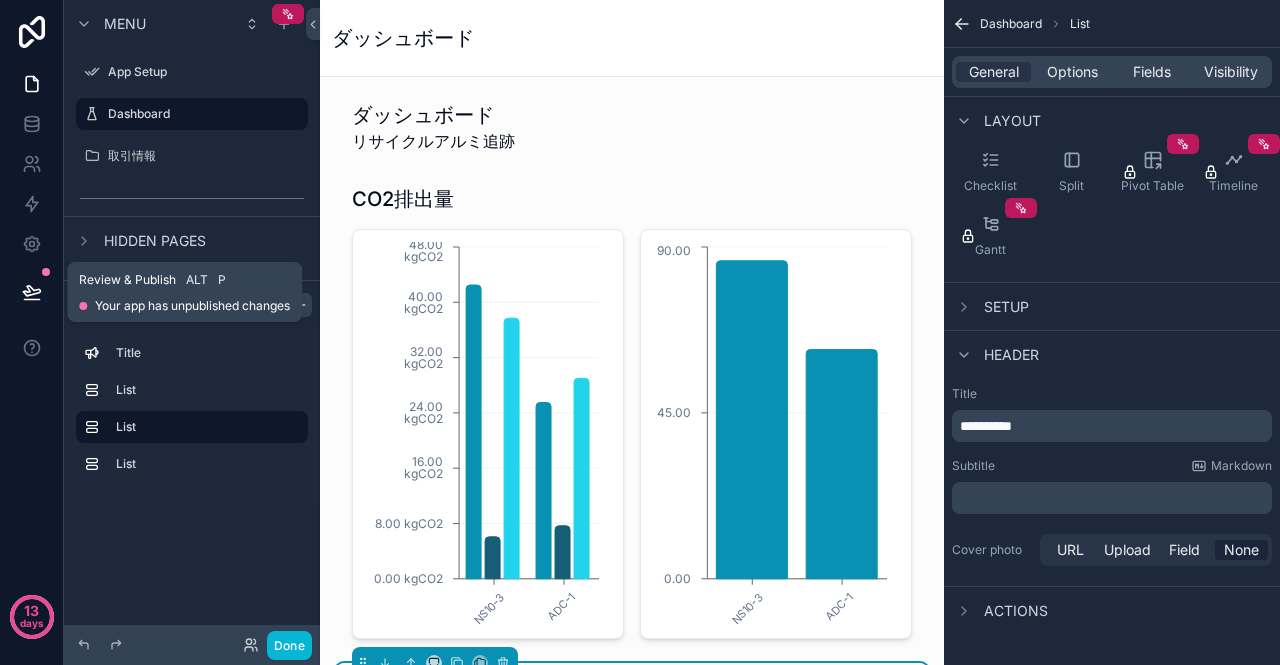 click 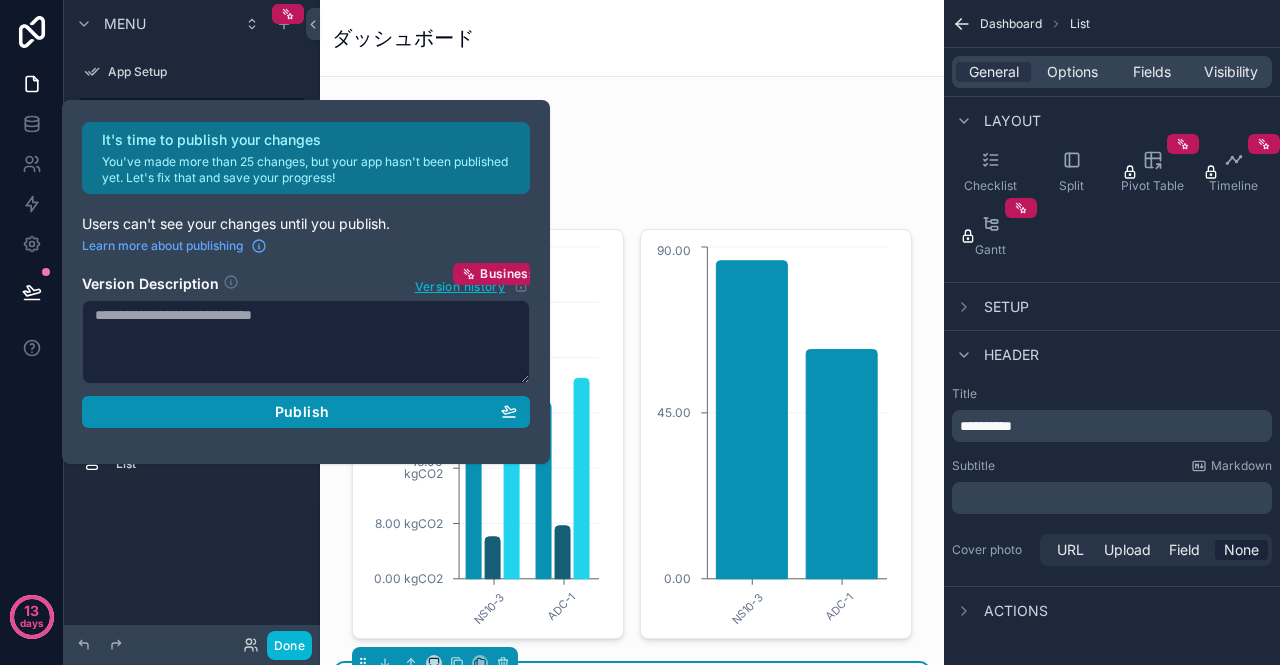 click on "Publish" at bounding box center [306, 412] 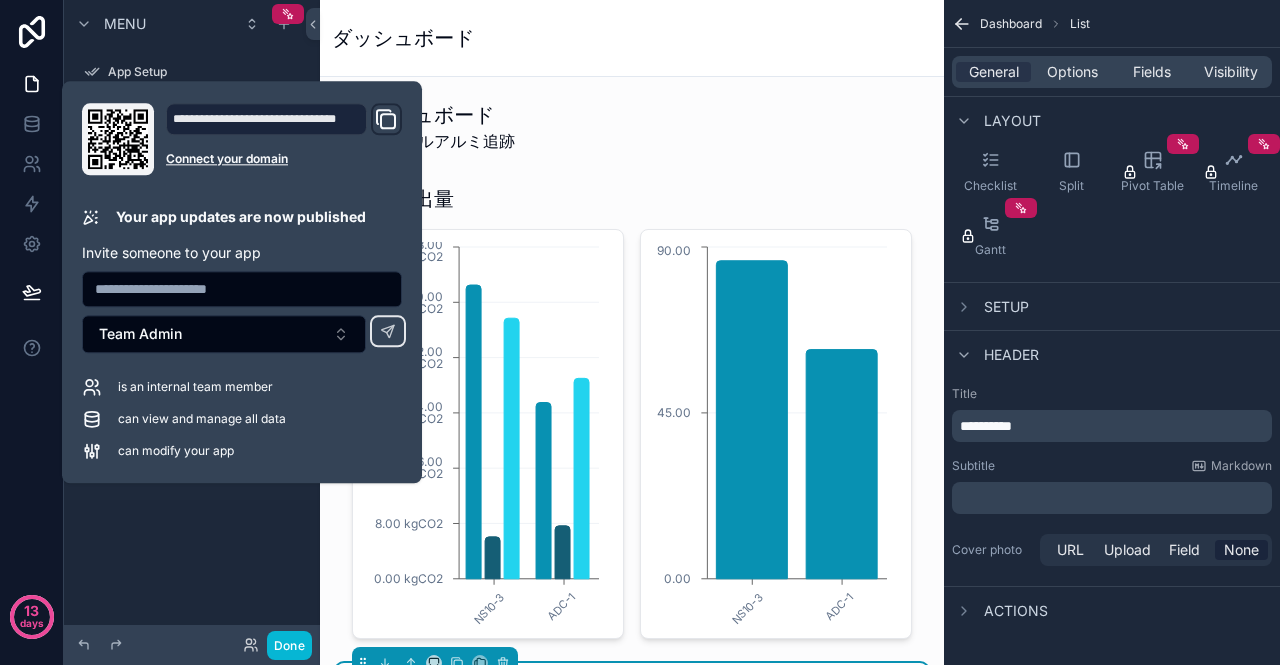 click 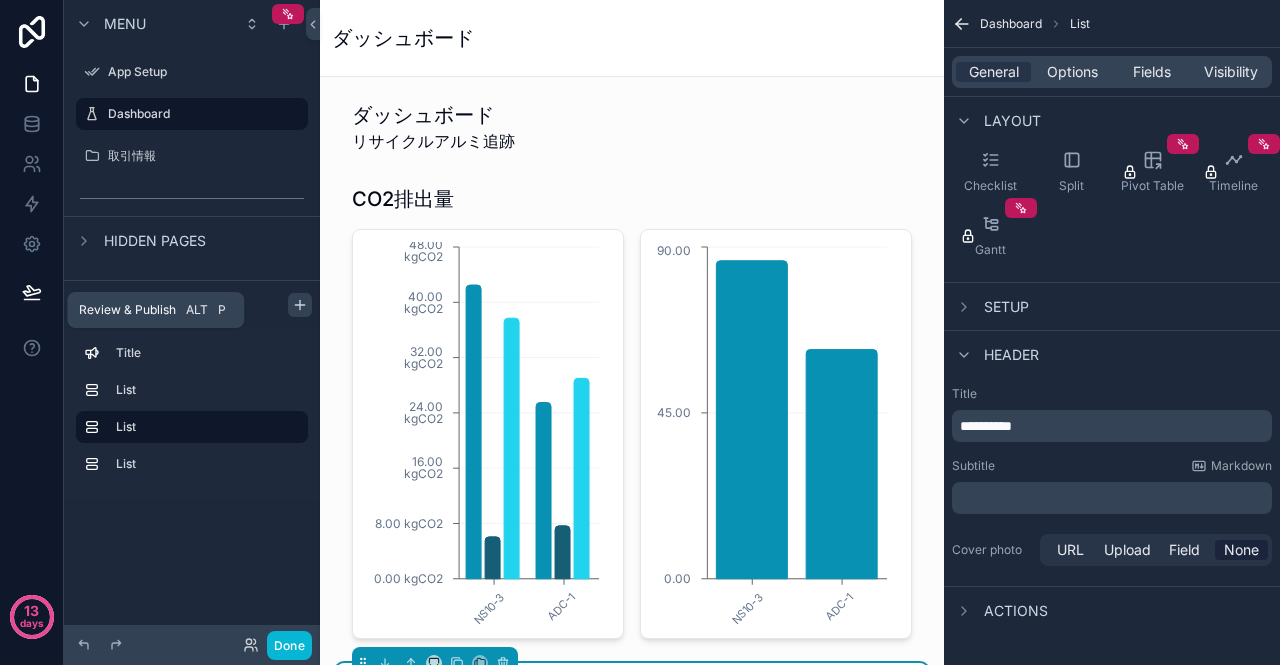 click 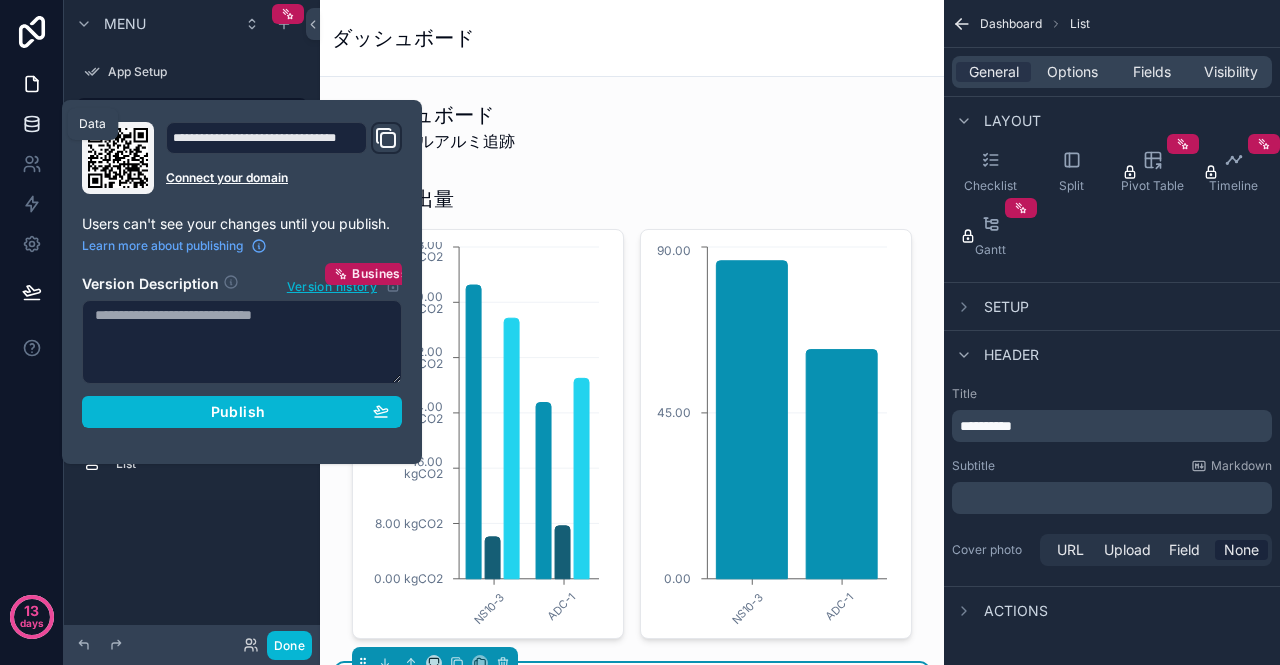 click 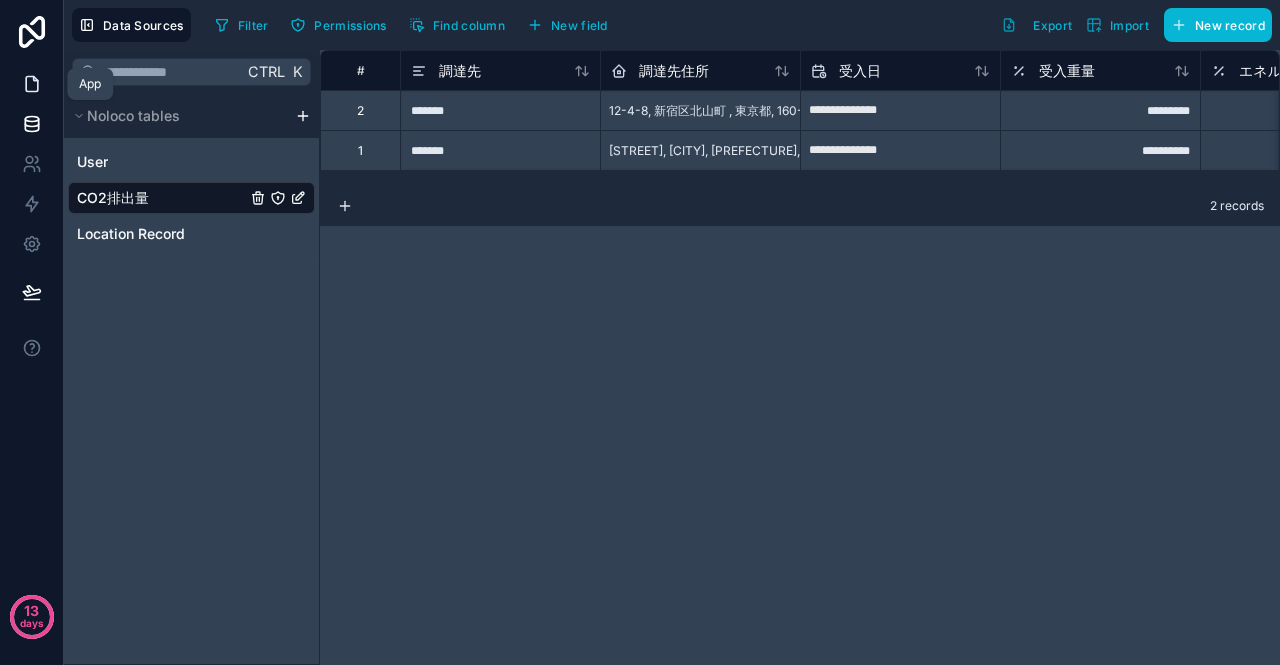 click 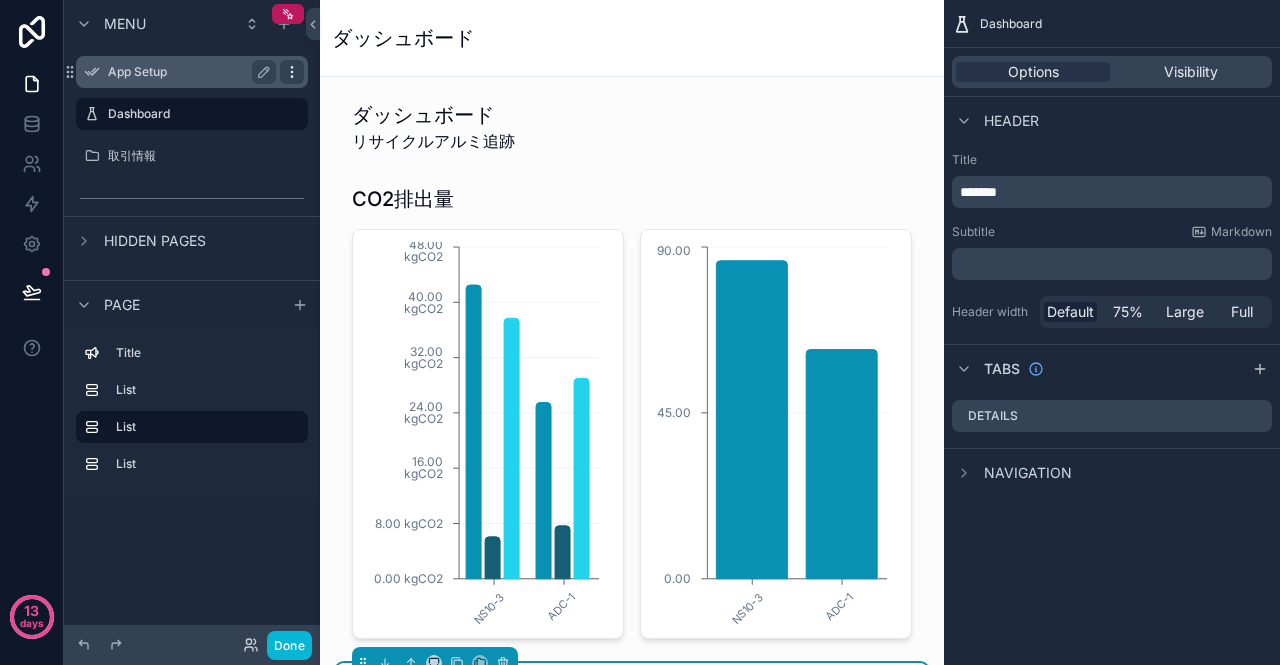 click 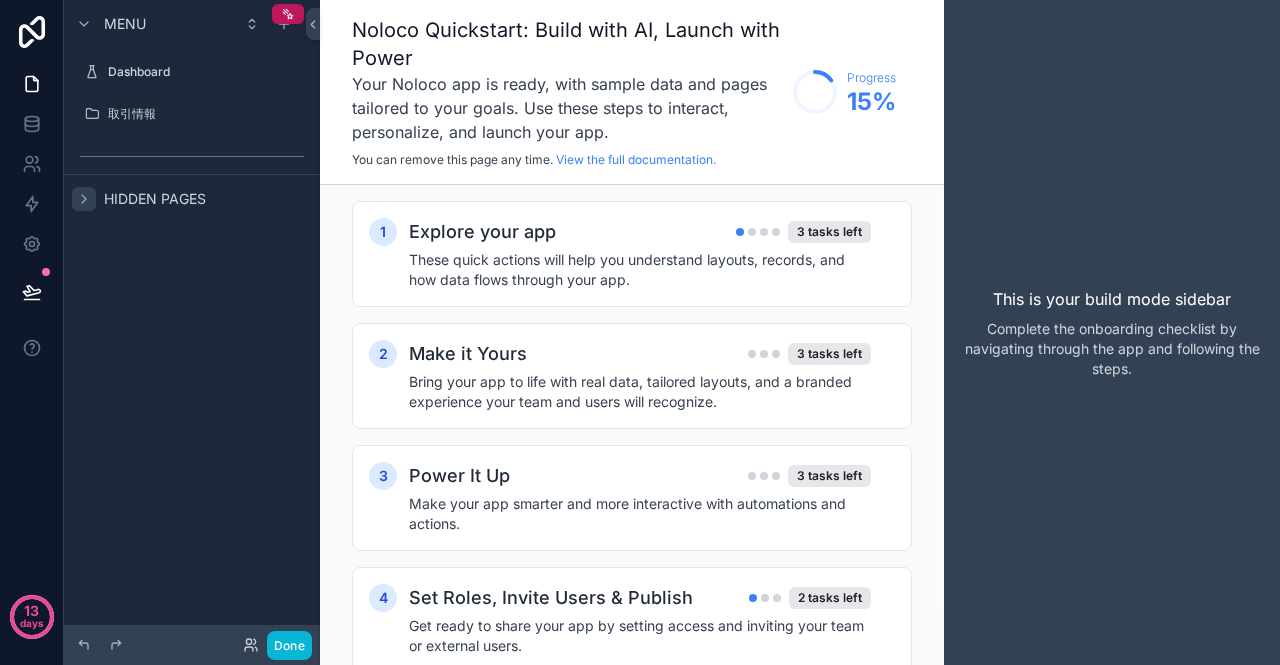 click 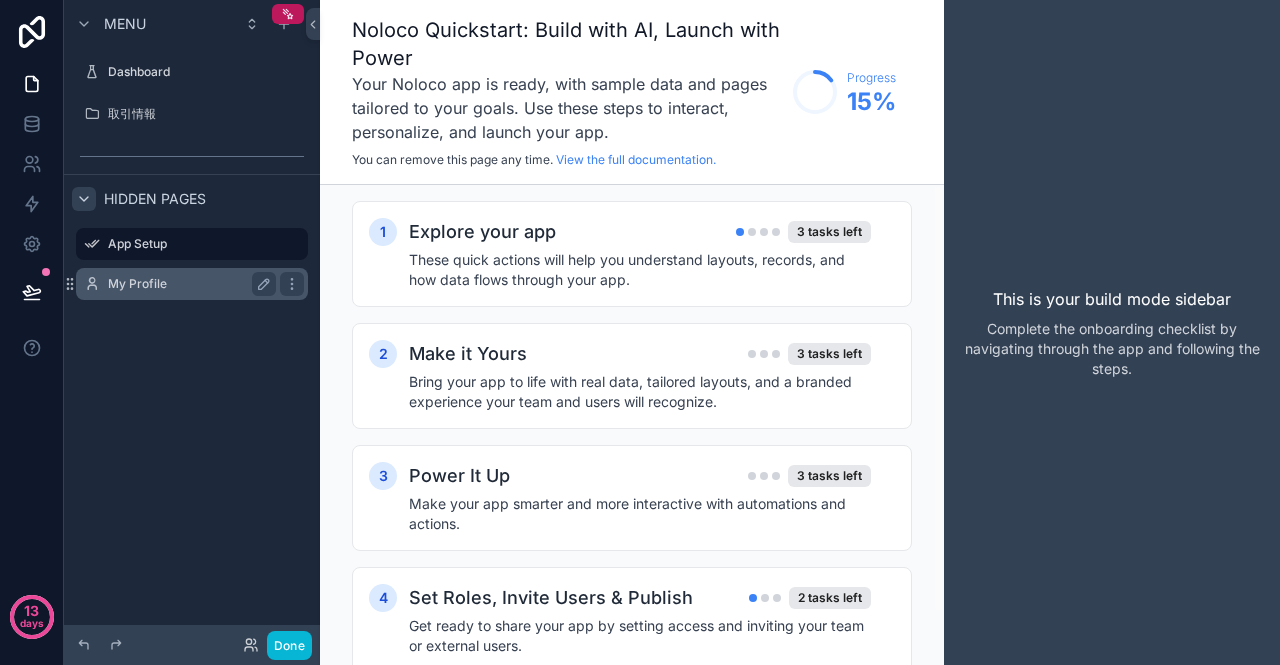 click on "My Profile" at bounding box center (188, 284) 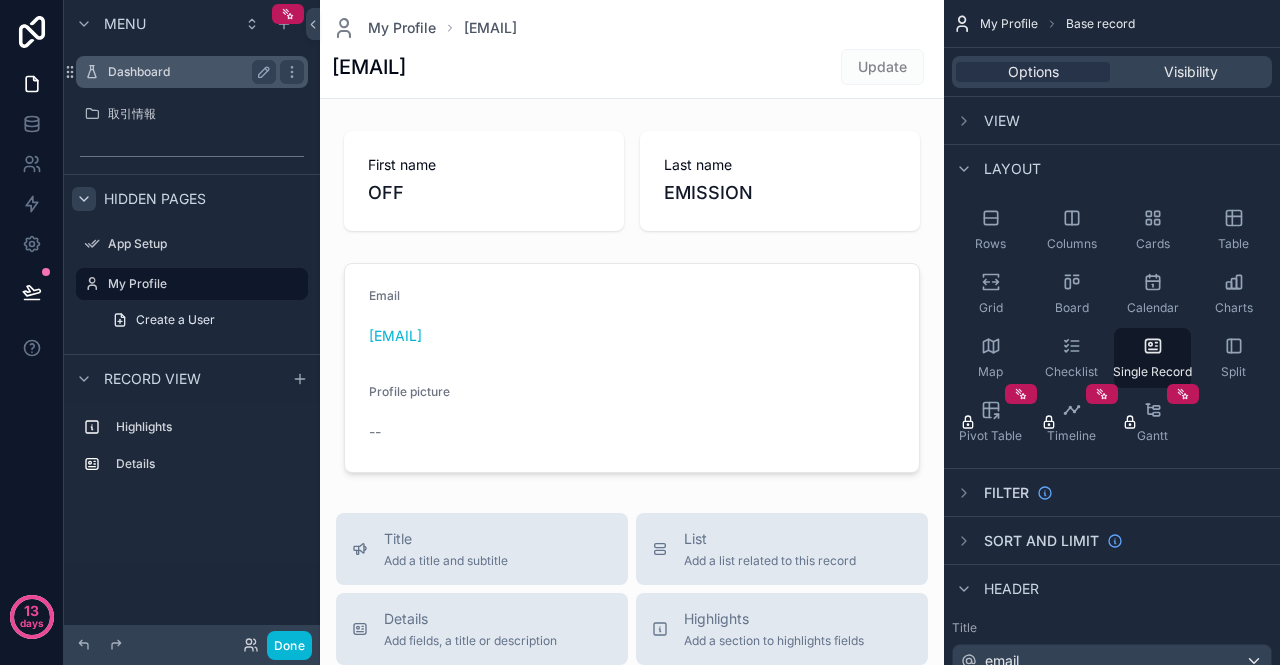 click on "Dashboard" at bounding box center [188, 72] 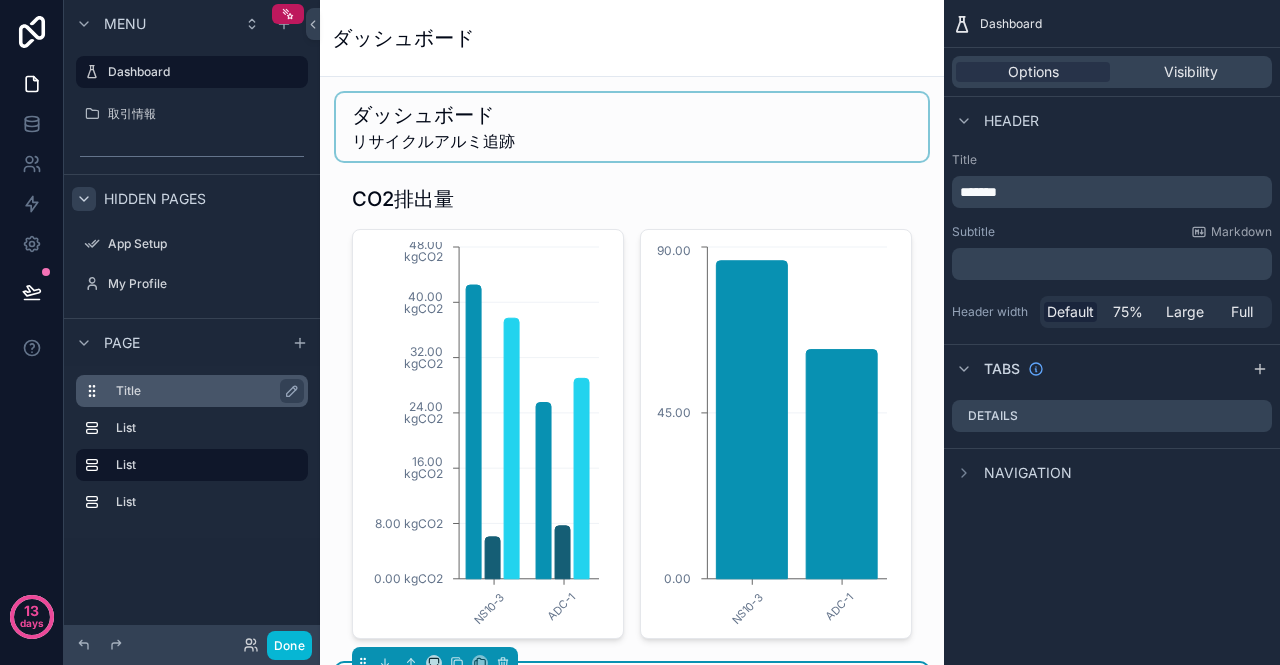 click on "Title" at bounding box center [204, 391] 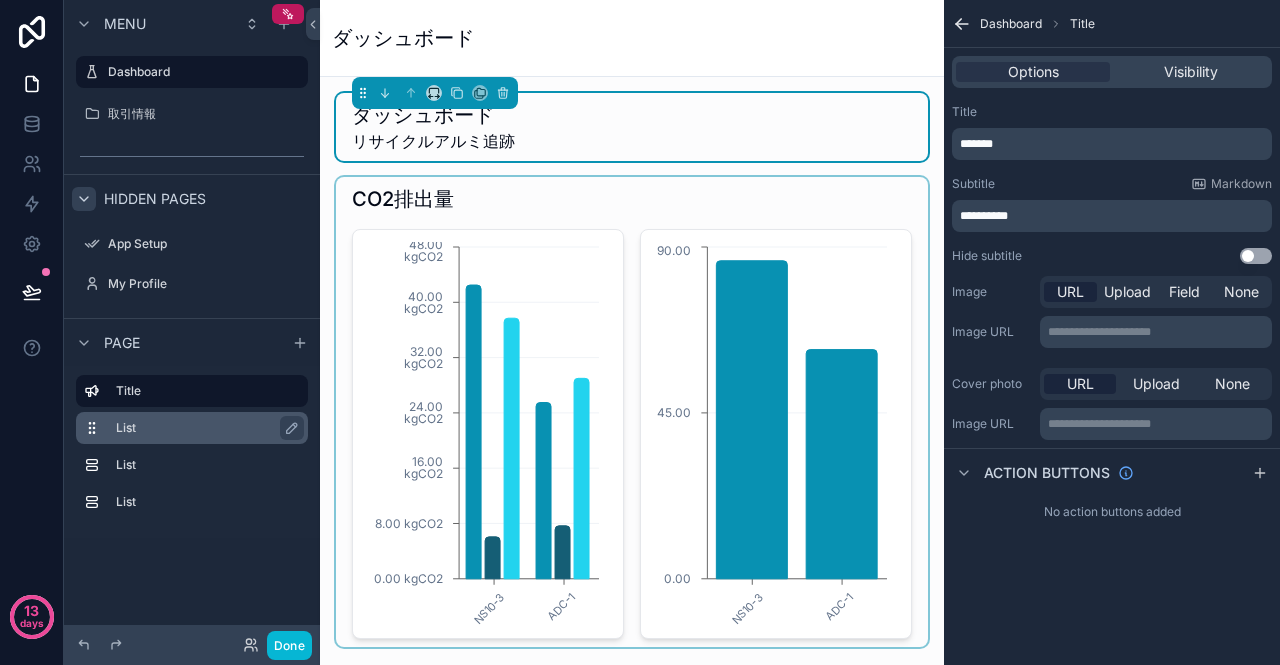 click on "List" at bounding box center [204, 428] 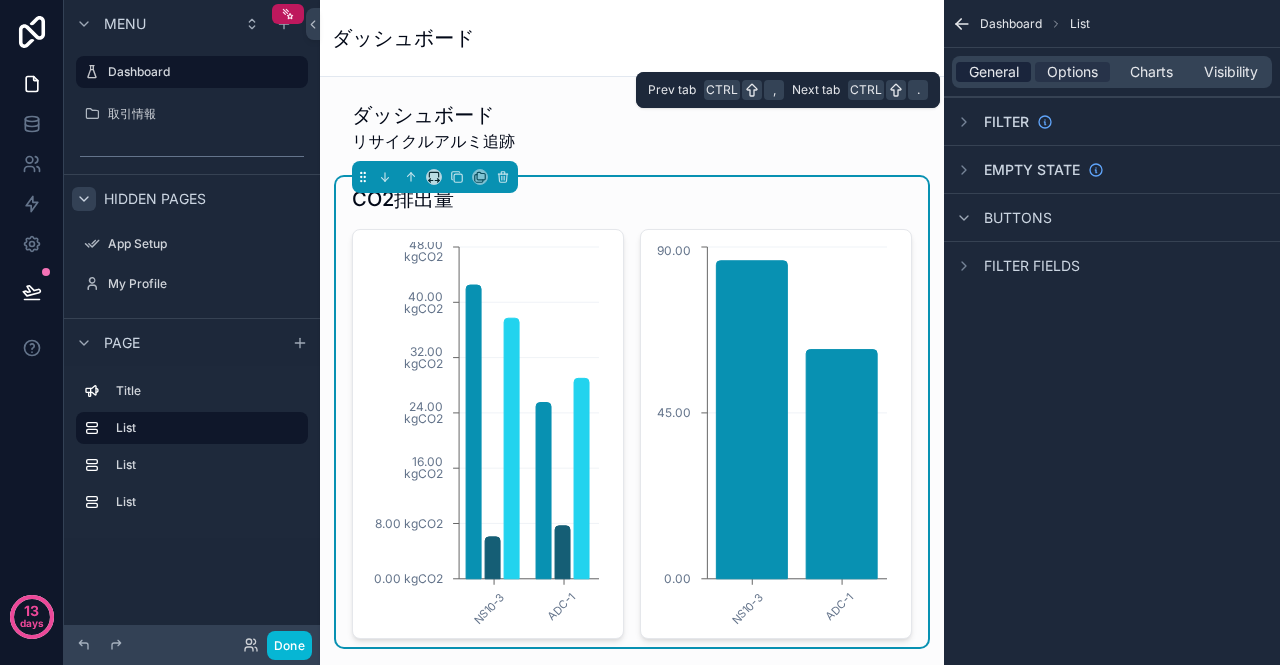 click on "General" at bounding box center [994, 72] 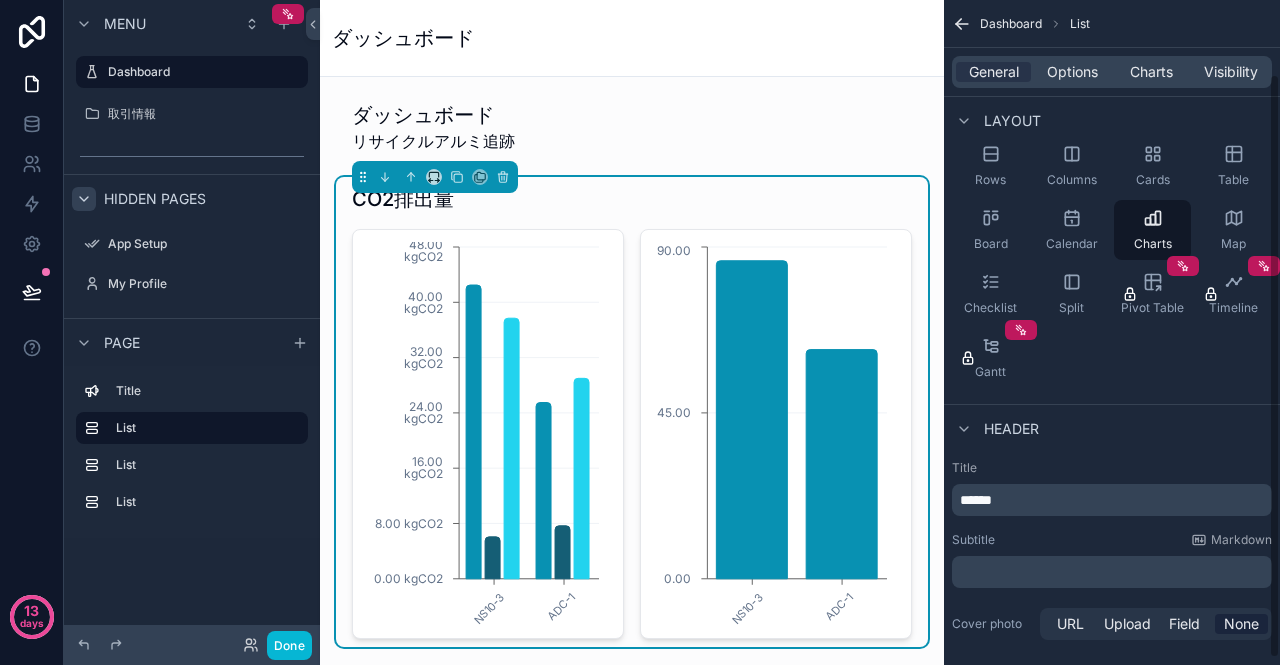 scroll, scrollTop: 91, scrollLeft: 0, axis: vertical 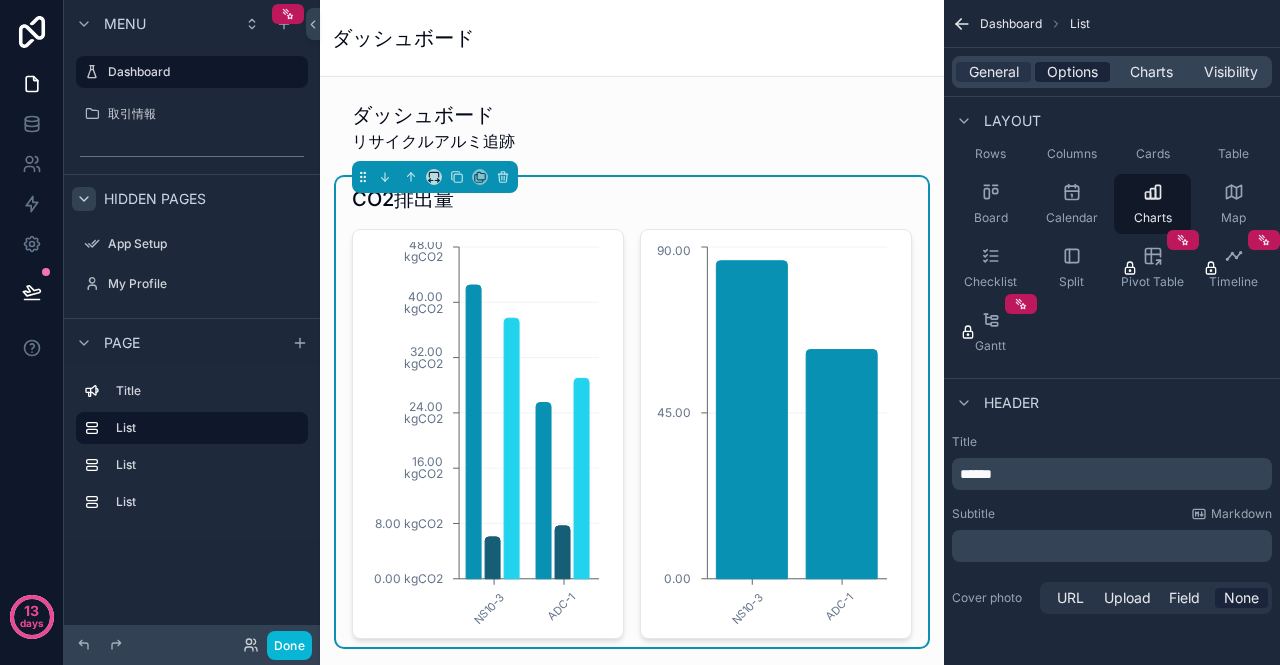 click on "Options" at bounding box center (1072, 72) 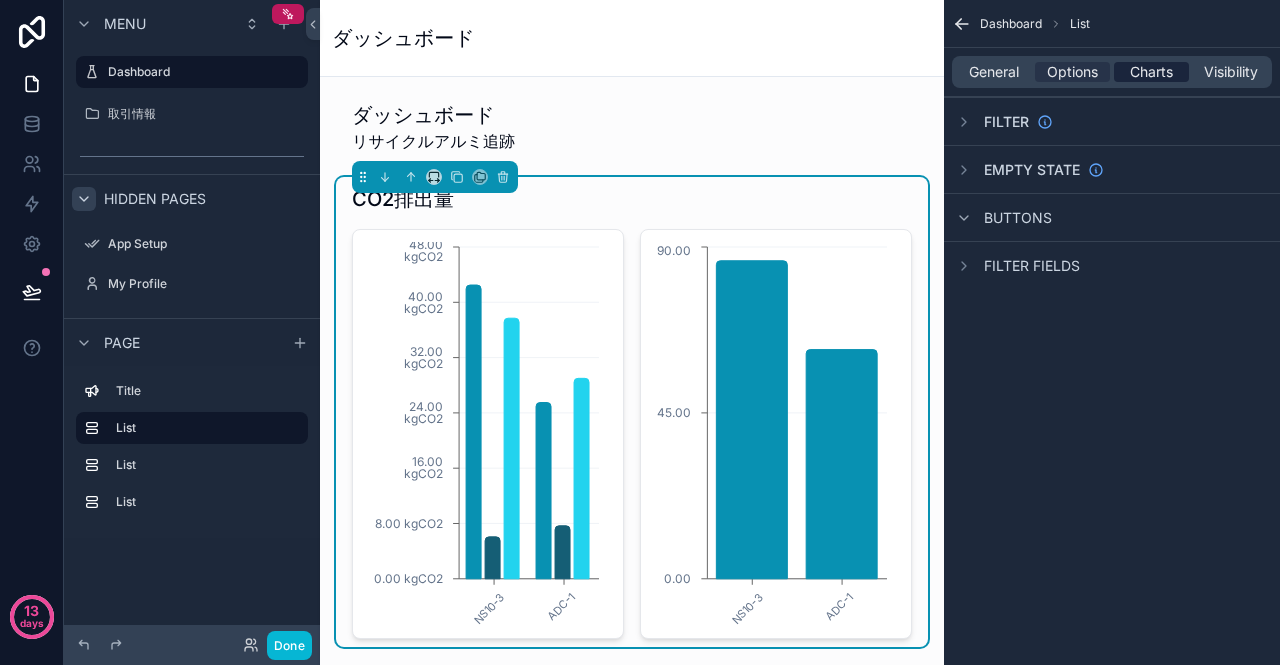 click on "Charts" at bounding box center (1151, 72) 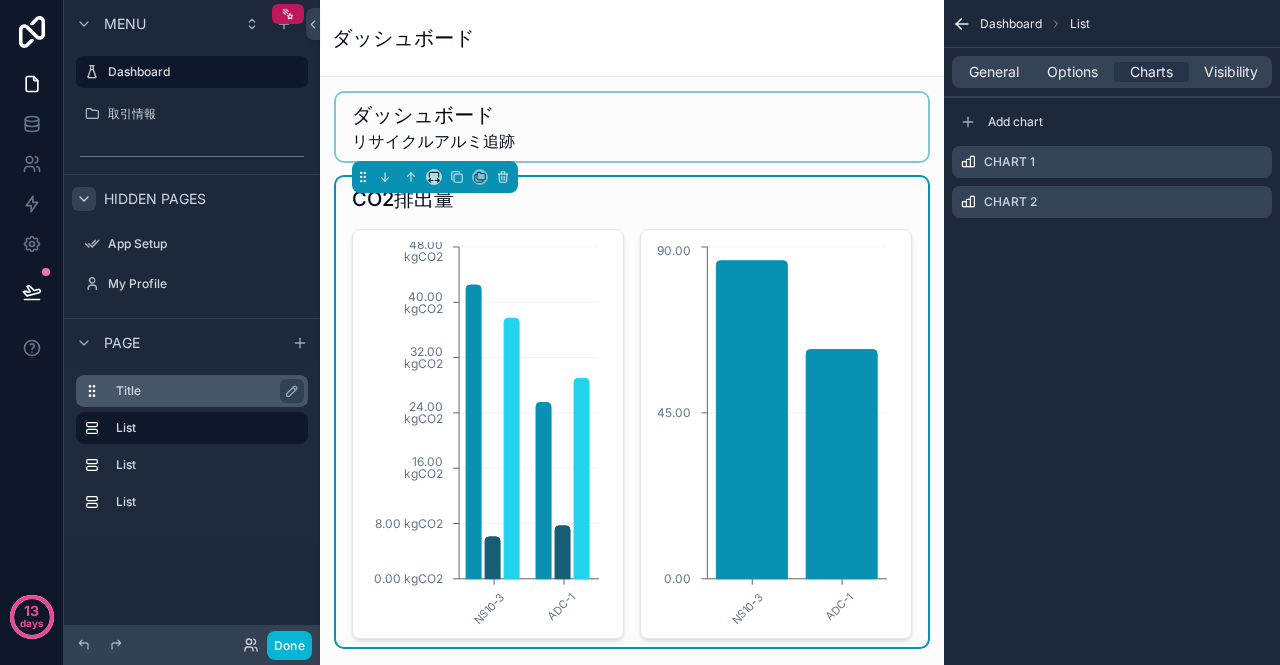 click on "Title" at bounding box center [204, 391] 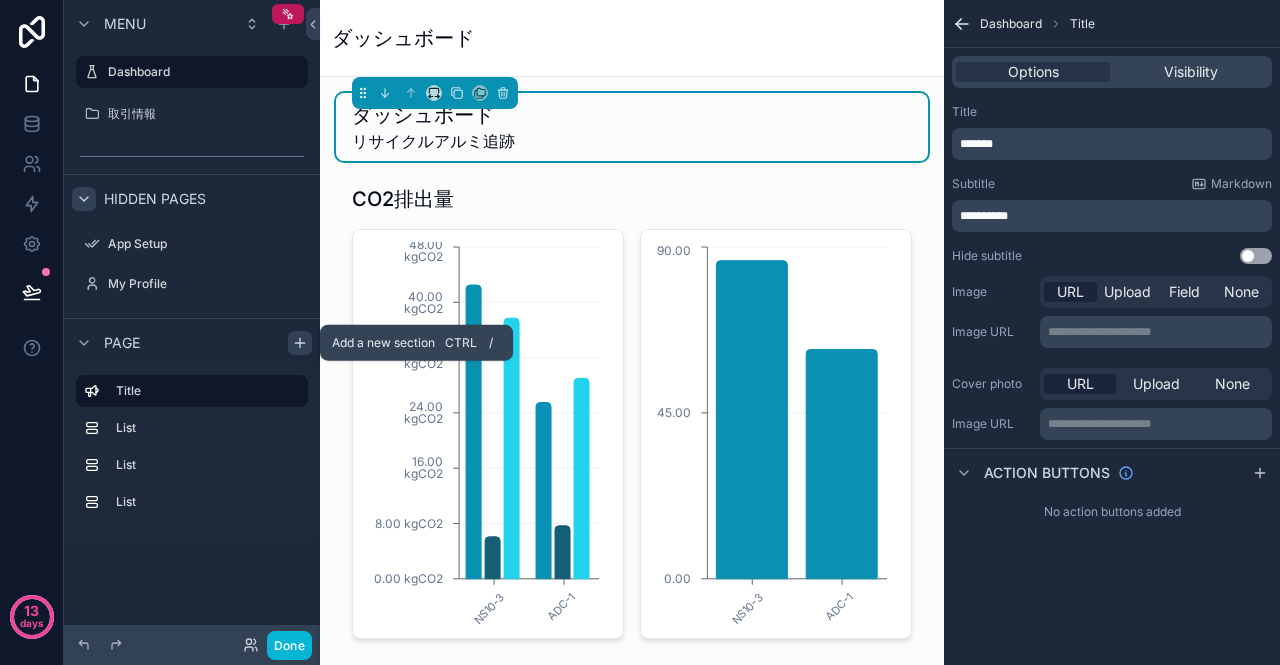 click 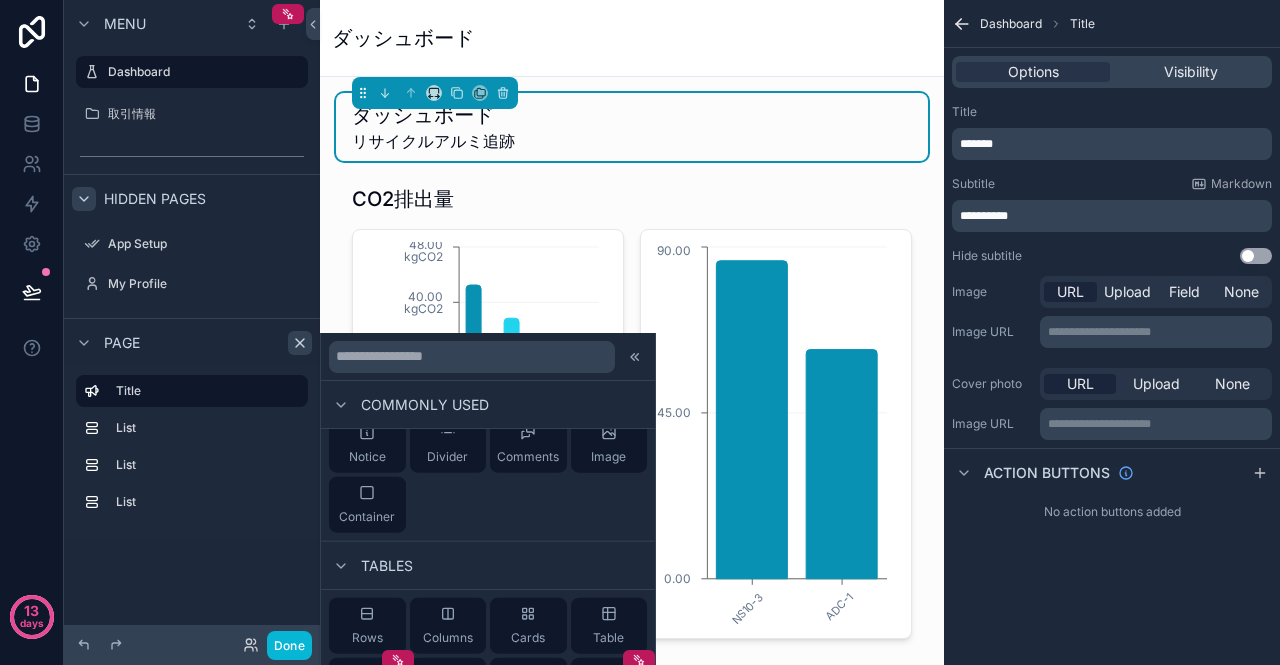 scroll, scrollTop: 300, scrollLeft: 0, axis: vertical 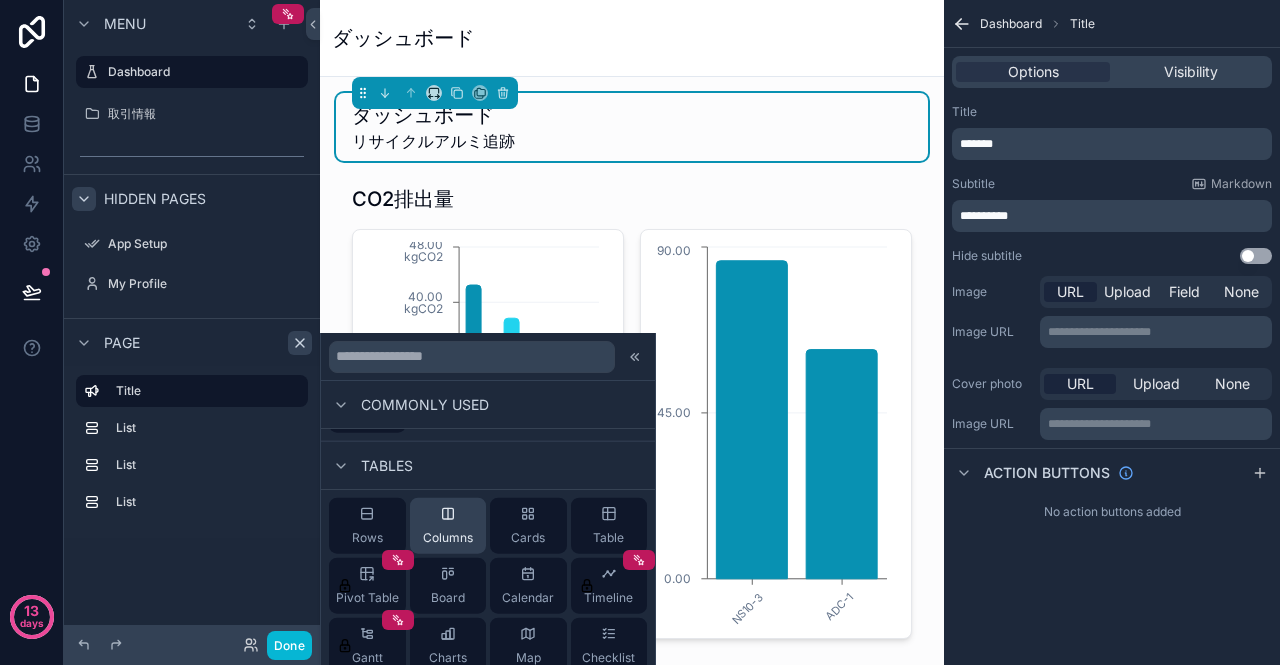 click 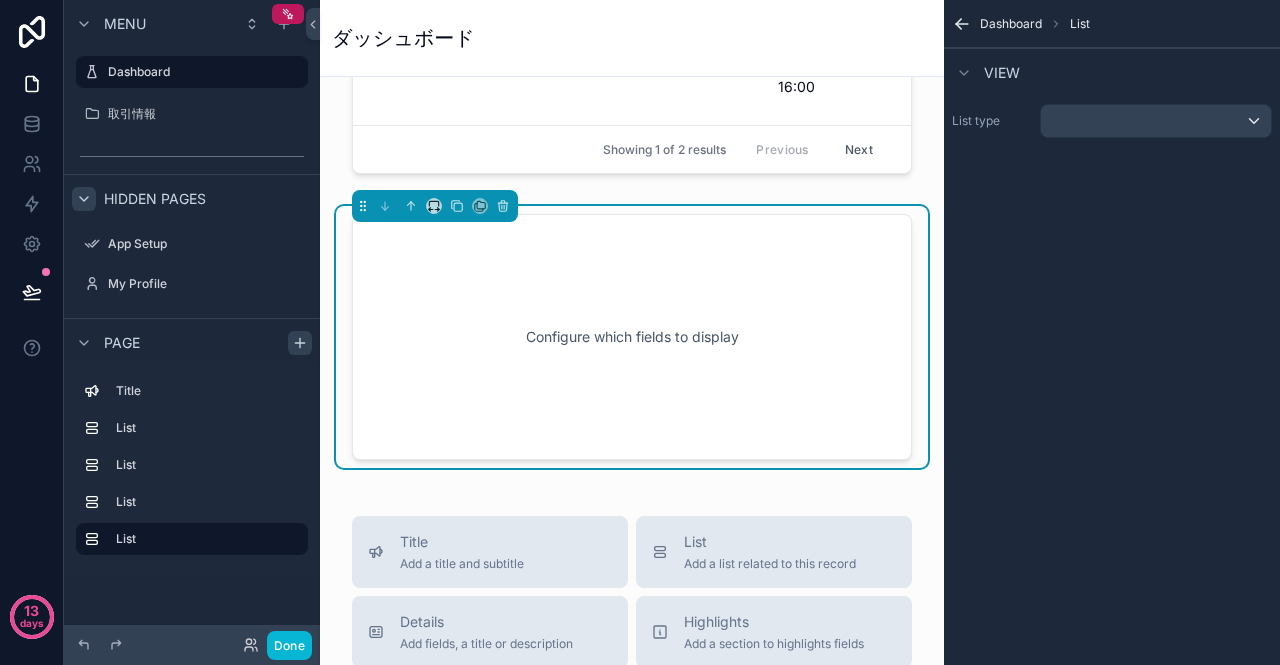 scroll, scrollTop: 1006, scrollLeft: 0, axis: vertical 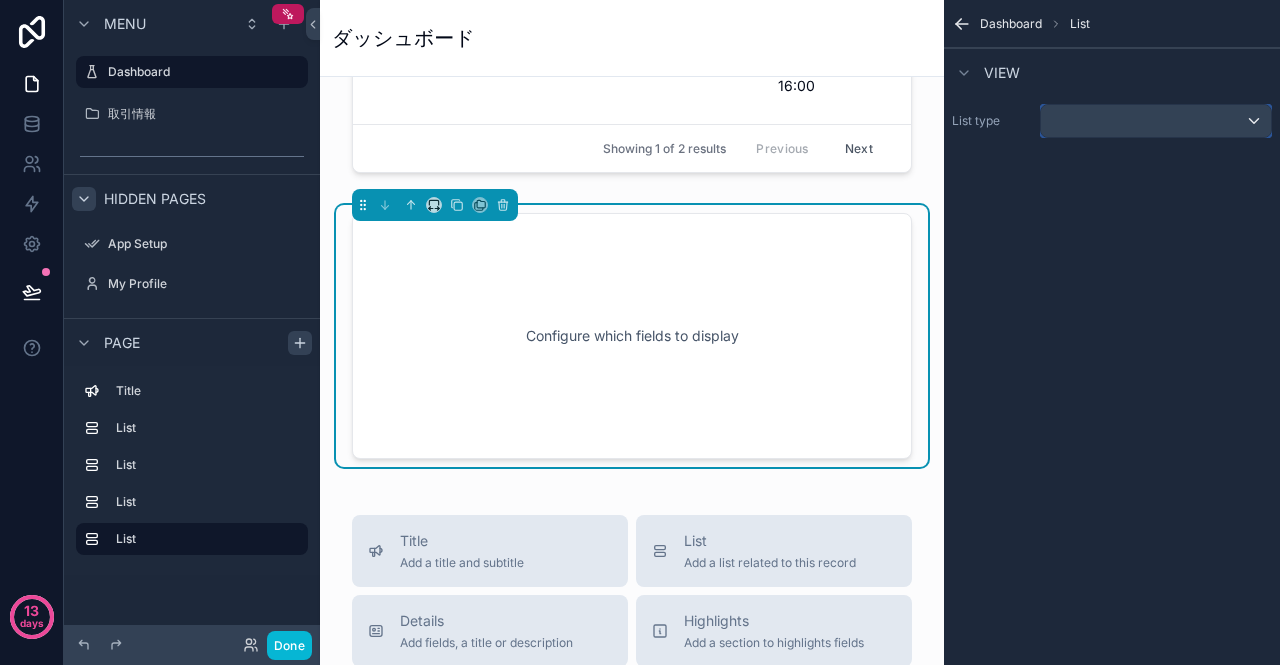 click at bounding box center [1156, 121] 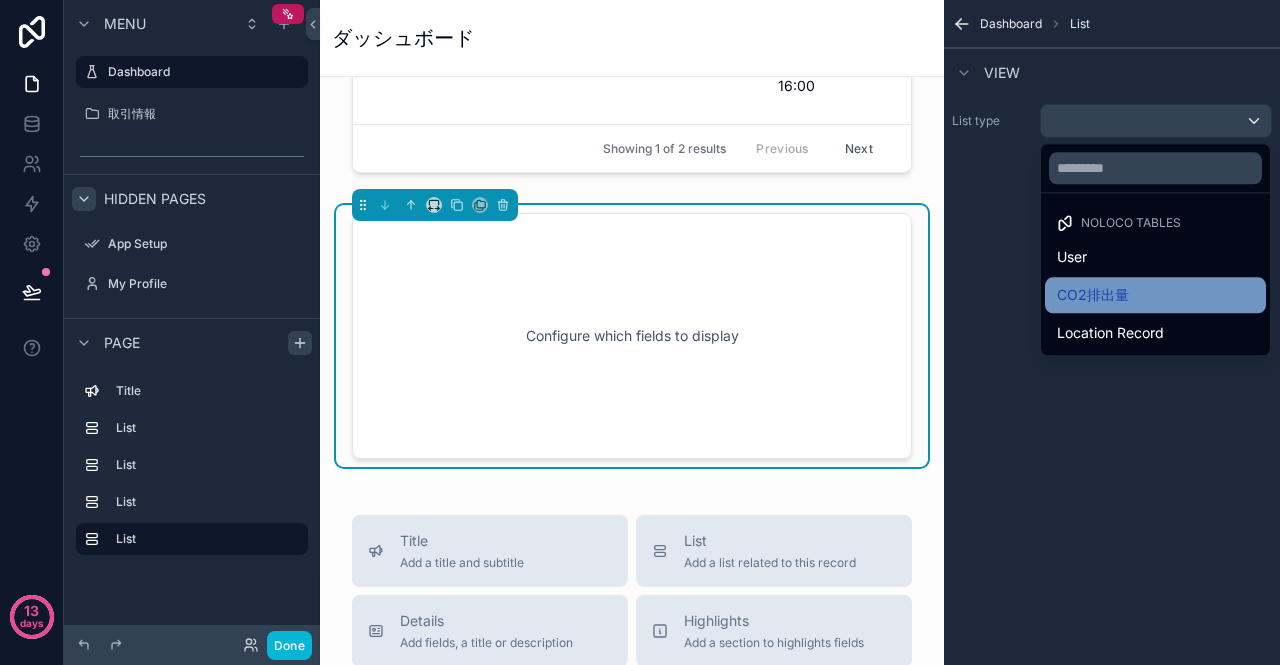 click on "CO2排出量" at bounding box center [1093, 295] 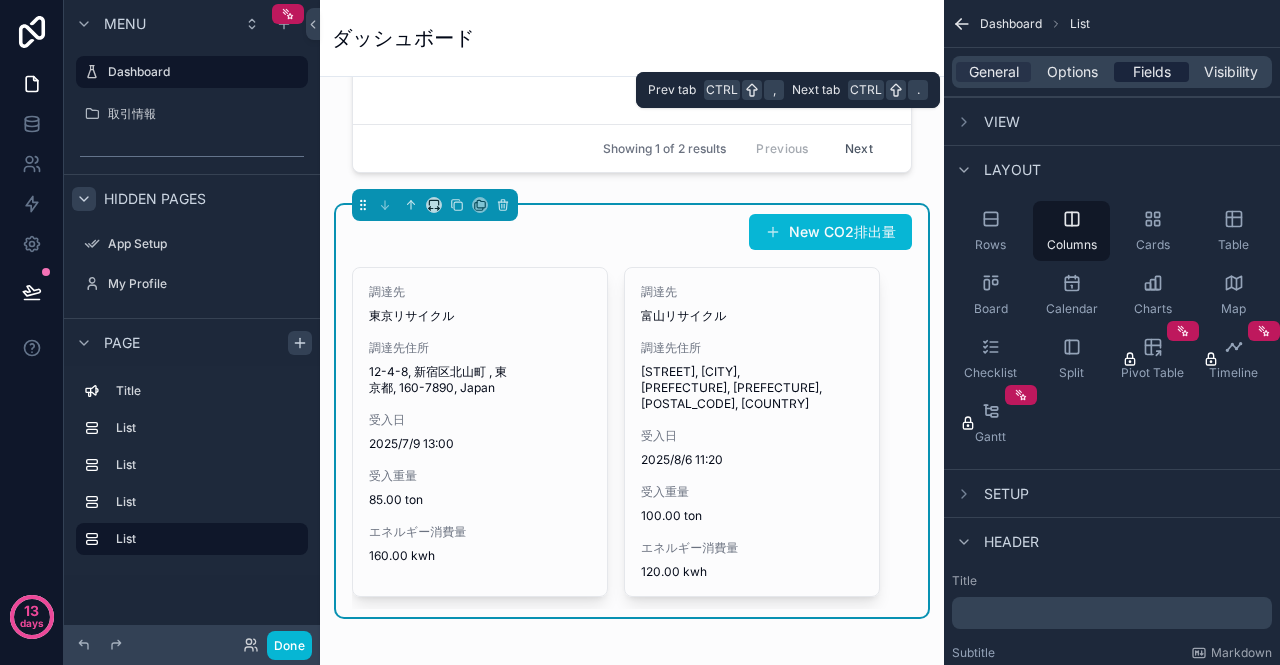 click on "Fields" at bounding box center (1152, 72) 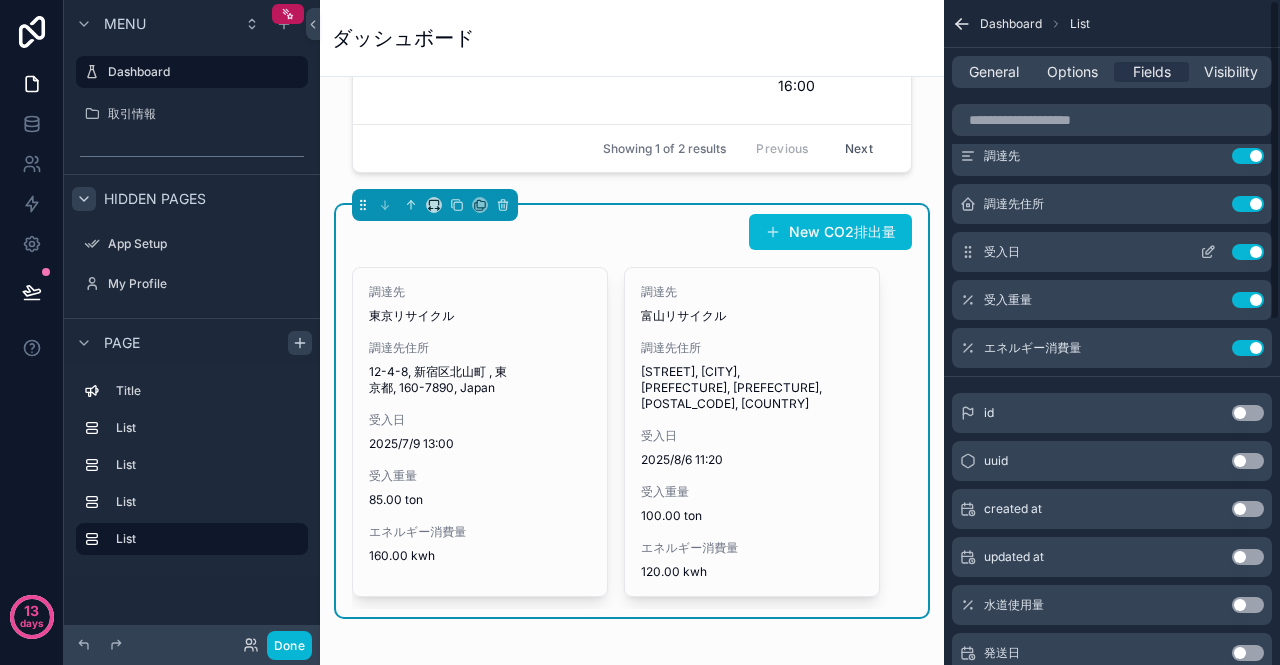 scroll, scrollTop: 0, scrollLeft: 0, axis: both 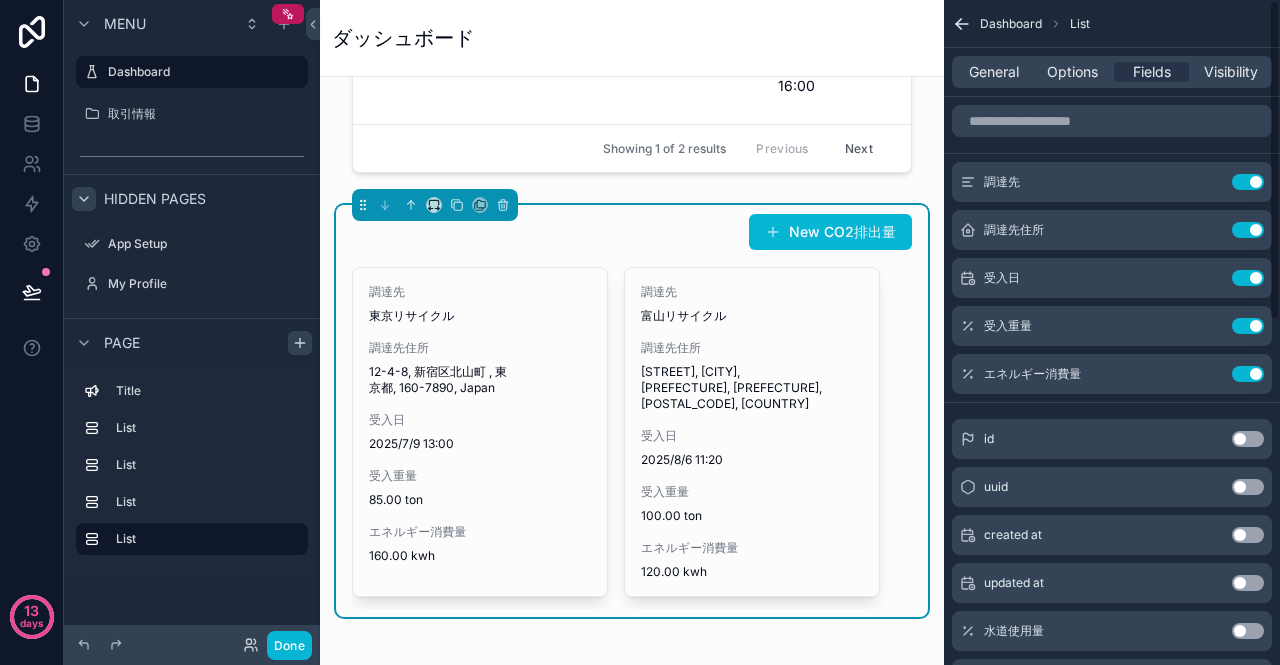 click 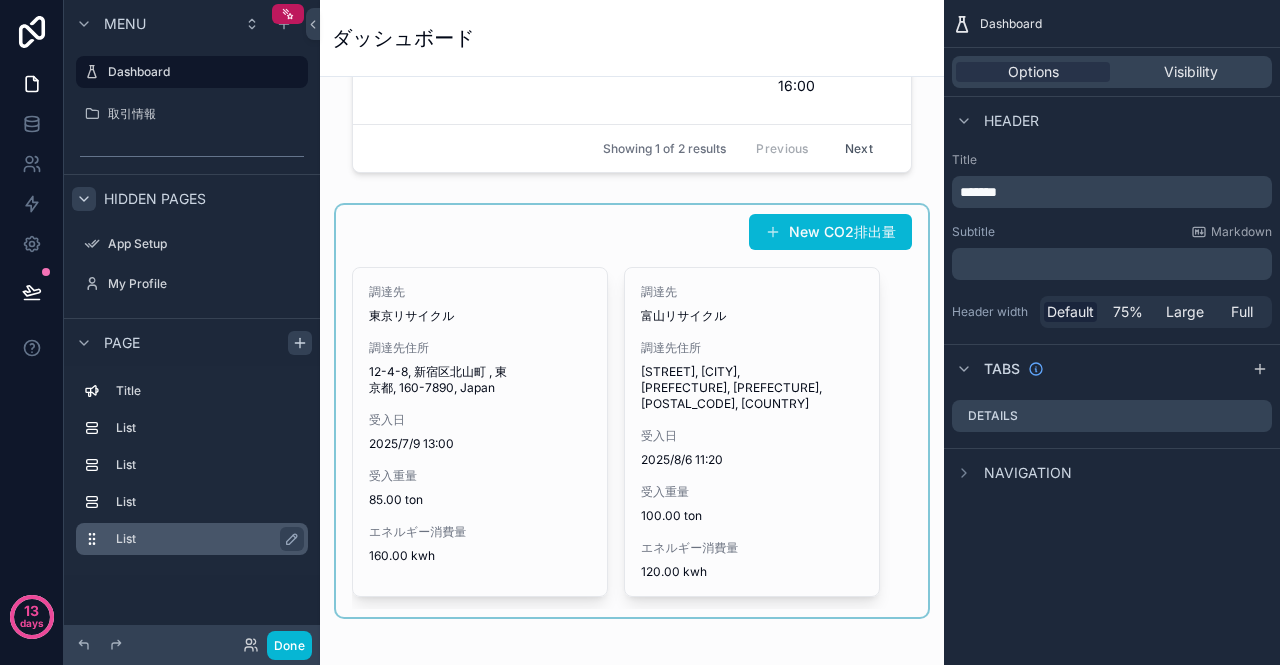 click on "List" at bounding box center (204, 539) 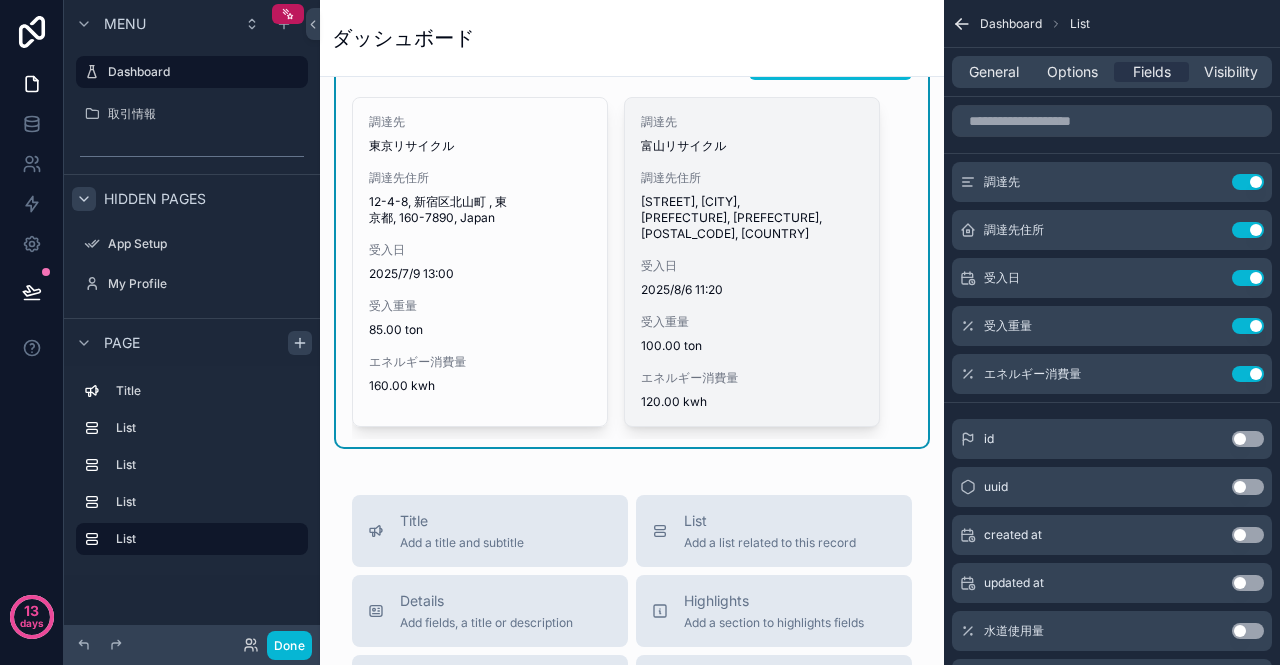 scroll, scrollTop: 1106, scrollLeft: 0, axis: vertical 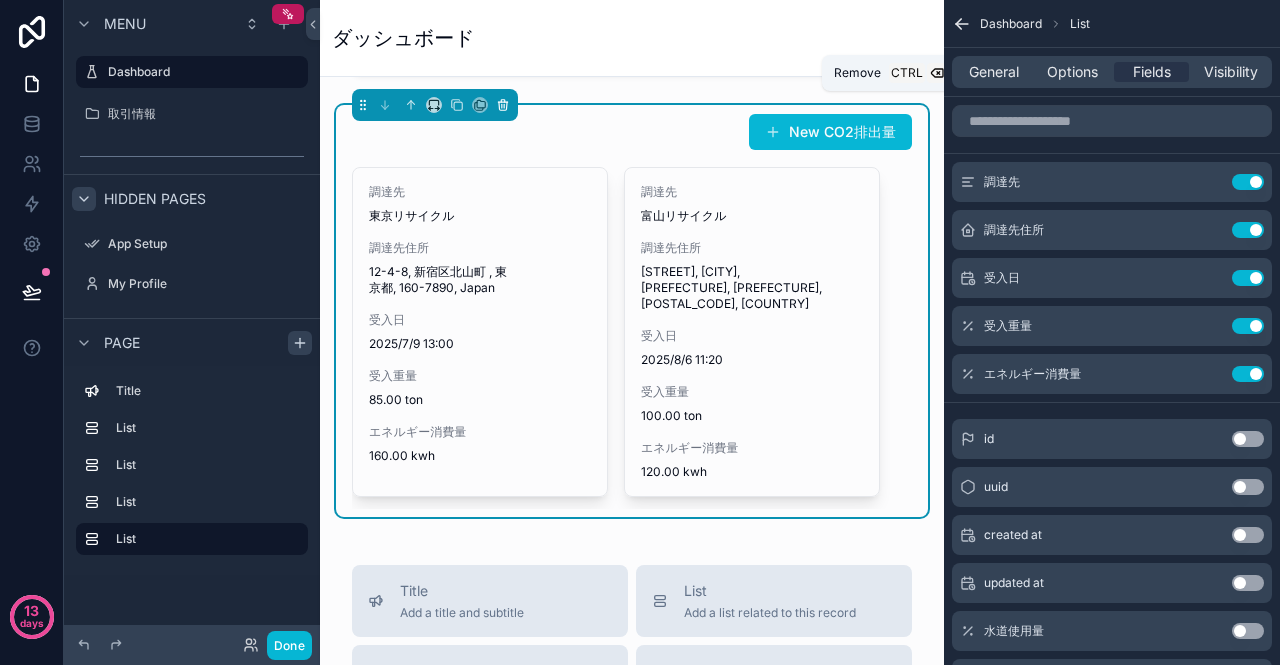 click 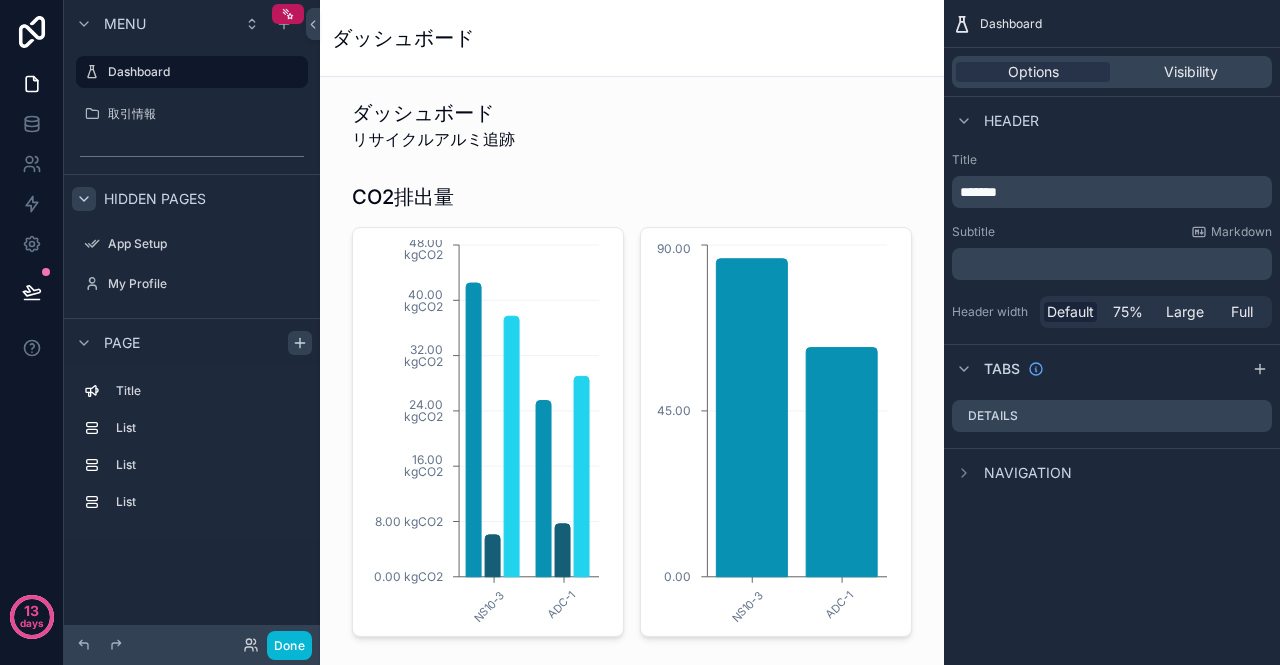 scroll, scrollTop: 0, scrollLeft: 0, axis: both 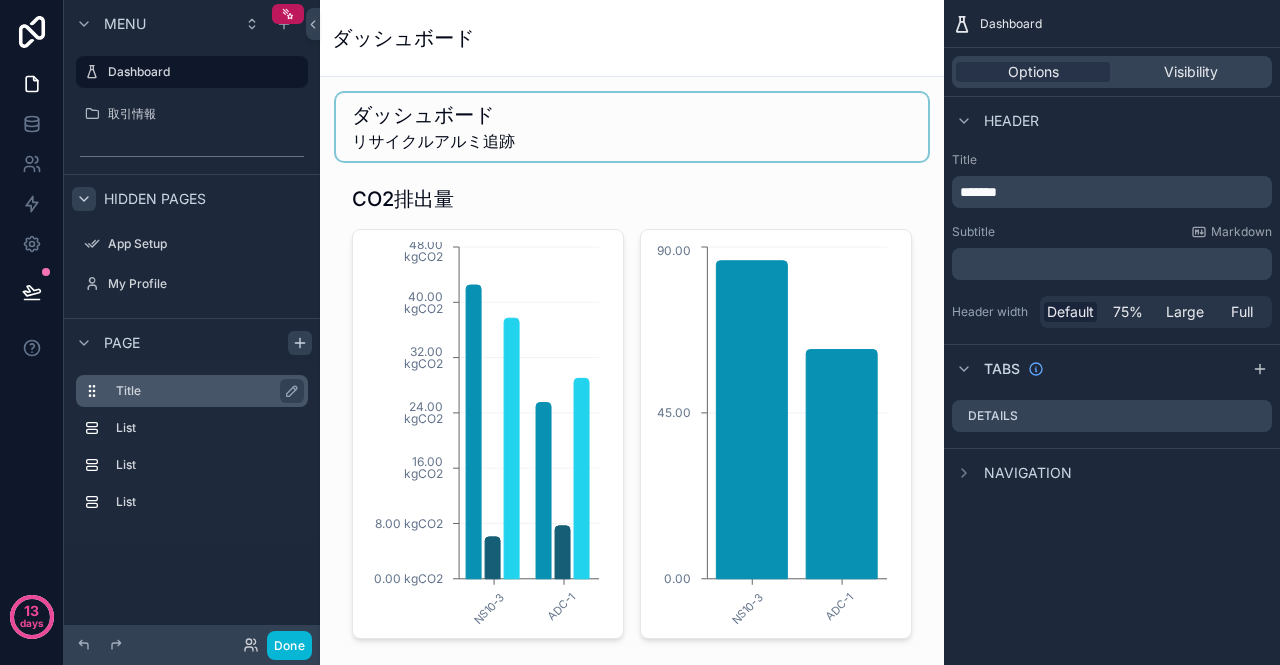 click on "Title" at bounding box center (204, 391) 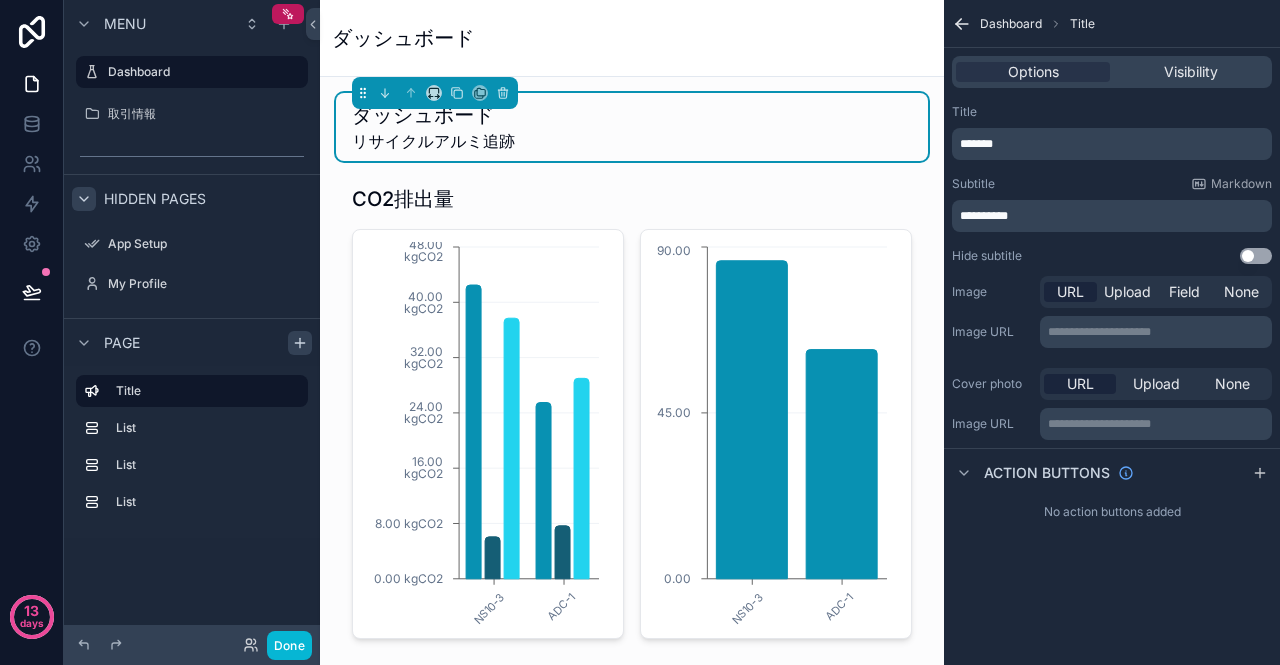 click on "Use setting" at bounding box center [1256, 256] 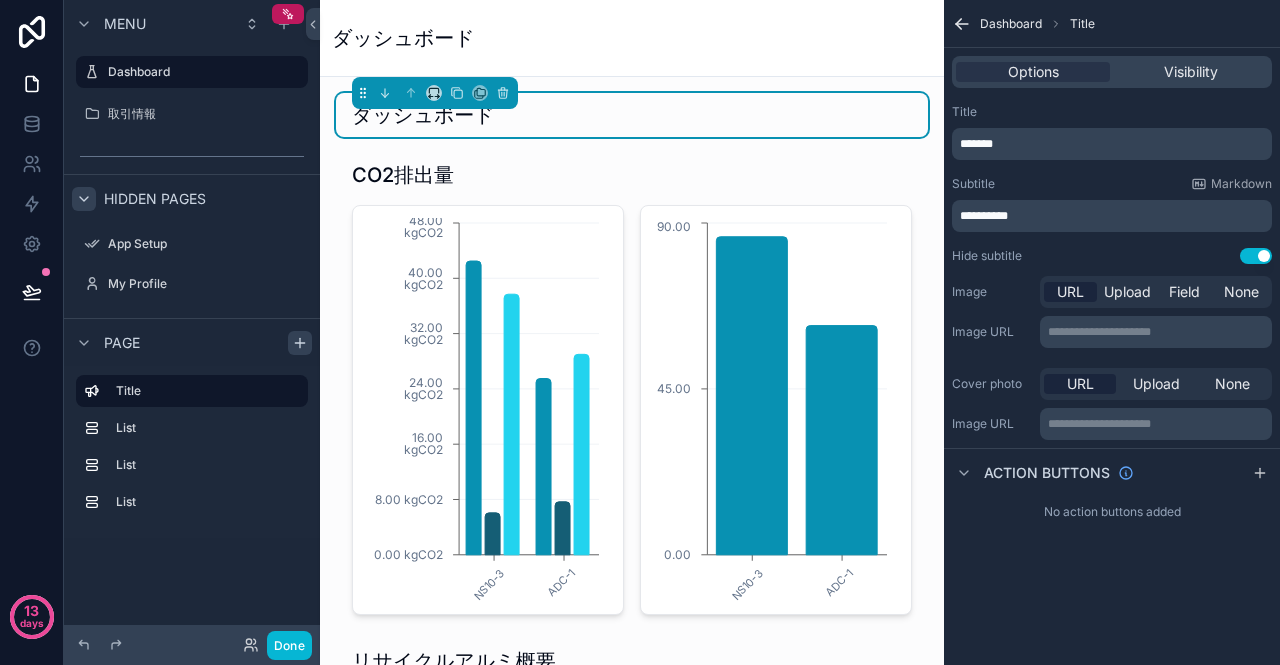 click on "Use setting" at bounding box center (1256, 256) 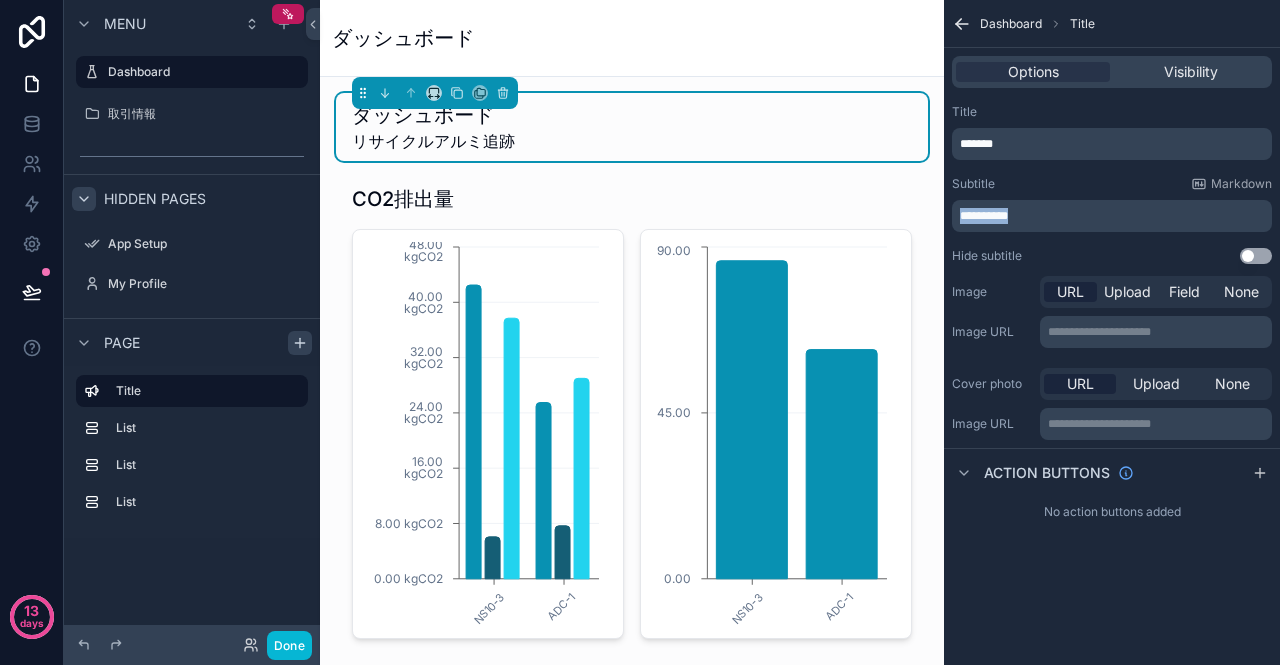drag, startPoint x: 1080, startPoint y: 219, endPoint x: 876, endPoint y: 175, distance: 208.69116 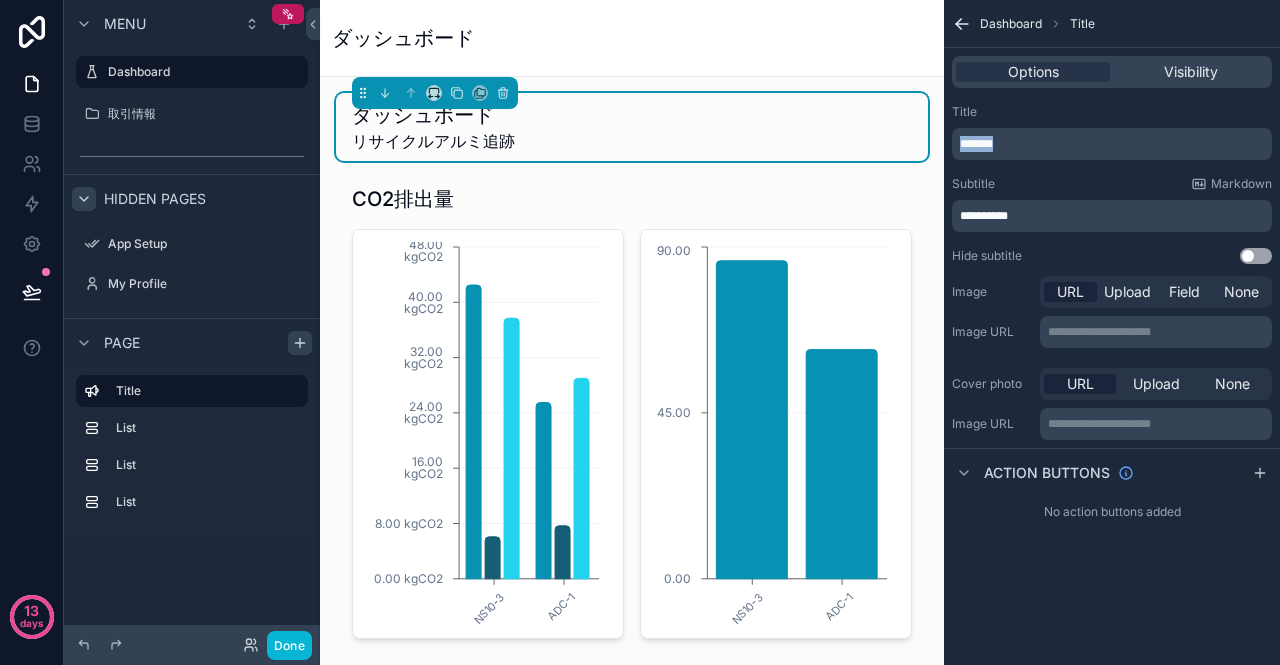 drag, startPoint x: 1040, startPoint y: 139, endPoint x: 930, endPoint y: 140, distance: 110.00455 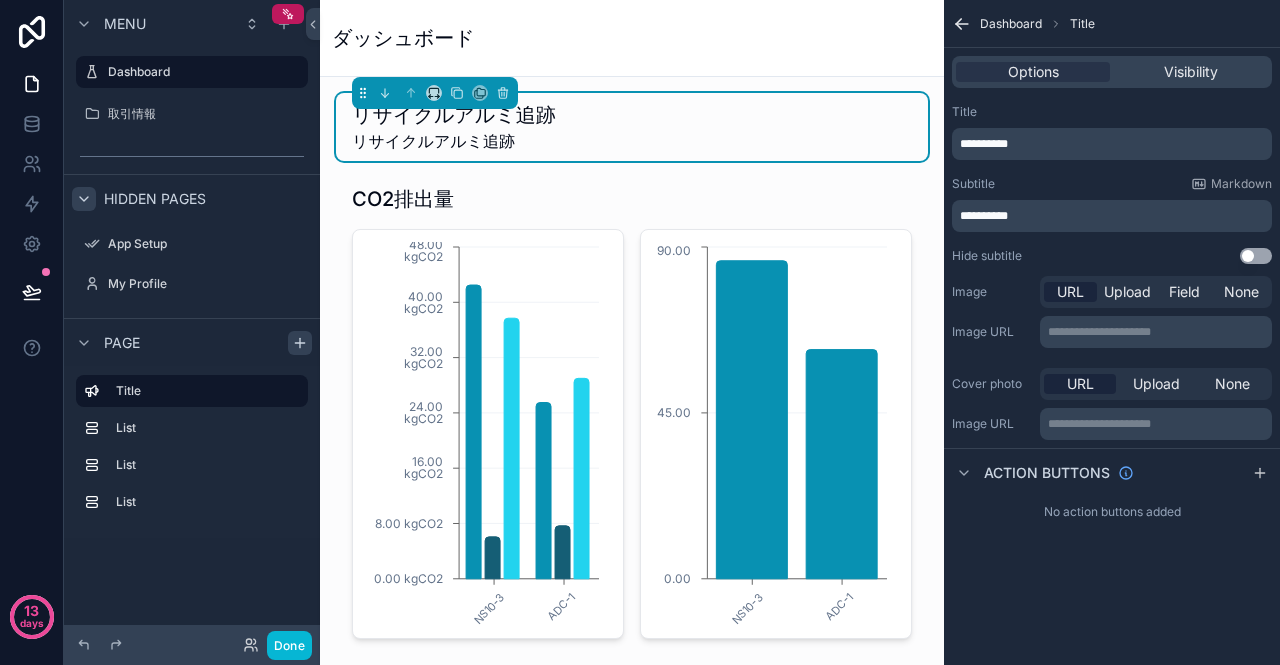 click on "Use setting" at bounding box center (1256, 256) 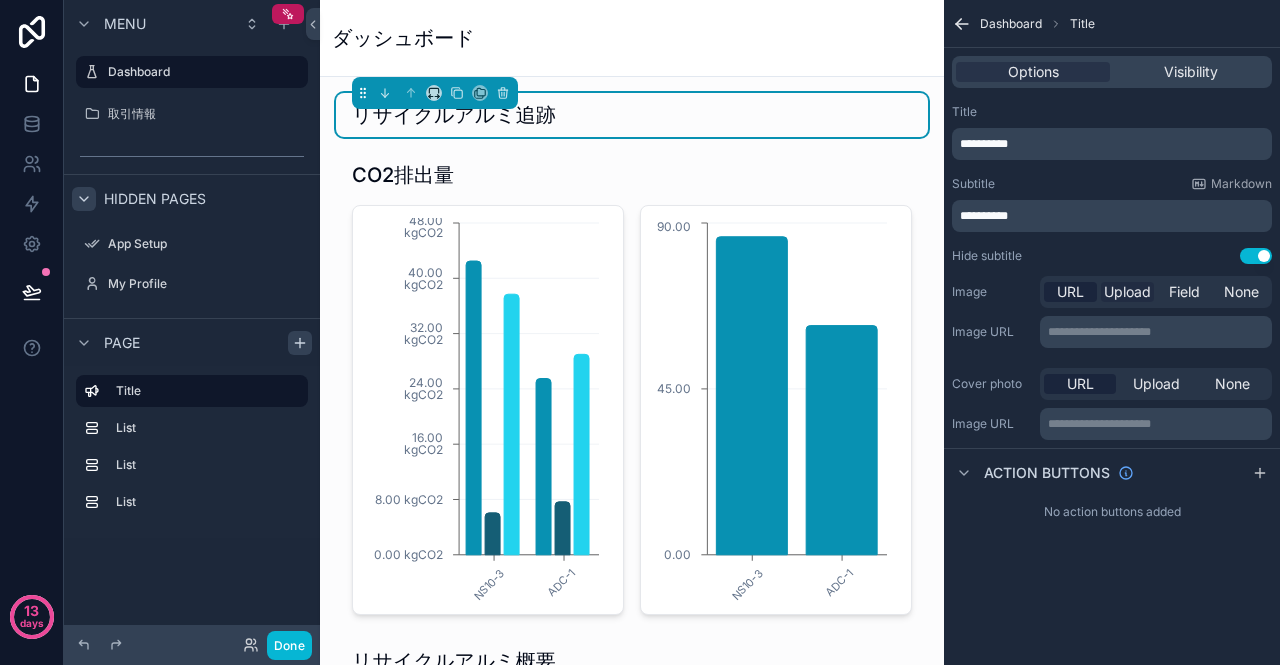click on "Upload" at bounding box center (1127, 292) 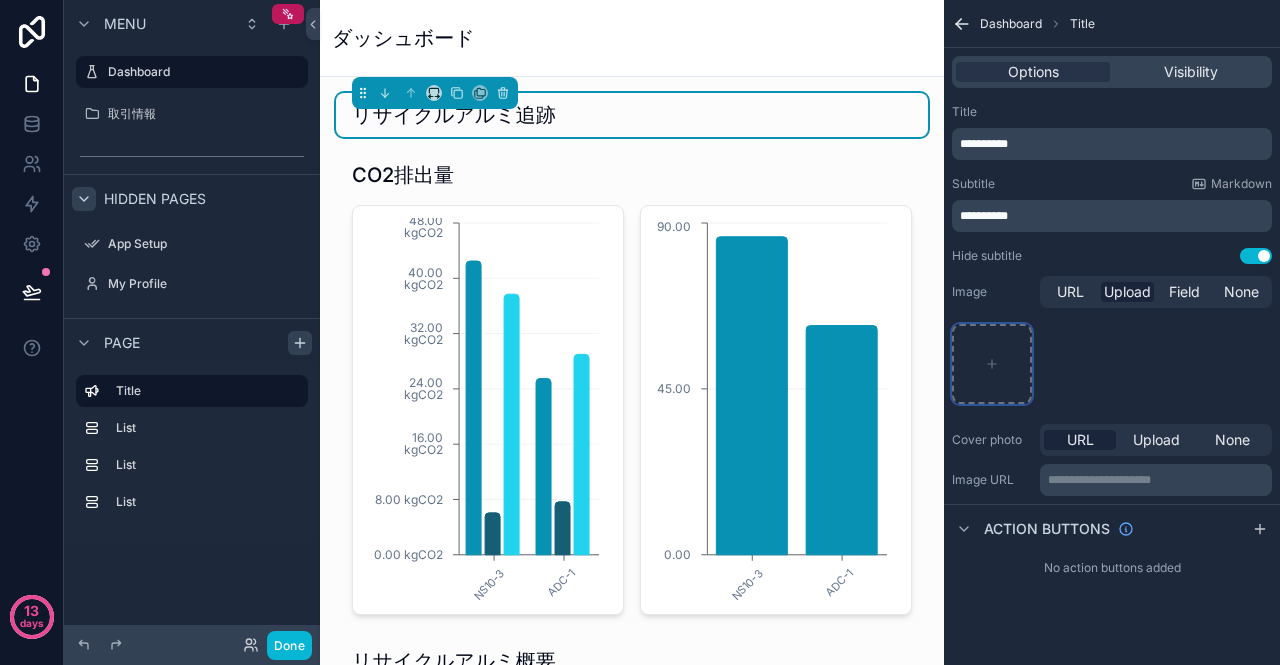 click at bounding box center [992, 364] 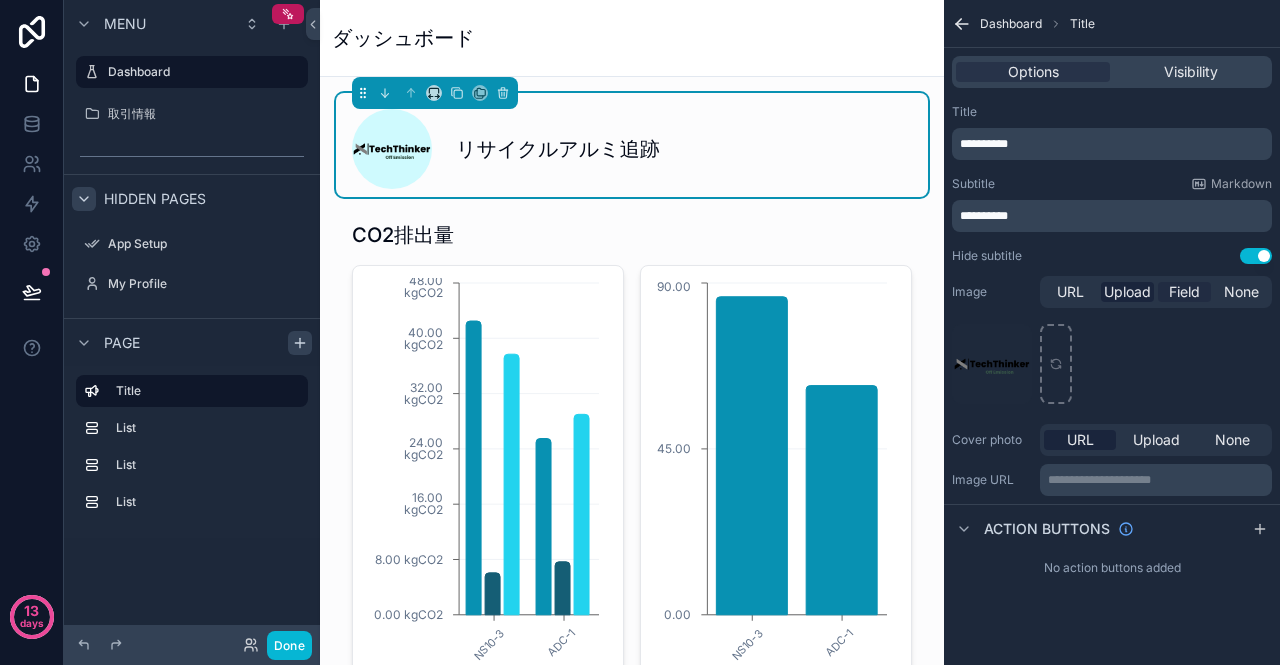 click on "Field" at bounding box center [1184, 292] 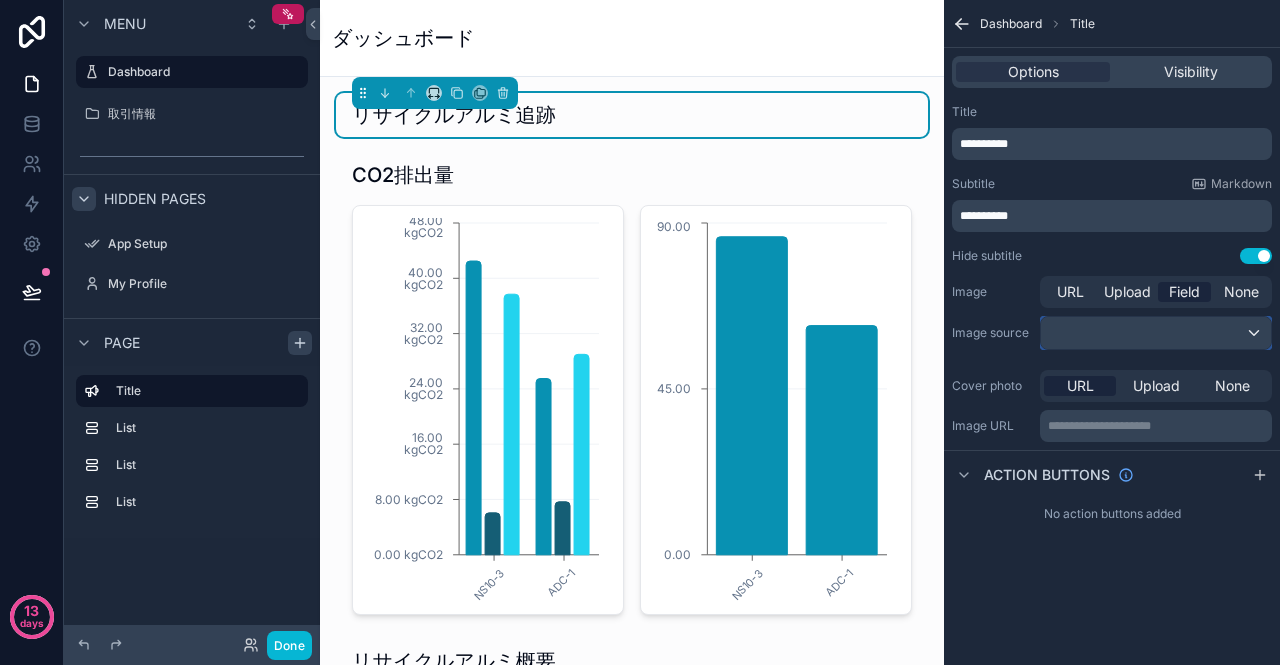 click at bounding box center [1156, 333] 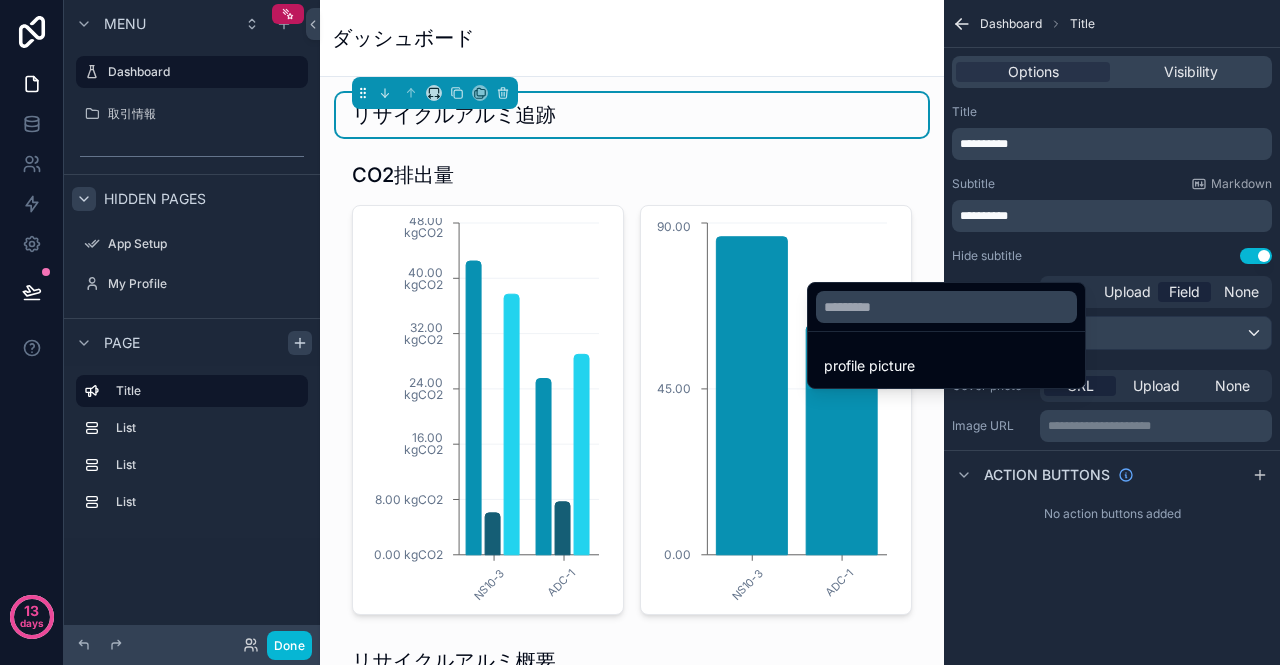 click at bounding box center [640, 332] 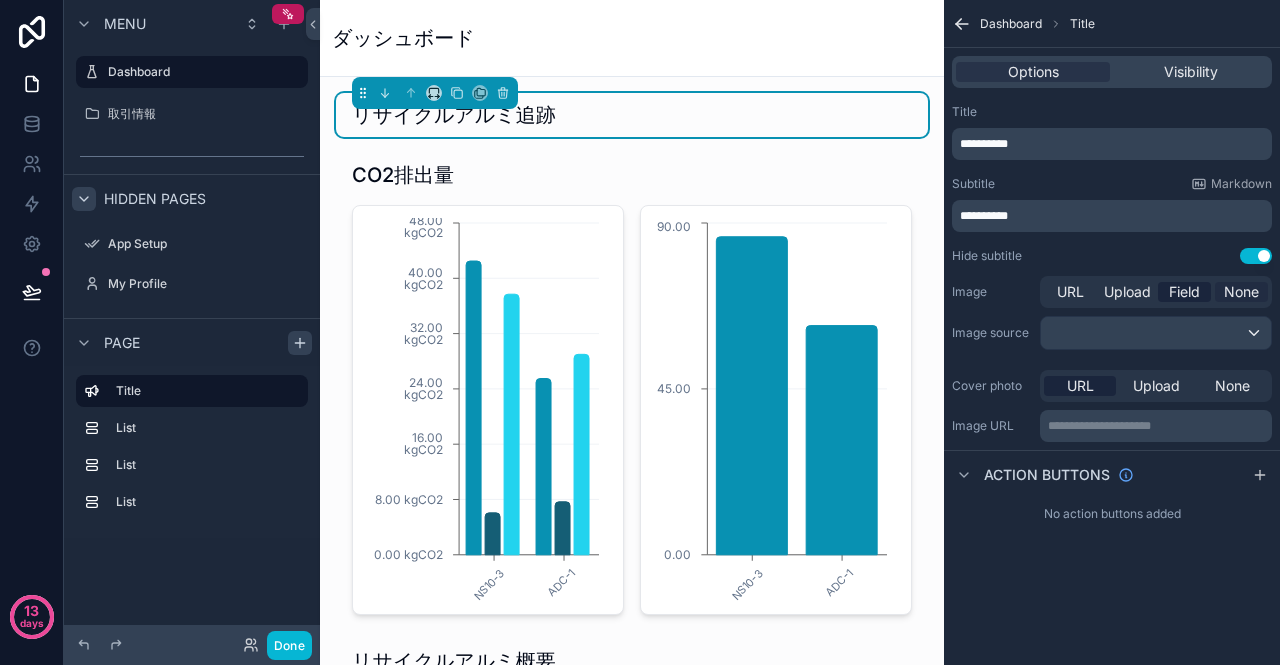 click on "None" at bounding box center (1241, 292) 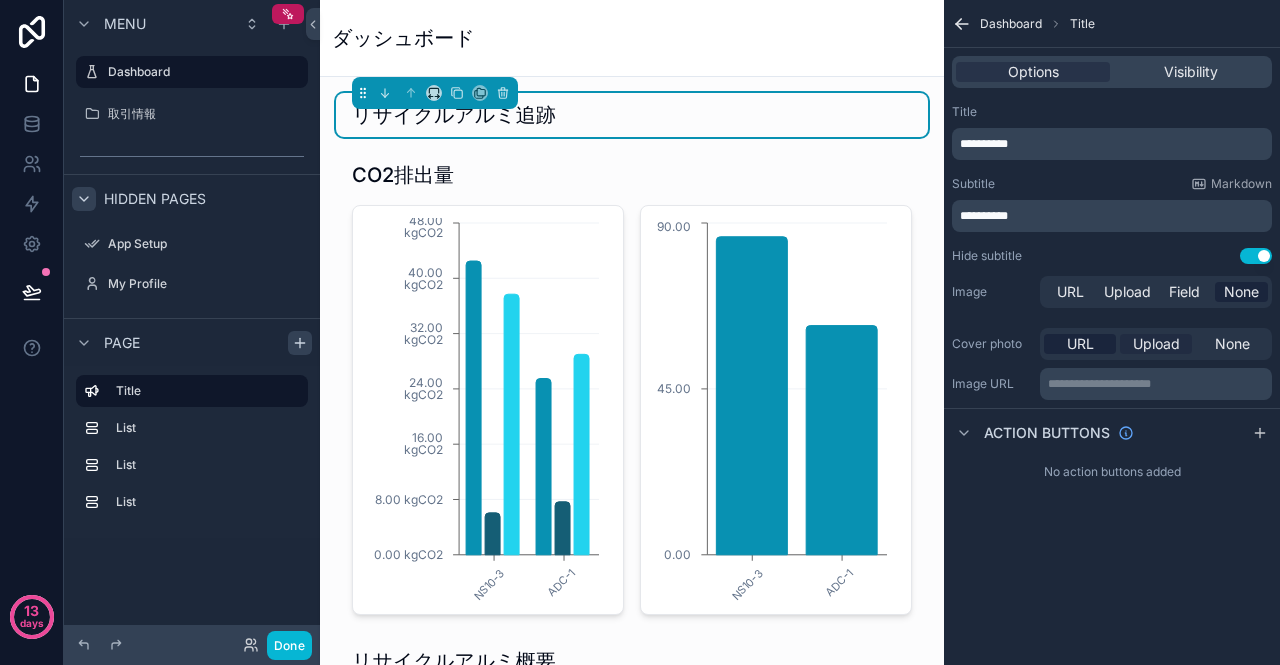 click on "Upload" at bounding box center [1156, 344] 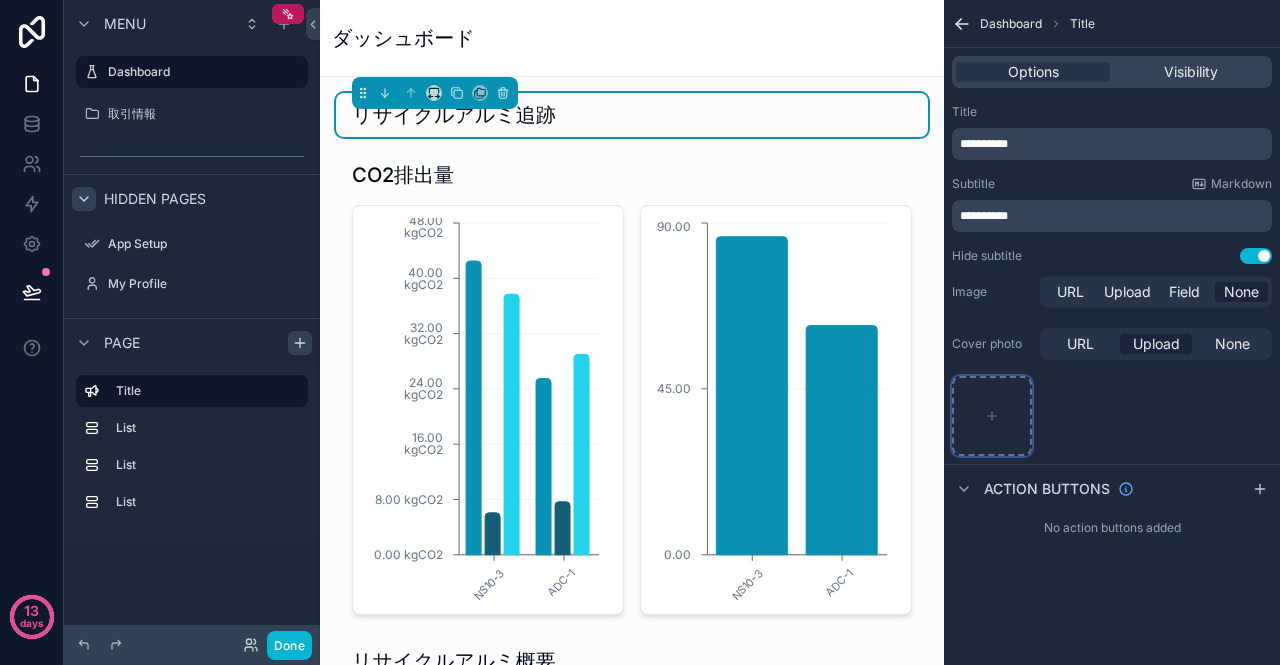 click at bounding box center (992, 416) 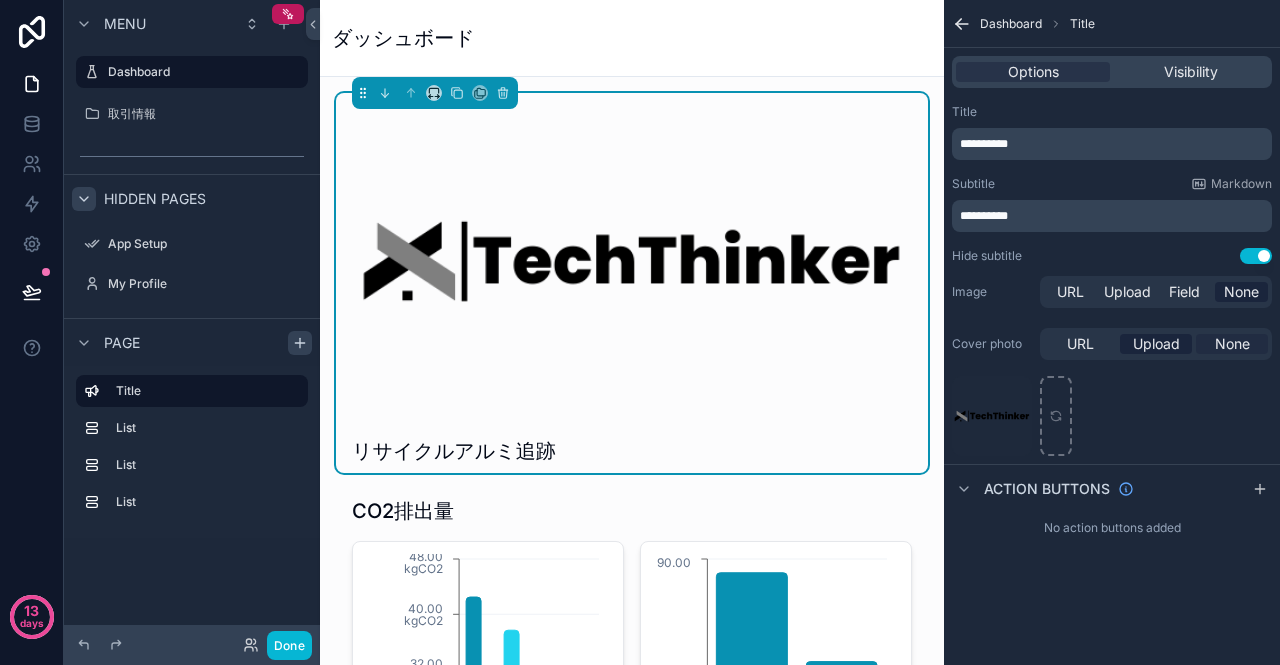click on "None" at bounding box center [1232, 344] 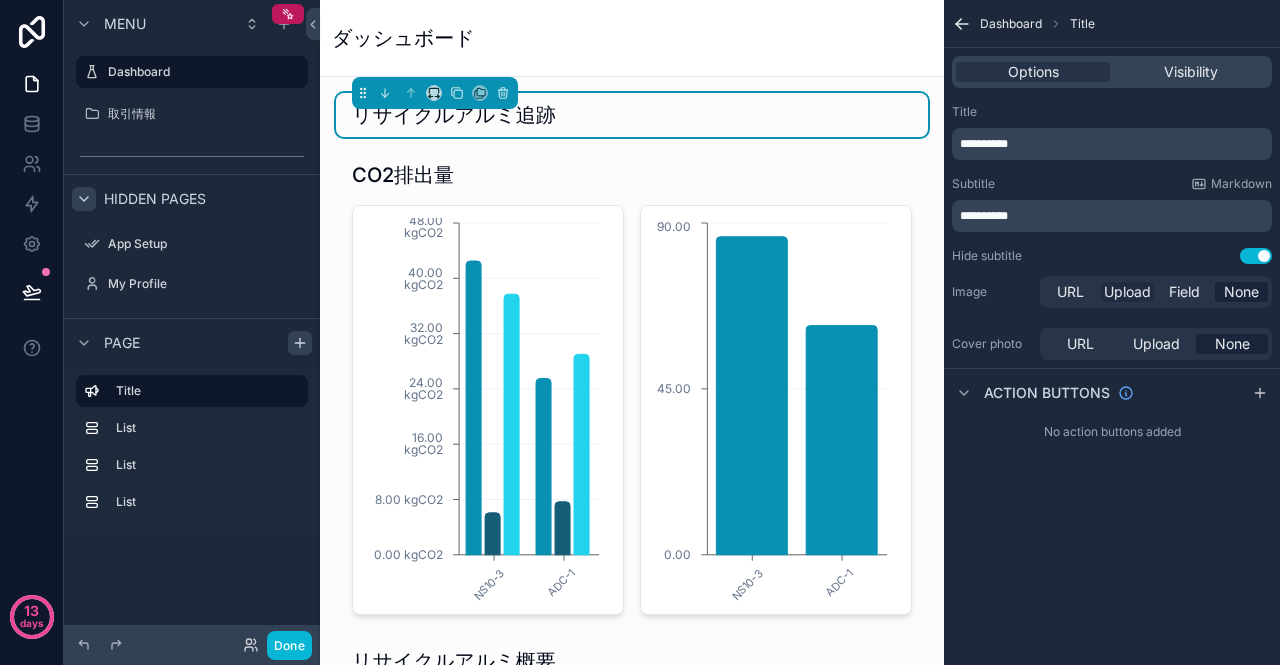click on "Upload" at bounding box center (1127, 292) 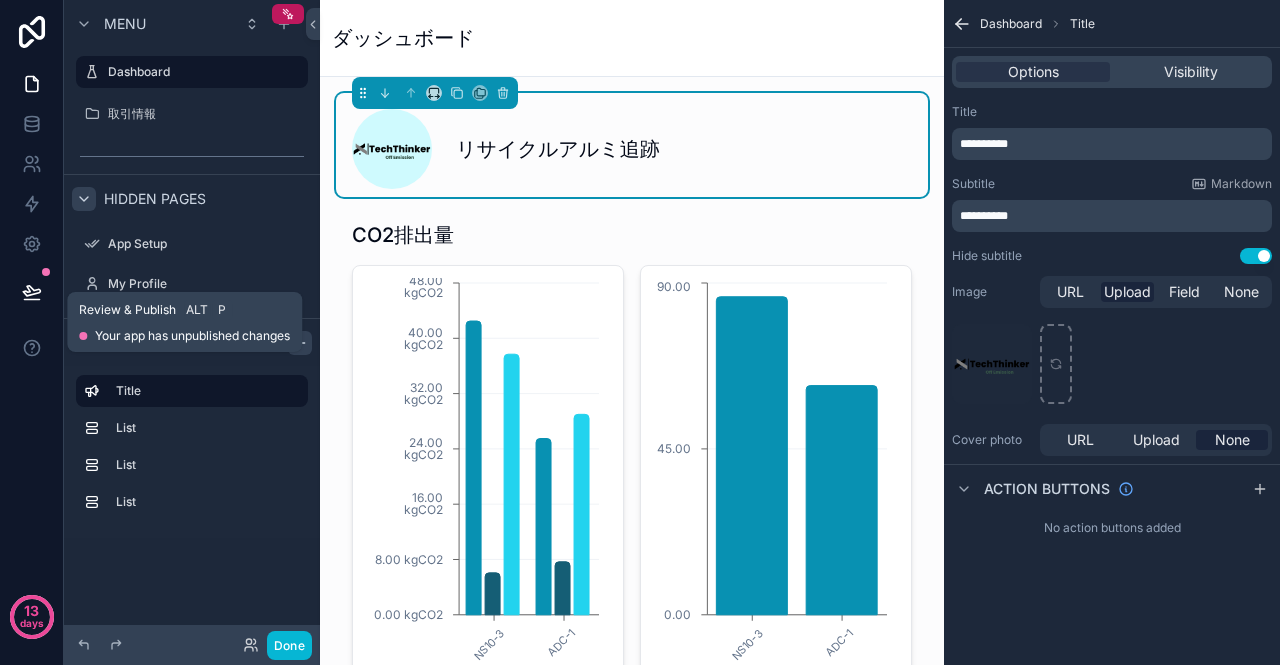 click at bounding box center [32, 292] 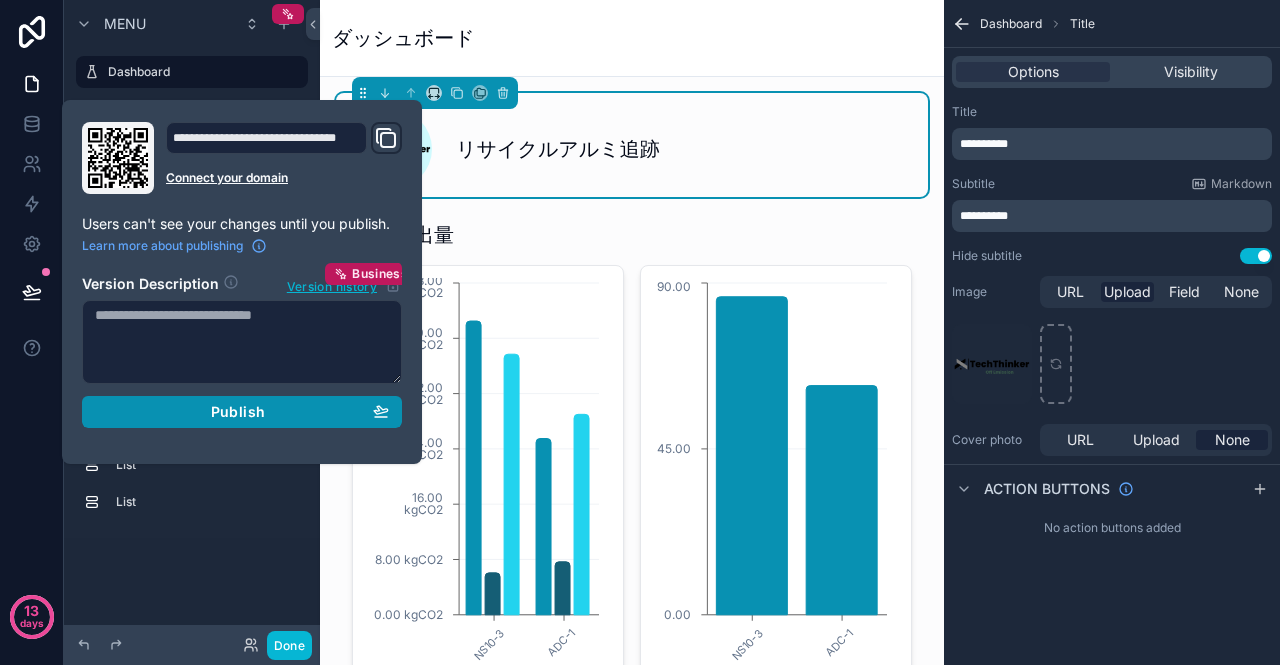click on "Publish" at bounding box center [242, 412] 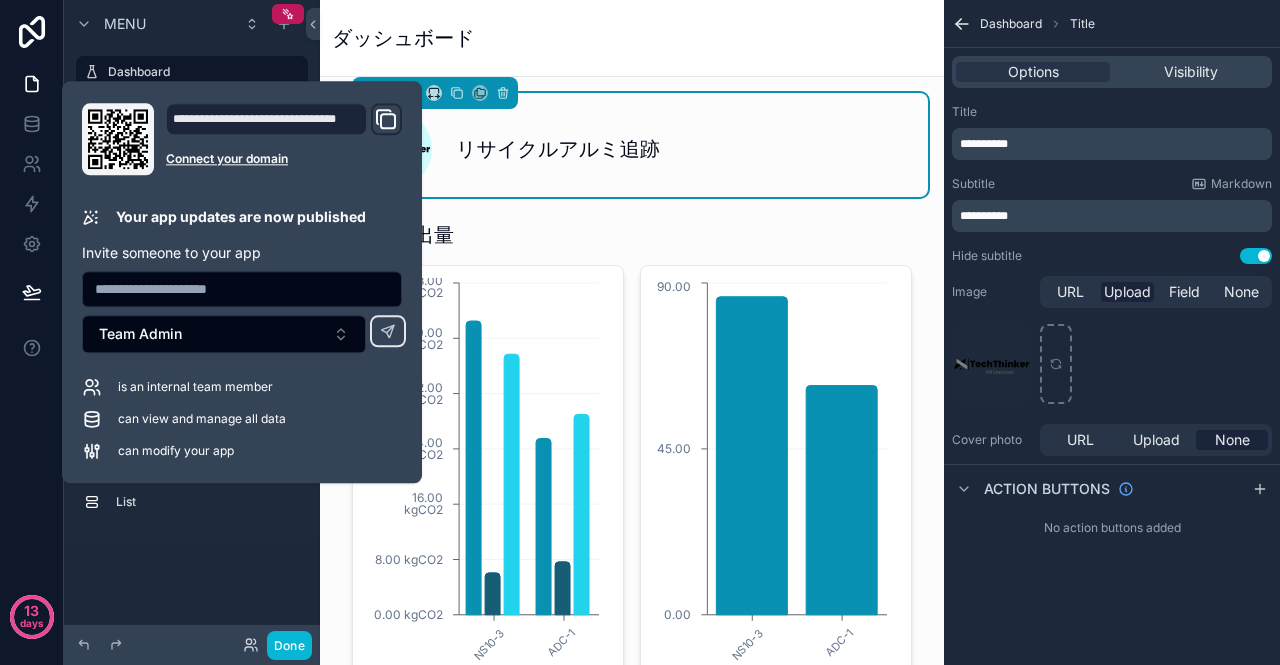 click on "リサイクルアルミ追跡" at bounding box center (558, 149) 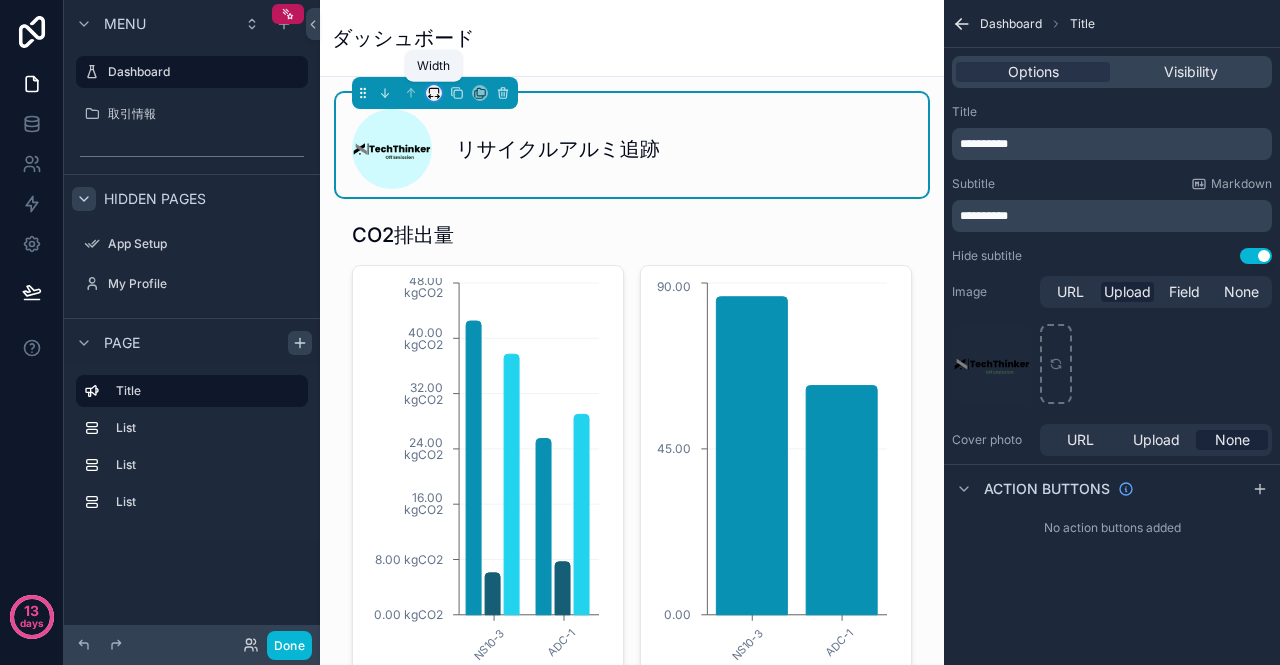 click 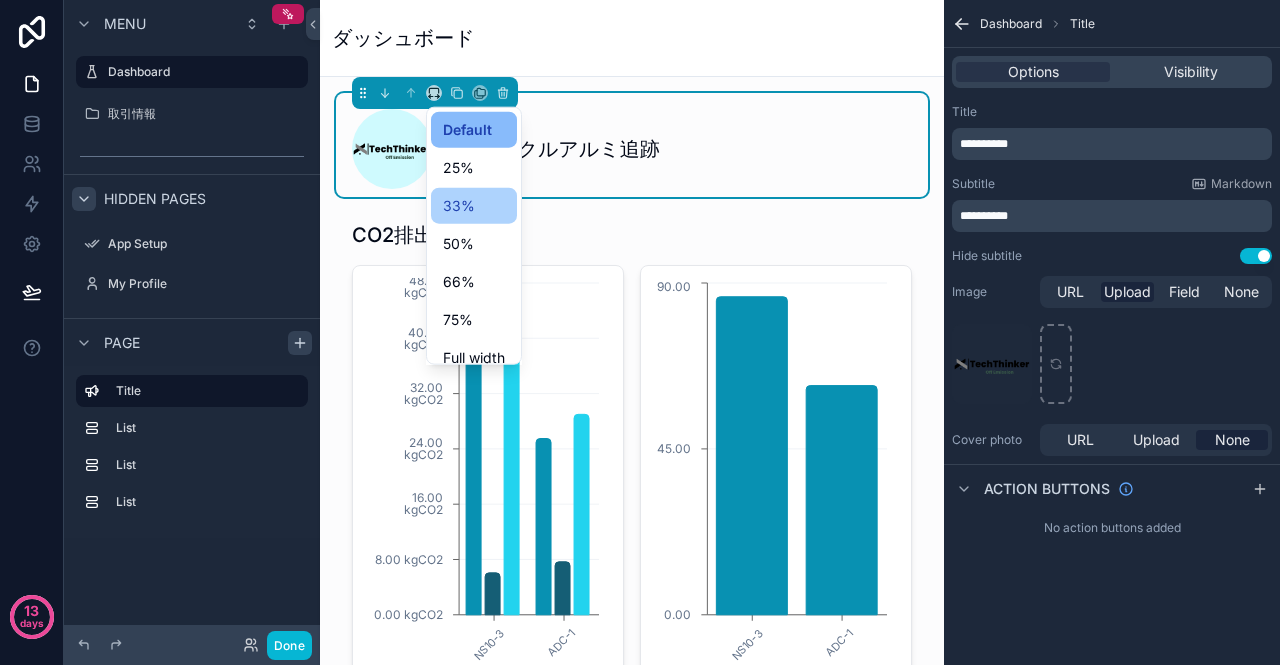 click on "33%" at bounding box center [474, 206] 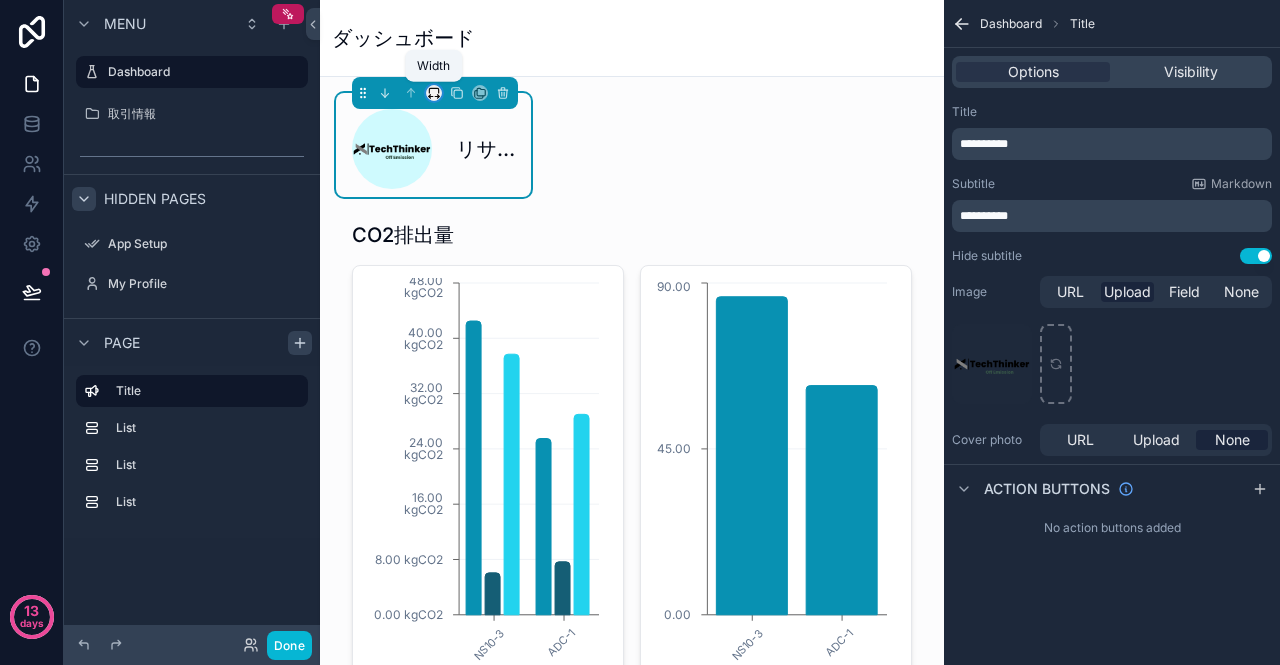 click 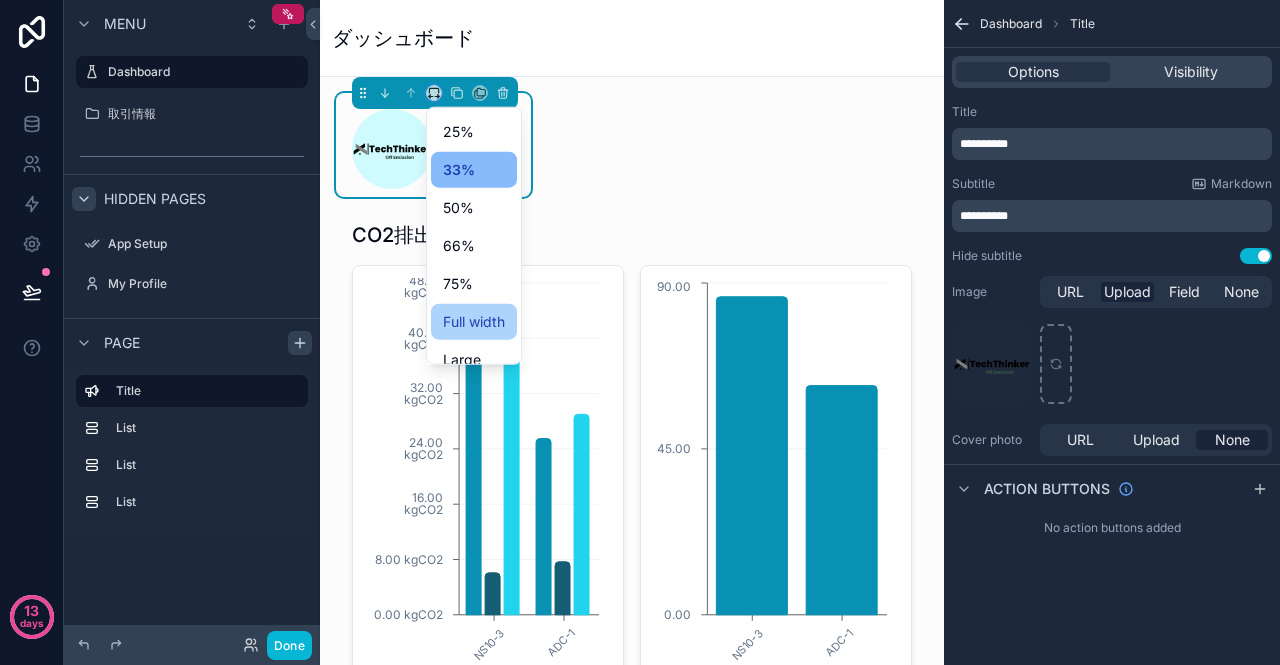 scroll, scrollTop: 54, scrollLeft: 0, axis: vertical 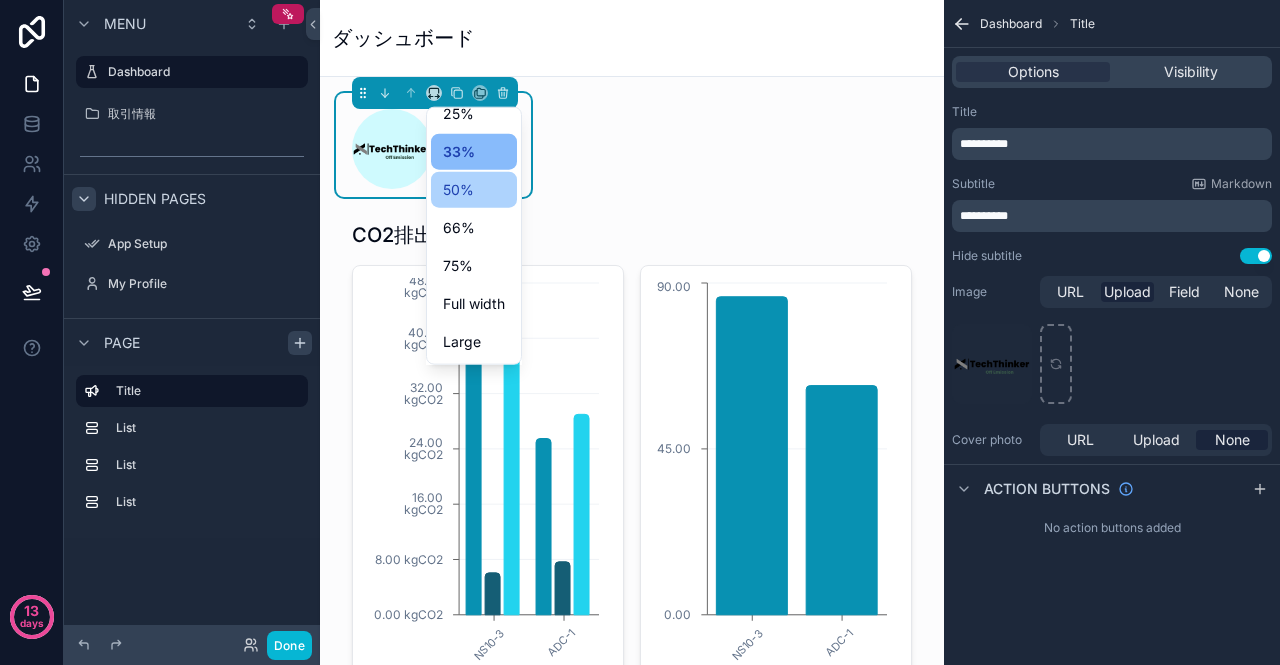 click on "50%" at bounding box center [474, 190] 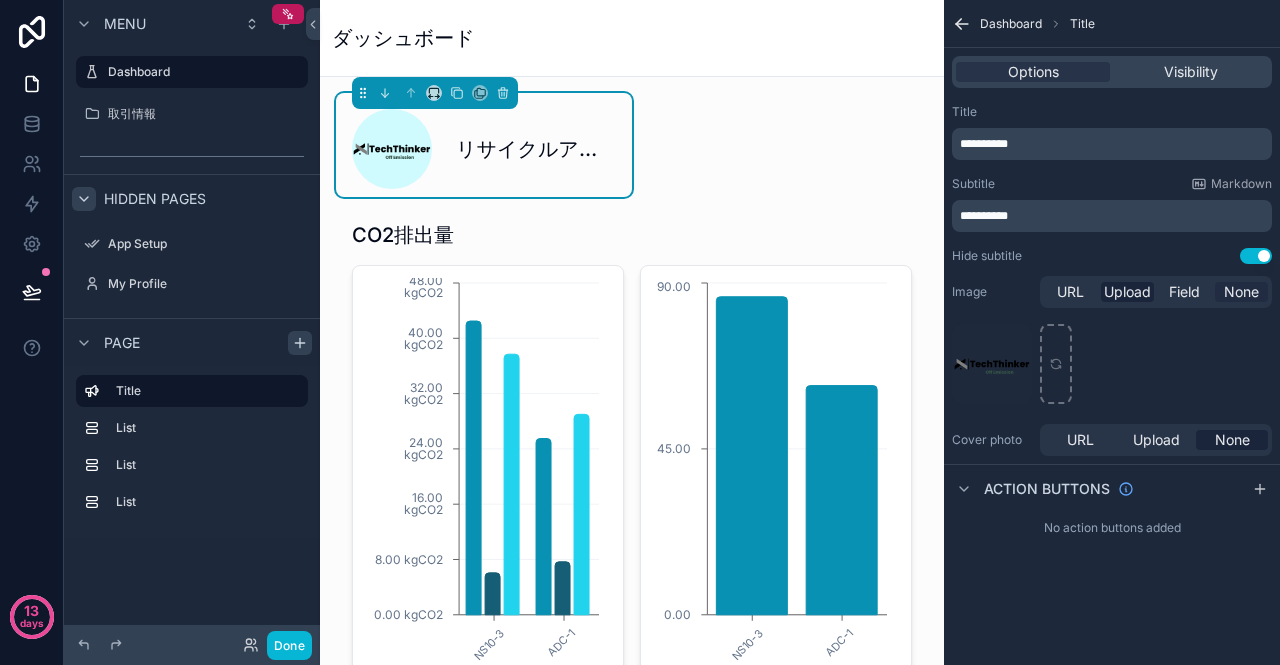 click on "None" at bounding box center [1241, 292] 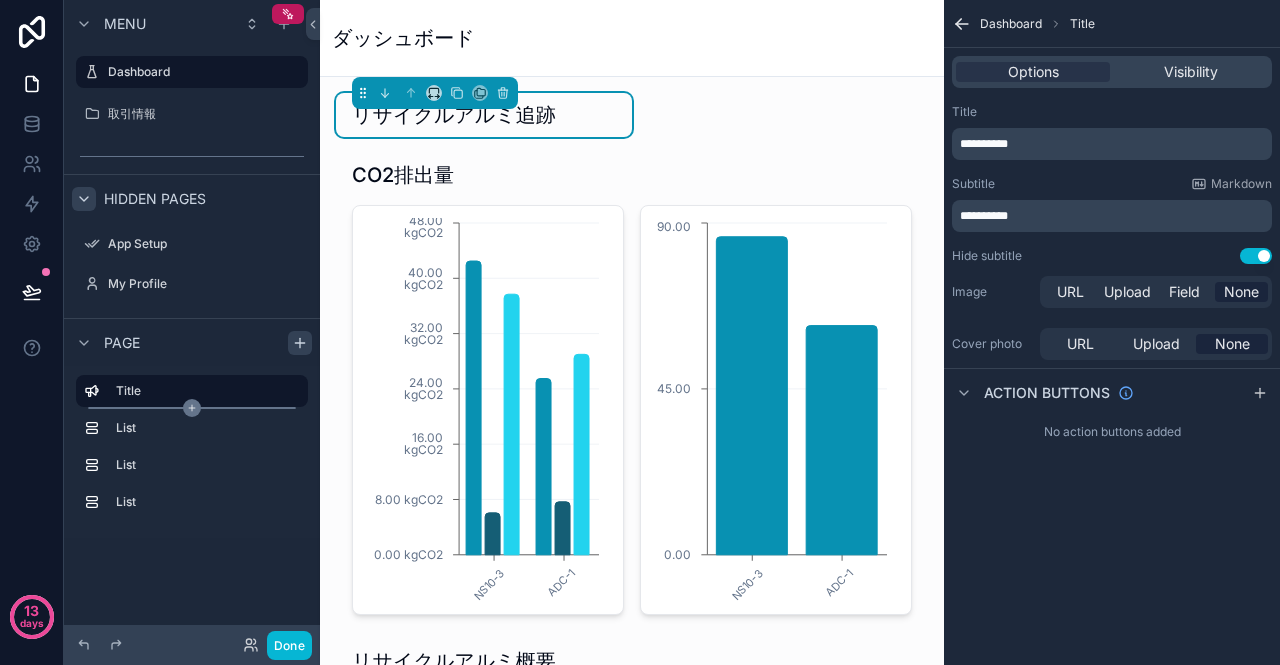 click 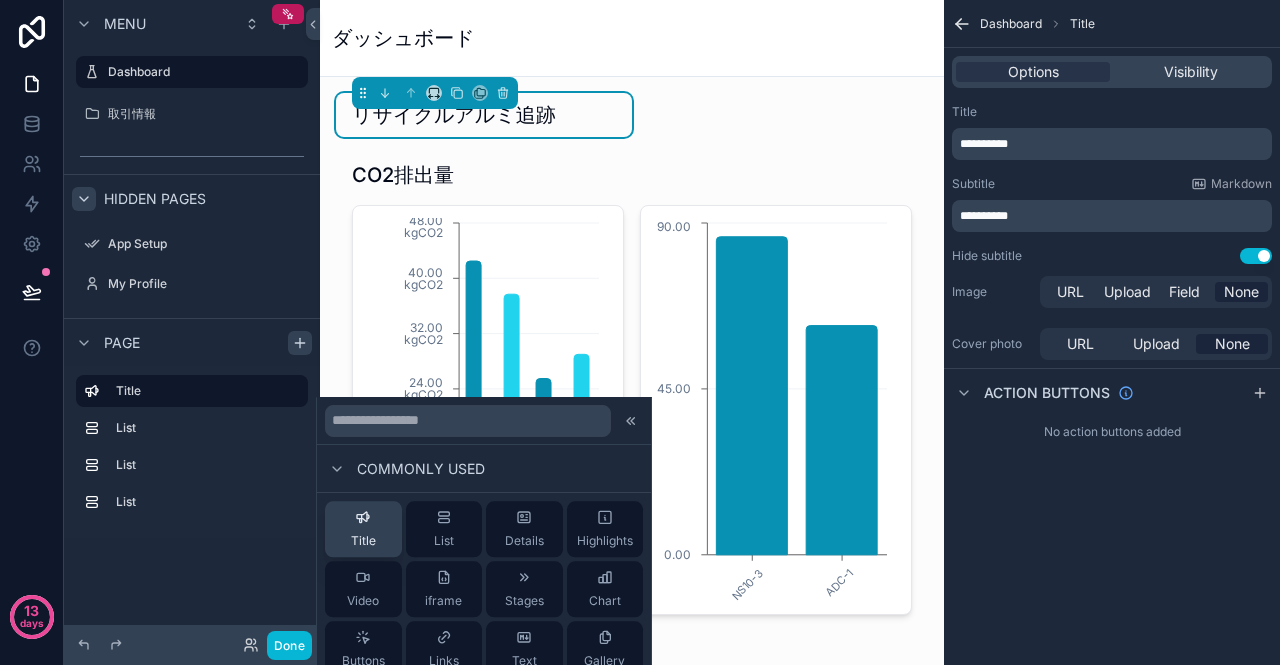 click on "Title" at bounding box center (363, 529) 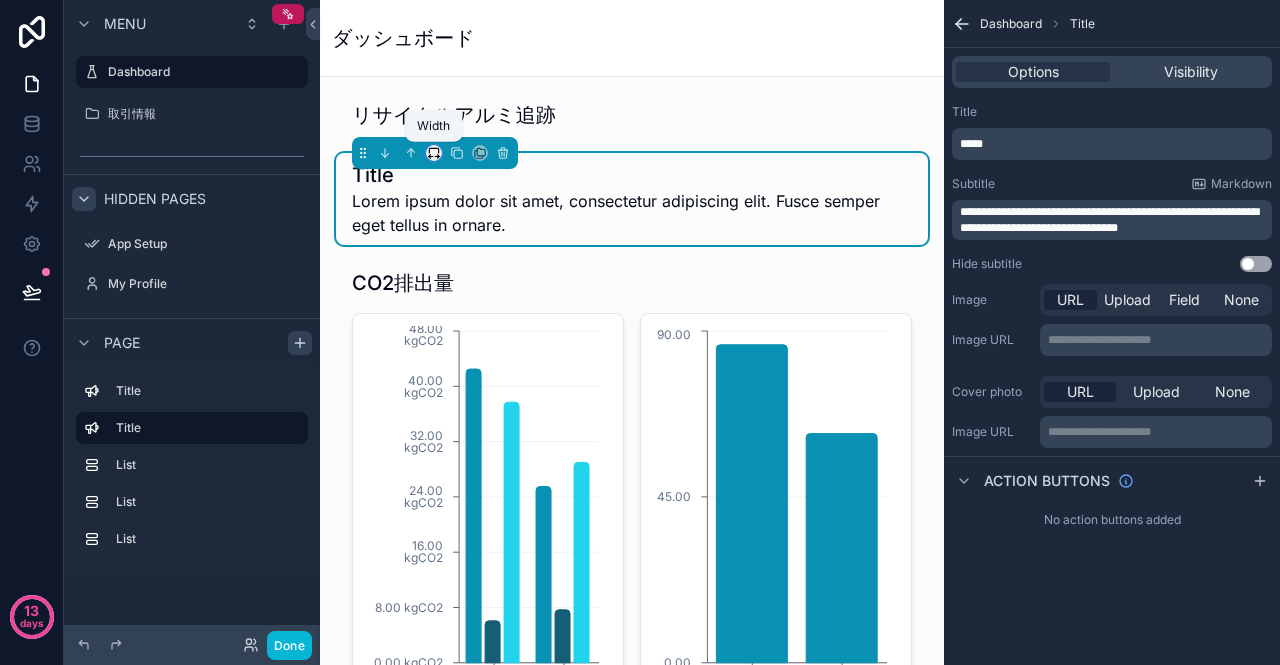 click 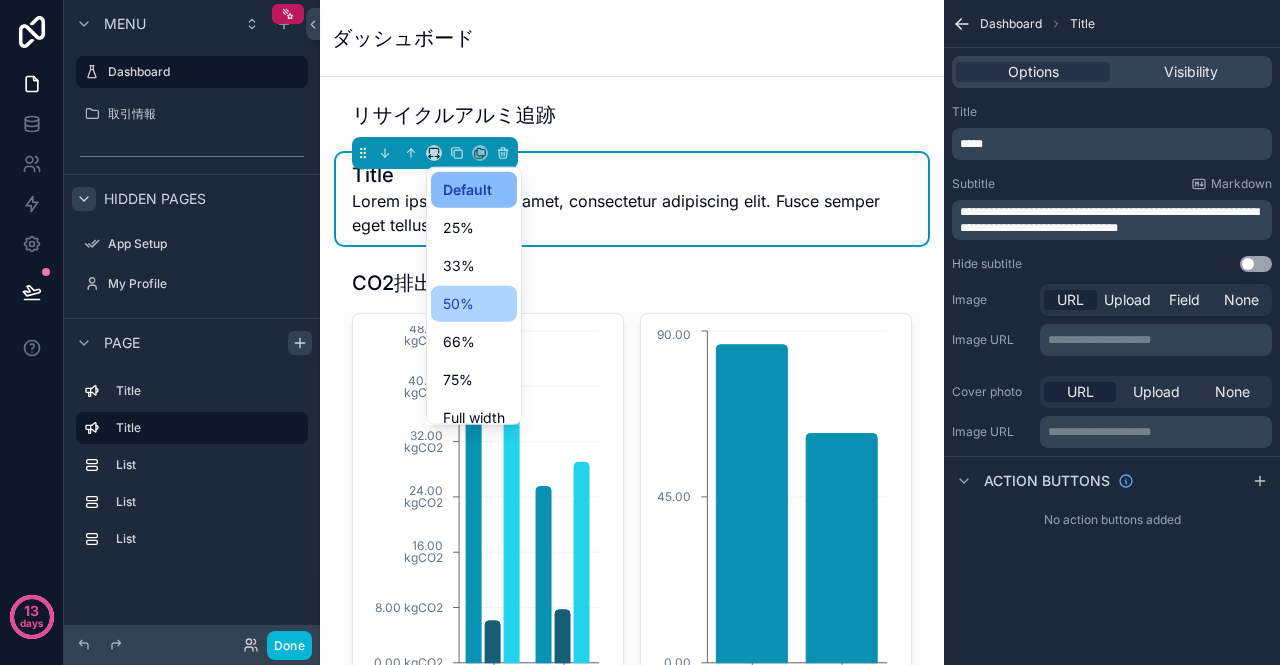 click on "50%" at bounding box center [458, 304] 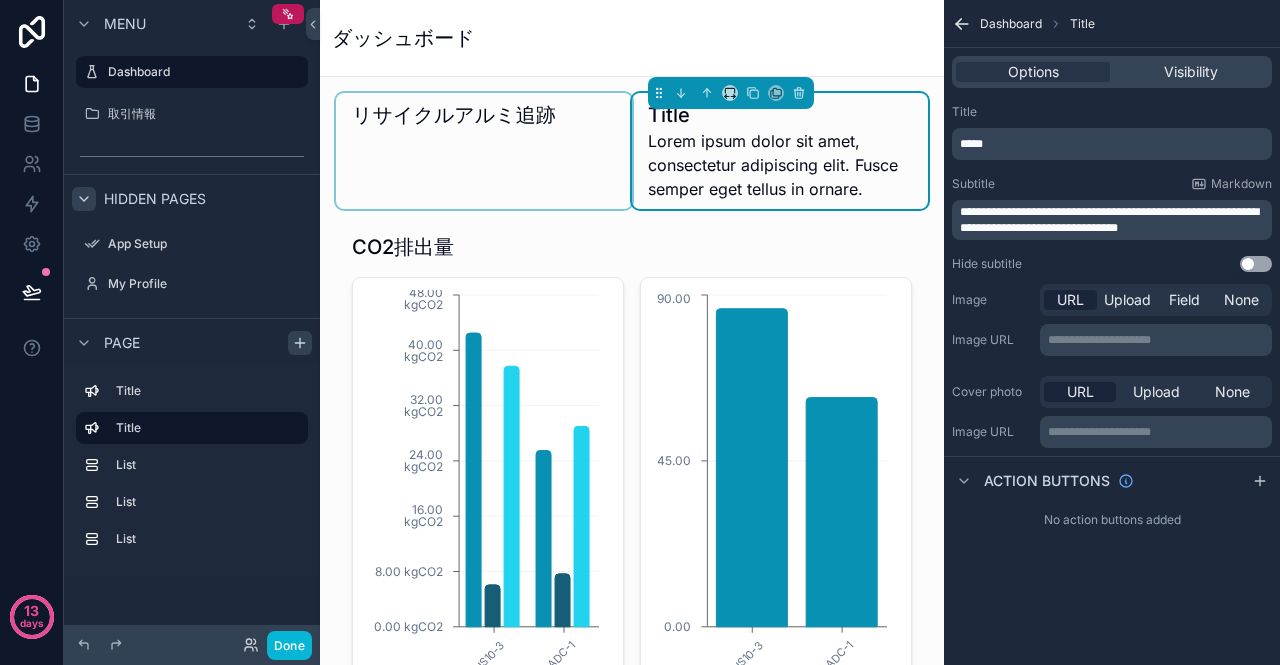 click at bounding box center [484, 151] 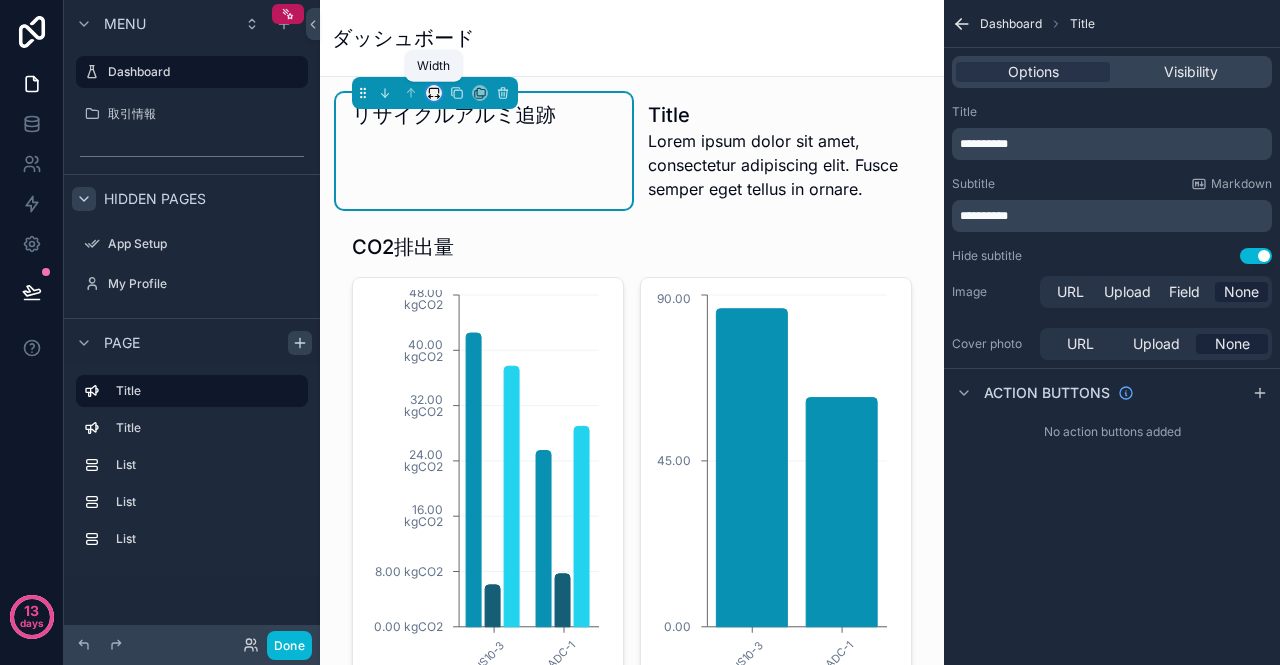 click 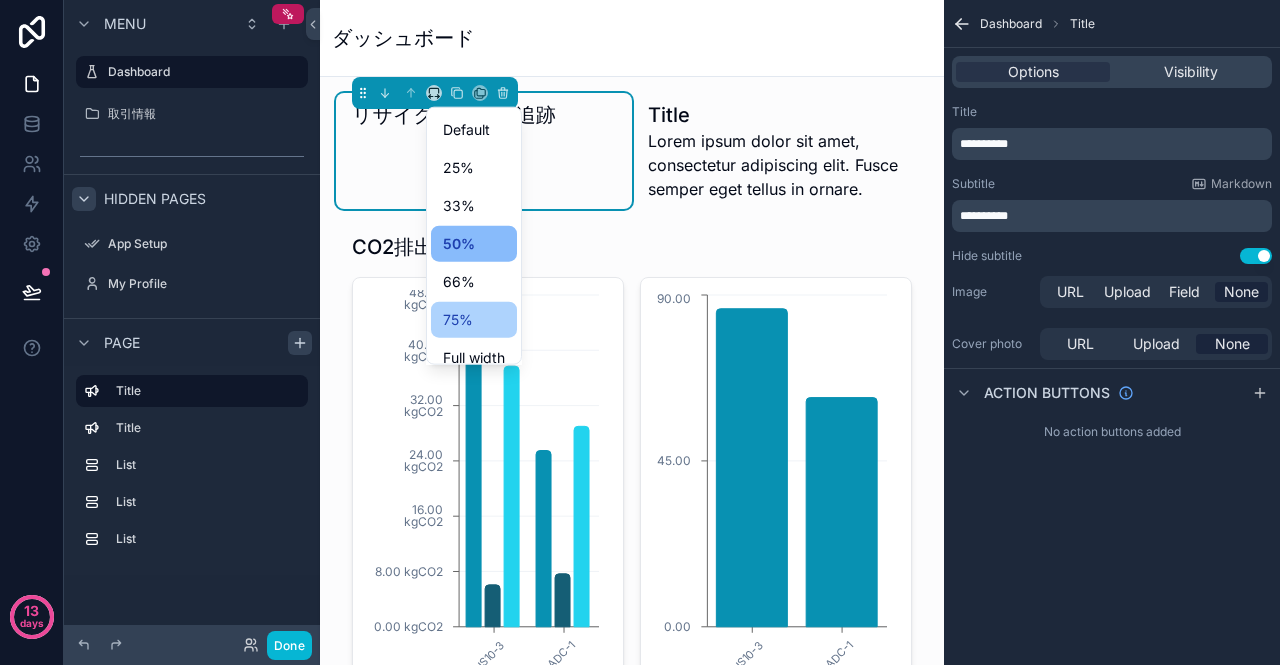 click on "75%" at bounding box center (474, 320) 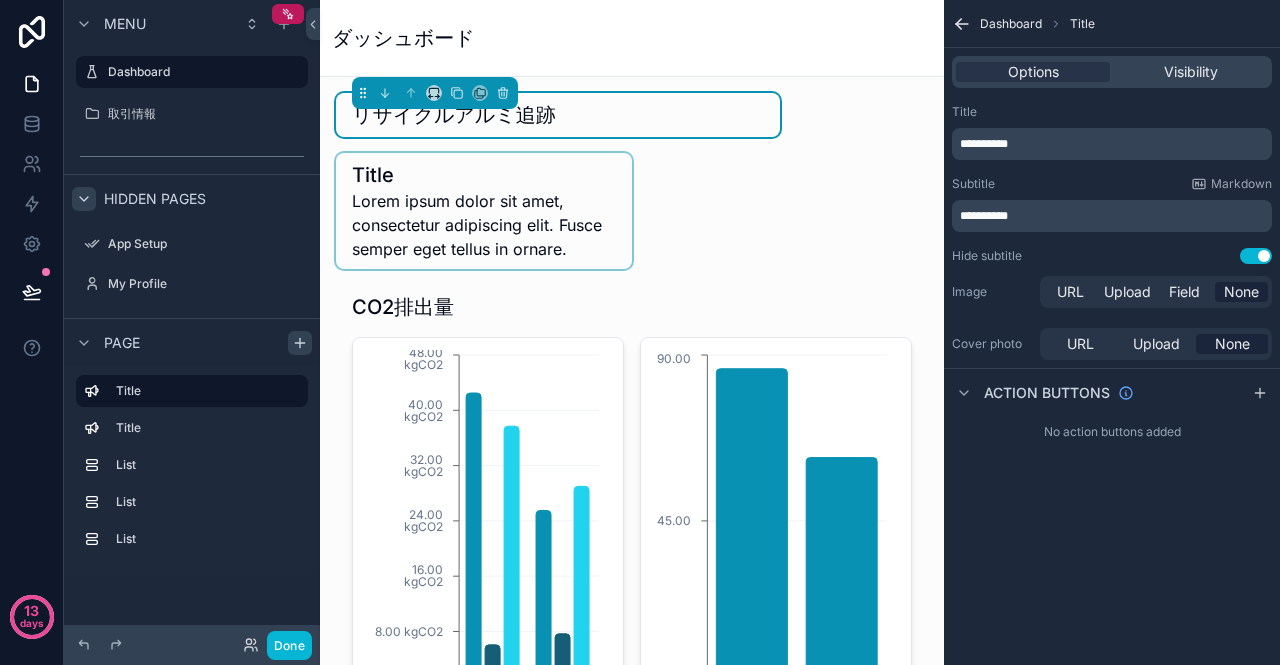 click at bounding box center [484, 211] 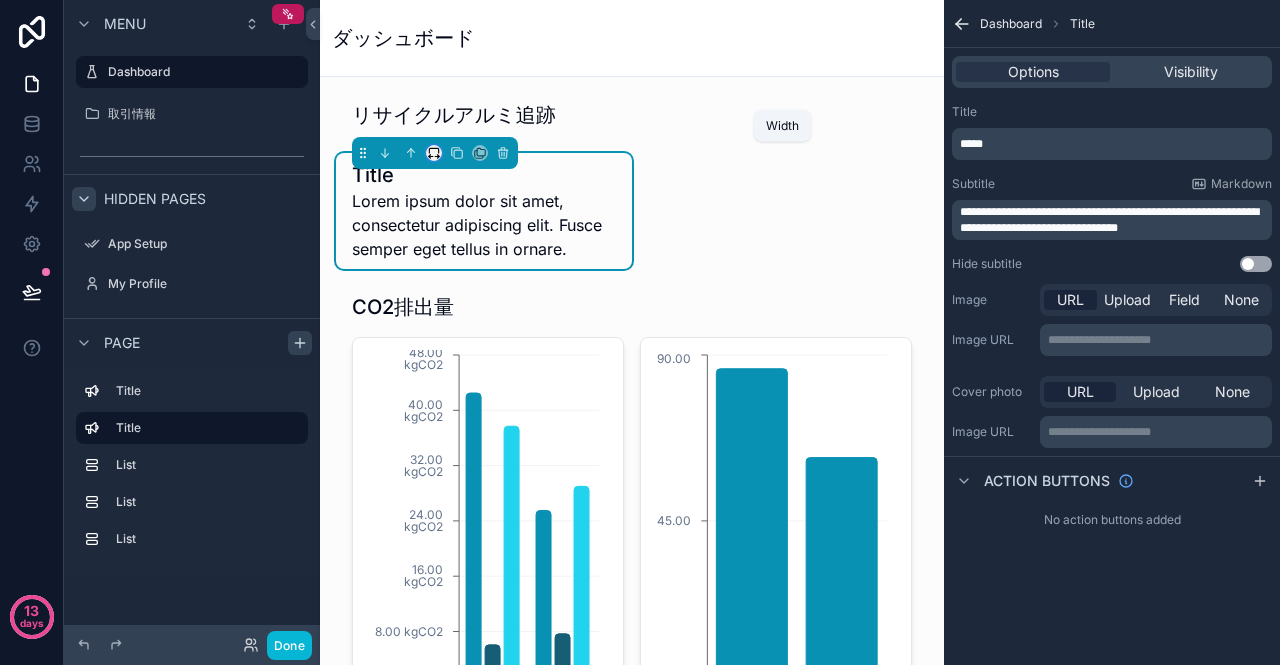 click 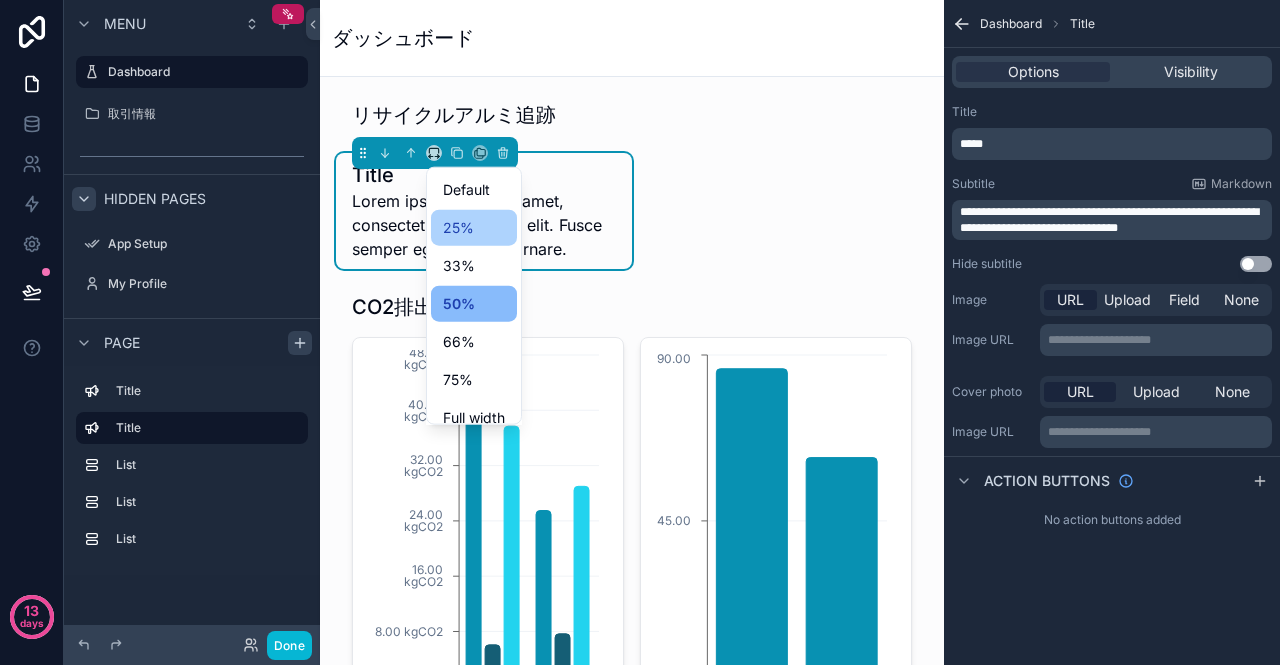 click on "25%" at bounding box center [458, 228] 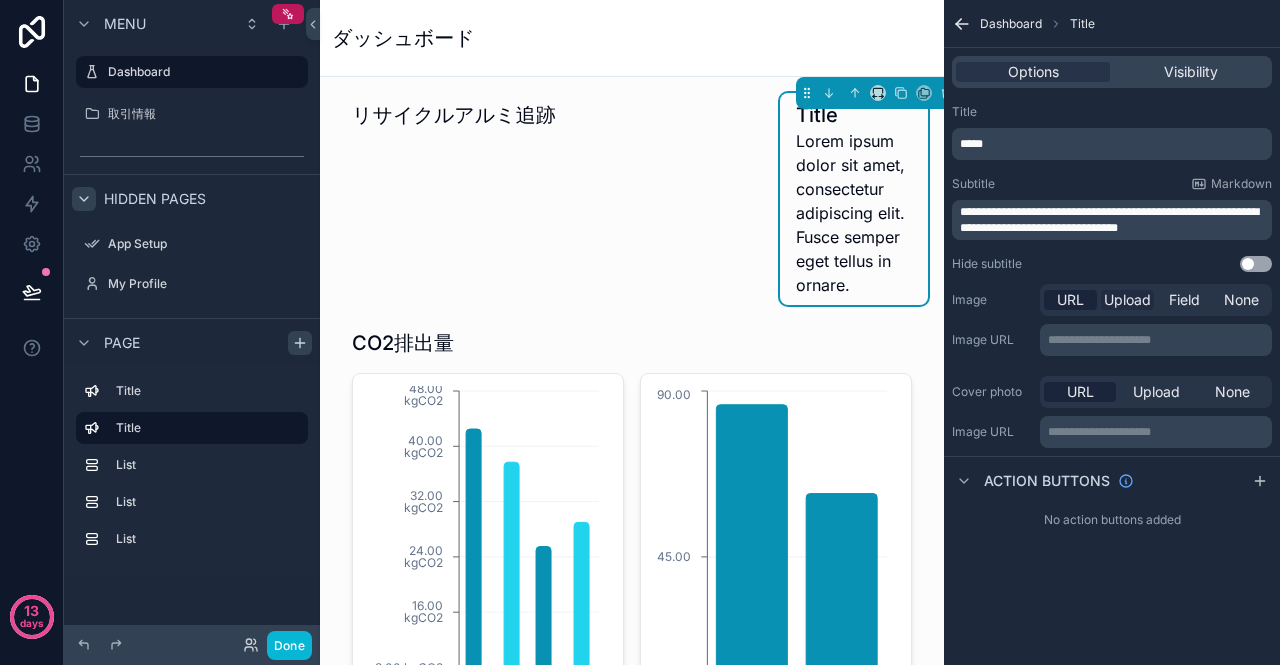 click on "Upload" at bounding box center [1127, 300] 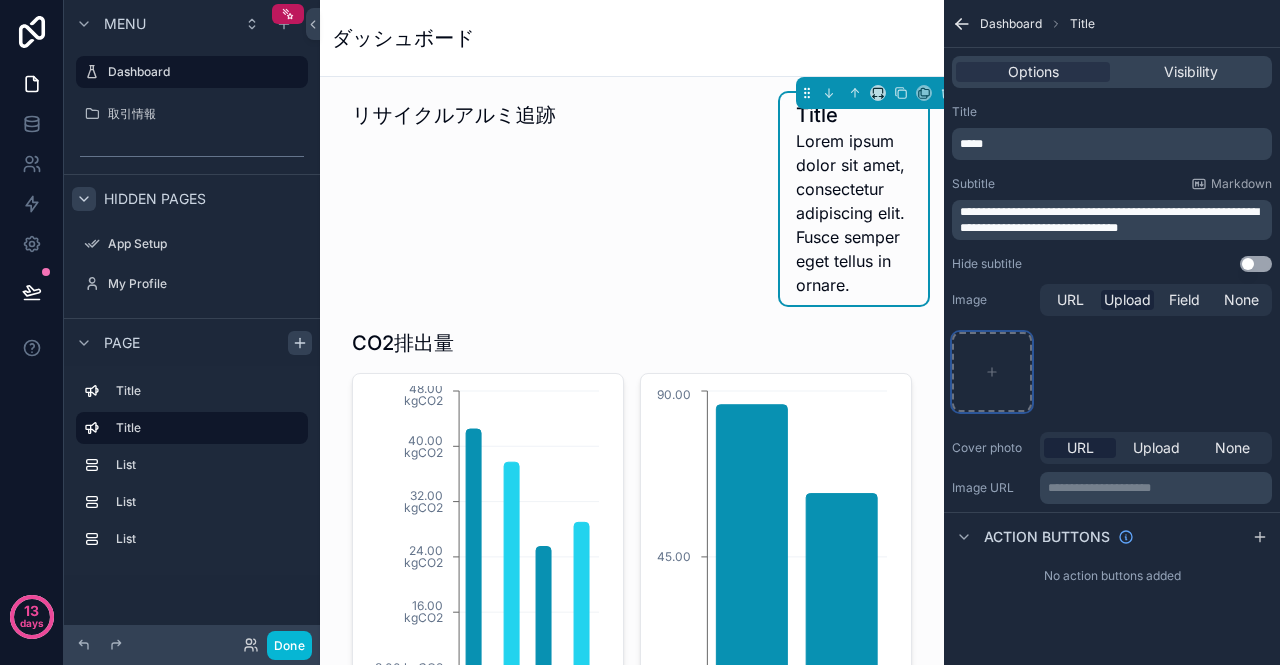 click at bounding box center [992, 372] 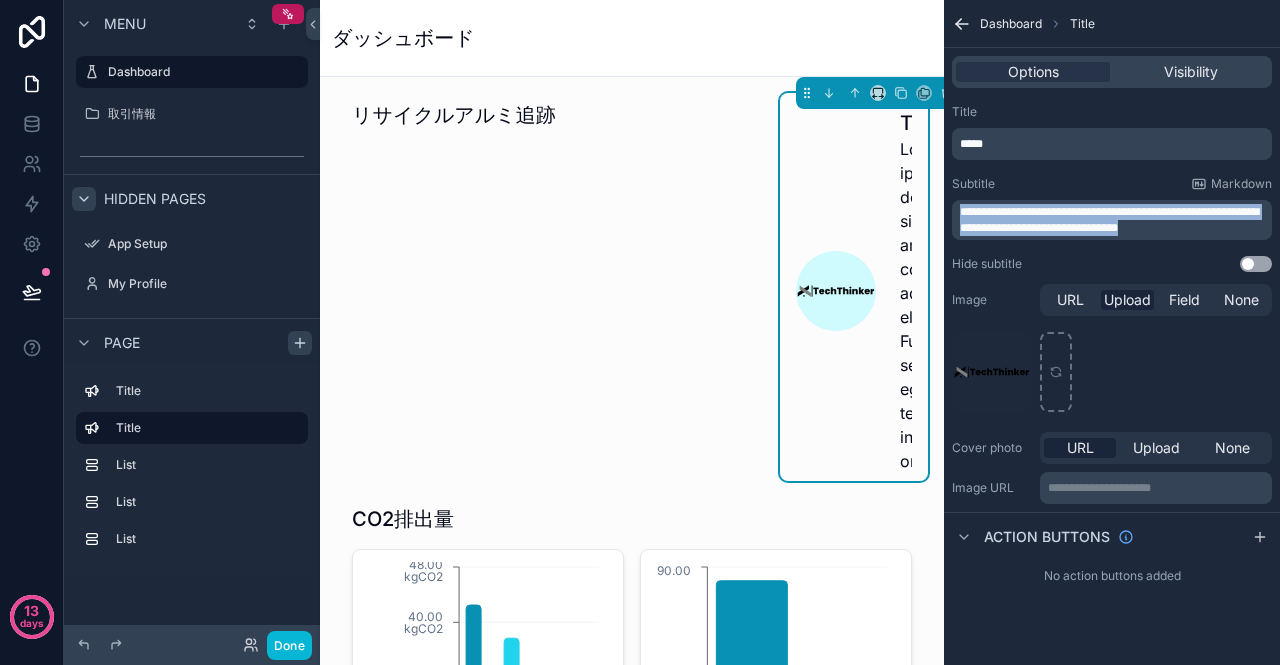 drag, startPoint x: 1206, startPoint y: 234, endPoint x: 957, endPoint y: 205, distance: 250.68306 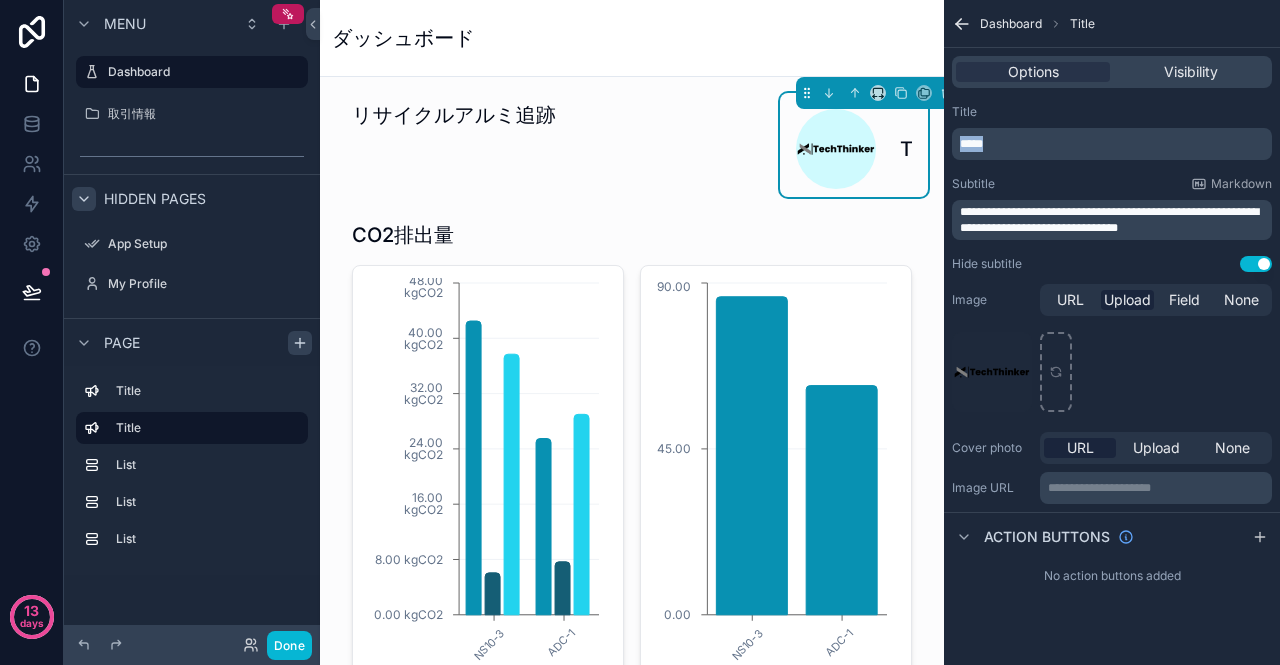 drag, startPoint x: 1028, startPoint y: 145, endPoint x: 952, endPoint y: 134, distance: 76.79192 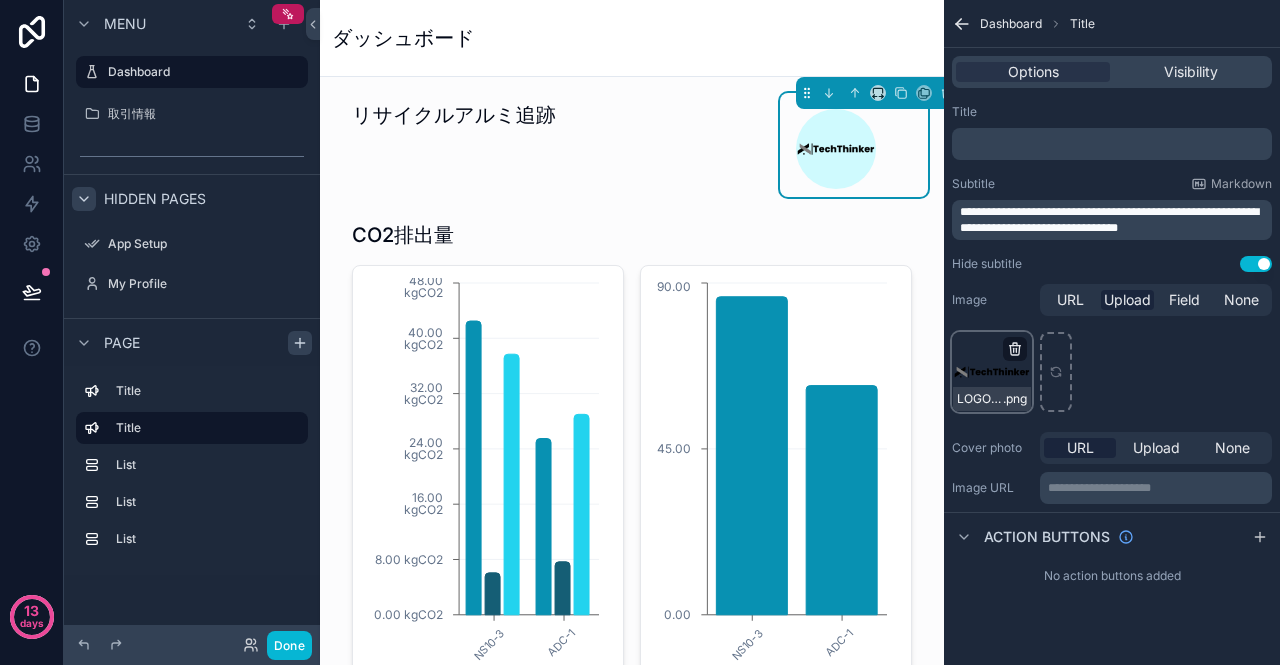 click 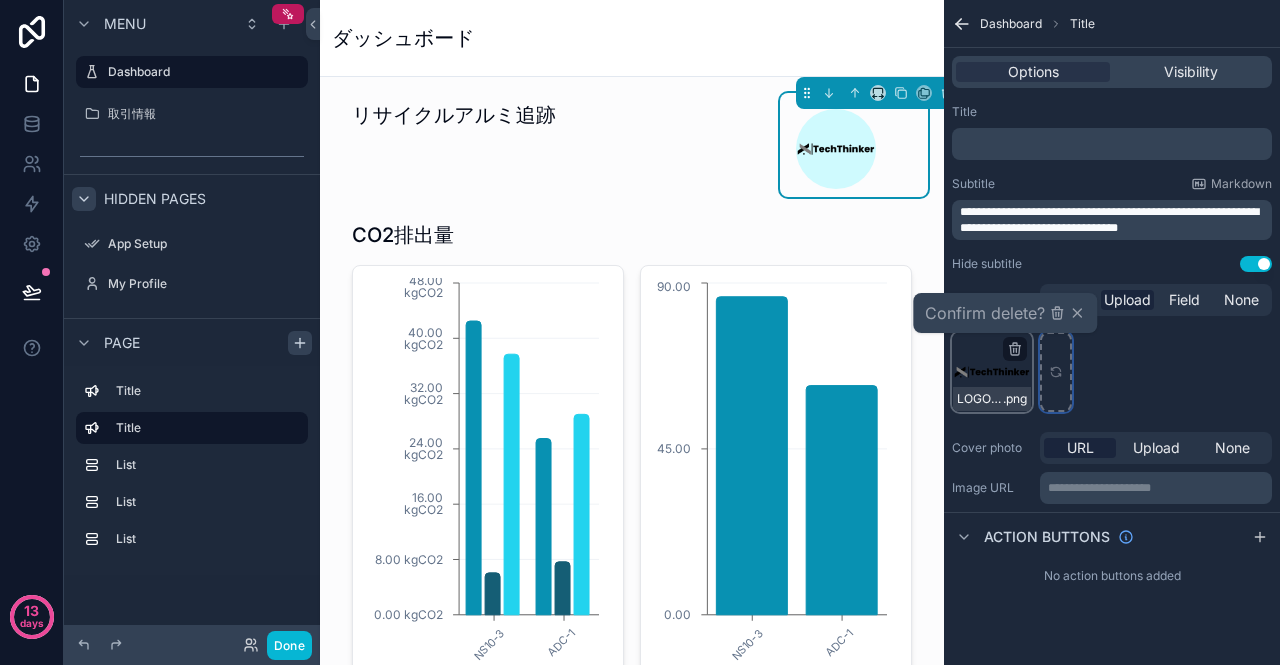 click at bounding box center (1056, 372) 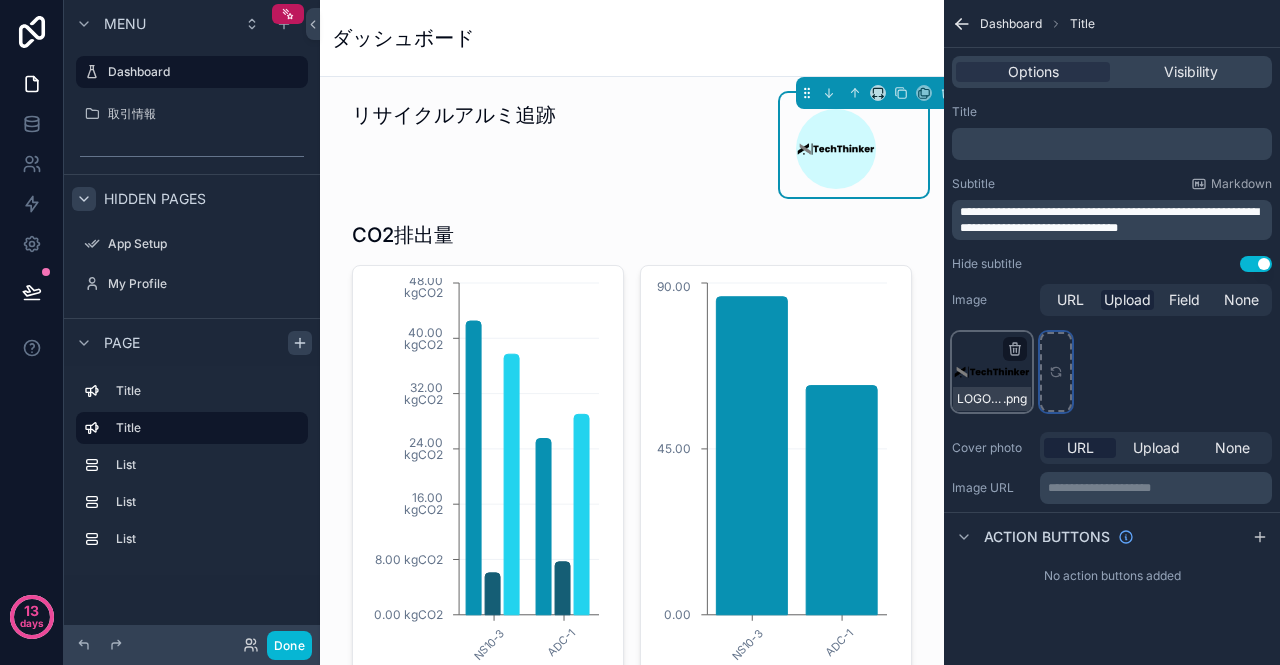 type on "**********" 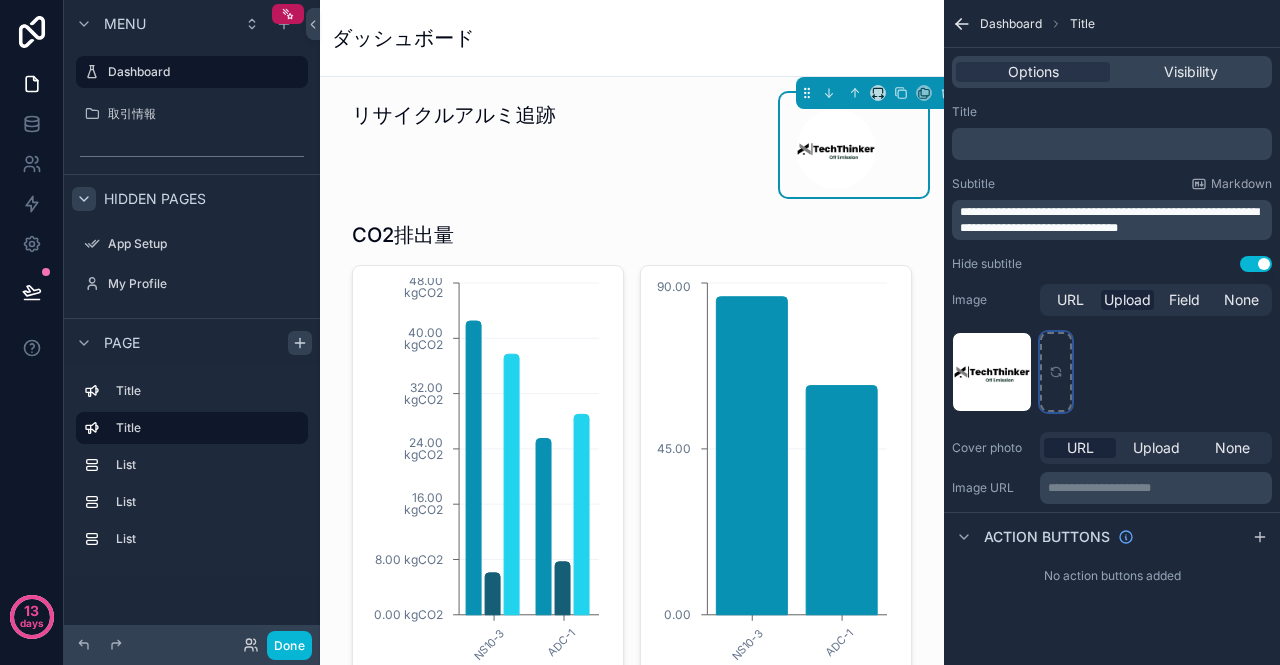 click at bounding box center (1056, 372) 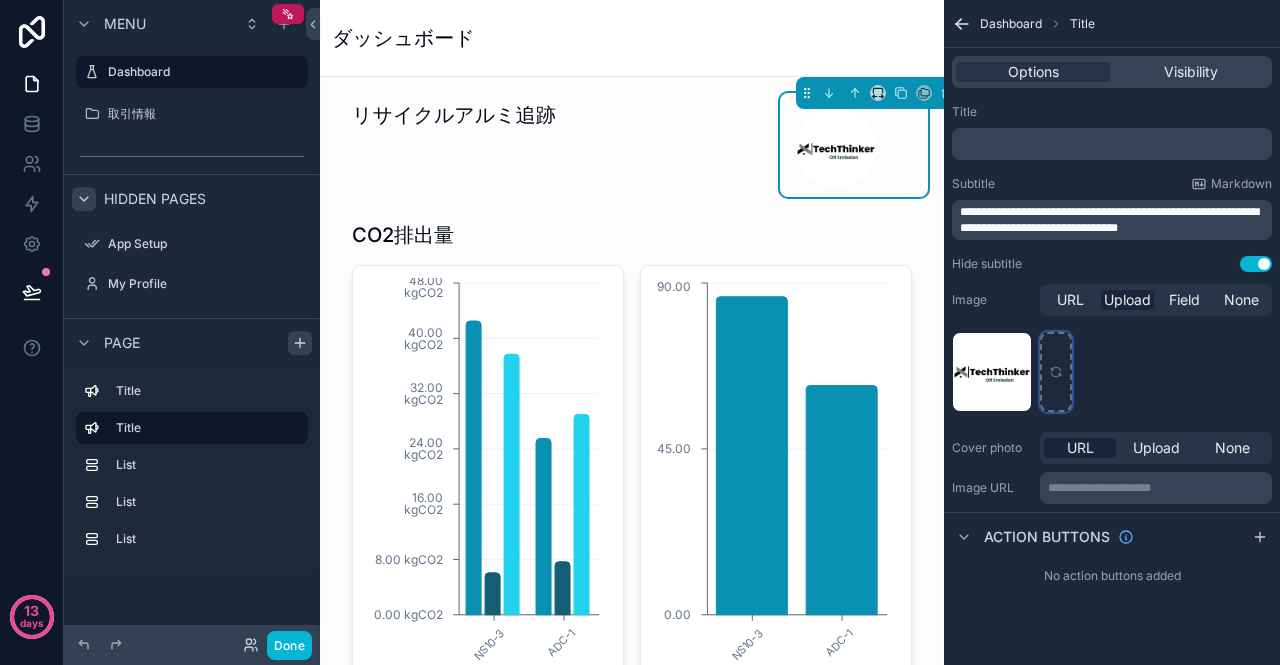 type on "**********" 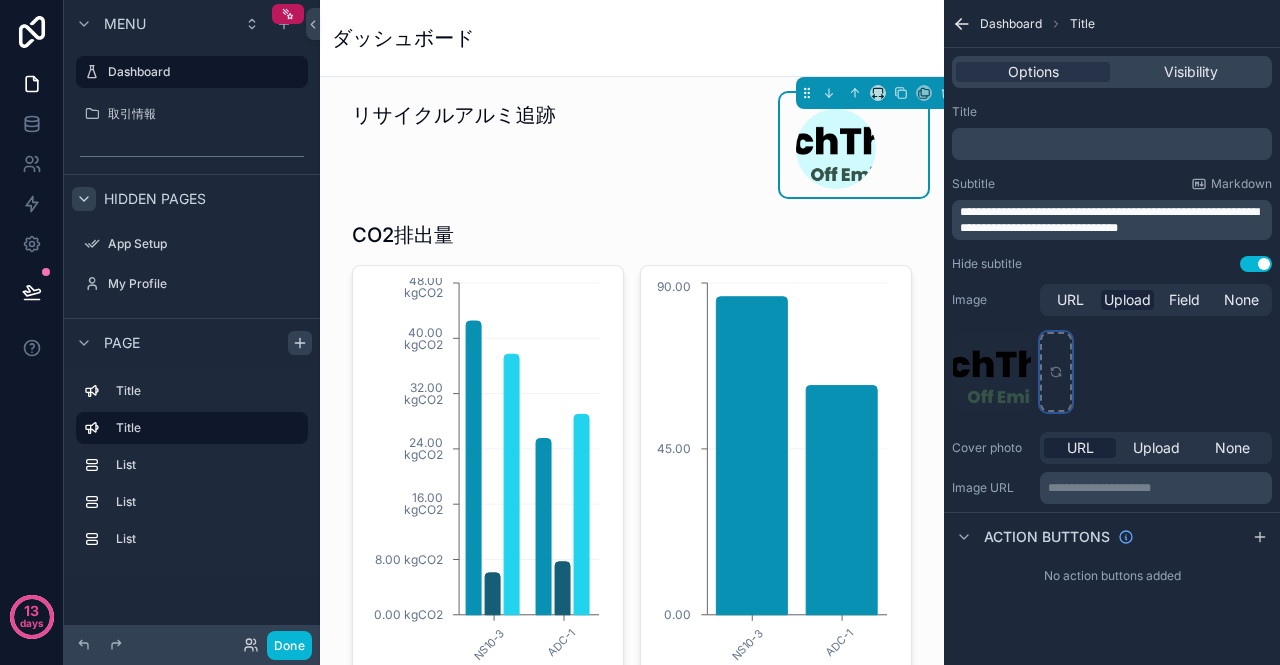click at bounding box center [1056, 372] 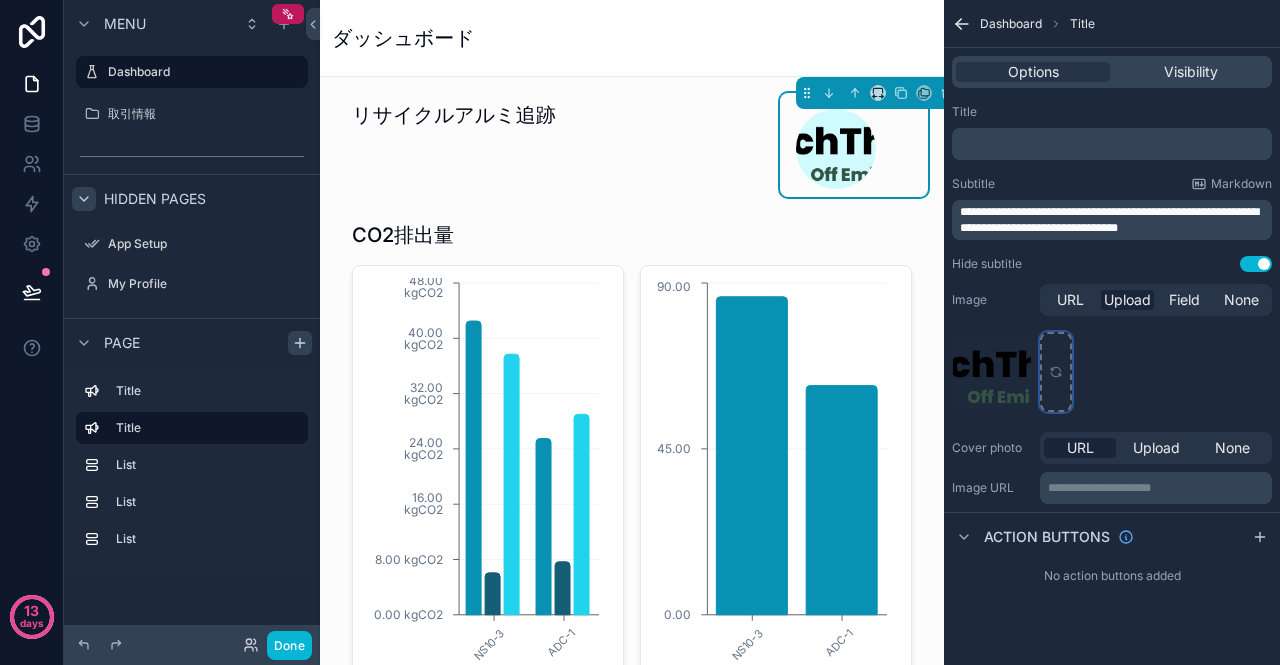 type on "**********" 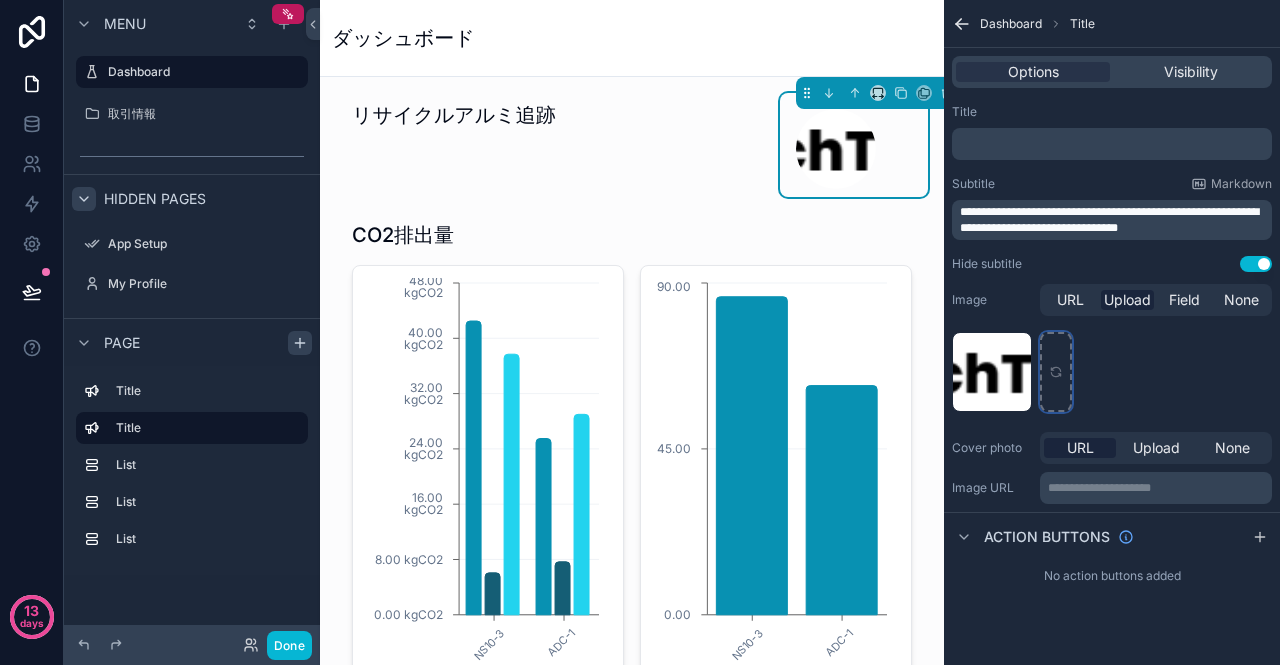 click at bounding box center (1056, 372) 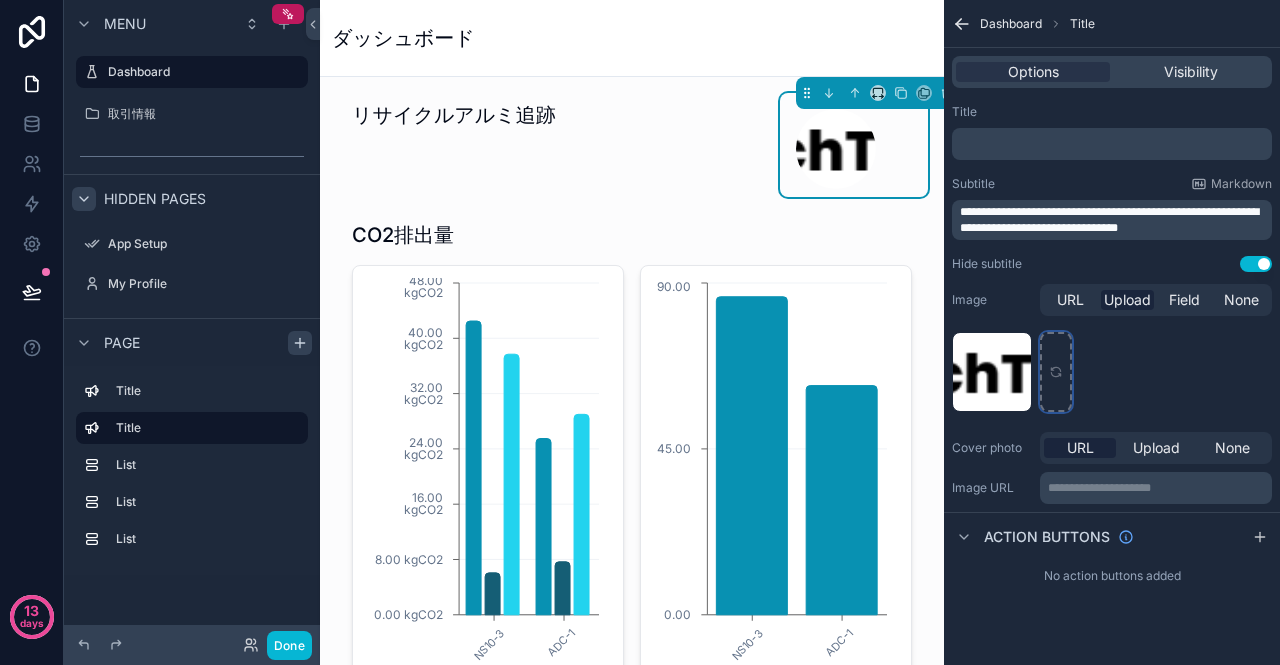 type on "**********" 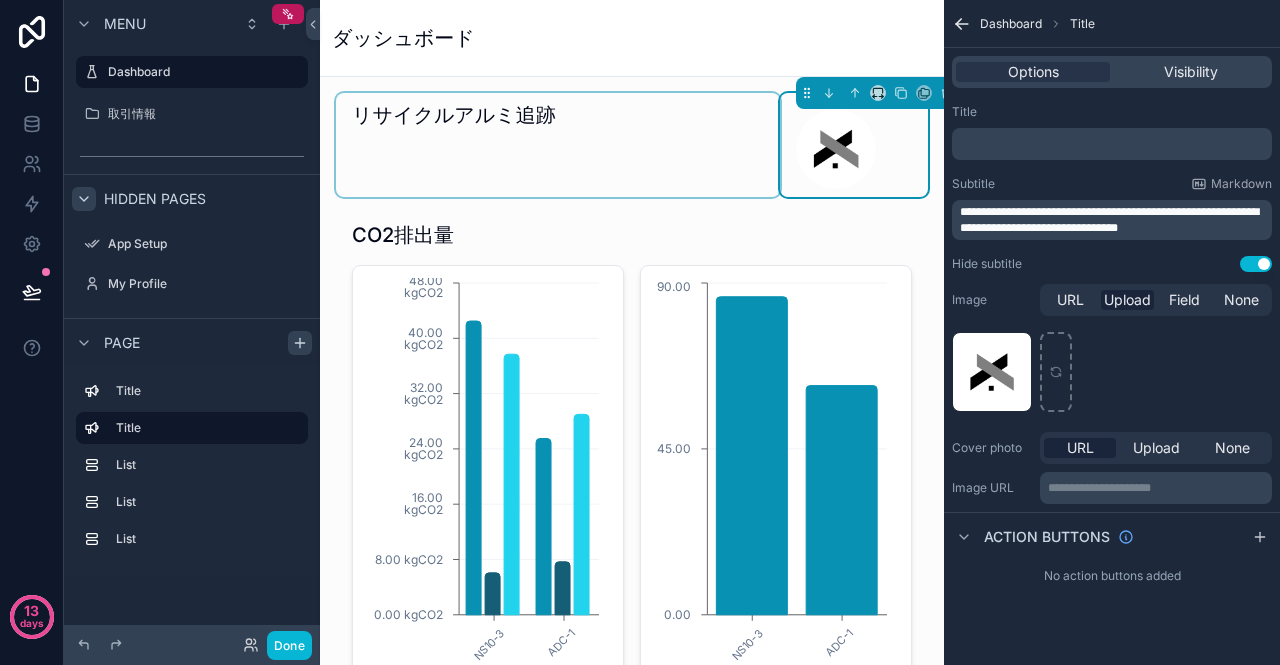 click at bounding box center [558, 145] 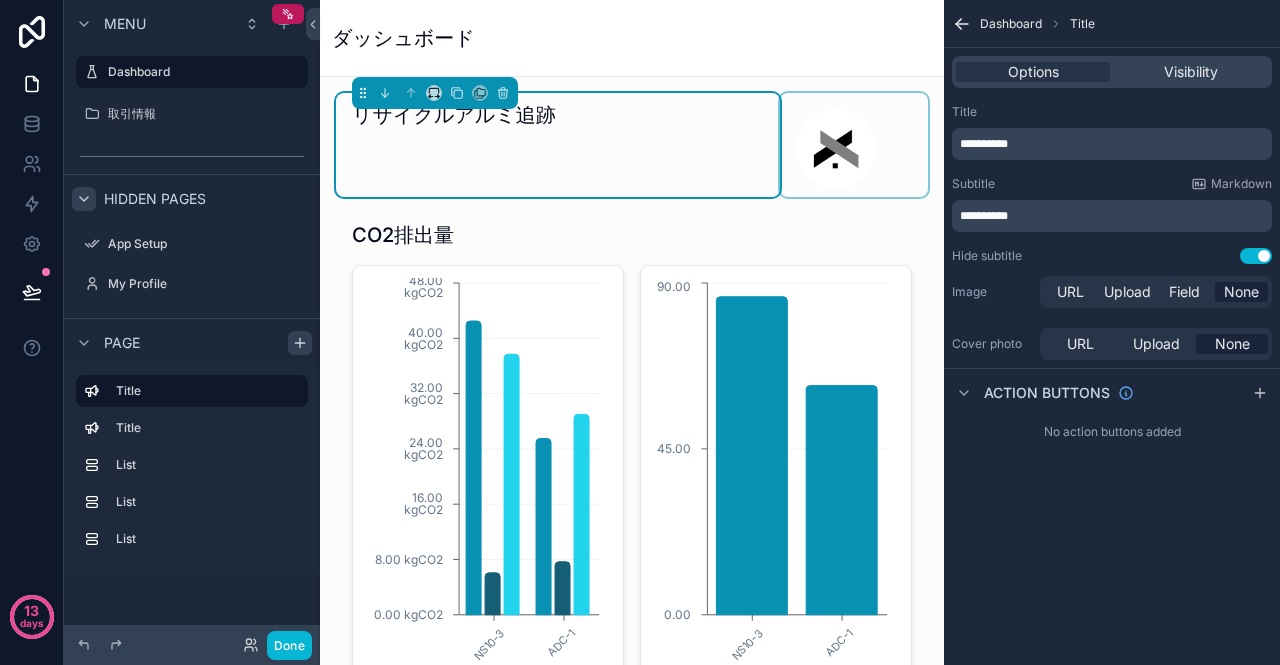 click at bounding box center (854, 145) 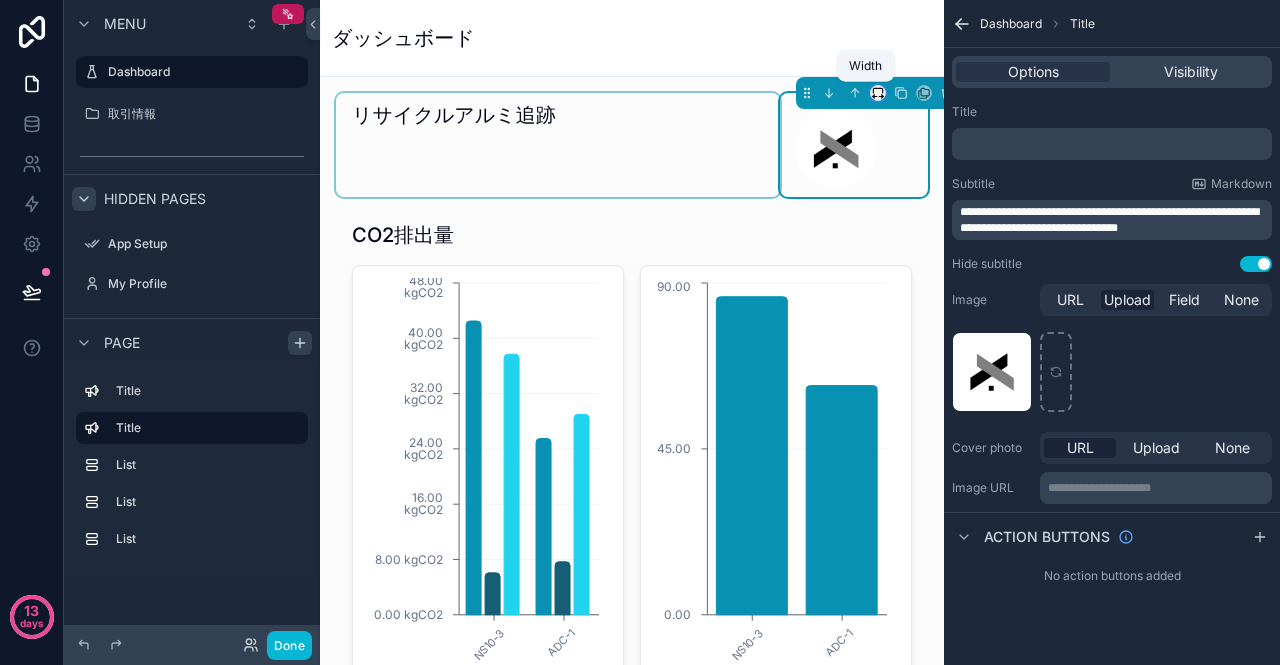 click 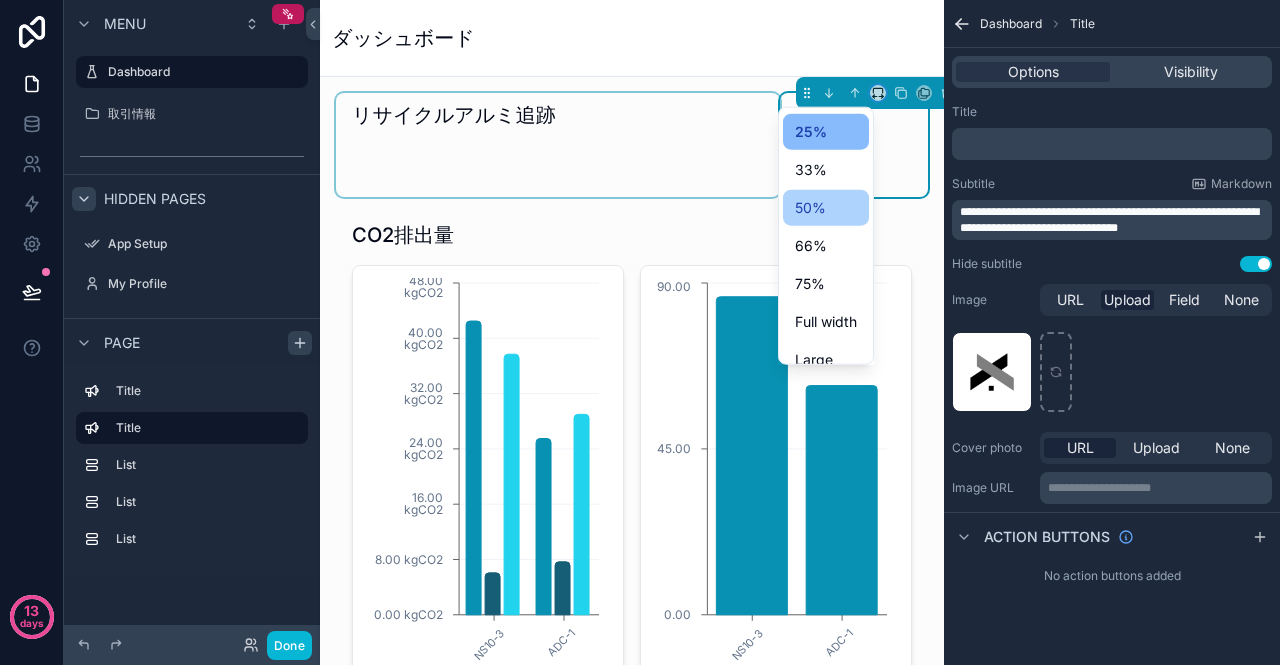 scroll, scrollTop: 54, scrollLeft: 0, axis: vertical 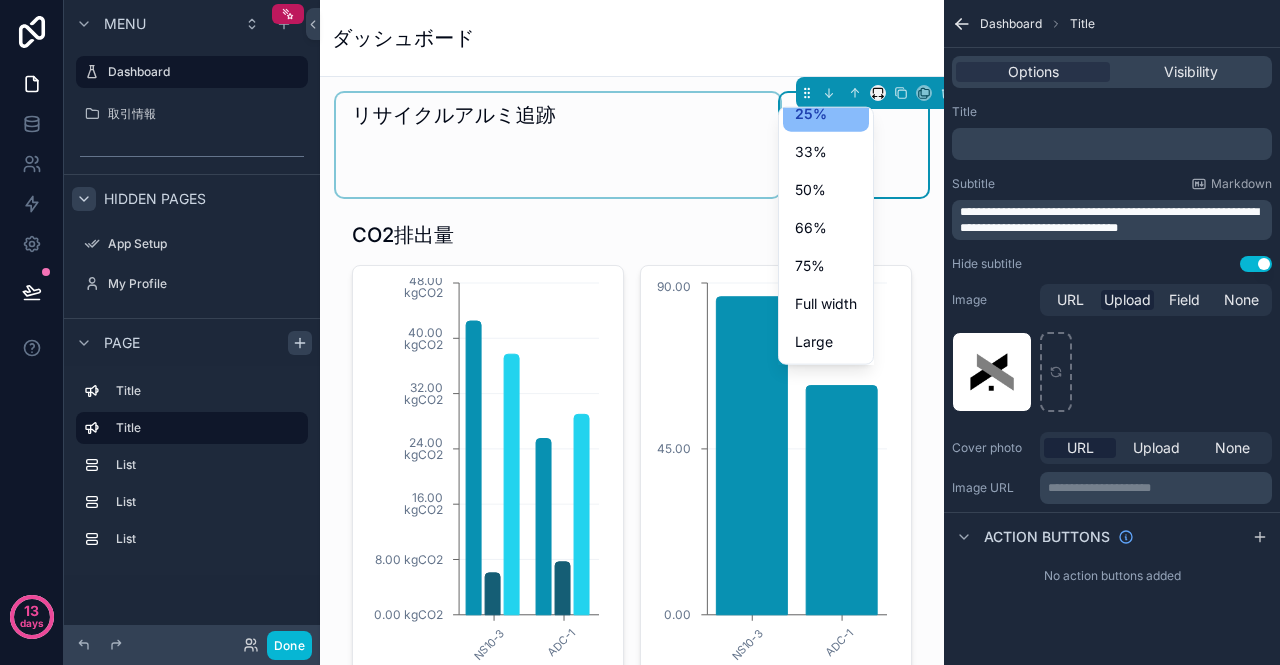 click at bounding box center [640, 332] 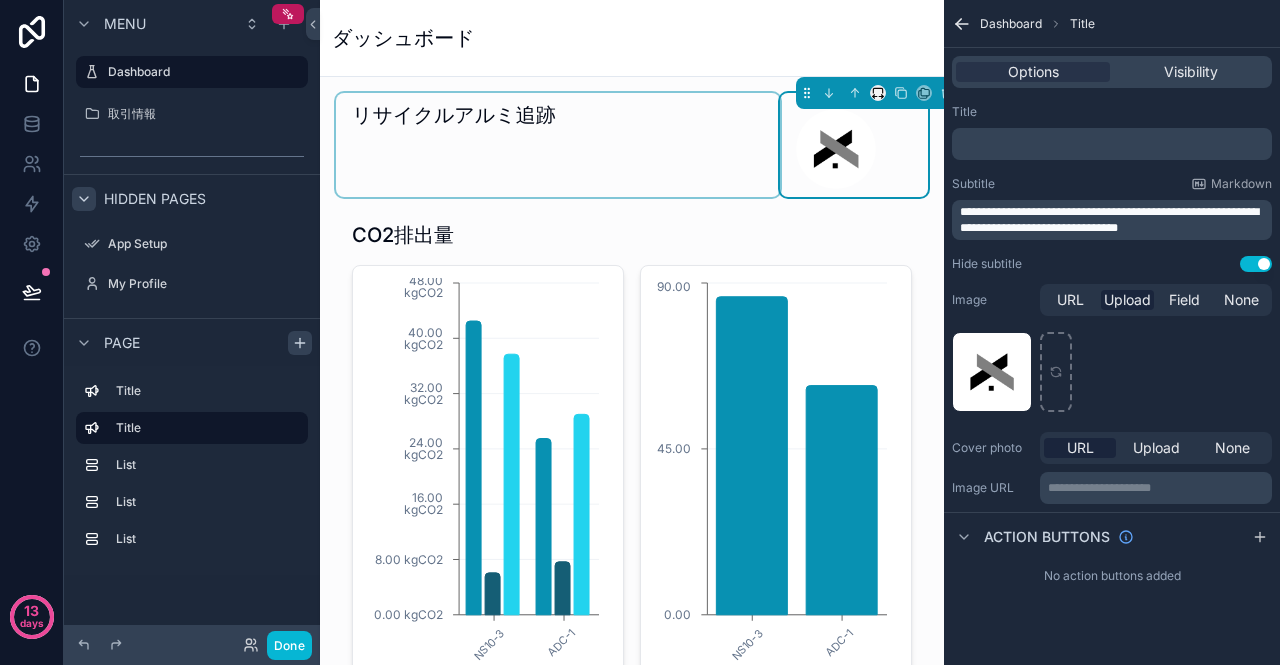click at bounding box center [558, 145] 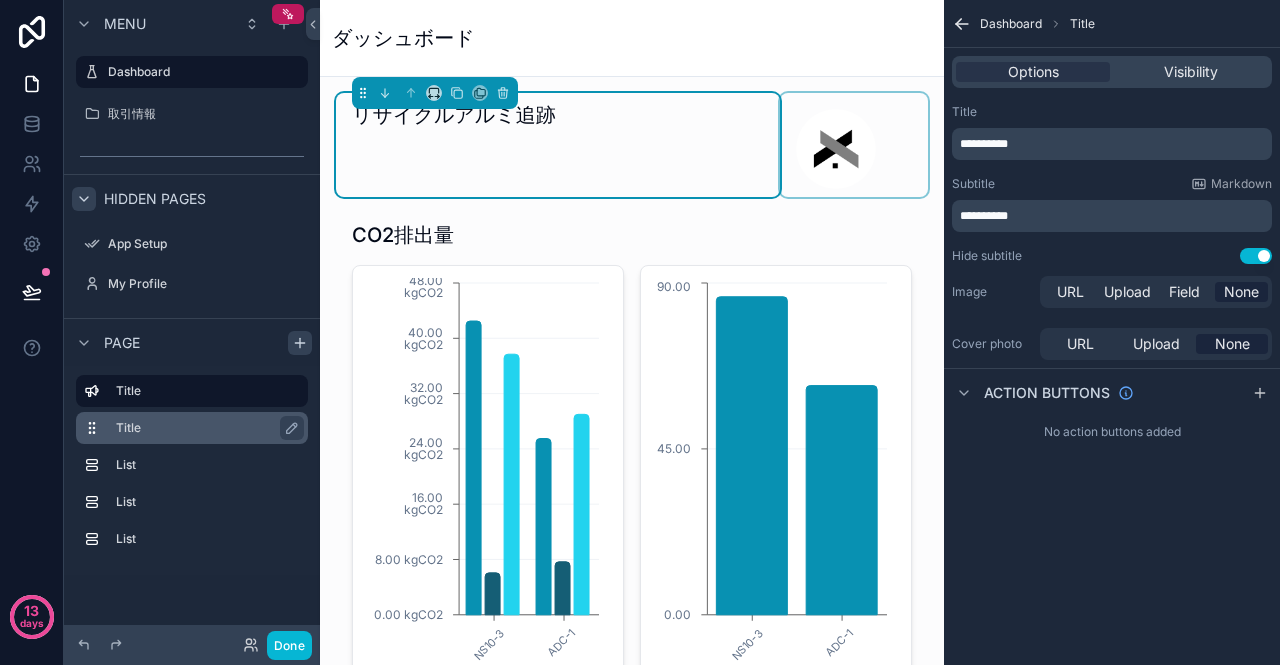 click on "Title" at bounding box center [204, 428] 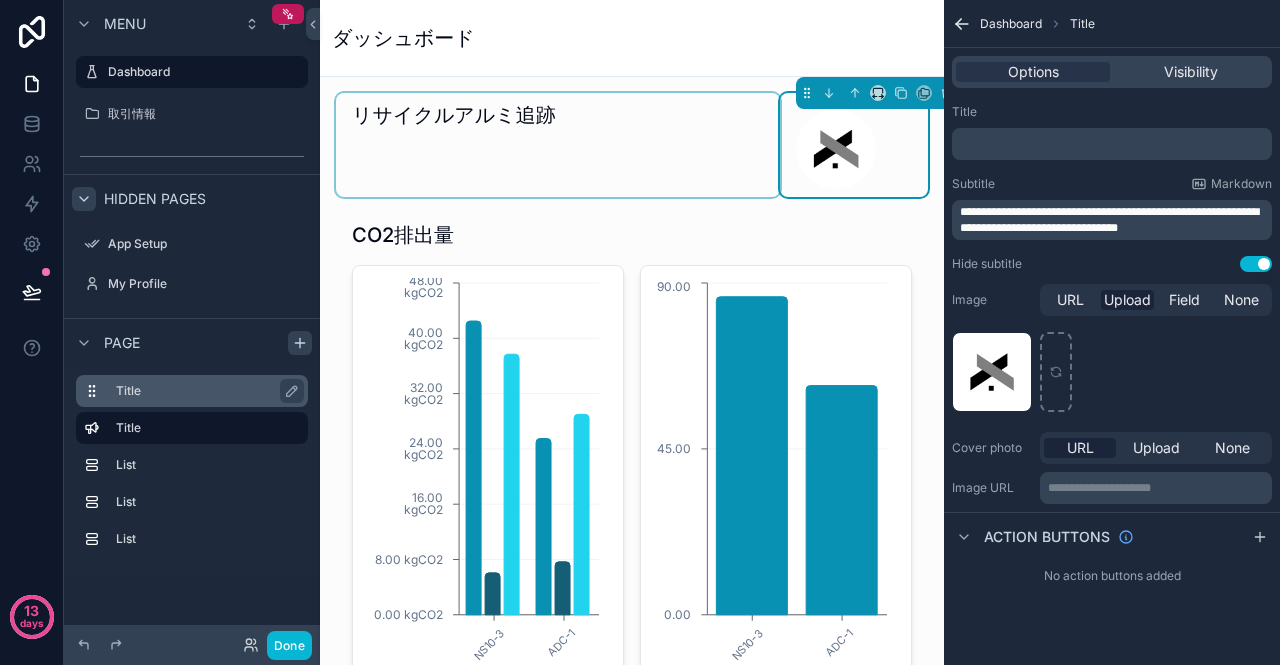 click on "Title" at bounding box center [204, 391] 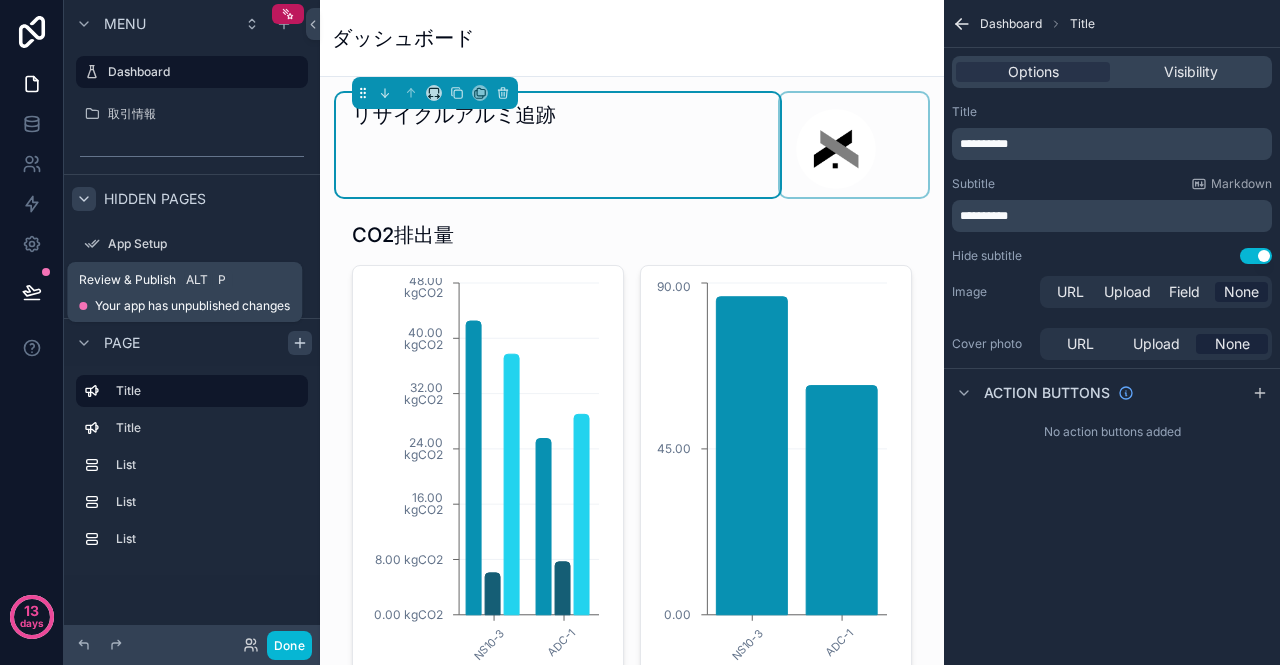 click 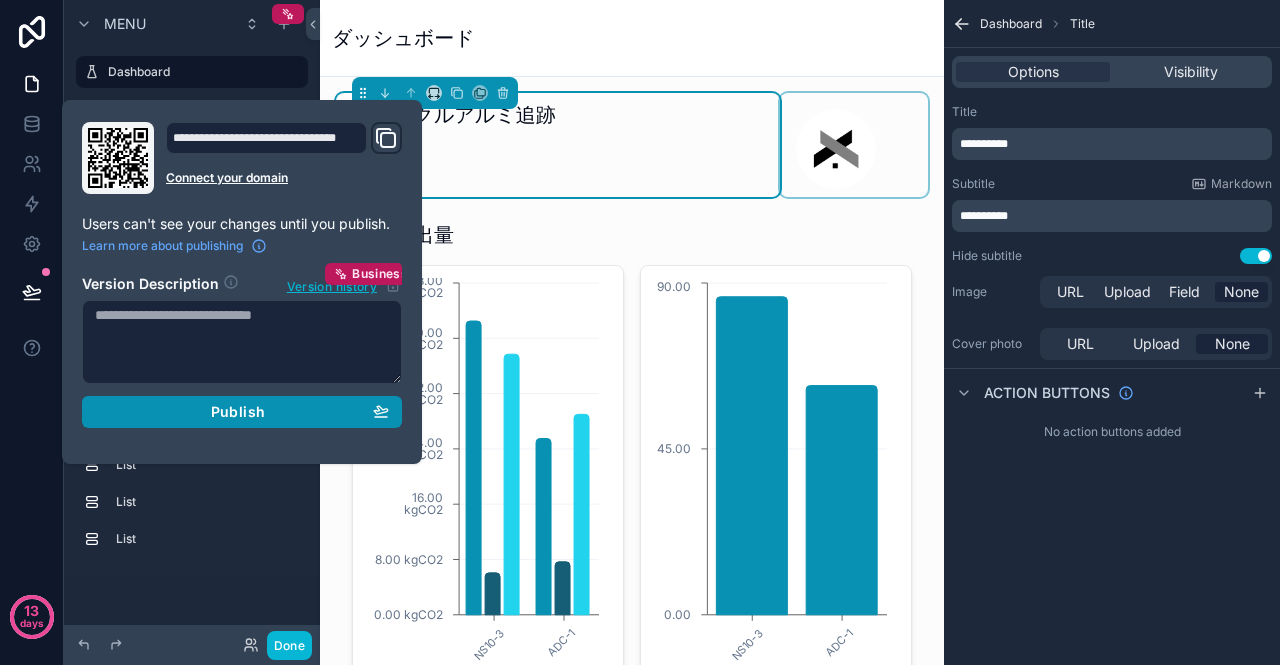 click on "Publish" at bounding box center [242, 412] 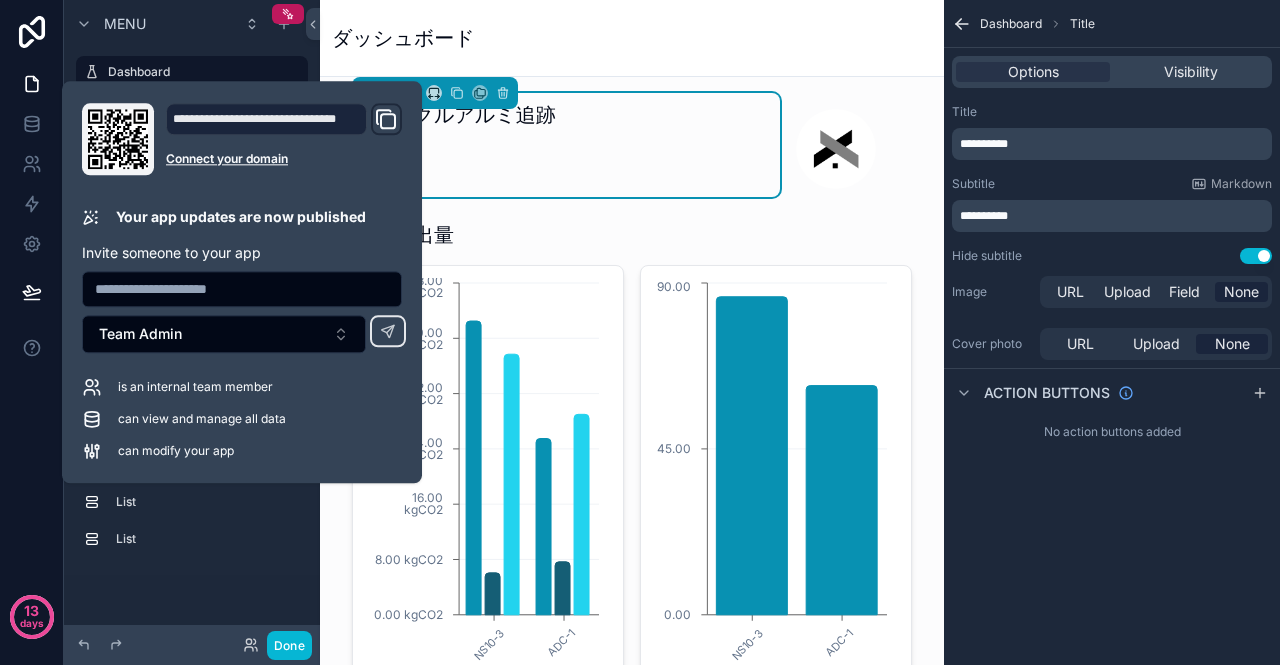click on "Menu Dashboard 取引情報 Hidden pages App Setup My Profile Page Title Title List List List" at bounding box center (192, 295) 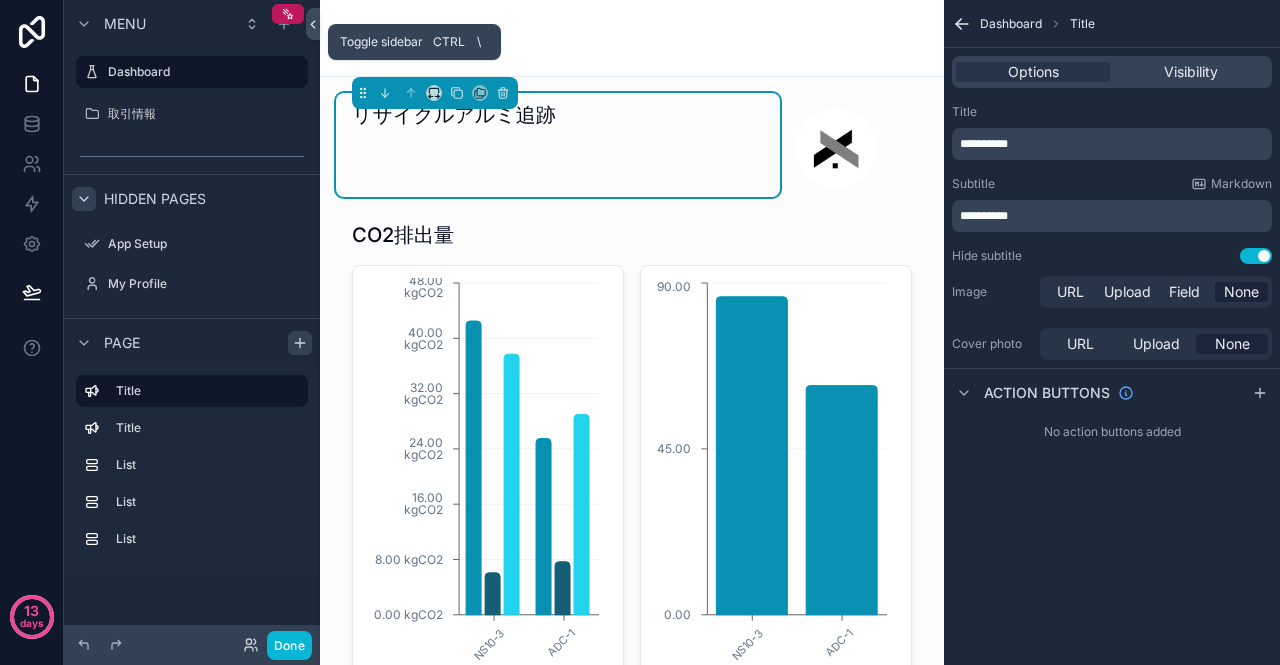 click at bounding box center (313, 24) 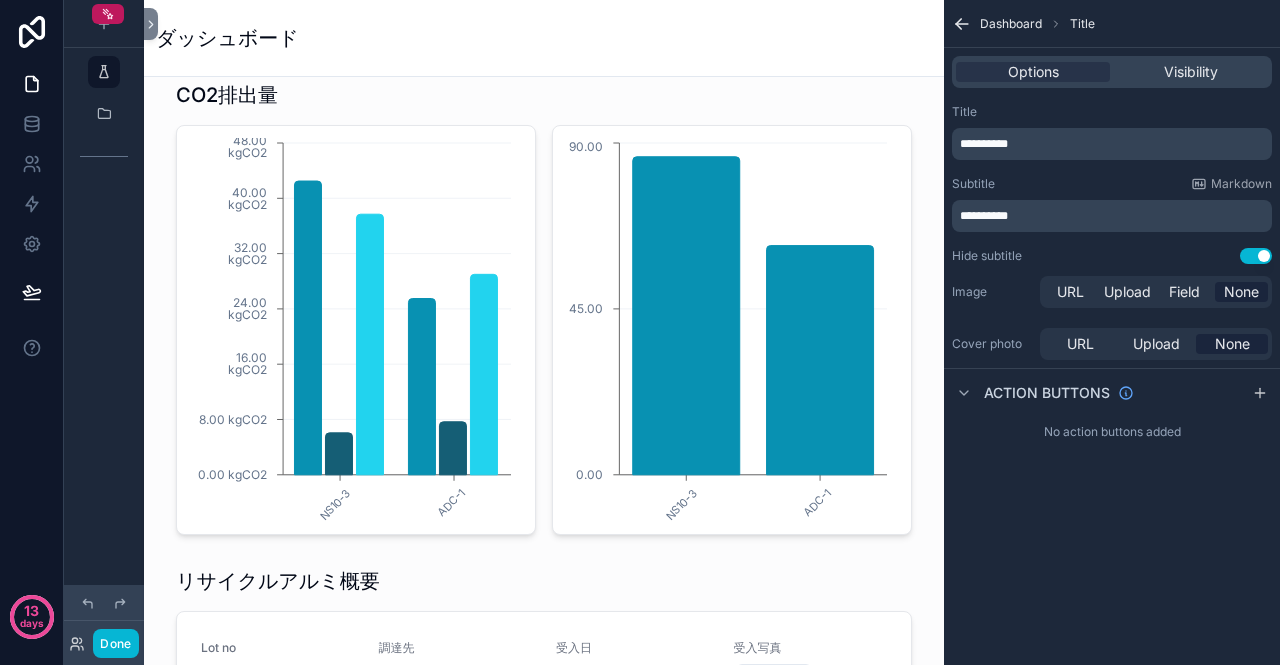scroll, scrollTop: 0, scrollLeft: 0, axis: both 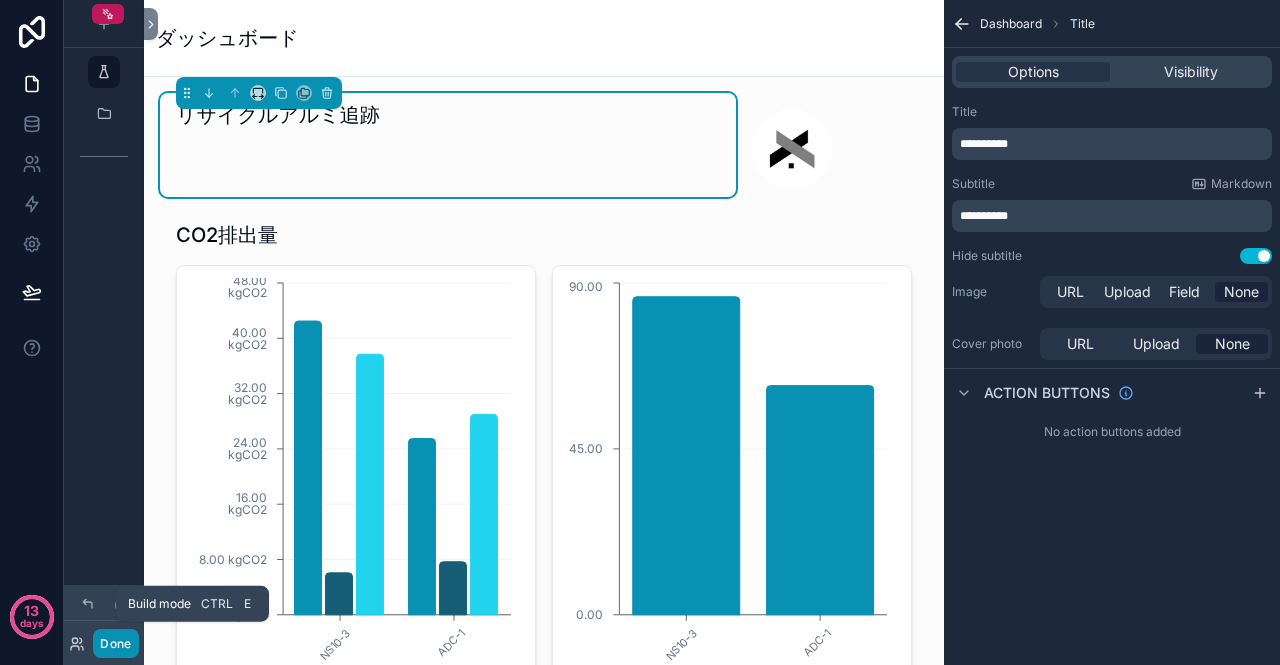 click on "Done" at bounding box center (115, 643) 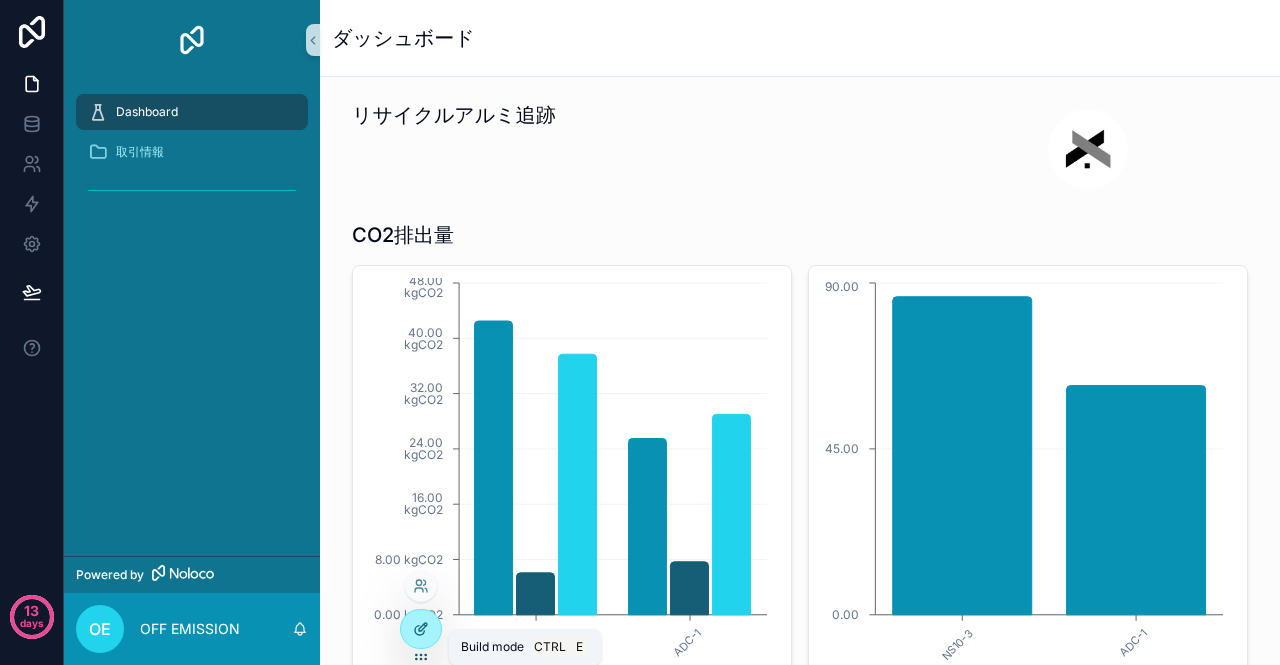 click at bounding box center [421, 629] 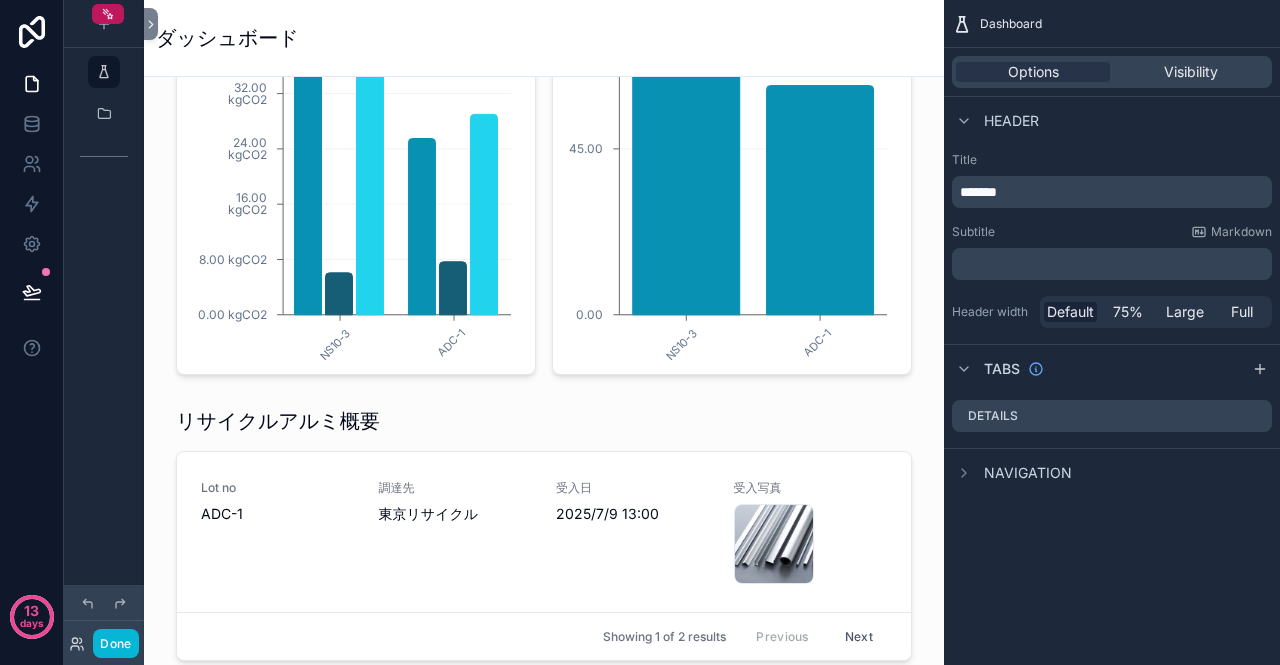 scroll, scrollTop: 0, scrollLeft: 0, axis: both 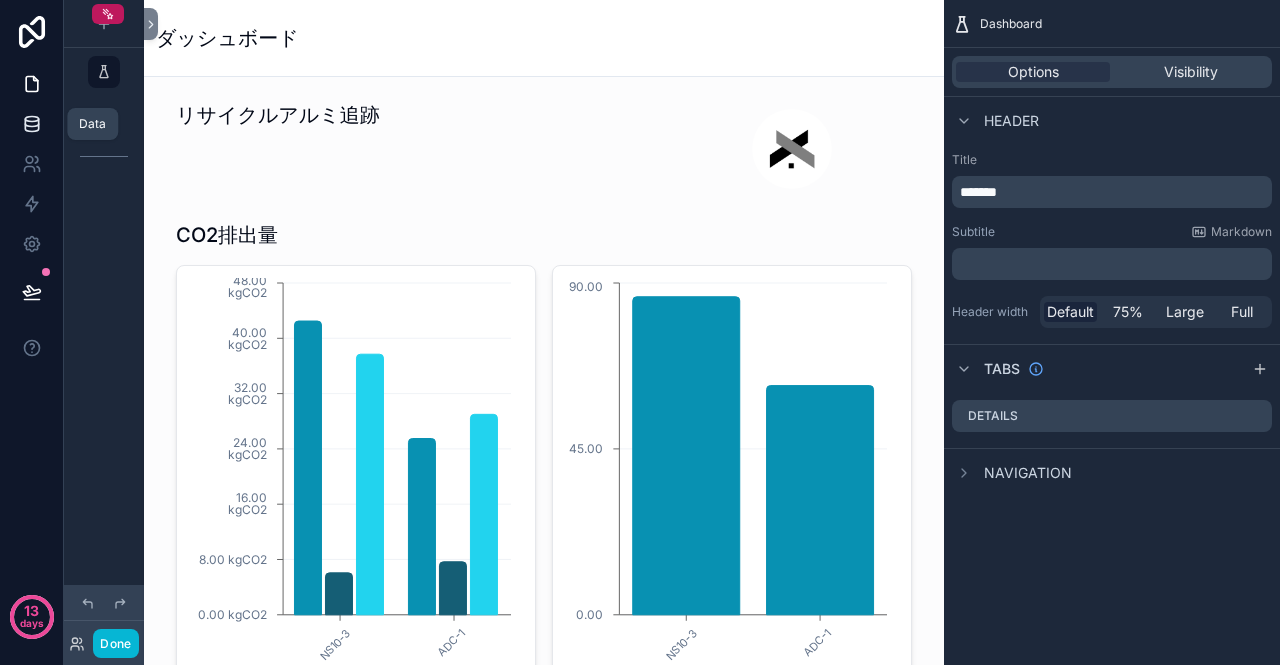 click 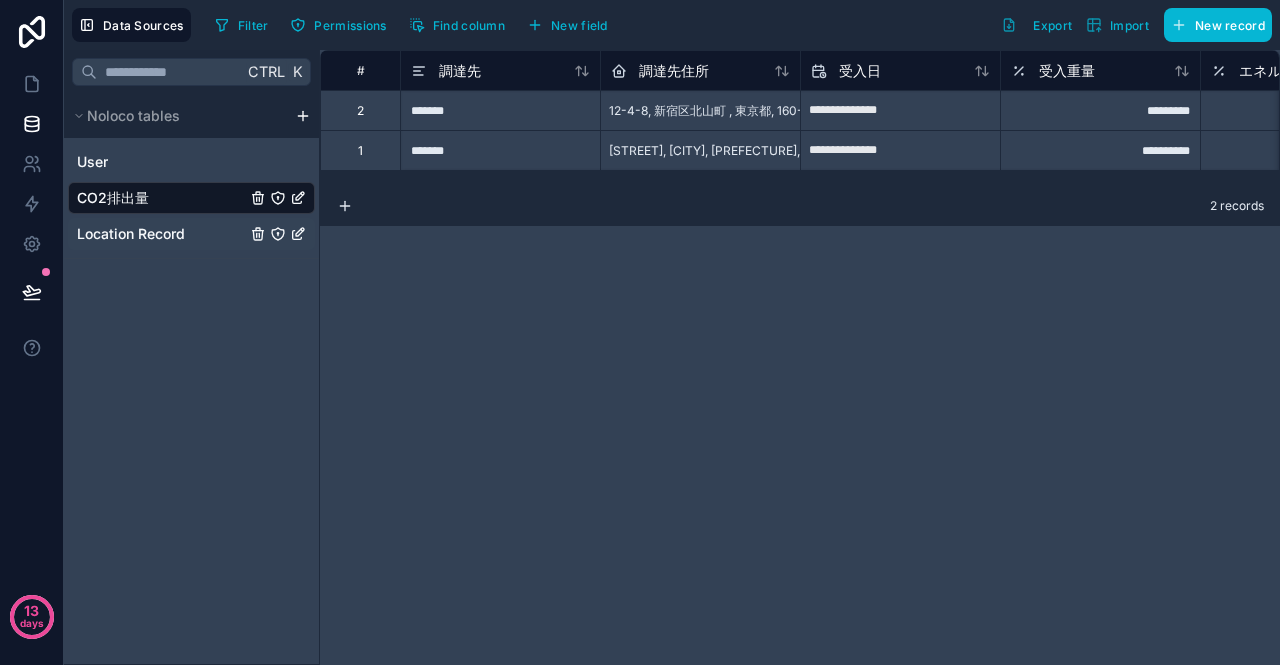 click on "Location Record" at bounding box center (131, 234) 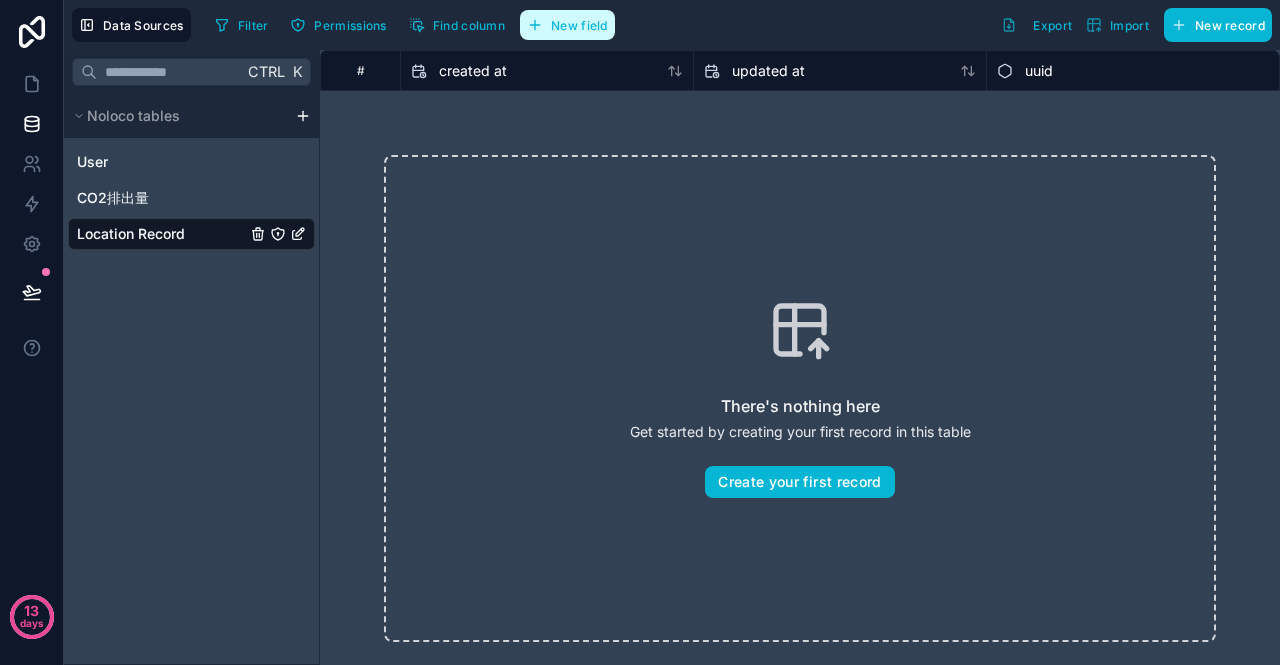 click on "New field" at bounding box center [567, 25] 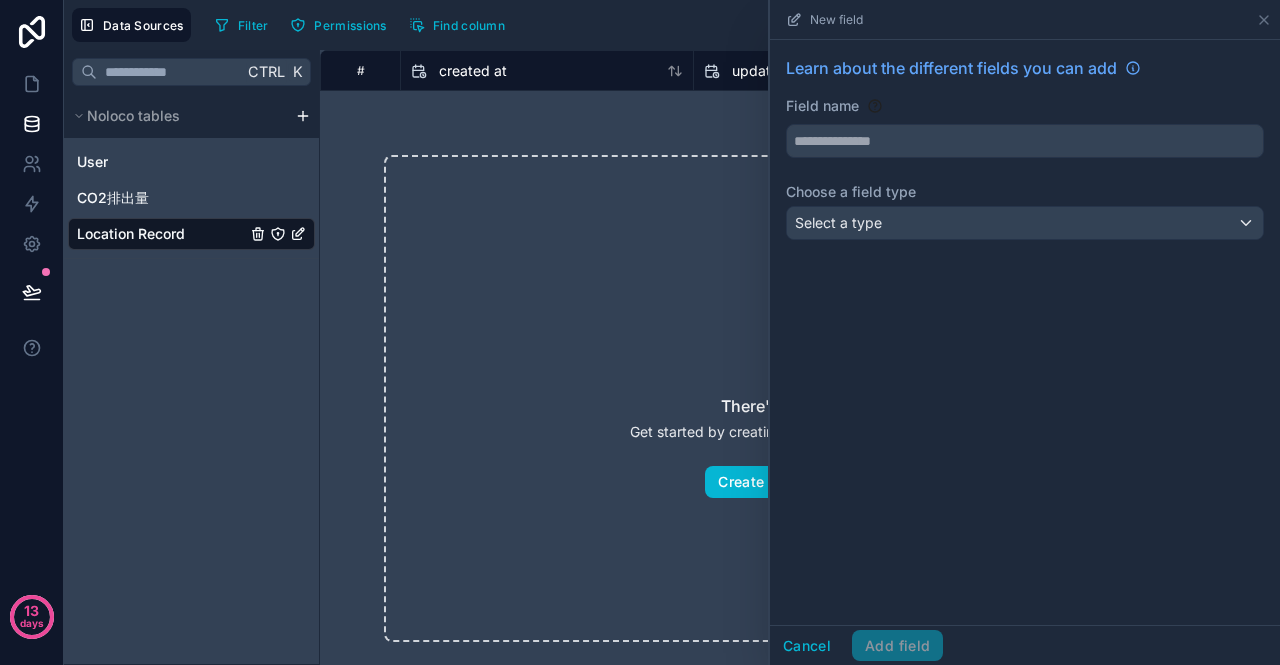 click on "There's nothing here Get started by creating your first record in this table Create your first record" at bounding box center (800, 398) 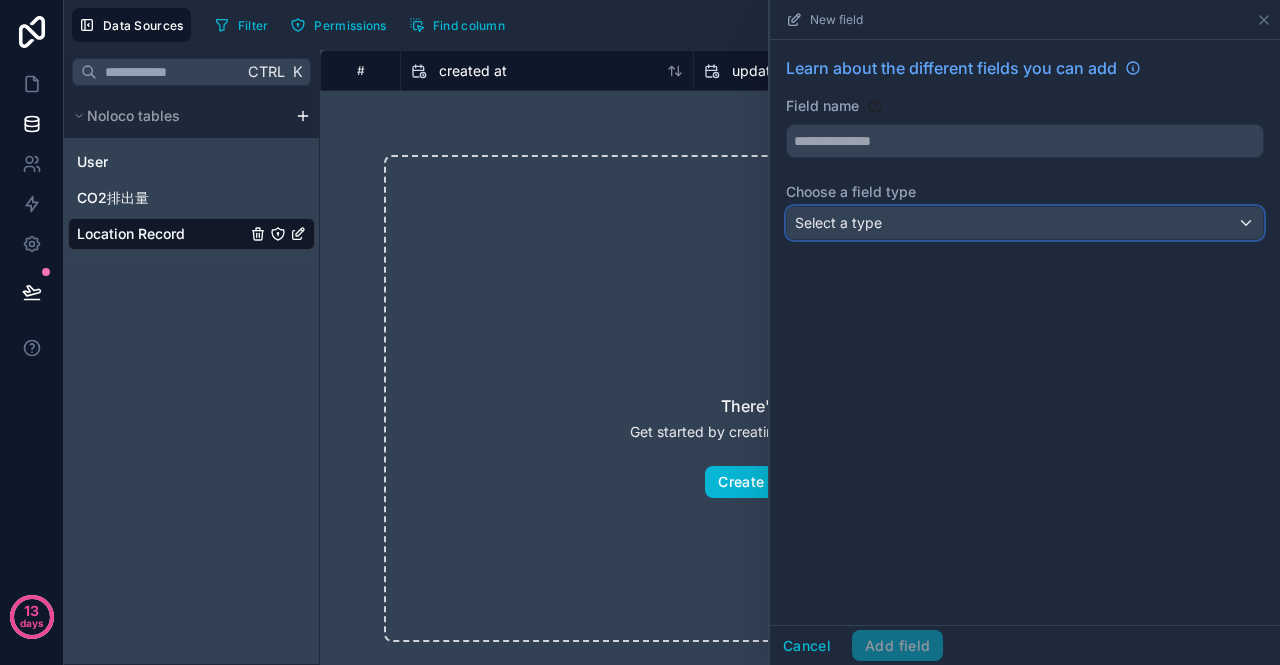 click on "Select a type" at bounding box center [838, 222] 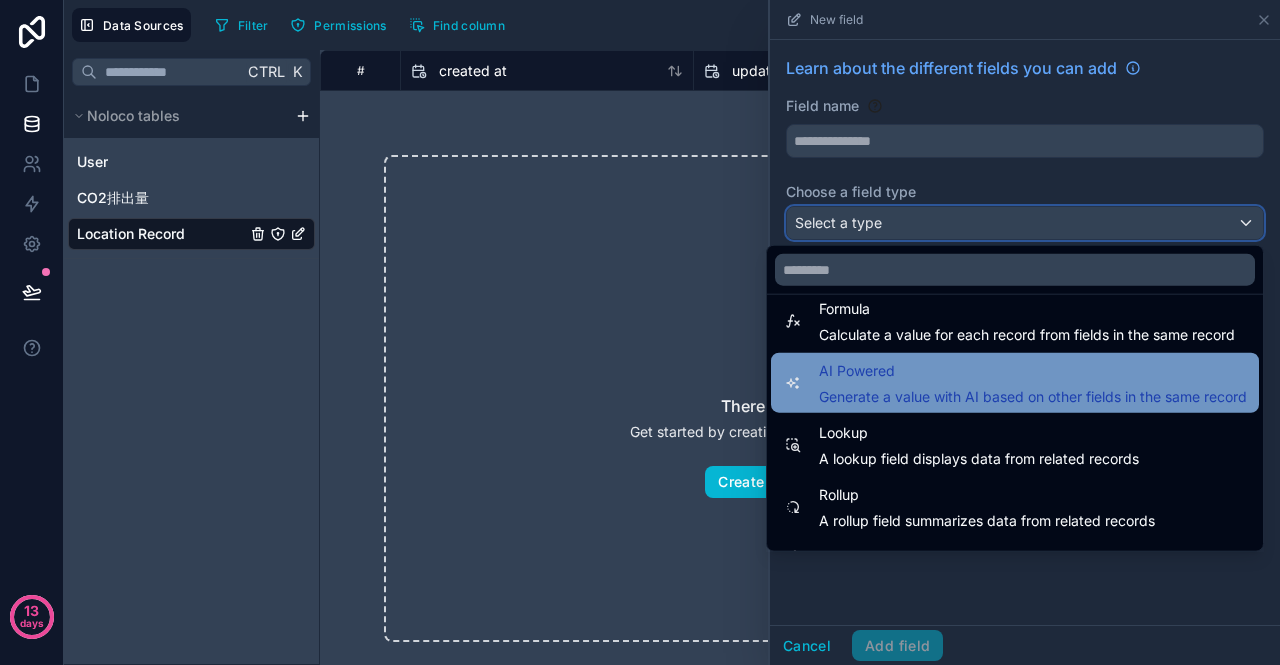scroll, scrollTop: 580, scrollLeft: 0, axis: vertical 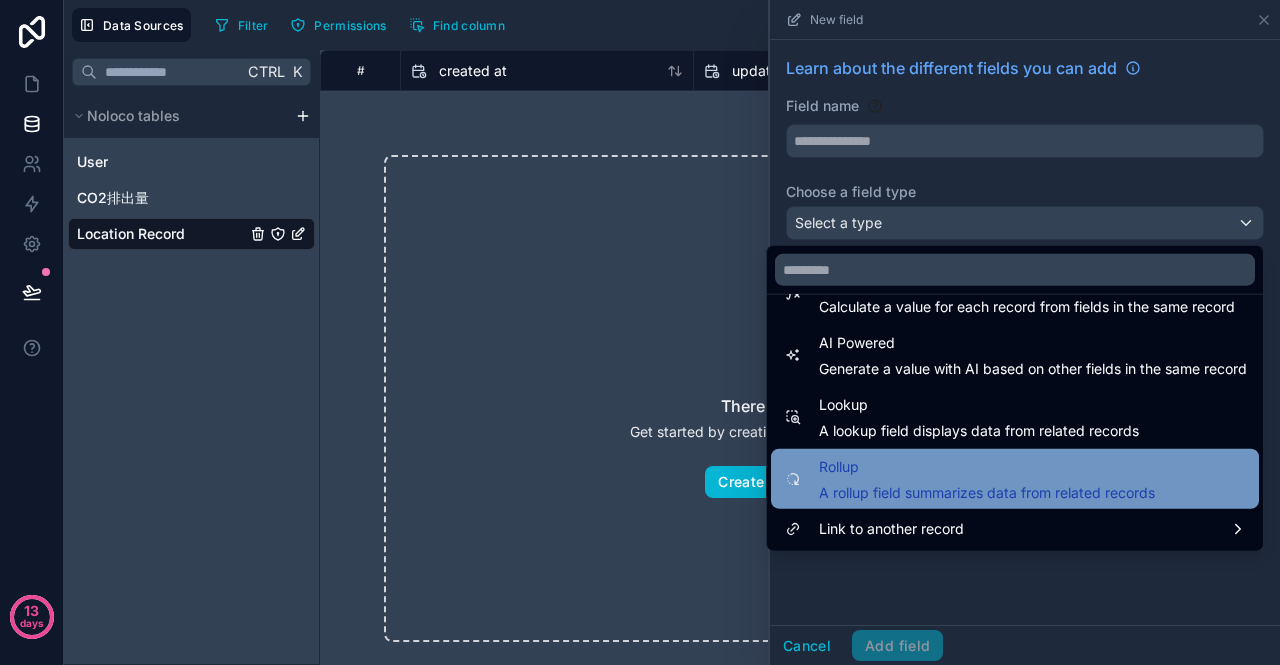 click on "Rollup A rollup field summarizes data from related records" at bounding box center (987, 479) 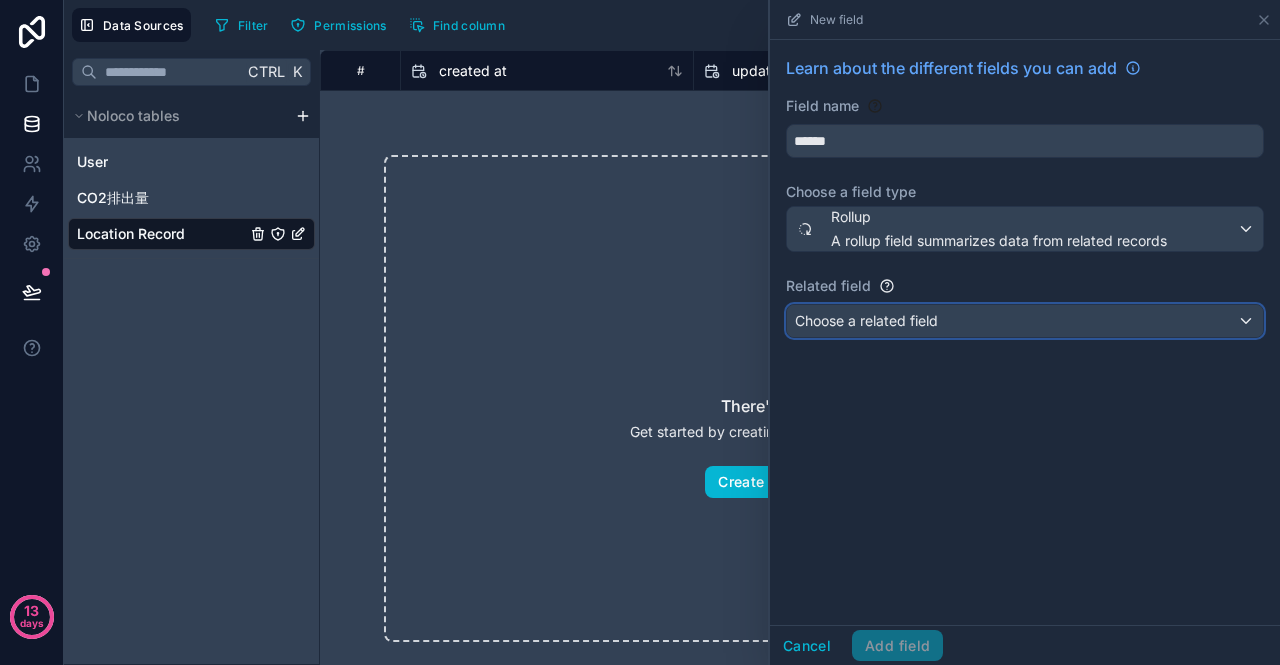 click on "Choose a related field" at bounding box center (866, 321) 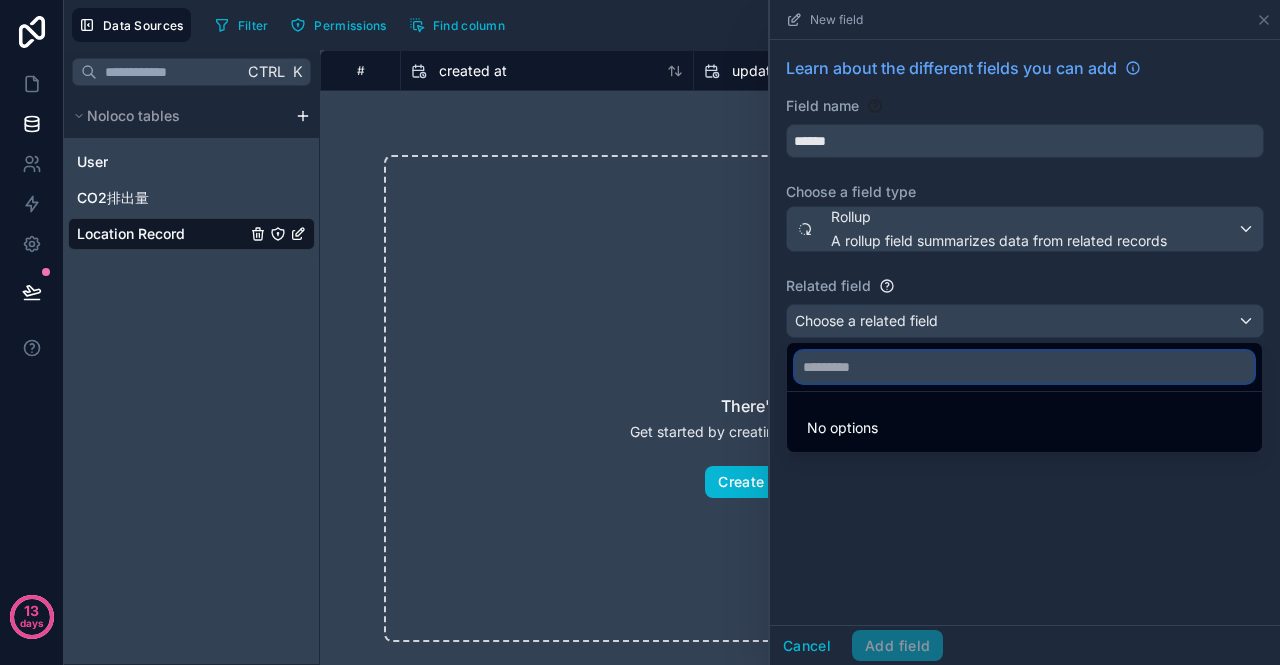 click at bounding box center [1024, 367] 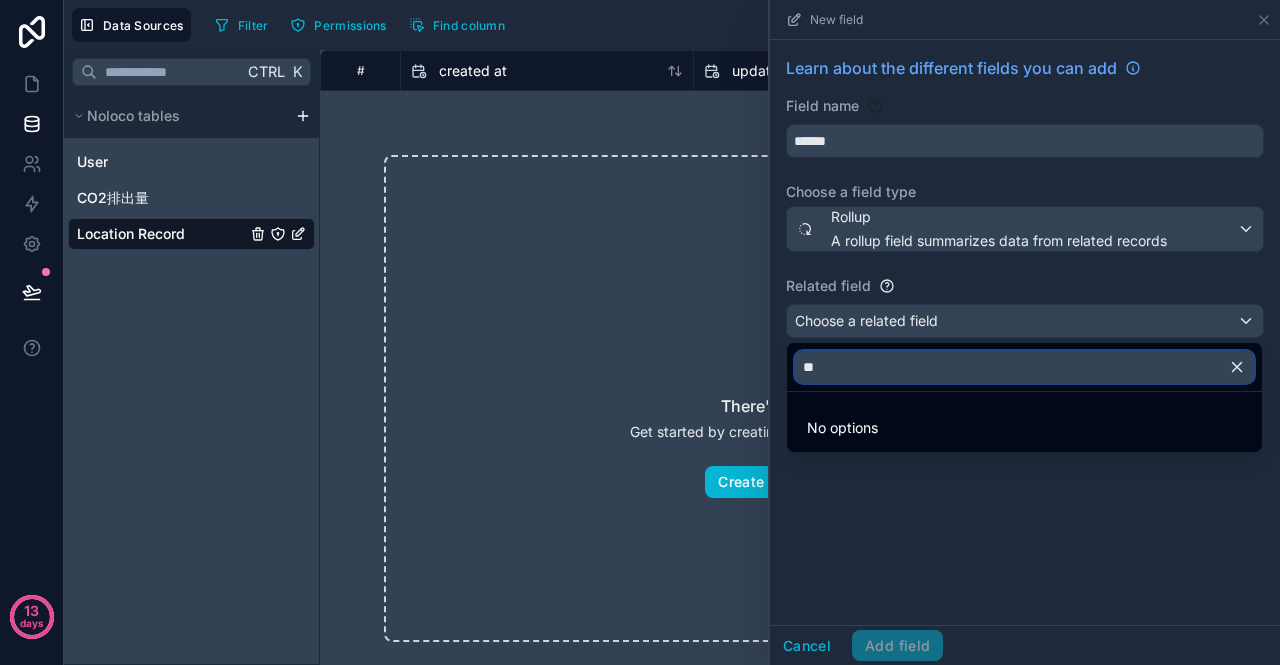 type on "*" 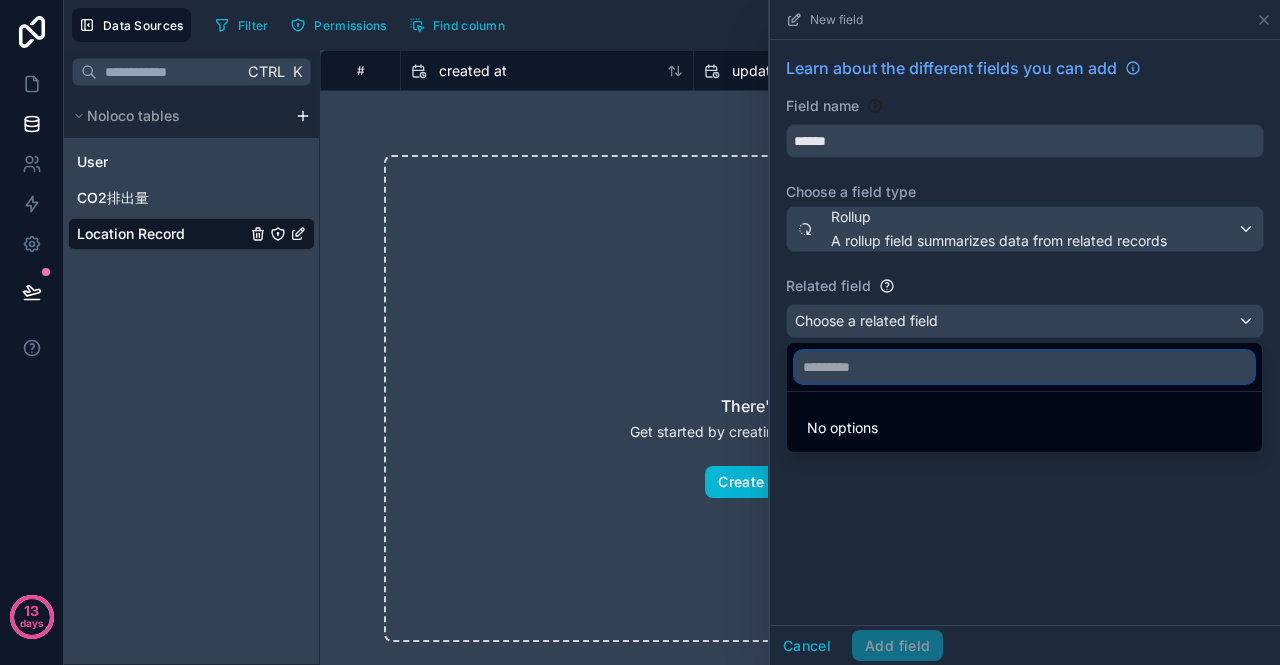click on "#" at bounding box center (360, 70) 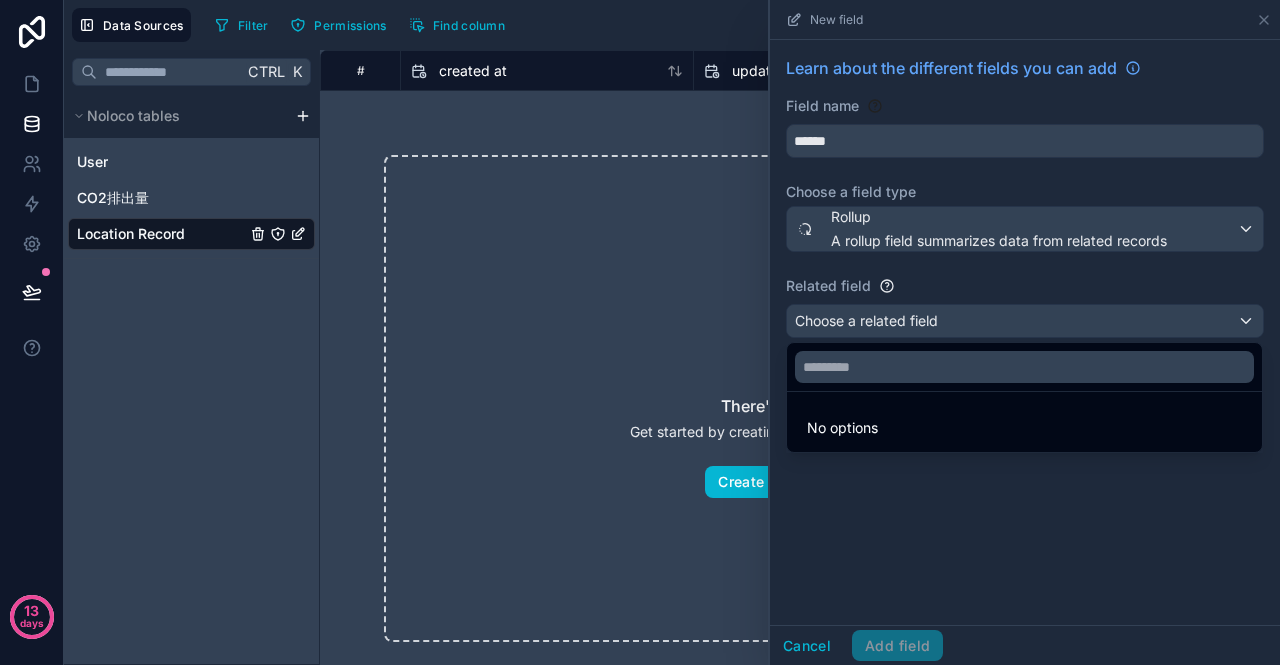 click on "There's nothing here Get started by creating your first record in this table Create your first record" at bounding box center (800, 398) 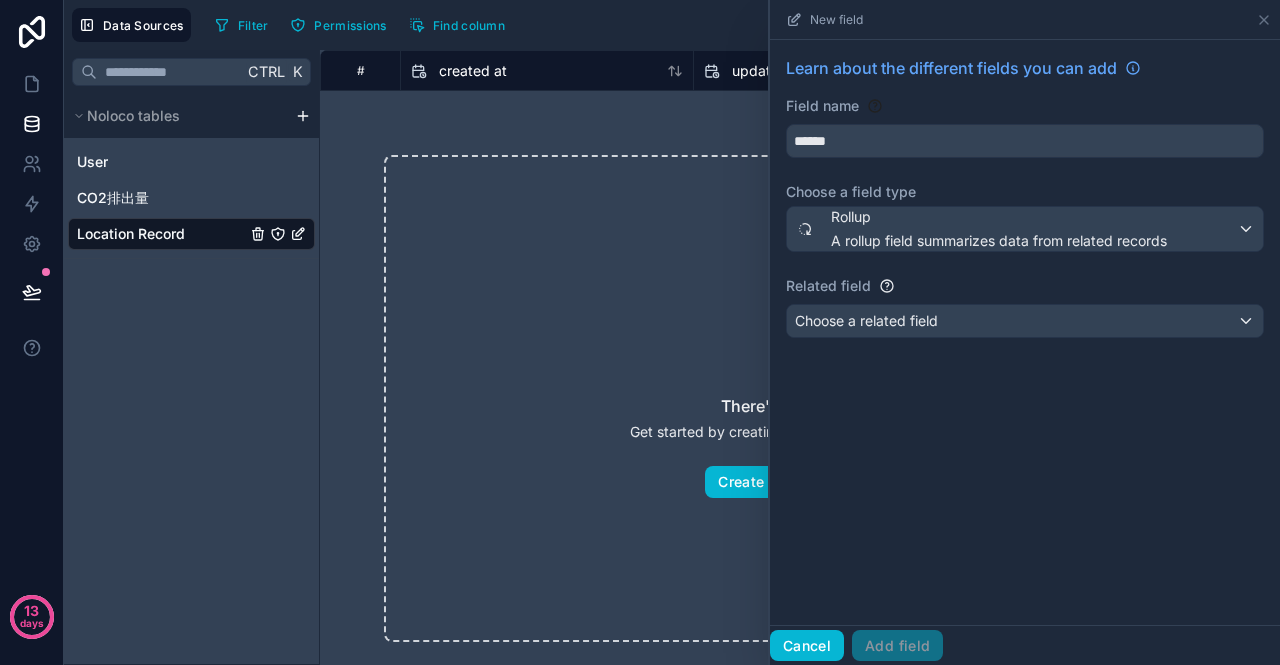 click on "Cancel" at bounding box center [807, 646] 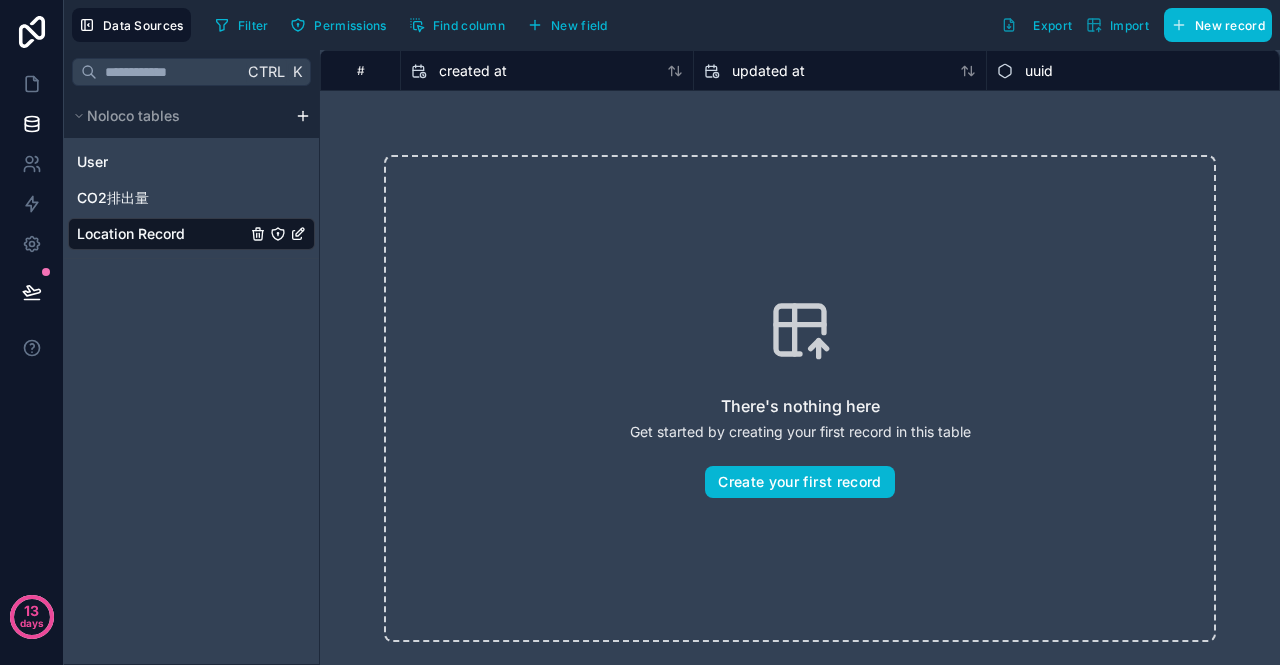 click on "#" at bounding box center (360, 70) 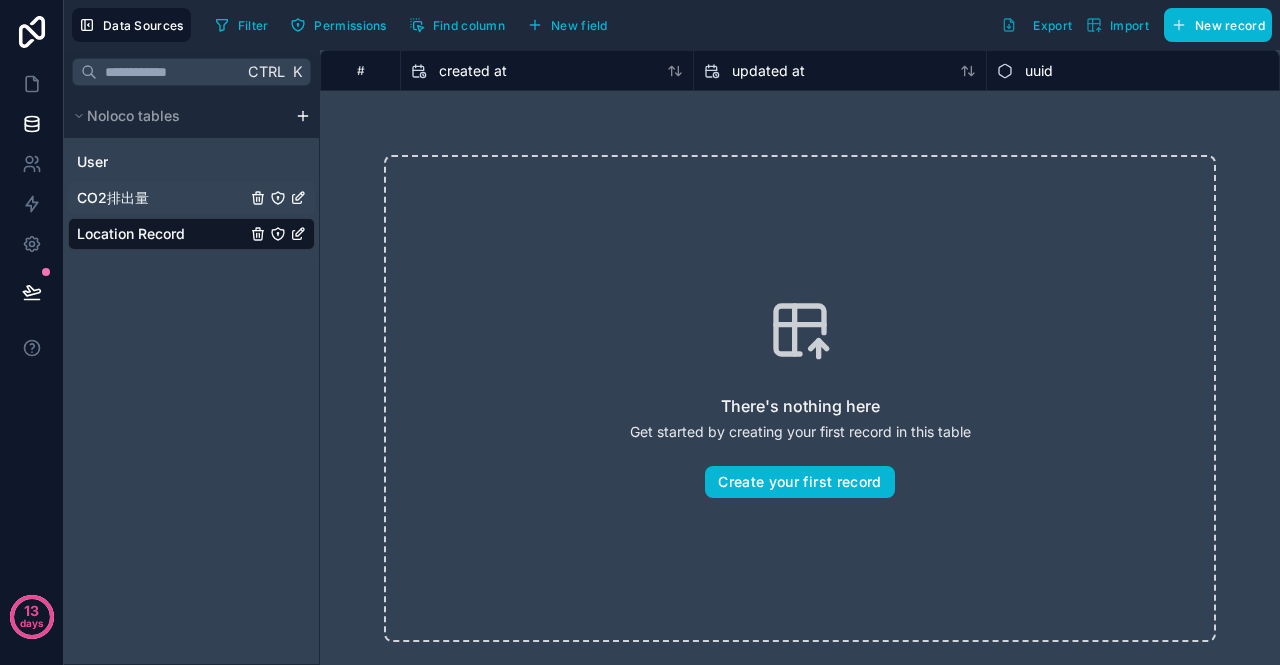 click on "CO2排出量" at bounding box center [113, 198] 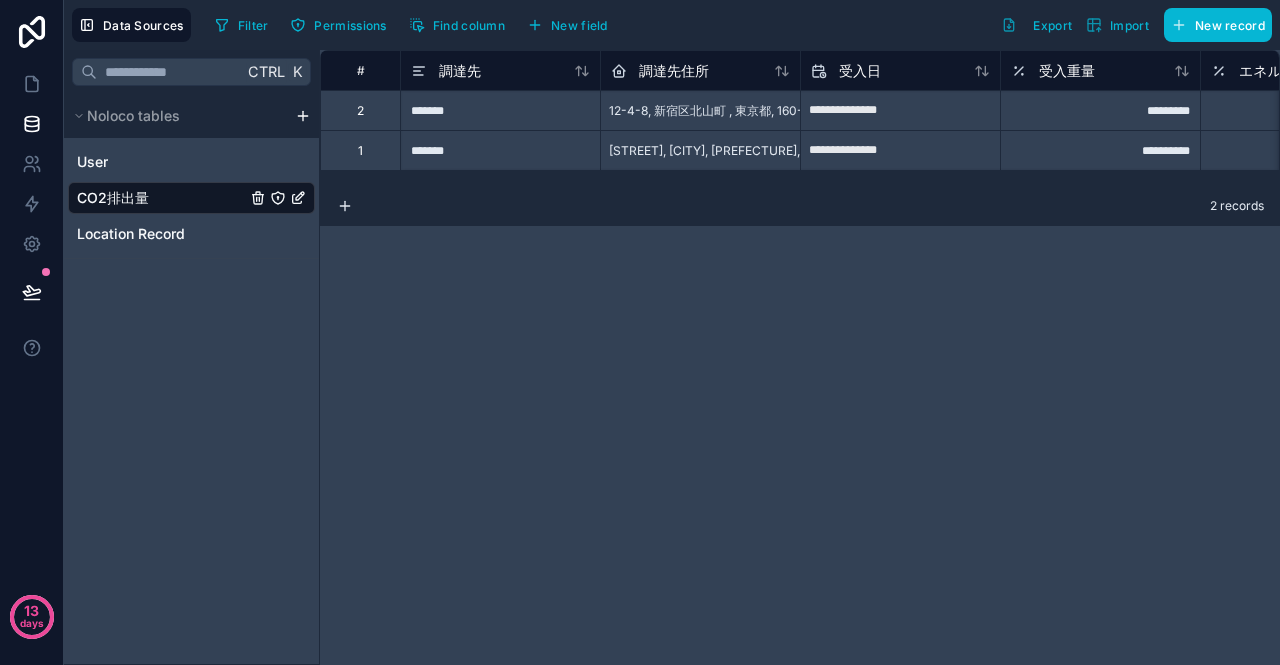 click on "#" at bounding box center (360, 70) 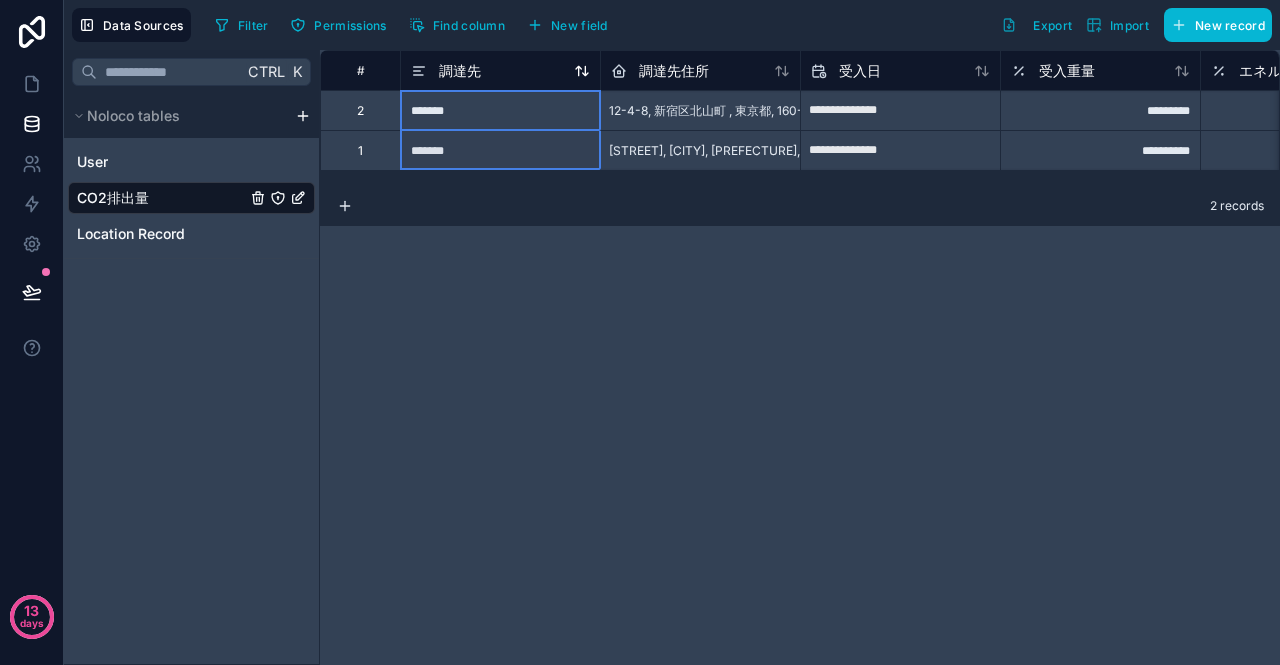click on "調達先" at bounding box center (500, 71) 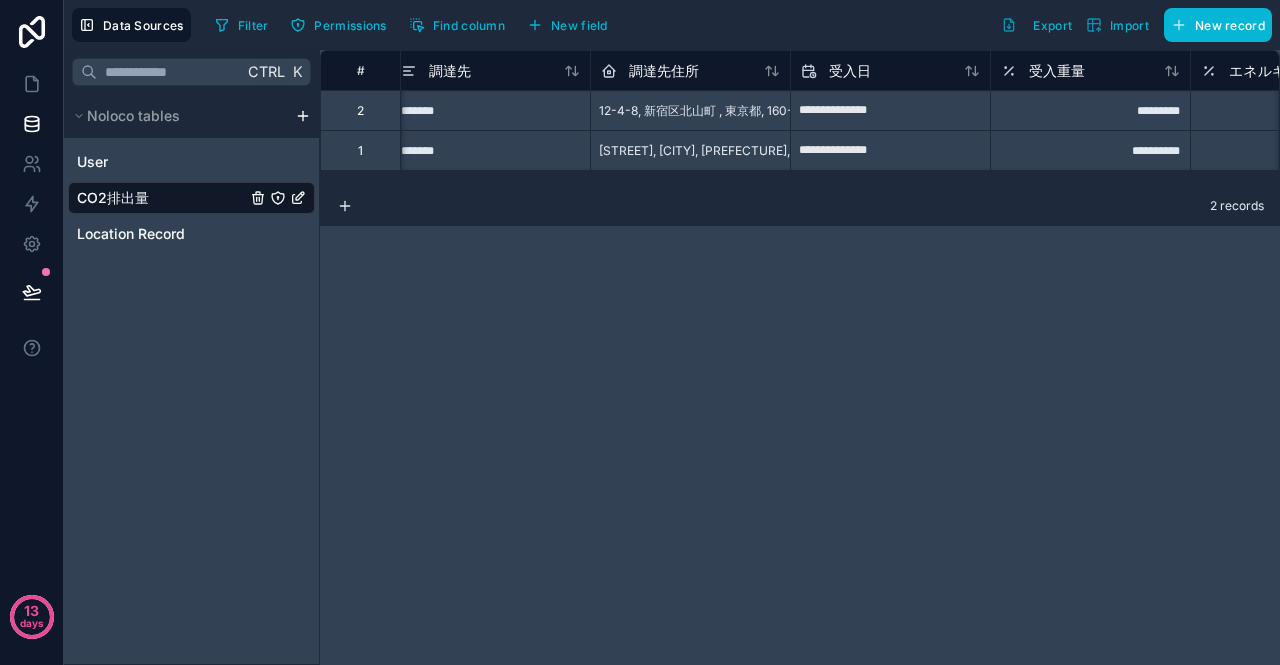 scroll, scrollTop: 0, scrollLeft: 0, axis: both 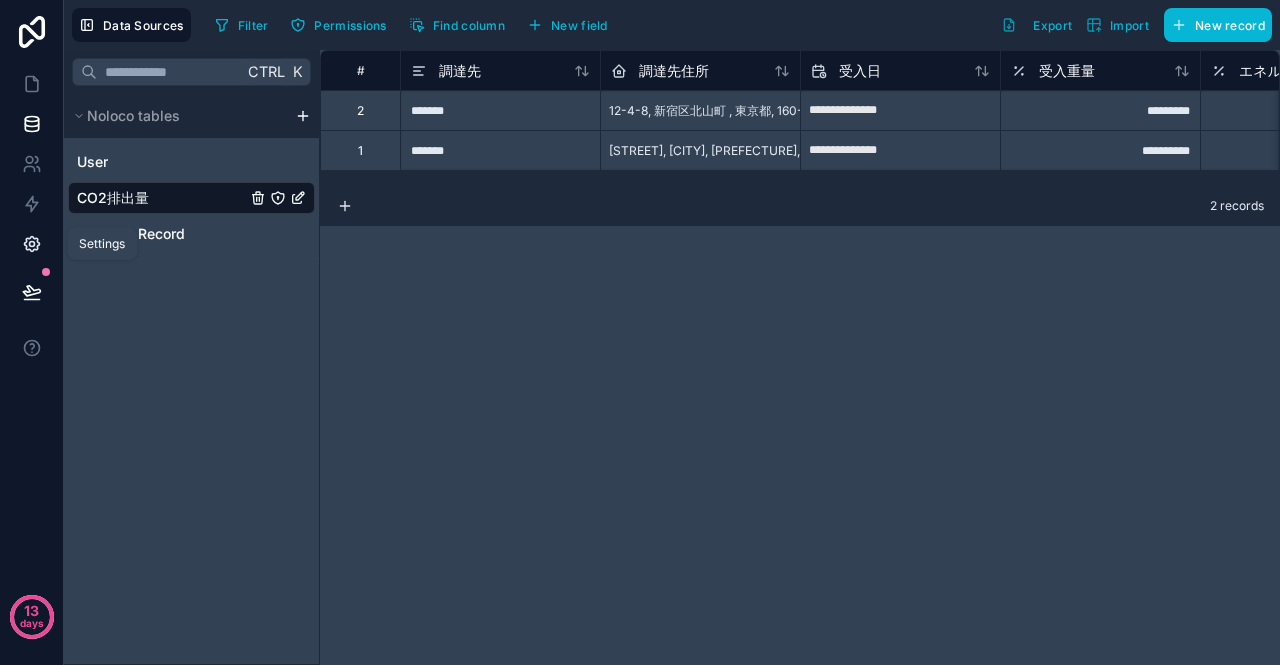 click 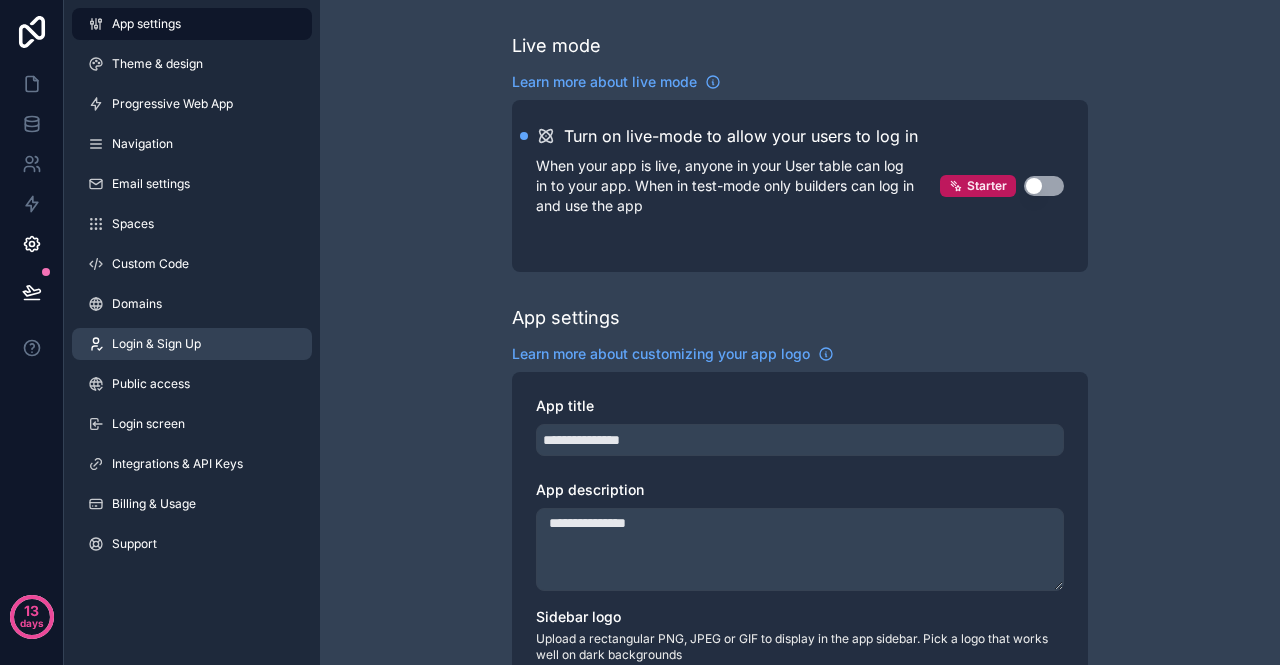 click on "Login & Sign Up" at bounding box center (156, 344) 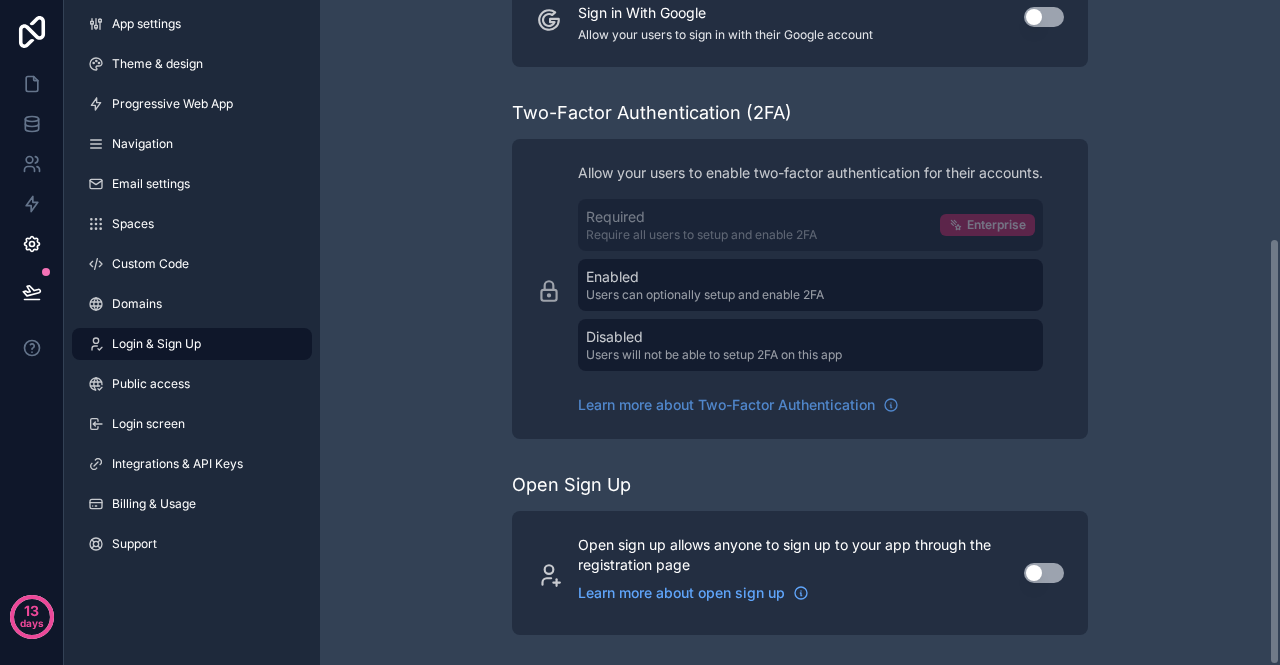 scroll, scrollTop: 370, scrollLeft: 0, axis: vertical 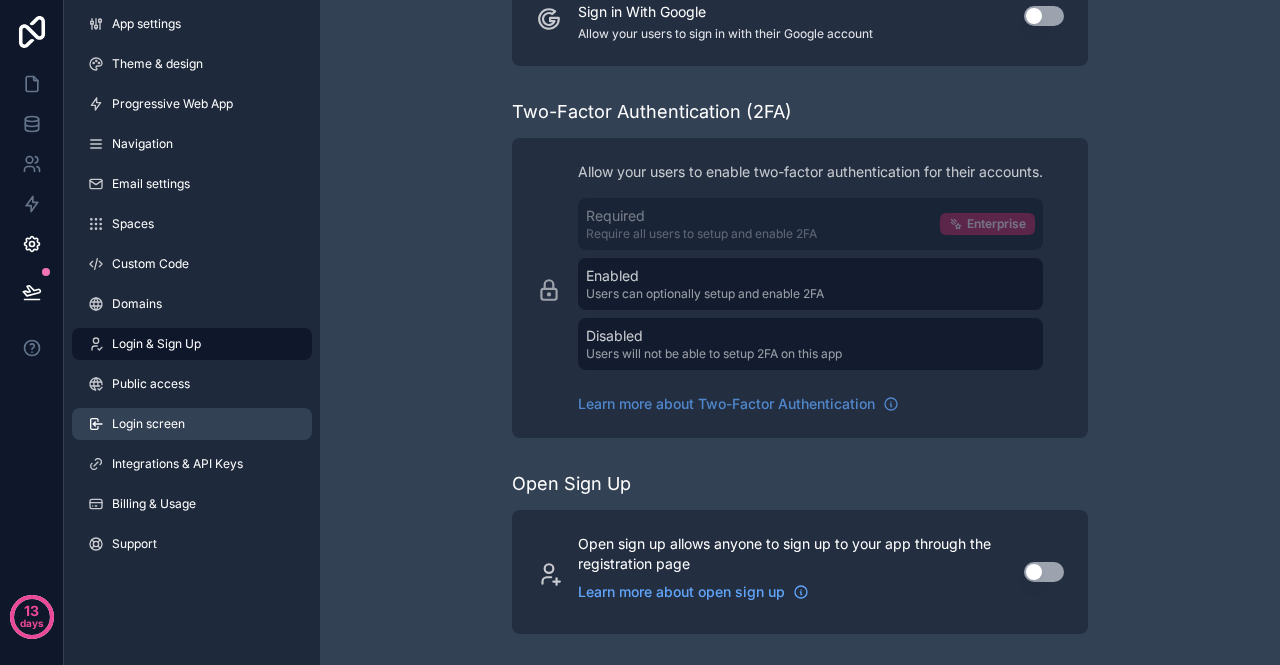 click on "Login screen" at bounding box center [148, 424] 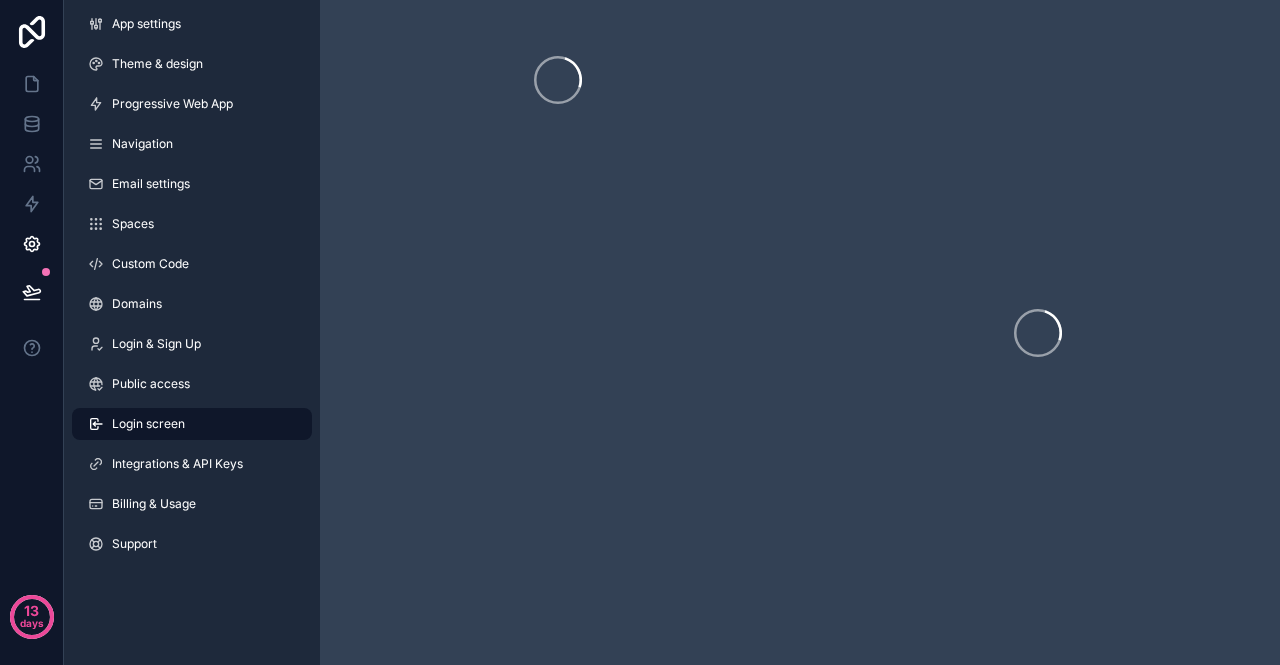 scroll, scrollTop: 0, scrollLeft: 0, axis: both 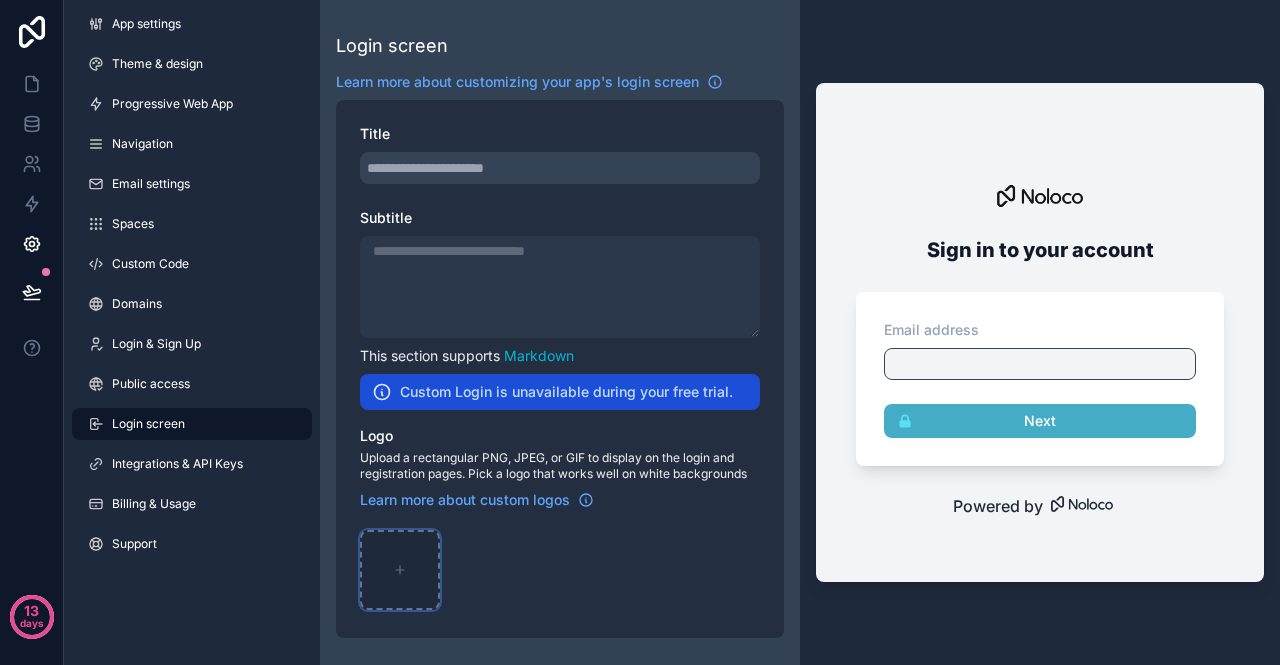 click at bounding box center [400, 570] 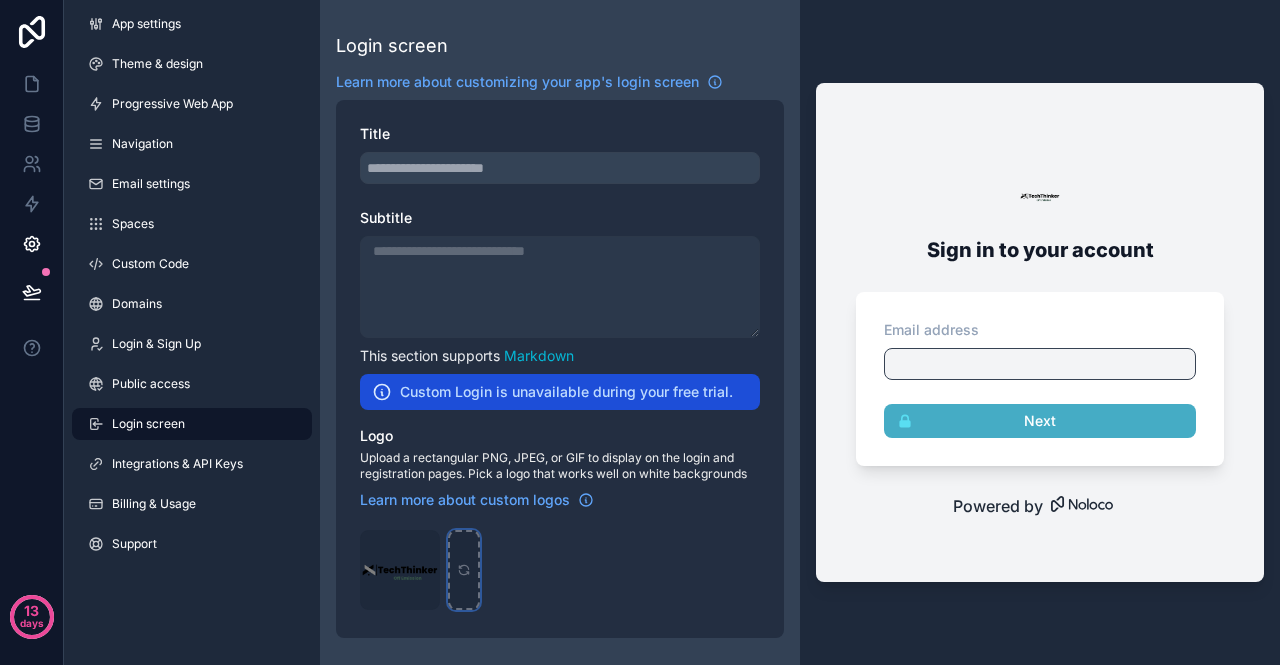 click at bounding box center (464, 570) 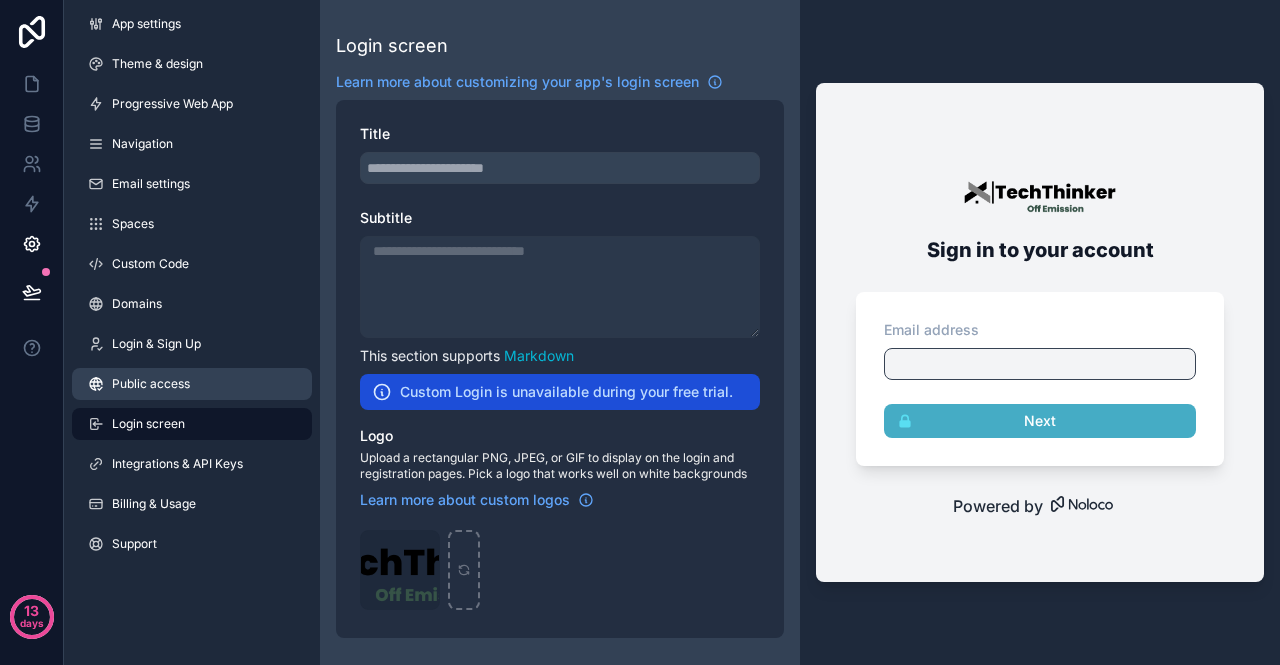 click on "Public access" at bounding box center [151, 384] 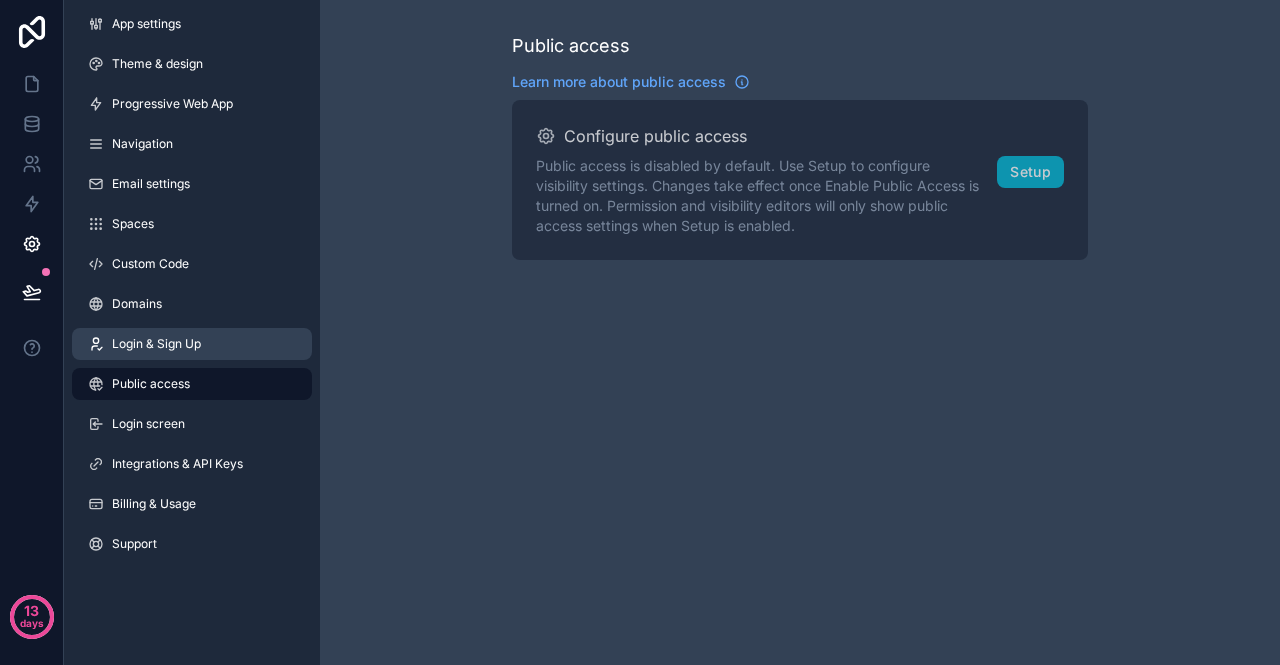 click on "Login & Sign Up" at bounding box center [156, 344] 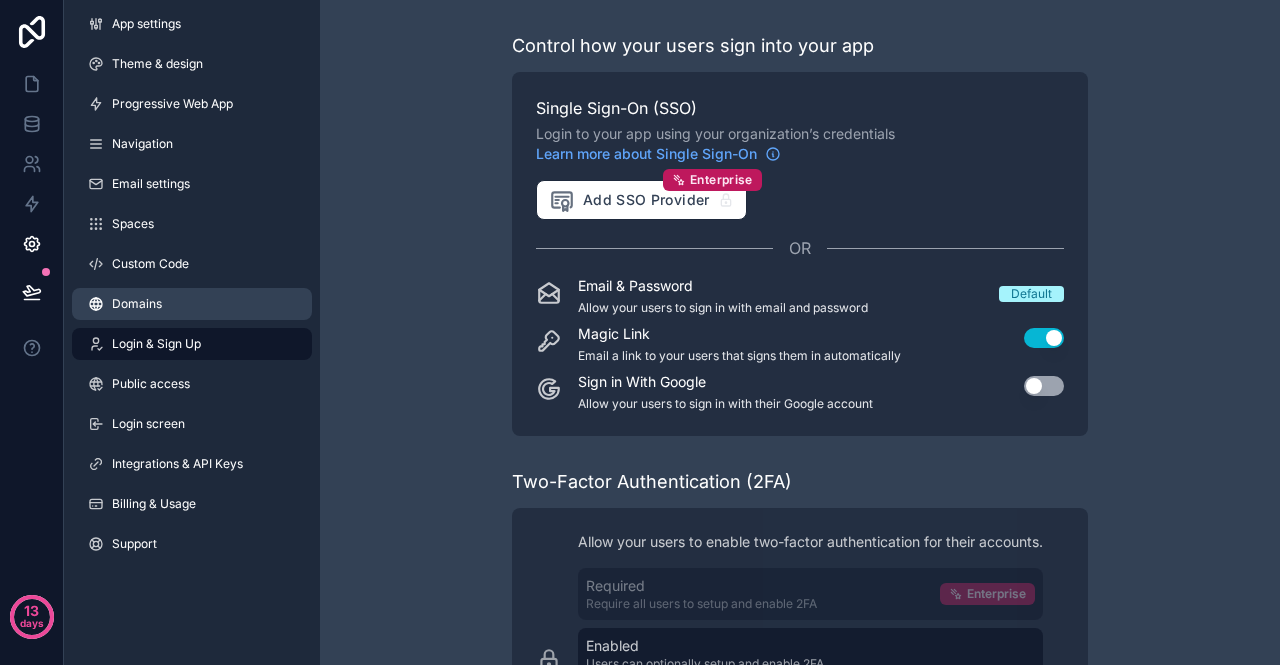 click on "Domains" at bounding box center [192, 304] 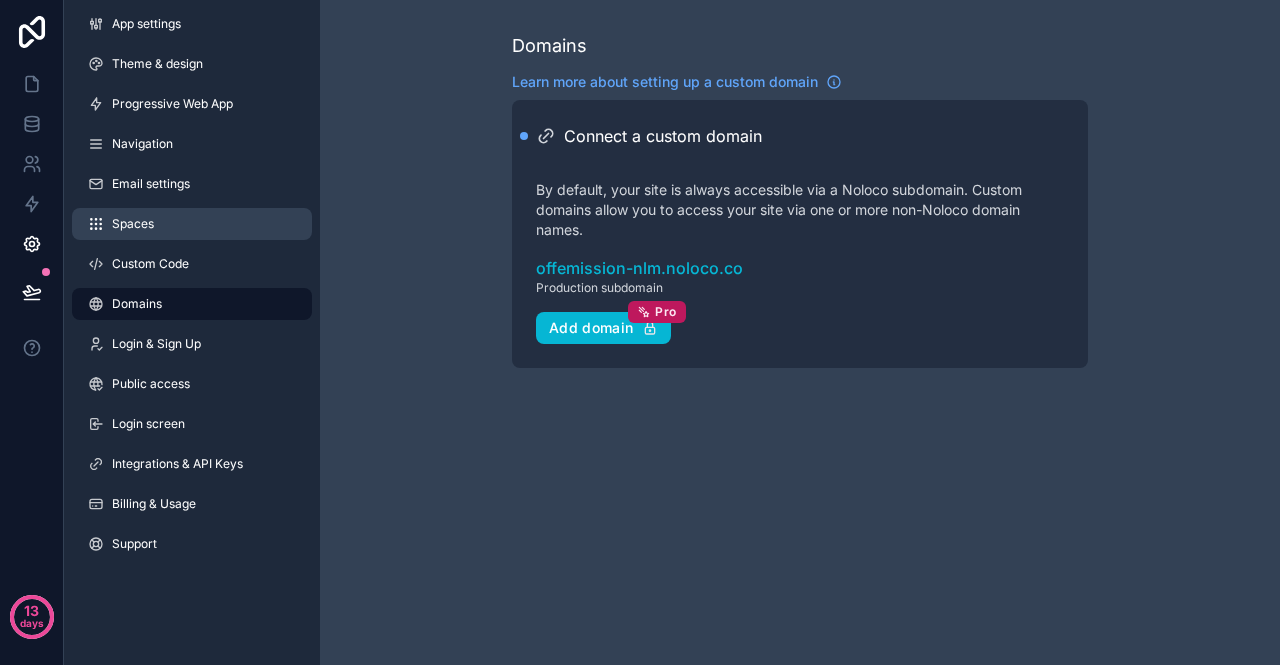 click on "Spaces" at bounding box center (133, 224) 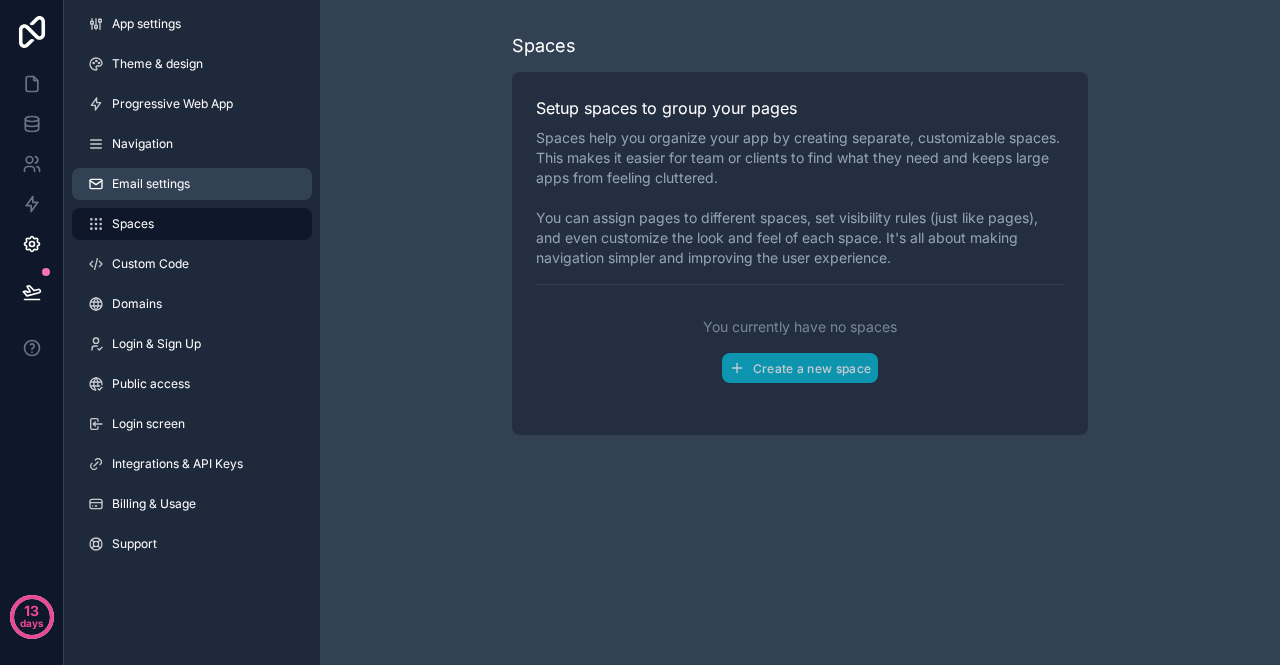 click on "Email settings" at bounding box center [151, 184] 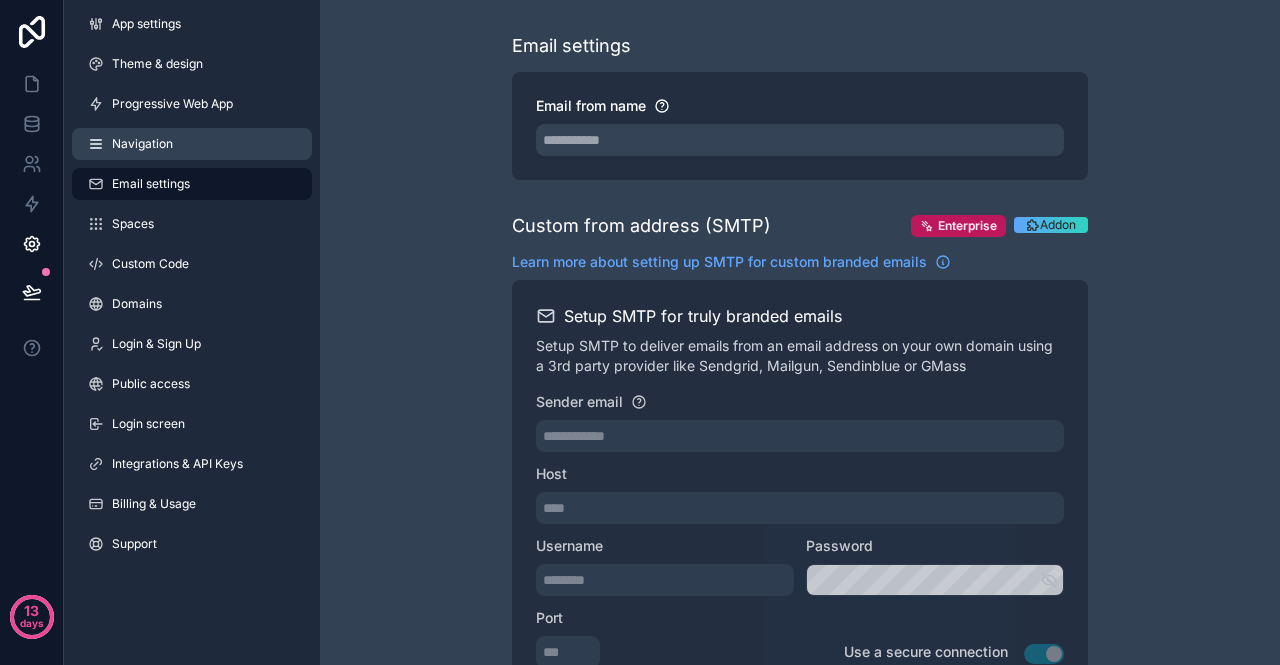 click on "Navigation" at bounding box center [192, 144] 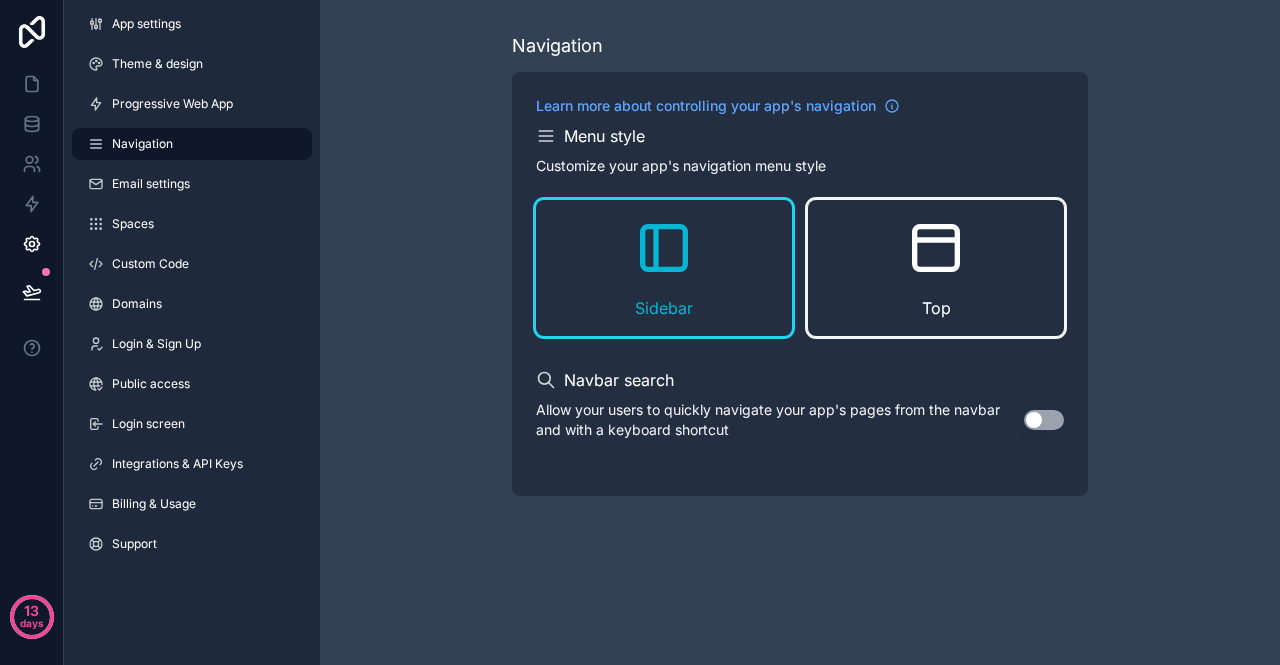 click on "Top" at bounding box center [936, 268] 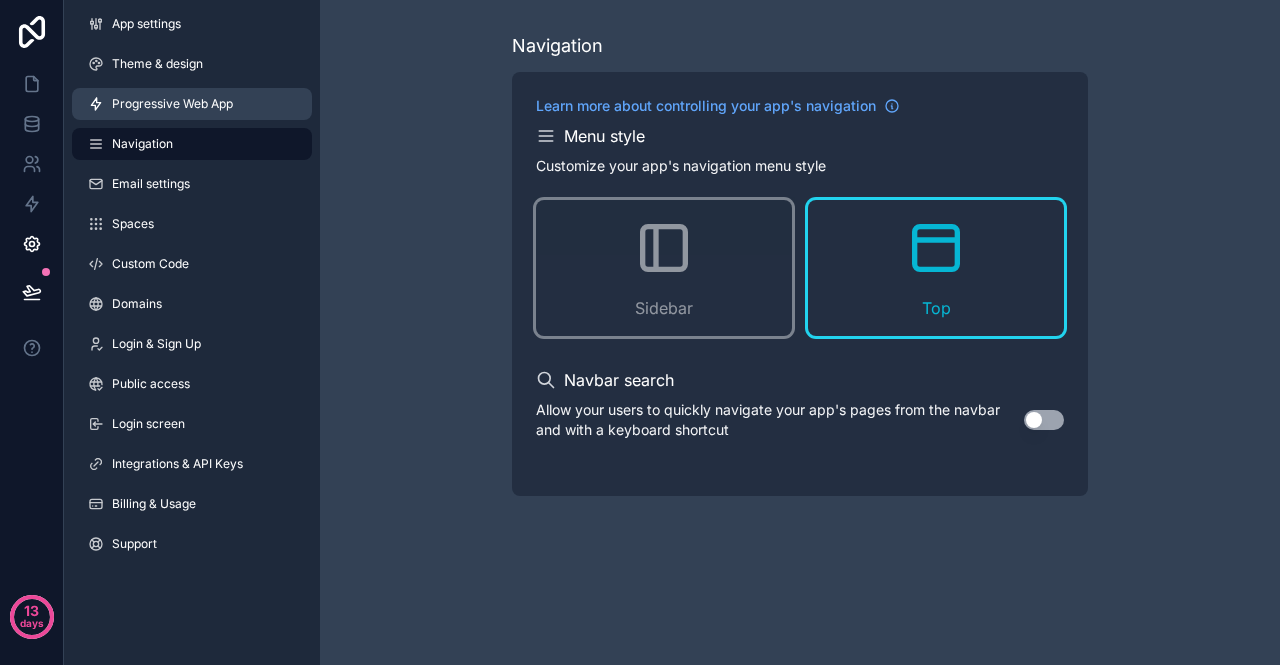 click on "Progressive Web App" at bounding box center [172, 104] 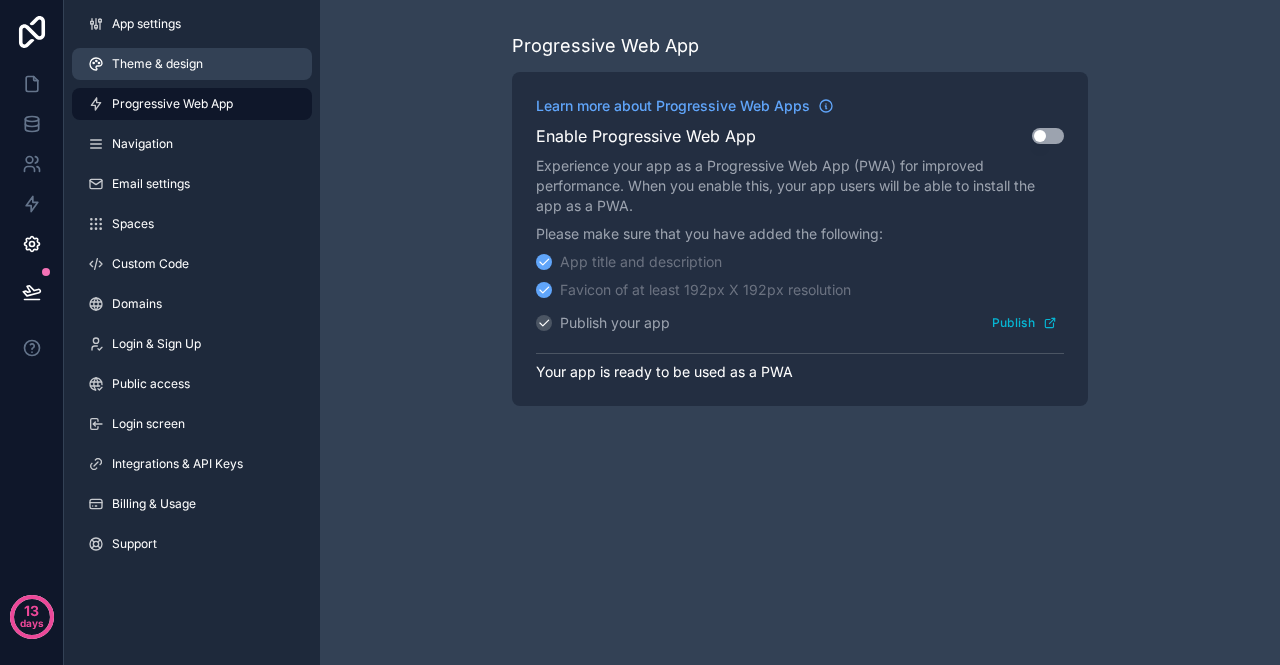 click on "Theme & design" at bounding box center (157, 64) 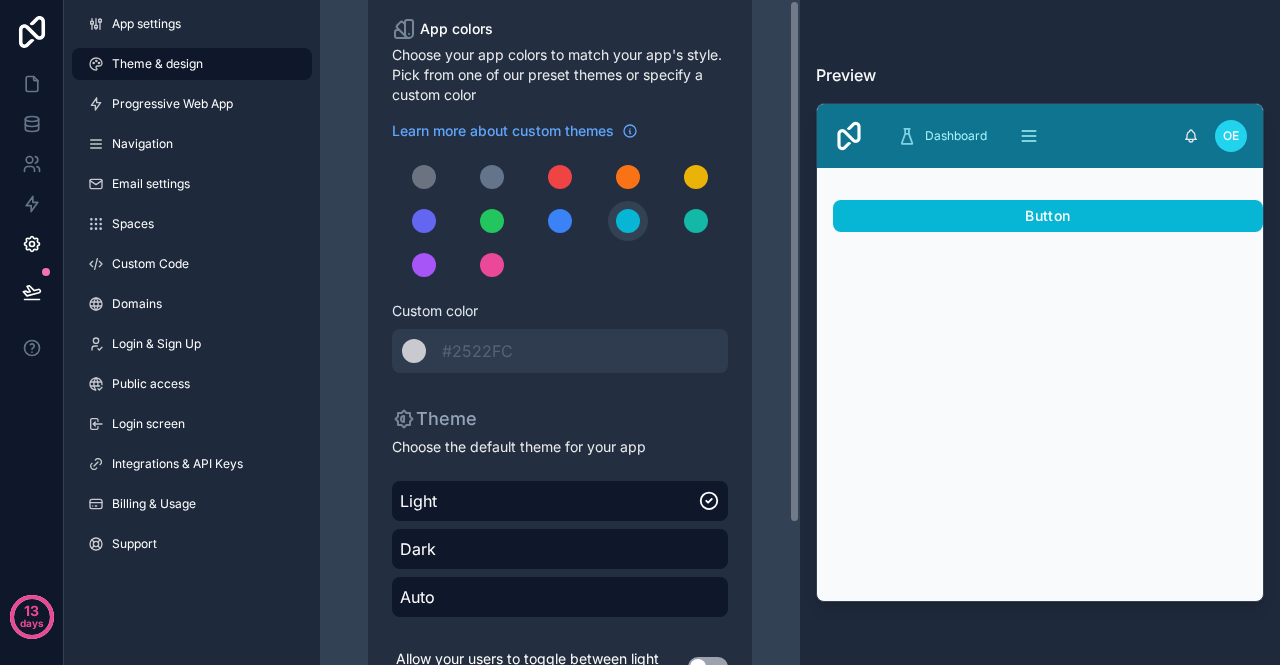 scroll, scrollTop: 0, scrollLeft: 0, axis: both 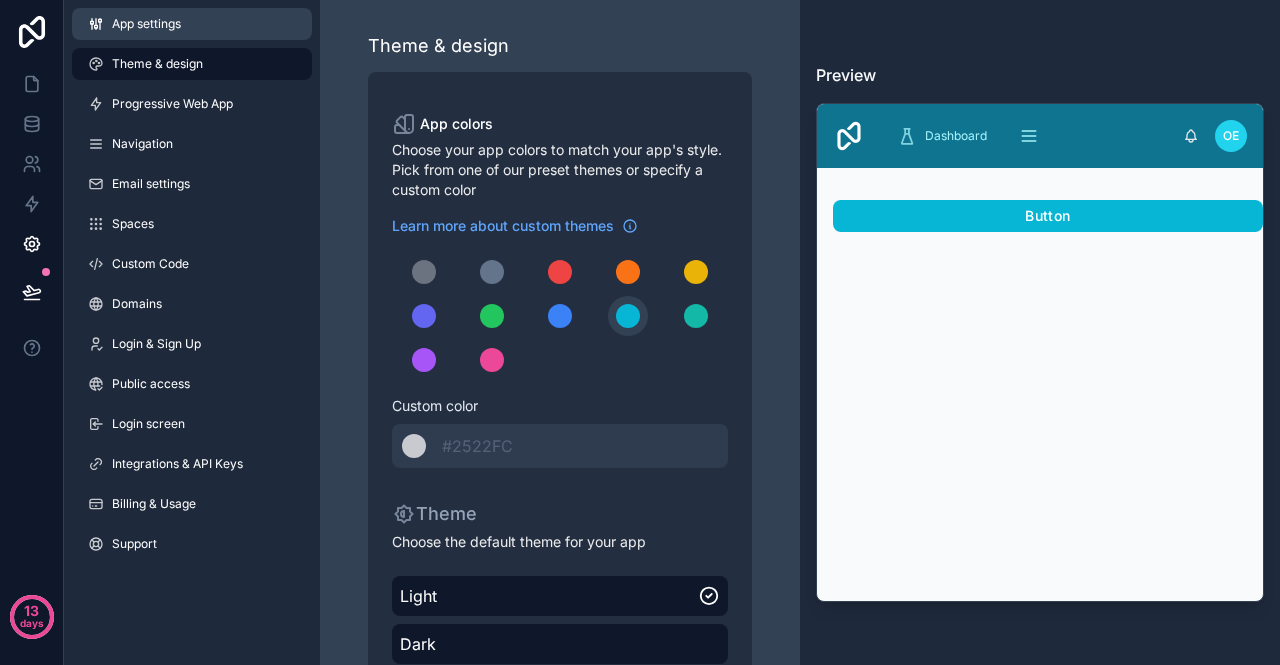 click on "App settings" at bounding box center (146, 24) 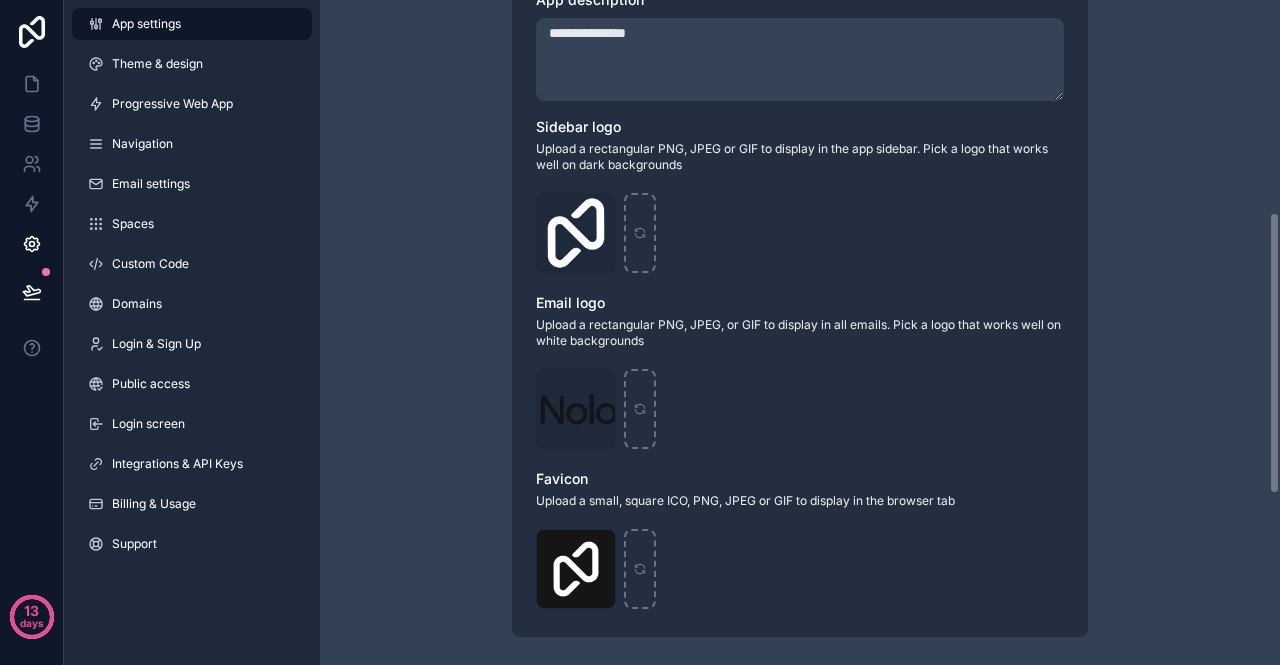 scroll, scrollTop: 500, scrollLeft: 0, axis: vertical 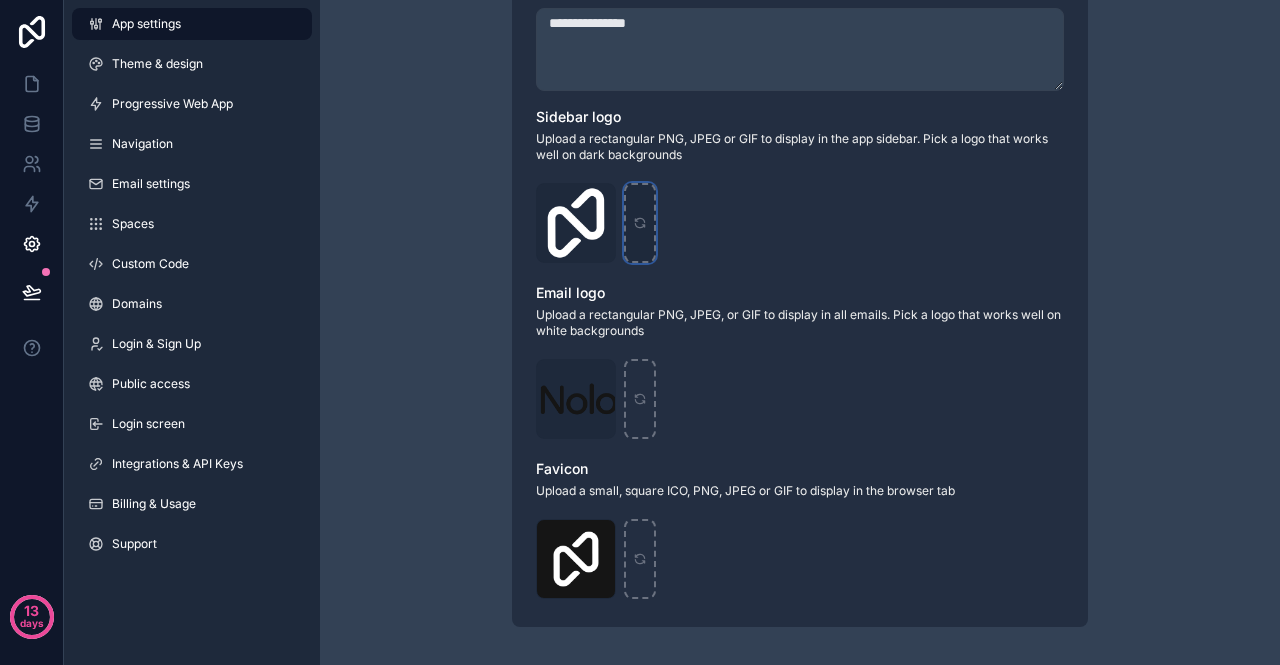 click 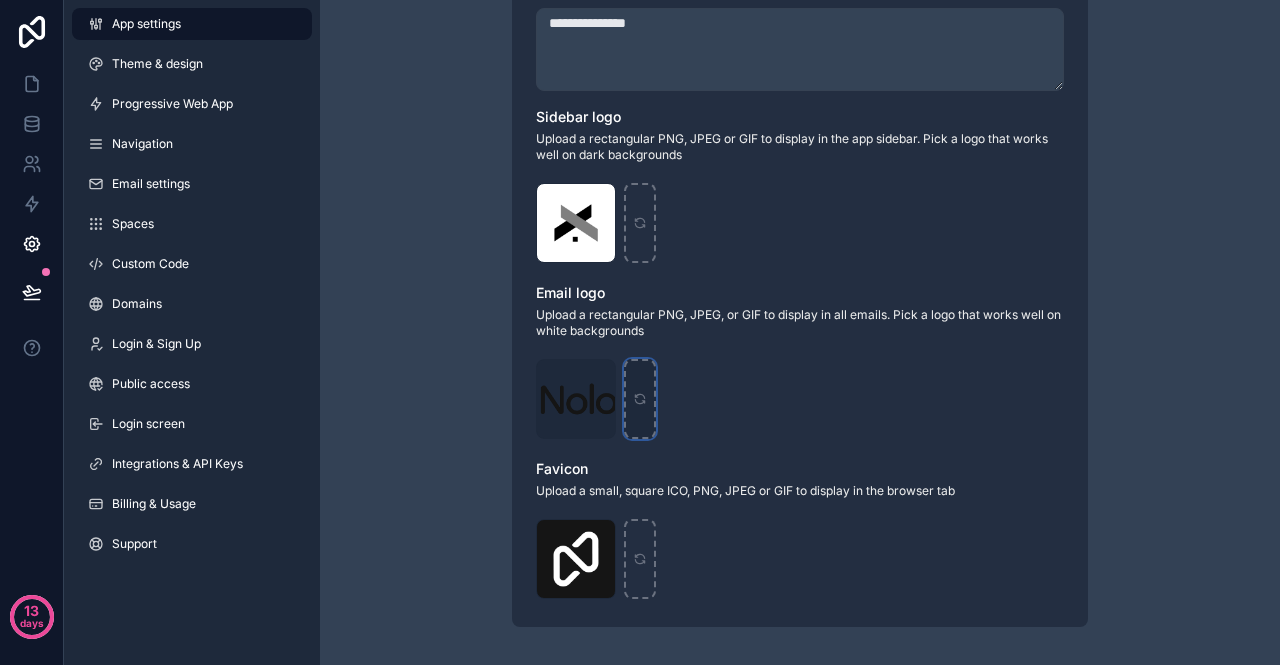 click 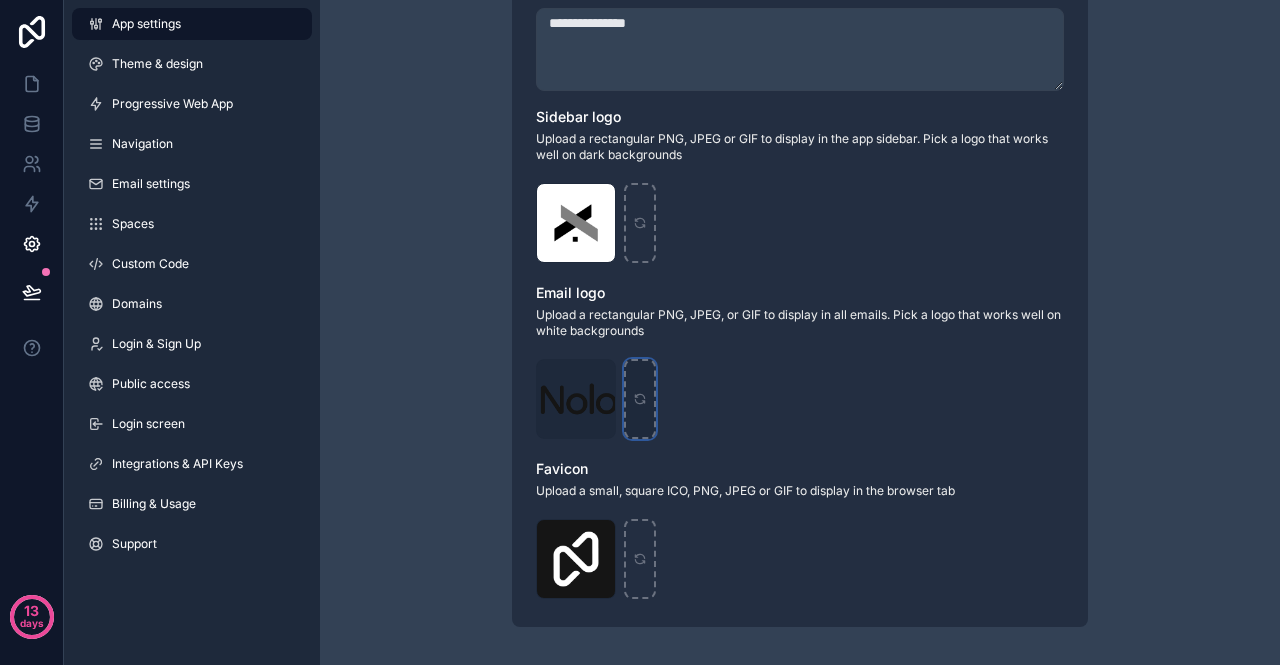 type on "**********" 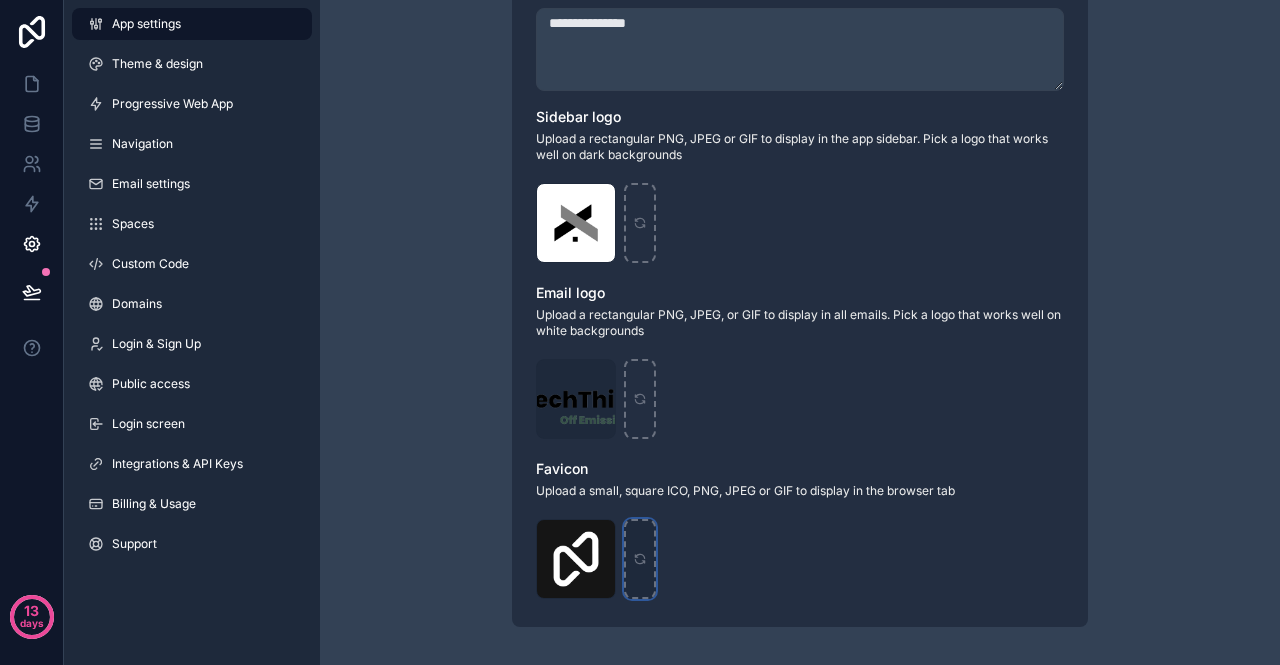 click at bounding box center [640, 559] 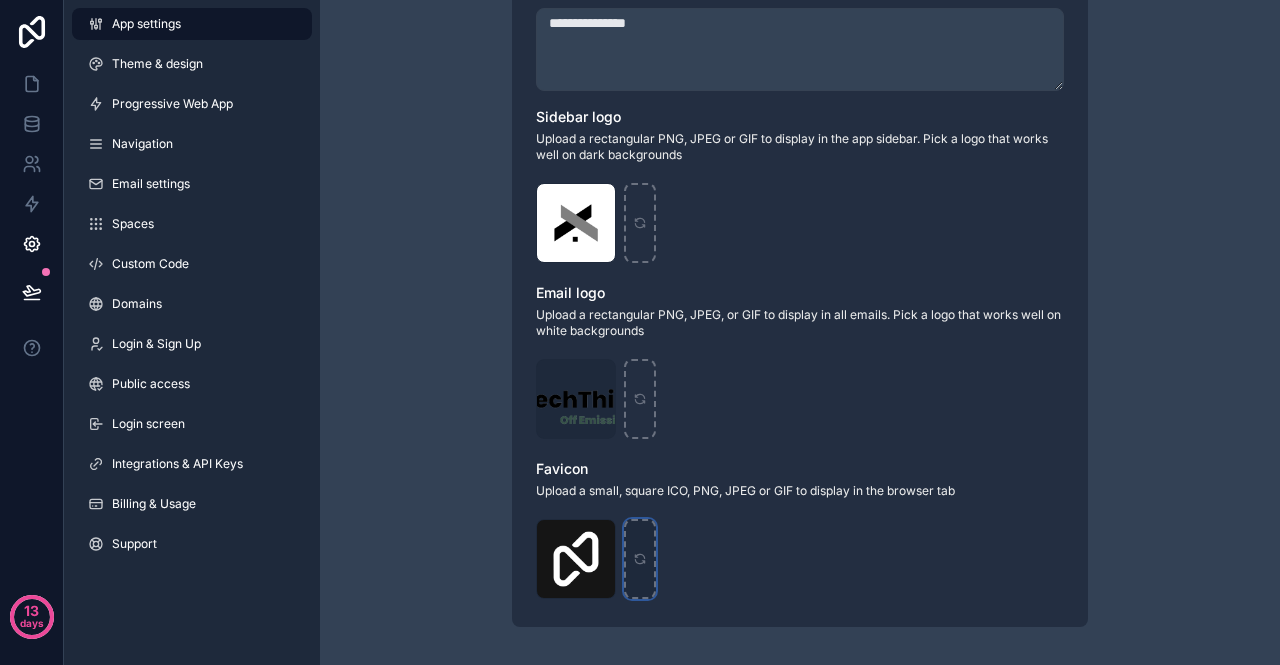 type on "**********" 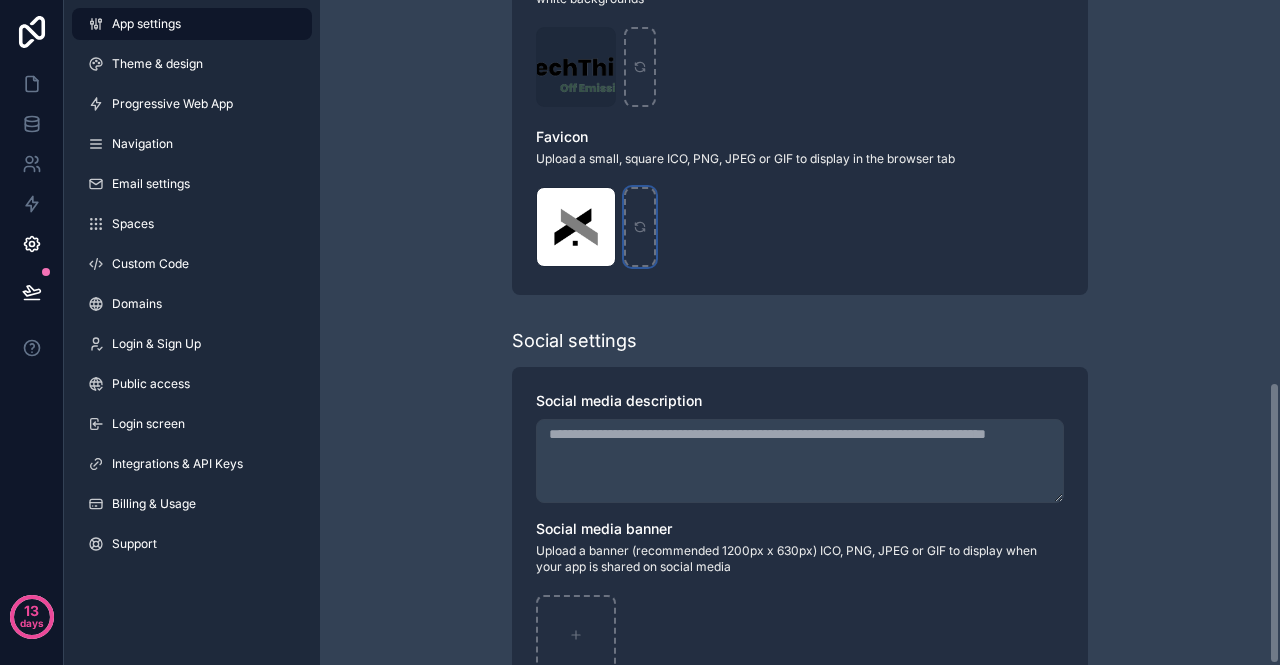 scroll, scrollTop: 901, scrollLeft: 0, axis: vertical 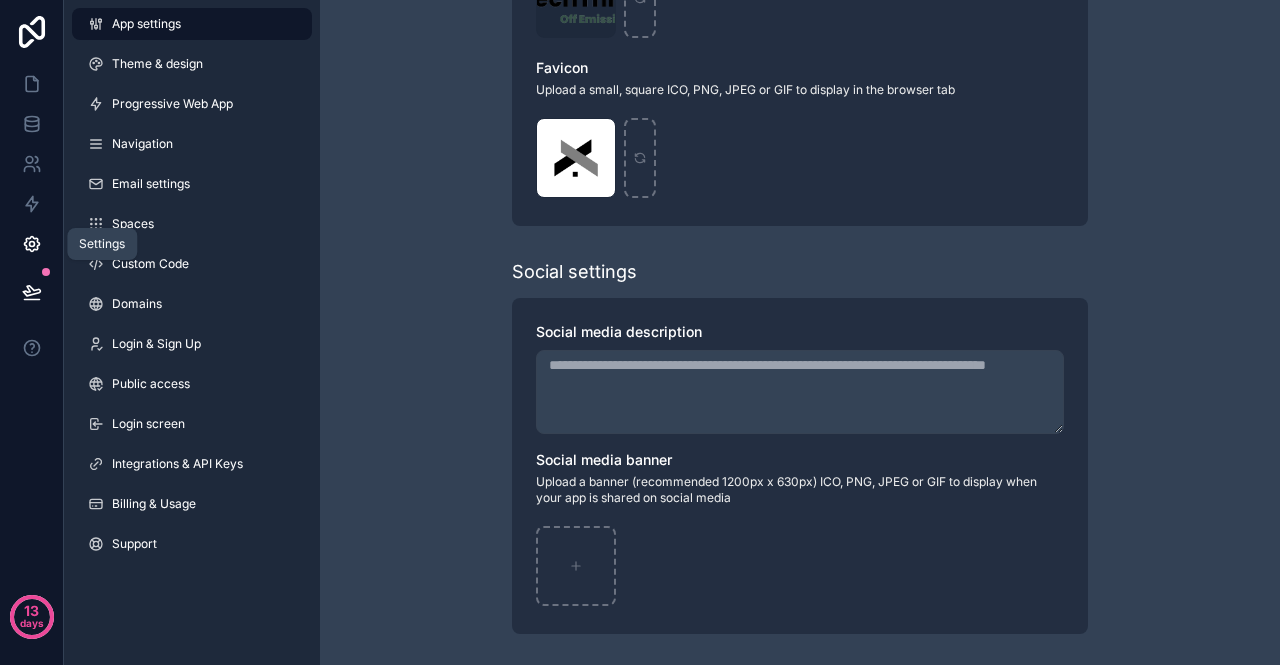 click 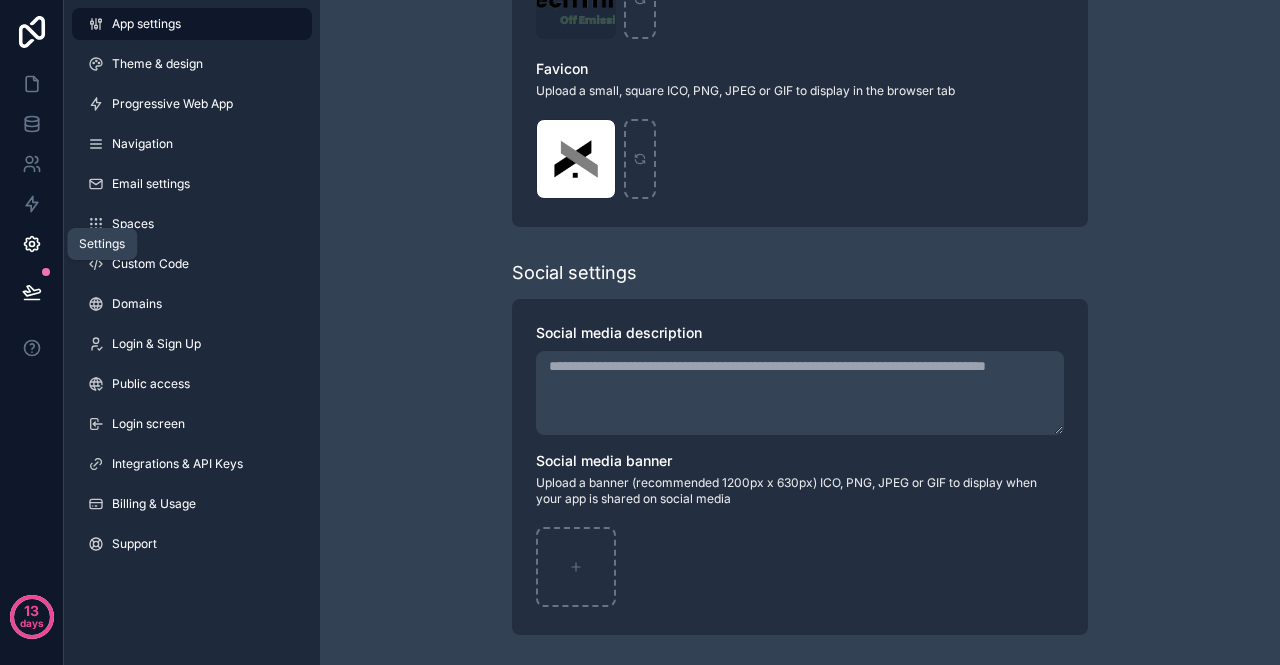 scroll, scrollTop: 0, scrollLeft: 0, axis: both 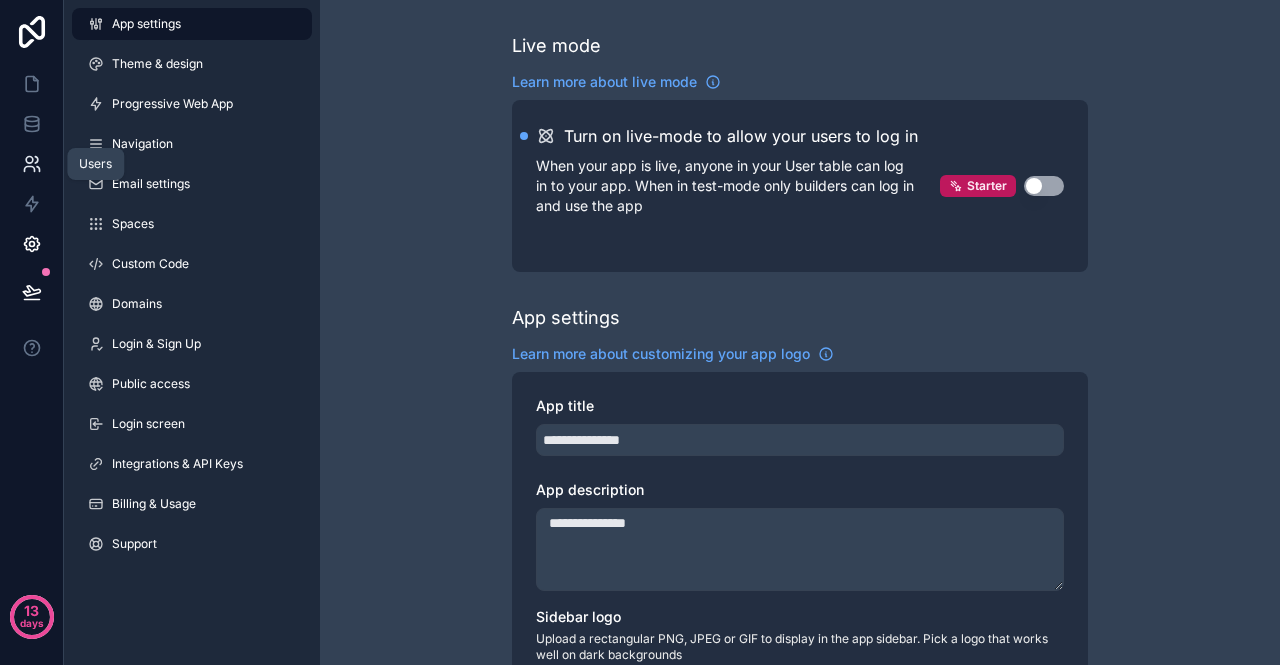 click 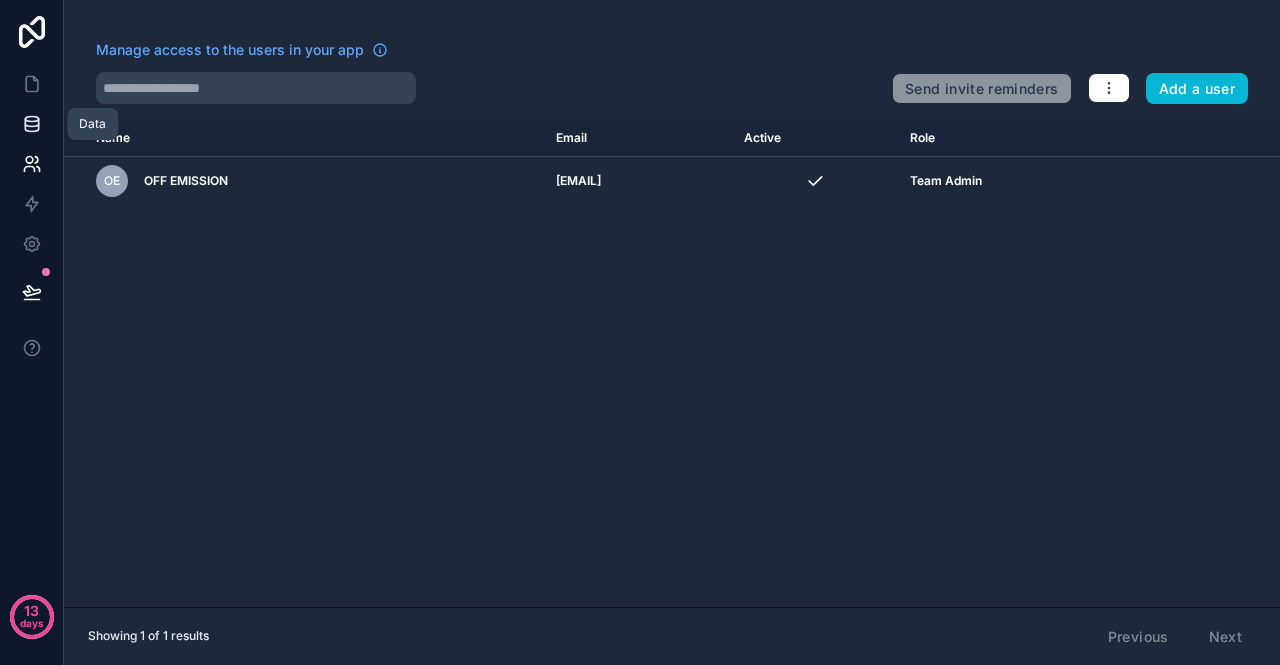 click 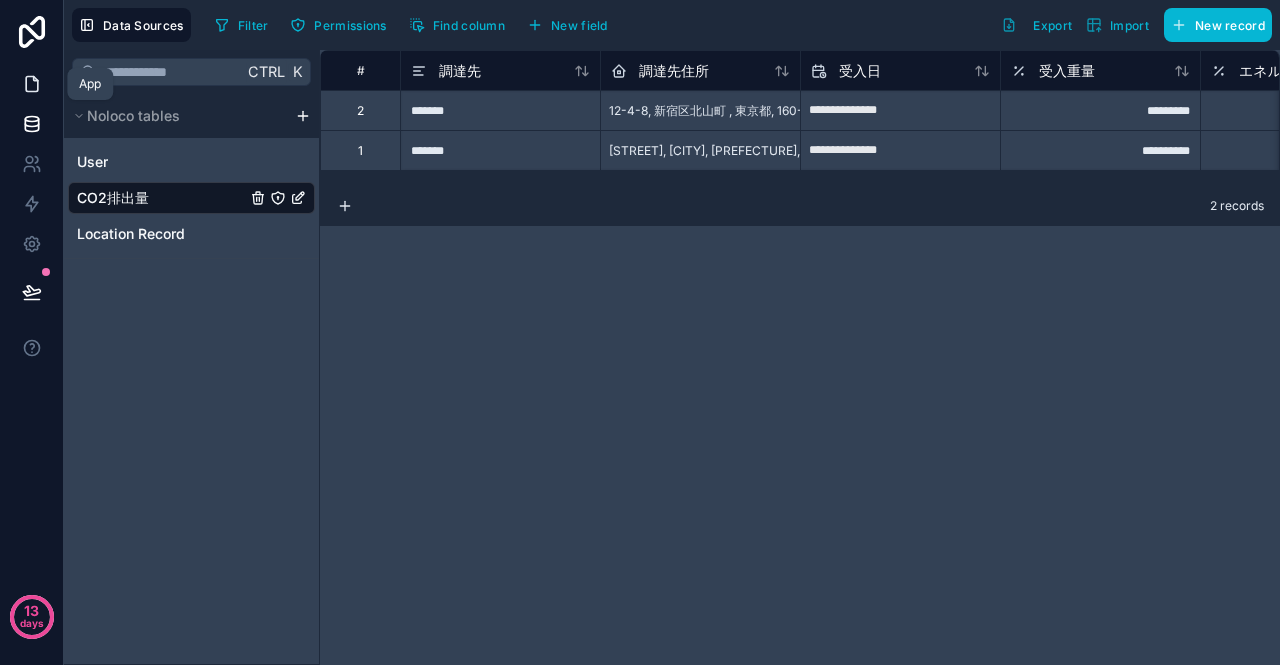 click at bounding box center (31, 84) 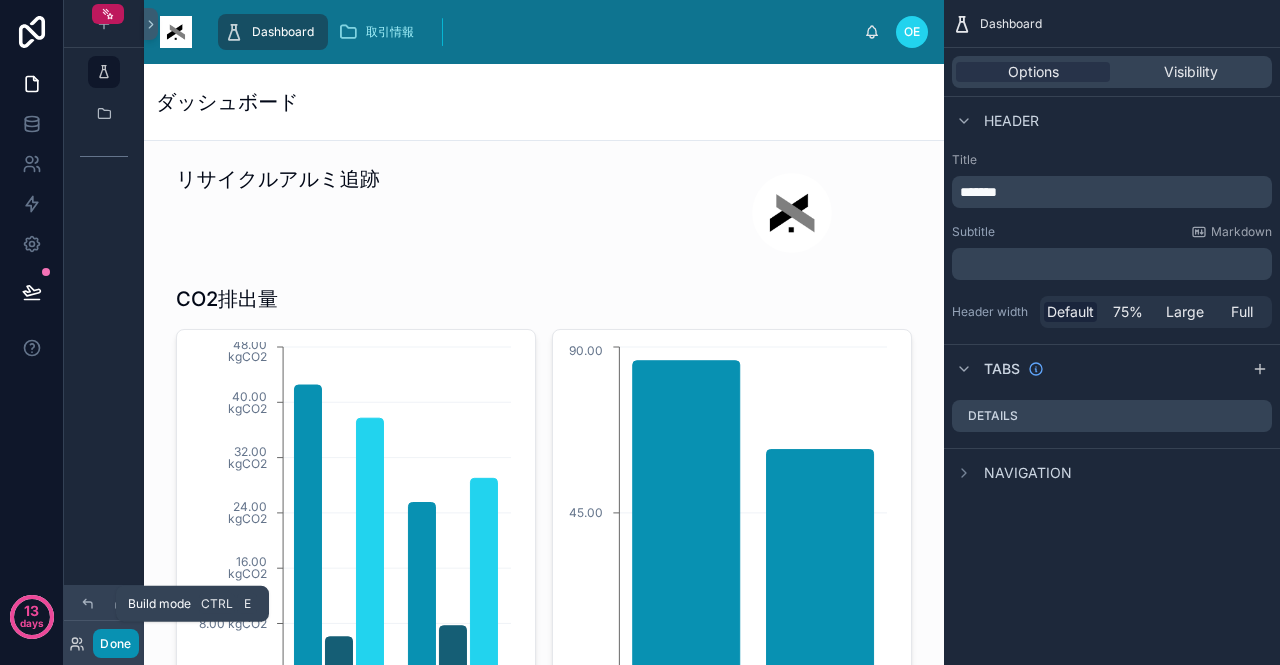 click on "Done" at bounding box center [115, 643] 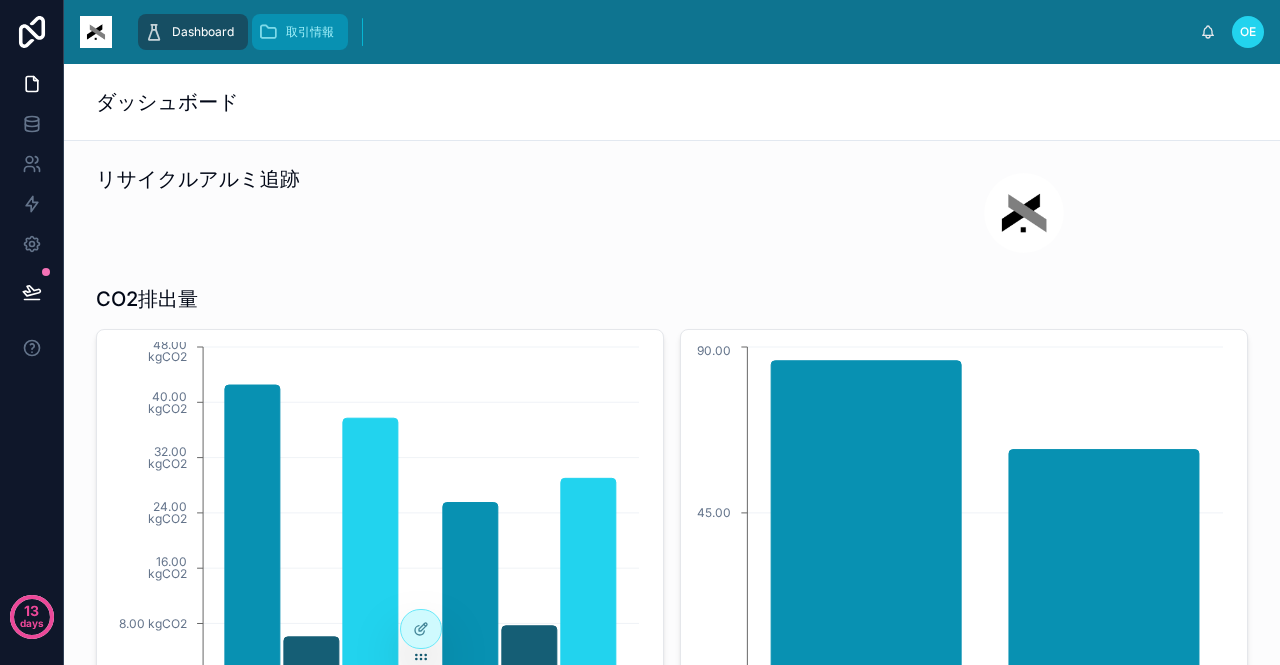 click on "取引情報" at bounding box center (300, 32) 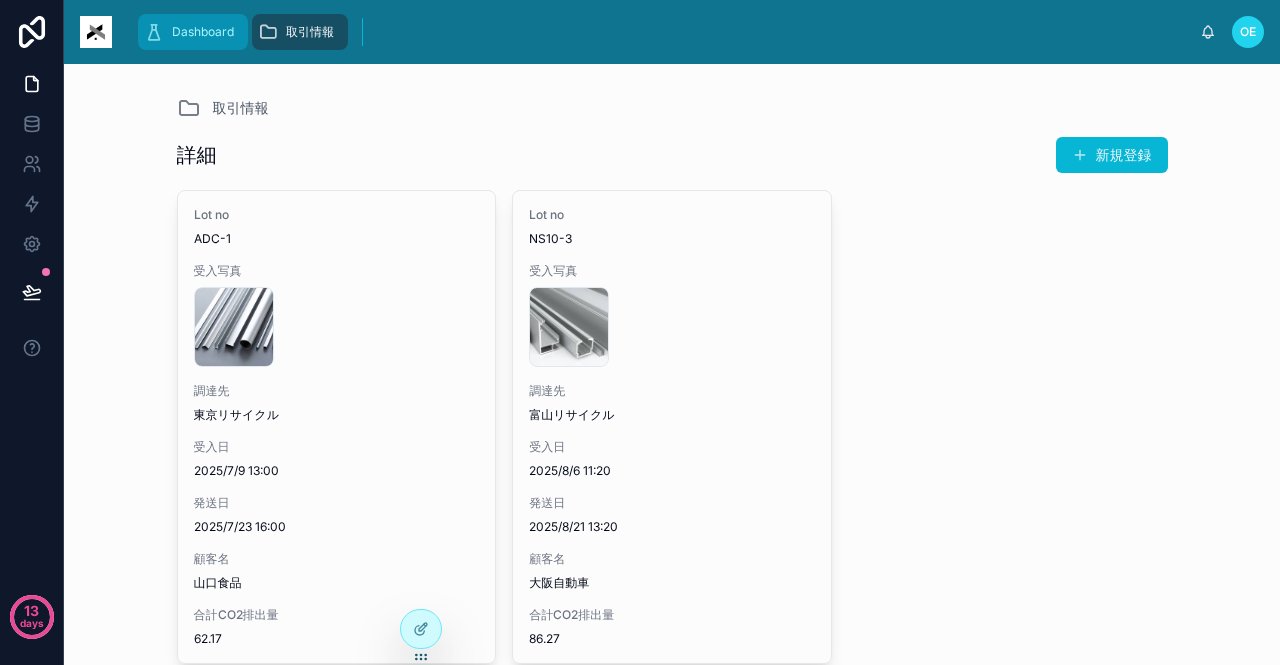 click on "Dashboard" at bounding box center (203, 32) 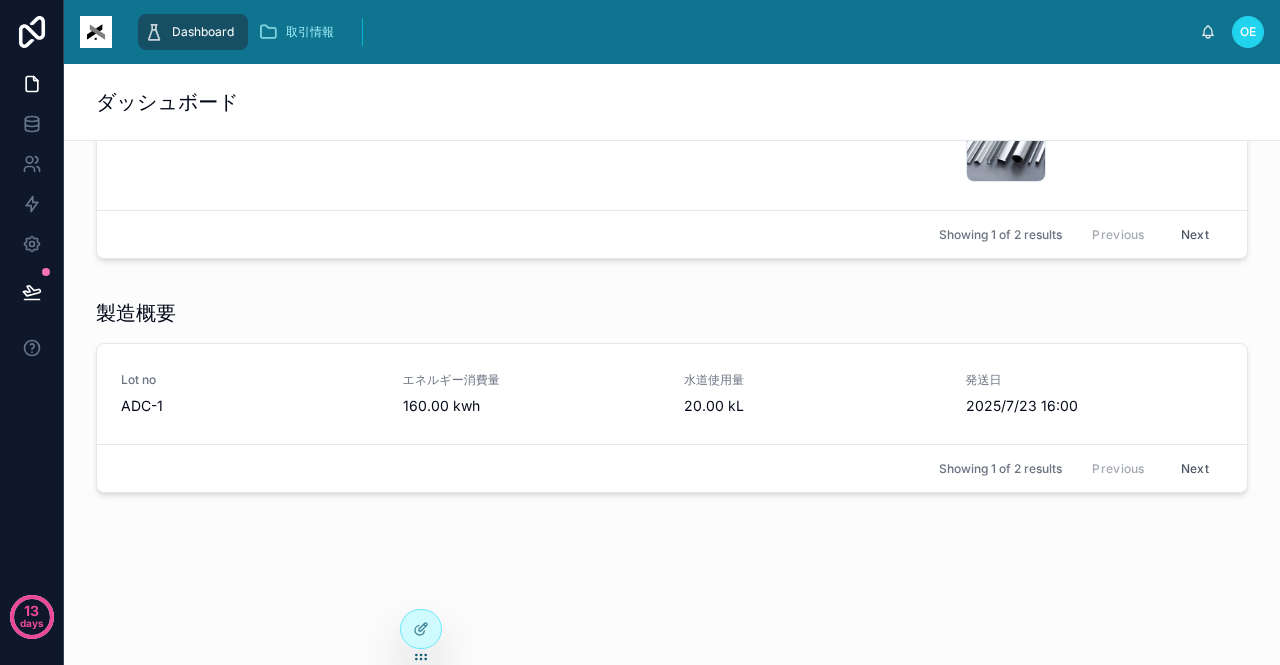 scroll, scrollTop: 666, scrollLeft: 0, axis: vertical 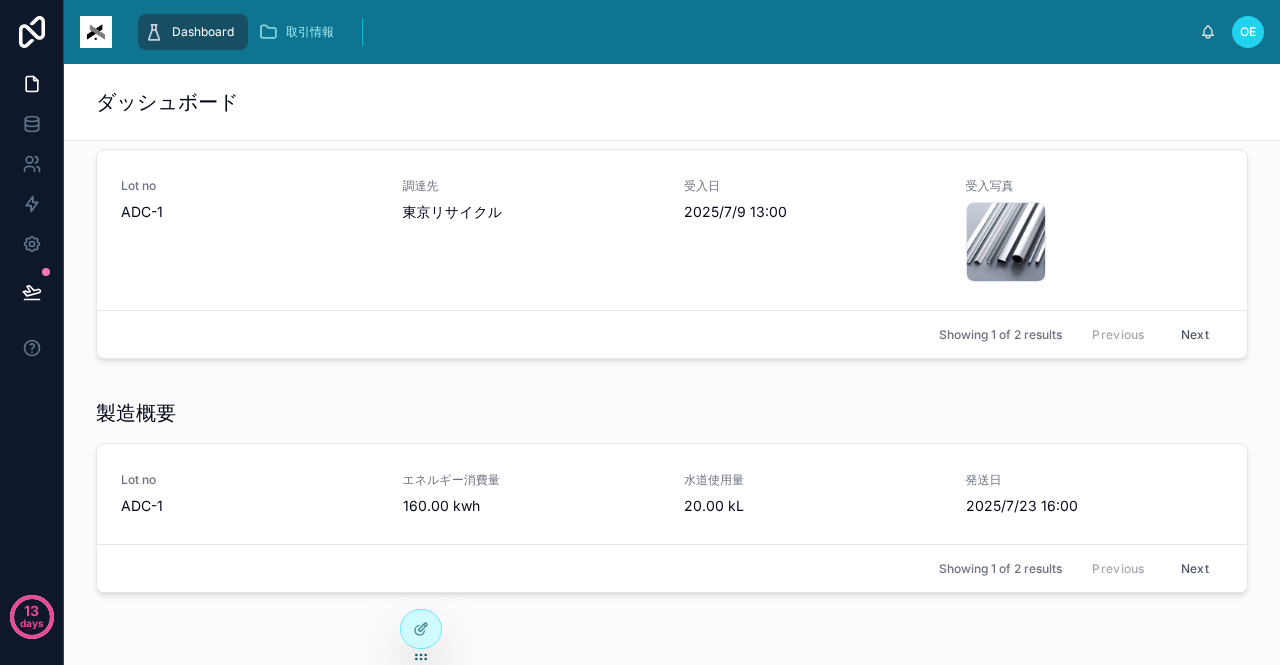 click on "Next" at bounding box center [1195, 334] 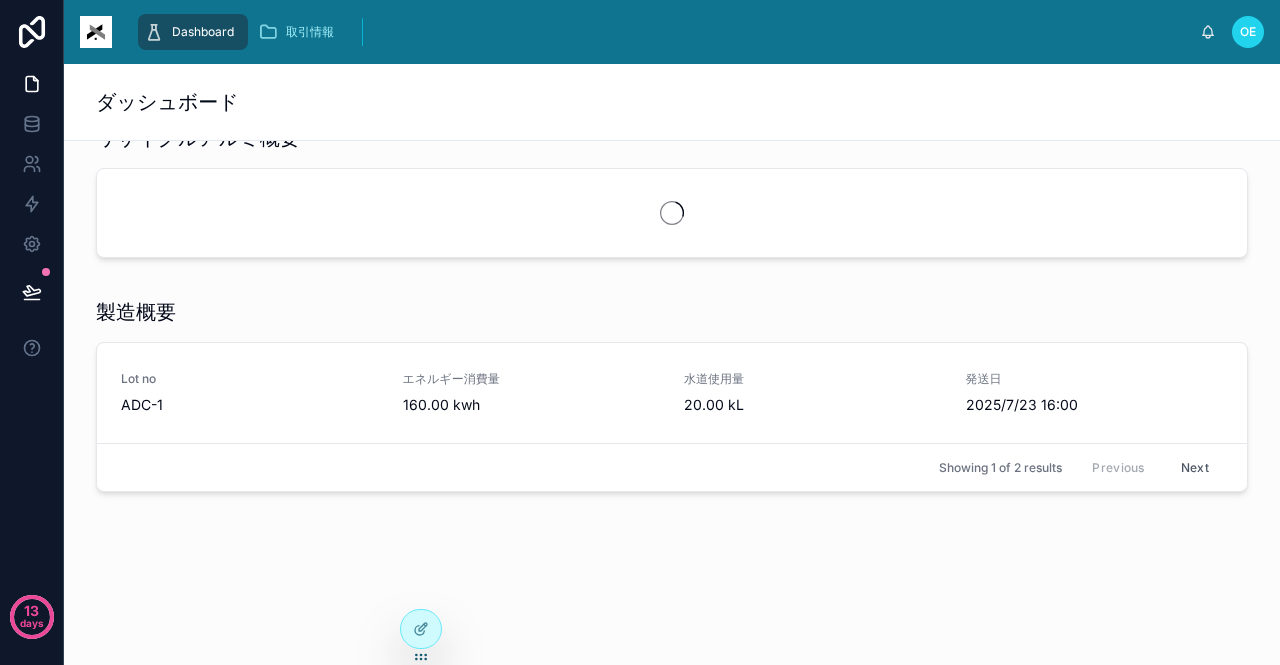 scroll, scrollTop: 666, scrollLeft: 0, axis: vertical 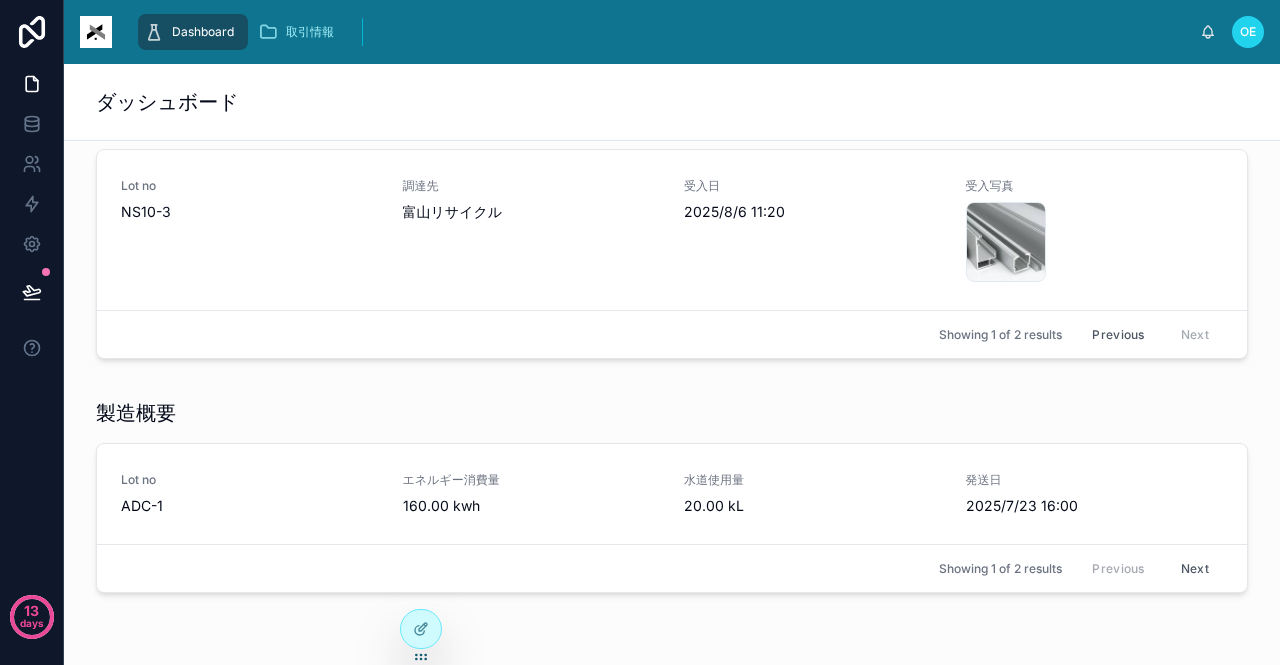 click on "Next" at bounding box center (1195, 568) 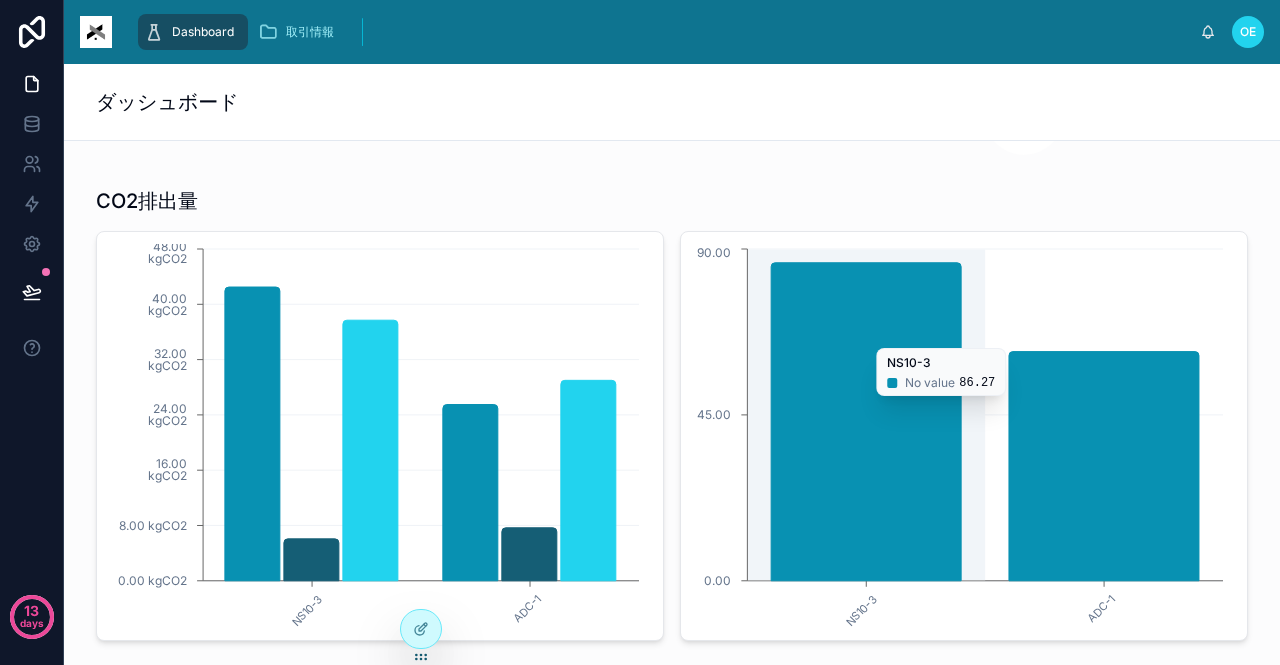 scroll, scrollTop: 66, scrollLeft: 0, axis: vertical 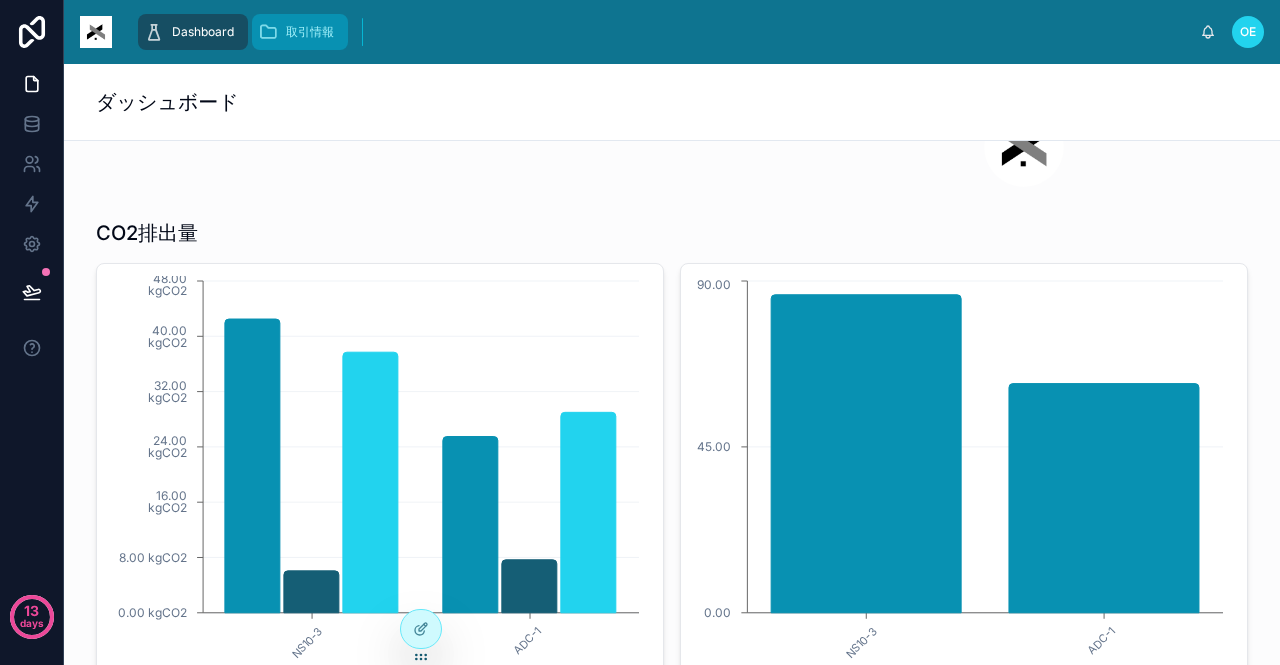 click on "取引情報" at bounding box center (310, 32) 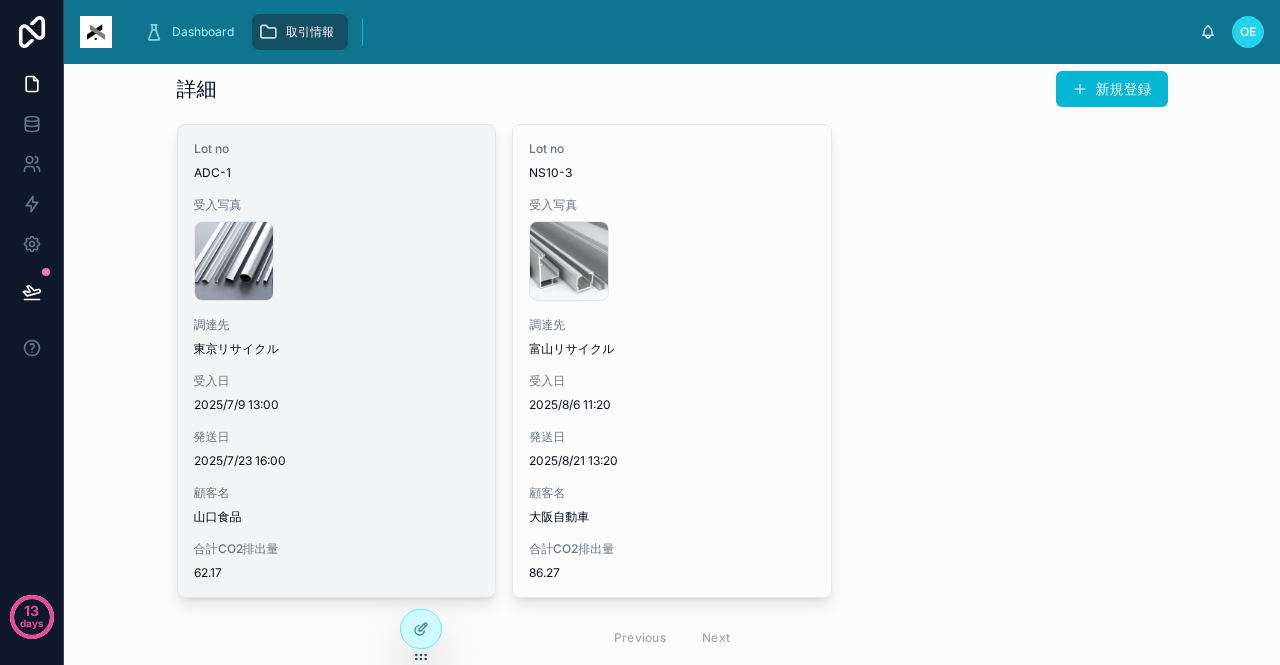 click on "company-1 .jpg" at bounding box center [337, 261] 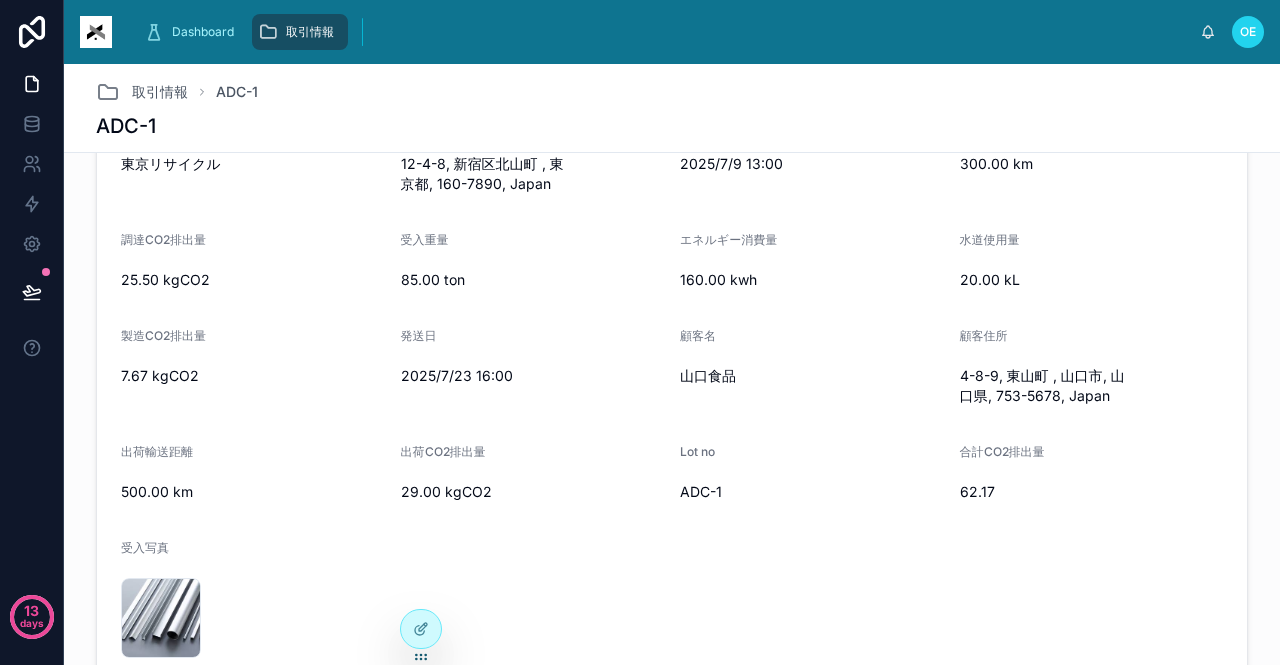 scroll, scrollTop: 0, scrollLeft: 0, axis: both 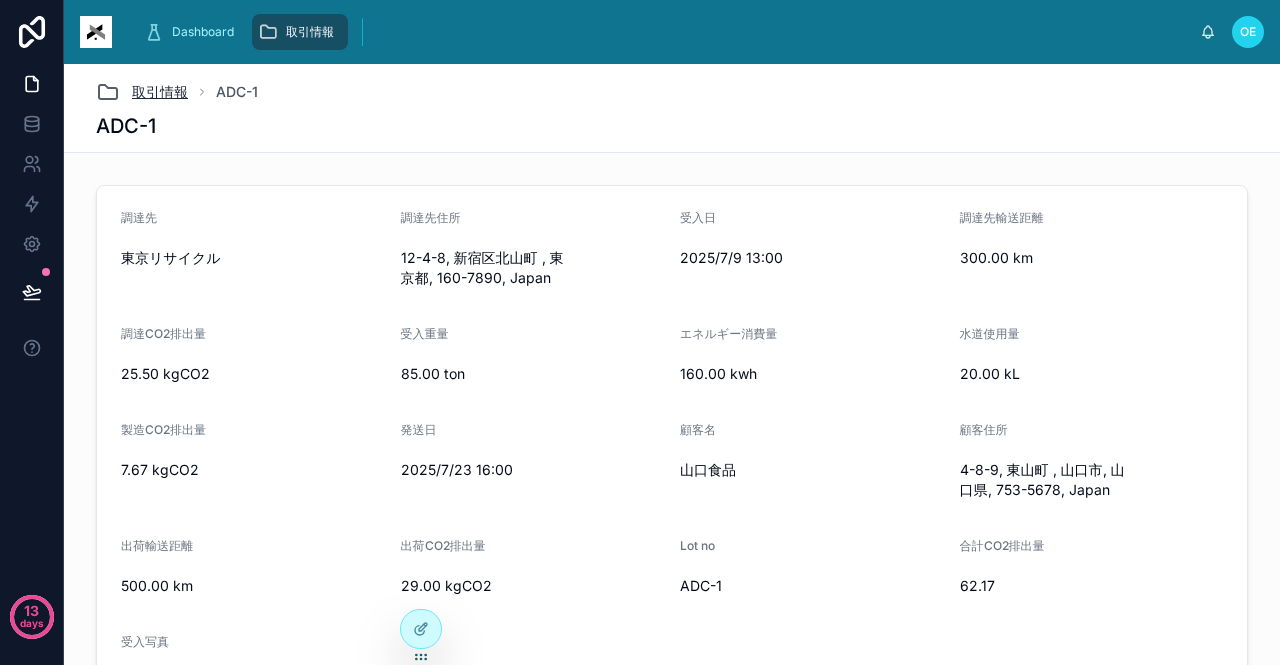 click on "取引情報" at bounding box center (160, 92) 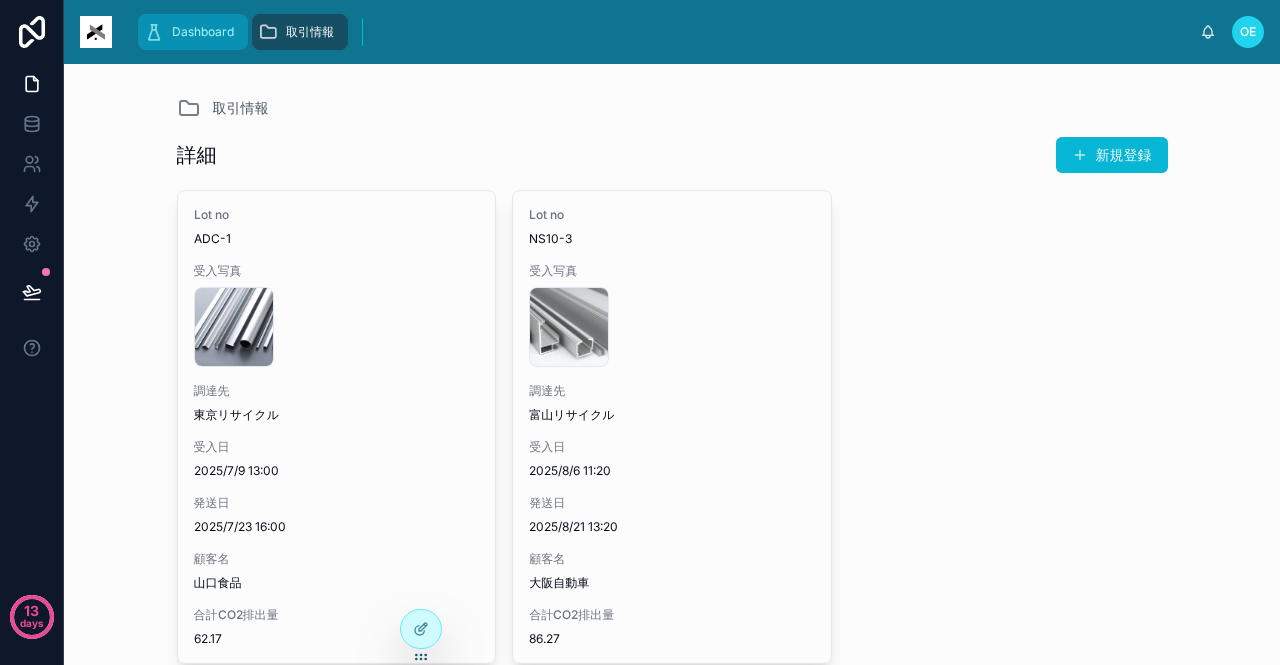 click on "Dashboard" at bounding box center [203, 32] 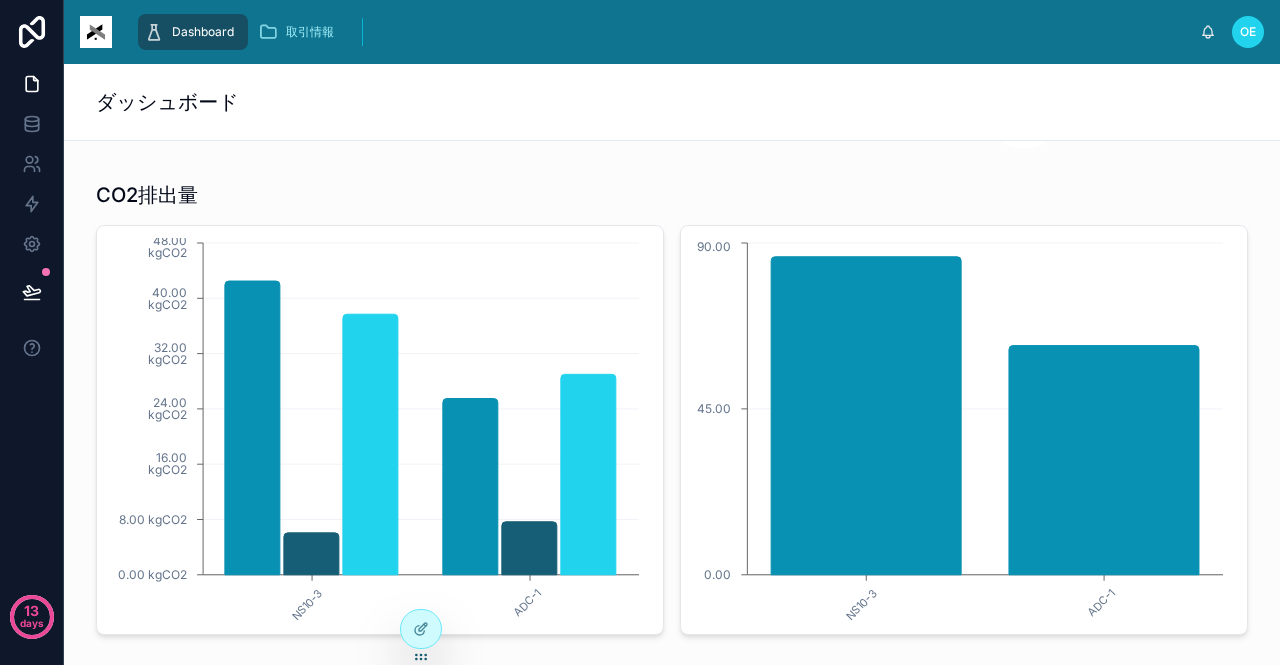 scroll, scrollTop: 0, scrollLeft: 0, axis: both 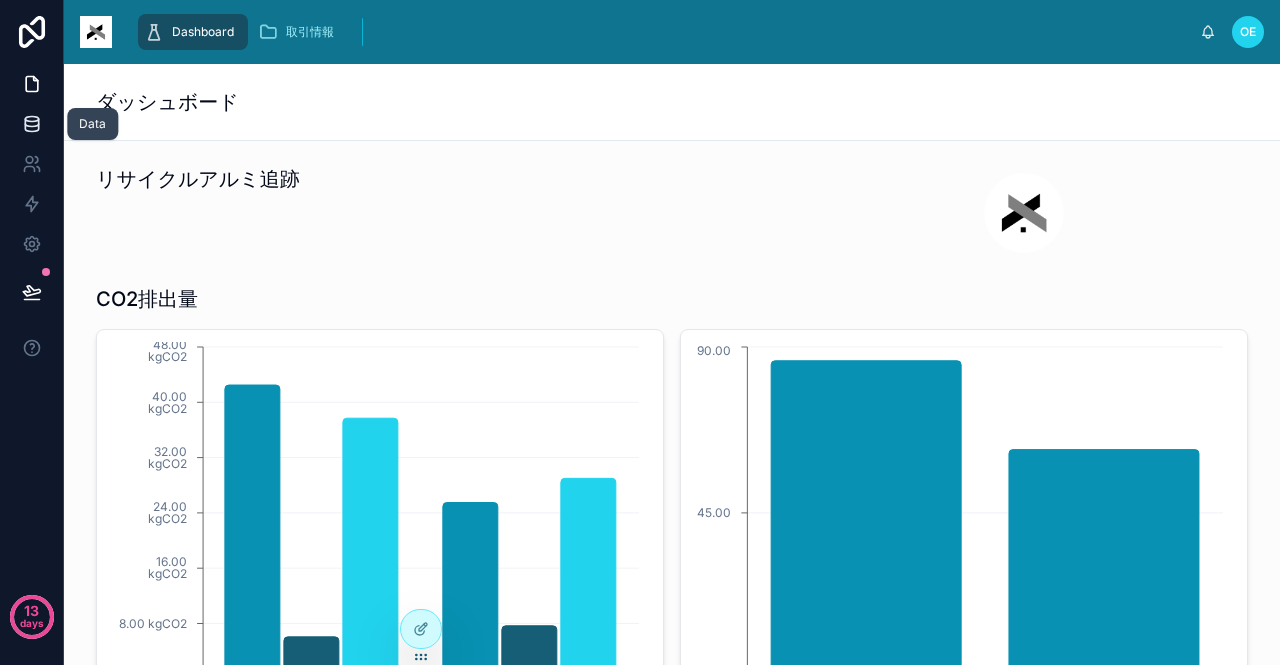 click at bounding box center [31, 124] 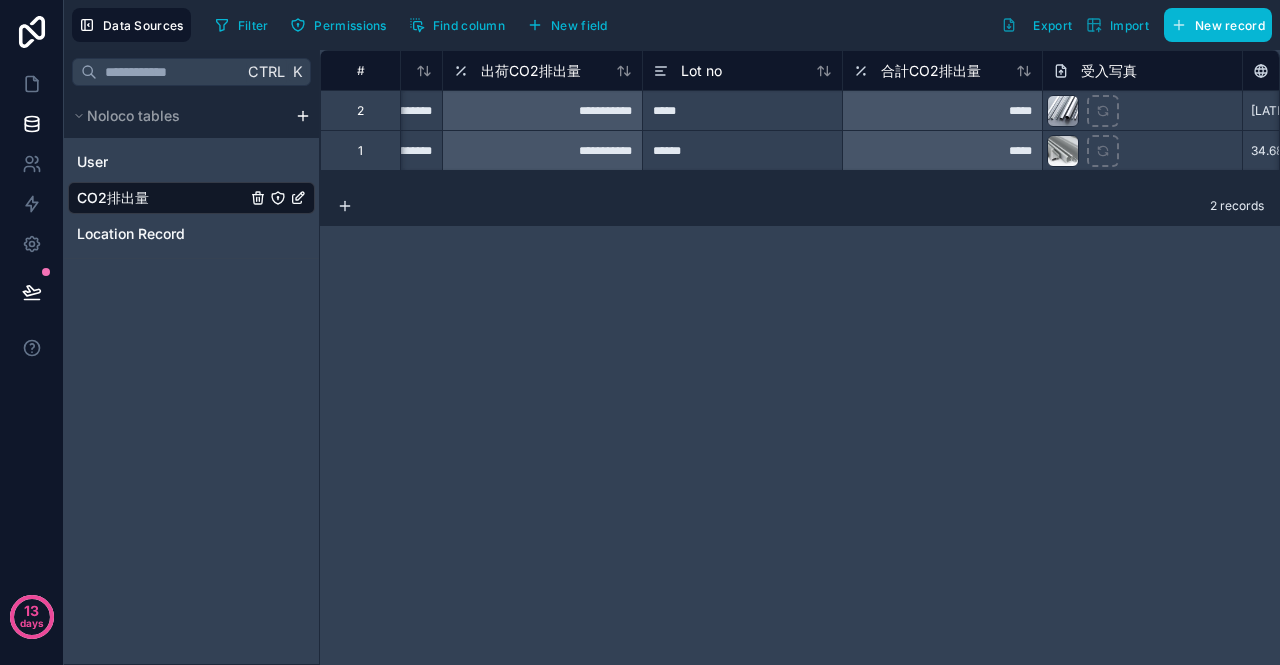 scroll, scrollTop: 0, scrollLeft: 2568, axis: horizontal 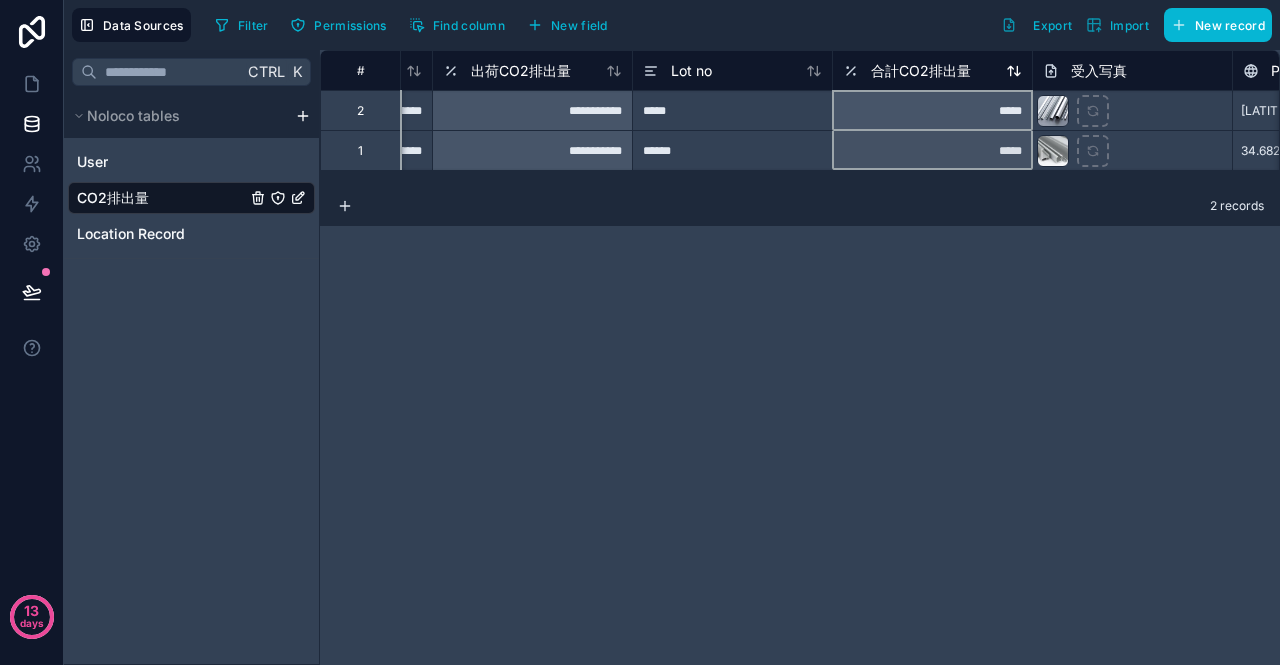 click on "合計CO2排出量" at bounding box center (921, 71) 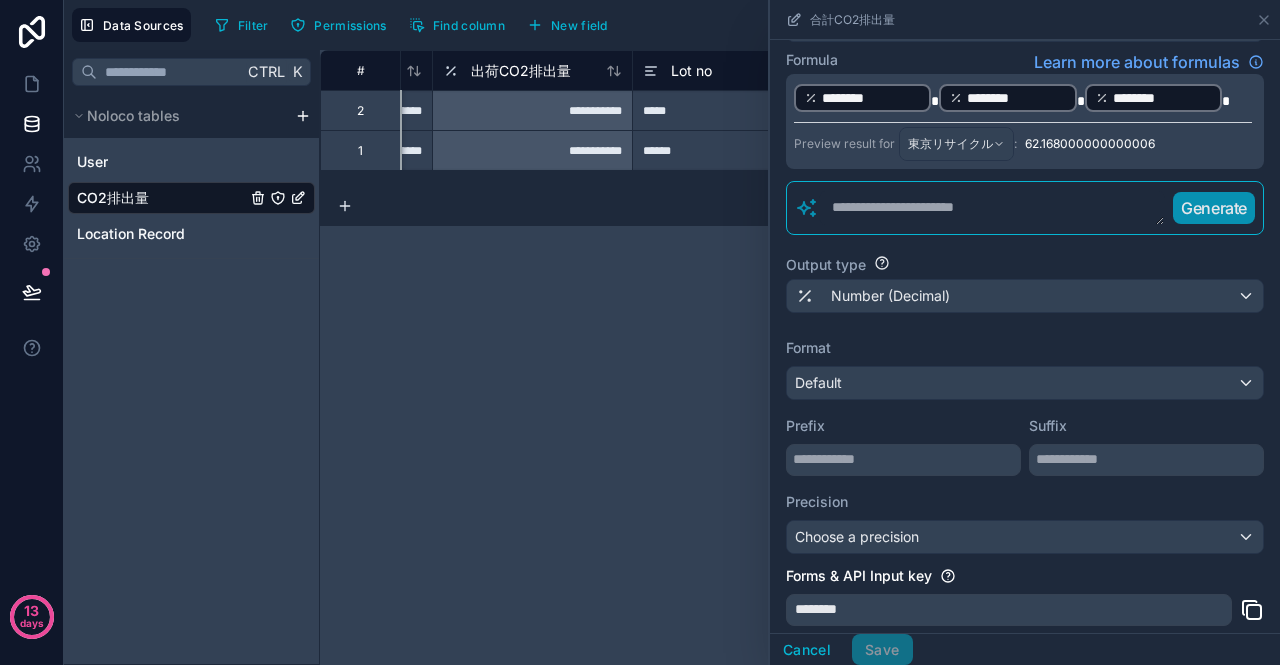 scroll, scrollTop: 300, scrollLeft: 0, axis: vertical 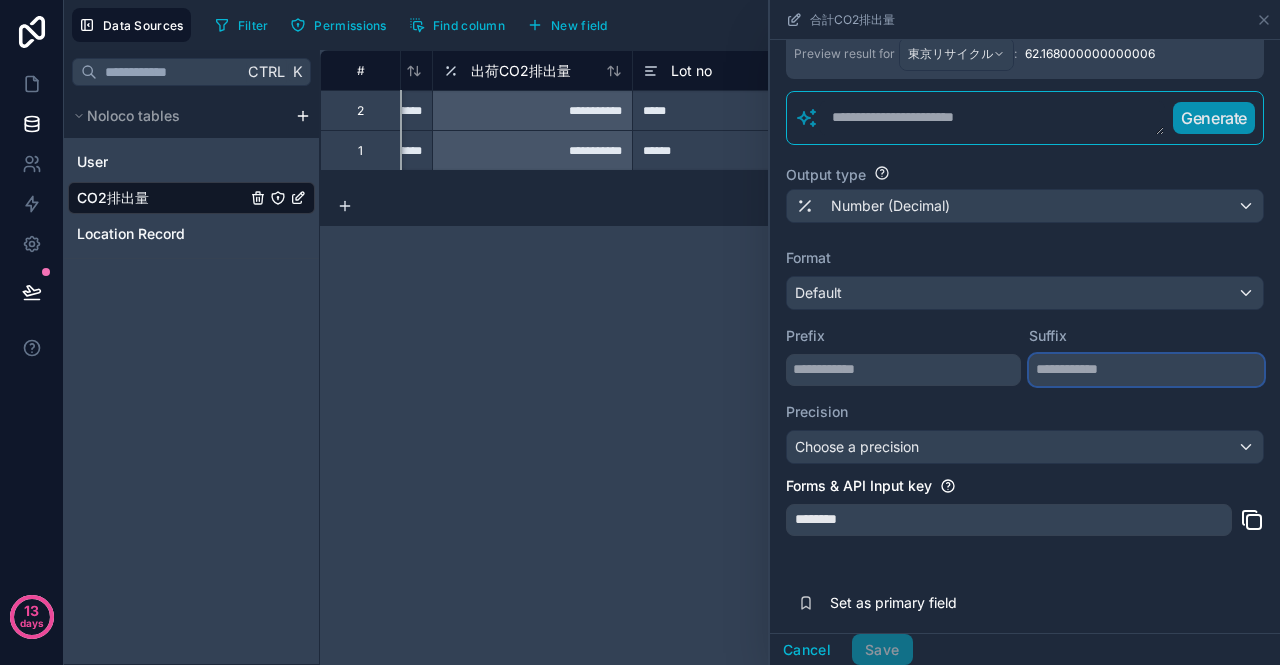 click at bounding box center (1146, 370) 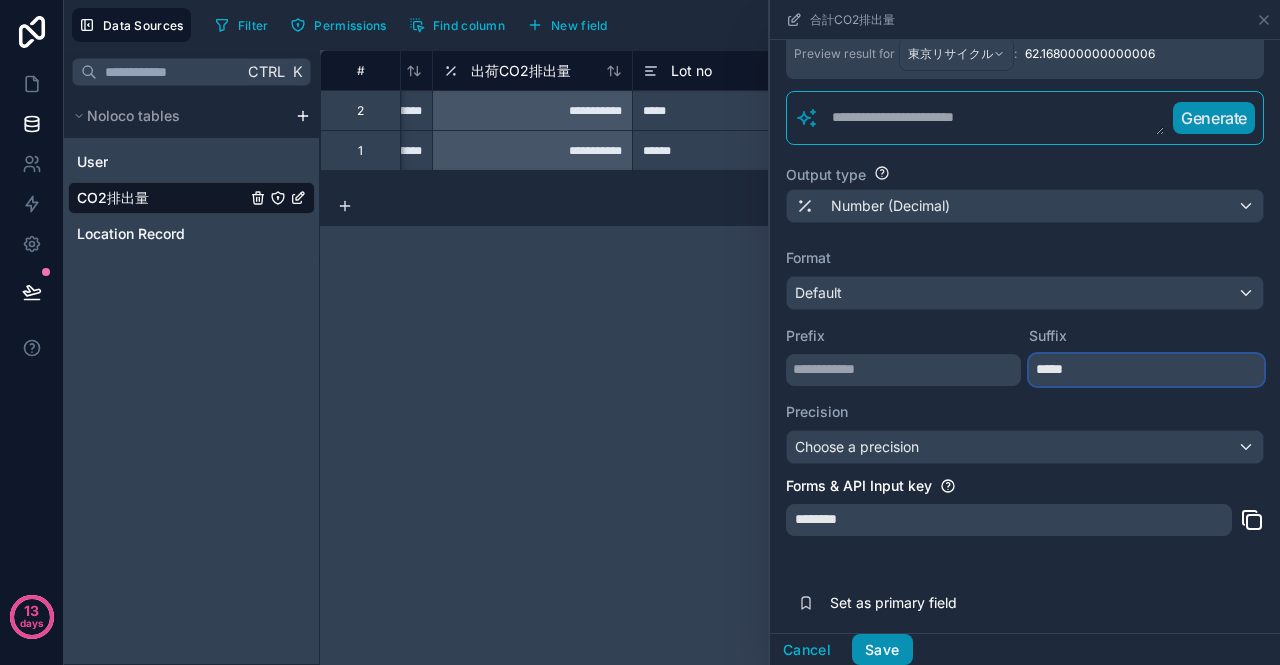type on "*****" 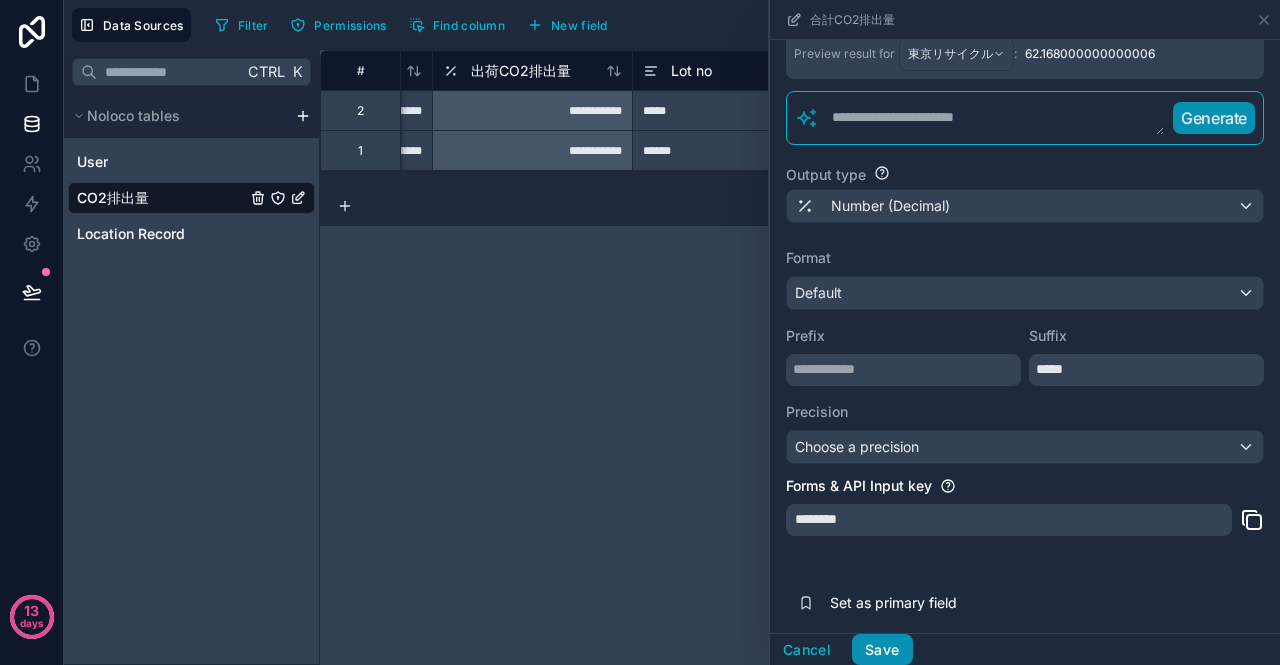 click on "Save" at bounding box center (882, 650) 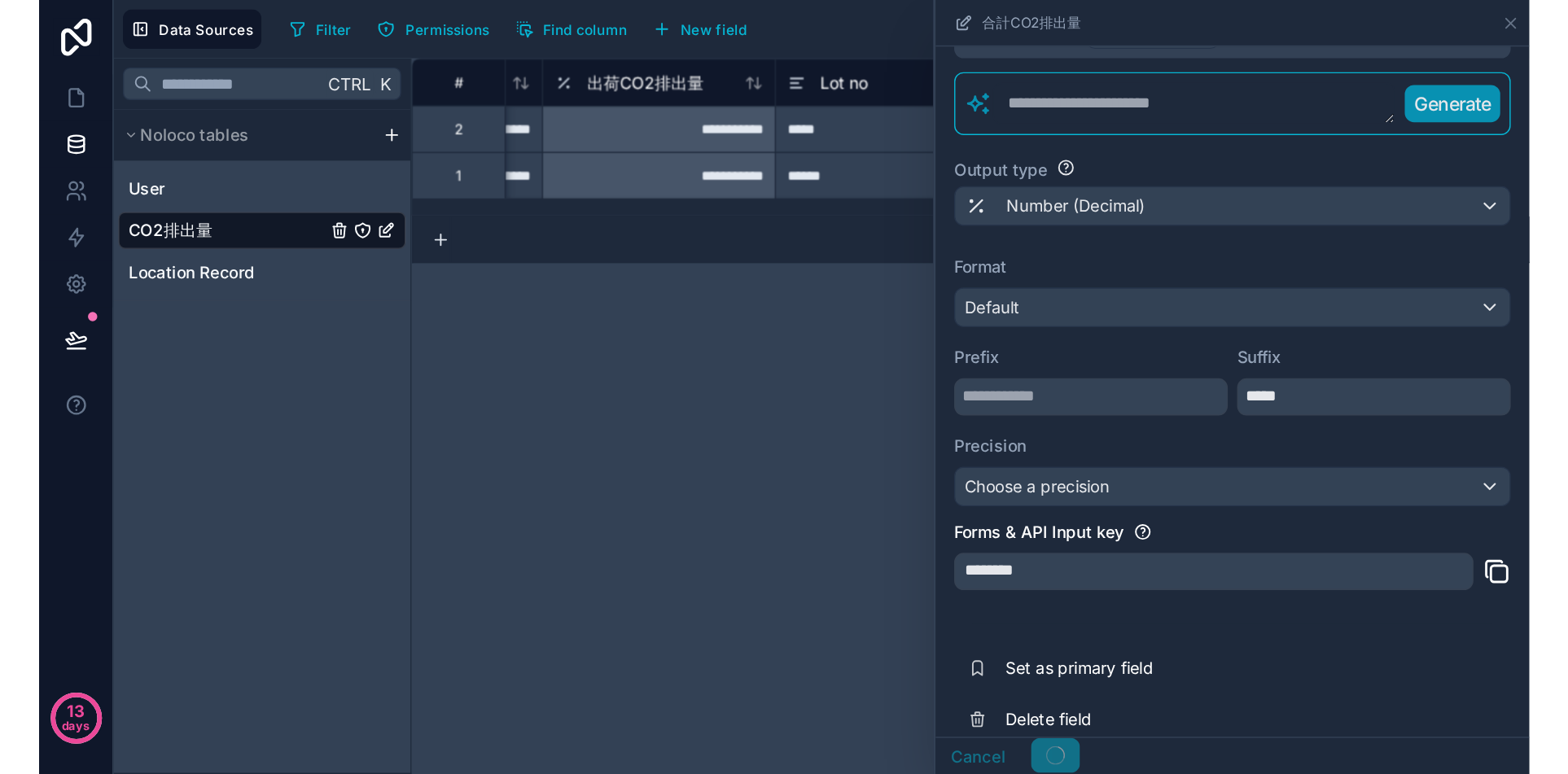 scroll, scrollTop: 281, scrollLeft: 0, axis: vertical 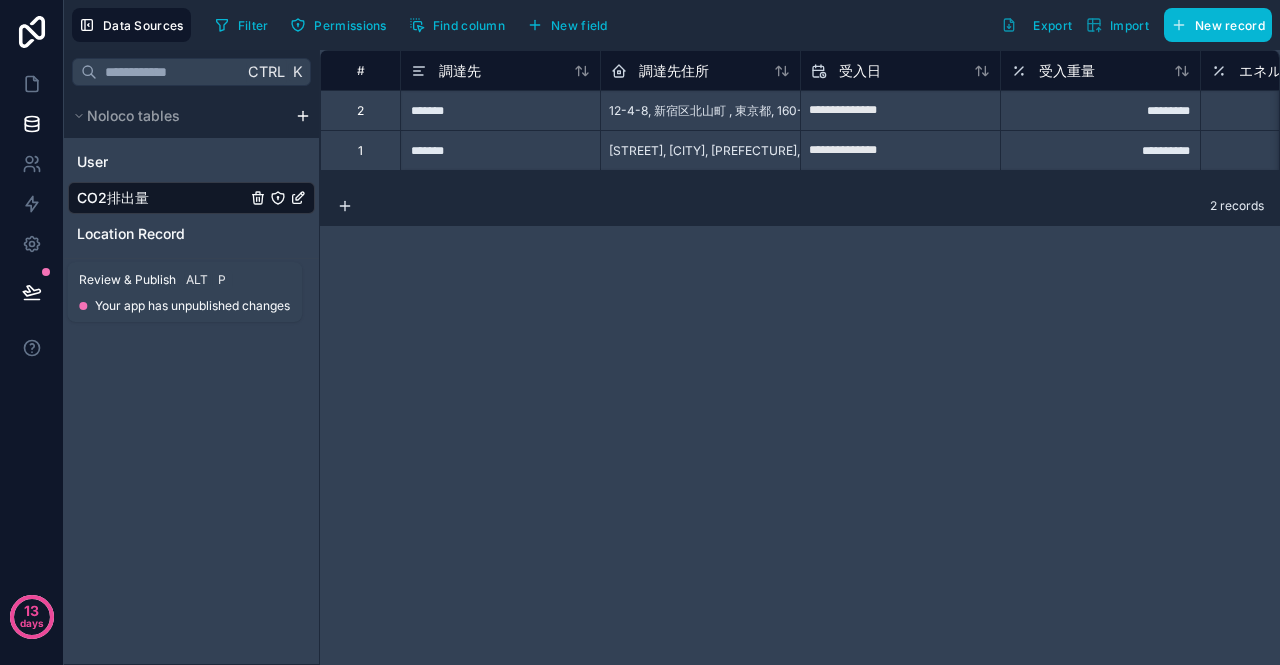 click 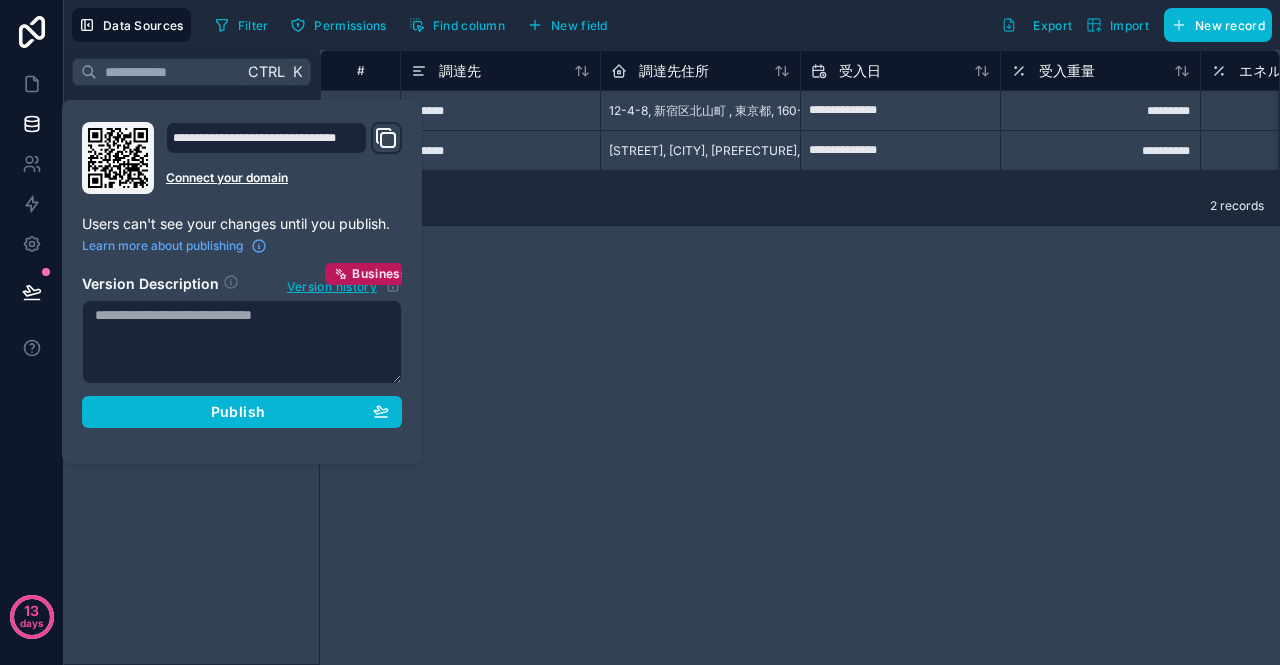 click 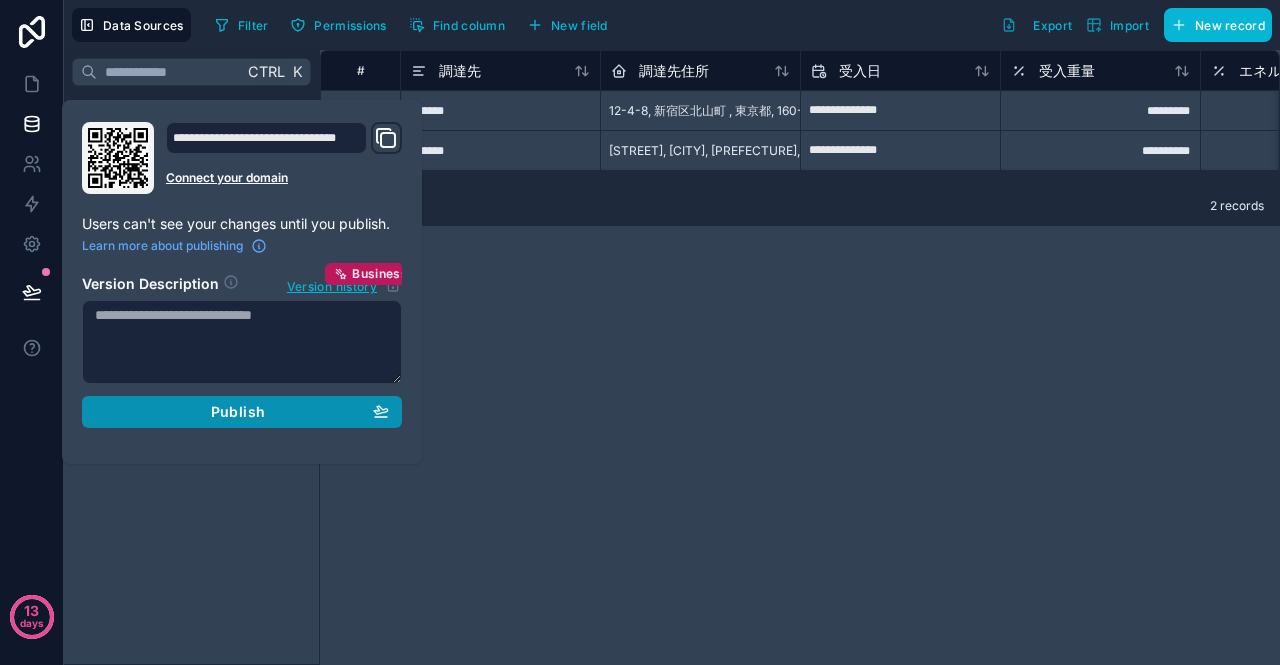 click on "Publish" at bounding box center (238, 412) 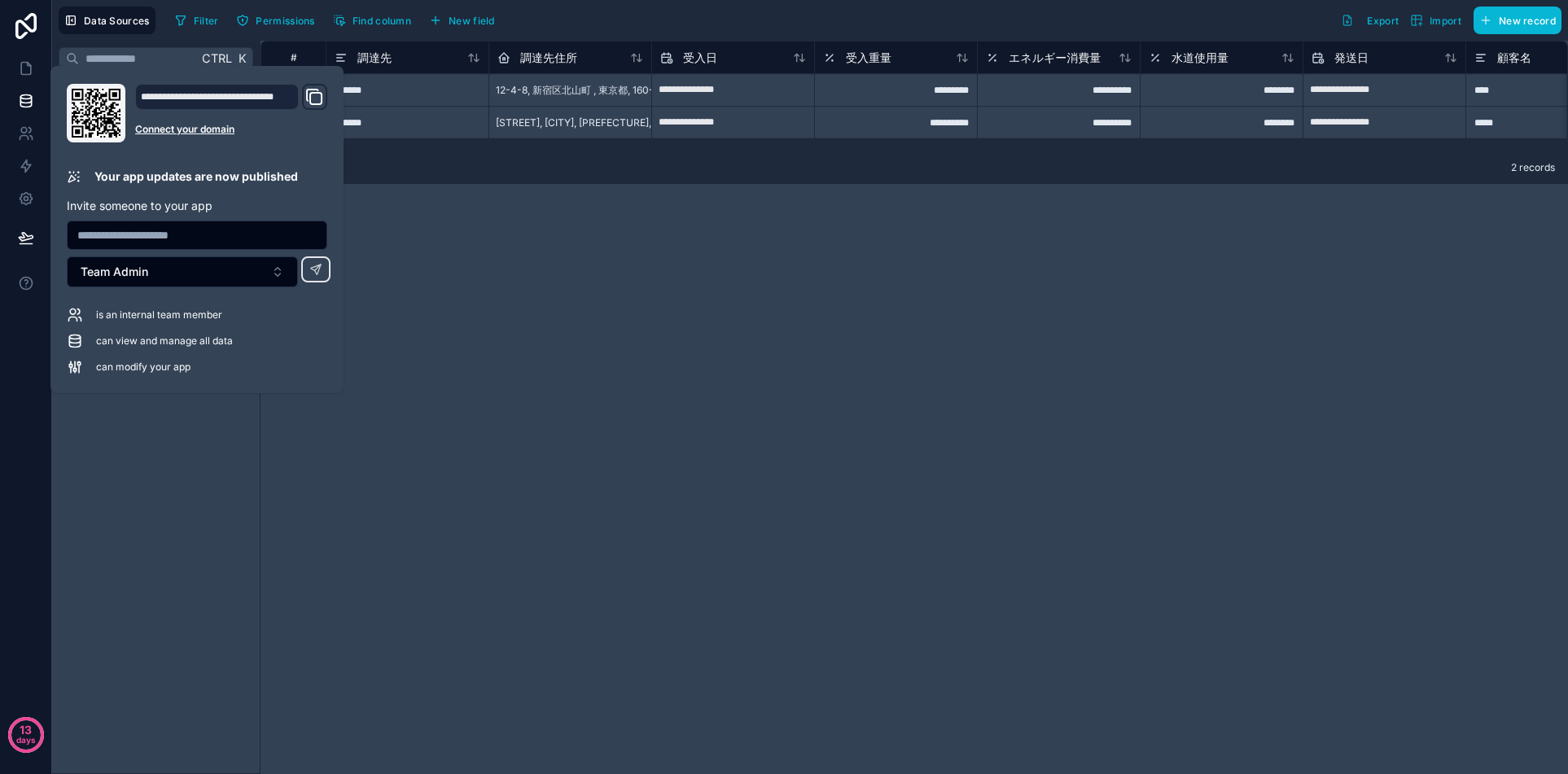 click on "**********" at bounding box center (914, 407) 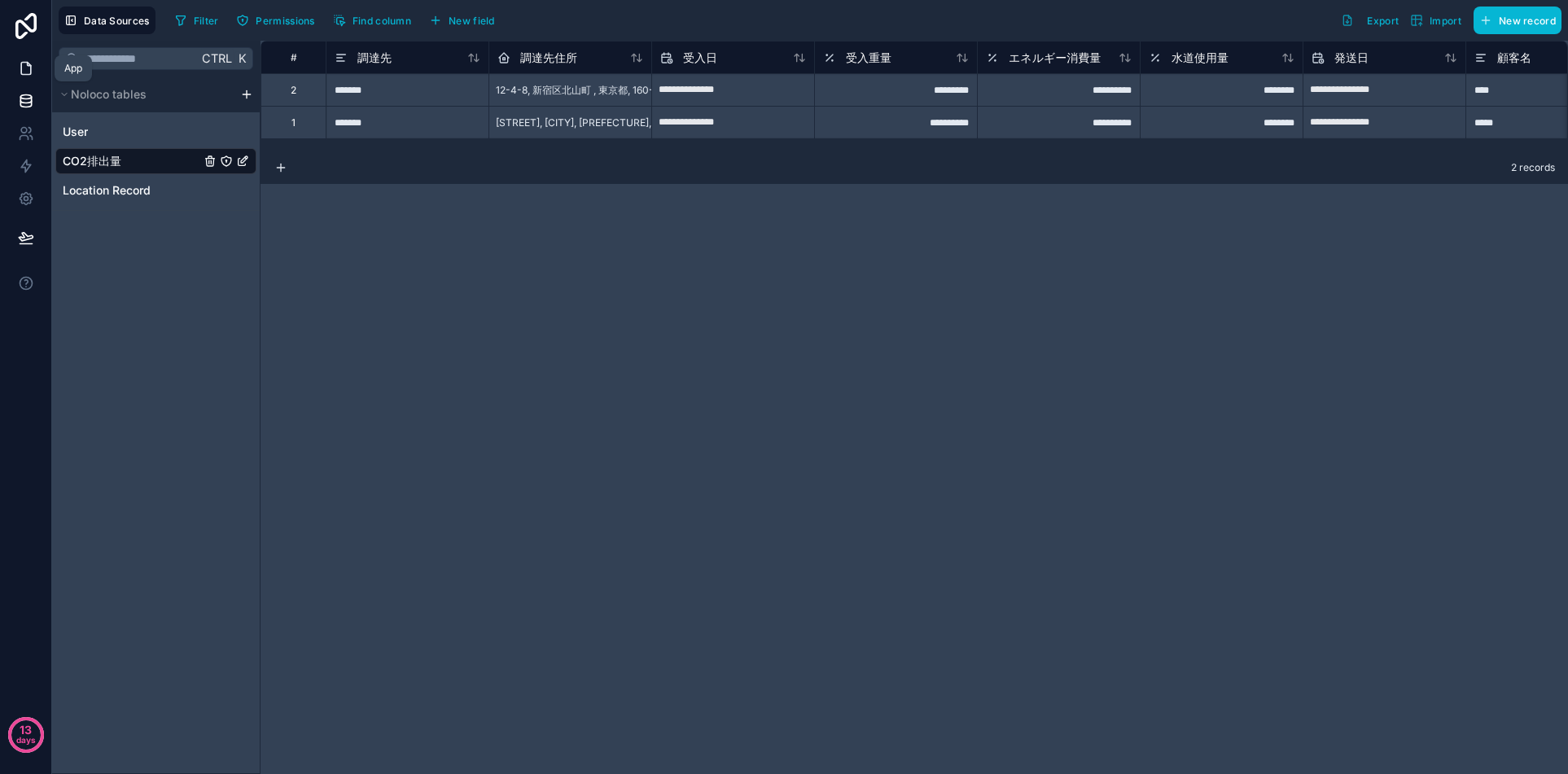click 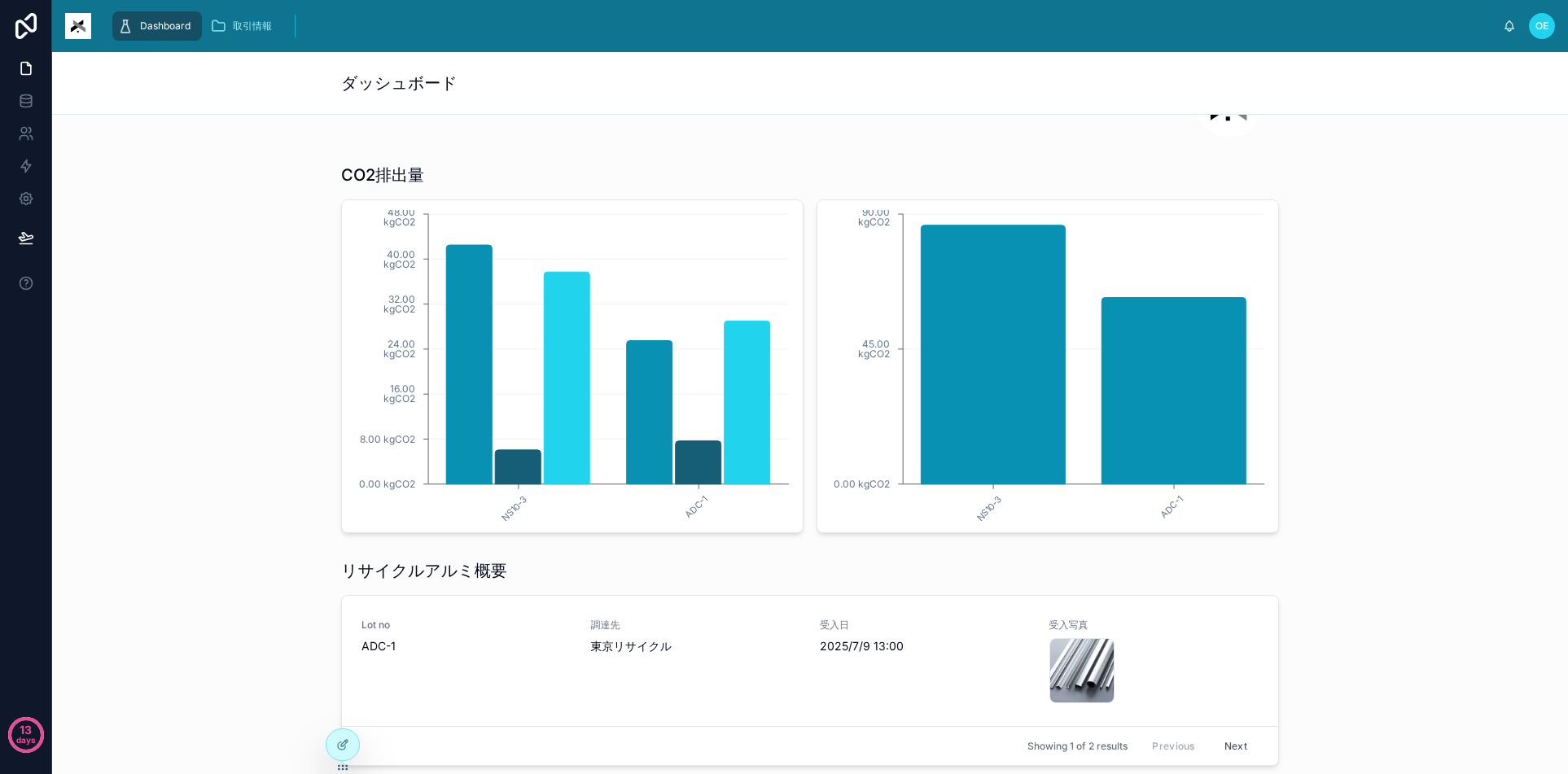 scroll, scrollTop: 0, scrollLeft: 0, axis: both 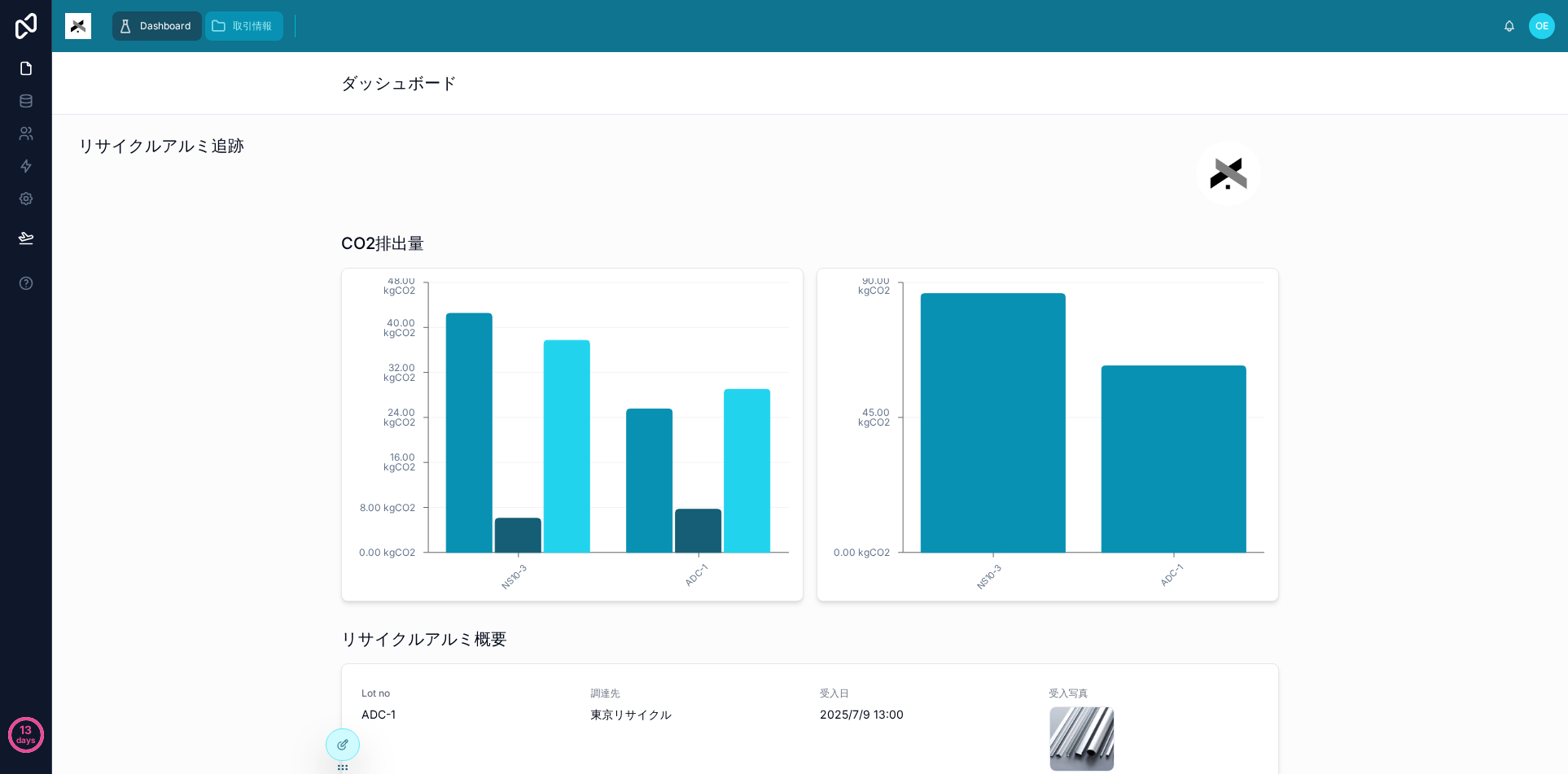 click on "取引情報" at bounding box center [244, 26] 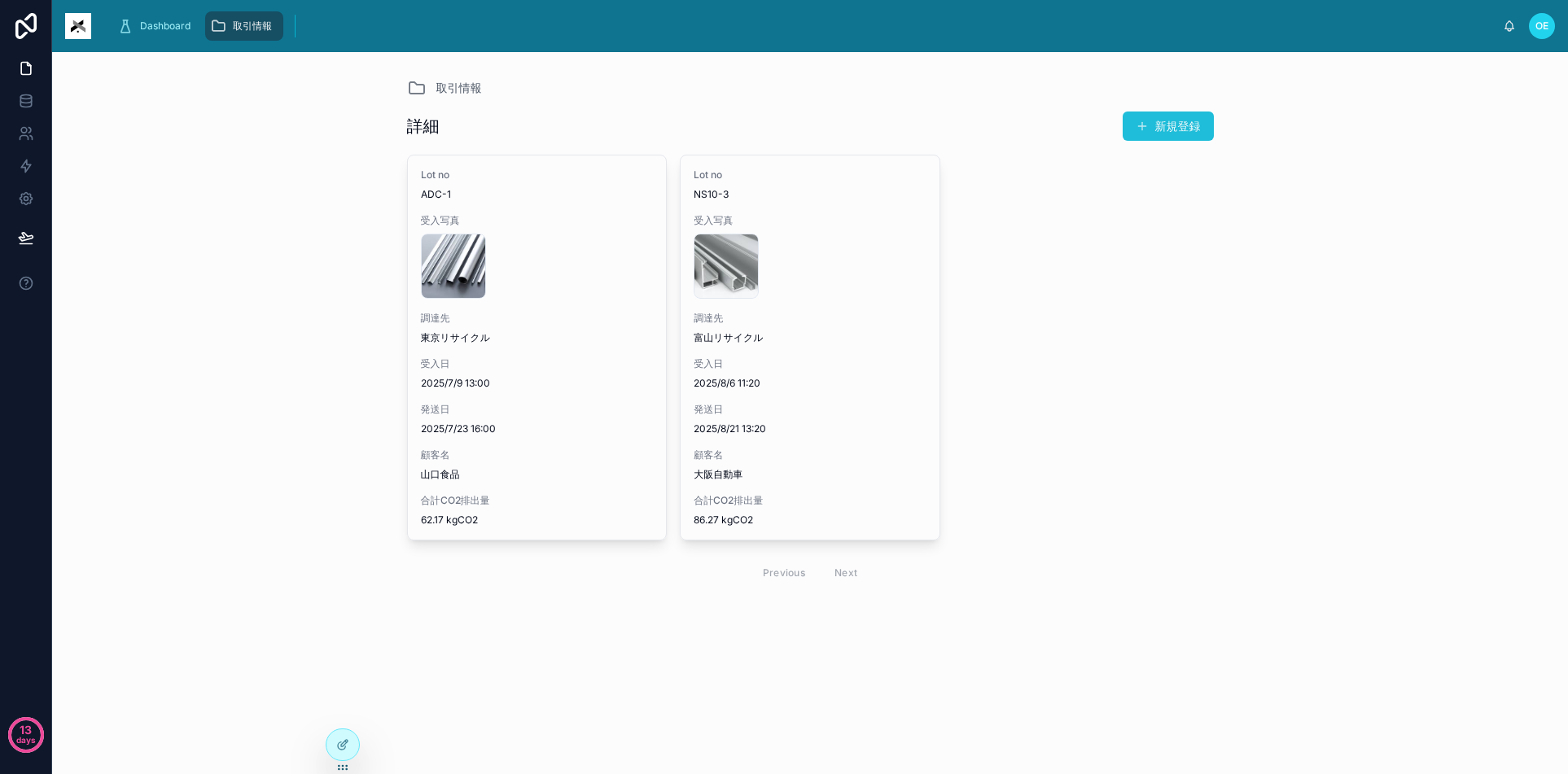 click on "新規登録" at bounding box center (1168, 126) 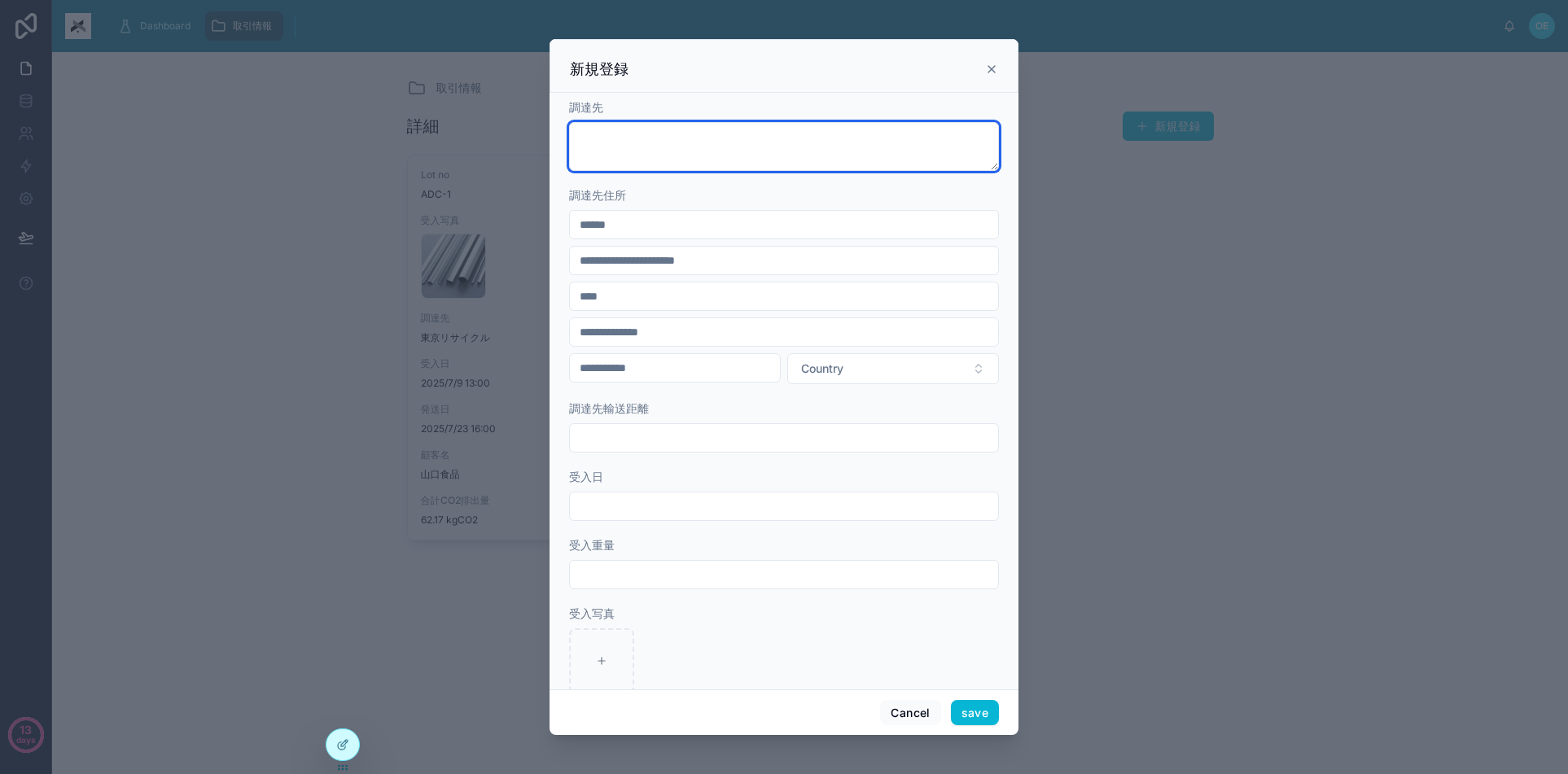 click at bounding box center (784, 146) 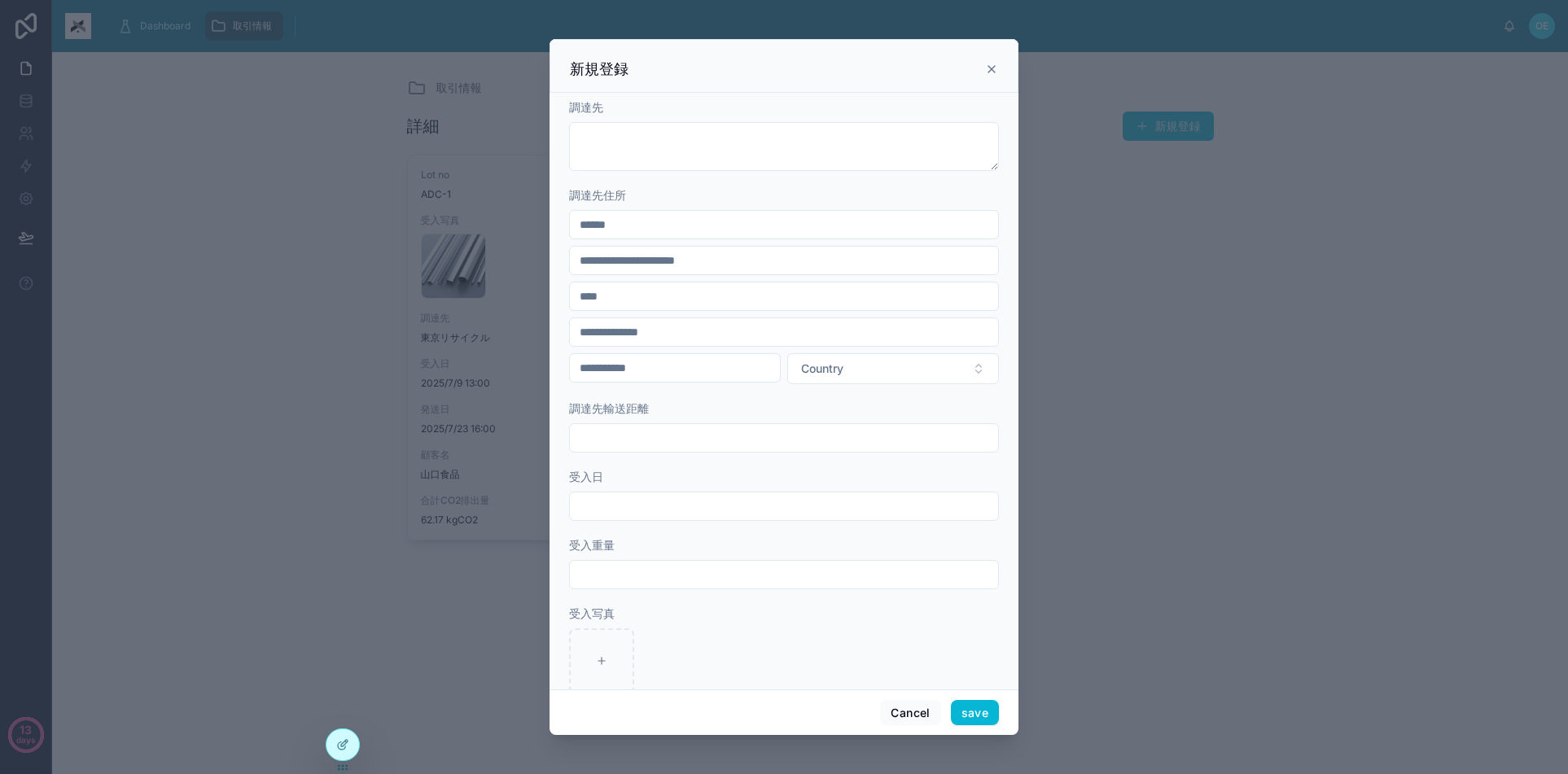 click 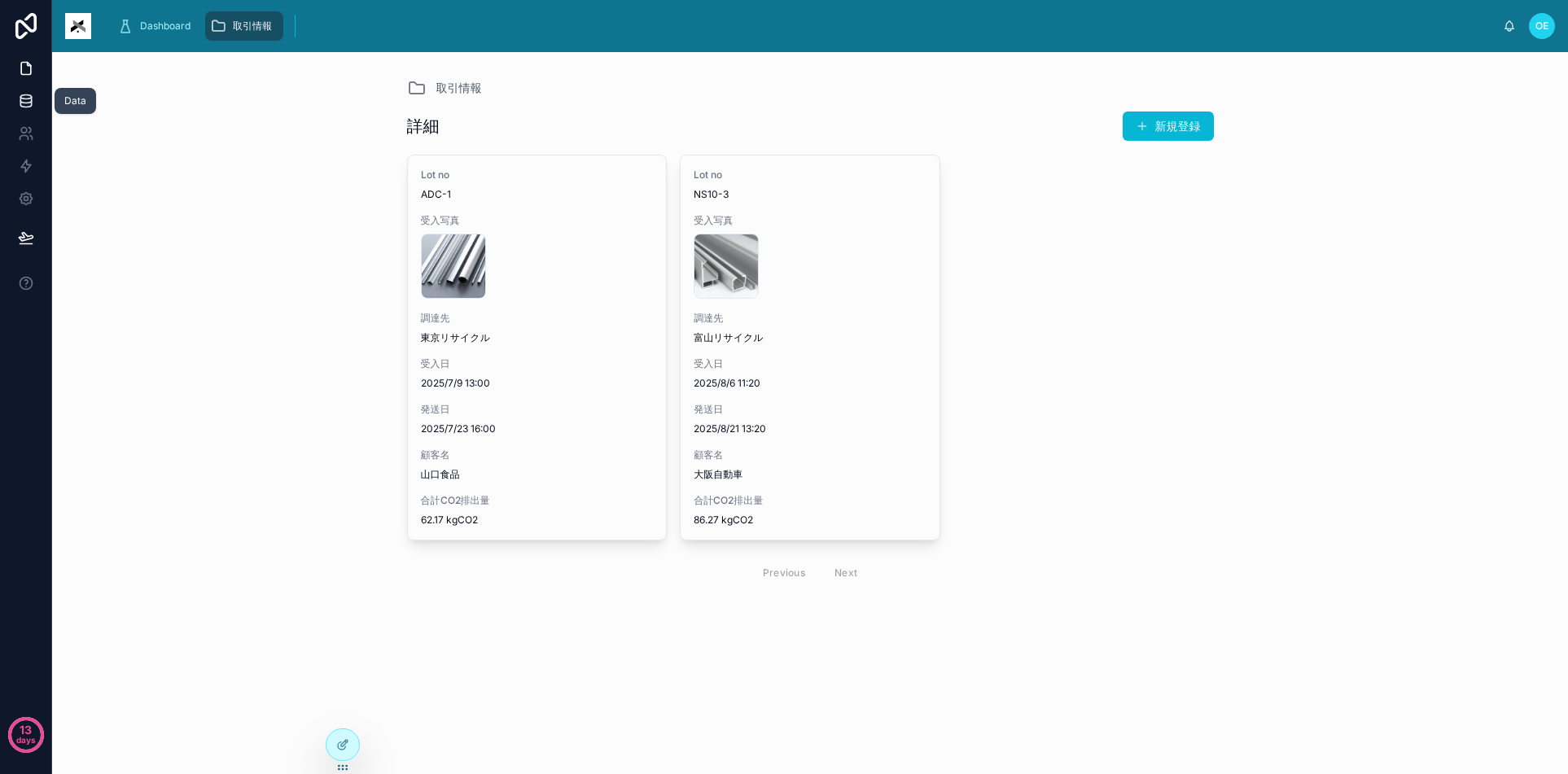 click 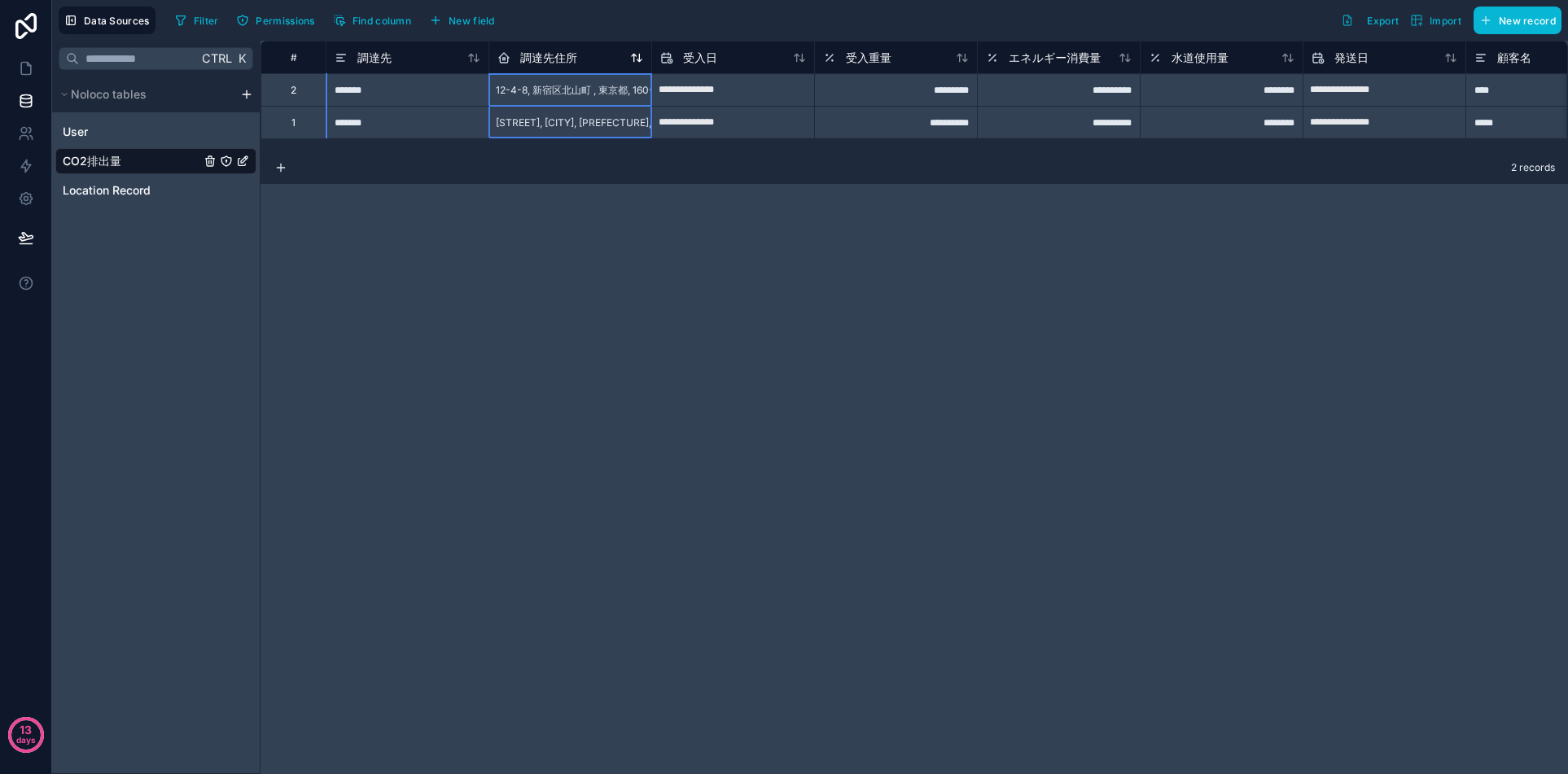 click on "調達先住所" at bounding box center (570, 58) 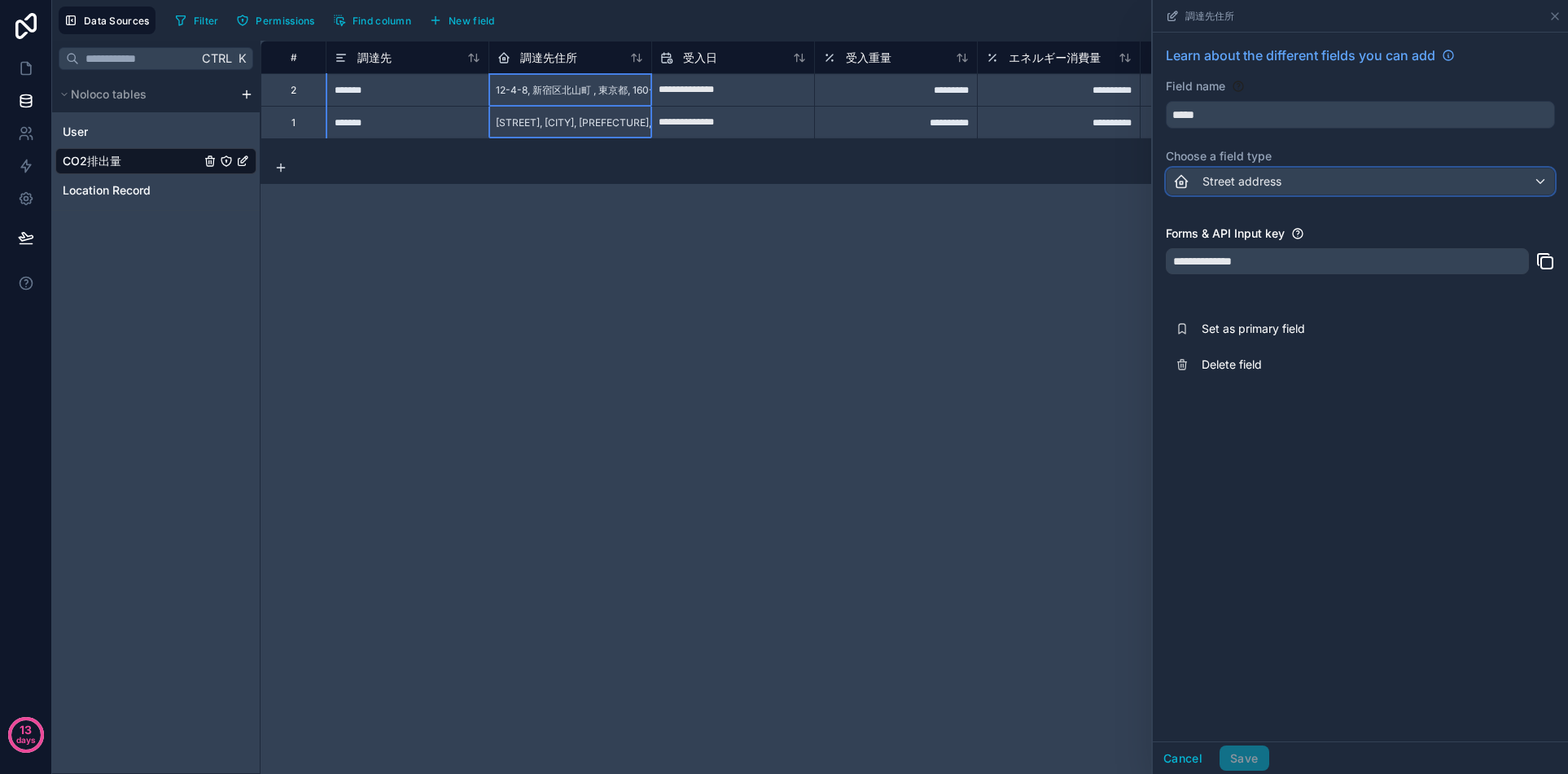 click on "Street address" at bounding box center (1360, 181) 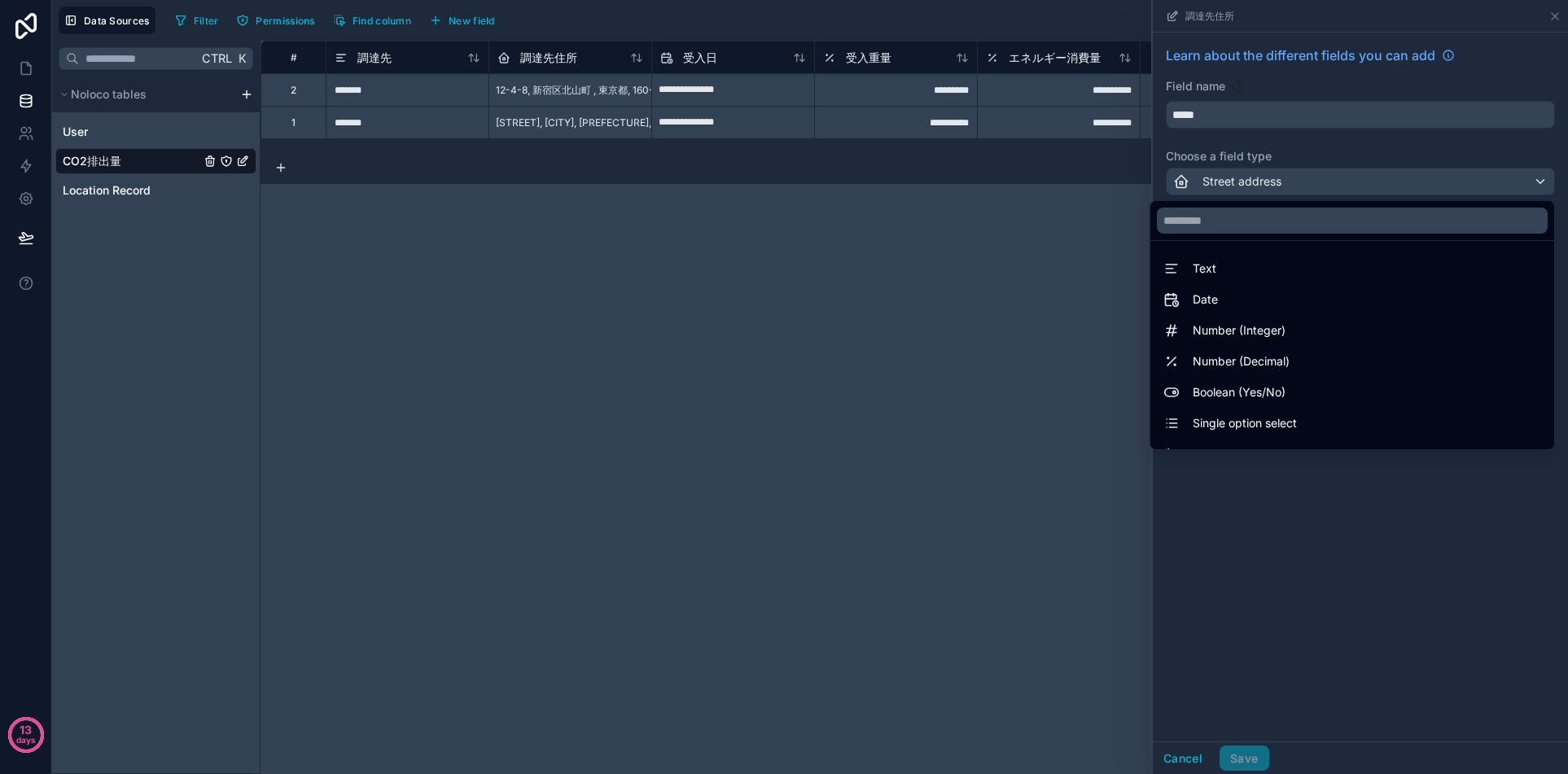 click on "Text" at bounding box center (1352, 269) 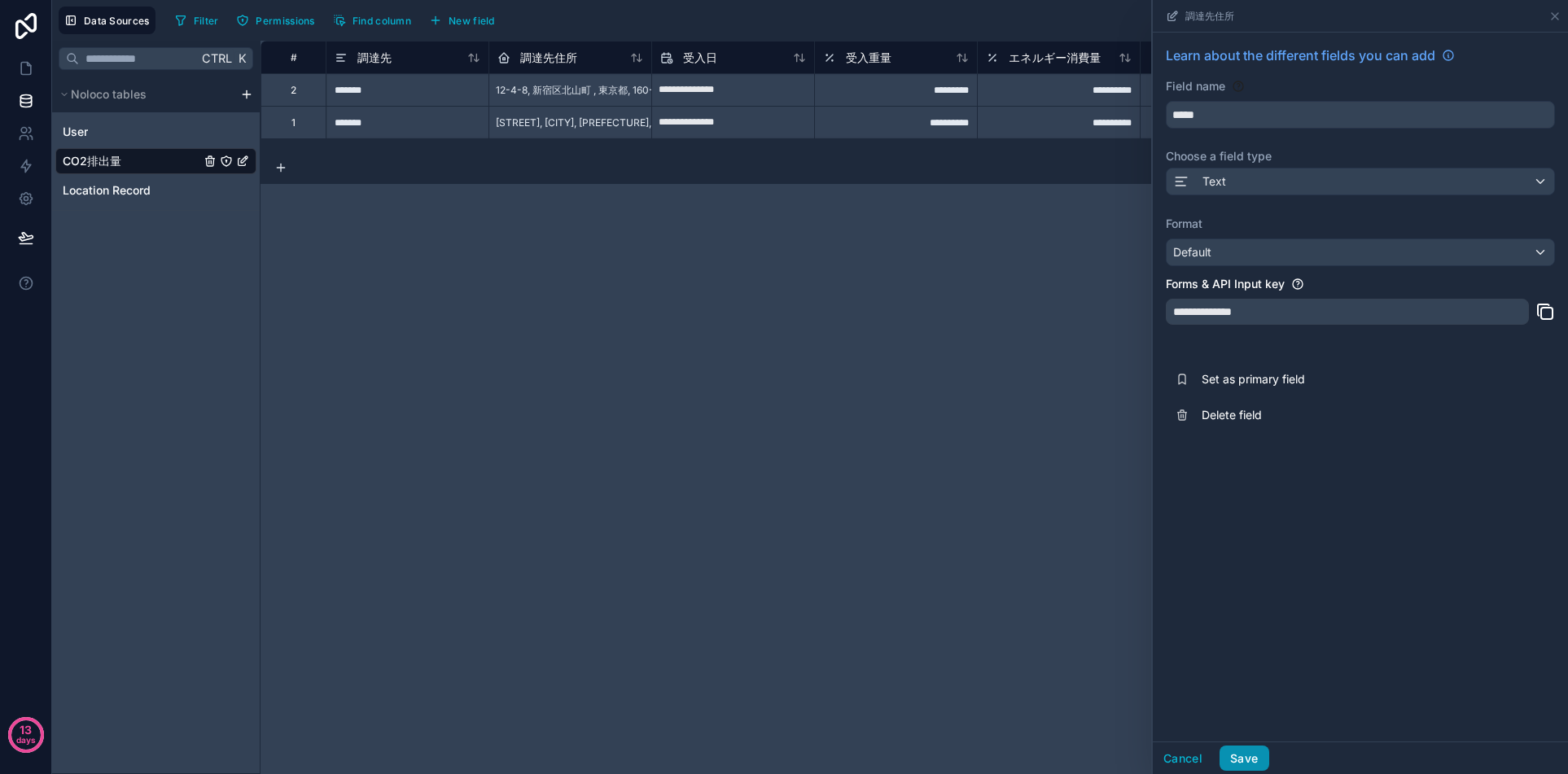 click on "Save" at bounding box center (1244, 759) 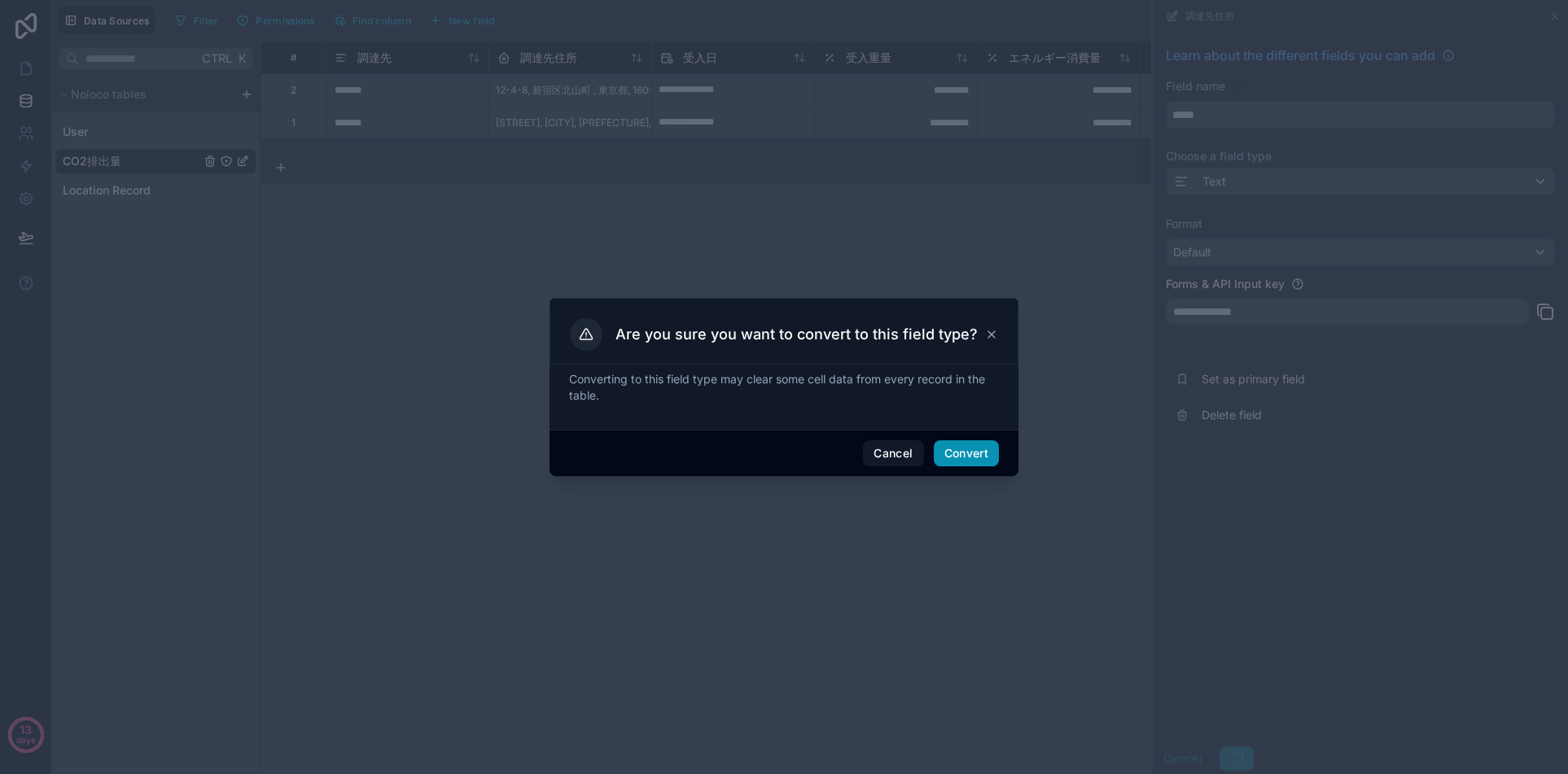 click on "Convert" at bounding box center [966, 453] 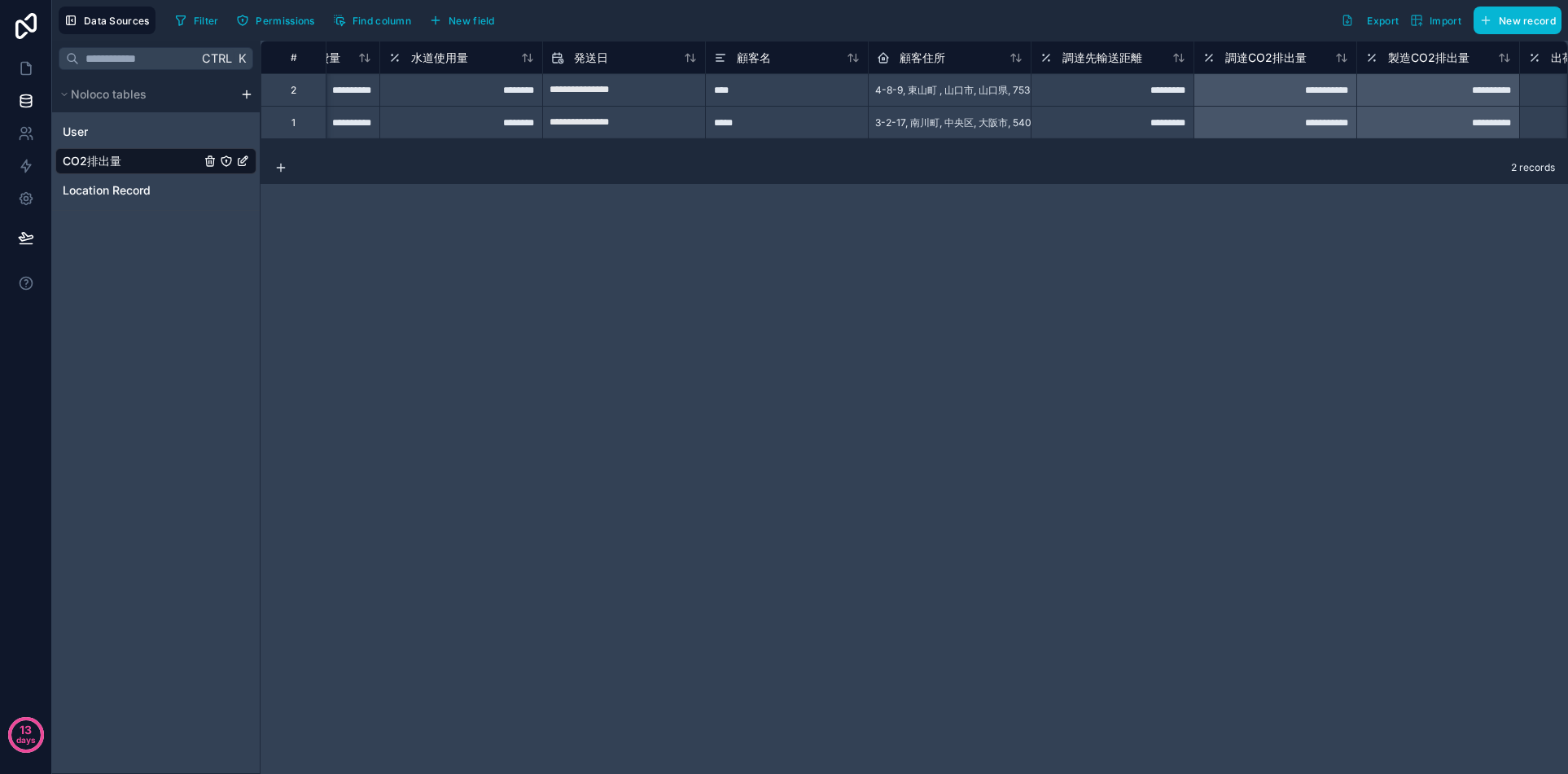 scroll, scrollTop: 0, scrollLeft: 804, axis: horizontal 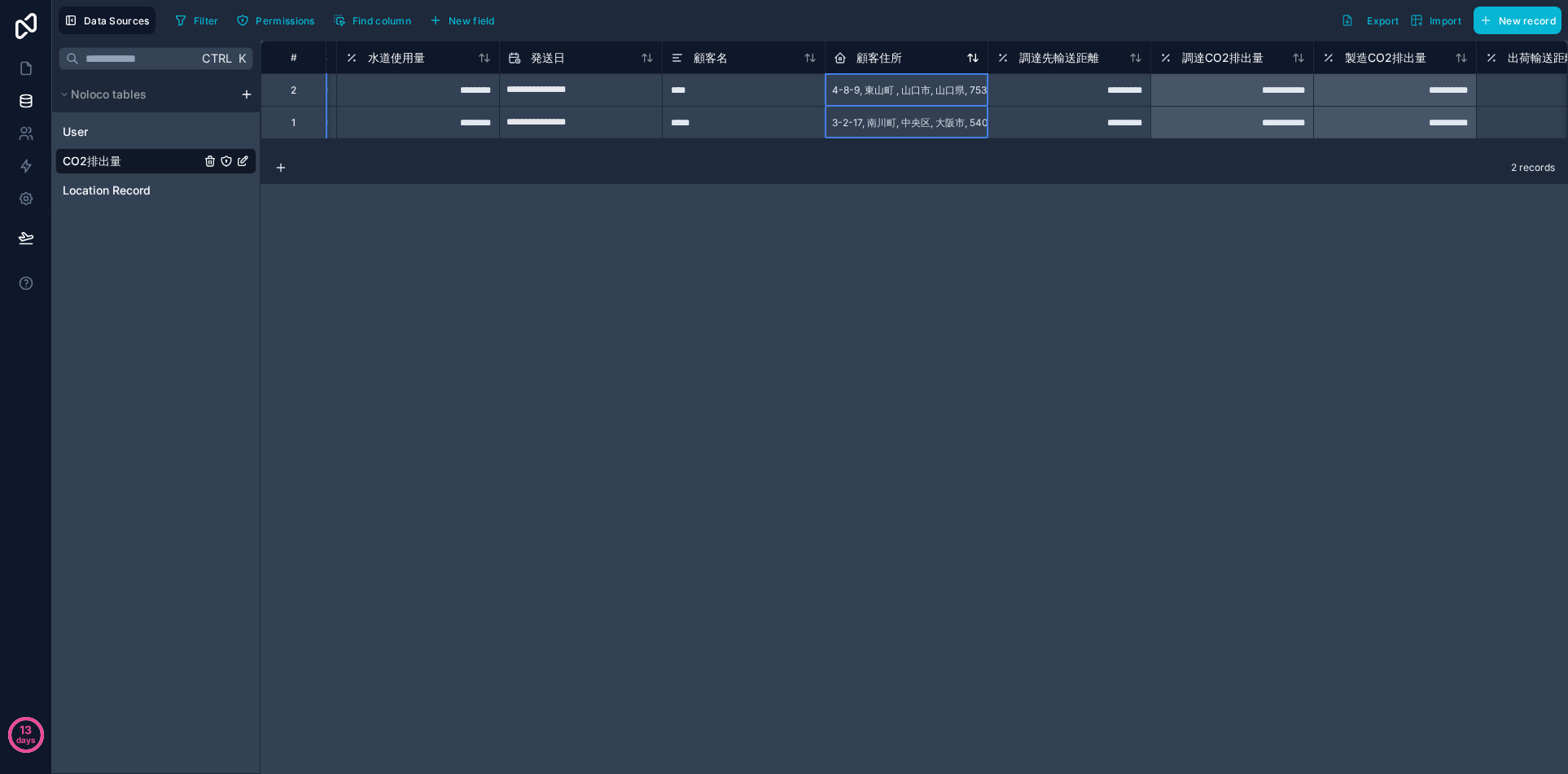 click on "顧客住所" at bounding box center (879, 58) 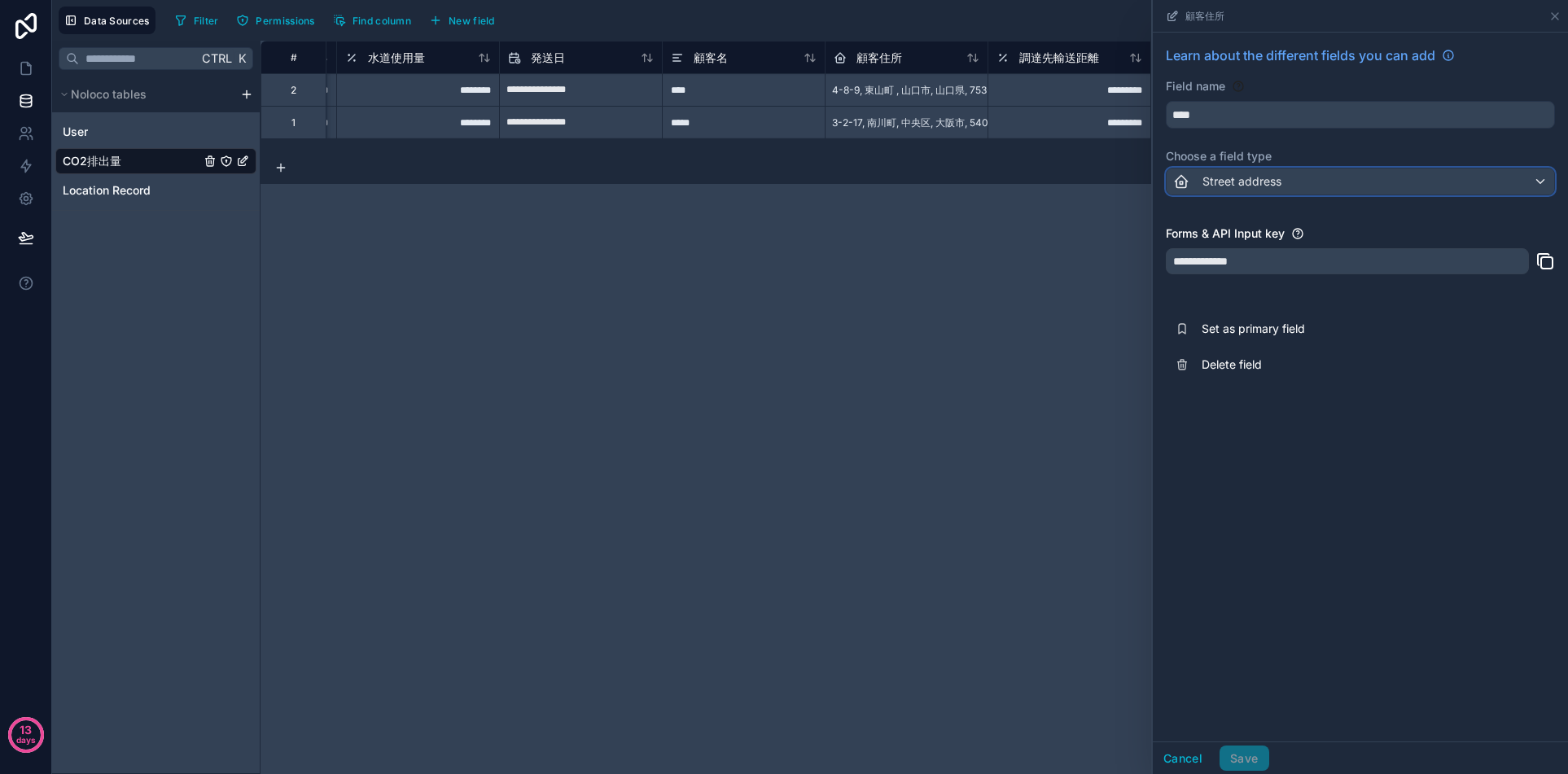 click on "Street address" at bounding box center (1242, 181) 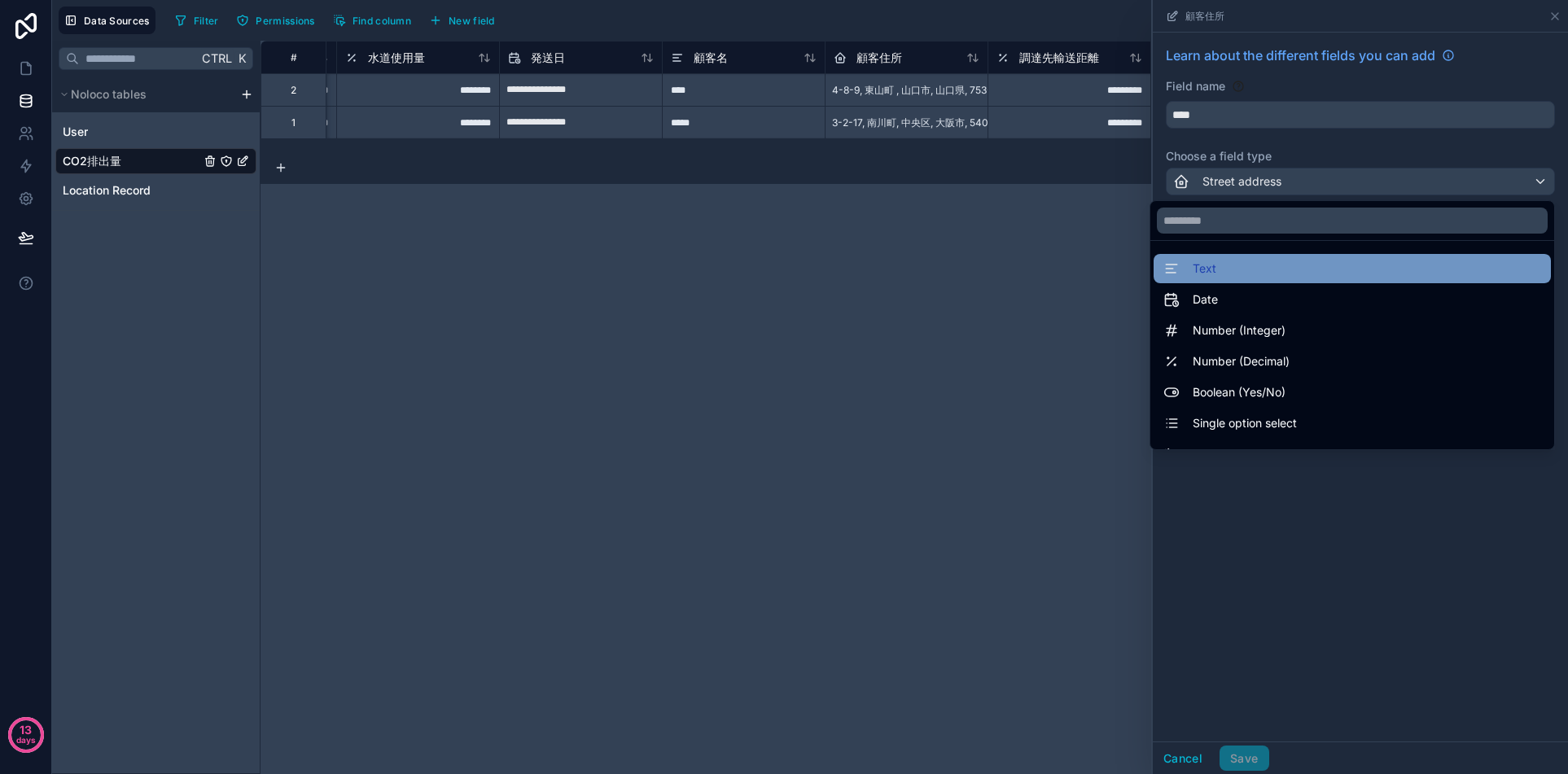 click on "Text" at bounding box center [1352, 269] 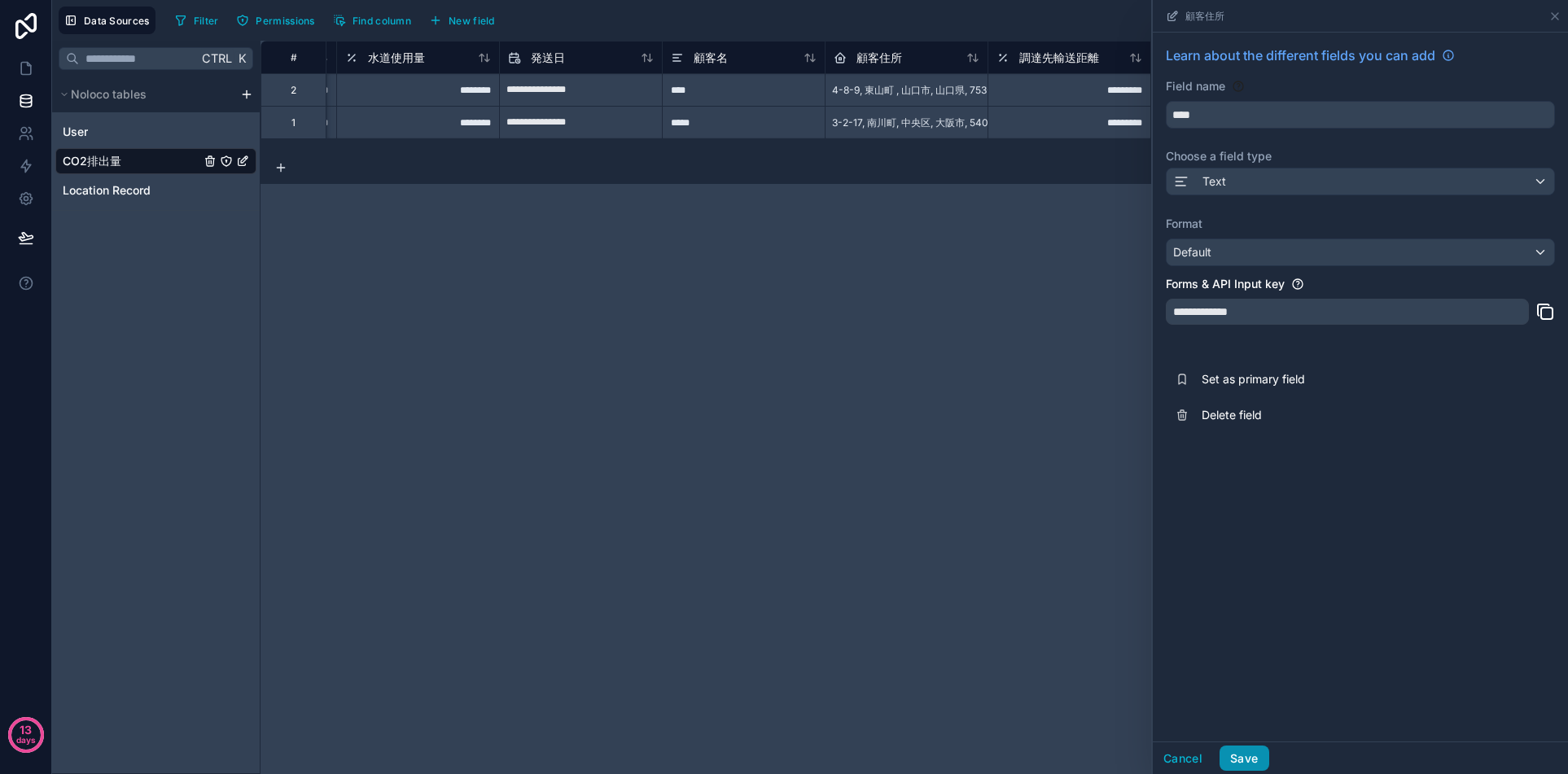 click on "Save" at bounding box center (1244, 759) 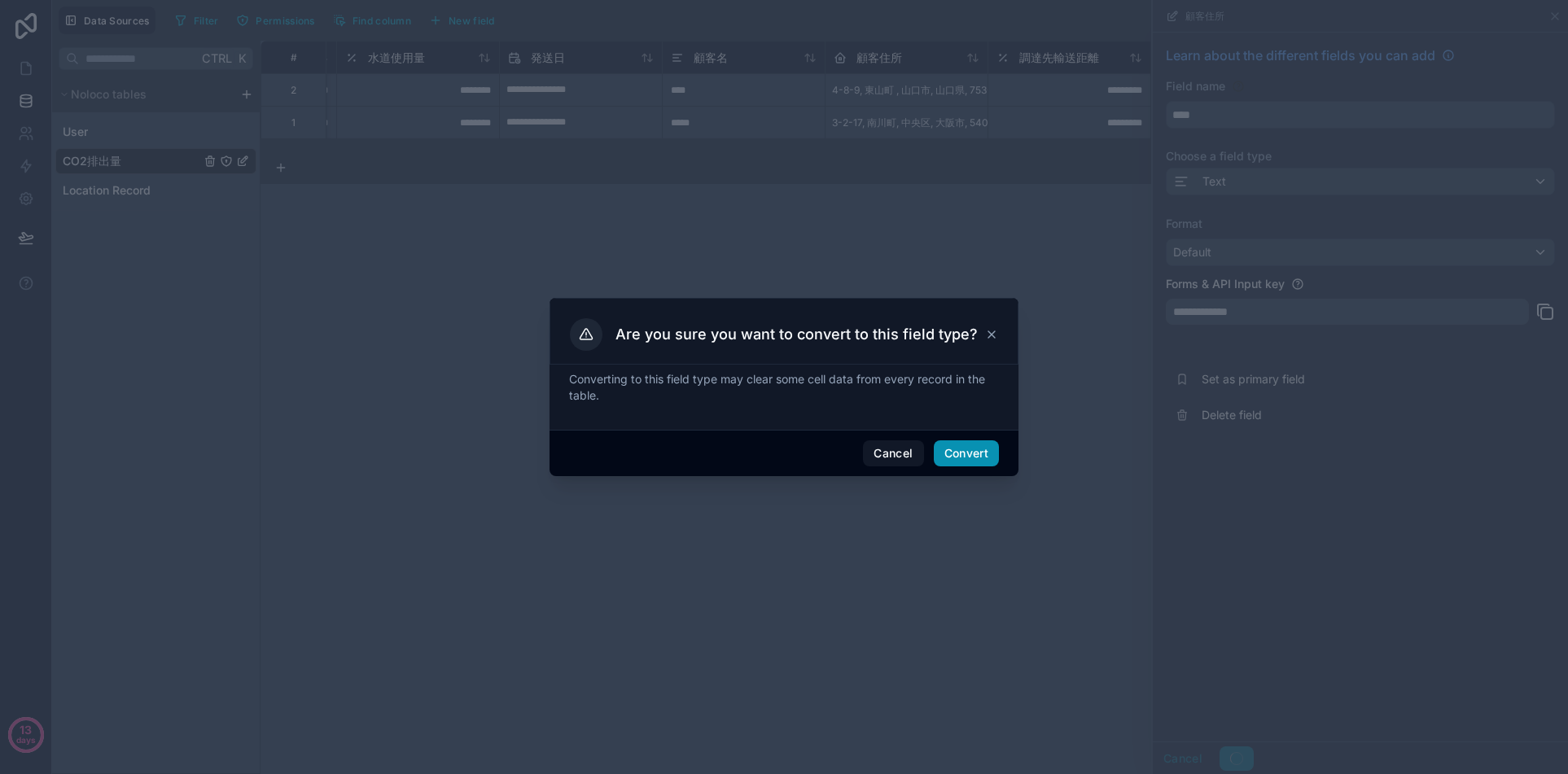 click on "Convert" at bounding box center (966, 453) 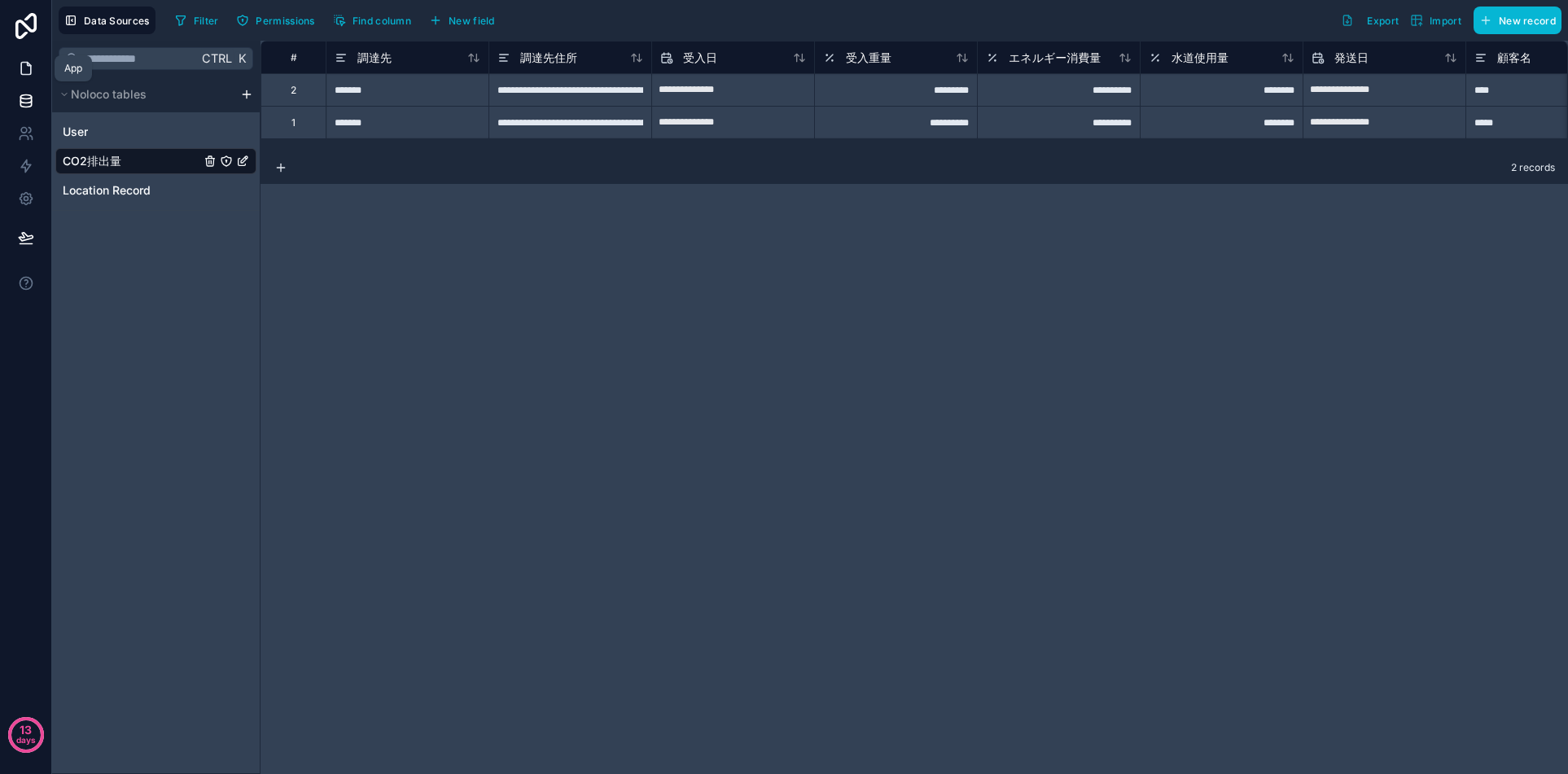 click 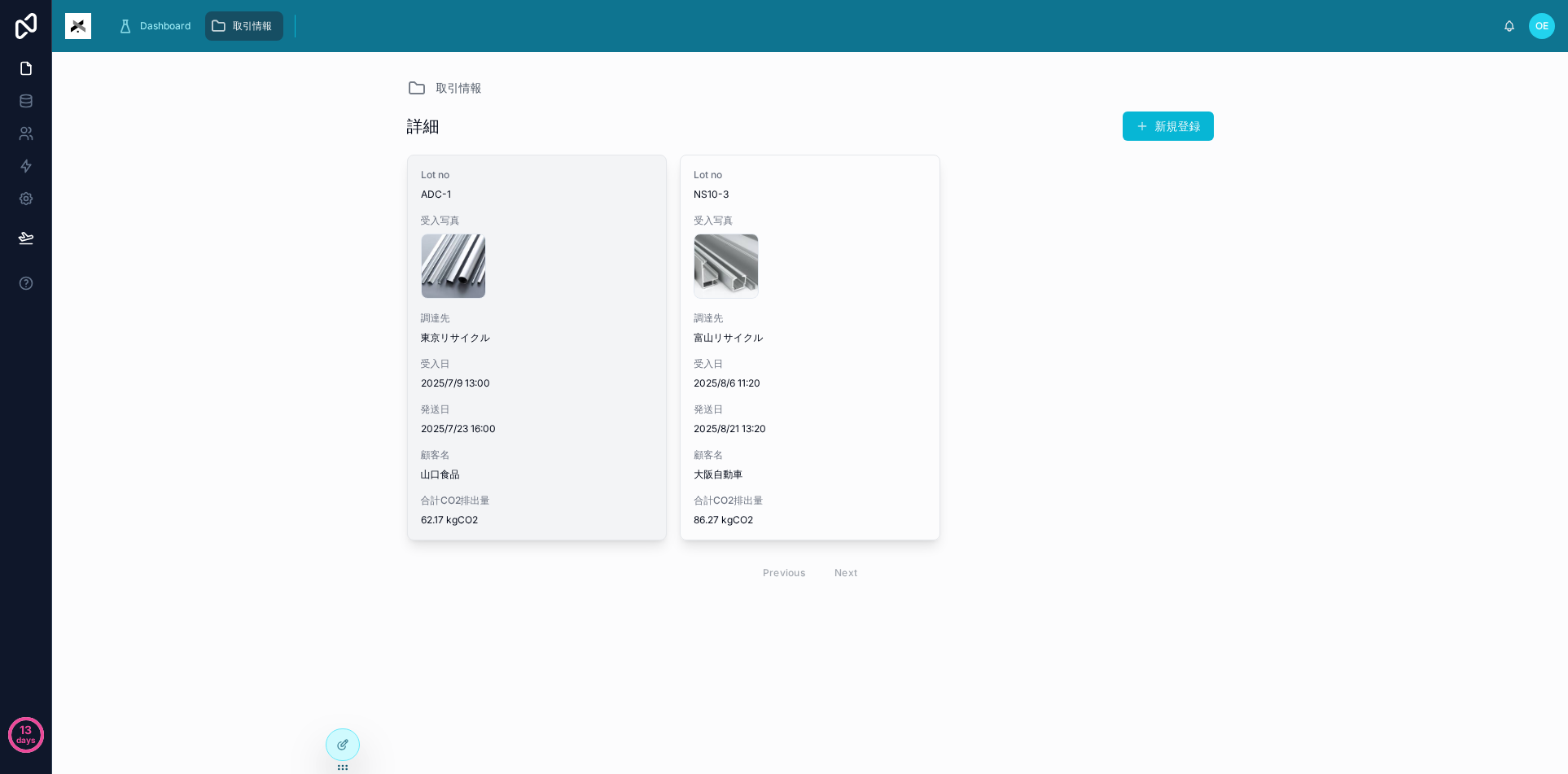 click on "Lot no ADC-1 受入写真 company-1 .jpg 調達先 東京リサイクル 受入日 2025/7/9 13:00 発送日 2025/7/23 16:00 顧客名 山口食品 合計CO2排出量 62.17 kgCO2" at bounding box center (537, 348) 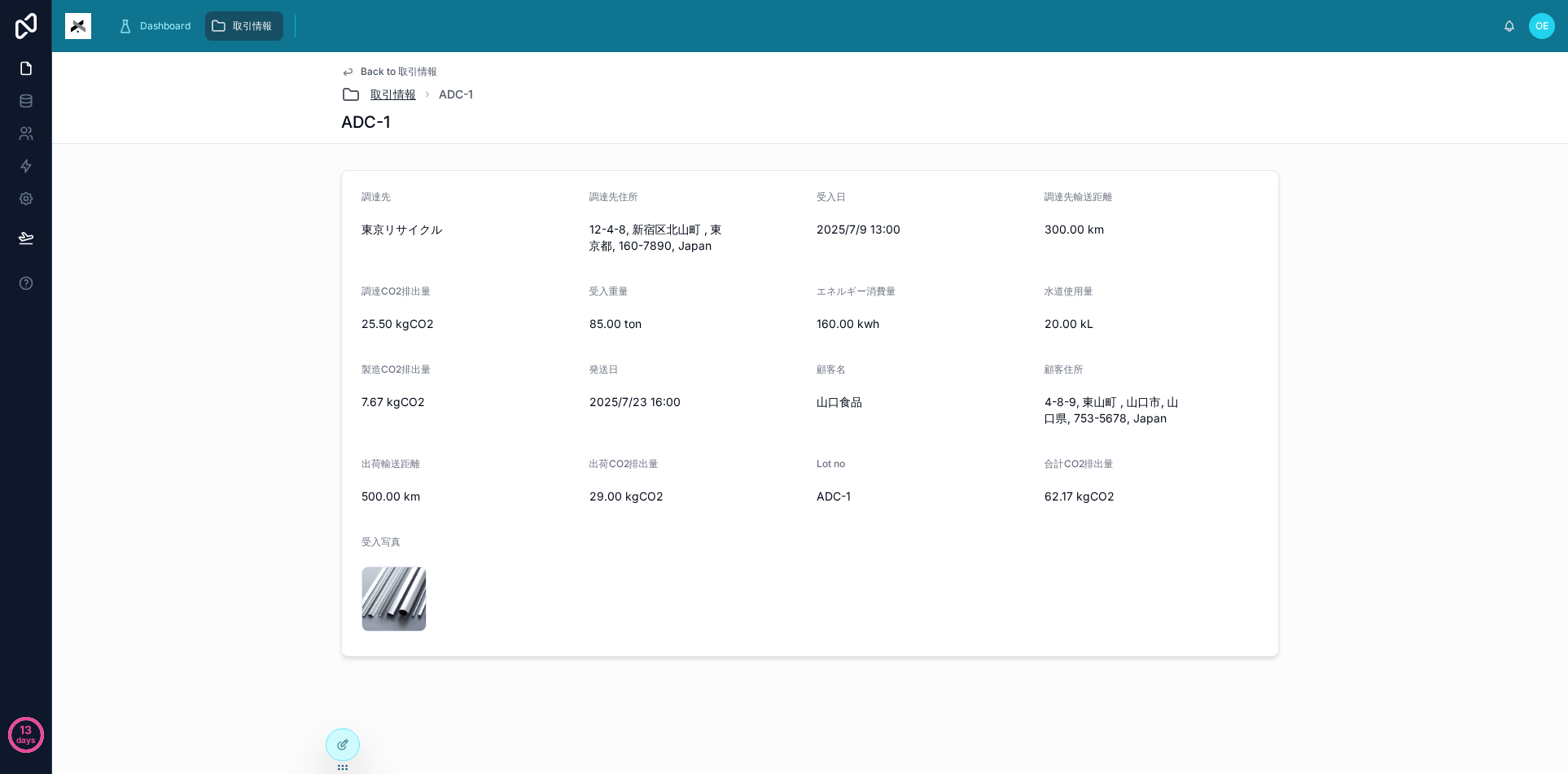 click on "取引情報" at bounding box center (393, 94) 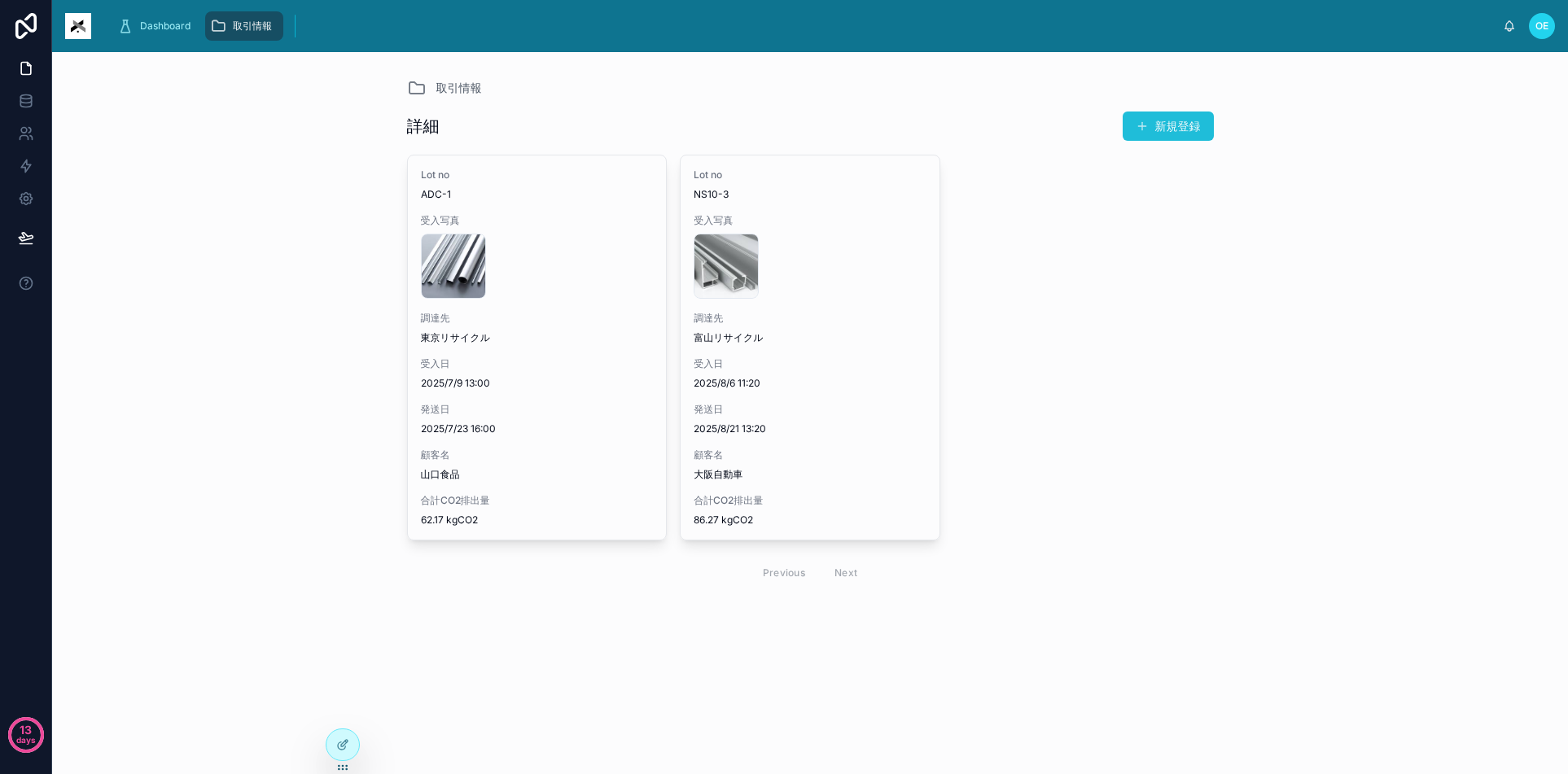 click on "新規登録" at bounding box center [1168, 126] 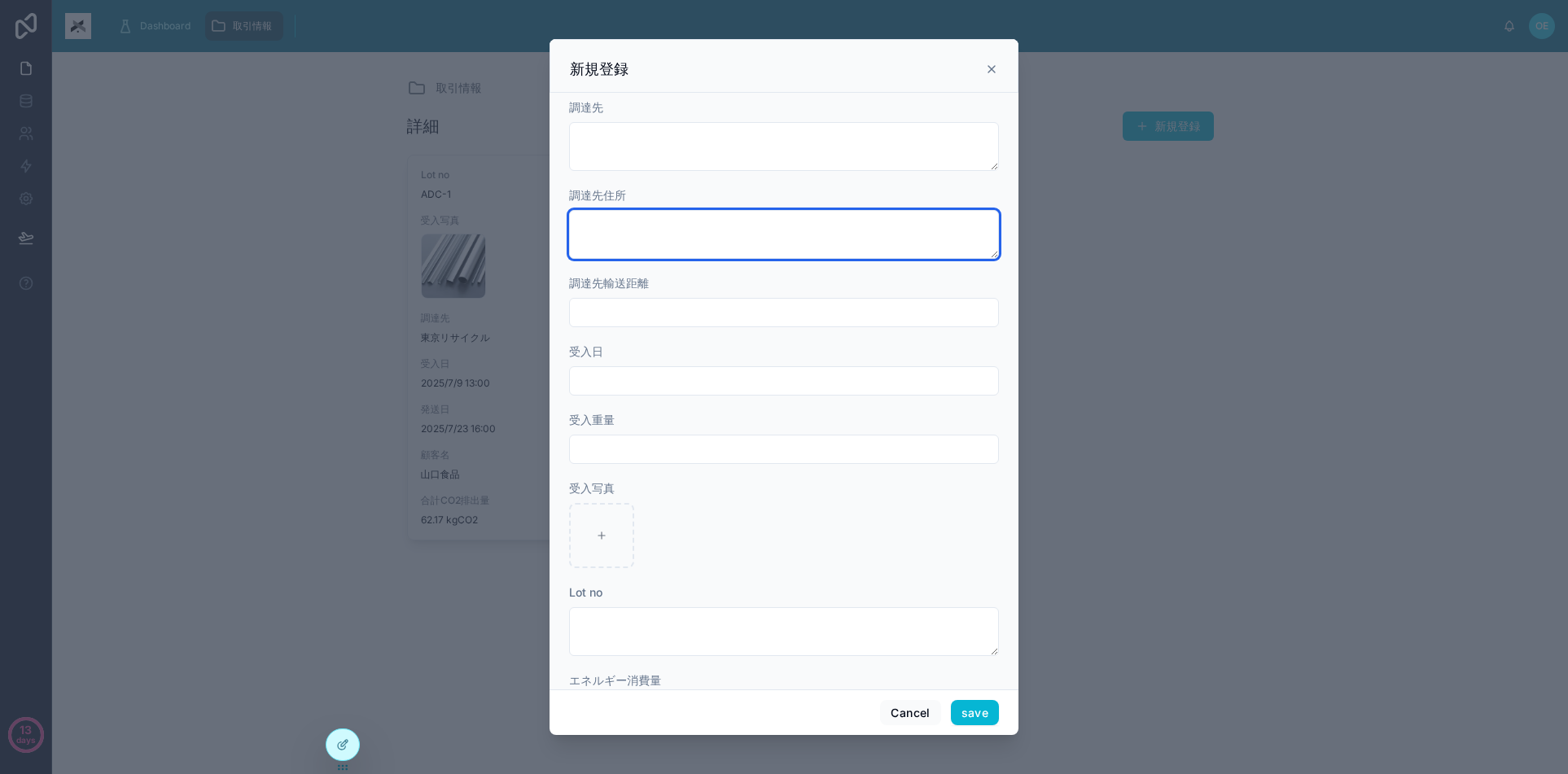 click at bounding box center (784, 234) 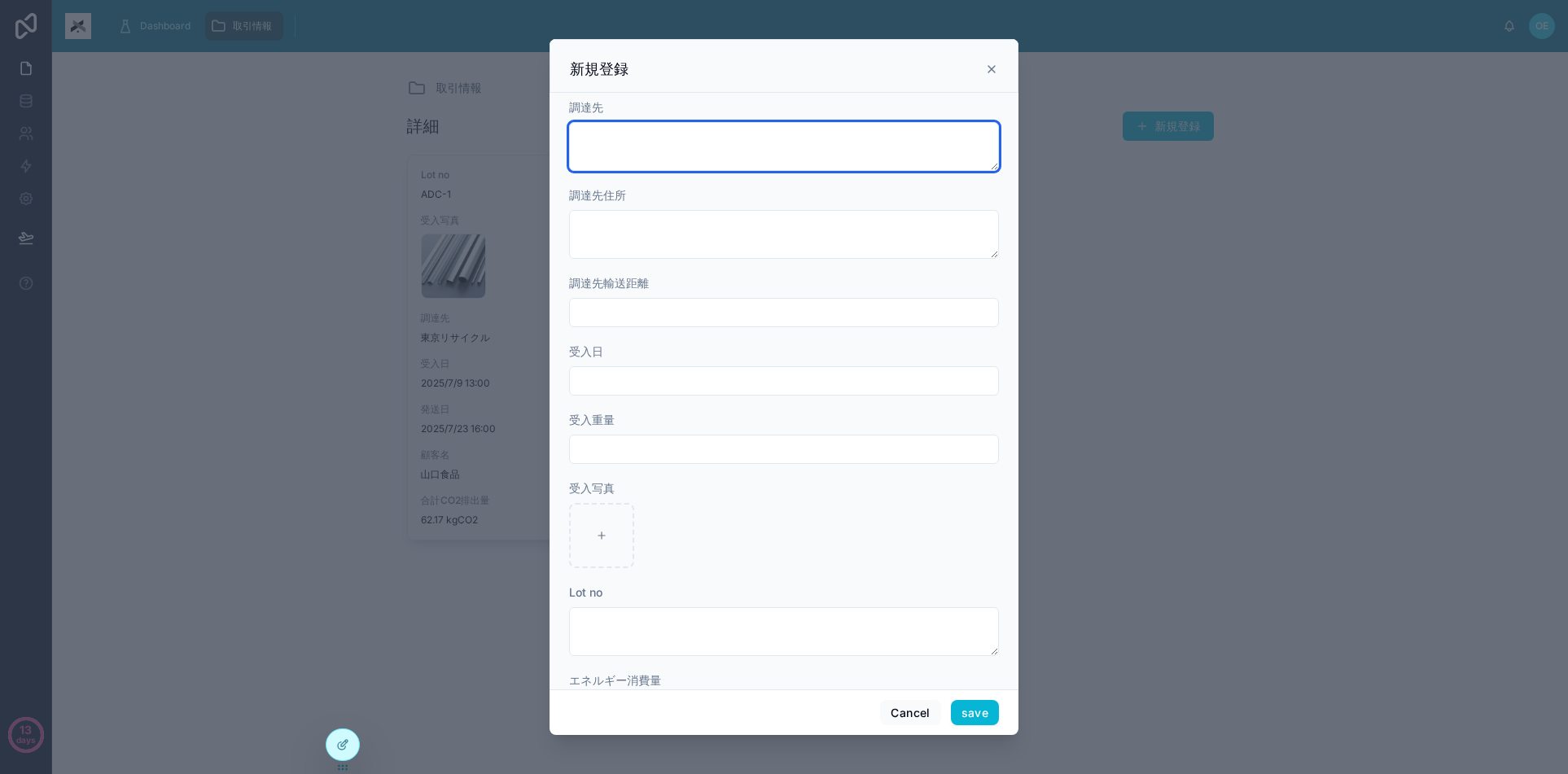 click at bounding box center [784, 146] 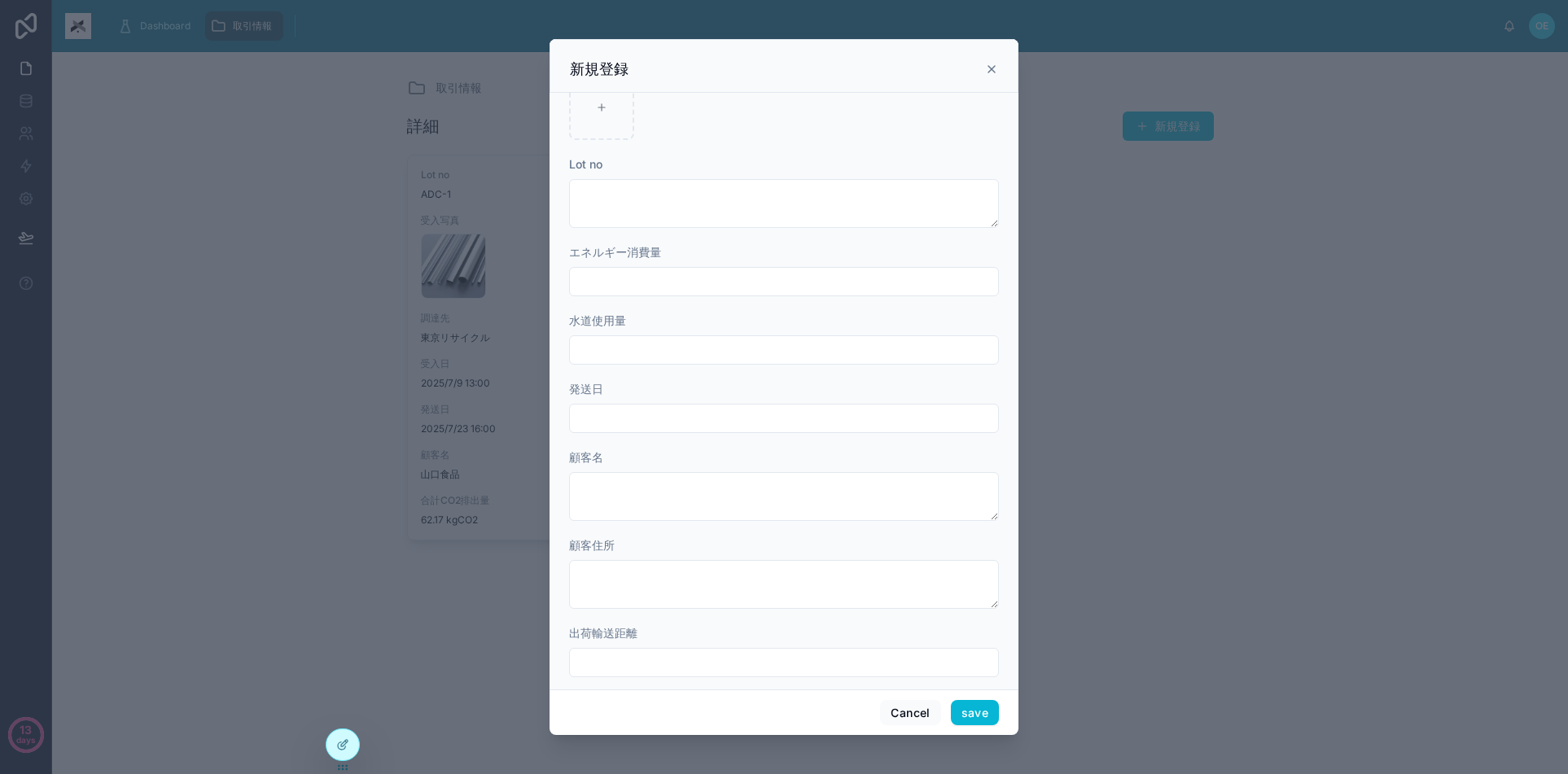 scroll, scrollTop: 445, scrollLeft: 0, axis: vertical 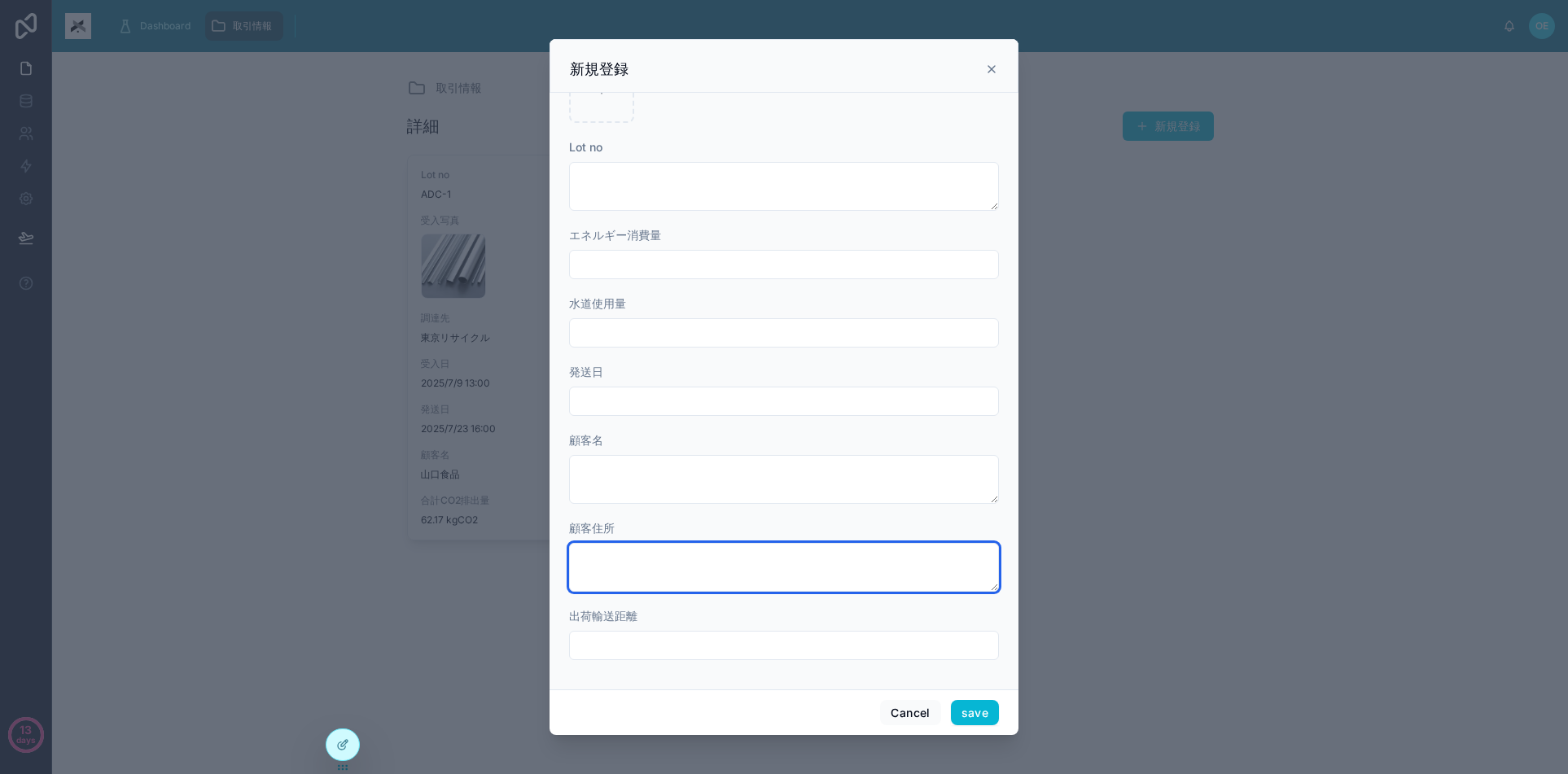 click at bounding box center (784, 567) 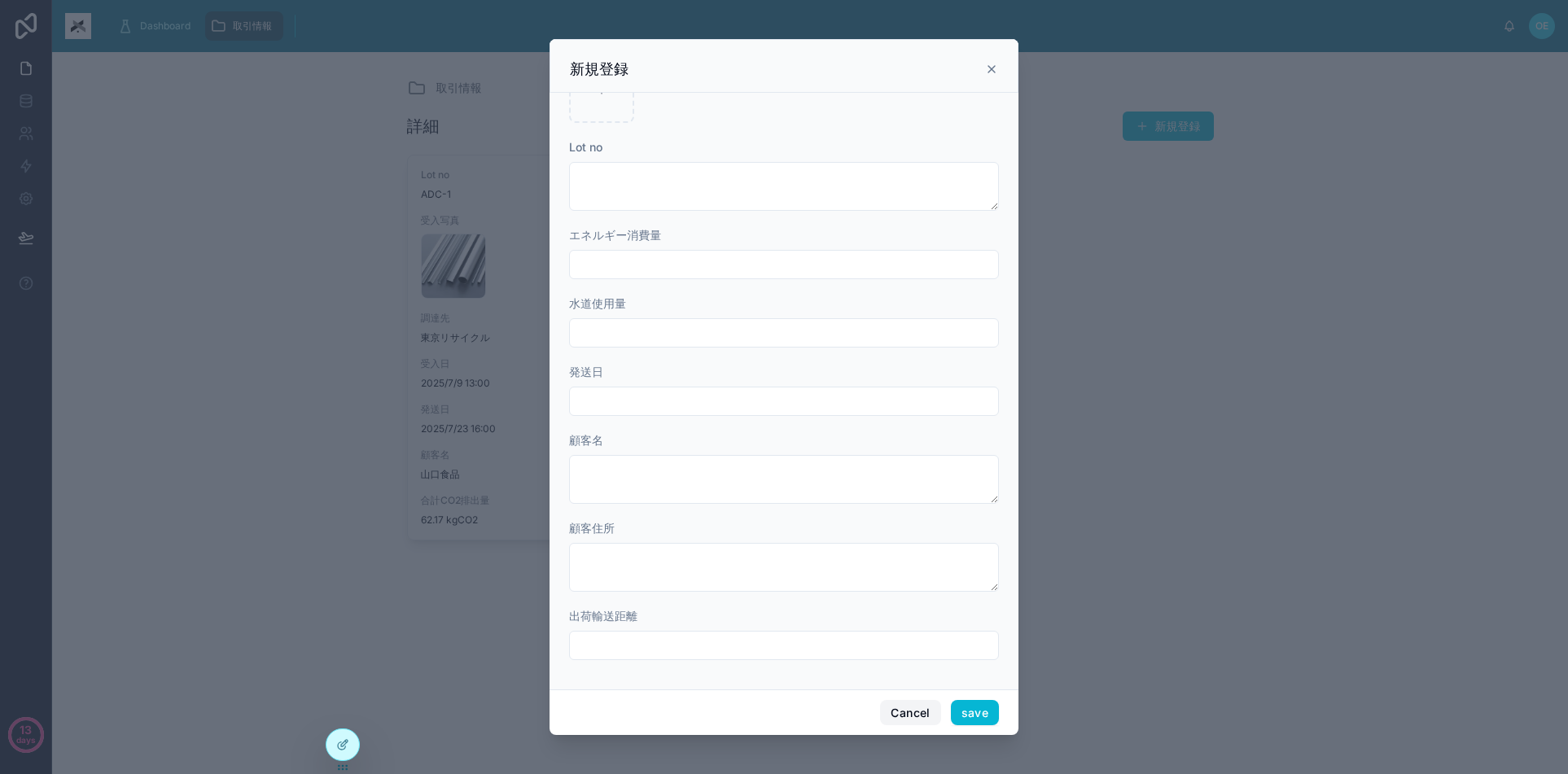 click on "Cancel" at bounding box center [910, 713] 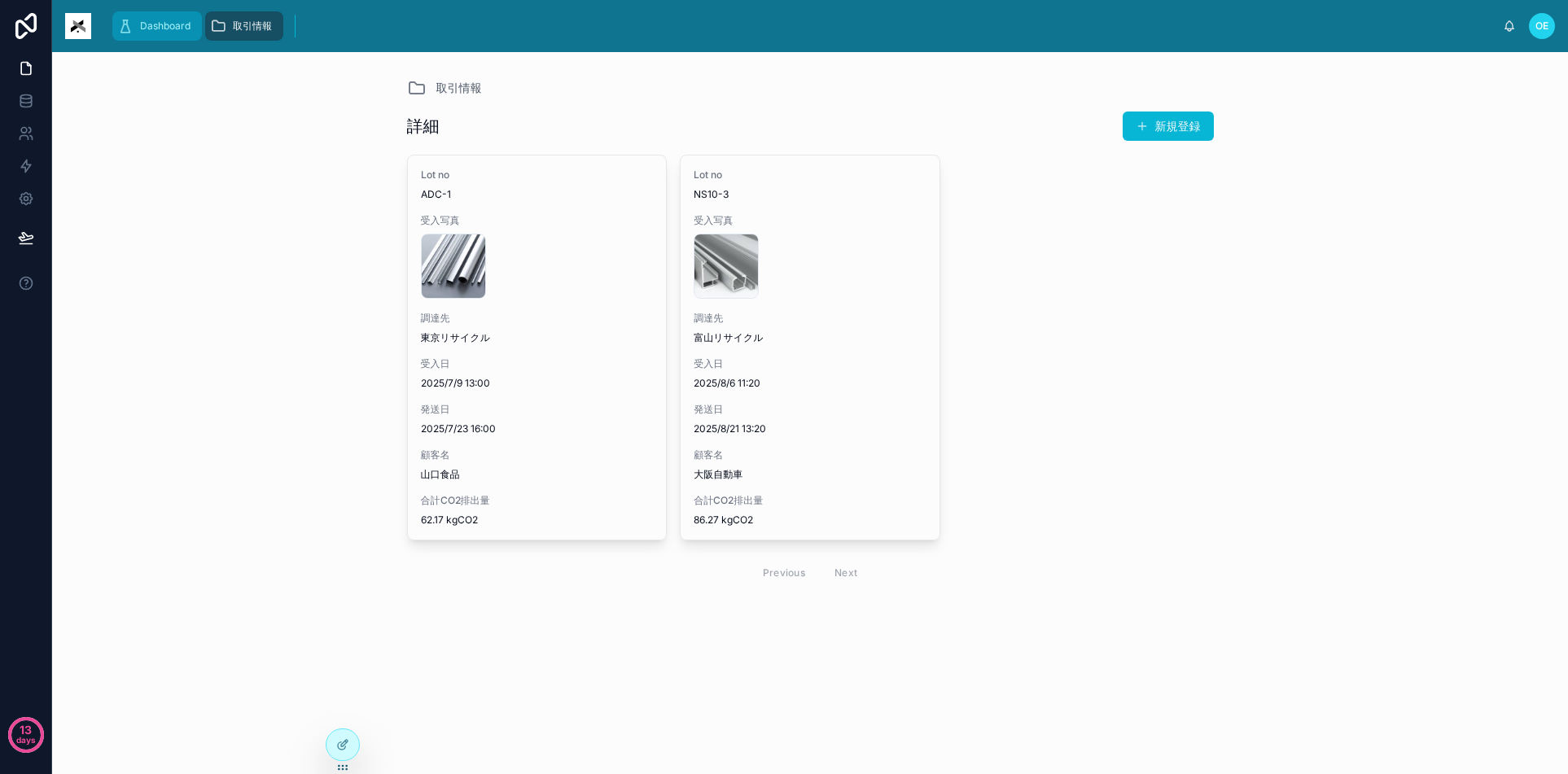 click on "Dashboard" at bounding box center [165, 26] 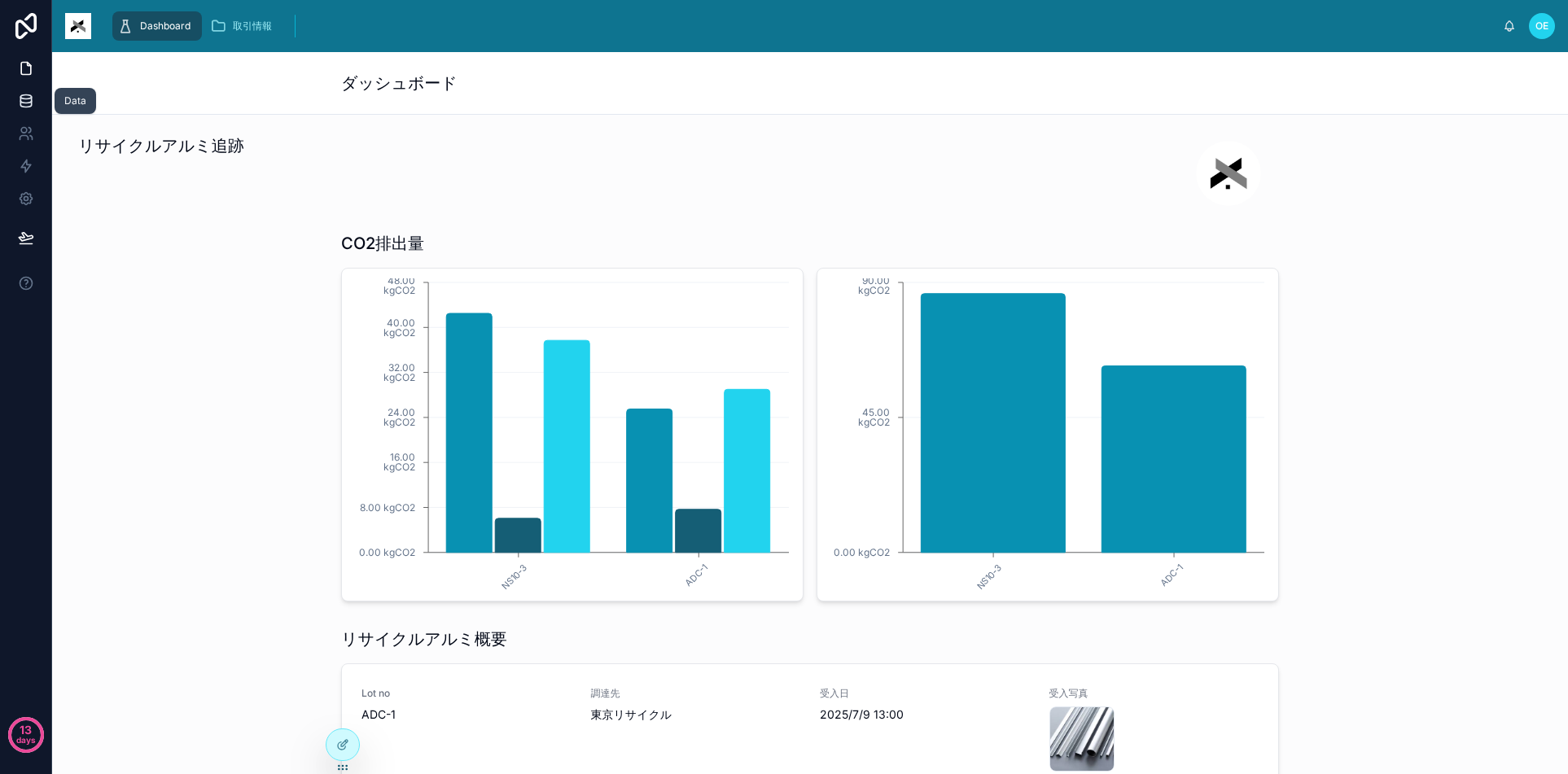 click 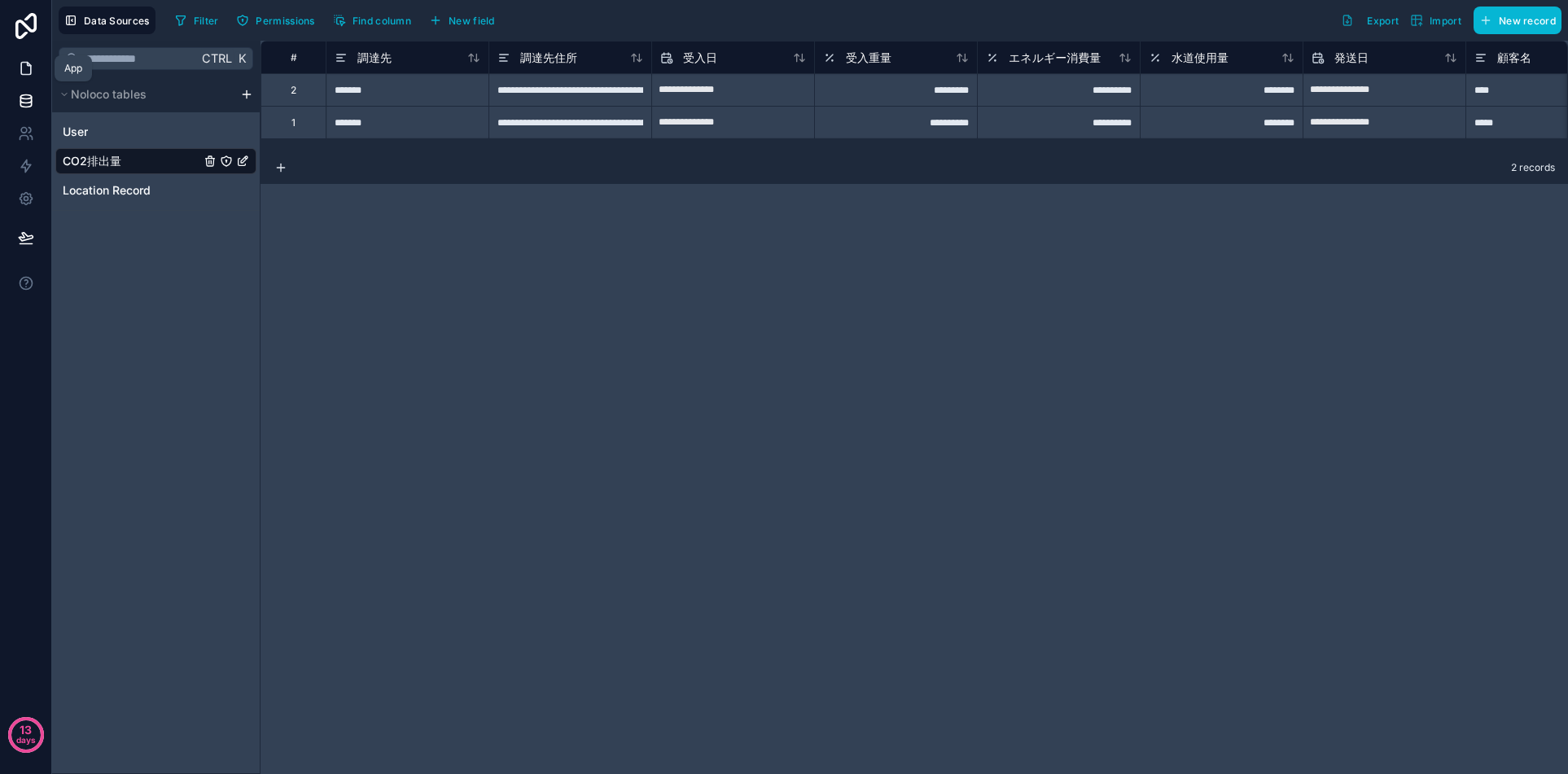 click 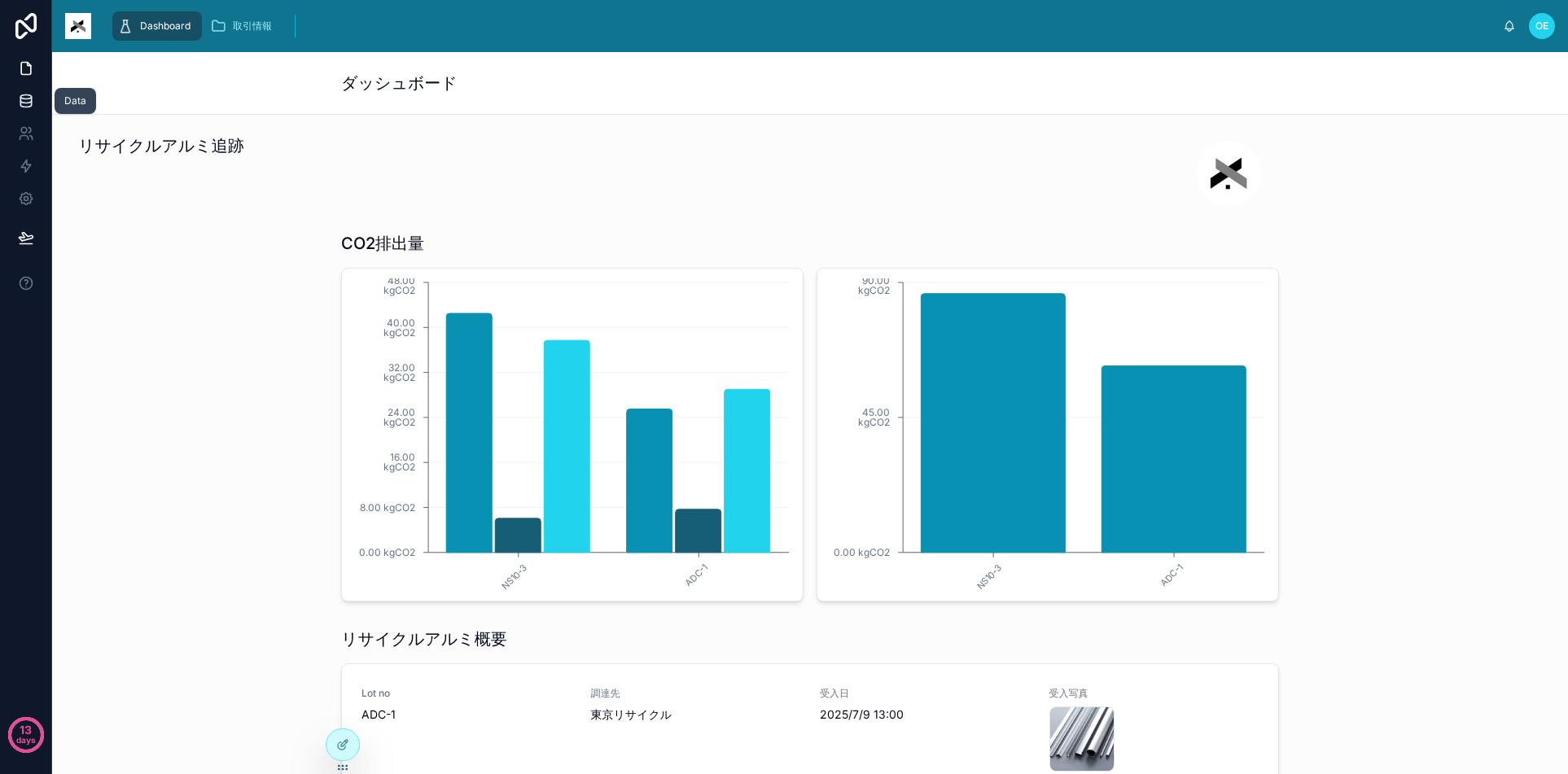click 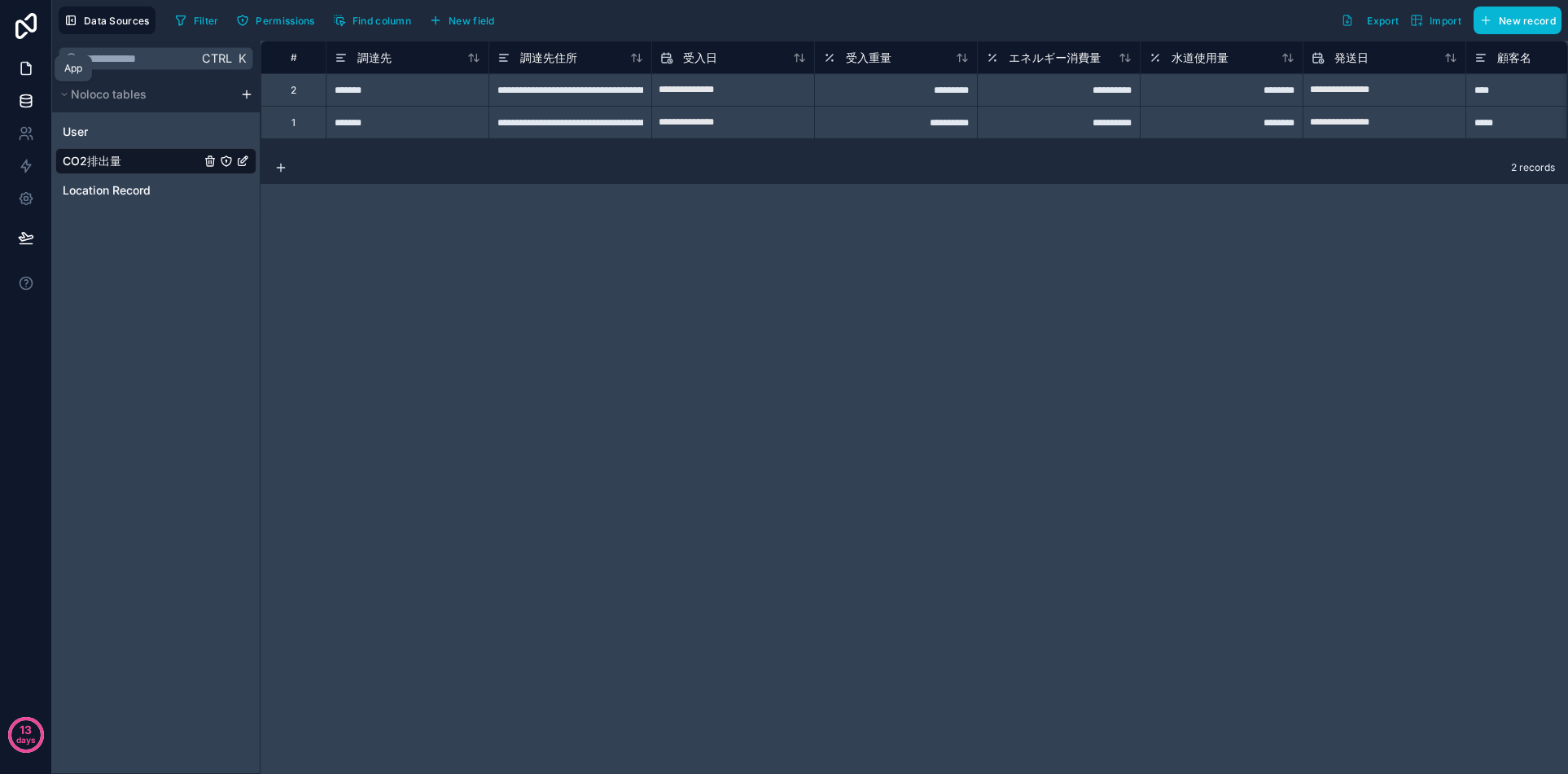 click 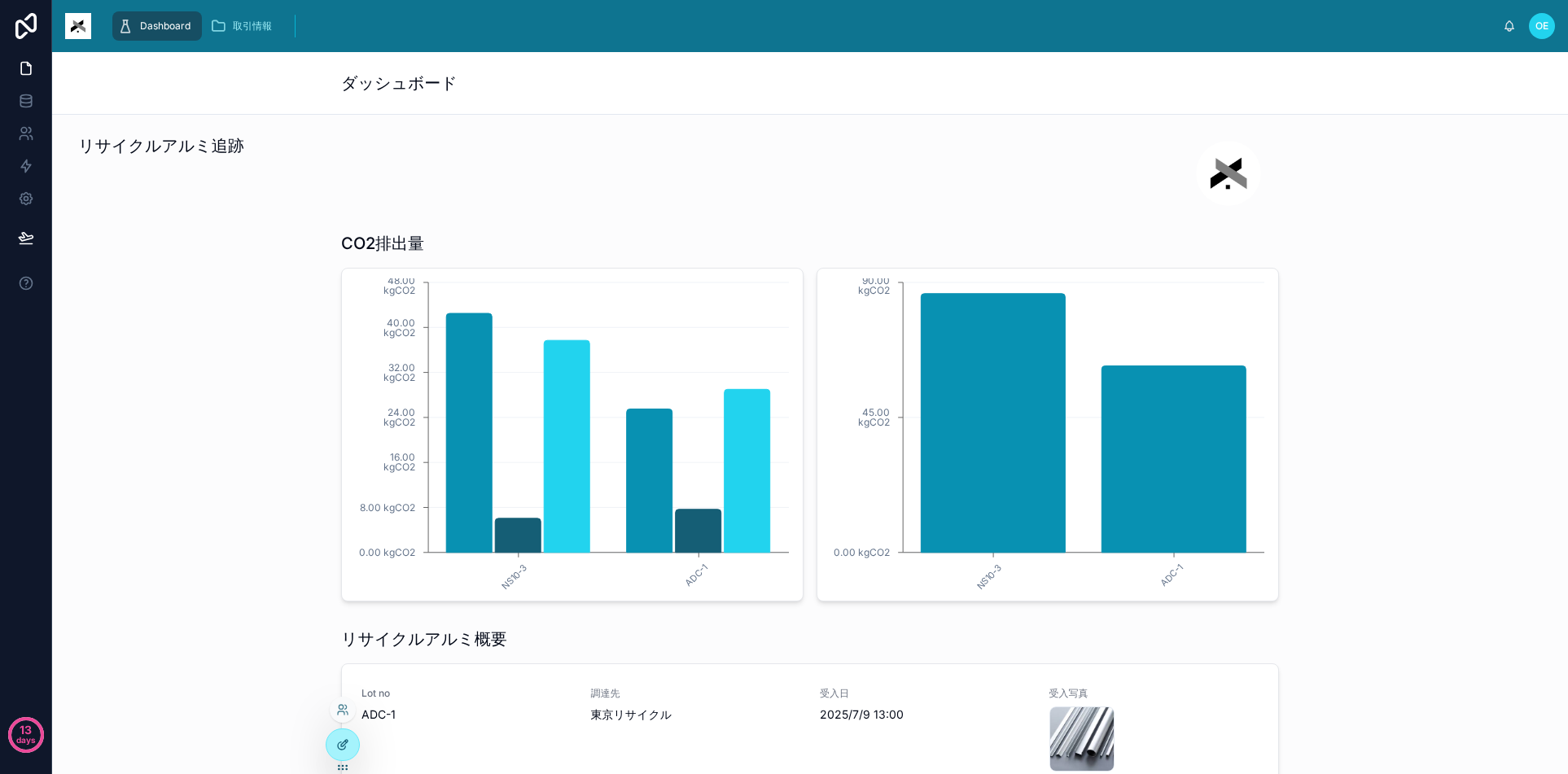 click 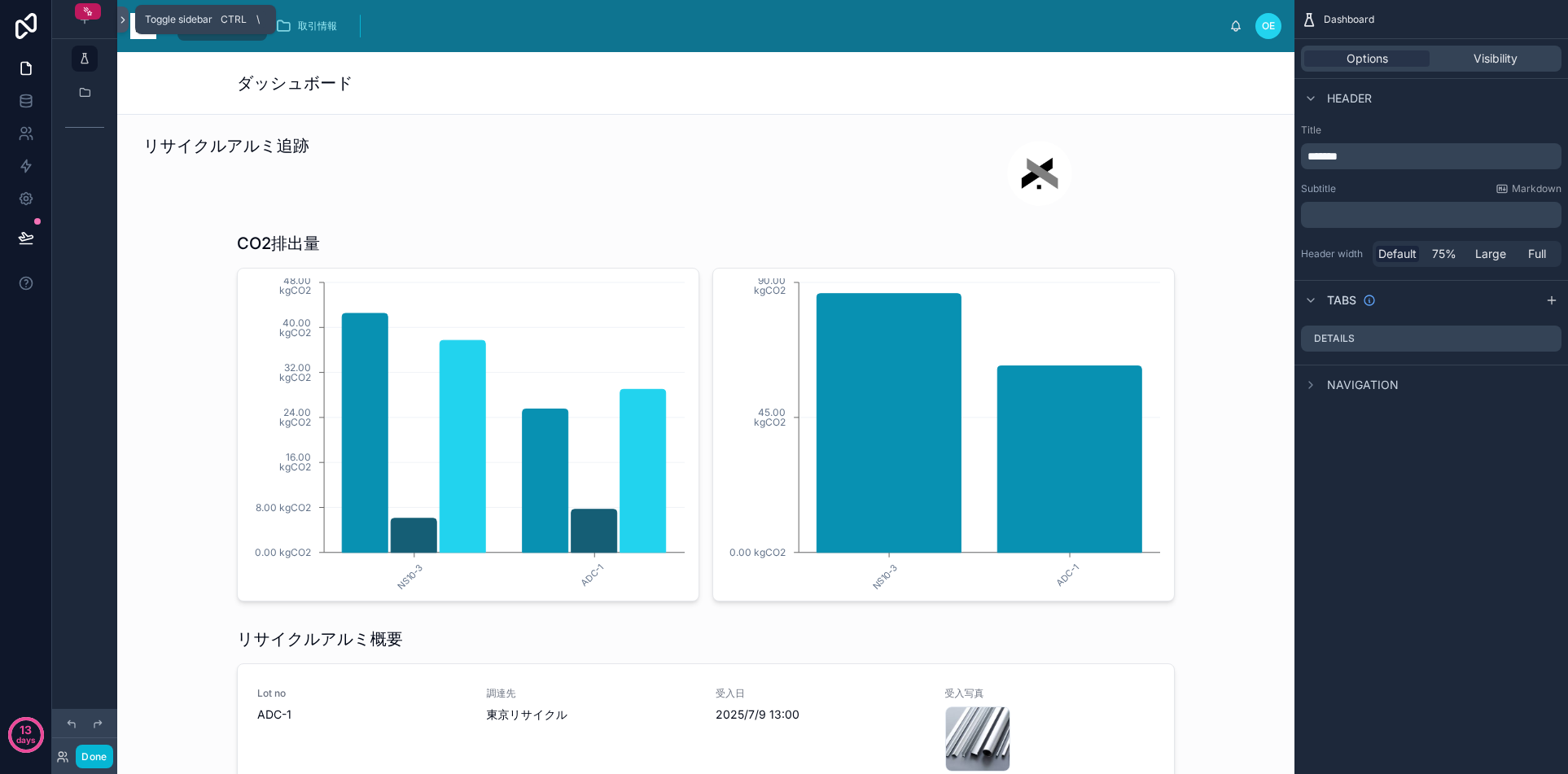 click 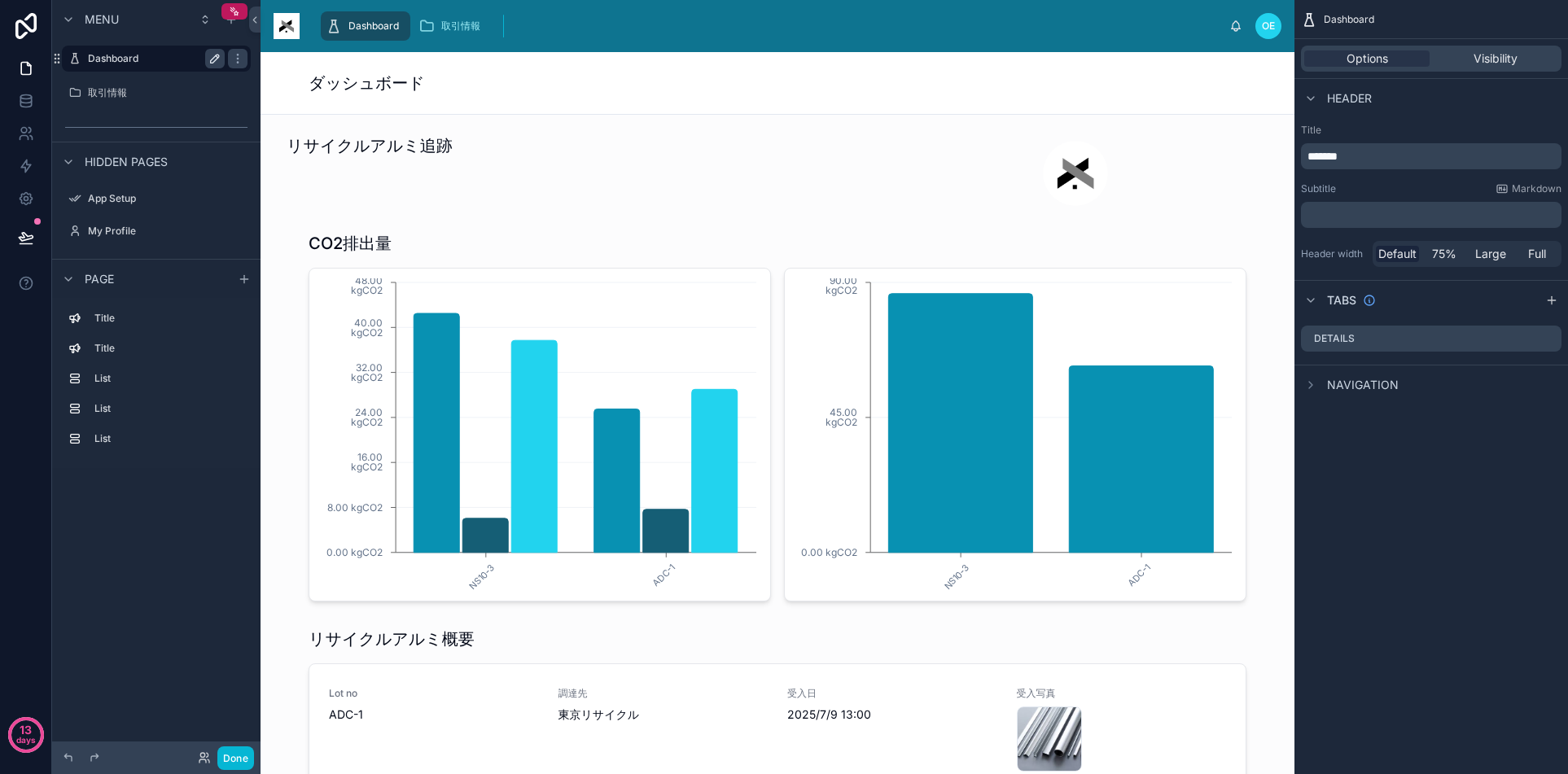 click at bounding box center [215, 59] 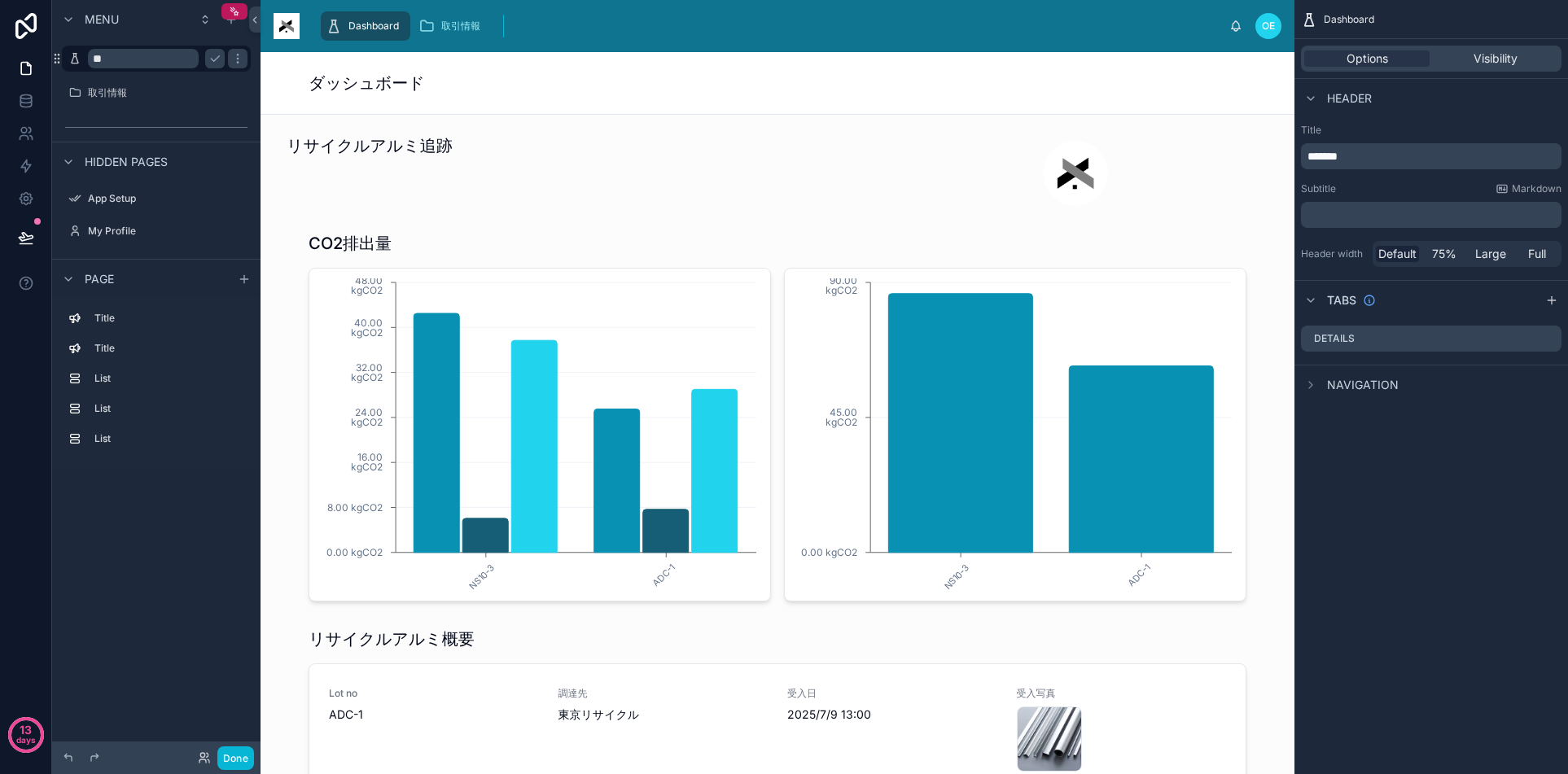 type on "*" 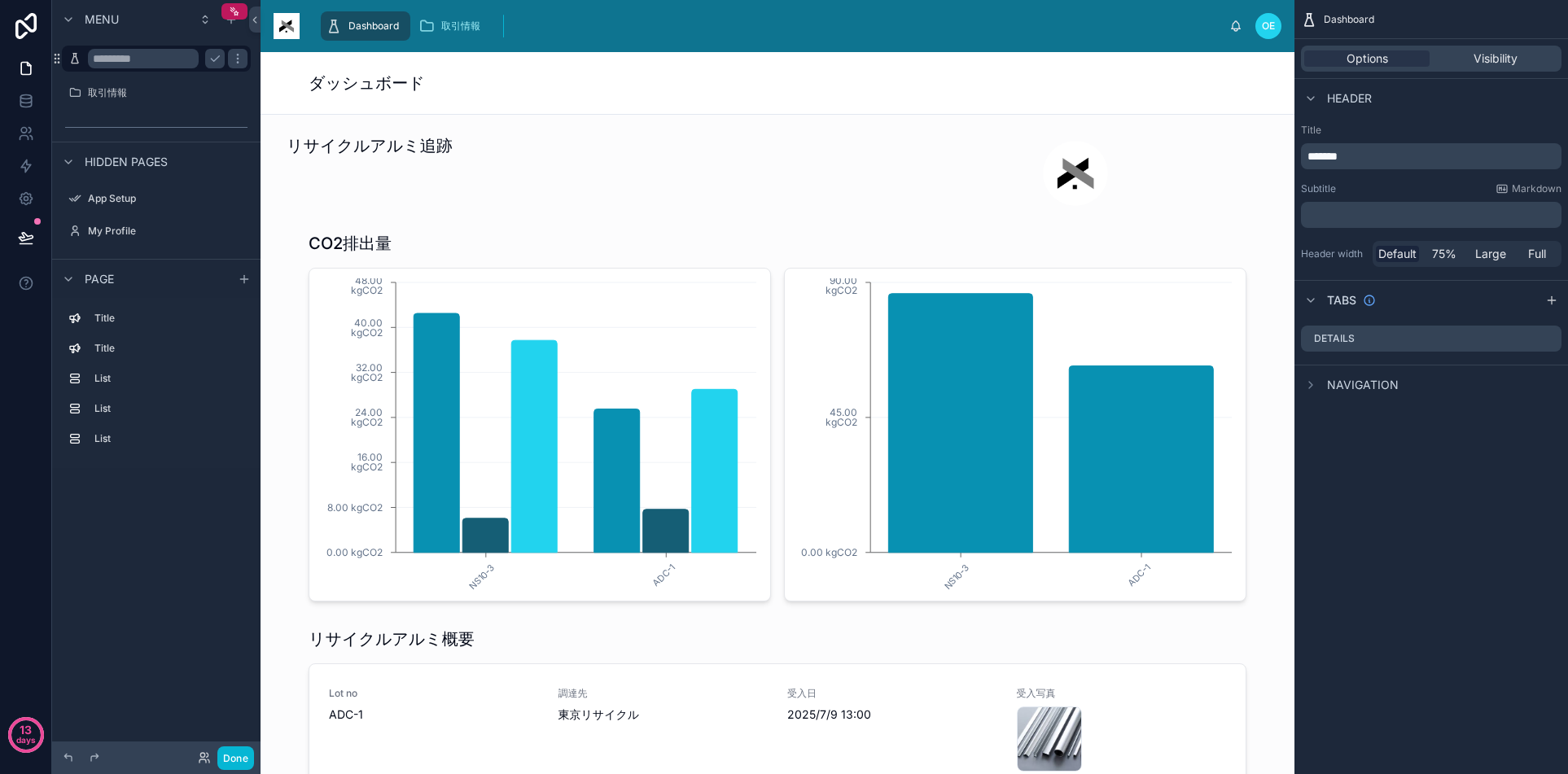 paste on "*******" 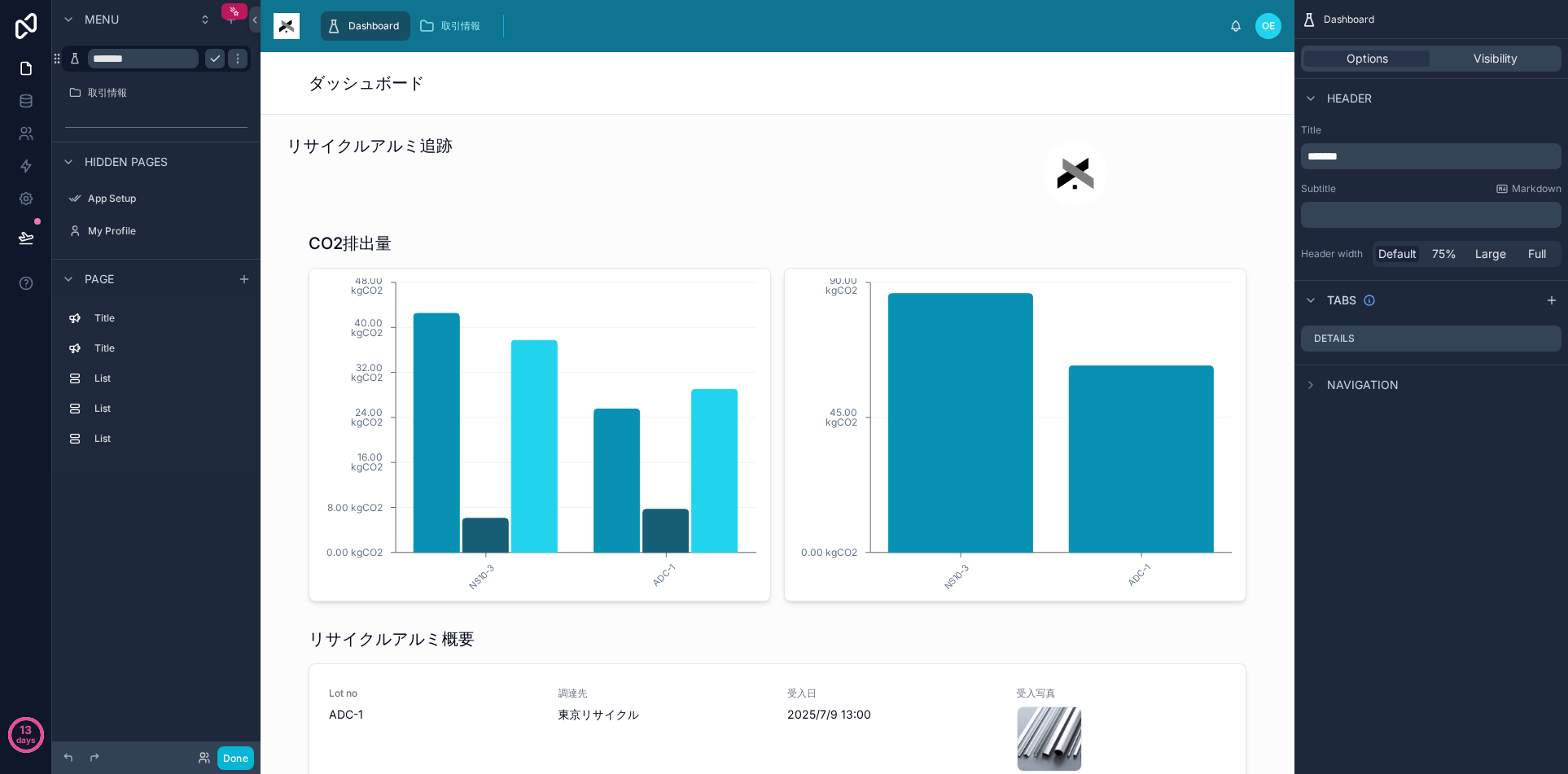 type on "*******" 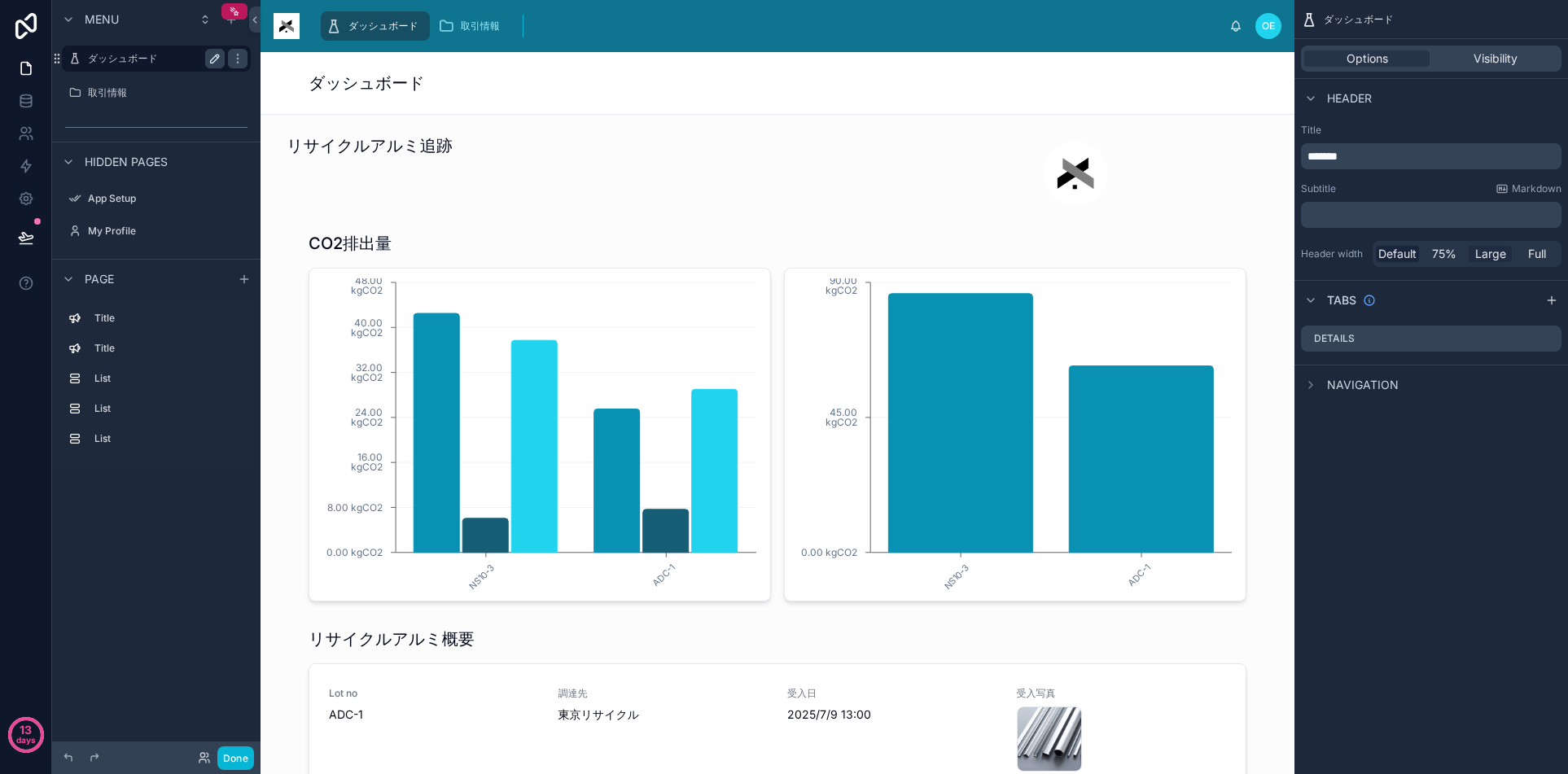 click on "Large" at bounding box center (1491, 254) 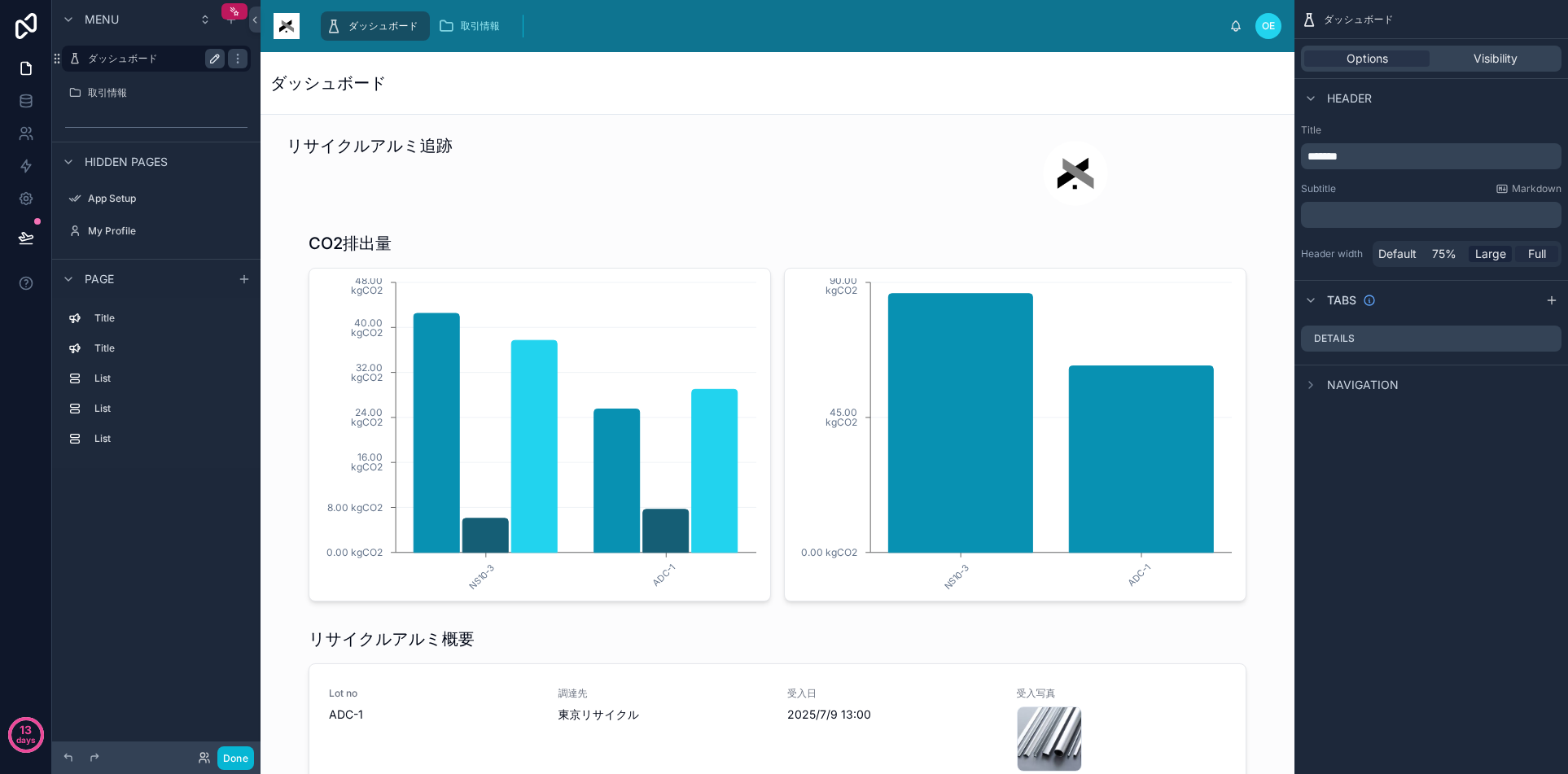 click on "Full" at bounding box center [1537, 254] 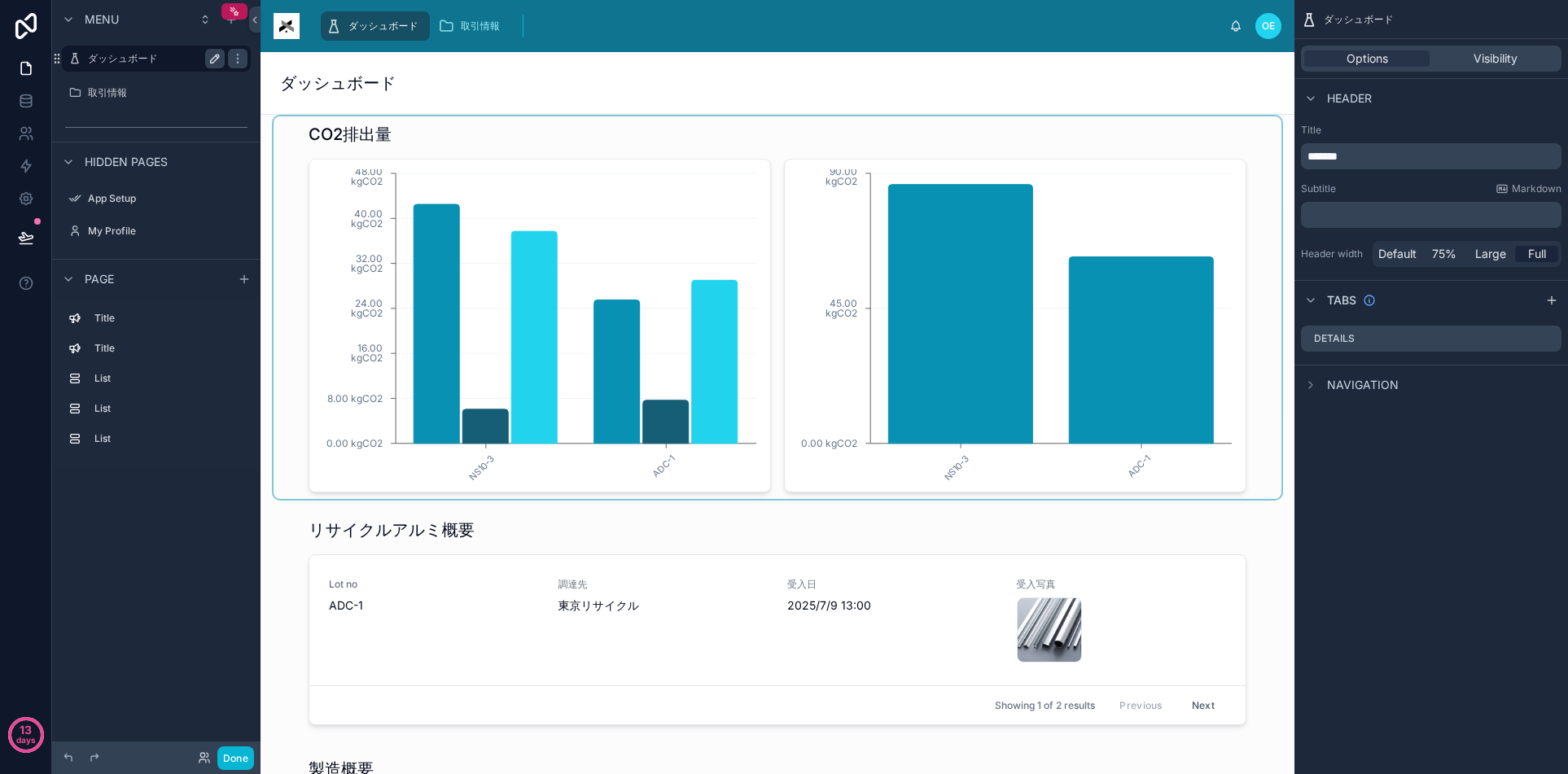 scroll, scrollTop: 81, scrollLeft: 0, axis: vertical 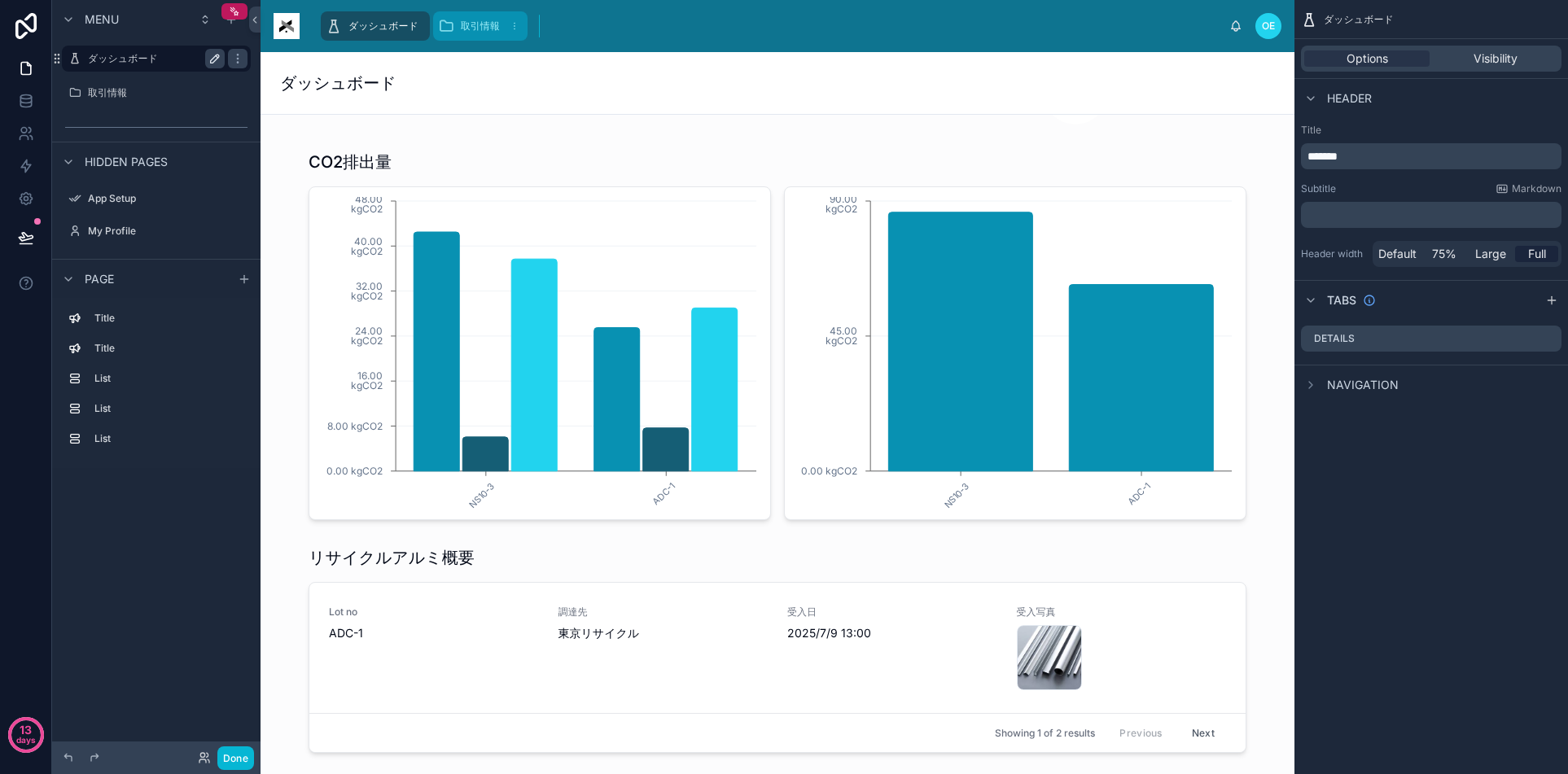 click on "取引情報" at bounding box center (480, 26) 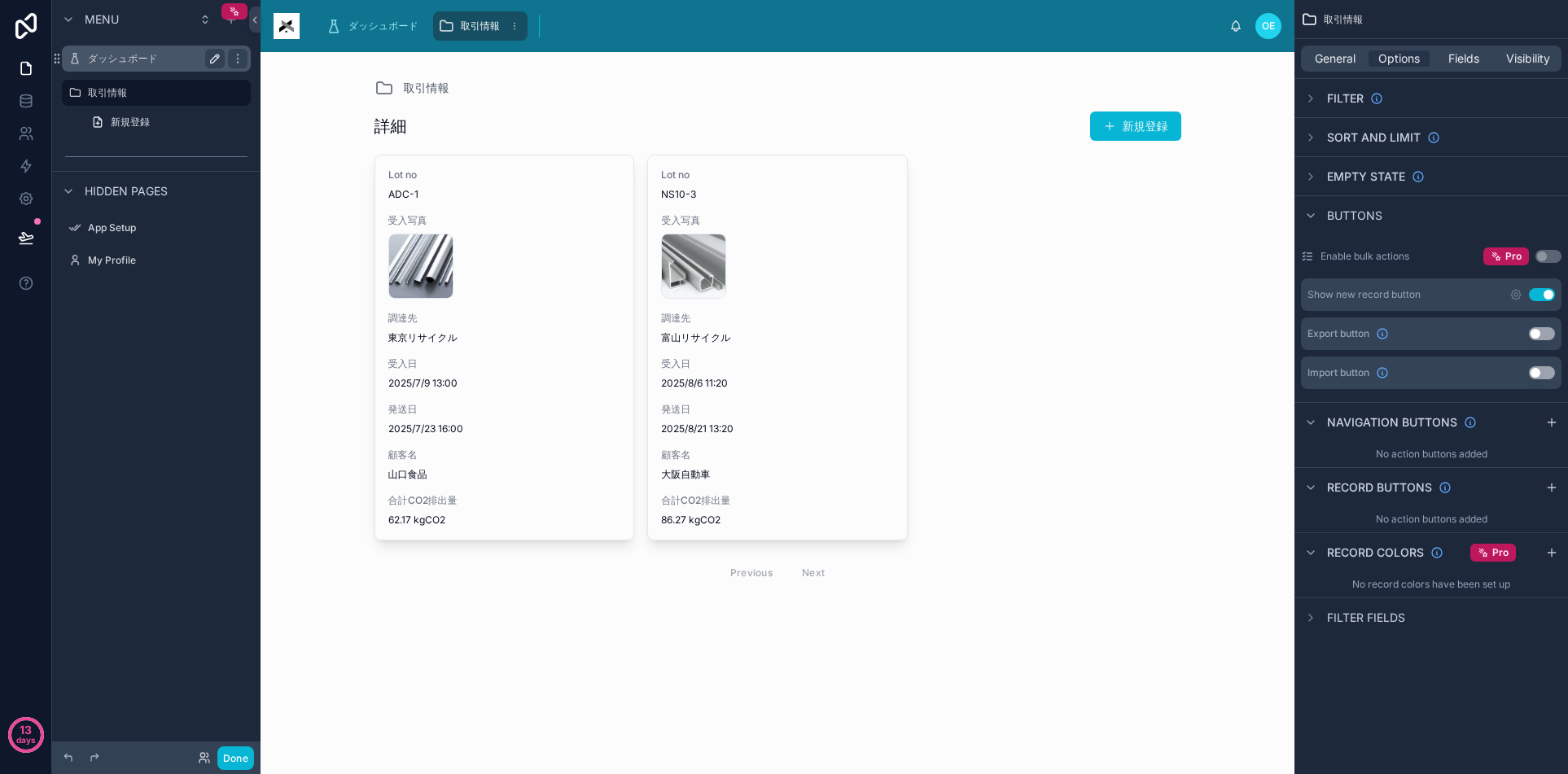 scroll, scrollTop: 0, scrollLeft: 0, axis: both 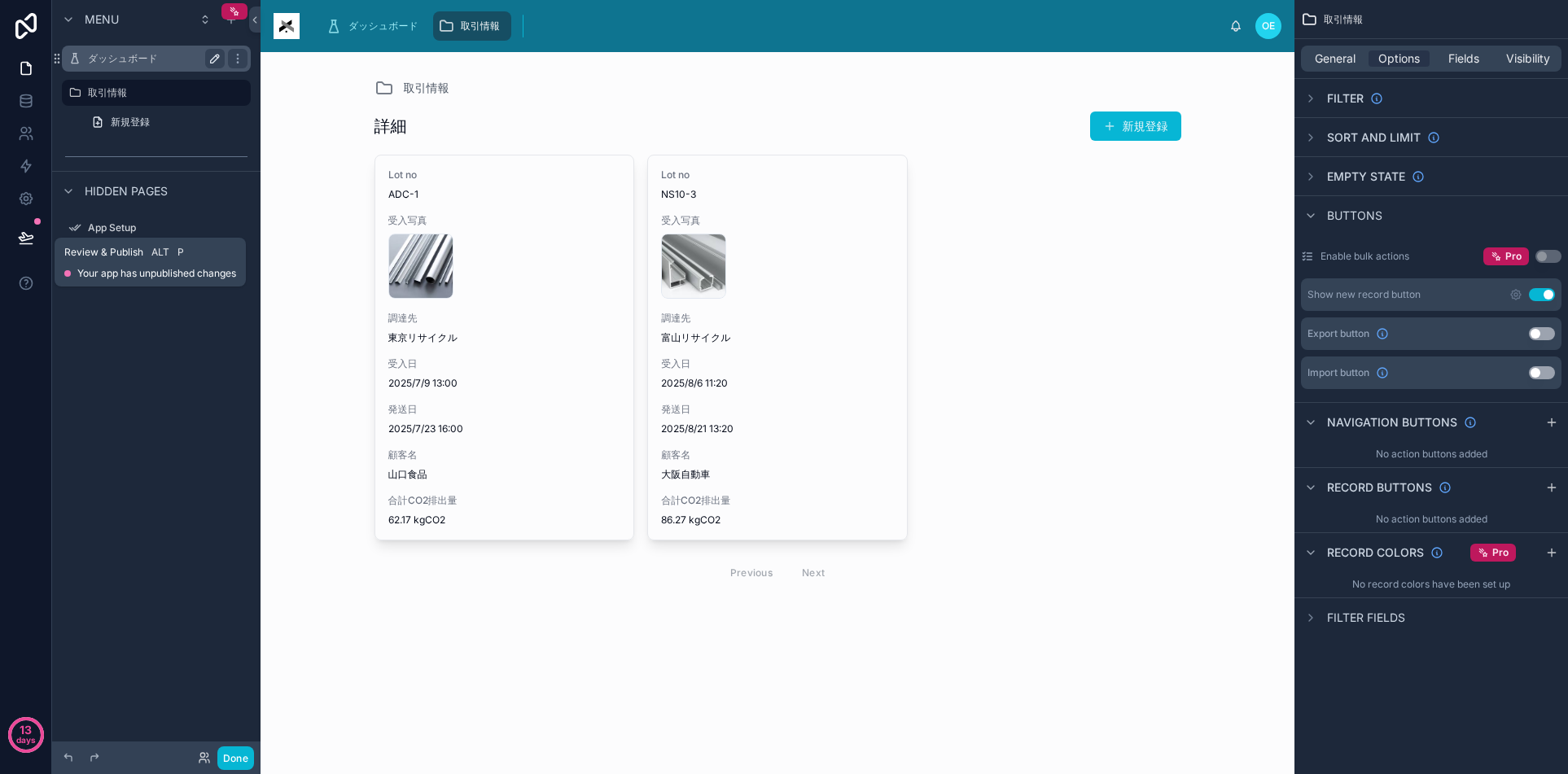 click at bounding box center [26, 238] 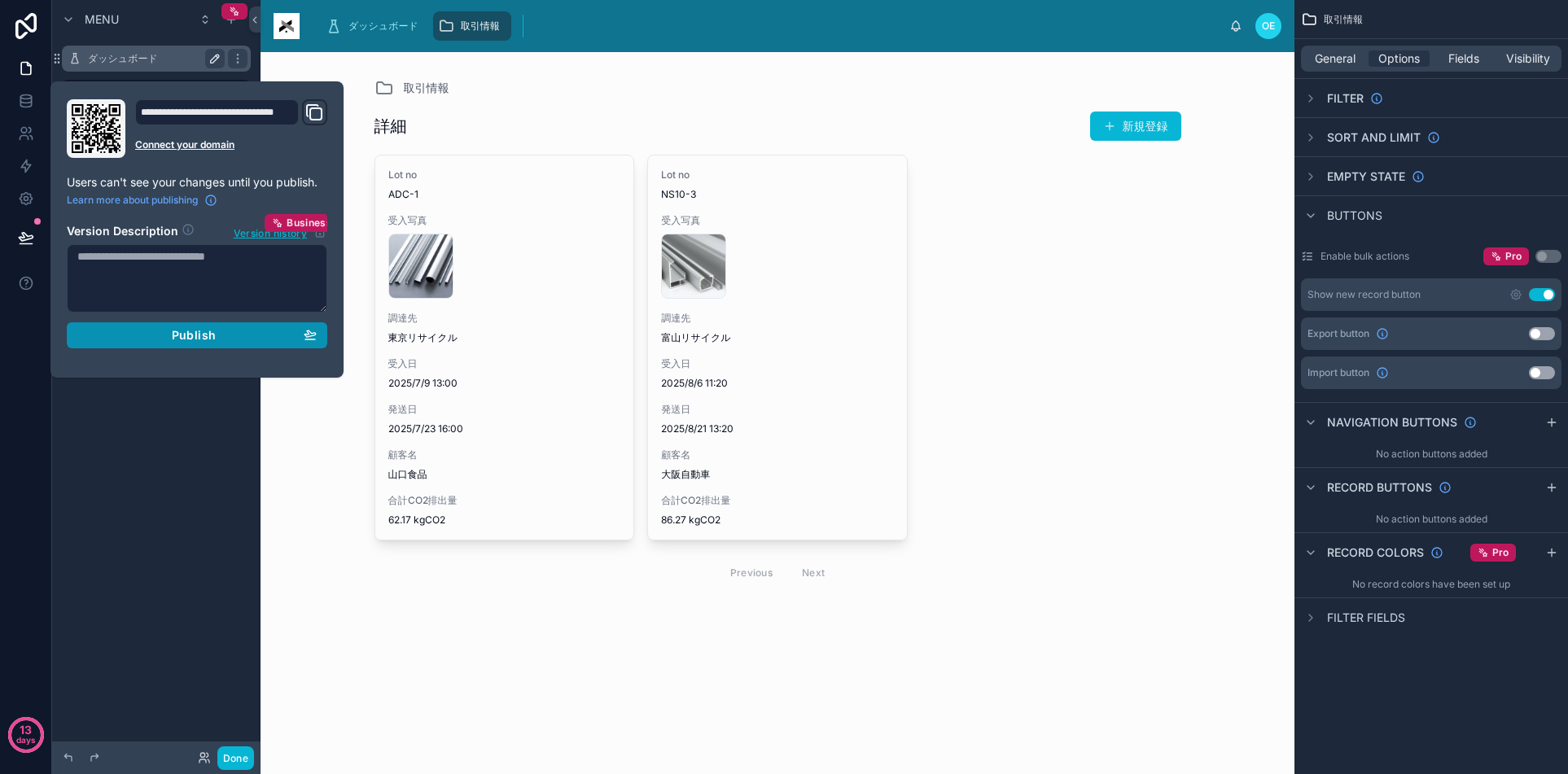 click on "Publish" at bounding box center (197, 335) 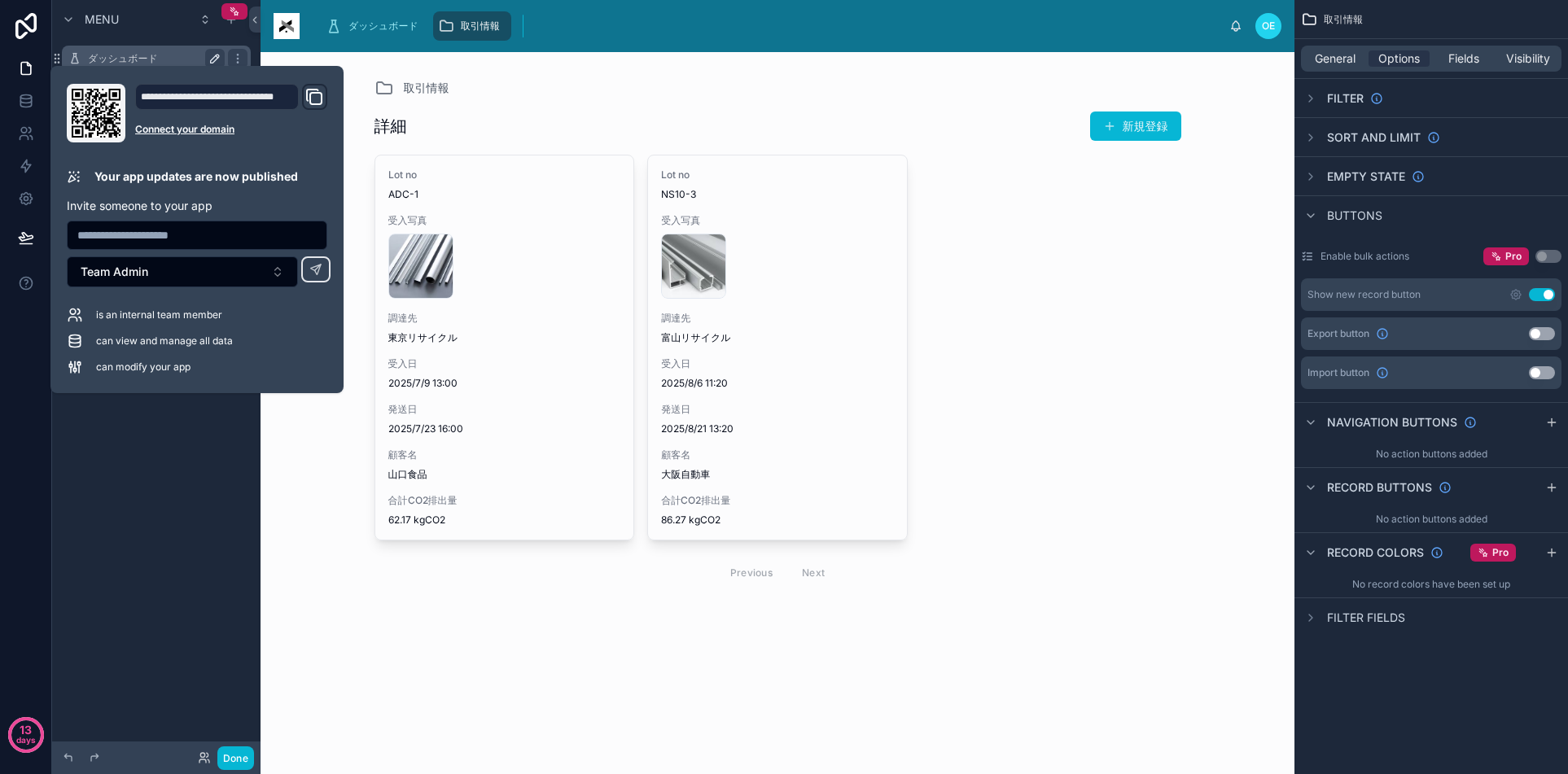 click at bounding box center (777, 348) 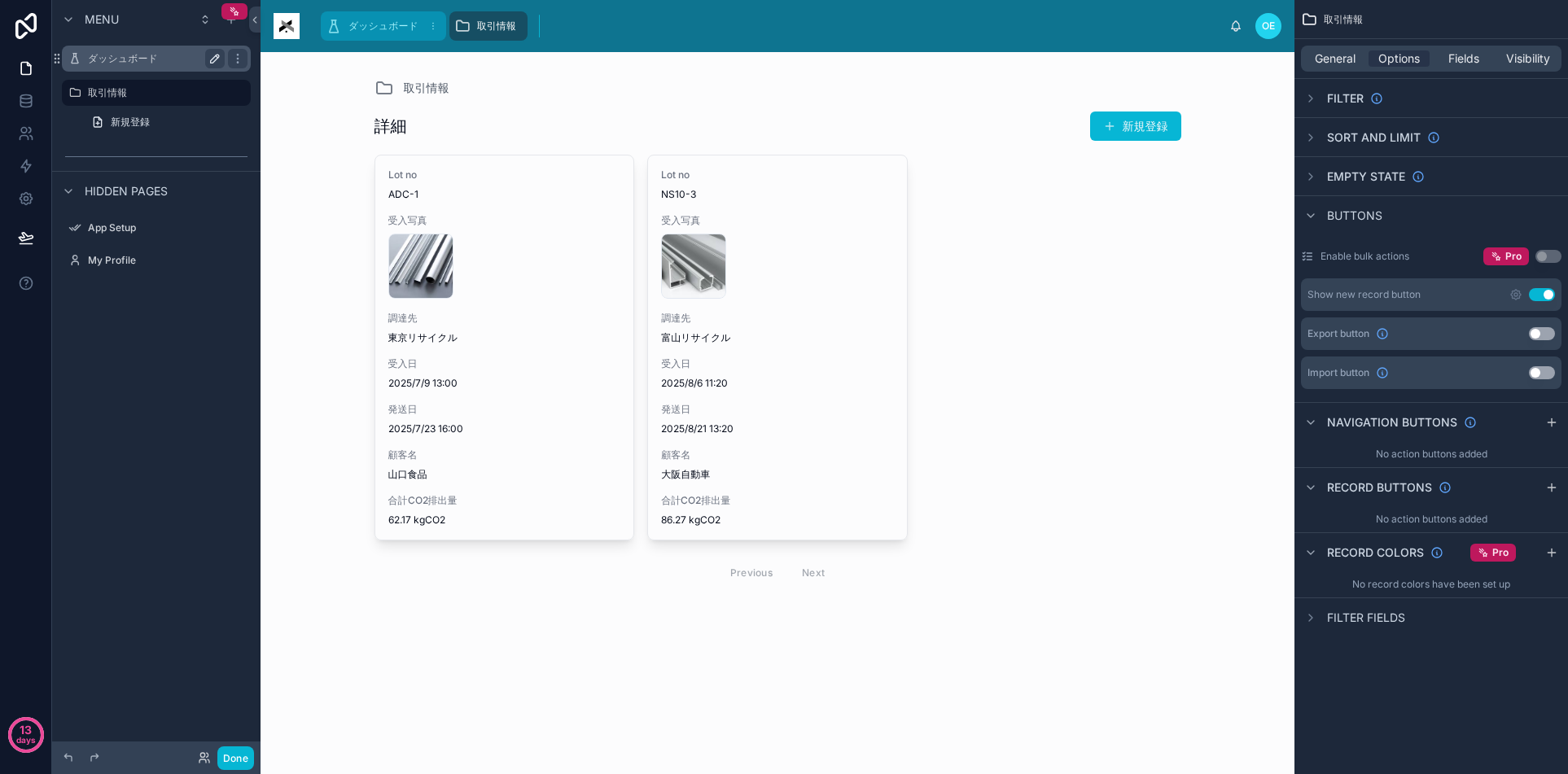 click on "ダッシュボード" at bounding box center [383, 26] 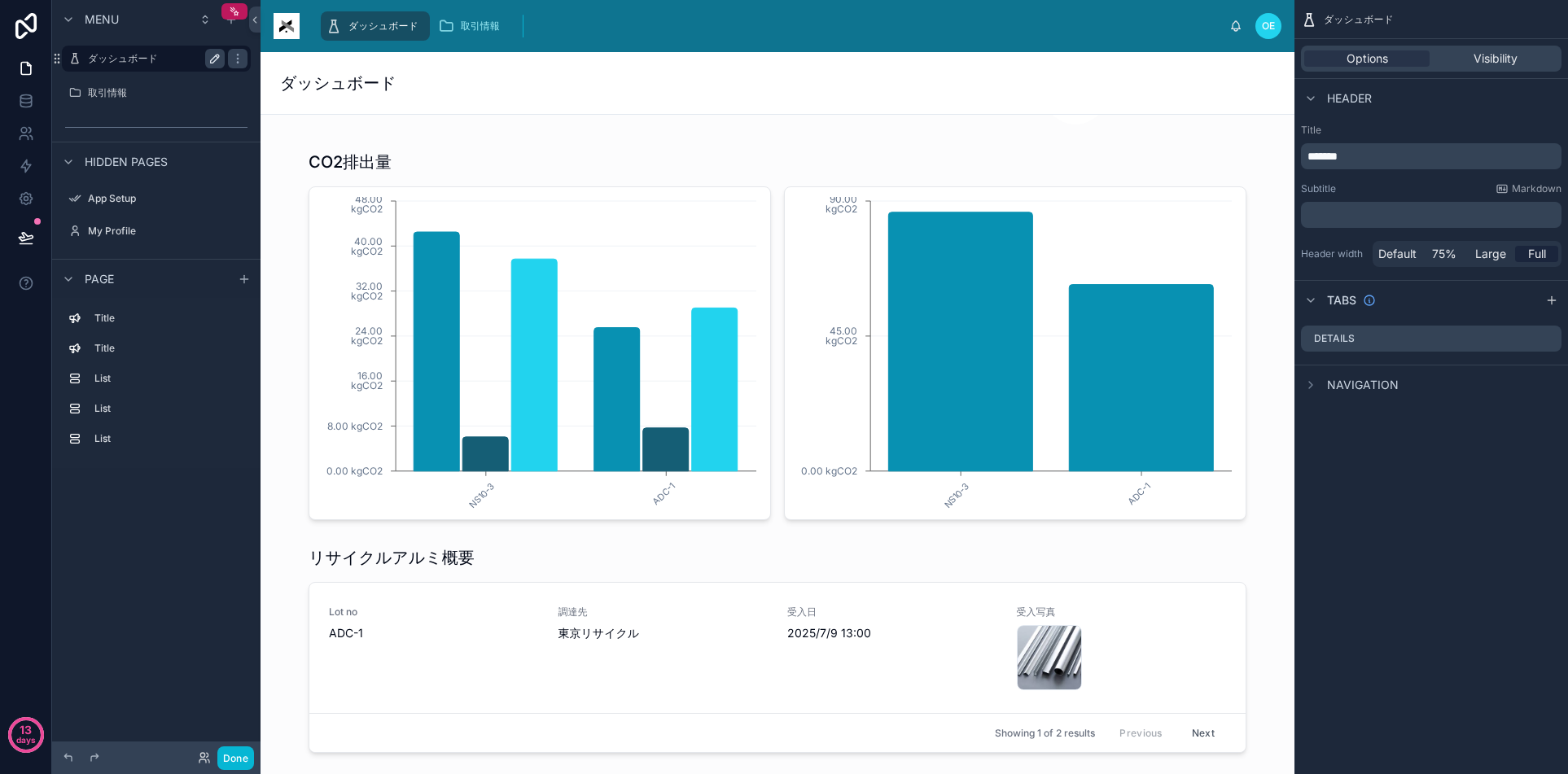 scroll, scrollTop: 0, scrollLeft: 0, axis: both 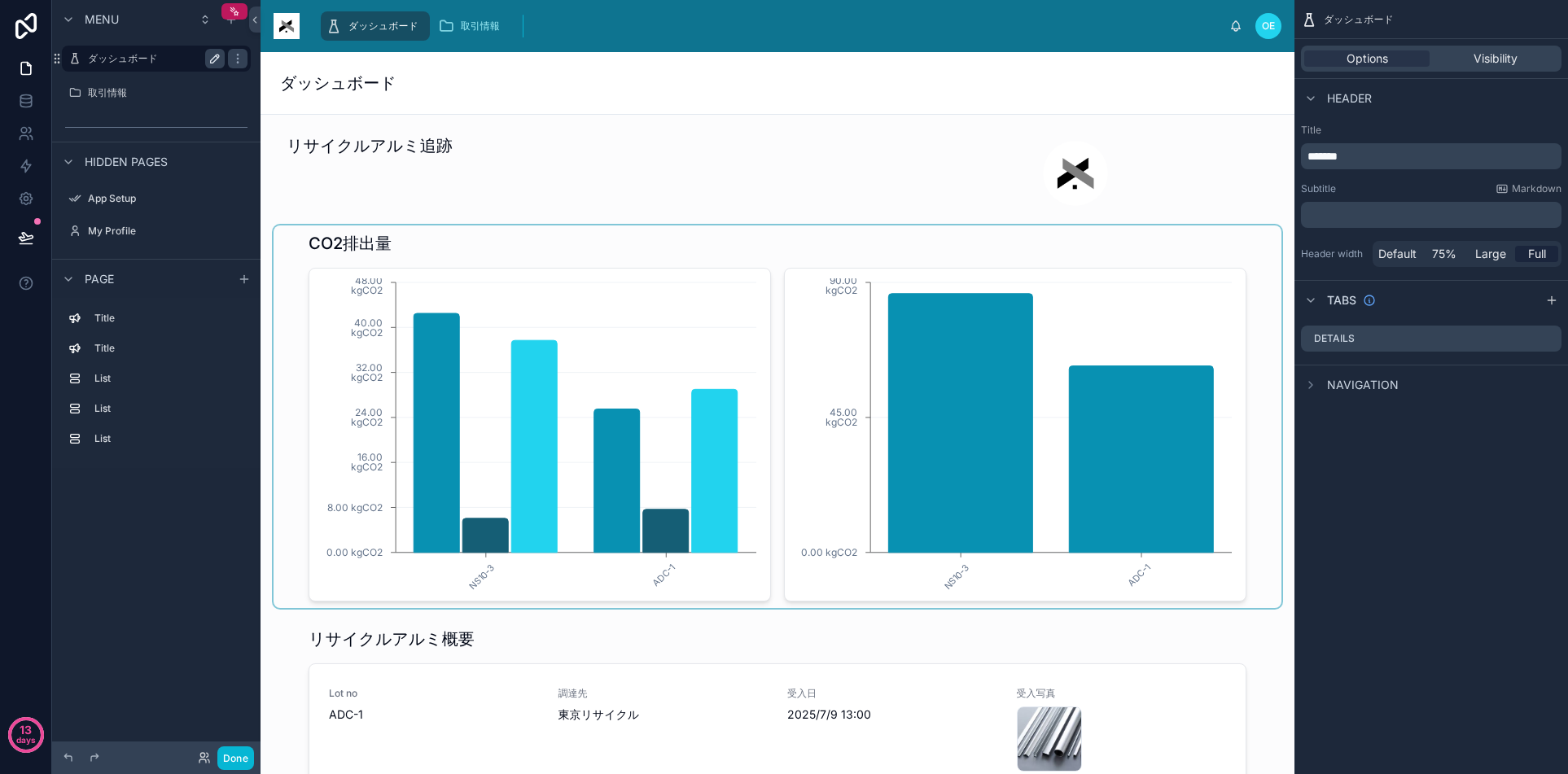 click at bounding box center (777, 417) 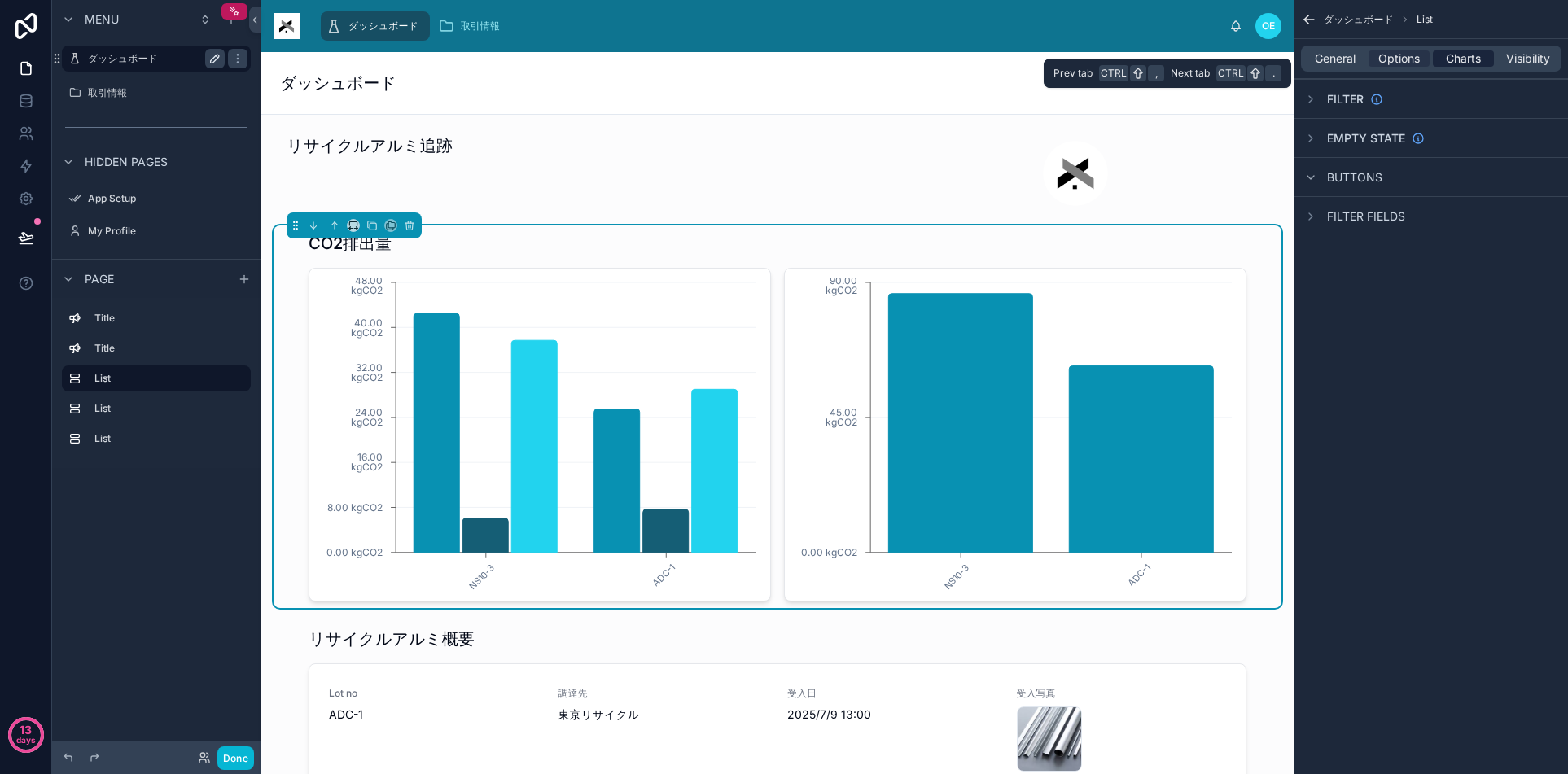 click on "Charts" at bounding box center (1463, 59) 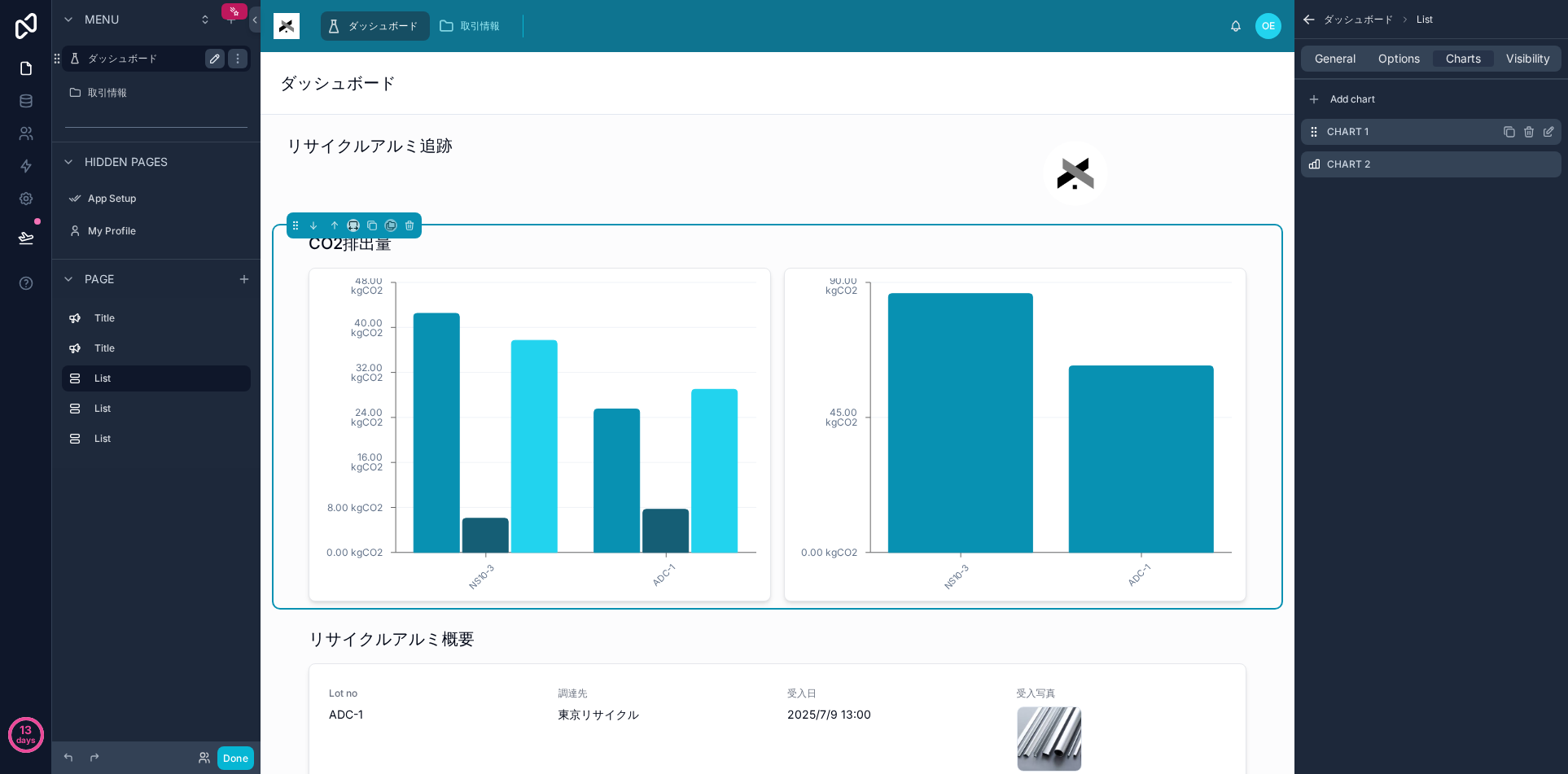 click on "Chart 1" at bounding box center [1347, 132] 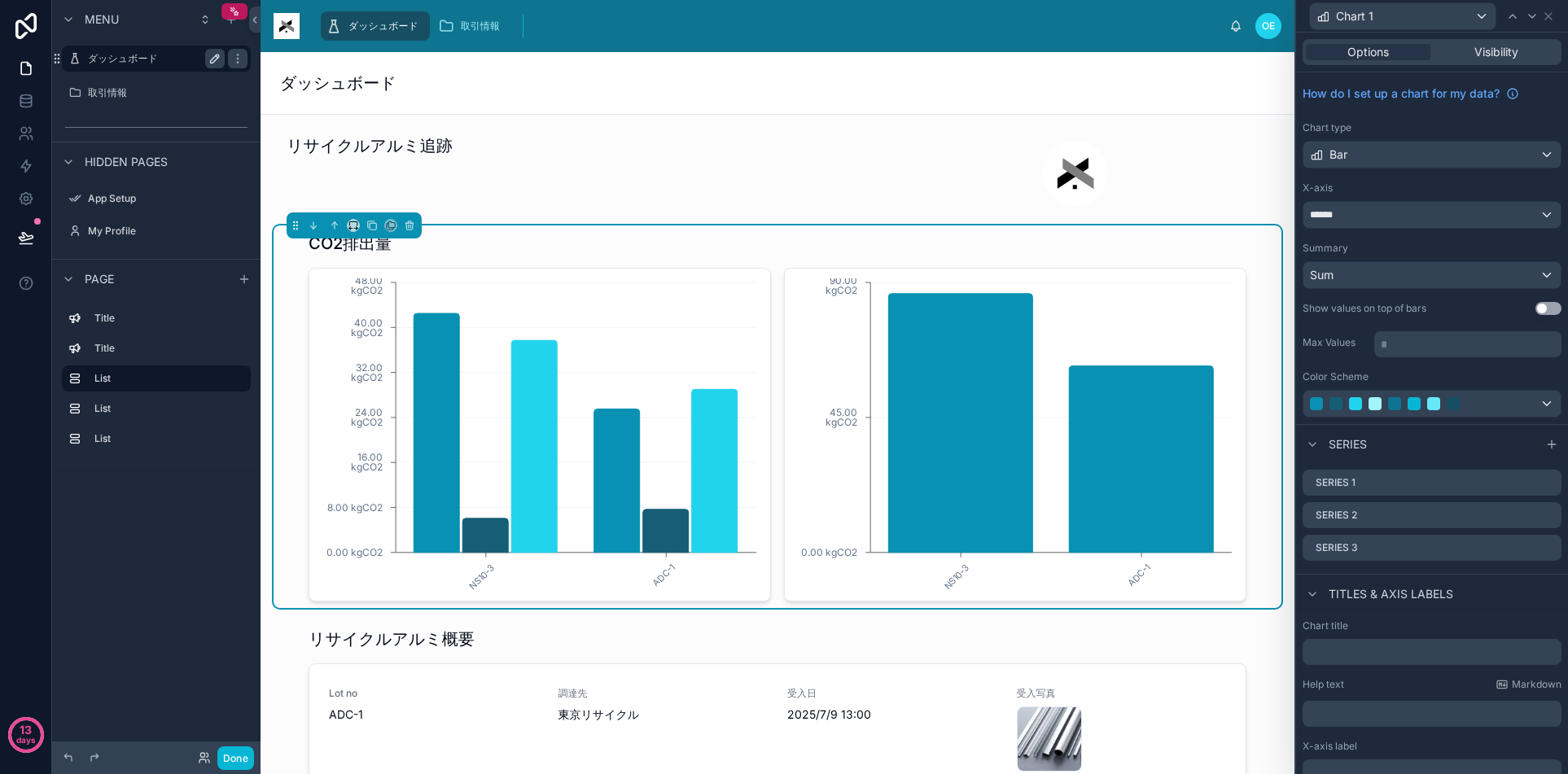 click on "Use setting" at bounding box center (1548, 308) 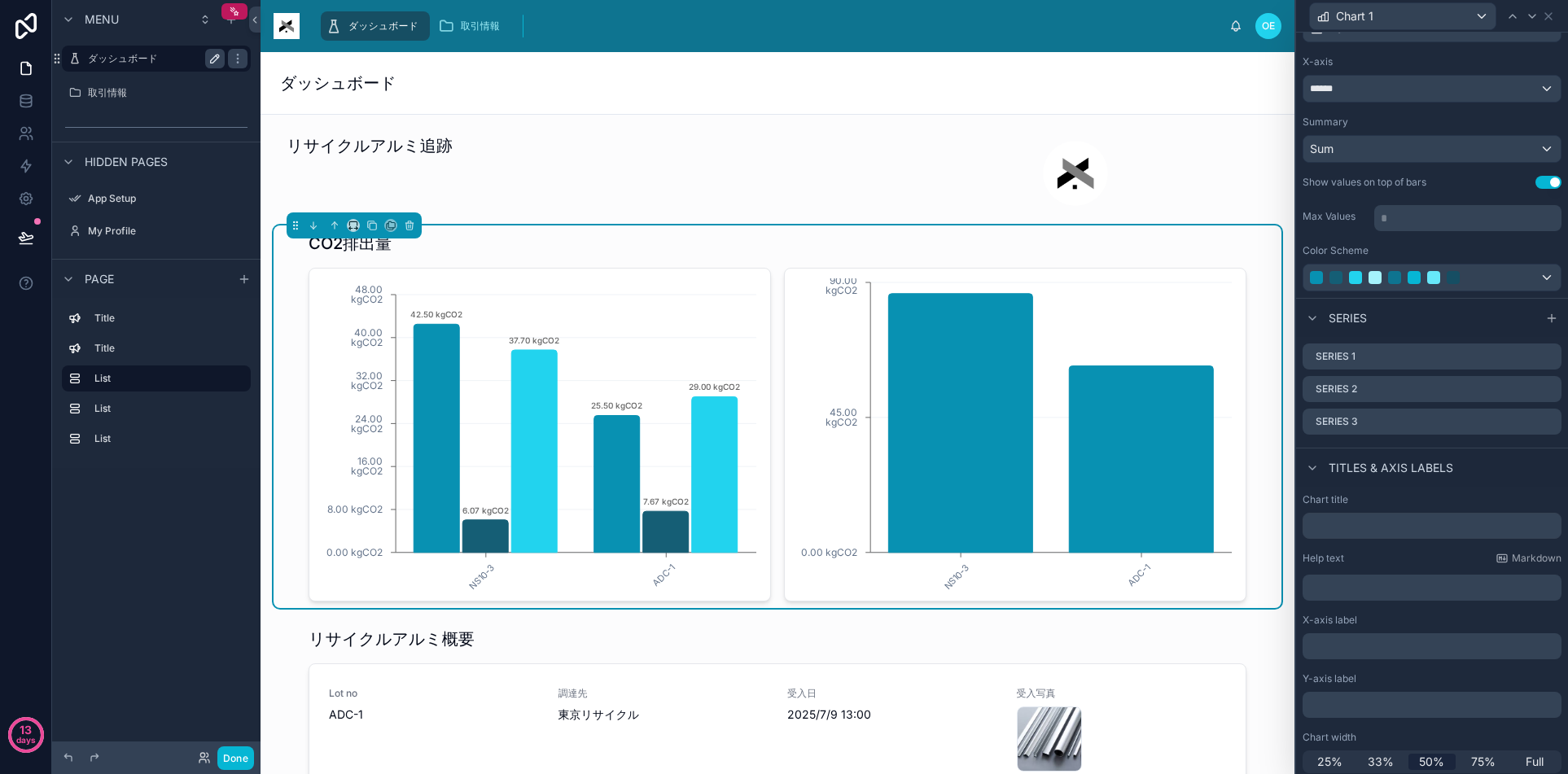 scroll, scrollTop: 132, scrollLeft: 0, axis: vertical 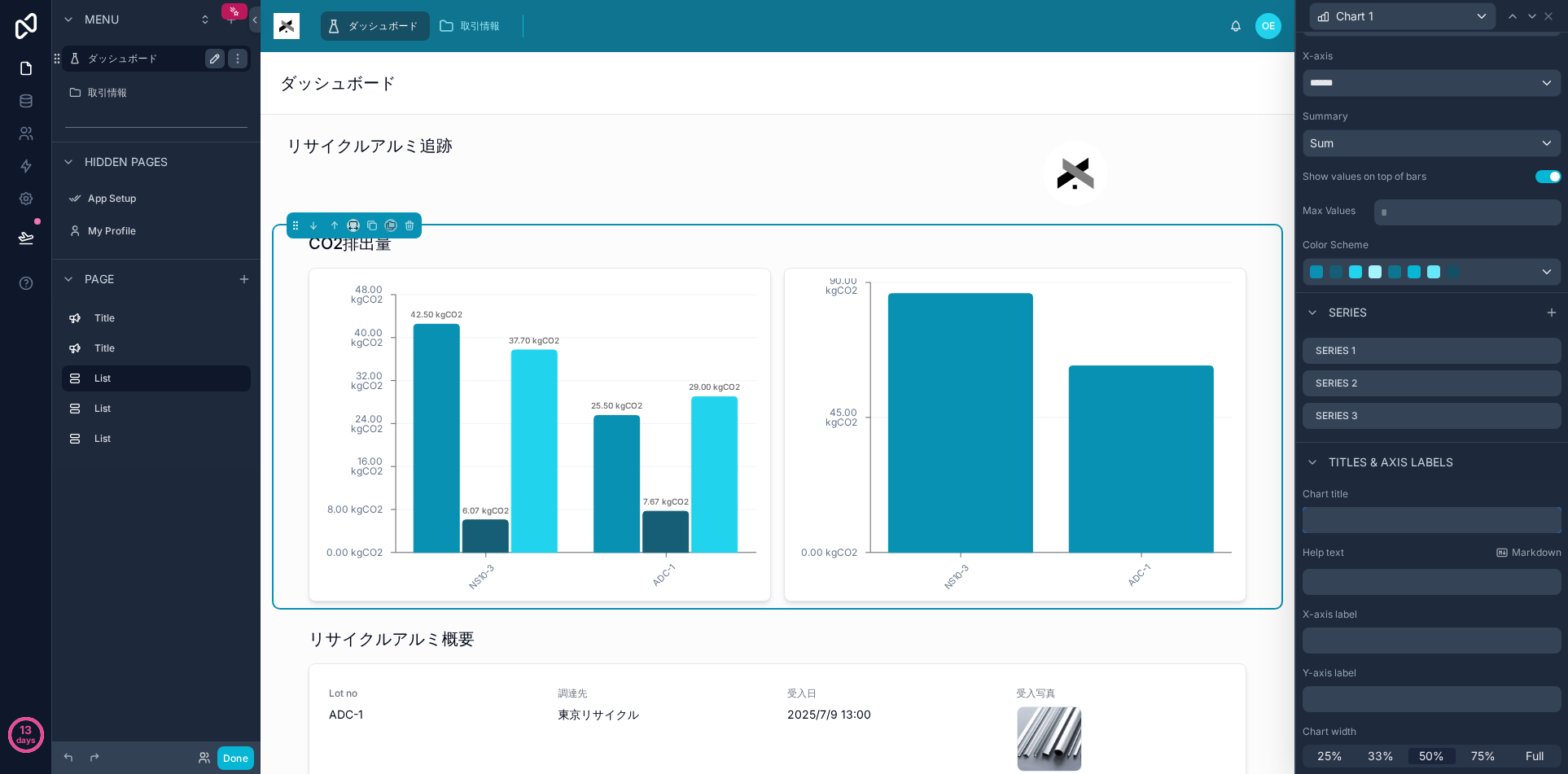 click at bounding box center (1432, 520) 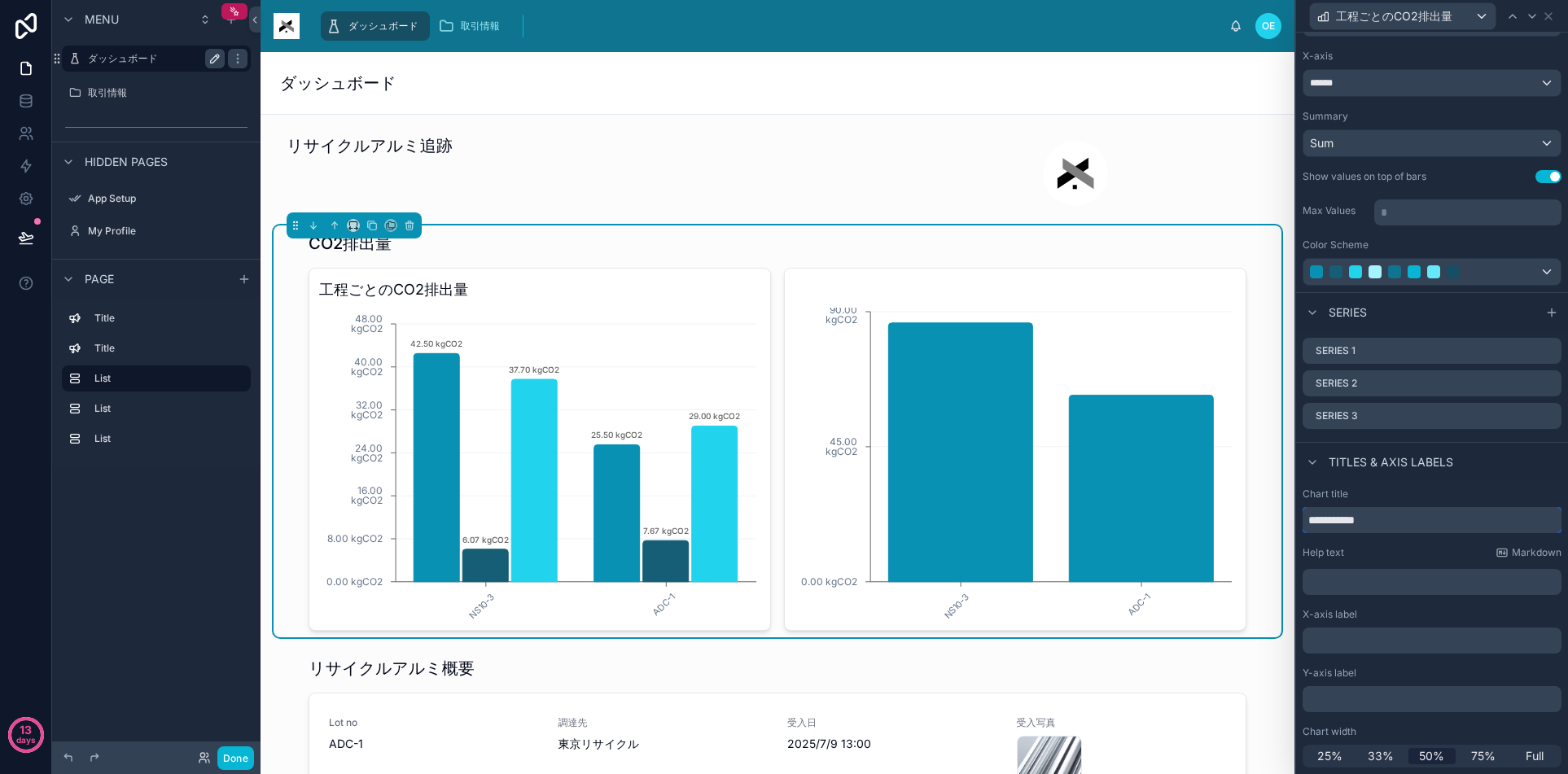 drag, startPoint x: 1333, startPoint y: 521, endPoint x: 1348, endPoint y: 520, distance: 15.033296 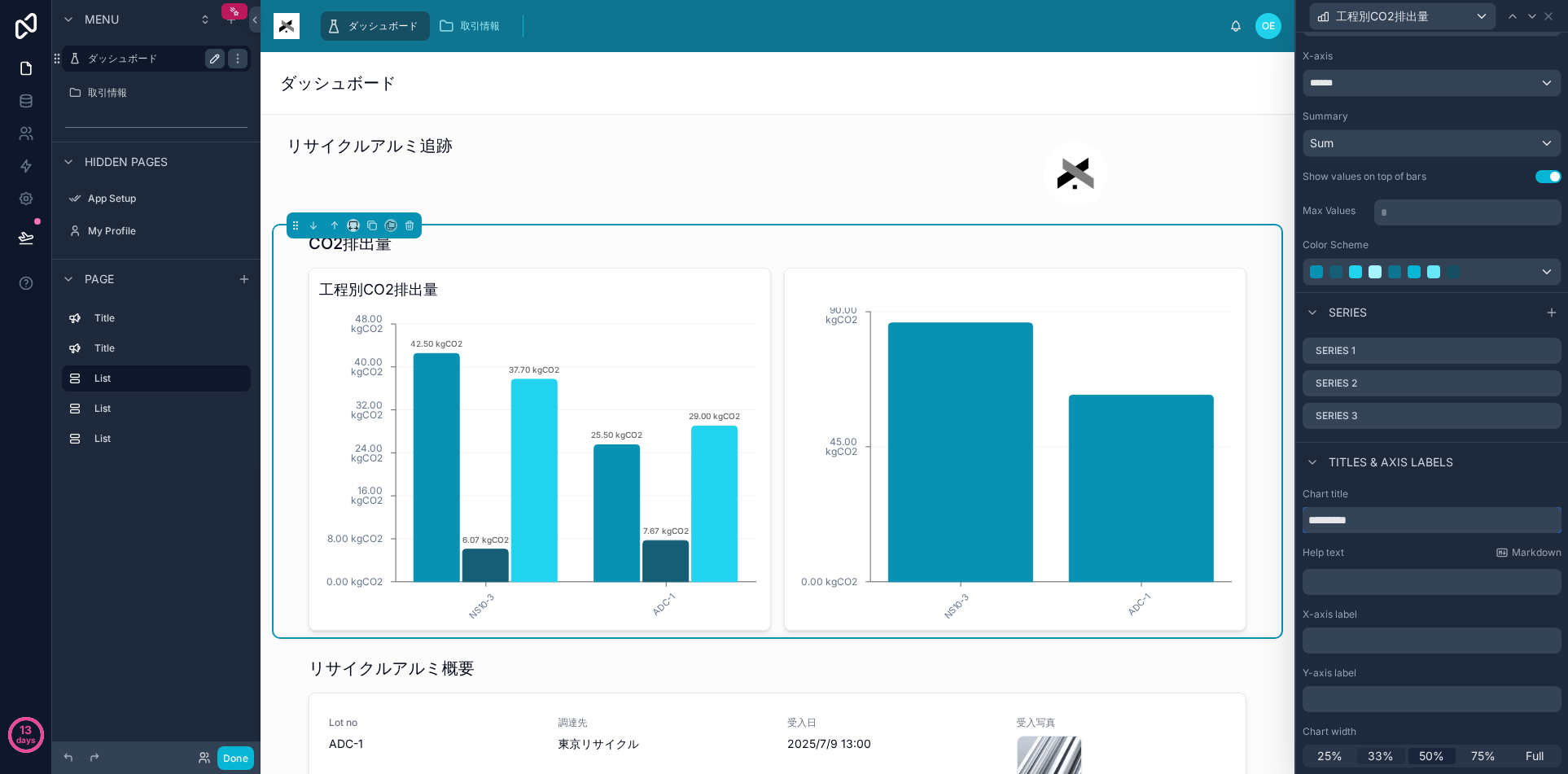type on "*********" 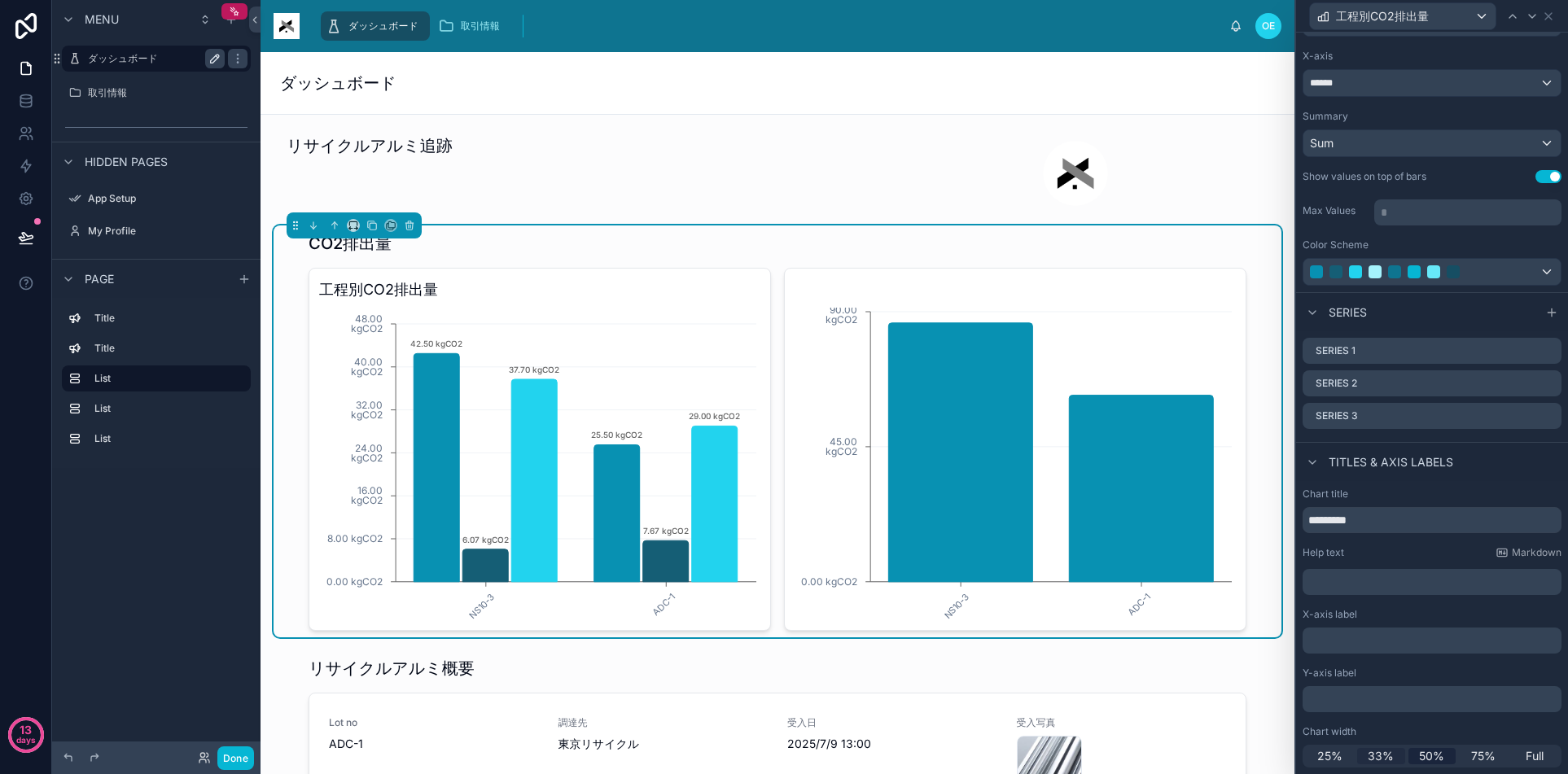 click on "33%" at bounding box center (1381, 756) 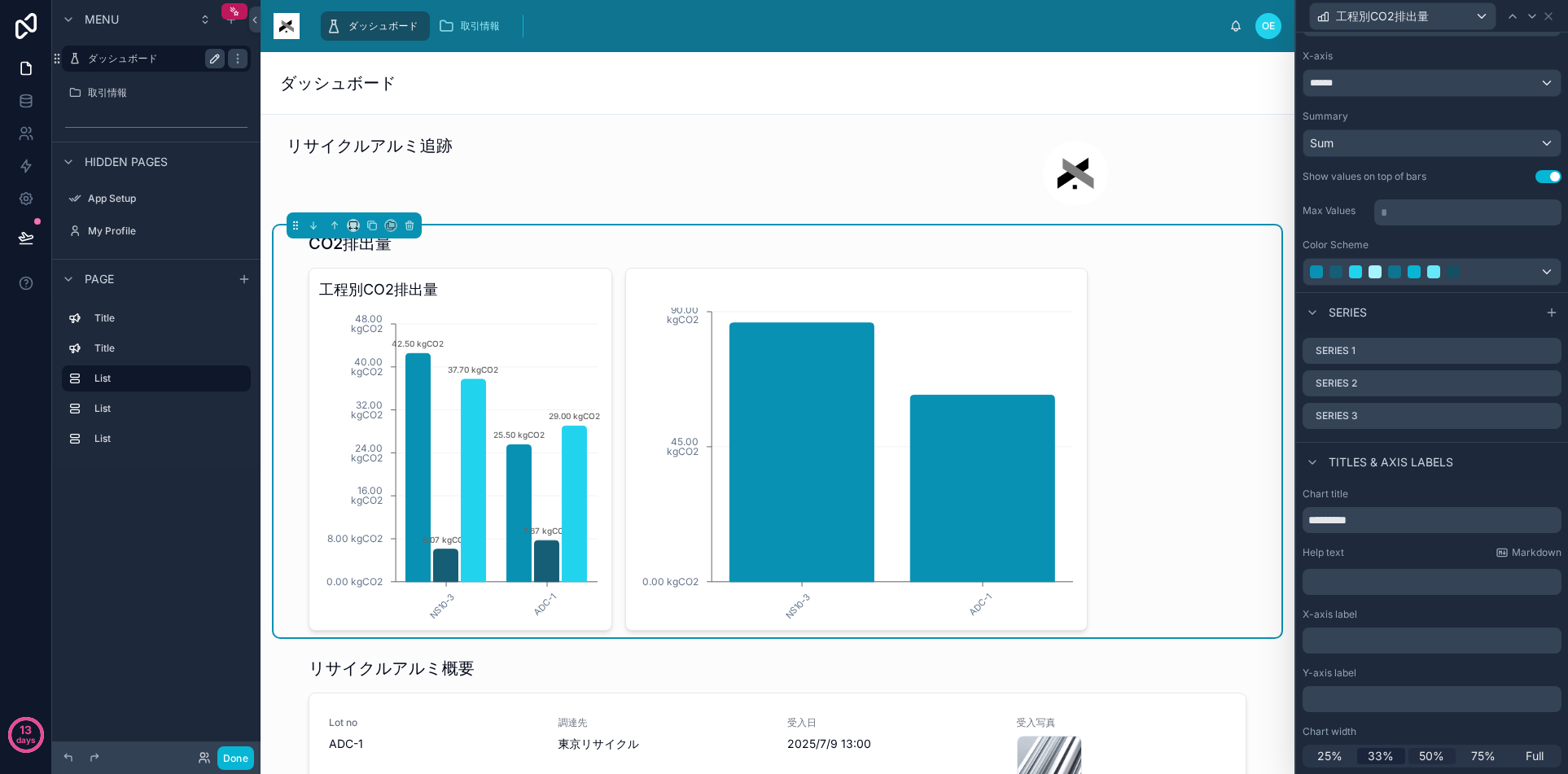 click on "50%" at bounding box center (1431, 756) 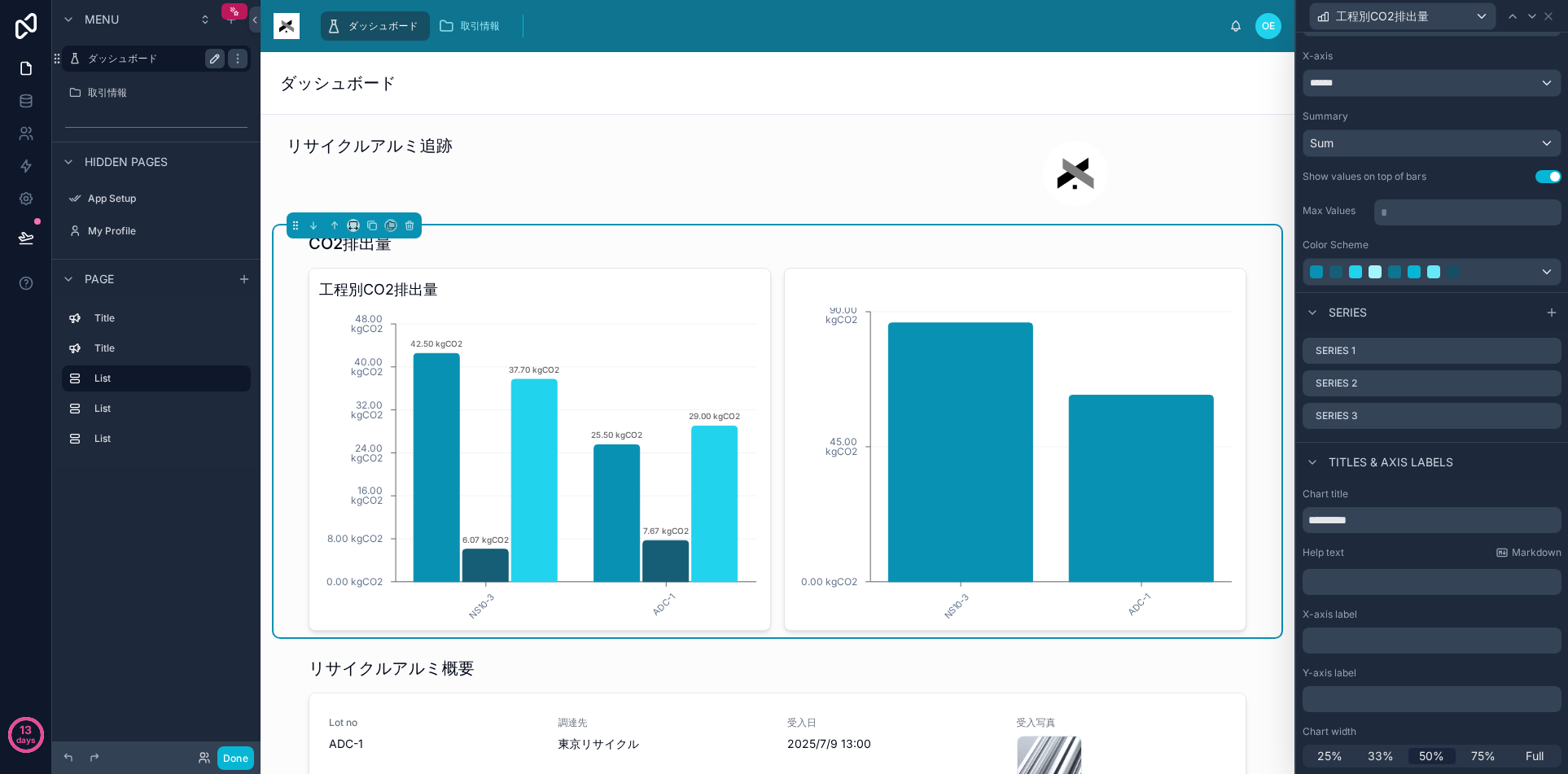 click on "﻿" at bounding box center (1434, 699) 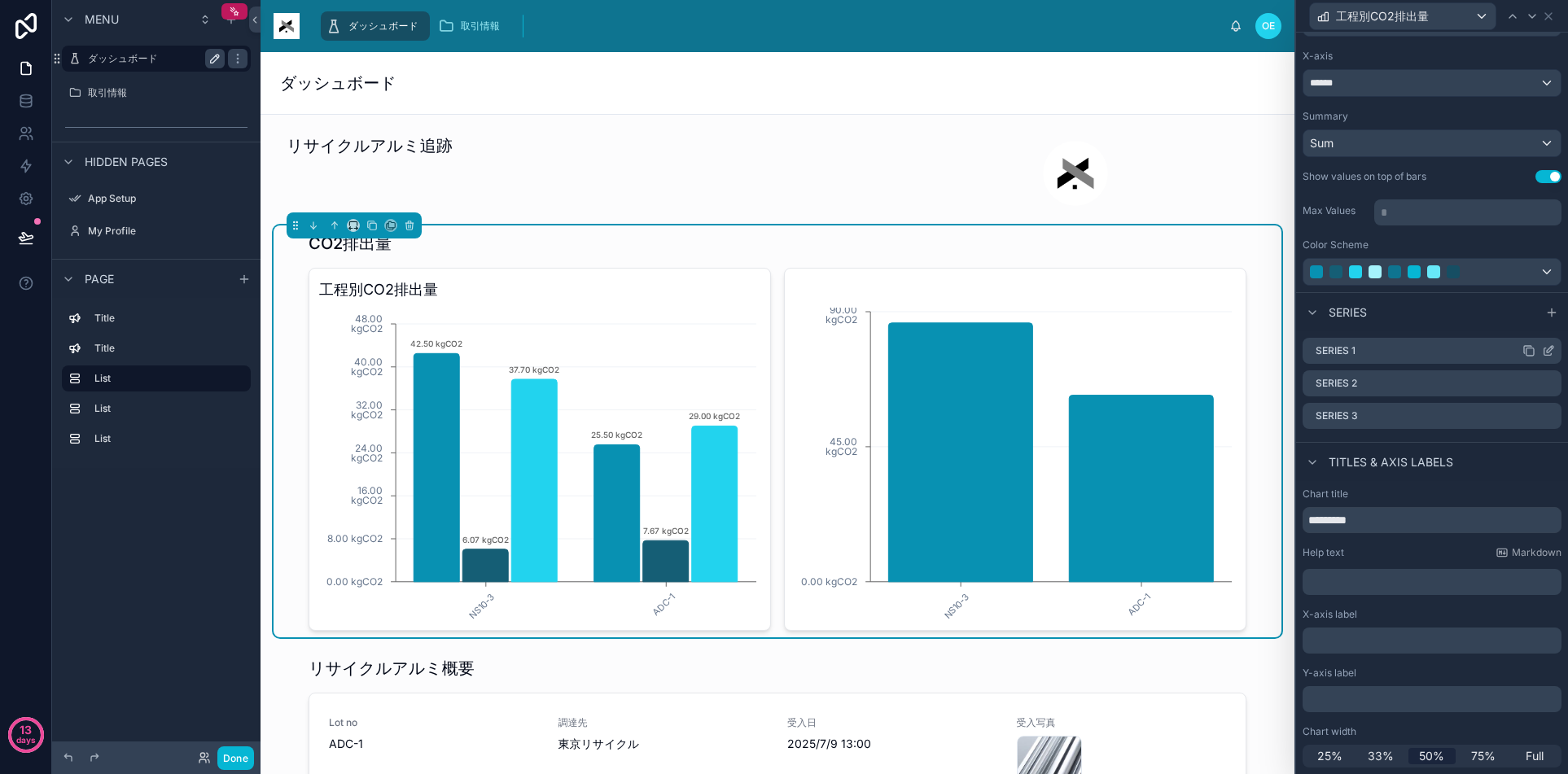 click on "Series 1" at bounding box center (1335, 351) 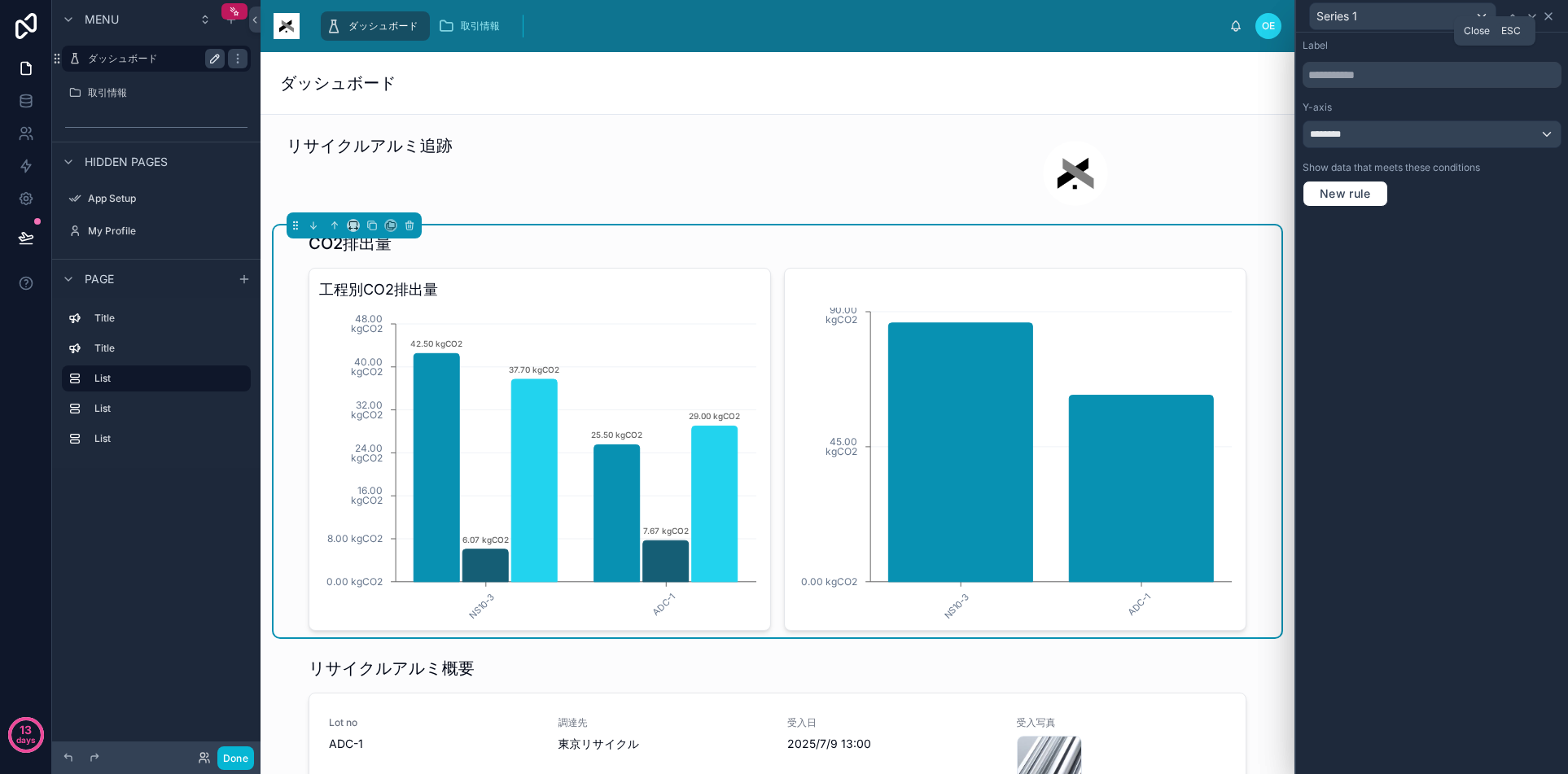 click 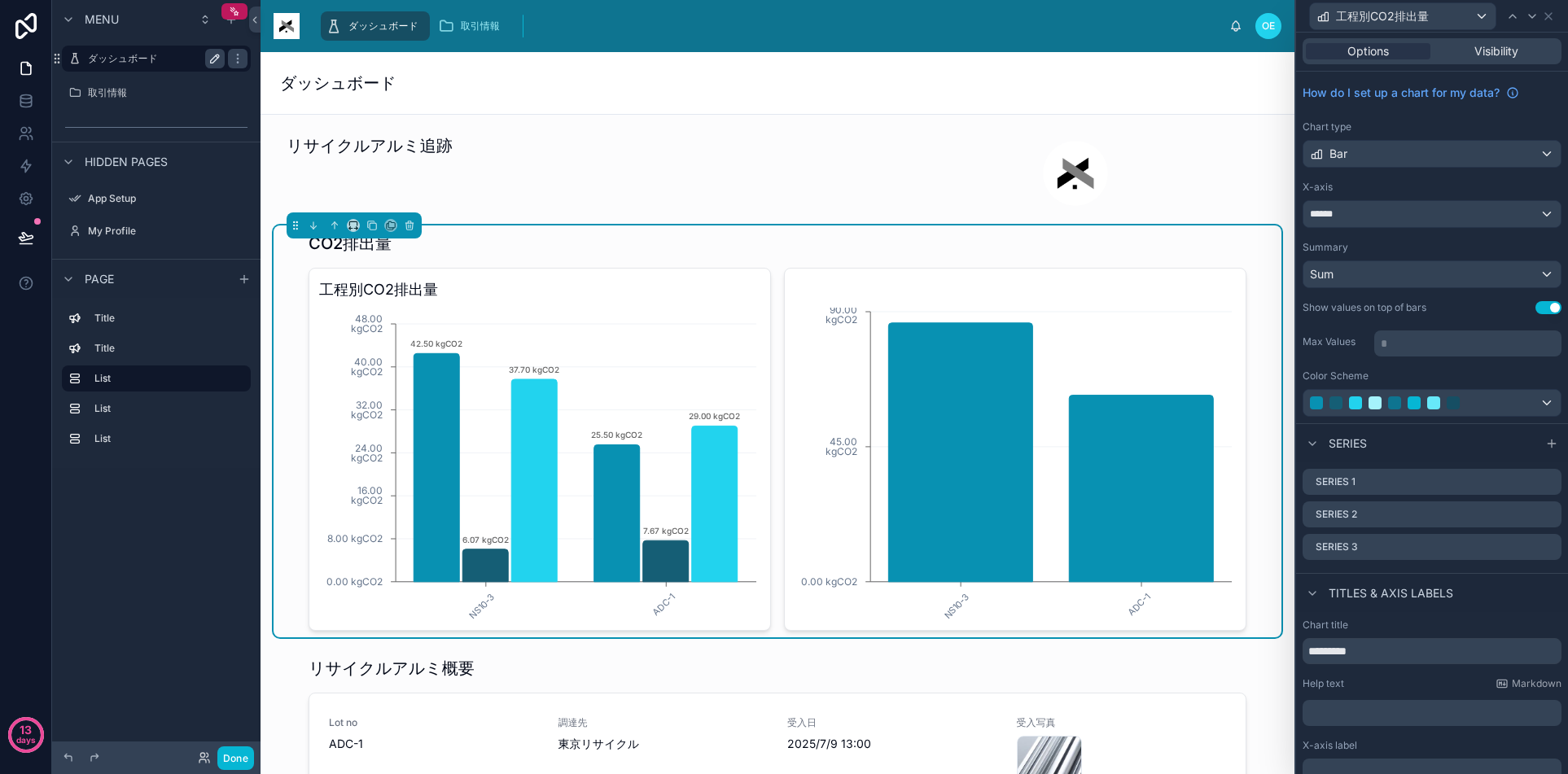 scroll, scrollTop: 0, scrollLeft: 0, axis: both 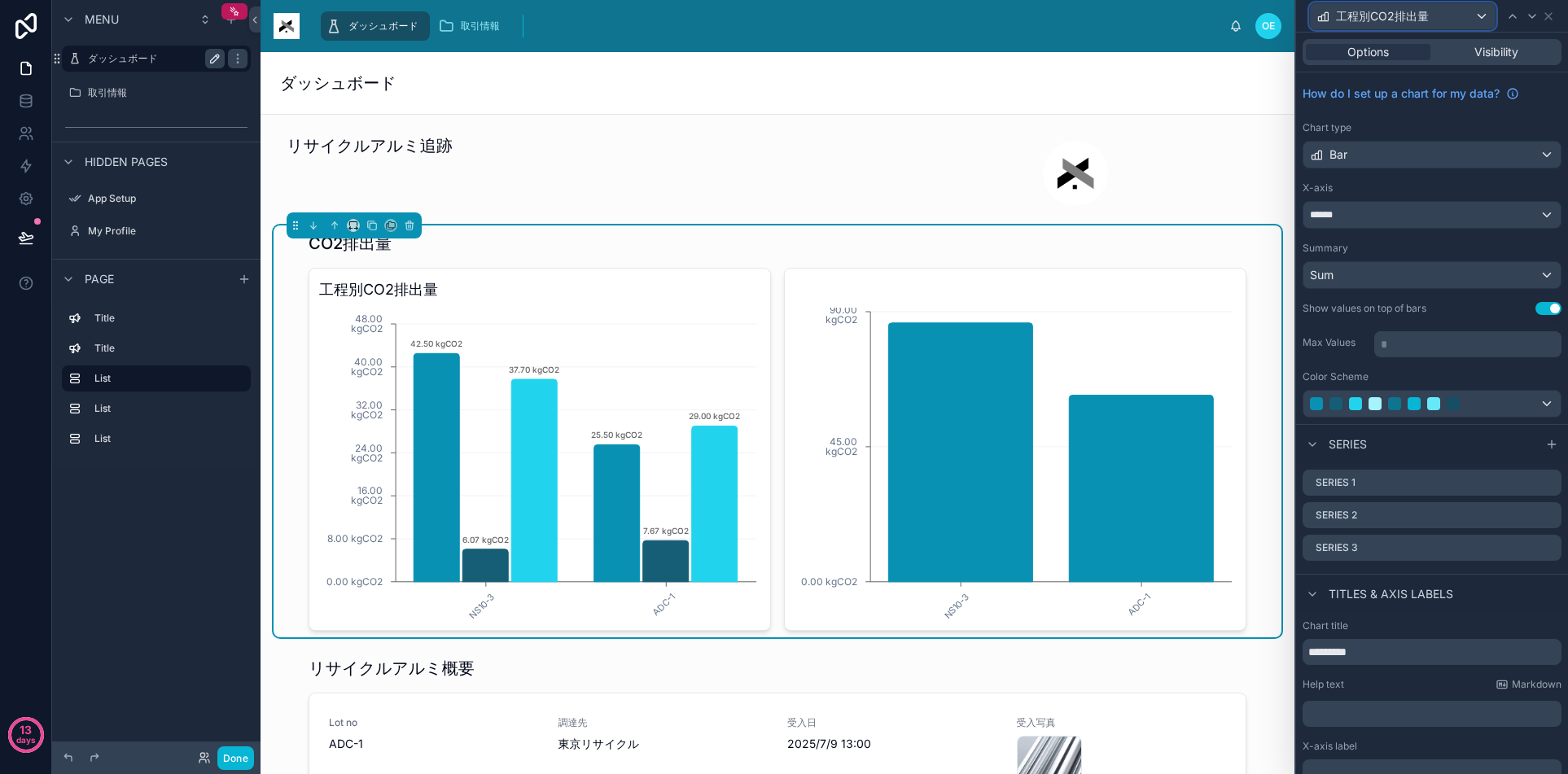 click on "工程別CO2排出量" at bounding box center (1382, 16) 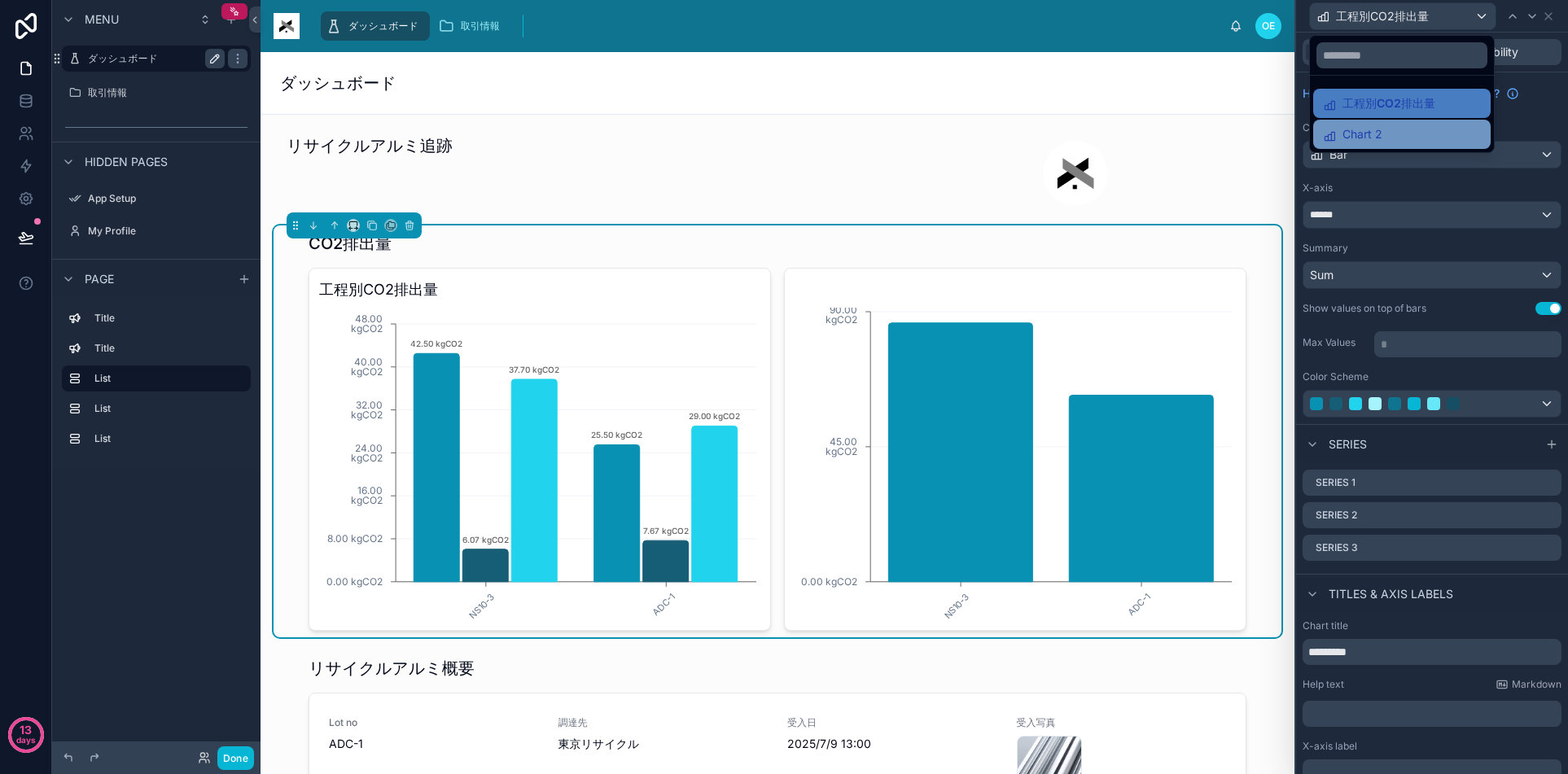 click on "Chart 2" at bounding box center [1362, 134] 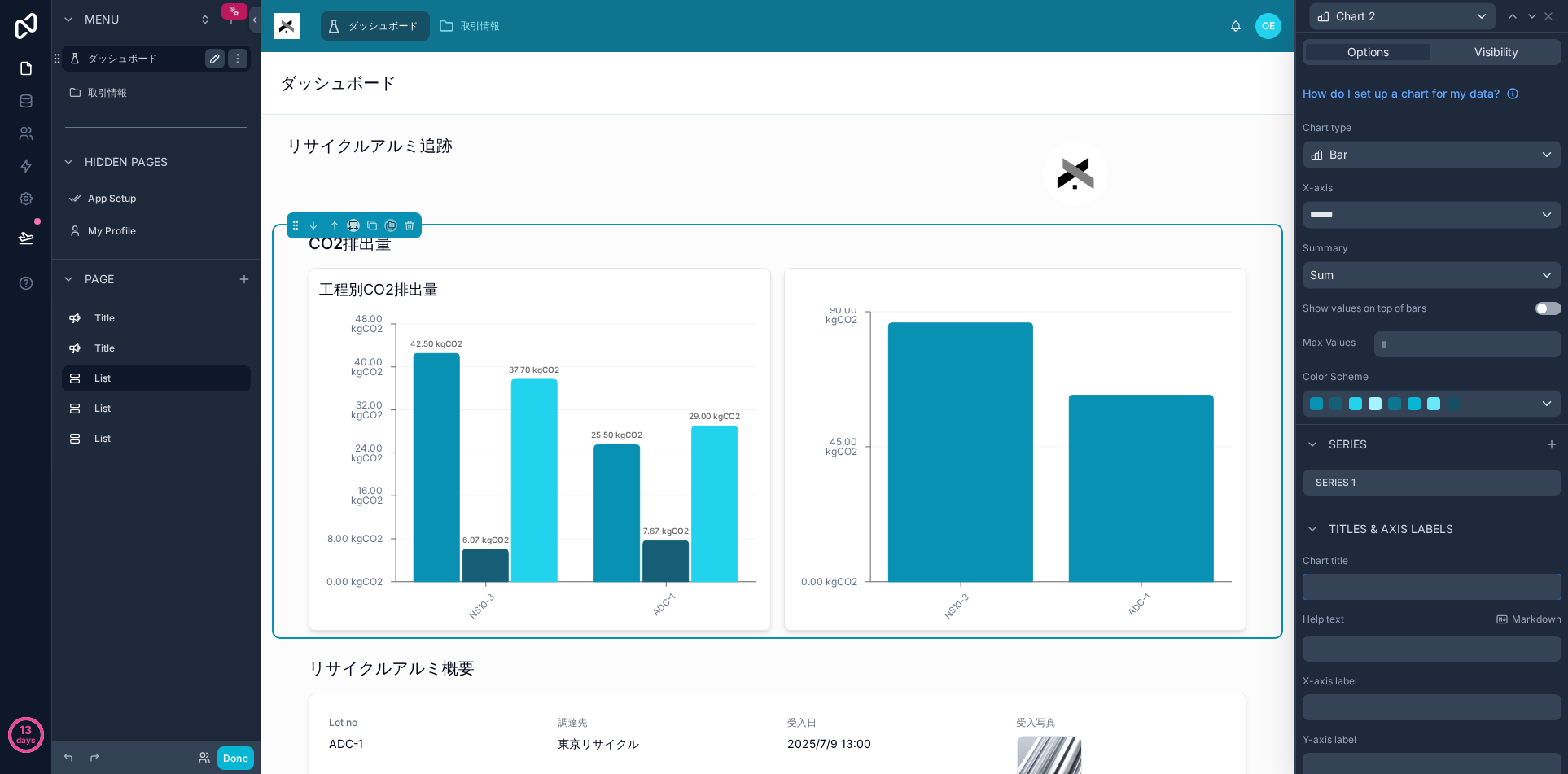 click at bounding box center [1432, 587] 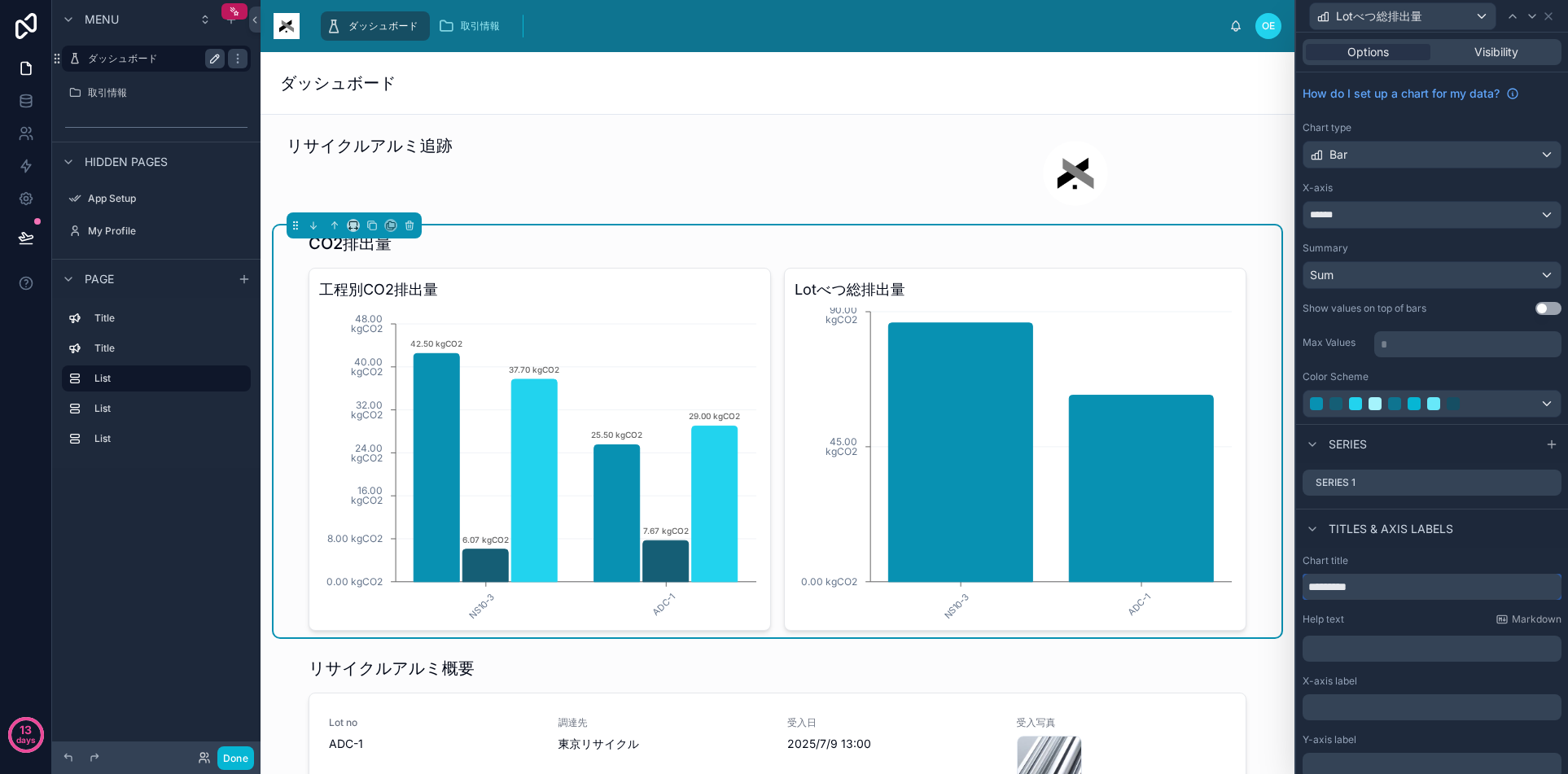 click on "*********" at bounding box center (1432, 587) 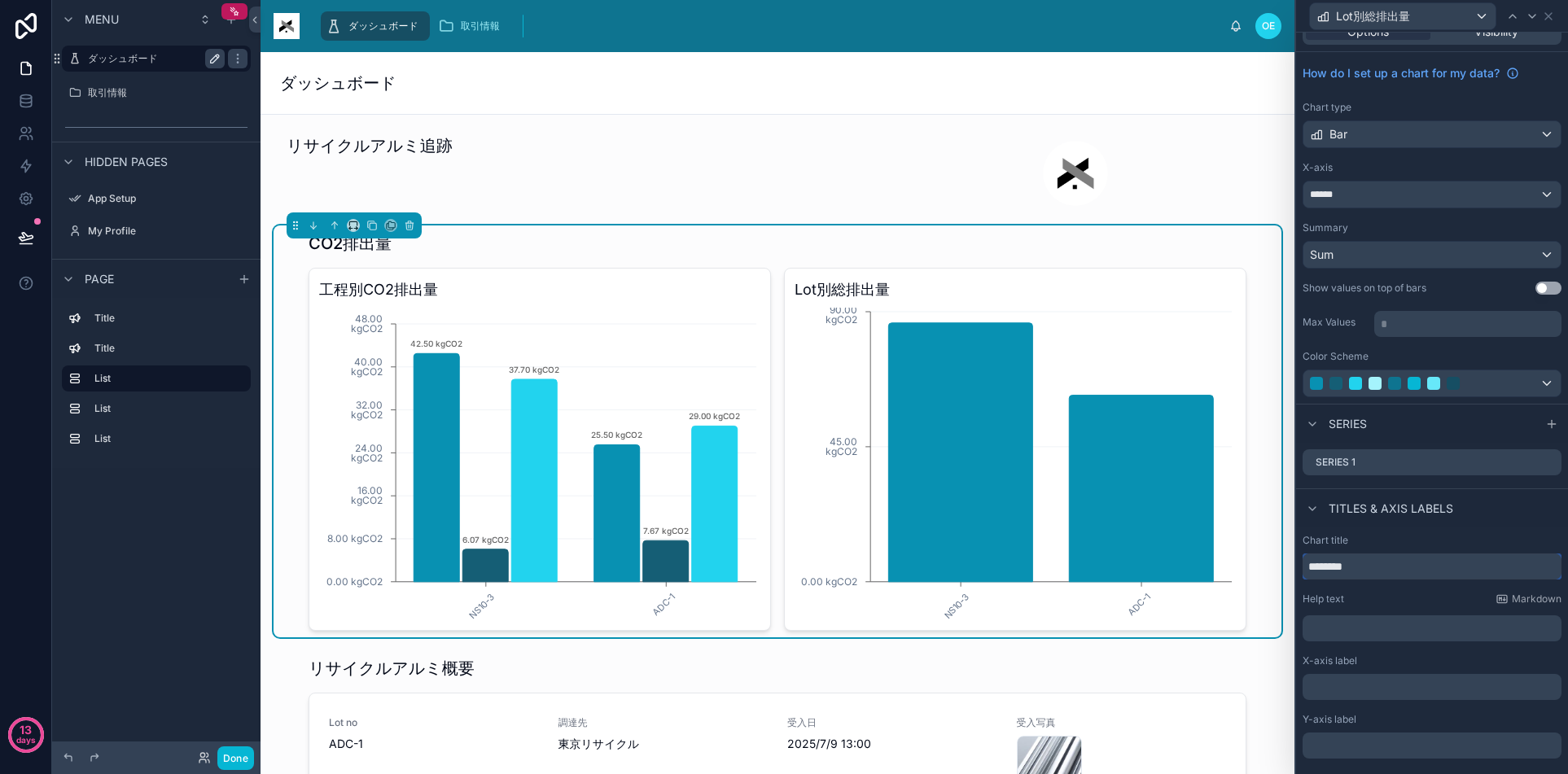 scroll, scrollTop: 0, scrollLeft: 0, axis: both 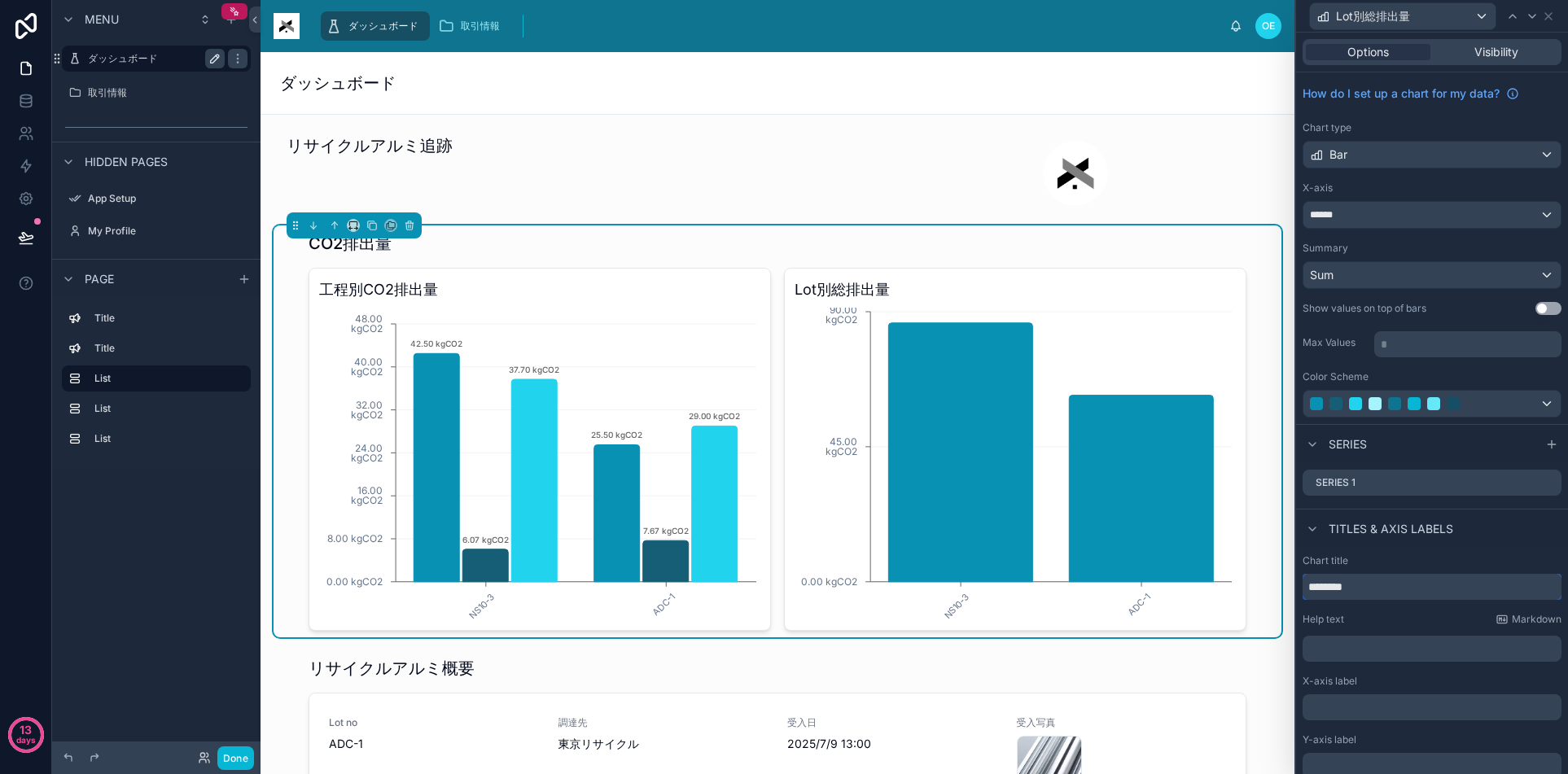 type on "********" 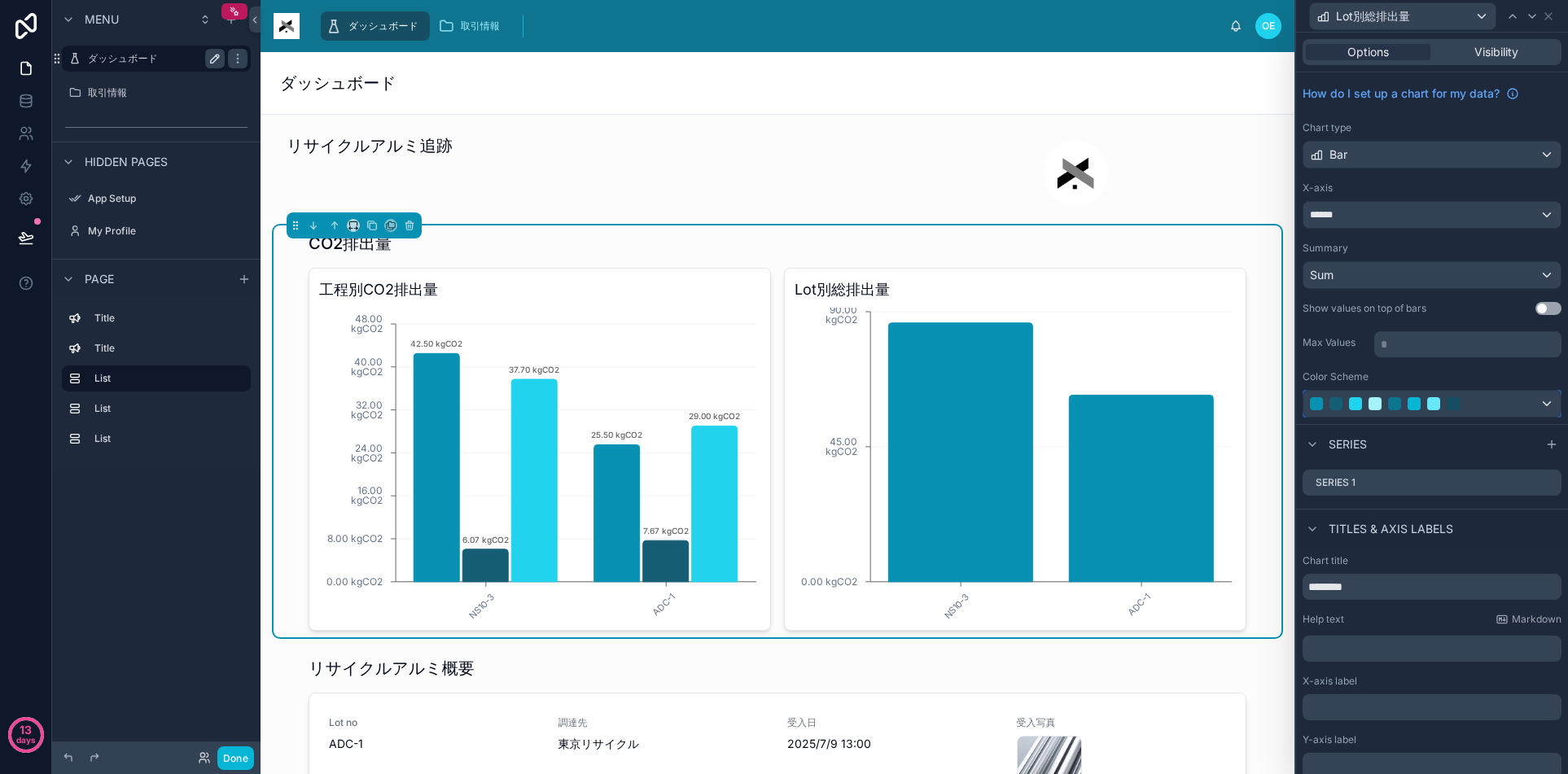 click at bounding box center (1414, 404) 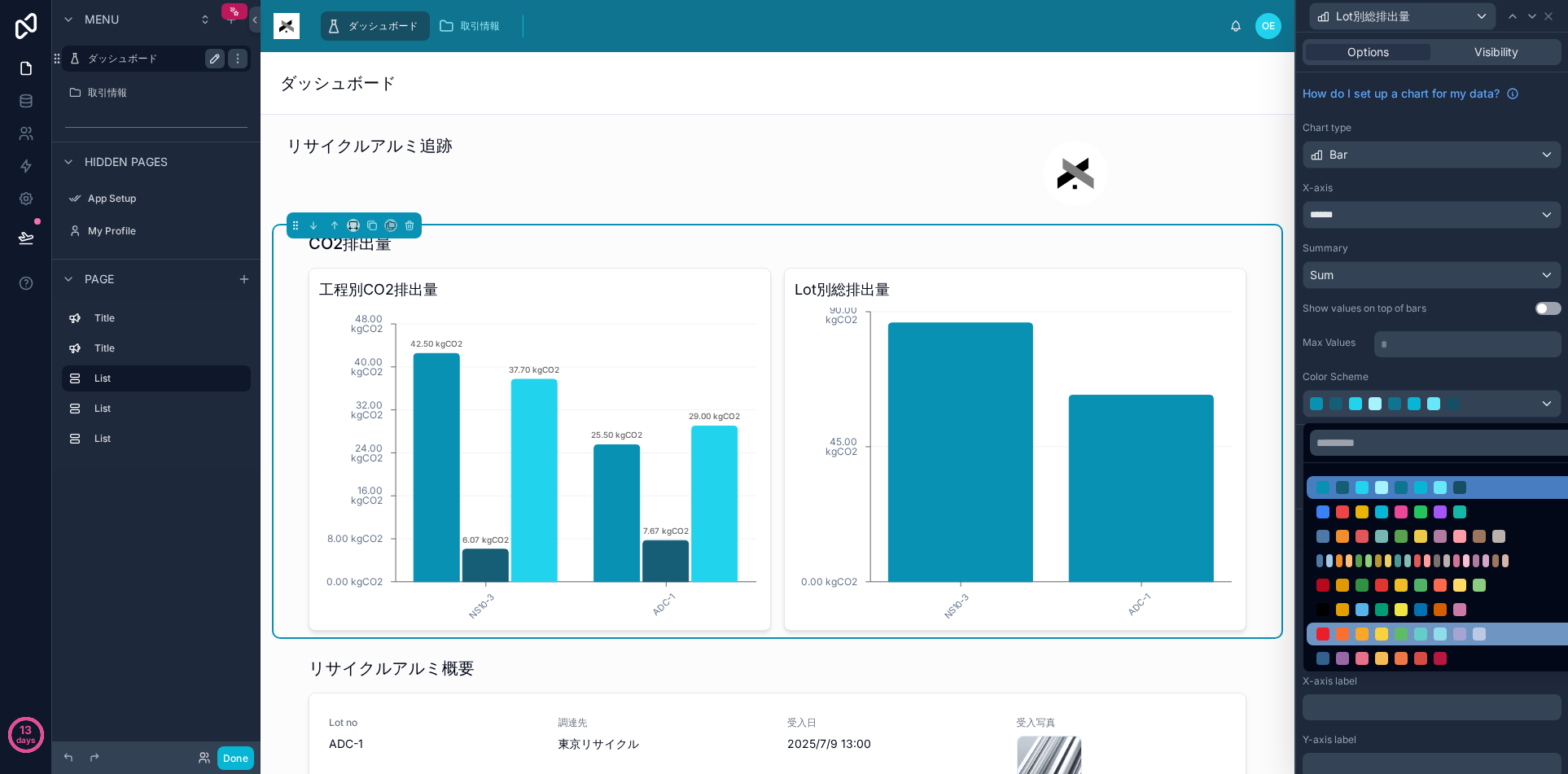 click at bounding box center (1440, 634) 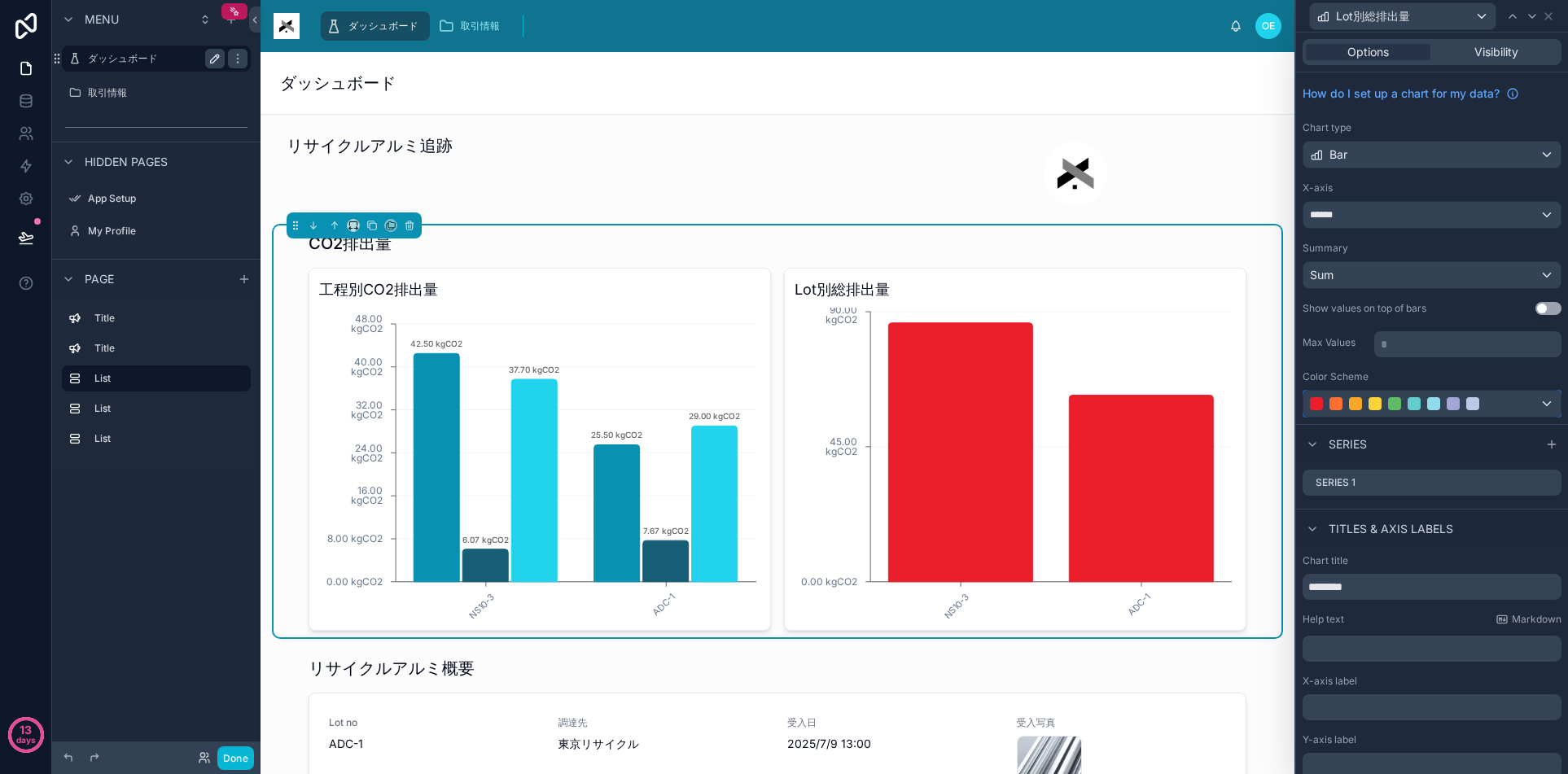 click at bounding box center [1453, 404] 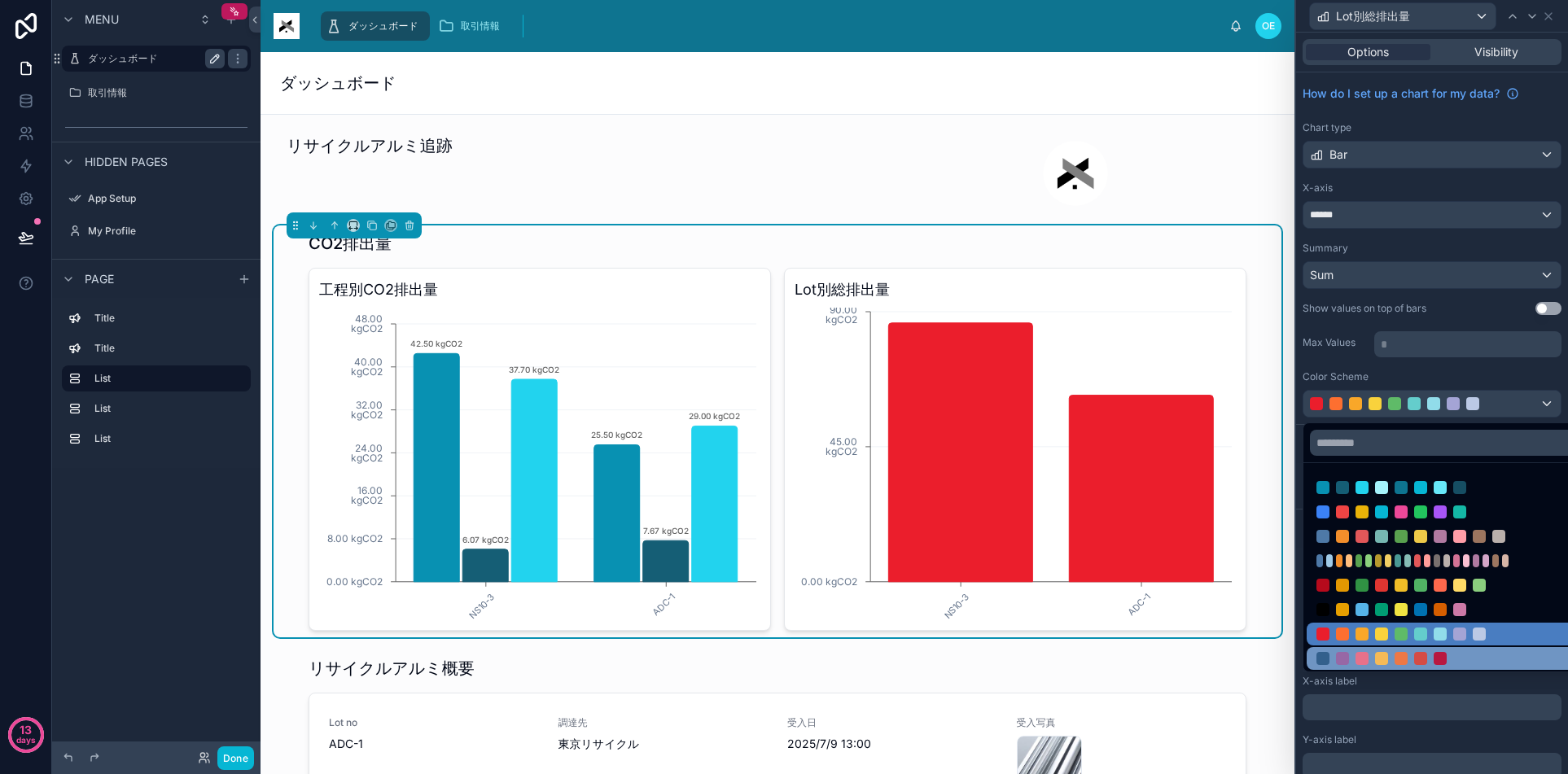 click at bounding box center (1382, 658) 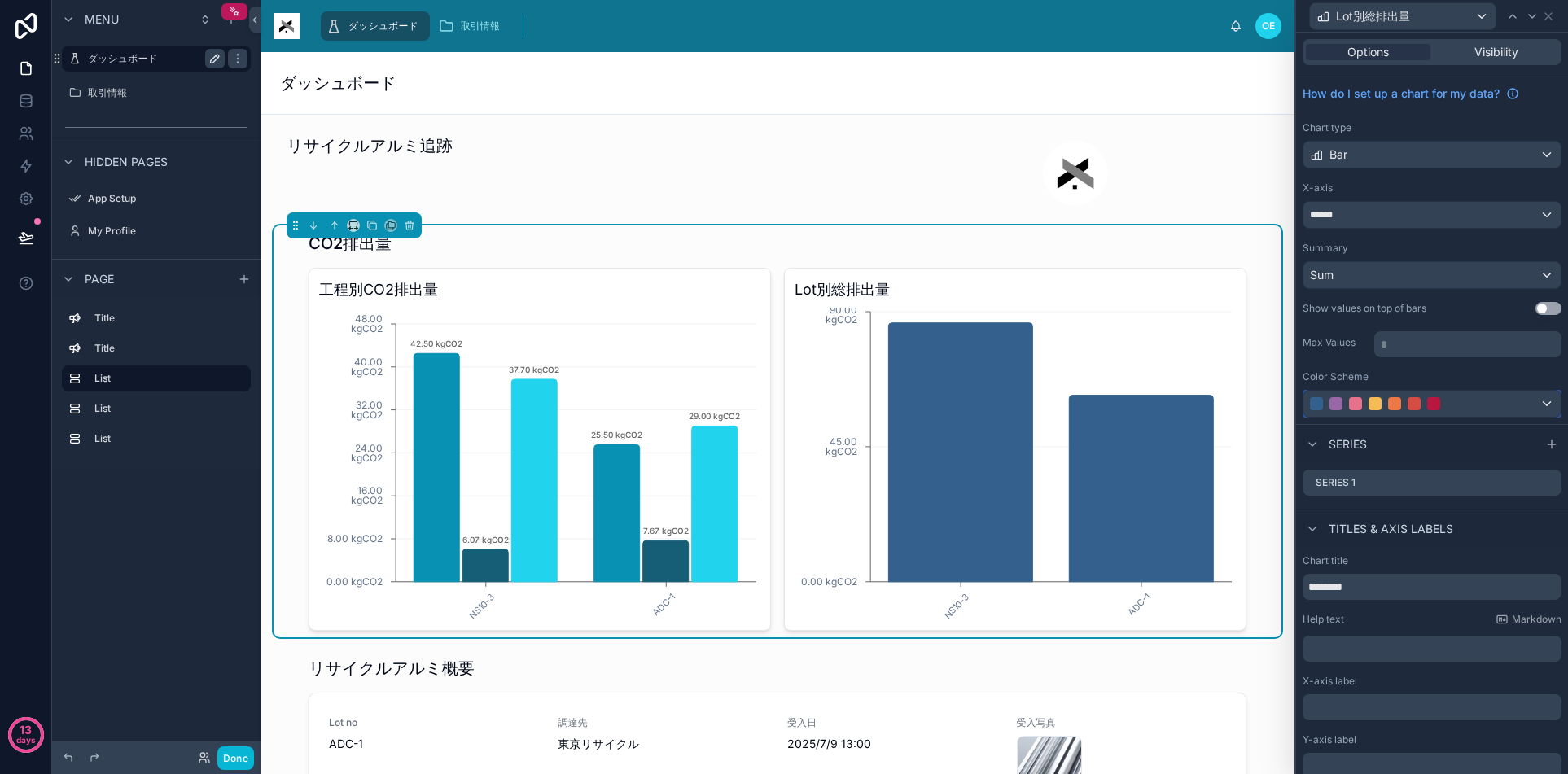 click at bounding box center (1432, 404) 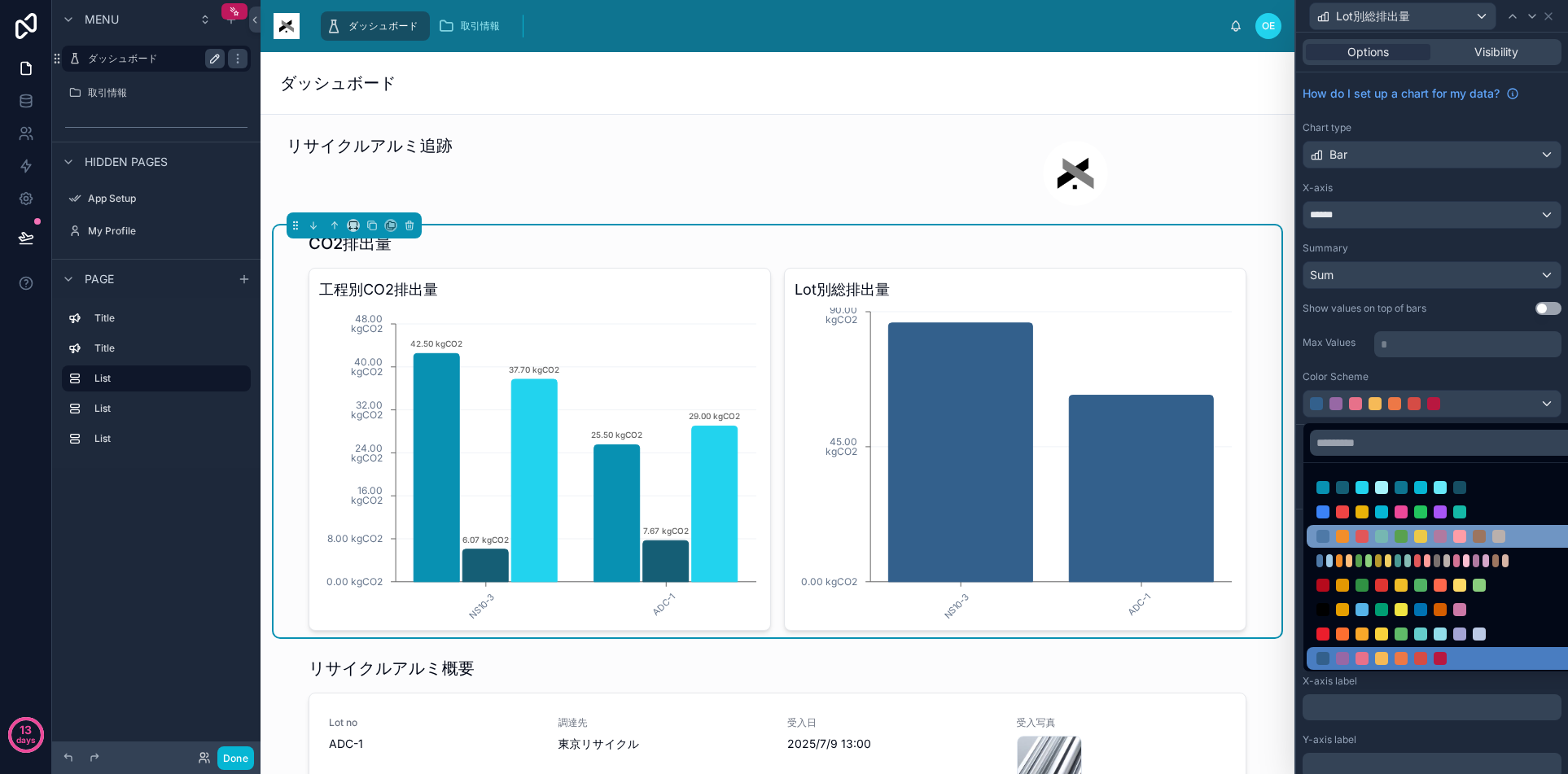 click at bounding box center (1421, 536) 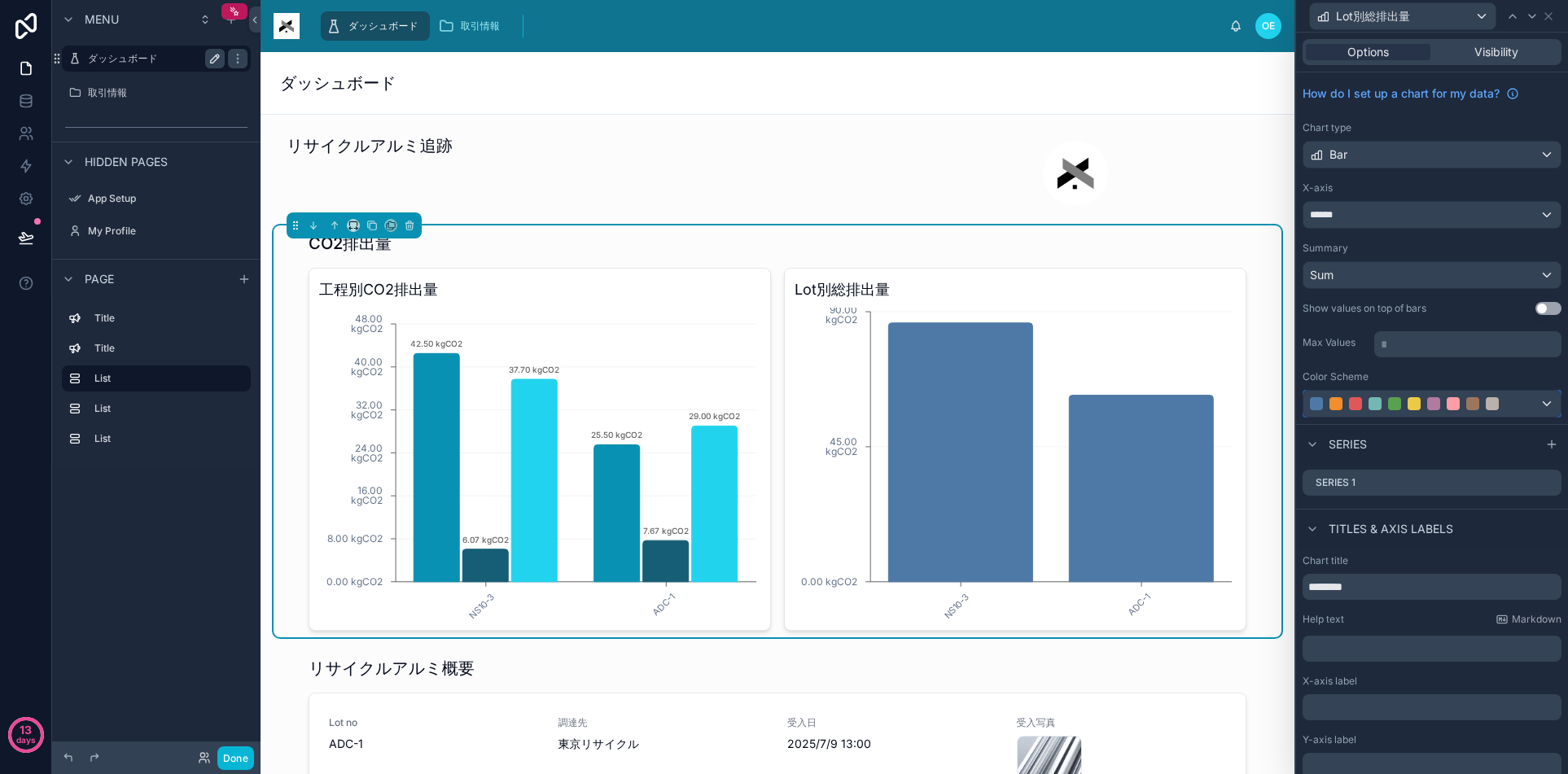 click at bounding box center [1414, 404] 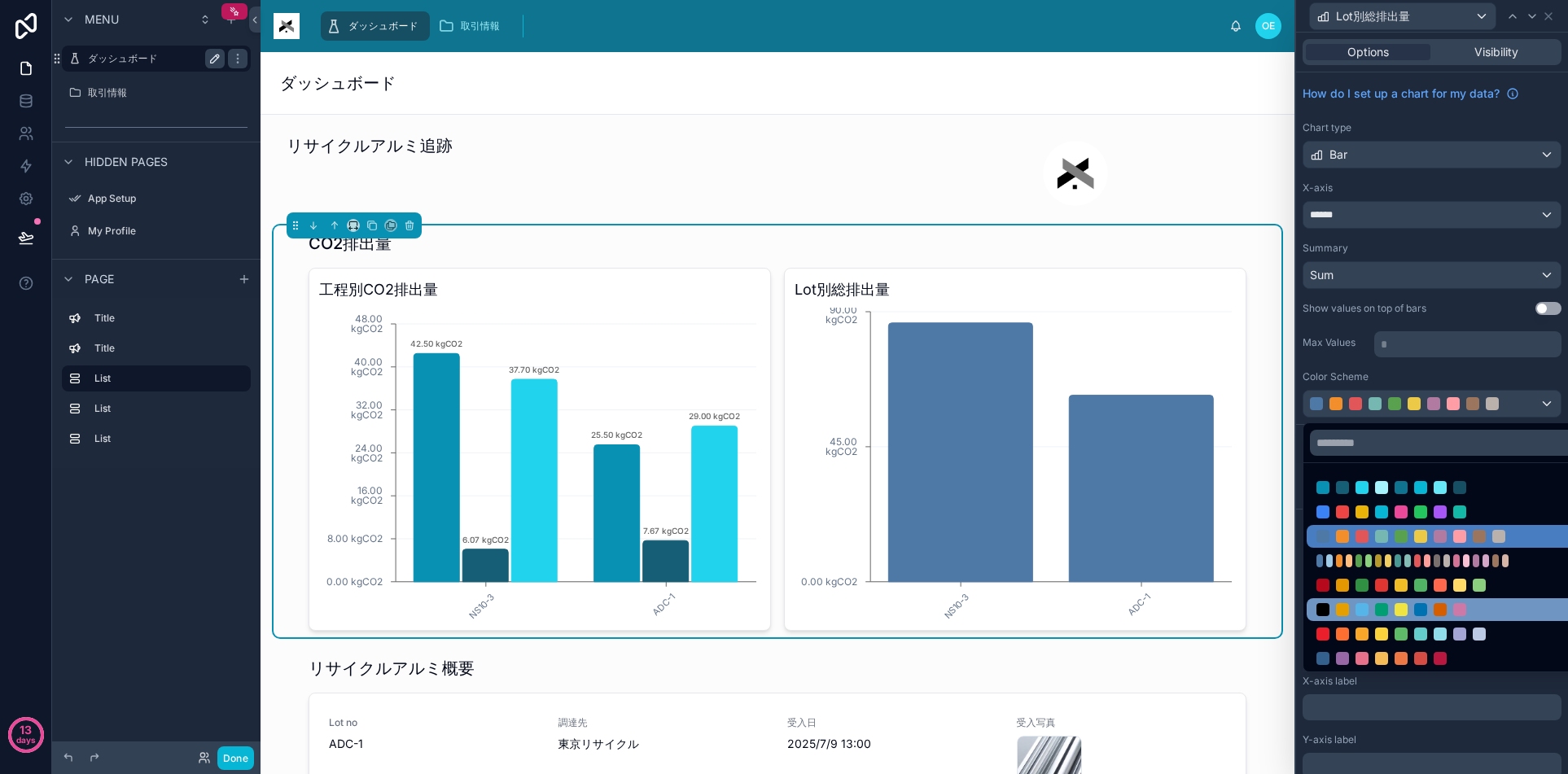 click at bounding box center [1362, 610] 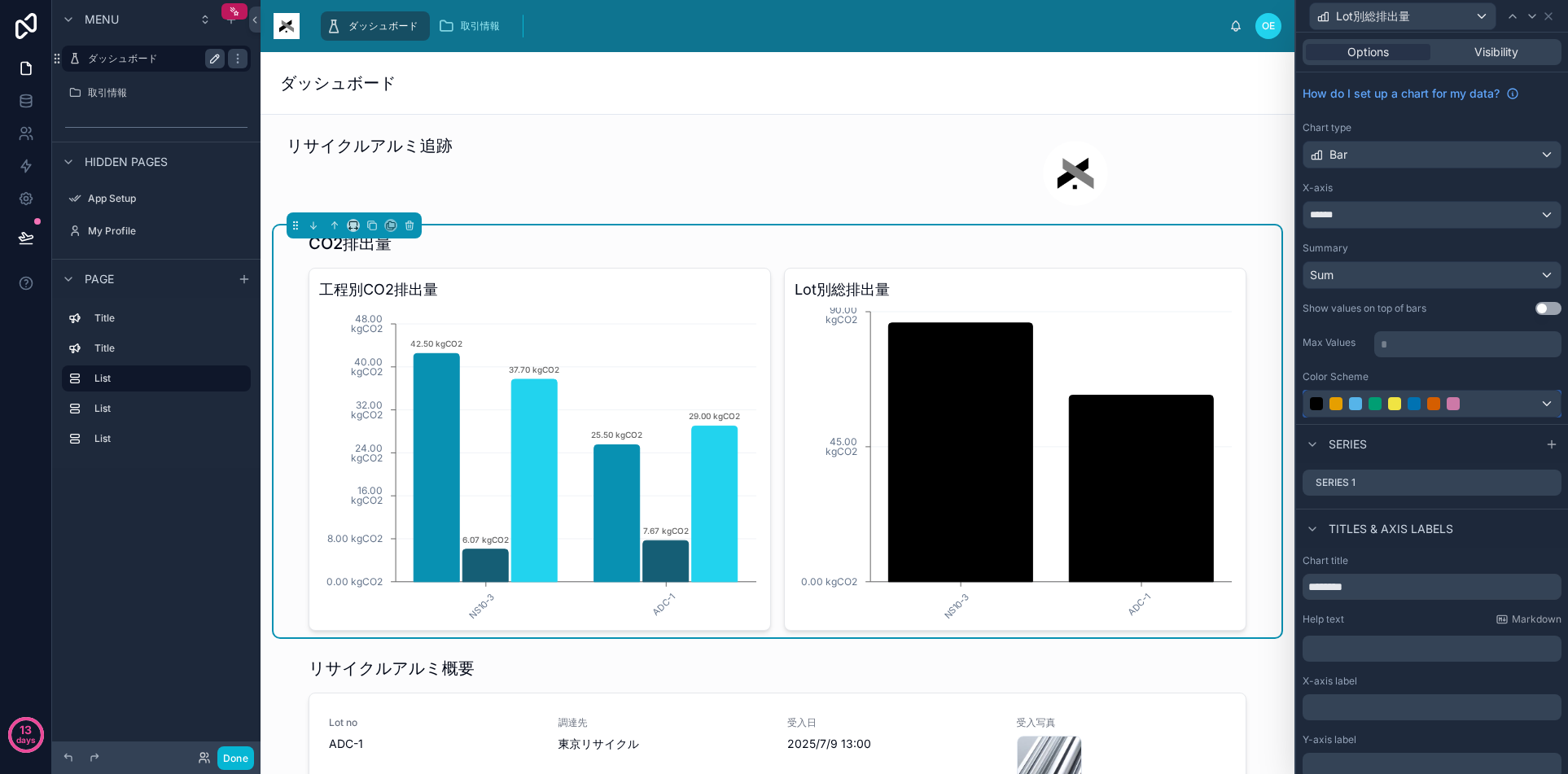 click at bounding box center (1432, 404) 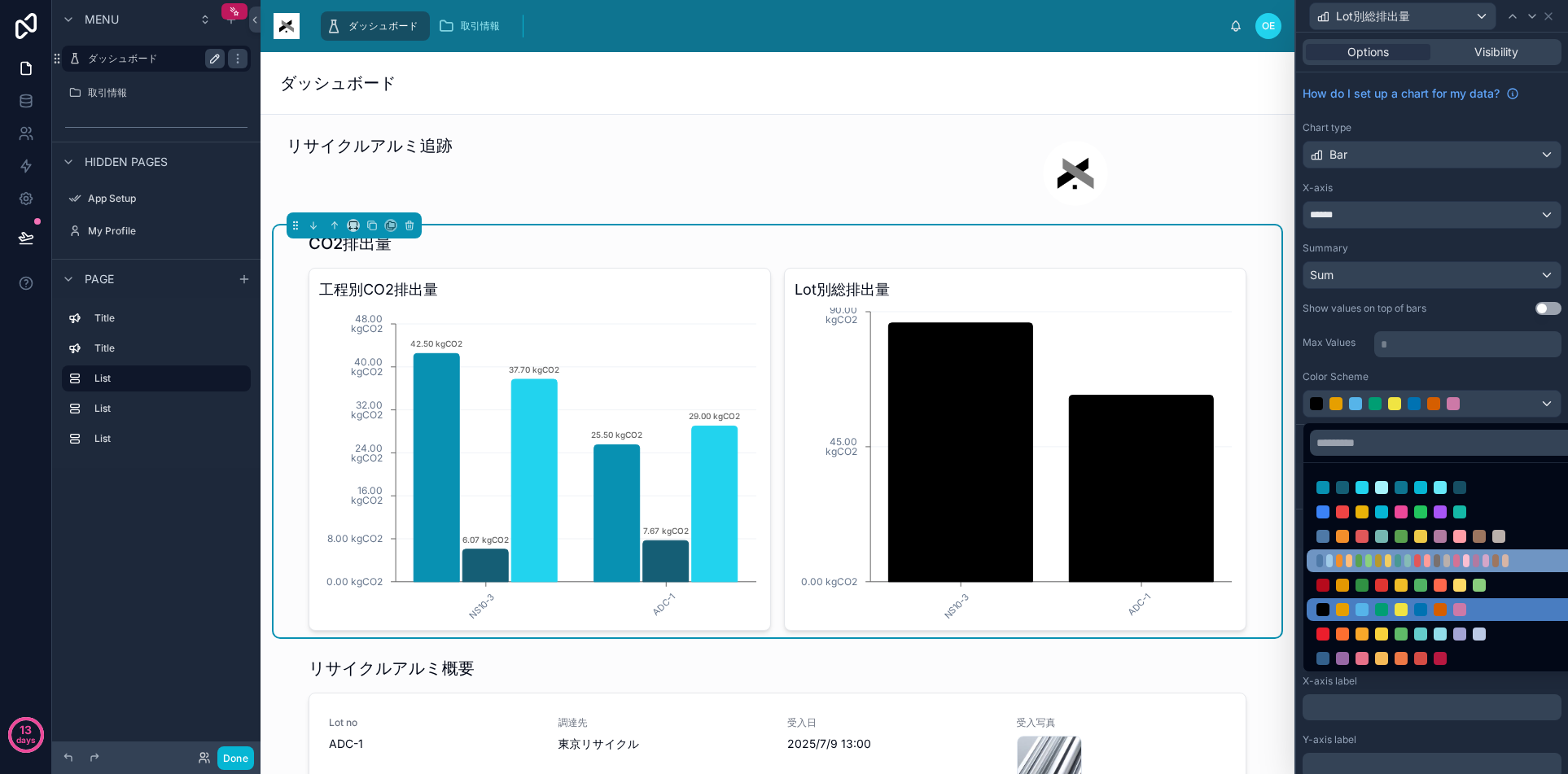 click at bounding box center (1444, 561) 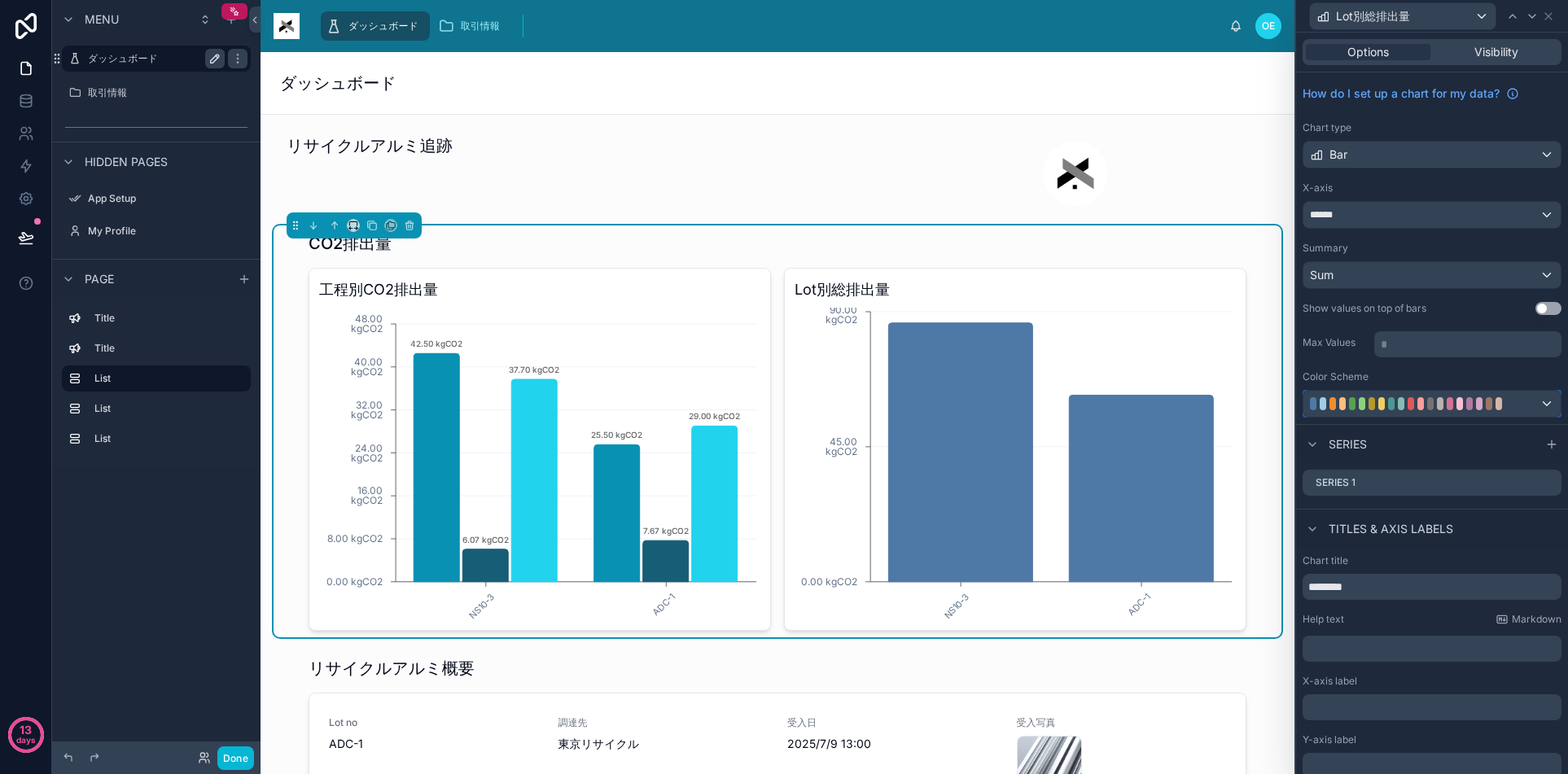 click at bounding box center (1382, 404) 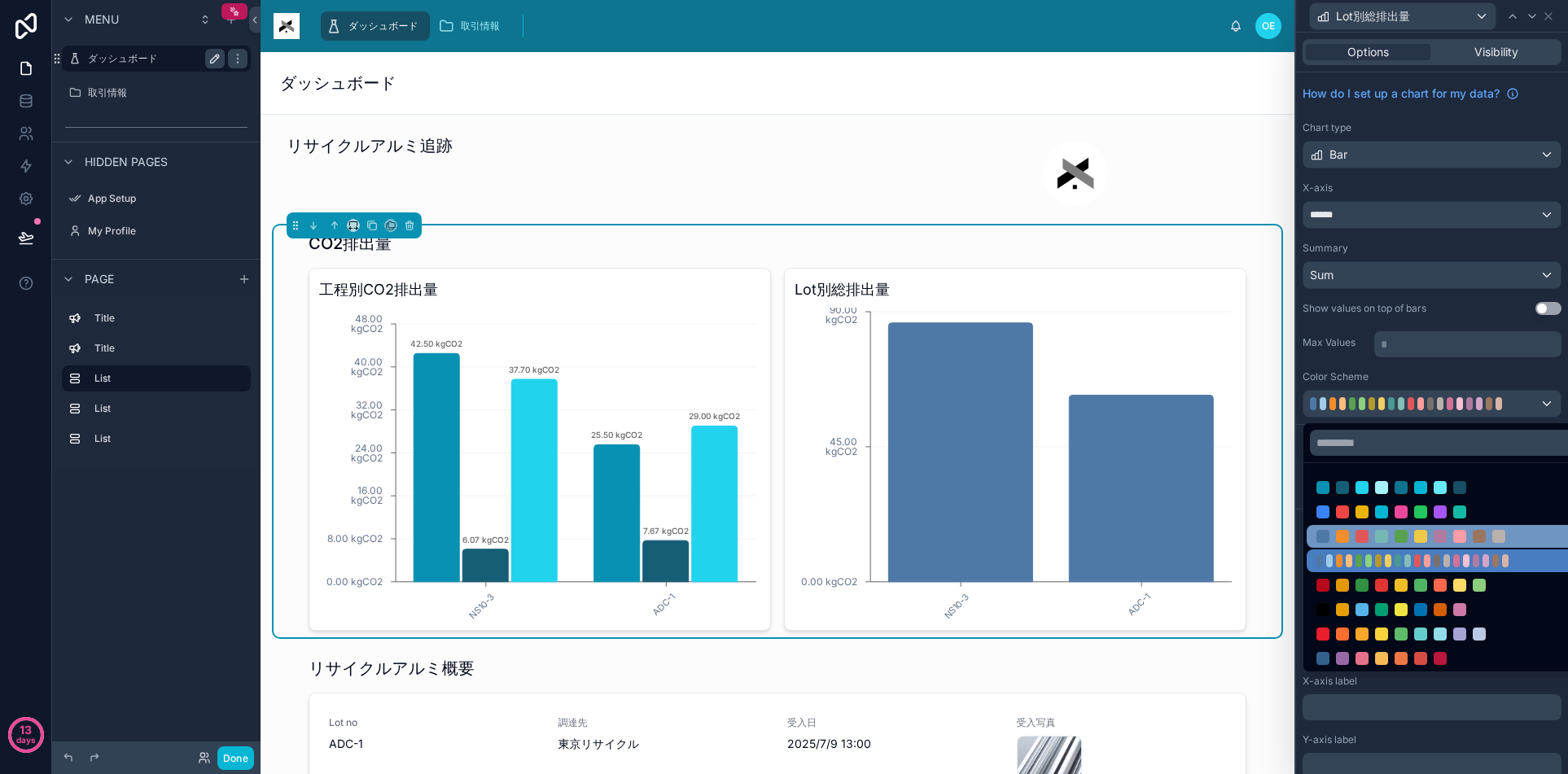click at bounding box center [1421, 536] 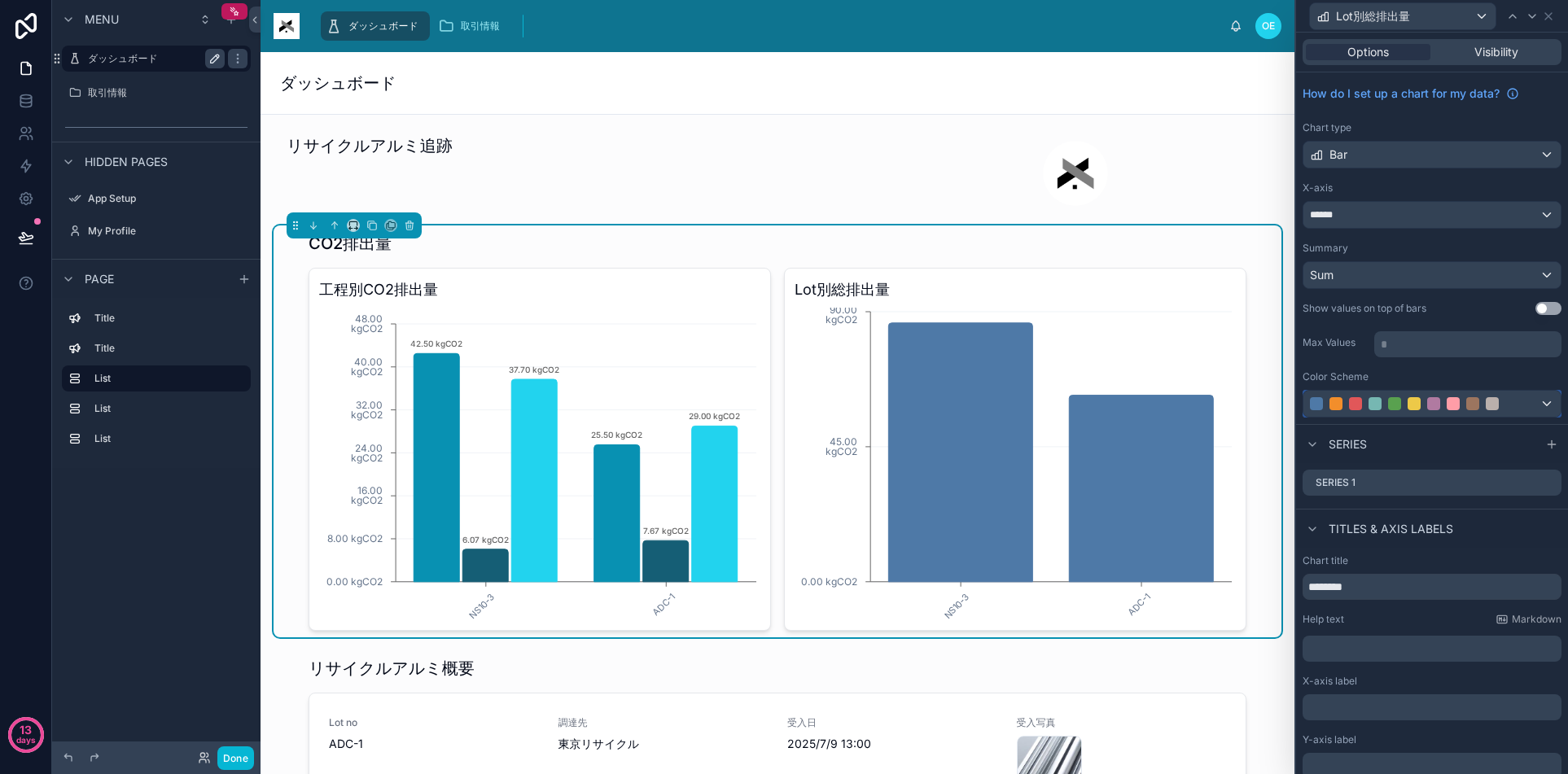 click at bounding box center (1453, 404) 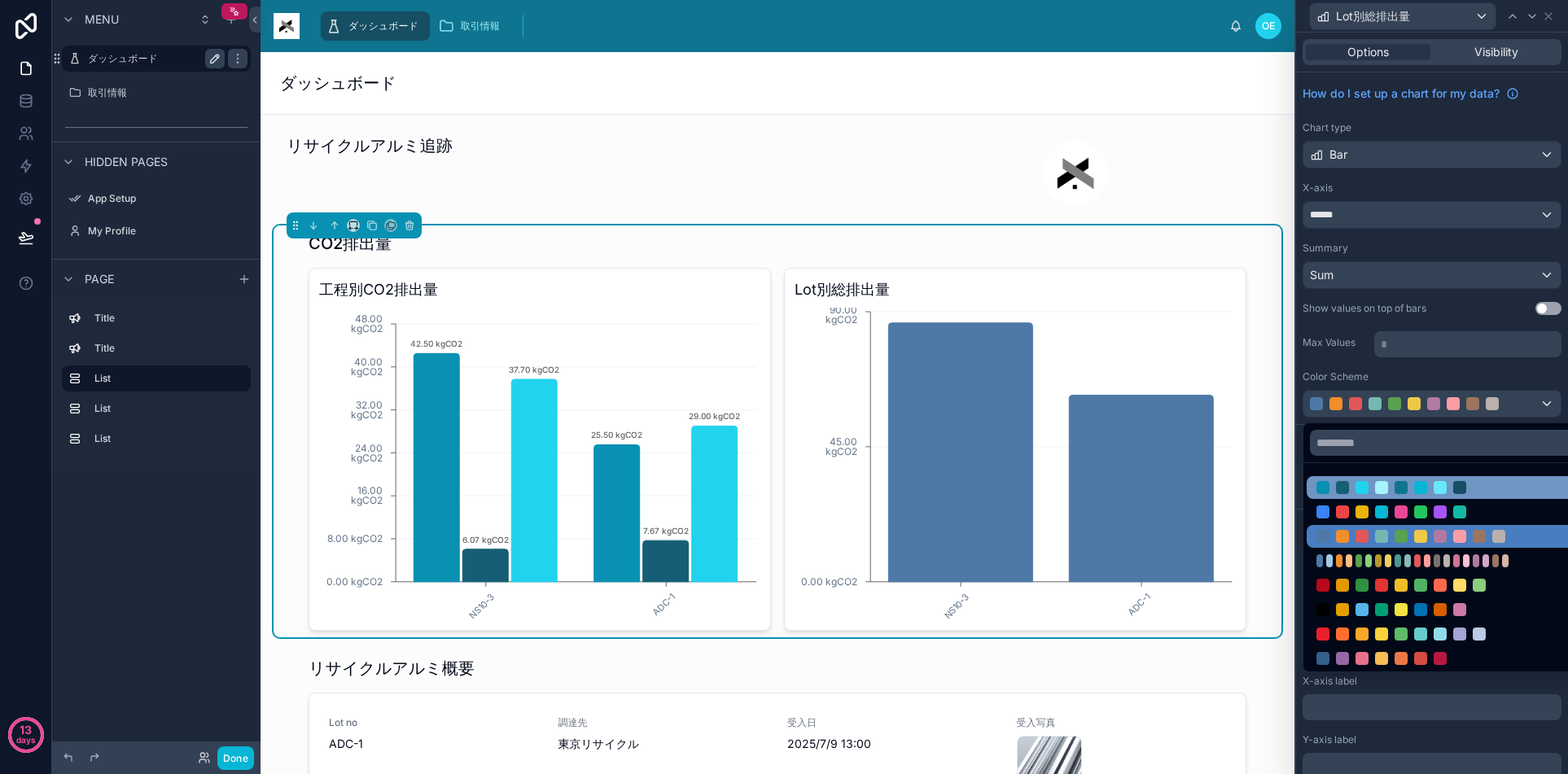 click at bounding box center (1421, 488) 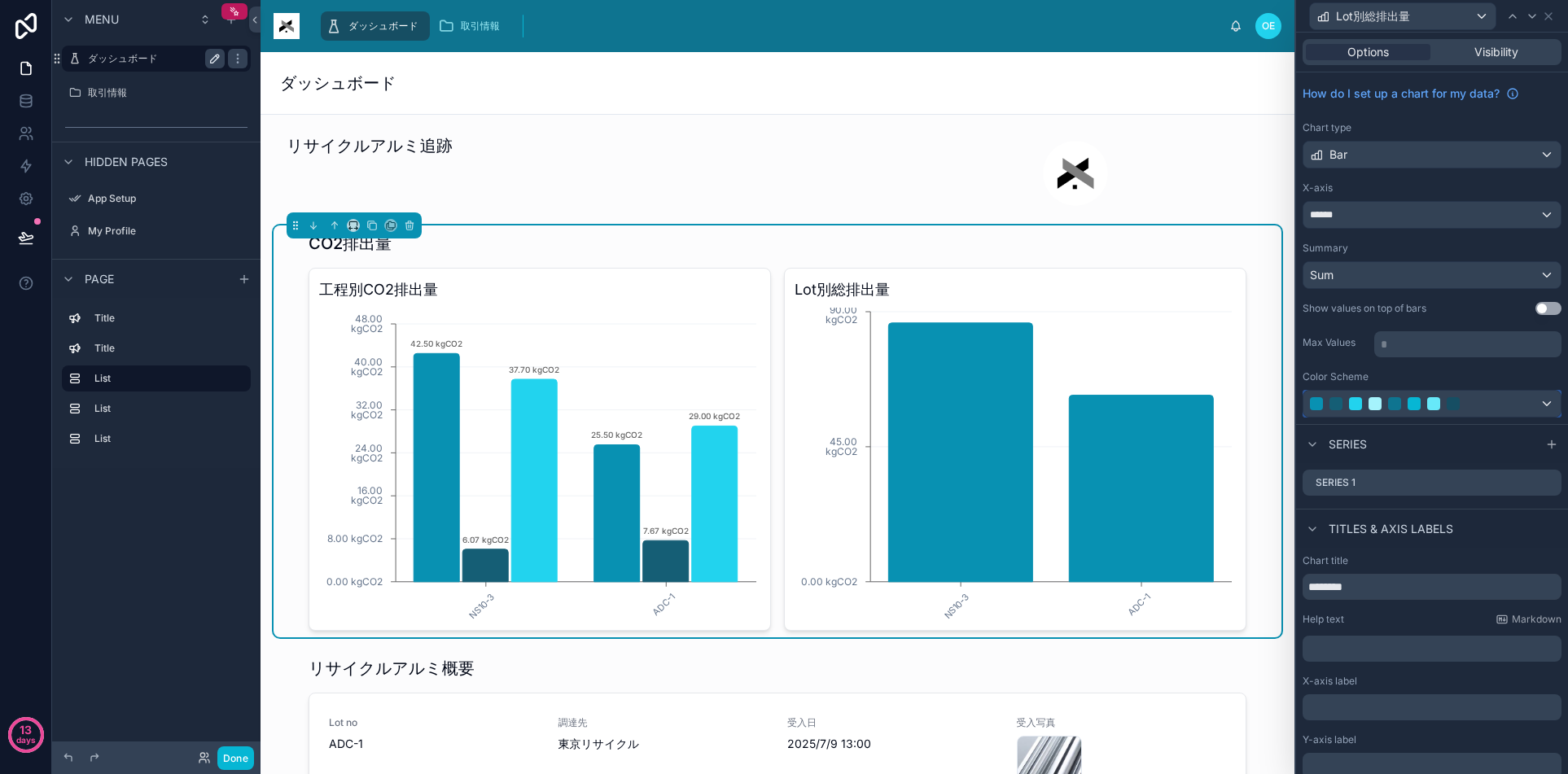click at bounding box center (1395, 404) 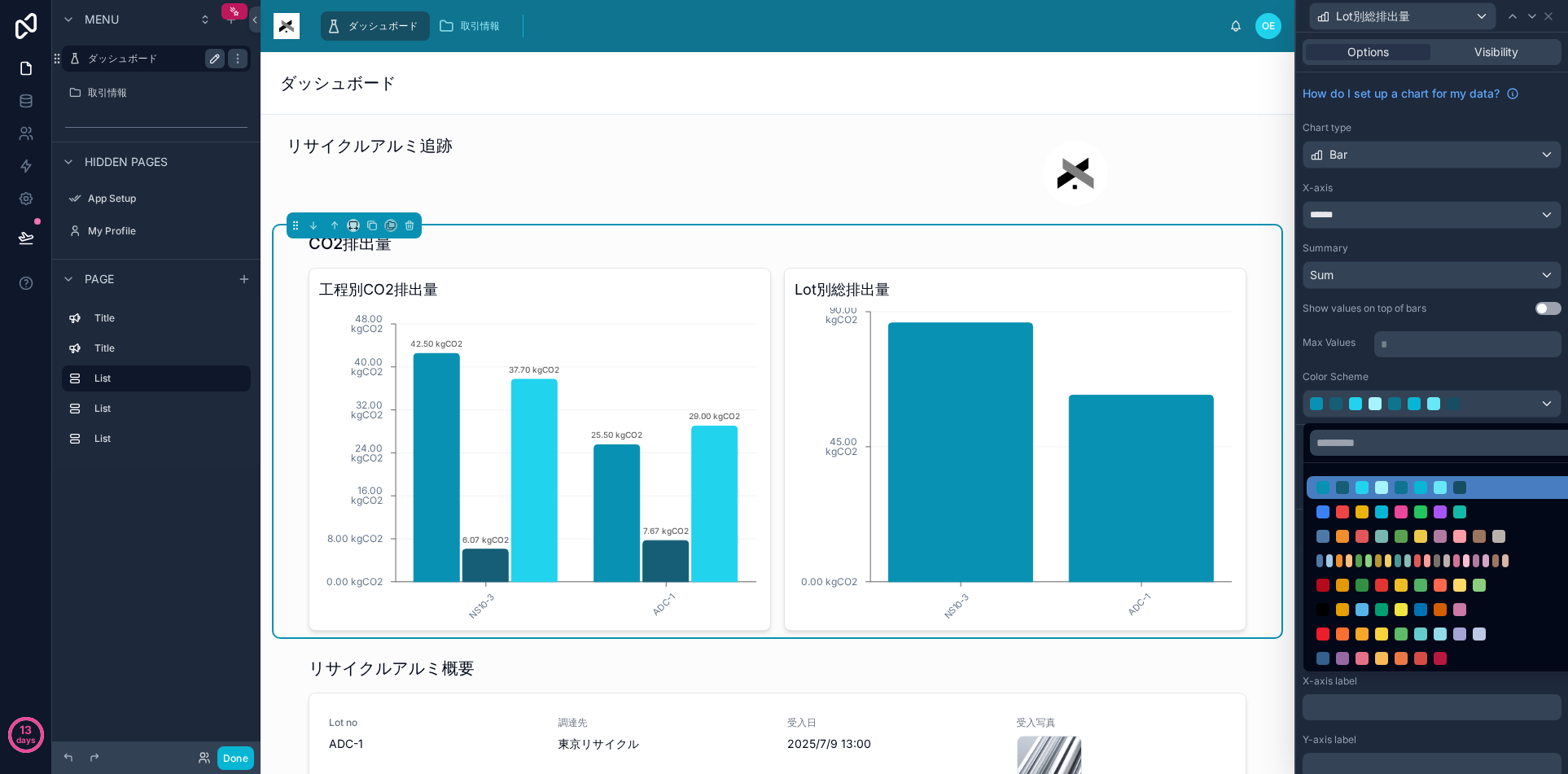 click at bounding box center [1432, 387] 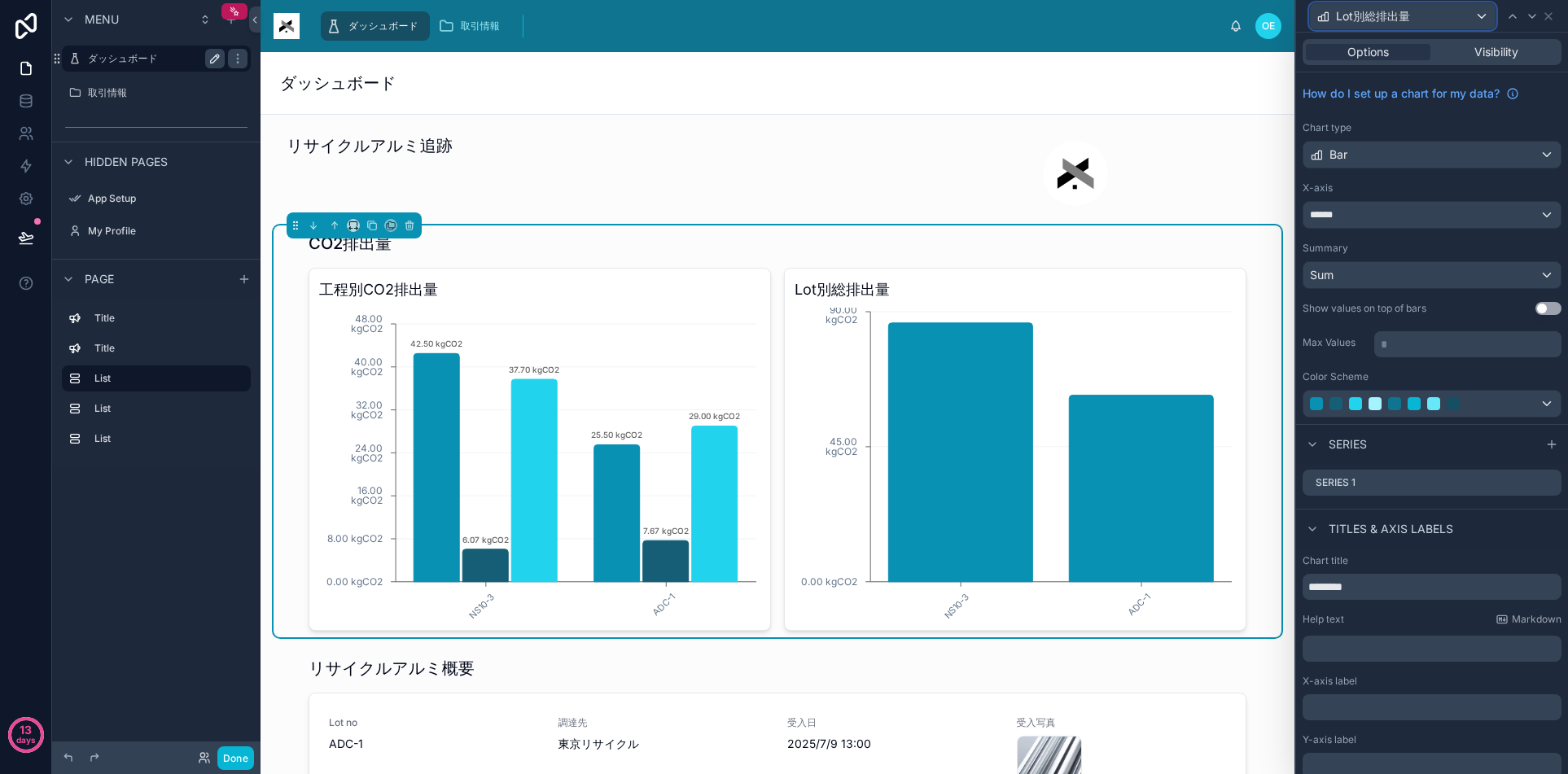 click on "Lot別総排出量" at bounding box center [1373, 16] 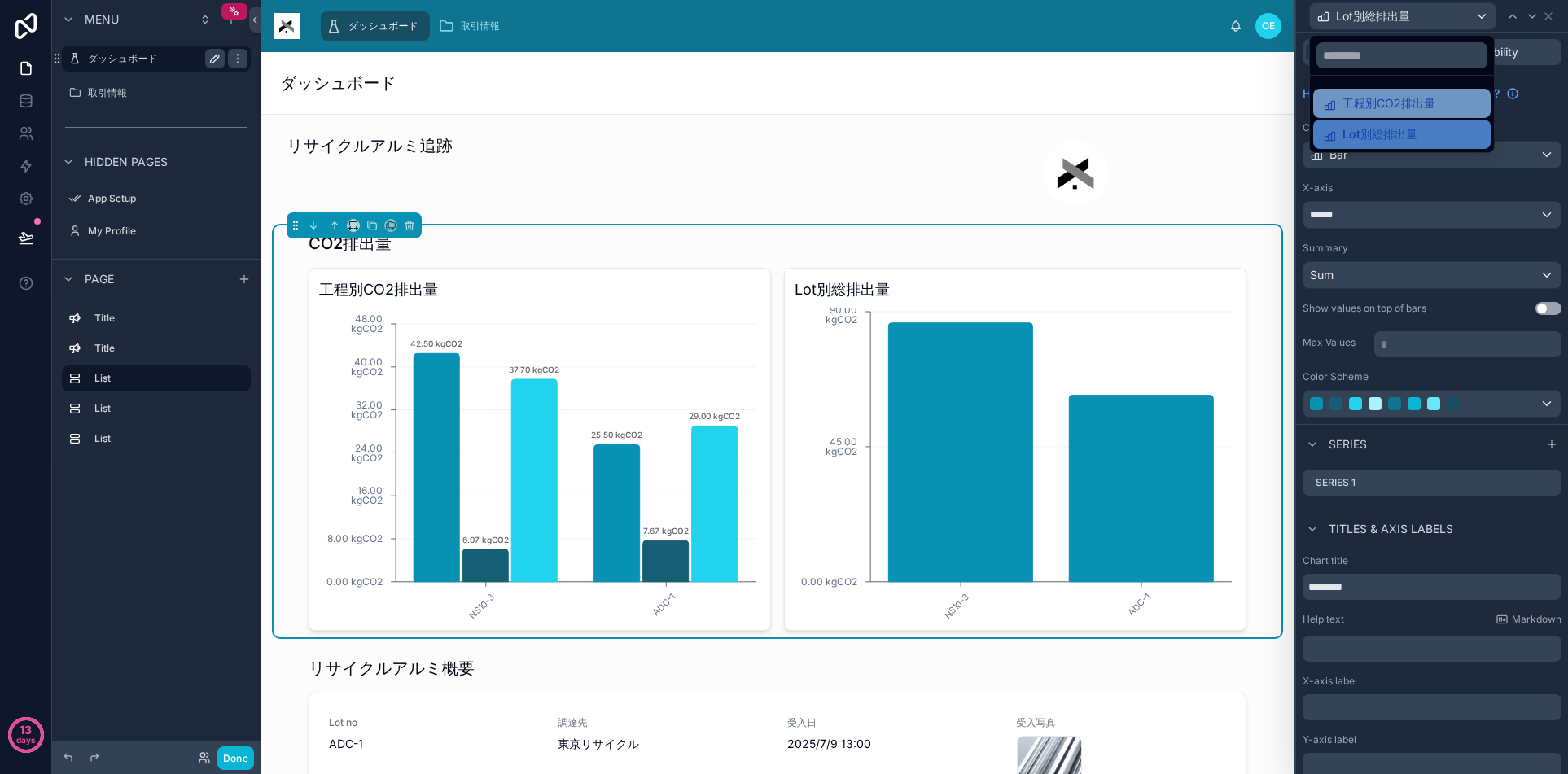 click on "工程別CO2排出量" at bounding box center [1389, 103] 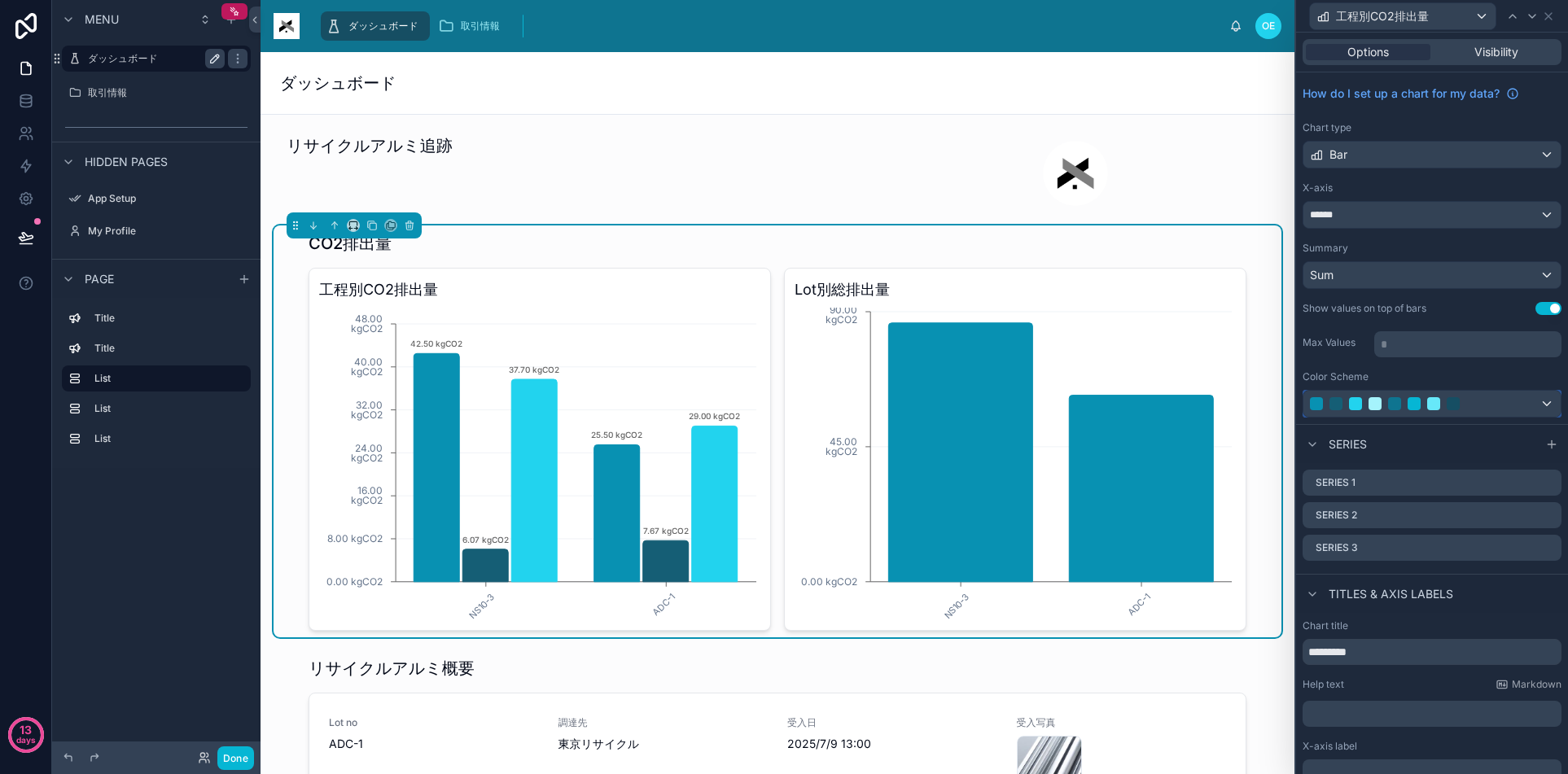 click at bounding box center (1356, 404) 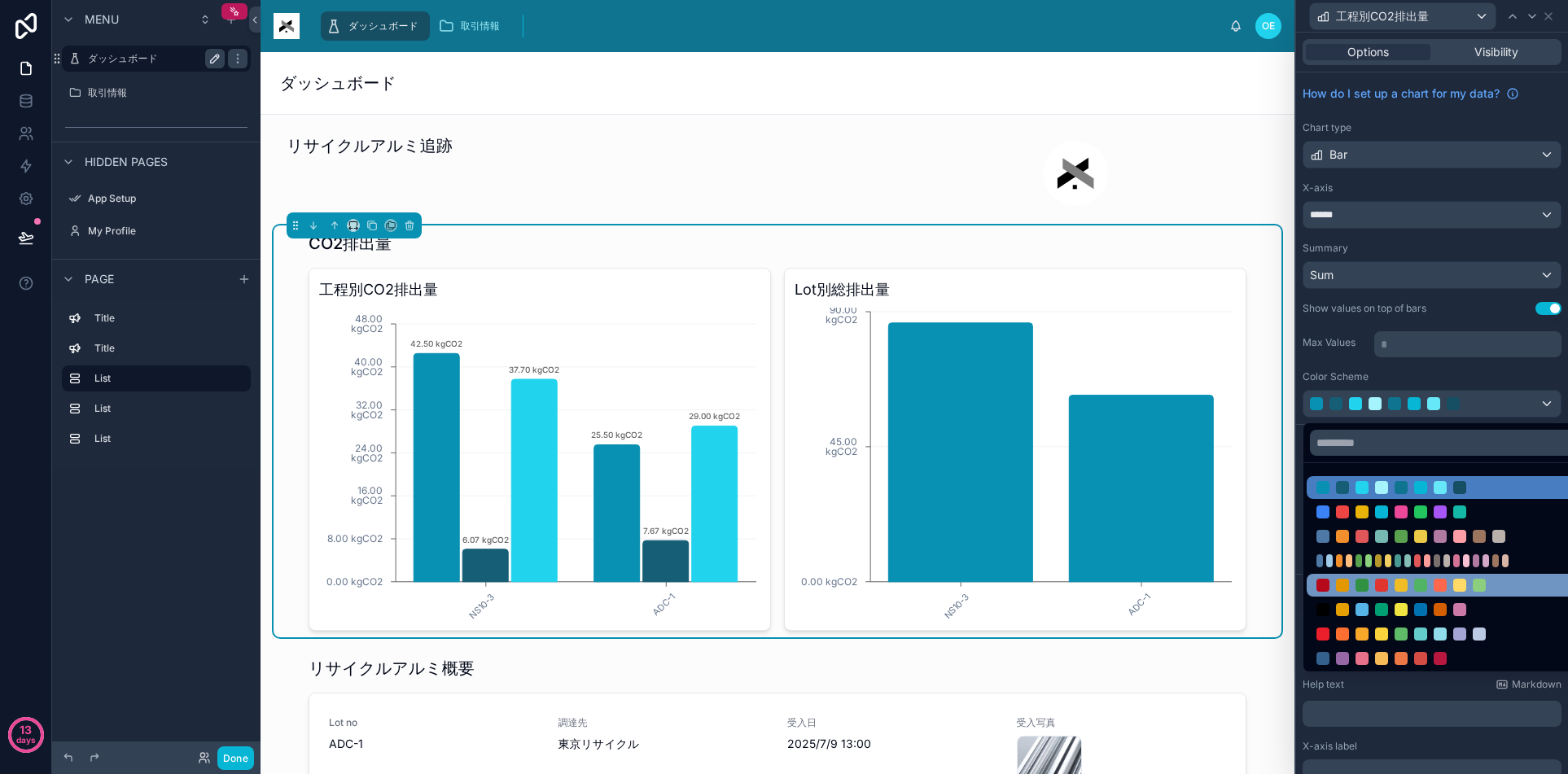 click at bounding box center (1362, 585) 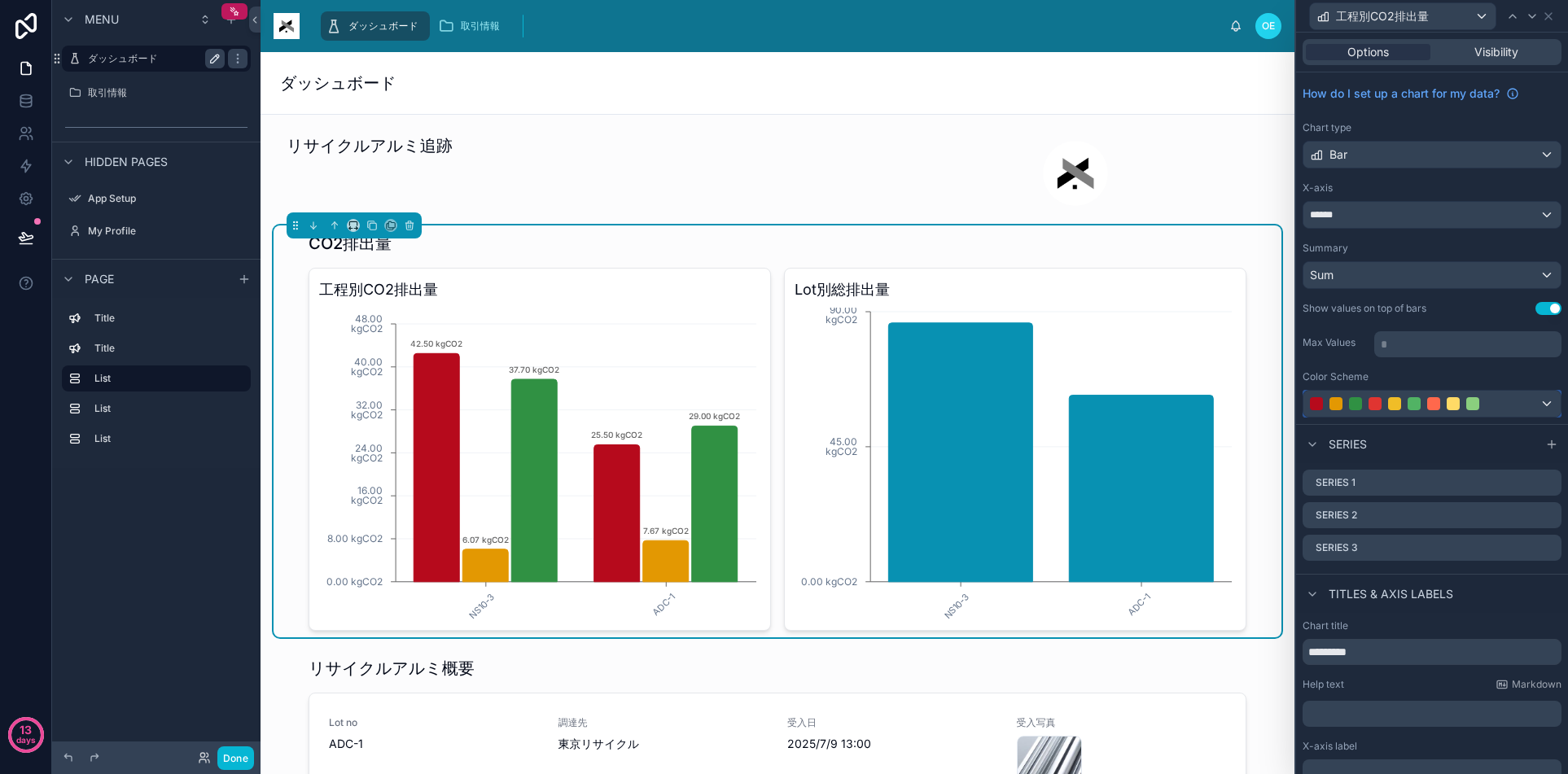 click at bounding box center [1432, 404] 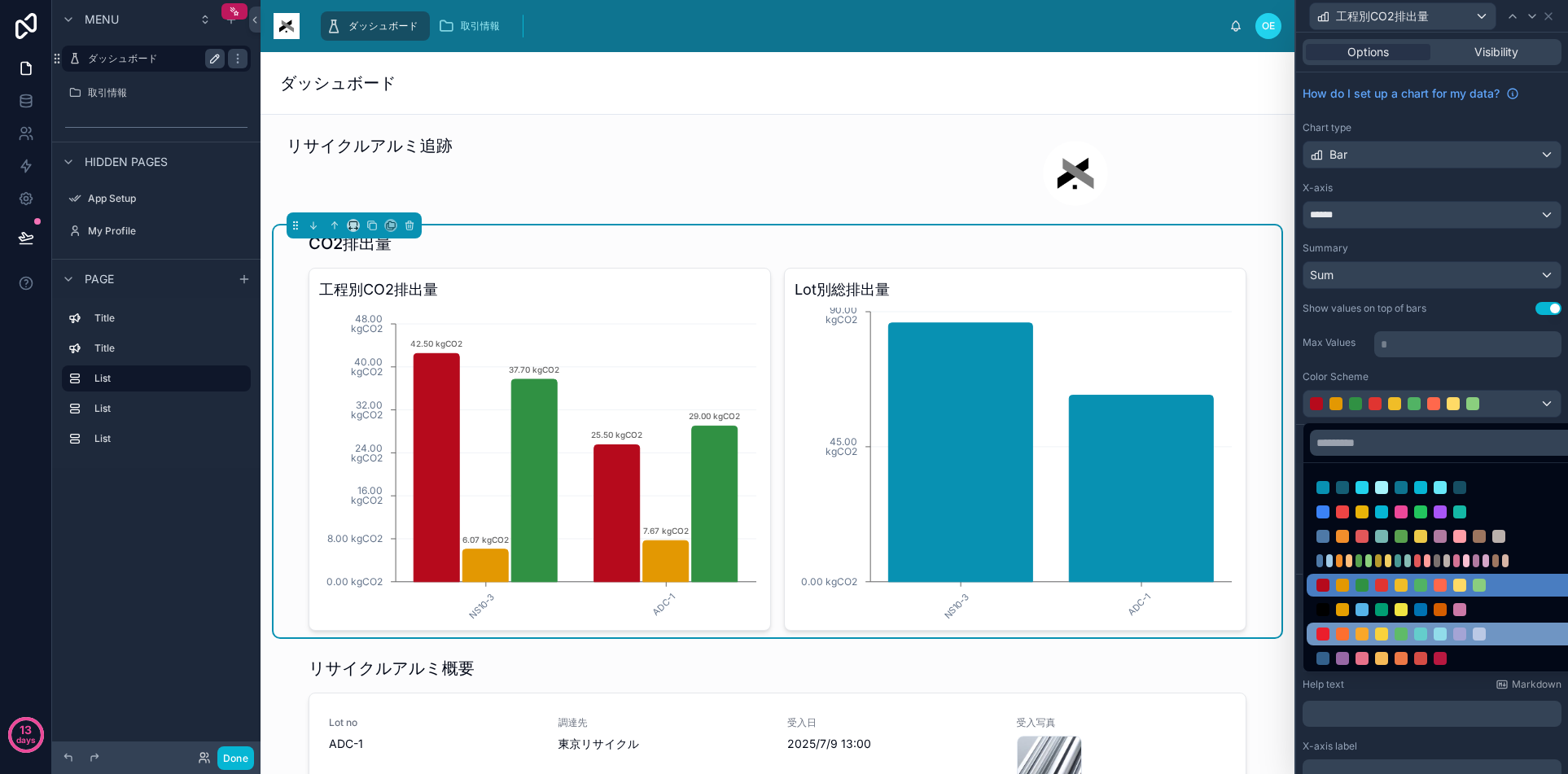 click at bounding box center [1382, 634] 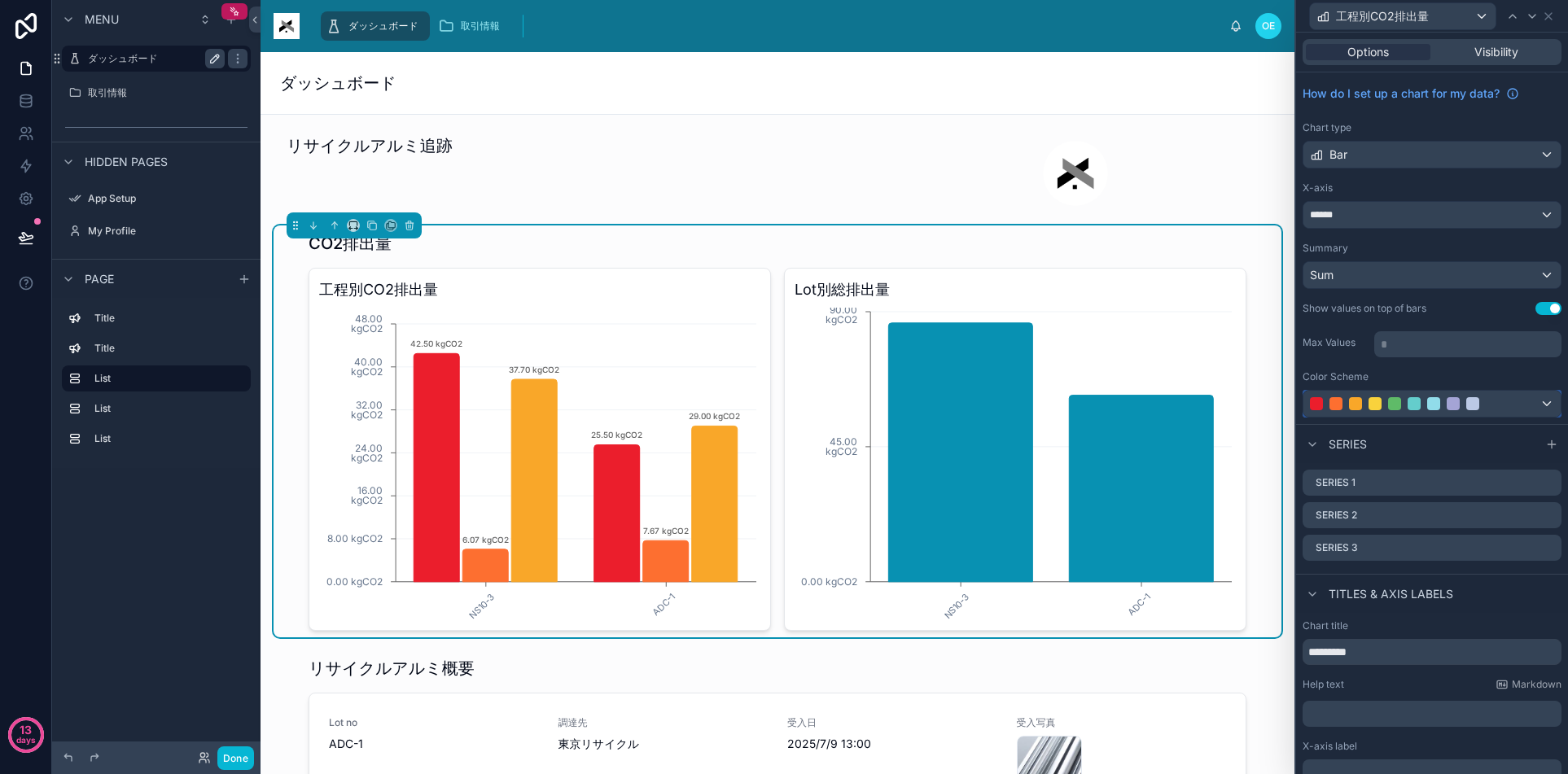 click at bounding box center (1395, 404) 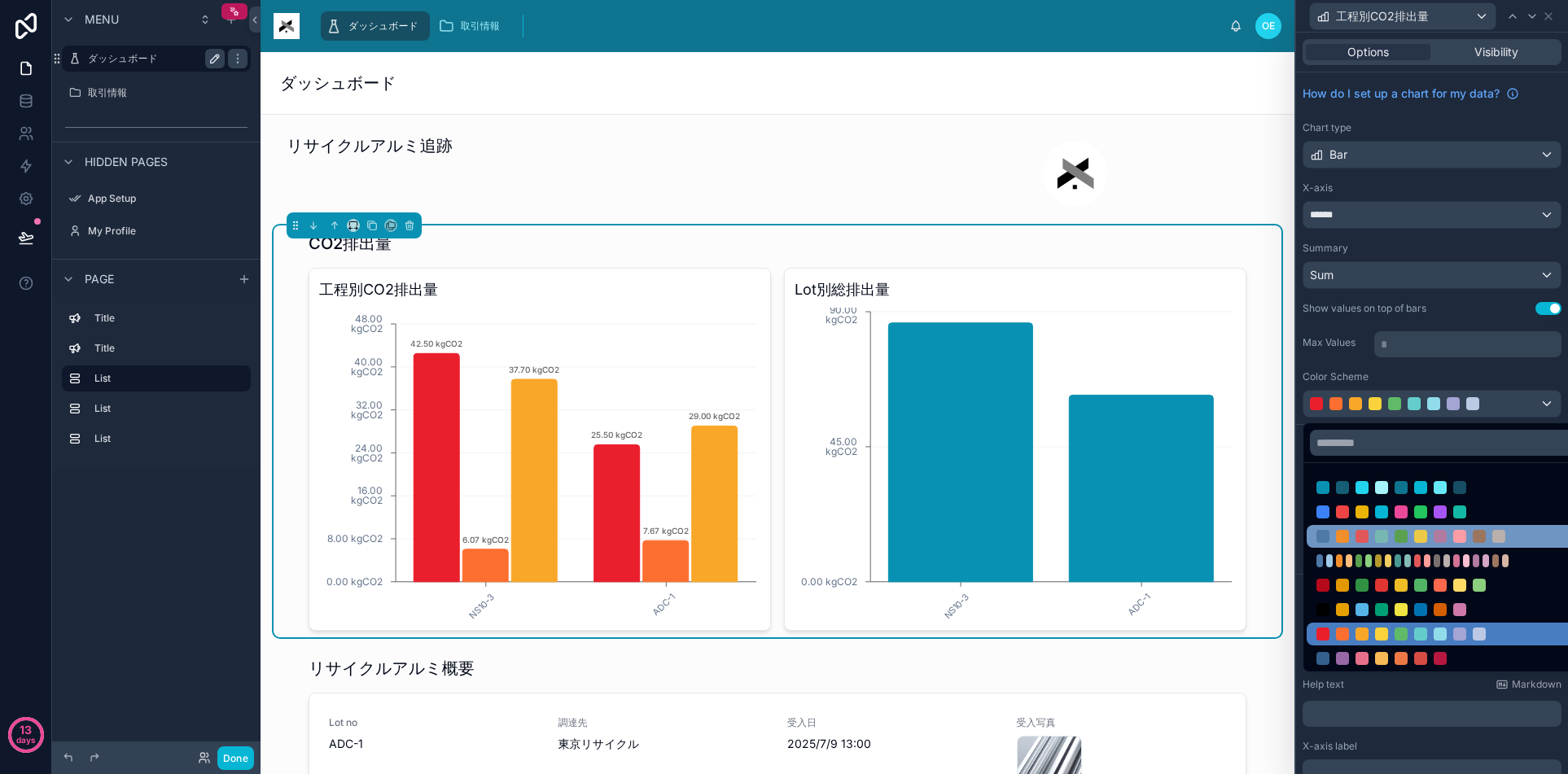 click at bounding box center [1362, 536] 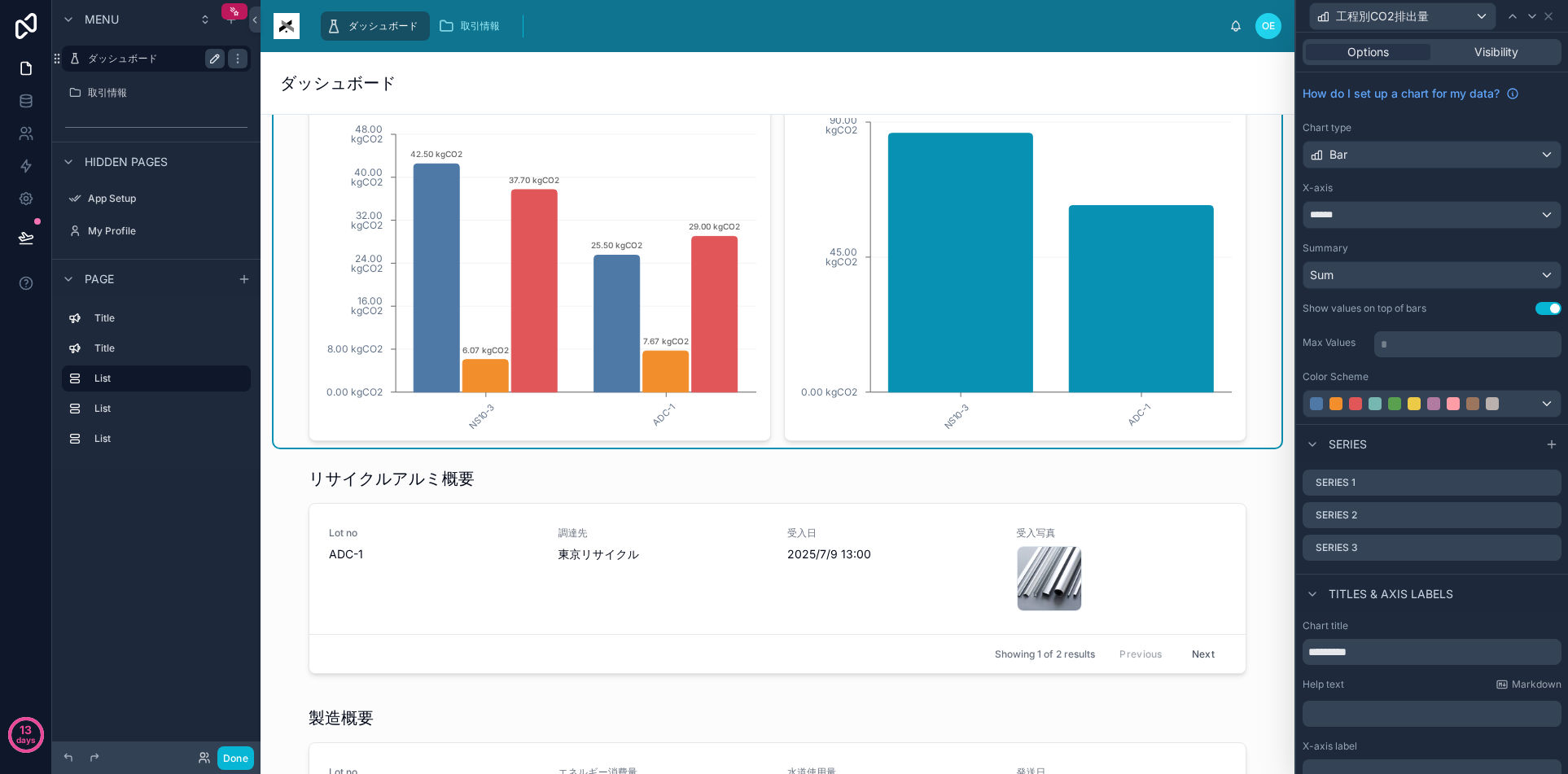 scroll, scrollTop: 163, scrollLeft: 0, axis: vertical 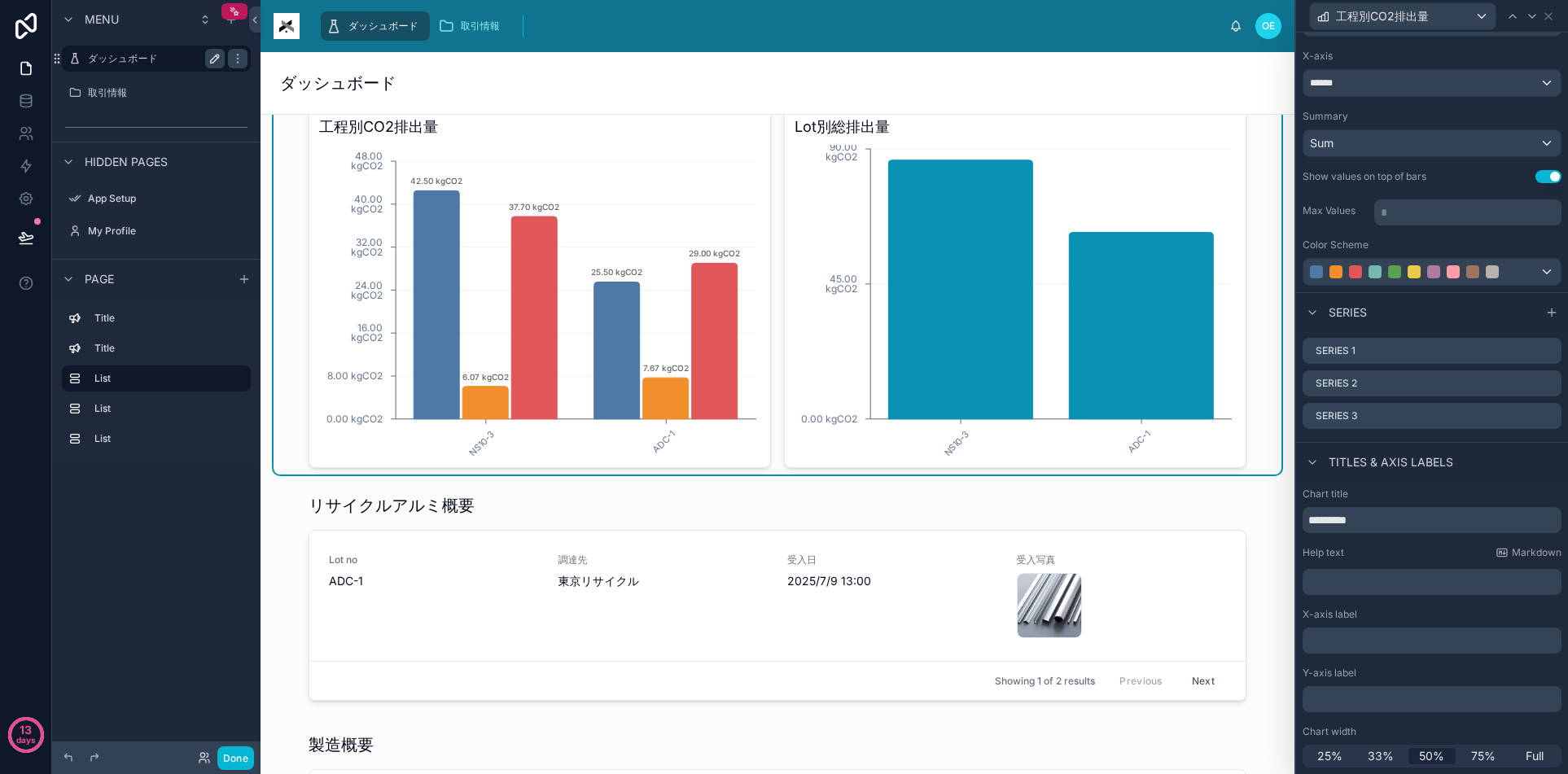 click on "﻿" at bounding box center (1434, 641) 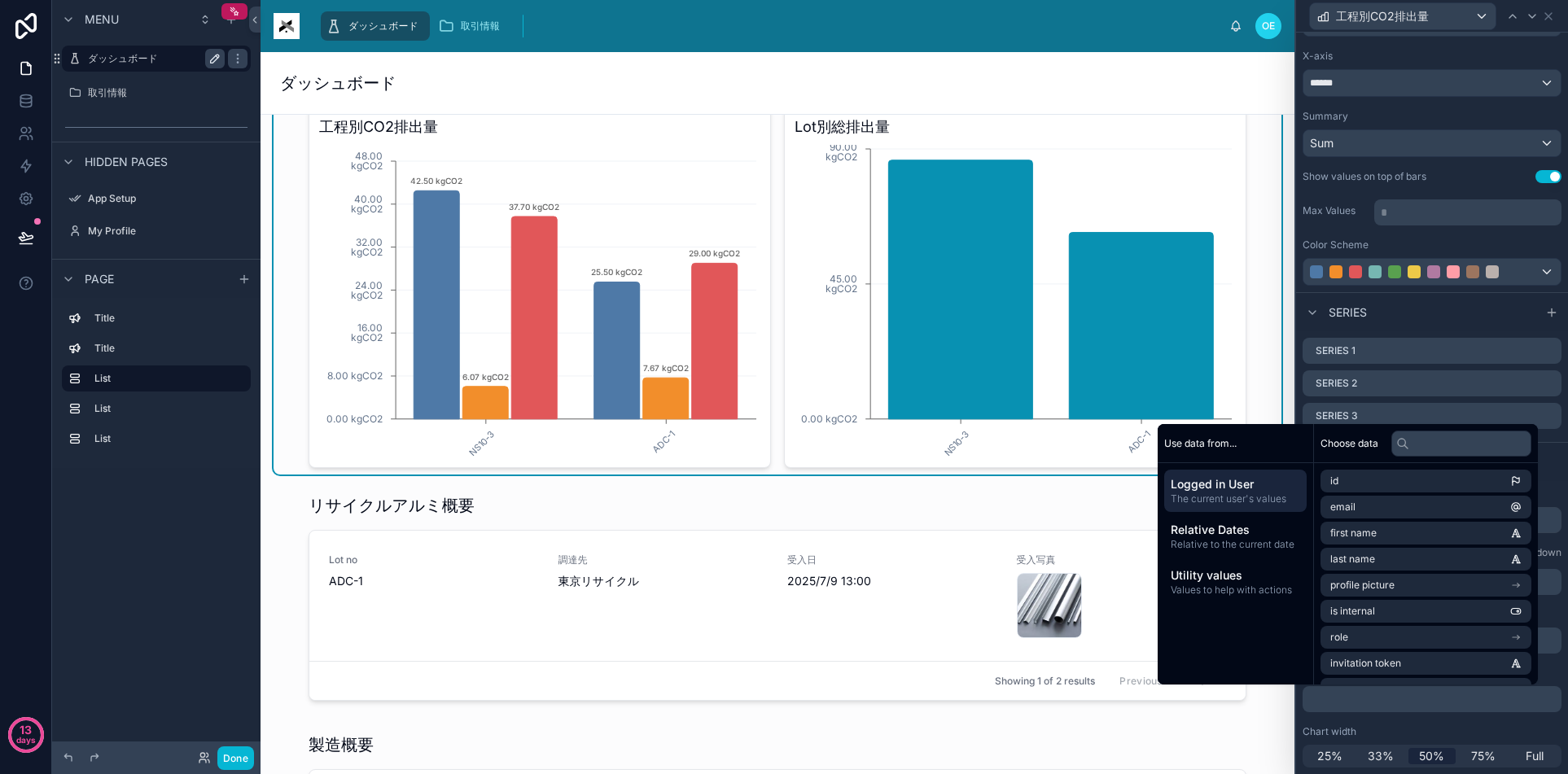type 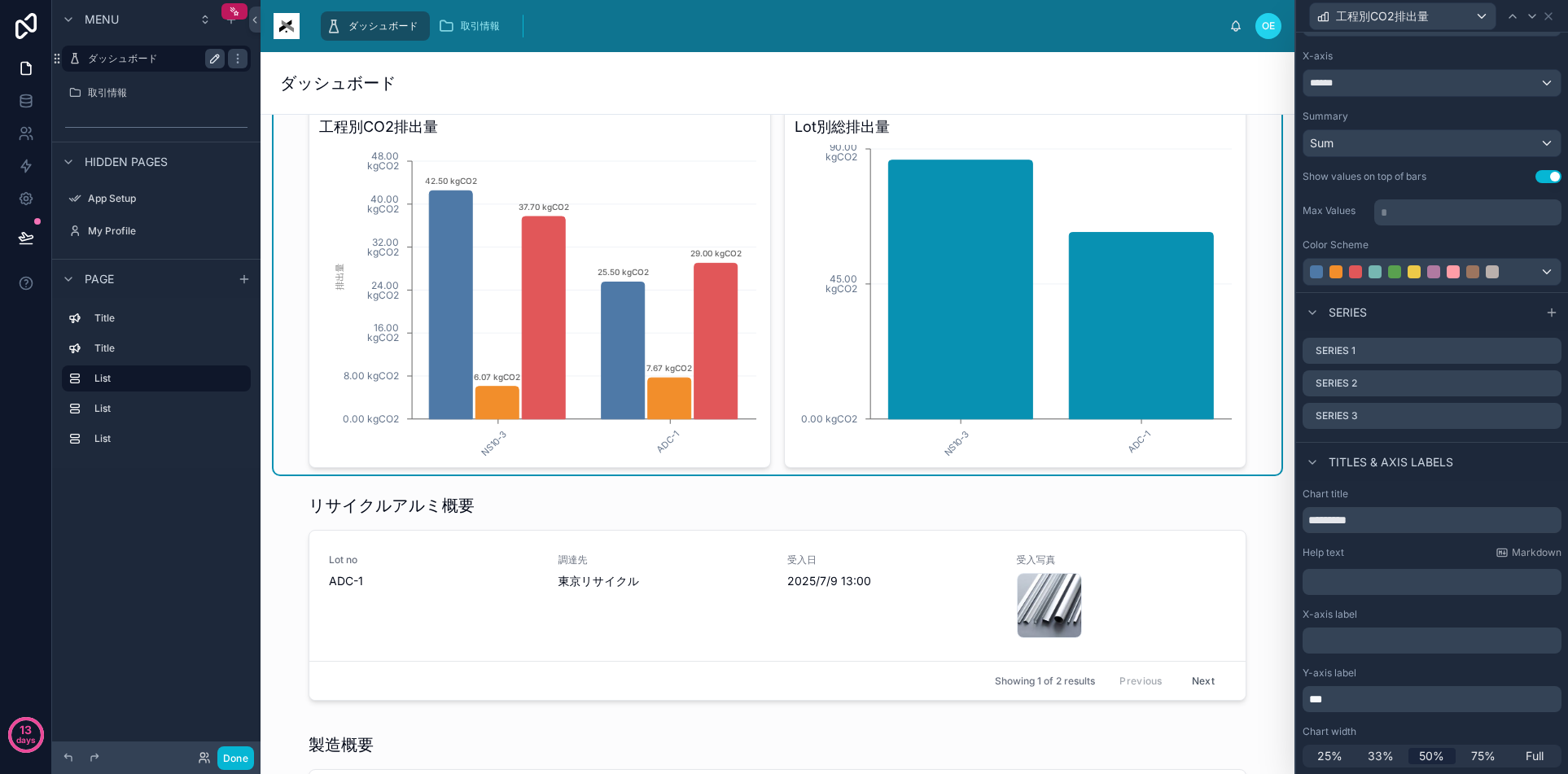 click on "***" at bounding box center [1434, 699] 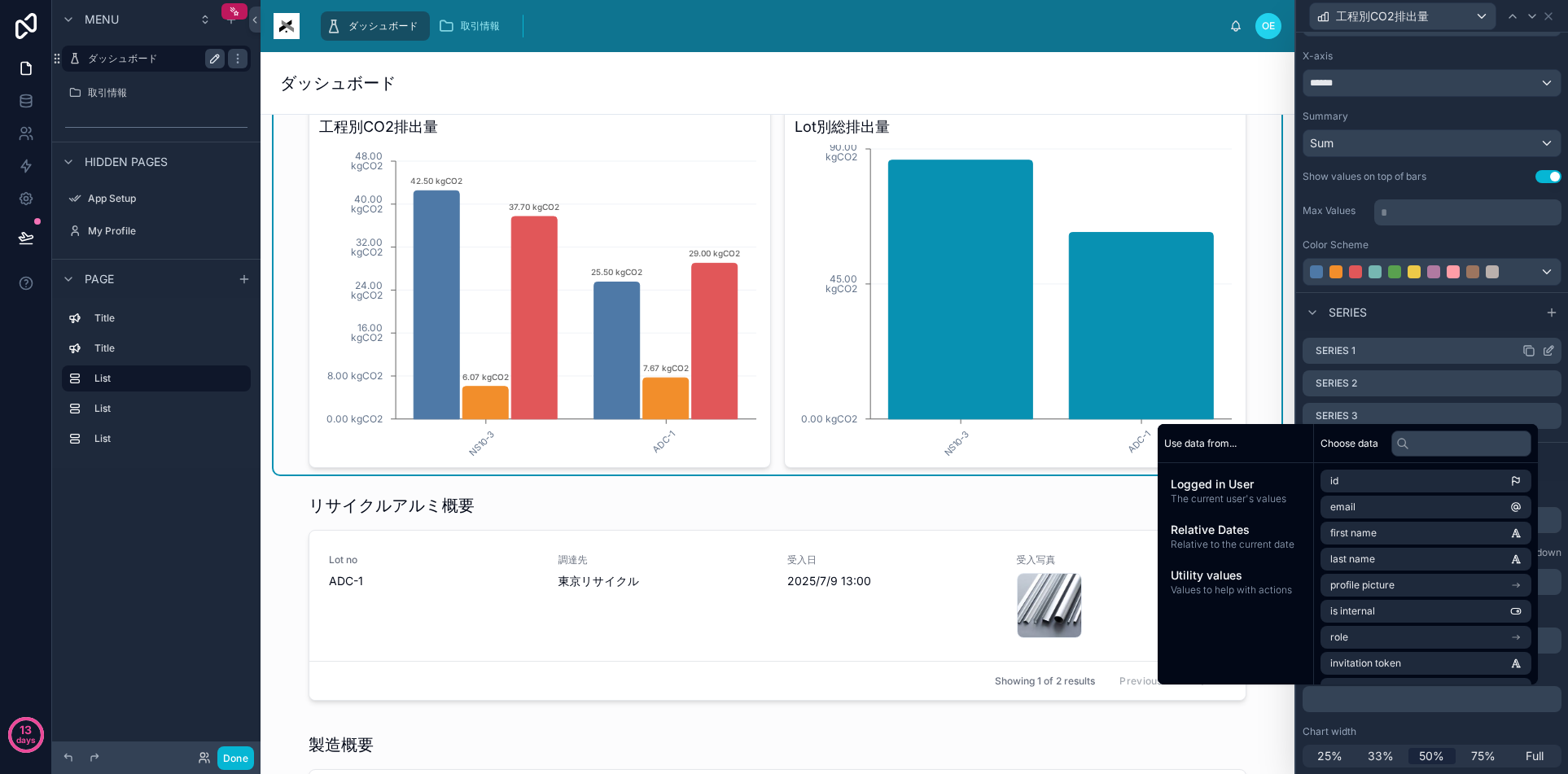 click on "Series 1" at bounding box center [1432, 351] 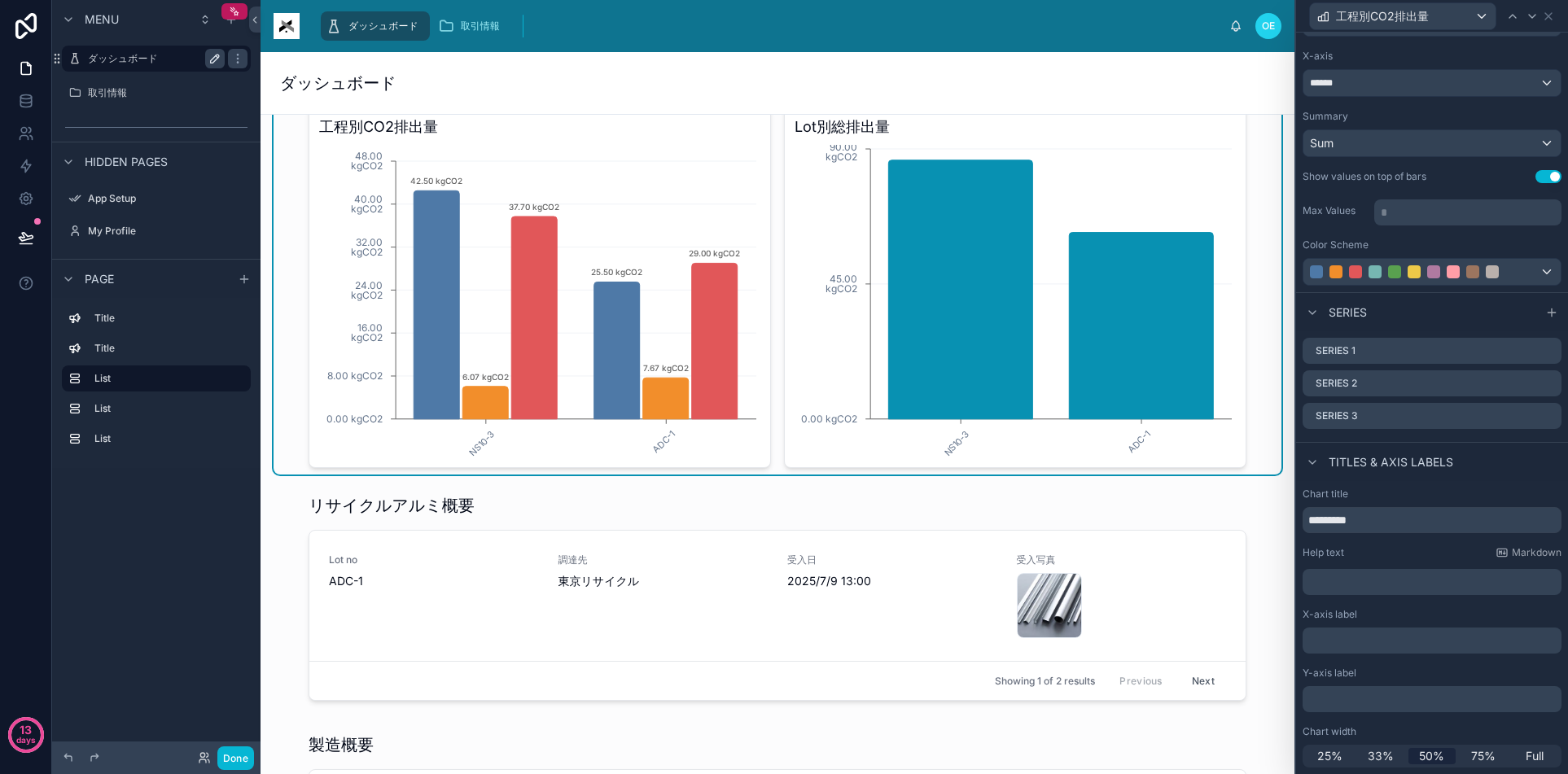 click on "﻿" at bounding box center (1434, 582) 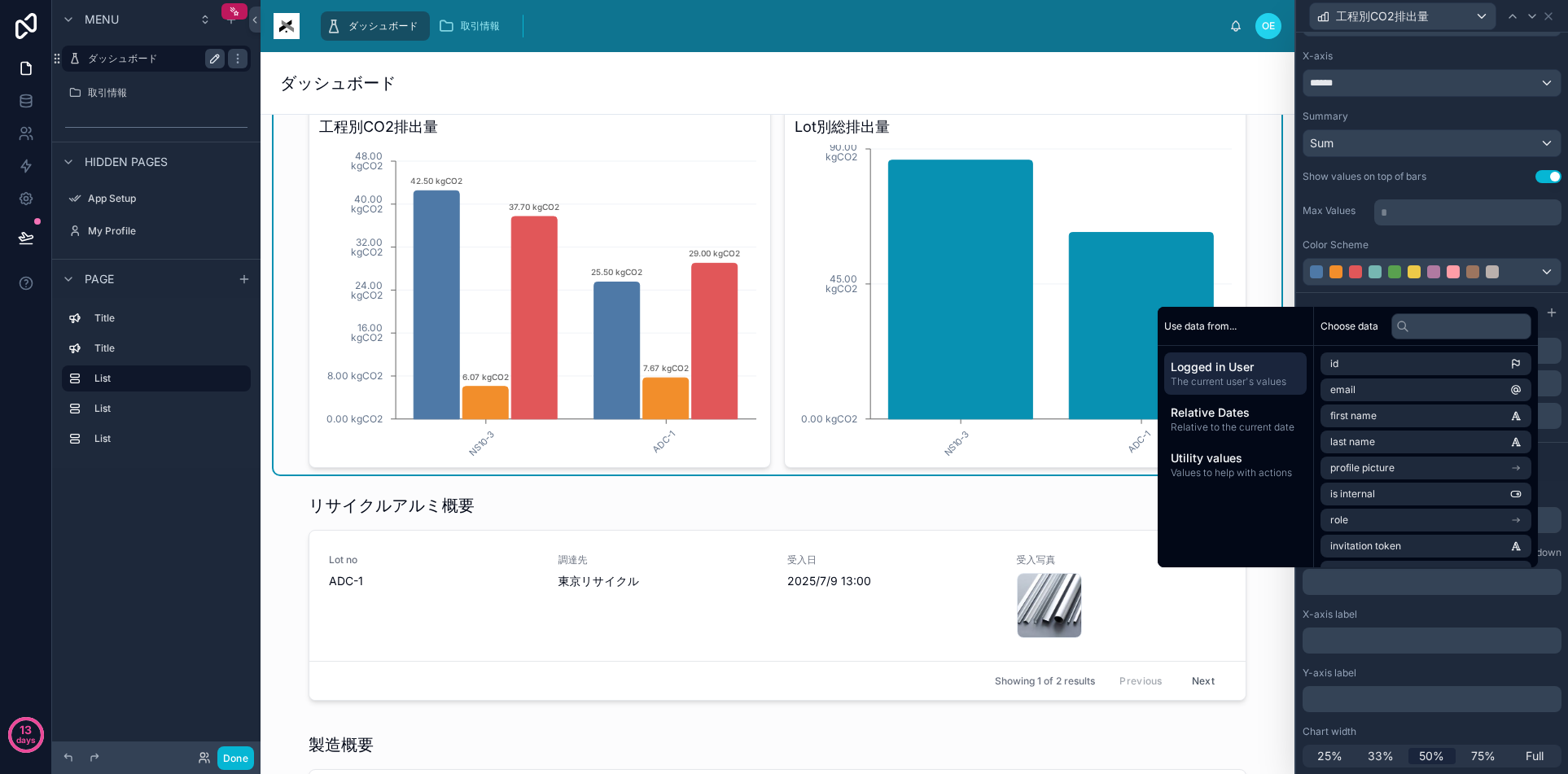 type 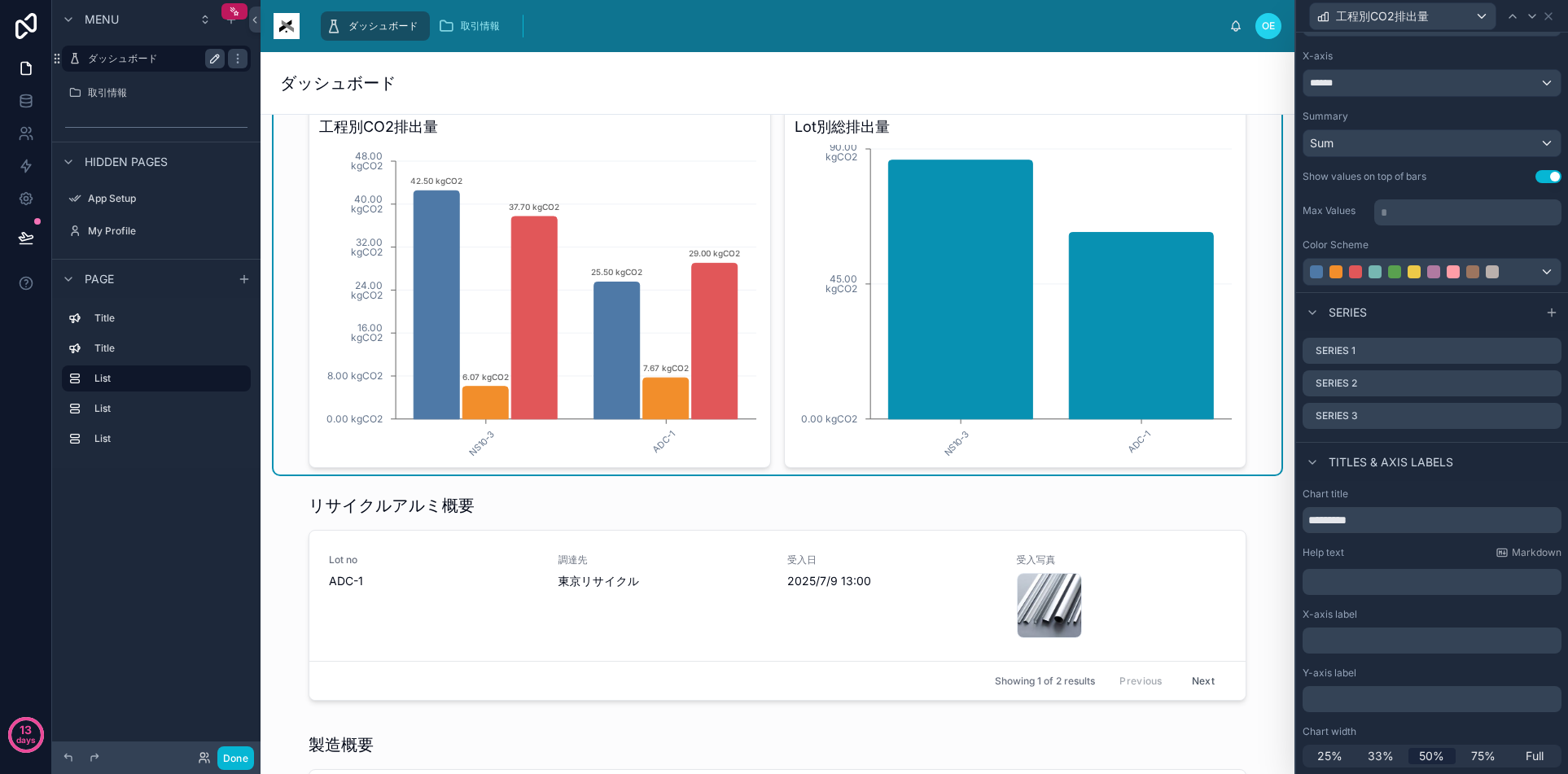 click on "リサイクルアルミ追跡 CO2排出量 工程別CO2排出量 NS10-3 ADC-1 0.00 kgCO2 8.00 kgCO2 16.00 kgCO2 24.00 kgCO2 32.00 kgCO2 40.00 kgCO2 48.00 kgCO2 42.50 kgCO2 25.50 kgCO2 6.07 kgCO2 7.67 kgCO2 37.70 kgCO2 29.00 kgCO2 Lot別総排出量 NS10-3 ADC-1 0.00 kgCO2 45.00 kgCO2 90.00 kgCO2 リサイクルアルミ概要 Lot no ADC-1 調達先 東京リサイクル 受入日 2025/7/9 13:00 受入写真 company-1 .jpg Showing 1 of 2 results Previous Next 製造概要 Lot no ADC-1 エネルギー消費量 160.00 kwh 水道使用量 20.00 kL 発送日 2025/7/23 16:00 Showing 1 of 2 results Previous Next Title Add a title and subtitle List Add a list related to this record Details Add fields, a title or description Highlights Add a section to highlights fields Video Add a video element iframe Add an iframe embed Stages Add a stages element Chart Add a chart group element Buttons Add an action button row Links Add quick links Text Add a text block that supports markdown Gallery Add a preview for files Notice" at bounding box center [777, 802] 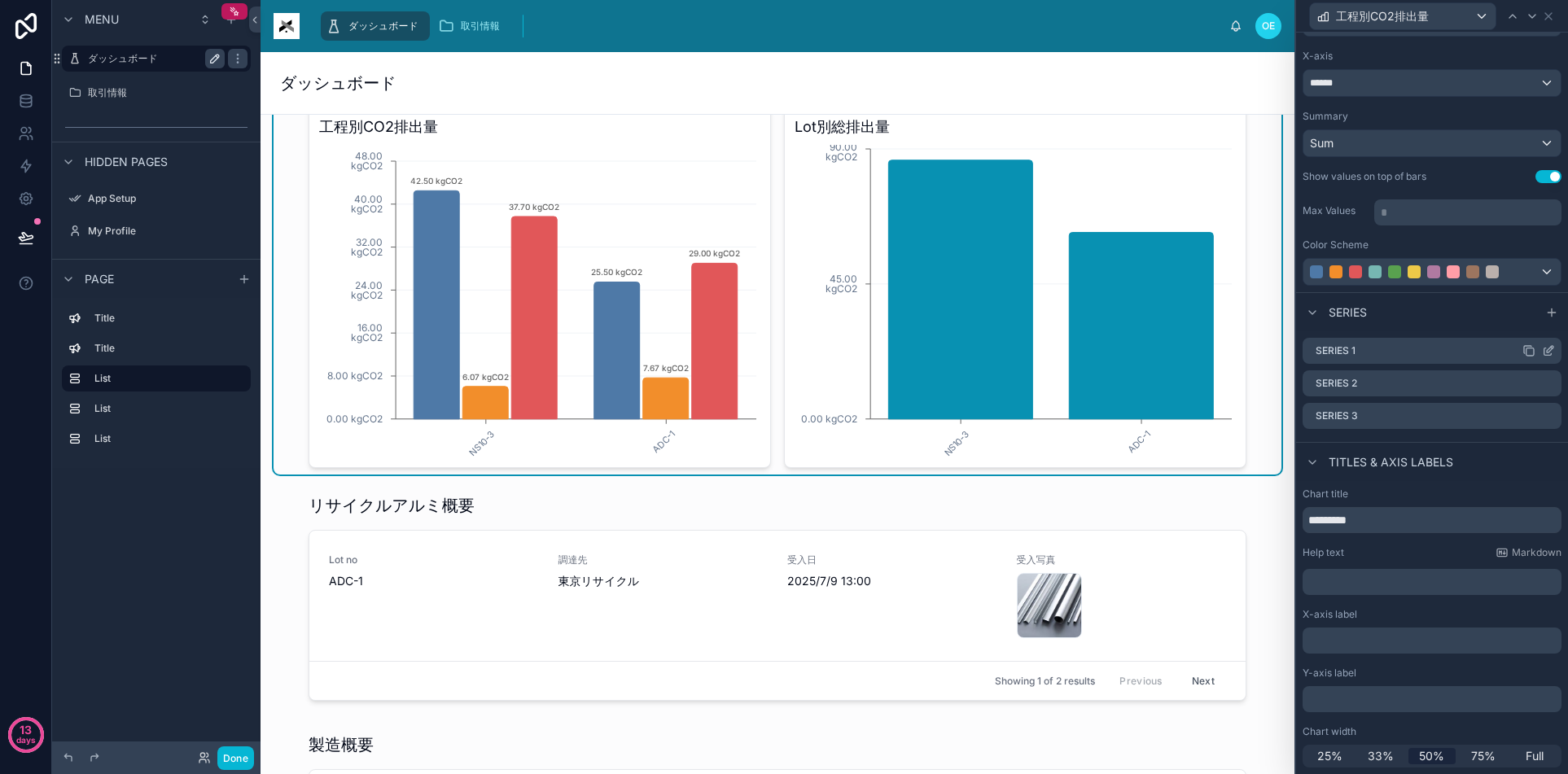 click 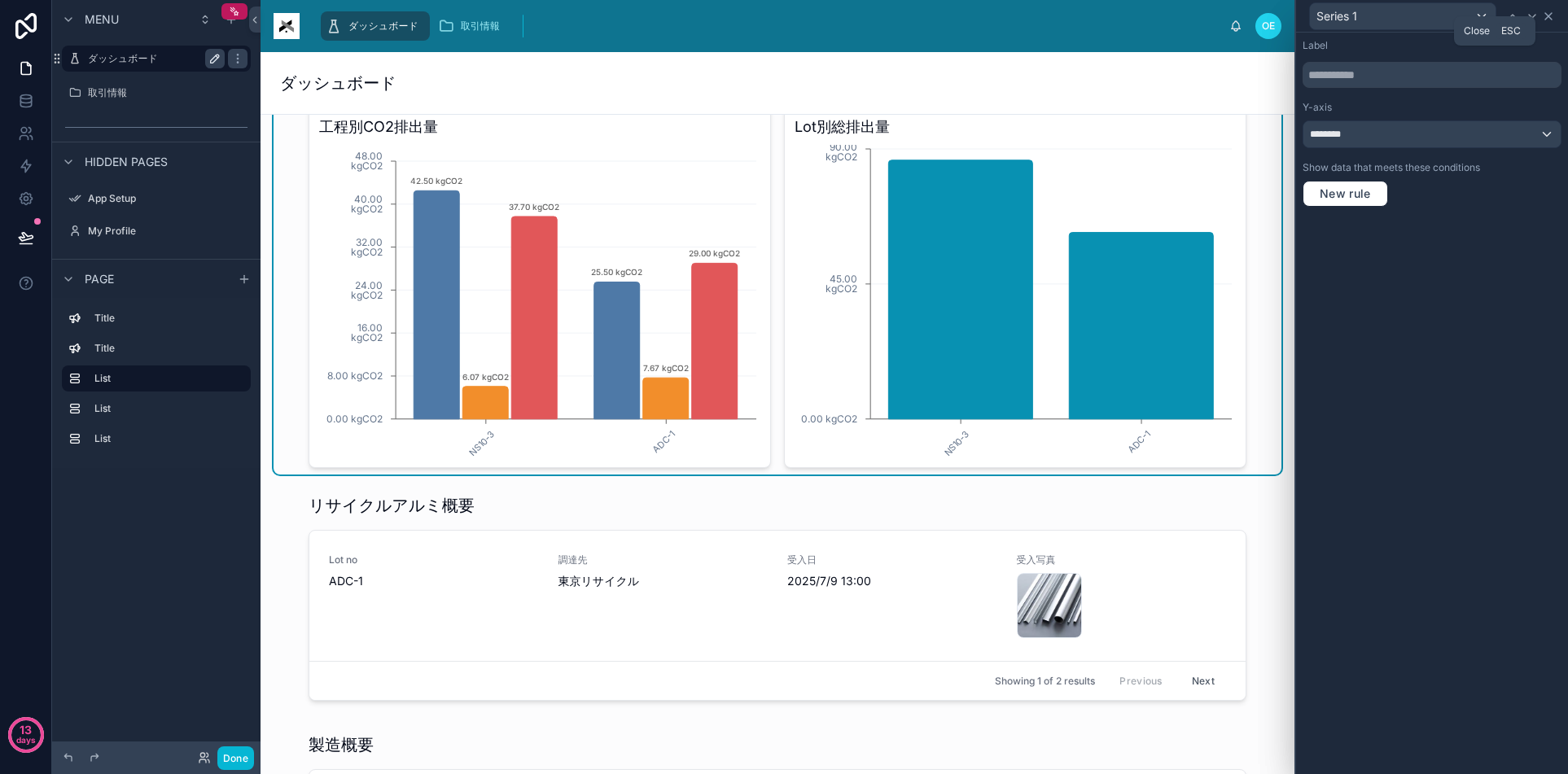 click 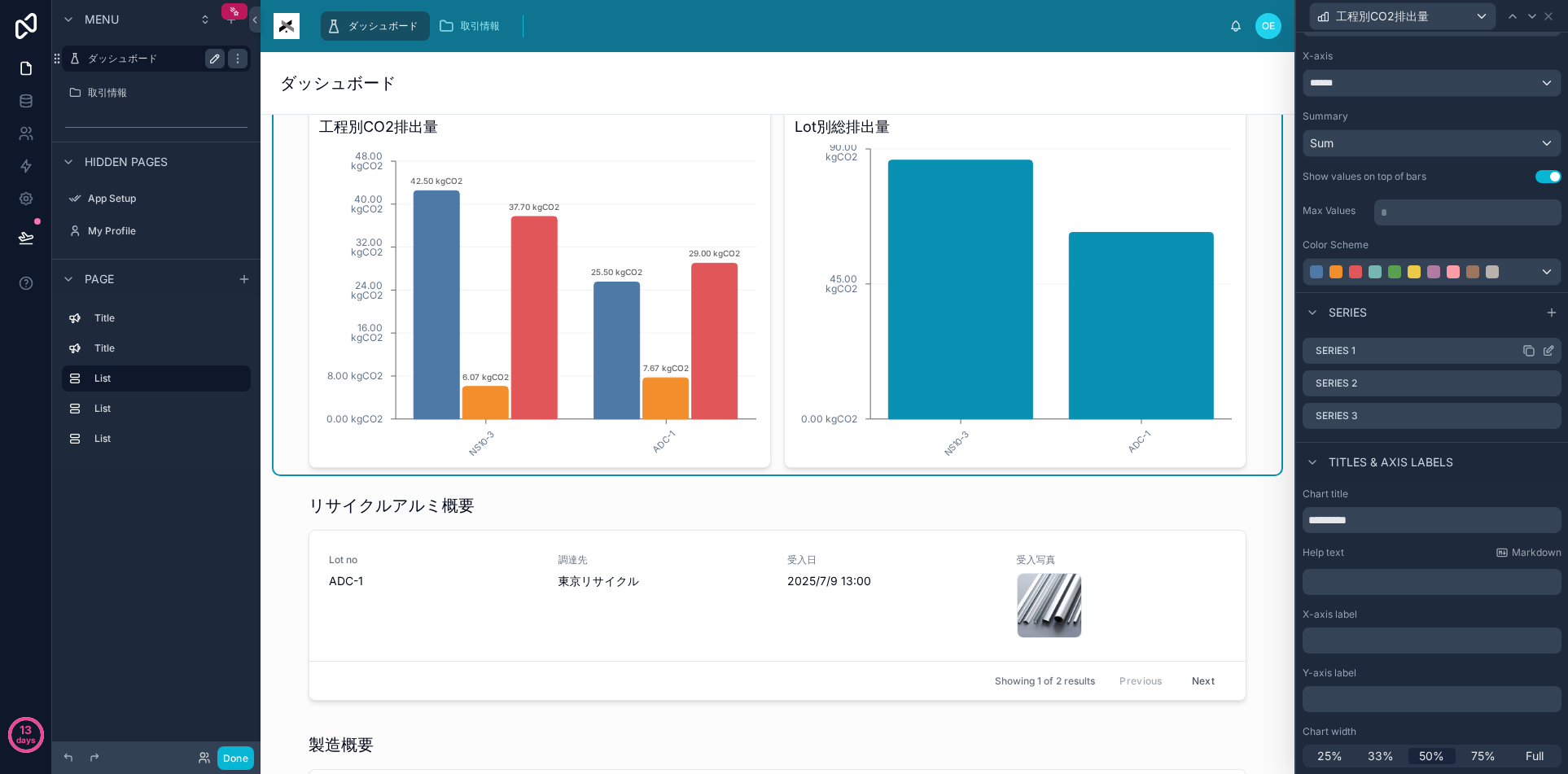 click on "Series 1" at bounding box center [1335, 351] 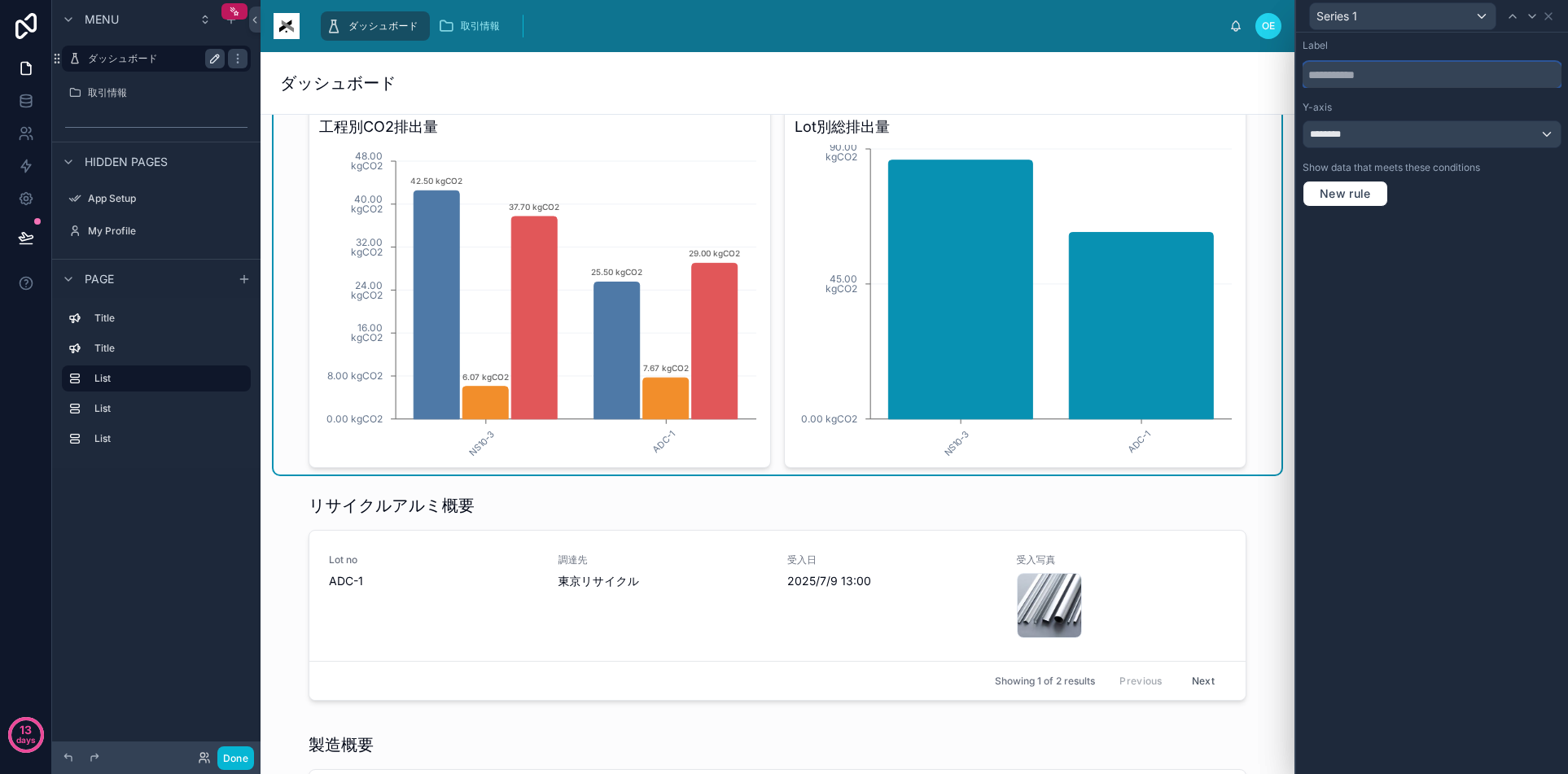 click at bounding box center (1432, 75) 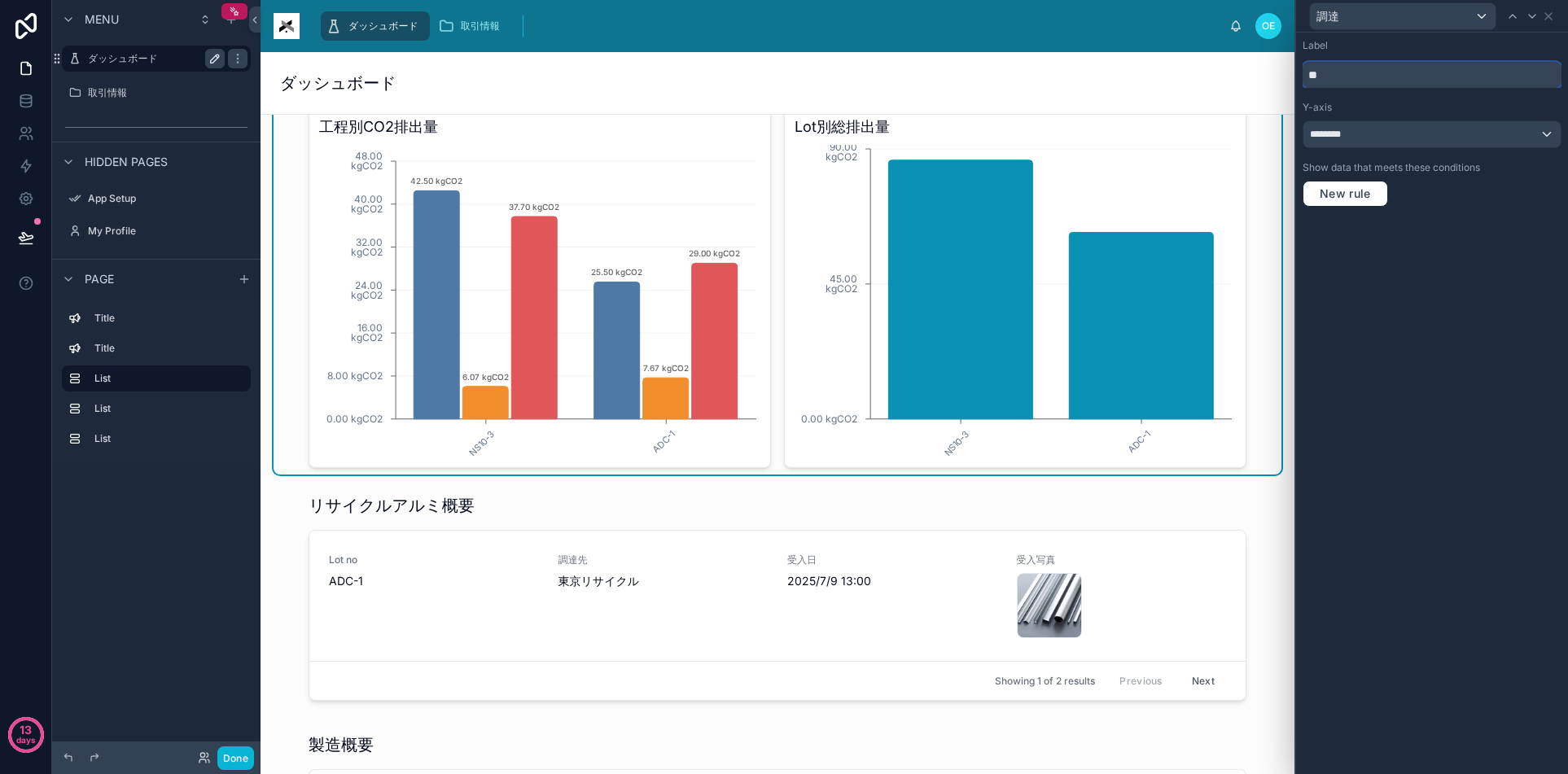 type on "**" 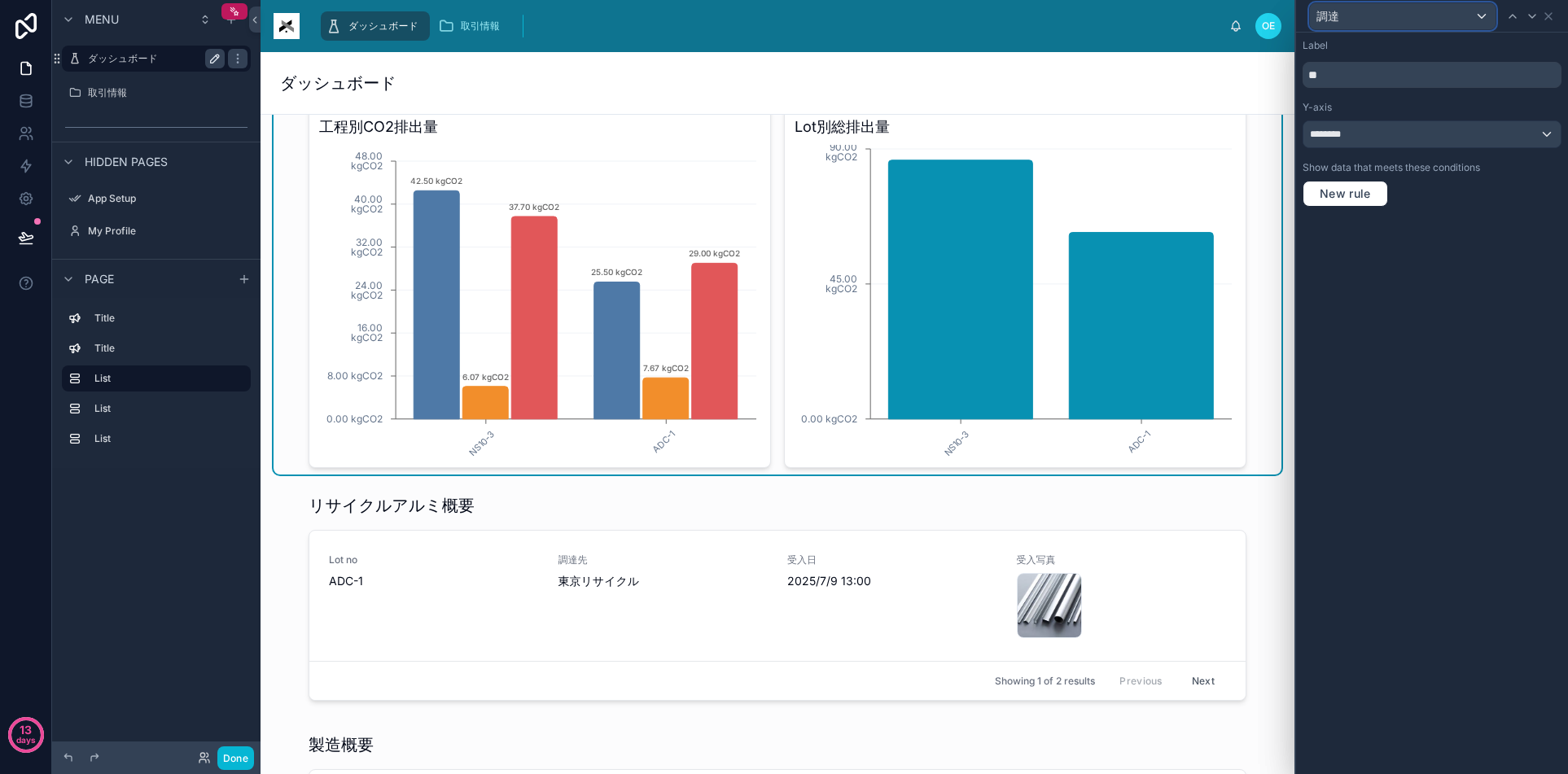 click on "調達" at bounding box center (1403, 16) 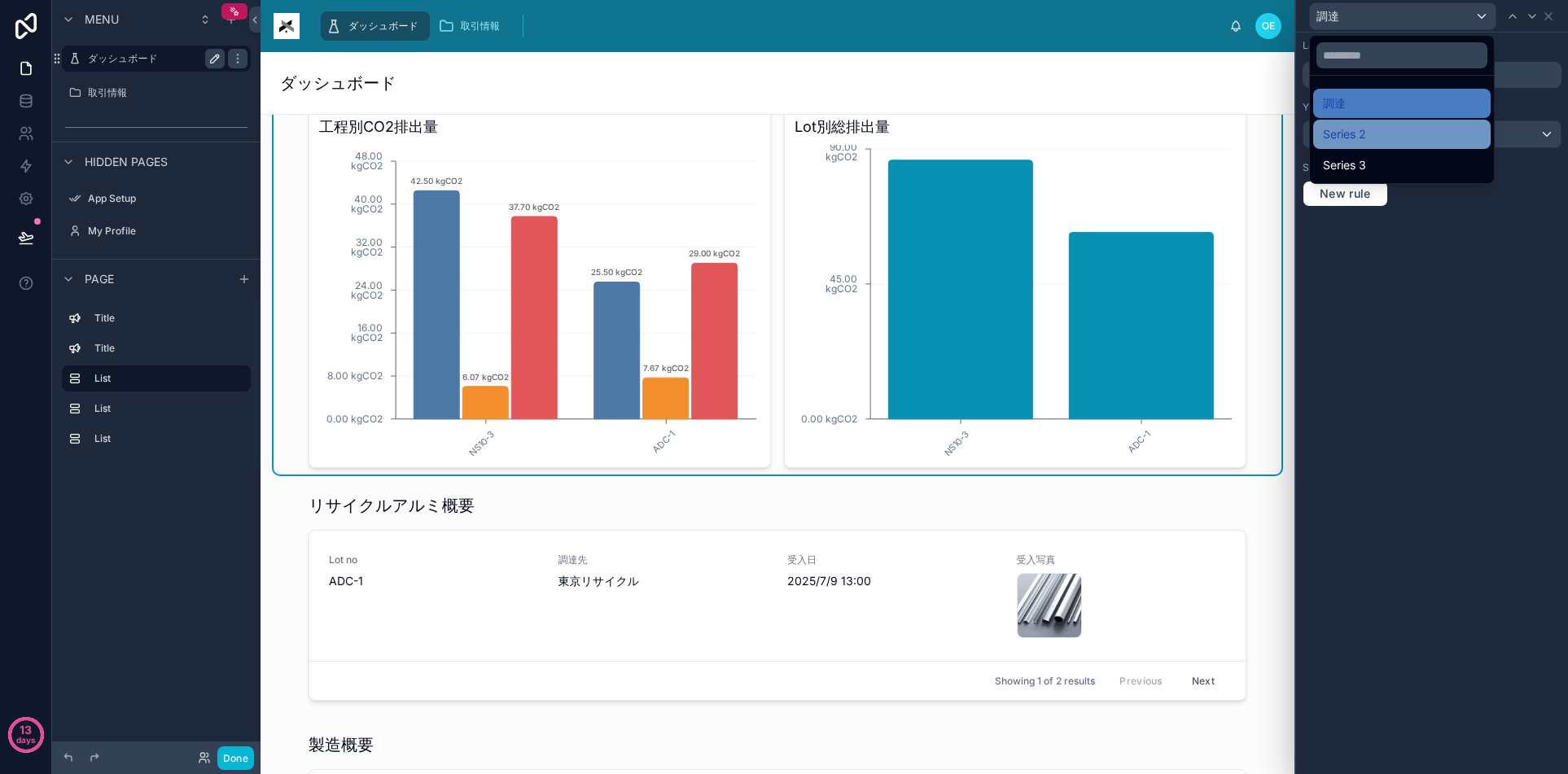 click on "Series 2" at bounding box center (1344, 134) 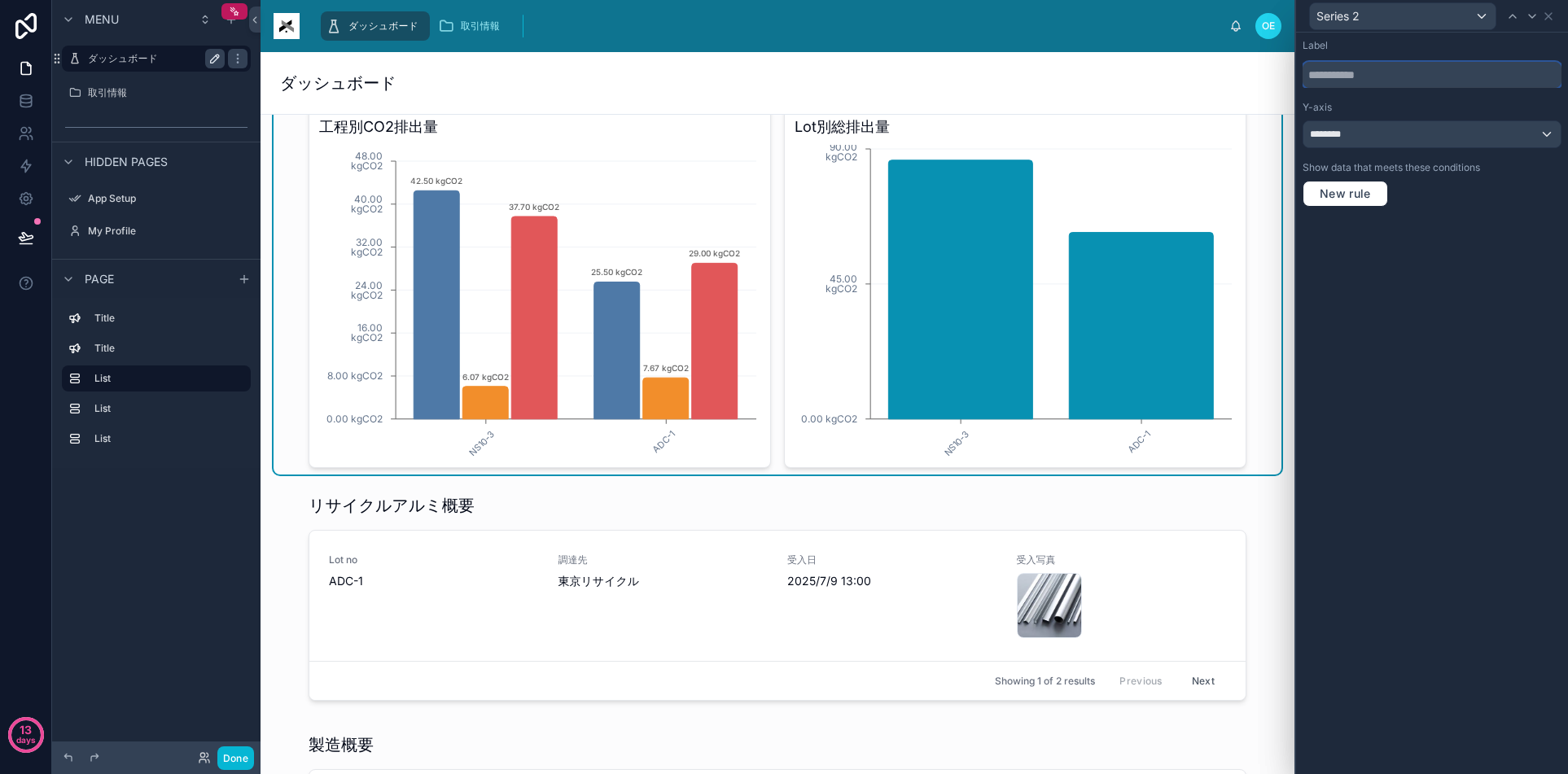 click at bounding box center (1432, 75) 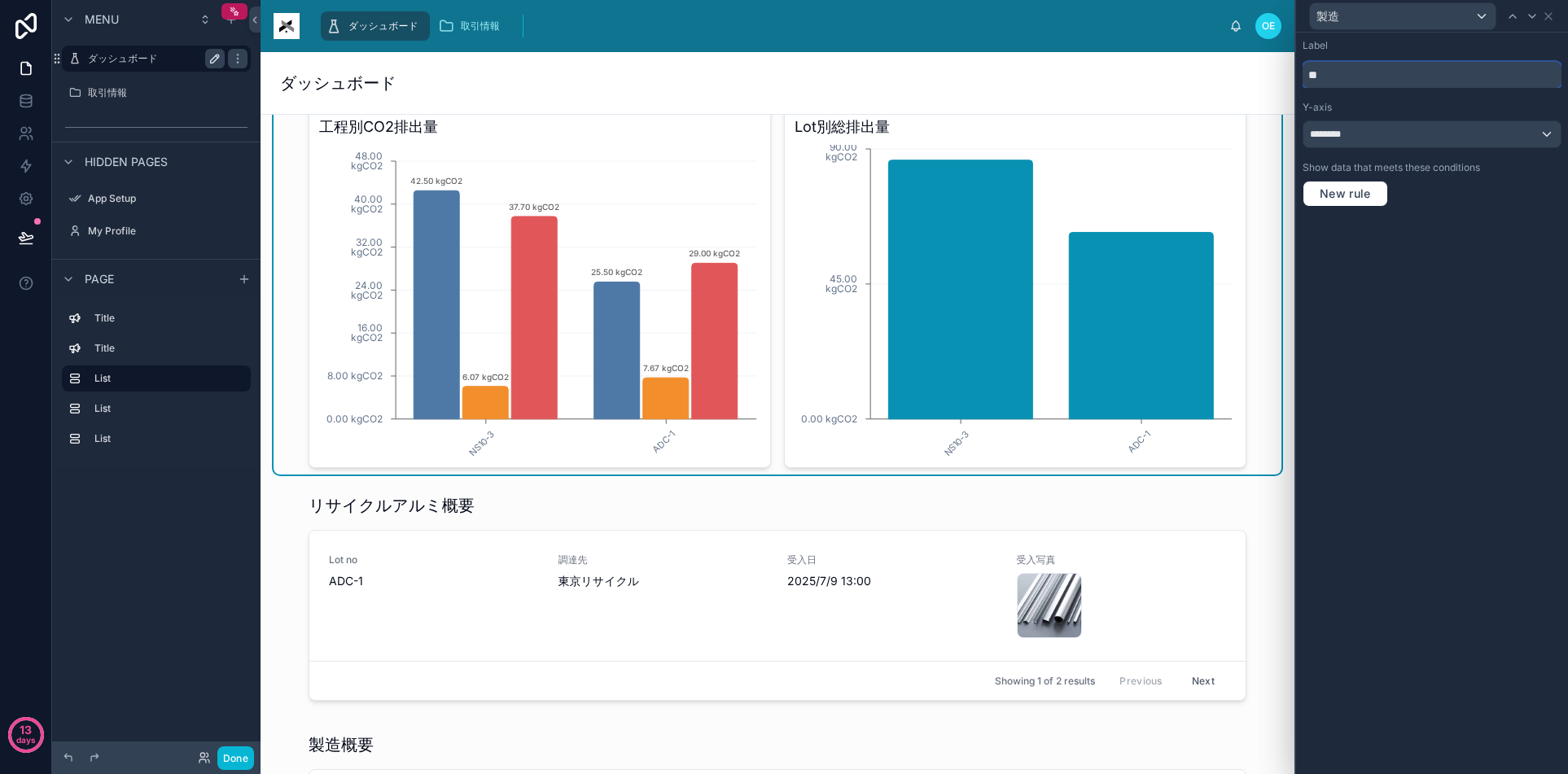 type on "**" 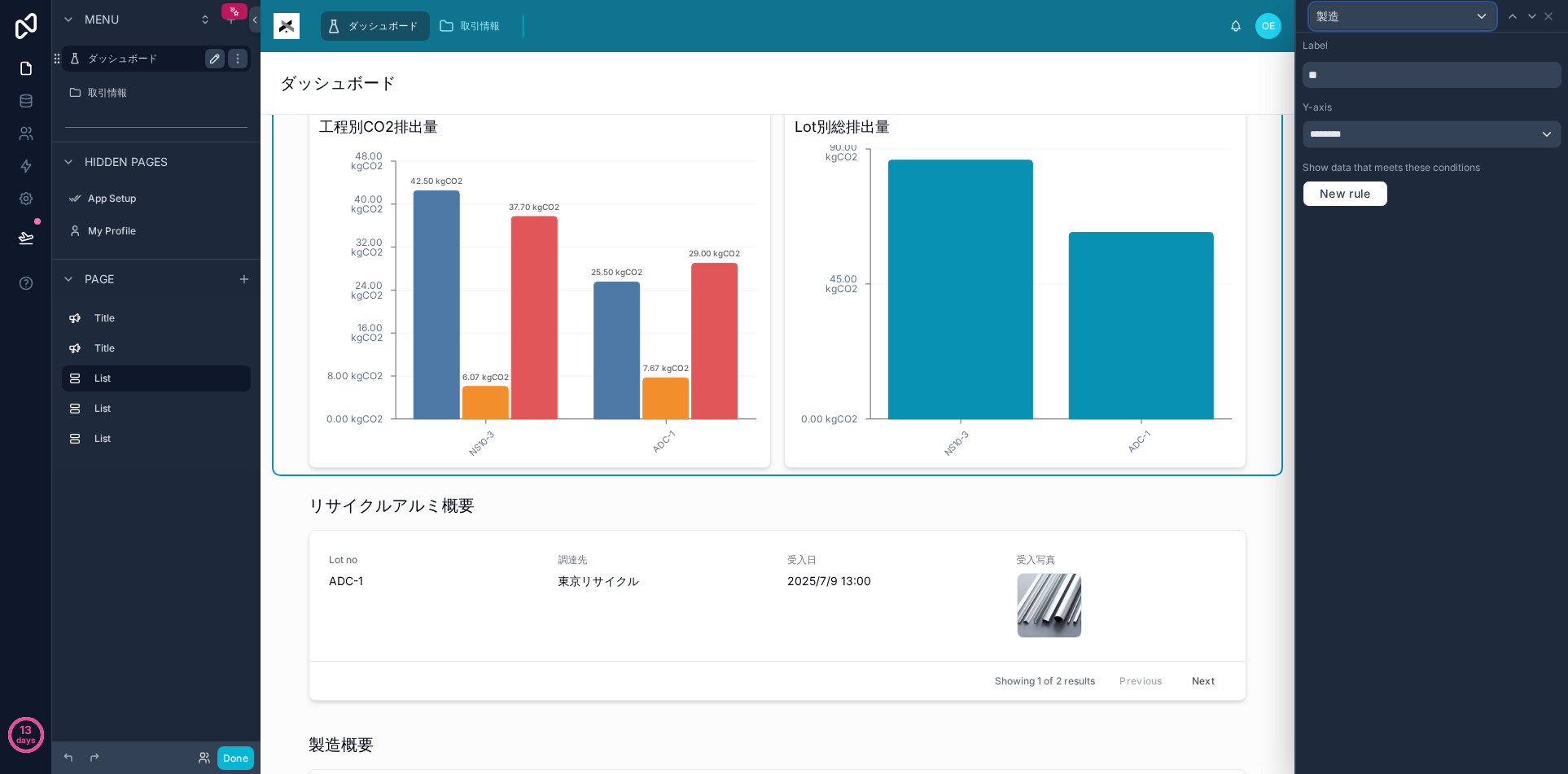 click on "製造" at bounding box center (1403, 16) 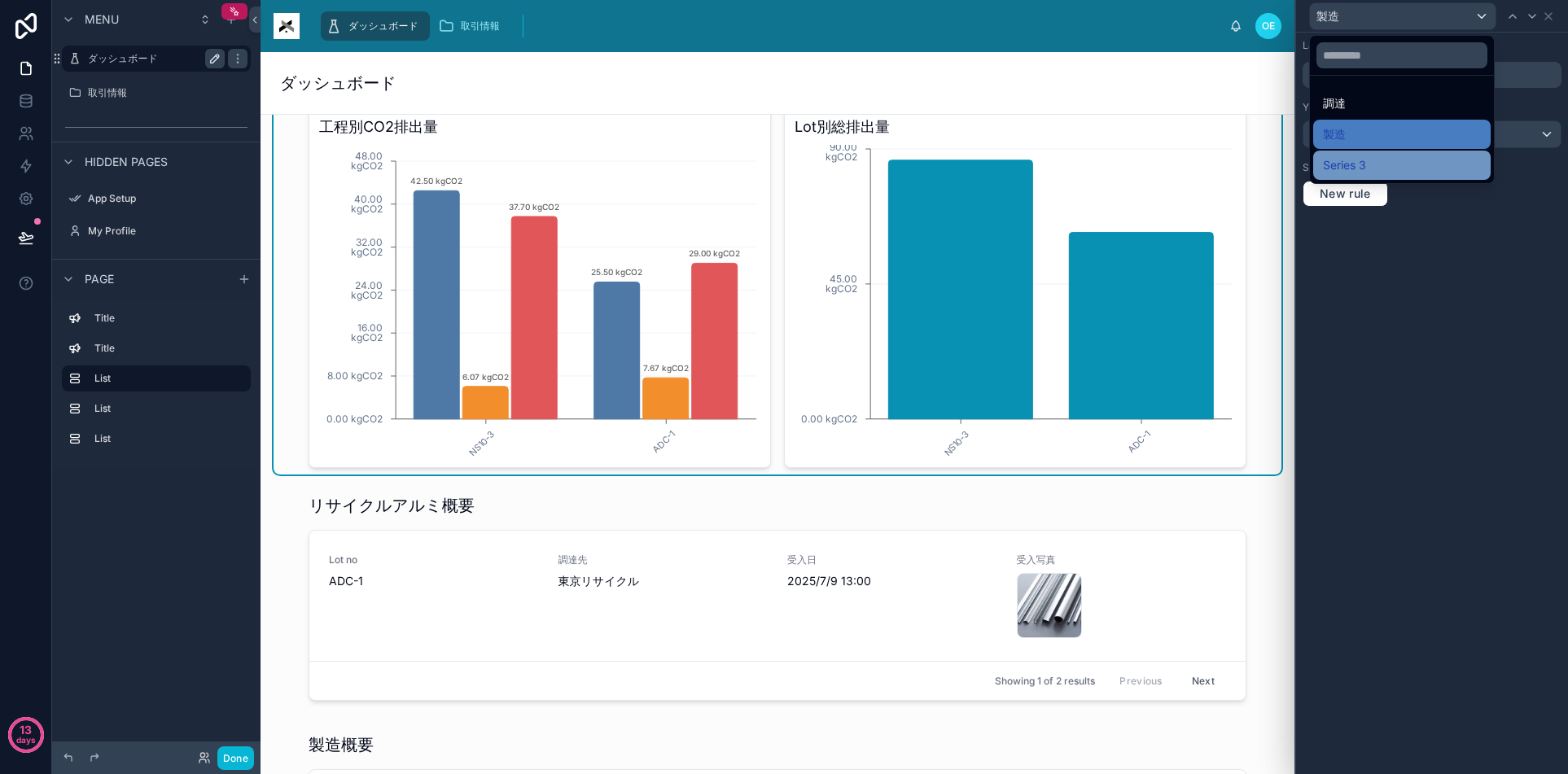 click on "Series 3" at bounding box center [1344, 165] 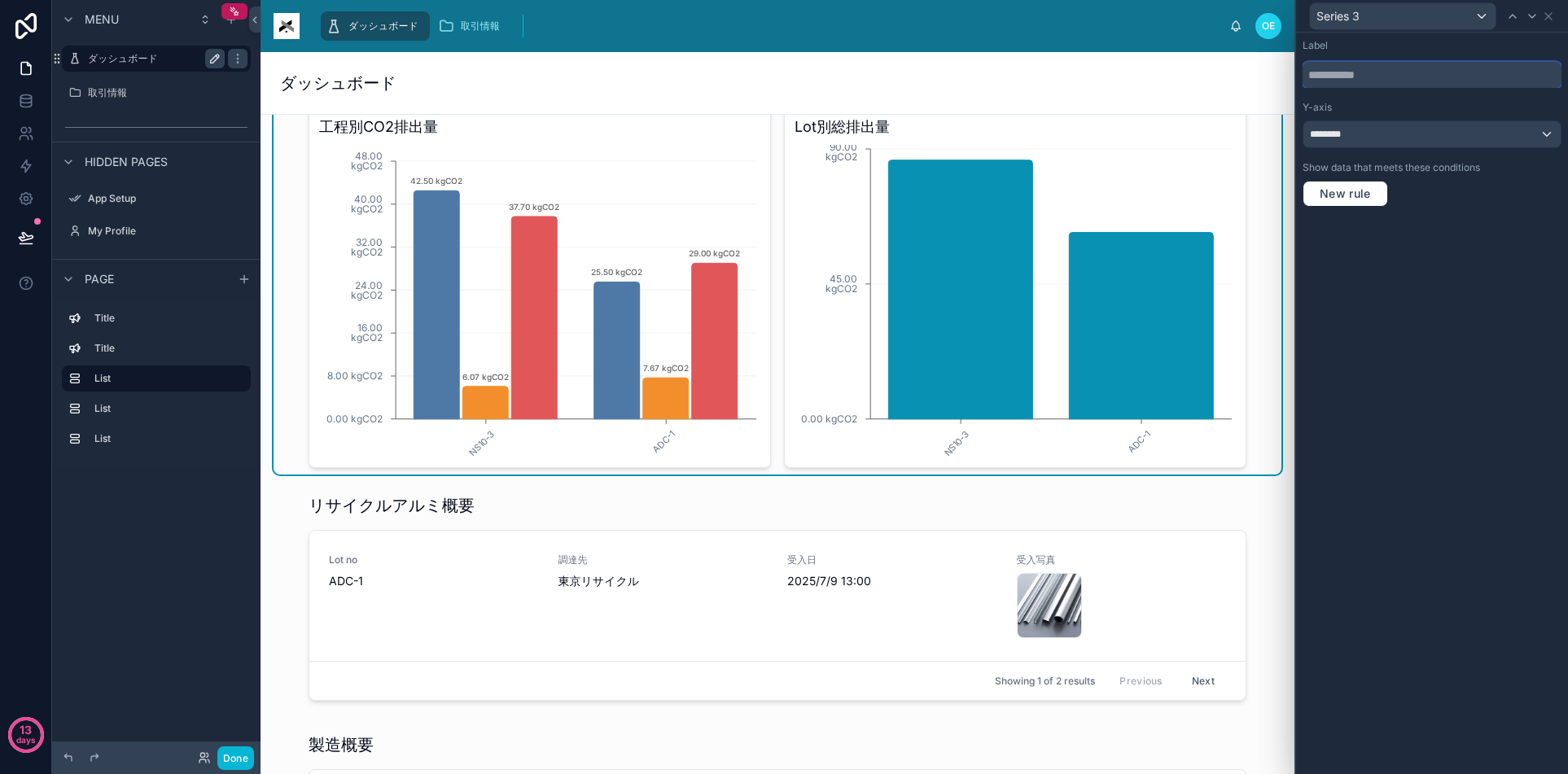 click at bounding box center [1432, 75] 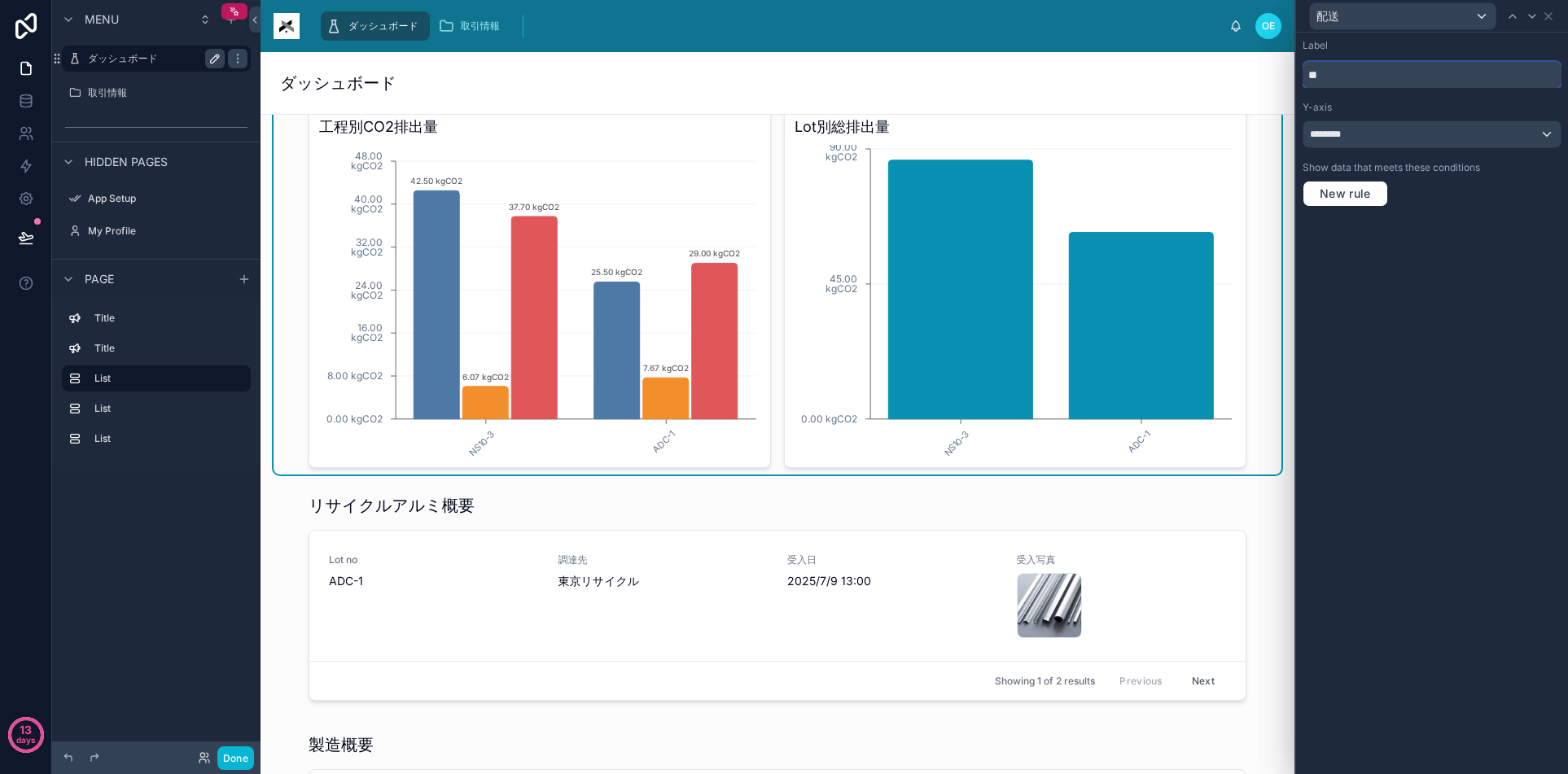 type on "*" 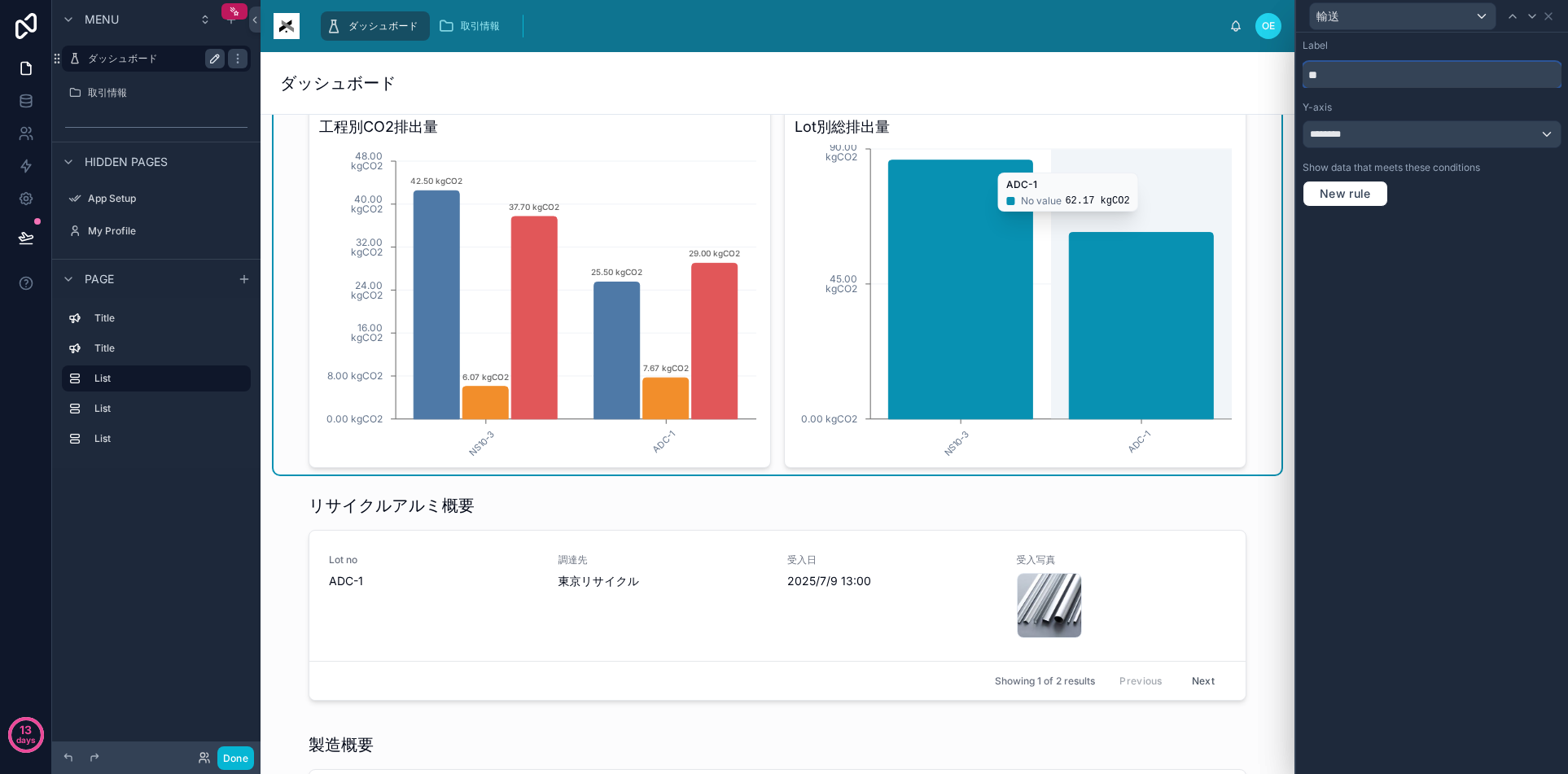 type on "**" 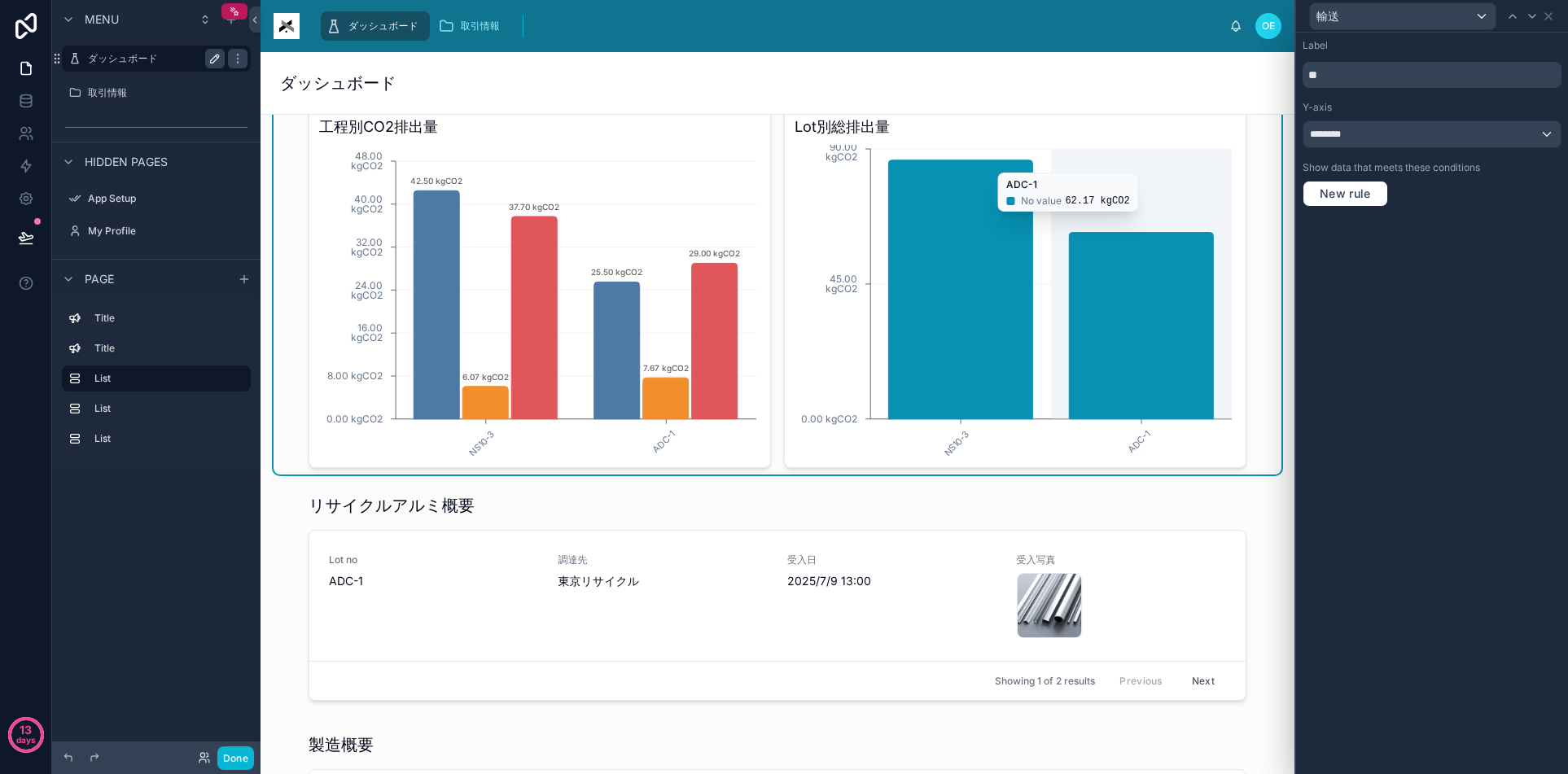 click on "NS10-3 ADC-1 0.00 kgCO2 45.00 kgCO2 90.00 kgCO2" 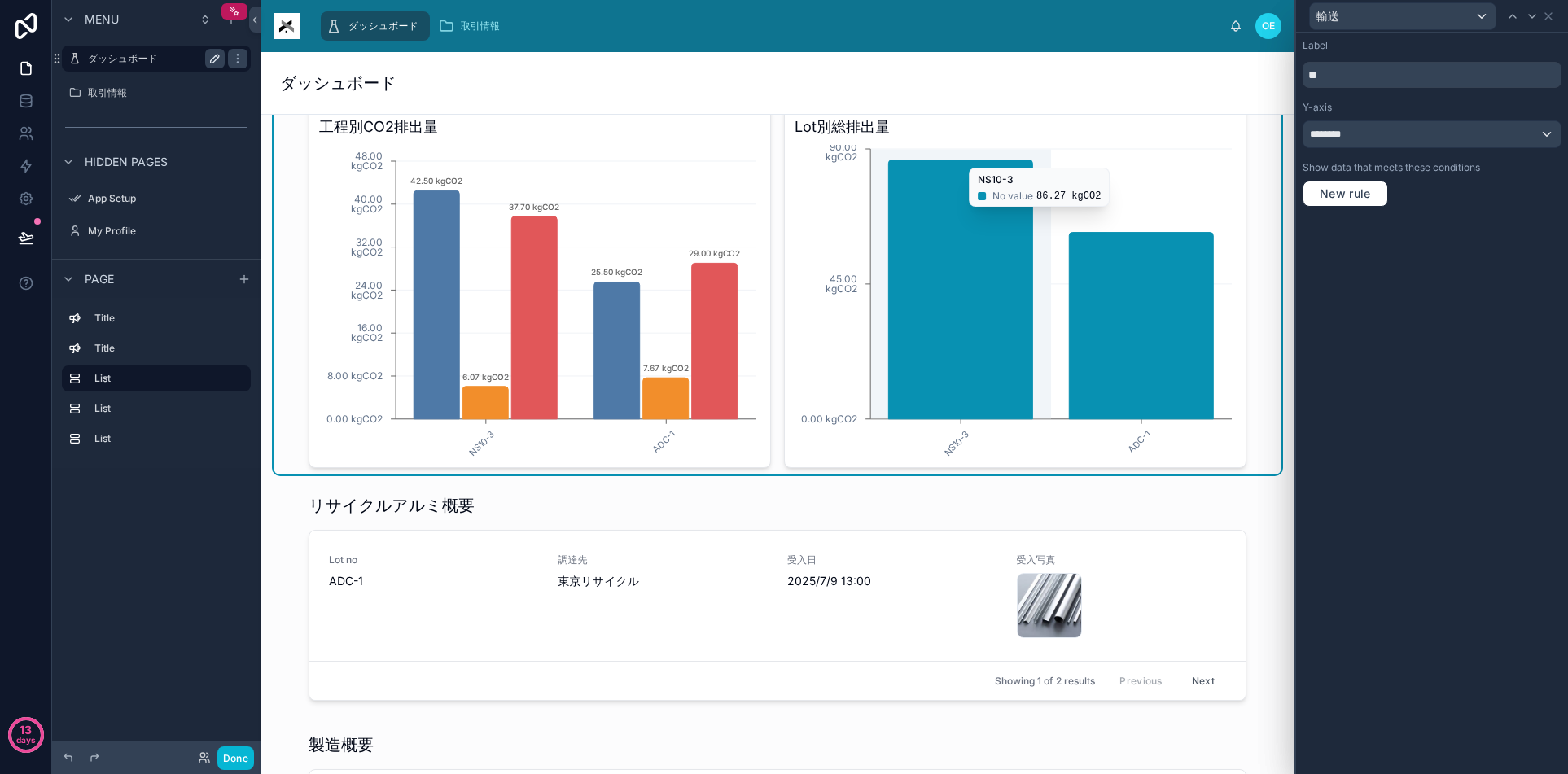 click on "NS10-3 ADC-1 0.00 kgCO2 45.00 kgCO2 90.00 kgCO2" 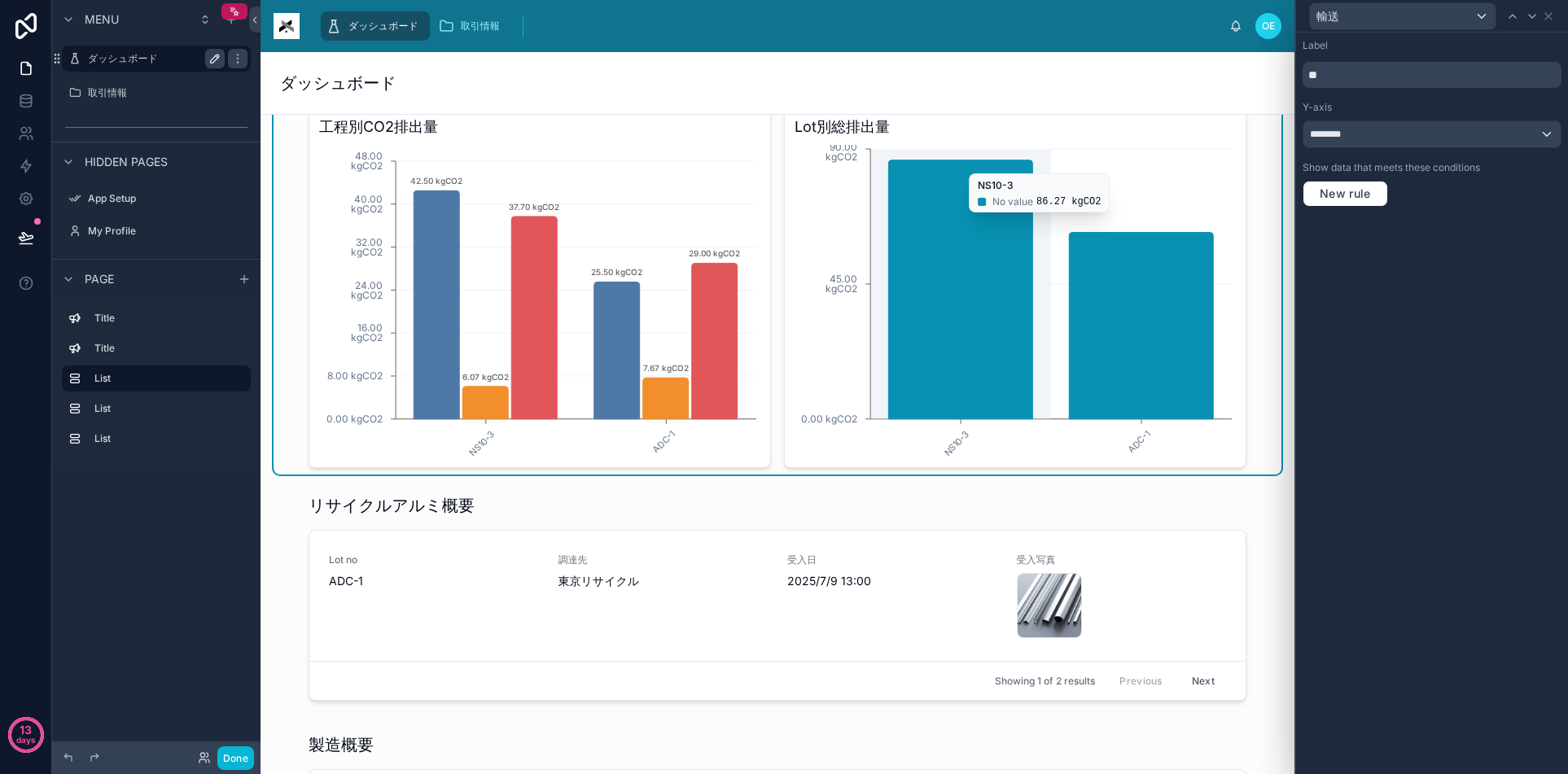click 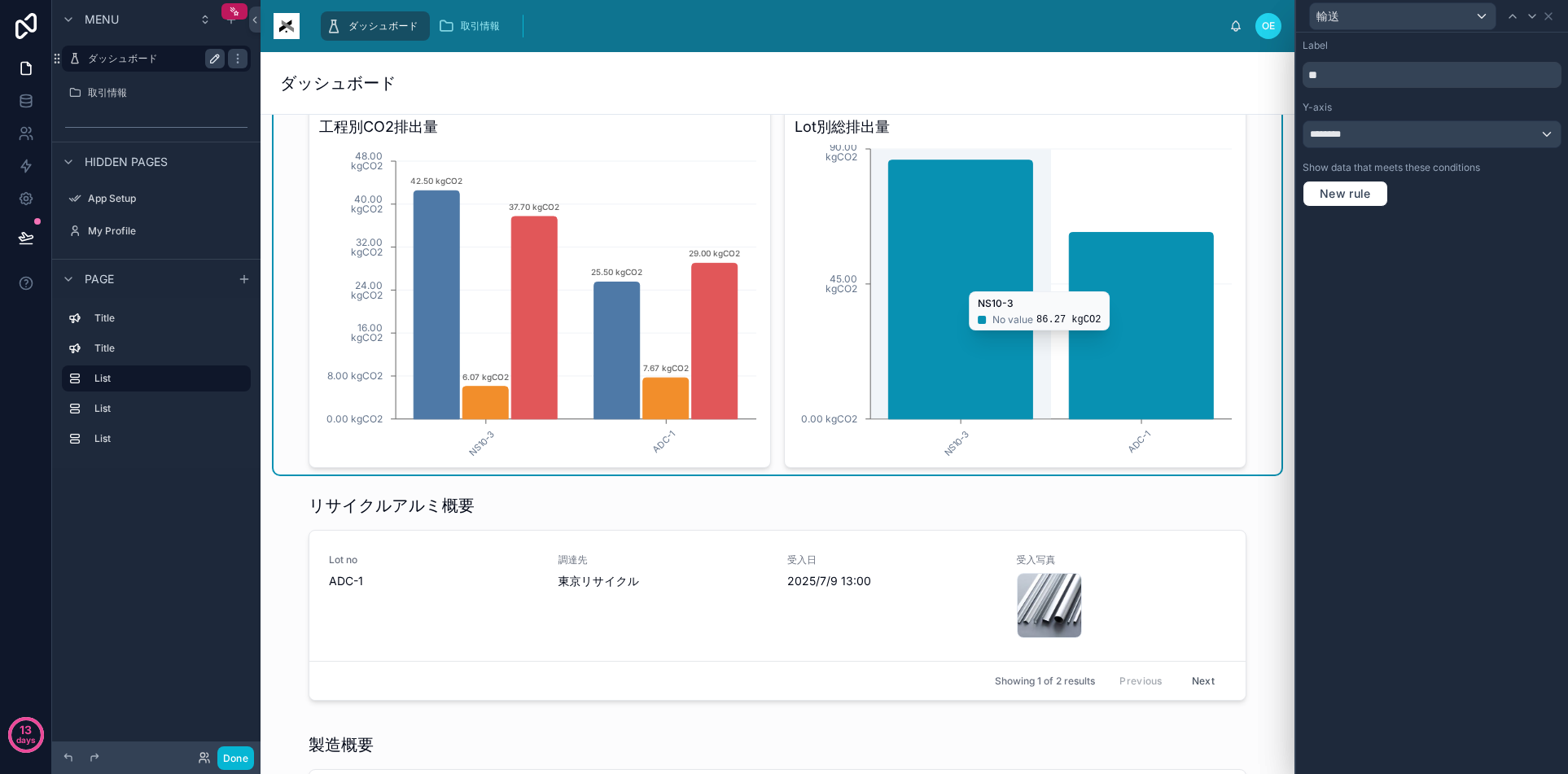 click 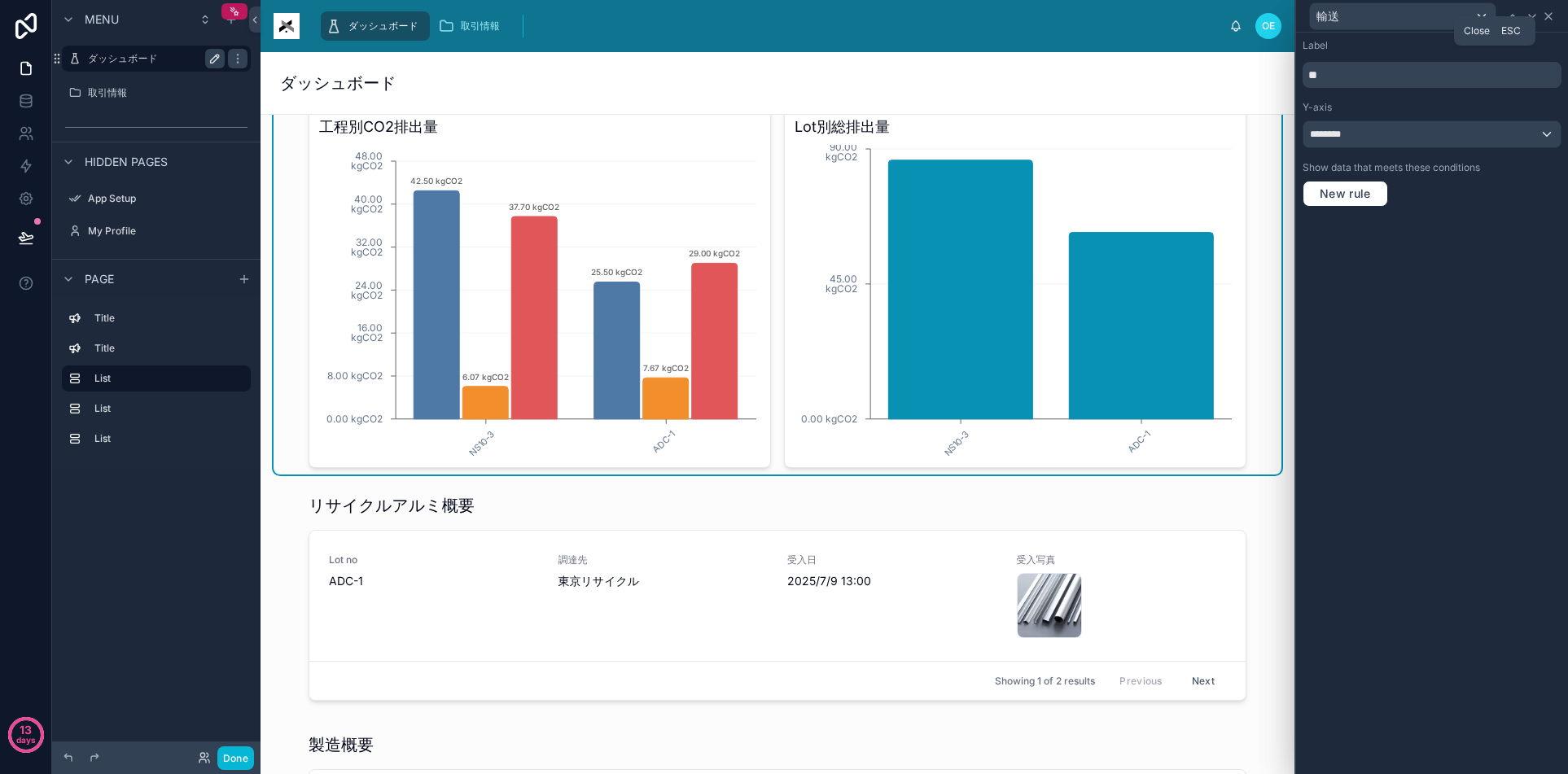 click 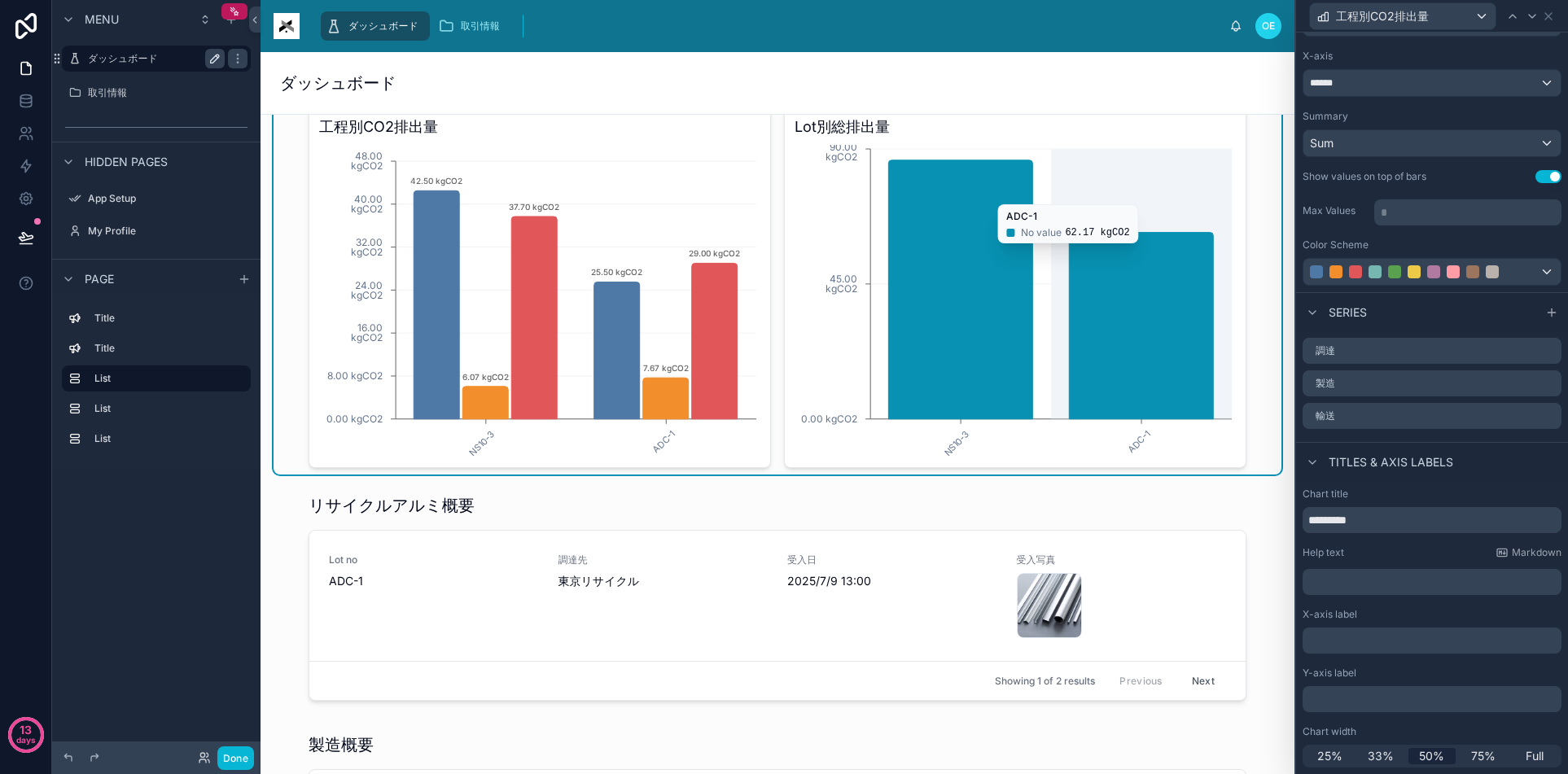 click on "NS10-3 ADC-1 0.00 kgCO2 45.00 kgCO2 90.00 kgCO2" 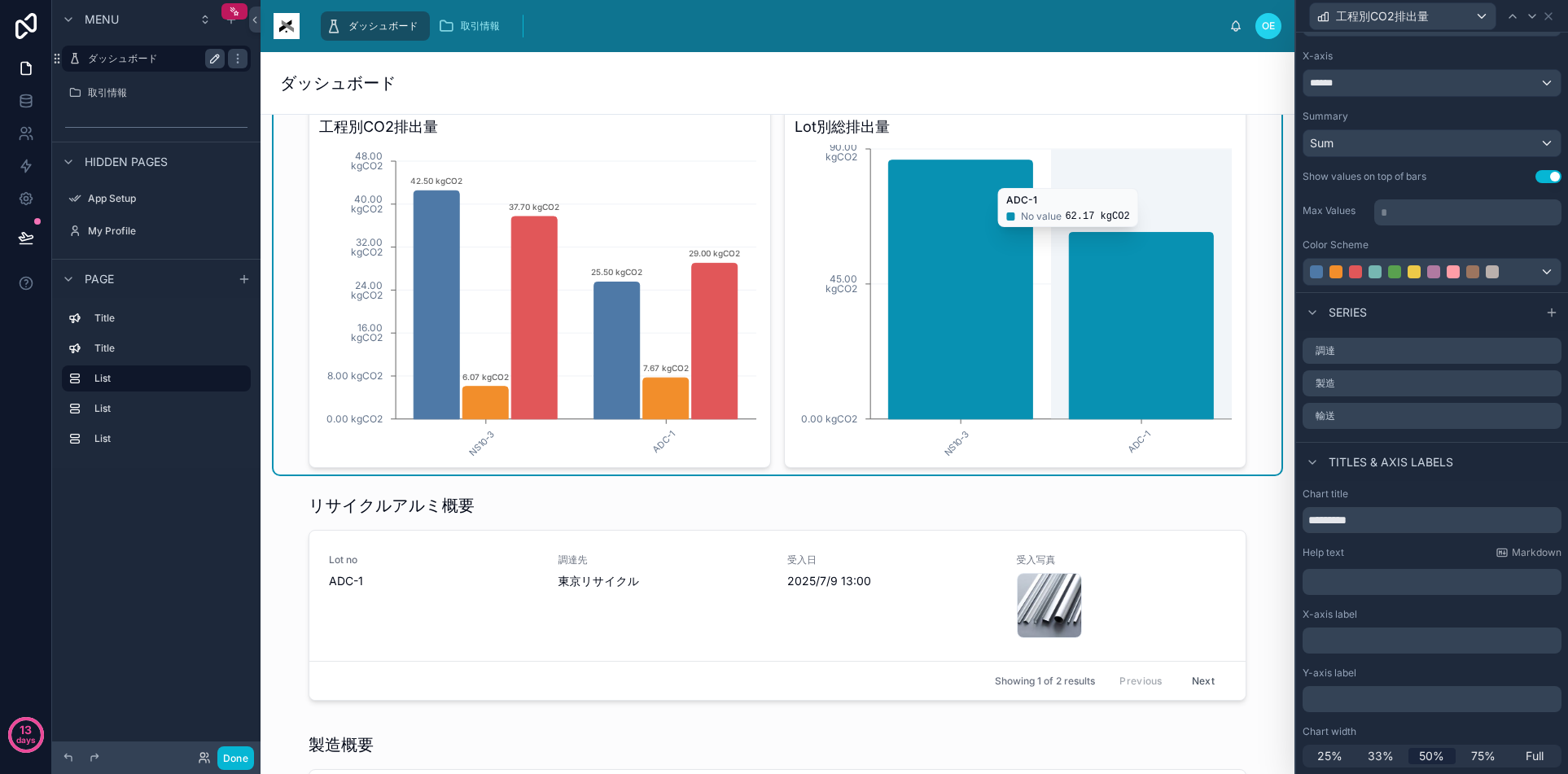 click on "NS10-3 ADC-1 0.00 kgCO2 45.00 kgCO2 90.00 kgCO2" 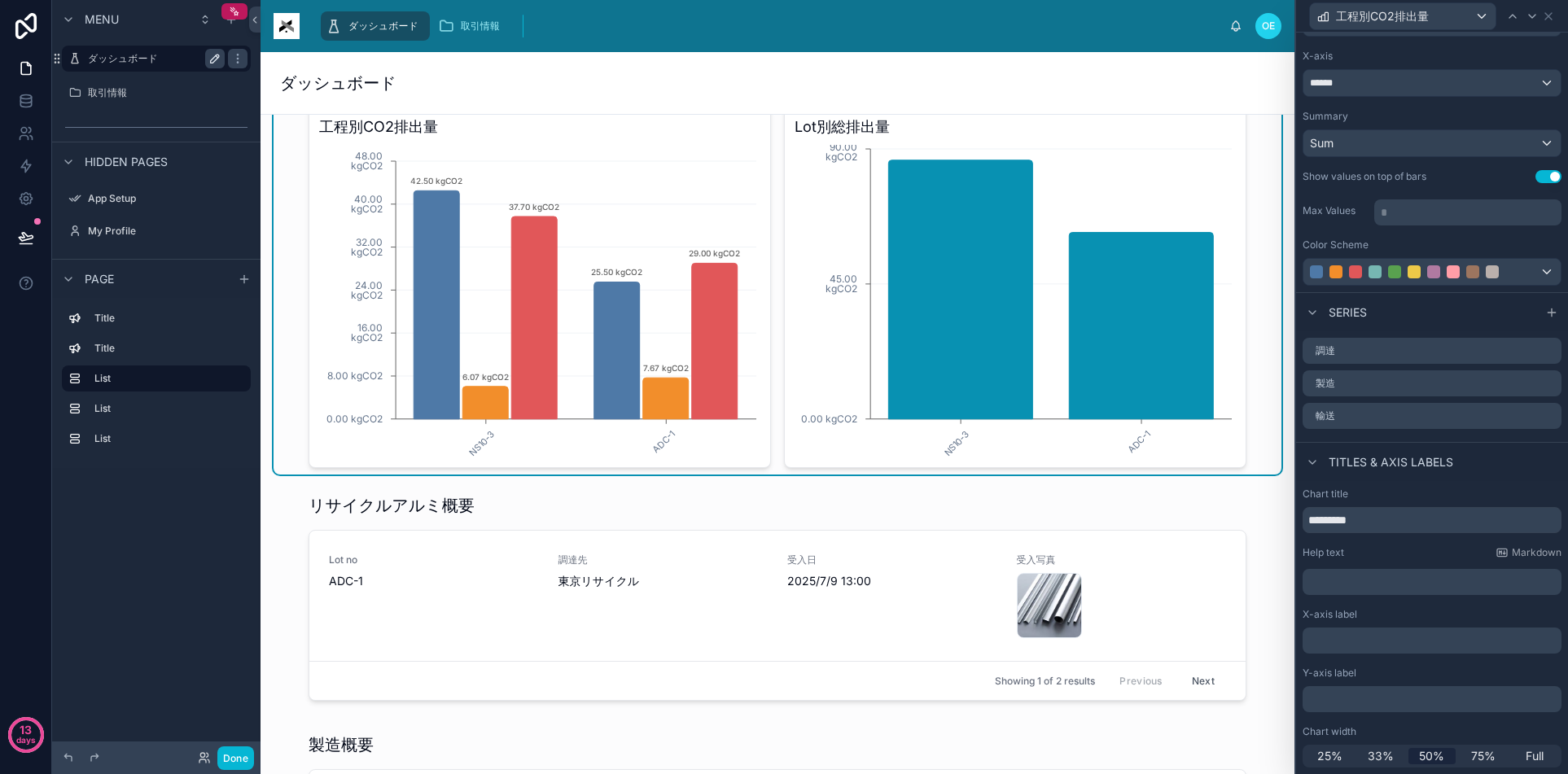 click on "Lot別総排出量" at bounding box center [1015, 127] 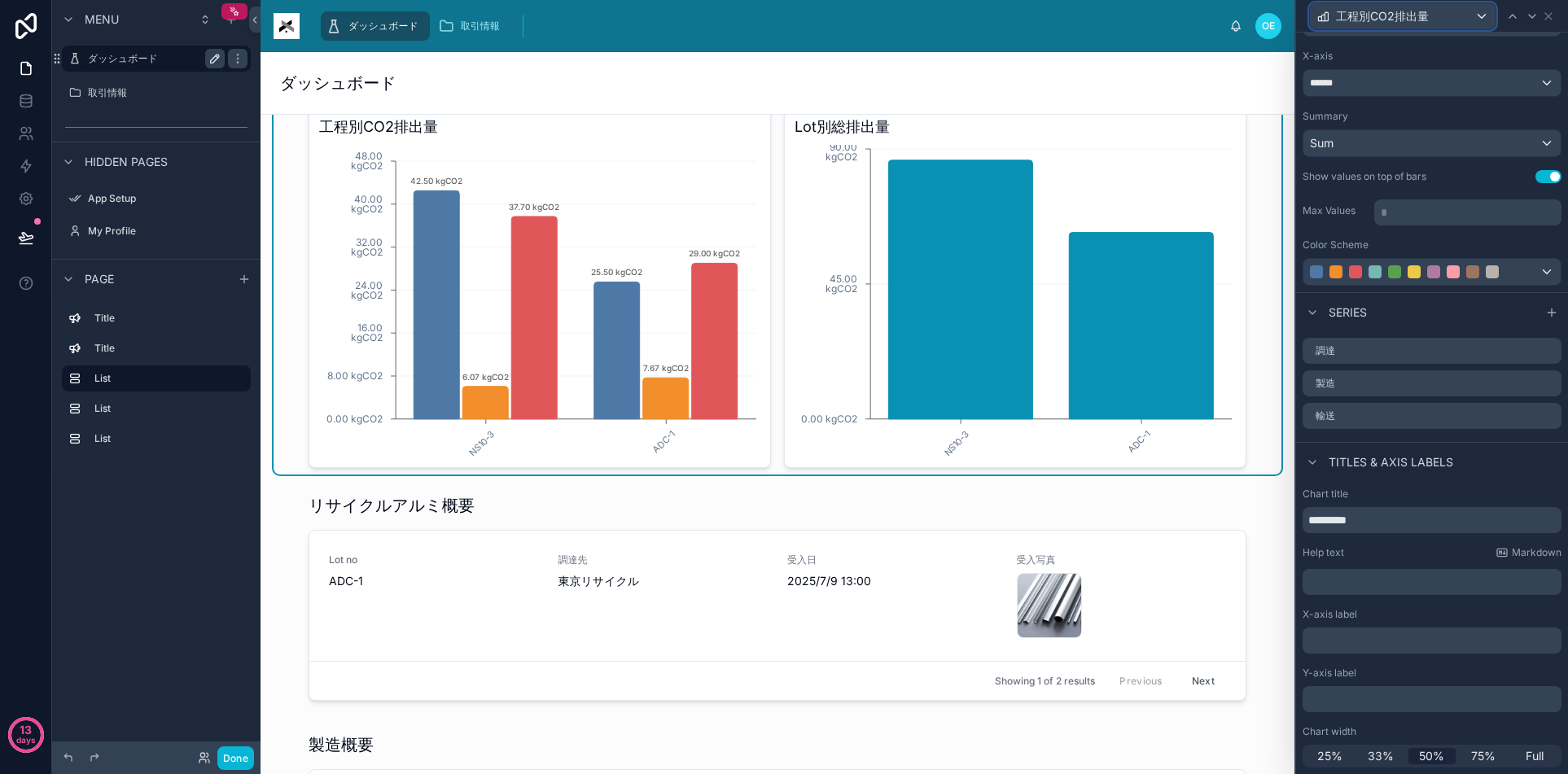 click on "工程別CO2排出量" at bounding box center (1403, 16) 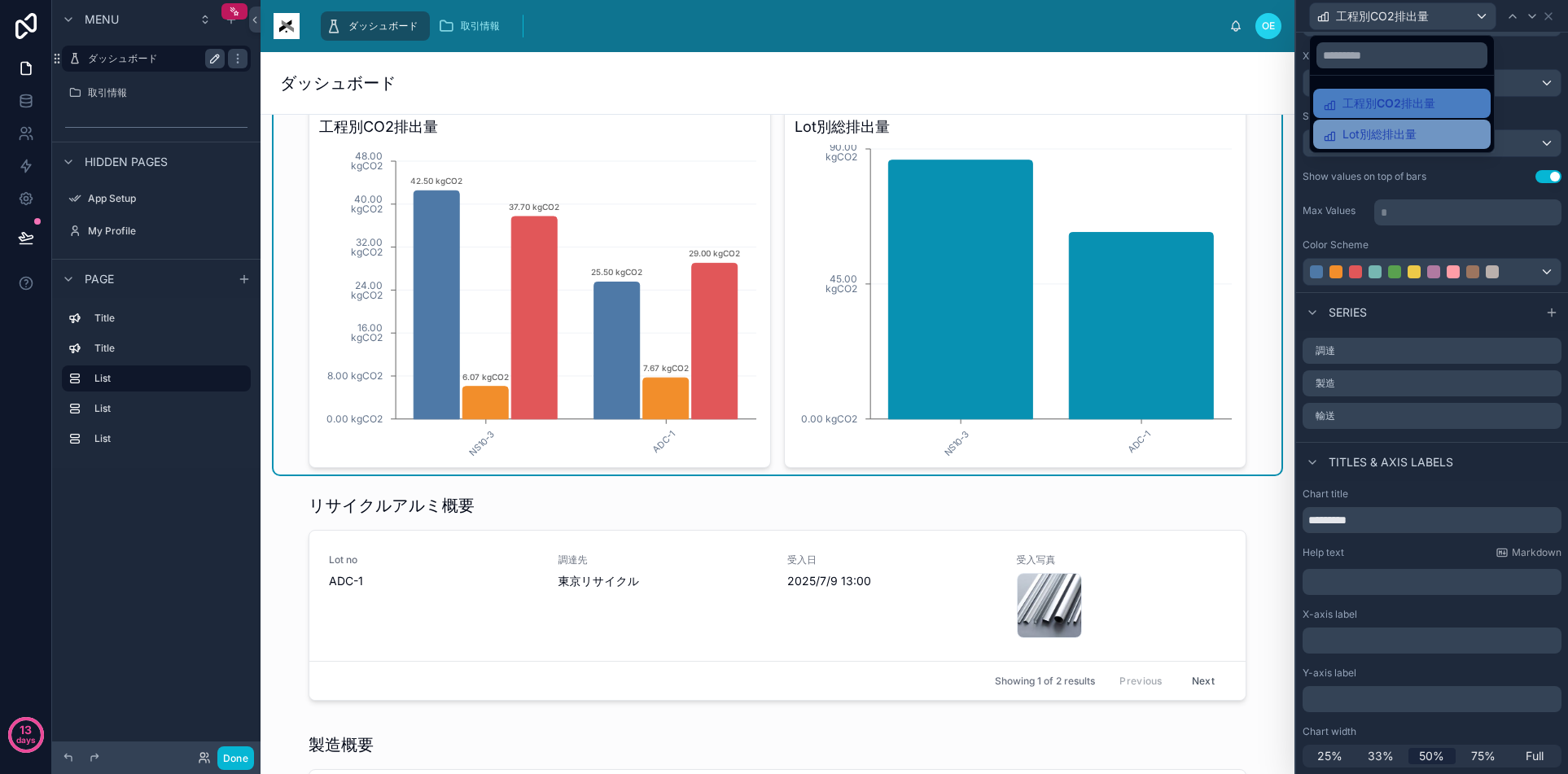 click on "Lot別総排出量" at bounding box center [1402, 134] 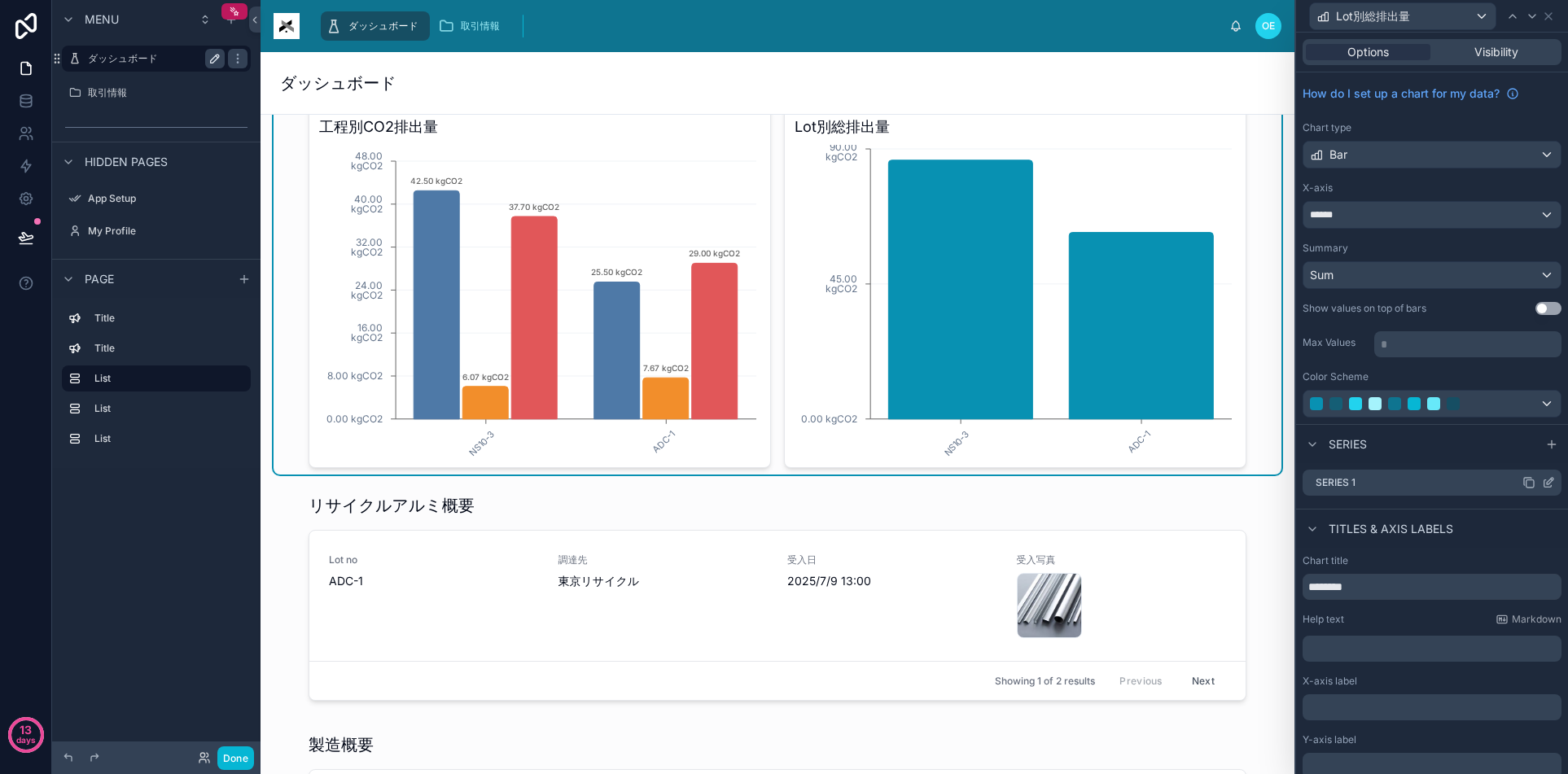 click 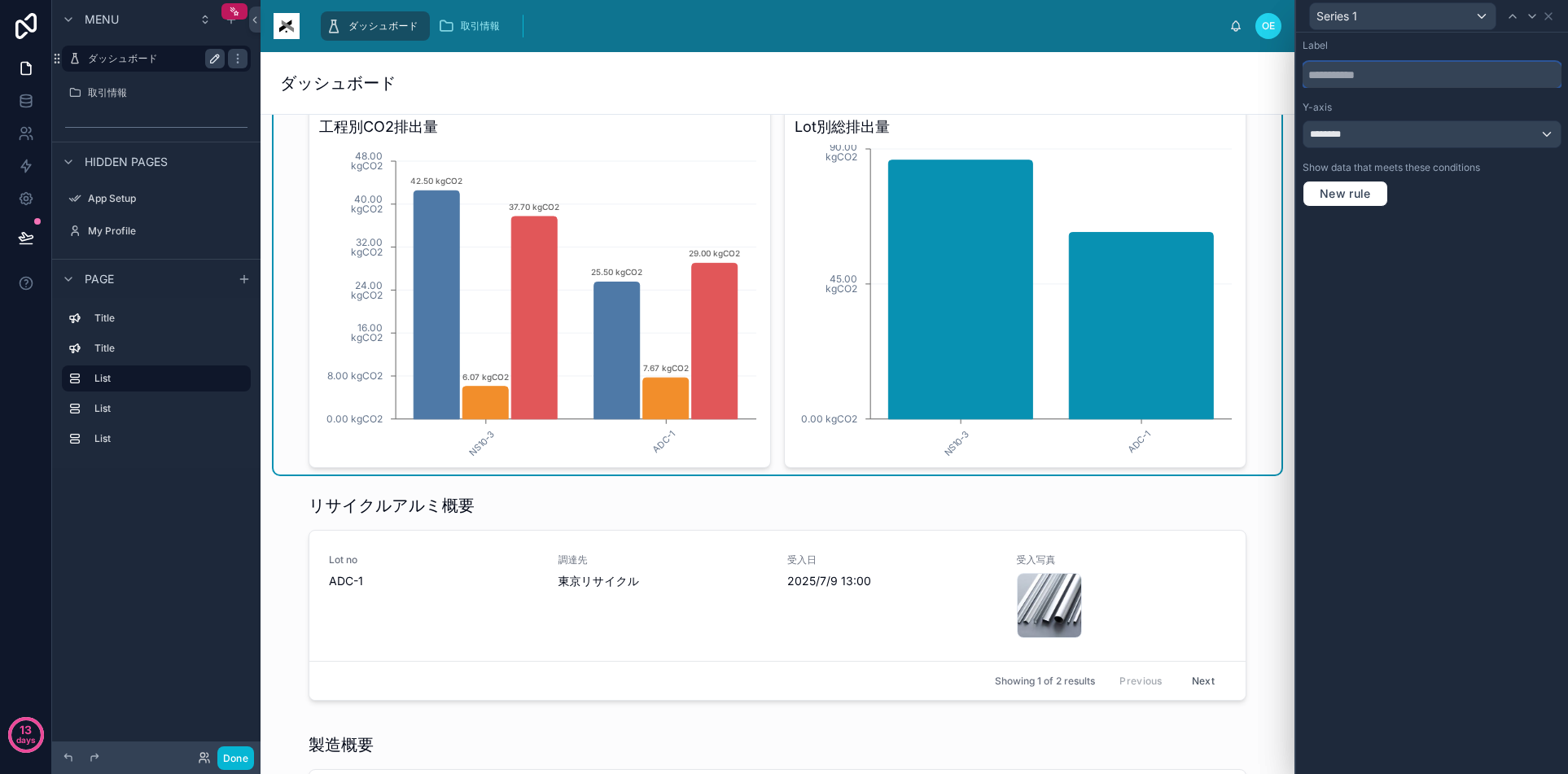 click at bounding box center [1432, 75] 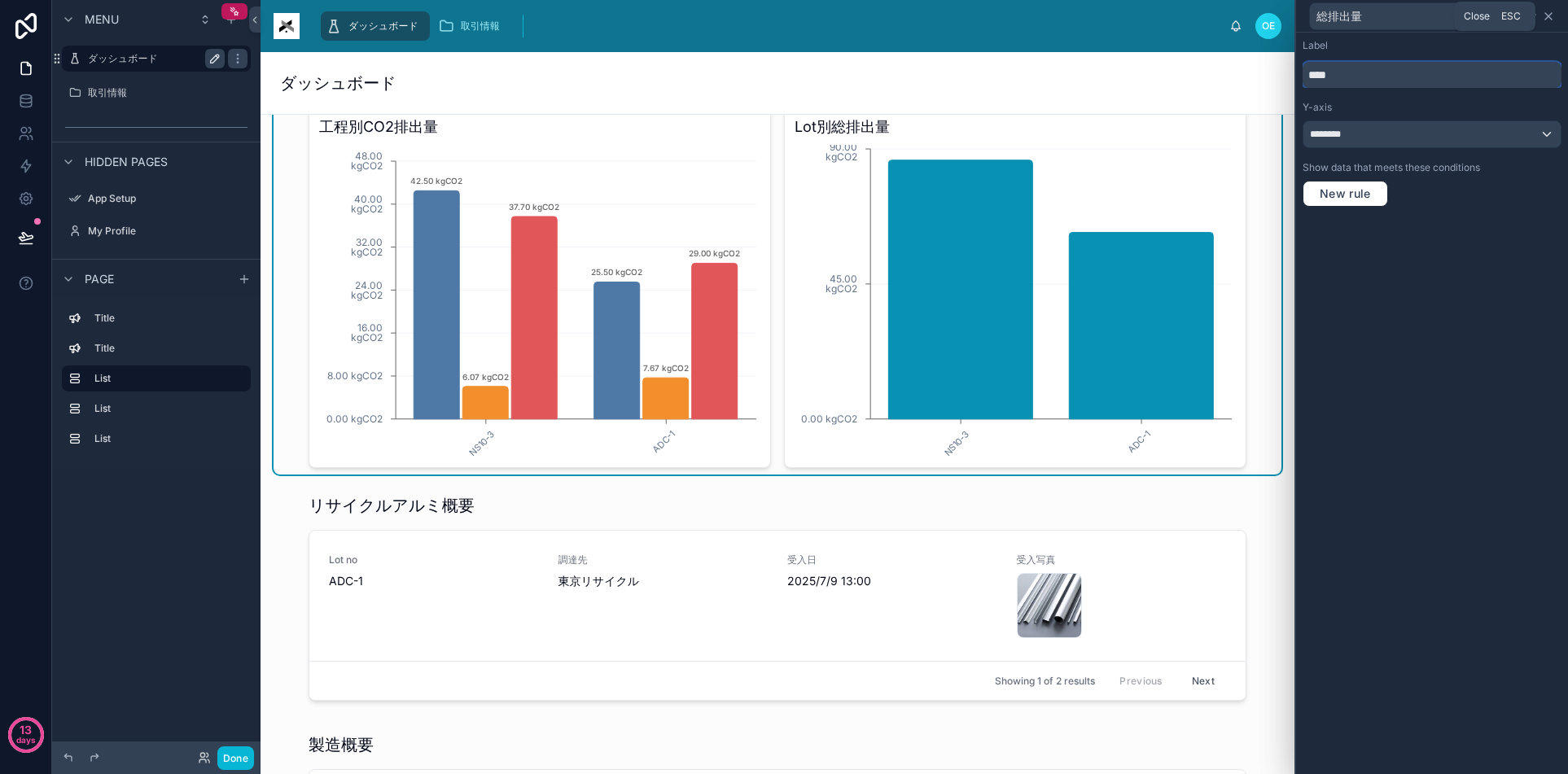 type on "****" 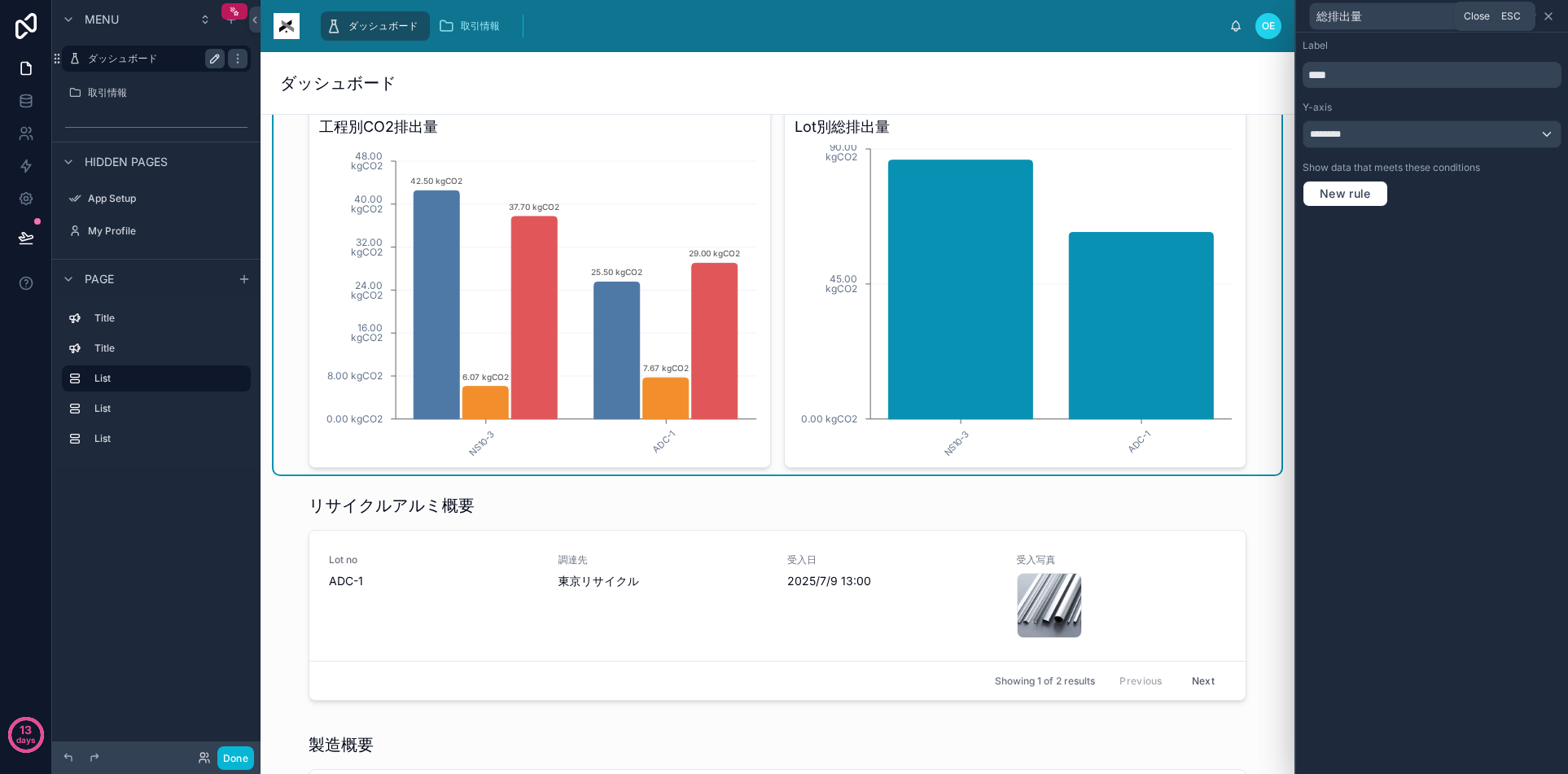 click 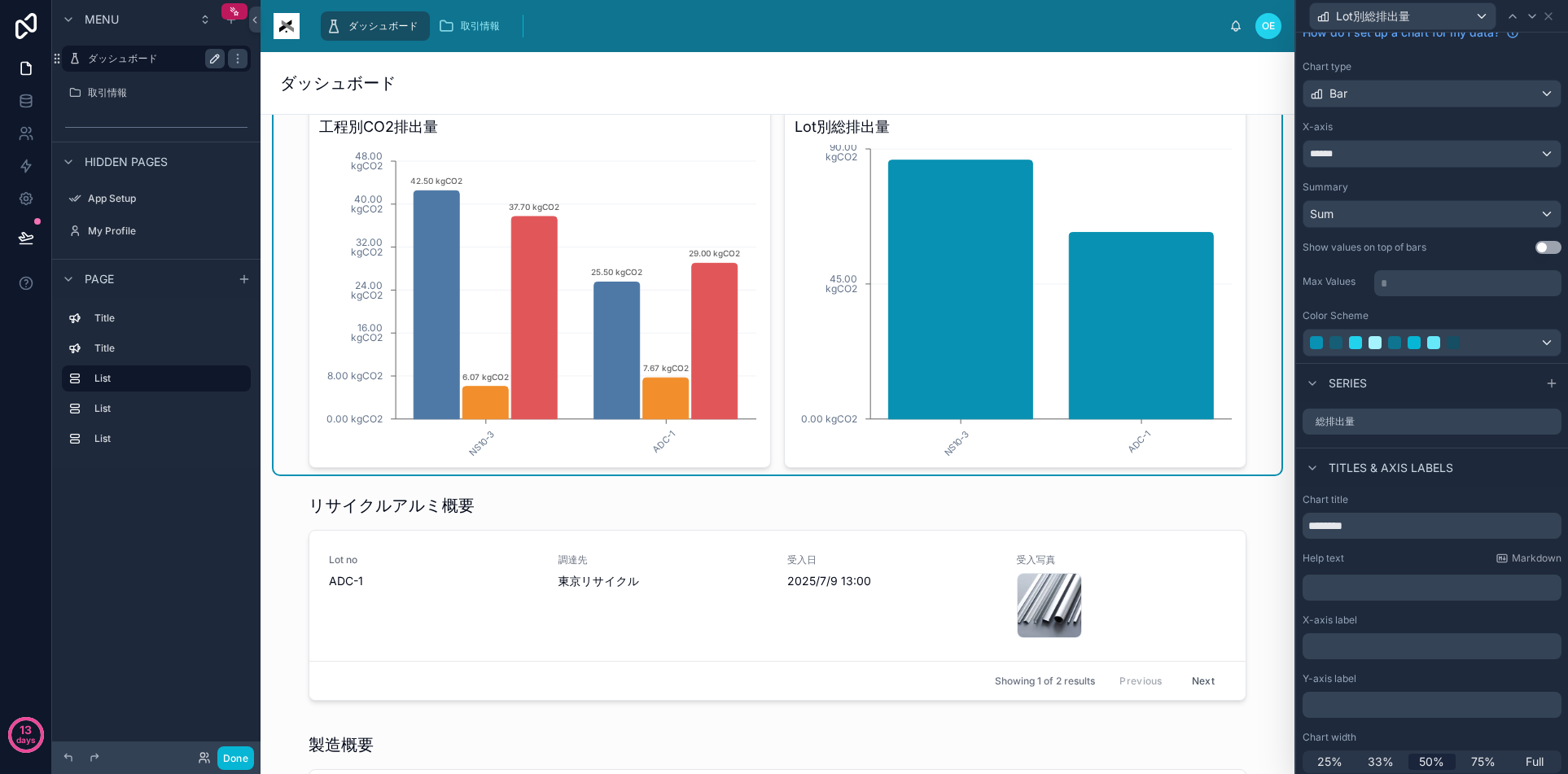 scroll, scrollTop: 67, scrollLeft: 0, axis: vertical 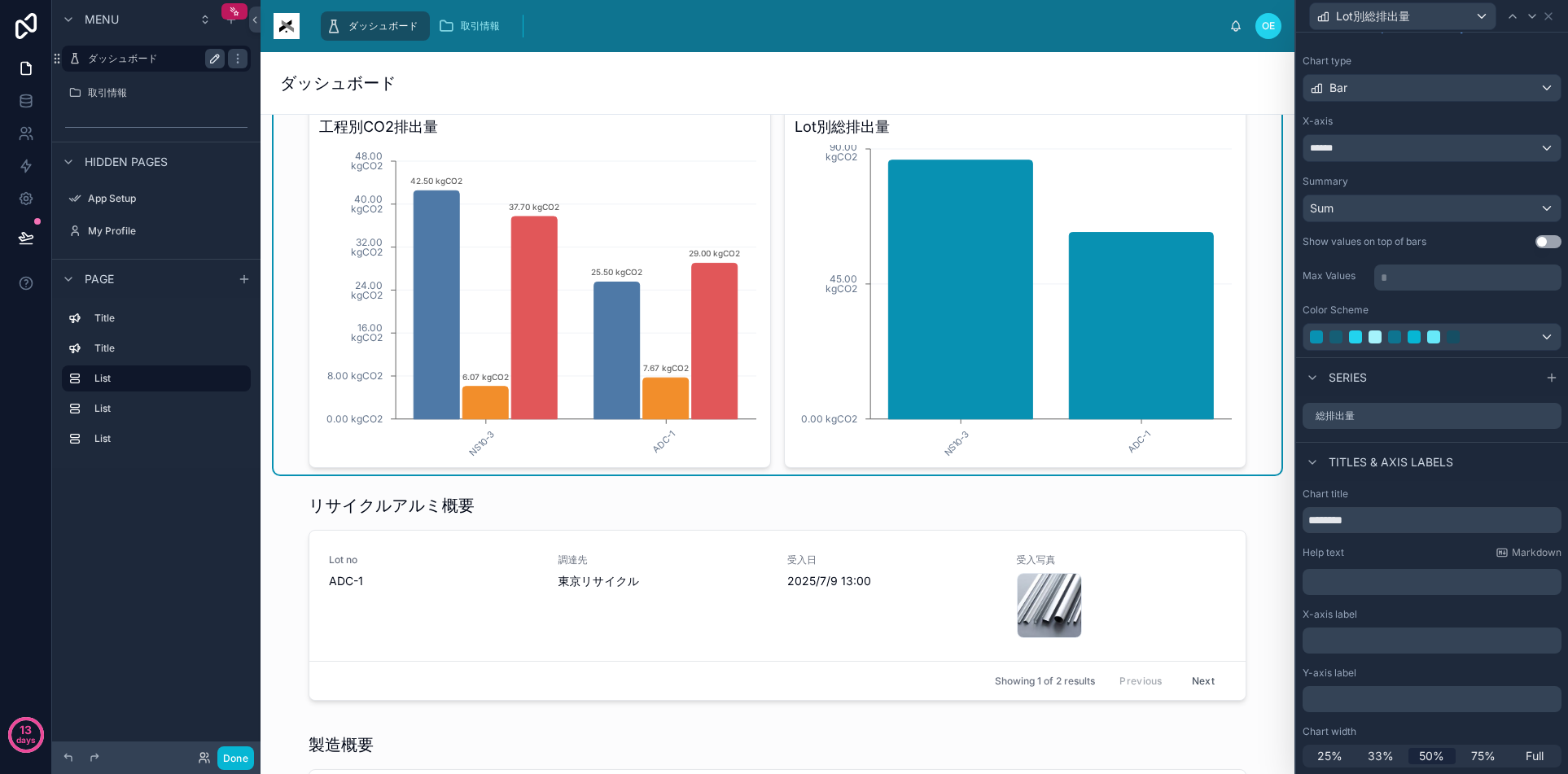 click on "﻿" at bounding box center [1434, 699] 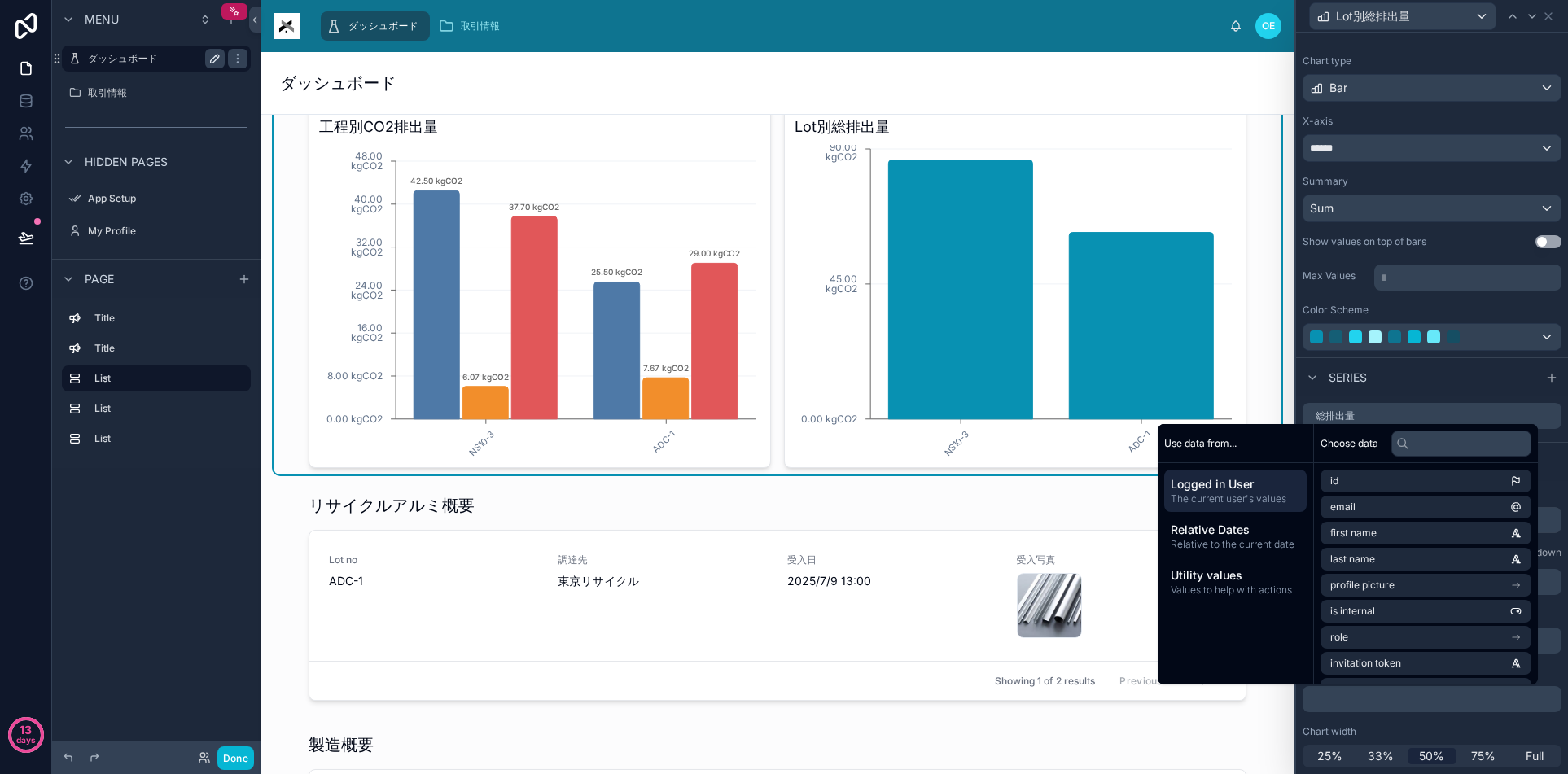 type 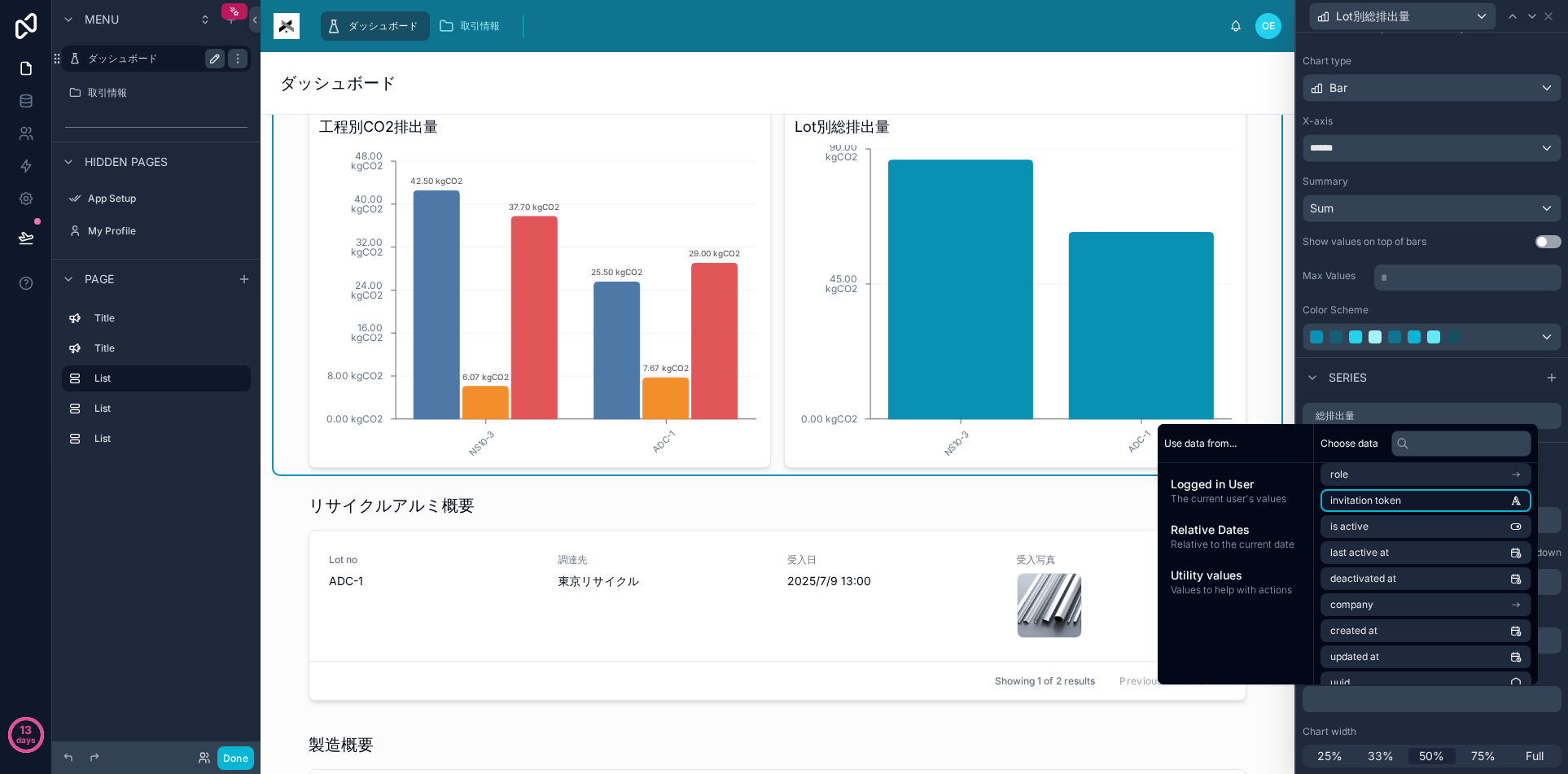 scroll, scrollTop: 179, scrollLeft: 0, axis: vertical 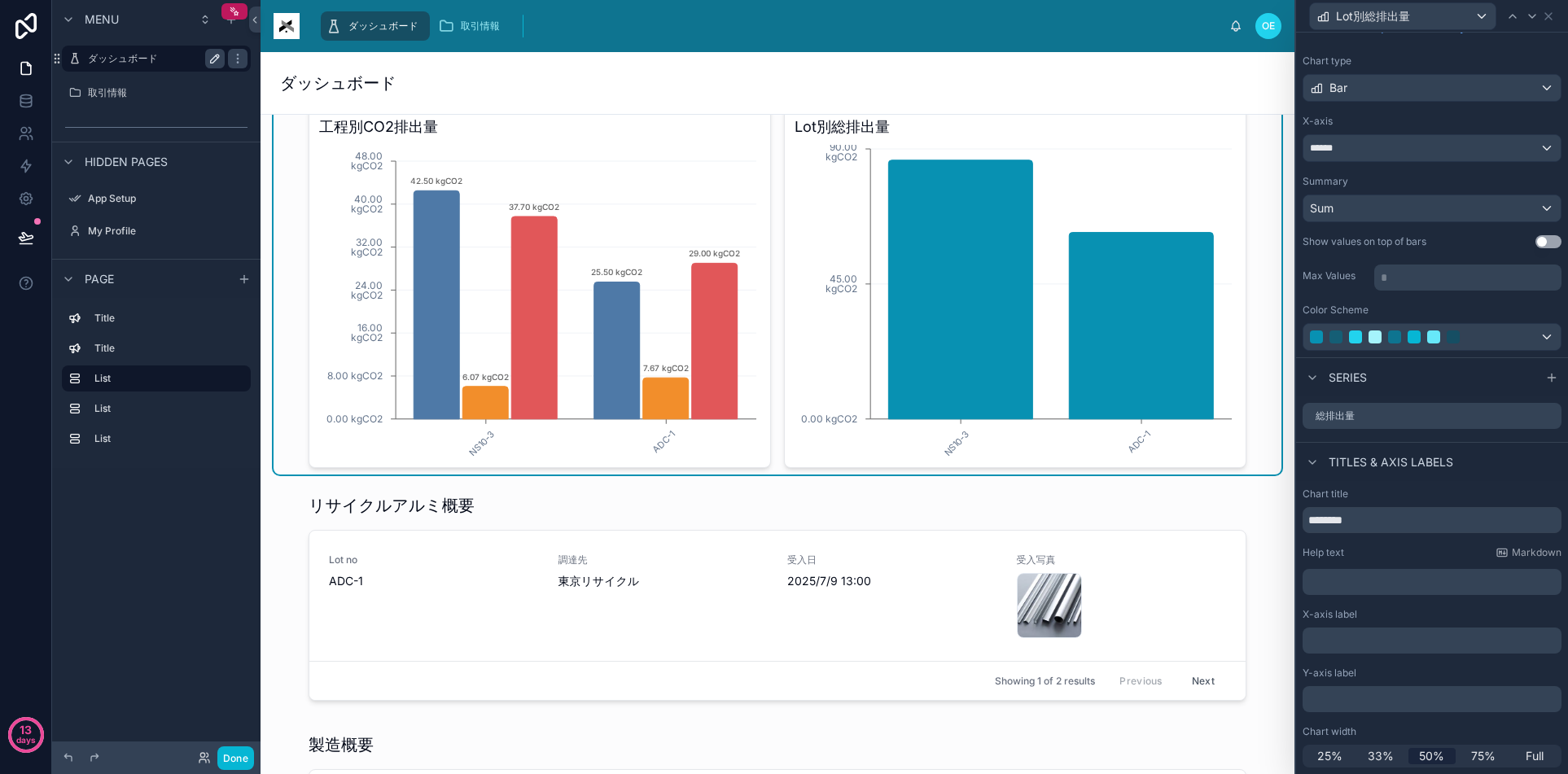 click on "﻿" at bounding box center (1434, 699) 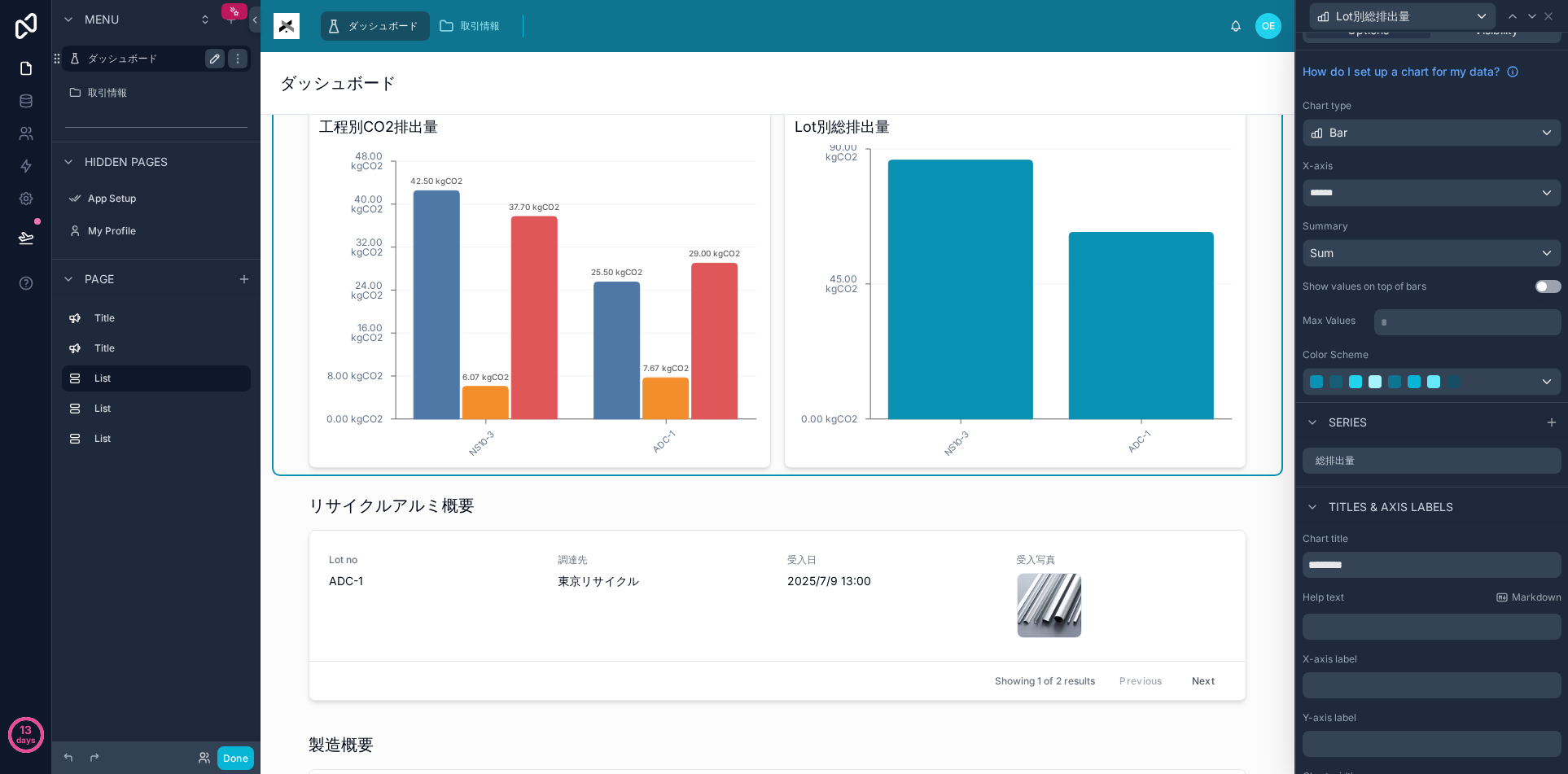 scroll, scrollTop: 0, scrollLeft: 0, axis: both 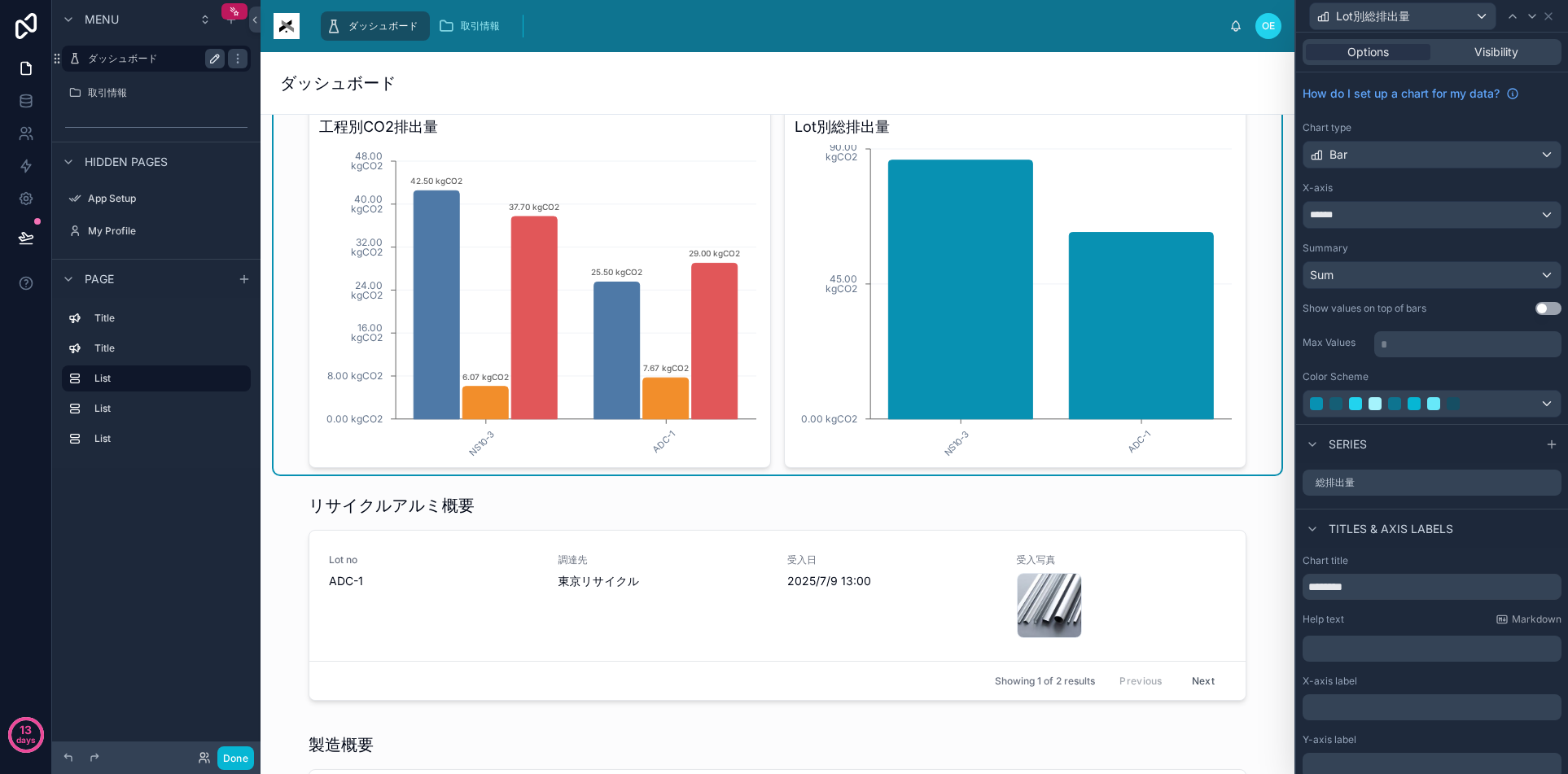 click on "﻿" at bounding box center (1434, 707) 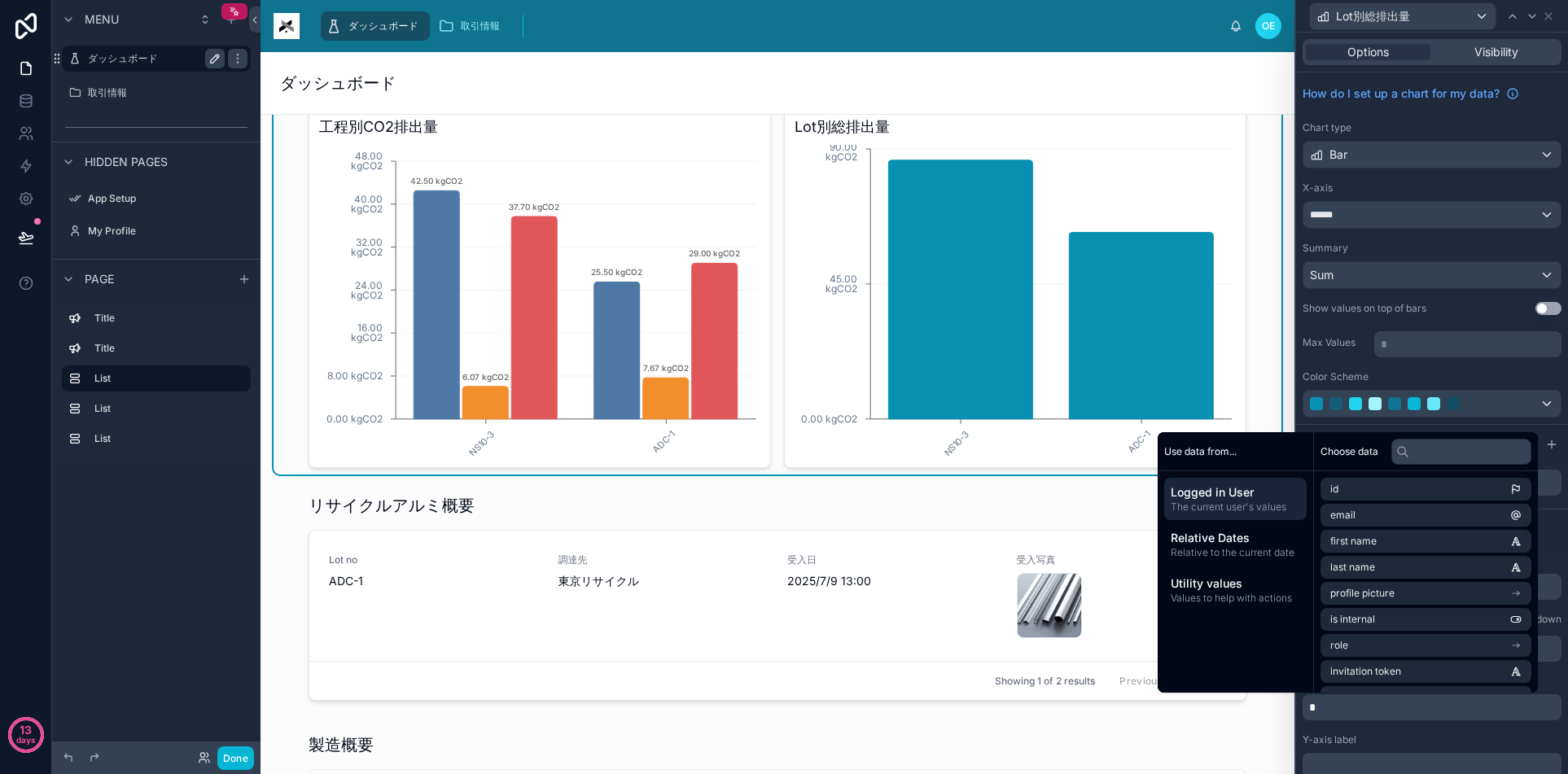 type 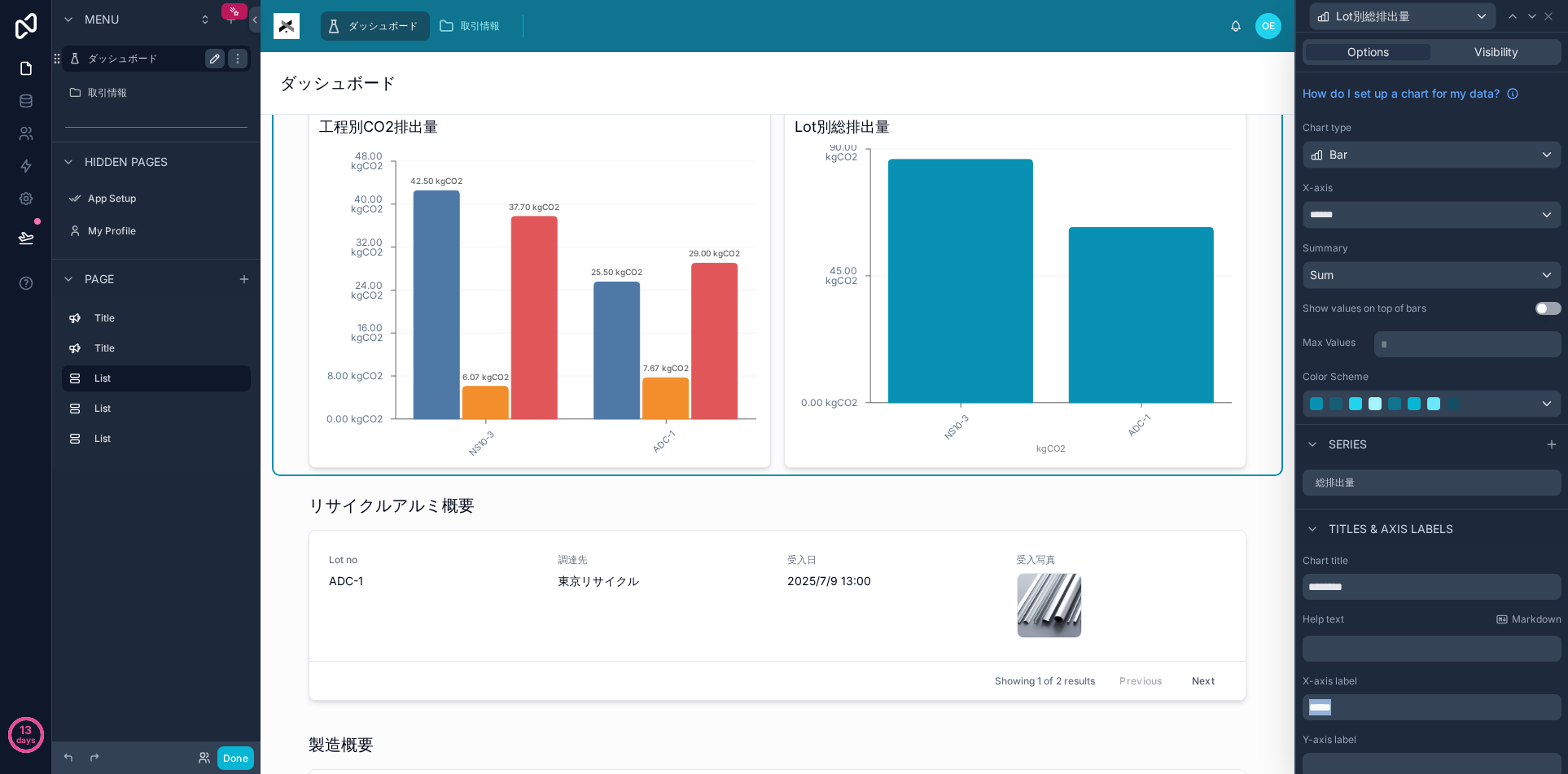 drag, startPoint x: 1361, startPoint y: 706, endPoint x: 1297, endPoint y: 715, distance: 64.629715 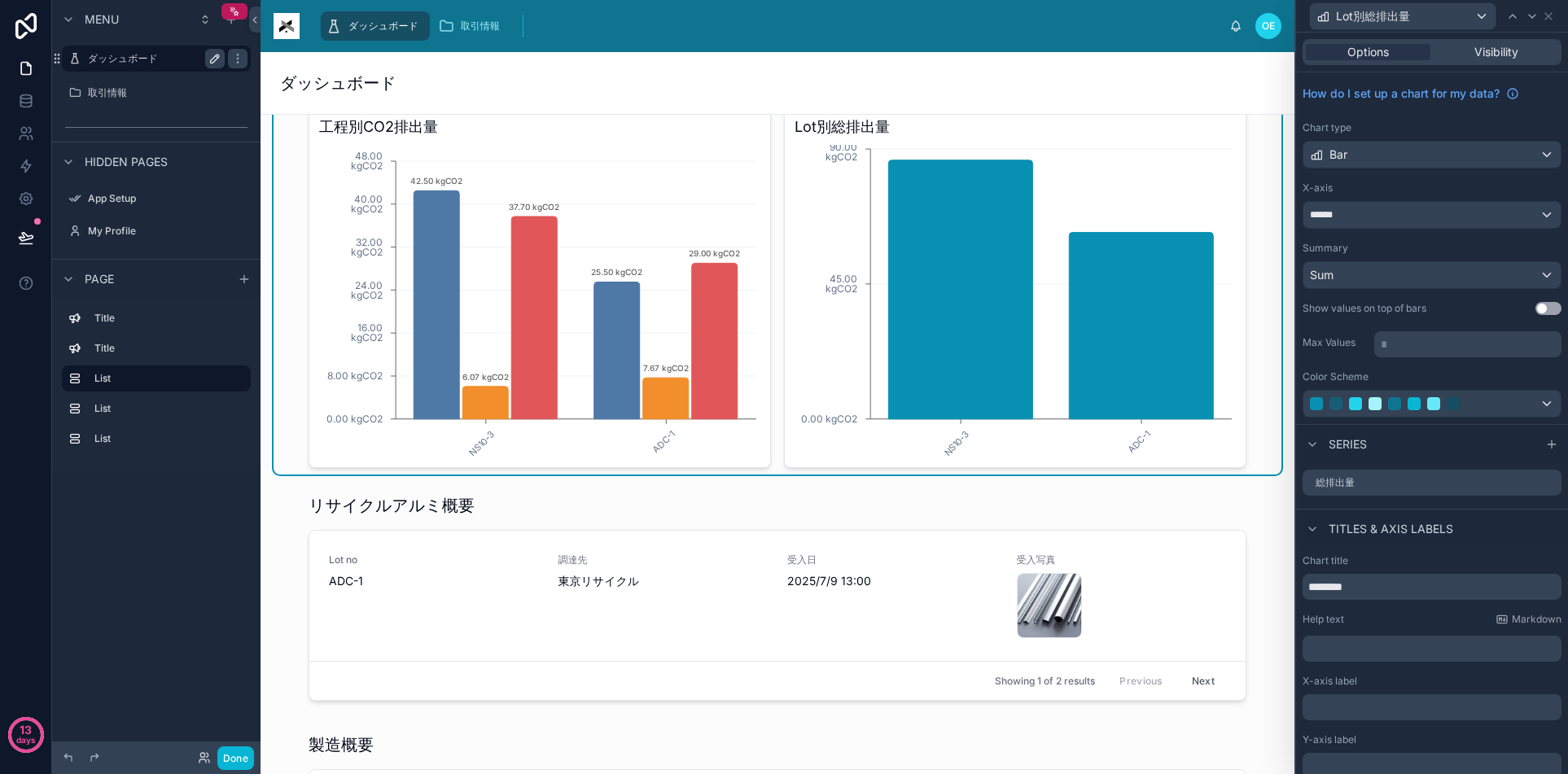 click on "﻿" at bounding box center [1434, 766] 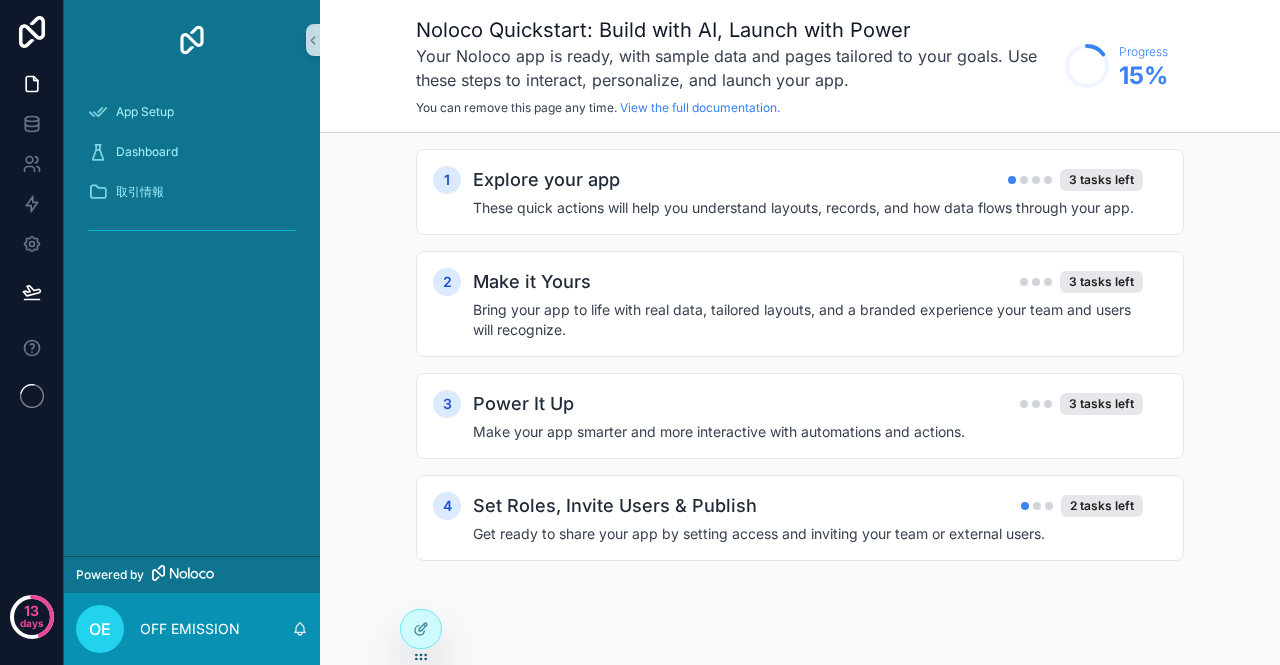 scroll, scrollTop: 0, scrollLeft: 0, axis: both 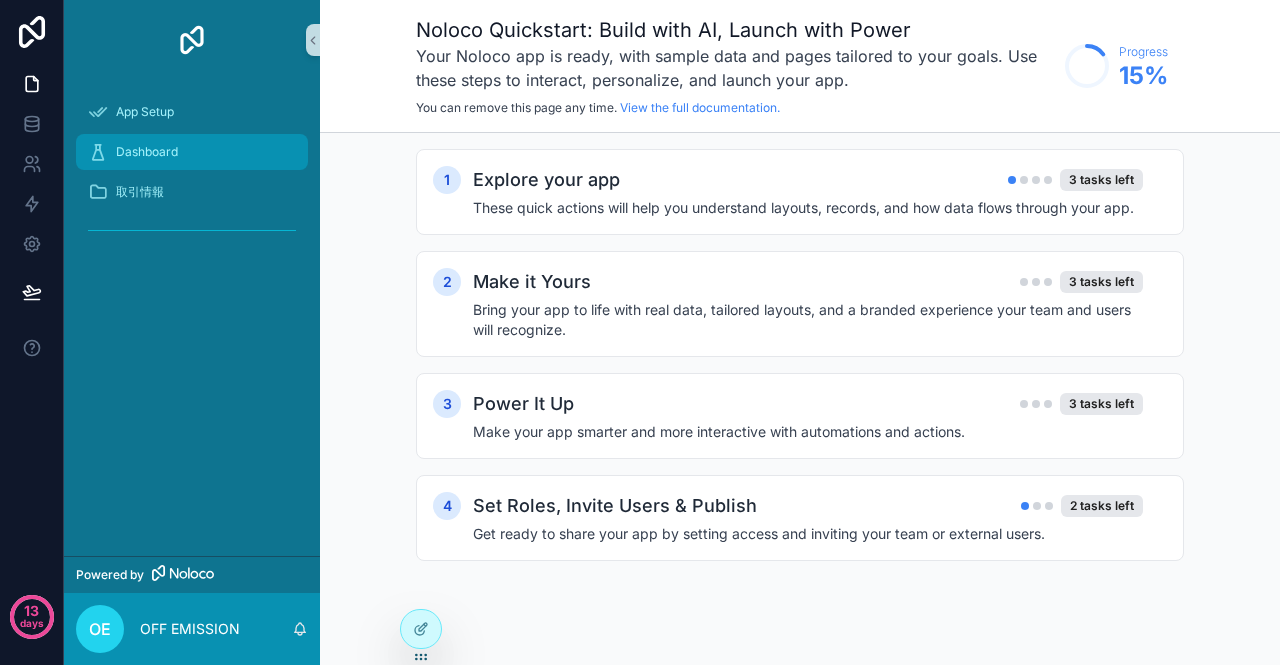 click on "Dashboard" at bounding box center (147, 152) 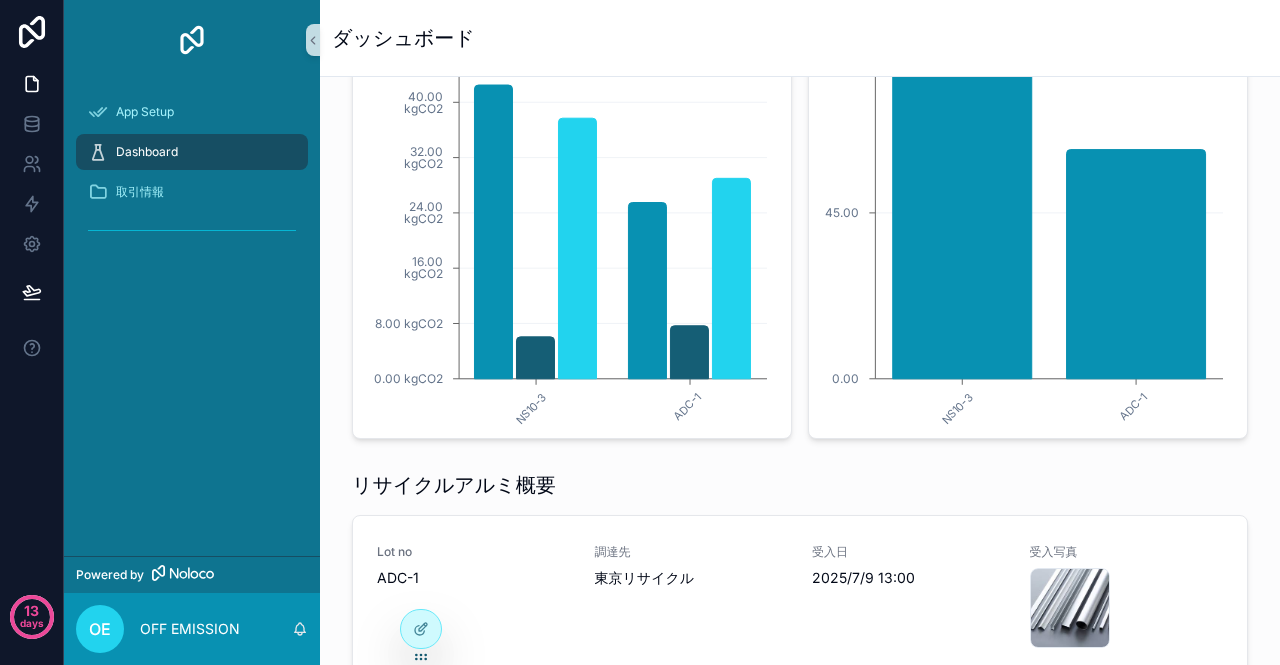scroll, scrollTop: 400, scrollLeft: 0, axis: vertical 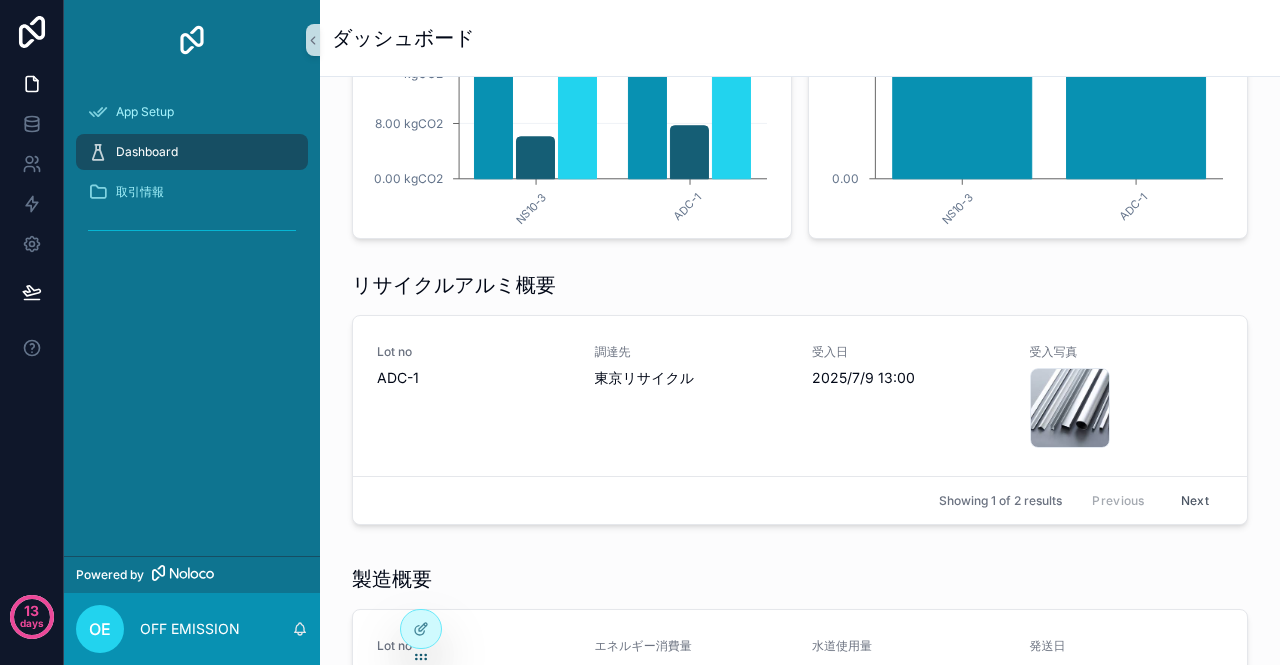 click on "Next" at bounding box center [1195, 500] 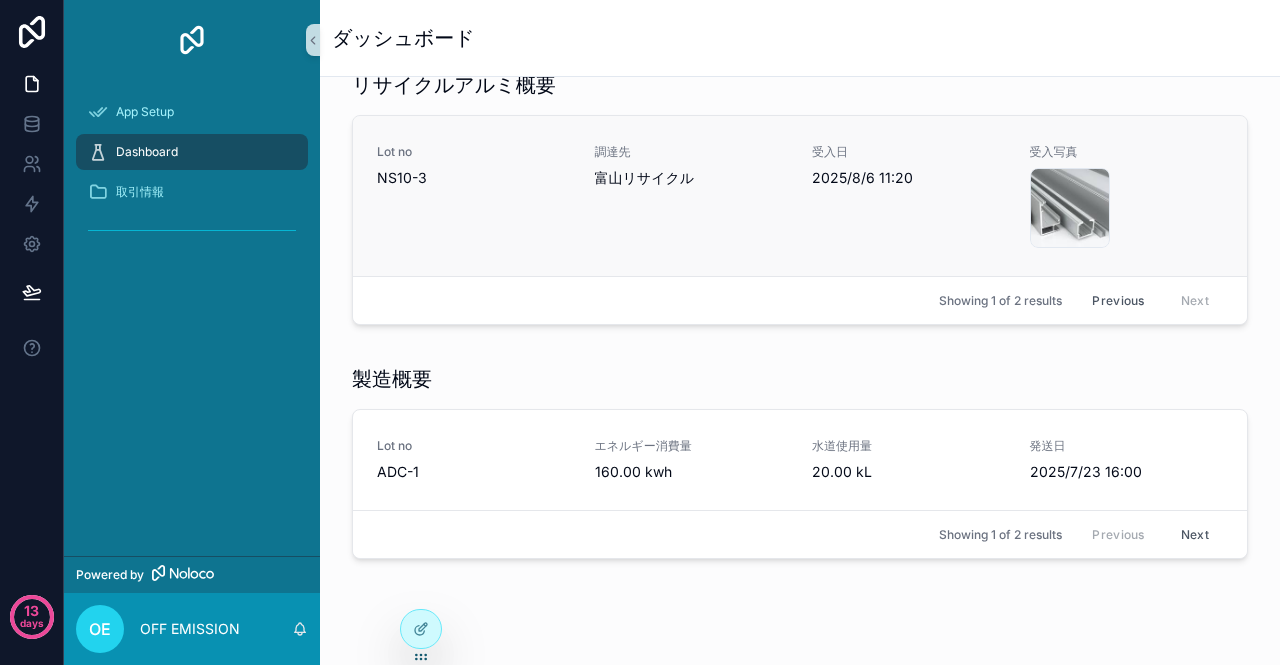 scroll, scrollTop: 666, scrollLeft: 0, axis: vertical 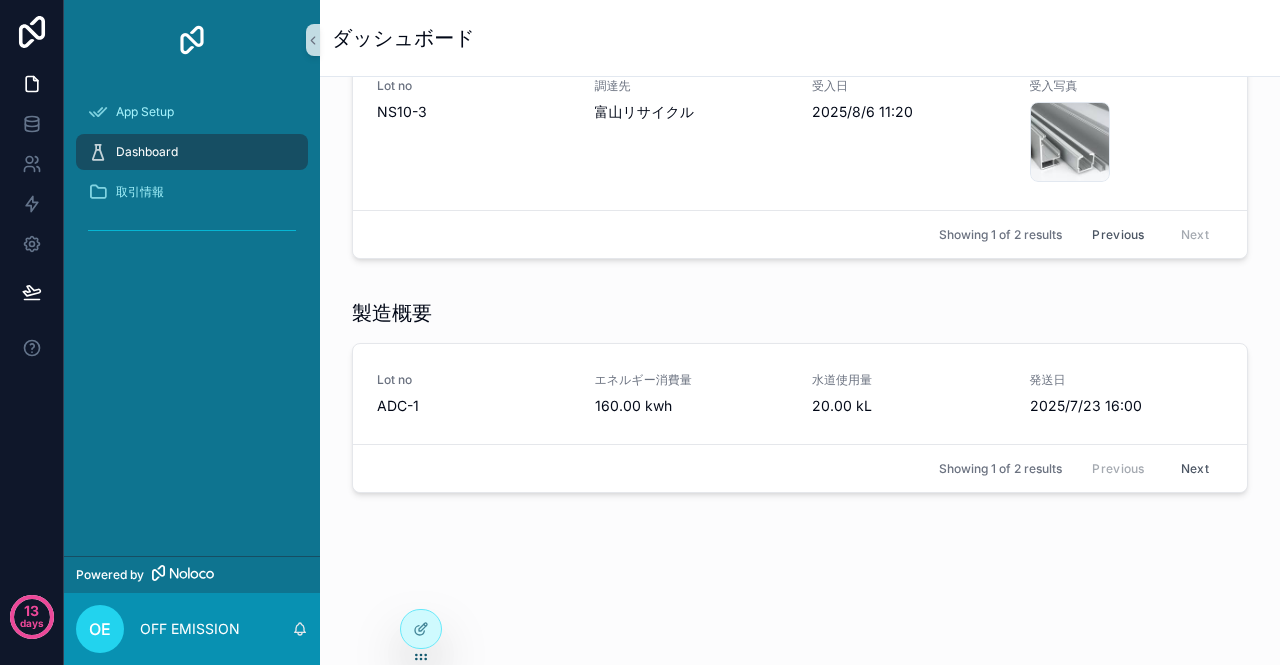 click on "Next" at bounding box center (1195, 468) 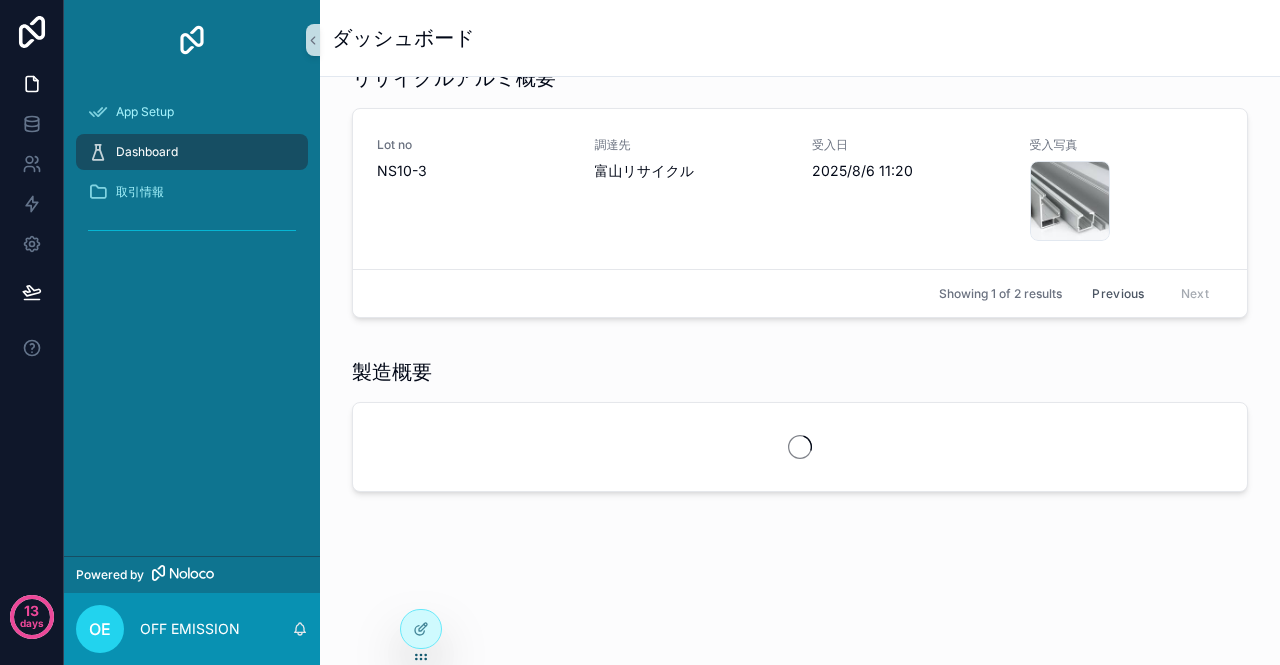 scroll, scrollTop: 666, scrollLeft: 0, axis: vertical 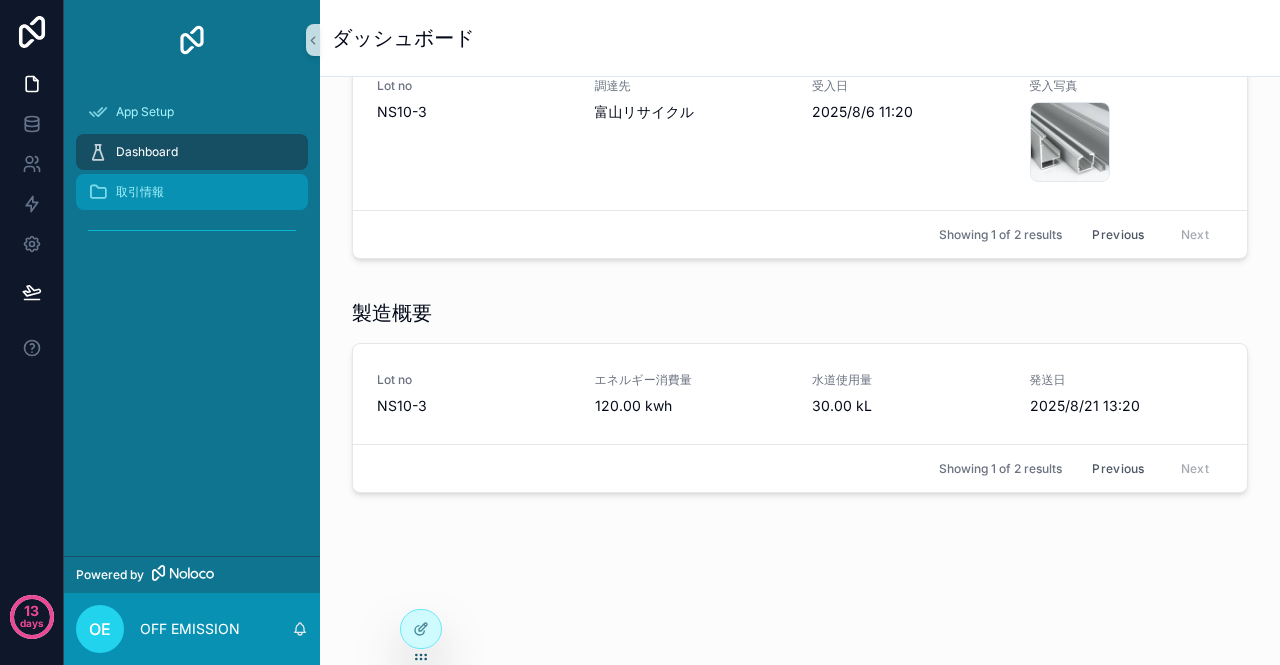 click on "取引情報" at bounding box center (140, 192) 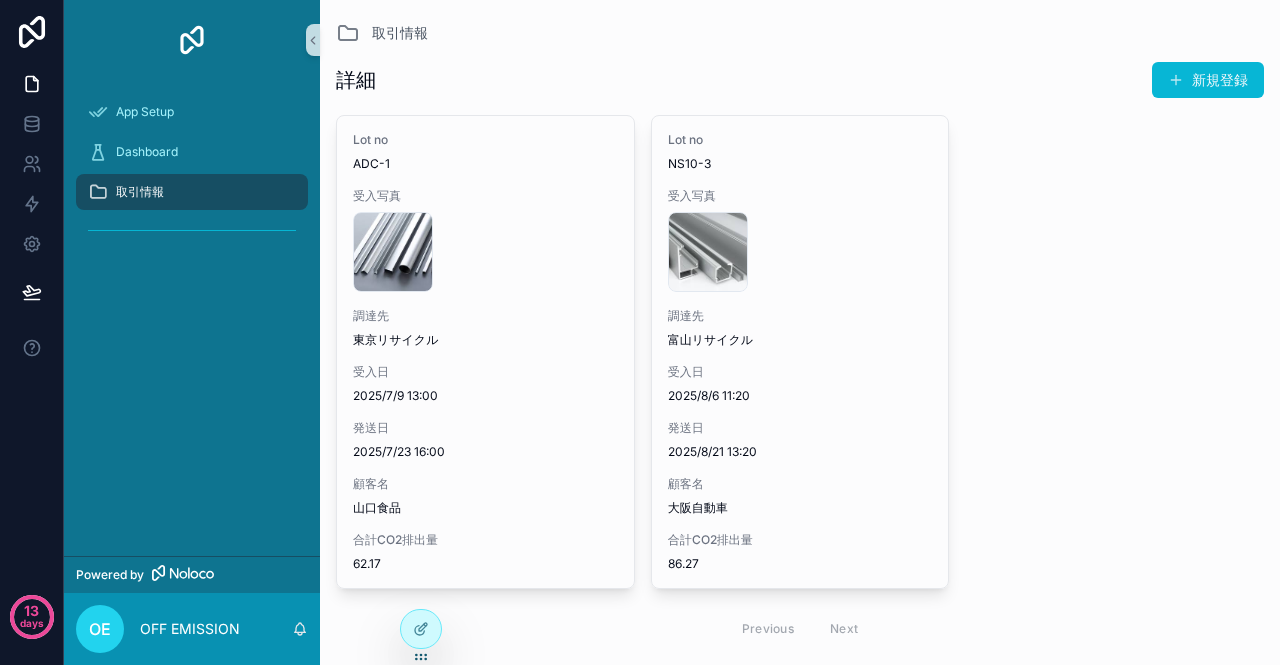 scroll, scrollTop: 0, scrollLeft: 0, axis: both 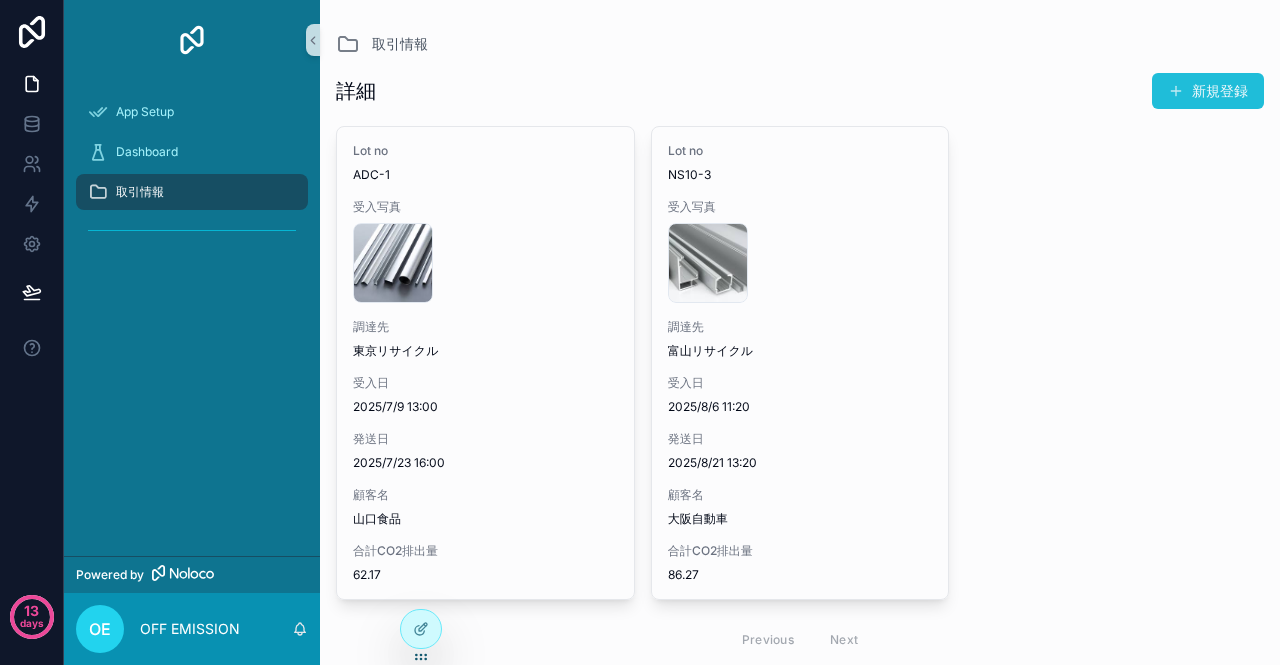 click on "新規登録" at bounding box center (1208, 91) 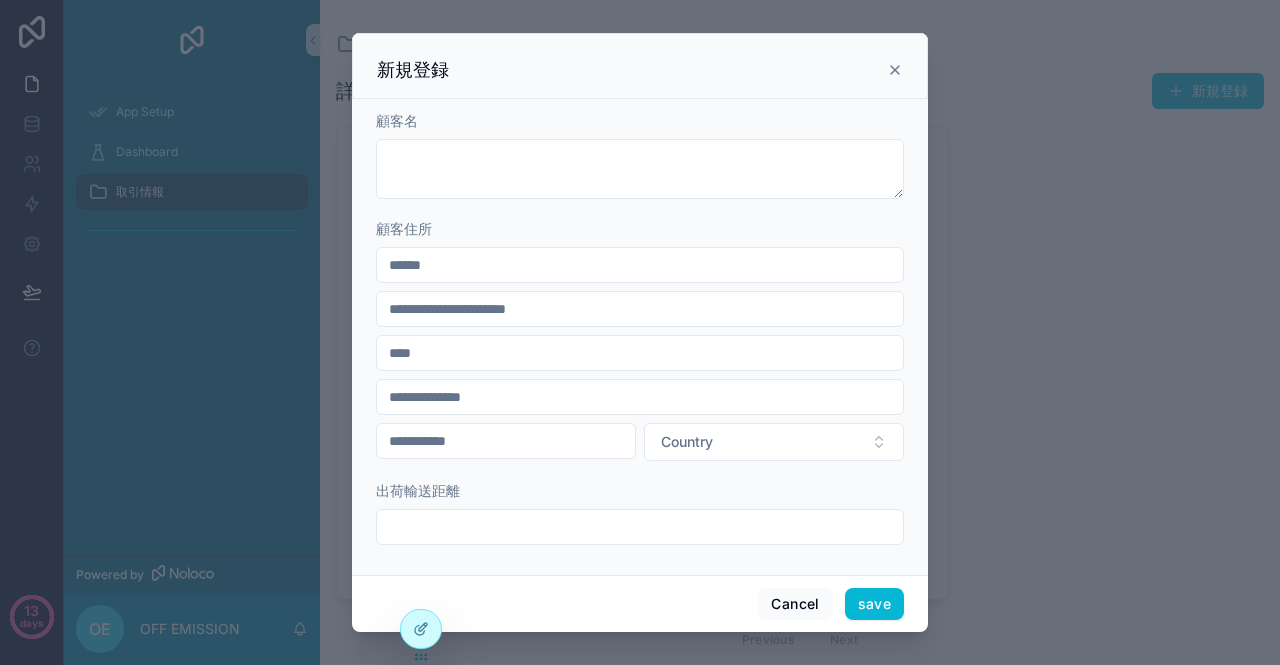 scroll, scrollTop: 1108, scrollLeft: 0, axis: vertical 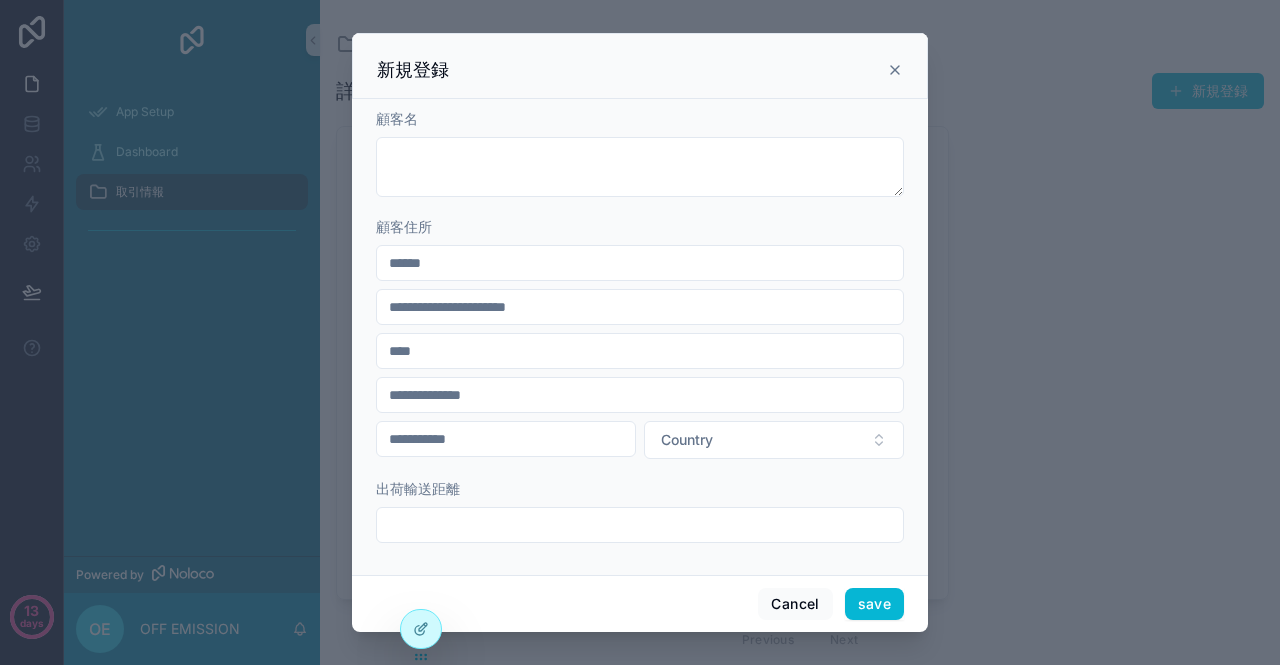 click 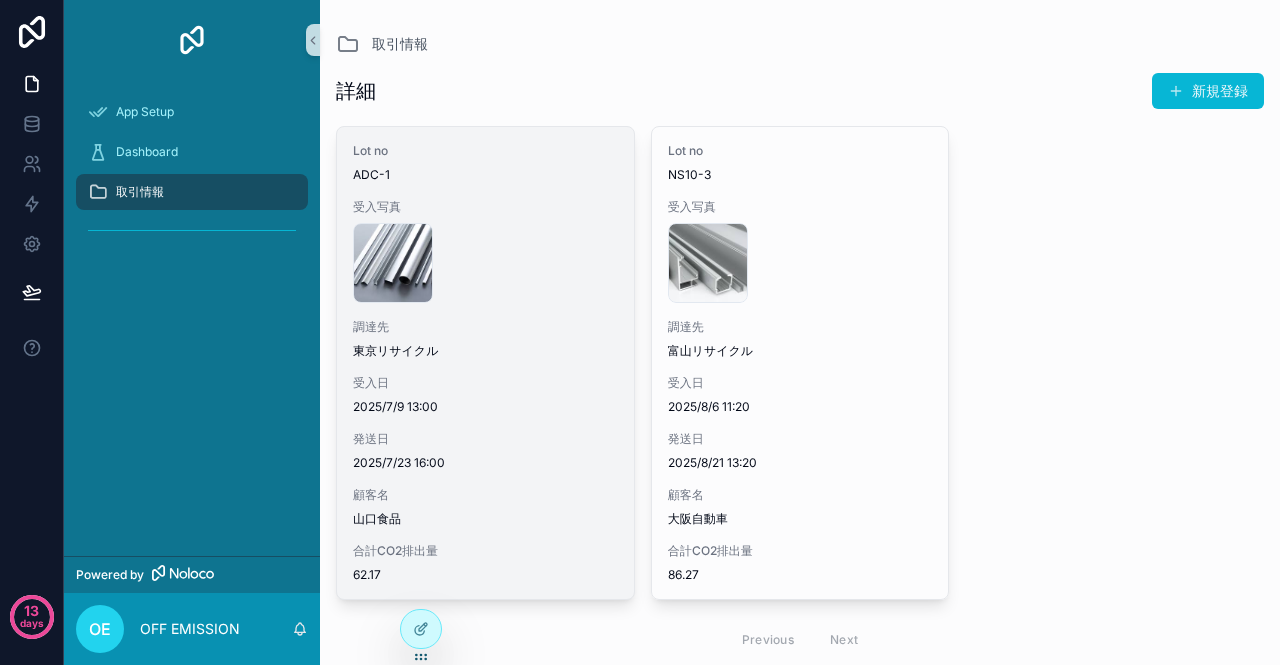 click on "受入写真 company-1 .jpg" at bounding box center (485, 251) 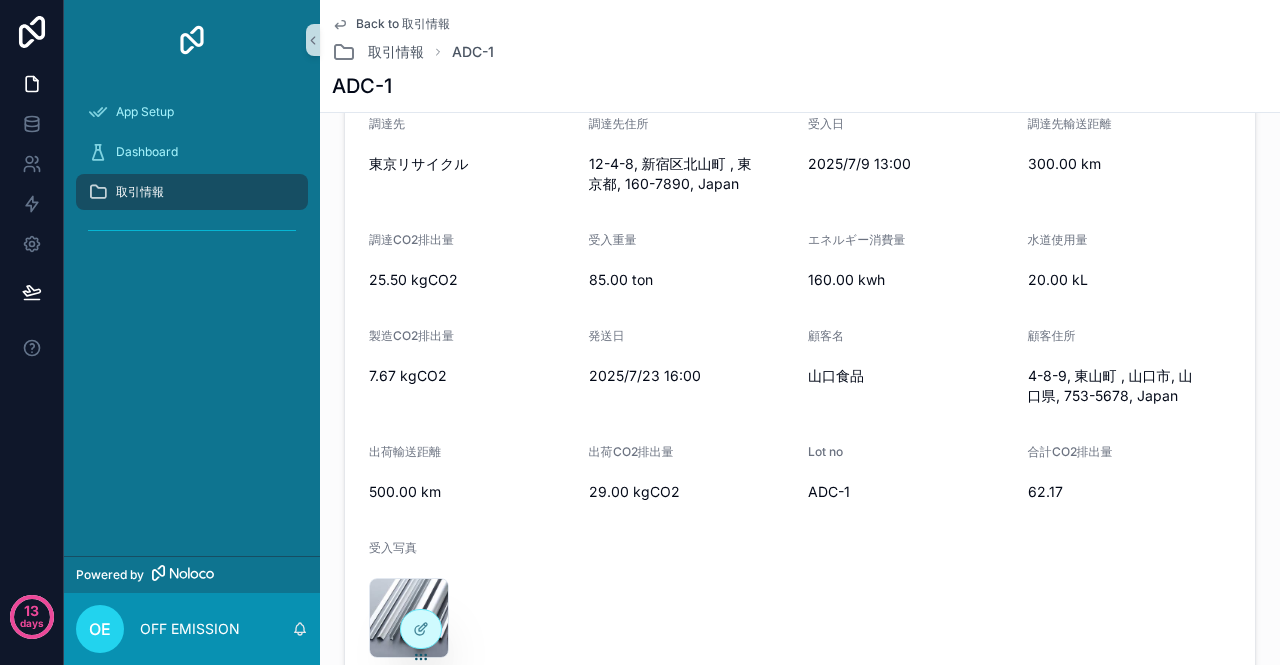 scroll, scrollTop: 0, scrollLeft: 0, axis: both 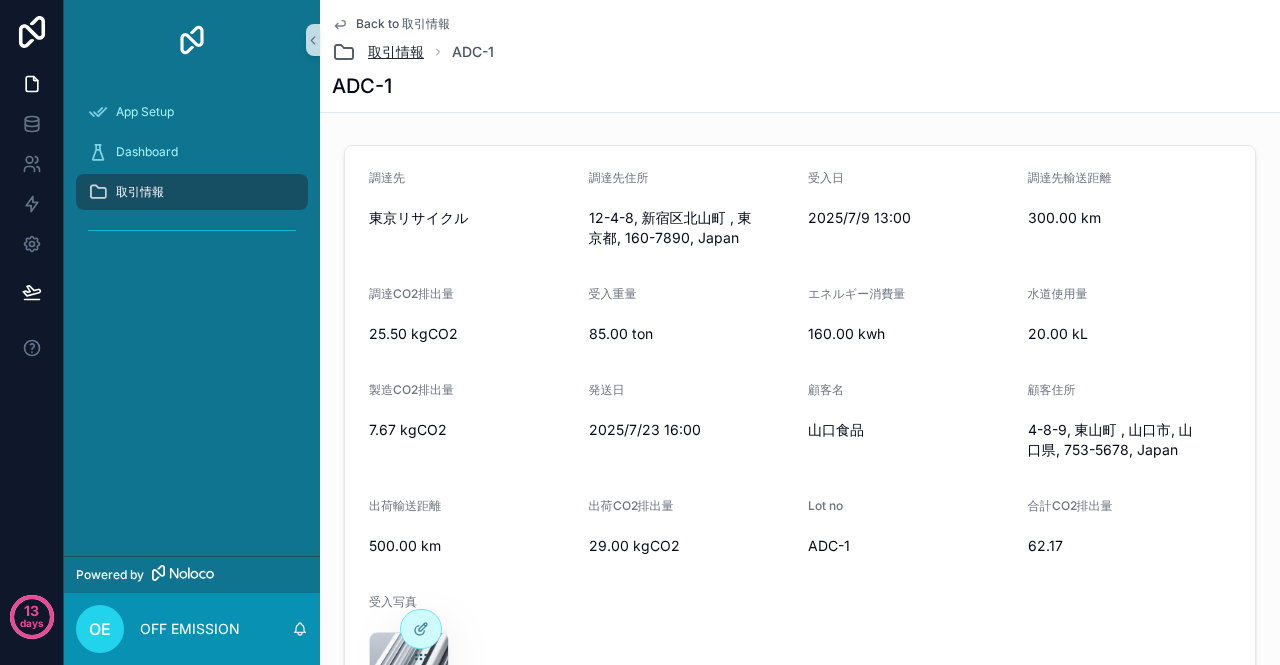 click on "取引情報" at bounding box center (396, 52) 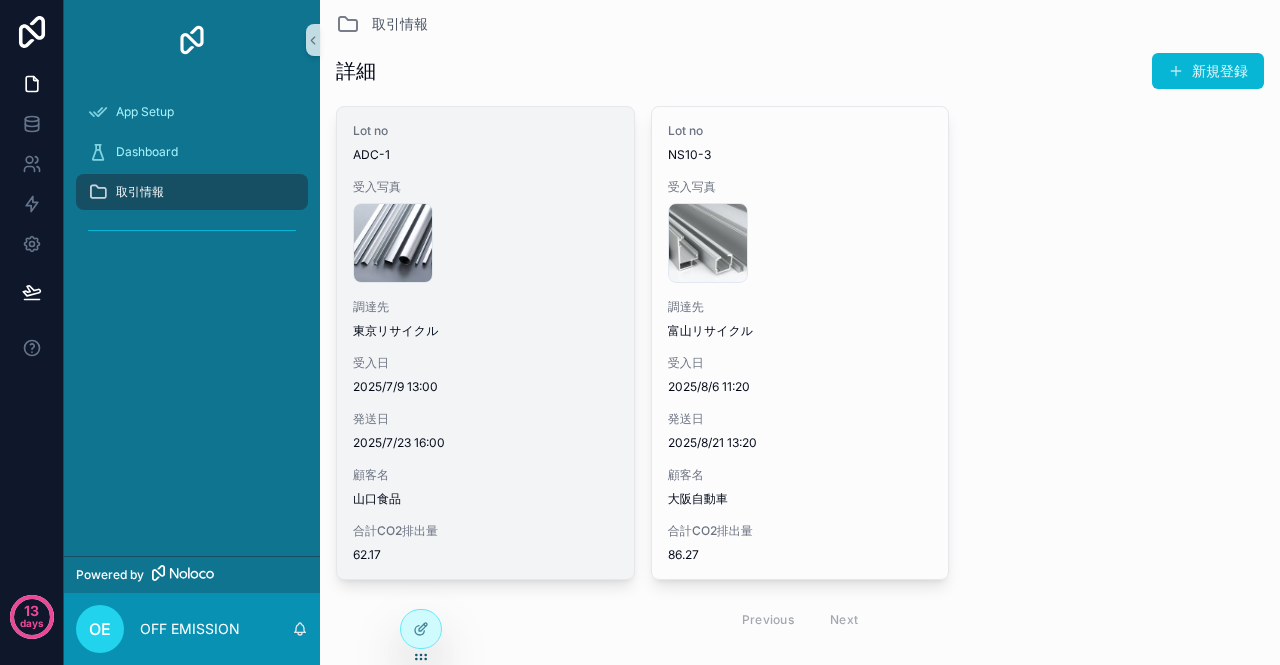 scroll, scrollTop: 0, scrollLeft: 0, axis: both 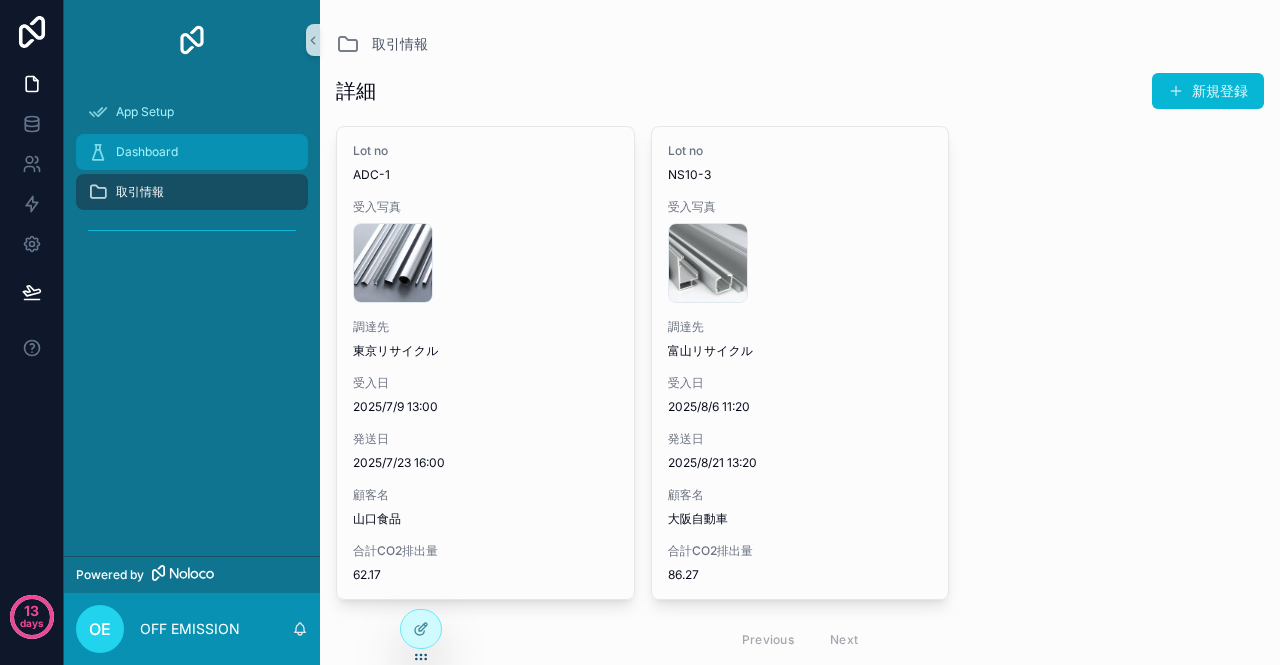 click on "Dashboard" at bounding box center [147, 152] 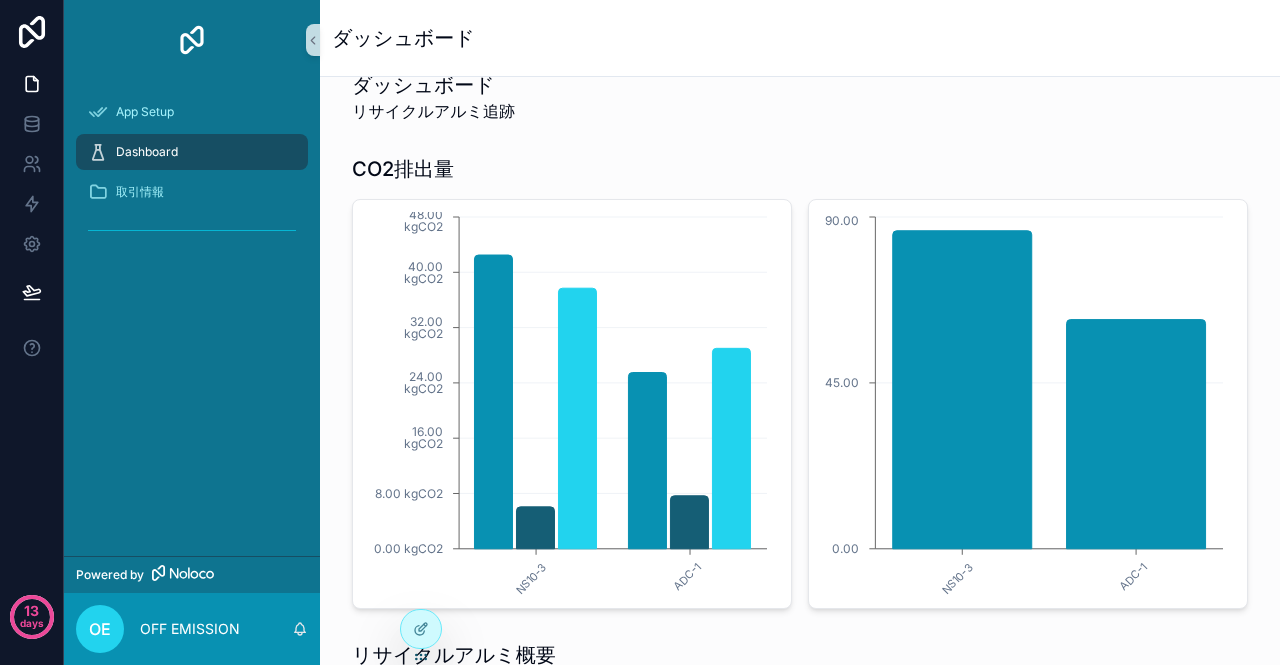 scroll, scrollTop: 0, scrollLeft: 0, axis: both 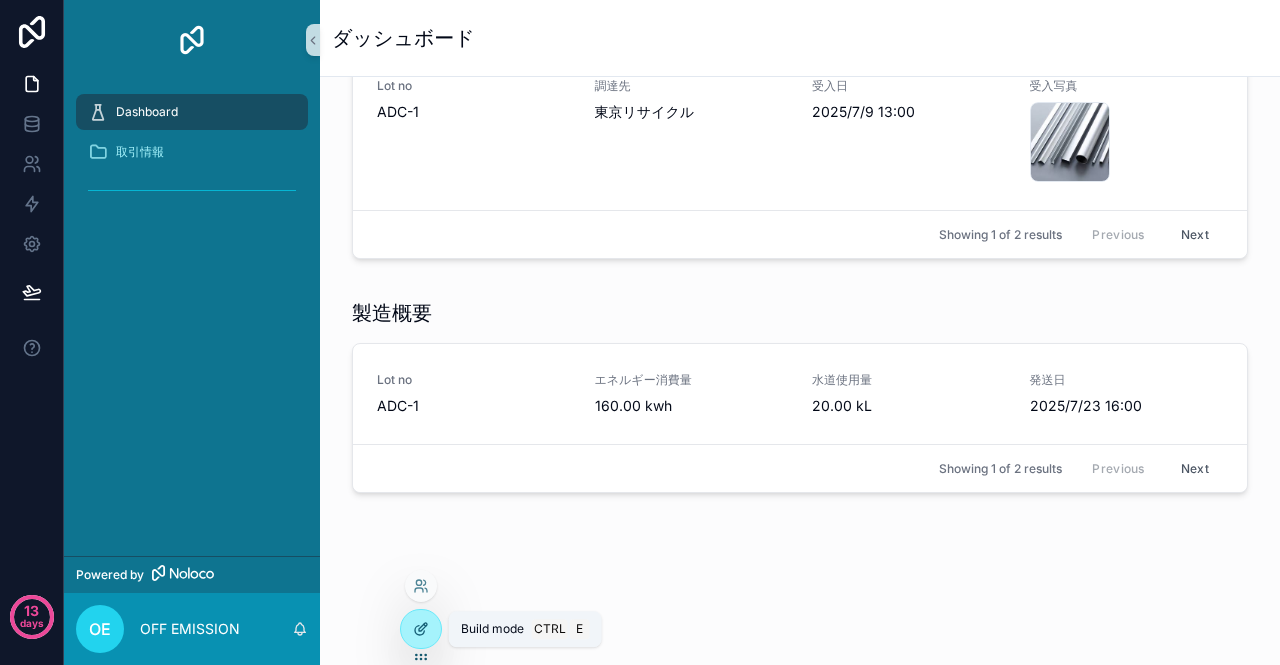 click 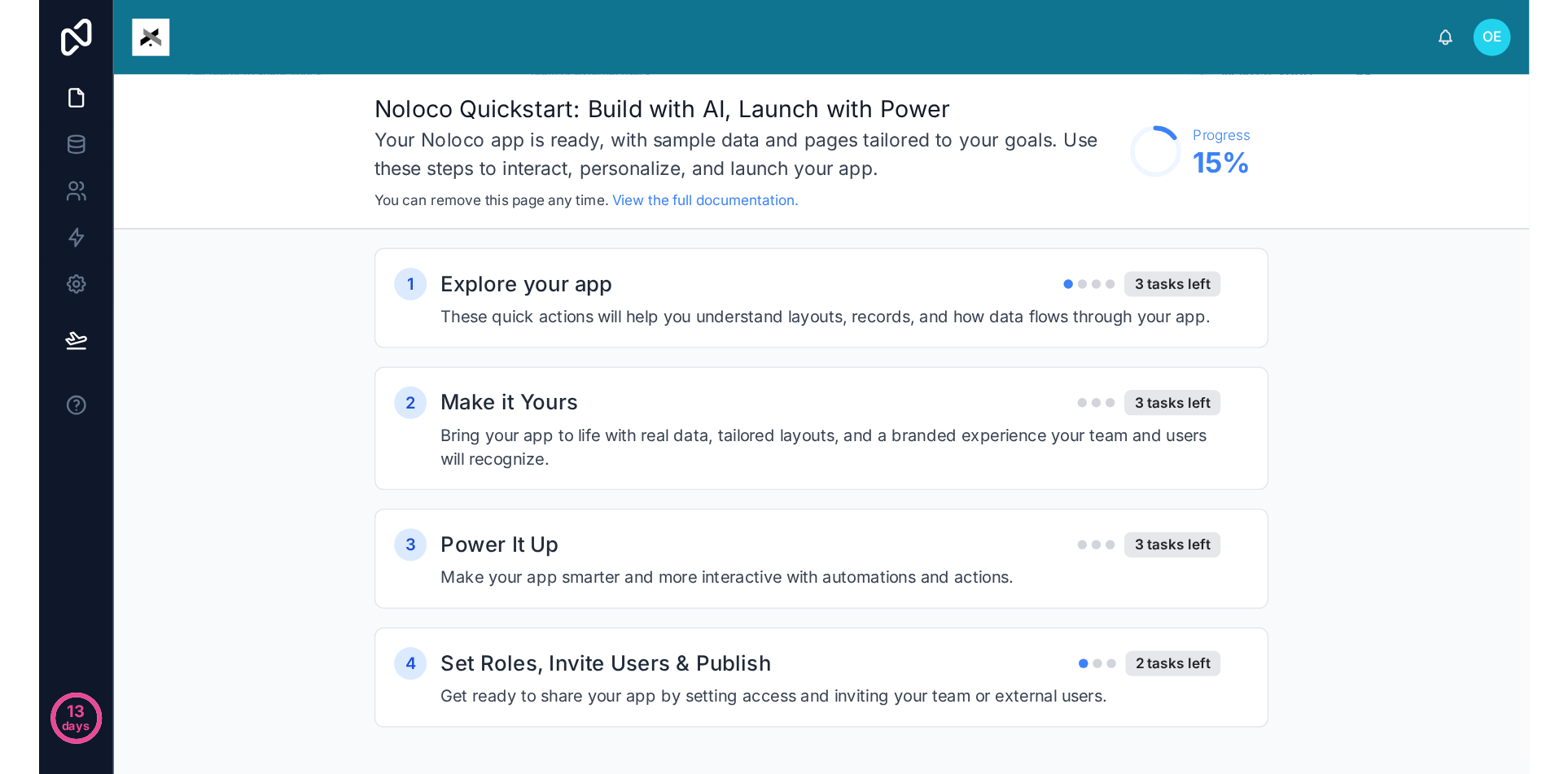 scroll, scrollTop: 0, scrollLeft: 0, axis: both 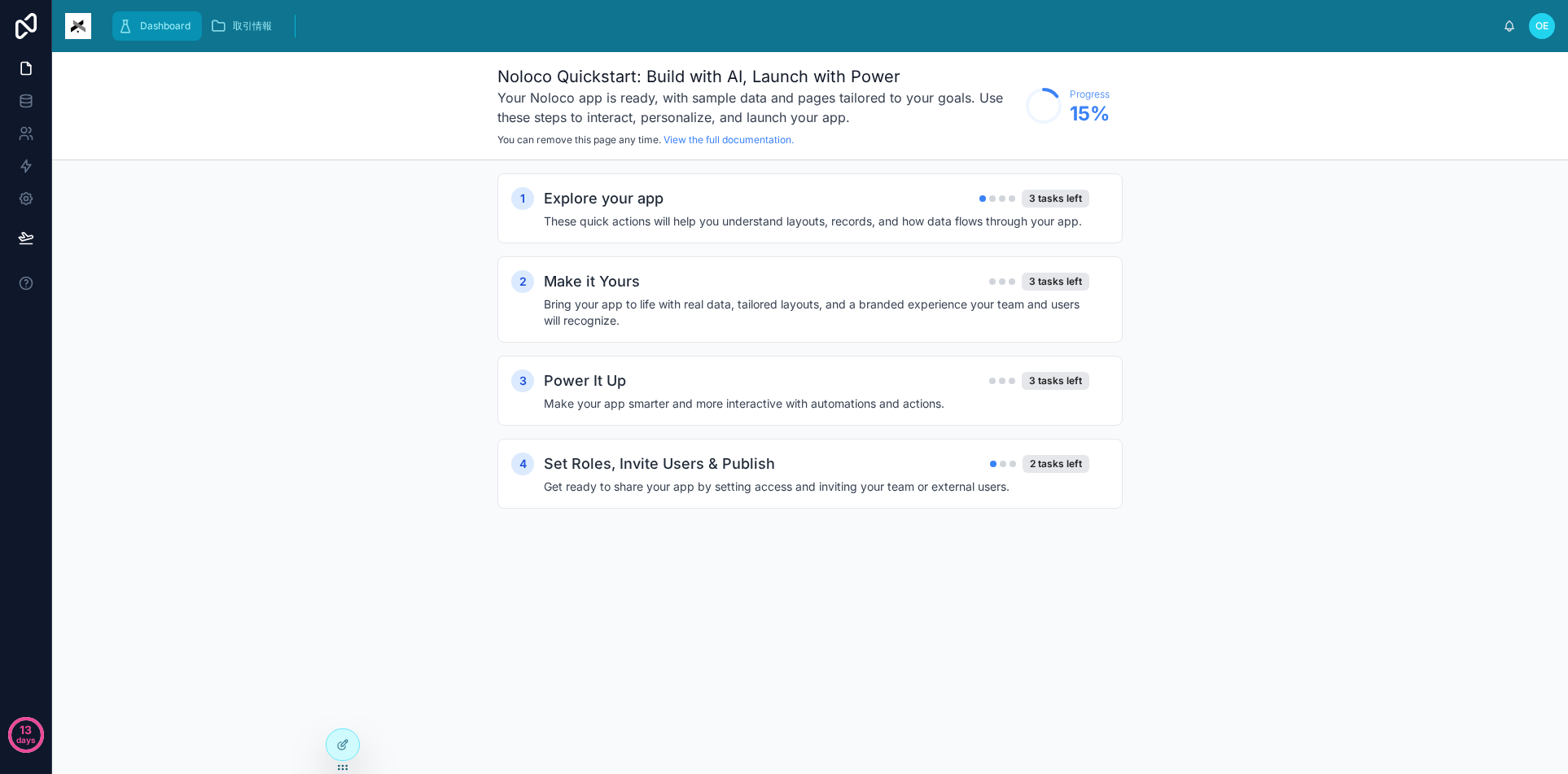 click at bounding box center [125, 26] 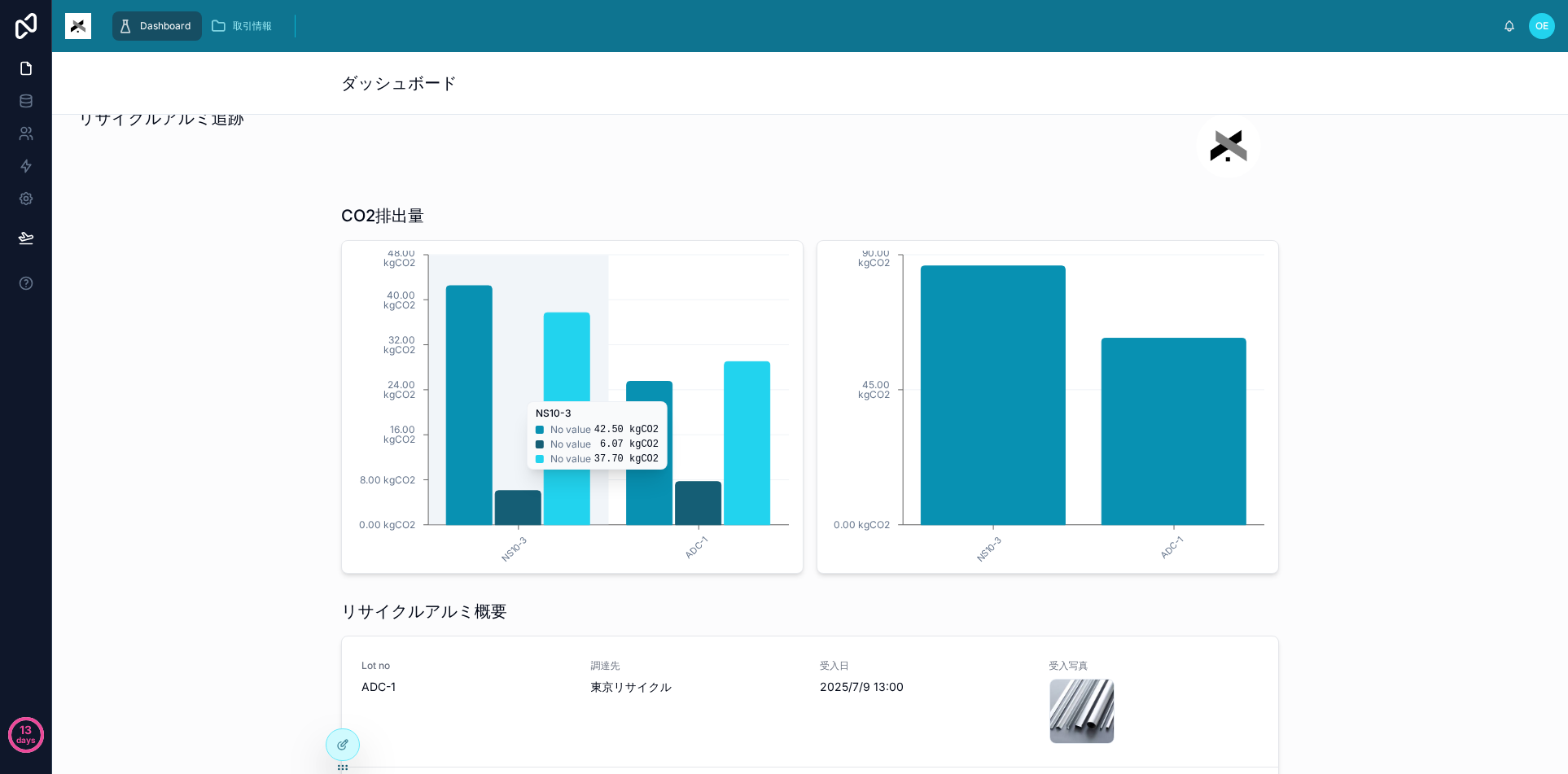 scroll, scrollTop: 0, scrollLeft: 0, axis: both 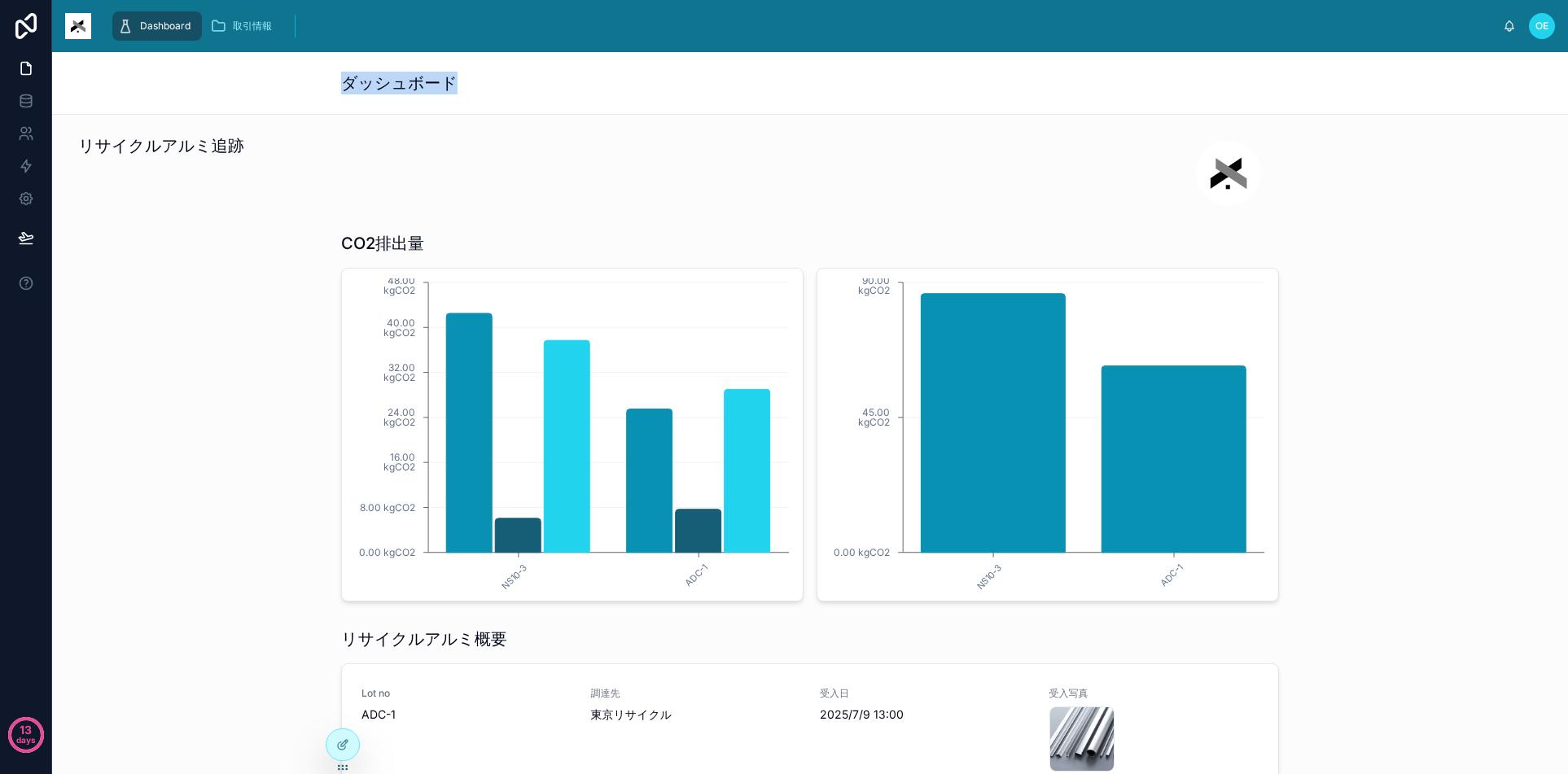 drag, startPoint x: 337, startPoint y: 84, endPoint x: 421, endPoint y: 85, distance: 84.00595 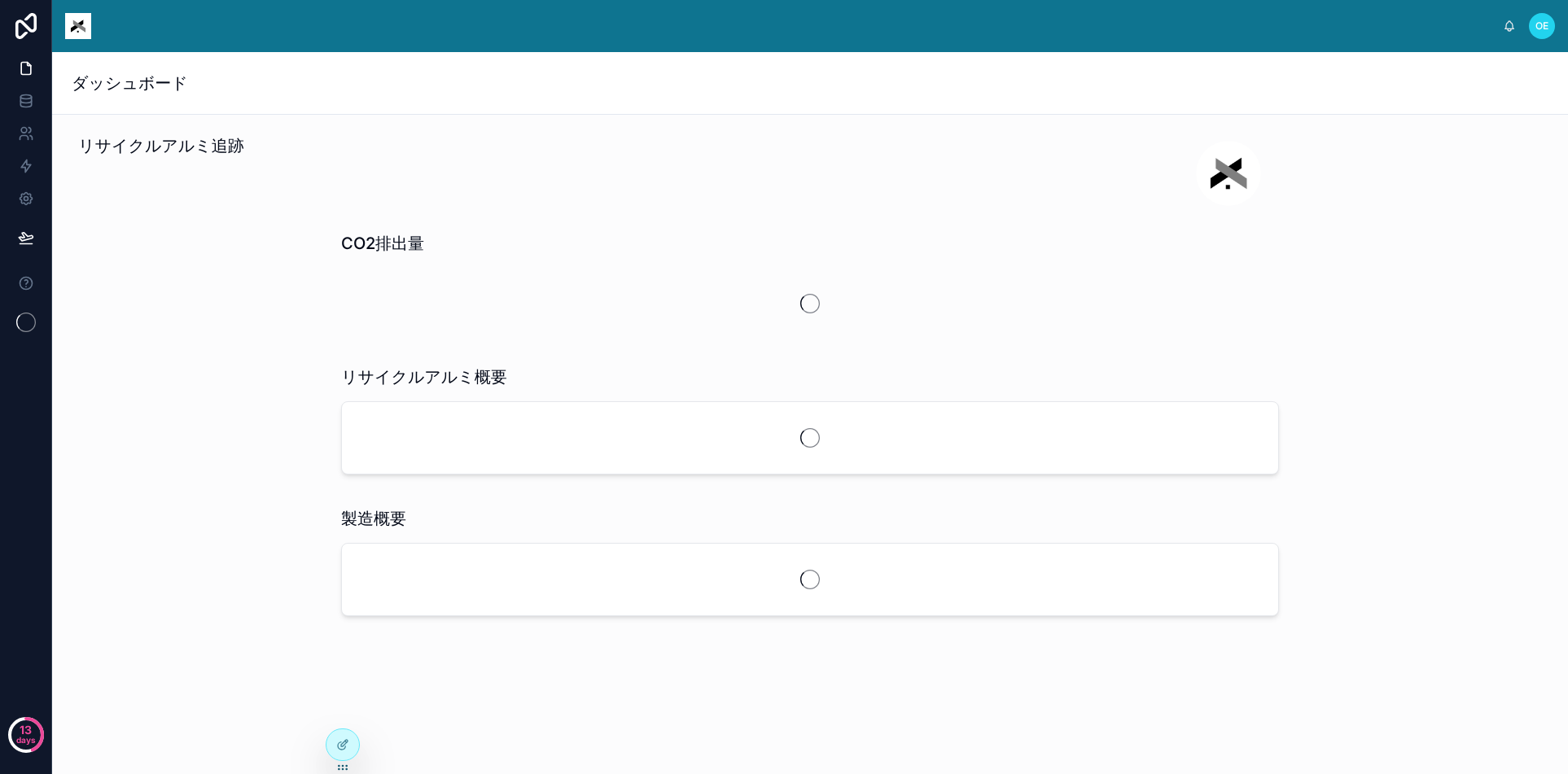 scroll, scrollTop: 0, scrollLeft: 0, axis: both 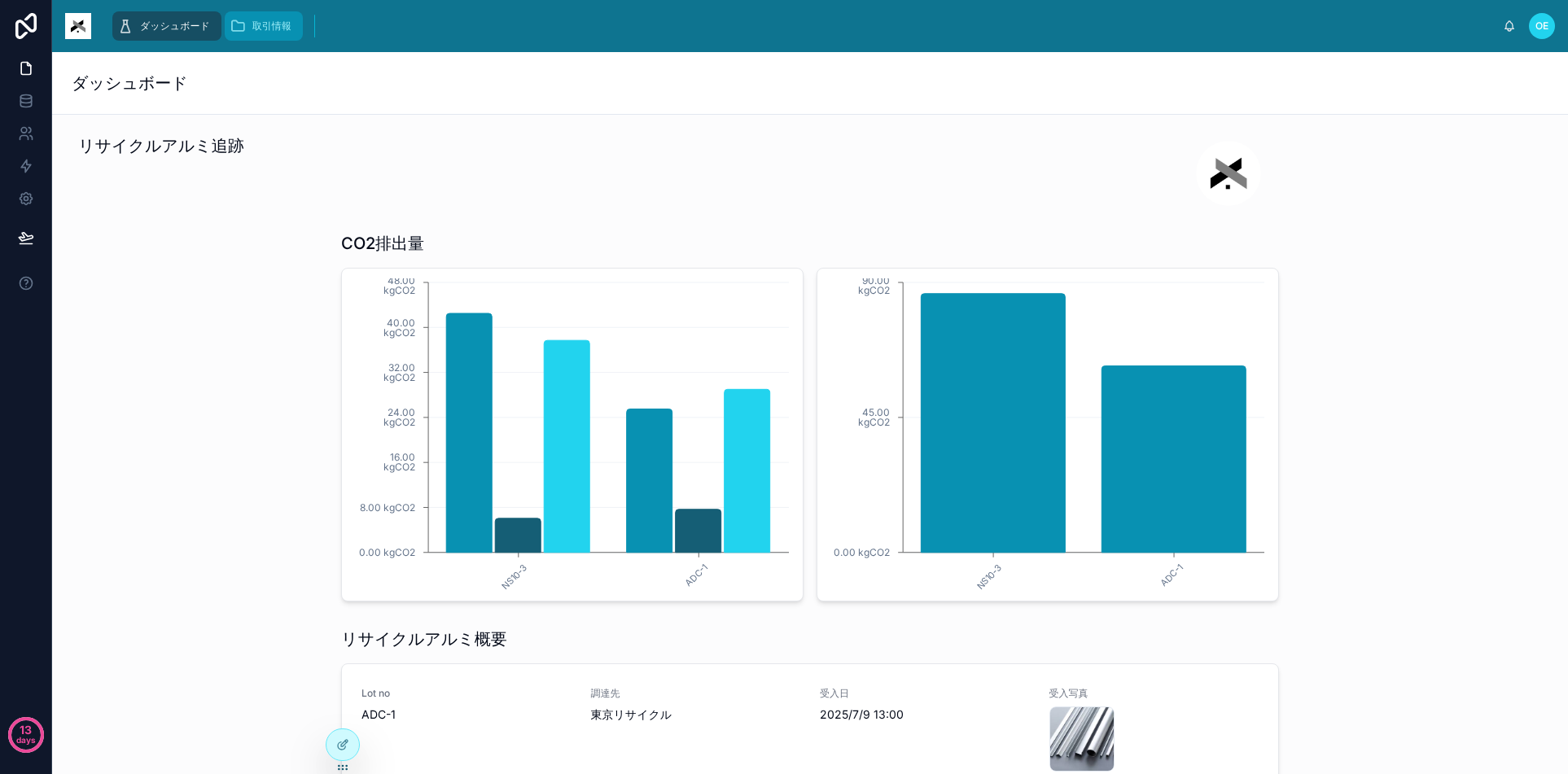 click on "取引情報" at bounding box center [272, 26] 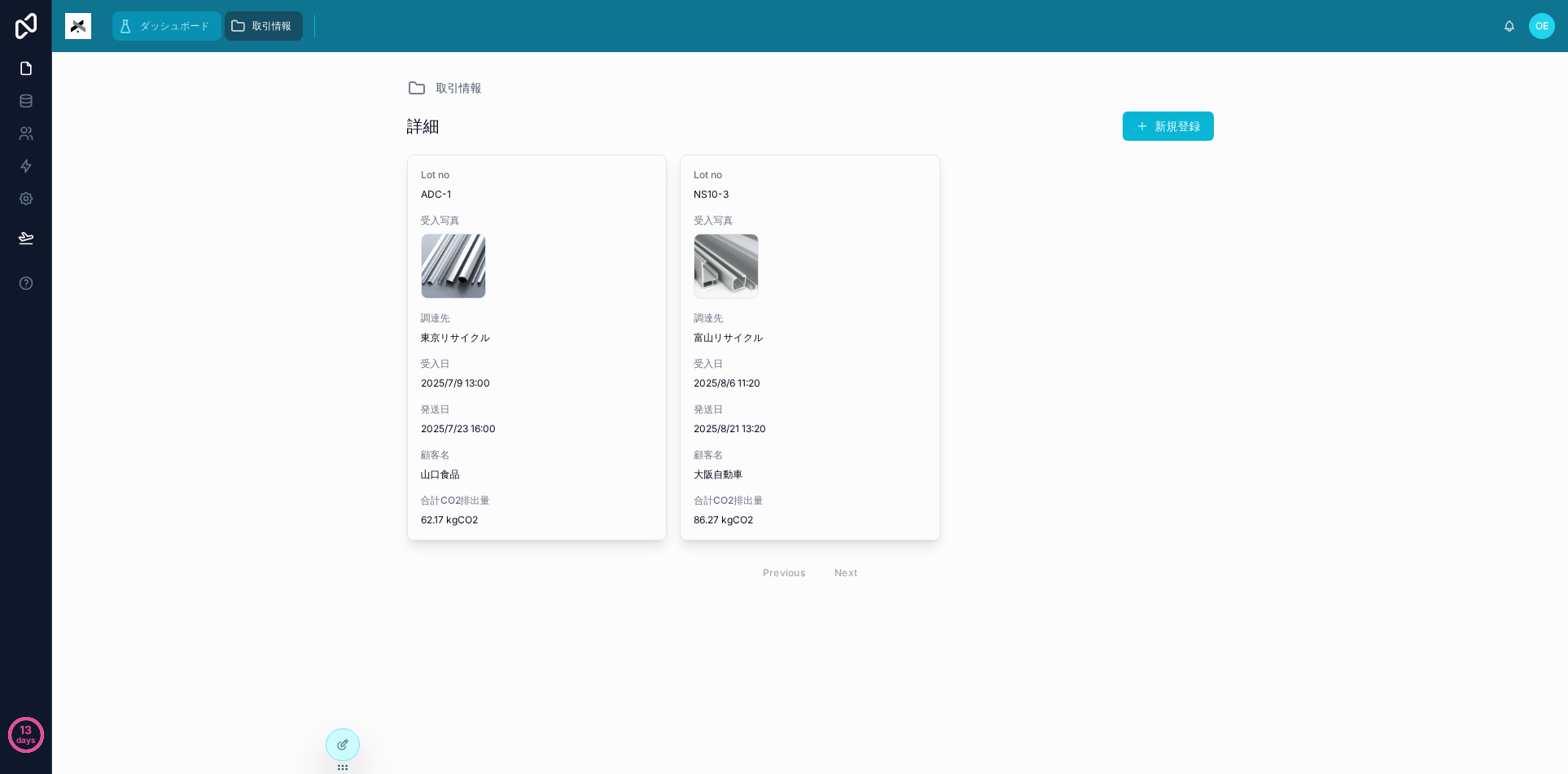 click on "ダッシュボード" at bounding box center [175, 26] 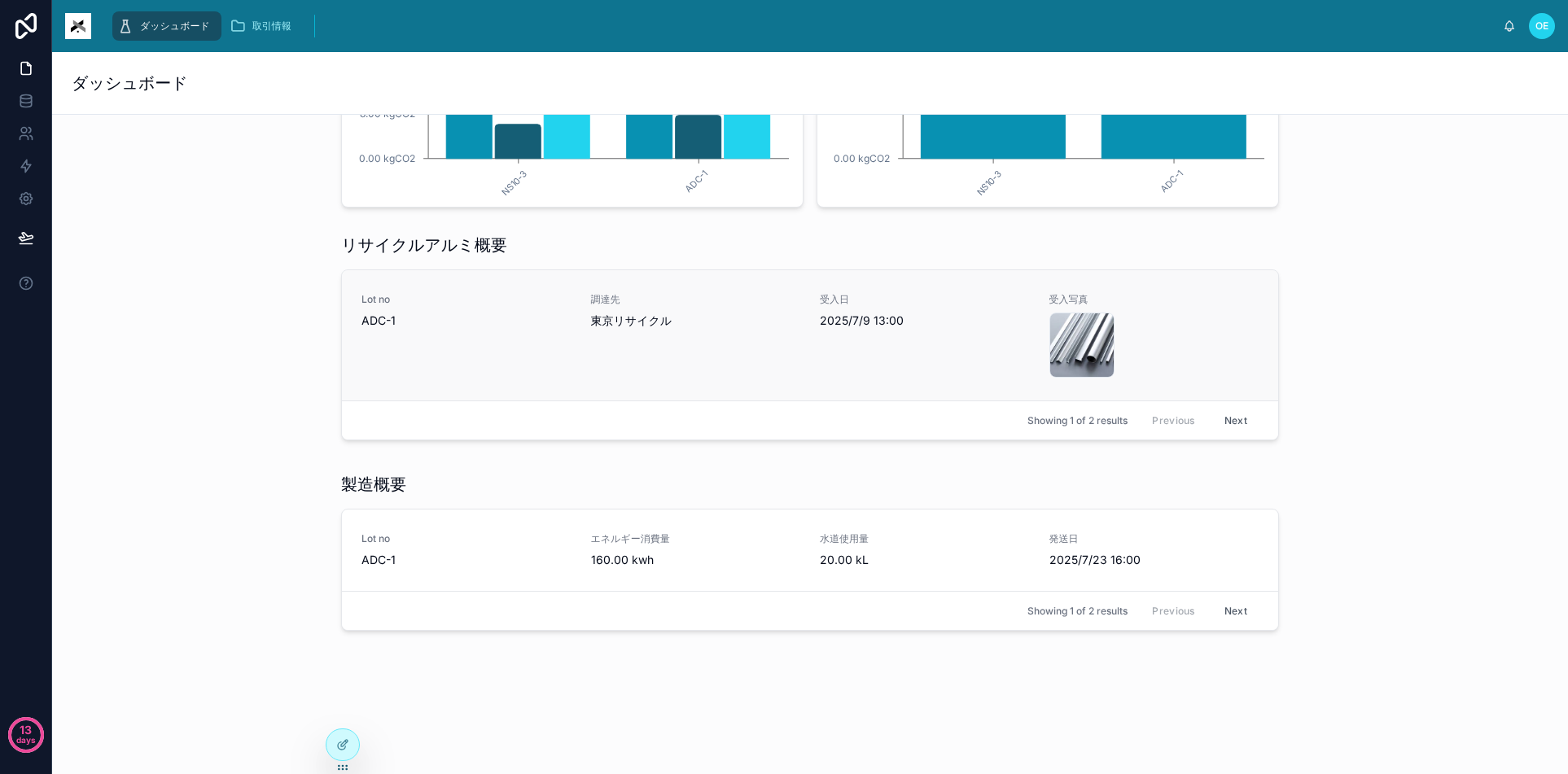 scroll, scrollTop: 150, scrollLeft: 0, axis: vertical 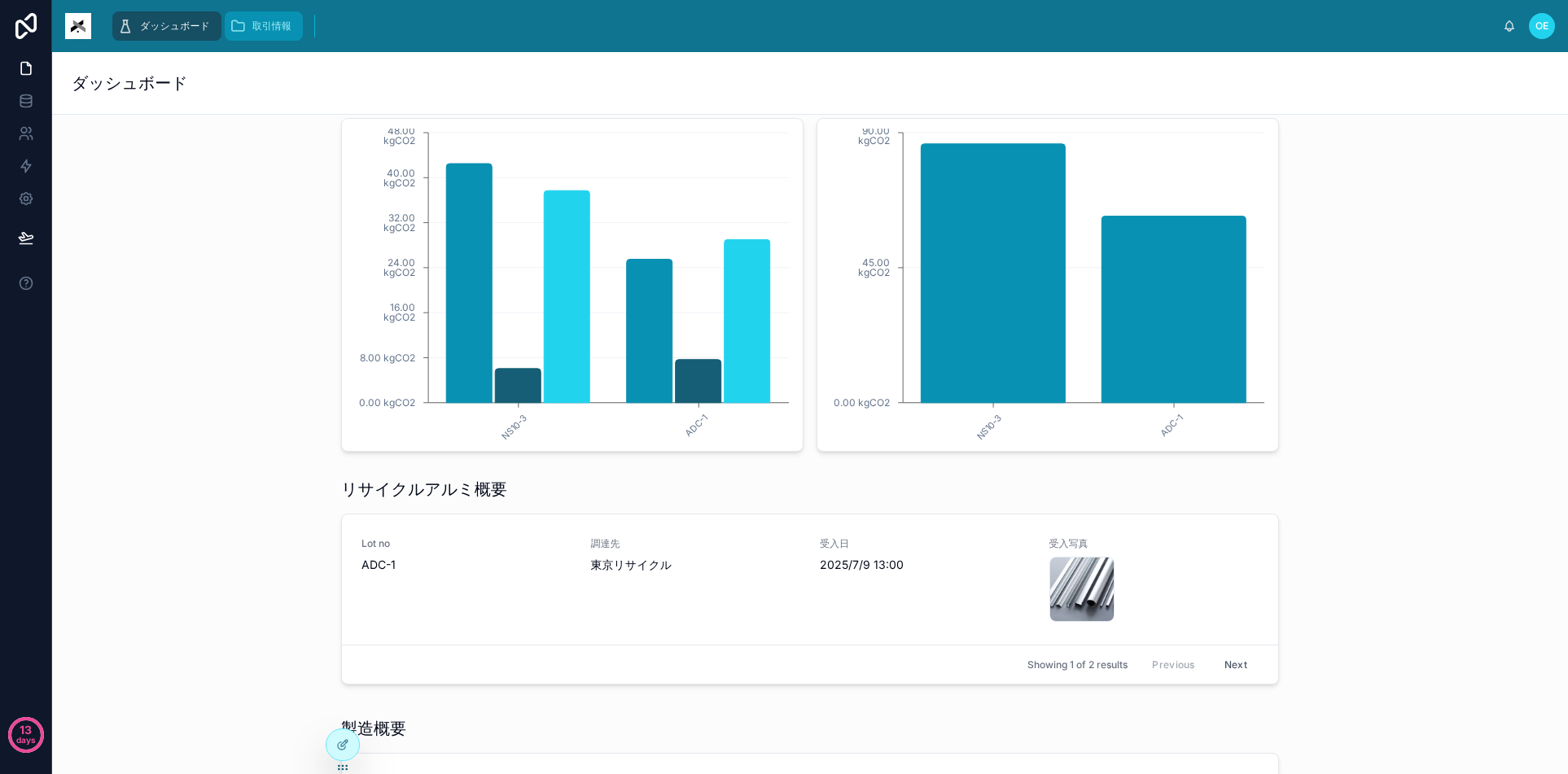 click on "取引情報" at bounding box center [272, 26] 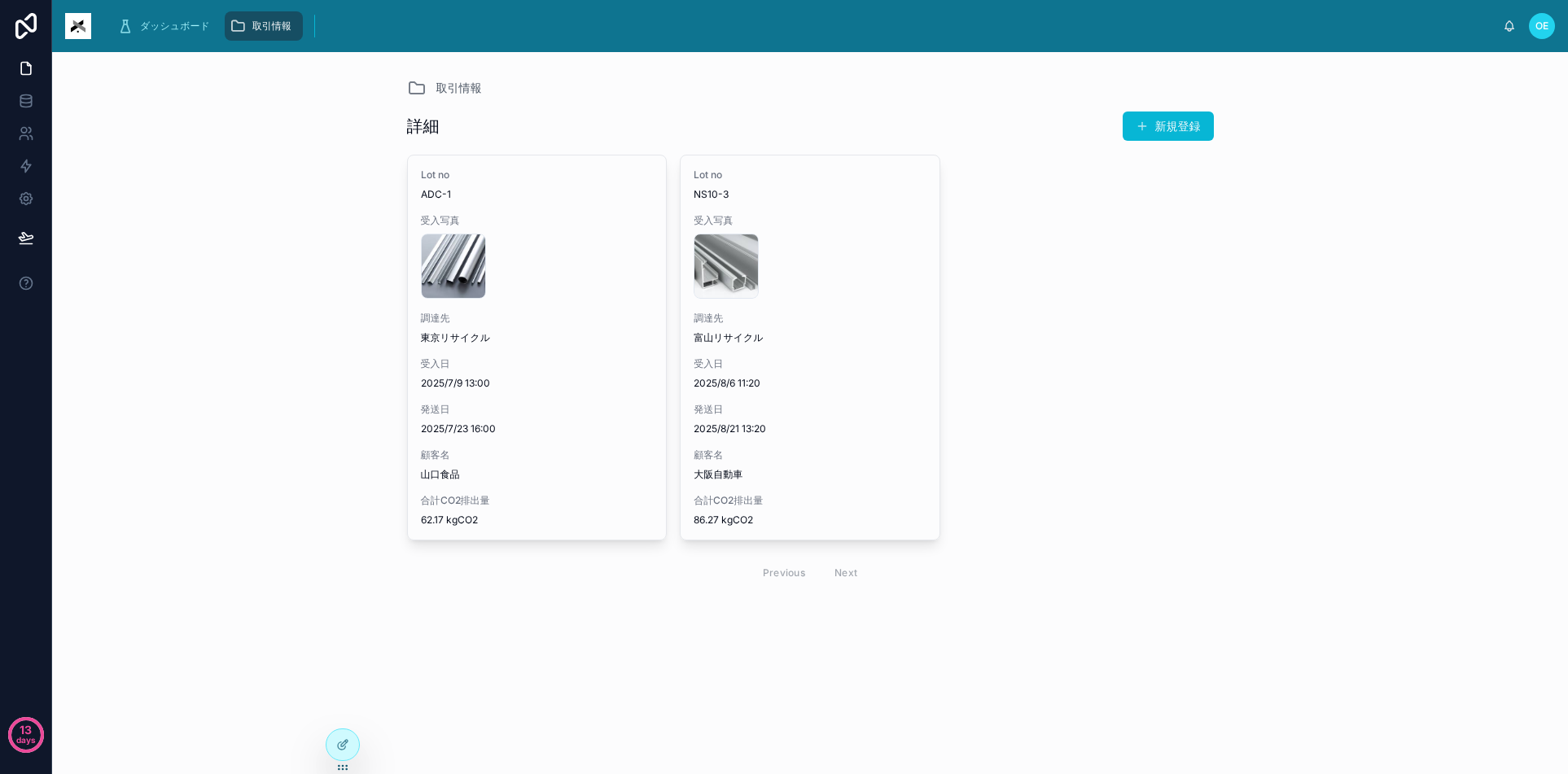 scroll, scrollTop: 0, scrollLeft: 0, axis: both 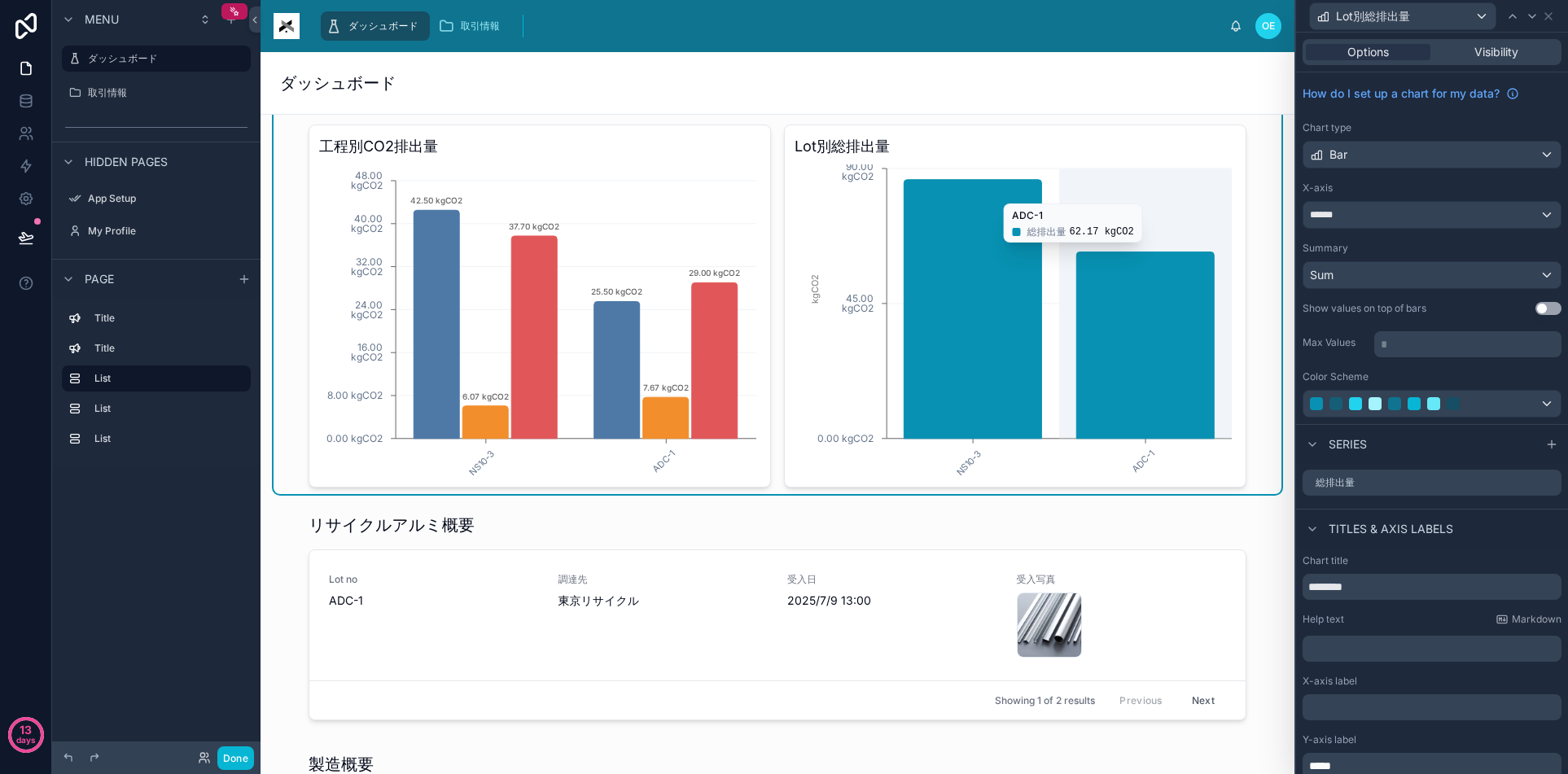 click on "NS10-3 ADC-1 0.00 kgCO2 45.00 kgCO2 90.00 kgCO2 kgCO2" 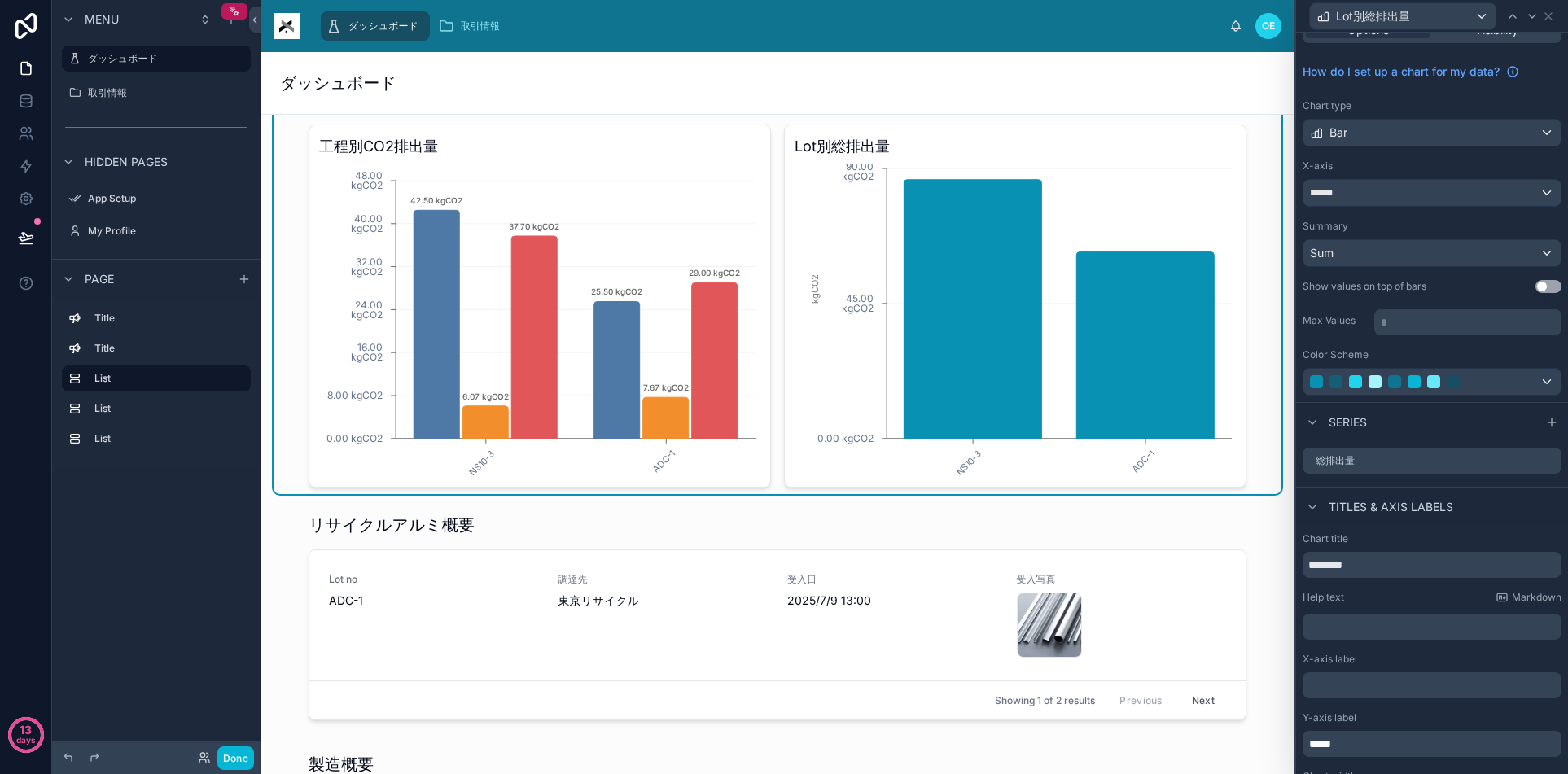 scroll, scrollTop: 0, scrollLeft: 0, axis: both 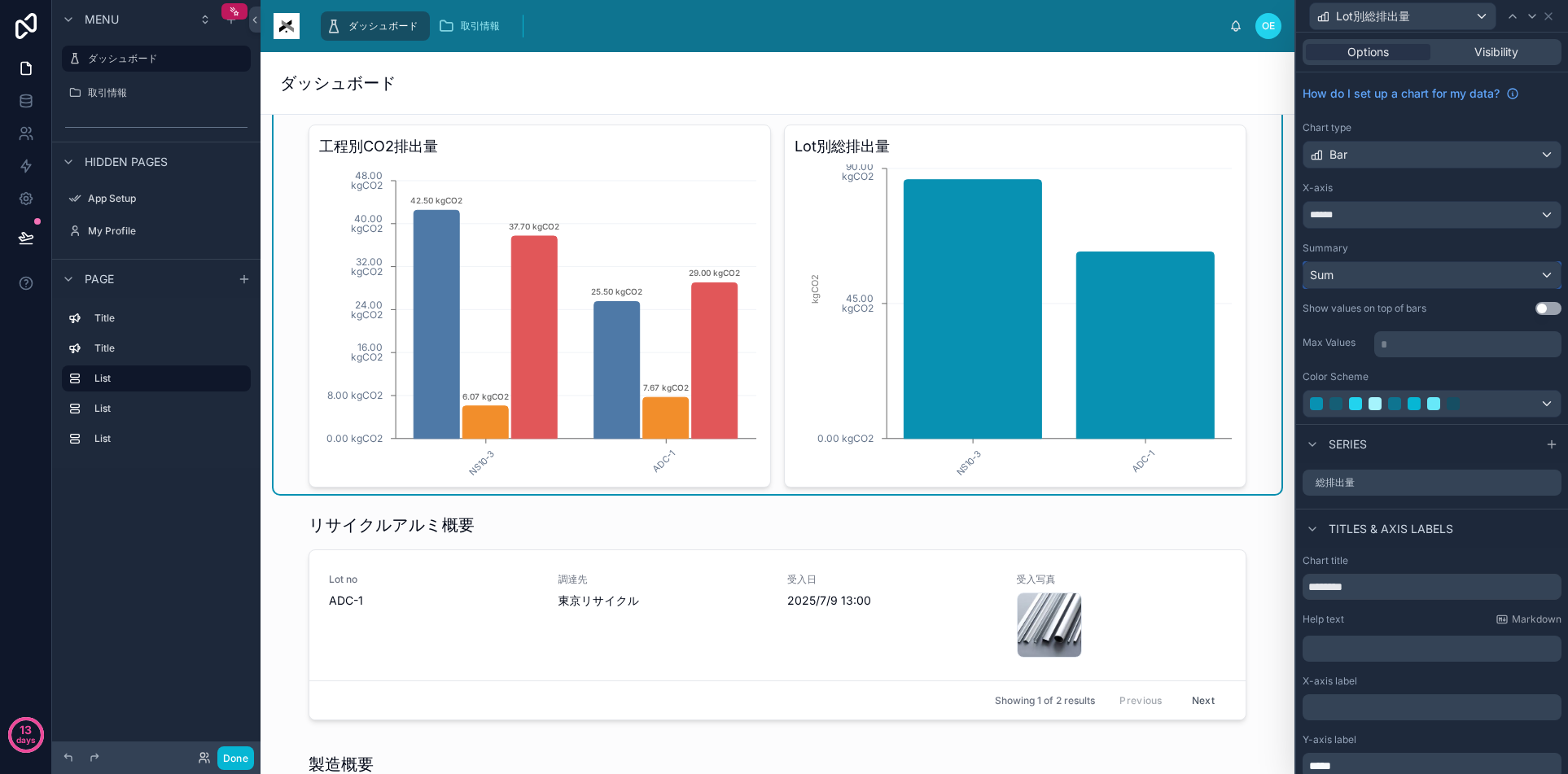 click on "Sum" at bounding box center (1432, 275) 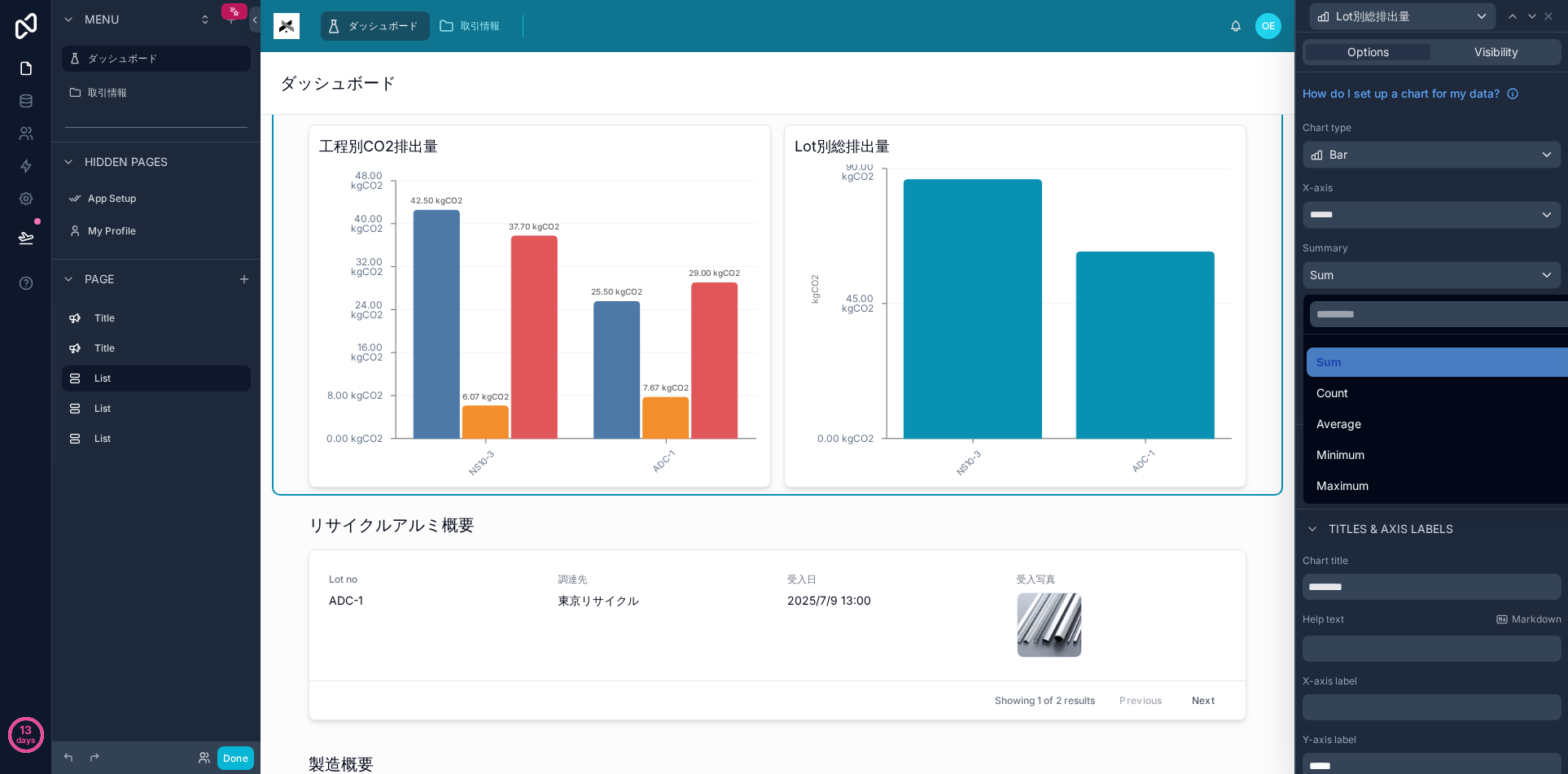 click at bounding box center (1432, 387) 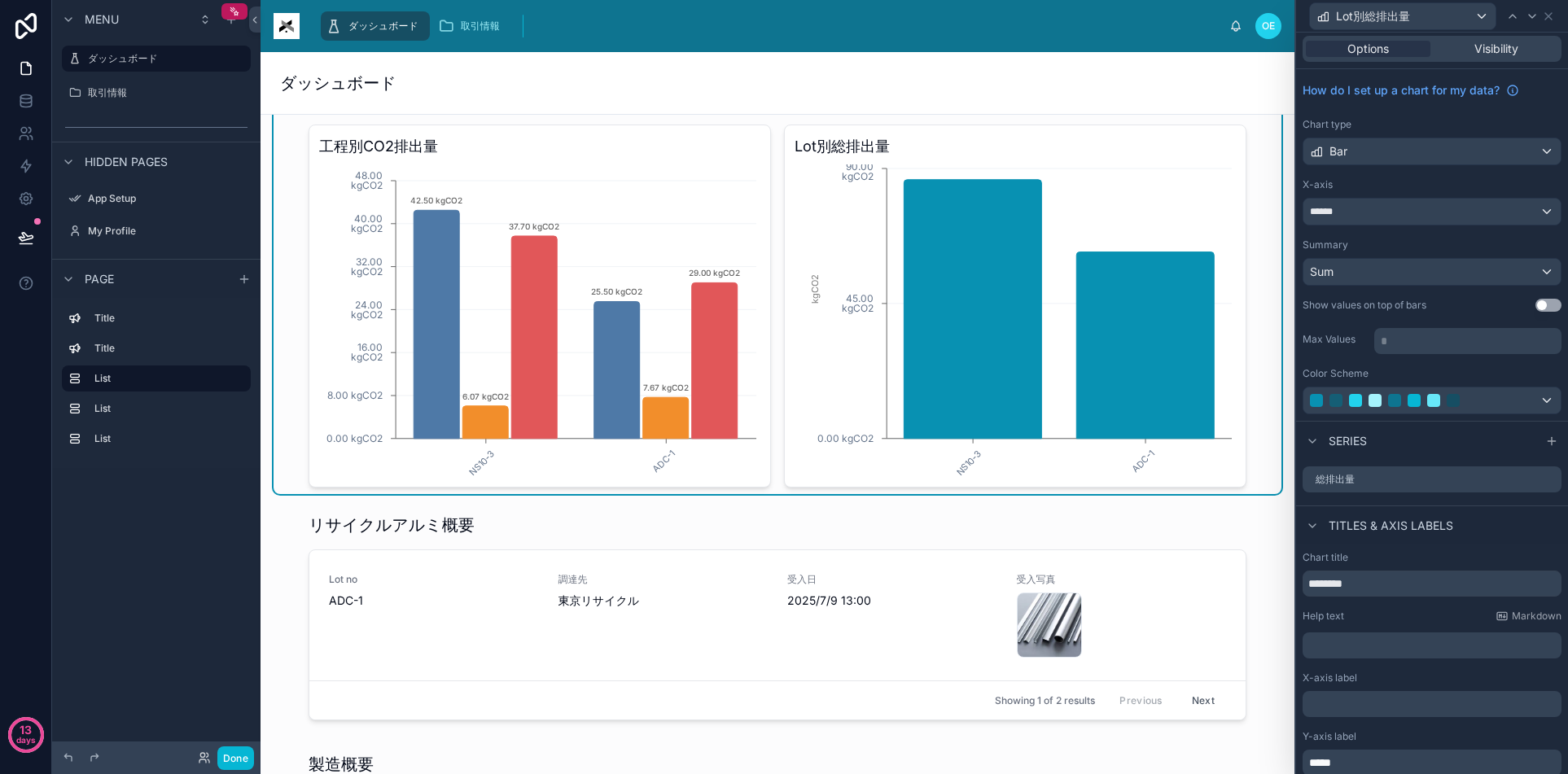 scroll, scrollTop: 0, scrollLeft: 0, axis: both 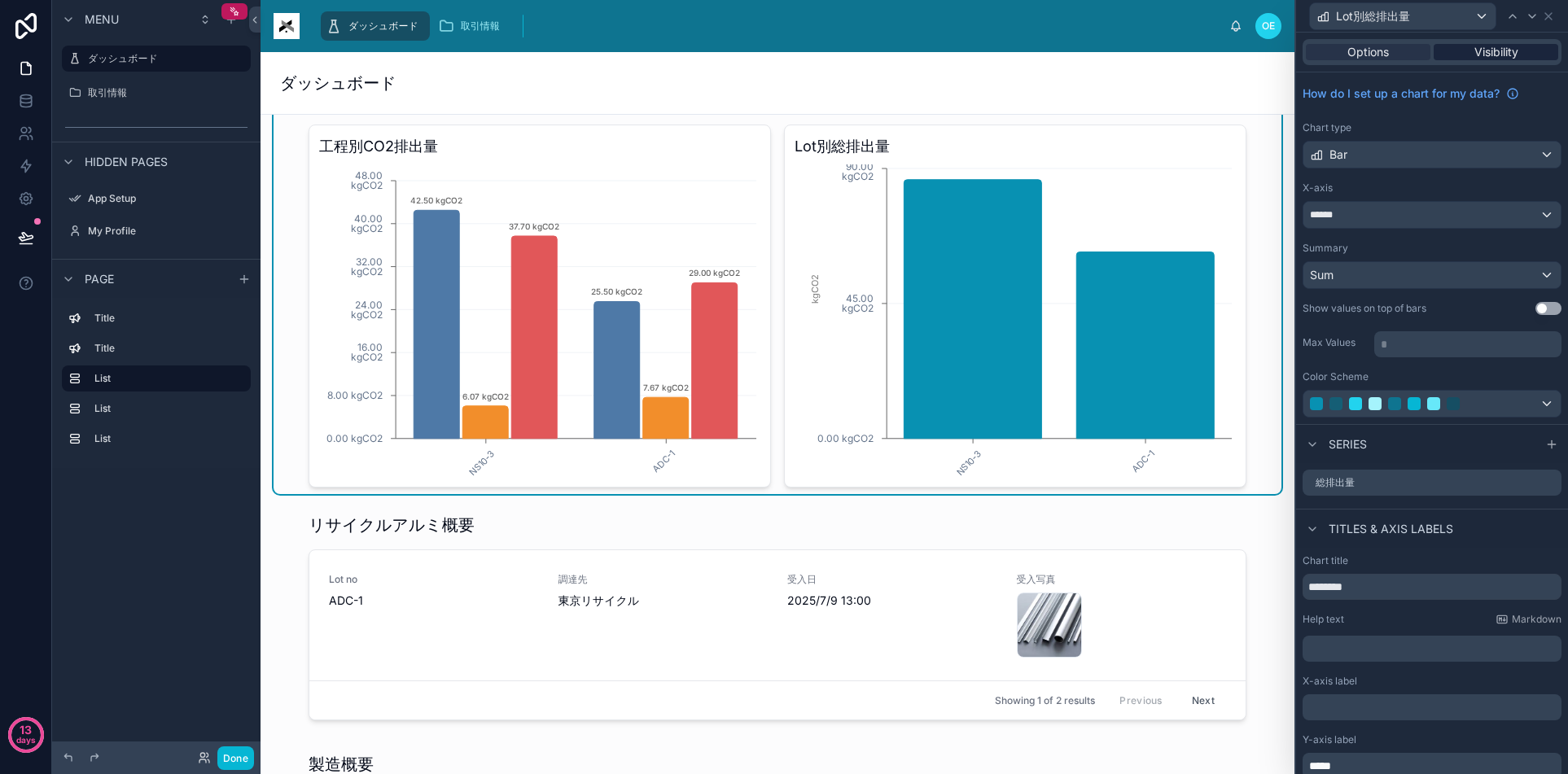 click on "Visibility" at bounding box center [1496, 52] 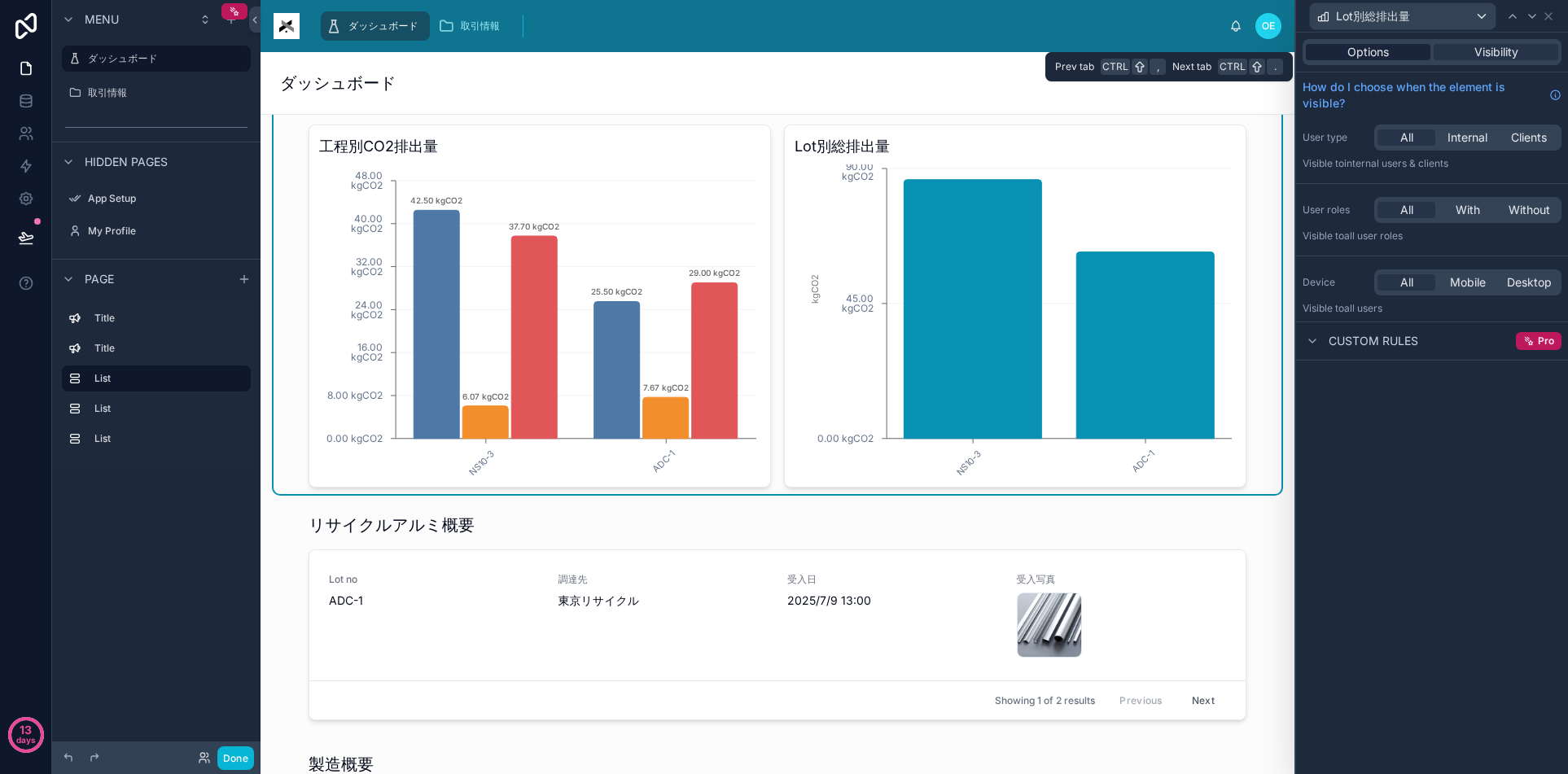 click on "Options" at bounding box center [1368, 52] 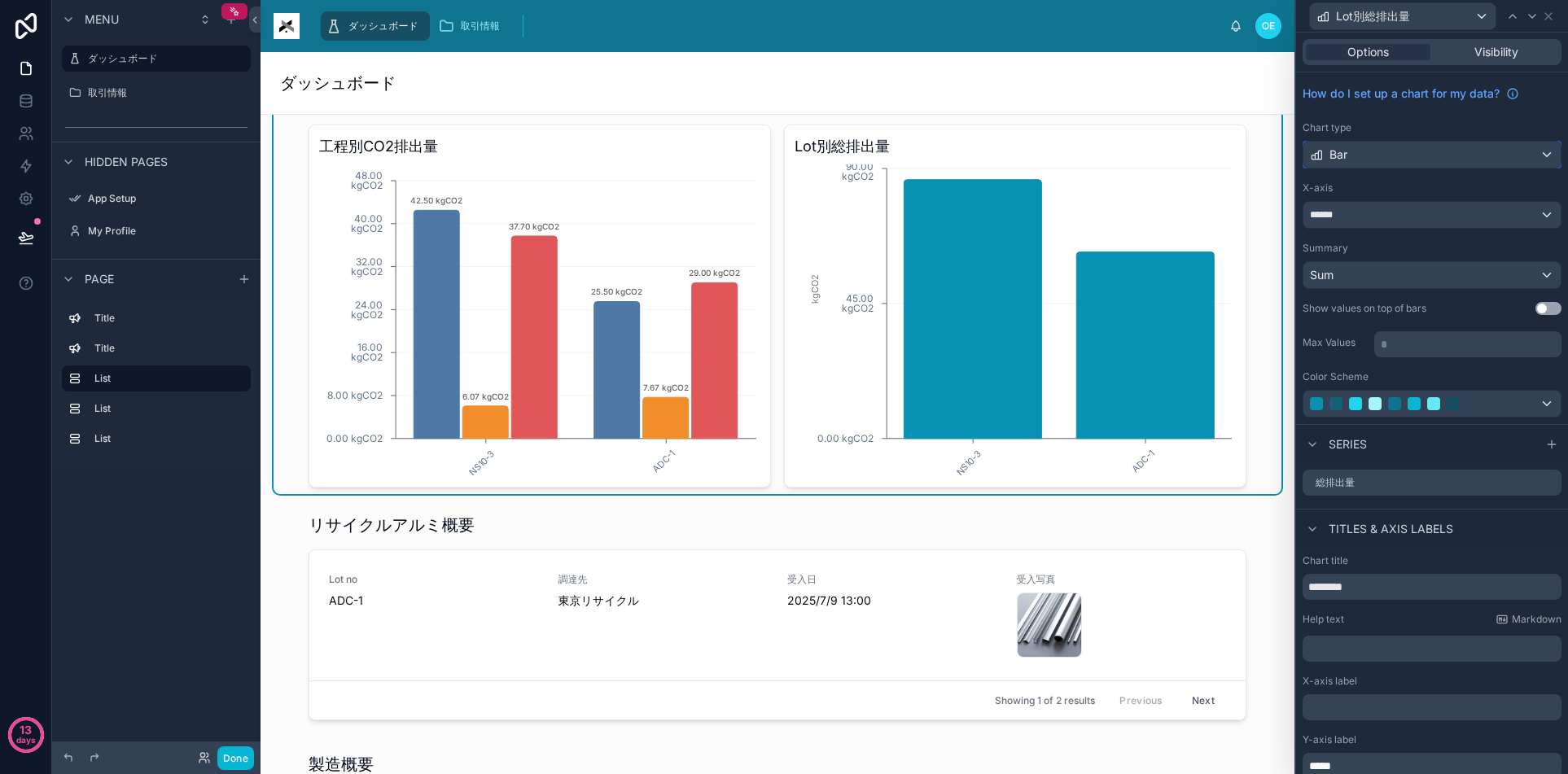click on "Bar" at bounding box center [1432, 155] 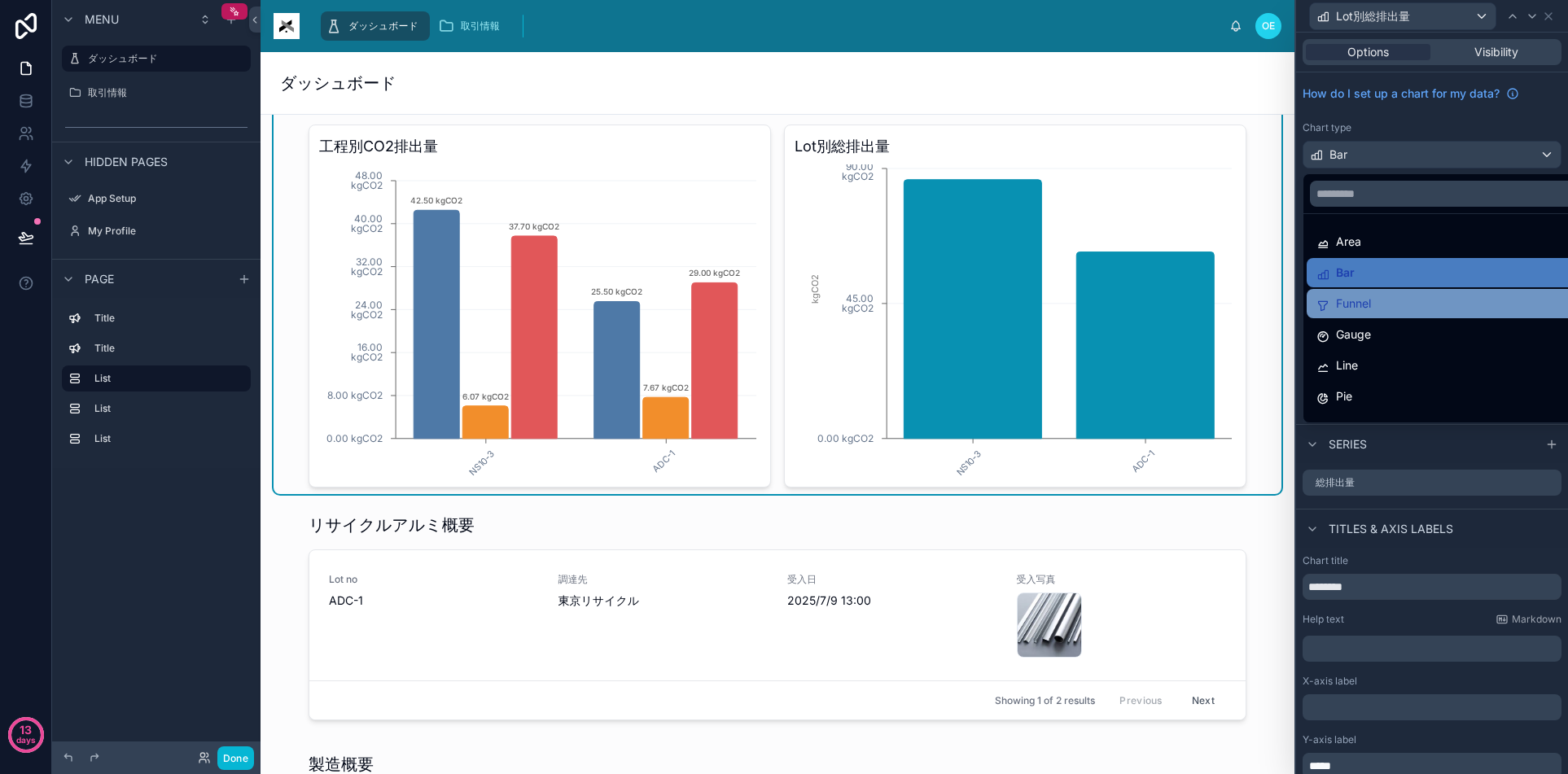 click on "Funnel" at bounding box center [1353, 304] 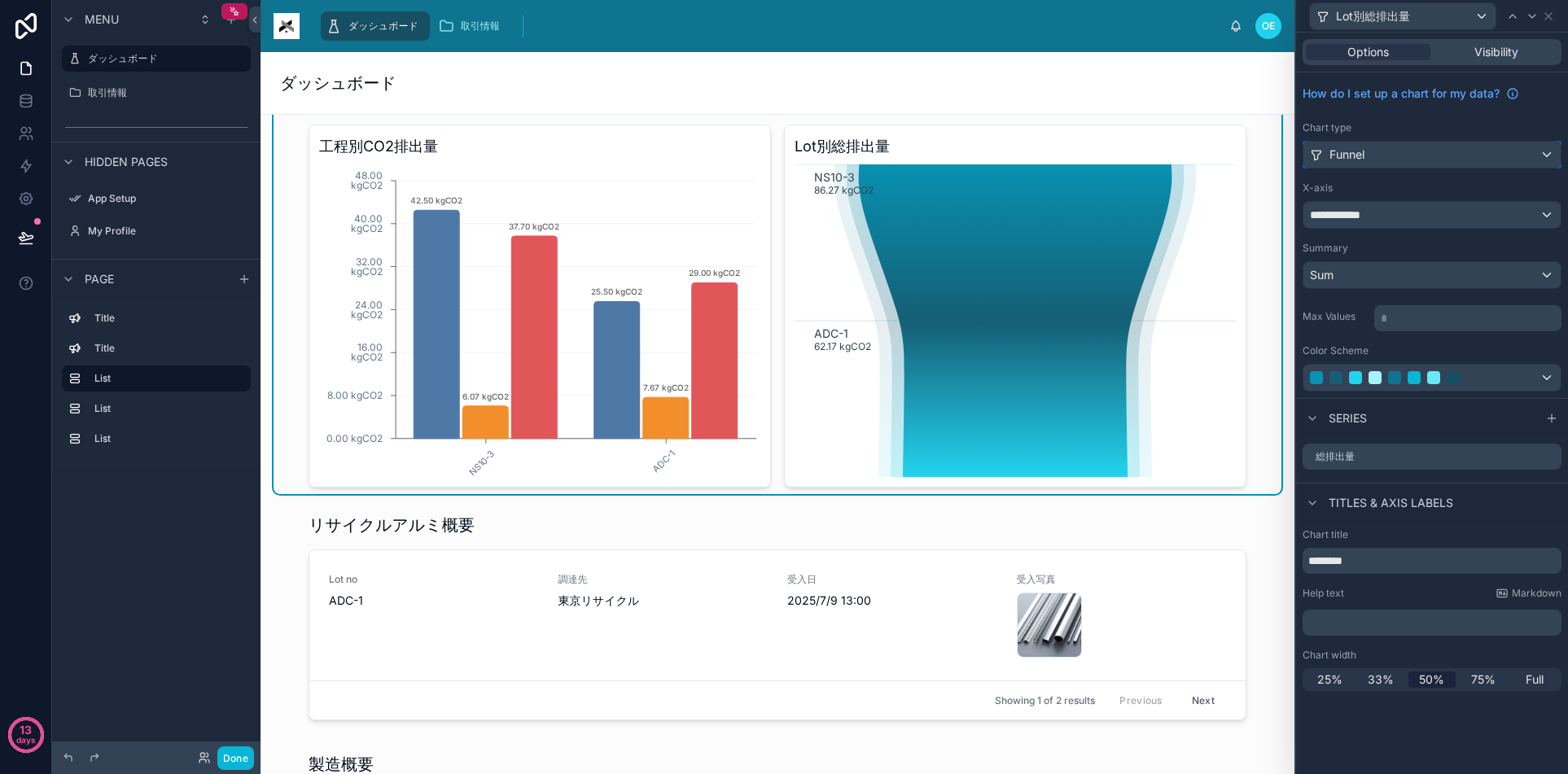 click on "Funnel" at bounding box center [1432, 155] 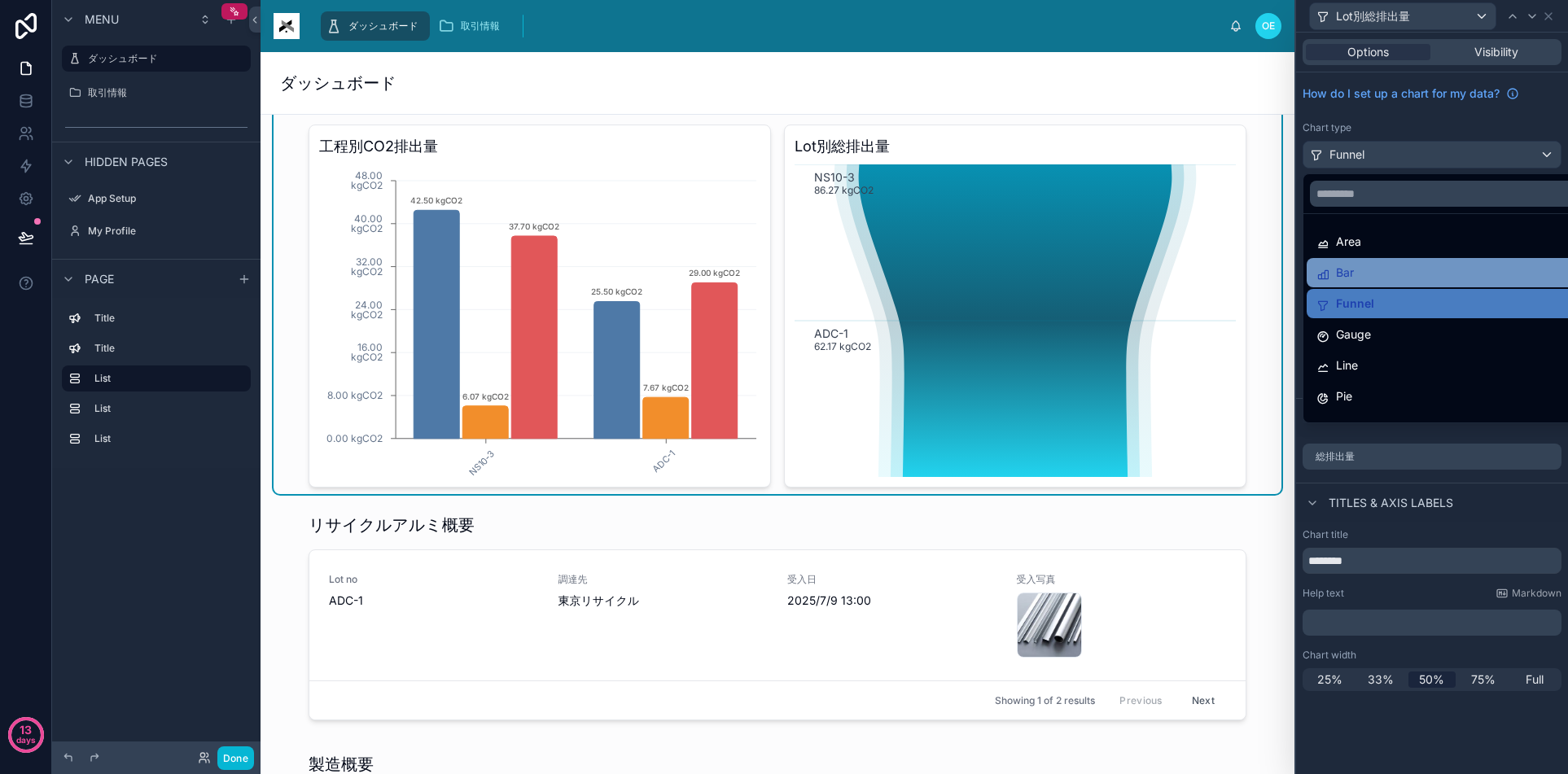 click on "Bar" at bounding box center [1451, 273] 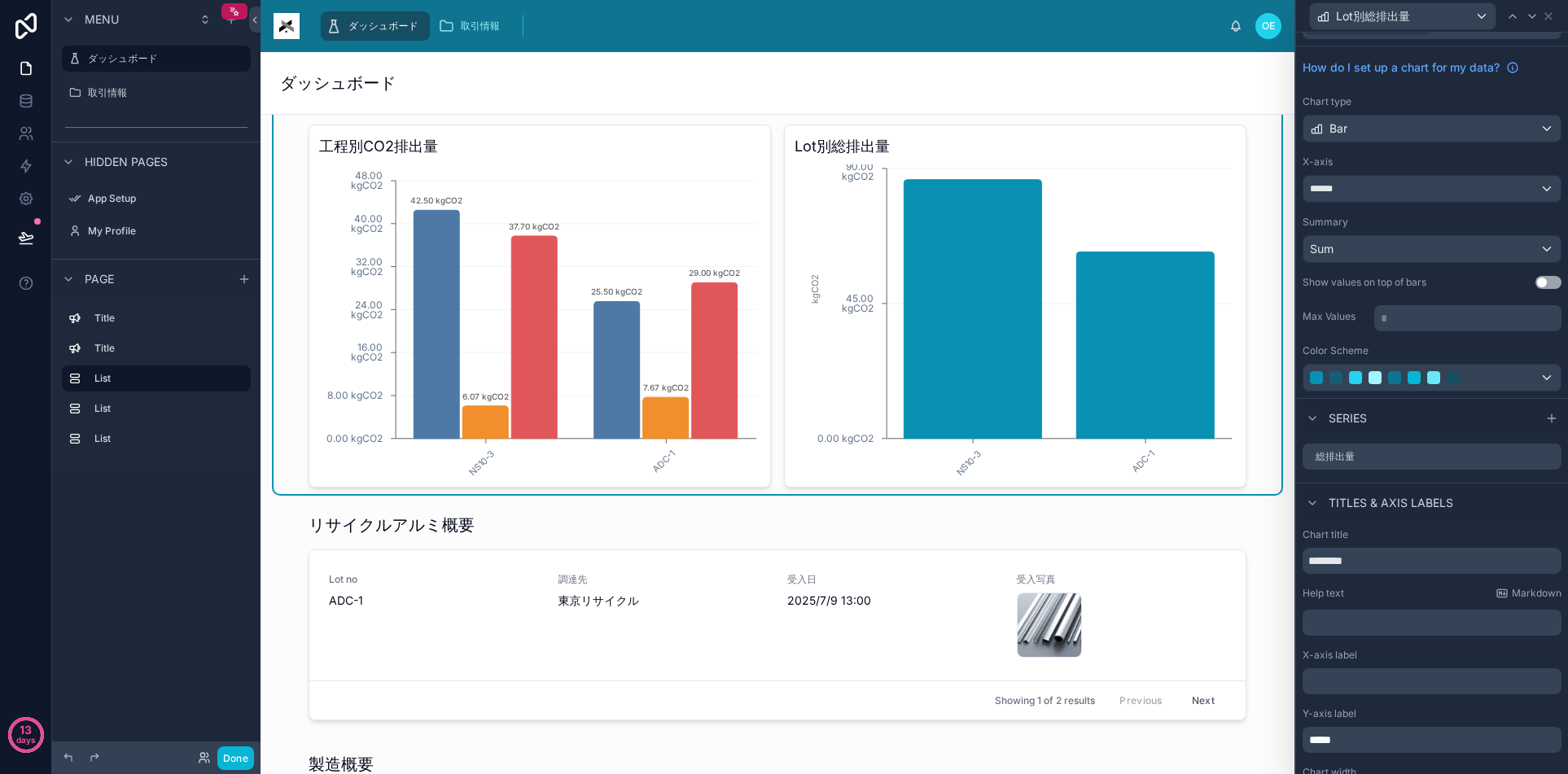 scroll, scrollTop: 67, scrollLeft: 0, axis: vertical 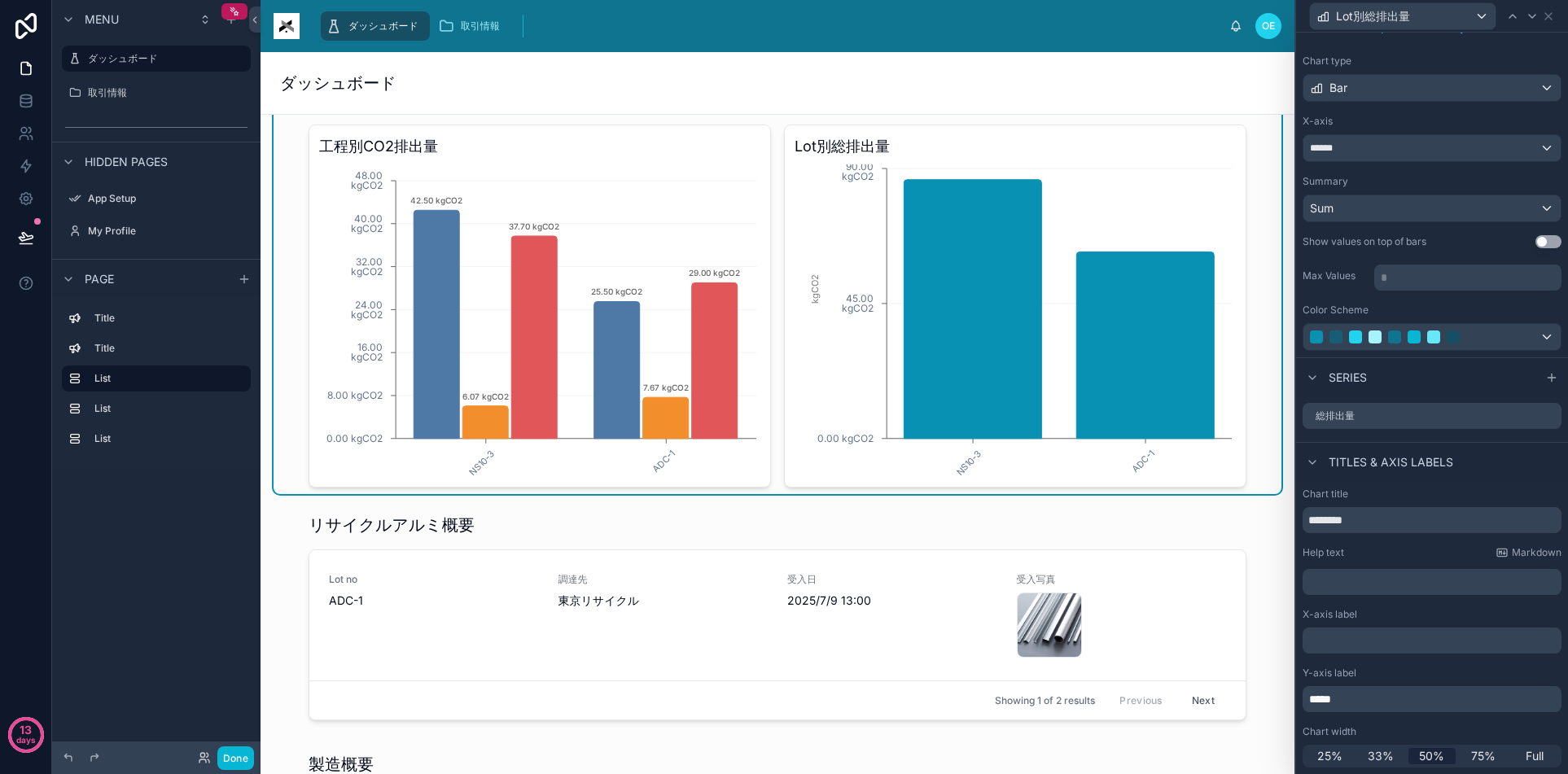 click on "*****" at bounding box center (1434, 699) 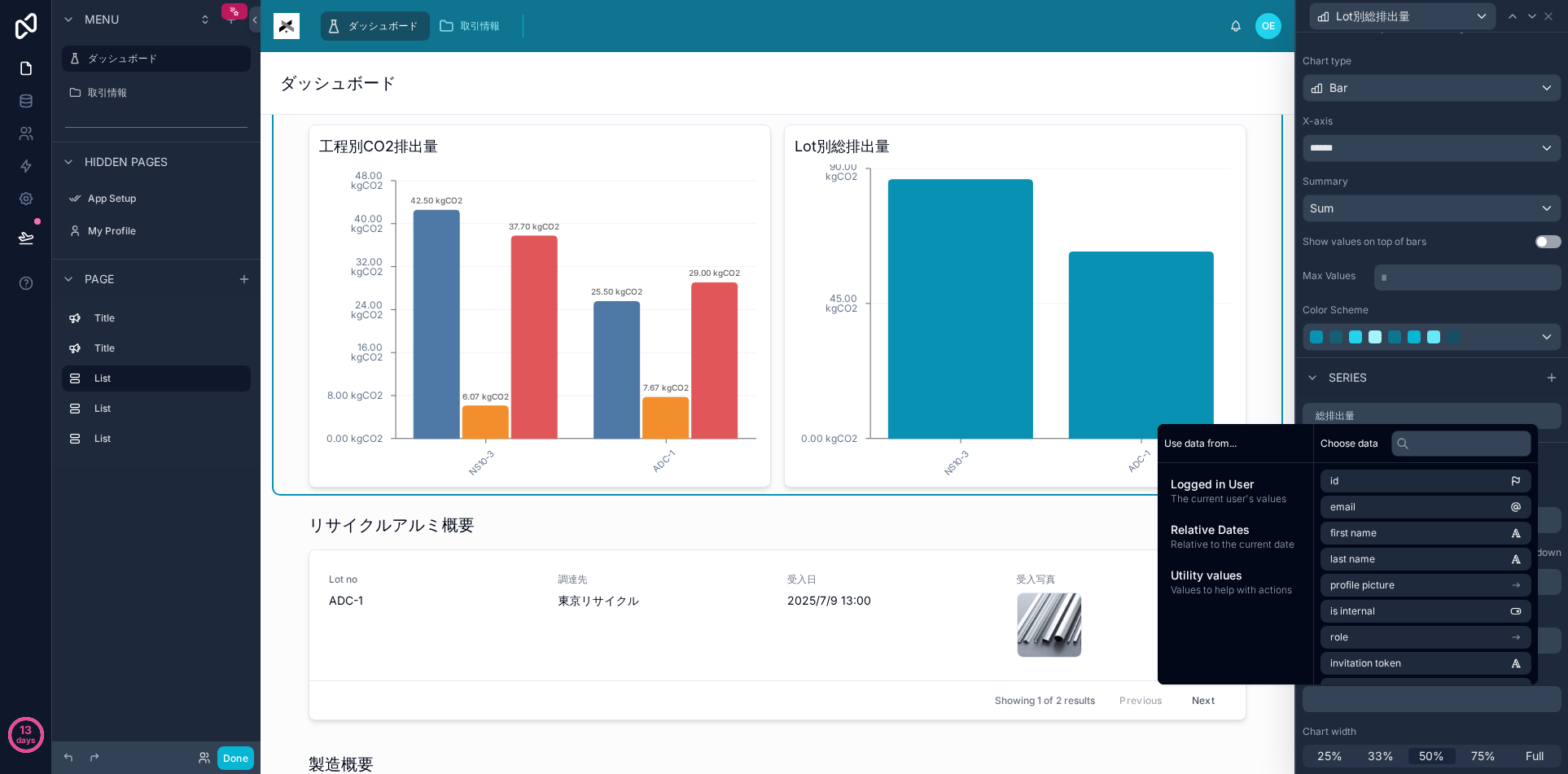 click on "Series" at bounding box center (1347, 378) 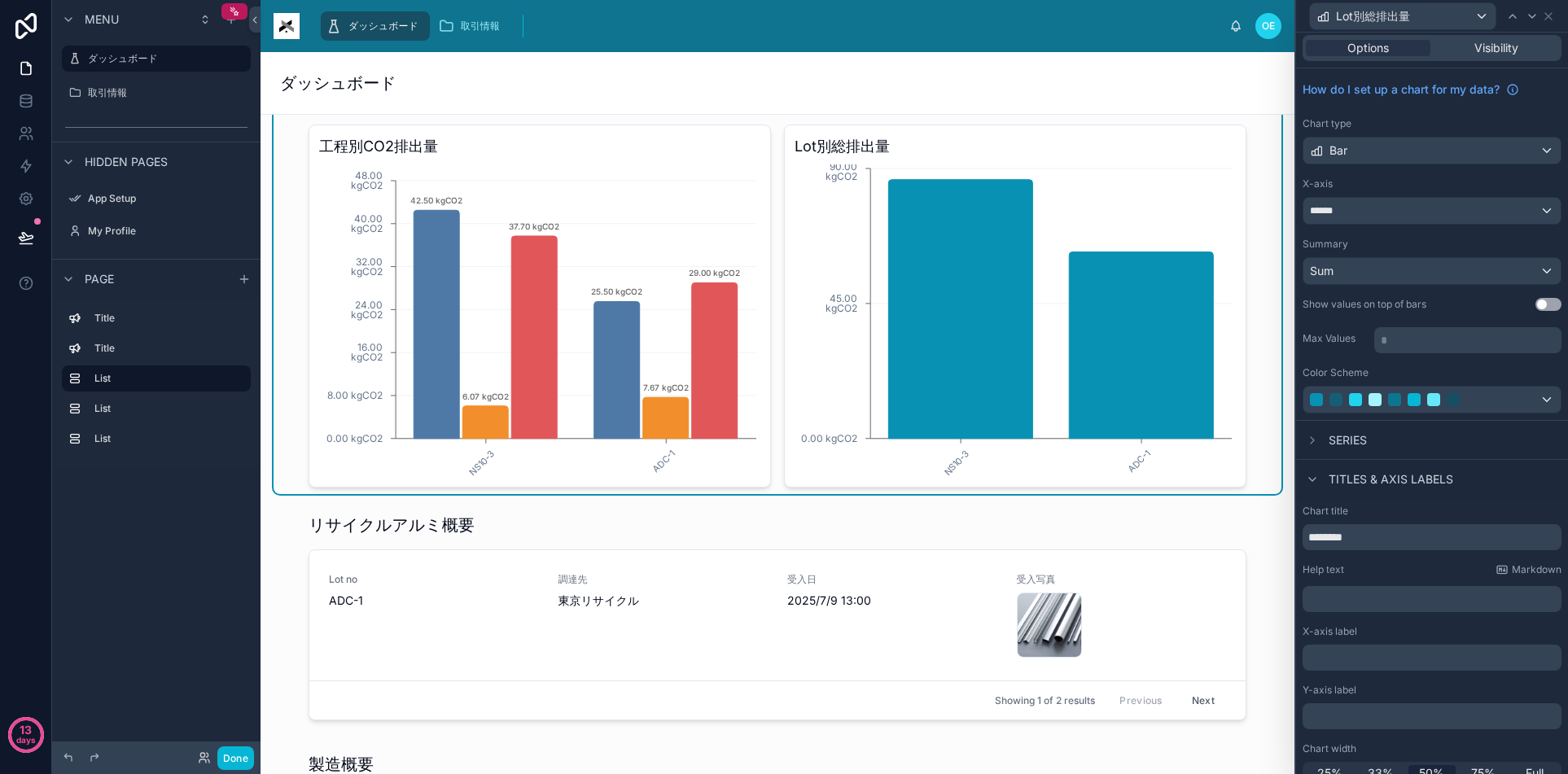 scroll, scrollTop: 0, scrollLeft: 0, axis: both 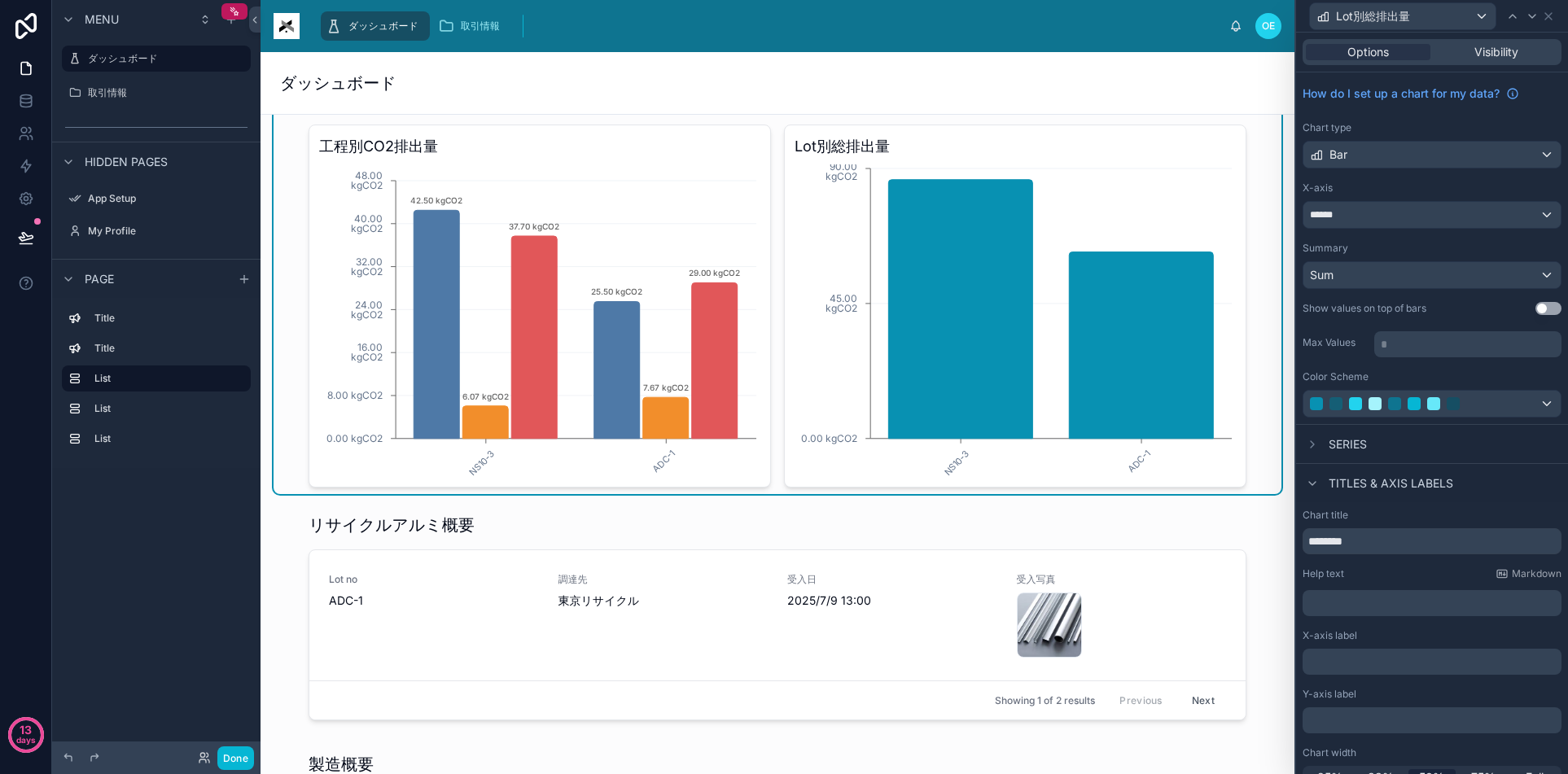 click on "Series" at bounding box center [1347, 444] 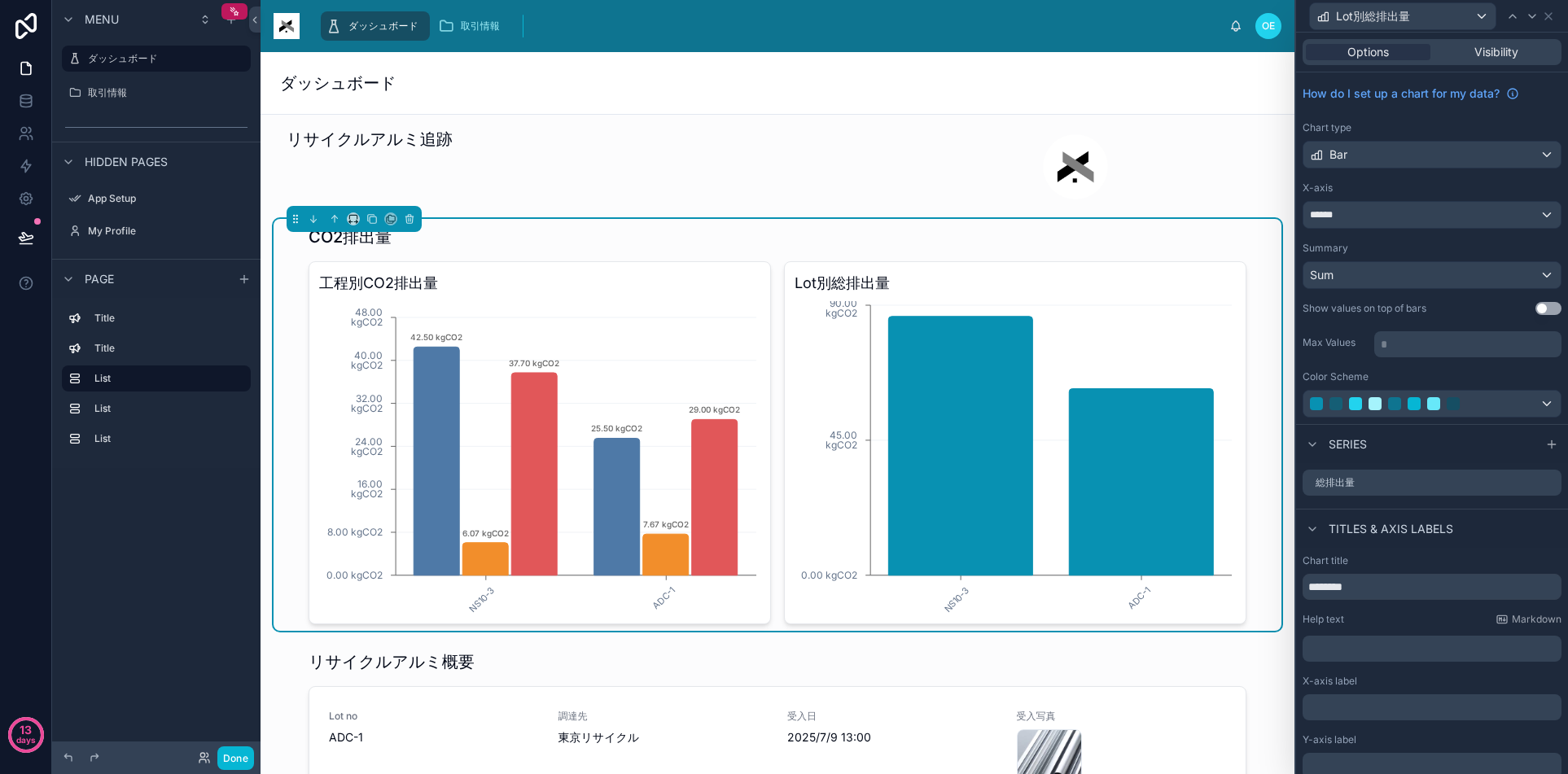 scroll, scrollTop: 0, scrollLeft: 0, axis: both 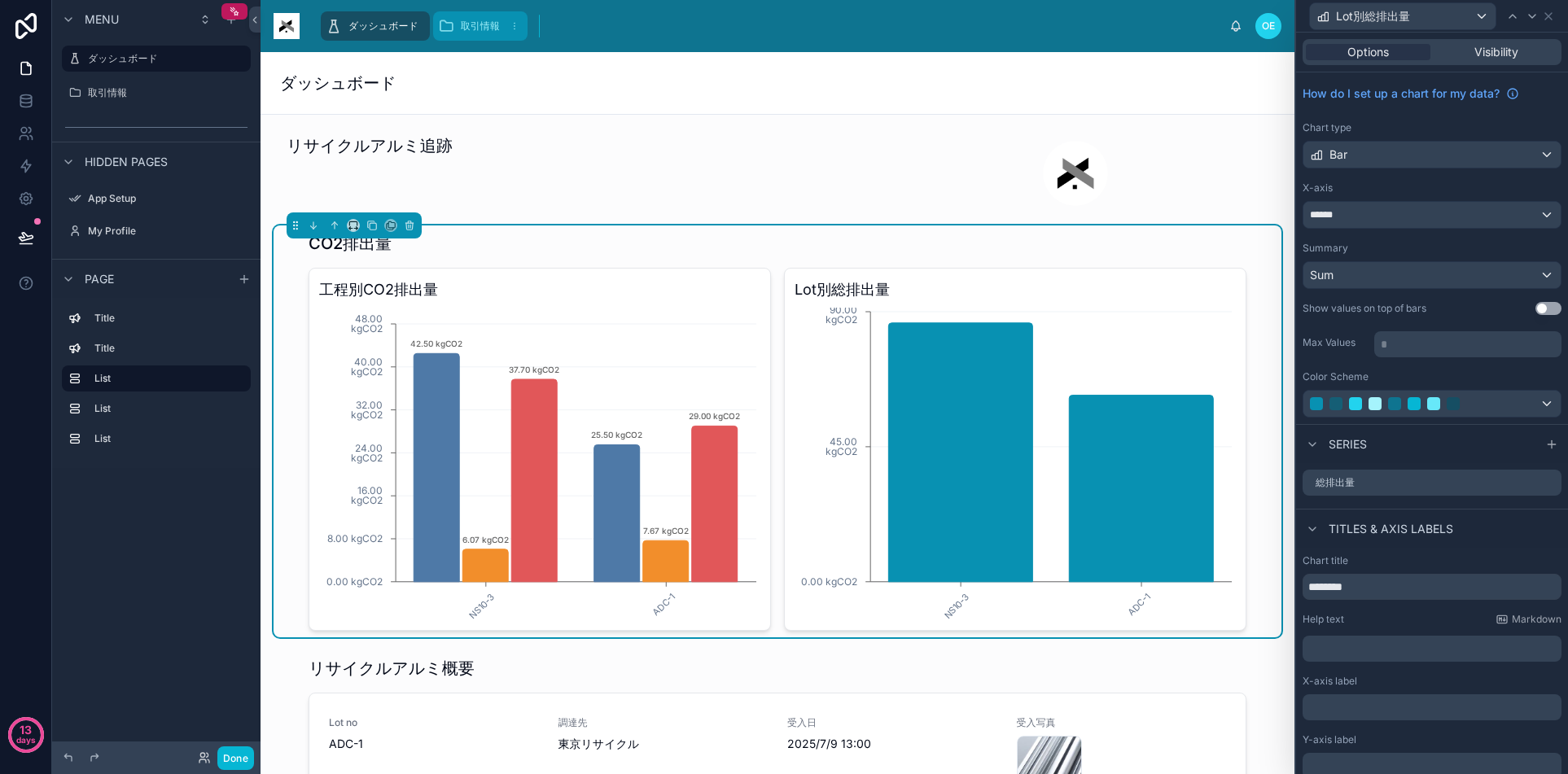 click on "取引情報" at bounding box center [480, 26] 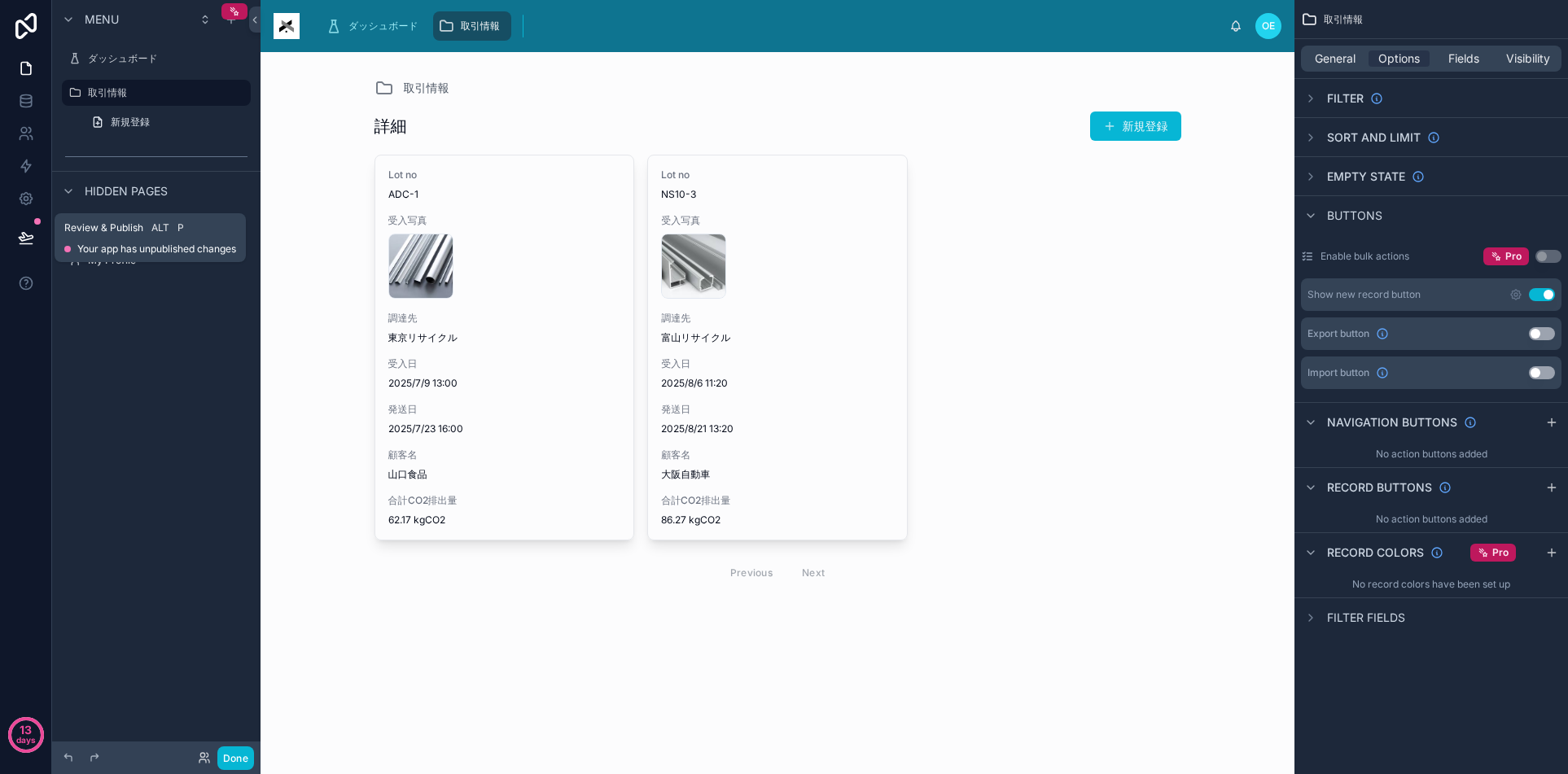 click 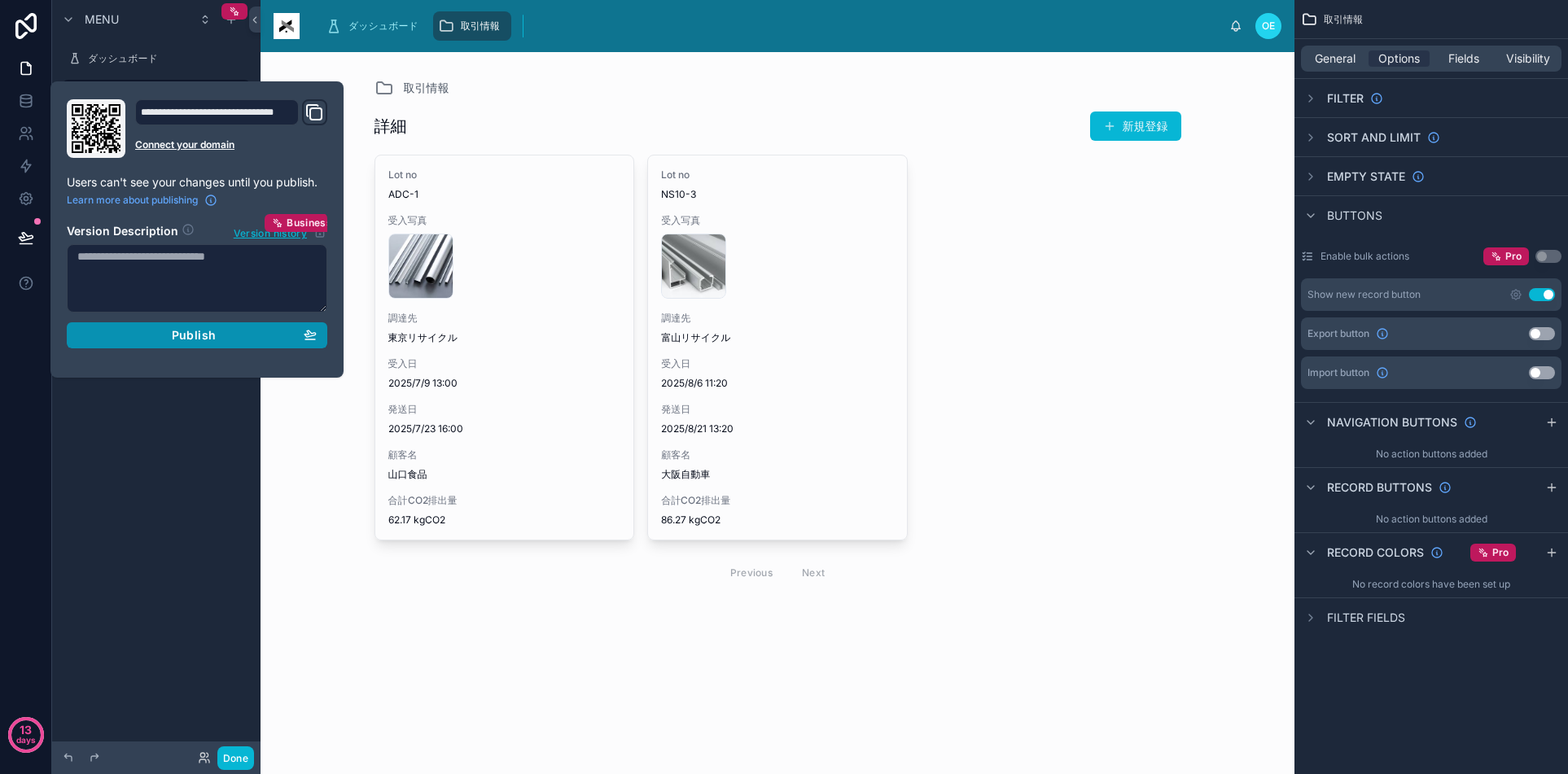 click on "Publish" at bounding box center (194, 335) 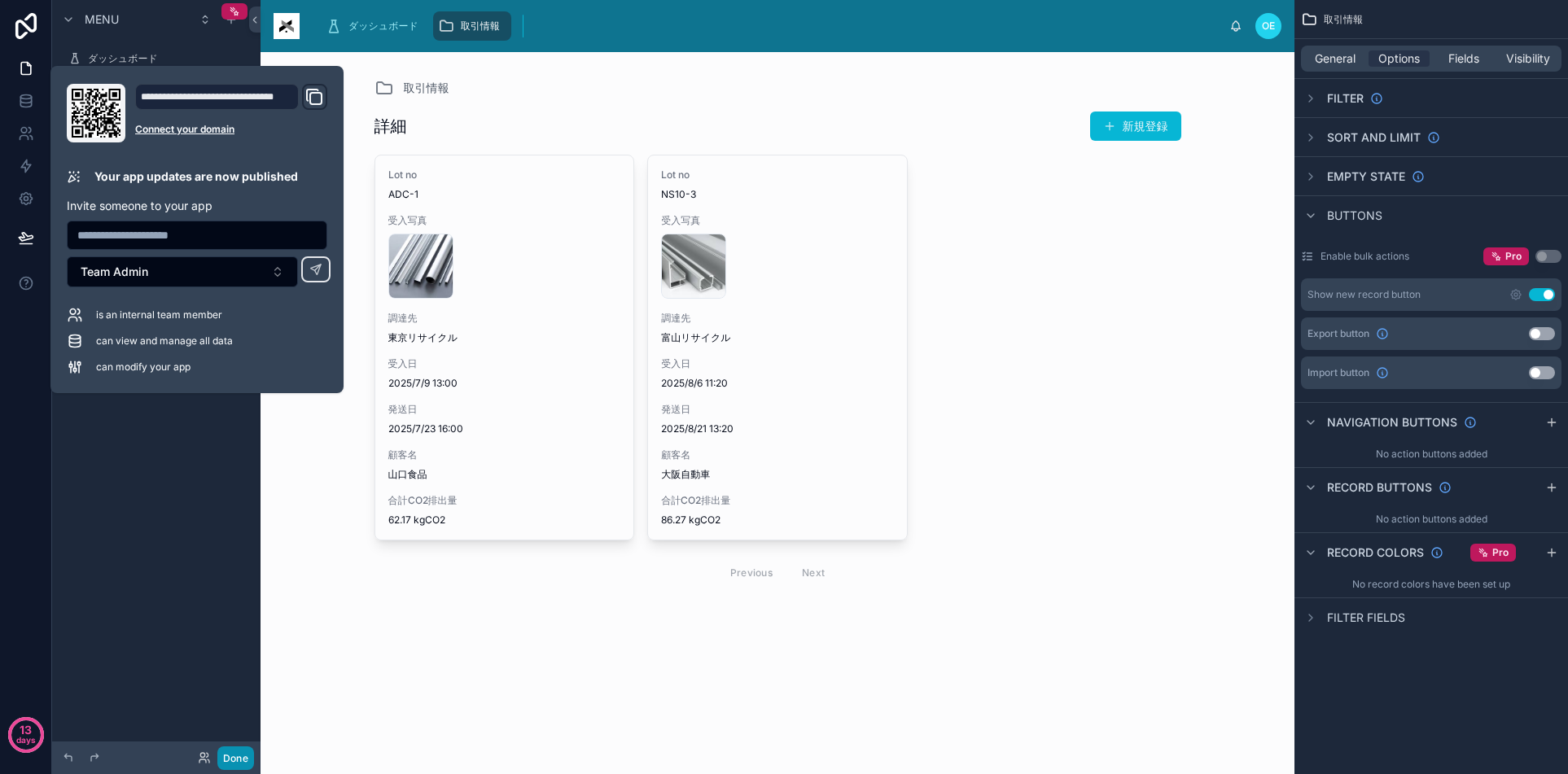 drag, startPoint x: 242, startPoint y: 757, endPoint x: 269, endPoint y: 735, distance: 34.82815 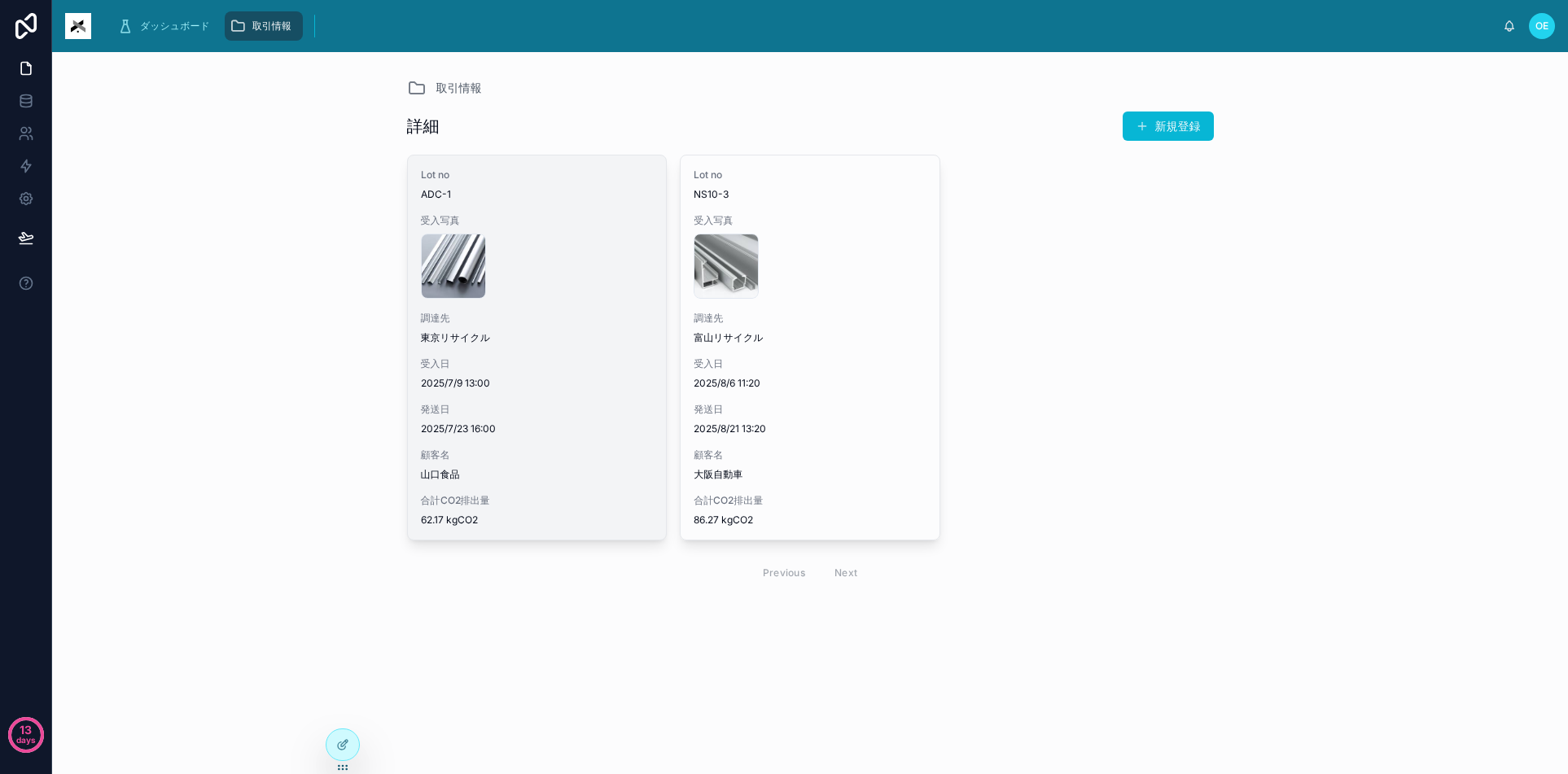 click on "受入写真 company-1 .jpg" at bounding box center (537, 256) 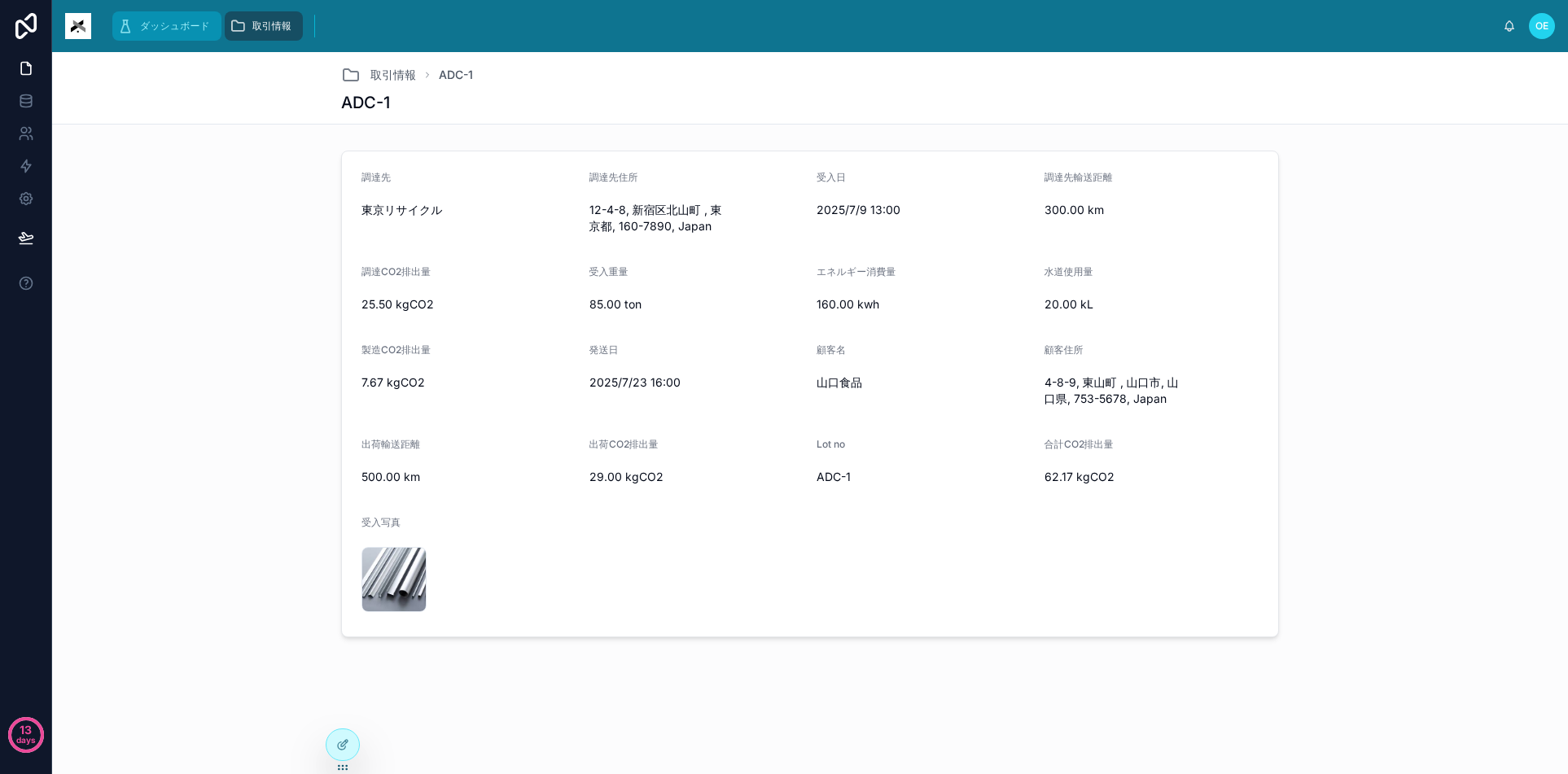 click on "ダッシュボード" at bounding box center (175, 26) 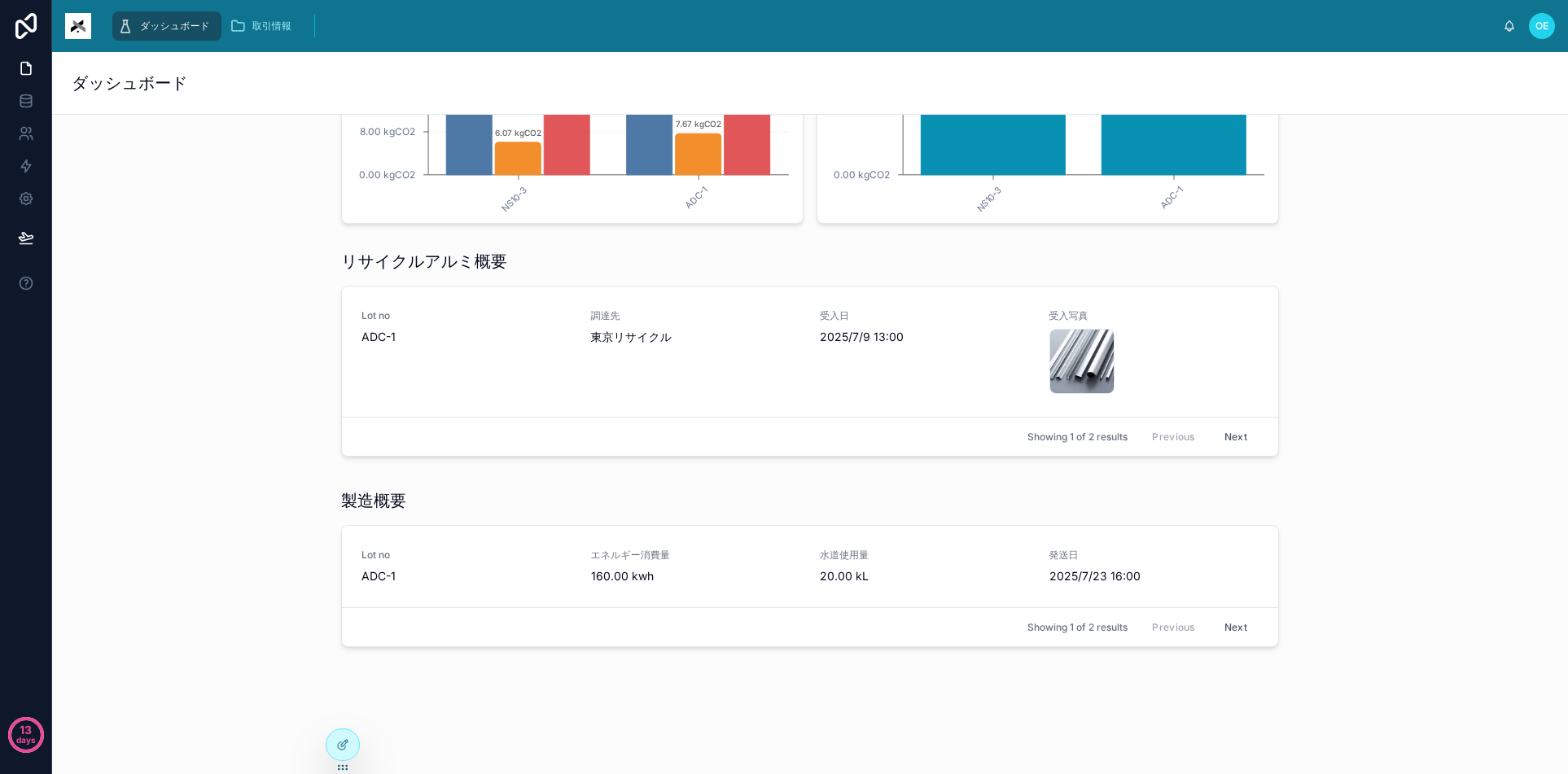 scroll, scrollTop: 423, scrollLeft: 0, axis: vertical 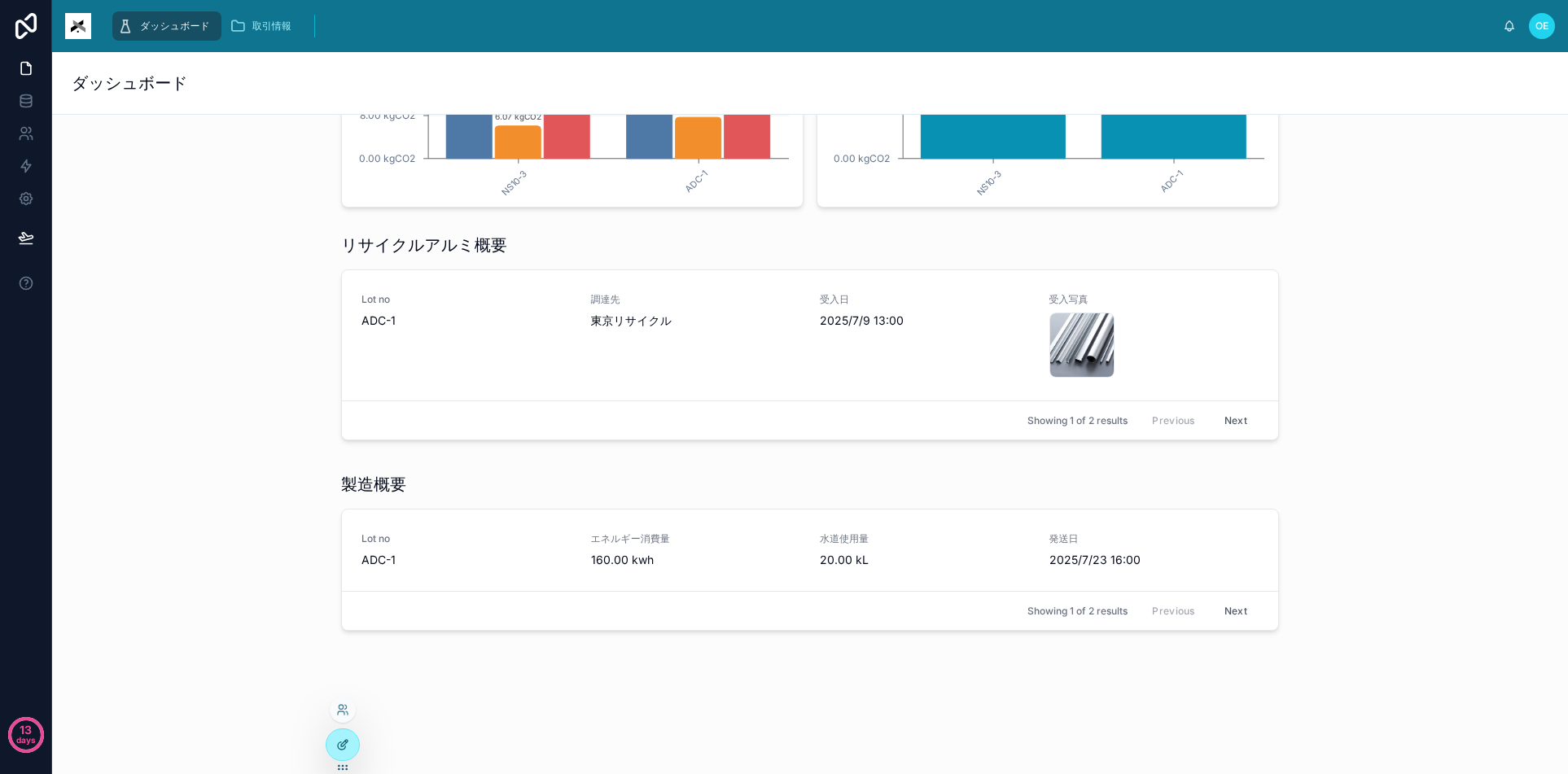 click at bounding box center [343, 745] 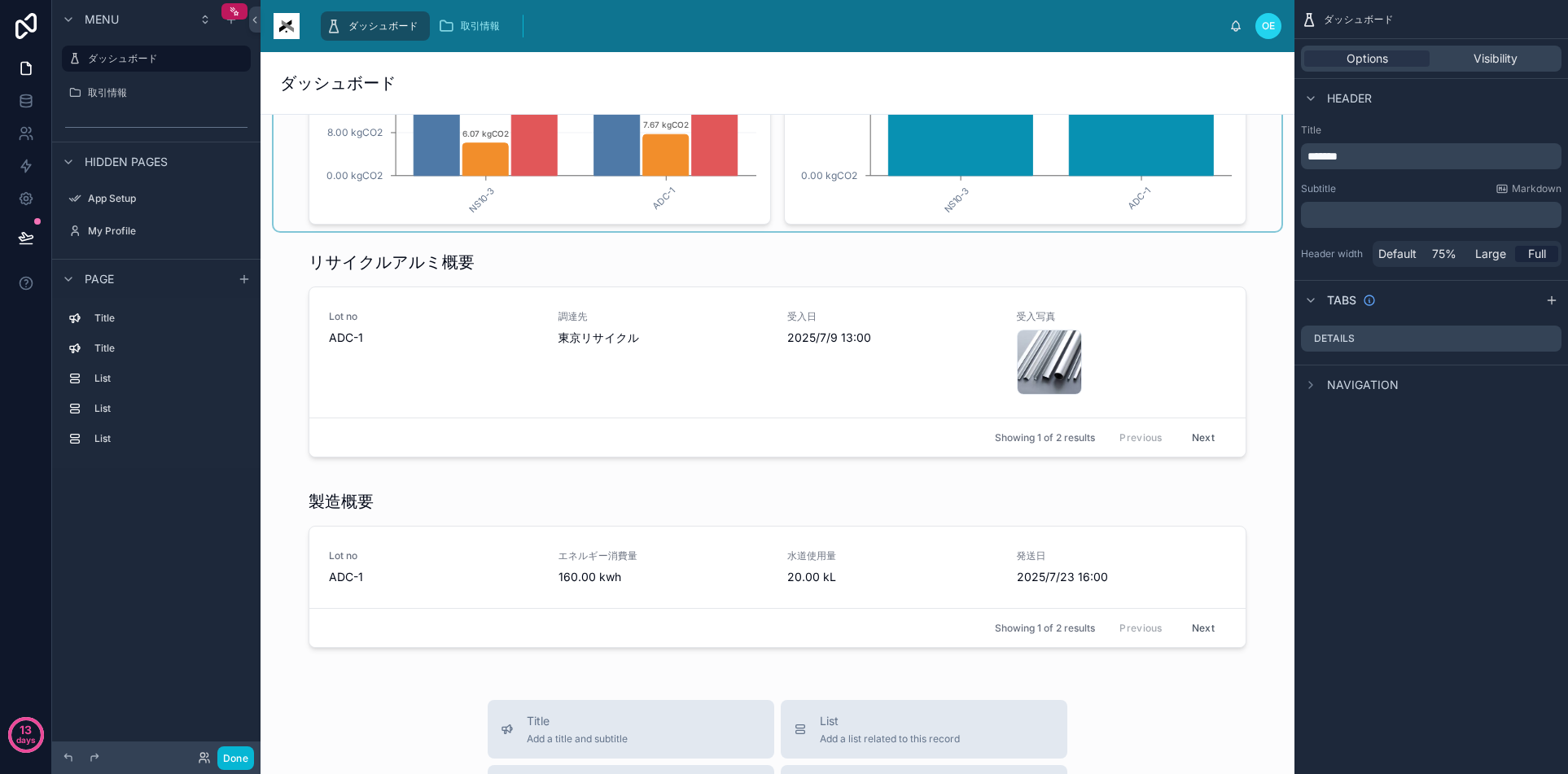 scroll, scrollTop: 407, scrollLeft: 0, axis: vertical 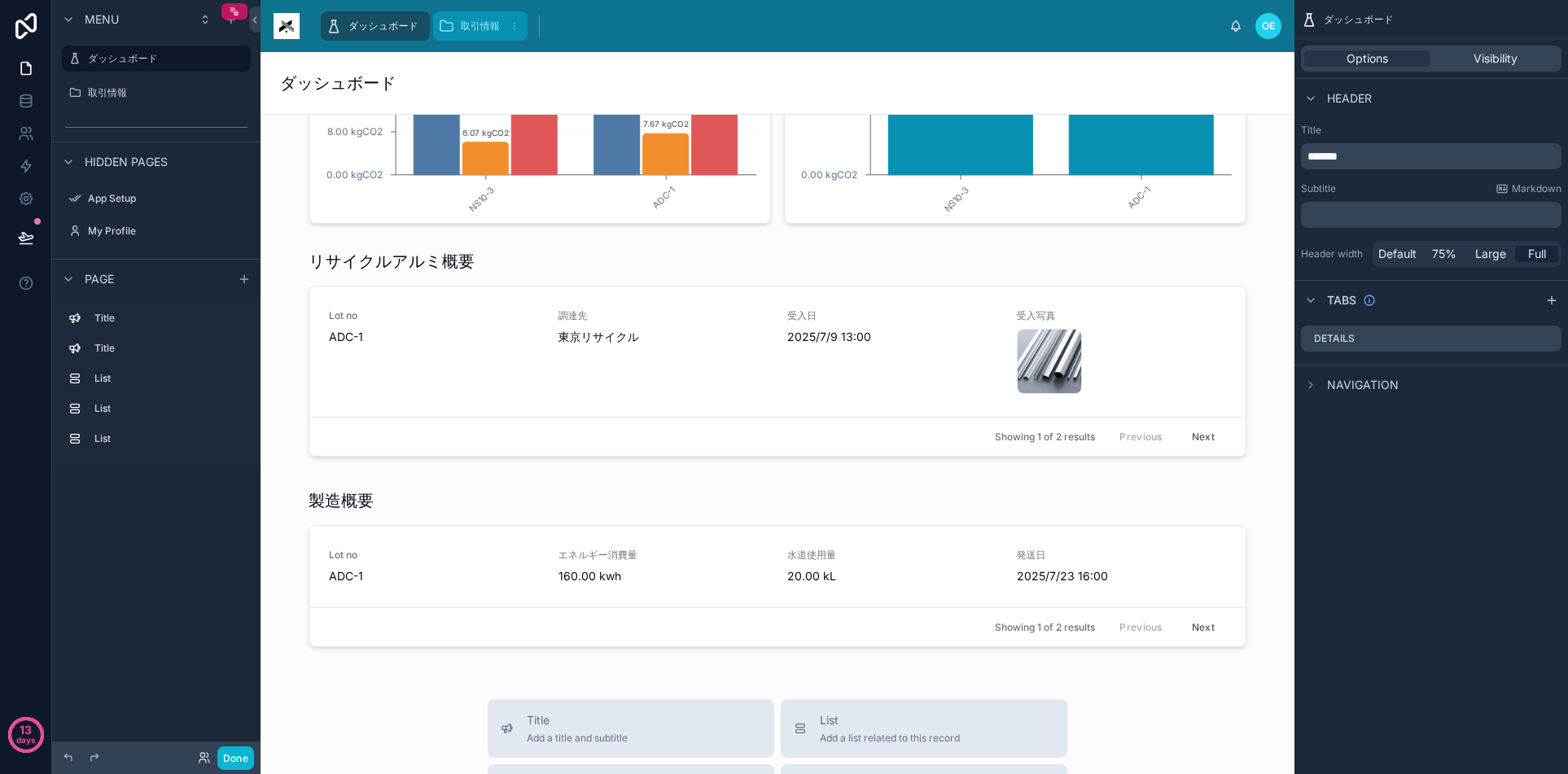 click on "取引情報" at bounding box center [480, 26] 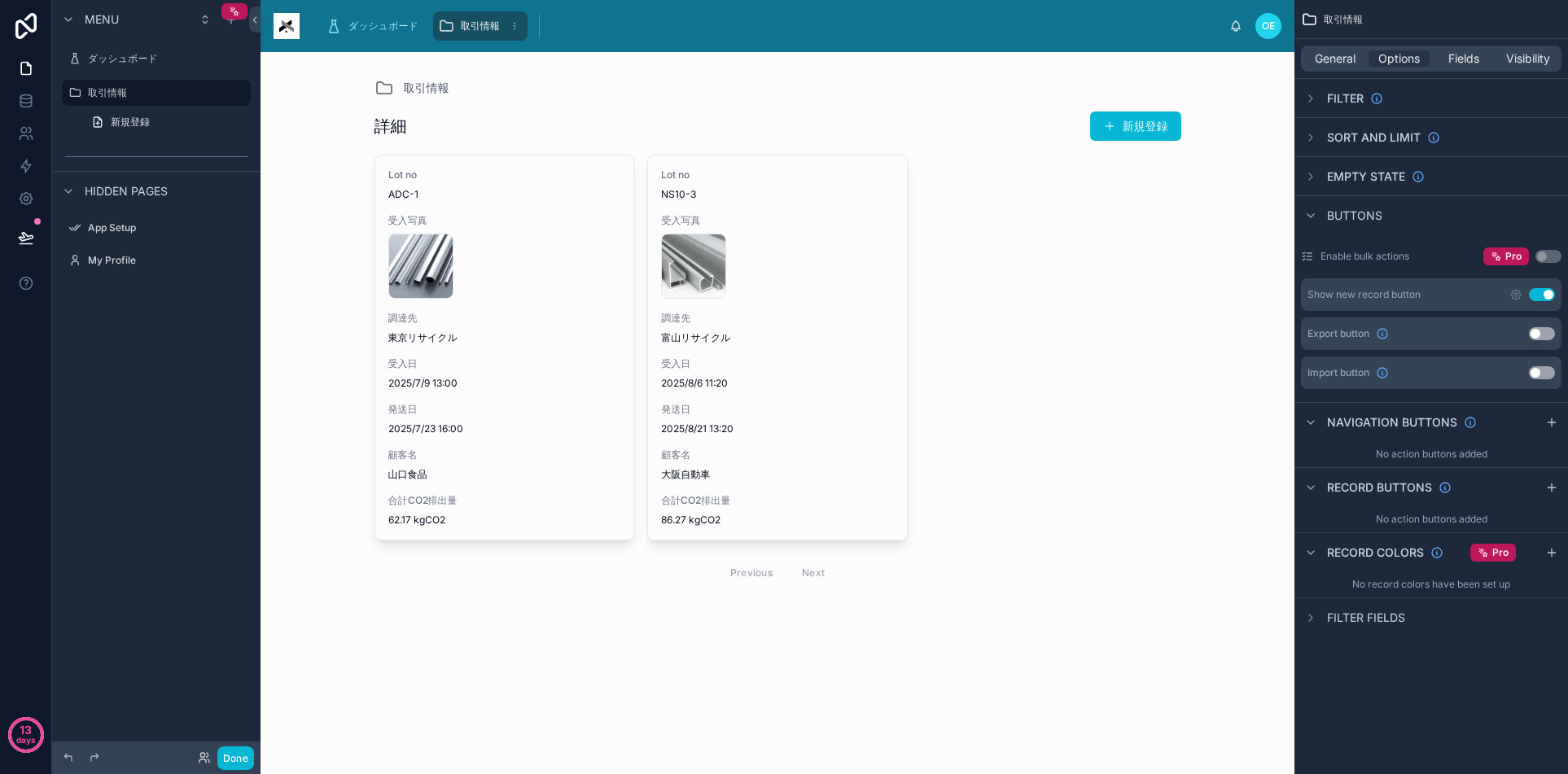 scroll, scrollTop: 0, scrollLeft: 0, axis: both 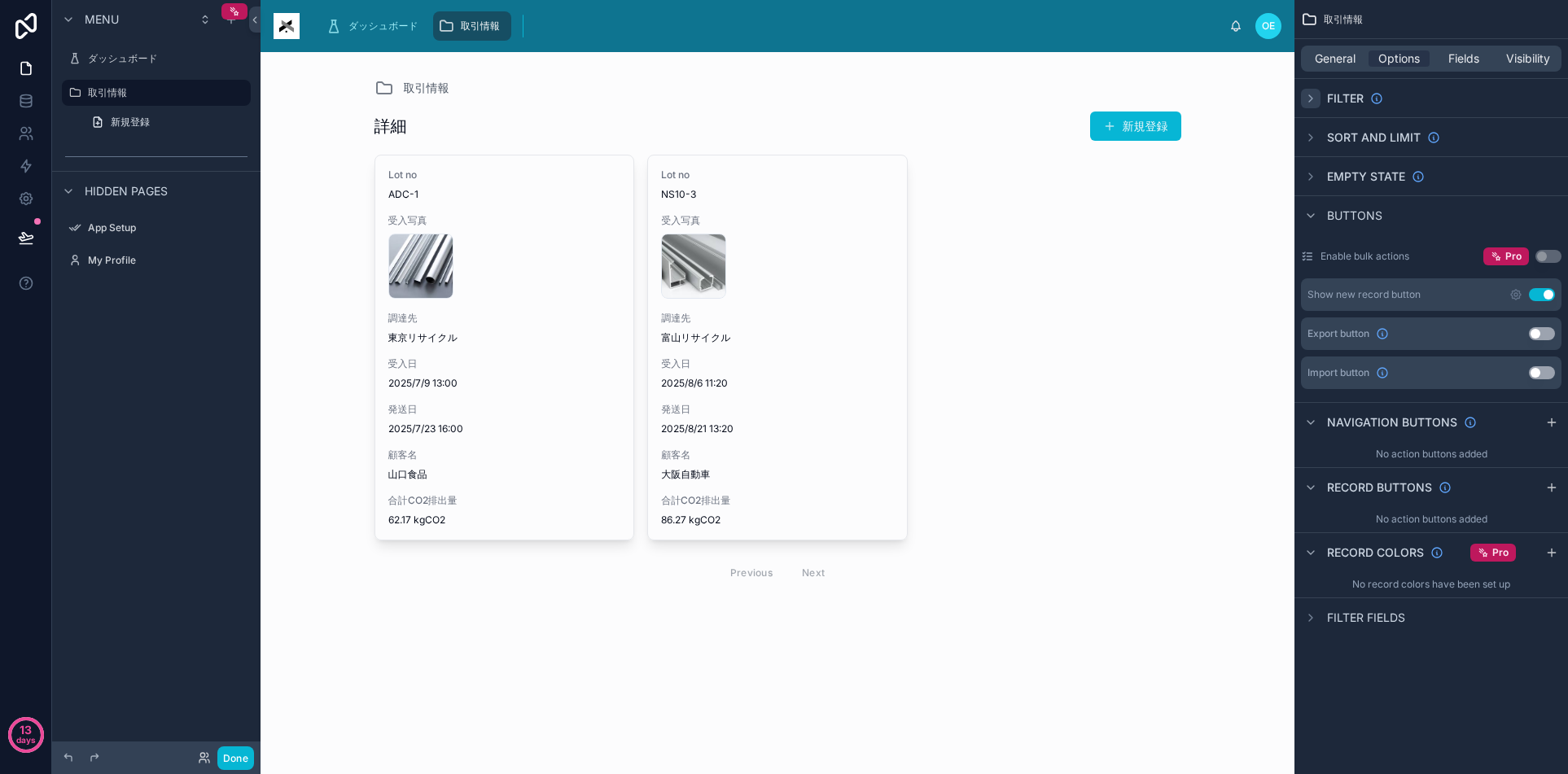 click 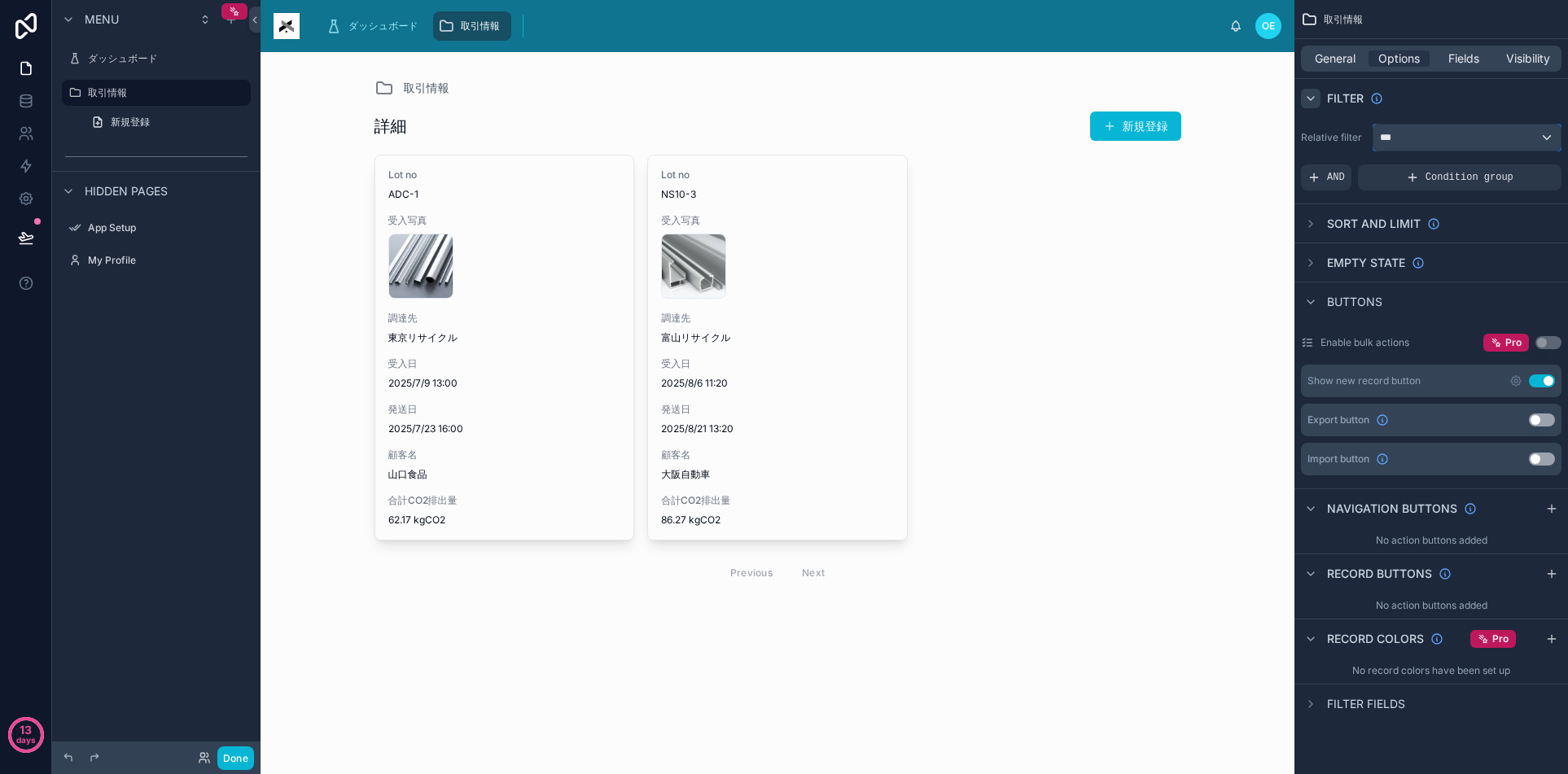 click on "***" at bounding box center (1467, 138) 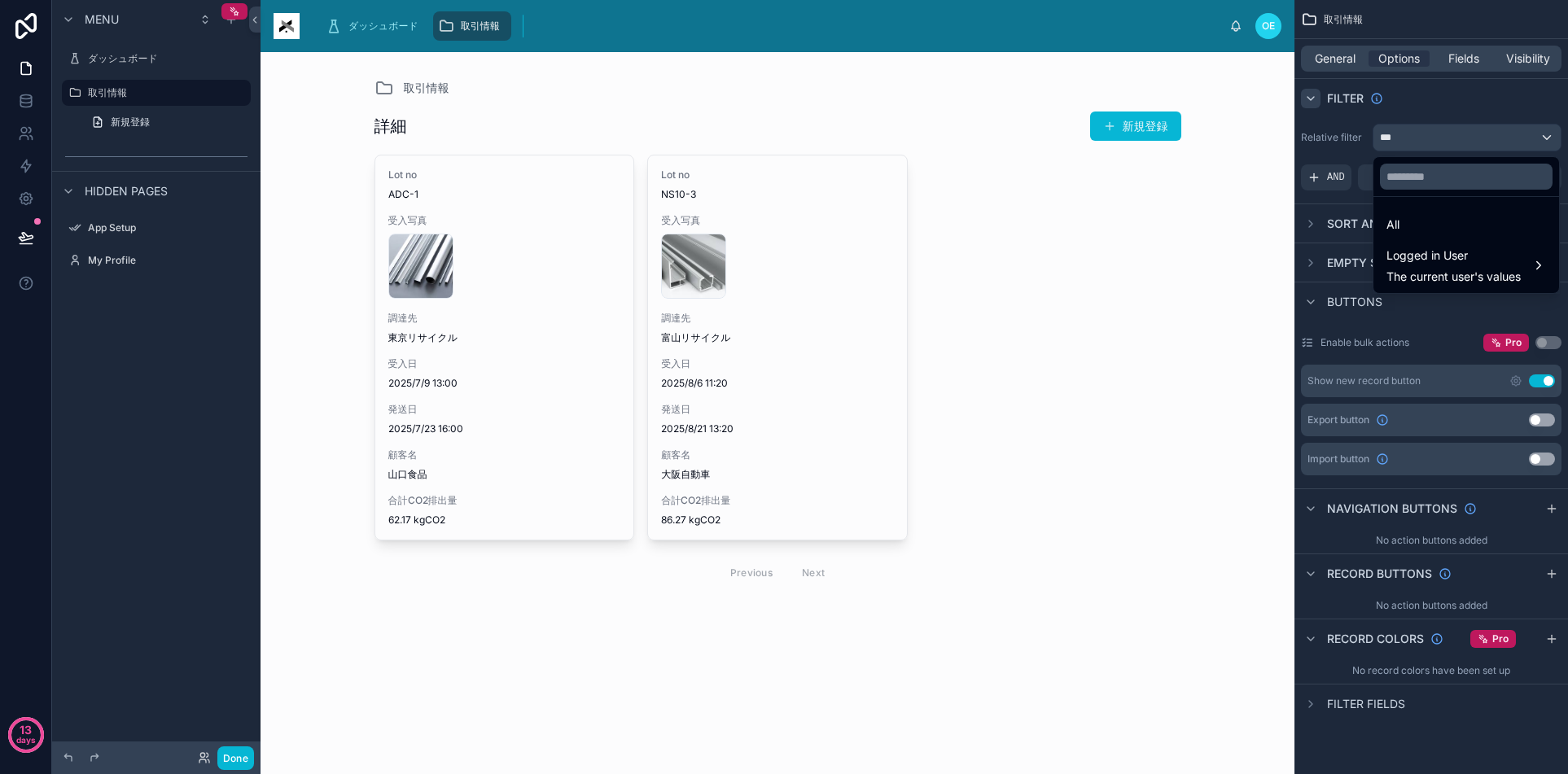 click at bounding box center [784, 387] 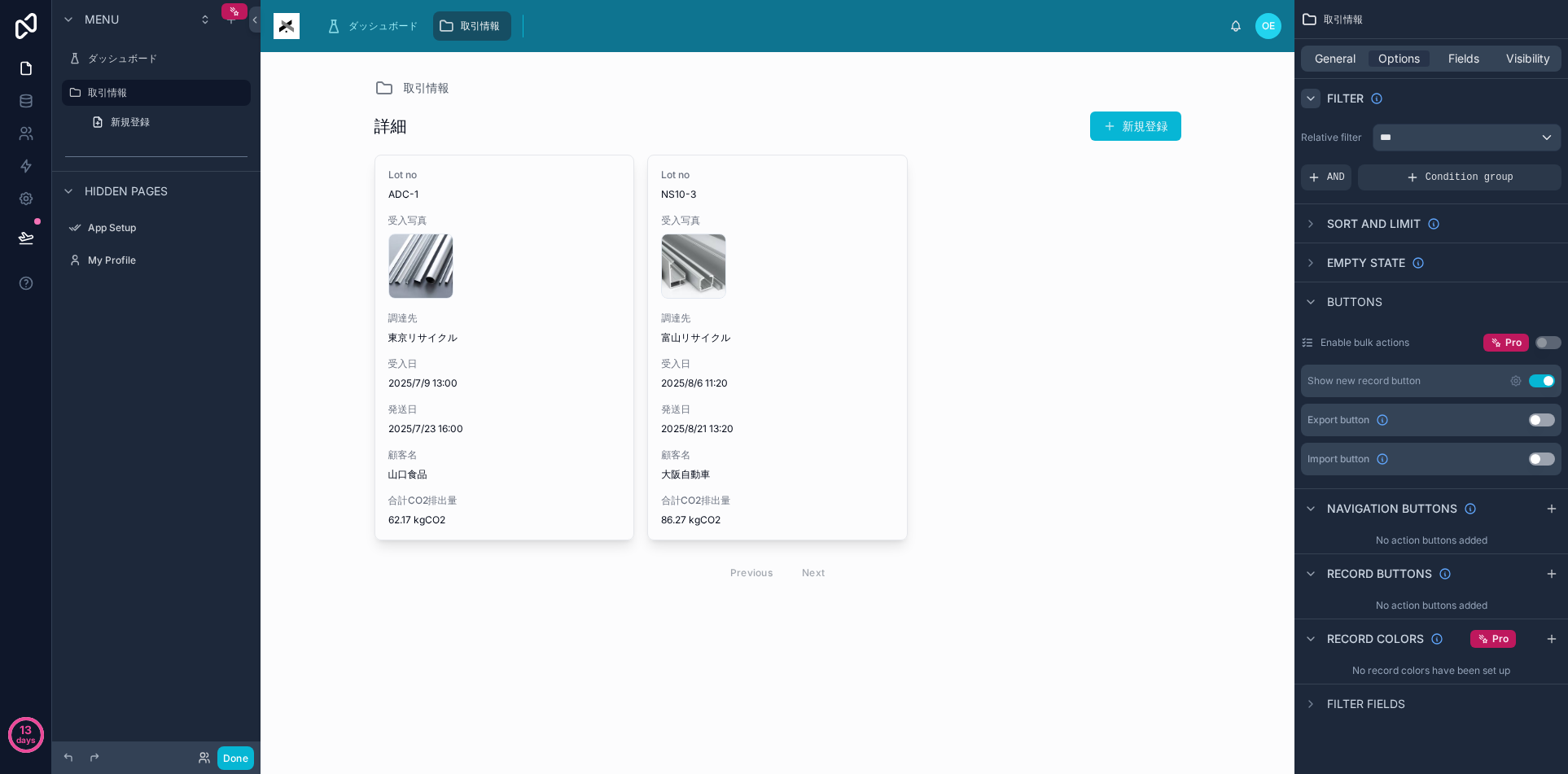 click 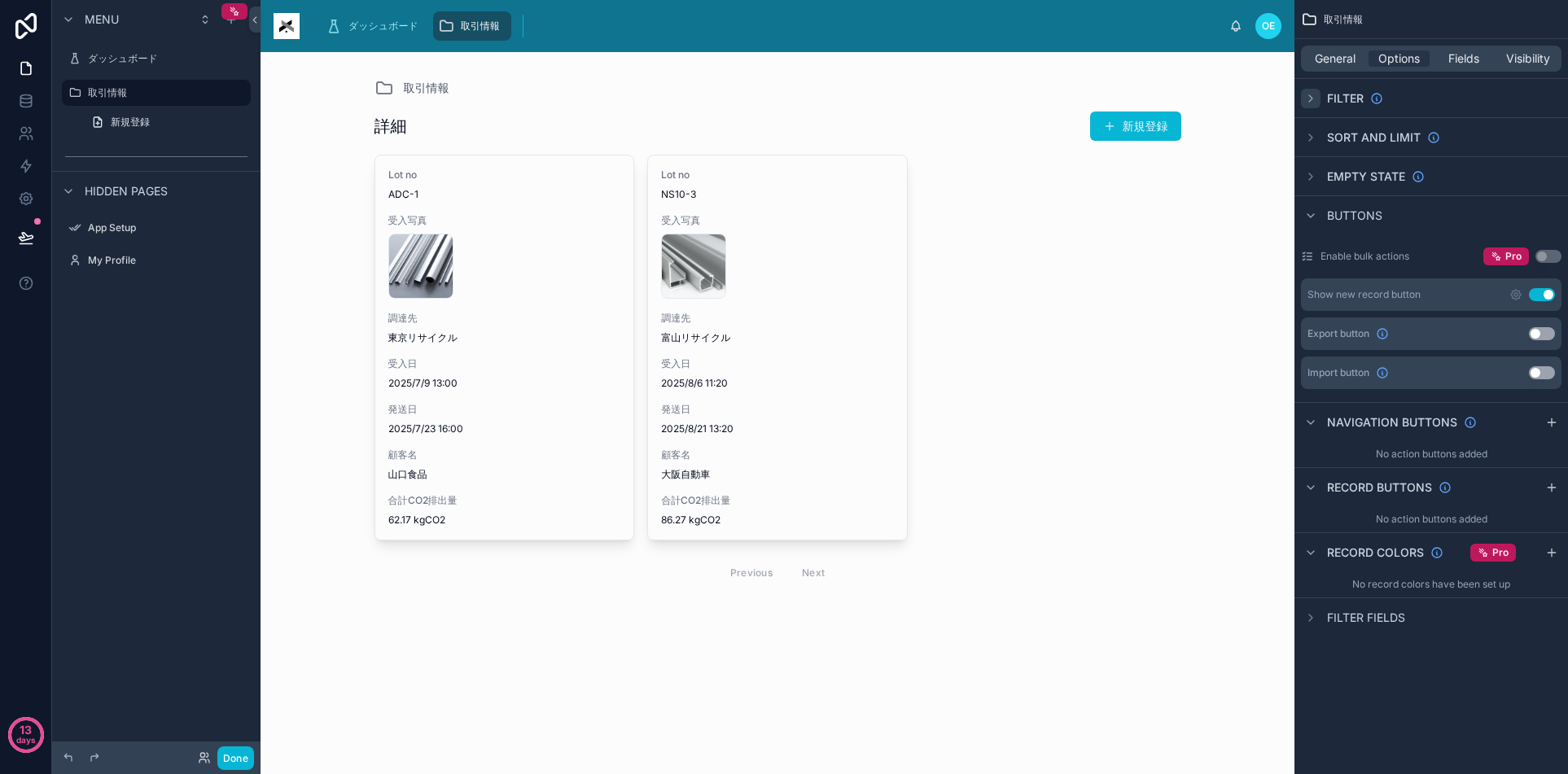click at bounding box center [1311, 98] 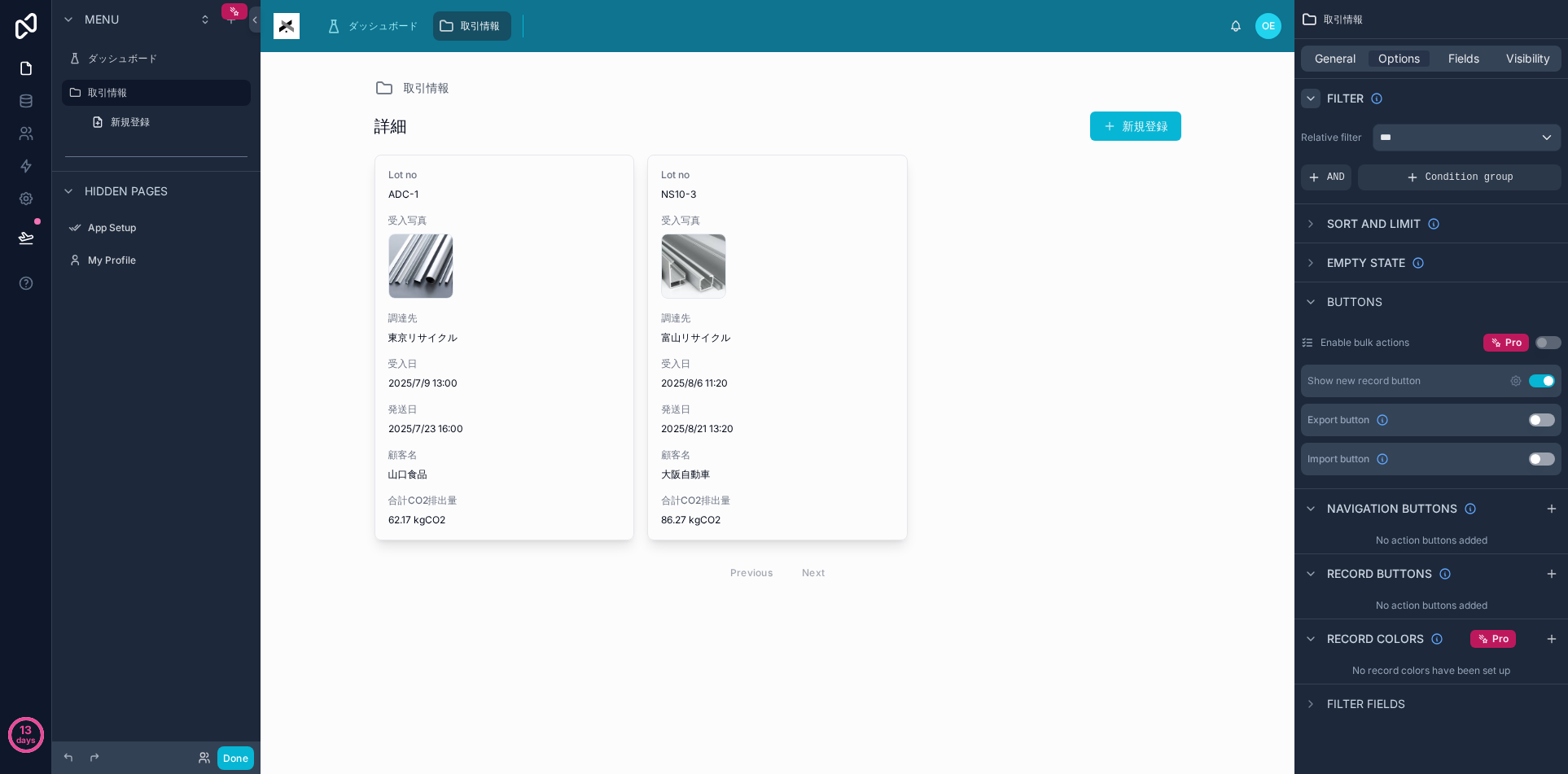 click 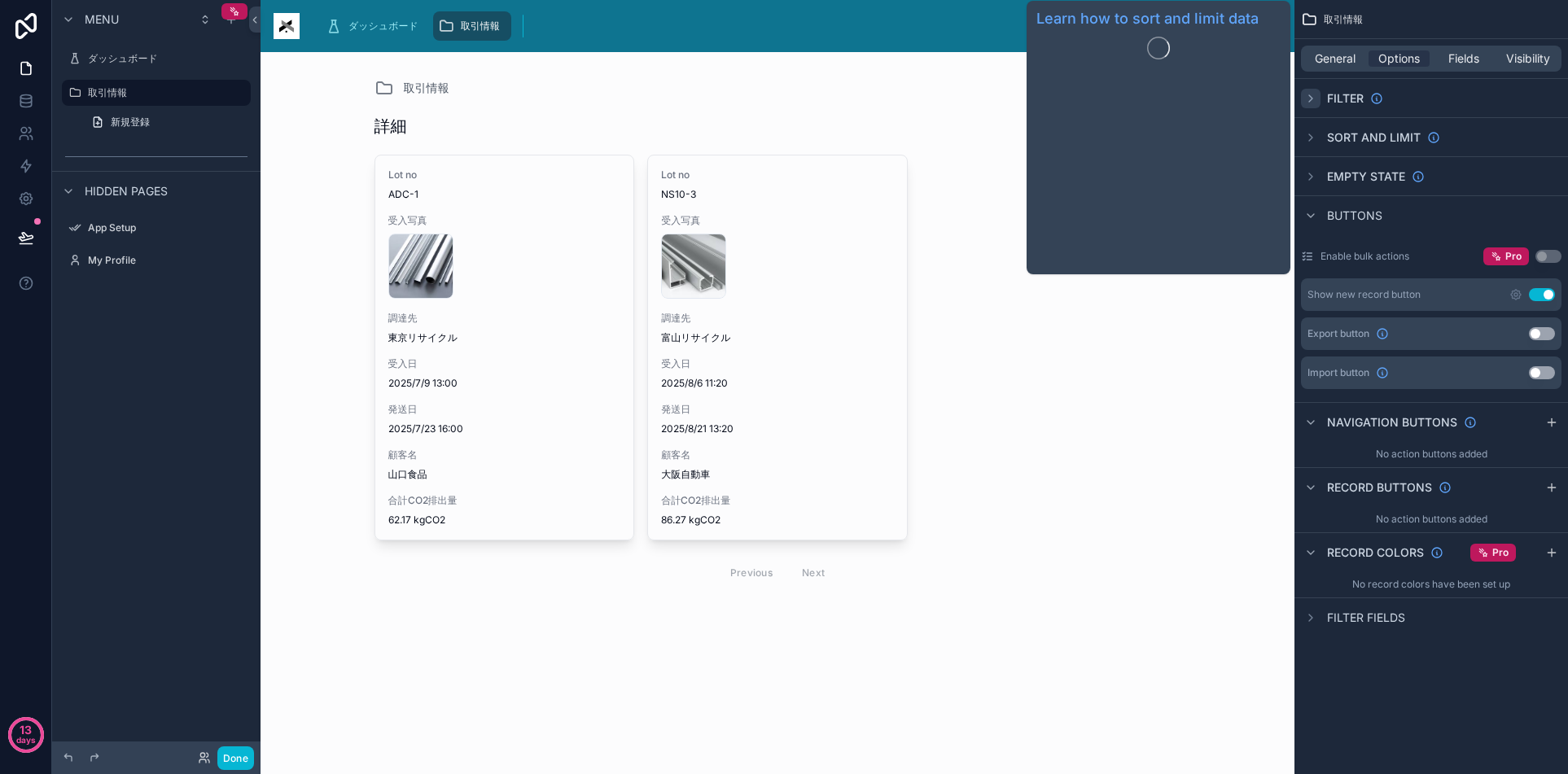 click on "Sort And Limit" at bounding box center [1373, 138] 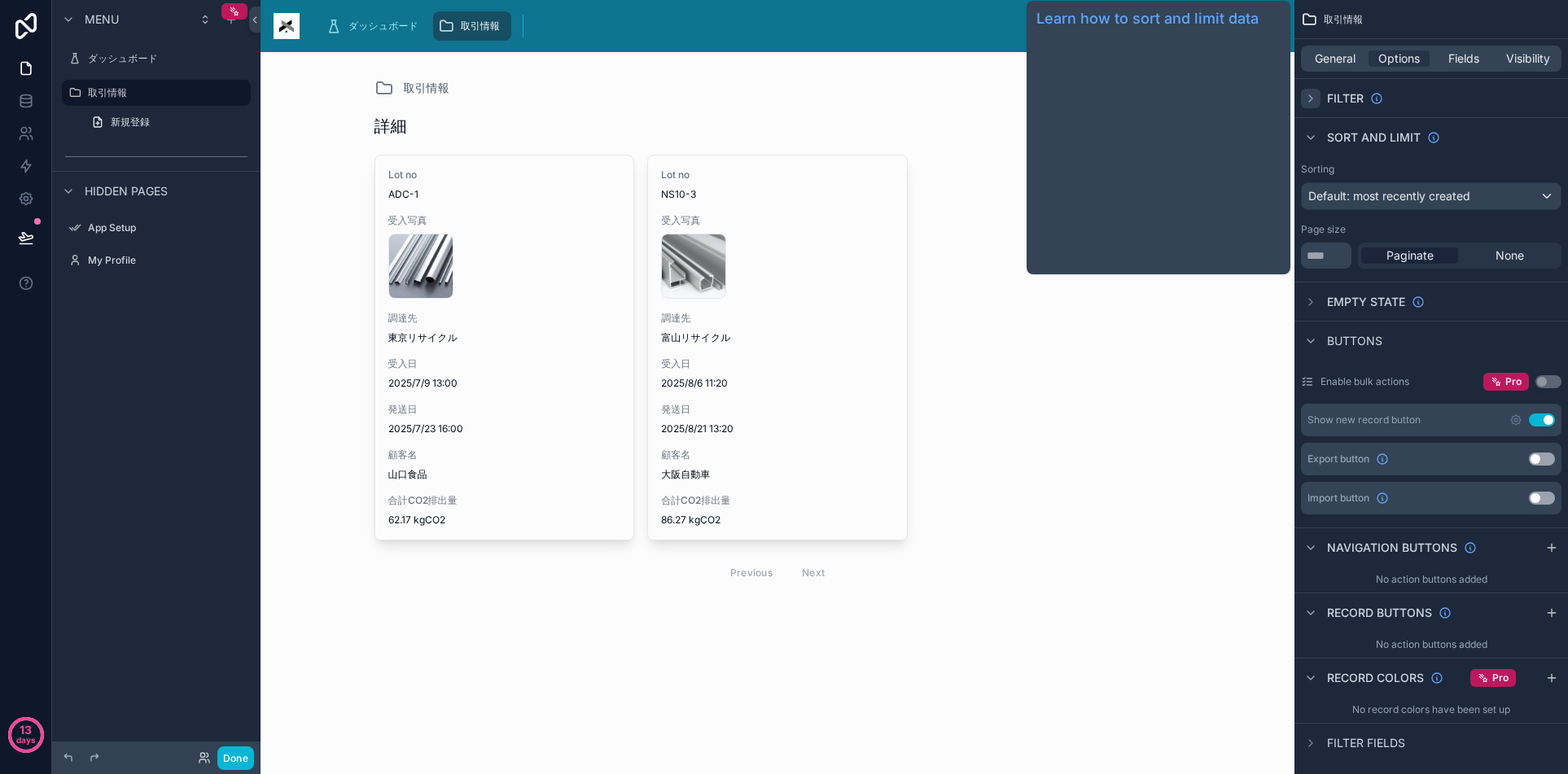 click on "Sort And Limit" at bounding box center (1373, 138) 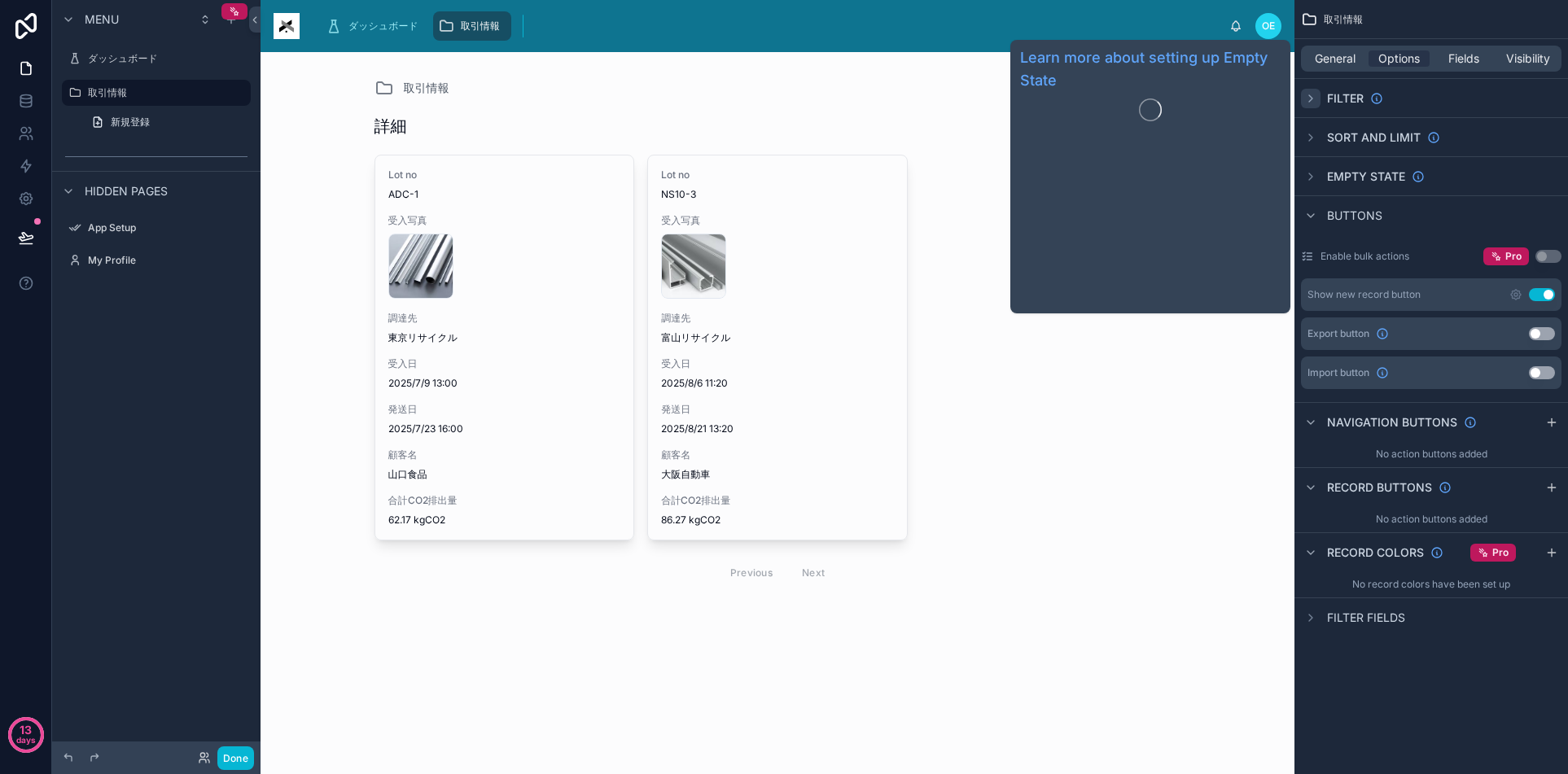 click on "Empty state" at bounding box center (1366, 177) 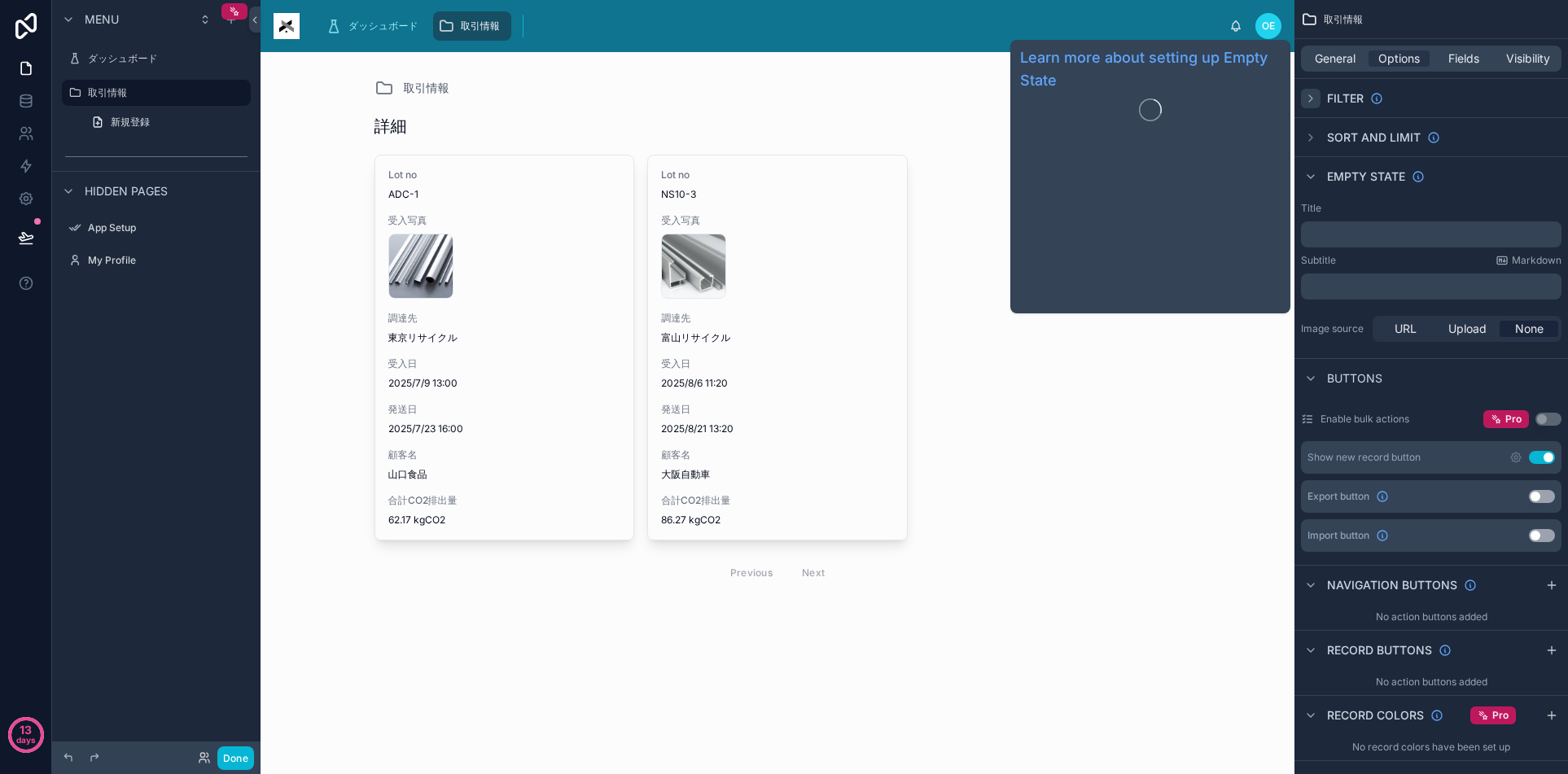 click on "Empty state" at bounding box center (1366, 177) 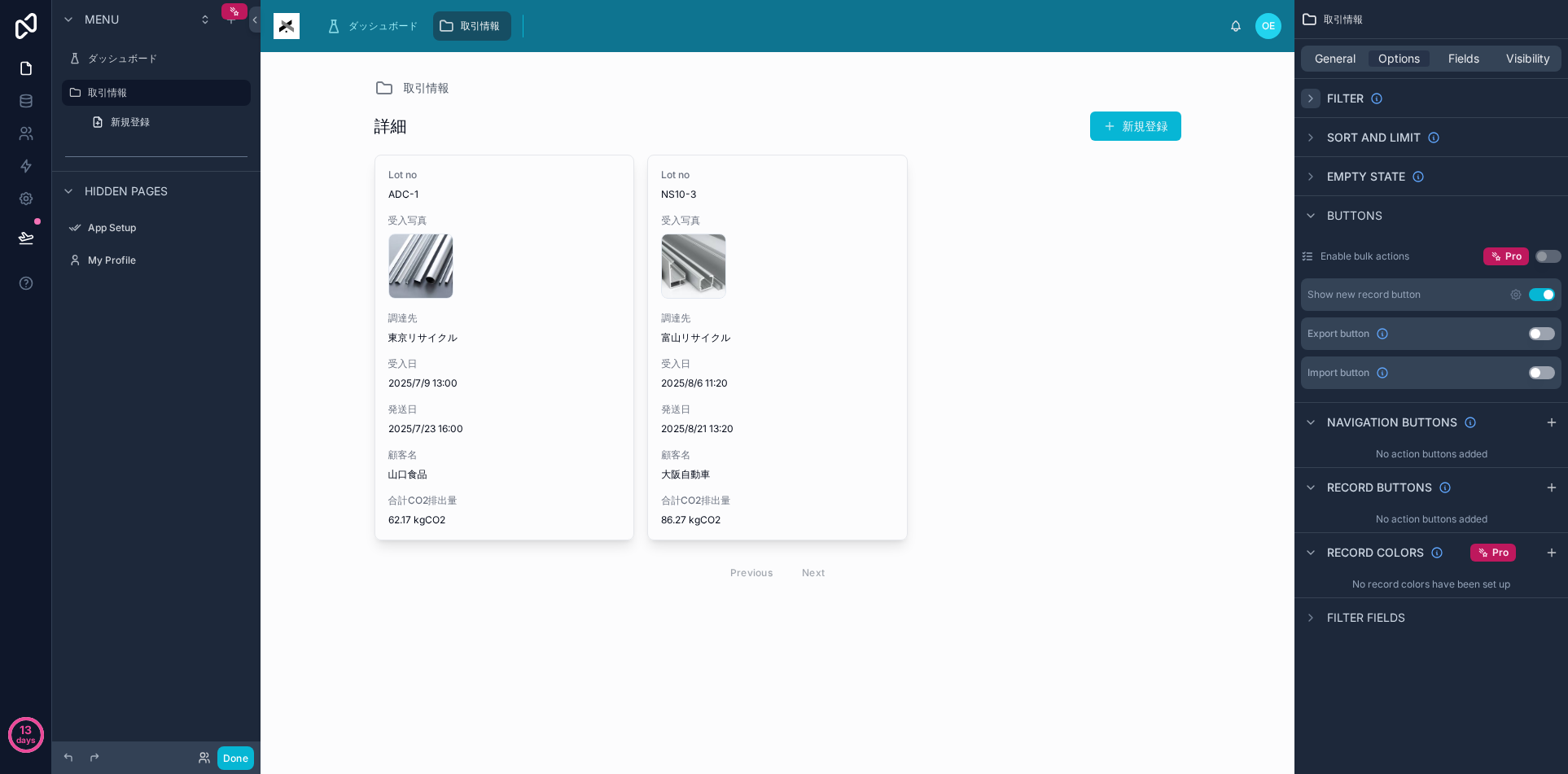 click on "Buttons" at bounding box center (1355, 216) 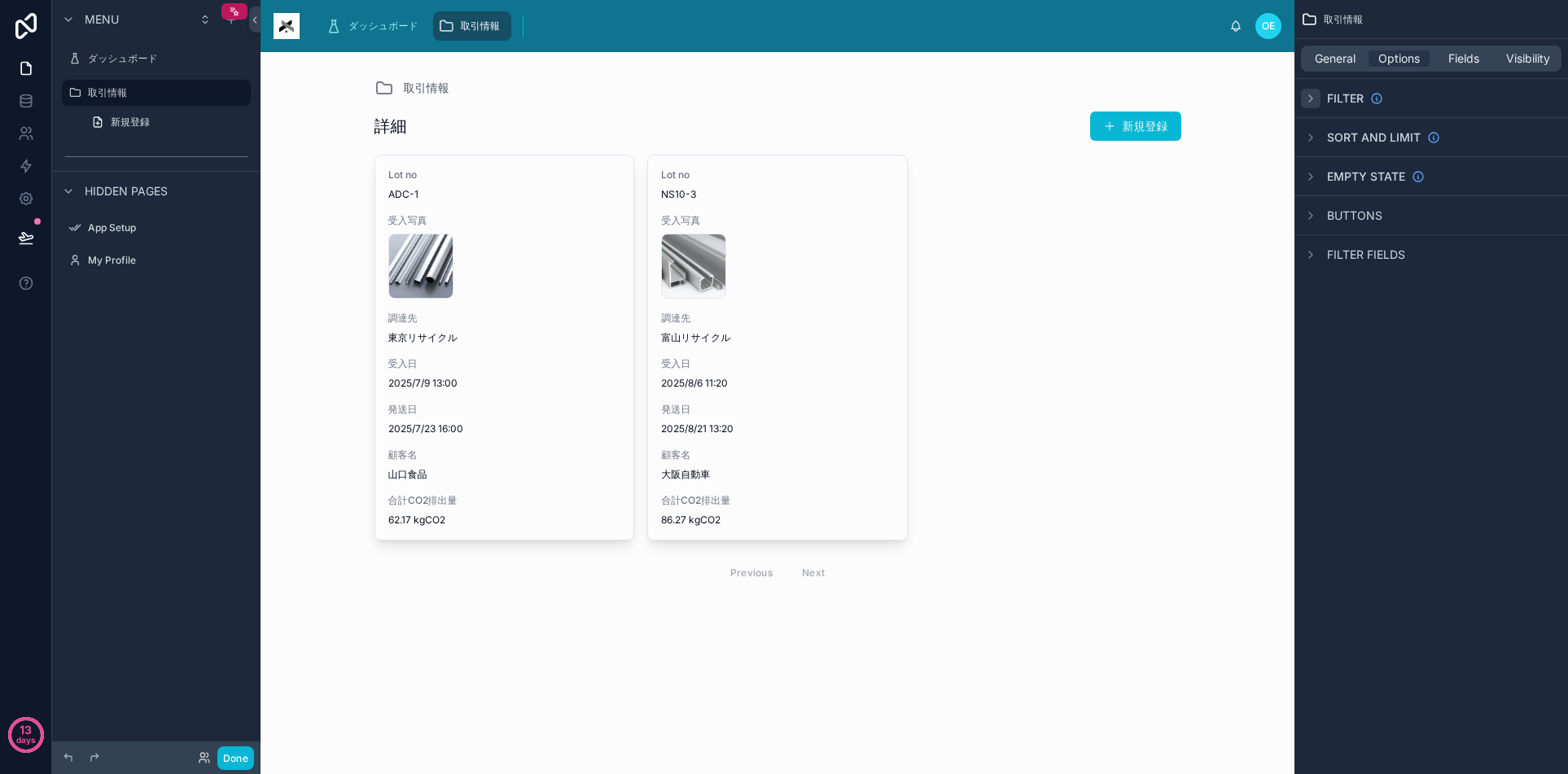 click on "Filter fields" at bounding box center (1366, 255) 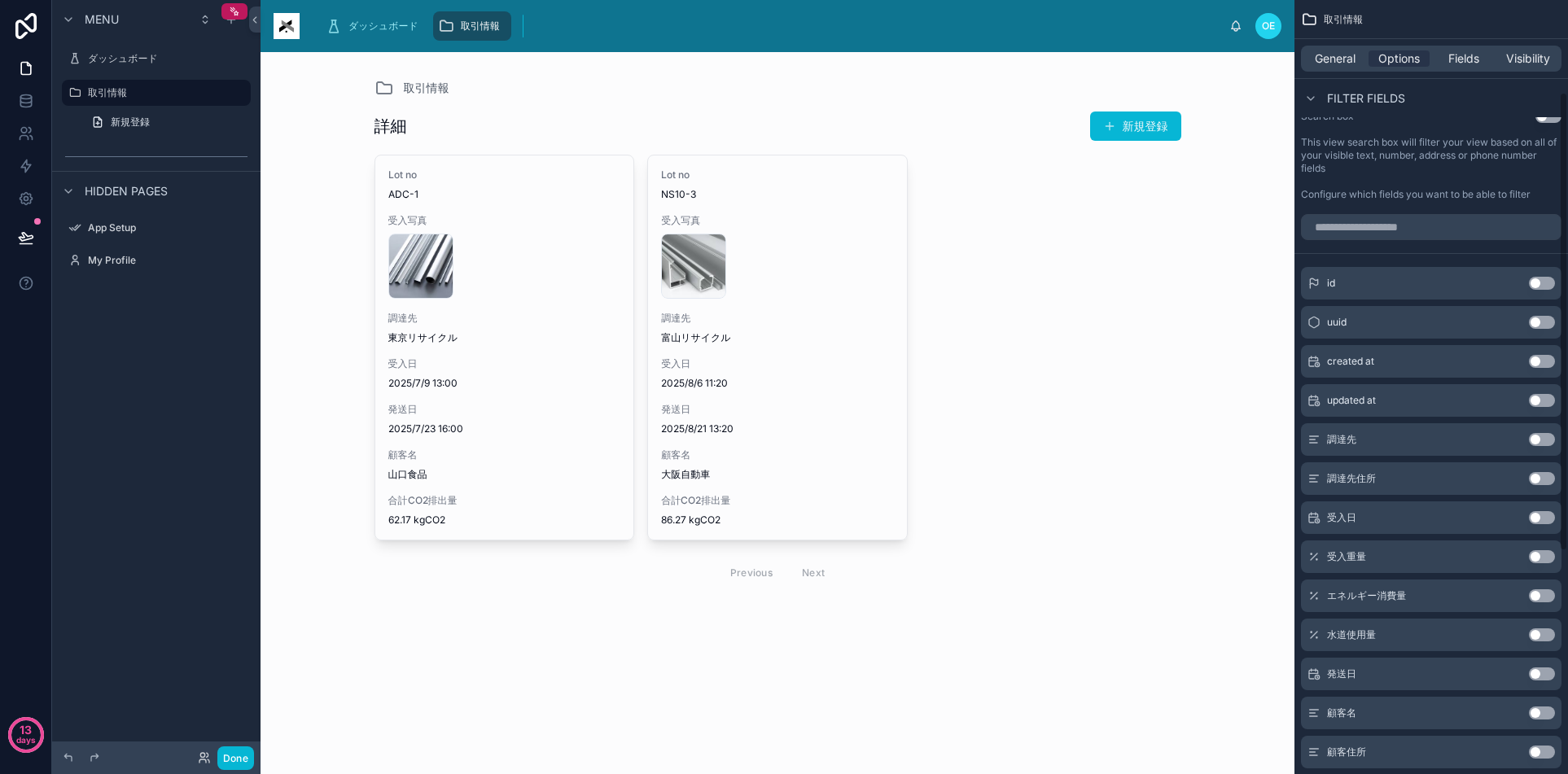 scroll, scrollTop: 244, scrollLeft: 0, axis: vertical 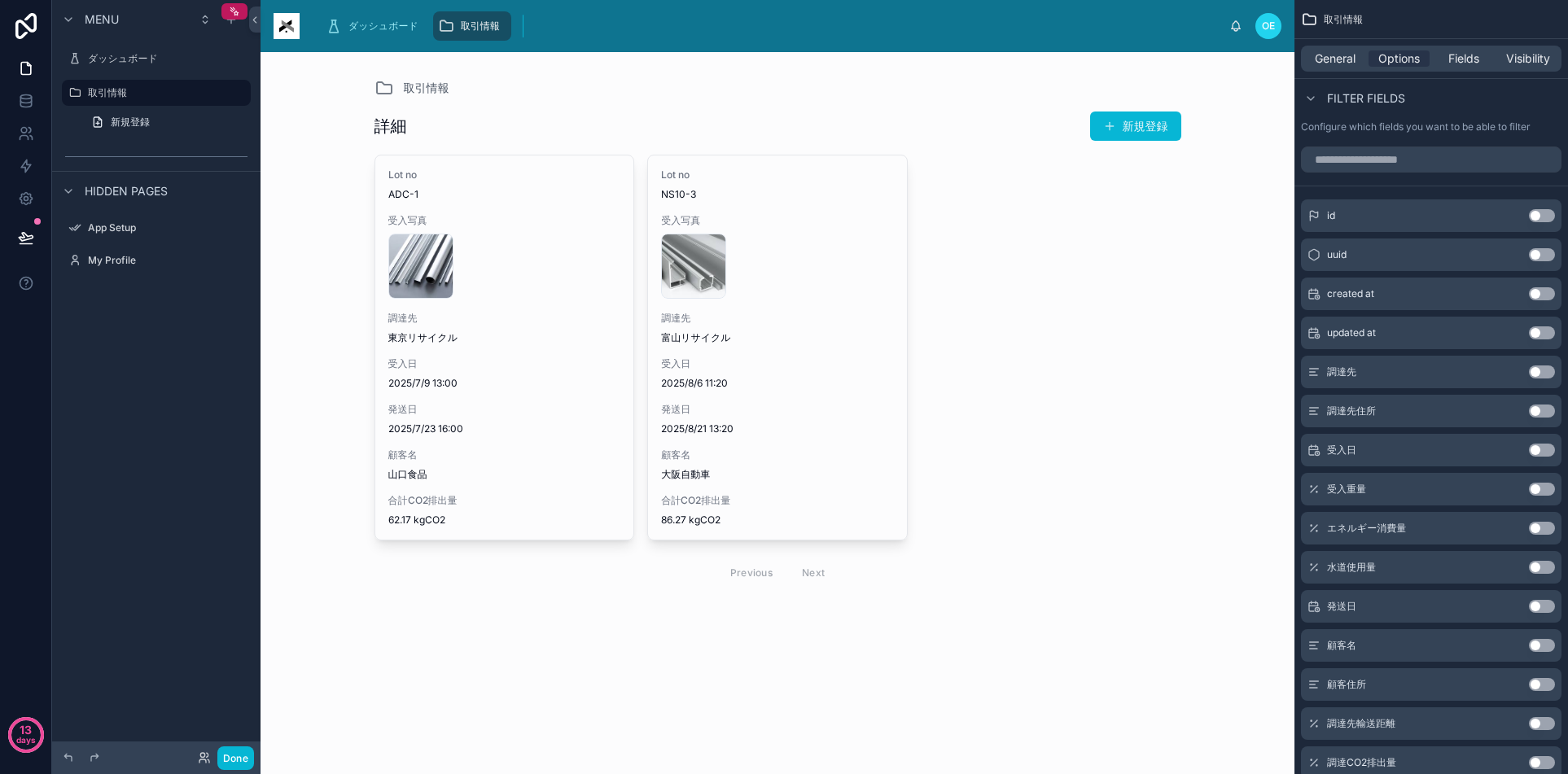 click on "Use setting" at bounding box center (1542, 372) 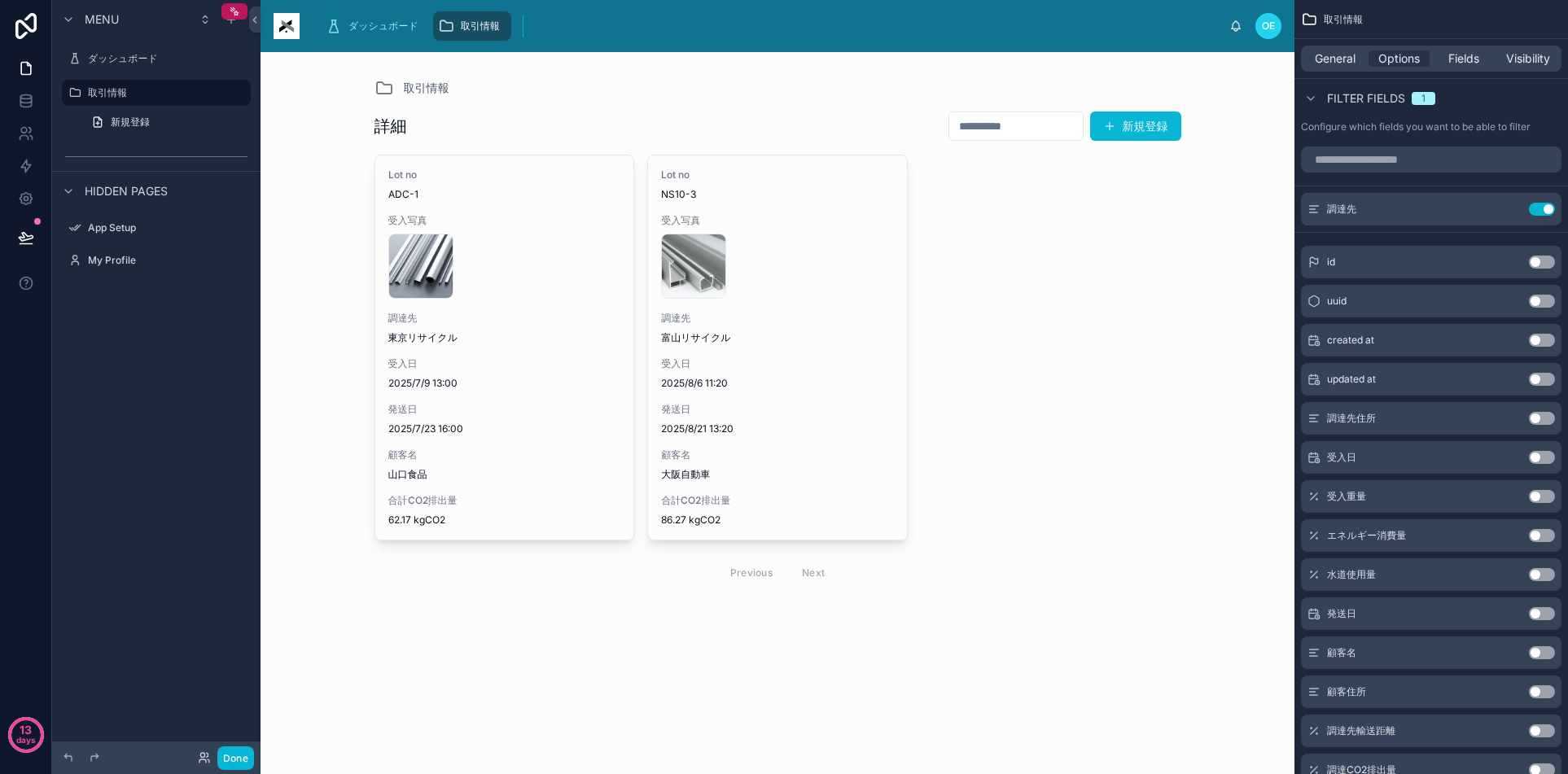 click at bounding box center (777, 348) 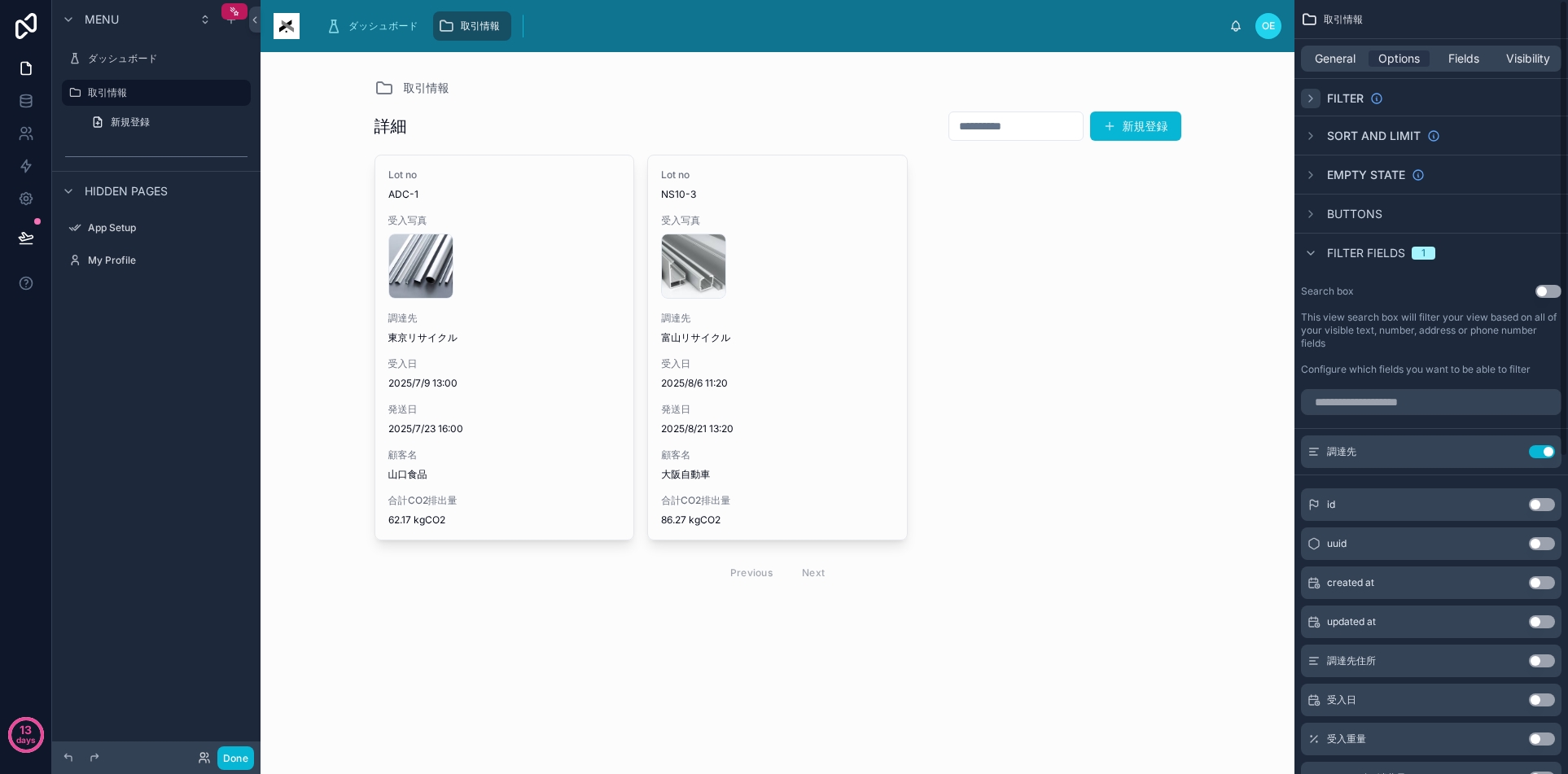 scroll, scrollTop: 0, scrollLeft: 0, axis: both 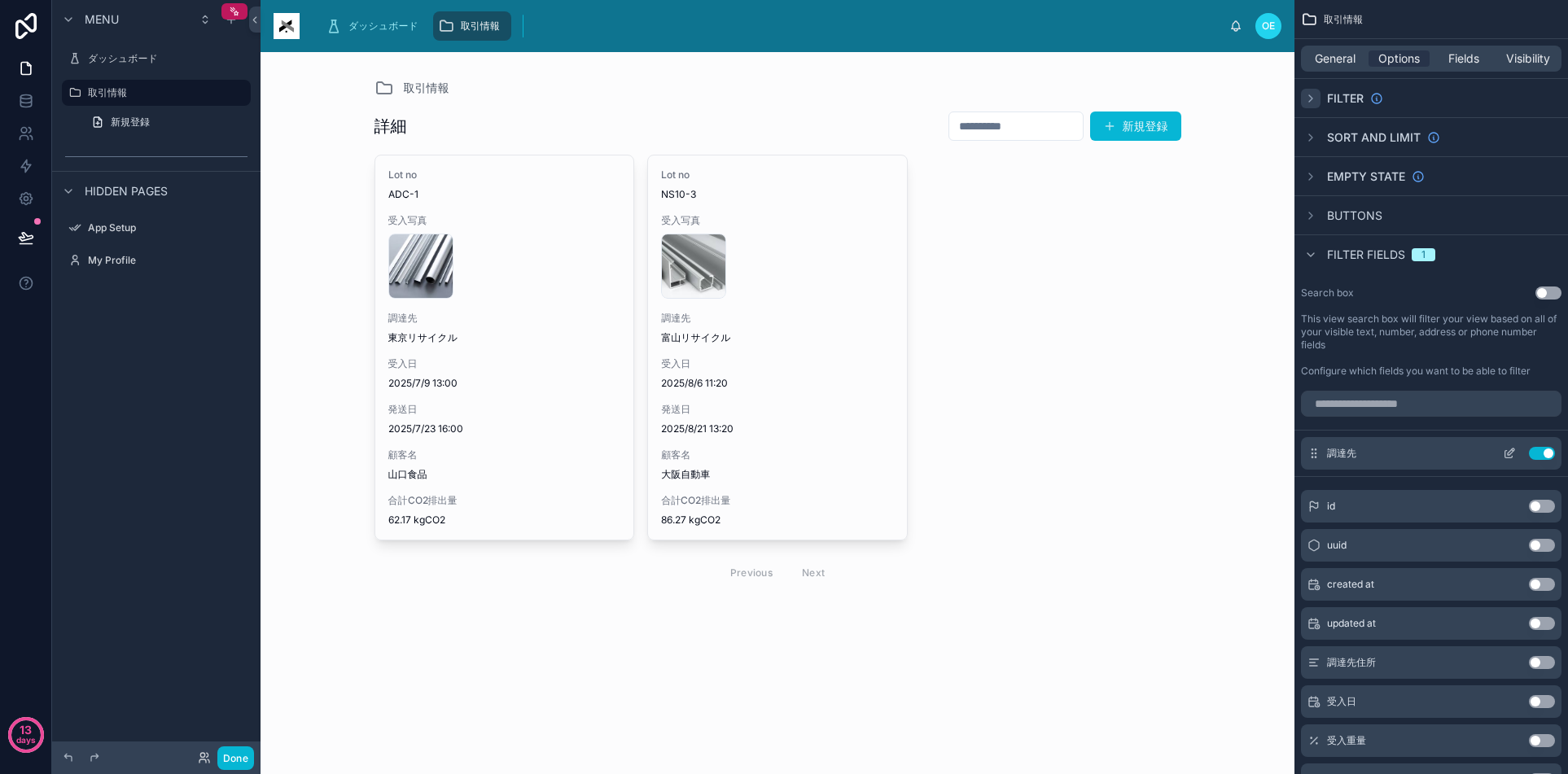 click on "Use setting" at bounding box center (1542, 453) 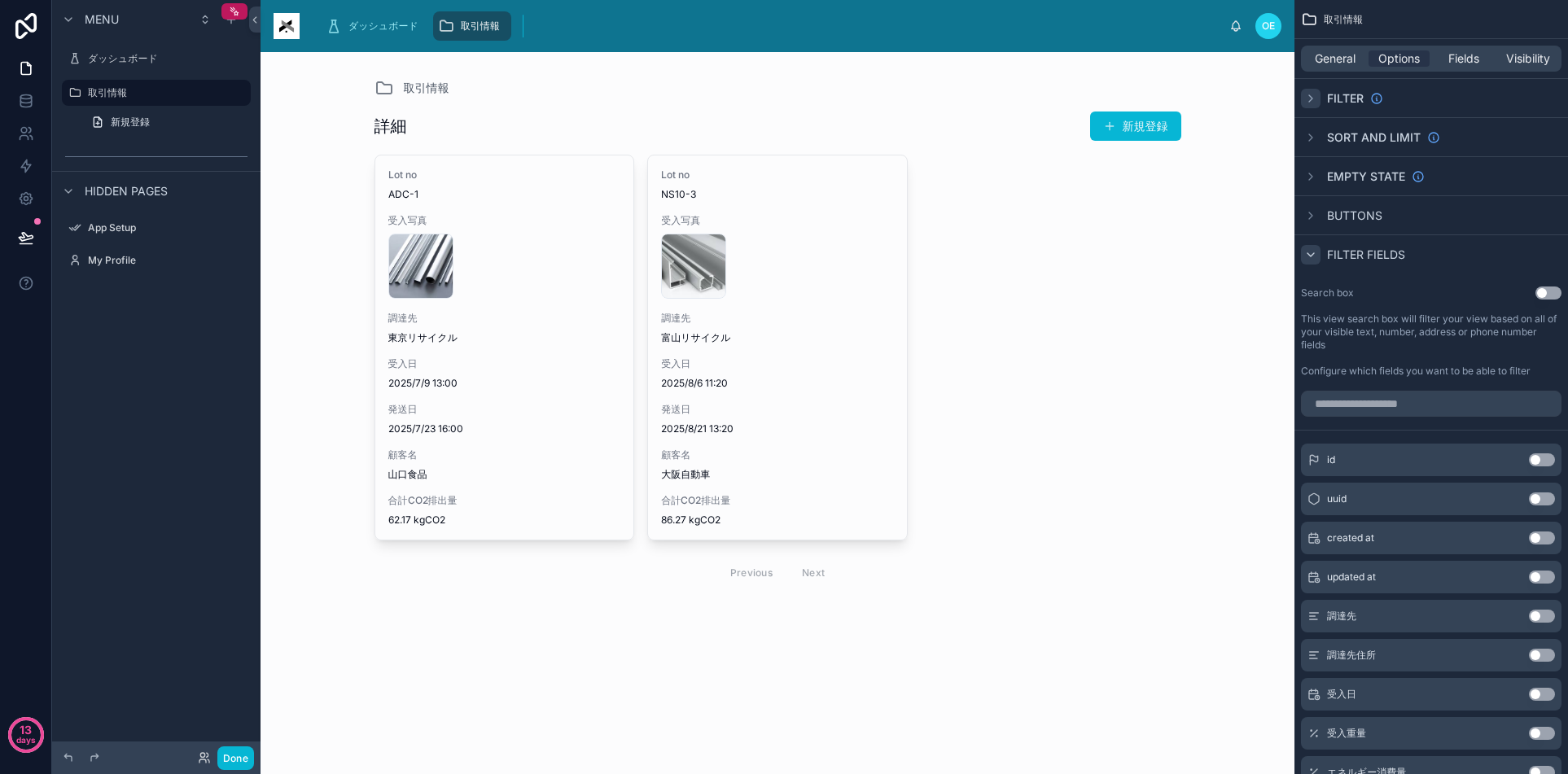click 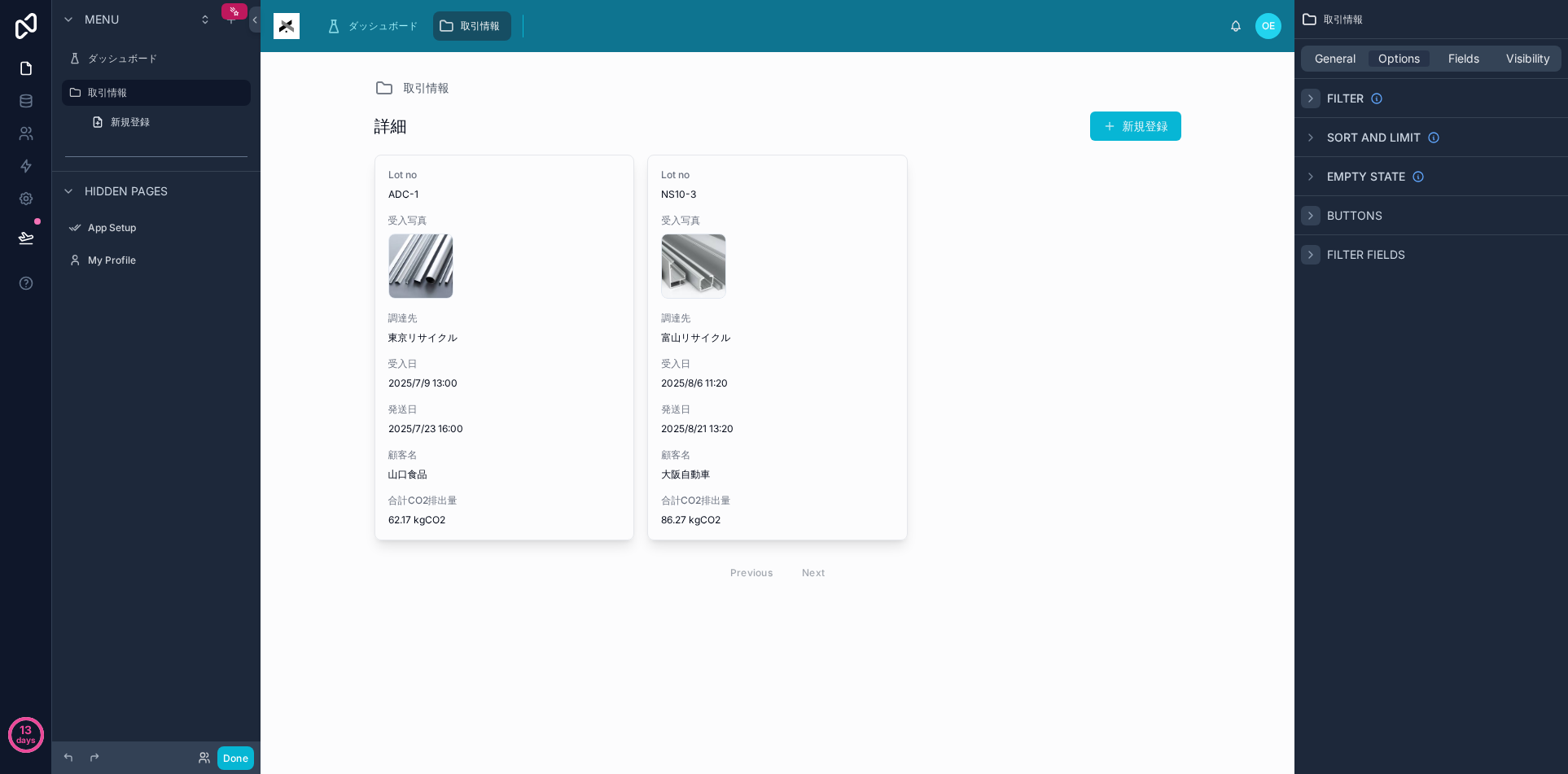 click 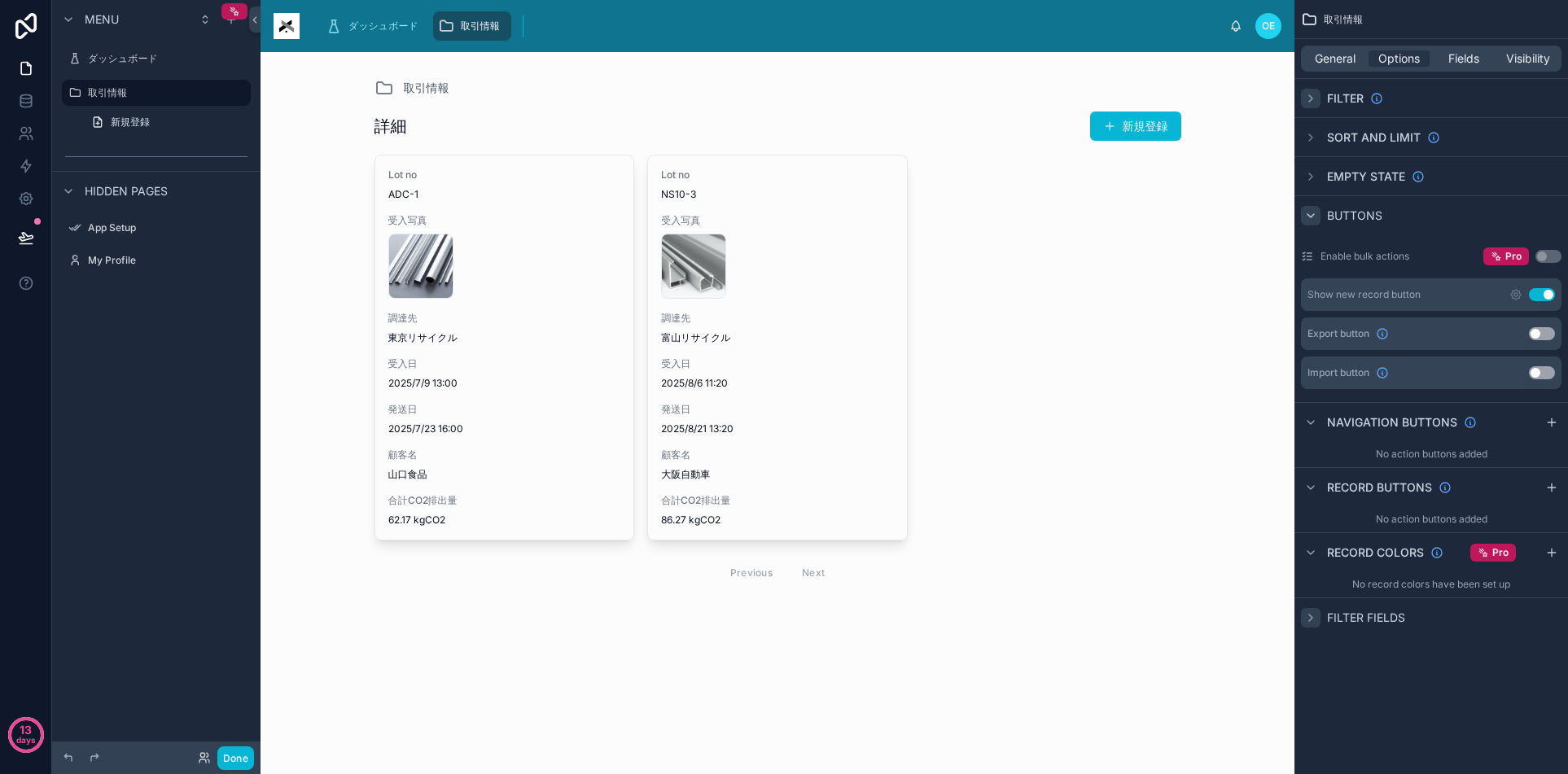 click 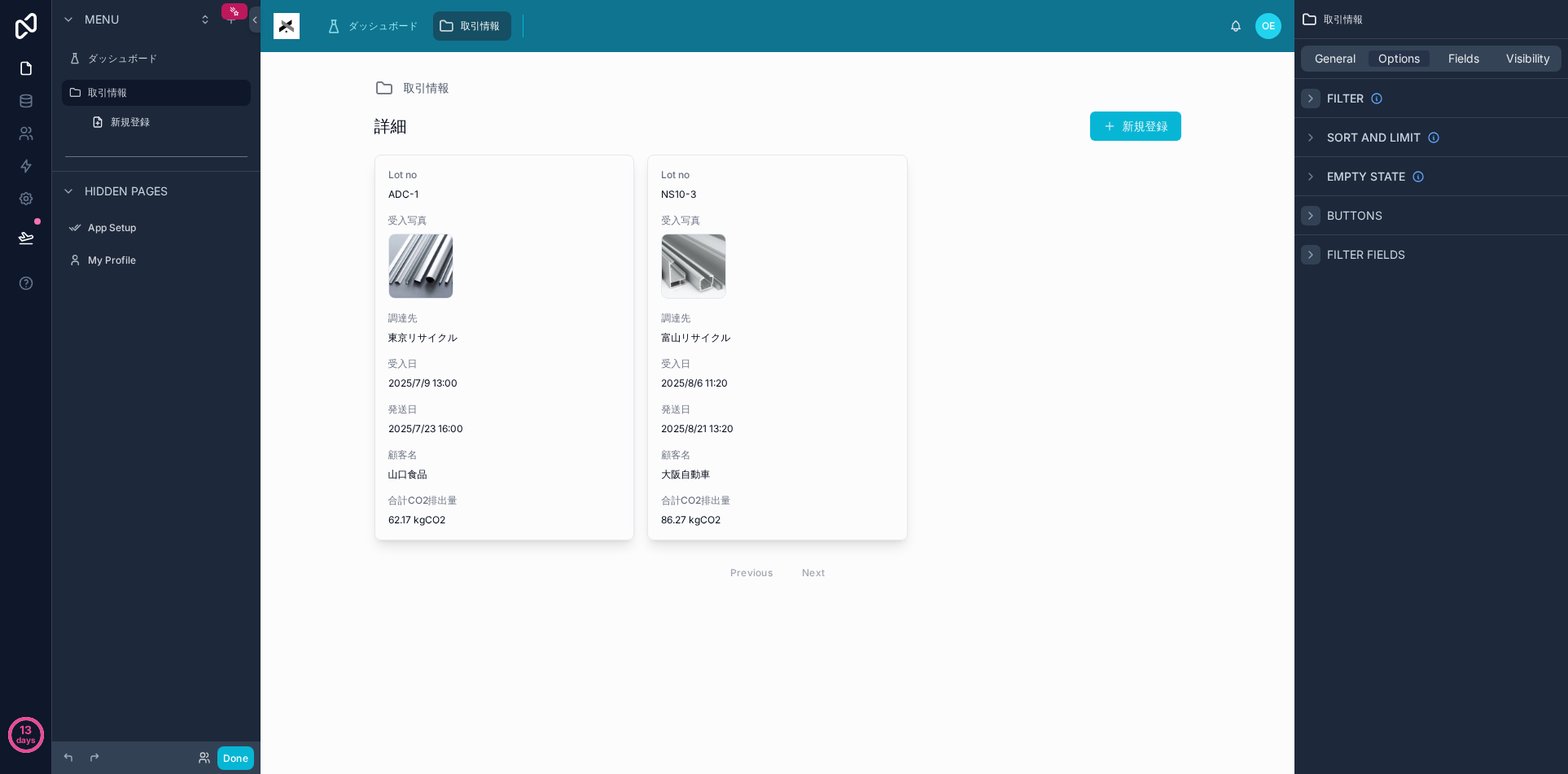 click 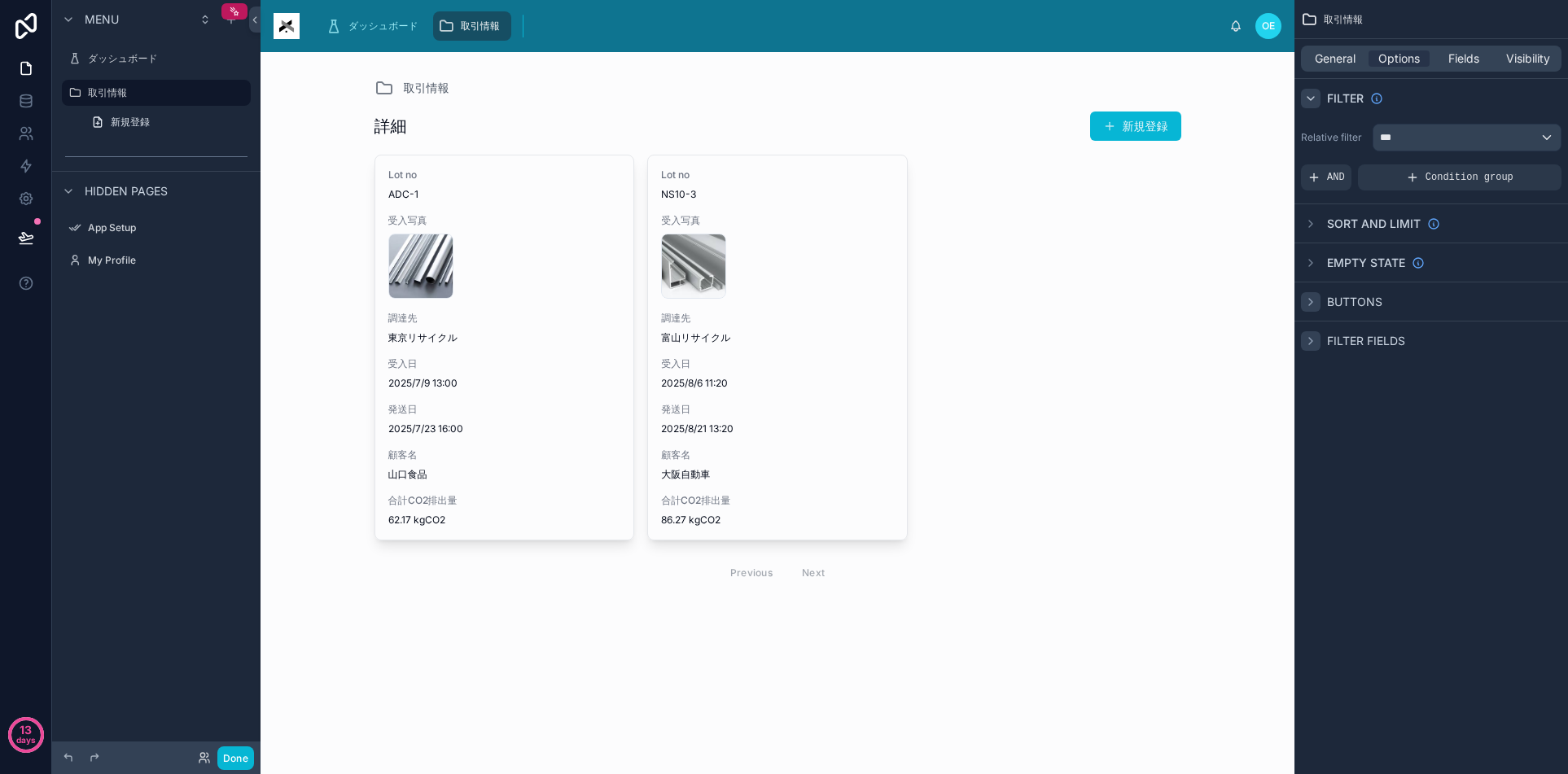 click 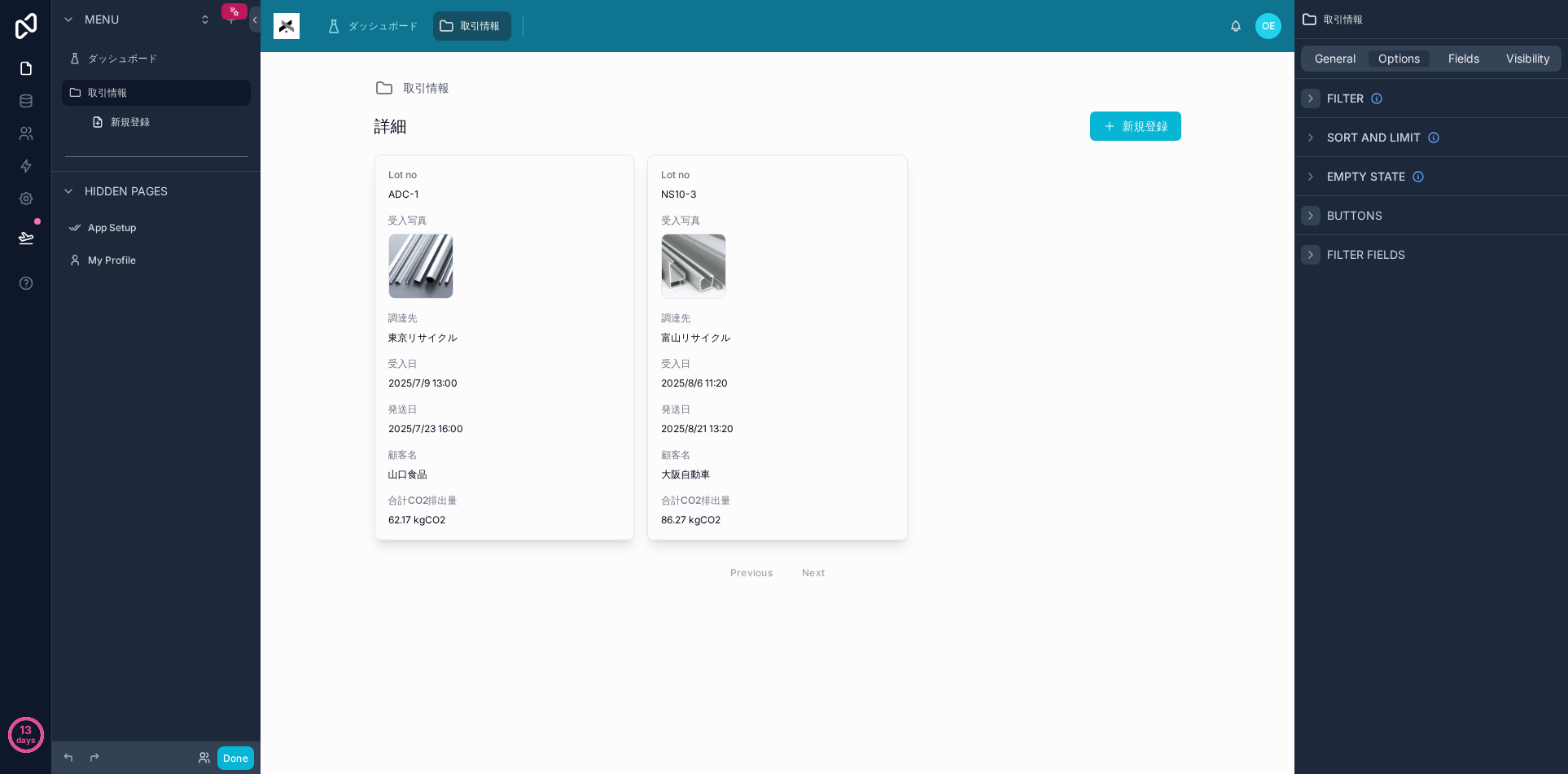 click at bounding box center [1311, 98] 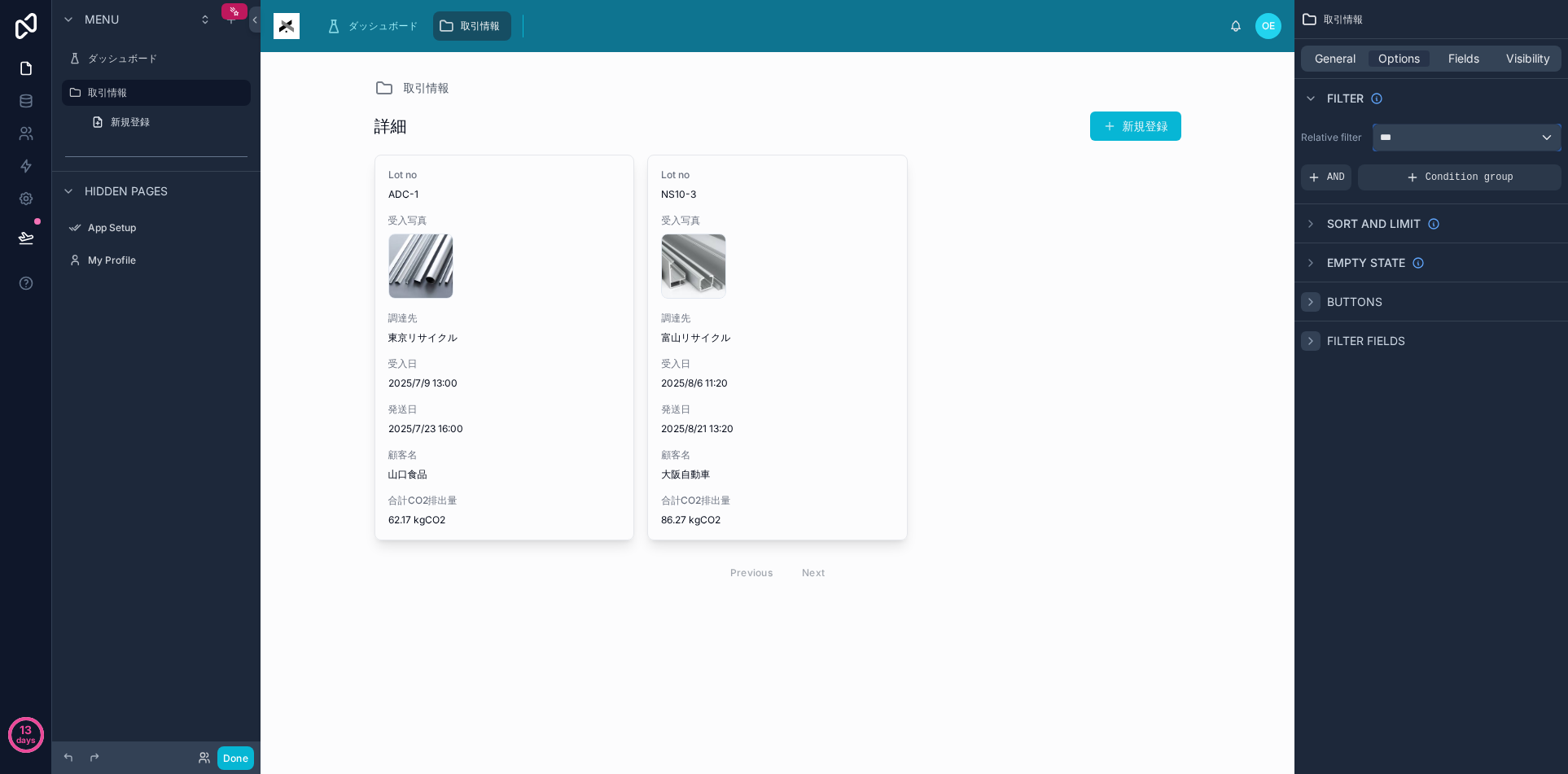 click on "***" at bounding box center (1467, 138) 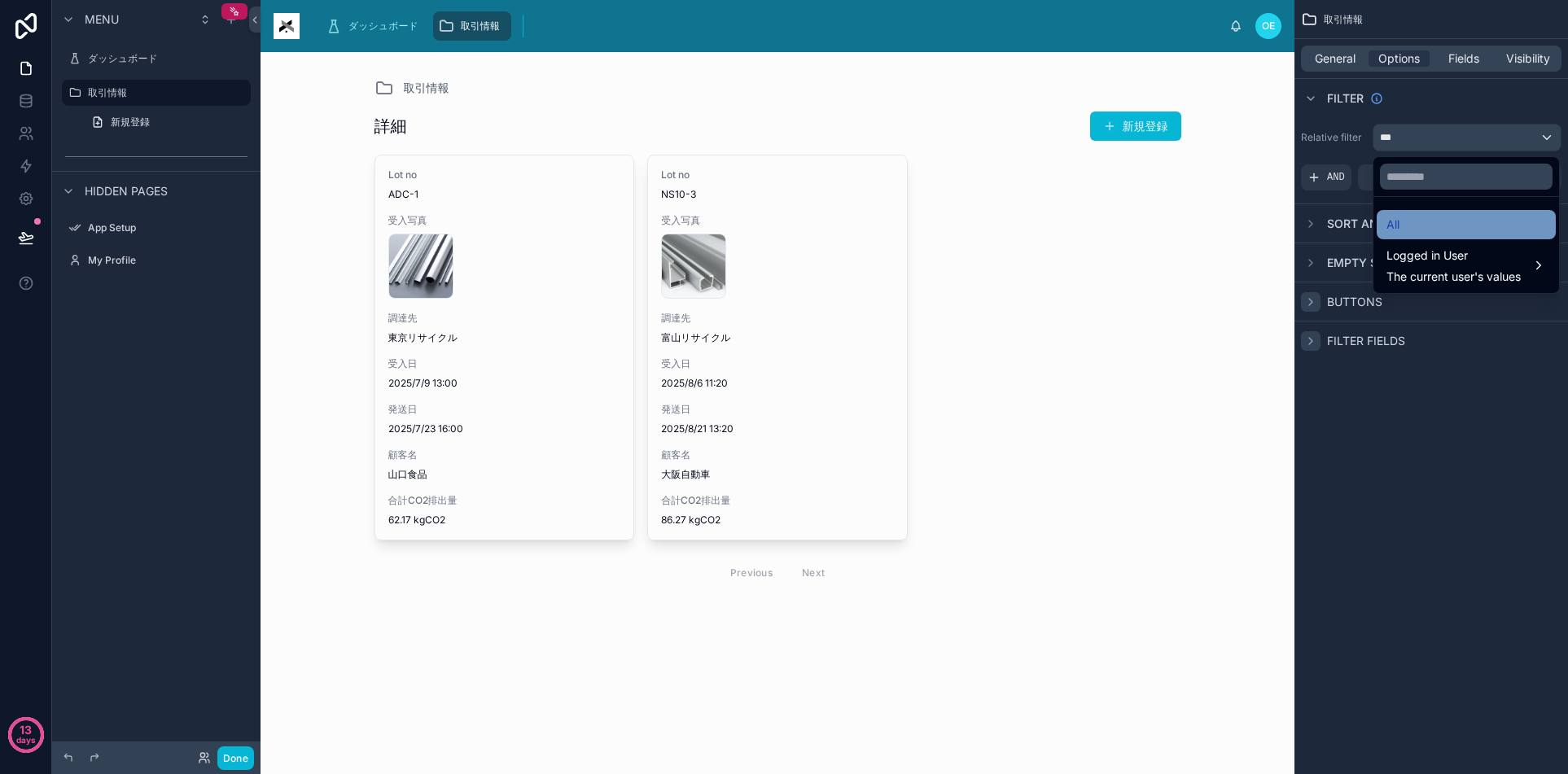 click on "All" at bounding box center [1466, 225] 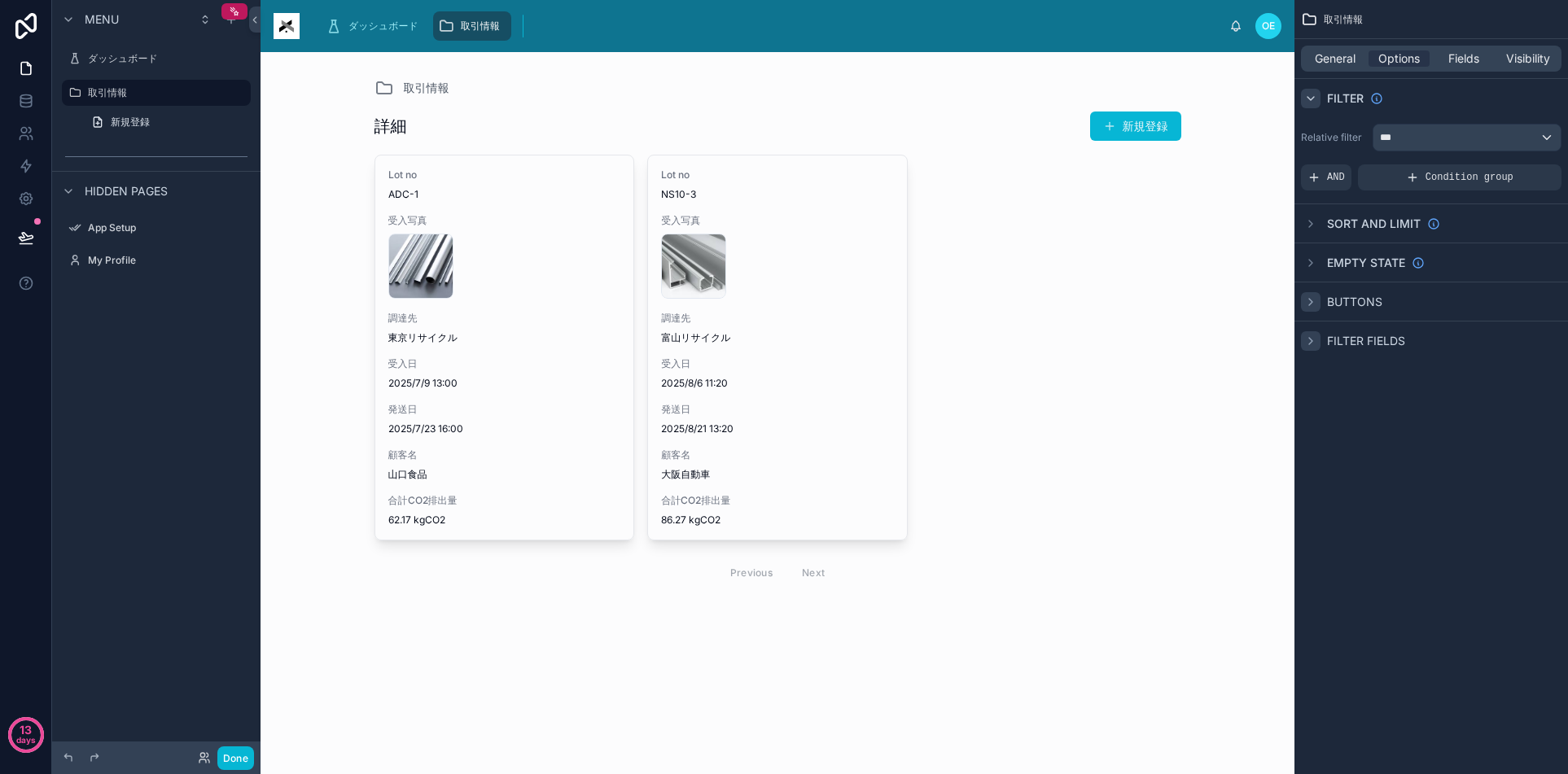 click 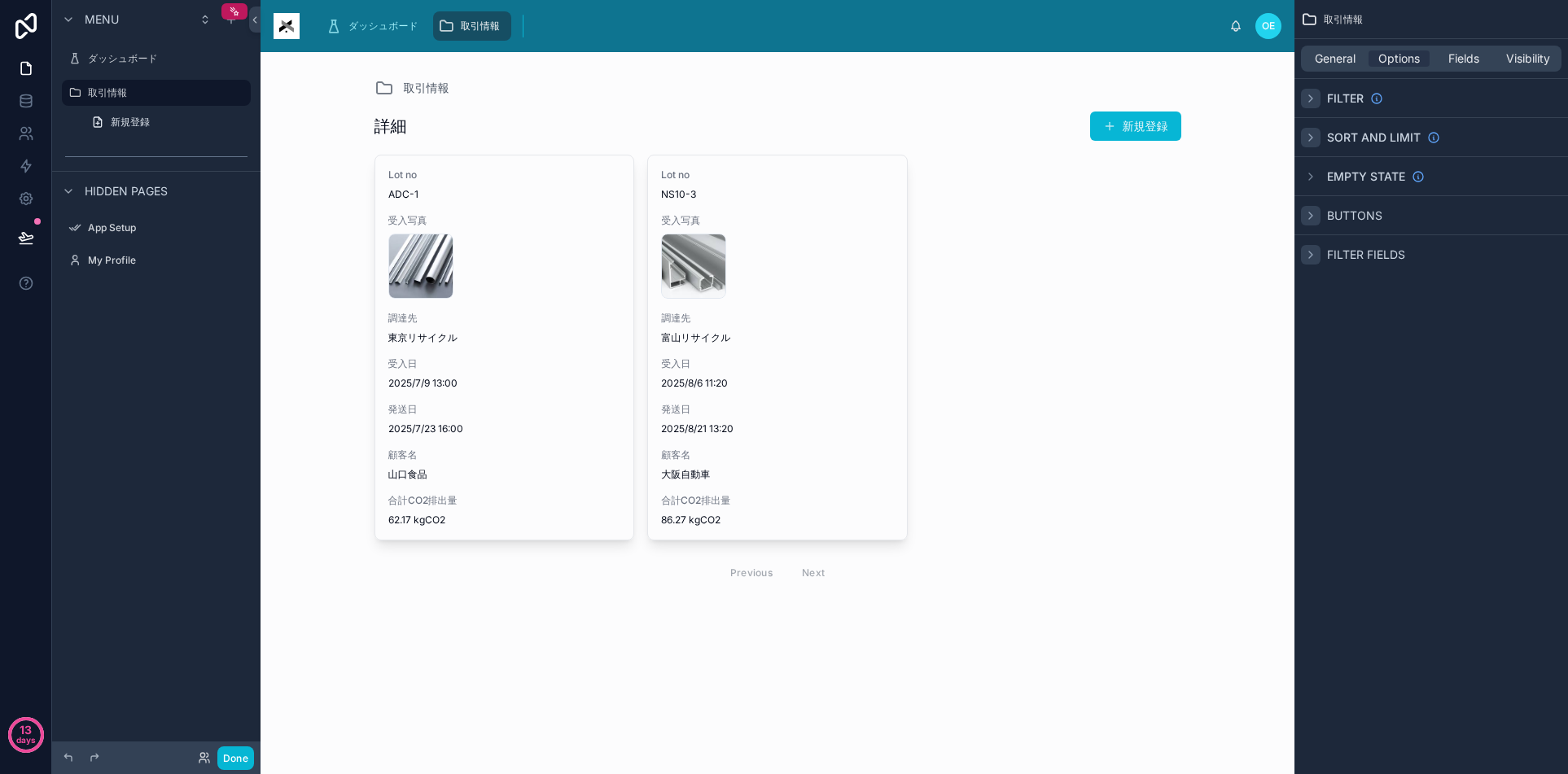 click 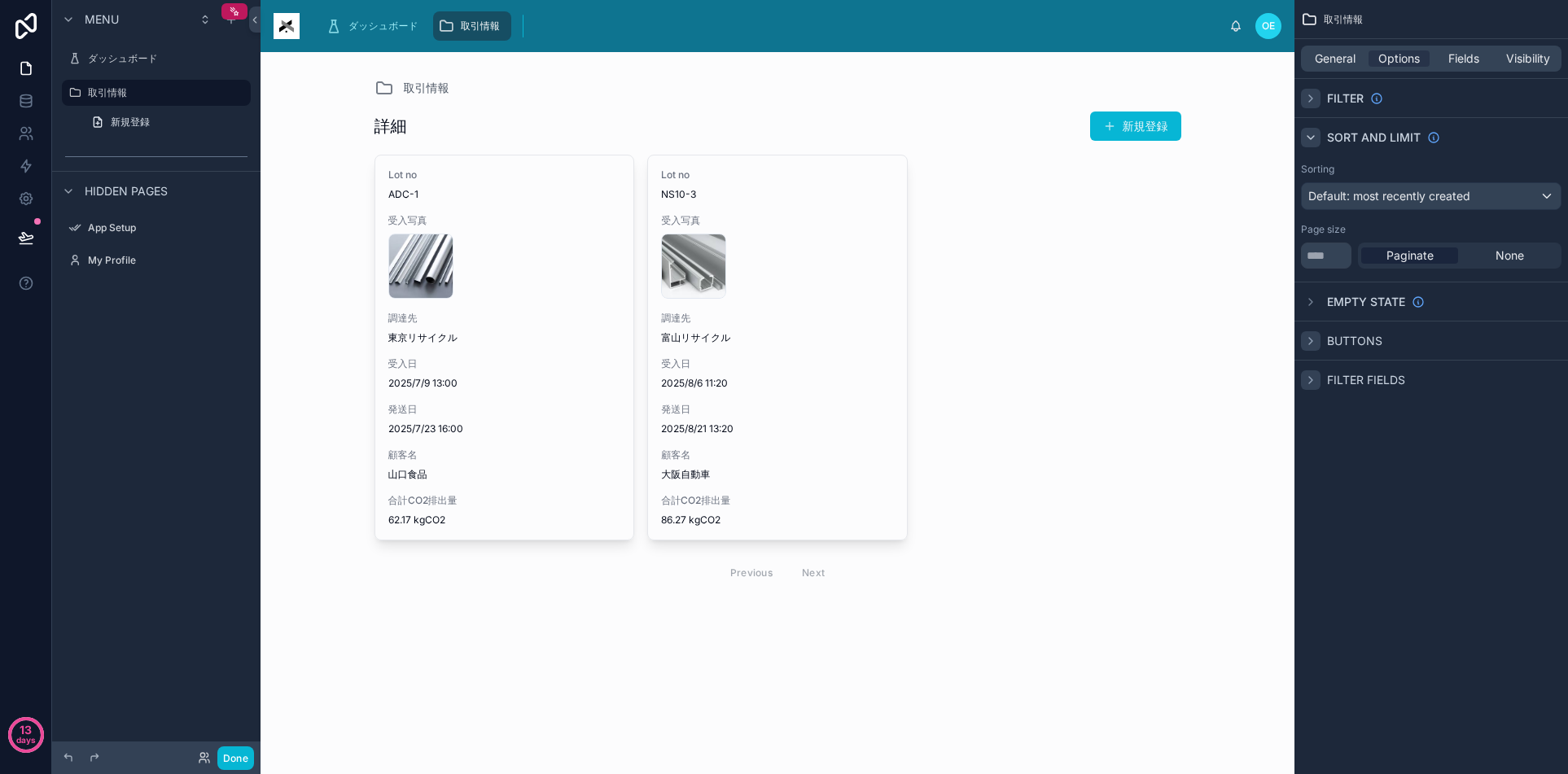 click 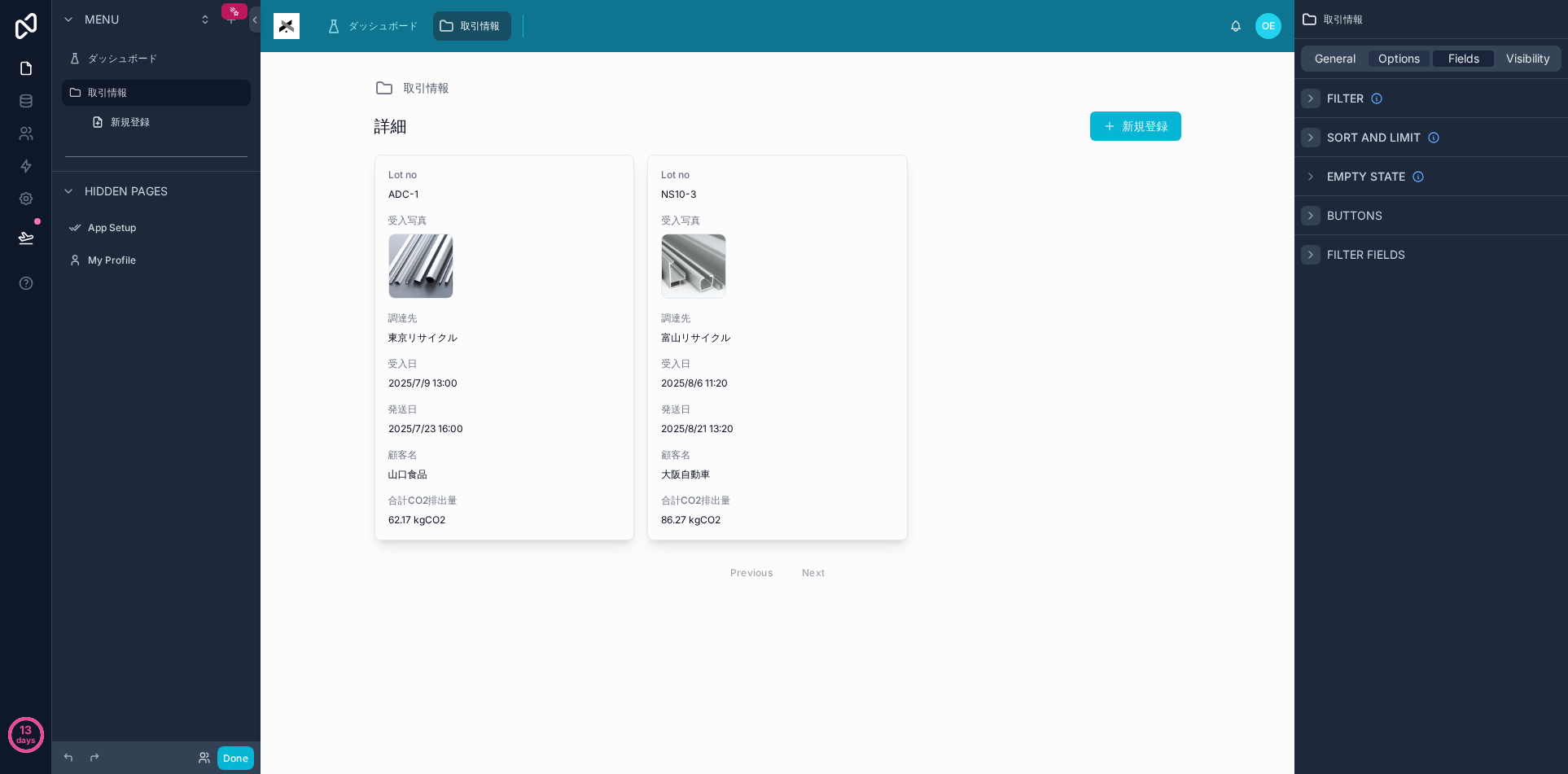 click on "Fields" at bounding box center [1464, 59] 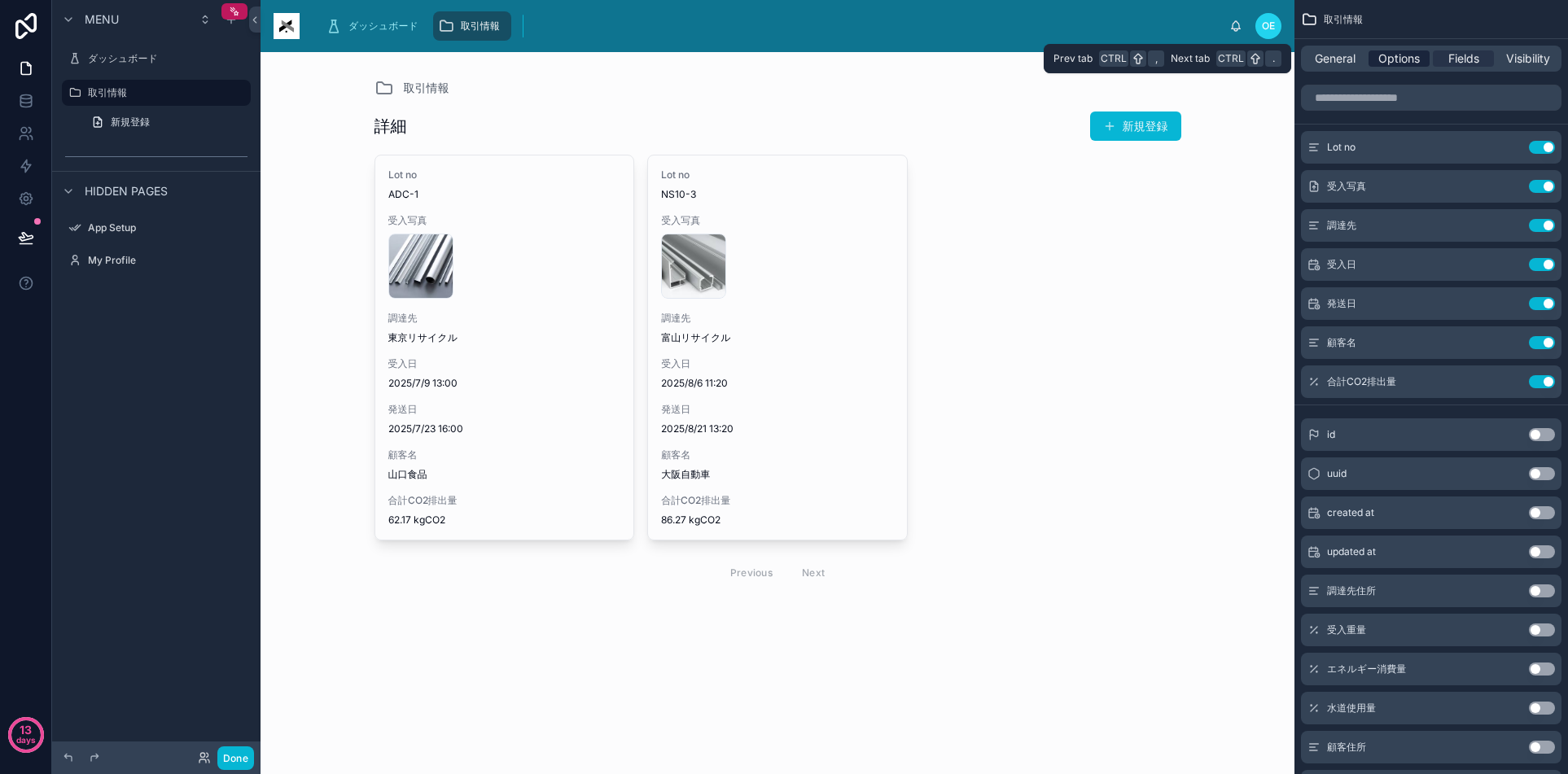 click on "Options" at bounding box center [1399, 59] 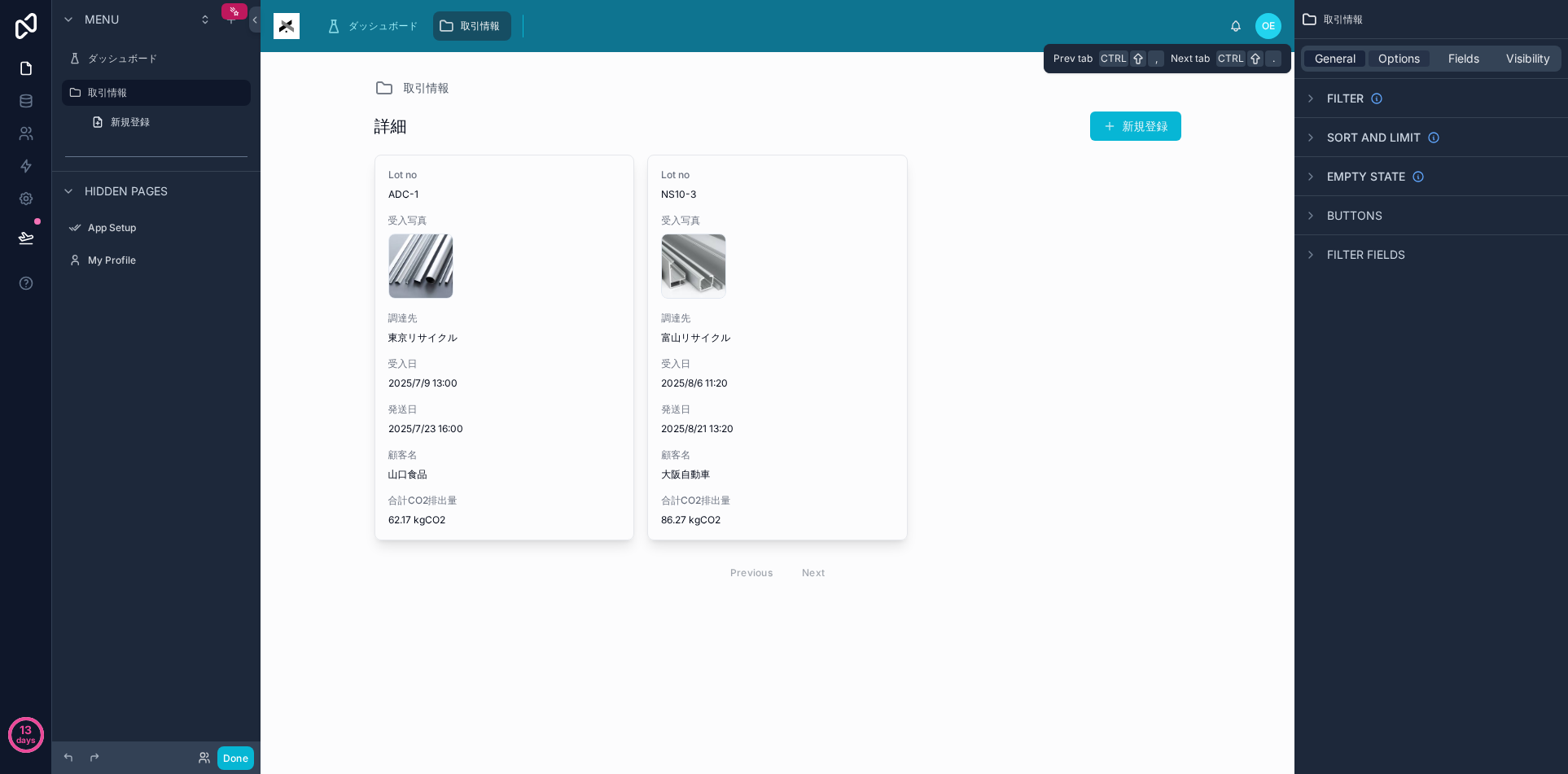 click on "General" at bounding box center [1335, 59] 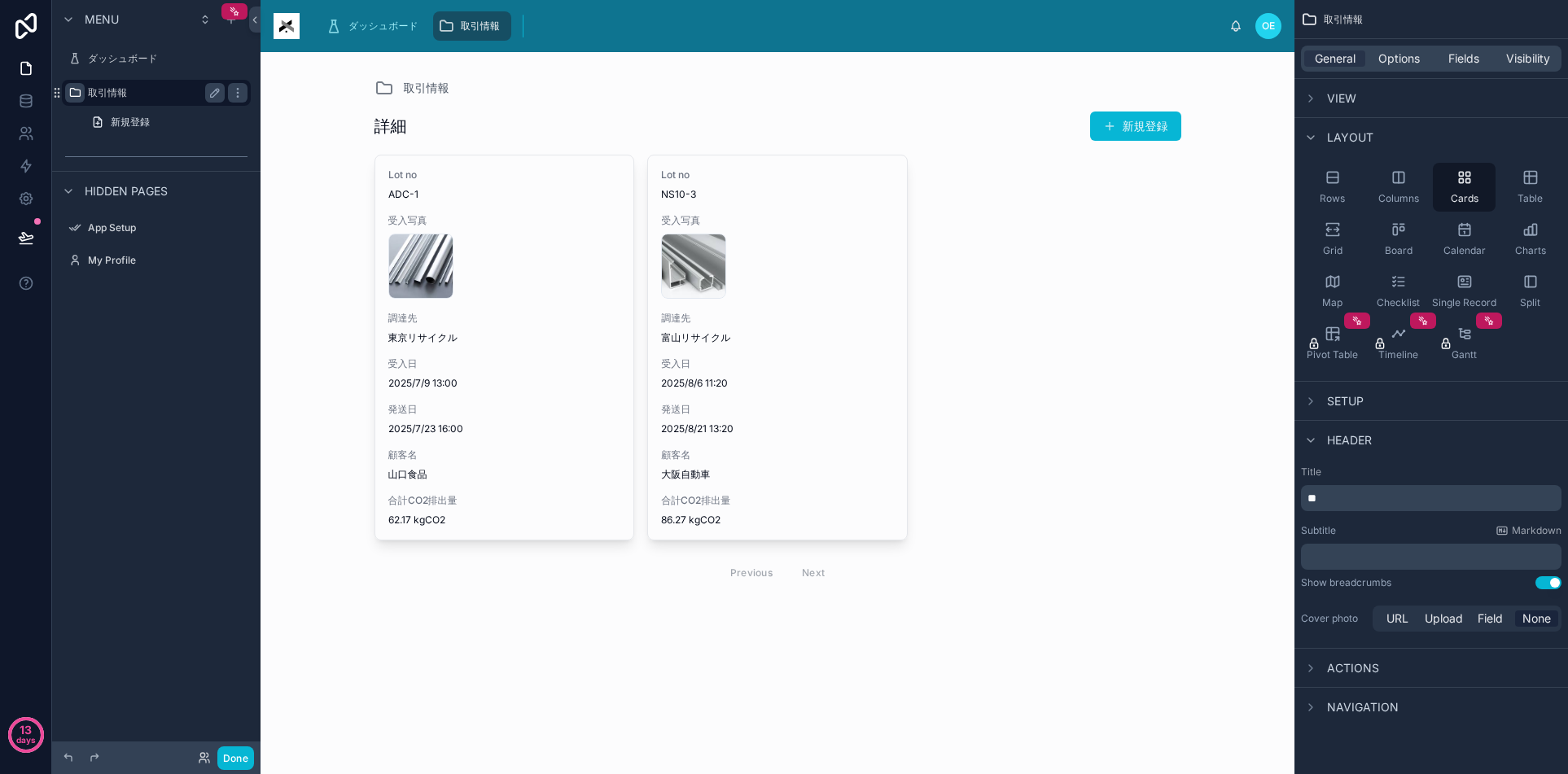 click at bounding box center [75, 93] 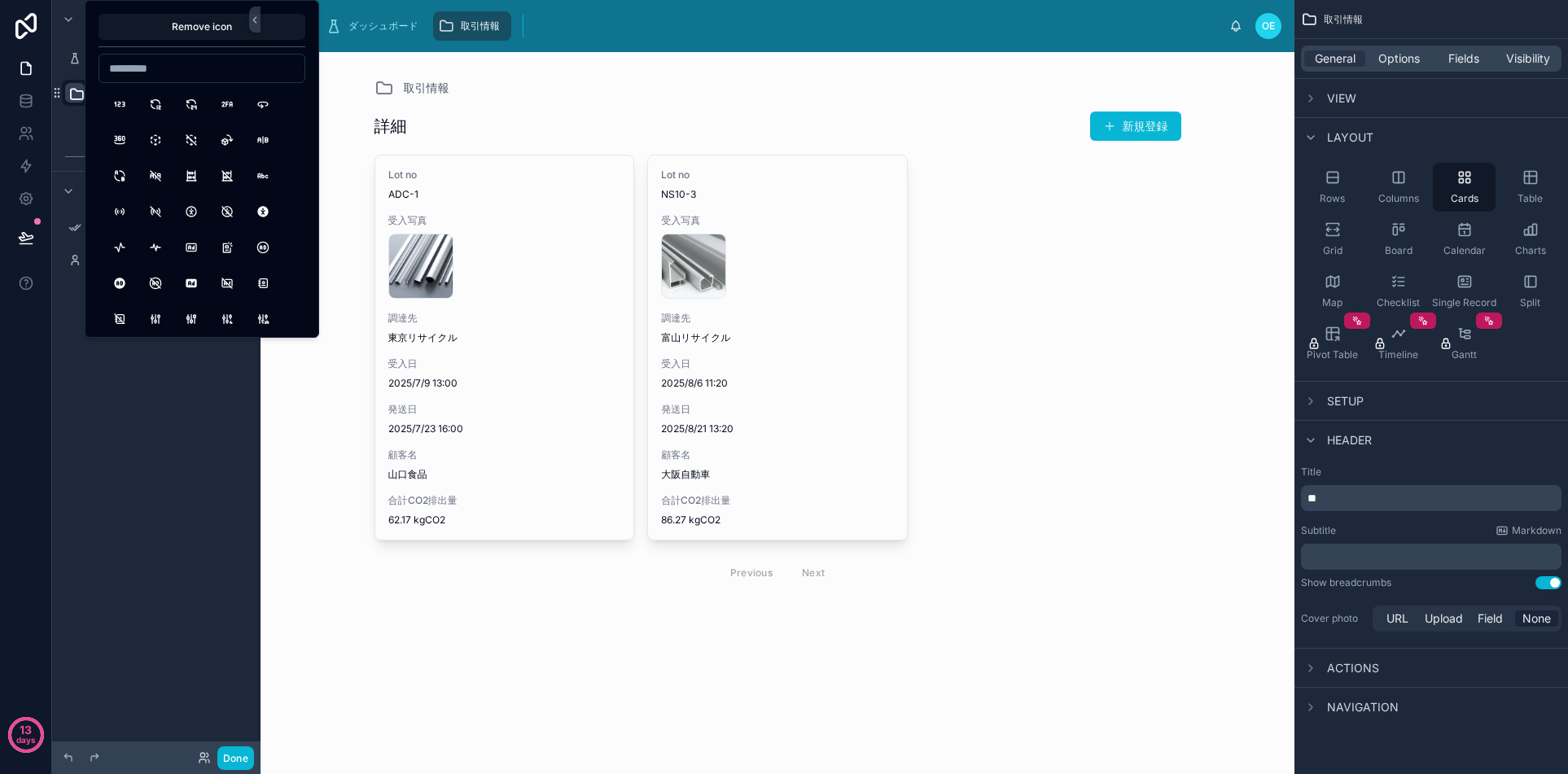 click on "Menu ダッシュボード **** 新規登録 Hidden pages App Setup My Profile" at bounding box center [156, 377] 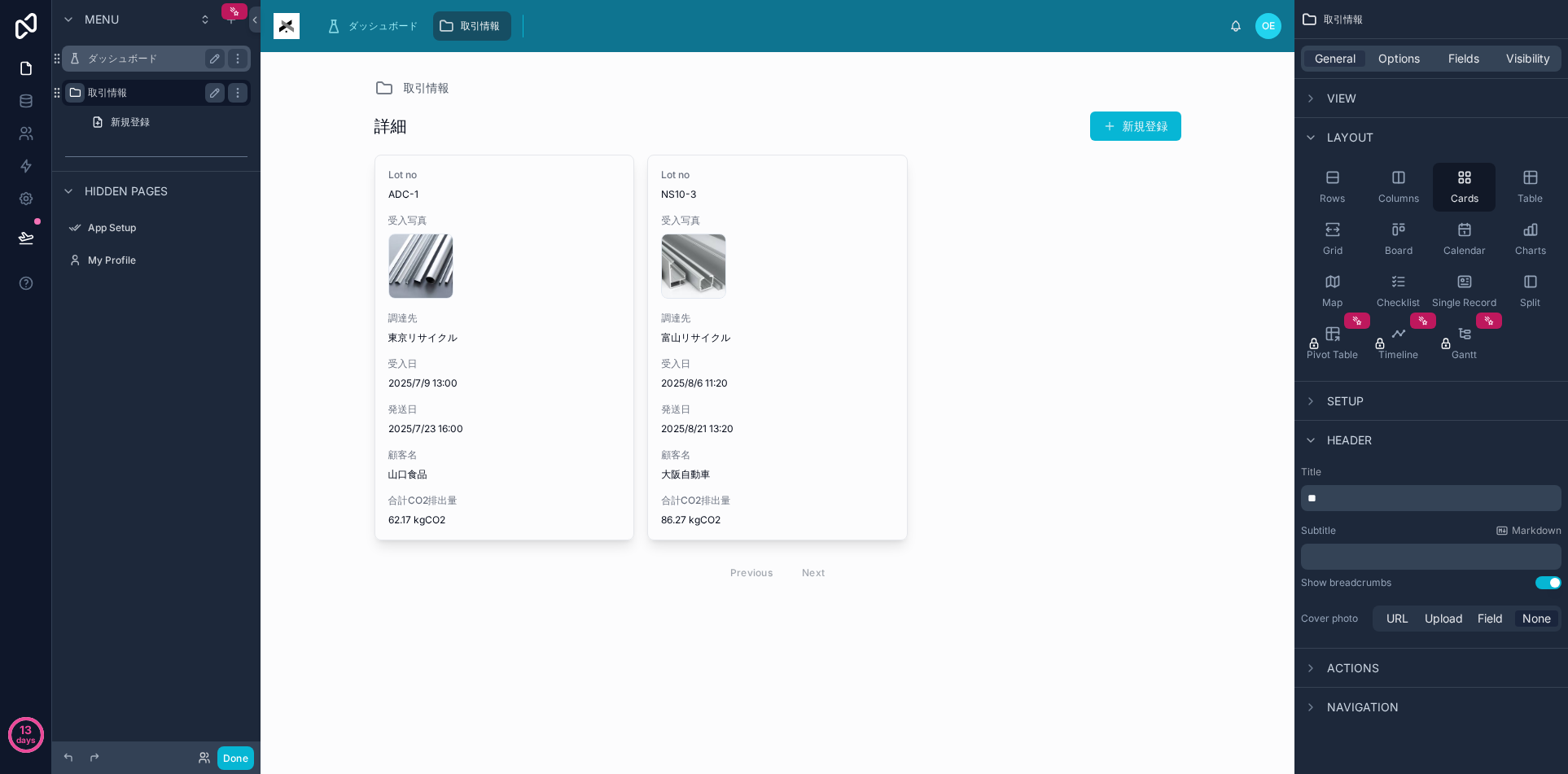 click on "ダッシュボード" at bounding box center [153, 59] 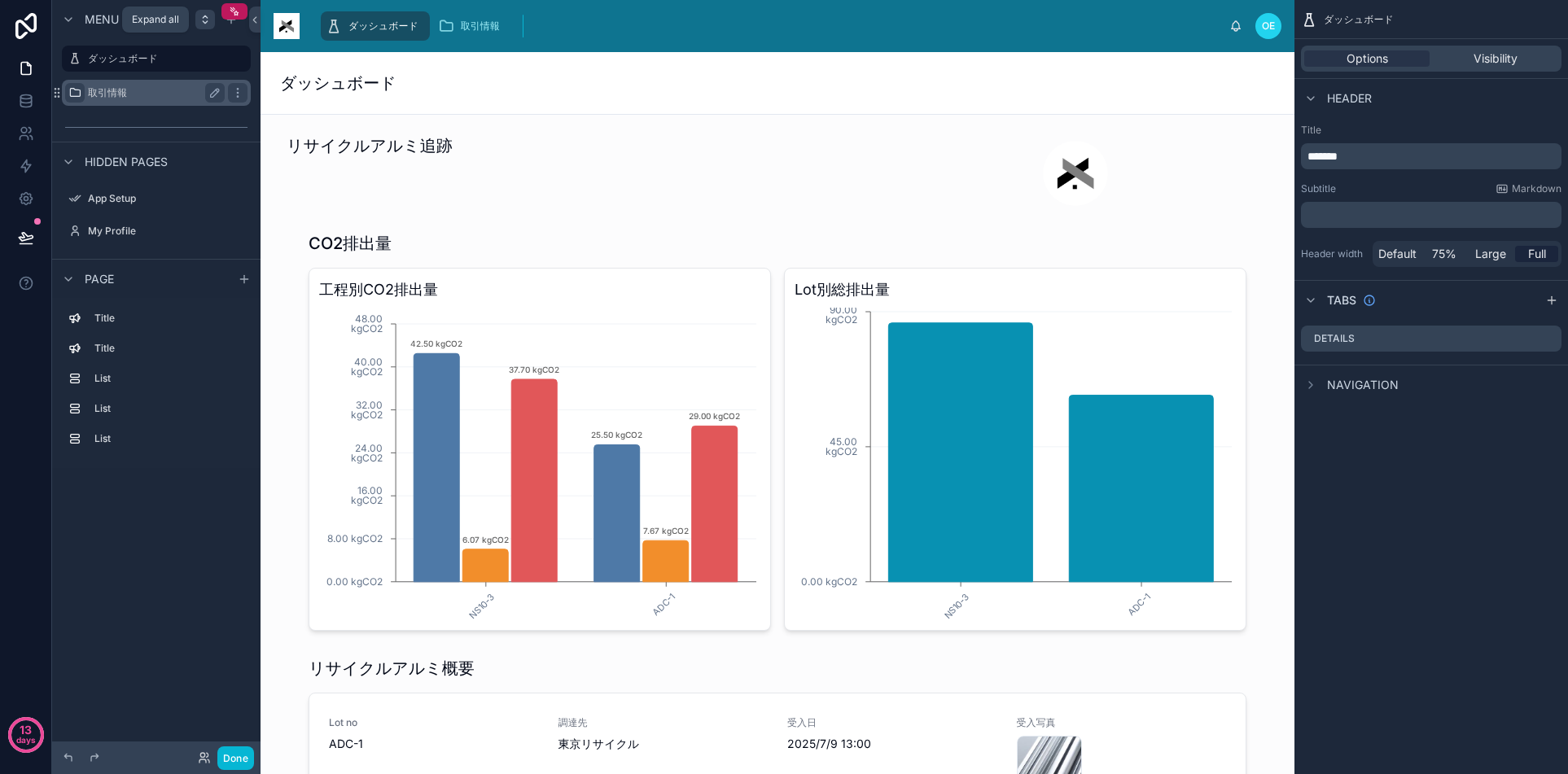 click 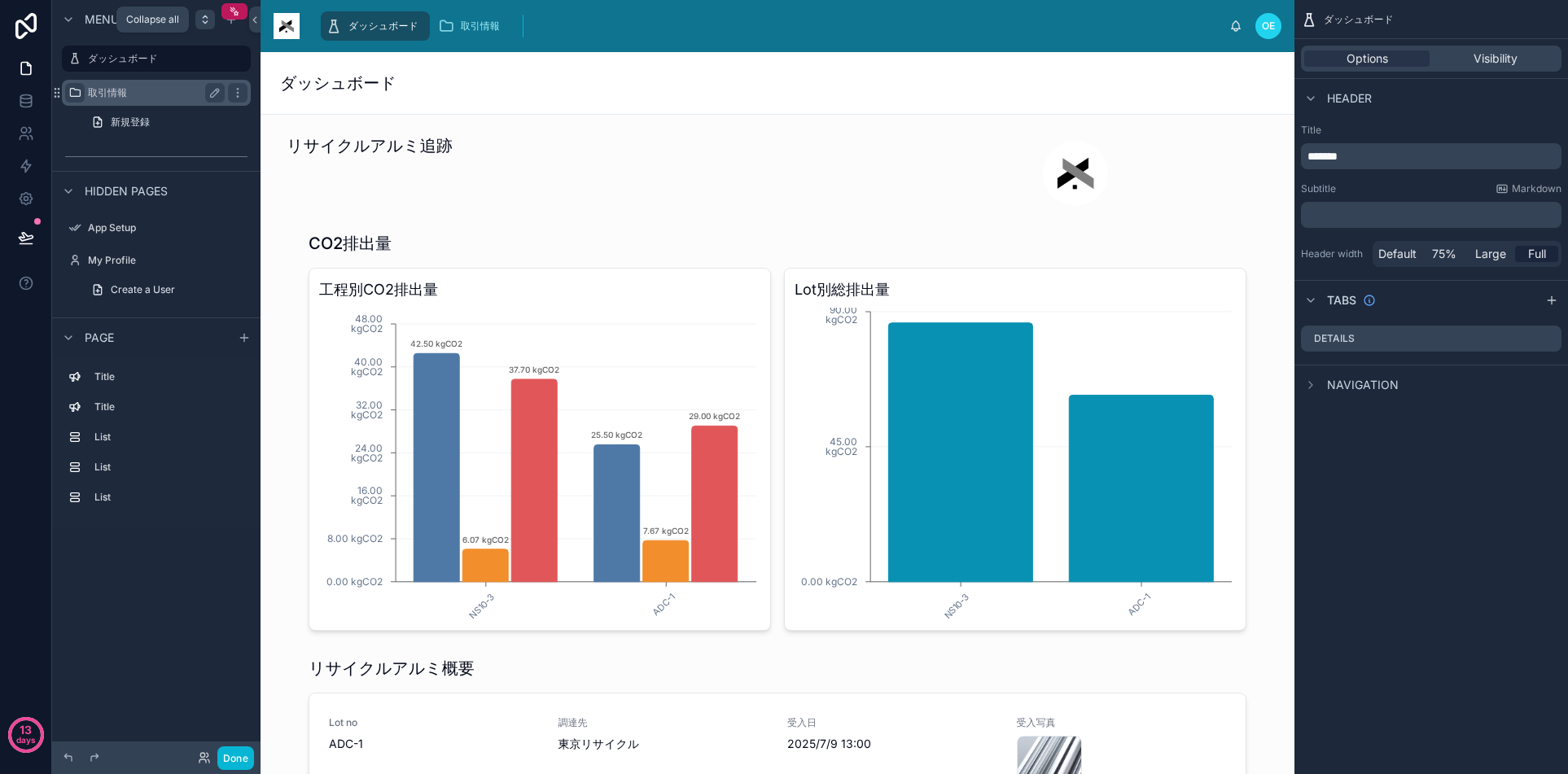 click 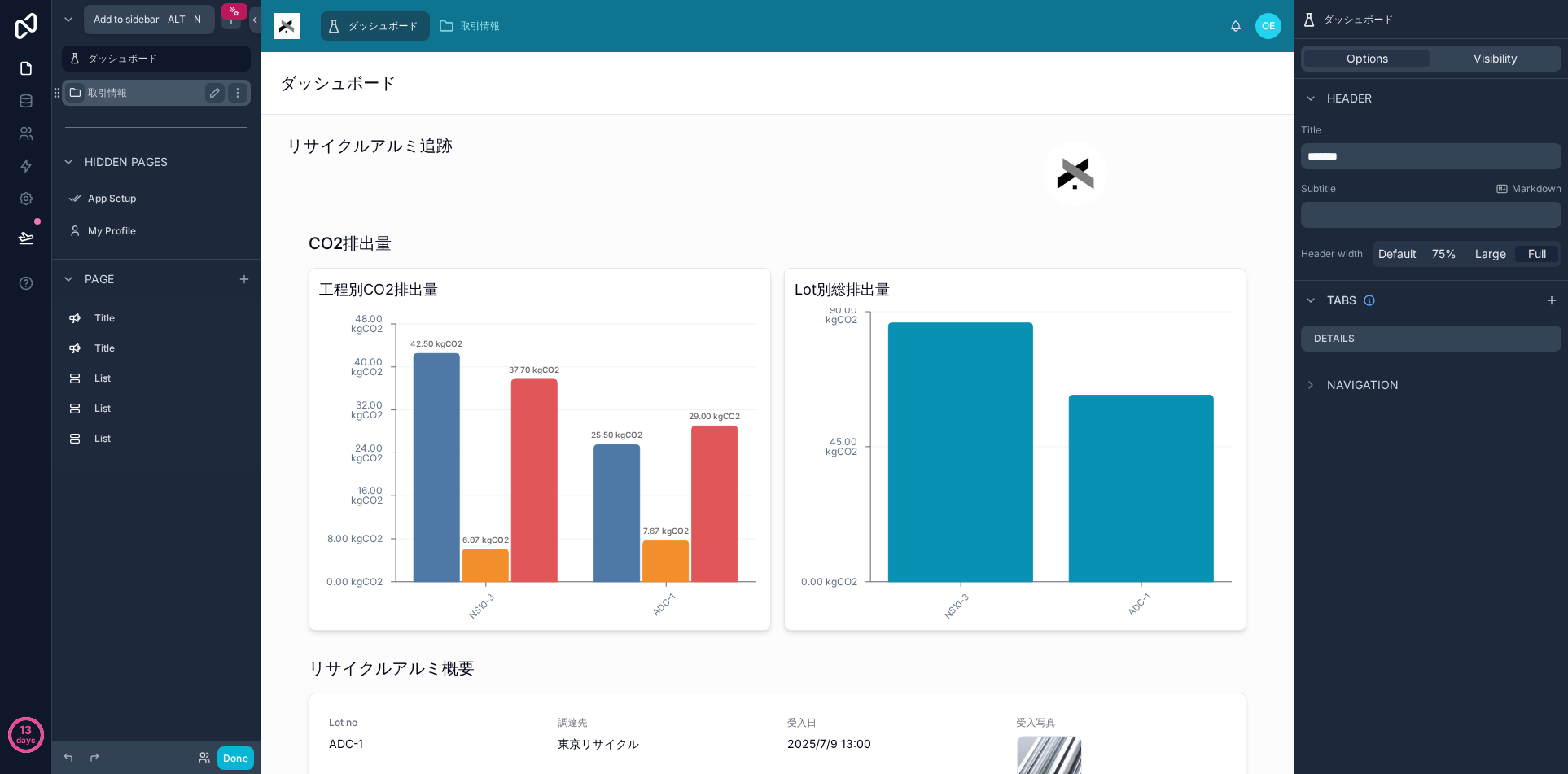click 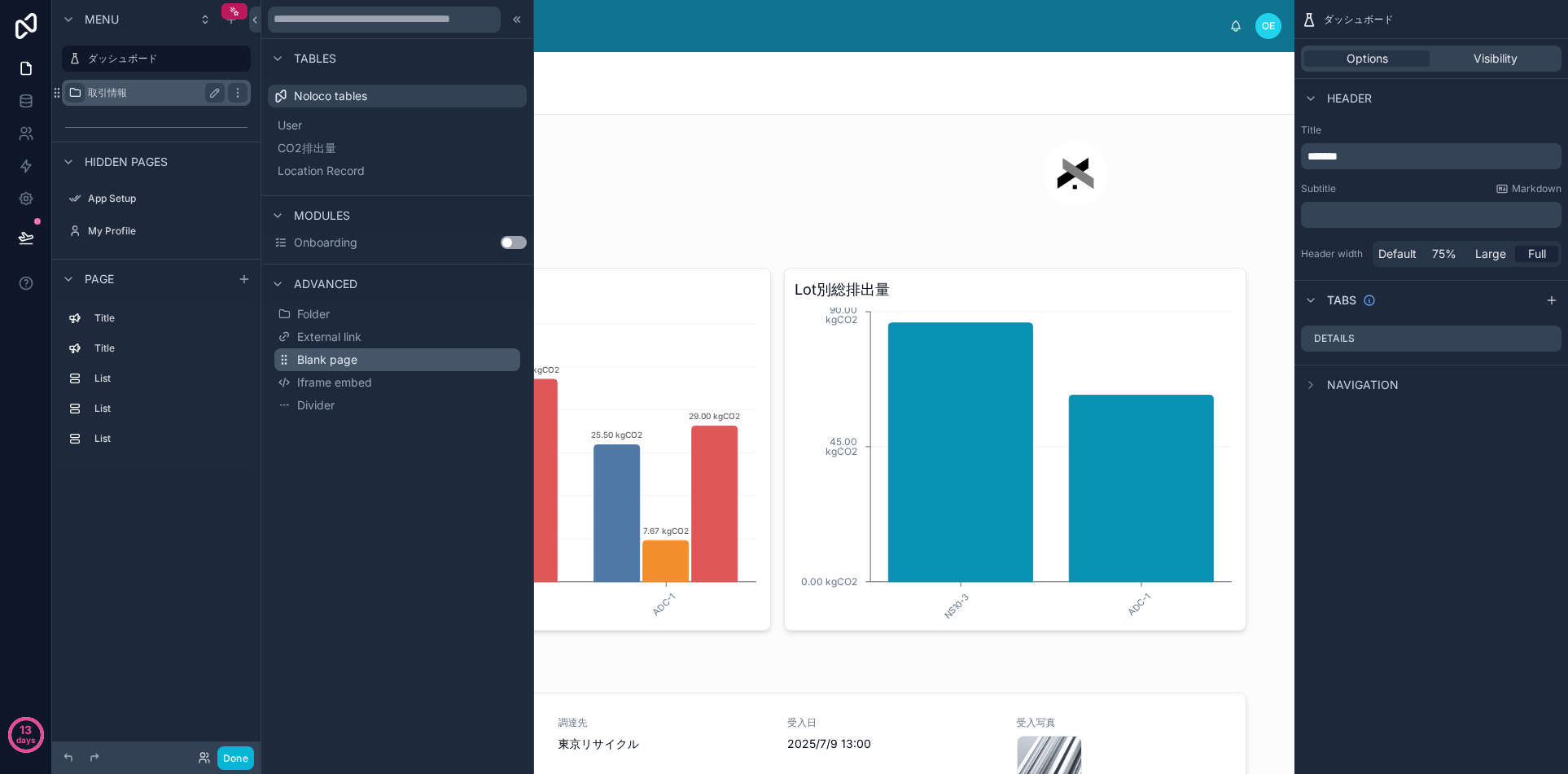 click on "Blank page" at bounding box center [327, 360] 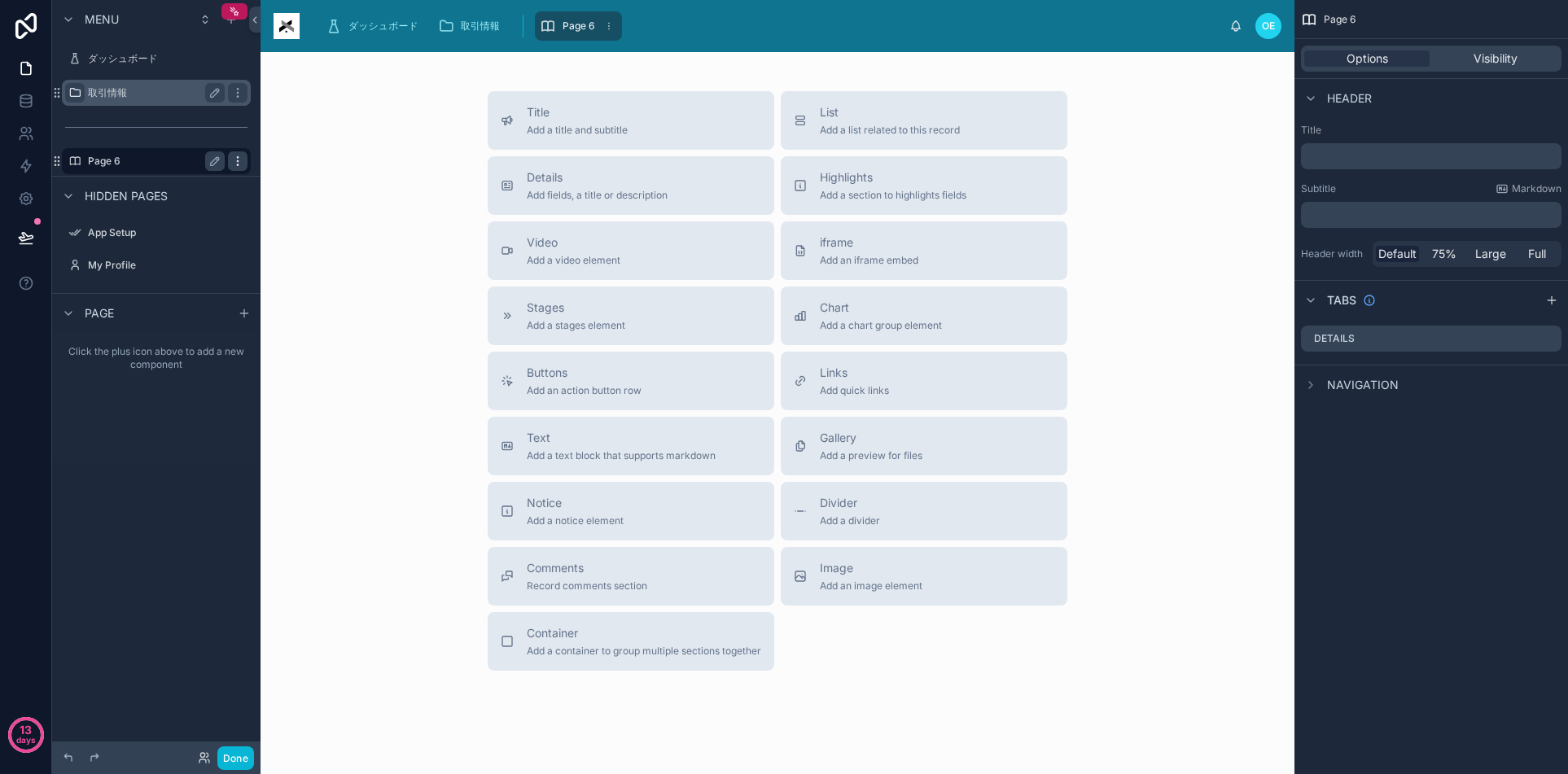 click 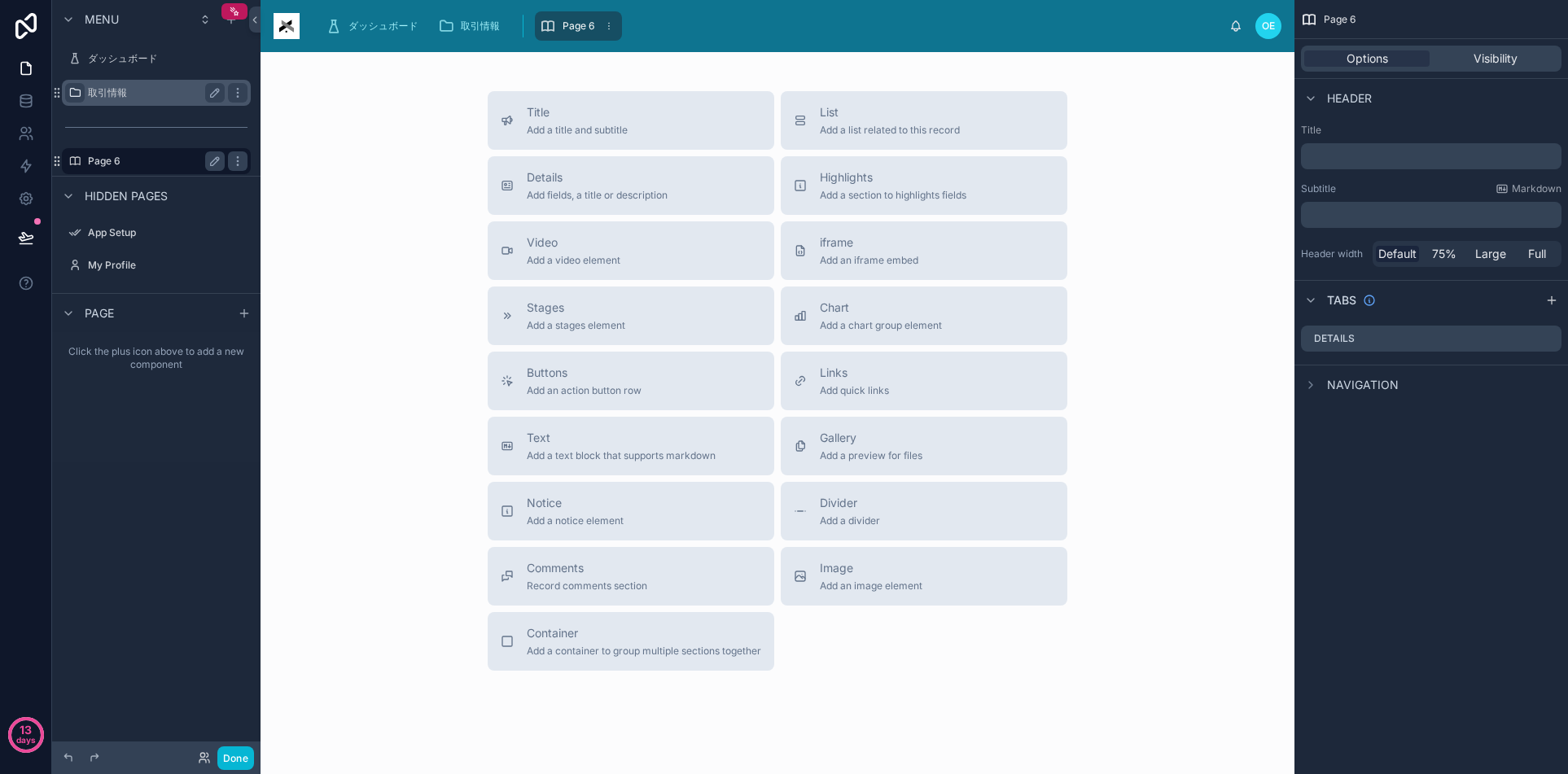 click on "Page 6" at bounding box center (153, 161) 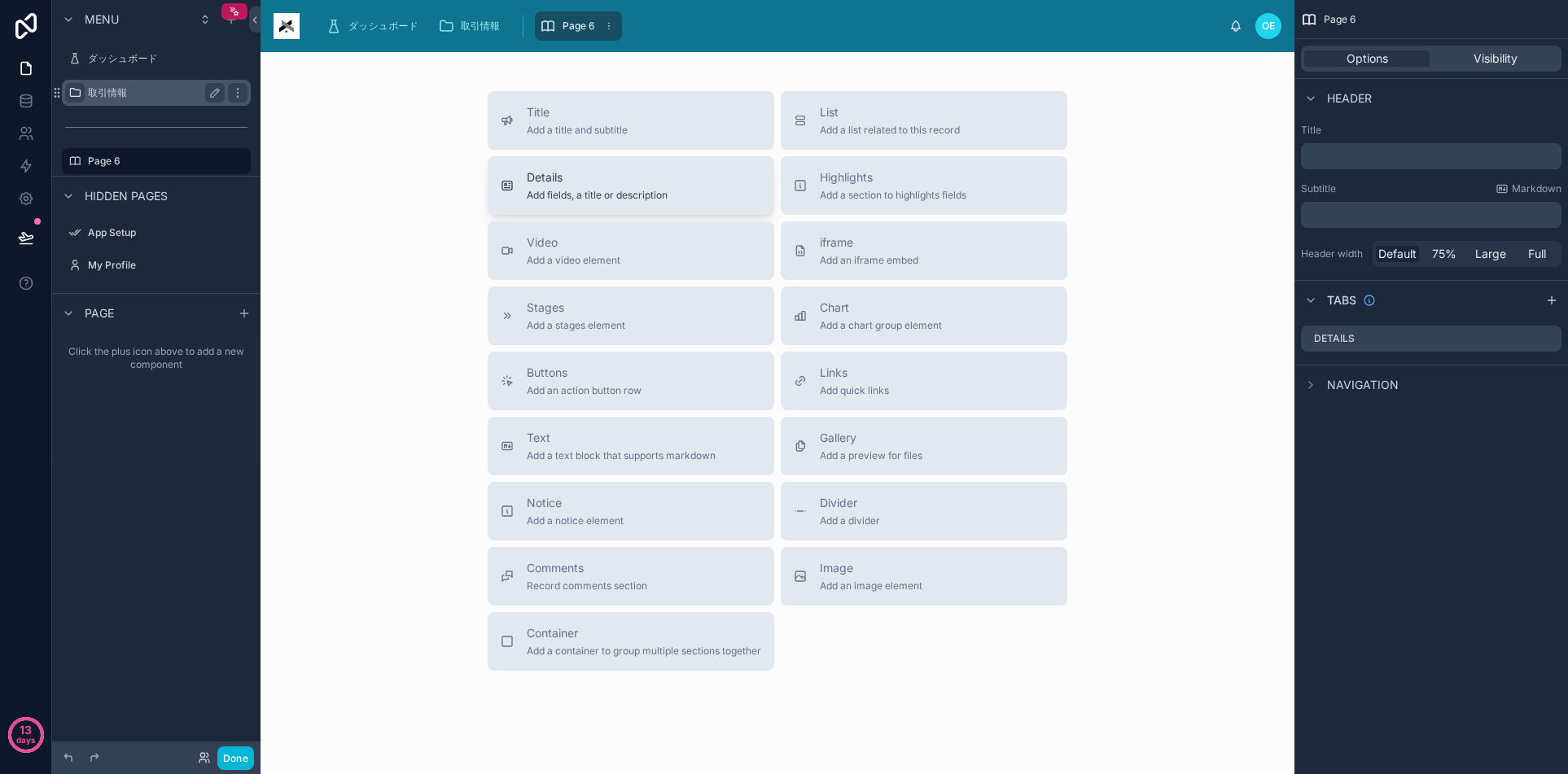 click on "Details Add fields, a title or description" at bounding box center (597, 186) 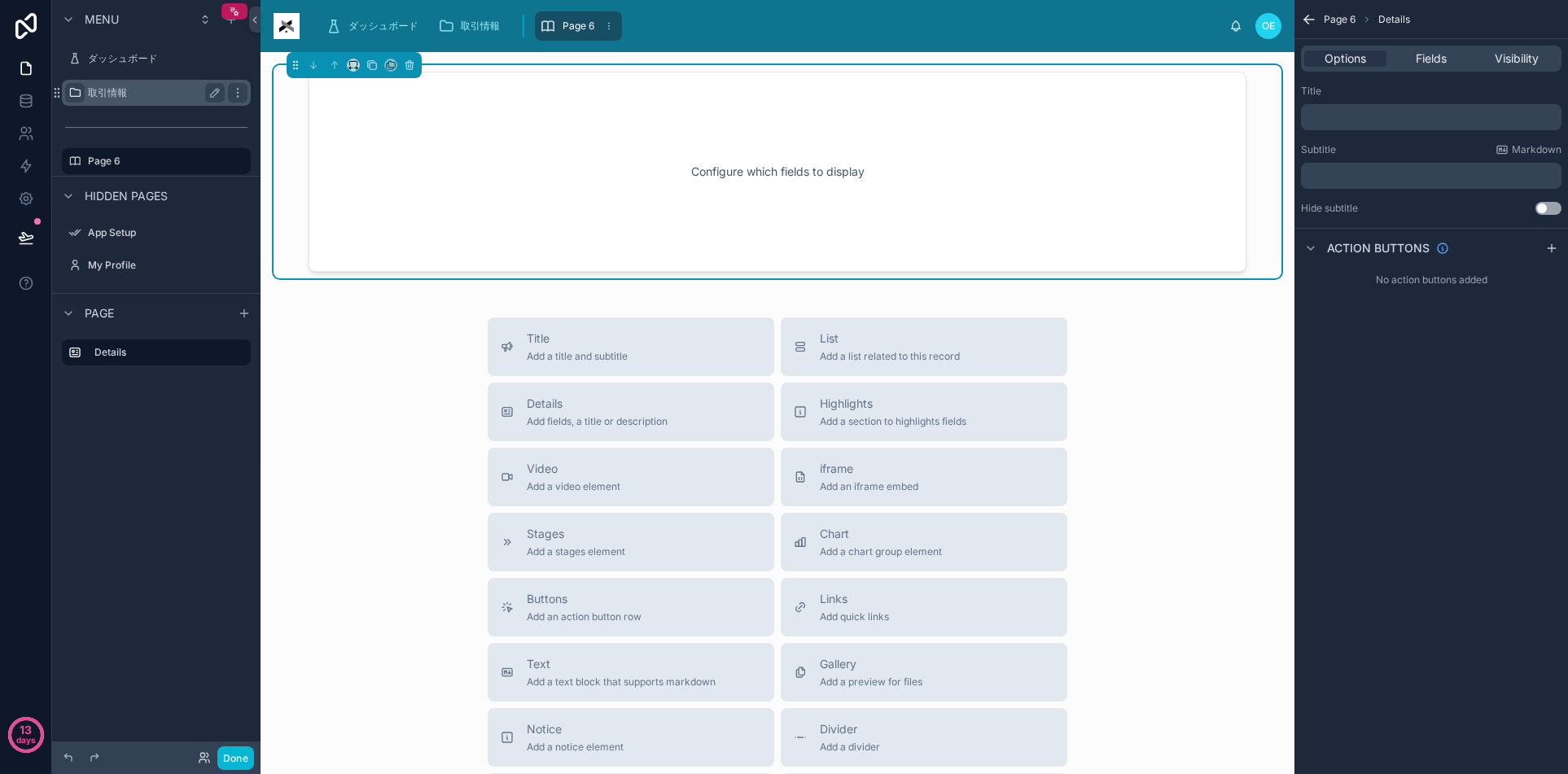 click on "Configure which fields to display" at bounding box center [777, 172] 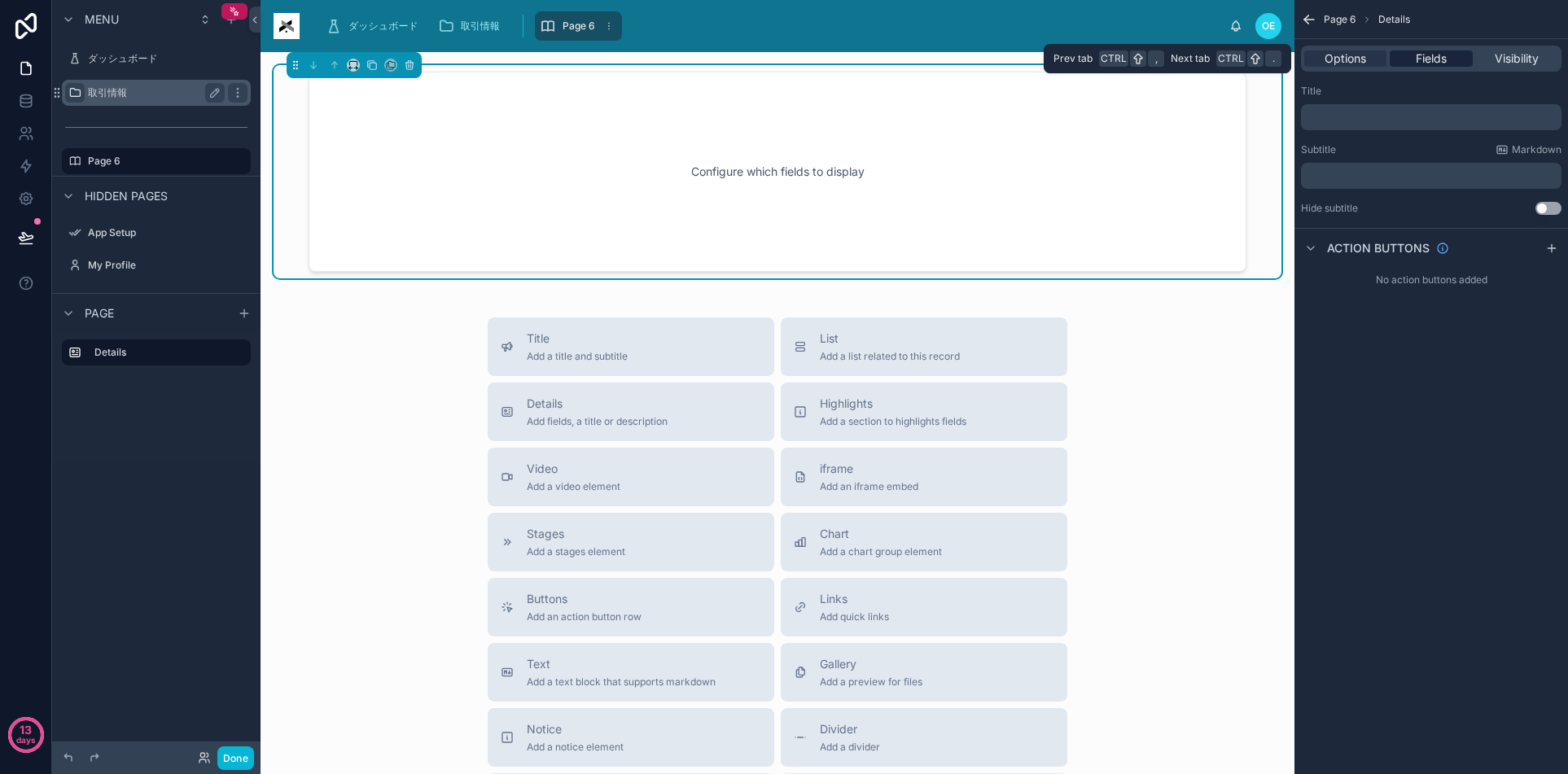 click on "Fields" at bounding box center (1431, 59) 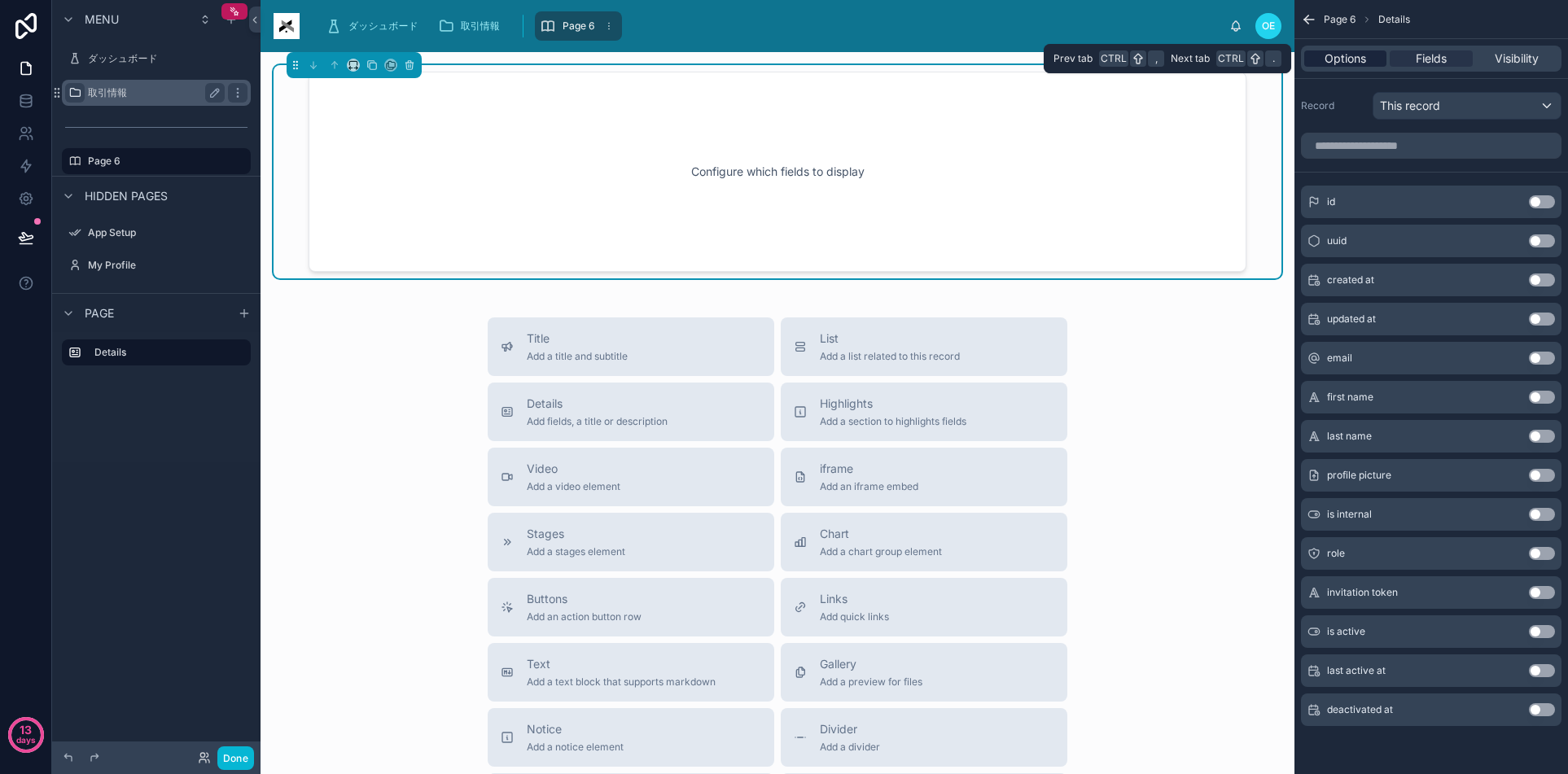click on "Options" at bounding box center (1345, 59) 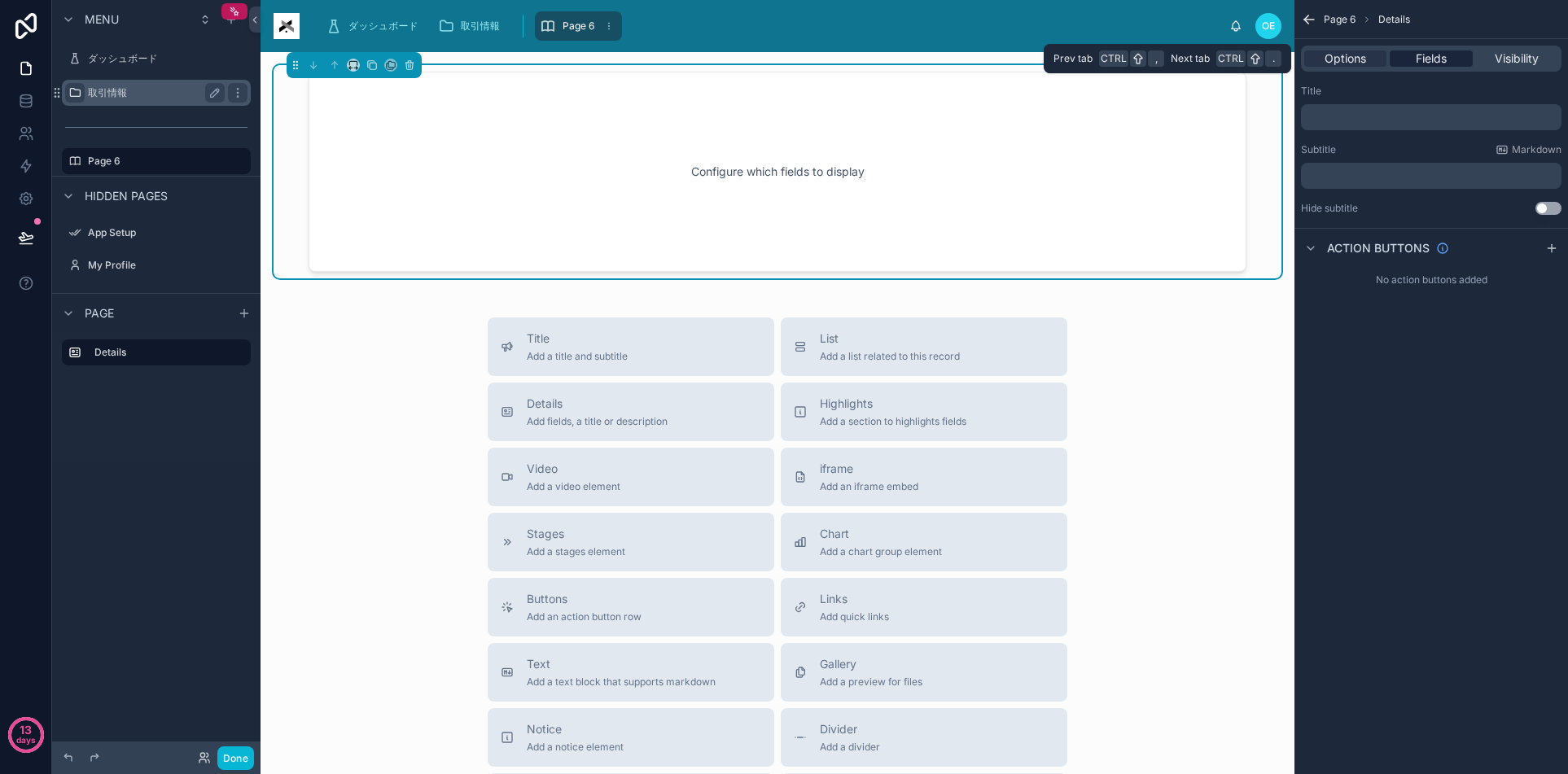 click on "Fields" at bounding box center (1431, 59) 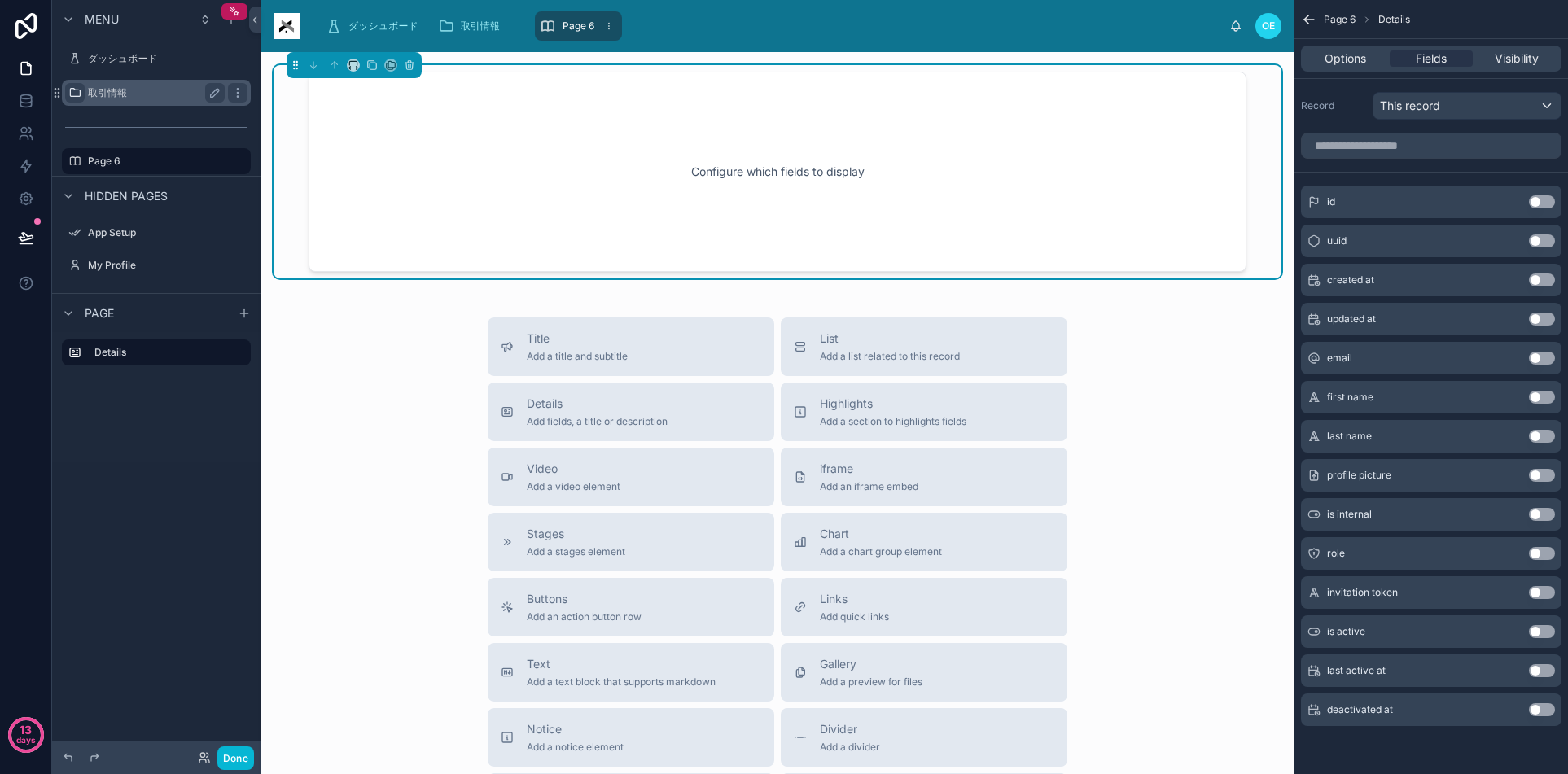 click 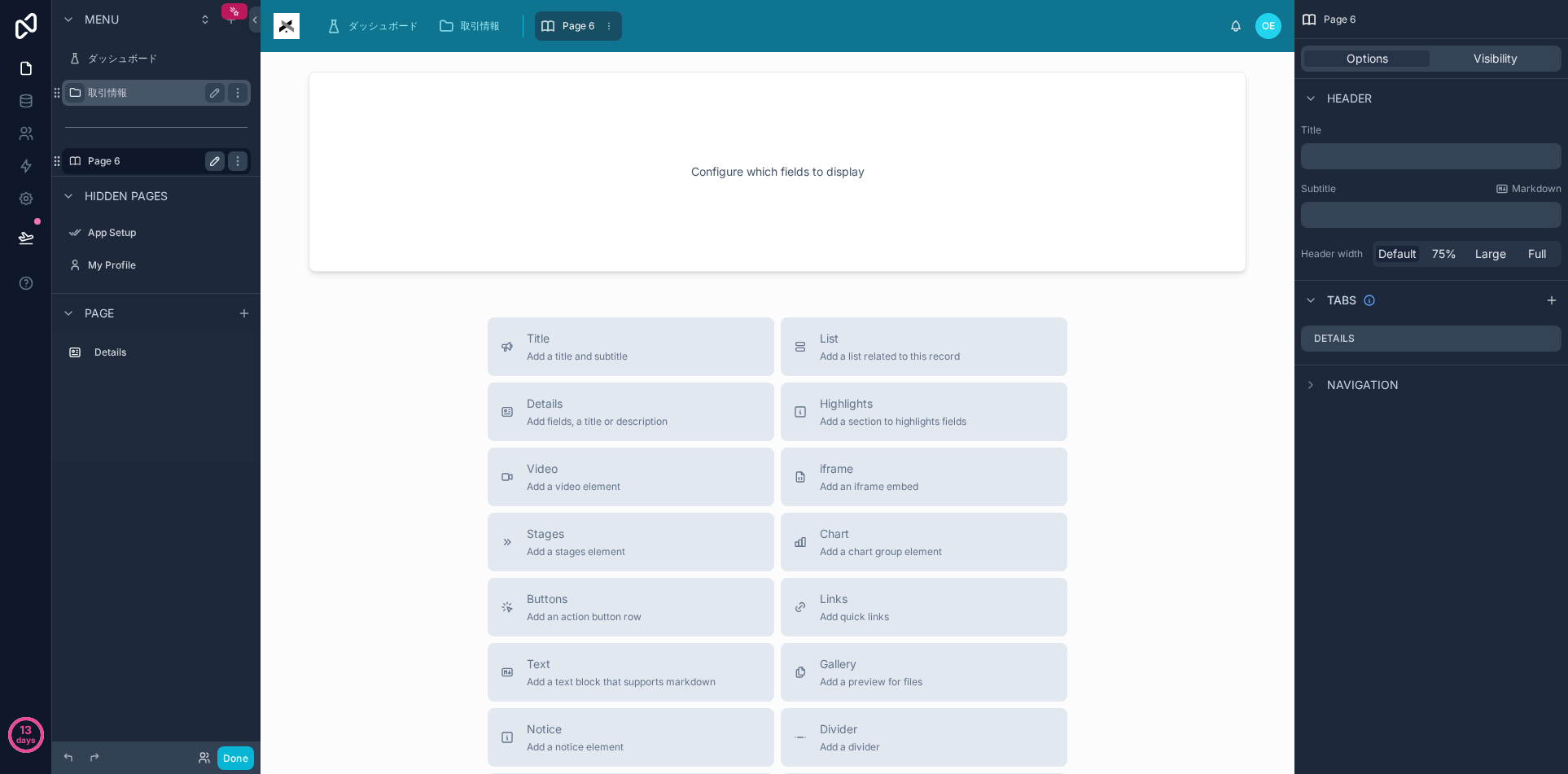 click 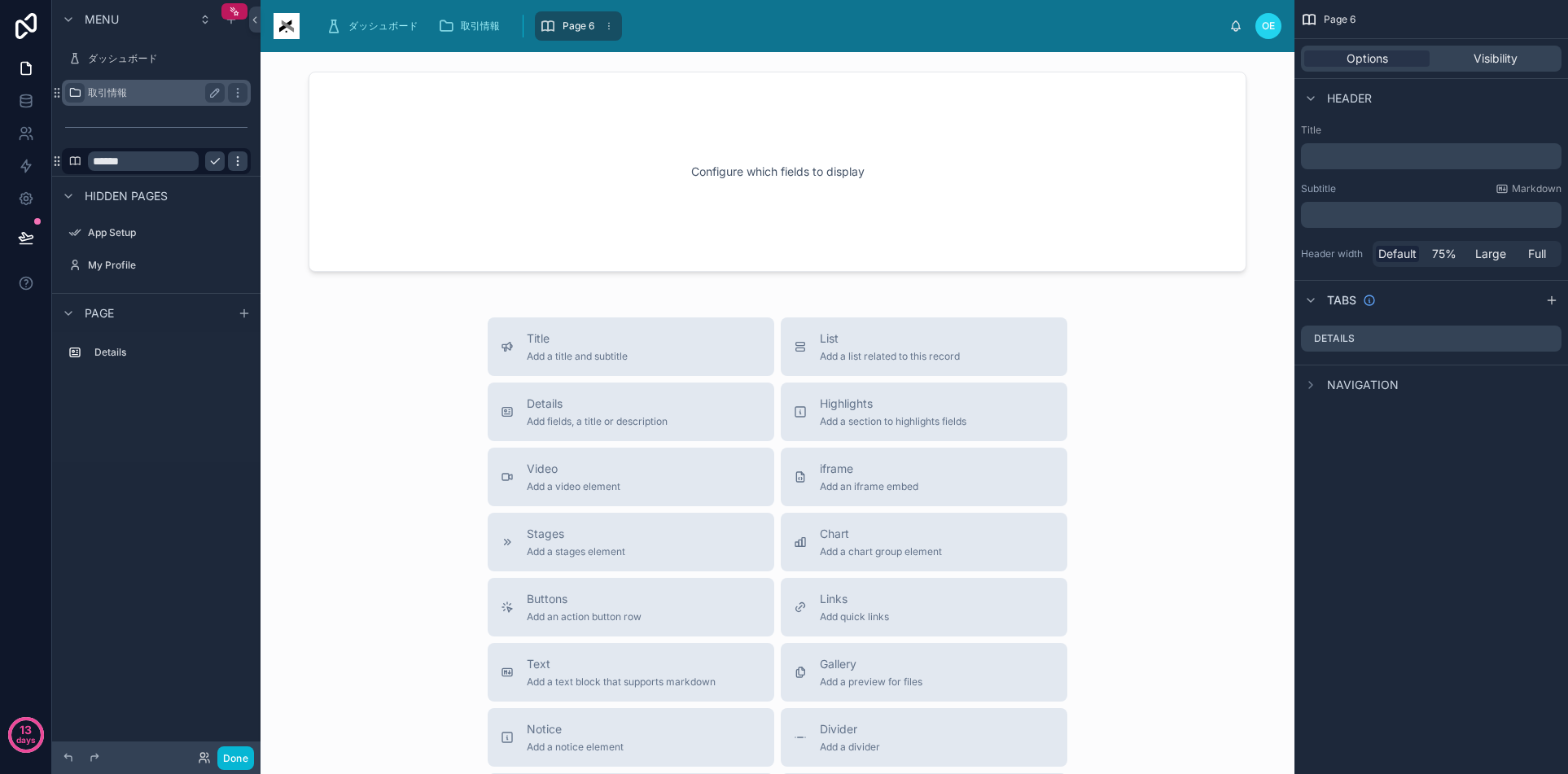 click 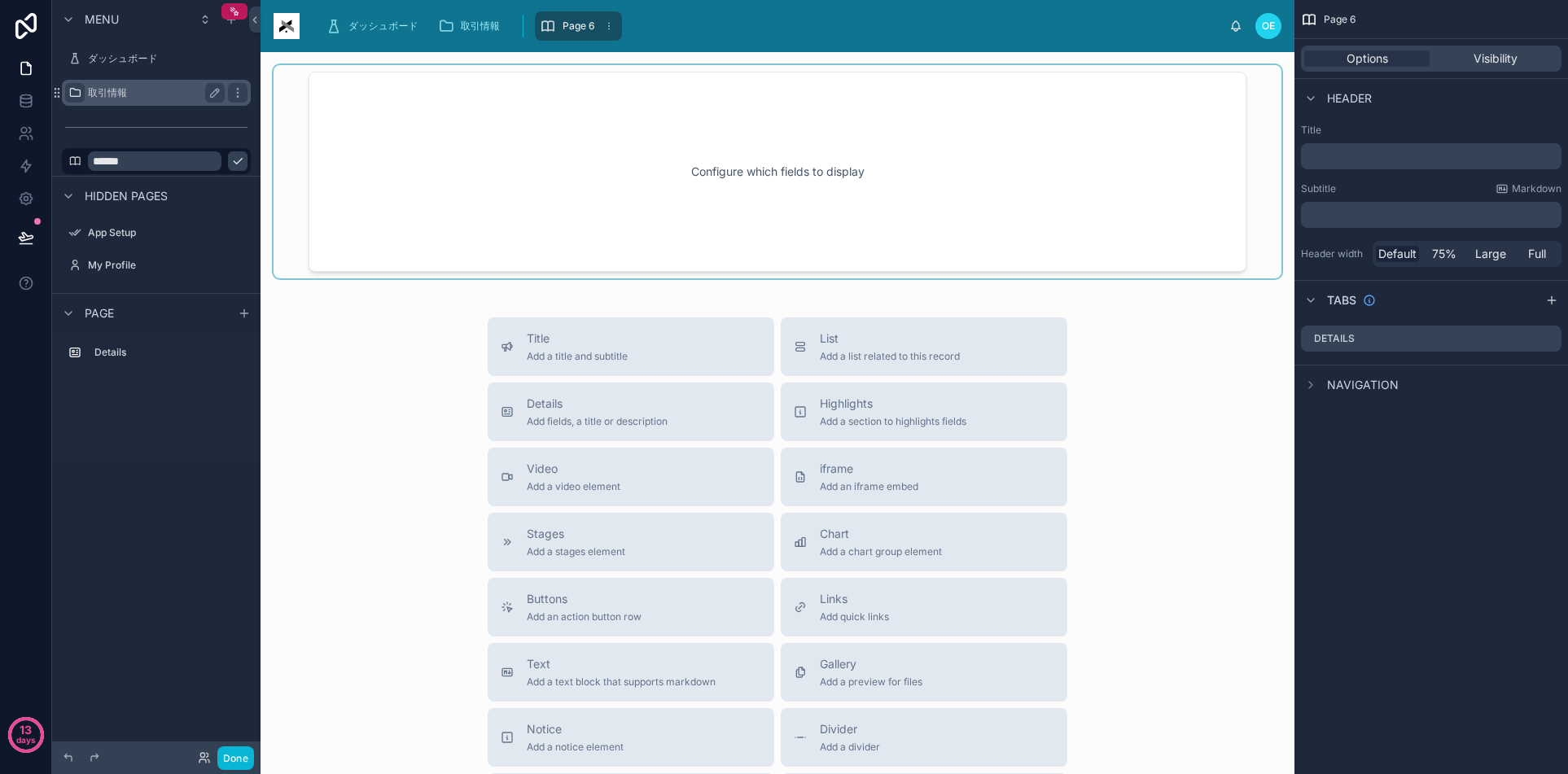click at bounding box center (777, 172) 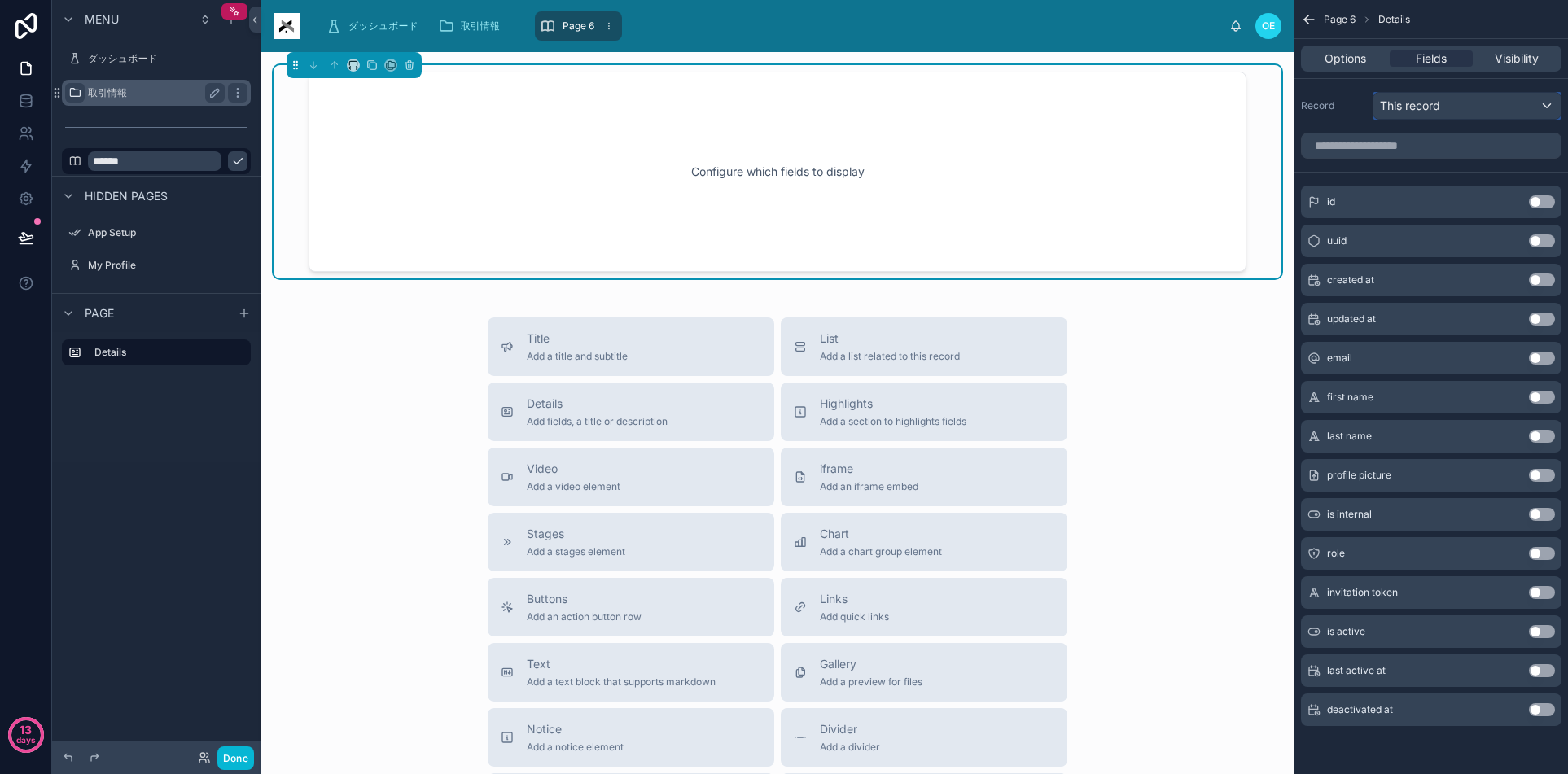 click on "This record" at bounding box center [1410, 106] 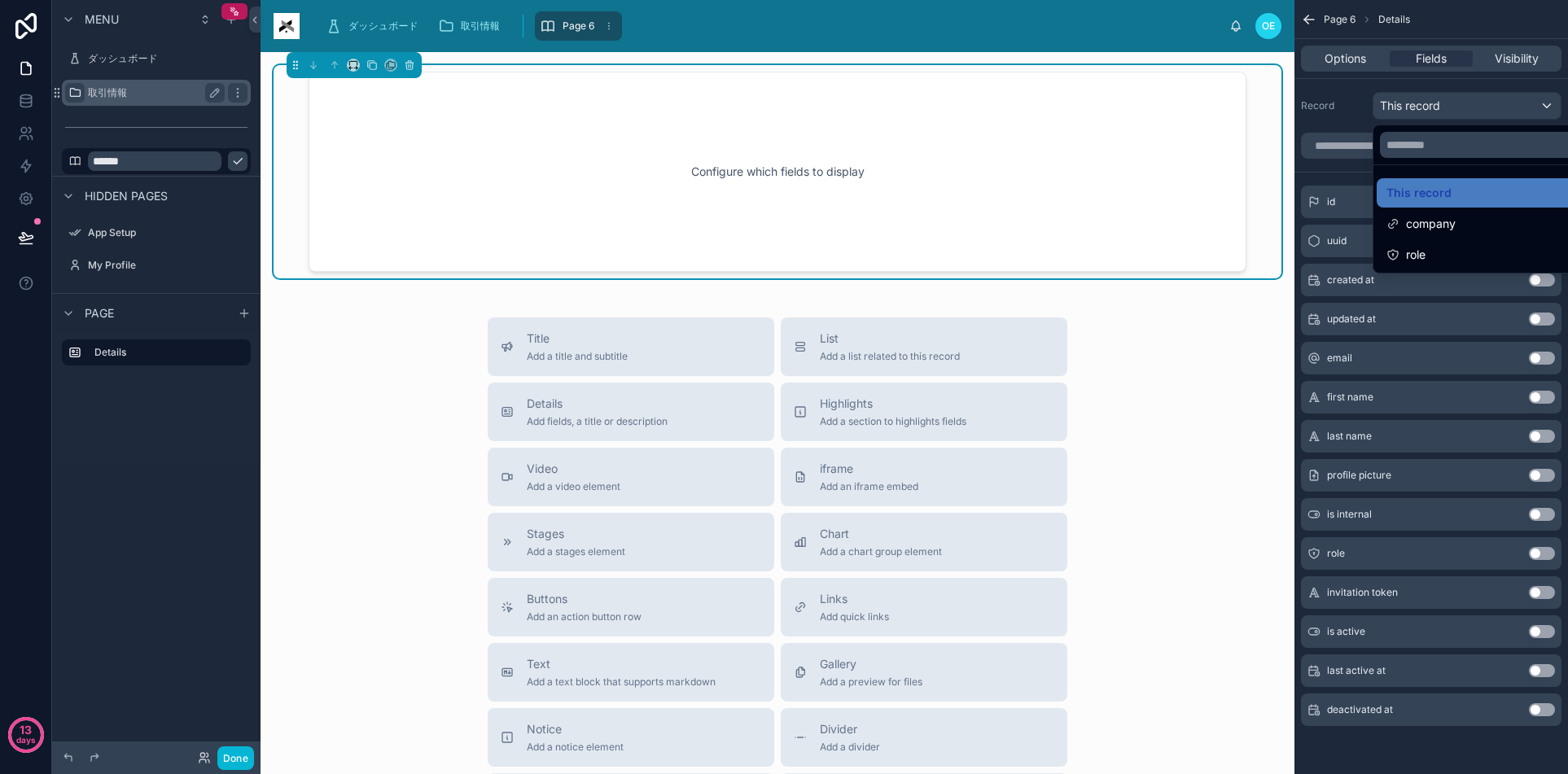 click at bounding box center (784, 387) 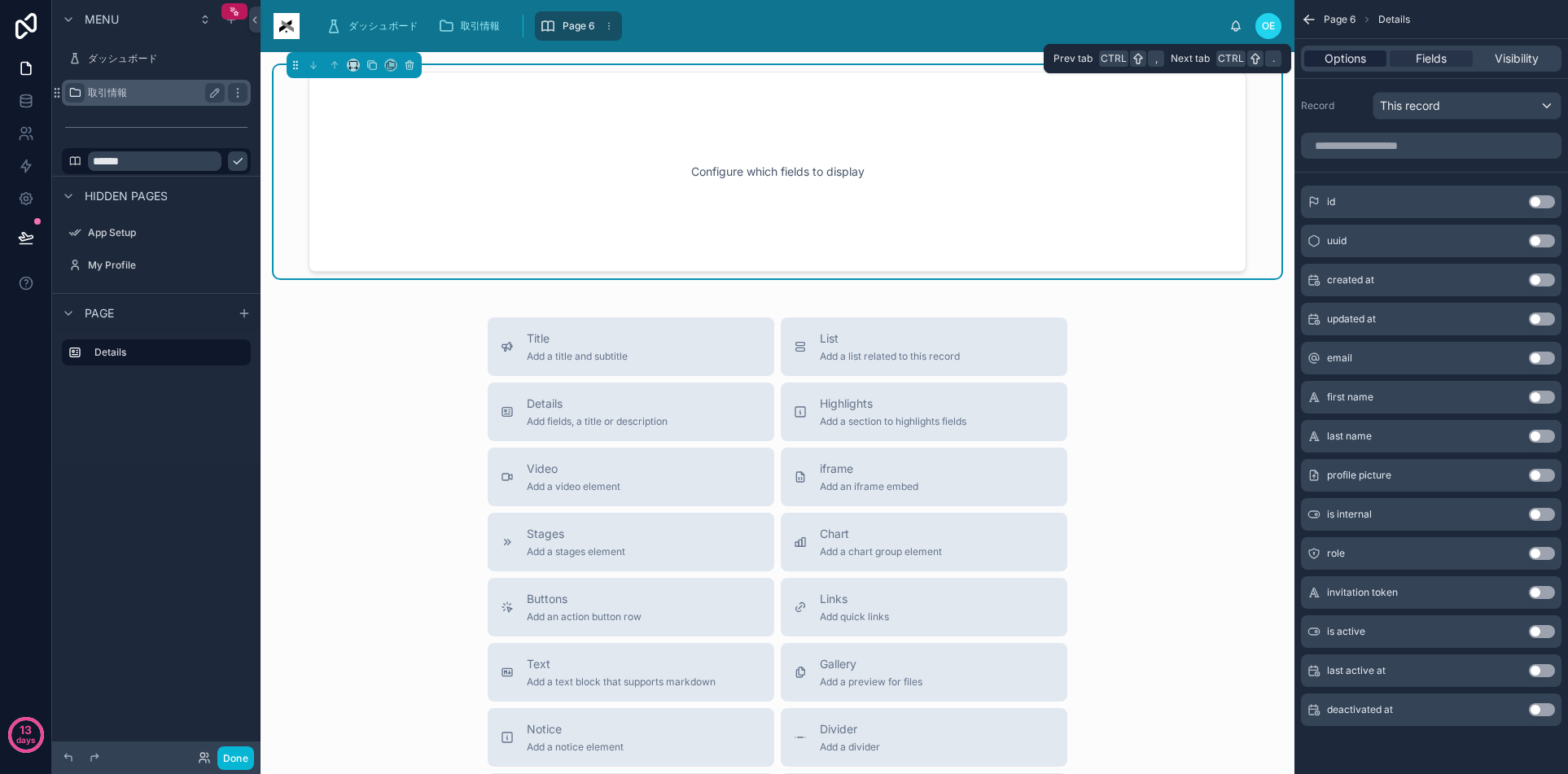 click on "Options" at bounding box center [1345, 59] 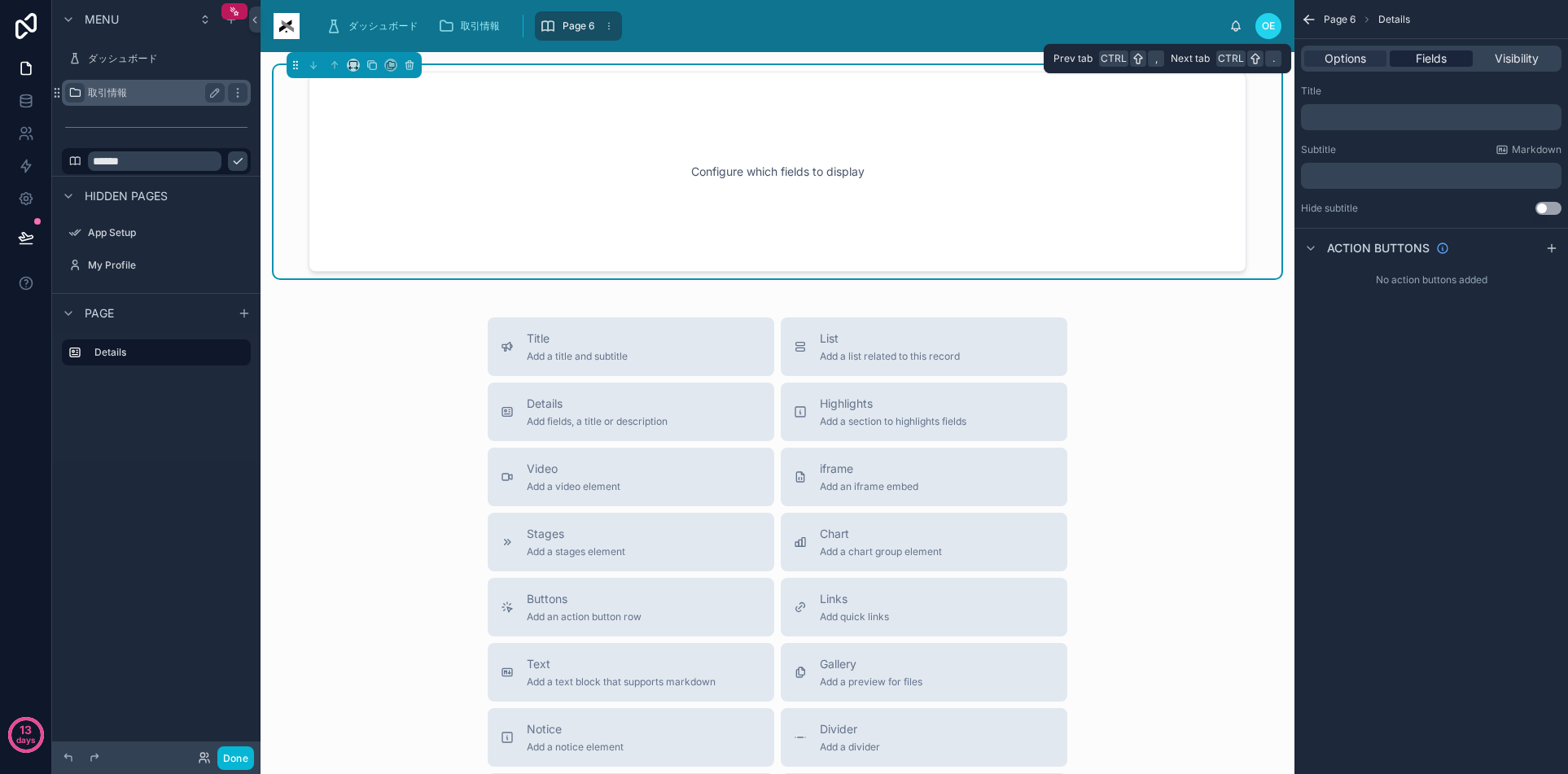 click on "Fields" at bounding box center [1431, 59] 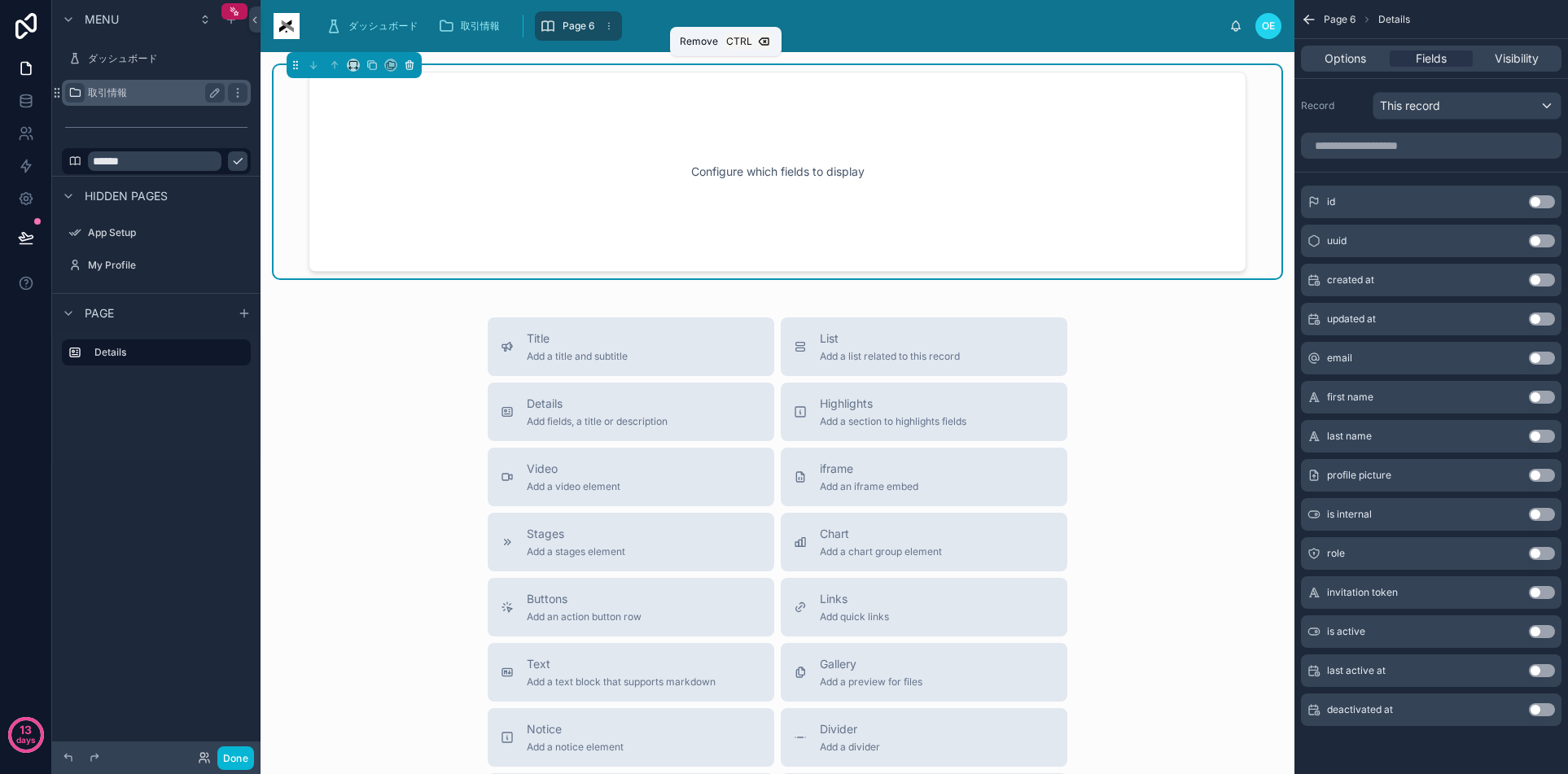 click 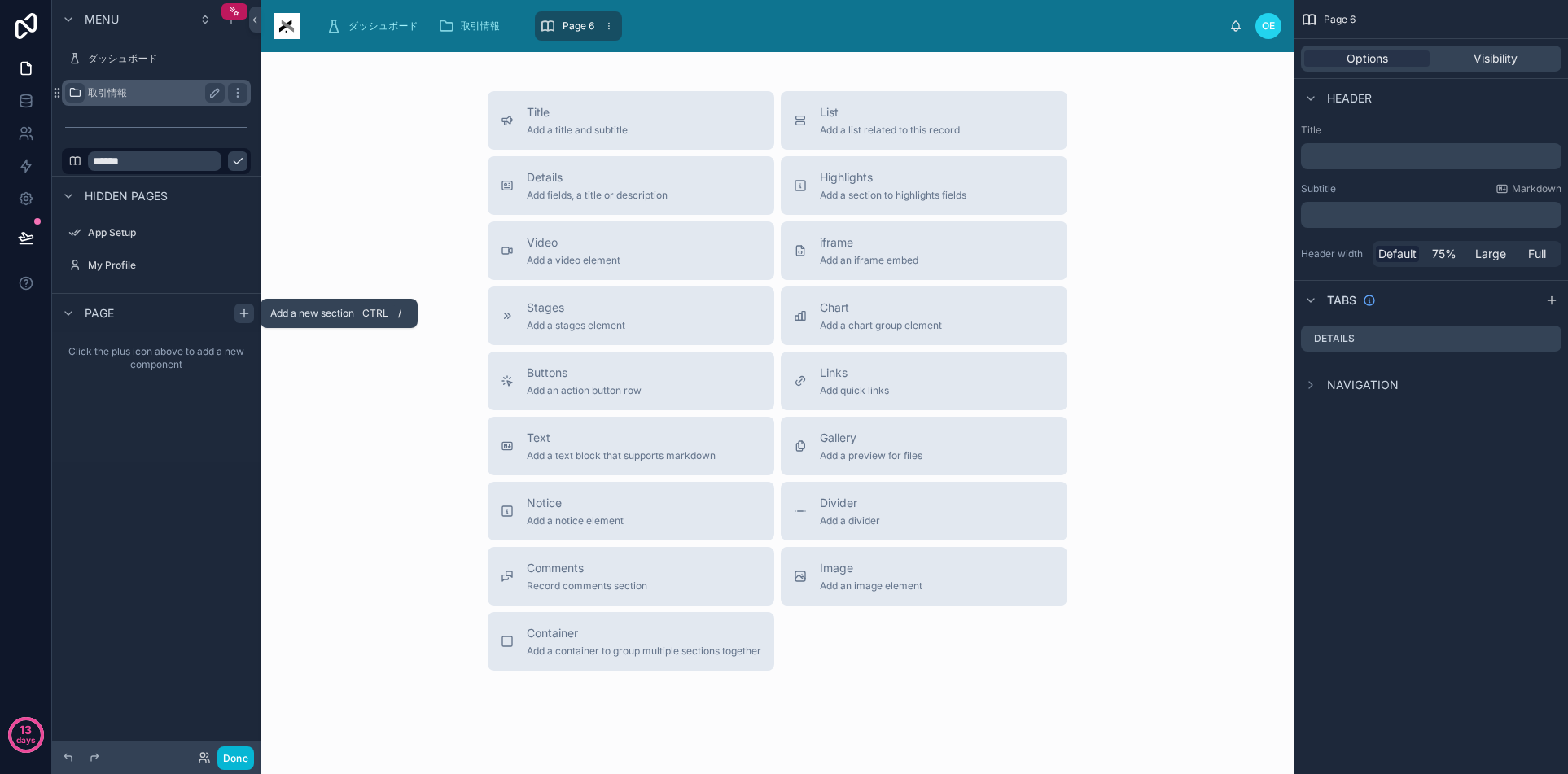 click 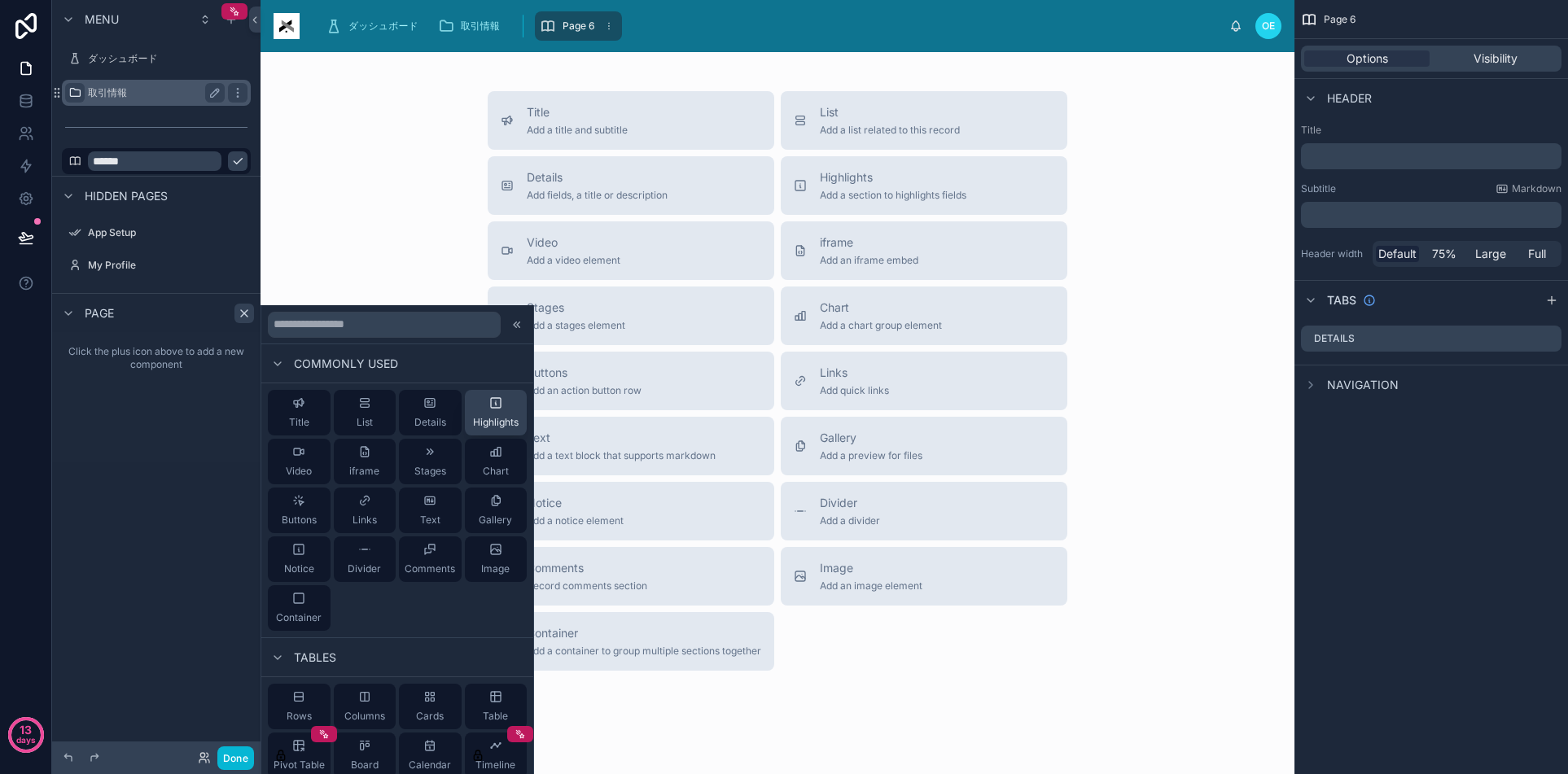 click on "Highlights" at bounding box center [496, 422] 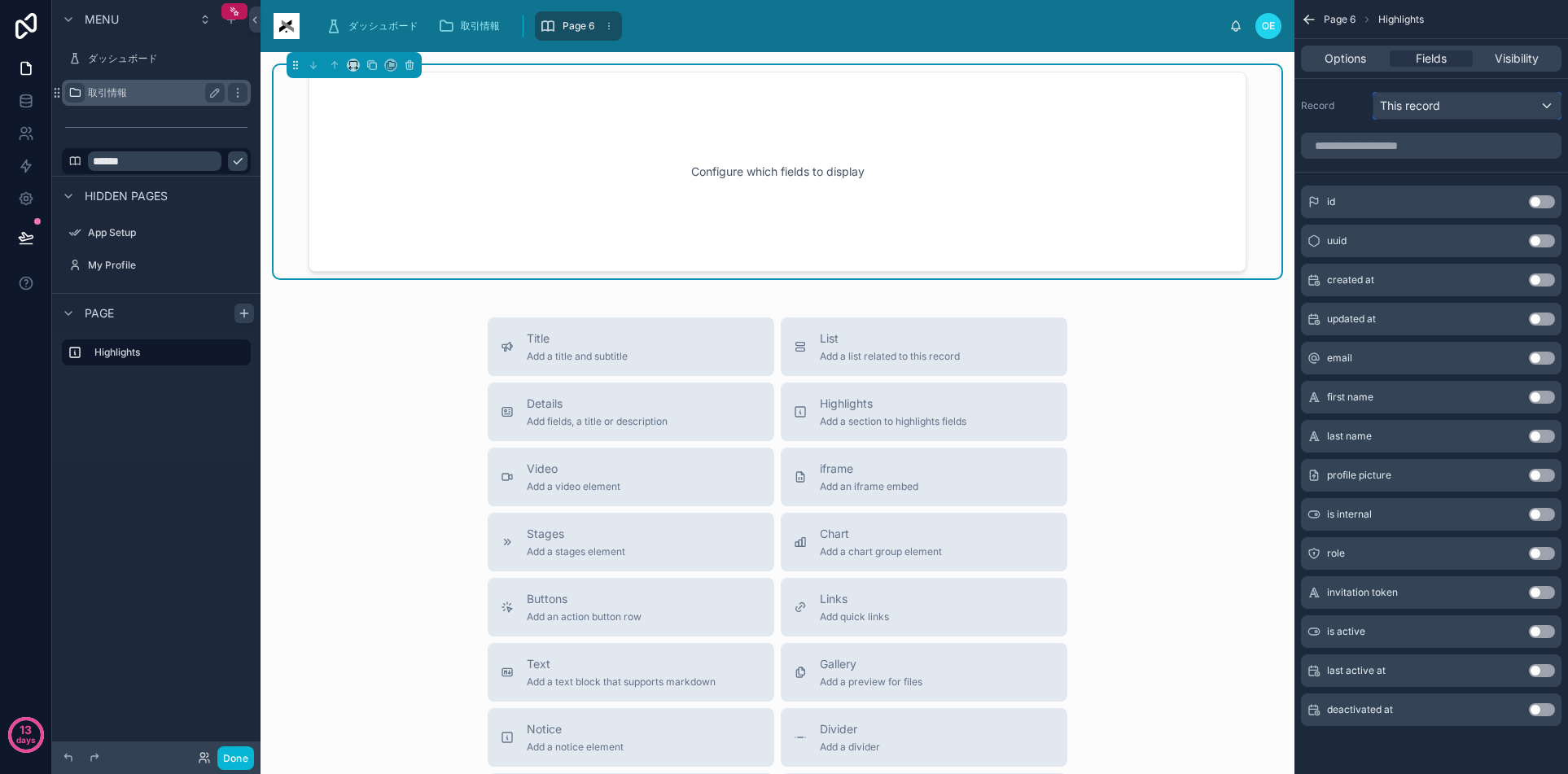 click on "This record" at bounding box center [1410, 106] 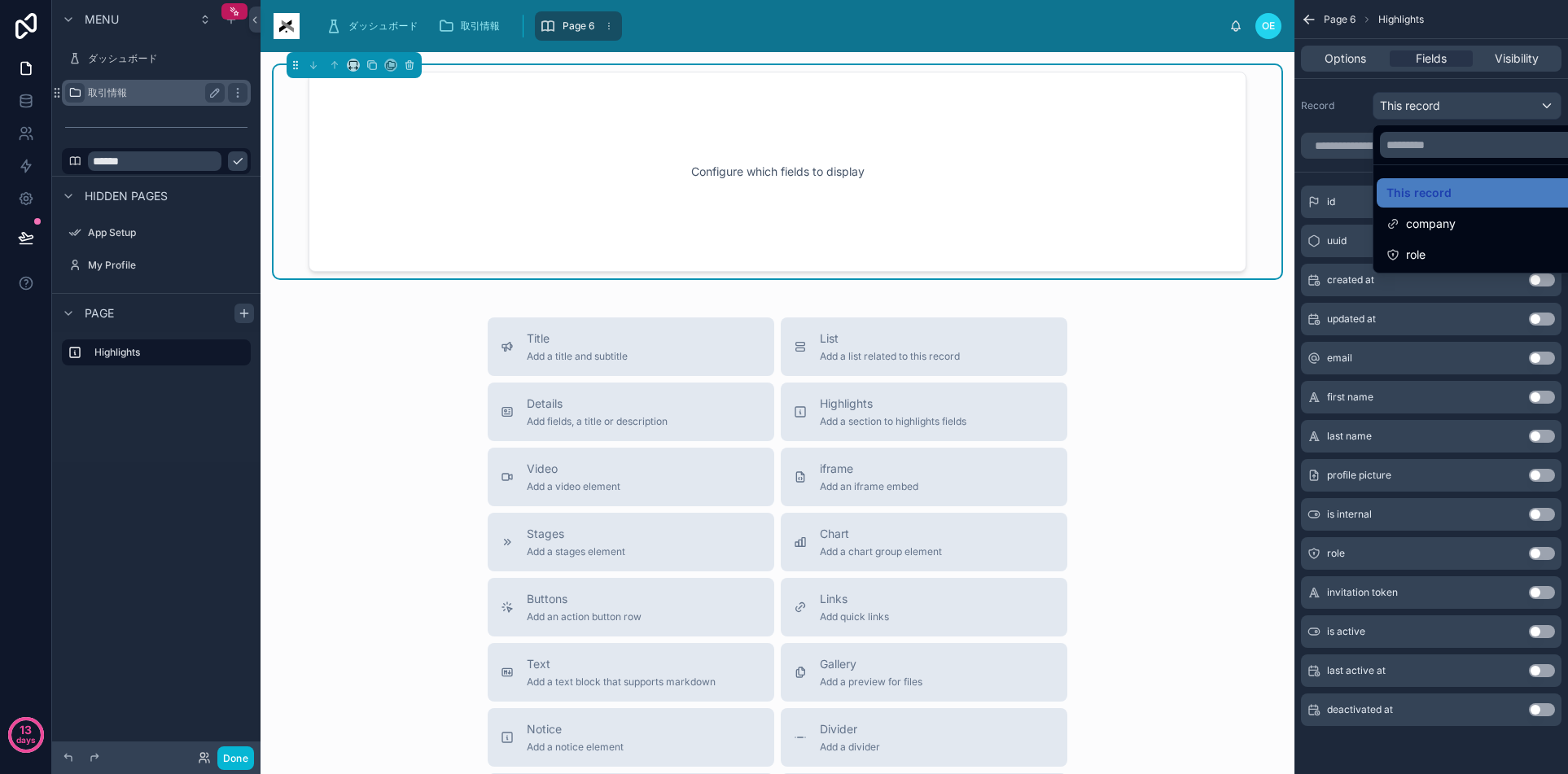 click at bounding box center (784, 387) 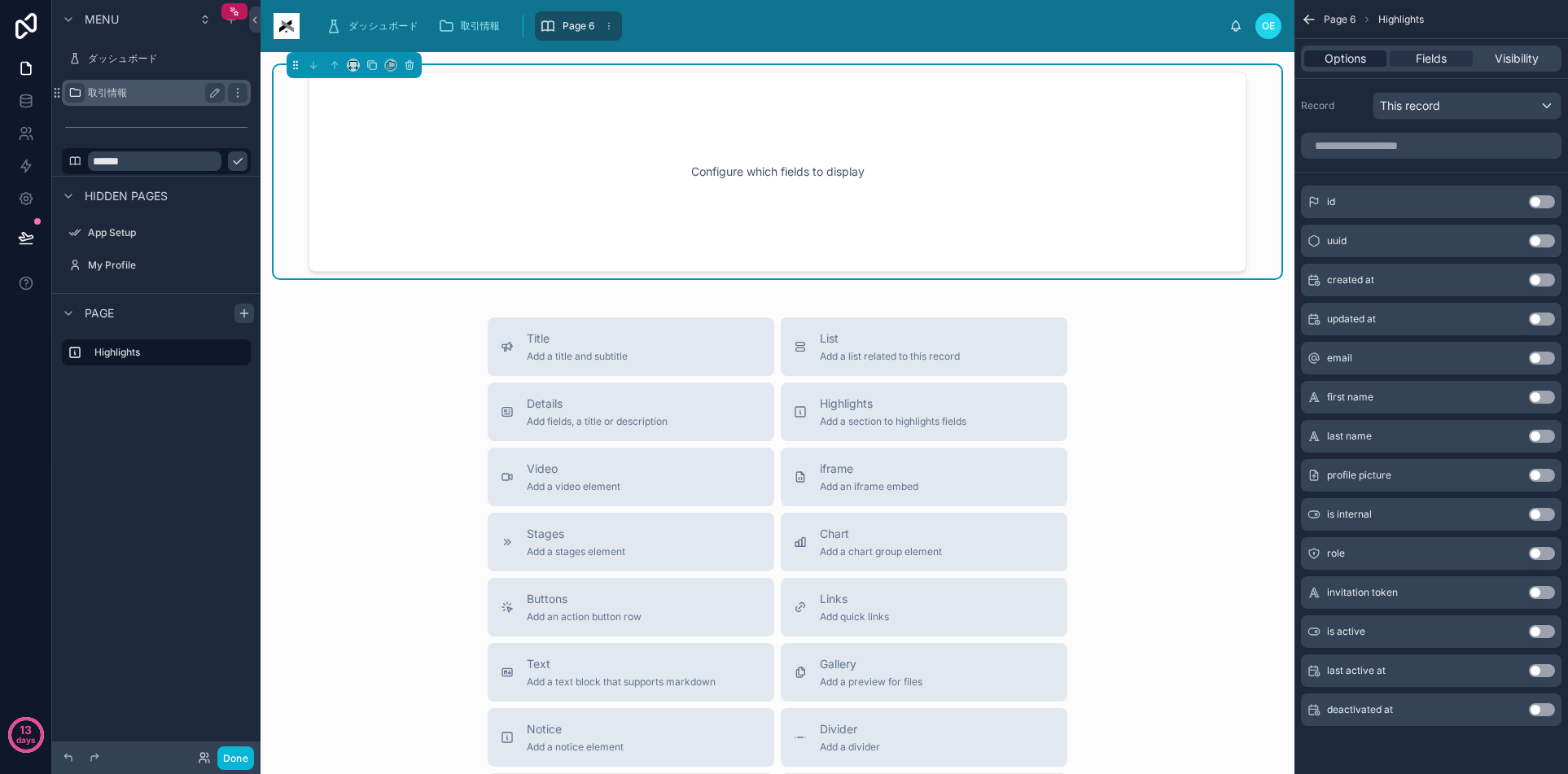 click on "Options" at bounding box center [1345, 59] 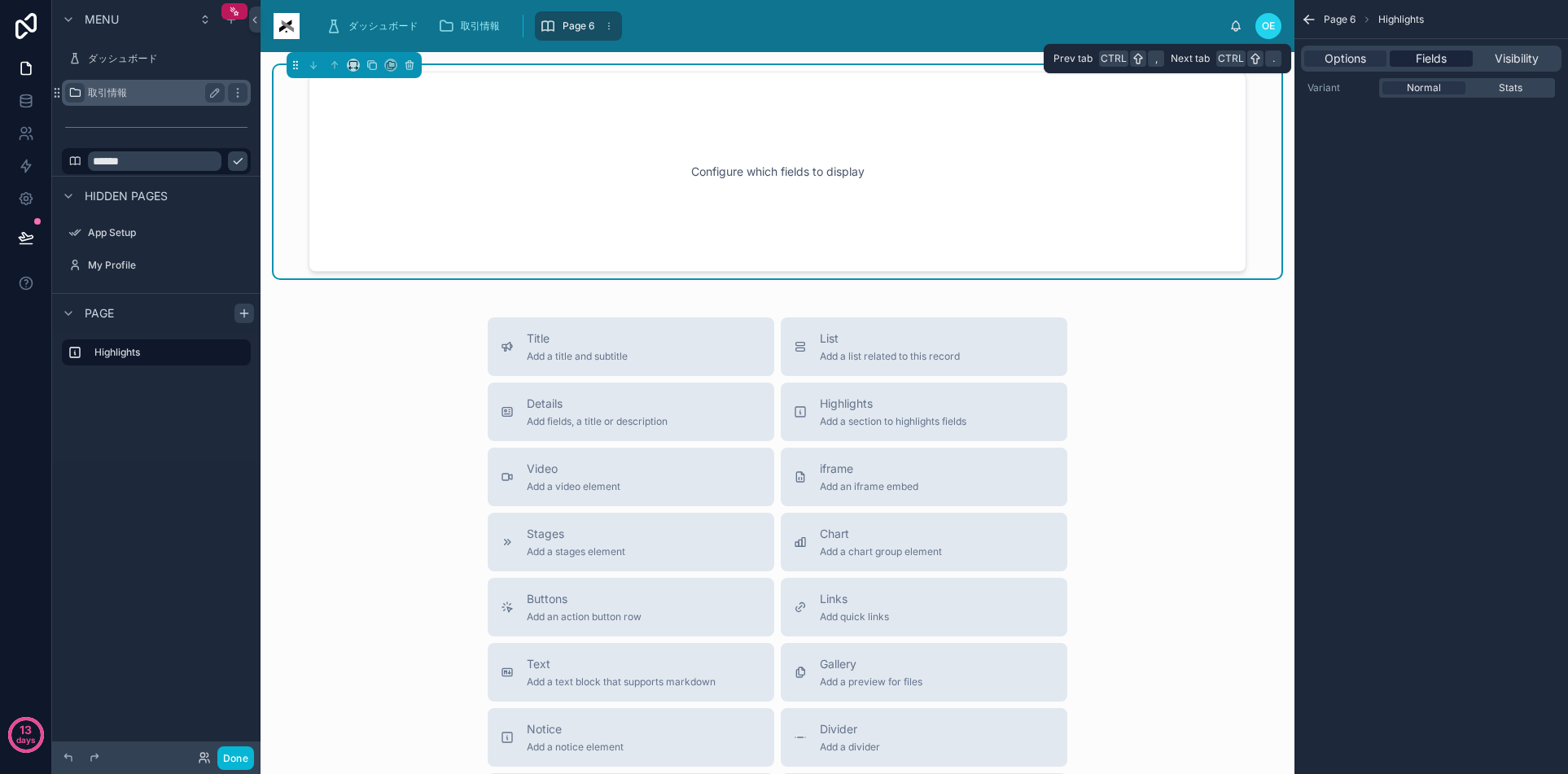 click on "Fields" at bounding box center (1431, 59) 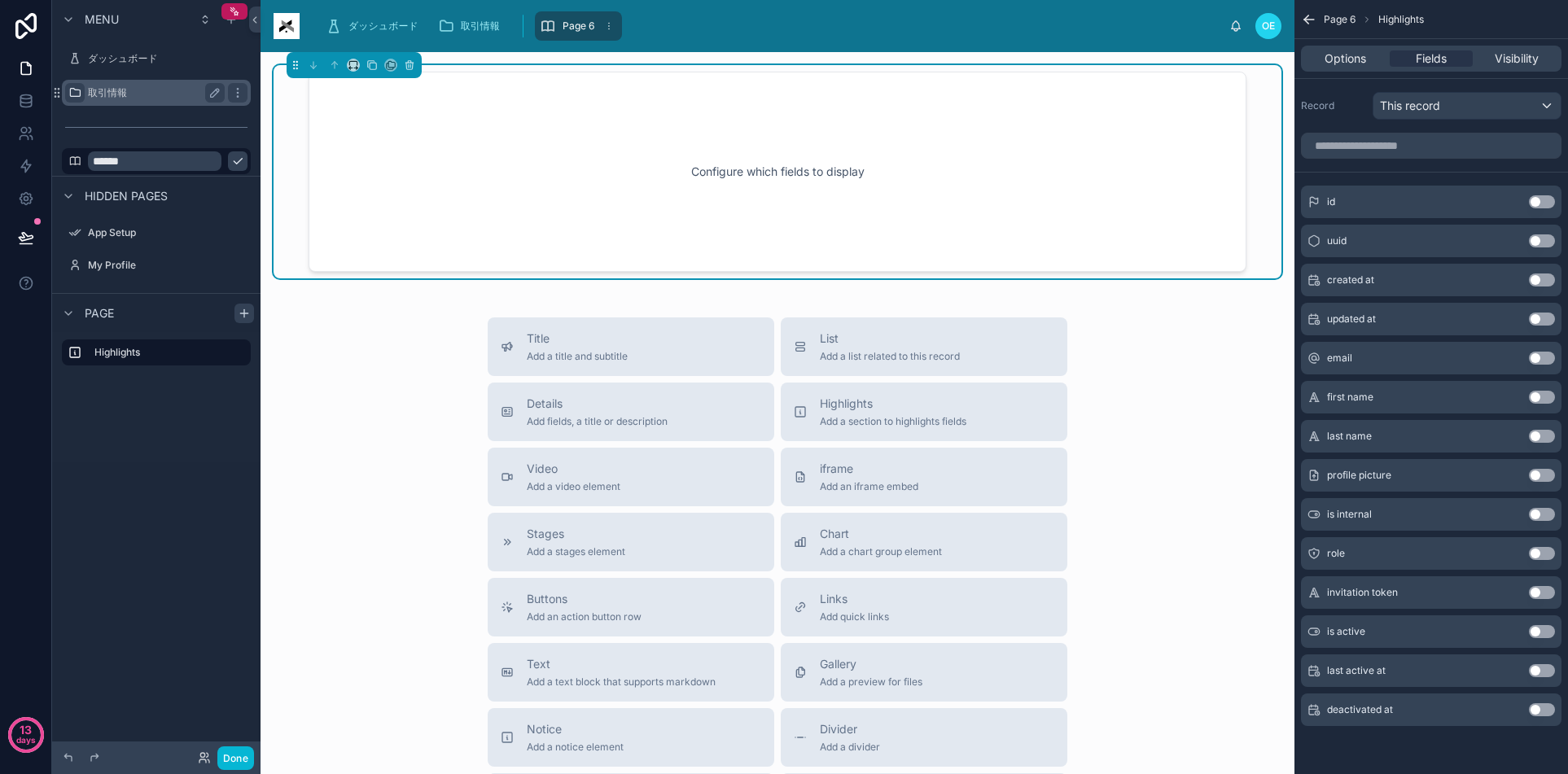 click on "Page 6" at bounding box center [1339, 20] 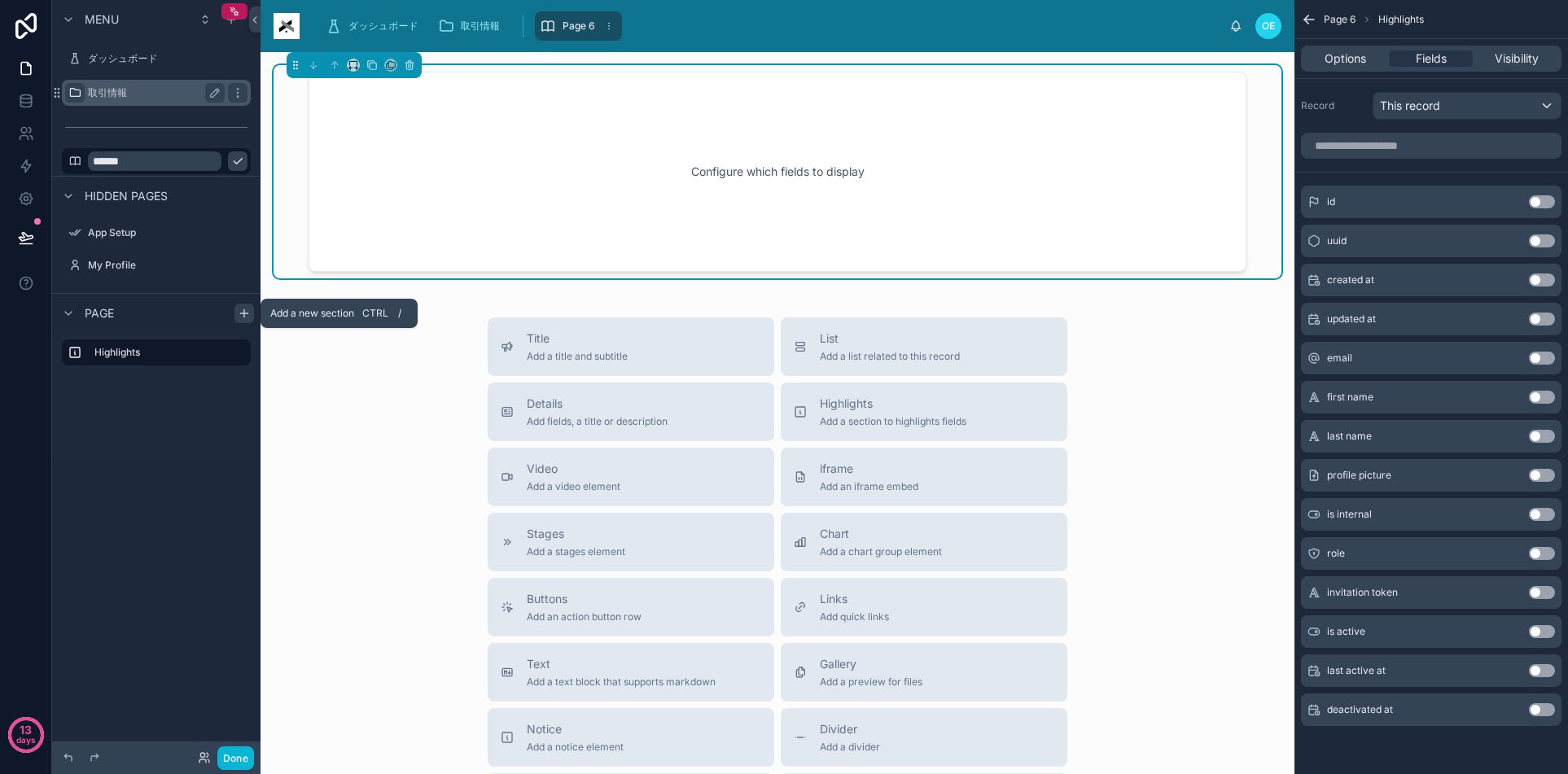 click 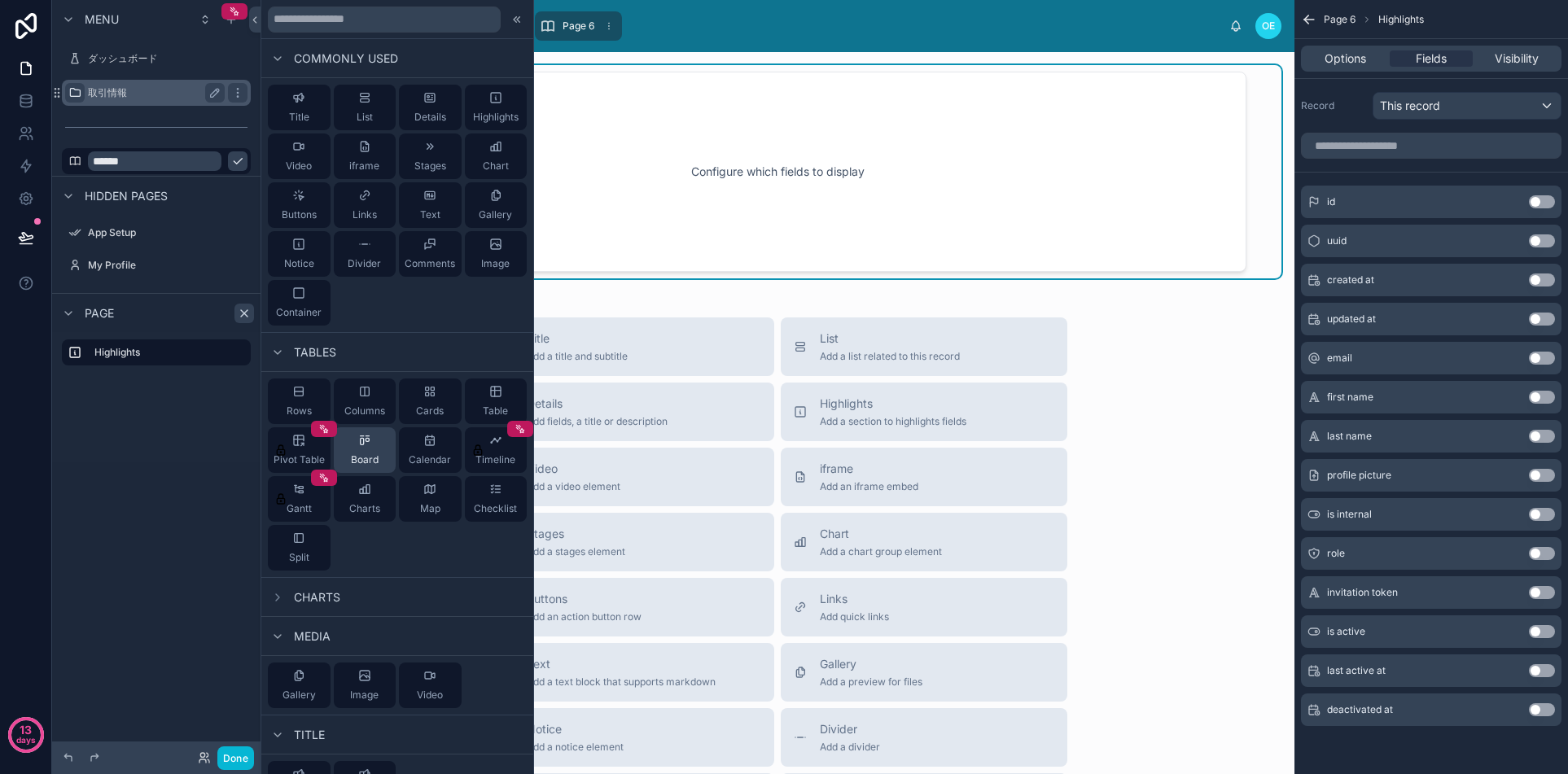 click on "Board" at bounding box center (365, 450) 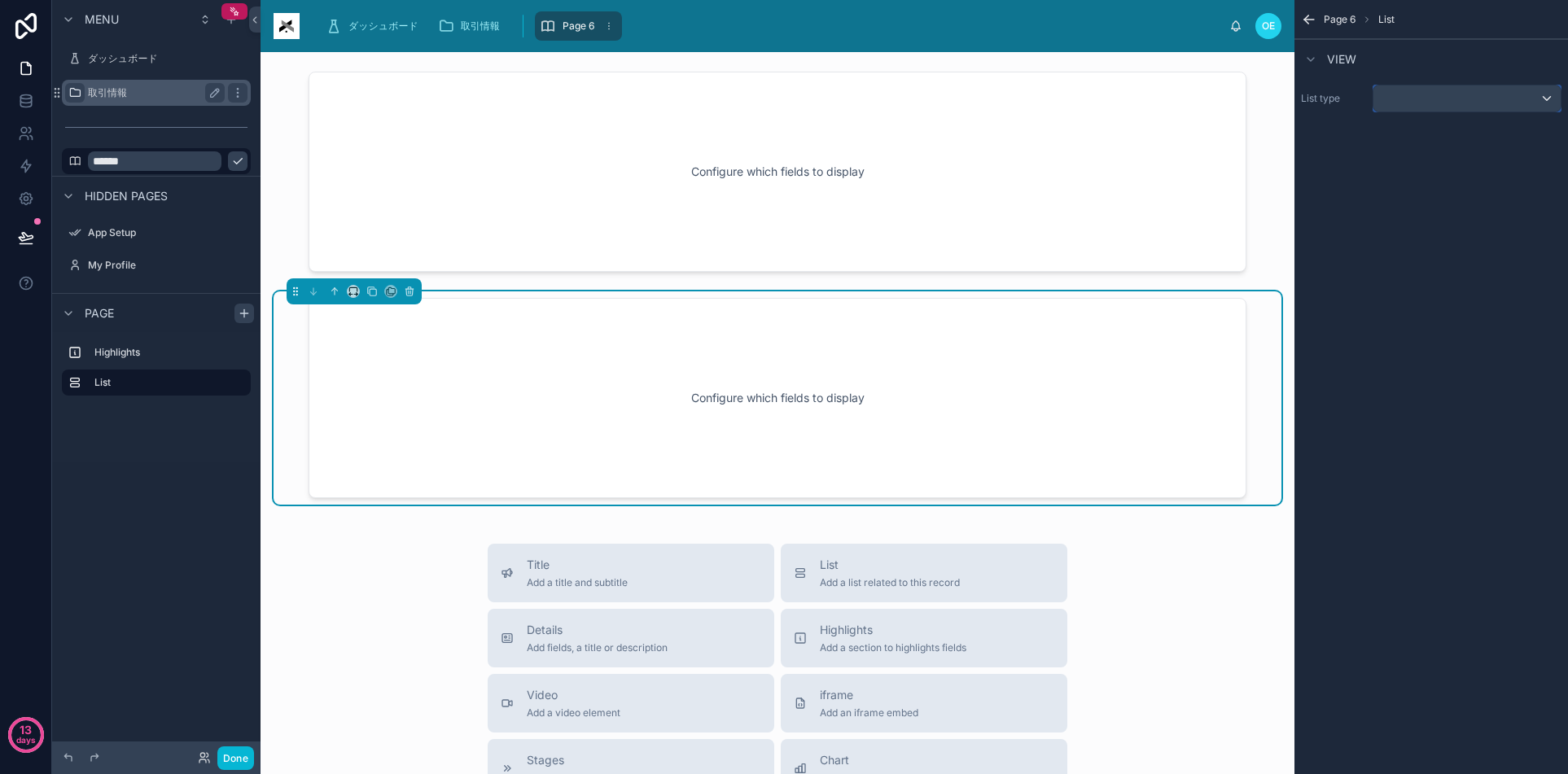 click at bounding box center (1467, 98) 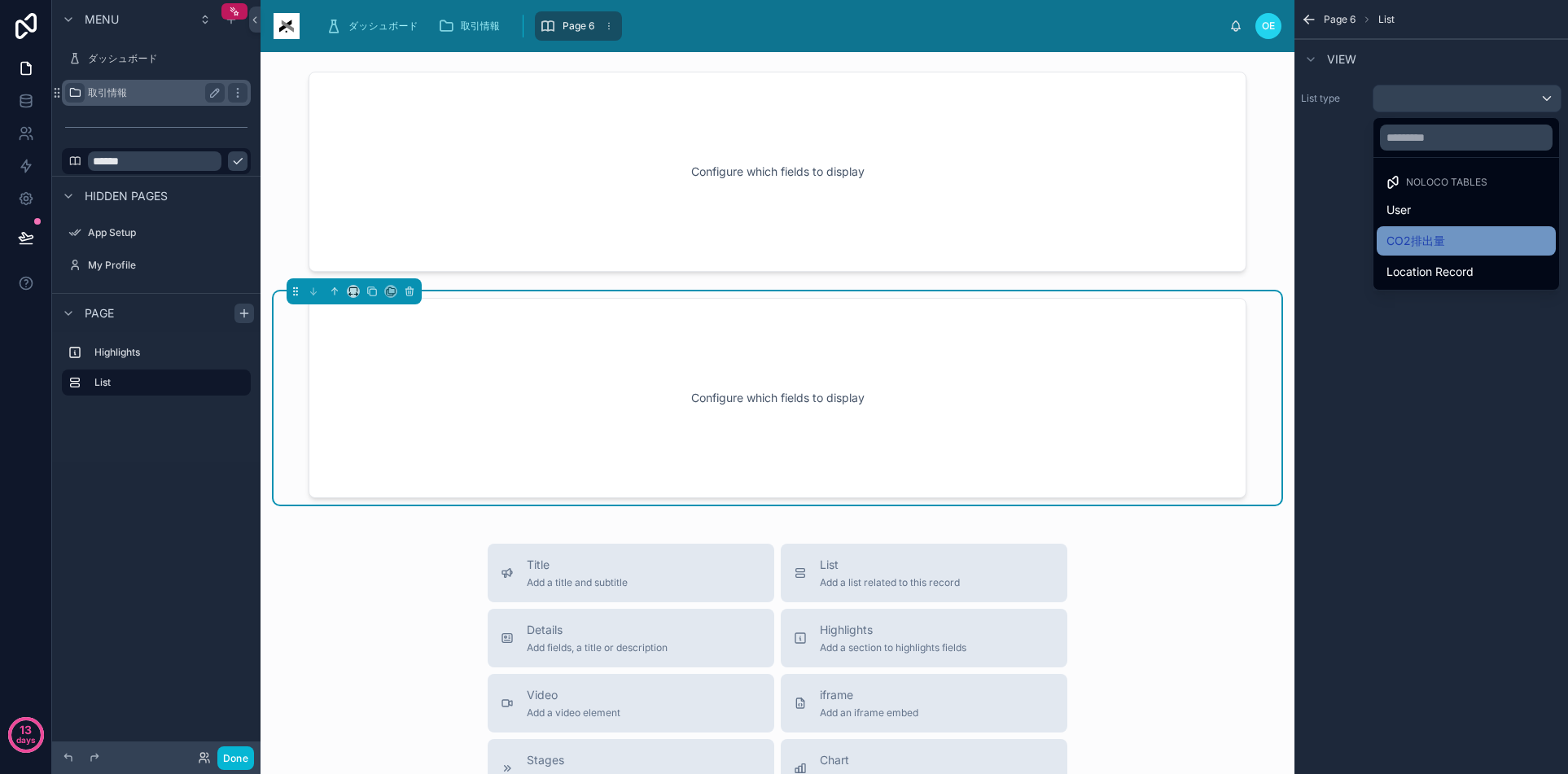 click on "CO2排出量" at bounding box center [1416, 241] 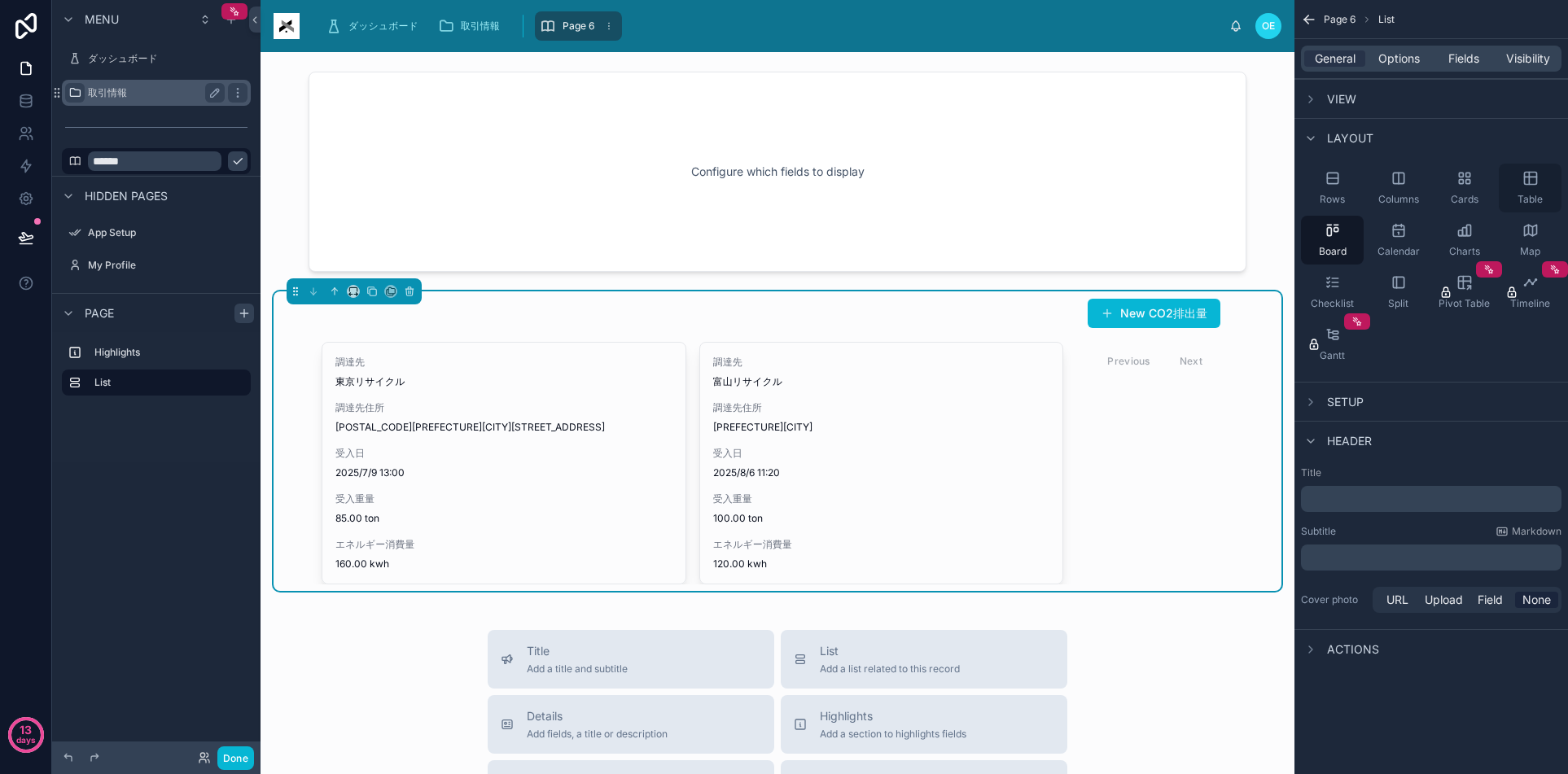 click on "Table" at bounding box center (1530, 188) 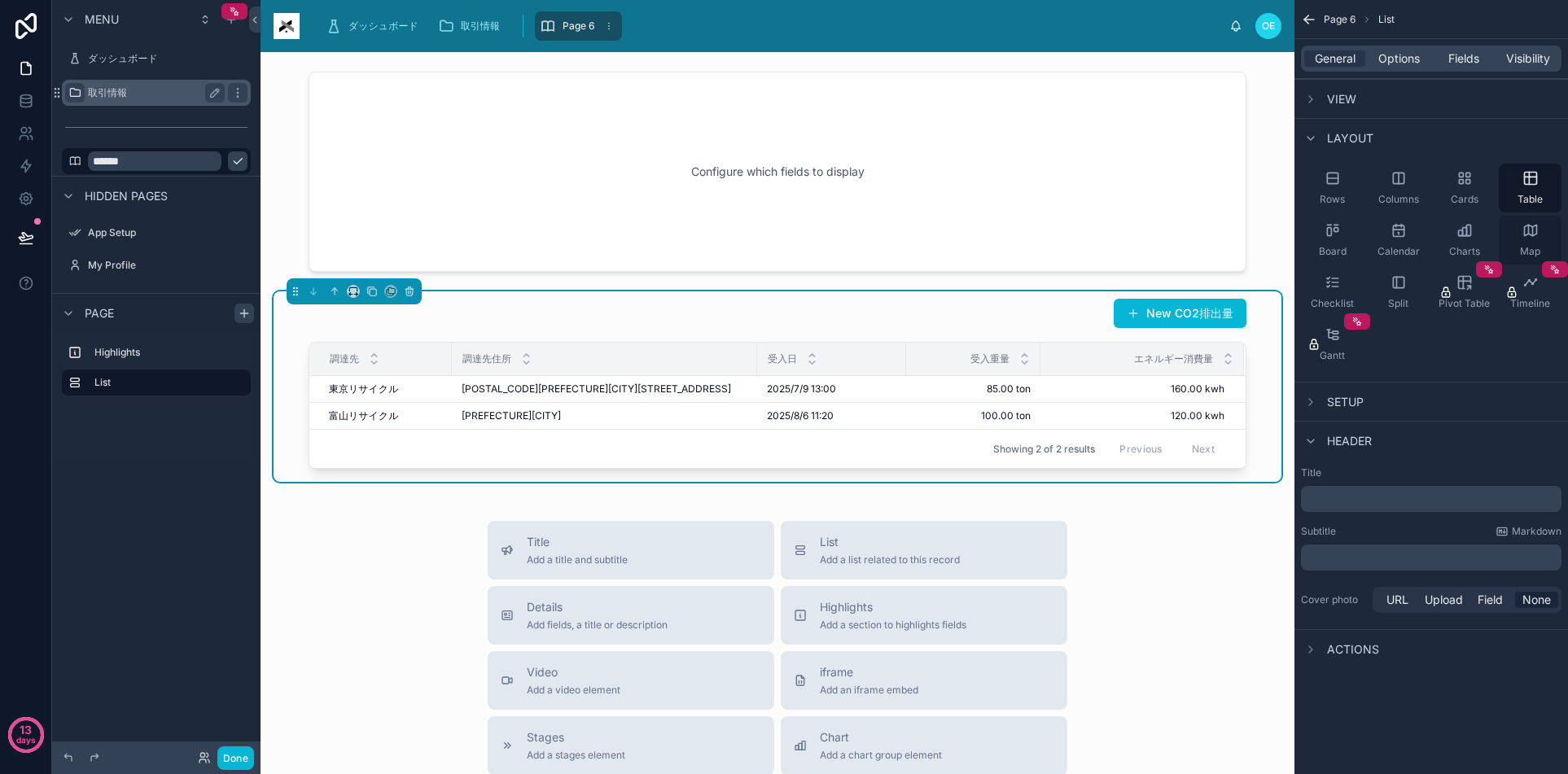 click 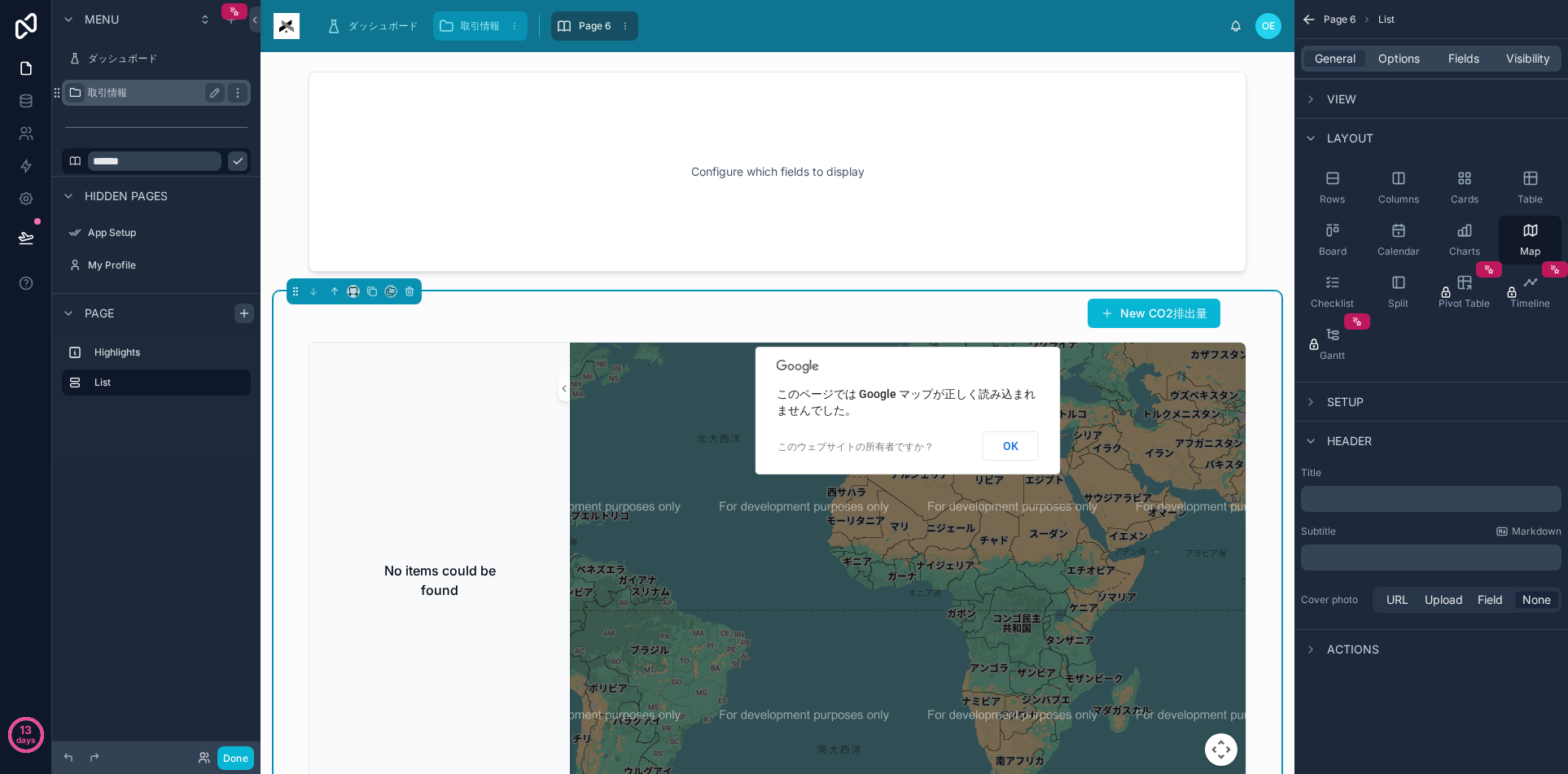 click on "取引情報" at bounding box center (480, 26) 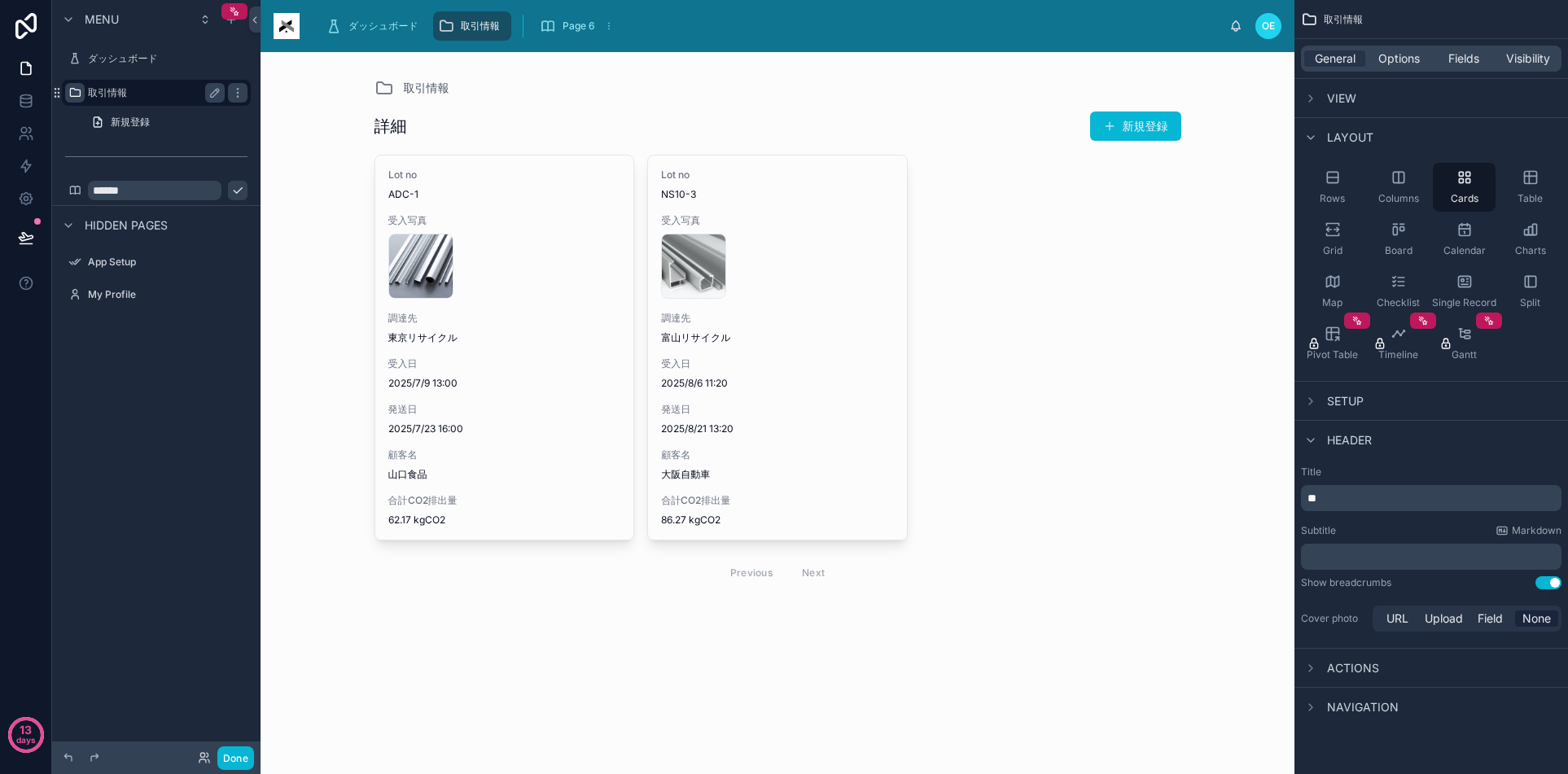 click on "取引情報" at bounding box center (153, 93) 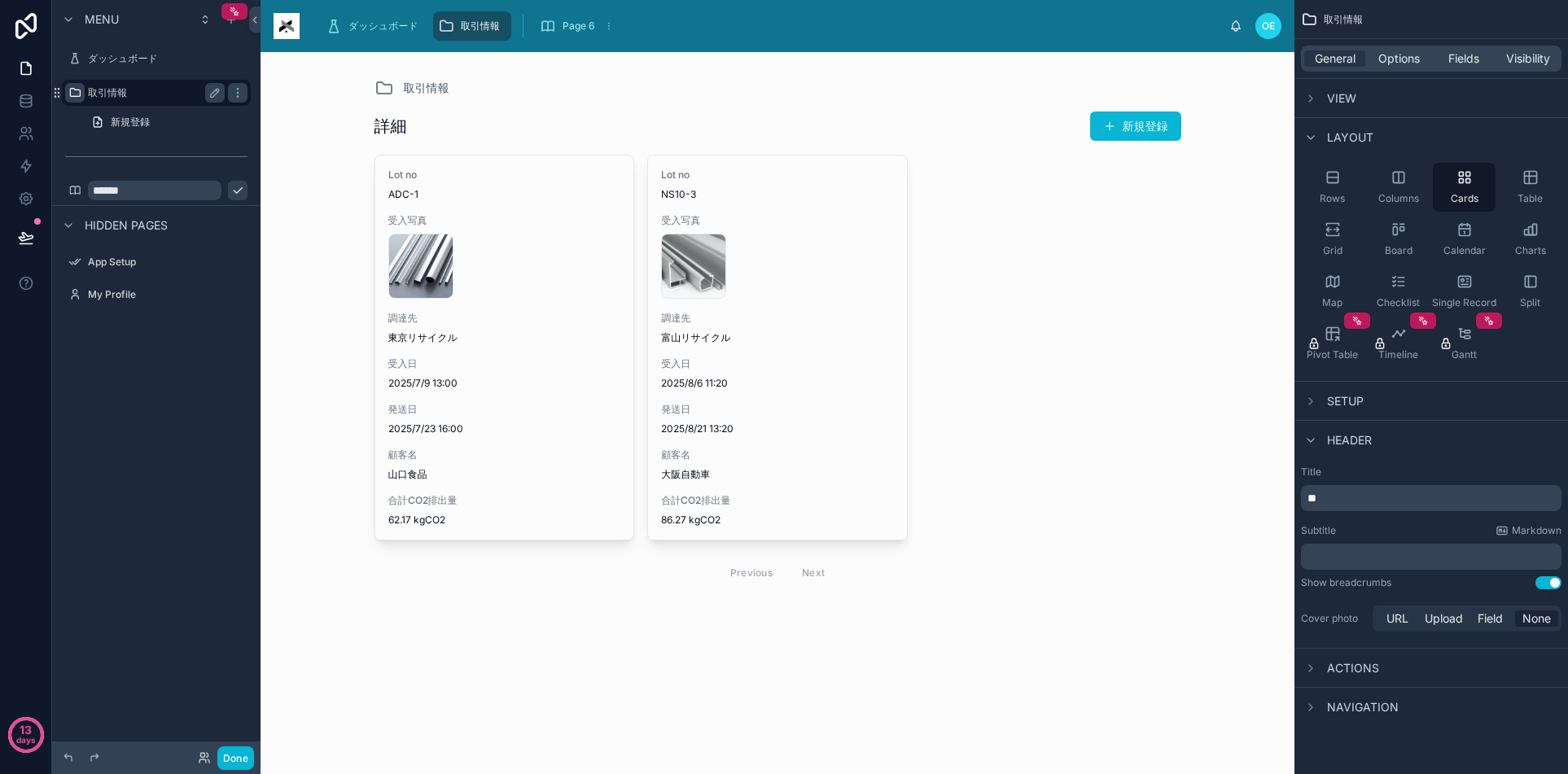 click on "取引情報" at bounding box center [153, 93] 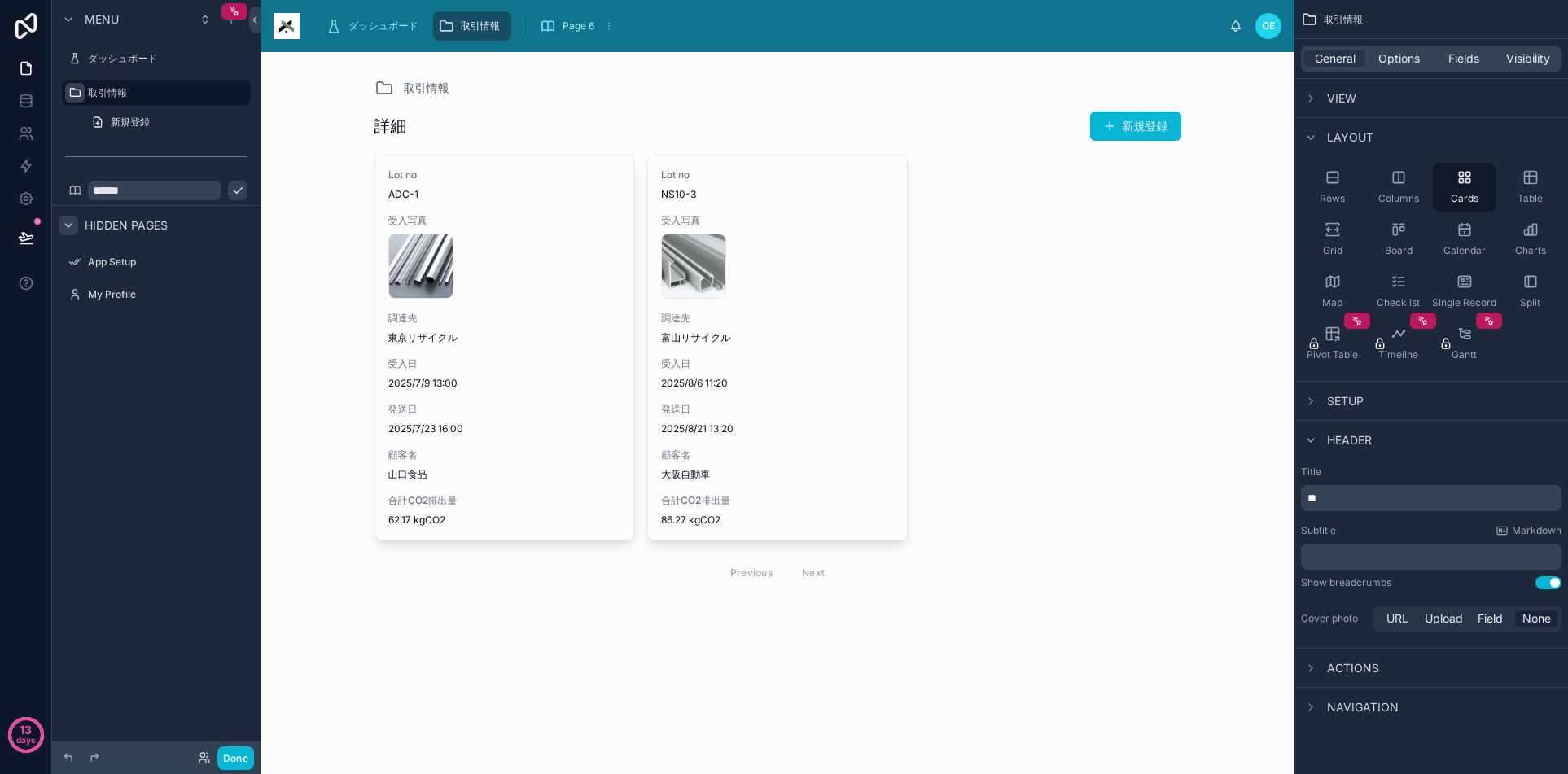 click 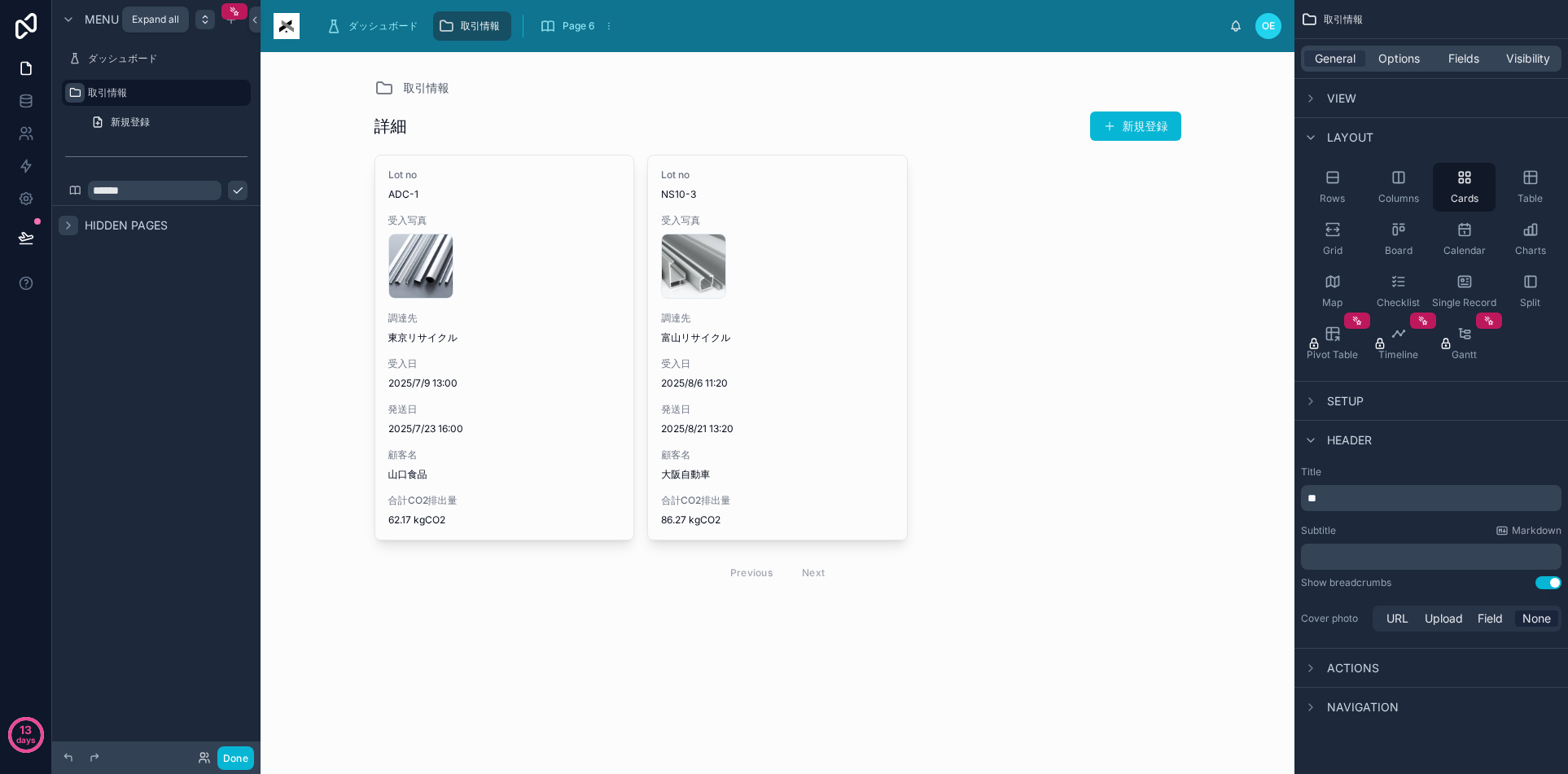 click 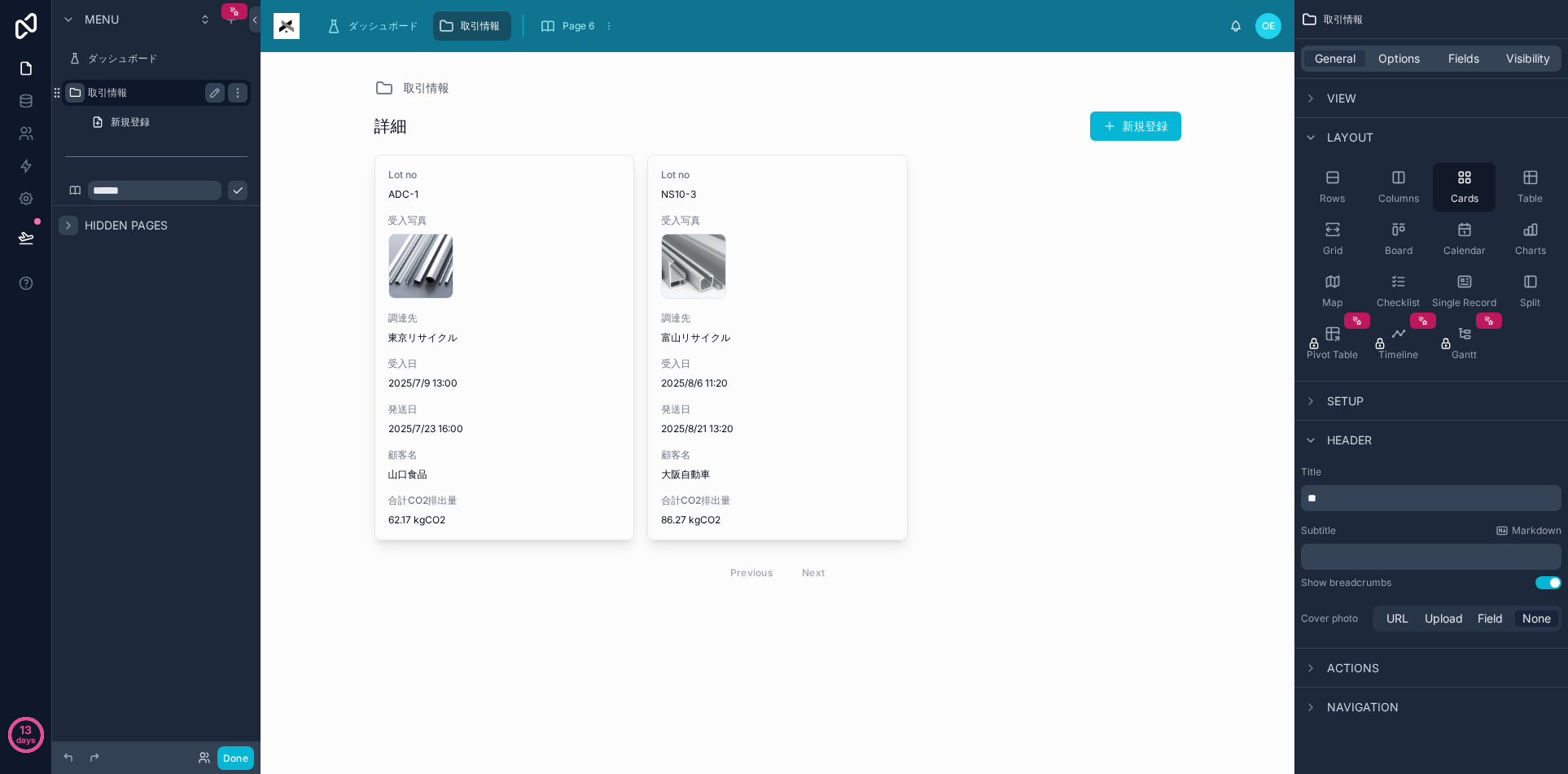 click on "取引情報" at bounding box center [153, 93] 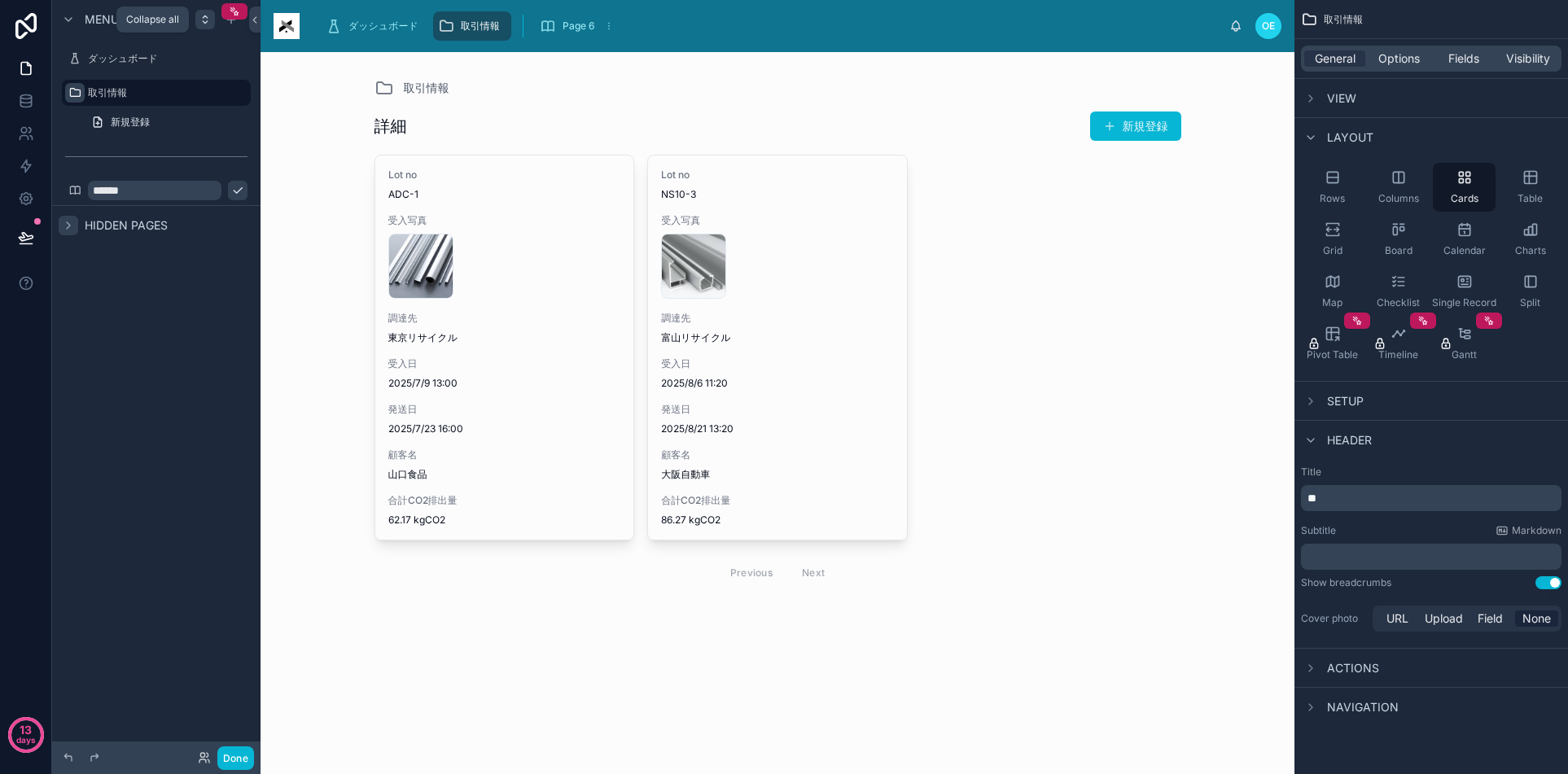 click 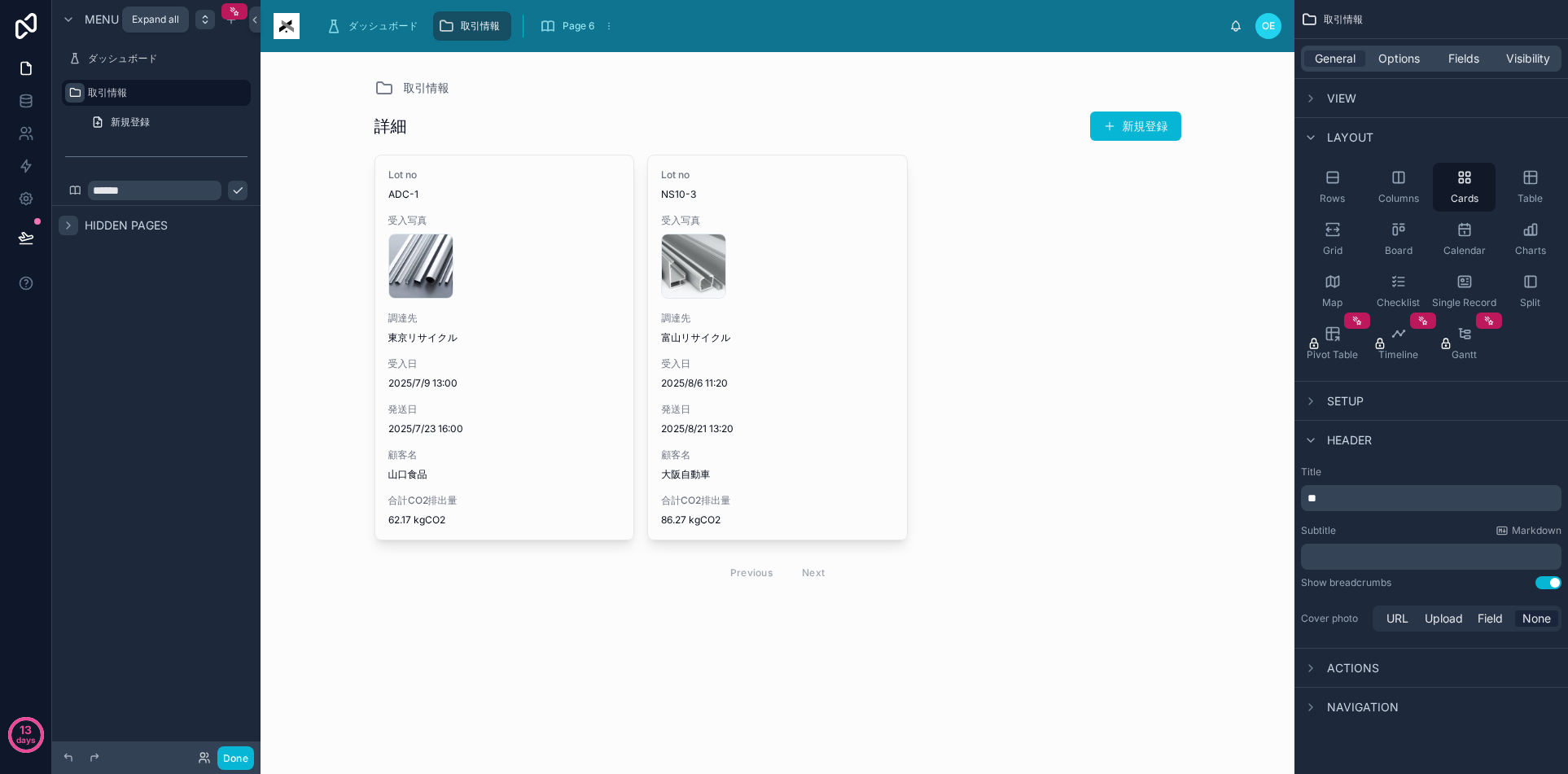click 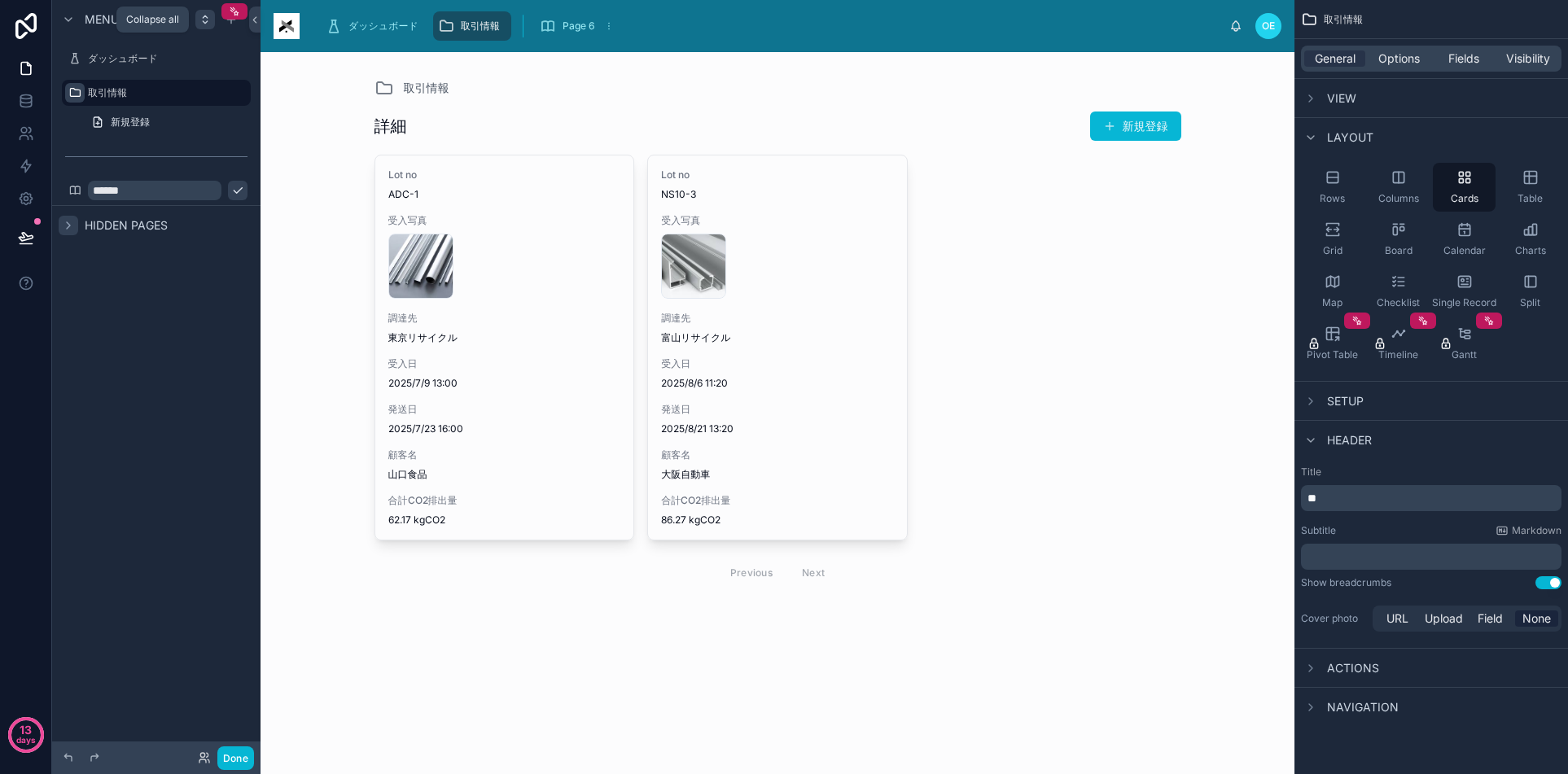 click 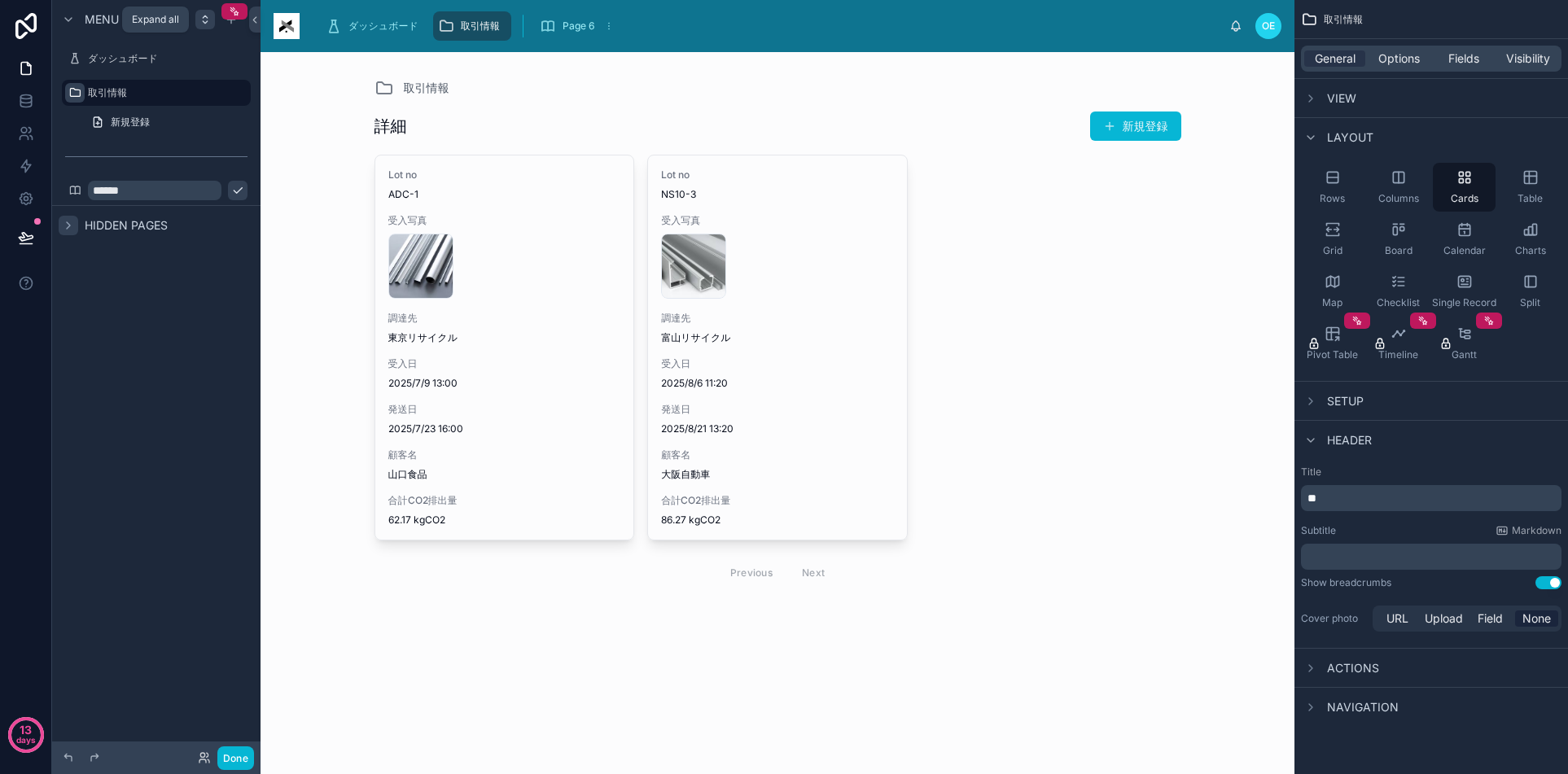 click 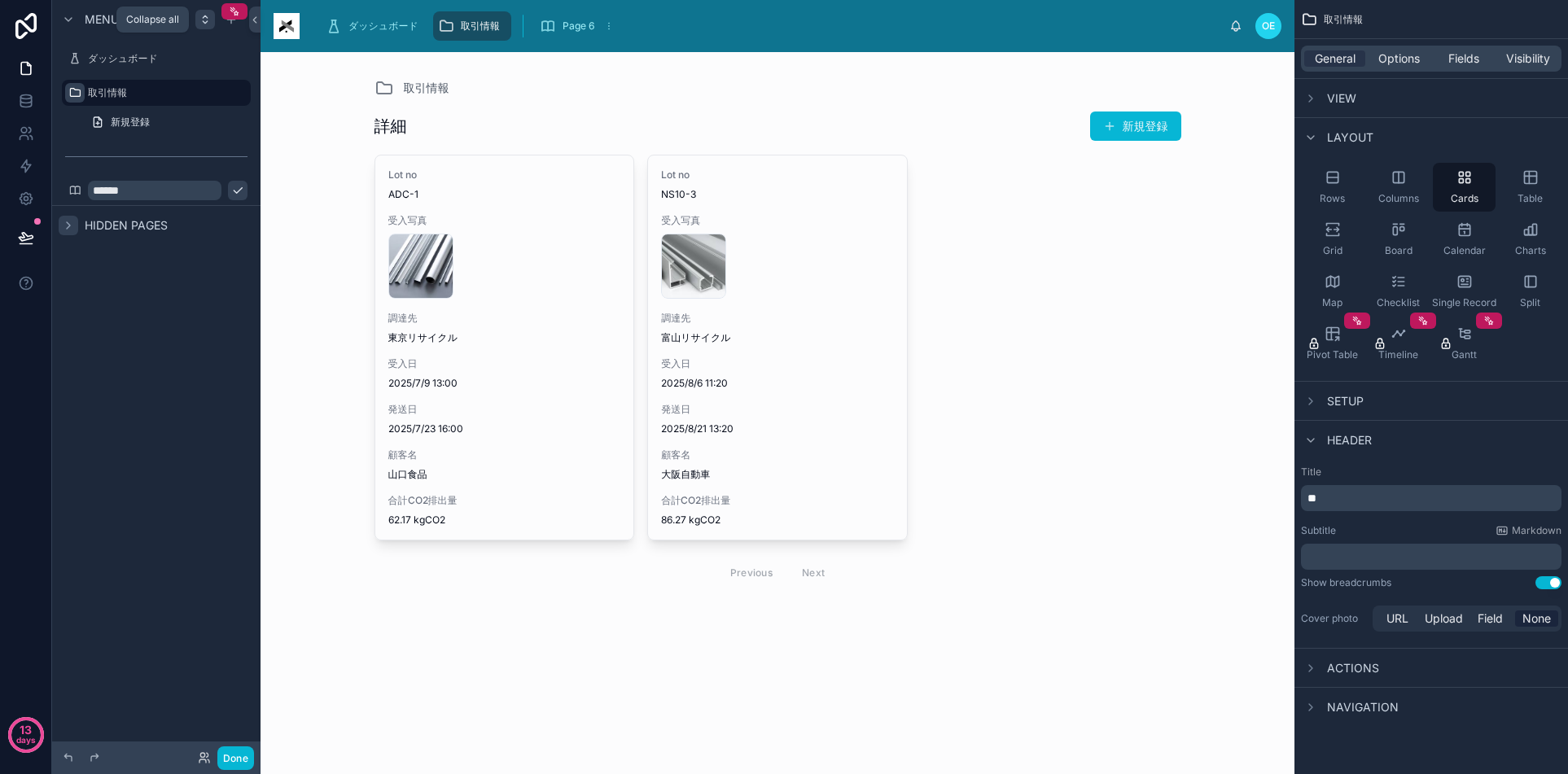 click 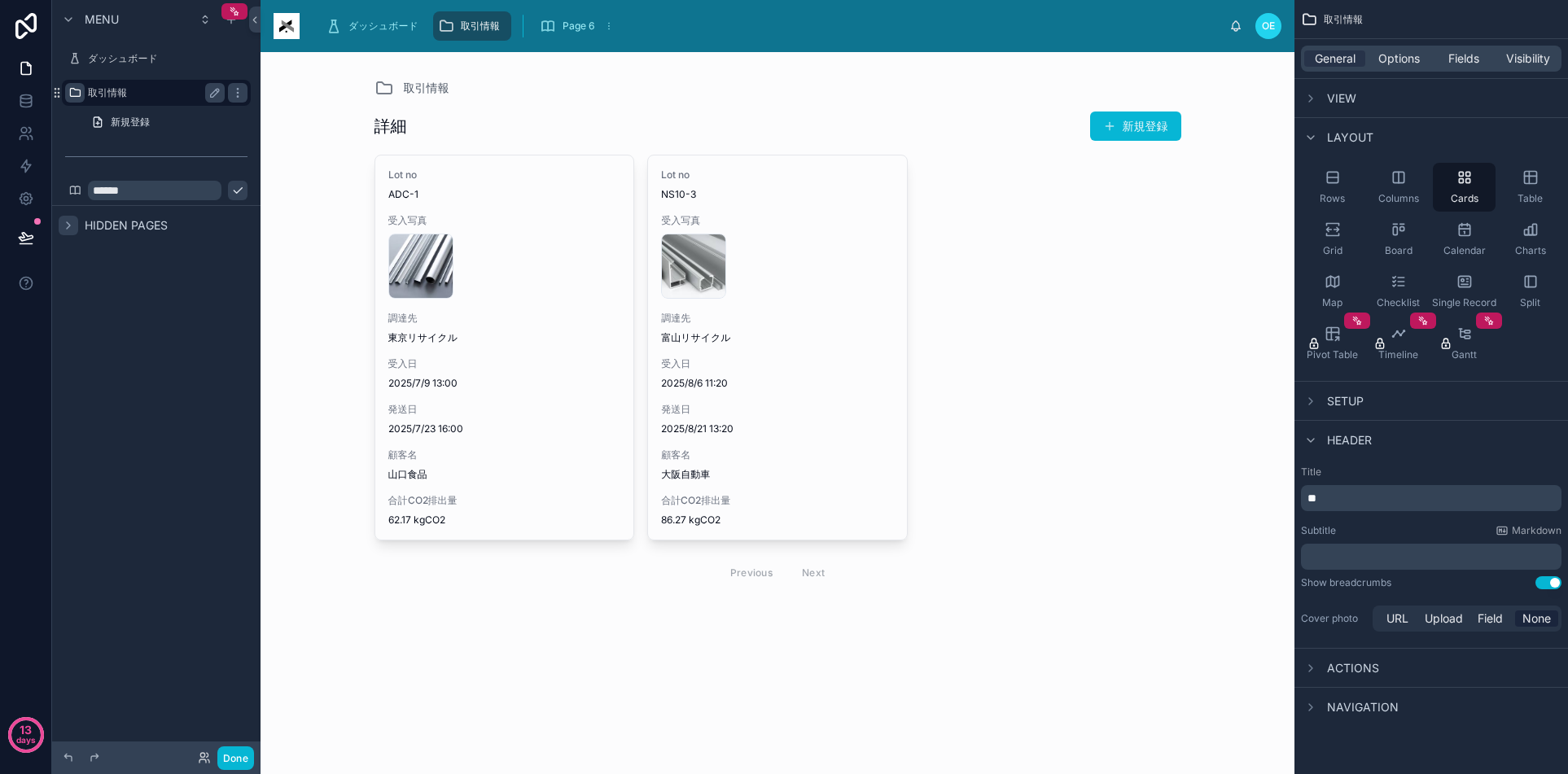 click on "取引情報" at bounding box center [153, 93] 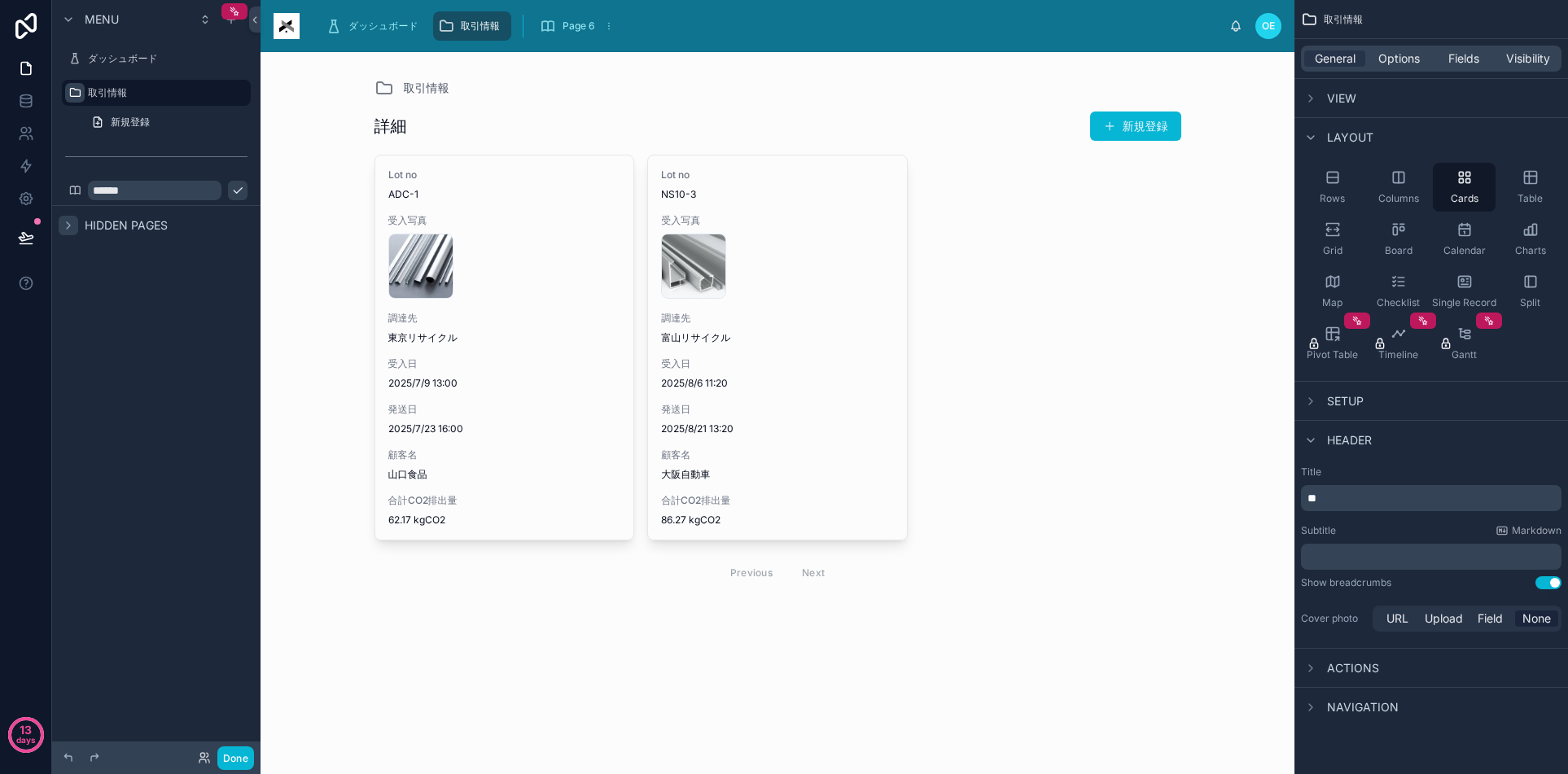 click on "******" at bounding box center (155, 190) 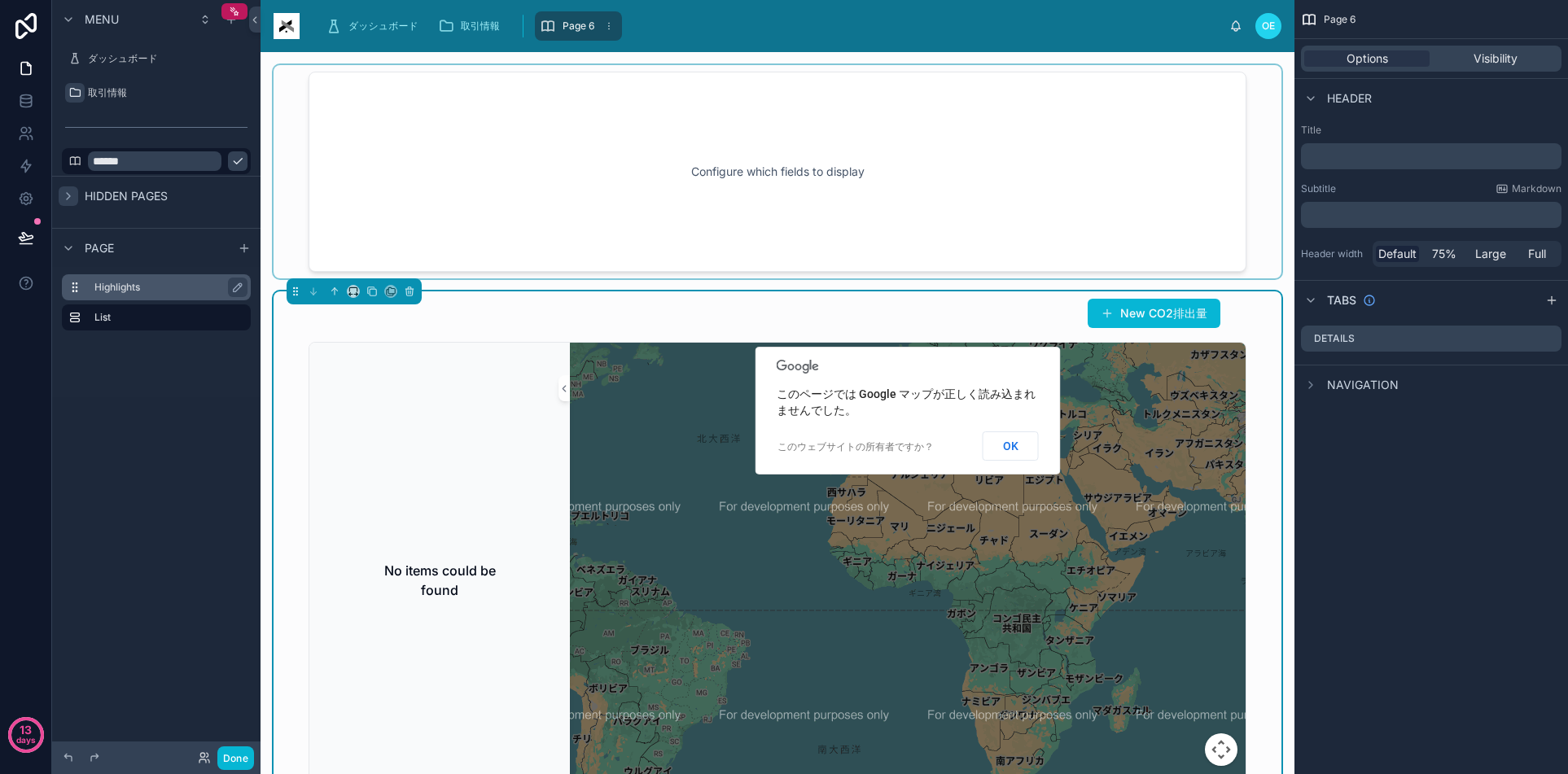 click on "Highlights" at bounding box center [166, 287] 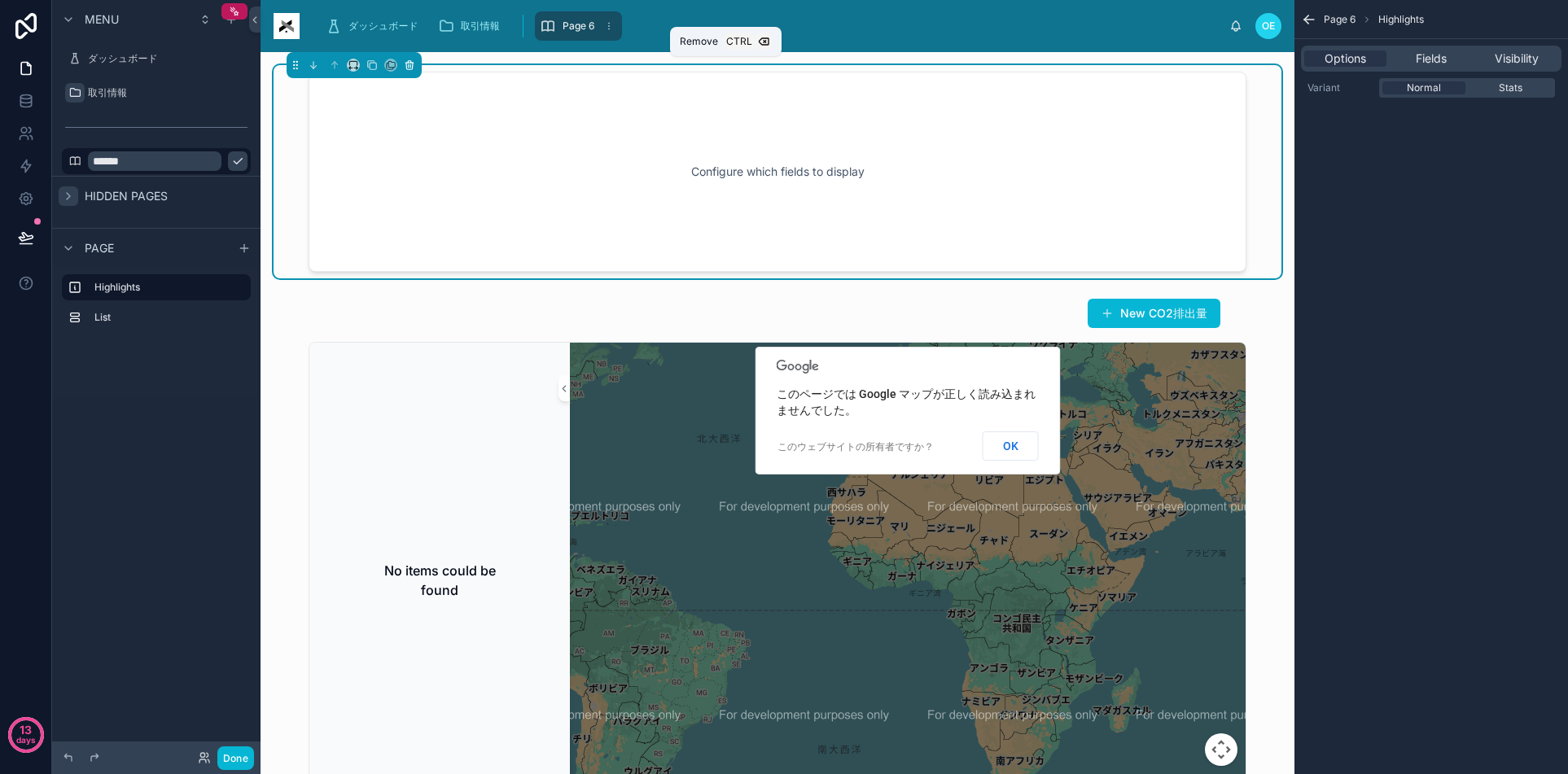 click 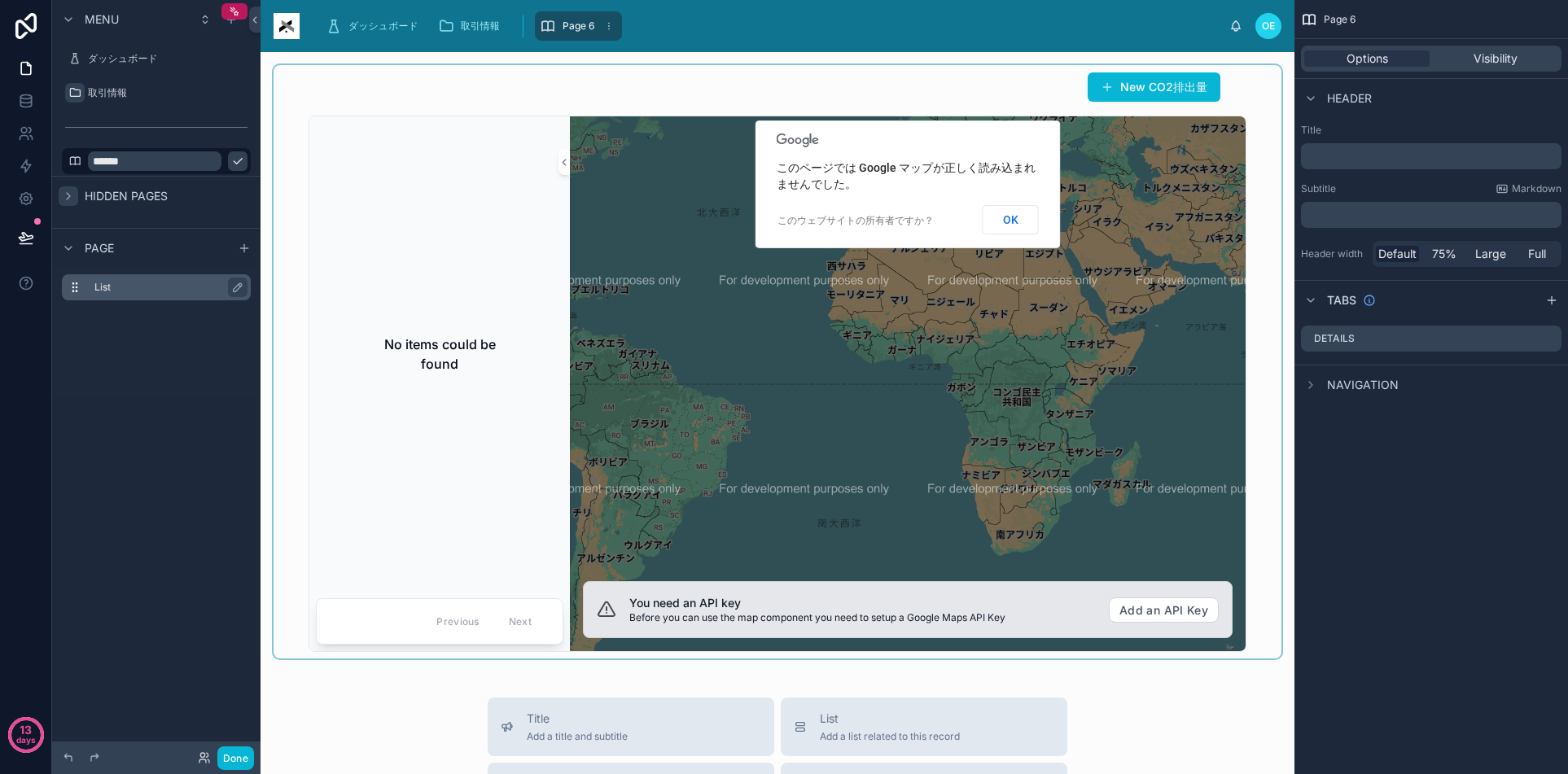 click on "List" at bounding box center [166, 287] 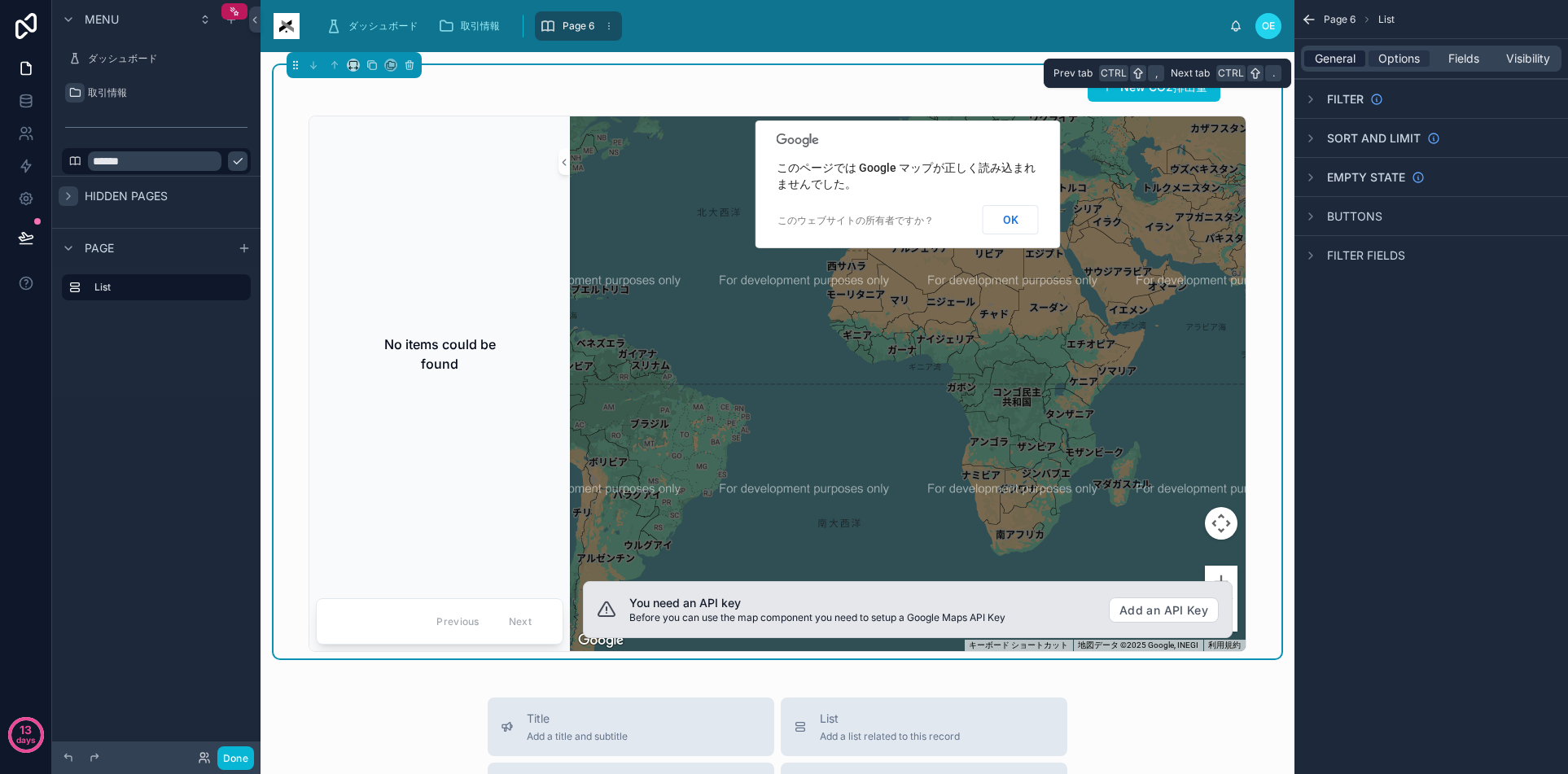click on "General" at bounding box center [1335, 59] 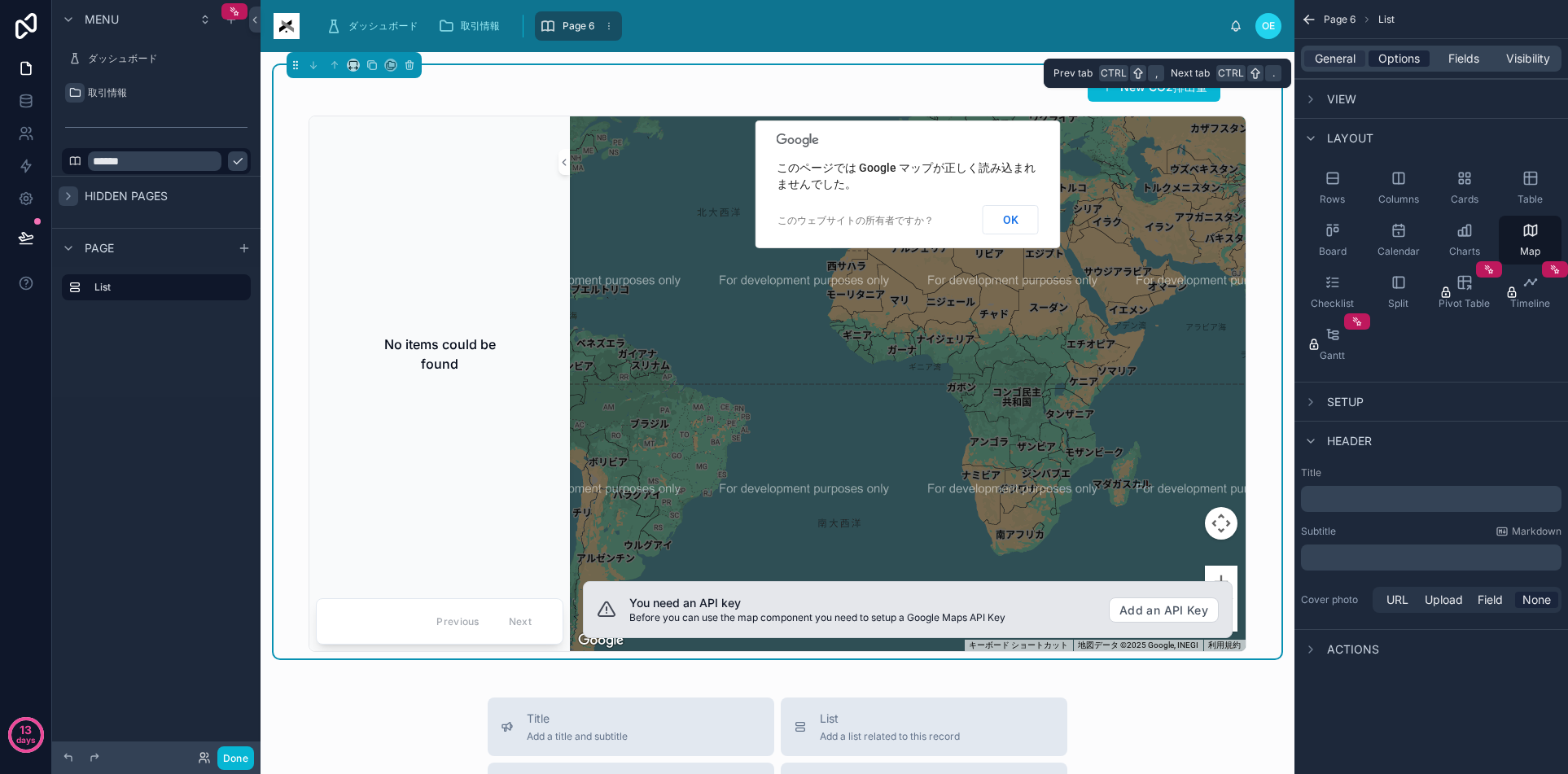 click on "Options" at bounding box center (1399, 59) 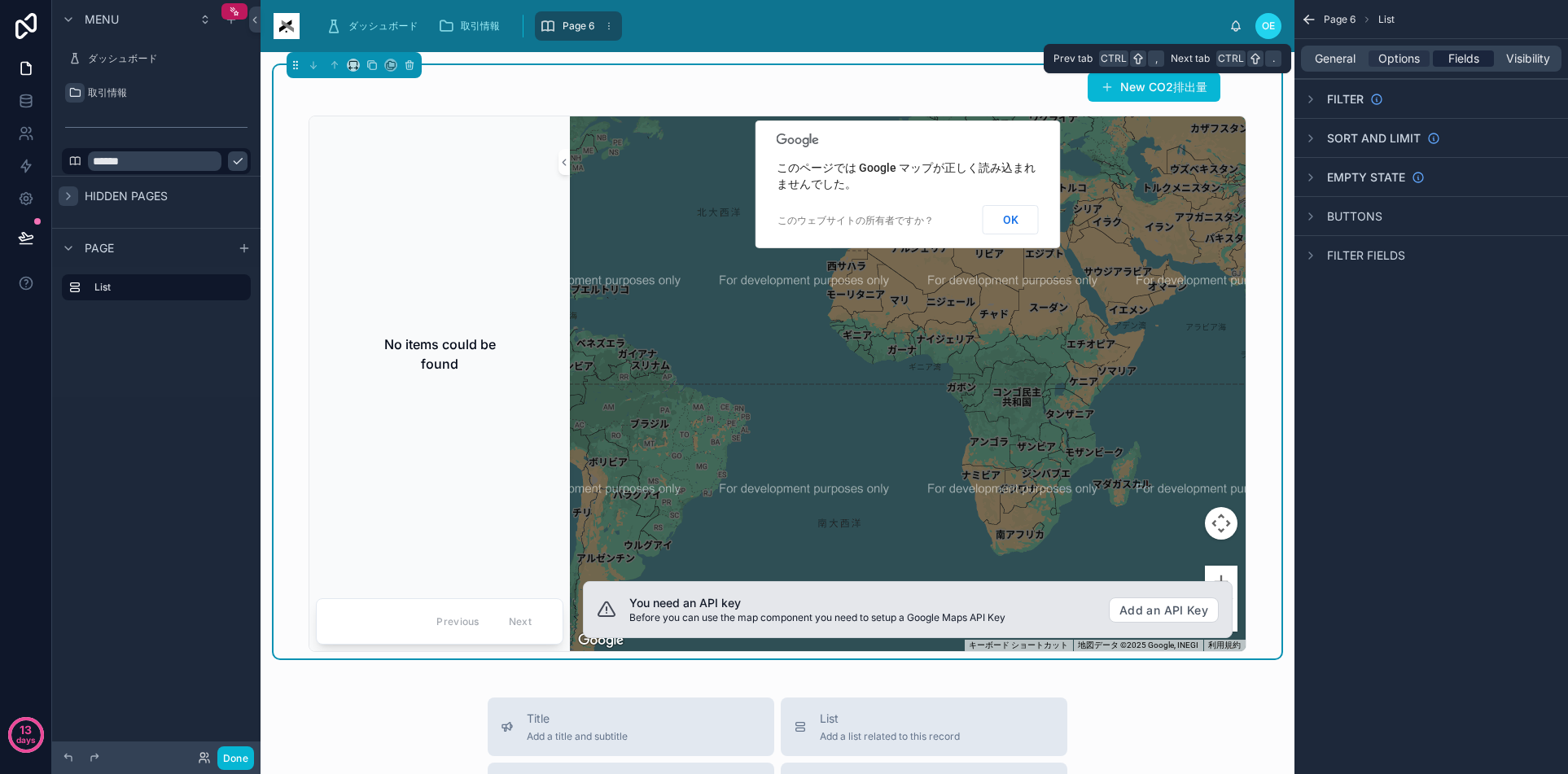 click on "Fields" at bounding box center (1464, 59) 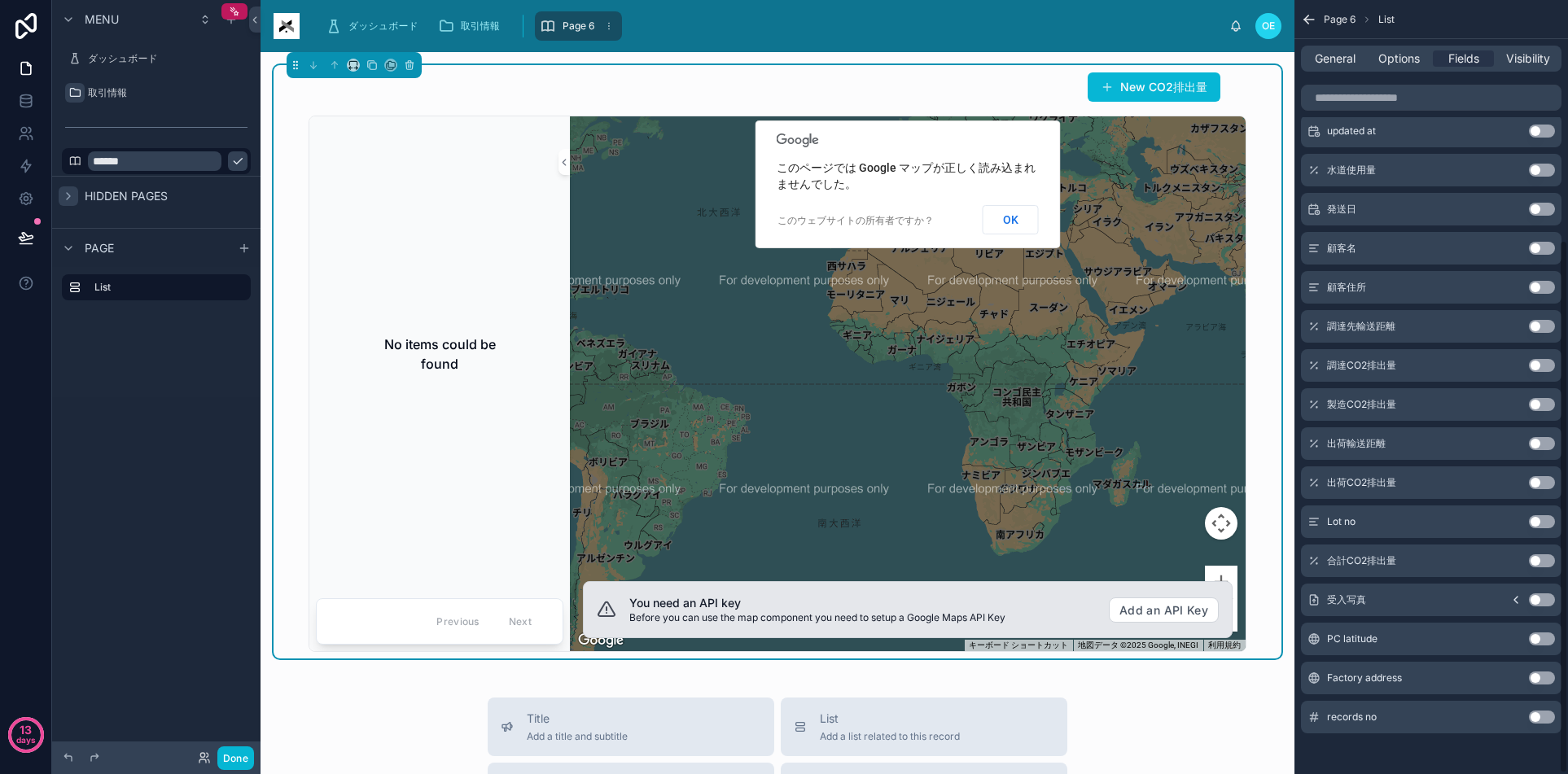scroll, scrollTop: 348, scrollLeft: 0, axis: vertical 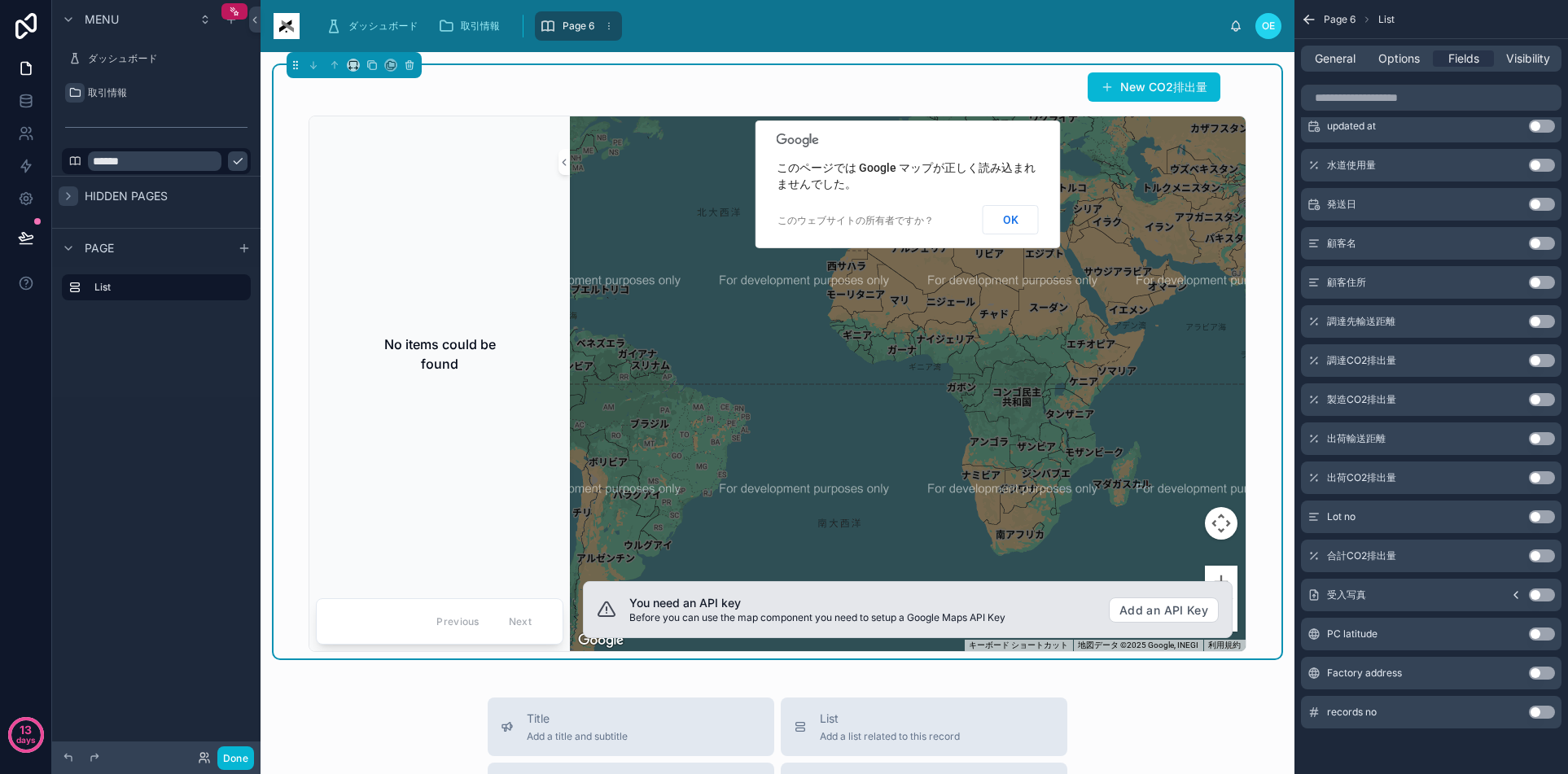 click on "Use setting" at bounding box center [1542, 634] 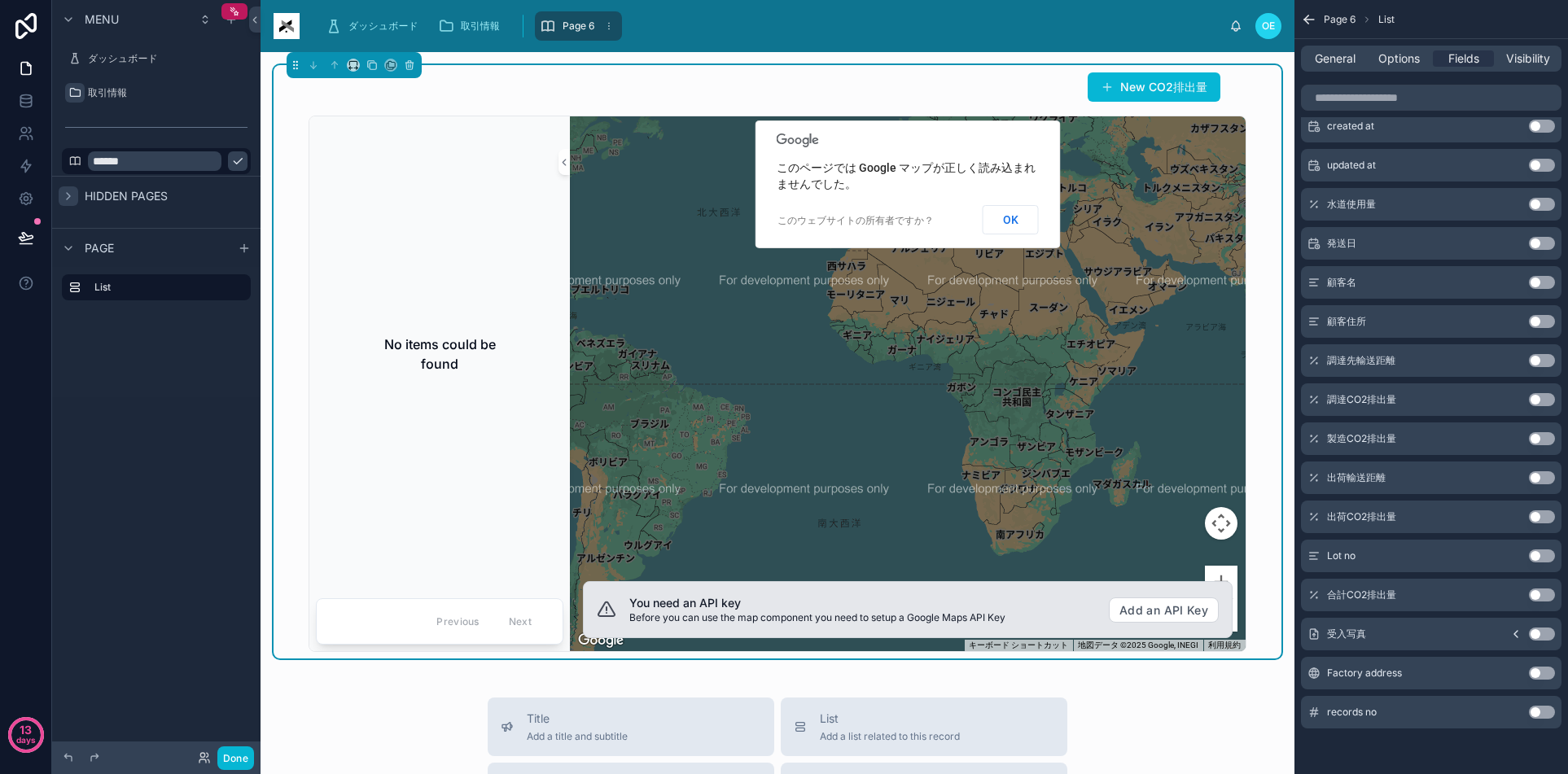 click on "Use setting" at bounding box center (1542, 634) 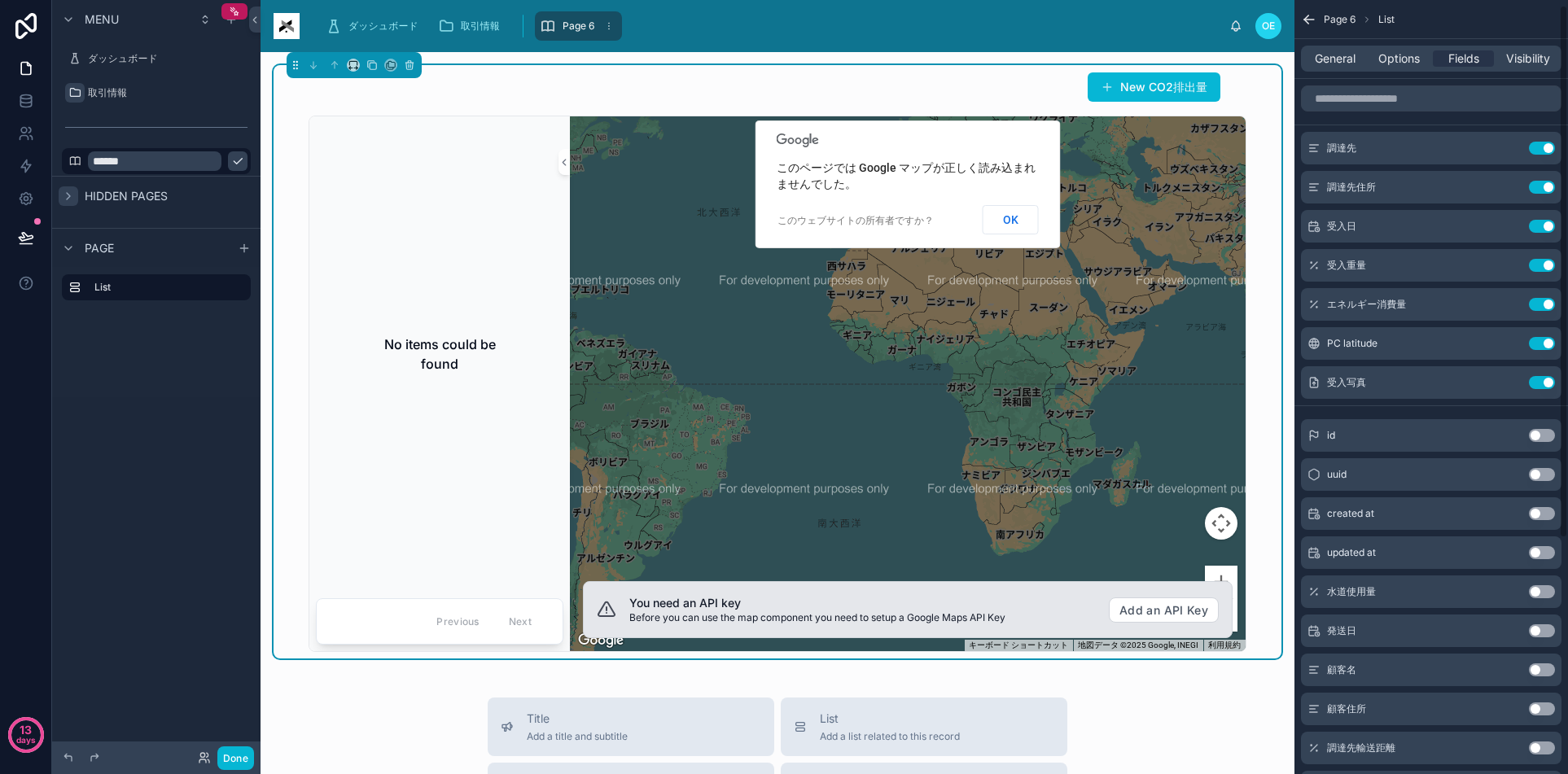 scroll, scrollTop: 0, scrollLeft: 0, axis: both 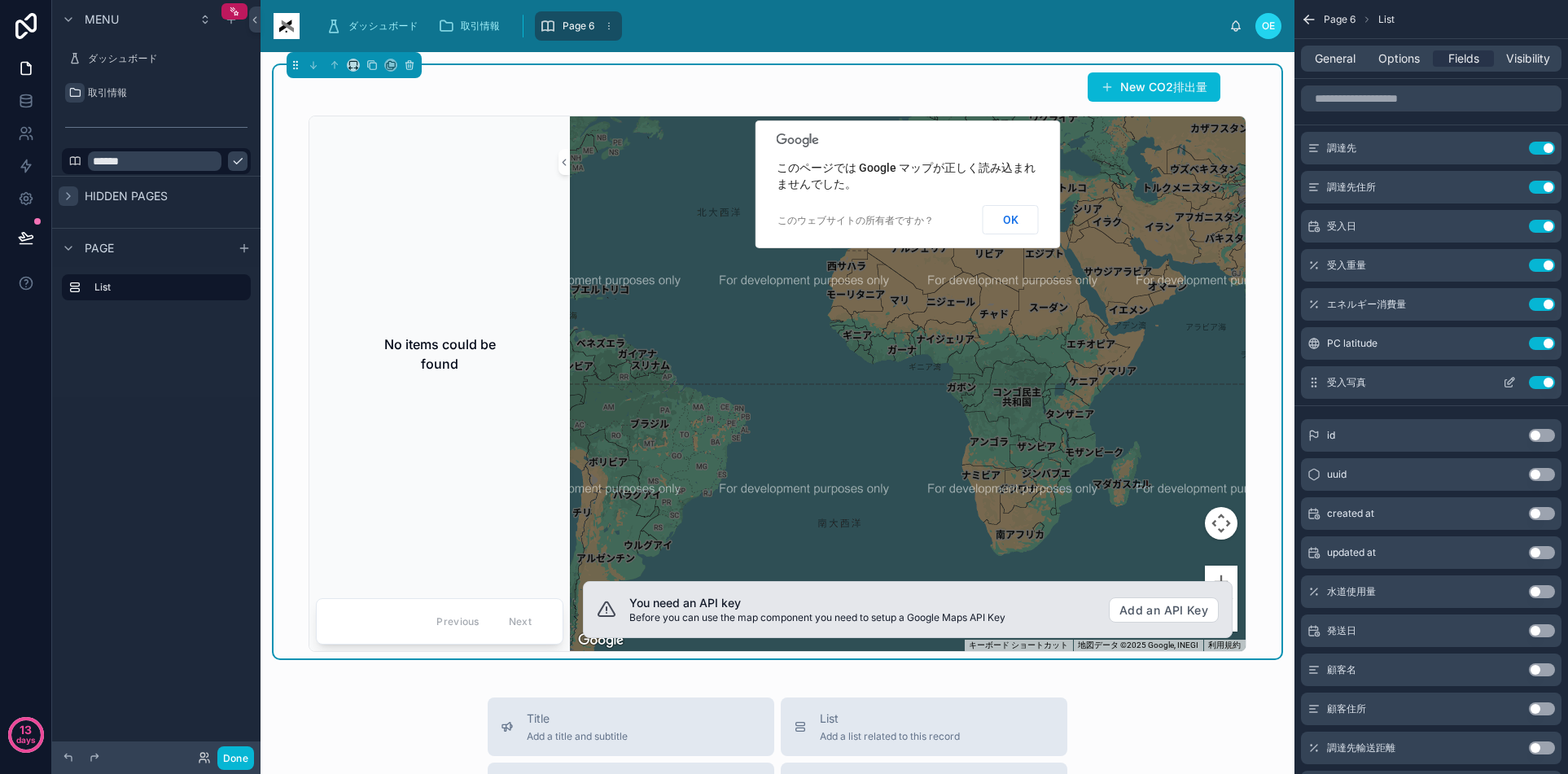 click on "Use setting" at bounding box center (1542, 383) 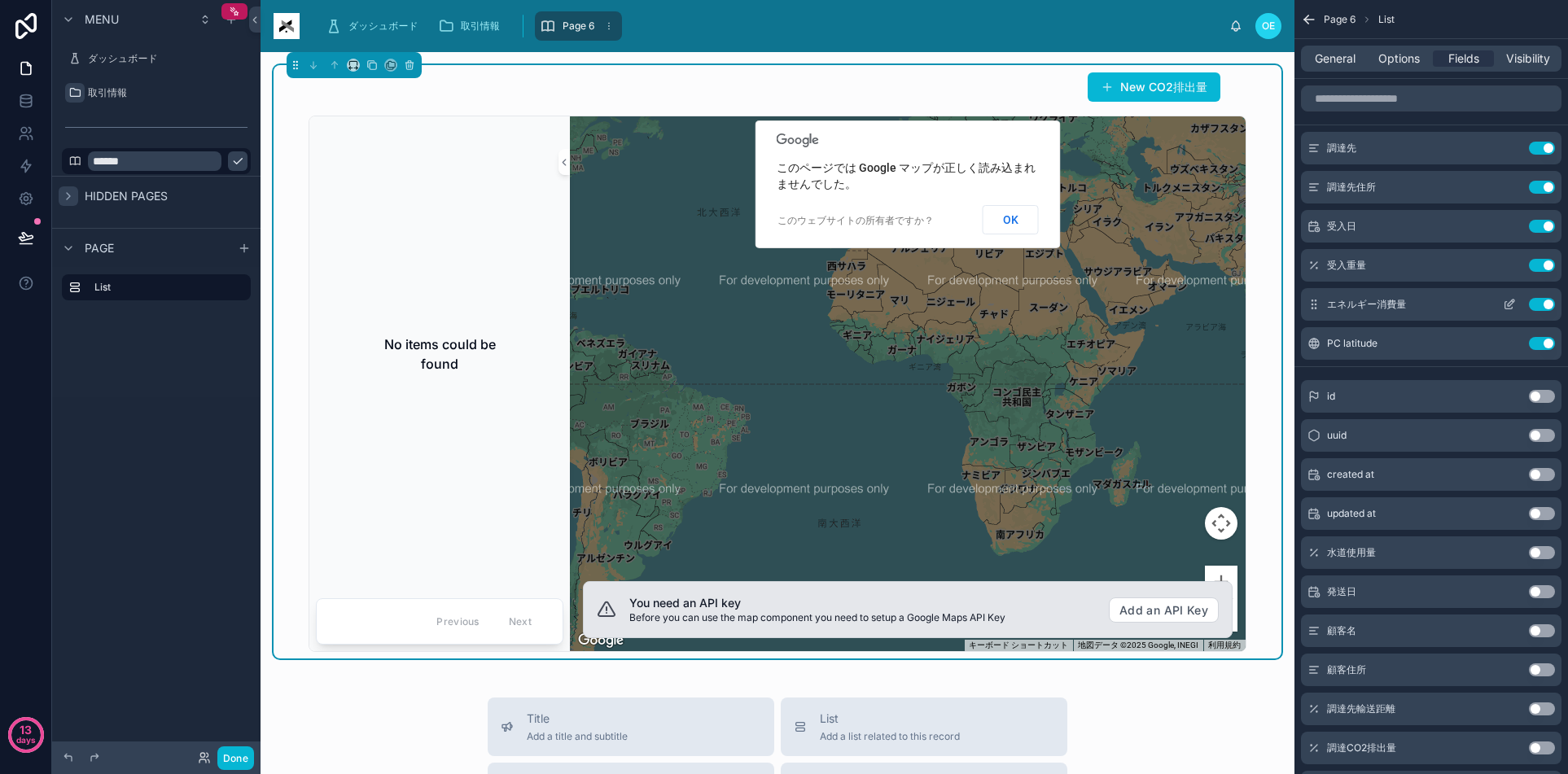 click on "Use setting" at bounding box center [1542, 304] 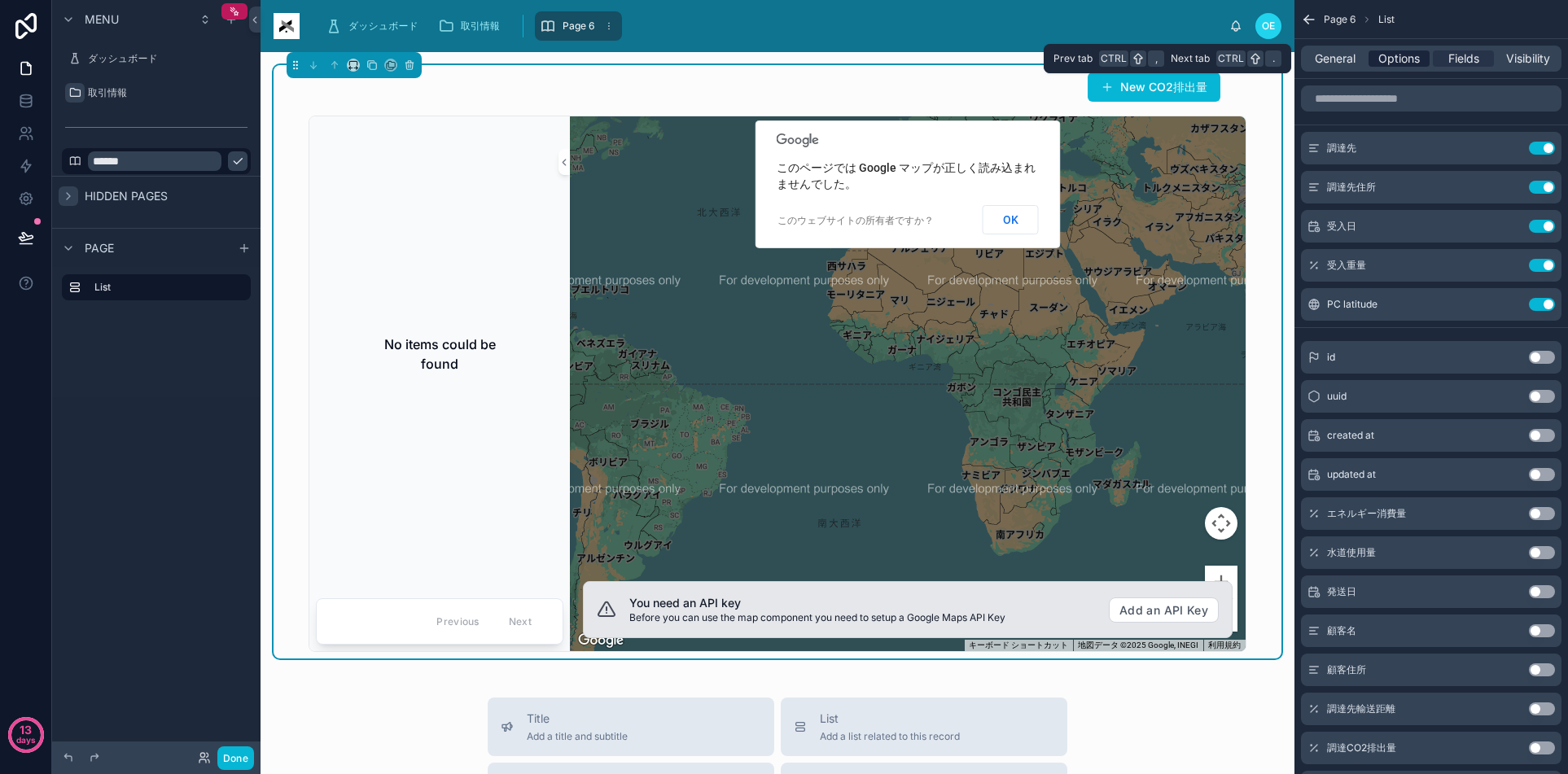 click on "Options" at bounding box center [1399, 59] 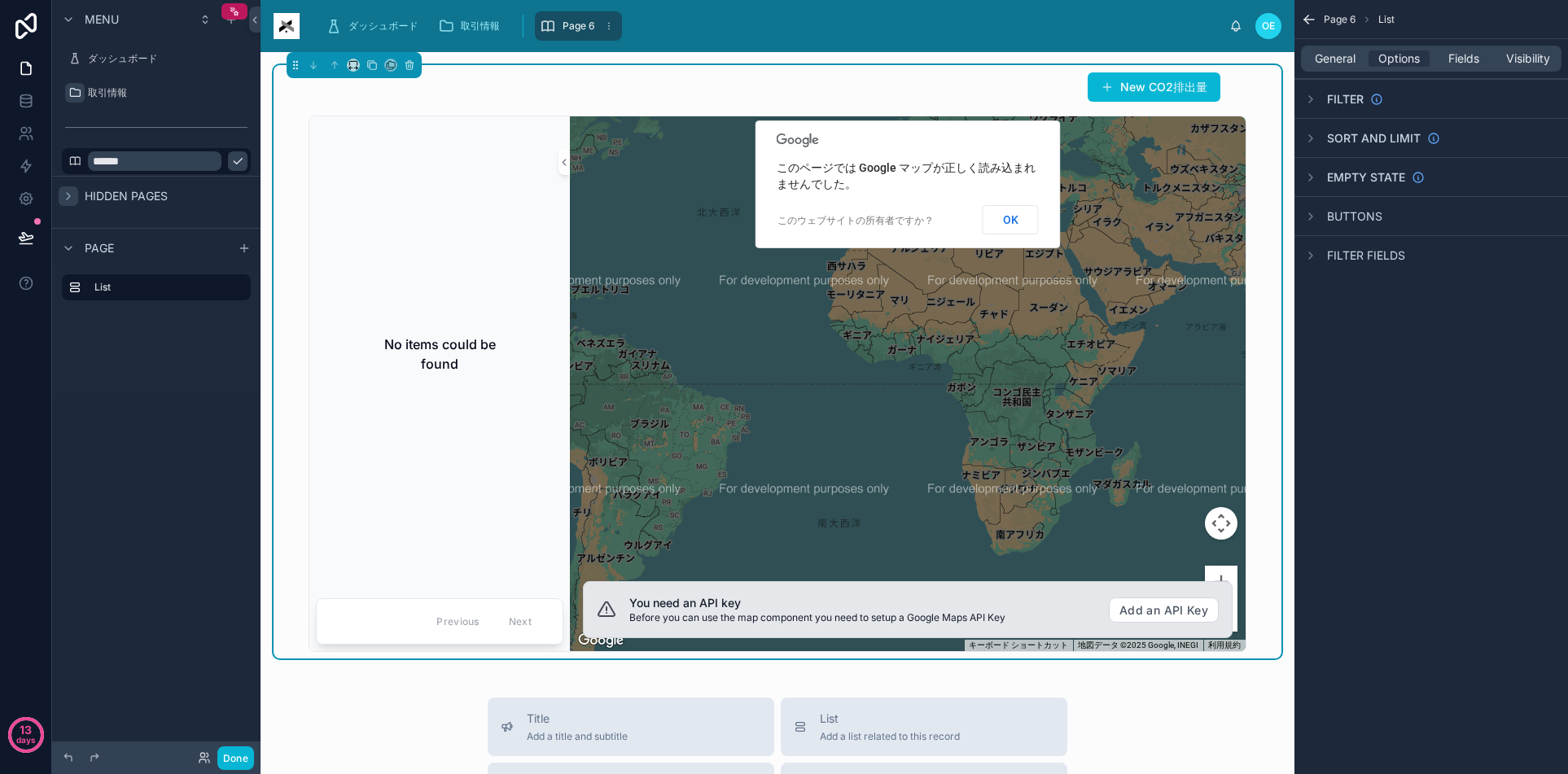 click on "No items could be found" at bounding box center [440, 354] 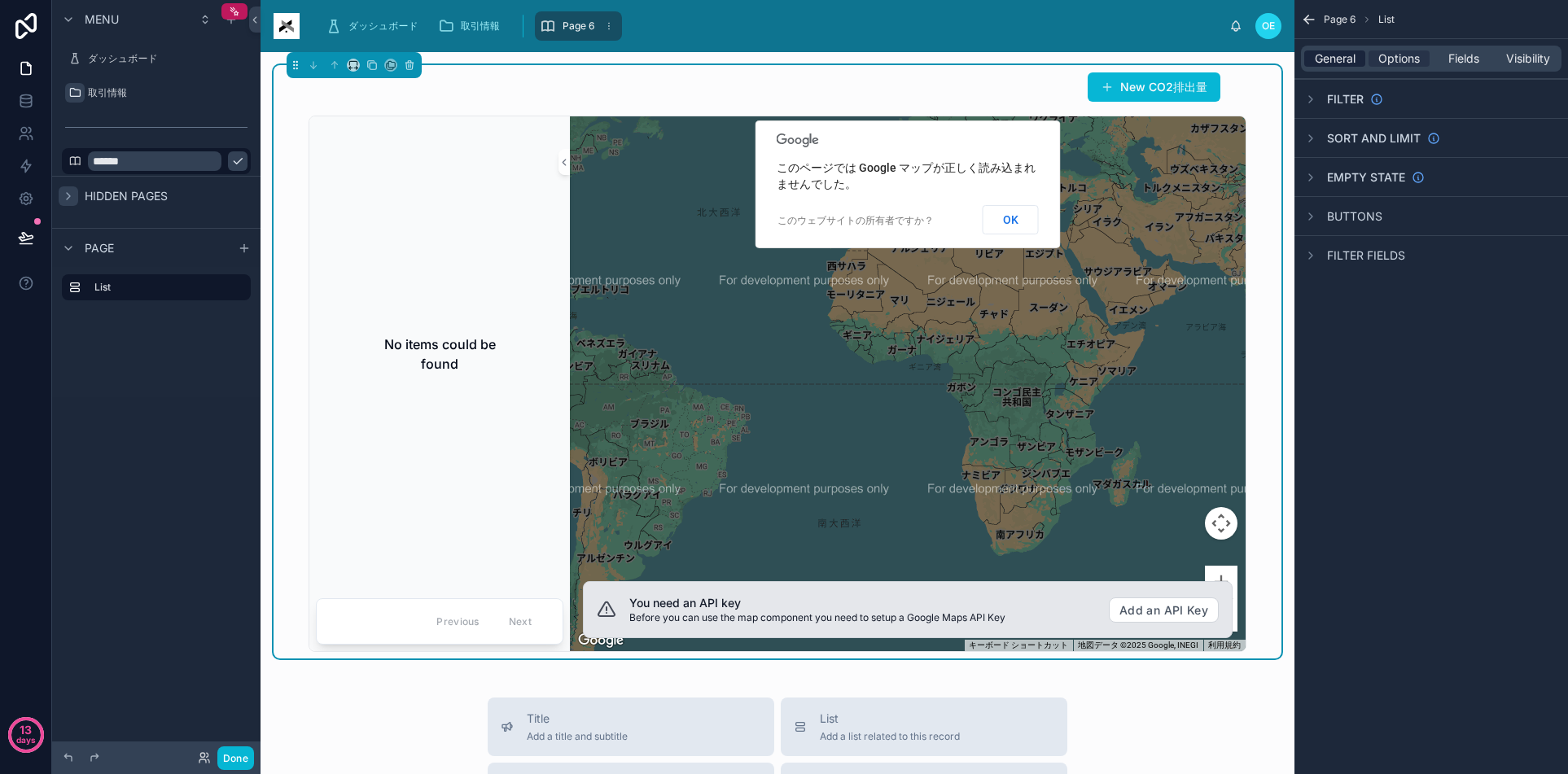 click on "General" at bounding box center [1335, 59] 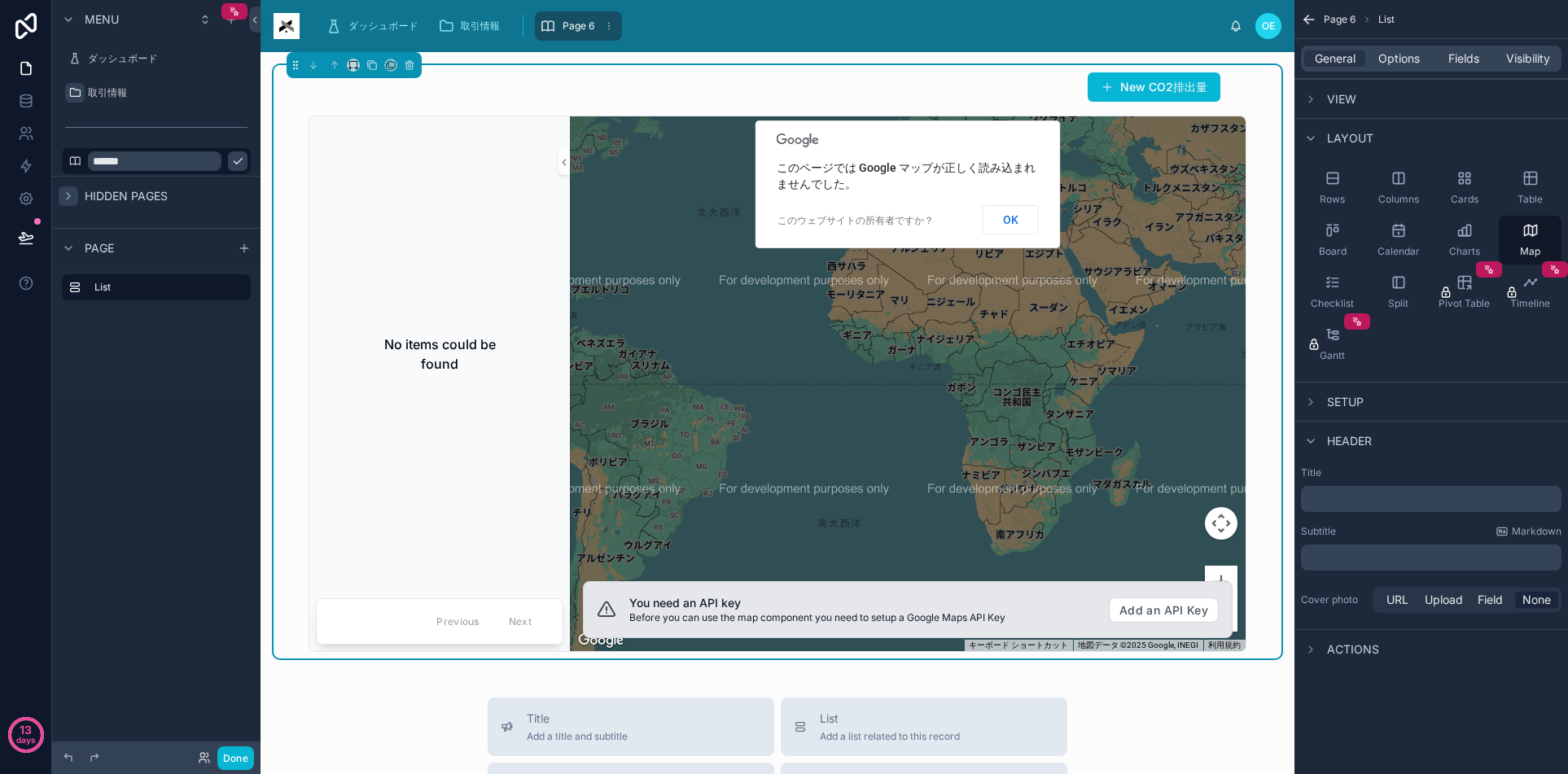 click on "Setup" at bounding box center (1332, 402) 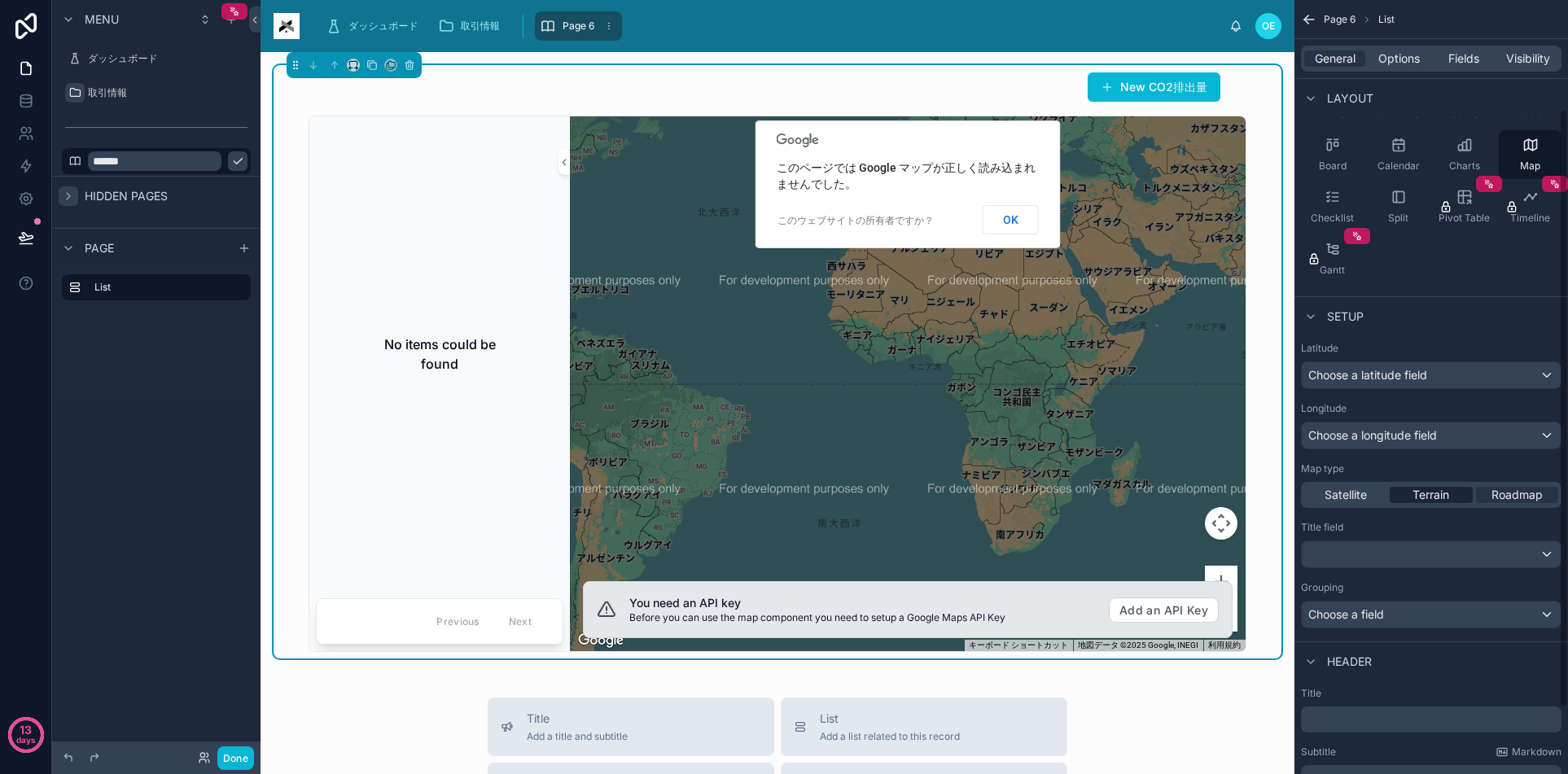 scroll, scrollTop: 163, scrollLeft: 0, axis: vertical 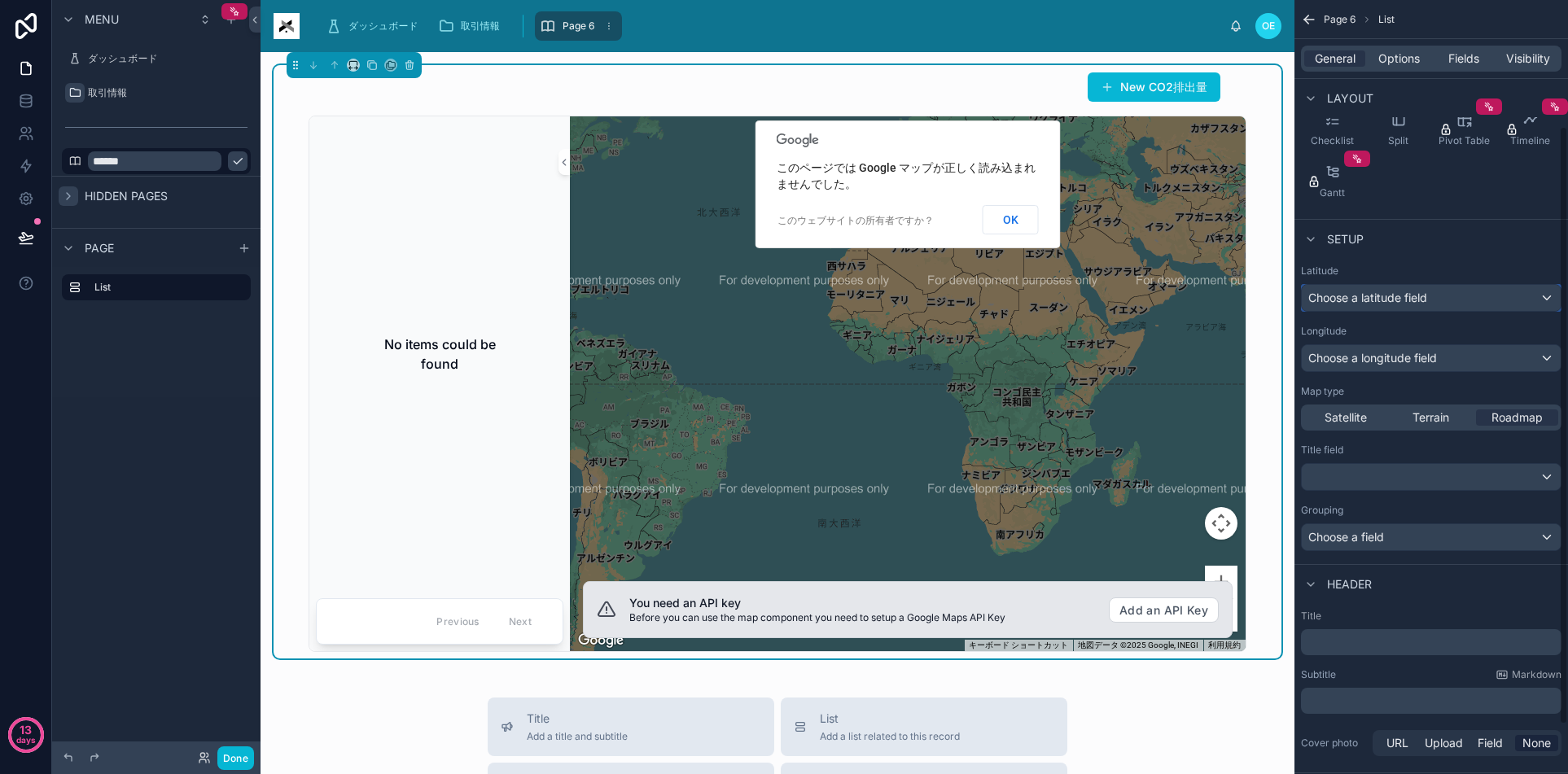 click on "Choose a latitude field" at bounding box center [1368, 297] 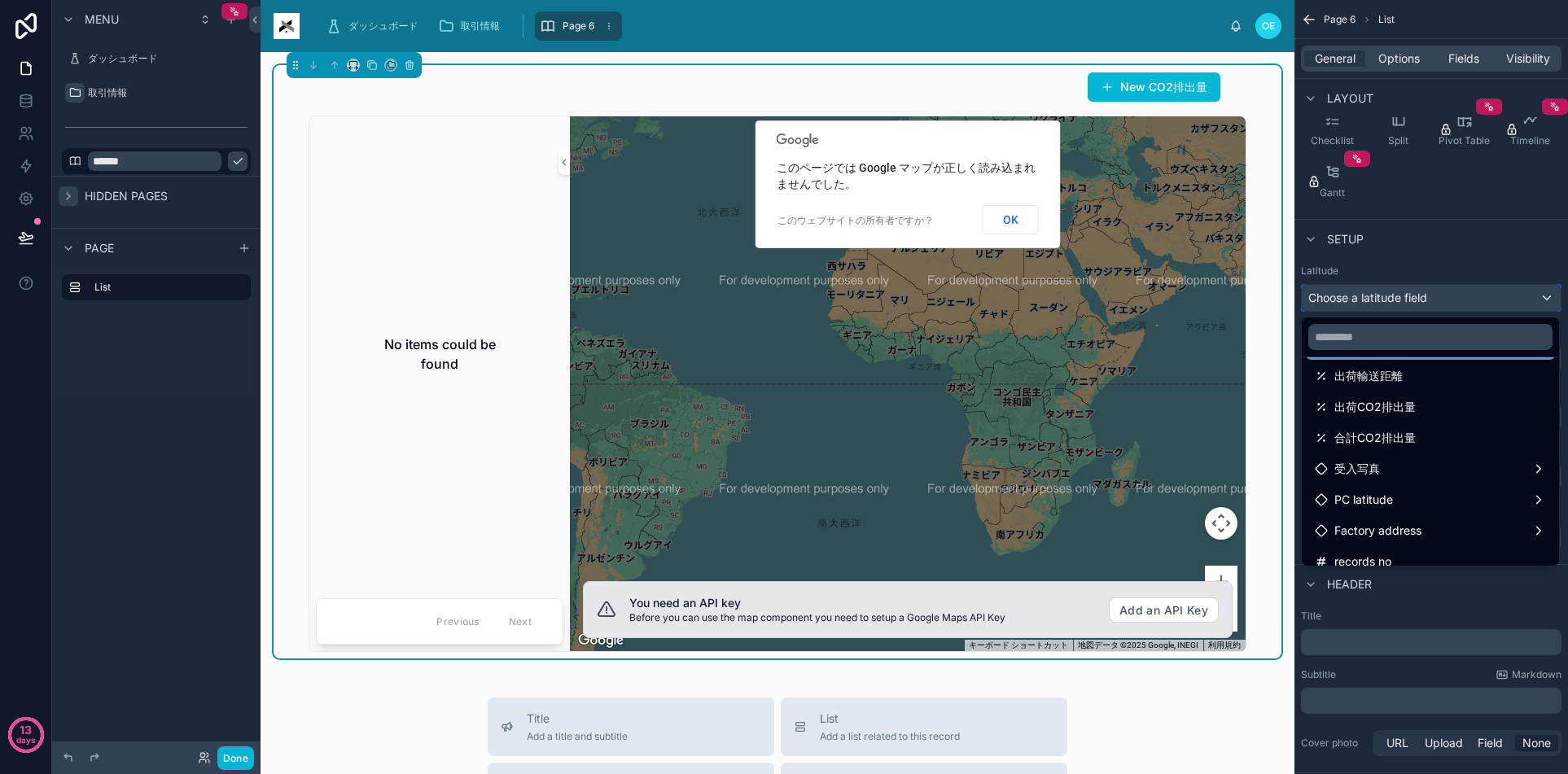 scroll, scrollTop: 270, scrollLeft: 0, axis: vertical 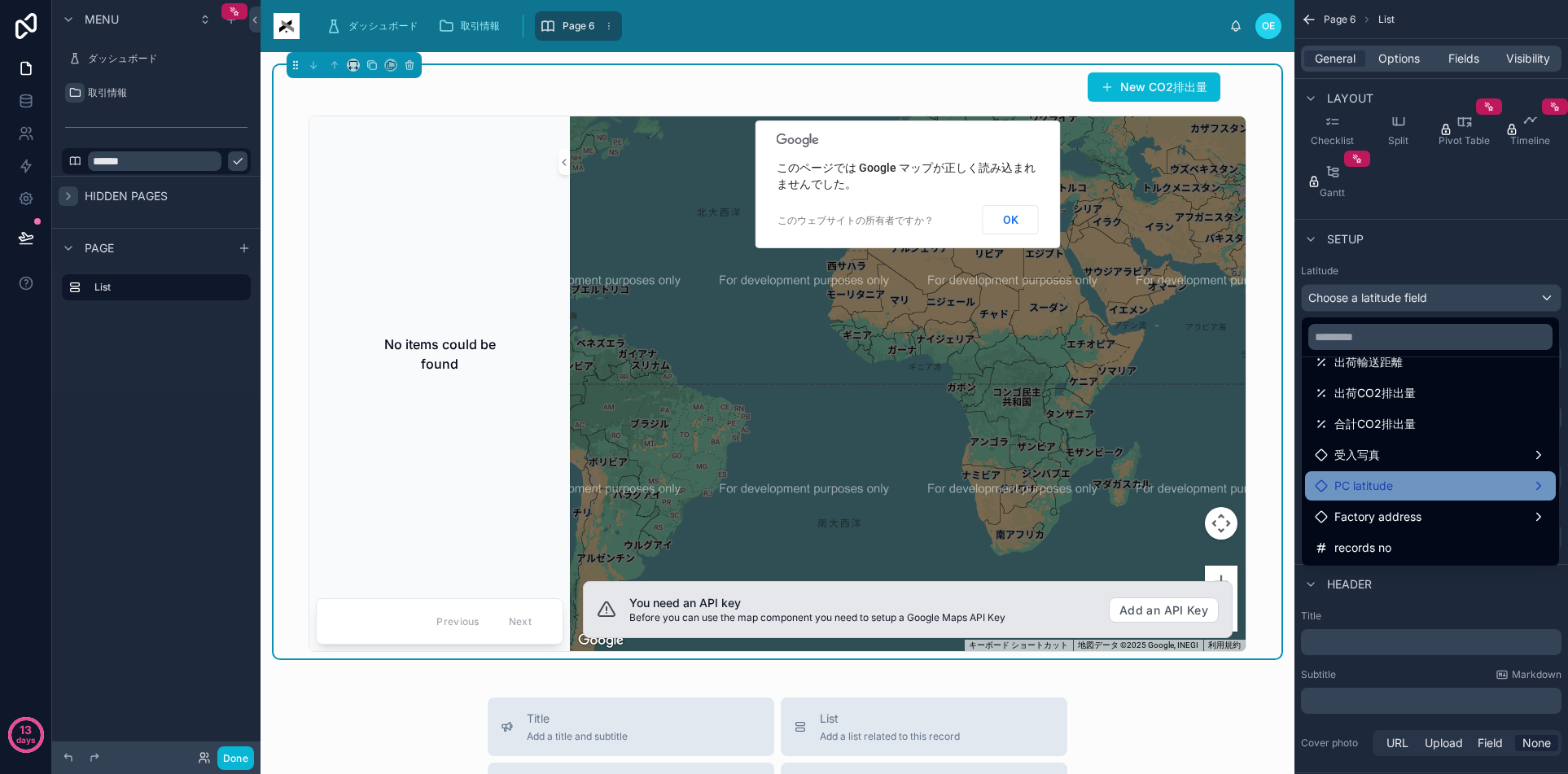 click on "PC latitude" at bounding box center (1430, 486) 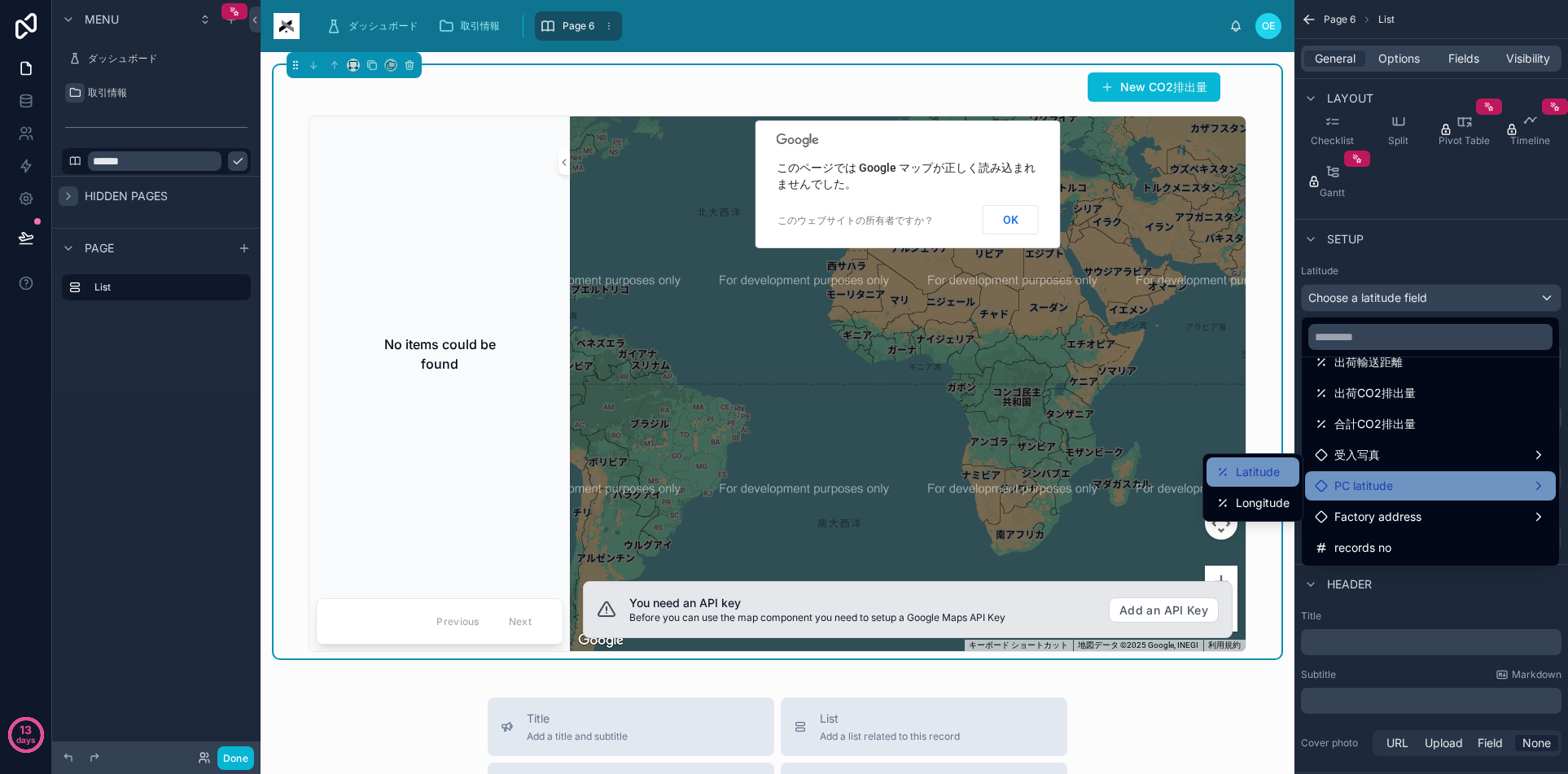 click on "Latitude" at bounding box center [1258, 472] 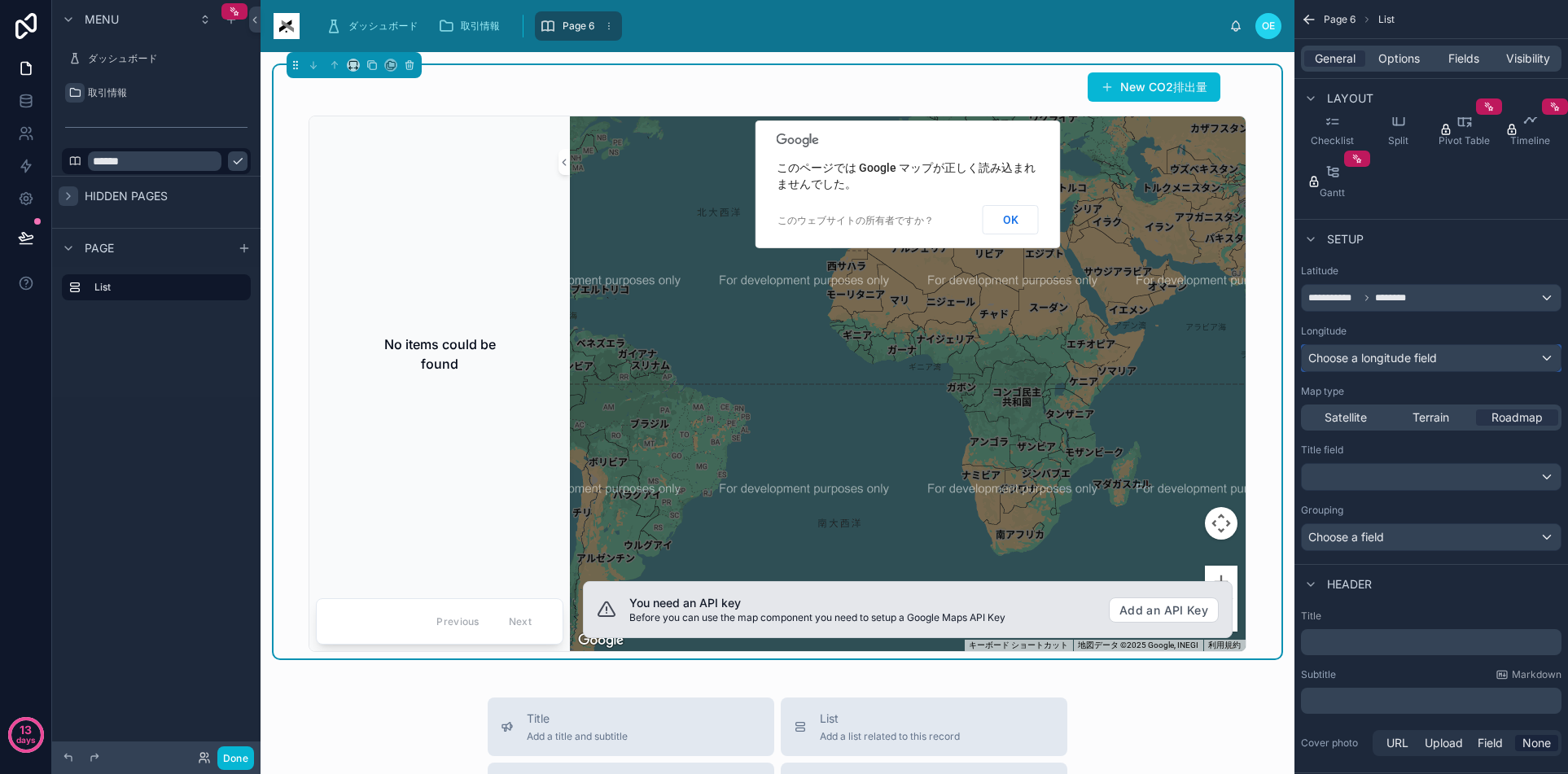 click on "Choose a longitude field" at bounding box center (1373, 357) 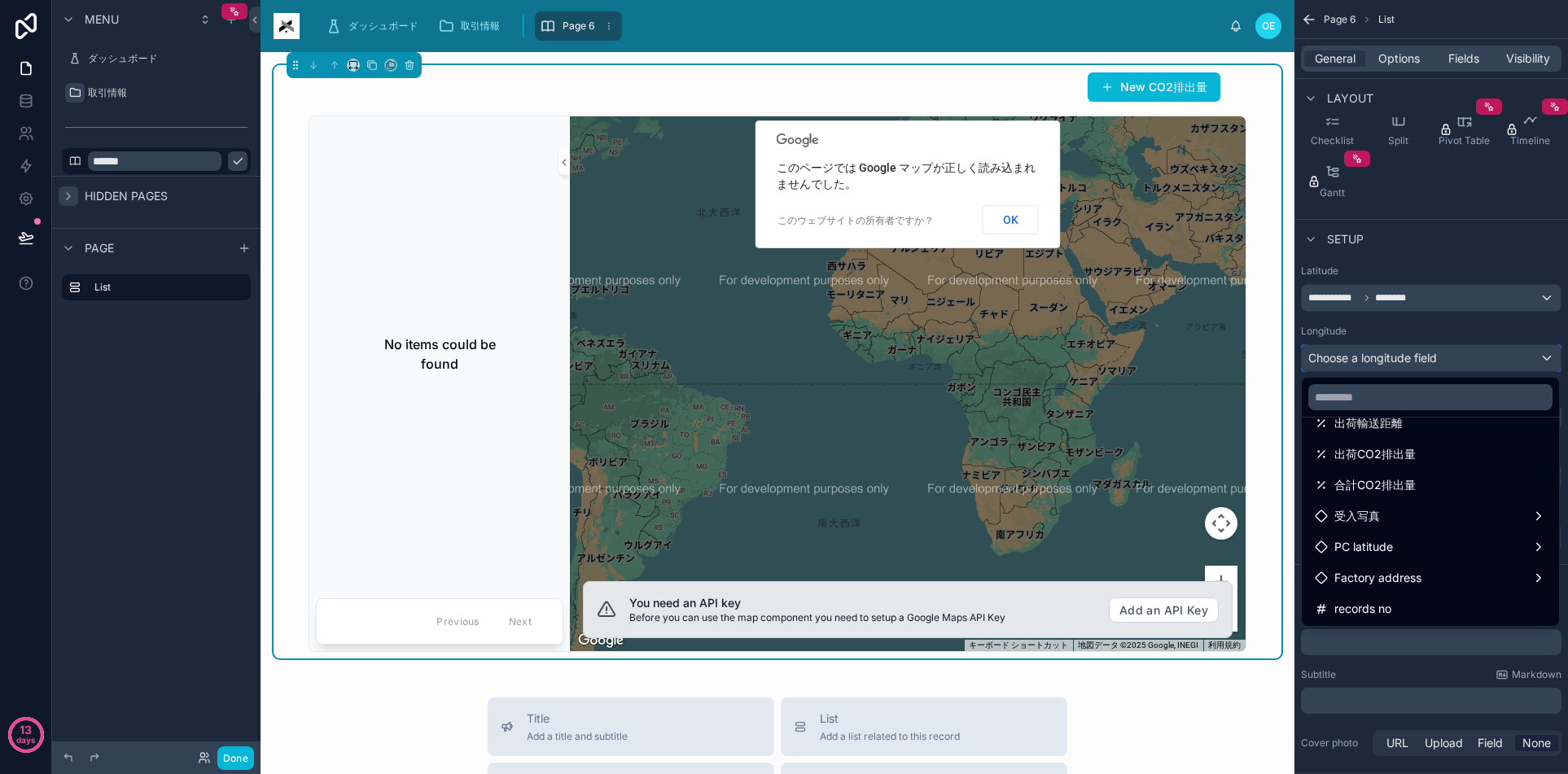 scroll, scrollTop: 270, scrollLeft: 0, axis: vertical 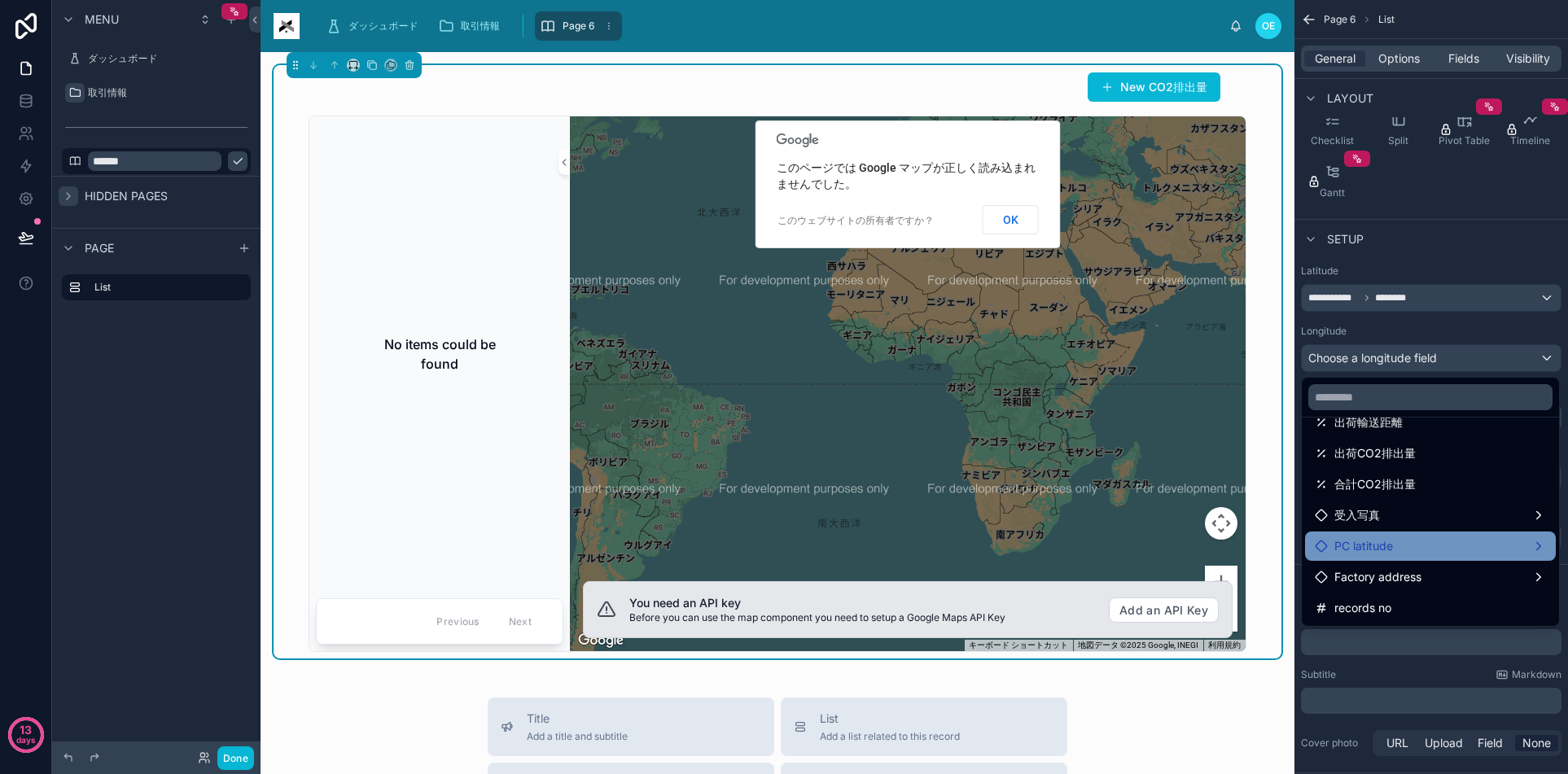 click on "PC latitude" at bounding box center (1364, 546) 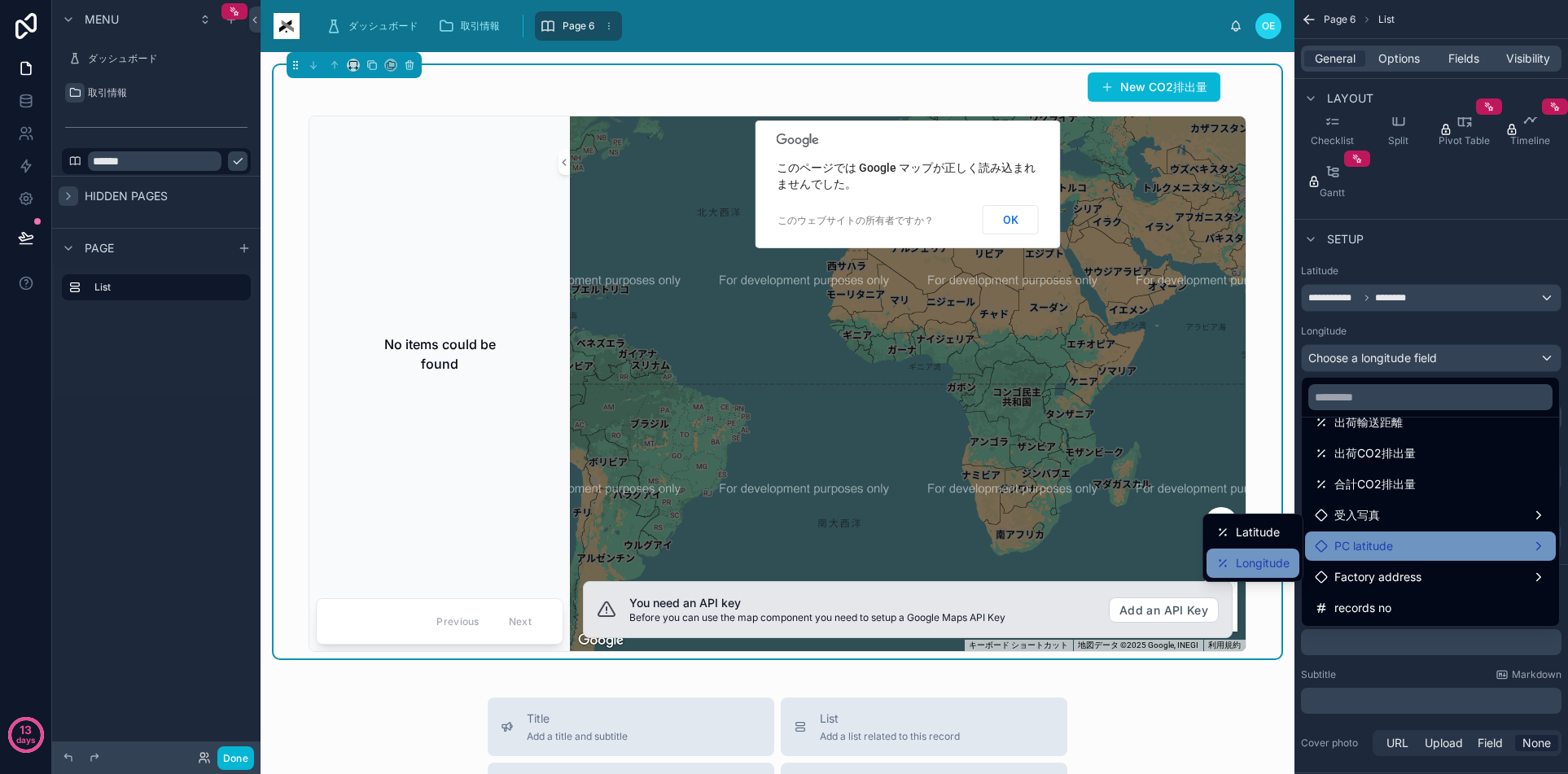 click on "Longitude" at bounding box center (1263, 563) 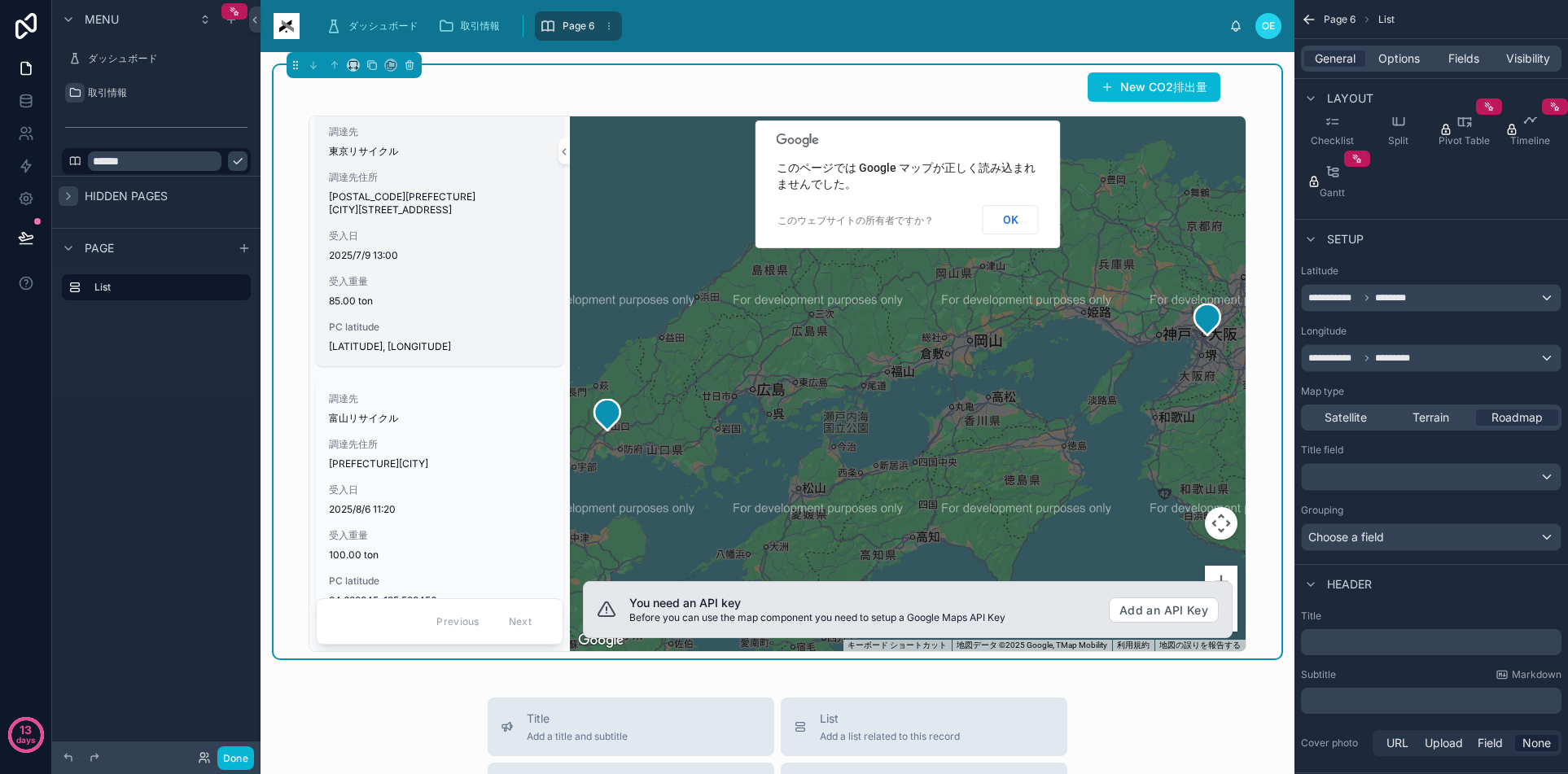 scroll, scrollTop: 0, scrollLeft: 0, axis: both 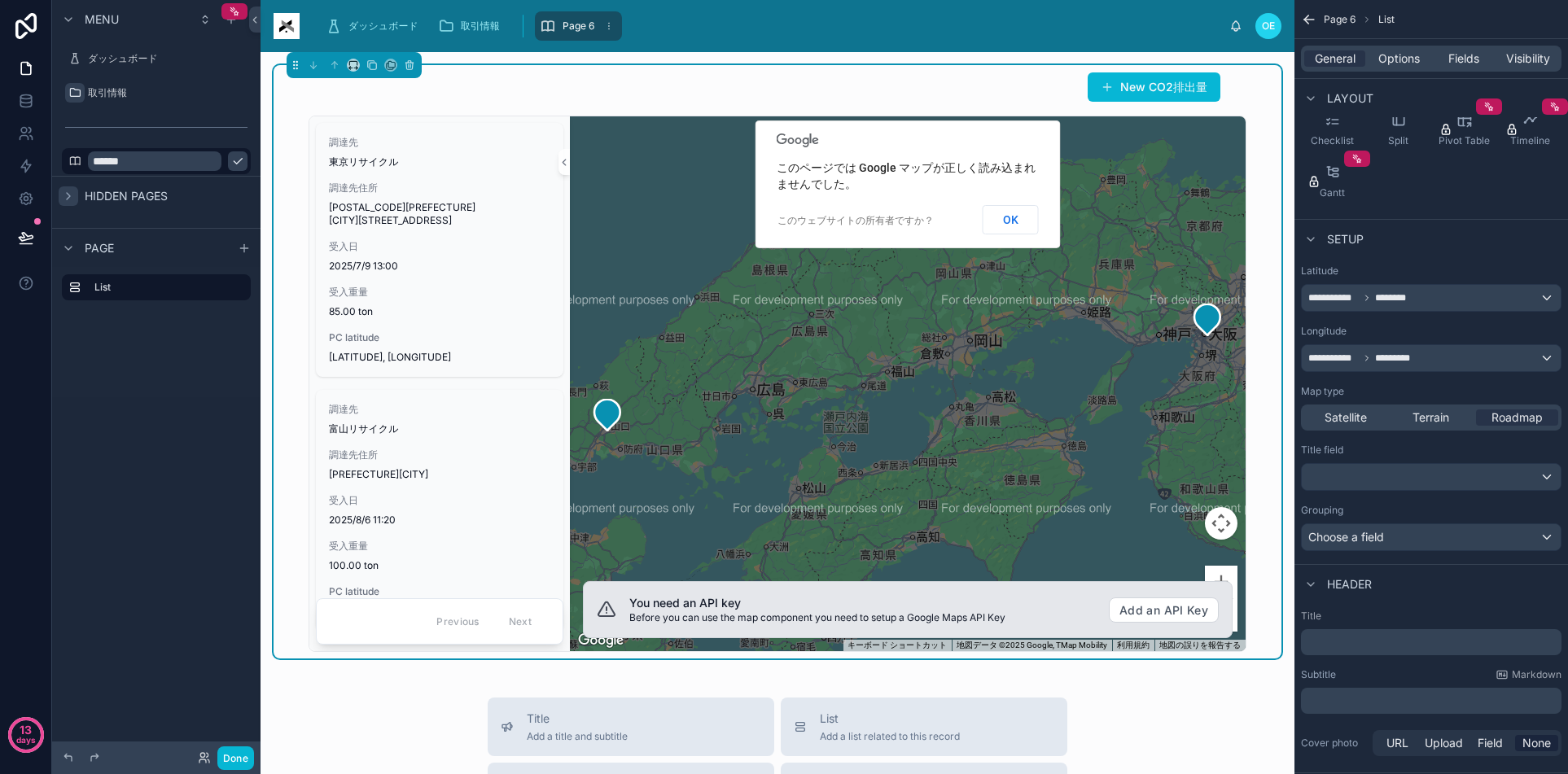 click on "﻿" at bounding box center [1433, 642] 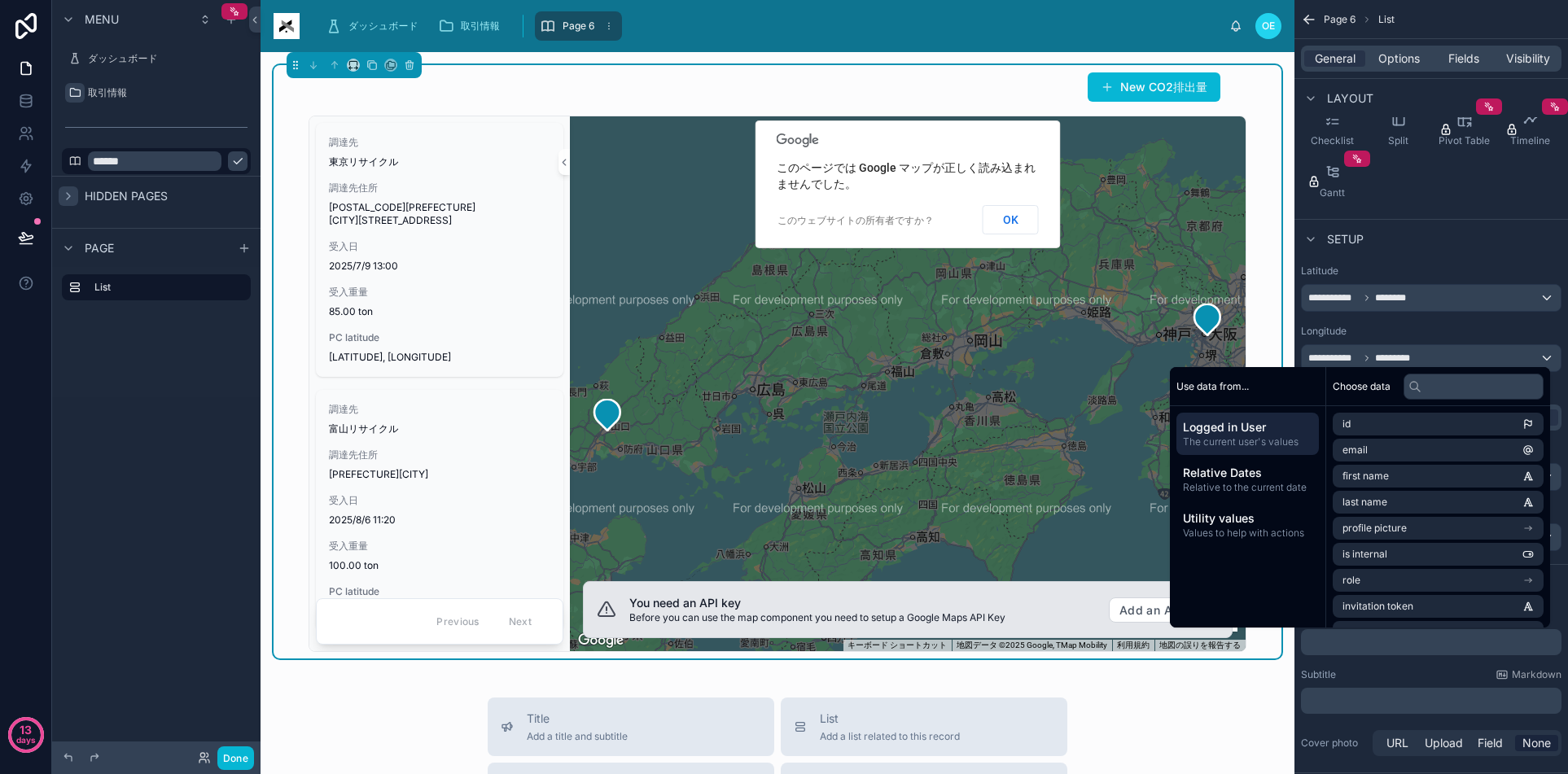 type 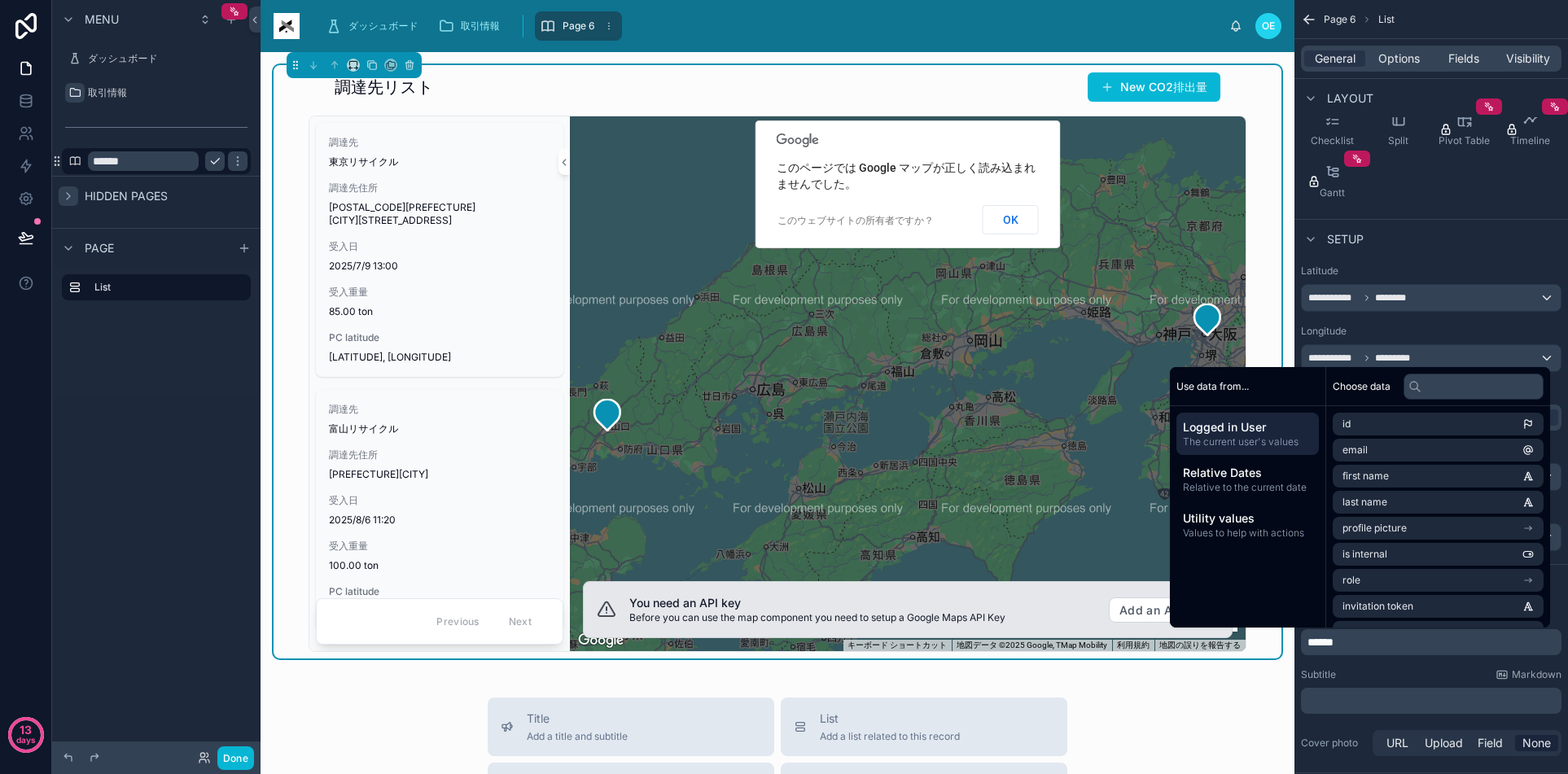 click on "******" at bounding box center (143, 161) 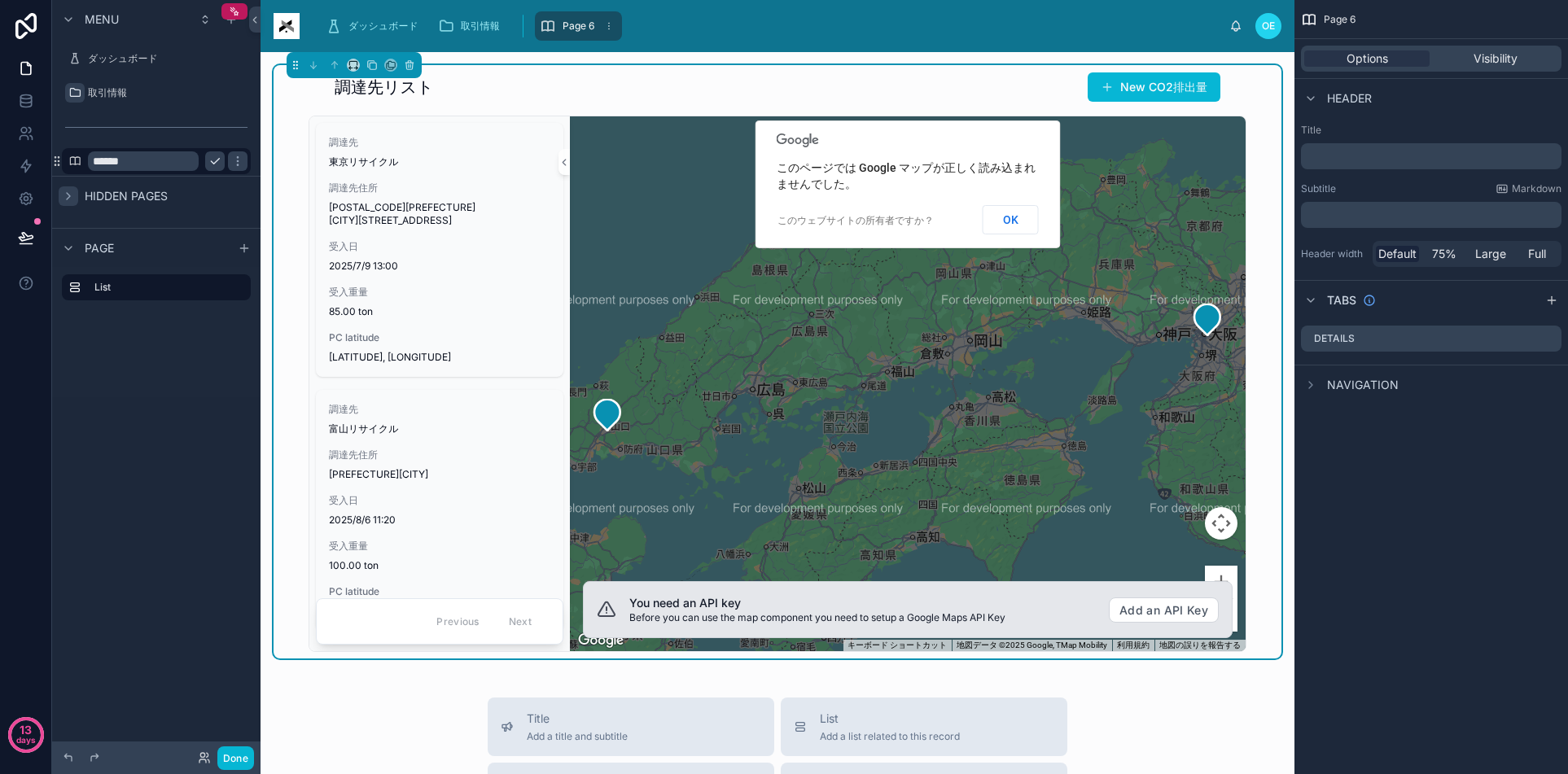 scroll, scrollTop: 0, scrollLeft: 0, axis: both 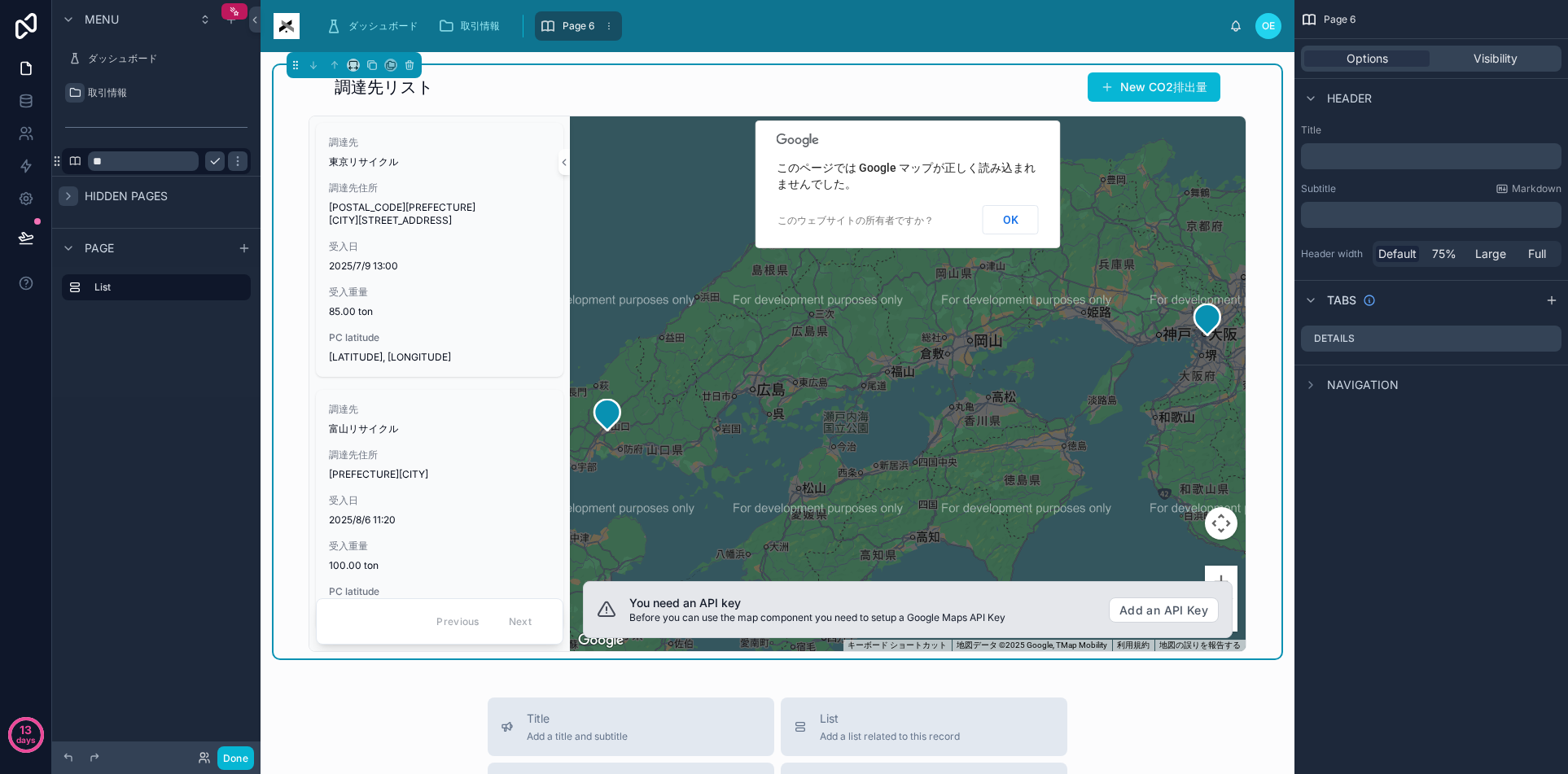 type on "*" 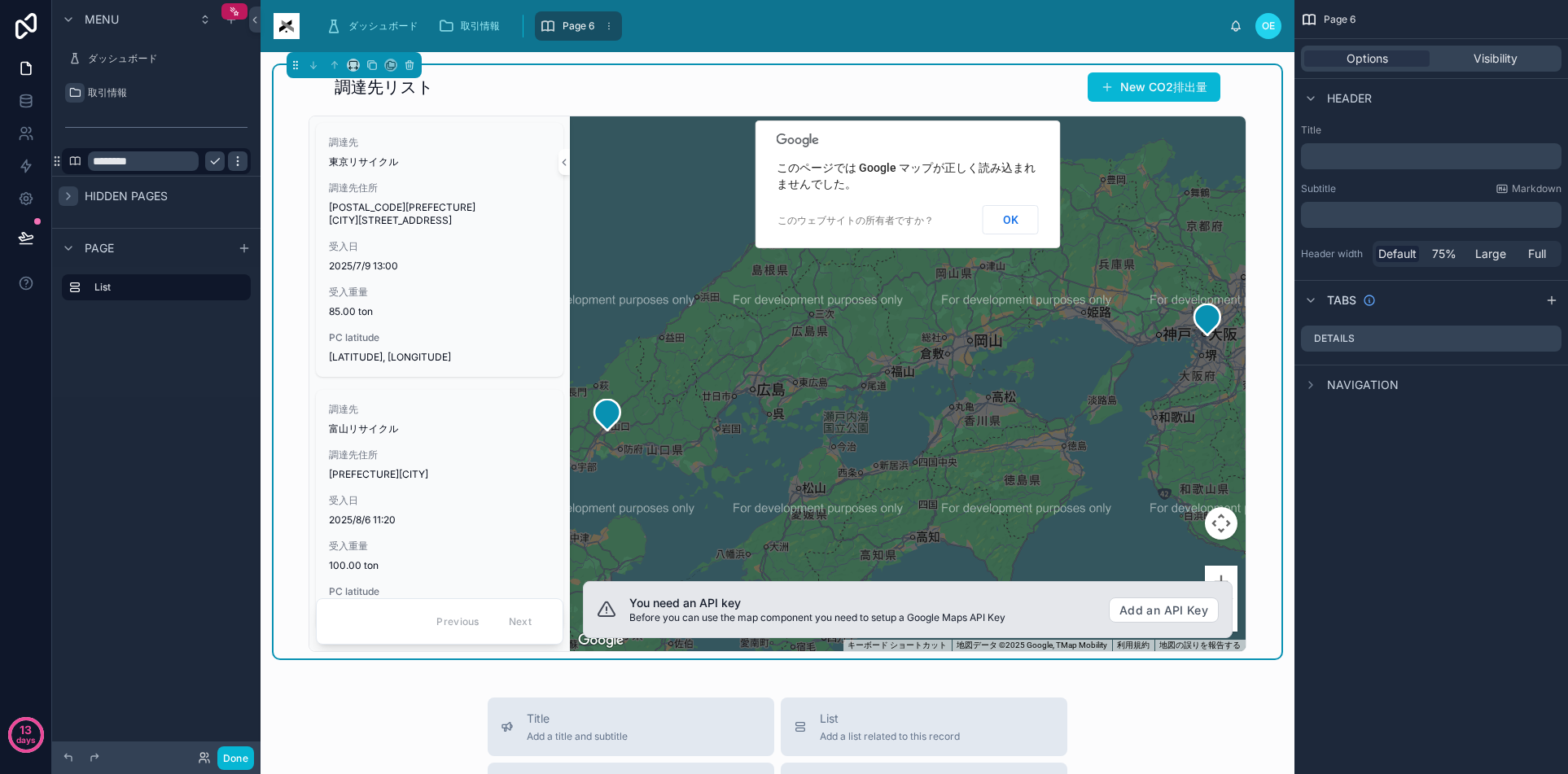 type on "********" 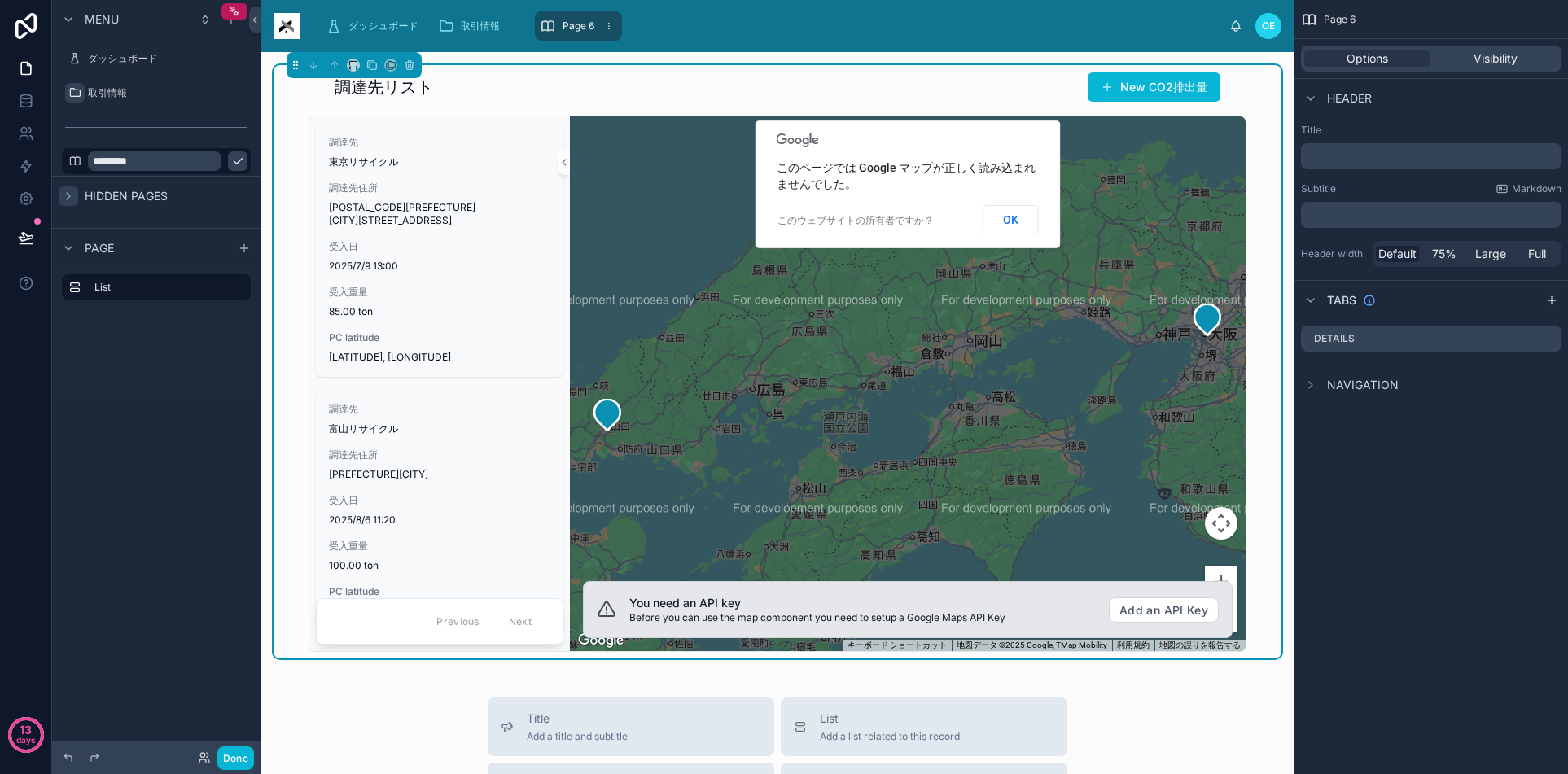 click 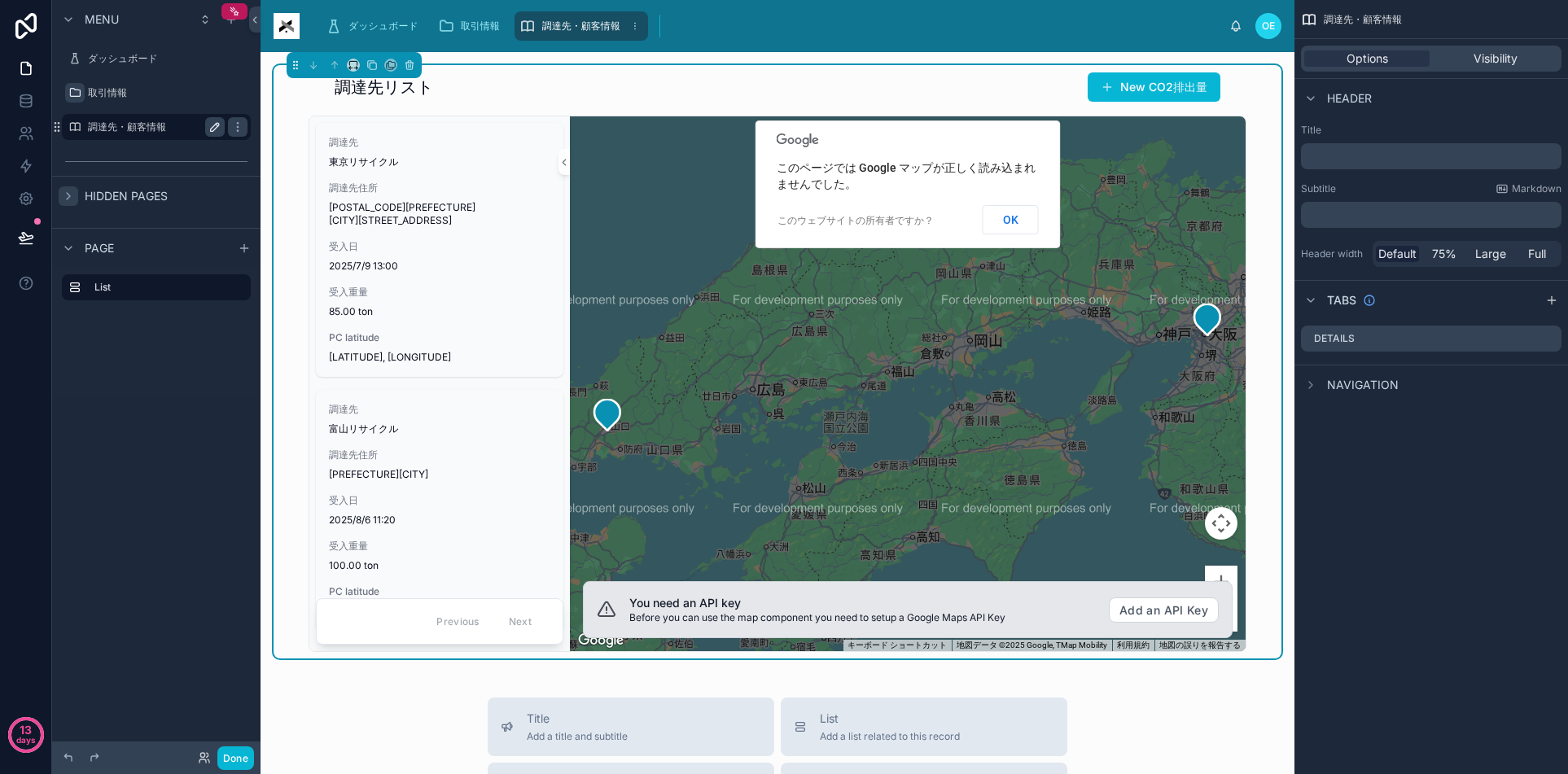 click on "調達先・顧客情報" at bounding box center [153, 127] 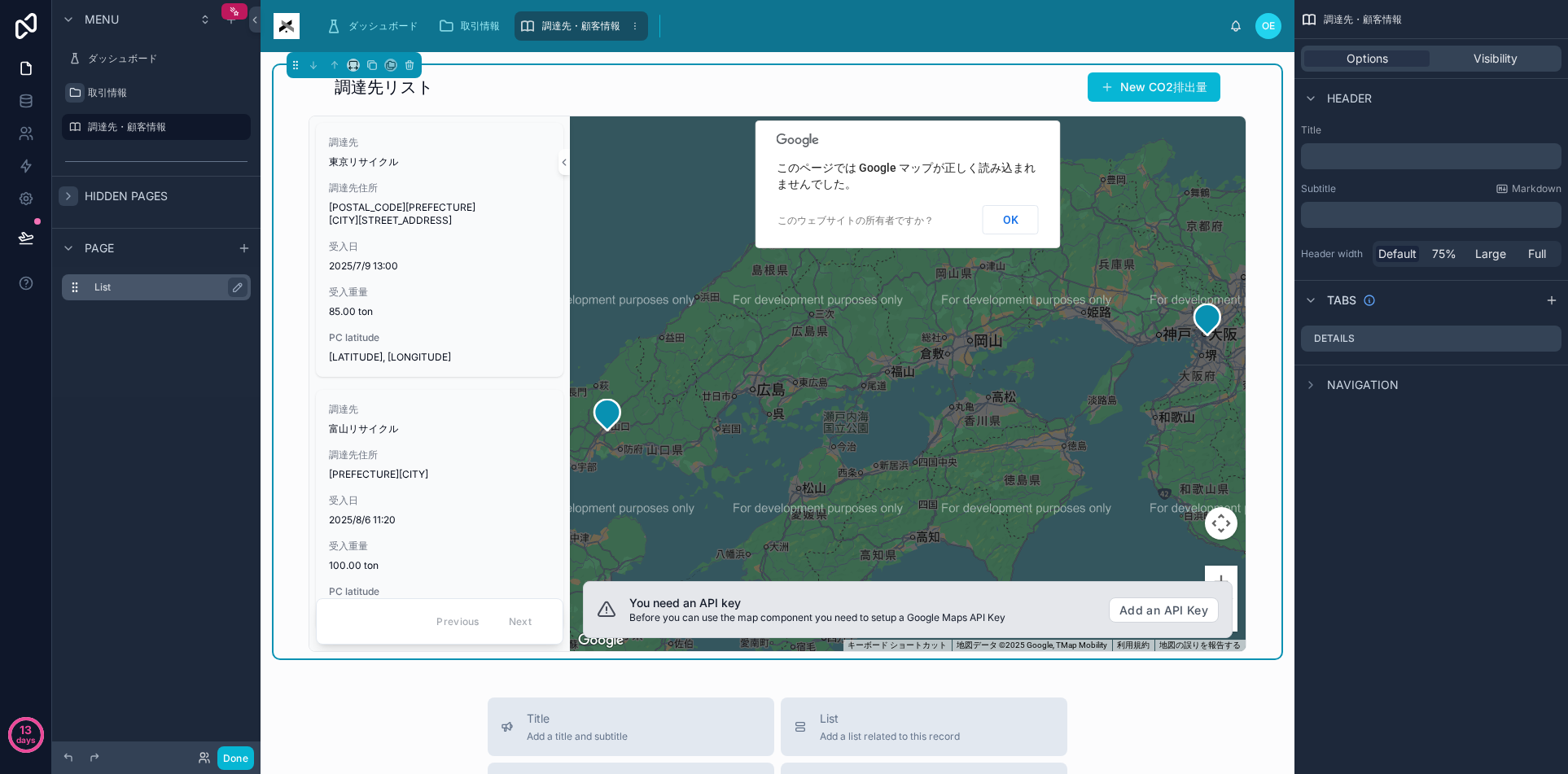 click on "List" at bounding box center (166, 287) 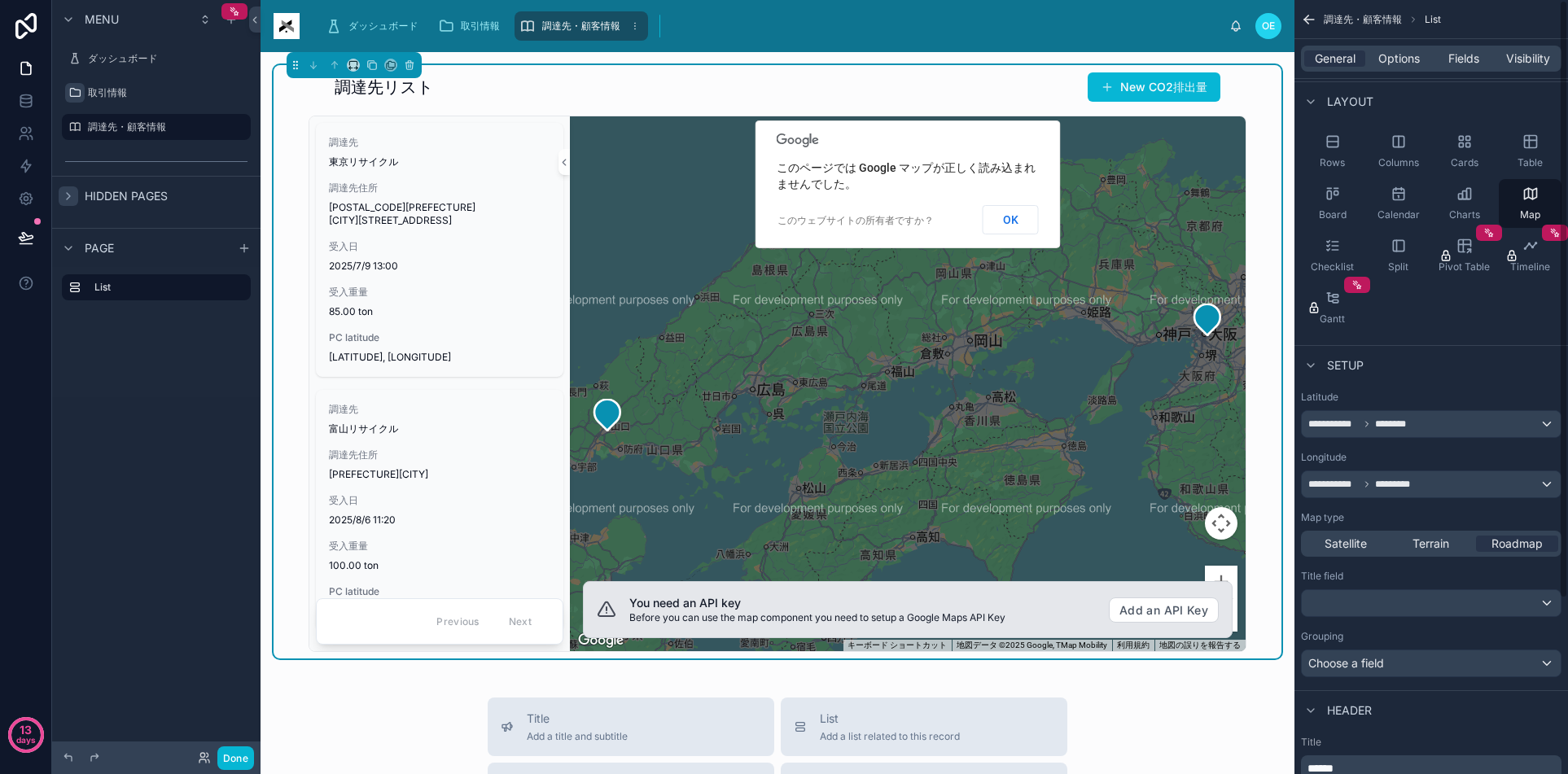 scroll, scrollTop: 0, scrollLeft: 0, axis: both 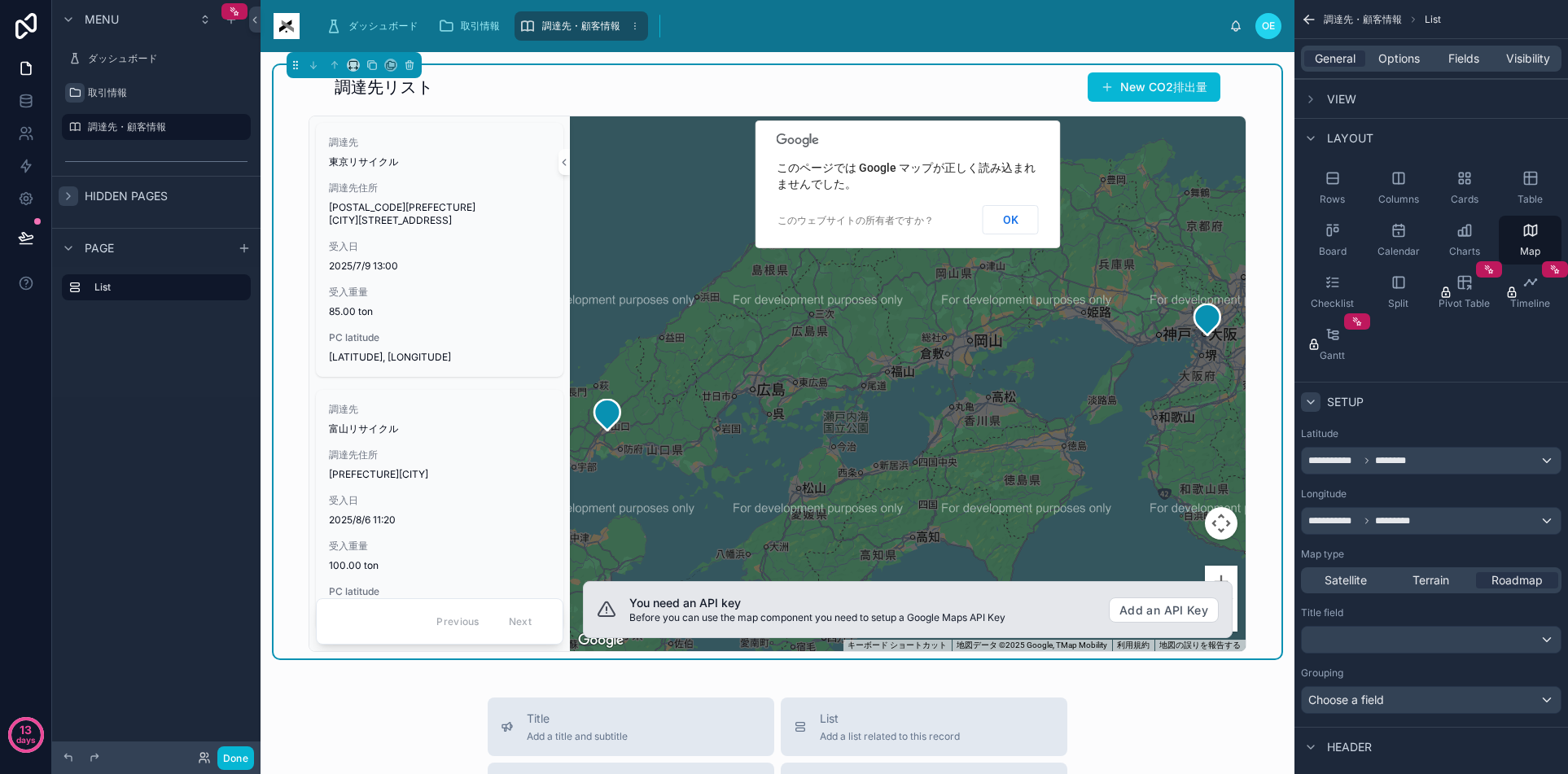 click at bounding box center (1311, 402) 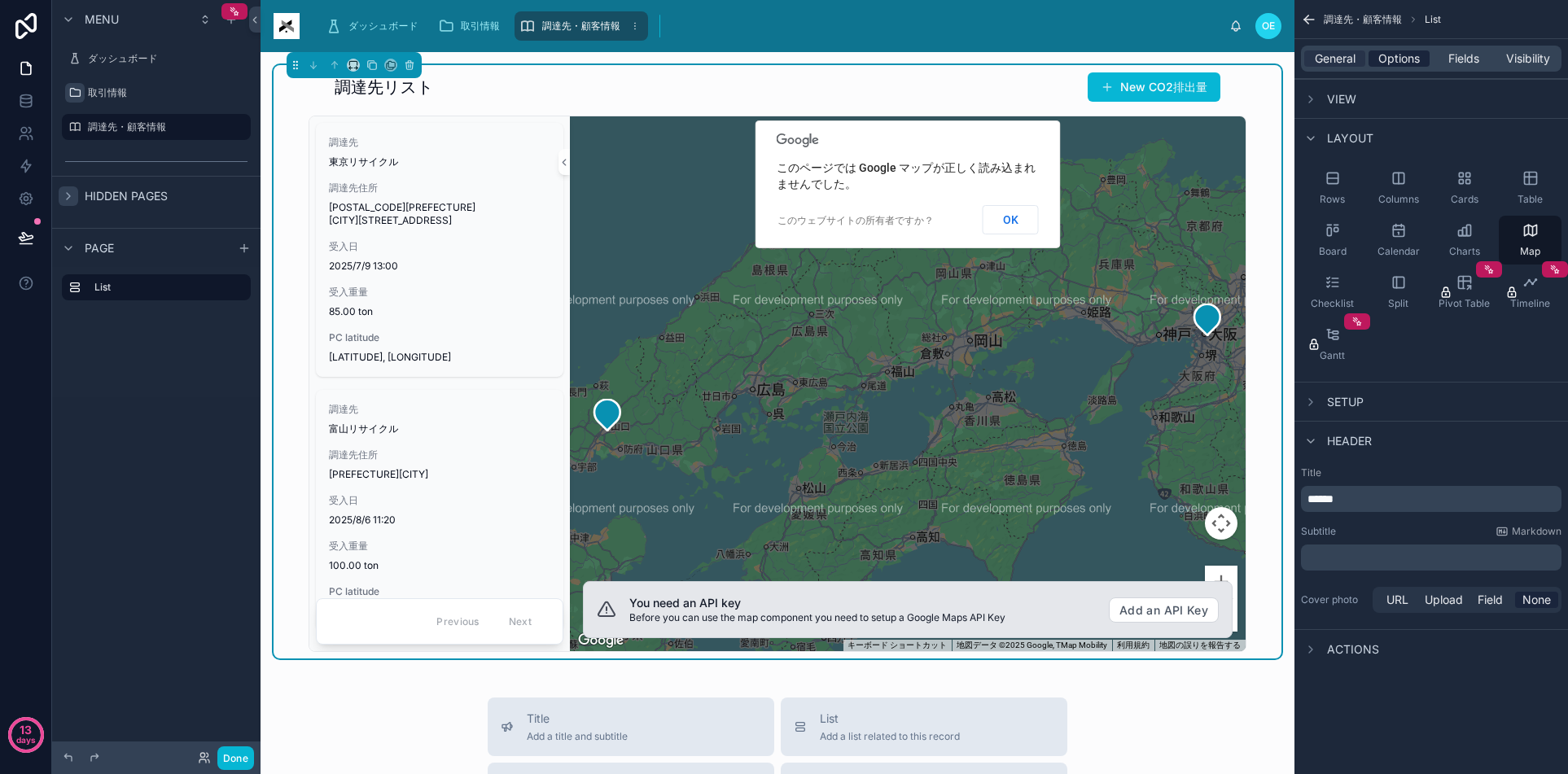 click on "Options" at bounding box center [1399, 59] 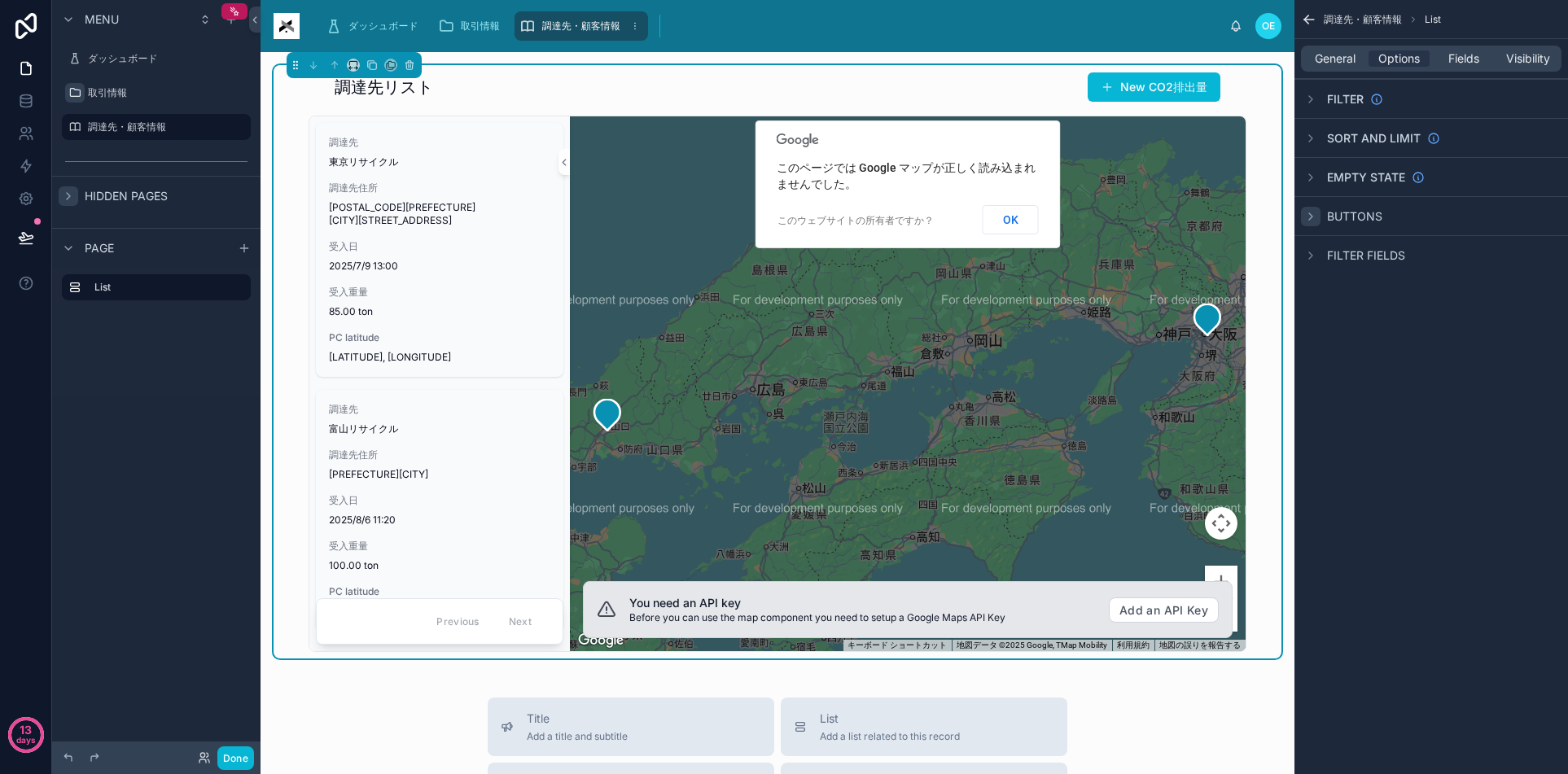 click 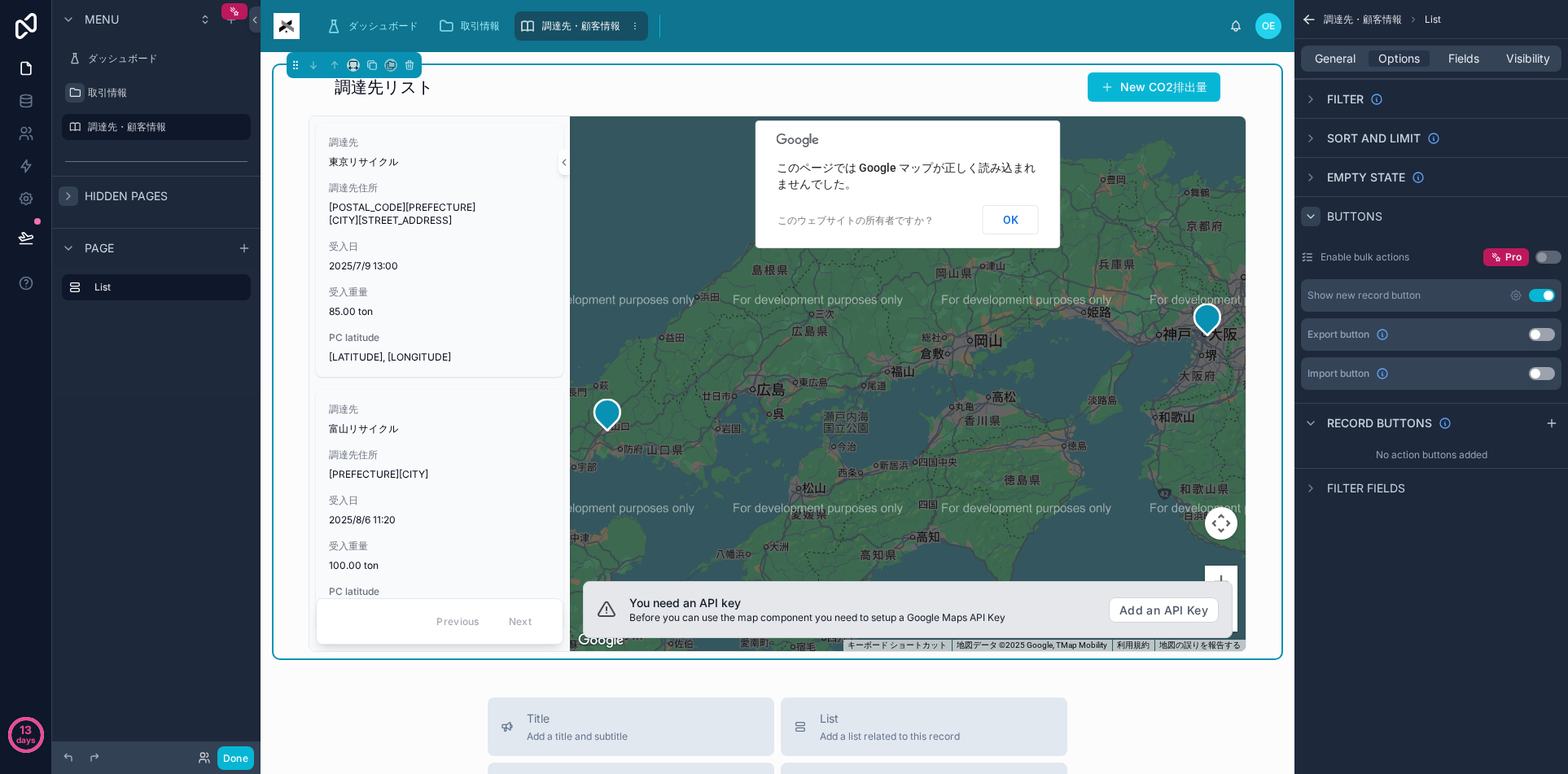 click on "Use setting" at bounding box center [1542, 295] 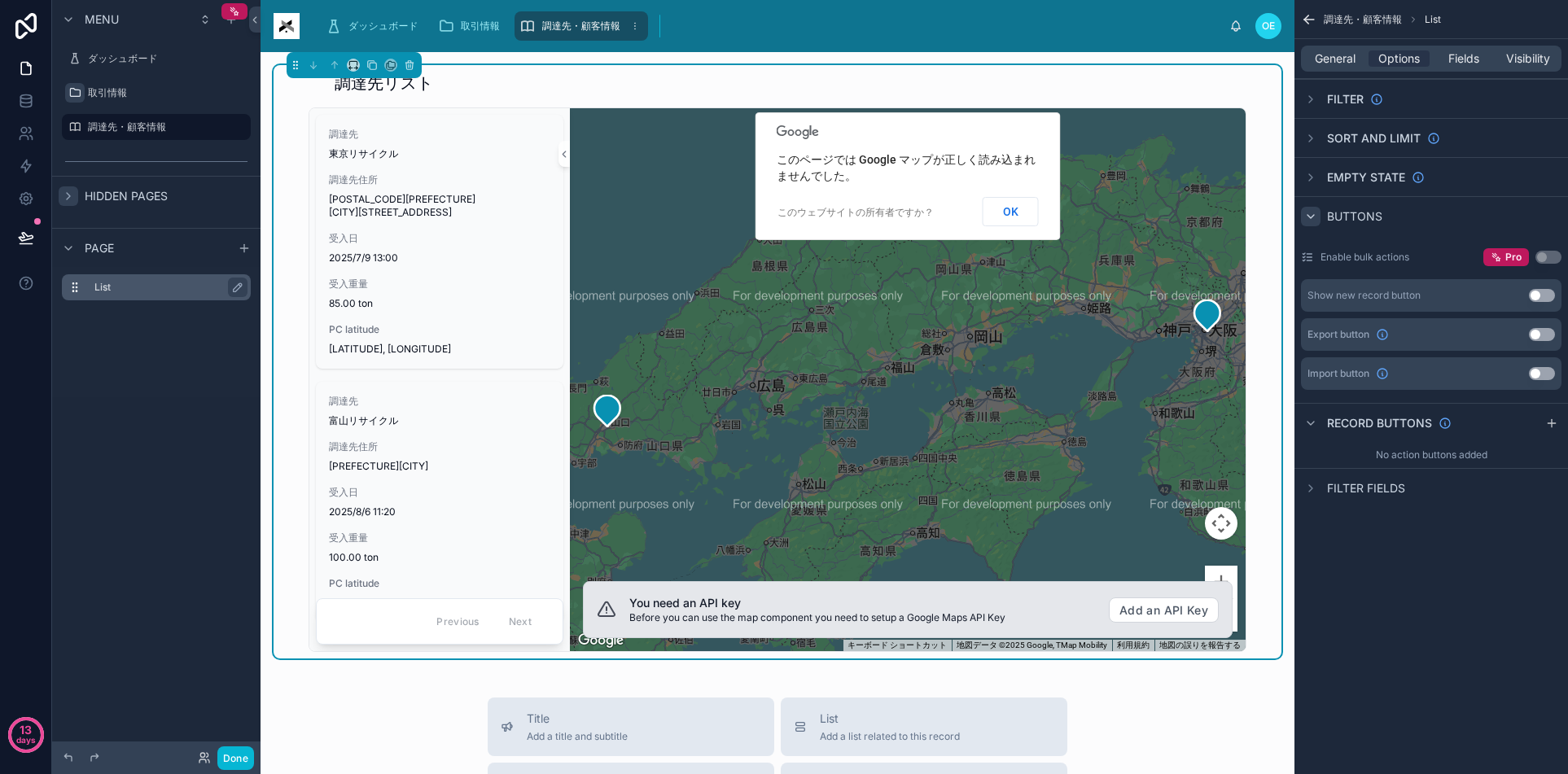 click on "List" at bounding box center [166, 287] 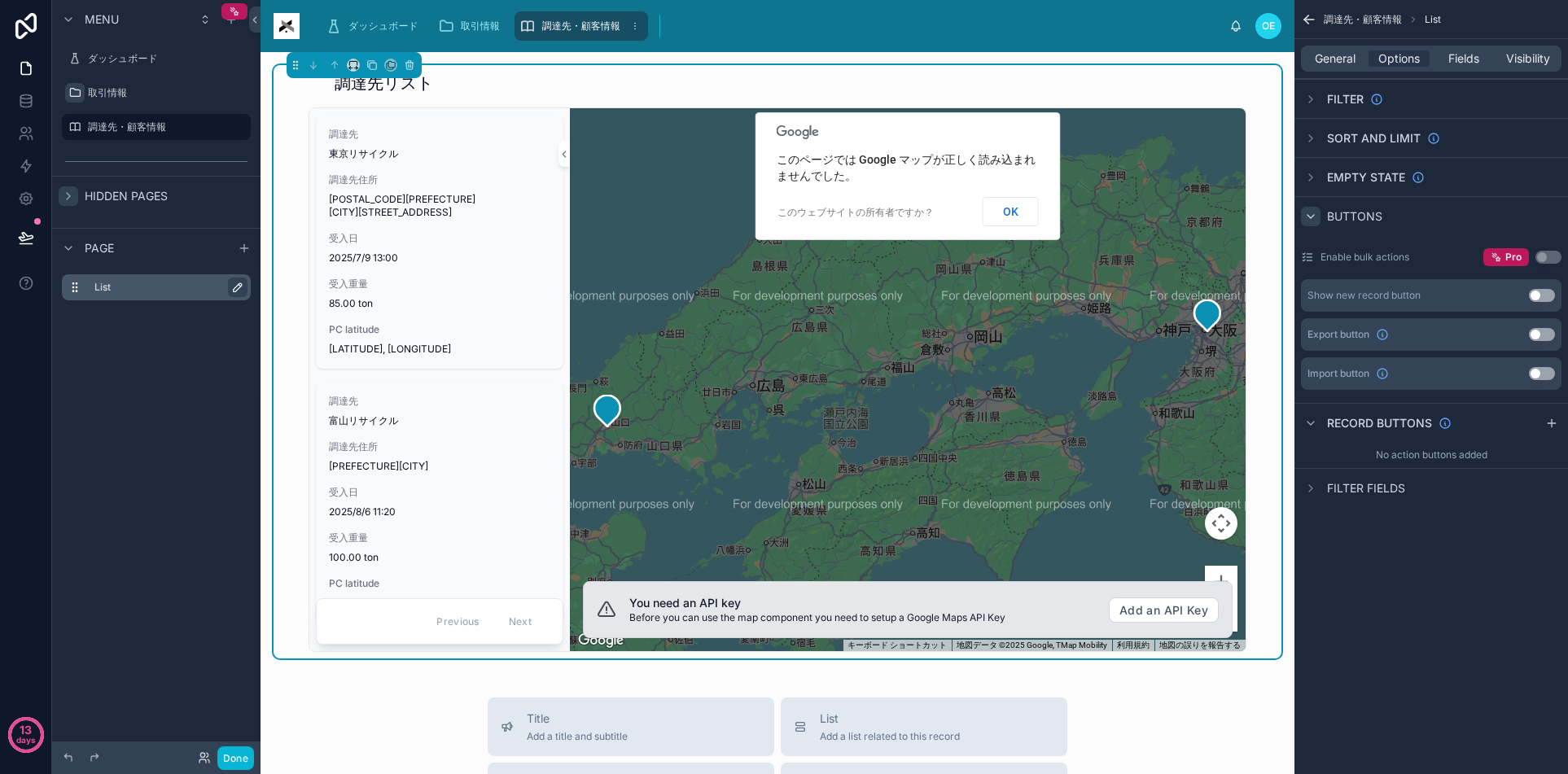 click 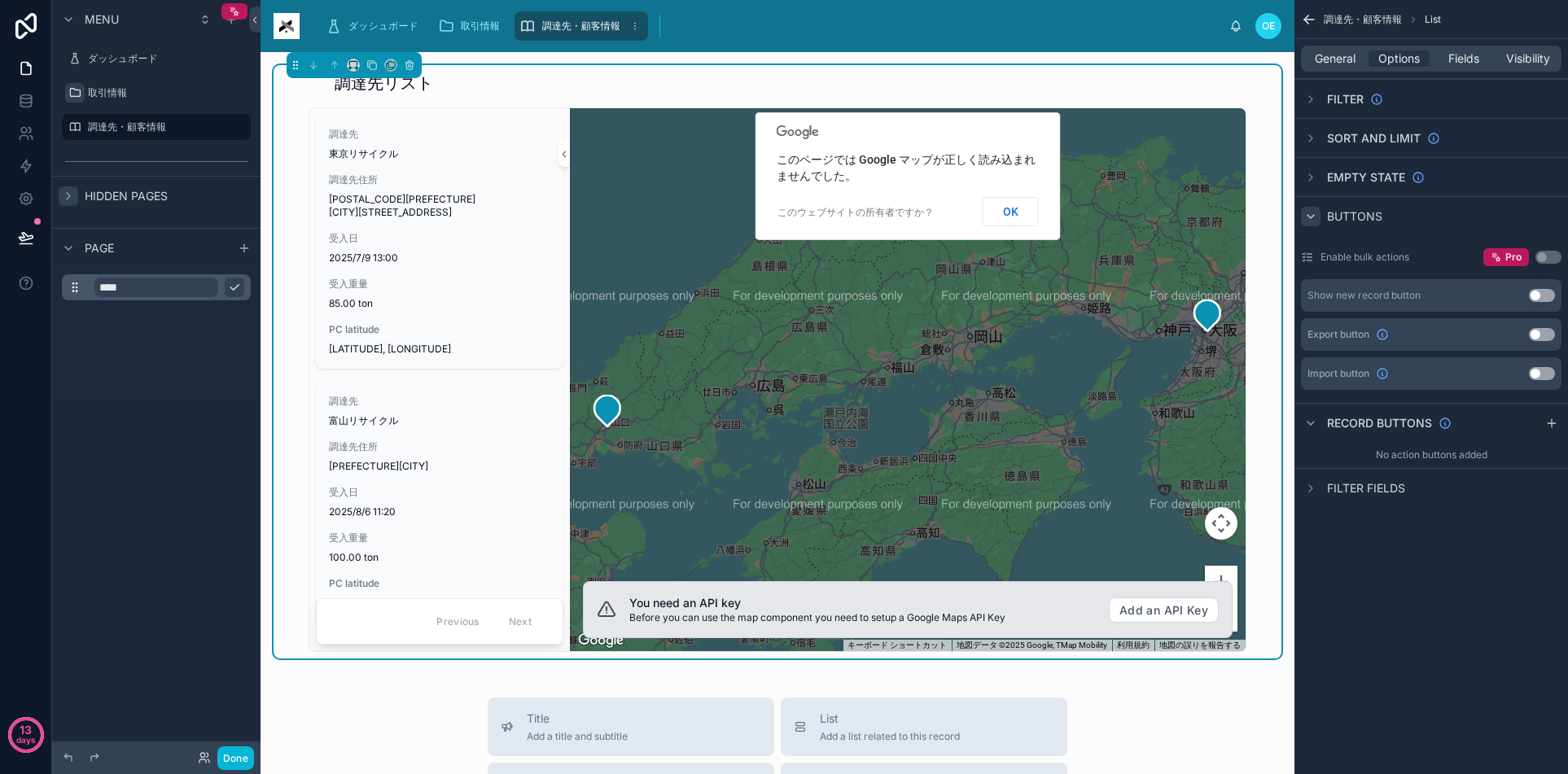click on "****" at bounding box center (156, 332) 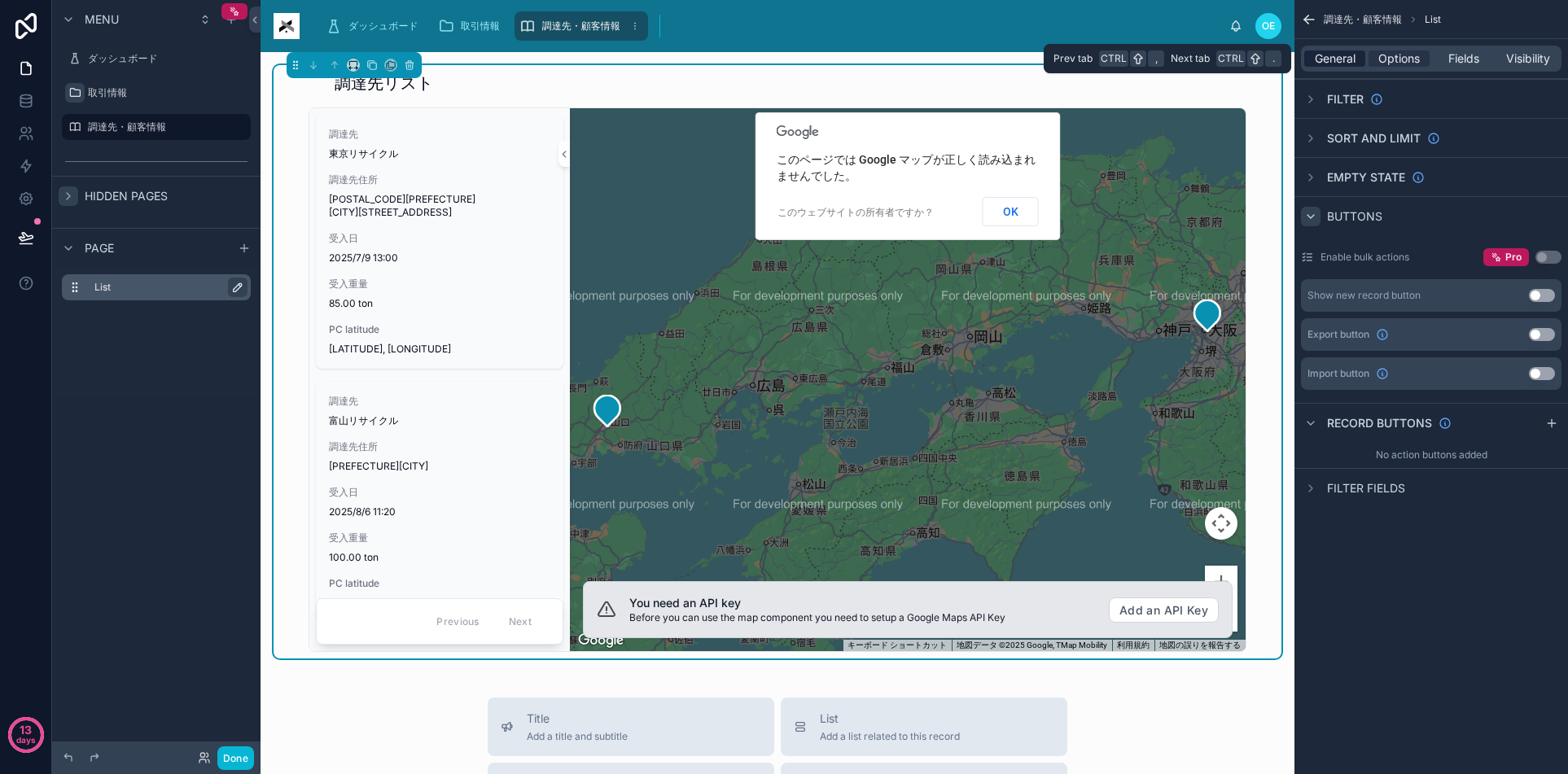click on "General" at bounding box center [1335, 59] 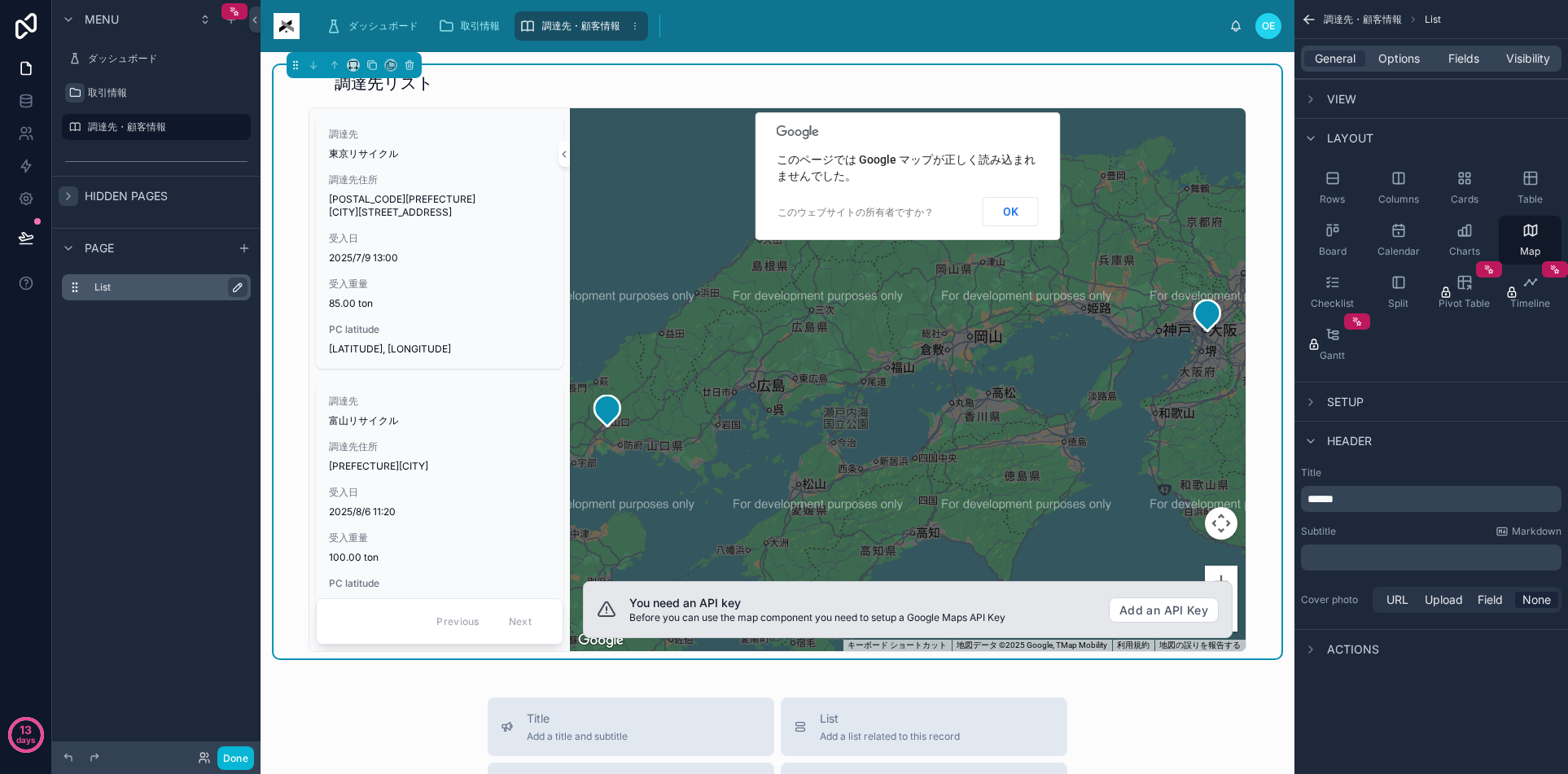 click on "List" at bounding box center [156, 332] 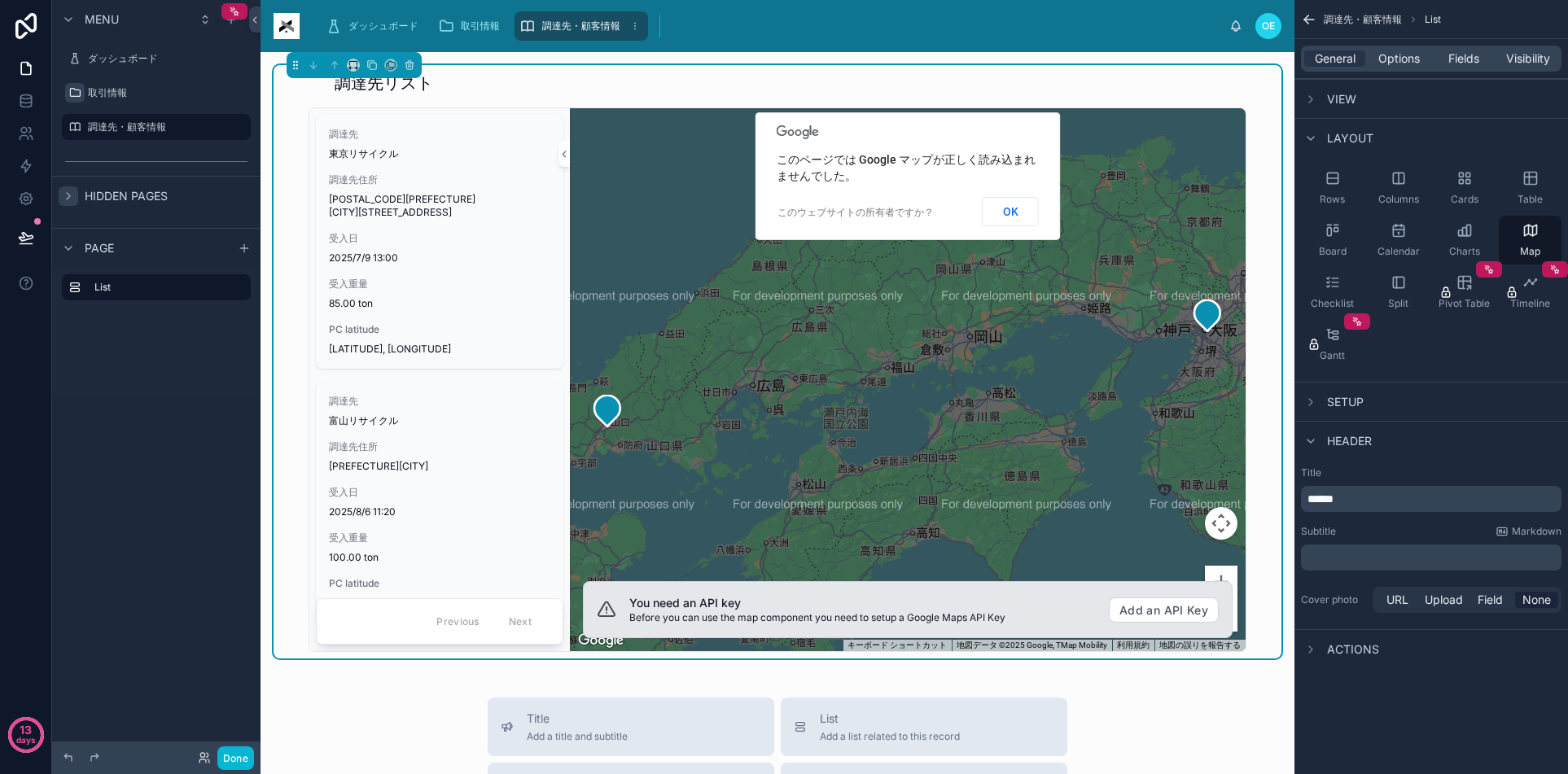 click on "List" at bounding box center [156, 332] 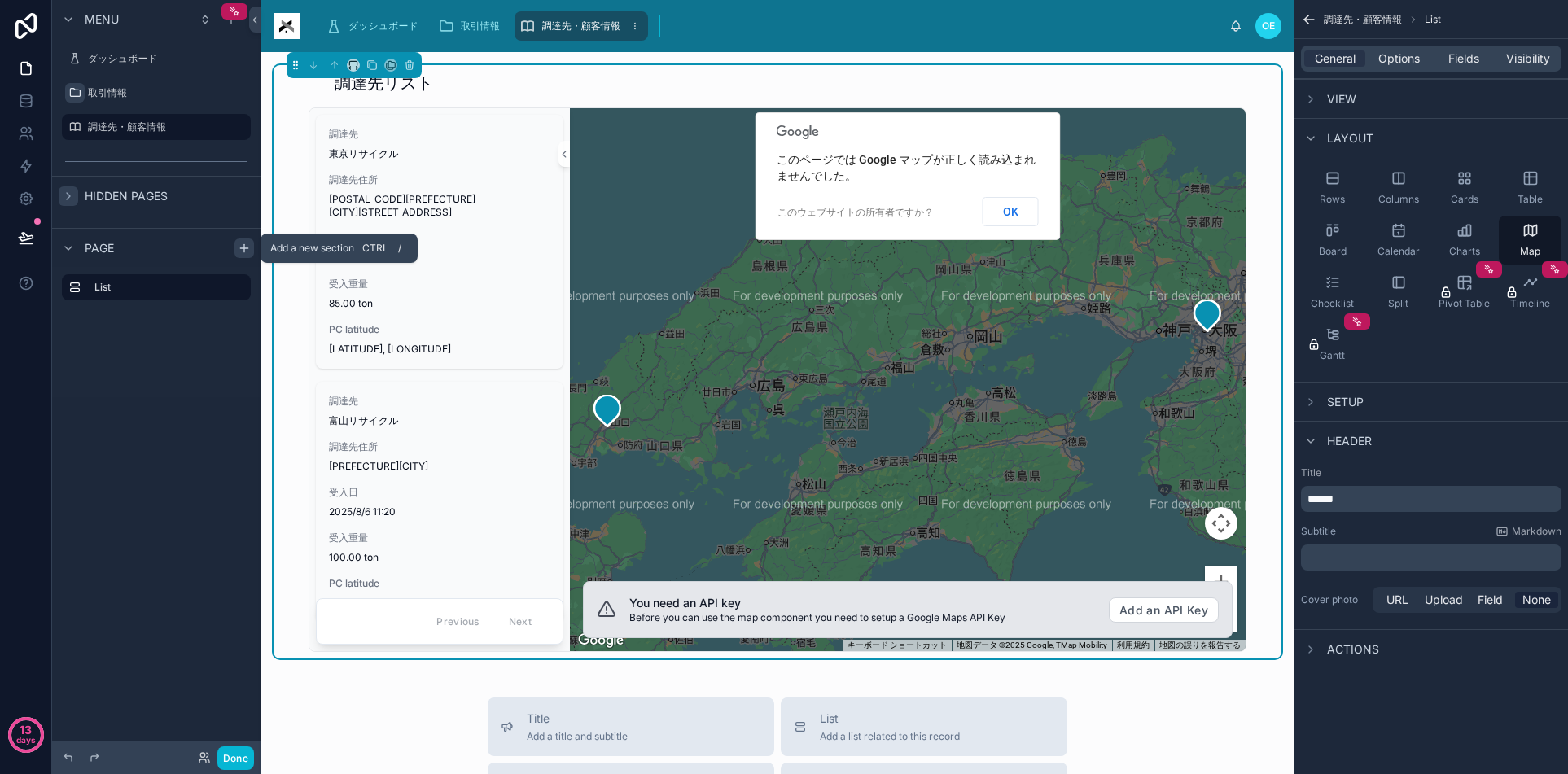click 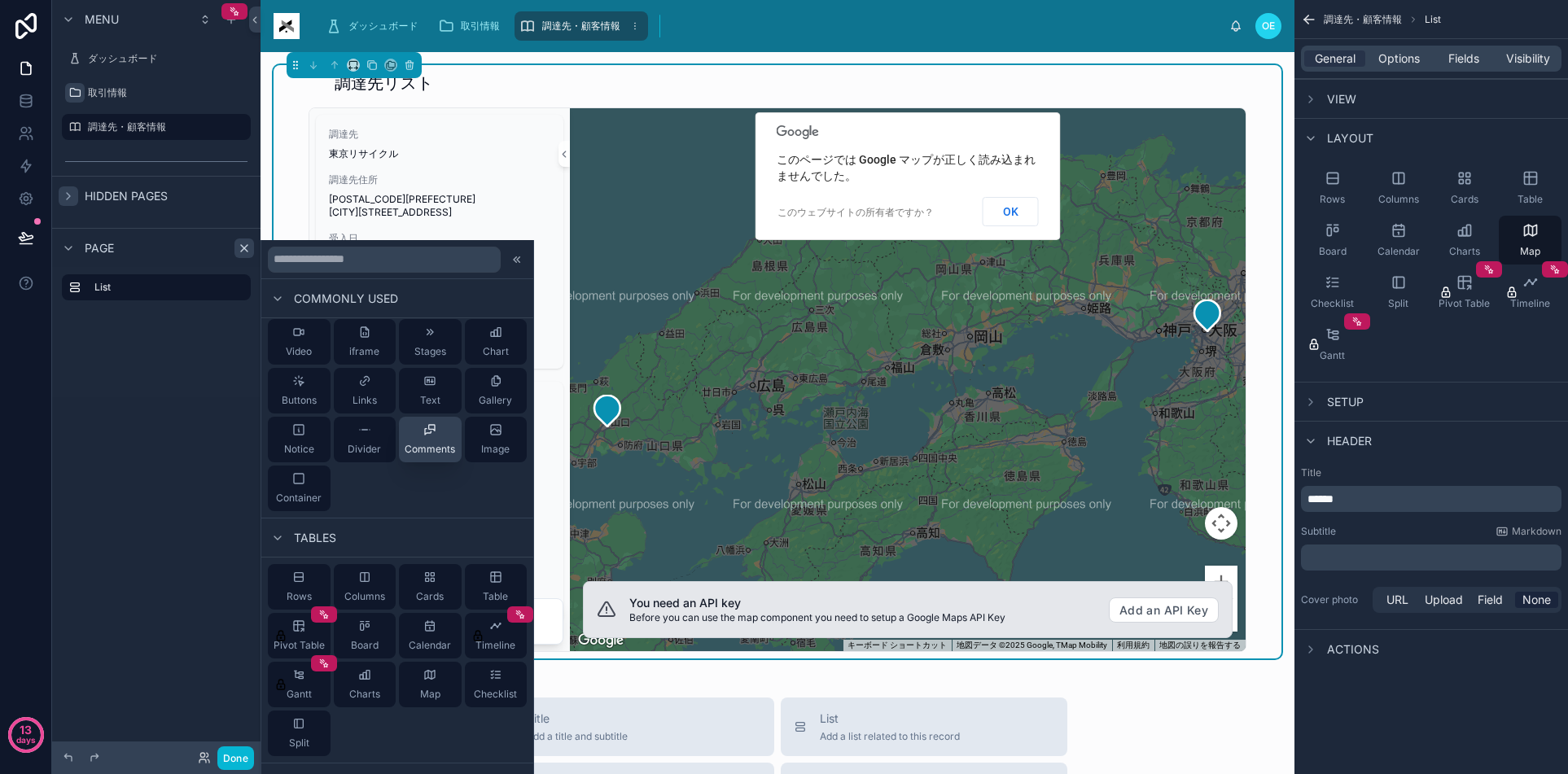 scroll, scrollTop: 81, scrollLeft: 0, axis: vertical 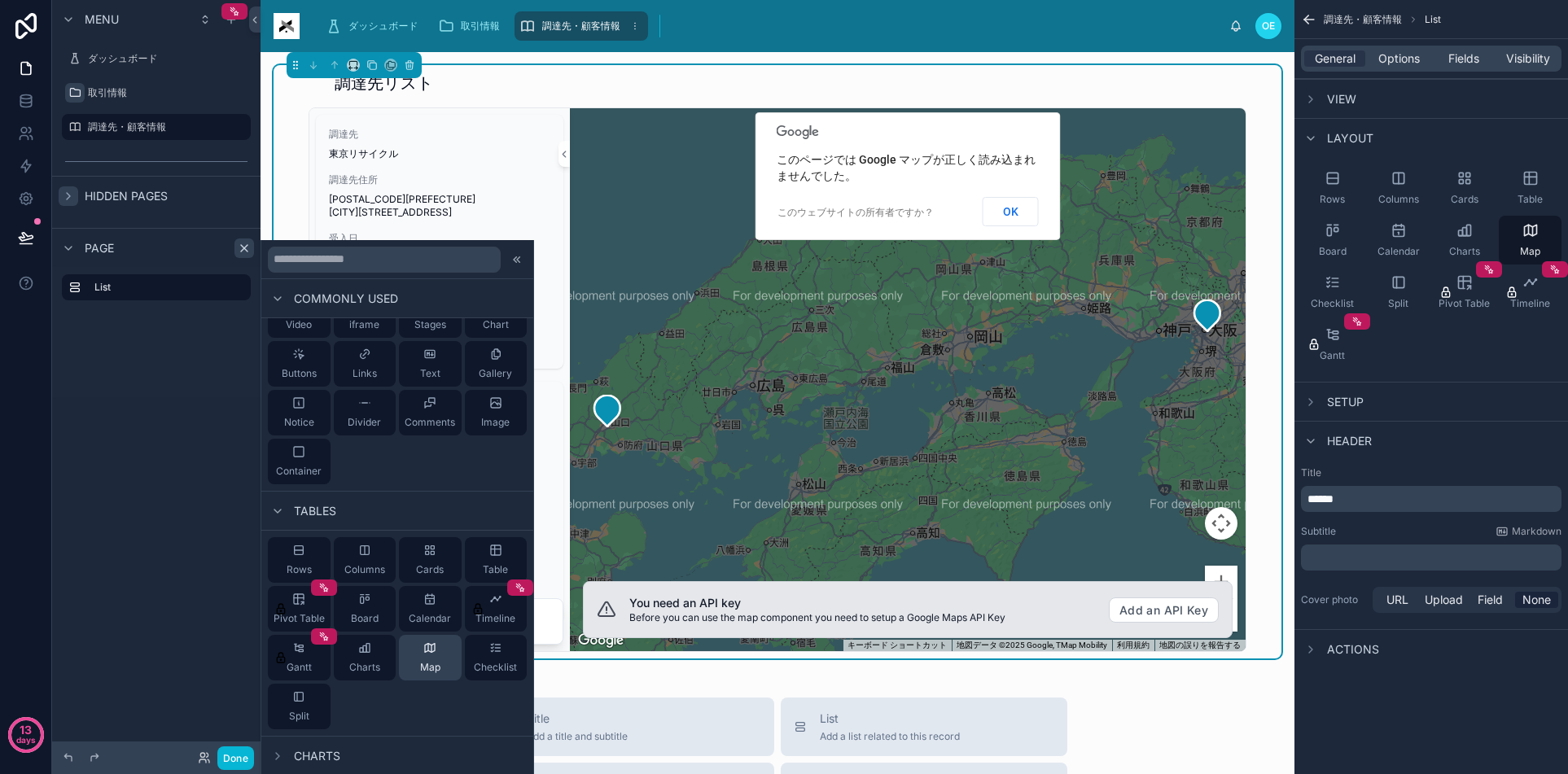 click on "Map" at bounding box center (430, 667) 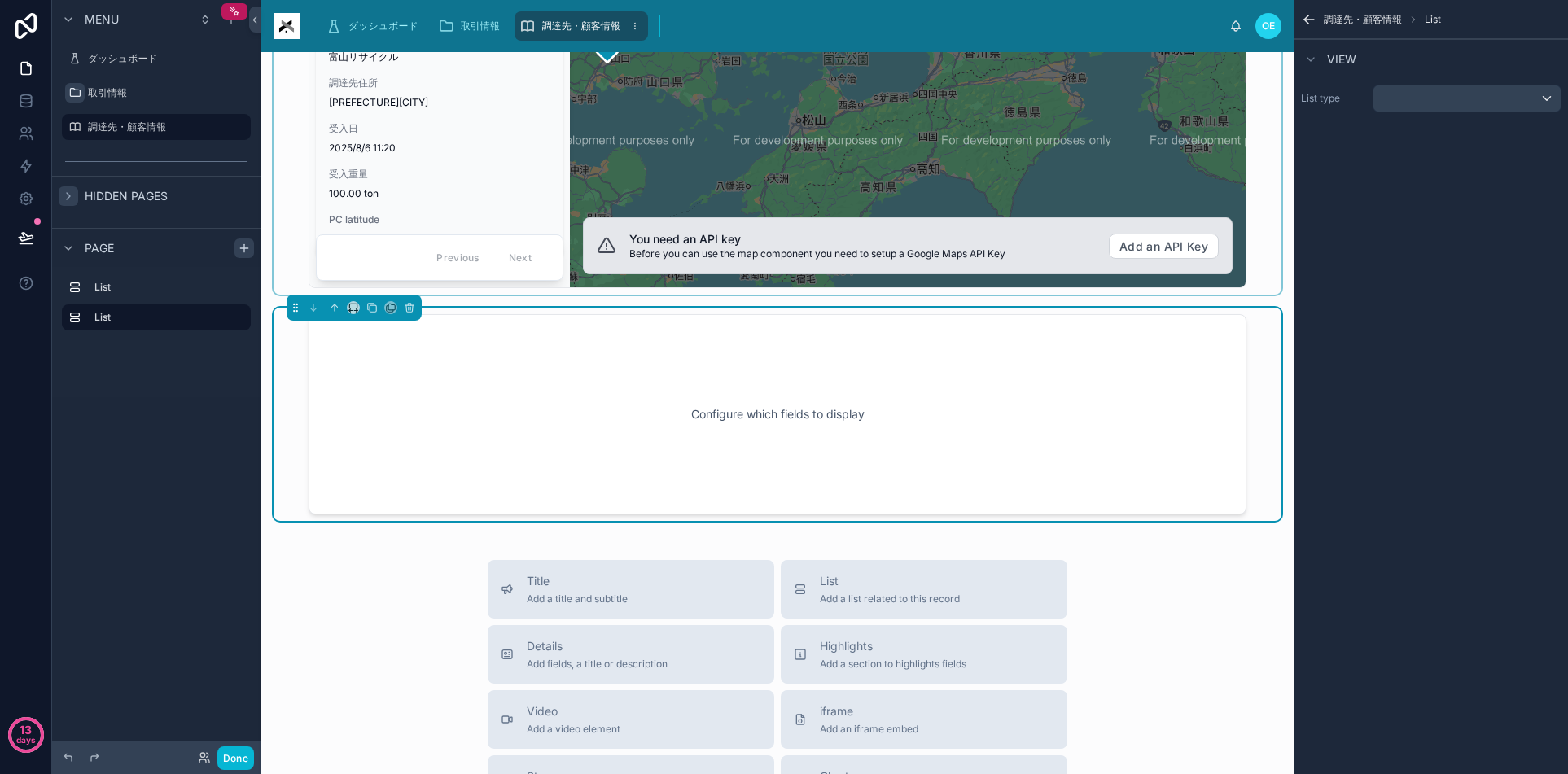 scroll, scrollTop: 365, scrollLeft: 0, axis: vertical 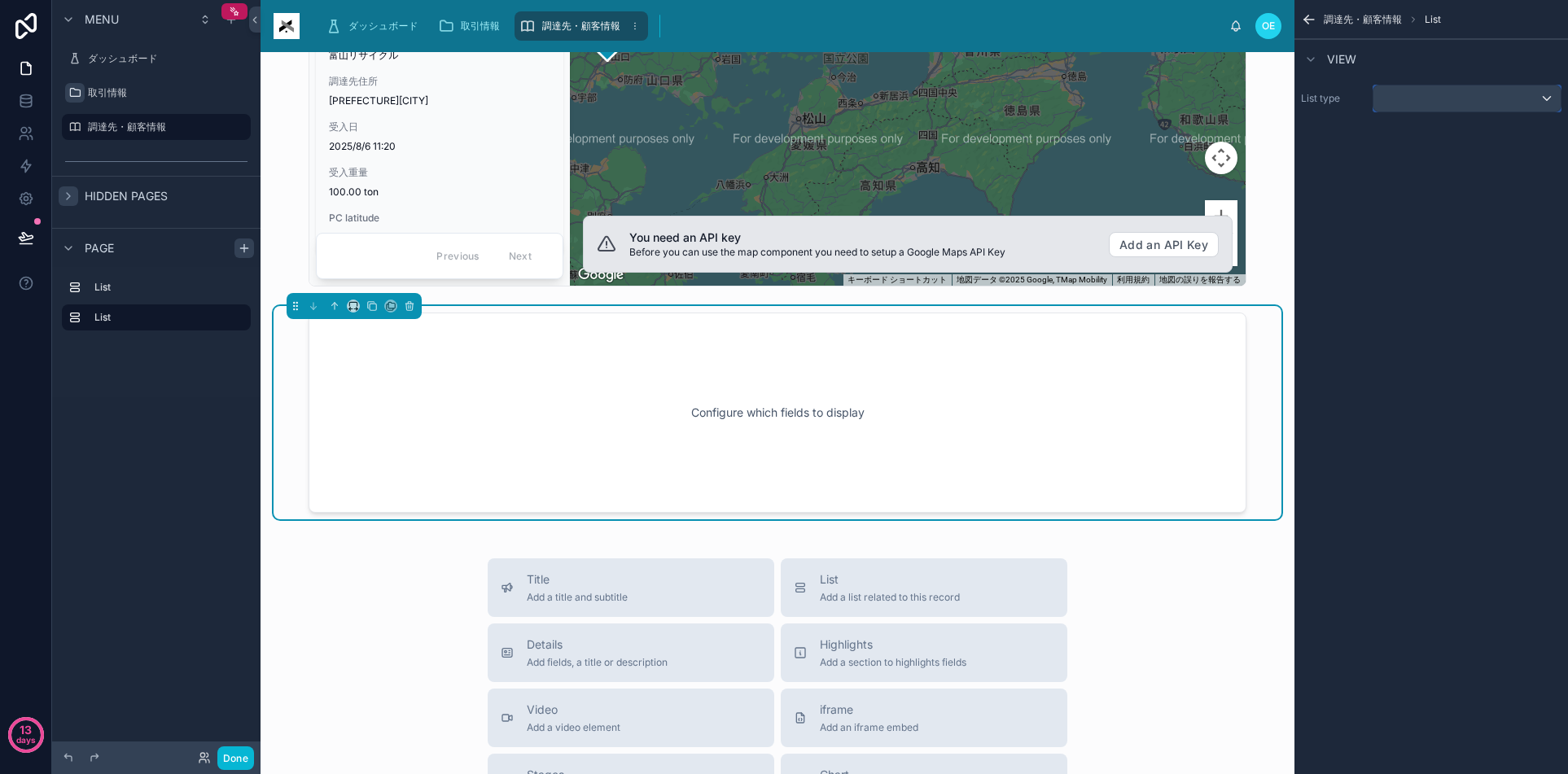 click at bounding box center (1467, 98) 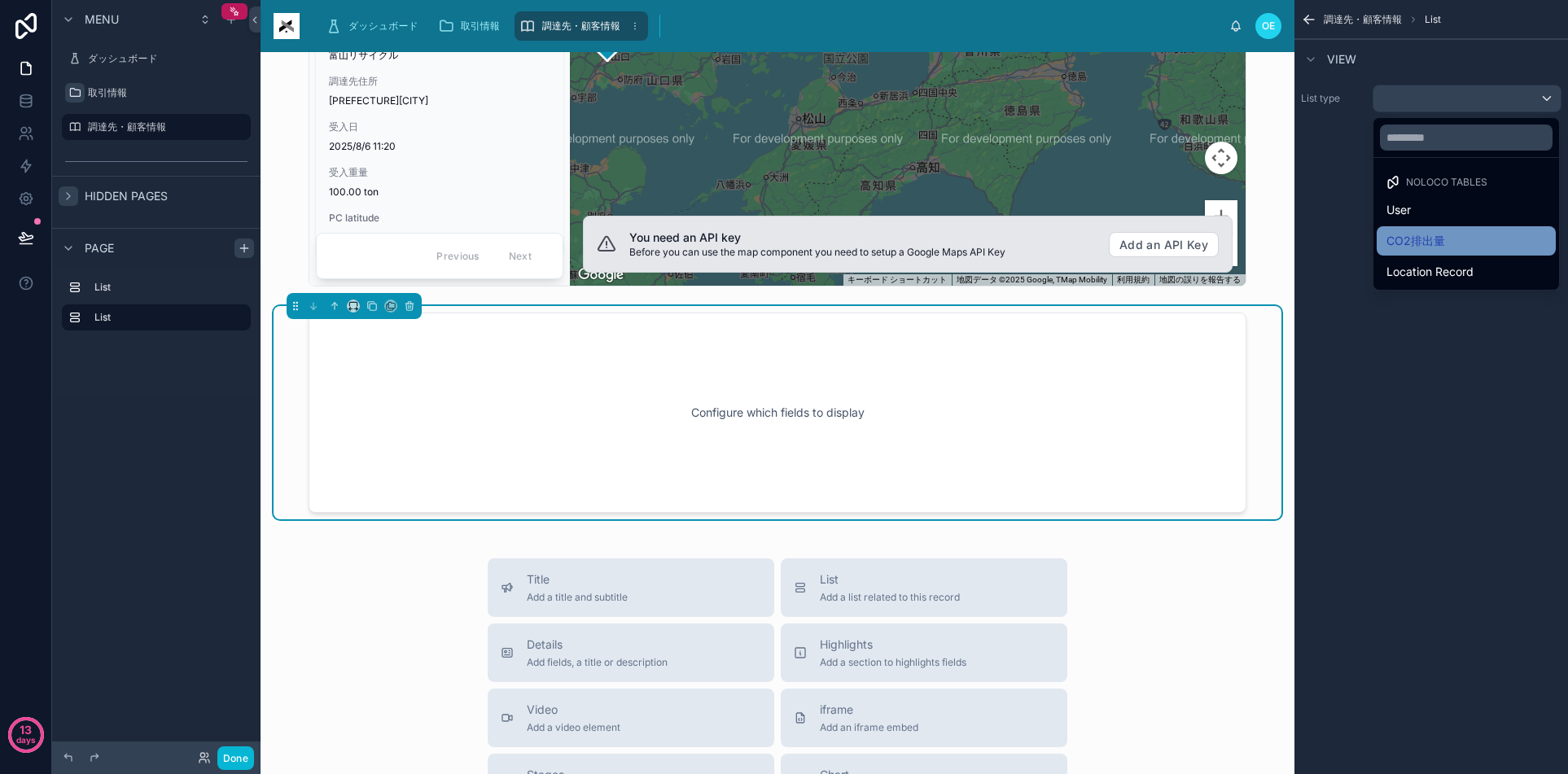 click on "CO2排出量" at bounding box center [1416, 241] 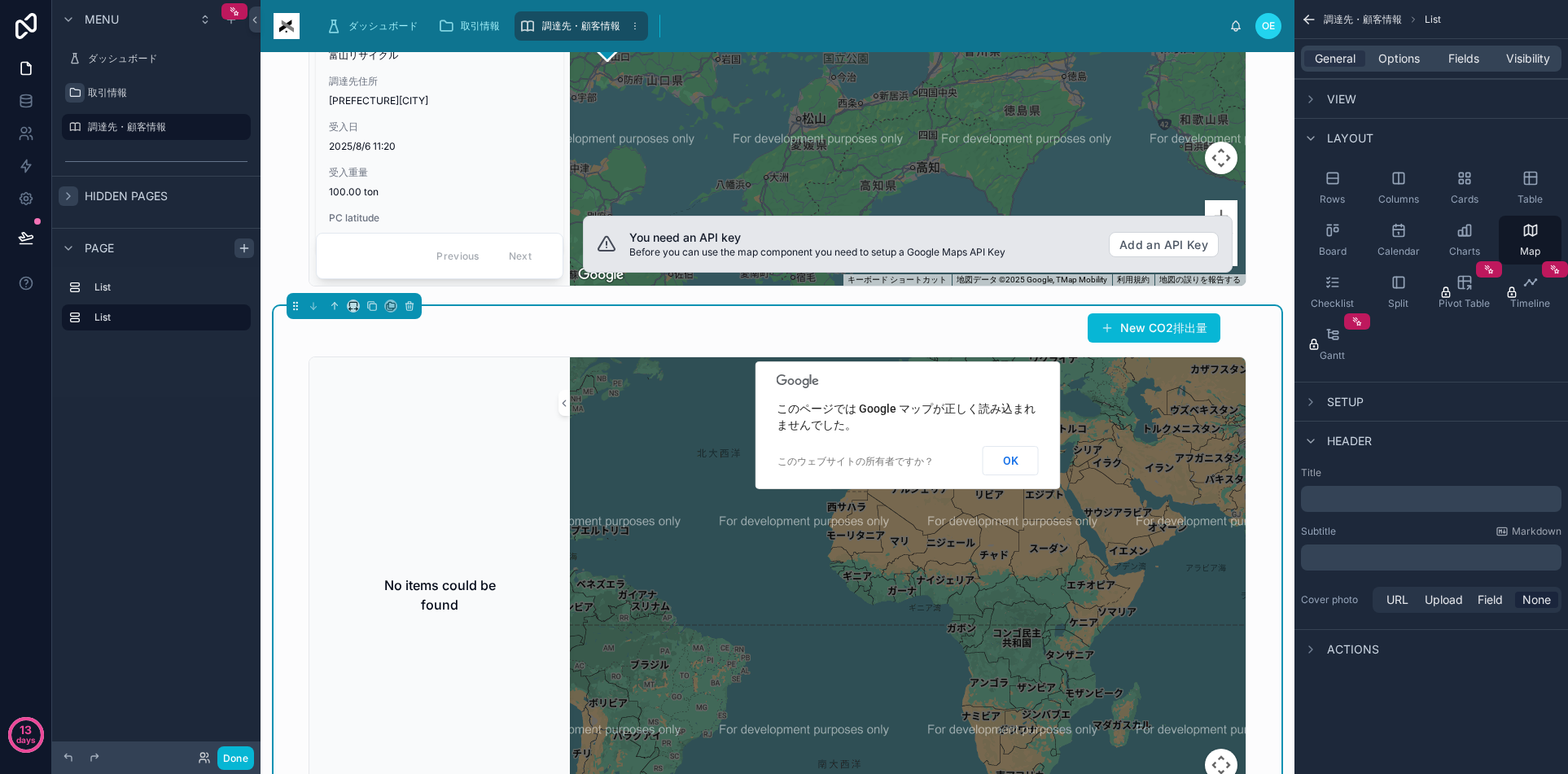 click on "﻿" at bounding box center (1433, 499) 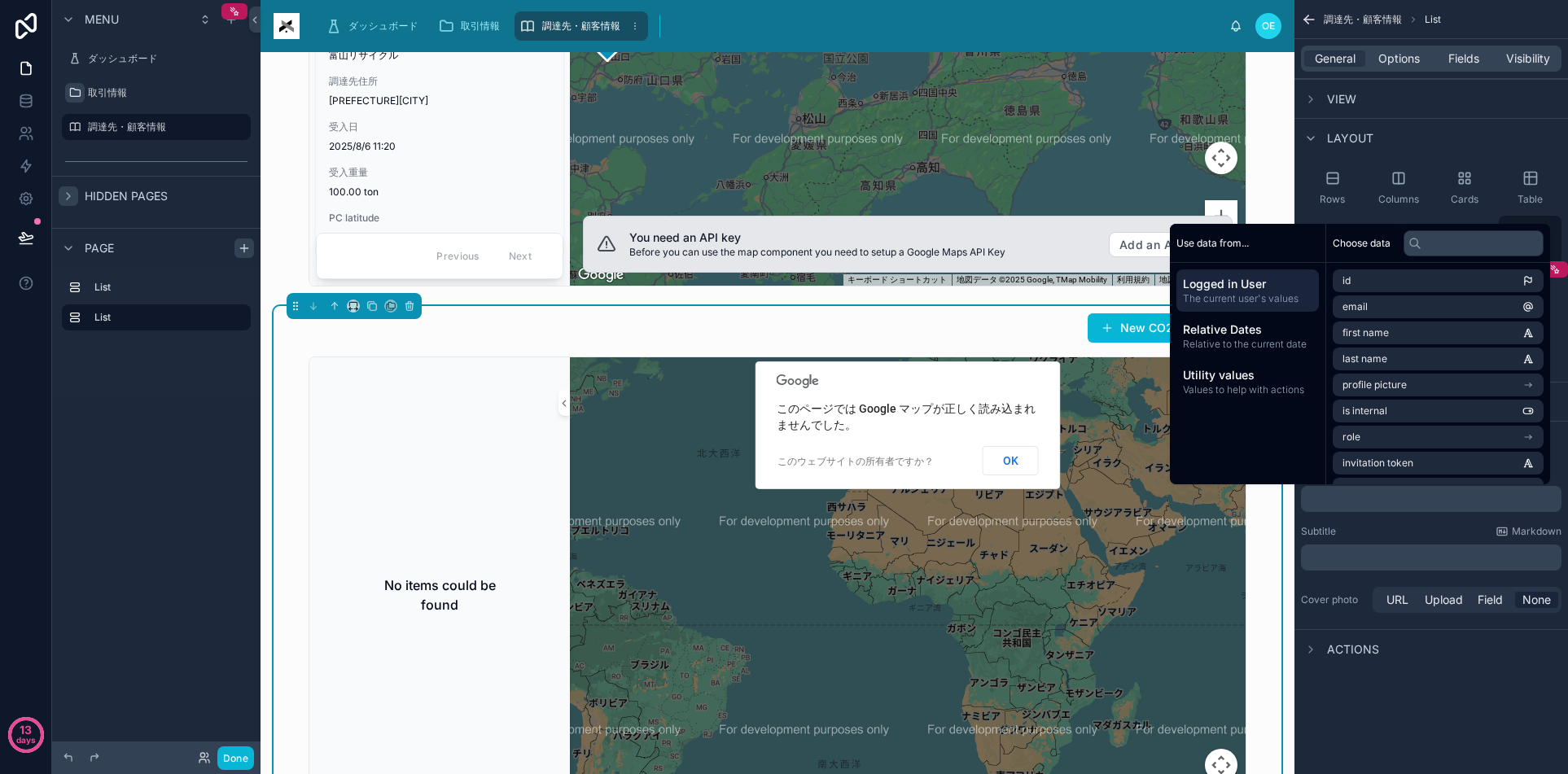 type 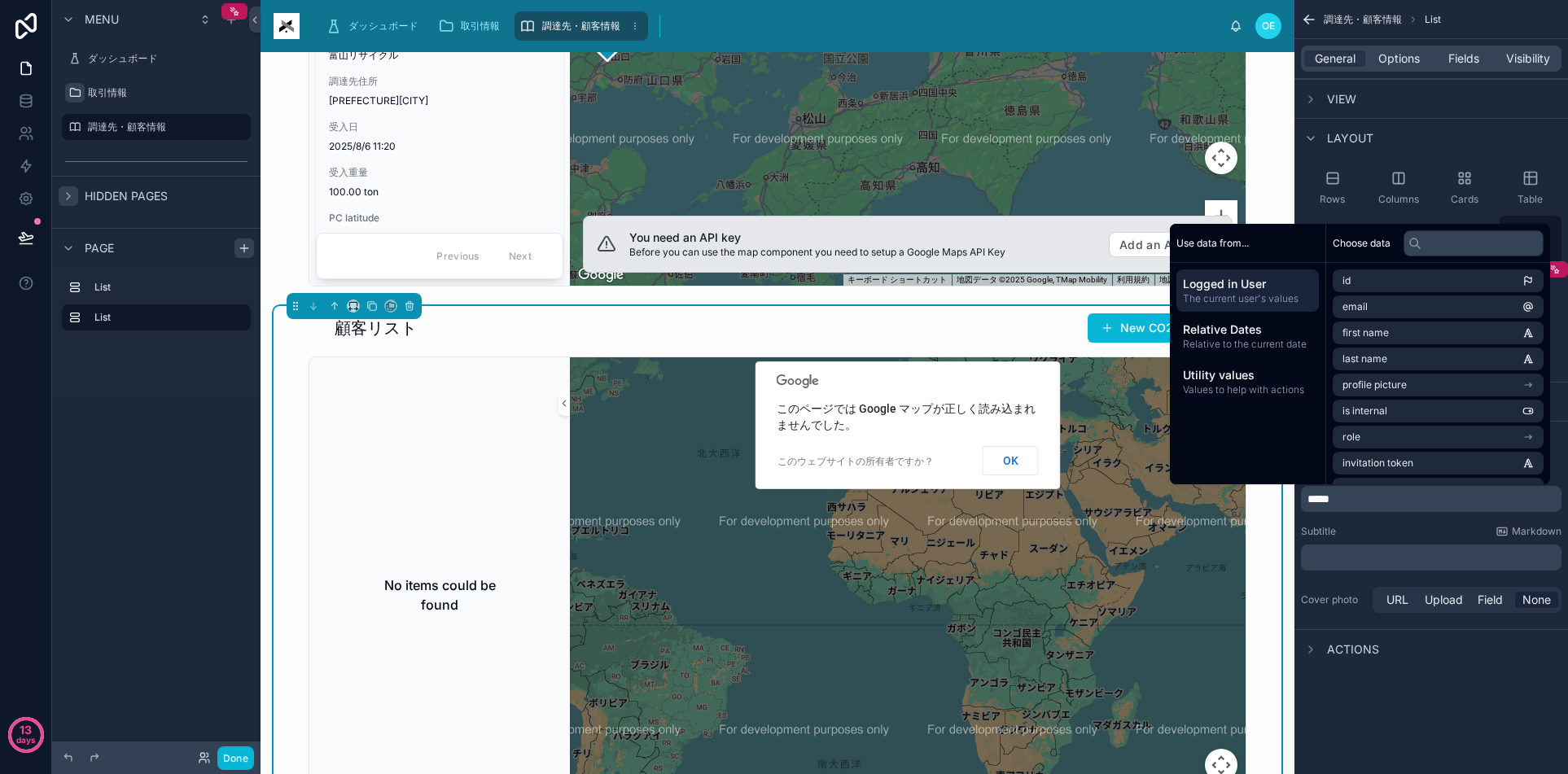 click on "調達先・顧客情報 List General Options Fields Visibility View Layout Rows Columns Cards Table Board Calendar Charts Map Checklist Split Pivot Table Timeline Gantt Setup Header Title ***** Subtitle Markdown ﻿ Cover photo URL Upload Field None Actions" at bounding box center (1431, 347) 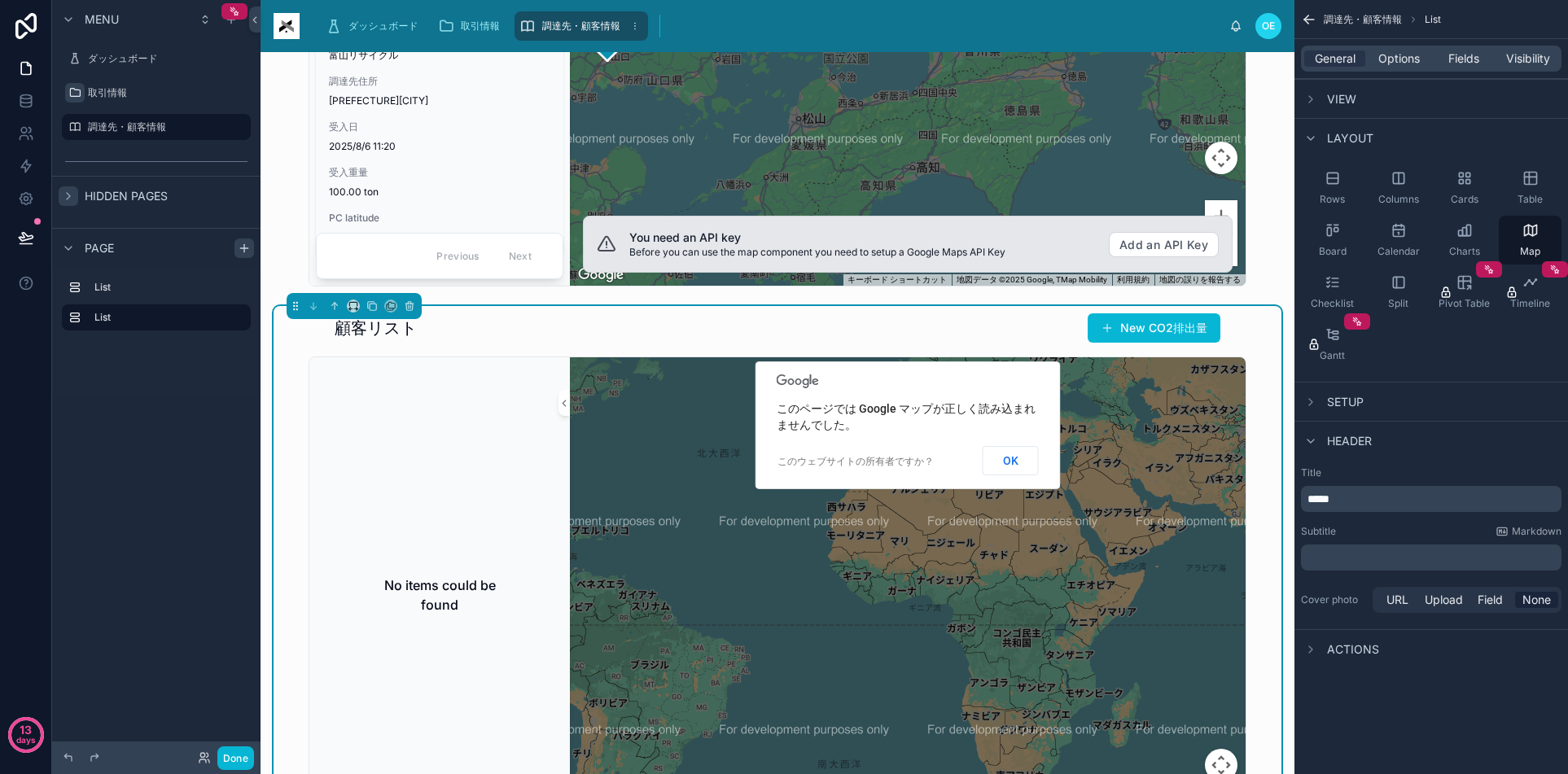 click on "Setup" at bounding box center (1345, 402) 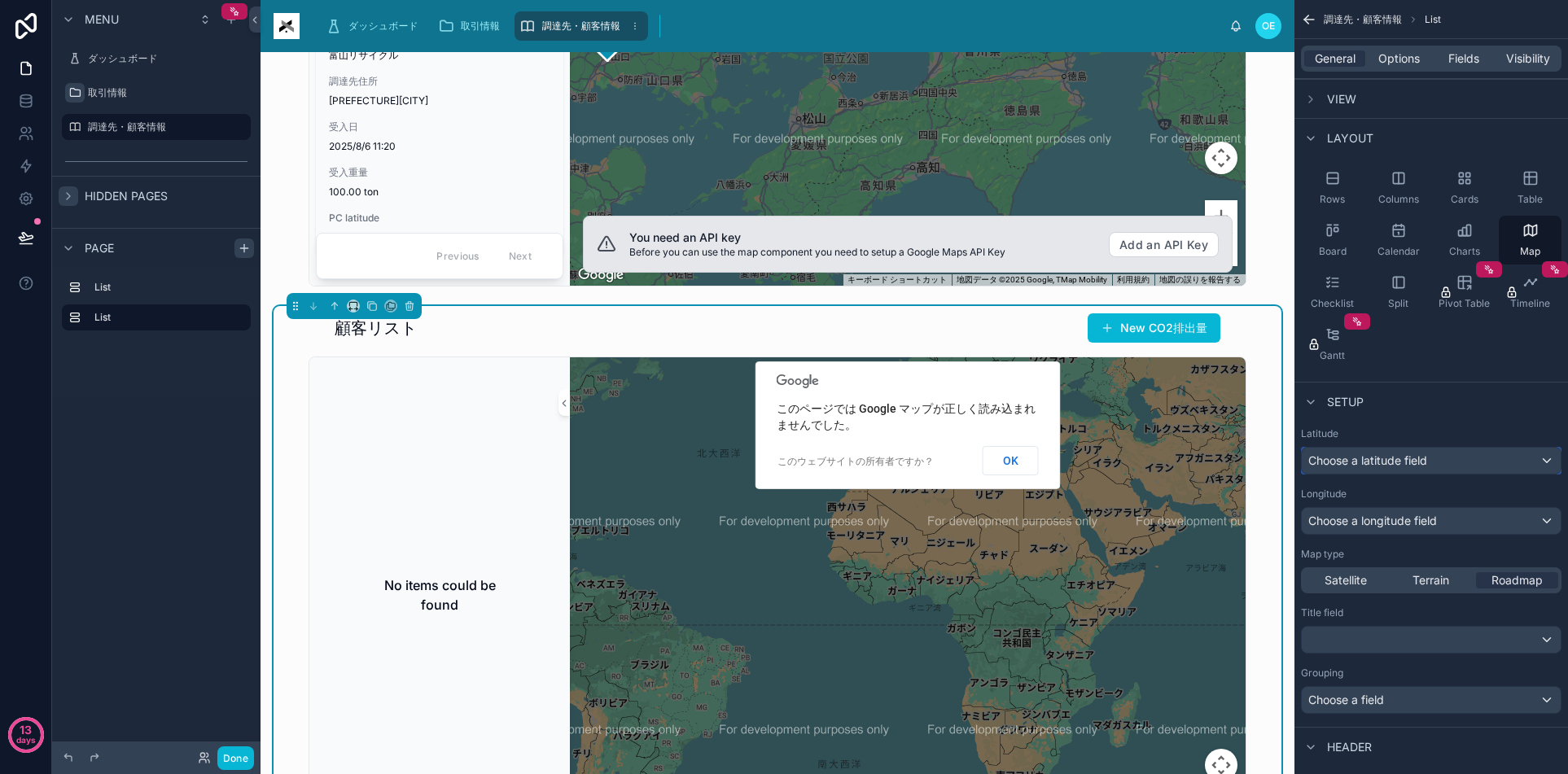 click on "Choose a latitude field" at bounding box center [1368, 460] 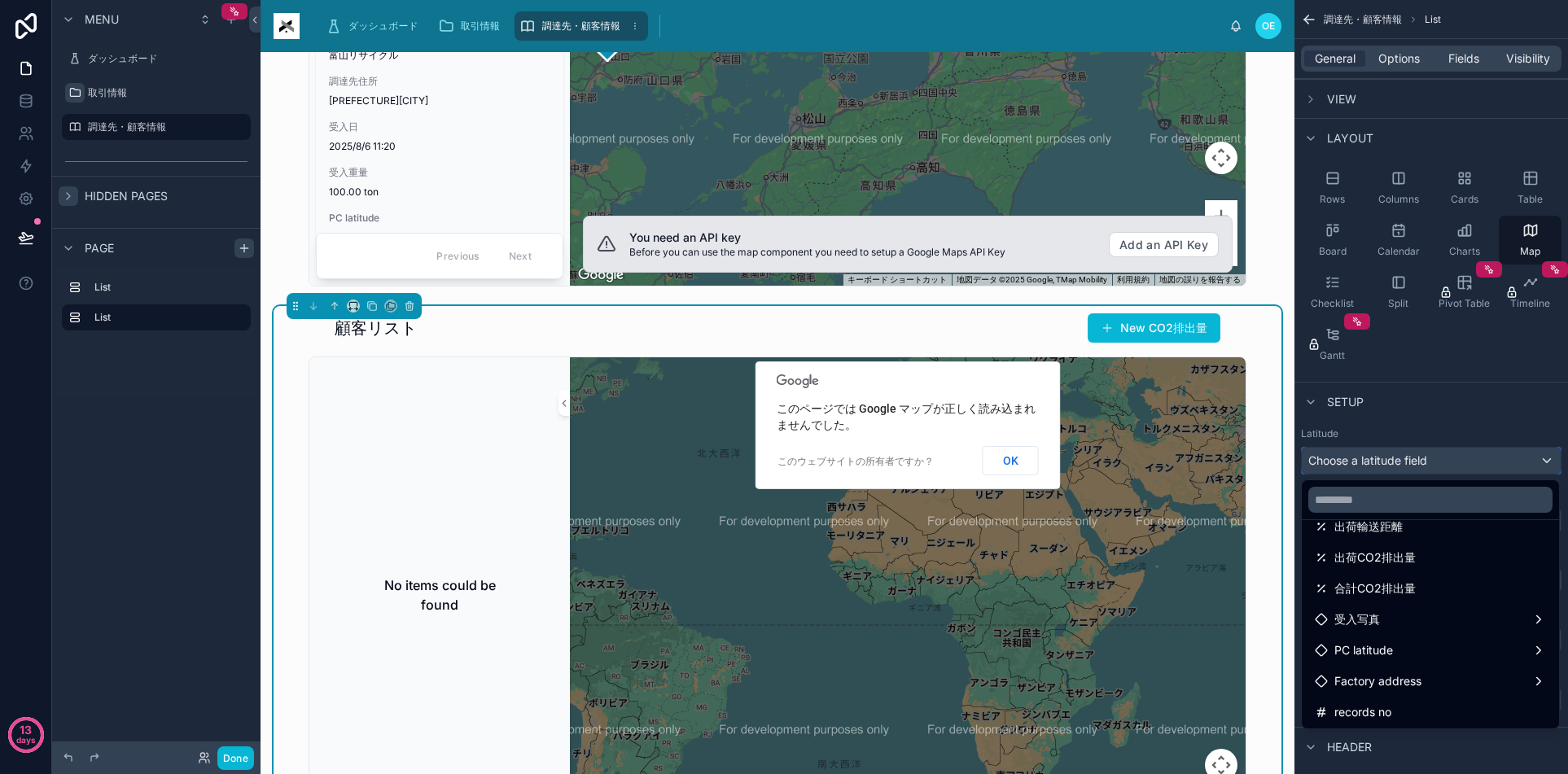 scroll, scrollTop: 270, scrollLeft: 0, axis: vertical 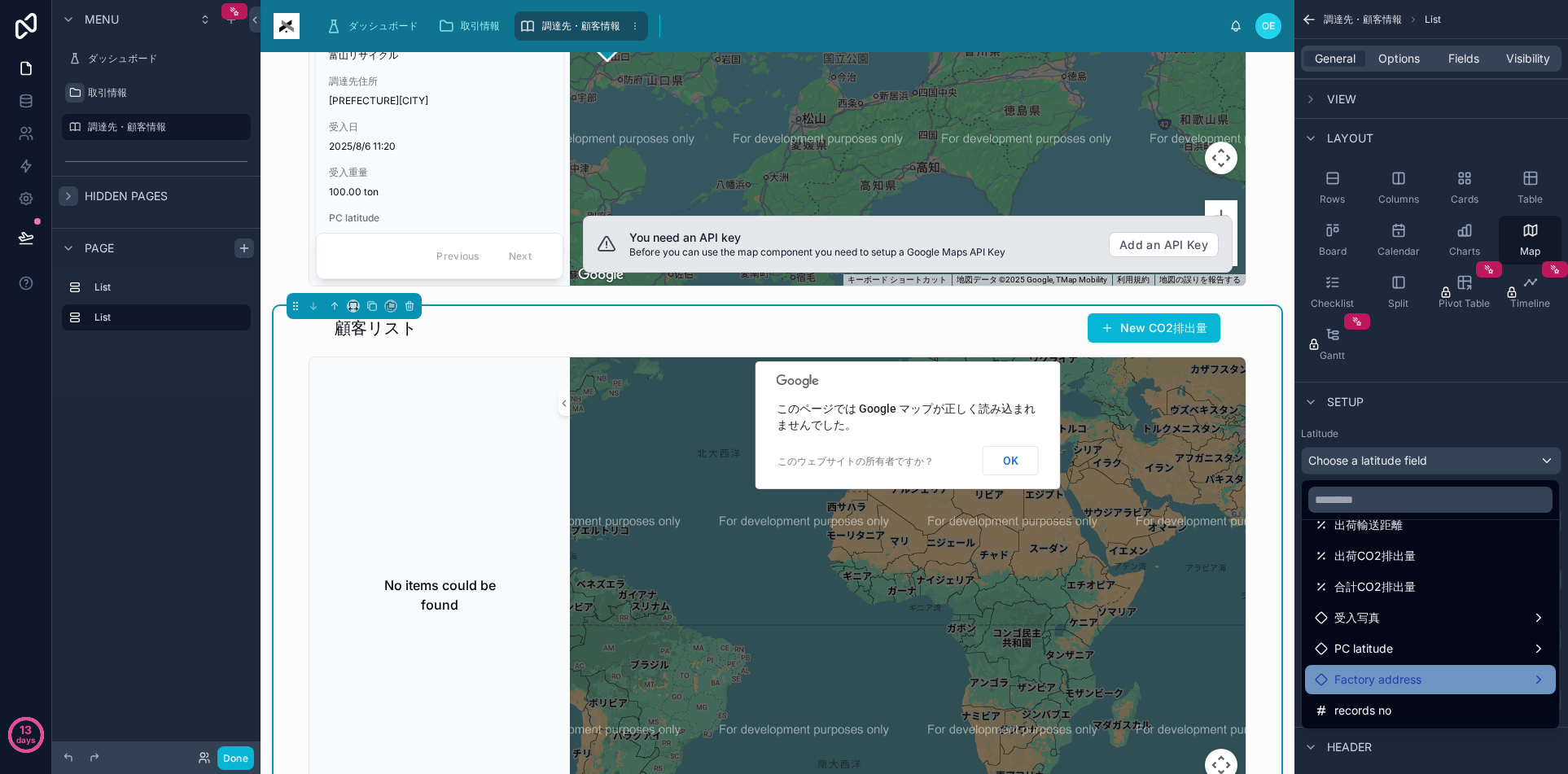 click on "Factory address" at bounding box center [1430, 680] 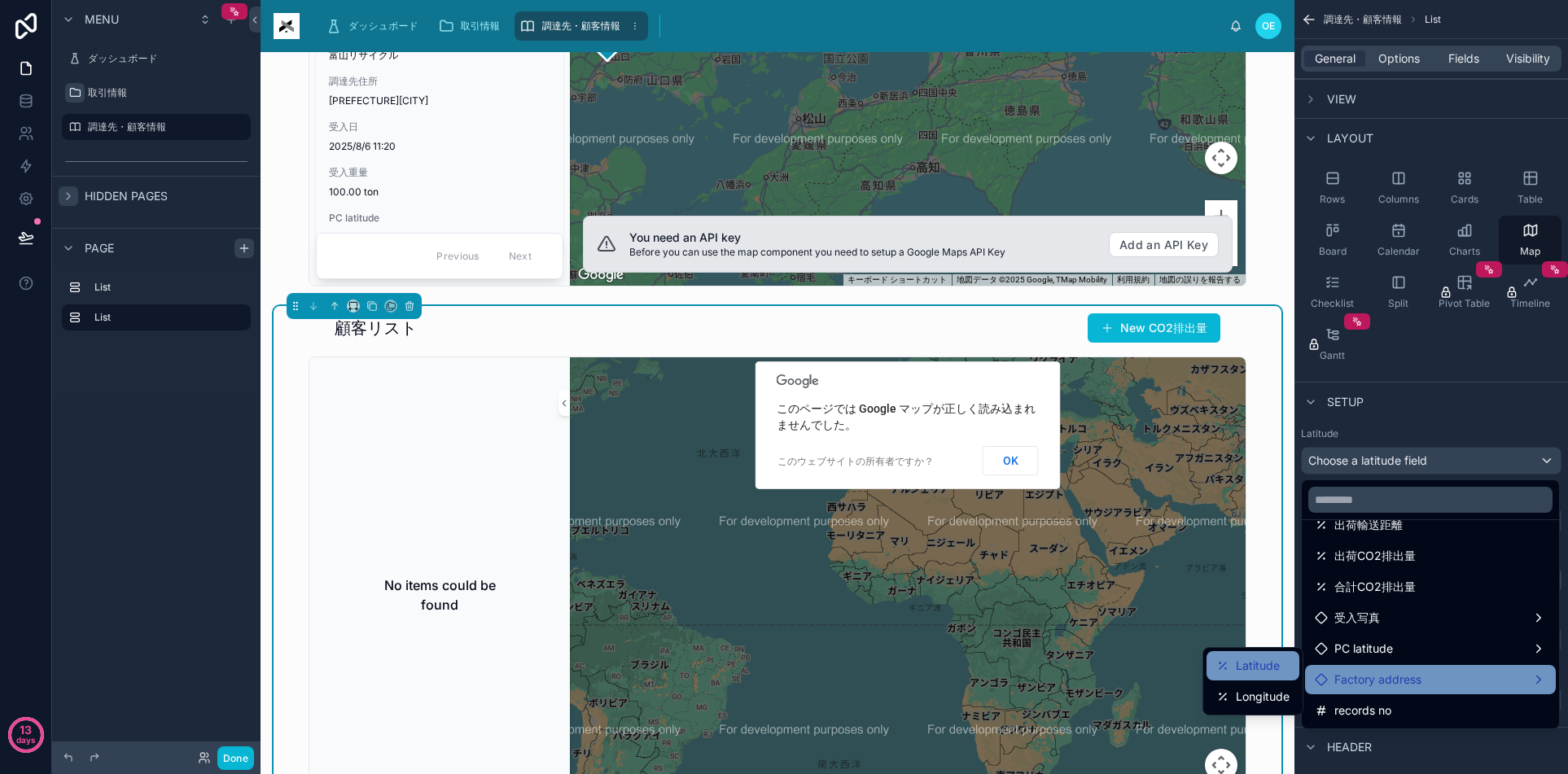 click on "Latitude" at bounding box center [1258, 666] 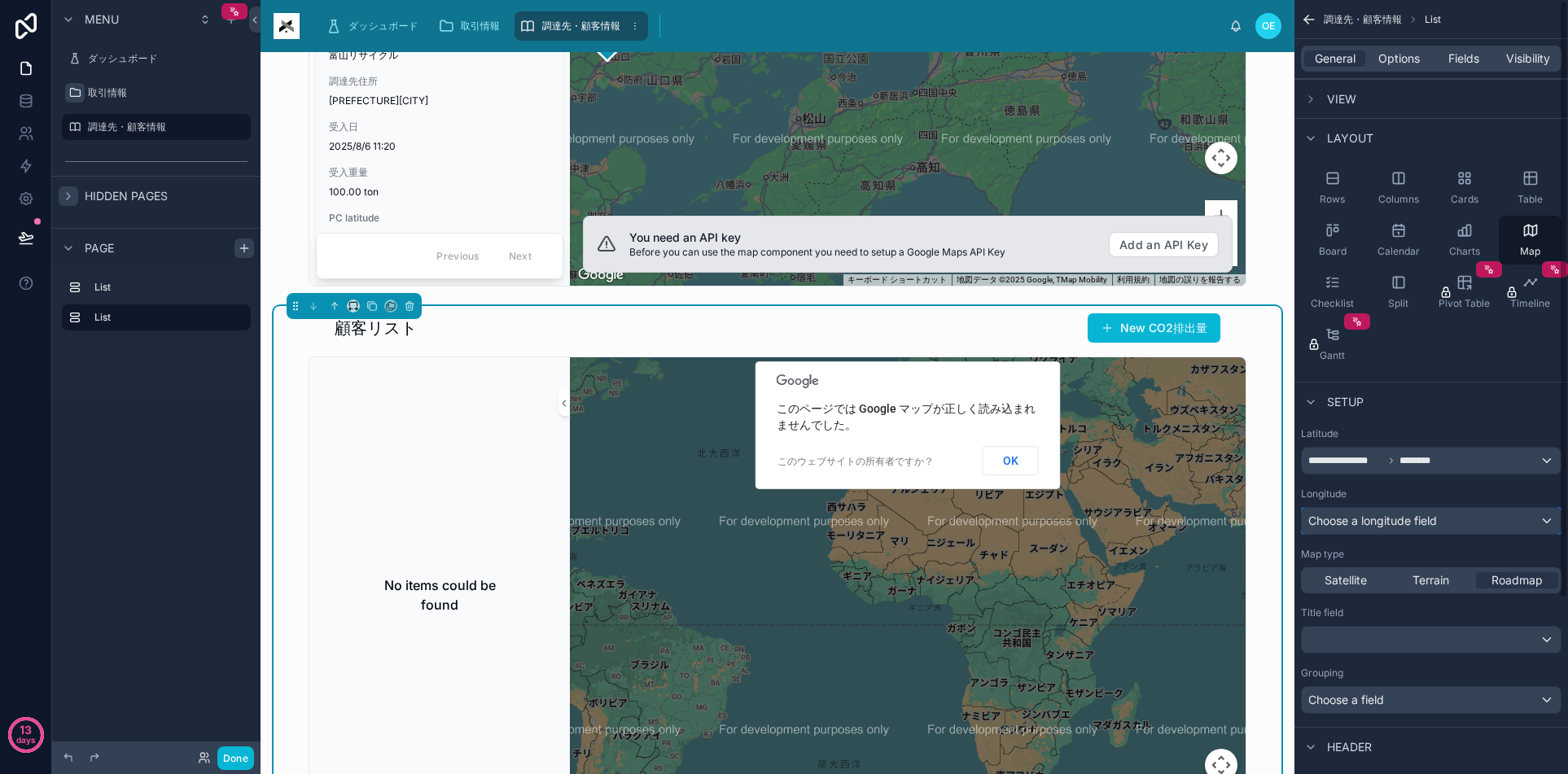 click on "Choose a longitude field" at bounding box center (1373, 520) 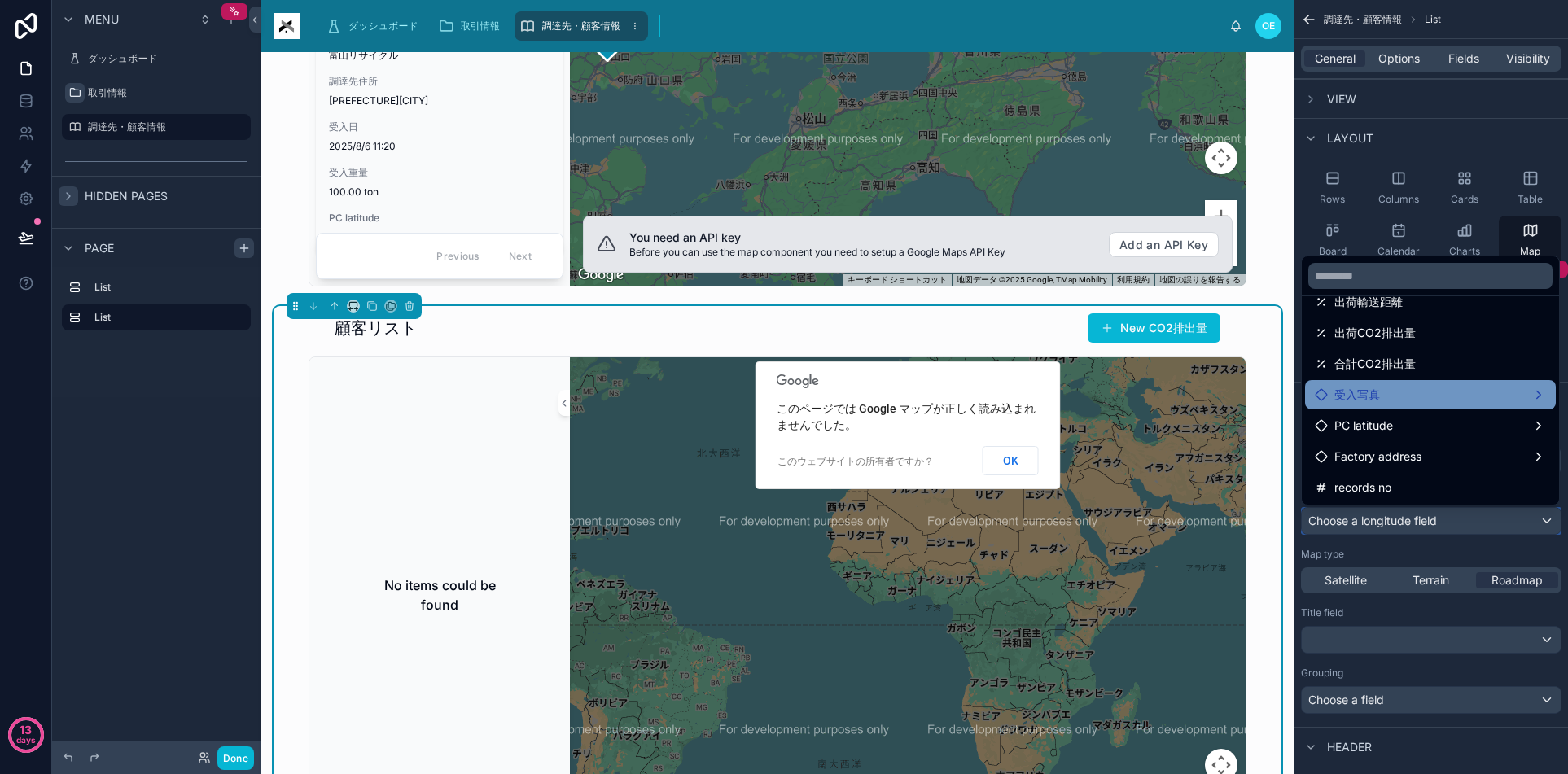 scroll, scrollTop: 270, scrollLeft: 0, axis: vertical 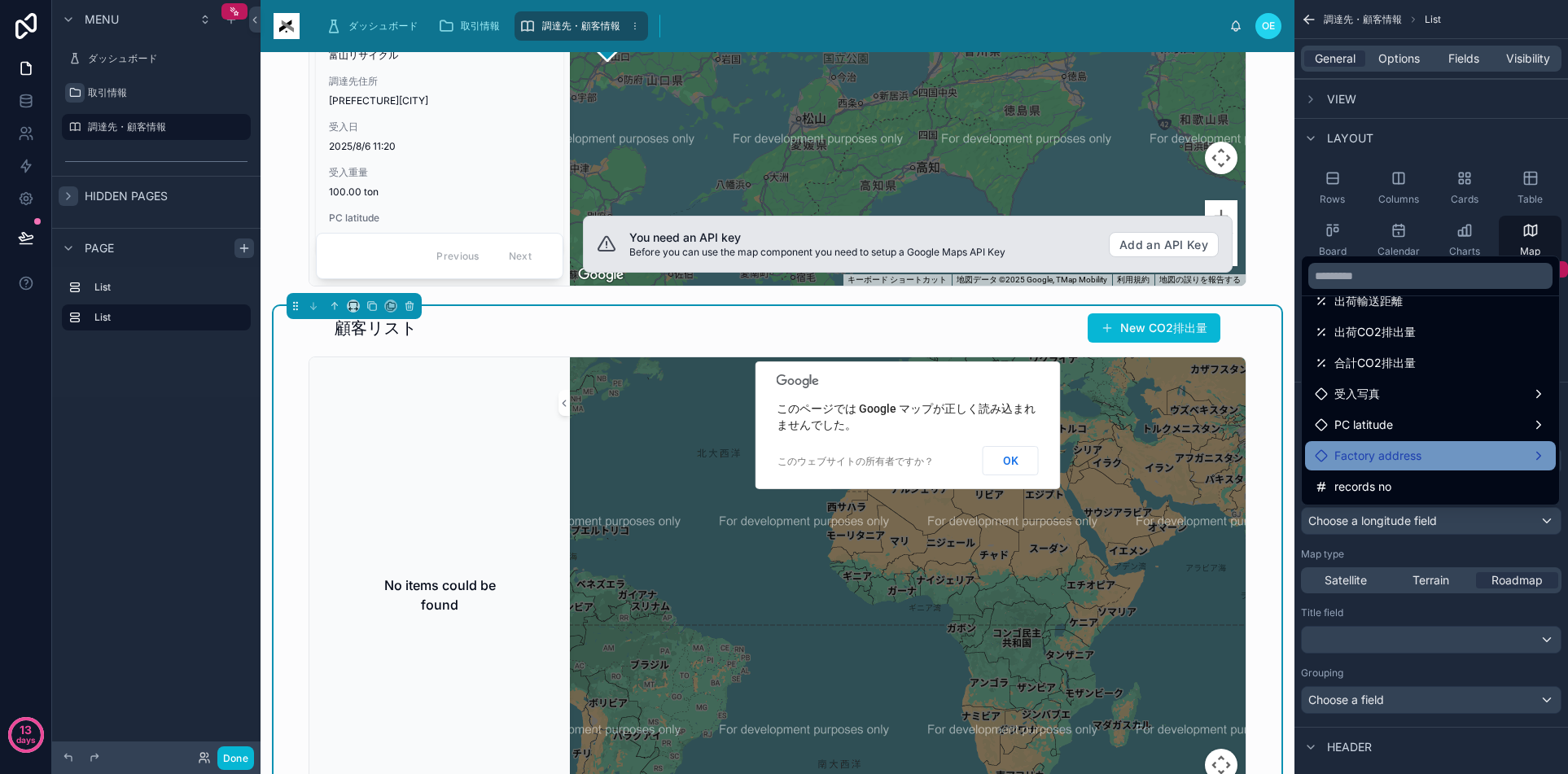 click on "Factory address" at bounding box center [1430, 456] 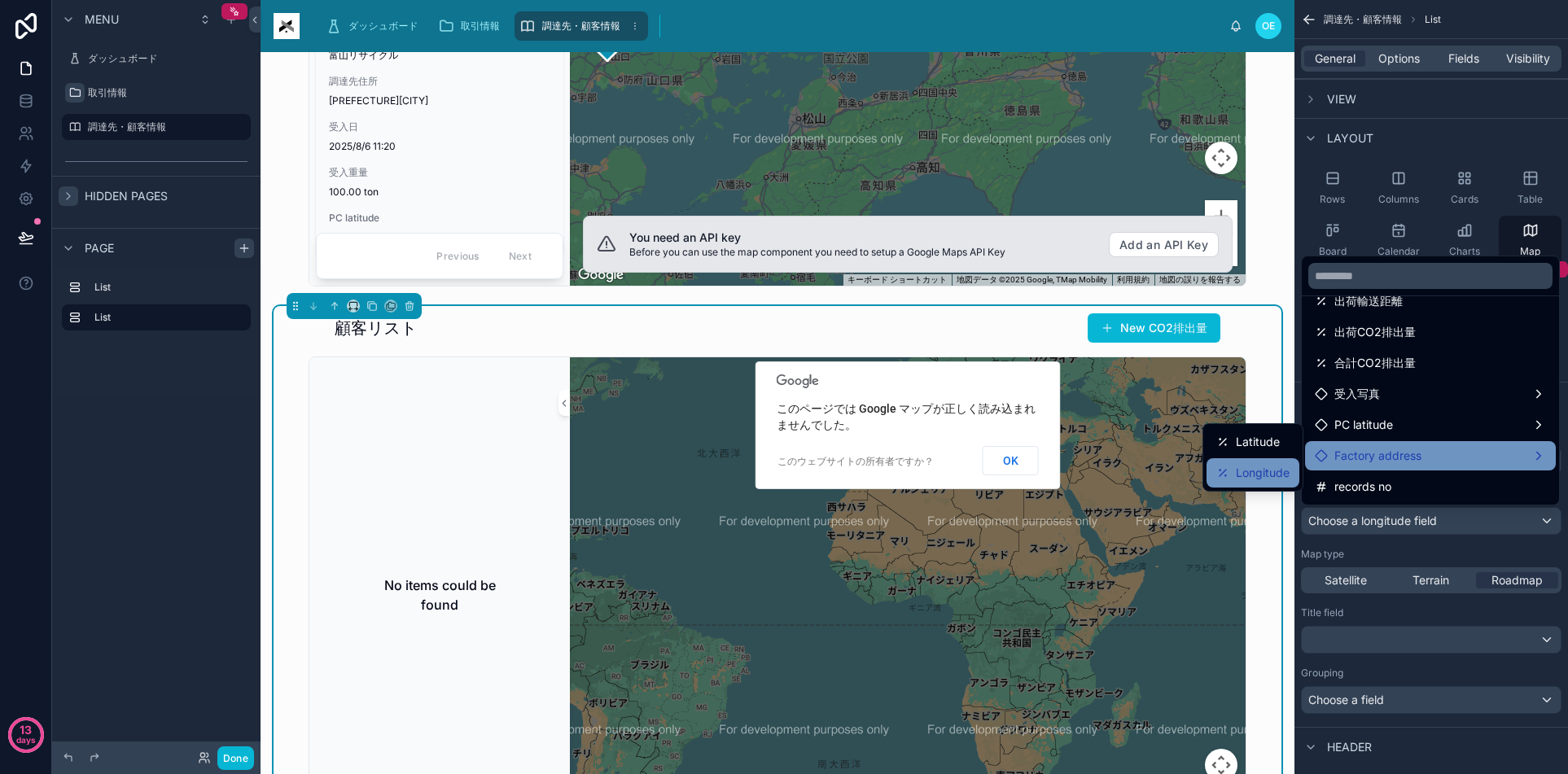 click on "Longitude" at bounding box center [1263, 473] 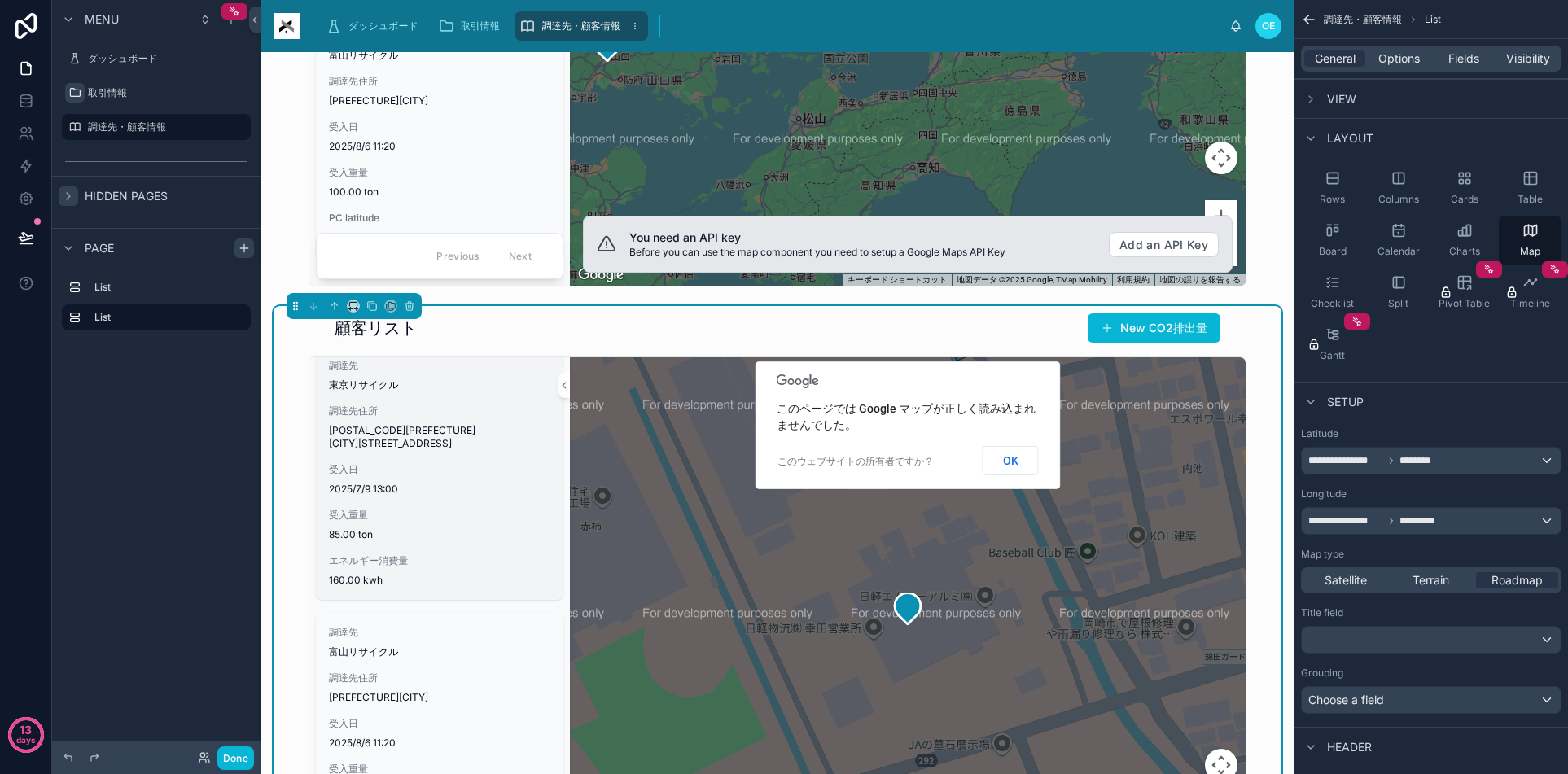 scroll, scrollTop: 32, scrollLeft: 0, axis: vertical 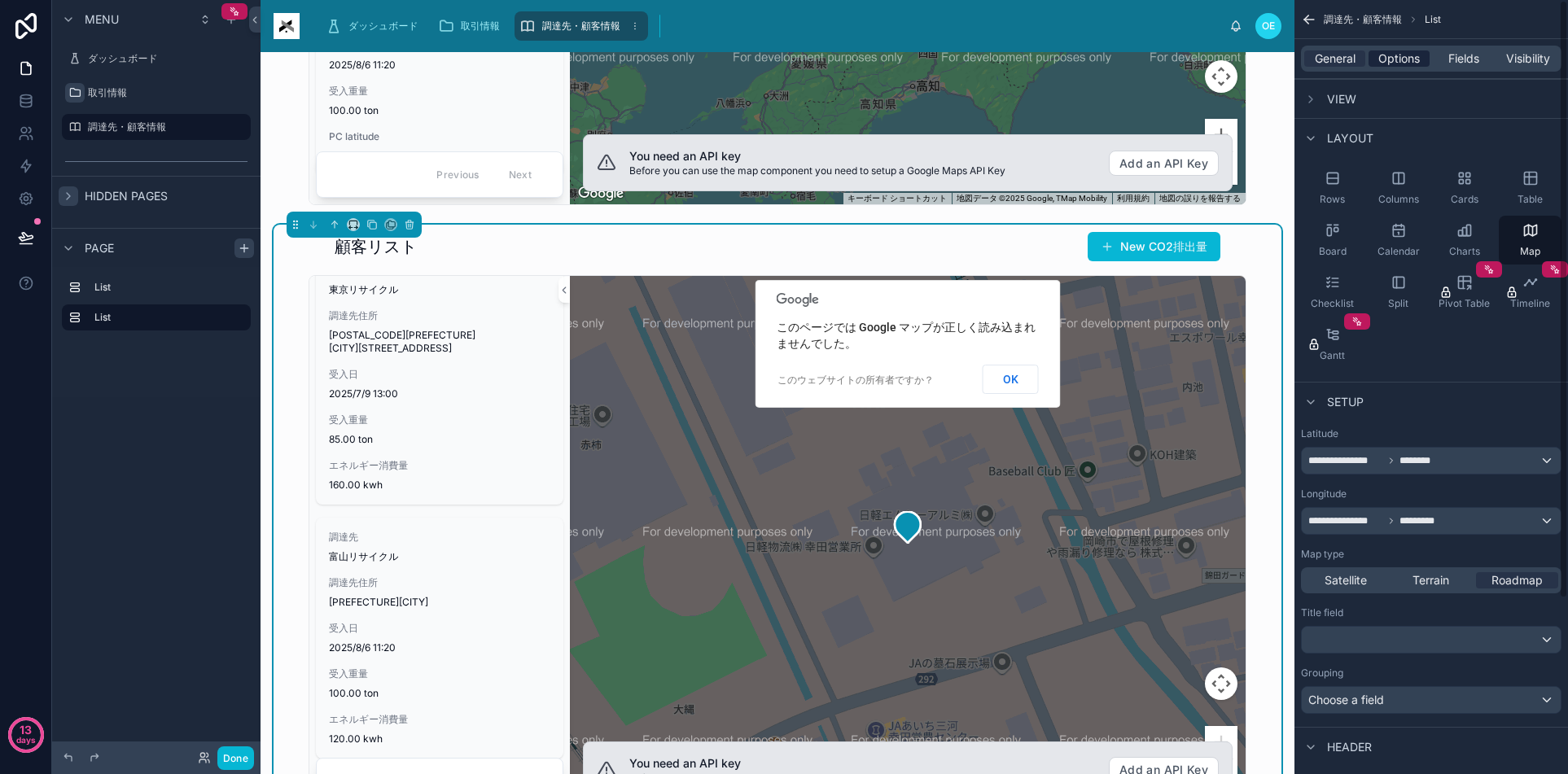 click on "Options" at bounding box center [1399, 59] 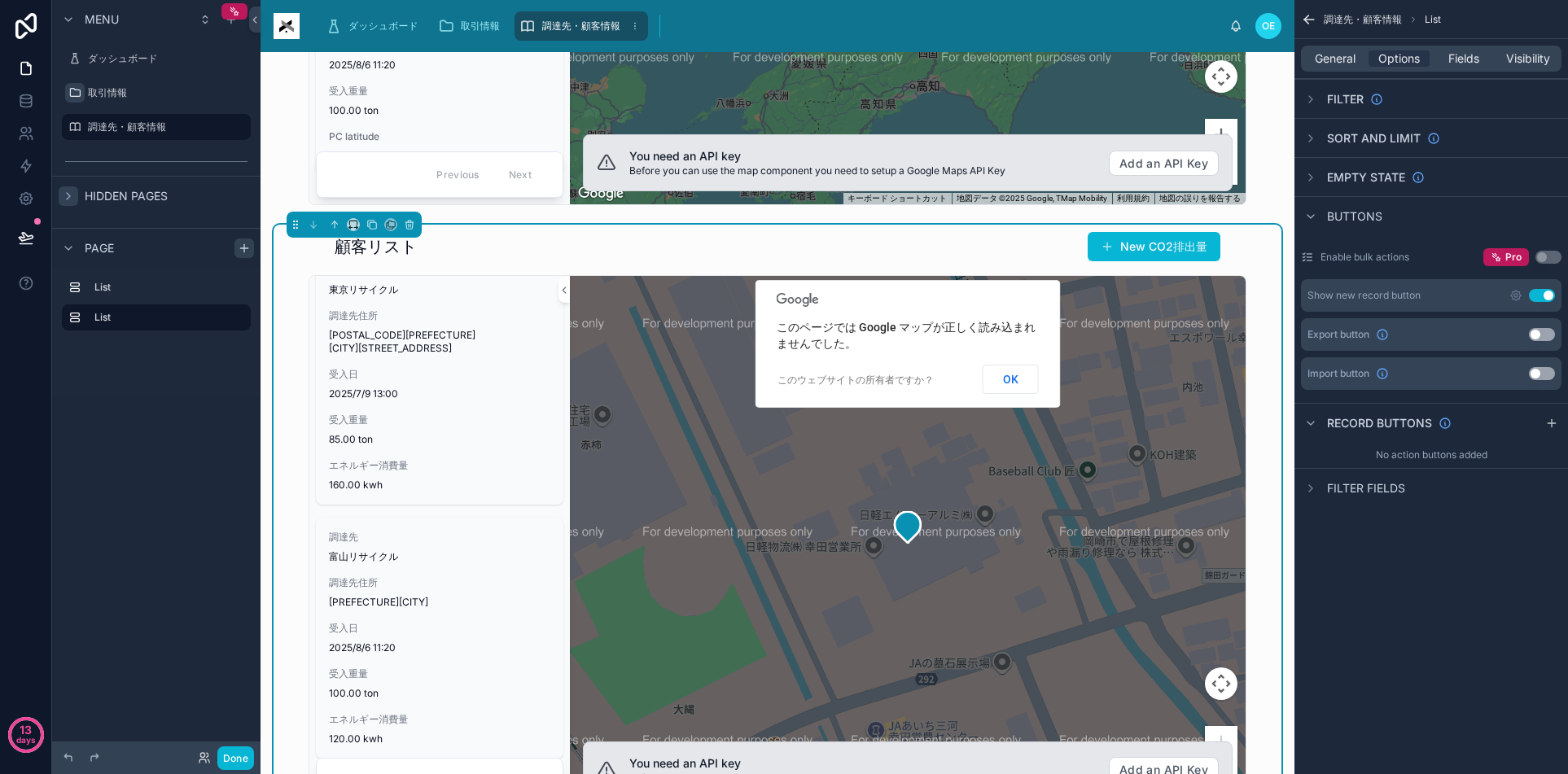 click on "Use setting" at bounding box center [1542, 295] 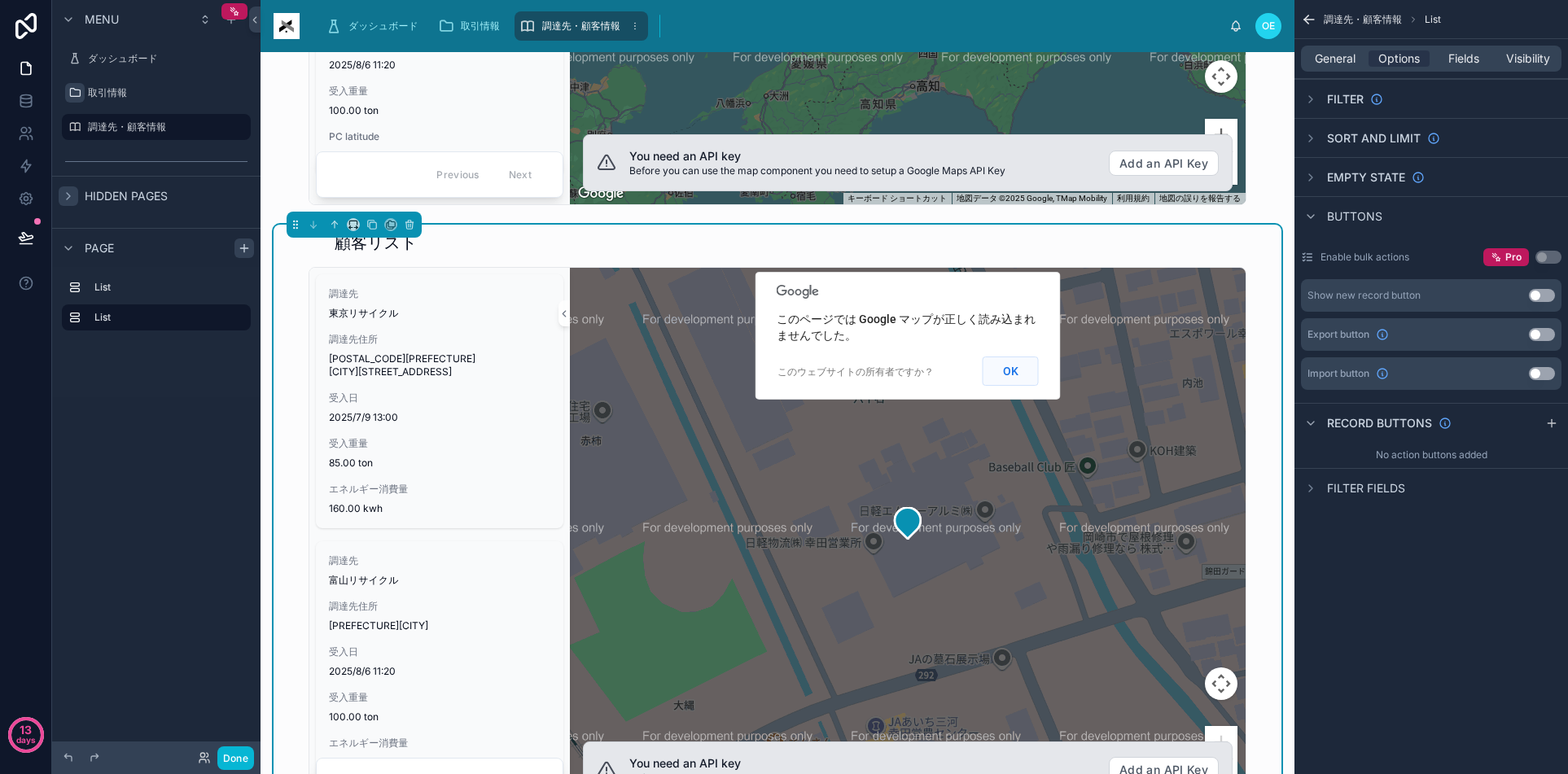 click on "OK" at bounding box center [1010, 371] 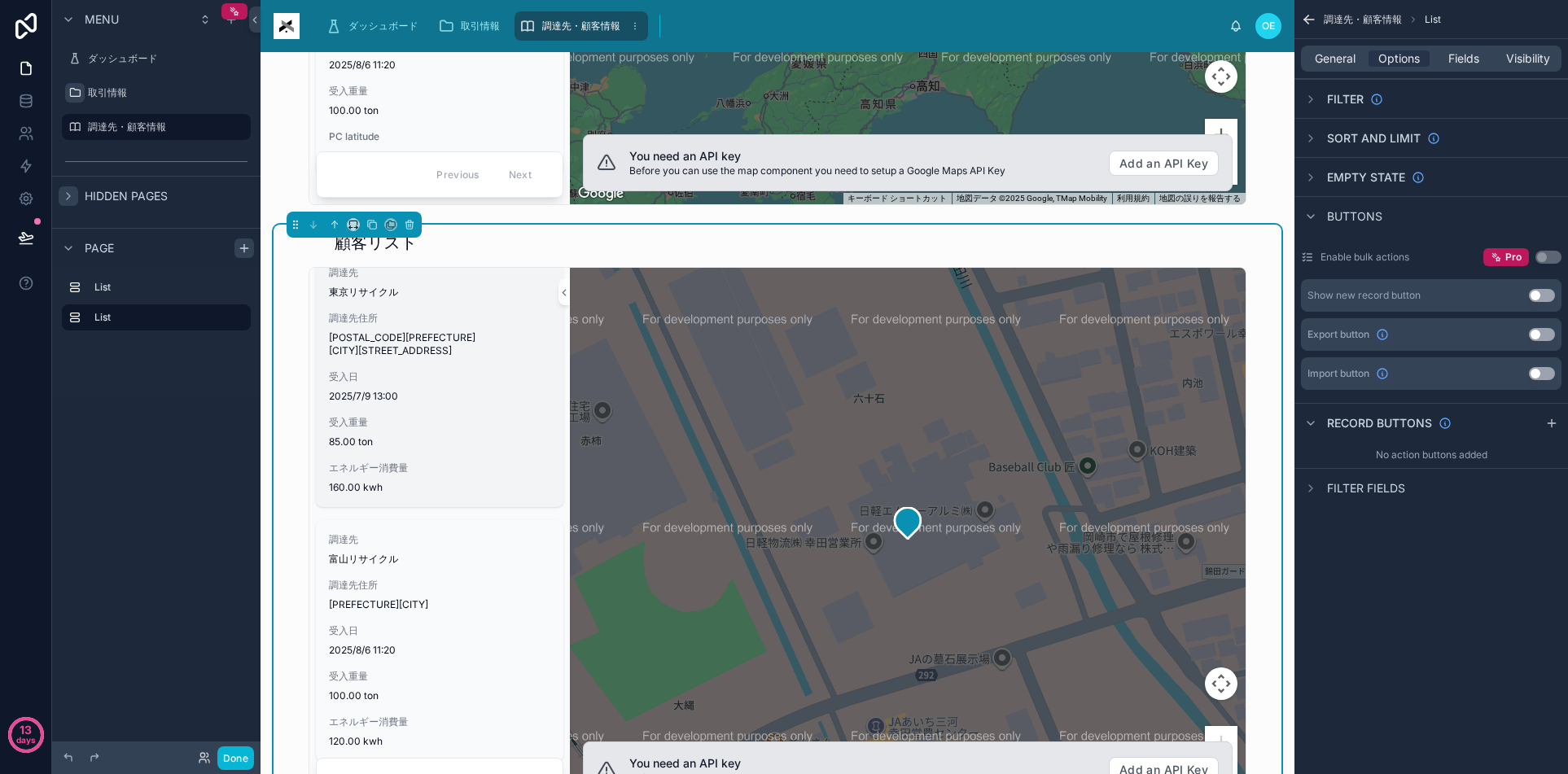 scroll, scrollTop: 24, scrollLeft: 0, axis: vertical 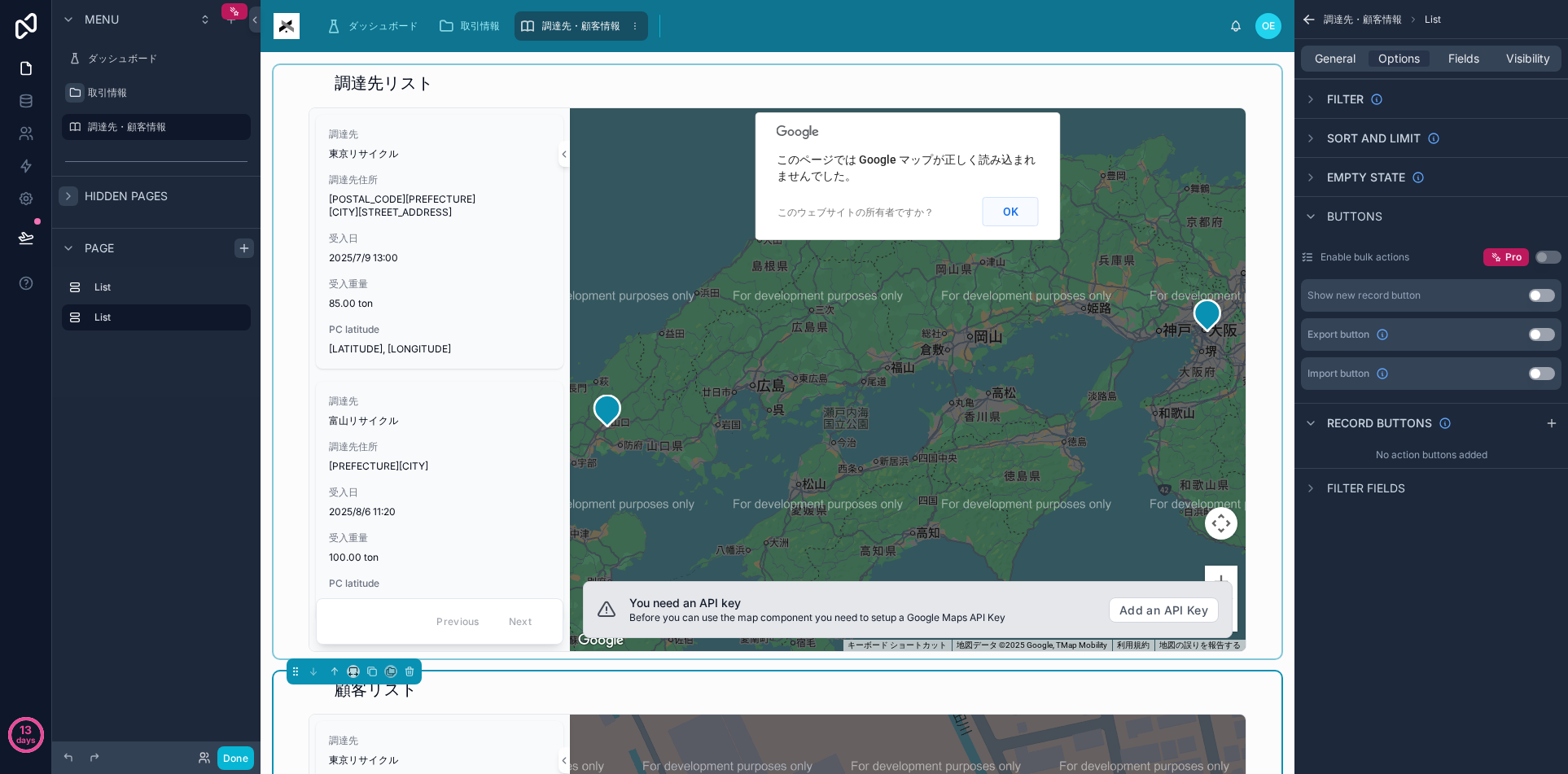 click on "OK" at bounding box center [1010, 212] 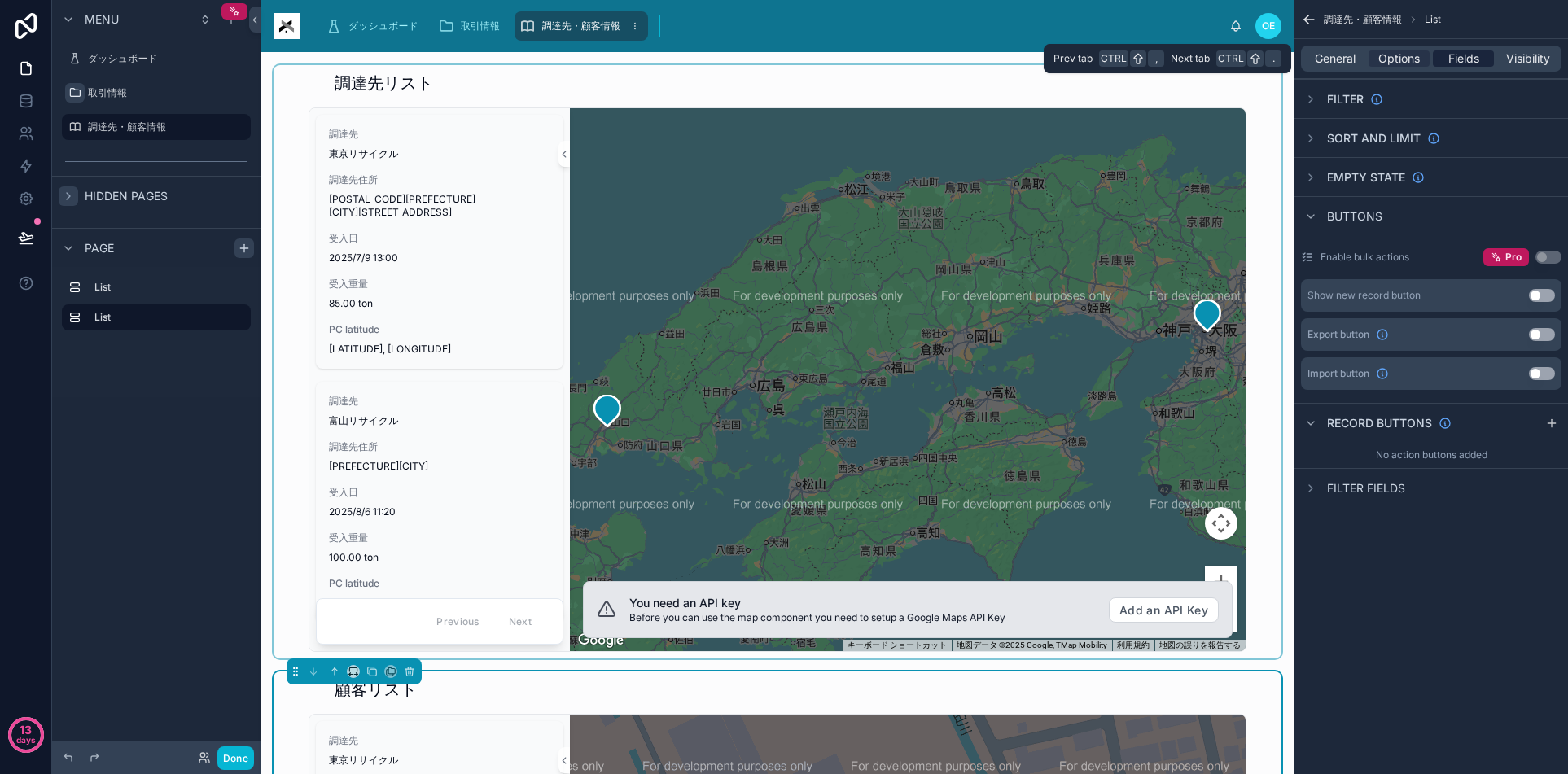 click on "Fields" at bounding box center [1464, 59] 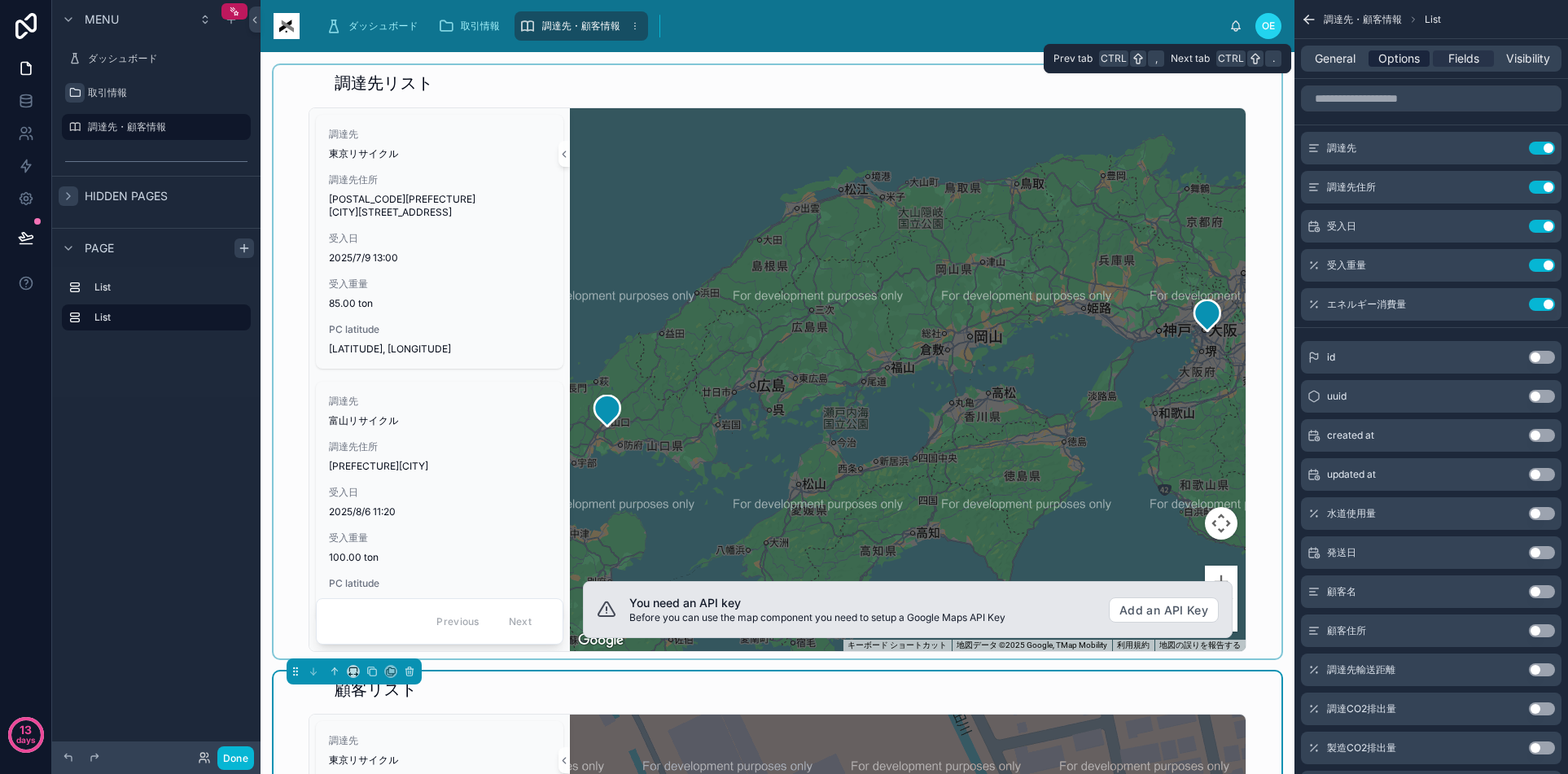 click on "Options" at bounding box center [1399, 59] 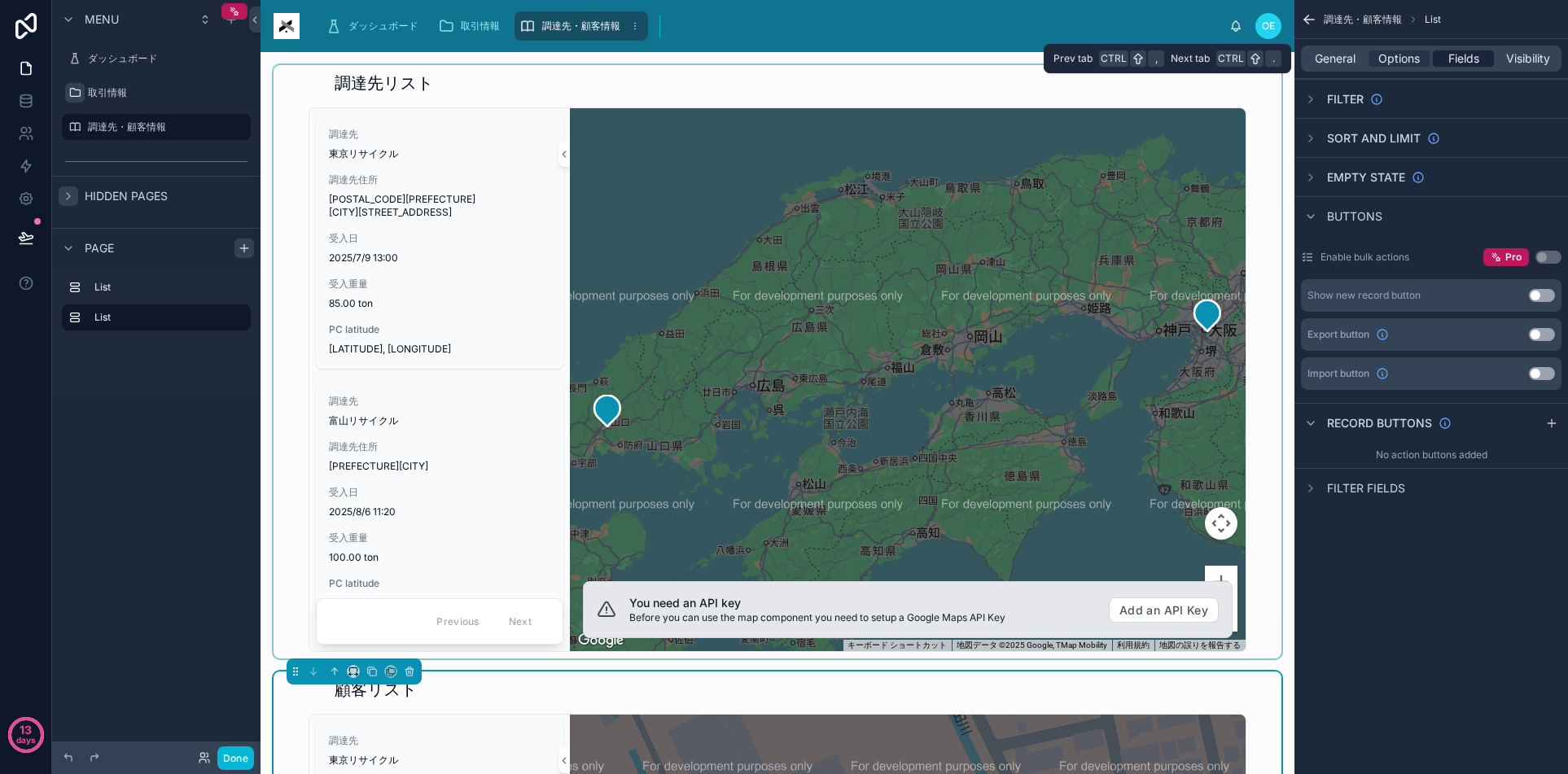 click on "Fields" at bounding box center [1464, 59] 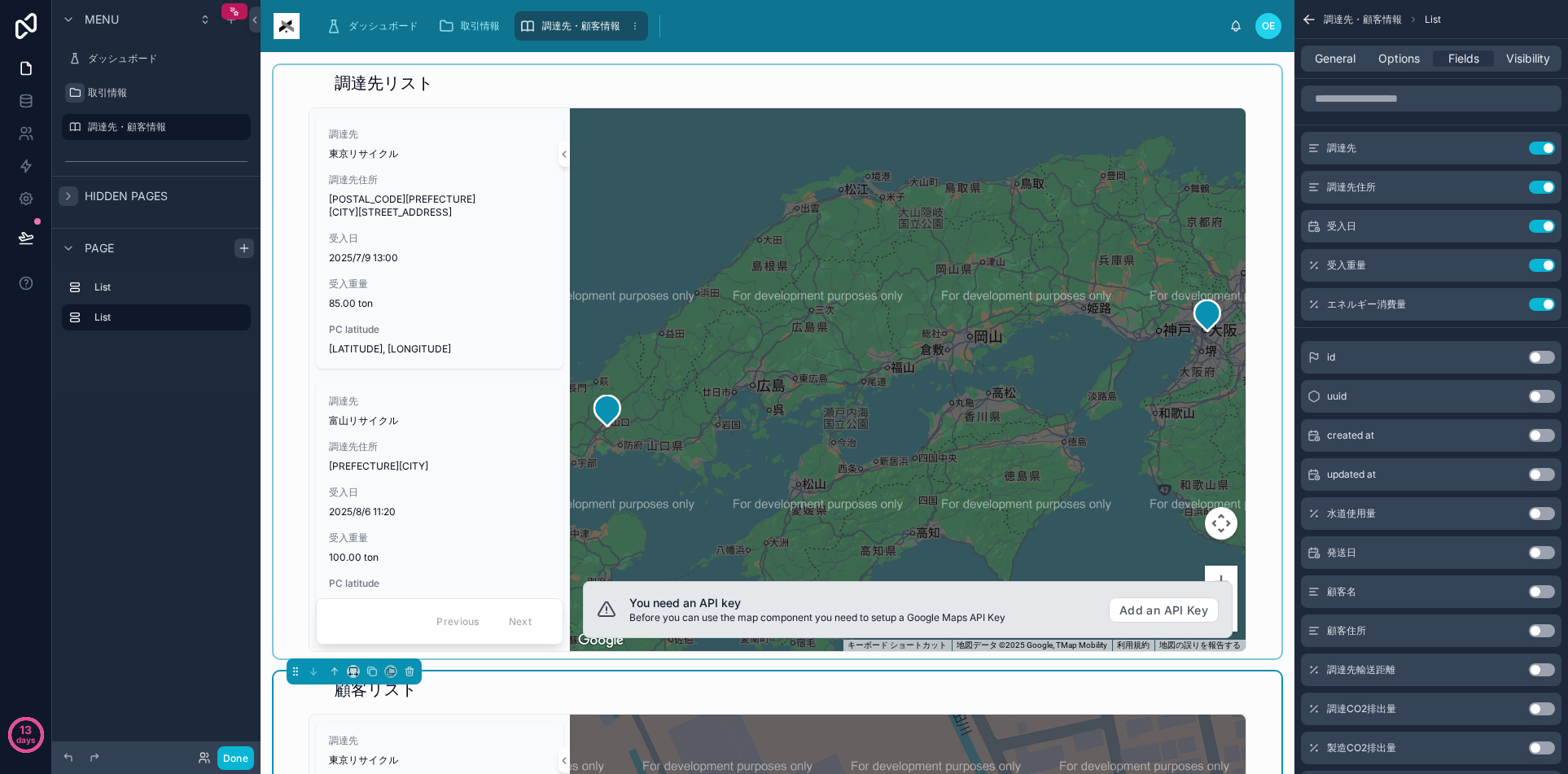 click on "Use setting" at bounding box center [1542, 304] 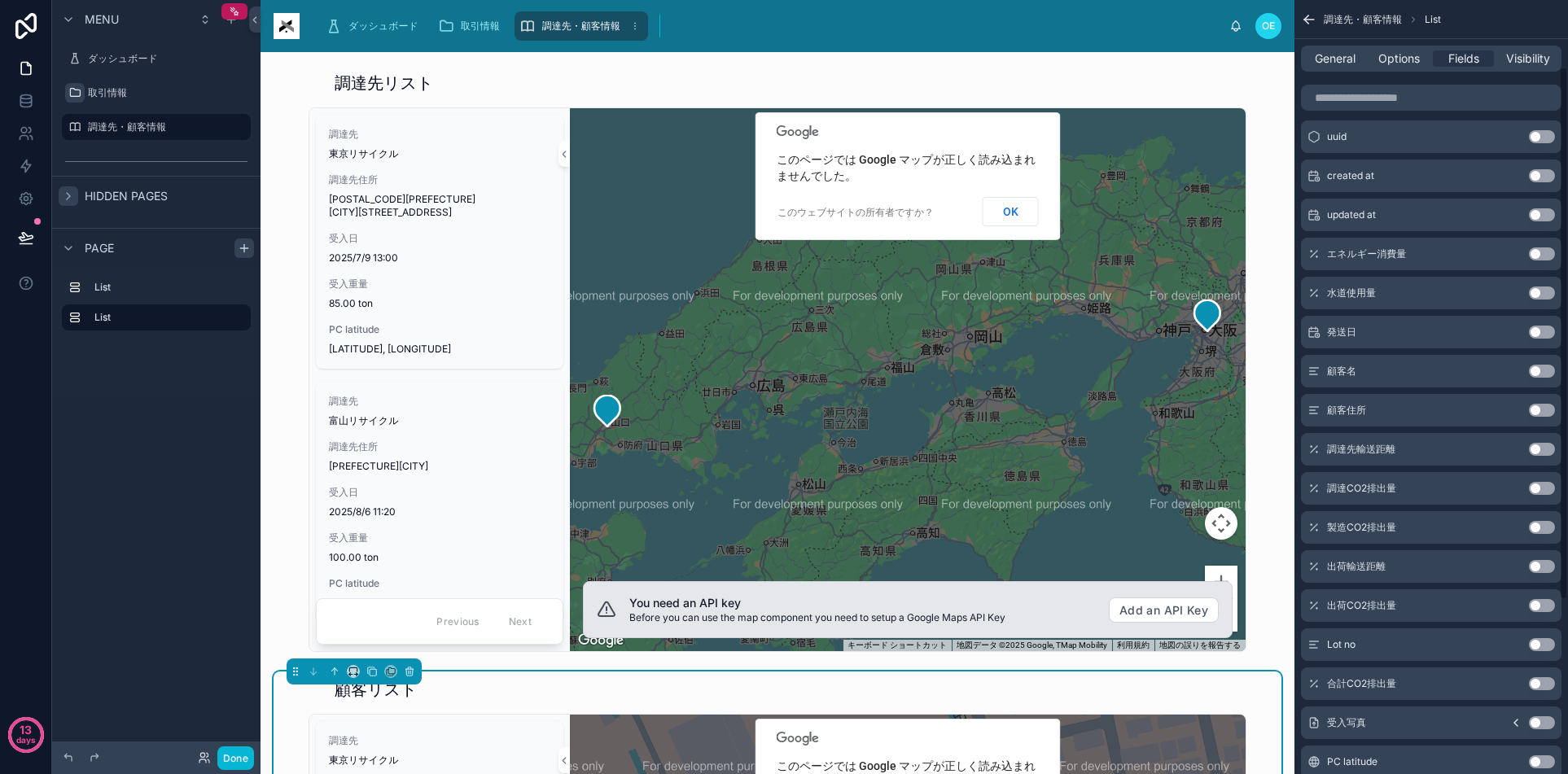 scroll, scrollTop: 348, scrollLeft: 0, axis: vertical 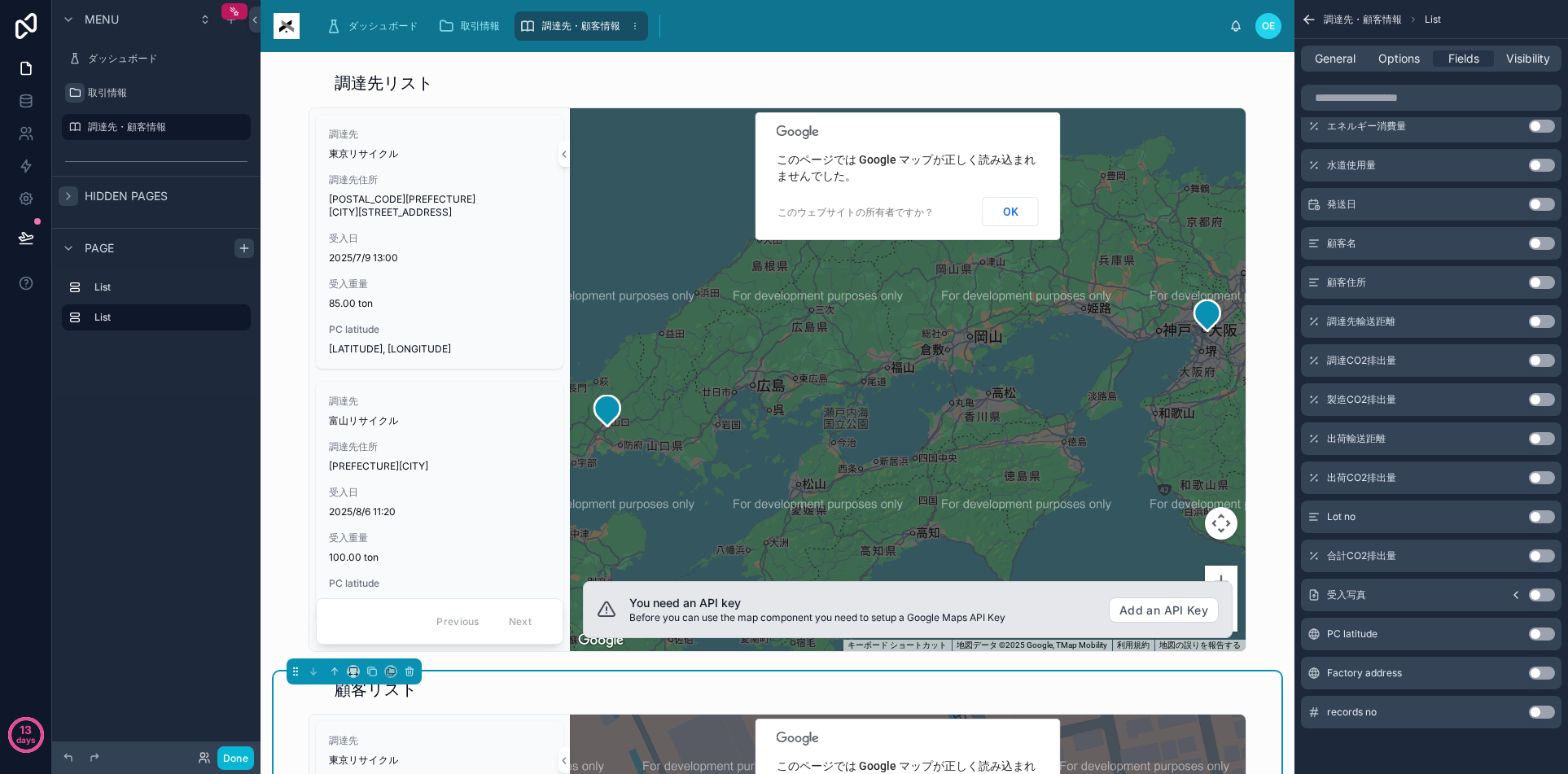 click on "Use setting" at bounding box center (1542, 634) 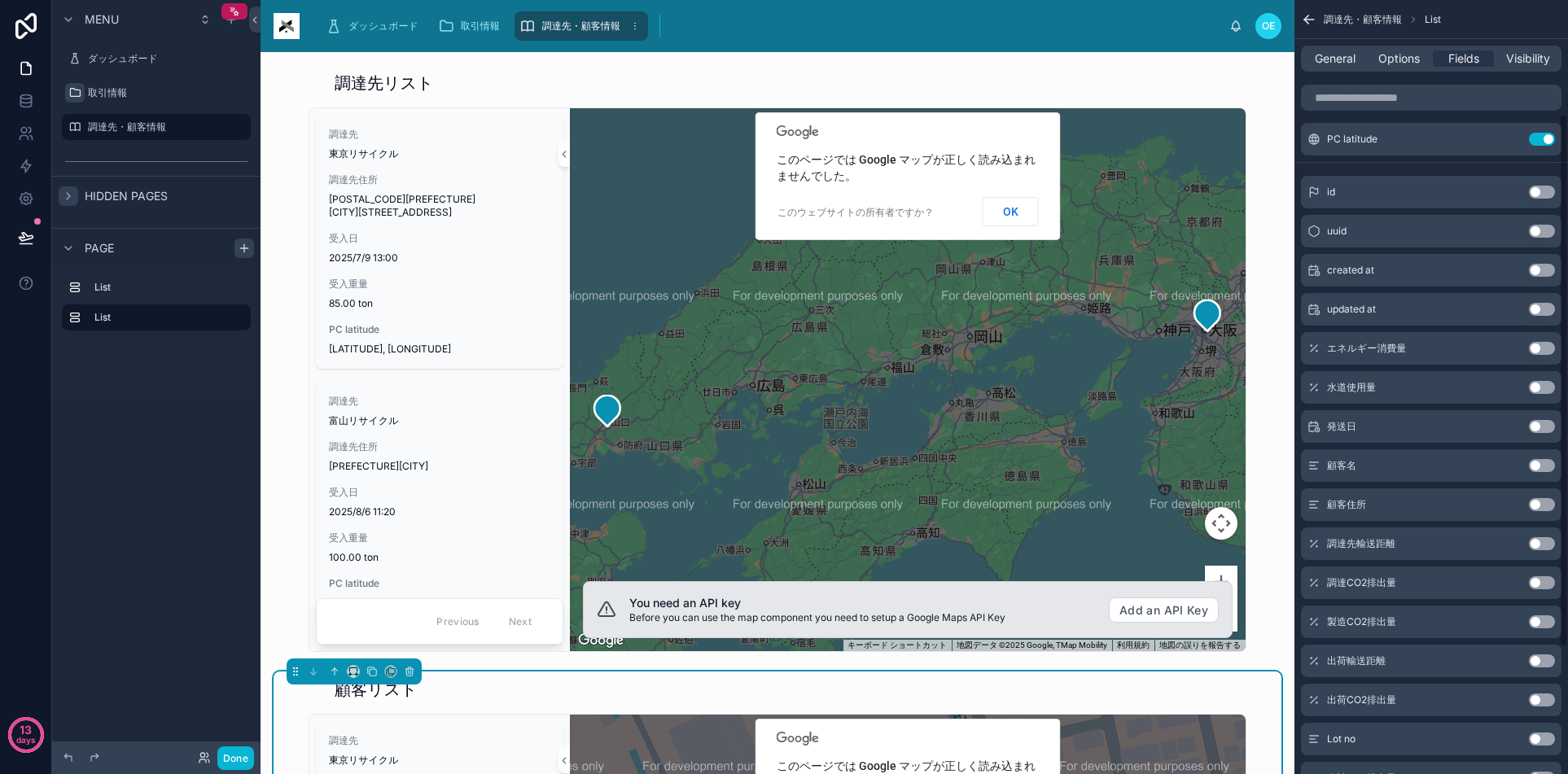 scroll, scrollTop: 104, scrollLeft: 0, axis: vertical 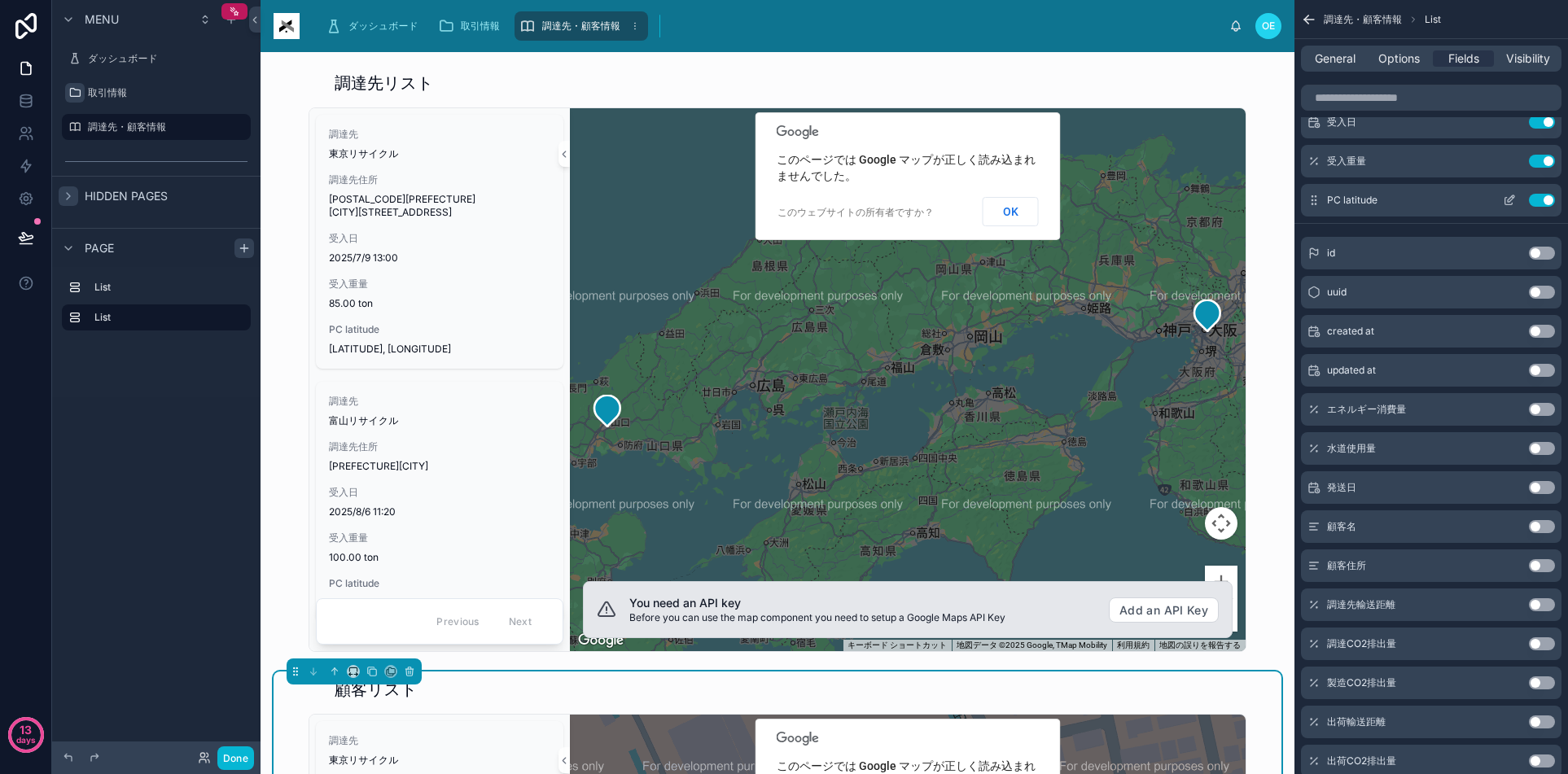 click on "Use setting" at bounding box center [1542, 200] 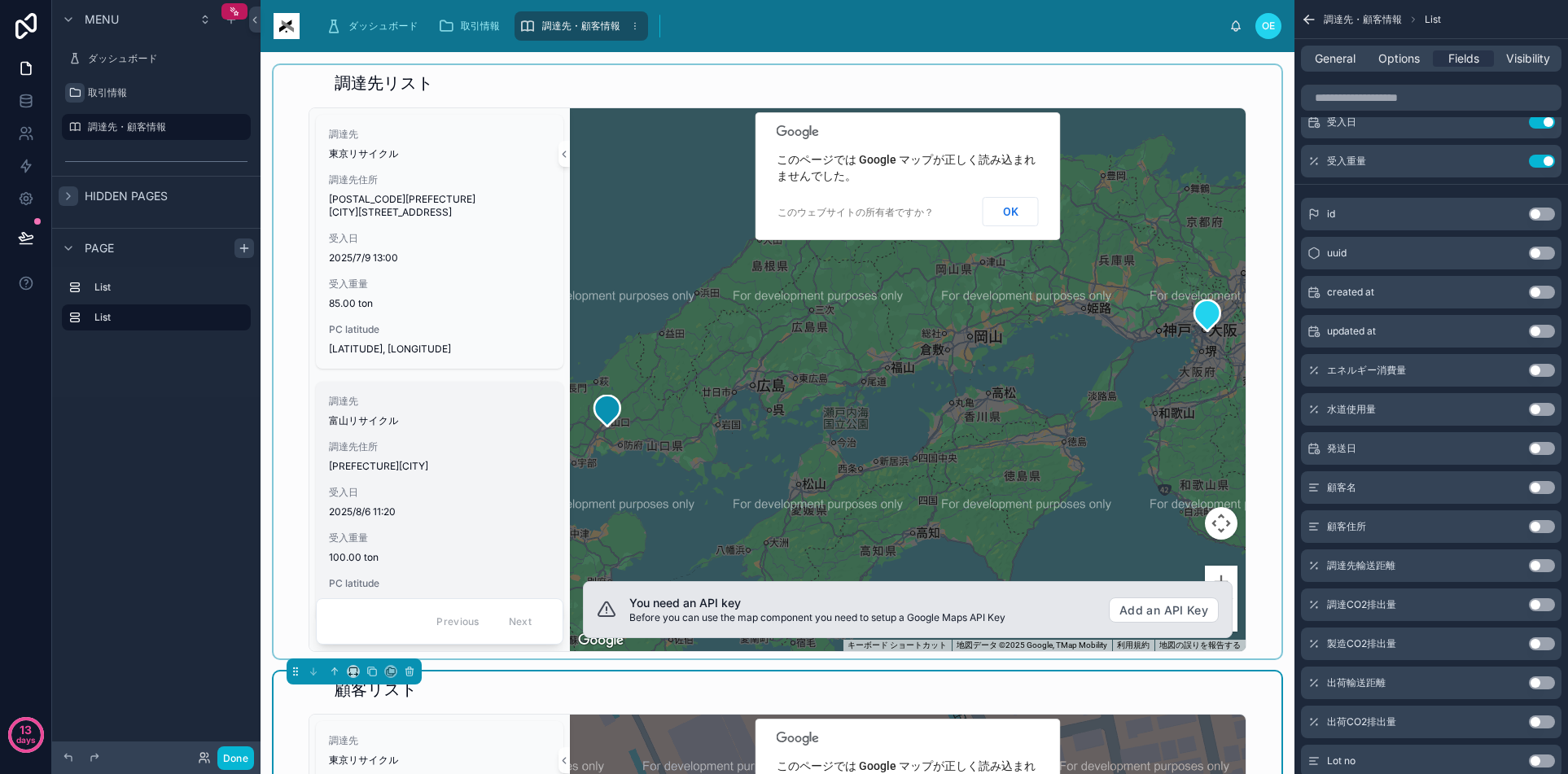 scroll, scrollTop: 24, scrollLeft: 0, axis: vertical 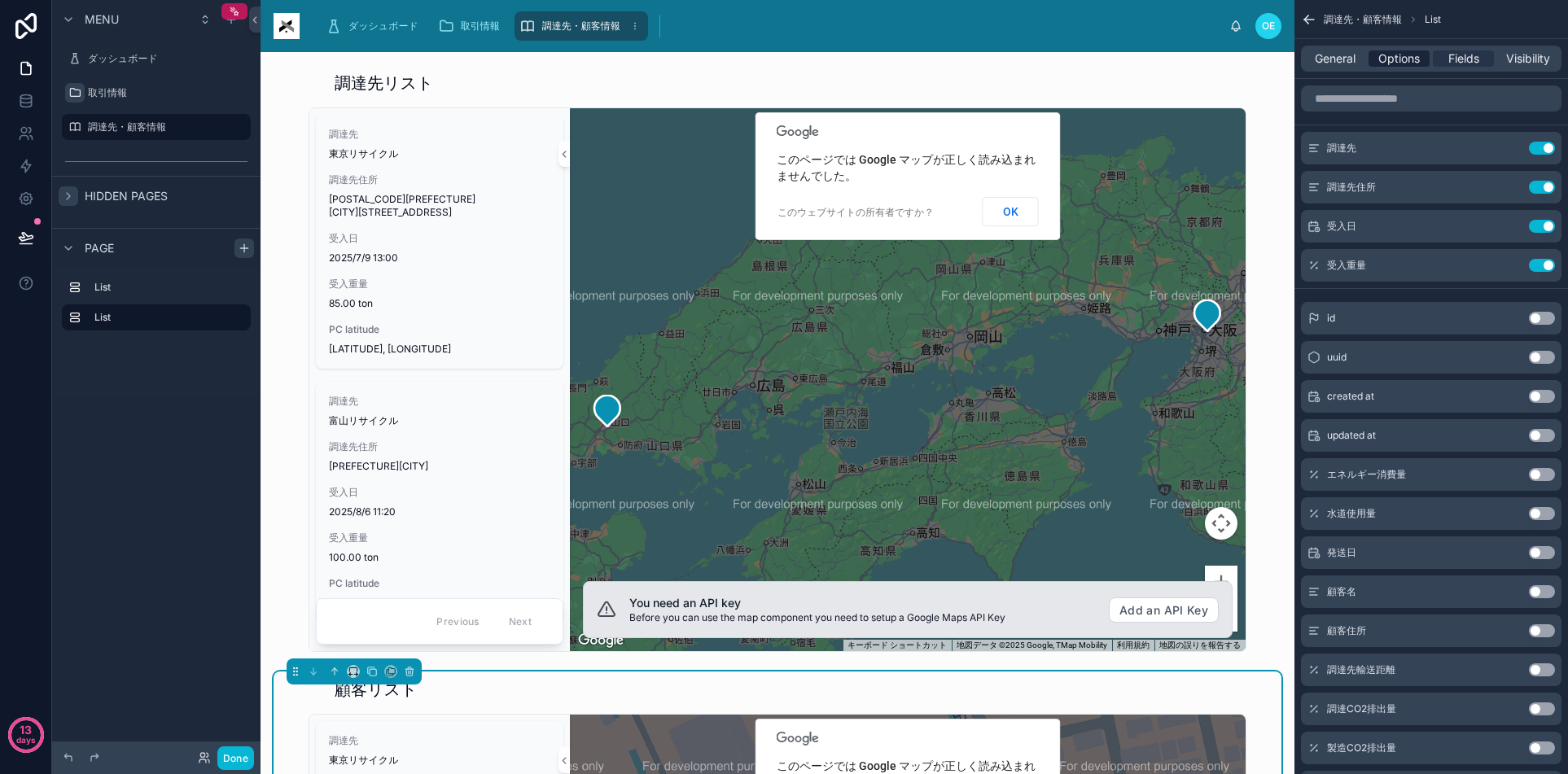 click on "Options" at bounding box center [1399, 59] 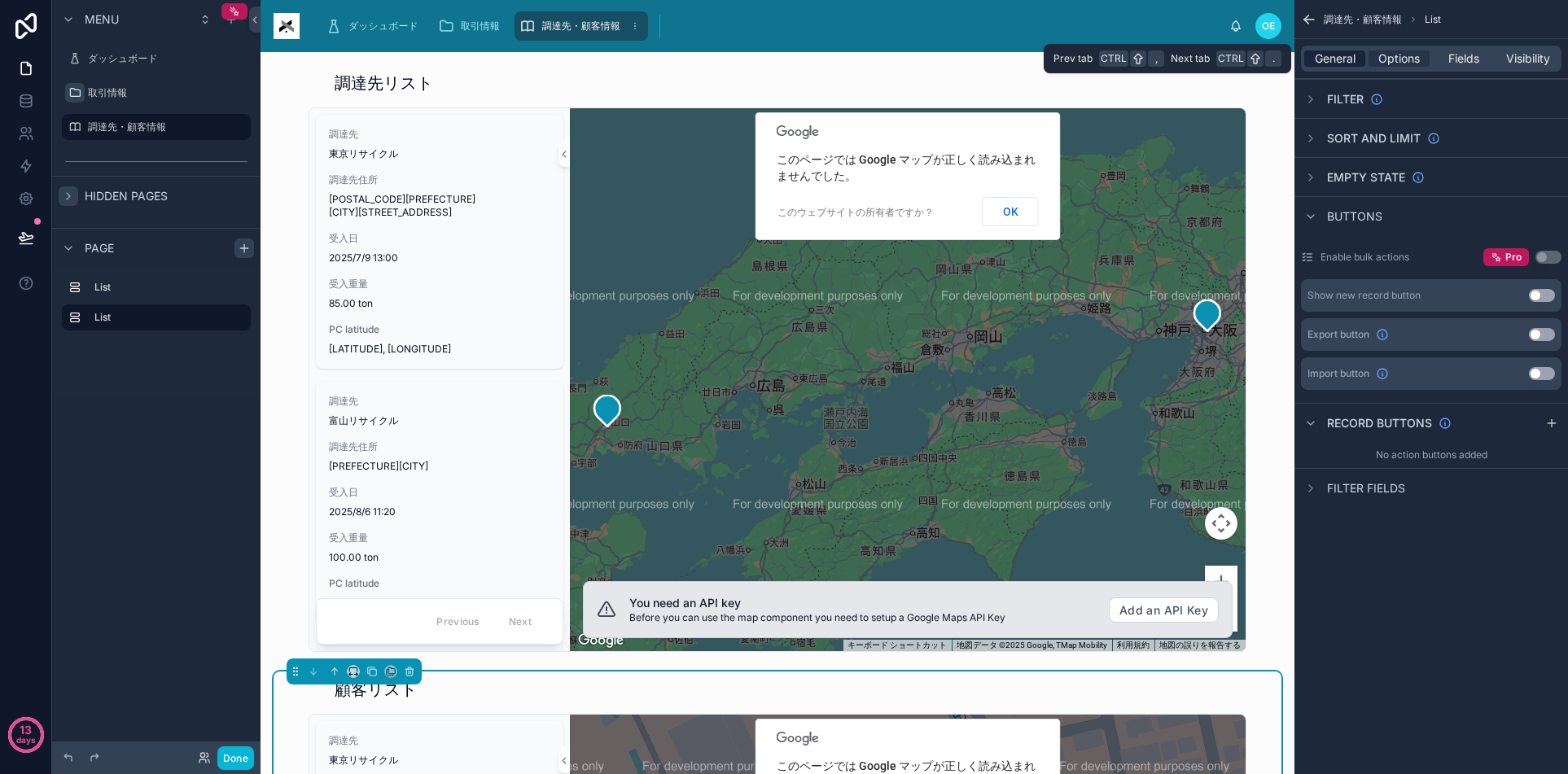 click on "General" at bounding box center (1335, 59) 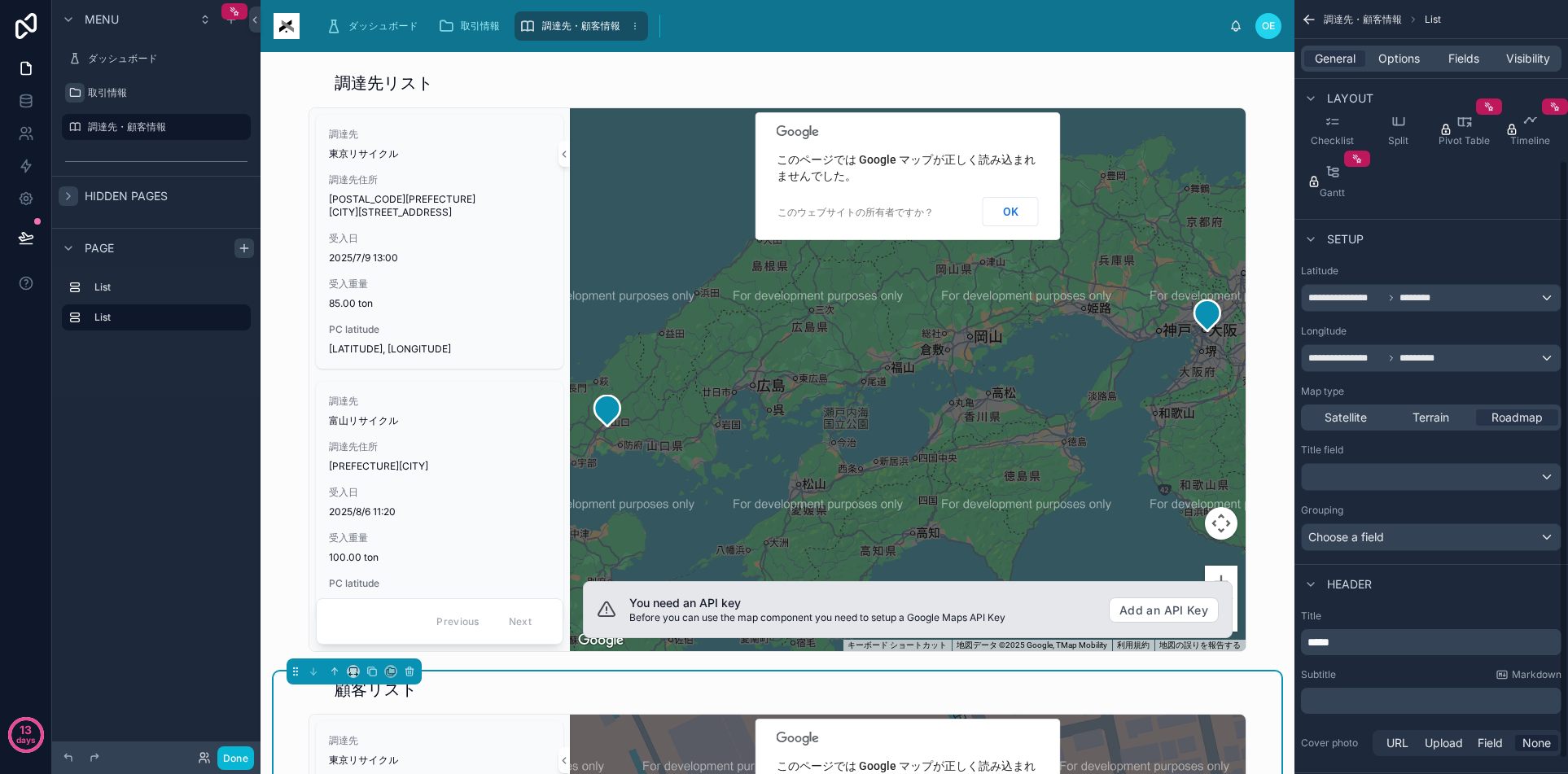 scroll, scrollTop: 226, scrollLeft: 0, axis: vertical 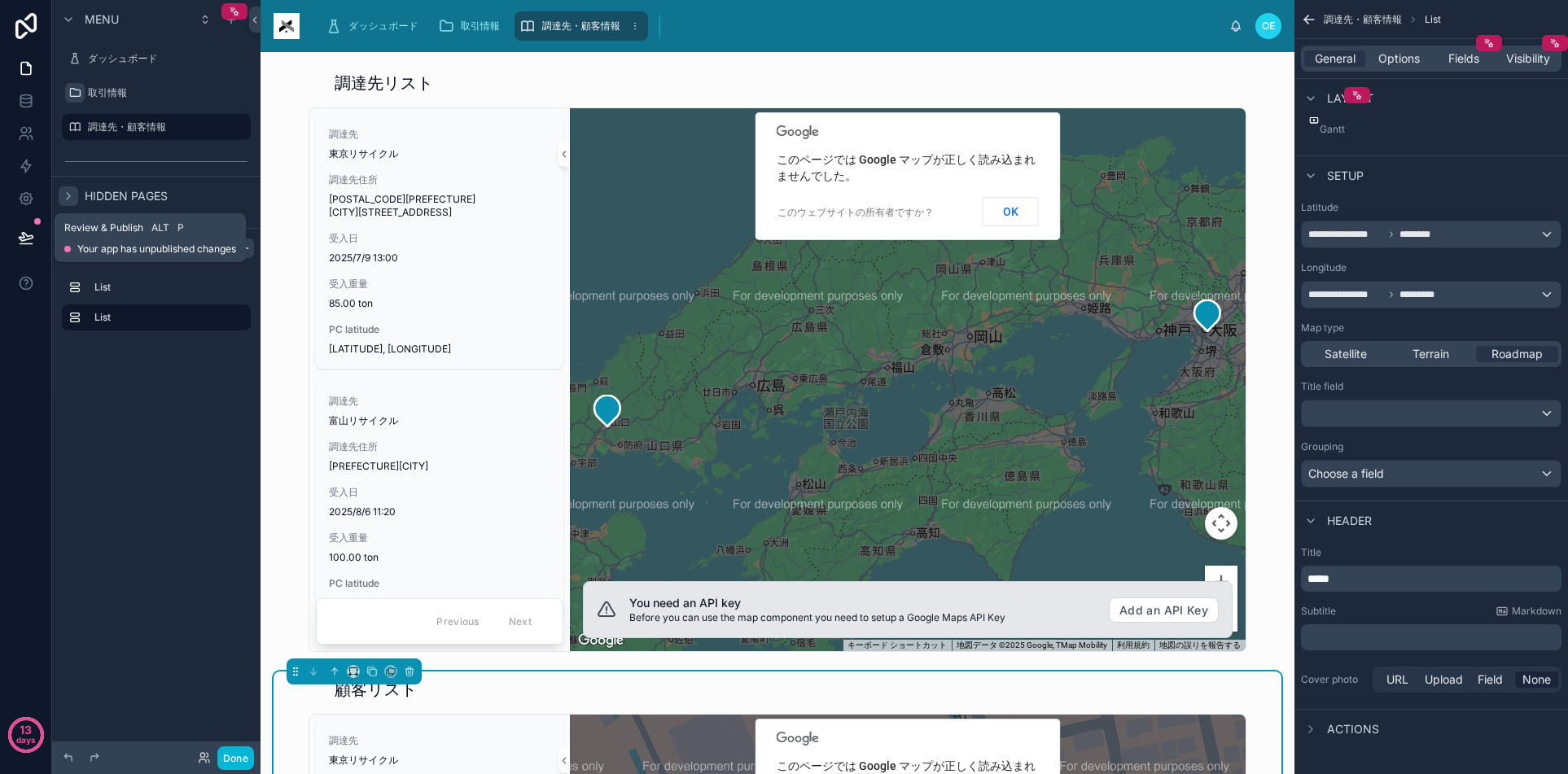 click 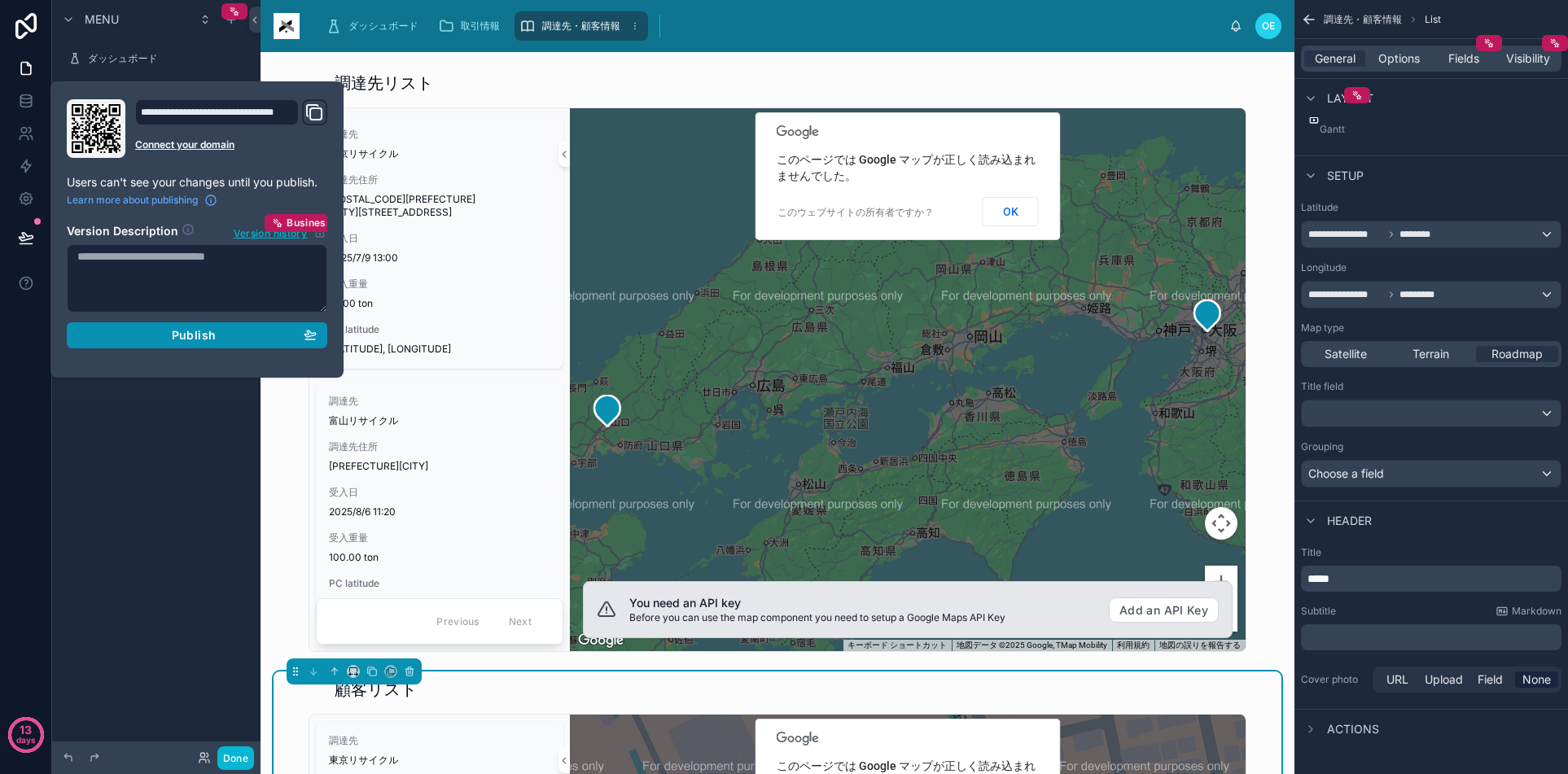 click on "Publish" at bounding box center [197, 335] 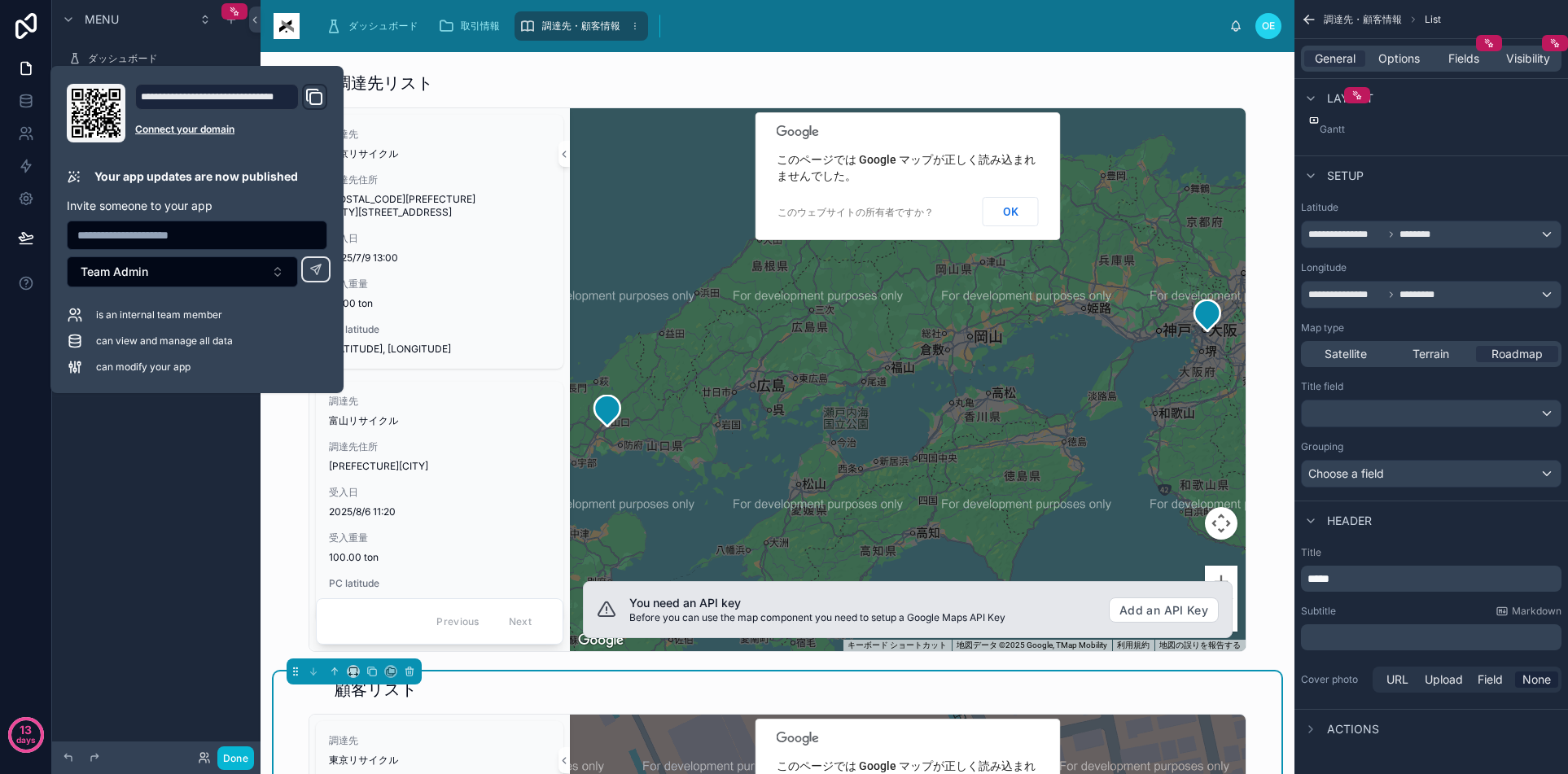 click 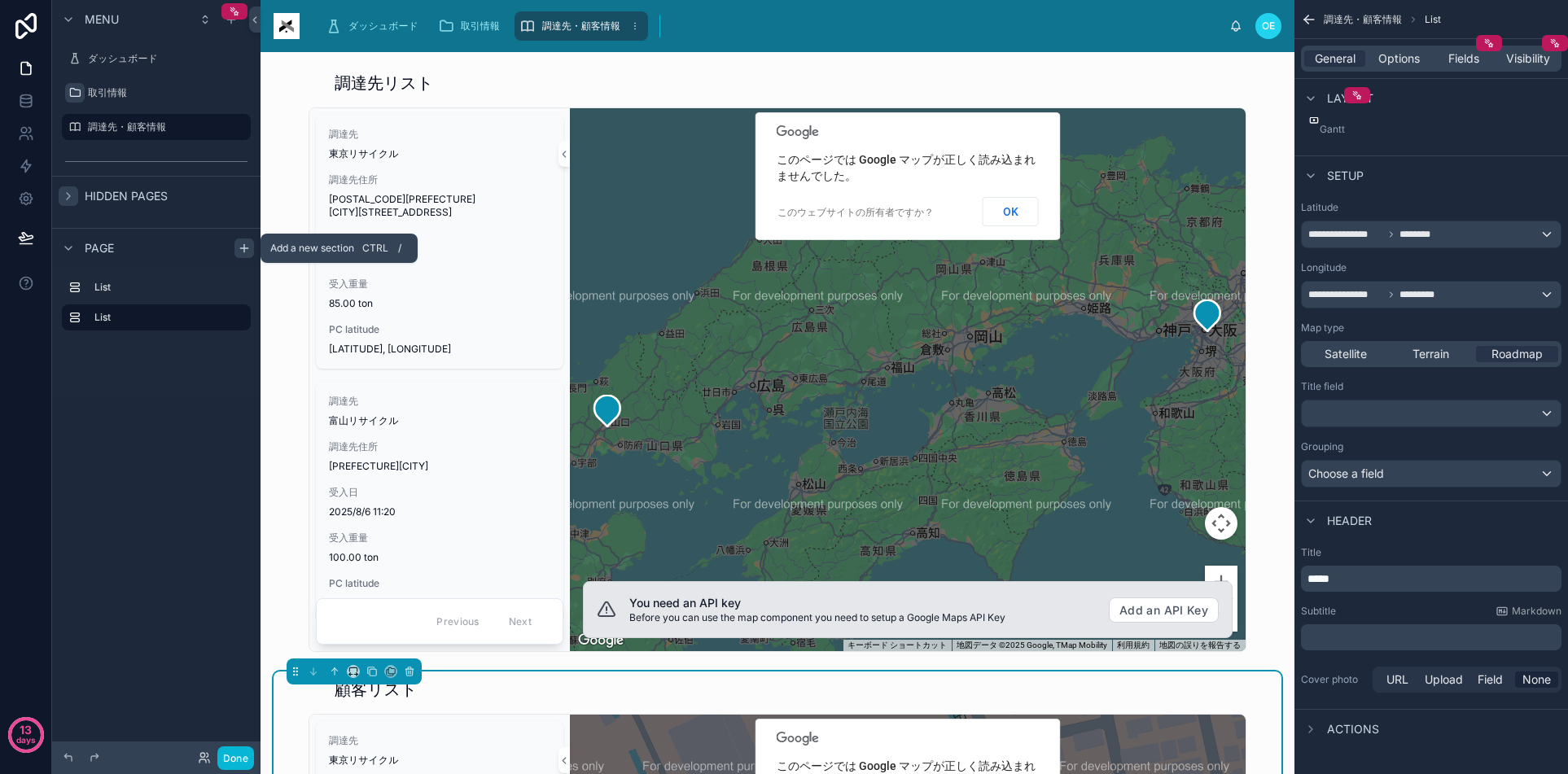 click 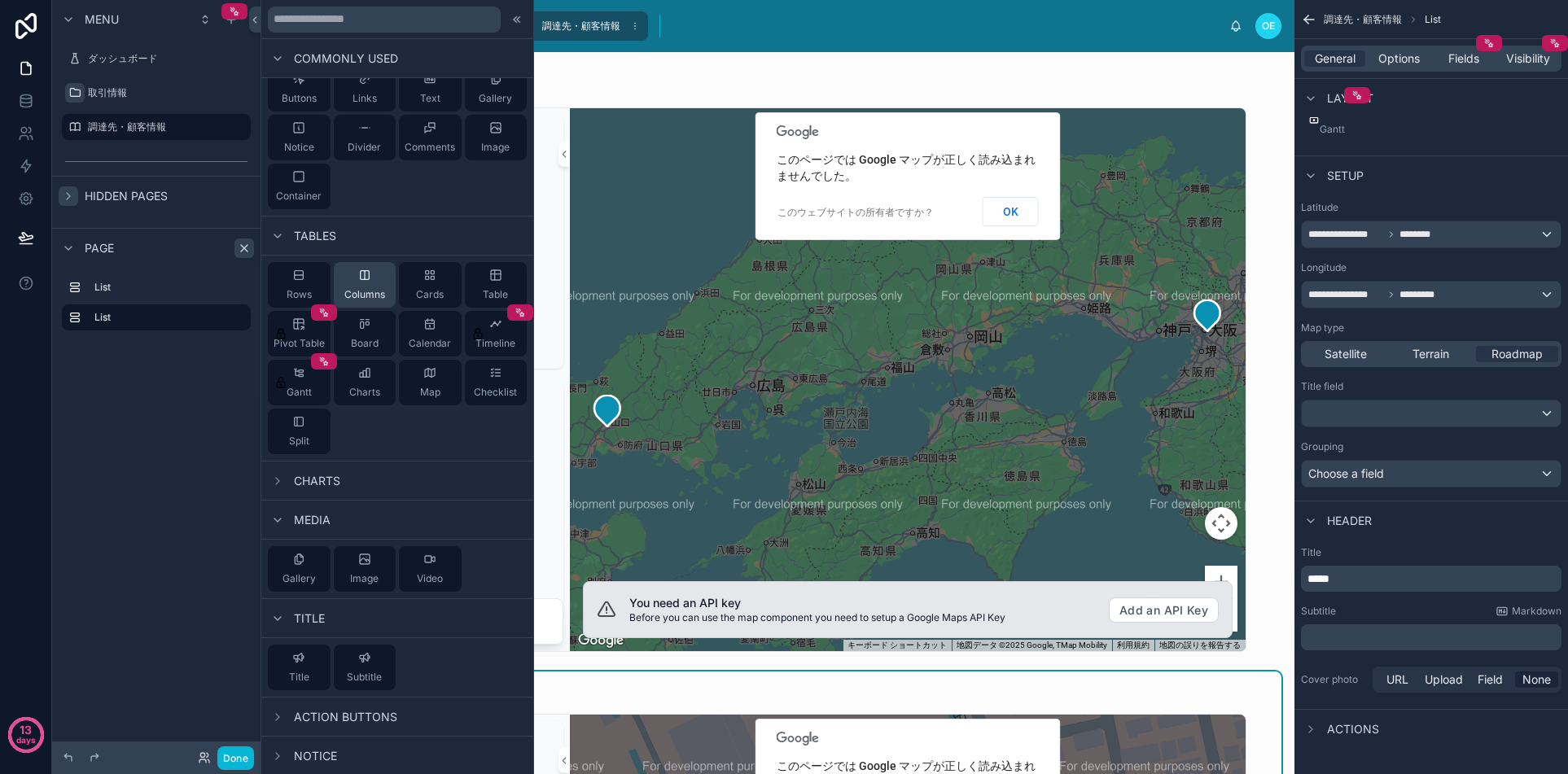 scroll, scrollTop: 118, scrollLeft: 0, axis: vertical 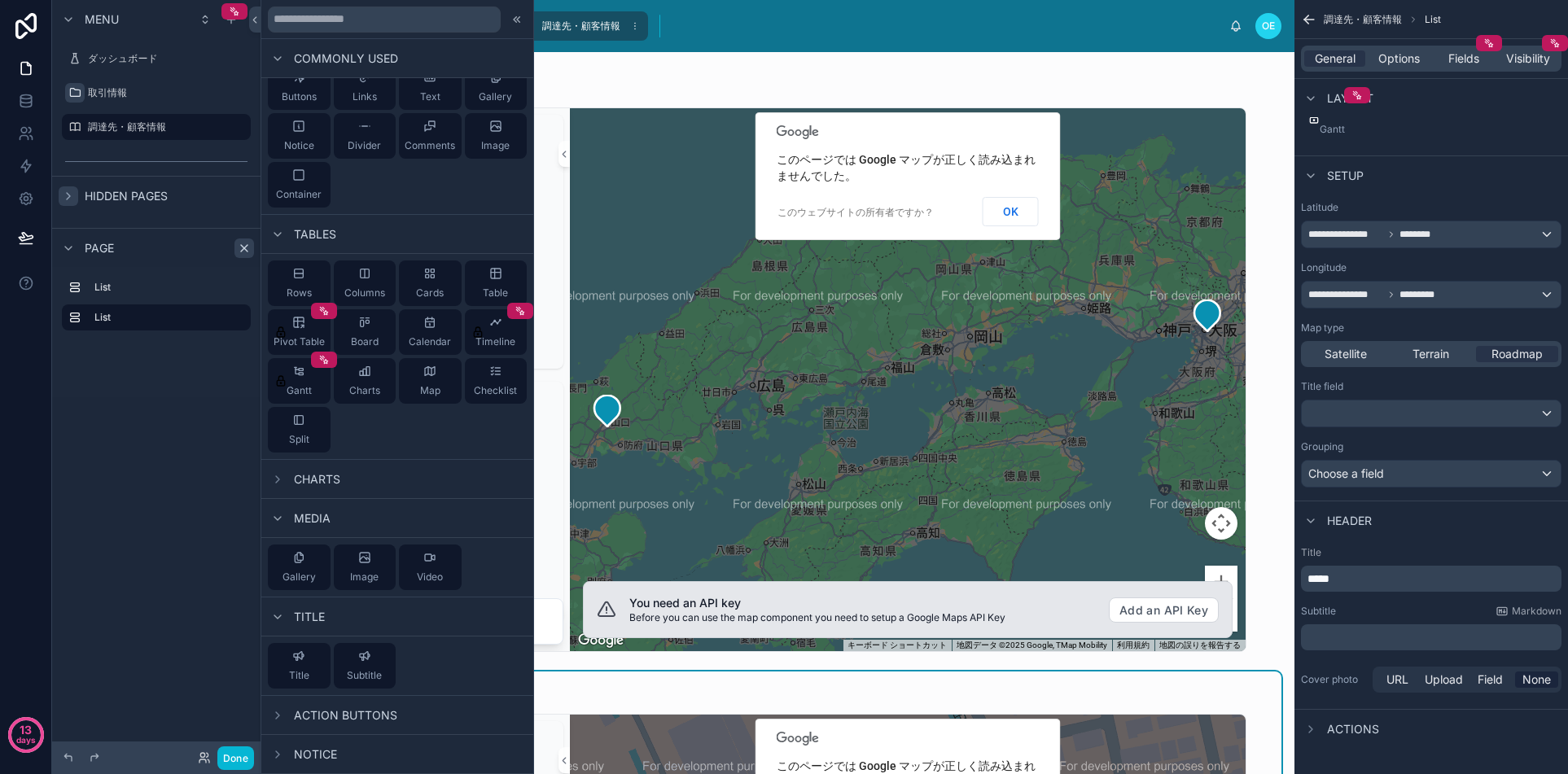 click on "Action buttons" at bounding box center (345, 715) 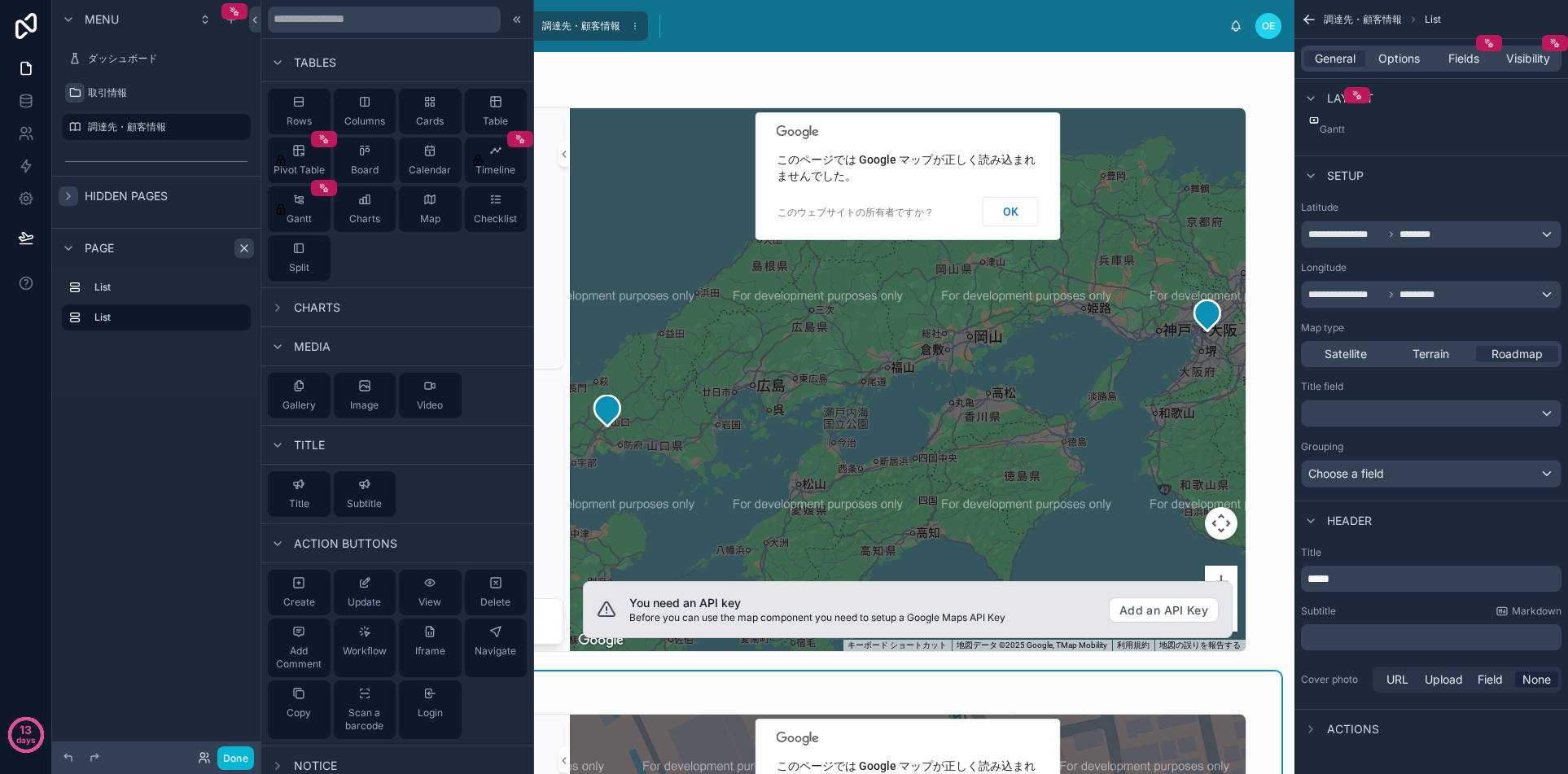 scroll, scrollTop: 301, scrollLeft: 0, axis: vertical 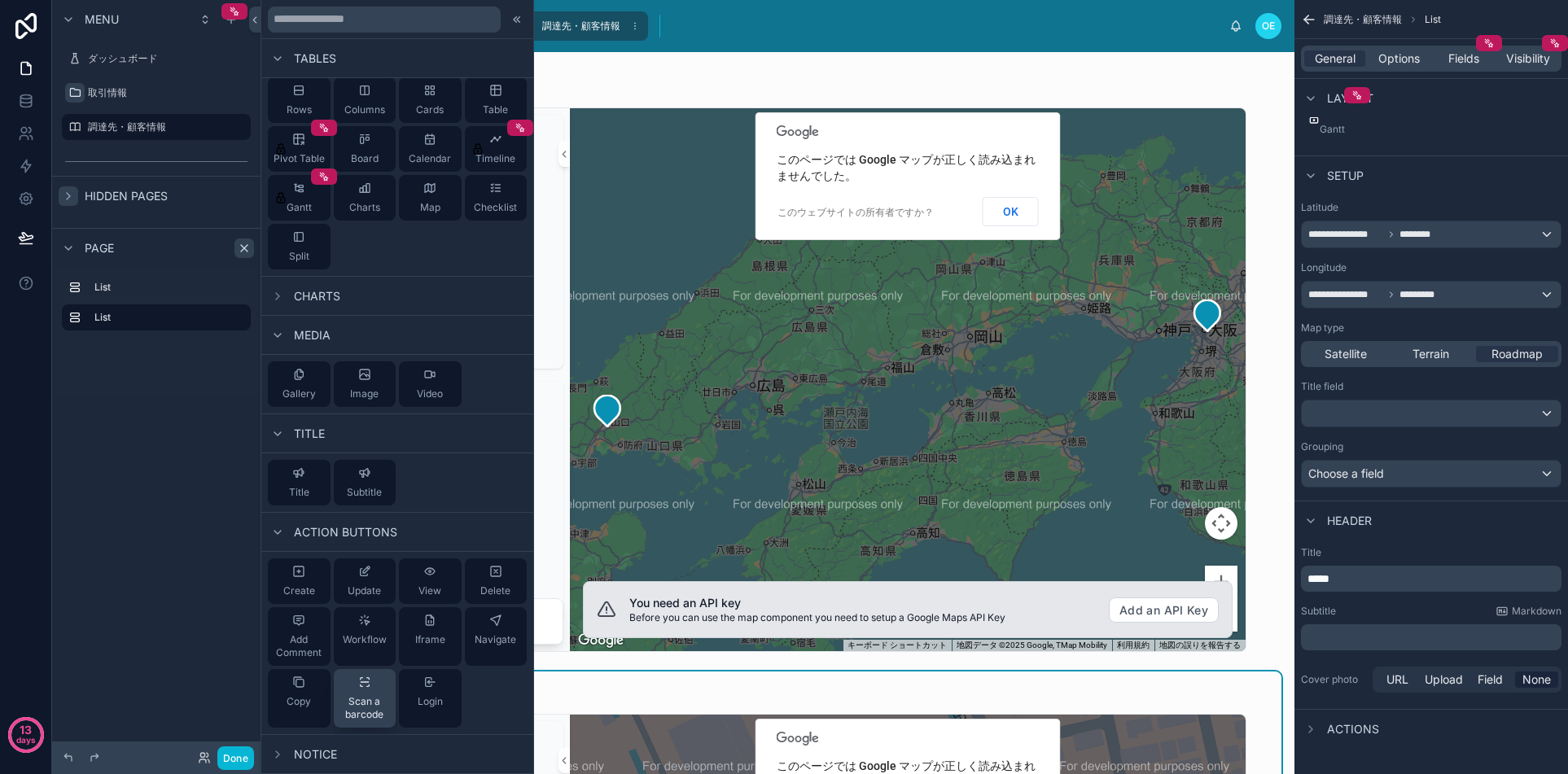 click on "Scan a barcode" at bounding box center (365, 698) 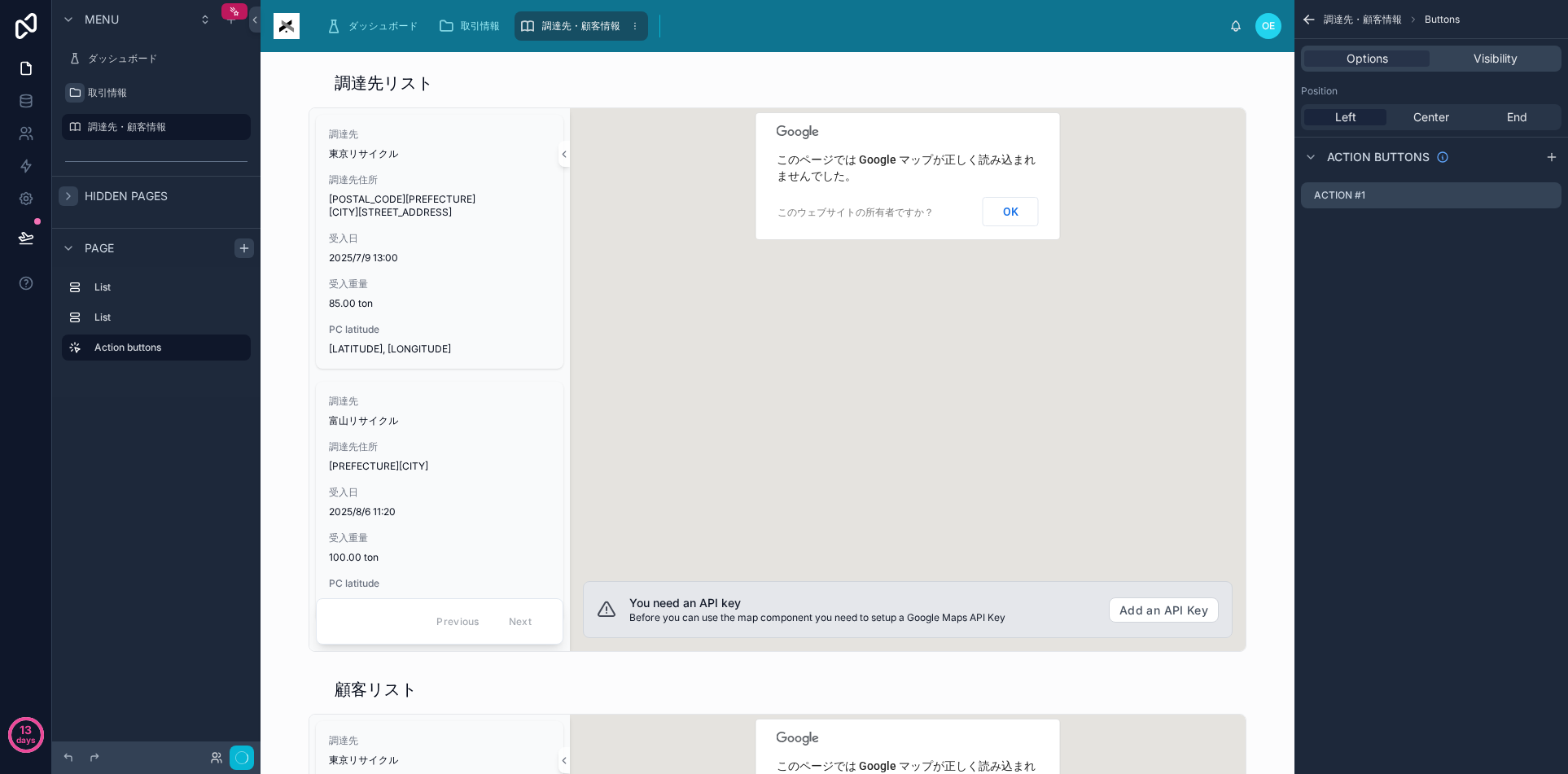 scroll, scrollTop: 0, scrollLeft: 0, axis: both 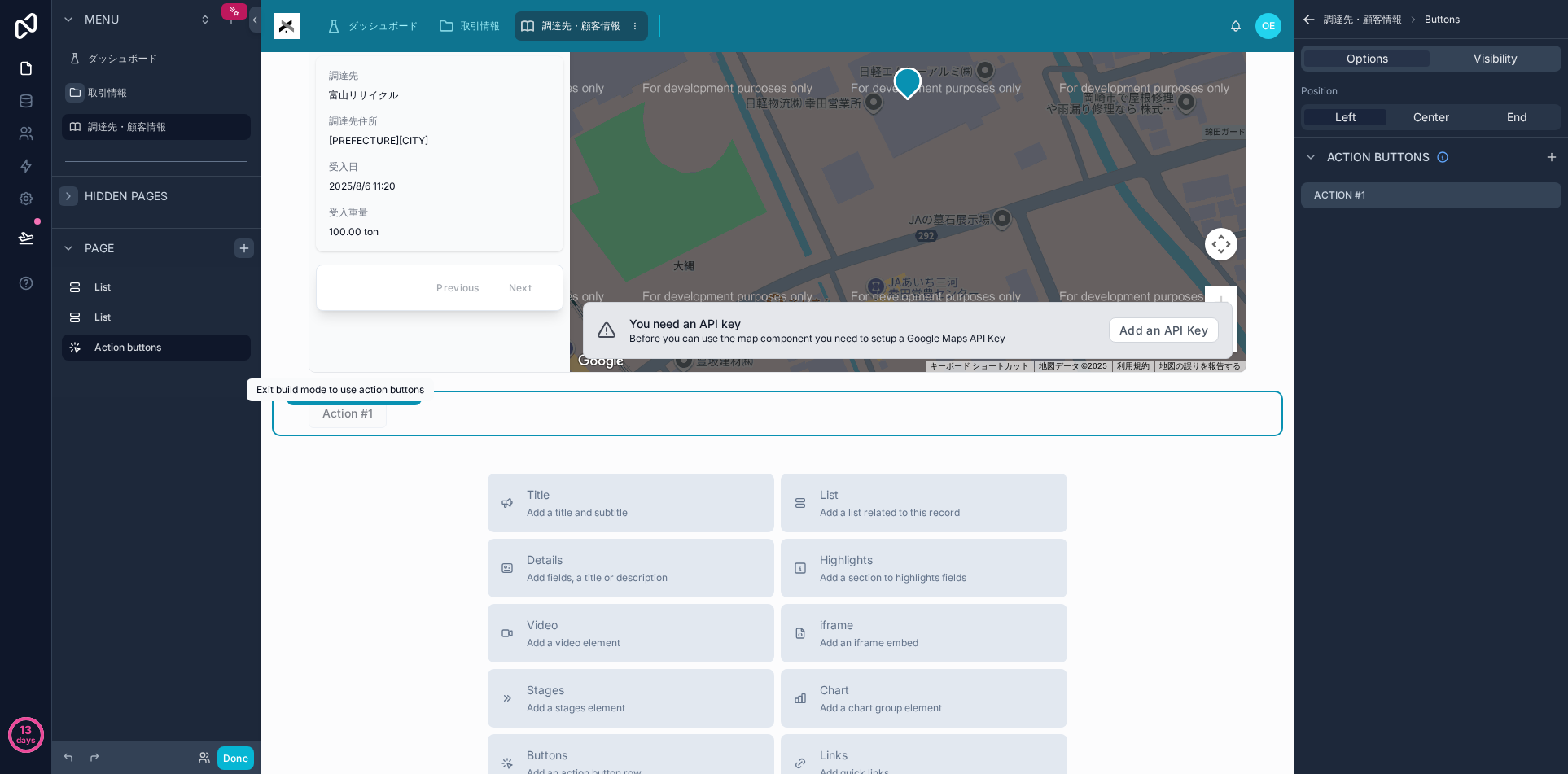 click on "Action #1" at bounding box center [348, 413] 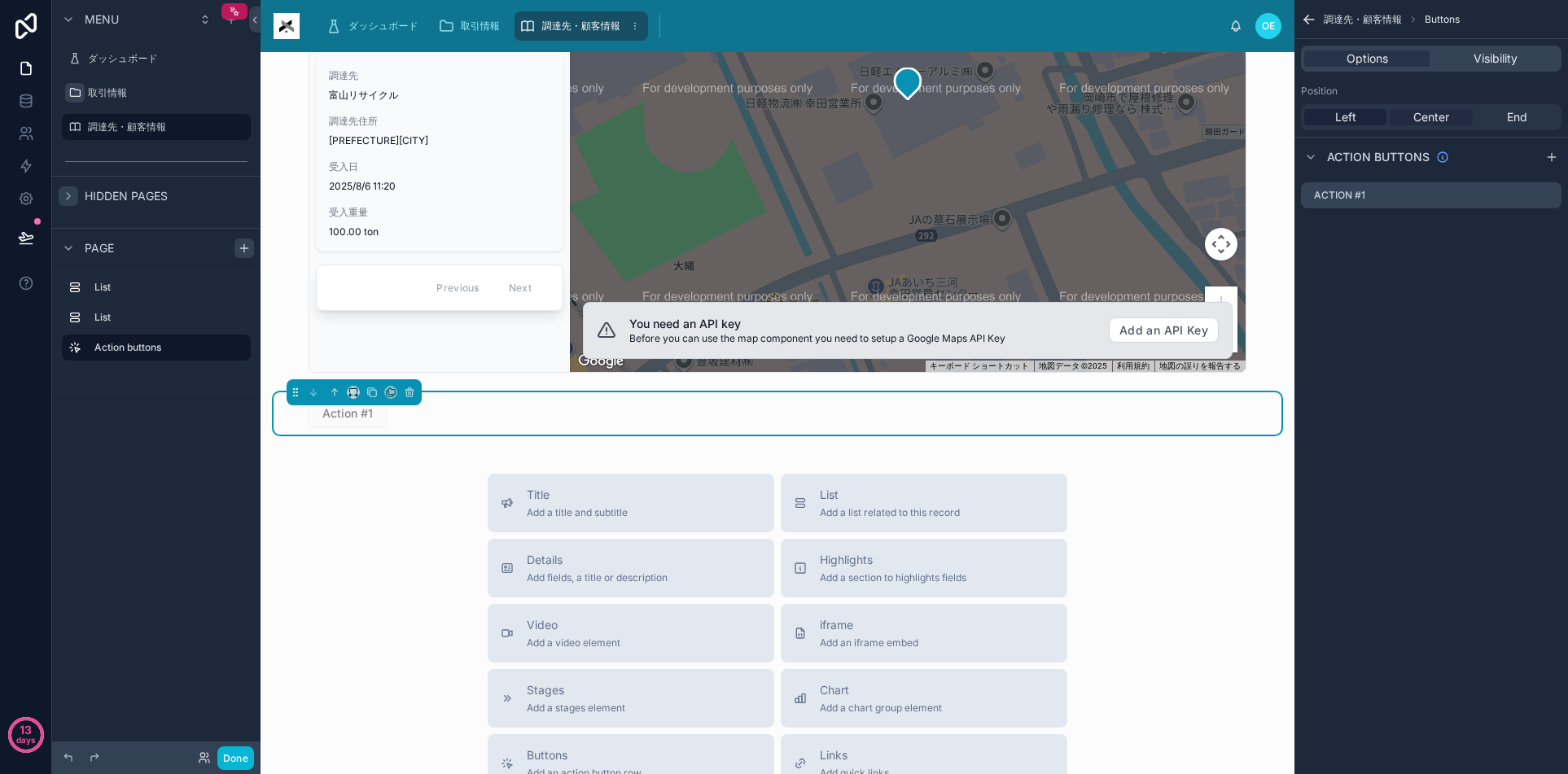 click on "Center" at bounding box center (1431, 117) 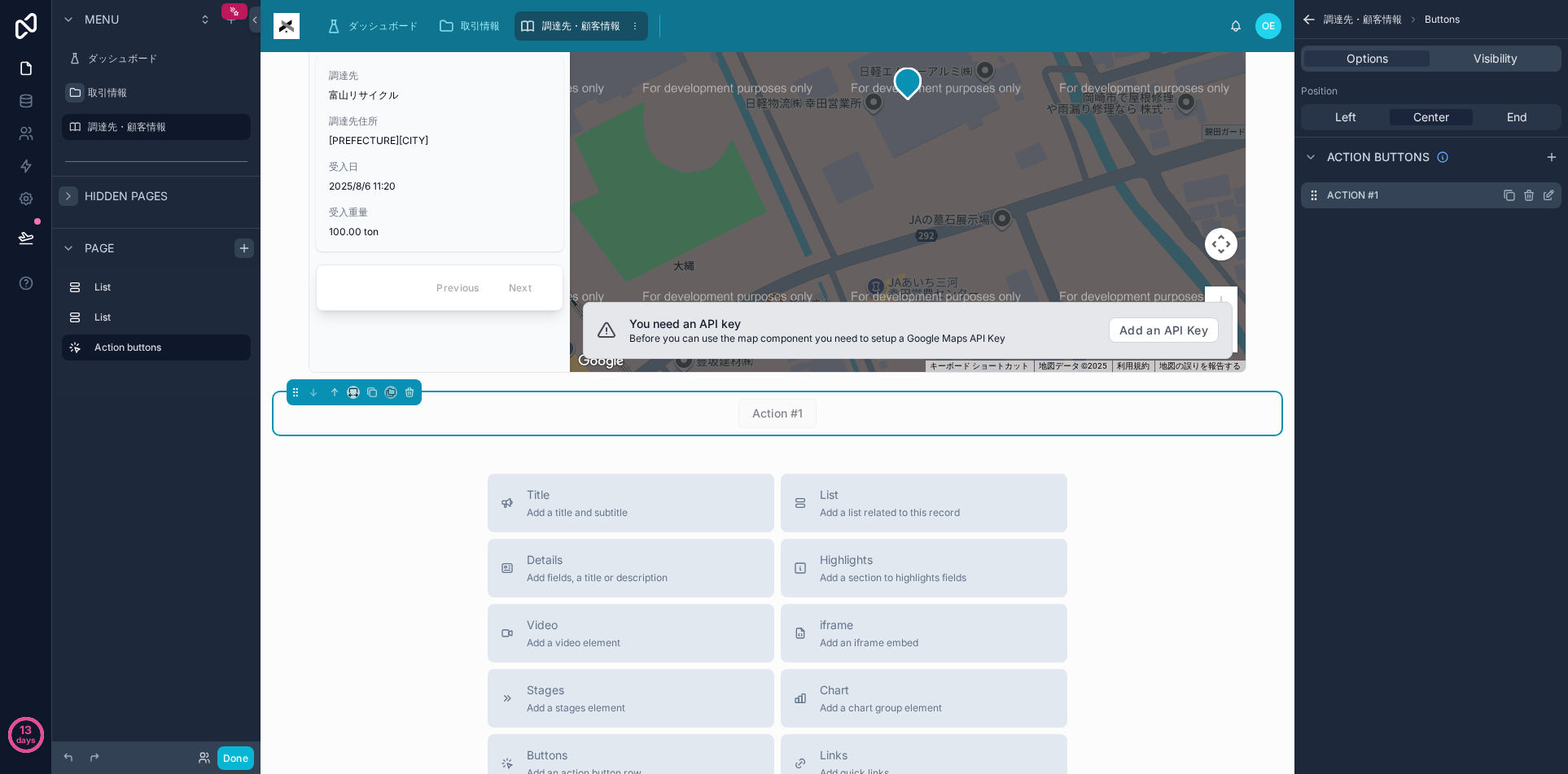 click on "Action #1" at bounding box center [1352, 195] 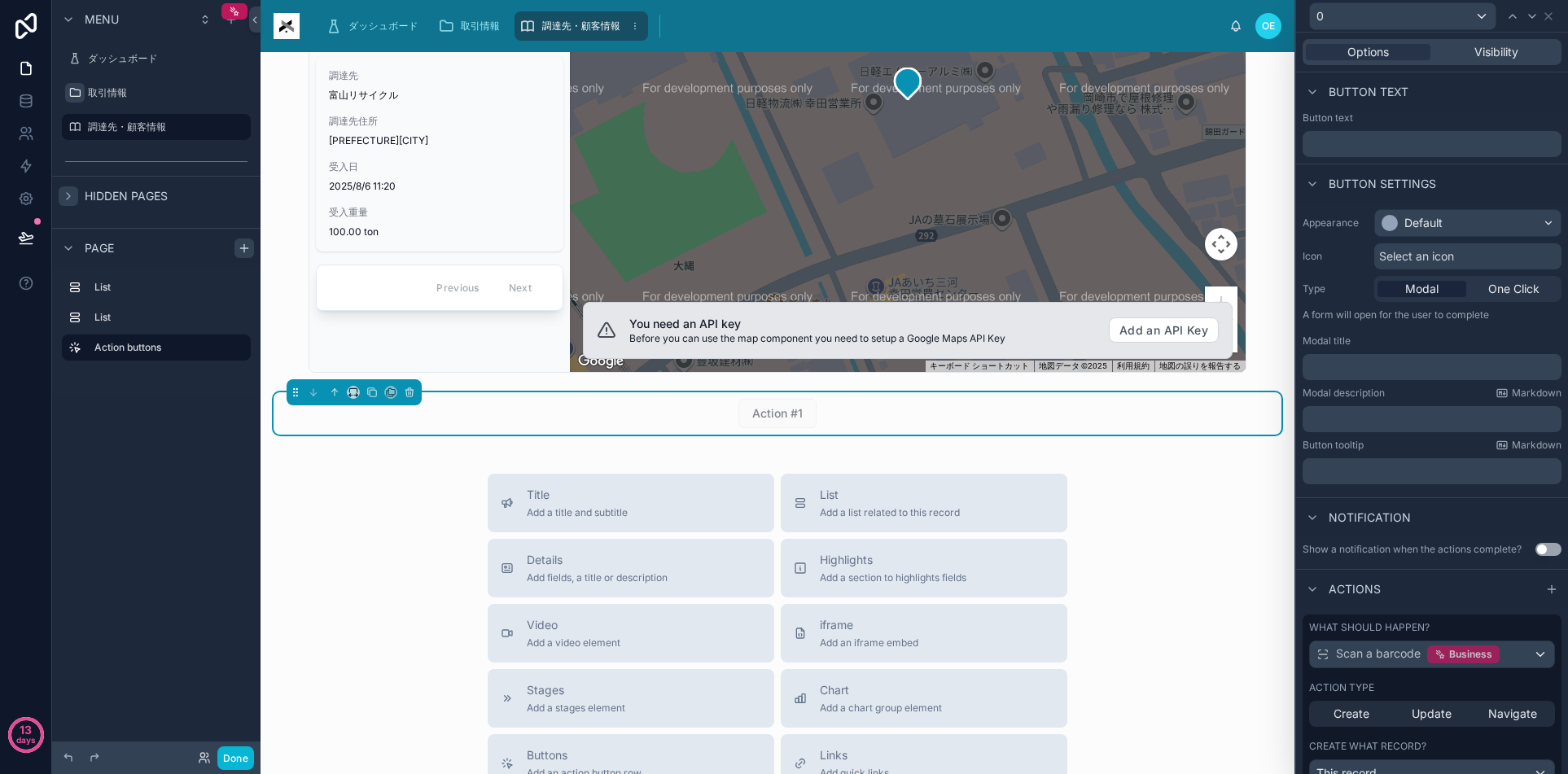 scroll, scrollTop: 68, scrollLeft: 0, axis: vertical 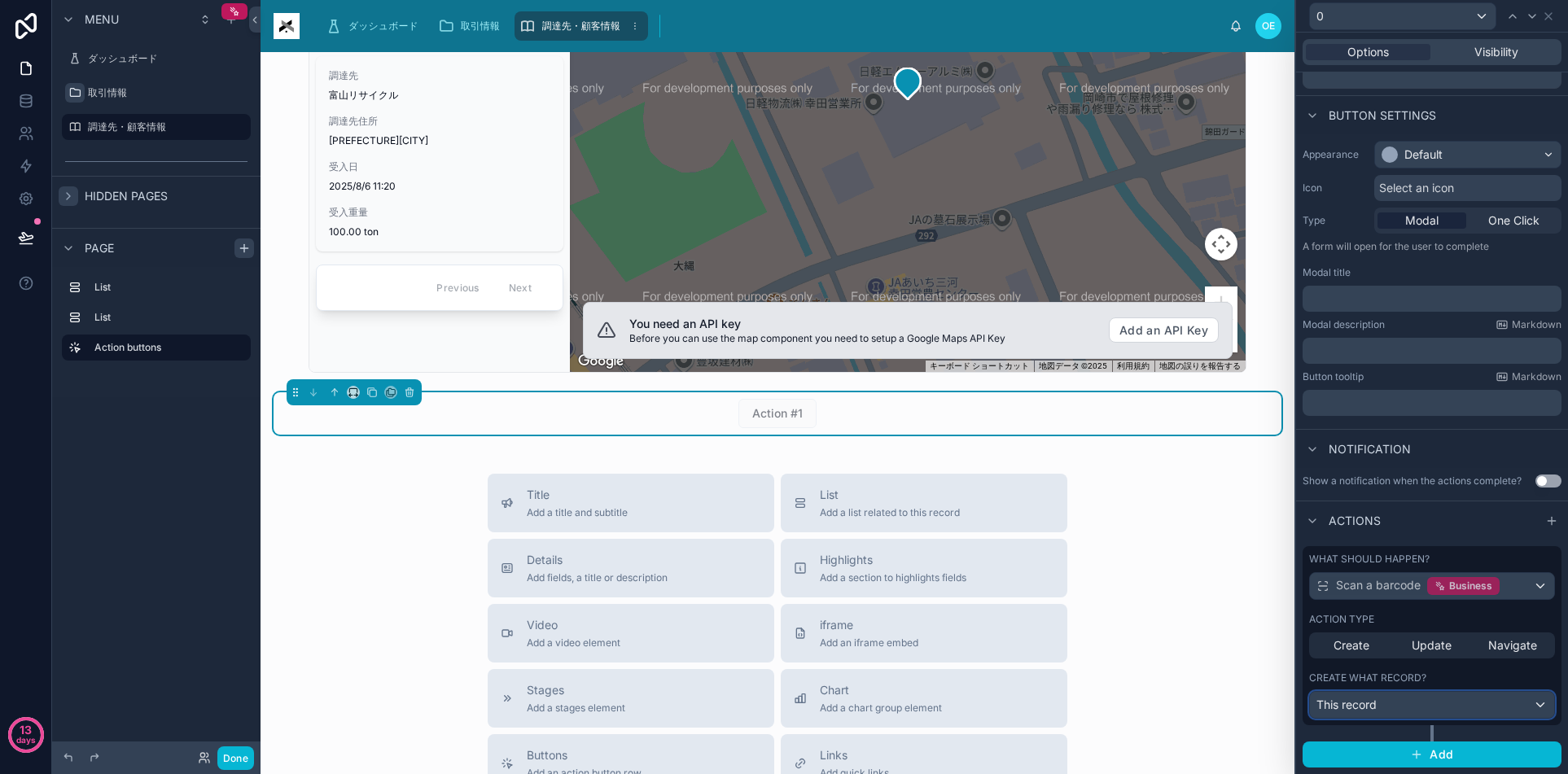 click on "This record" at bounding box center (1432, 705) 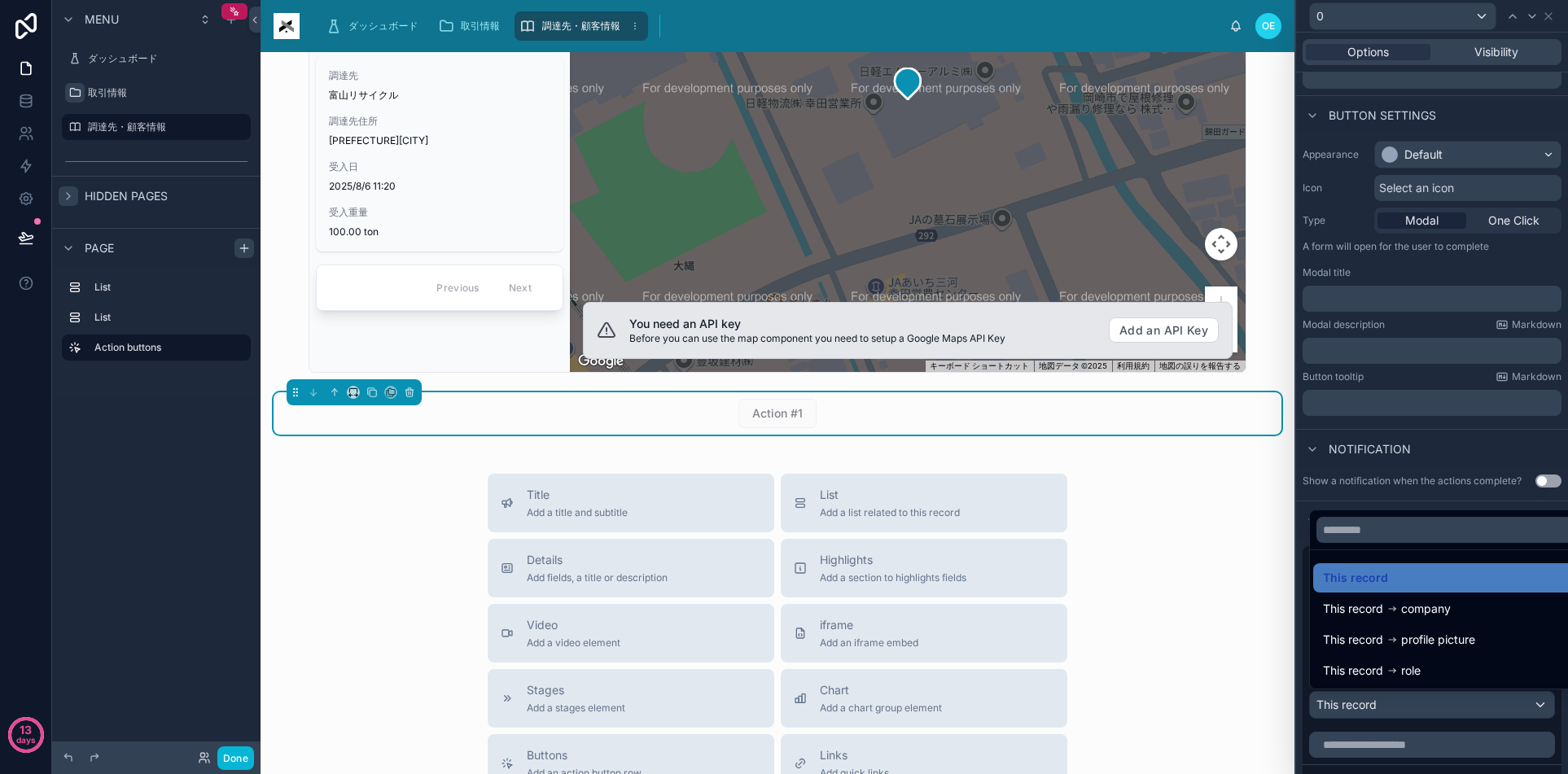 click at bounding box center (1432, 387) 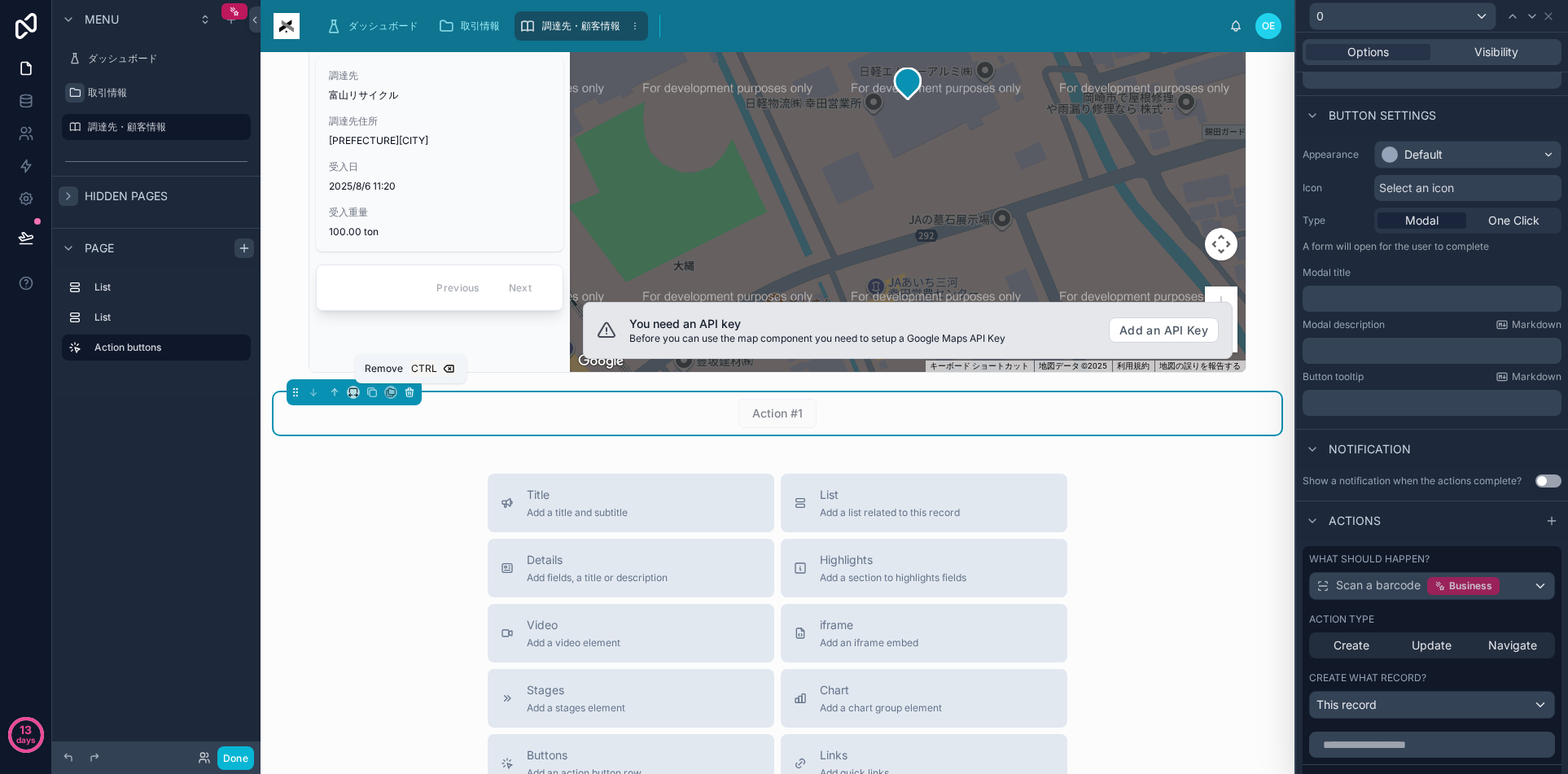 click 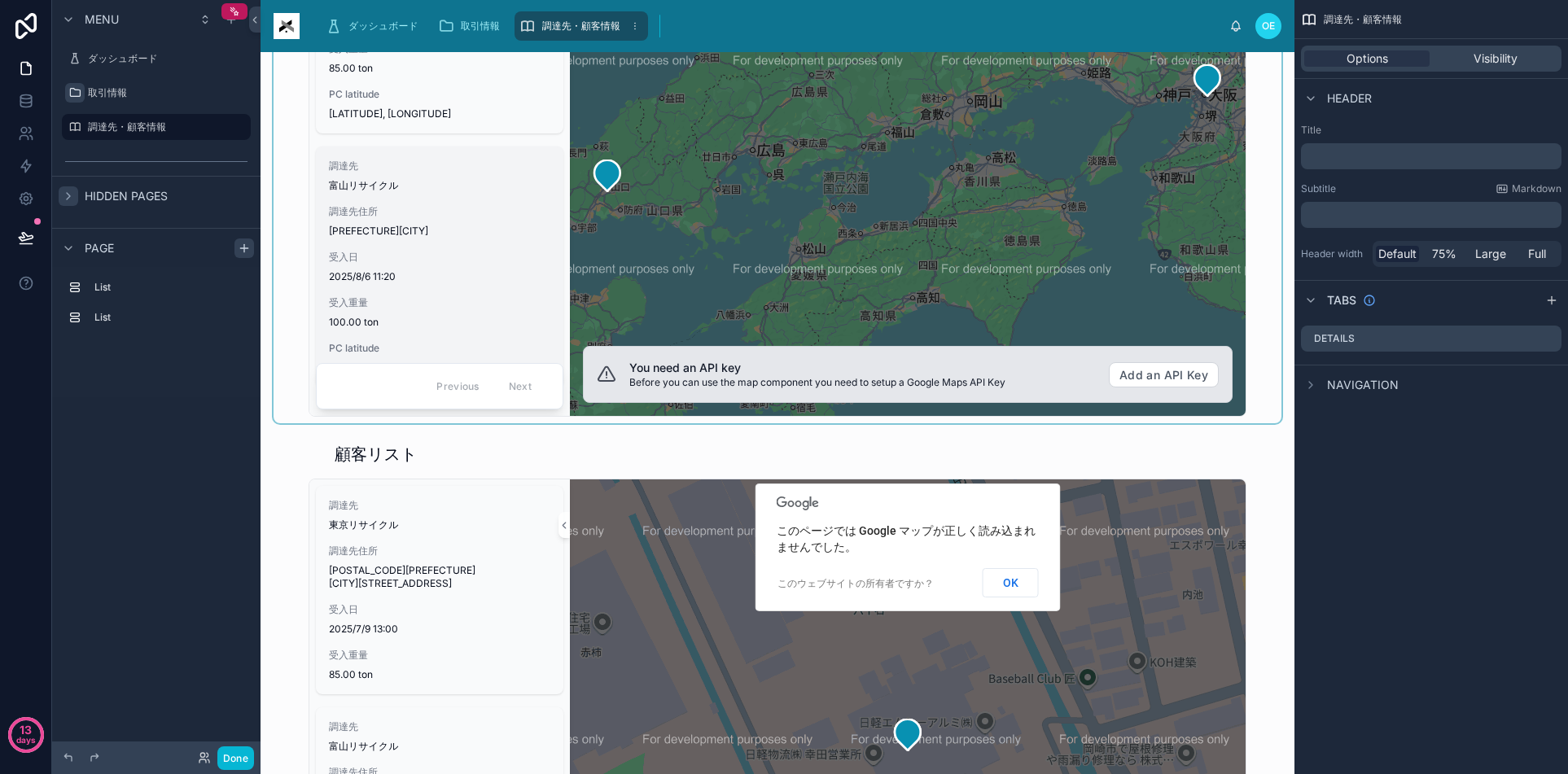scroll, scrollTop: 0, scrollLeft: 0, axis: both 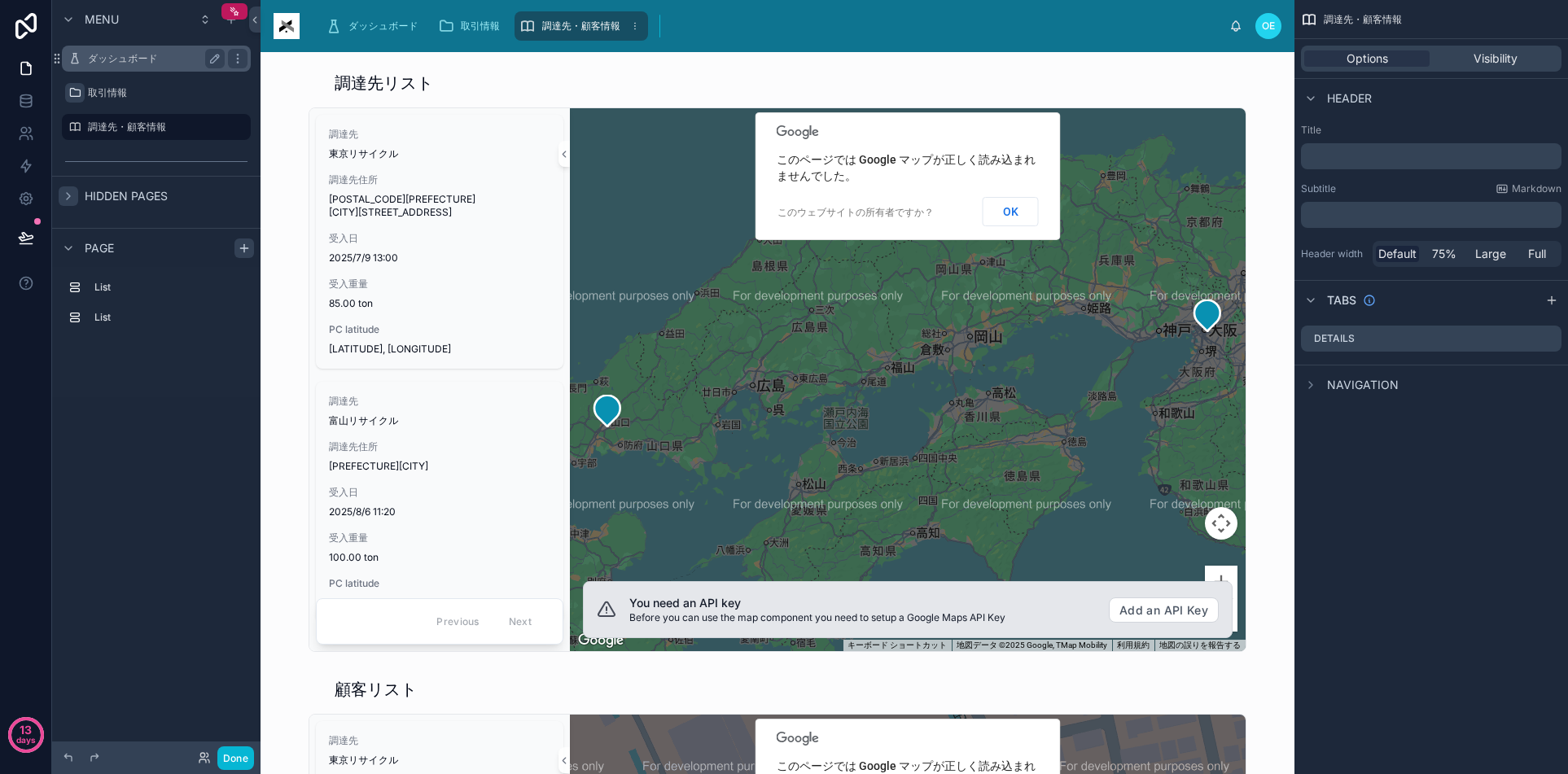click on "ダッシュボード" at bounding box center (153, 59) 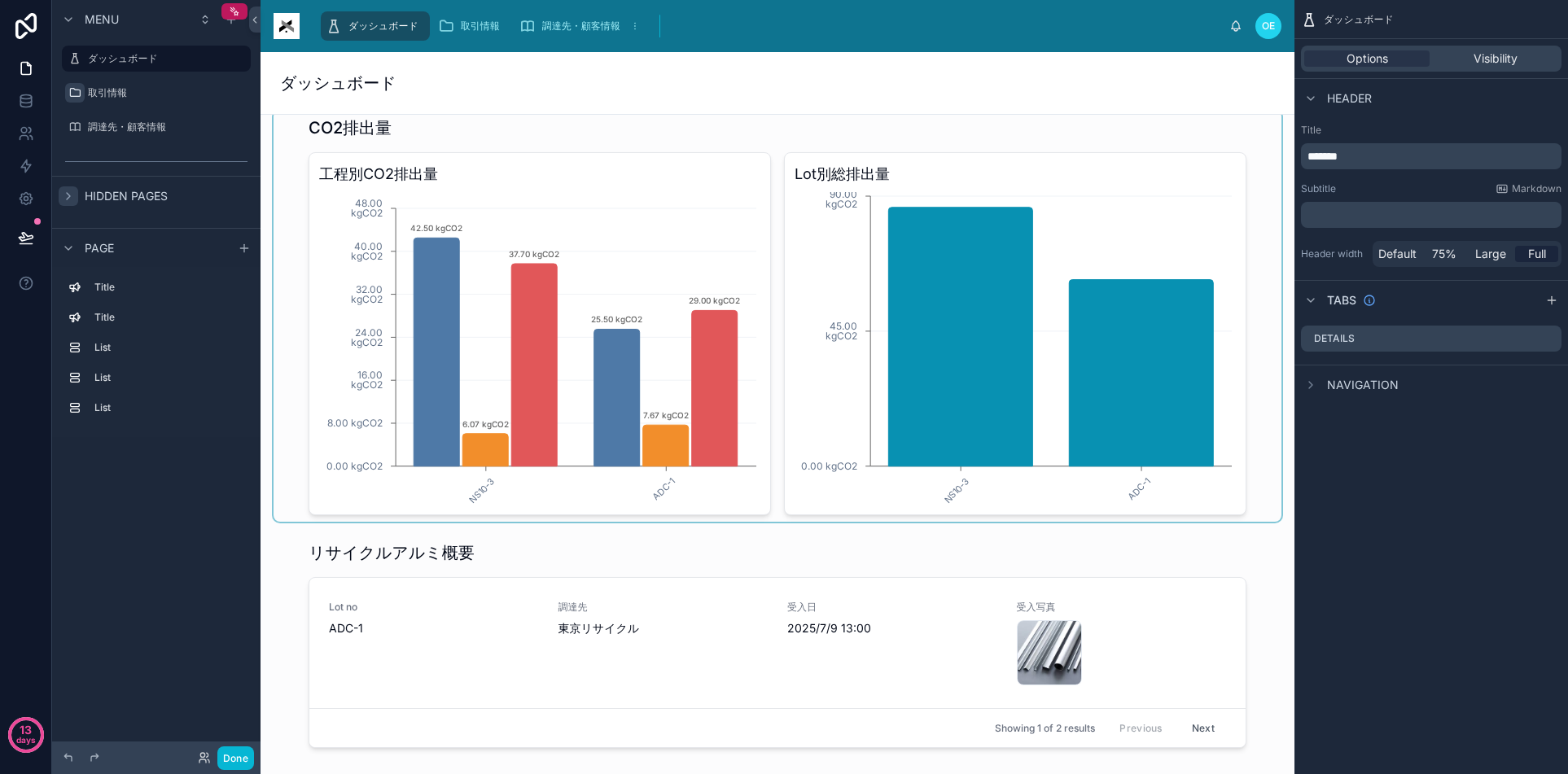 scroll, scrollTop: 0, scrollLeft: 0, axis: both 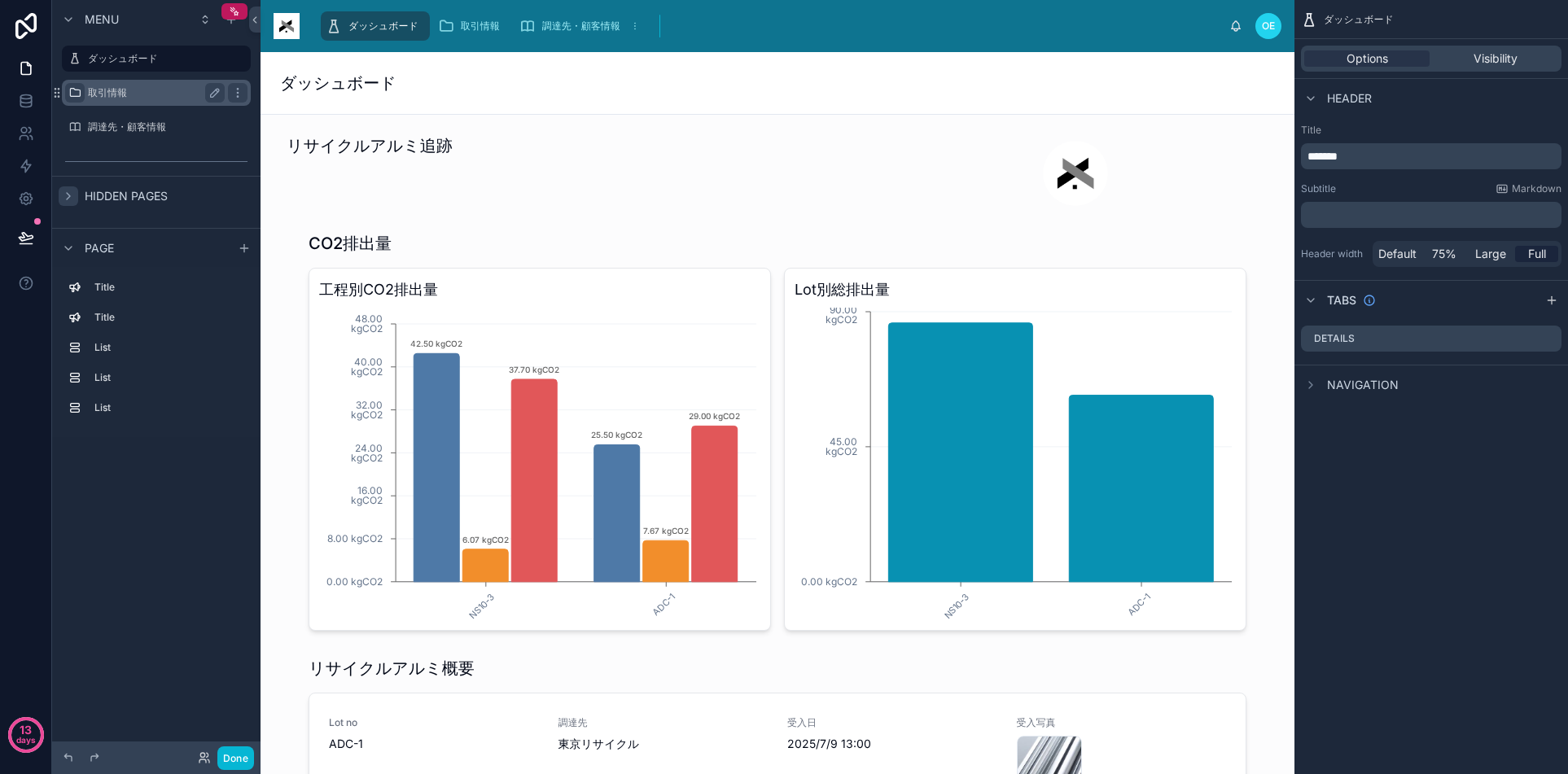 click on "取引情報" at bounding box center (153, 93) 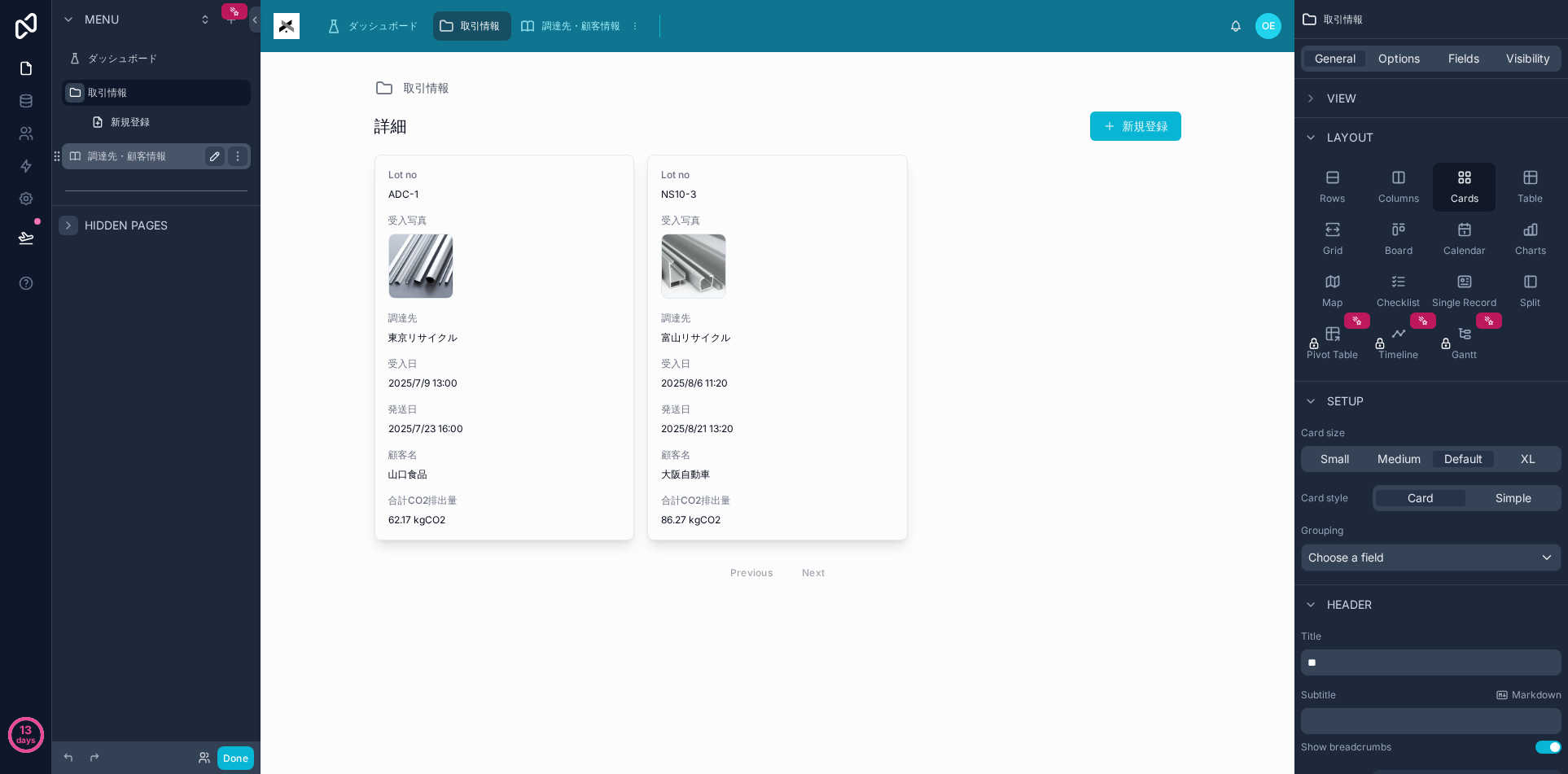 click on "調達先・顧客情報" at bounding box center (153, 156) 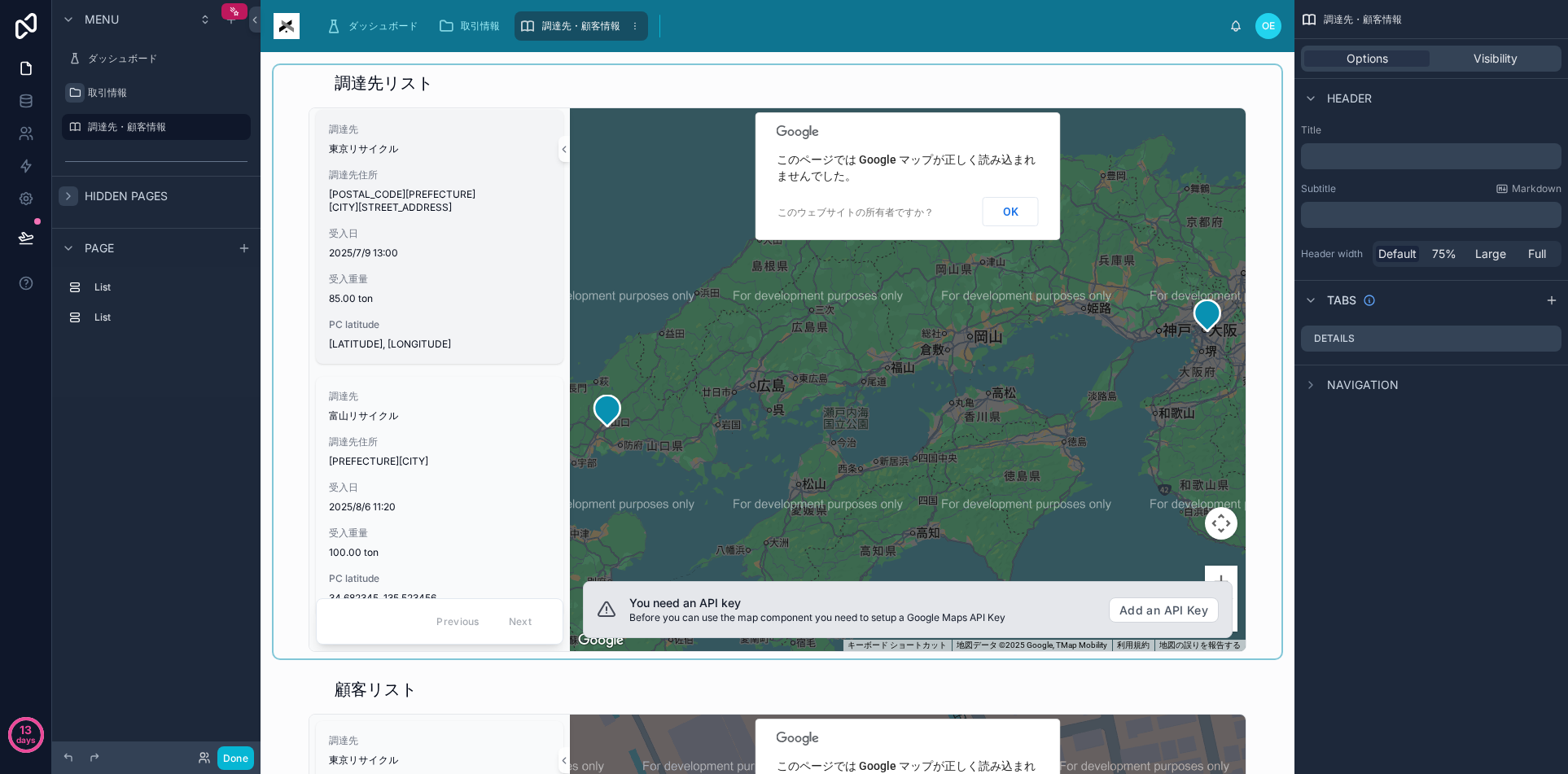 scroll, scrollTop: 0, scrollLeft: 0, axis: both 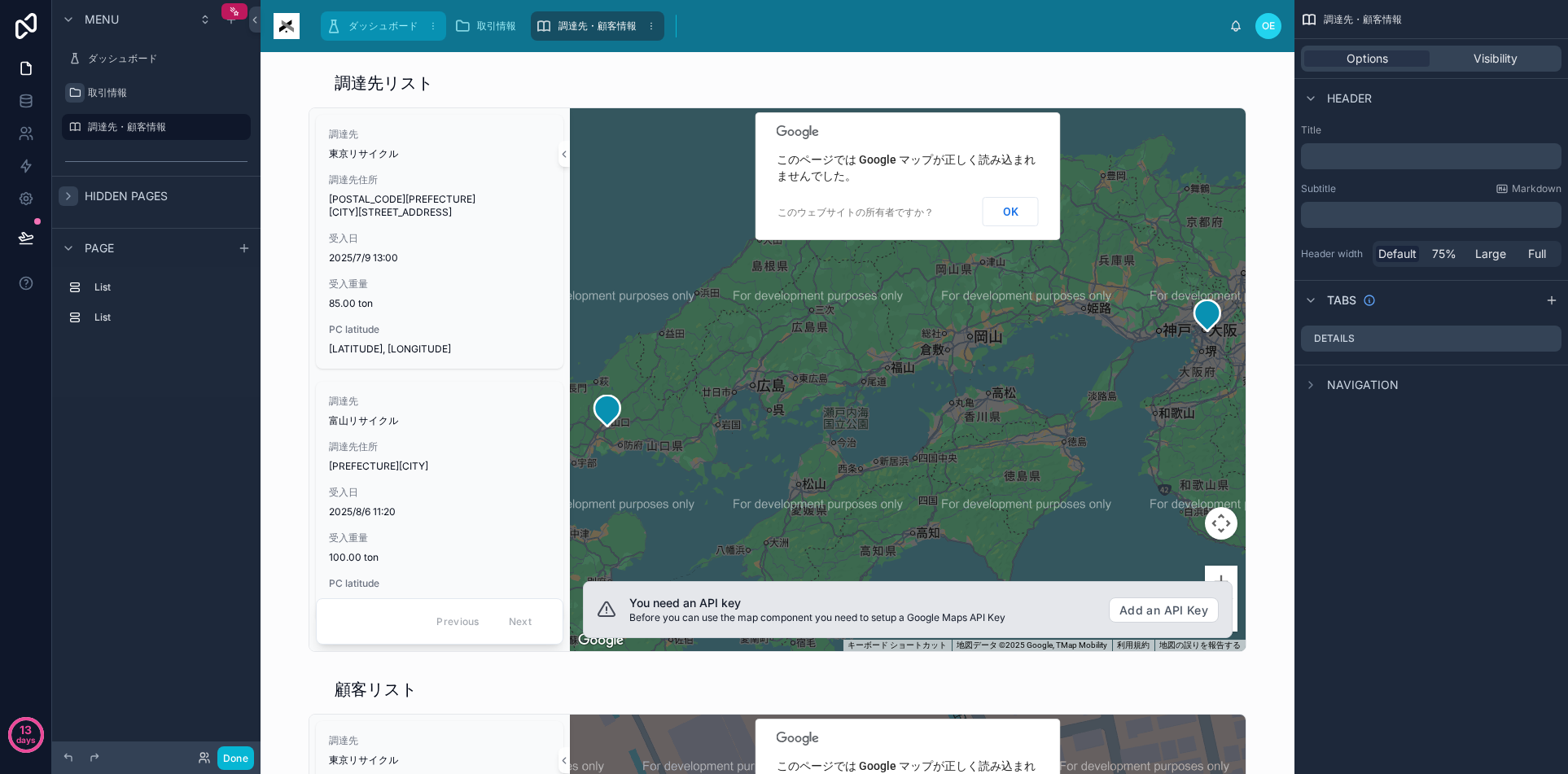 click on "ダッシュボード" at bounding box center (383, 26) 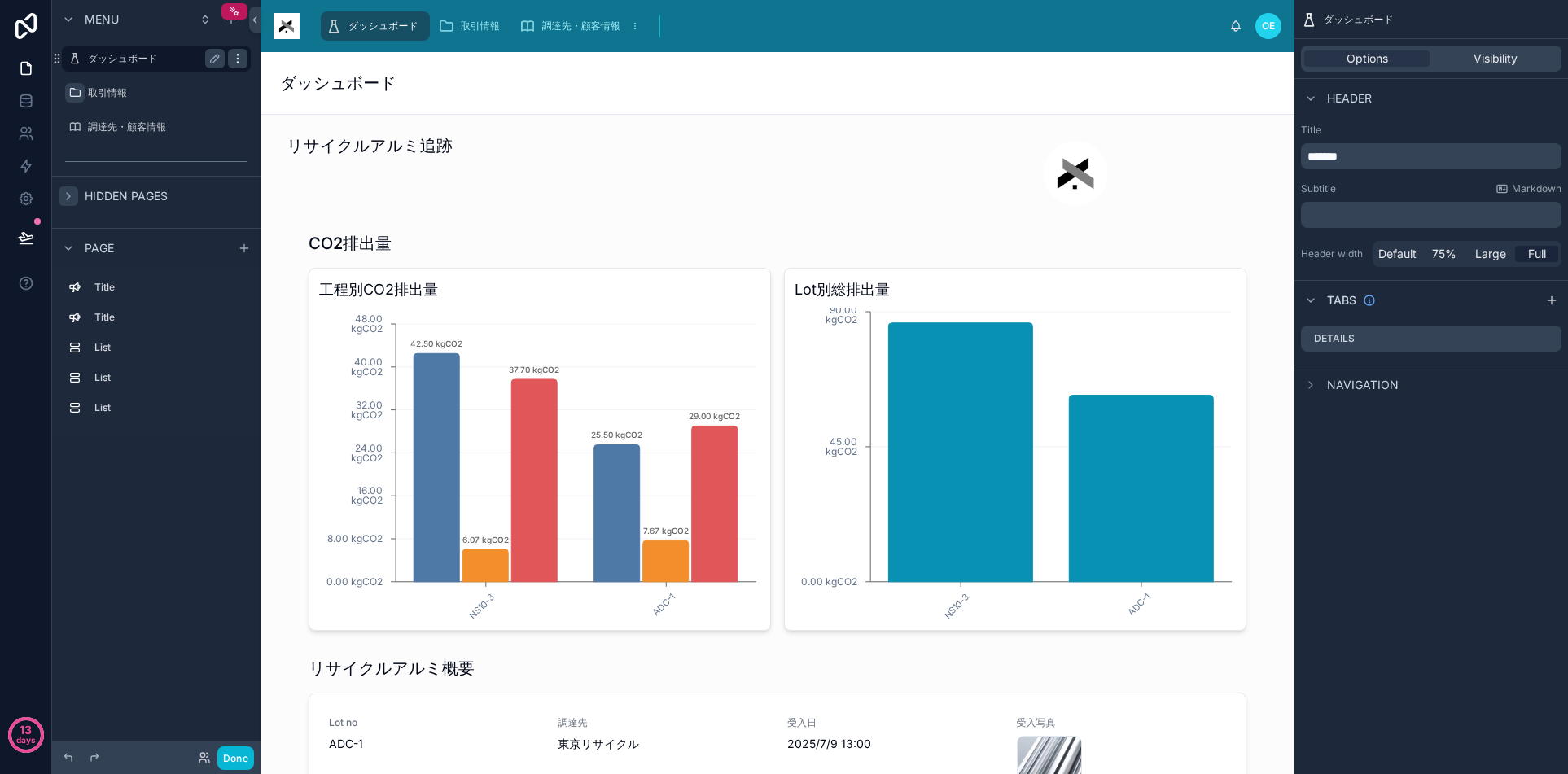 click 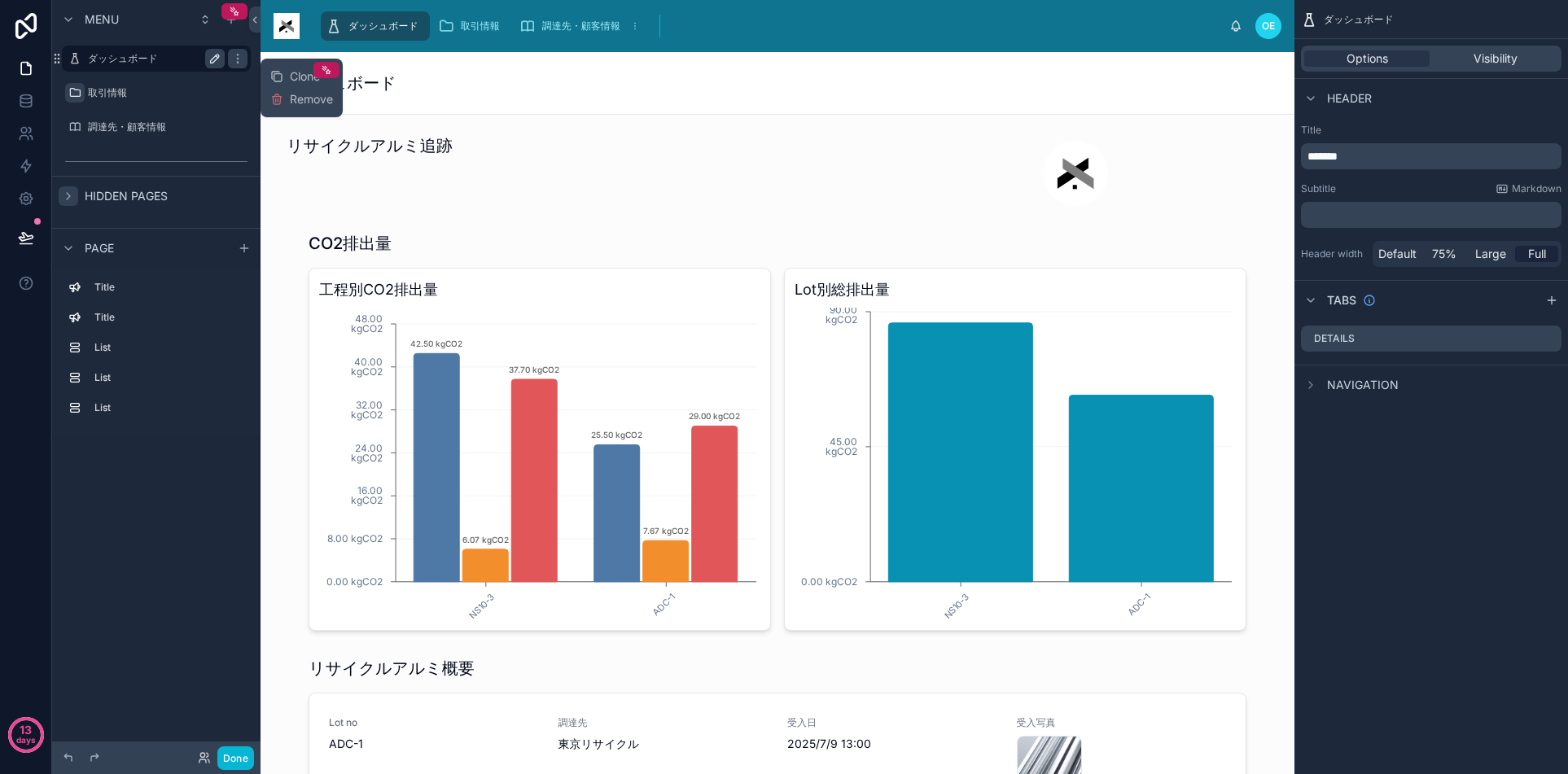 click 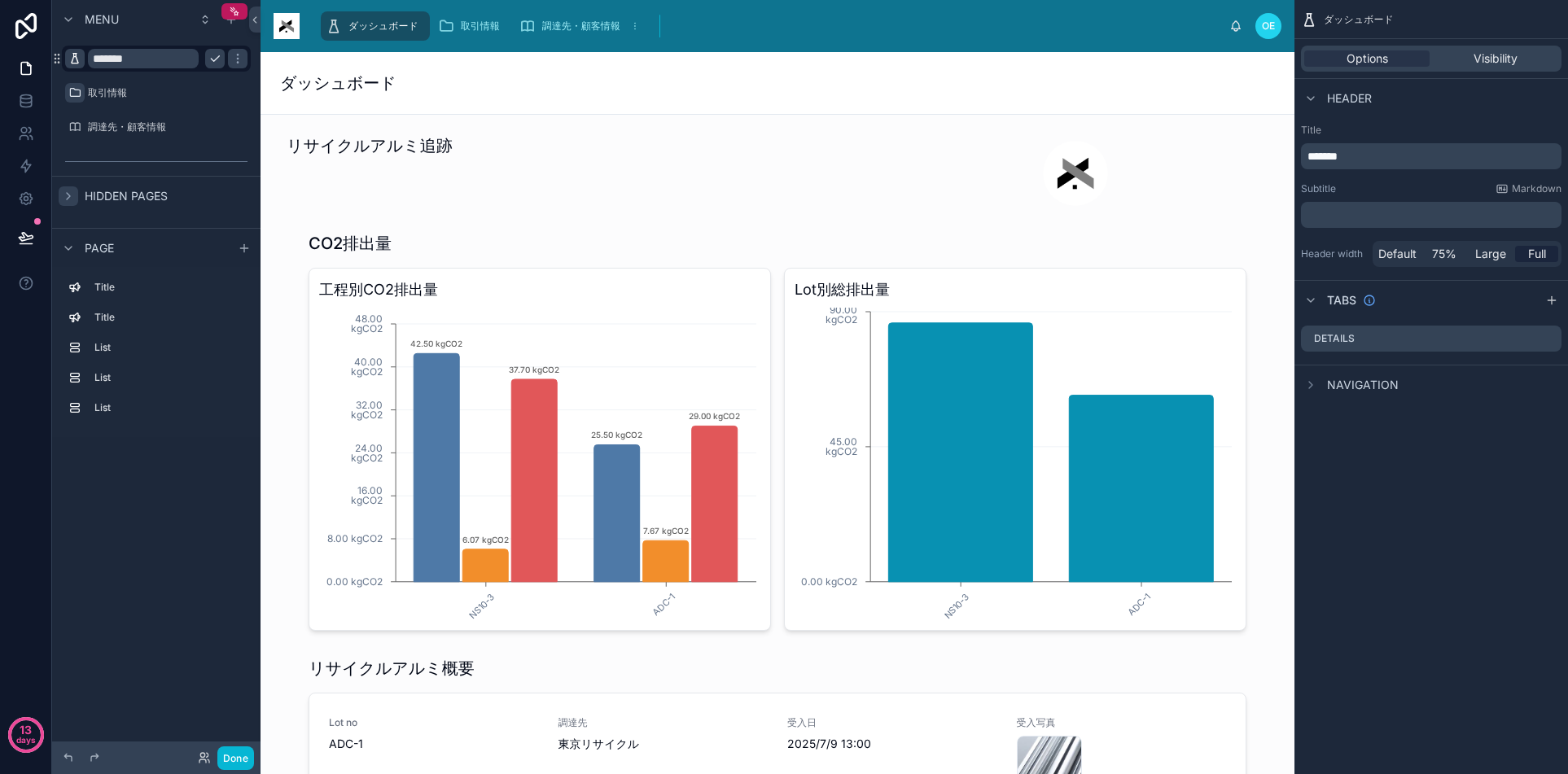 click at bounding box center (75, 59) 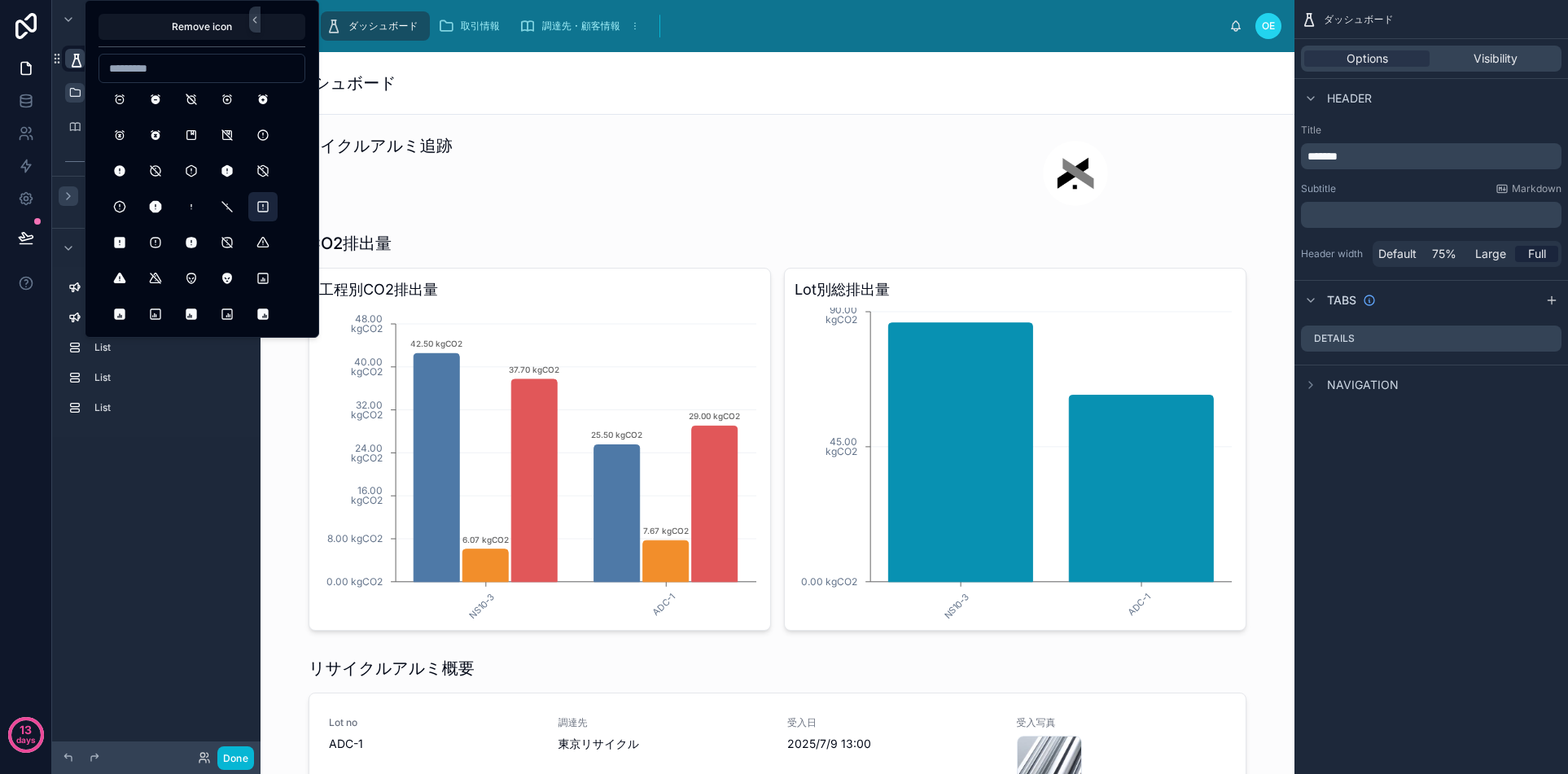 scroll, scrollTop: 488, scrollLeft: 0, axis: vertical 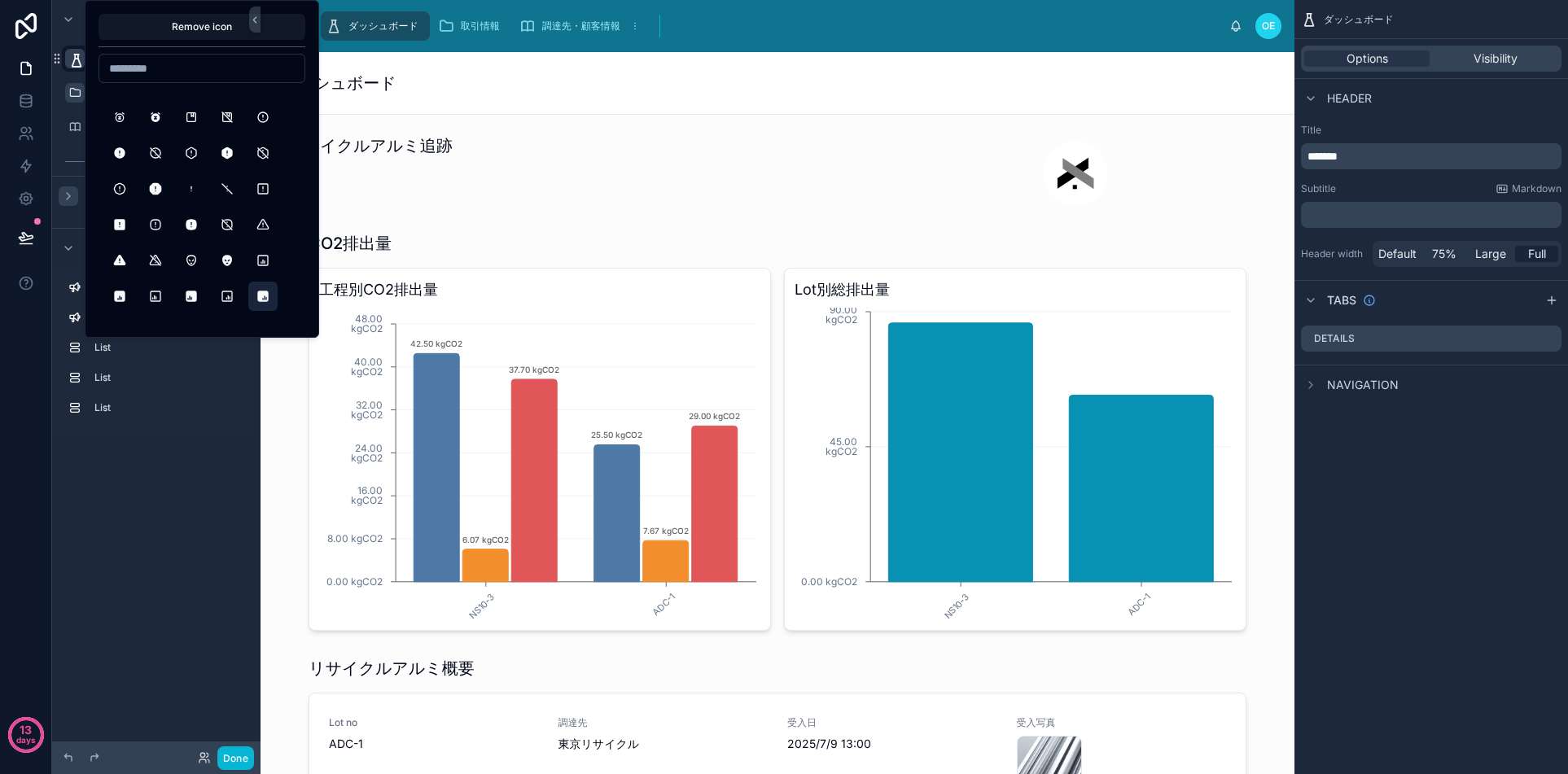 click at bounding box center [263, 296] 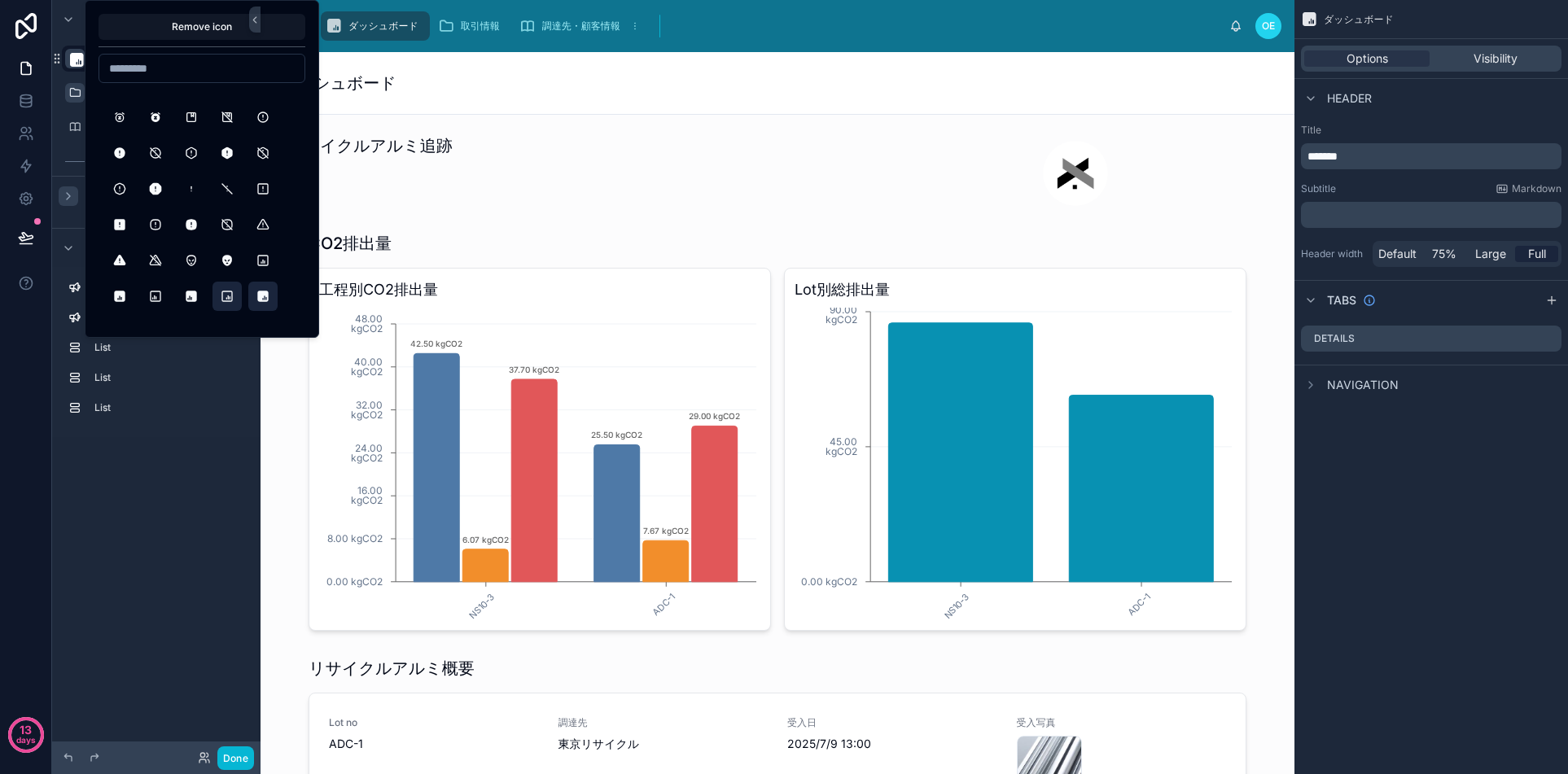 click at bounding box center [227, 296] 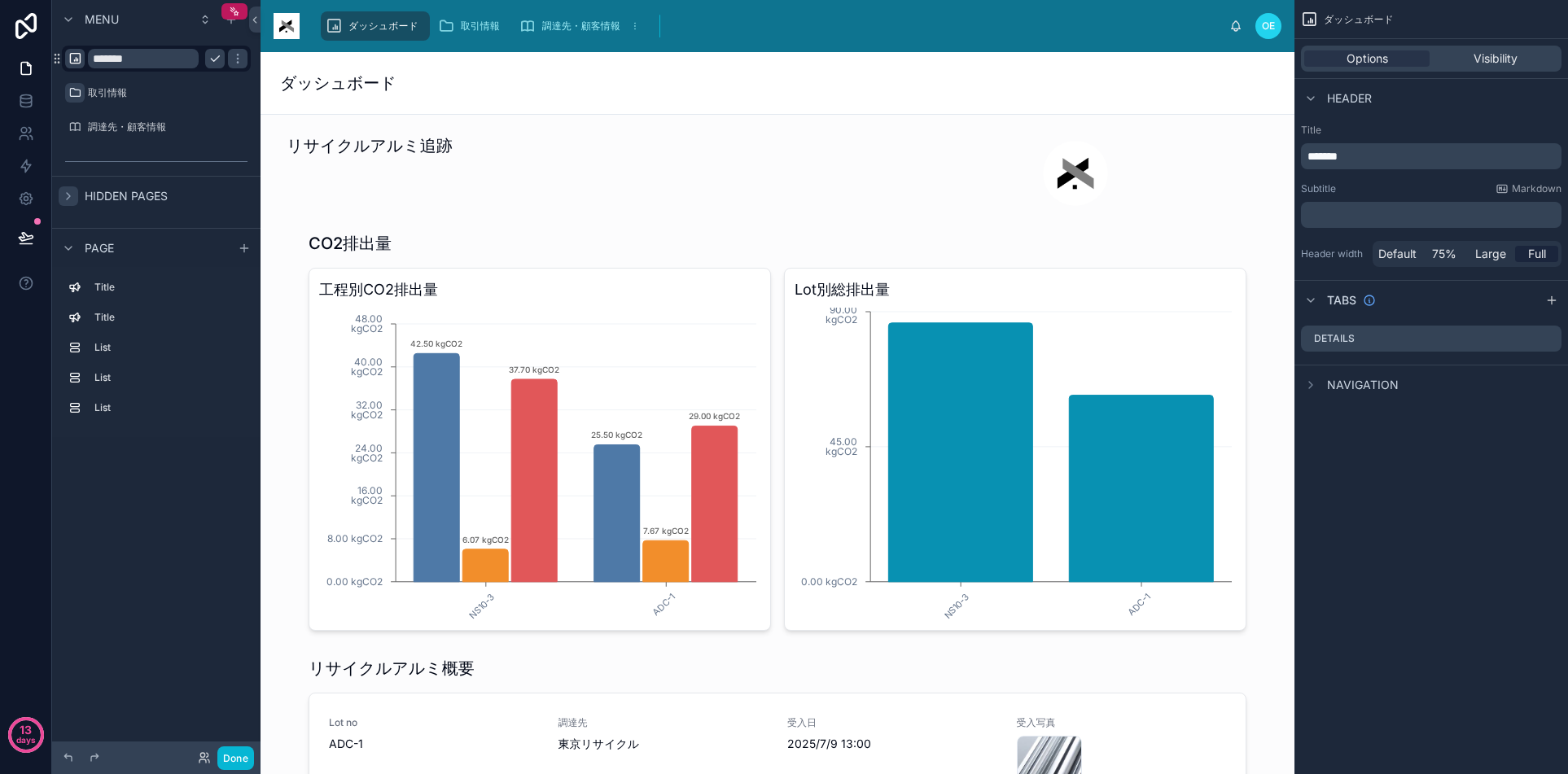 click on "Menu ******* 取引情報 調達先・顧客情報 Hidden pages Page Title Title List List List" at bounding box center (156, 377) 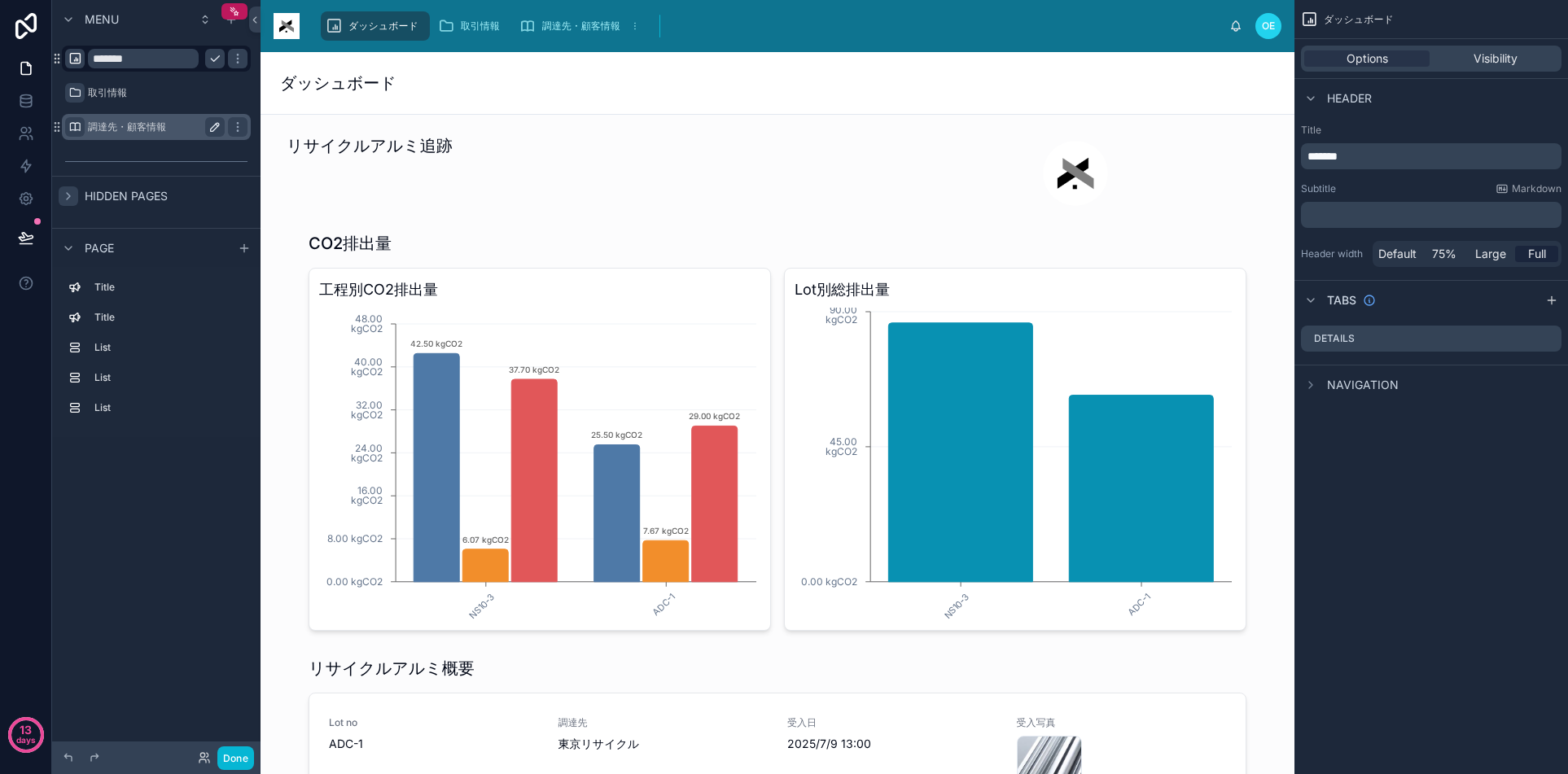 click at bounding box center (75, 127) 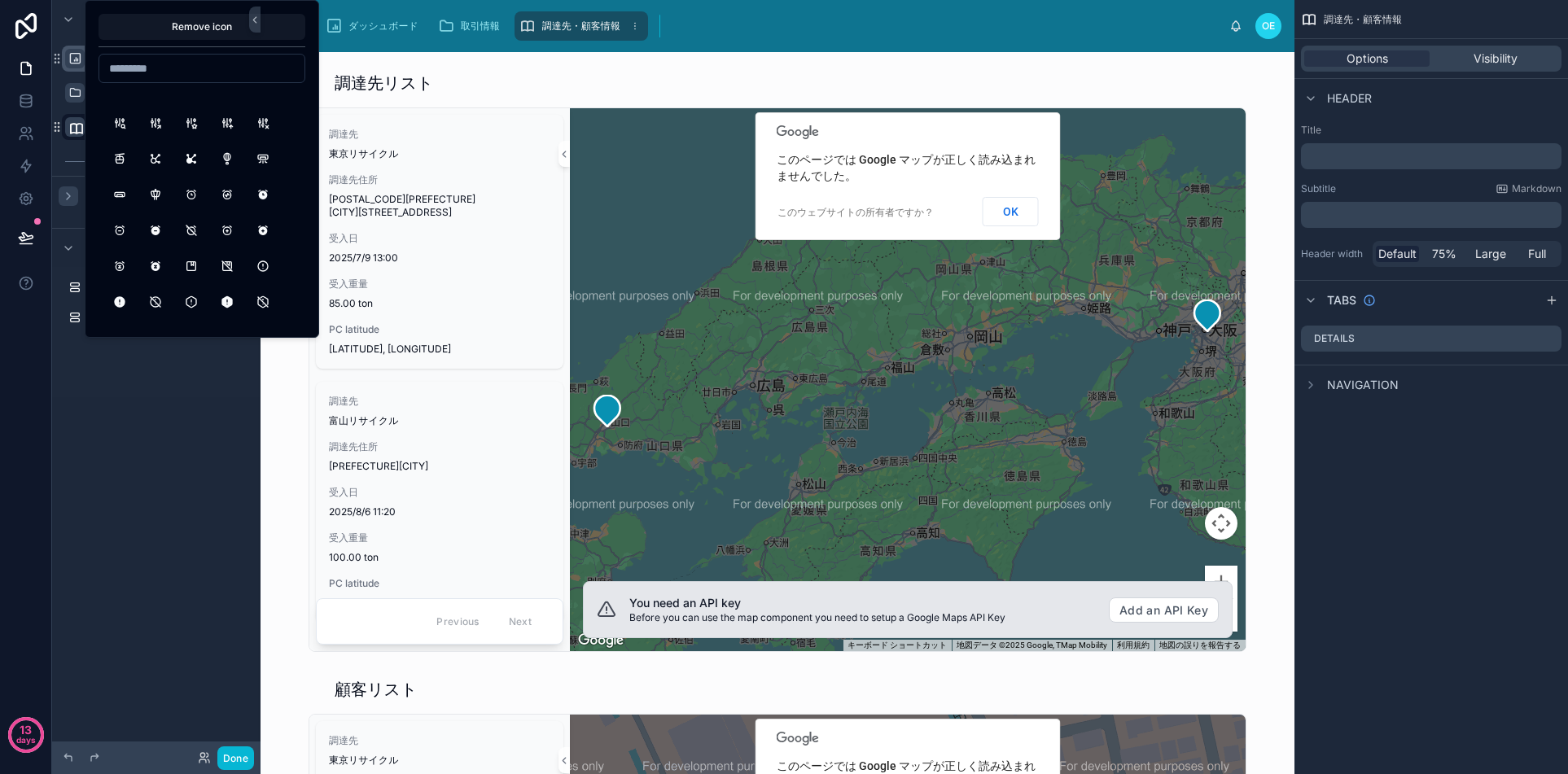 scroll, scrollTop: 407, scrollLeft: 0, axis: vertical 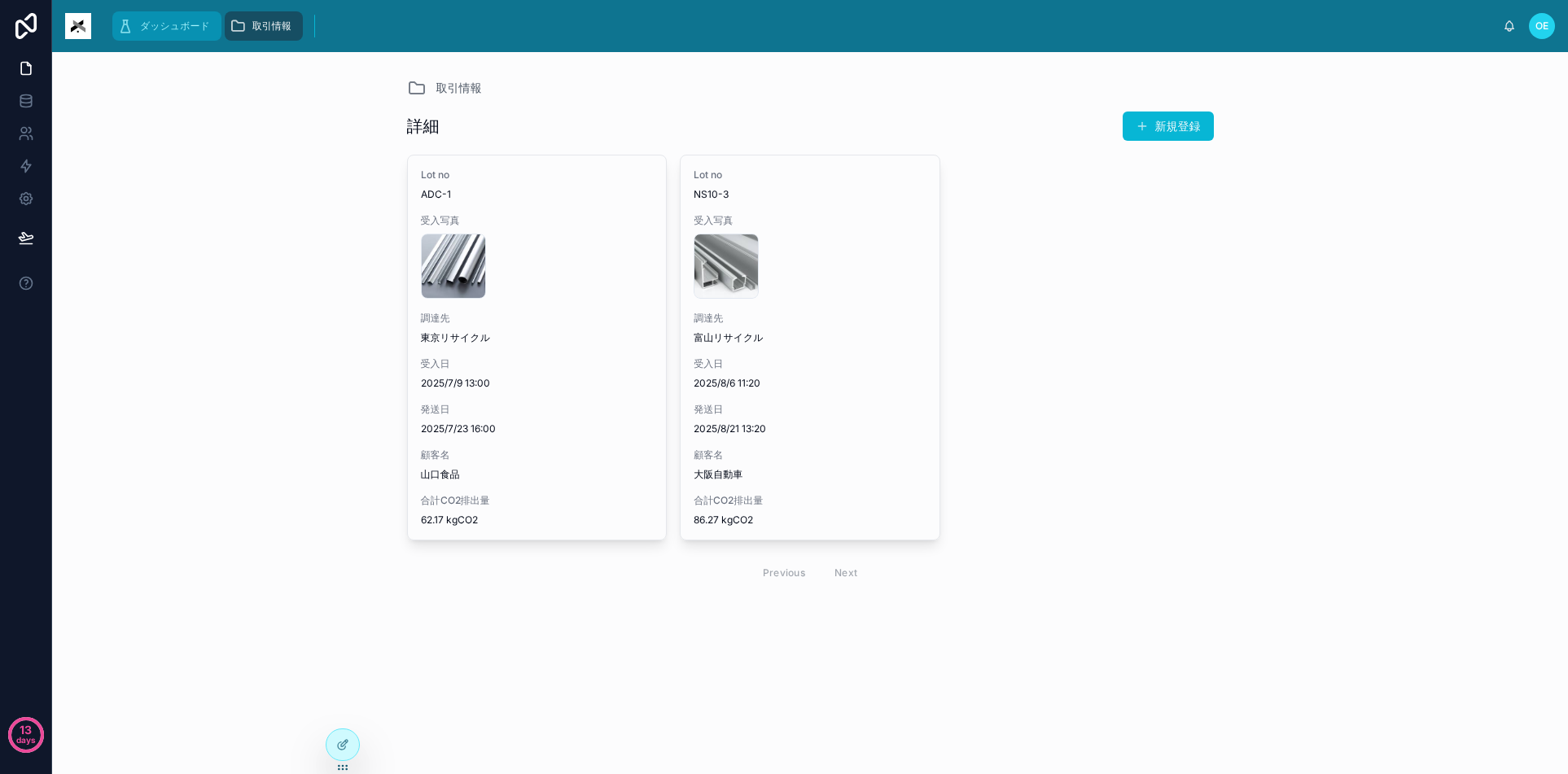click on "ダッシュボード" at bounding box center [175, 26] 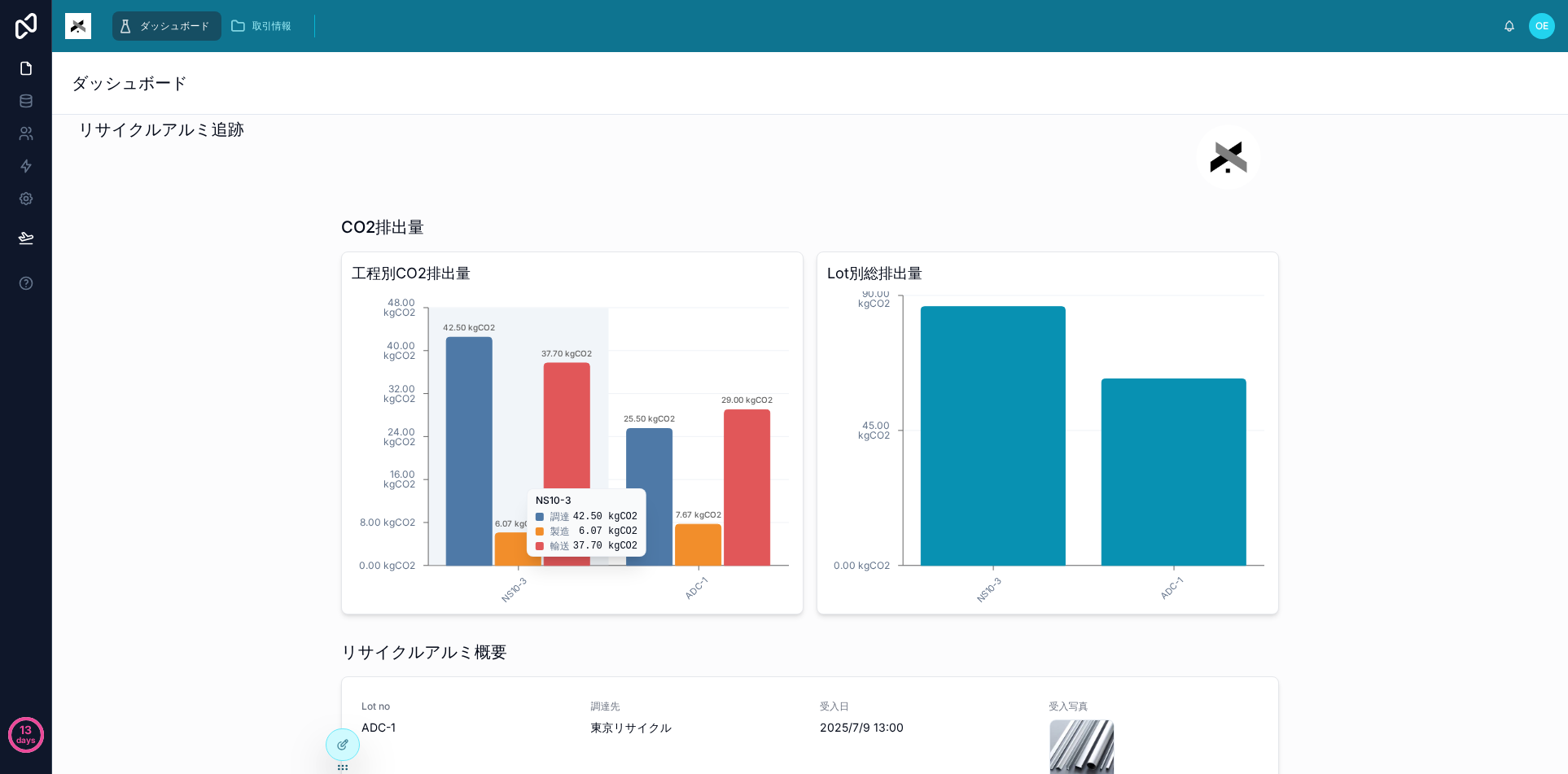 scroll, scrollTop: 0, scrollLeft: 0, axis: both 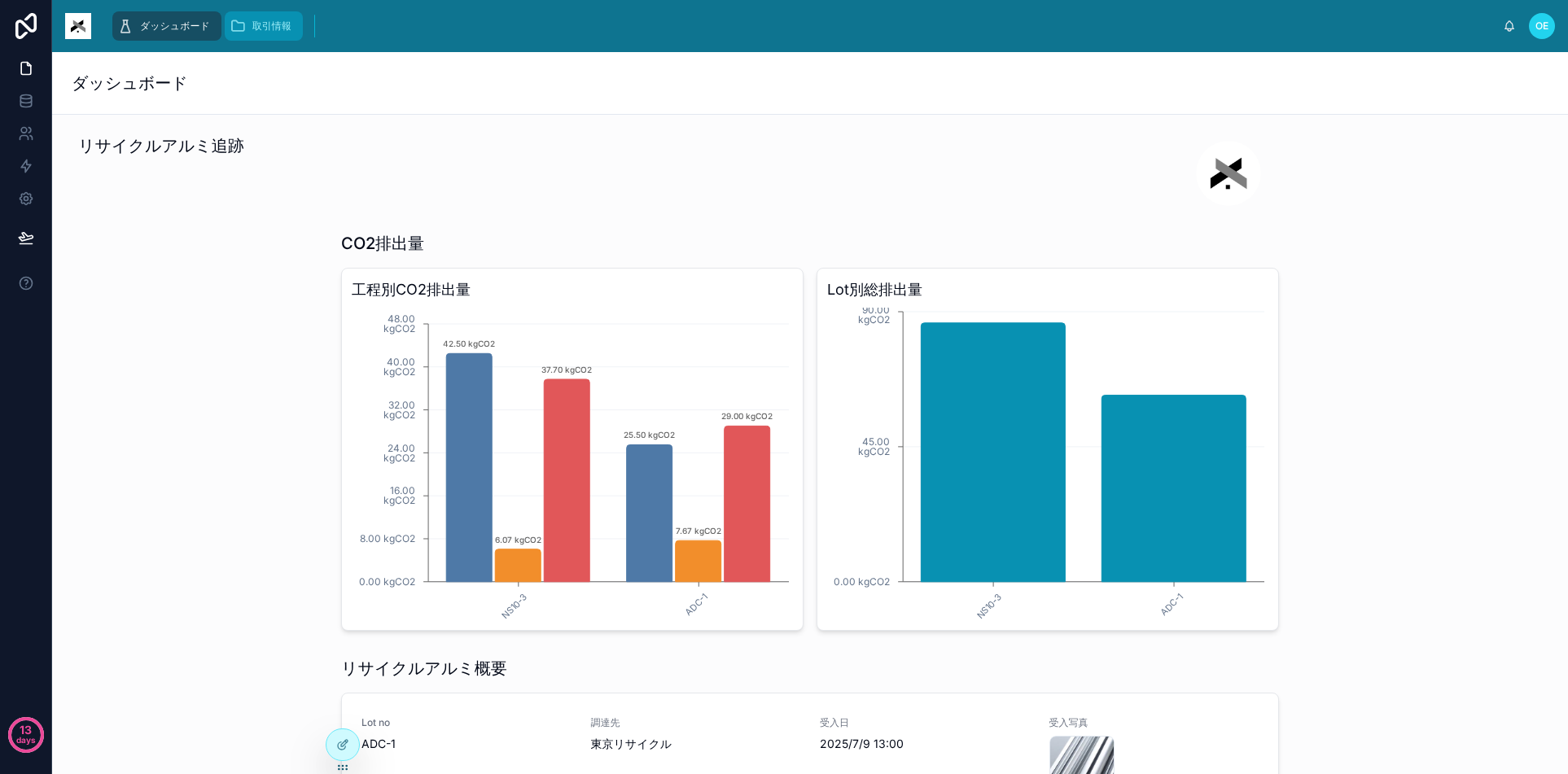 click on "取引情報" at bounding box center [264, 26] 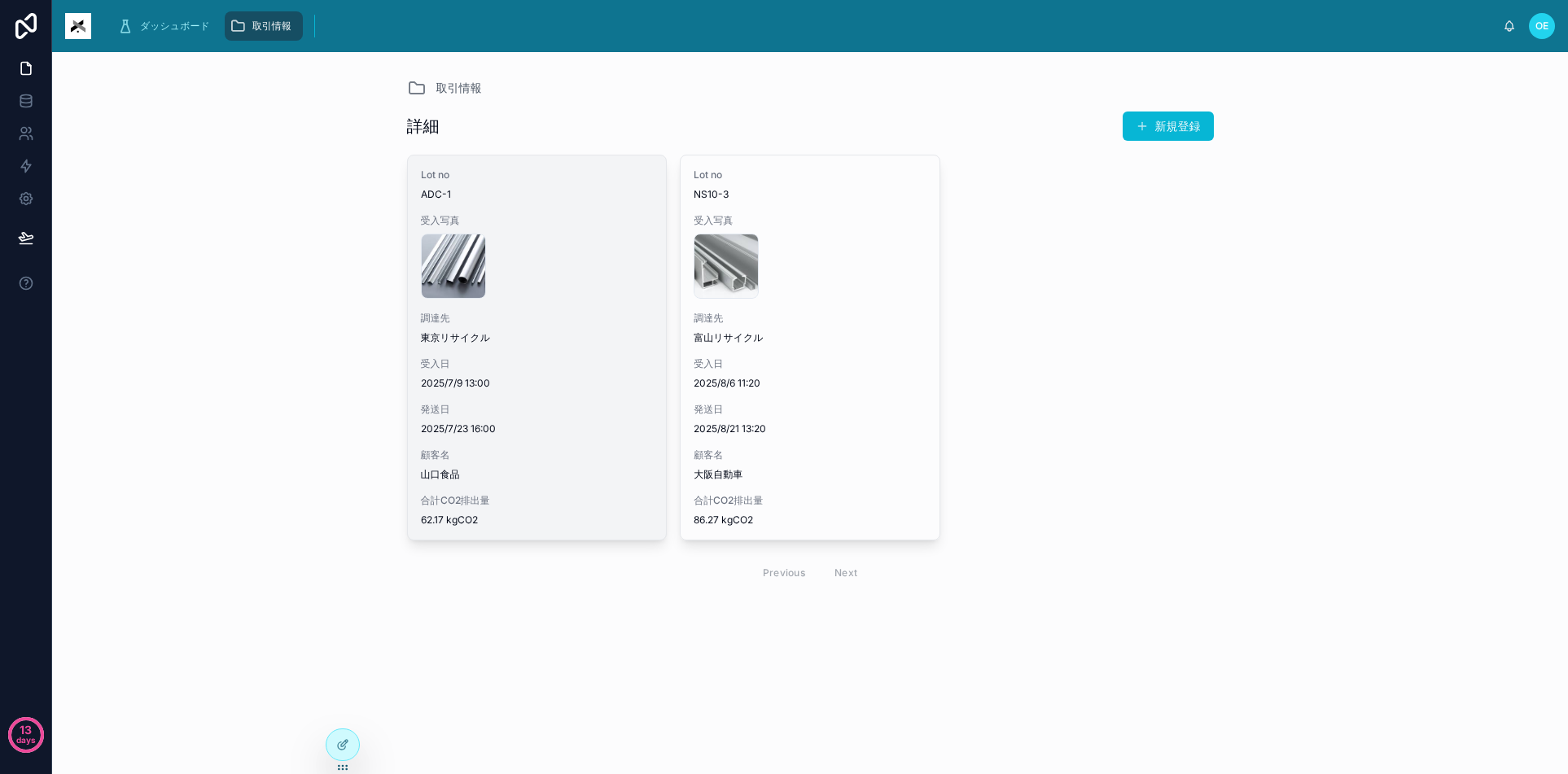 click on "company-1 .jpg" at bounding box center (537, 266) 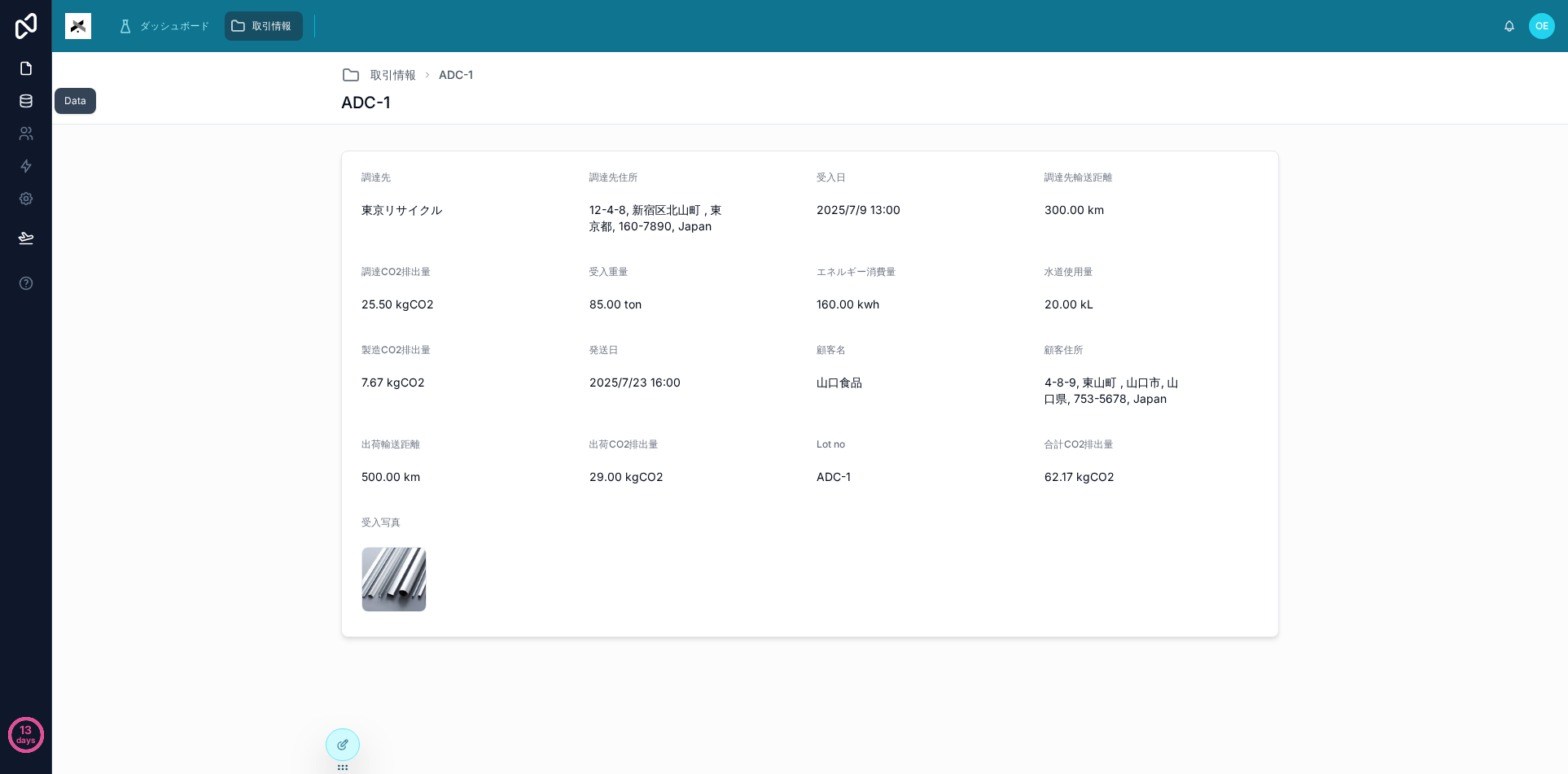 click 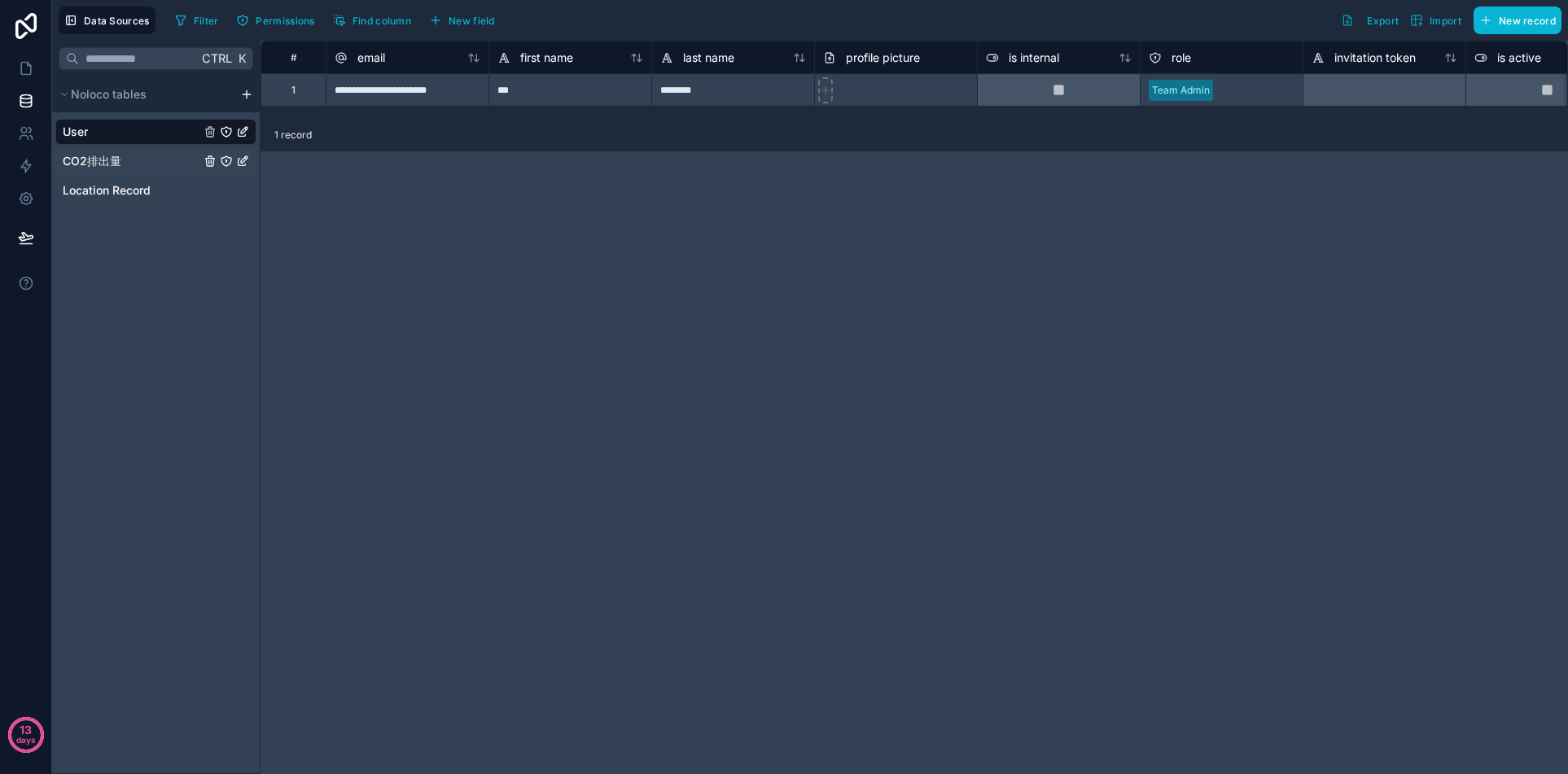 click on "CO2排出量" at bounding box center (92, 161) 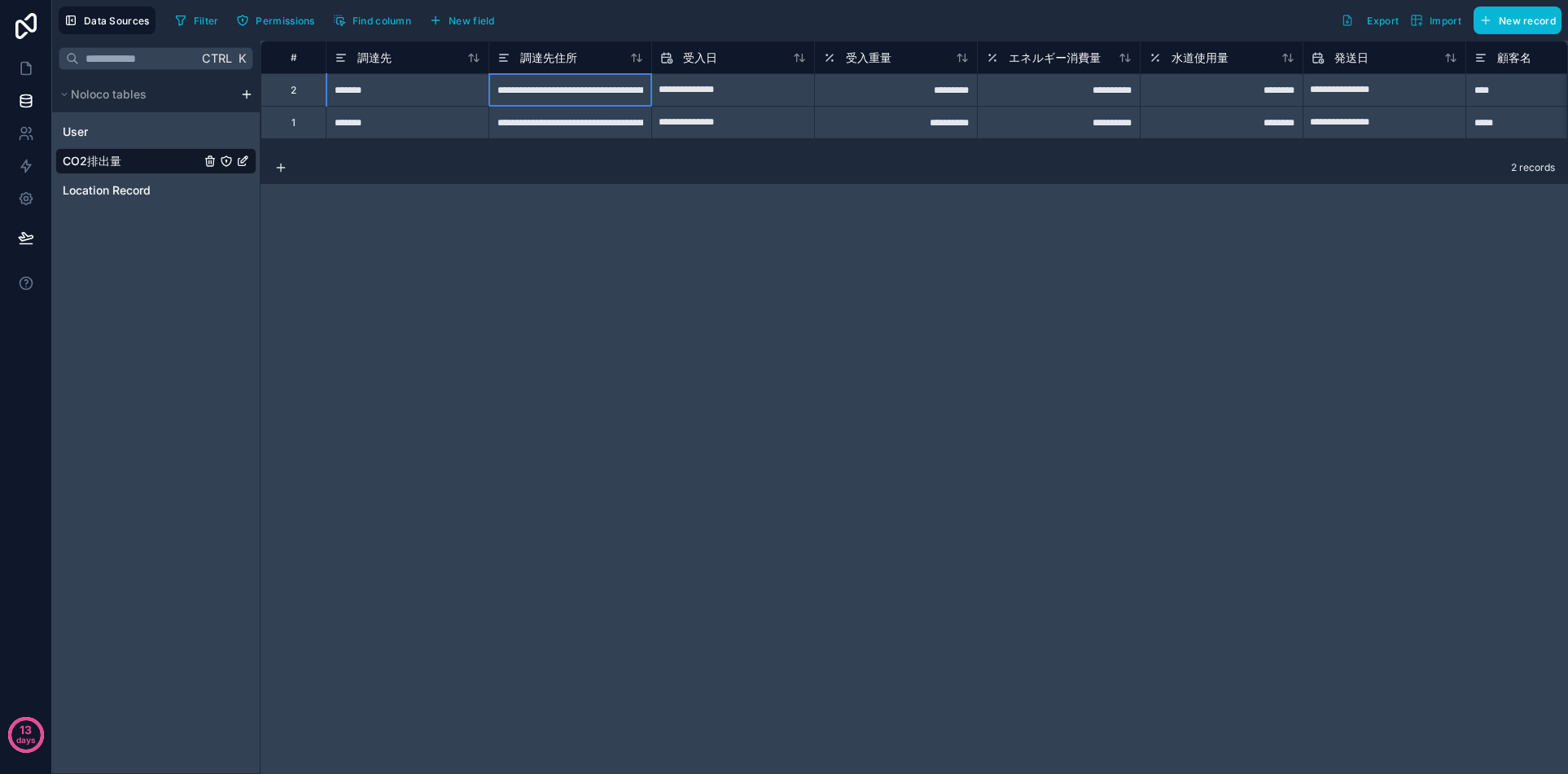click on "**********" at bounding box center (570, 90) 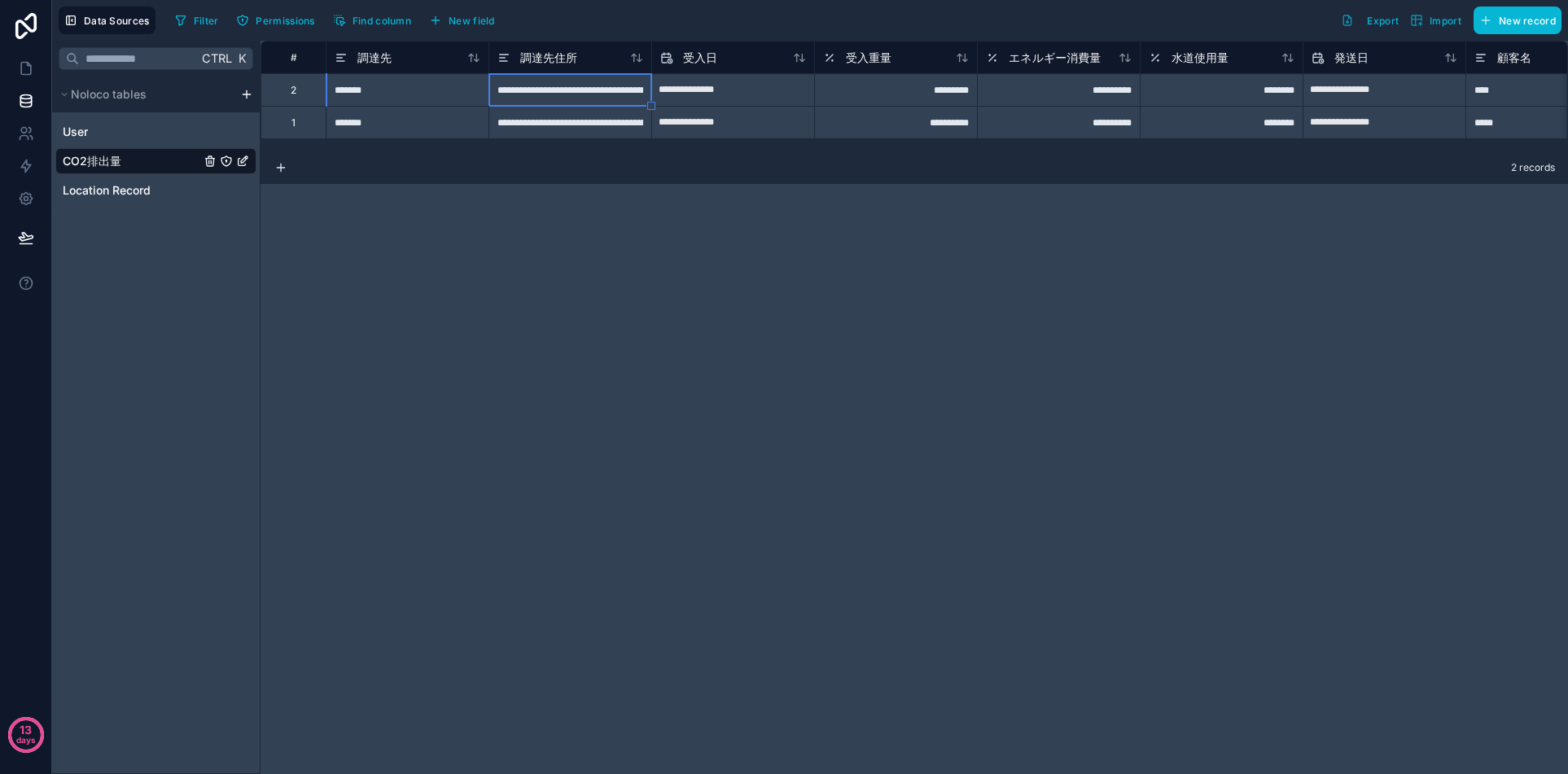 click on "**********" at bounding box center [570, 90] 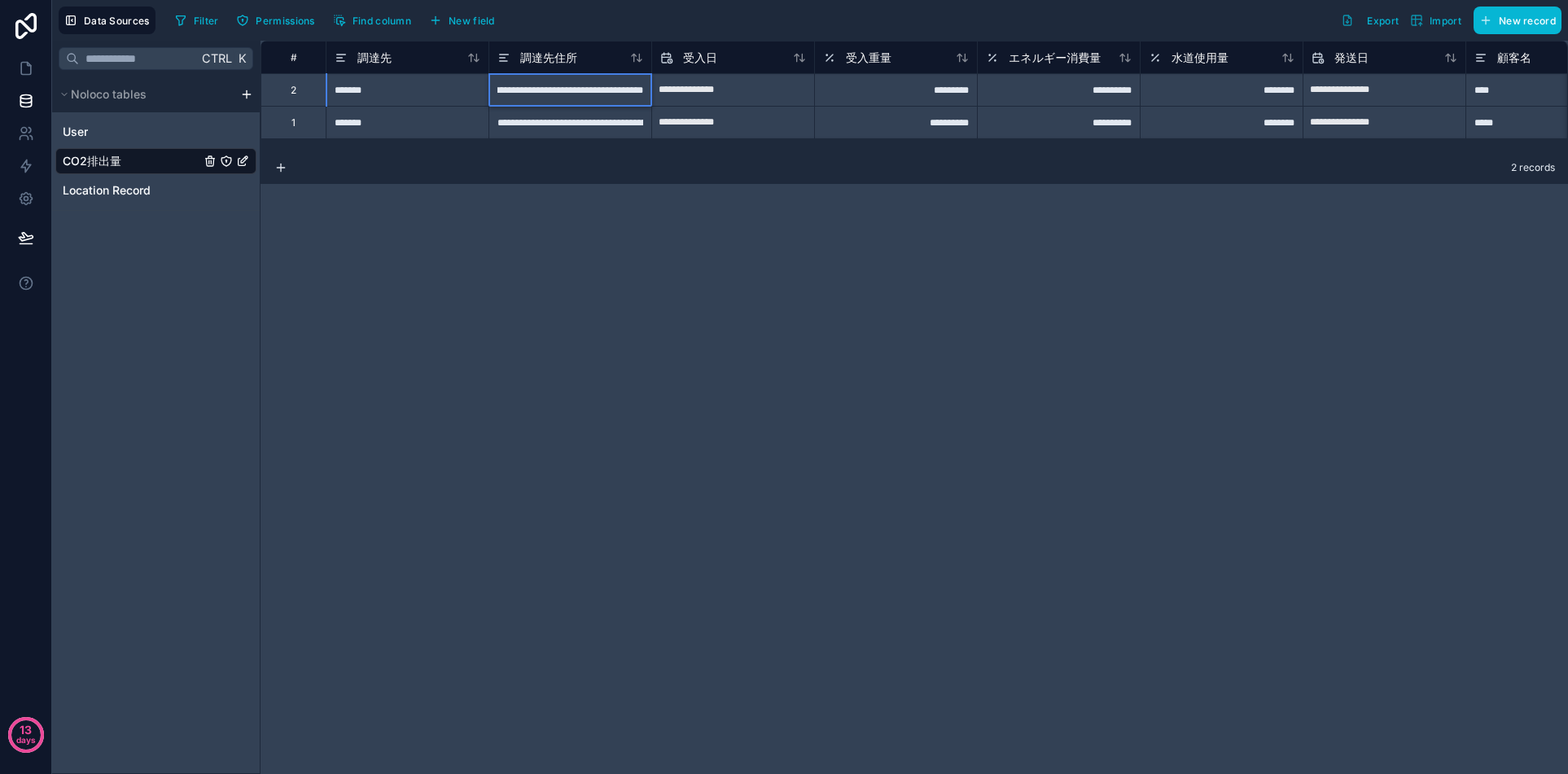 click on "**********" at bounding box center (570, 90) 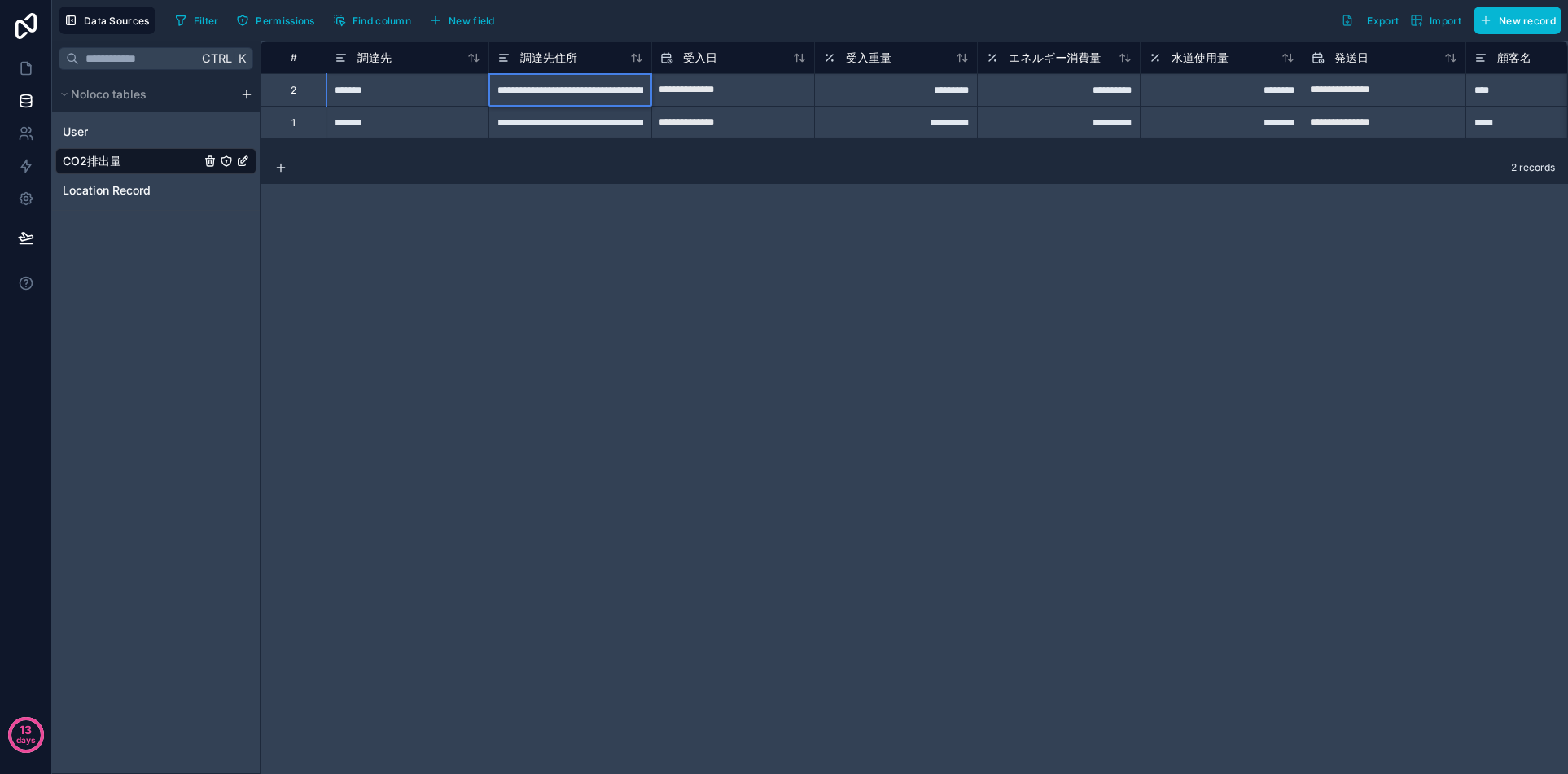 drag, startPoint x: 641, startPoint y: 90, endPoint x: 451, endPoint y: 89, distance: 190.00263 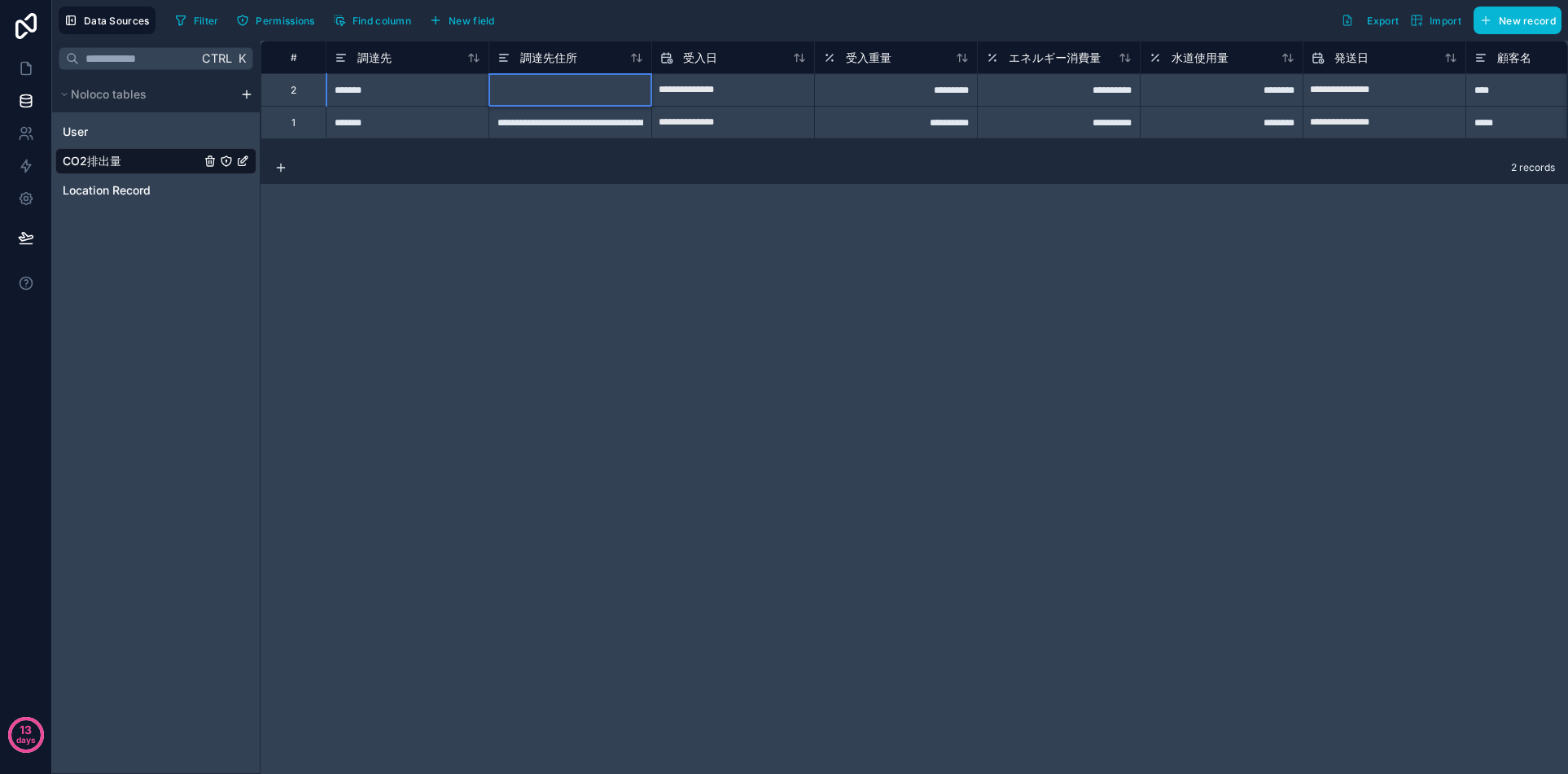 click at bounding box center (570, 90) 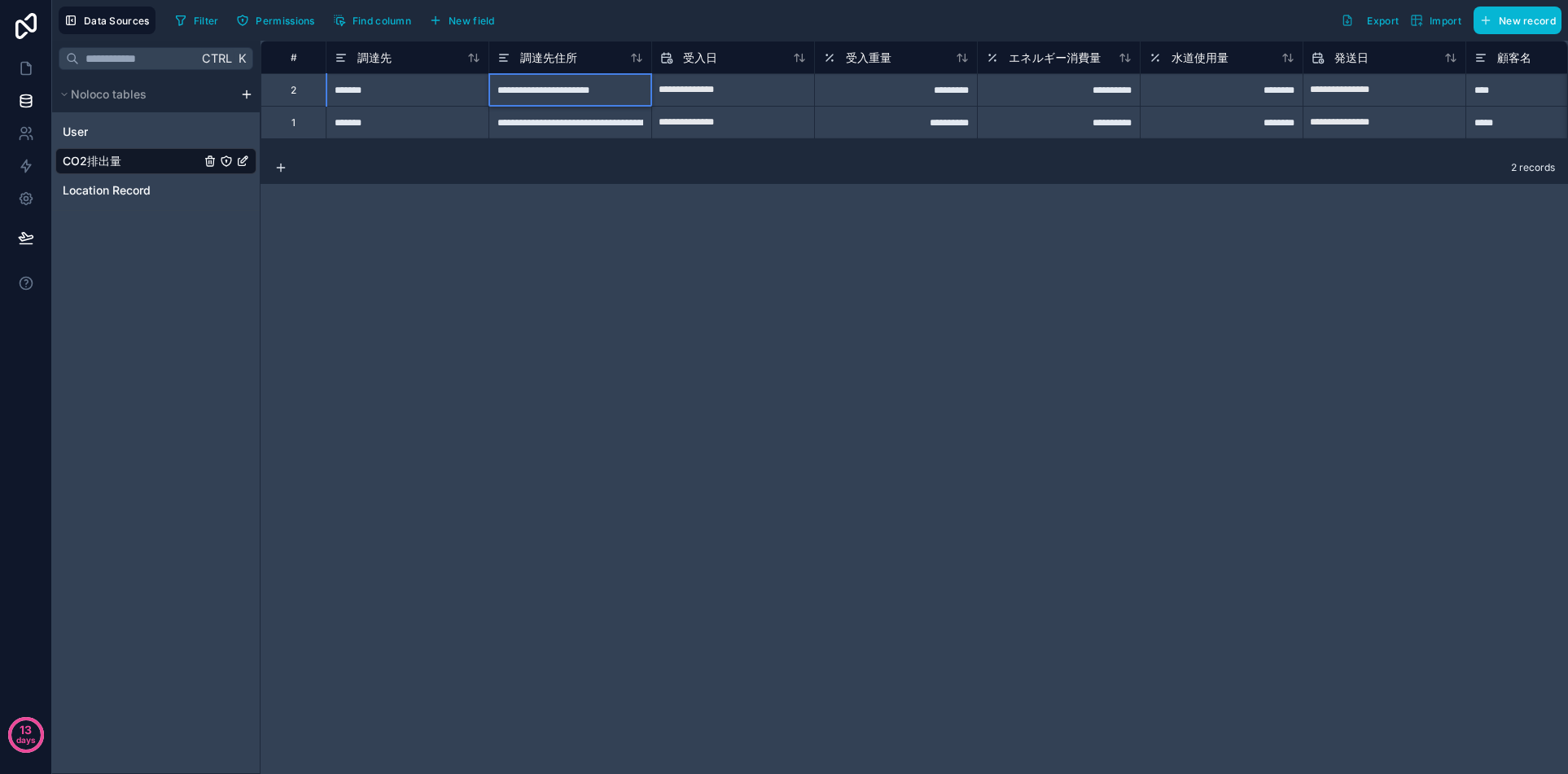 scroll, scrollTop: 0, scrollLeft: 17, axis: horizontal 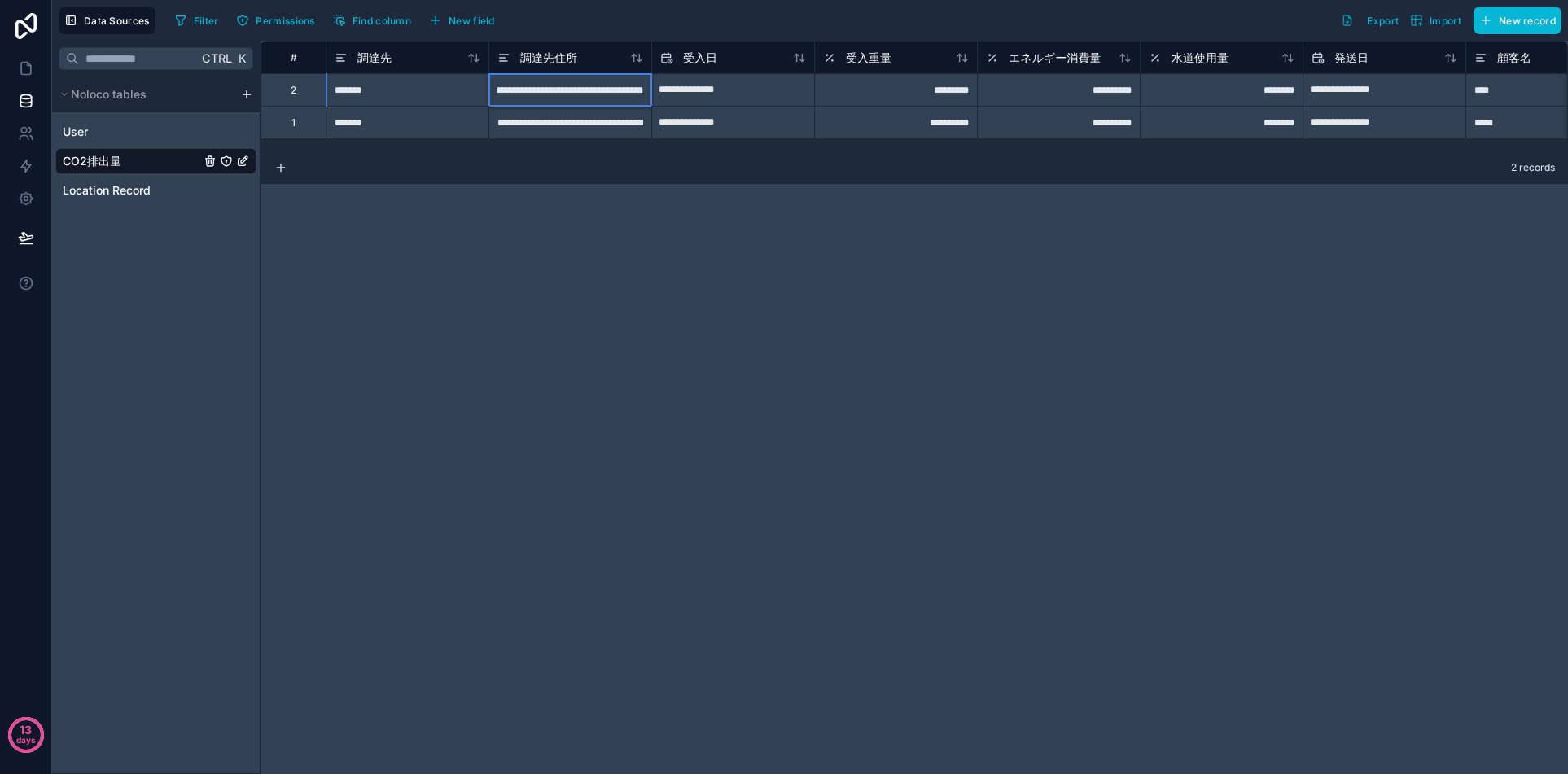 click on "**********" at bounding box center [570, 122] 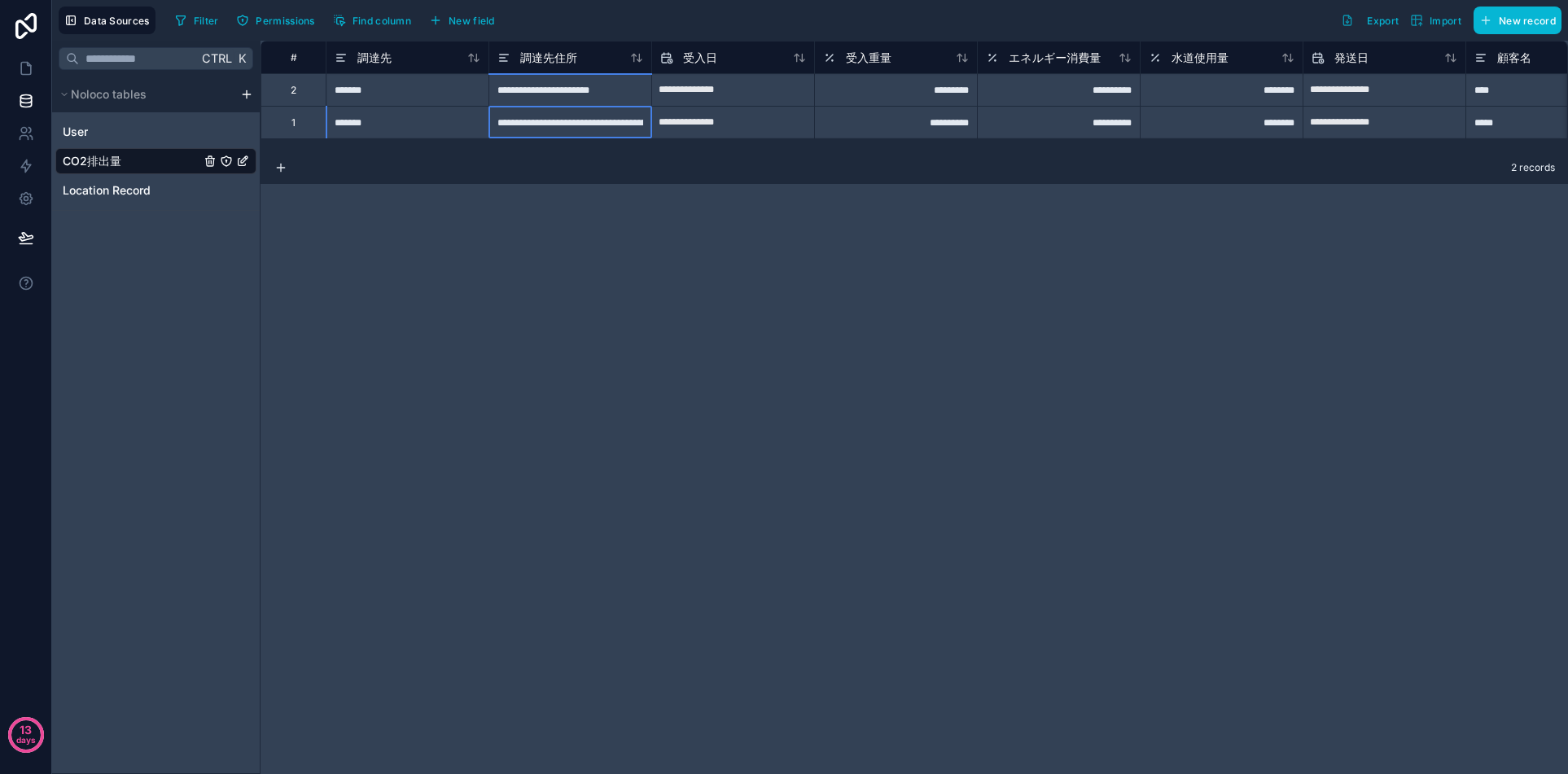 click on "**********" at bounding box center (570, 122) 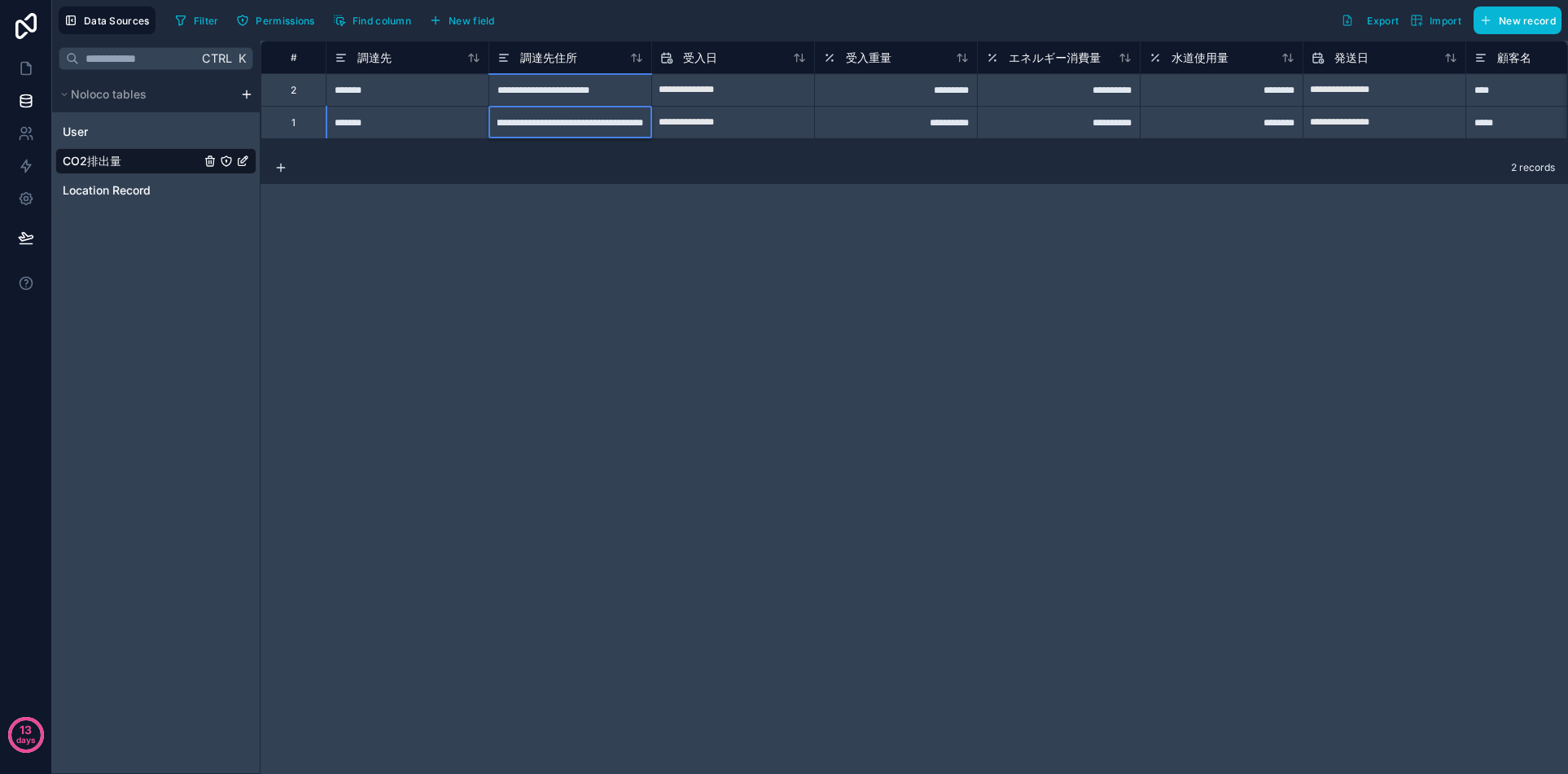 click on "**********" at bounding box center [570, 122] 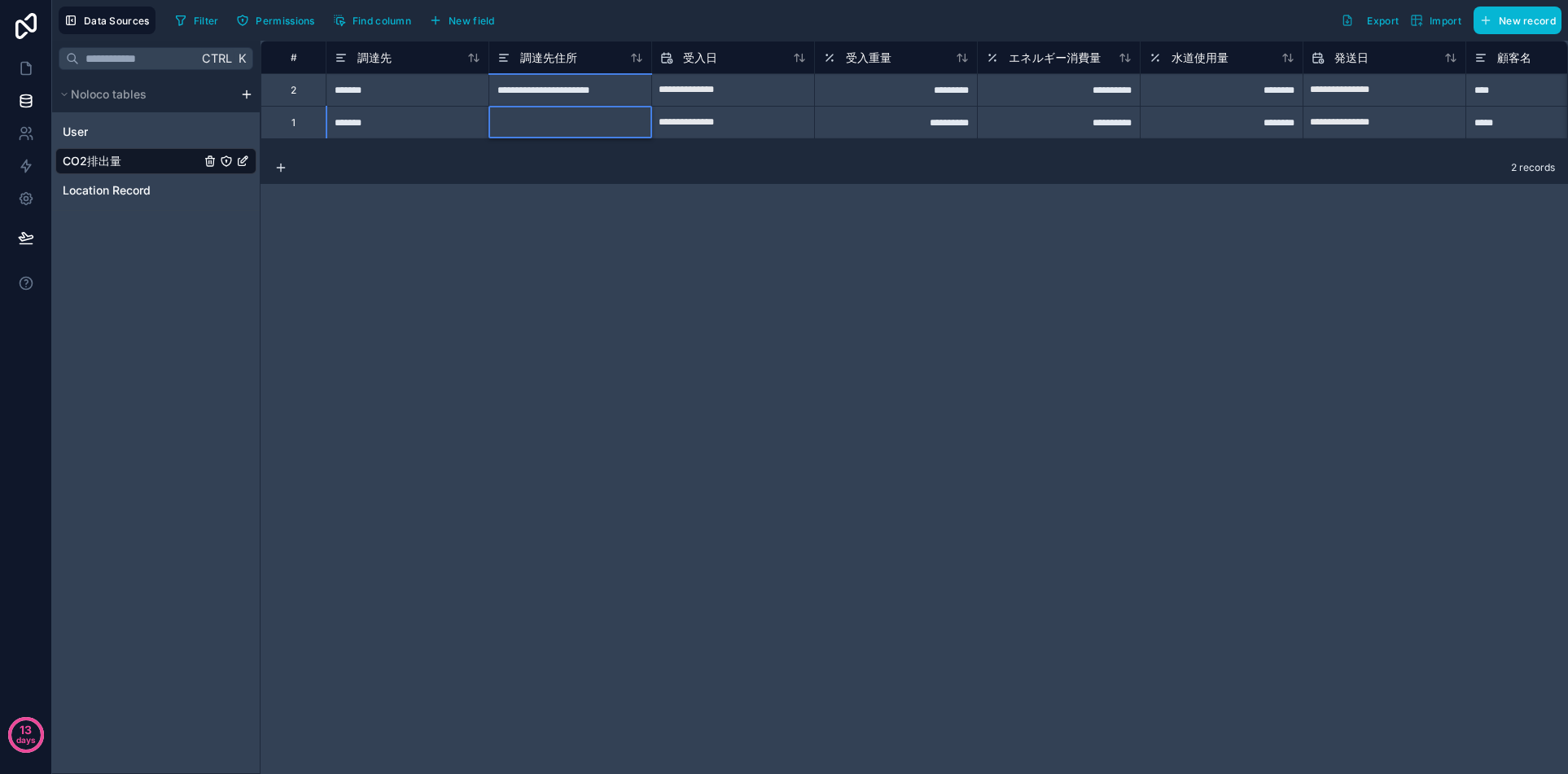 scroll, scrollTop: 0, scrollLeft: 0, axis: both 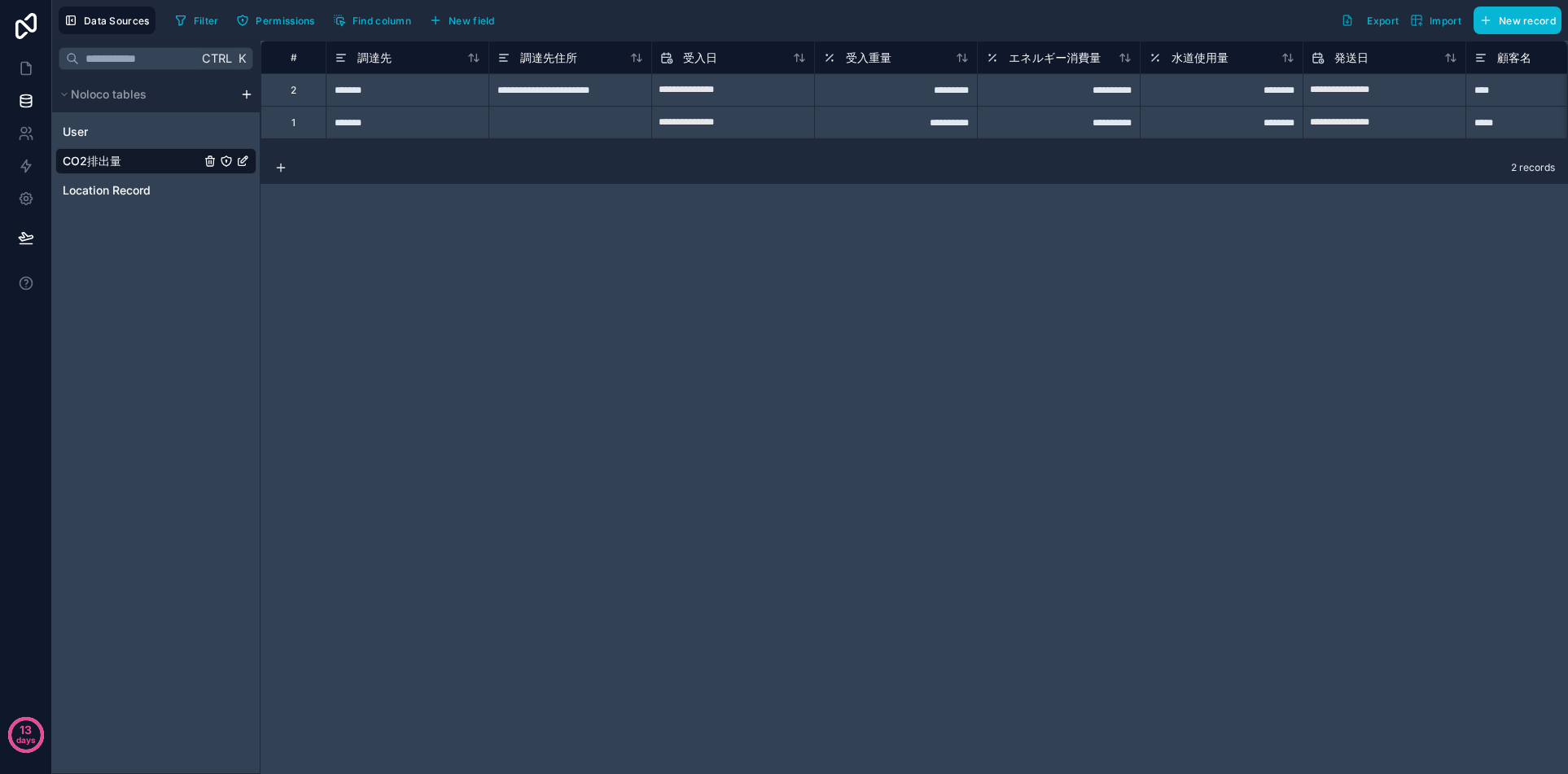 click at bounding box center (570, 122) 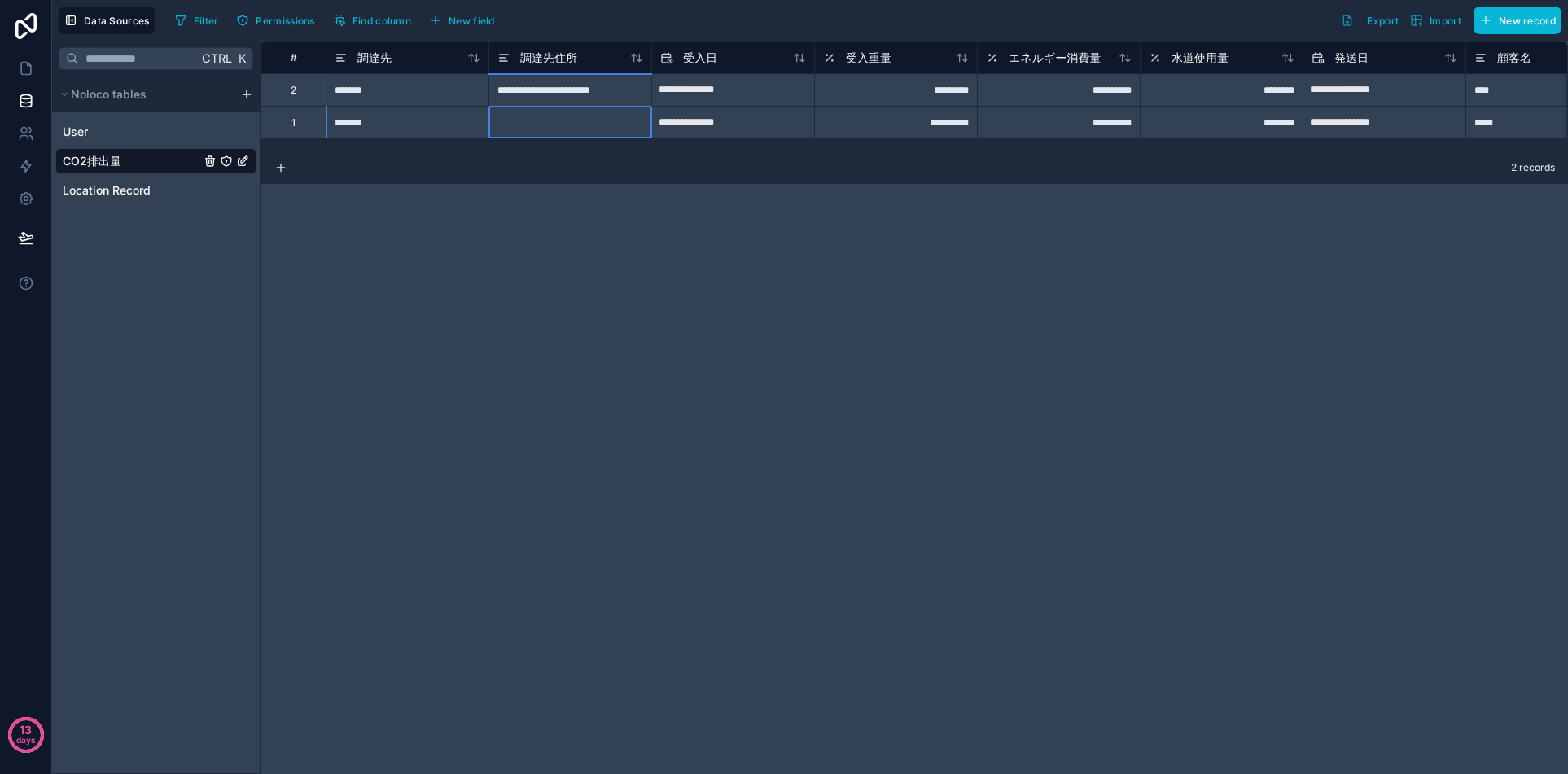 click at bounding box center (570, 122) 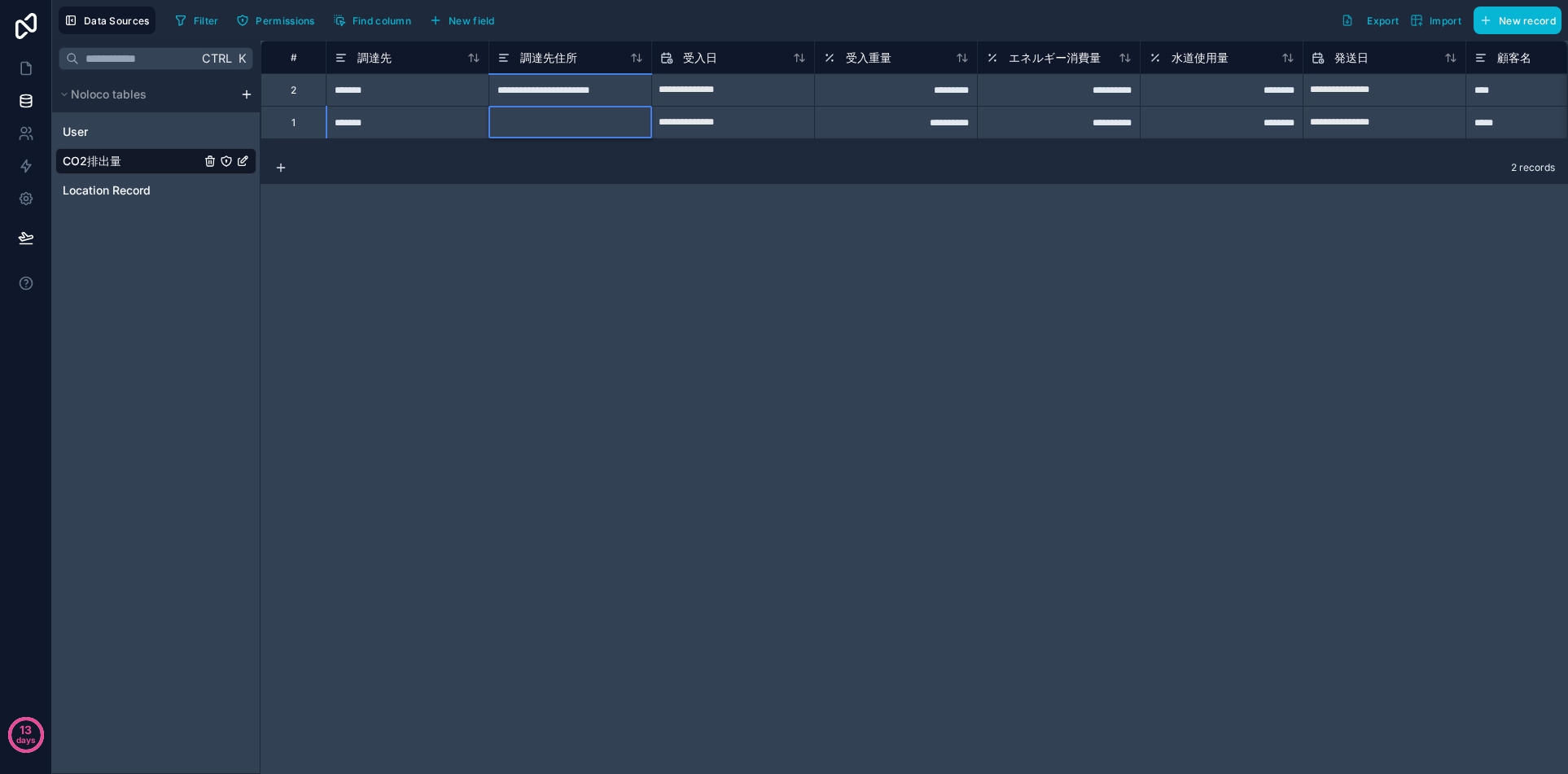 click on "**********" at bounding box center (914, 407) 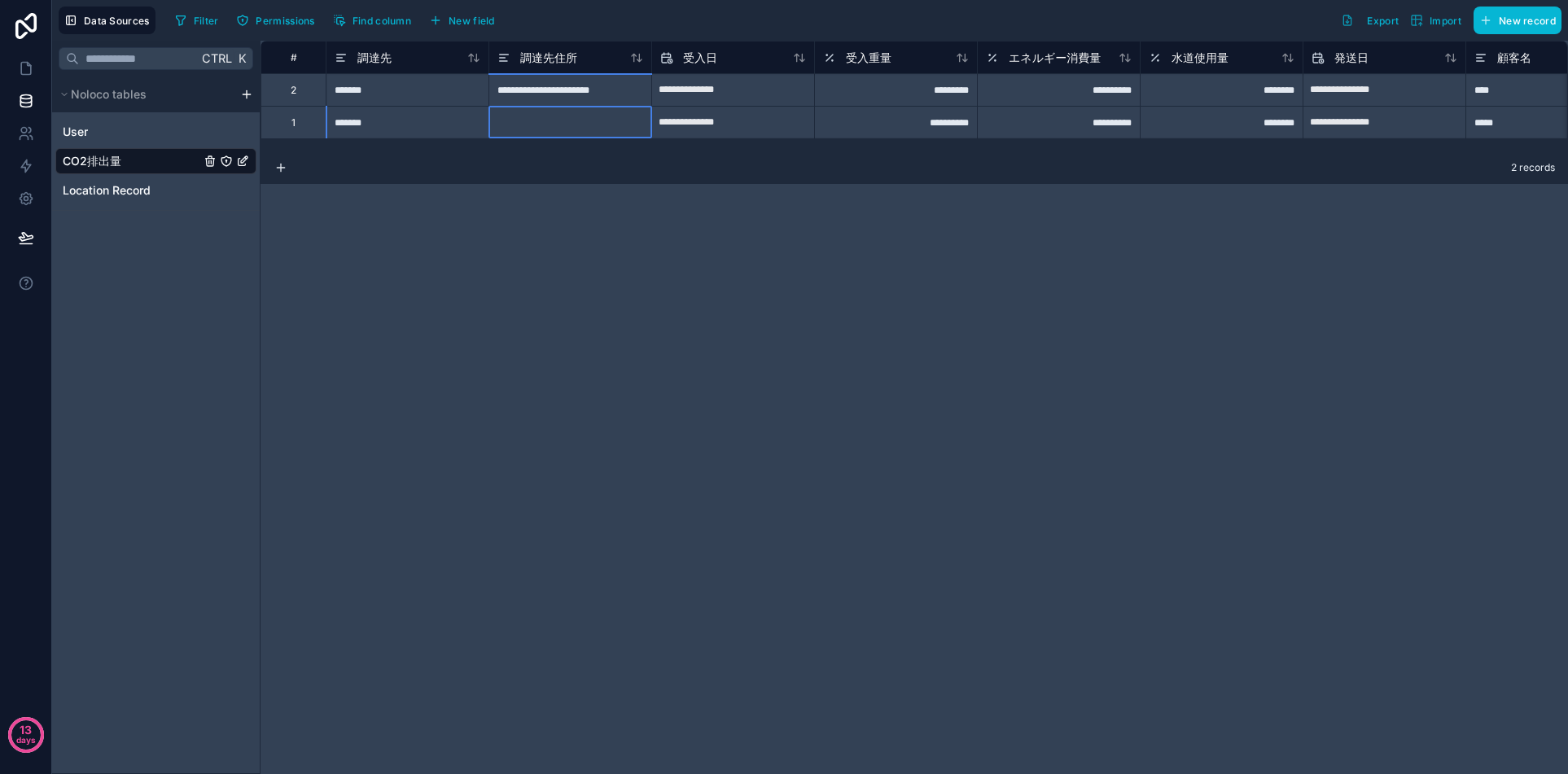 click at bounding box center [570, 122] 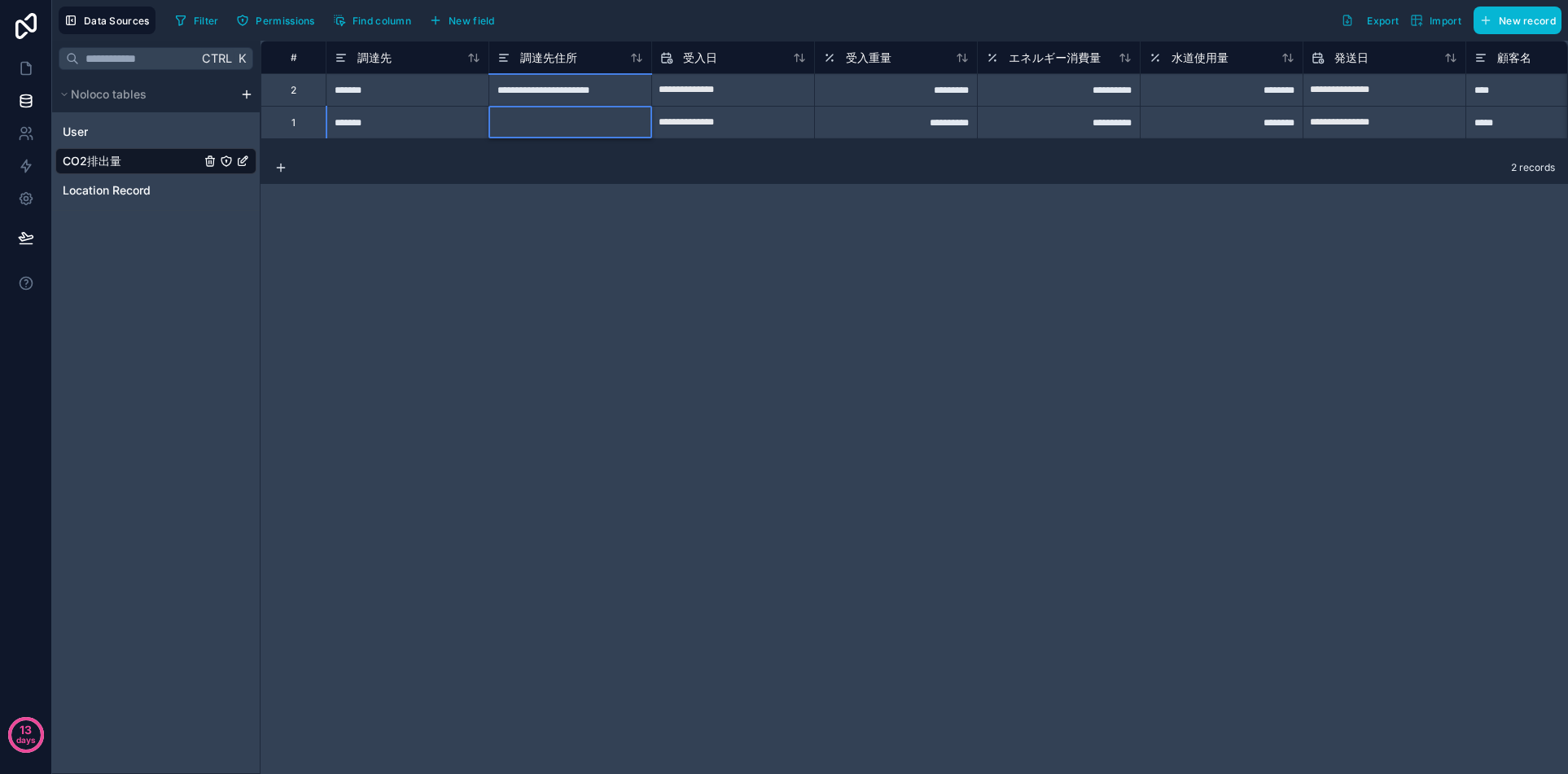 click at bounding box center (570, 122) 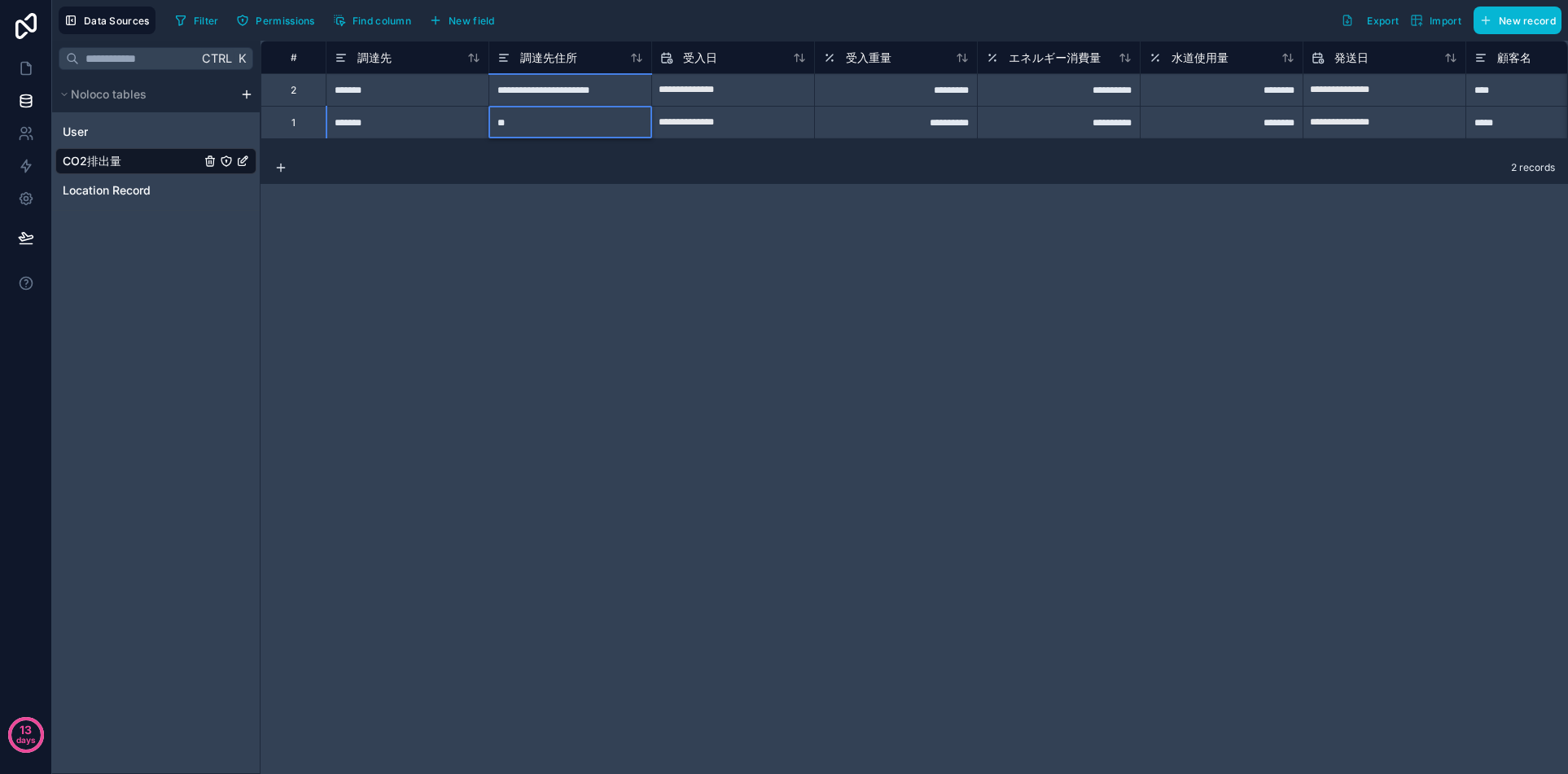 type on "*" 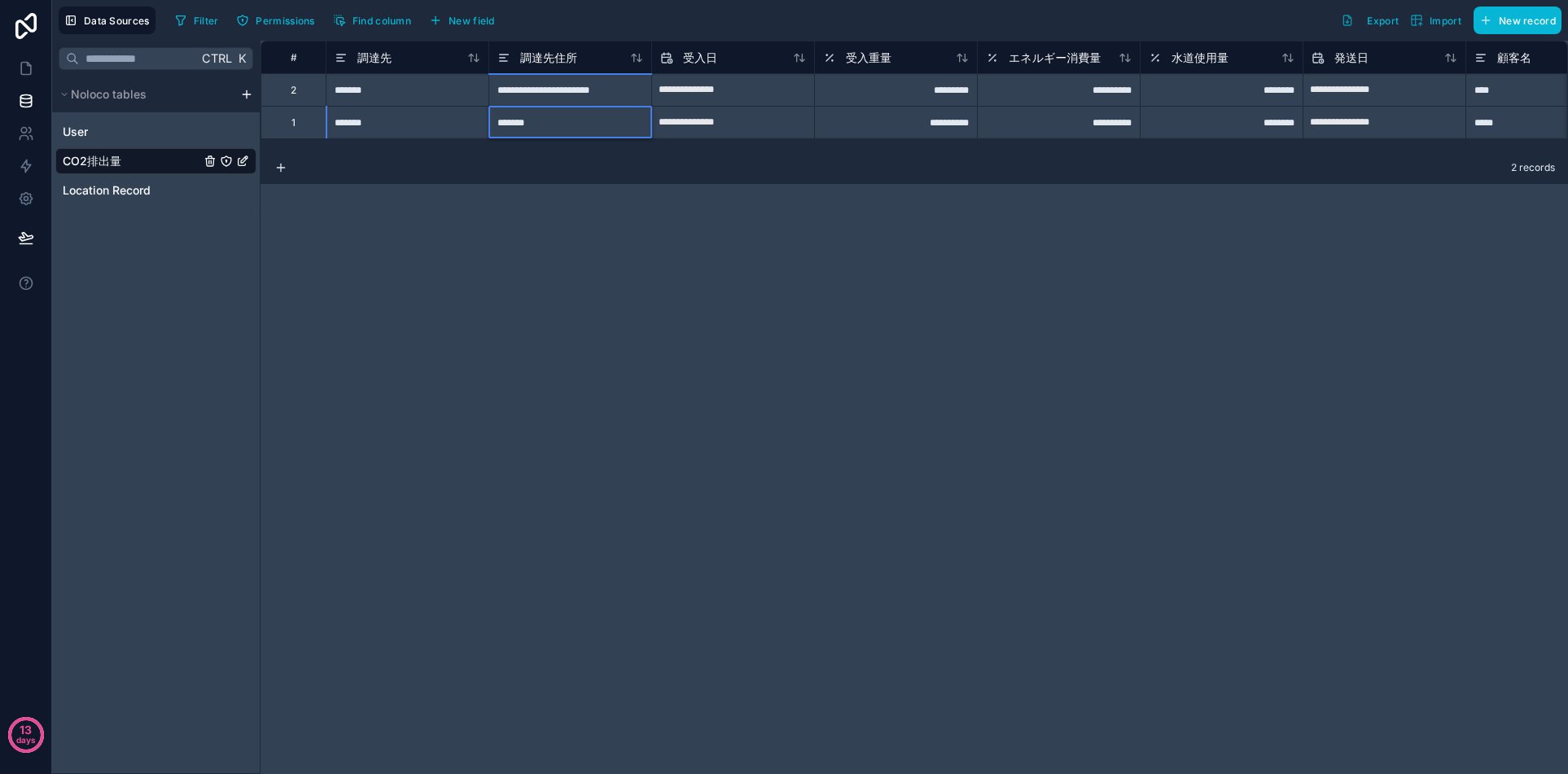 type on "******" 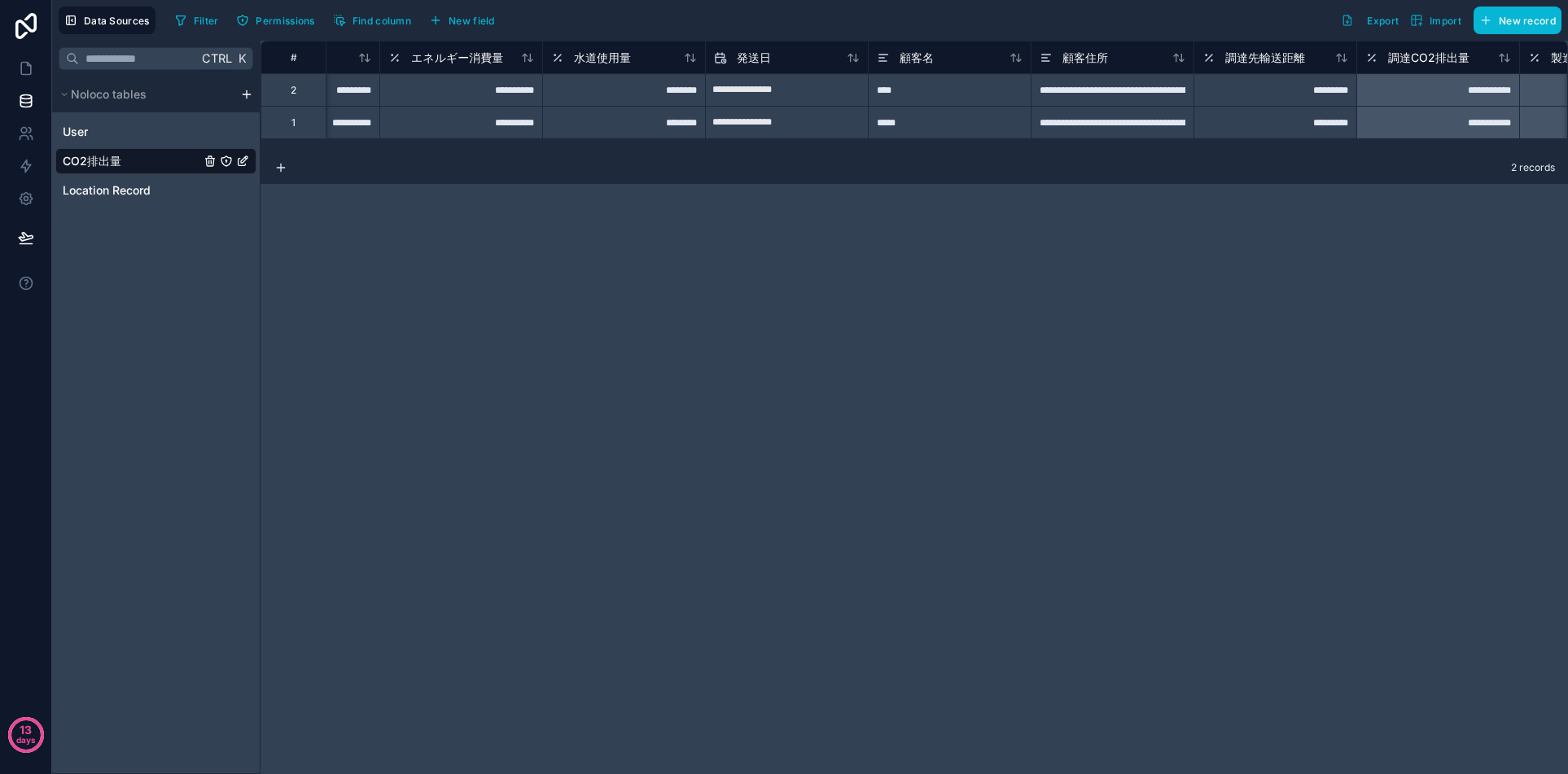 scroll, scrollTop: 0, scrollLeft: 755, axis: horizontal 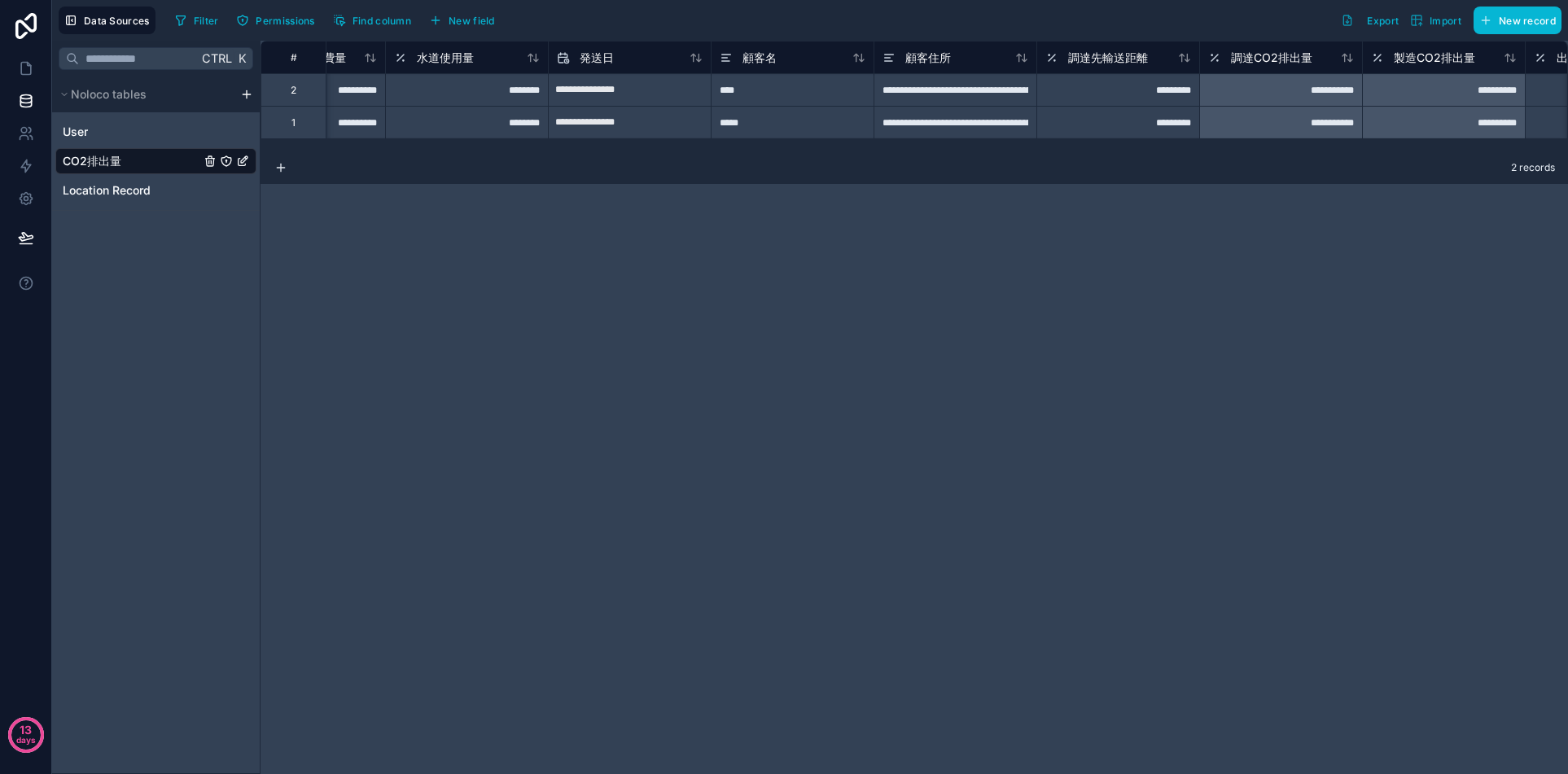 click on "**********" at bounding box center [955, 90] 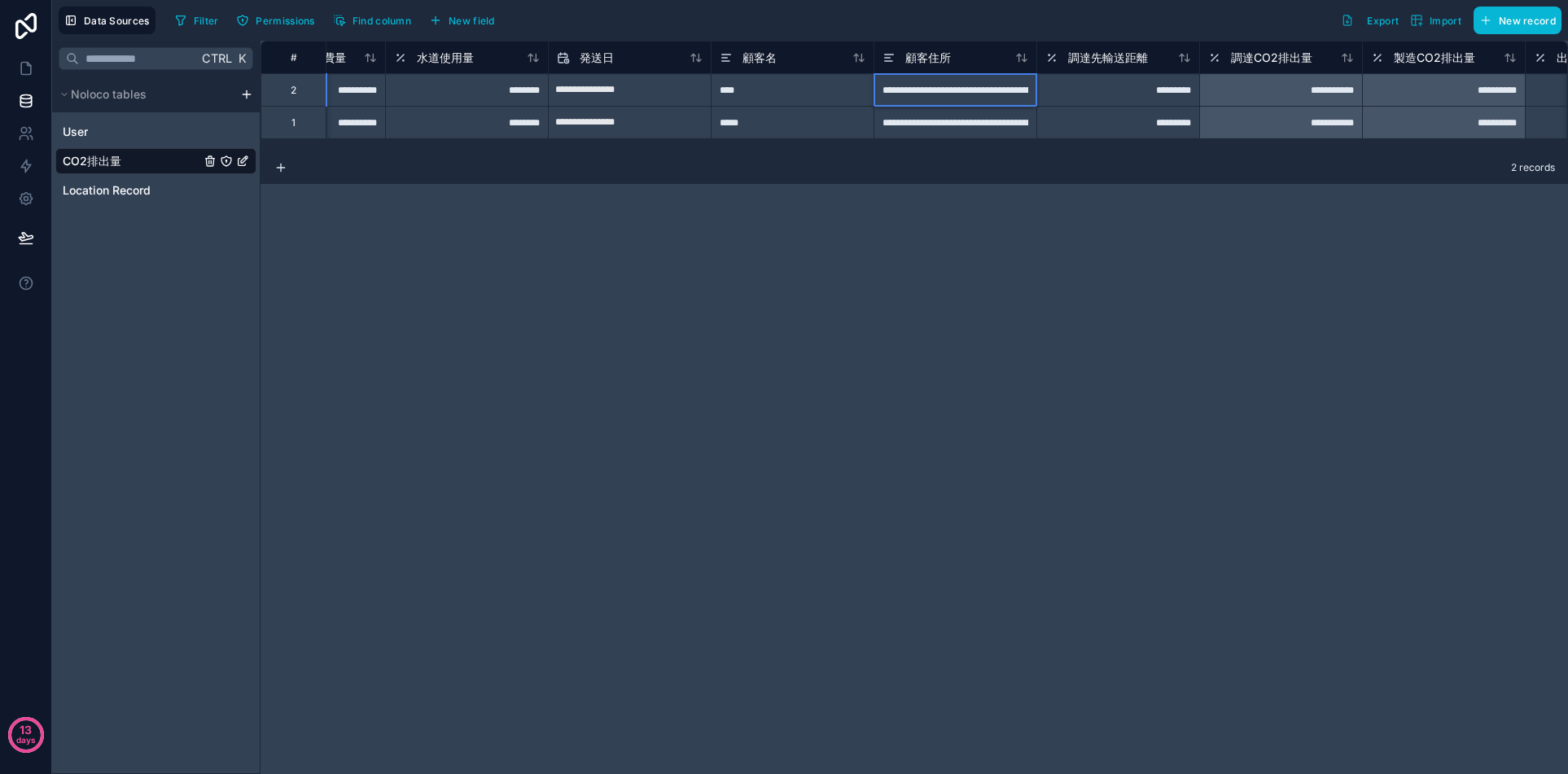 scroll, scrollTop: 0, scrollLeft: 73, axis: horizontal 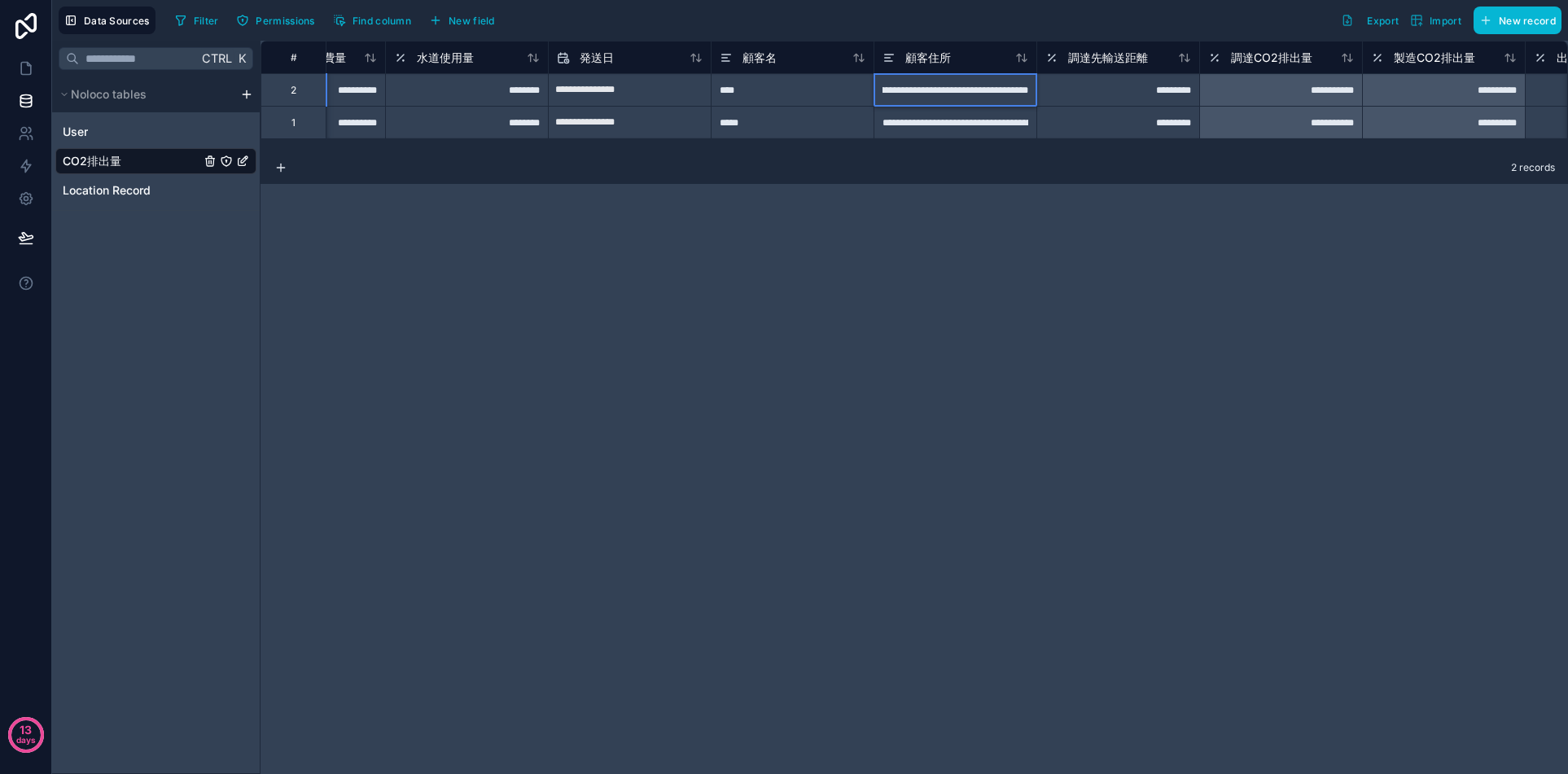 click on "**********" at bounding box center [955, 90] 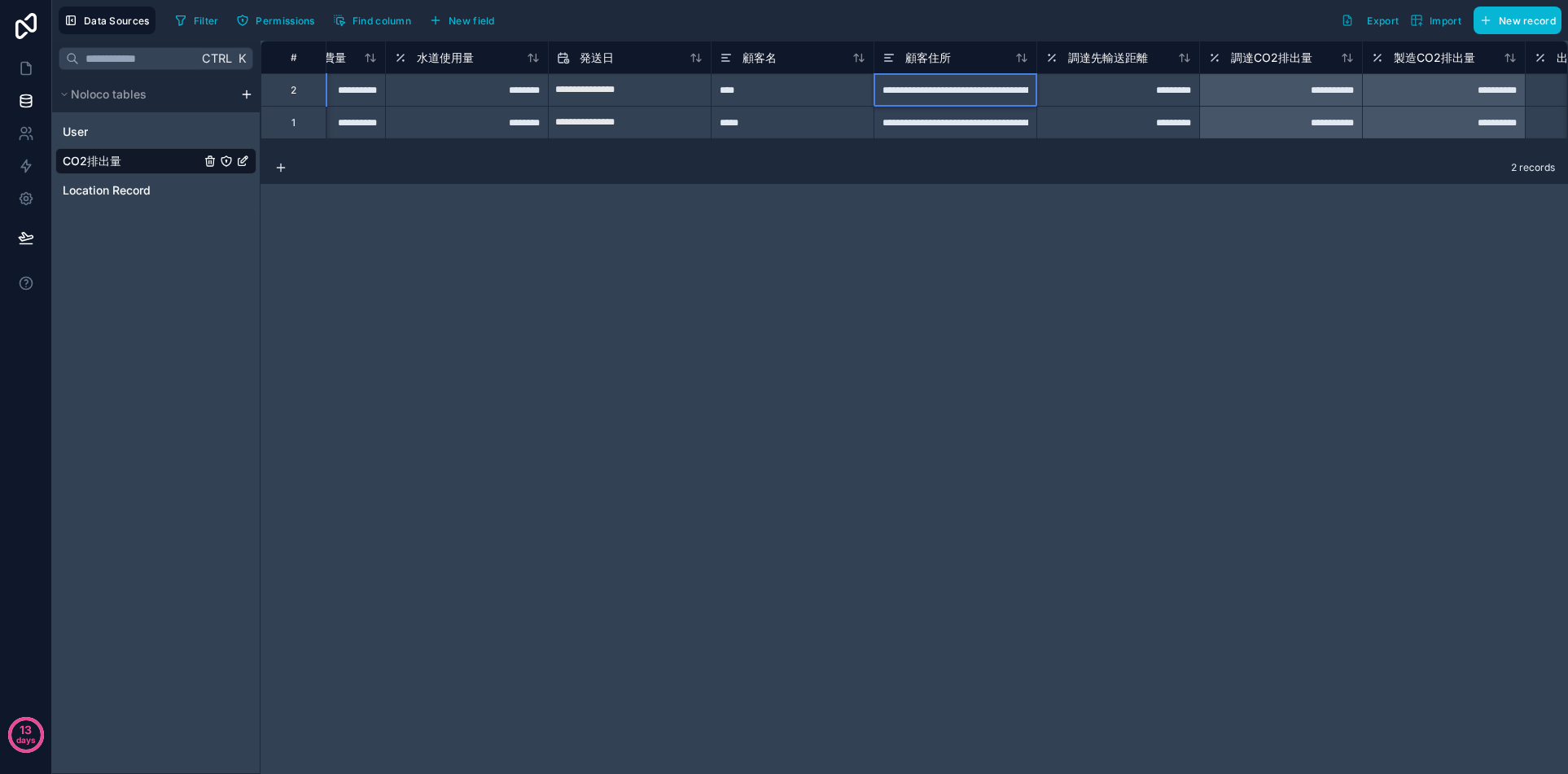 drag, startPoint x: 949, startPoint y: 92, endPoint x: 823, endPoint y: 90, distance: 126.01587 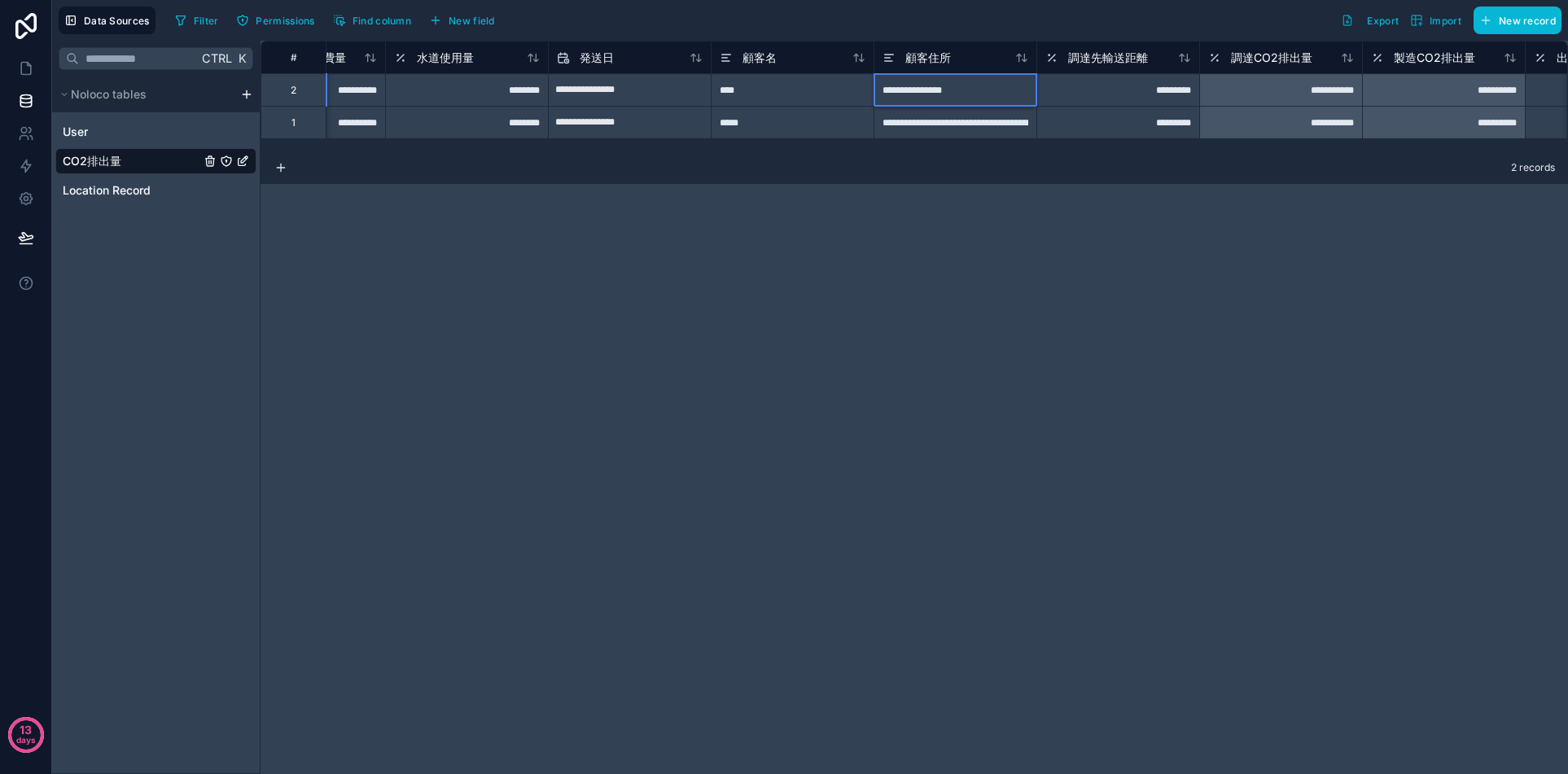 drag, startPoint x: 928, startPoint y: 90, endPoint x: 979, endPoint y: 93, distance: 51.088159 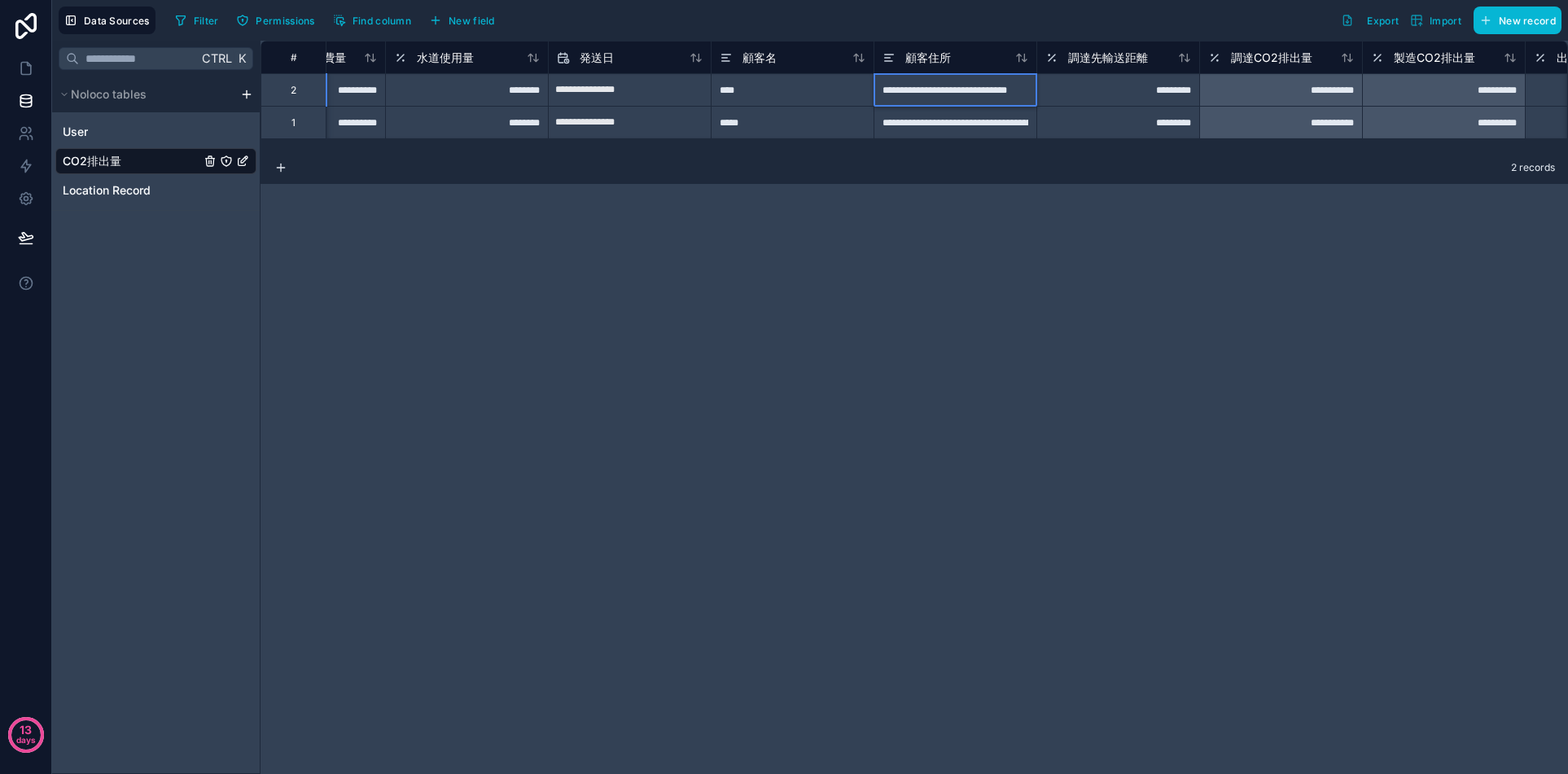 scroll, scrollTop: 0, scrollLeft: 39, axis: horizontal 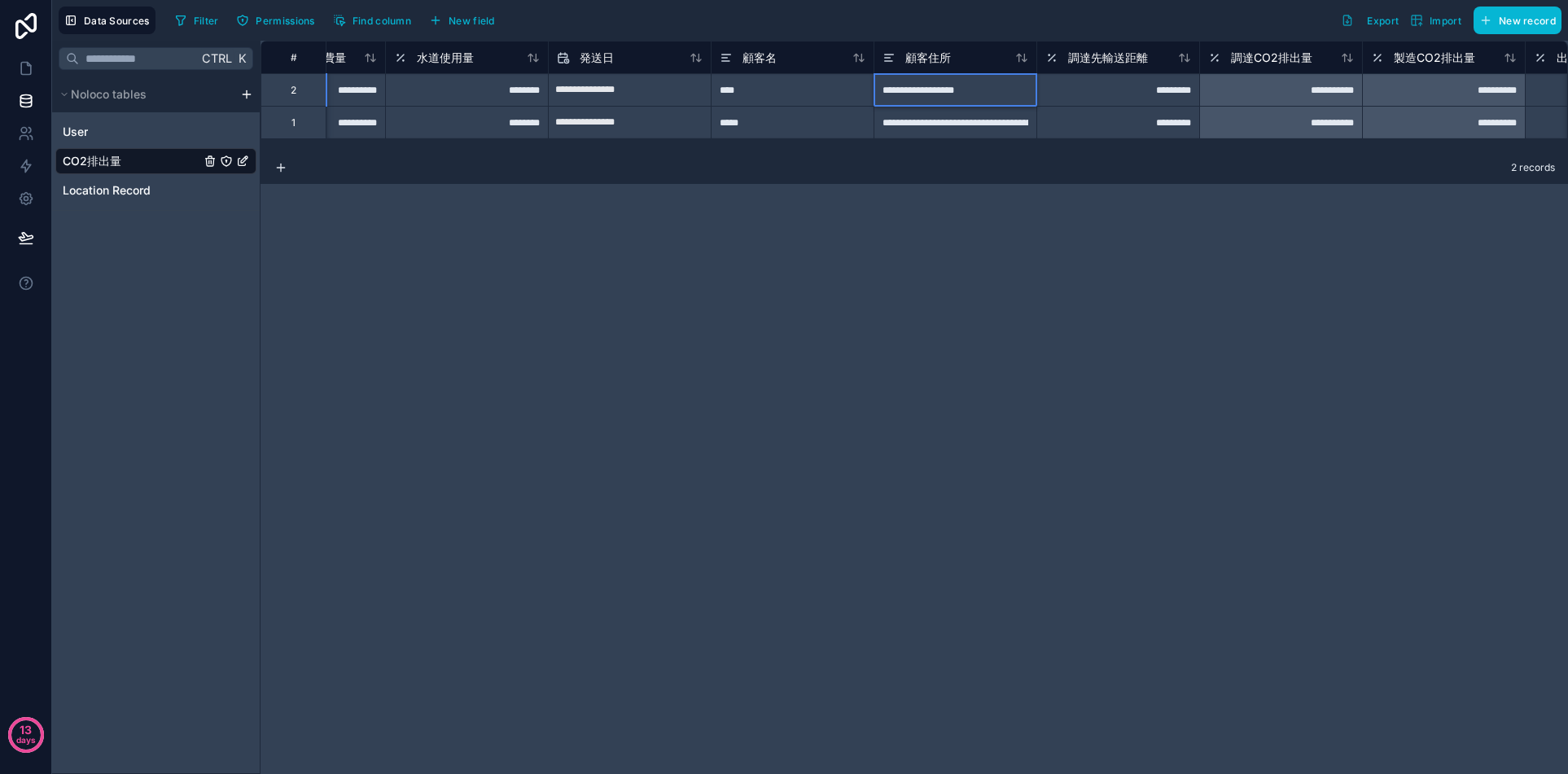 paste on "******" 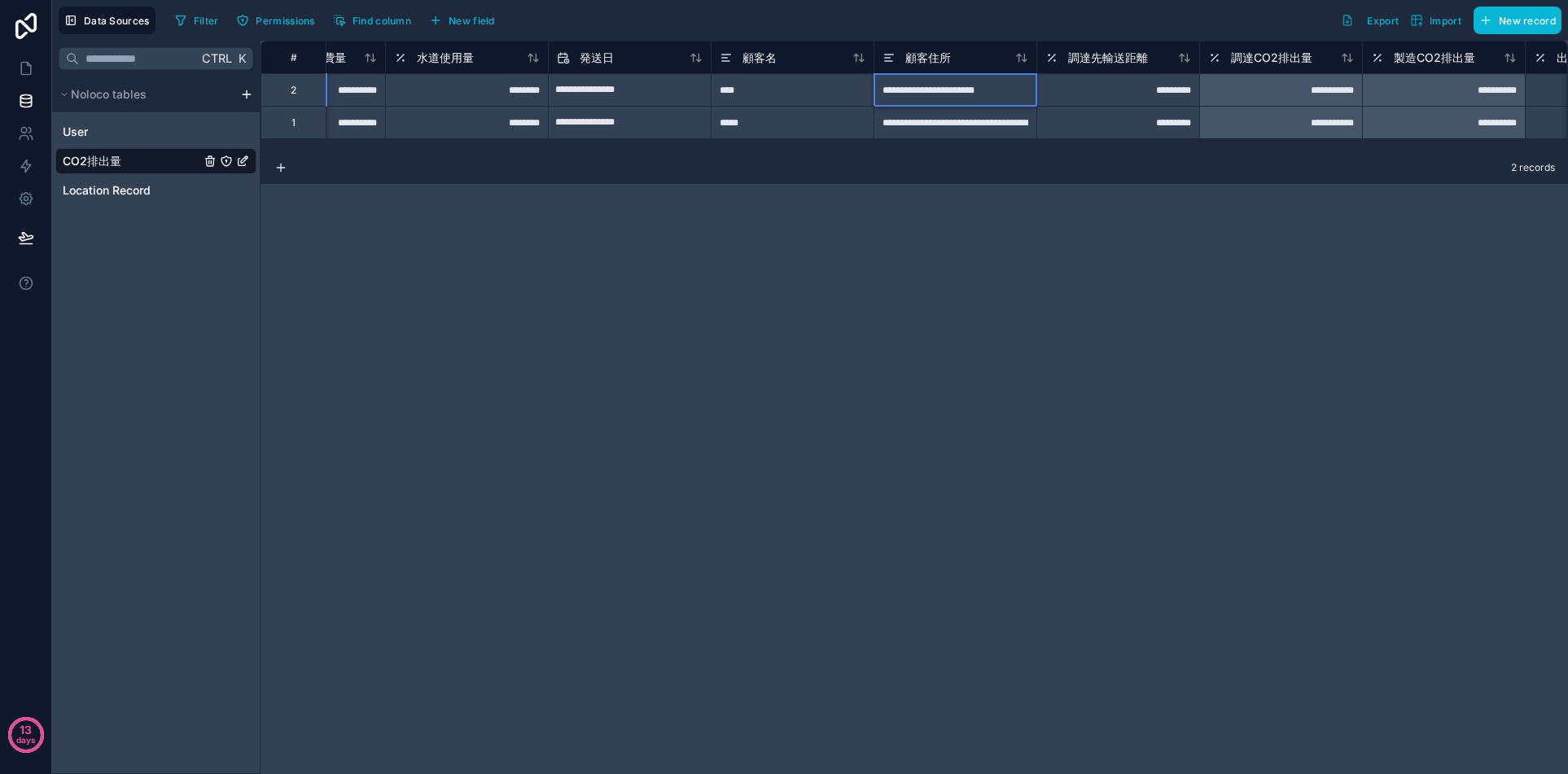 scroll, scrollTop: 0, scrollLeft: 17, axis: horizontal 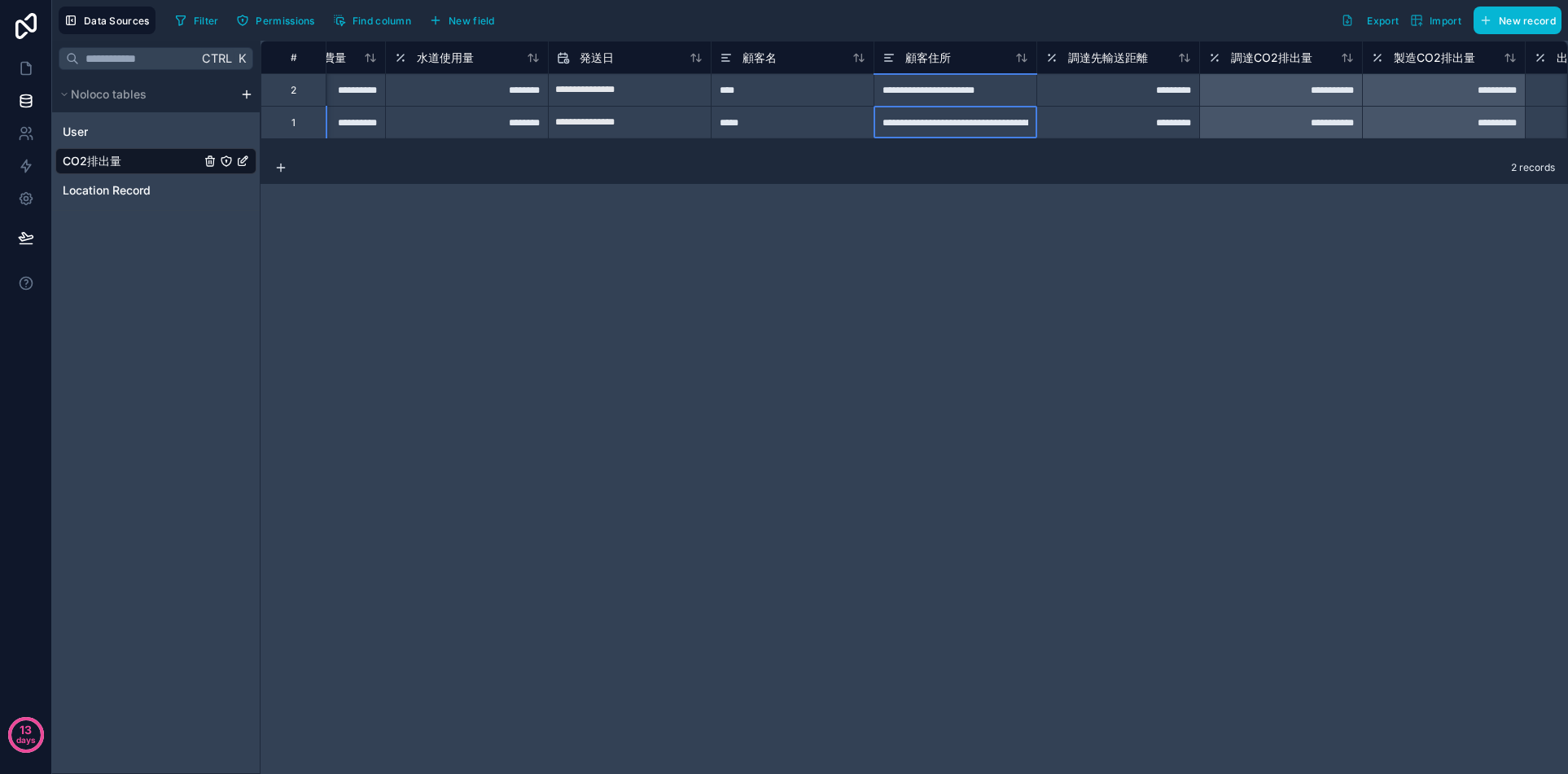 click on "**********" at bounding box center [955, 122] 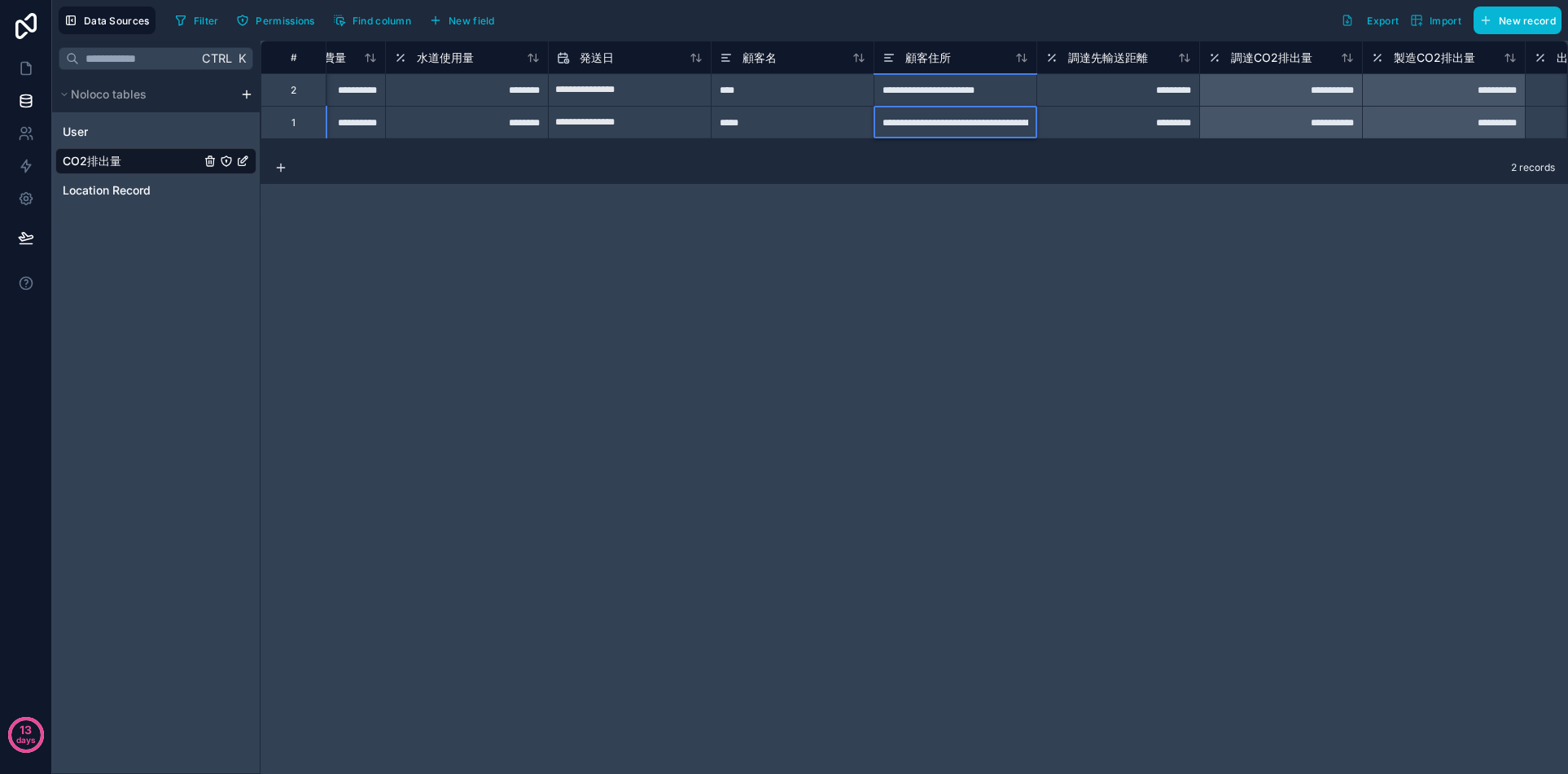 click on "**********" at bounding box center [955, 122] 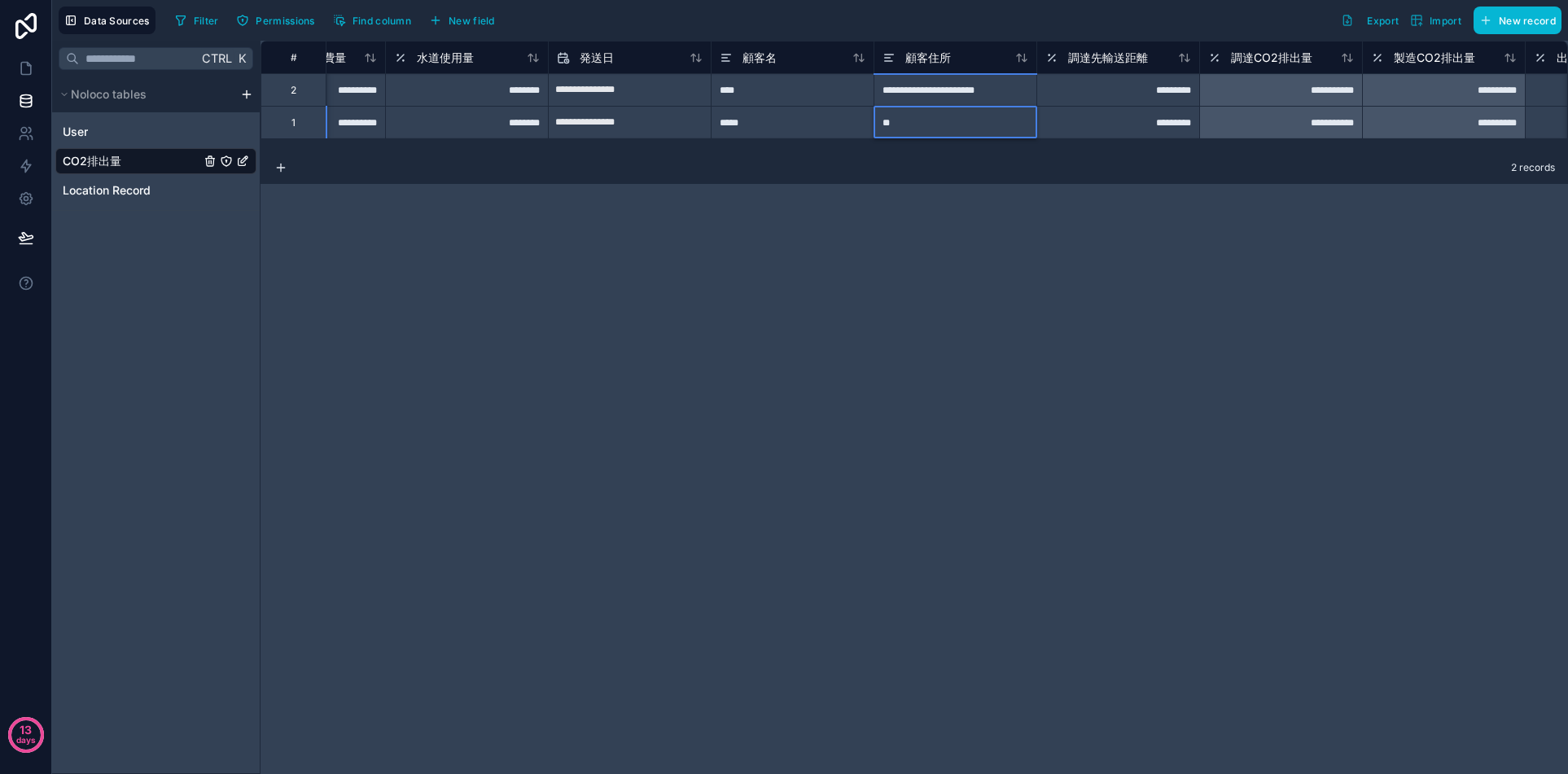 scroll, scrollTop: 0, scrollLeft: 0, axis: both 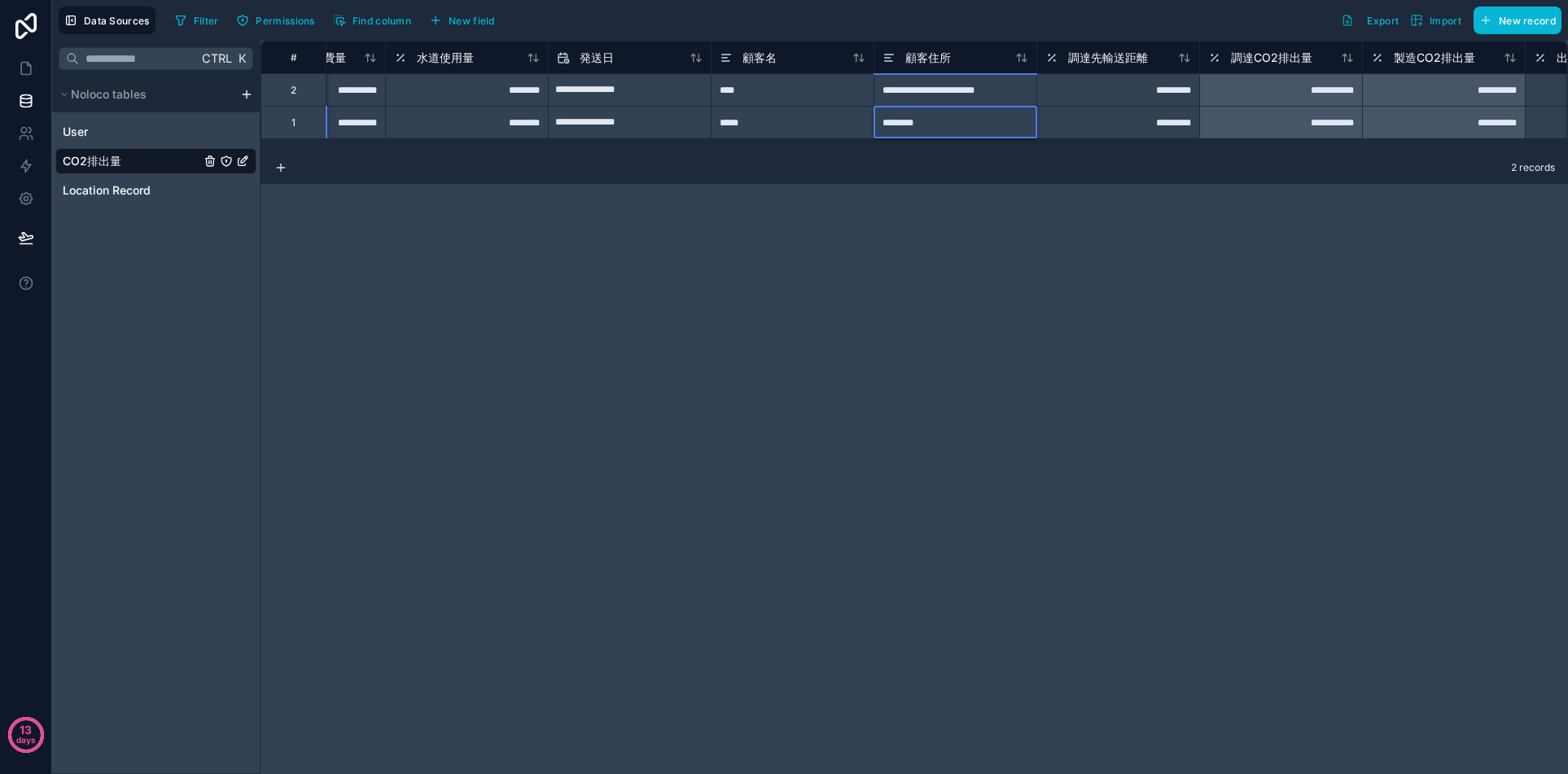 type on "******" 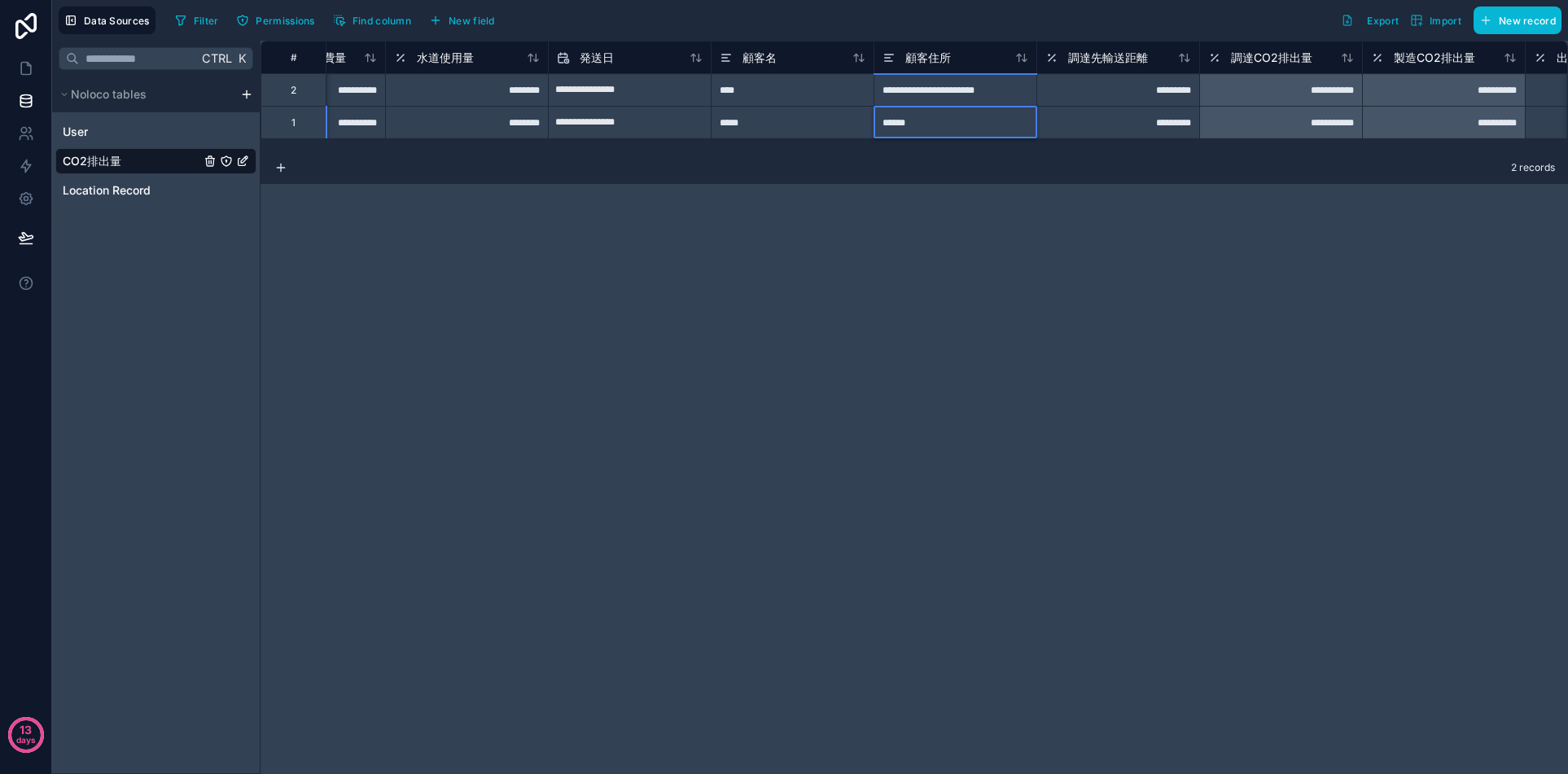 click on "**********" at bounding box center [914, 407] 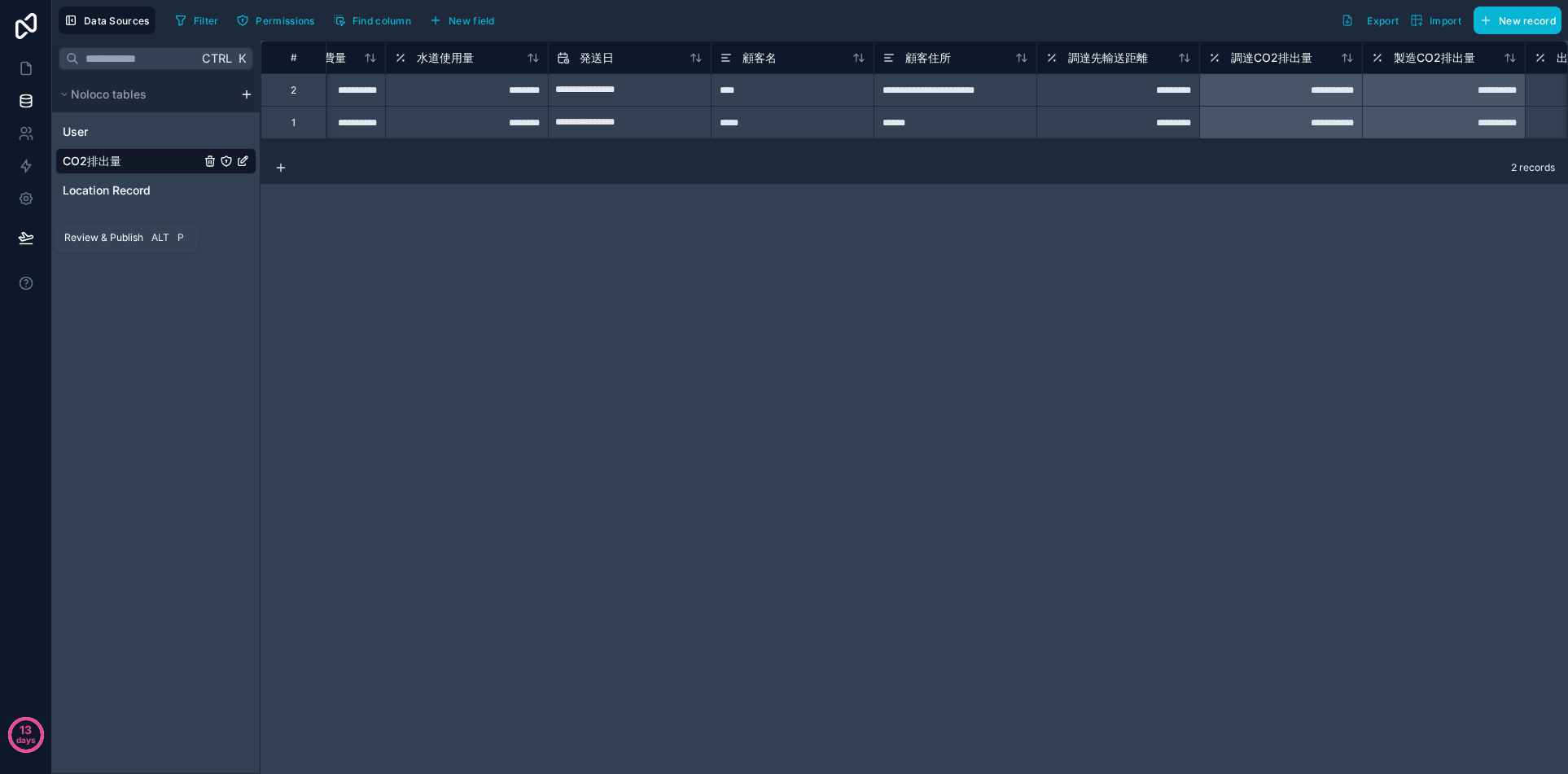 click 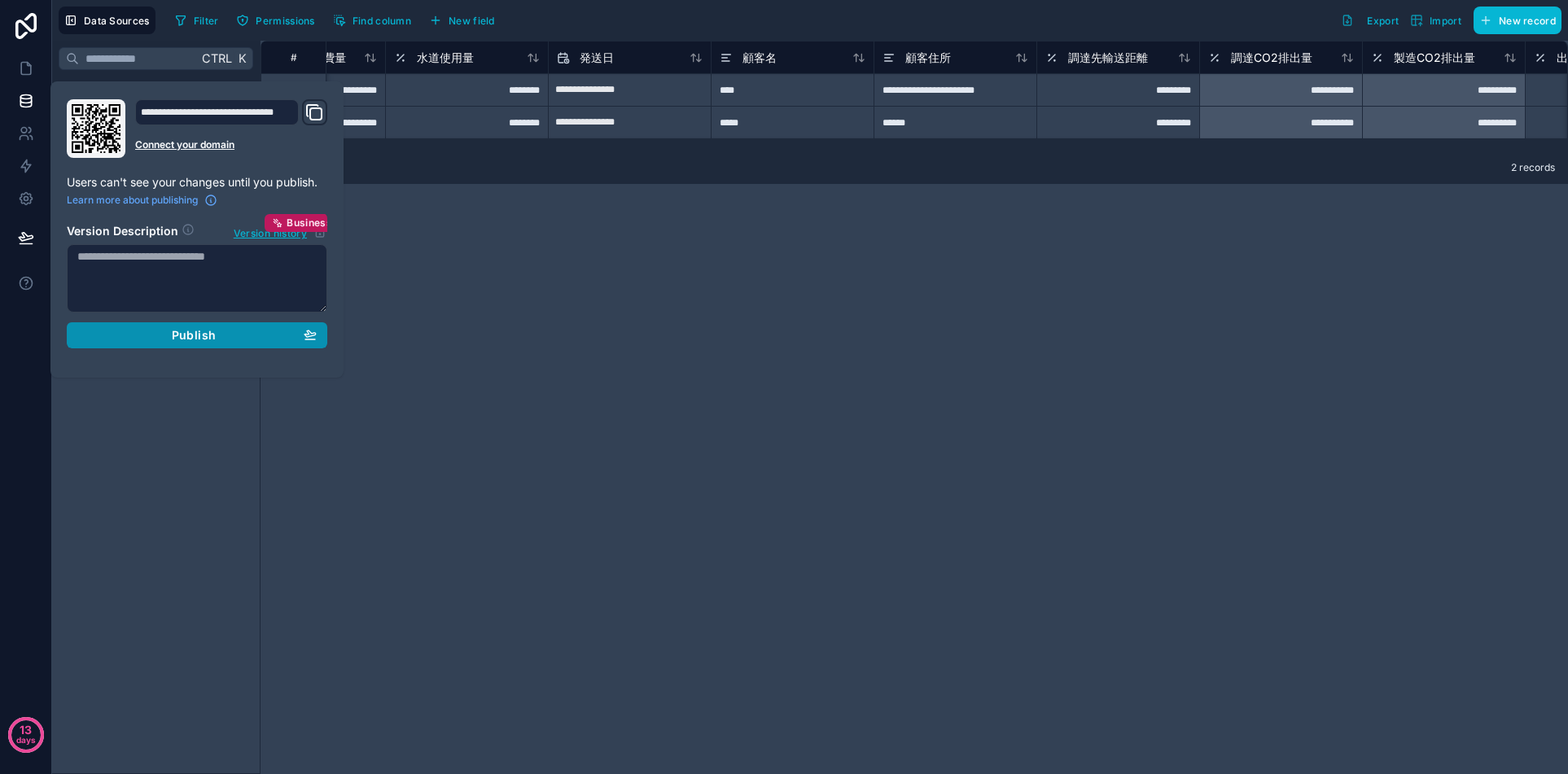 click on "Publish" at bounding box center (197, 335) 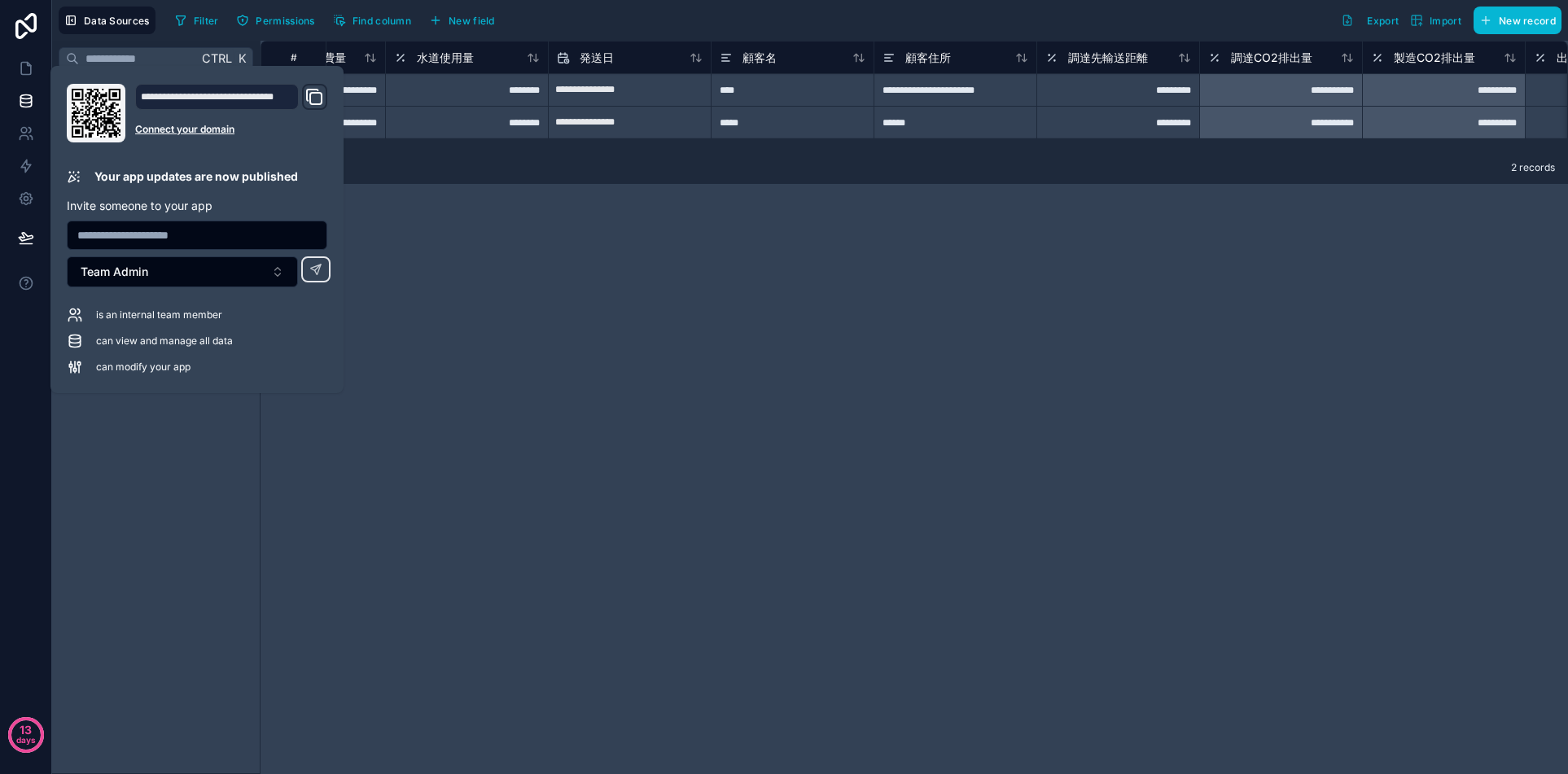 click 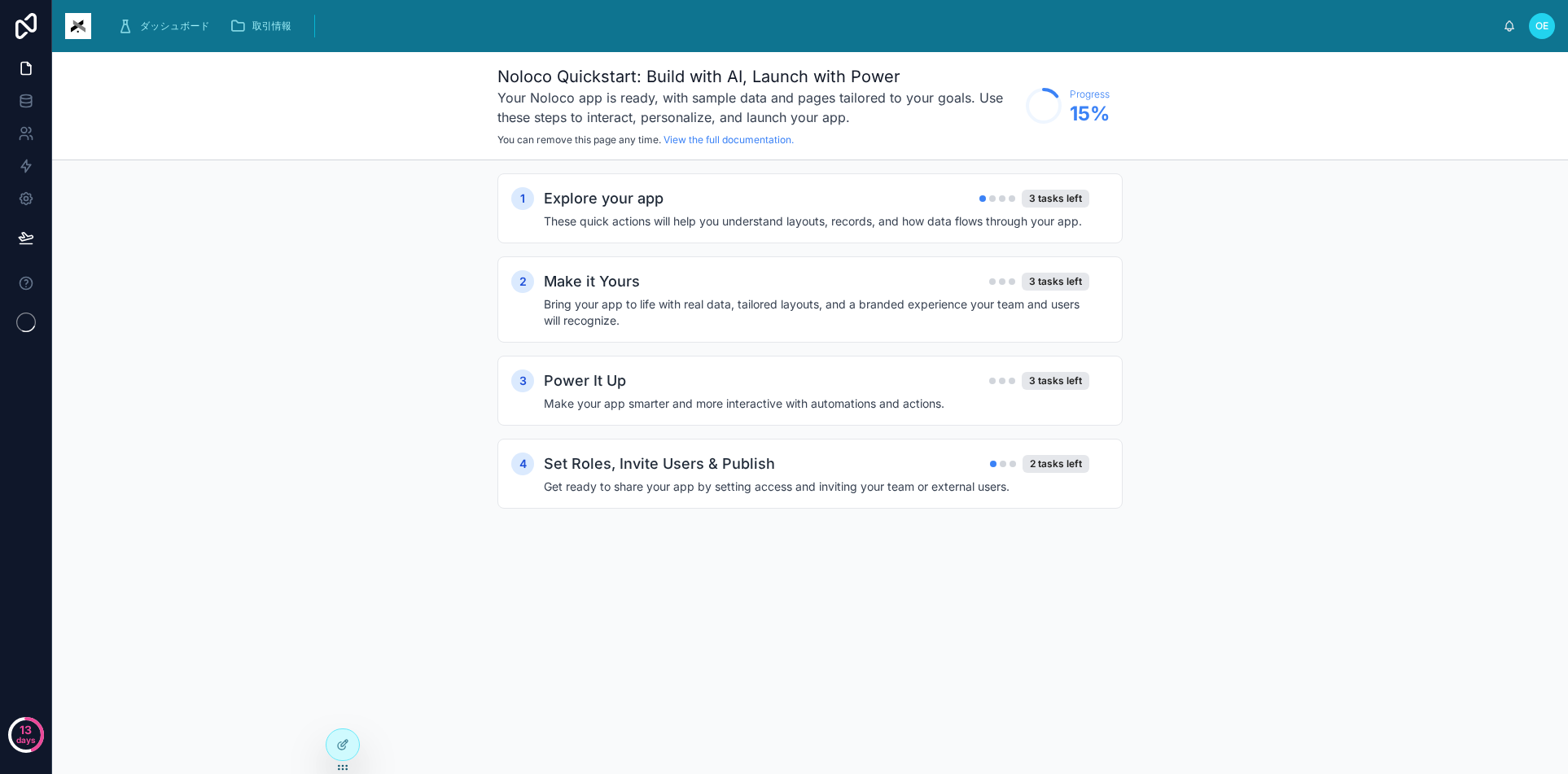 scroll, scrollTop: 0, scrollLeft: 0, axis: both 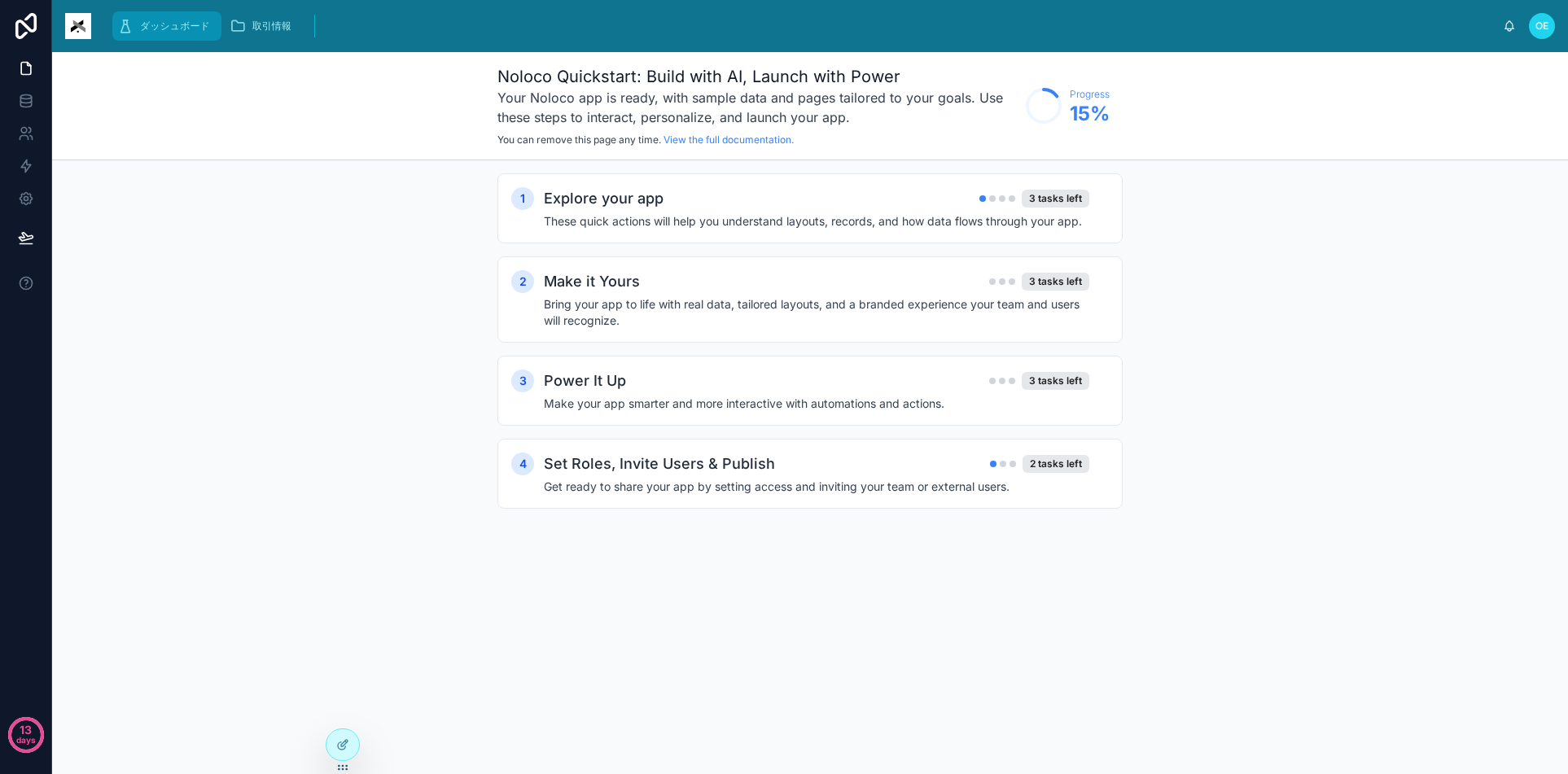 click on "ダッシュボード" at bounding box center (175, 26) 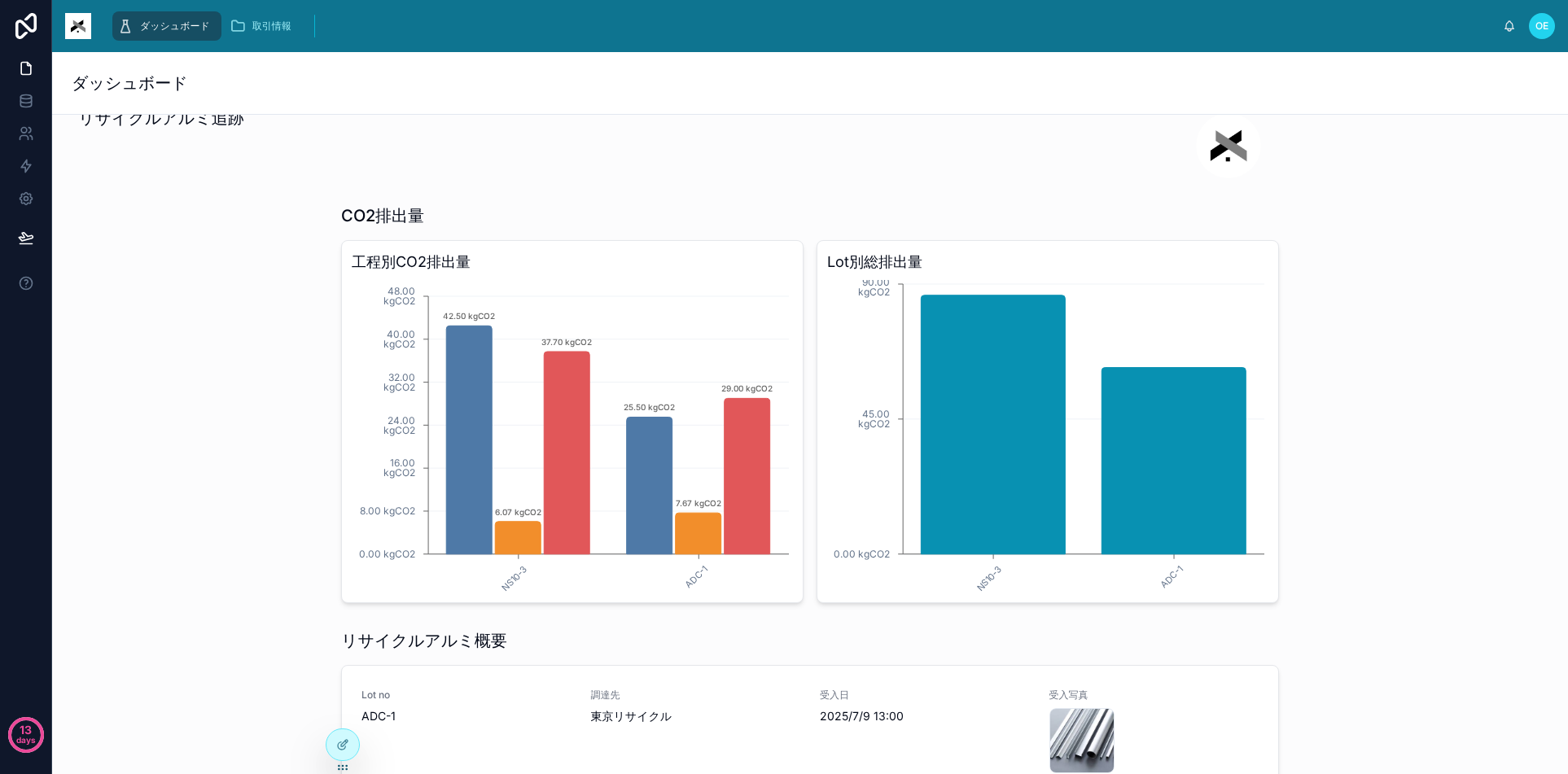scroll, scrollTop: 0, scrollLeft: 0, axis: both 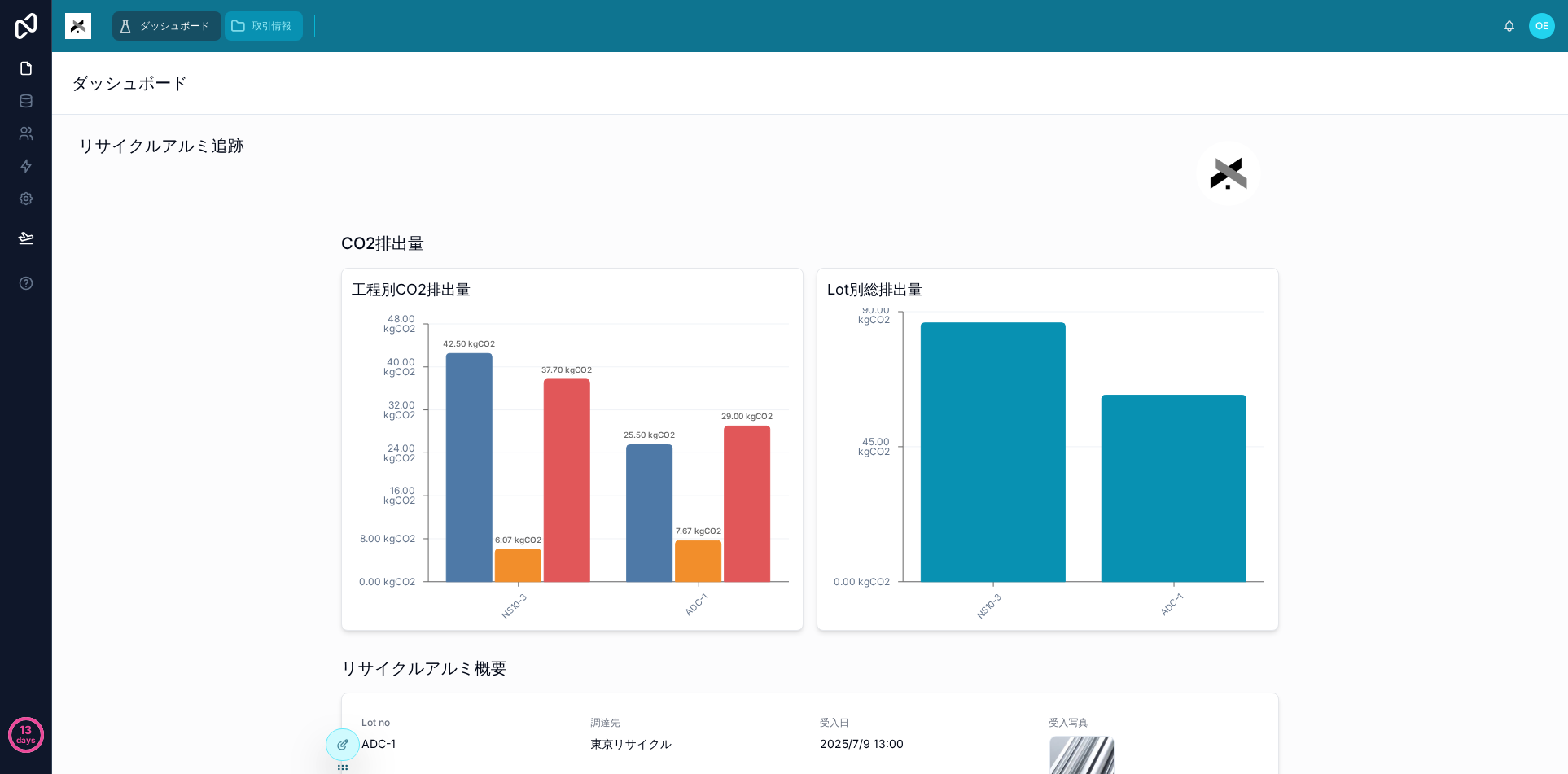 click on "取引情報" at bounding box center (264, 26) 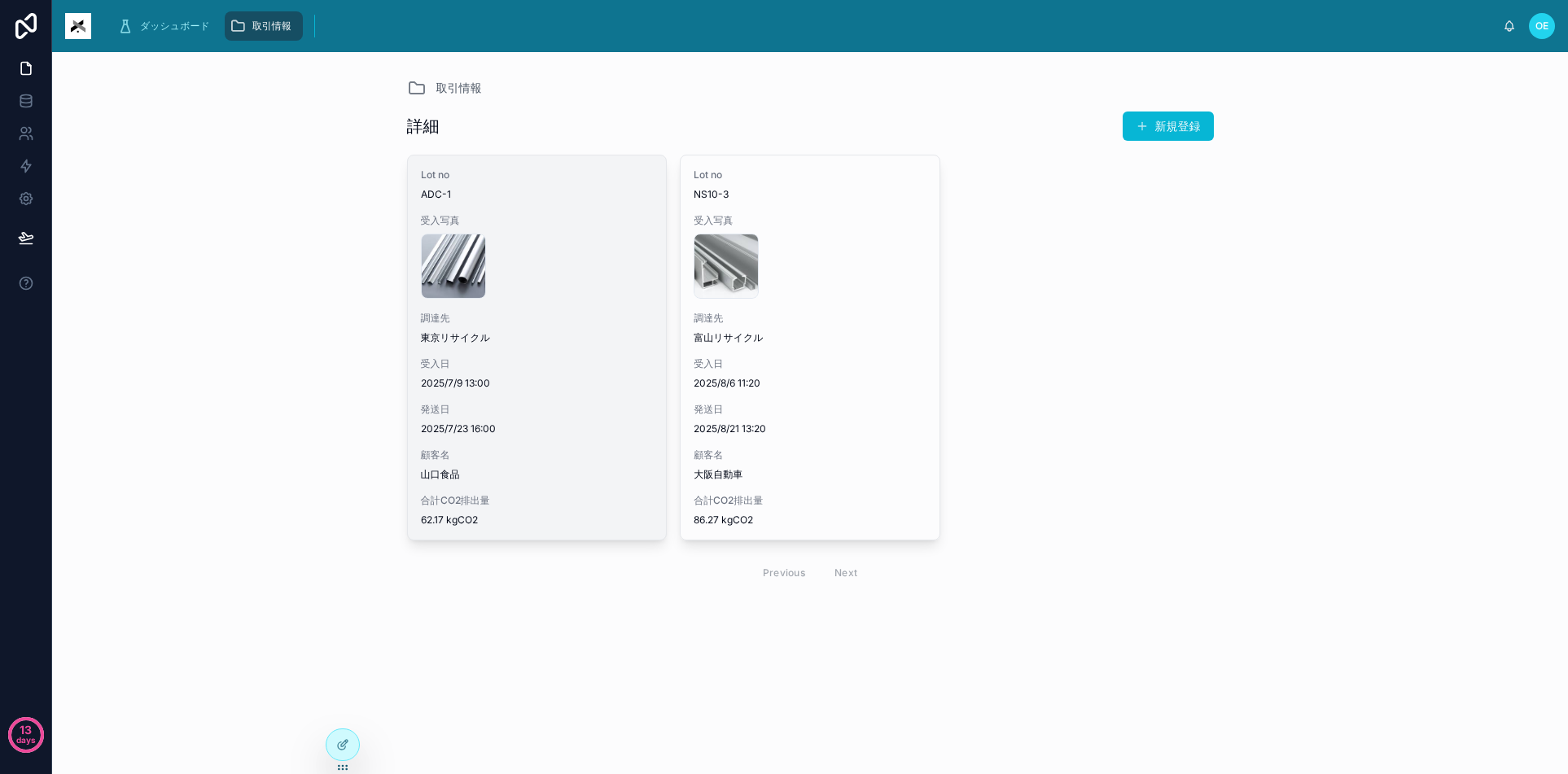 click on "2025/7/9 13:00" at bounding box center (537, 383) 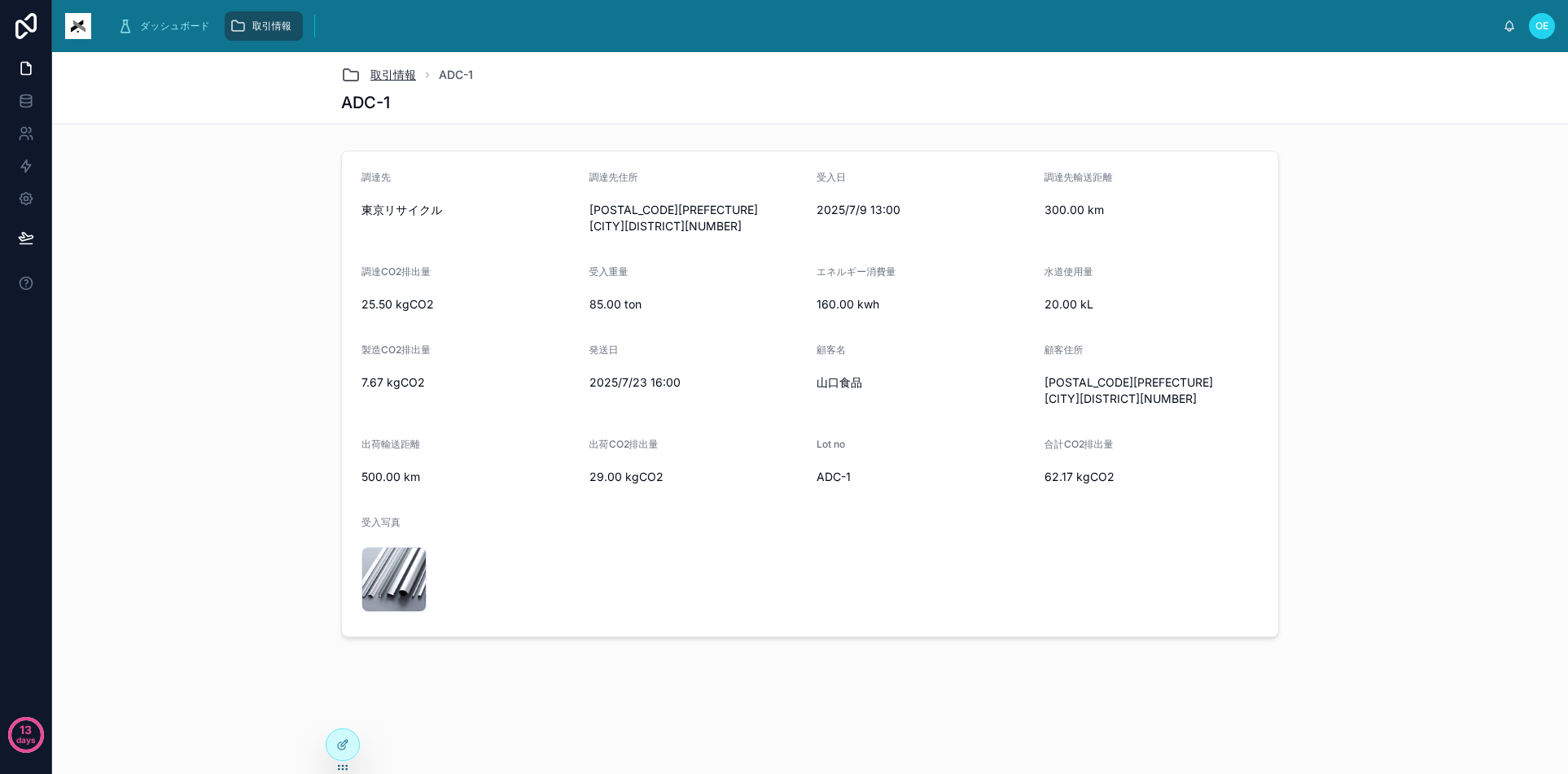 click on "取引情報" at bounding box center [393, 75] 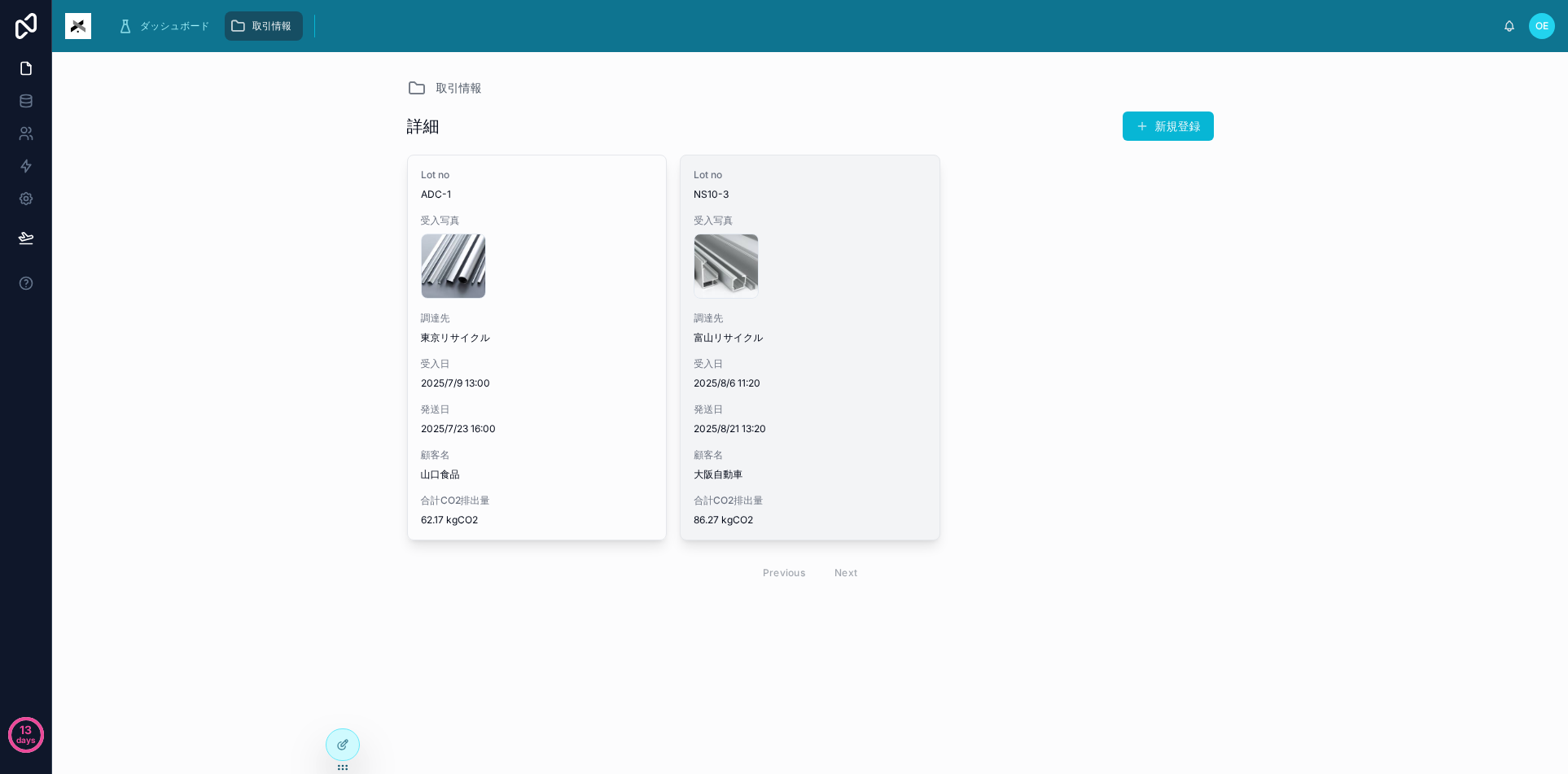 click on "company-2 .jpg" at bounding box center [810, 266] 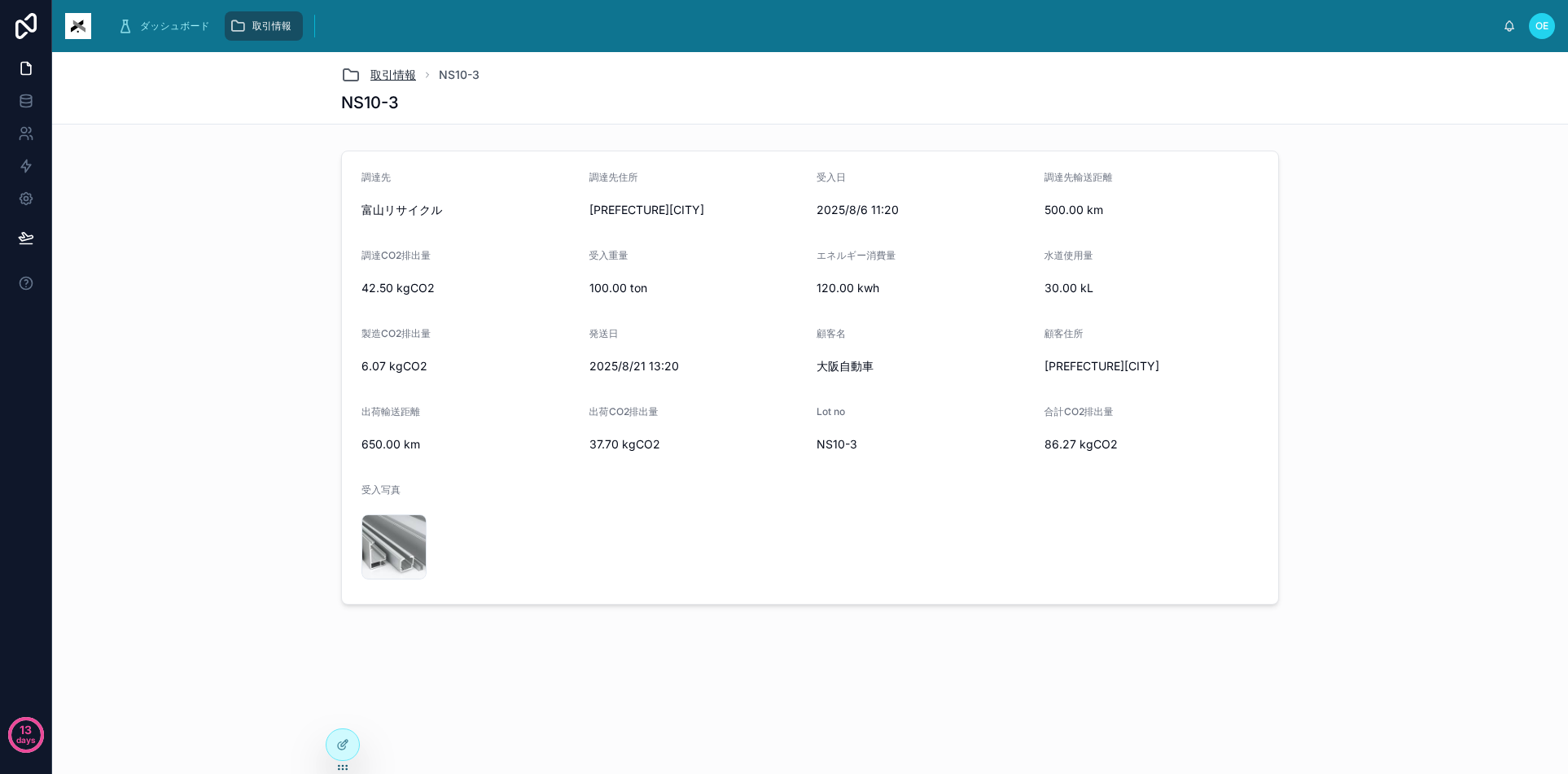 click on "取引情報" at bounding box center [393, 75] 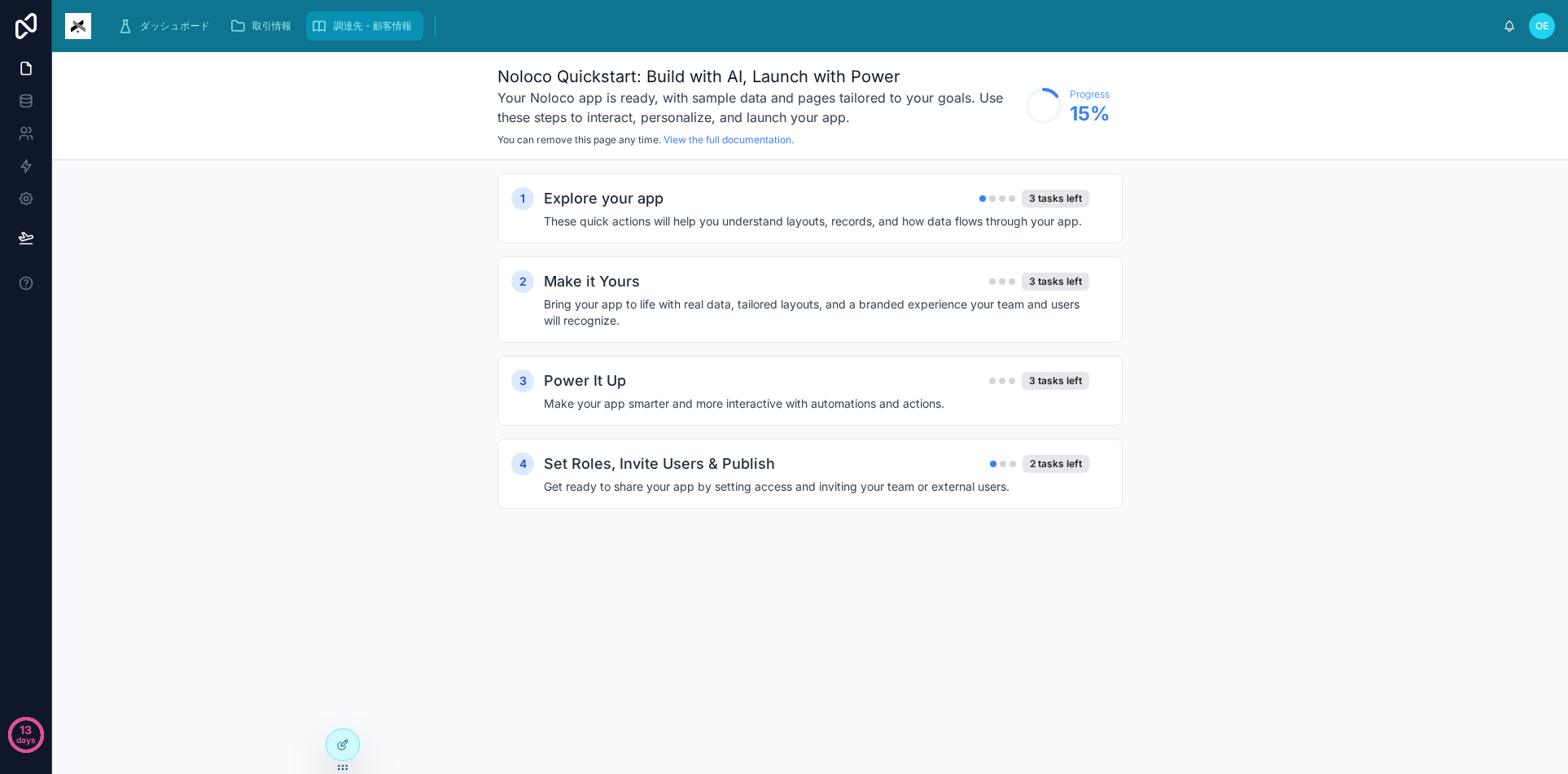scroll, scrollTop: 0, scrollLeft: 0, axis: both 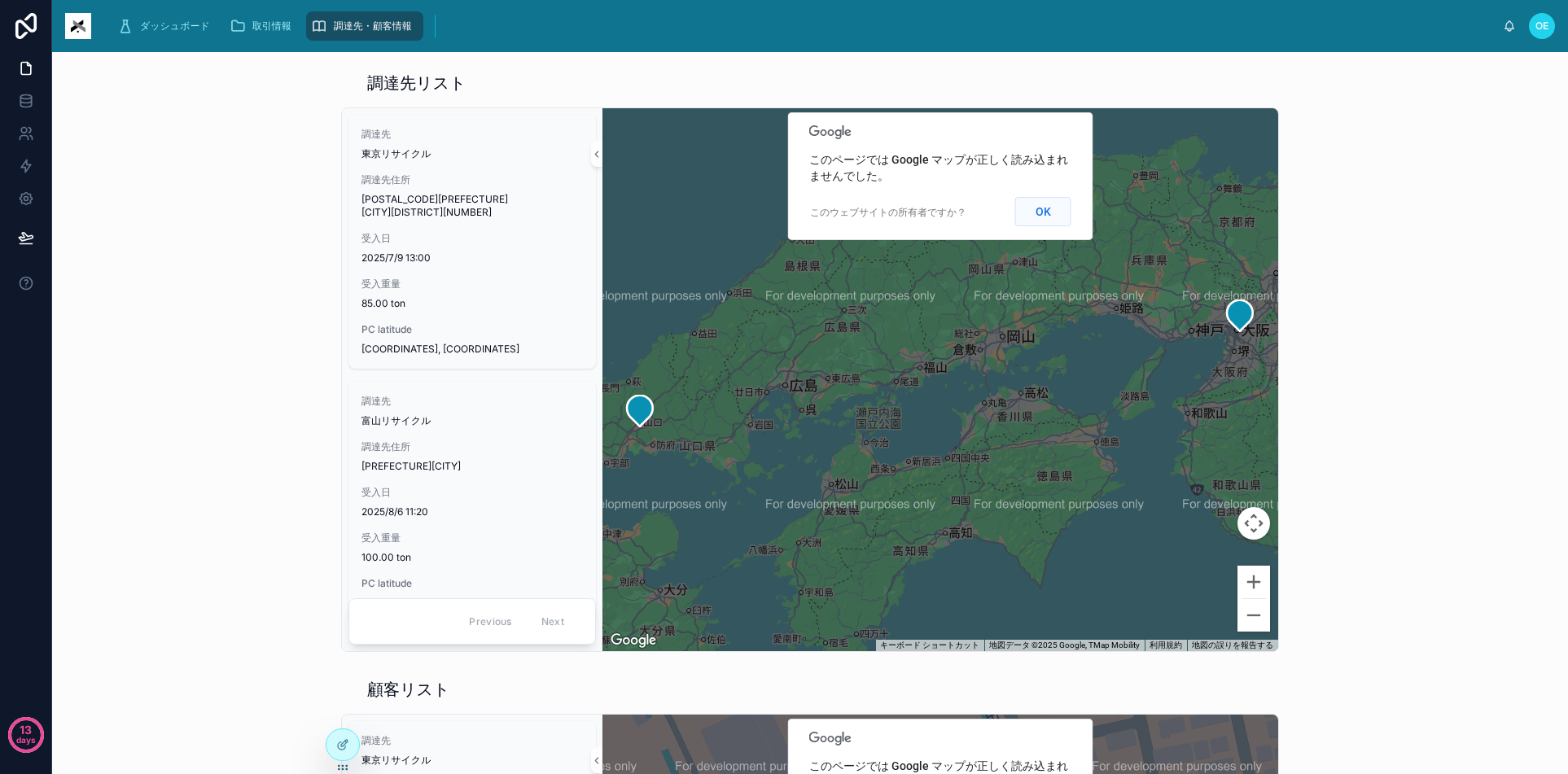 click on "OK" at bounding box center [1043, 212] 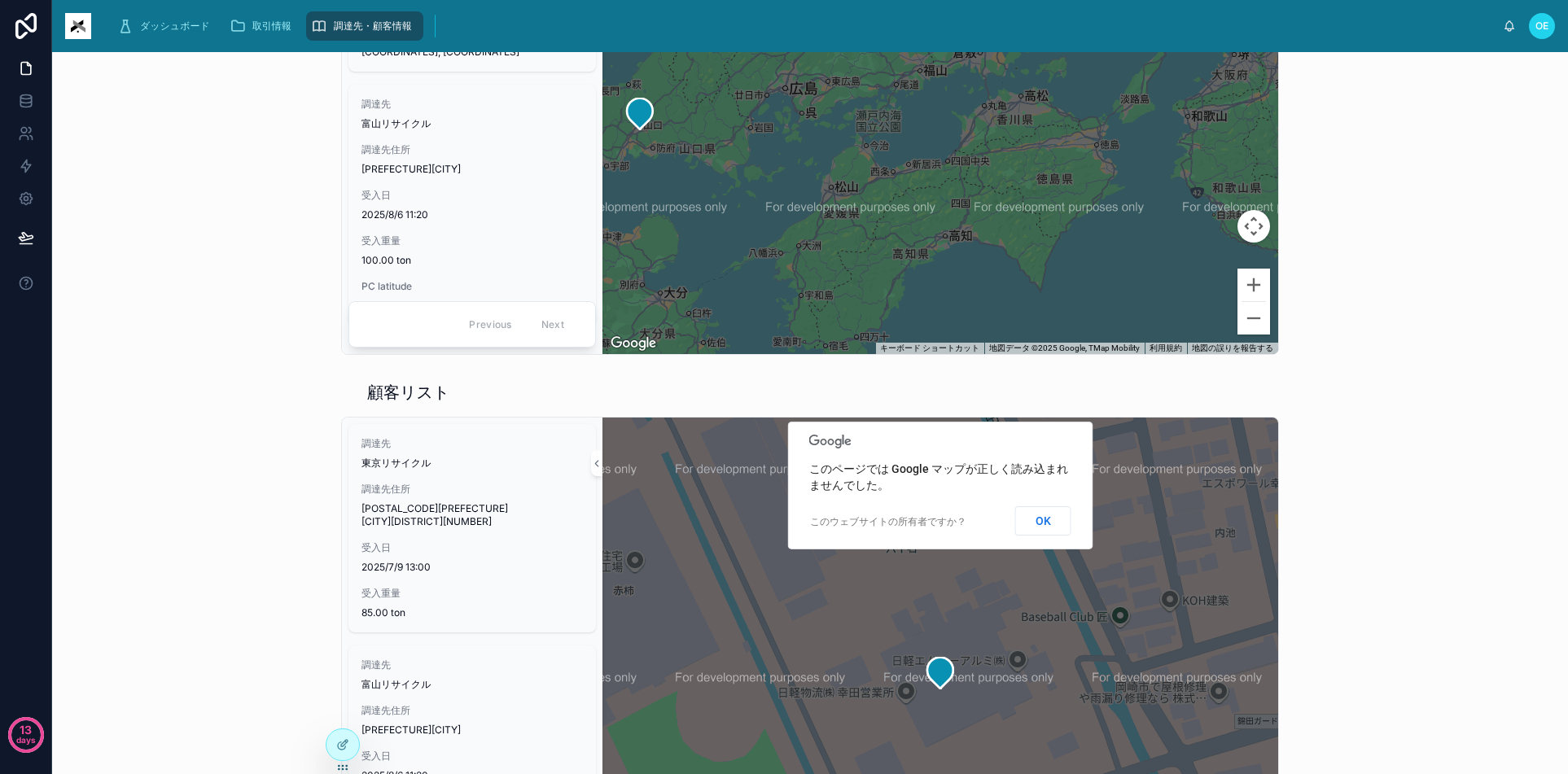 scroll, scrollTop: 326, scrollLeft: 0, axis: vertical 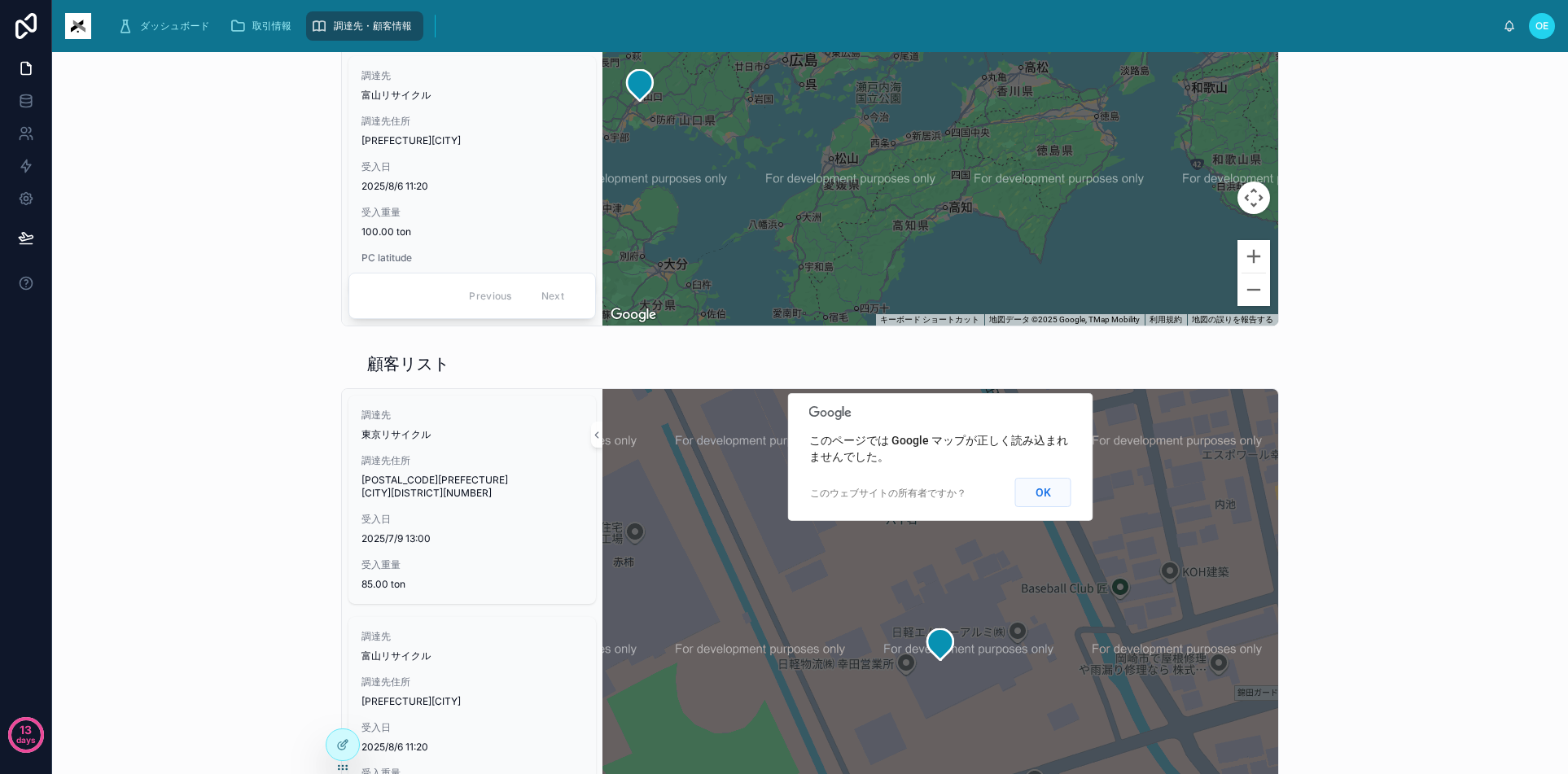 click on "OK" at bounding box center (1043, 492) 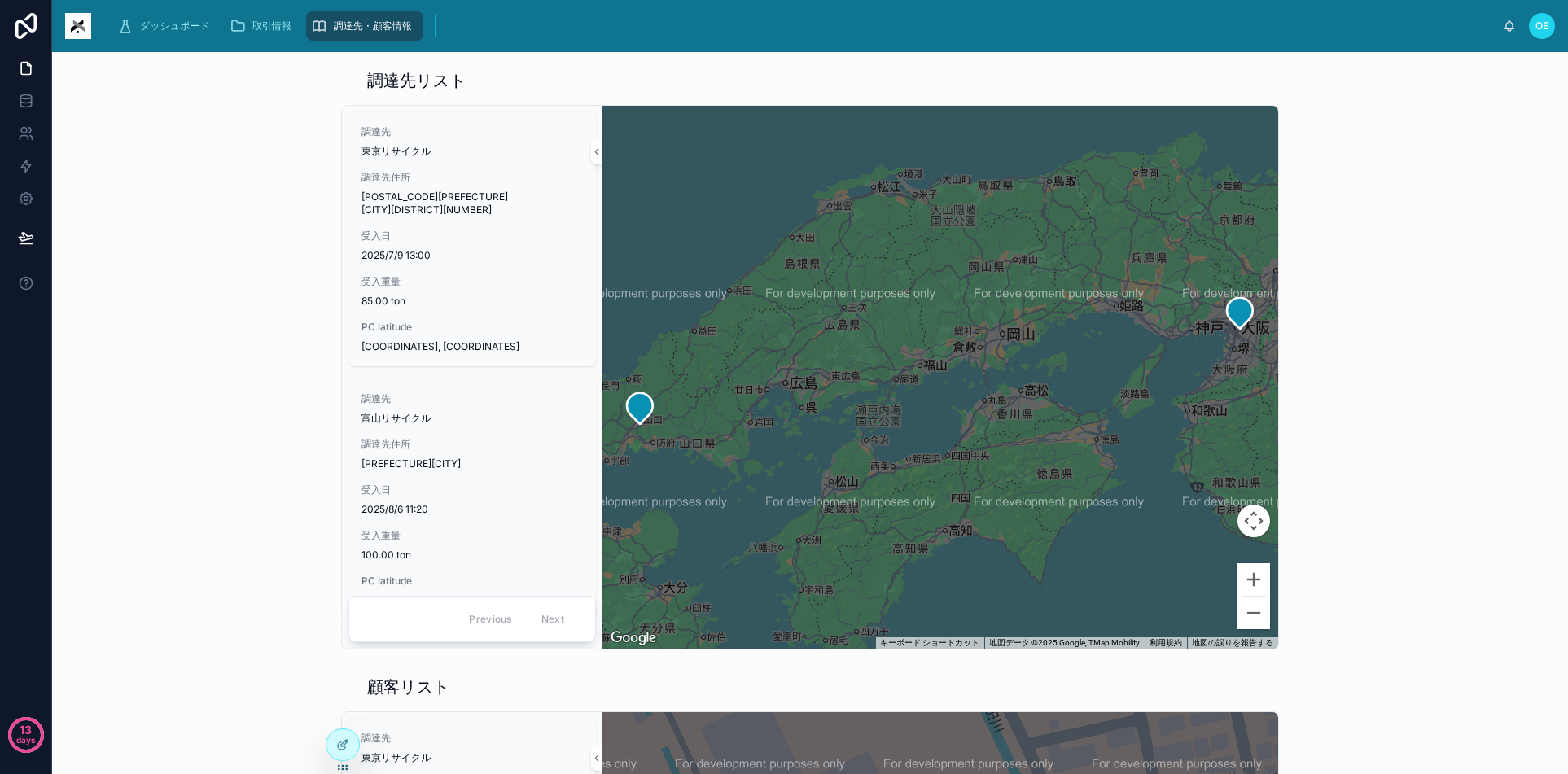 scroll, scrollTop: 0, scrollLeft: 0, axis: both 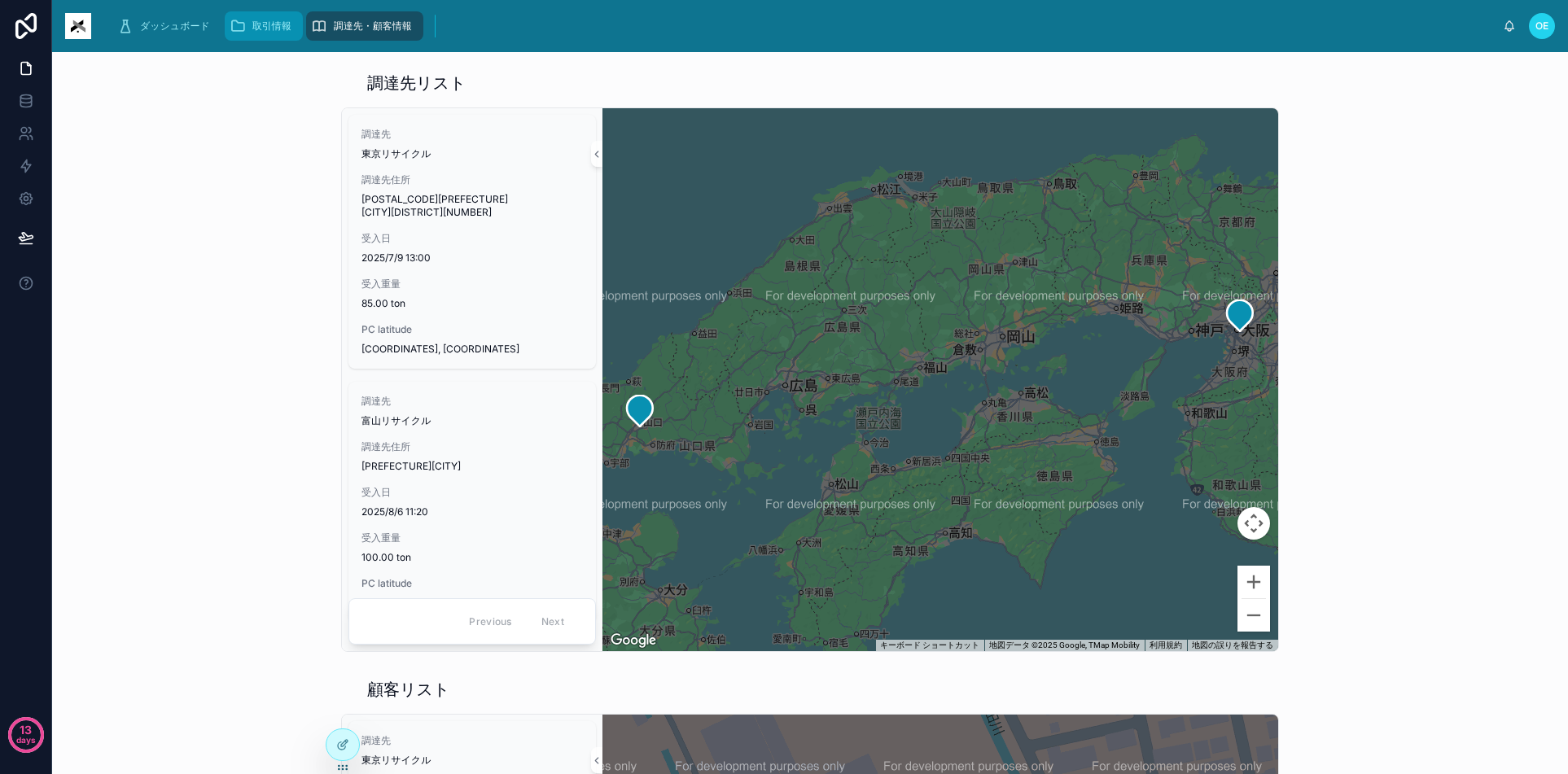 click on "取引情報" at bounding box center (272, 26) 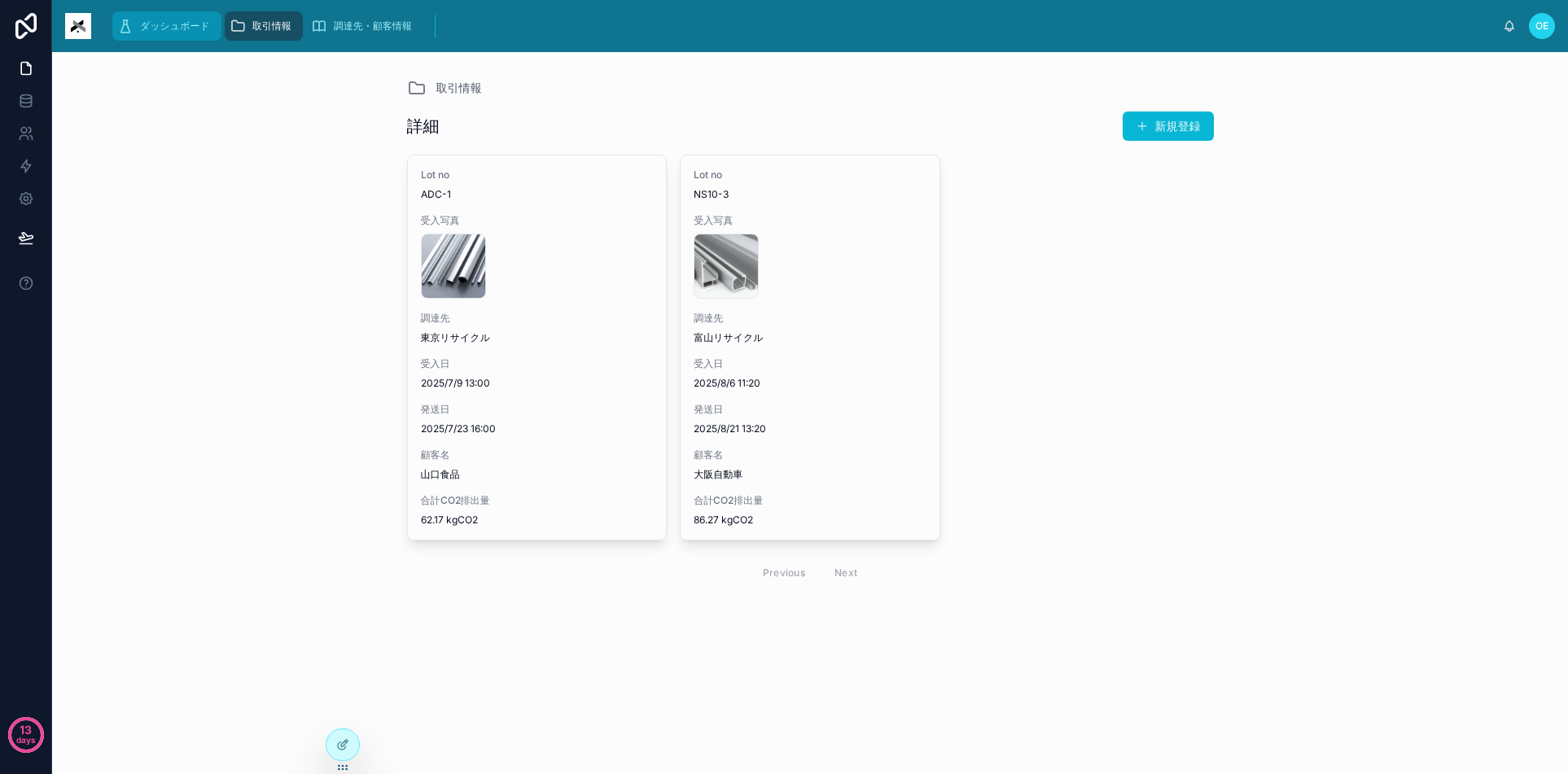 click on "ダッシュボード" at bounding box center [175, 26] 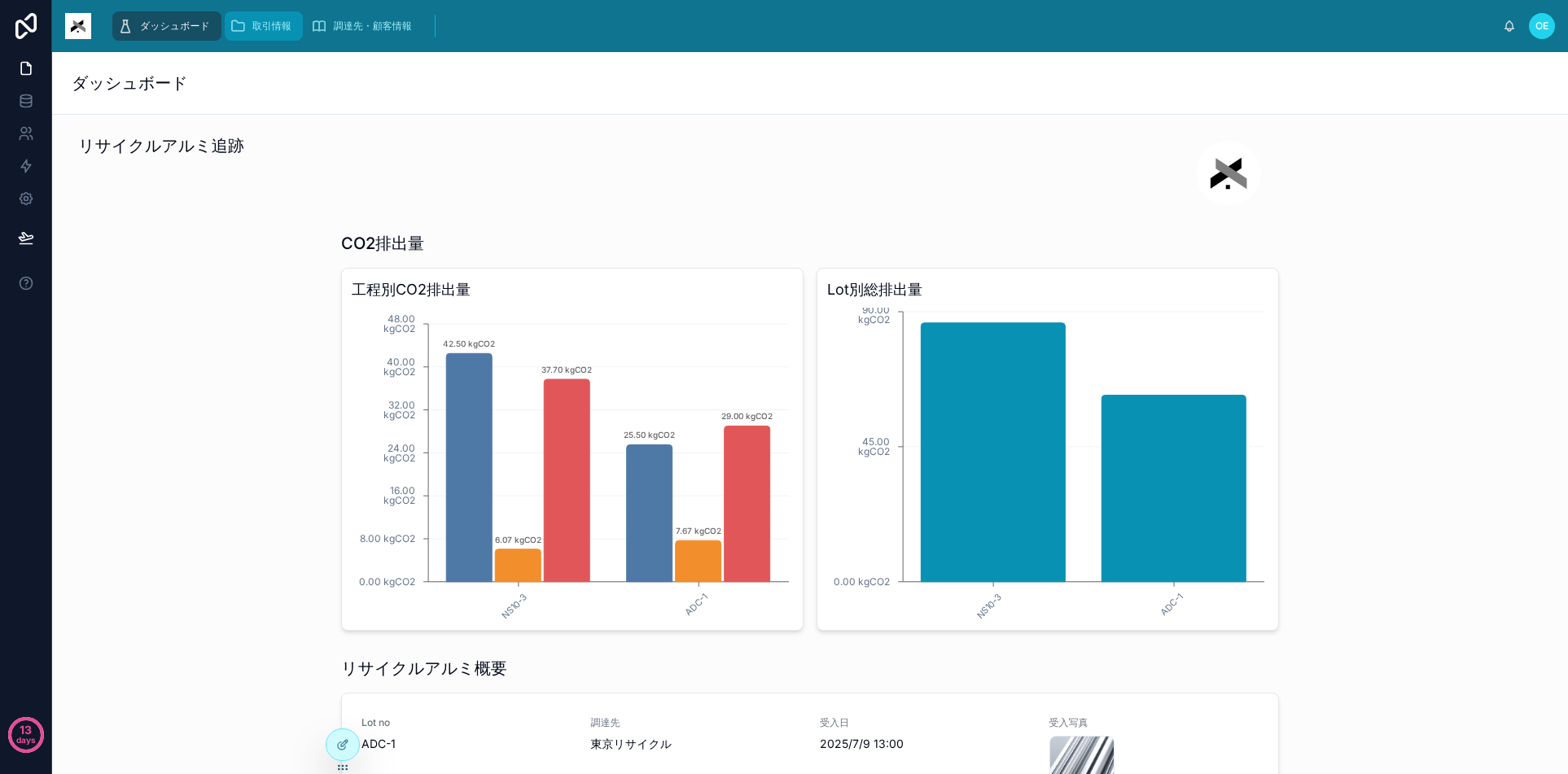 click on "取引情報" at bounding box center [272, 26] 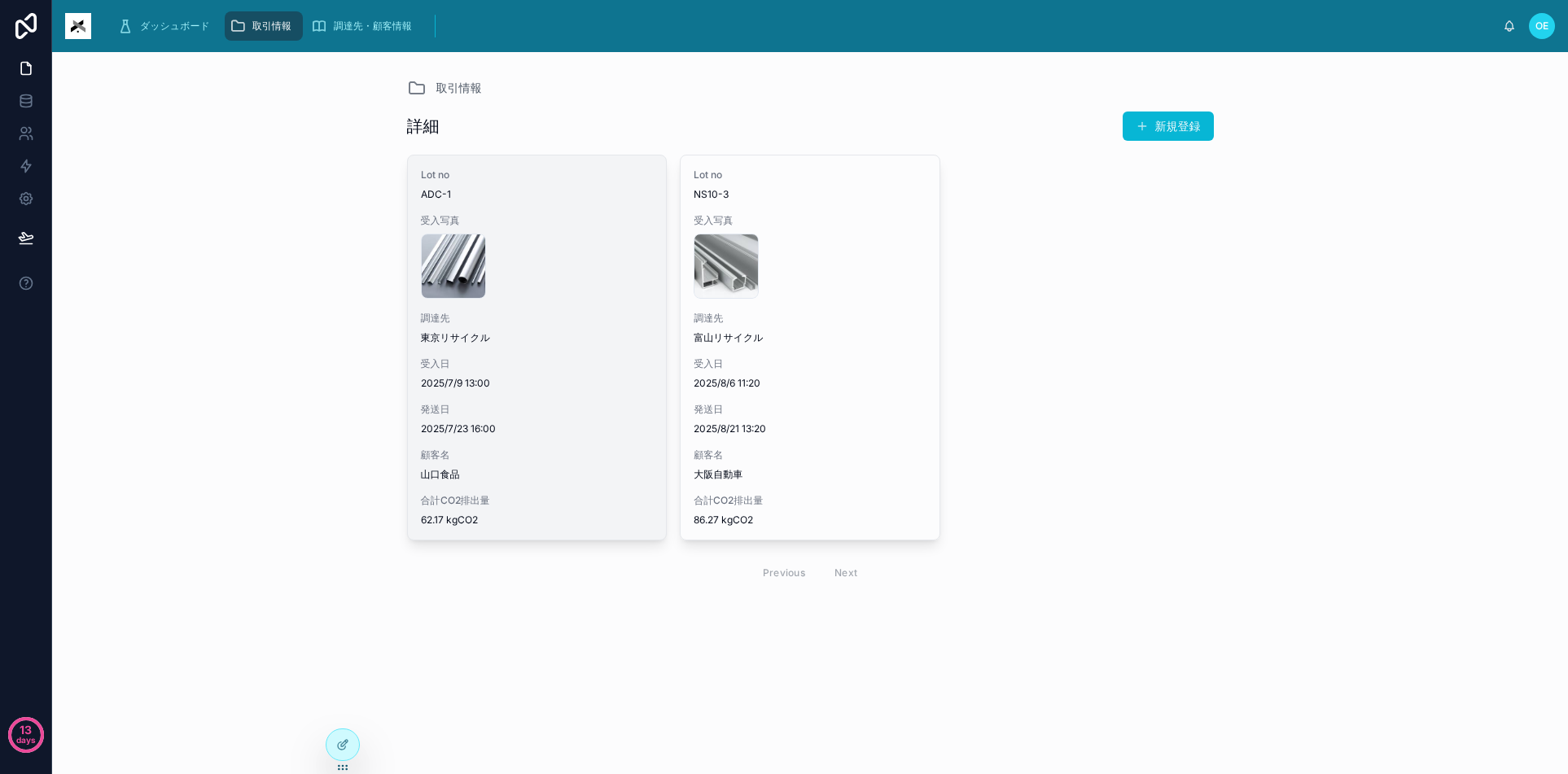 click on "Lot no ADC-1 受入写真 company-1 .jpg 調達先 東京リサイクル 受入日 2025/7/9 13:00 発送日 2025/7/23 16:00 顧客名 山口食品 合計CO2排出量 62.17 kgCO2" at bounding box center (537, 348) 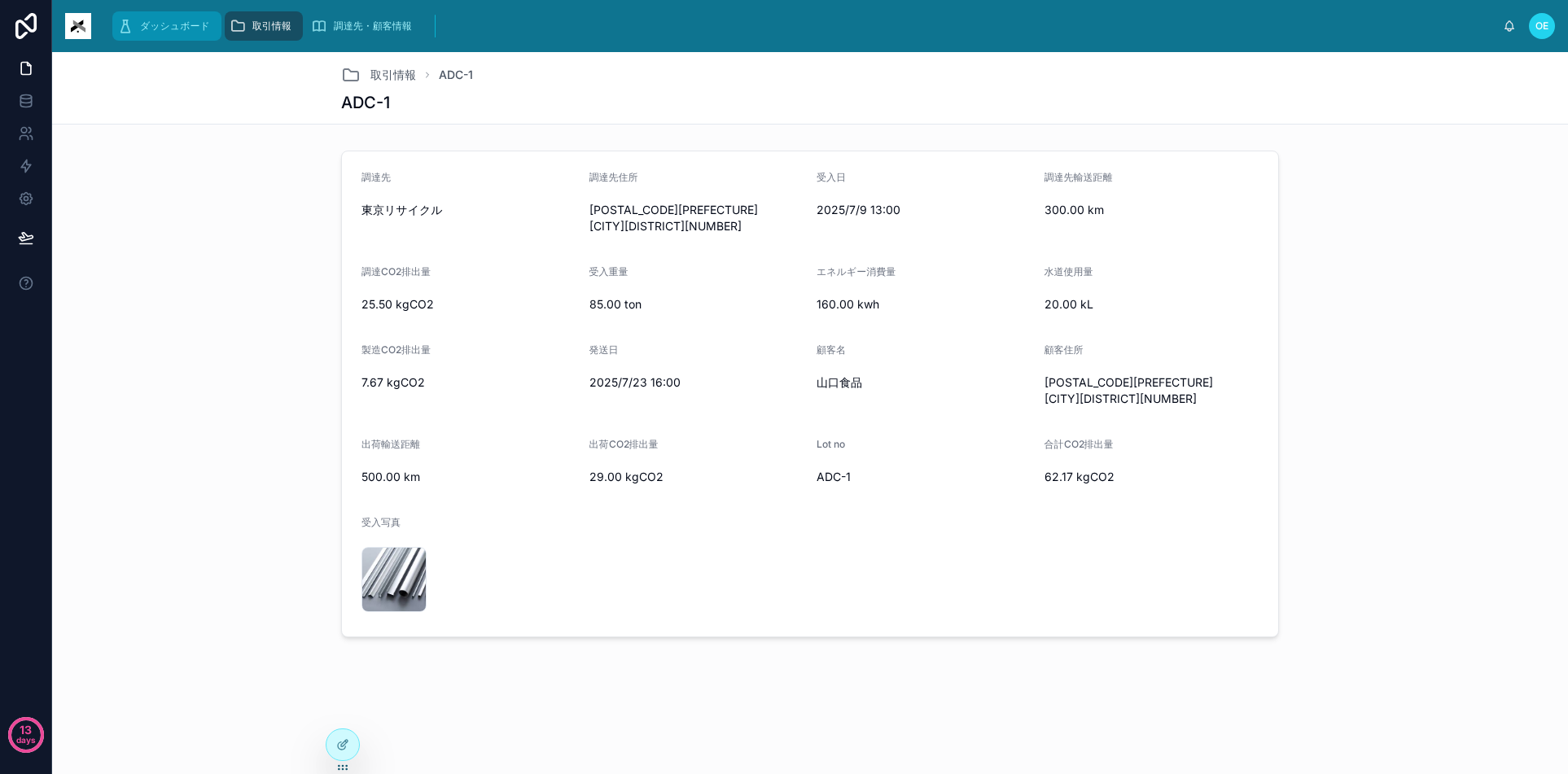 click on "ダッシュボード" at bounding box center (175, 26) 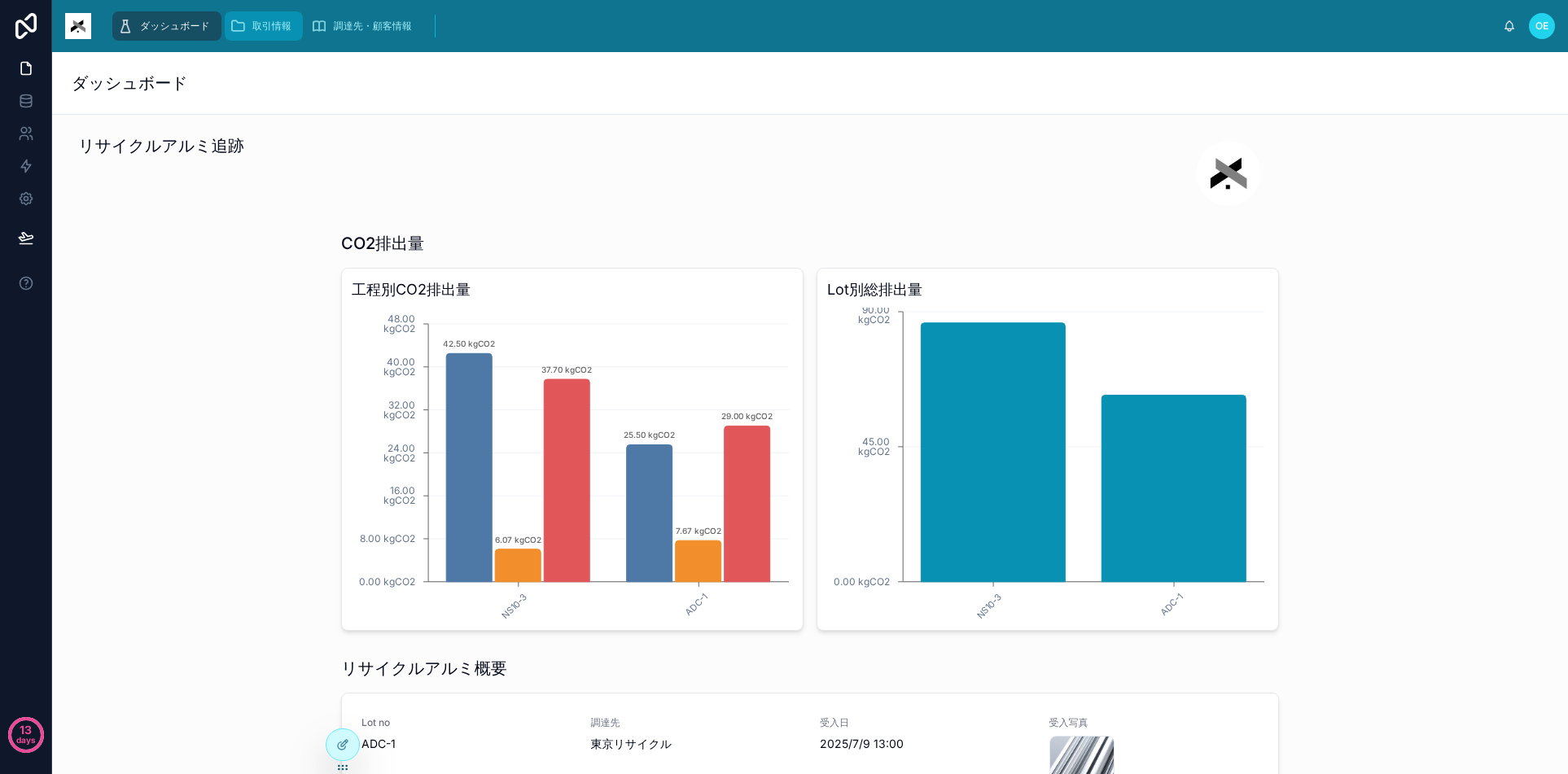 click on "取引情報" at bounding box center [272, 26] 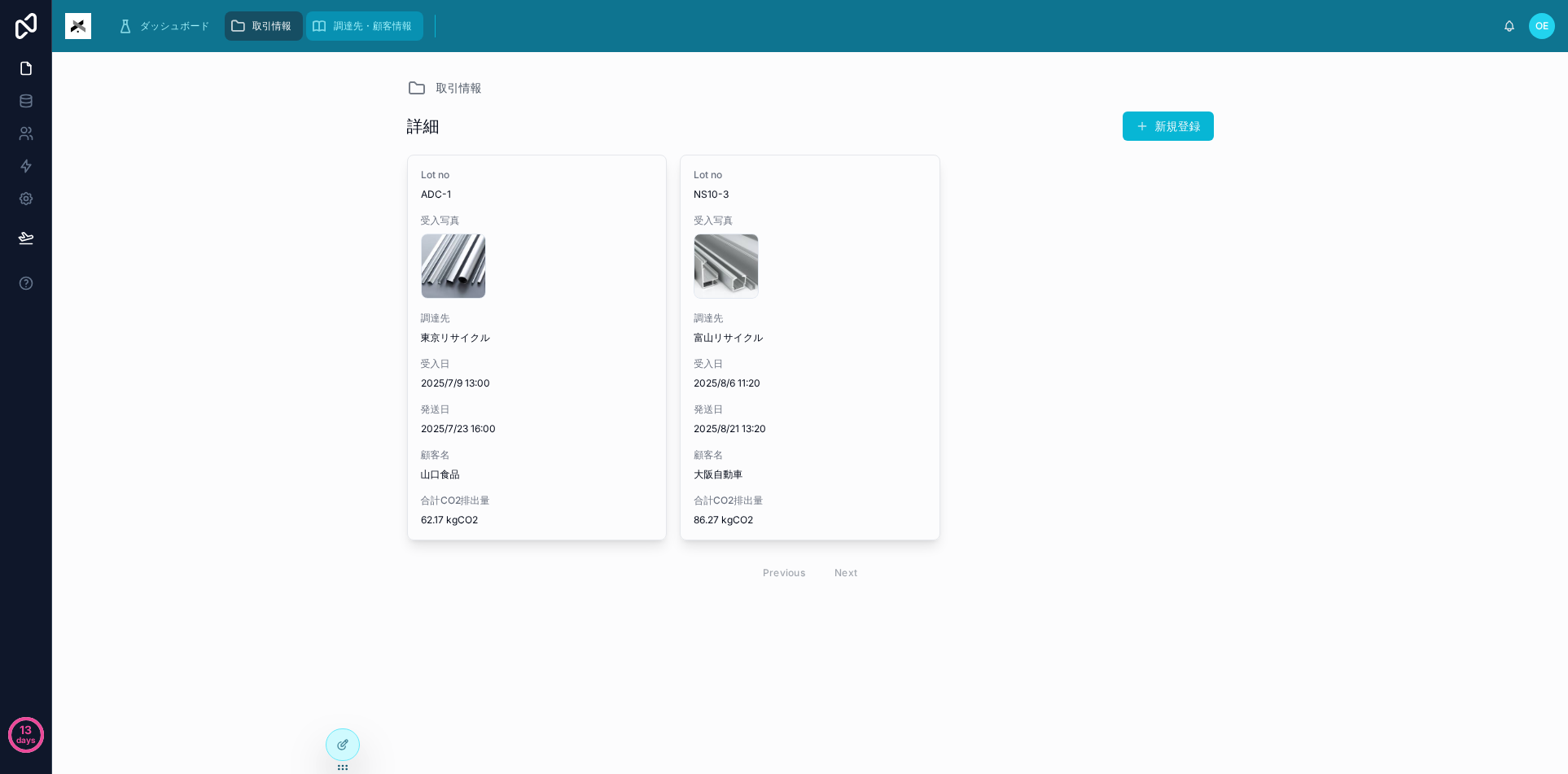 click on "調達先・顧客情報" at bounding box center (373, 26) 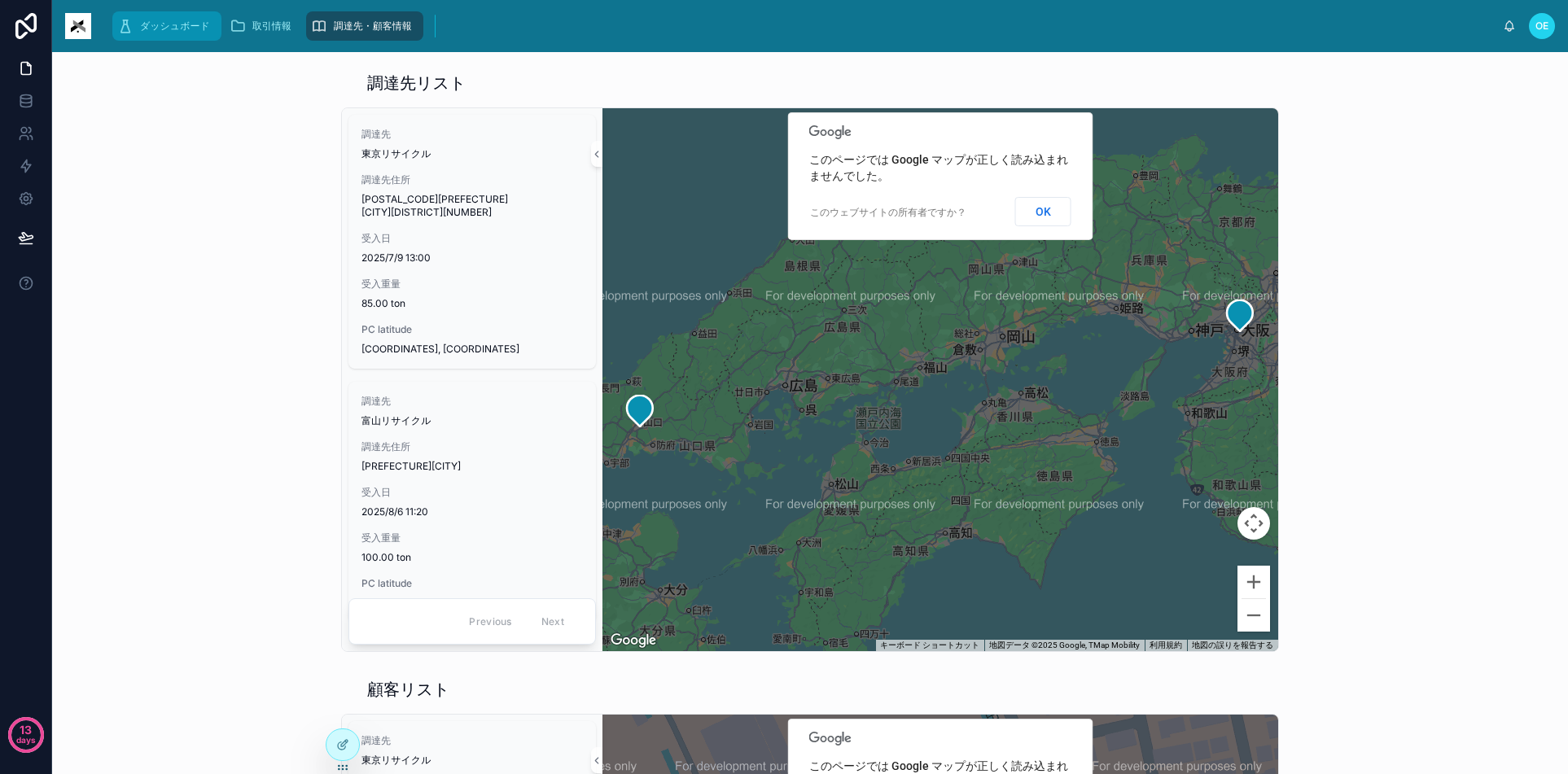 click on "ダッシュボード" at bounding box center [175, 26] 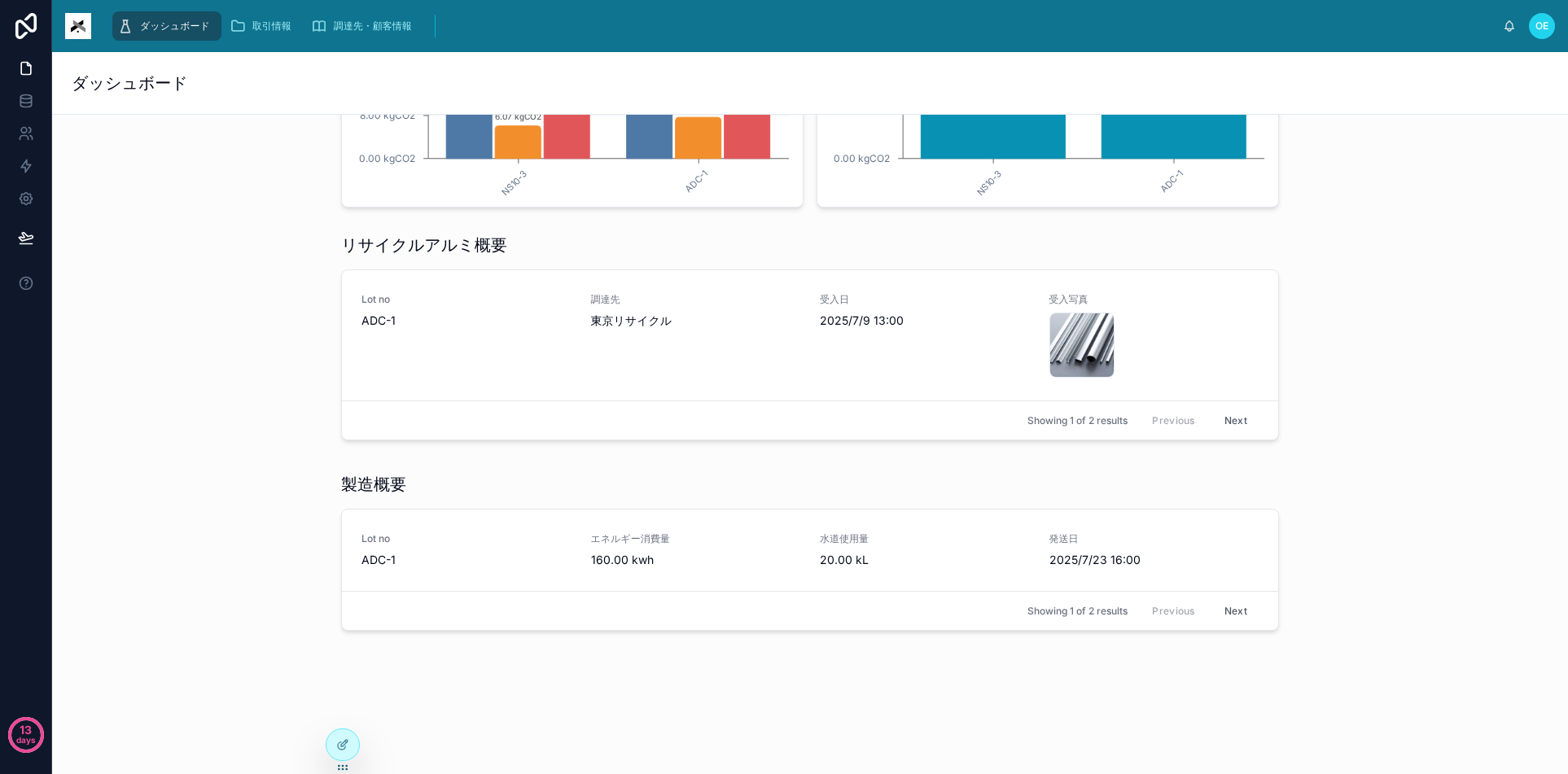 scroll, scrollTop: 0, scrollLeft: 0, axis: both 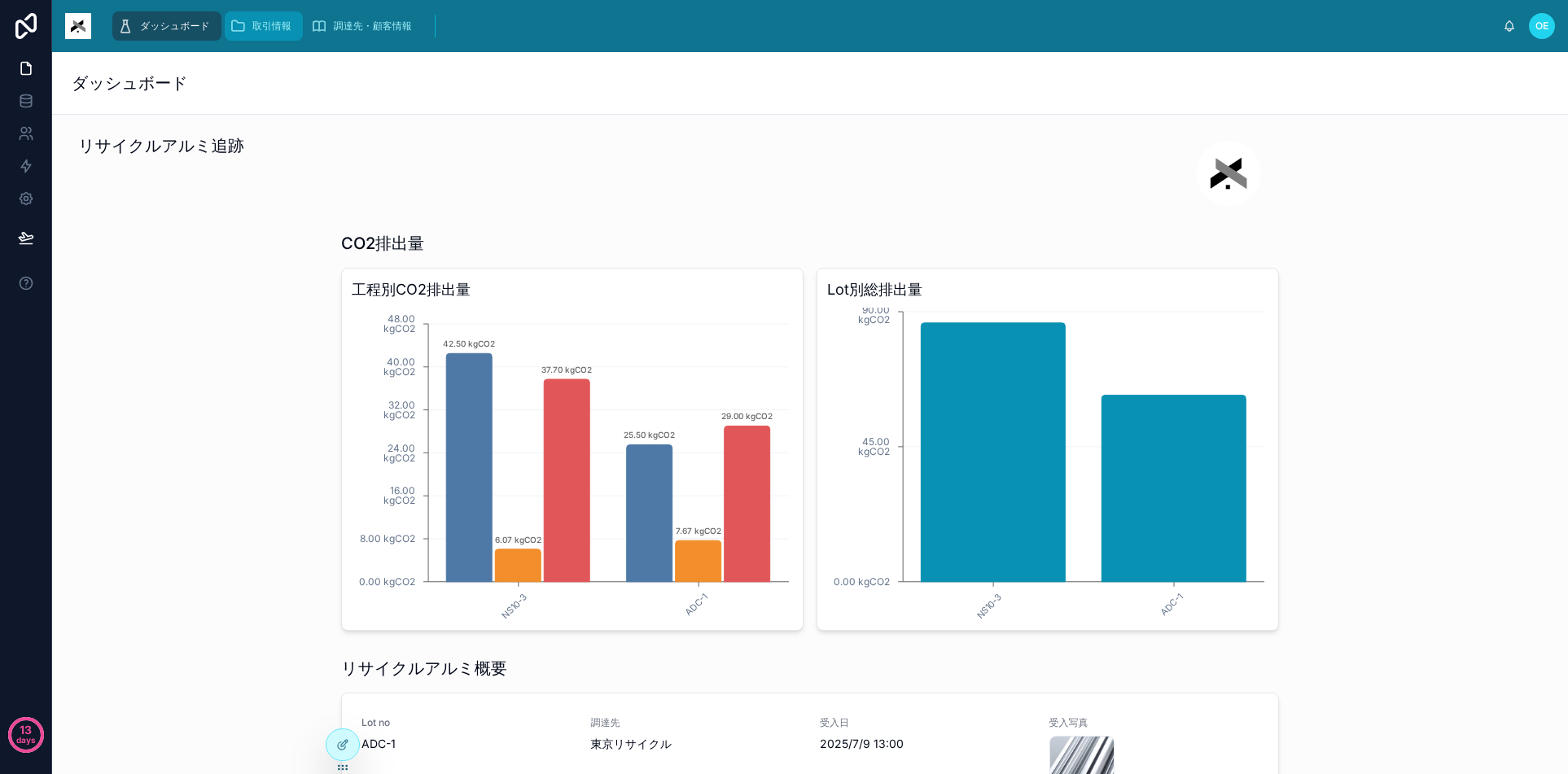 click on "取引情報" at bounding box center [272, 26] 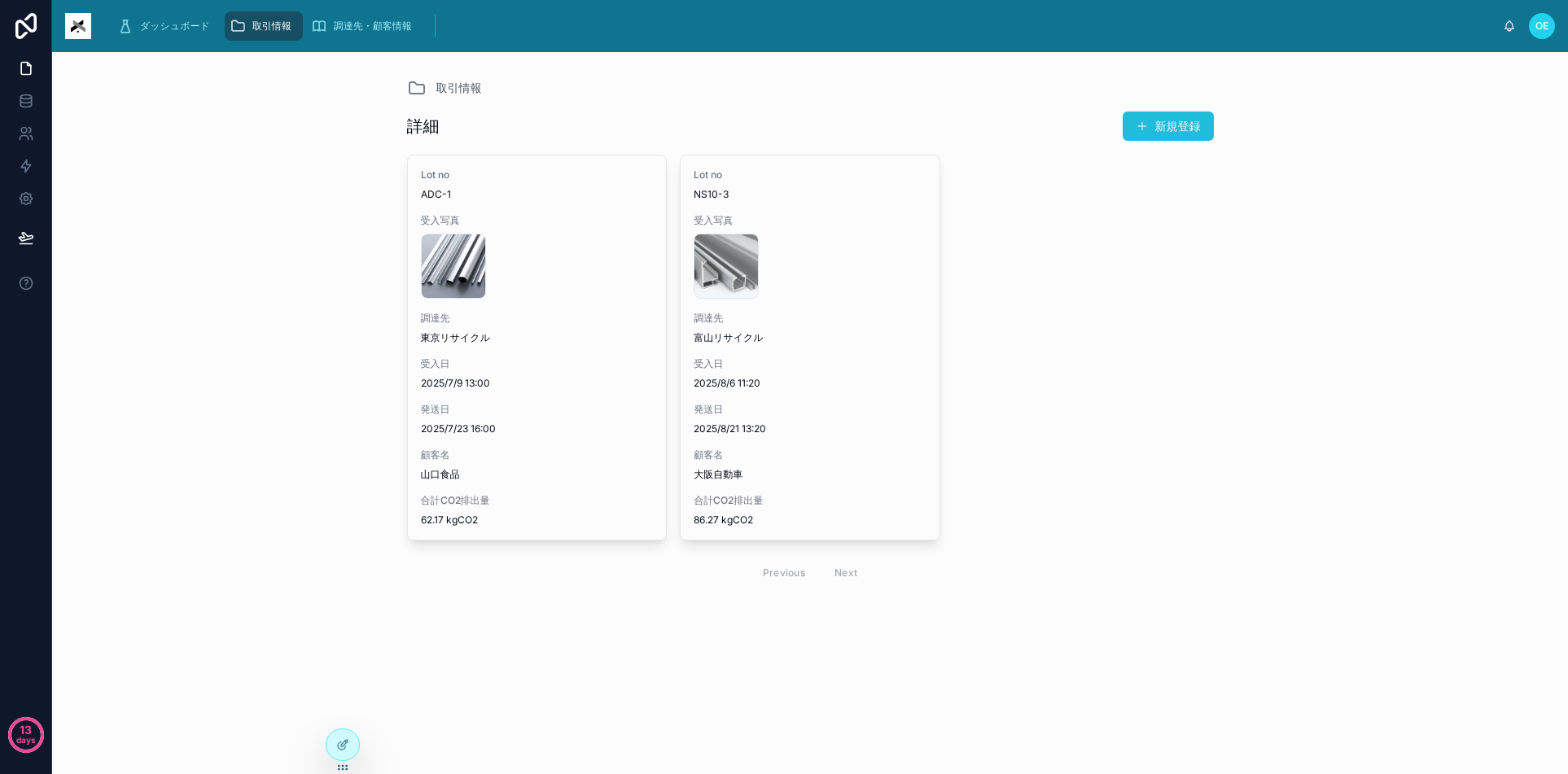 click on "新規登録" at bounding box center [1168, 126] 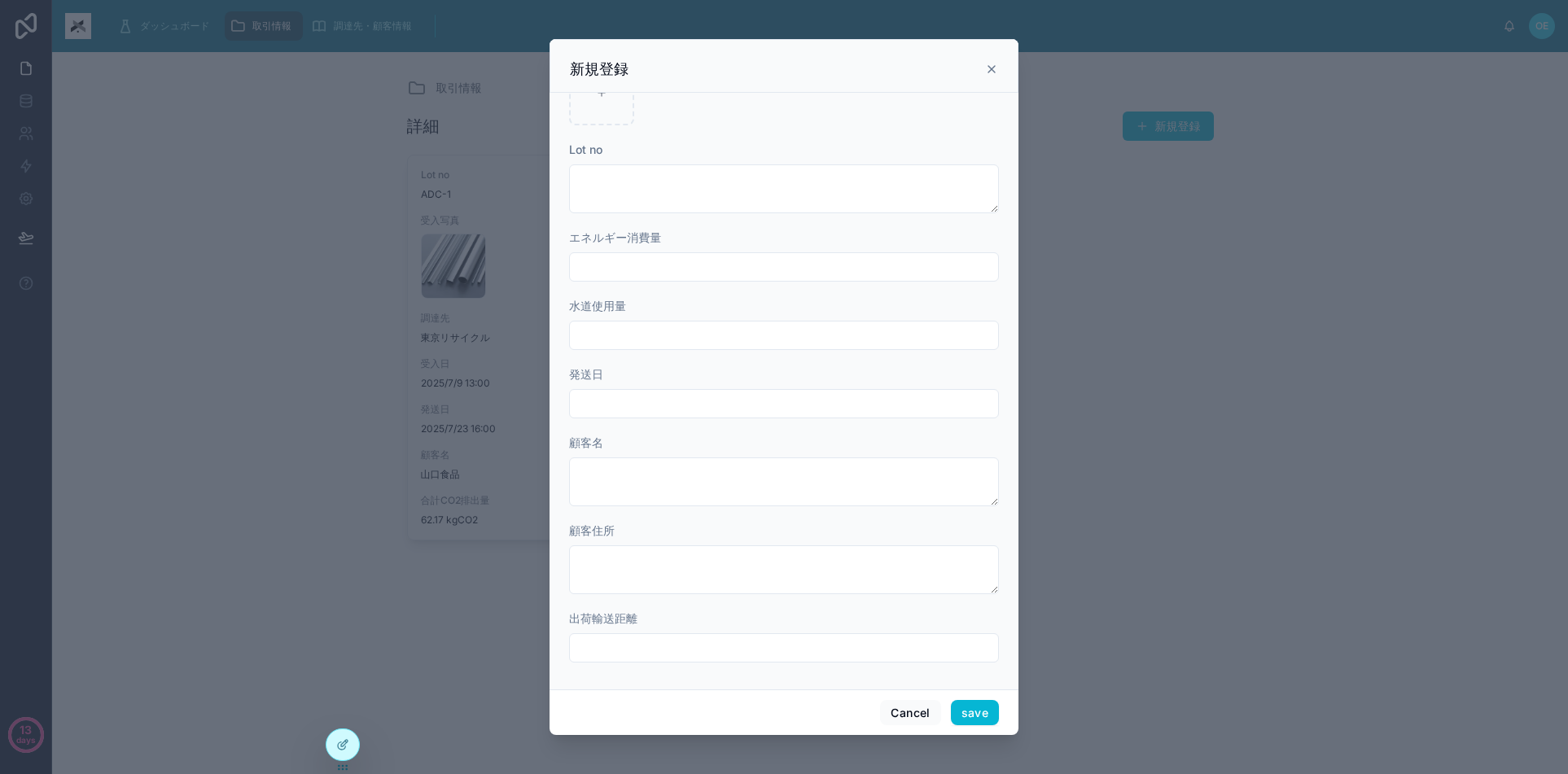 scroll, scrollTop: 445, scrollLeft: 0, axis: vertical 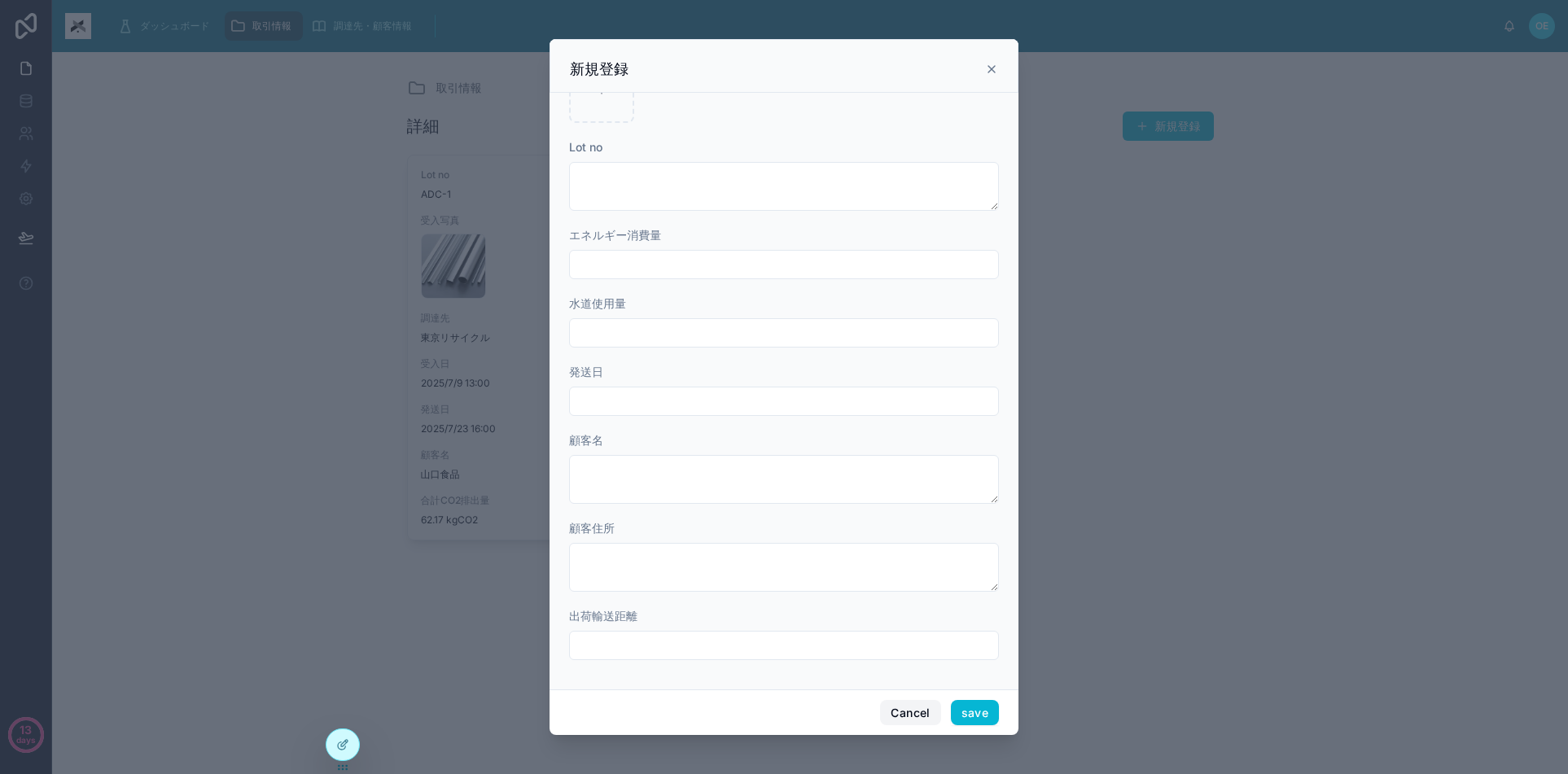drag, startPoint x: 917, startPoint y: 719, endPoint x: 916, endPoint y: 710, distance: 9.055385 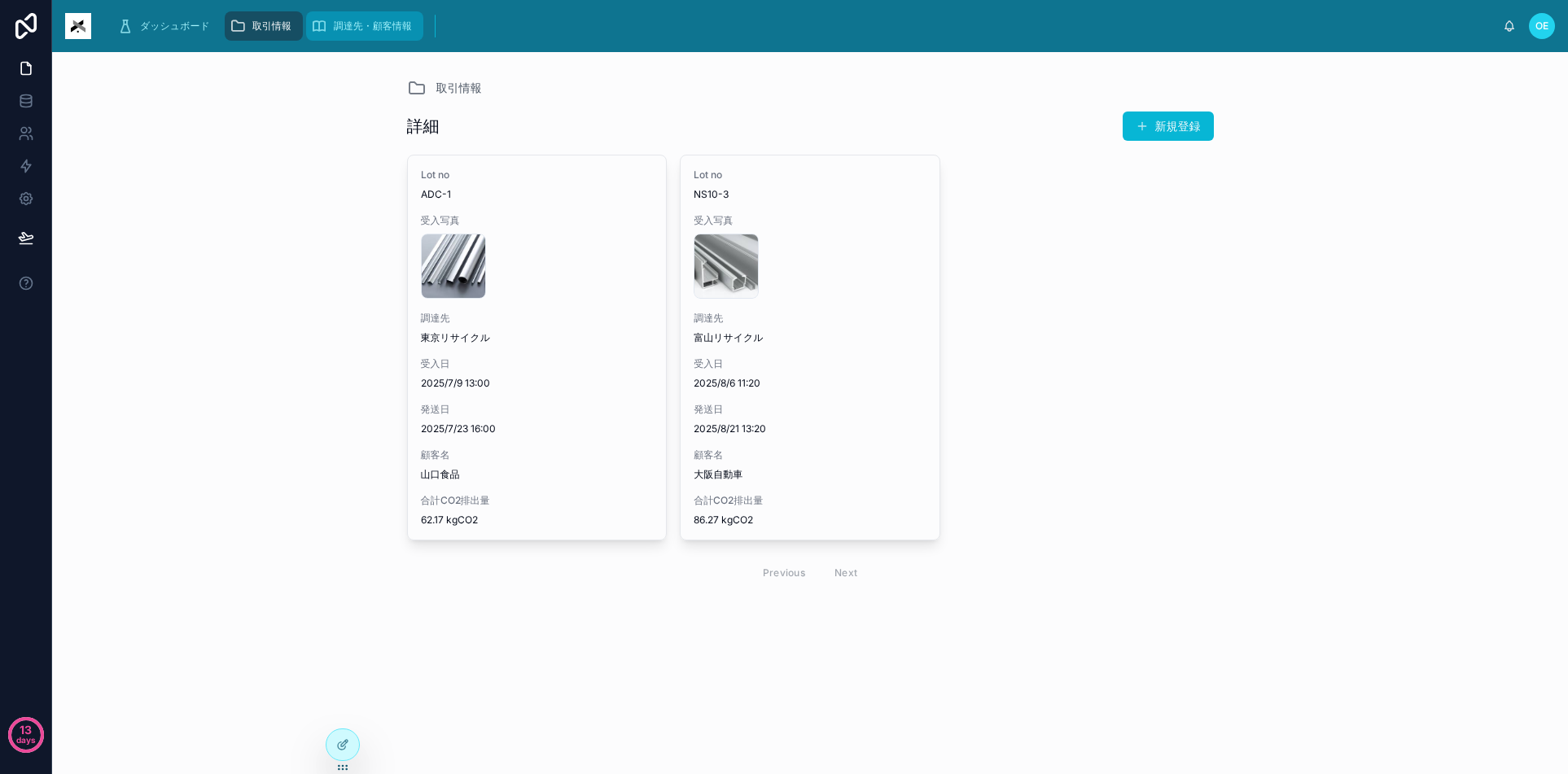 click on "調達先・顧客情報" at bounding box center [373, 26] 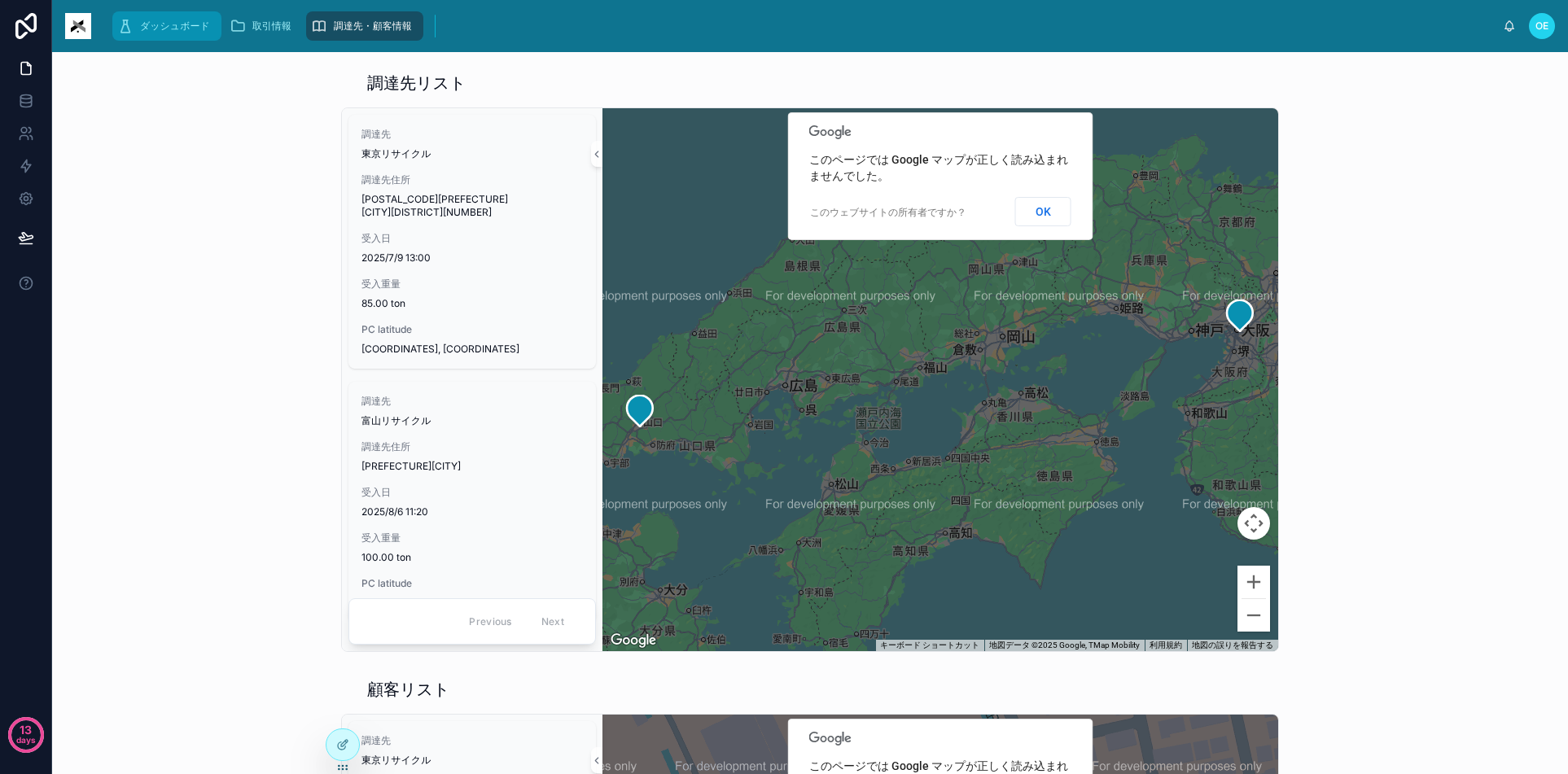 click on "ダッシュボード" at bounding box center [167, 26] 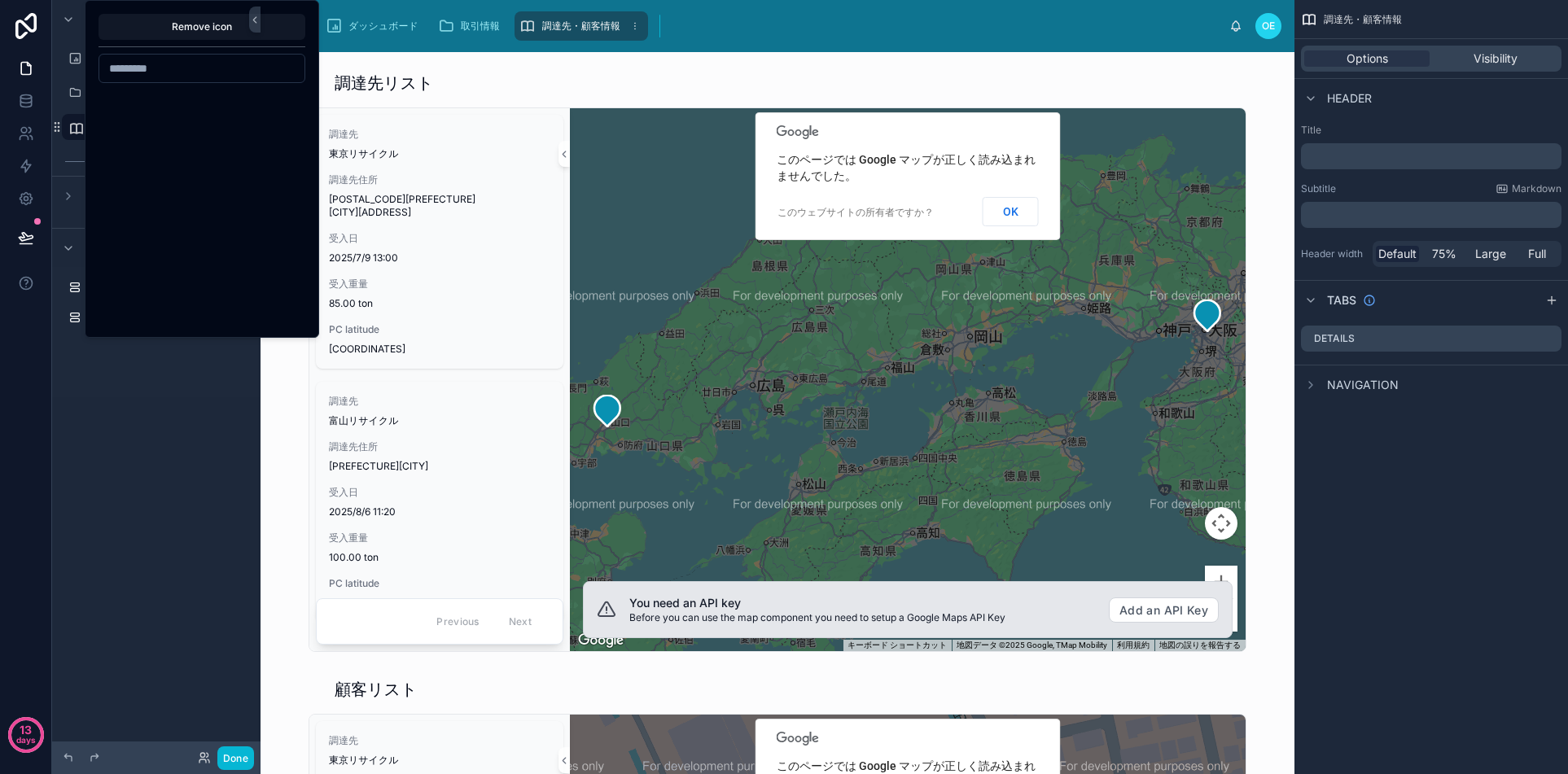 scroll, scrollTop: 0, scrollLeft: 0, axis: both 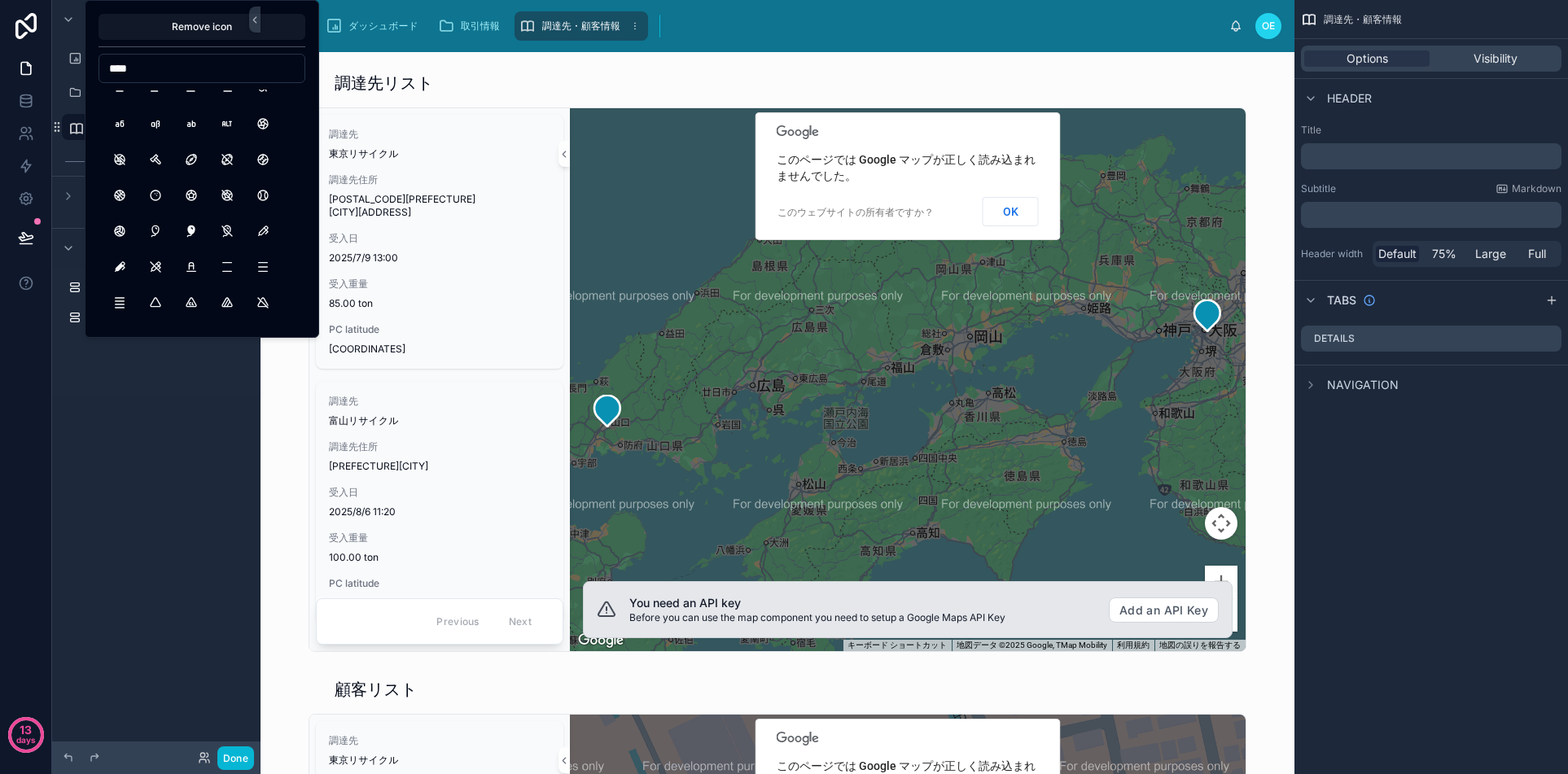 drag, startPoint x: 155, startPoint y: 69, endPoint x: 93, endPoint y: 65, distance: 62.1289 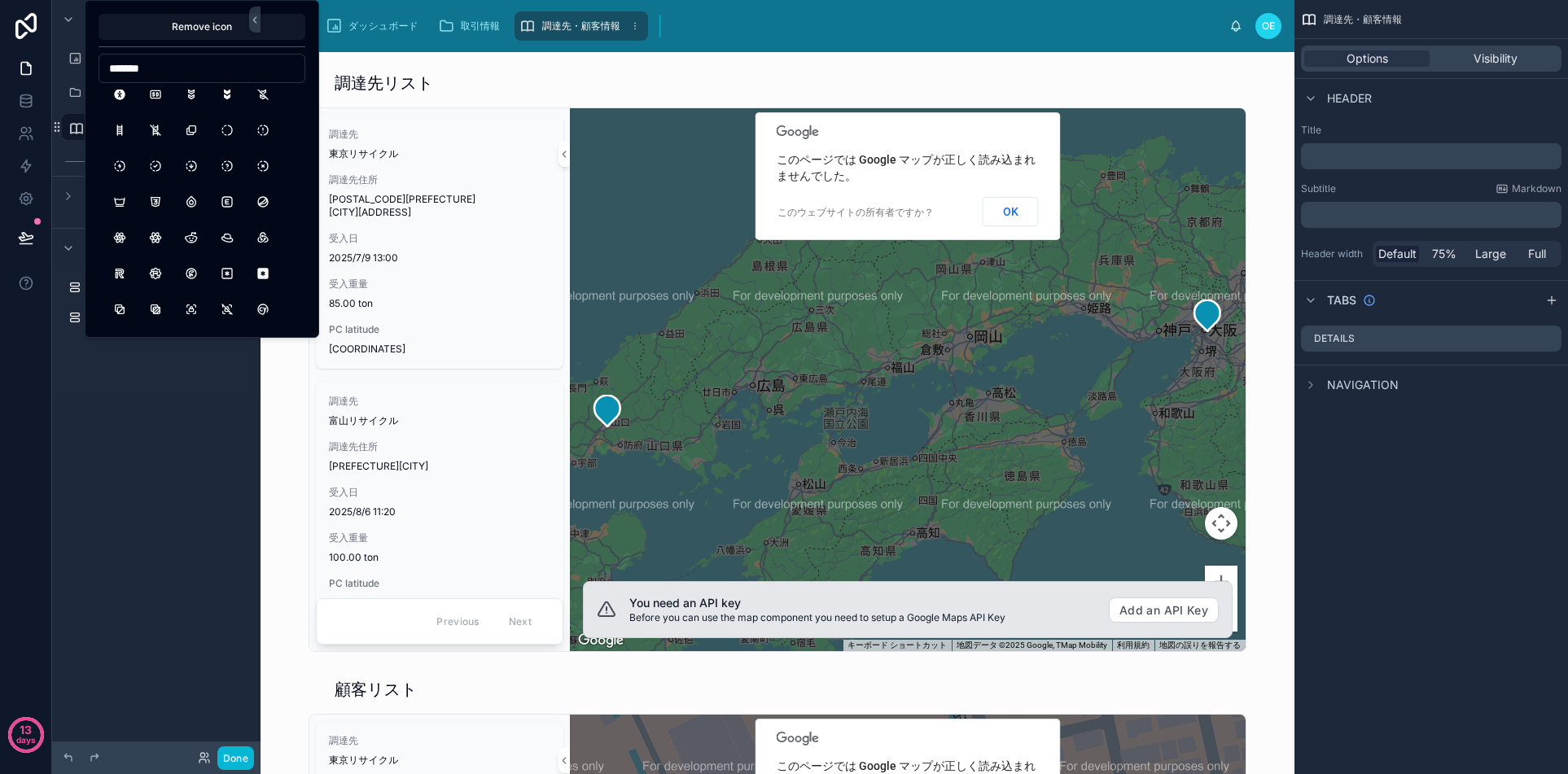 scroll, scrollTop: 117, scrollLeft: 0, axis: vertical 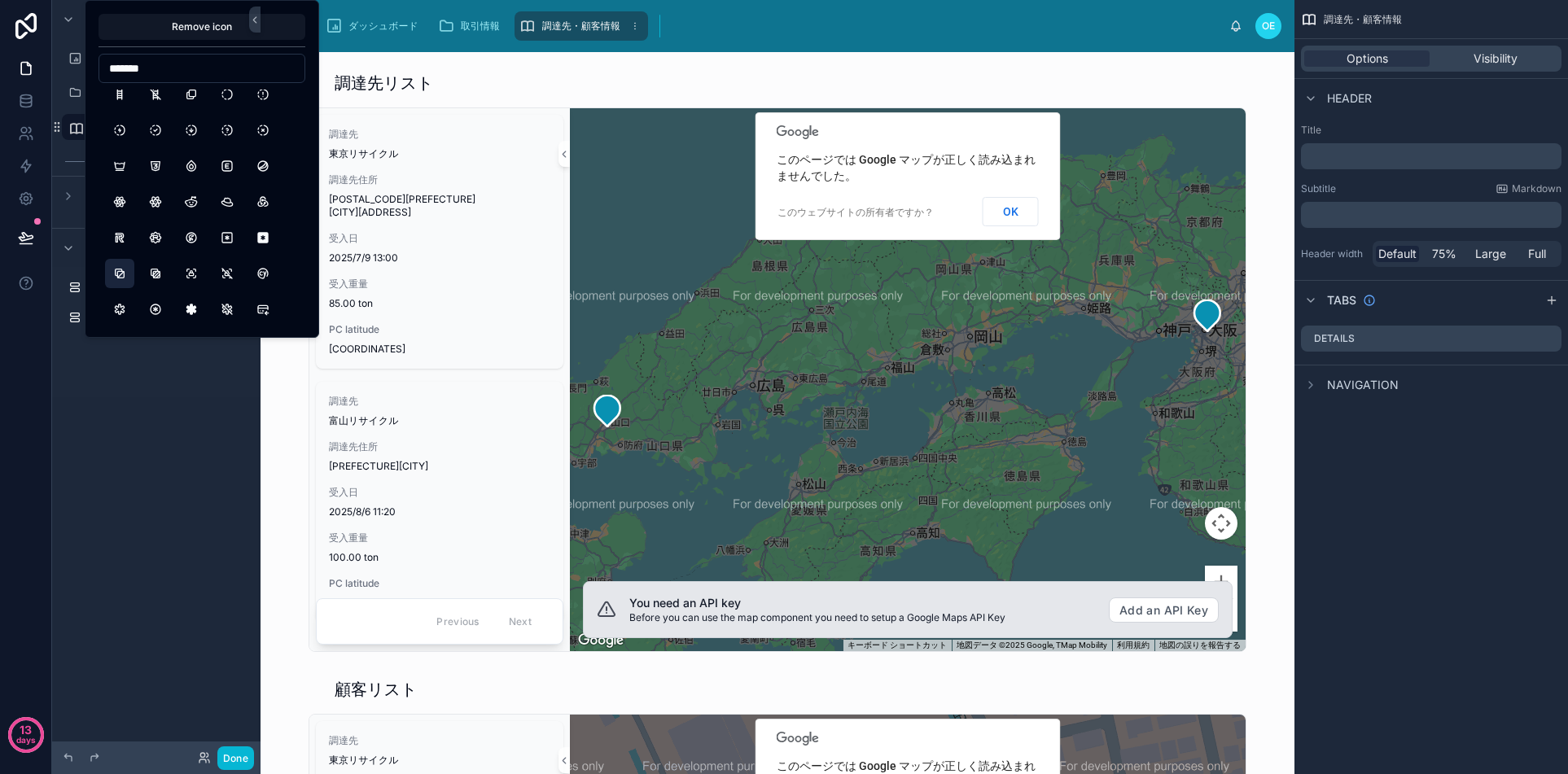 type on "*******" 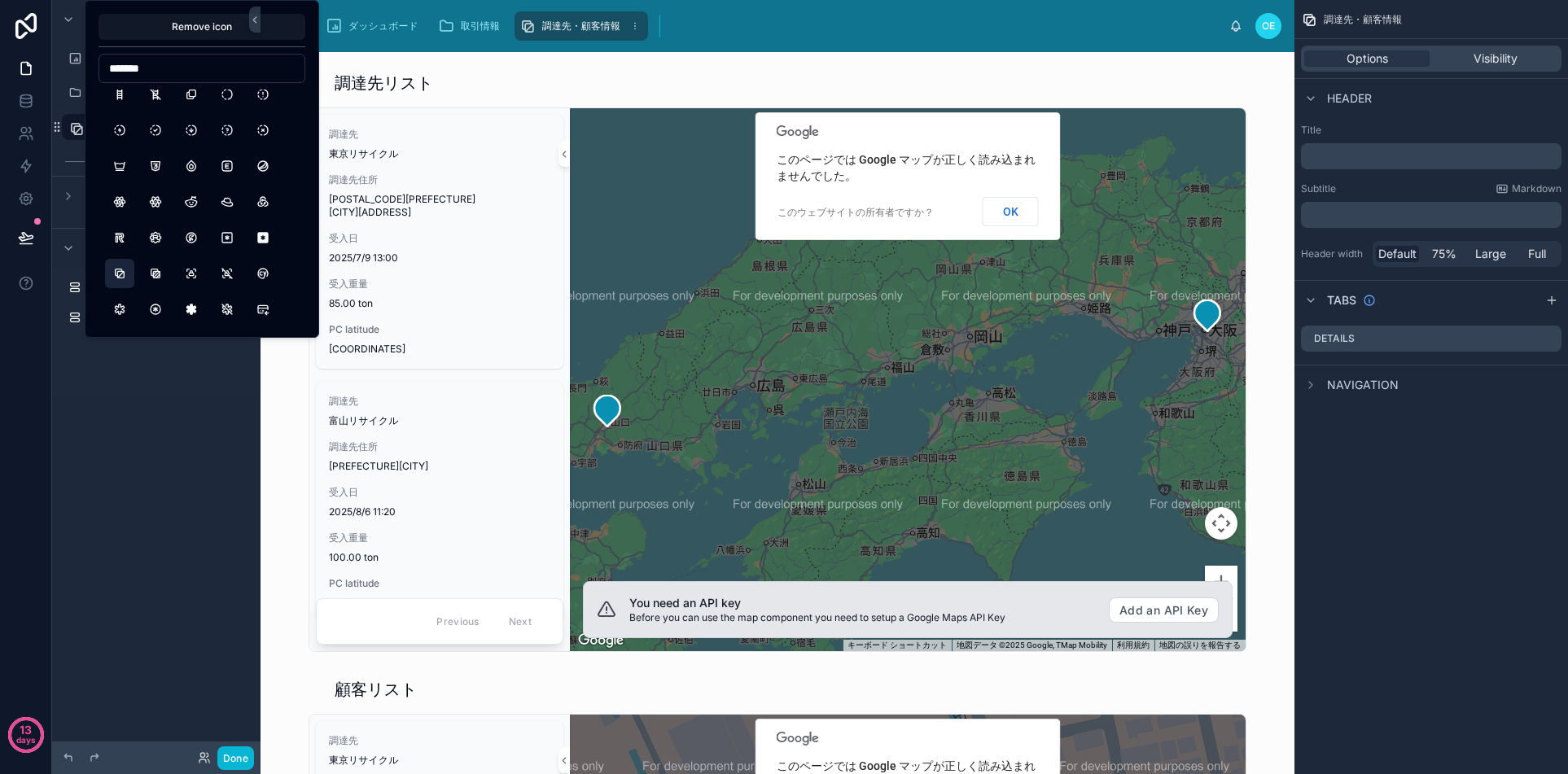 click on "Menu ******* 取引情報 ******** Hidden pages Page List List" at bounding box center [156, 205] 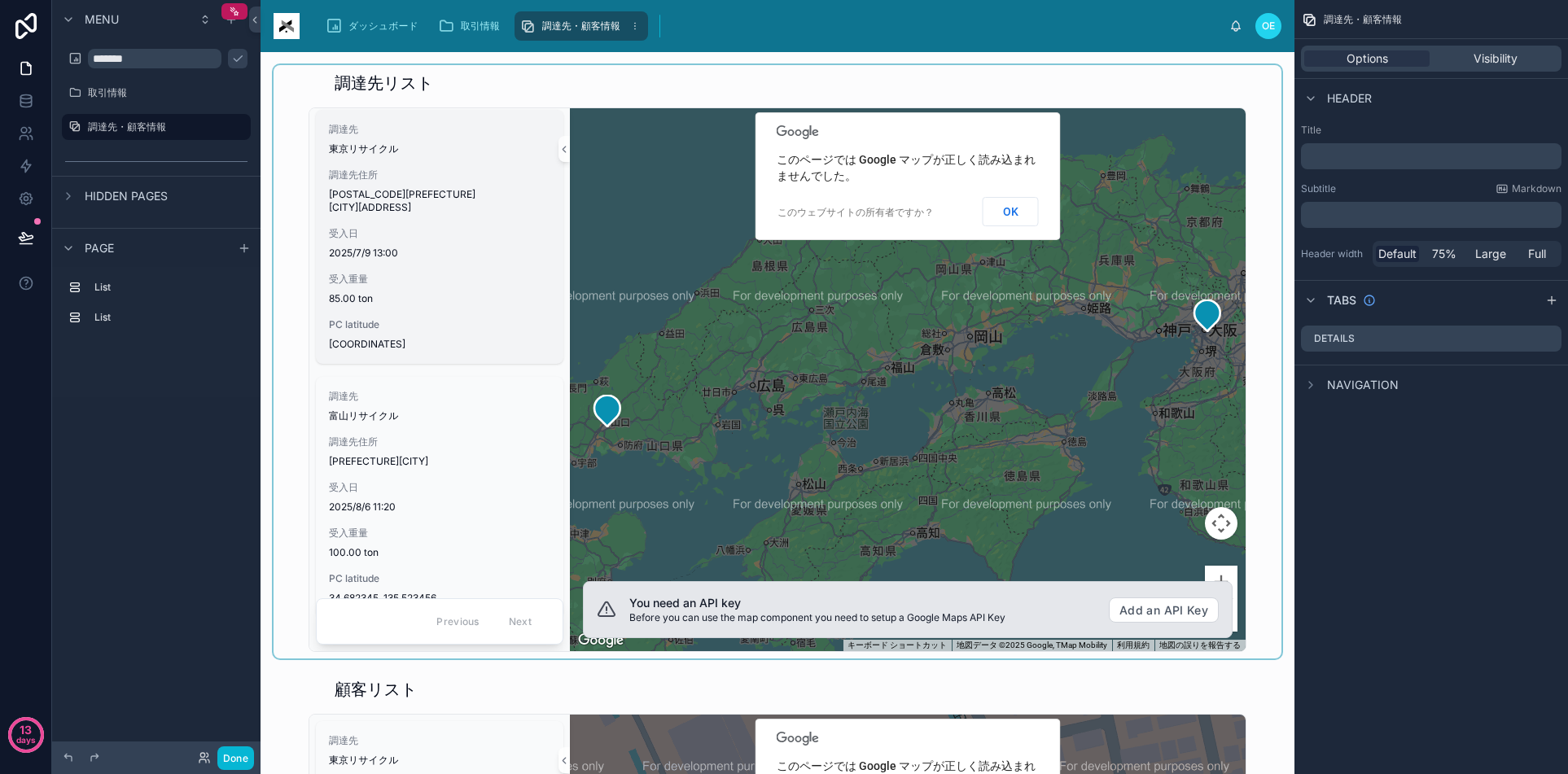 scroll, scrollTop: 0, scrollLeft: 0, axis: both 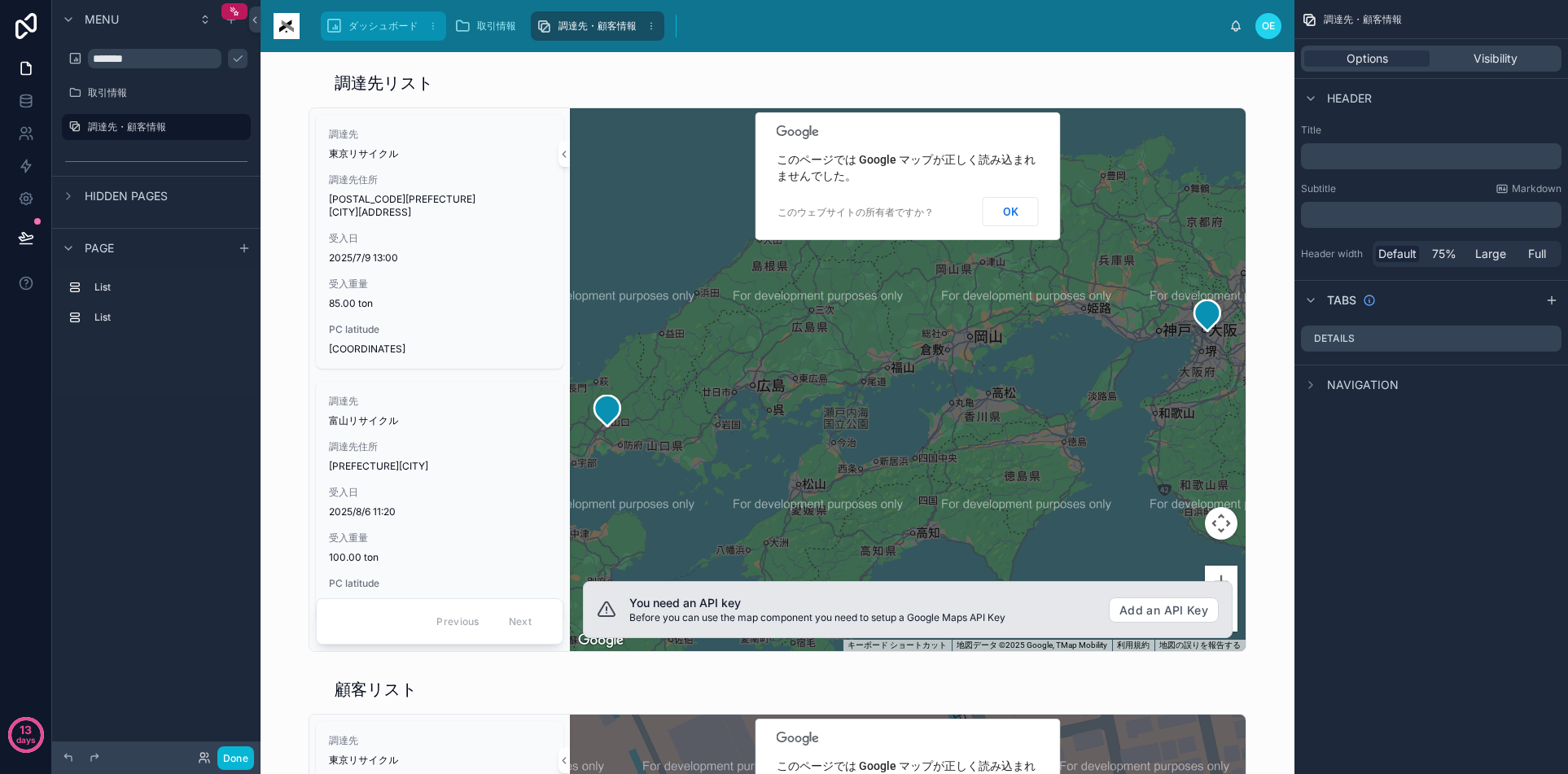 click on "ダッシュボード" at bounding box center [383, 26] 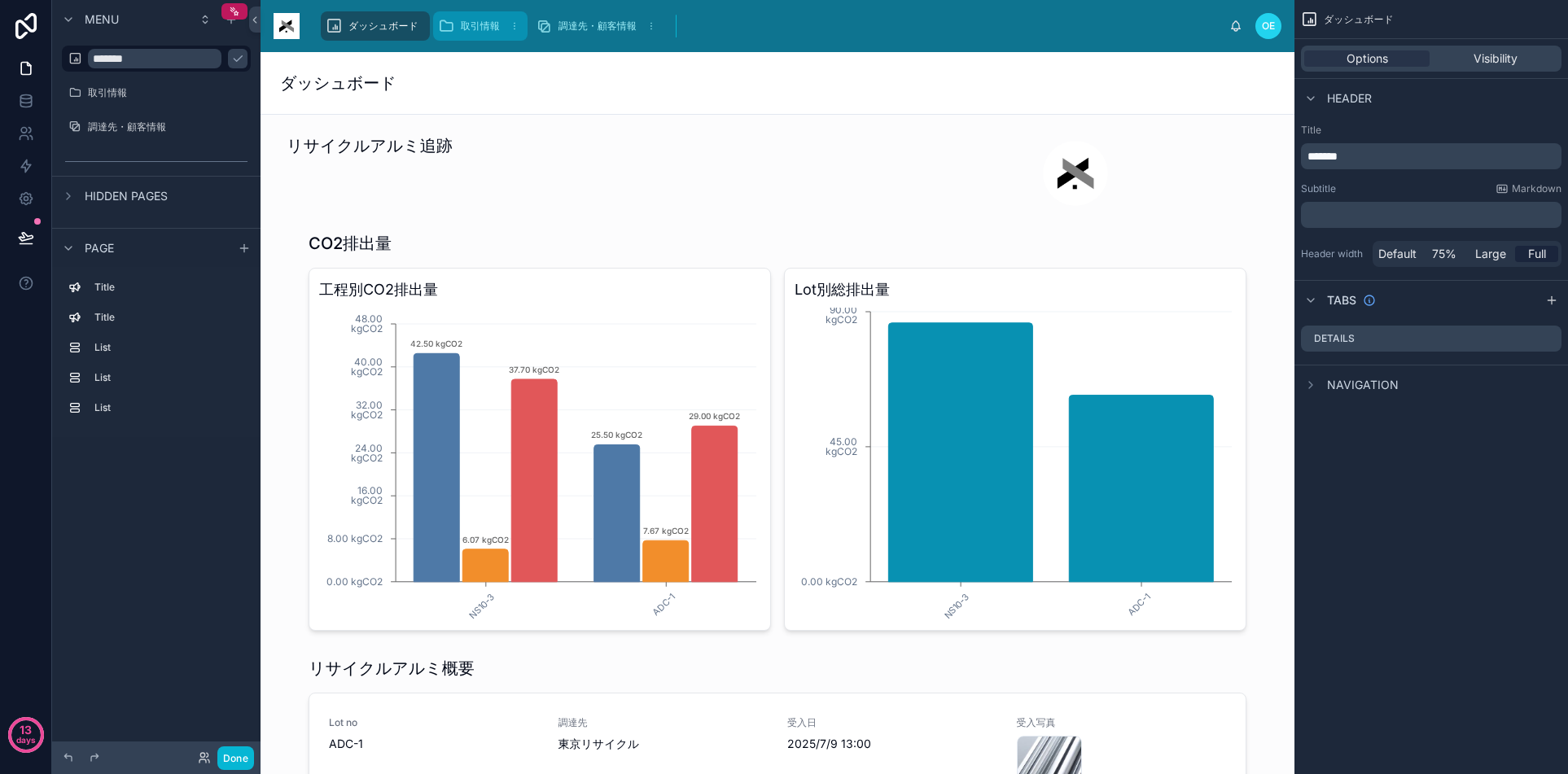 click on "取引情報" at bounding box center (480, 26) 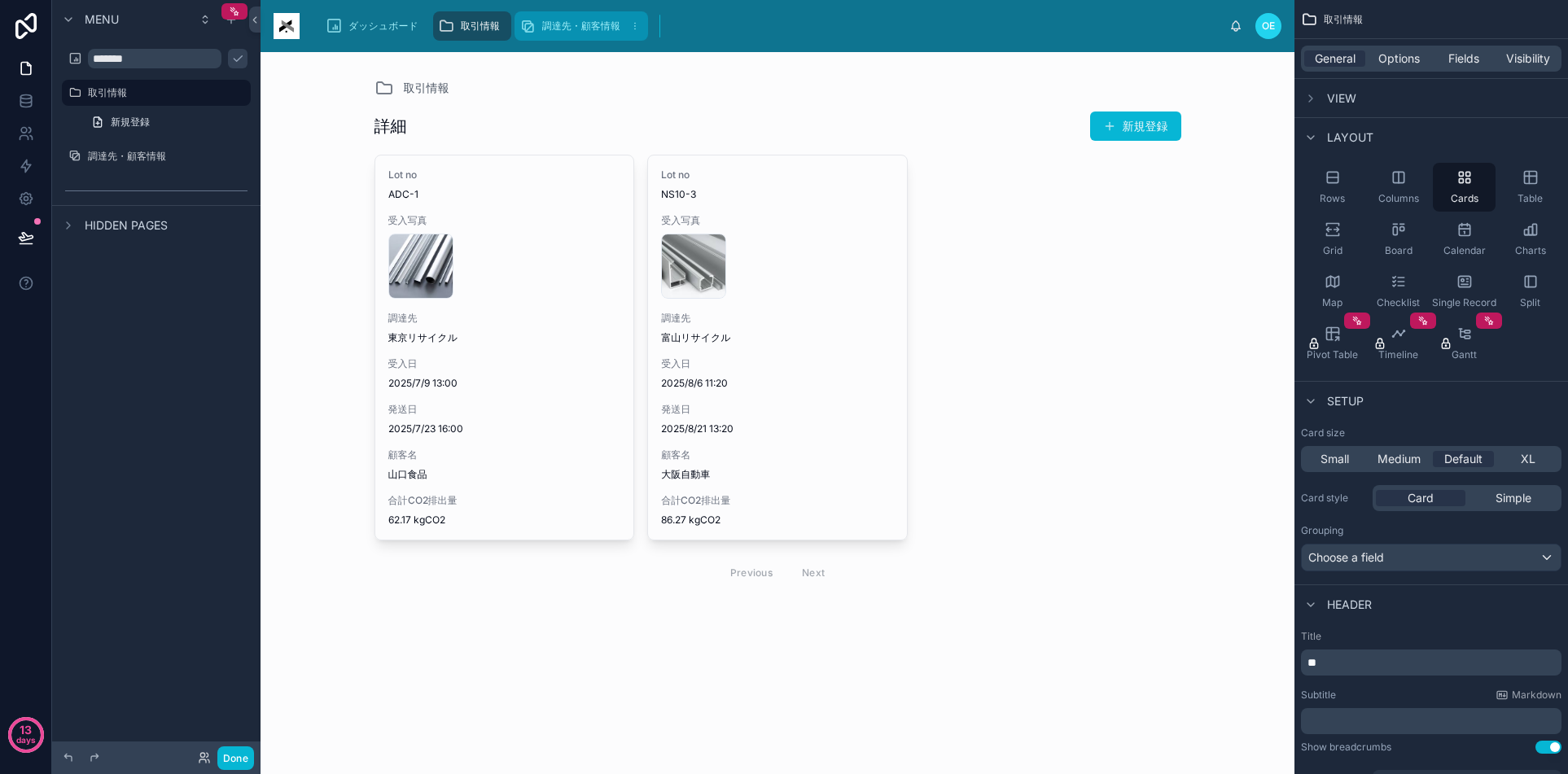 click on "調達先・顧客情報" at bounding box center (581, 26) 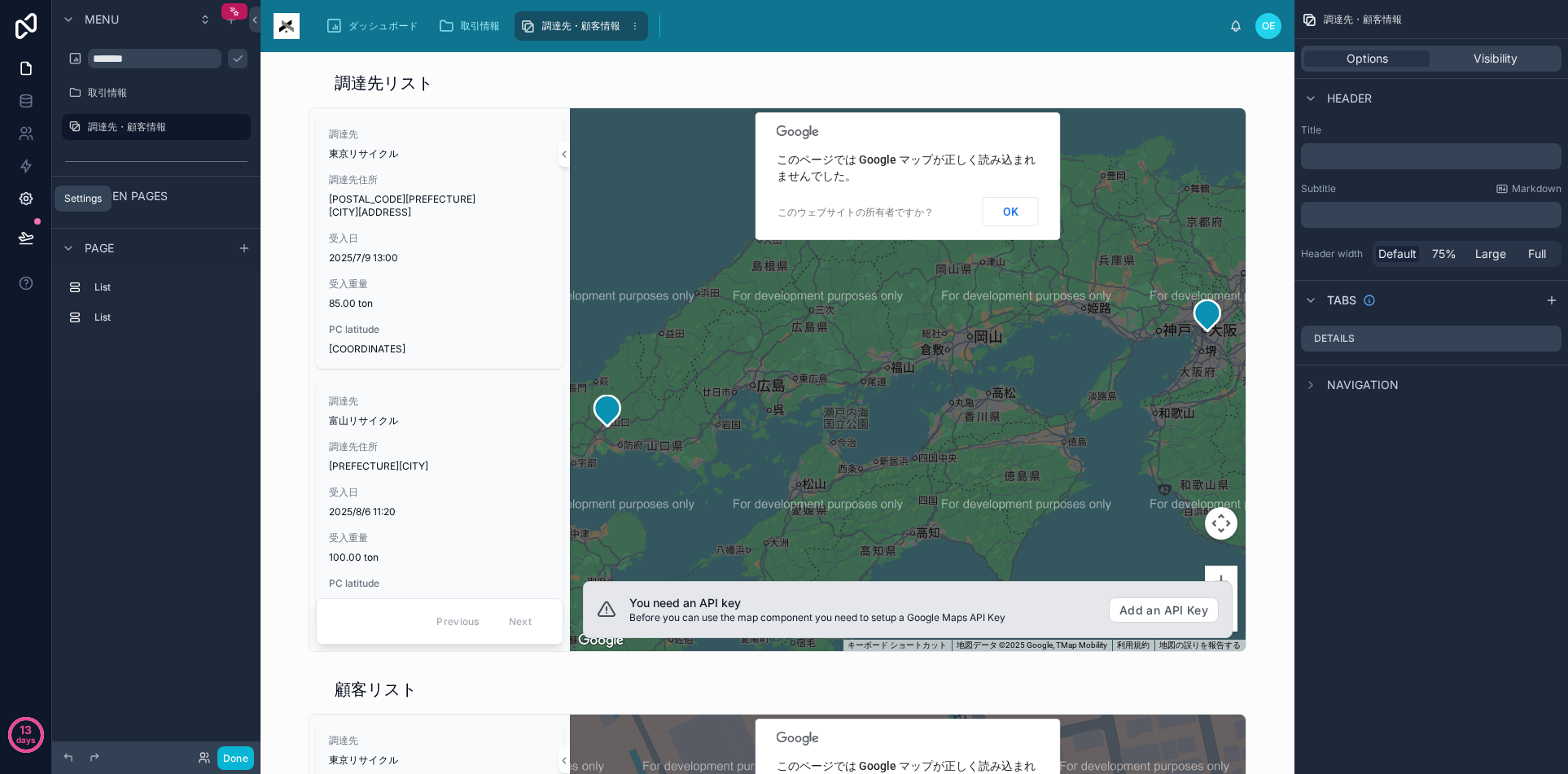 click 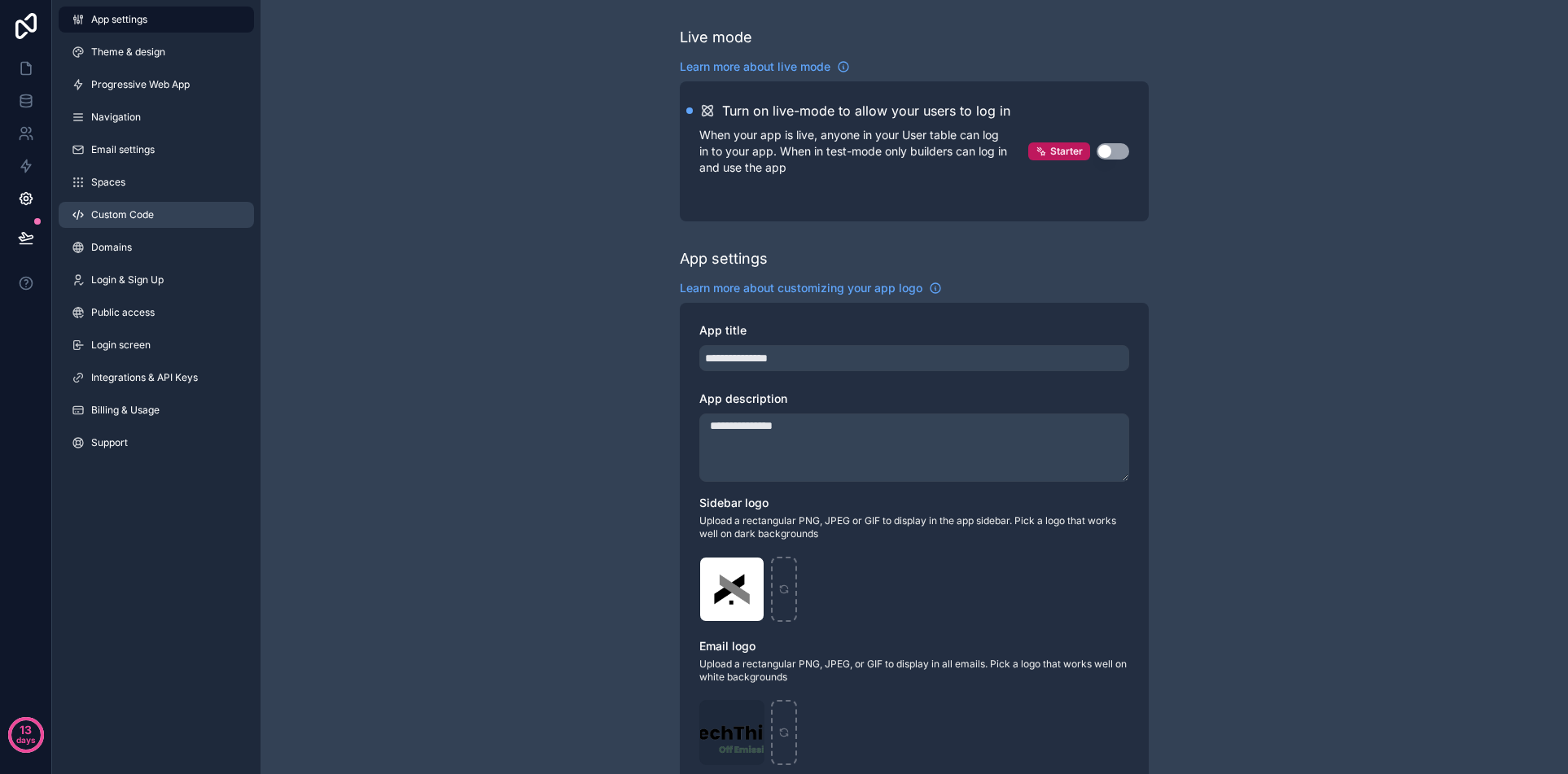 click on "Custom Code" at bounding box center (122, 215) 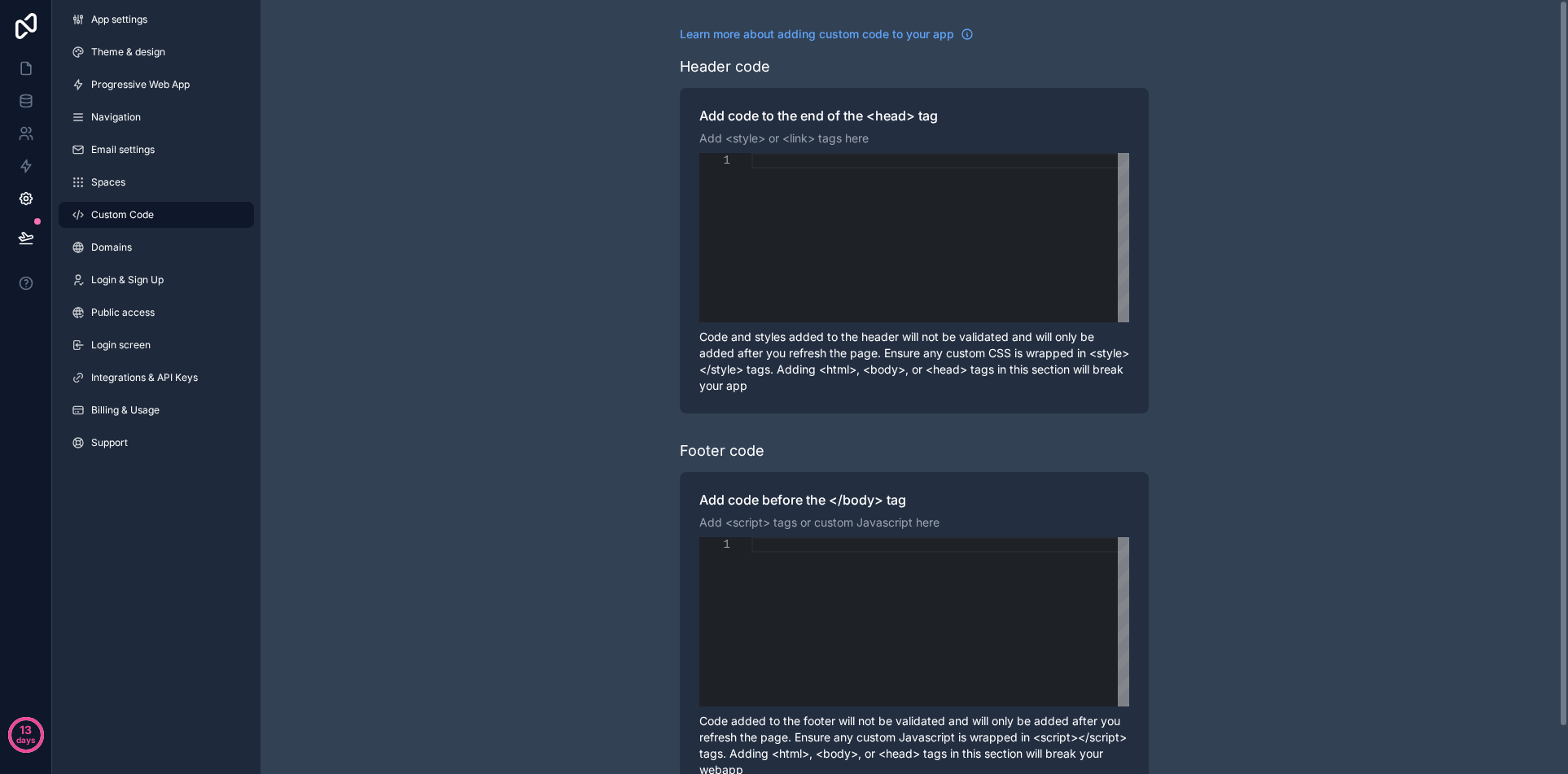 scroll, scrollTop: 50, scrollLeft: 0, axis: vertical 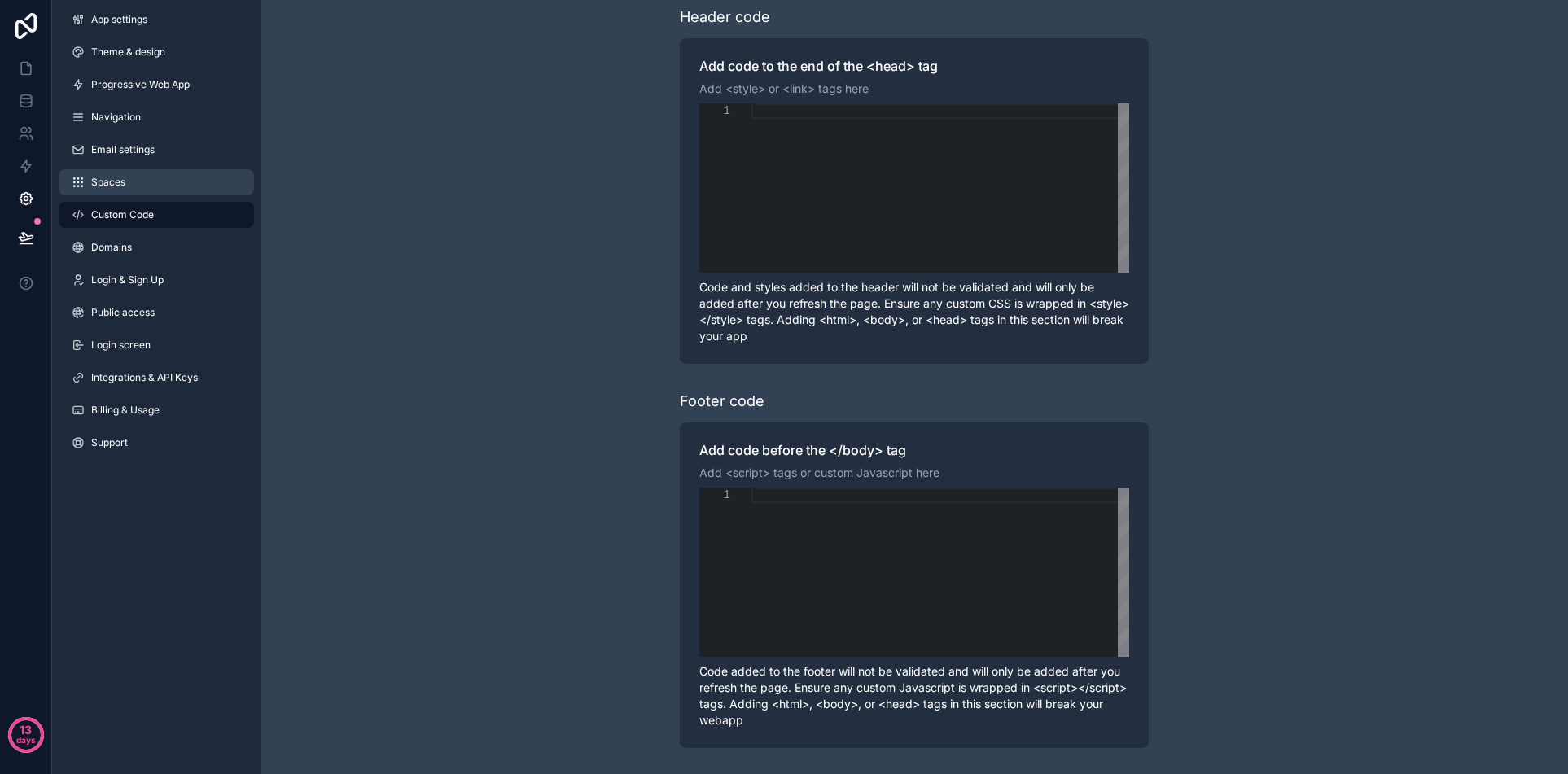 click on "Spaces" at bounding box center (156, 182) 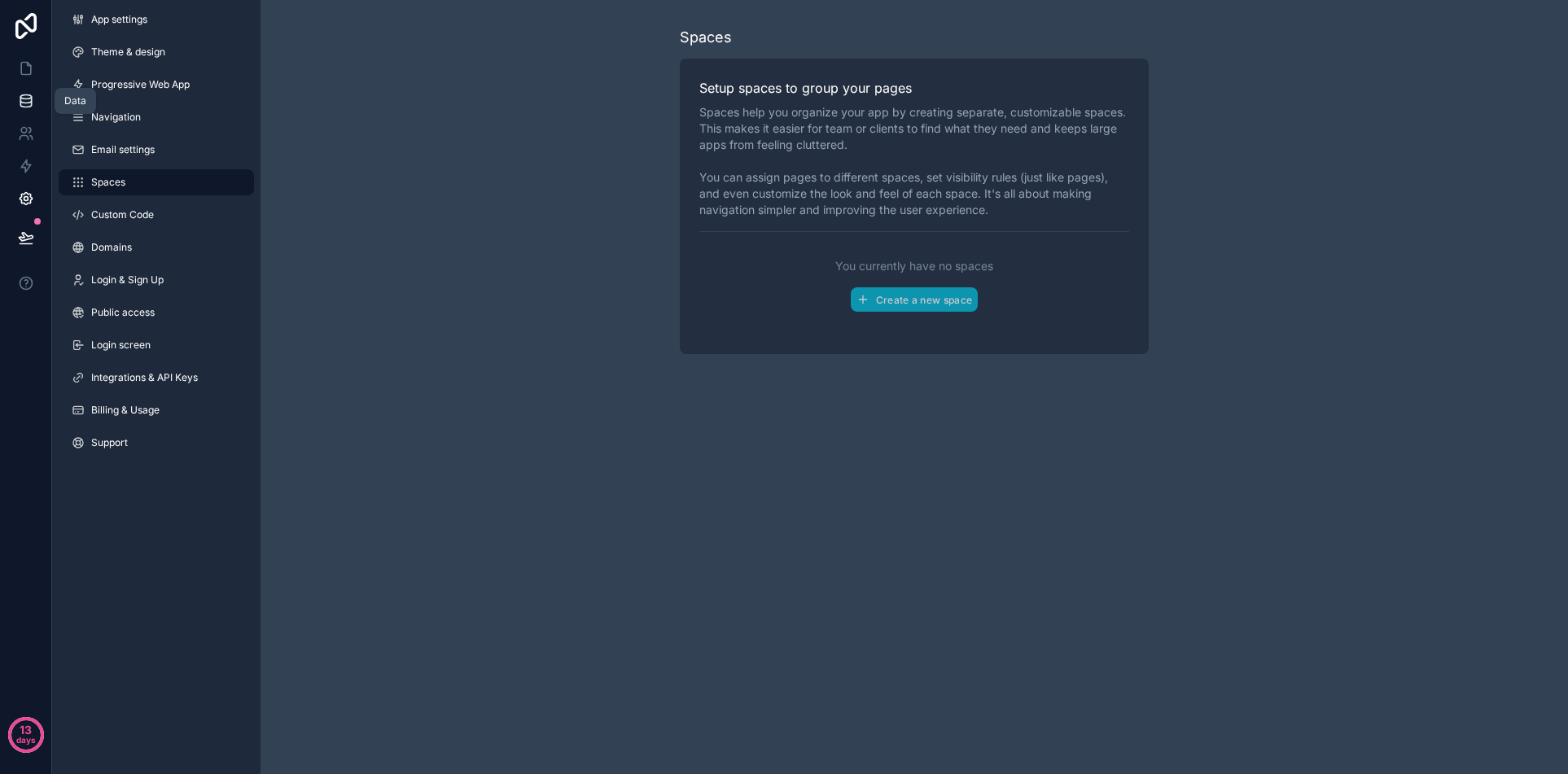 click 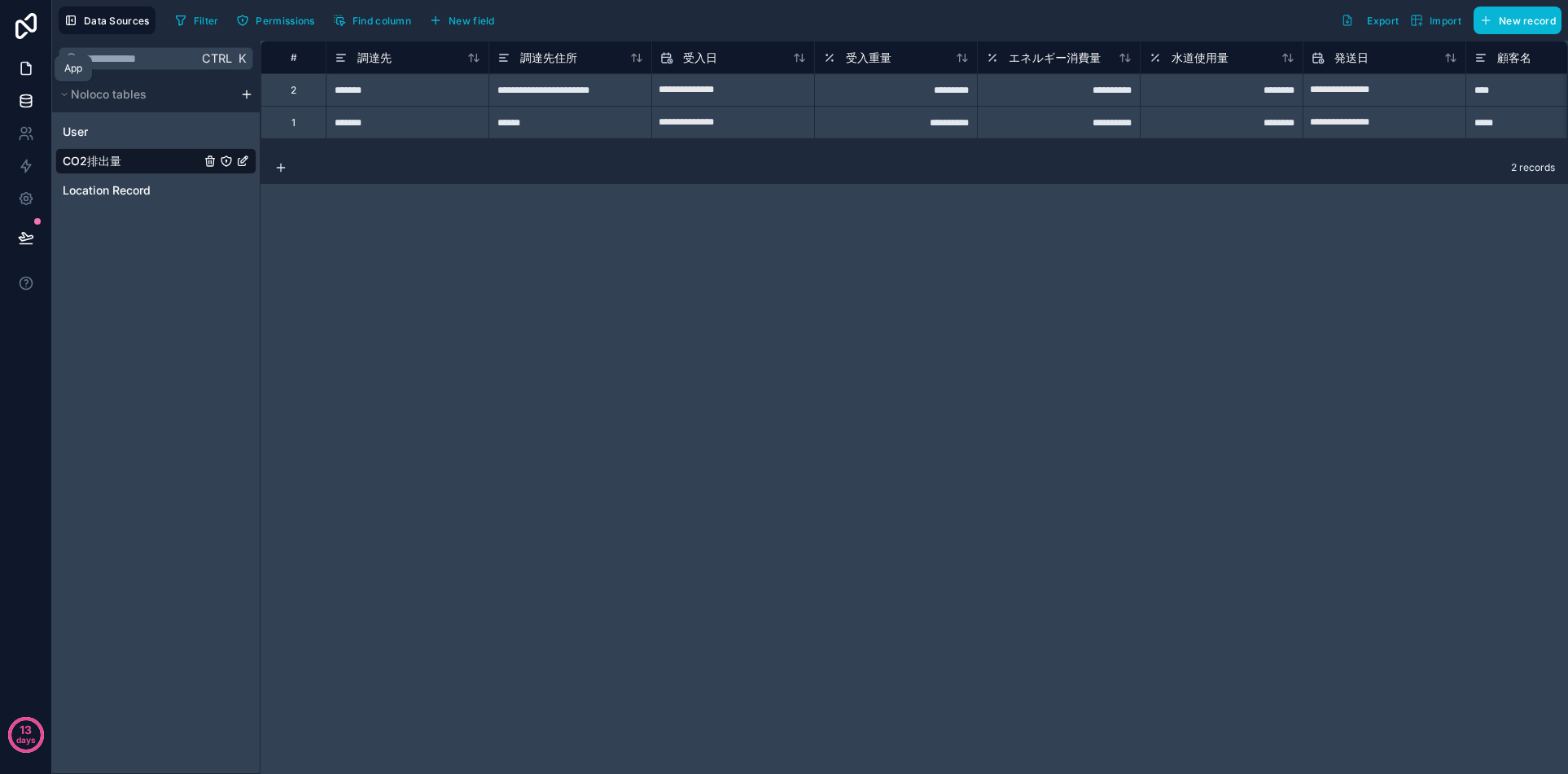 click 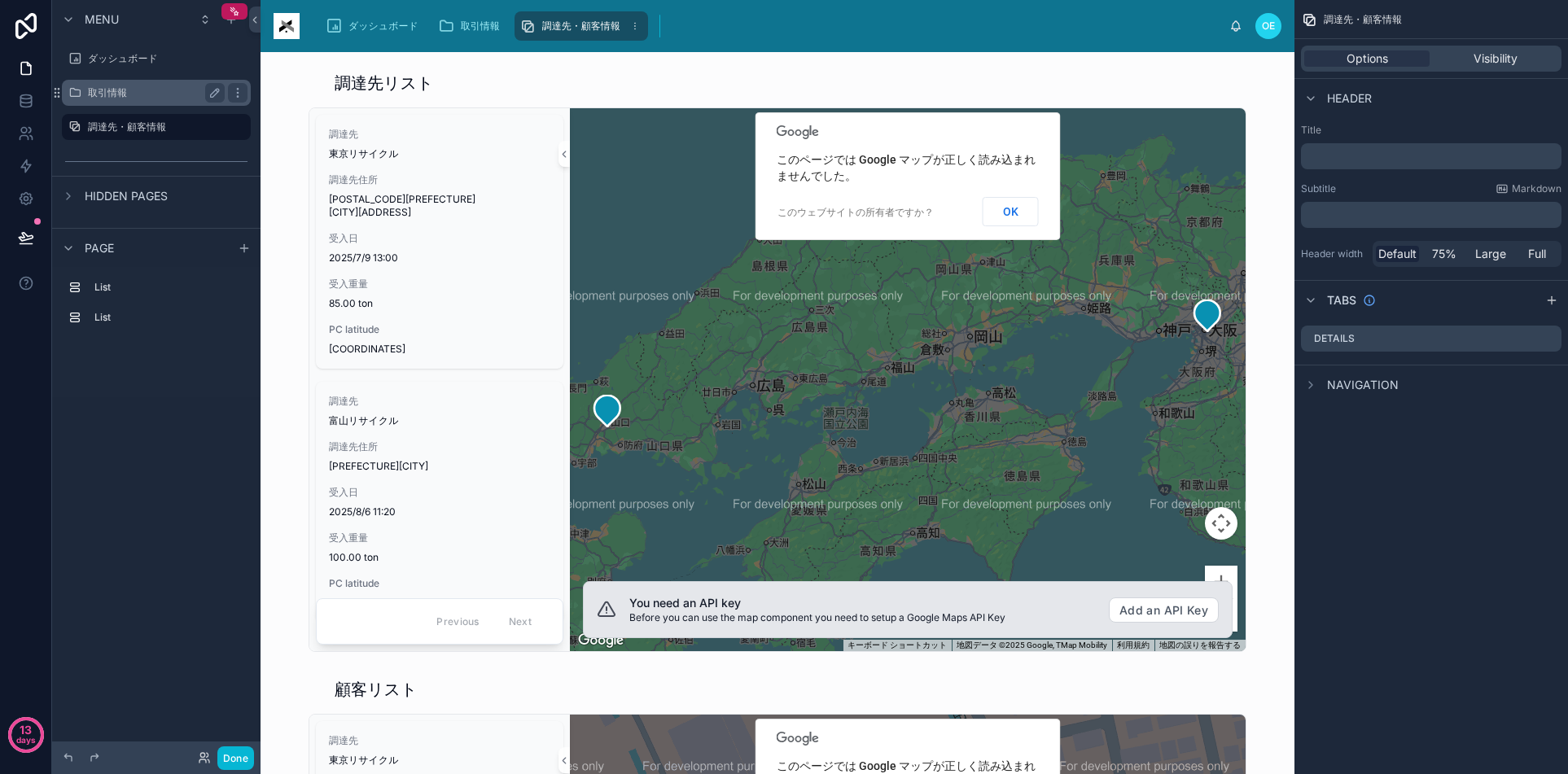click on "取引情報" at bounding box center (153, 93) 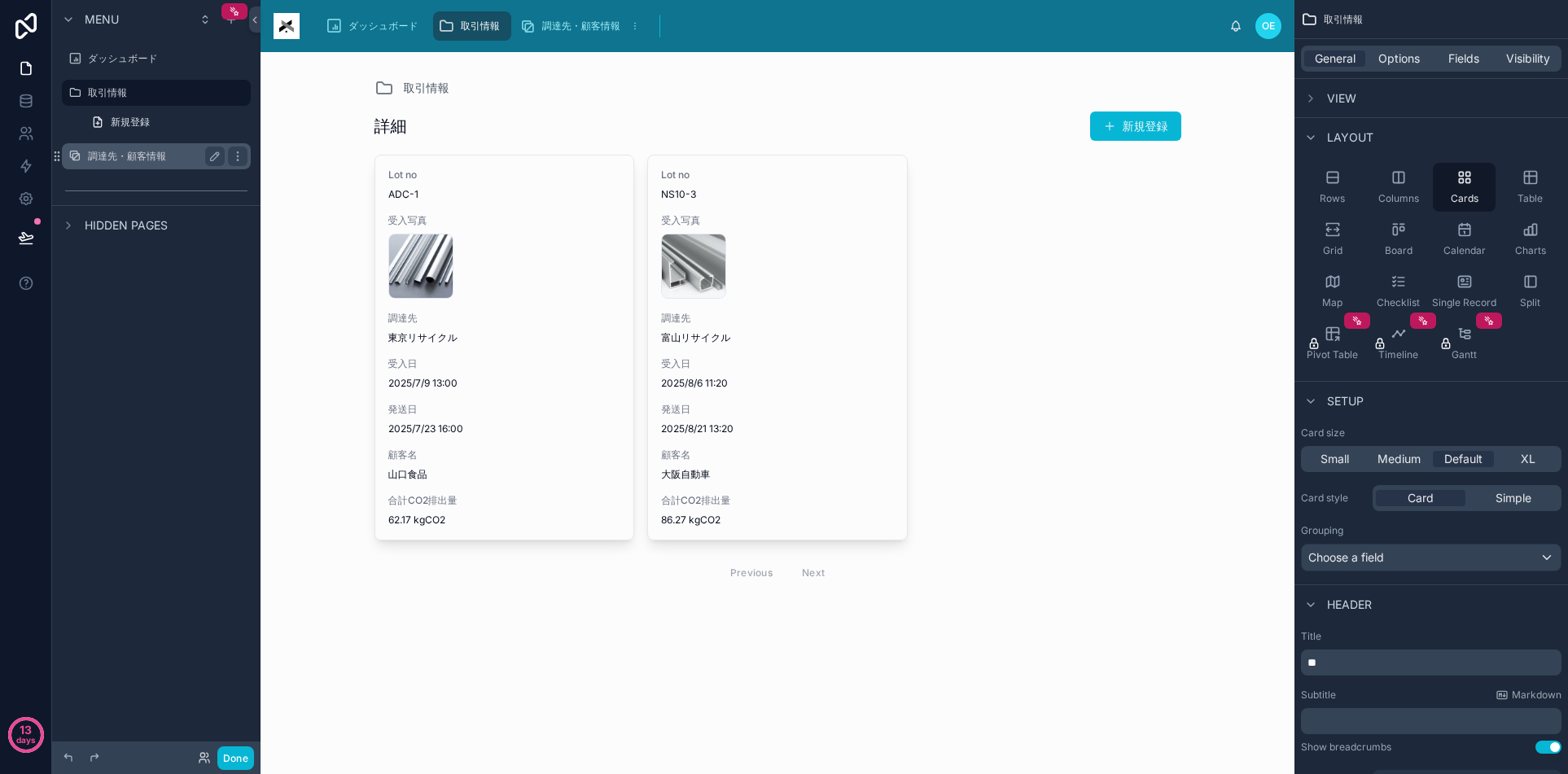 click on "調達先・顧客情報" at bounding box center (153, 156) 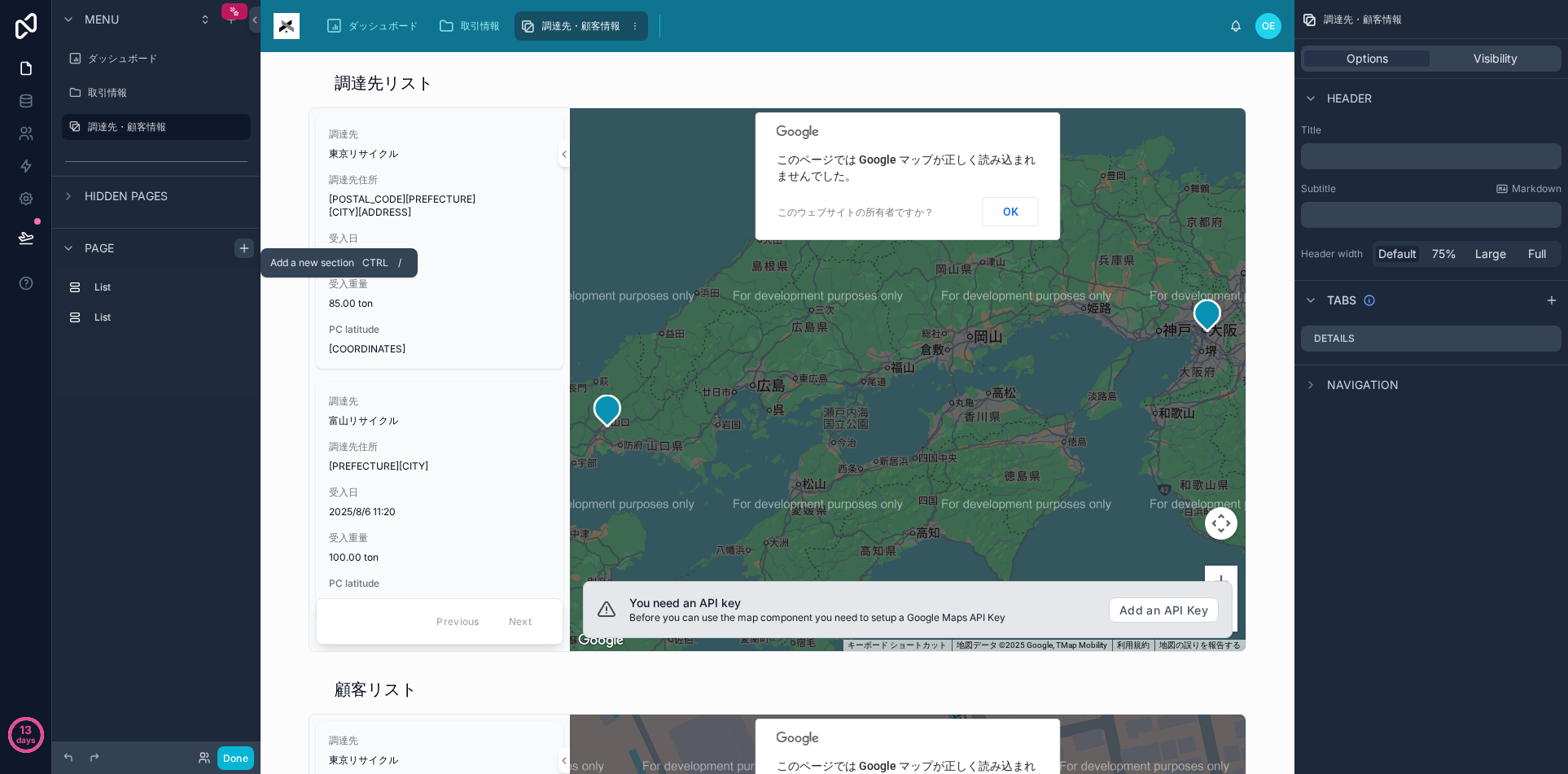 click 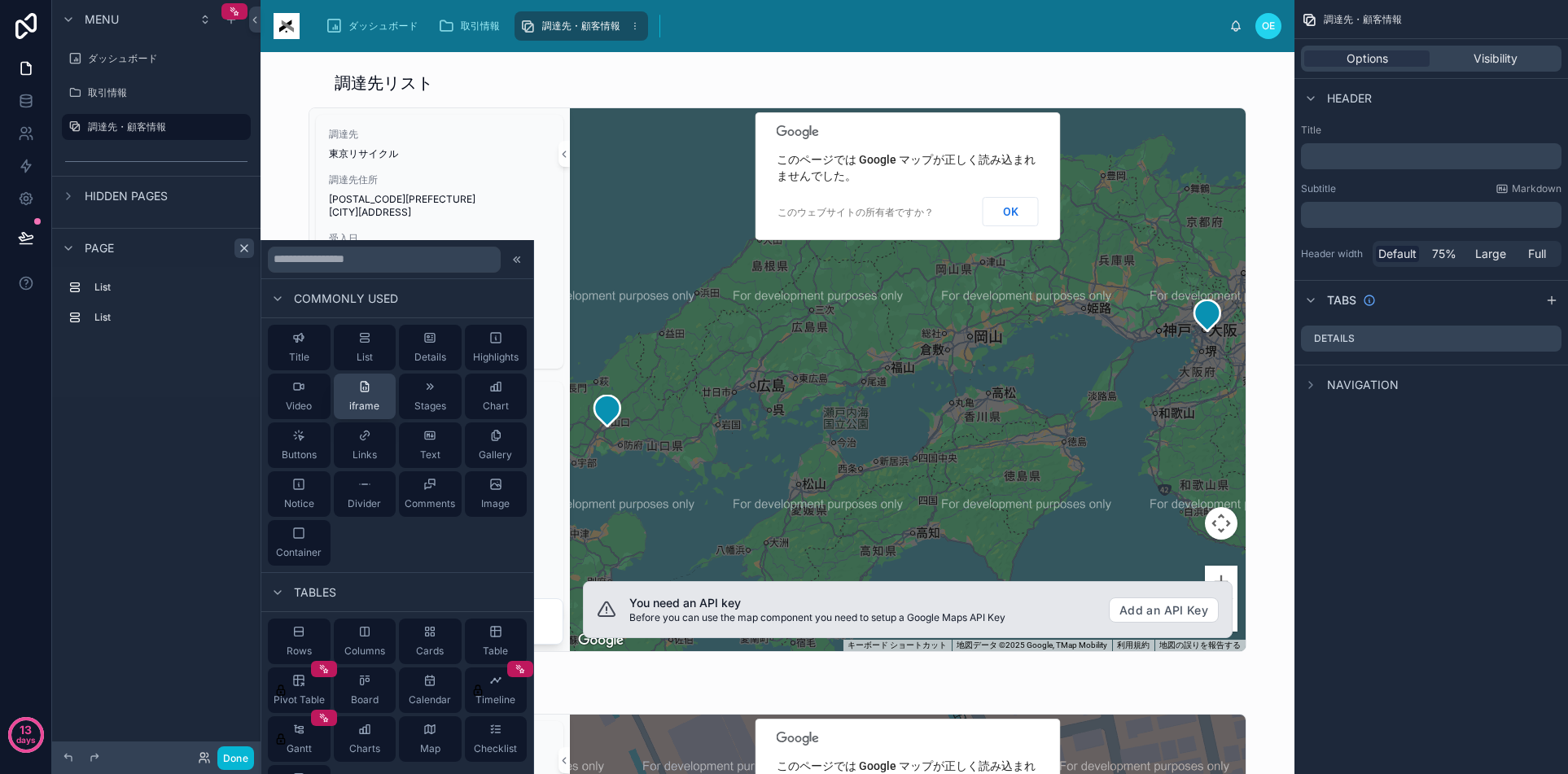 click 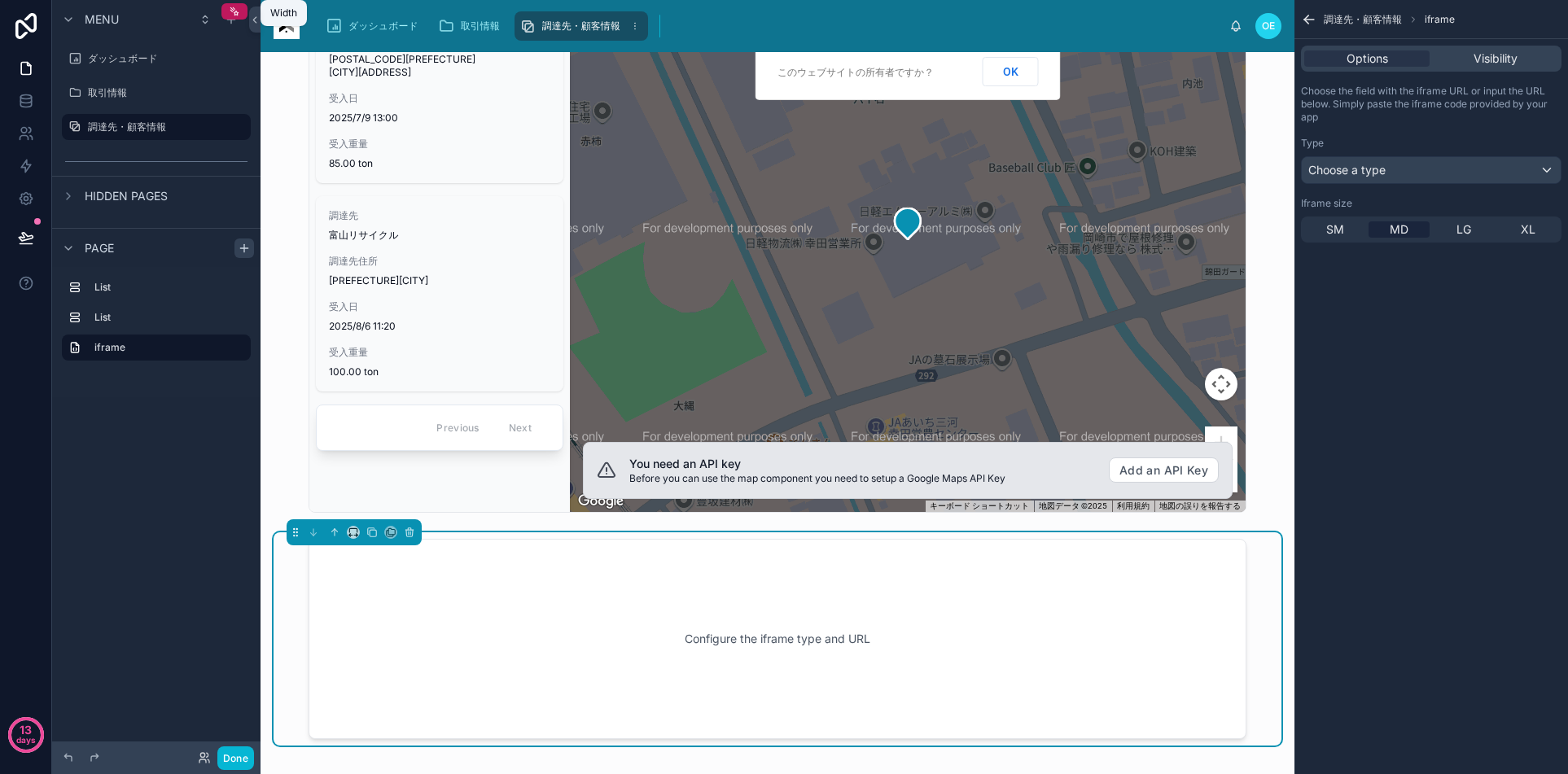 scroll, scrollTop: 972, scrollLeft: 0, axis: vertical 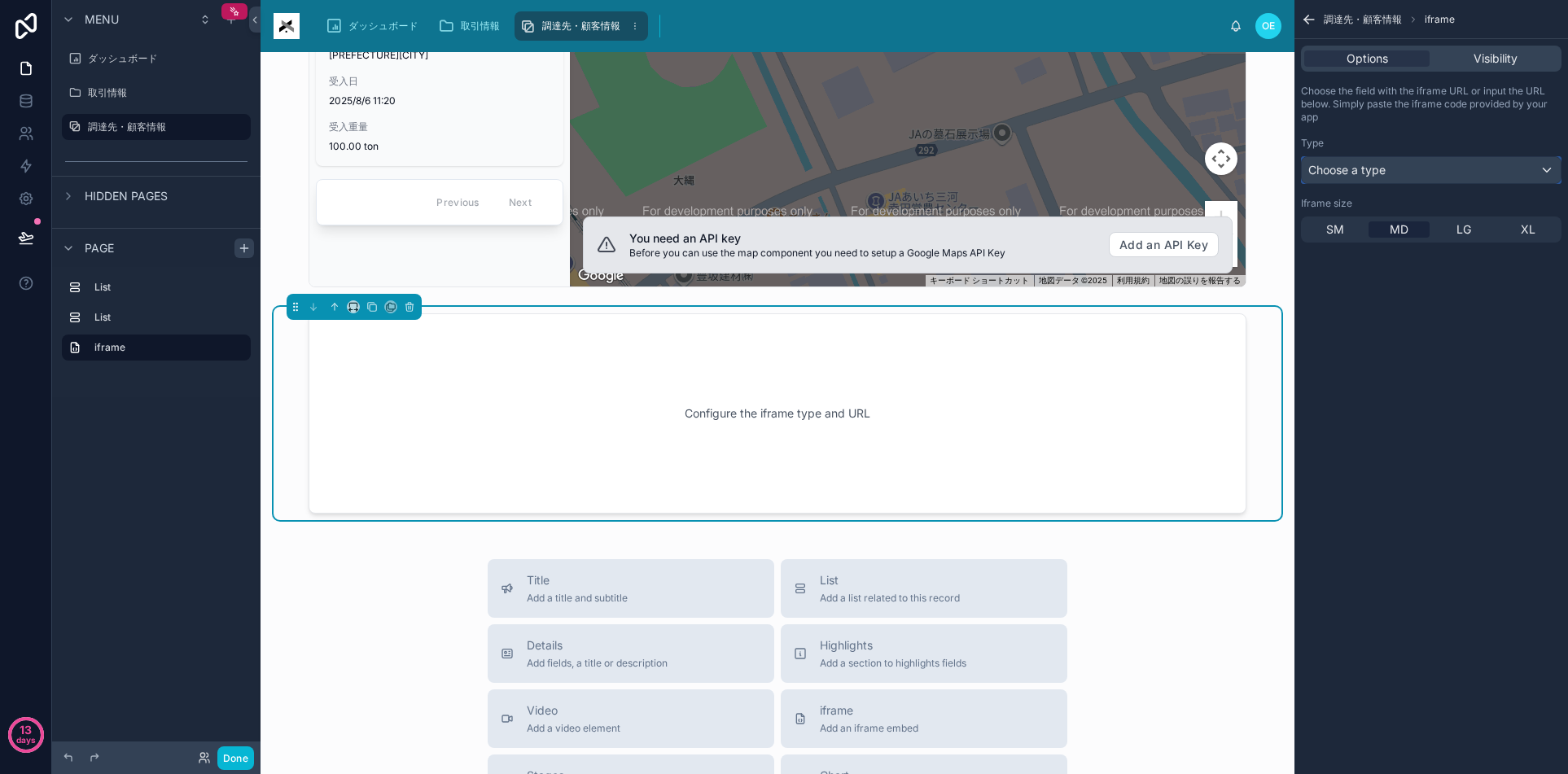 click on "Choose a type" at bounding box center (1431, 170) 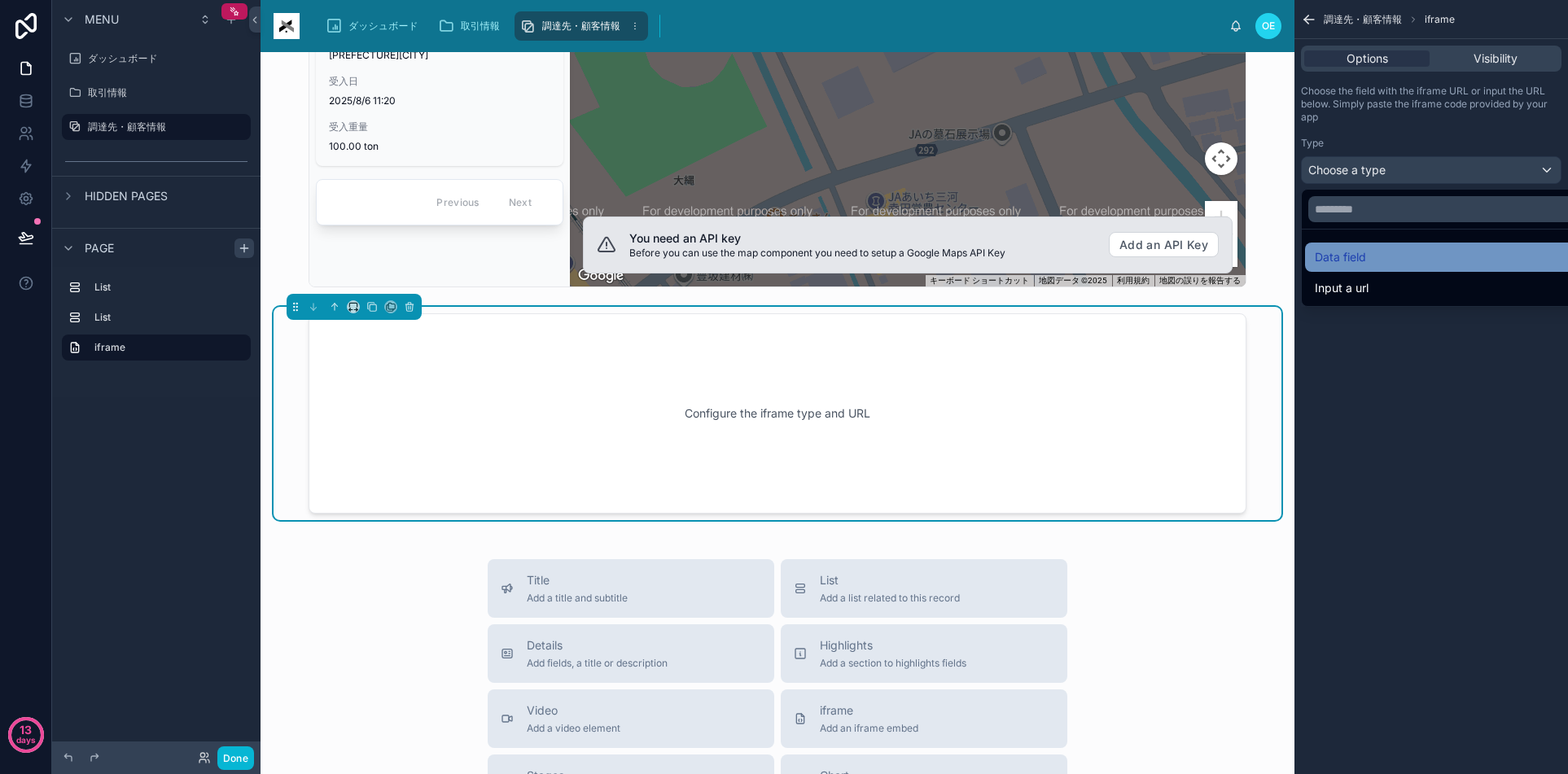 click on "Data field" at bounding box center (1340, 257) 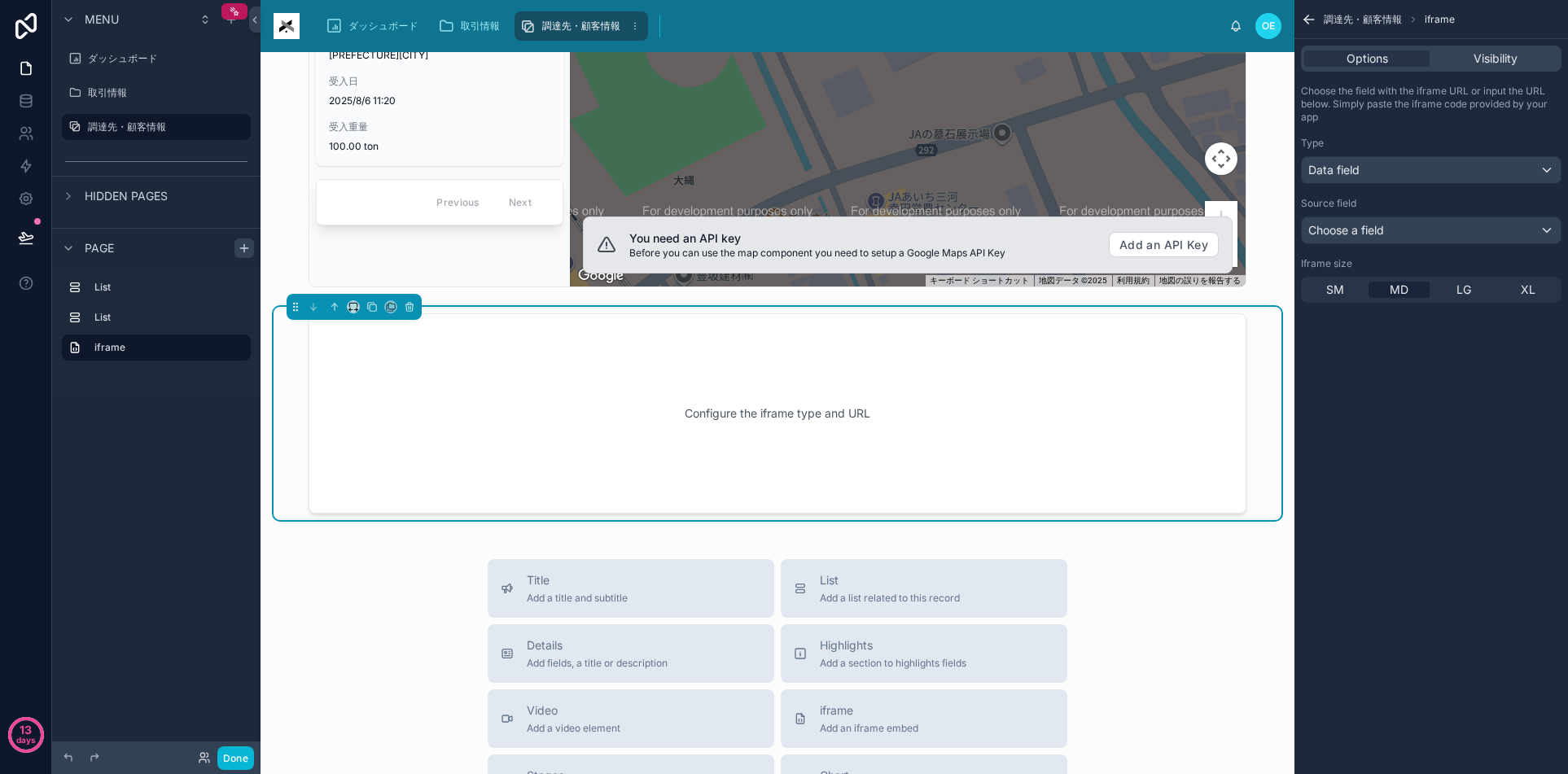 click on "SM MD LG XL" at bounding box center (1431, 290) 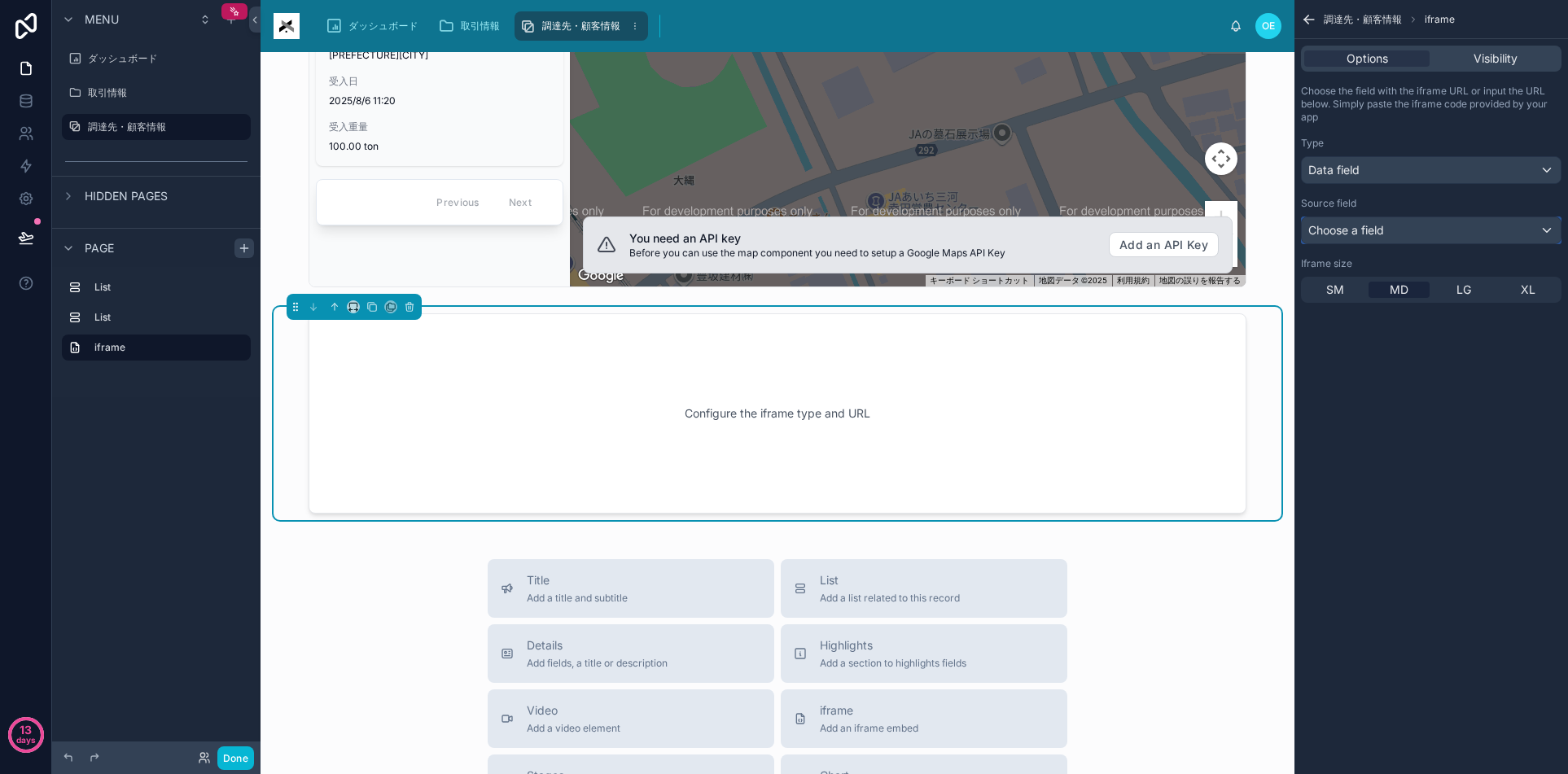 click on "Choose a field" at bounding box center (1346, 230) 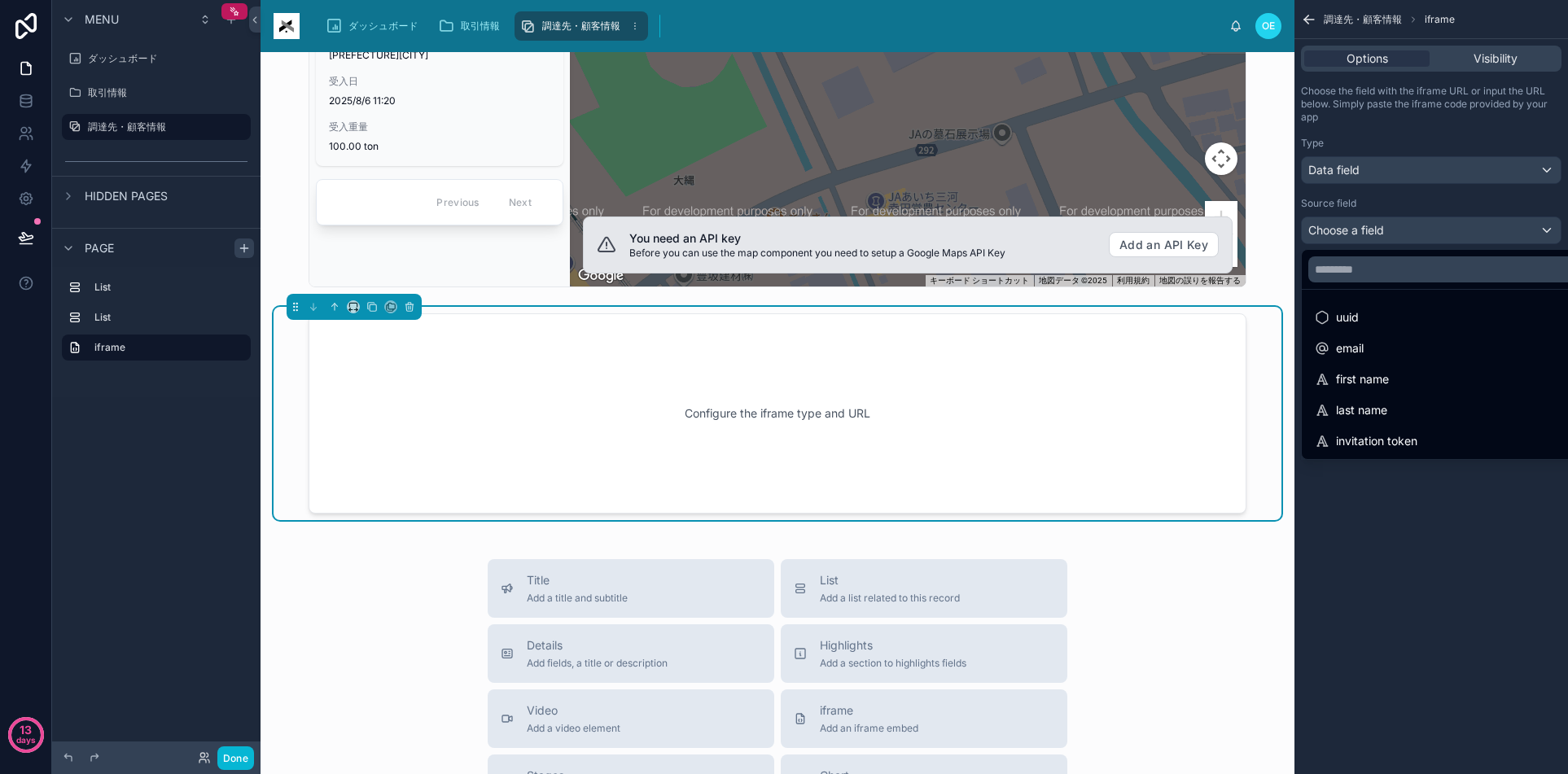 click at bounding box center [784, 387] 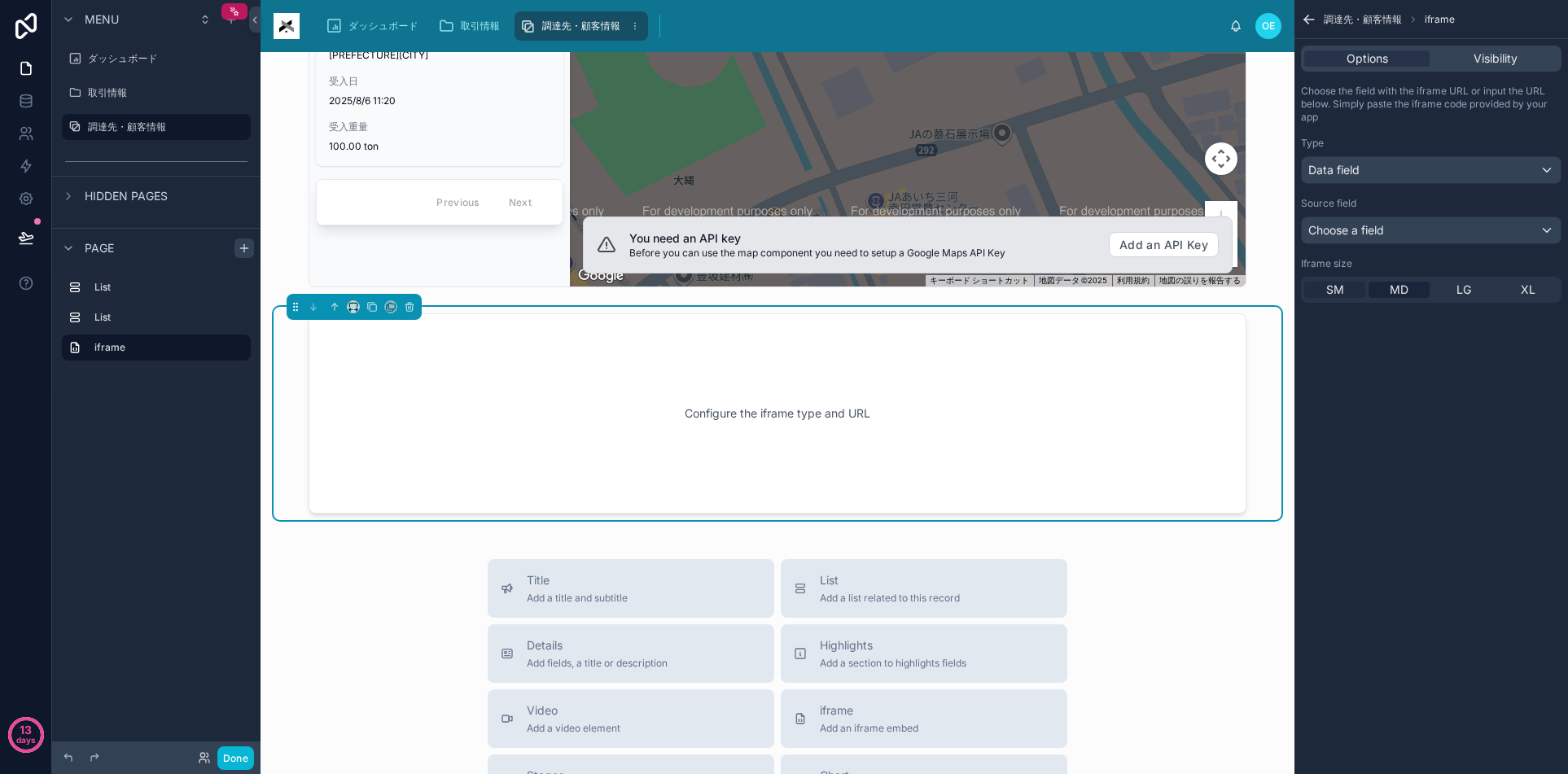 click on "SM" at bounding box center [1334, 290] 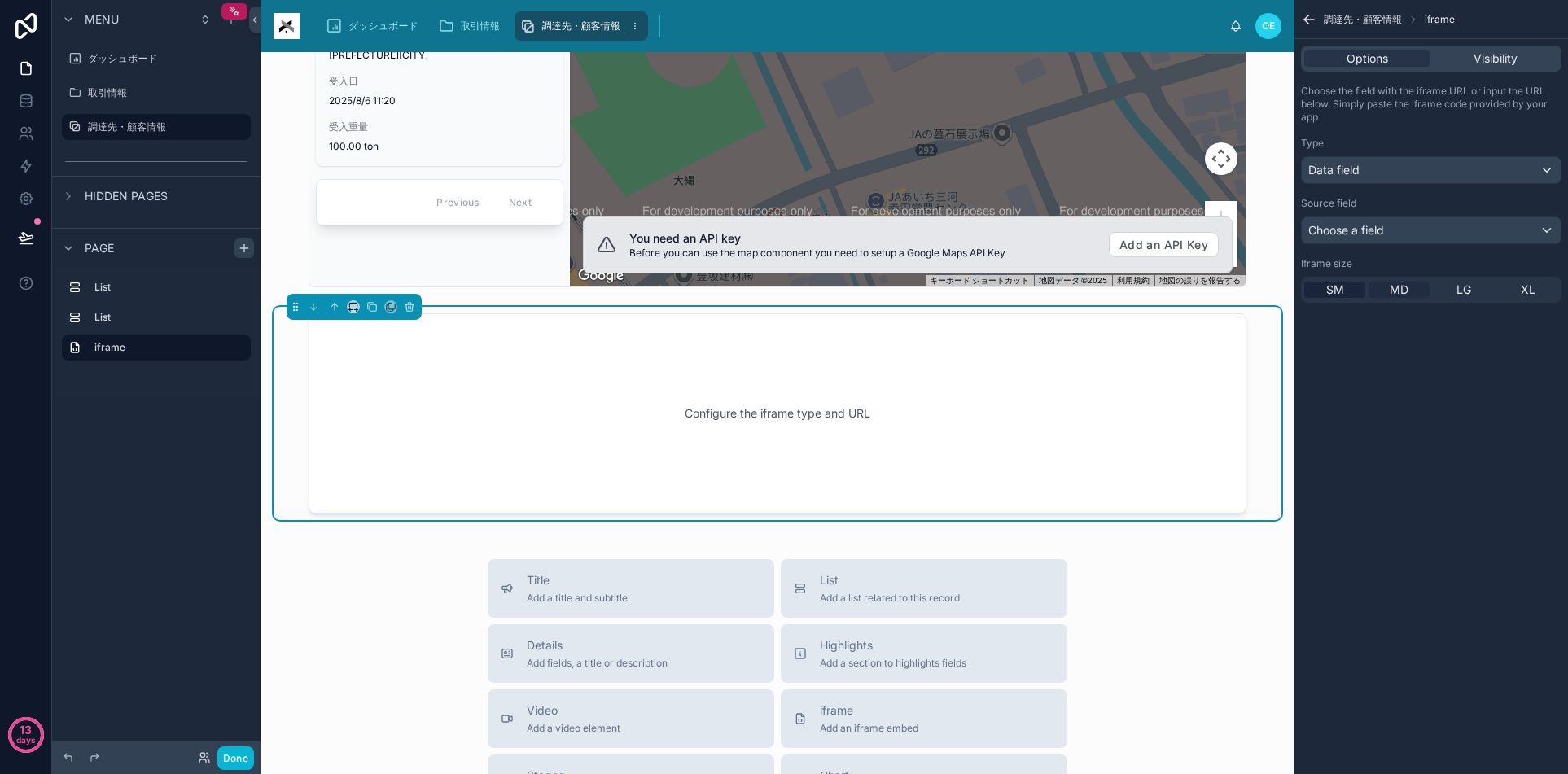 click on "MD" at bounding box center [1399, 290] 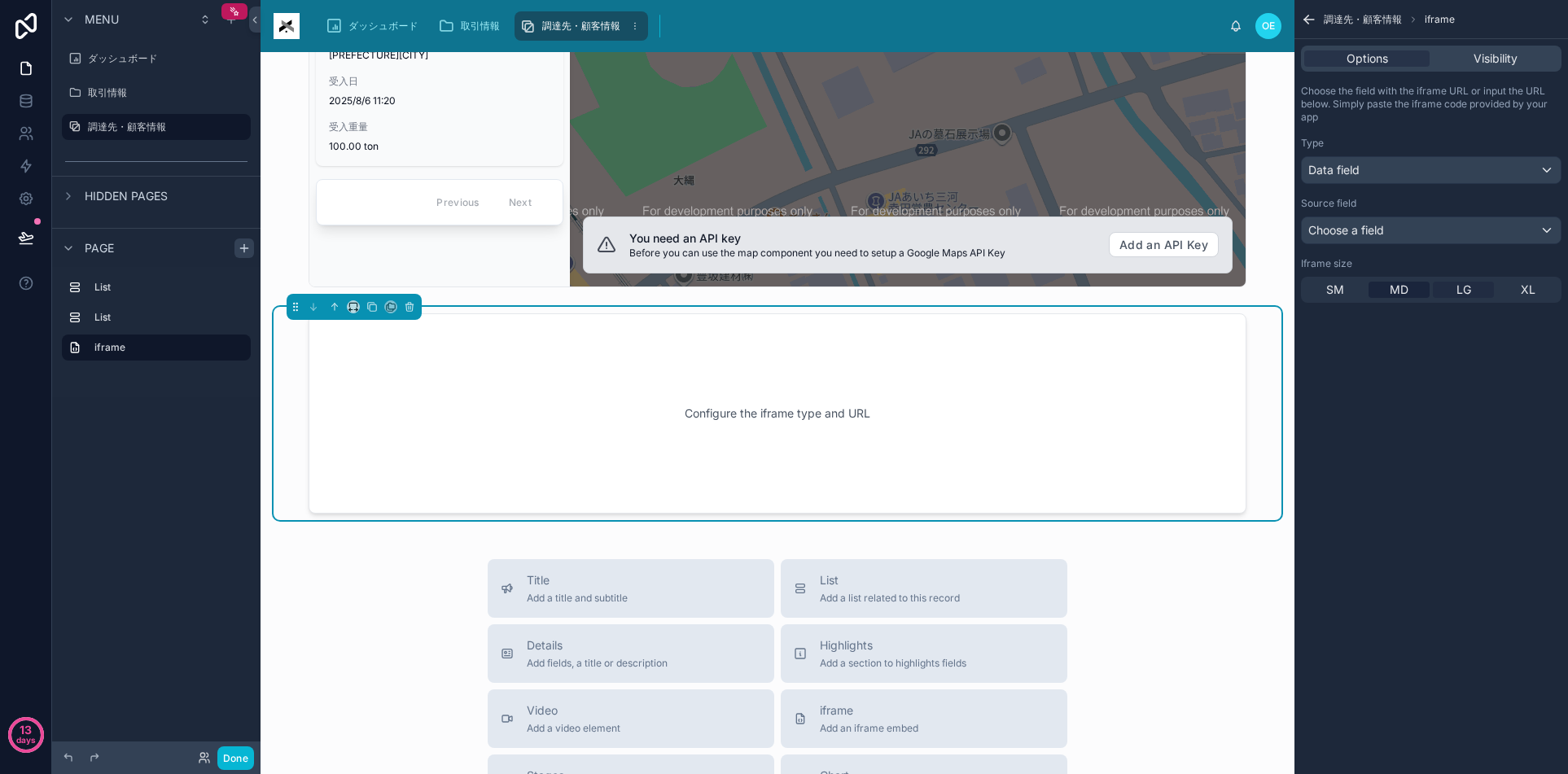 click on "LG" at bounding box center [1463, 290] 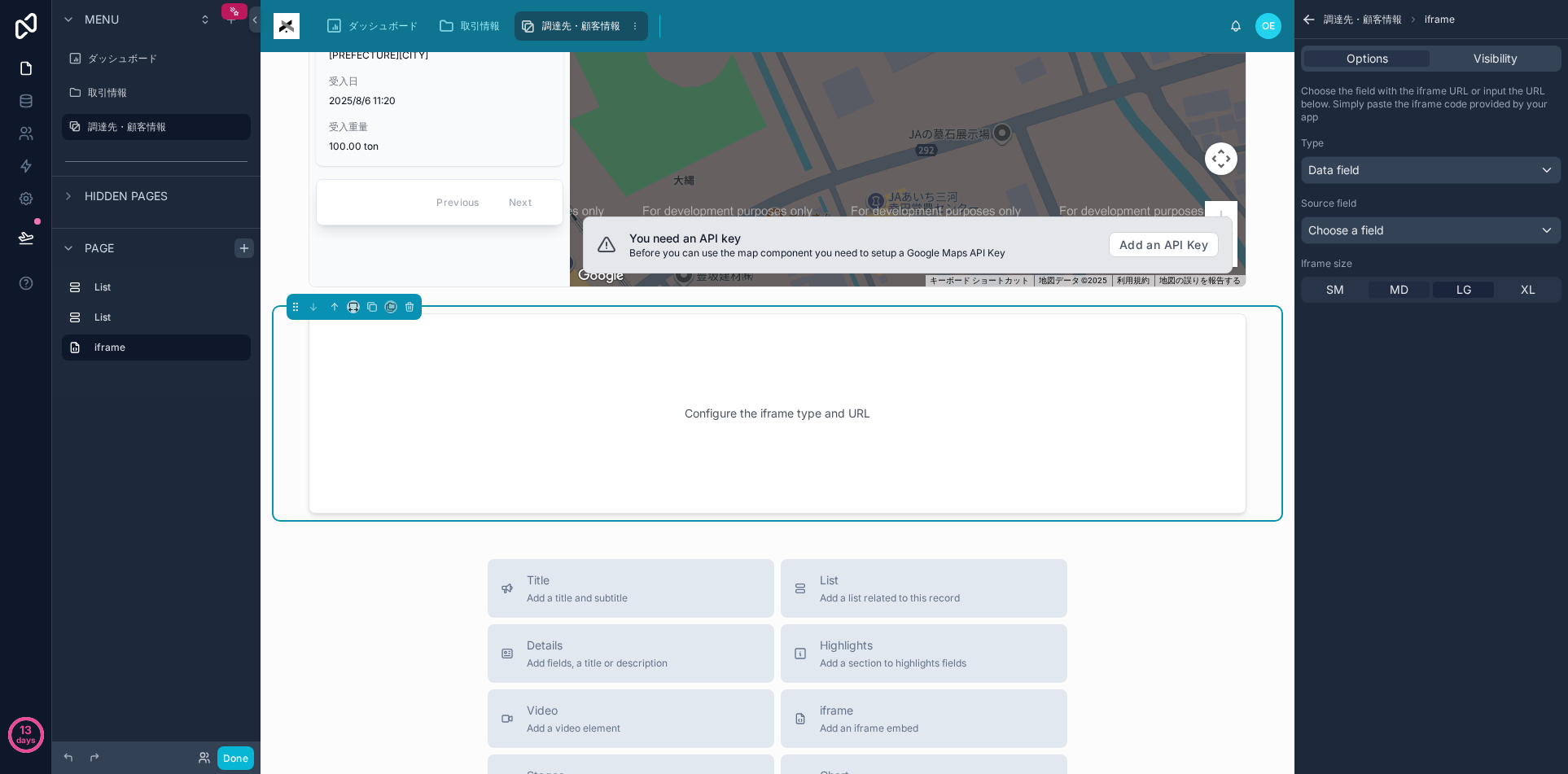 click on "MD" at bounding box center [1399, 290] 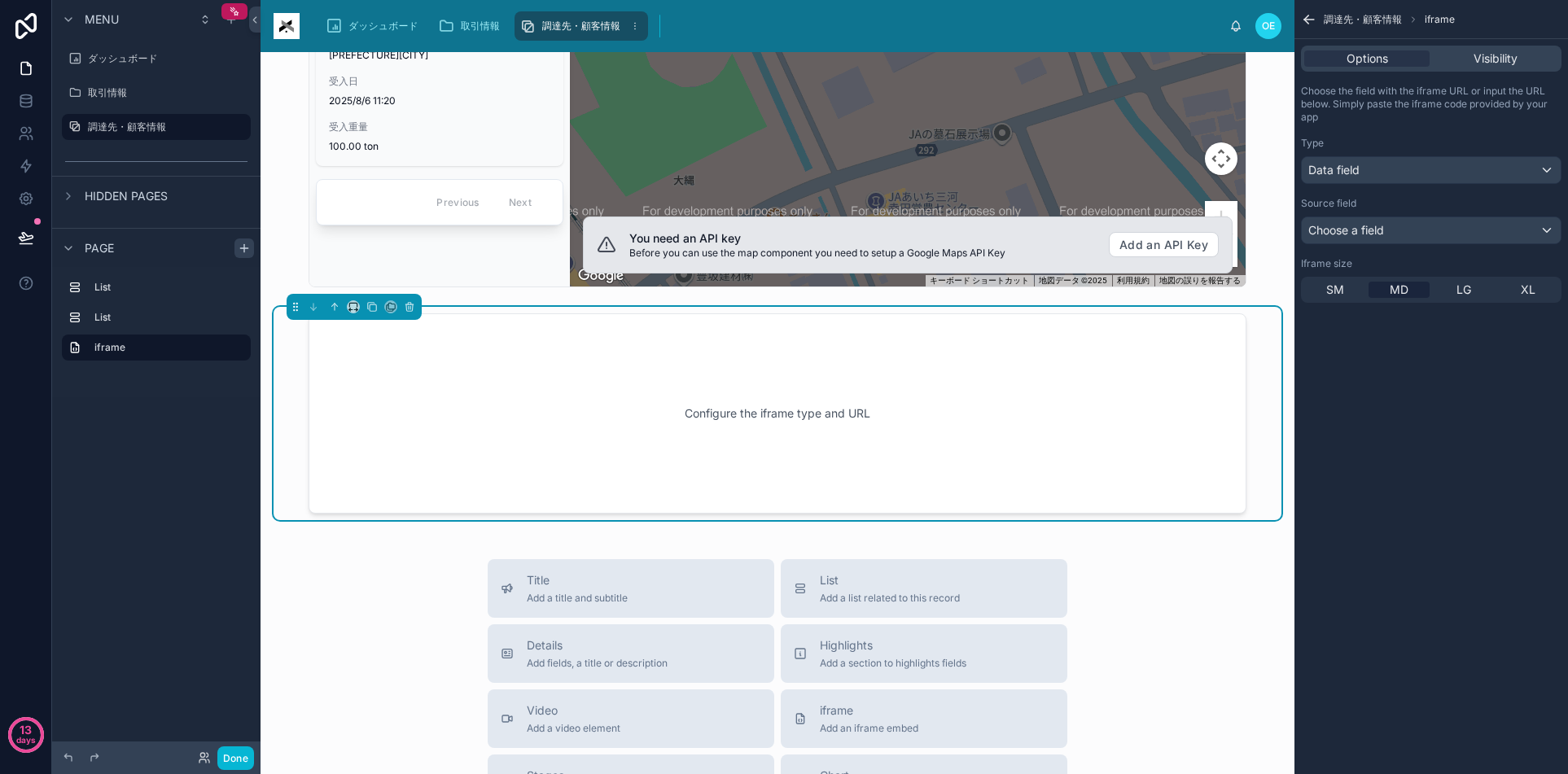 click on "Configure the iframe type and URL" at bounding box center [777, 413] 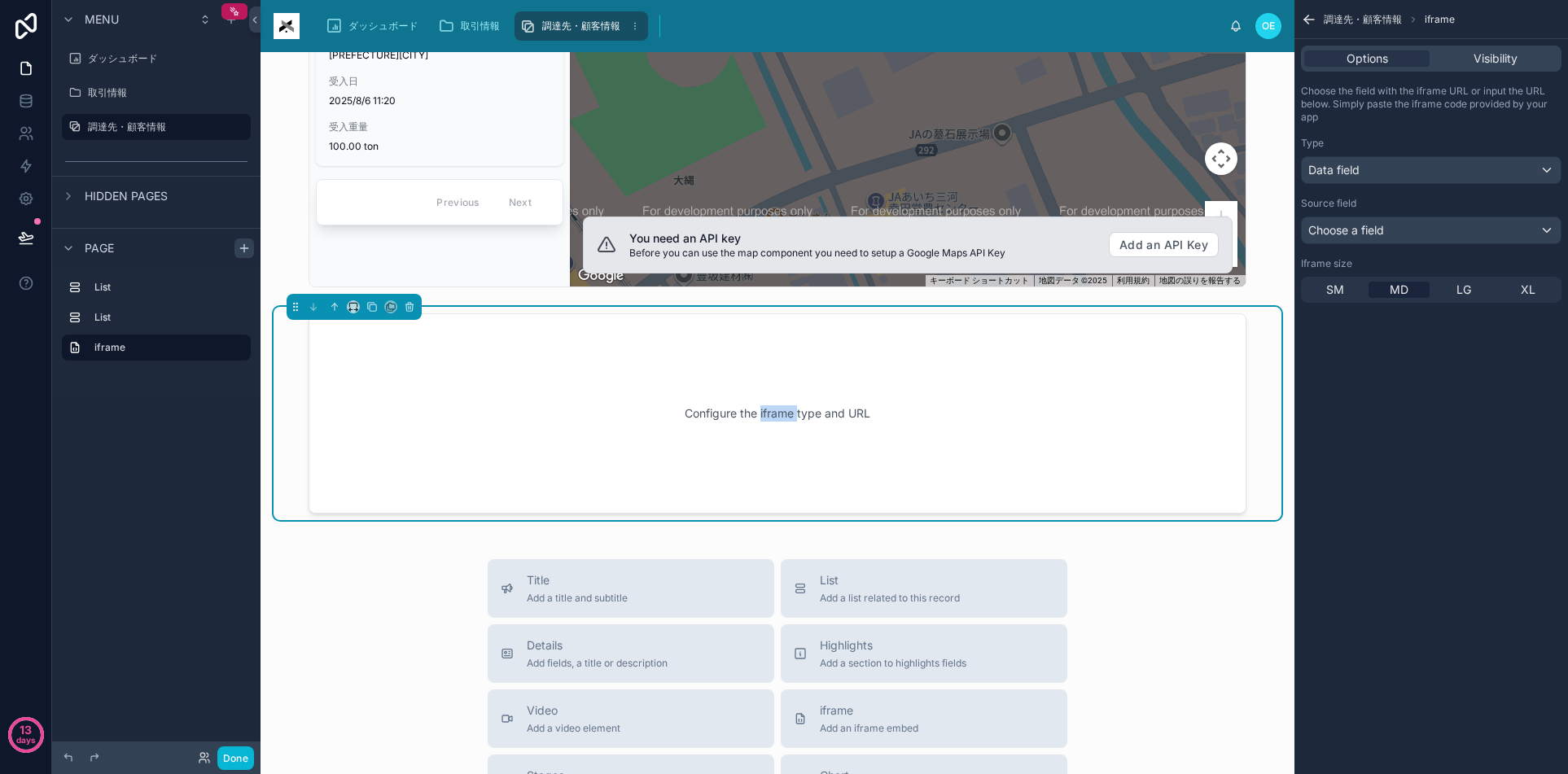 click on "Configure the iframe type and URL" at bounding box center (777, 413) 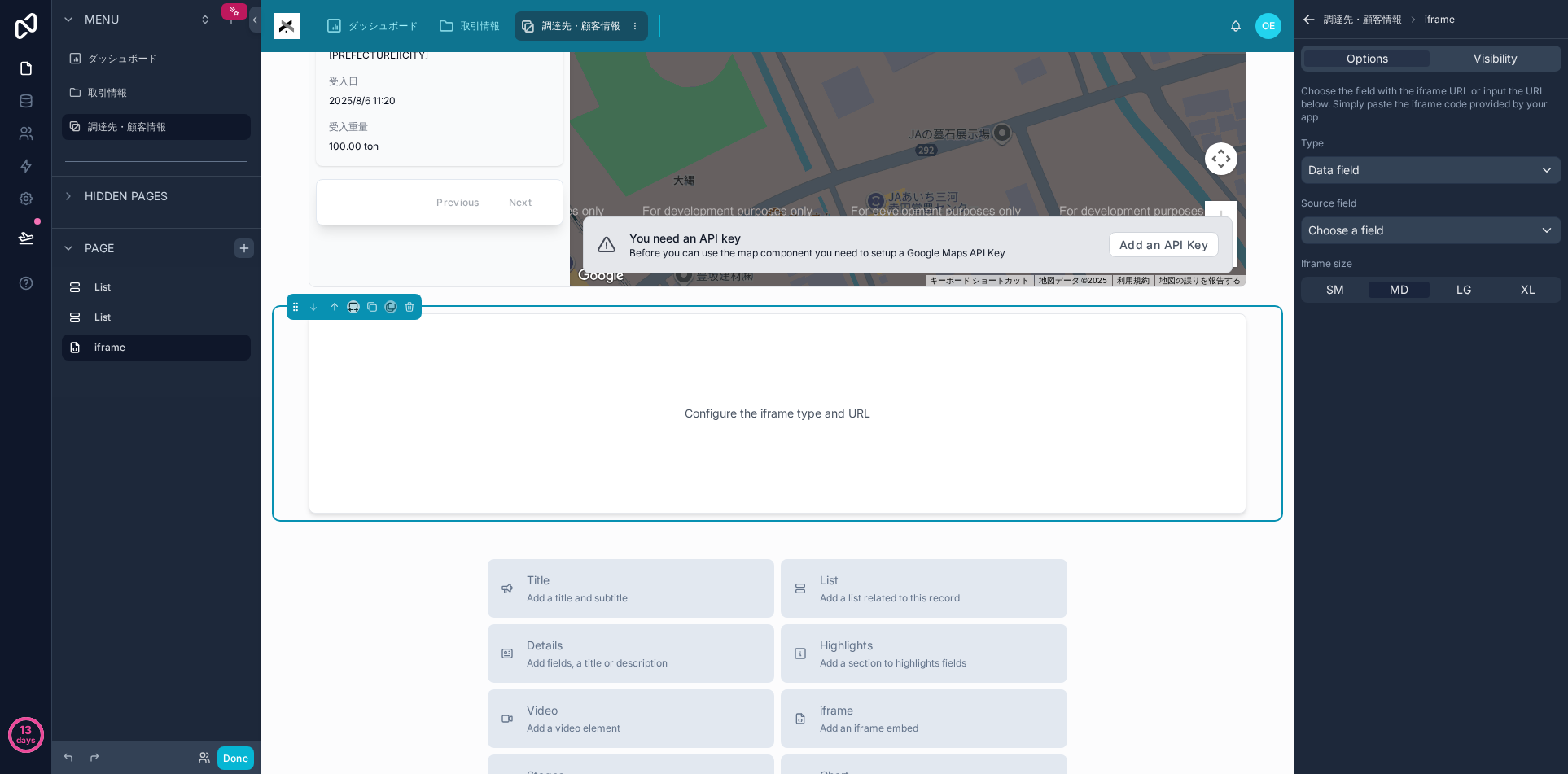 click on "Configure the iframe type and URL" at bounding box center (777, 413) 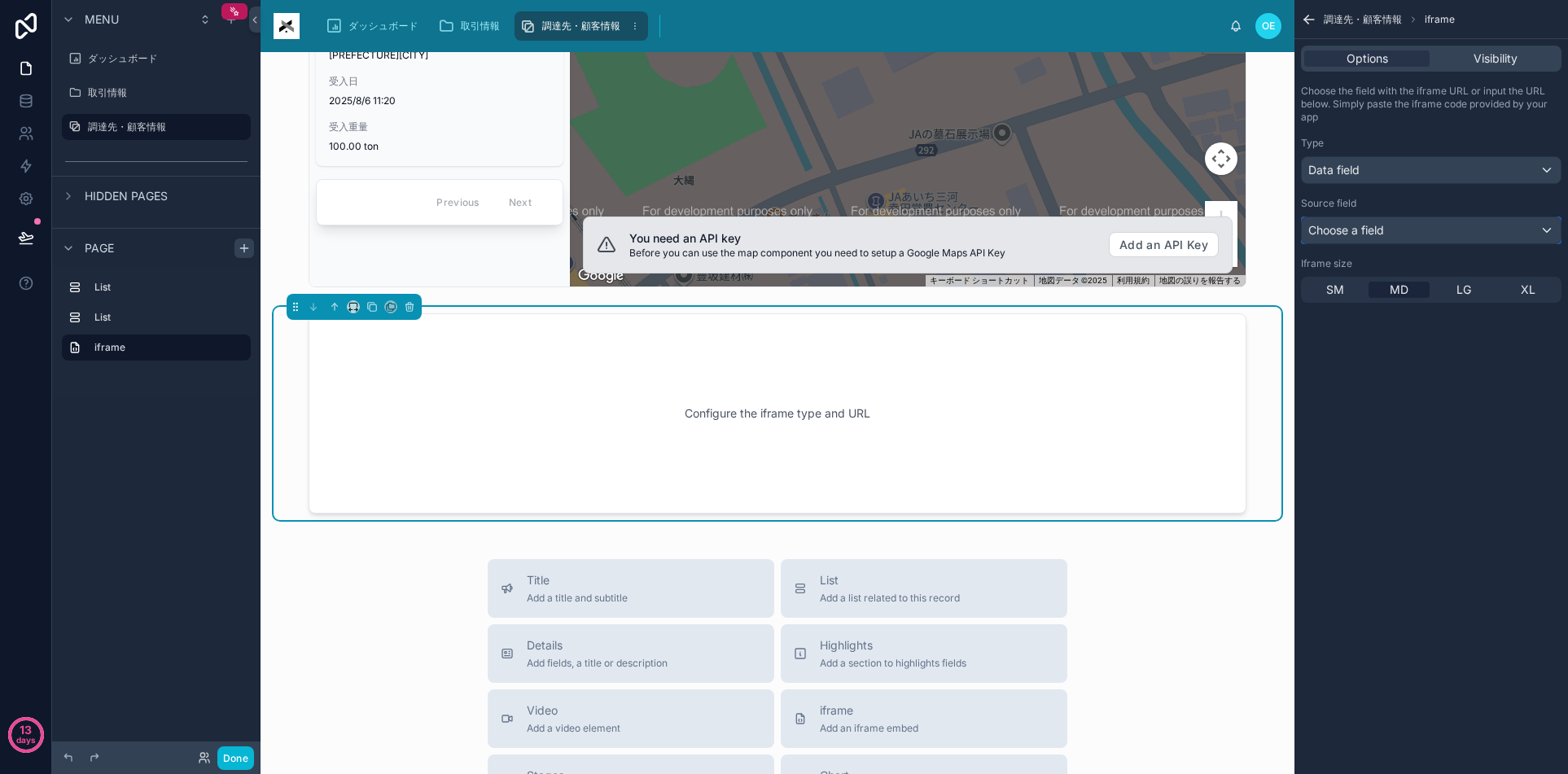 click on "Choose a field" at bounding box center (1431, 230) 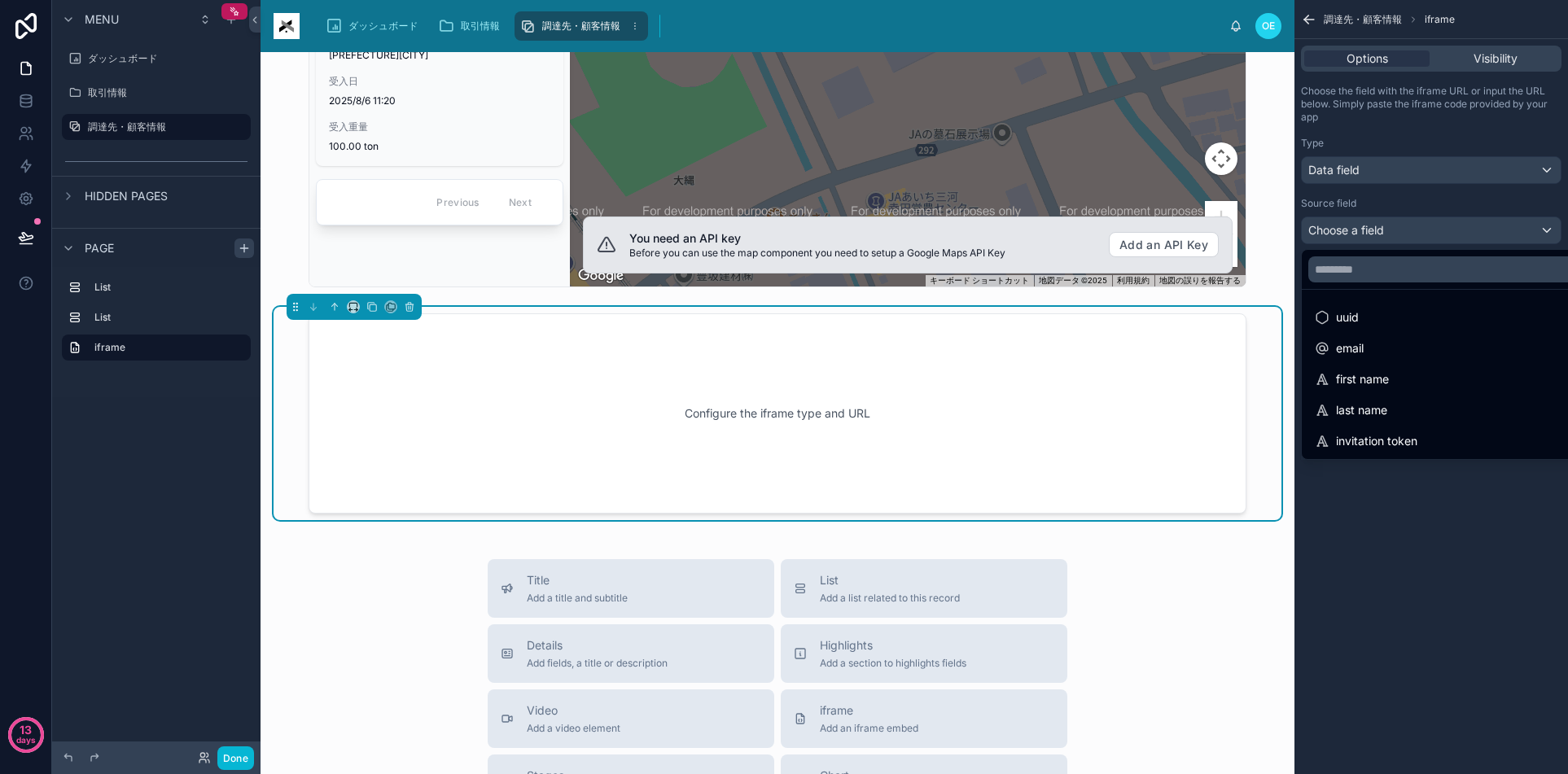 click at bounding box center [784, 387] 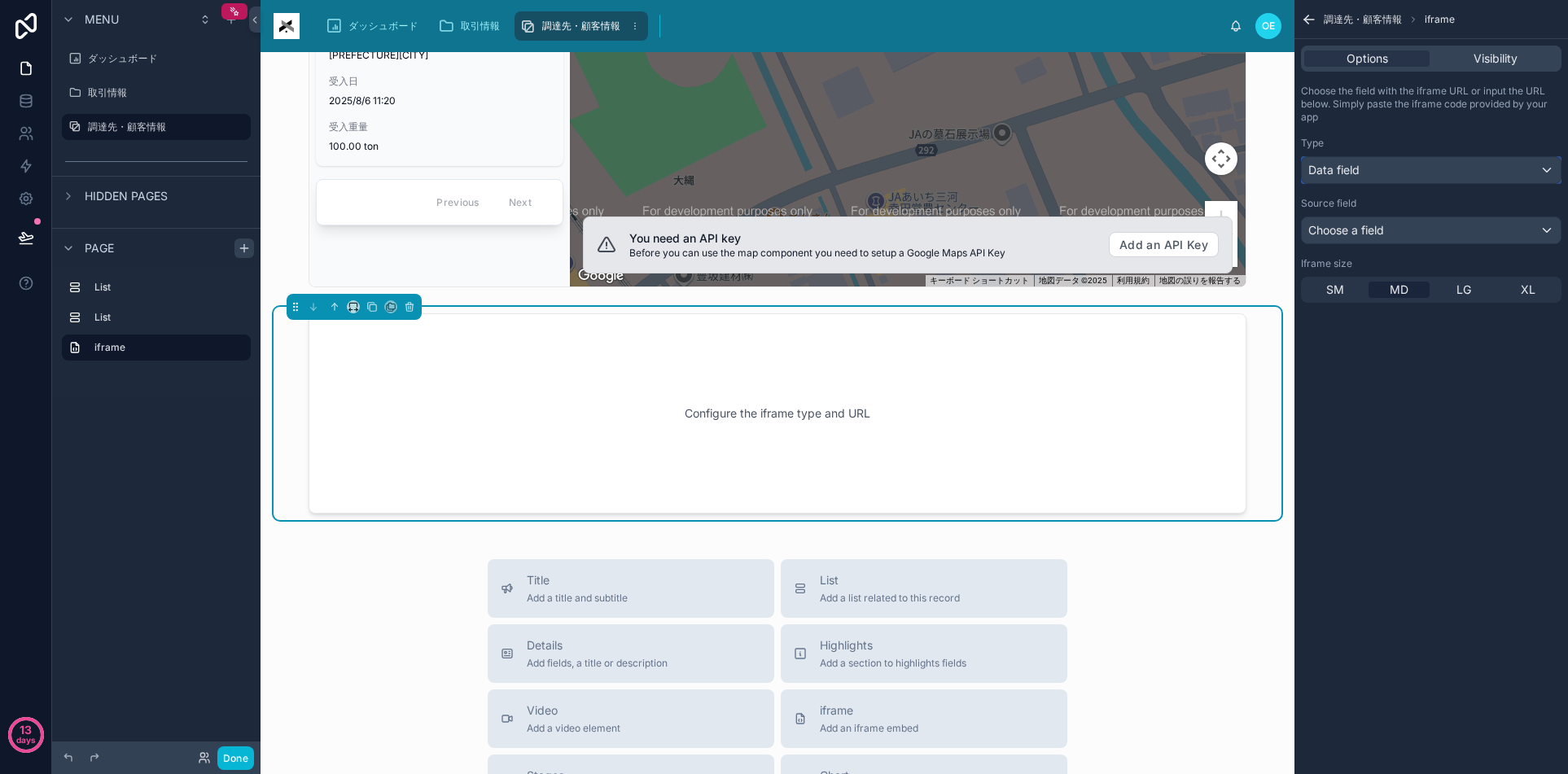 click on "Data field" at bounding box center (1431, 170) 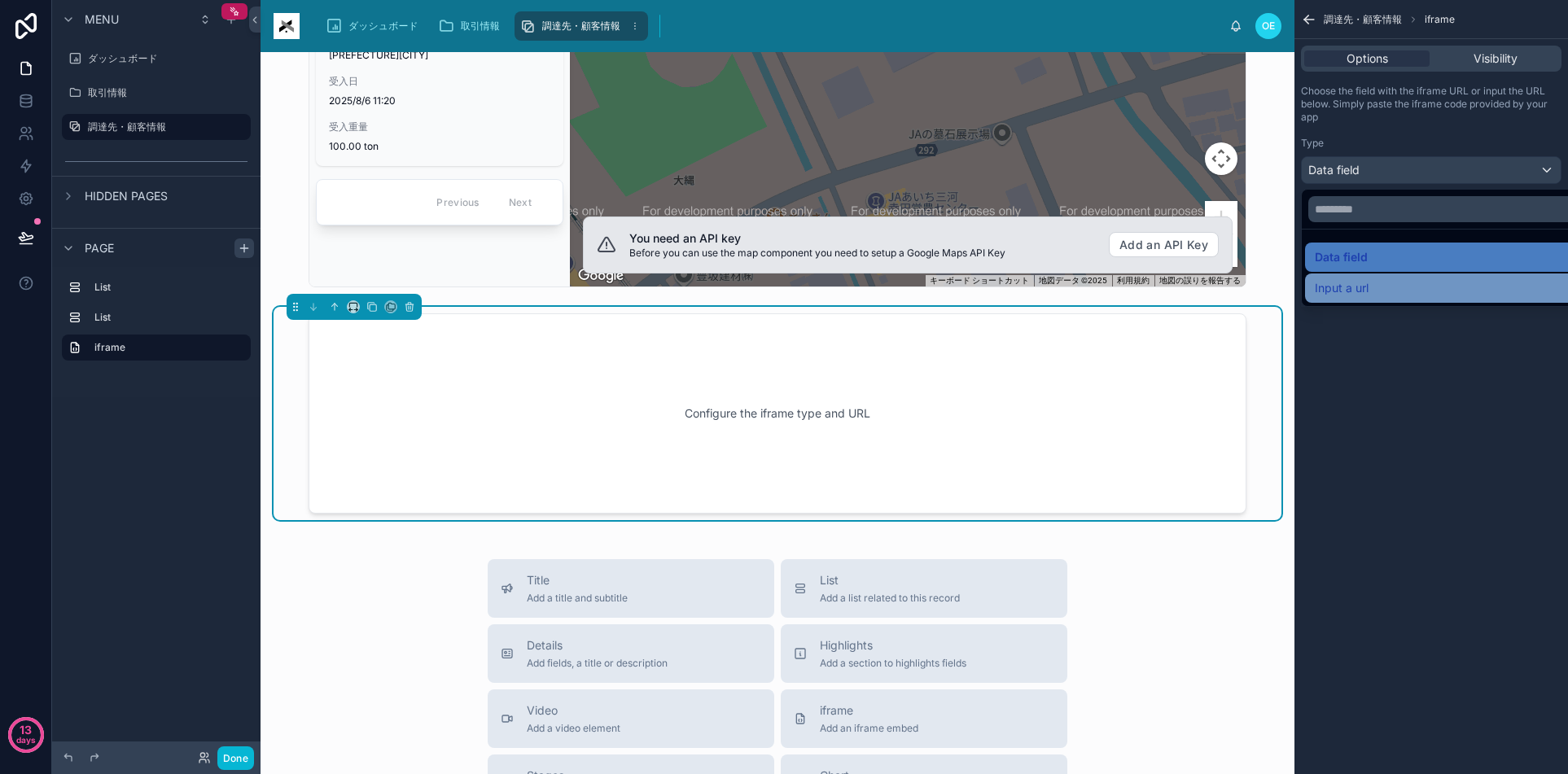 click on "Input a url" at bounding box center [1342, 288] 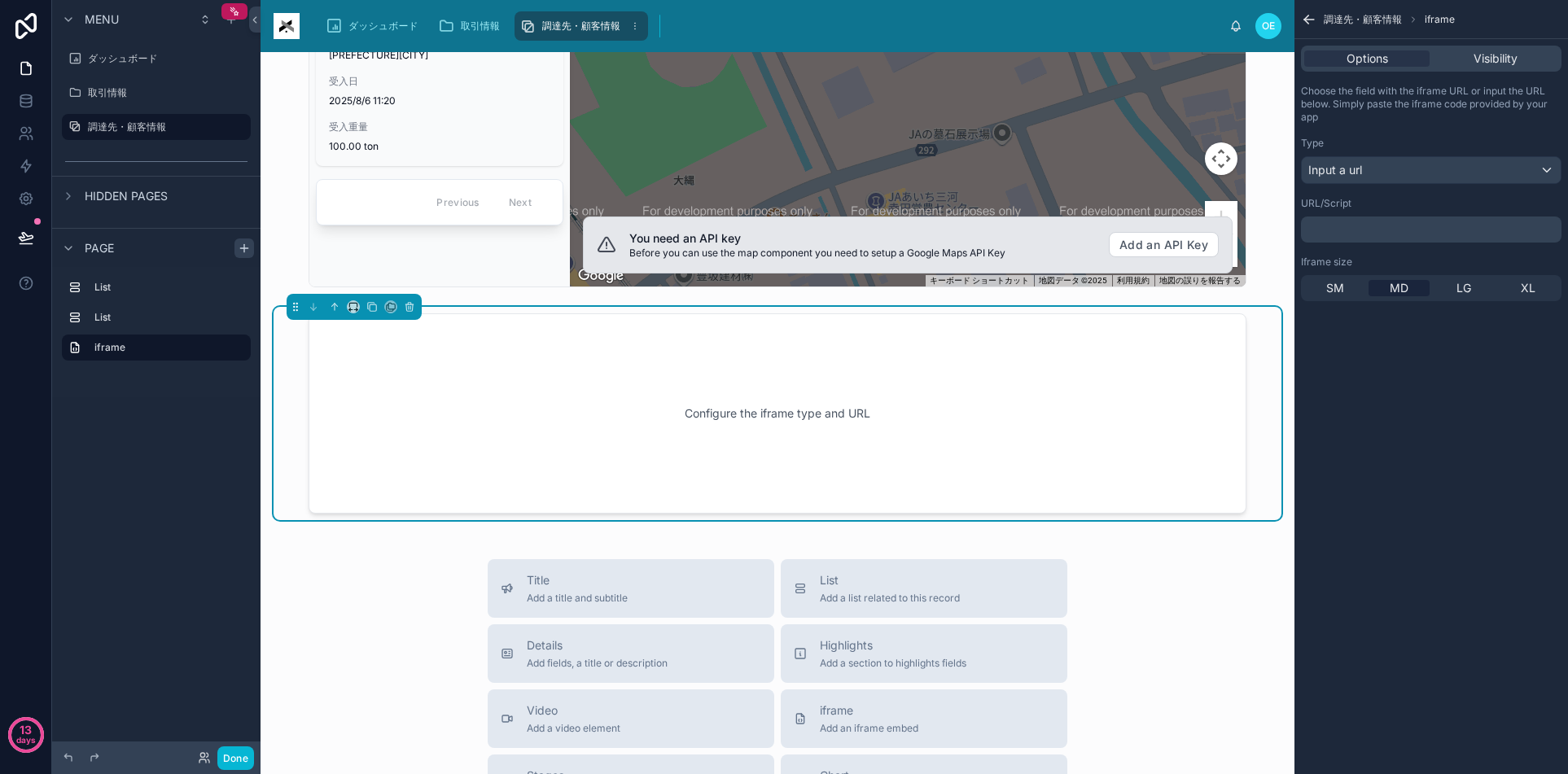 click on "﻿" at bounding box center [1433, 230] 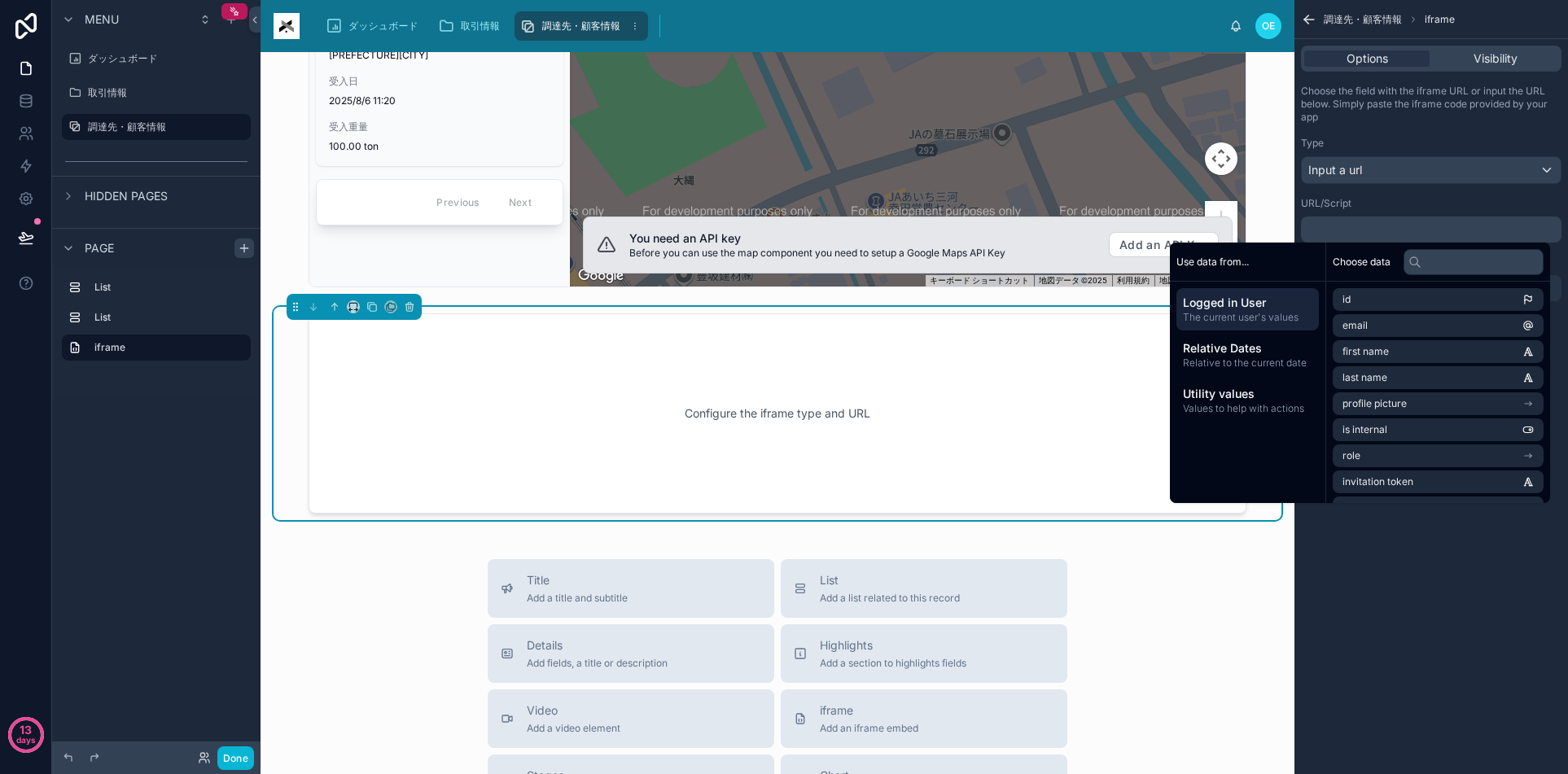 click on "調達先・顧客情報 iframe Options Visibility Choose the field with the iframe URL or input the URL below. Simply paste the iframe code provided by your app Type Input a url URL/Script ﻿ Iframe size SM MD LG XL" at bounding box center [1431, 387] 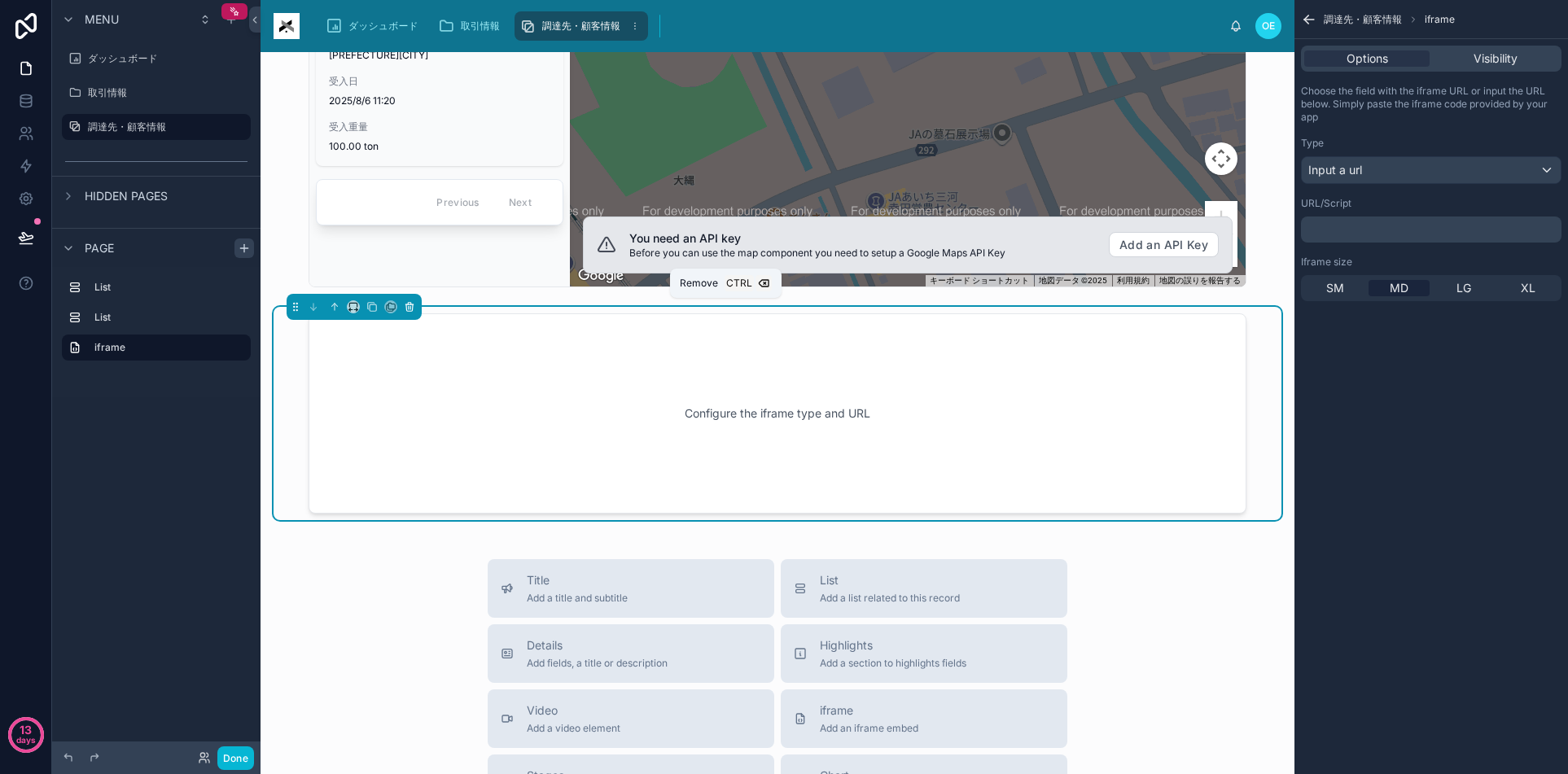 click 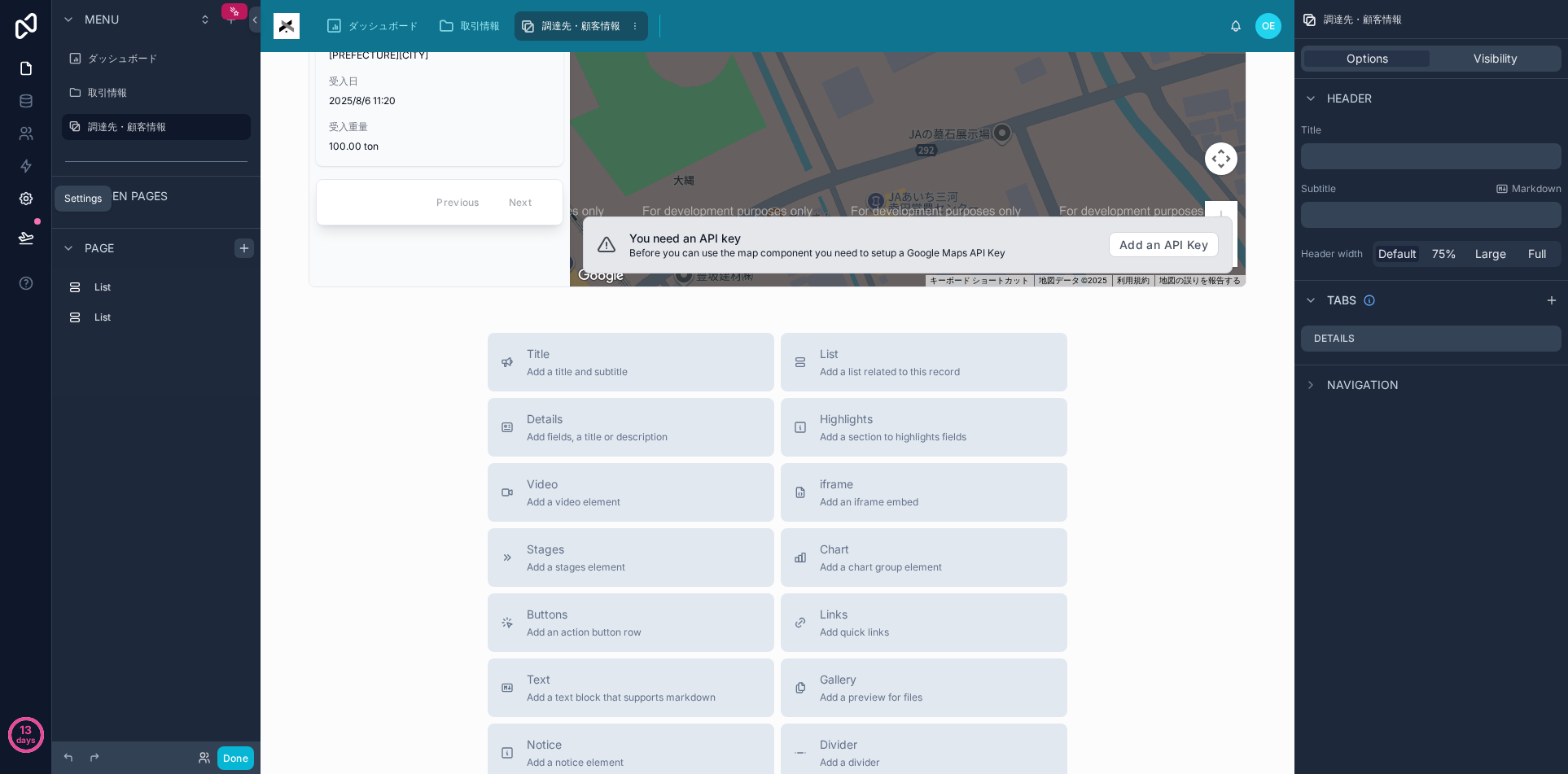 click 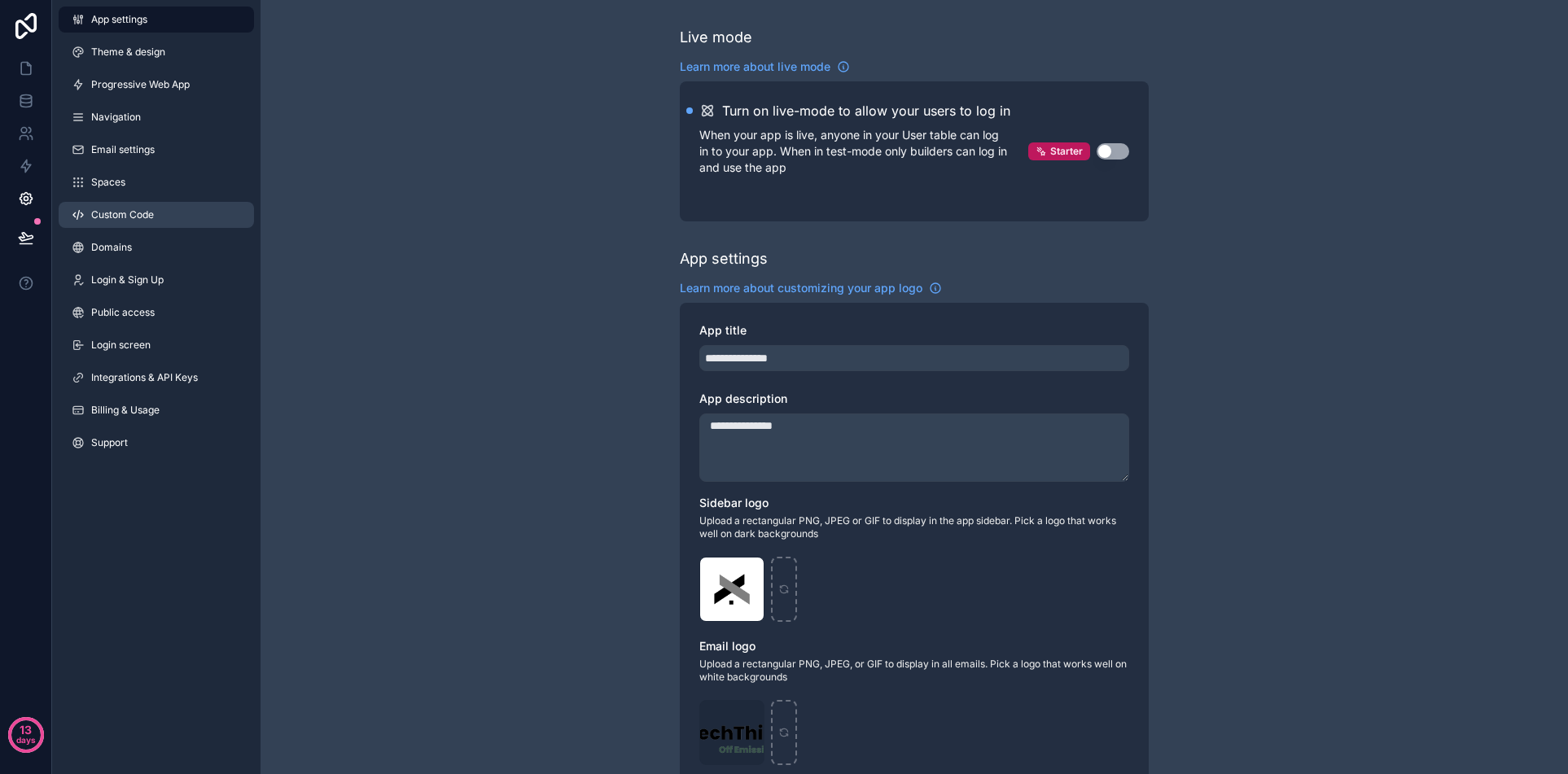 click on "Custom Code" at bounding box center (122, 215) 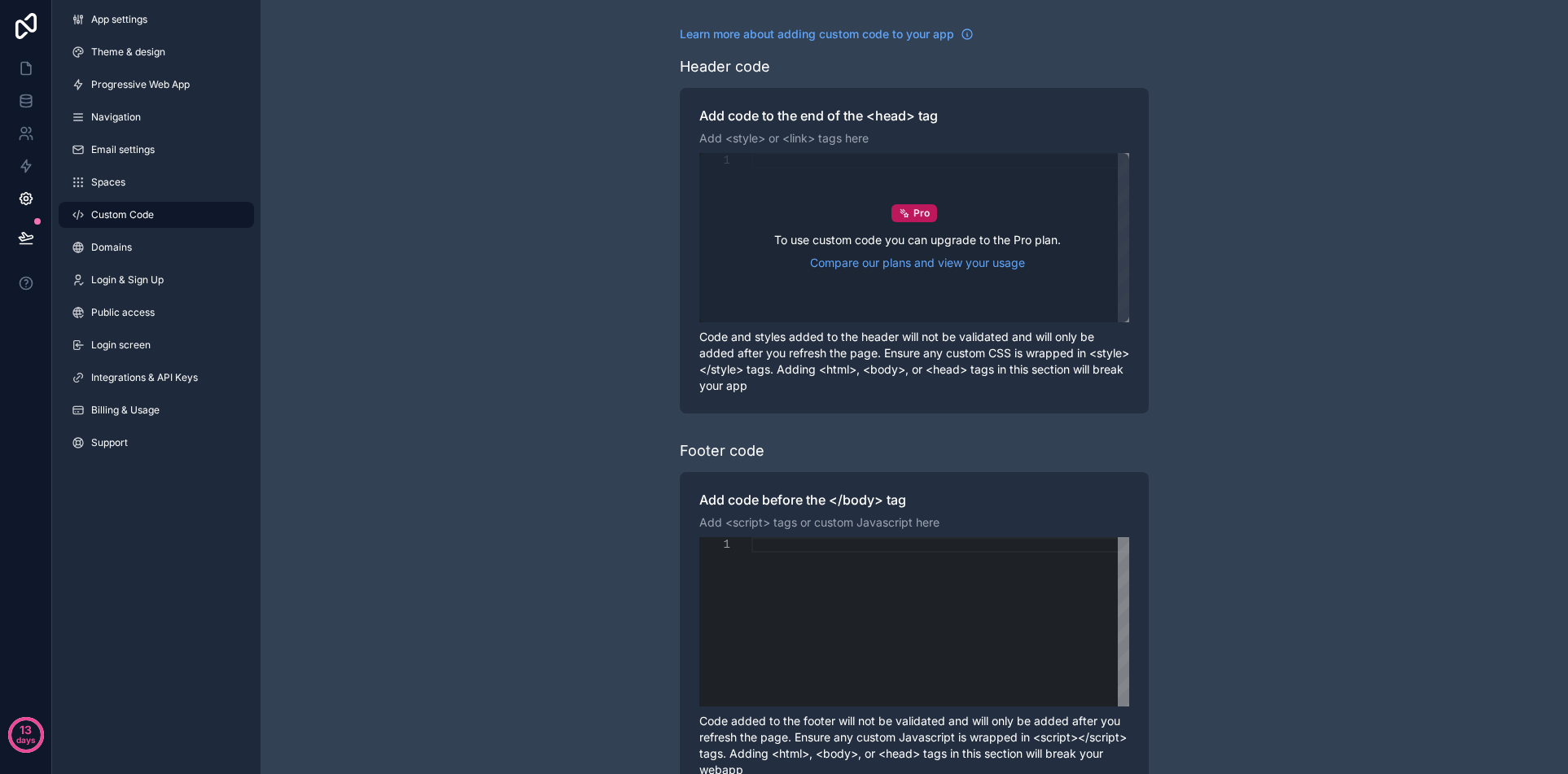 click on "To use custom code you can upgrade to the Pro plan. Compare our plans and view your usage" at bounding box center (918, 251) 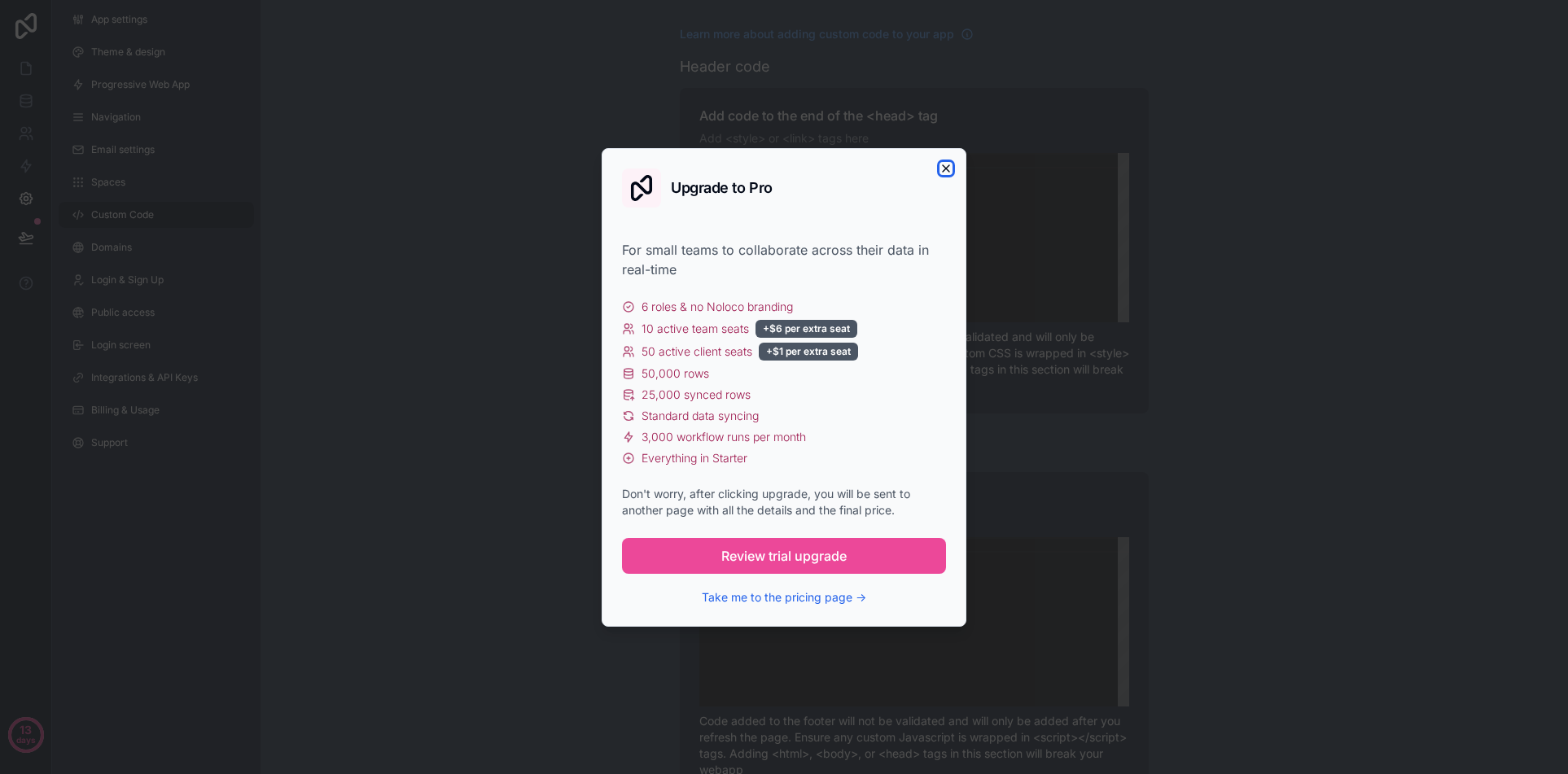 click 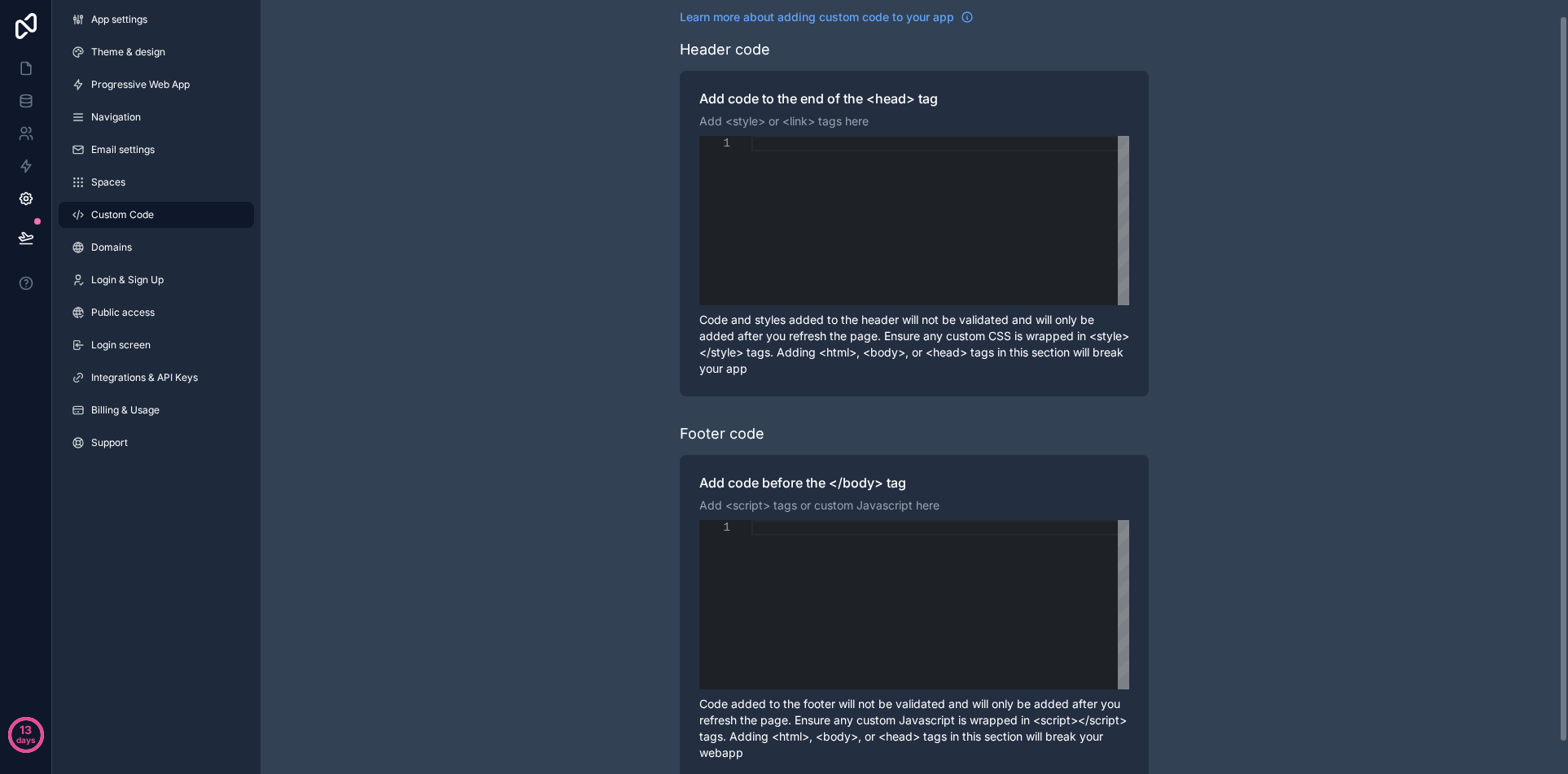 scroll, scrollTop: 0, scrollLeft: 0, axis: both 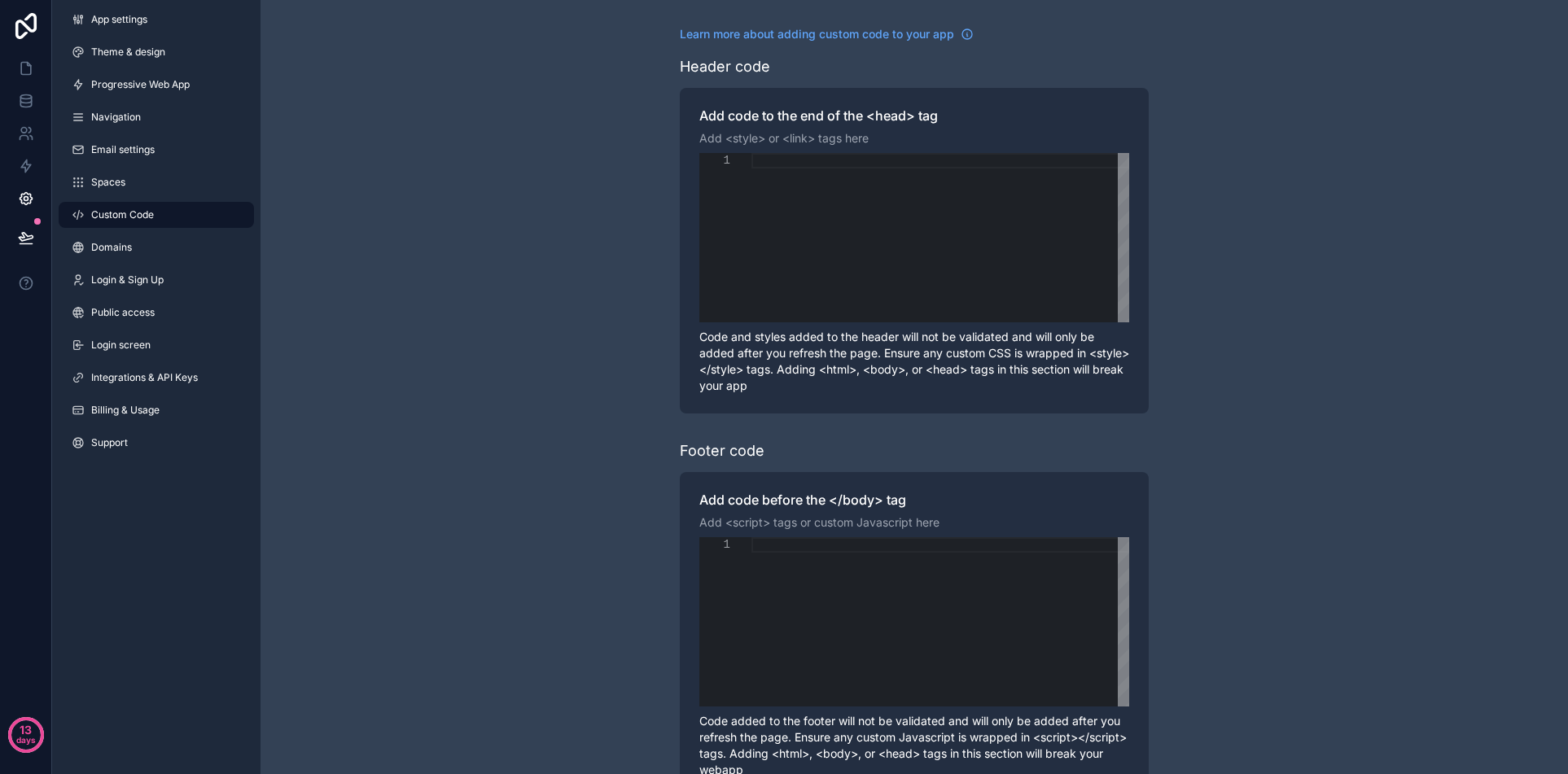click on "App settings Theme & design Progressive Web App Navigation Email settings Spaces Custom Code Domains Login & Sign Up Public access Login screen Integrations & API Keys Billing & Usage Support" at bounding box center [156, 234] 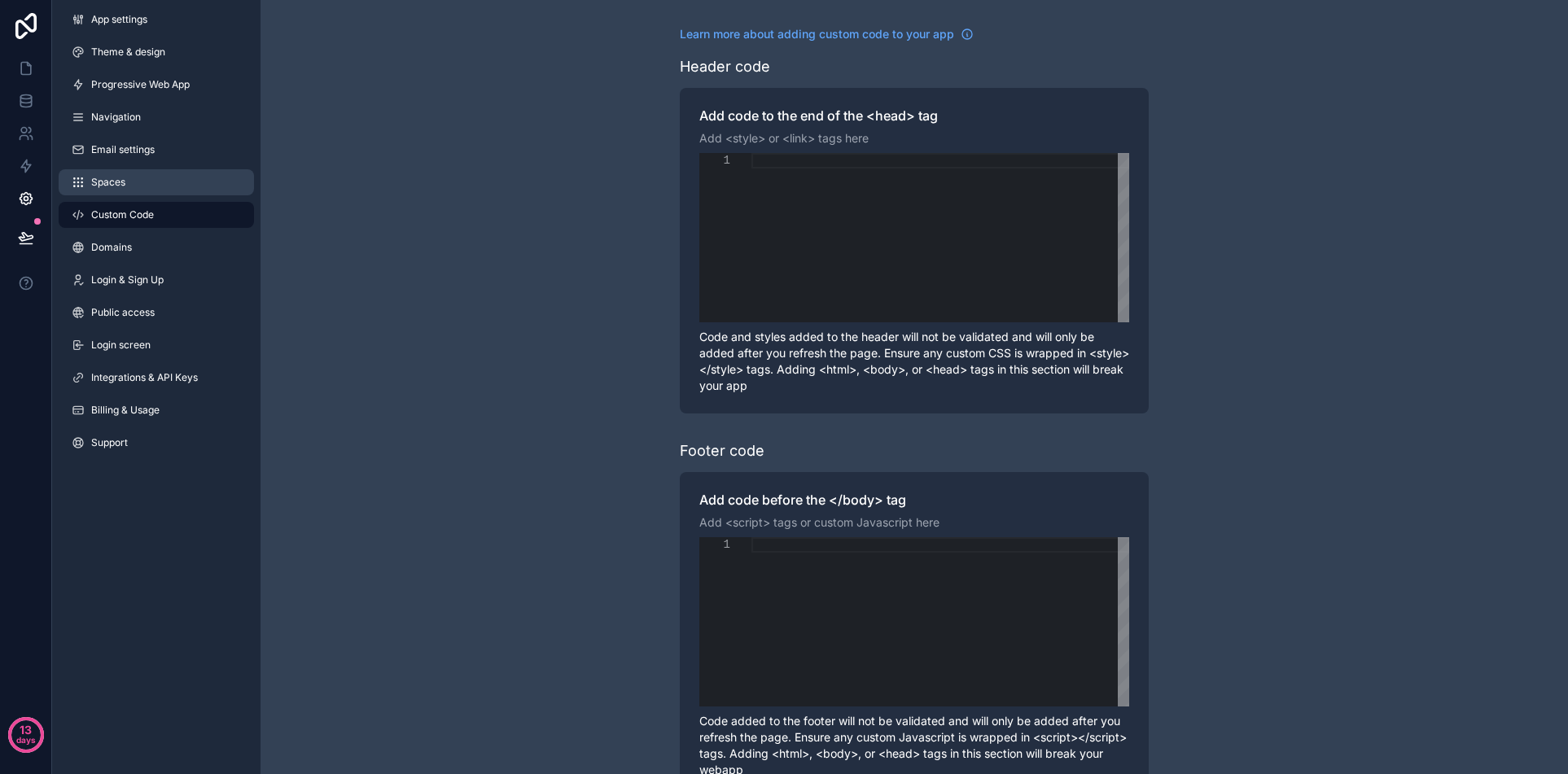 click 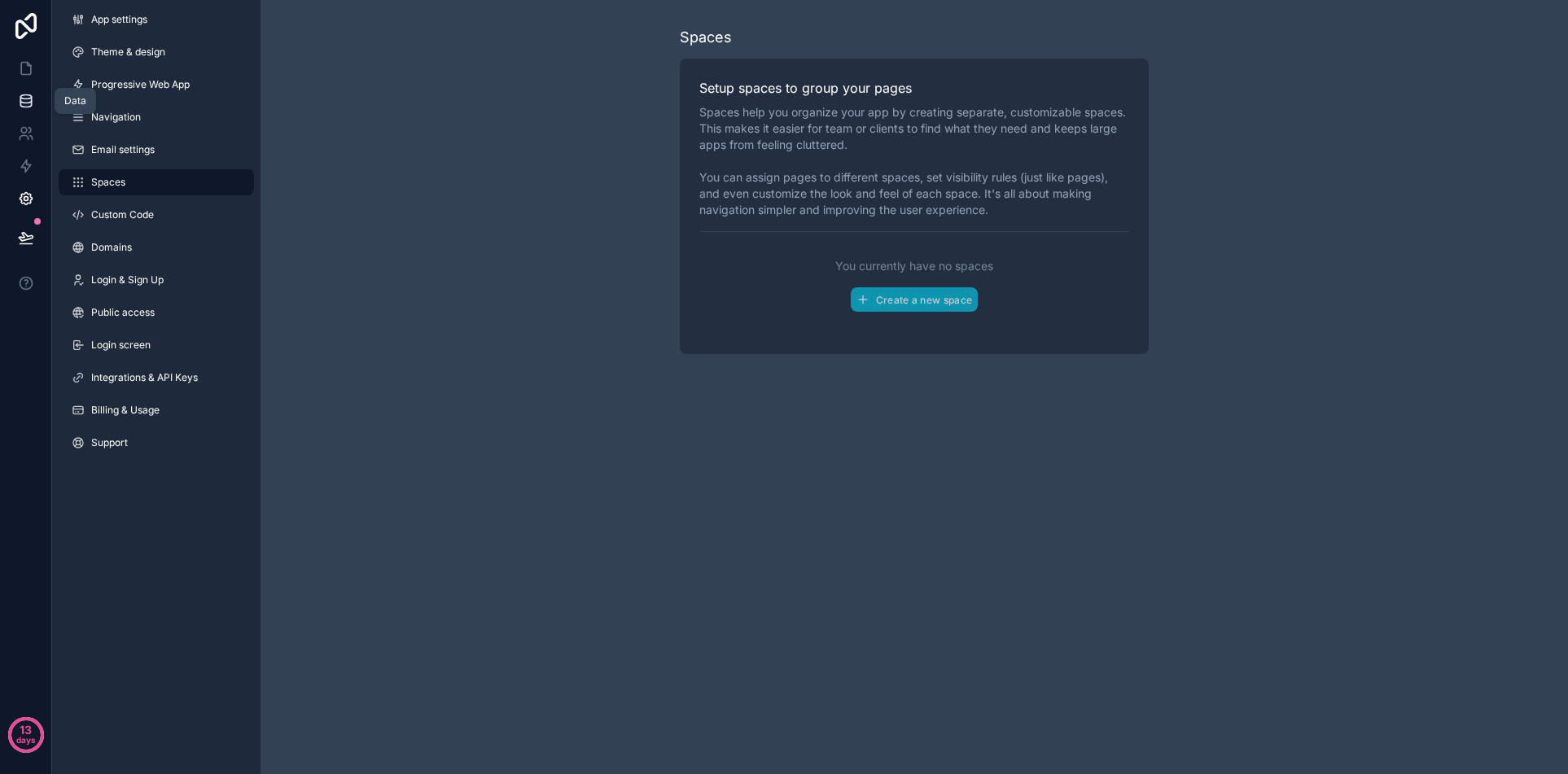 click 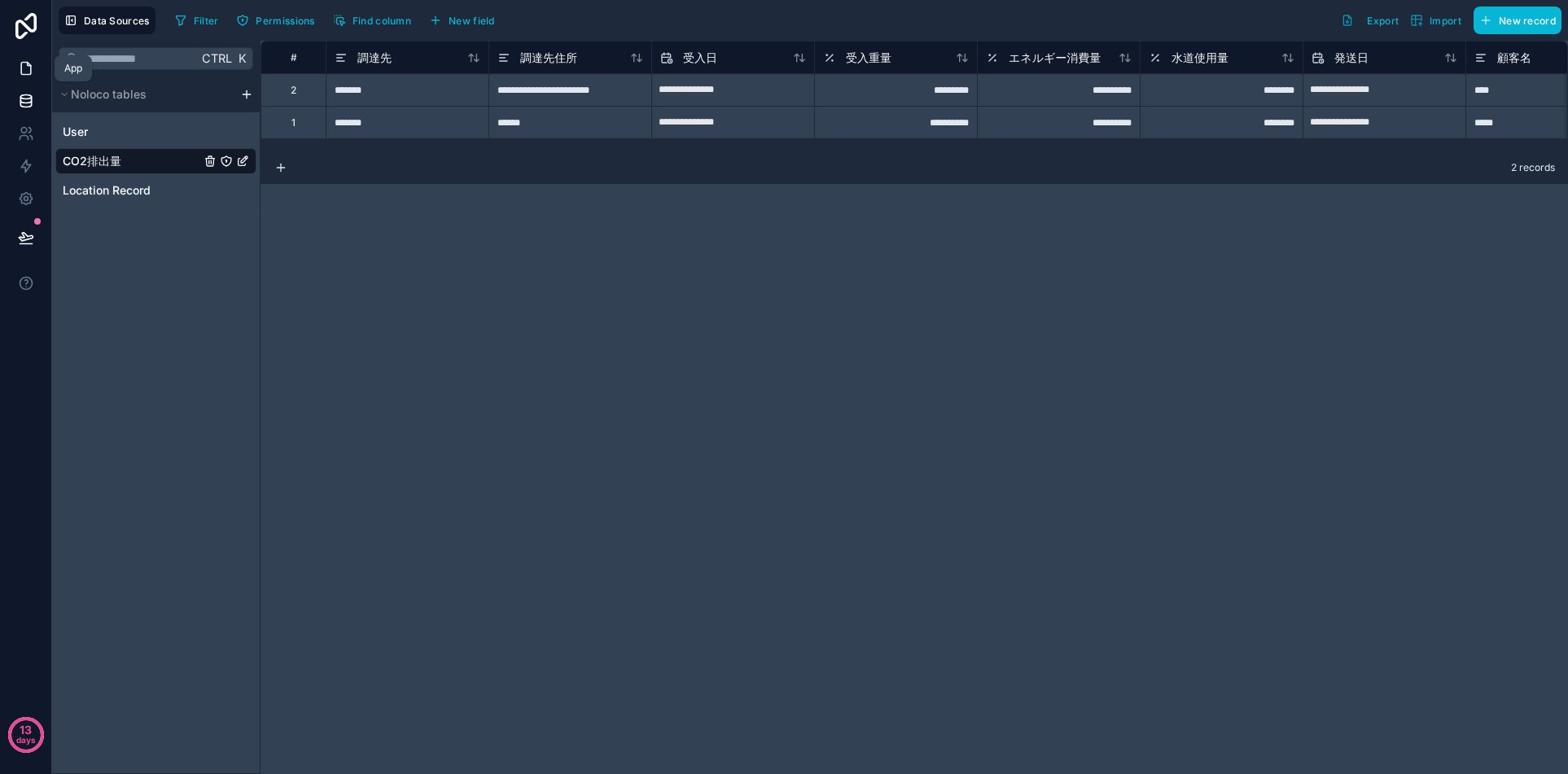 click 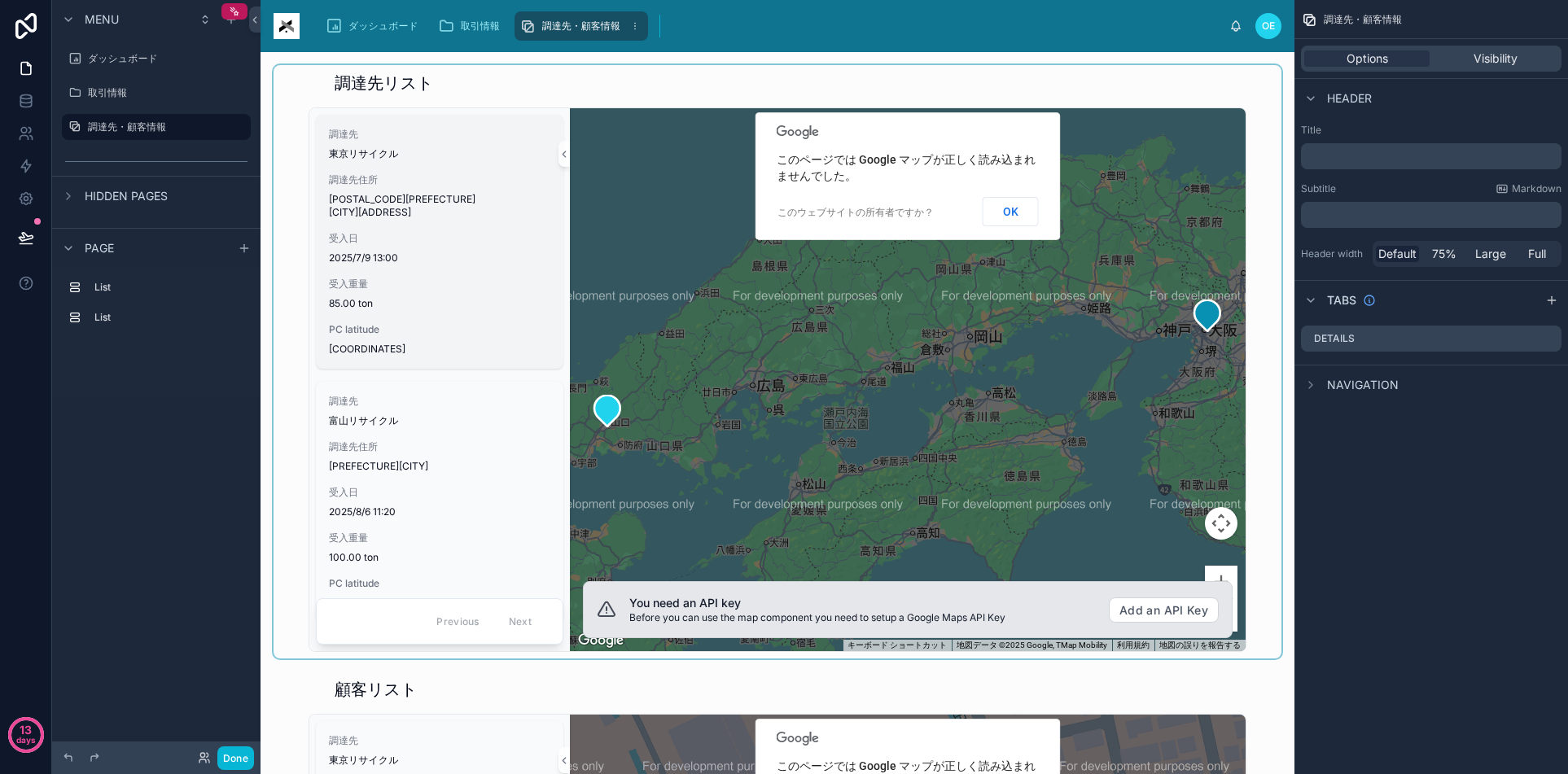 scroll, scrollTop: 24, scrollLeft: 0, axis: vertical 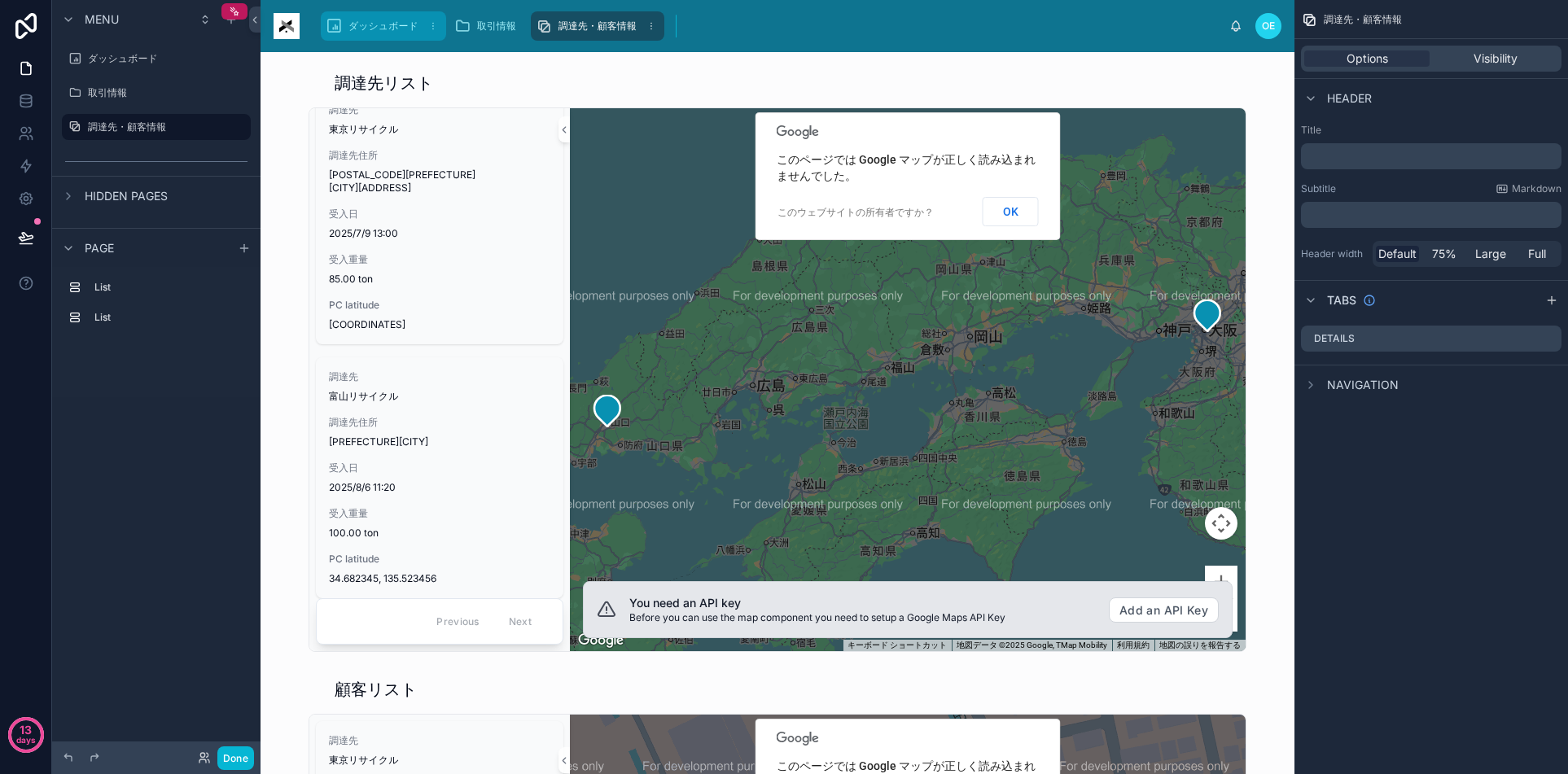 click on "ダッシュボード" at bounding box center [383, 26] 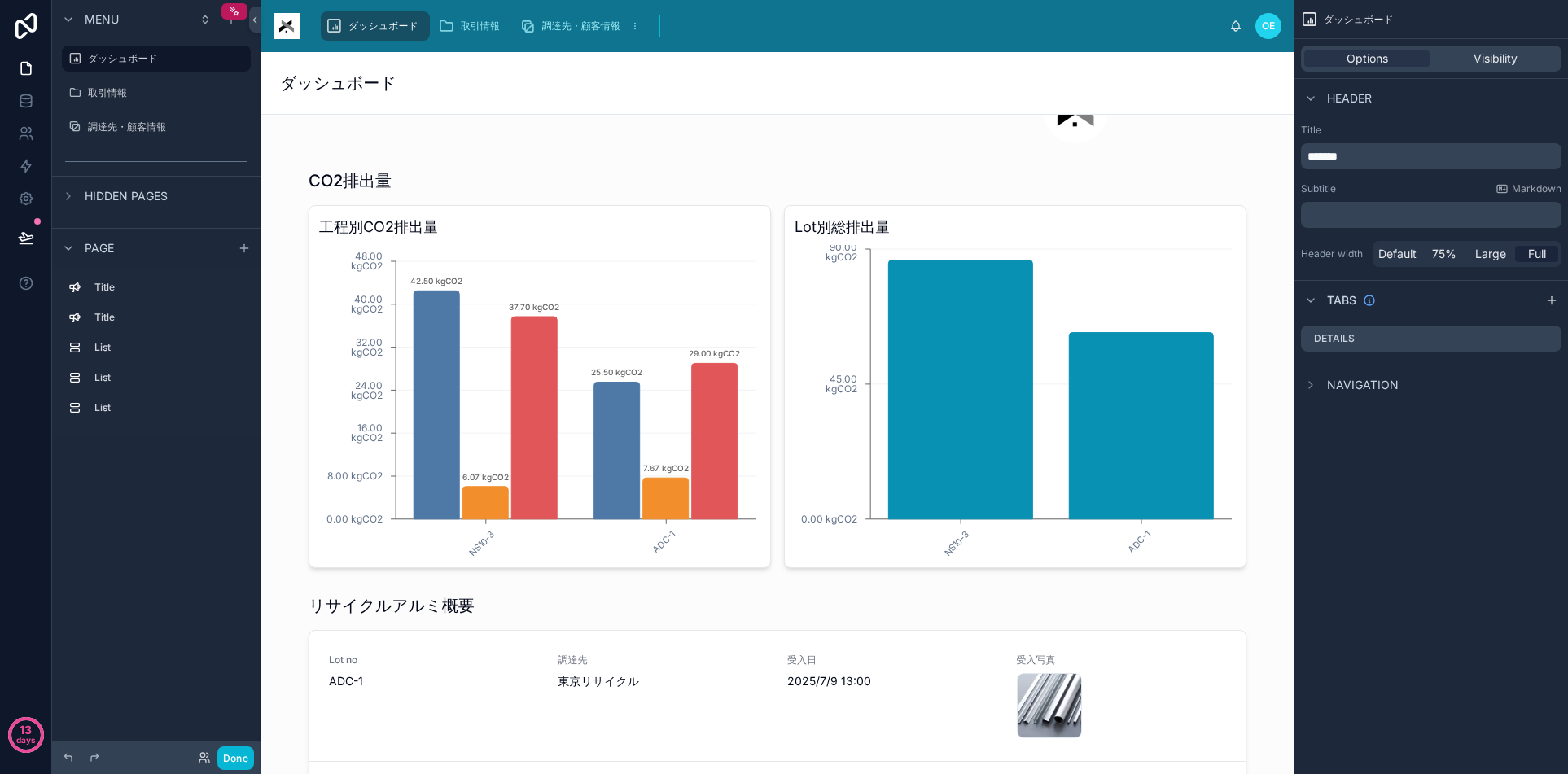scroll, scrollTop: 0, scrollLeft: 0, axis: both 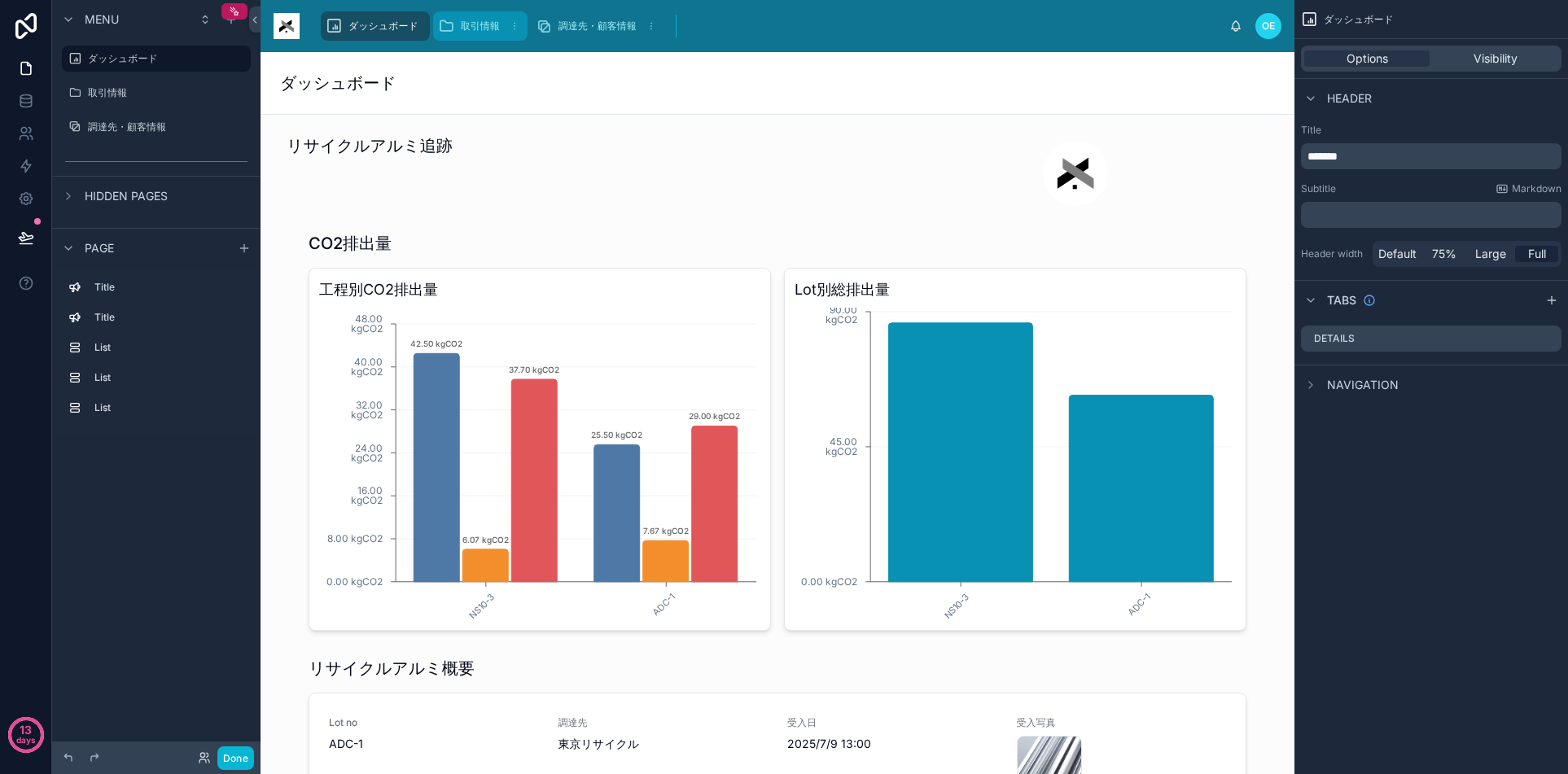 click on "取引情報" at bounding box center [480, 26] 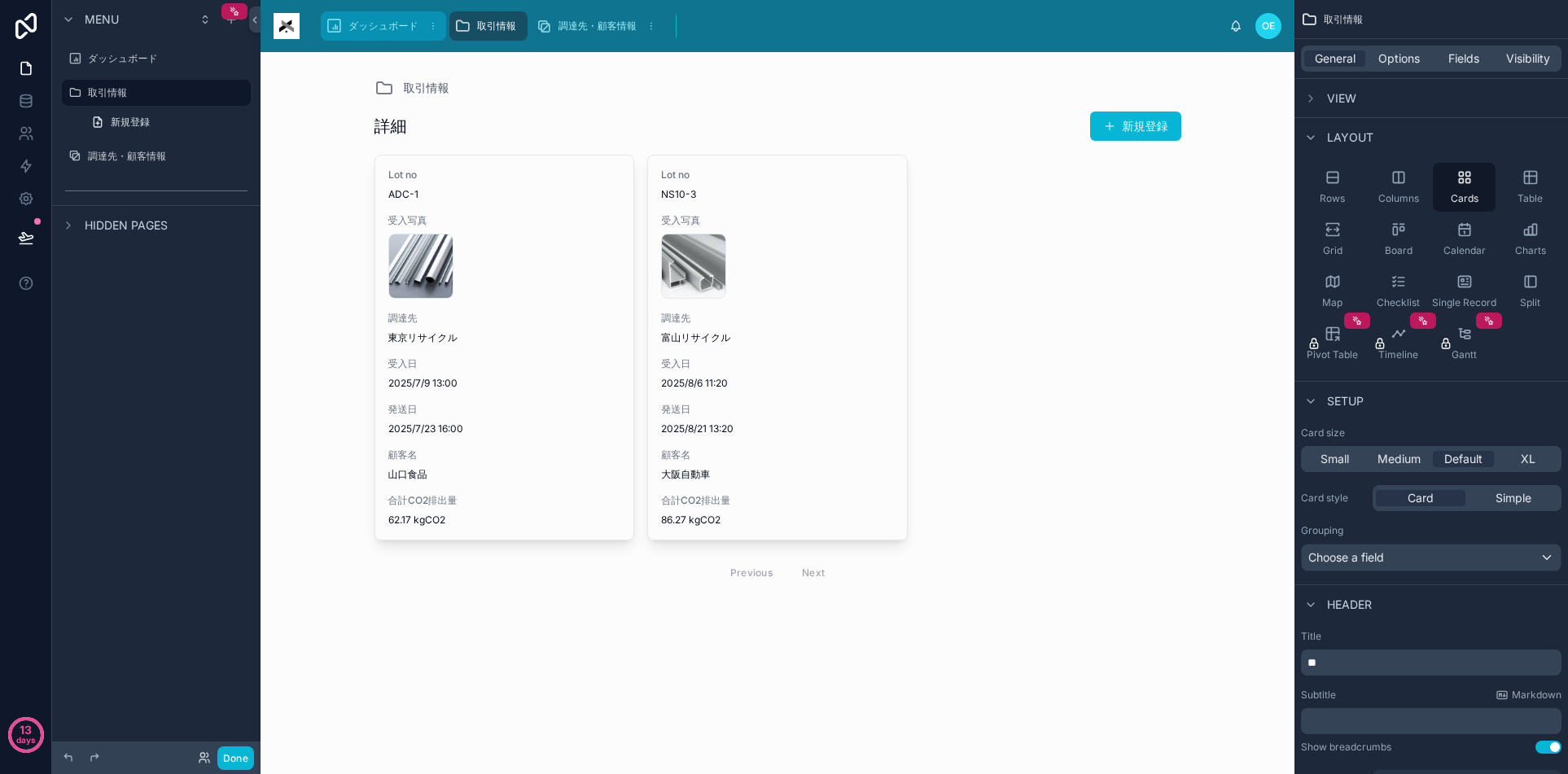 click on "ダッシュボード" at bounding box center (383, 26) 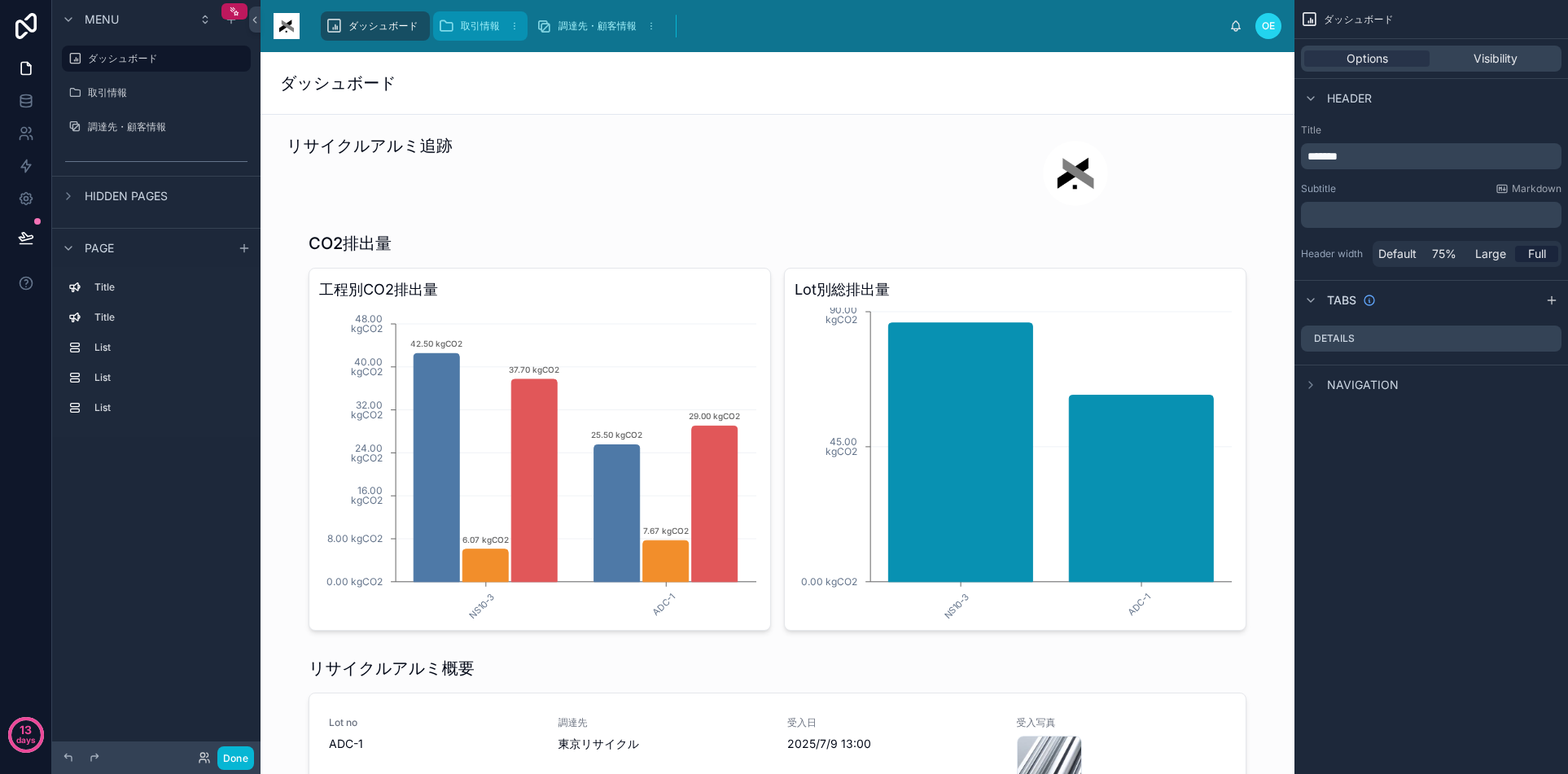 click on "取引情報" at bounding box center (480, 26) 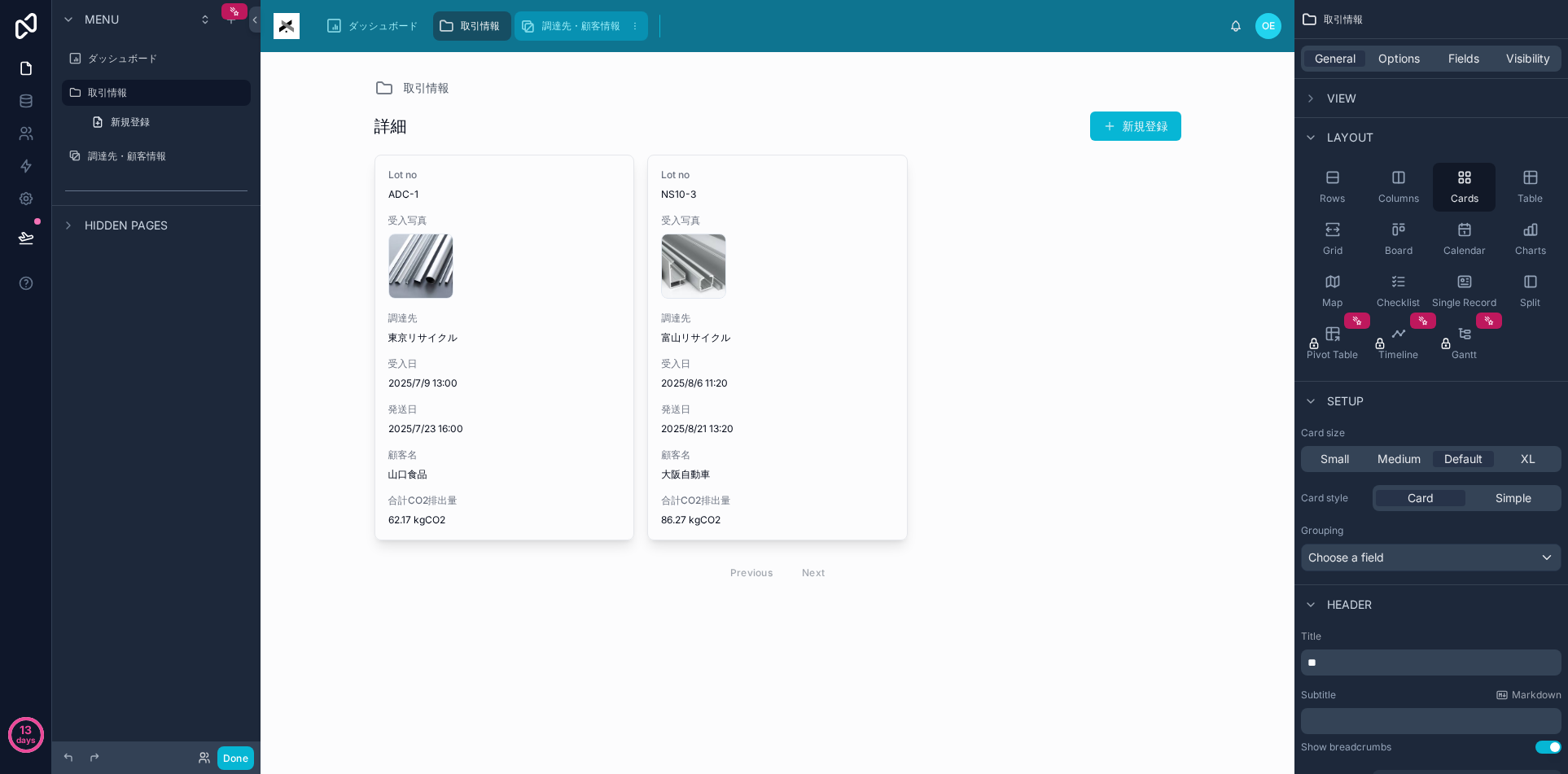 click on "調達先・顧客情報" at bounding box center (581, 26) 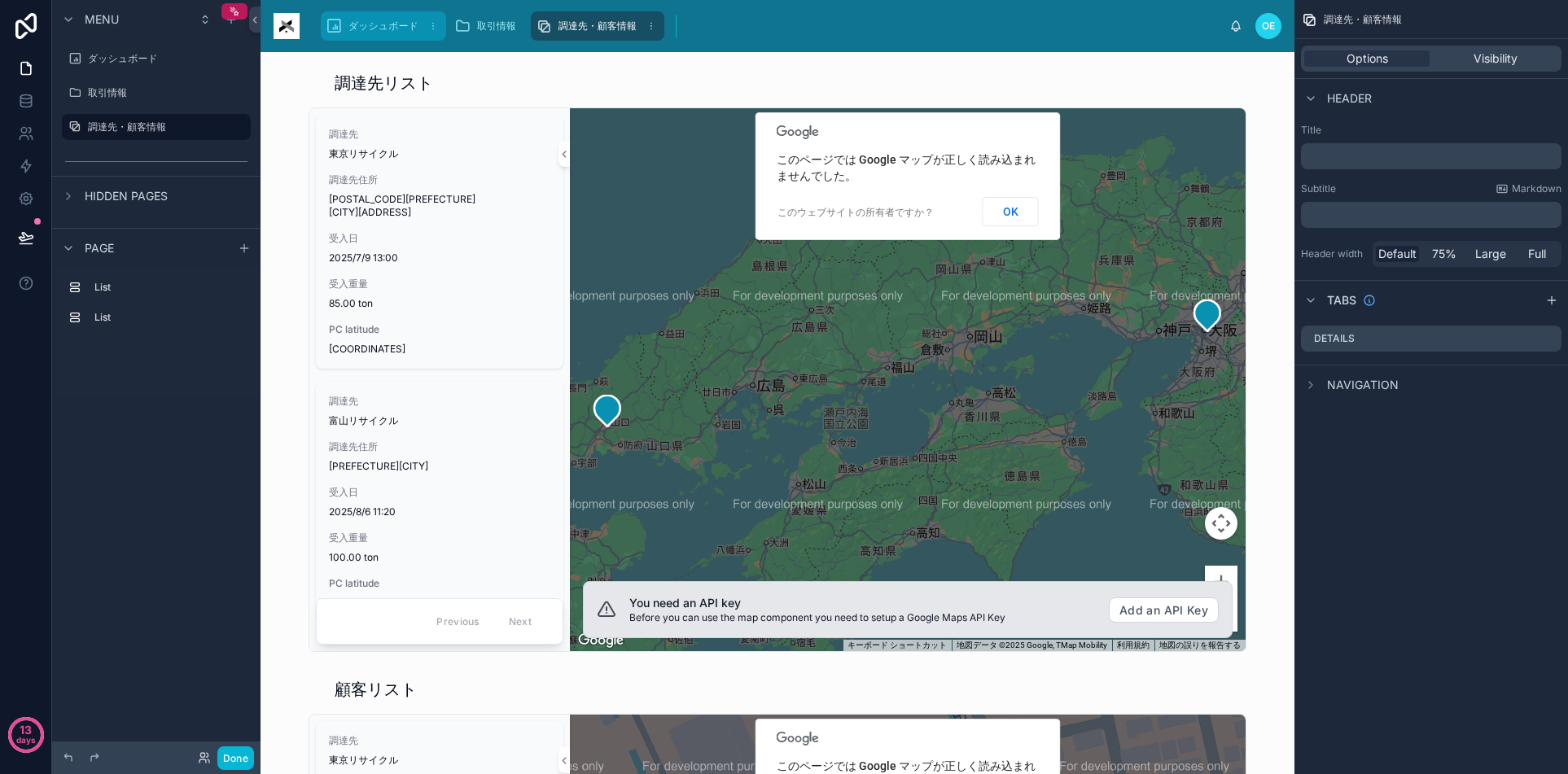 click on "ダッシュボード" at bounding box center (383, 26) 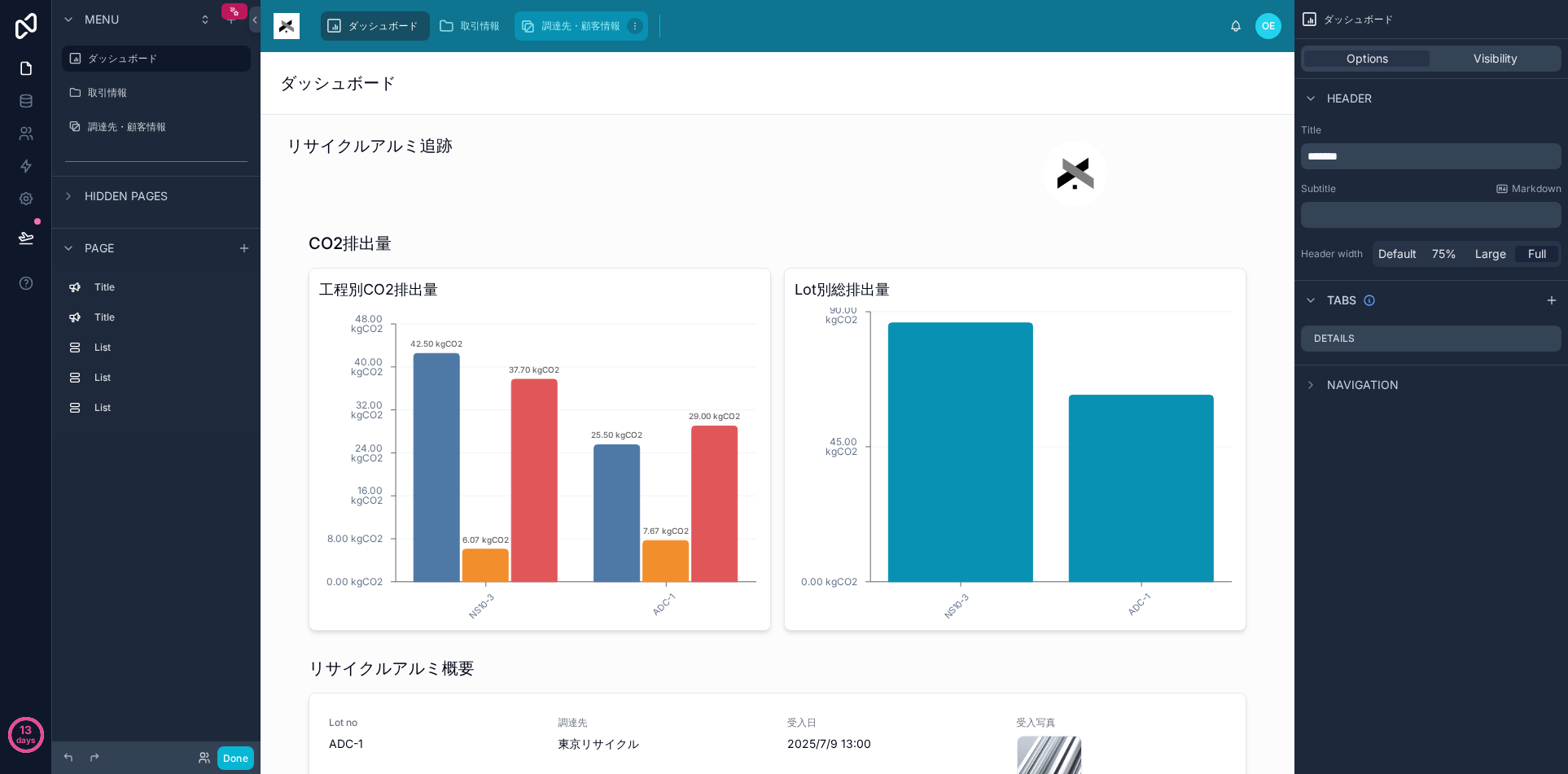 click 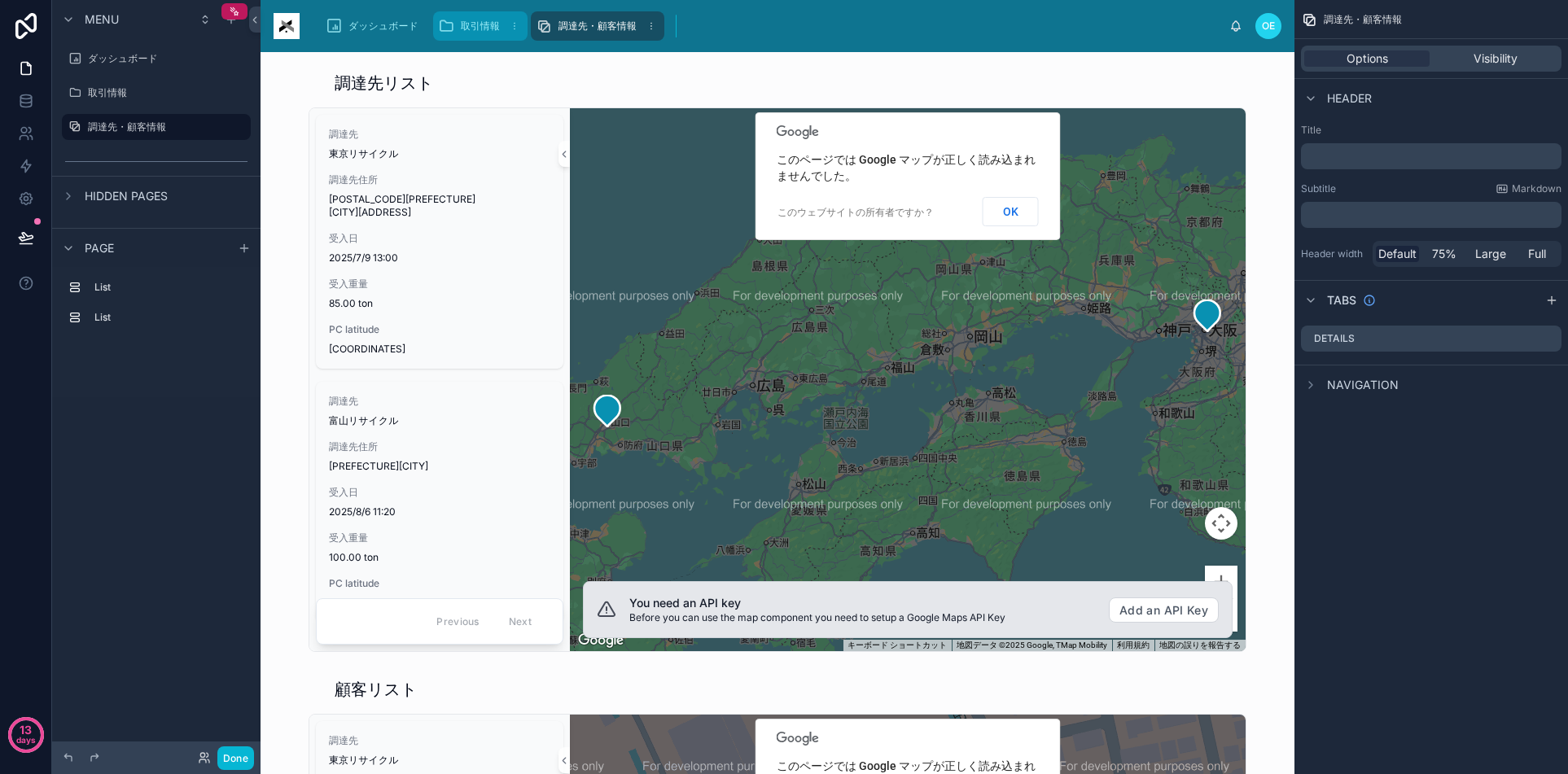 click on "取引情報" at bounding box center [480, 26] 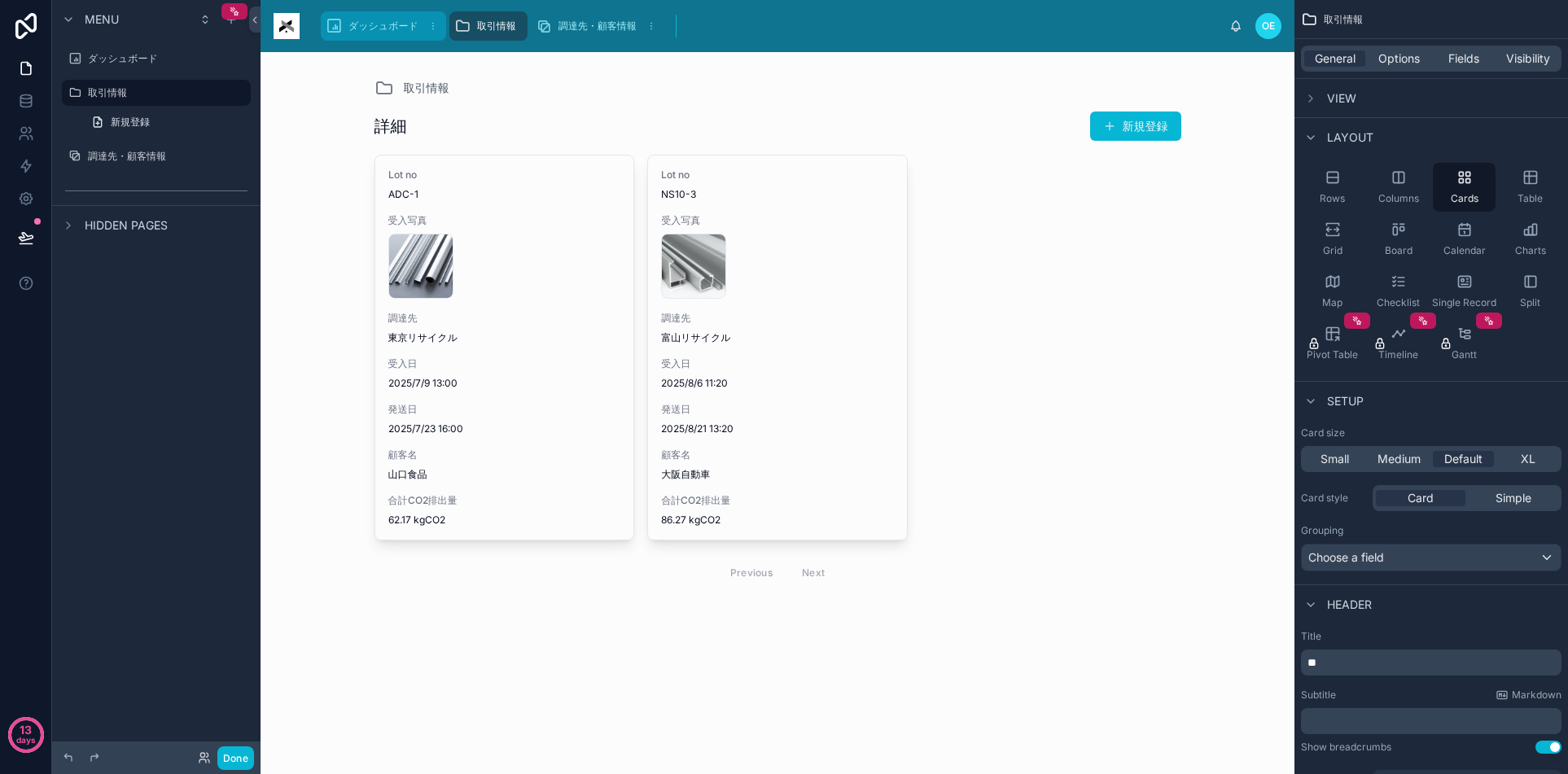 click on "ダッシュボード" at bounding box center [383, 26] 